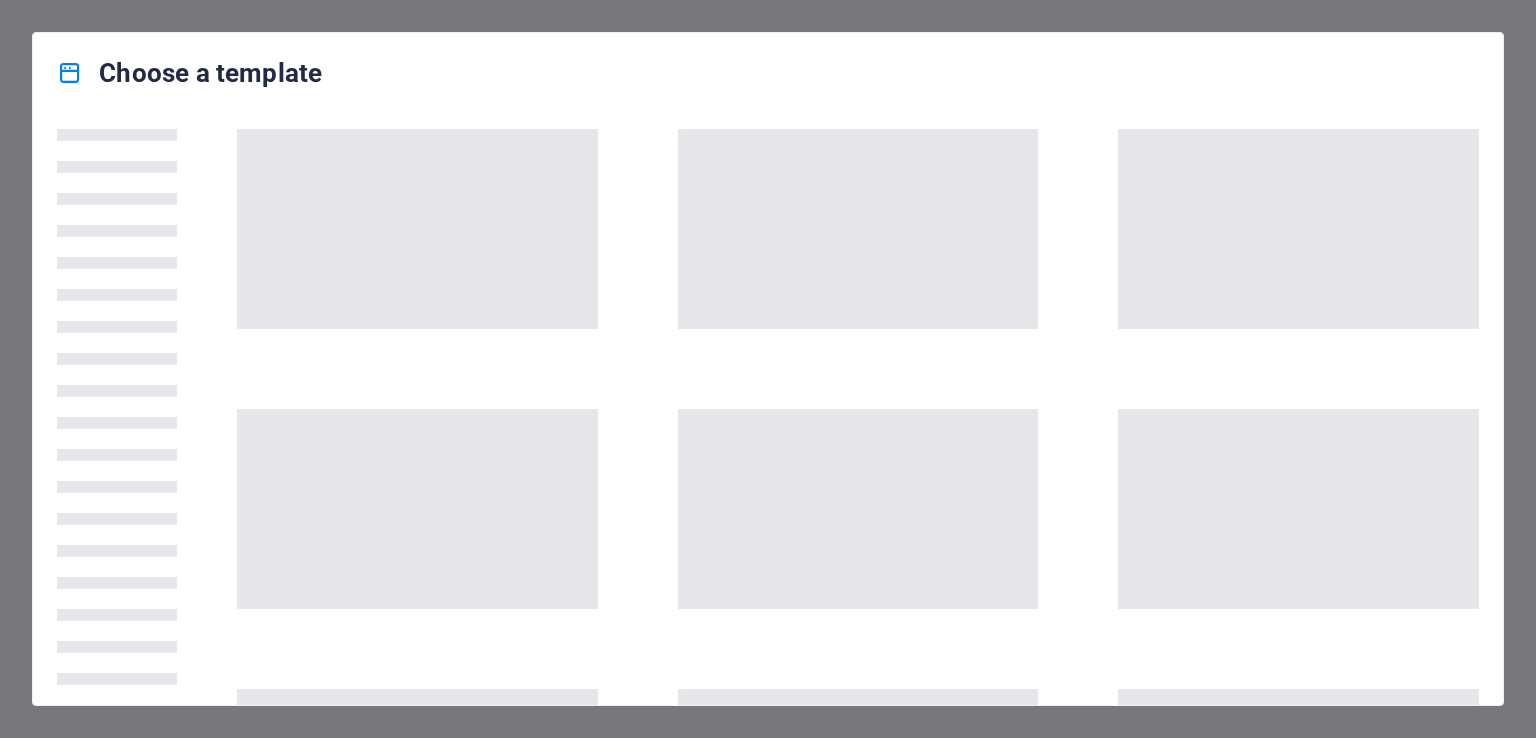 scroll, scrollTop: 0, scrollLeft: 0, axis: both 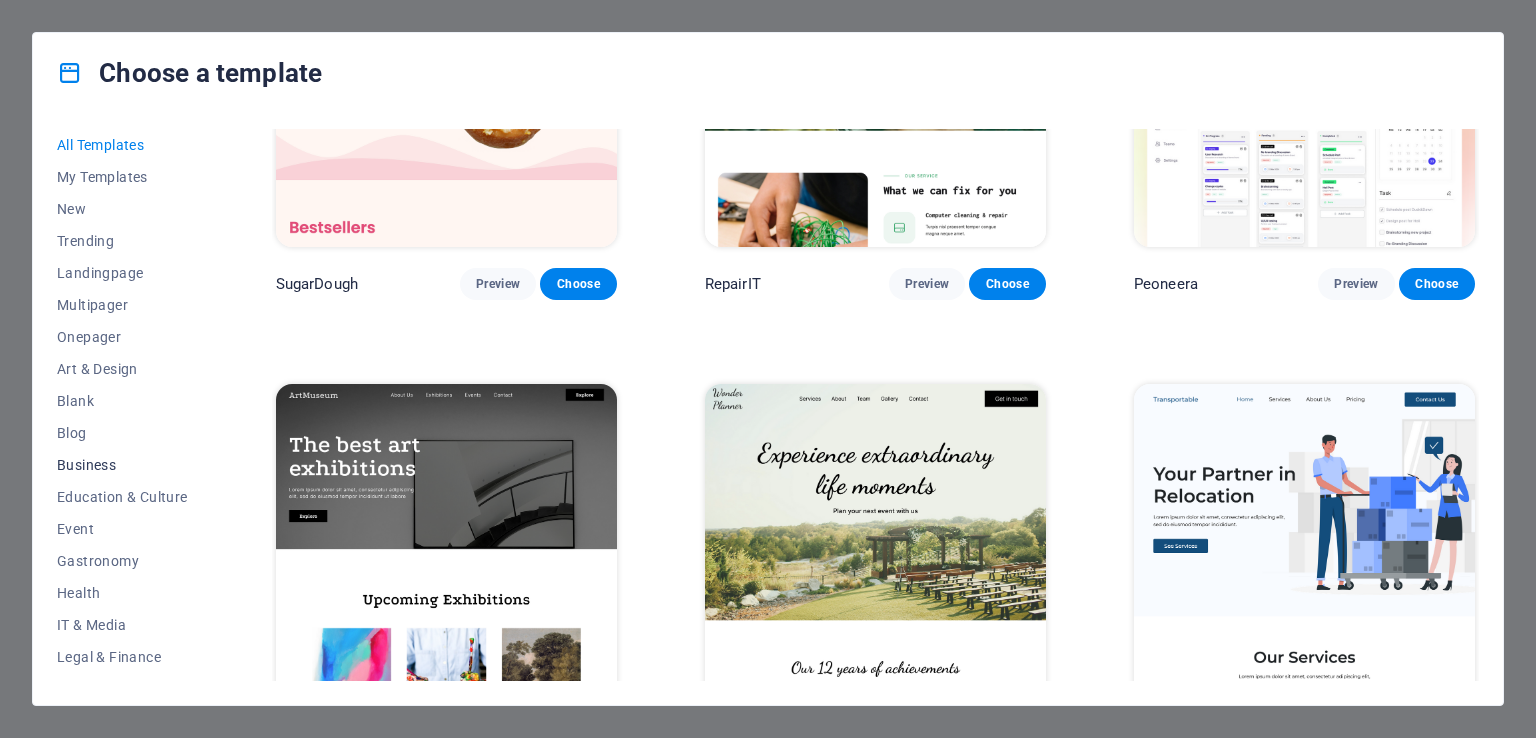 click on "Business" at bounding box center (122, 465) 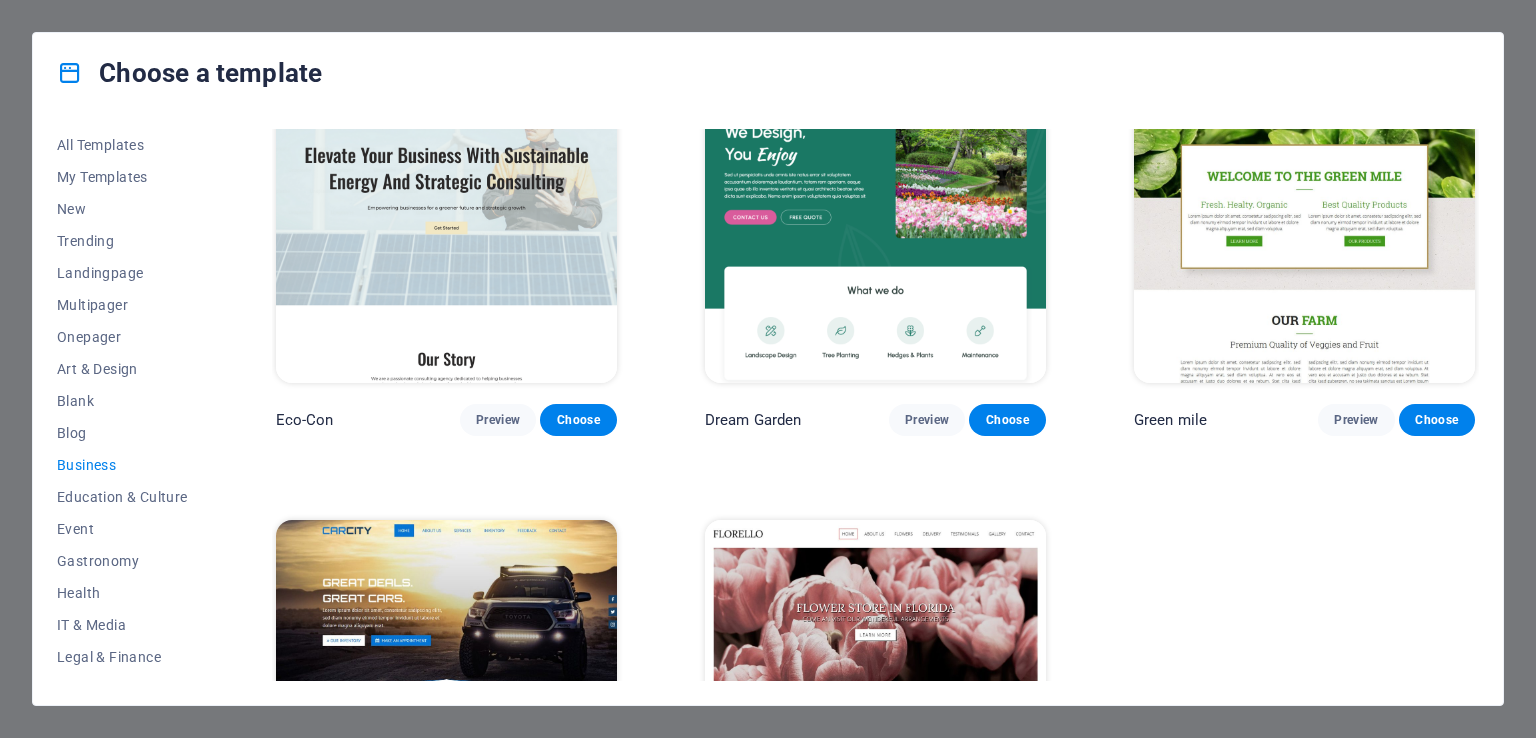scroll, scrollTop: 0, scrollLeft: 0, axis: both 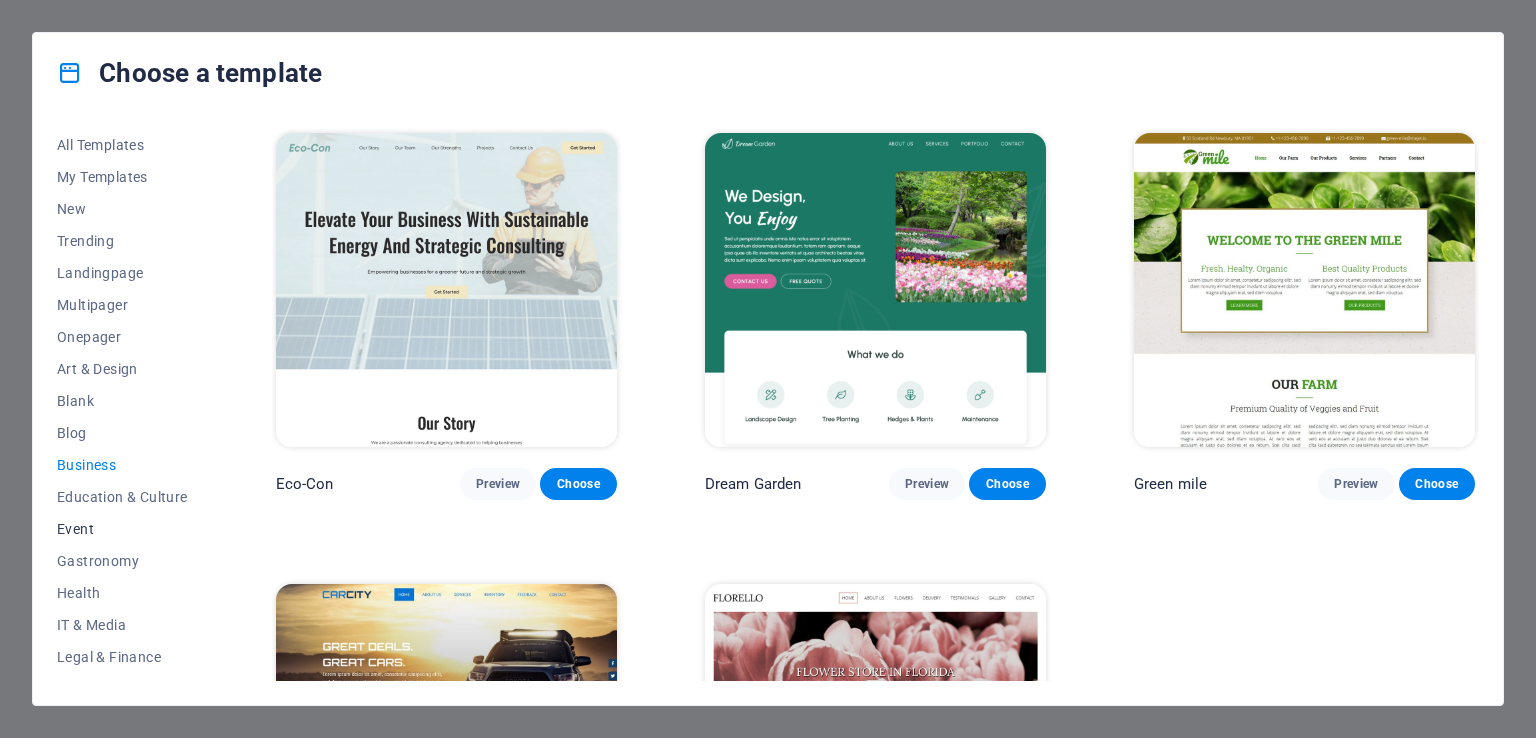 click on "Event" at bounding box center [122, 529] 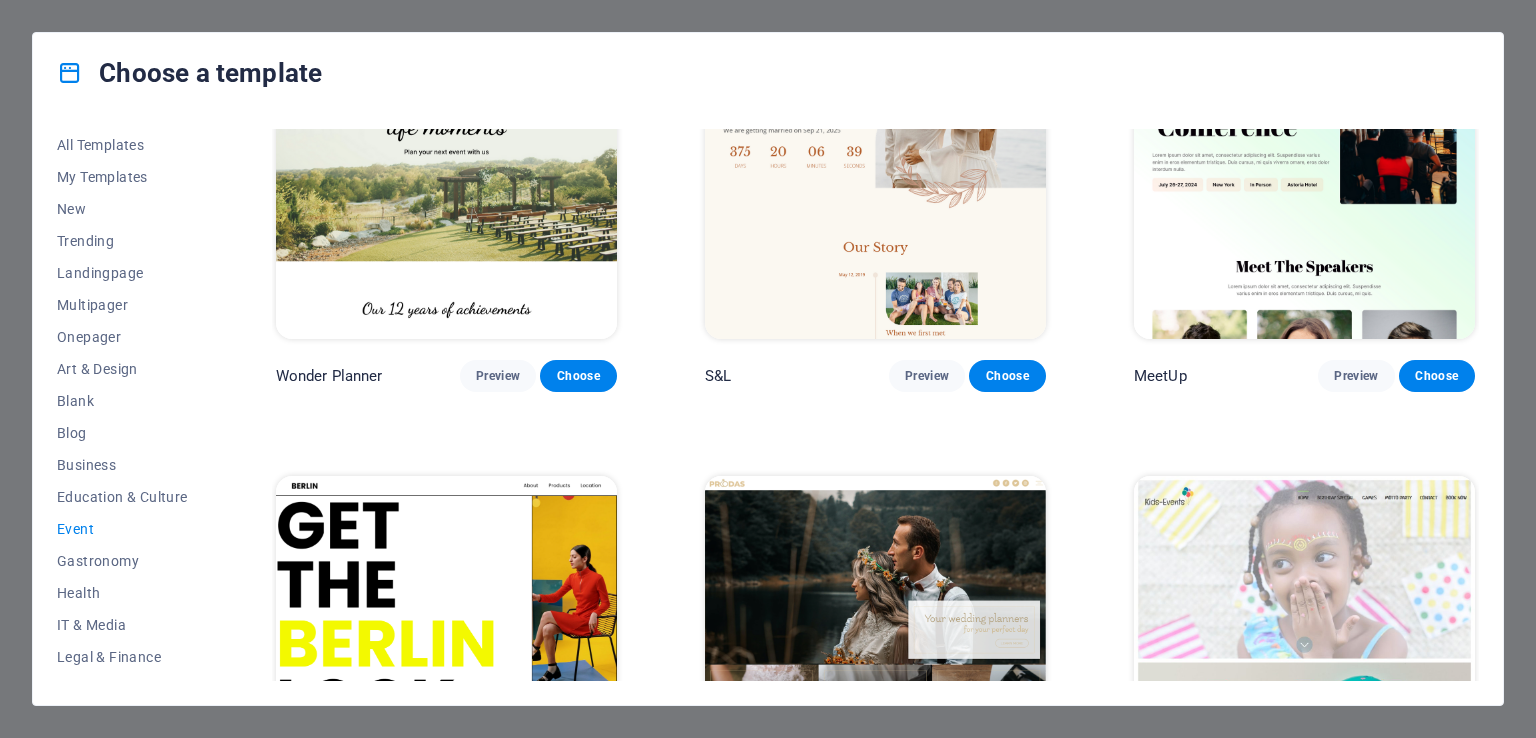 scroll, scrollTop: 300, scrollLeft: 0, axis: vertical 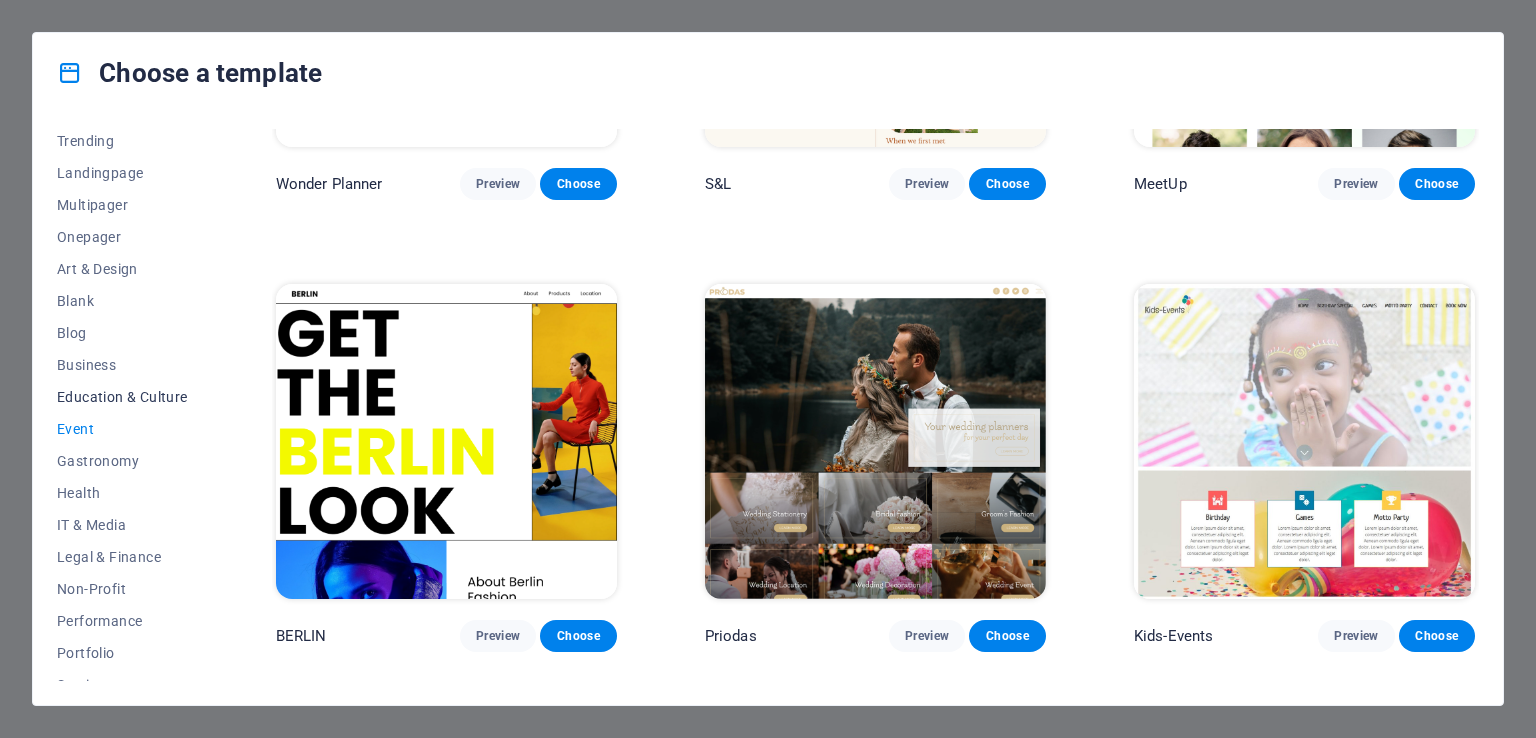 click on "Education & Culture" at bounding box center [122, 397] 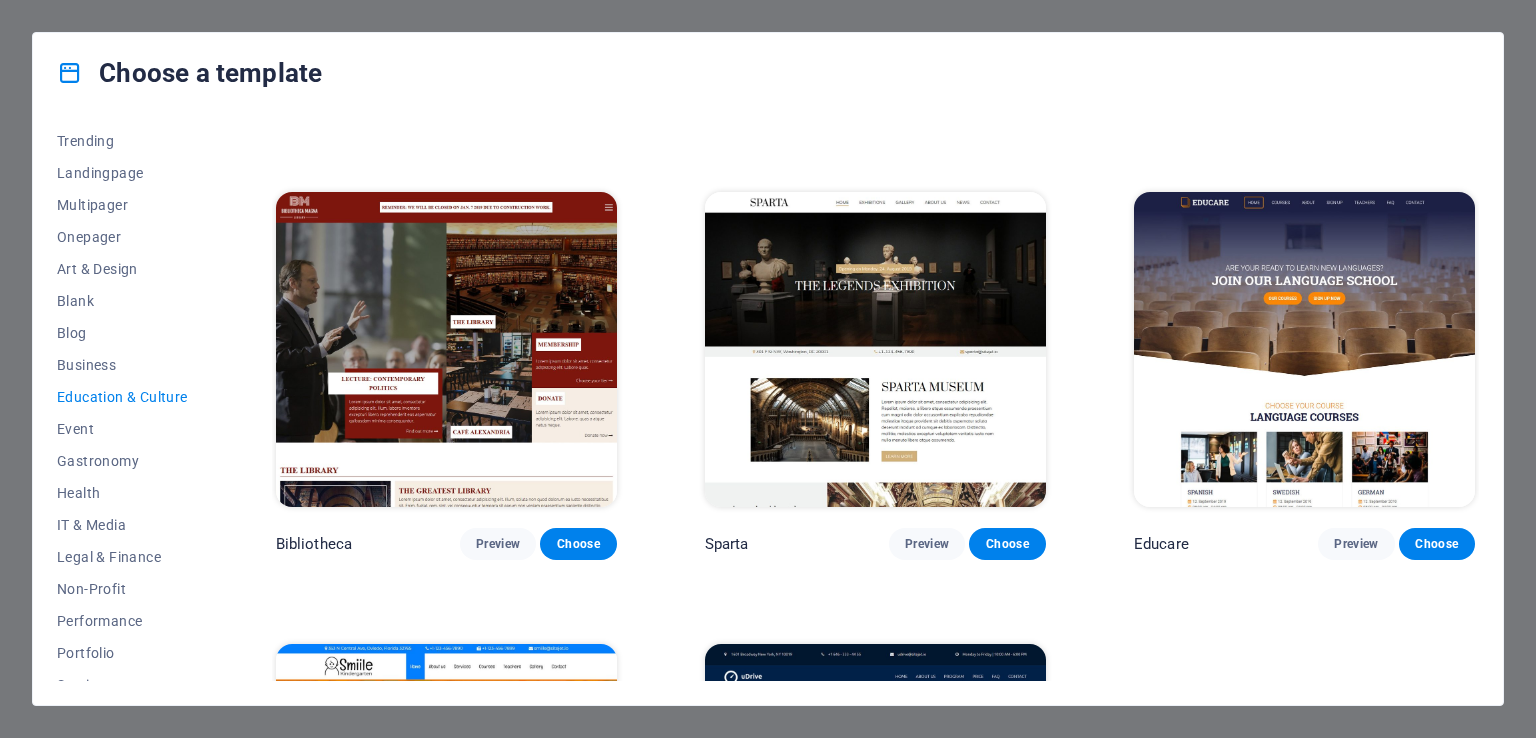 scroll, scrollTop: 400, scrollLeft: 0, axis: vertical 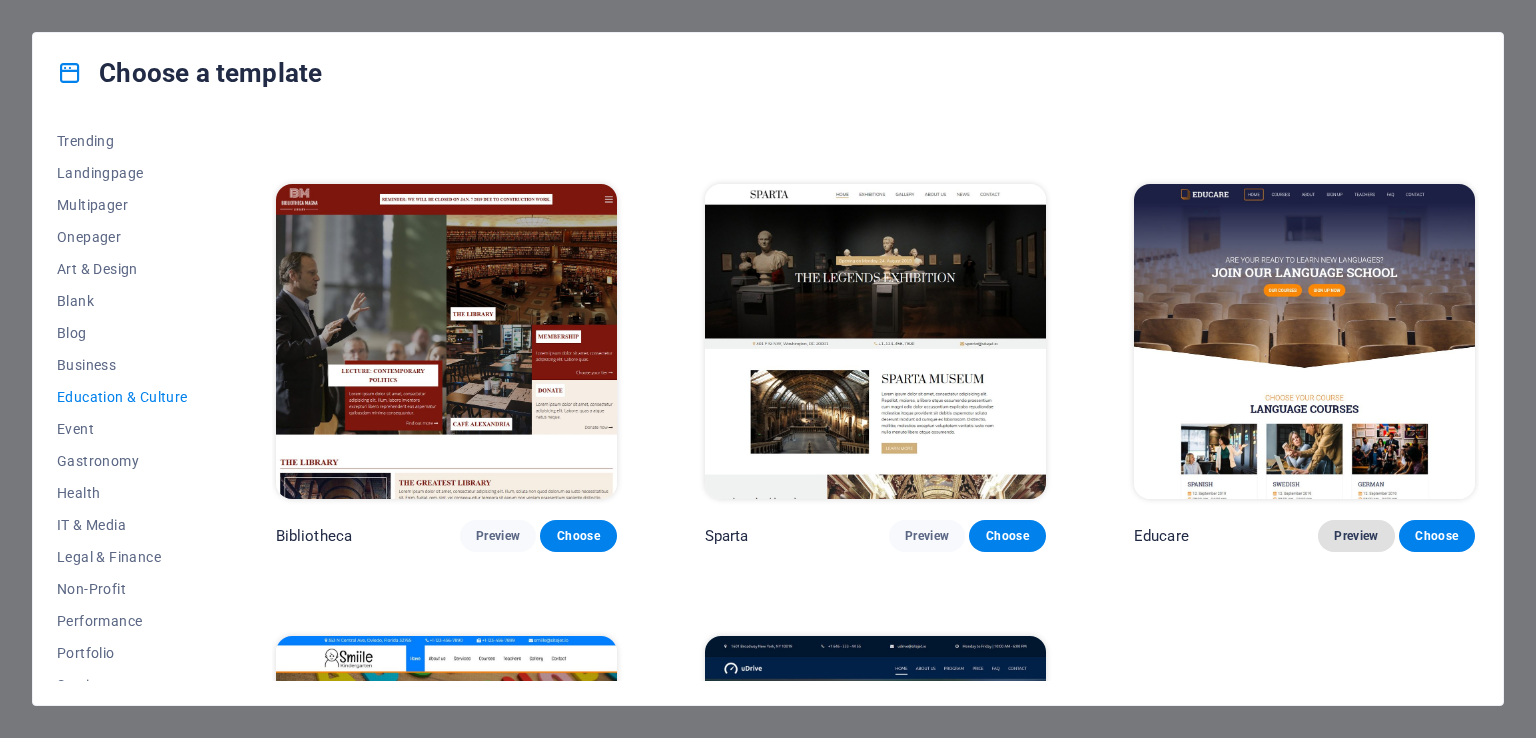 click on "Preview" at bounding box center [1356, 536] 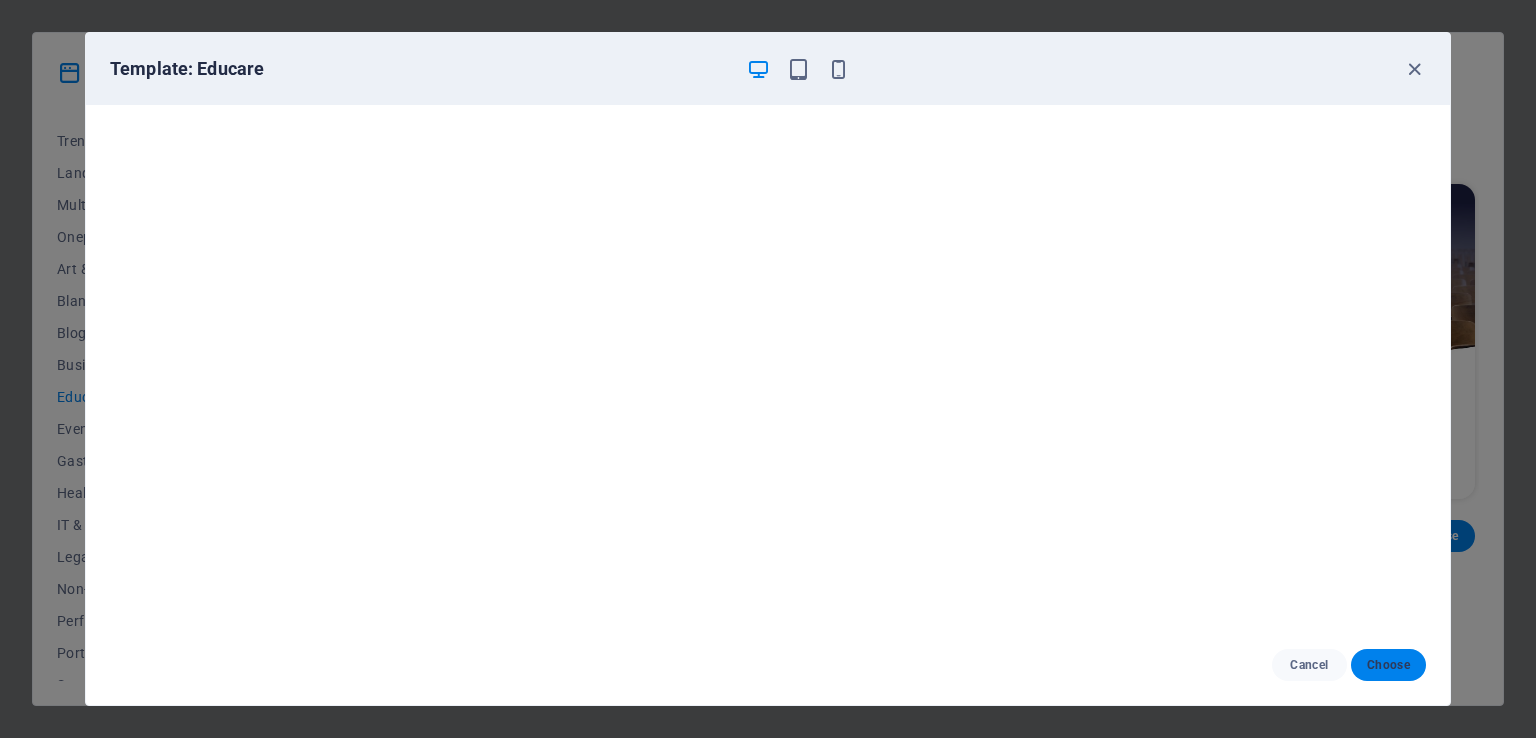 click on "Choose" at bounding box center (1388, 665) 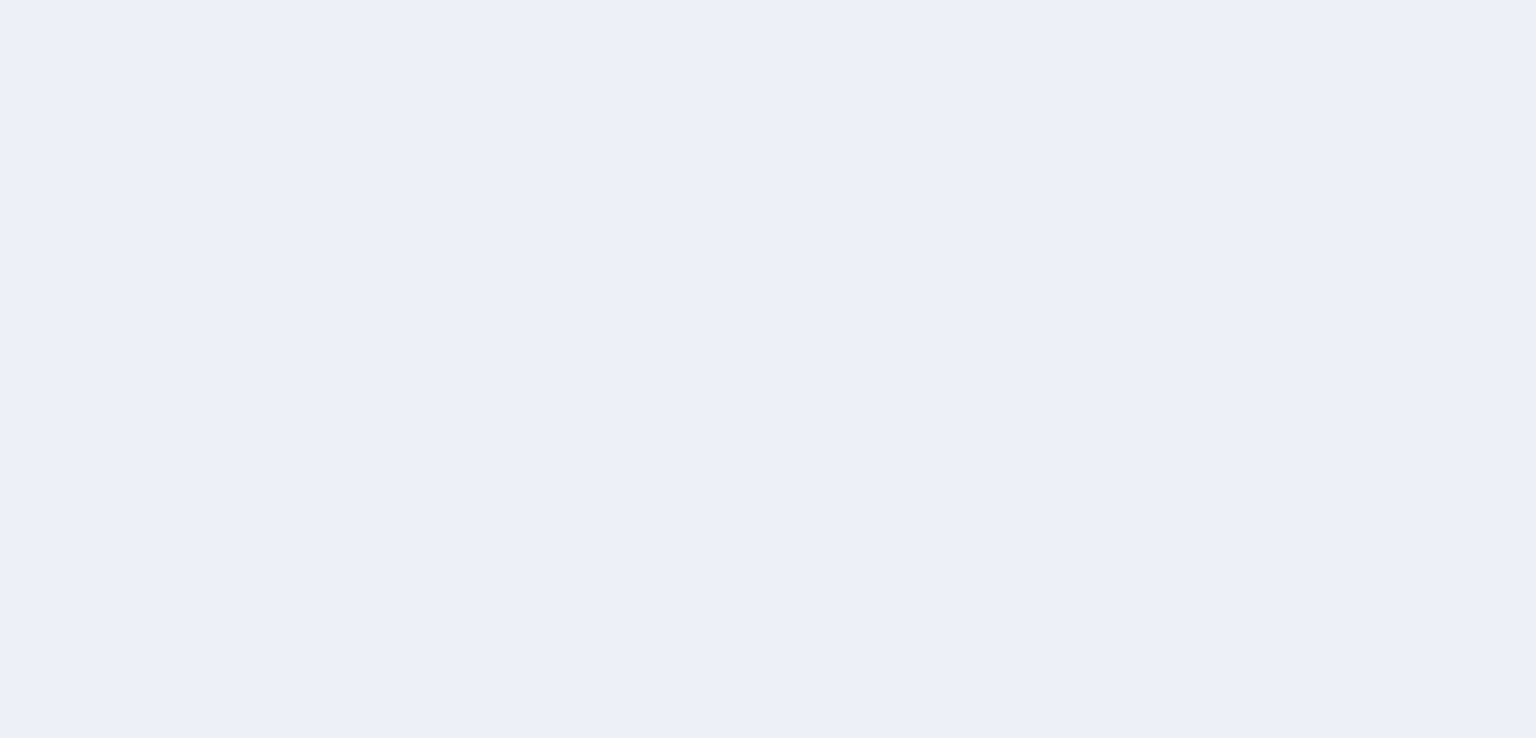 scroll, scrollTop: 0, scrollLeft: 0, axis: both 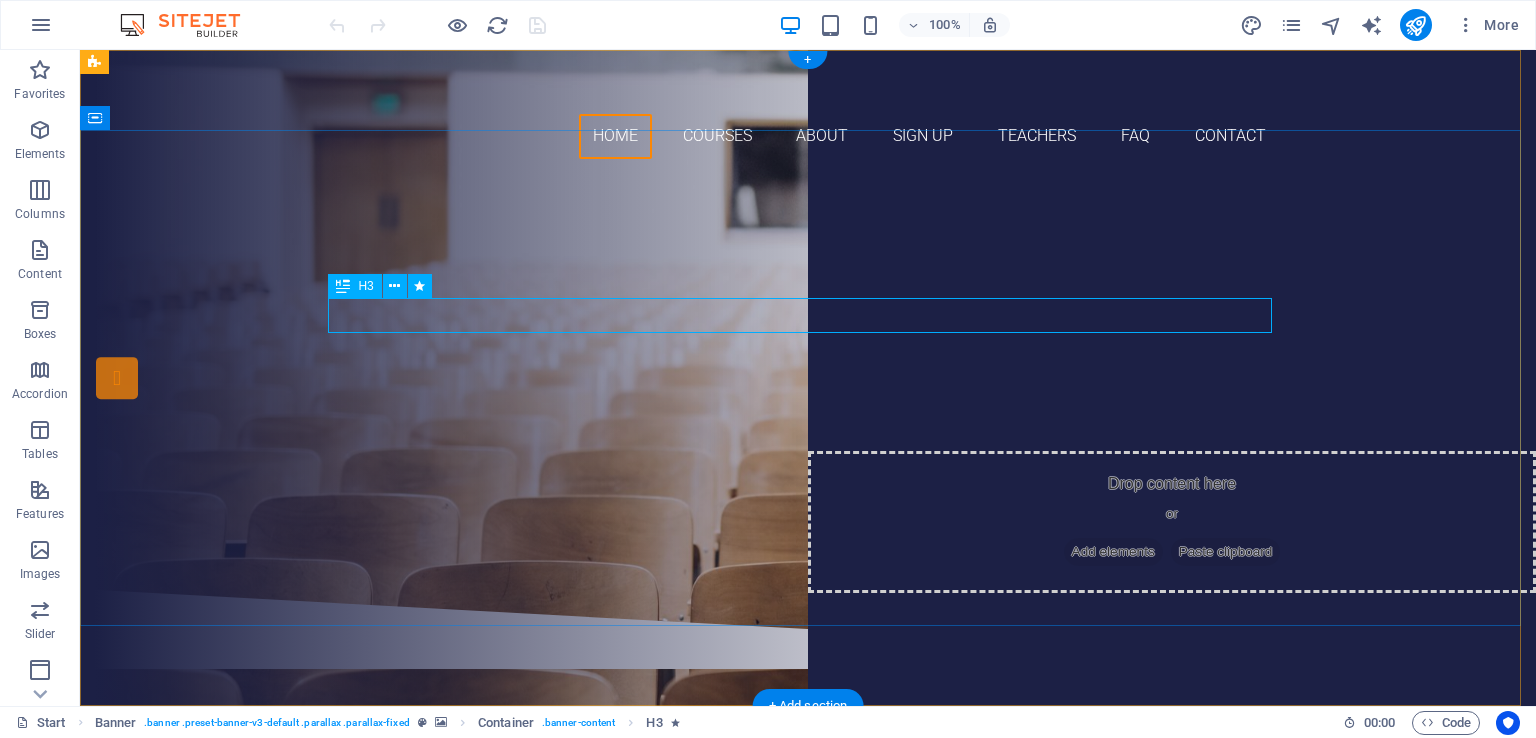 click on "Are you ready to learn new languages?" at bounding box center [808, 288] 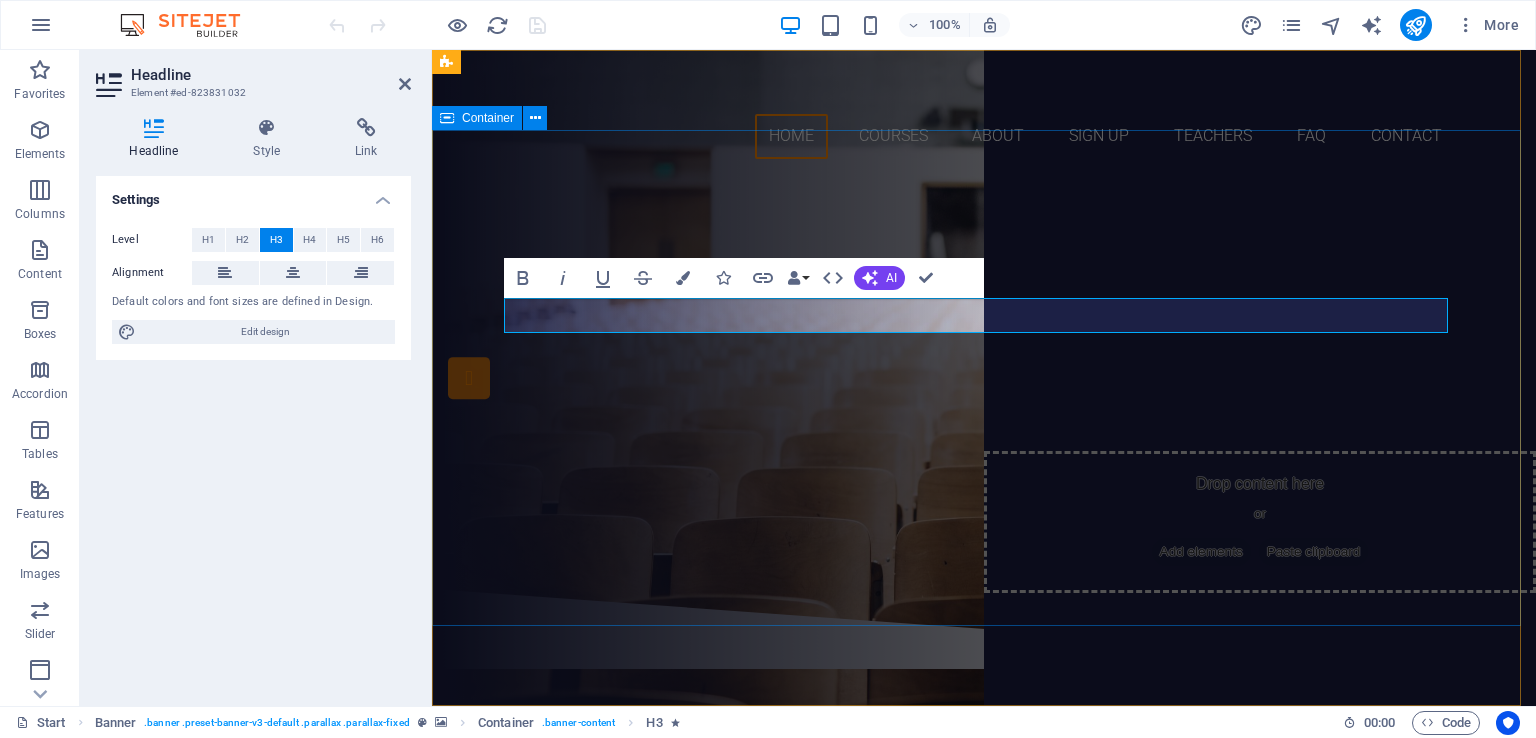 click on "Are you ready to learn new languages? Join our Language School Our Courses Sign up now" at bounding box center [984, 382] 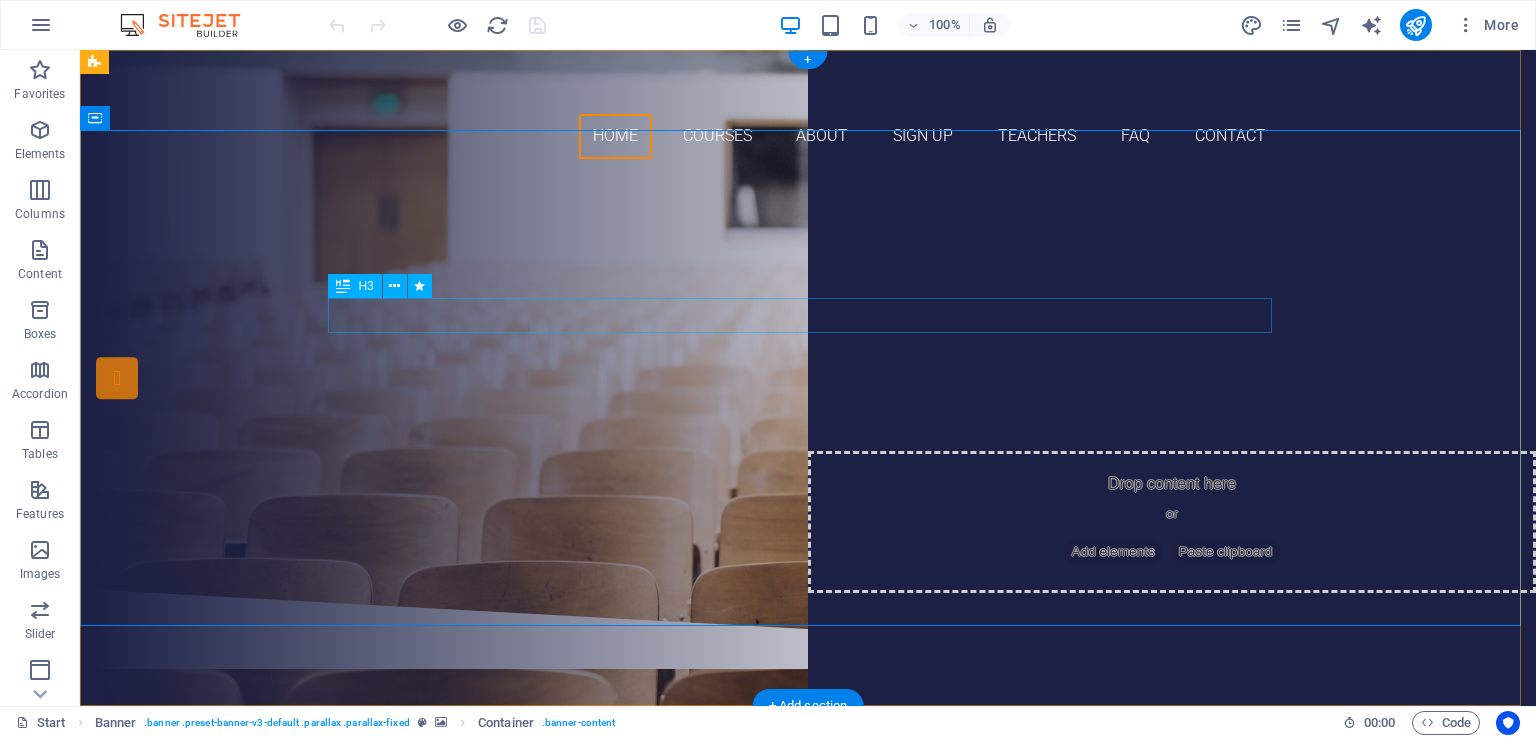 click on "Are you ready to learn new languages?" at bounding box center [808, 288] 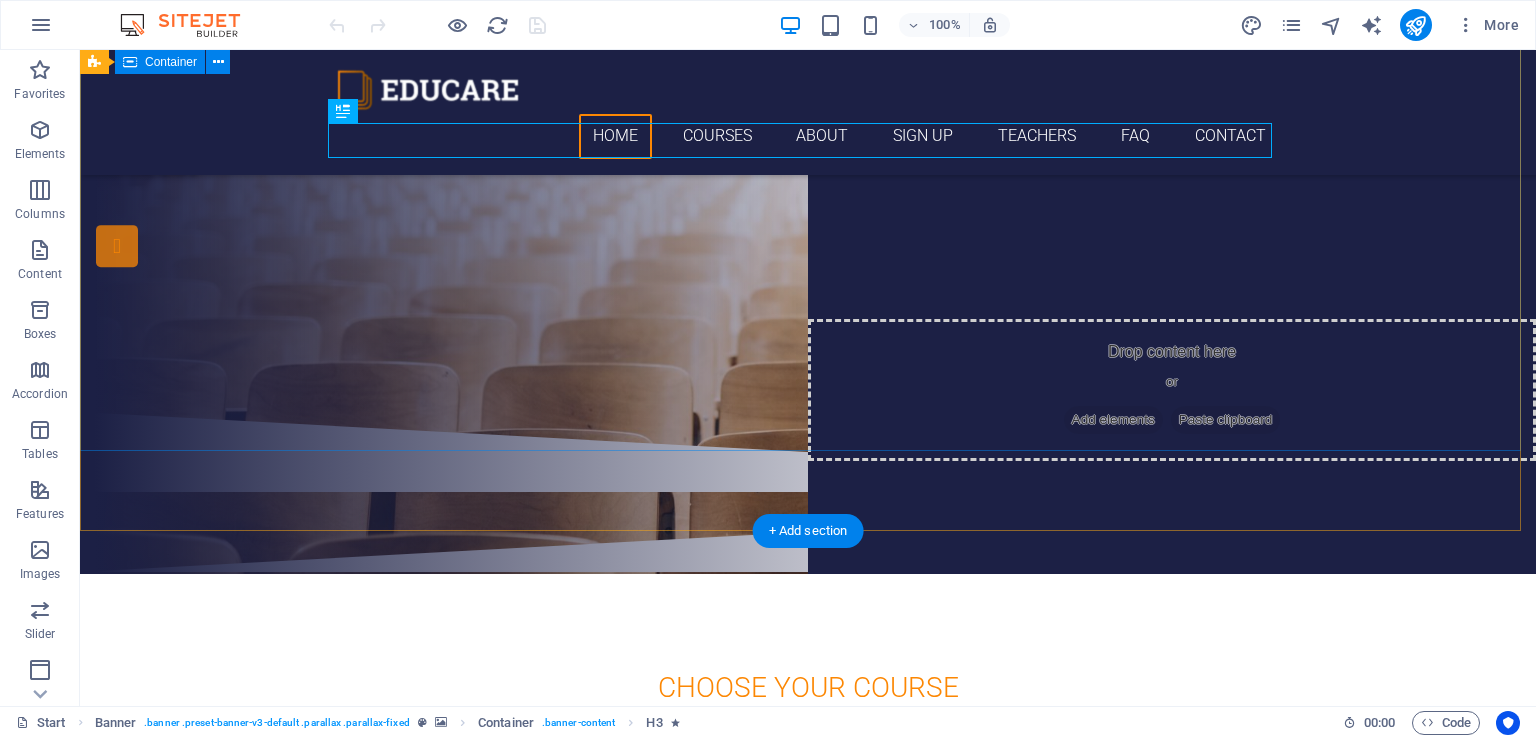 scroll, scrollTop: 100, scrollLeft: 0, axis: vertical 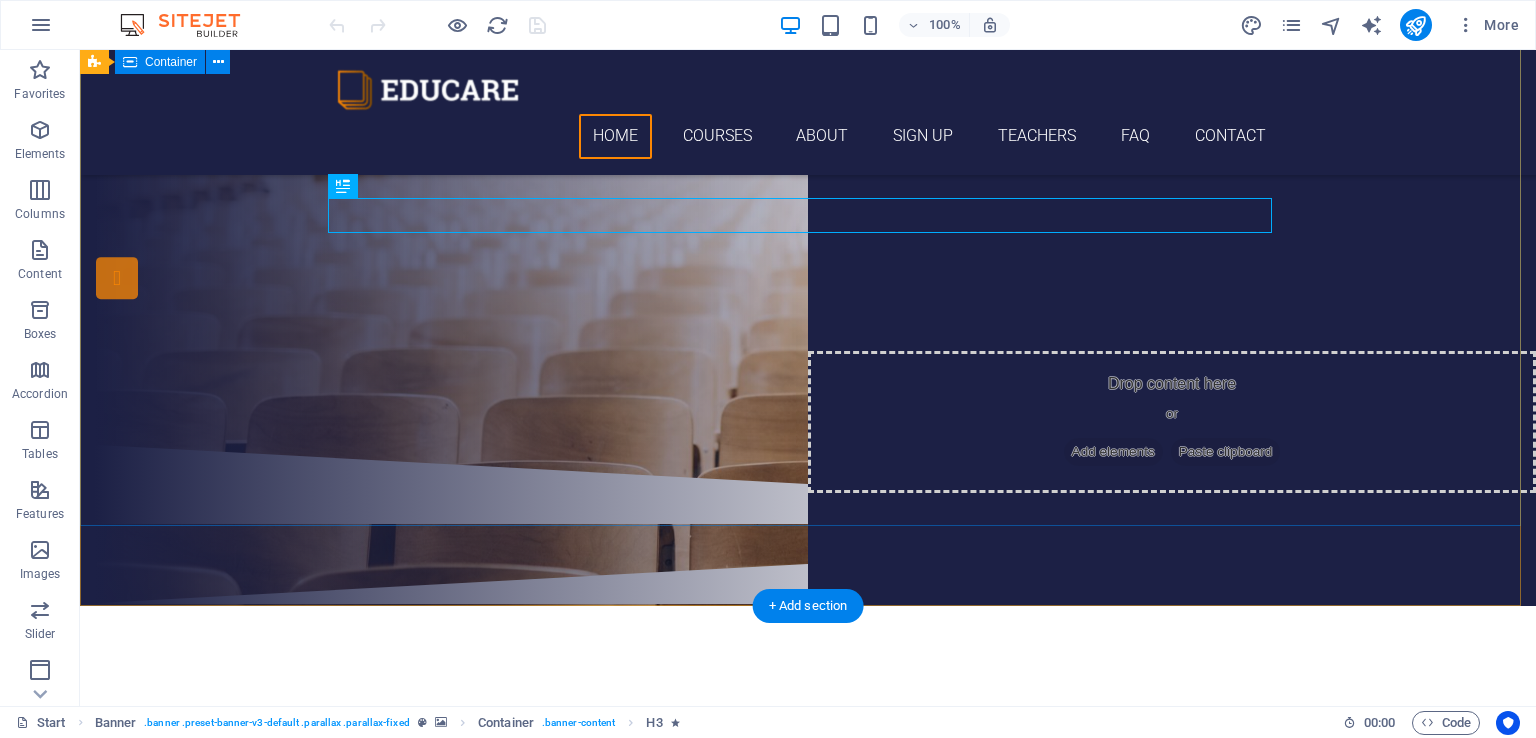 click on "Are you ready to learn new languages? Join our Language School Our Courses Sign up now" at bounding box center [808, 197] 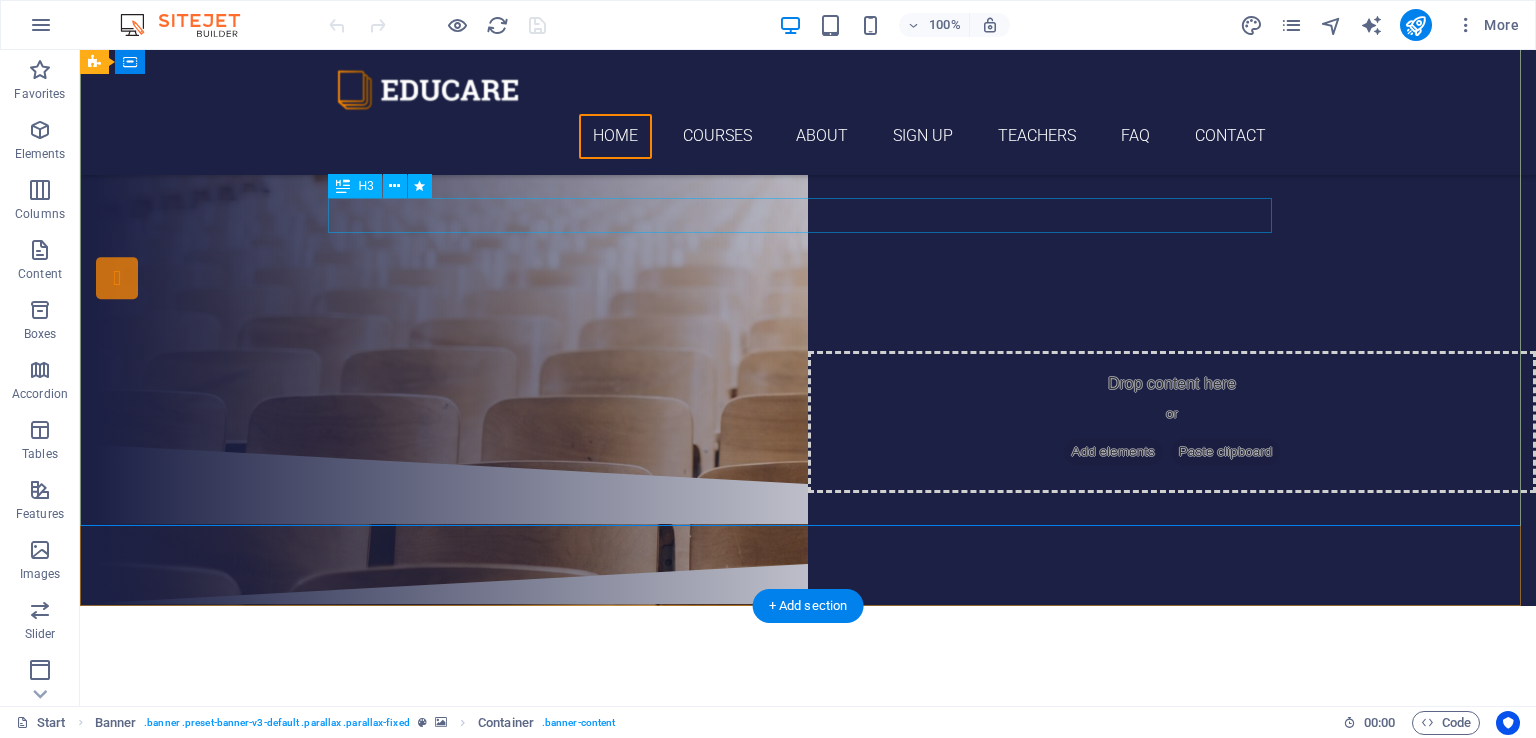 click on "Are you ready to learn new languages?" at bounding box center [808, 143] 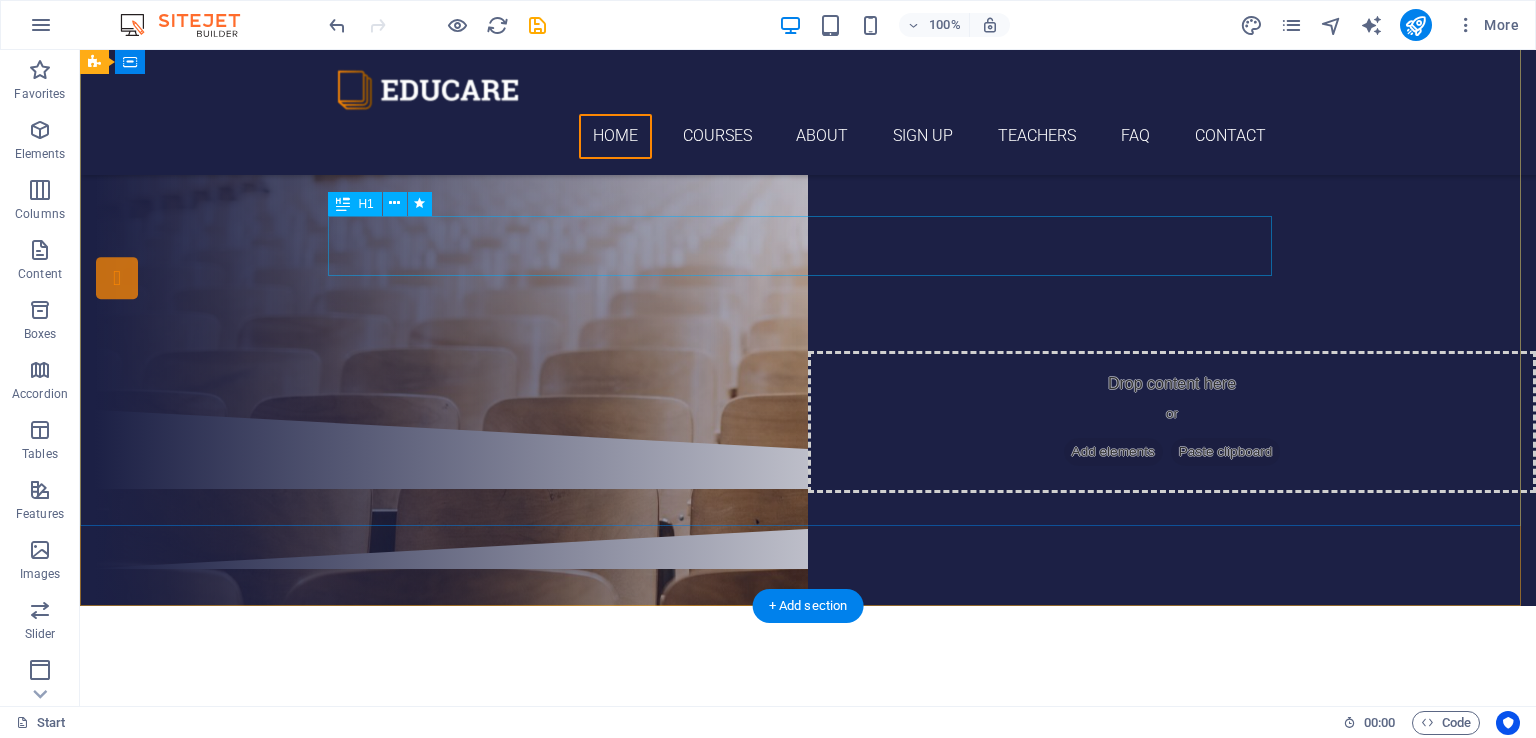 click on "Join our Language School" at bounding box center (808, 156) 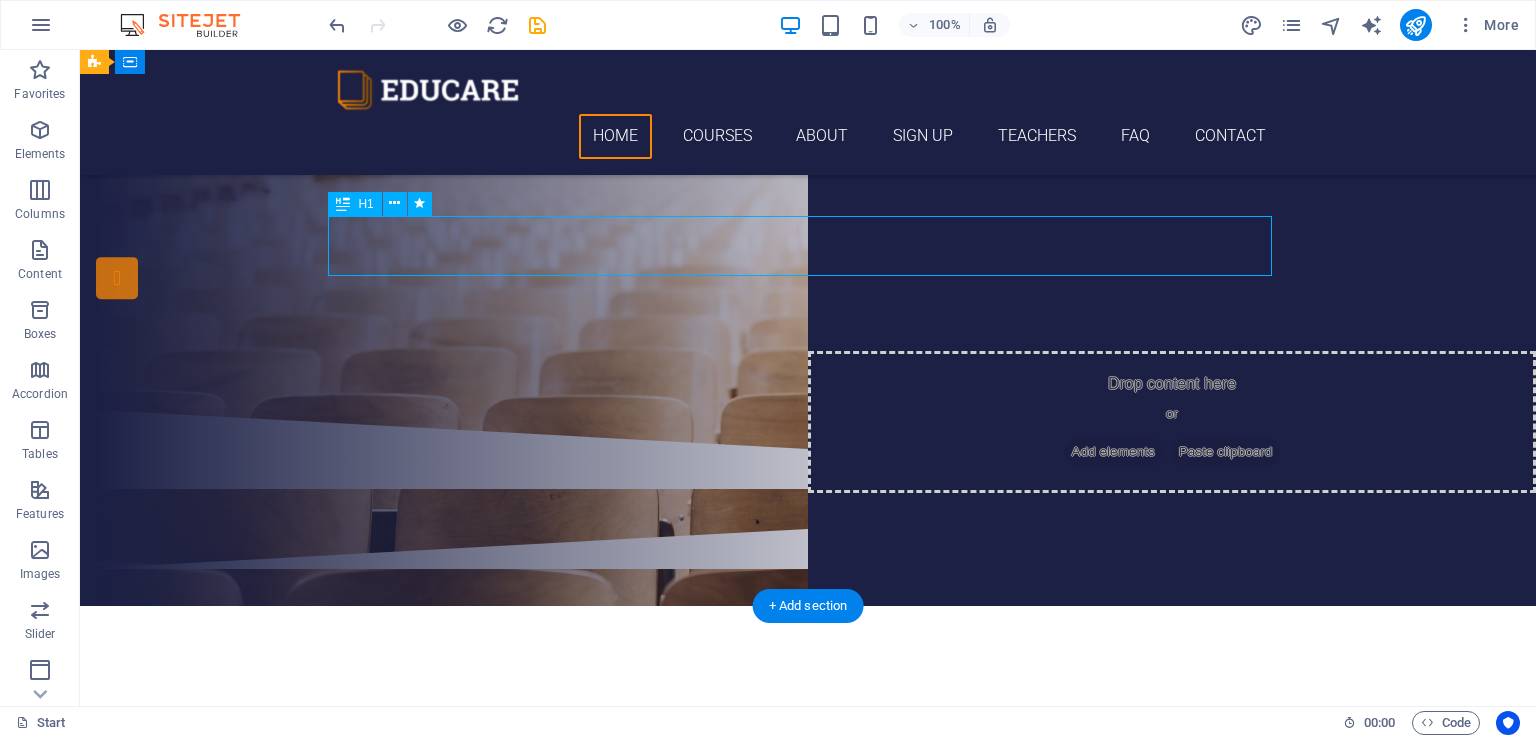 click on "Join our Language School" at bounding box center [808, 156] 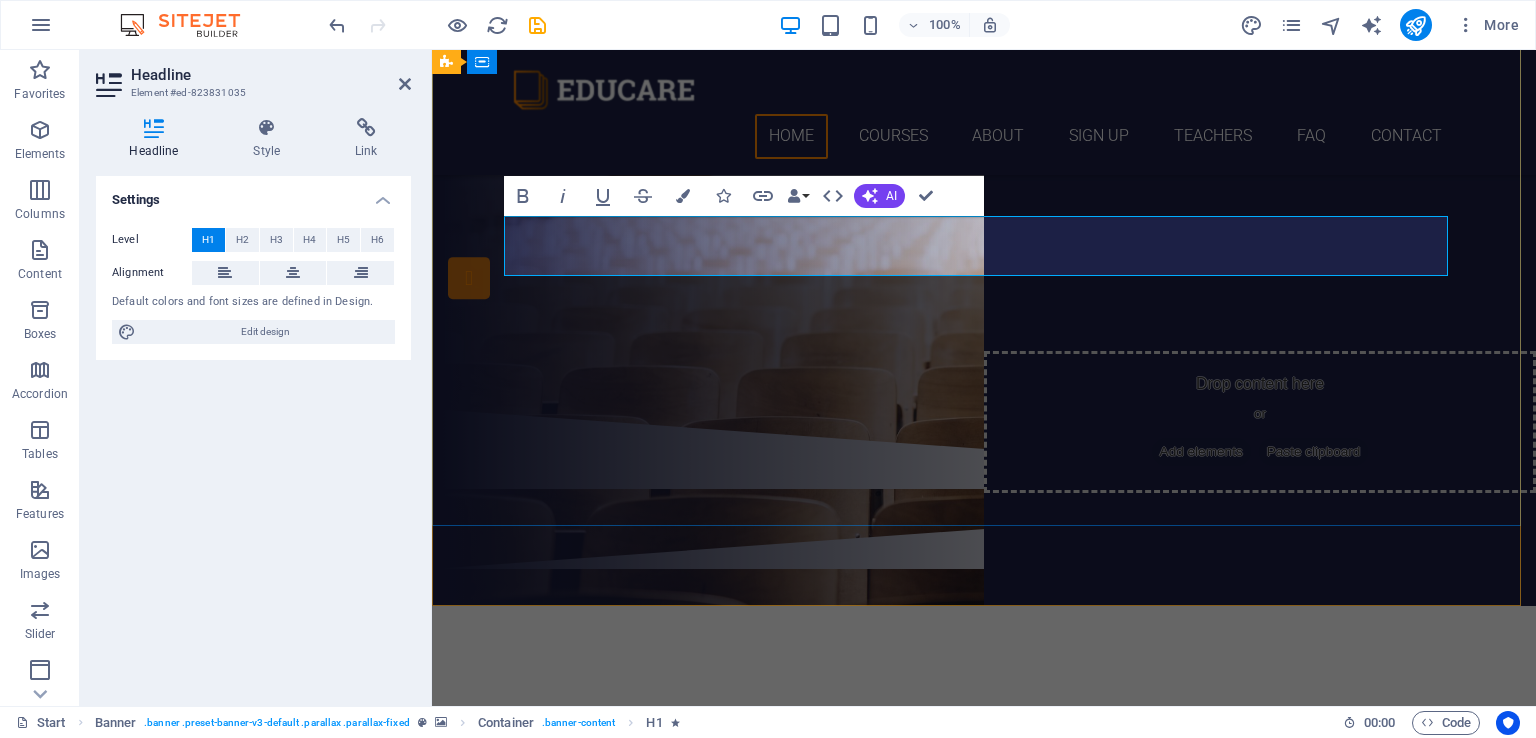 type 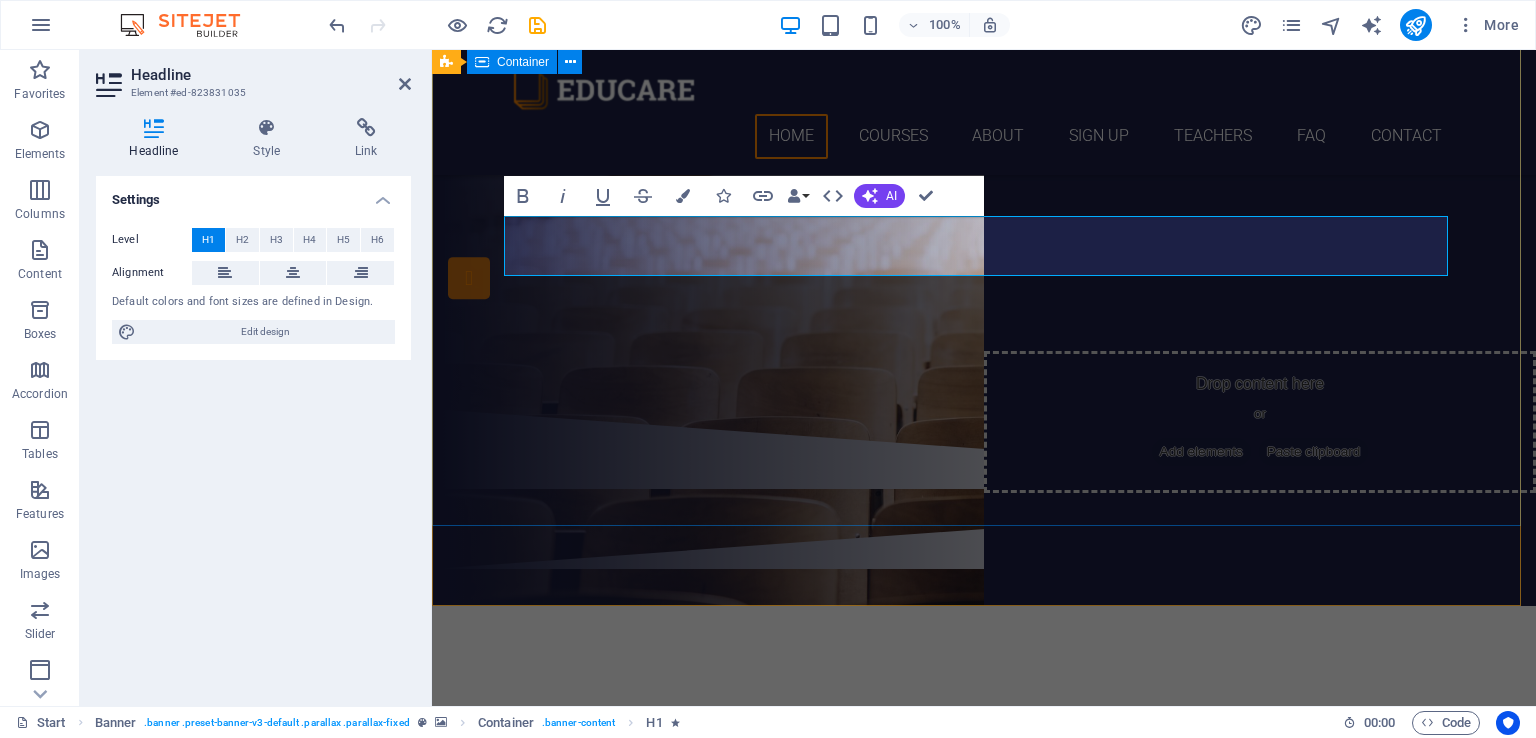click on "SANJAY SINHA B.ED. COLLEGE Our Courses Sign up now" at bounding box center (984, 179) 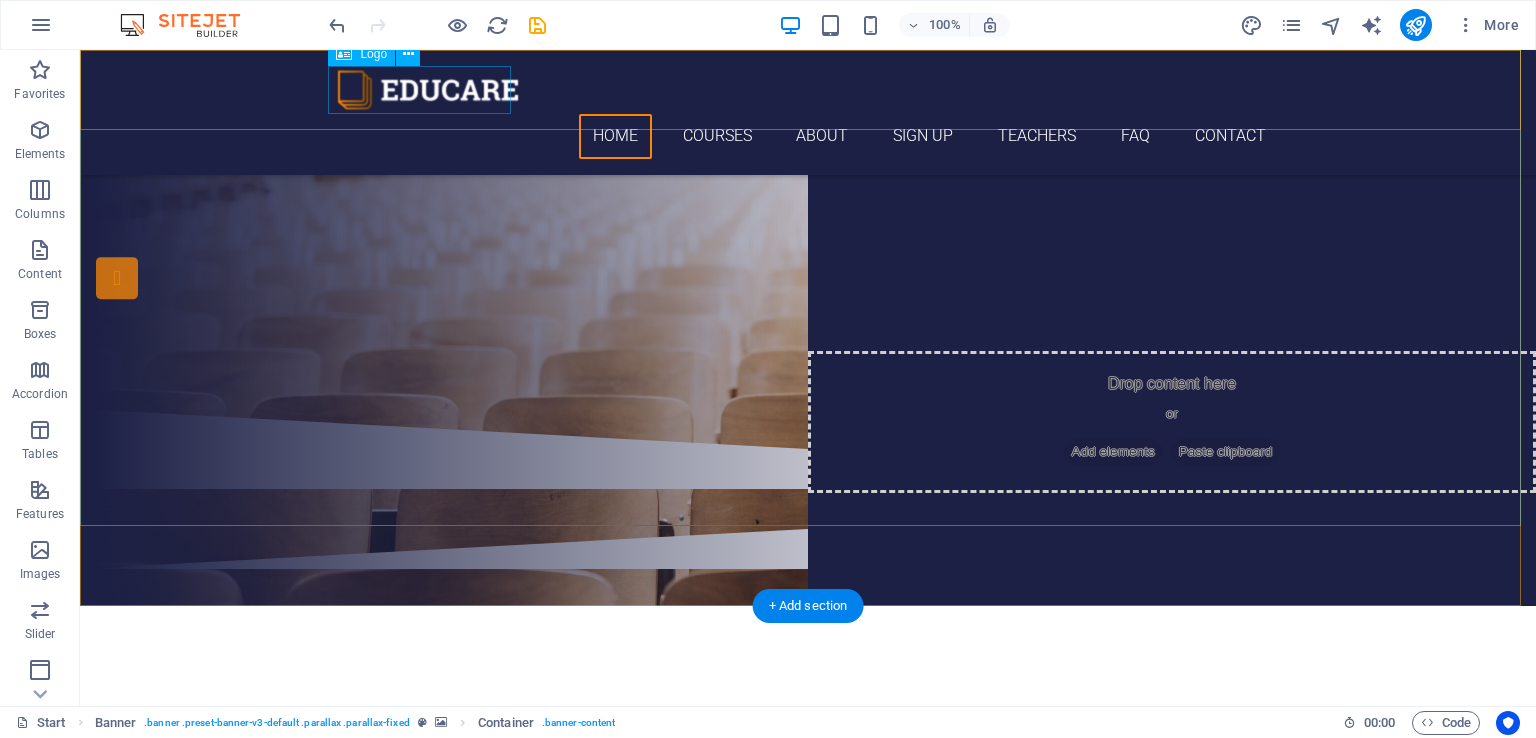 click at bounding box center [808, 90] 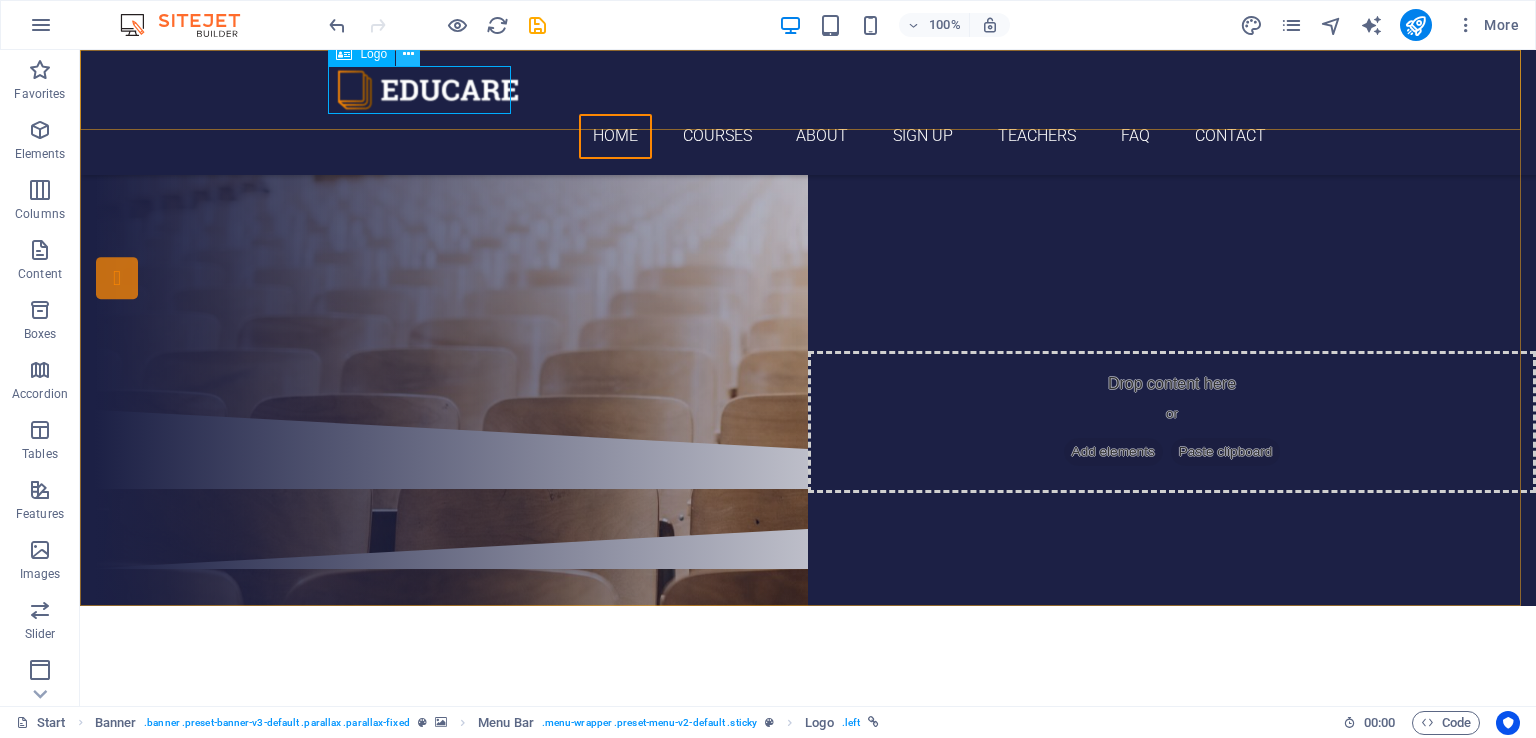 click at bounding box center (408, 54) 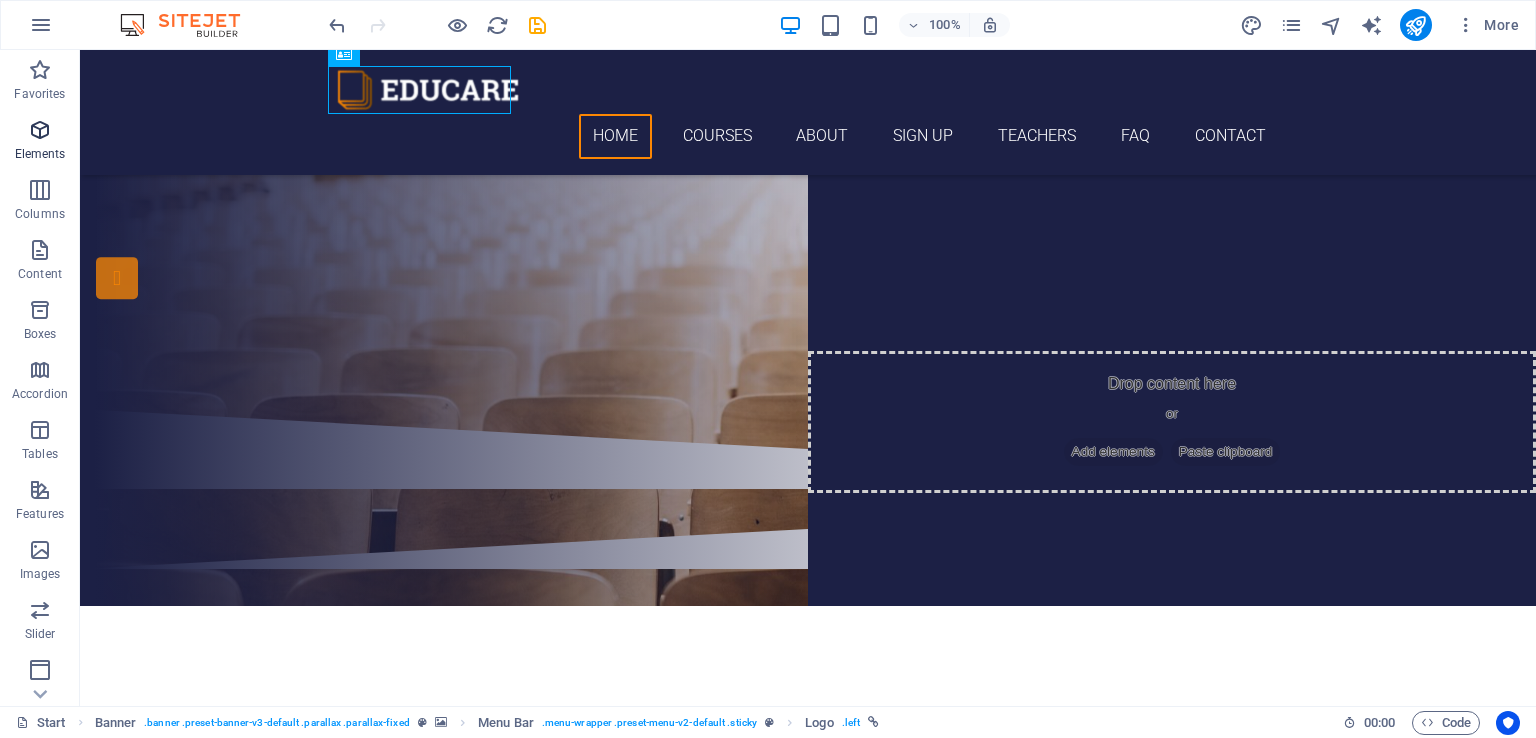 click on "Elements" at bounding box center (40, 154) 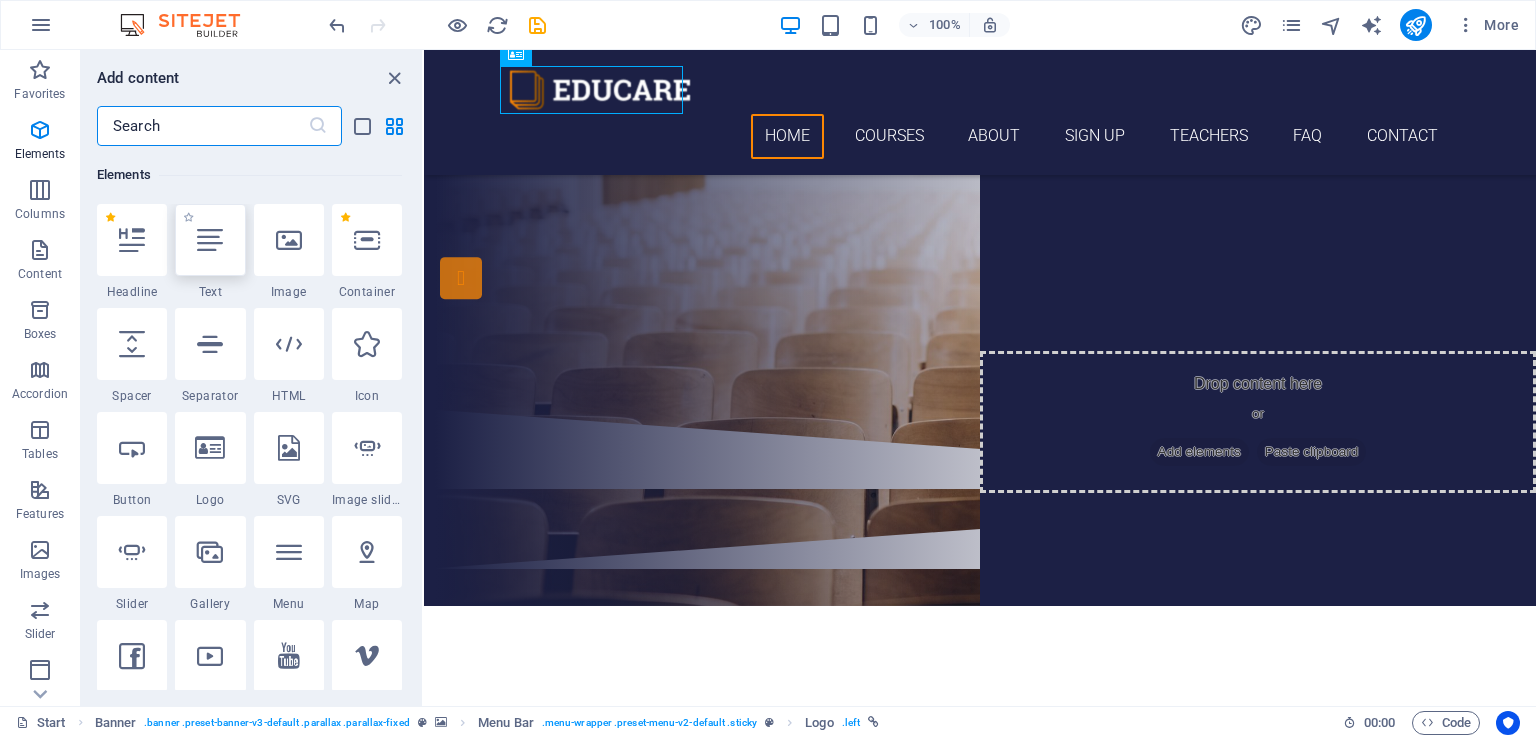 scroll, scrollTop: 212, scrollLeft: 0, axis: vertical 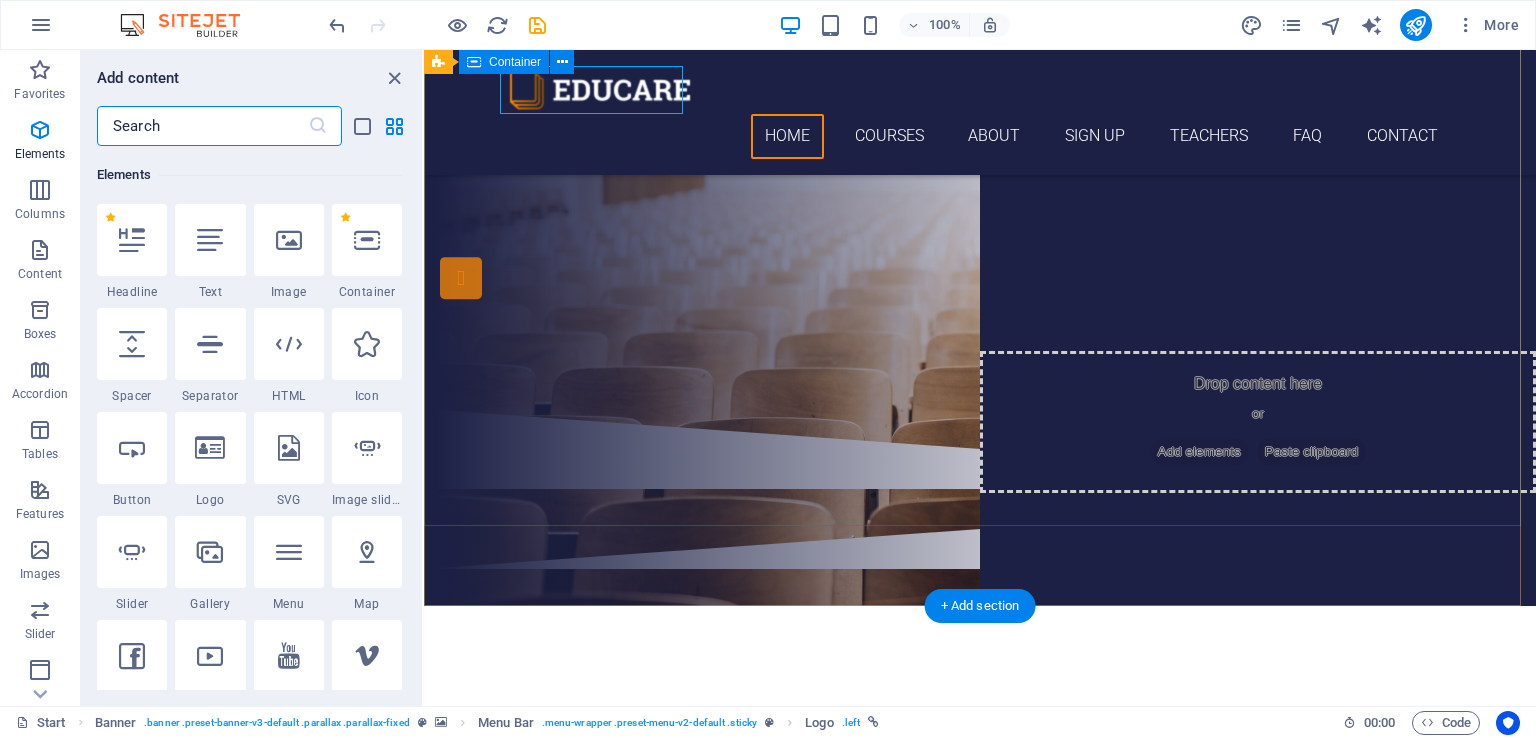 click on "SANJAY SINHA B.ED. COLLEGE Our Courses Sign up now" at bounding box center (980, 179) 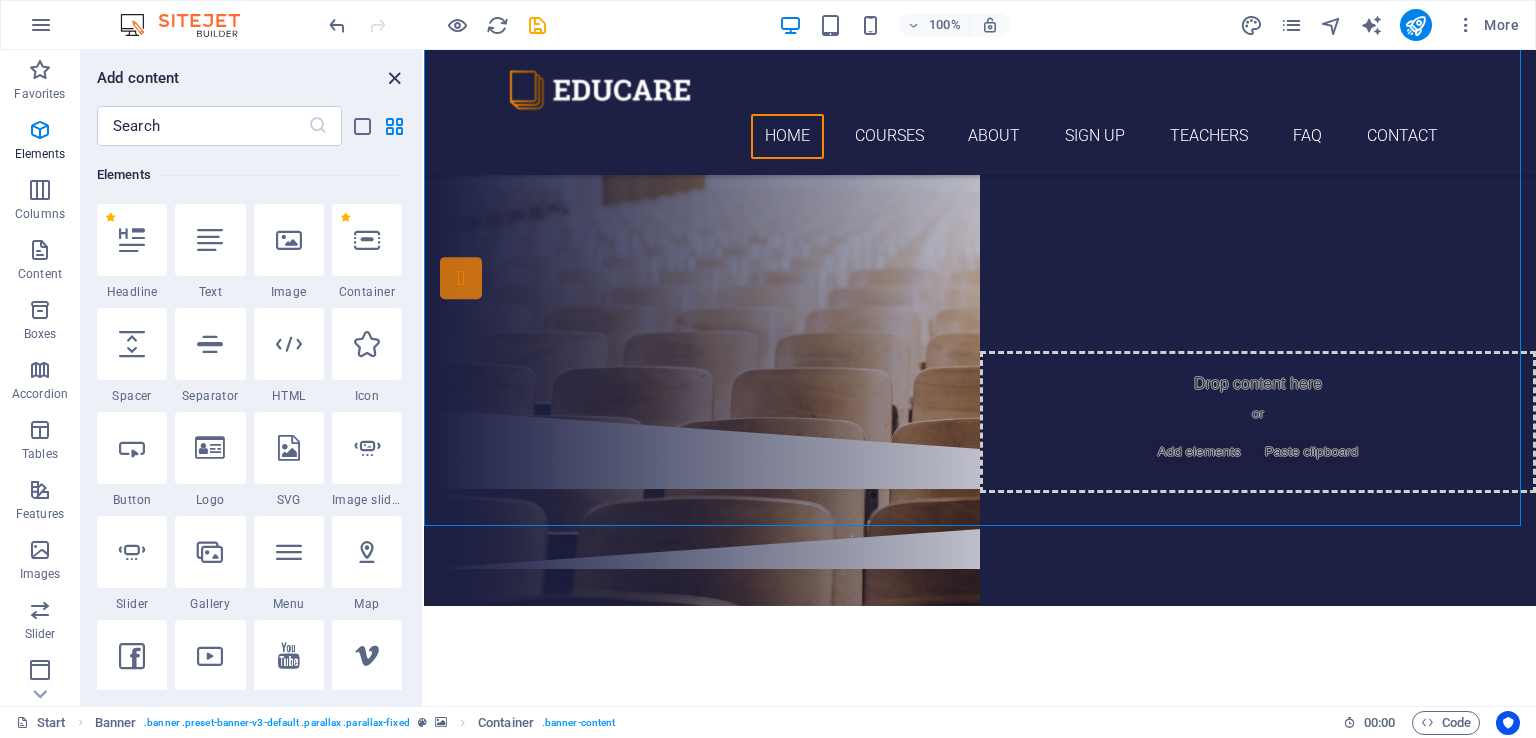 click at bounding box center [394, 78] 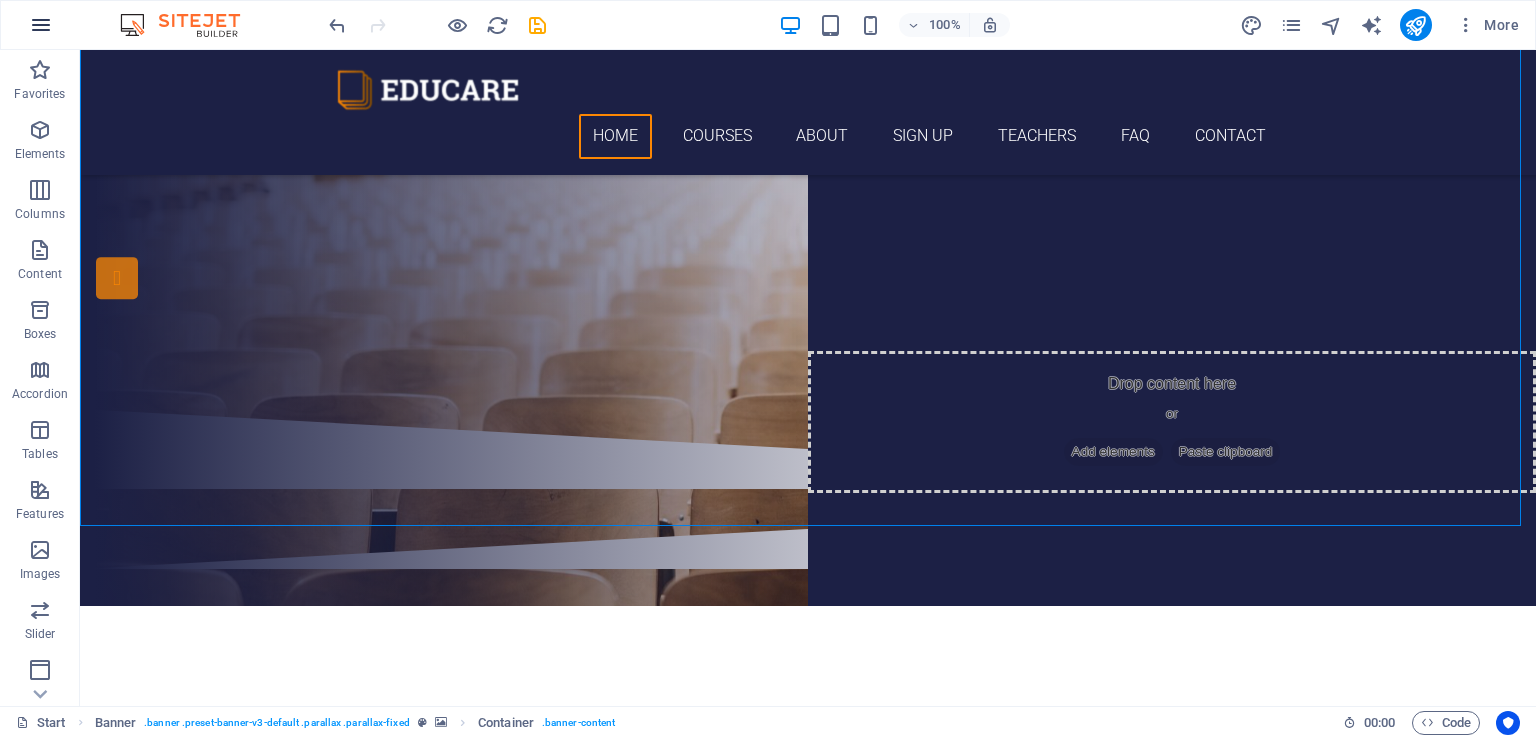 click at bounding box center [41, 25] 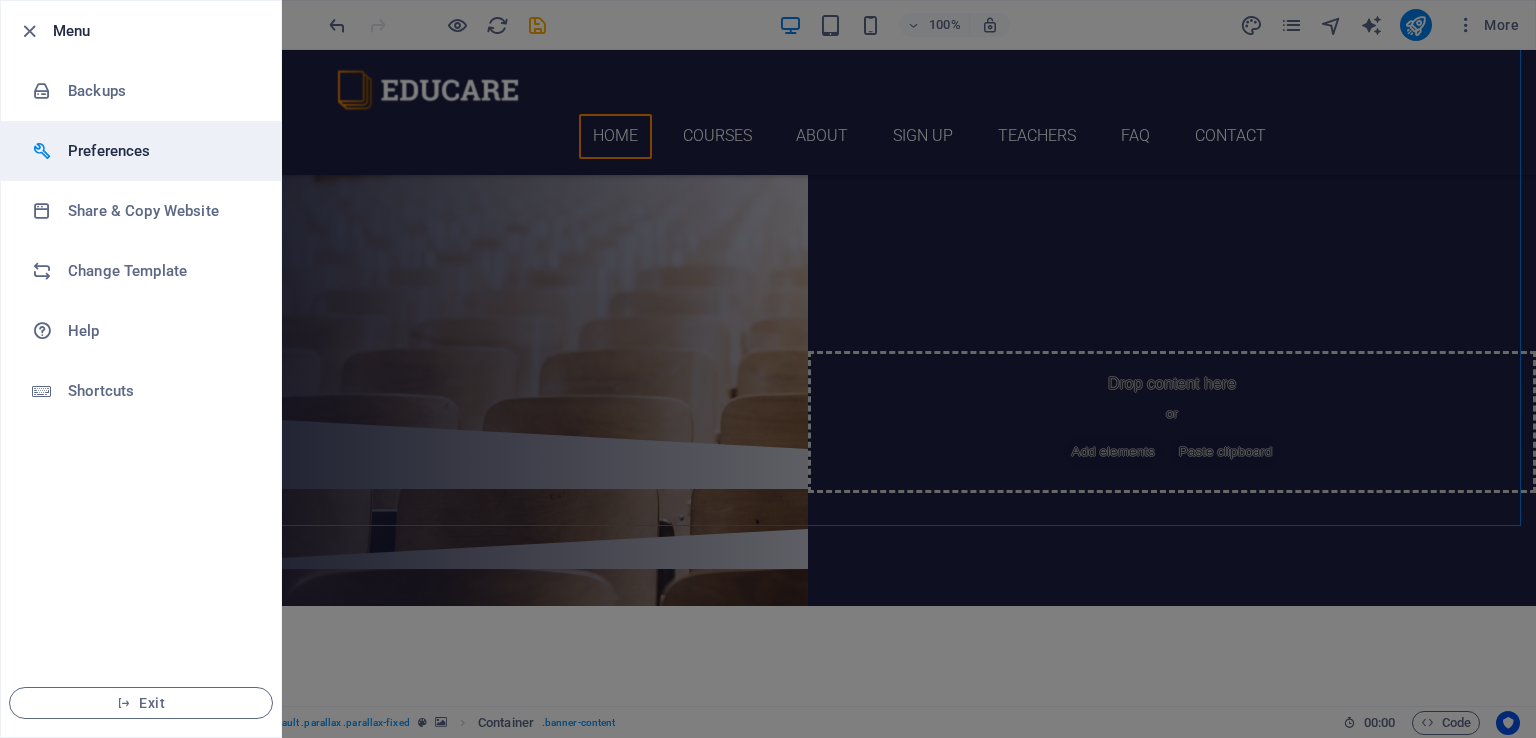 click on "Preferences" at bounding box center [160, 151] 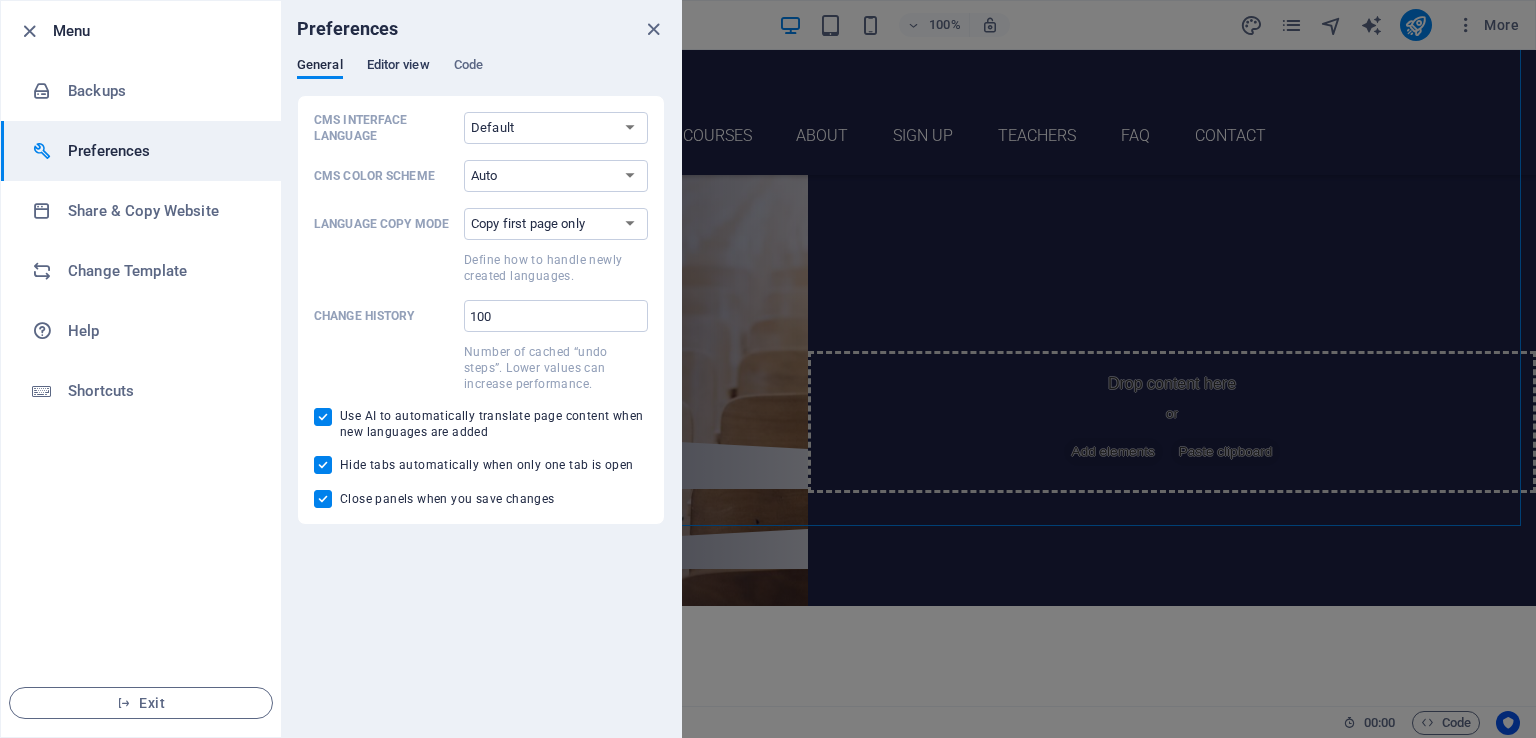 click on "Editor view" at bounding box center (398, 67) 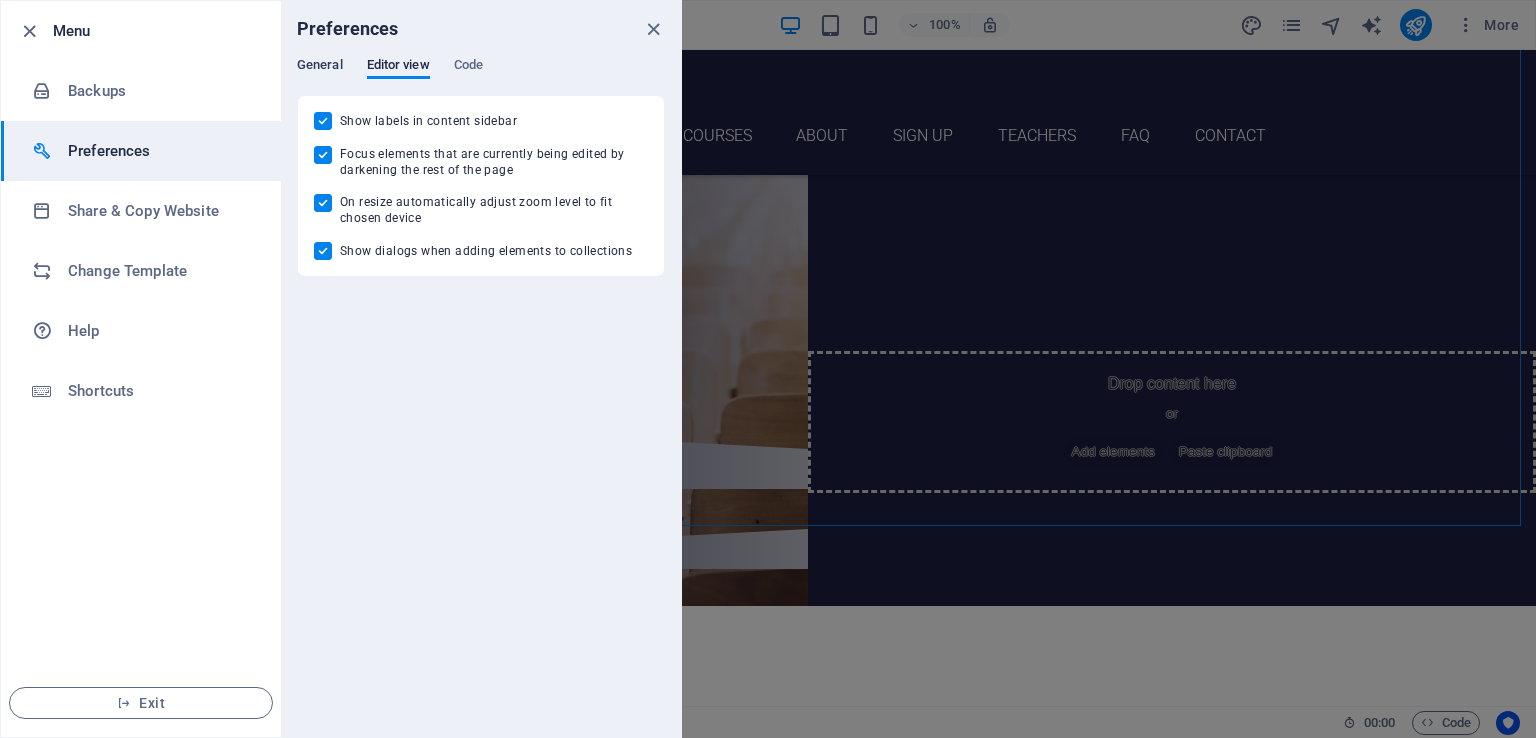 click on "General" at bounding box center (320, 67) 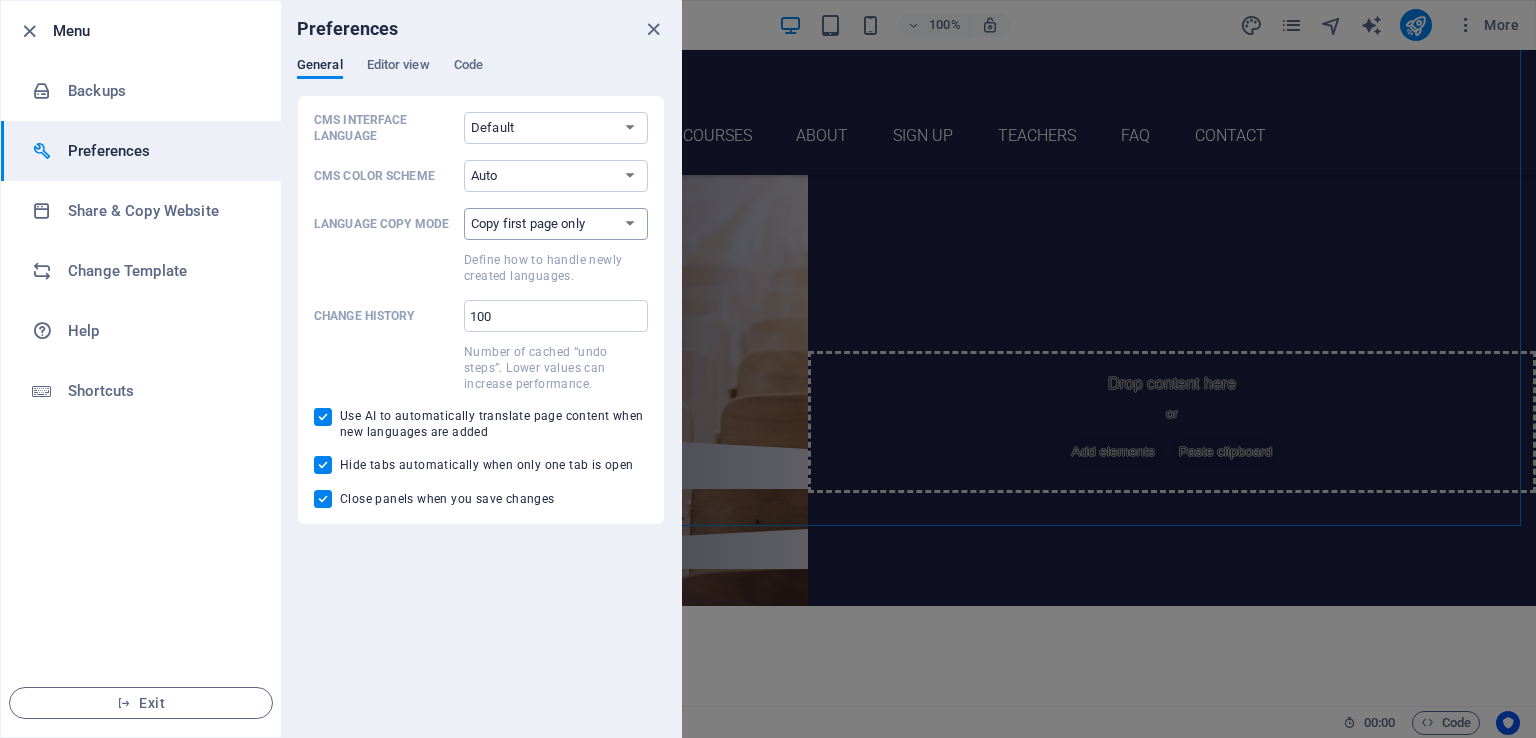 click on "Copy first page only Copy all pages" at bounding box center [556, 224] 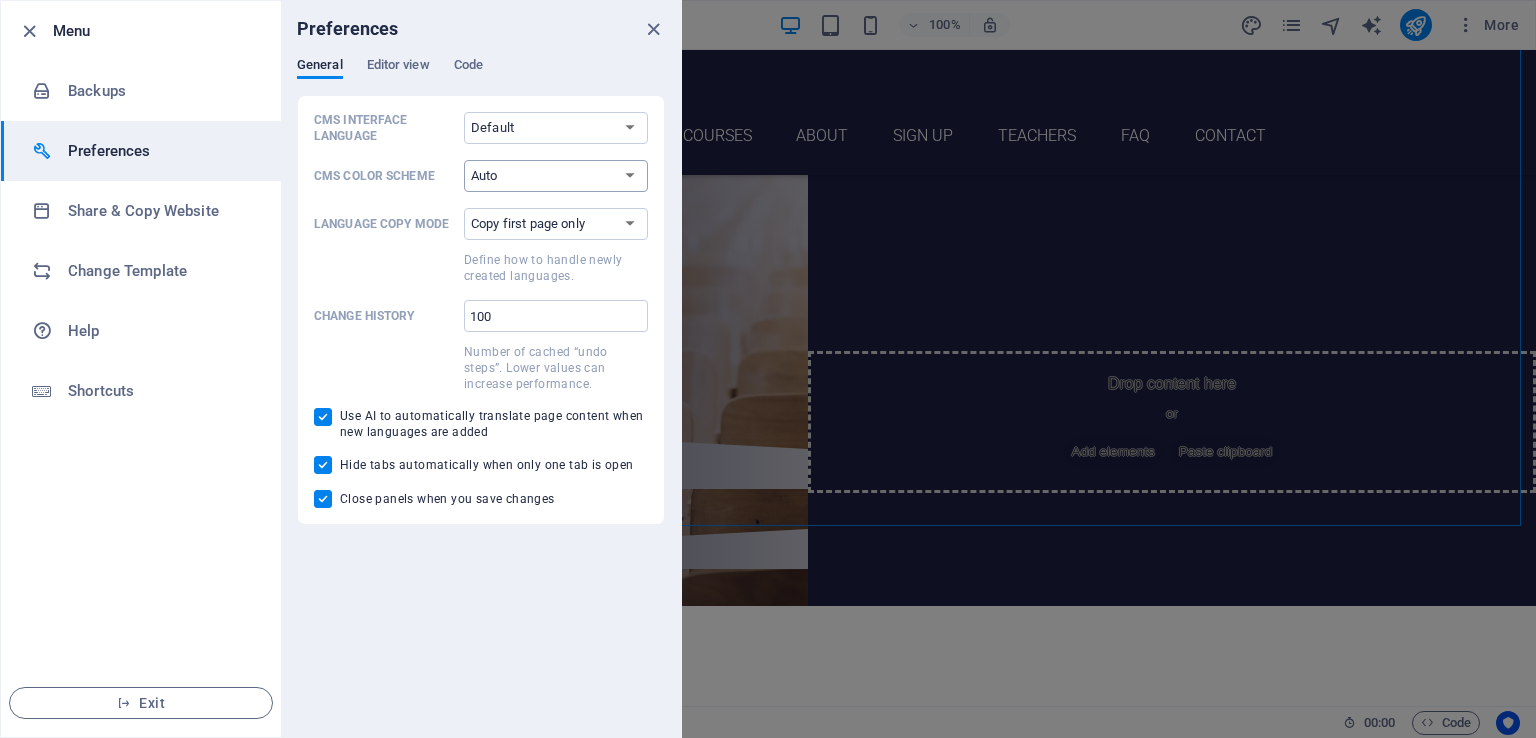 click on "Auto Dark Light" at bounding box center [556, 176] 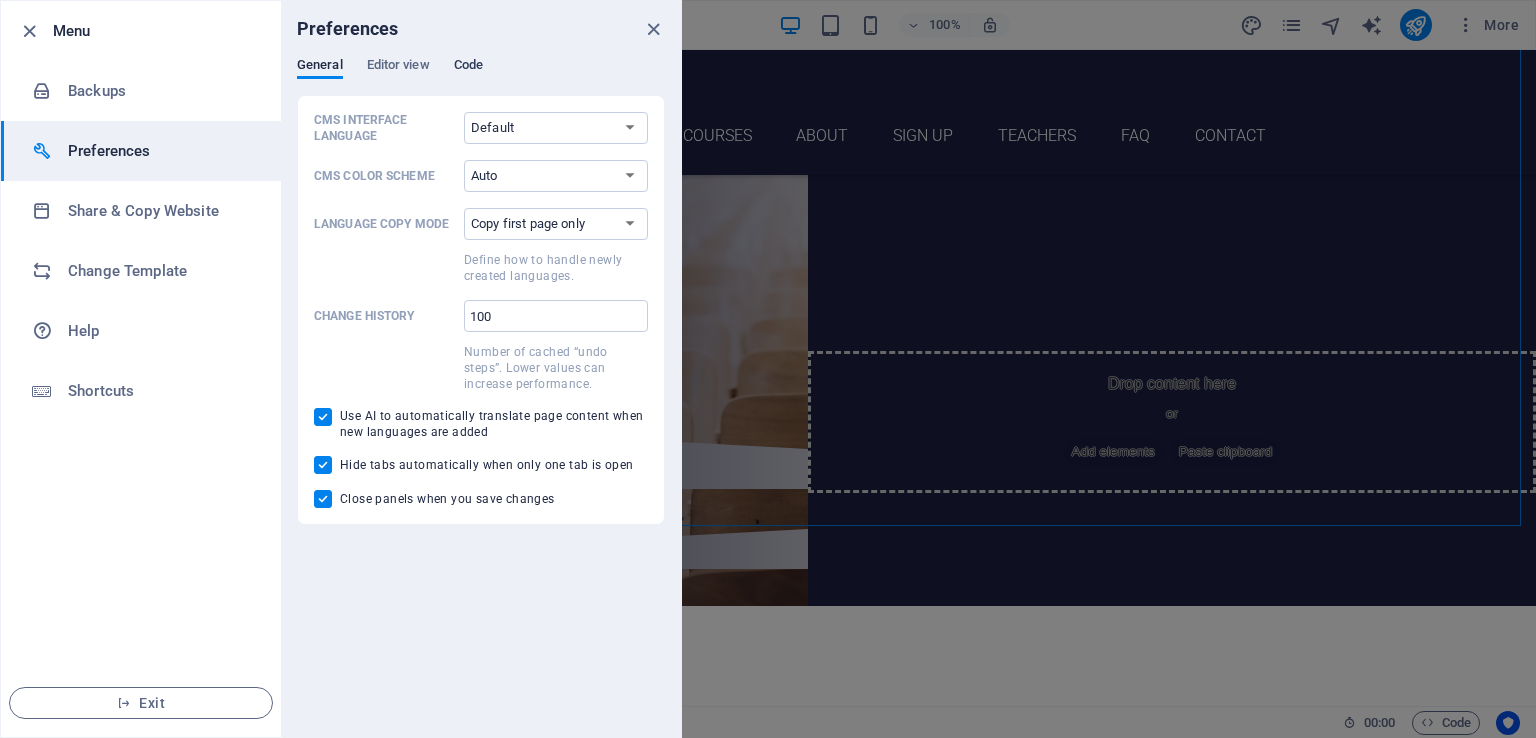click on "Code" at bounding box center [468, 67] 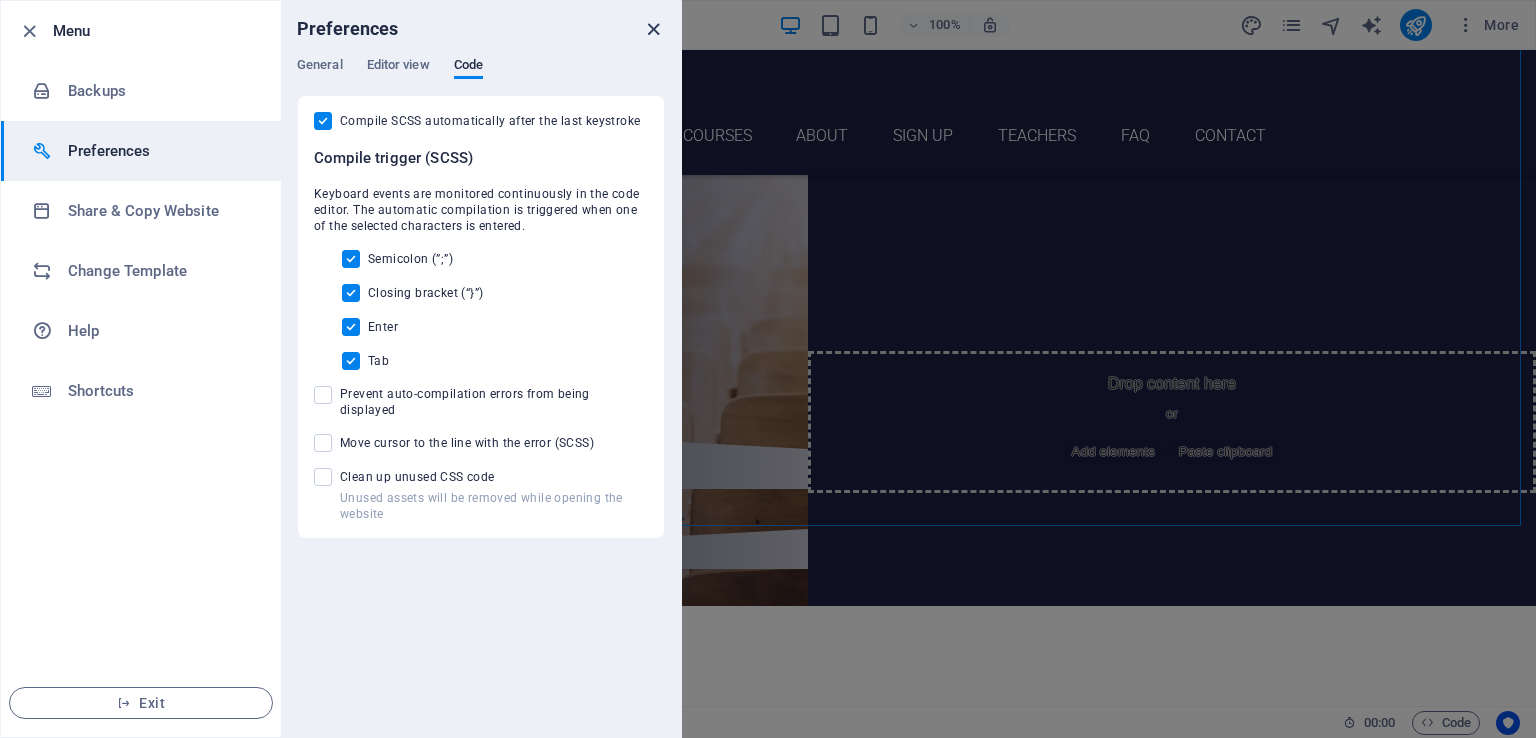 click at bounding box center (653, 29) 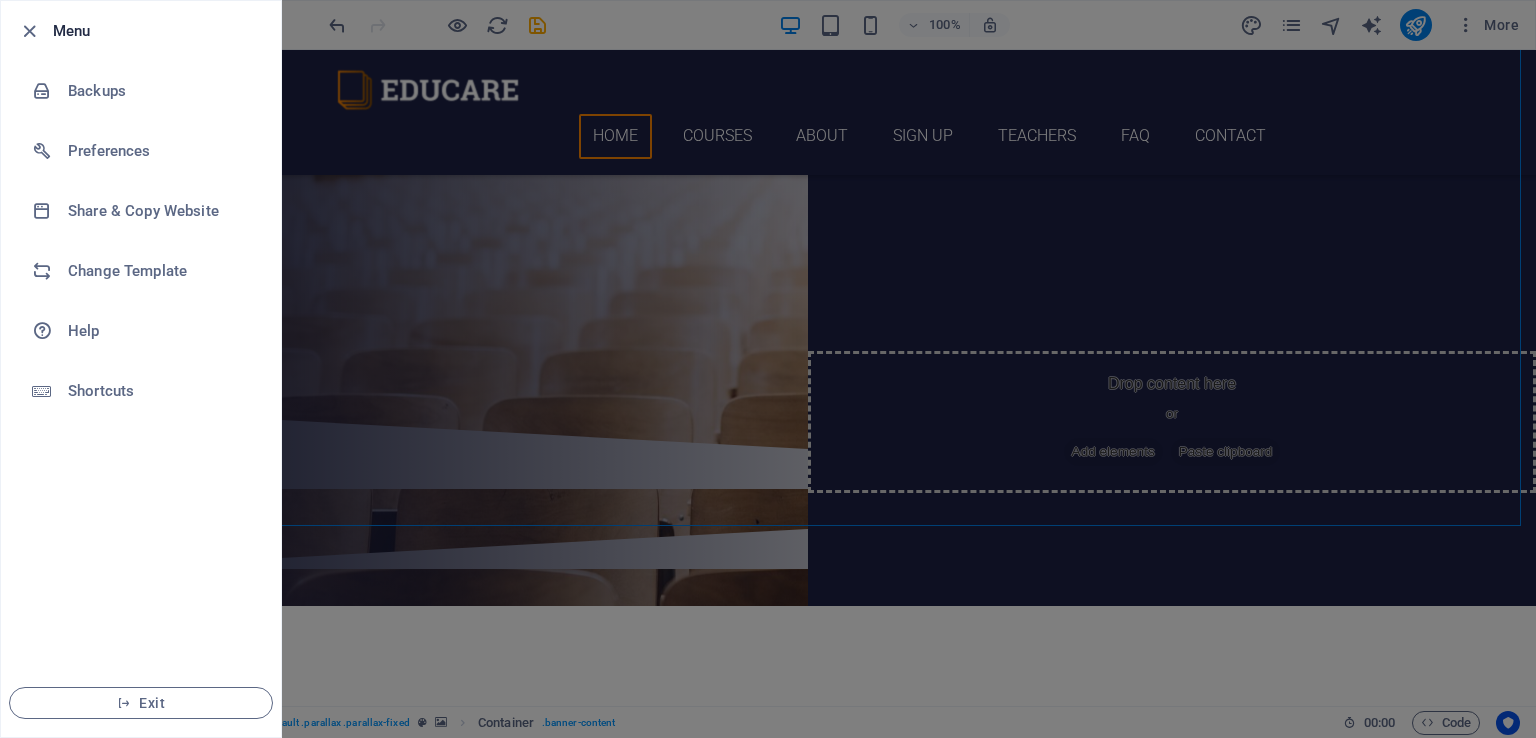 click at bounding box center (768, 369) 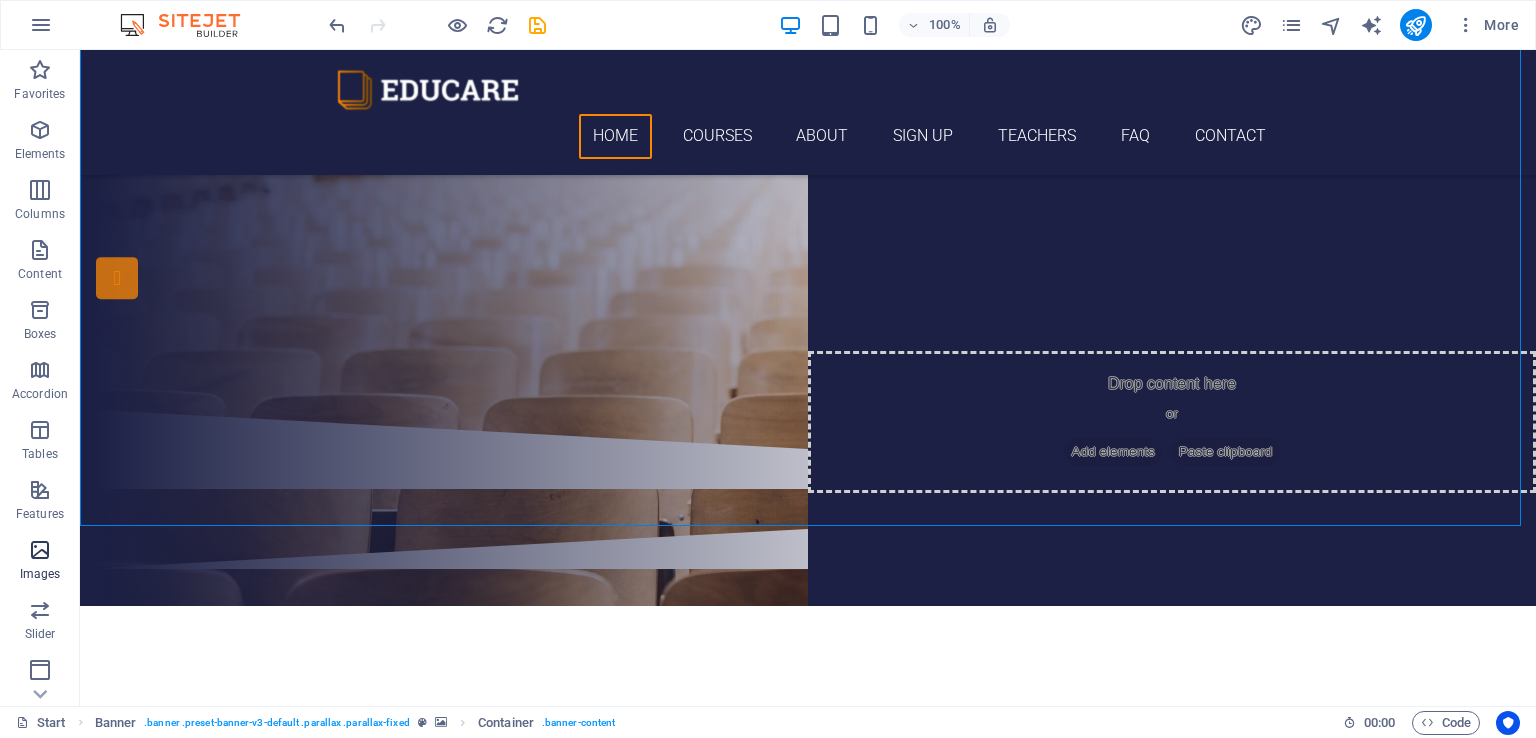 click on "Images" at bounding box center (40, 574) 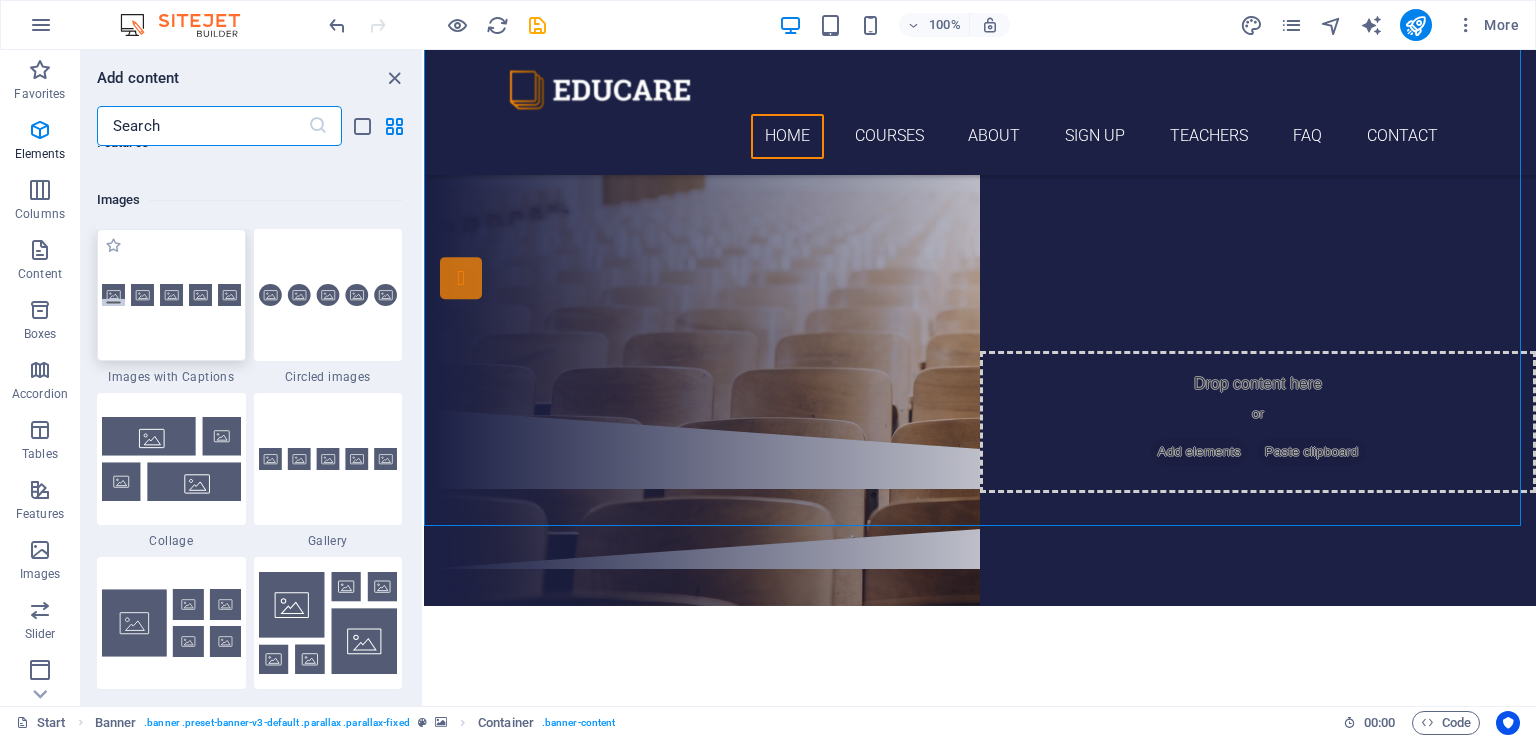 scroll, scrollTop: 10140, scrollLeft: 0, axis: vertical 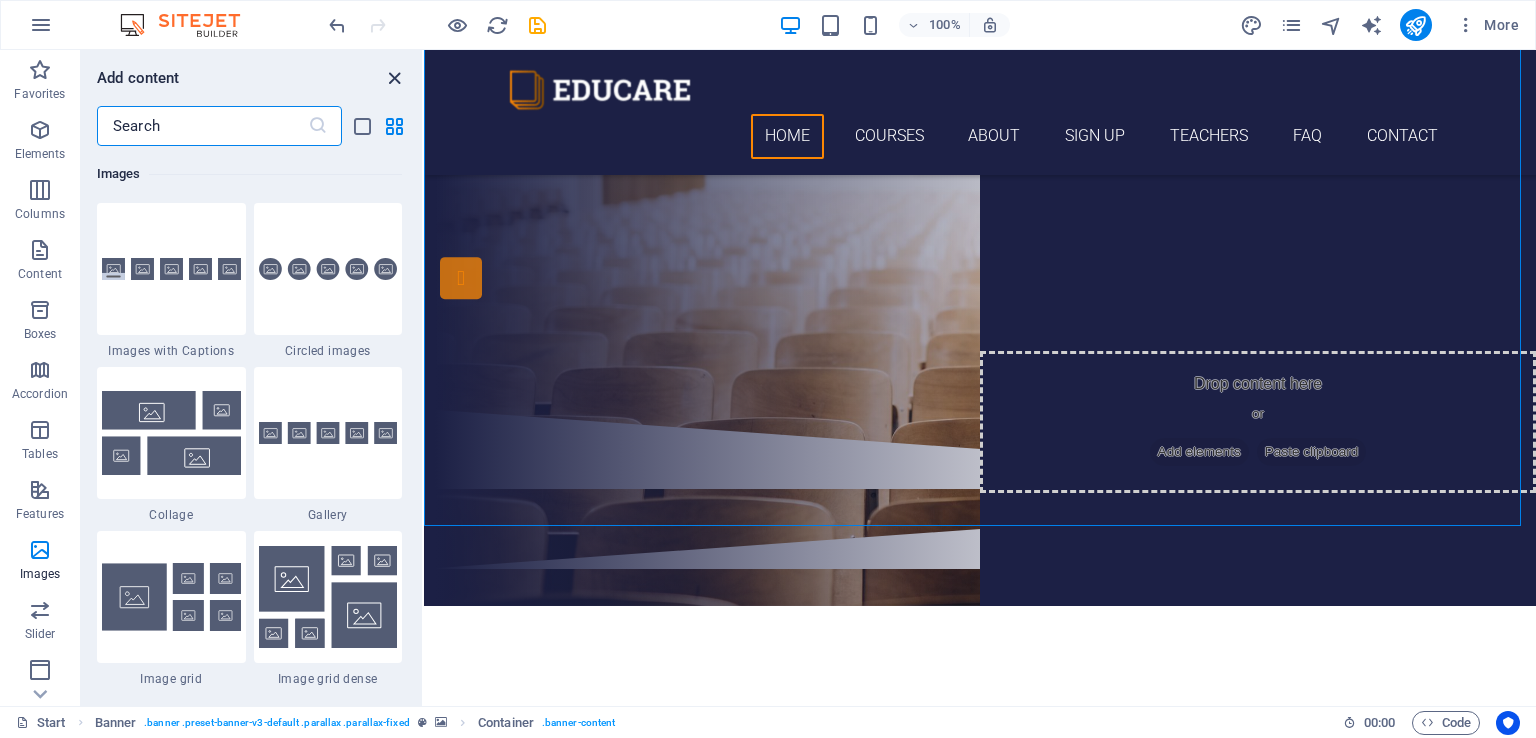 click at bounding box center (394, 78) 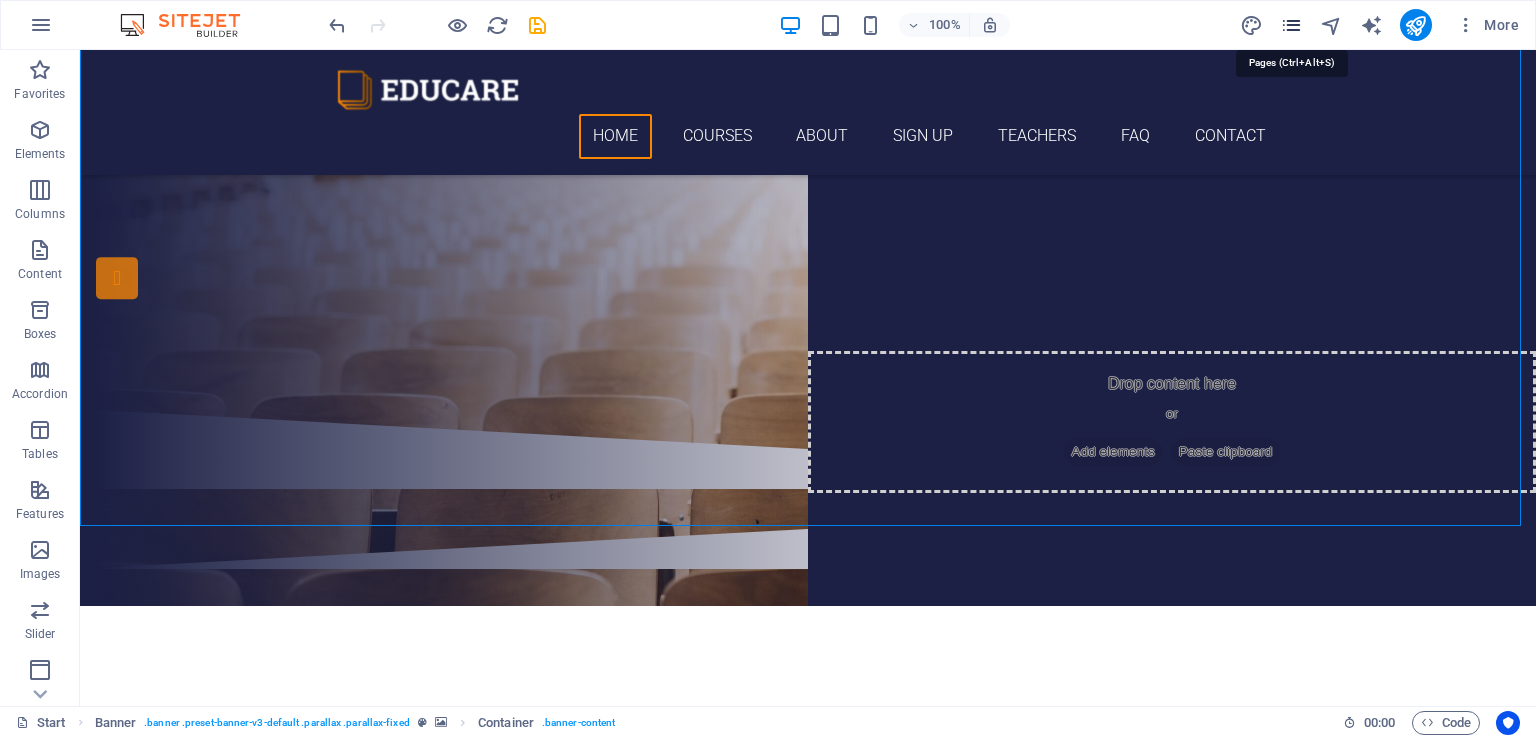 click at bounding box center (1291, 25) 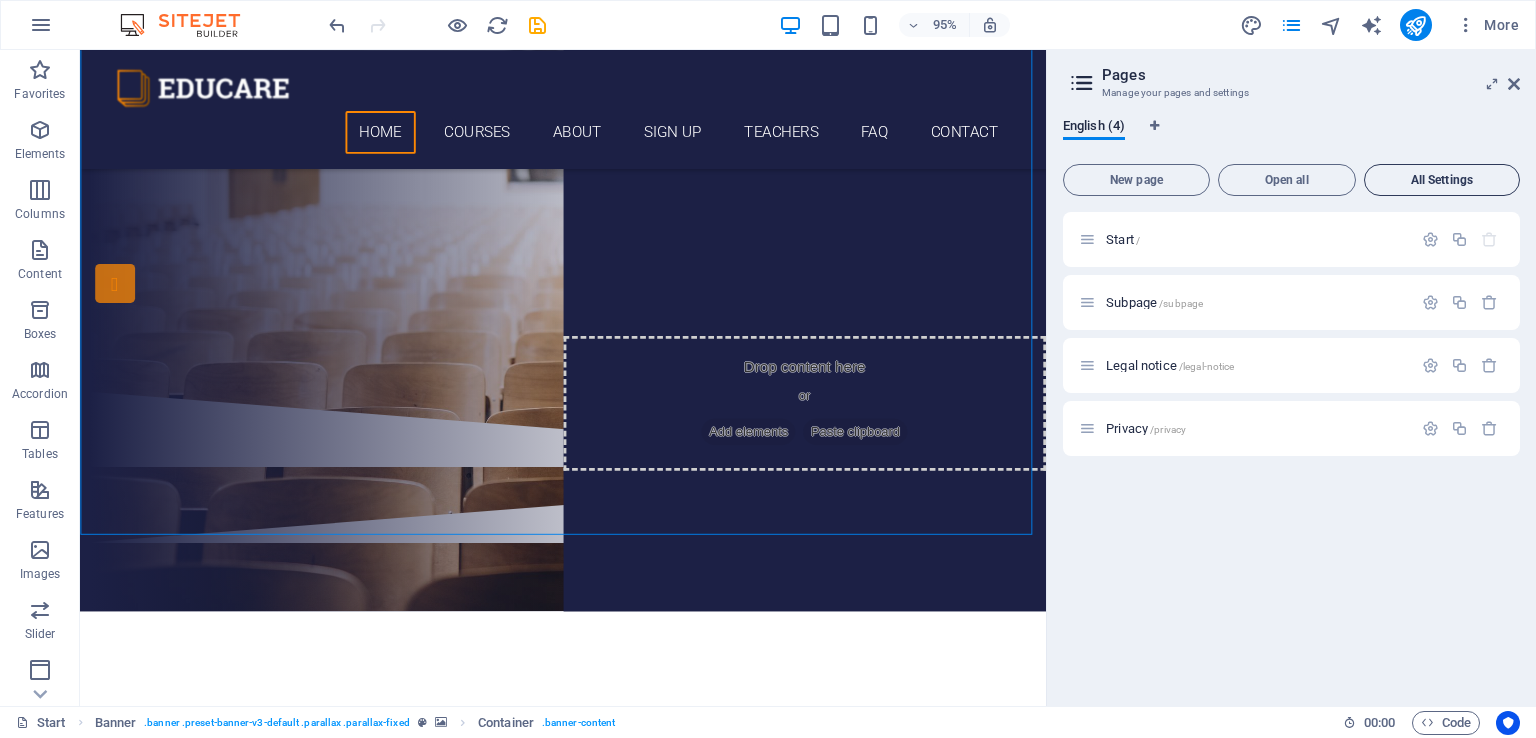 click on "All Settings" at bounding box center [1442, 180] 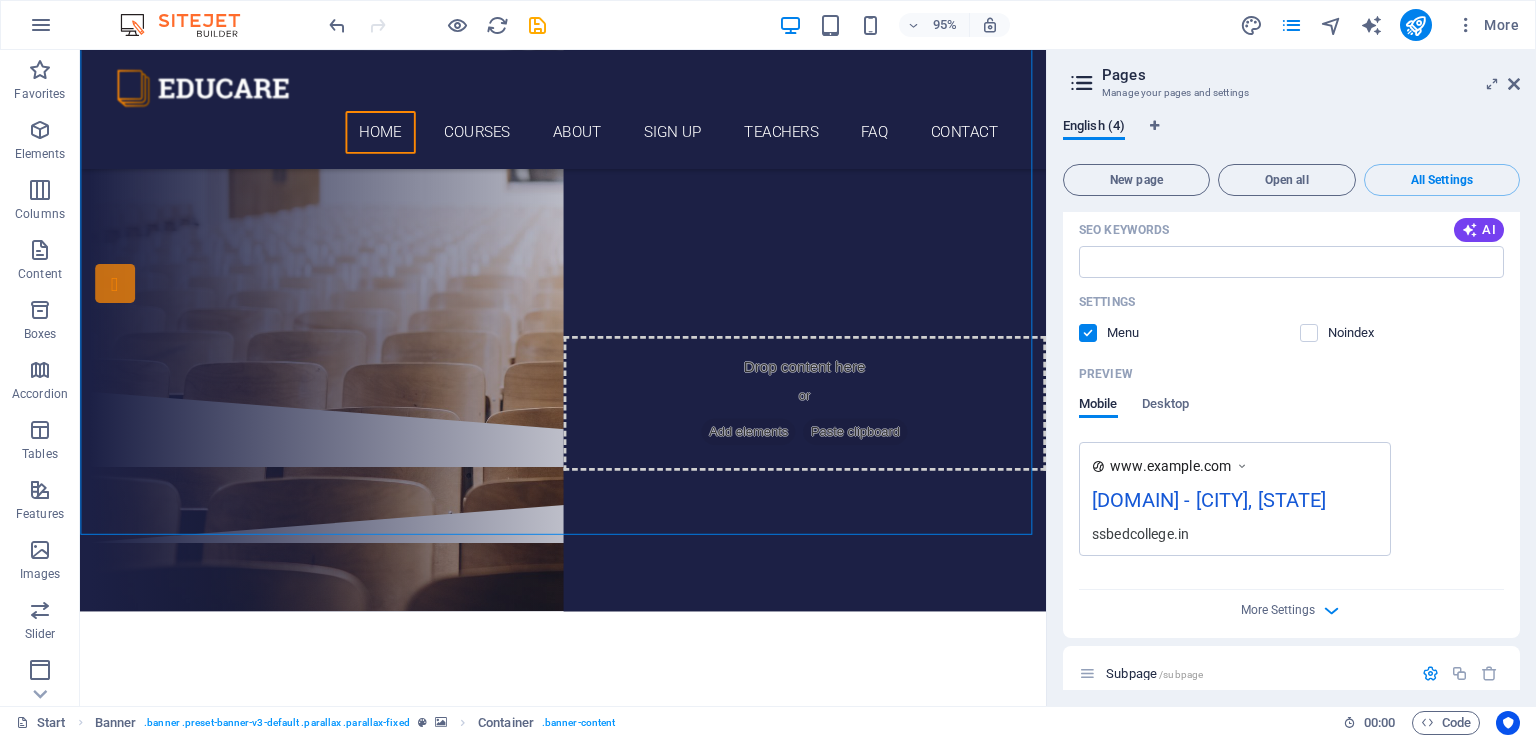 scroll, scrollTop: 200, scrollLeft: 0, axis: vertical 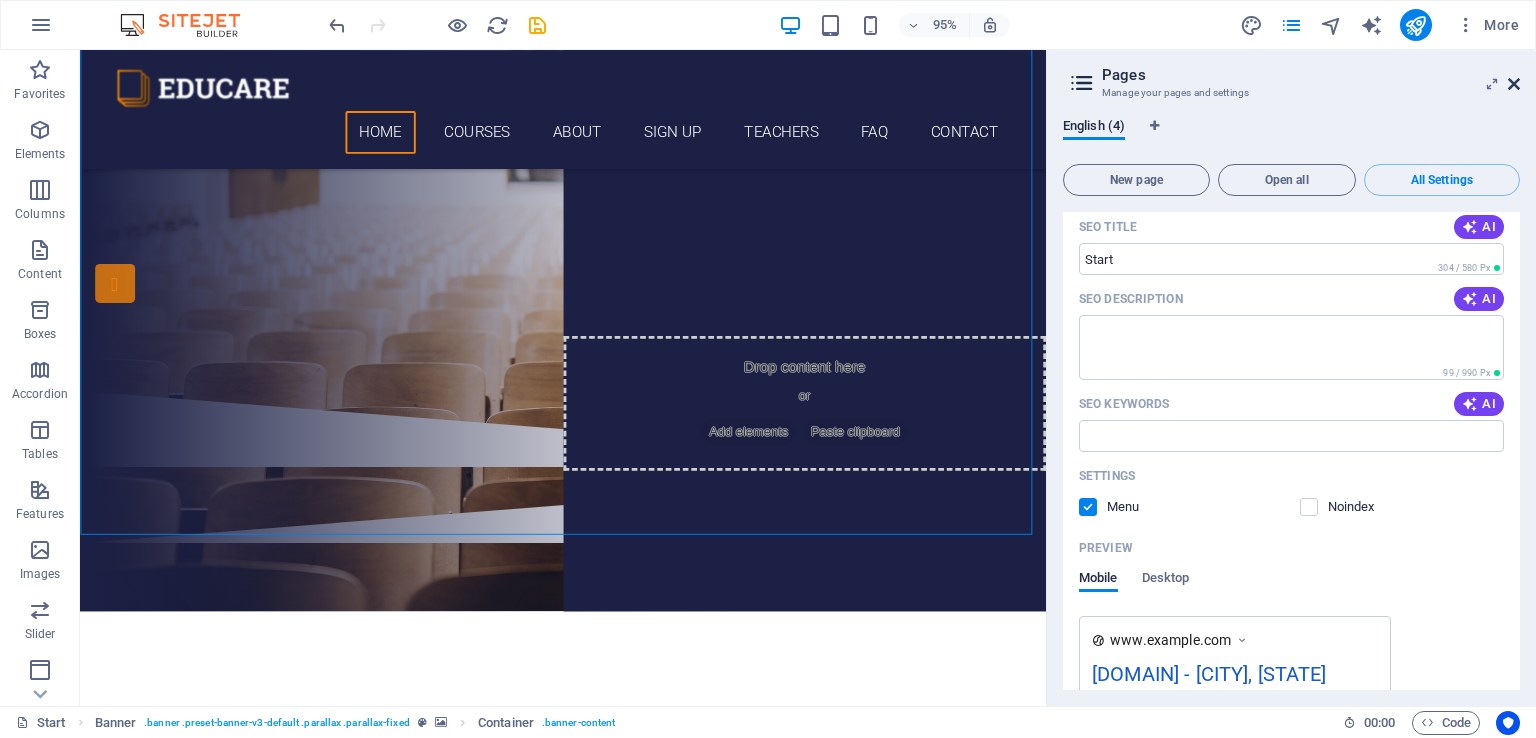 click at bounding box center (1514, 84) 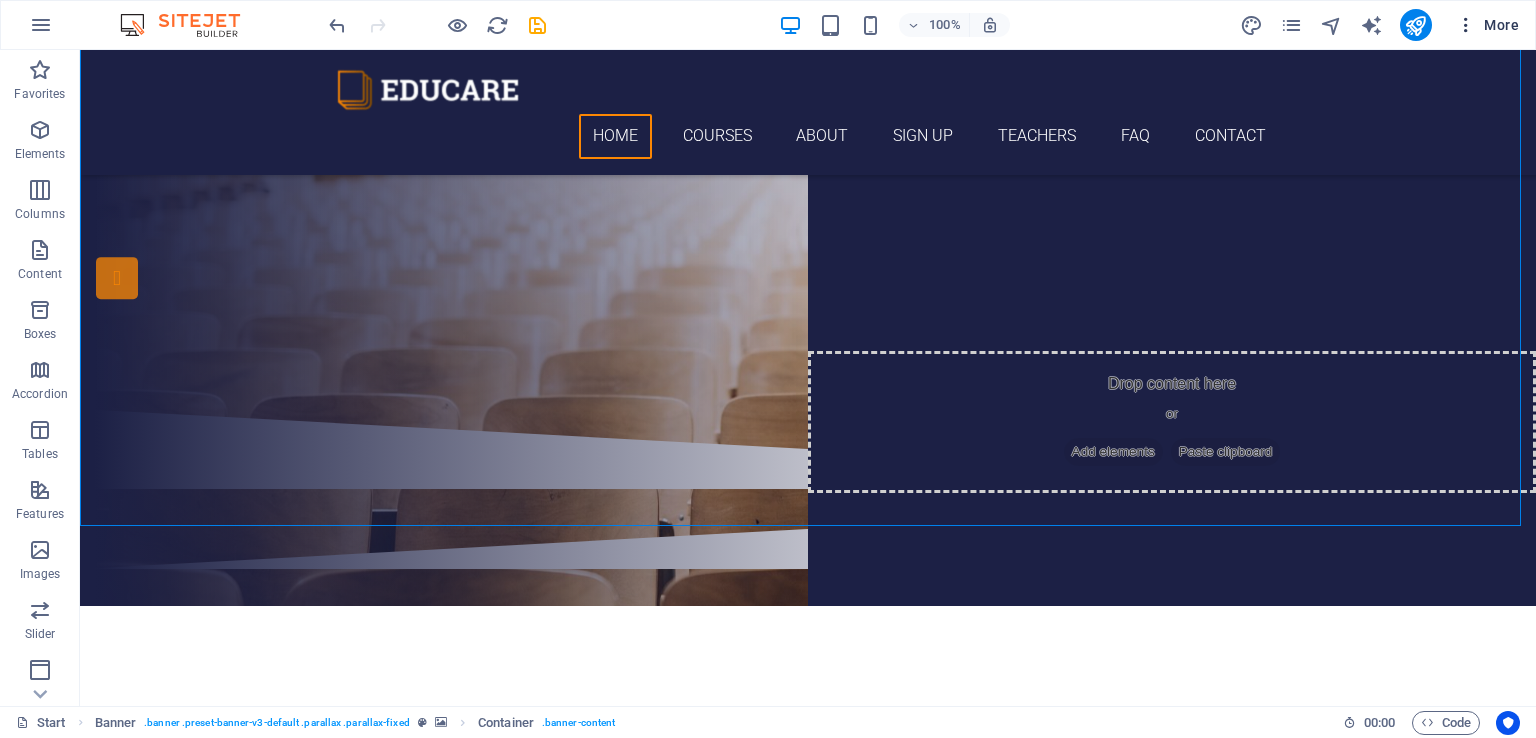 click on "More" at bounding box center (1487, 25) 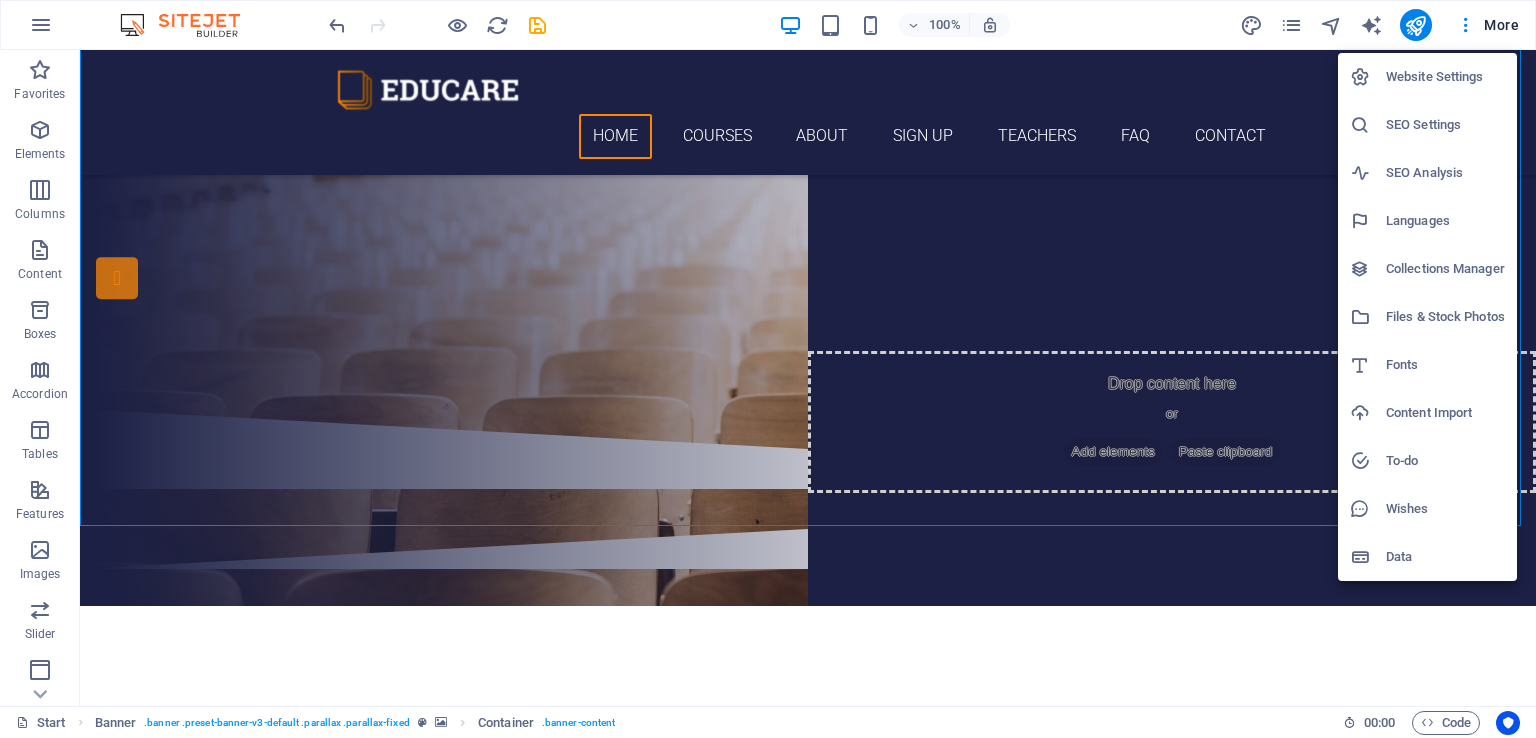 click on "Website Settings" at bounding box center [1445, 77] 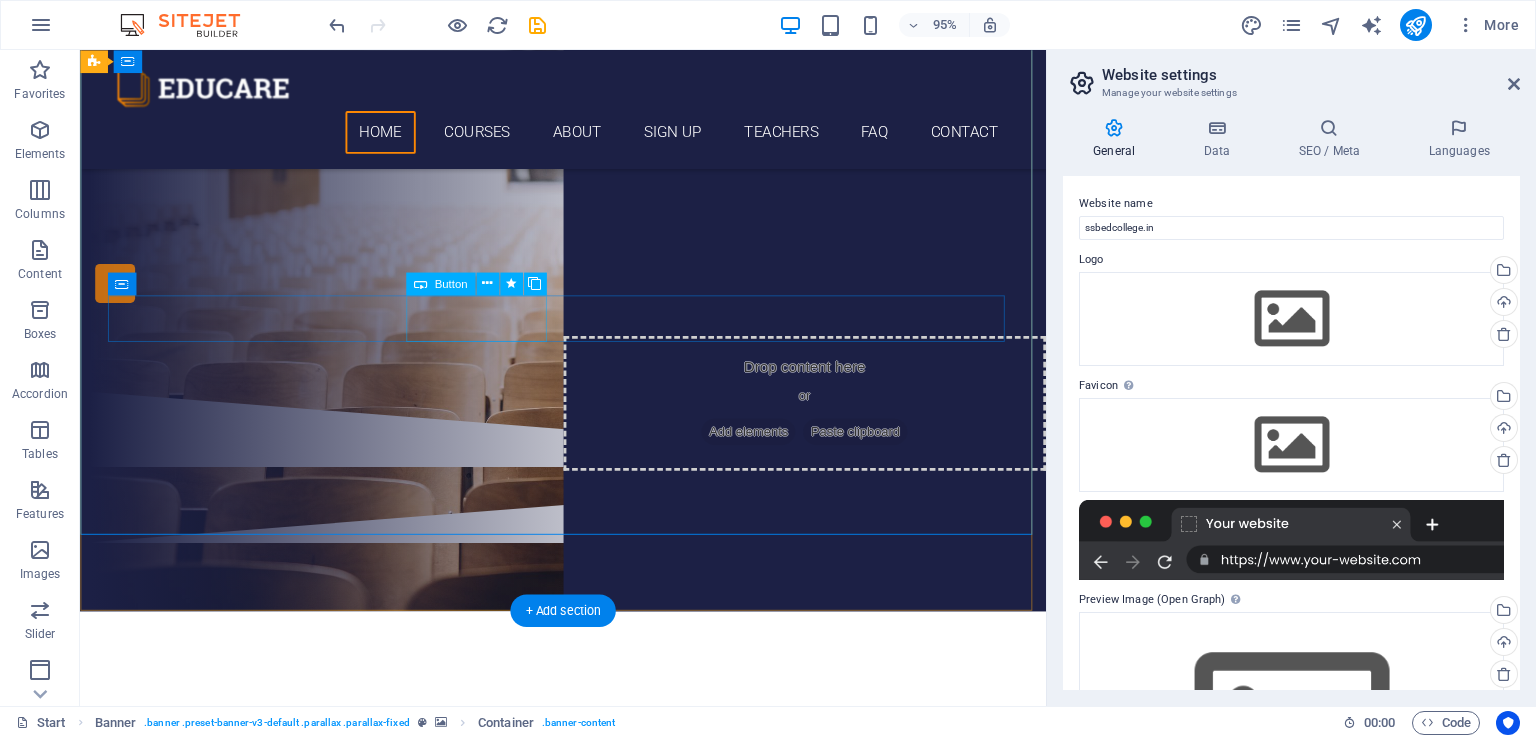 click on "Our Courses" at bounding box center [589, 226] 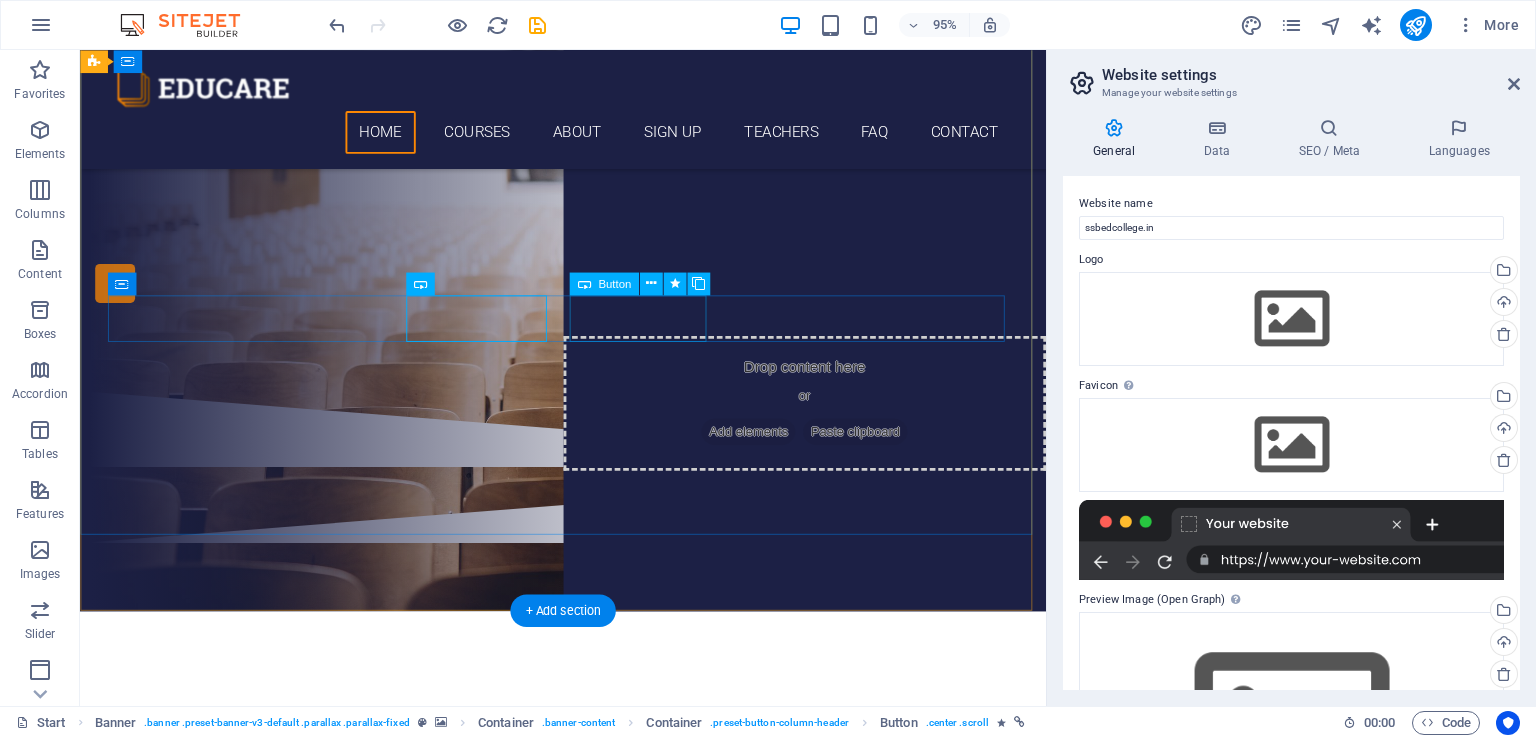 click on "Sign up now" at bounding box center [589, 288] 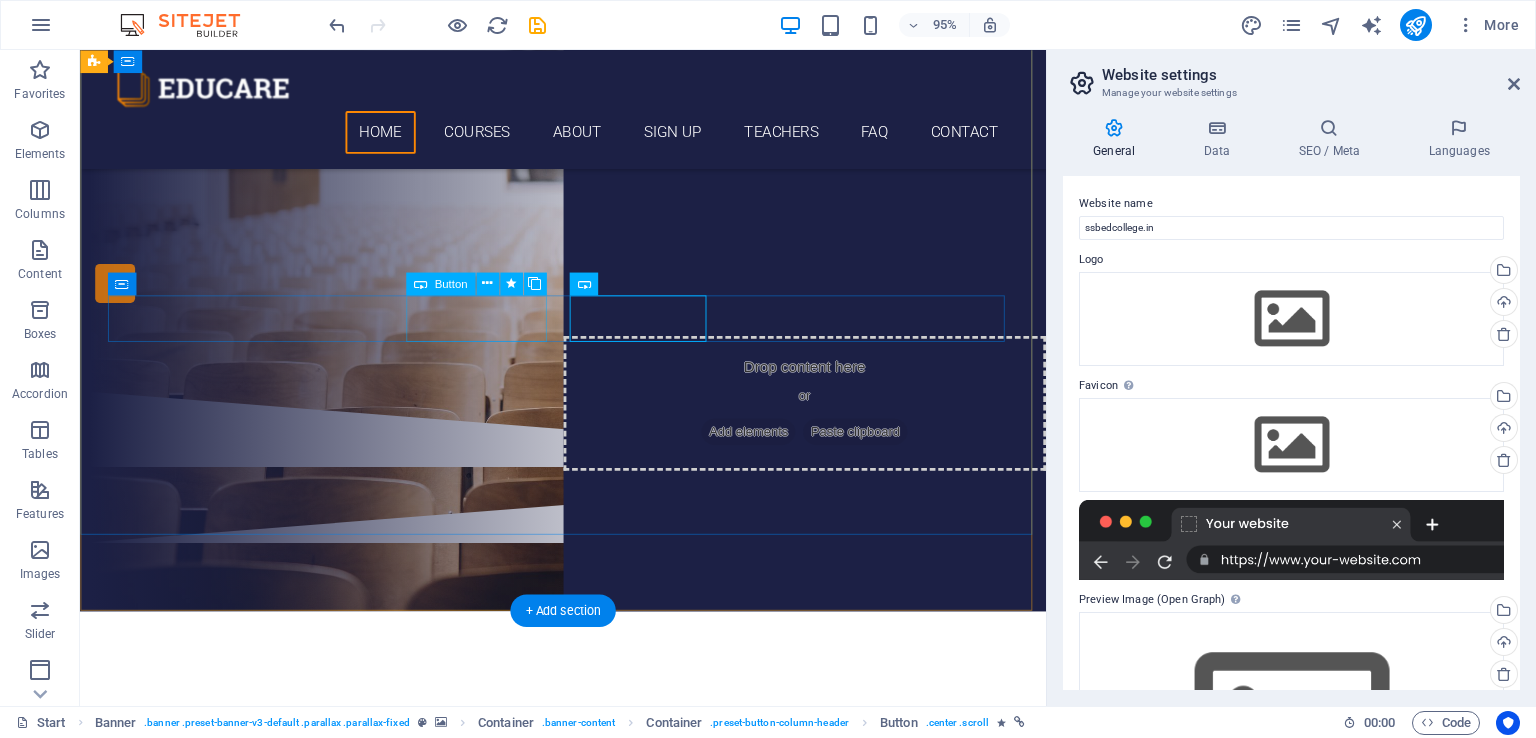 click on "Our Courses" at bounding box center [589, 226] 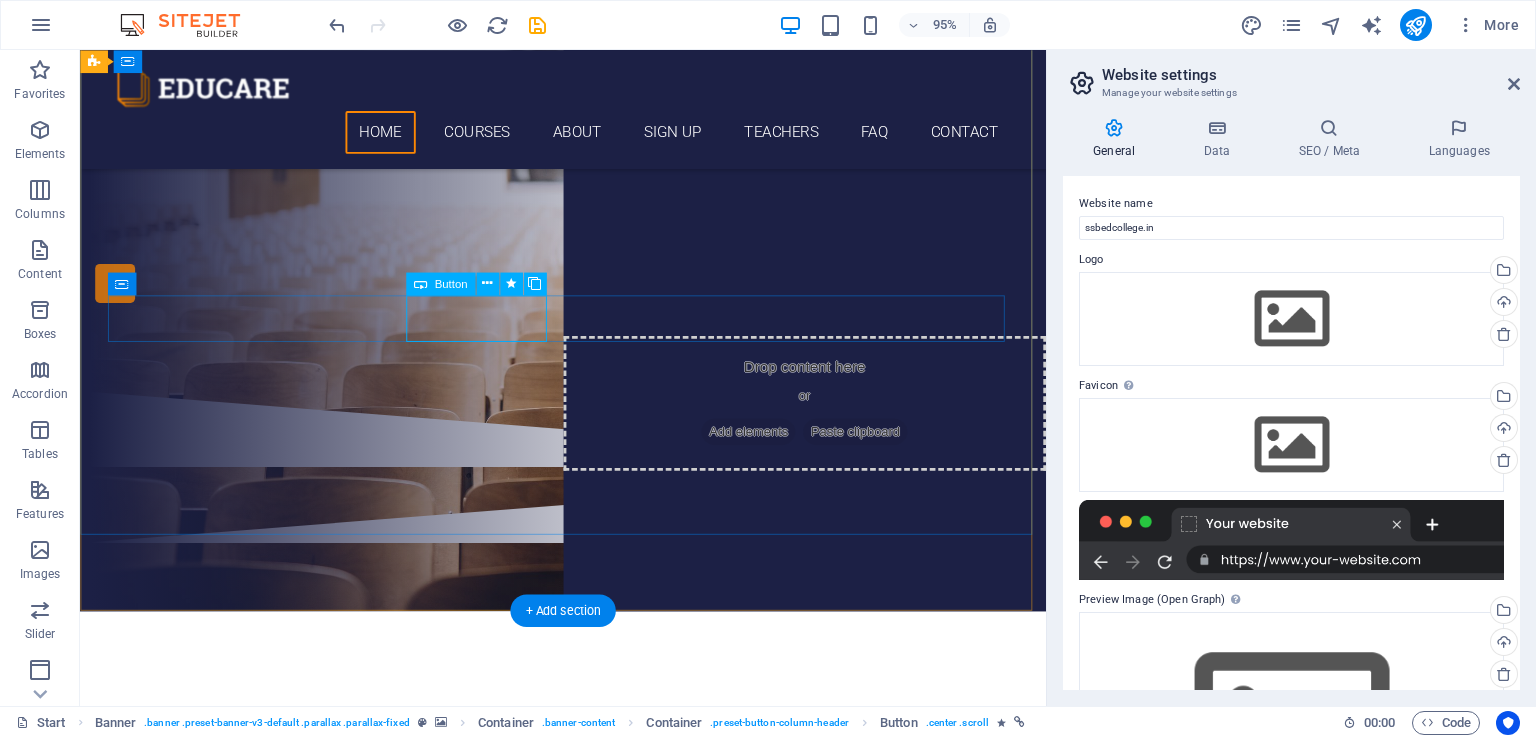 click on "Our Courses" at bounding box center (589, 226) 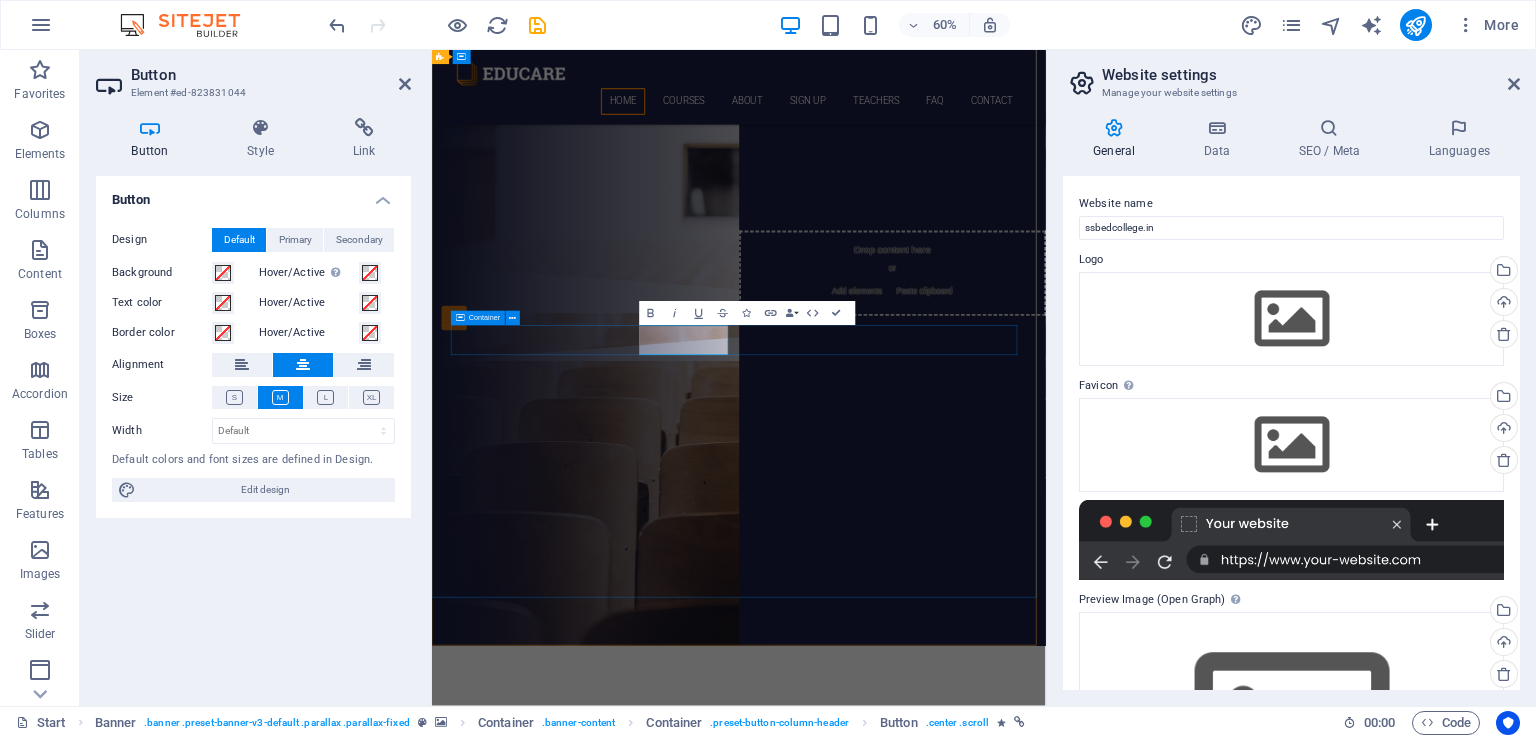 type 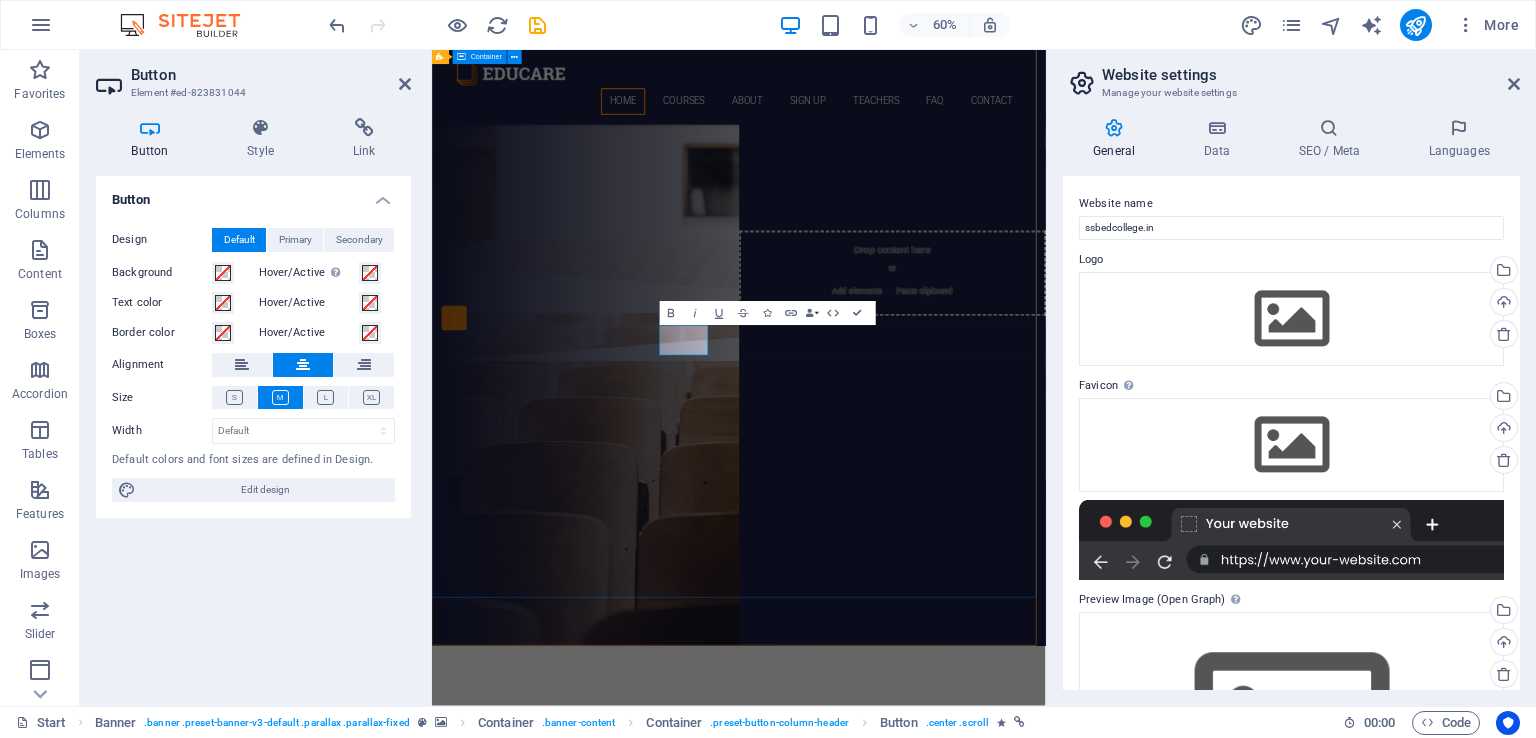 click on "SANJAY SINHA B.ED. COLLEGE B.ED. Sign up now" at bounding box center (943, 179) 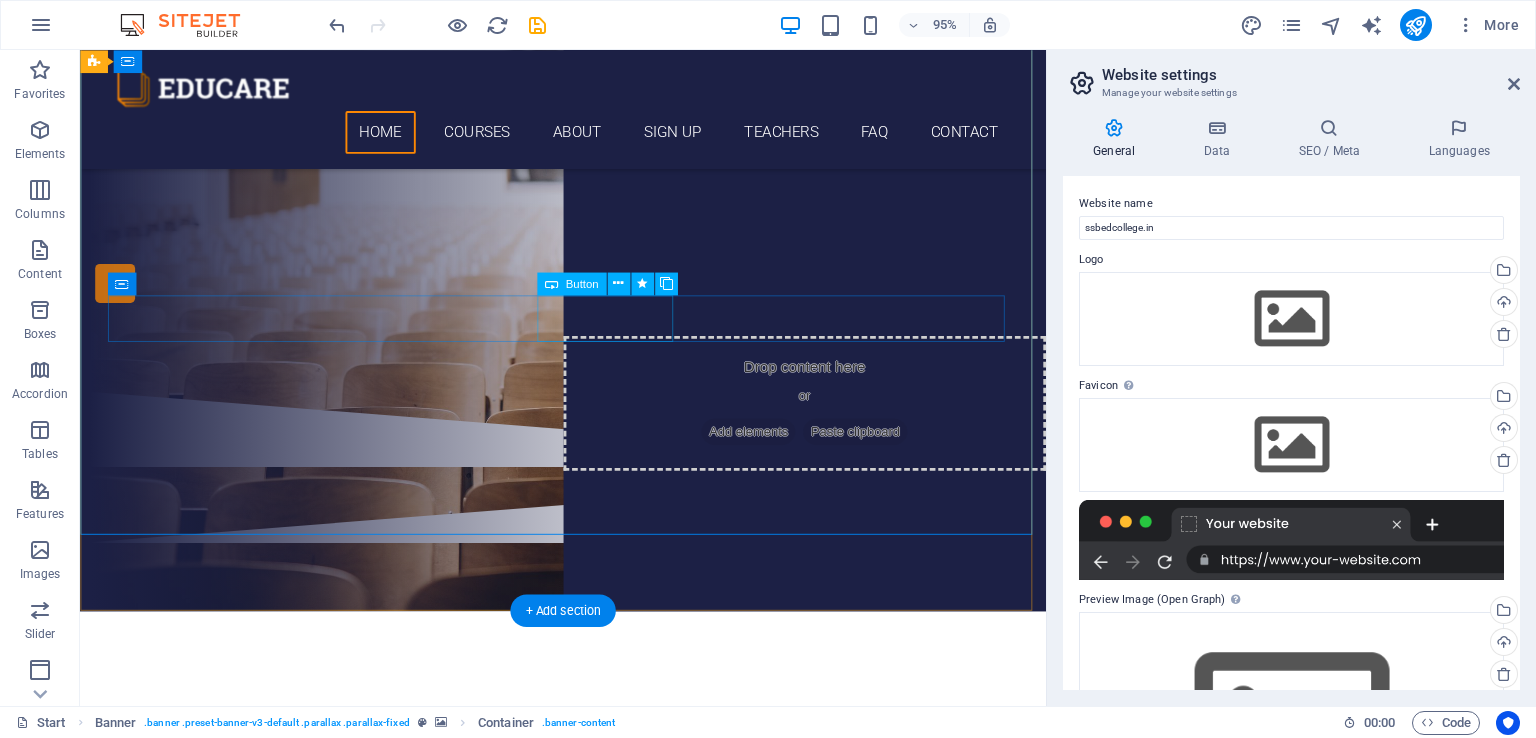 click on "Sign up now" at bounding box center (589, 288) 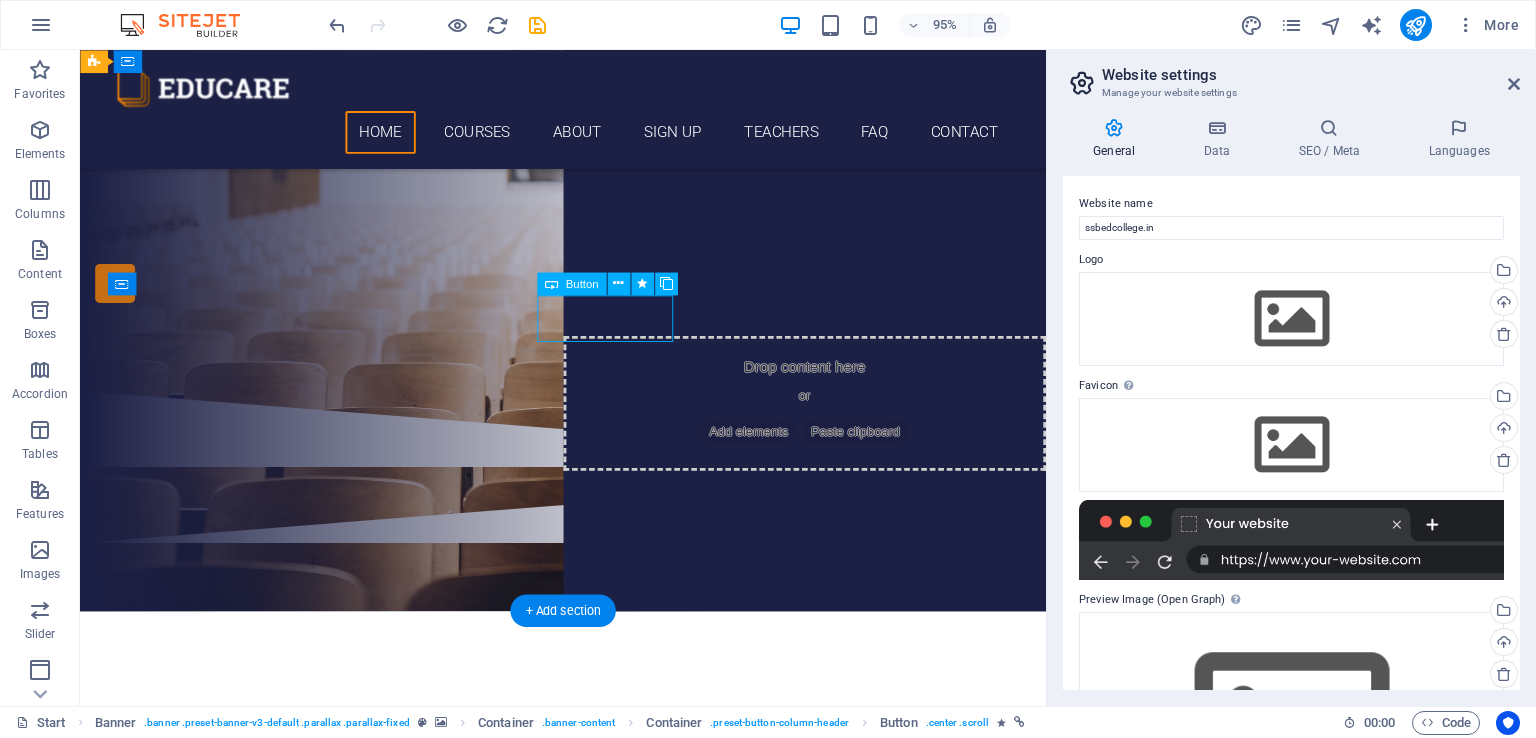 click on "Sign up now" at bounding box center (589, 288) 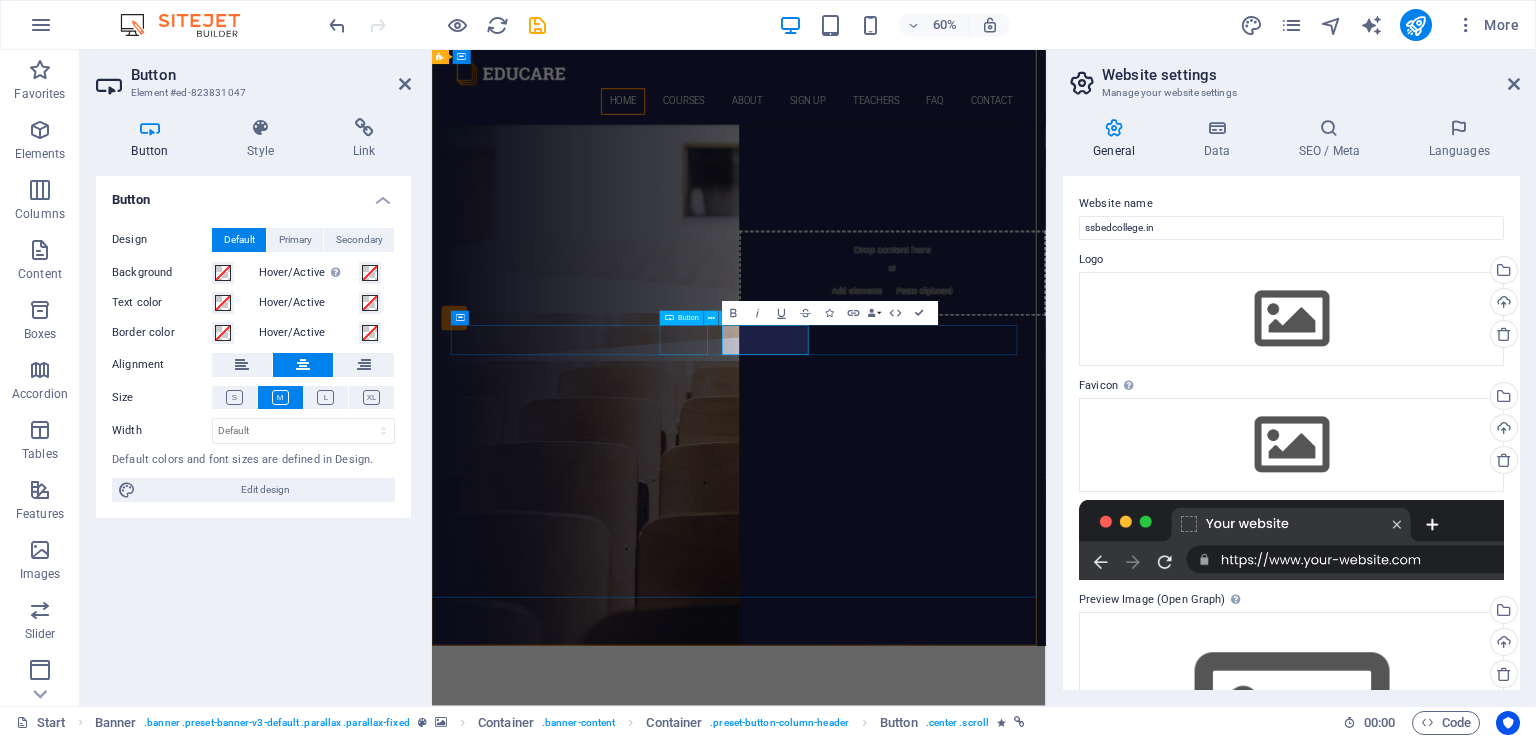 type 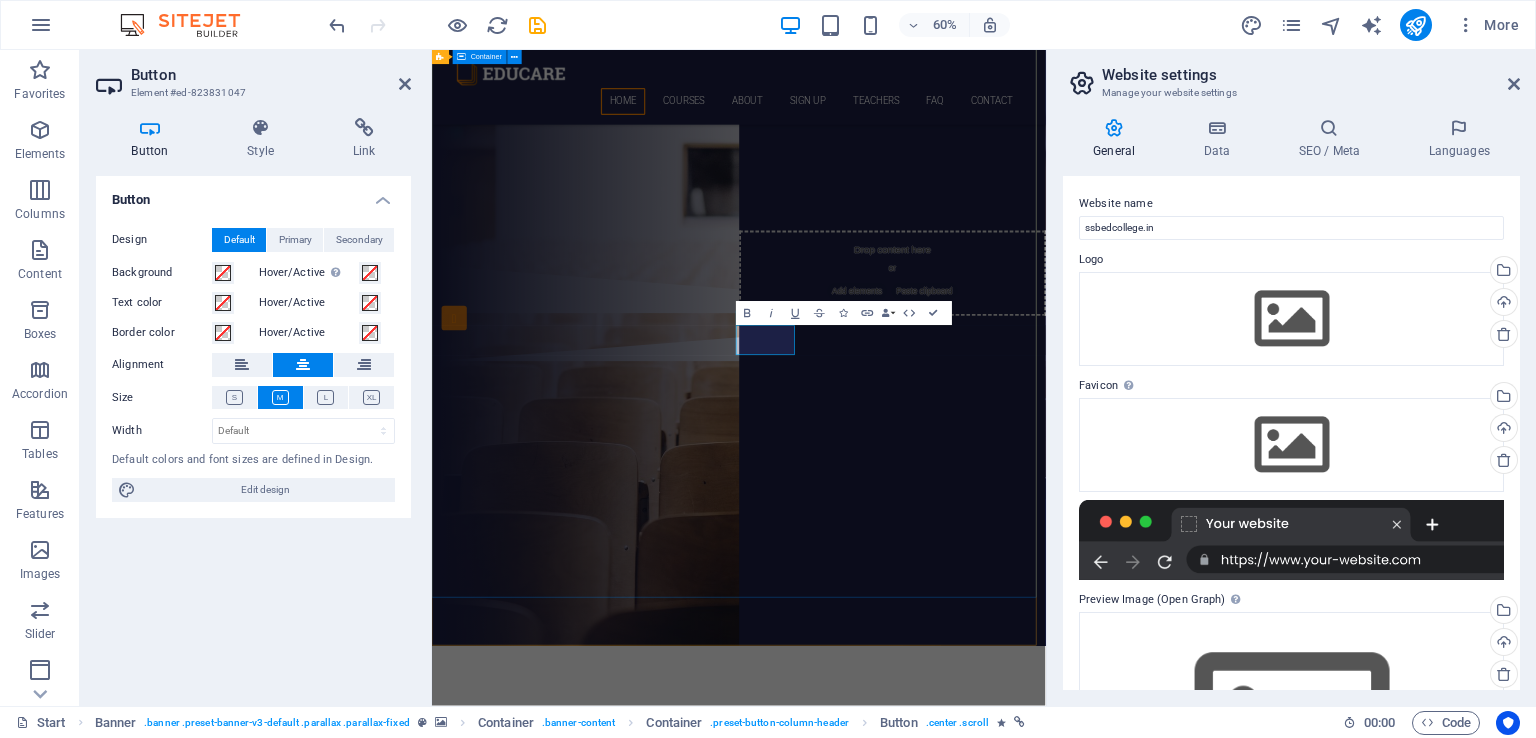 click on "SANJAY SINHA B.ED. COLLEGE B.ED. D.EL.ED" at bounding box center (943, 179) 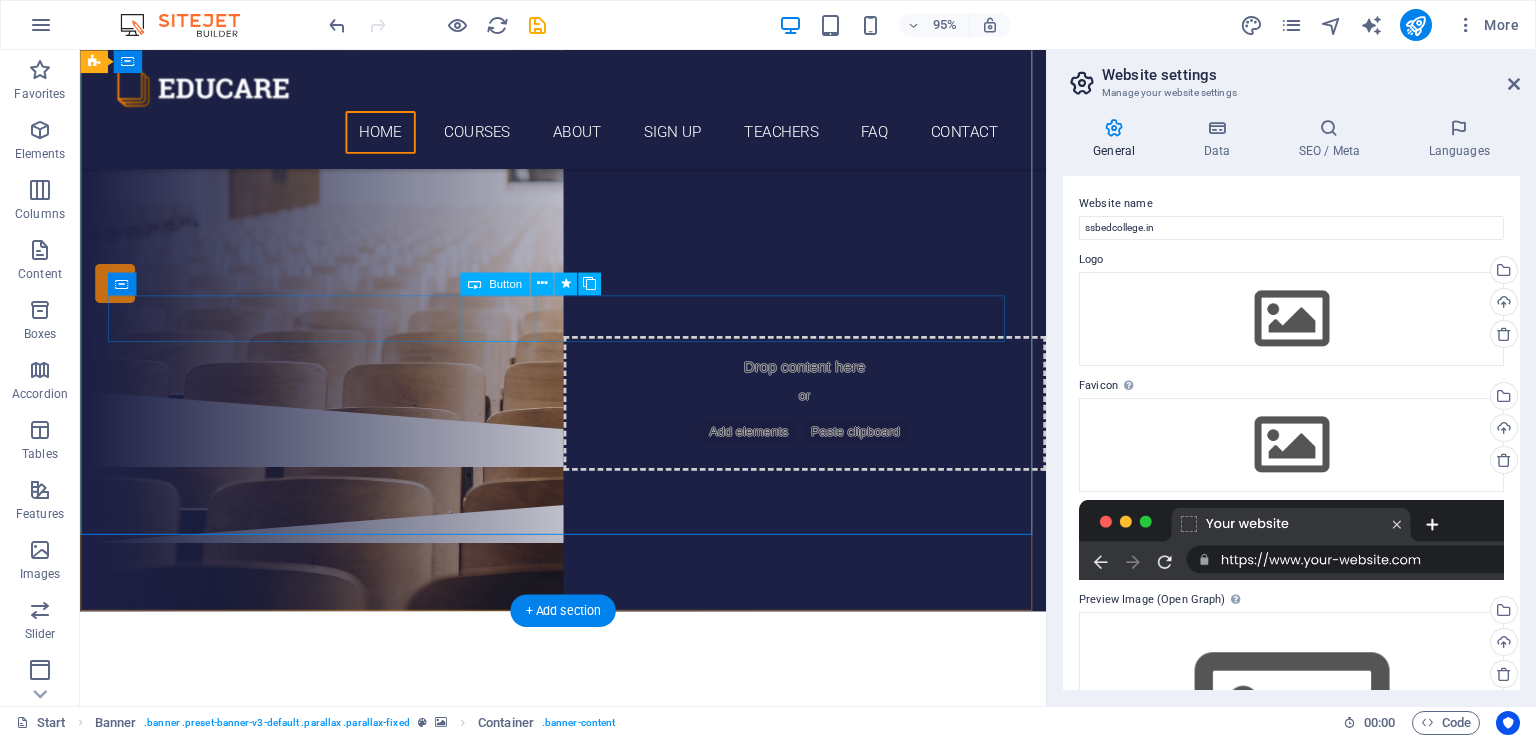 click on "B.ED." at bounding box center [589, 226] 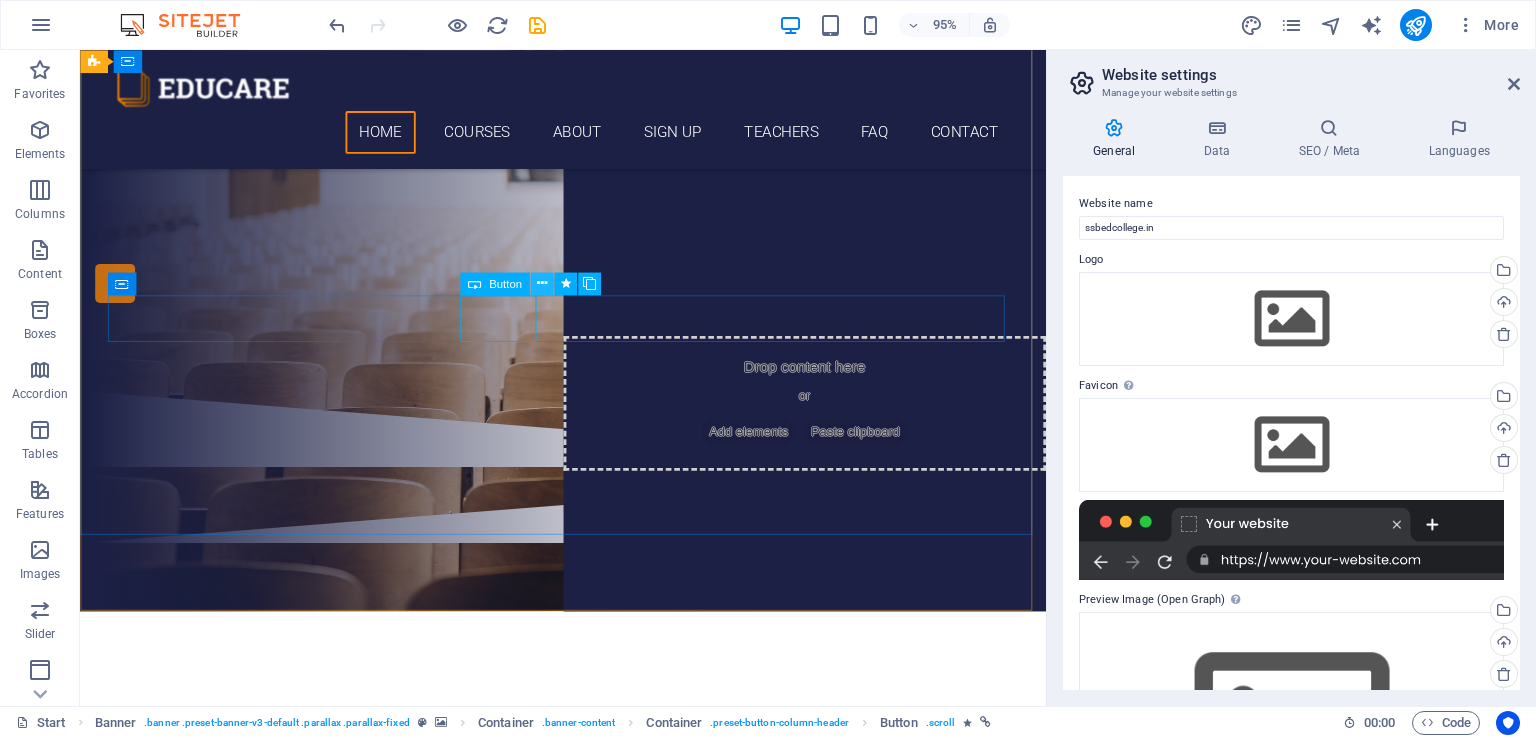 click at bounding box center (541, 284) 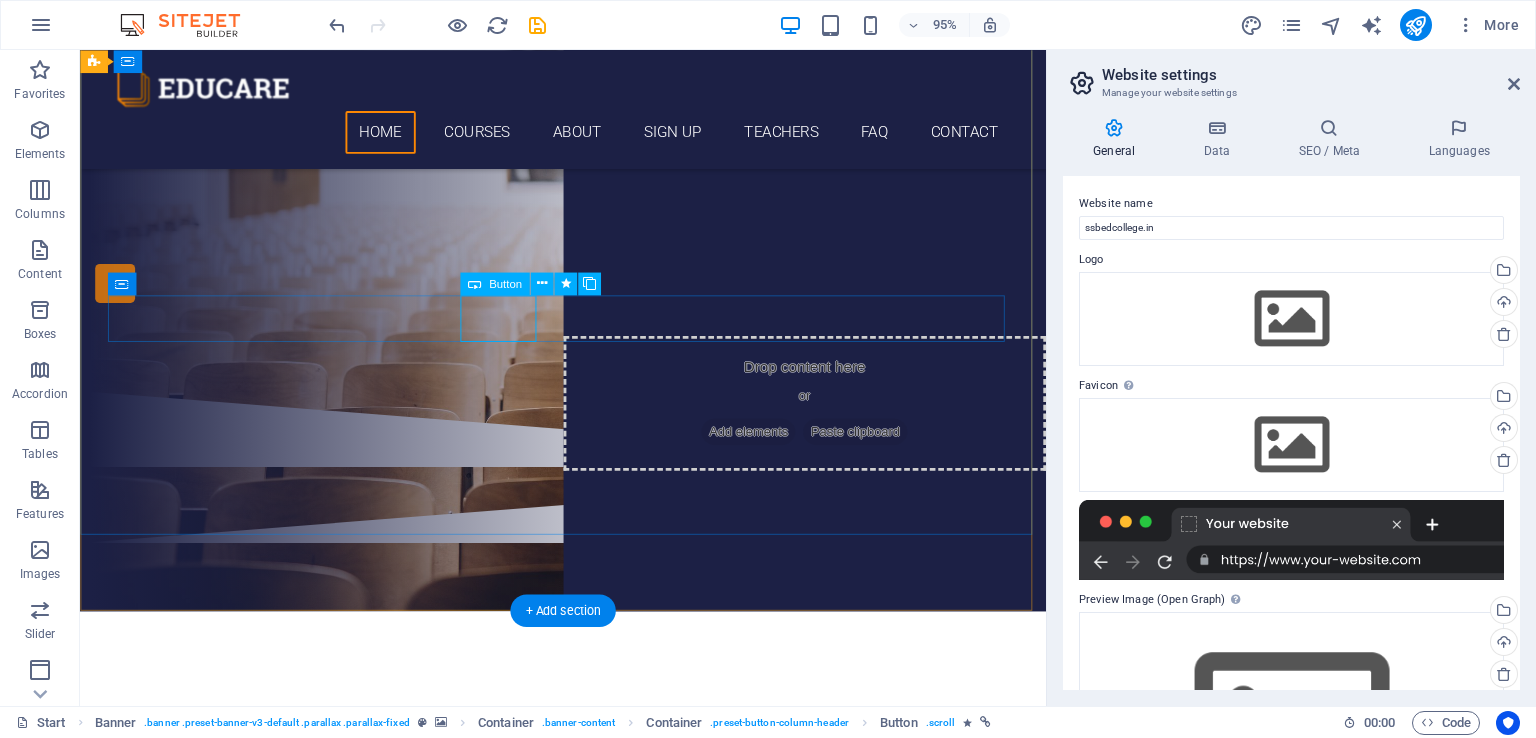 click on "B.ED." at bounding box center [589, 226] 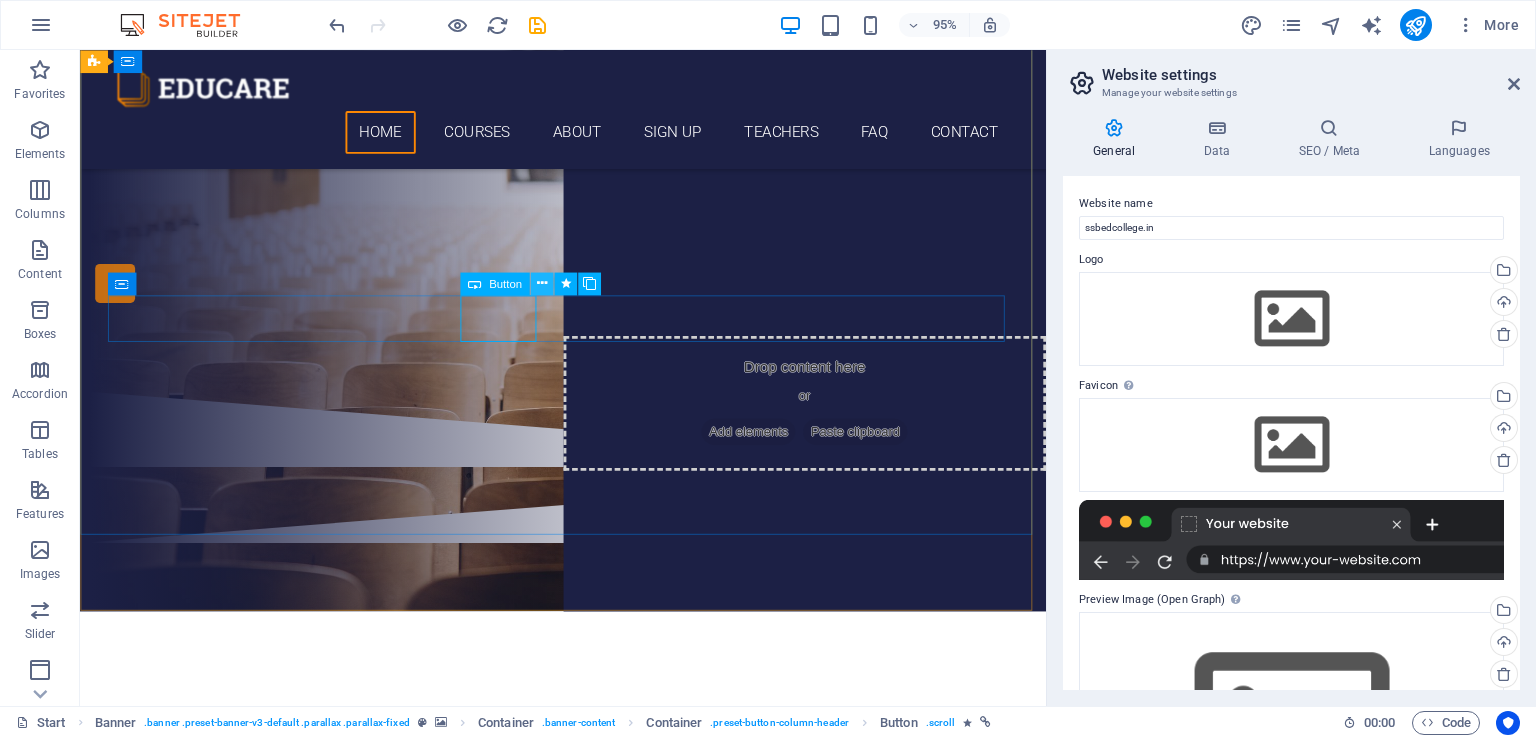 click at bounding box center [541, 283] 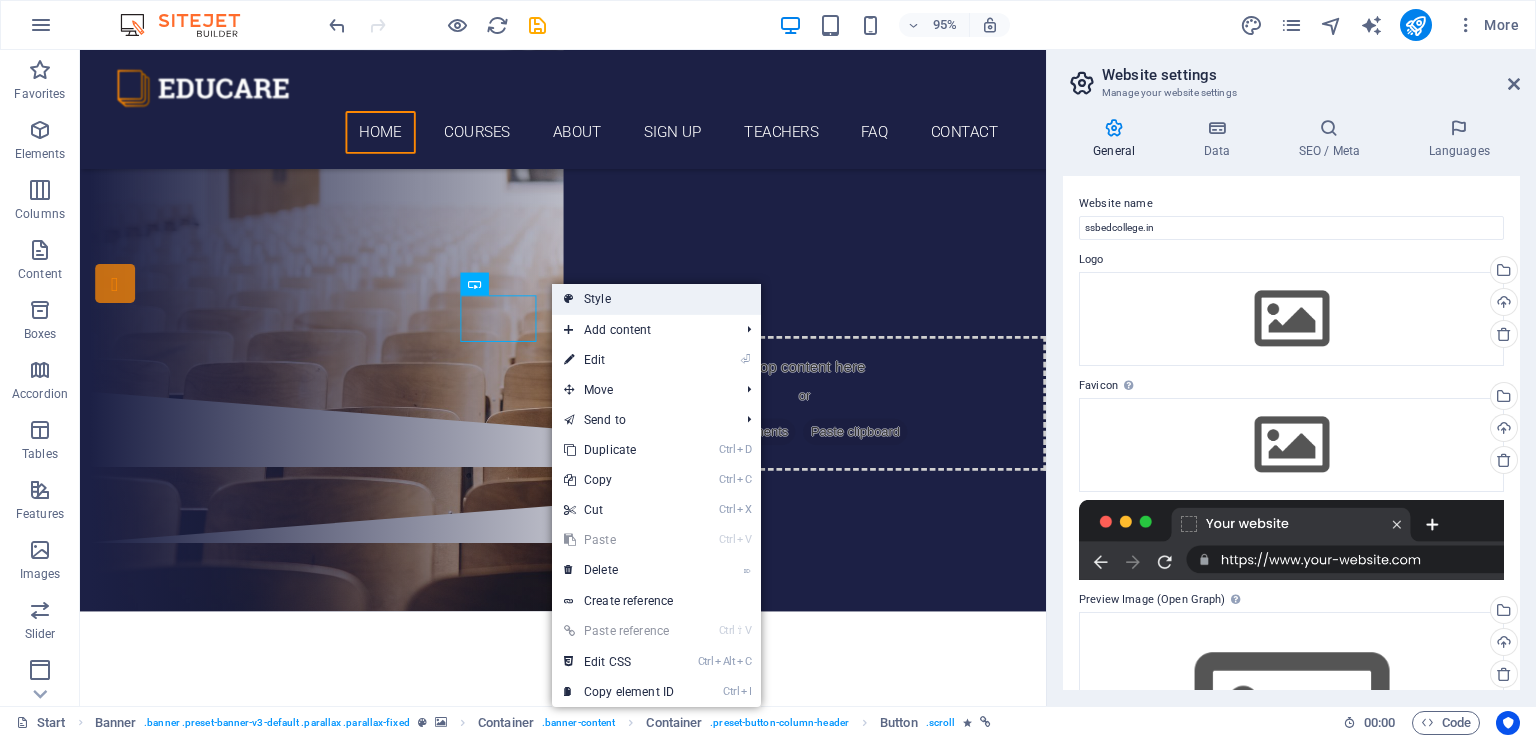 click on "Style" at bounding box center [656, 299] 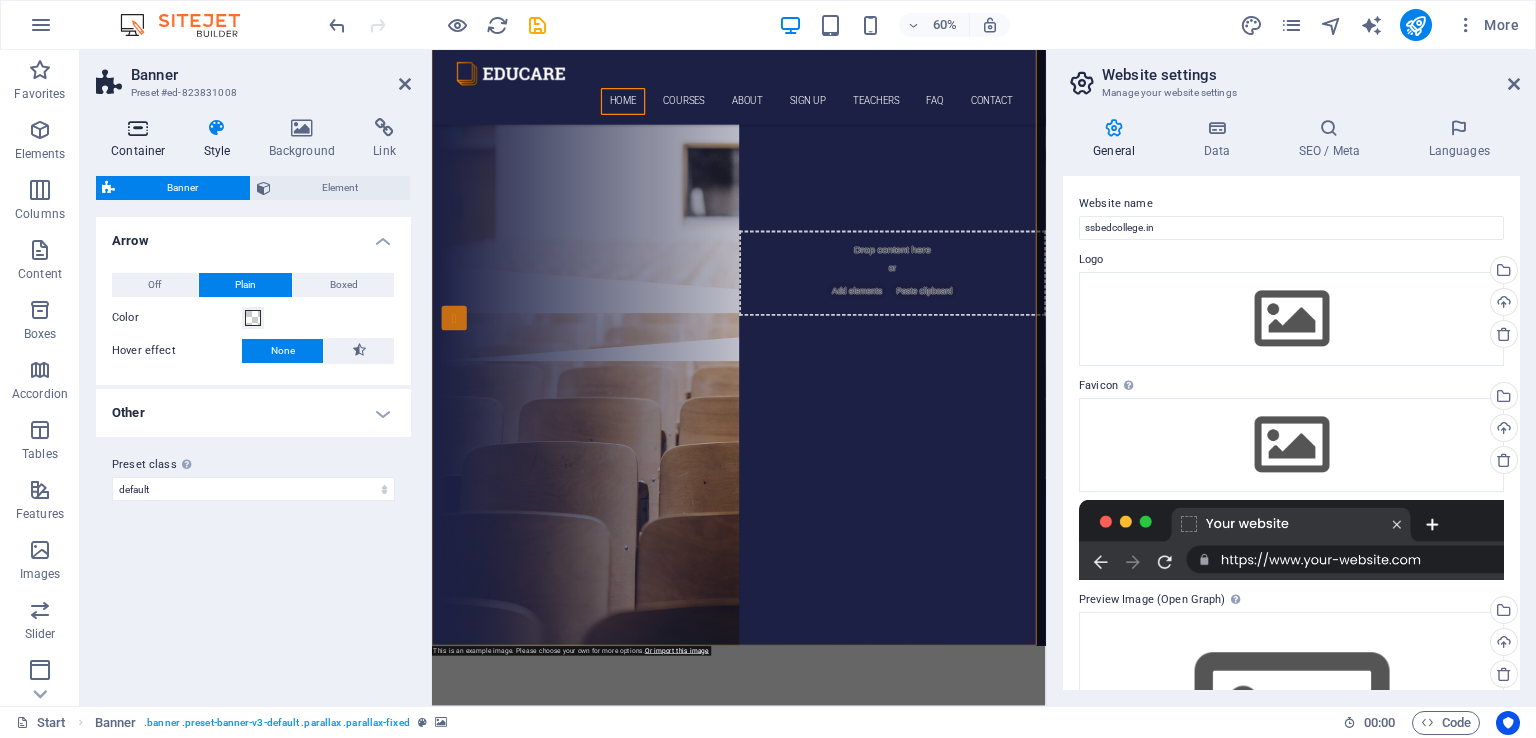 click at bounding box center (138, 128) 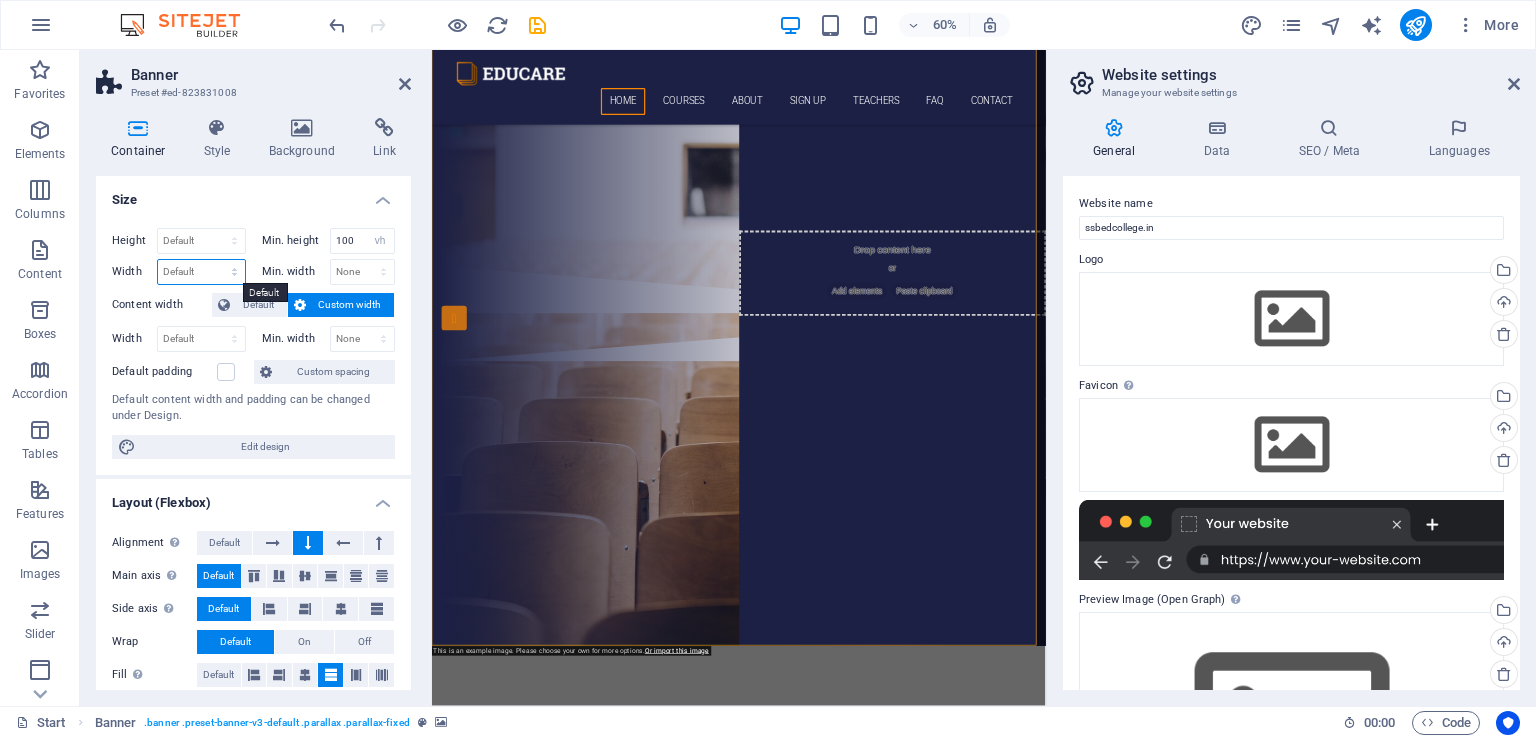 click on "Default px rem % em vh vw" at bounding box center [201, 272] 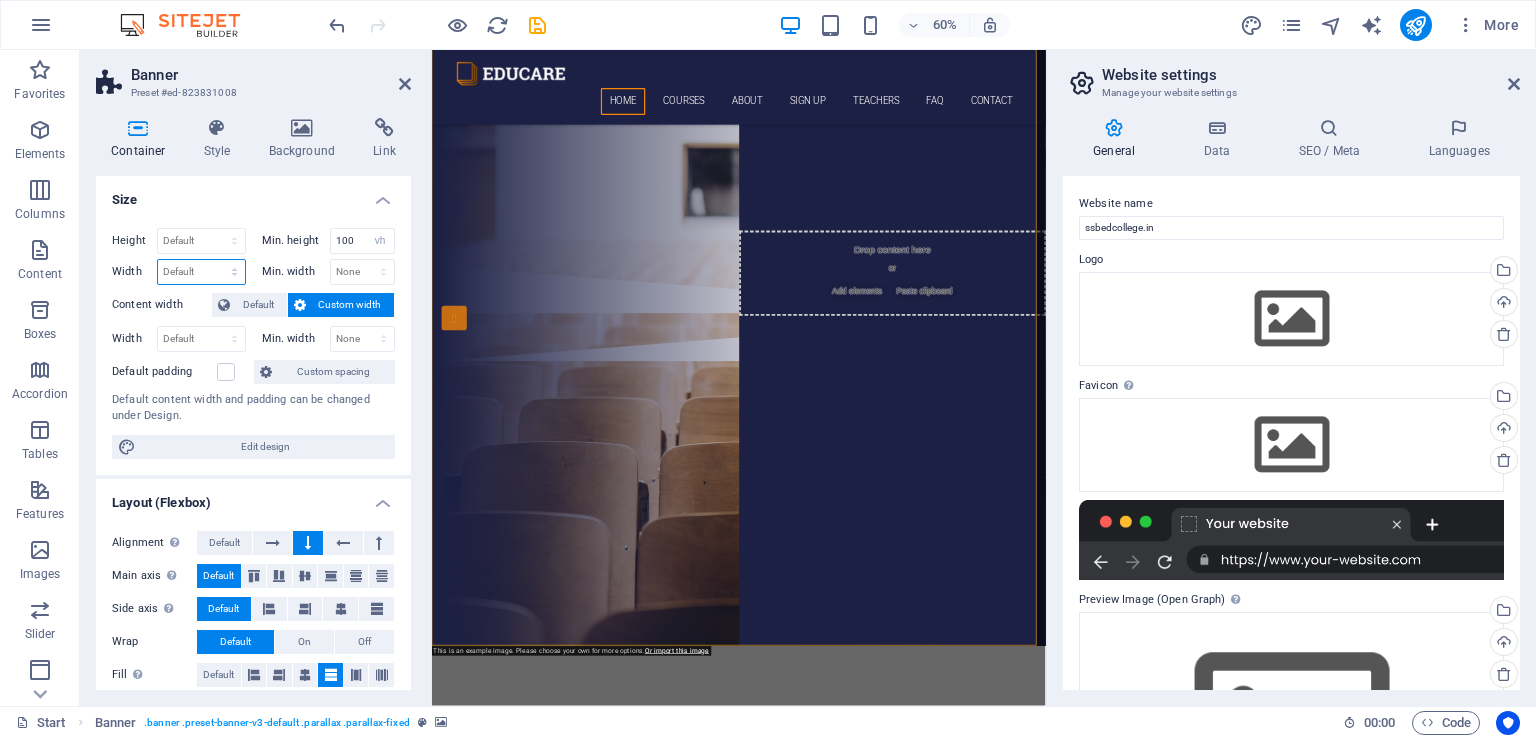 select on "%" 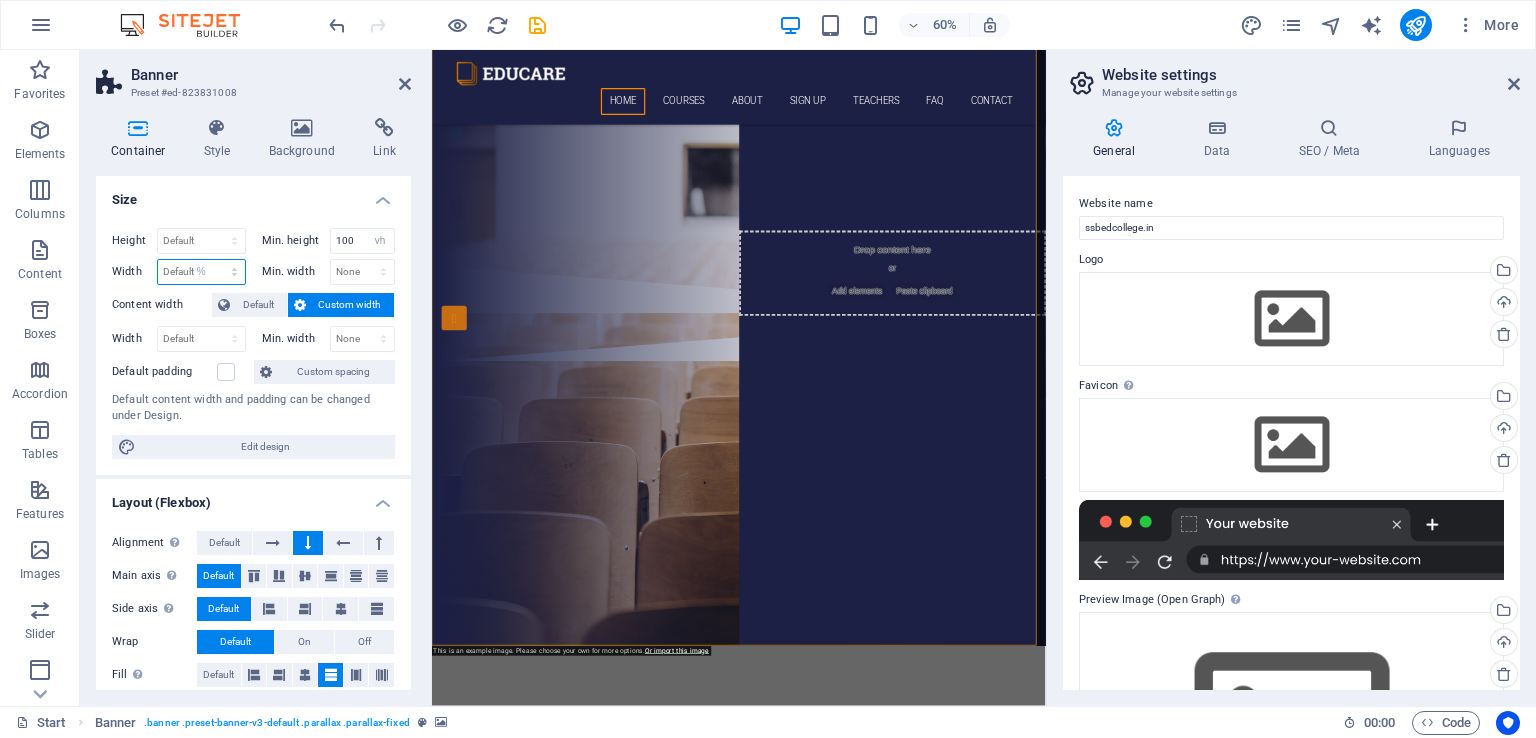 click on "Default px rem % em vh vw" at bounding box center [201, 272] 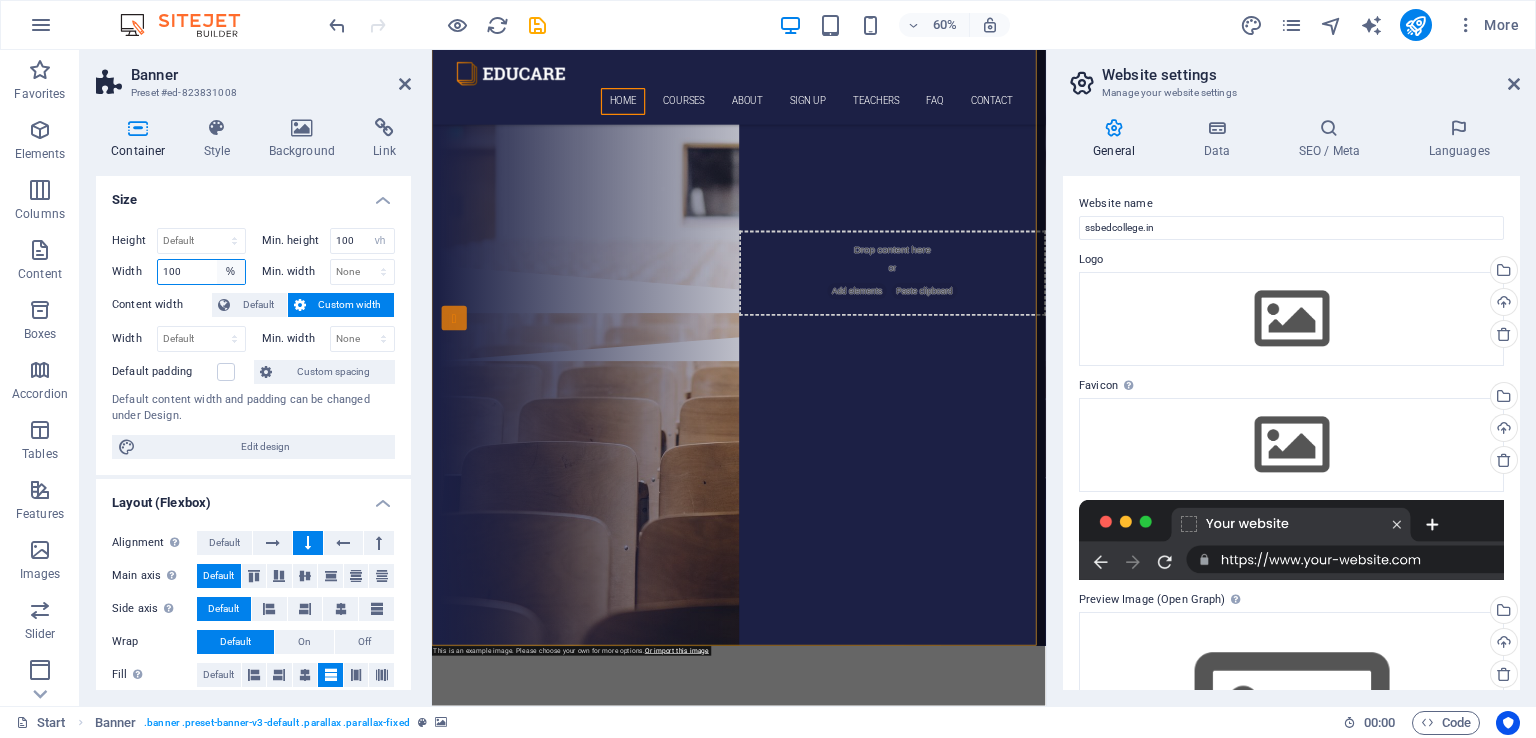 click on "Default px rem % em vh vw" at bounding box center [231, 272] 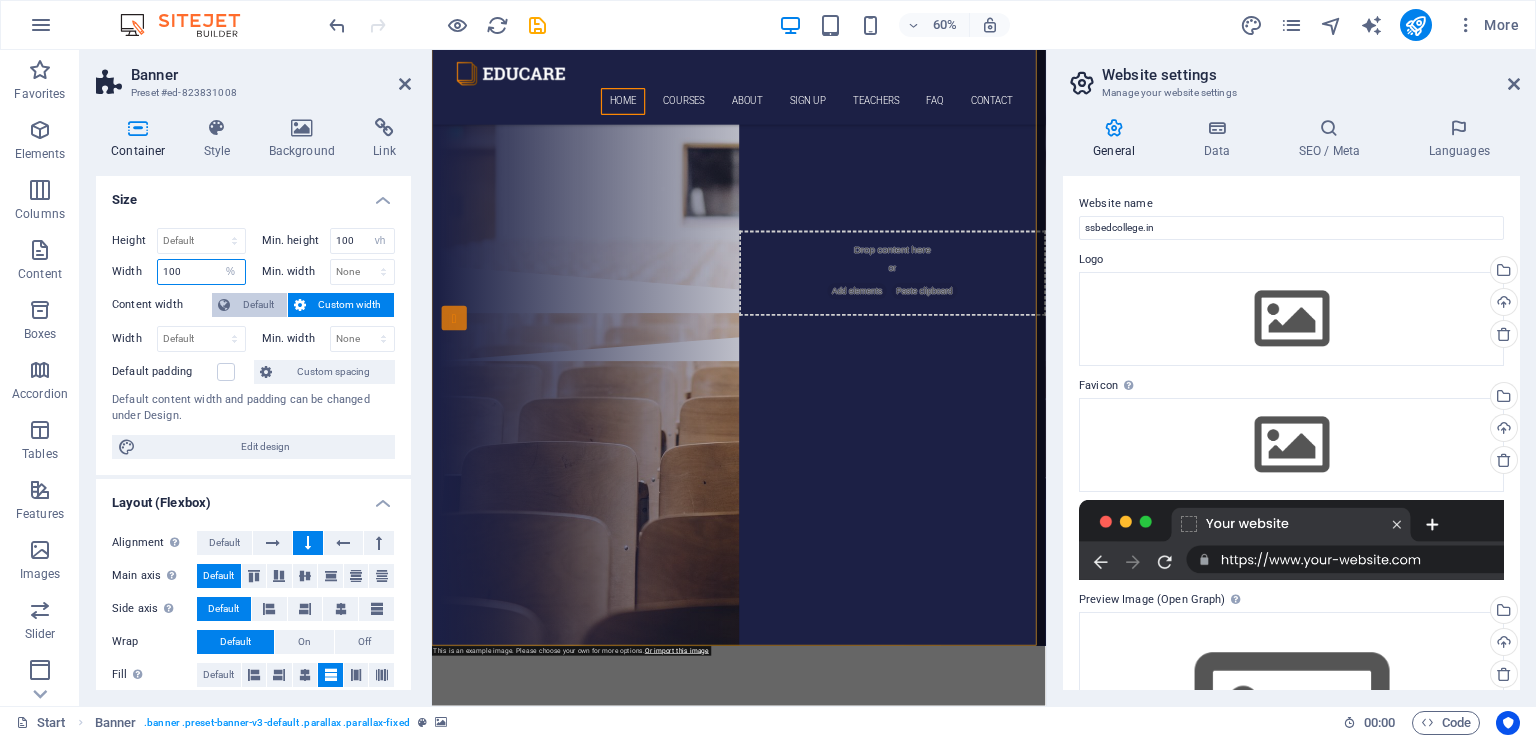 select on "px" 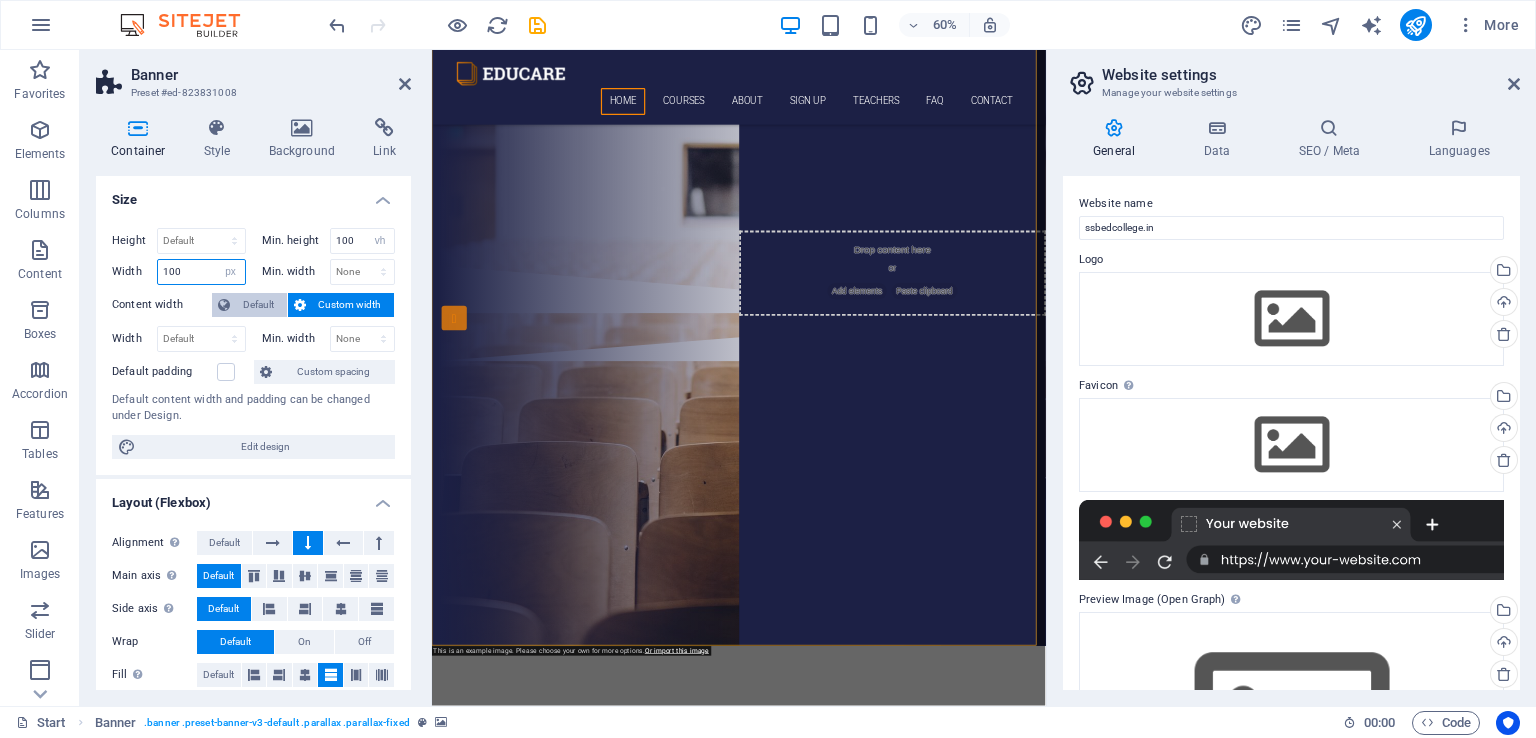 click on "Default px rem % em vh vw" at bounding box center (231, 272) 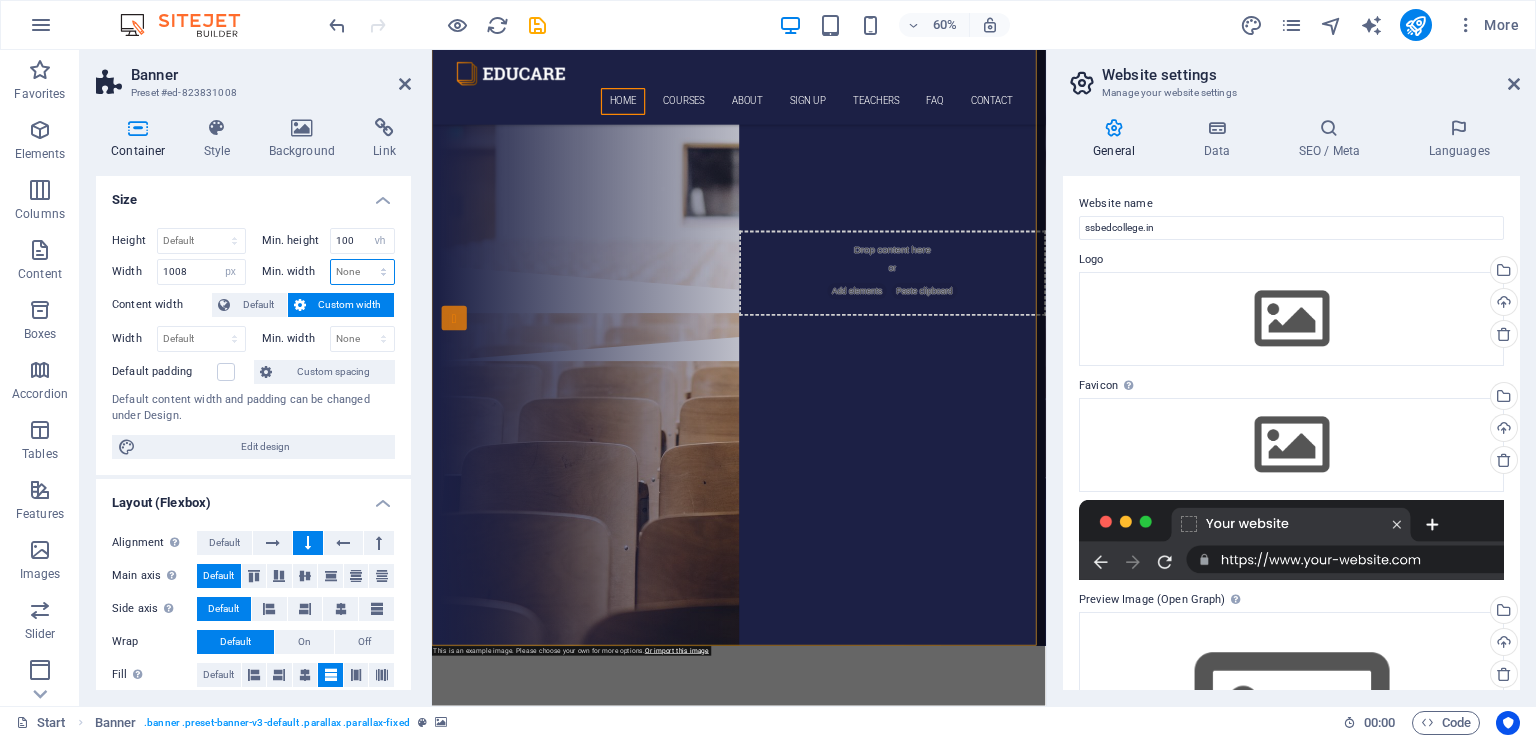 click on "None px rem % vh vw" at bounding box center (363, 272) 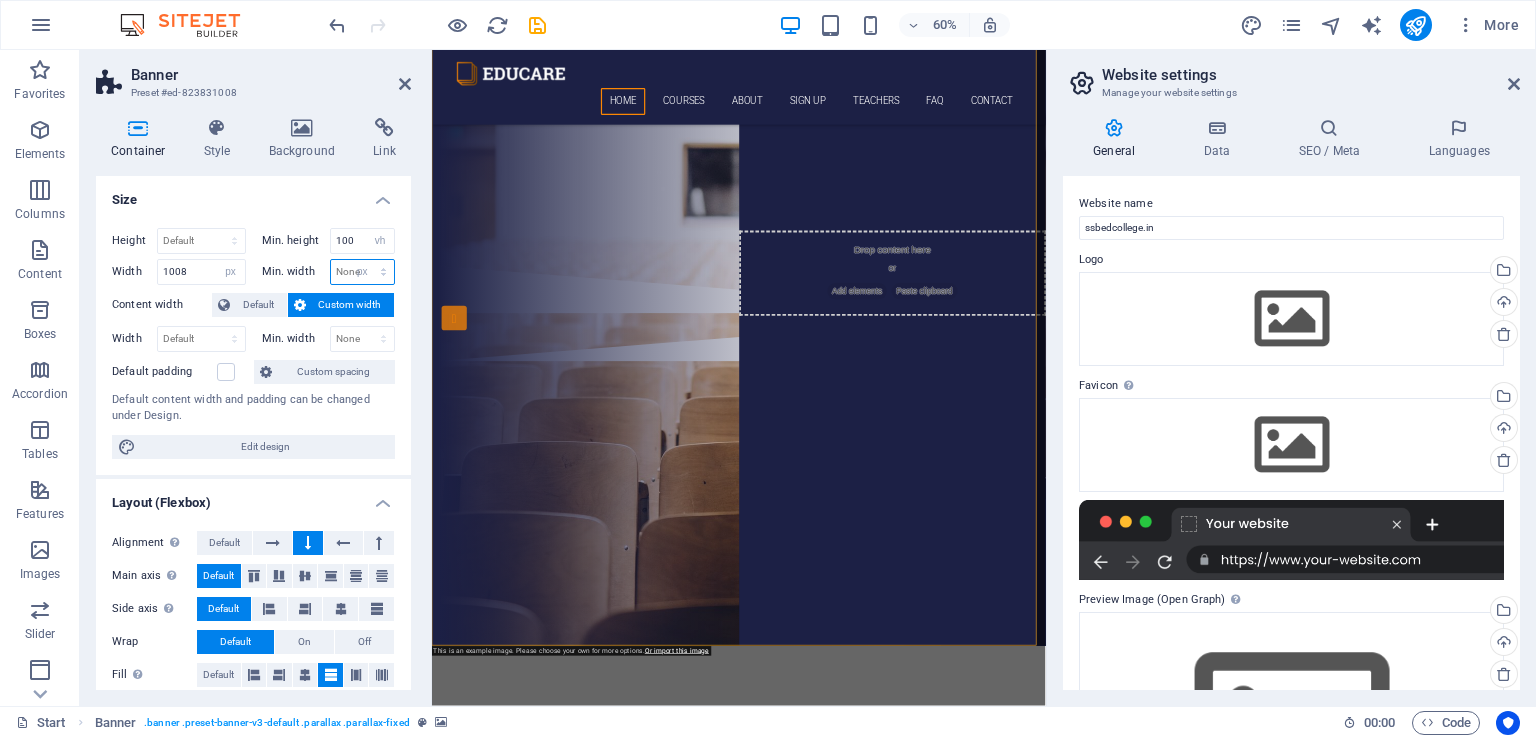 click on "None px rem % vh vw" at bounding box center [363, 272] 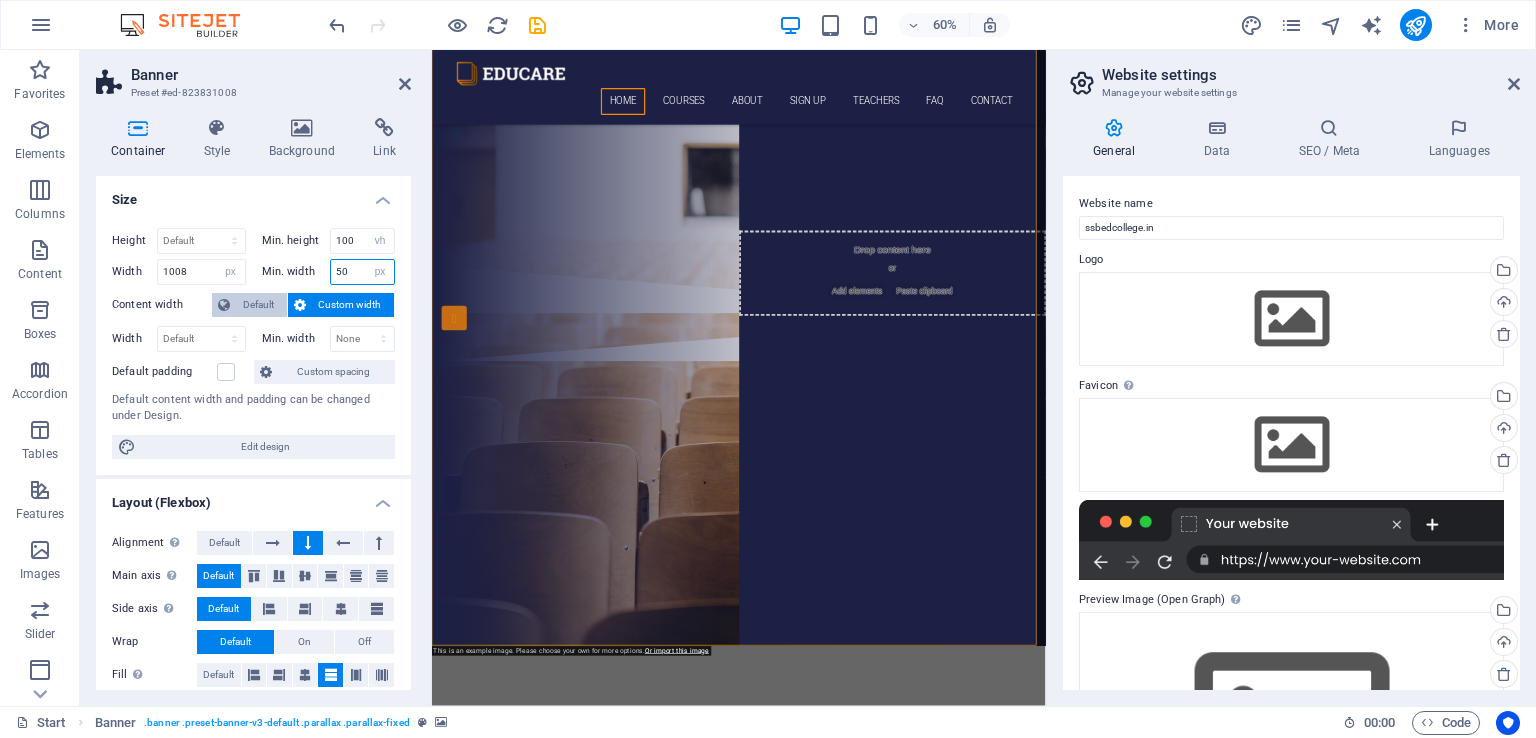 type on "50" 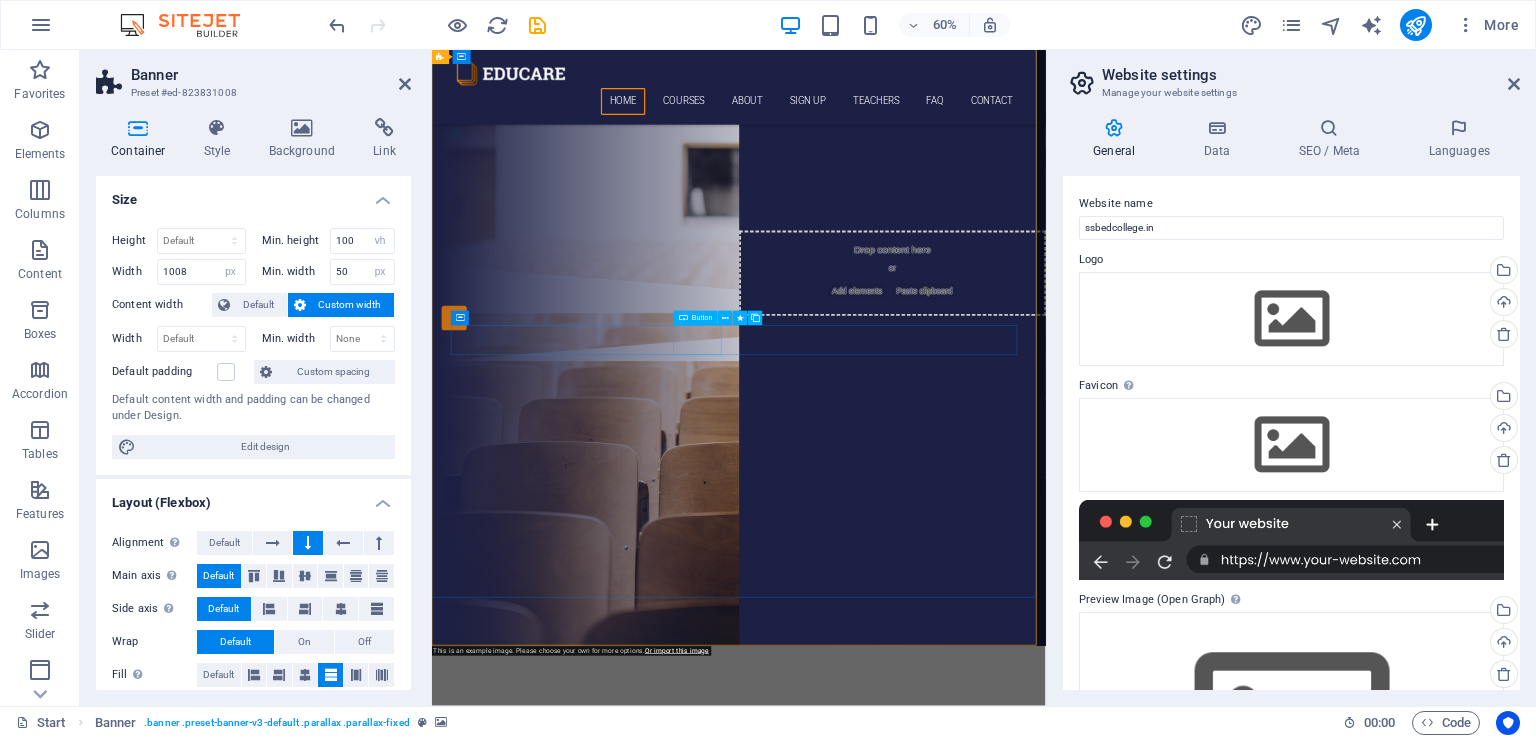 click on "B.ED." at bounding box center (936, 226) 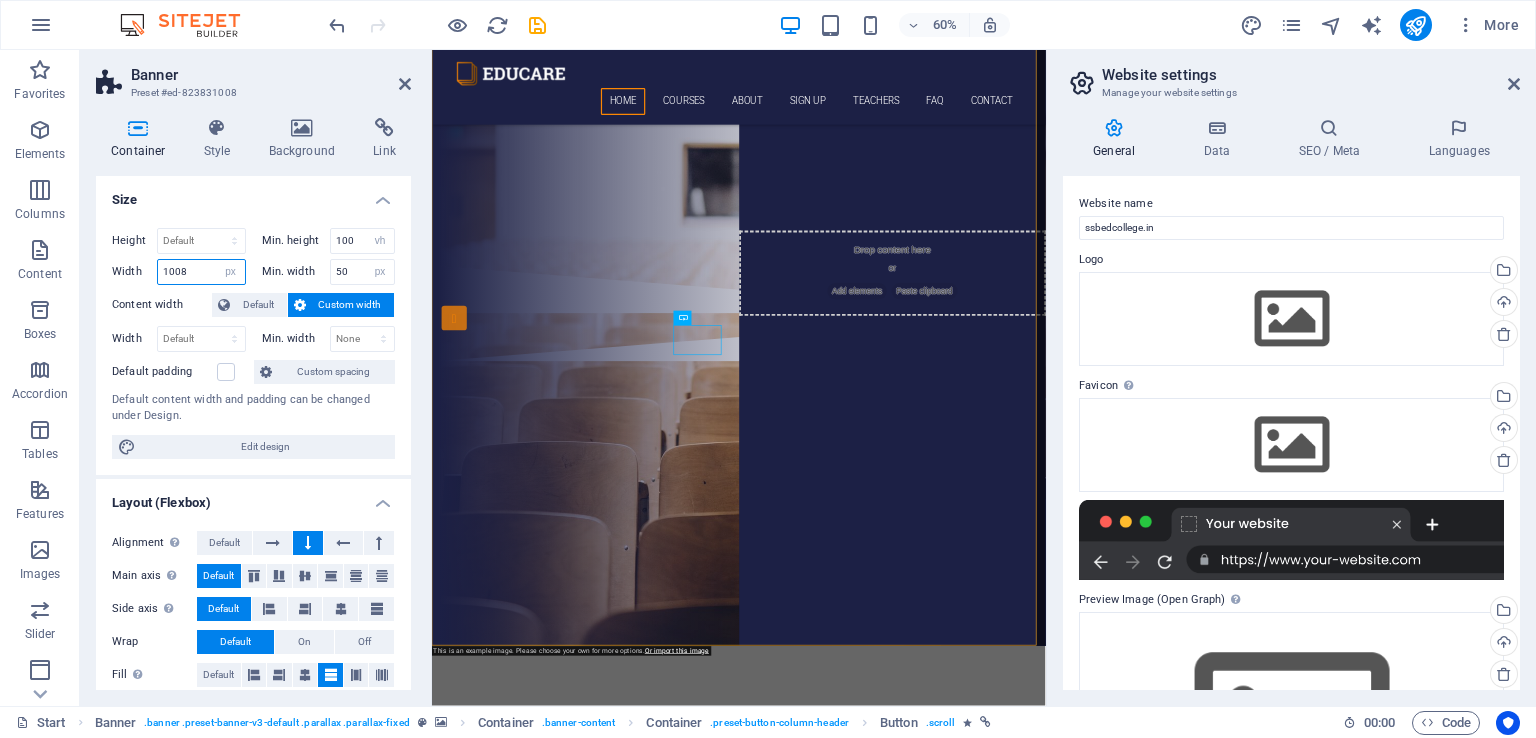 click on "1008" at bounding box center (201, 272) 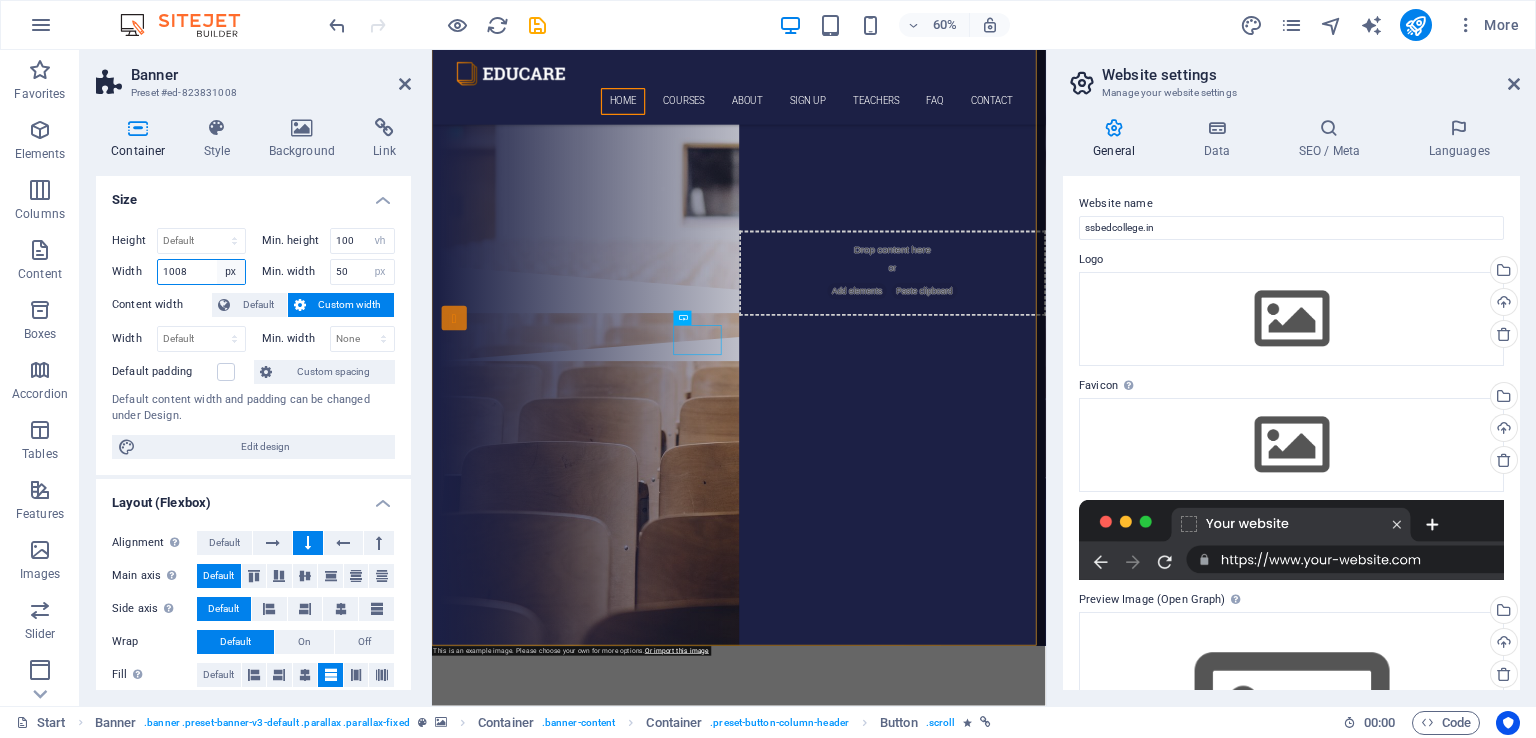 click on "Default px rem % em vh vw" at bounding box center (231, 272) 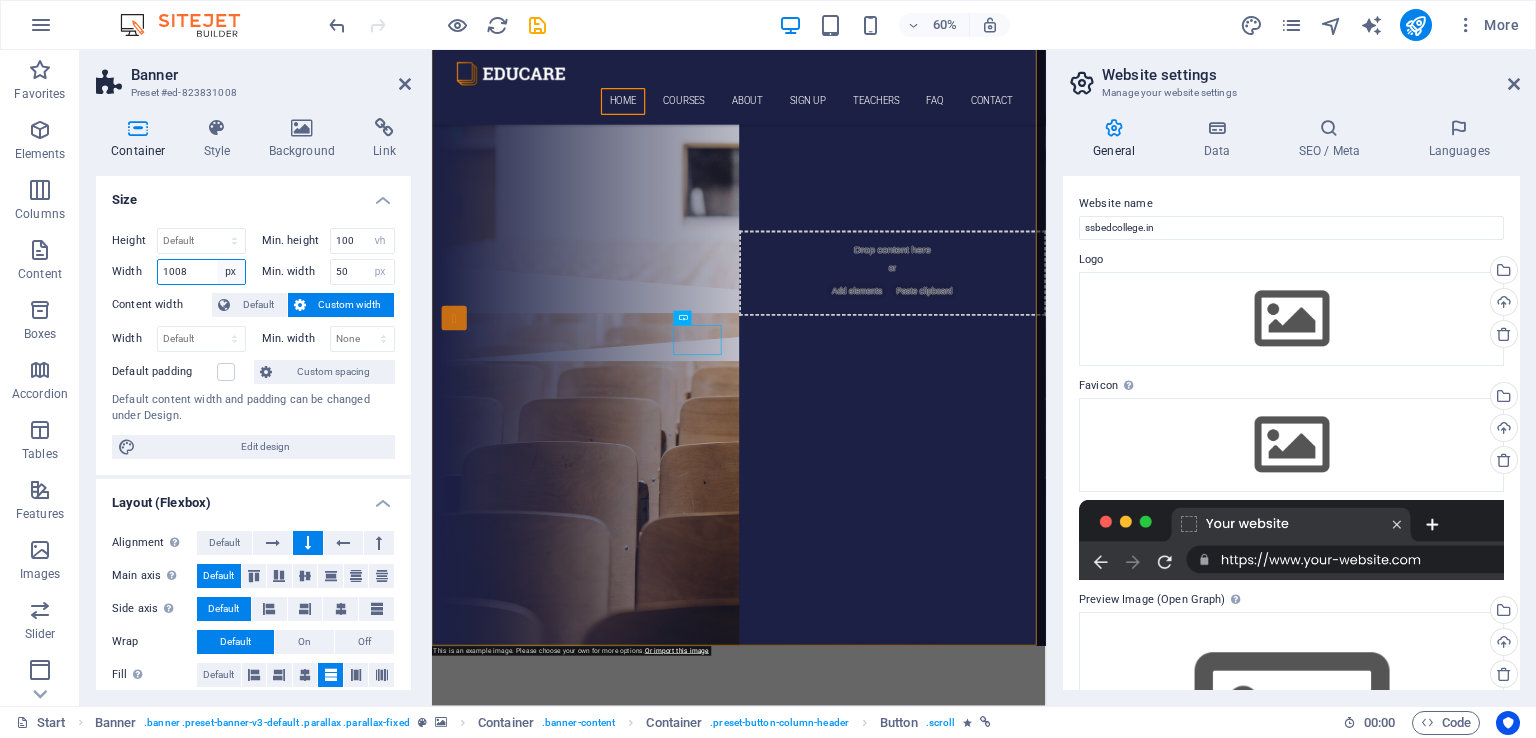select on "default" 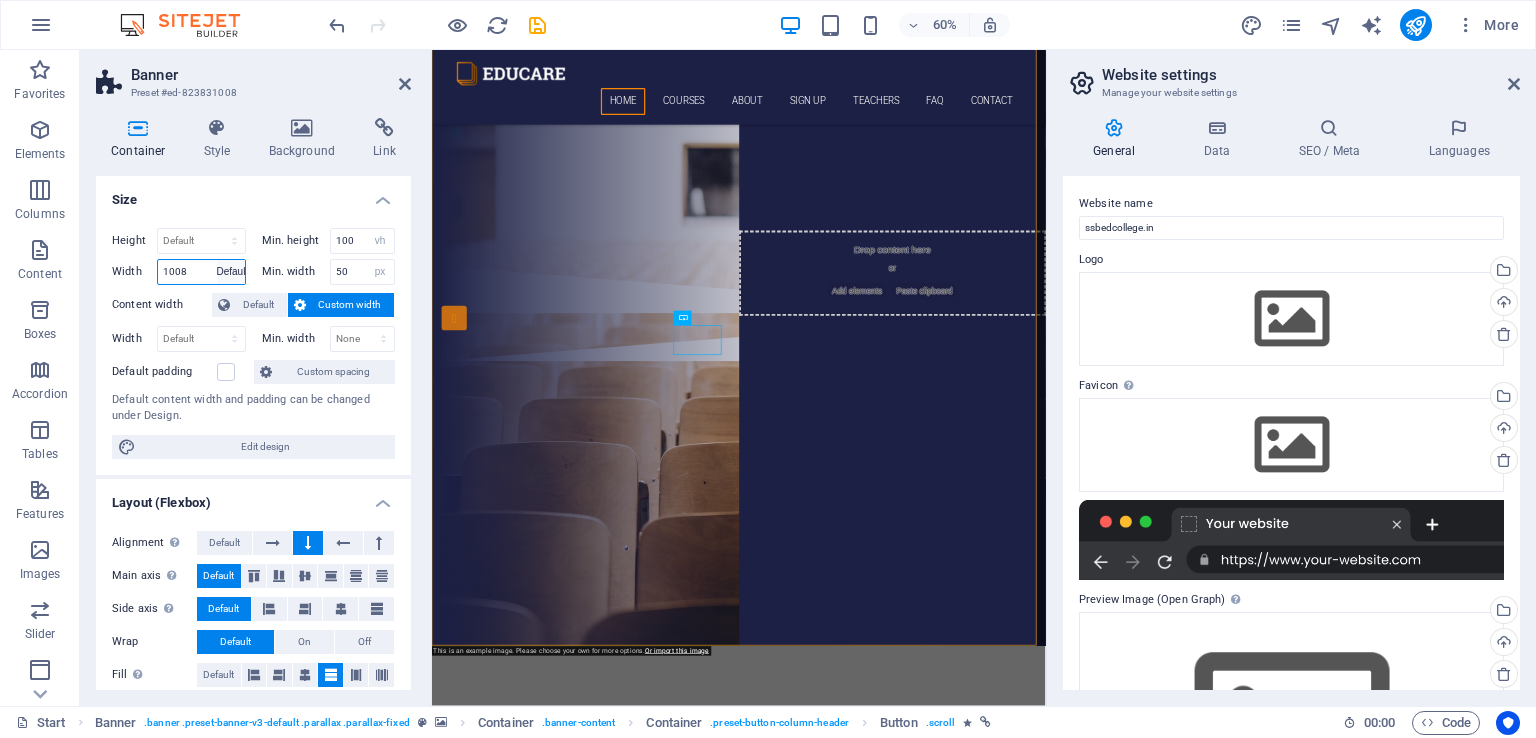 click on "Default px rem % em vh vw" at bounding box center (231, 272) 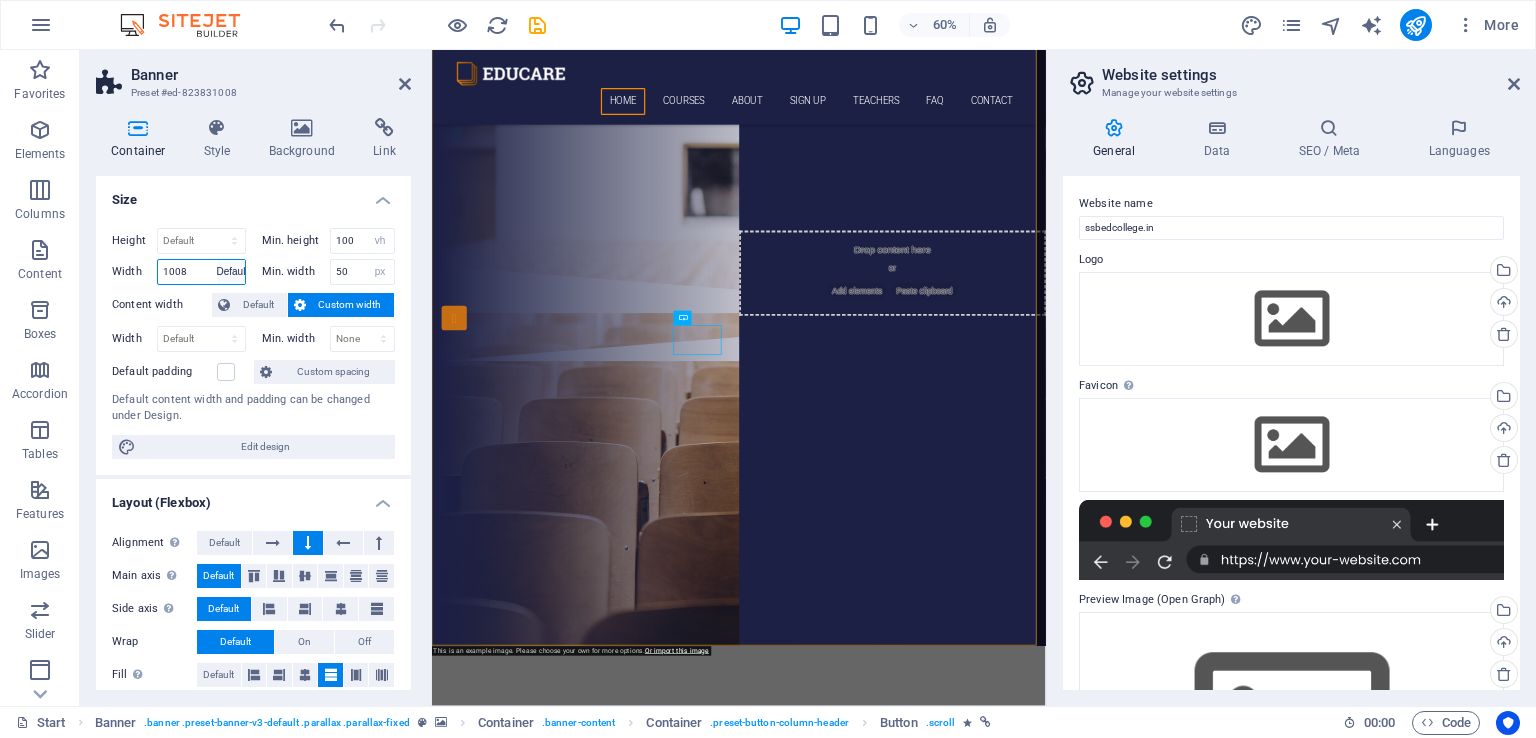 type 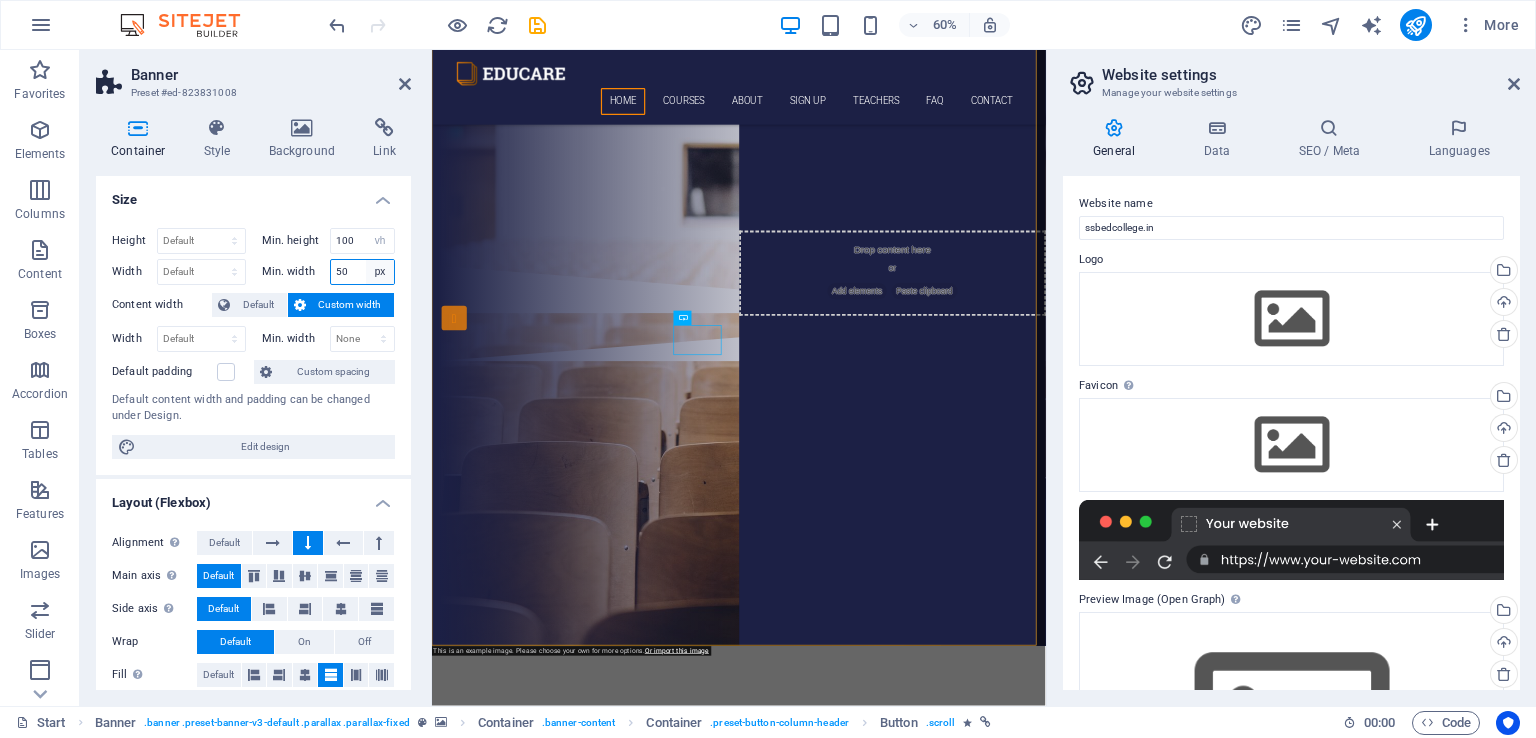 click on "None px rem % vh vw" at bounding box center [380, 272] 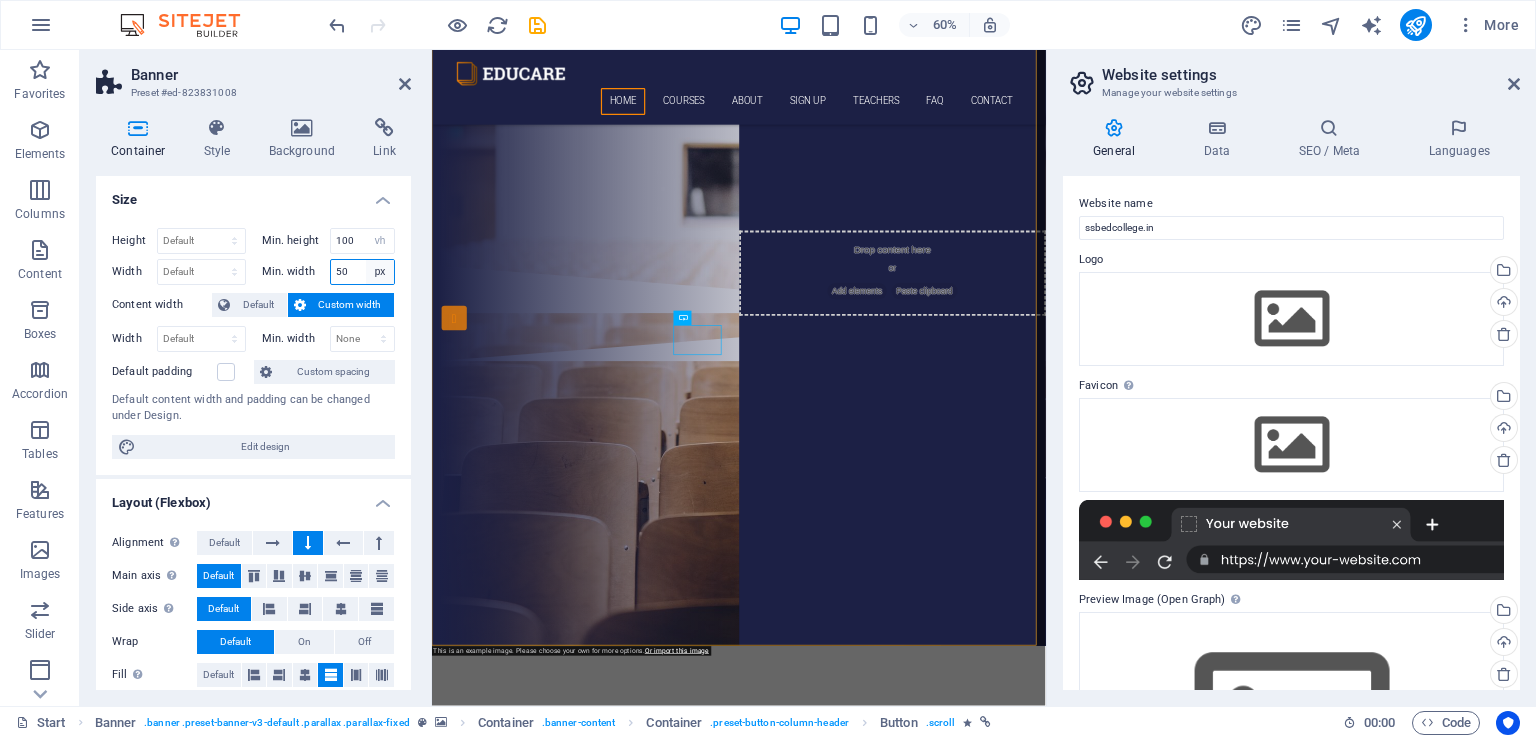 select on "8hkdgirj69c" 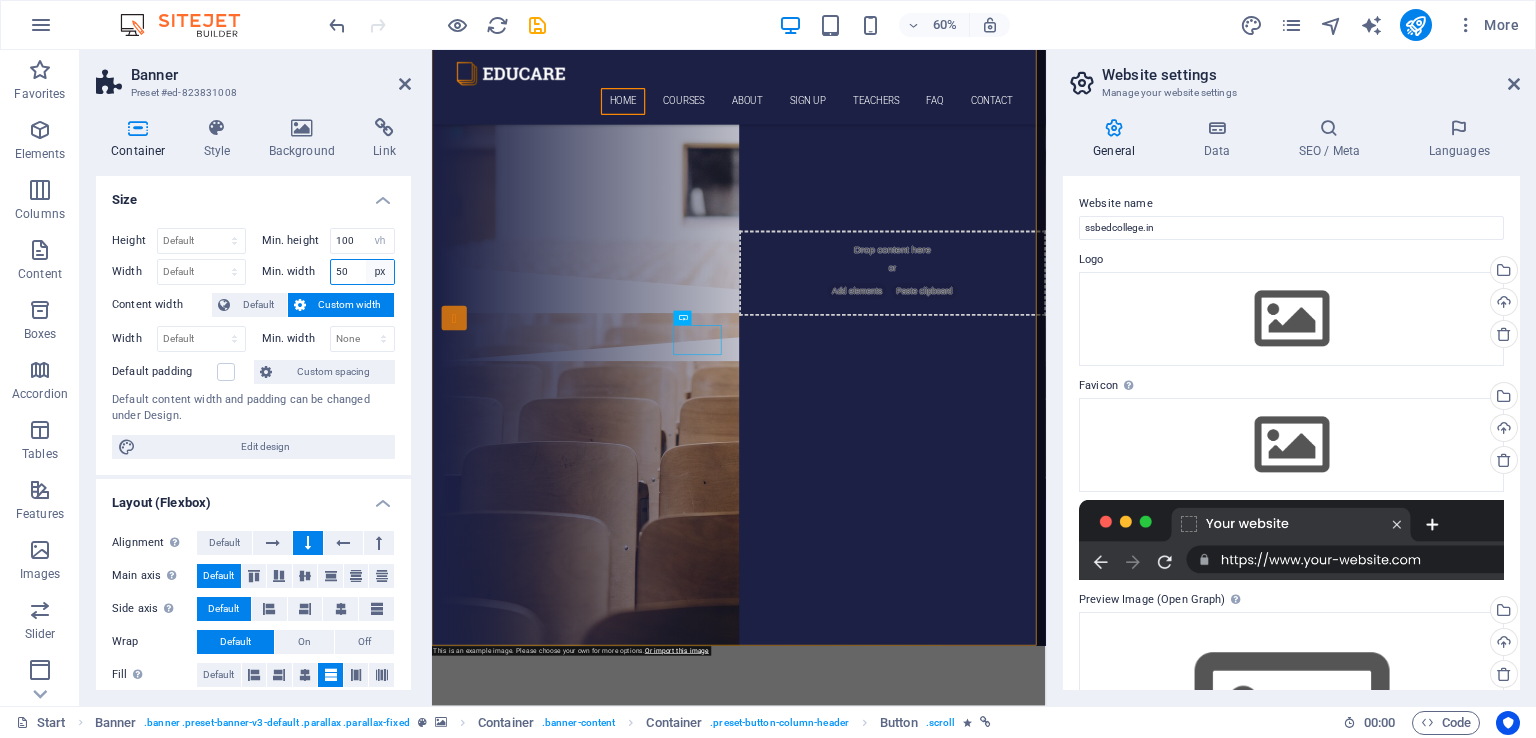 click on "None px rem % vh vw" at bounding box center [380, 272] 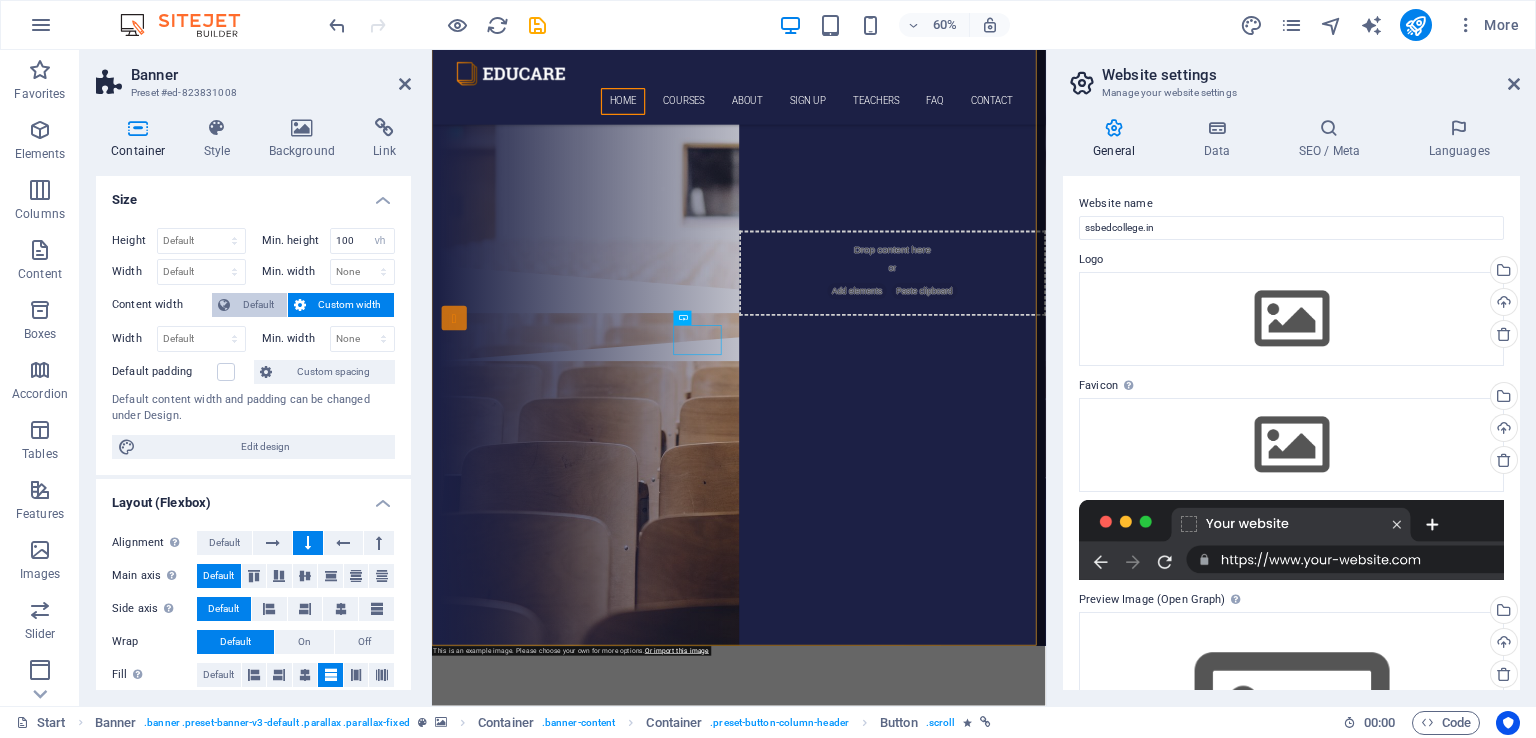 click on "Default" at bounding box center (258, 305) 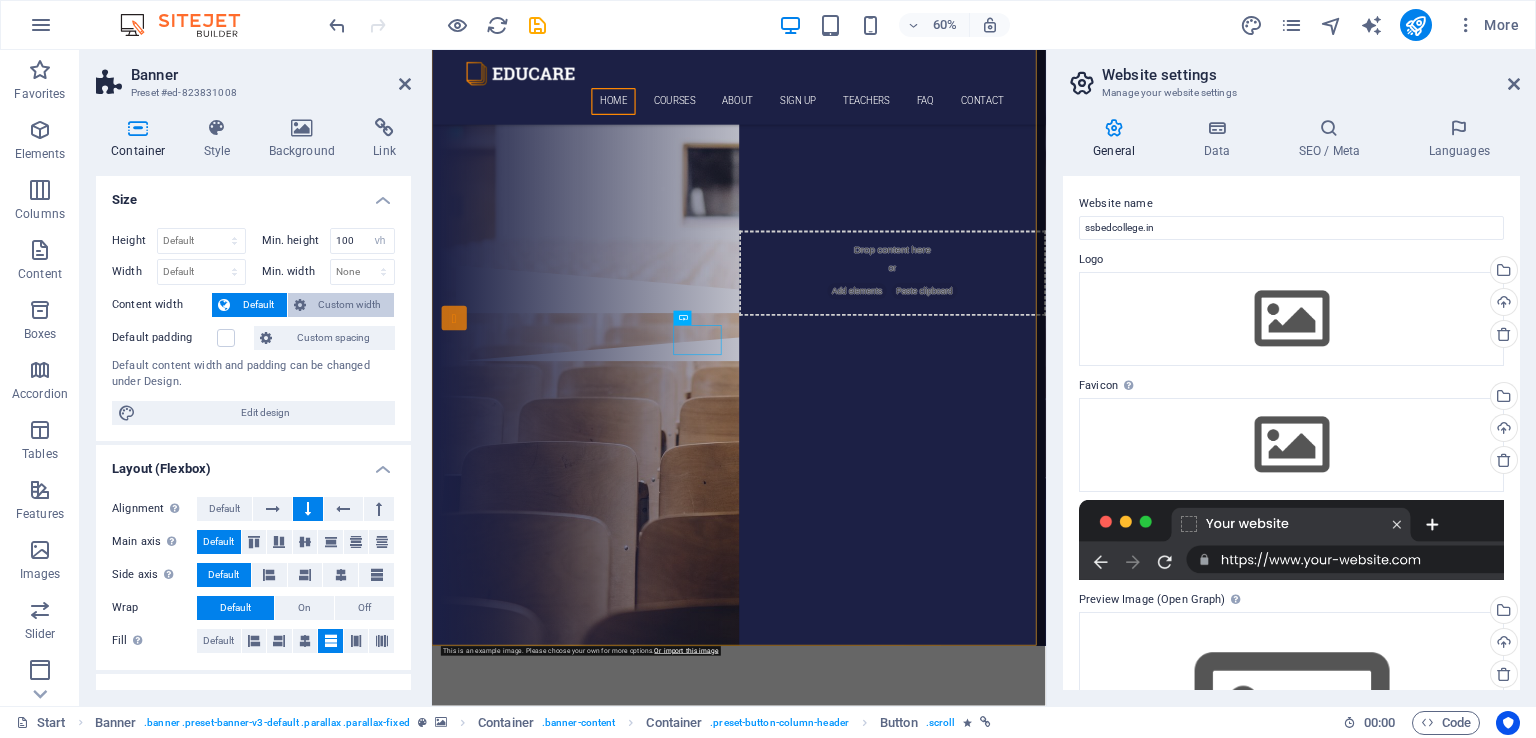 click on "Custom width" at bounding box center [350, 305] 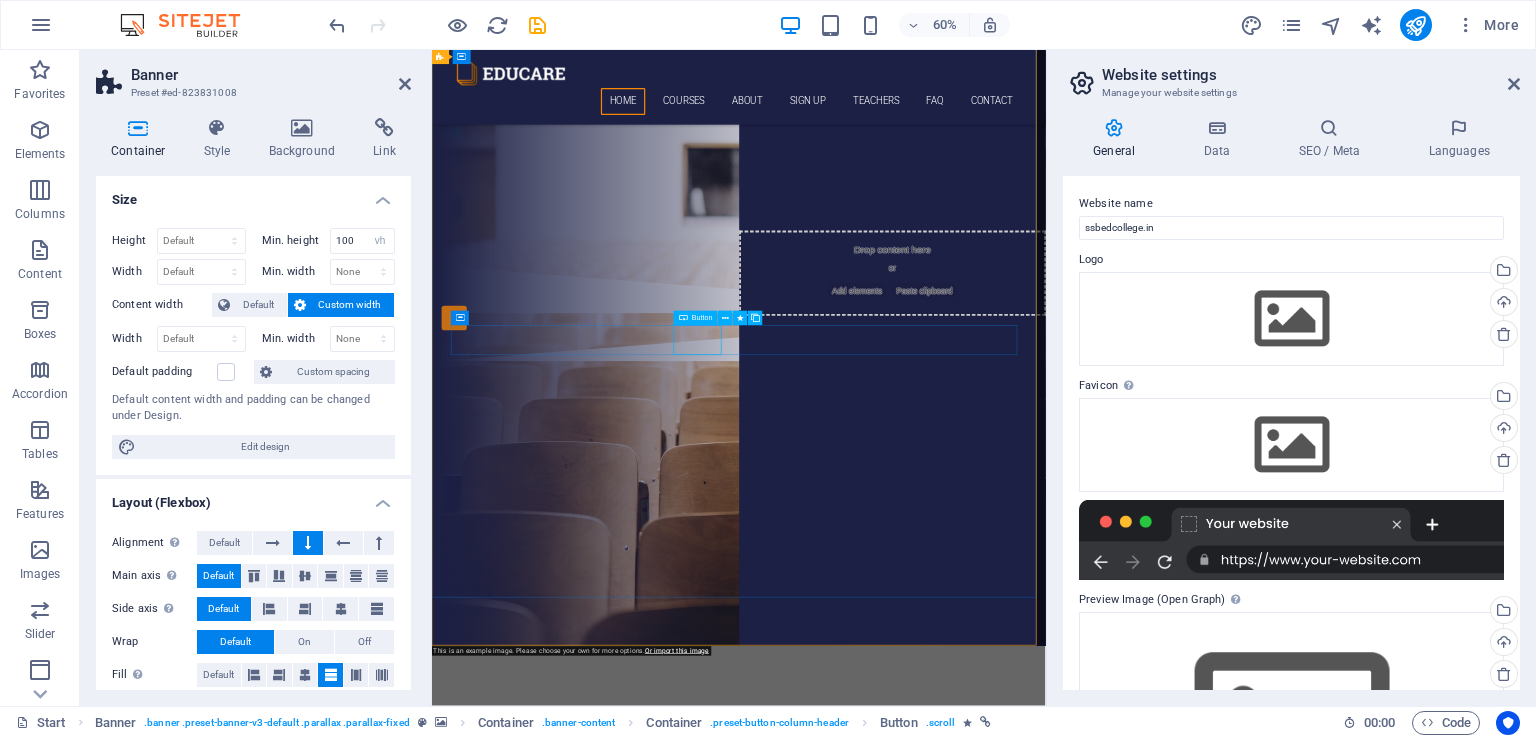 click on "B.ED." at bounding box center [944, 226] 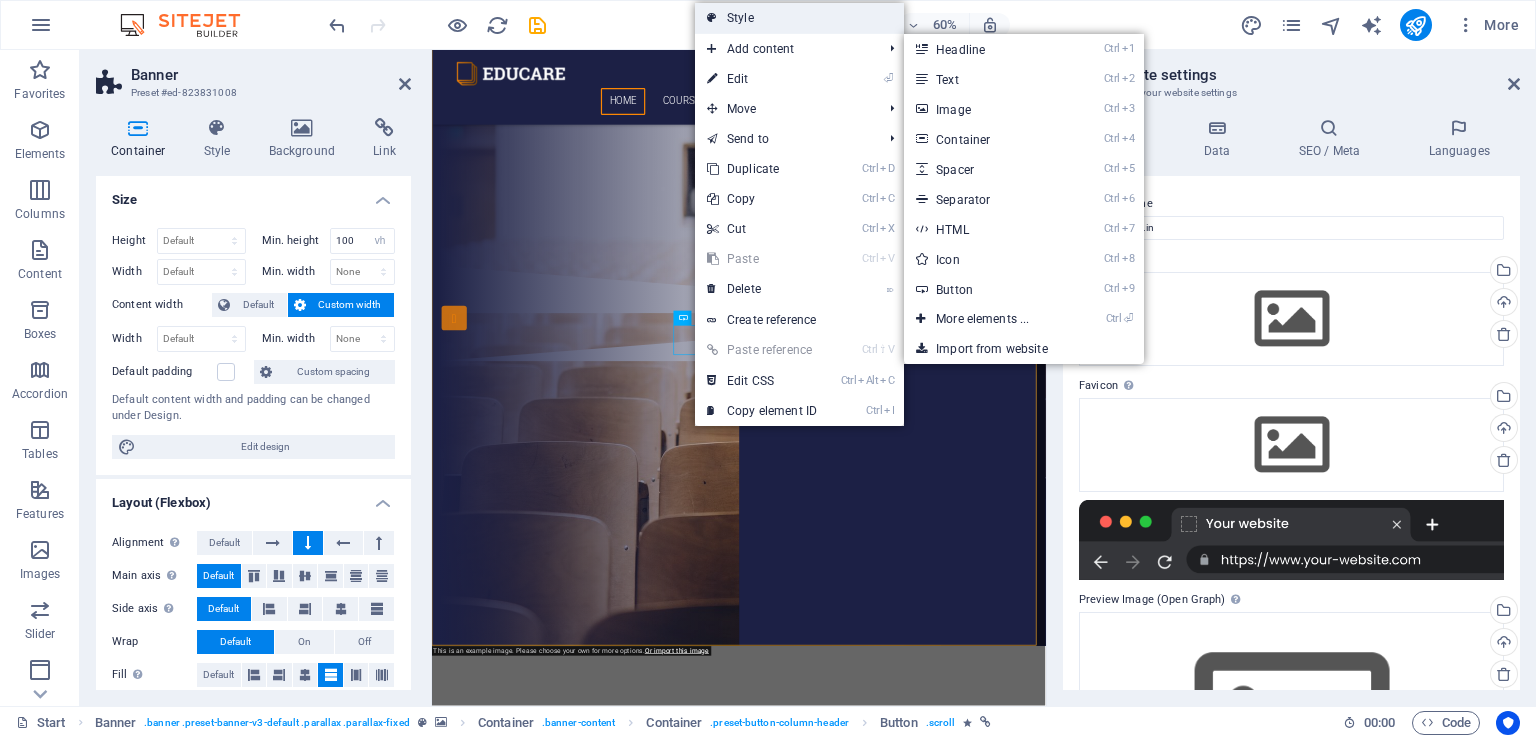 click on "Style" at bounding box center [799, 18] 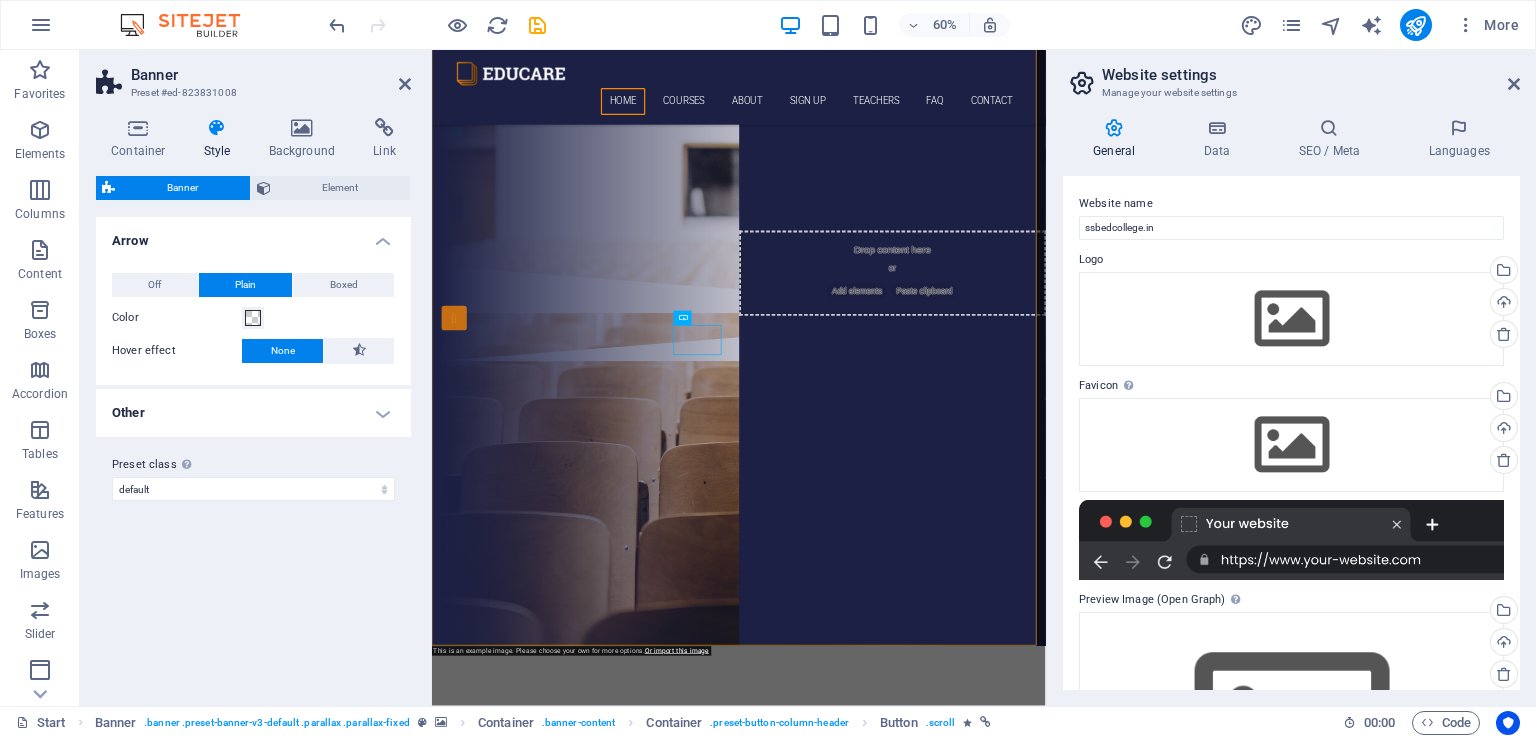 click on "Other" at bounding box center [253, 413] 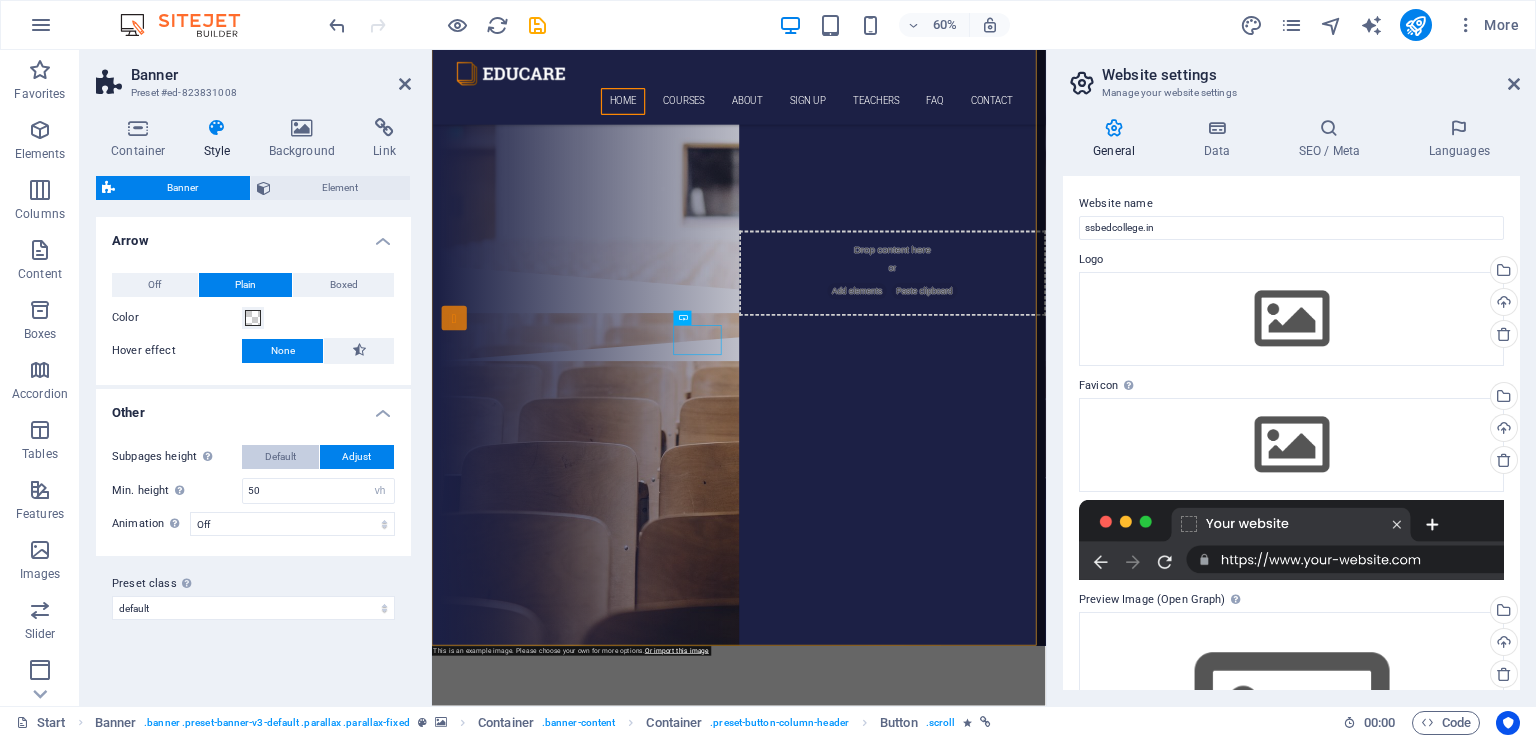click on "Default" at bounding box center (280, 457) 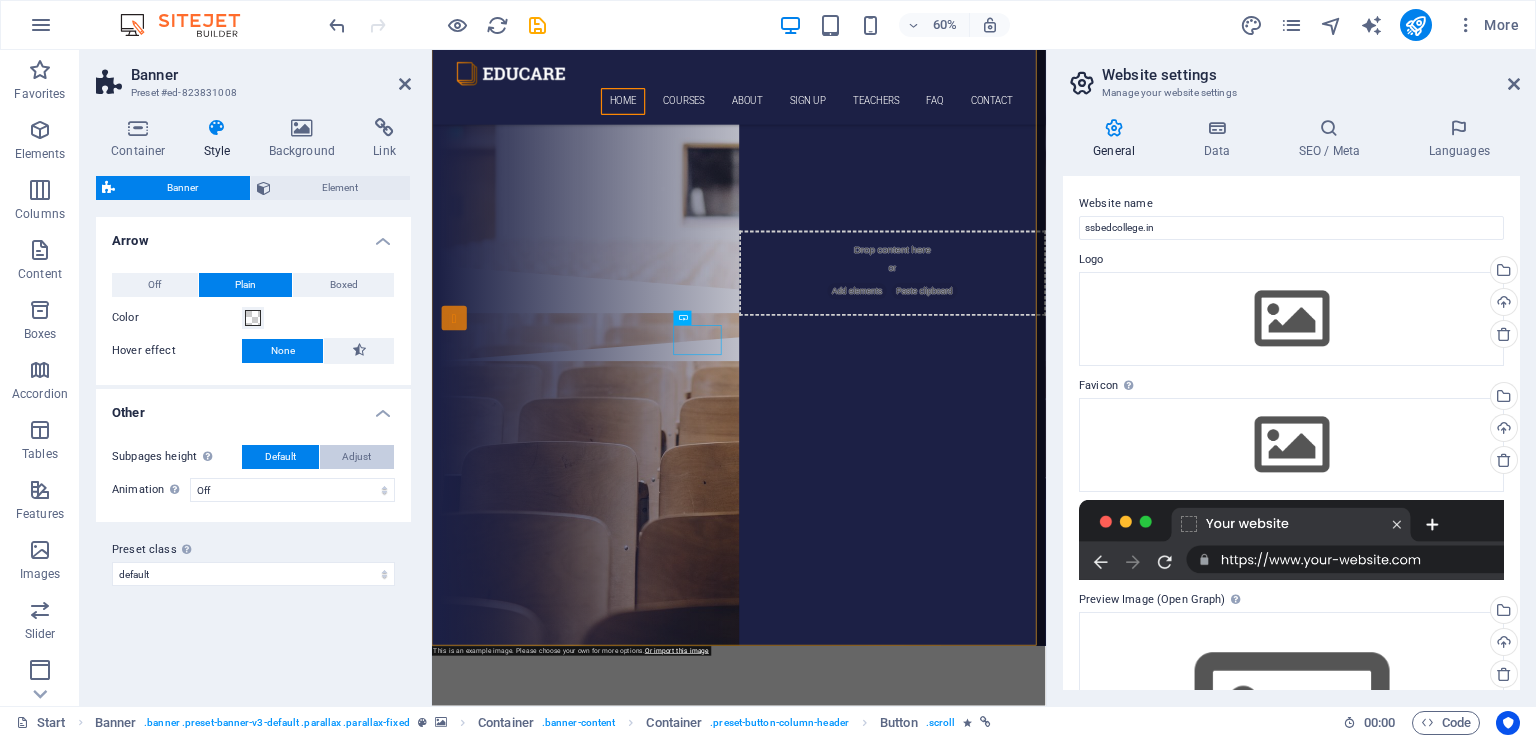 click on "Adjust" at bounding box center (357, 457) 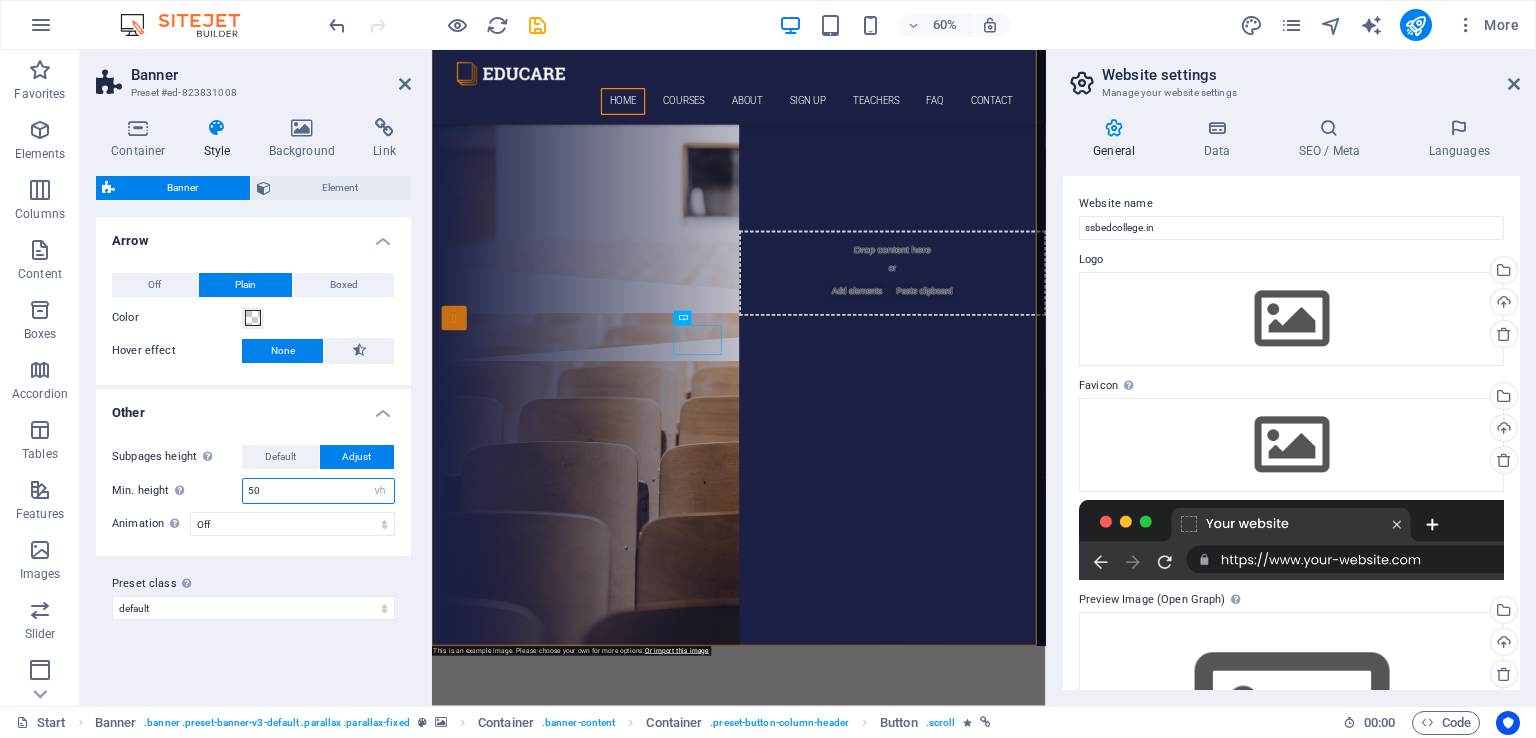 click on "50" at bounding box center [318, 491] 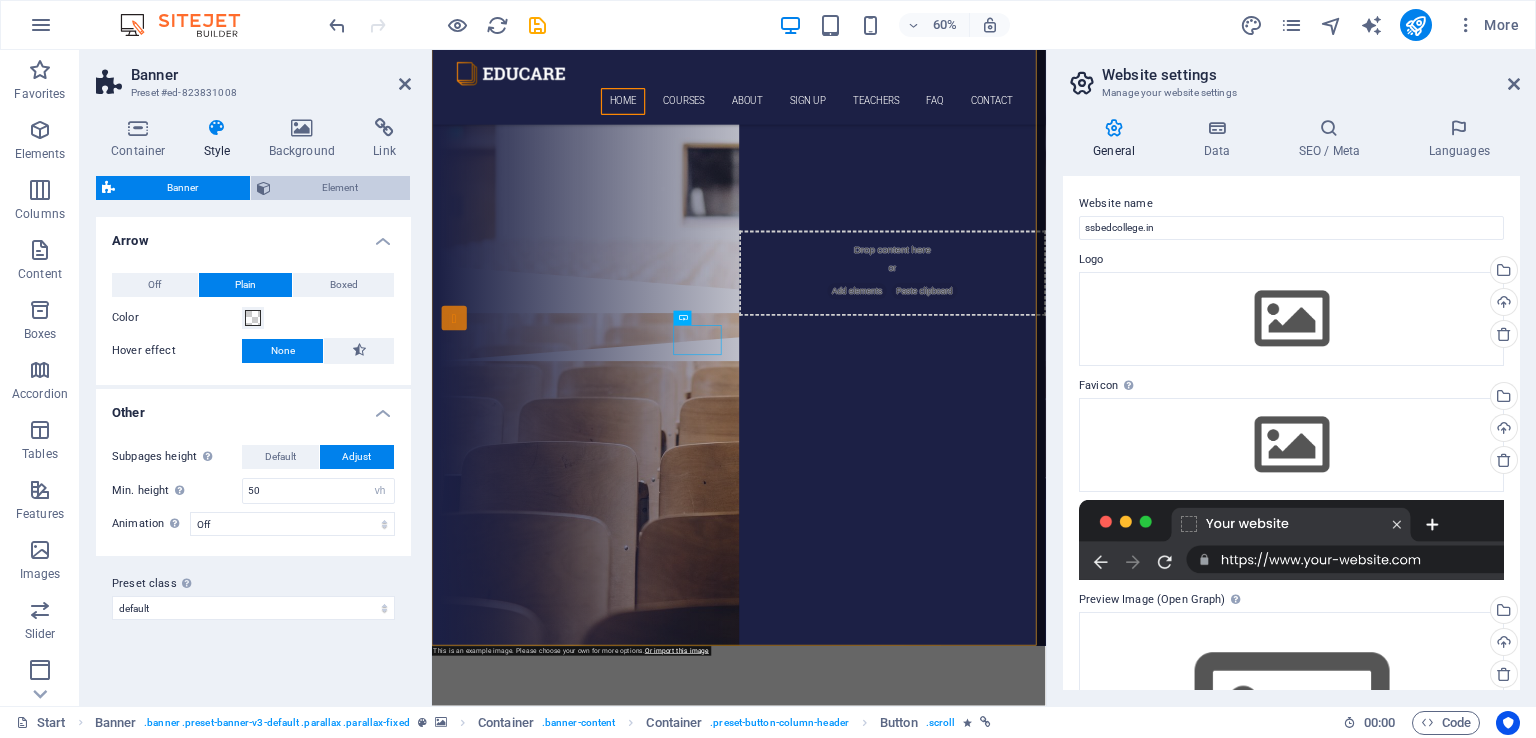 click on "Element" at bounding box center [341, 188] 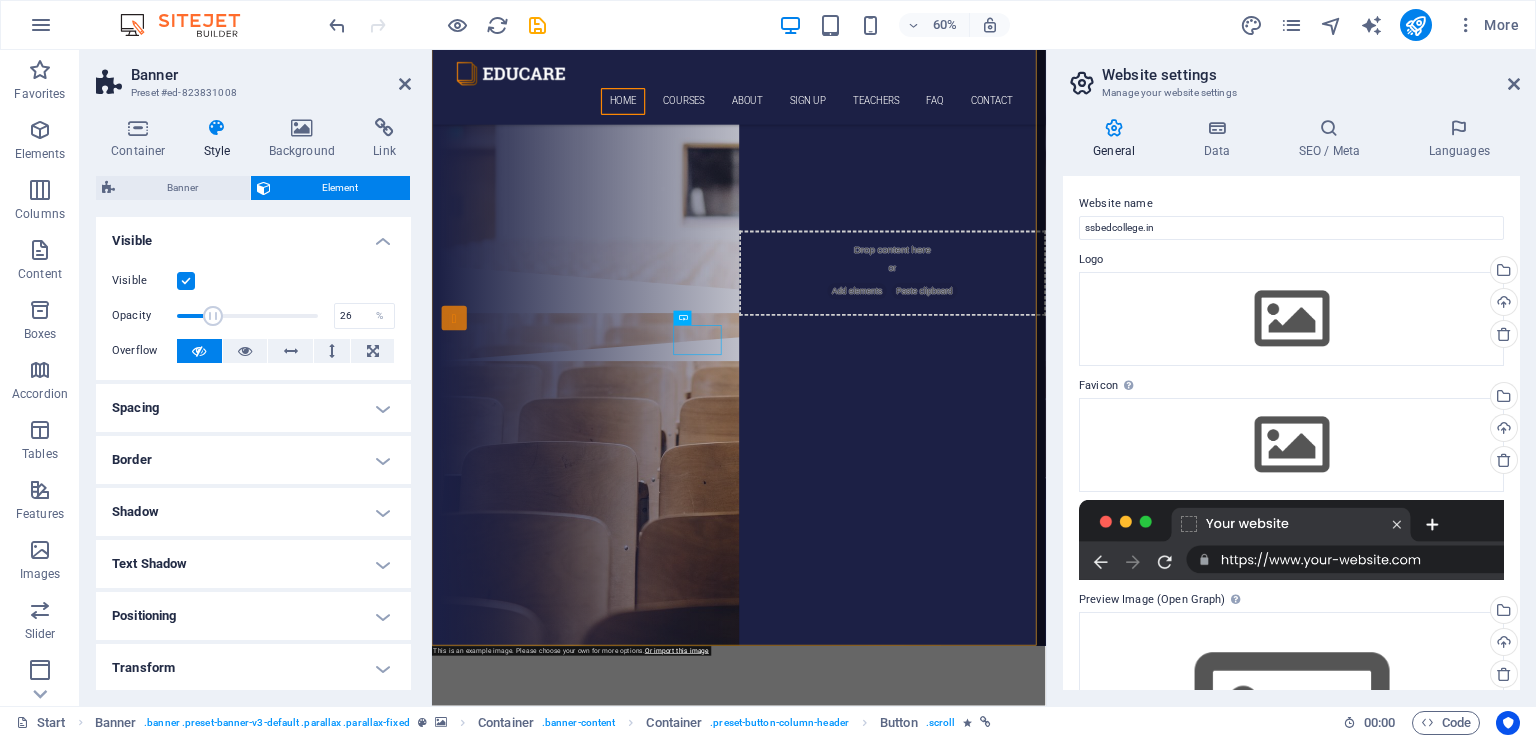 drag, startPoint x: 312, startPoint y: 312, endPoint x: 212, endPoint y: 309, distance: 100.04499 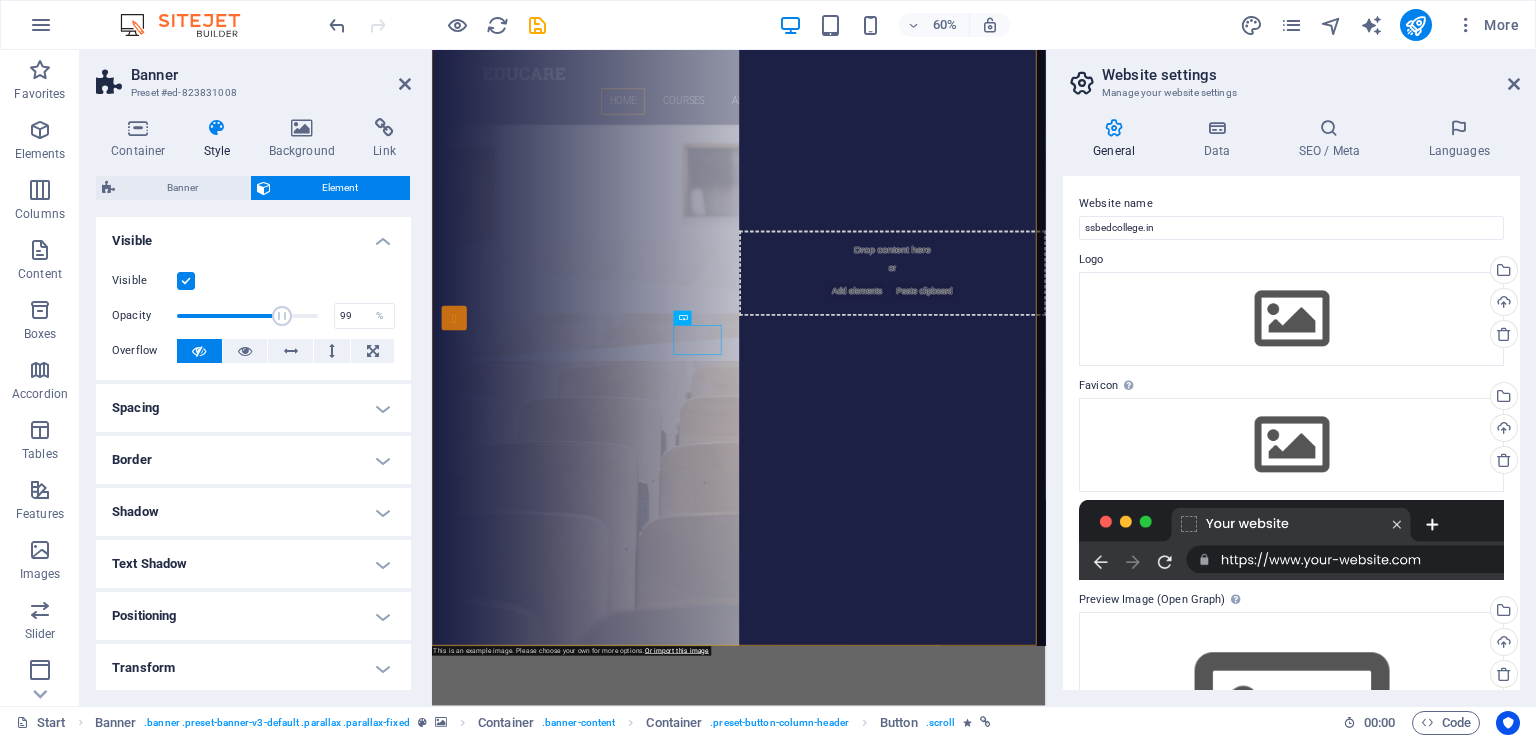 type on "100" 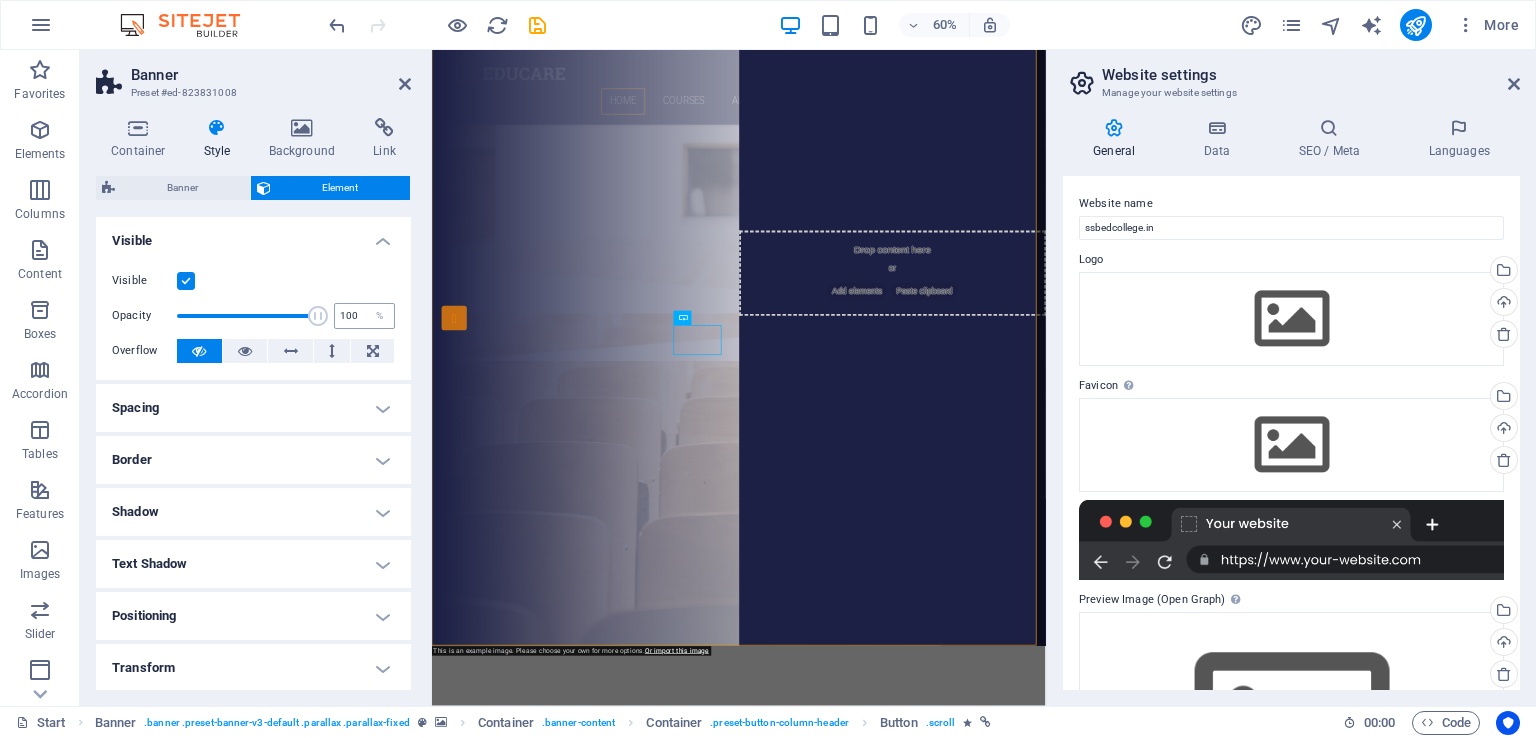 drag, startPoint x: 212, startPoint y: 312, endPoint x: 345, endPoint y: 318, distance: 133.13527 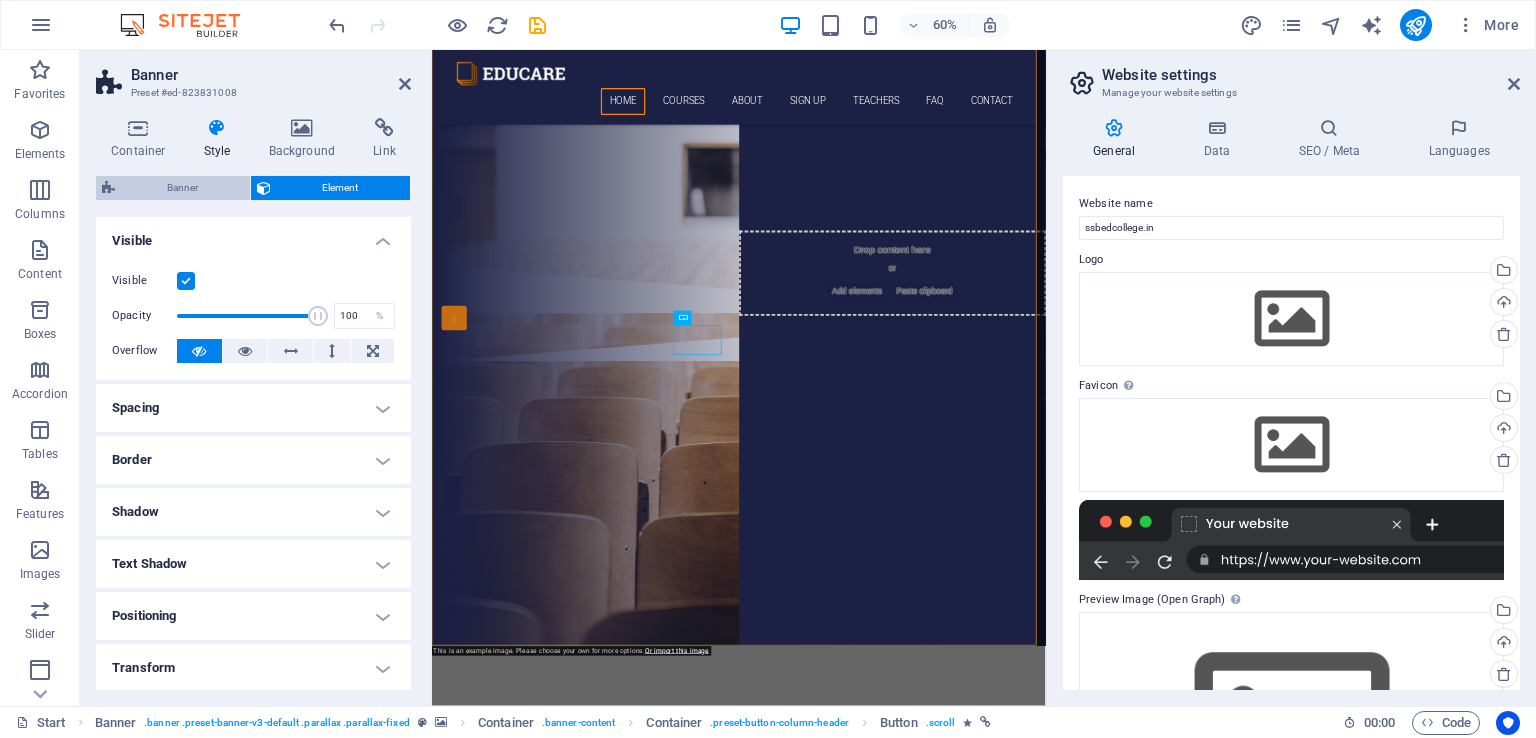 click on "Banner" at bounding box center (182, 188) 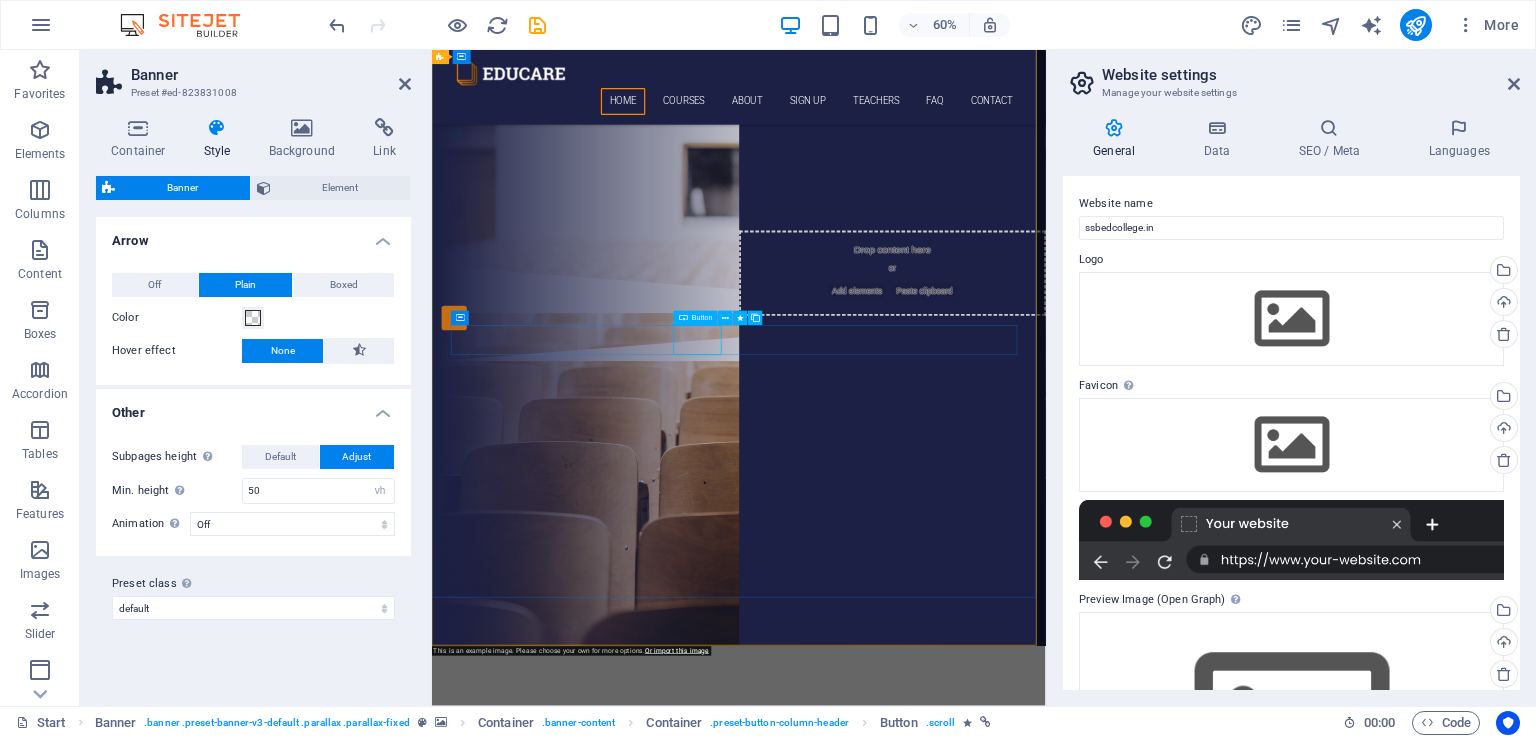 click on "B.ED." at bounding box center [944, 226] 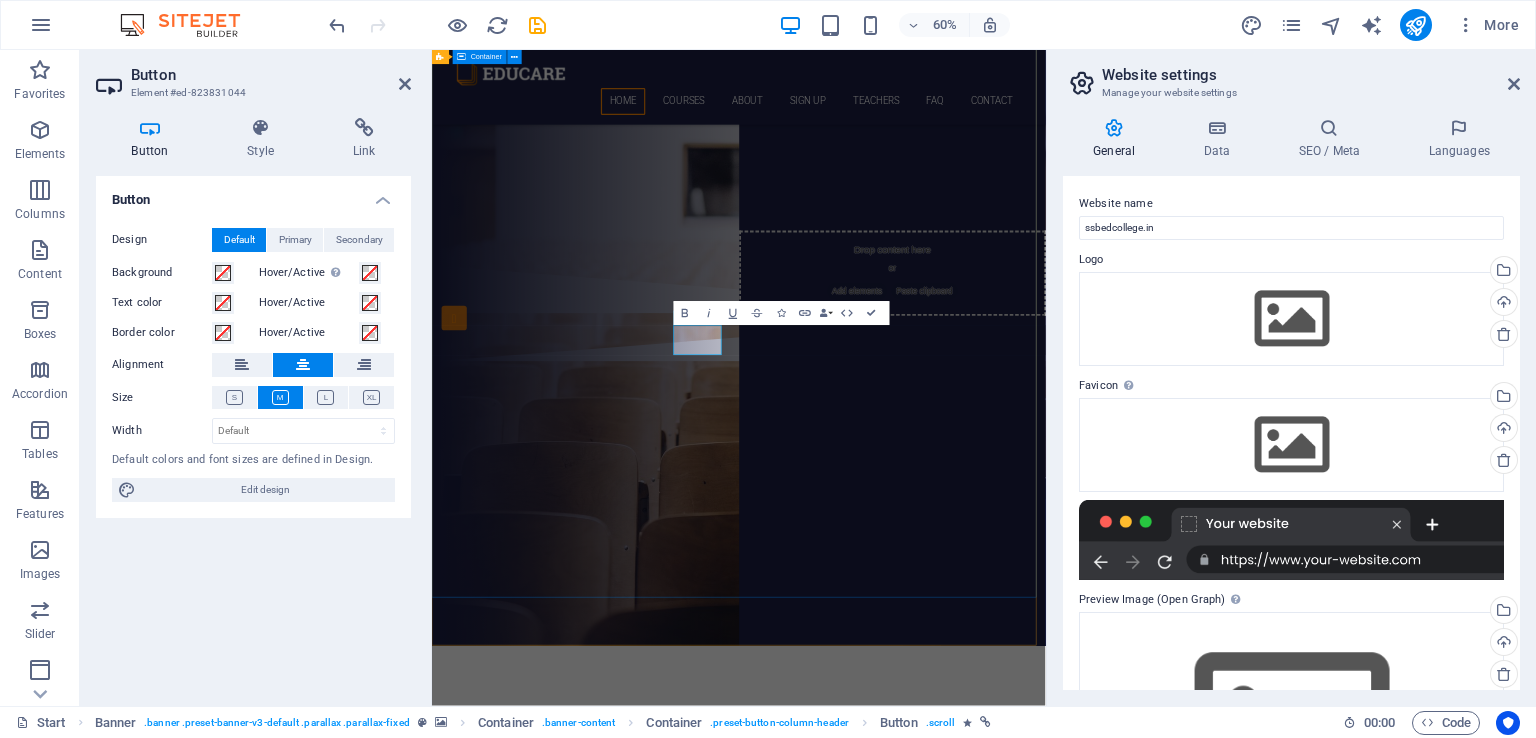 click on "SANJAY SINHA B.ED. COLLEGE B.ED. D.EL.ED" at bounding box center [943, 179] 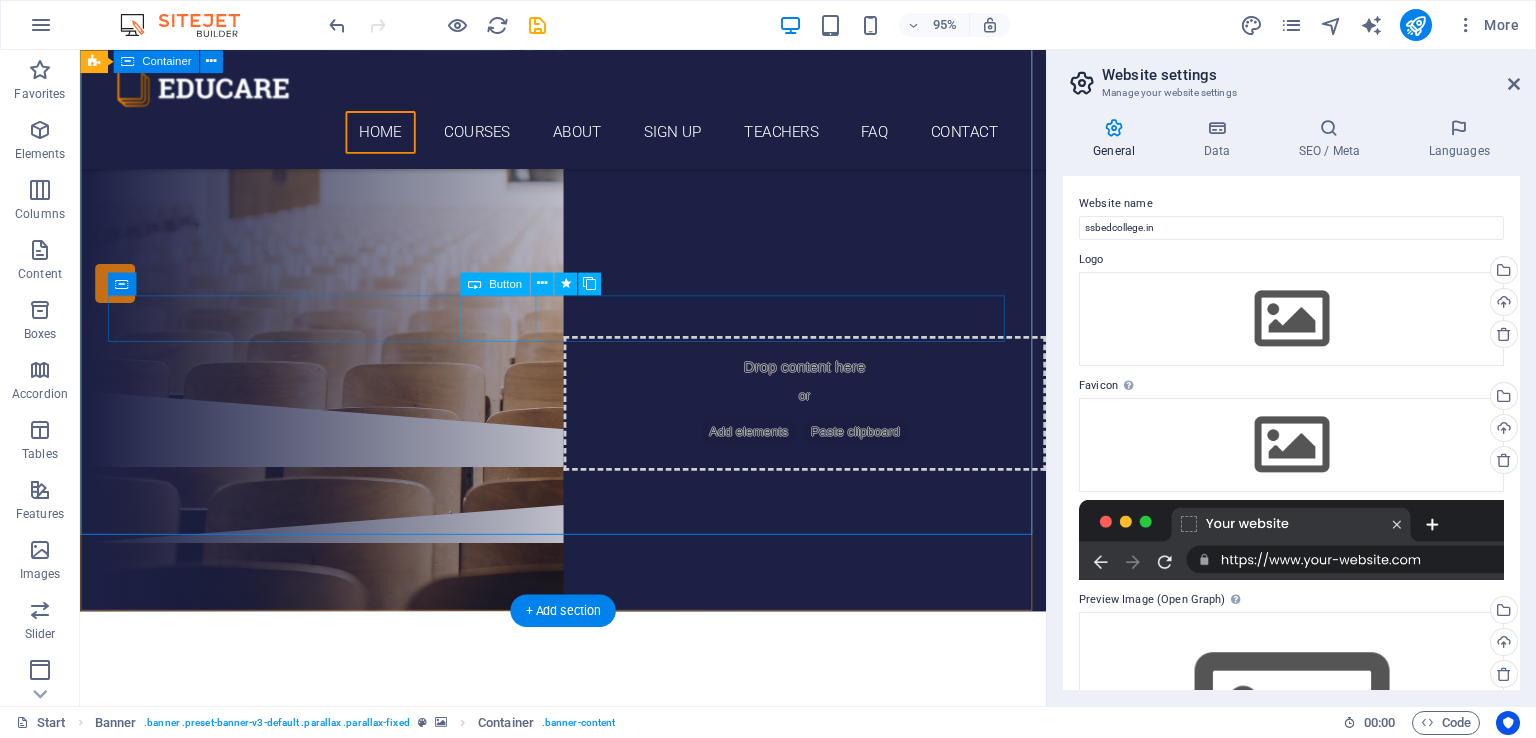 click on "SANJAY SINHA B.ED. COLLEGE B.ED. D.EL.ED" at bounding box center [588, 179] 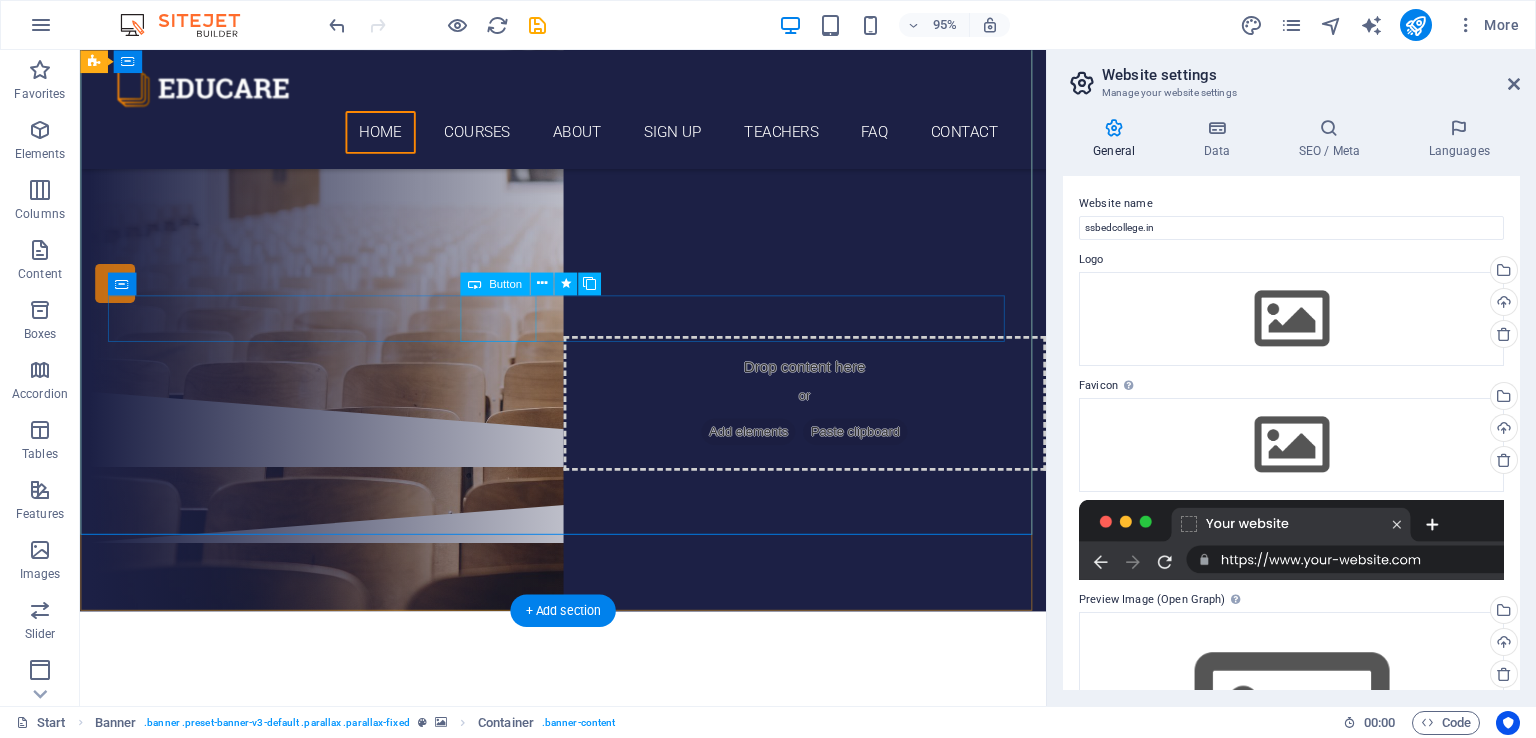 click on "B.ED." at bounding box center (589, 226) 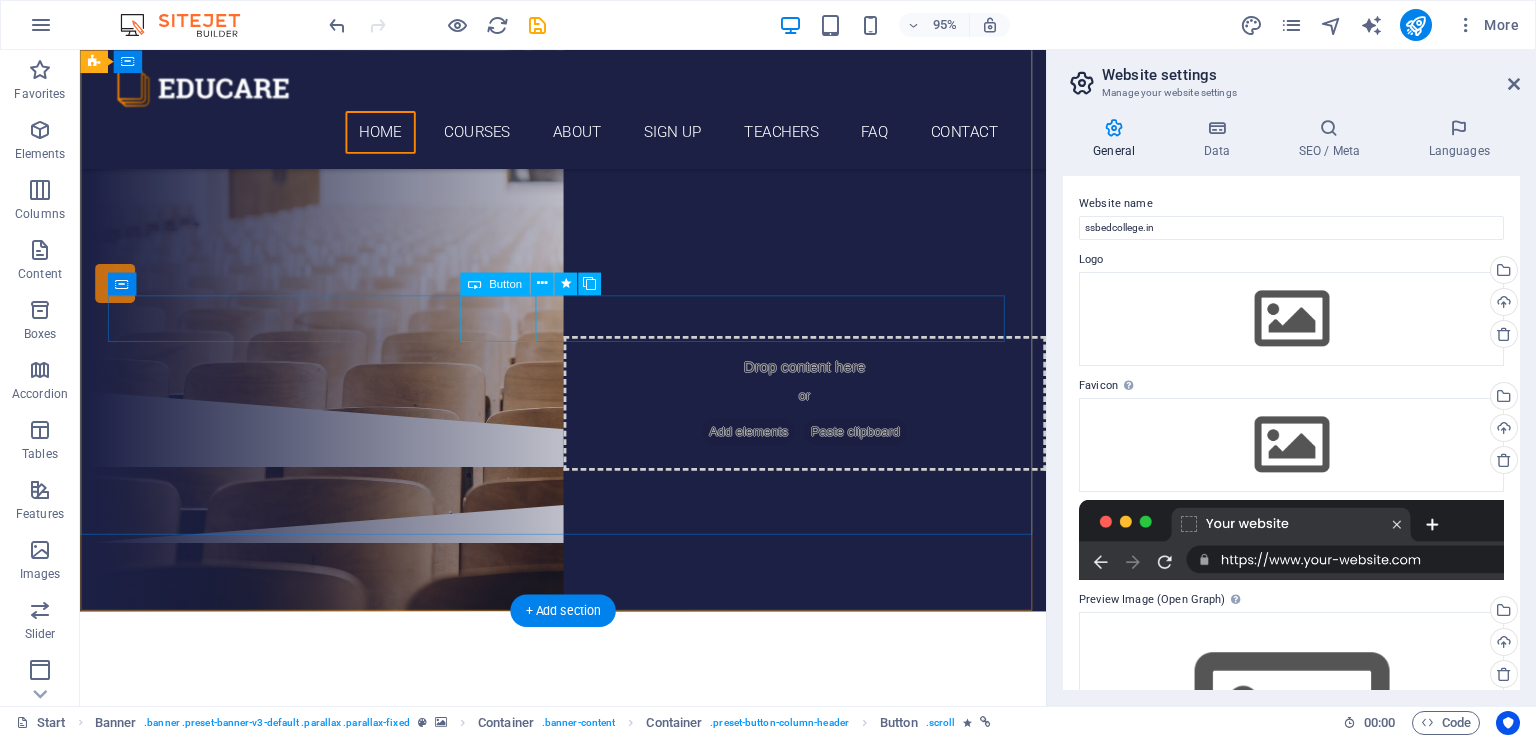 click on "B.ED." at bounding box center (589, 226) 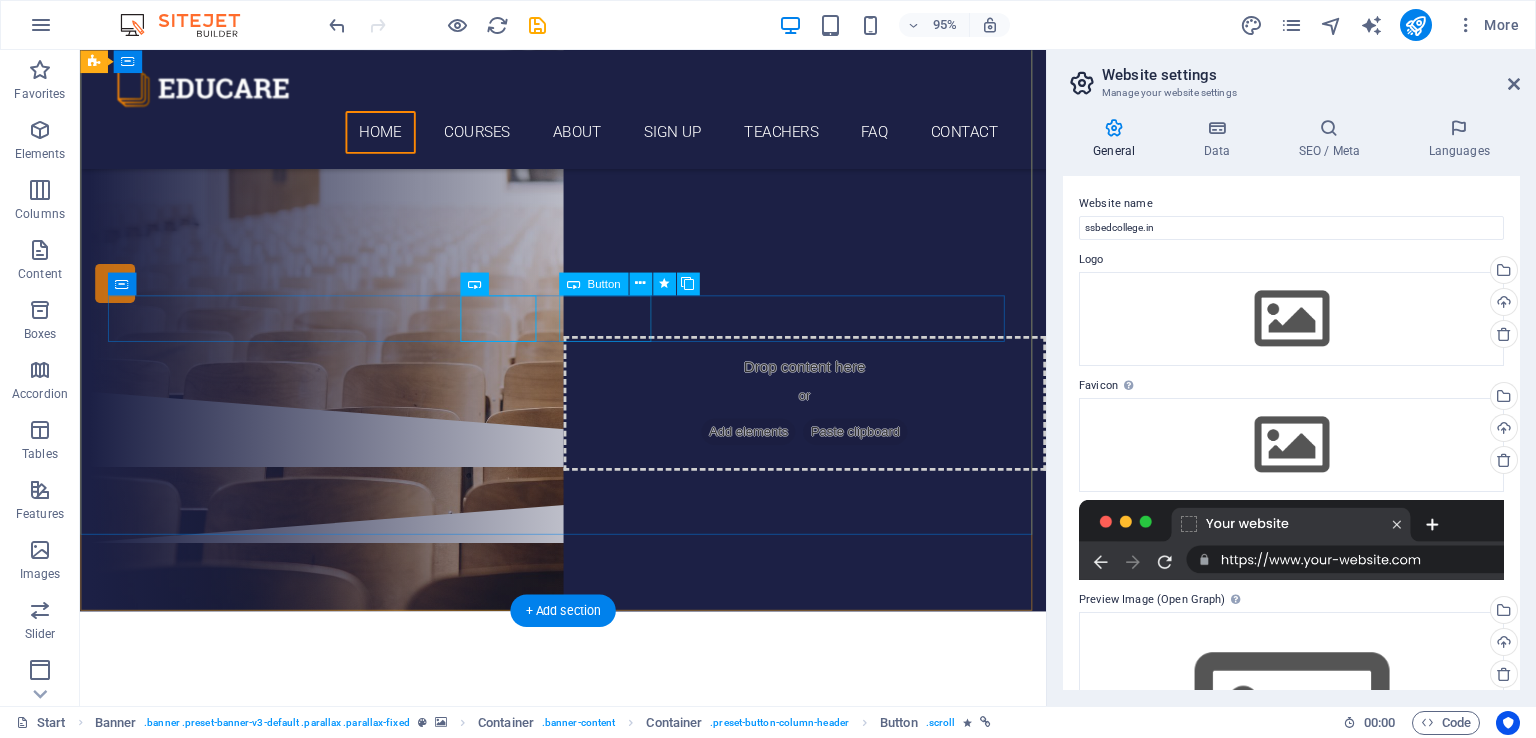 click on "D.EL.ED" at bounding box center (589, 288) 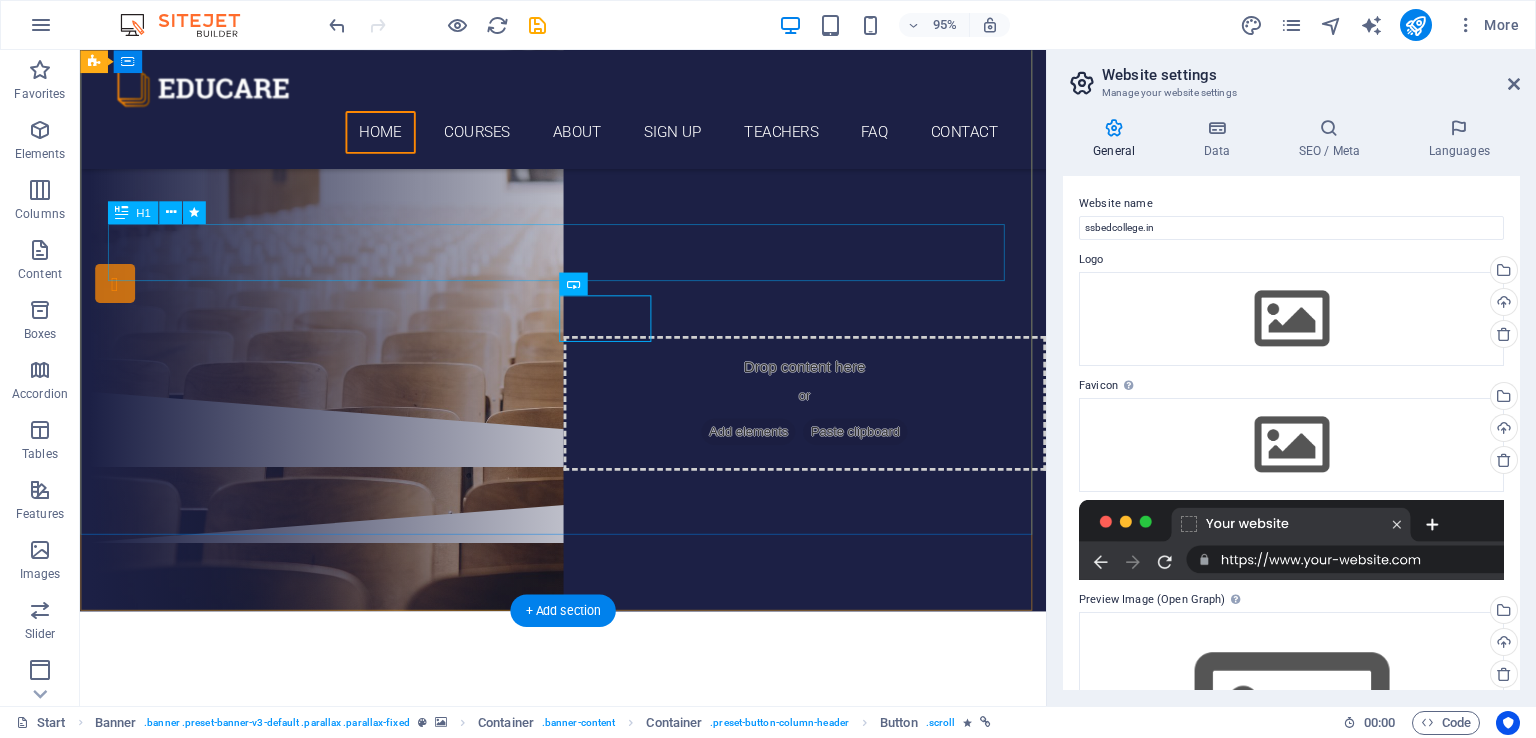 click on "[INSTITUTION_NAME] B.ED. COLLEGE" at bounding box center (589, 156) 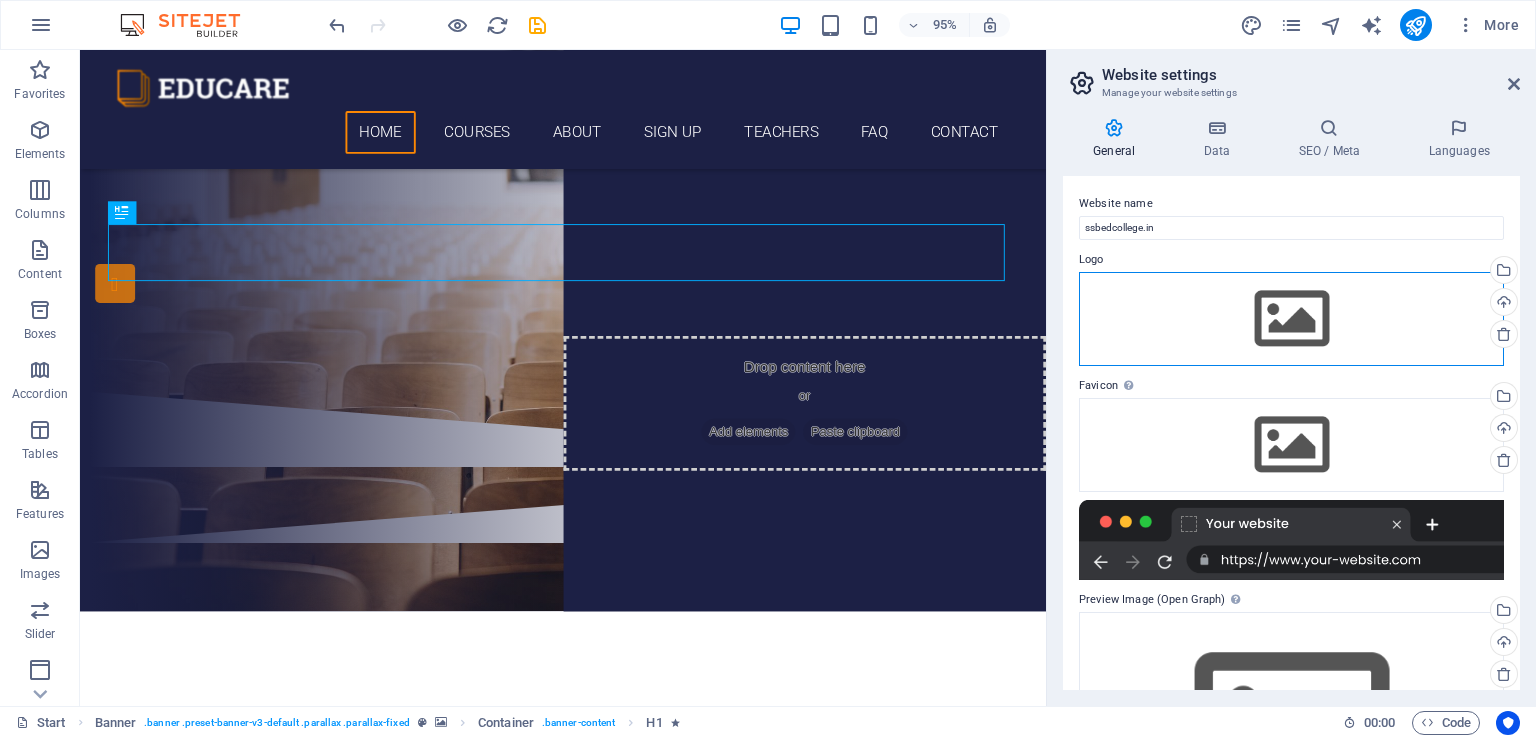 click on "Drag files here, click to choose files or select files from Files or our free stock photos & videos" at bounding box center (1291, 319) 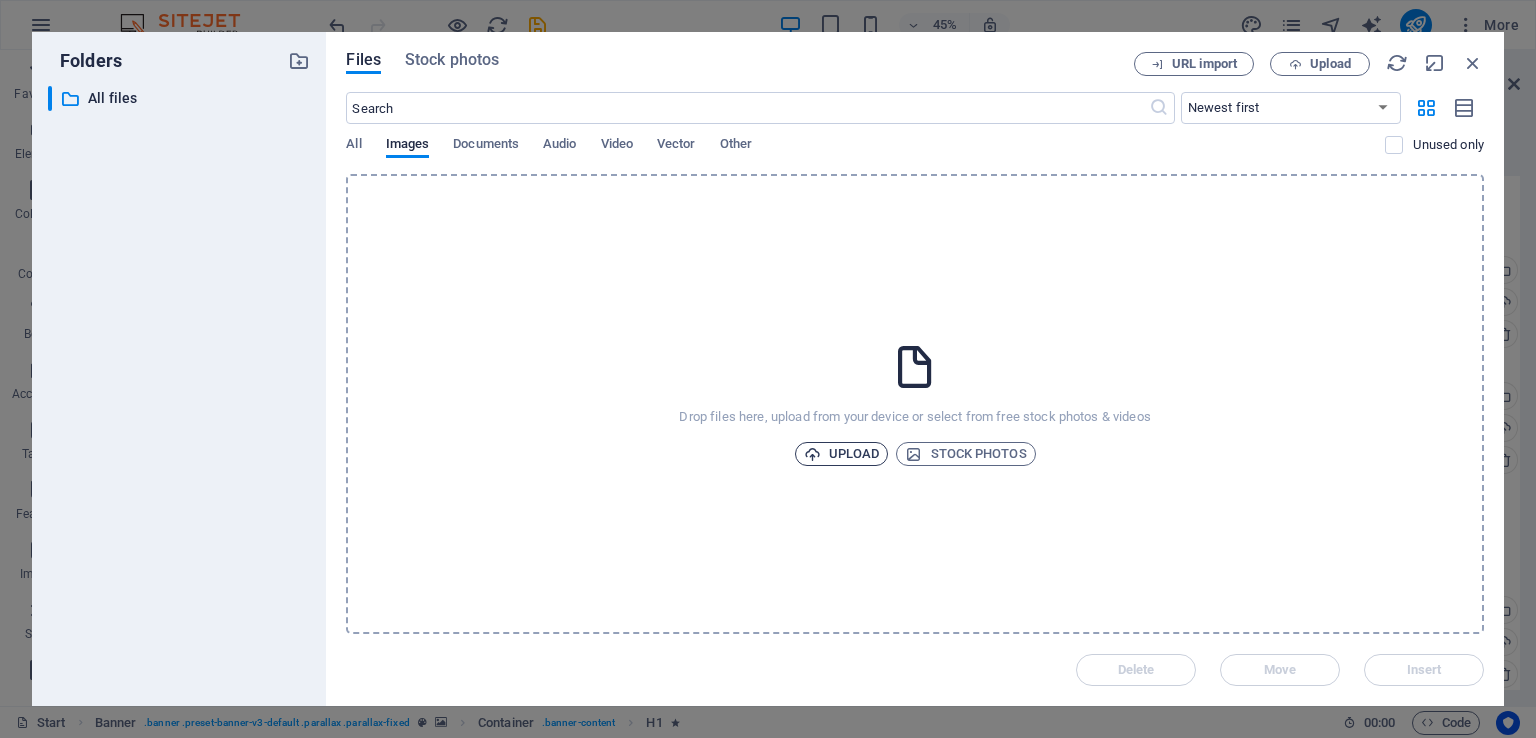 click on "Upload" at bounding box center [842, 454] 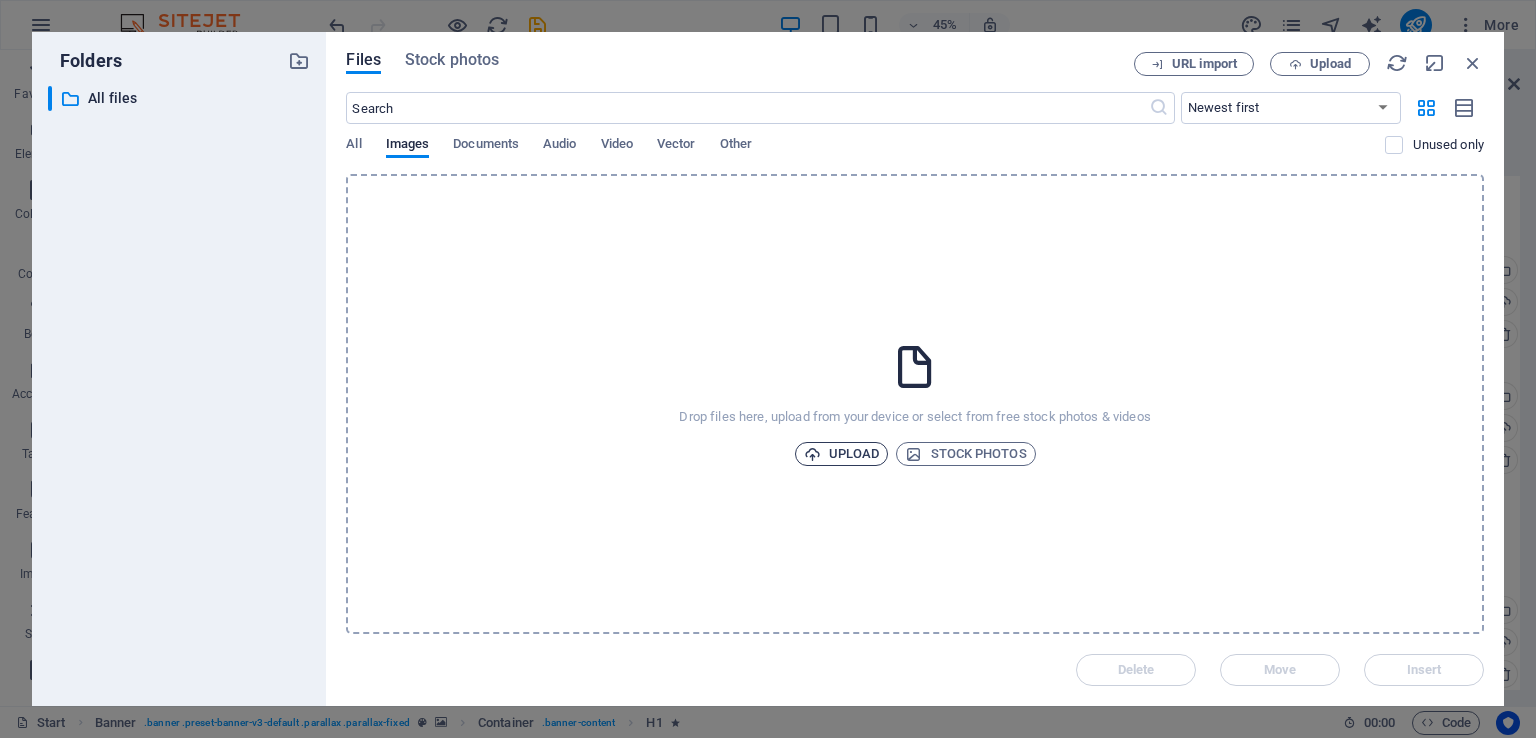 click at bounding box center [812, 454] 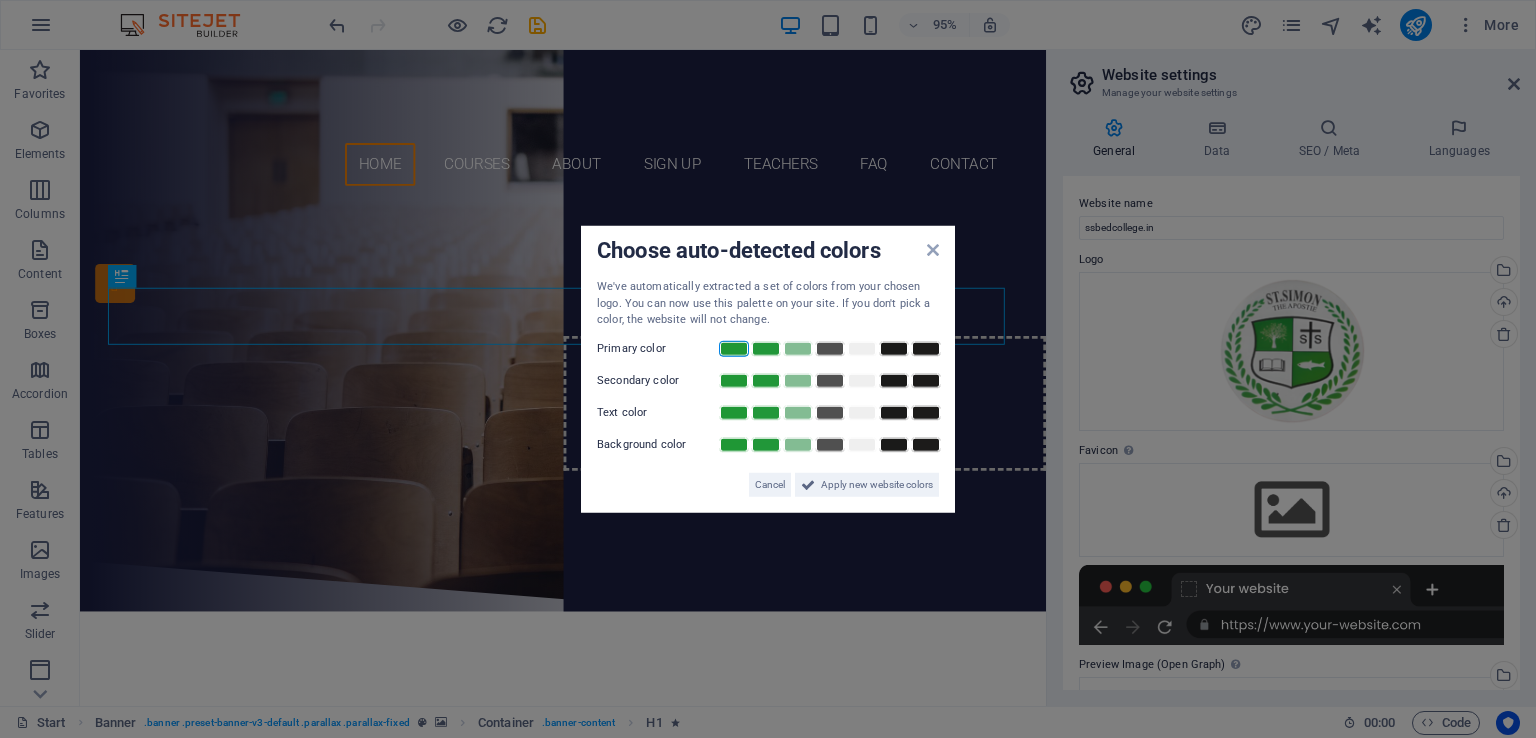click at bounding box center [734, 348] 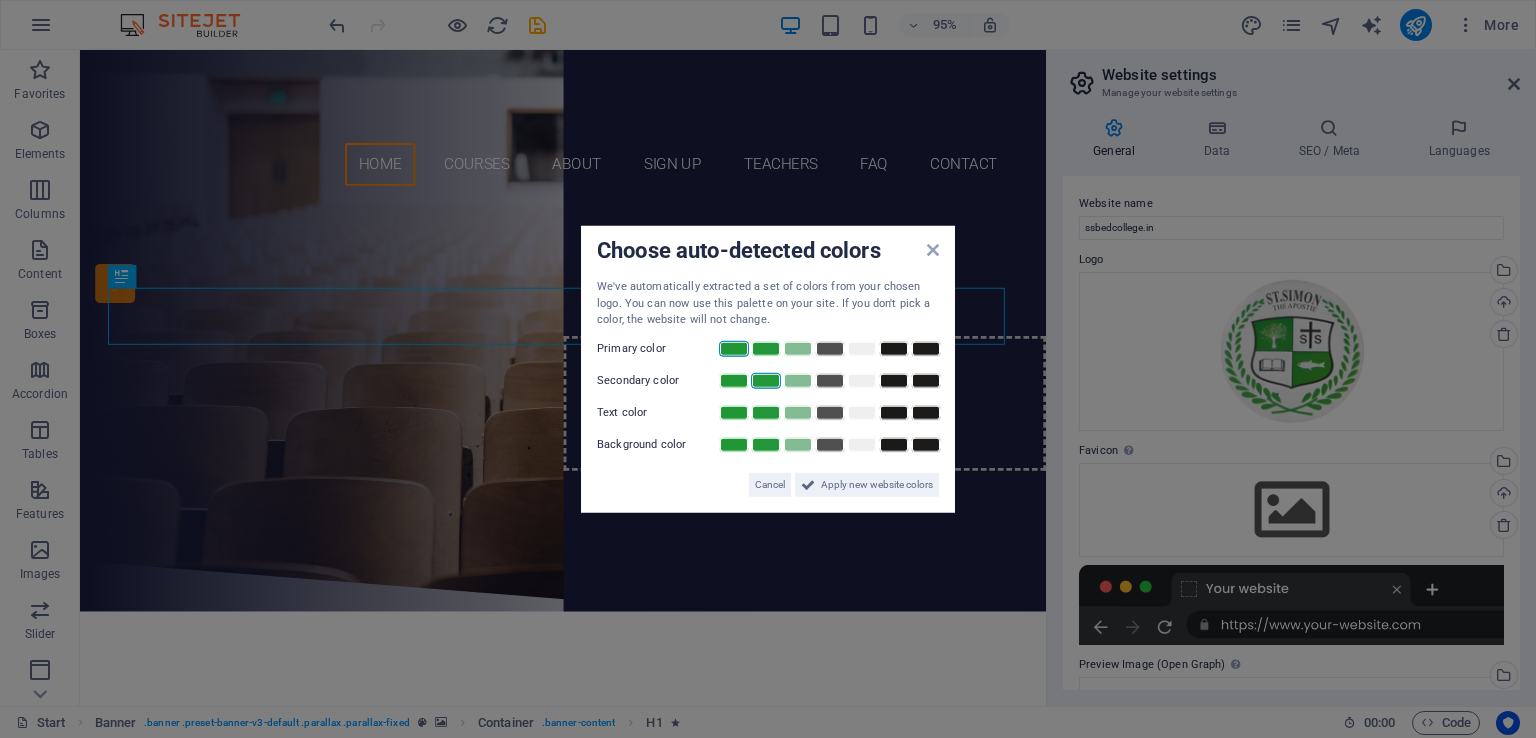click at bounding box center (766, 380) 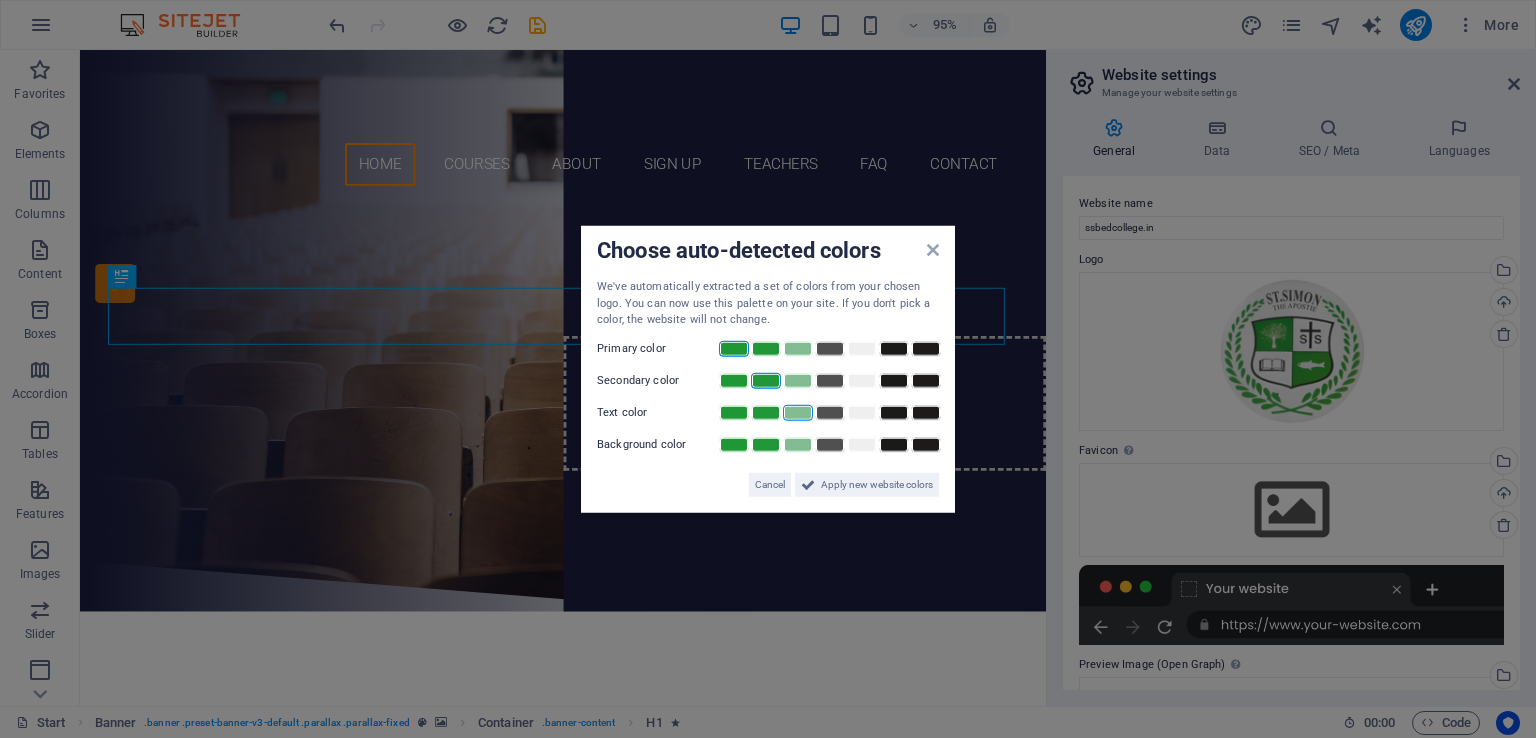 click at bounding box center (798, 412) 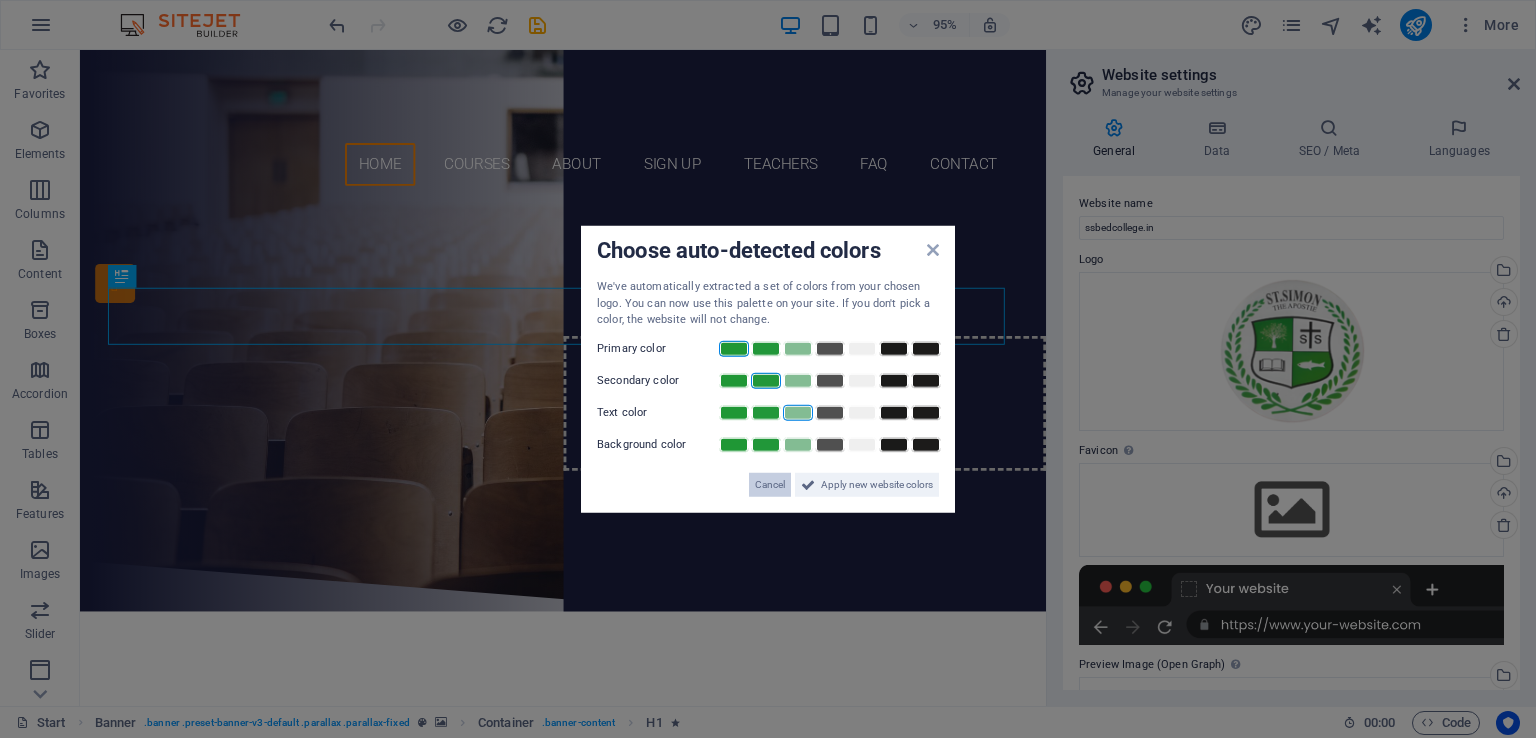 click on "Cancel" at bounding box center (770, 484) 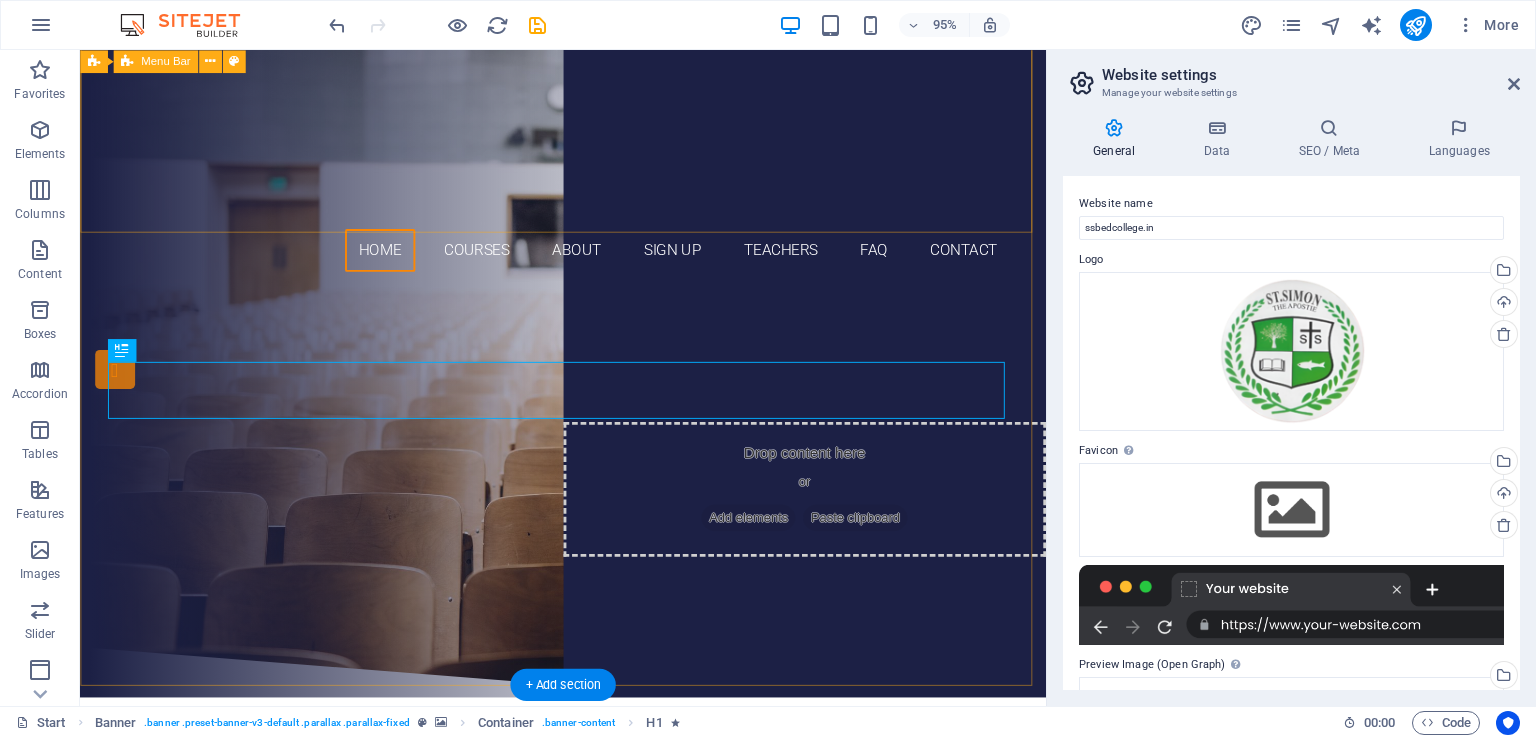 scroll, scrollTop: 0, scrollLeft: 0, axis: both 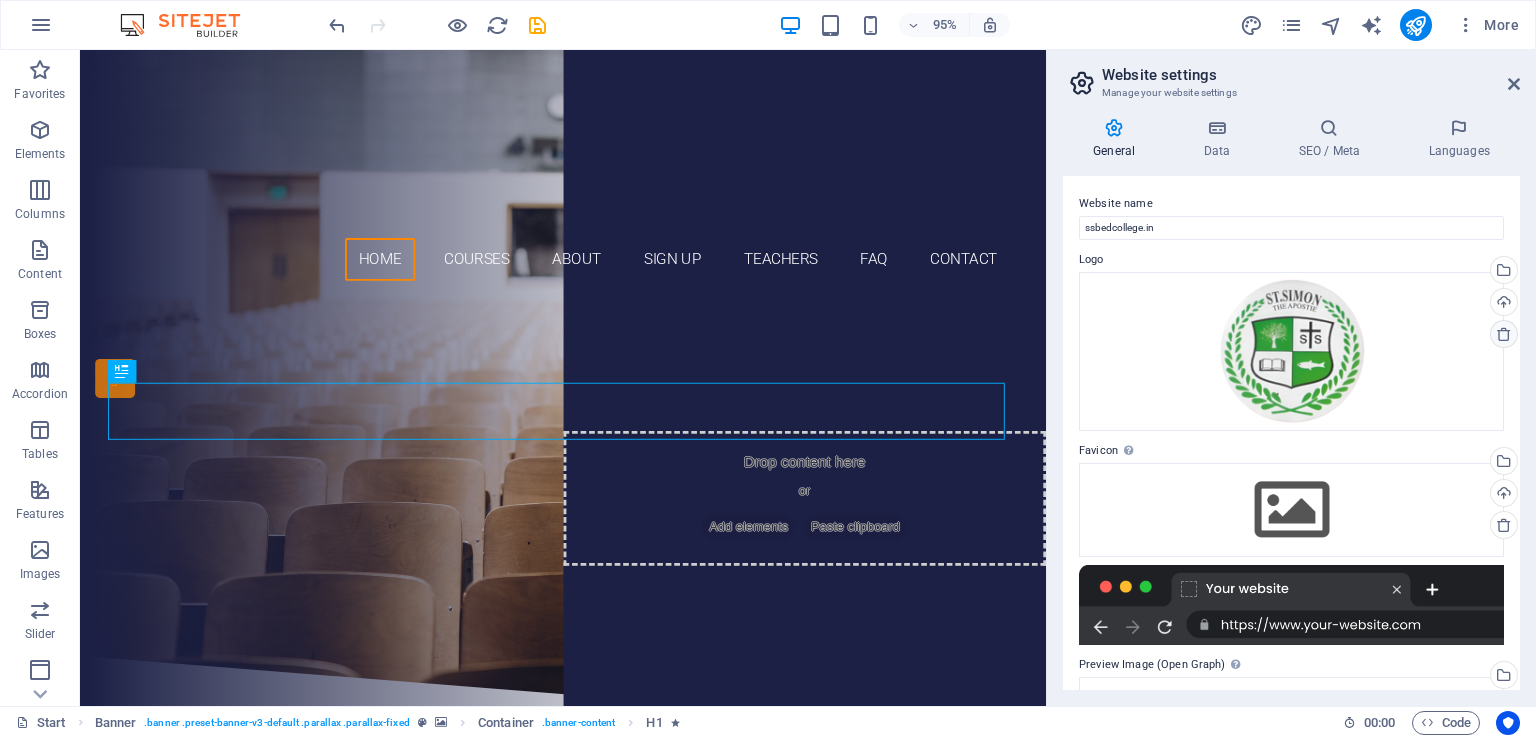 click at bounding box center [1504, 334] 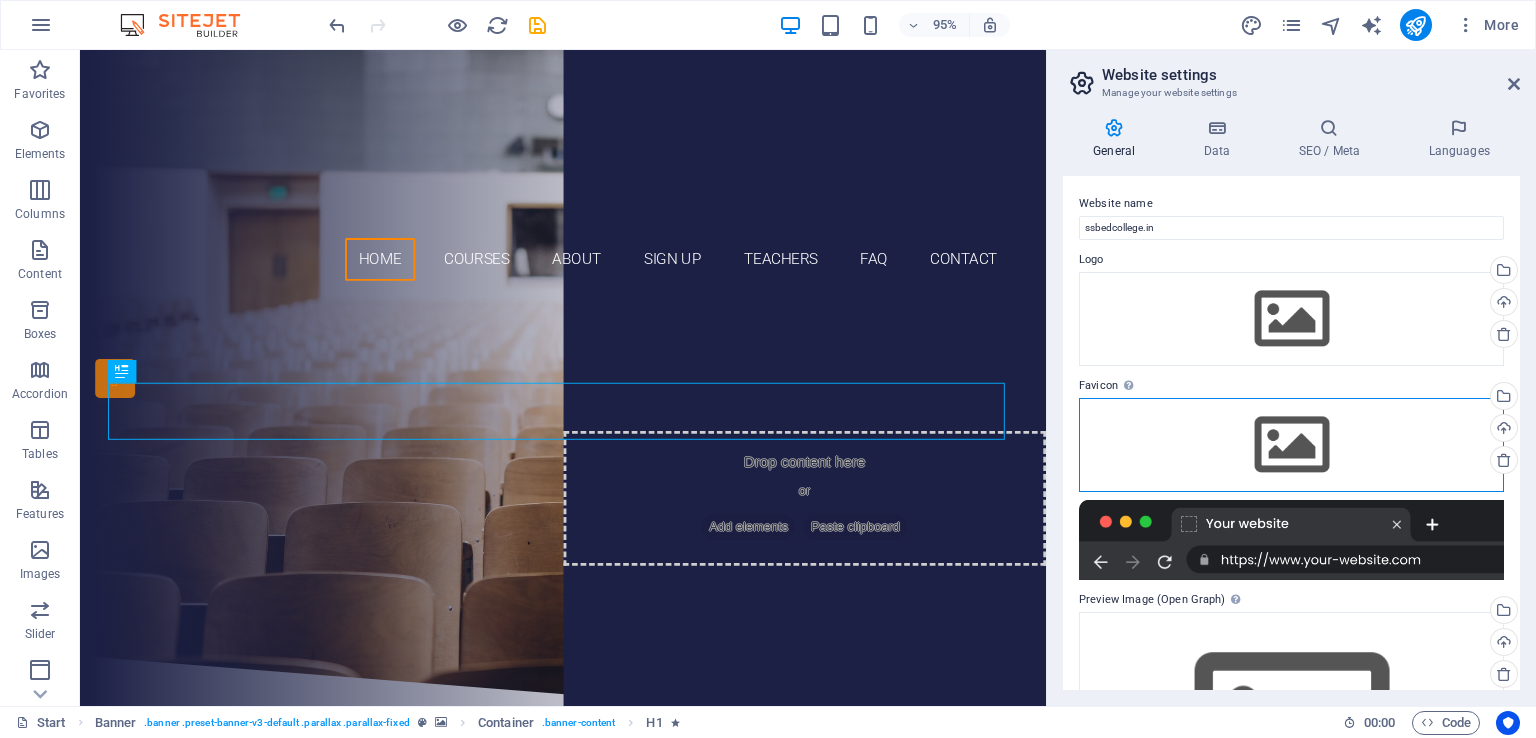 click on "Drag files here, click to choose files or select files from Files or our free stock photos & videos" at bounding box center (1291, 445) 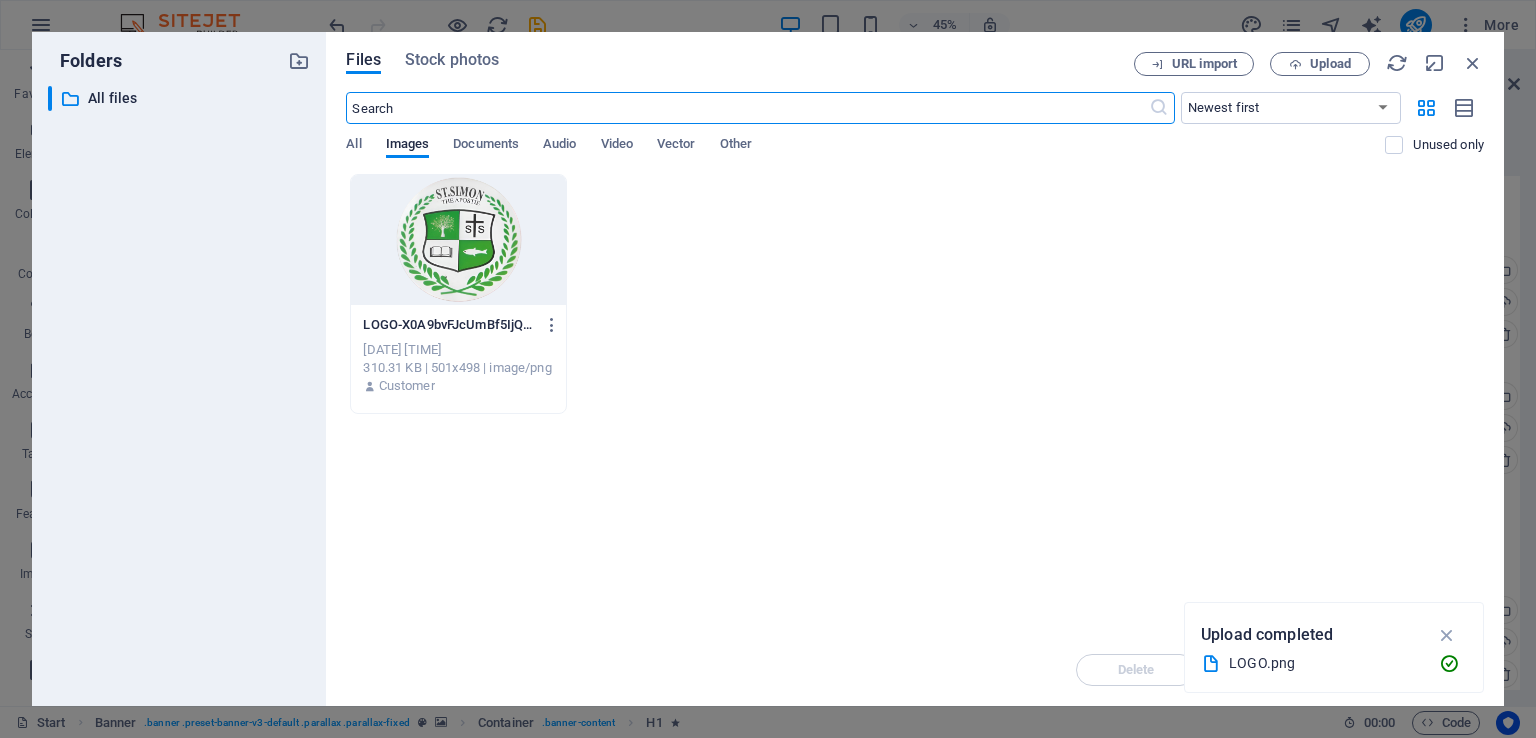 click at bounding box center [458, 240] 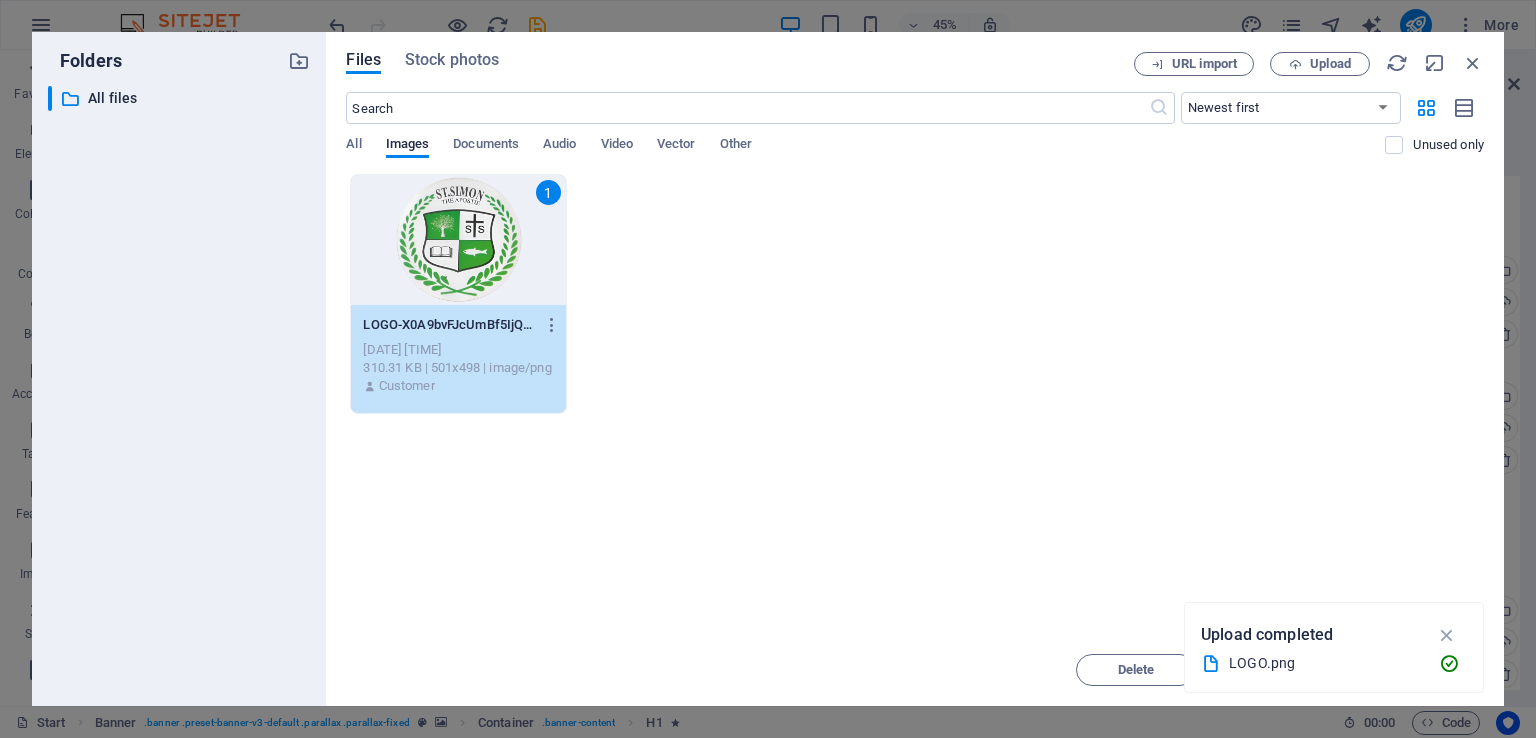 click on "1" at bounding box center (458, 240) 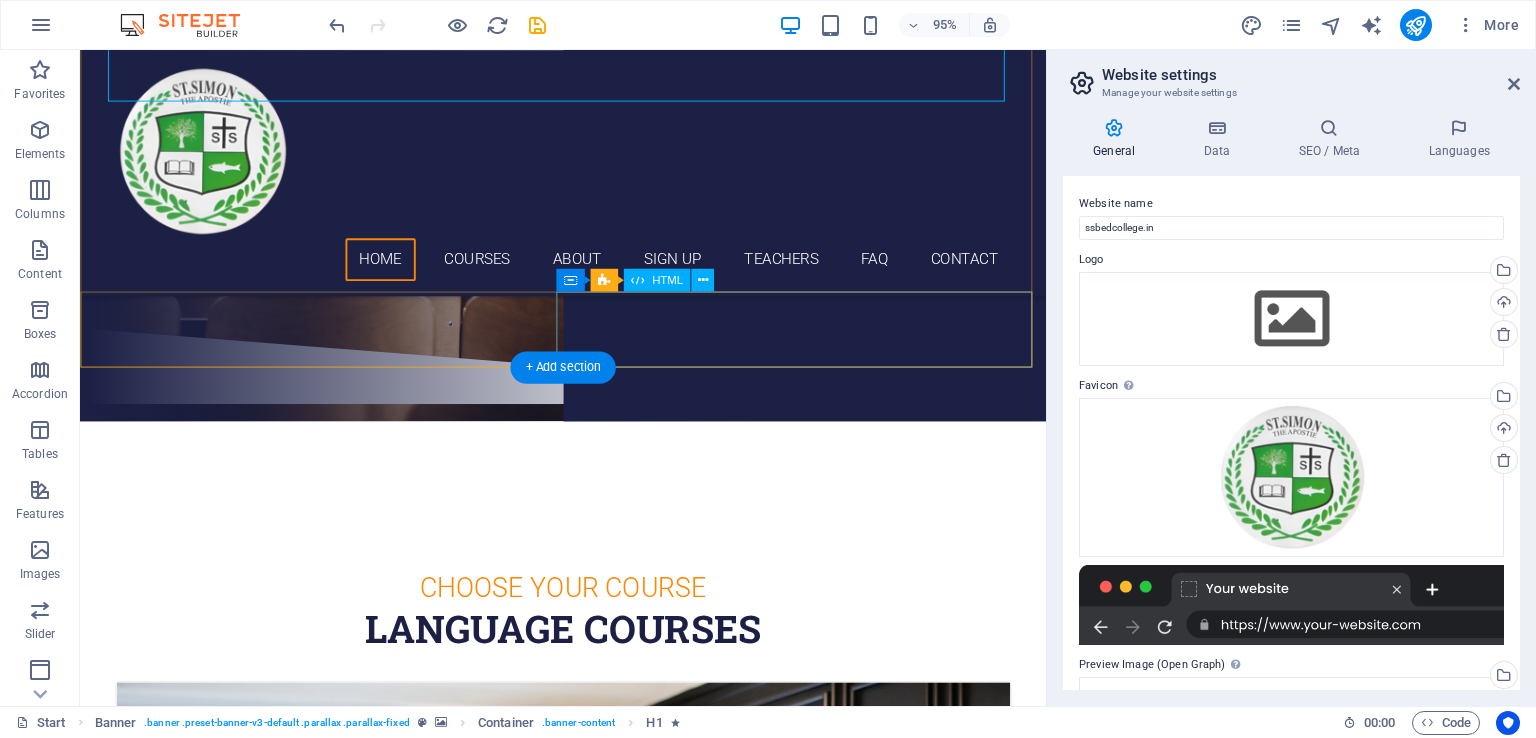 scroll, scrollTop: 500, scrollLeft: 0, axis: vertical 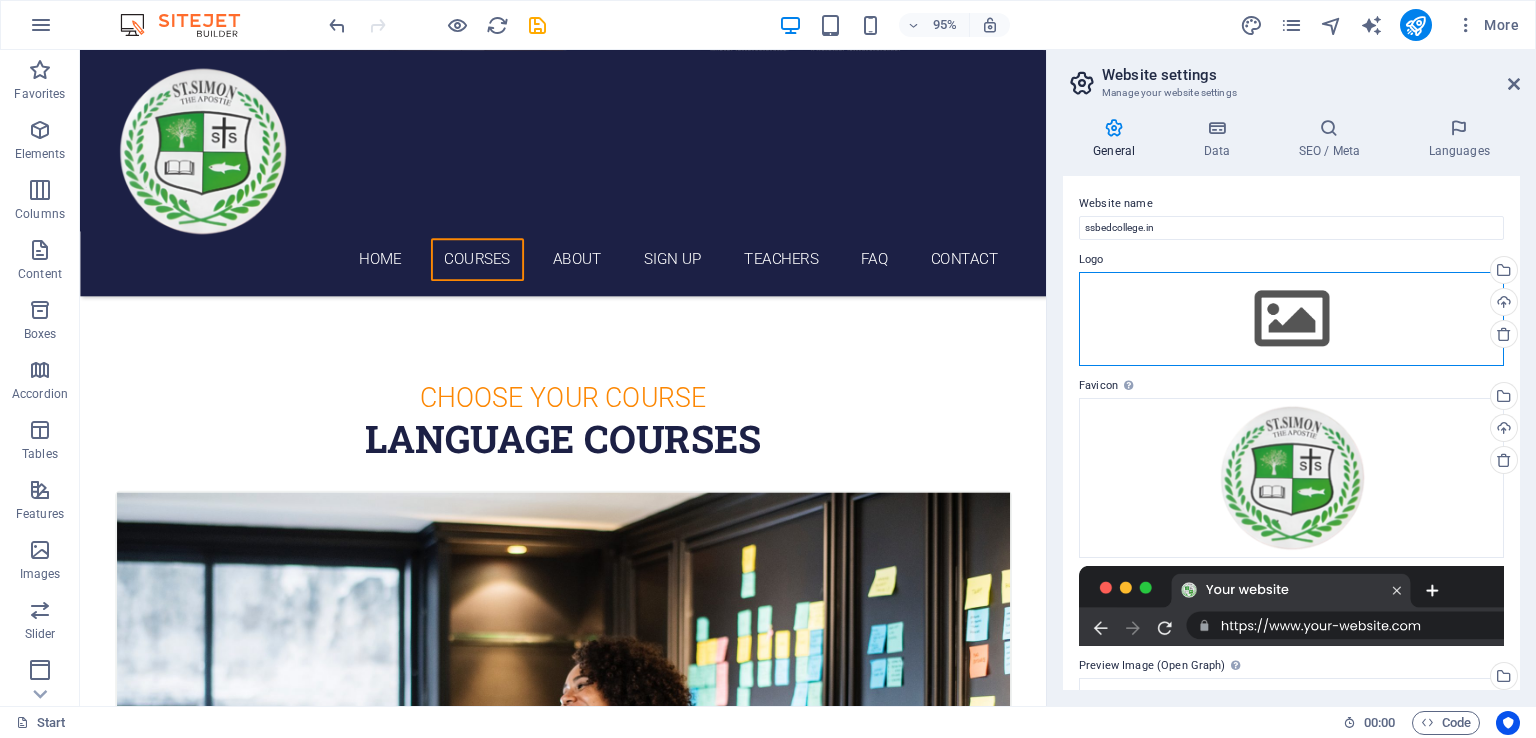 click on "Drag files here, click to choose files or select files from Files or our free stock photos & videos" at bounding box center (1291, 319) 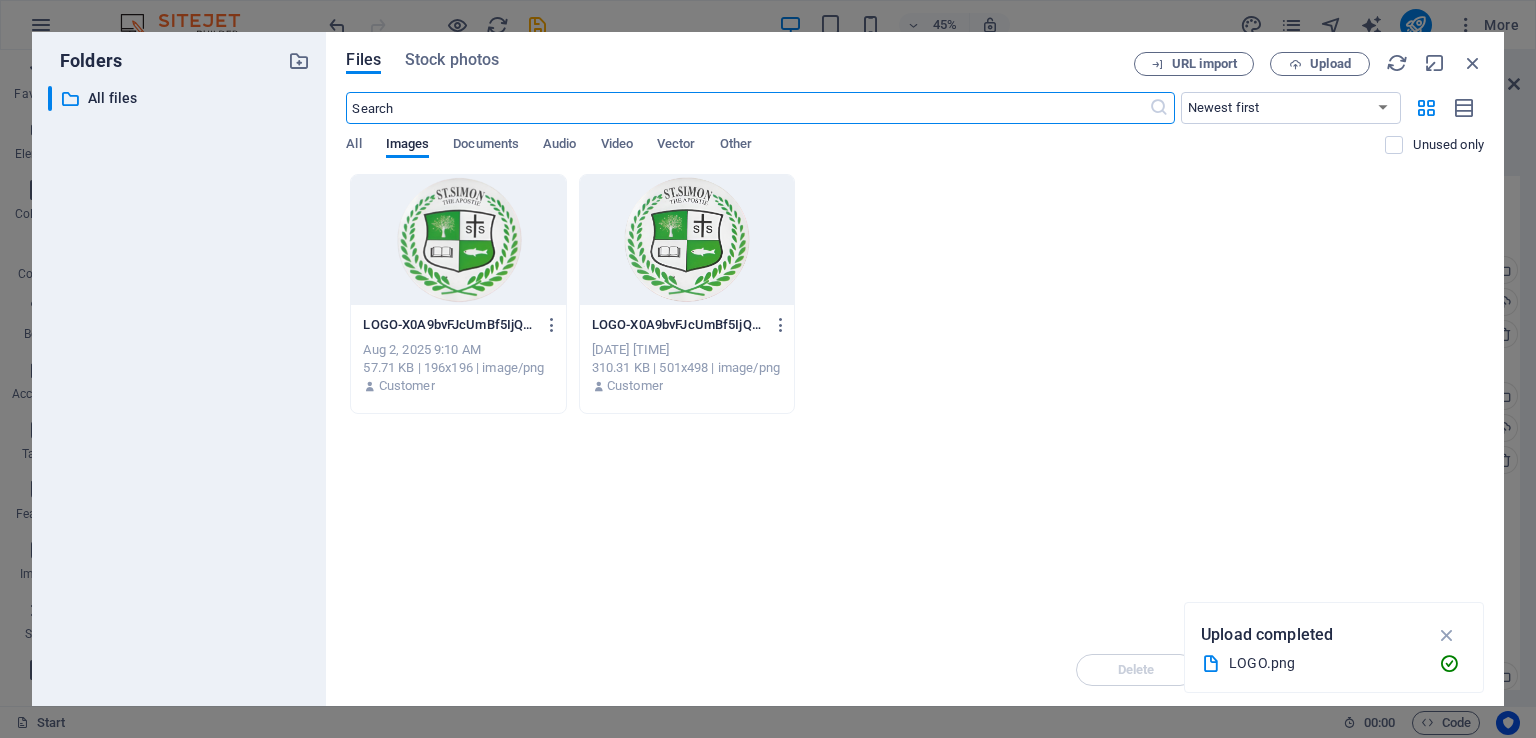 click at bounding box center [458, 240] 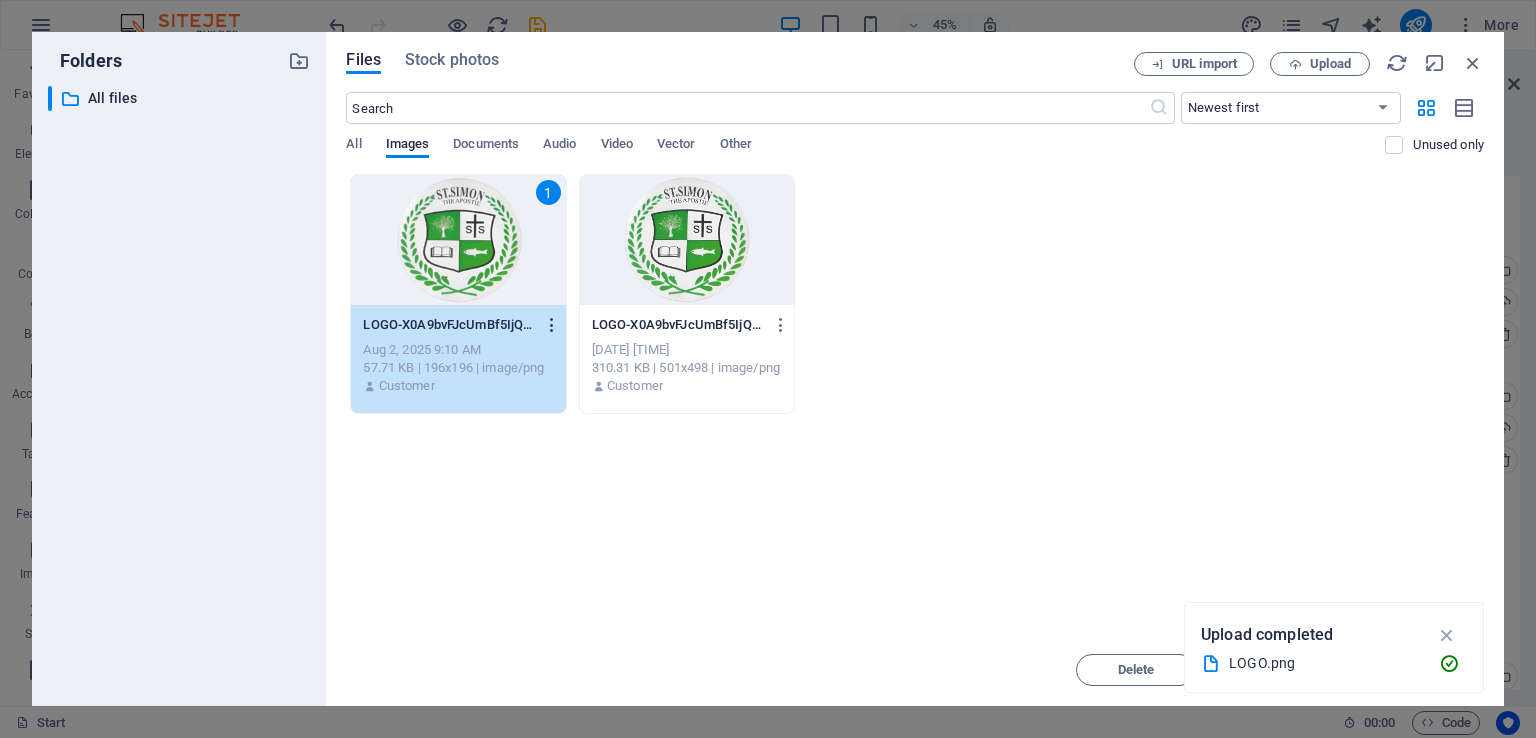 click at bounding box center (552, 325) 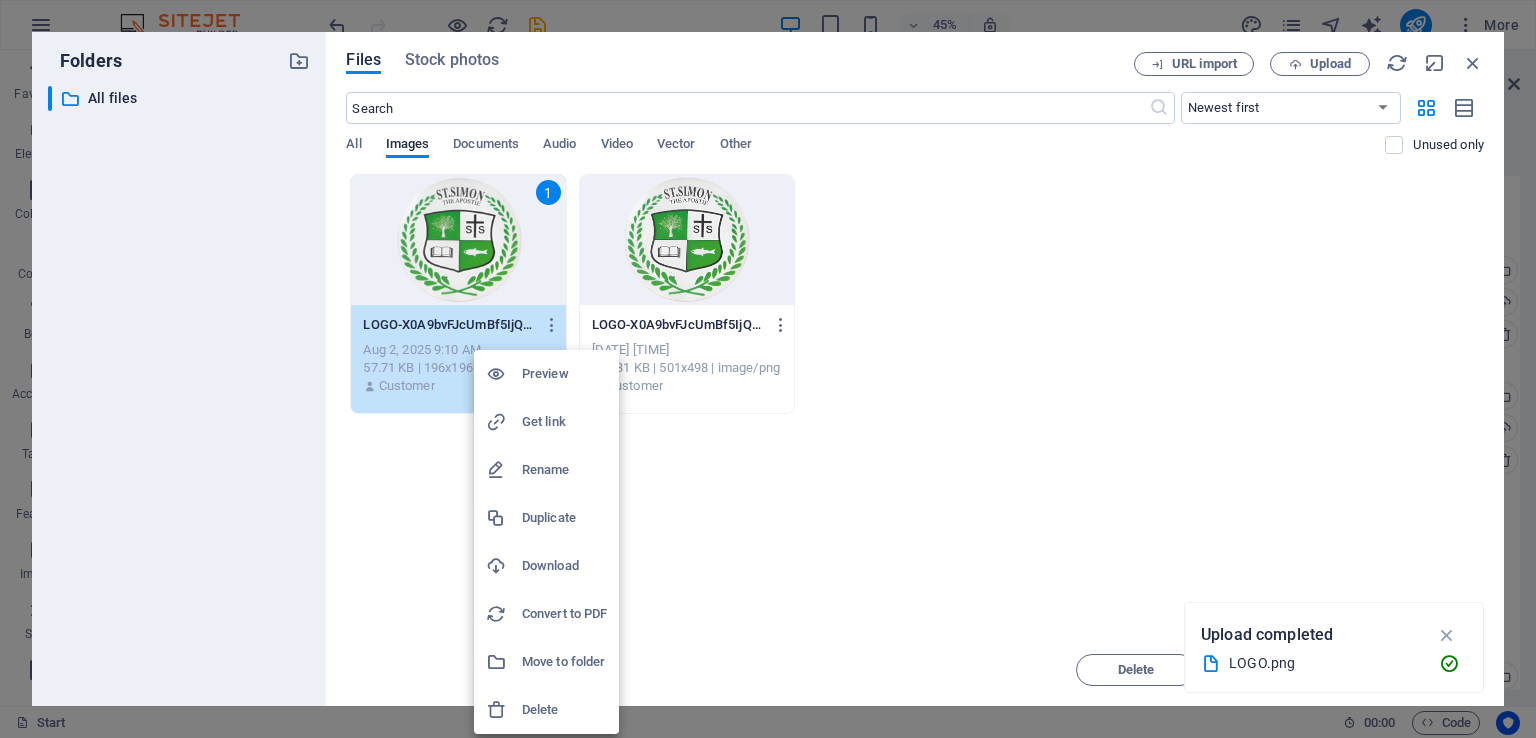 click at bounding box center (768, 369) 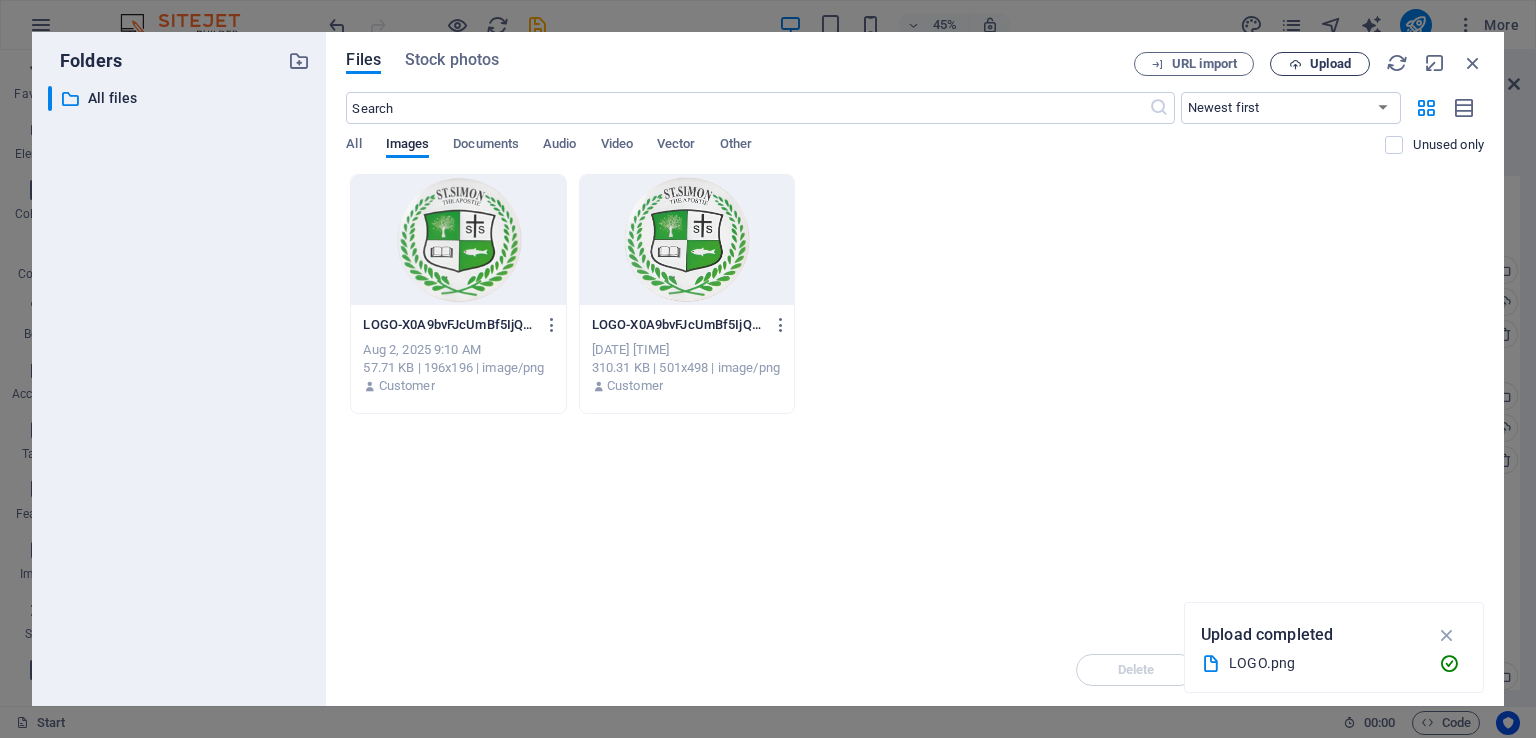 click on "Upload" at bounding box center (1320, 64) 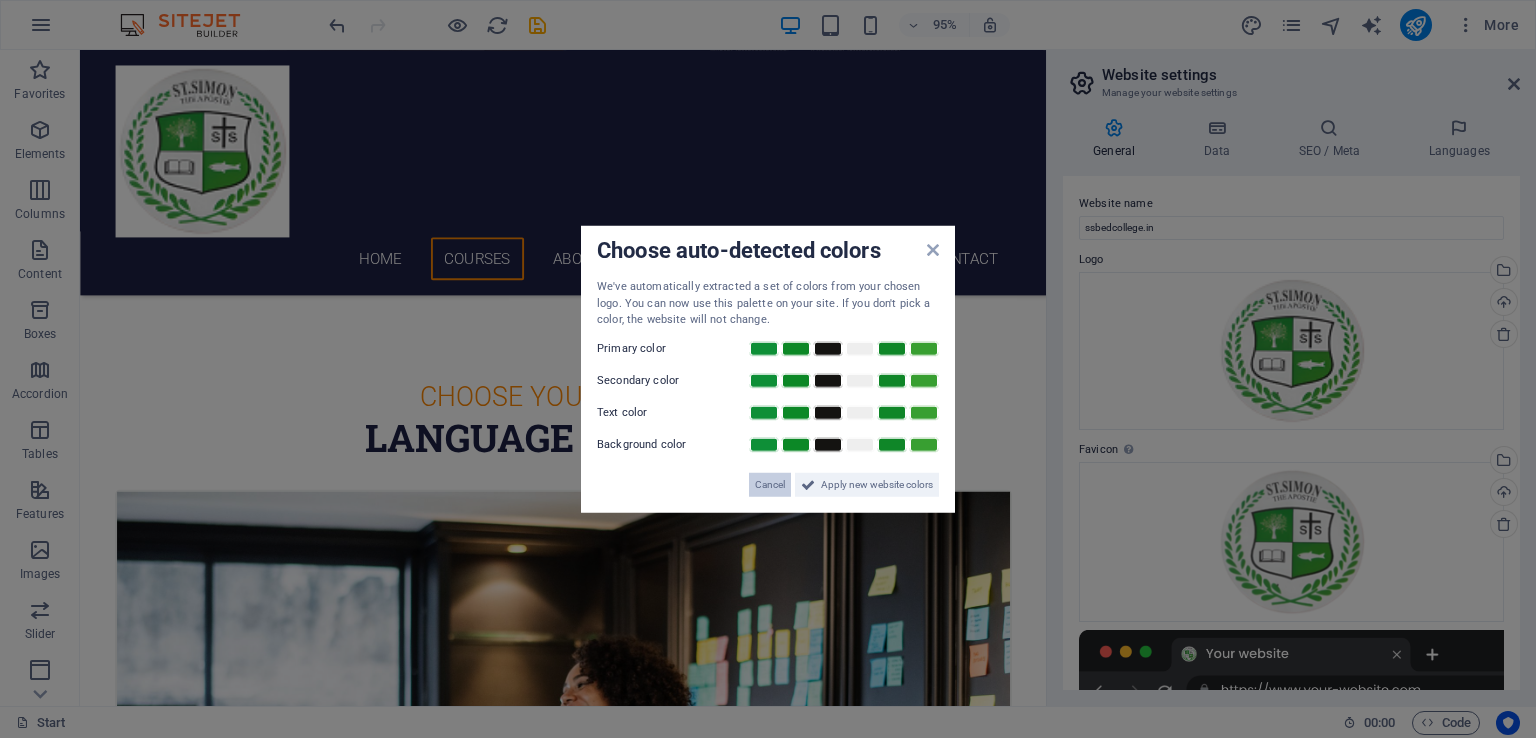 click on "Cancel" at bounding box center (770, 484) 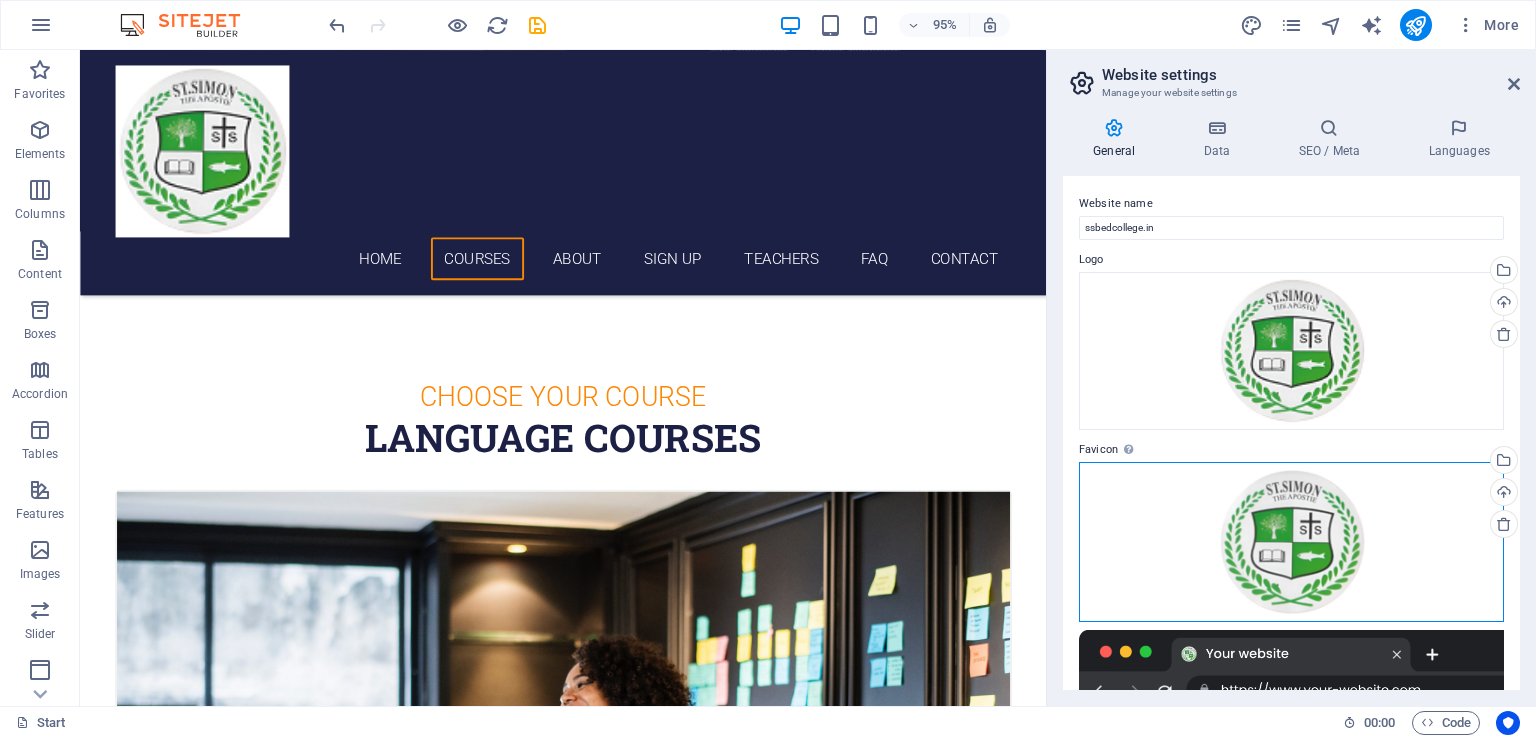 click on "Drag files here, click to choose files or select files from Files or our free stock photos & videos" at bounding box center (1291, 542) 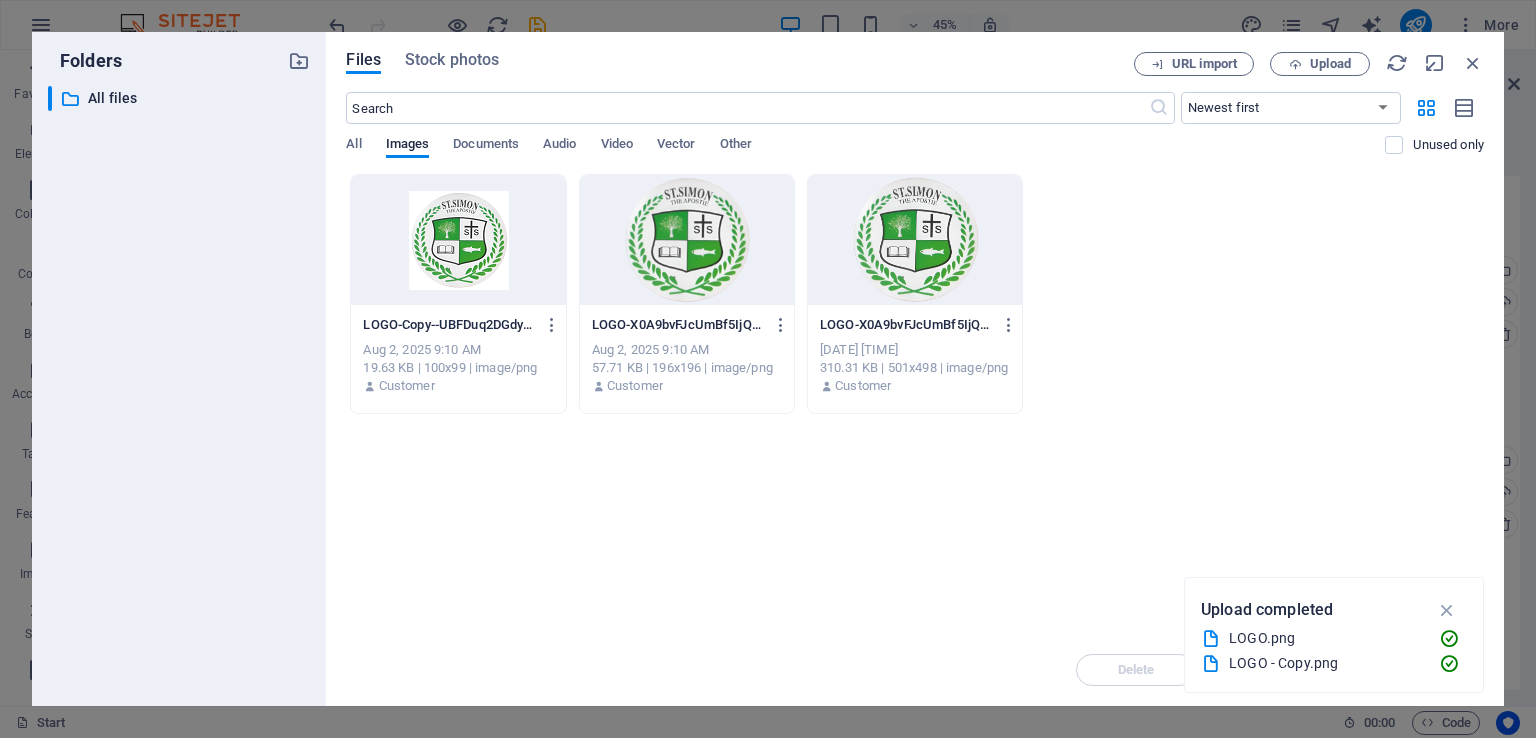 click on "LOGO-Copy--UBFDuq2DGdyXCzsRJb0Og.png LOGO-Copy--UBFDuq2DGdyXCzsRJb0Og.png Aug 2, 2025 9:10 AM 19.63 KB | 100x99 | image/png Customer" at bounding box center [458, 356] 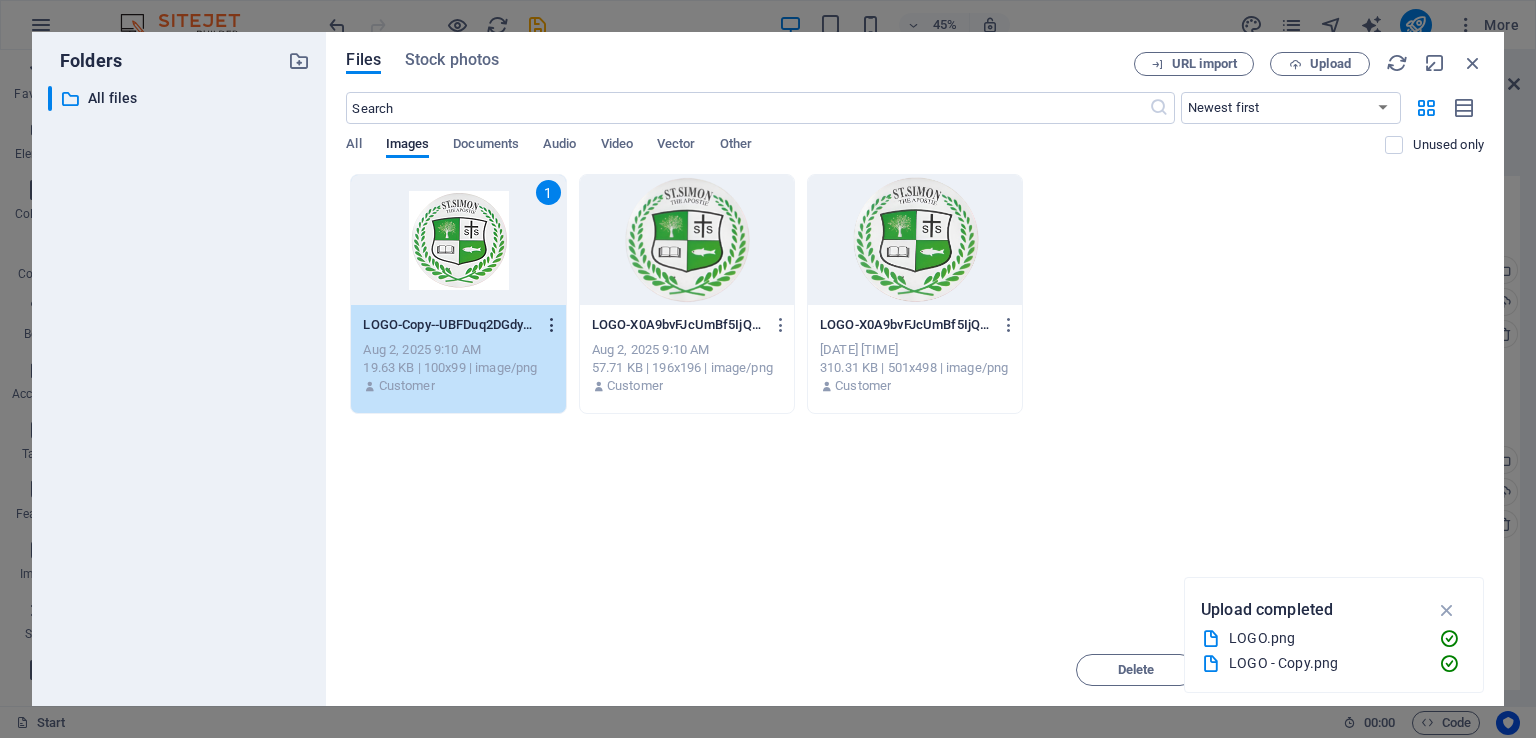 click at bounding box center [552, 325] 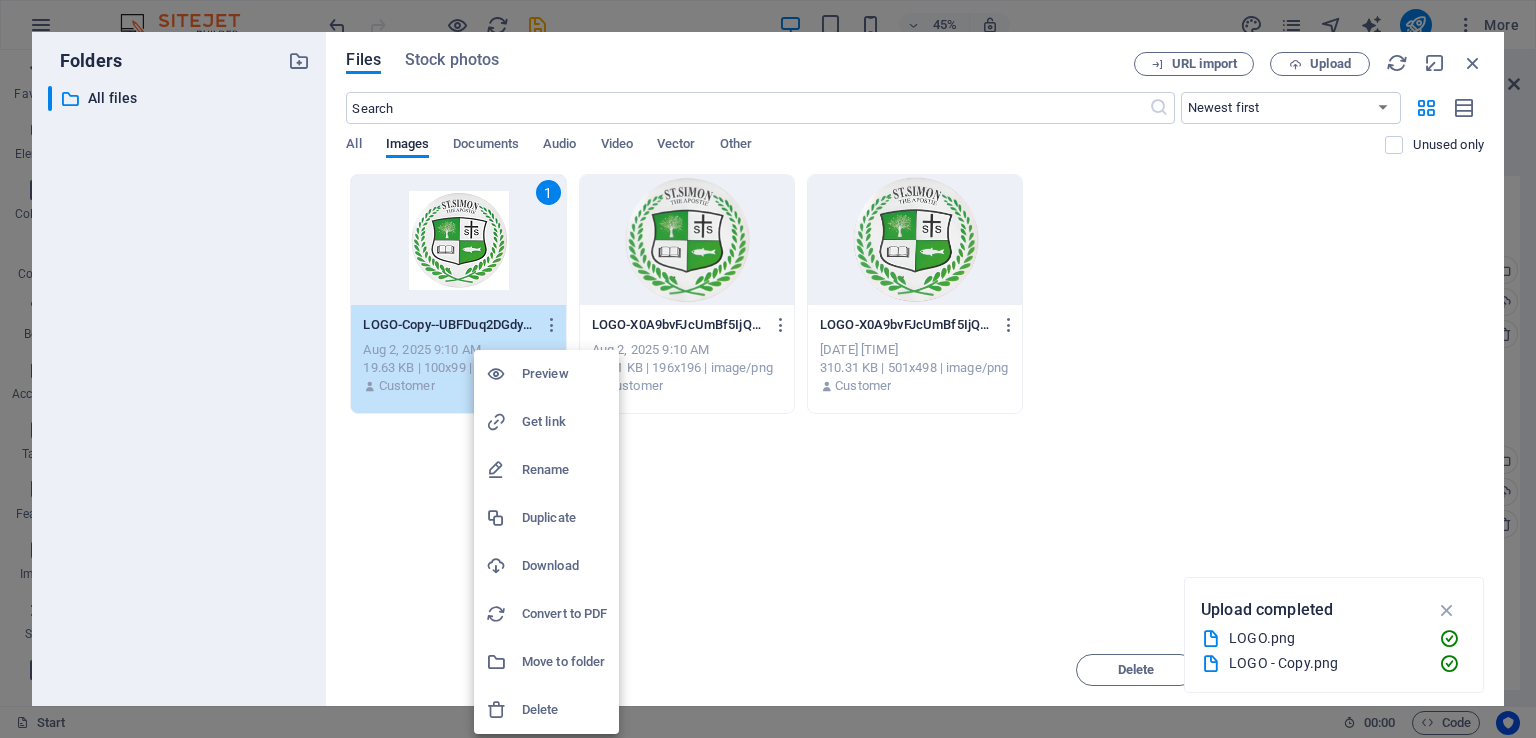 click on "Delete" at bounding box center (564, 710) 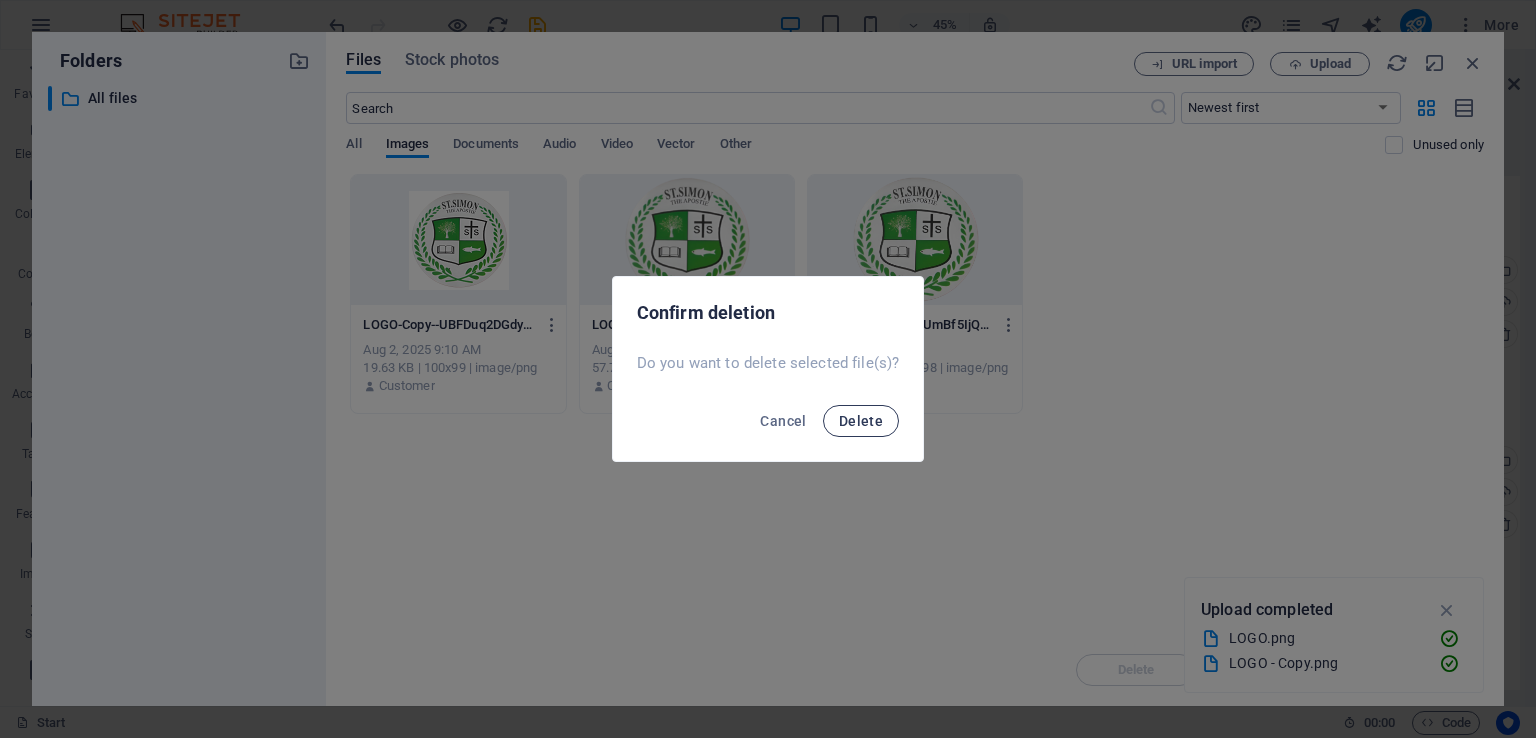 click on "Delete" at bounding box center (861, 421) 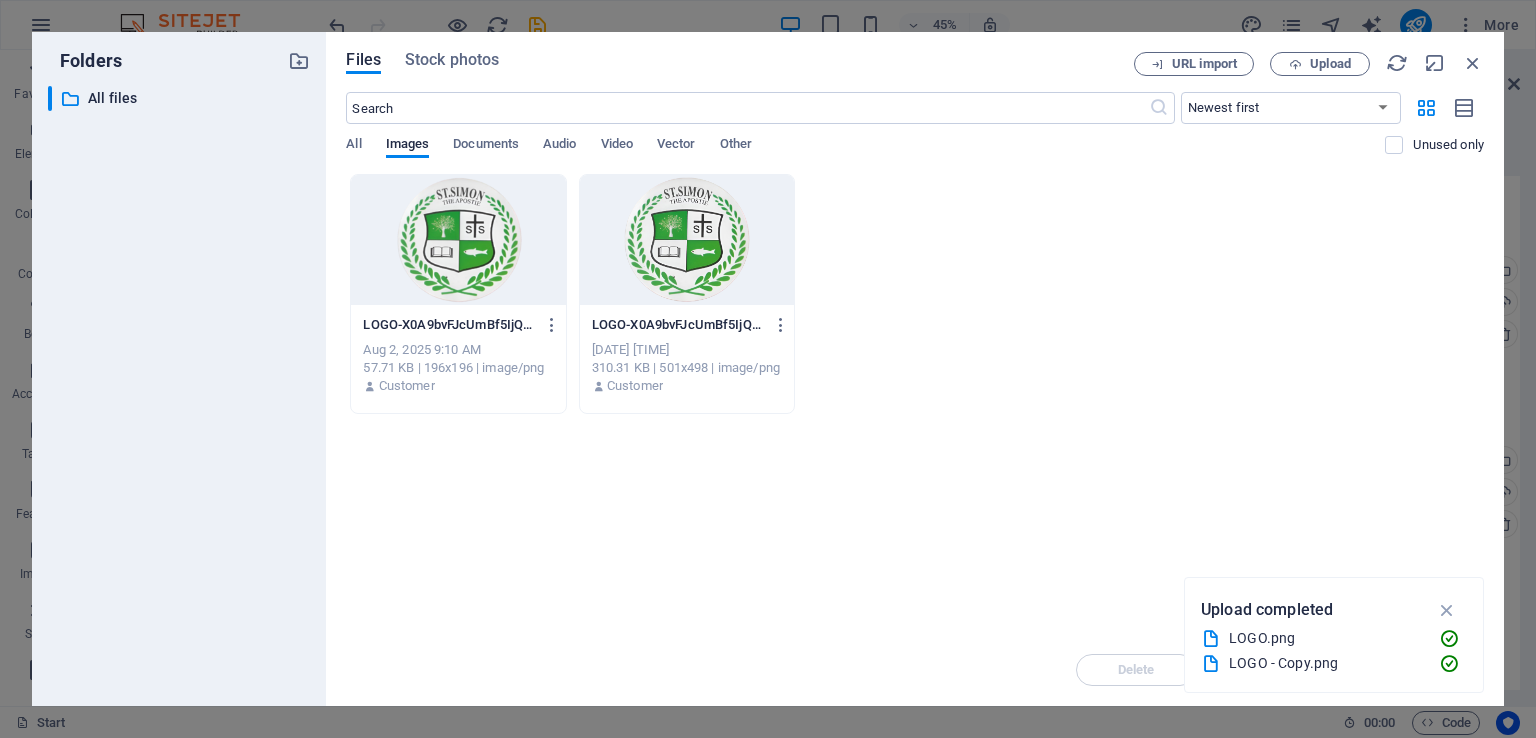 click at bounding box center [687, 240] 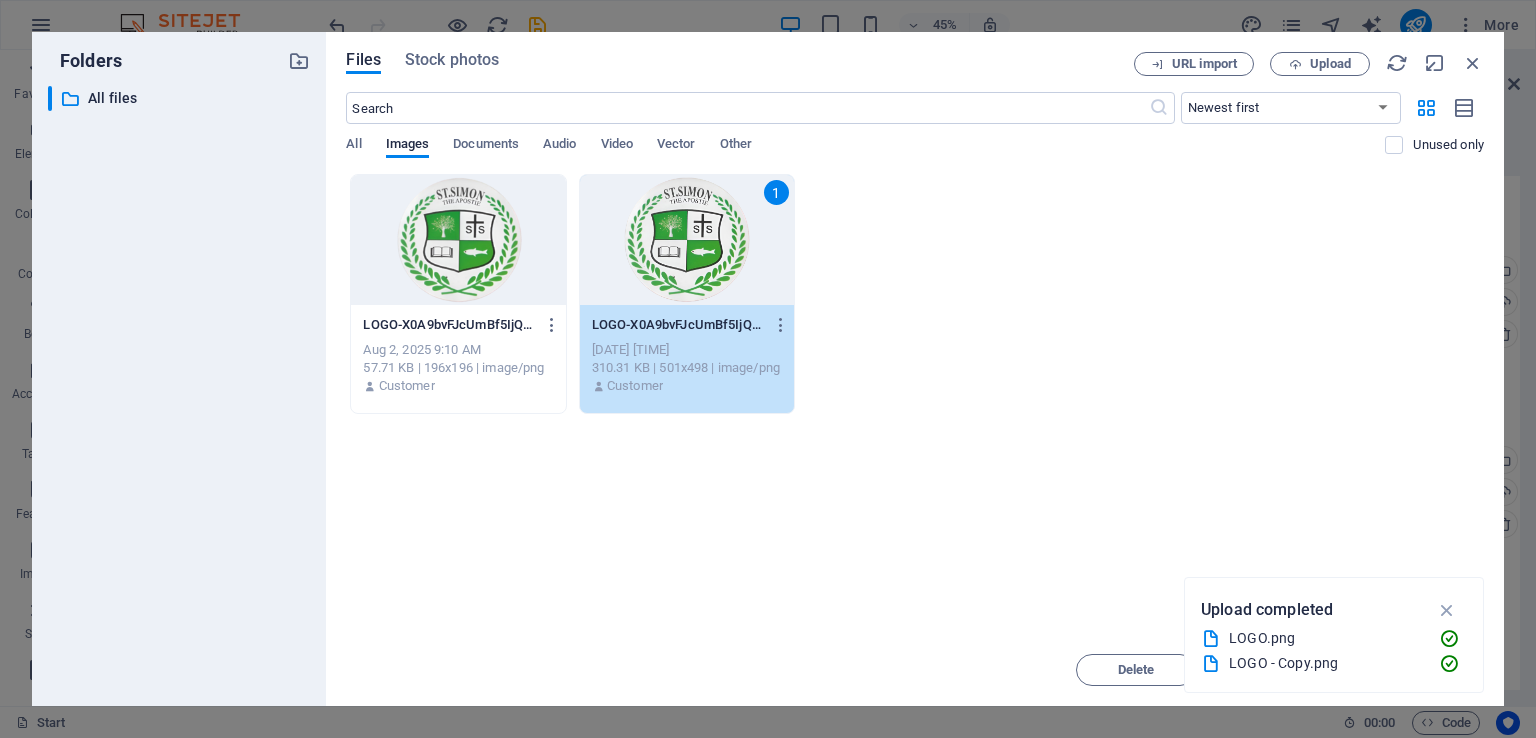 click at bounding box center (1447, 610) 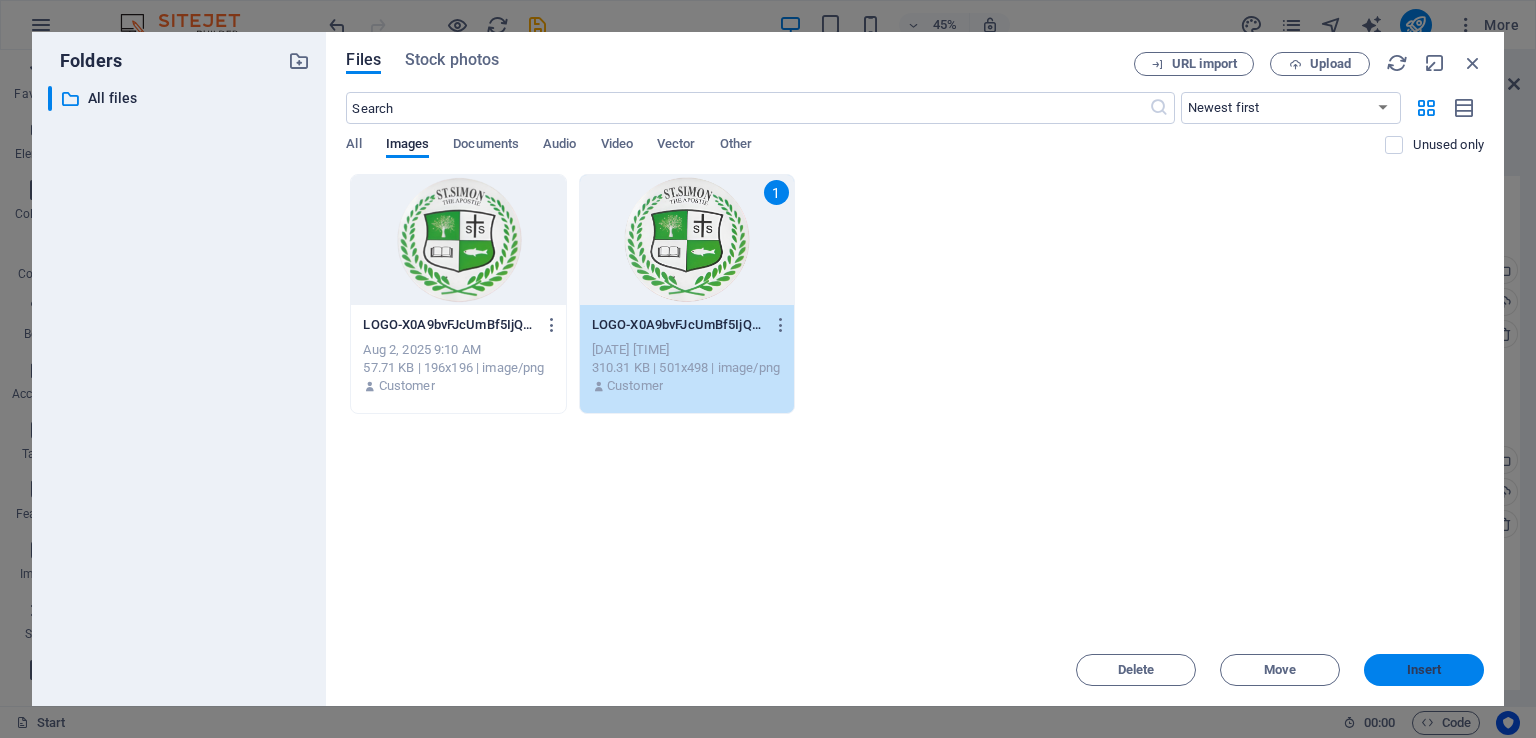 click on "Insert" at bounding box center [1424, 670] 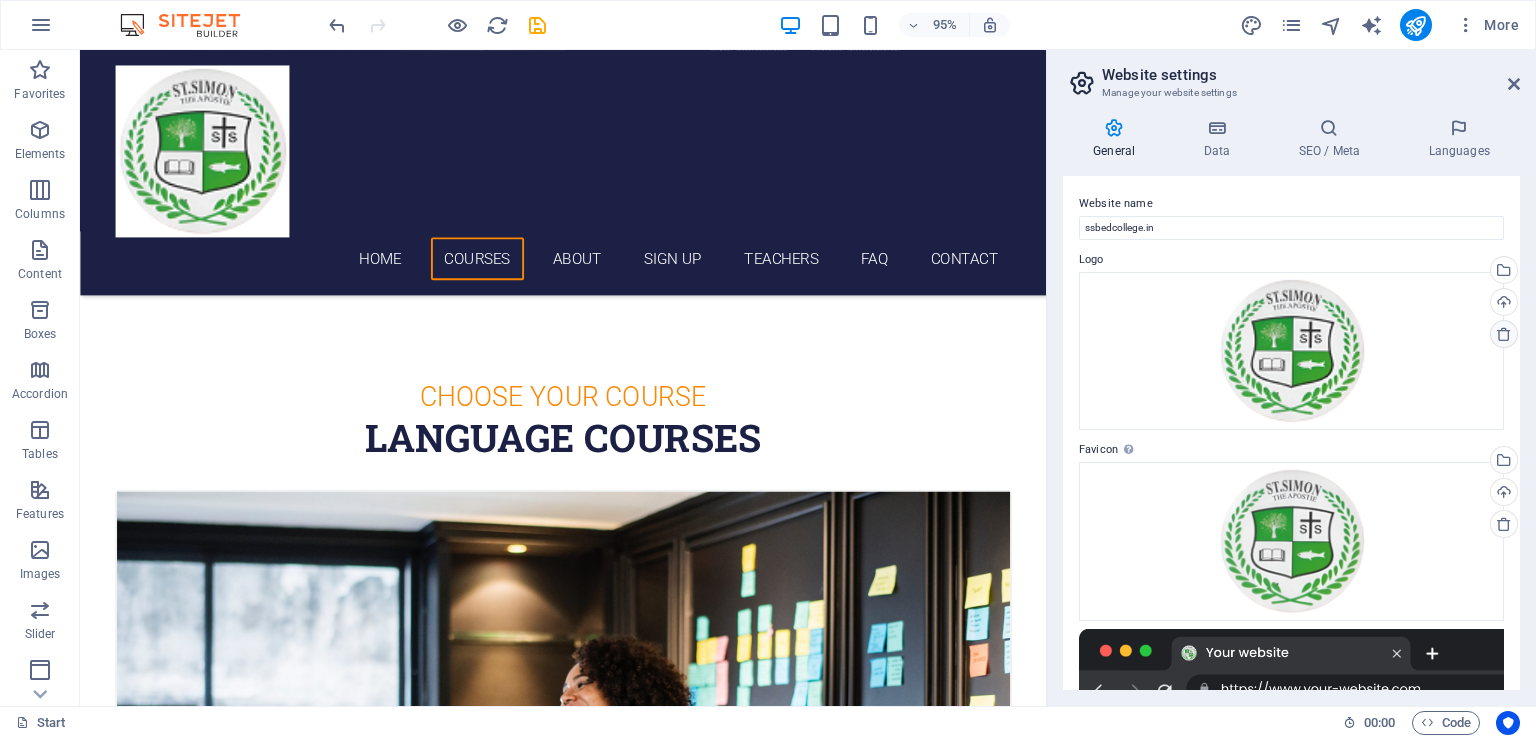 click at bounding box center (1504, 334) 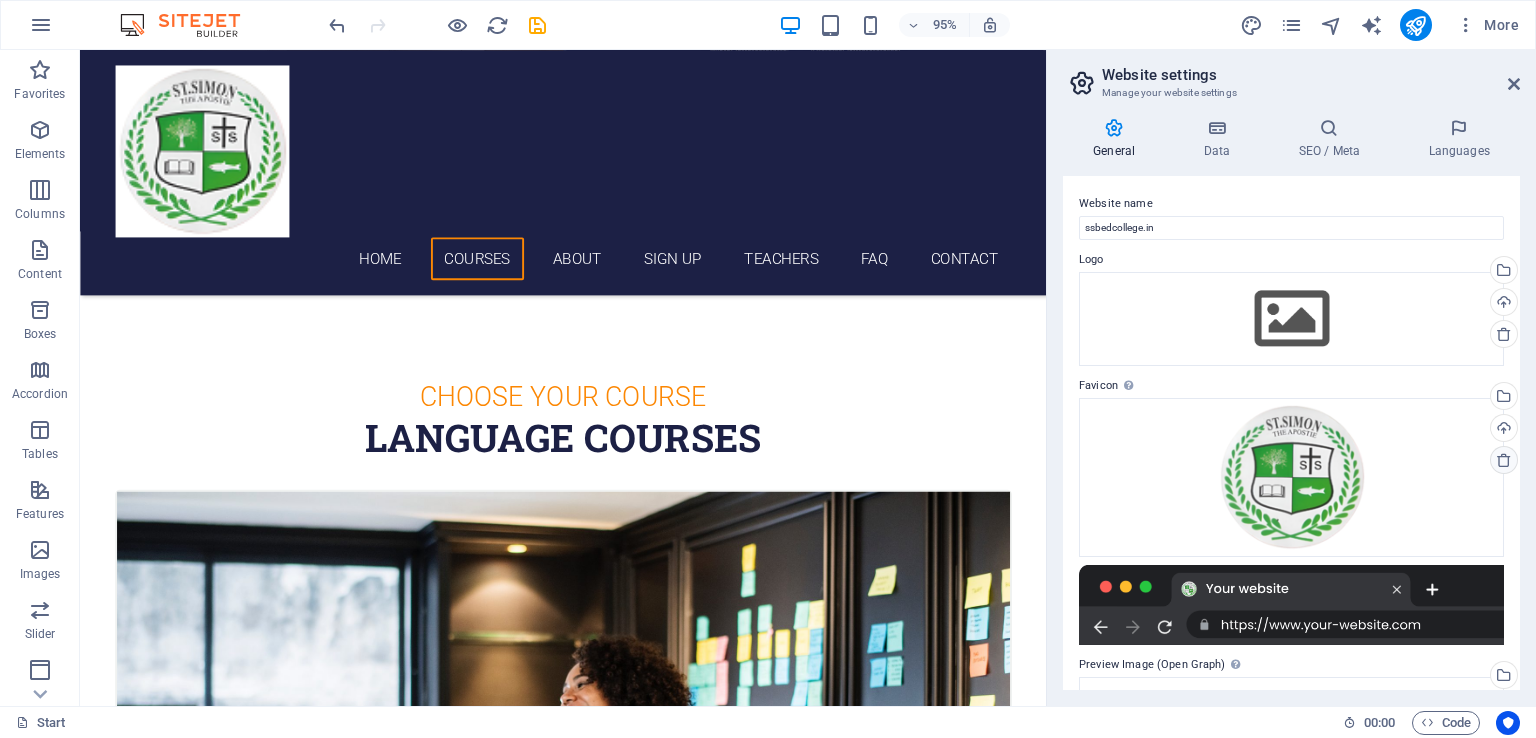click at bounding box center [1504, 460] 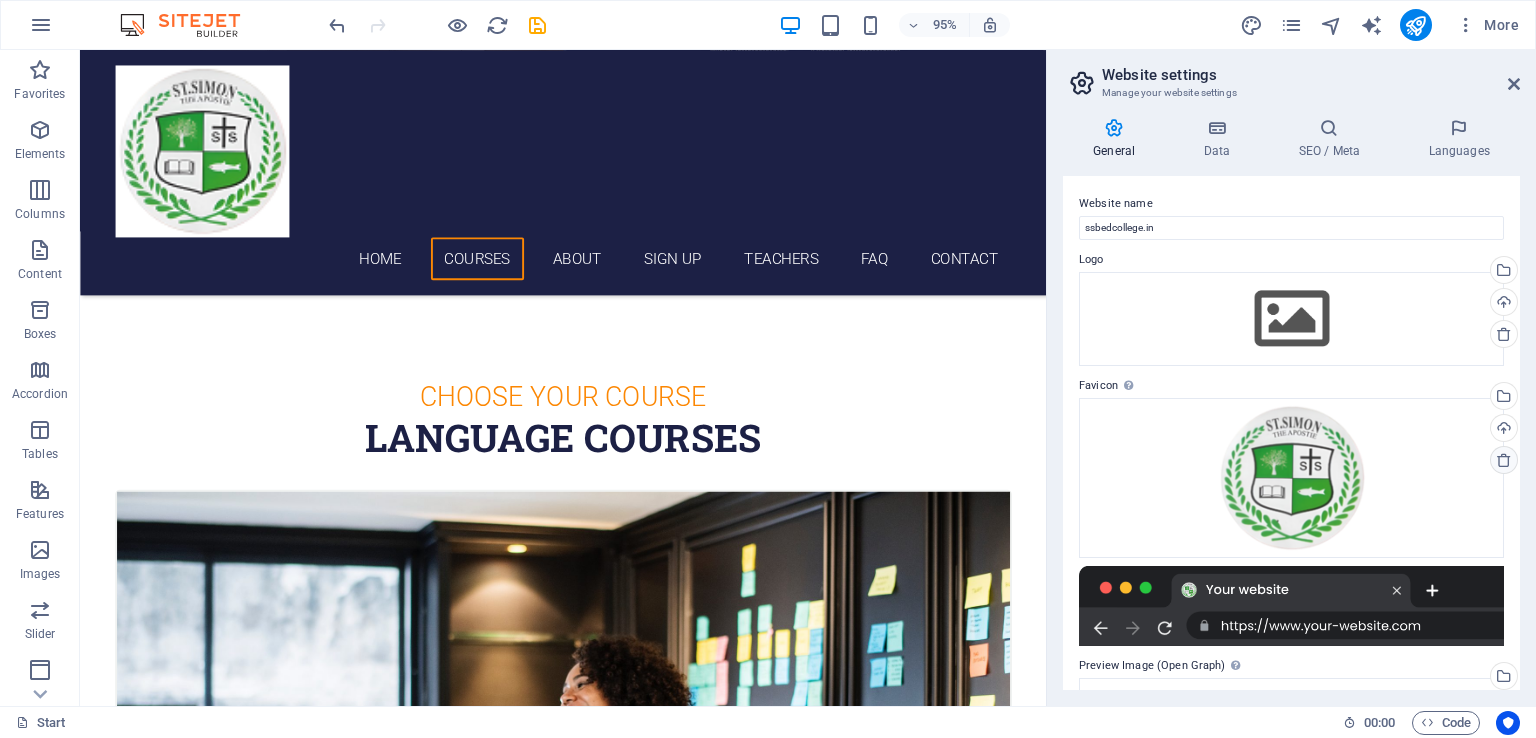 click at bounding box center (1504, 460) 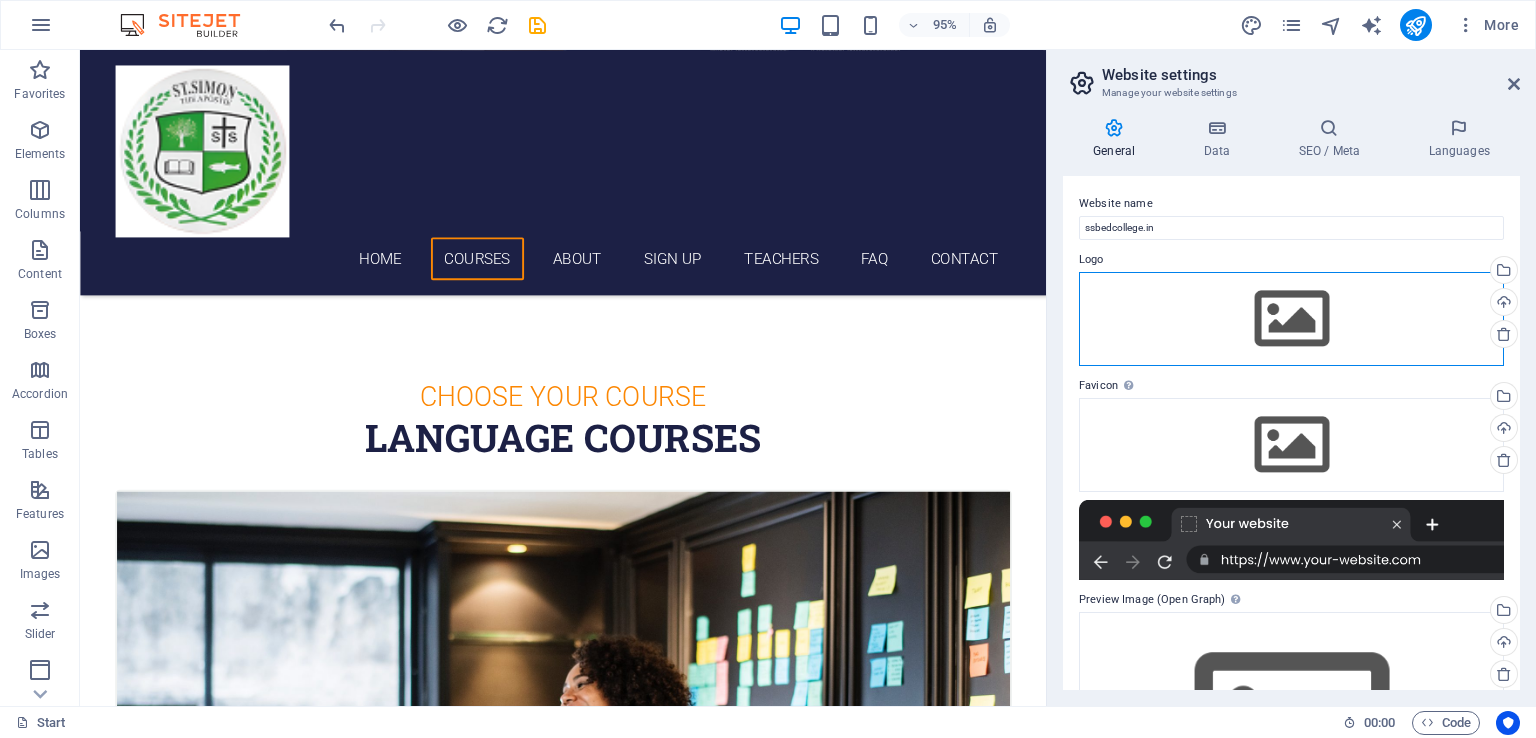click on "Drag files here, click to choose files or select files from Files or our free stock photos & videos" at bounding box center (1291, 319) 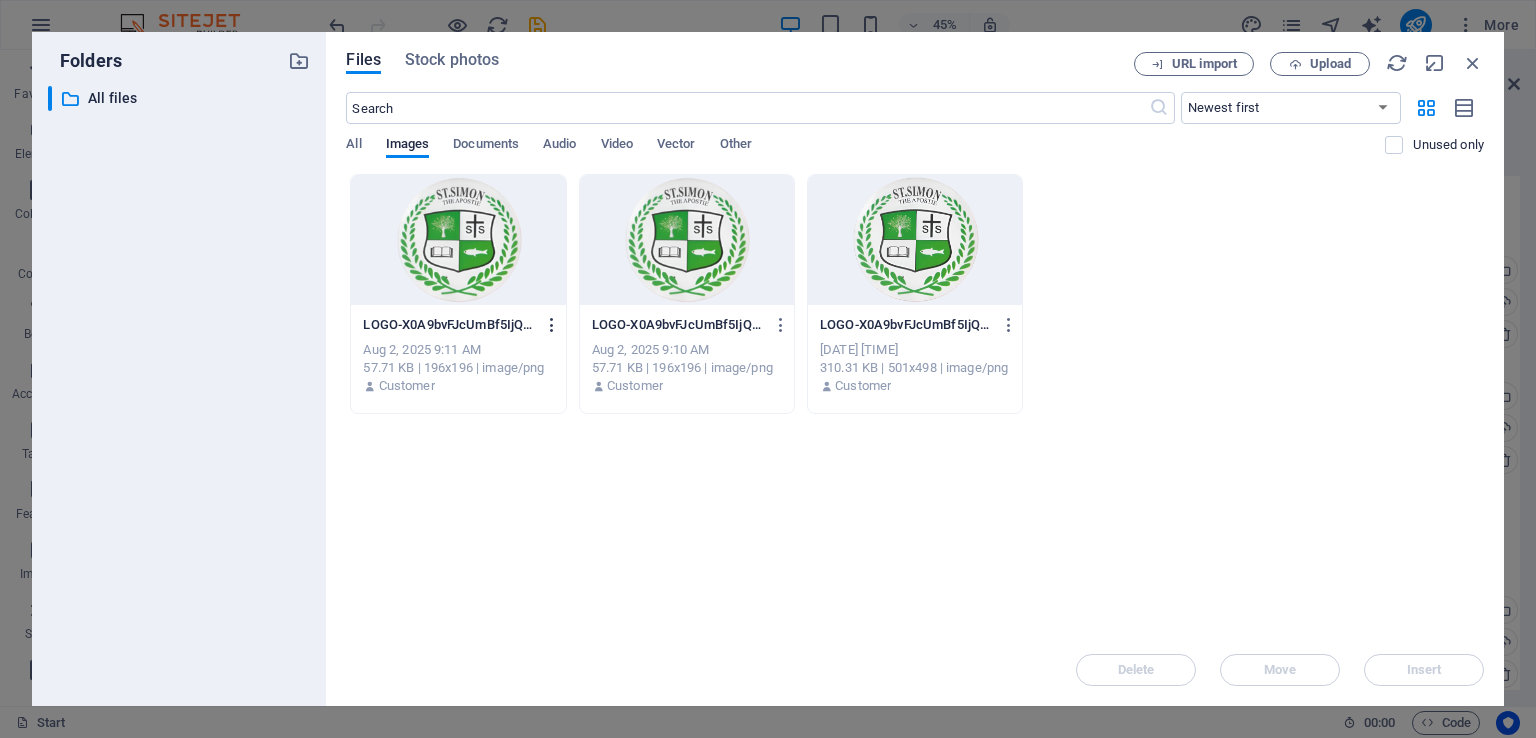 click at bounding box center (552, 325) 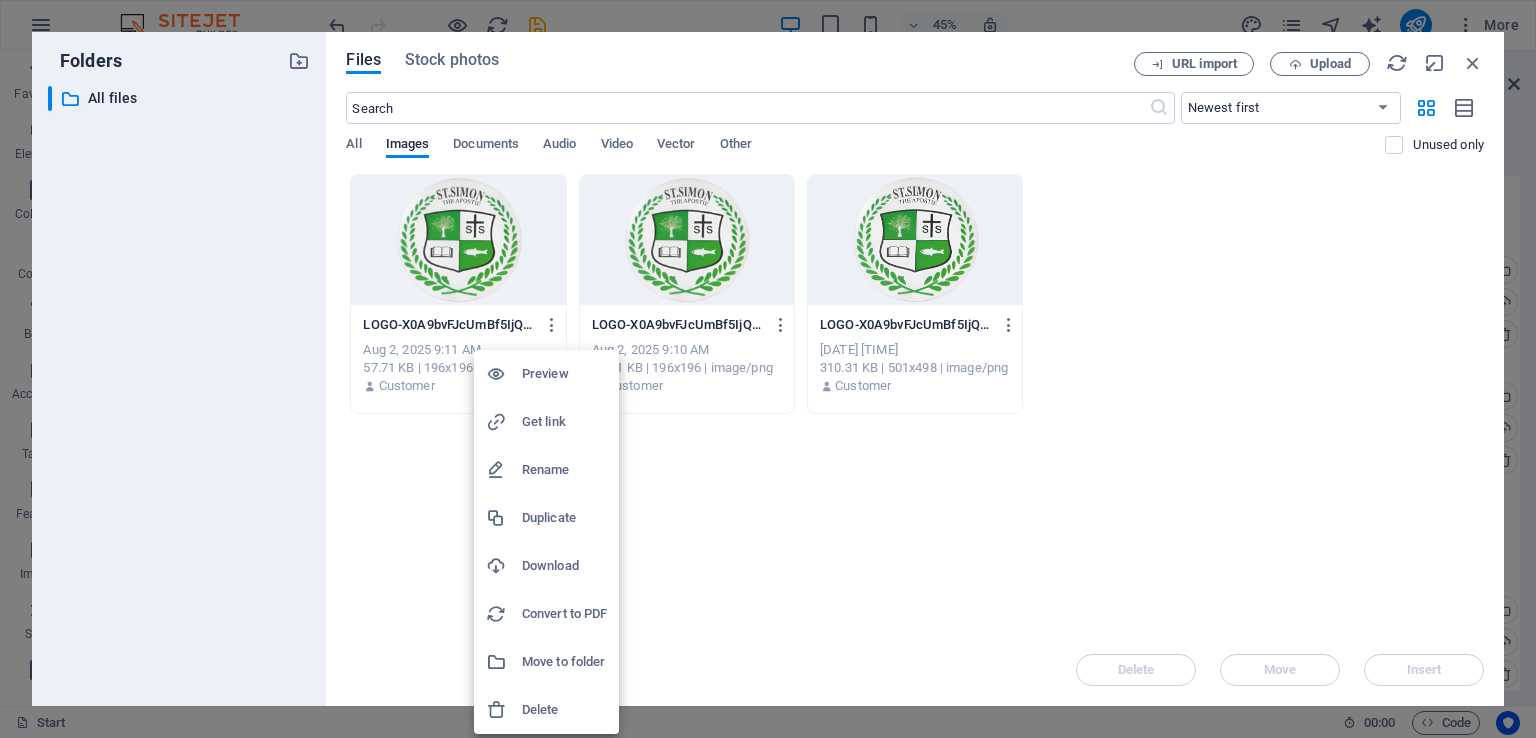 click on "Delete" at bounding box center [564, 710] 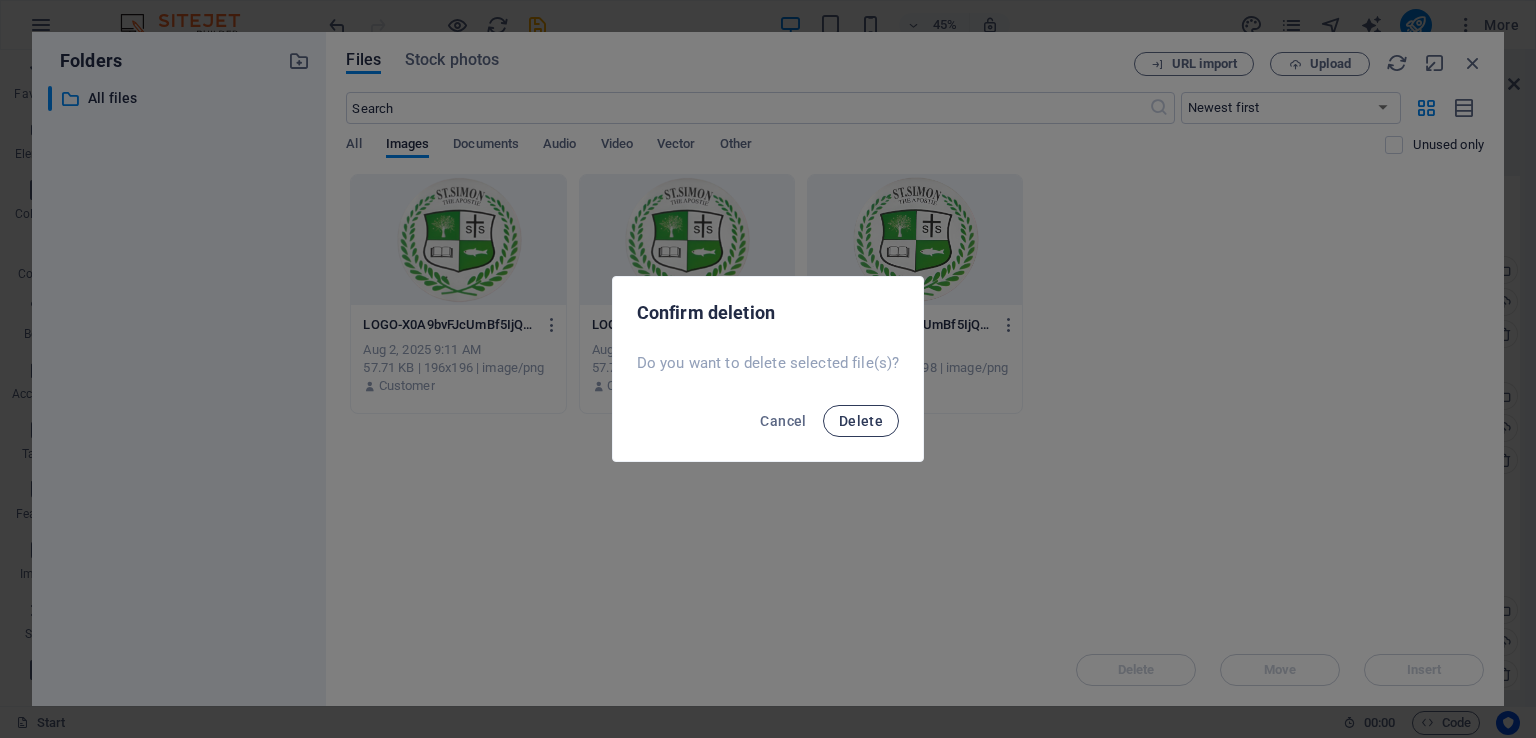 click on "Delete" at bounding box center [861, 421] 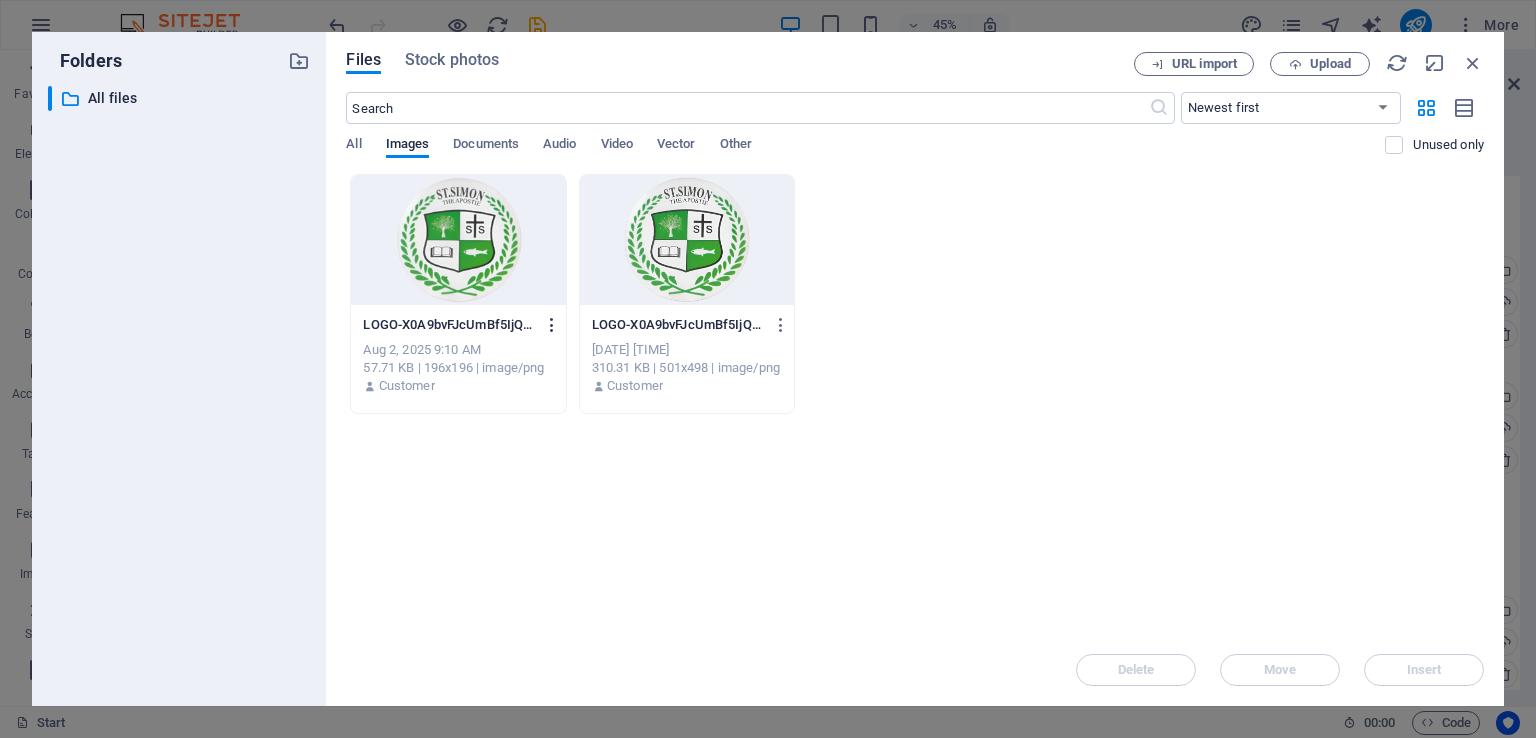 click at bounding box center (552, 325) 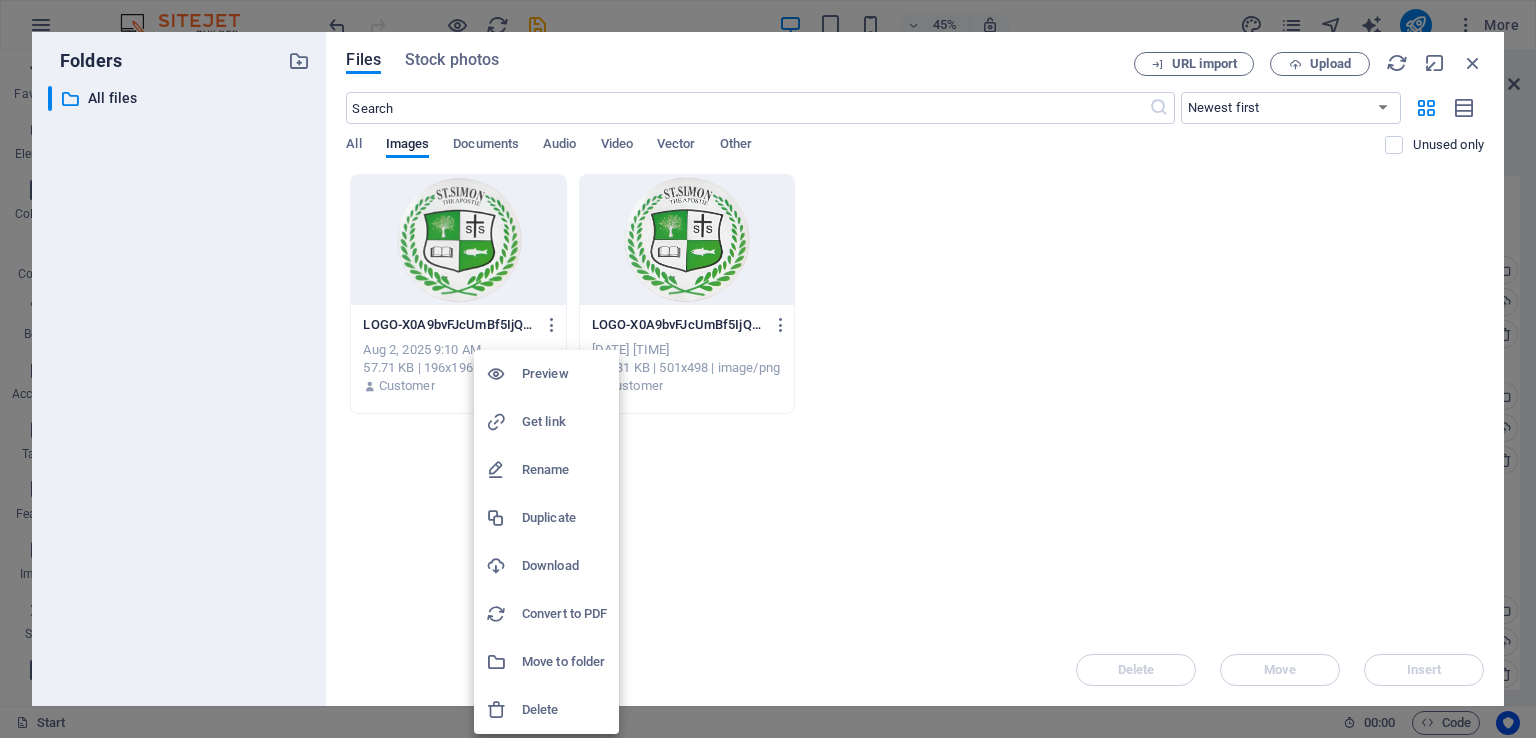 click on "Delete" at bounding box center (546, 710) 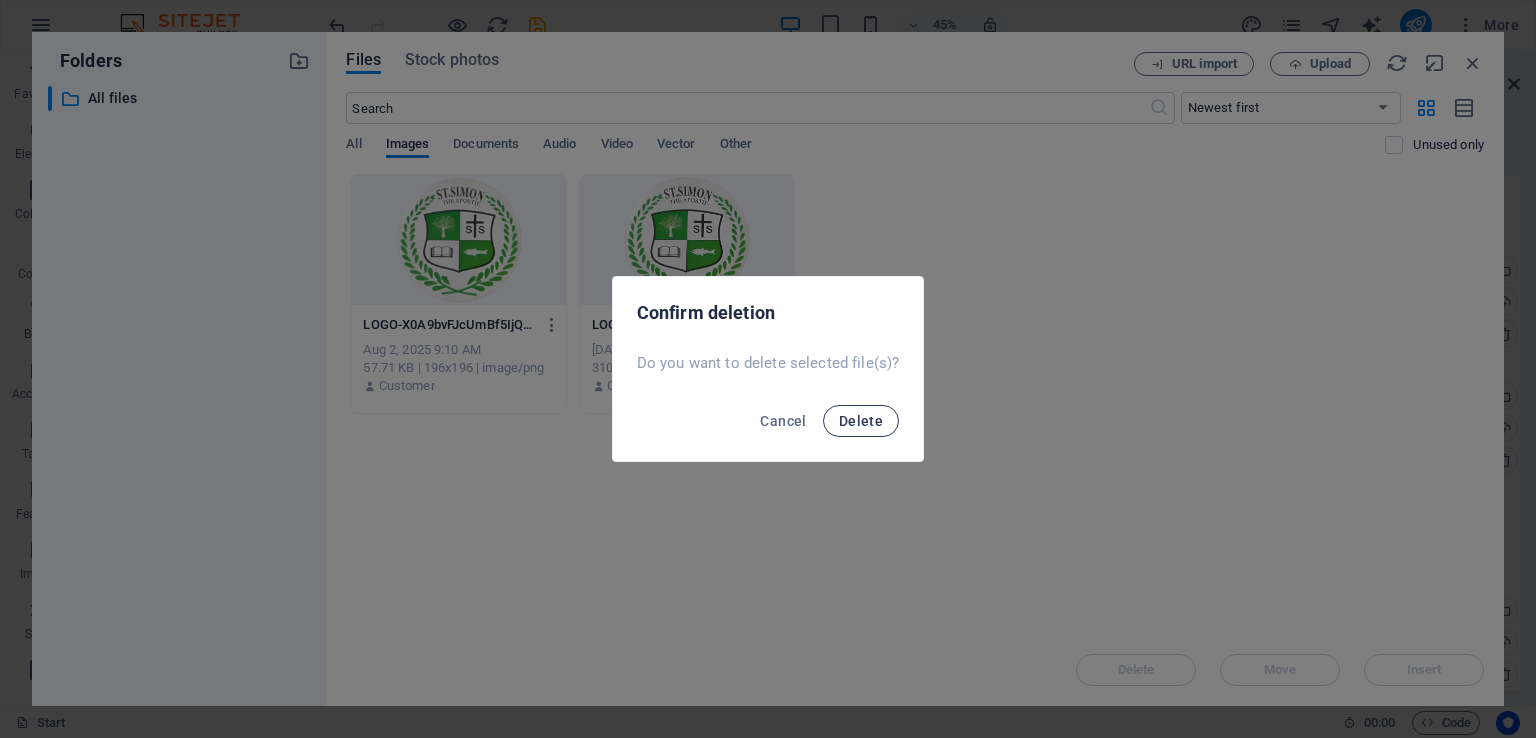 click on "Delete" at bounding box center (861, 421) 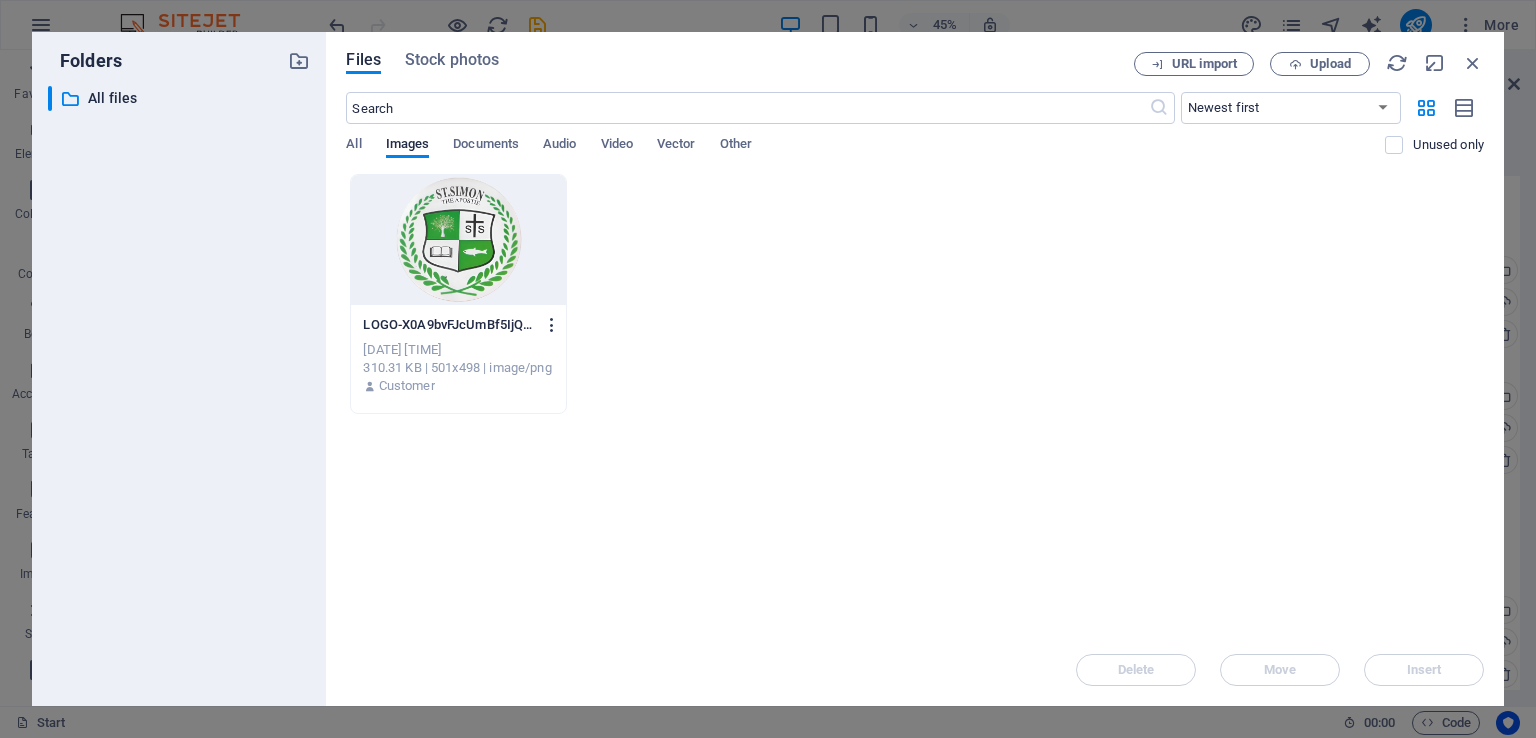 click at bounding box center [552, 325] 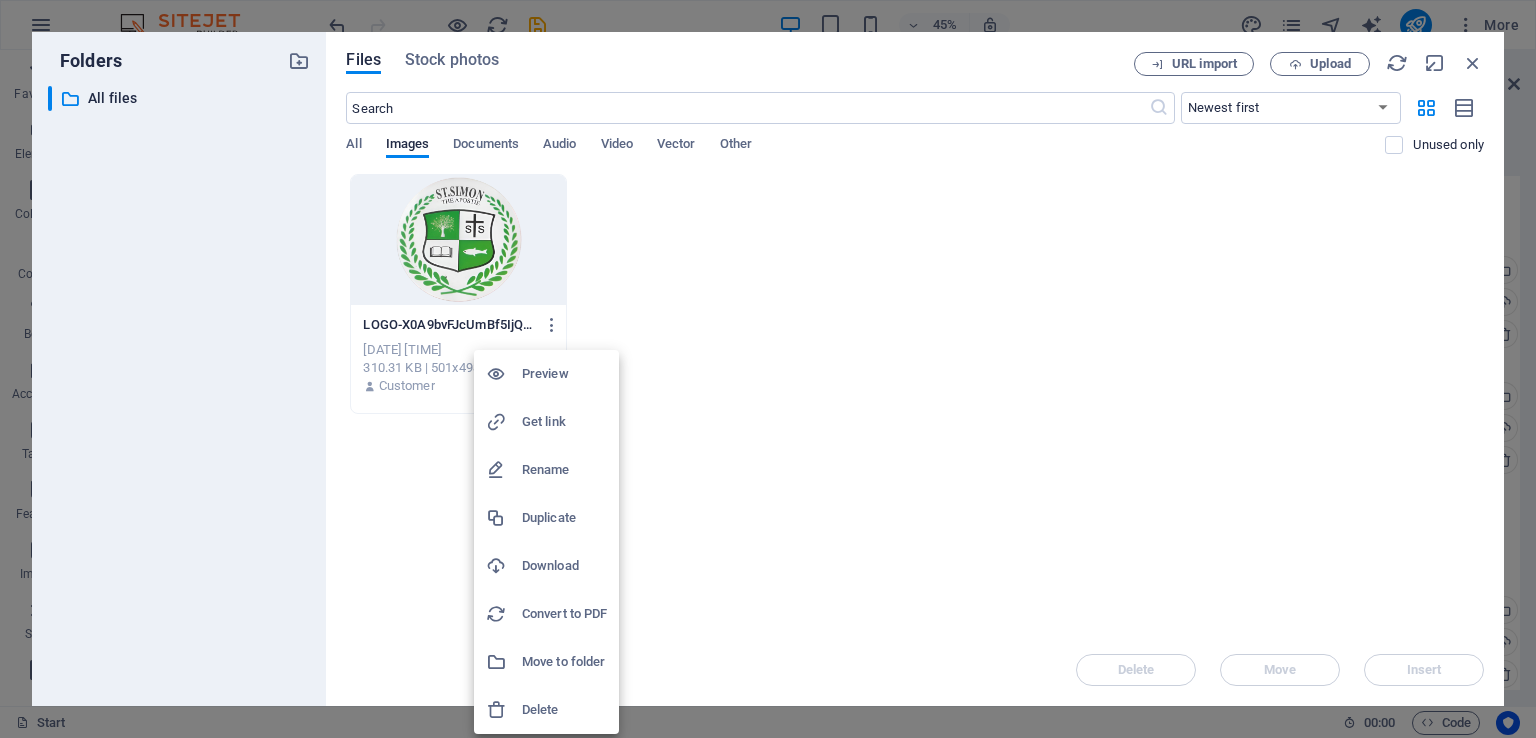 click on "Delete" at bounding box center (564, 710) 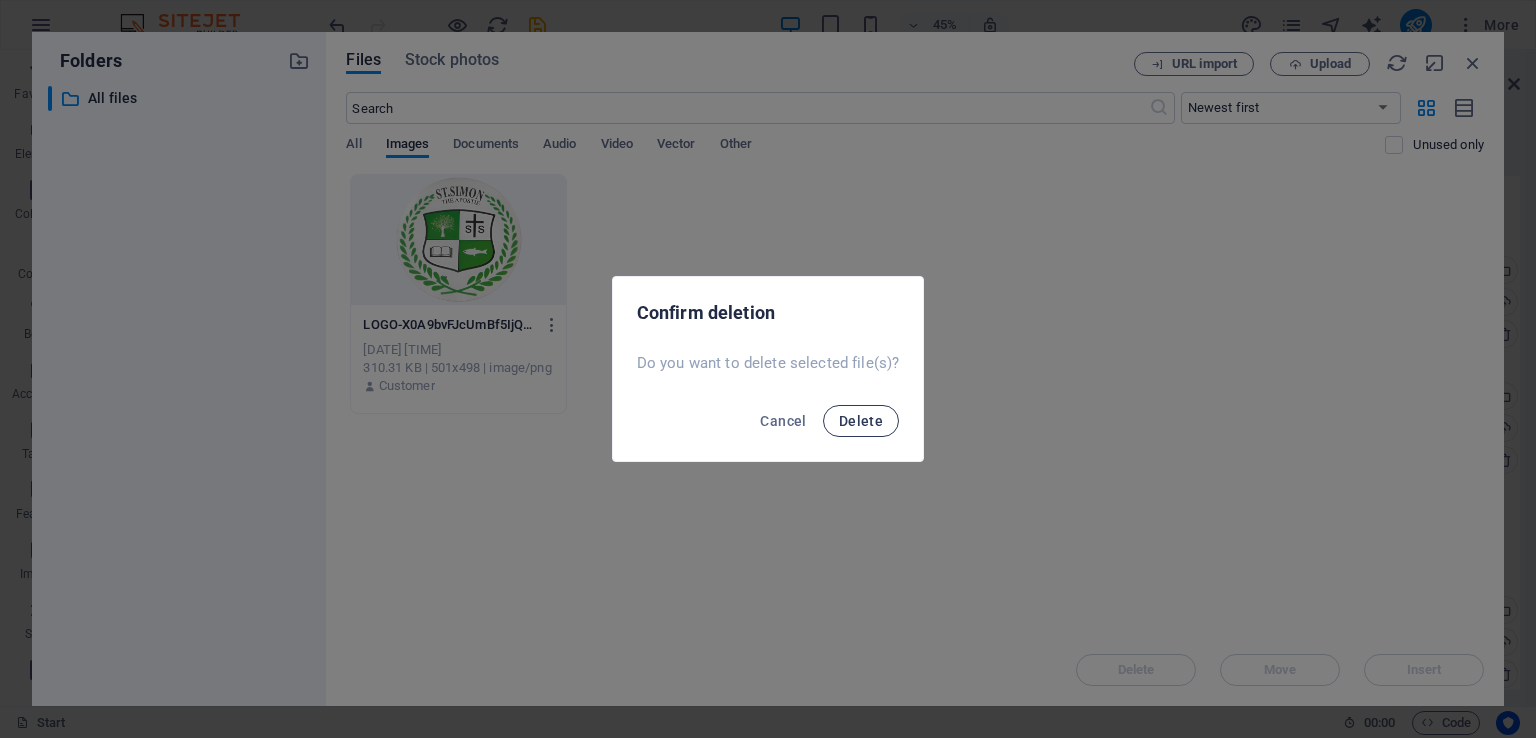 click on "Delete" at bounding box center [861, 421] 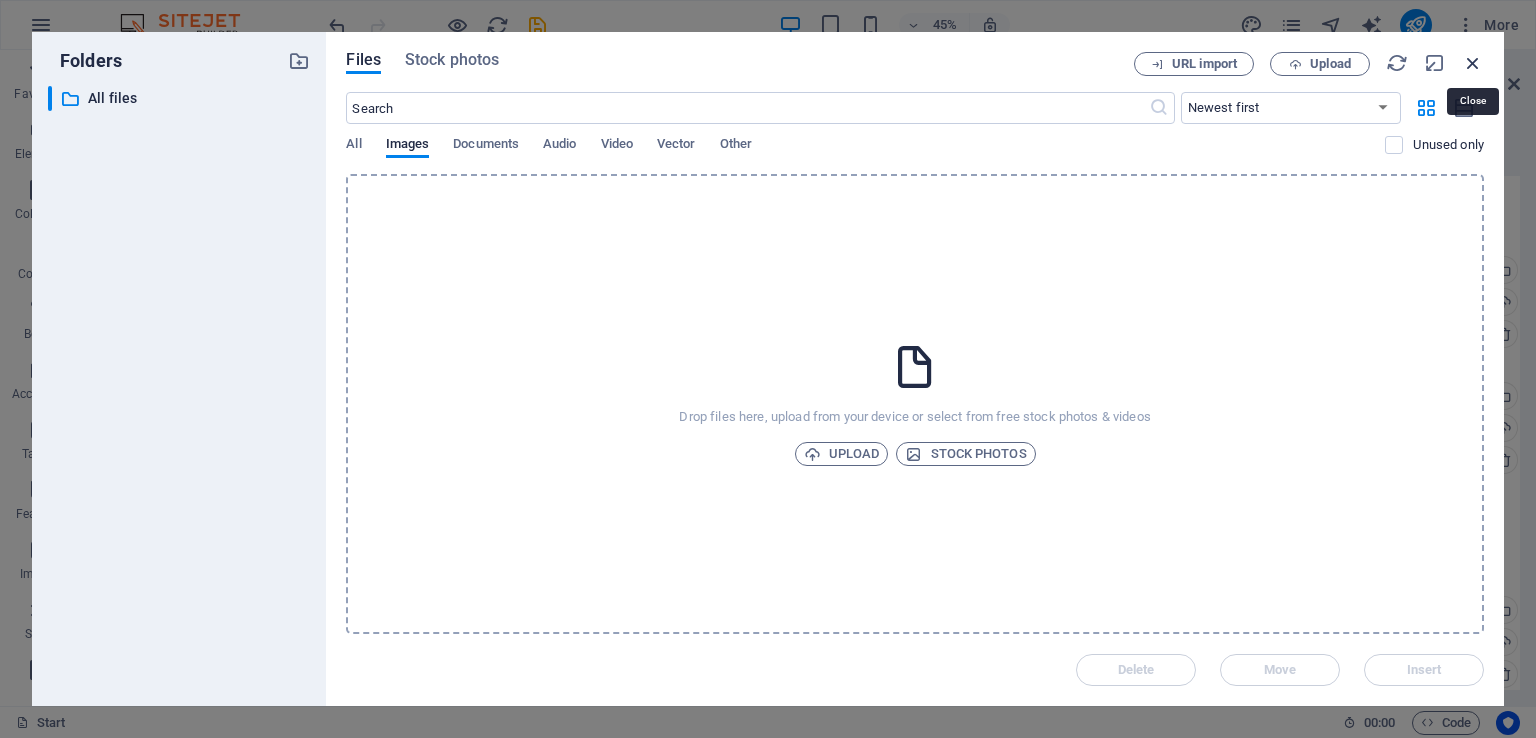 click at bounding box center [1473, 63] 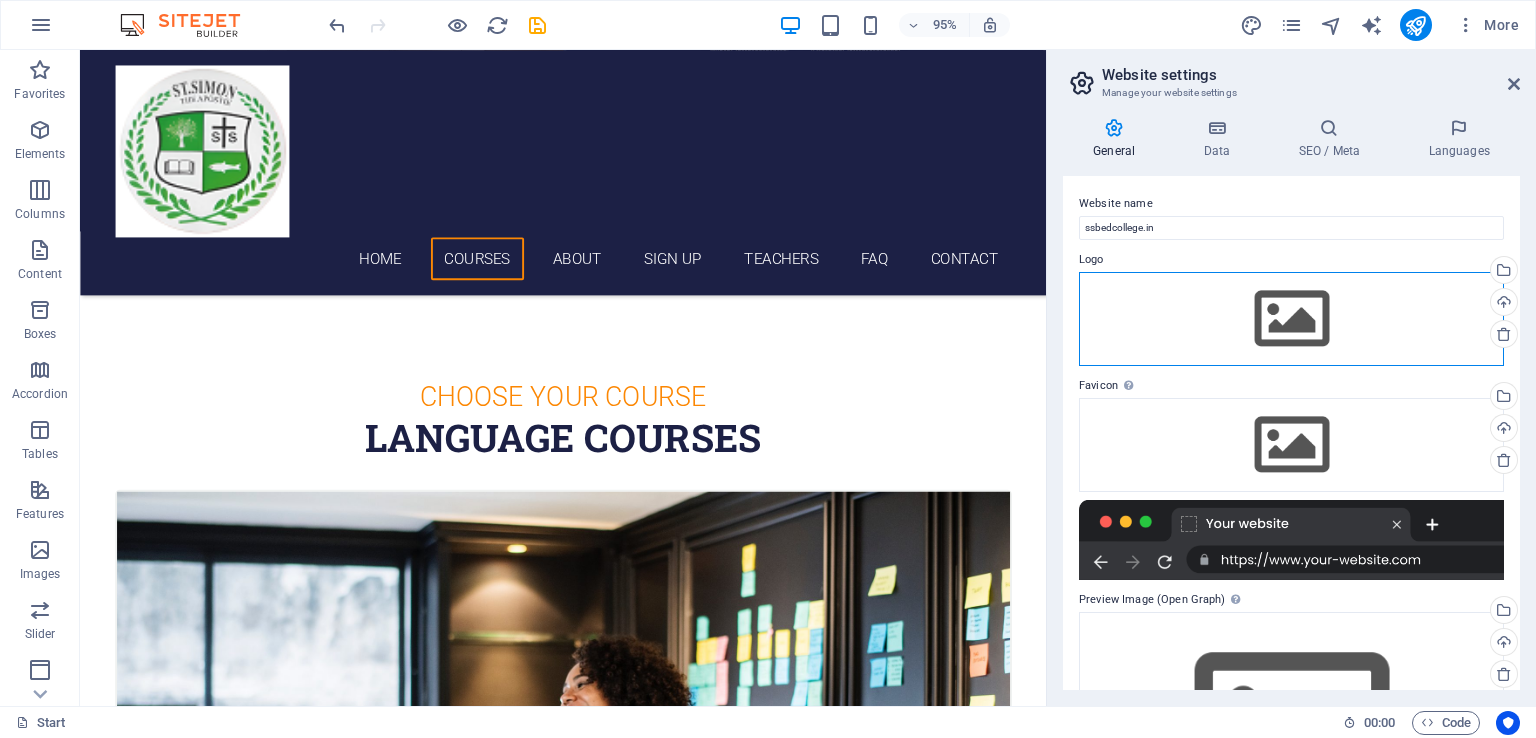 click on "Drag files here, click to choose files or select files from Files or our free stock photos & videos" at bounding box center (1291, 319) 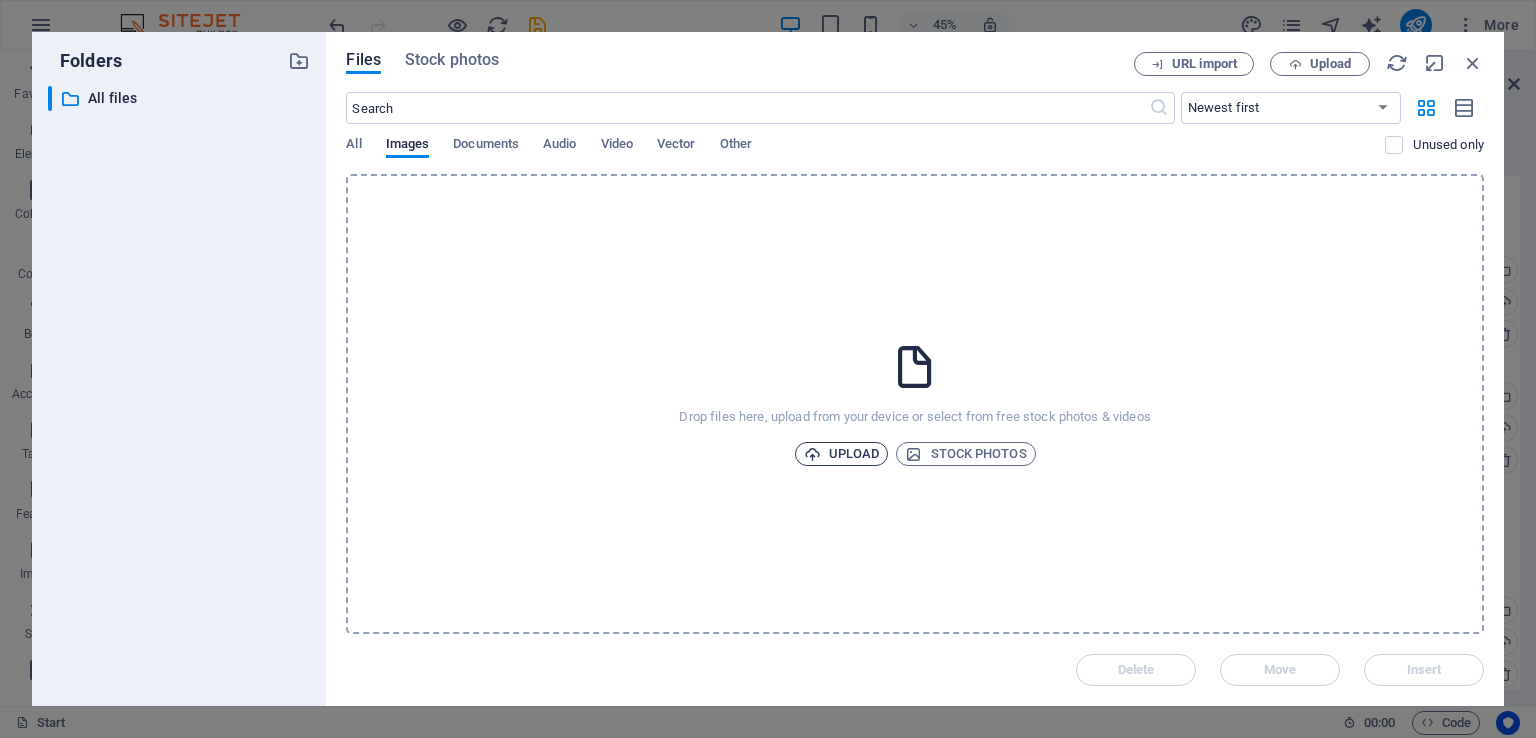 click on "Upload" at bounding box center (842, 454) 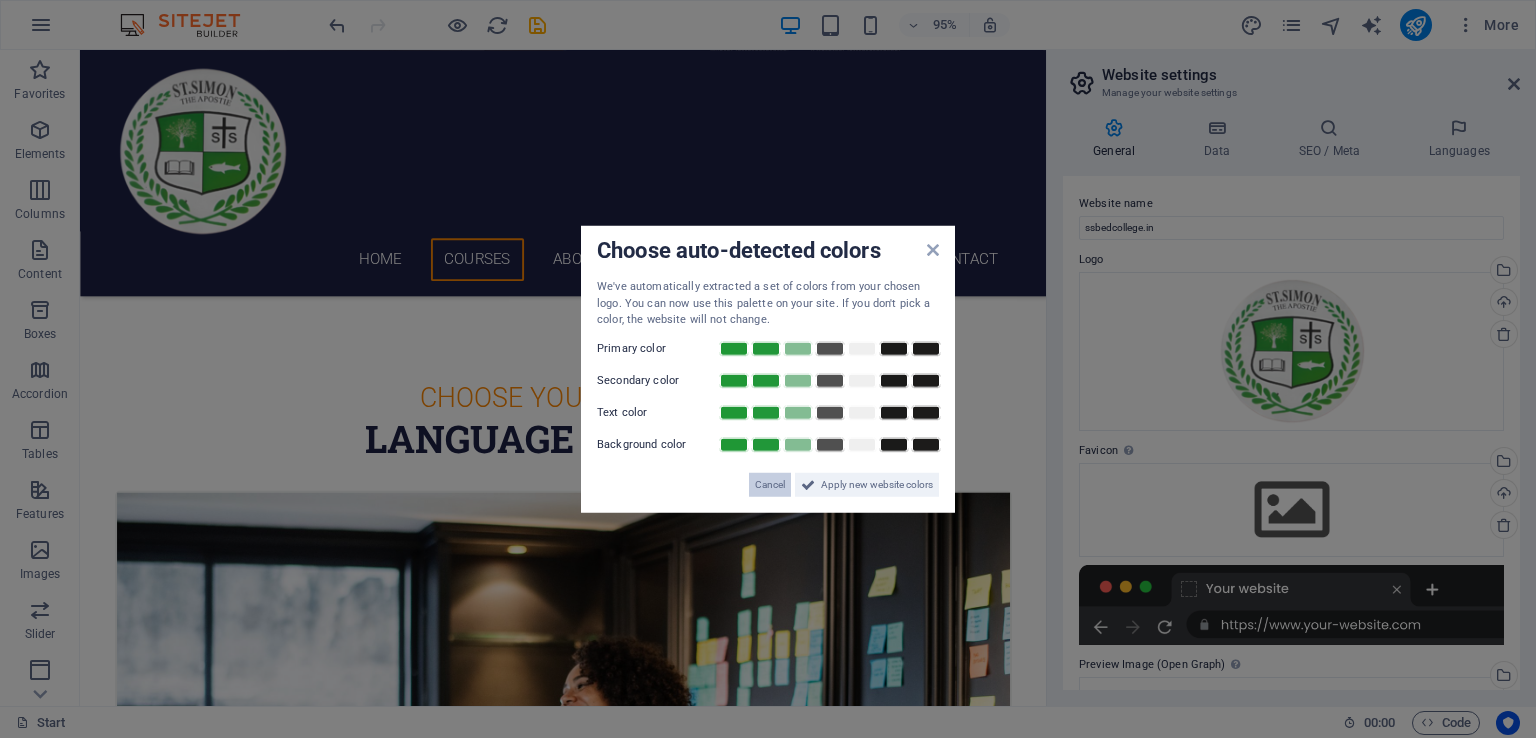 click on "Cancel" at bounding box center [770, 484] 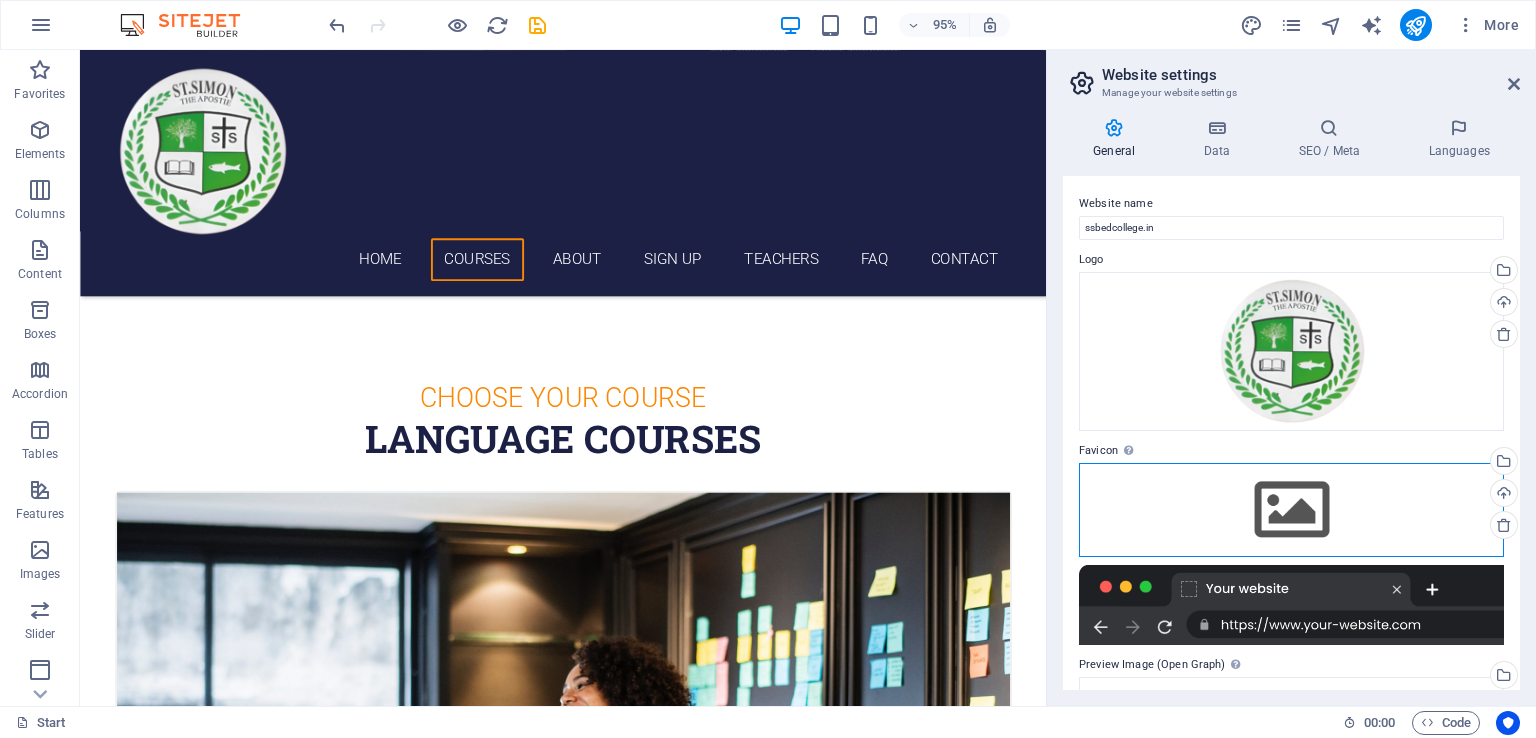 click on "Drag files here, click to choose files or select files from Files or our free stock photos & videos" at bounding box center [1291, 510] 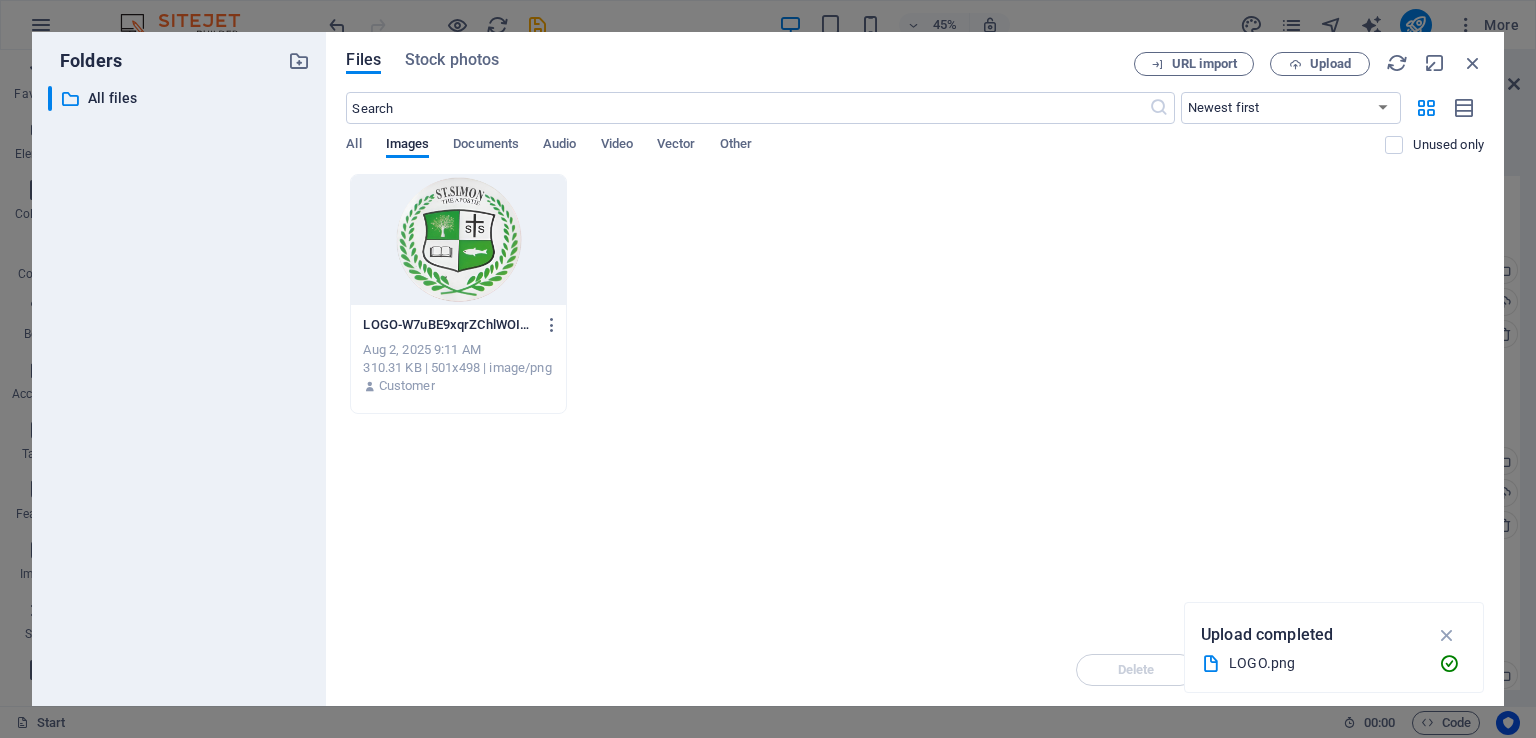 click at bounding box center (458, 240) 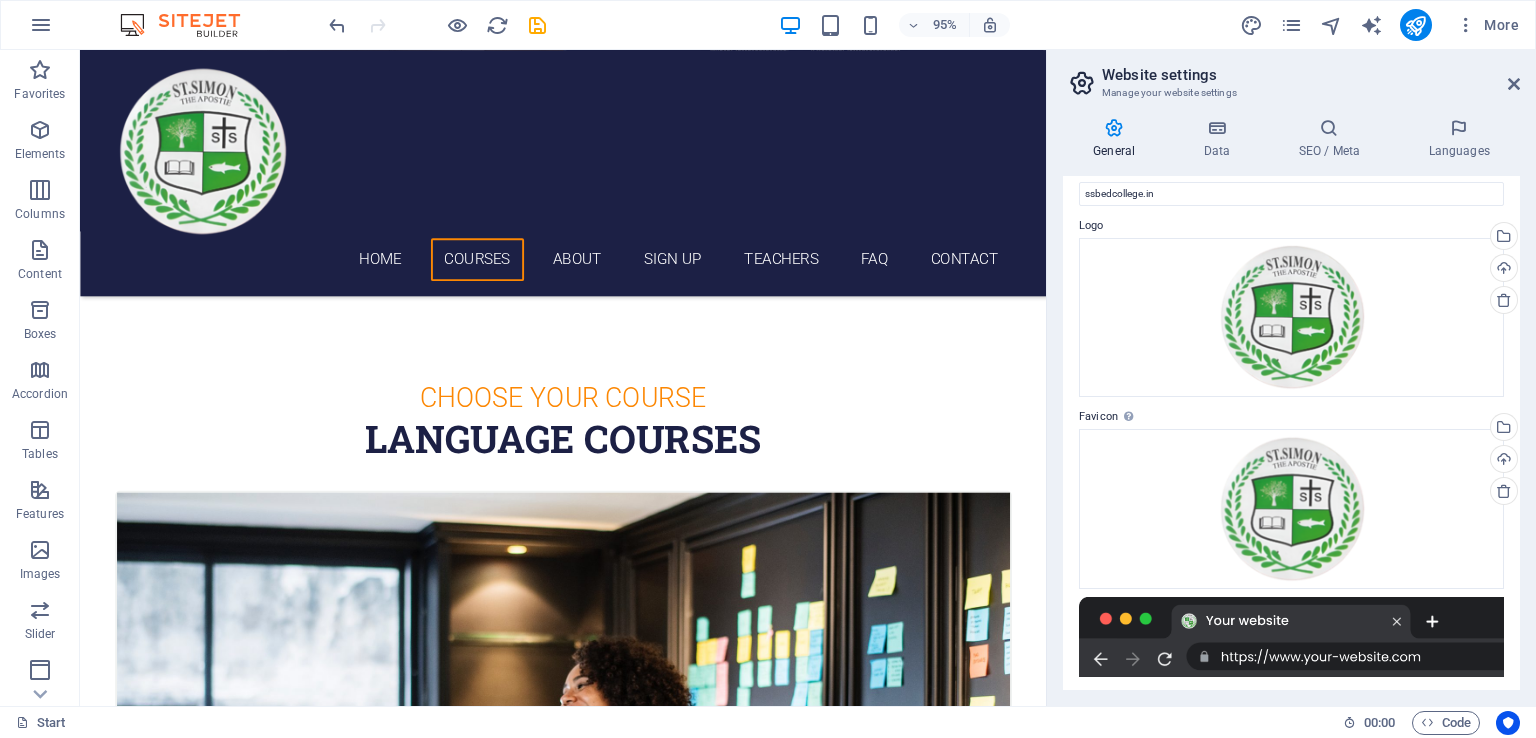 scroll, scrollTop: 0, scrollLeft: 0, axis: both 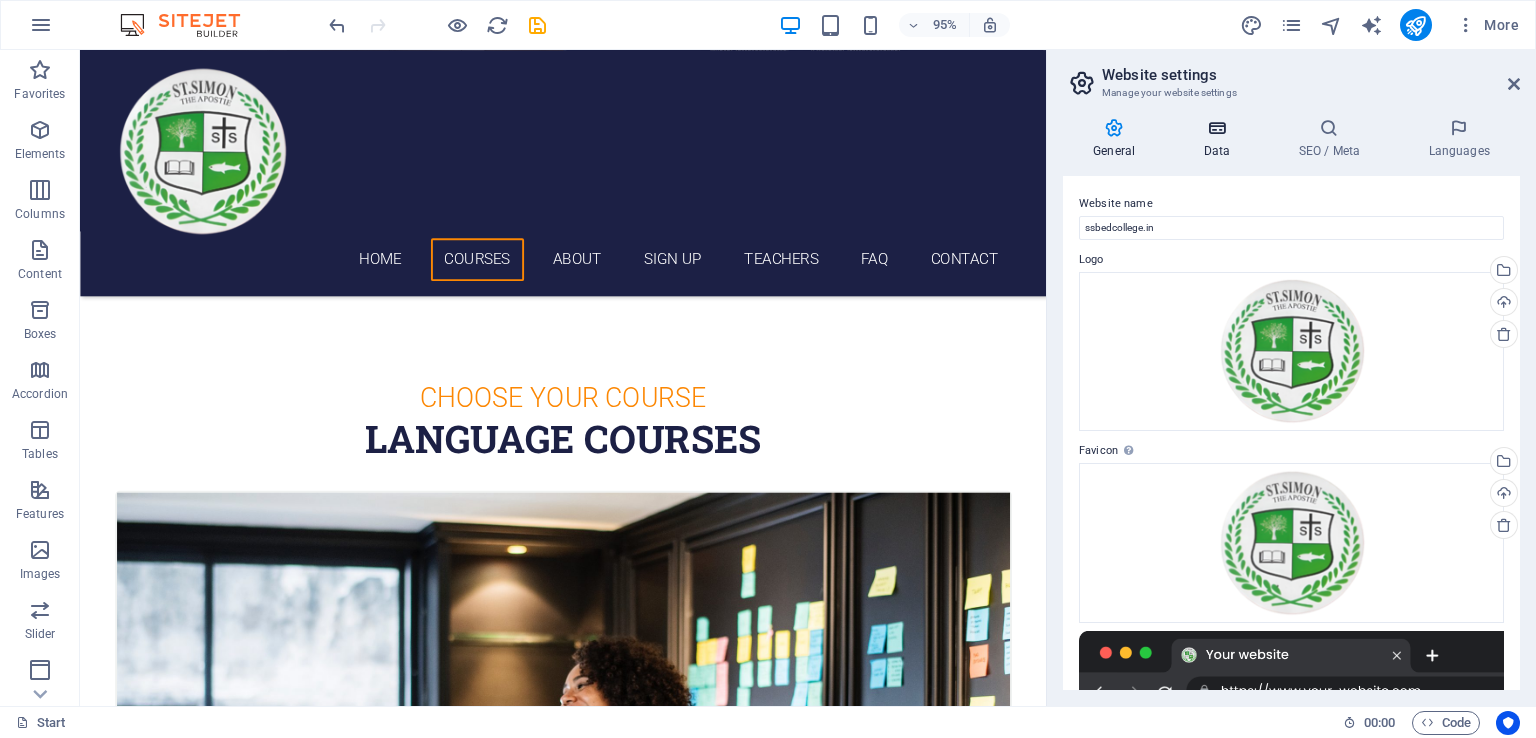 click on "Data" at bounding box center [1220, 139] 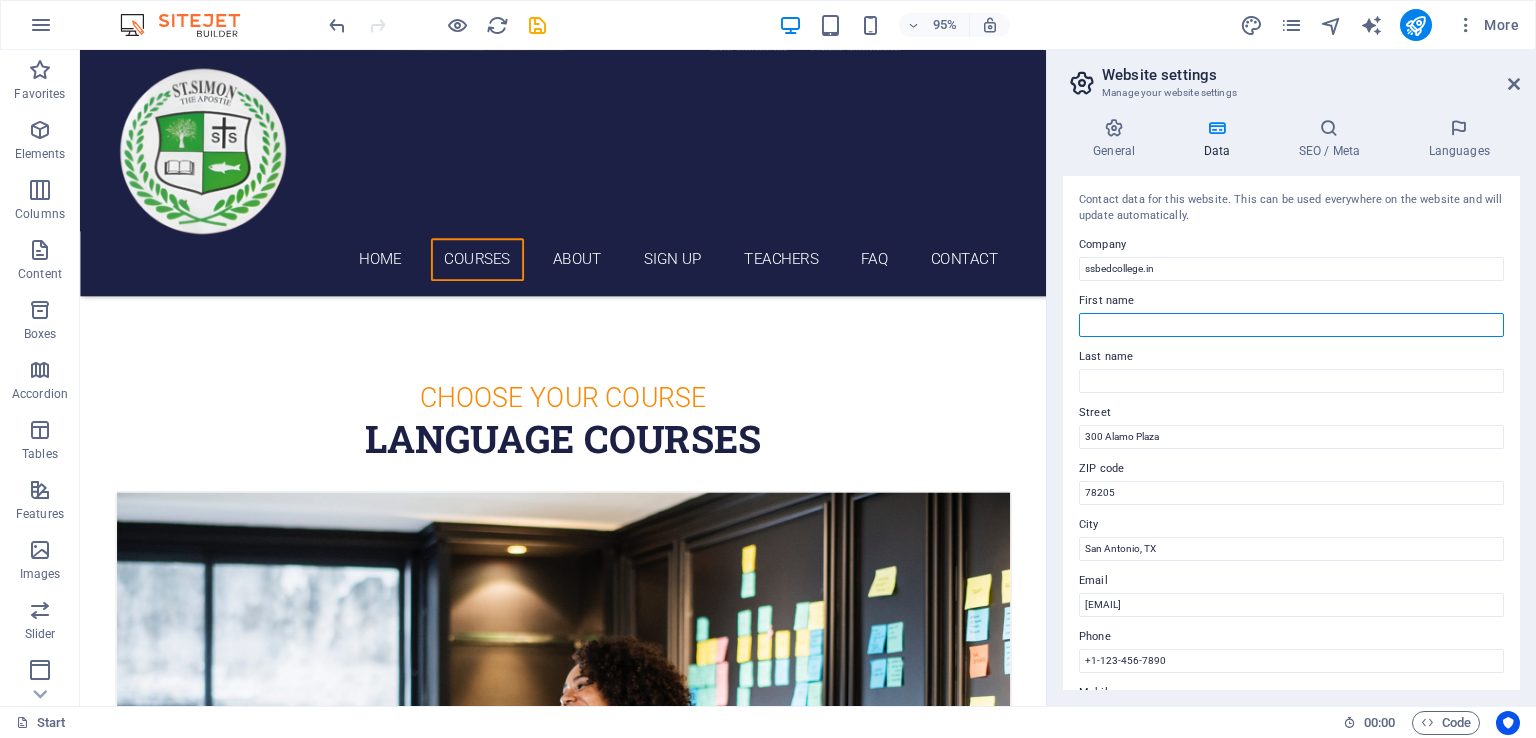 click on "First name" at bounding box center [1291, 325] 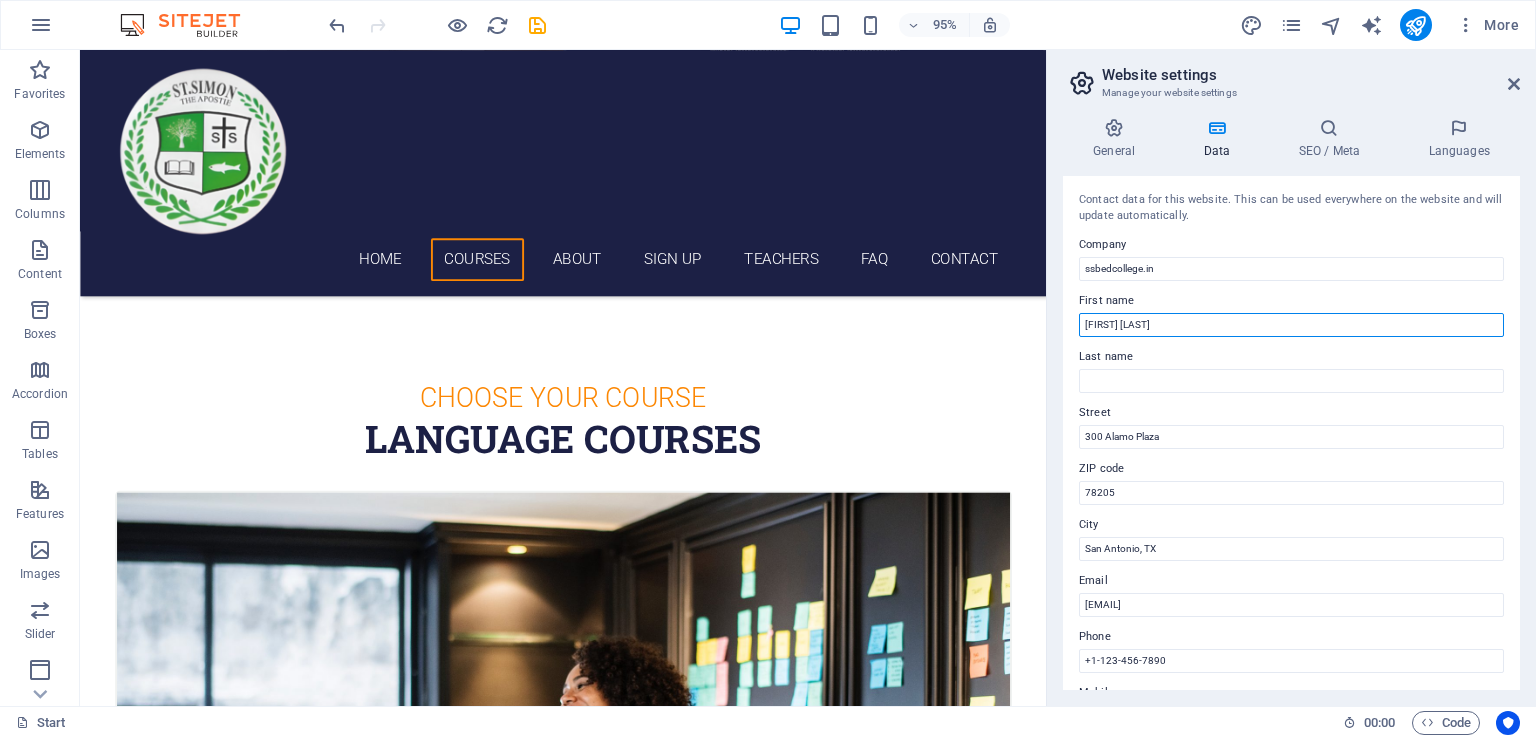 click on "SANJAU SINHA" at bounding box center (1291, 325) 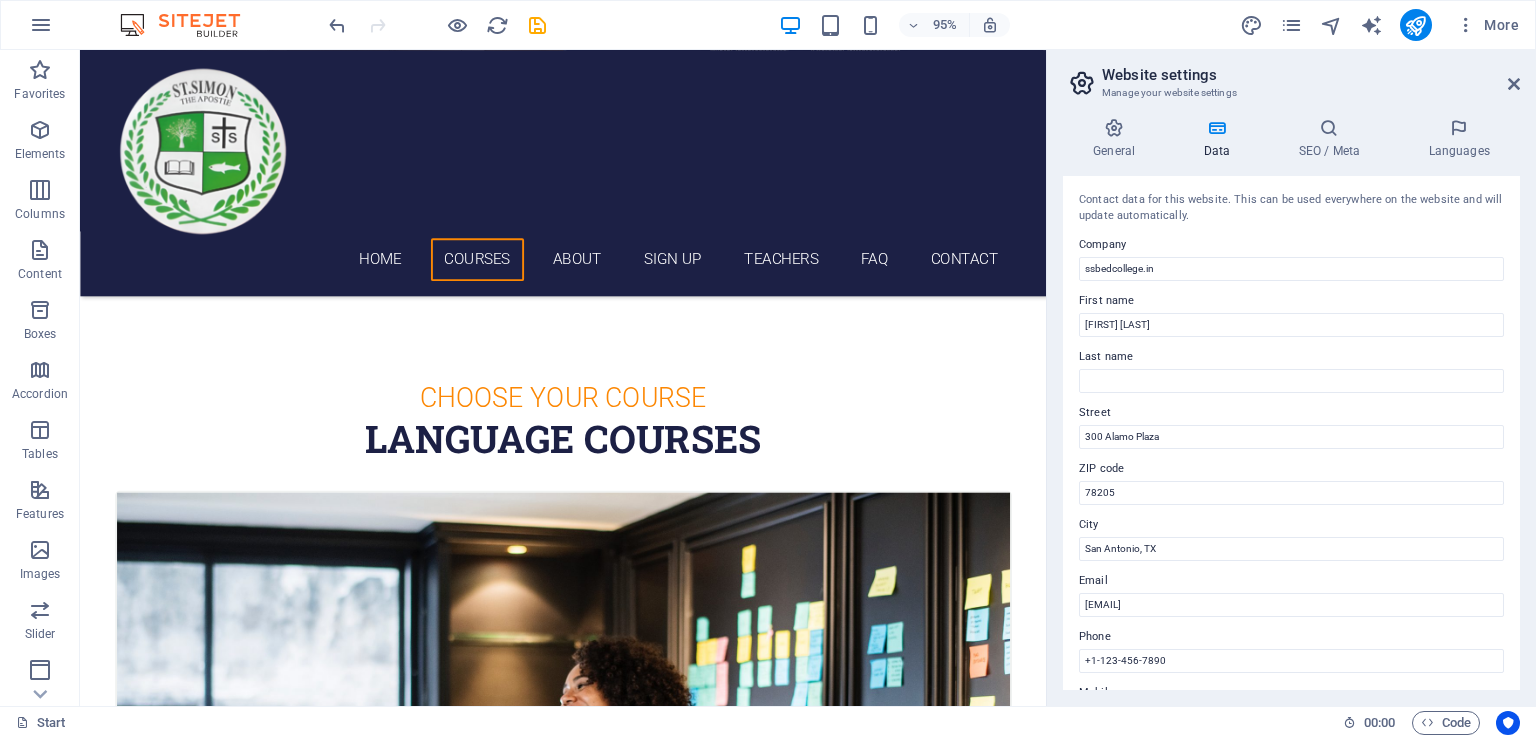 click on "Contact data for this website. This can be used everywhere on the website and will update automatically. Company ssbedcollege.in First name SANJAY SINHA Last name Street 300 Alamo Plaza ZIP code 78205 City San Antonio, TX Email 80177e917bb18c783ff4038412c3e5@cpanel.local Phone +1-123-456-7890 Mobile Fax Custom field 1 Custom field 2 Custom field 3 Custom field 4 Custom field 5 Custom field 6" at bounding box center (1291, 433) 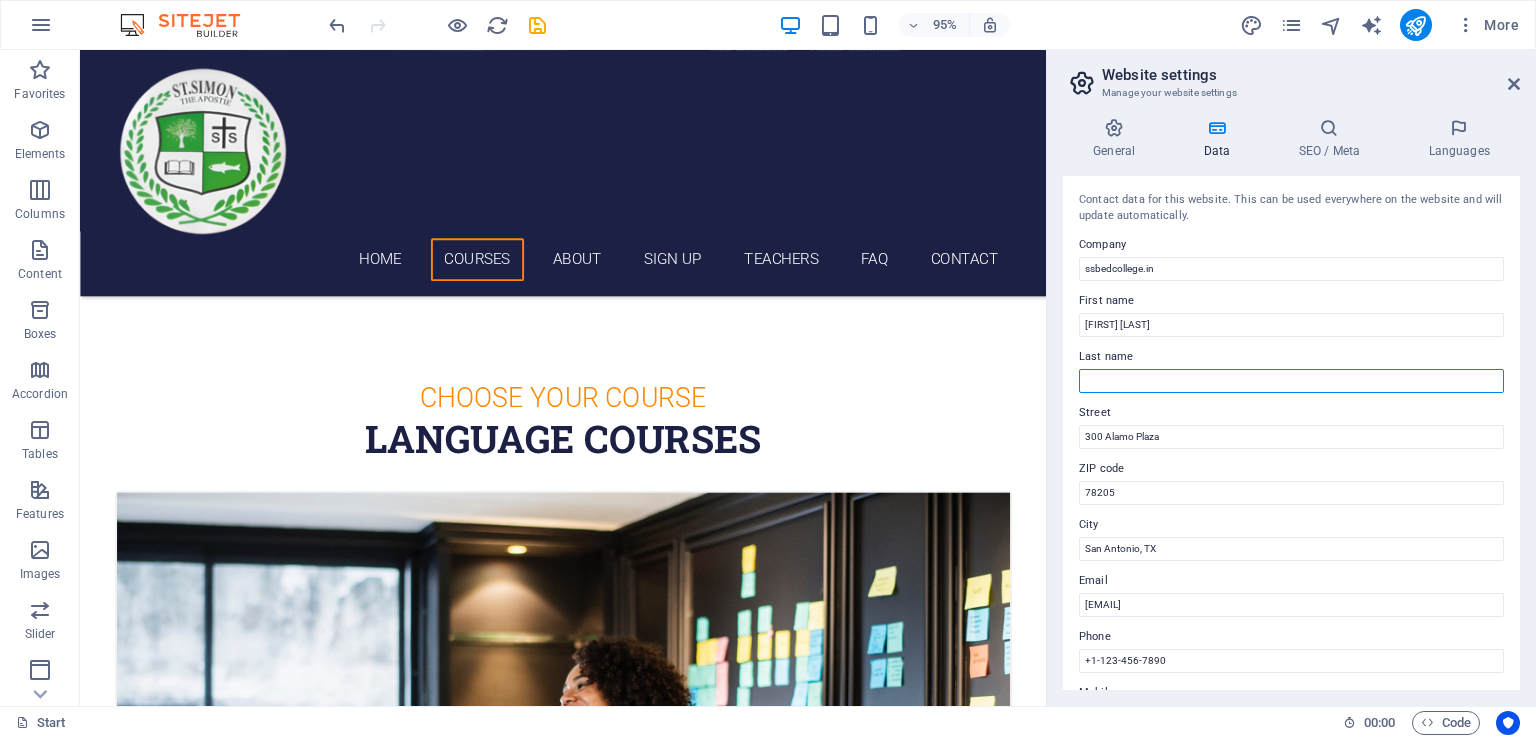 click on "Last name" at bounding box center [1291, 381] 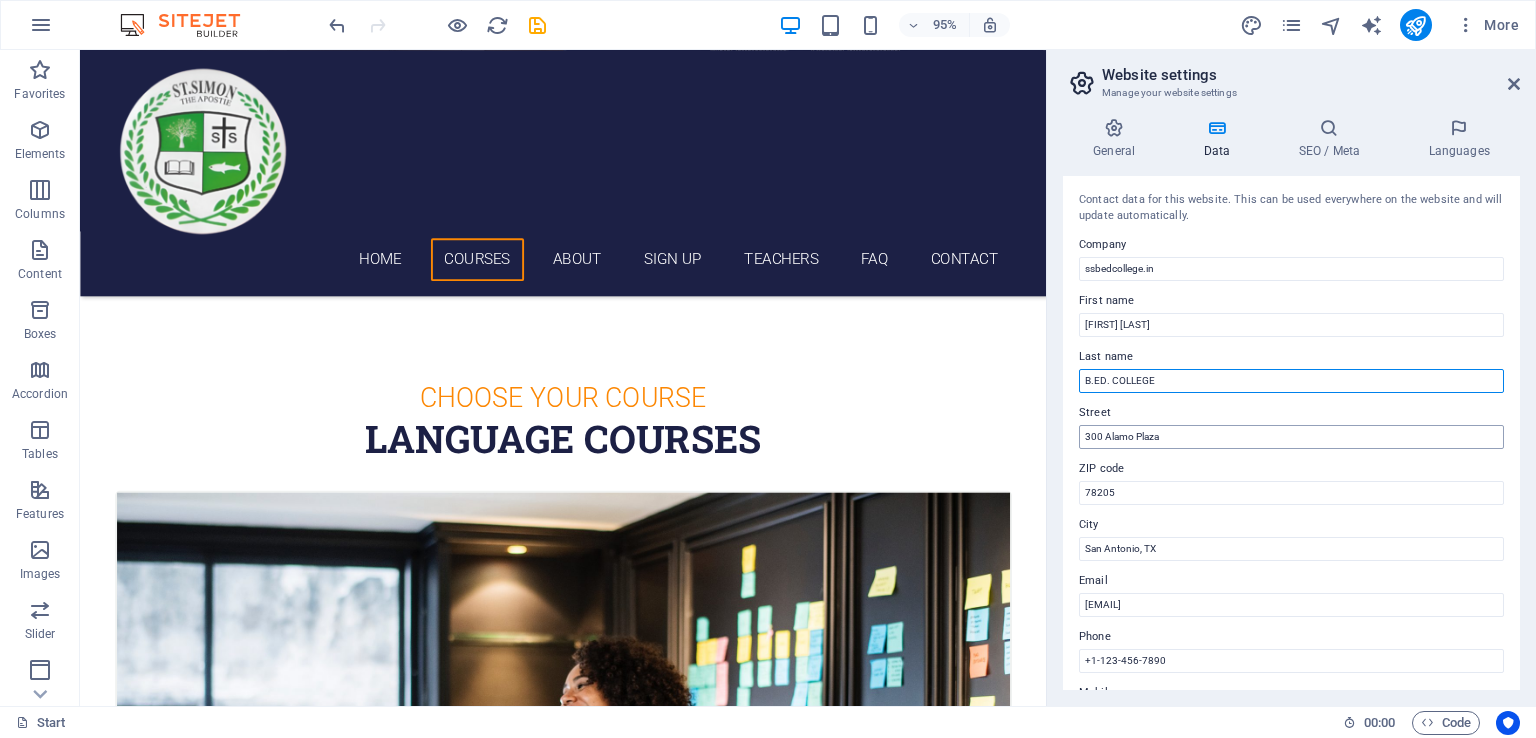 type on "B.ED. COLLEGE" 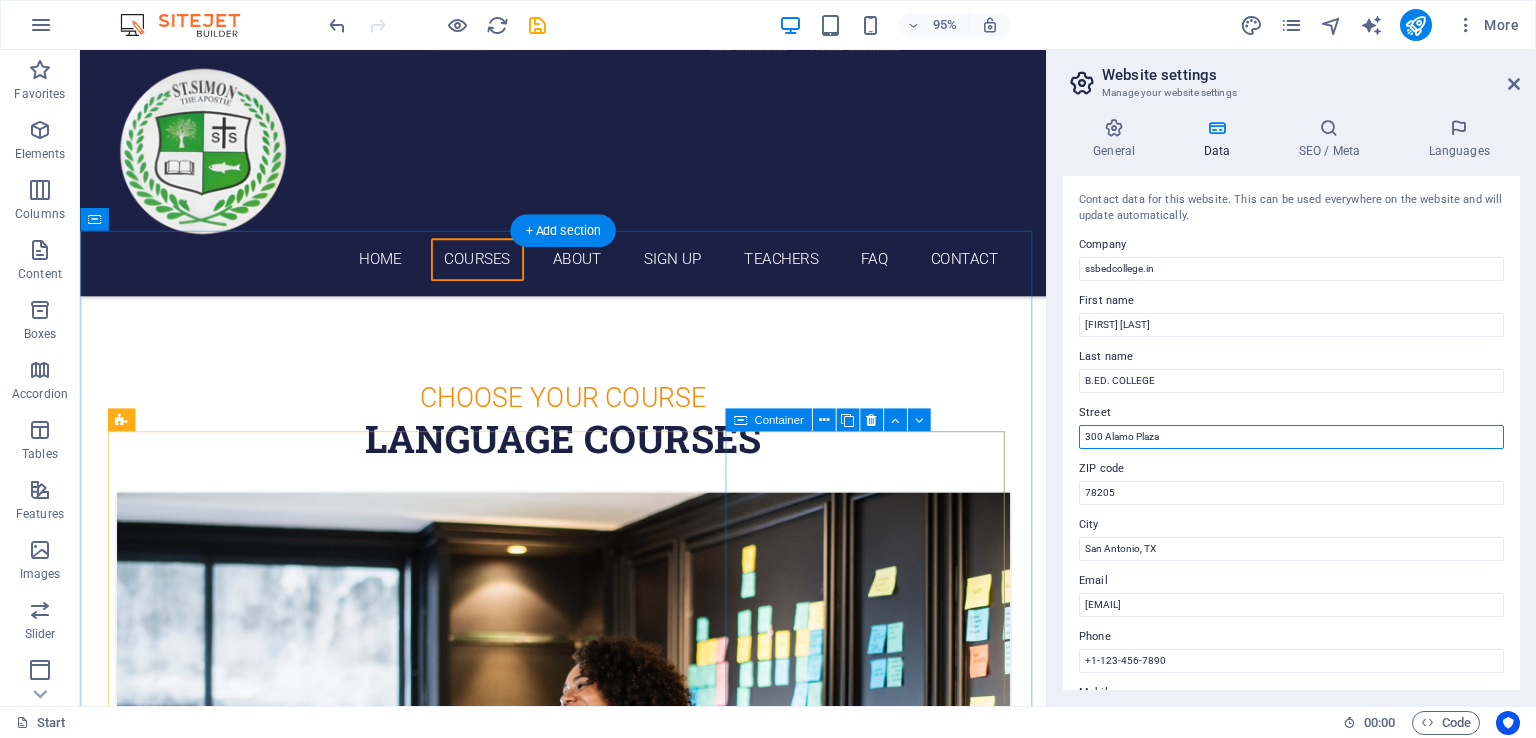 drag, startPoint x: 1256, startPoint y: 487, endPoint x: 1018, endPoint y: 451, distance: 240.70729 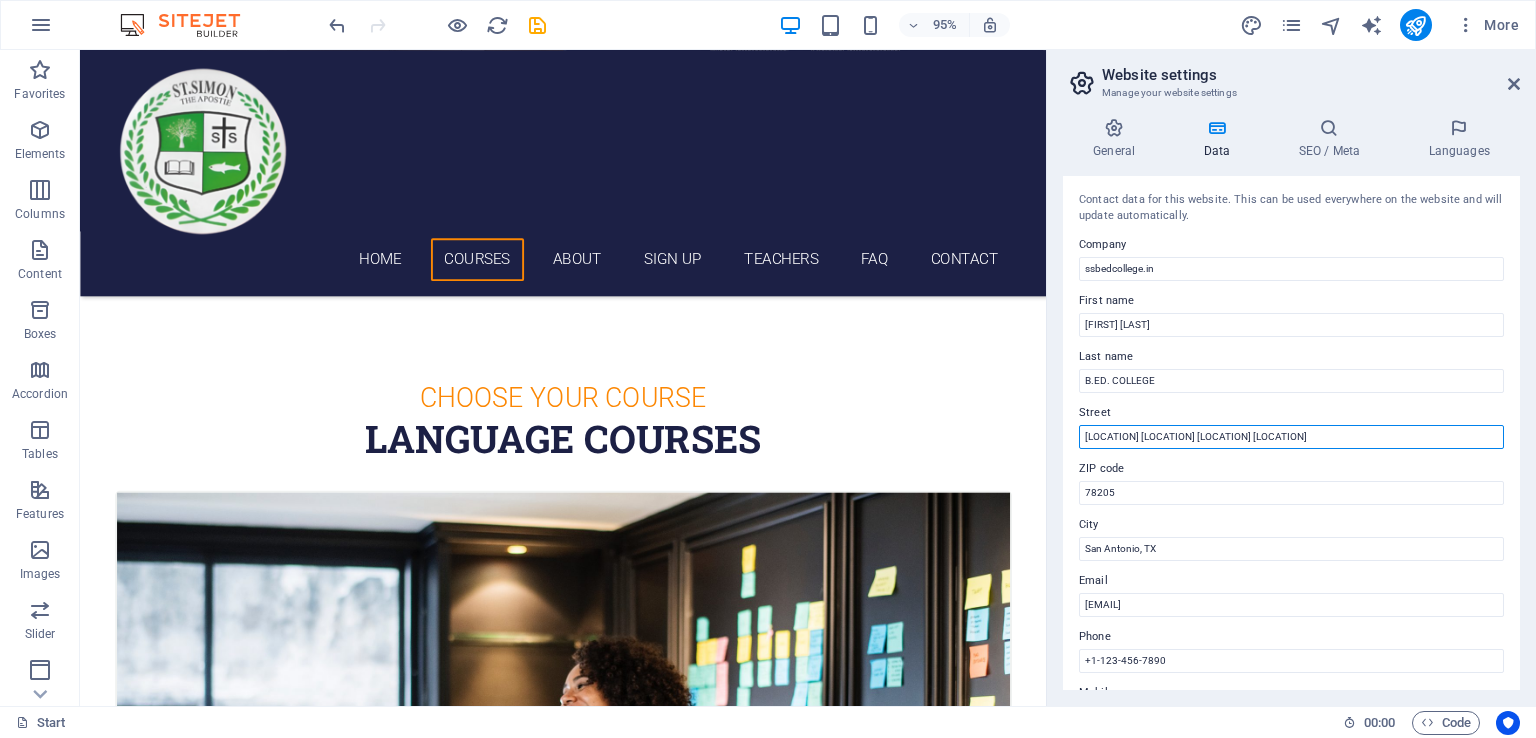 type on "[STREET] [CITY] [DISTRICT] [CITY]" 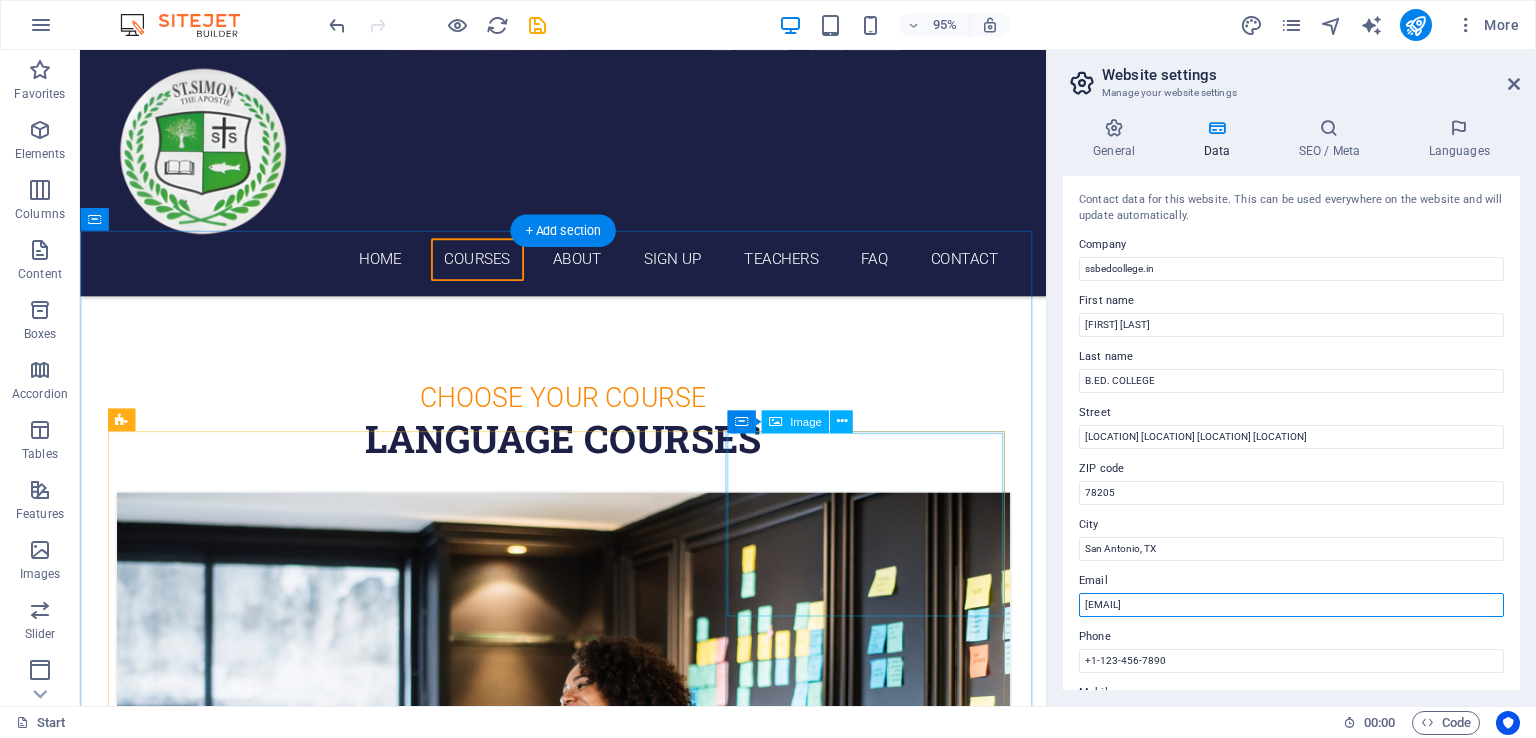 drag, startPoint x: 1400, startPoint y: 655, endPoint x: 994, endPoint y: 614, distance: 408.06494 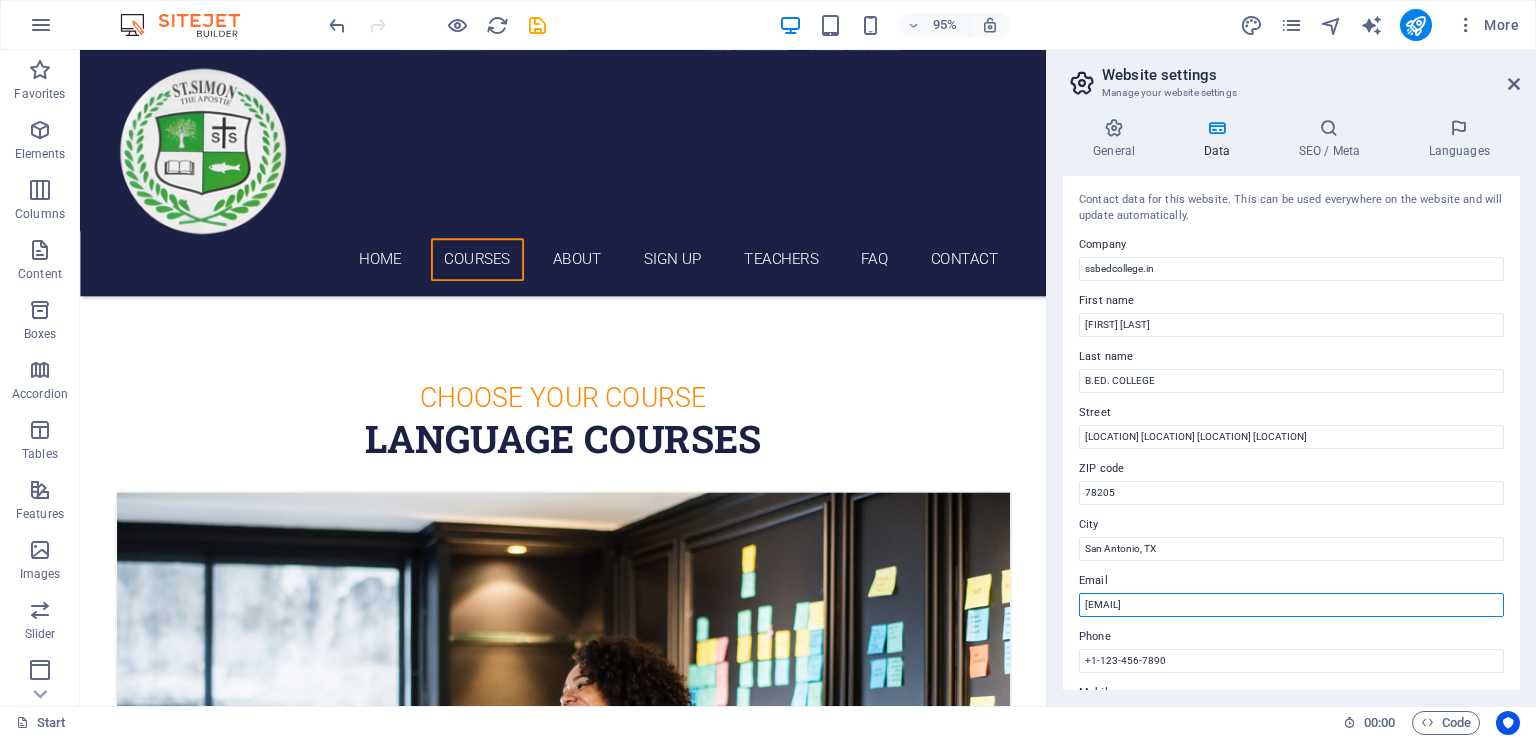 type on "[EMAIL]@[DOMAIN]" 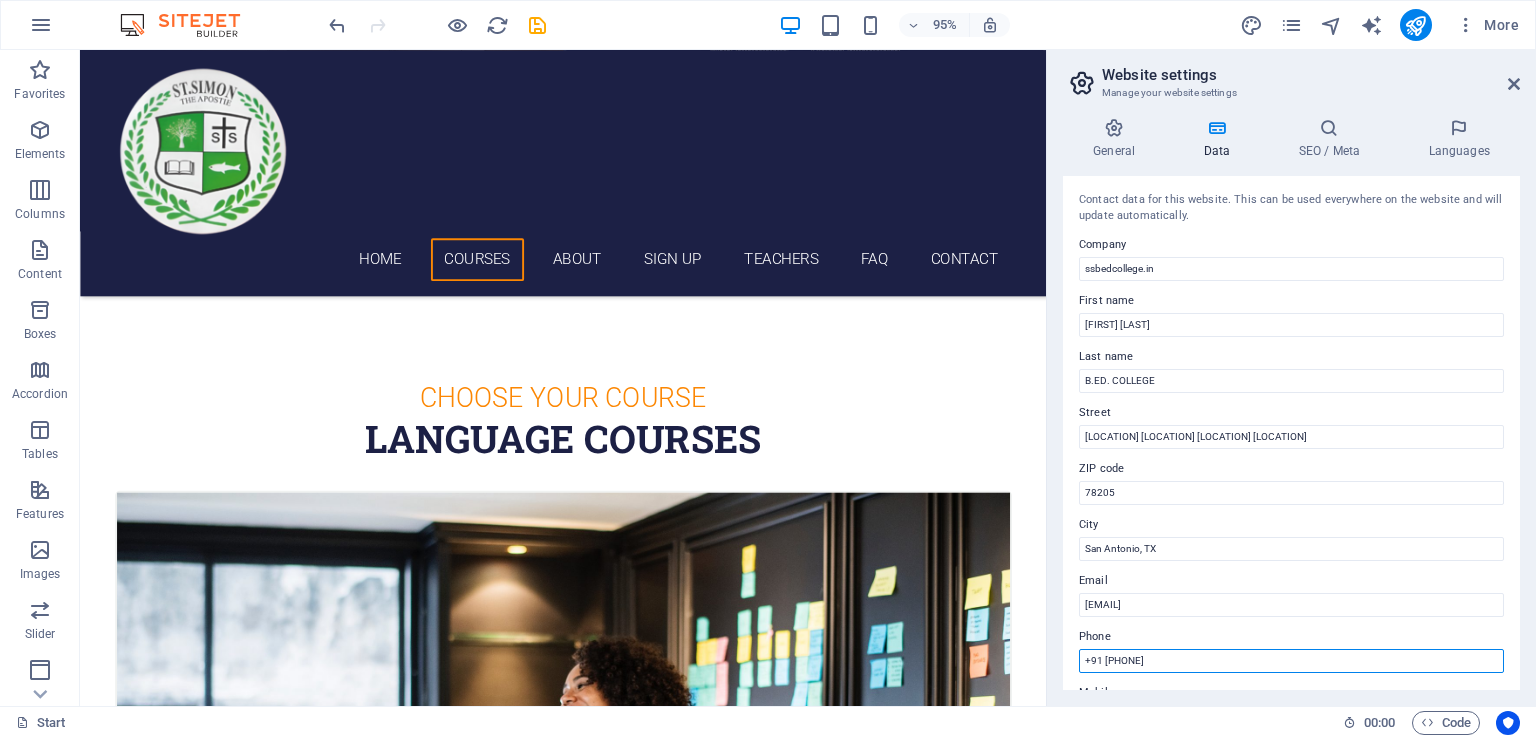 type on "+[COUNTRY CODE] [PHONE]" 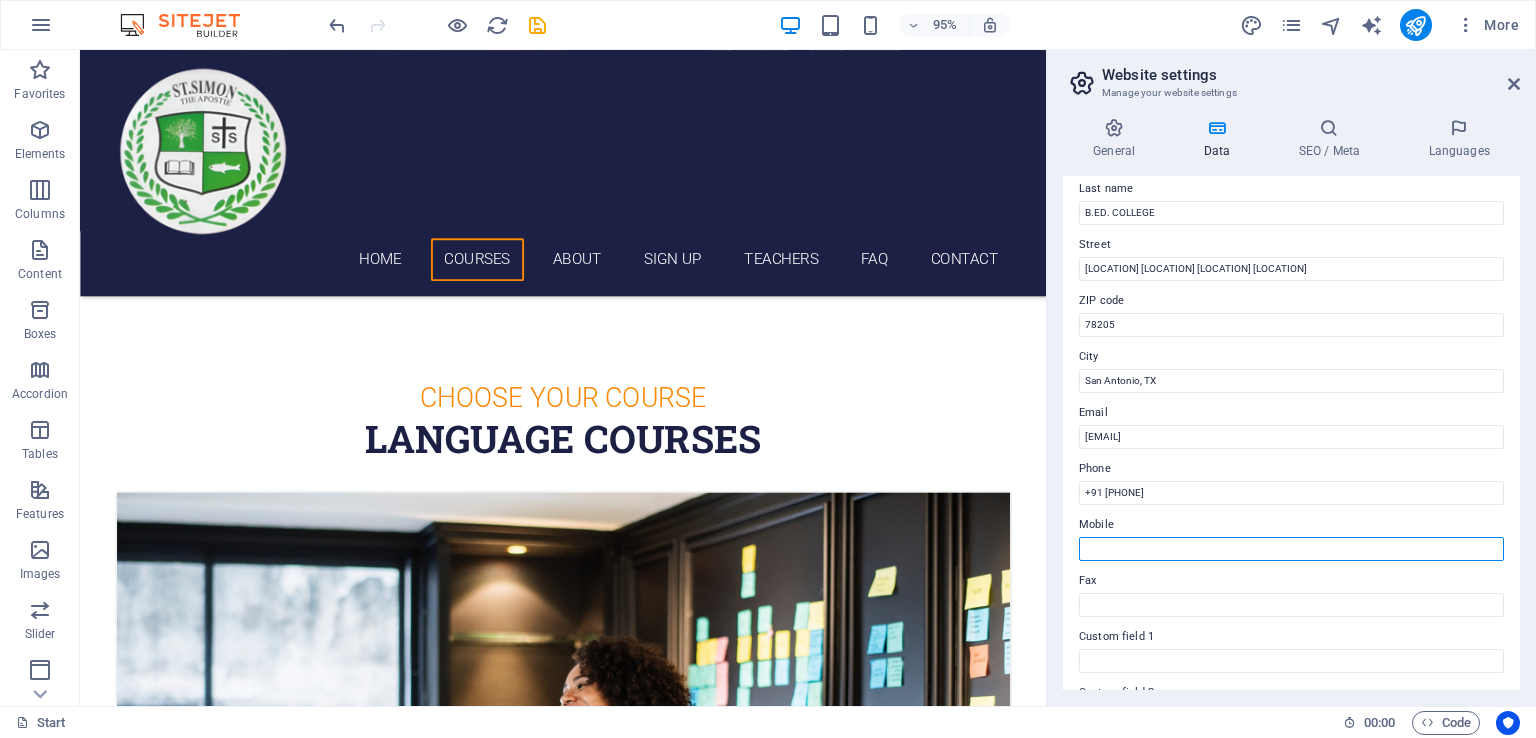 scroll, scrollTop: 84, scrollLeft: 0, axis: vertical 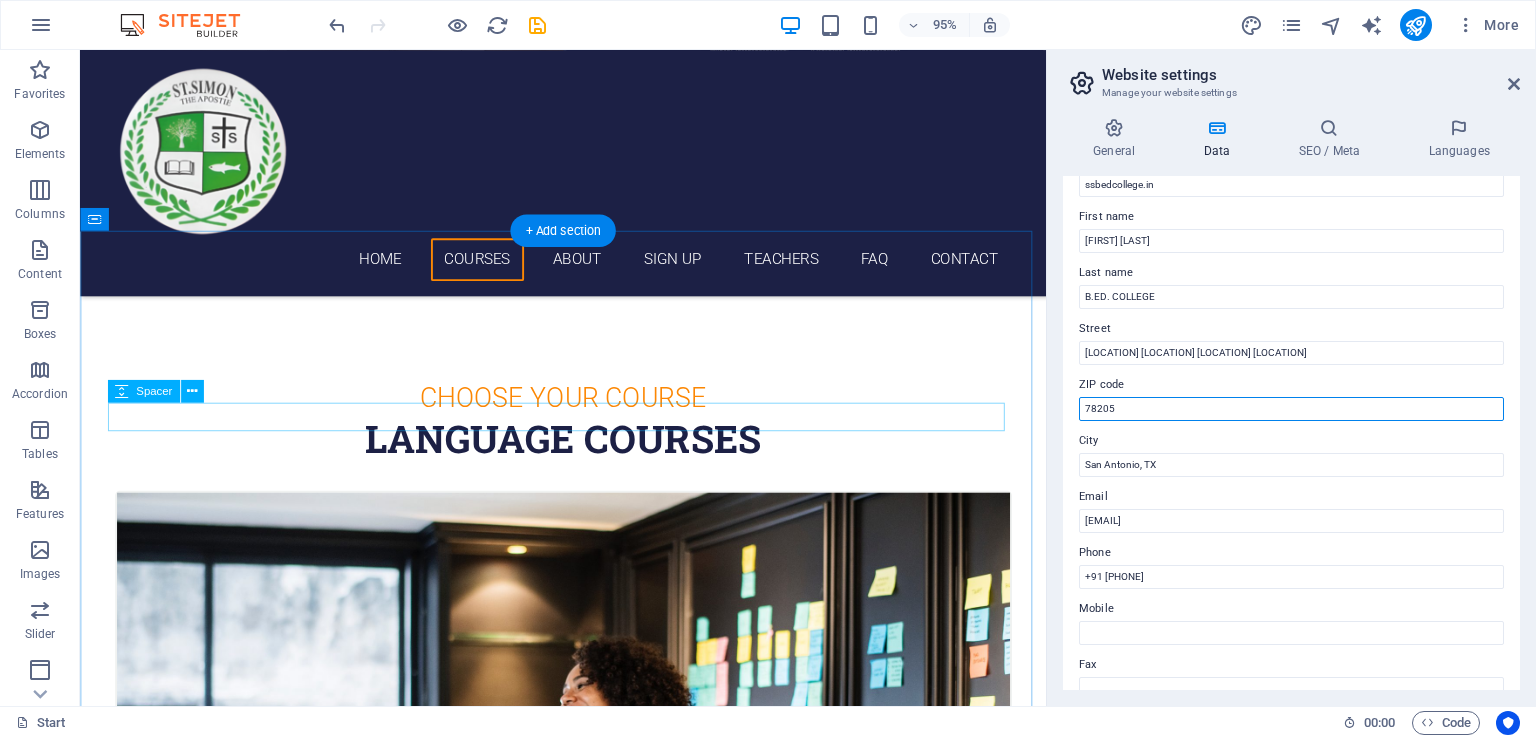 drag, startPoint x: 1249, startPoint y: 459, endPoint x: 1034, endPoint y: 423, distance: 217.99312 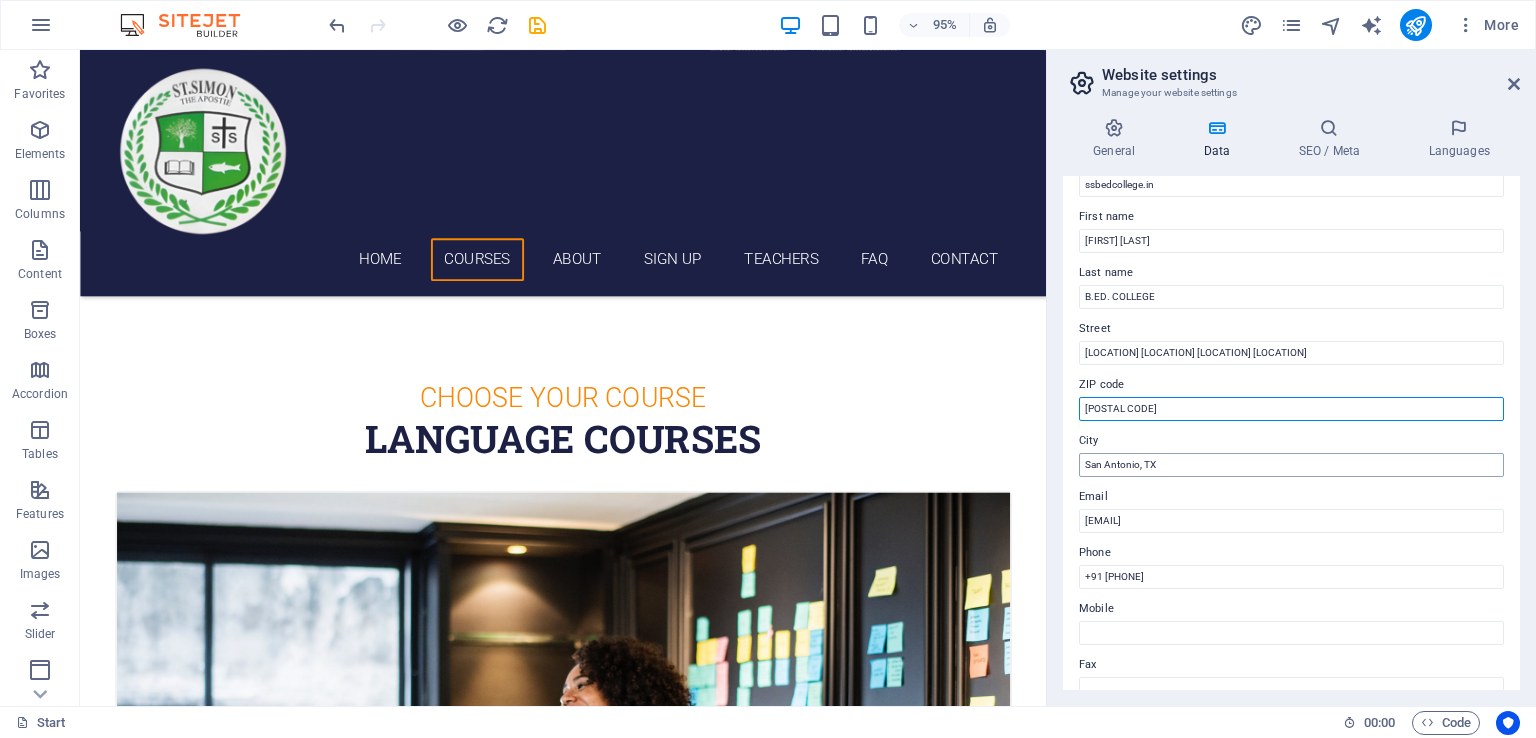 type on "801104" 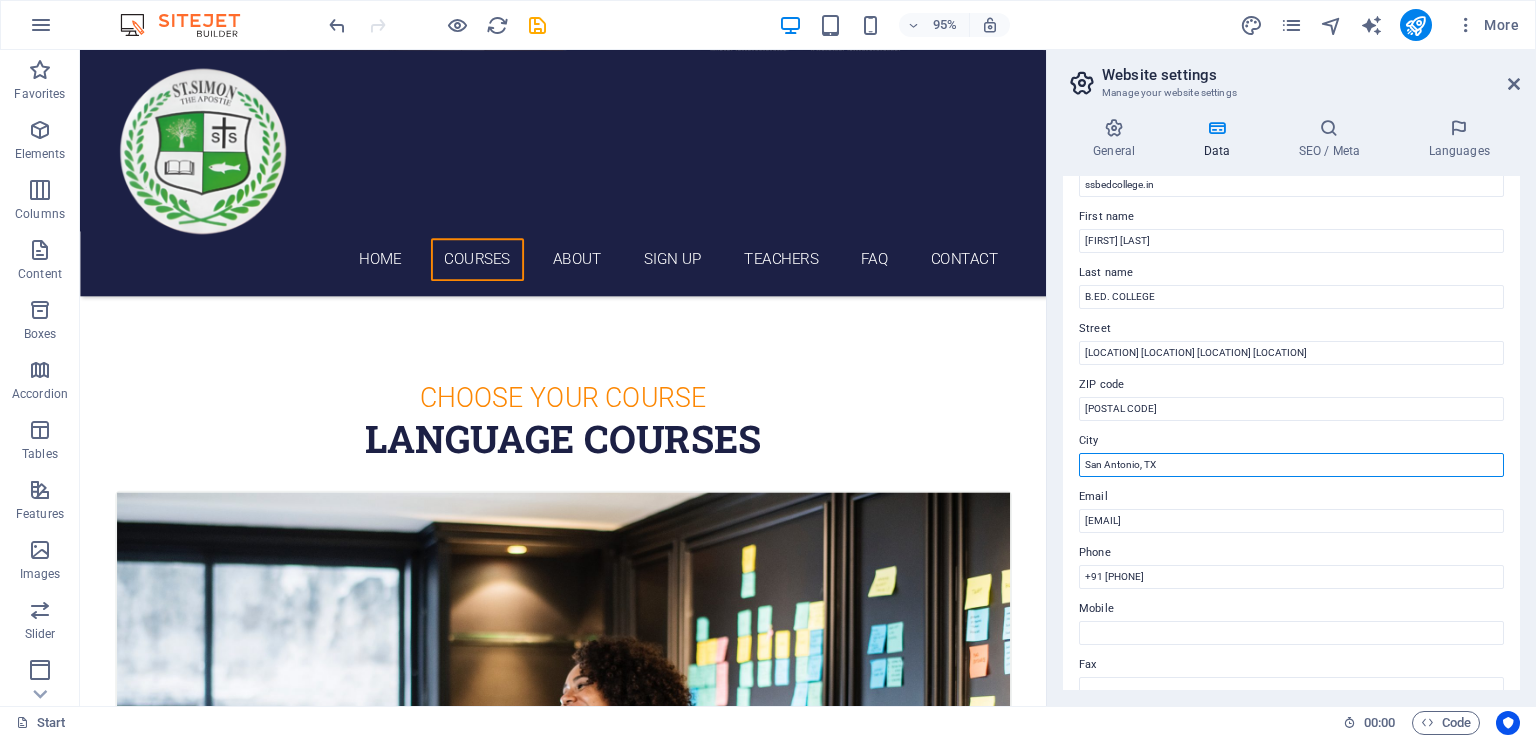 drag, startPoint x: 1177, startPoint y: 465, endPoint x: 1060, endPoint y: 464, distance: 117.00427 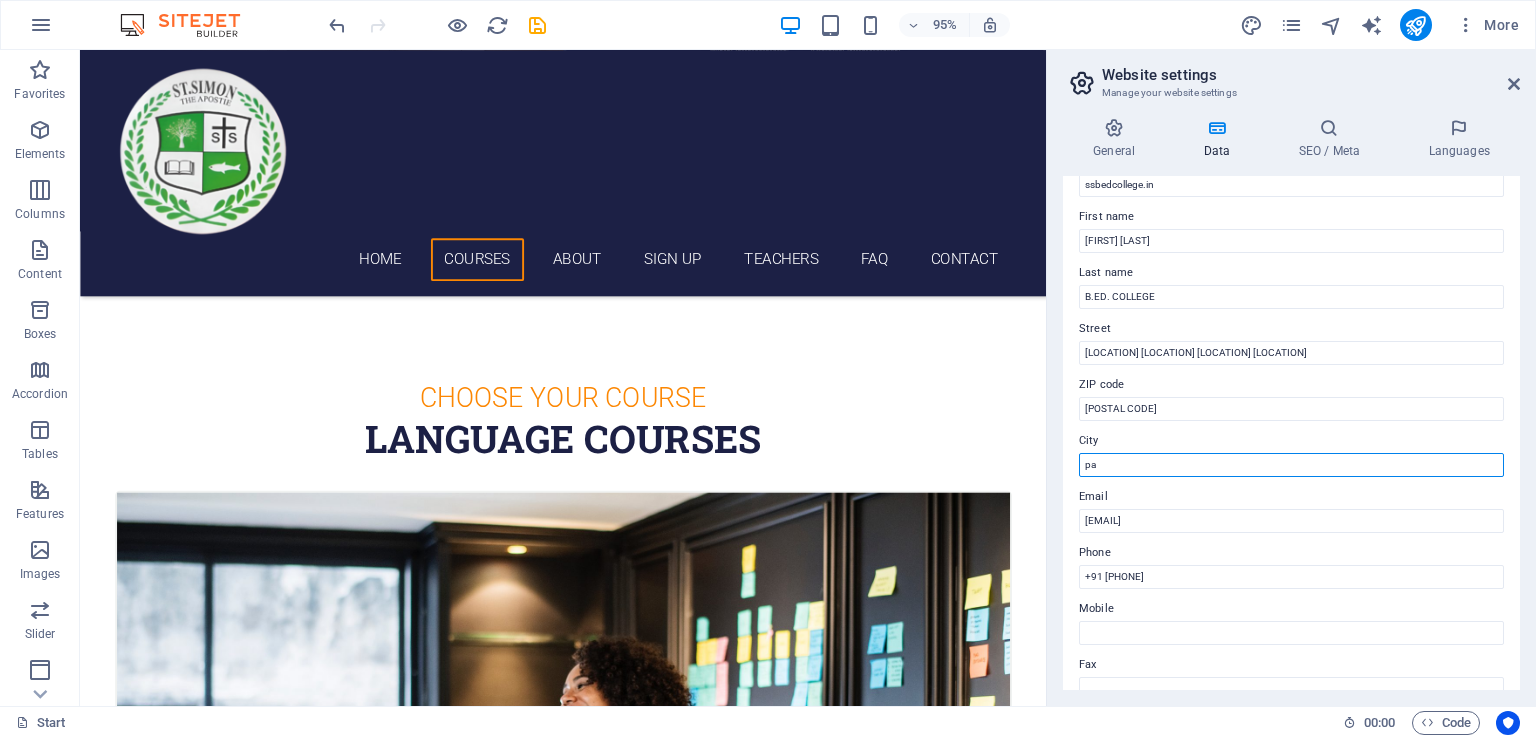 type on "p" 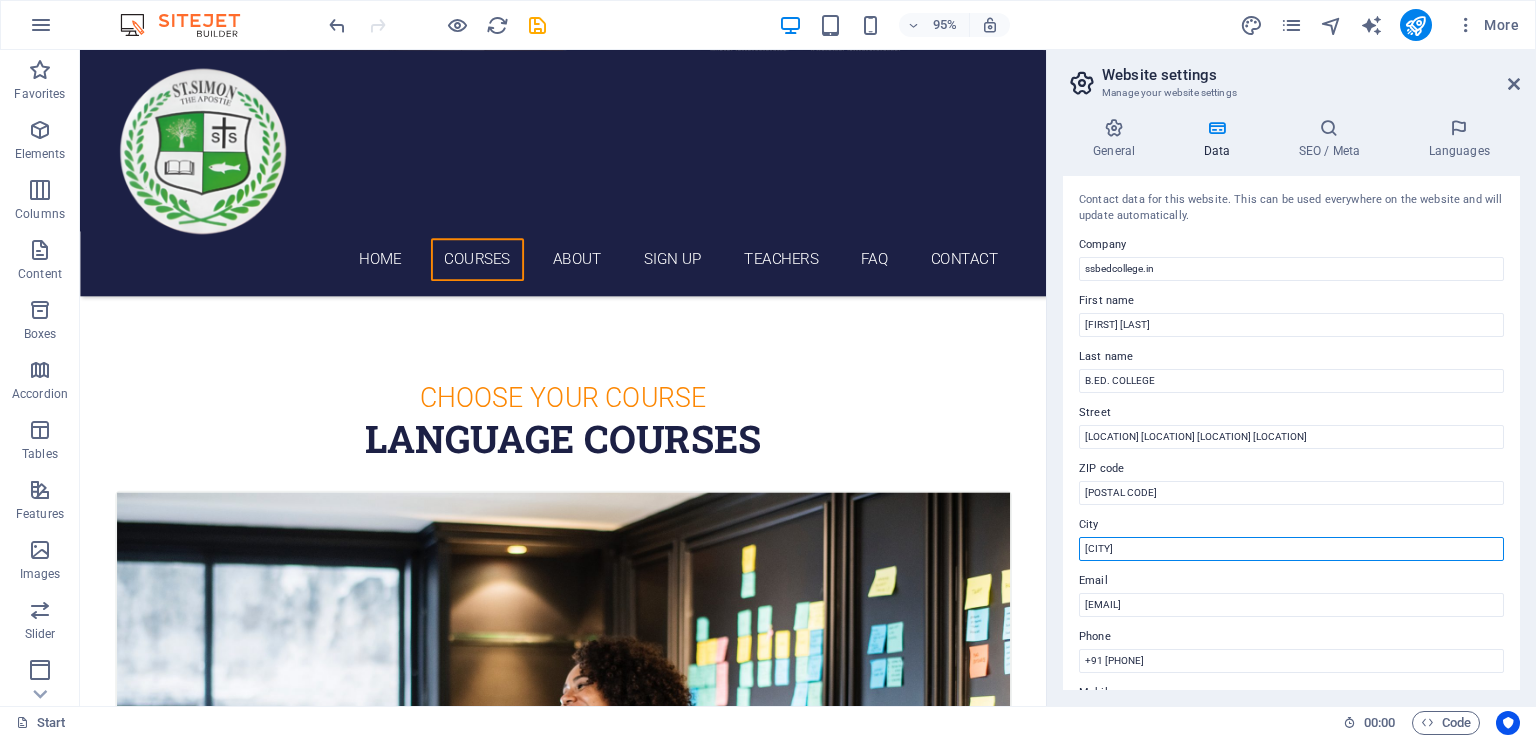 scroll, scrollTop: 0, scrollLeft: 0, axis: both 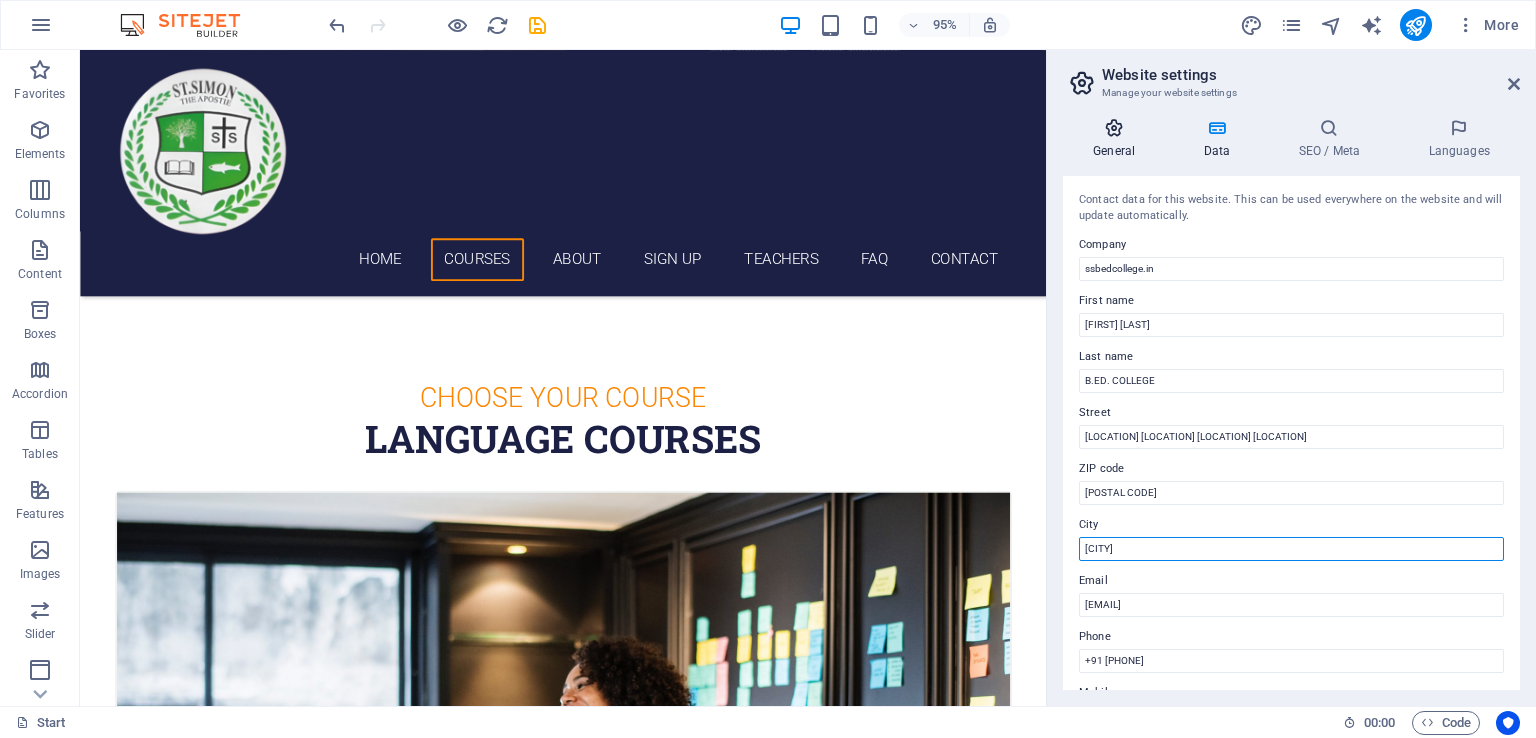 type on "[CITY]" 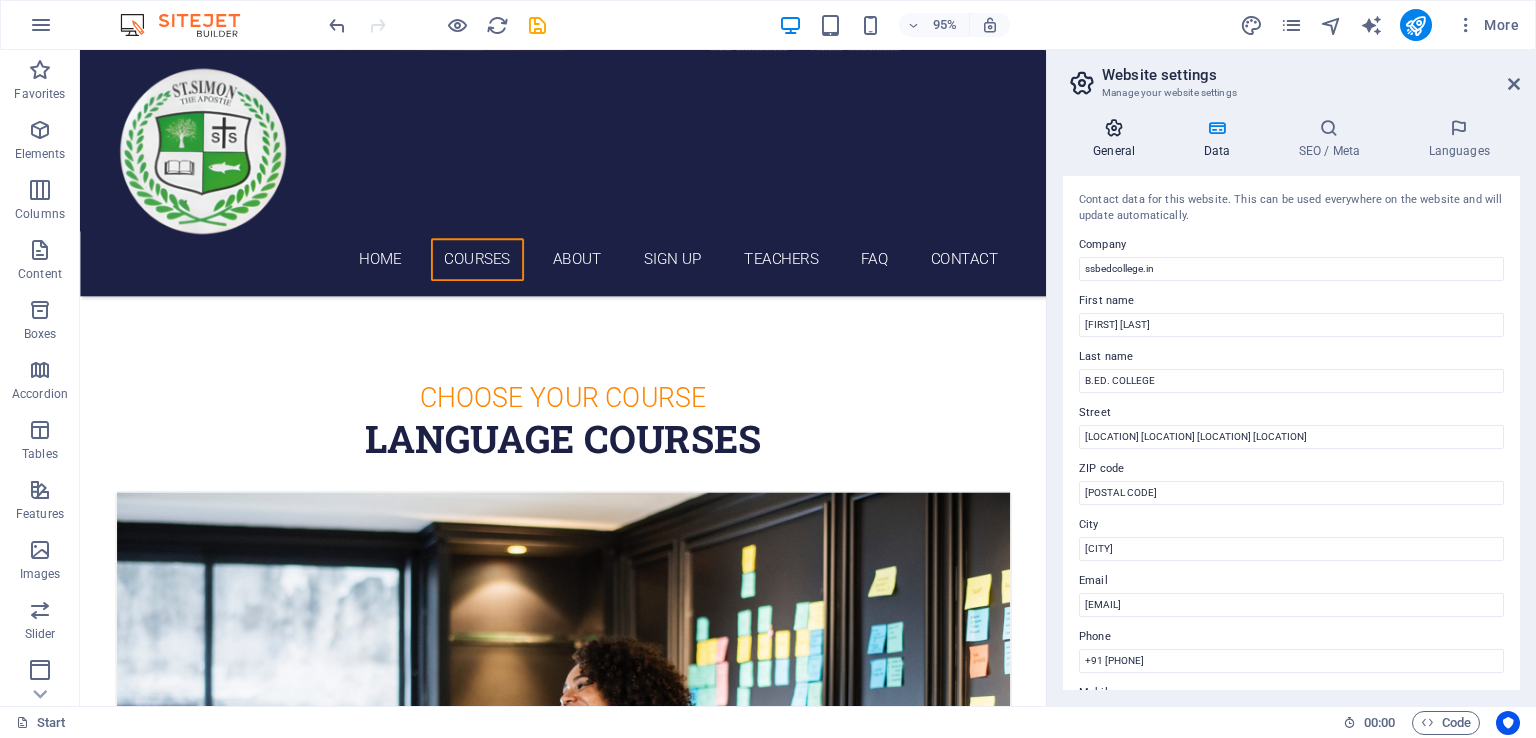 click at bounding box center (1114, 128) 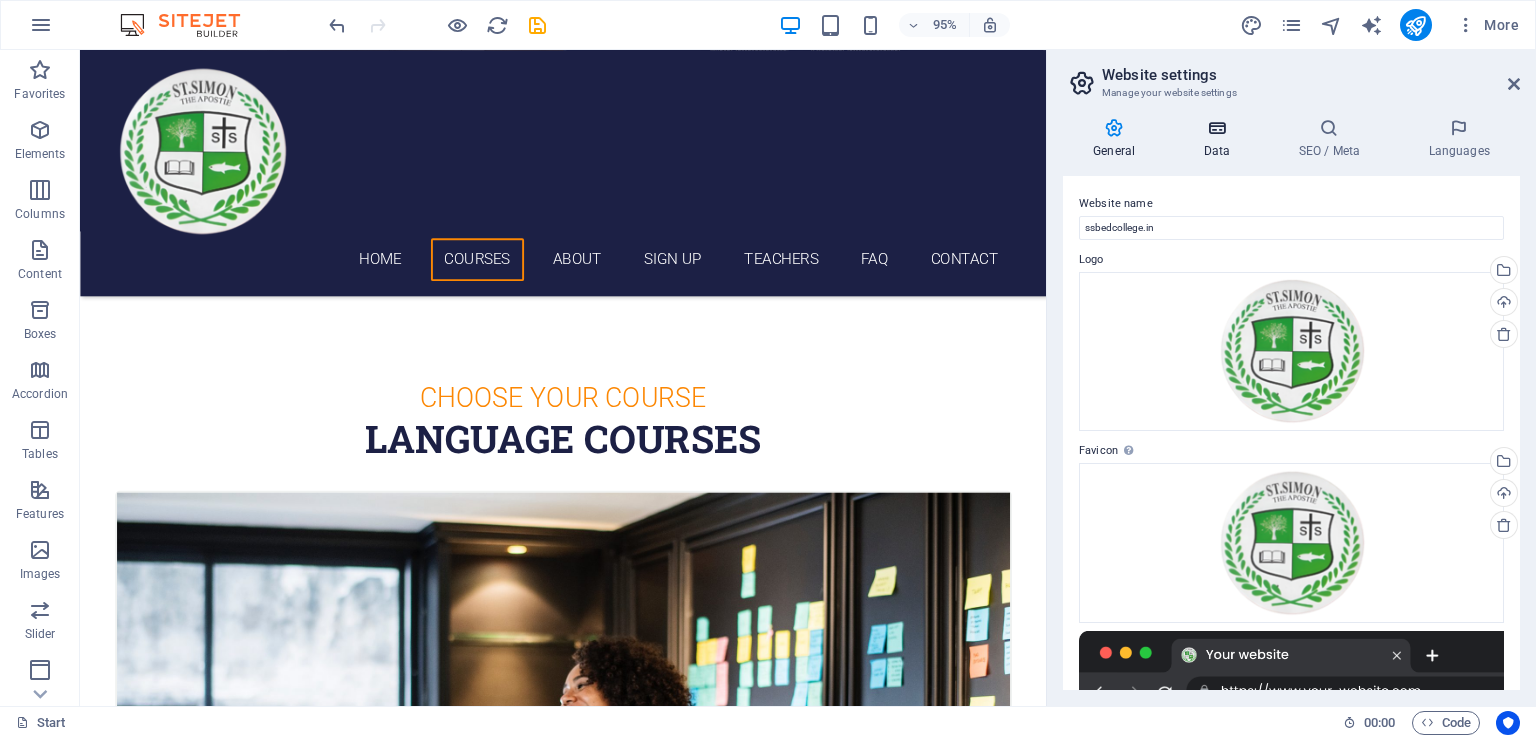 click at bounding box center [1216, 128] 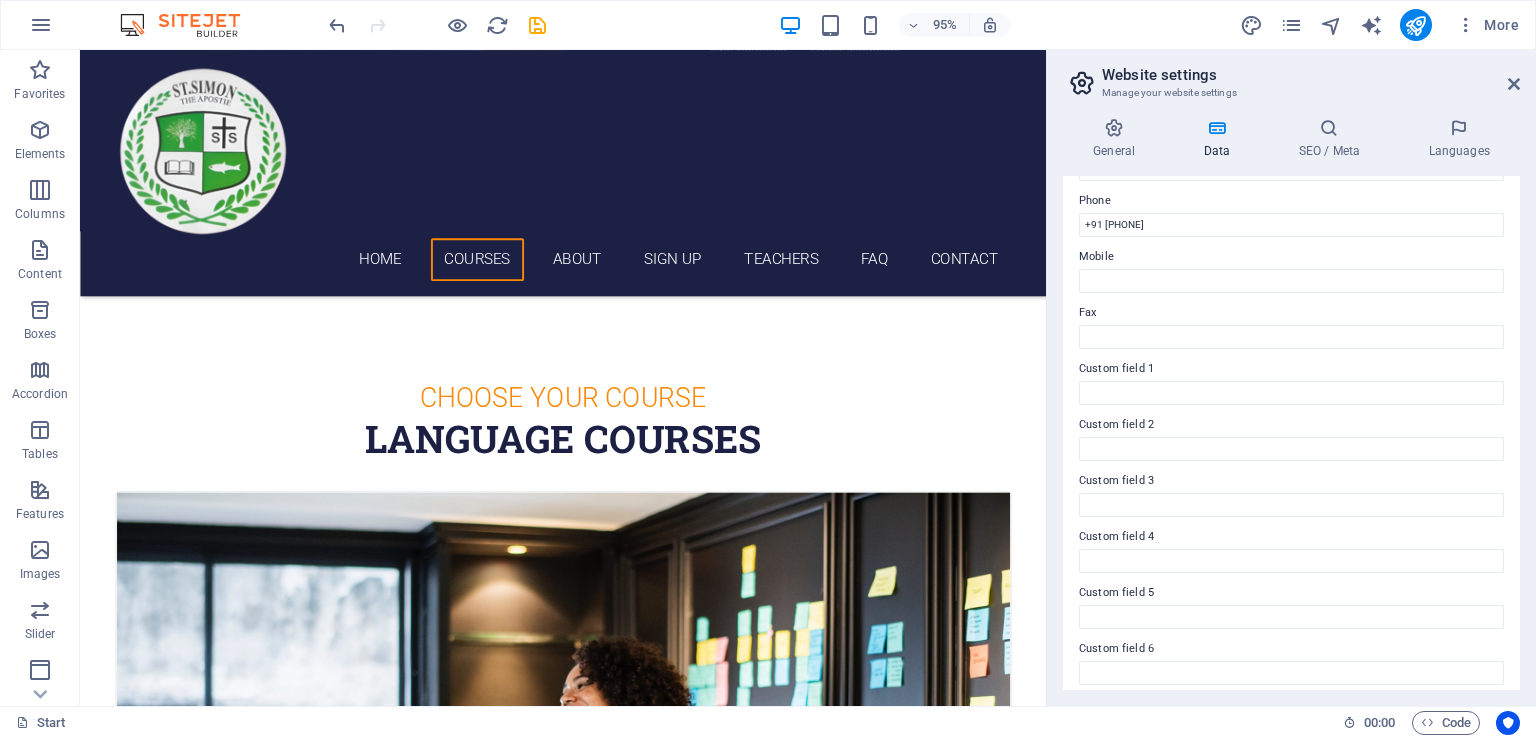 scroll, scrollTop: 446, scrollLeft: 0, axis: vertical 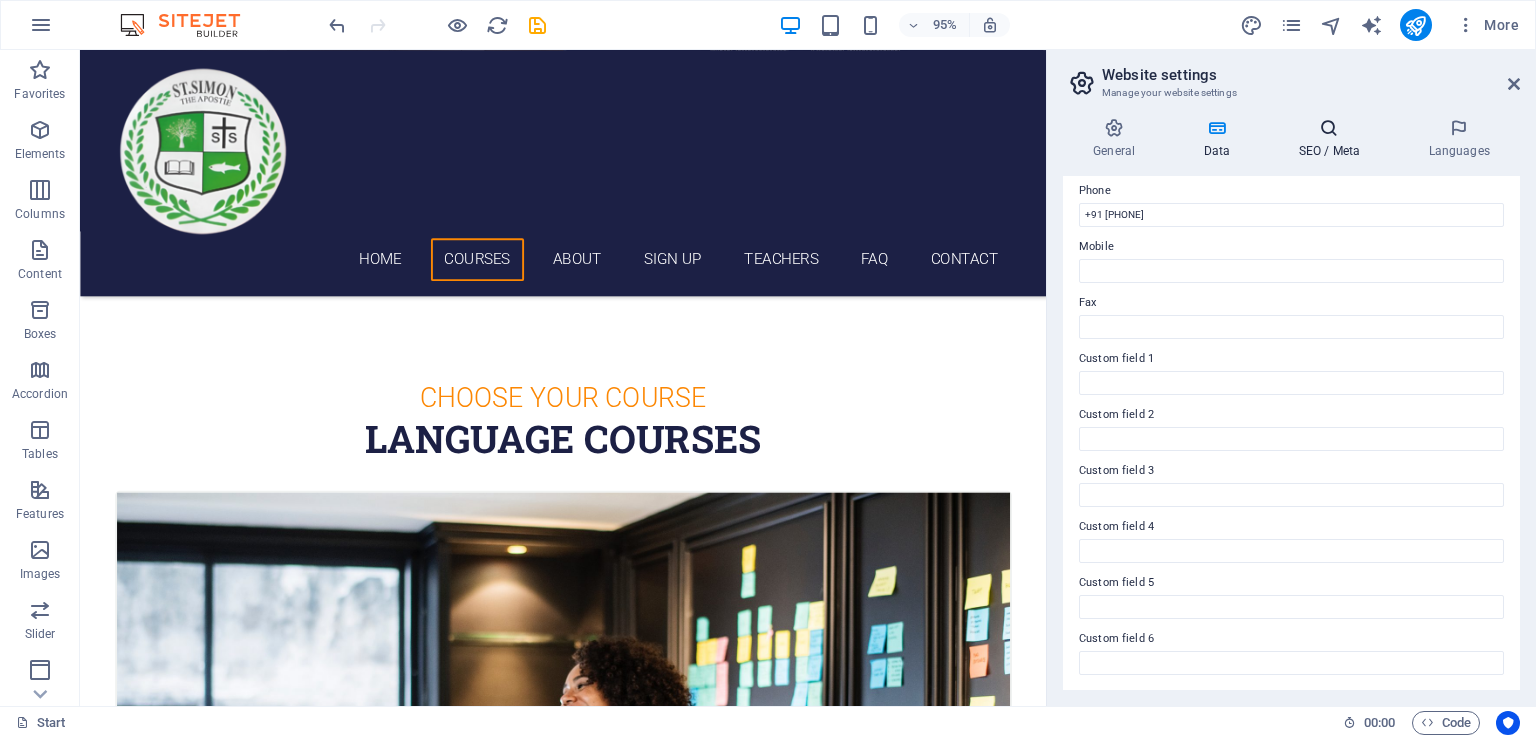 click on "SEO / Meta" at bounding box center (1333, 139) 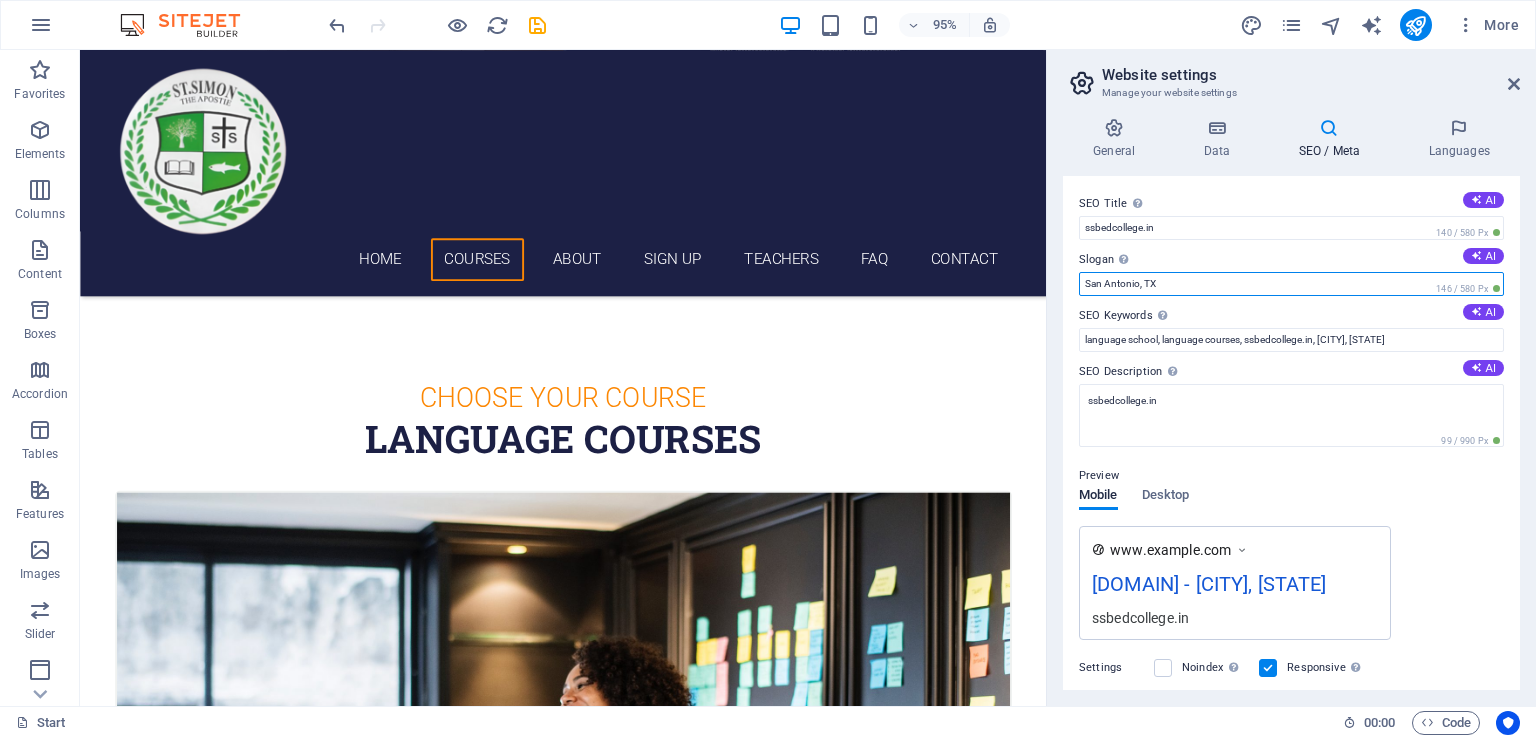 drag, startPoint x: 1211, startPoint y: 275, endPoint x: 1059, endPoint y: 275, distance: 152 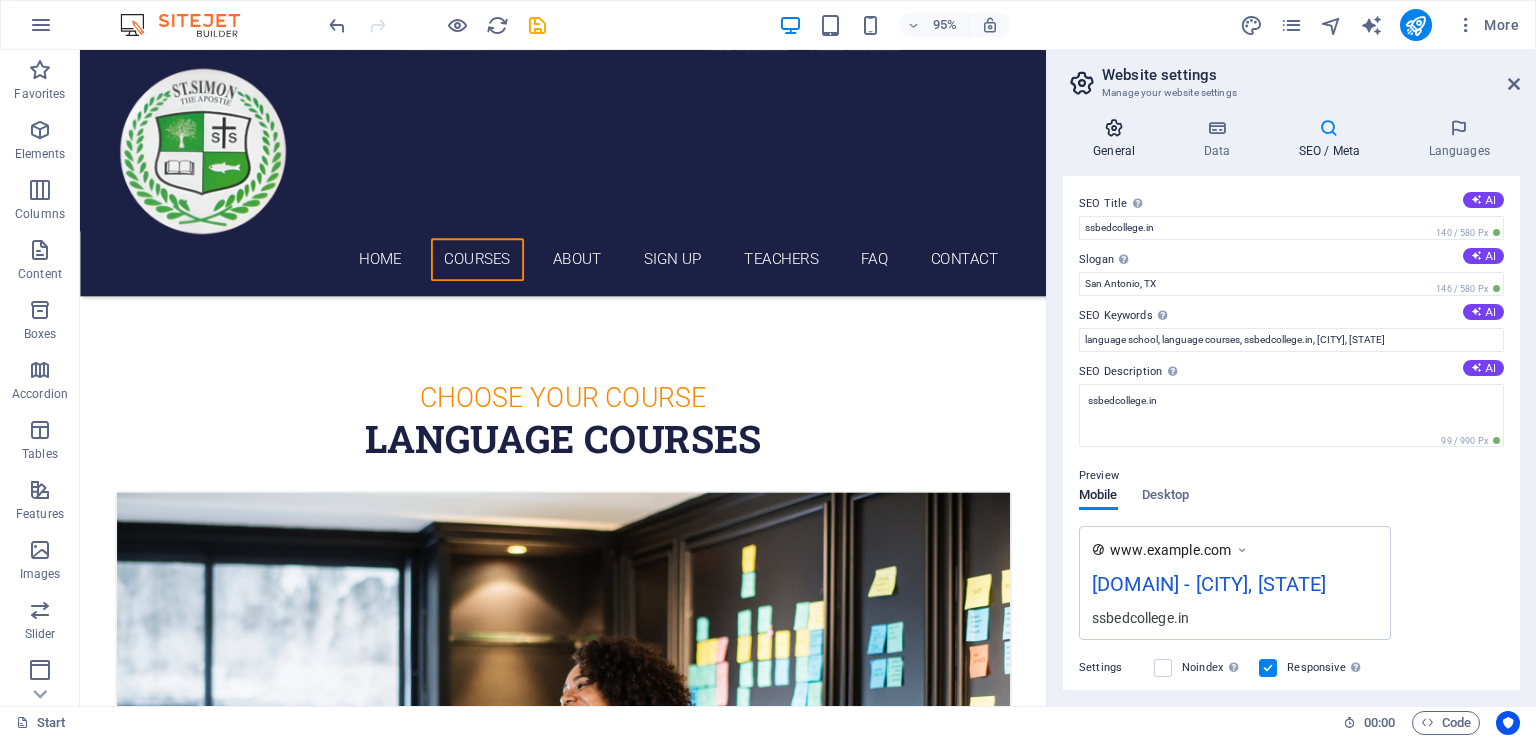 click on "General" at bounding box center [1118, 139] 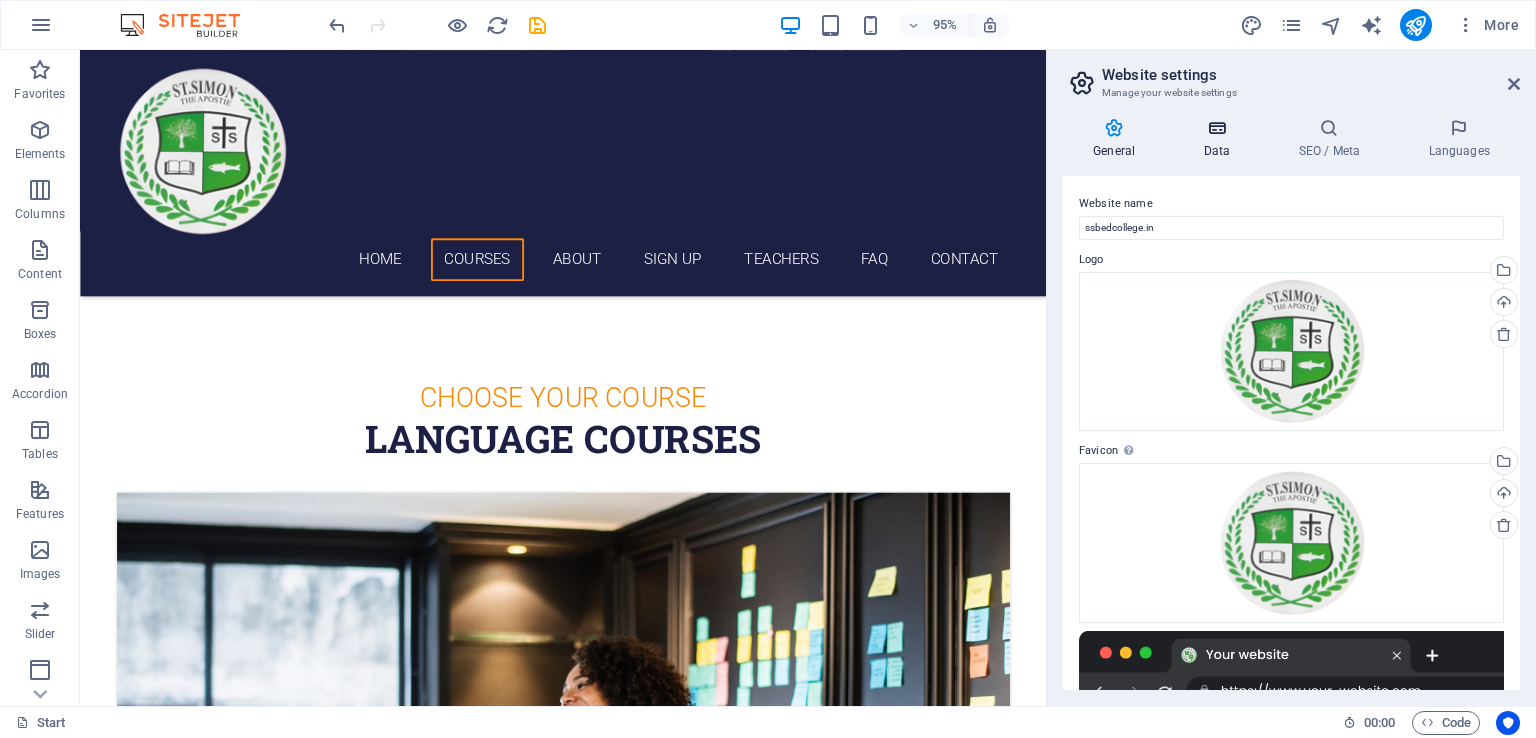 click on "Data" at bounding box center [1220, 139] 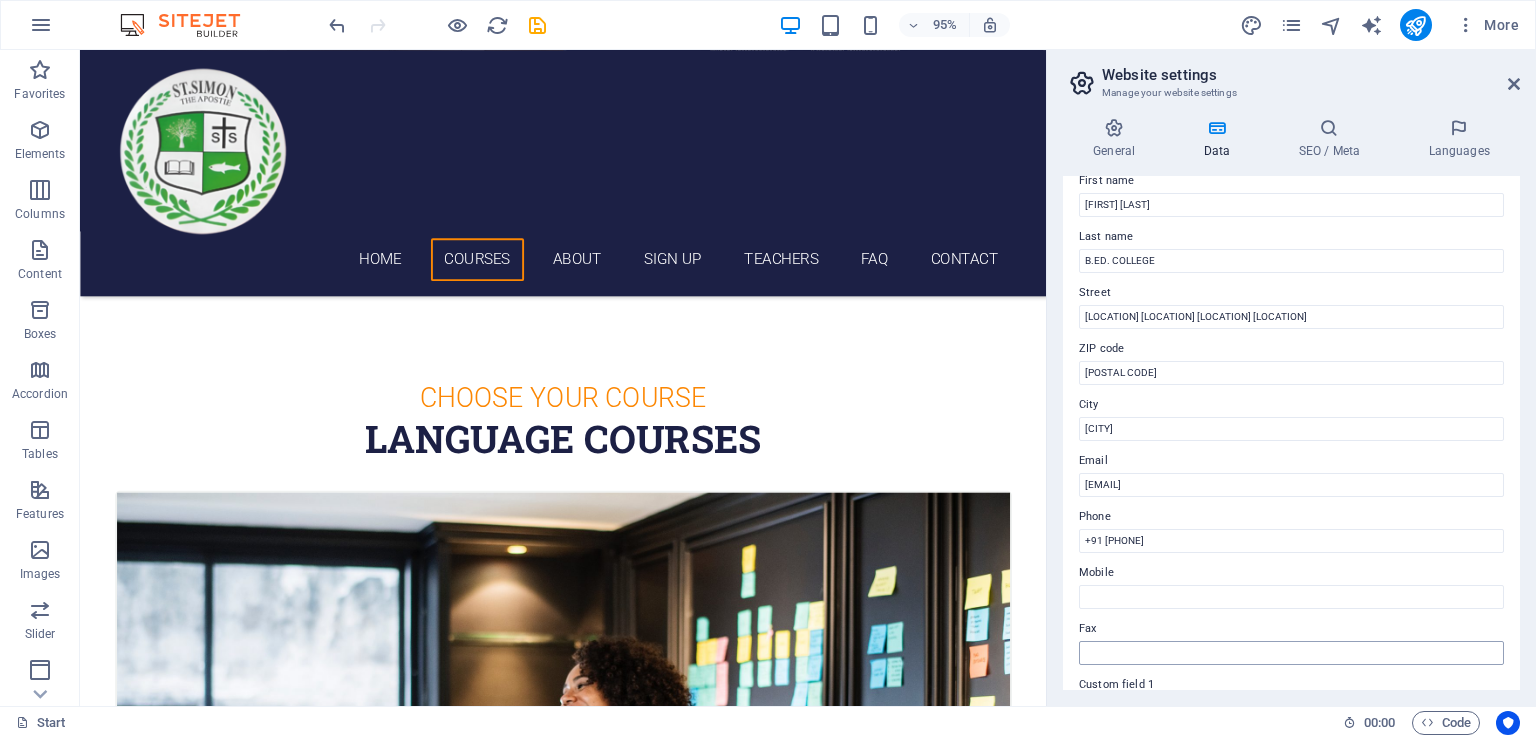 scroll, scrollTop: 0, scrollLeft: 0, axis: both 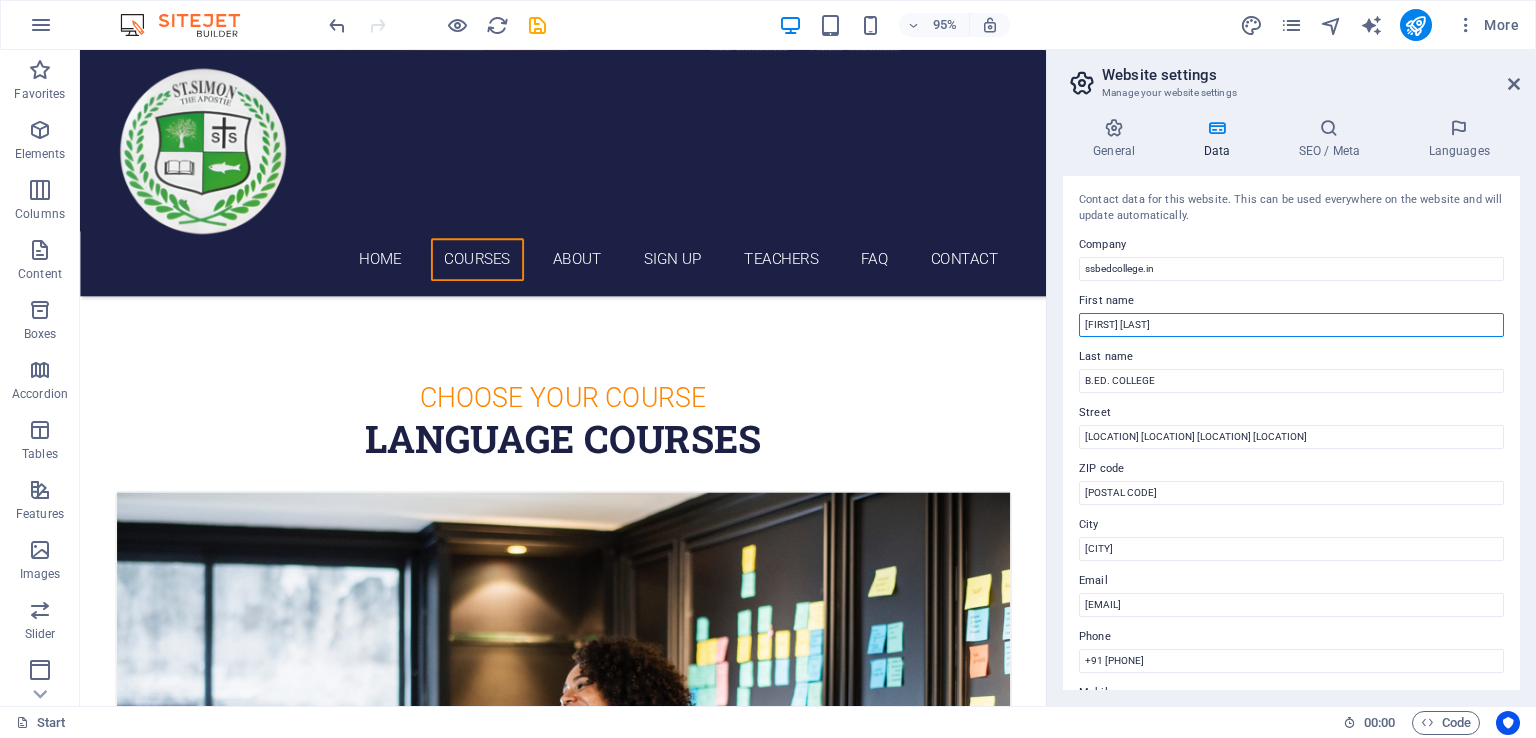 drag, startPoint x: 1240, startPoint y: 370, endPoint x: 1027, endPoint y: 336, distance: 215.69655 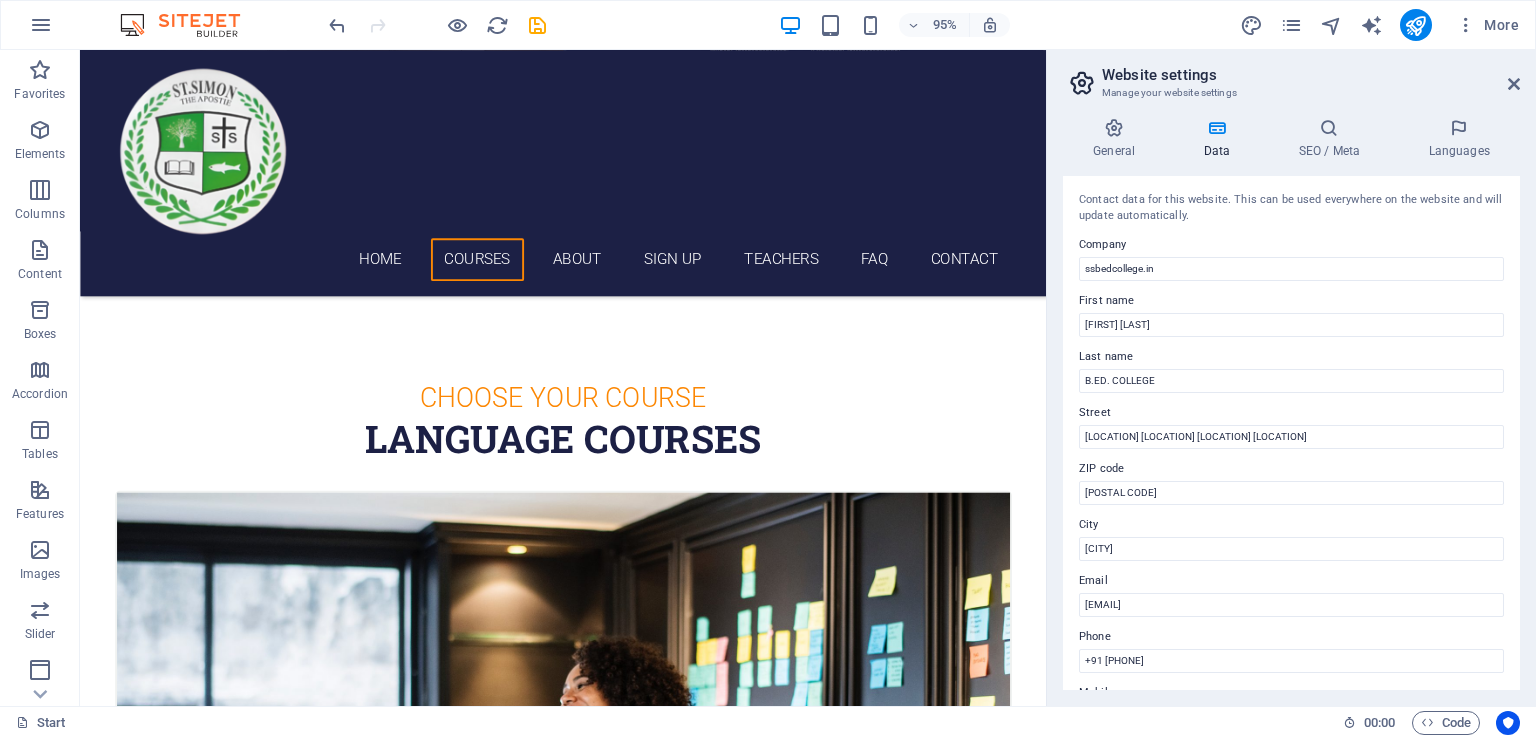 click at bounding box center [1216, 128] 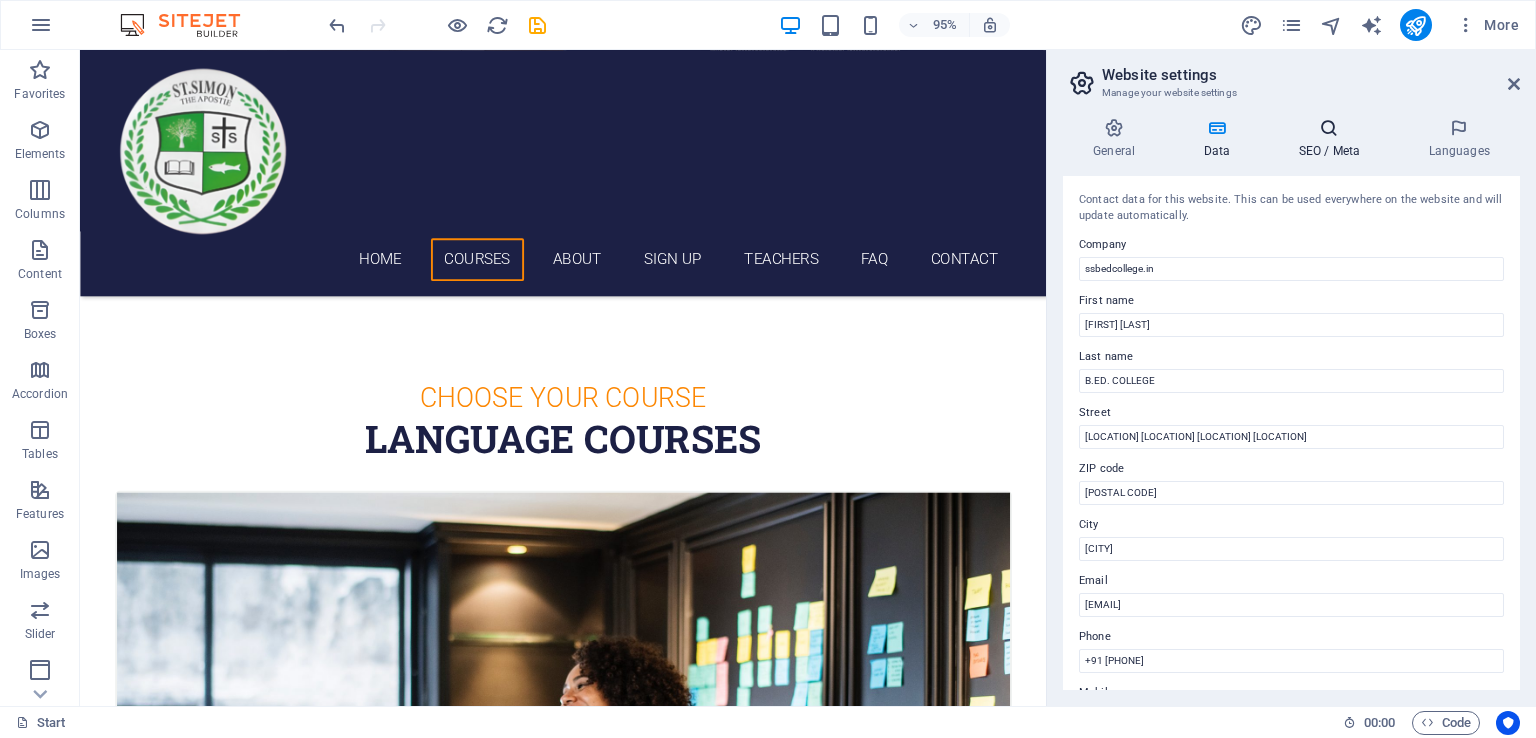 drag, startPoint x: 1315, startPoint y: 127, endPoint x: 1298, endPoint y: 147, distance: 26.24881 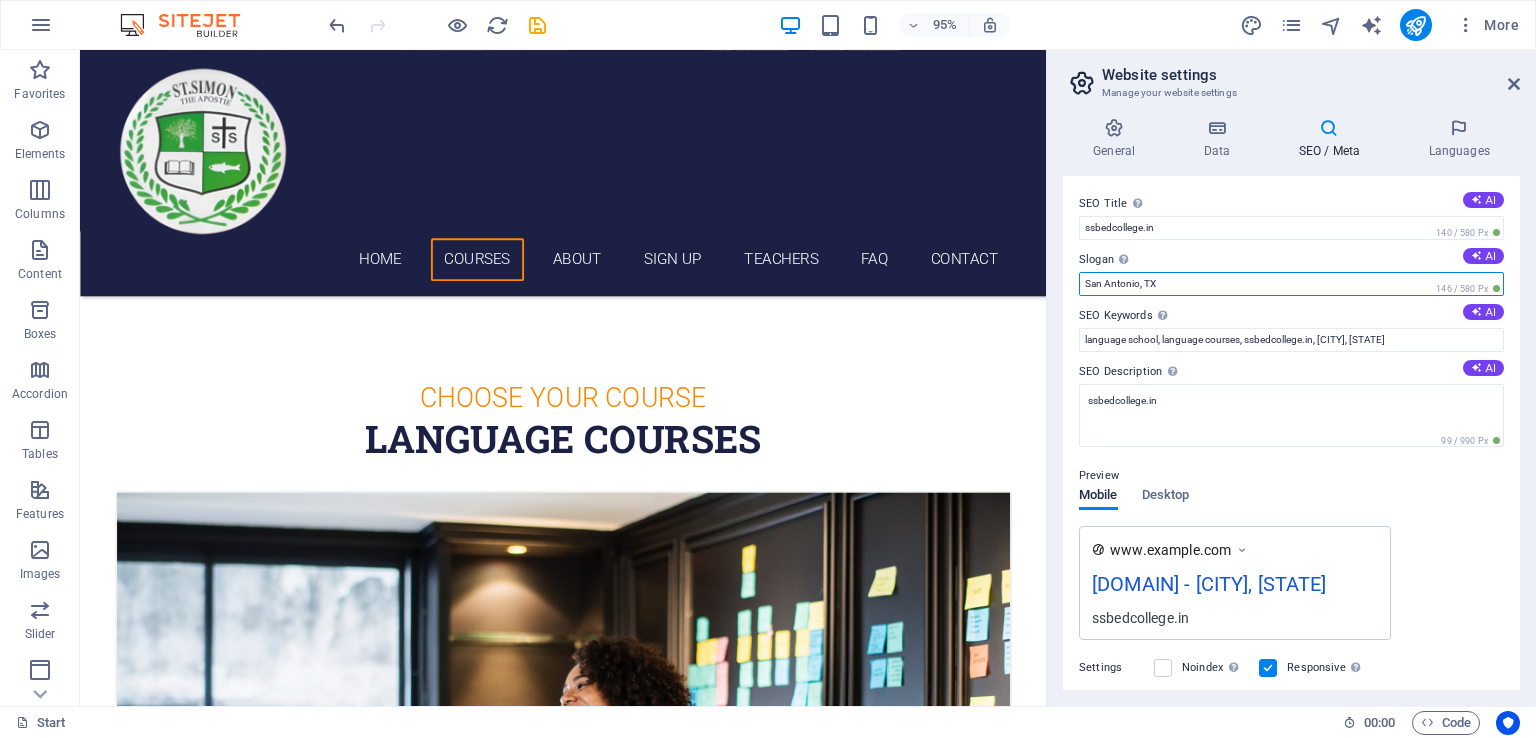 drag, startPoint x: 1174, startPoint y: 282, endPoint x: 1057, endPoint y: 284, distance: 117.01709 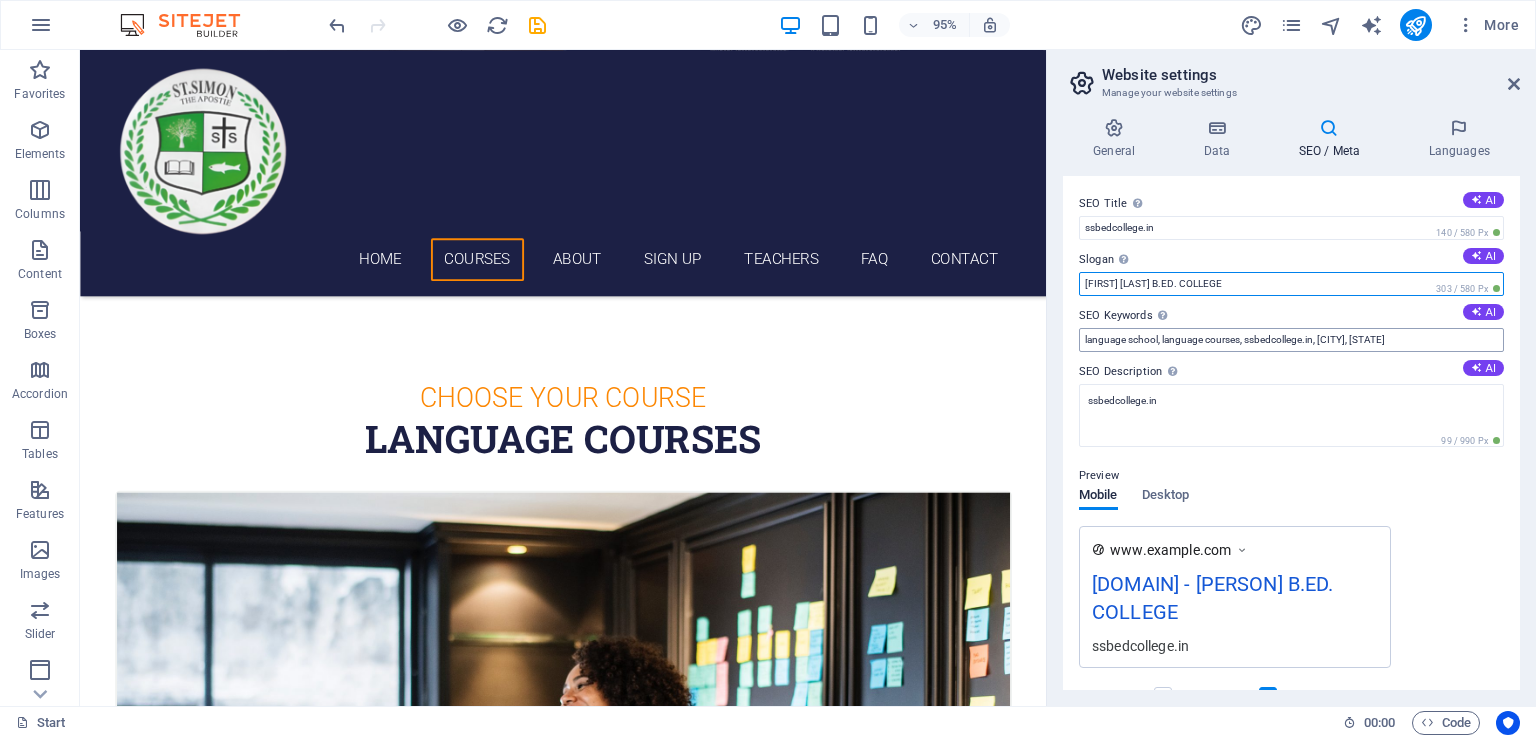 type on "[INSTITUTION_NAME] B.ED. COLLEGE" 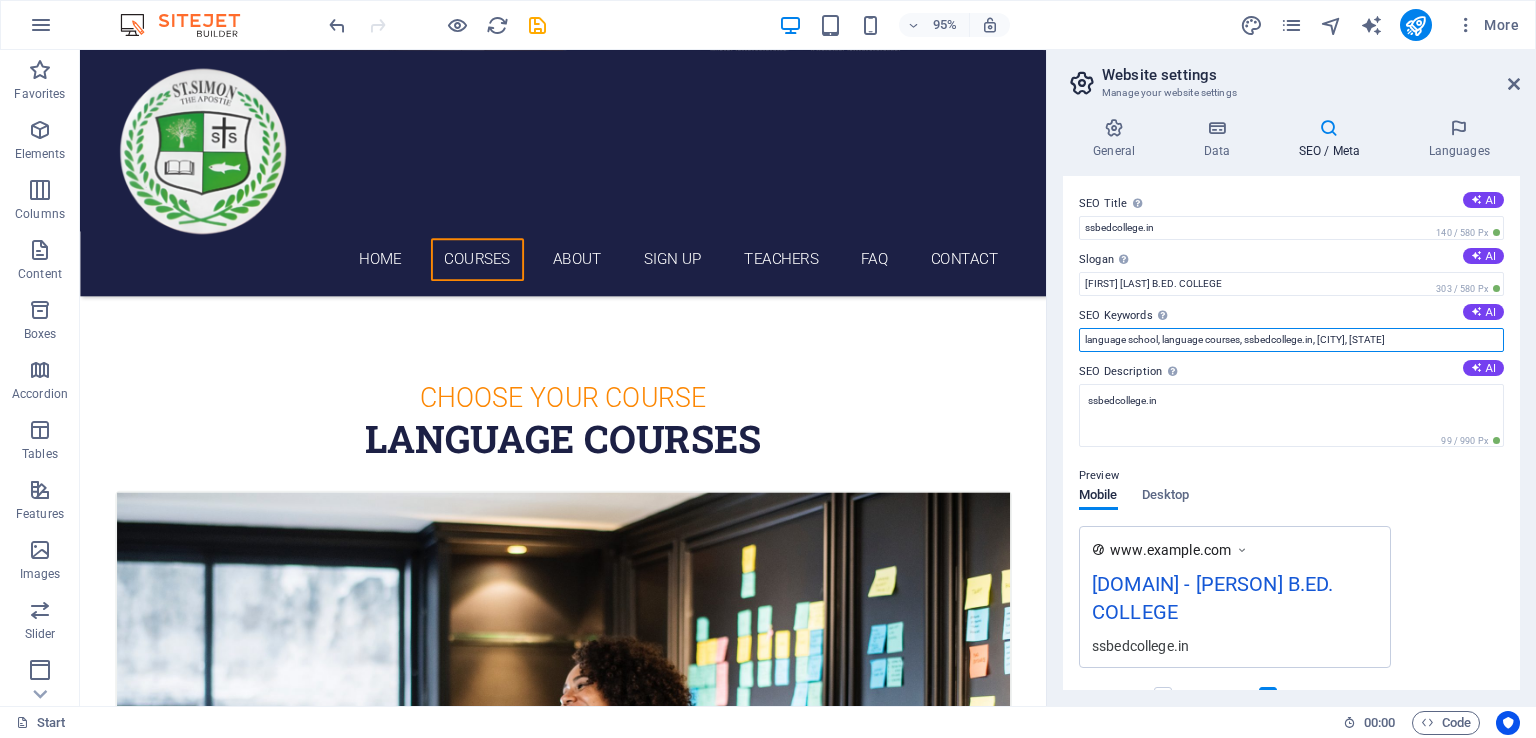 click on "language school, language courses, ssbedcollege.in, San Antonio, TX" at bounding box center (1291, 340) 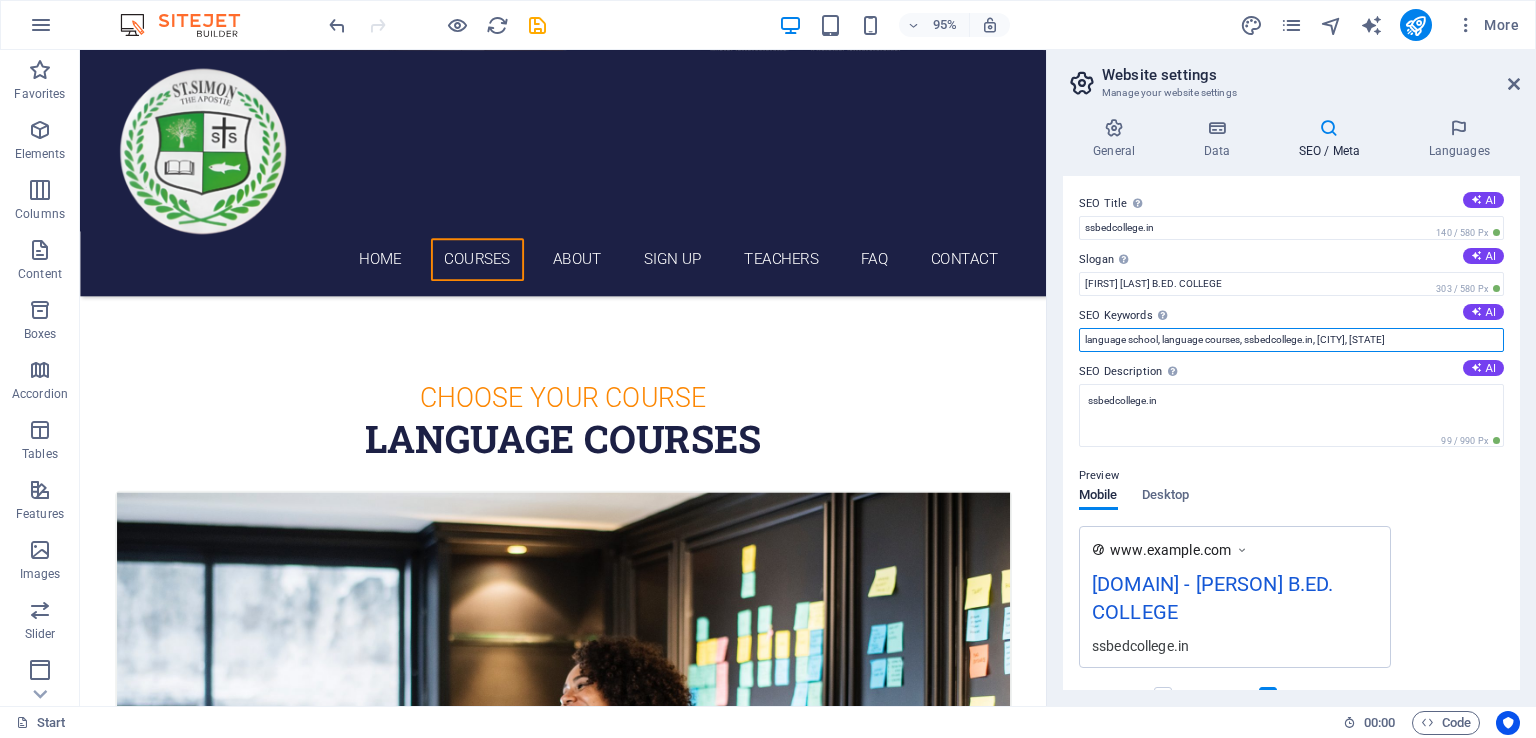 drag, startPoint x: 1418, startPoint y: 336, endPoint x: 1060, endPoint y: 339, distance: 358.01257 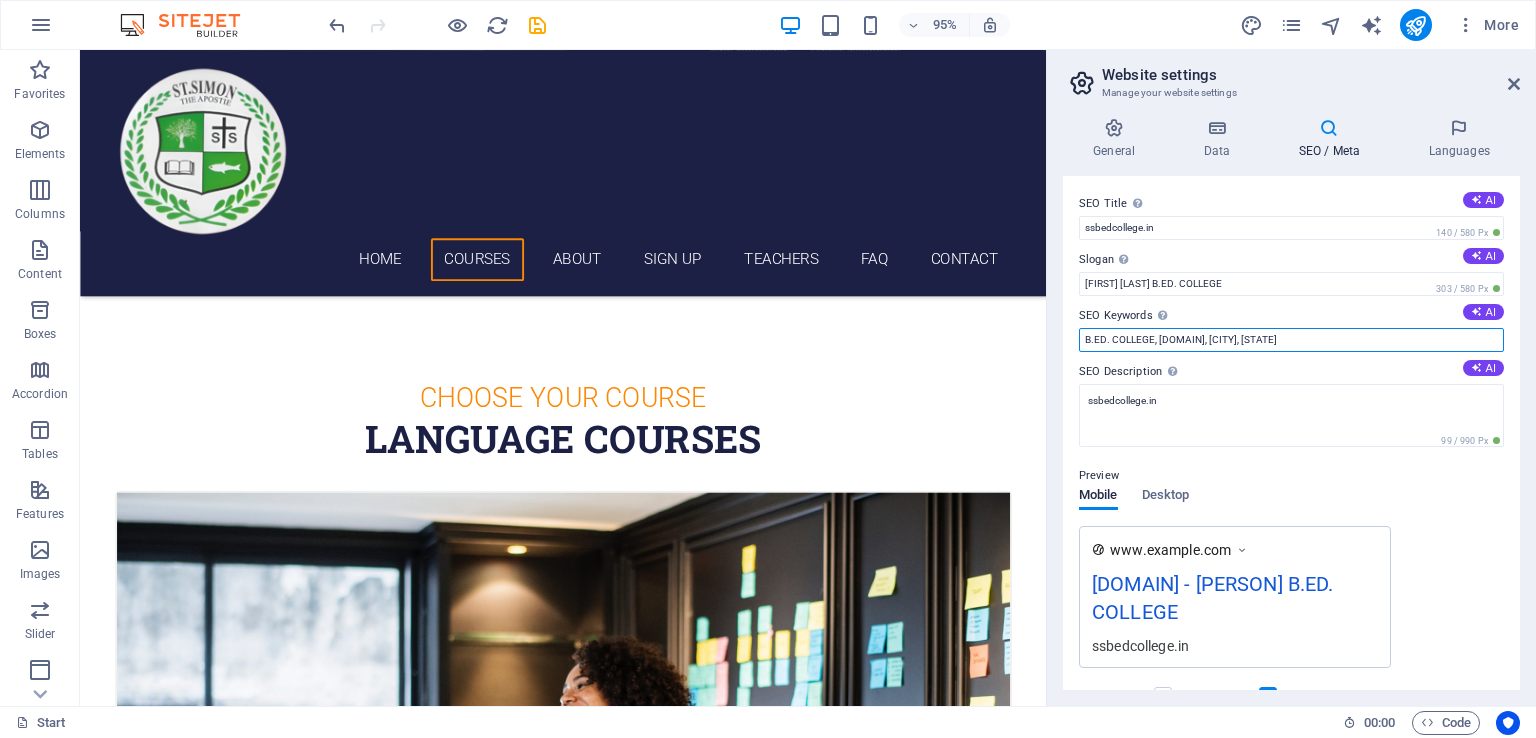 drag, startPoint x: 1283, startPoint y: 337, endPoint x: 1230, endPoint y: 339, distance: 53.037724 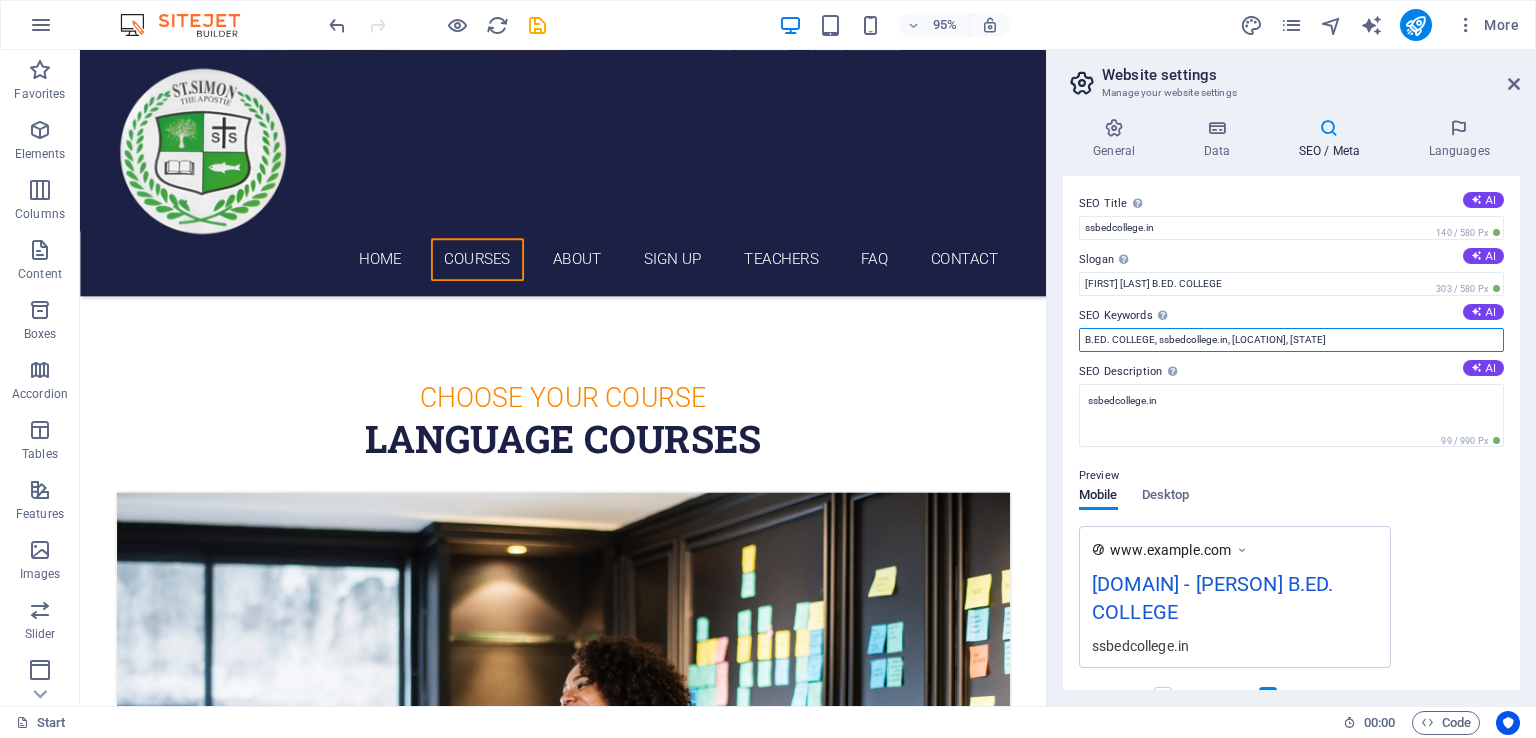 click on "B.ED. COLLEGE, ssbedcollege.in, PATNA, TX" at bounding box center [1291, 340] 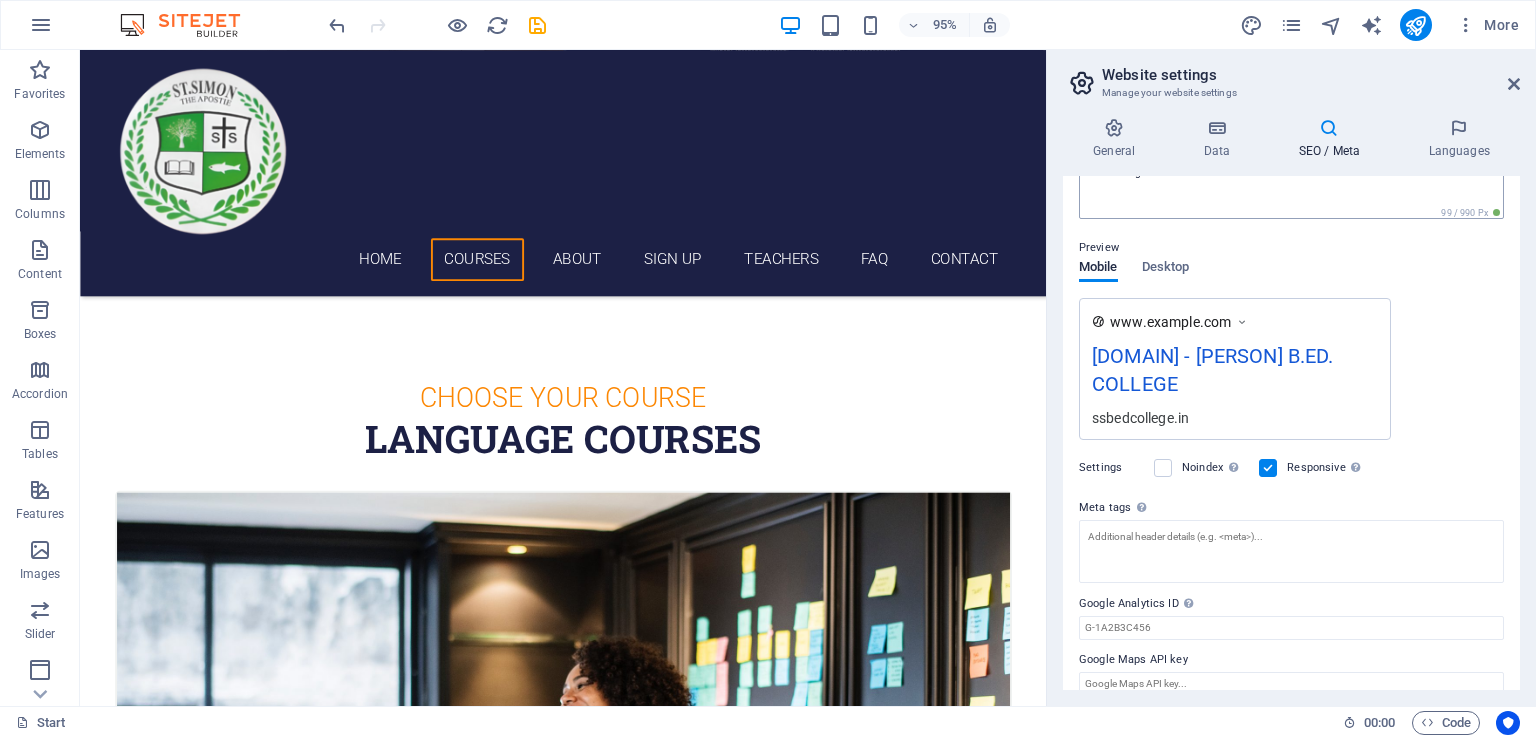 scroll, scrollTop: 248, scrollLeft: 0, axis: vertical 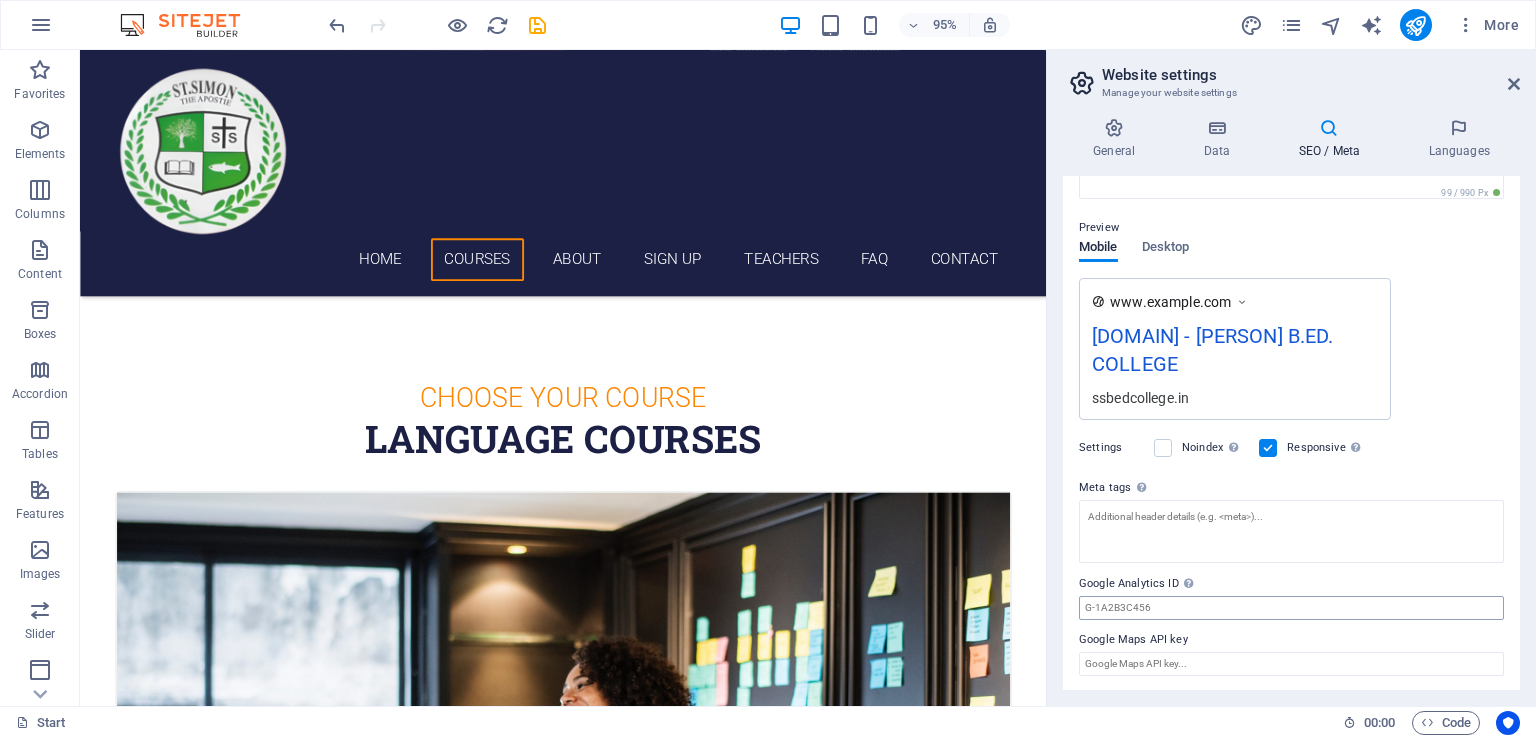 type on "B.ED. COLLEGE, ssbedcollege.in, PATNA" 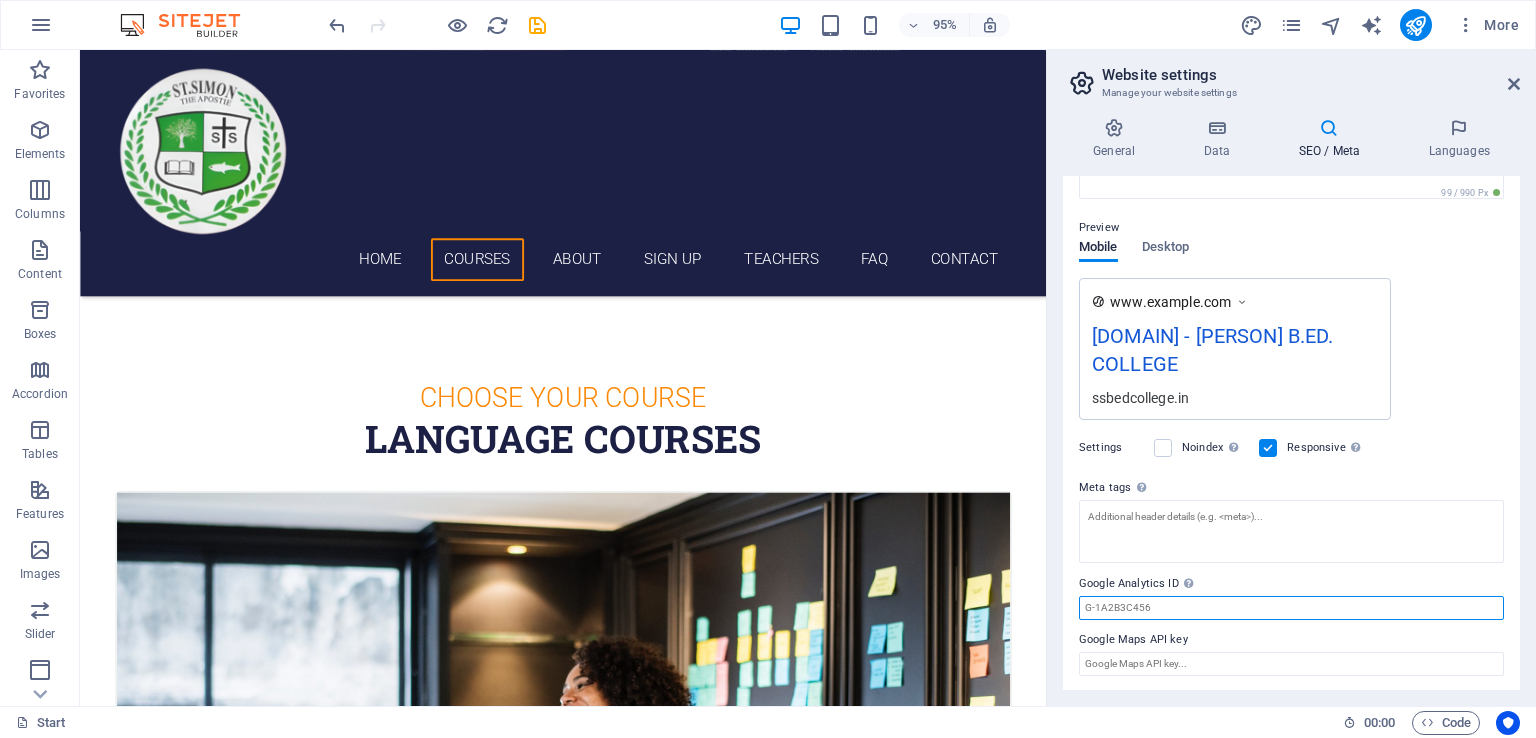 click on "Google Analytics ID Please only add the Google Analytics ID. We automatically include the ID in the tracking snippet. The Analytics ID looks similar to e.g. G-1A2B3C456" at bounding box center (1291, 608) 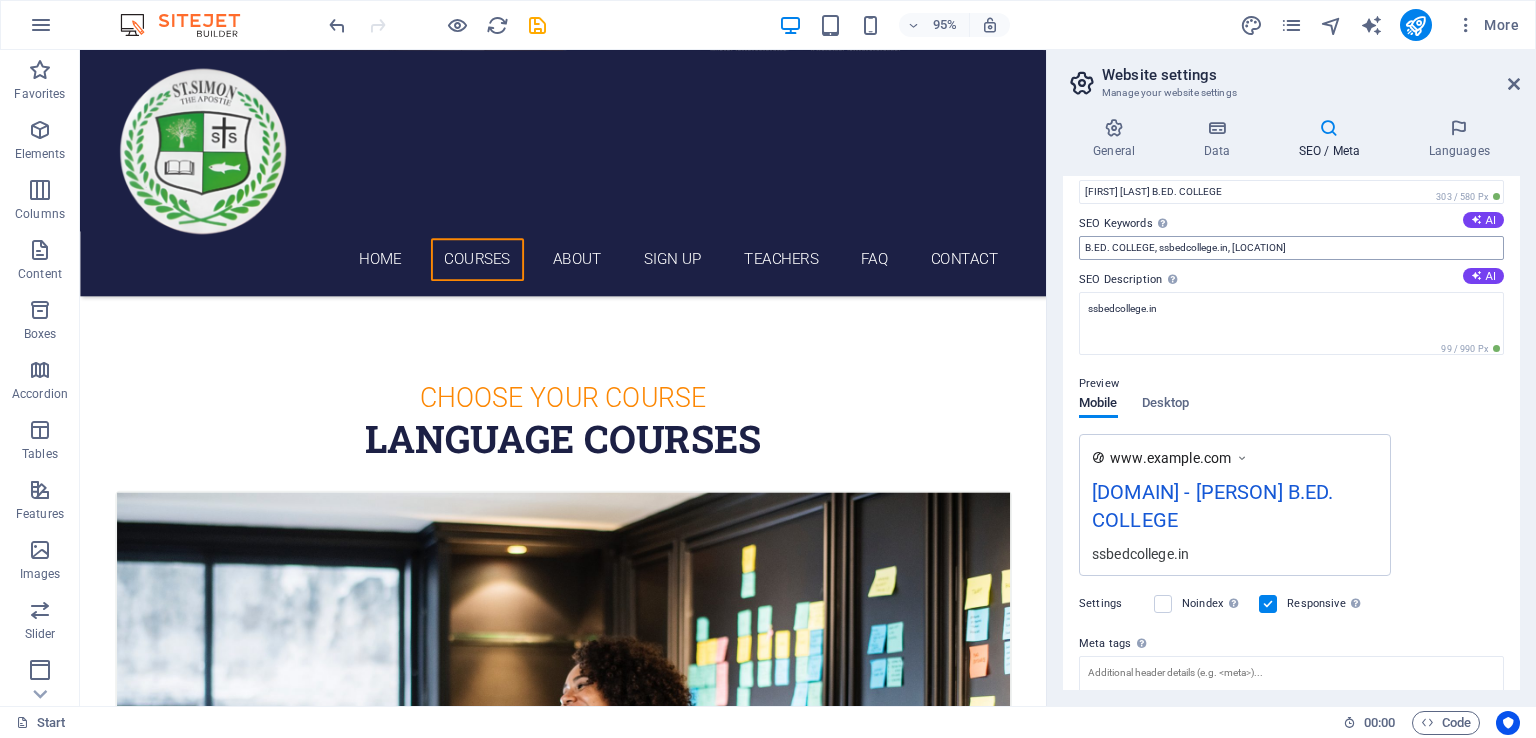 scroll, scrollTop: 0, scrollLeft: 0, axis: both 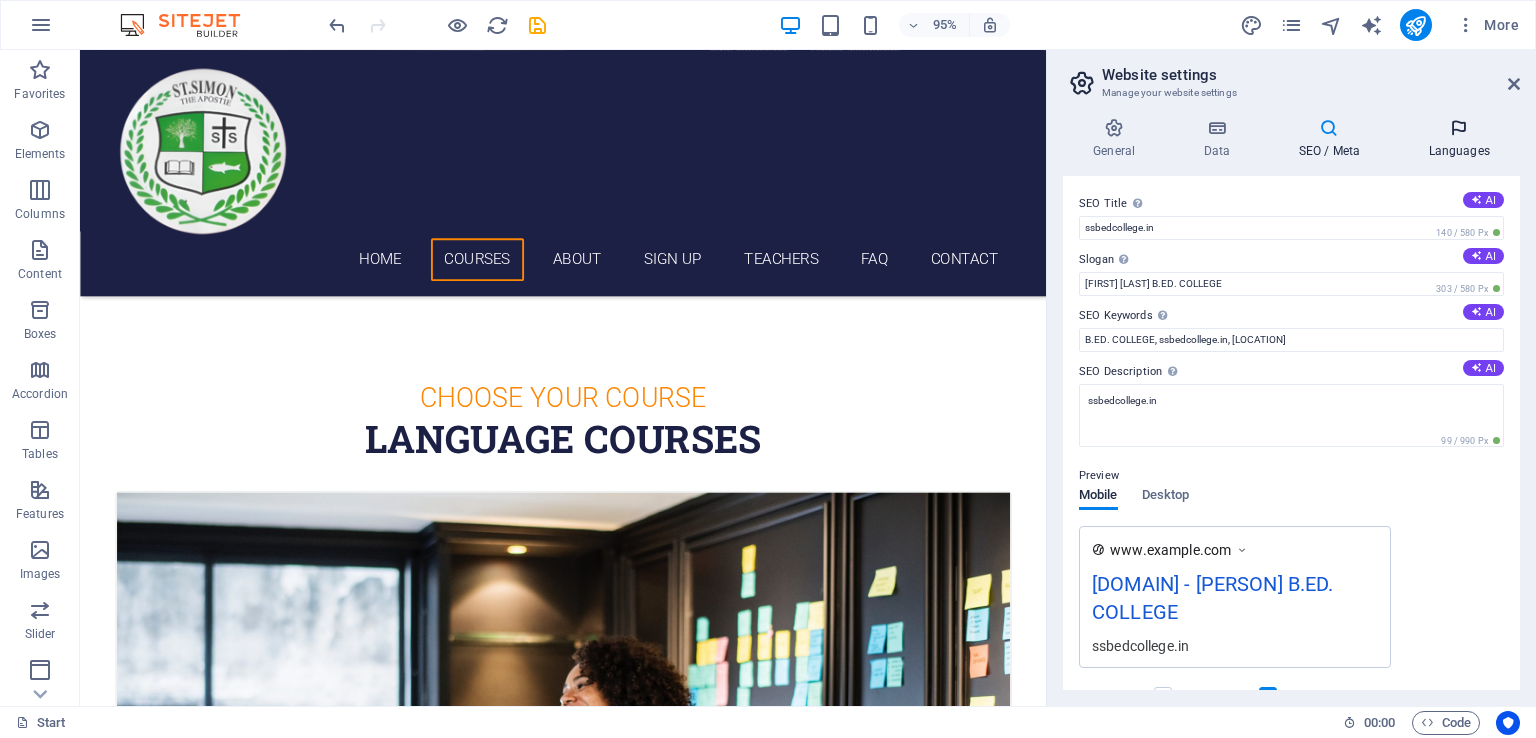 click on "Languages" at bounding box center [1459, 139] 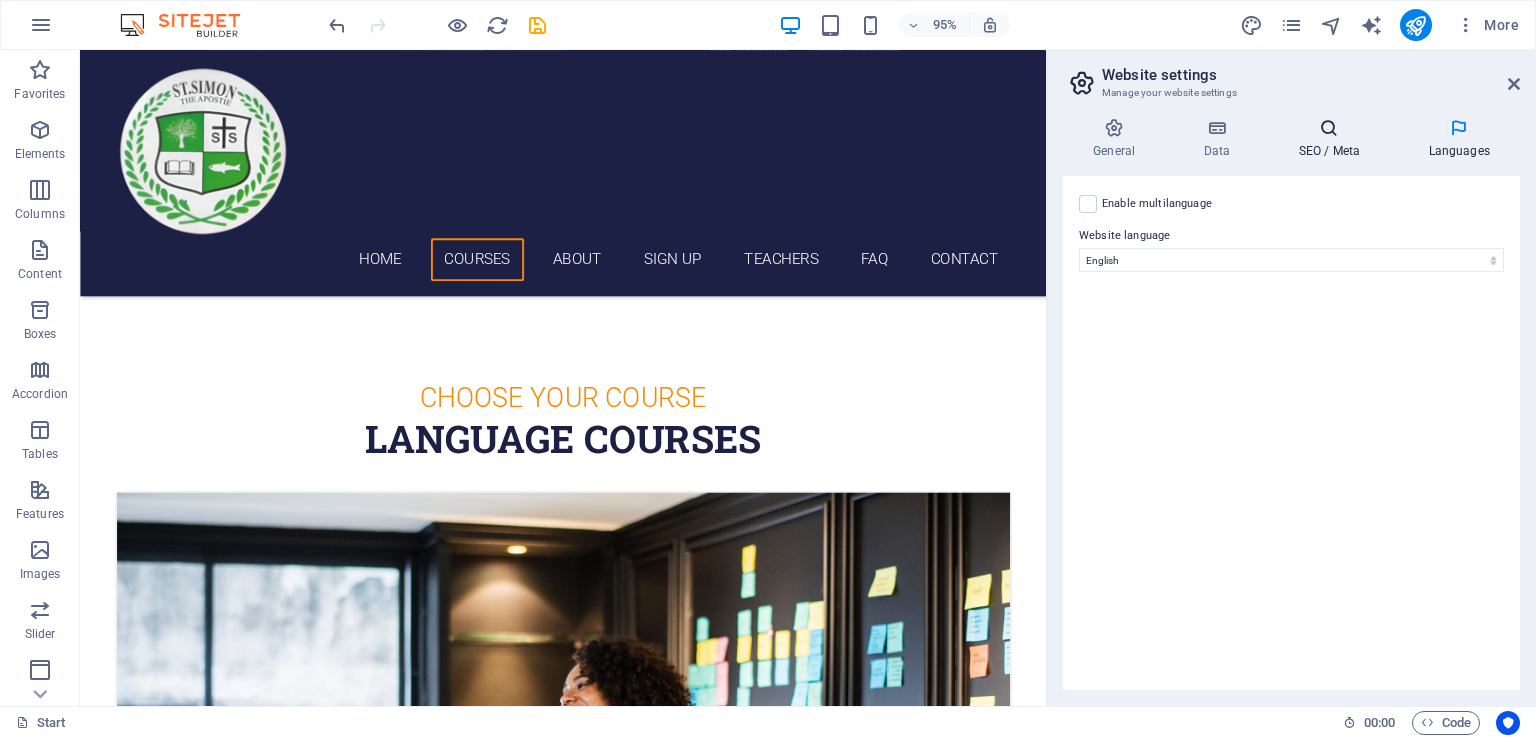 click on "SEO / Meta" at bounding box center (1333, 139) 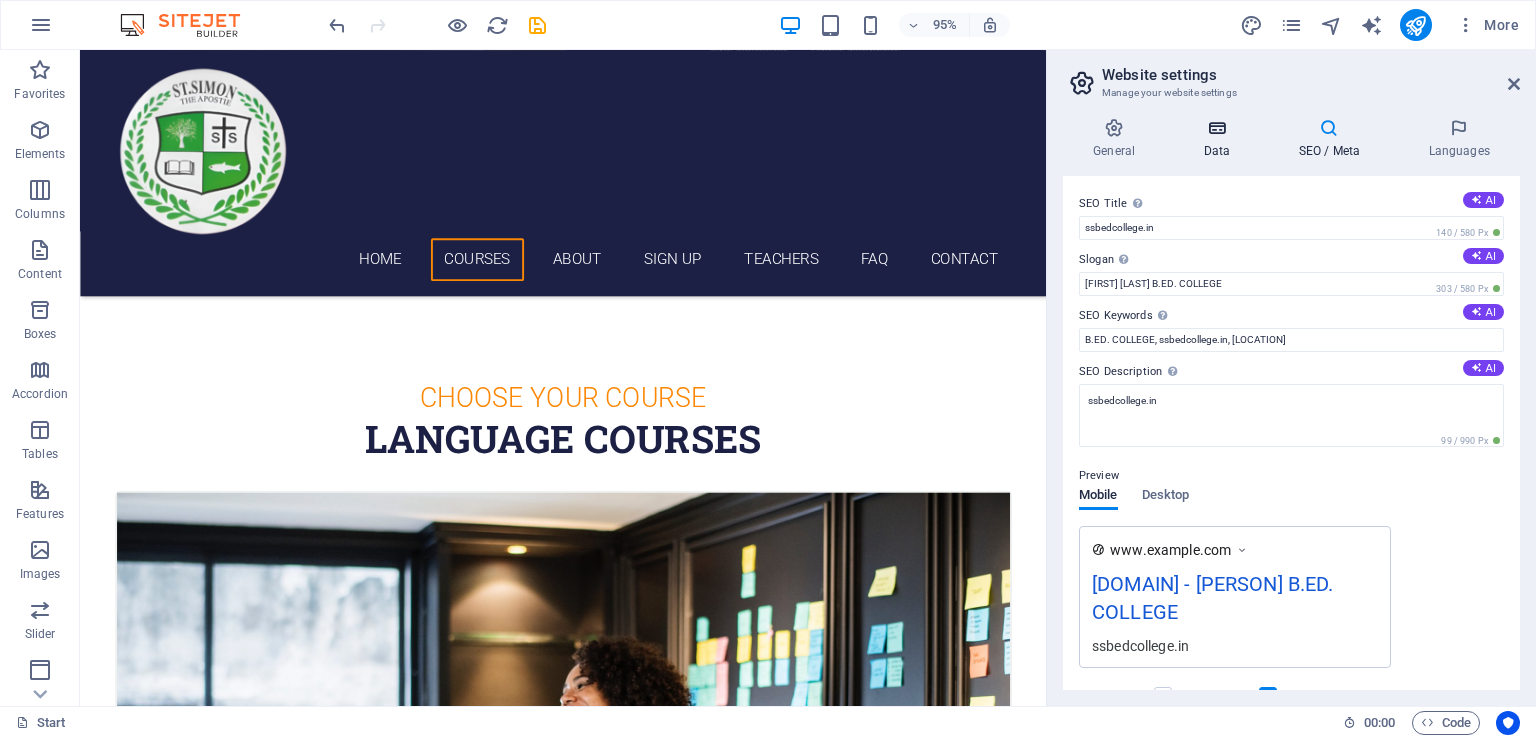 click at bounding box center (1216, 128) 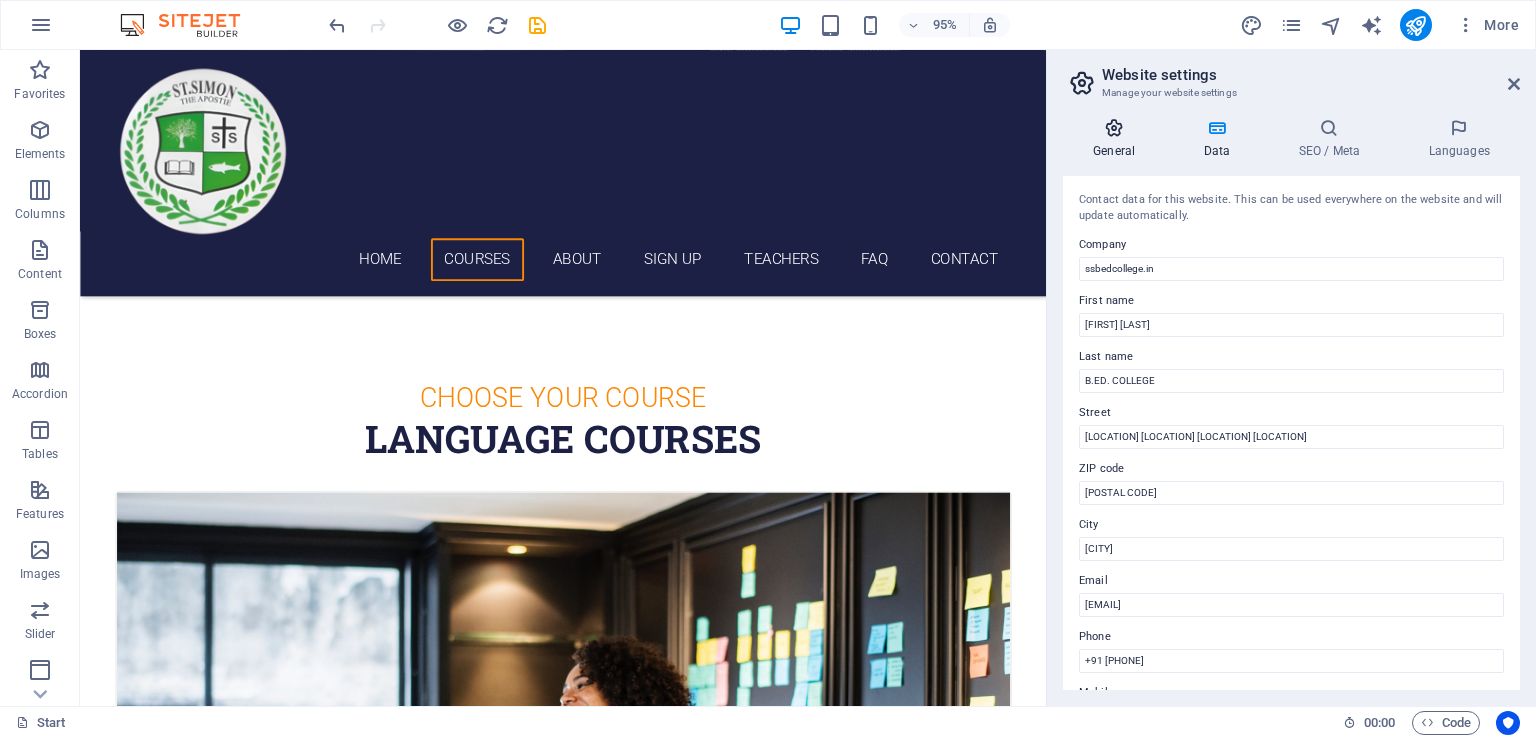 click at bounding box center (1114, 128) 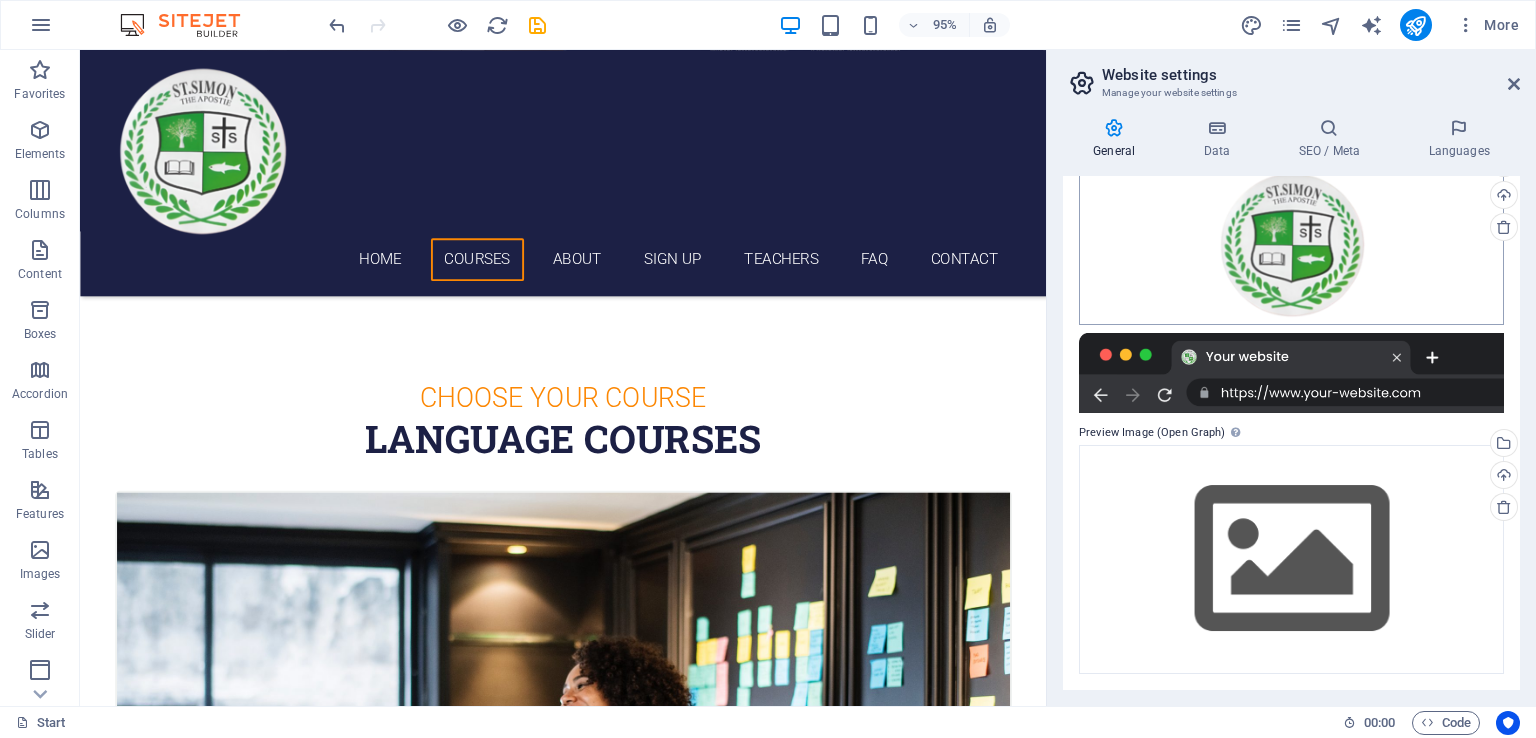 scroll, scrollTop: 0, scrollLeft: 0, axis: both 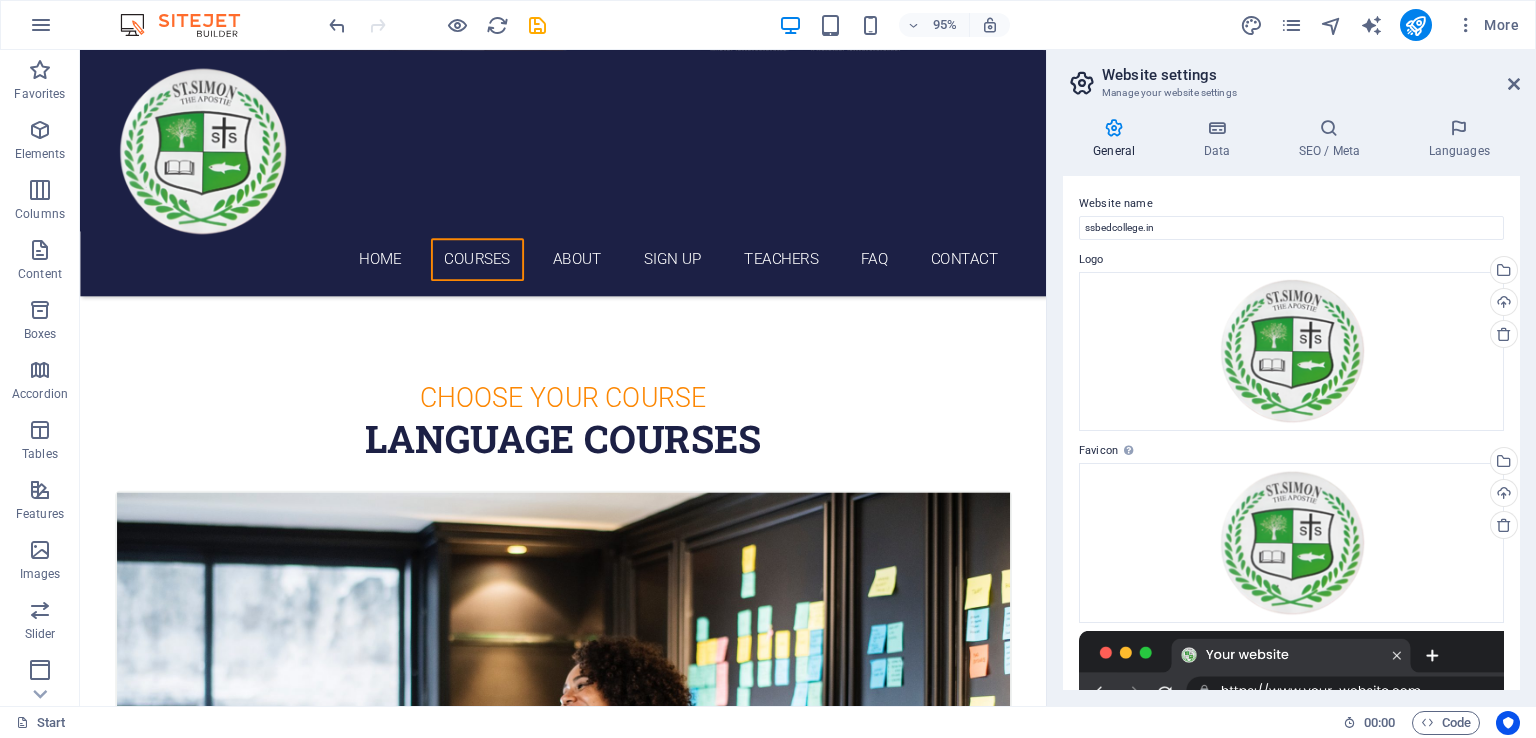 click on "Website settings Manage your website settings  General  Data  SEO / Meta  Languages Website name ssbedcollege.in Logo Drag files here, click to choose files or select files from Files or our free stock photos & videos Select files from the file manager, stock photos, or upload file(s) Upload Favicon Set the favicon of your website here. A favicon is a small icon shown in the browser tab next to your website title. It helps visitors identify your website. Drag files here, click to choose files or select files from Files or our free stock photos & videos Select files from the file manager, stock photos, or upload file(s) Upload Preview Image (Open Graph) This image will be shown when the website is shared on social networks Drag files here, click to choose files or select files from Files or our free stock photos & videos Select files from the file manager, stock photos, or upload file(s) Upload Contact data for this website. This can be used everywhere on the website and will update automatically. Company City" at bounding box center [1291, 378] 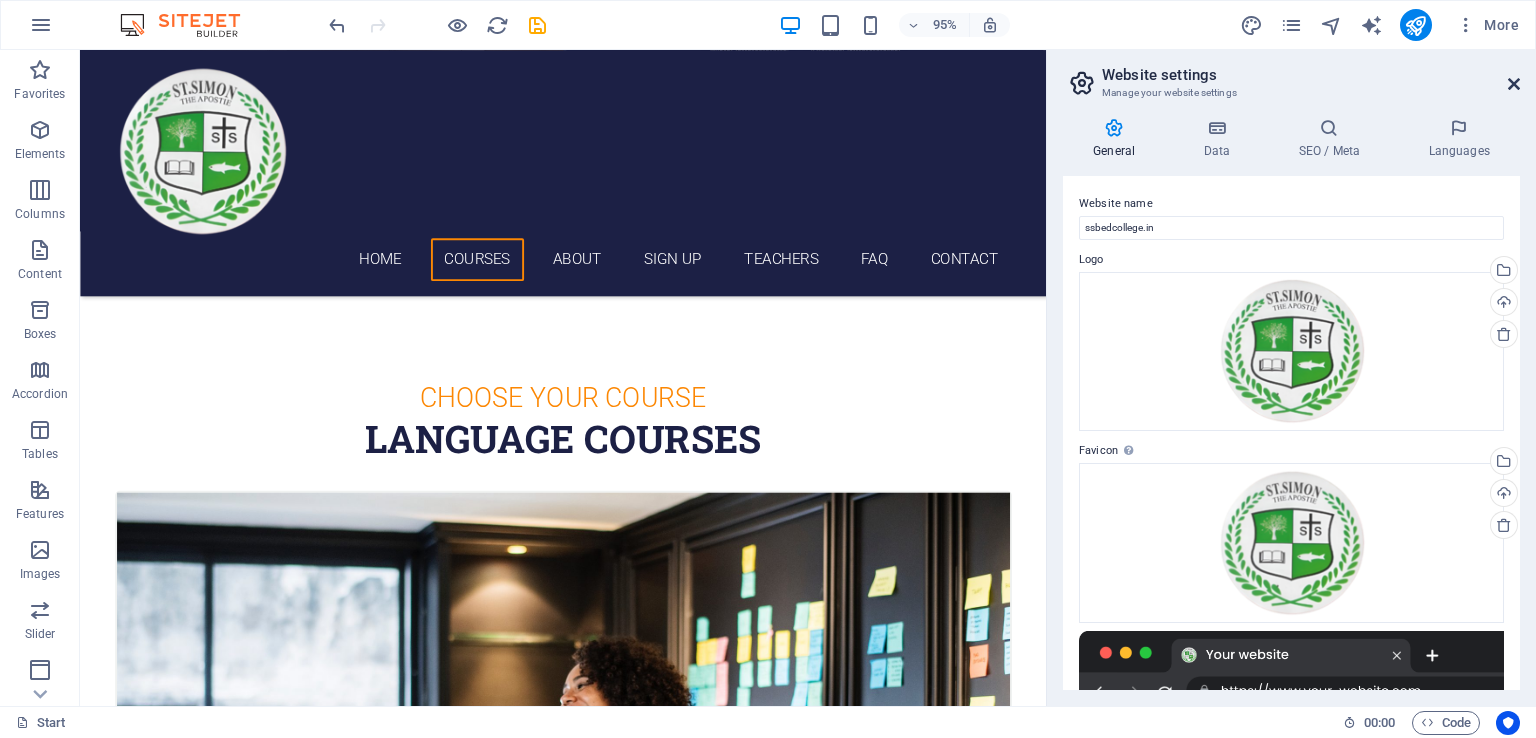 click at bounding box center [1514, 84] 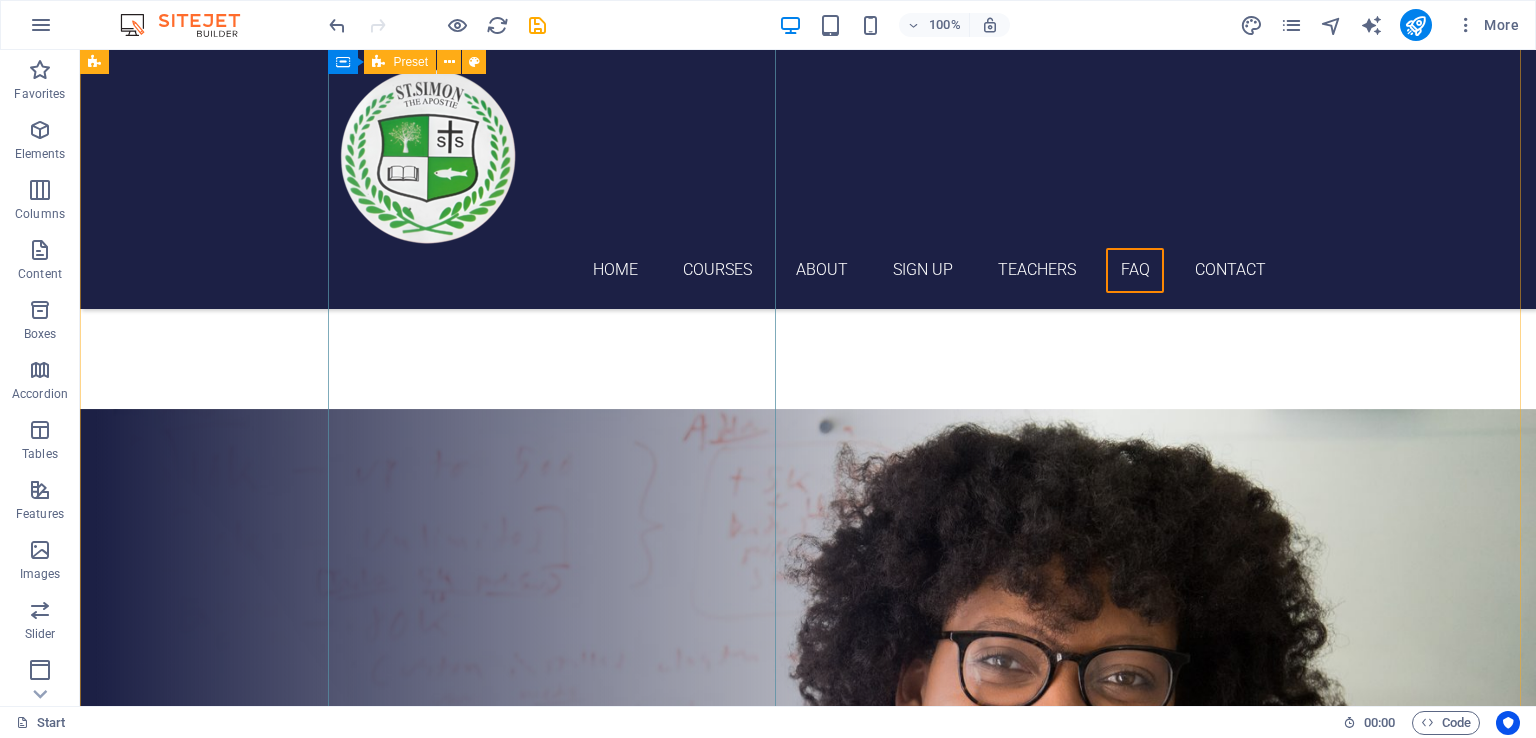 scroll, scrollTop: 7549, scrollLeft: 0, axis: vertical 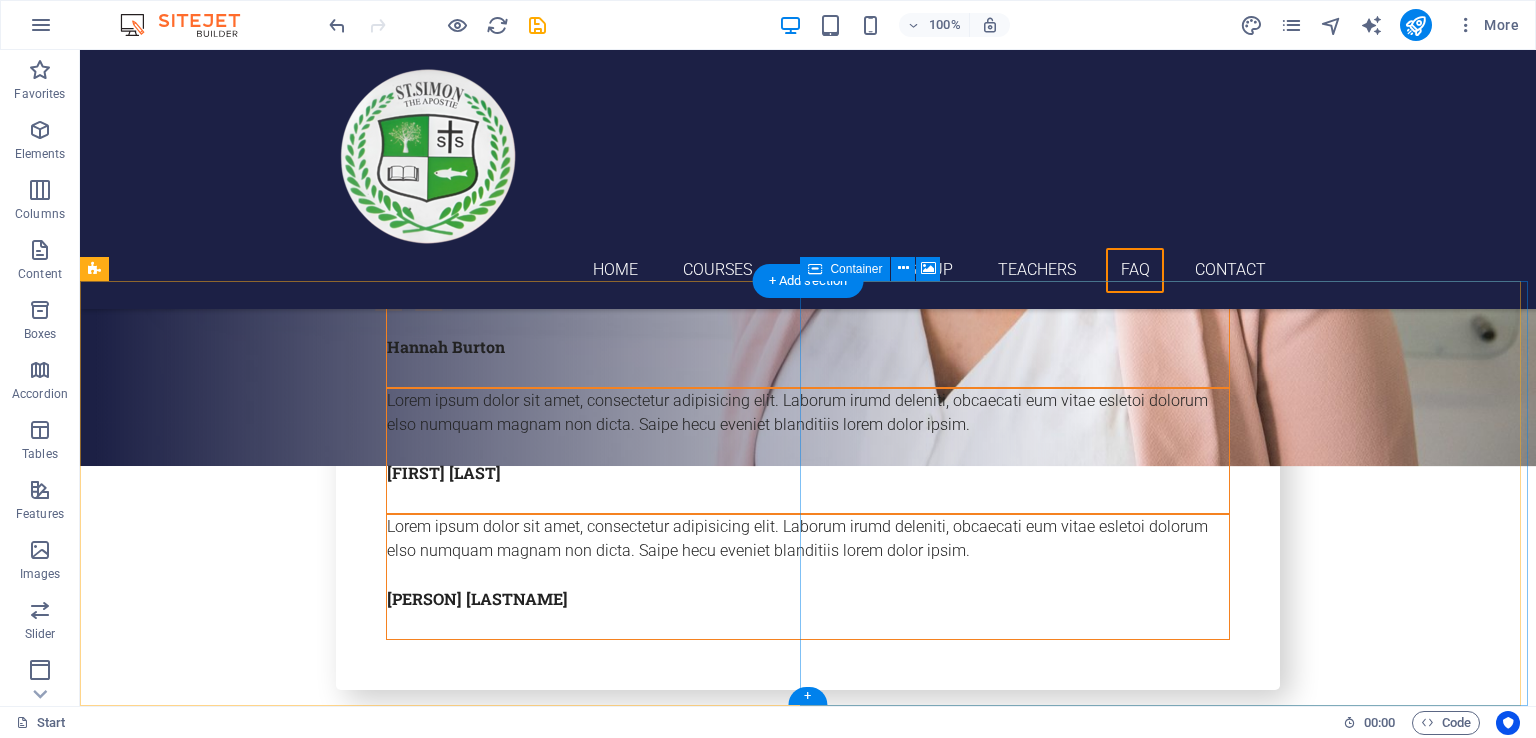 click on "Drop content here or  Add elements  Paste clipboard" at bounding box center (1172, -7003) 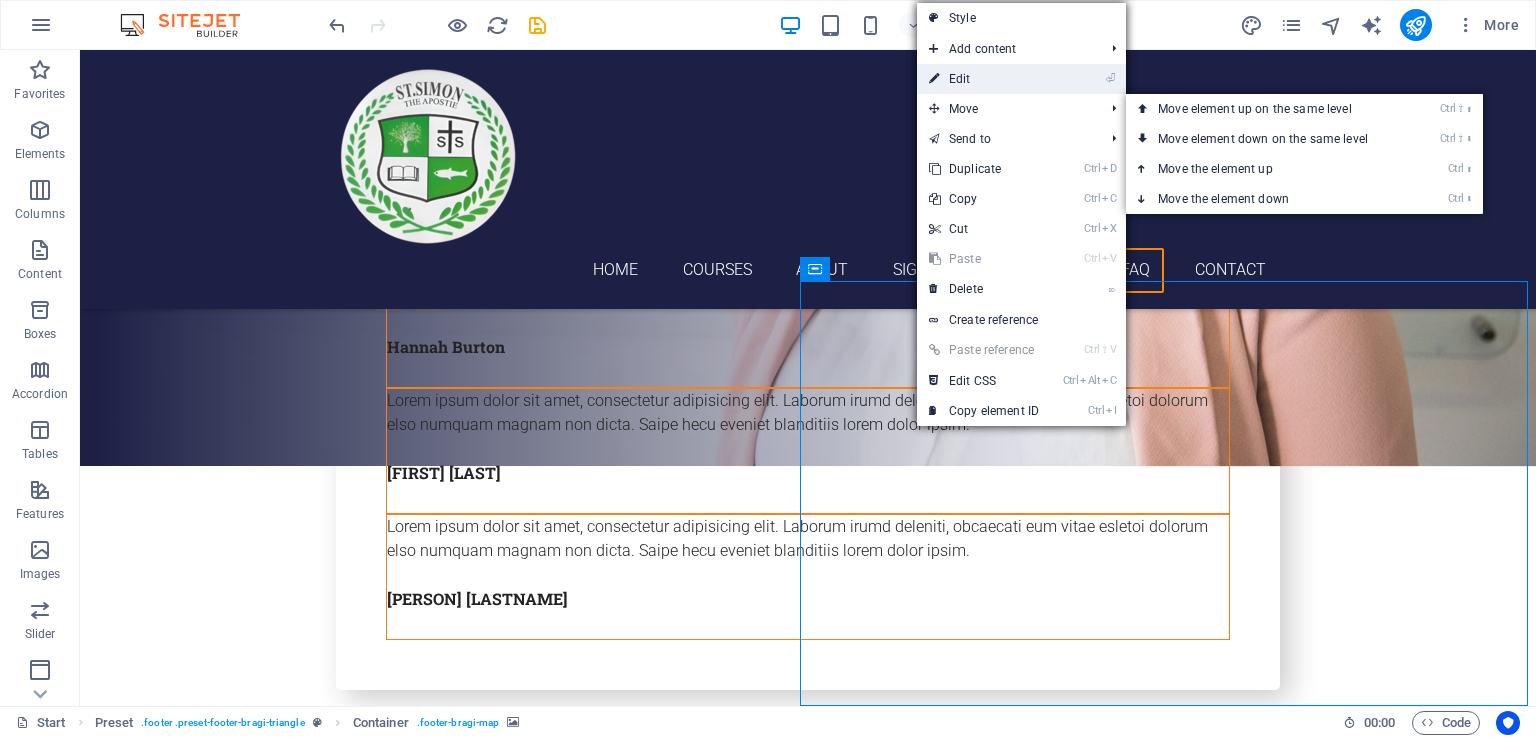 drag, startPoint x: 986, startPoint y: 78, endPoint x: 532, endPoint y: 65, distance: 454.1861 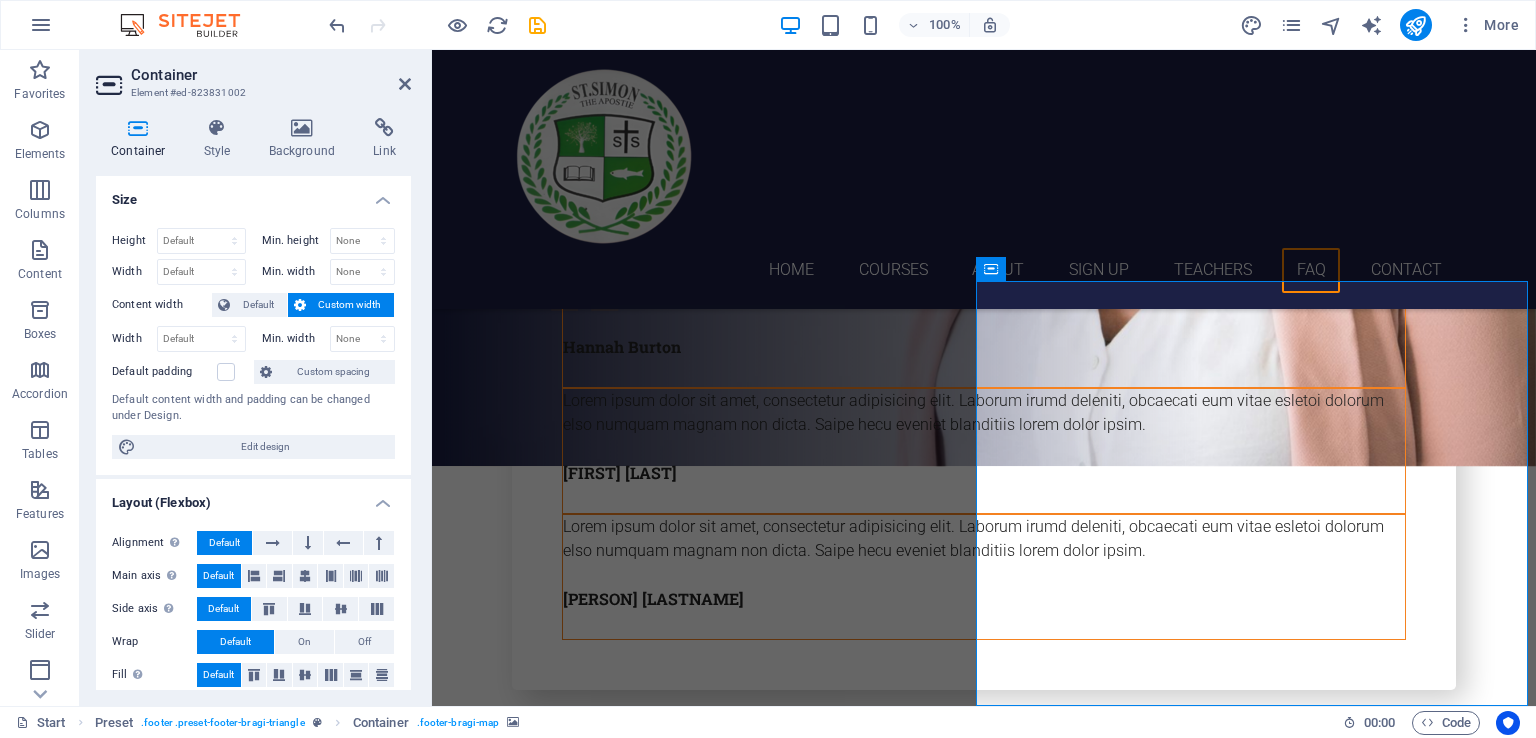 scroll, scrollTop: 293, scrollLeft: 0, axis: vertical 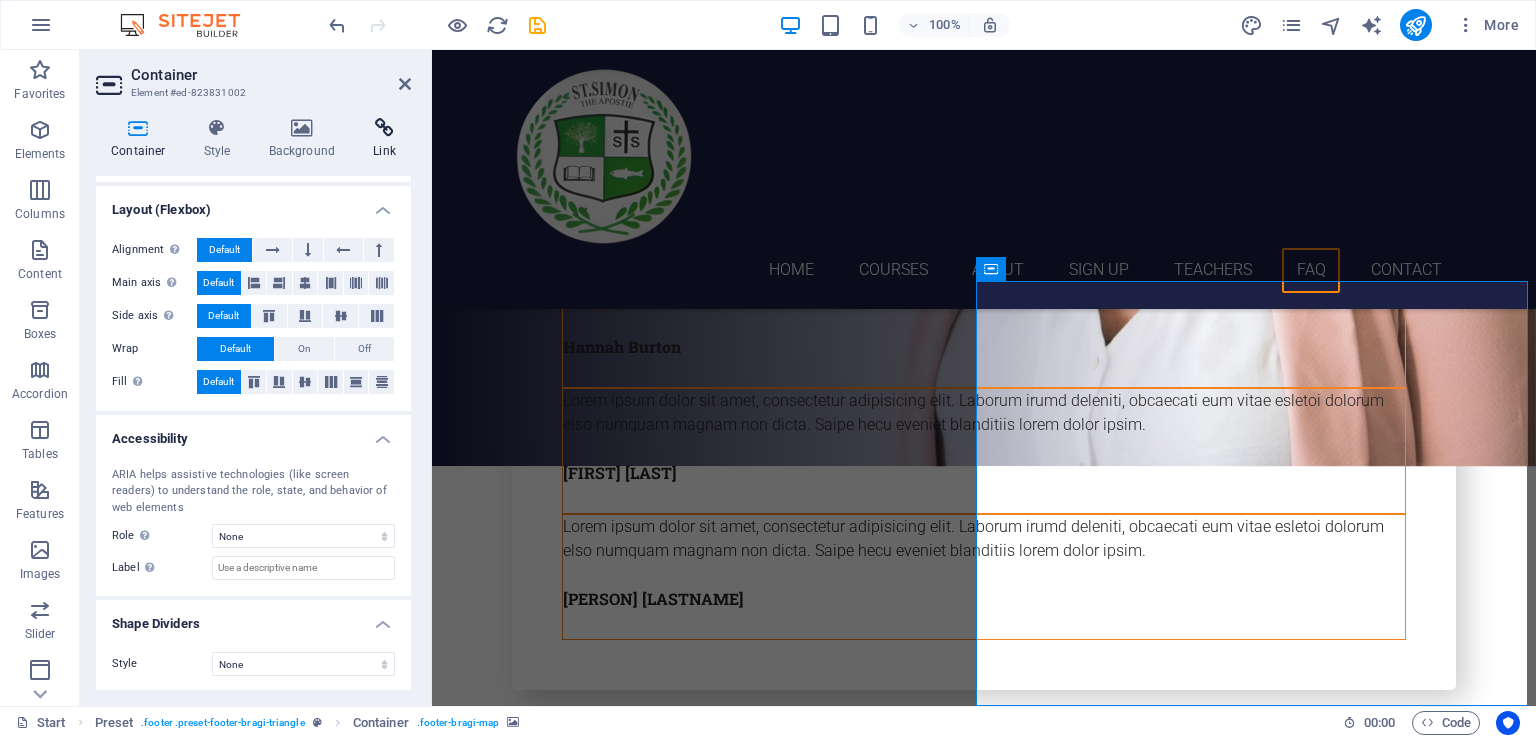 click at bounding box center (384, 128) 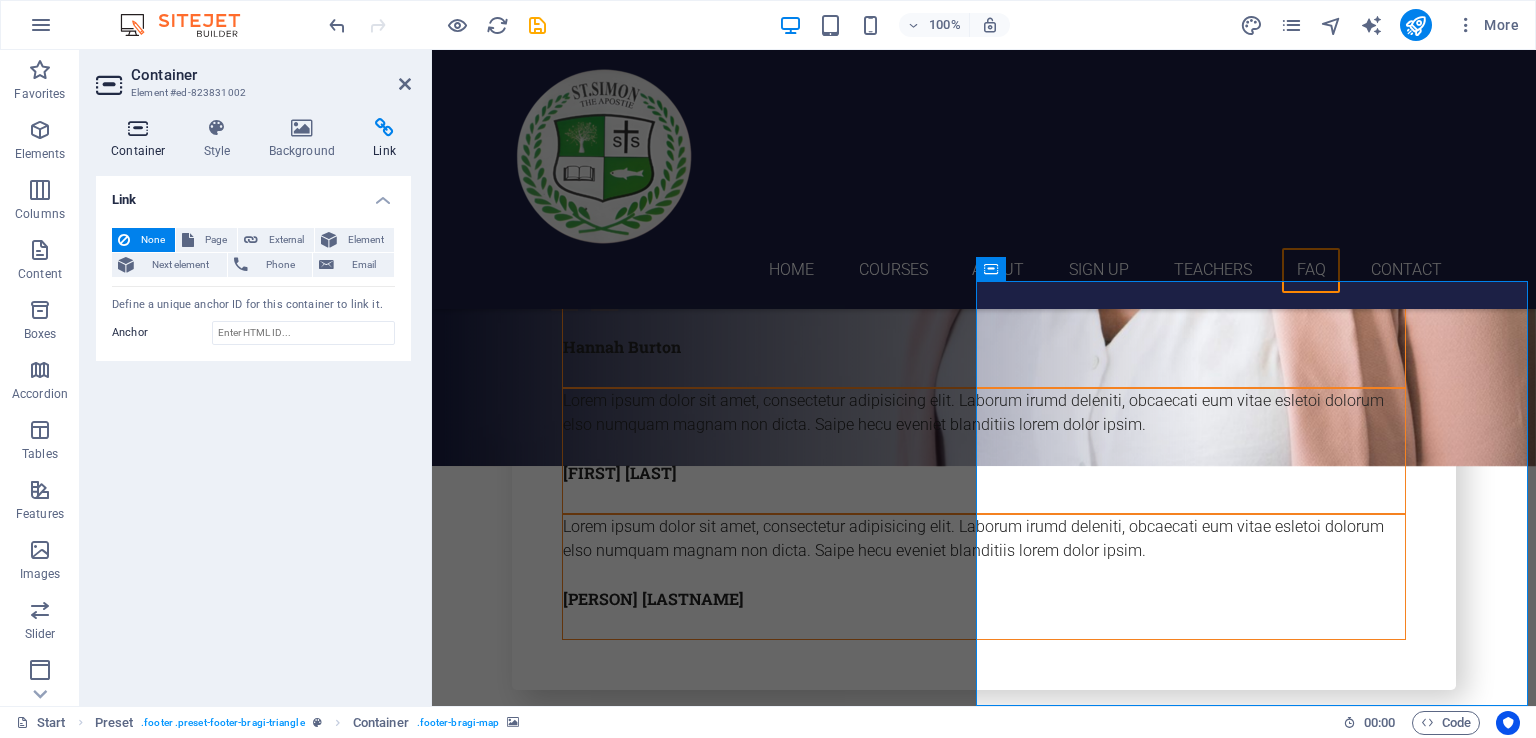 click at bounding box center [138, 128] 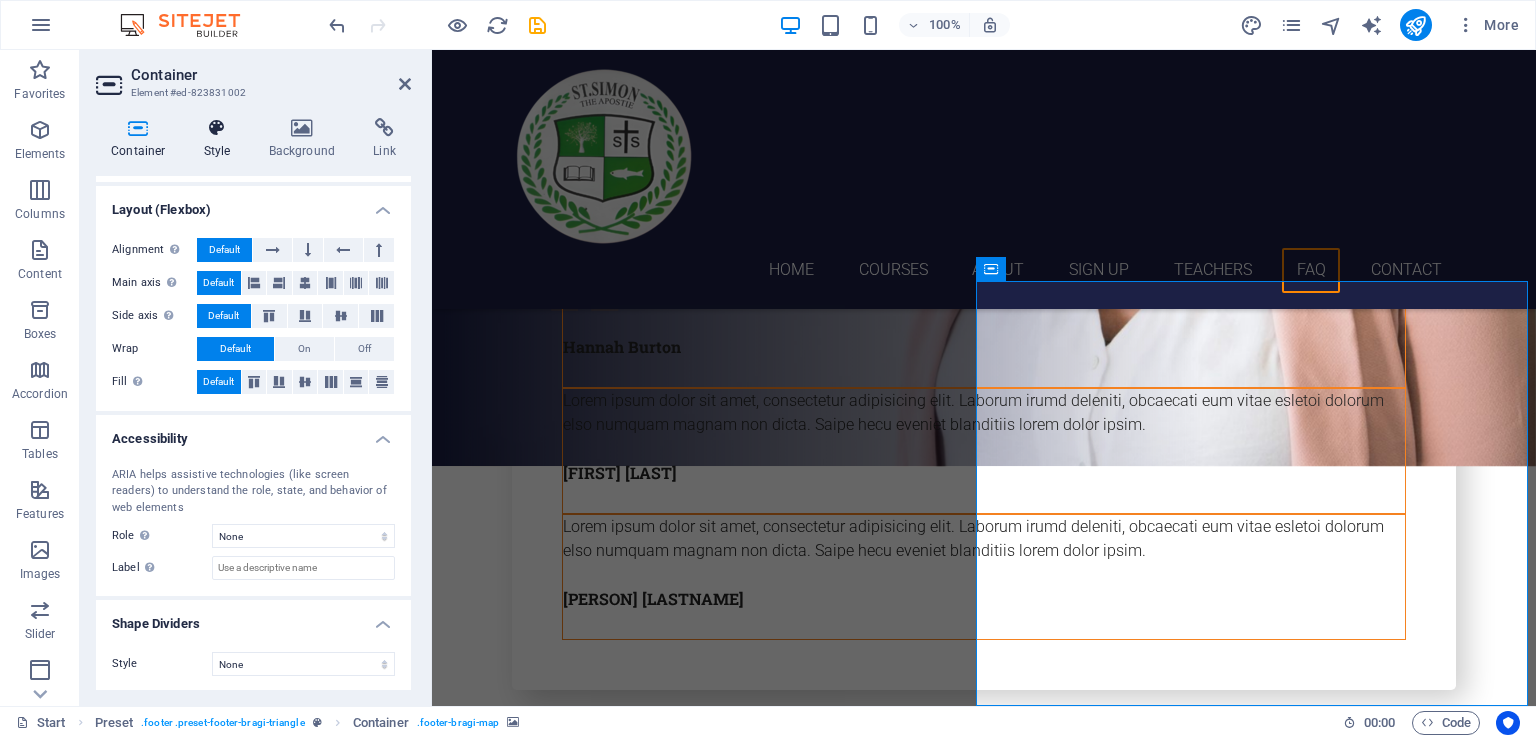 click on "Style" at bounding box center [221, 139] 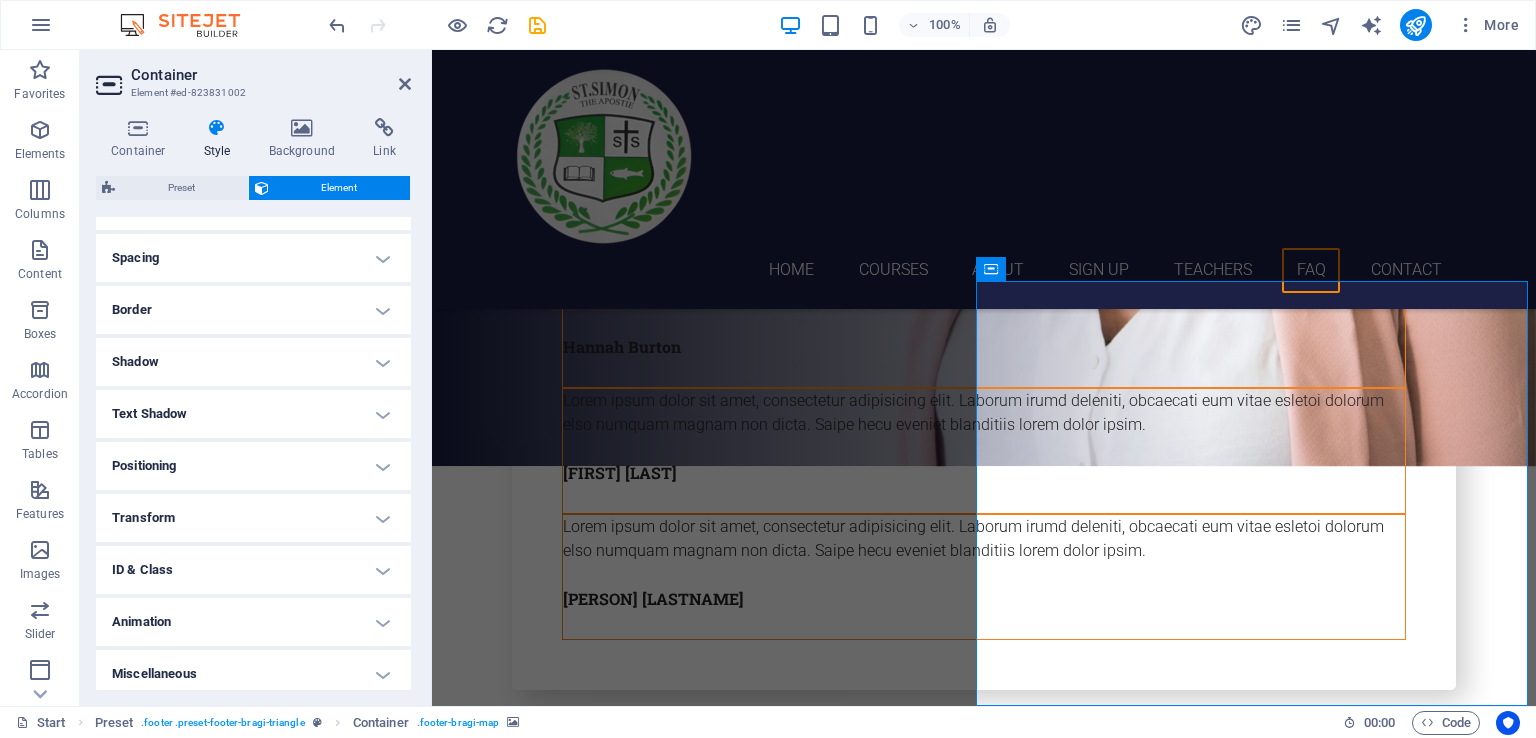 scroll, scrollTop: 372, scrollLeft: 0, axis: vertical 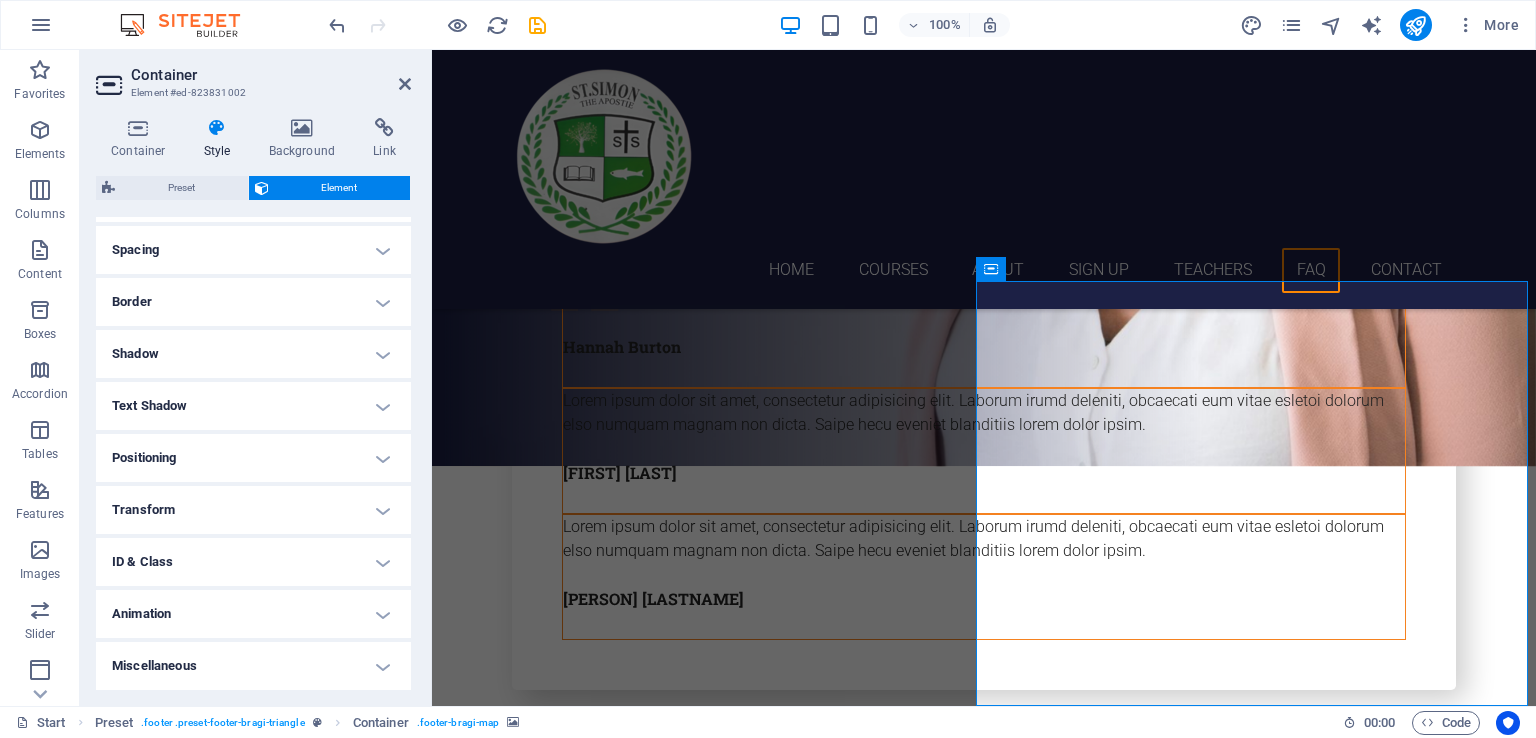 click on "Miscellaneous" at bounding box center (253, 666) 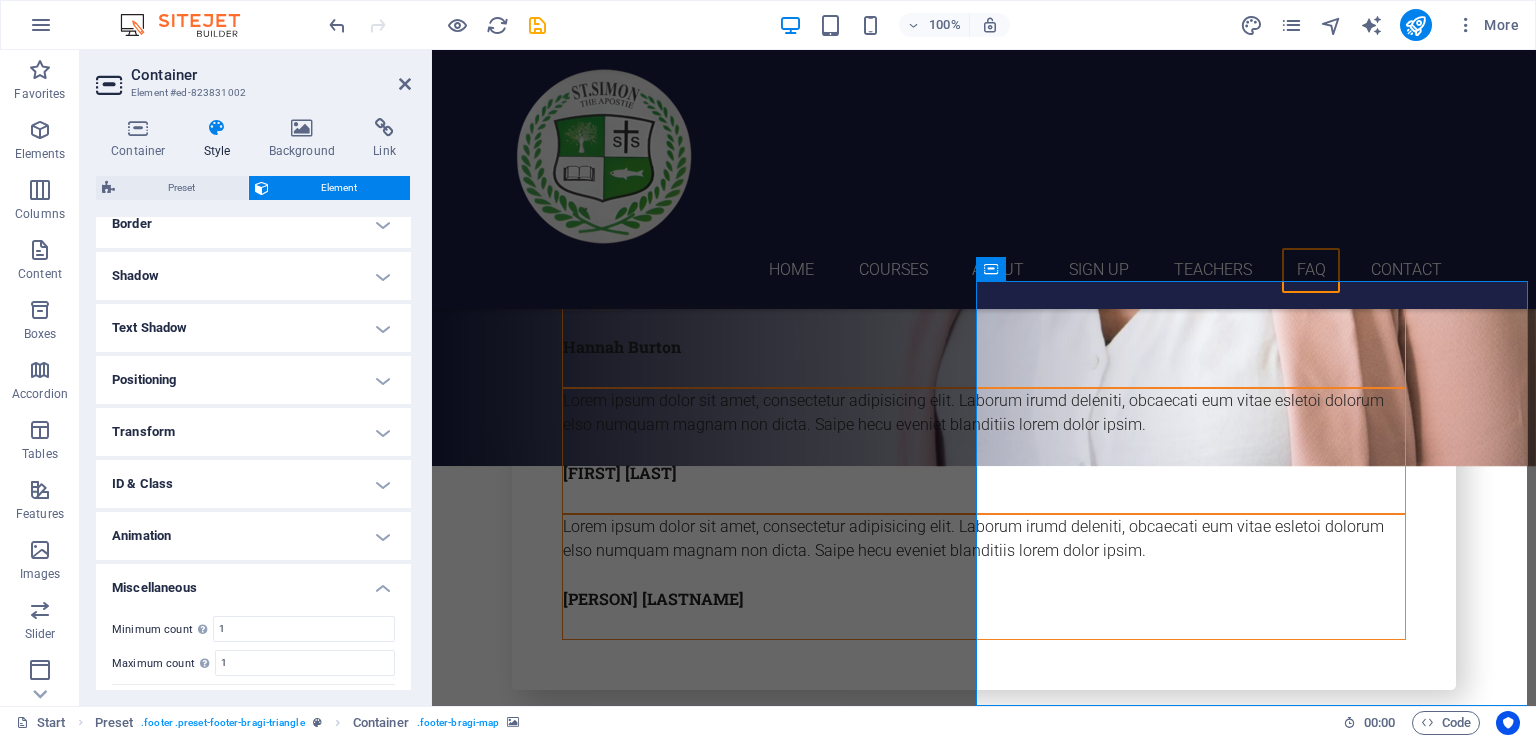 scroll, scrollTop: 495, scrollLeft: 0, axis: vertical 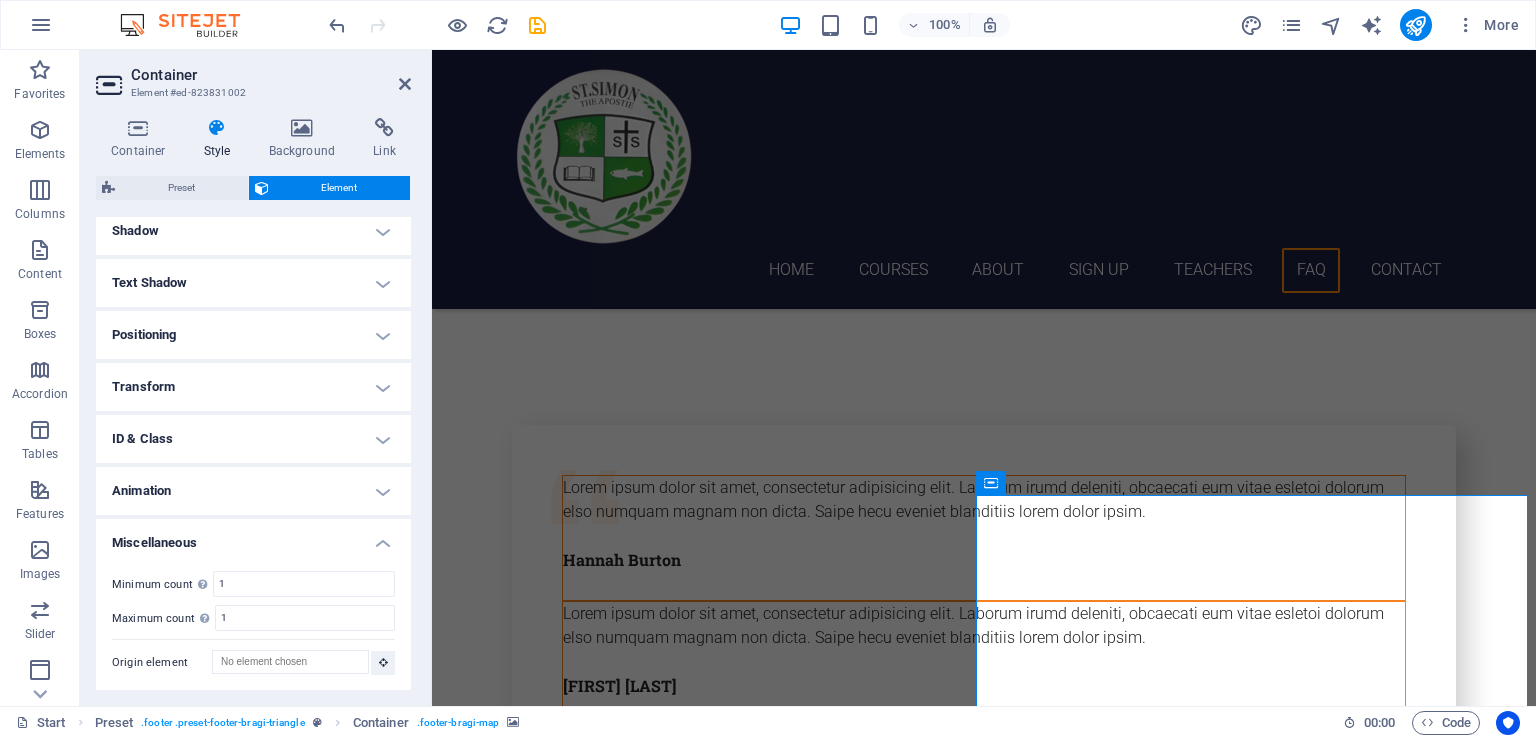 click on "Animation" at bounding box center (253, 491) 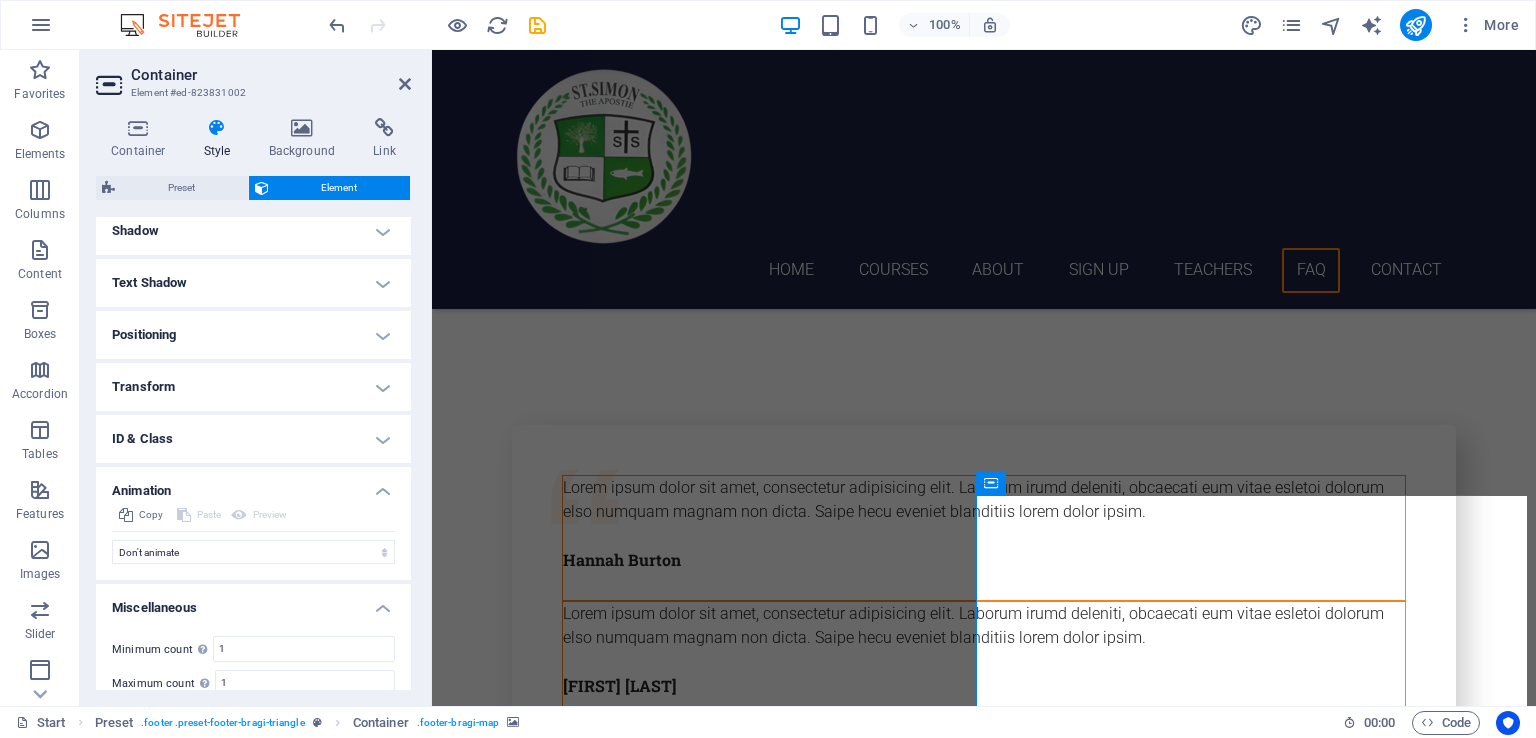 click on "ID & Class" at bounding box center (253, 439) 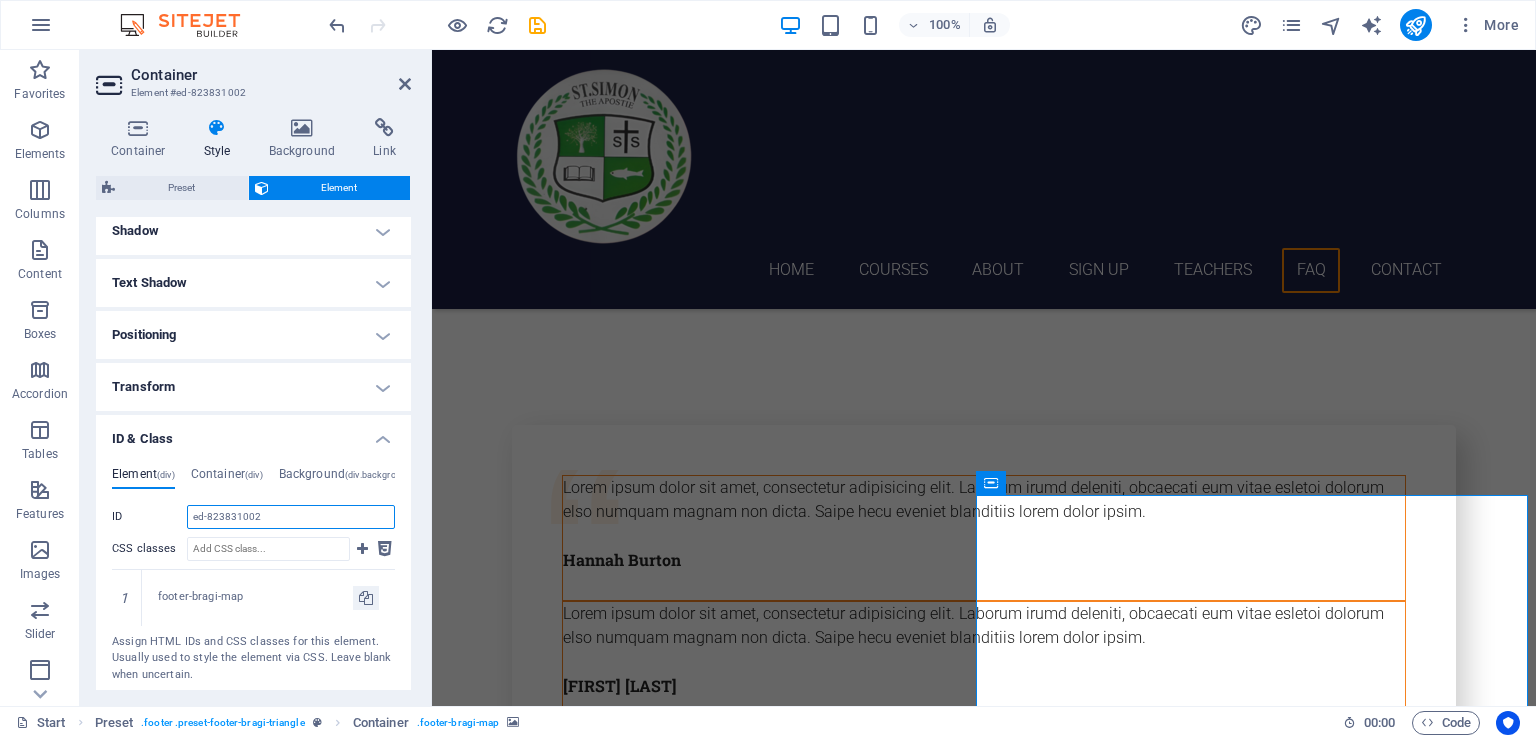 click on "ed-823831002" at bounding box center (291, 517) 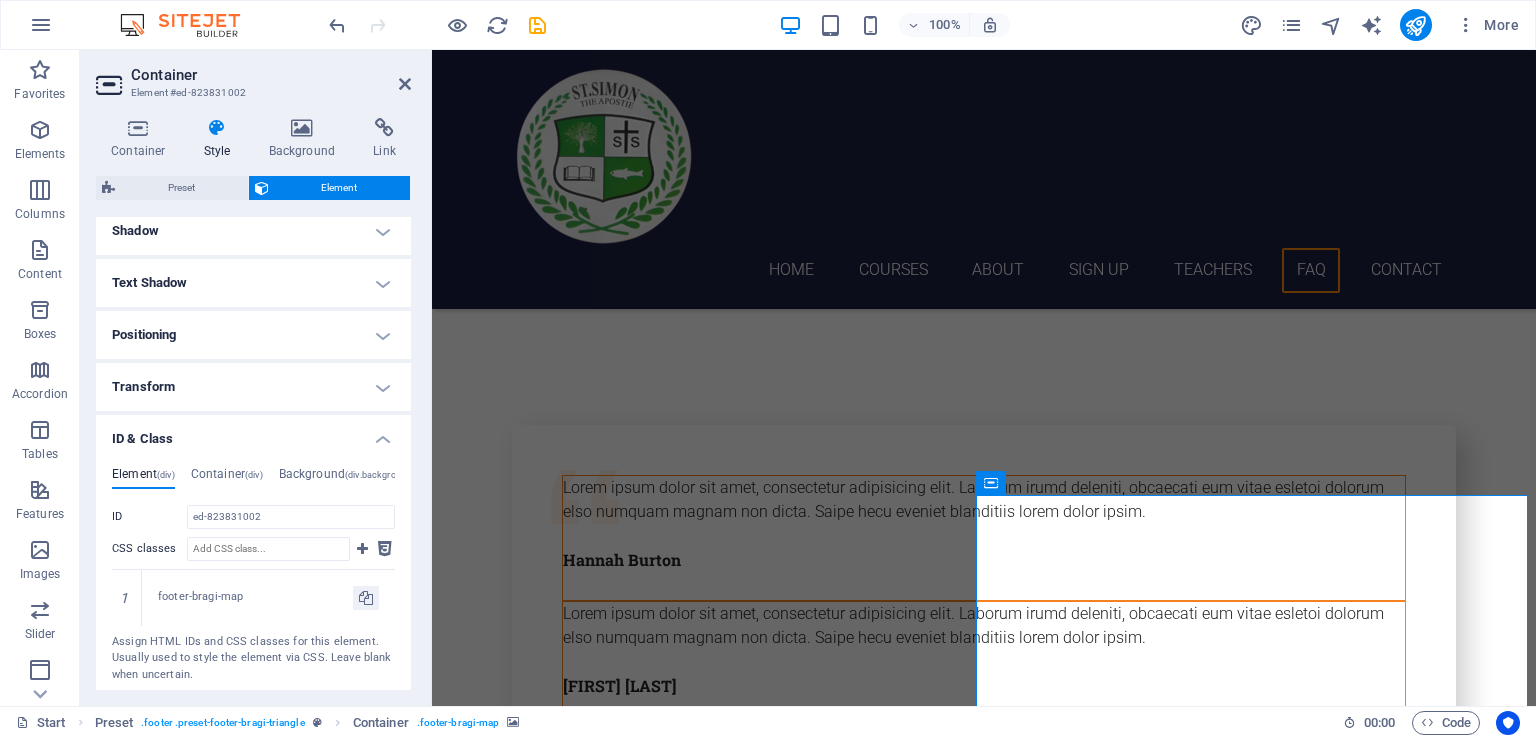 click on "Transform" at bounding box center [253, 387] 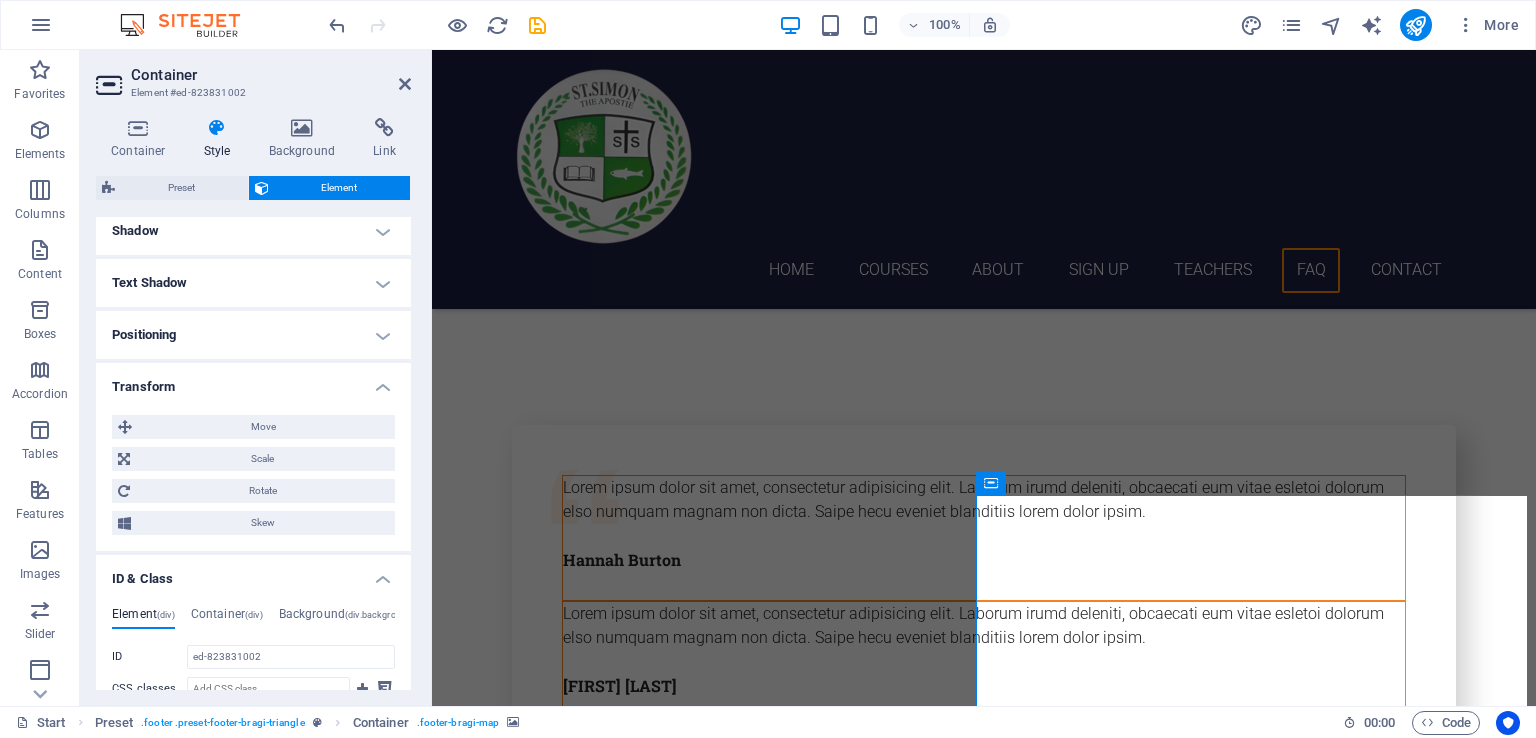 click on "Positioning" at bounding box center (253, 335) 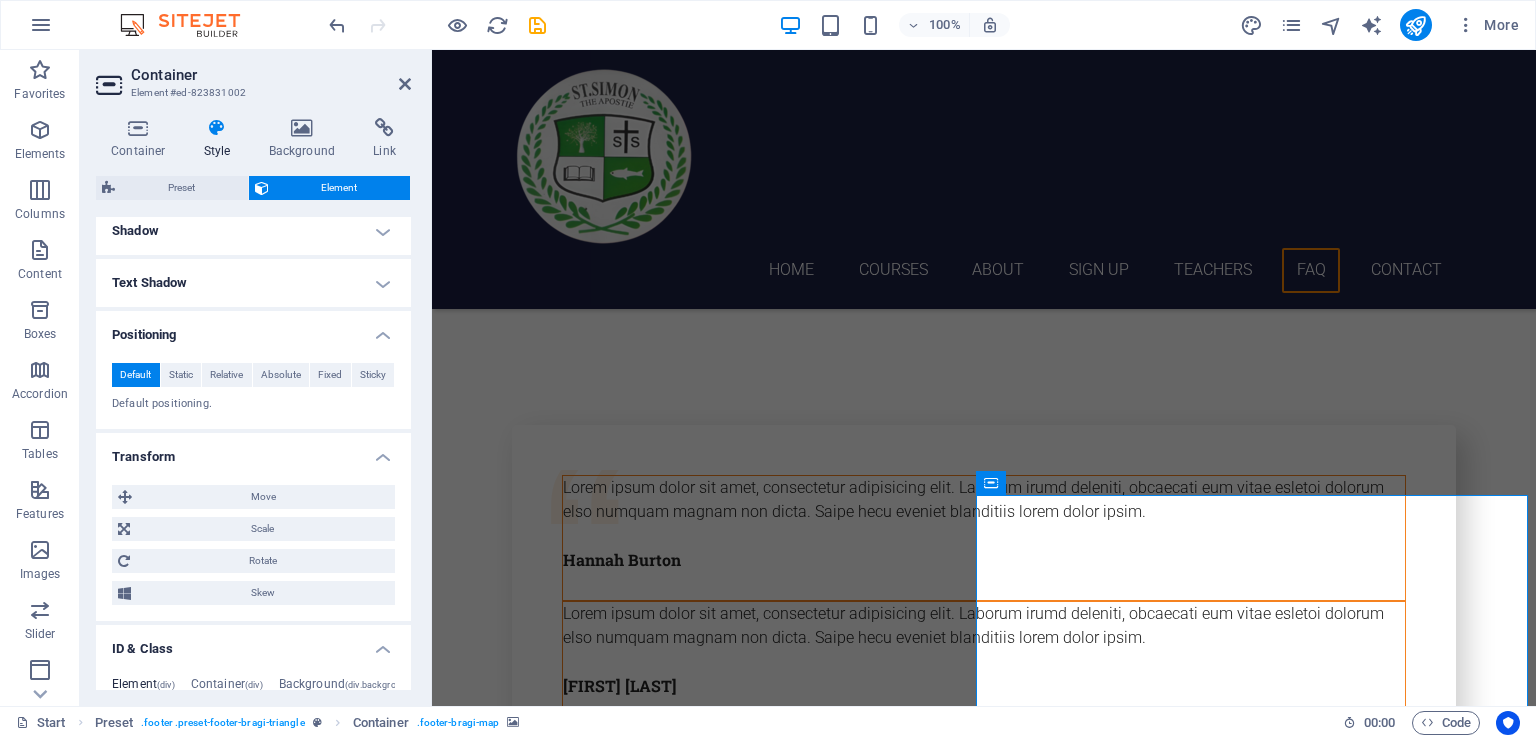click on "Text Shadow" at bounding box center [253, 283] 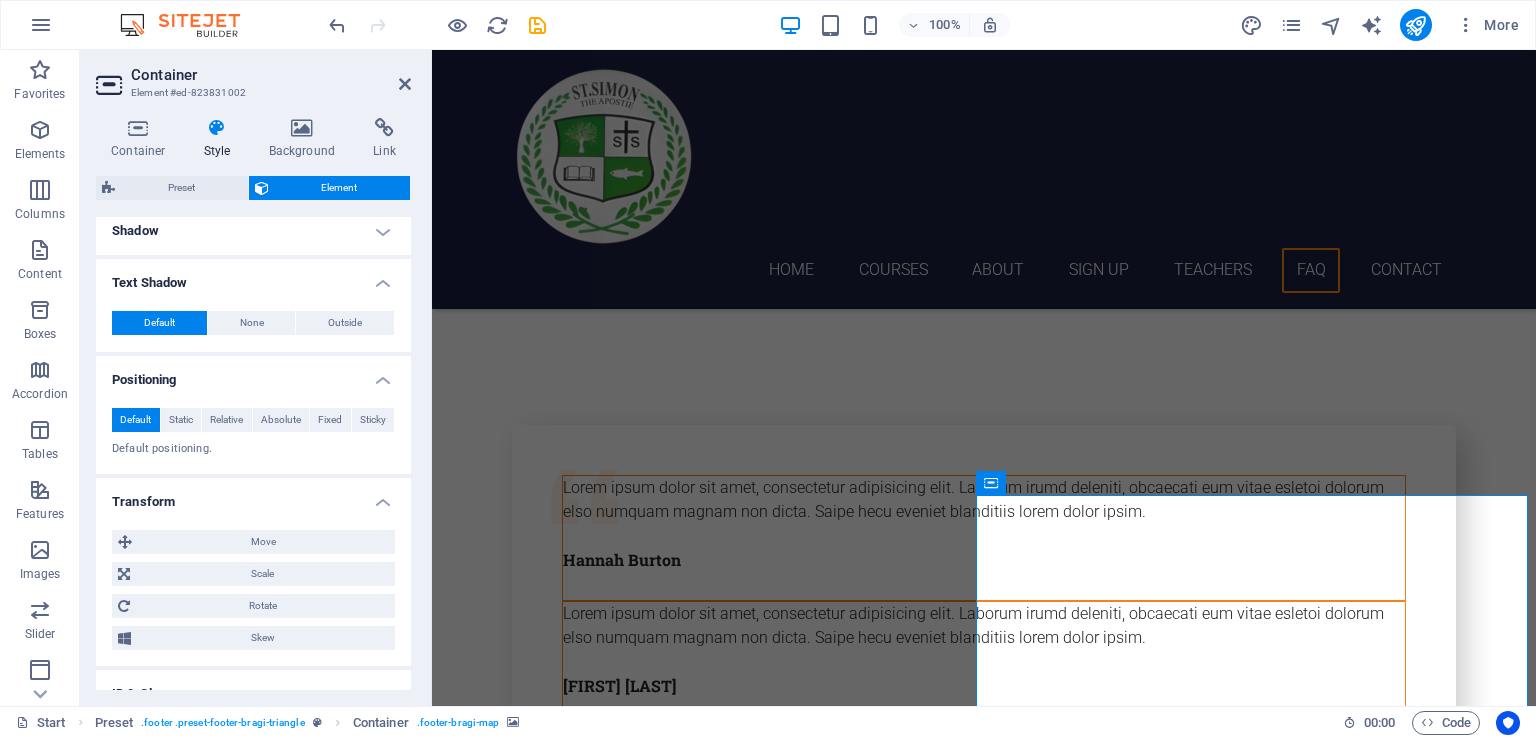 scroll, scrollTop: 395, scrollLeft: 0, axis: vertical 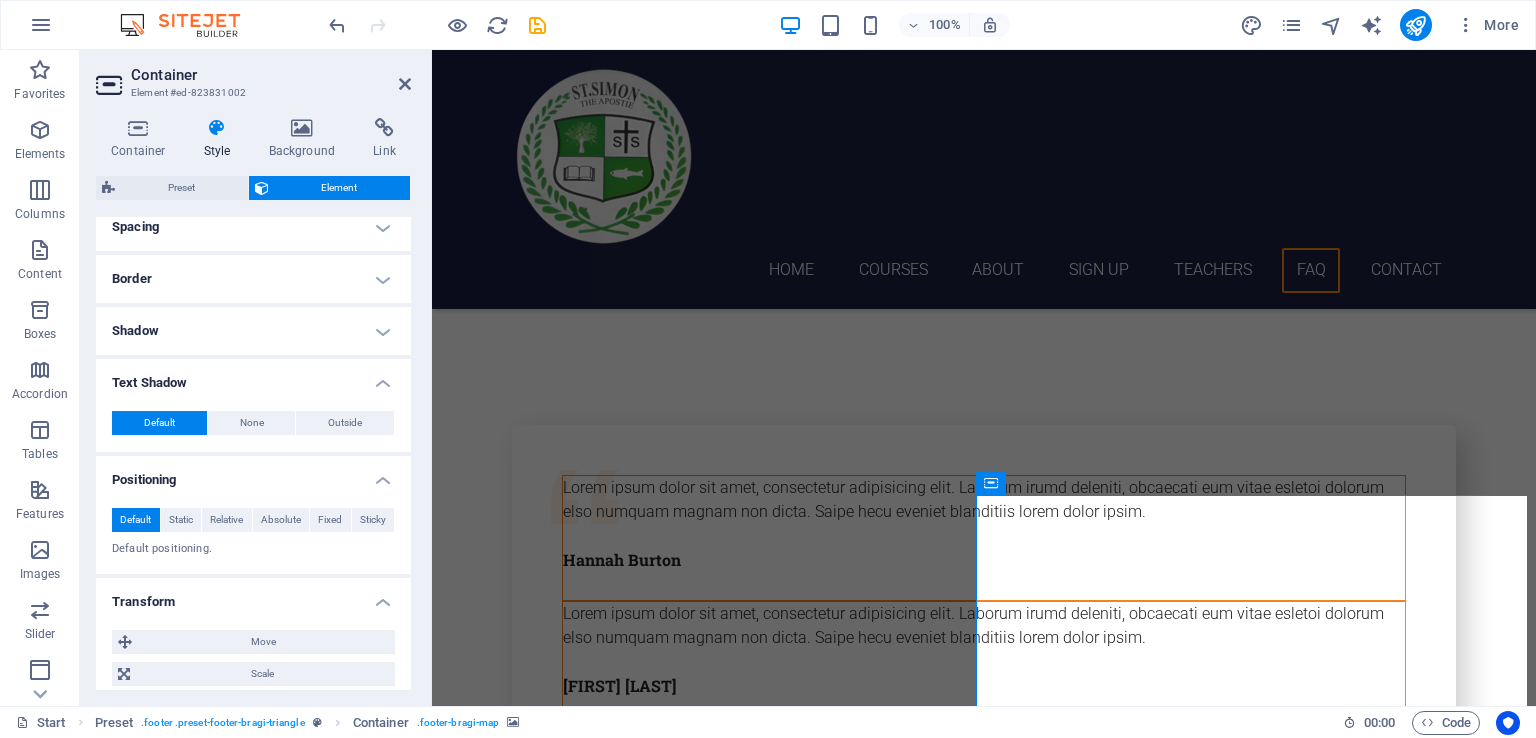 click on "Shadow" at bounding box center (253, 331) 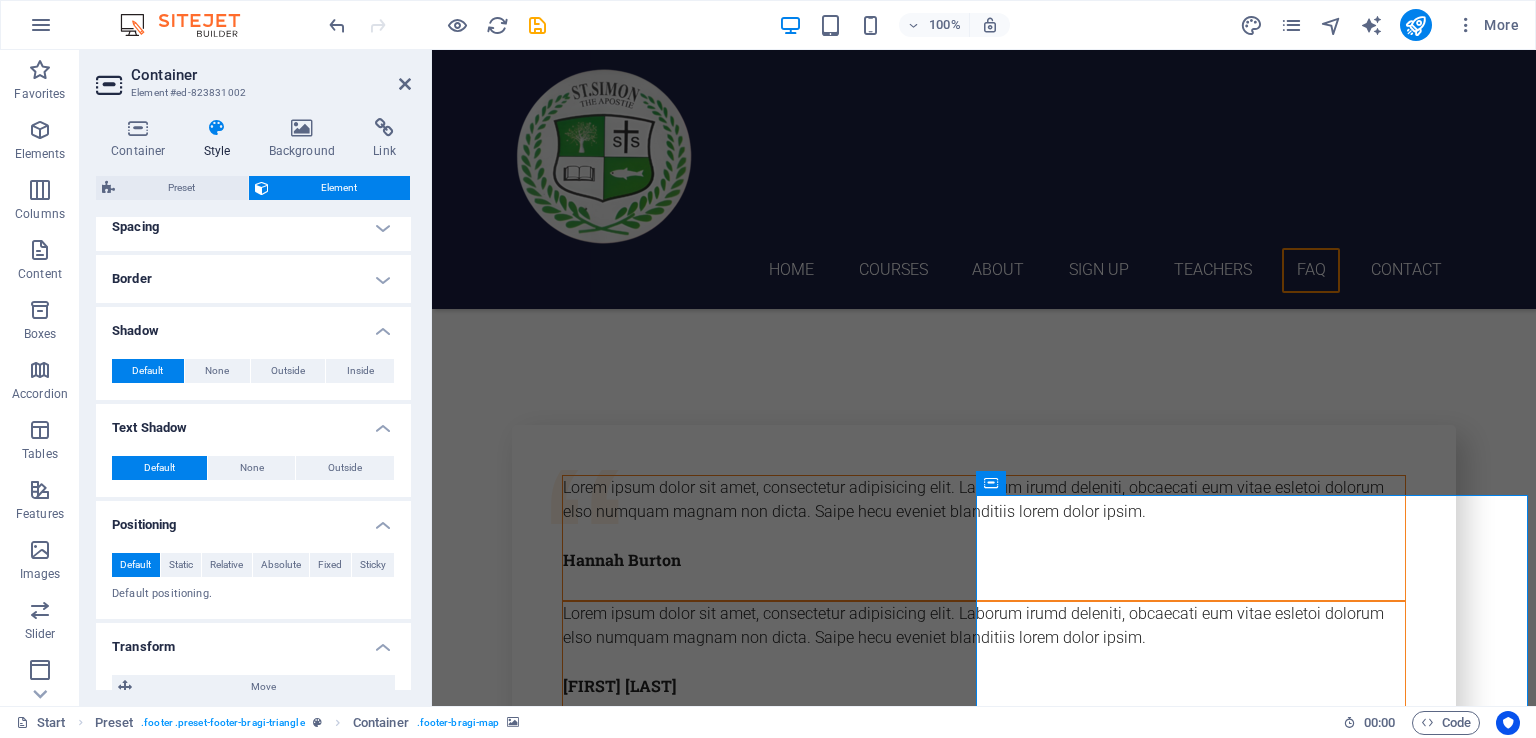 click on "Border" at bounding box center [253, 279] 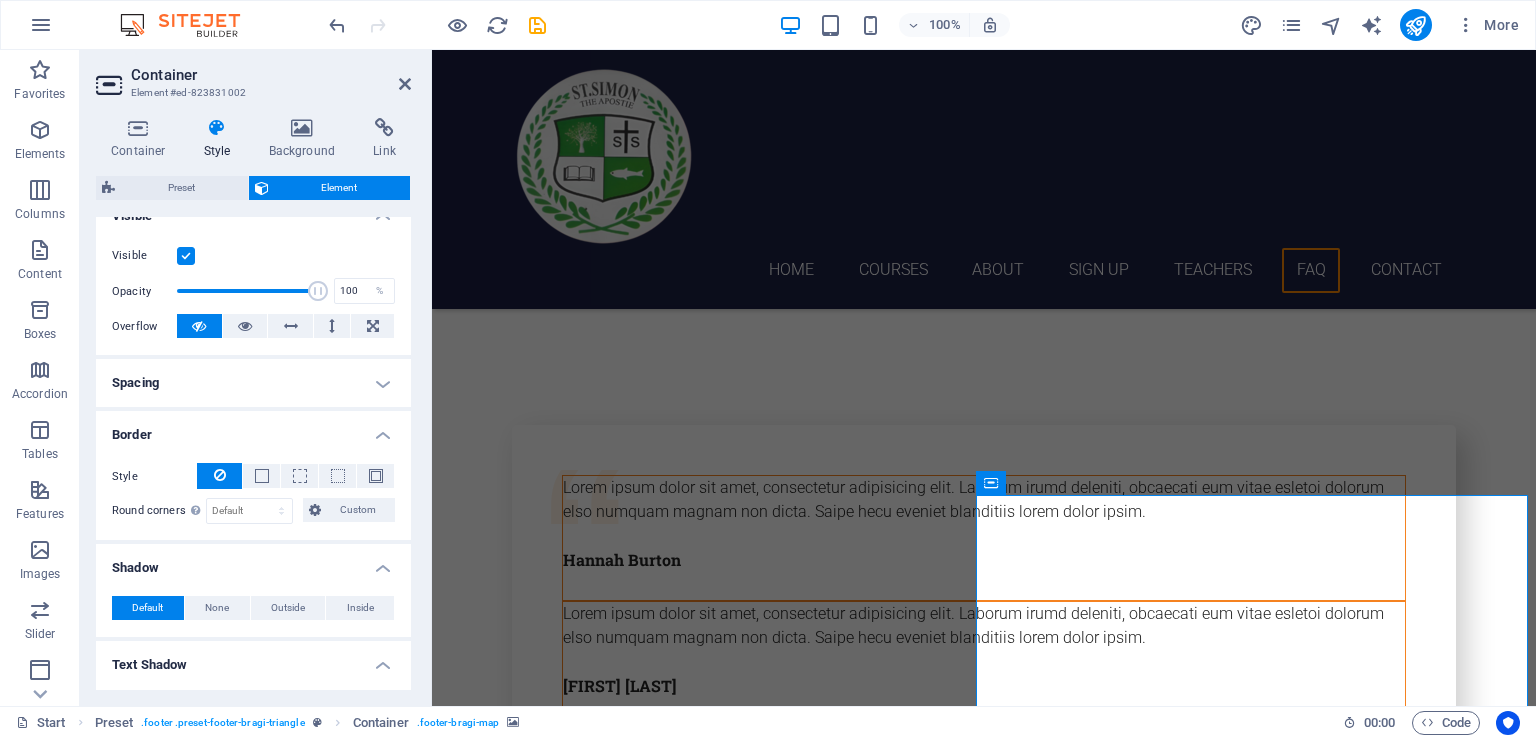 scroll, scrollTop: 195, scrollLeft: 0, axis: vertical 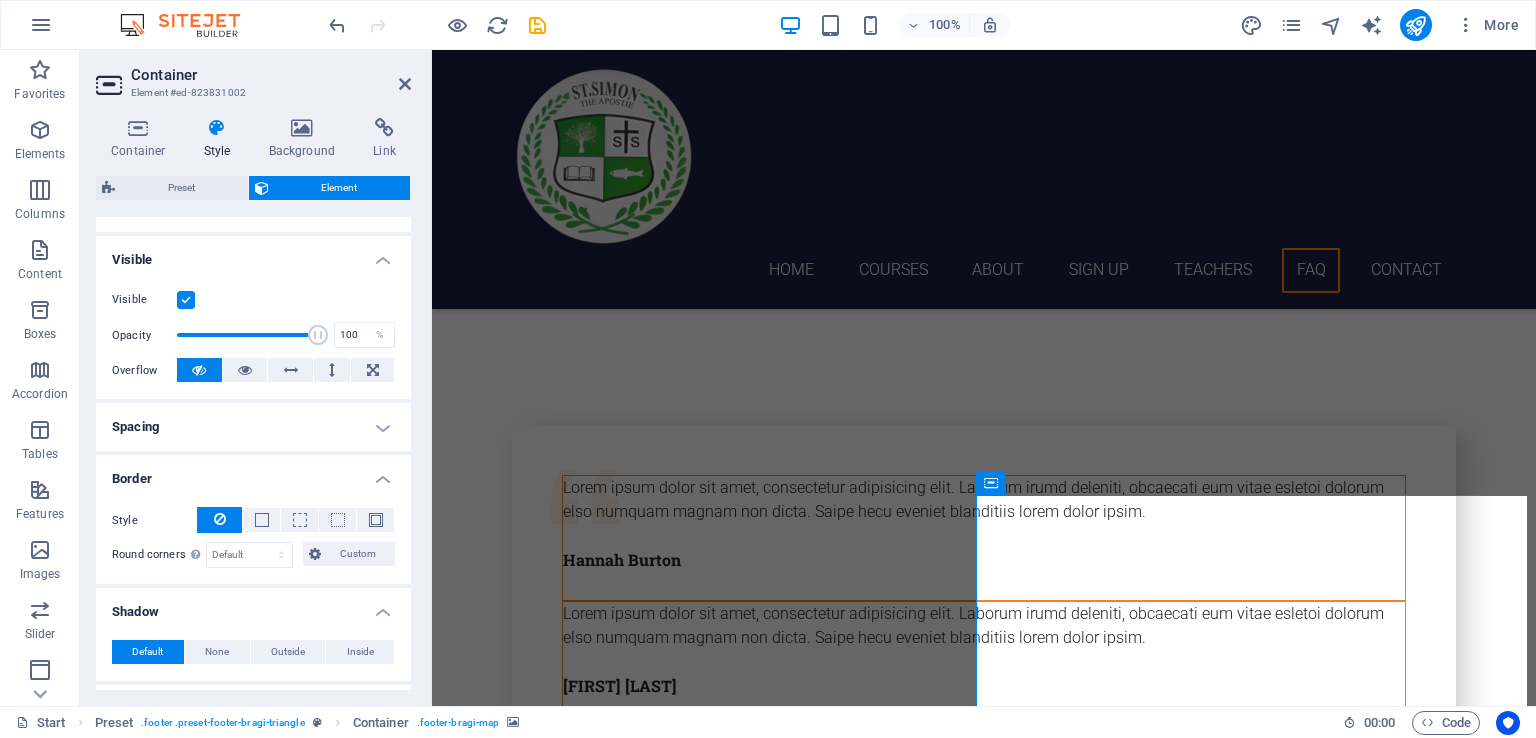 click on "Spacing" at bounding box center (253, 427) 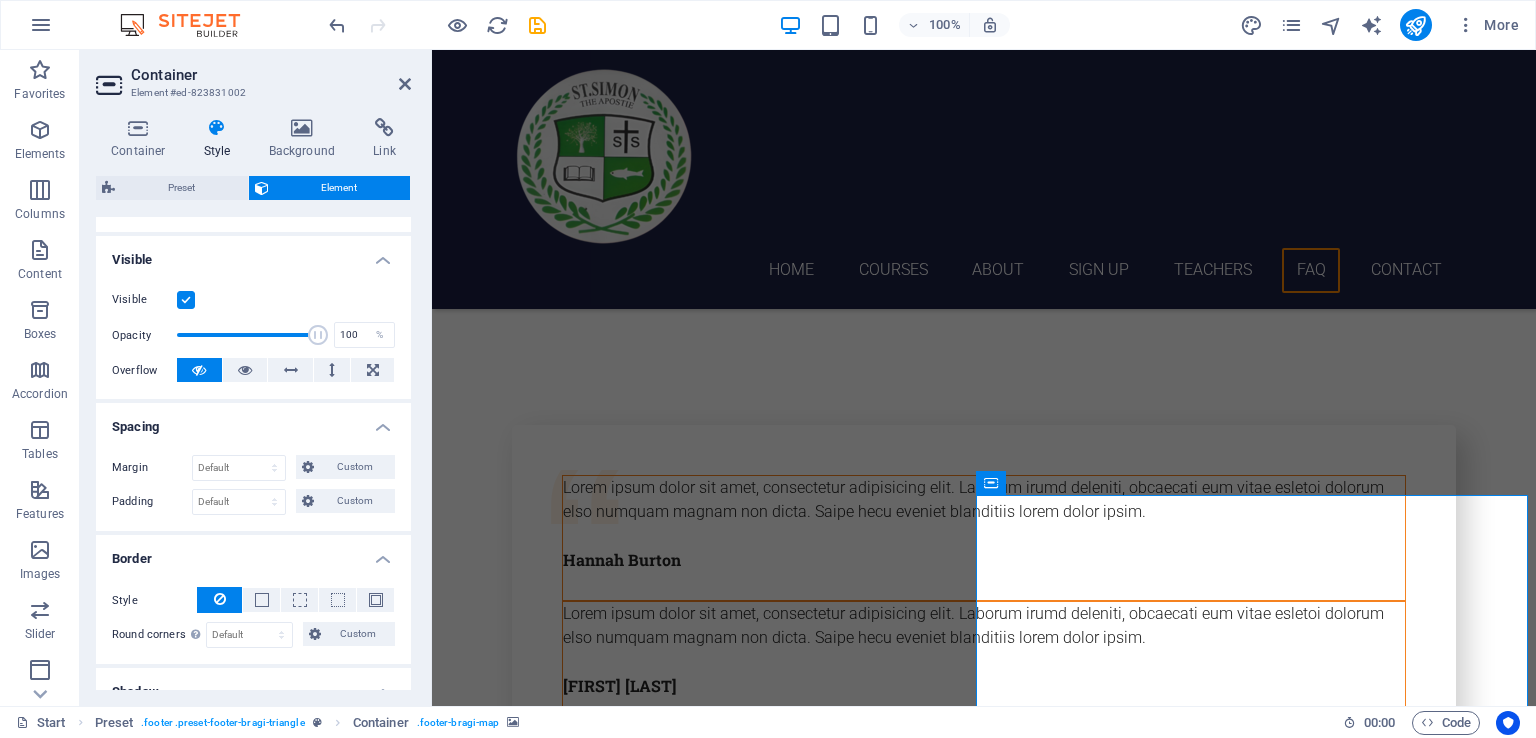 click on "Spacing" at bounding box center (253, 421) 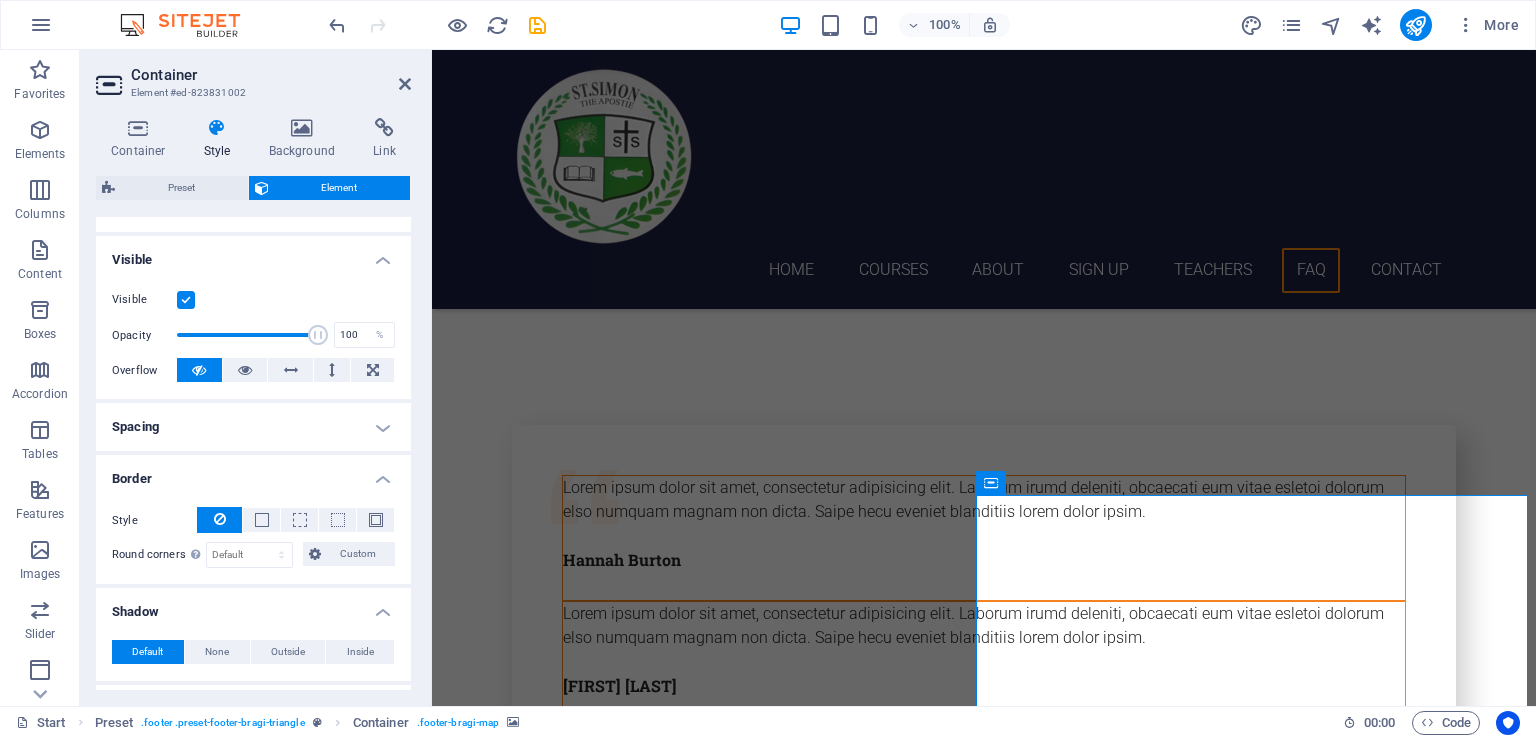 click on "Border" at bounding box center (253, 473) 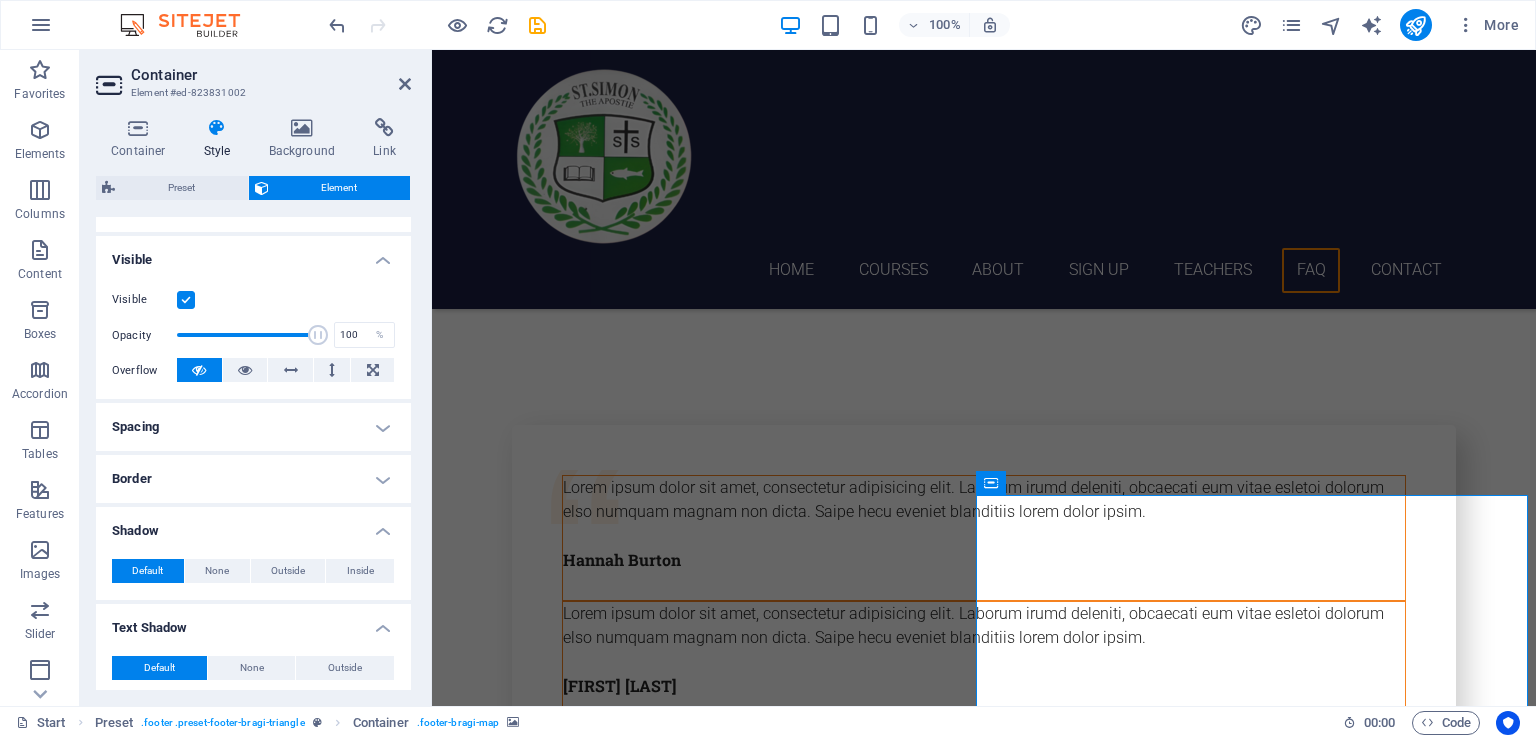 click on "Shadow" at bounding box center (253, 525) 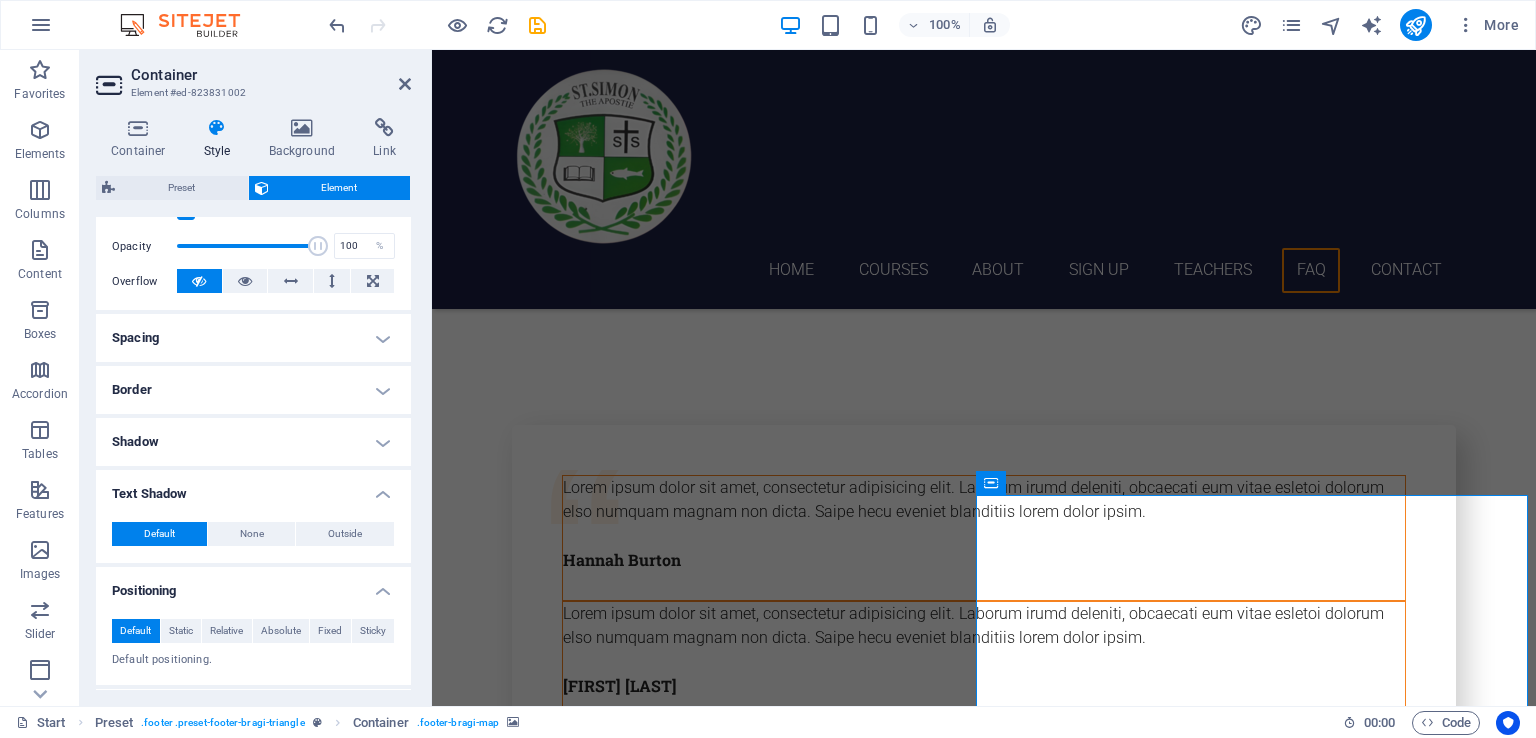 scroll, scrollTop: 395, scrollLeft: 0, axis: vertical 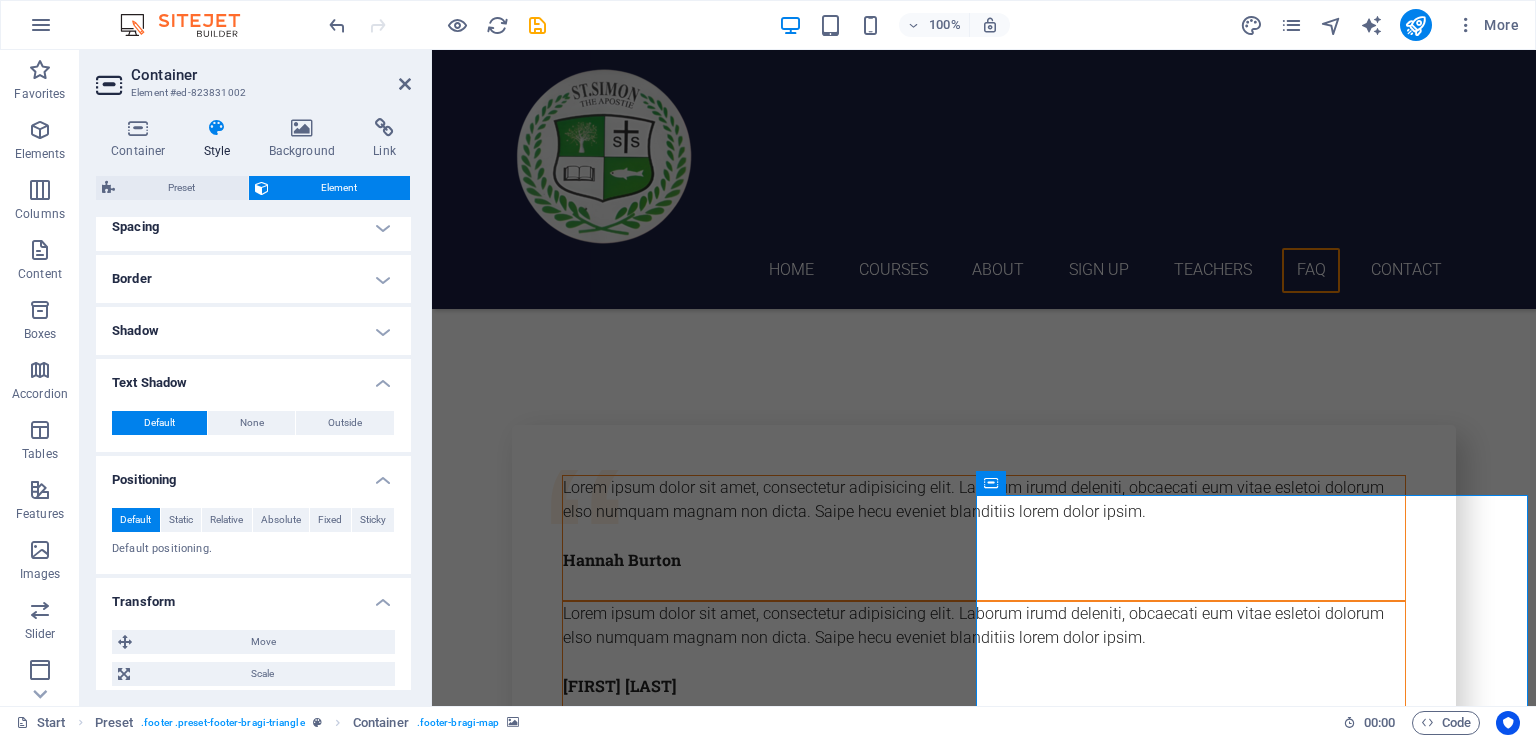 click on "Text Shadow" at bounding box center (253, 377) 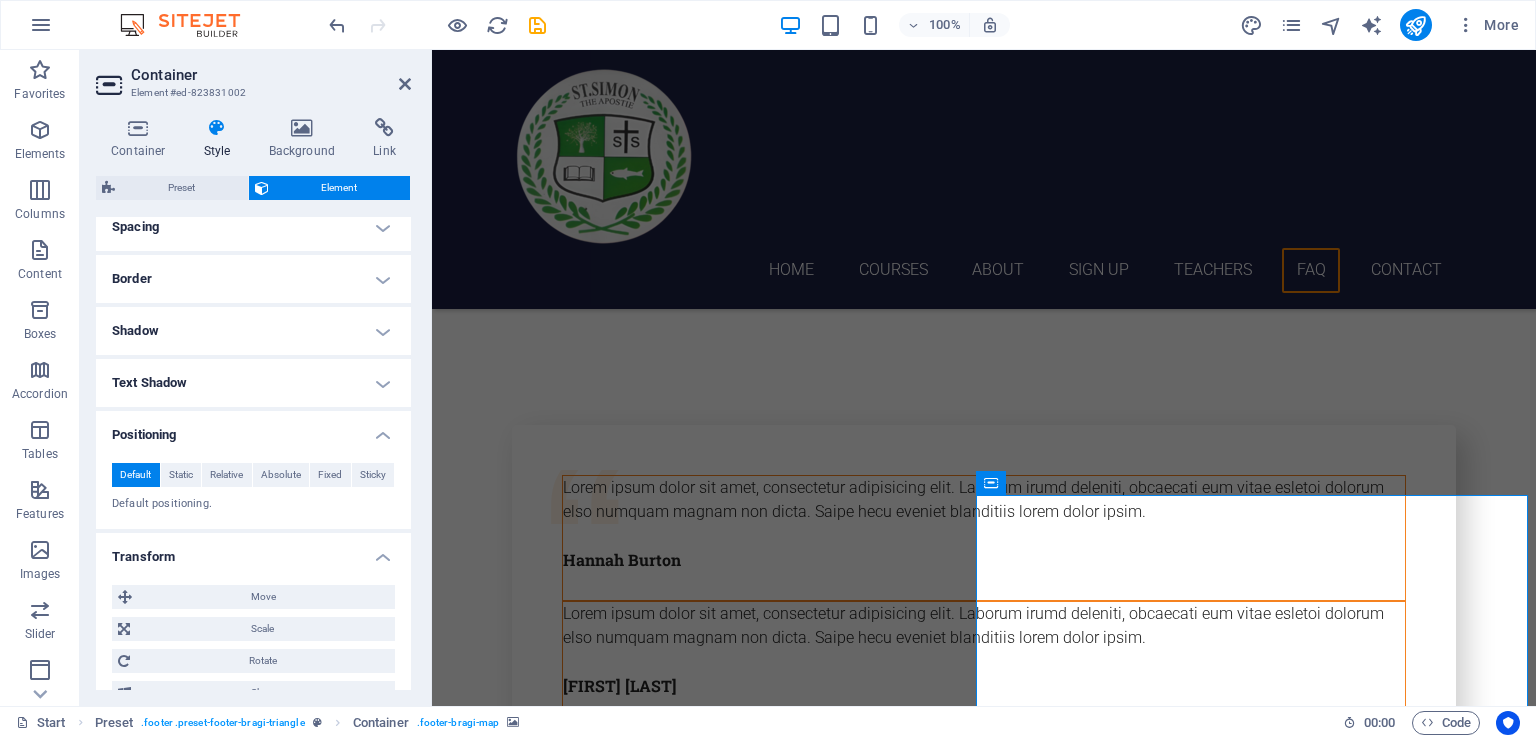 click on "Default Static Relative Absolute Fixed Sticky Z-Index Sets the order of the element from back to front. The higher the value, the higher is the element. Relative to #ed-823830987 Coordinates auto px rem % em auto px rem % em auto px rem % em auto px rem % em Default positioning." at bounding box center [253, 488] 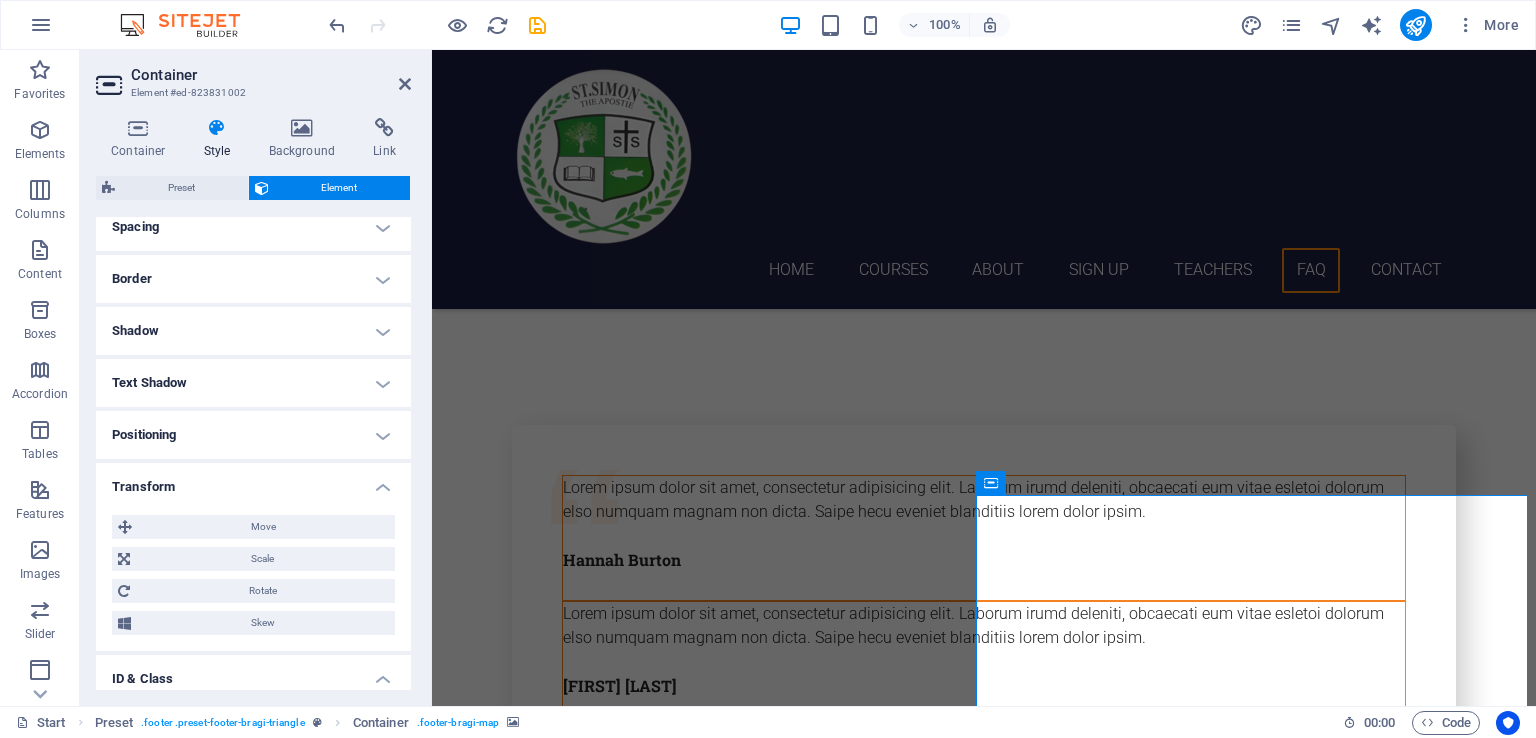 click on "Transform" at bounding box center [253, 481] 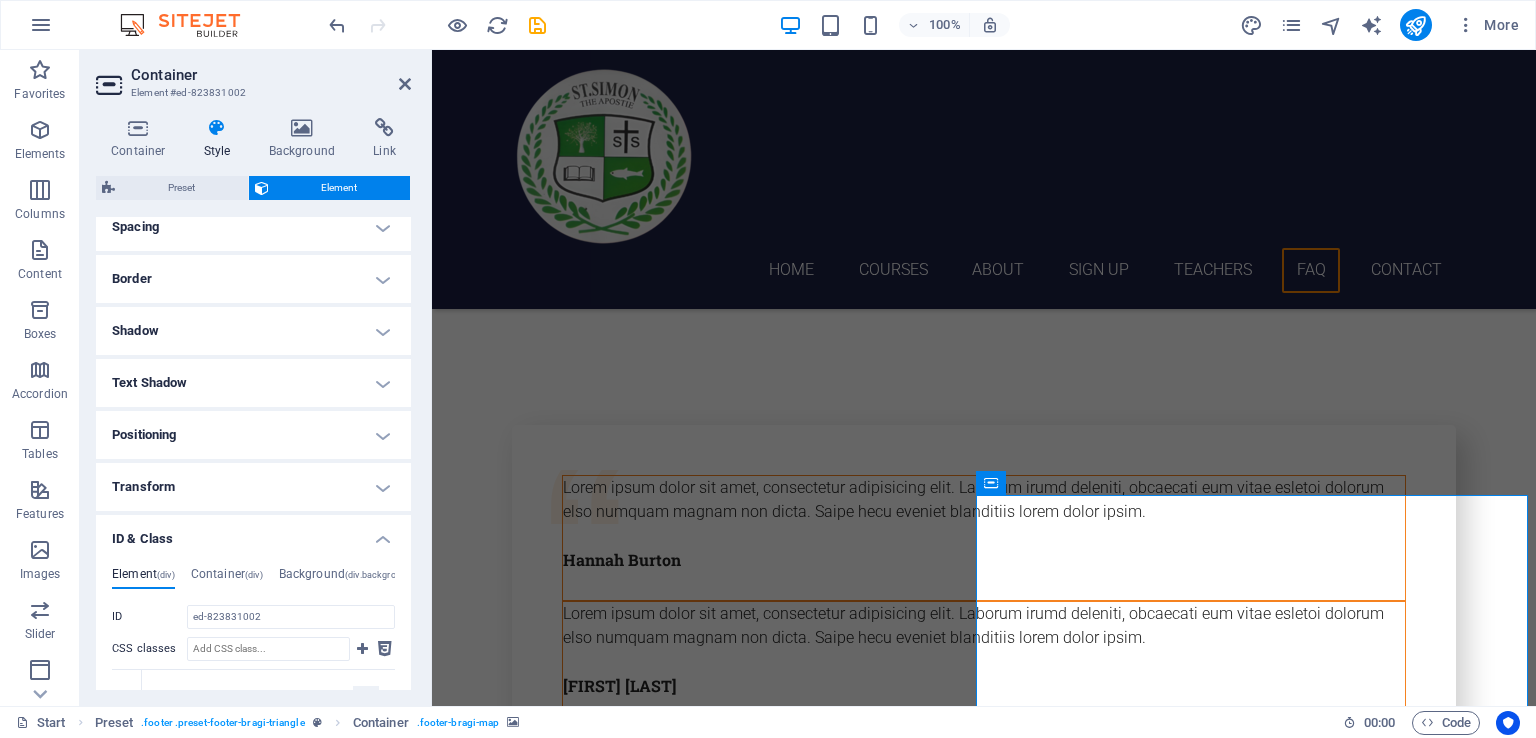 scroll, scrollTop: 495, scrollLeft: 0, axis: vertical 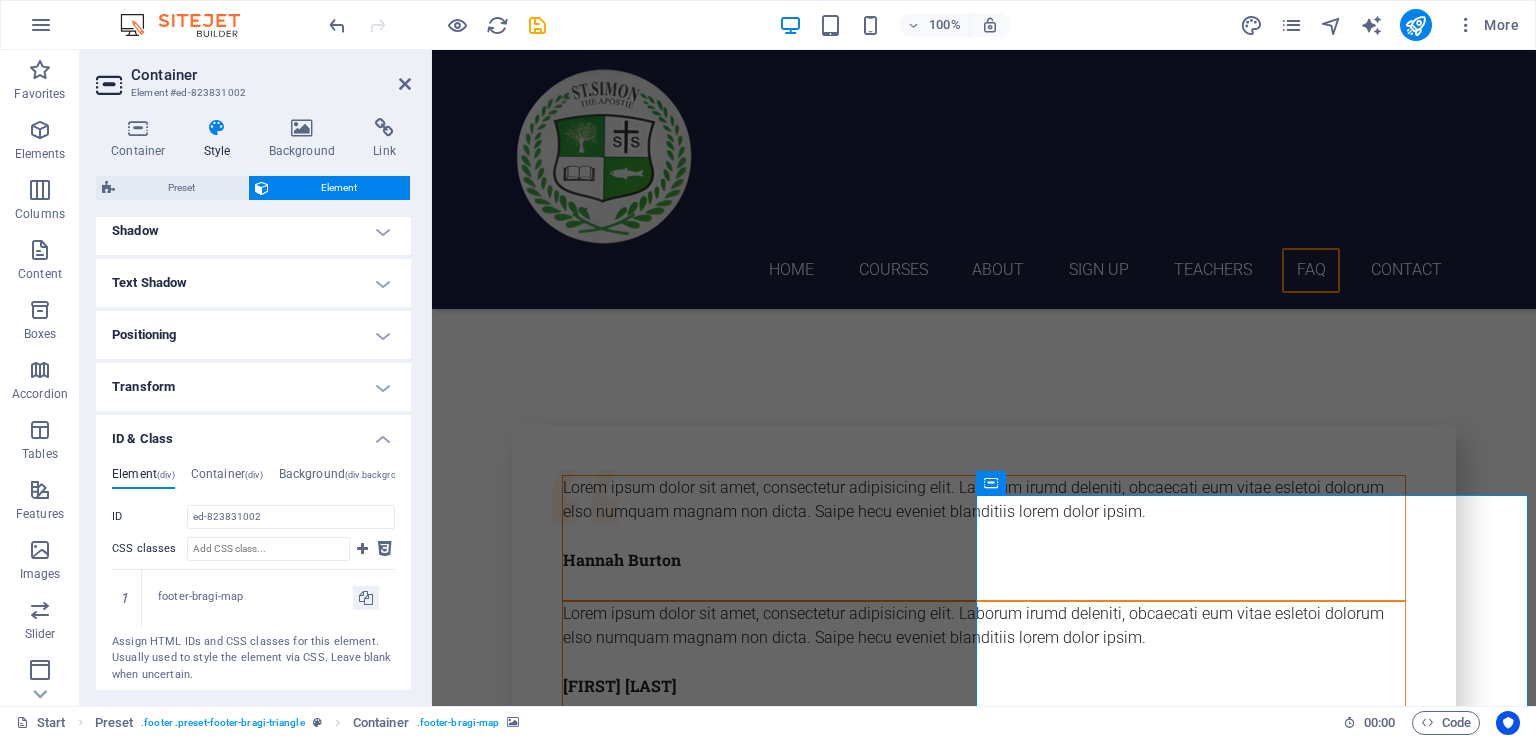 click on "ID & Class" at bounding box center (253, 433) 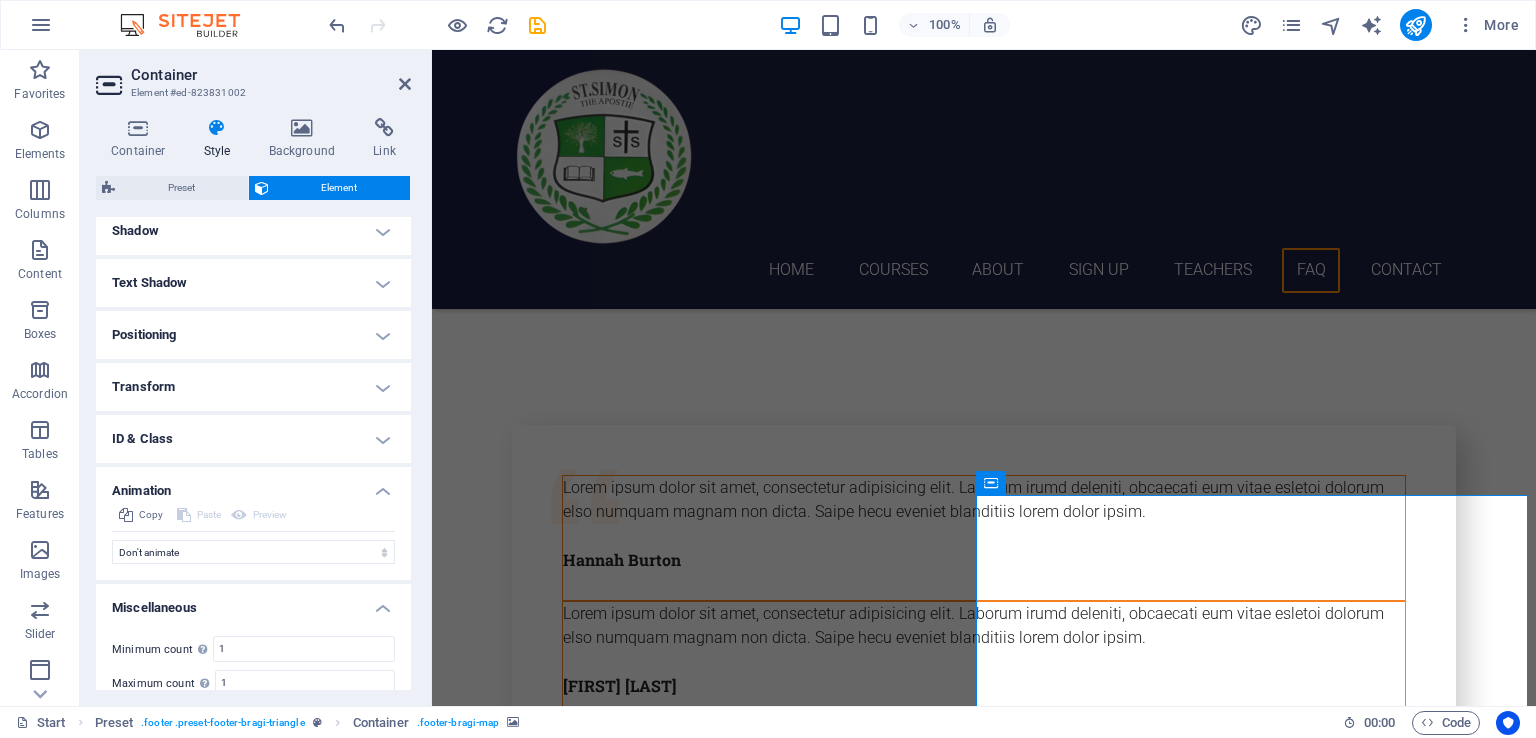 click on "Animation" at bounding box center (253, 485) 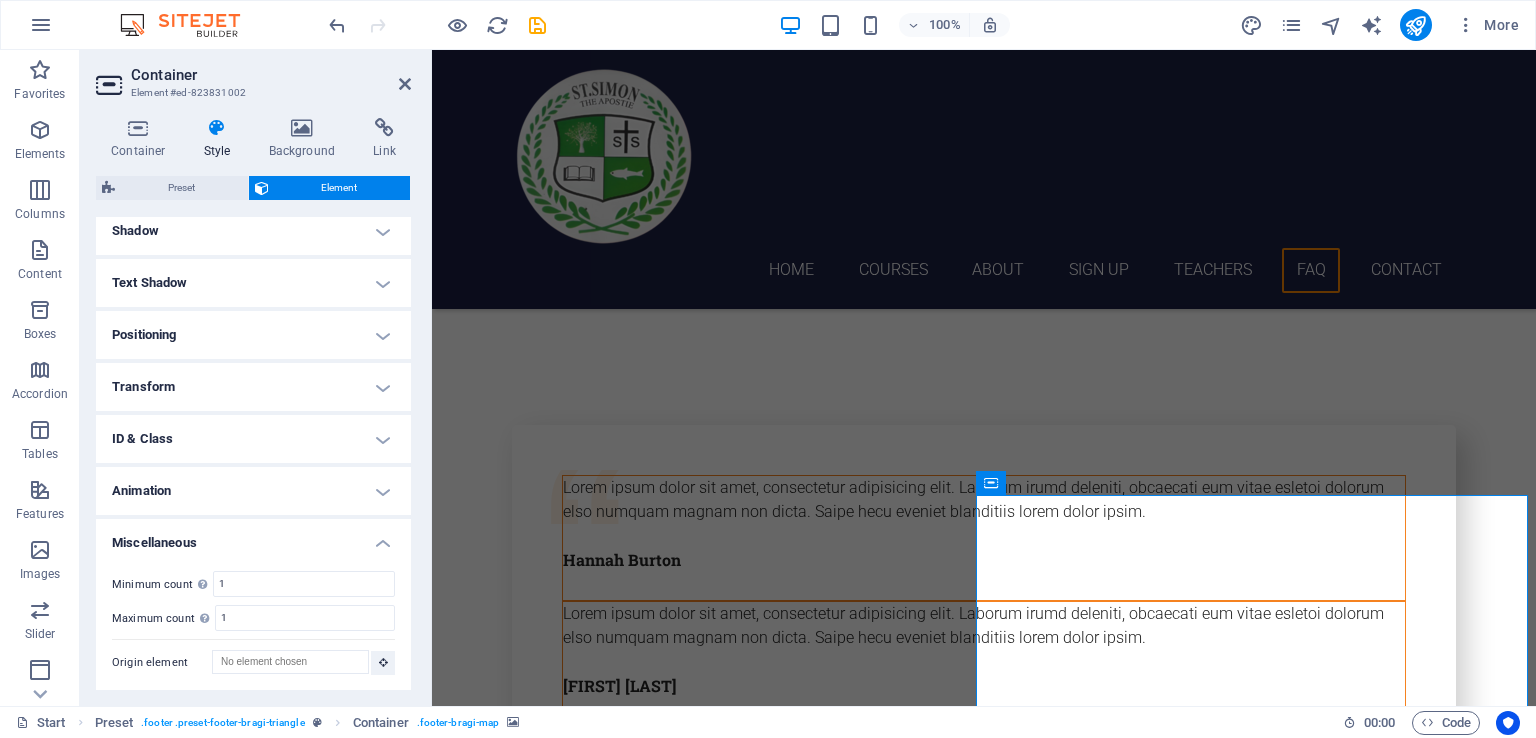 click on "Miscellaneous" at bounding box center [253, 537] 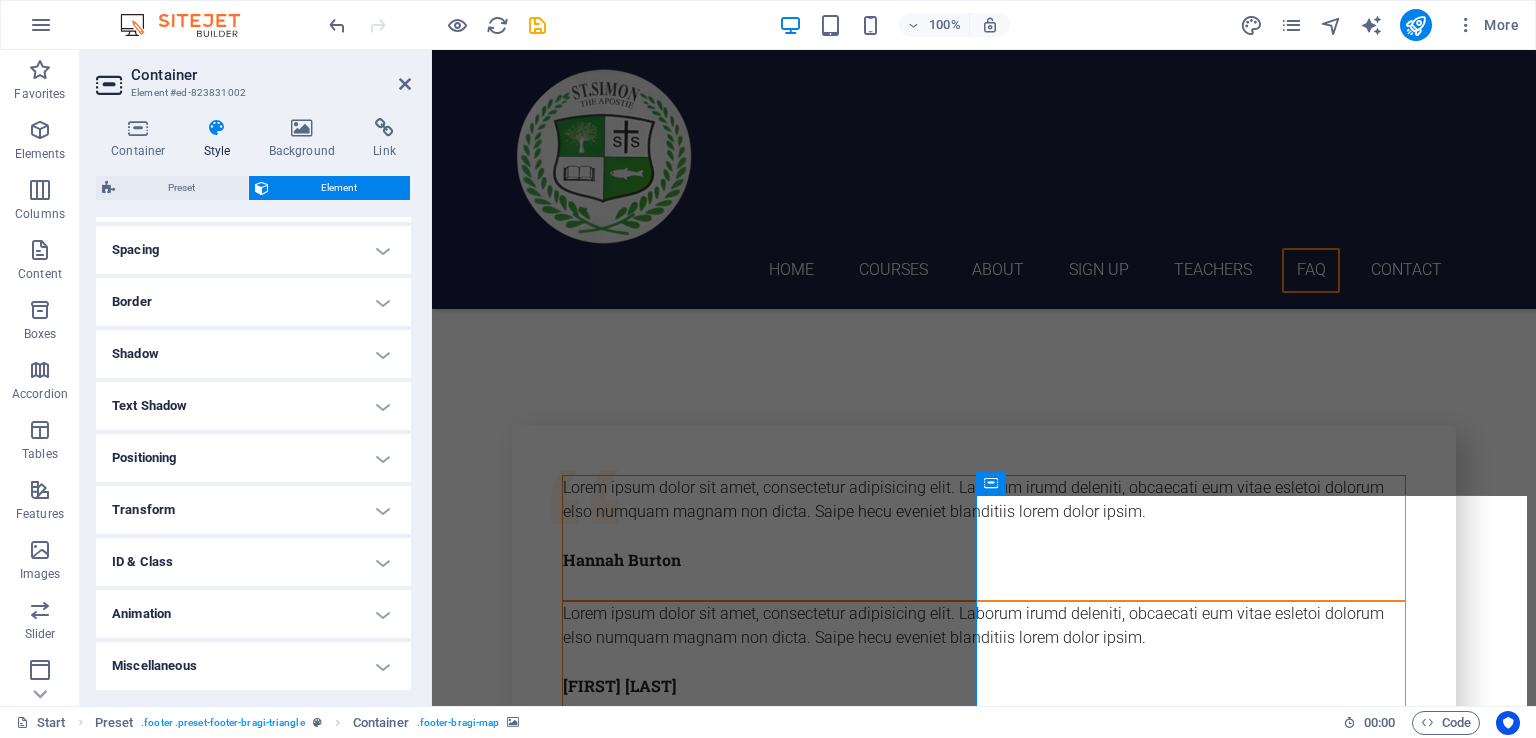 scroll, scrollTop: 0, scrollLeft: 0, axis: both 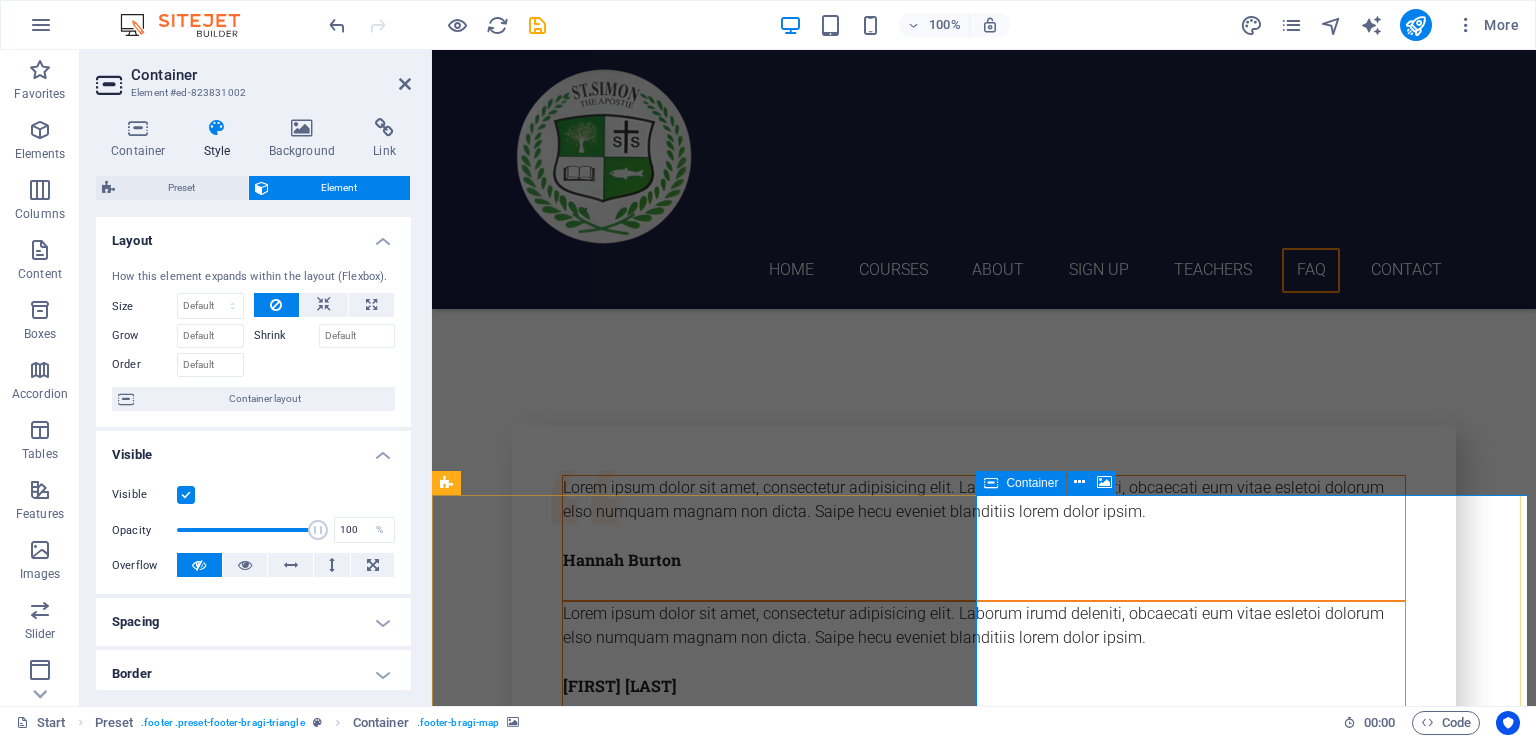click on "Drop content here or  Add elements  Paste clipboard" at bounding box center (1260, -6790) 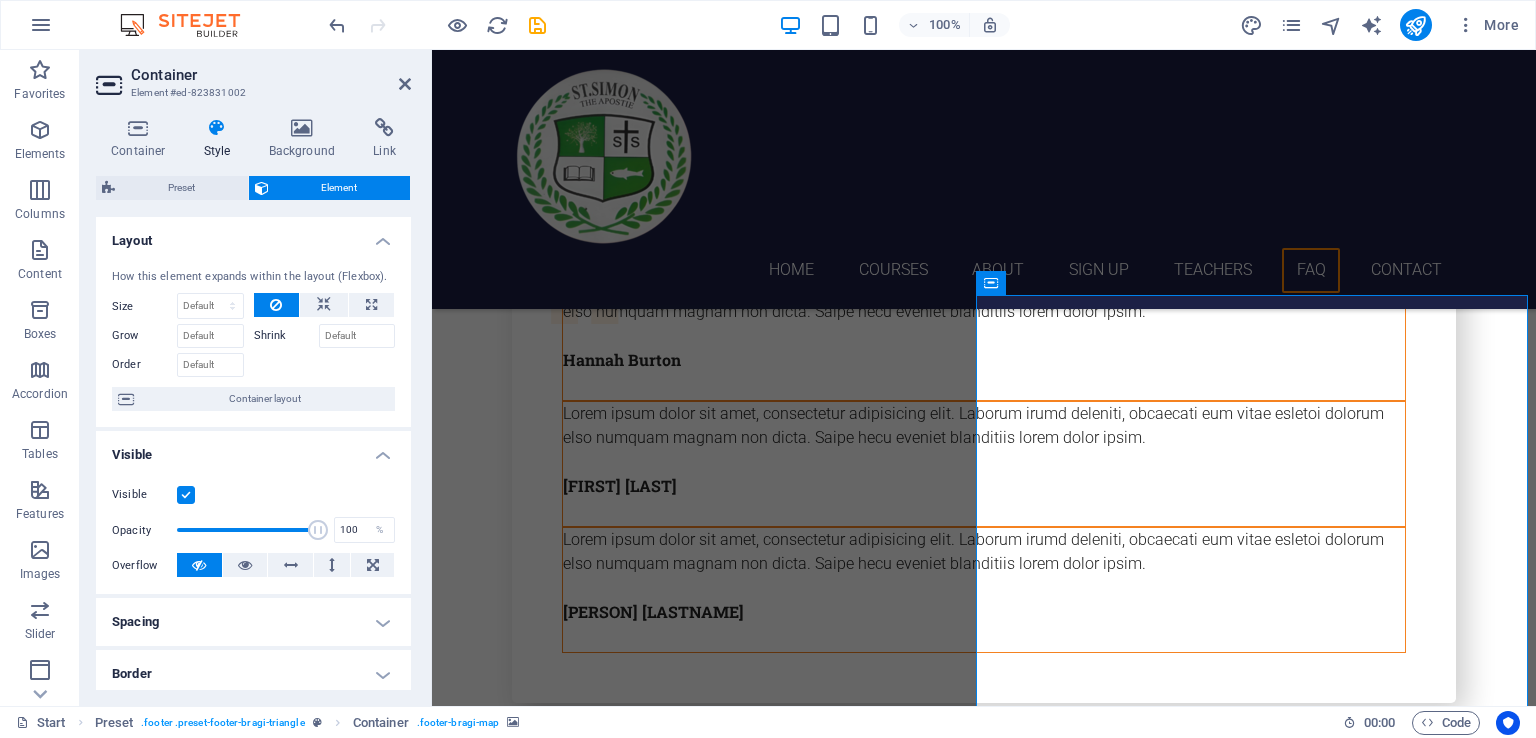 click at bounding box center (1260, -7274) 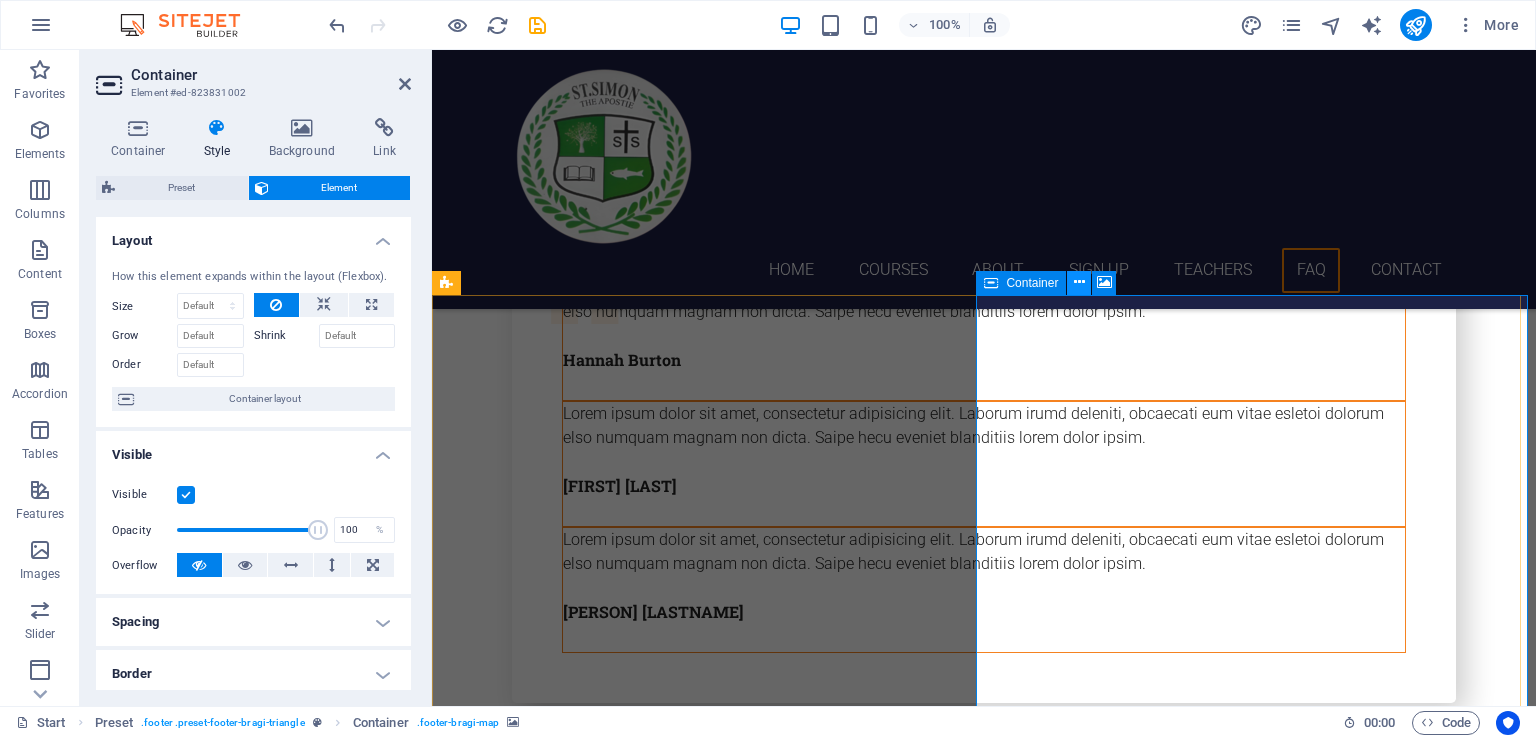 click at bounding box center (1079, 283) 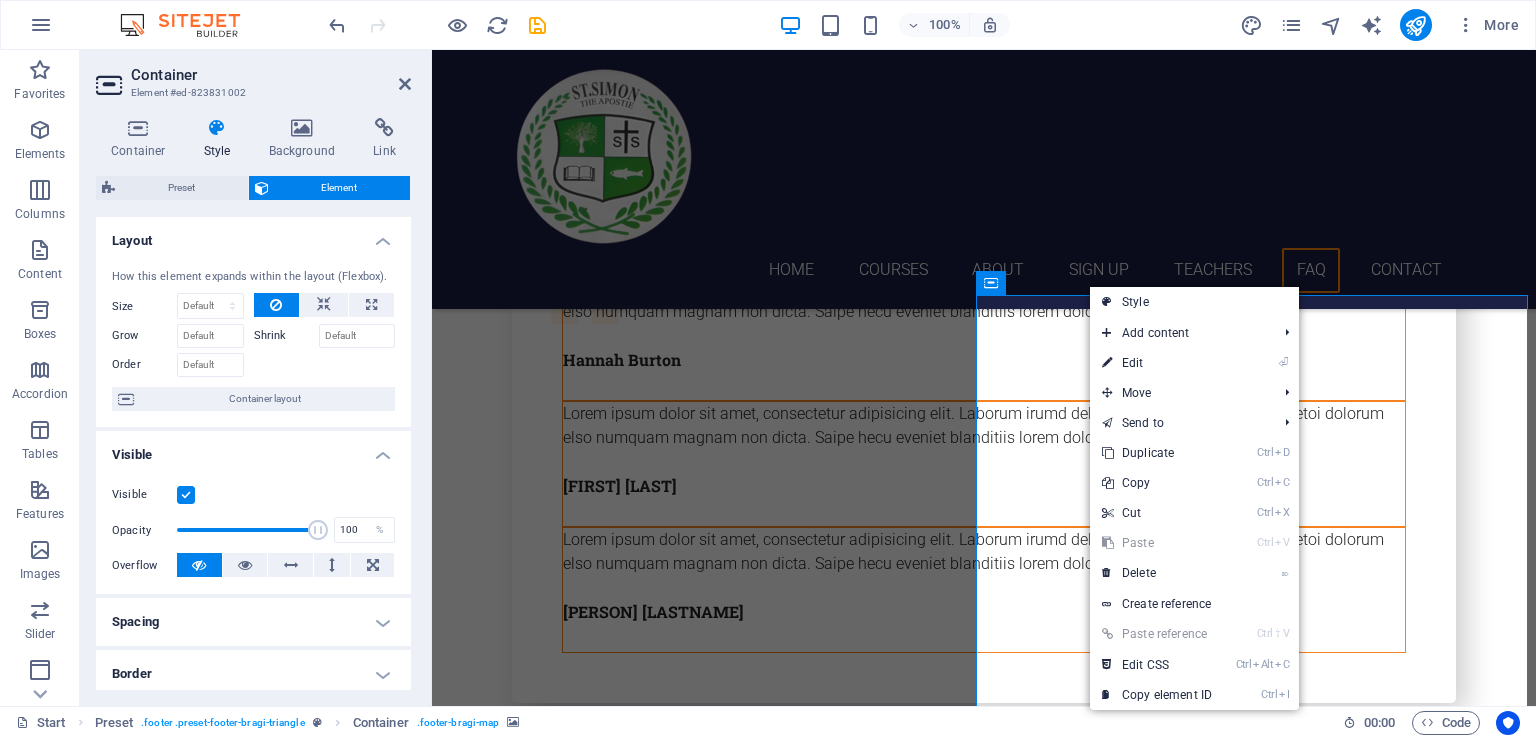 click at bounding box center (1260, -7274) 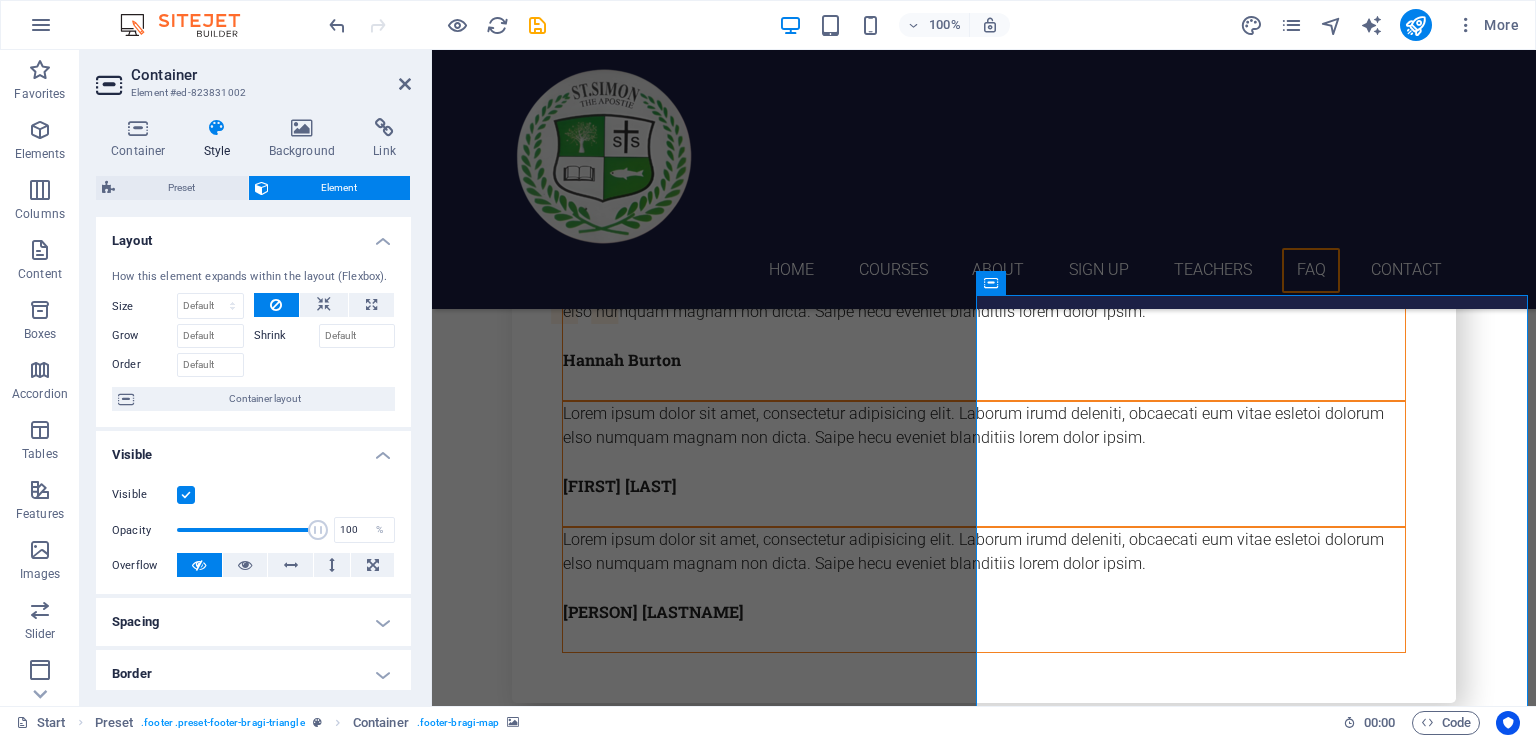 scroll, scrollTop: 7549, scrollLeft: 0, axis: vertical 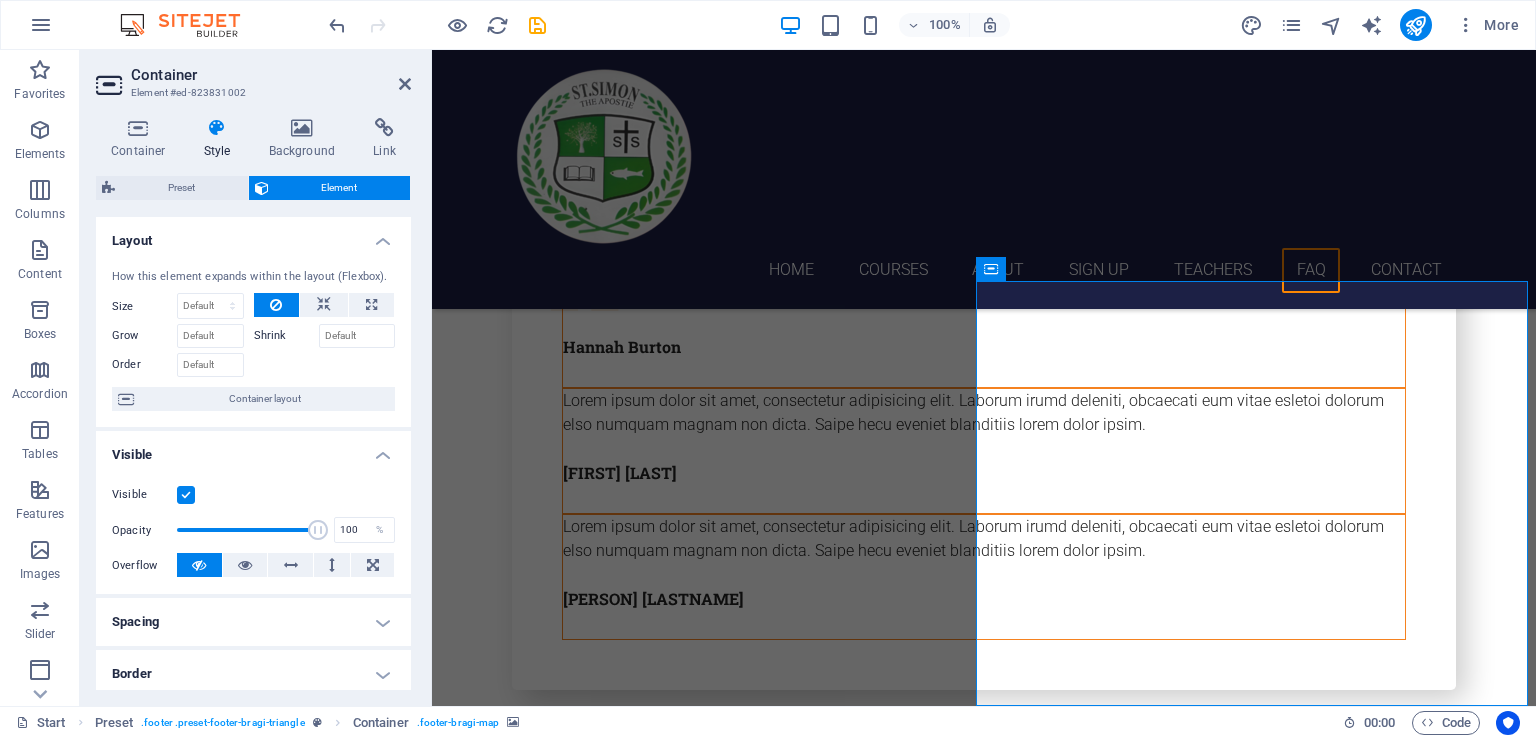 click at bounding box center [1260, -7287] 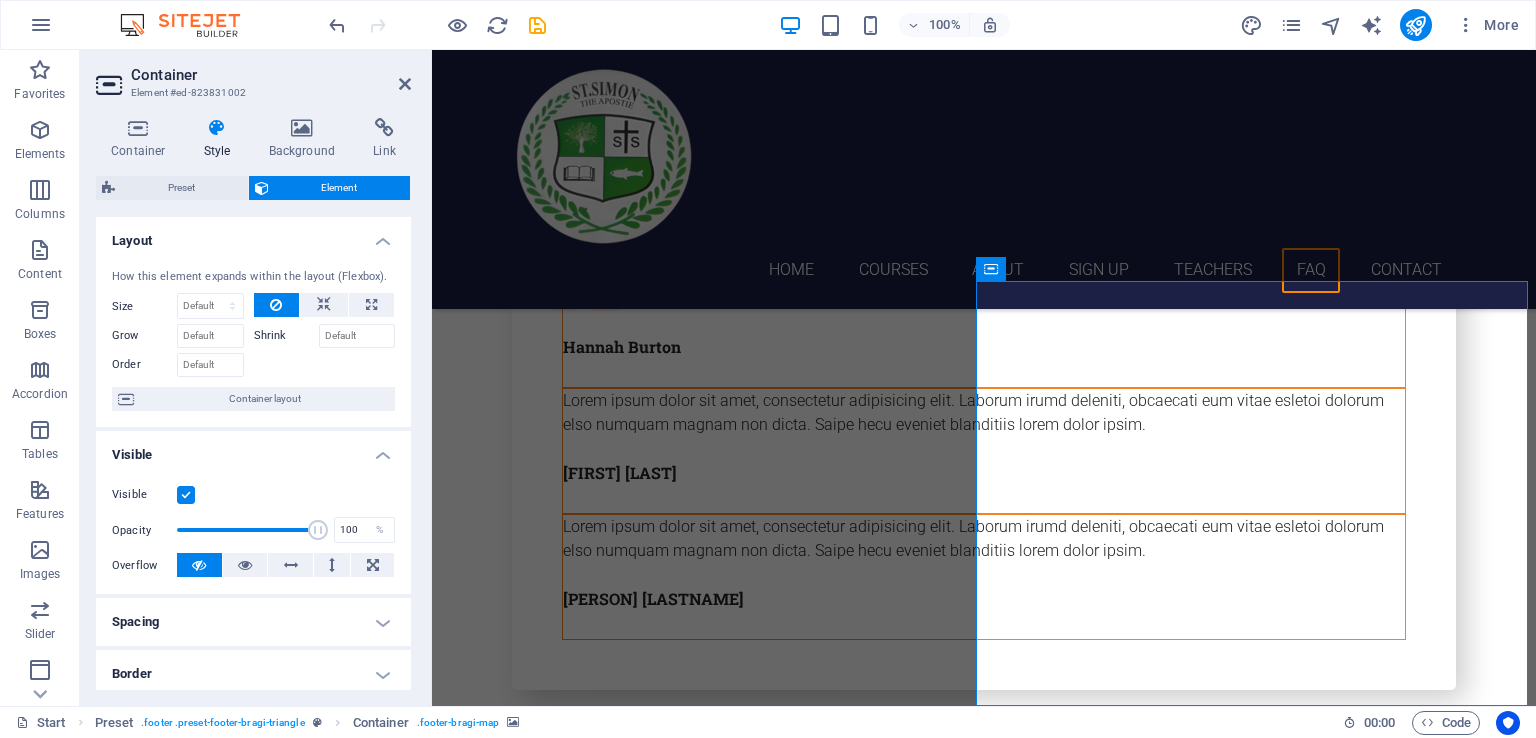 click at bounding box center (1260, -7287) 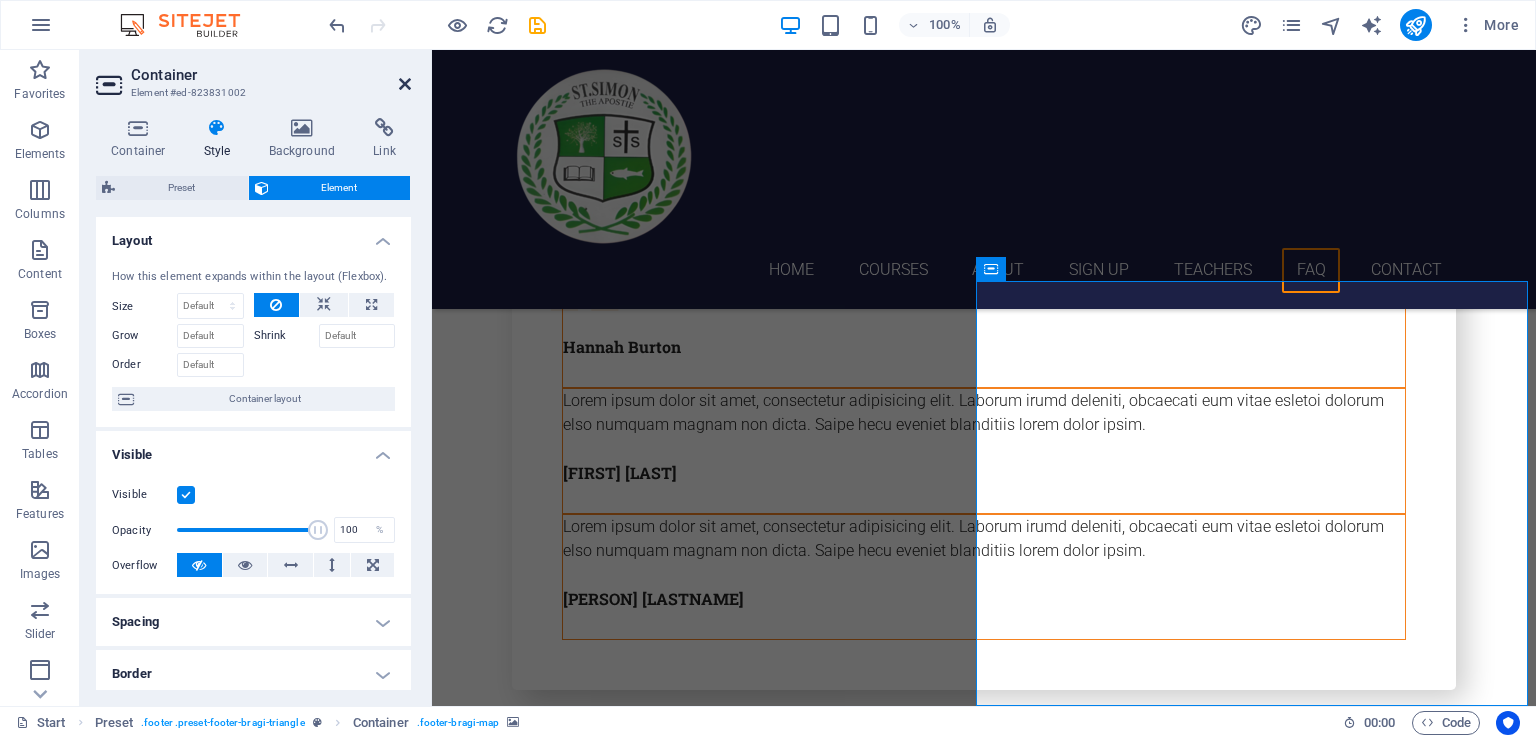 click at bounding box center (405, 84) 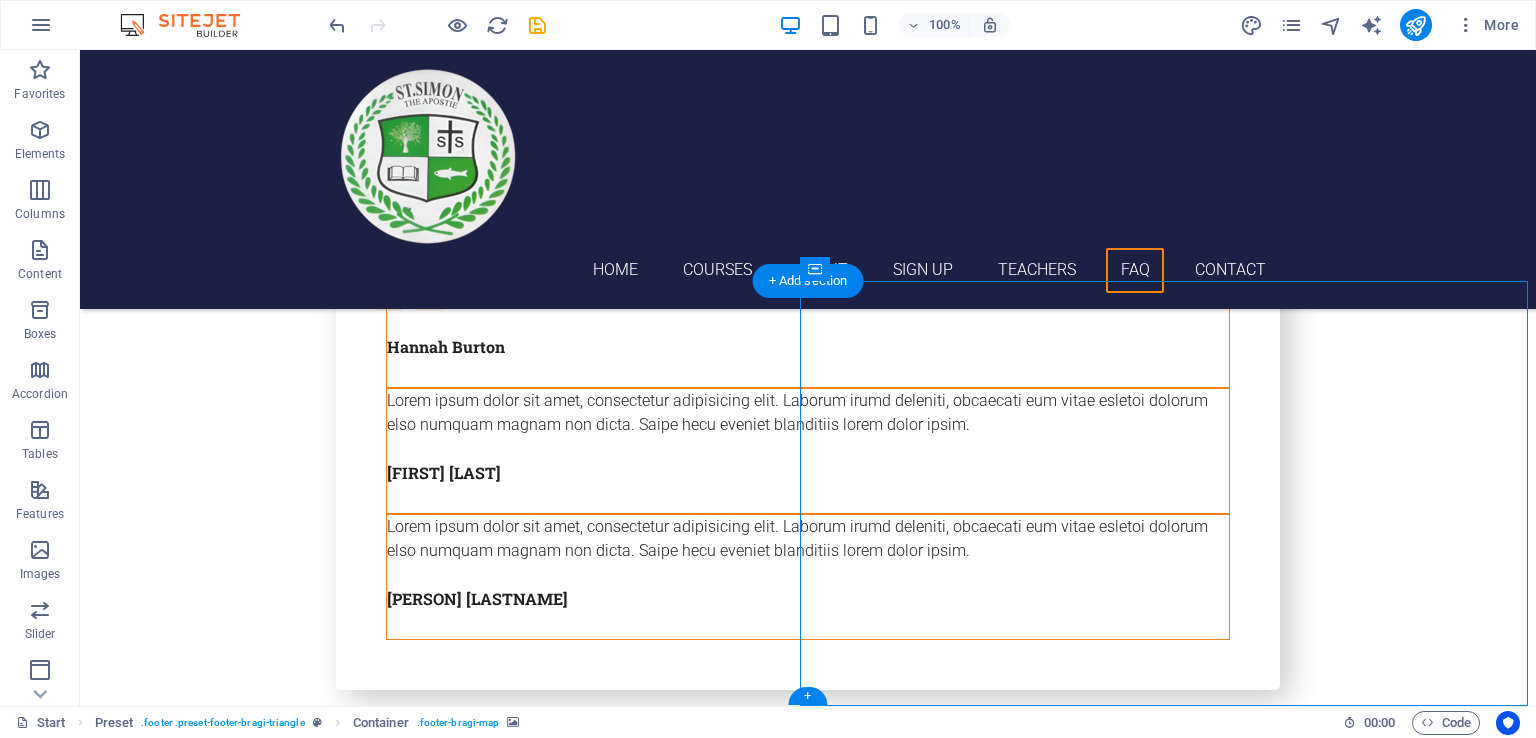 click at bounding box center (1172, -7287) 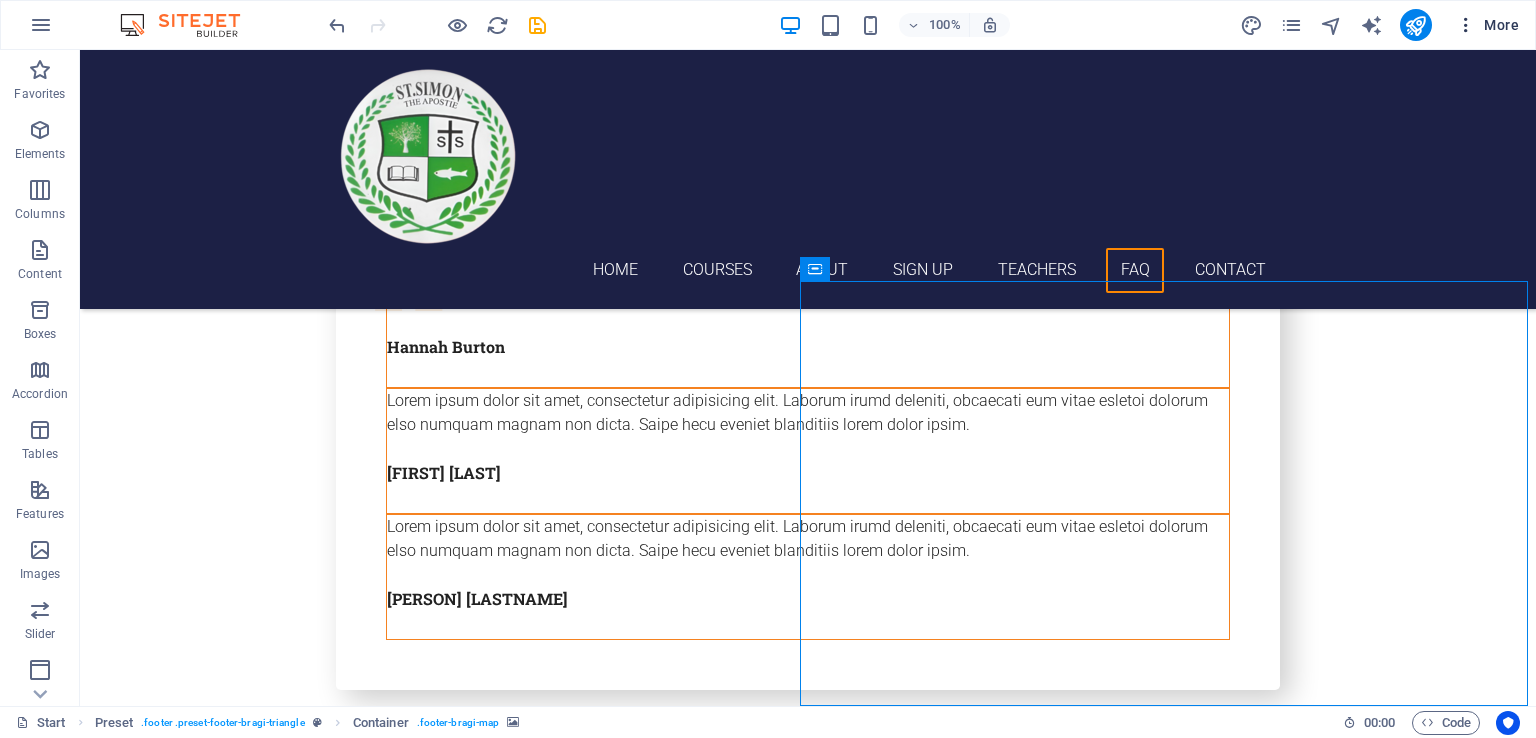 click at bounding box center [1466, 25] 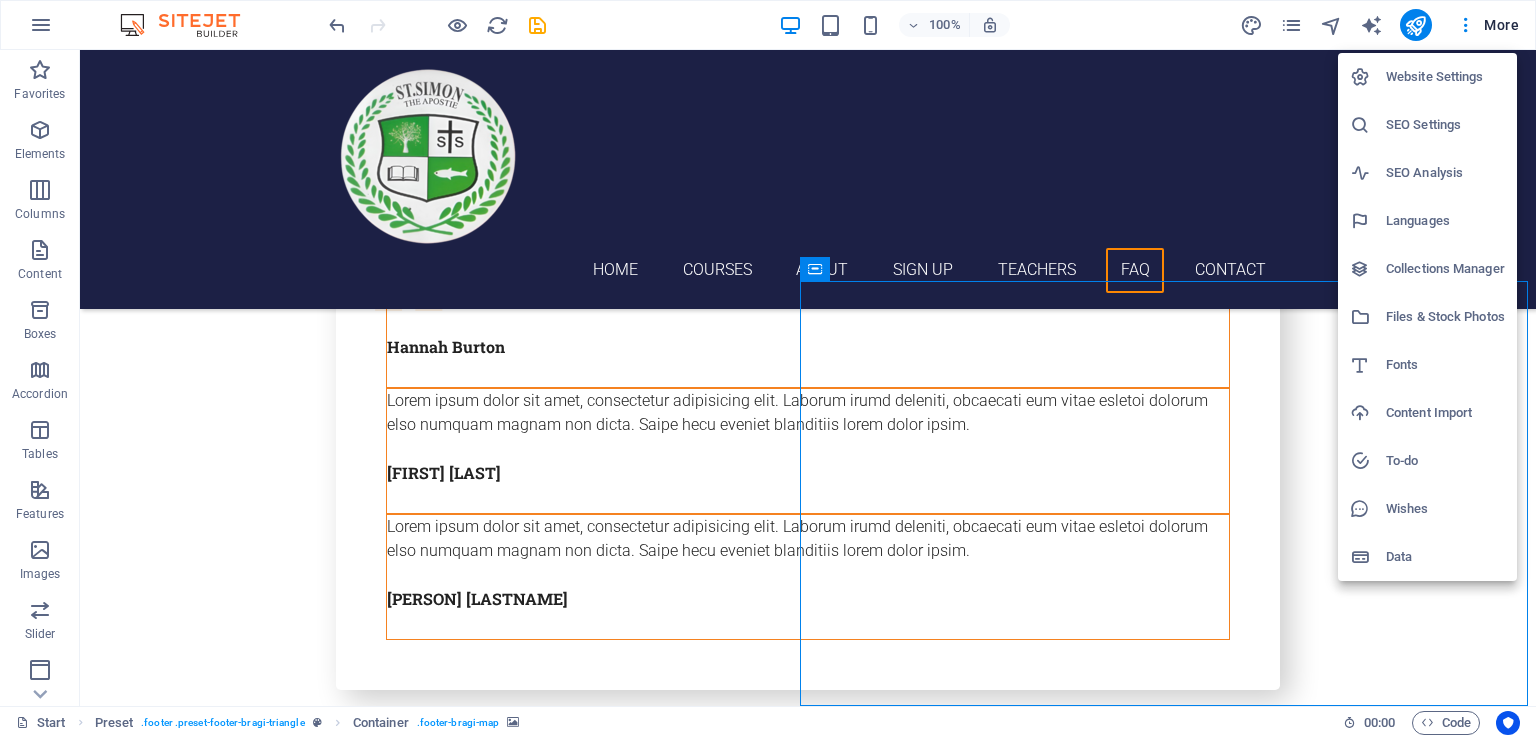 click on "Website Settings" at bounding box center [1427, 77] 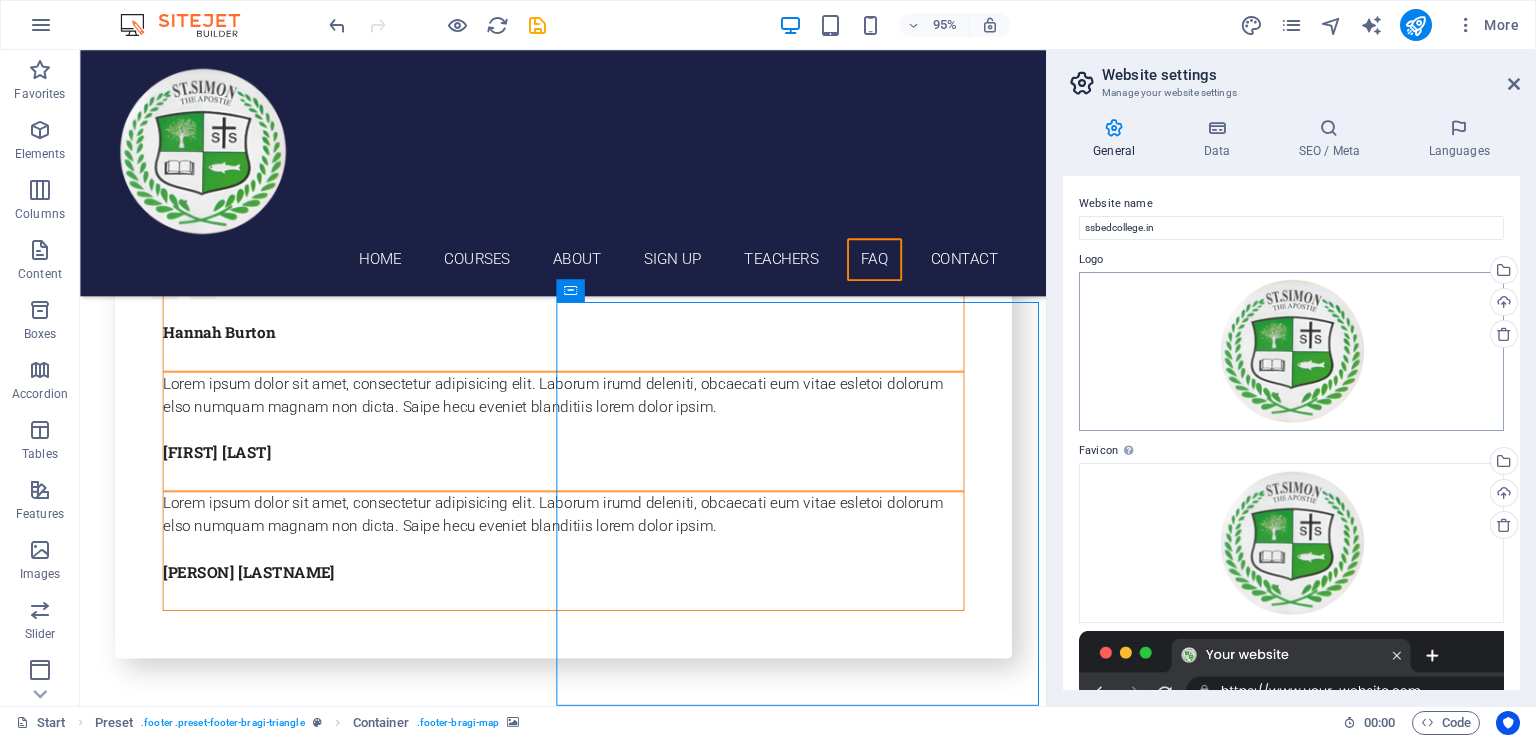 scroll, scrollTop: 298, scrollLeft: 0, axis: vertical 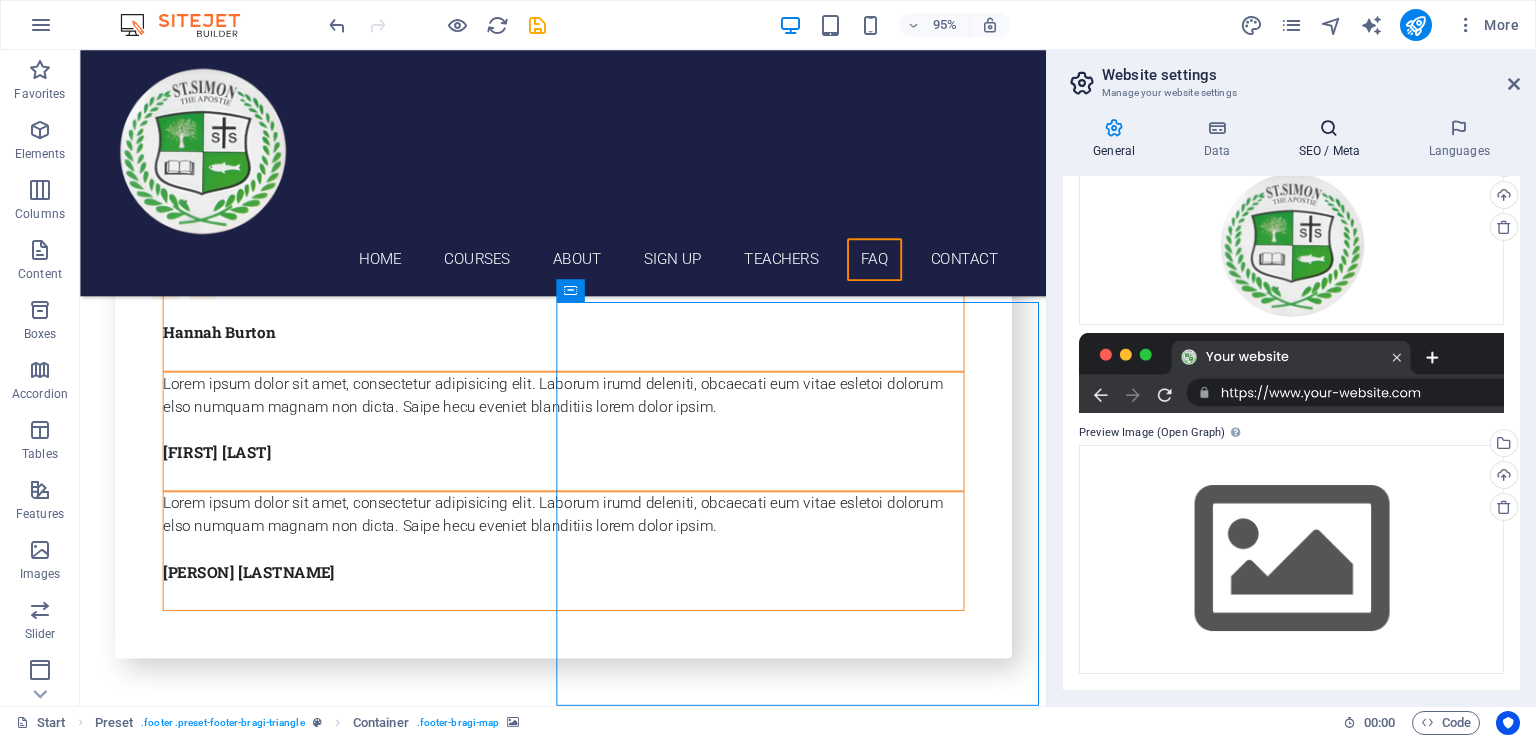 click on "SEO / Meta" at bounding box center [1333, 139] 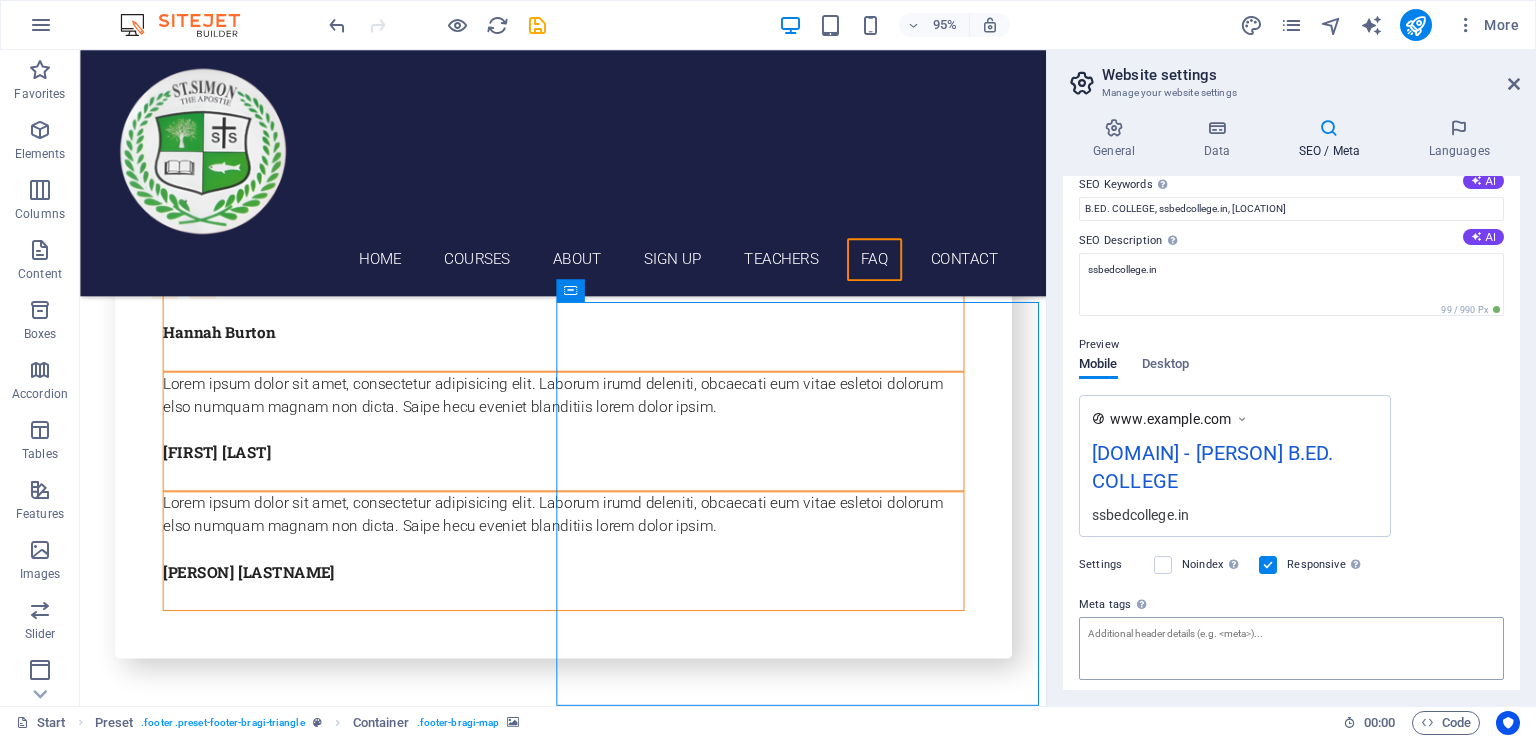 scroll, scrollTop: 248, scrollLeft: 0, axis: vertical 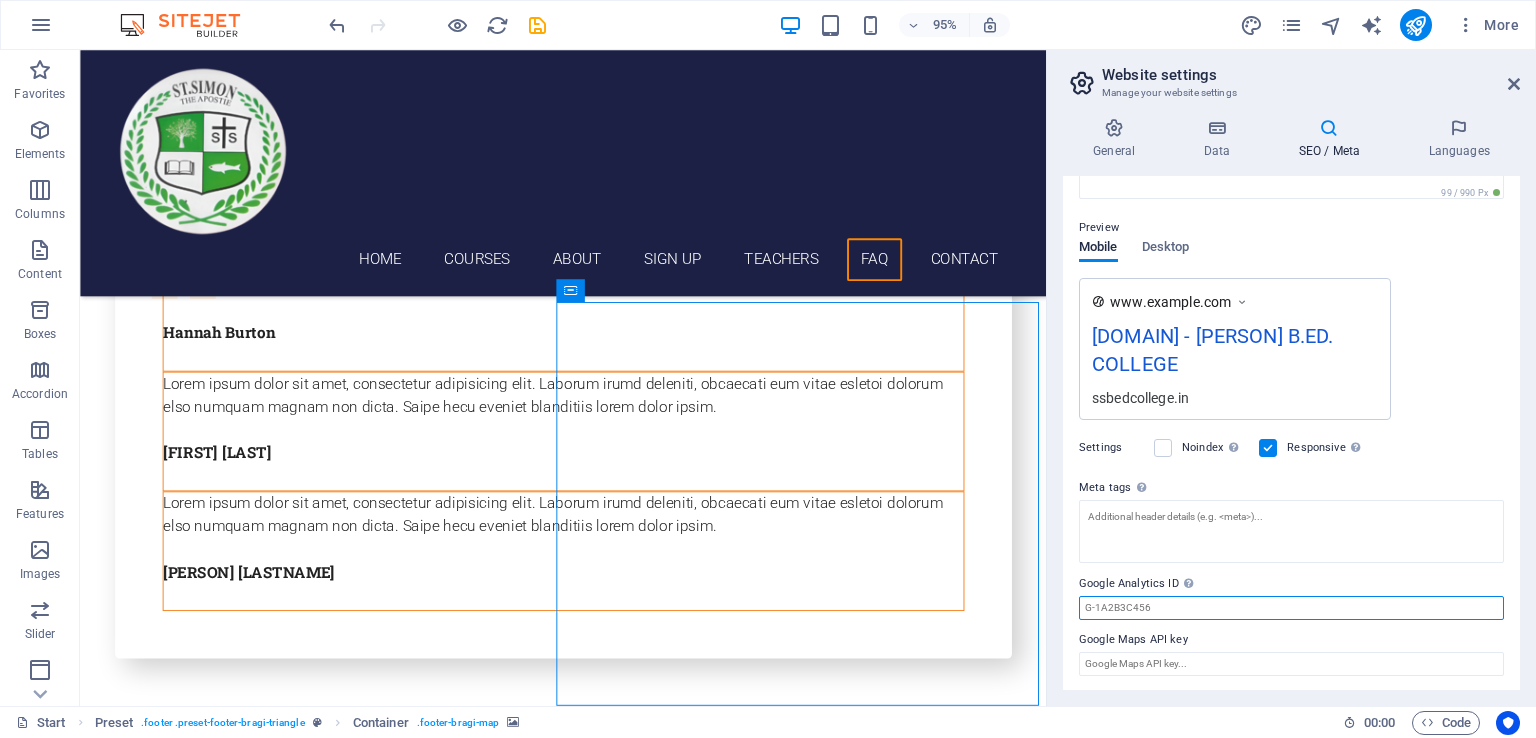 click on "Google Analytics ID Please only add the Google Analytics ID. We automatically include the ID in the tracking snippet. The Analytics ID looks similar to e.g. G-1A2B3C456" at bounding box center (1291, 608) 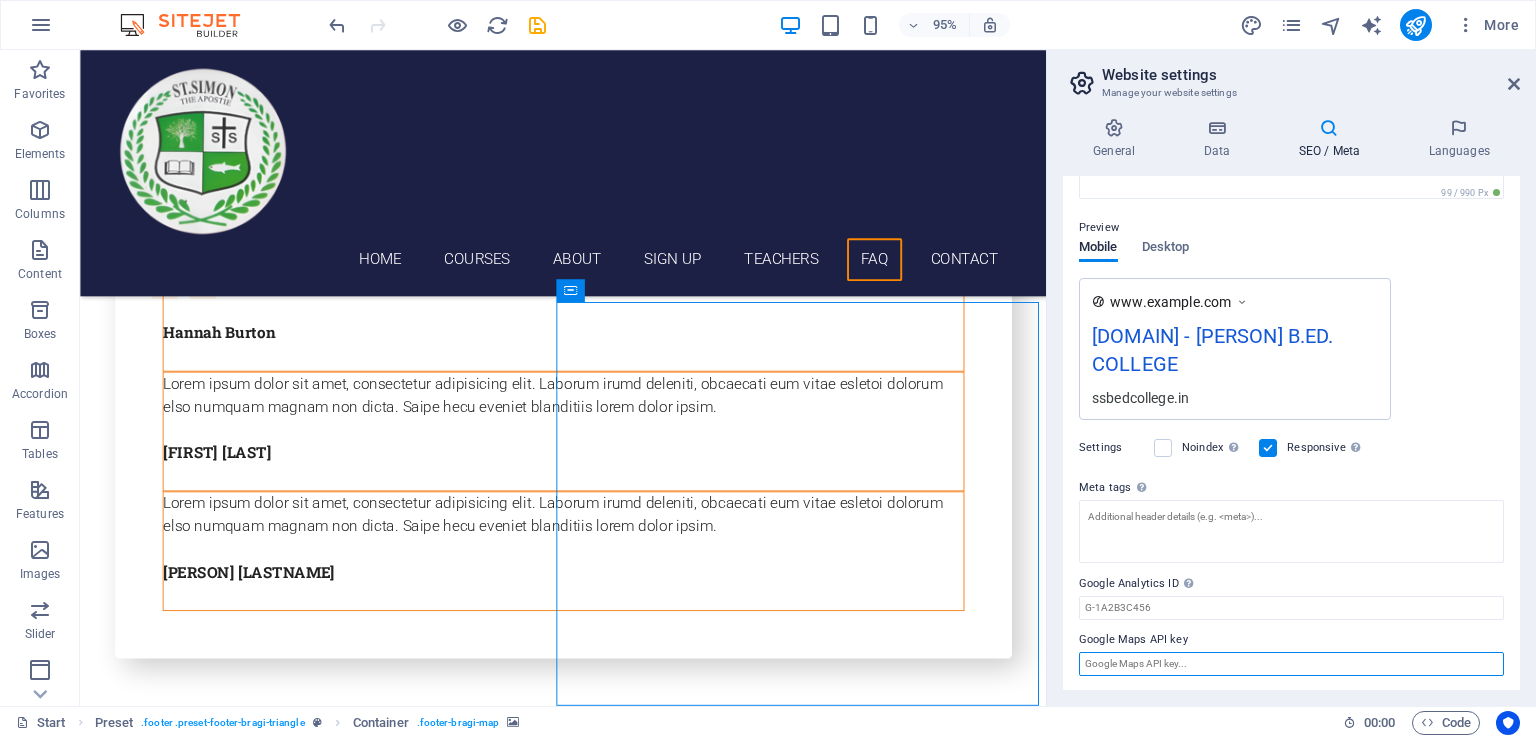click on "Google Maps API key" at bounding box center [1291, 664] 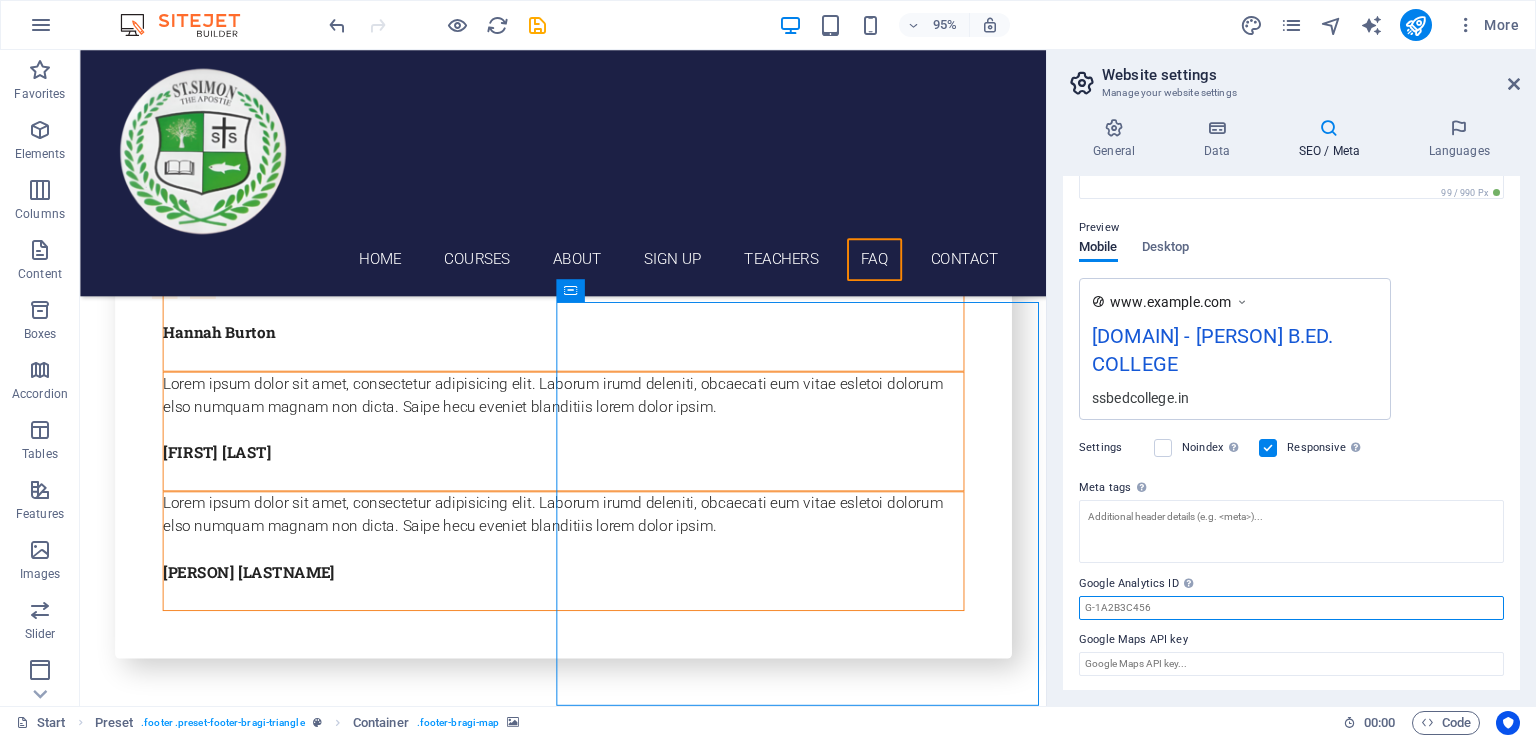click on "Google Analytics ID Please only add the Google Analytics ID. We automatically include the ID in the tracking snippet. The Analytics ID looks similar to e.g. G-1A2B3C456" at bounding box center [1291, 608] 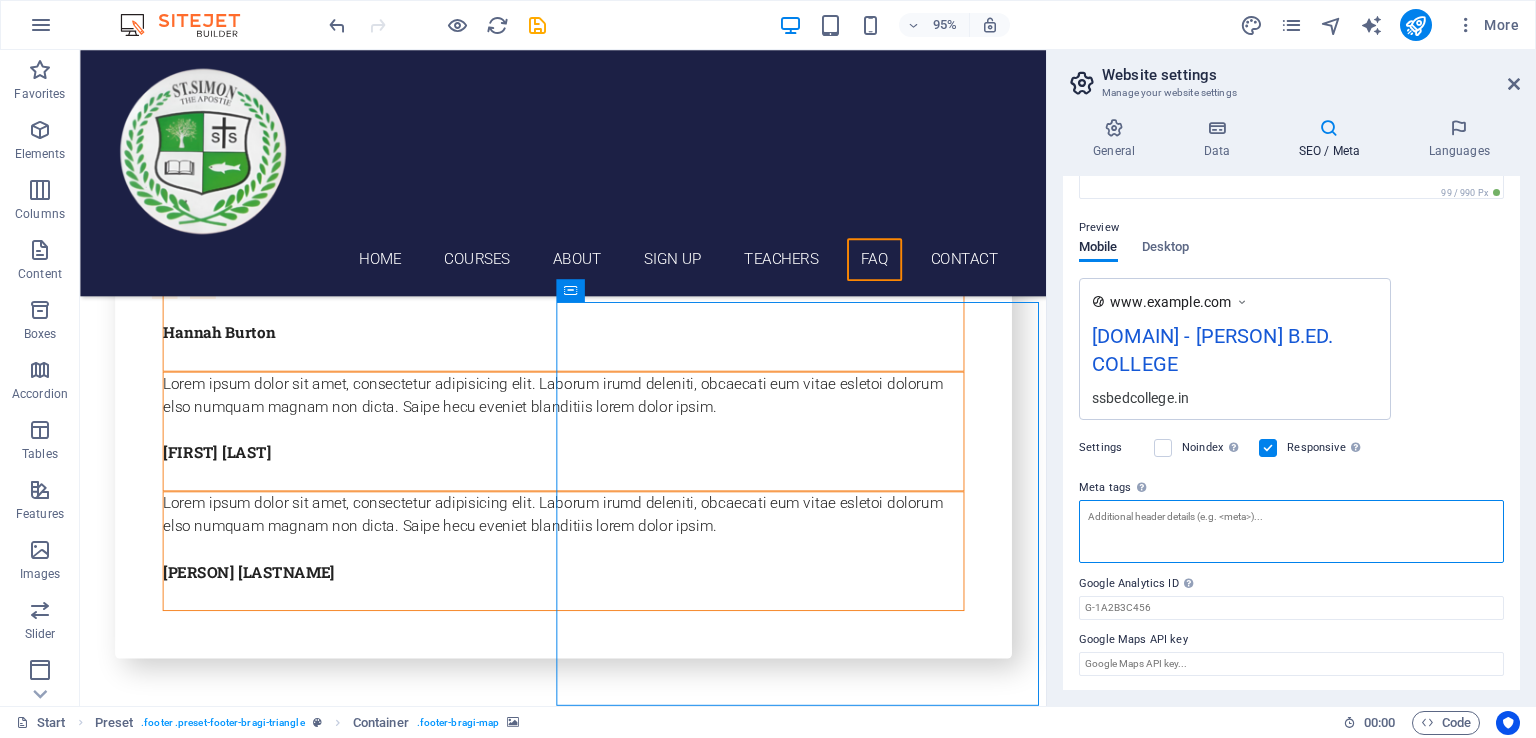click on "Meta tags Enter HTML code here that will be placed inside the  tags of your website. Please note that your website may not function if you include code with errors." at bounding box center [1291, 531] 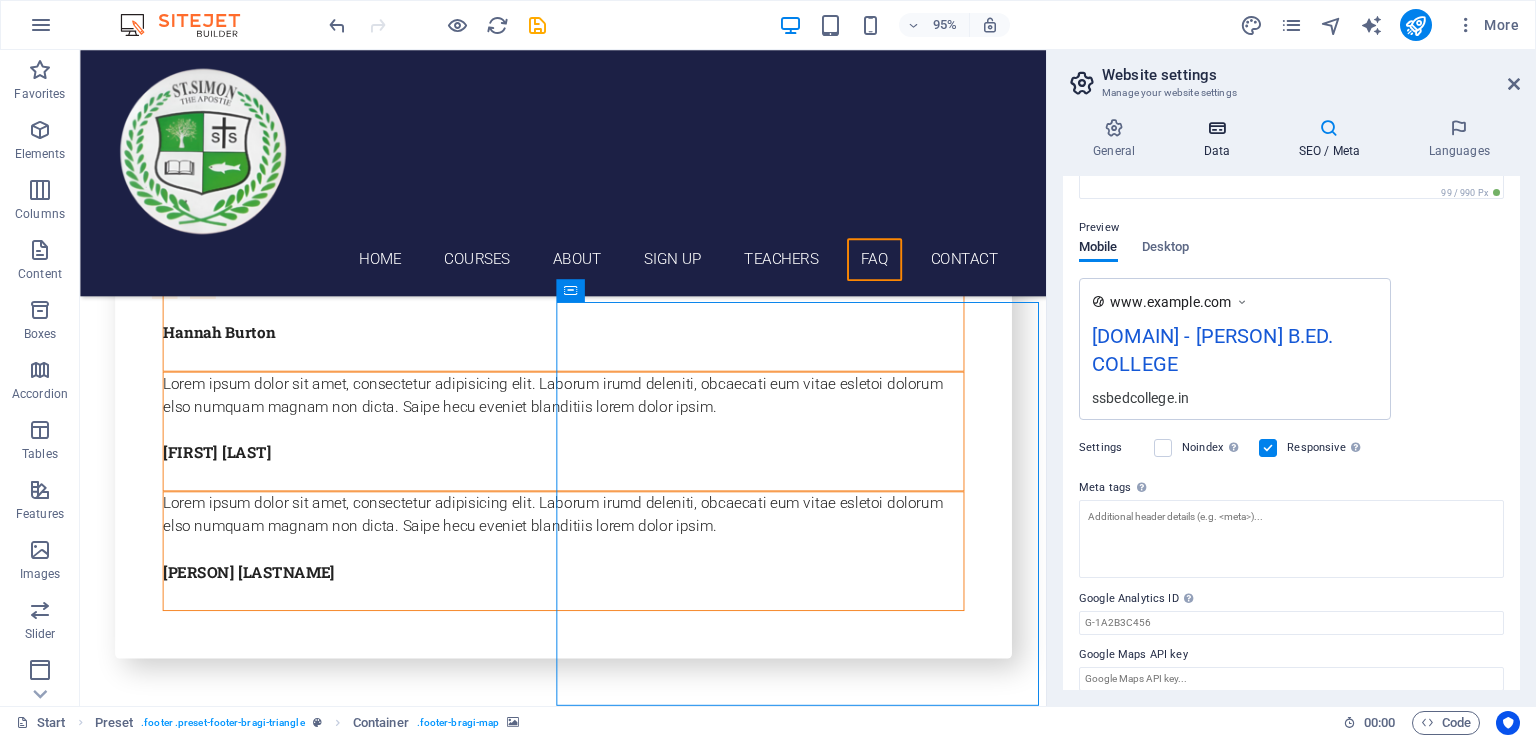 click at bounding box center (1216, 128) 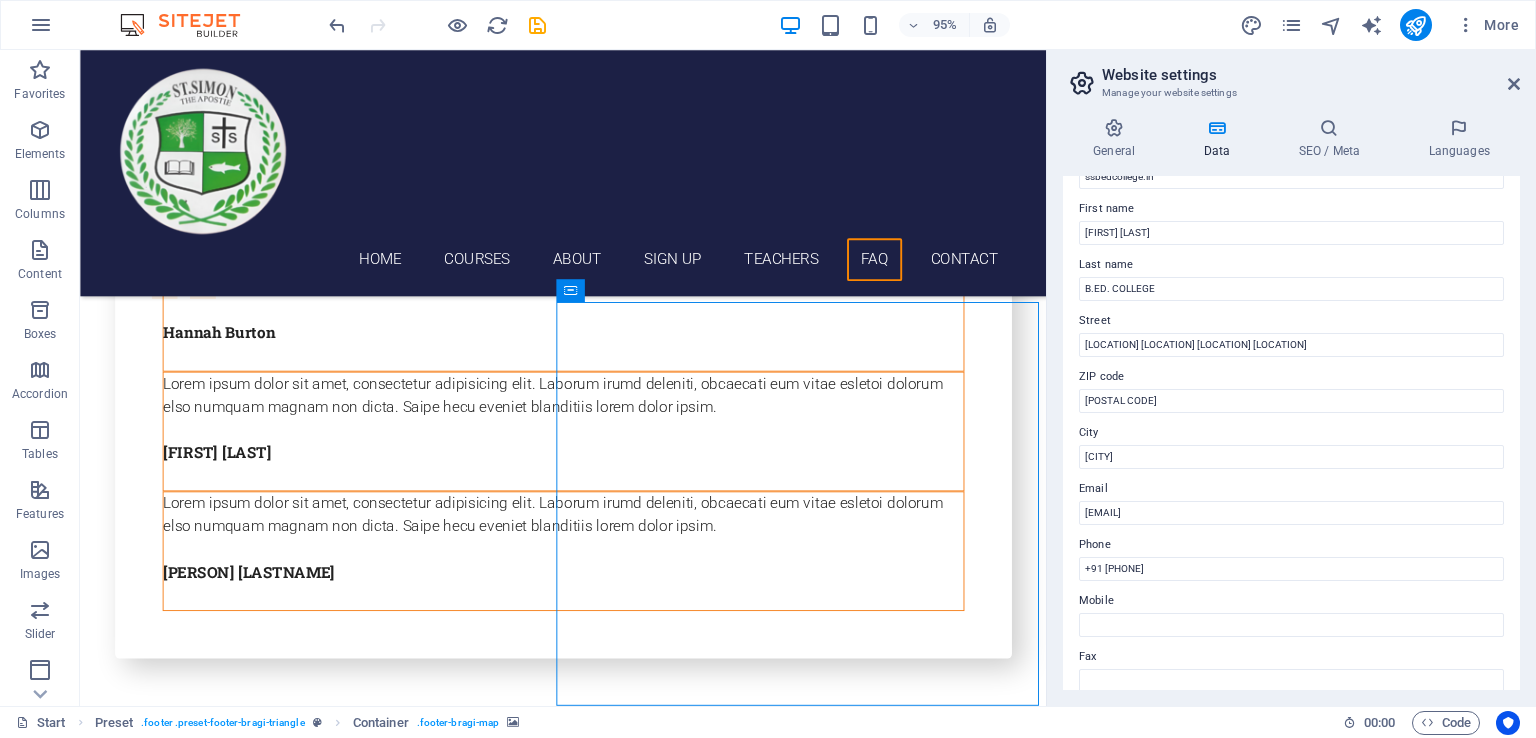 scroll, scrollTop: 0, scrollLeft: 0, axis: both 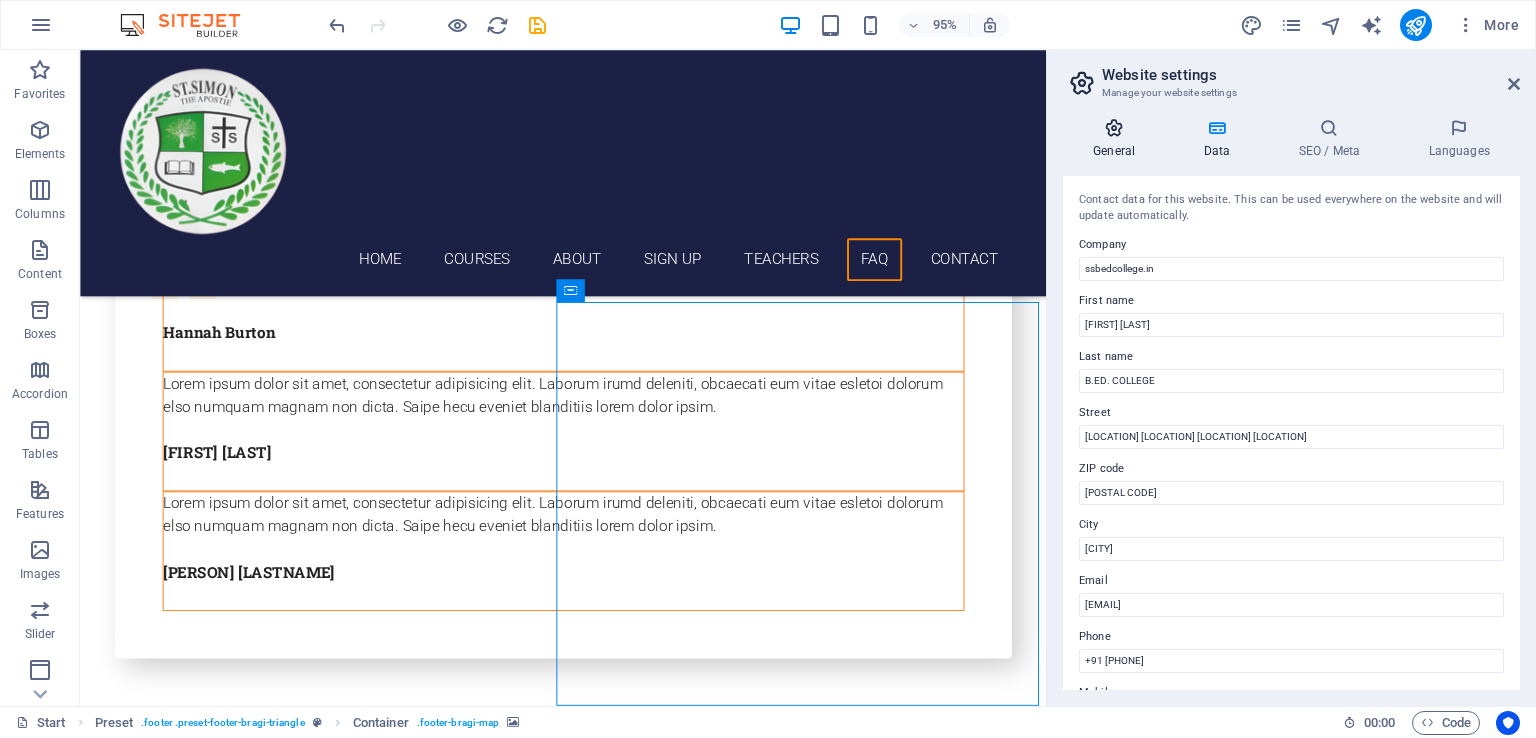 click at bounding box center (1114, 128) 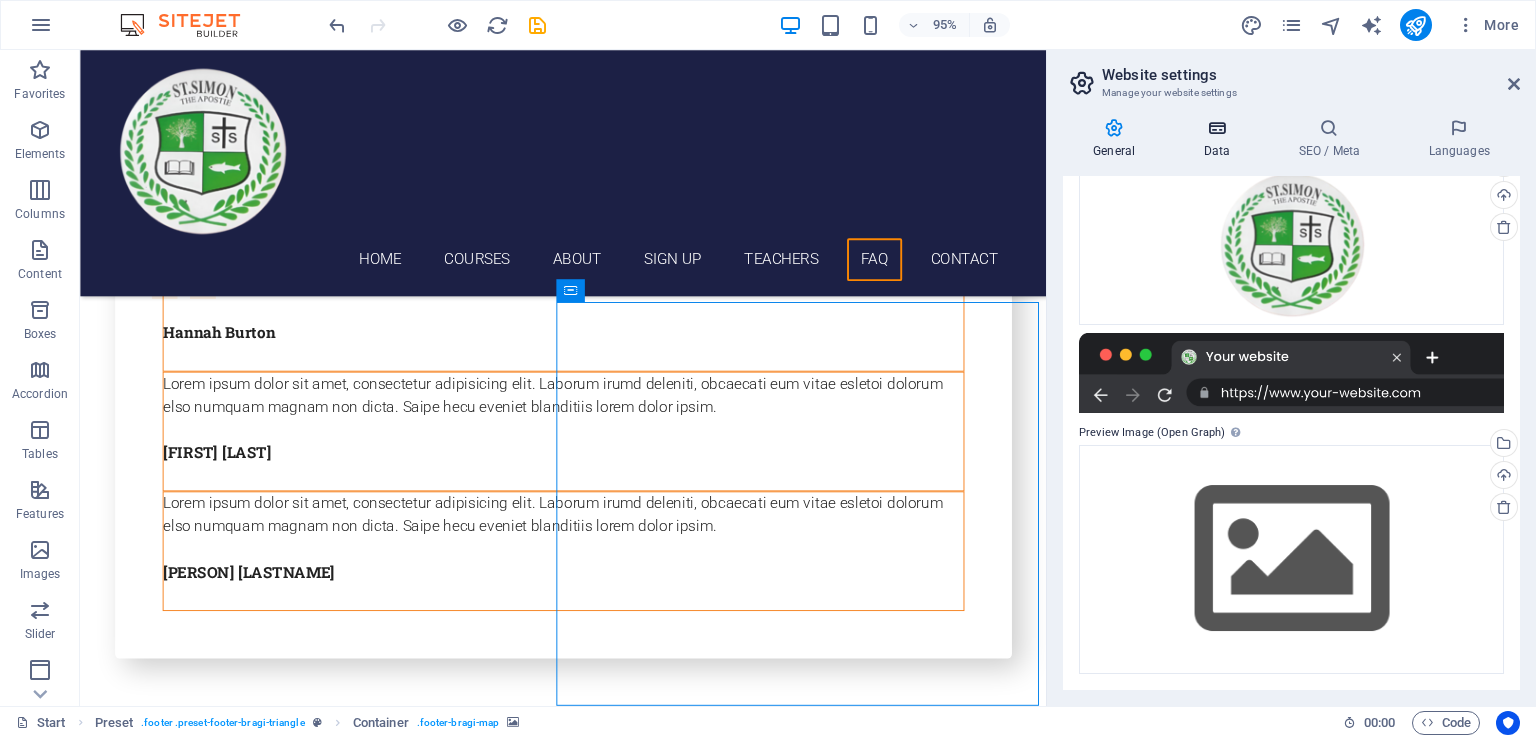 click on "Data" at bounding box center (1220, 139) 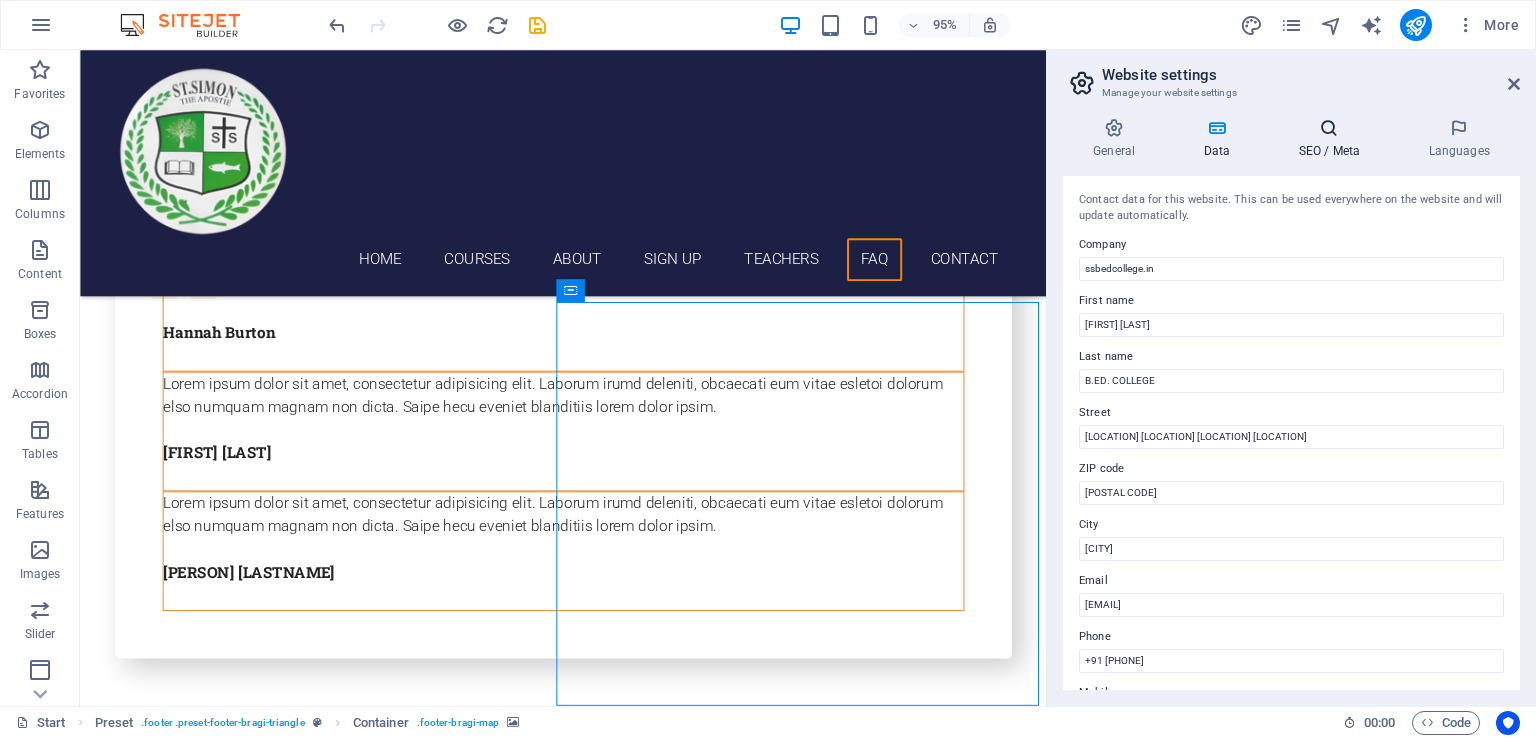 click on "SEO / Meta" at bounding box center [1333, 139] 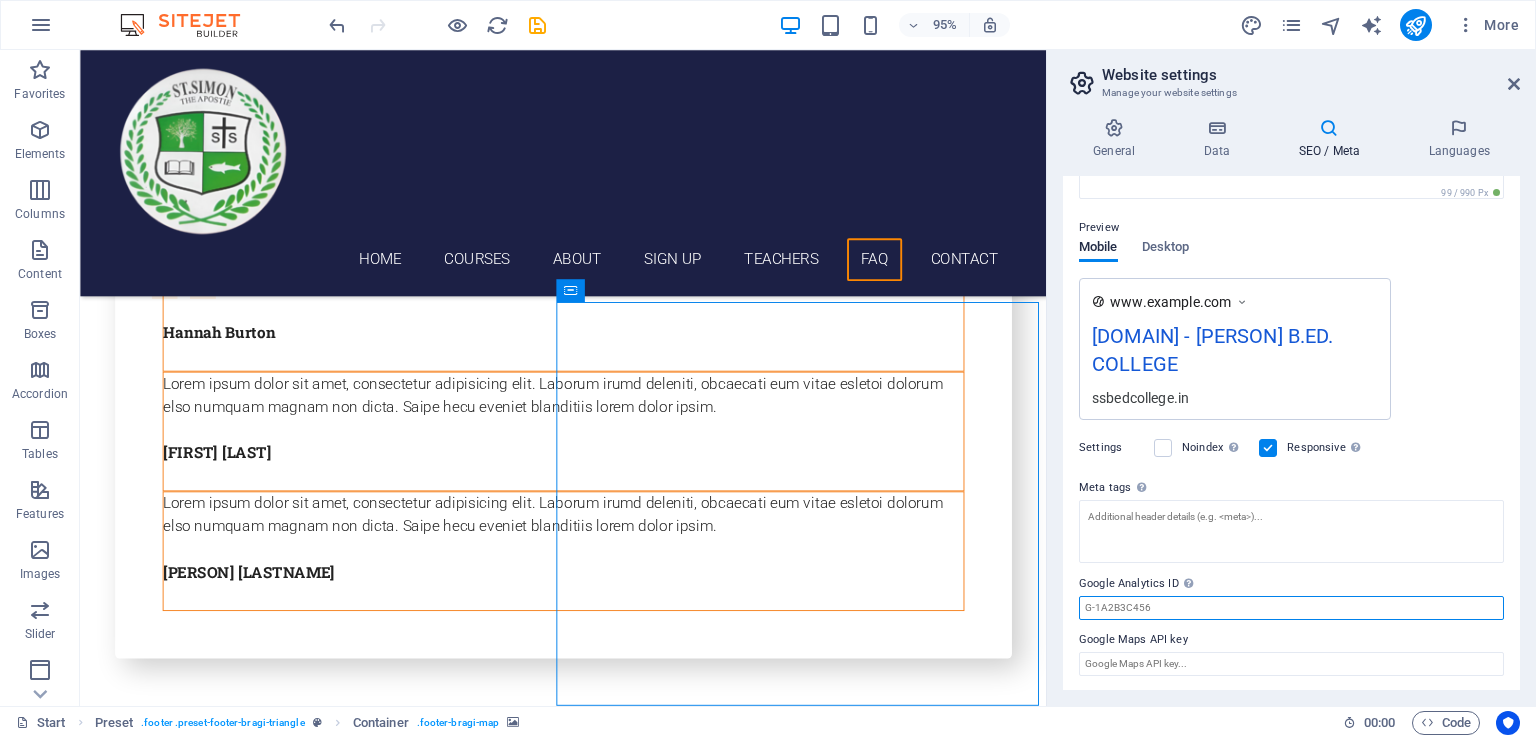 click on "Google Analytics ID Please only add the Google Analytics ID. We automatically include the ID in the tracking snippet. The Analytics ID looks similar to e.g. G-1A2B3C456" at bounding box center (1291, 608) 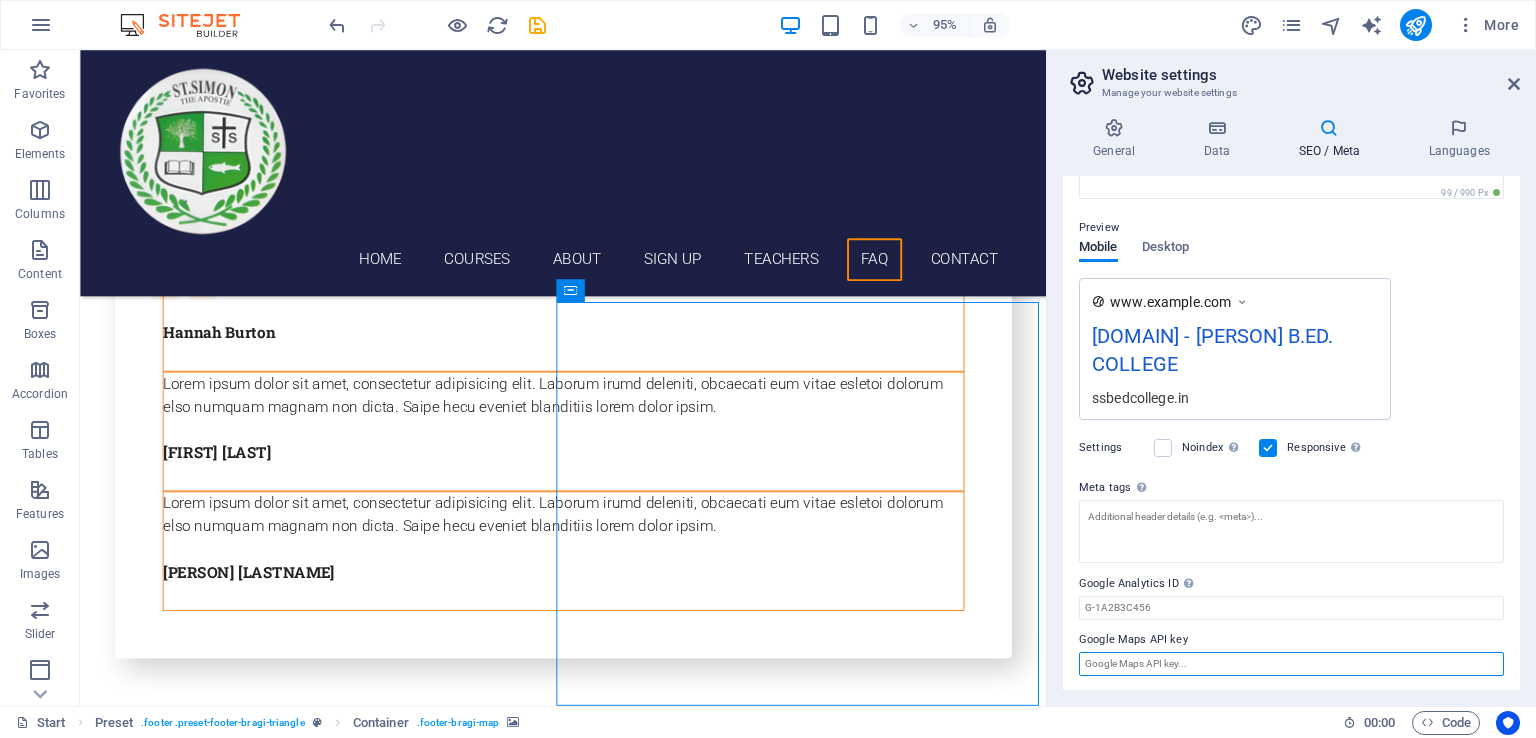 click on "Google Maps API key" at bounding box center (1291, 664) 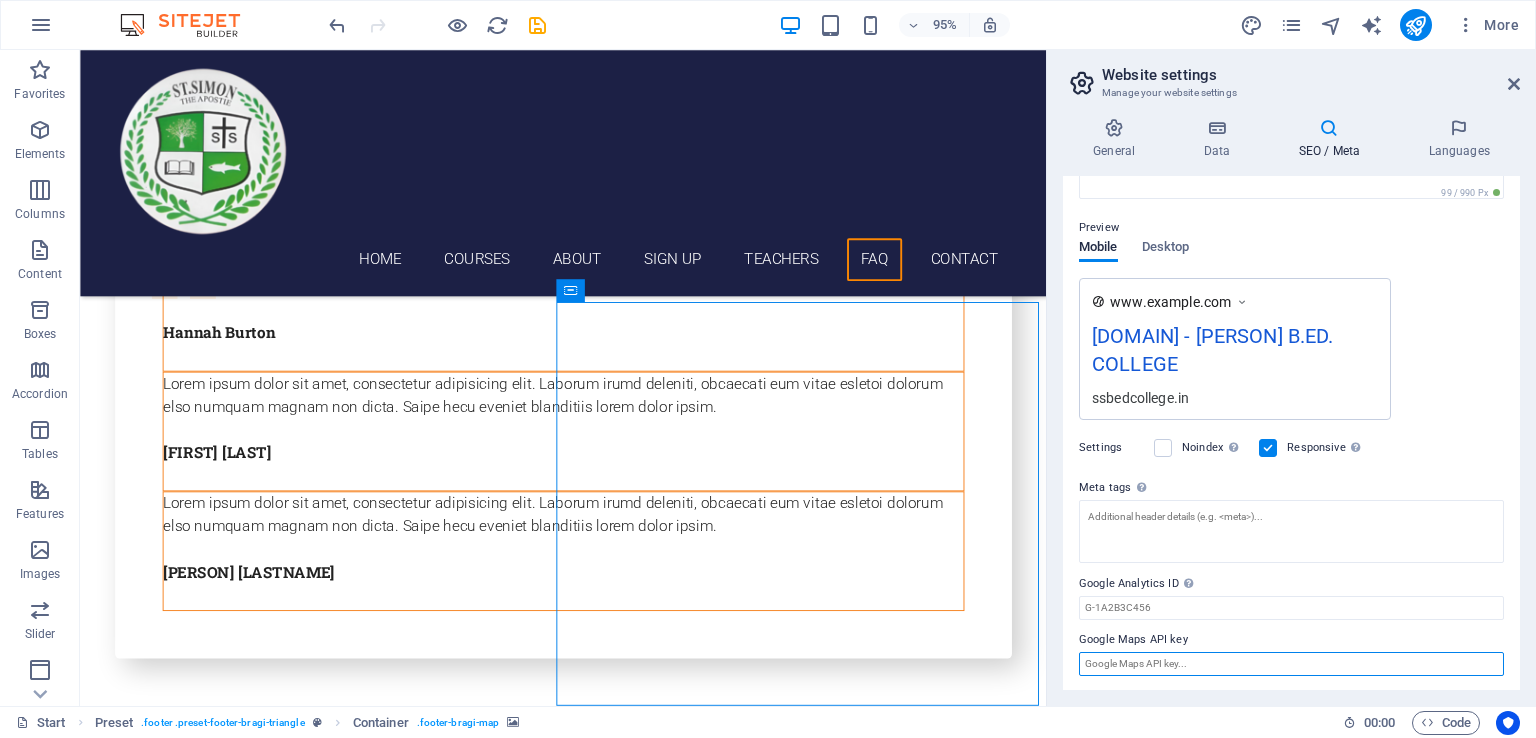 paste on "25.46565, 84.89582" 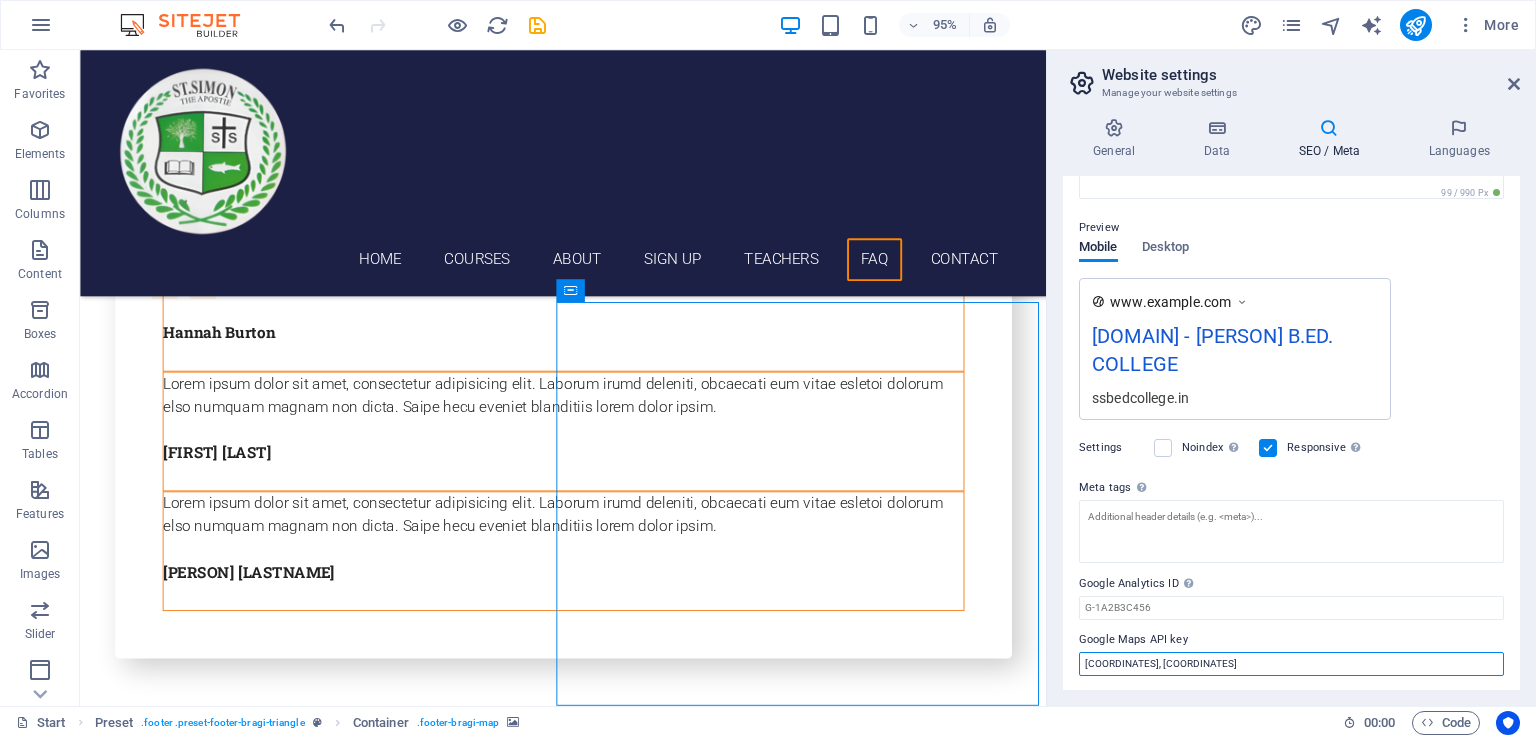 type on "25.46565, 84.89582" 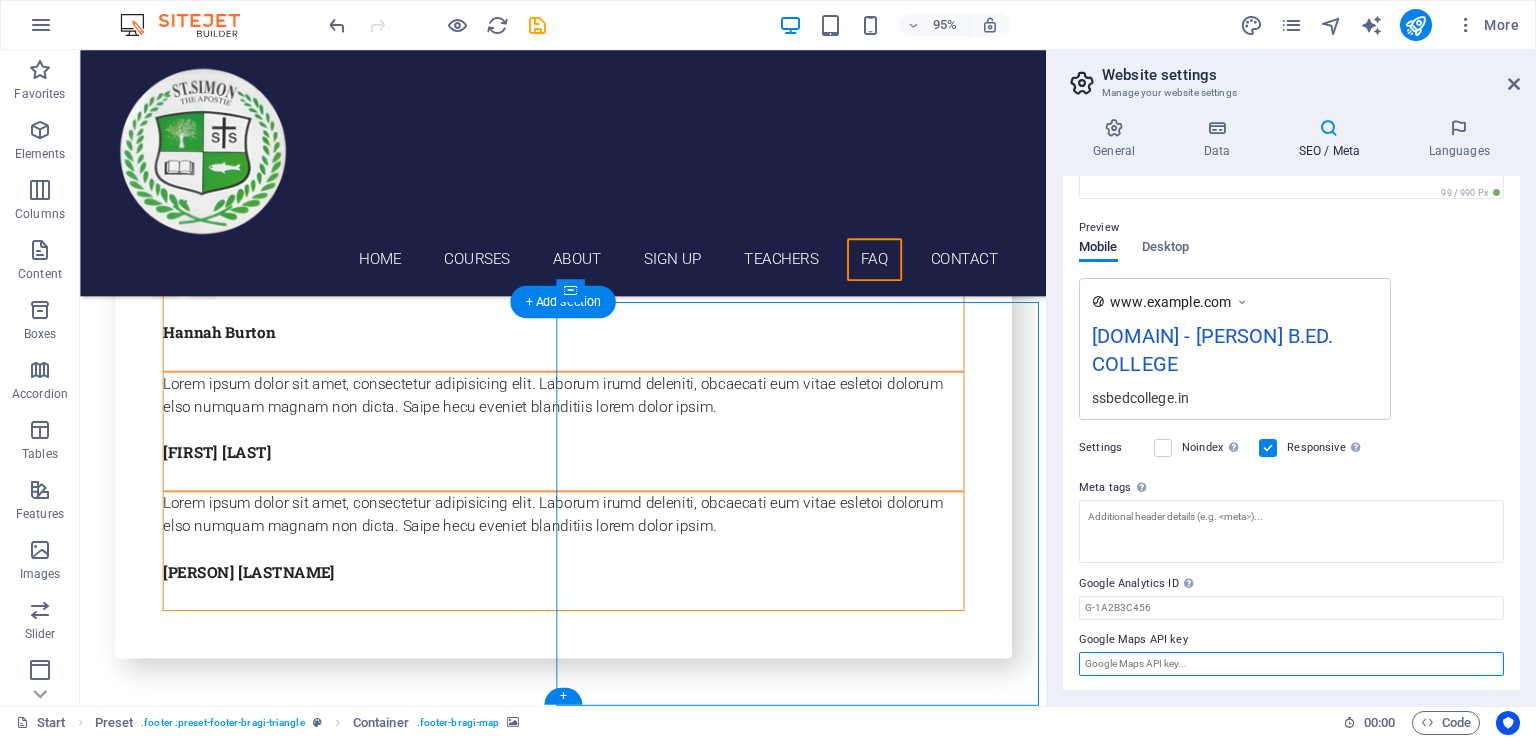 type 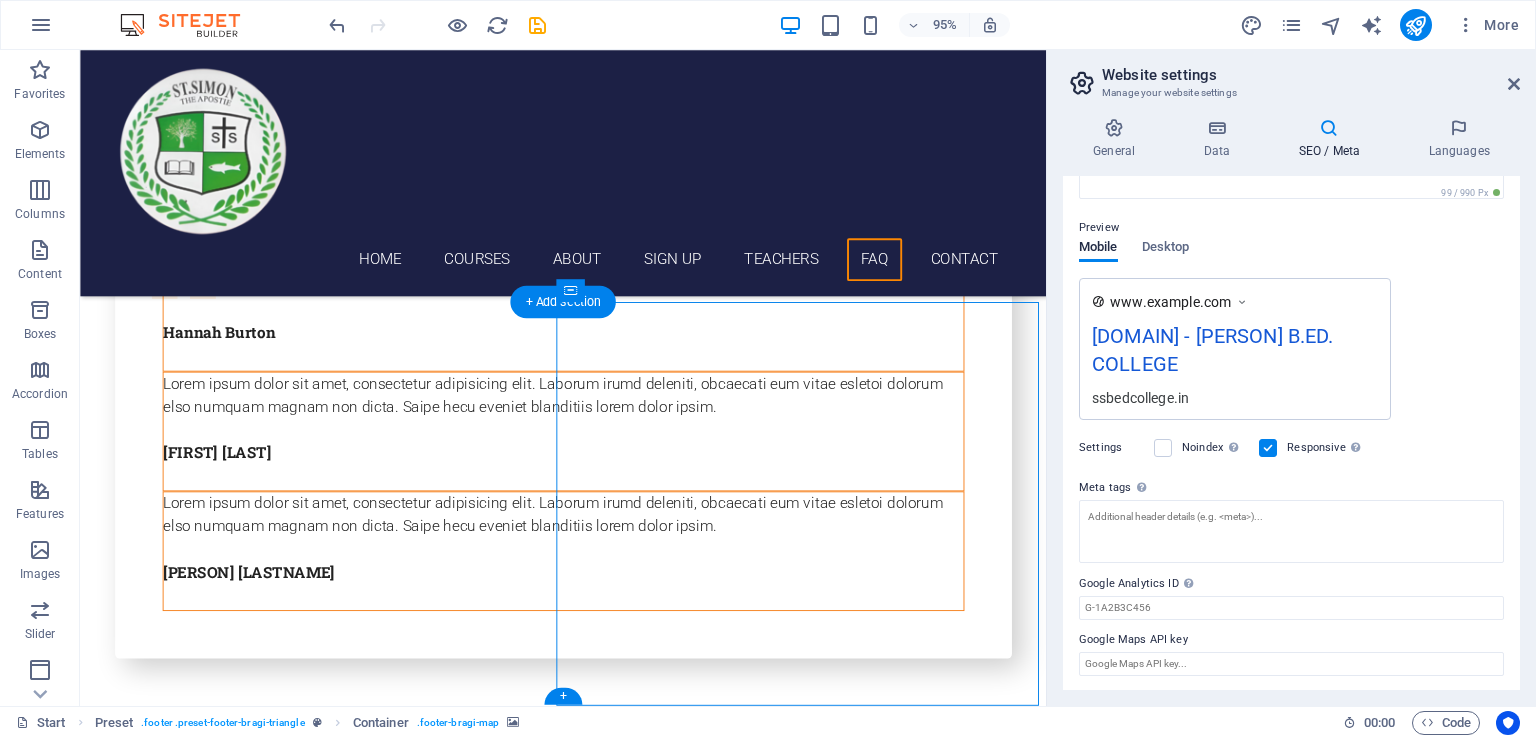 click at bounding box center (843, -7287) 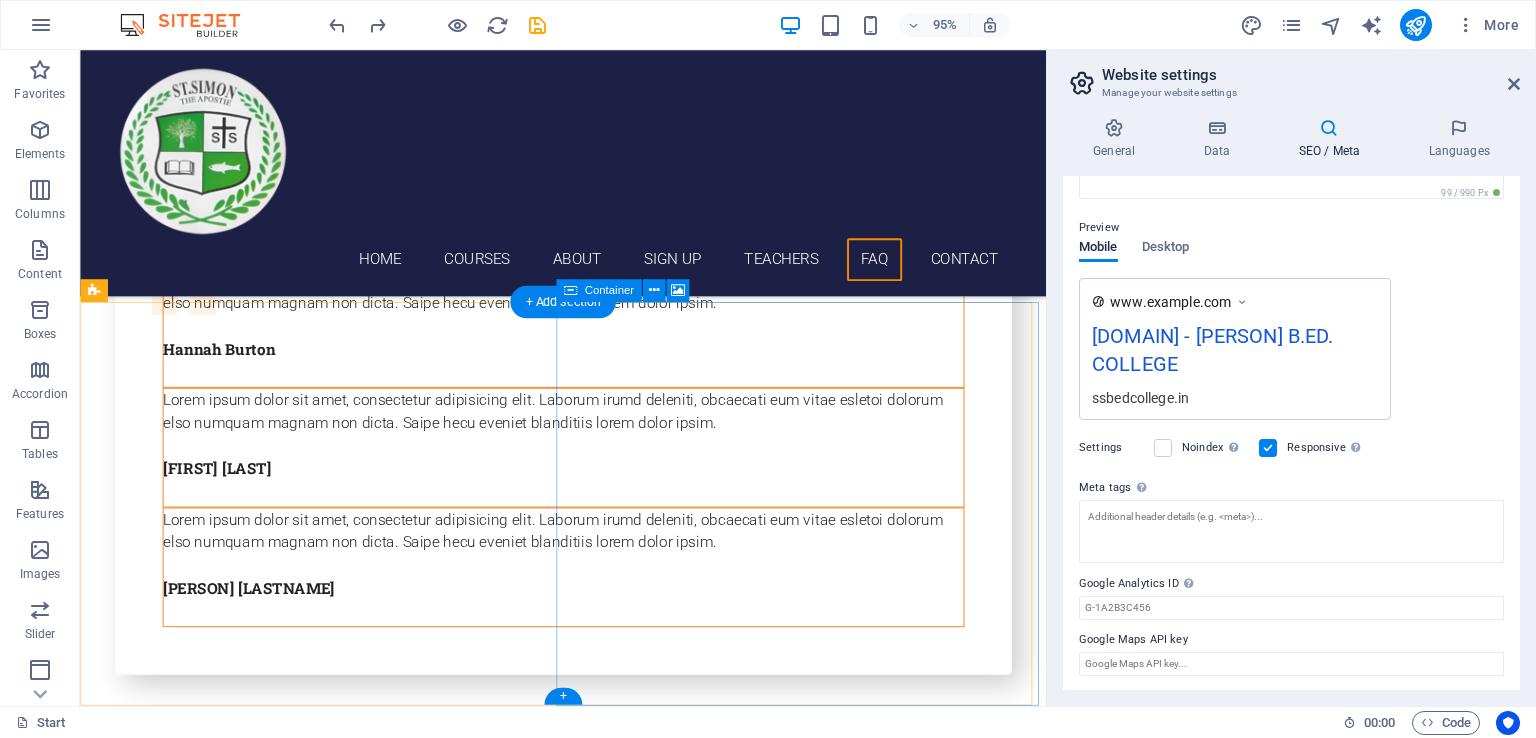 click on "Drop content here or  Add elements  Paste clipboard" at bounding box center [843, -7003] 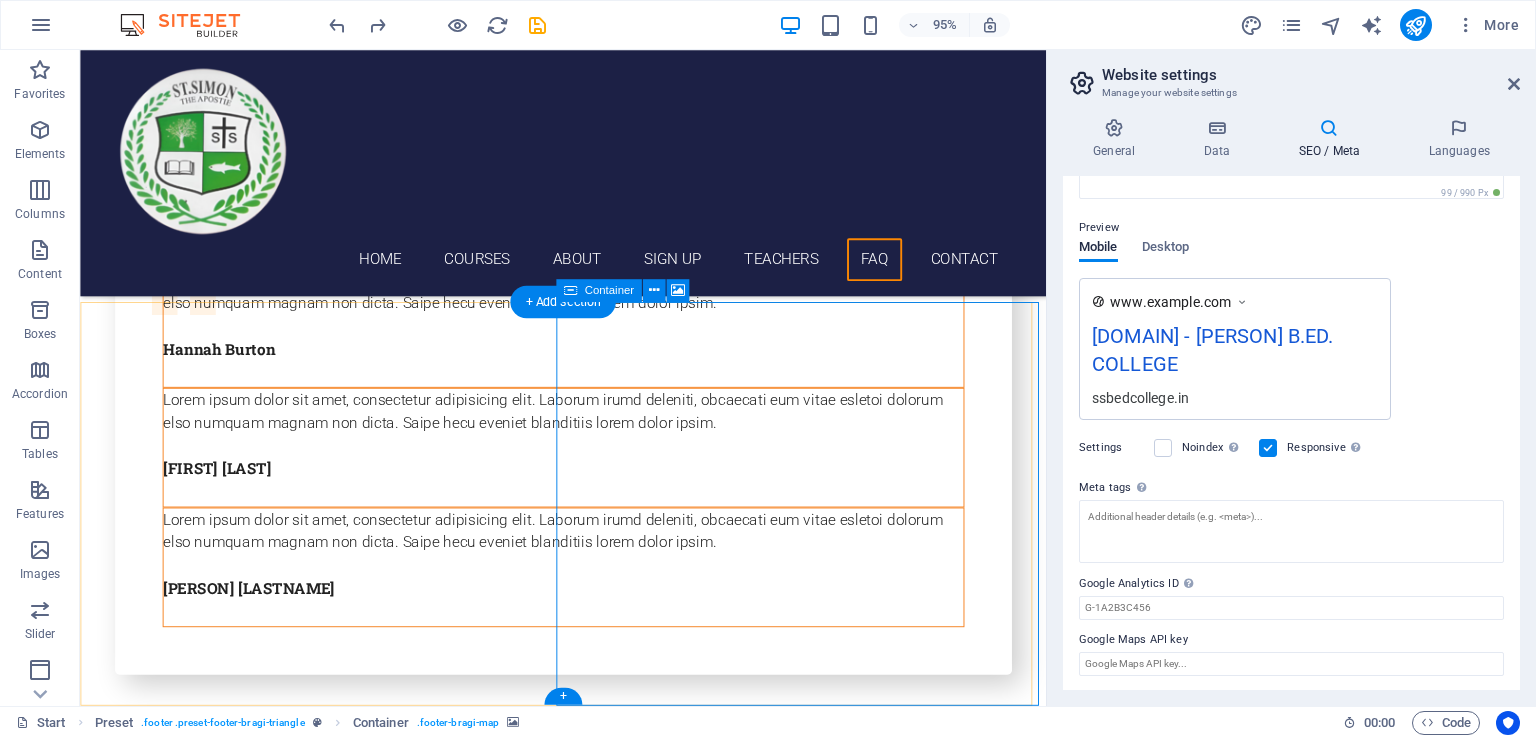 click on "Drop content here or  Add elements  Paste clipboard" at bounding box center (843, -7003) 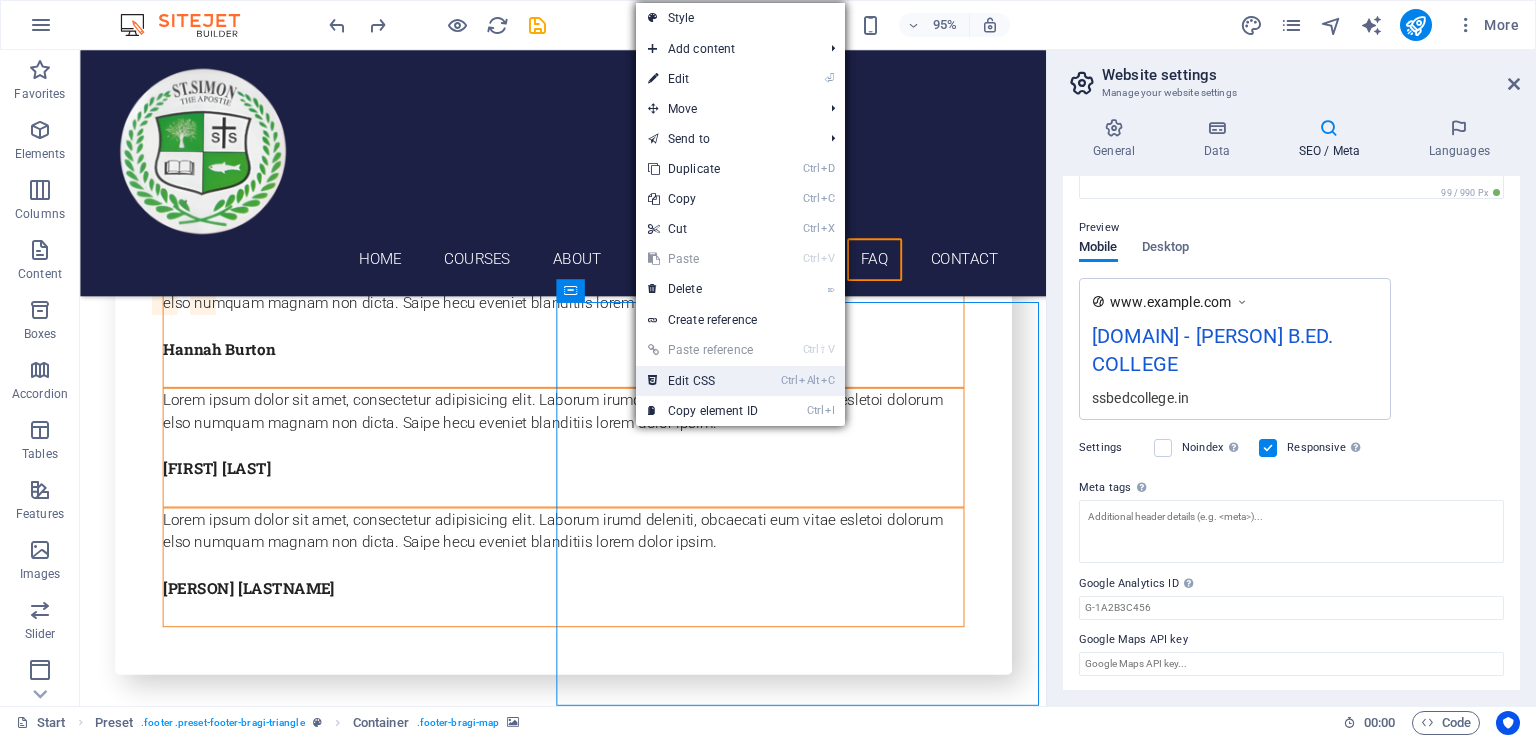 click on "Ctrl Alt C  Edit CSS" at bounding box center (703, 381) 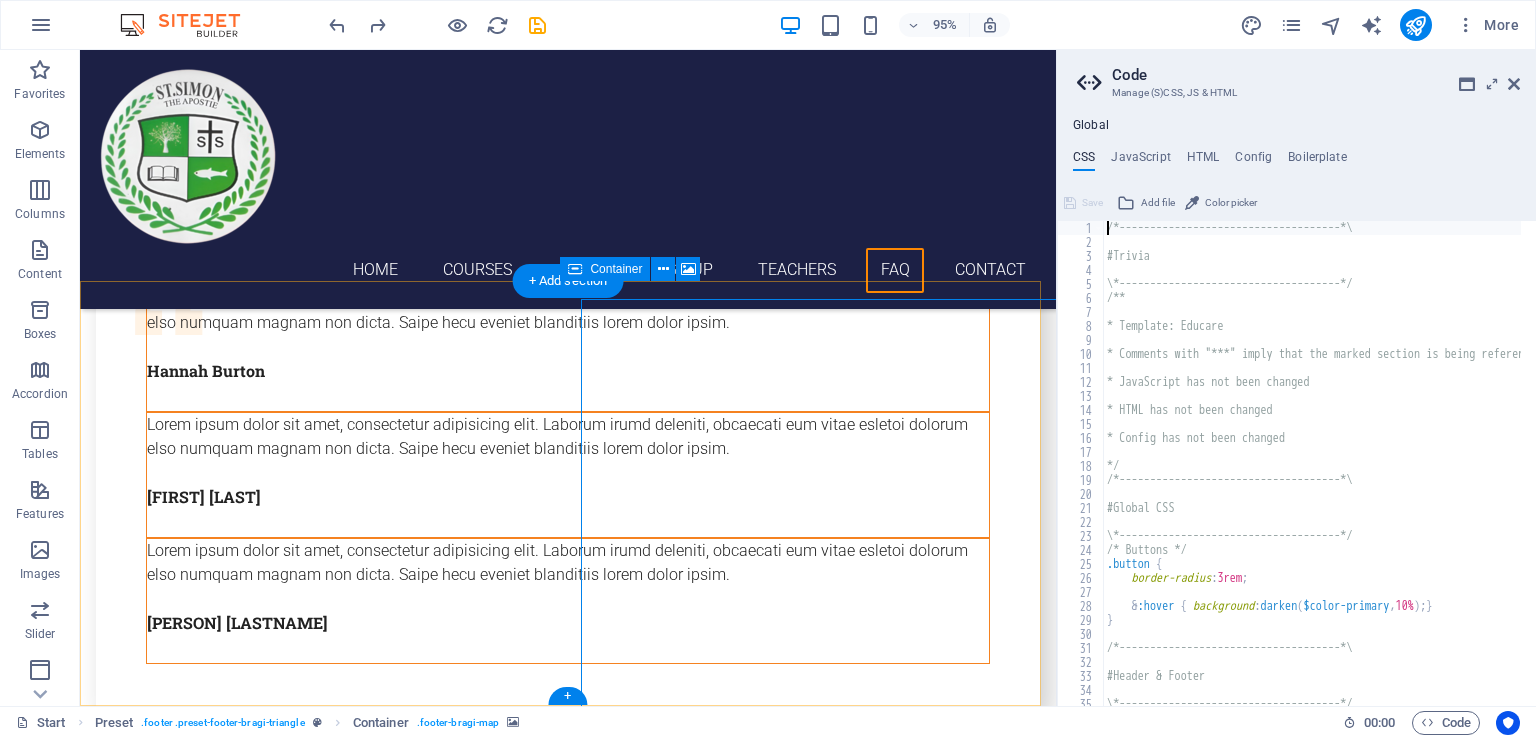 scroll, scrollTop: 7566, scrollLeft: 0, axis: vertical 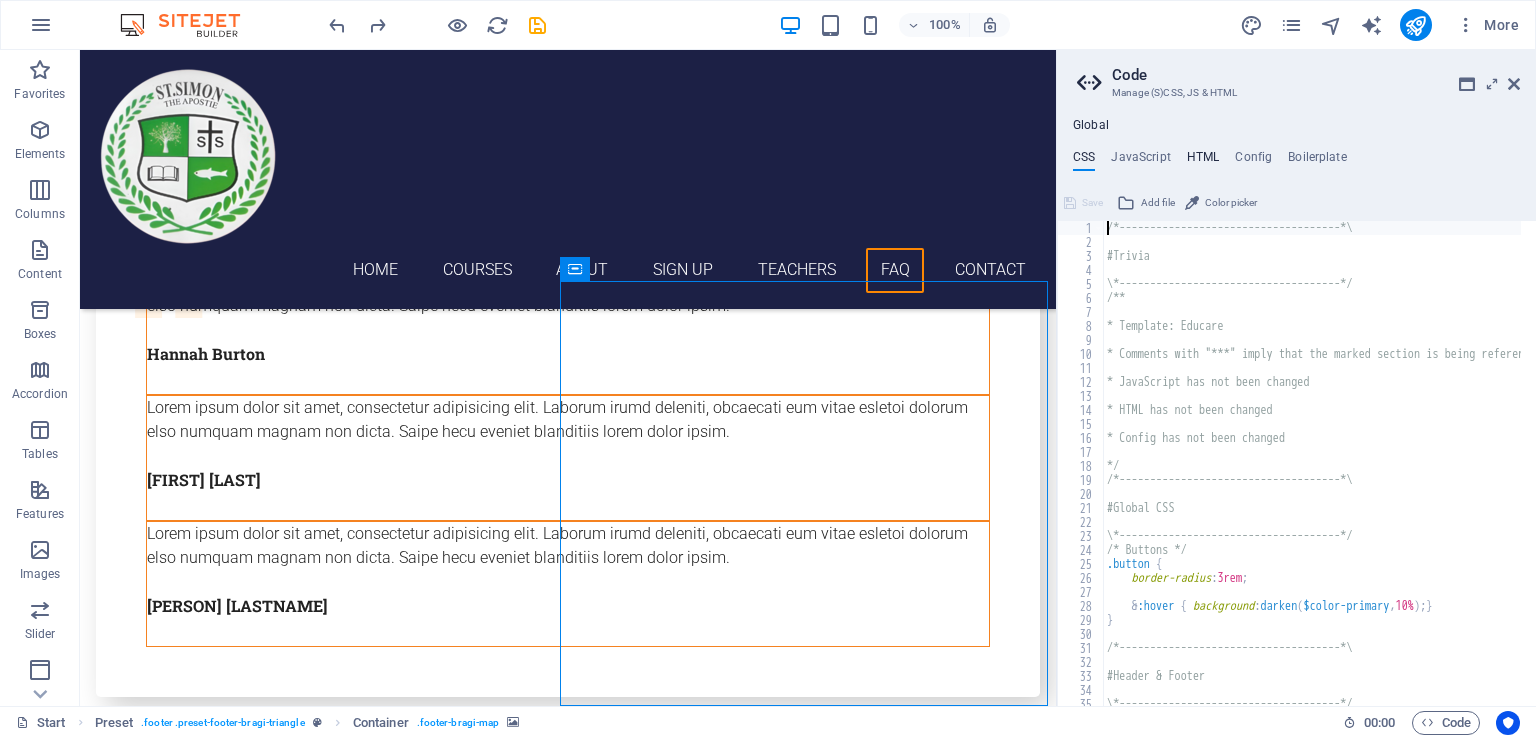 click on "HTML" at bounding box center (1203, 161) 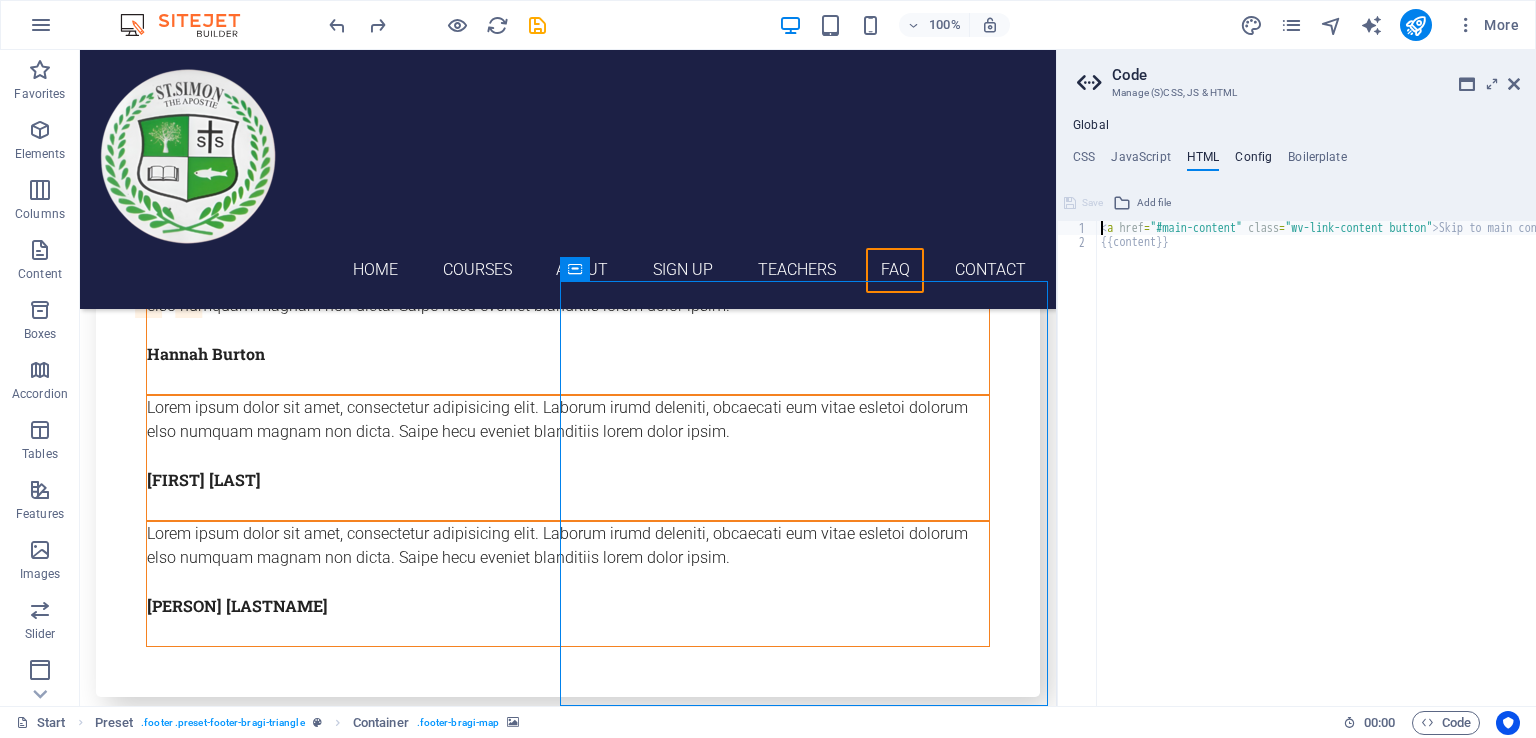click on "Config" at bounding box center [1253, 161] 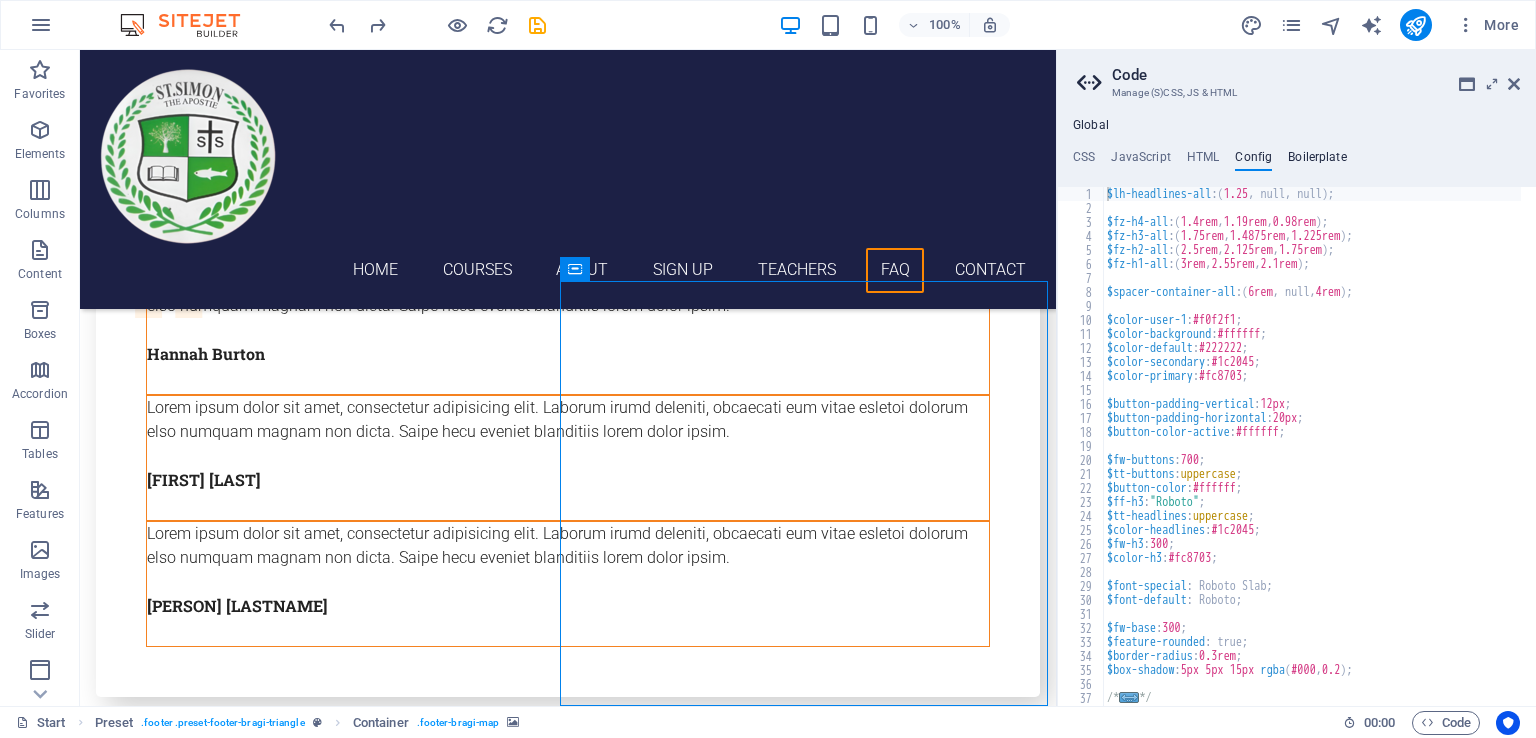 click on "Boilerplate" at bounding box center (1317, 161) 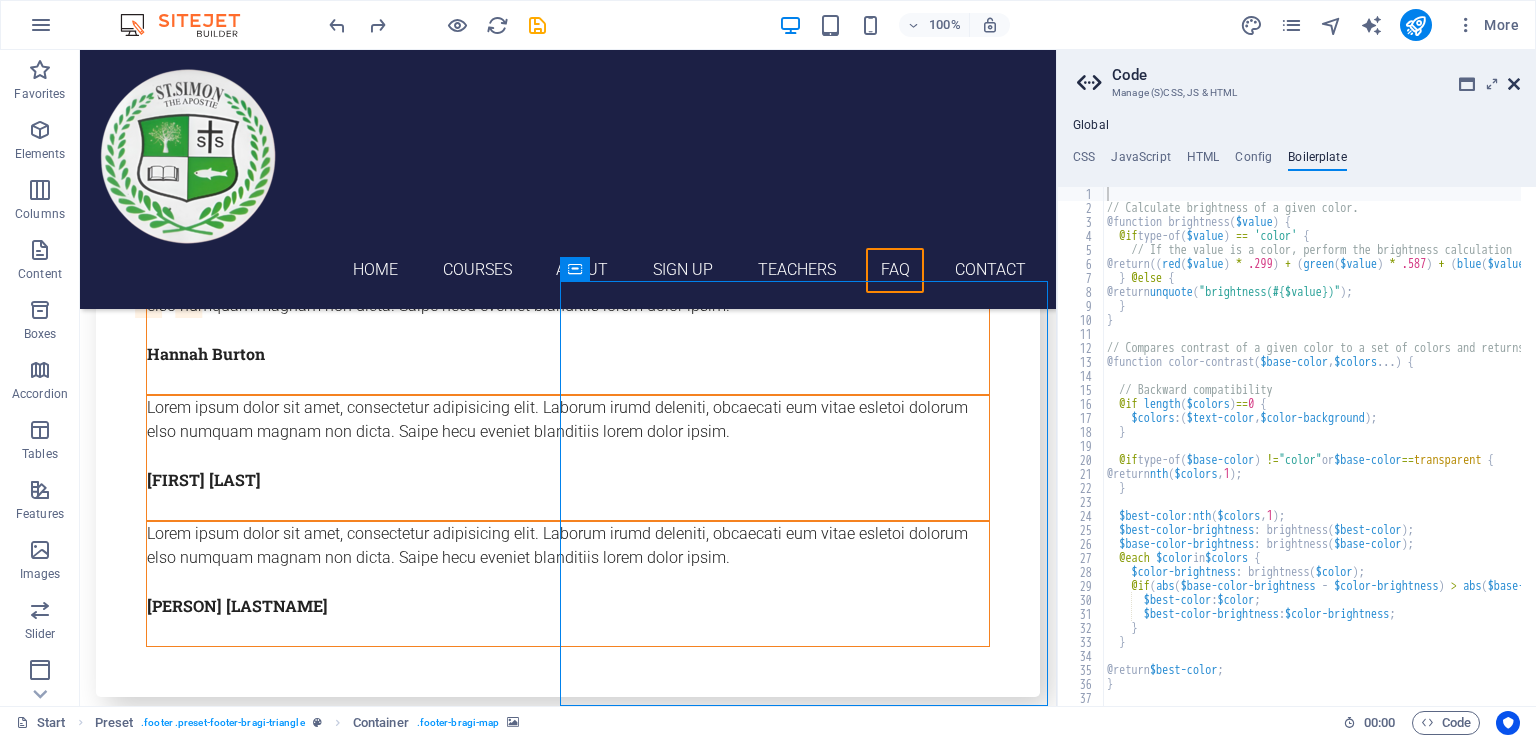 click at bounding box center (1514, 84) 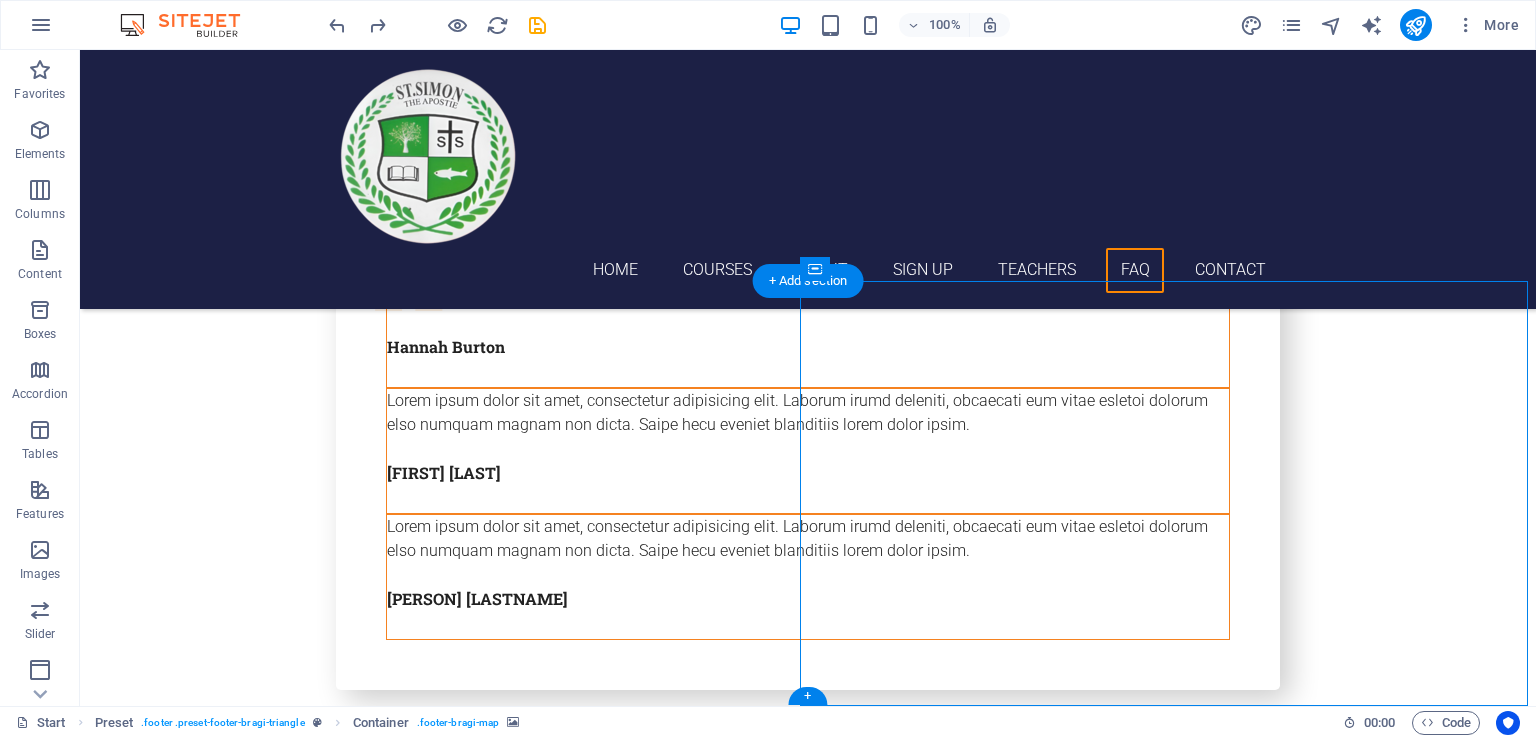 click at bounding box center [1172, -7287] 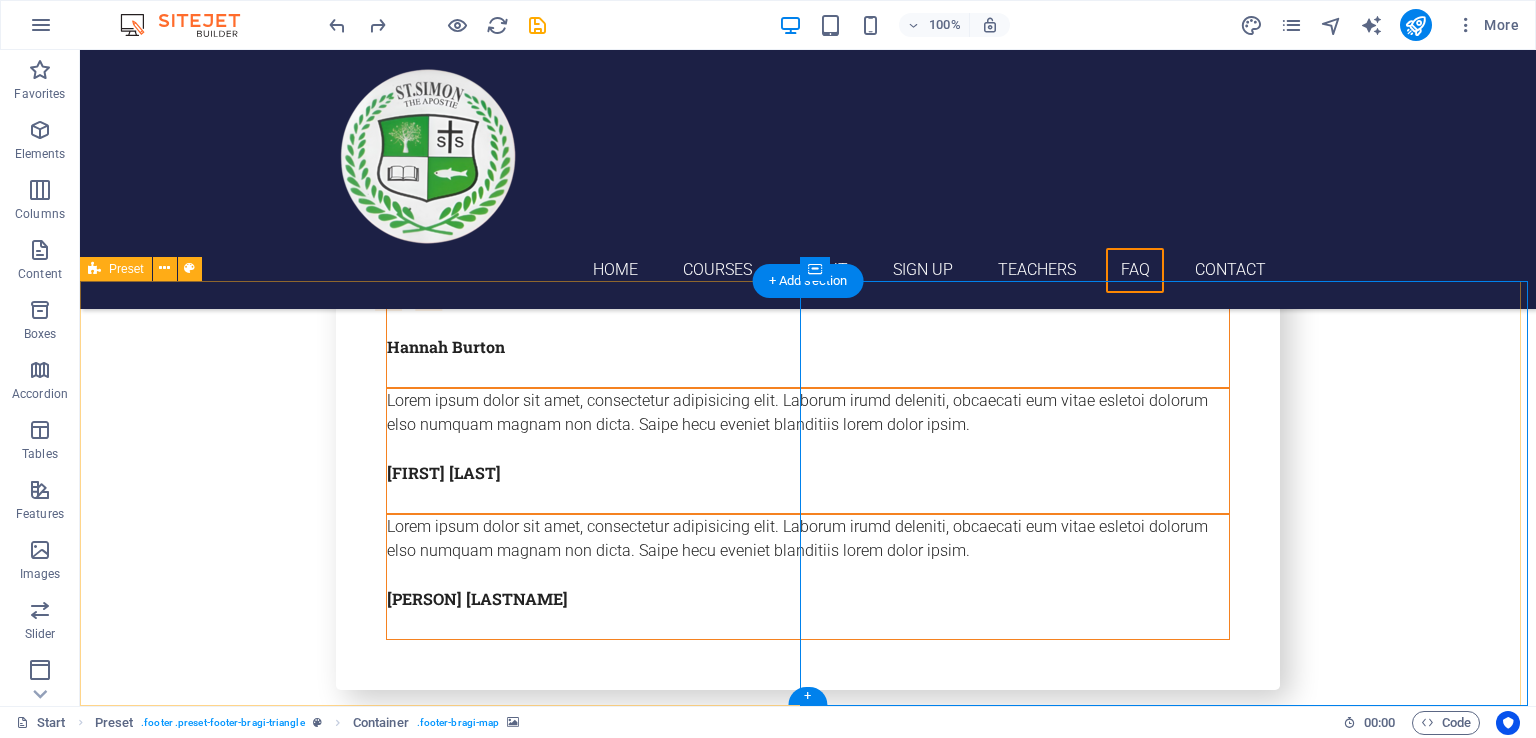 click on "Get in touch ssbedcollege.in ANDHRA CHAUKY GORAKHRY BIKRAM PATNA ,  PATNA   801104 +91 9334316276 jpjphimalayan@gmail.com Legal Notice  |  Privacy Drop content here or  Add elements  Paste clipboard" at bounding box center (808, 6579) 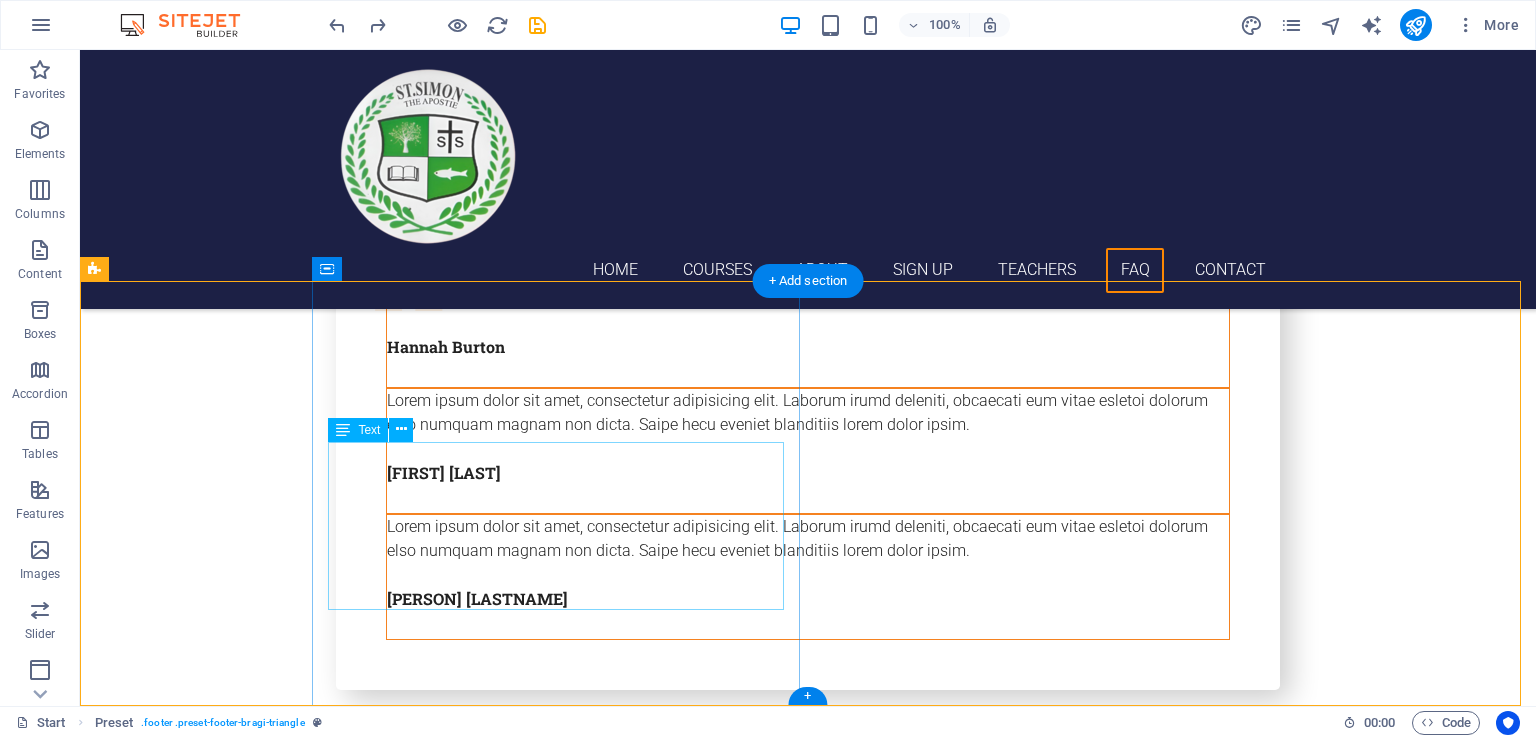 click on "ssbedcollege.in ANDHRA CHAUKY GORAKHRY BIKRAM PATNA ,  PATNA   801104 +91 9334316276 jpjphimalayan@gmail.com Legal Notice  |  Privacy" at bounding box center [564, 6612] 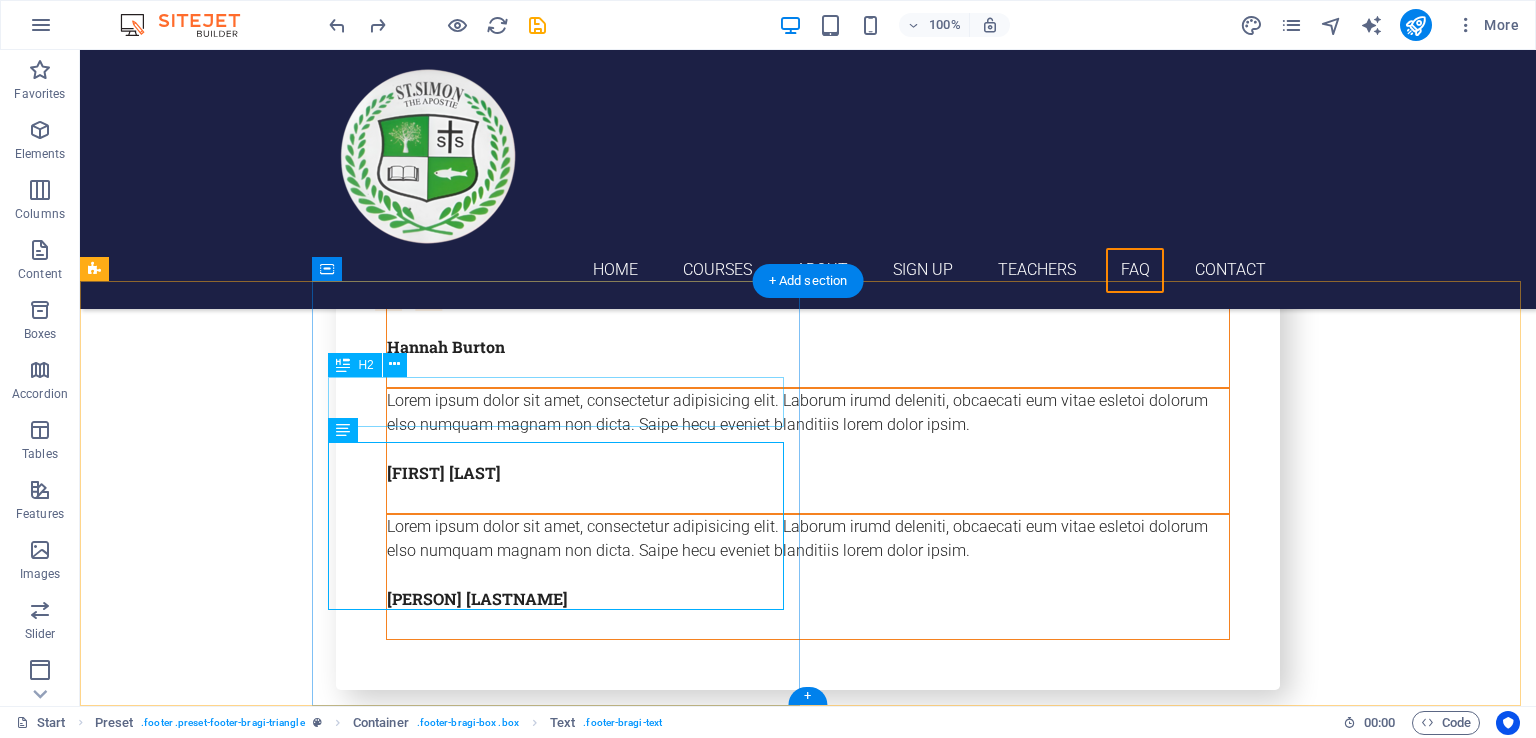 click on "Get in touch" at bounding box center (564, 6488) 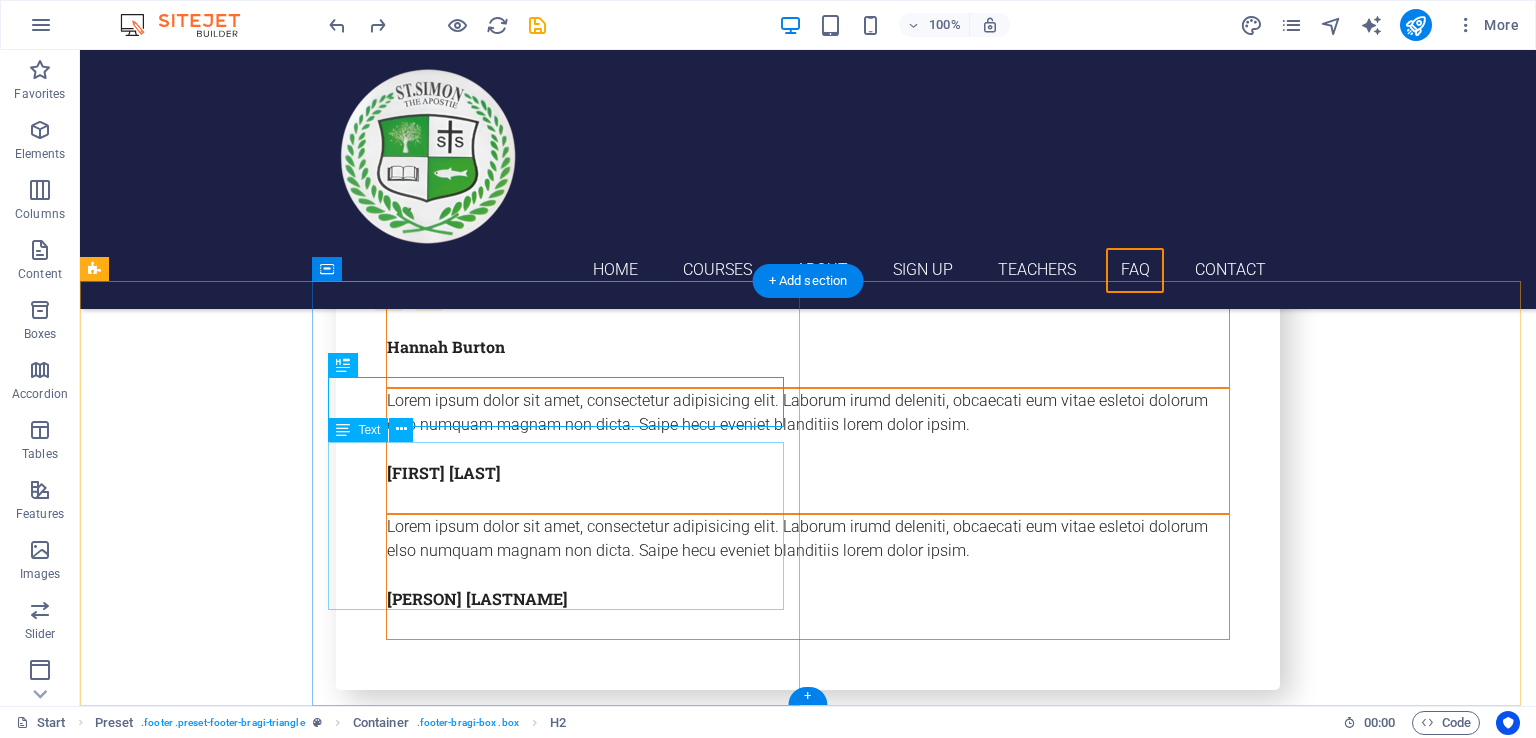 click on "ssbedcollege.in ANDHRA CHAUKY GORAKHRY BIKRAM PATNA ,  PATNA   801104 +91 9334316276 jpjphimalayan@gmail.com Legal Notice  |  Privacy" at bounding box center (564, 6612) 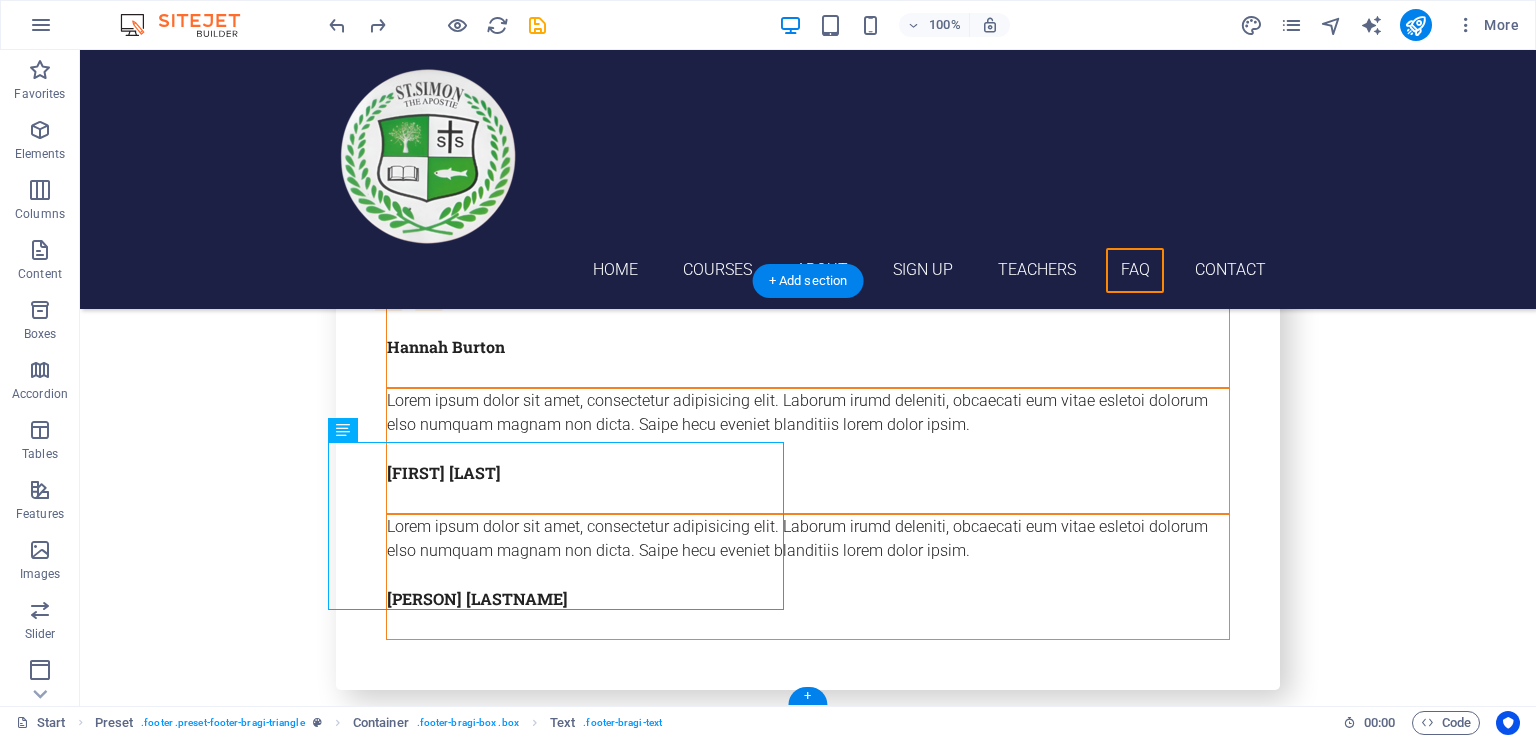 click at bounding box center (1172, -7287) 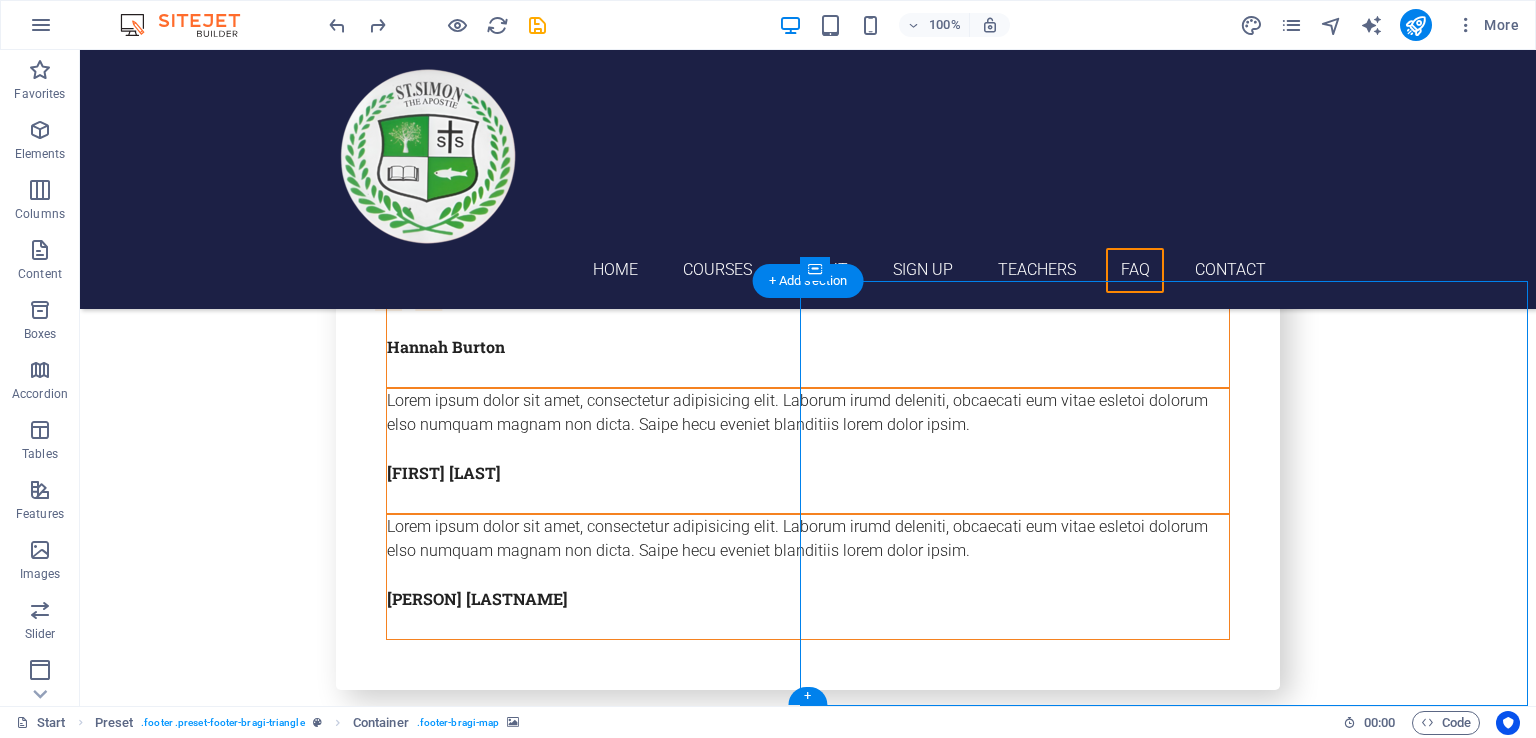 click at bounding box center [1172, -7287] 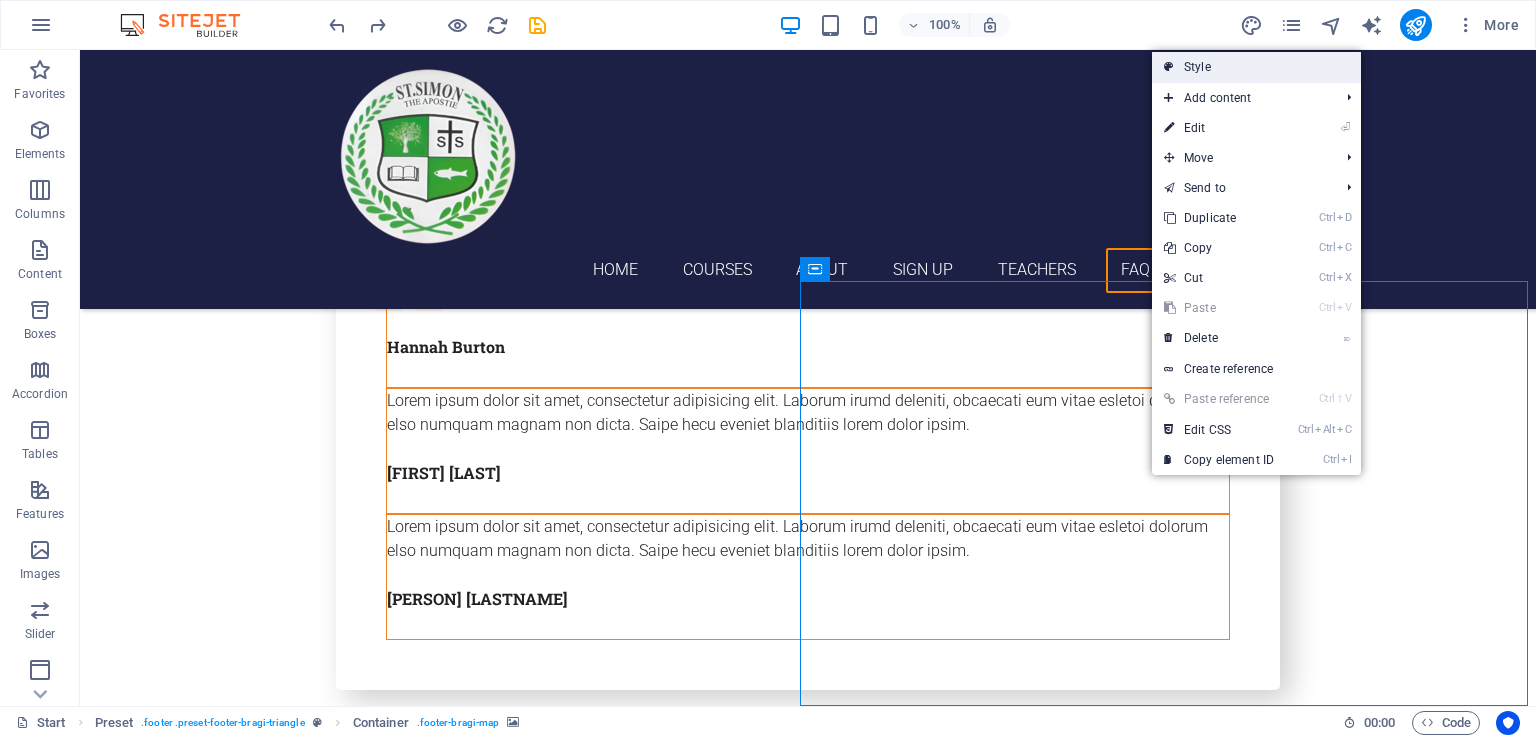 click on "Style" at bounding box center [1256, 67] 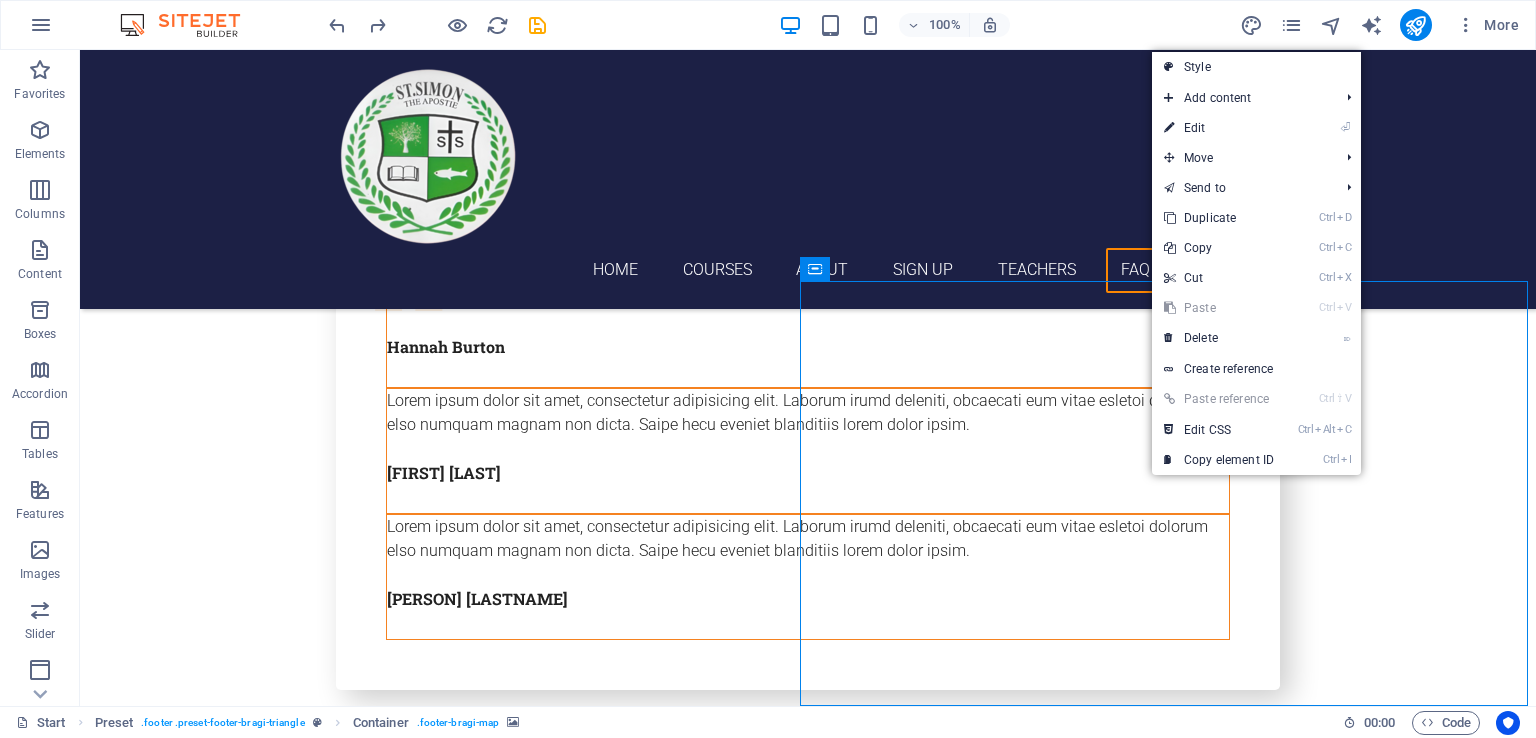 select on "footer" 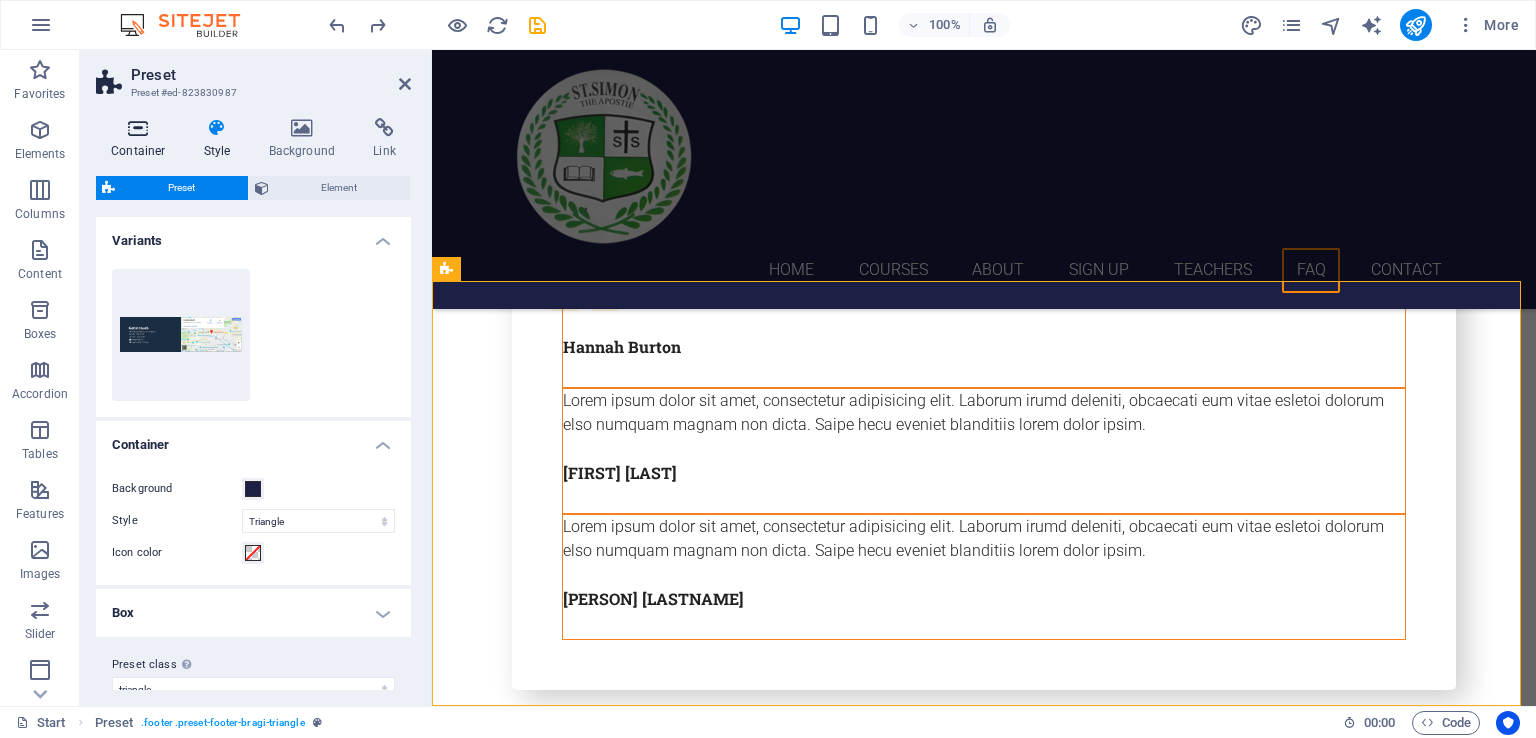 click on "Container" at bounding box center (142, 139) 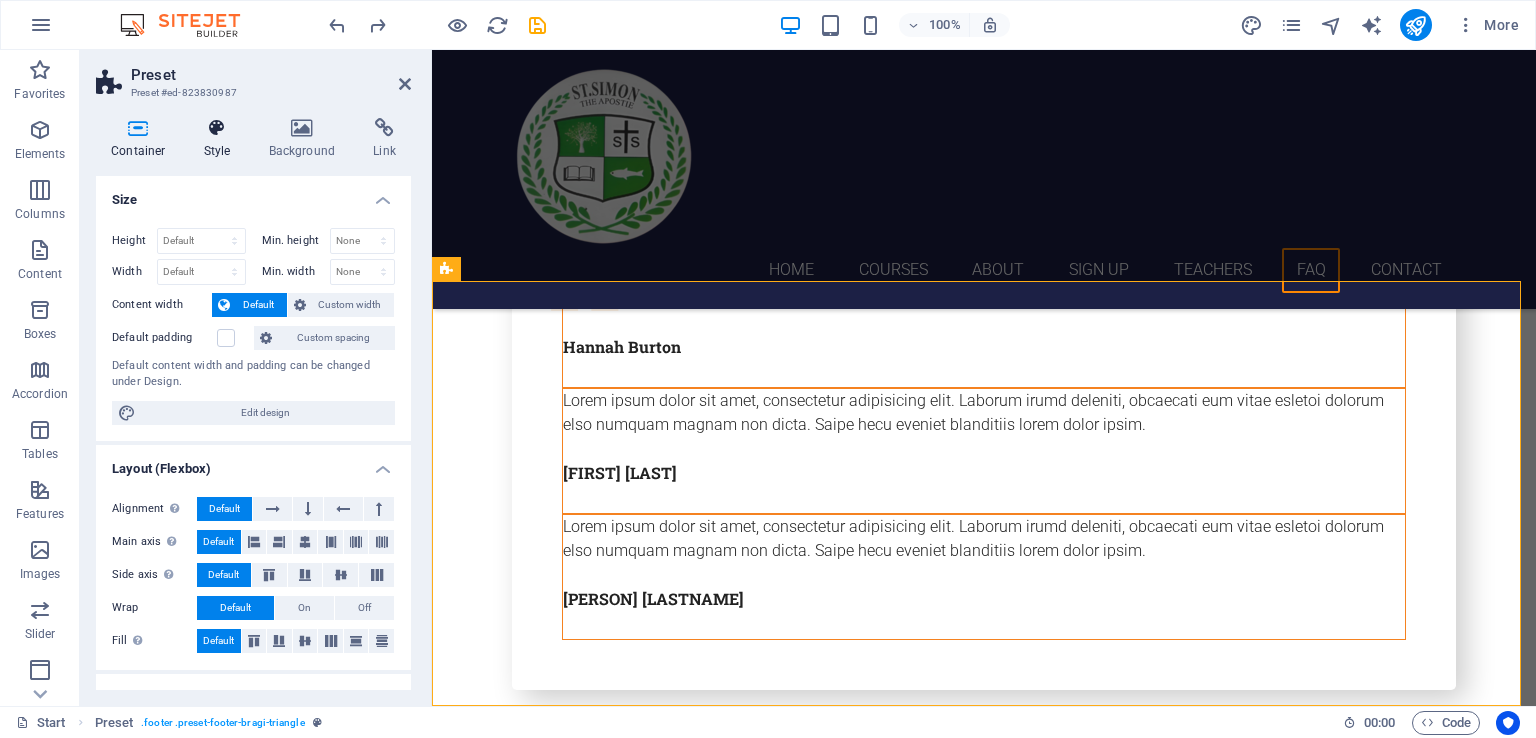click on "Style" at bounding box center (221, 139) 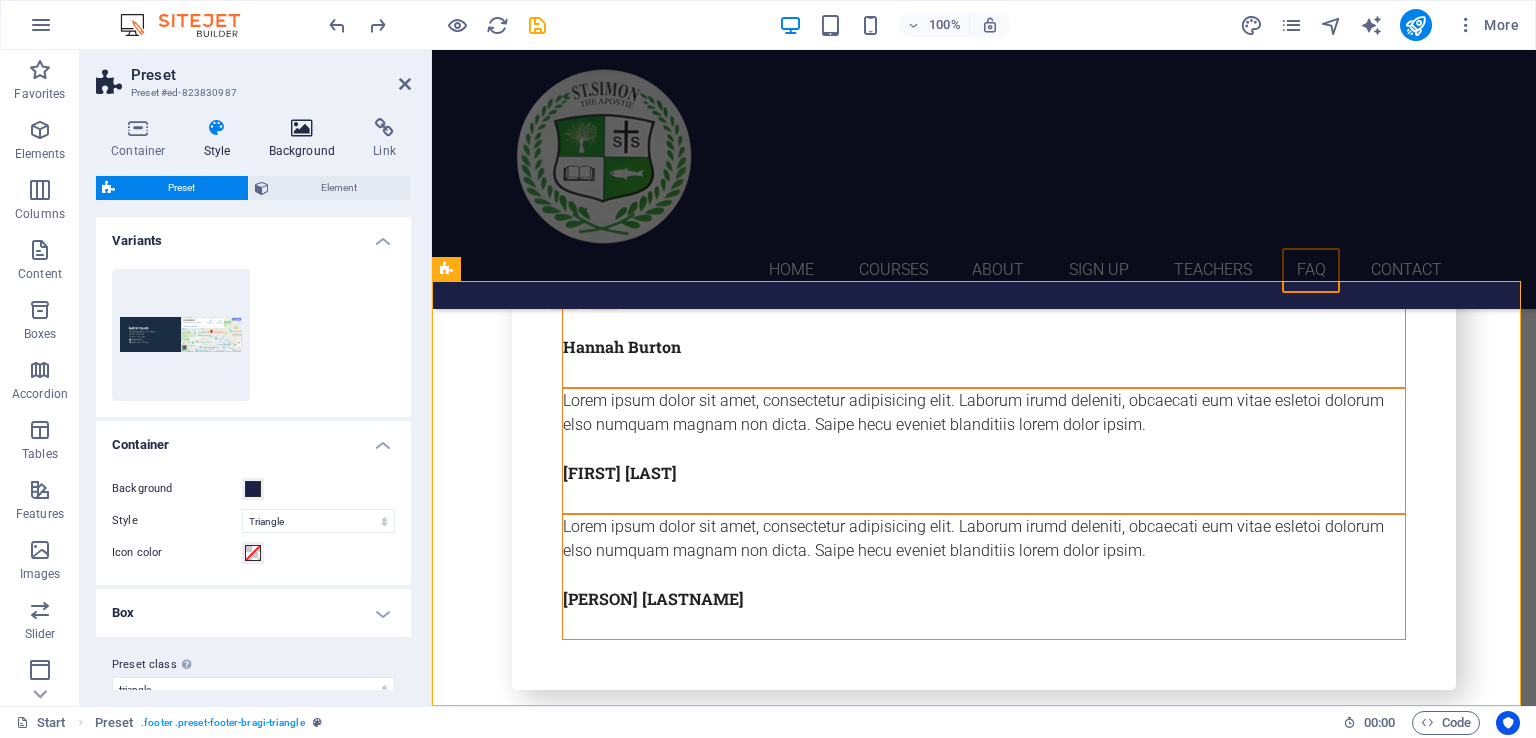 click on "Background" at bounding box center [306, 139] 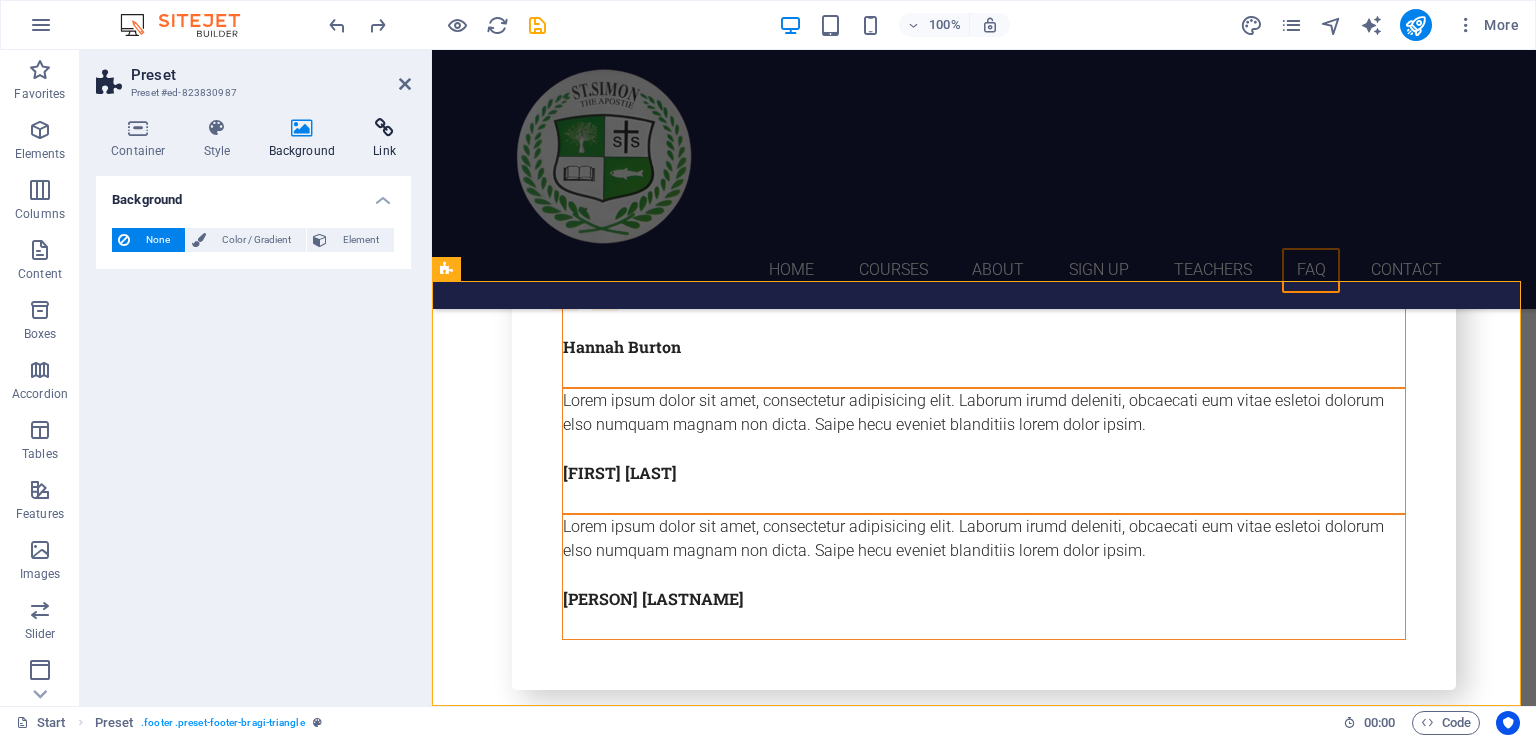 click on "Link" at bounding box center [384, 139] 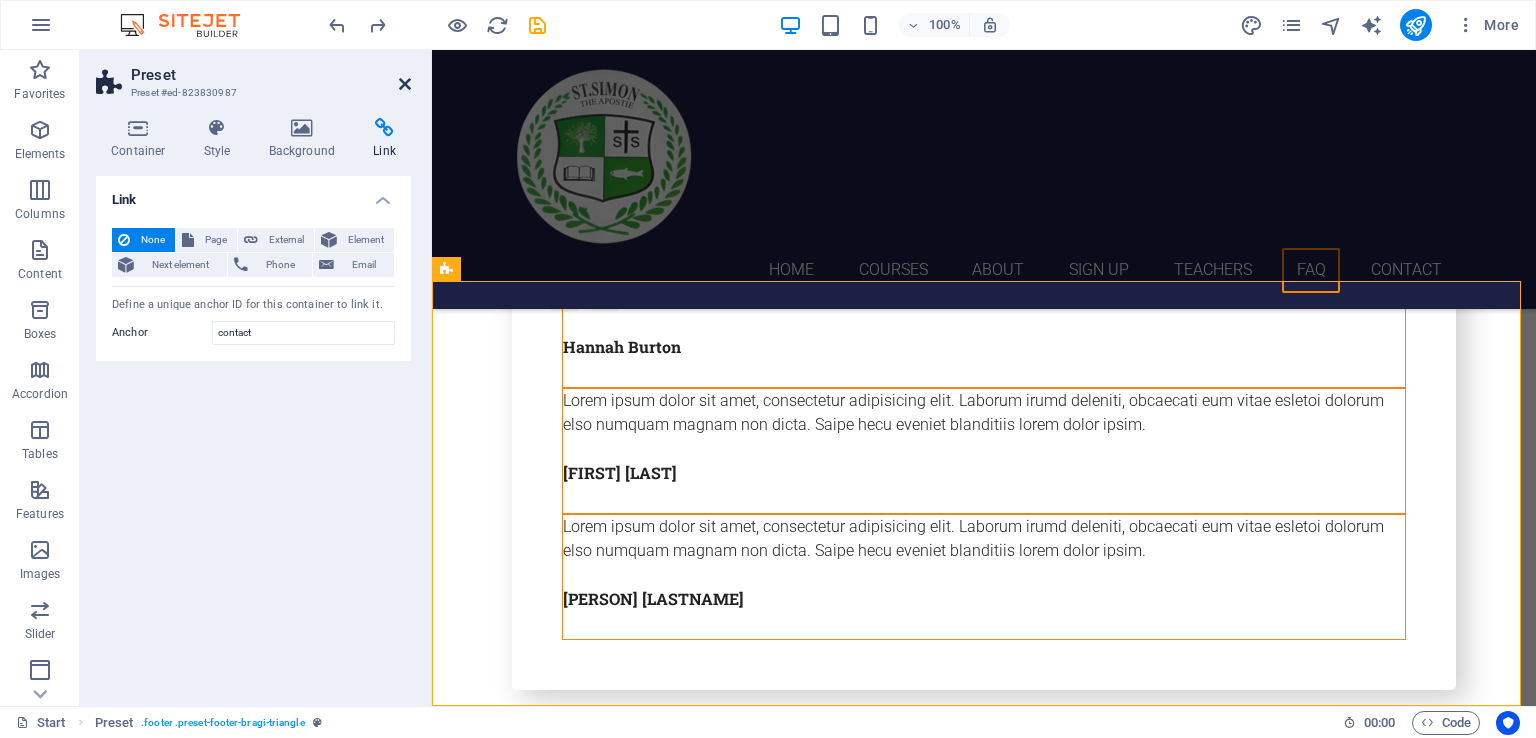 click at bounding box center (405, 84) 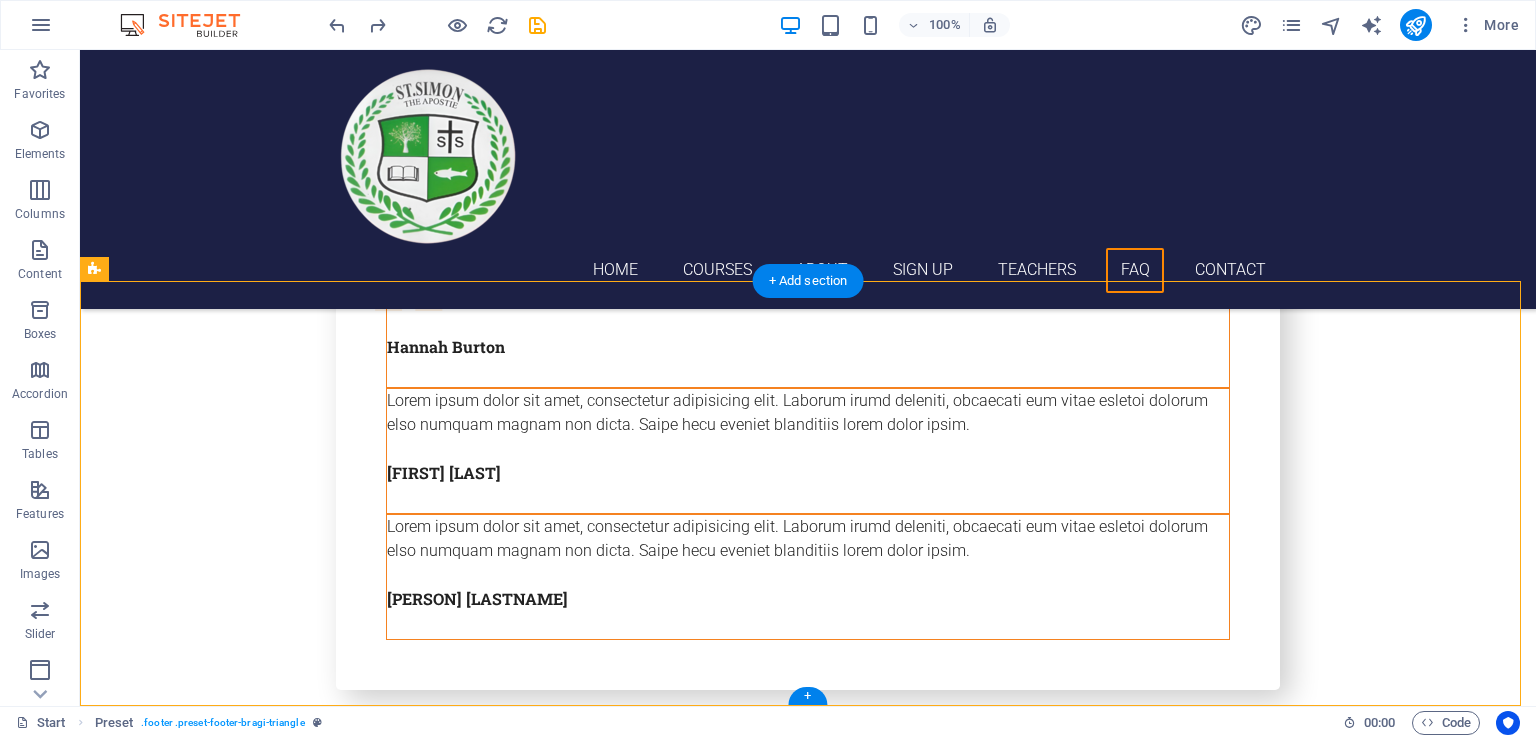 click at bounding box center (1172, -7287) 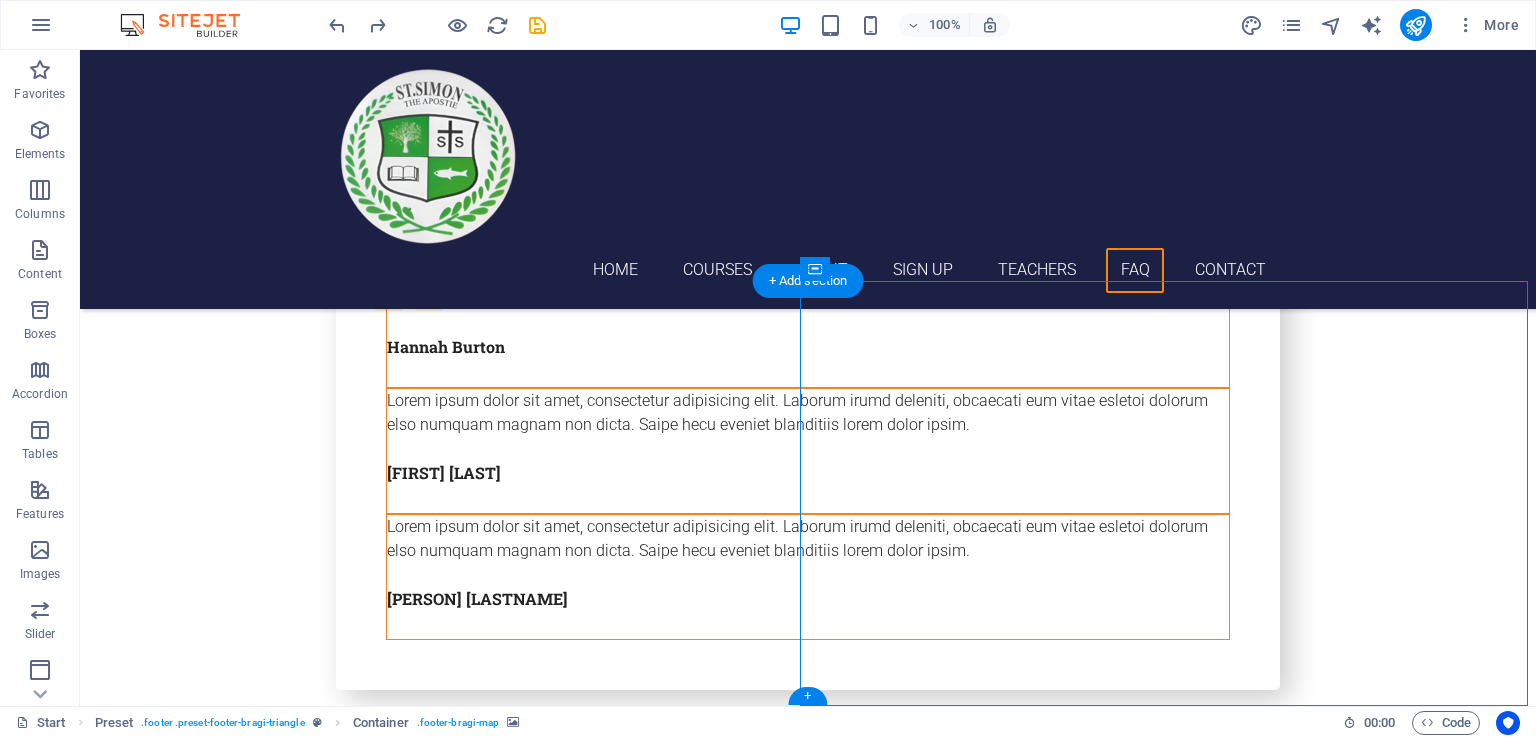 drag, startPoint x: 1072, startPoint y: 610, endPoint x: 861, endPoint y: 609, distance: 211.00237 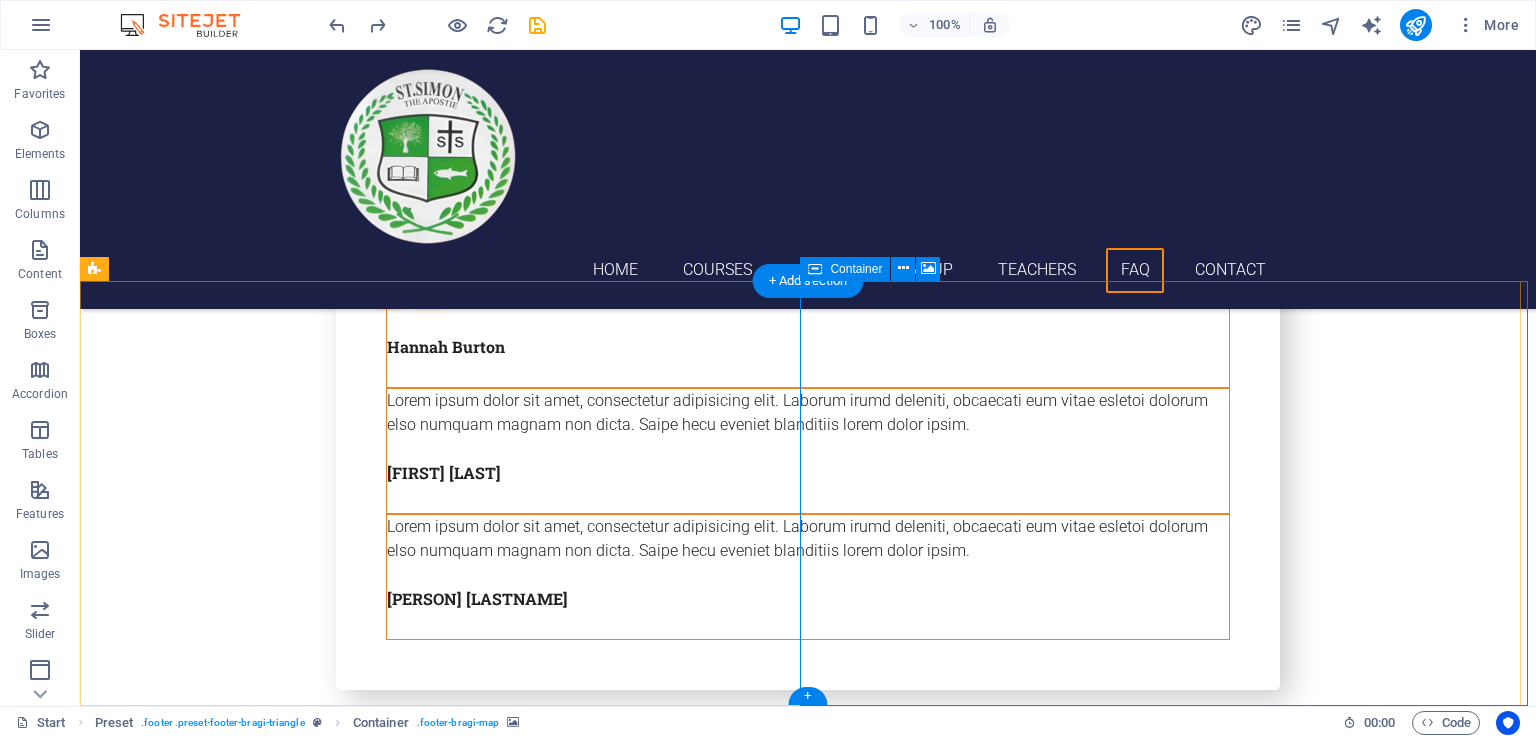 click on "Drop content here or  Add elements  Paste clipboard" at bounding box center [1172, -7003] 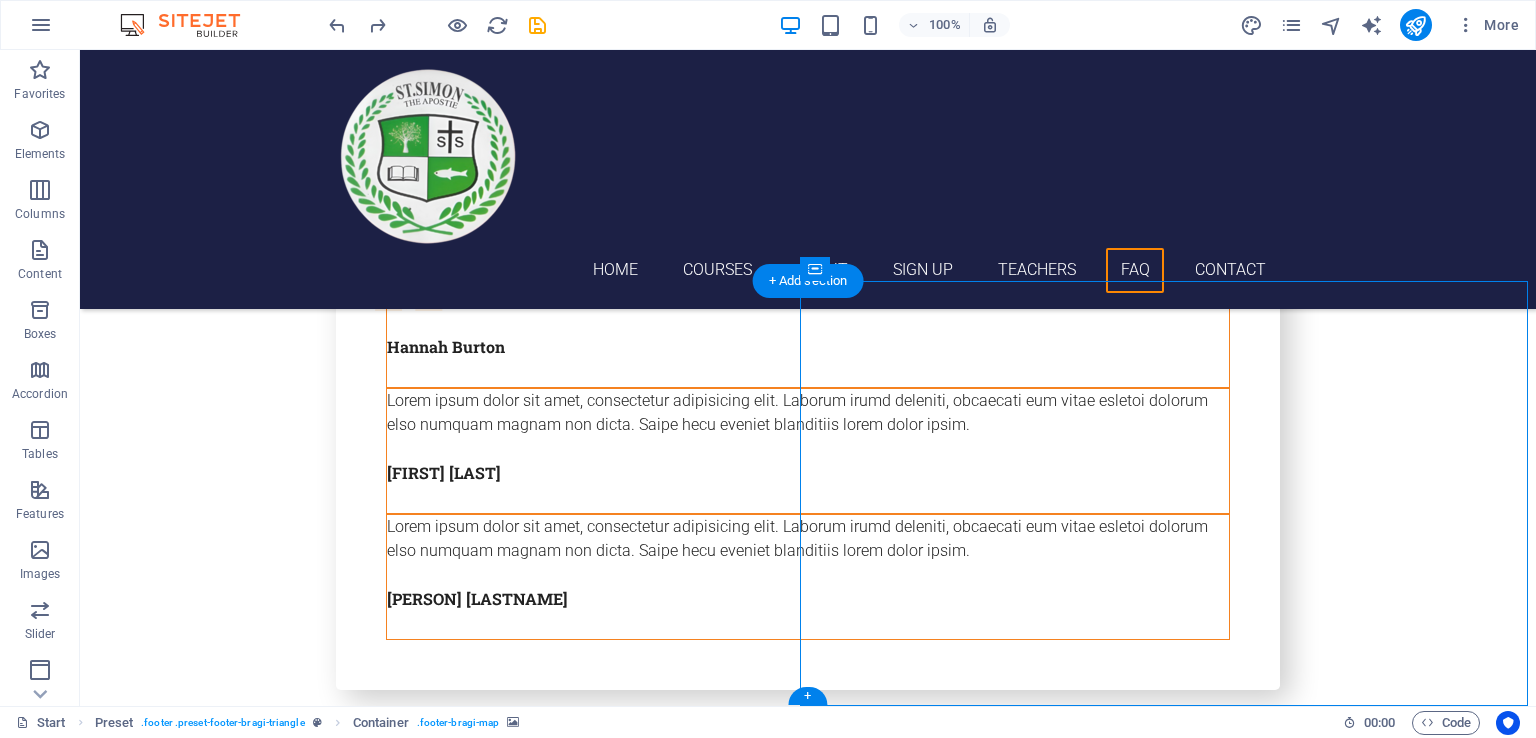click at bounding box center (1172, -7287) 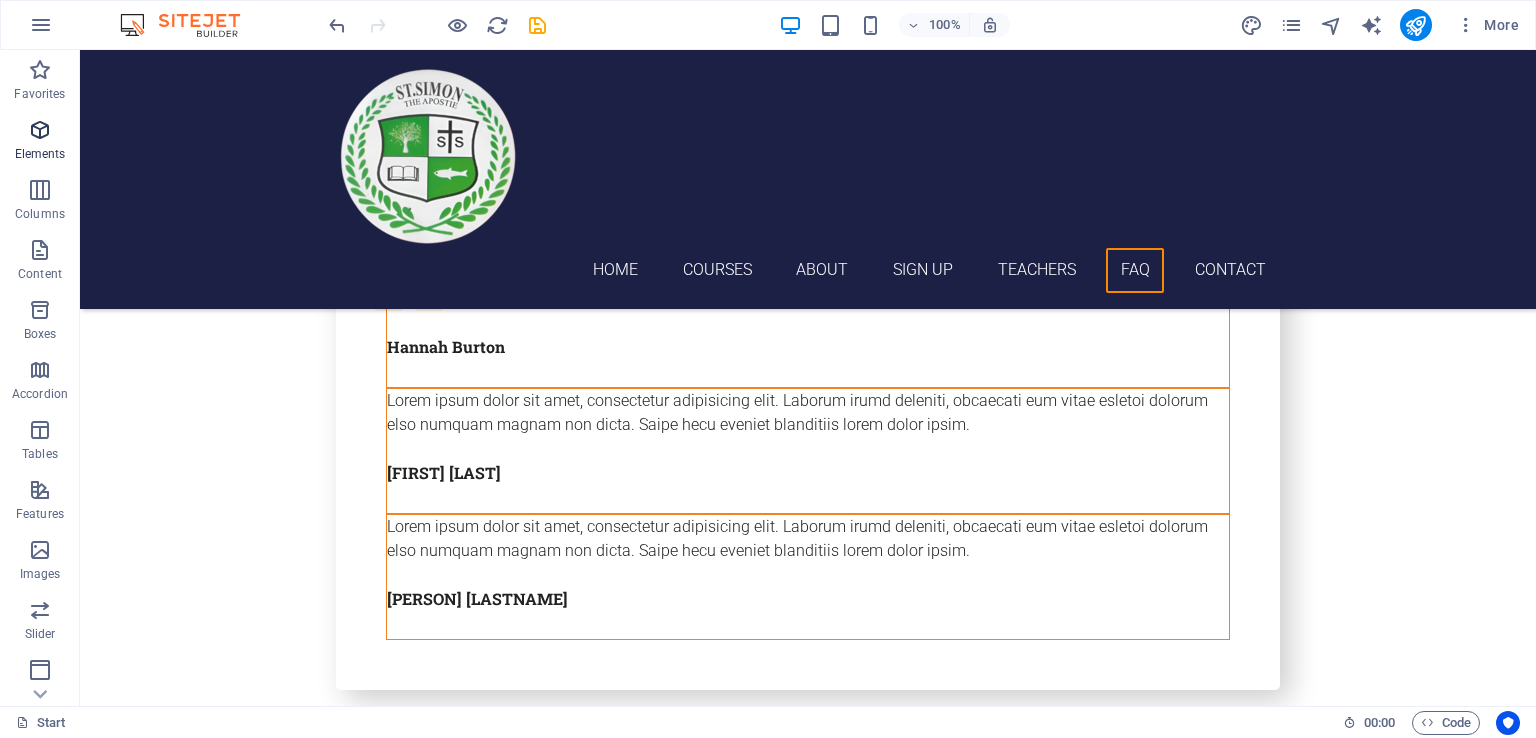 click at bounding box center [40, 130] 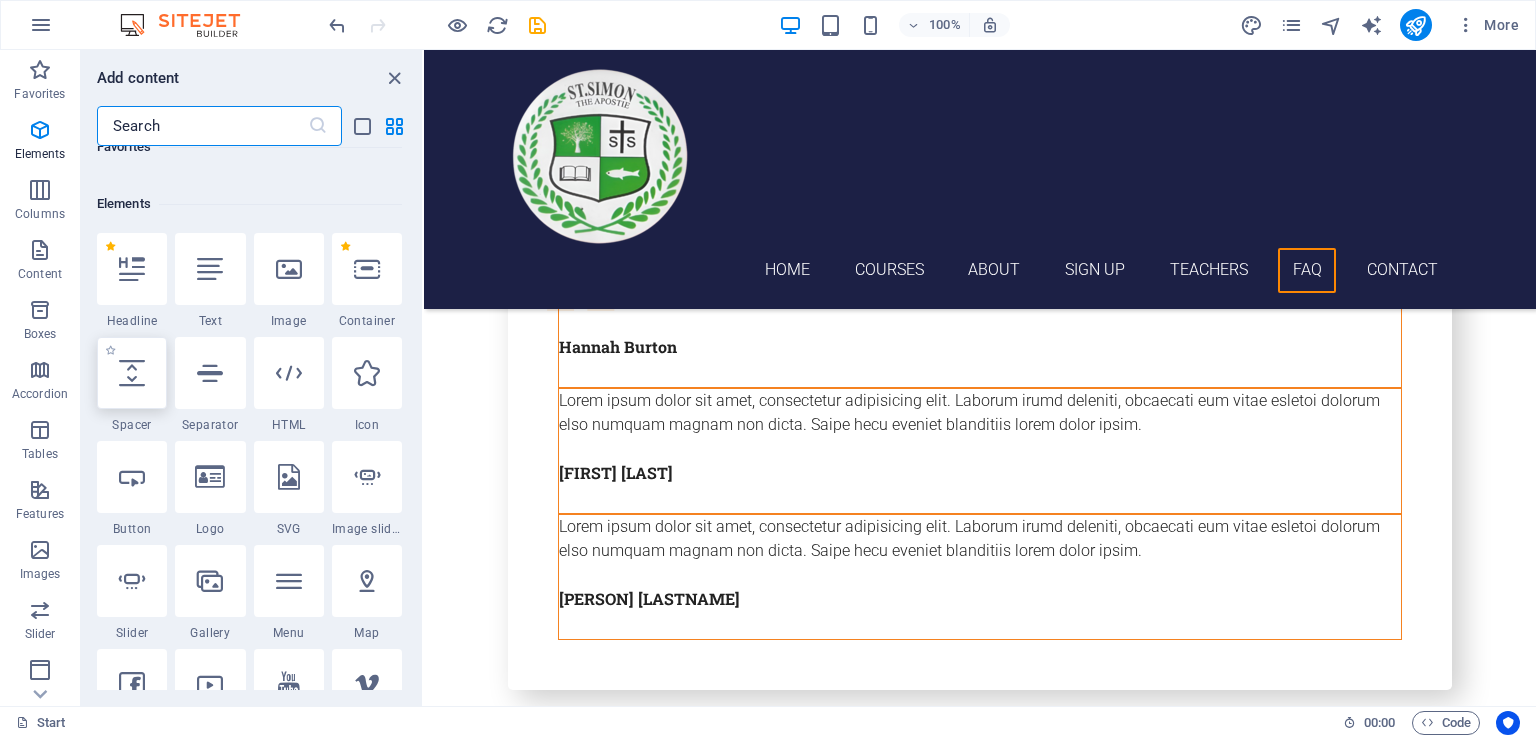 scroll, scrollTop: 212, scrollLeft: 0, axis: vertical 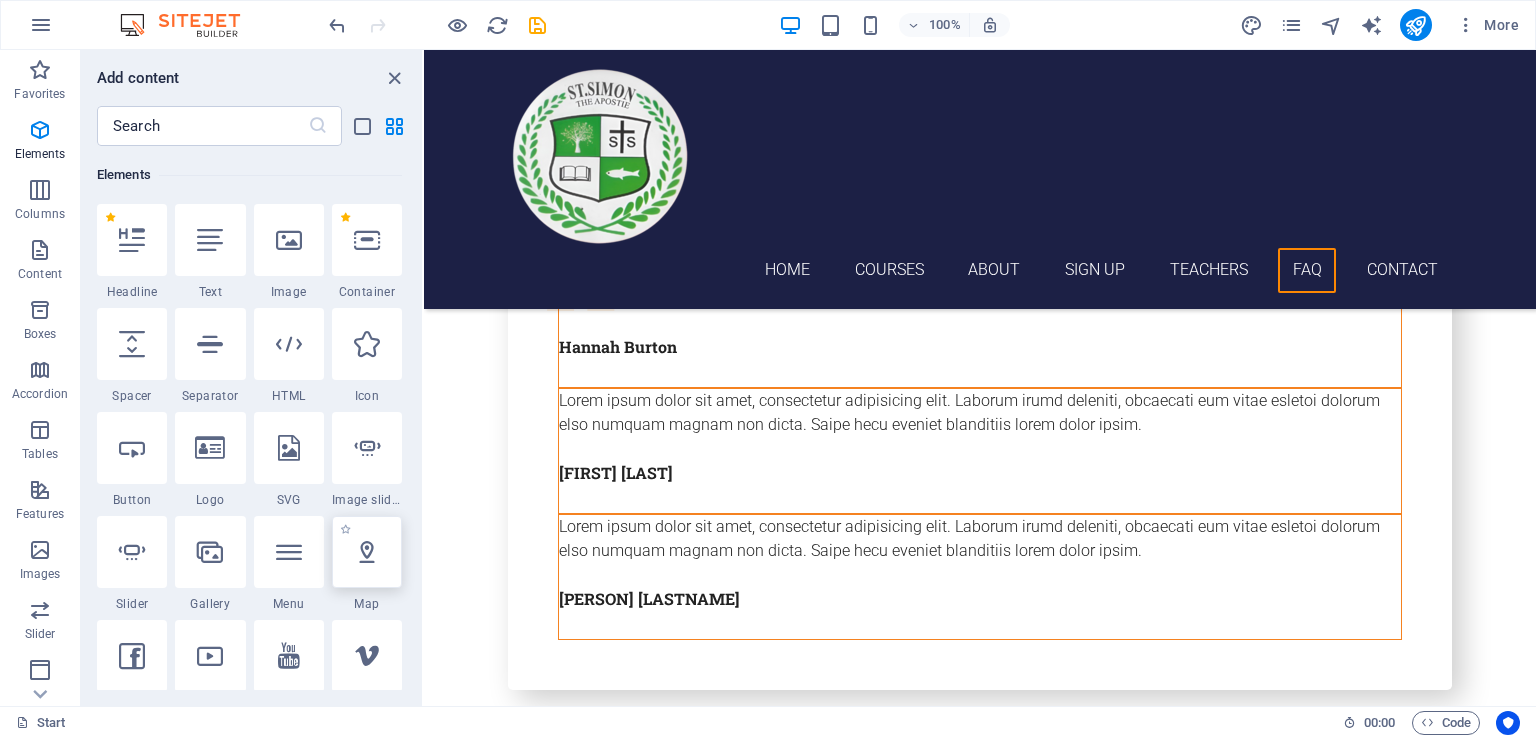 click at bounding box center [367, 552] 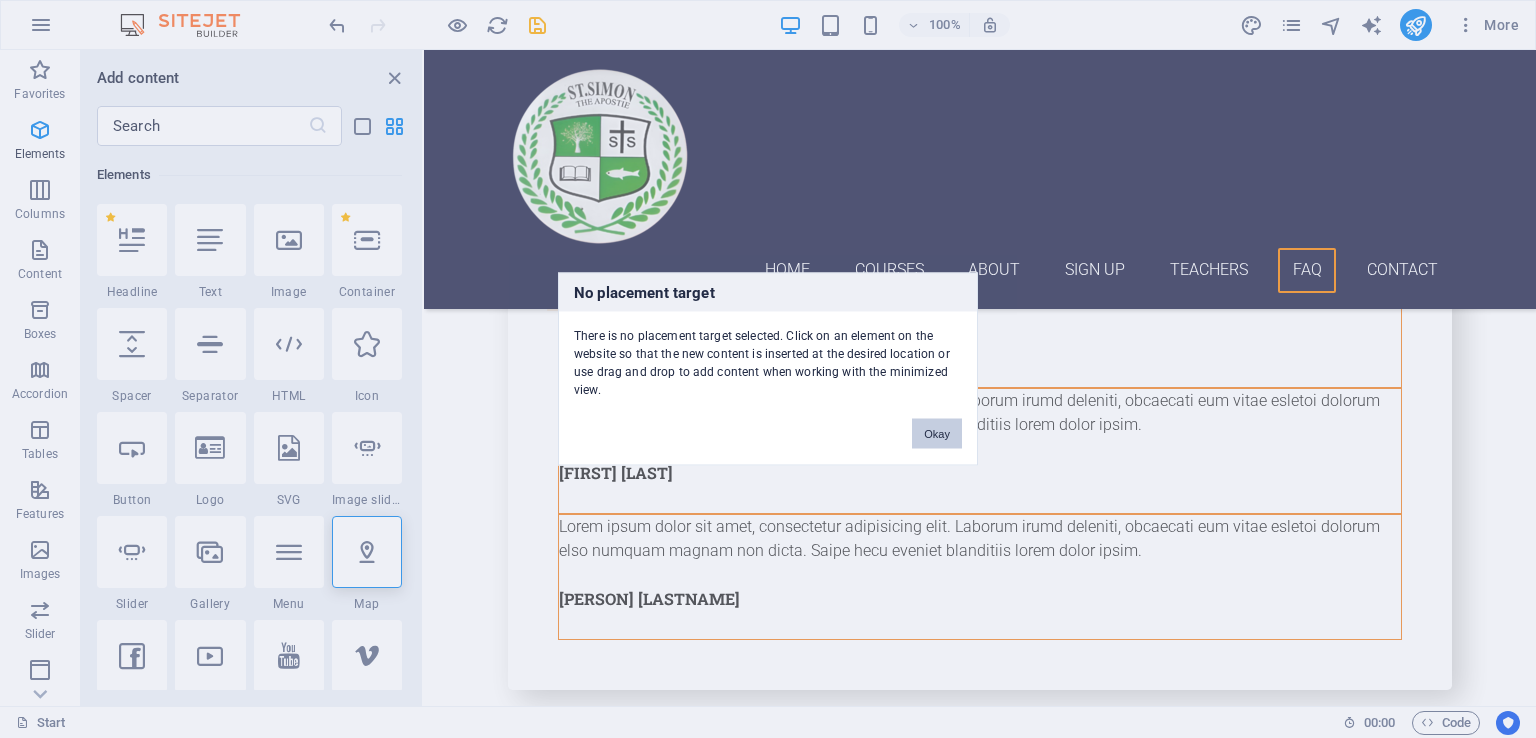 click on "Okay" at bounding box center (937, 434) 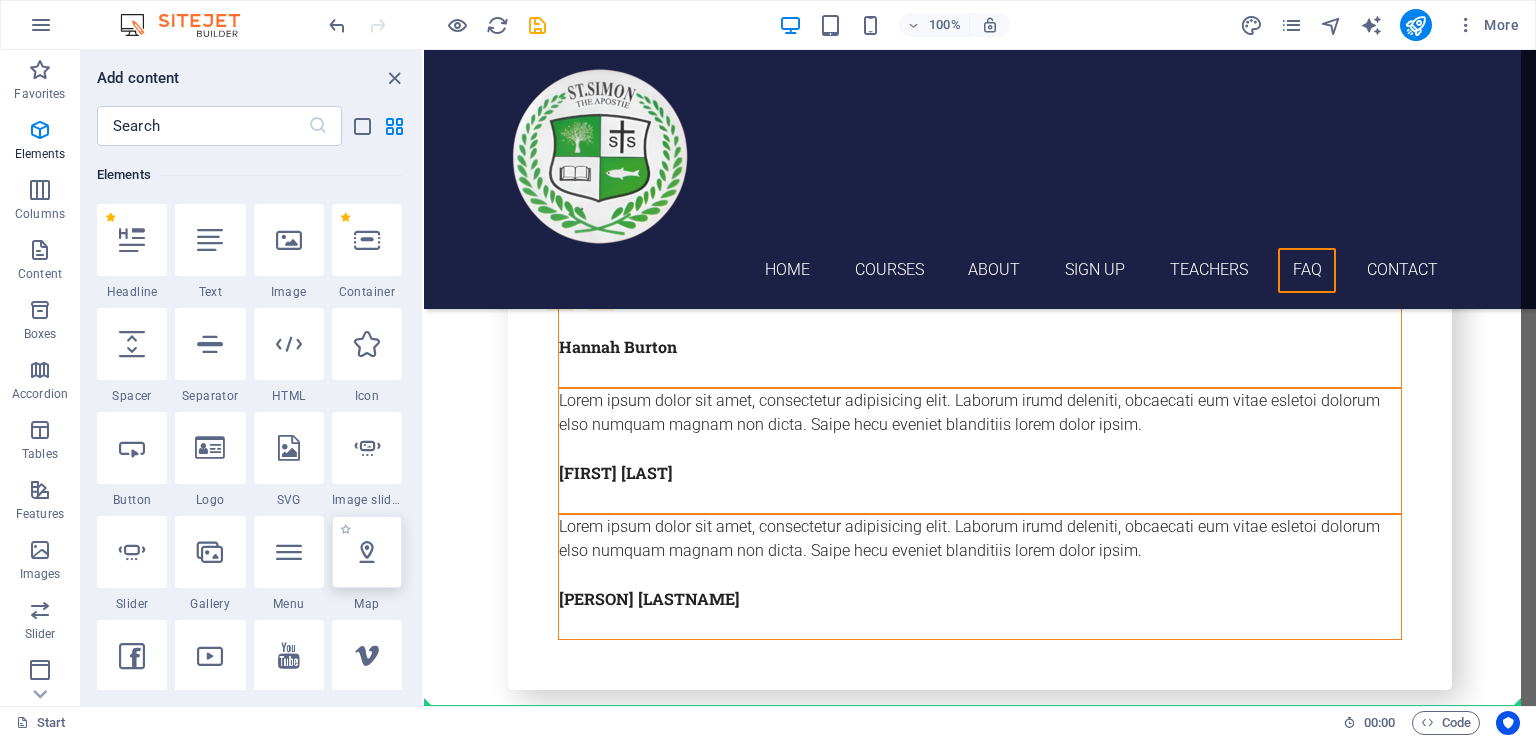 select on "1" 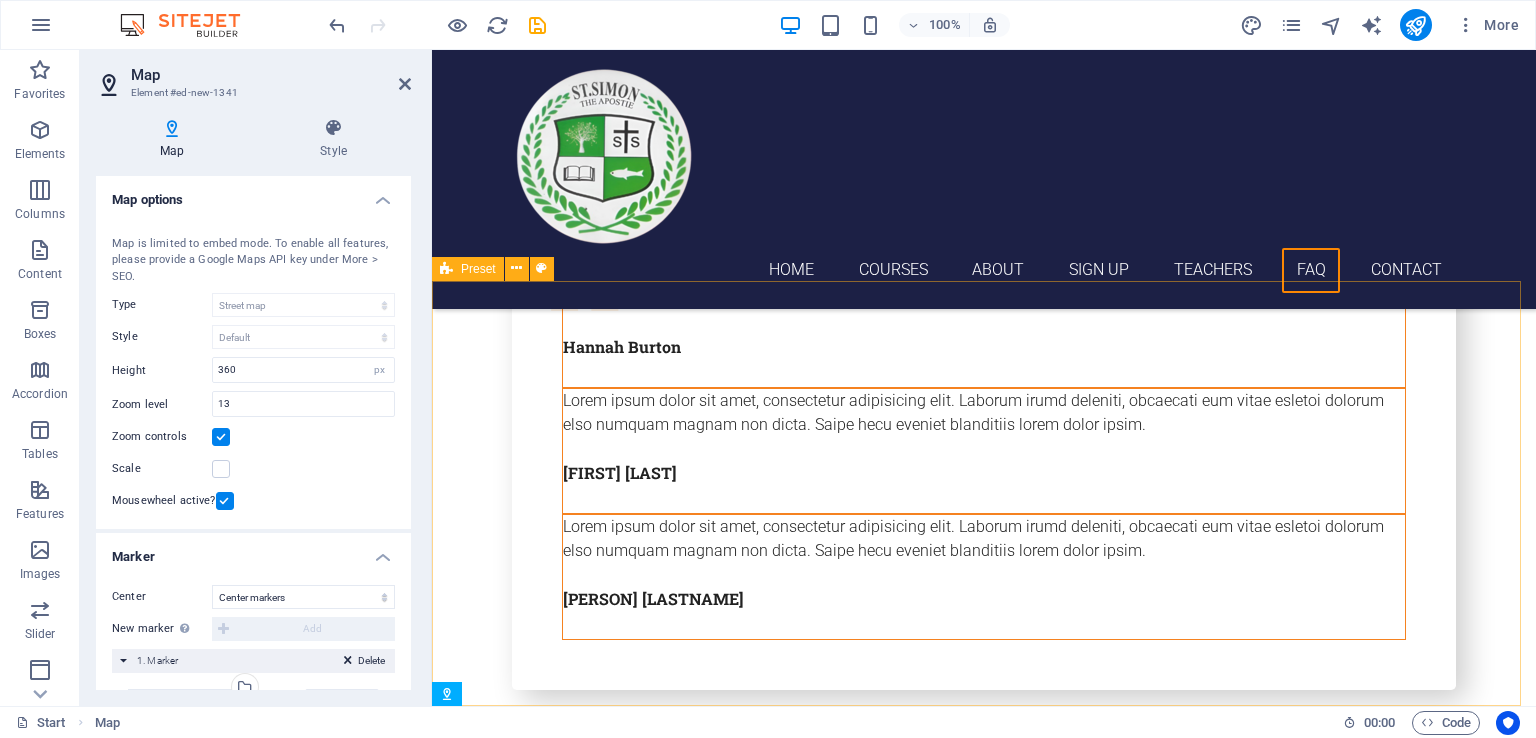 click on "Get in touch ssbedcollege.in ANDHRA CHAUKY GORAKHRY BIKRAM PATNA ,  PATNA   801104 +91 9334316276 jpjphimalayan@gmail.com Legal Notice  |  Privacy" at bounding box center [984, 6579] 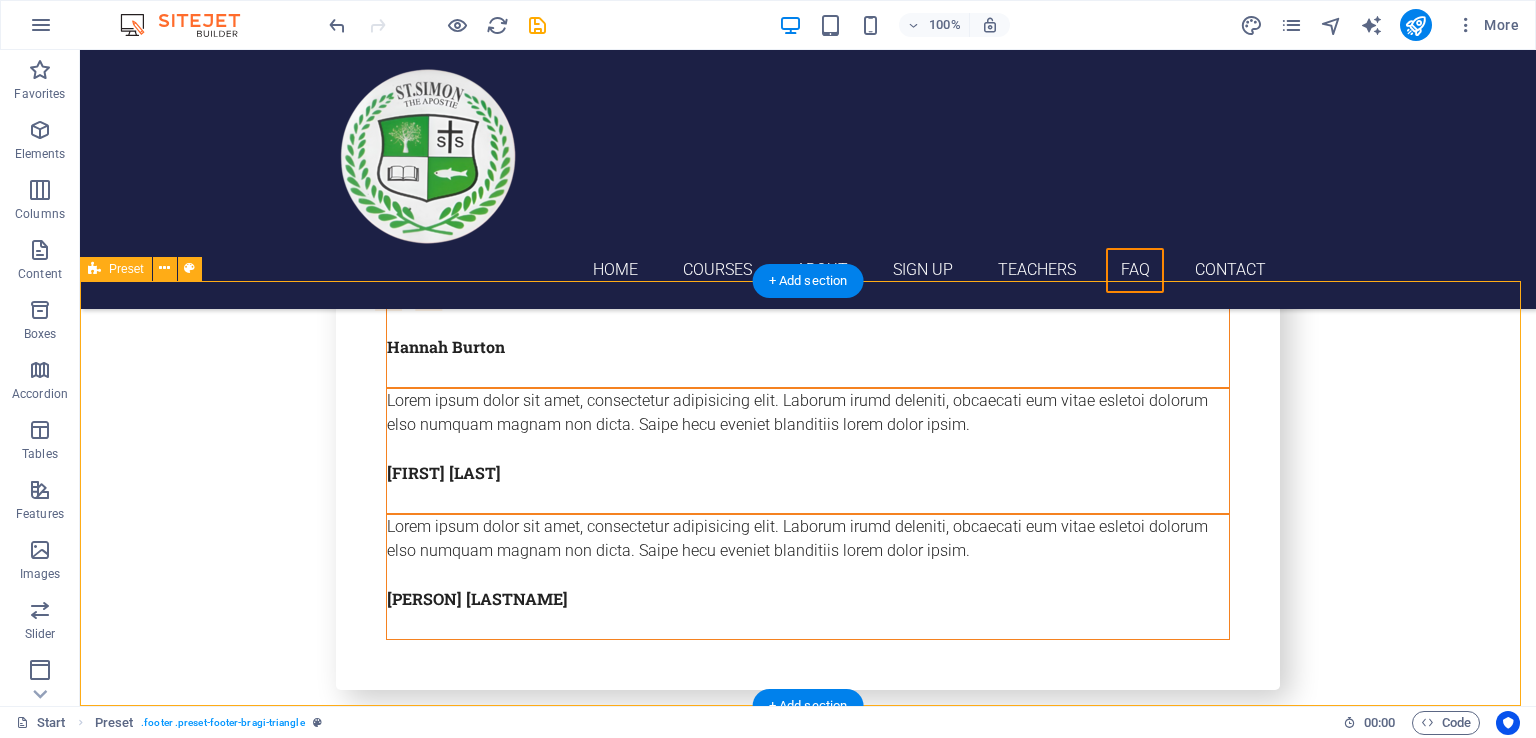 click on "Get in touch ssbedcollege.in ANDHRA CHAUKY GORAKHRY BIKRAM PATNA ,  PATNA   801104 +91 9334316276 jpjphimalayan@gmail.com Legal Notice  |  Privacy" at bounding box center [808, 6579] 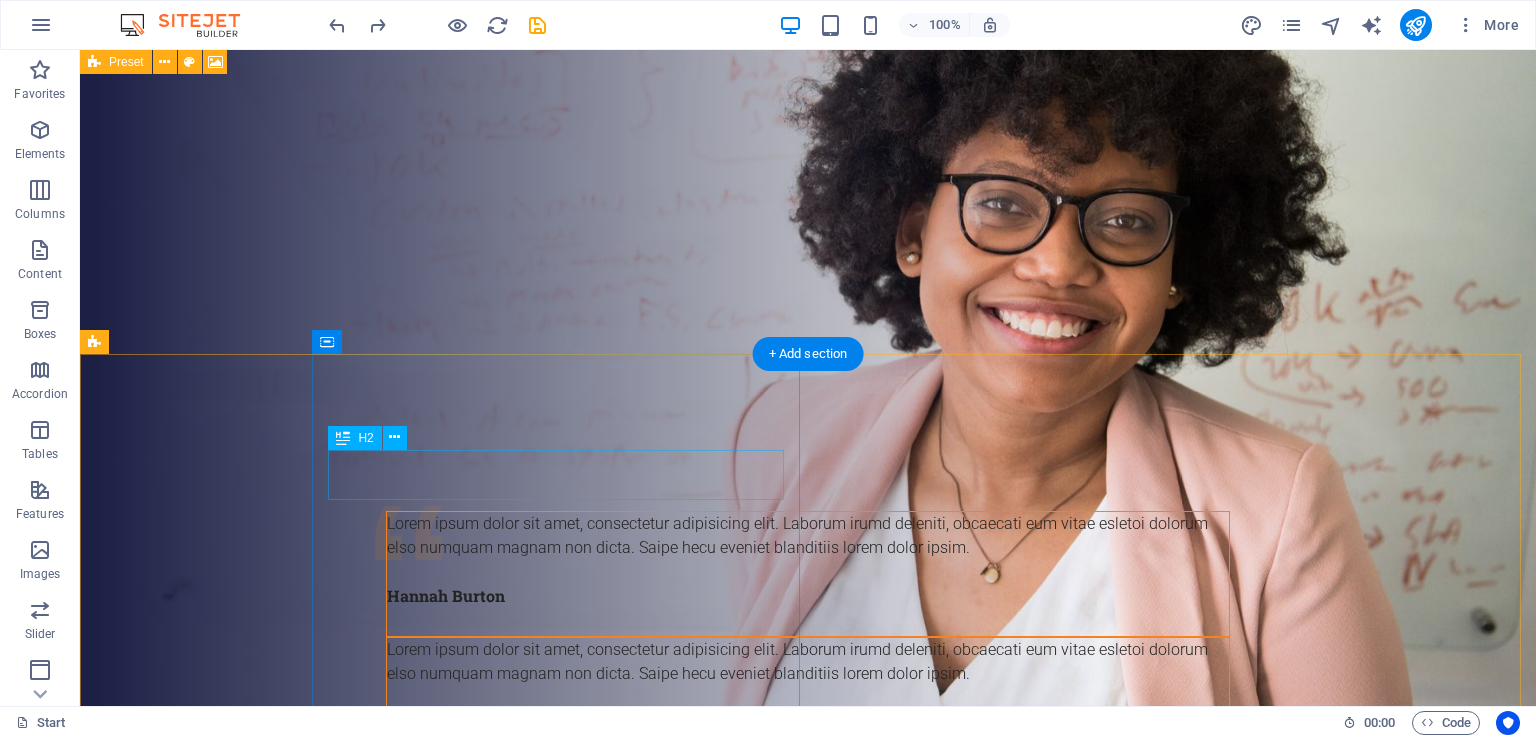 scroll, scrollTop: 7549, scrollLeft: 0, axis: vertical 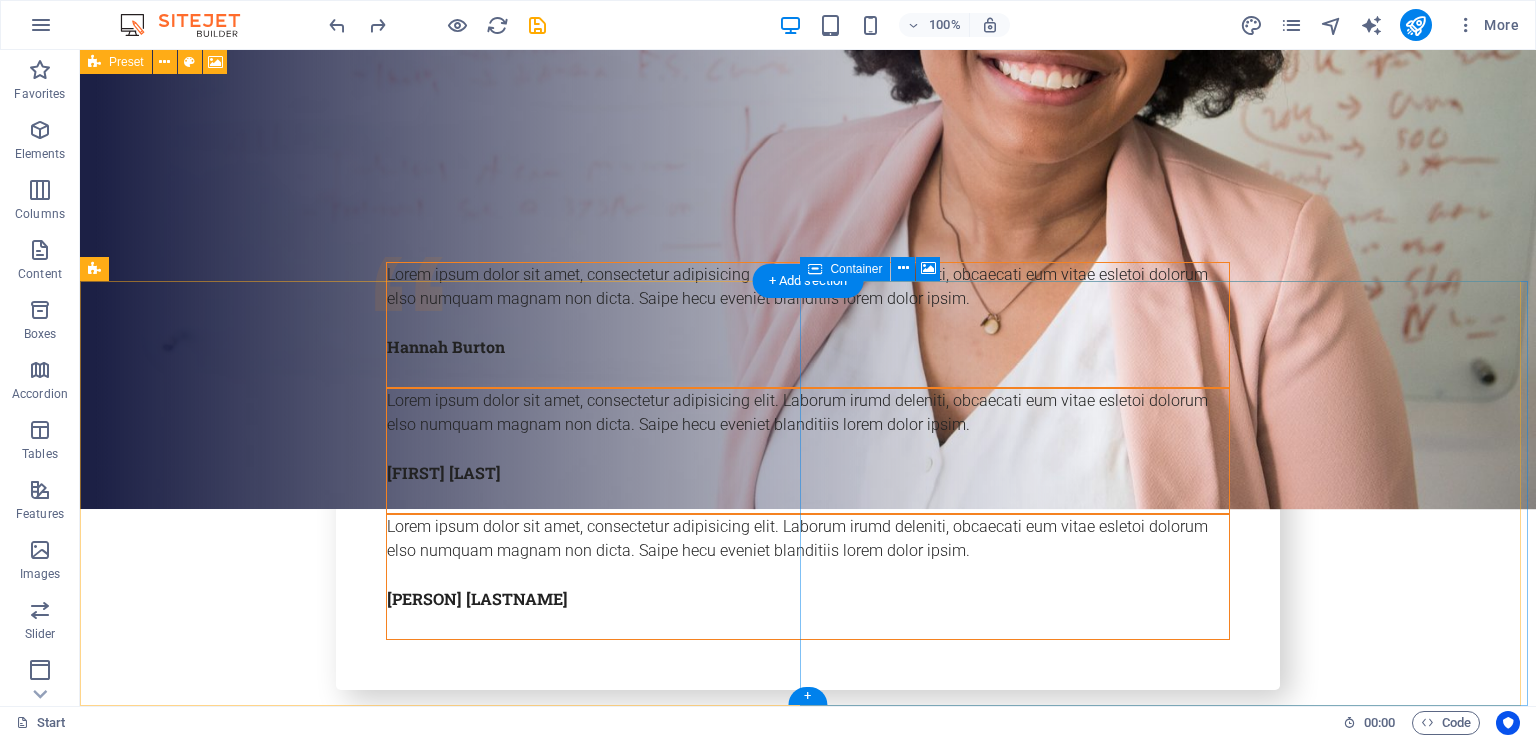 click on "Drop content here or  Add elements  Paste clipboard" at bounding box center [1172, -7003] 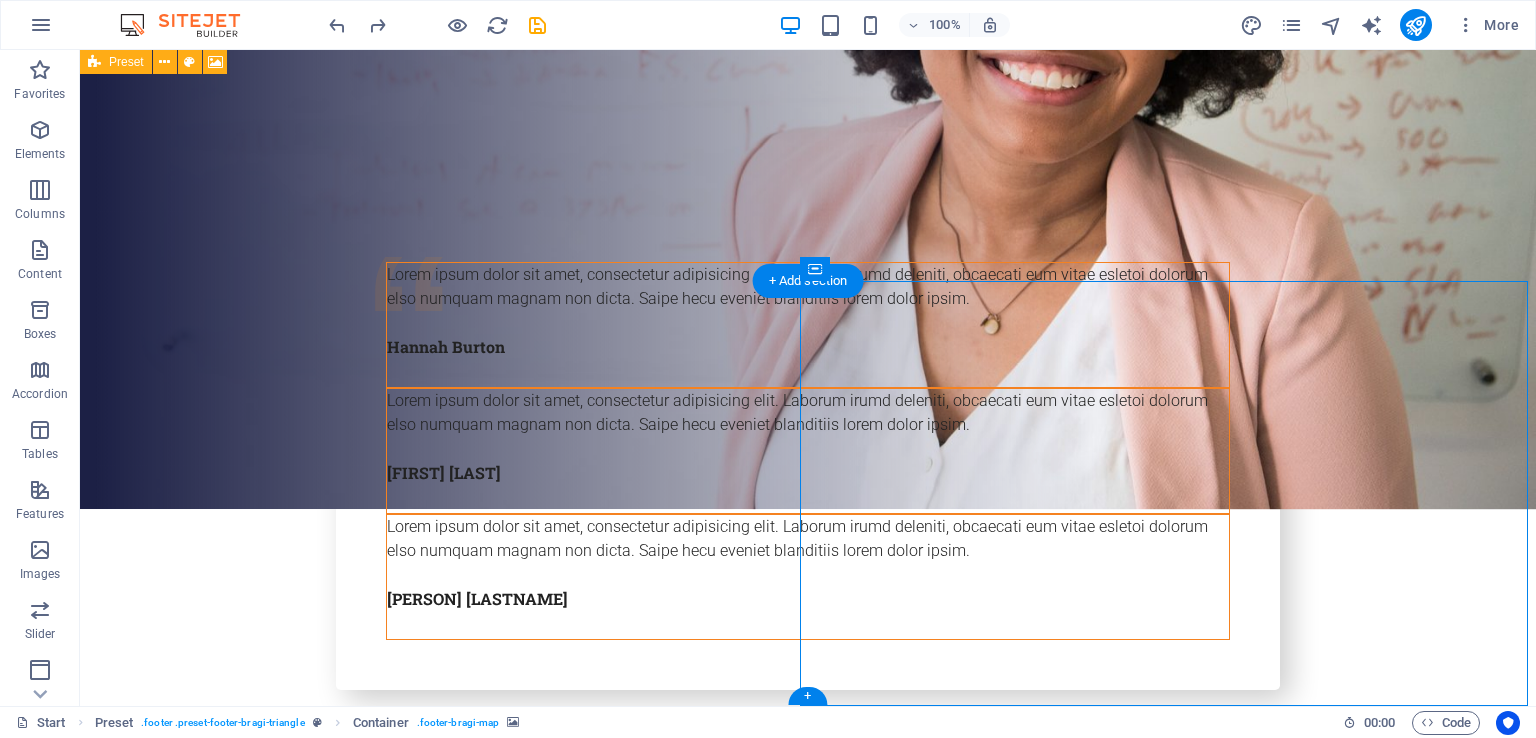 click at bounding box center [1172, -7287] 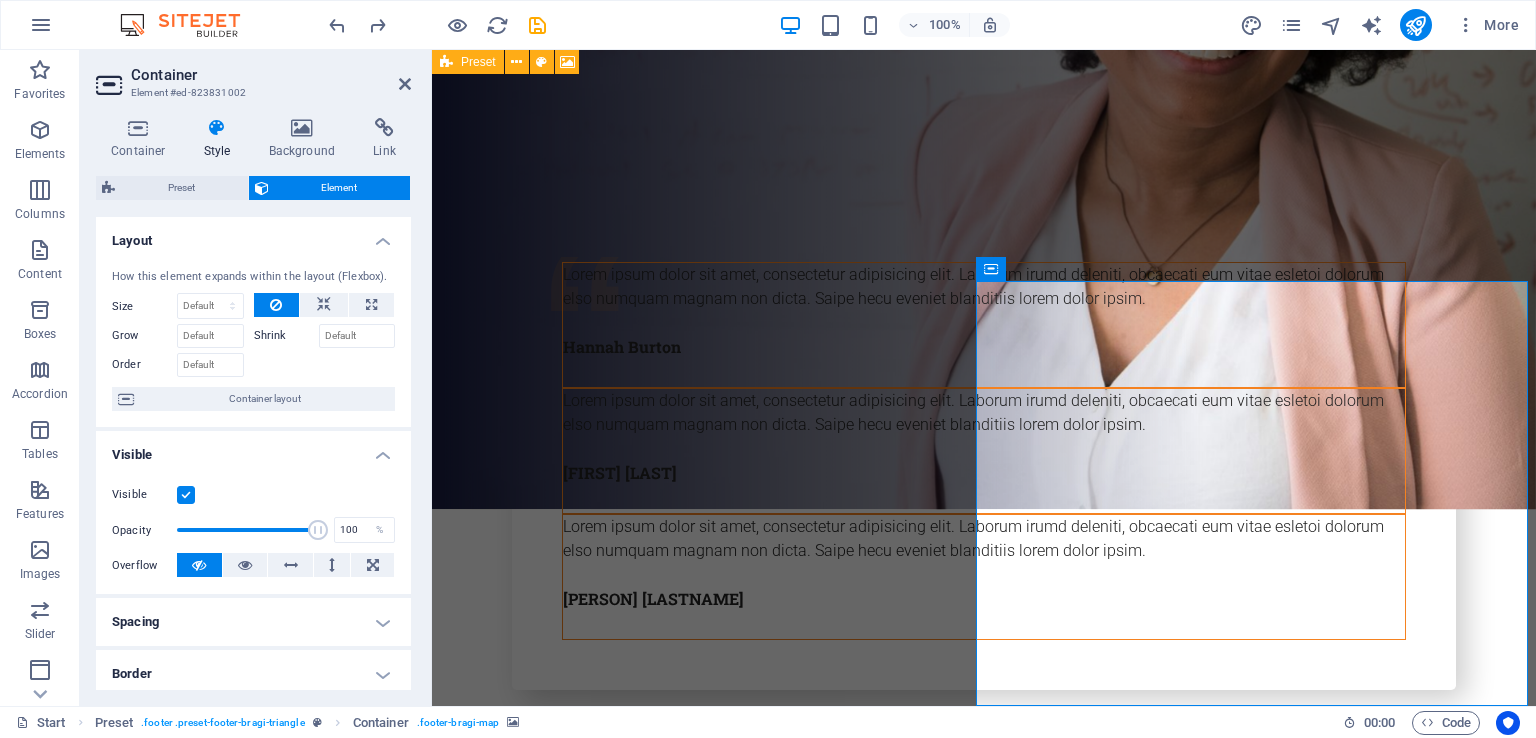 scroll, scrollTop: 0, scrollLeft: 0, axis: both 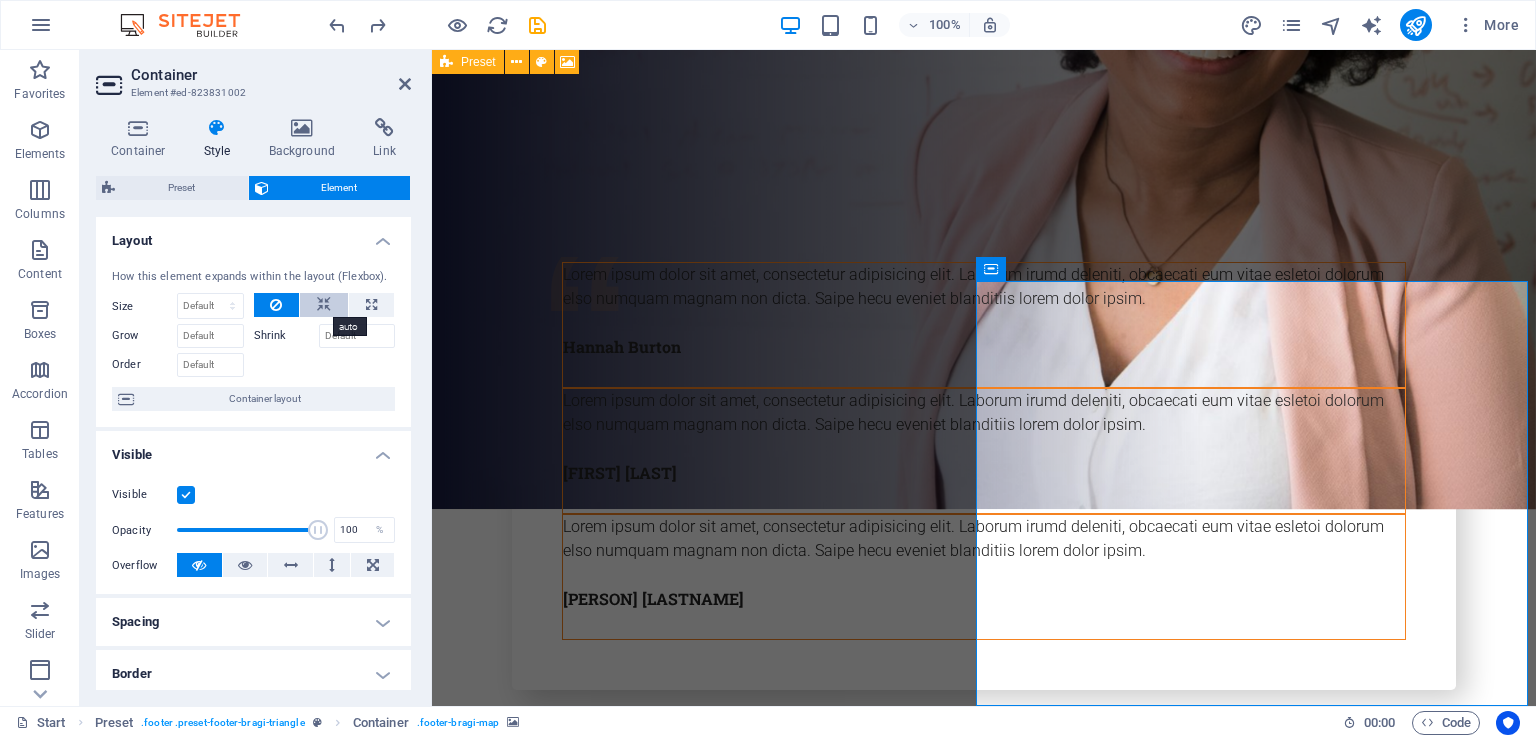 click at bounding box center (324, 305) 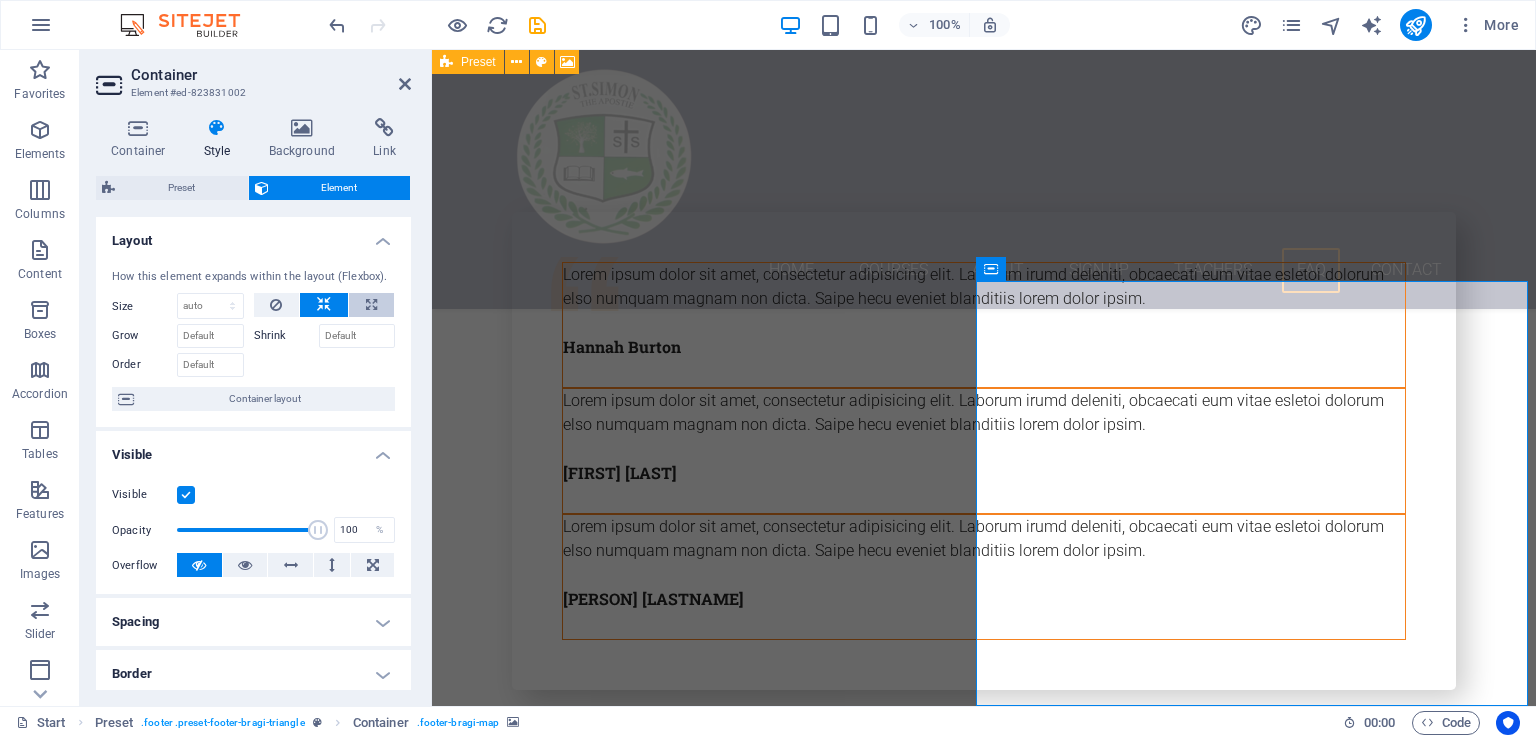 click at bounding box center [371, 305] 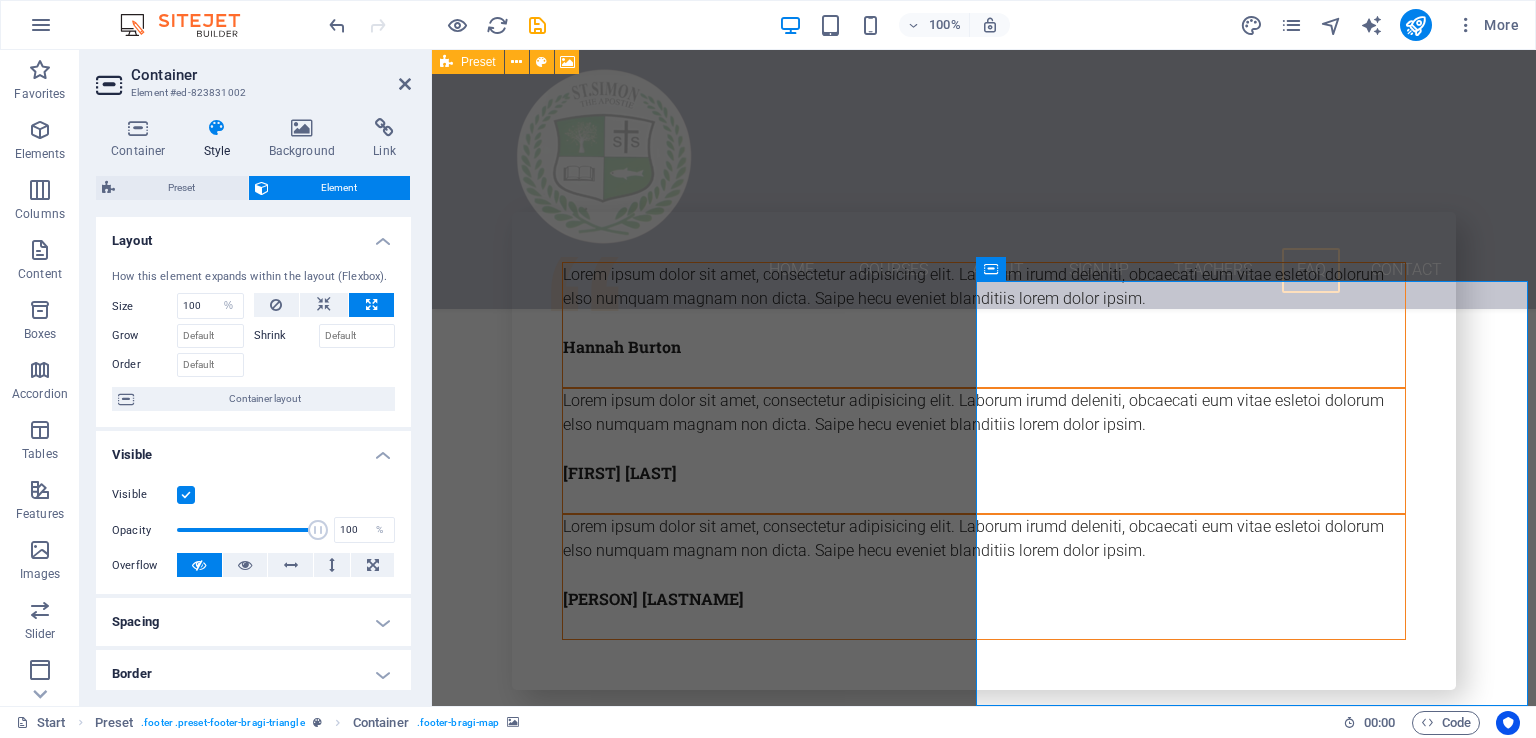 click at bounding box center [1260, -7287] 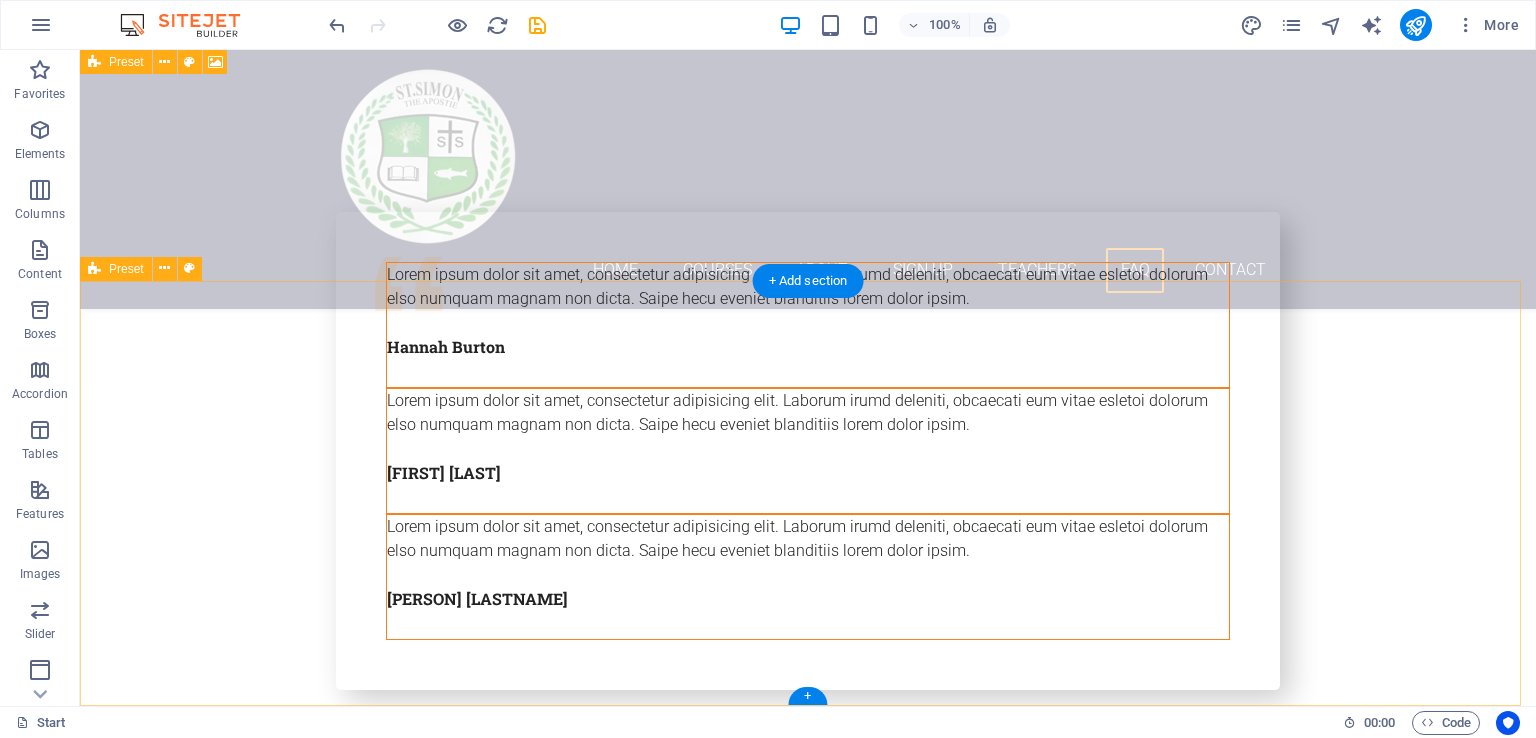 click on "Get in touch ssbedcollege.in ANDHRA CHAUKY GORAKHRY BIKRAM PATNA ,  PATNA   801104 +91 9334316276 jpjphimalayan@gmail.com Legal Notice  |  Privacy" at bounding box center (808, 6579) 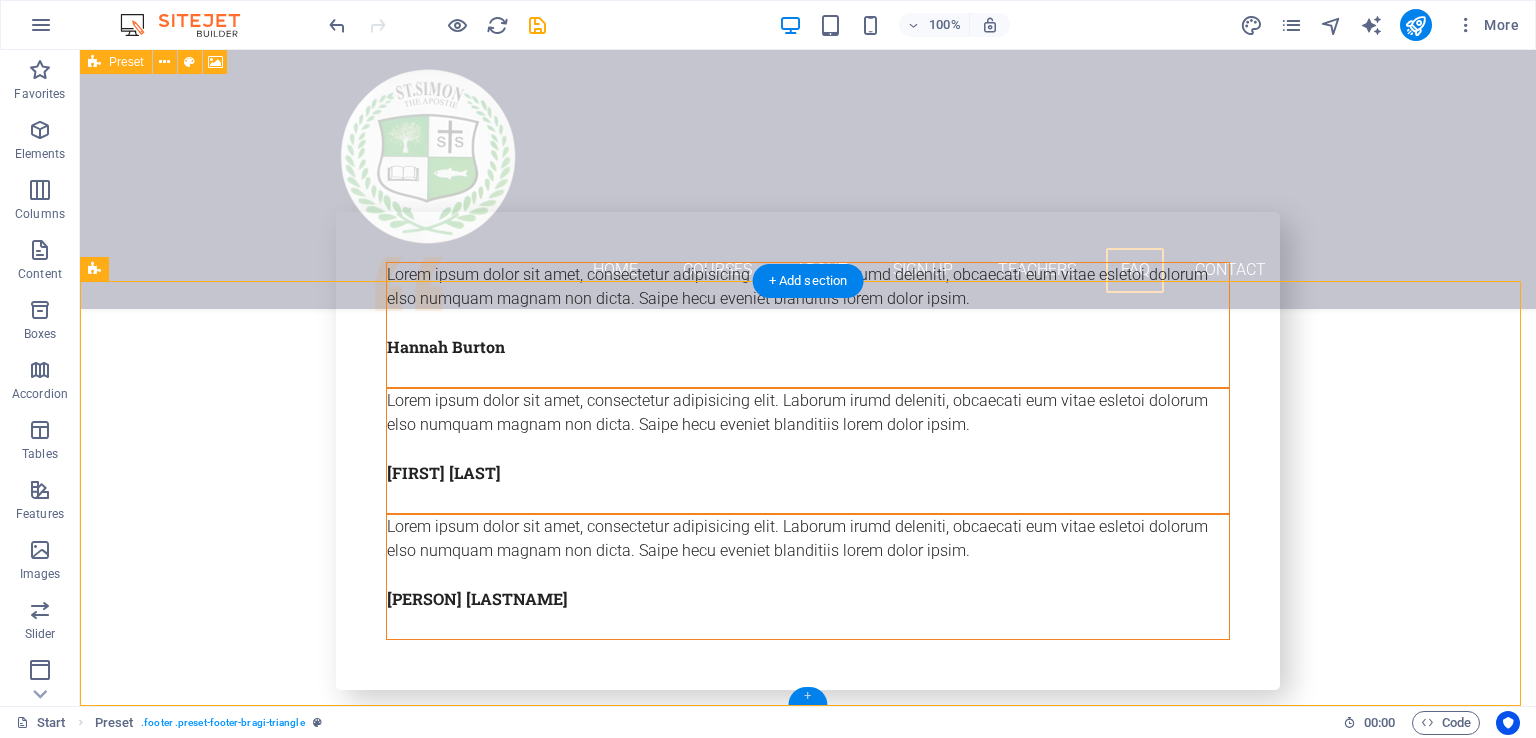 click on "+" at bounding box center [807, 696] 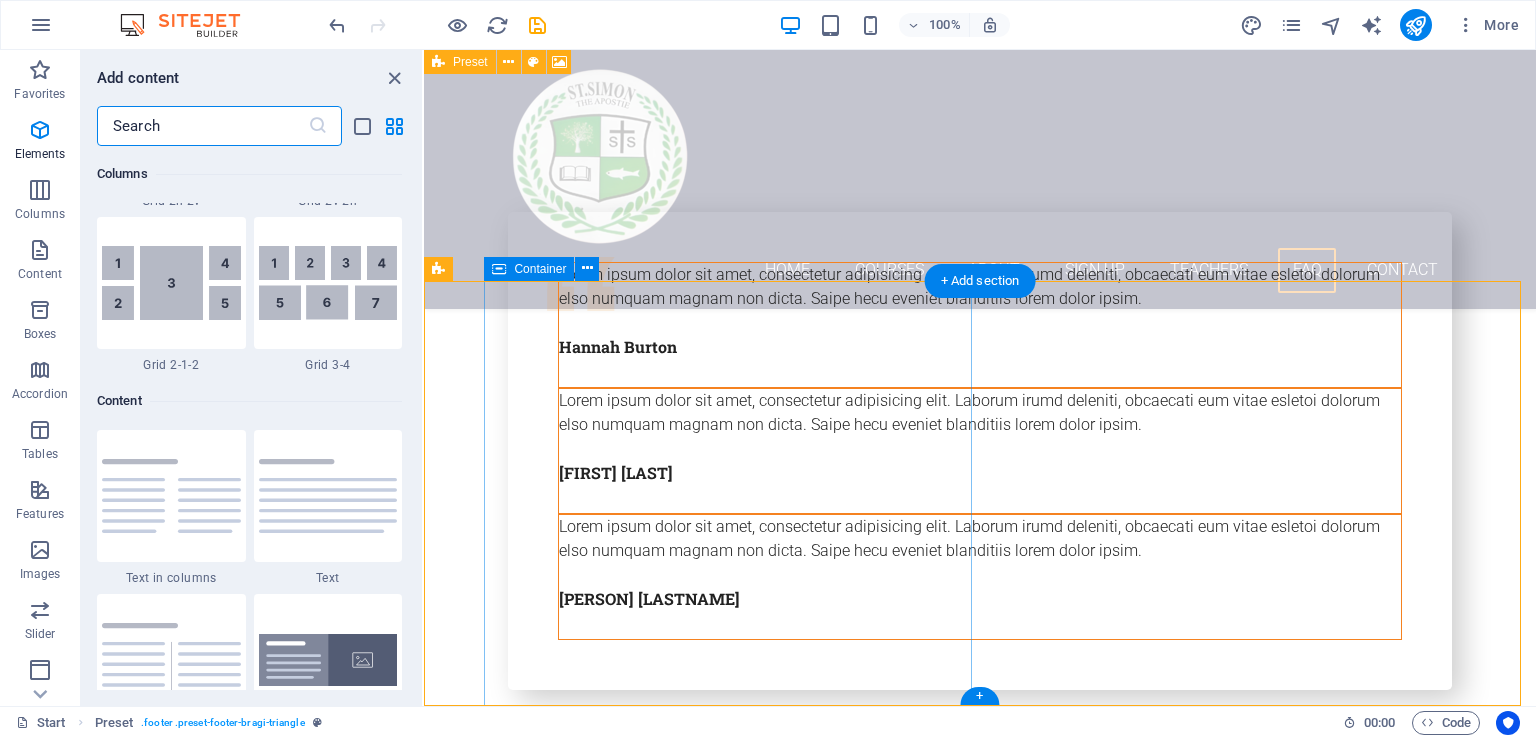 scroll, scrollTop: 3499, scrollLeft: 0, axis: vertical 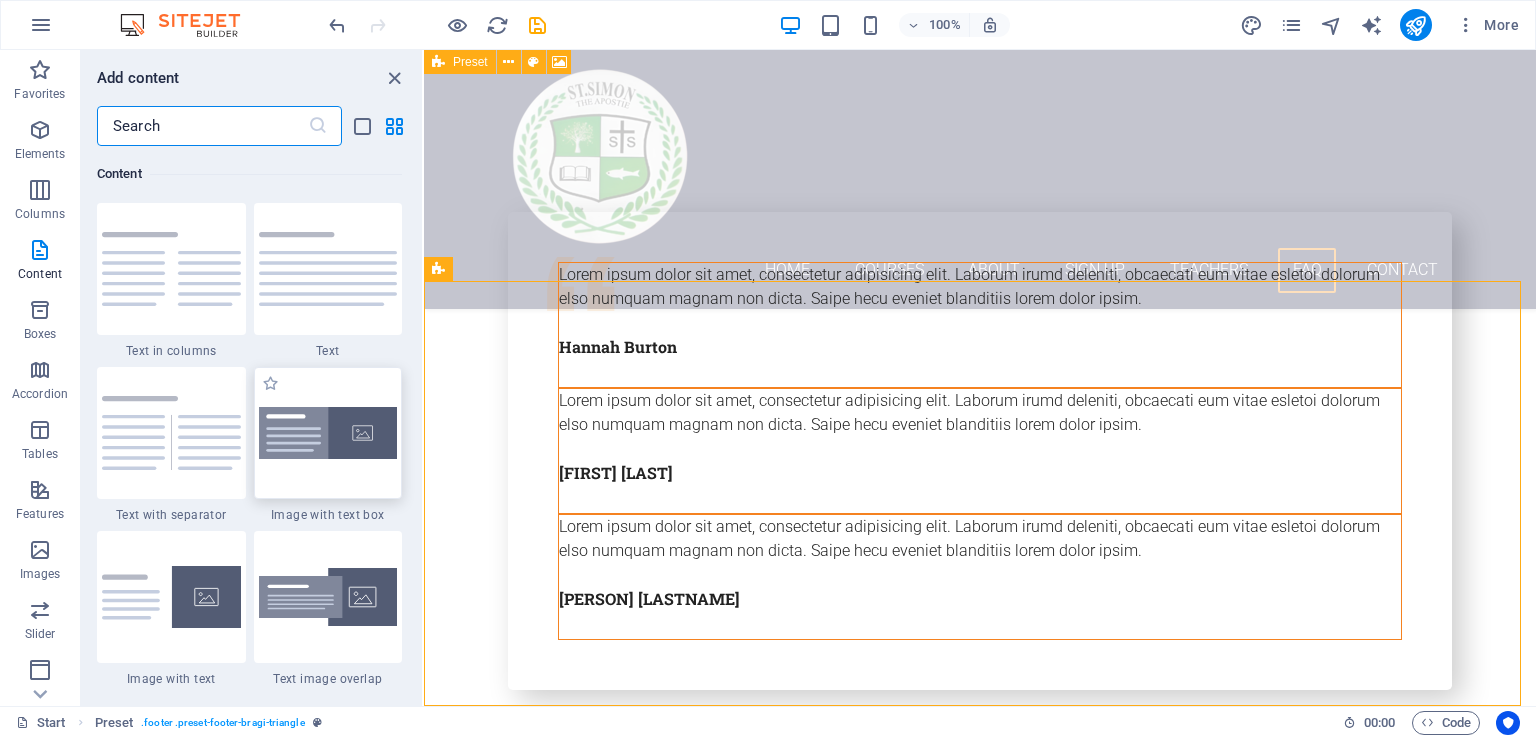 click at bounding box center (328, 433) 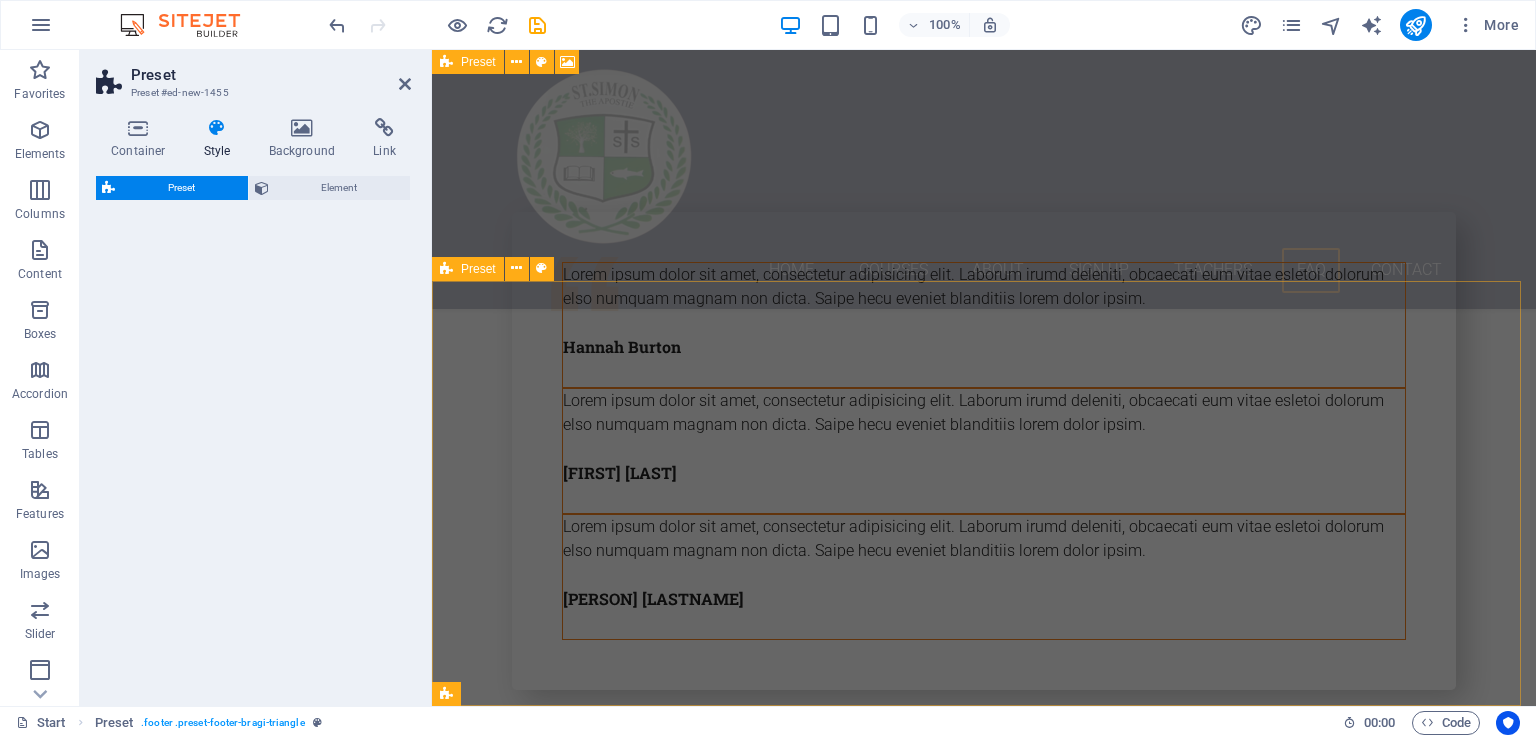 select on "rem" 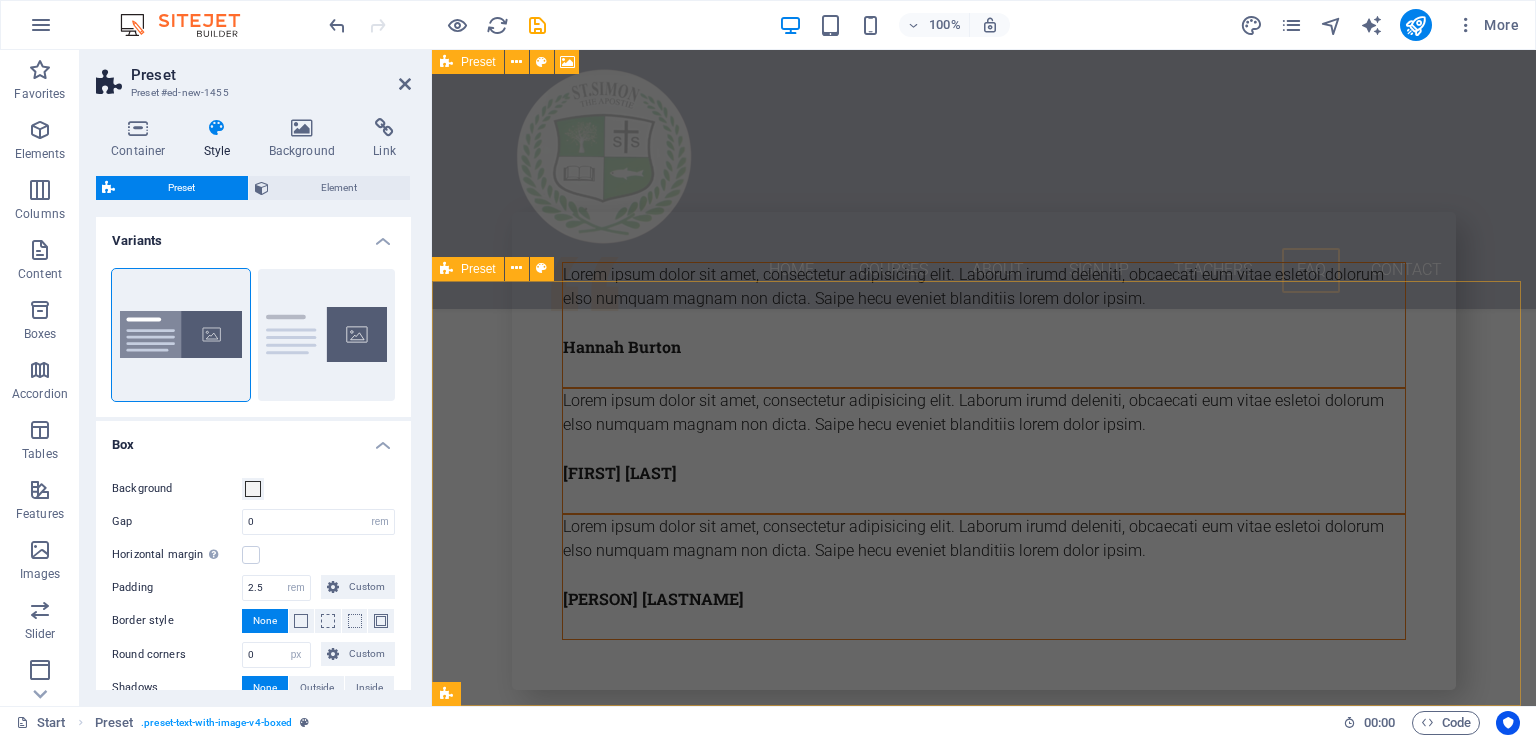 click on "Get in touch ssbedcollege.in ANDHRA CHAUKY GORAKHRY BIKRAM PATNA ,  PATNA   801104 +91 9334316276 jpjphimalayan@gmail.com Legal Notice  |  Privacy" at bounding box center [984, 6579] 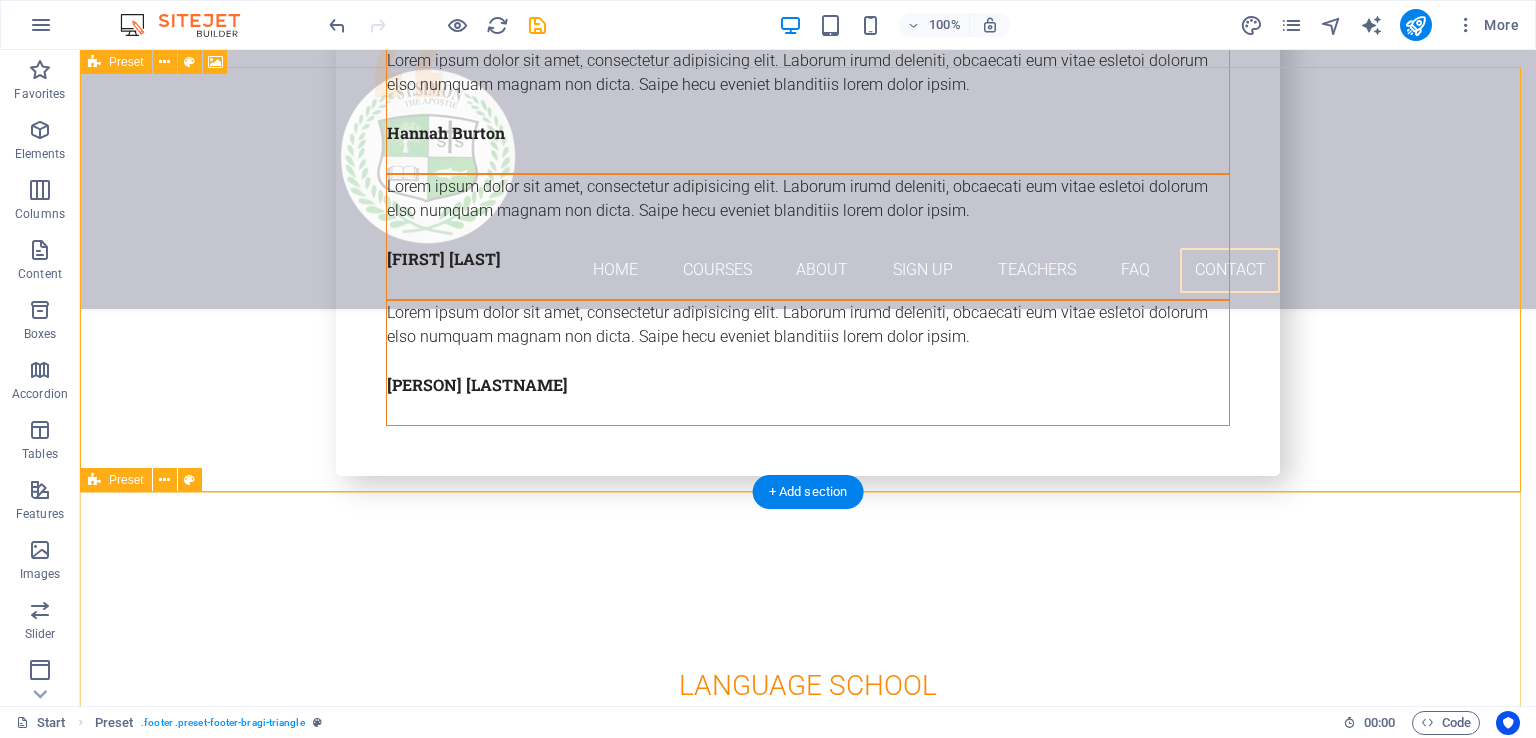 scroll, scrollTop: 7549, scrollLeft: 0, axis: vertical 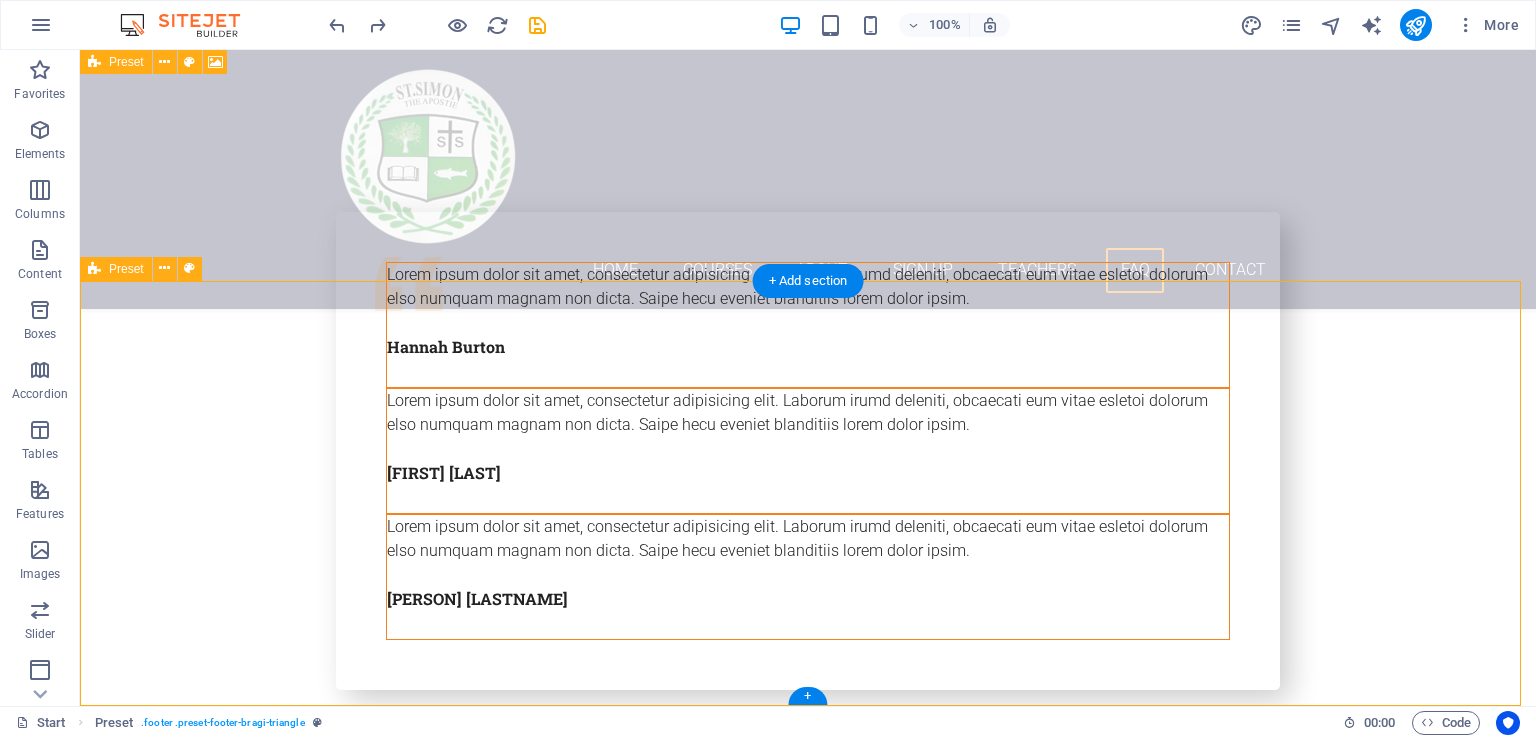 click on "Get in touch ssbedcollege.in ANDHRA CHAUKY GORAKHRY BIKRAM PATNA ,  PATNA   801104 +91 9334316276 jpjphimalayan@gmail.com Legal Notice  |  Privacy" at bounding box center (808, 6579) 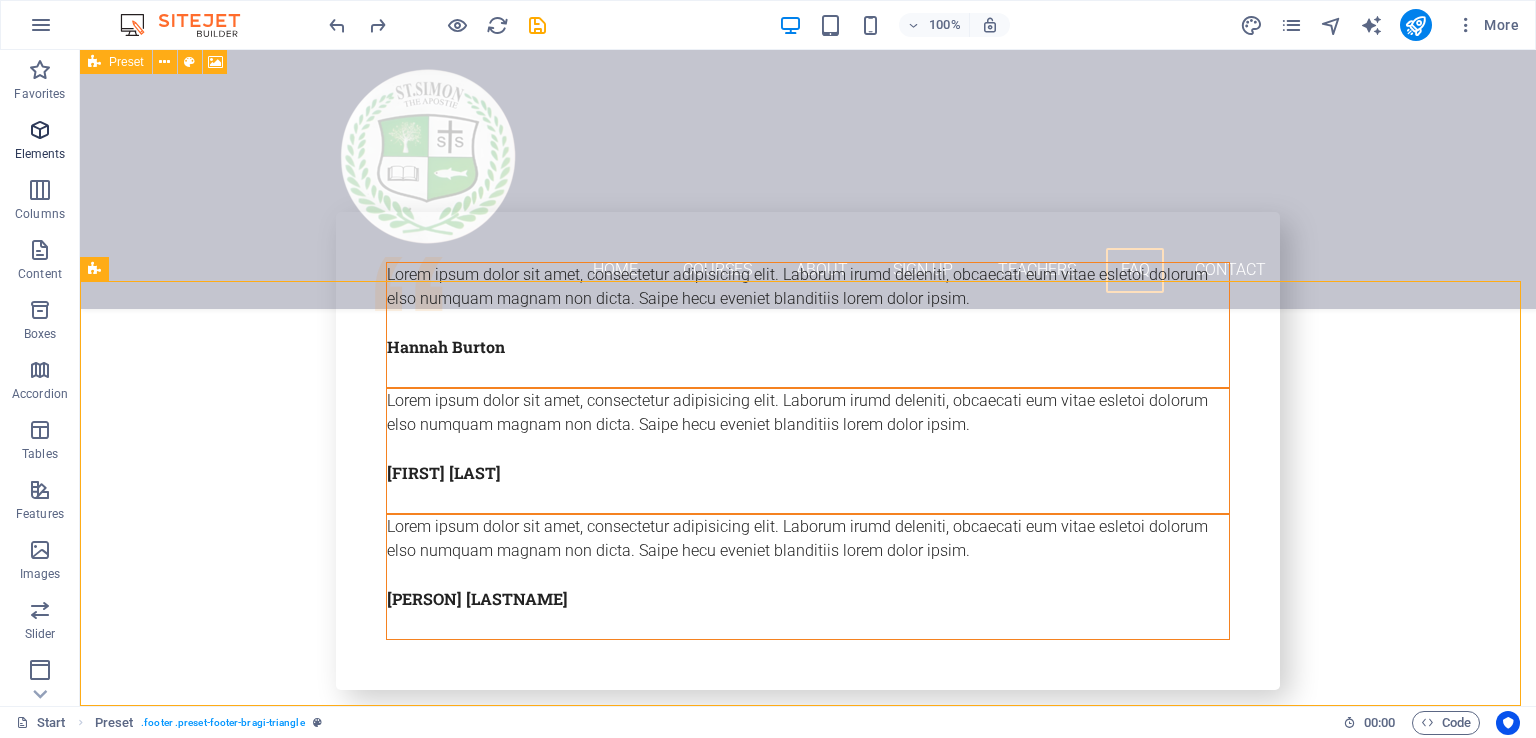 click at bounding box center [40, 130] 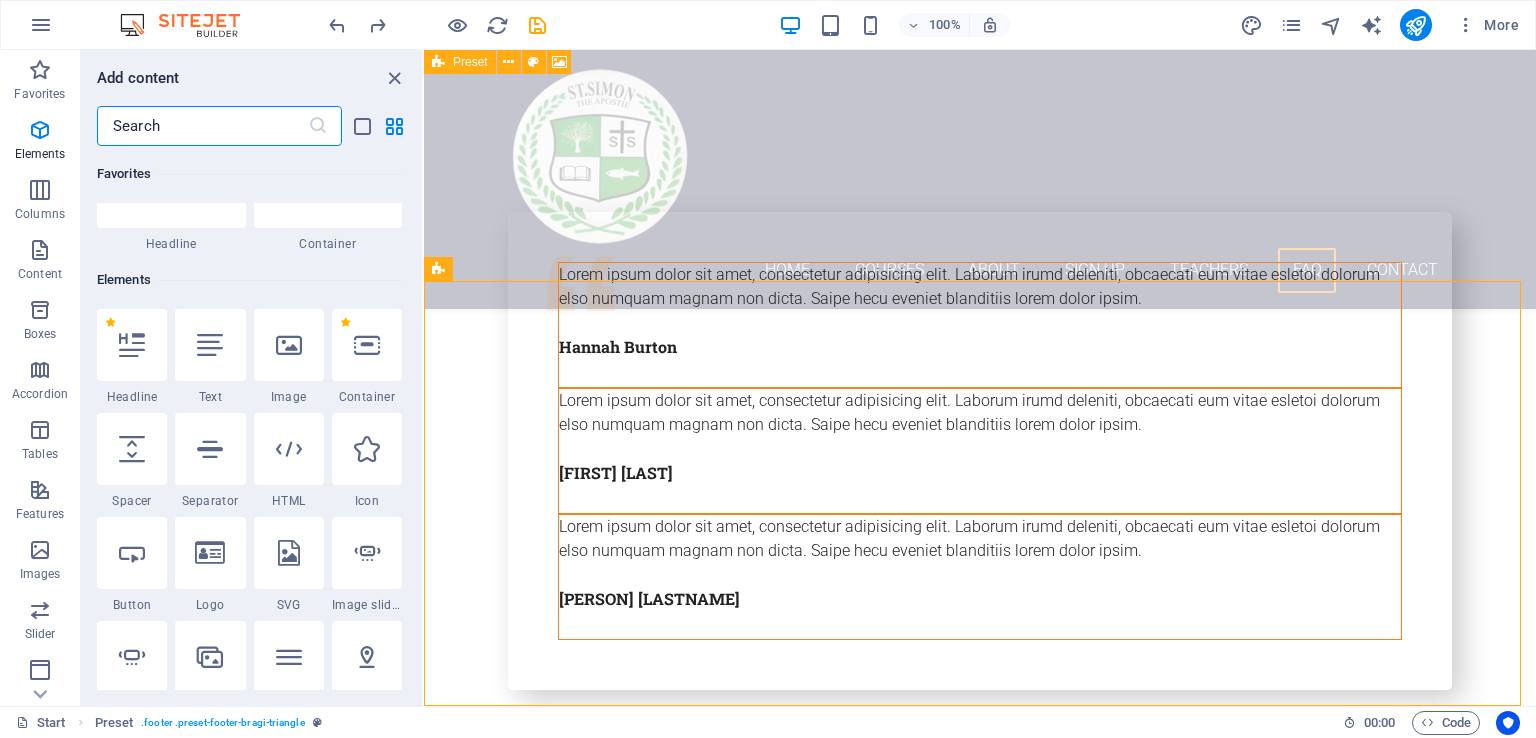 scroll, scrollTop: 212, scrollLeft: 0, axis: vertical 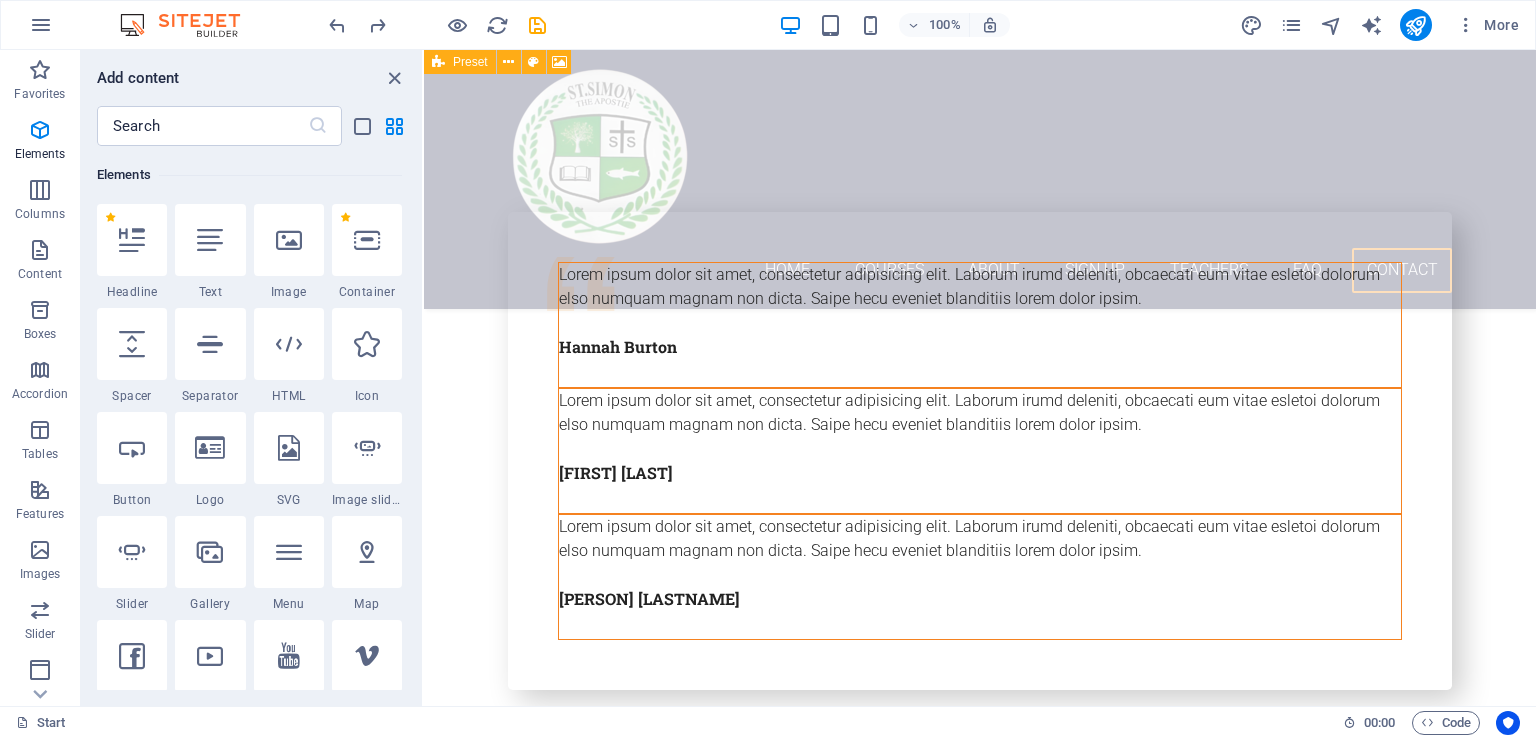 select on "1" 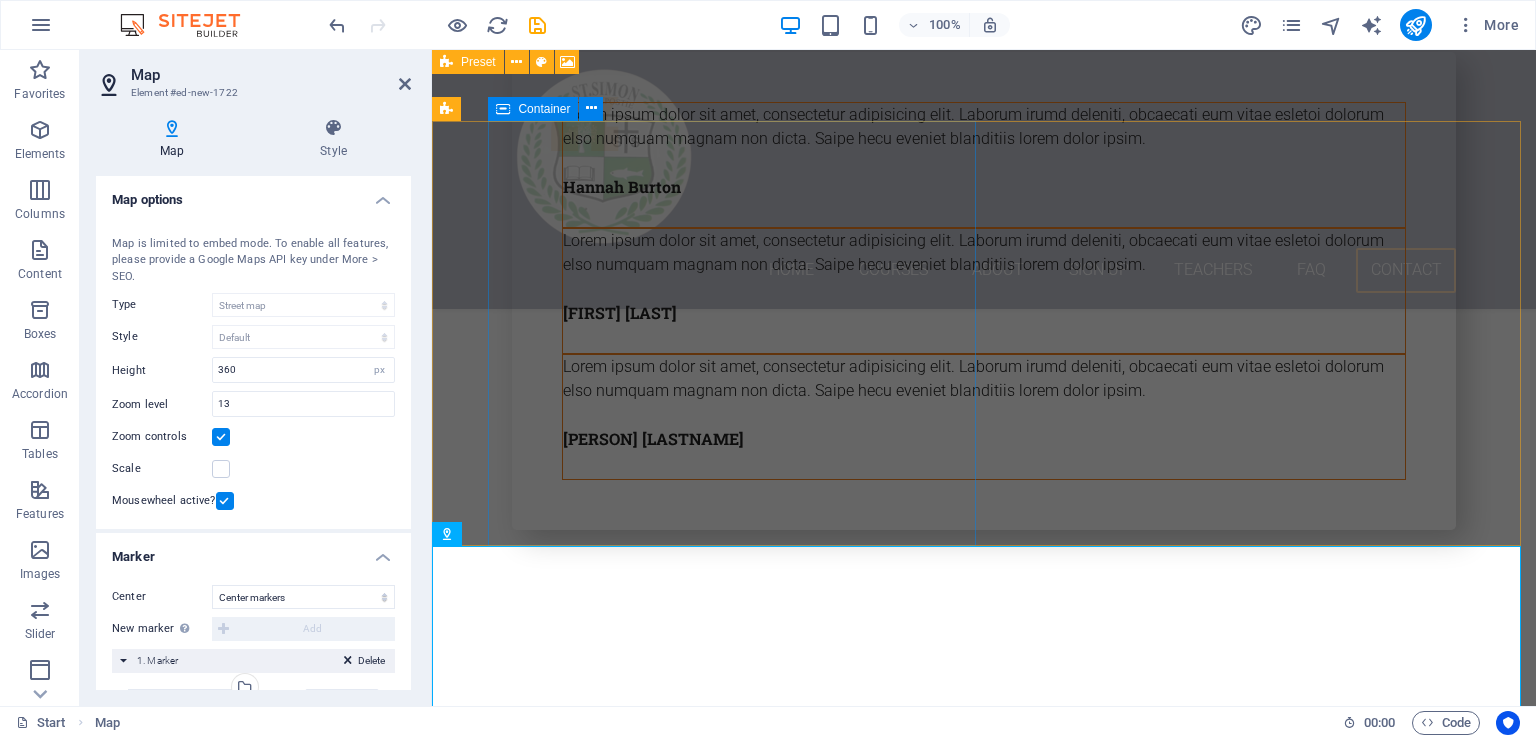 scroll, scrollTop: 7909, scrollLeft: 0, axis: vertical 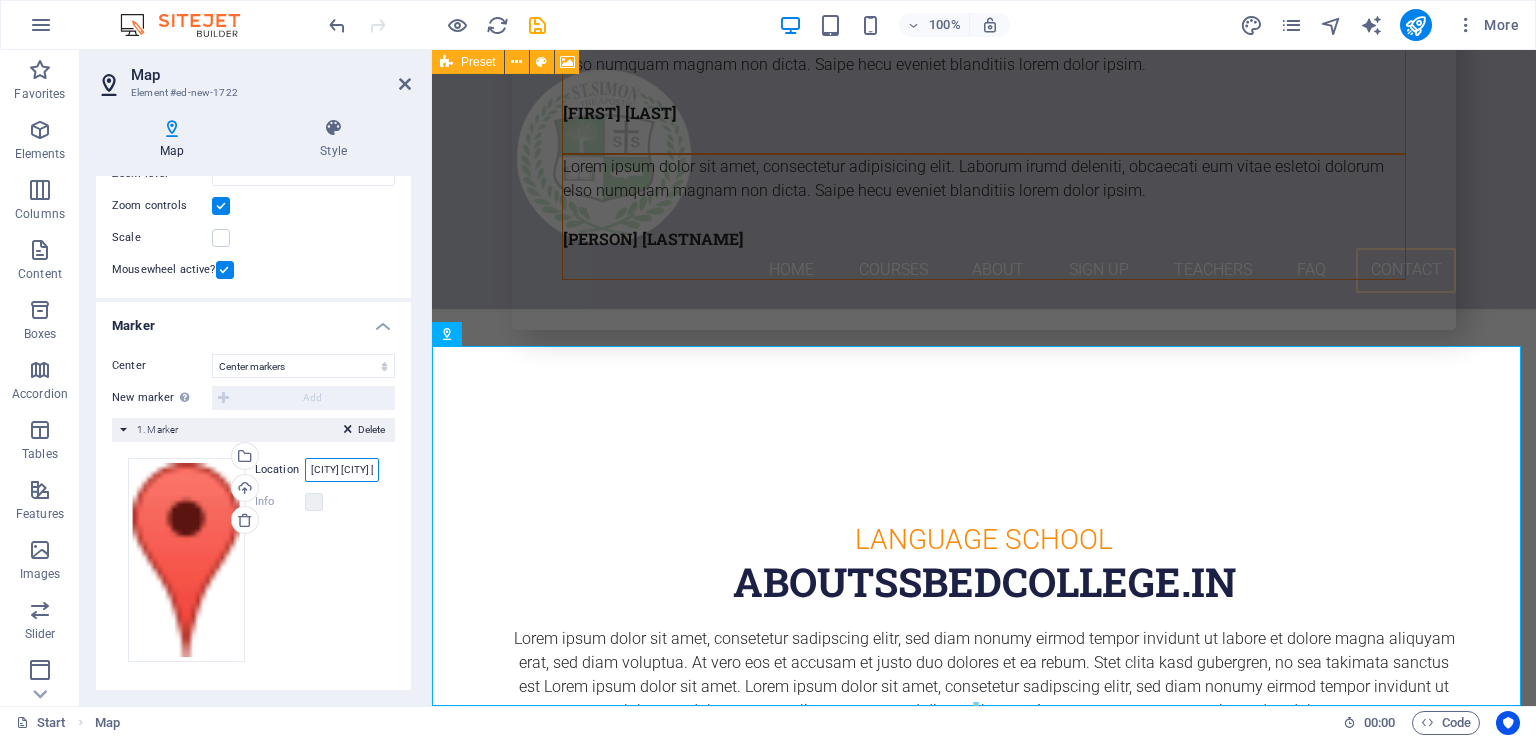 click on "ANDHRA CHAUKY GORAKHRY BIKRAM PATNA, 801104 PATNA" at bounding box center [342, 470] 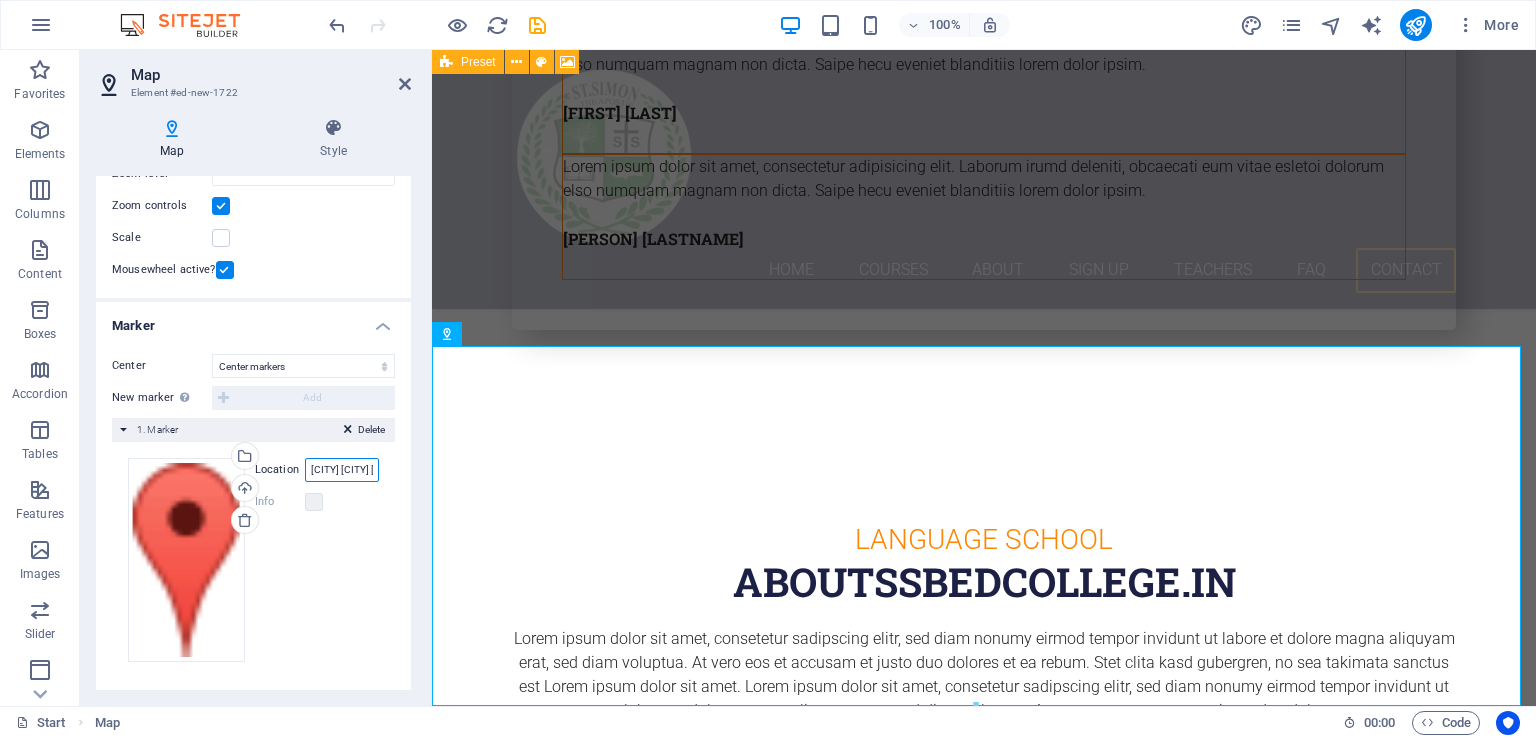 click on "ANDHRA CHAUKY GORAKHRY BIKRAM PATNA, 801104 PATNA" at bounding box center (342, 470) 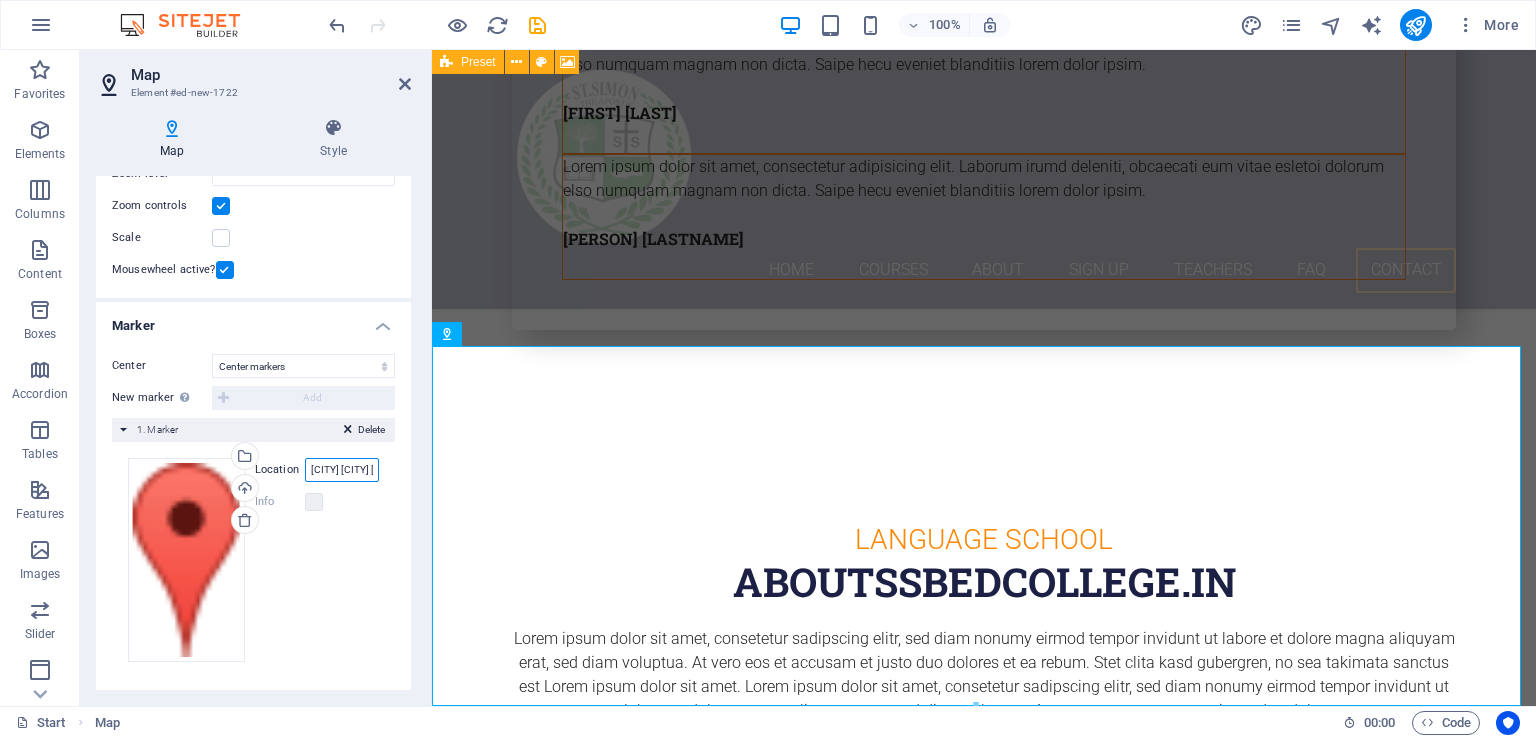 paste on "https://maps.app.goo.gl/YSK6mn2EGJUE2exH6" 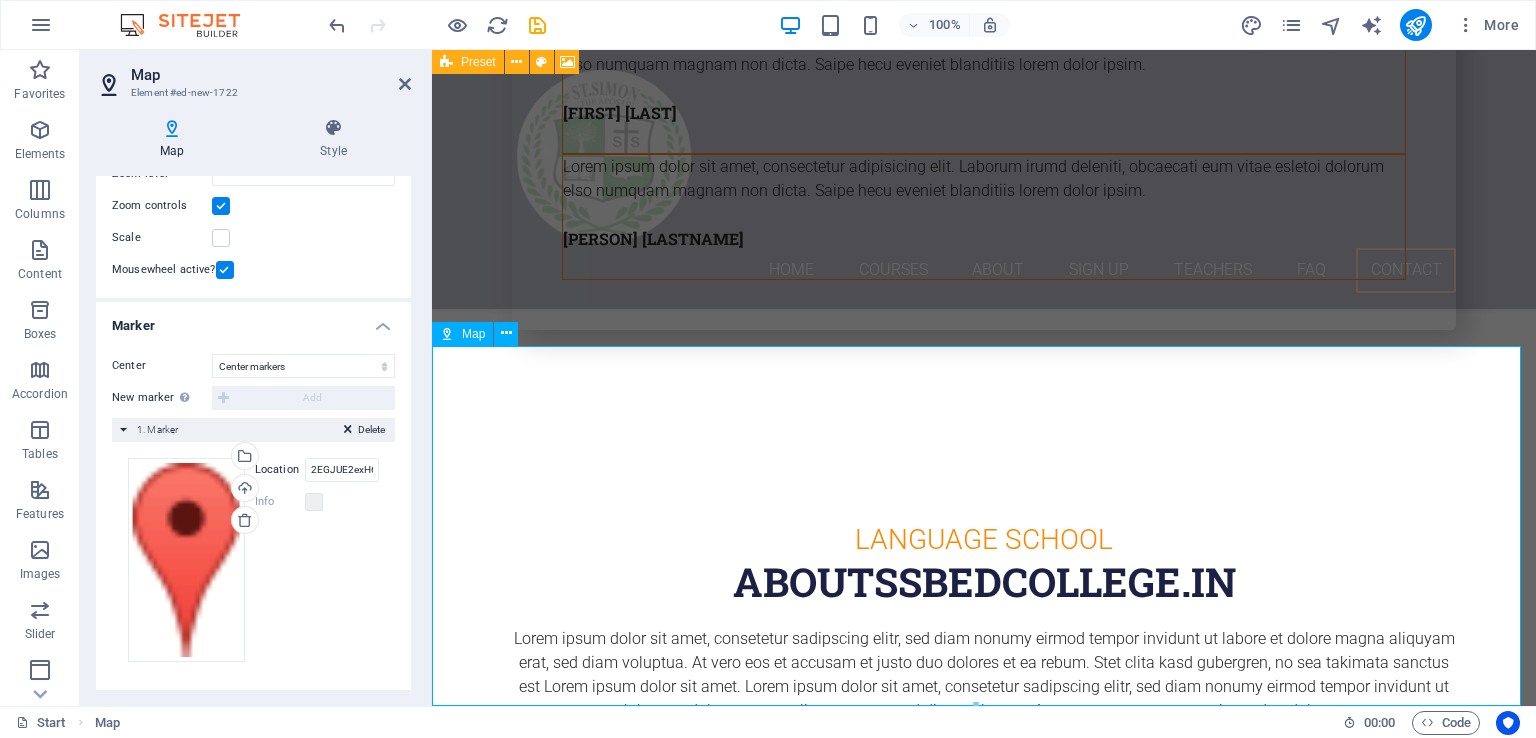 scroll, scrollTop: 0, scrollLeft: 0, axis: both 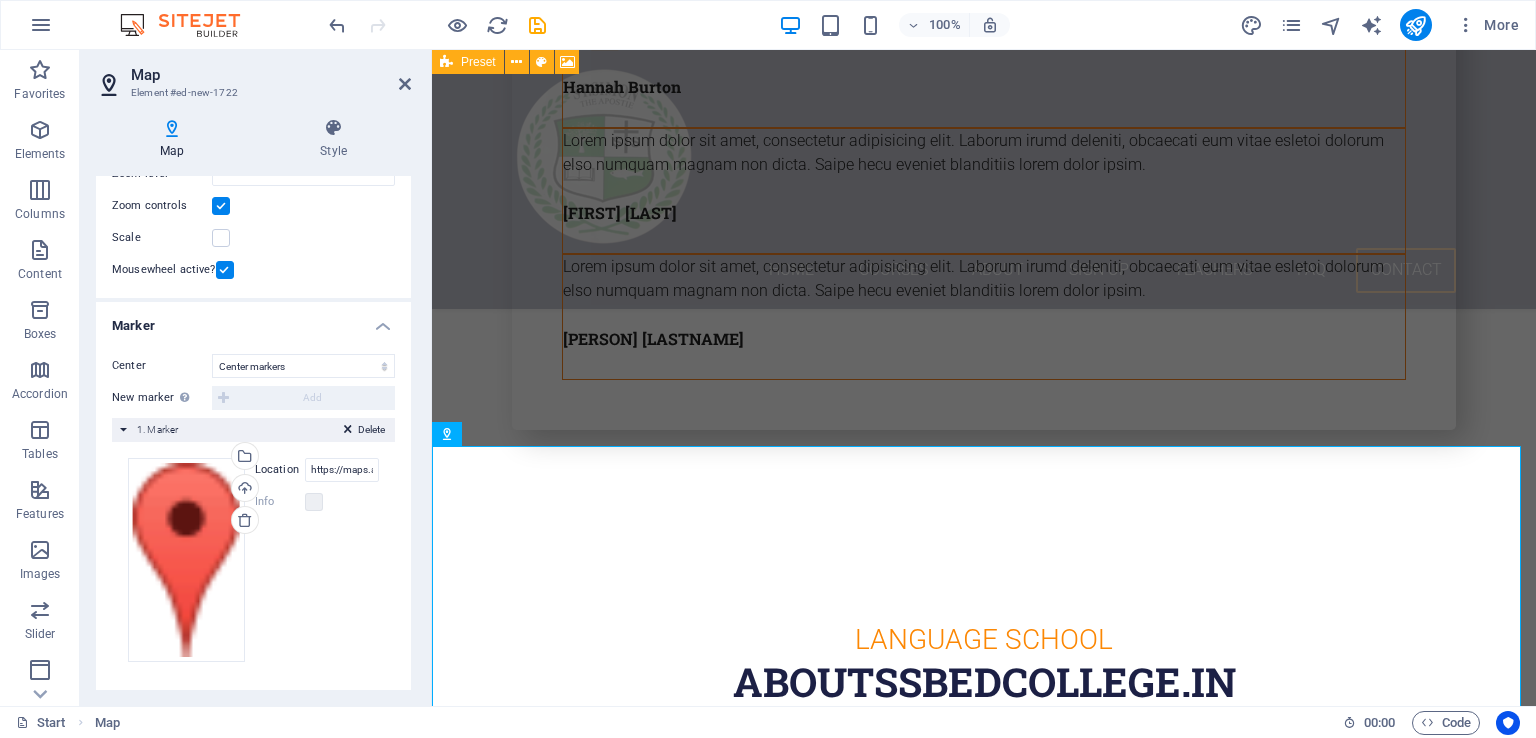 type on "ANDHRA CHAUKY GORAKHRY BIKRAM PATNA, 801104 PATNA" 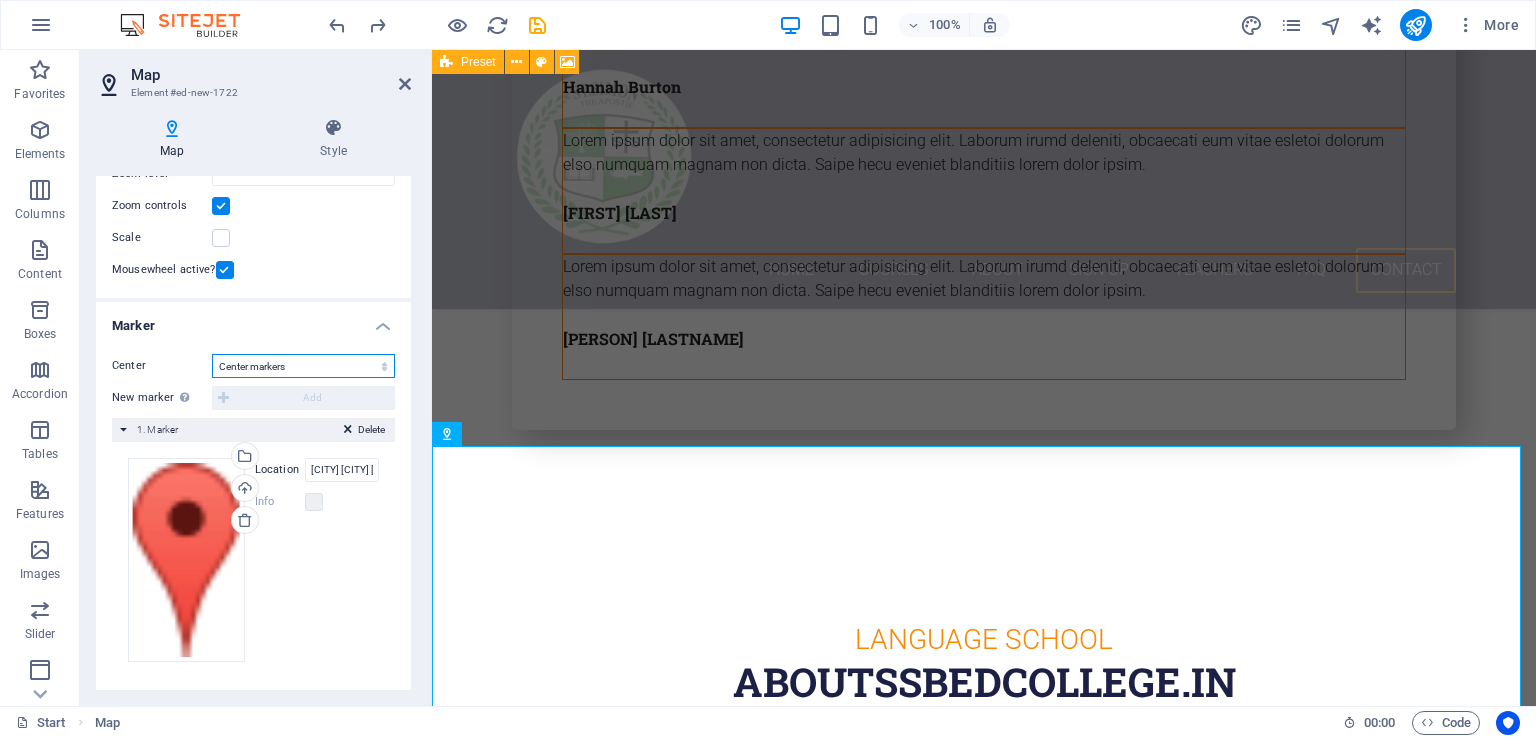 click on "Don't center Center markers Center and zoom markers" at bounding box center [303, 366] 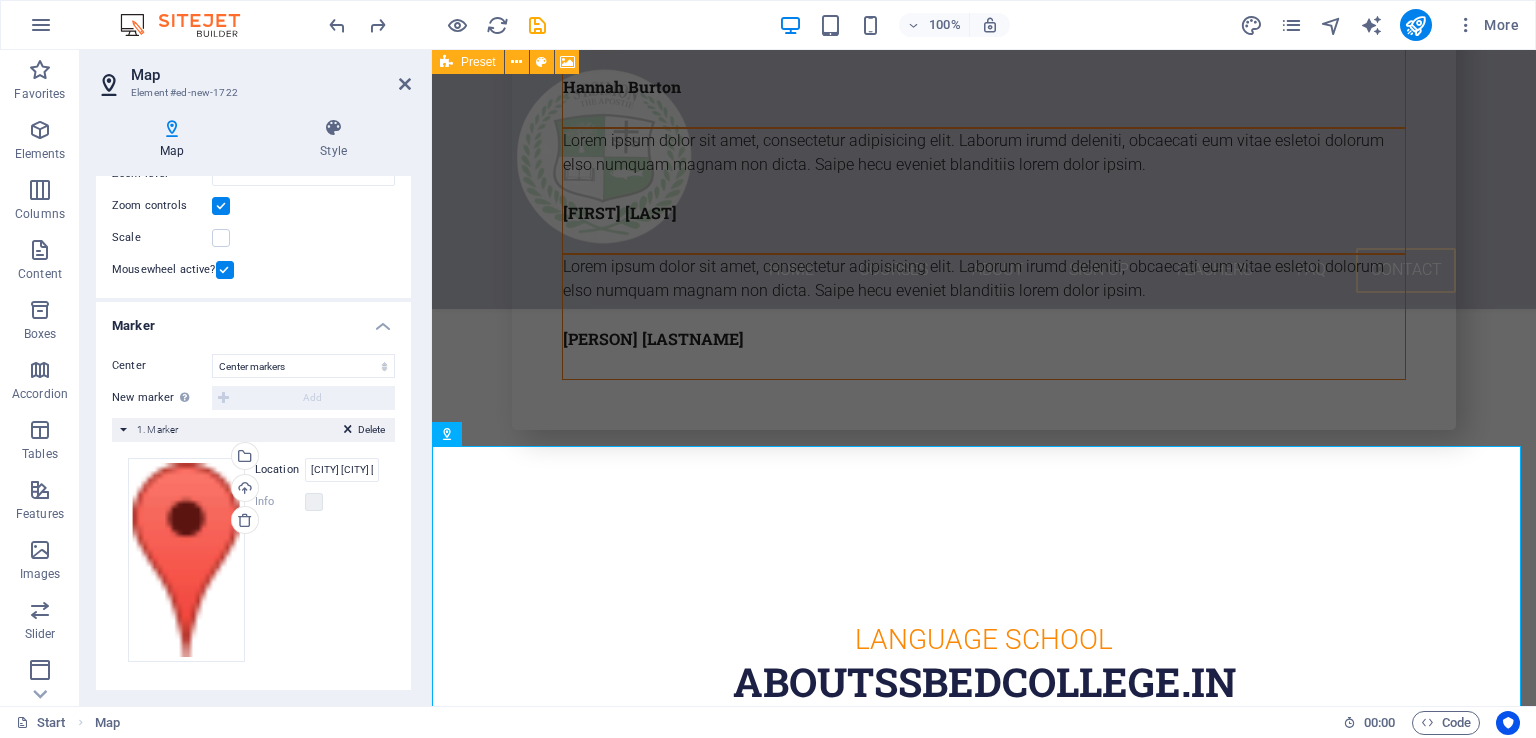 click on "Marker" at bounding box center (253, 320) 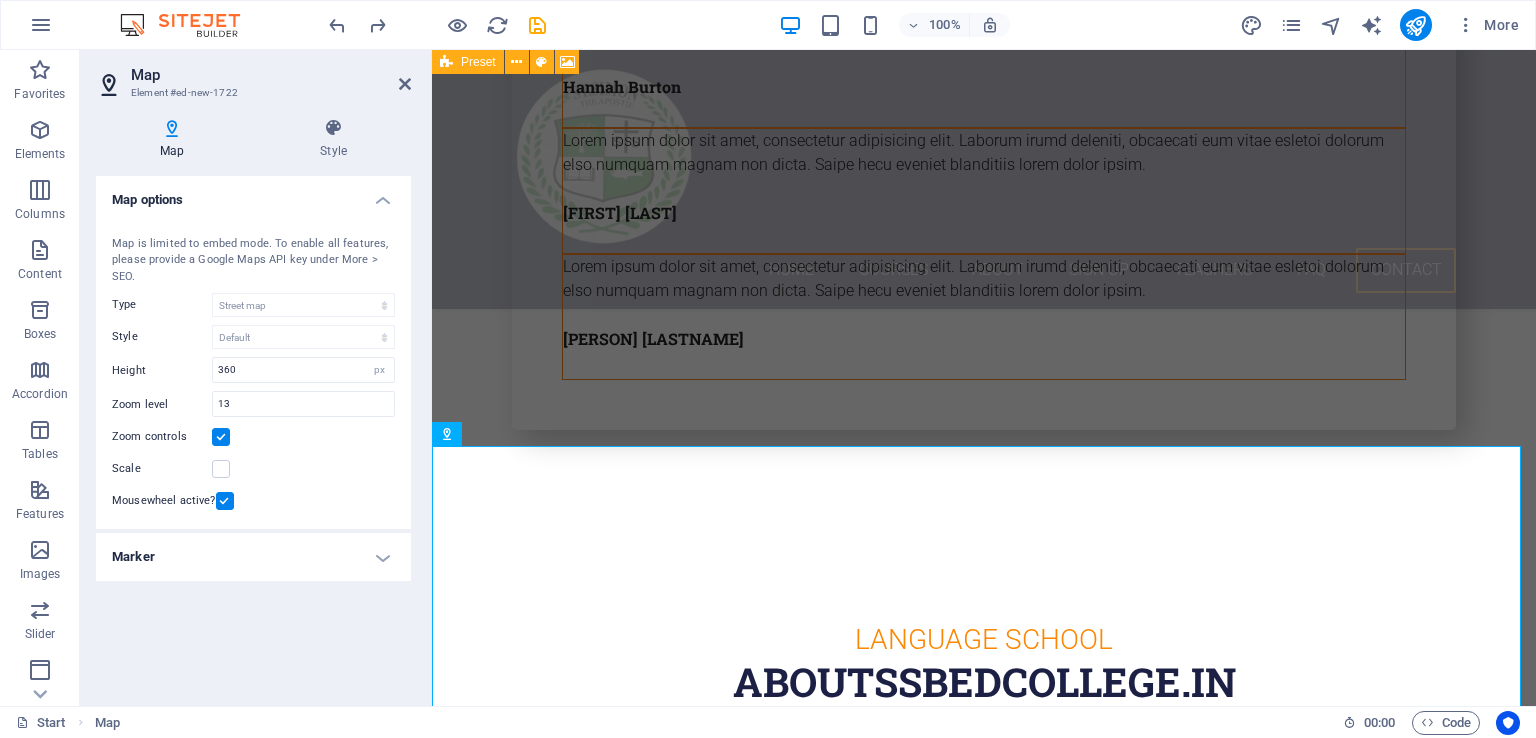 scroll, scrollTop: 0, scrollLeft: 0, axis: both 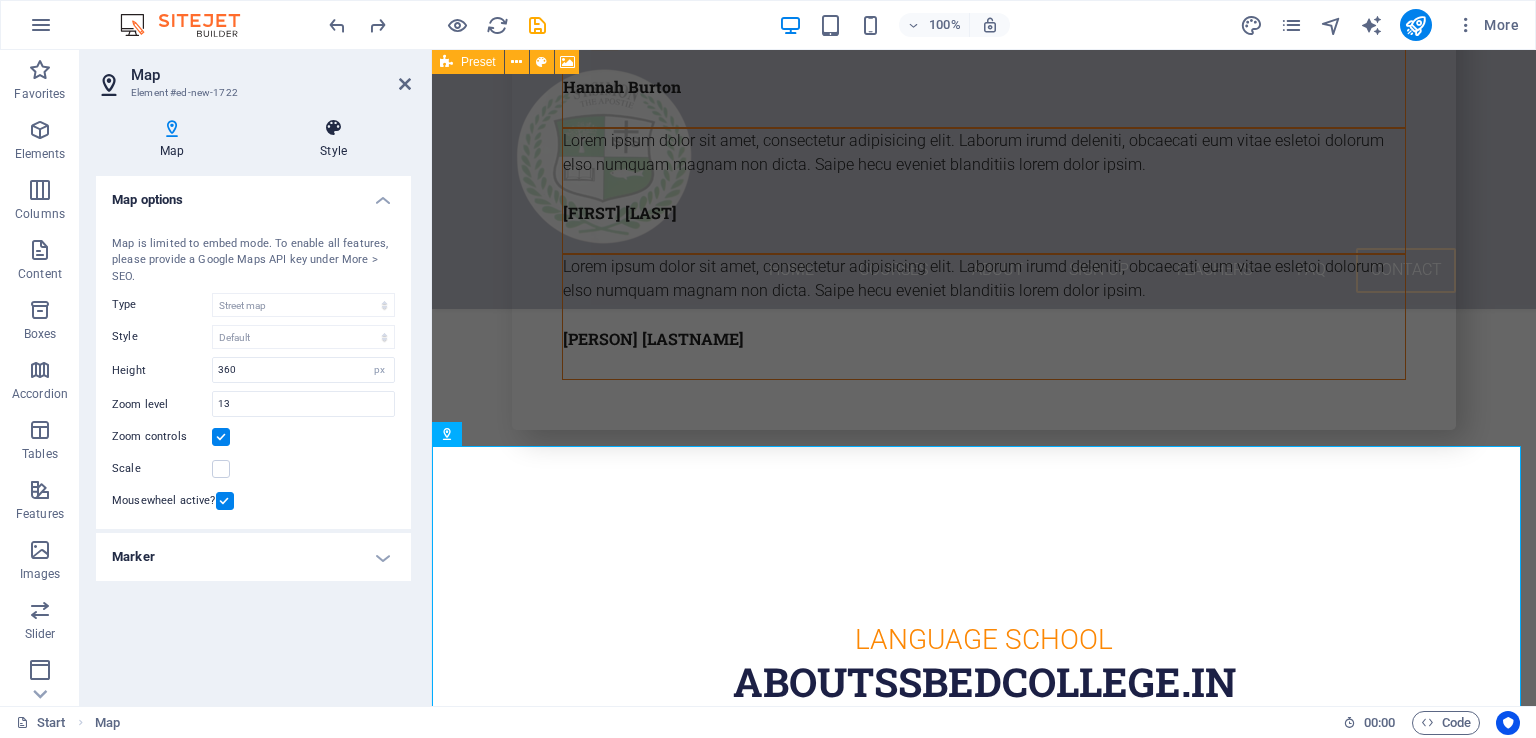click on "Style" at bounding box center (333, 139) 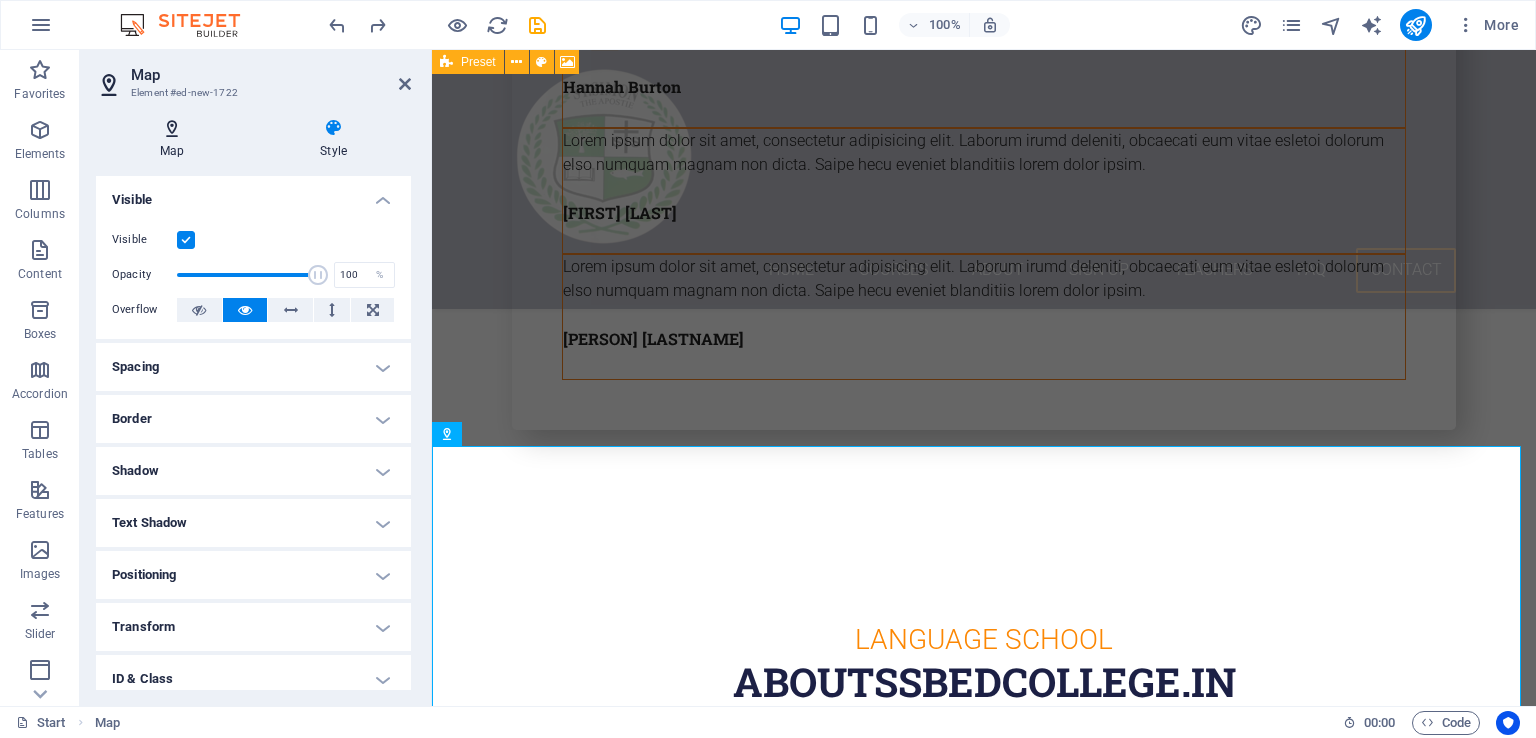 click at bounding box center [172, 128] 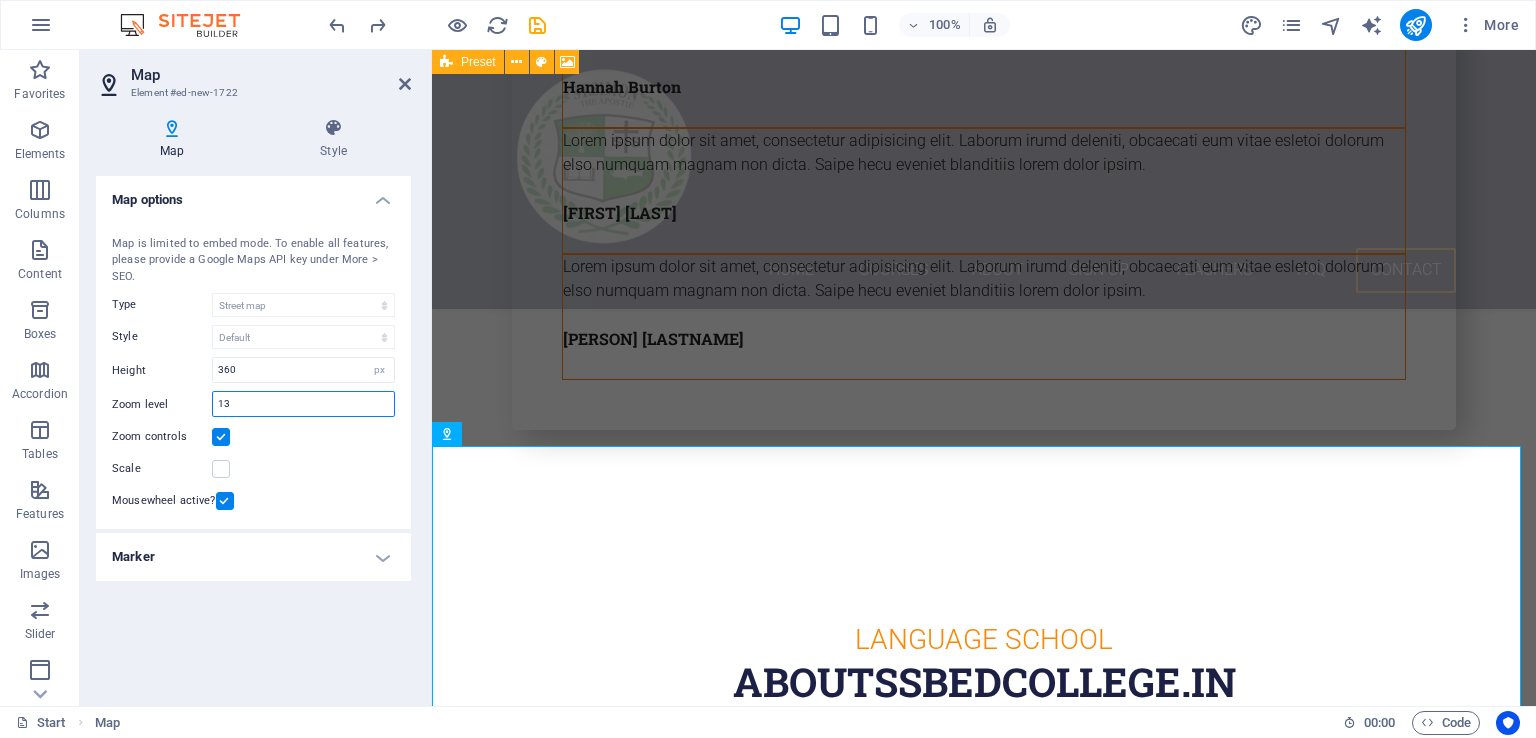 drag, startPoint x: 247, startPoint y: 401, endPoint x: 217, endPoint y: 393, distance: 31.04835 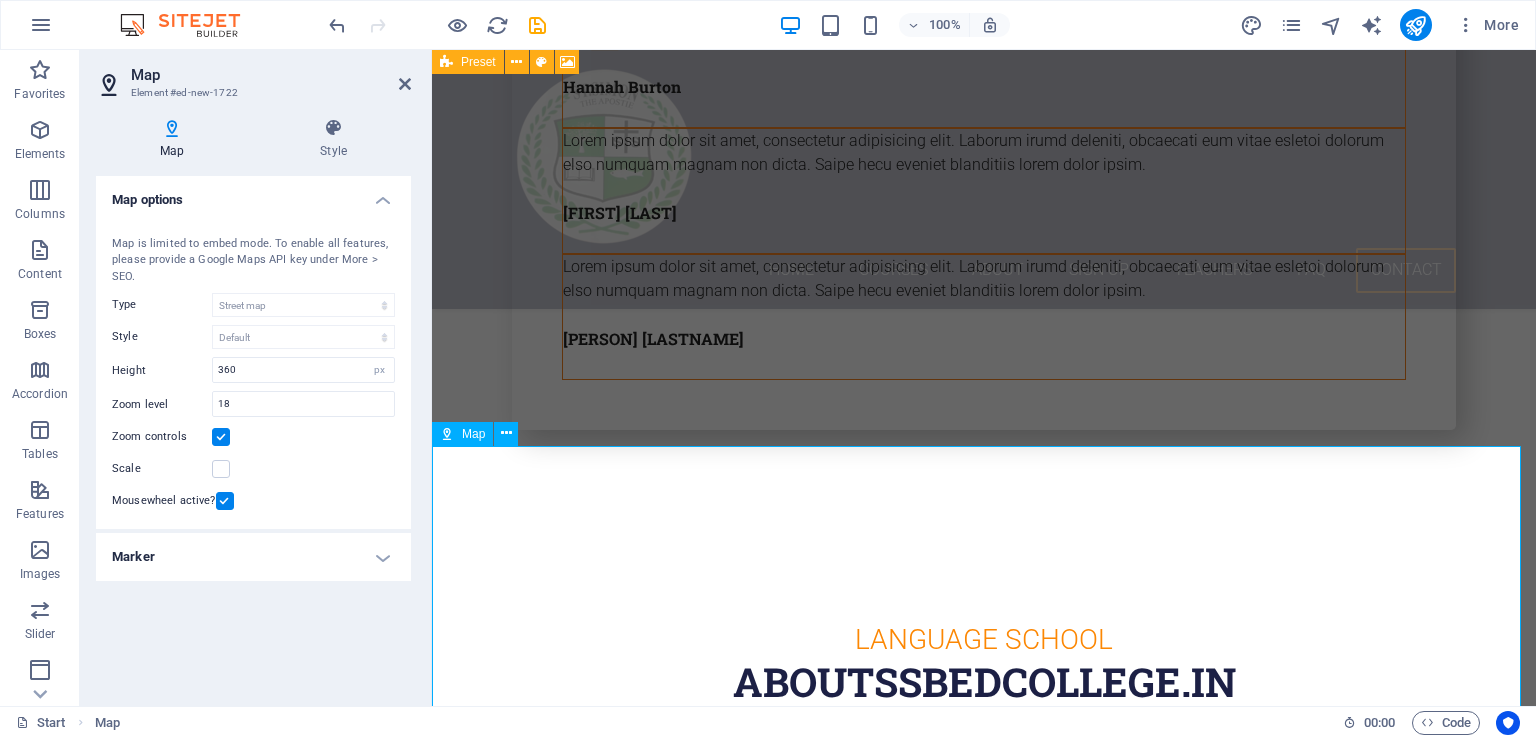 scroll, scrollTop: 7909, scrollLeft: 0, axis: vertical 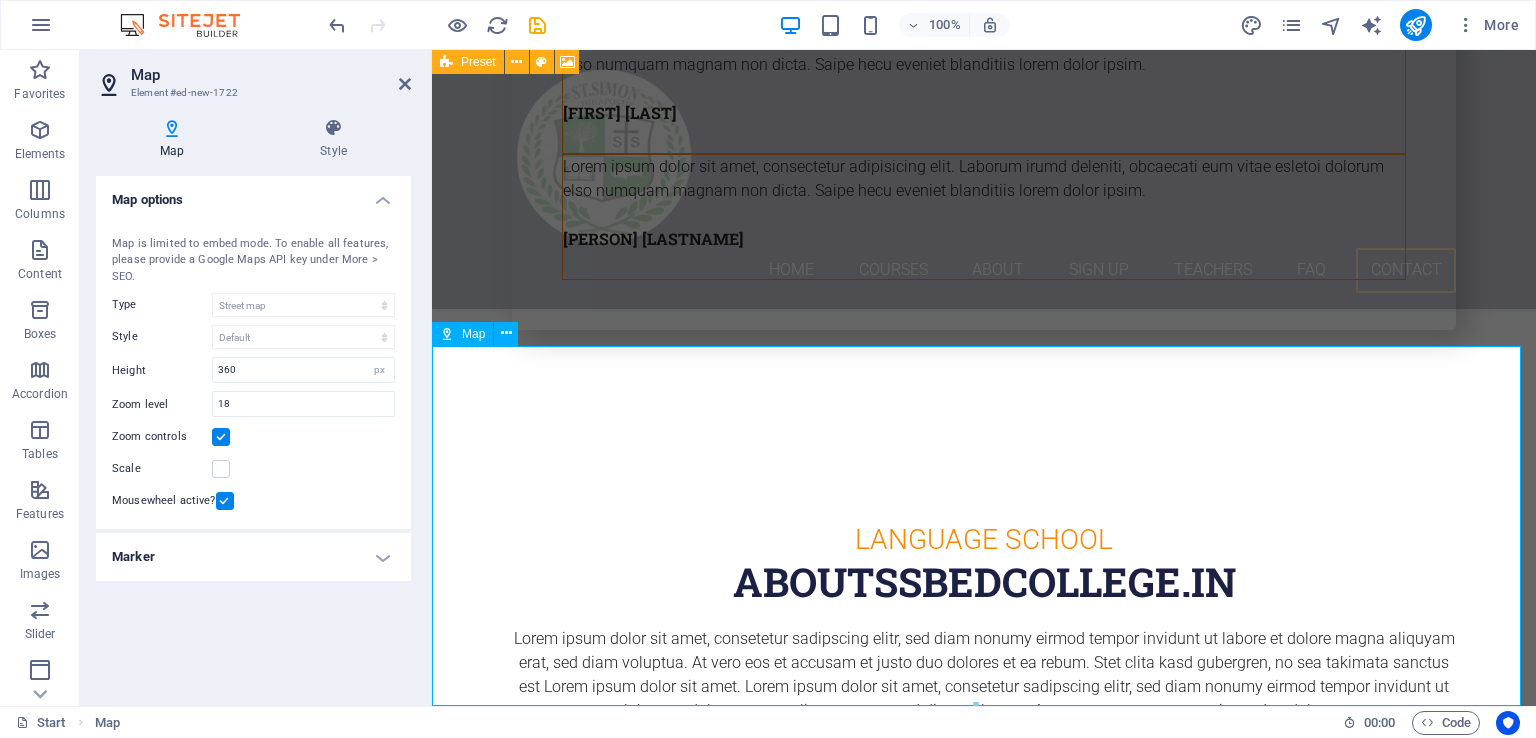 click on "← Move left → Move right ↑ Move up ↓ Move down + Zoom in - Zoom out Home Jump left by 75% End Jump right by 75% Page Up Jump up by 75% Page Down Jump down by 75% Map Terrain Satellite Labels Keyboard shortcuts Map Data Map data ©2025 Map data ©2025 20 m  Click to toggle between metric and imperial units Terms Report a map error" at bounding box center [984, 6612] 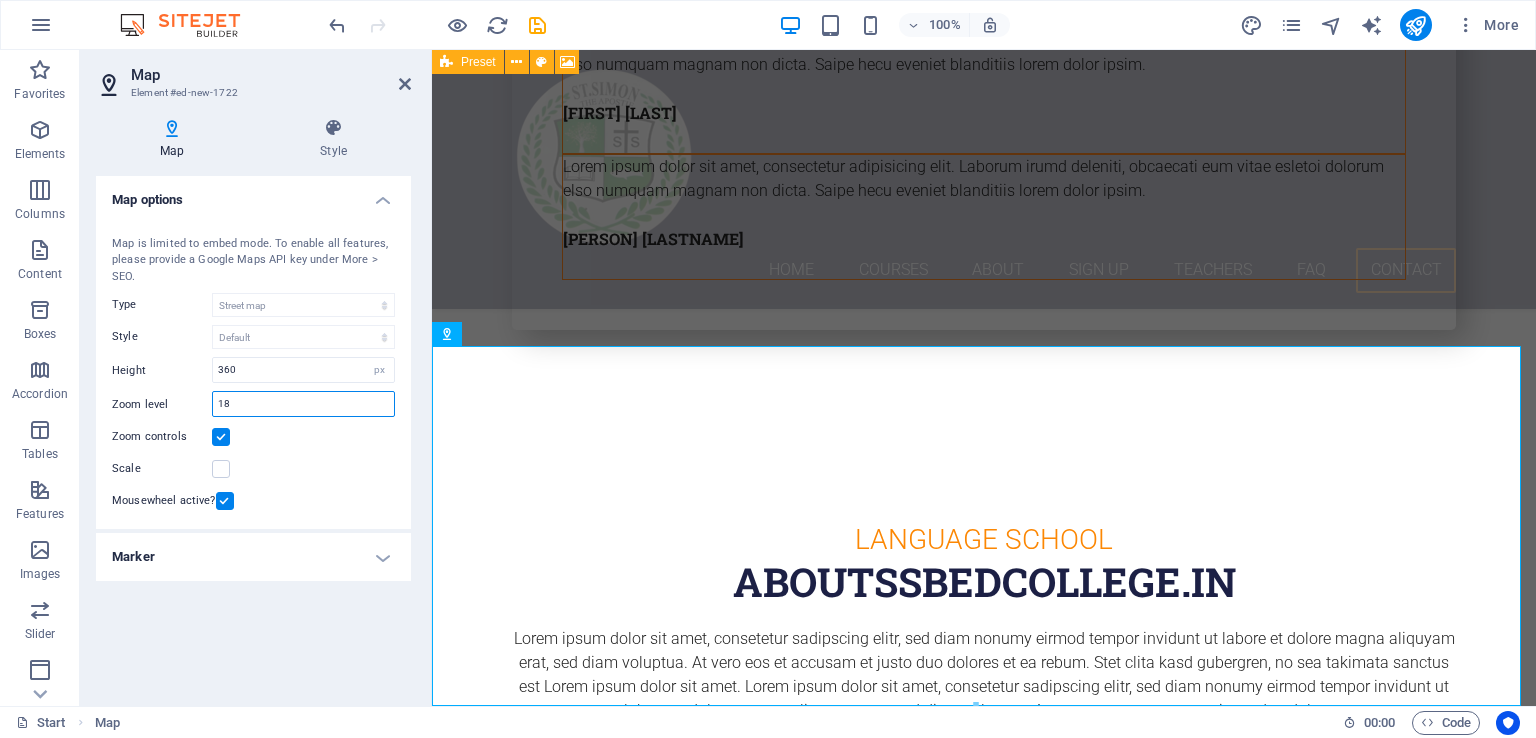 drag, startPoint x: 237, startPoint y: 405, endPoint x: 205, endPoint y: 396, distance: 33.24154 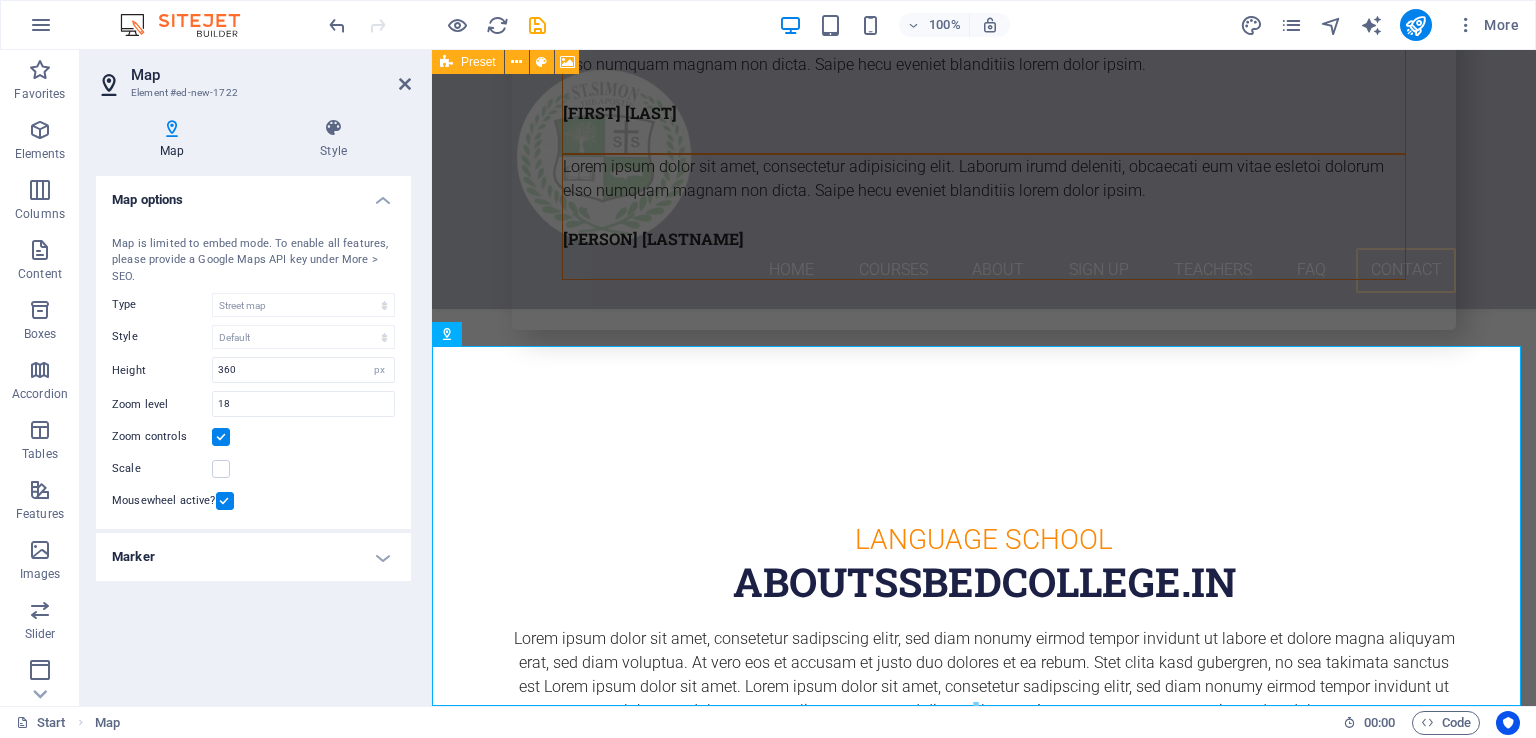 click at bounding box center [221, 437] 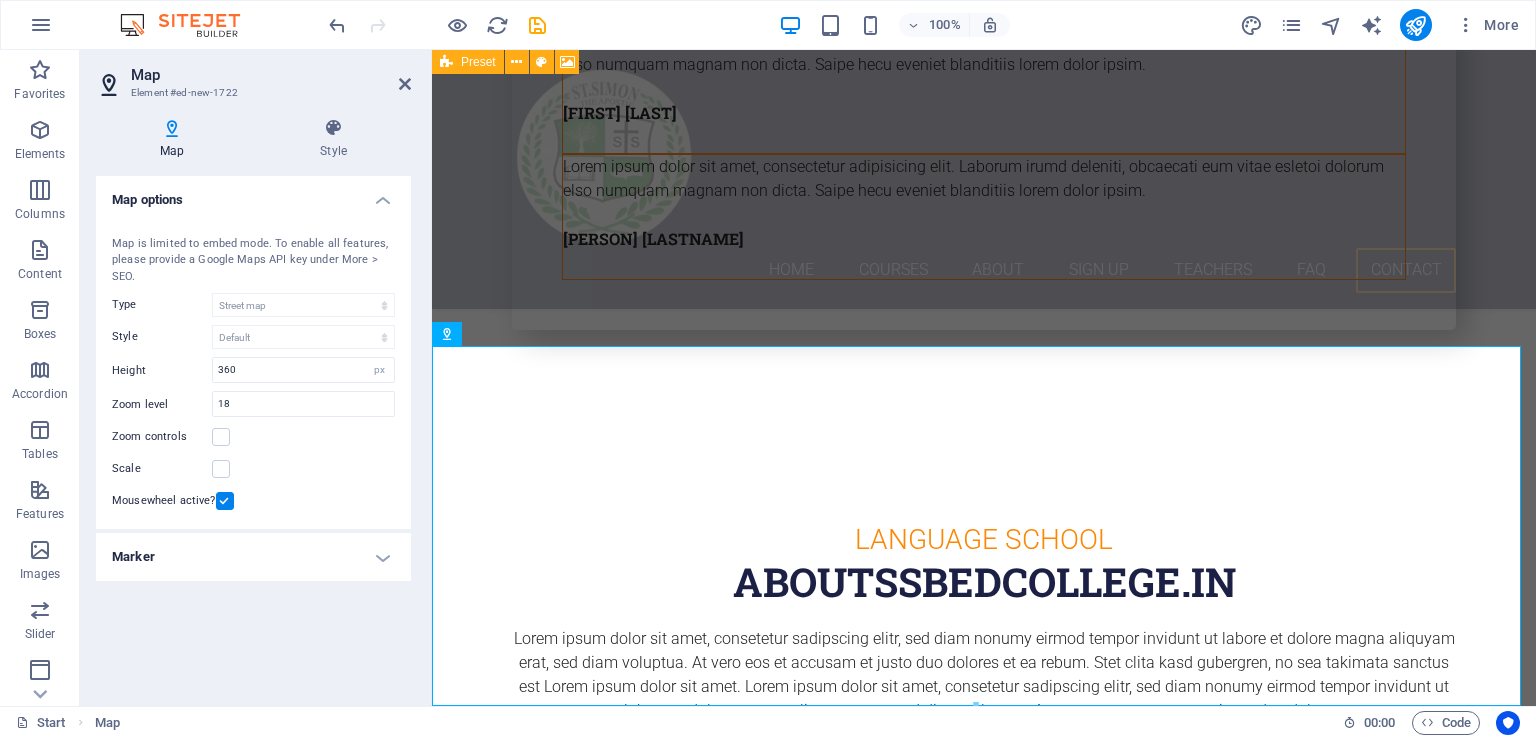 click at bounding box center (225, 501) 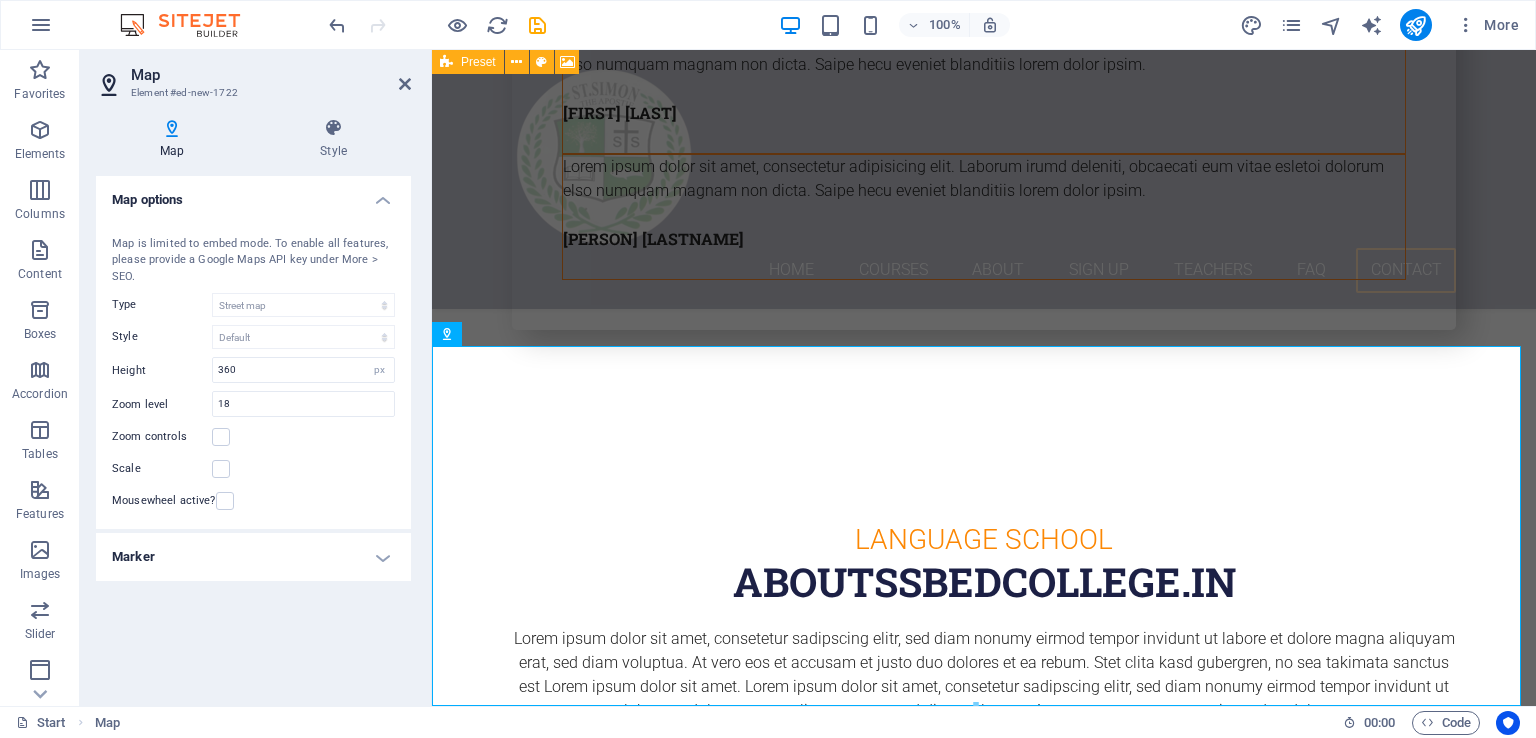 click on "Map options Map center ANDHRA CHAUKY GORAKHRY BIKRAM PATNA, 801104 PATNA Map is limited to embed mode. To enable all features, please provide a Google Maps API key under More > SEO. Type Street map Satellite view Satellite view with streets Terrain map Style Default Colorize Pale Dawn Subtle Grayscale Shades of Grey Apple Maps Blue Water Midnight Commander Light Monochrome Paper Neutral Blue Hints of Gold Black &amp; White No labels Color Height 360 px Zoom level 18 Zoom controls Scale Mousewheel active? Marker Center Don't center Center markers Center and zoom markers New marker To enable this feature, please provide a Google Maps API key in the website settings. Add Delete 1. Marker Drag files here, click to choose files or select files from Files or our free stock photos & videos Select files from the file manager, stock photos, or upload file(s) Upload Location ANDHRA CHAUKY GORAKHRY BIKRAM PATNA, 801104 PATNA Width auto px Info Opened? Headline ssbedcollege.in SEO Description Paragraph Format Normal Code" at bounding box center (253, 433) 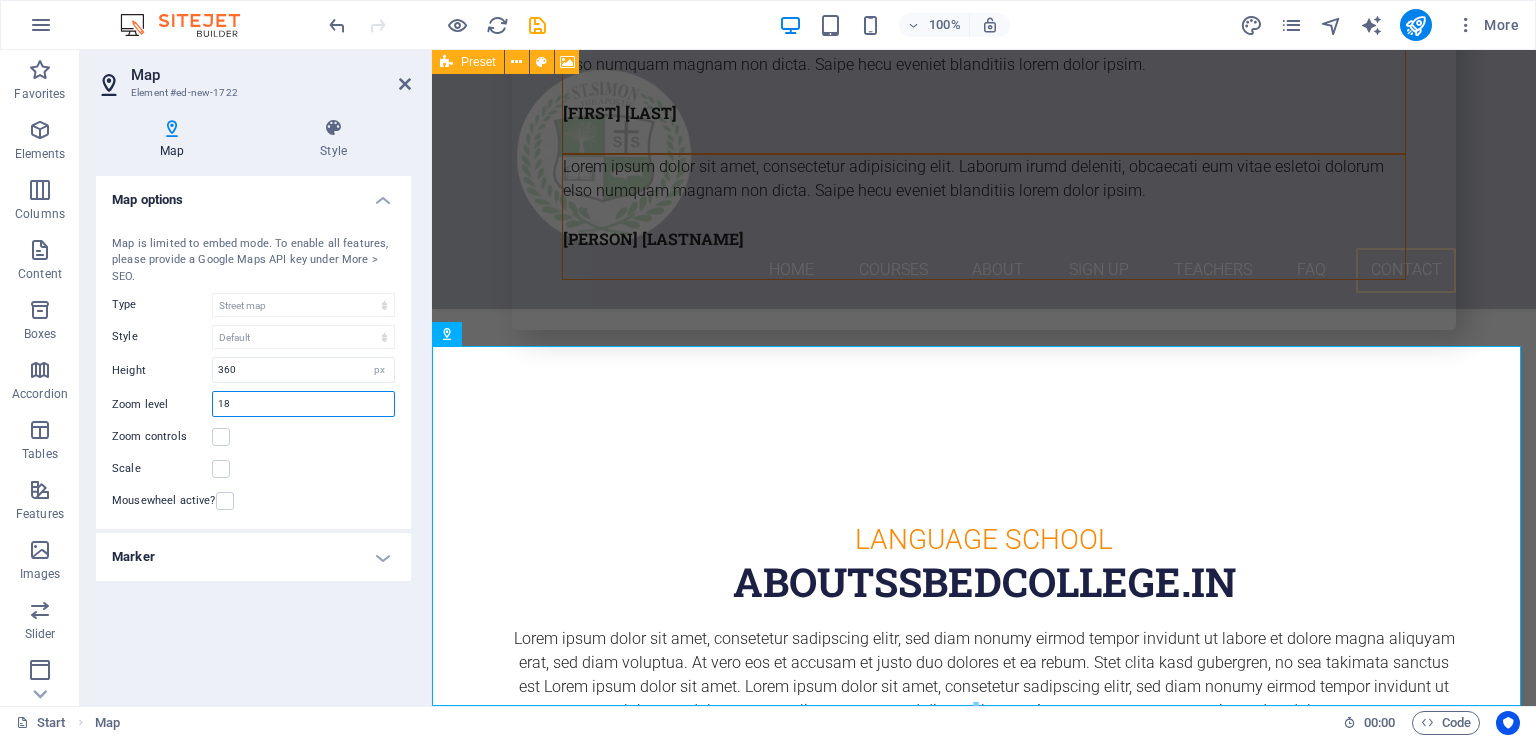 click on "18" at bounding box center [303, 404] 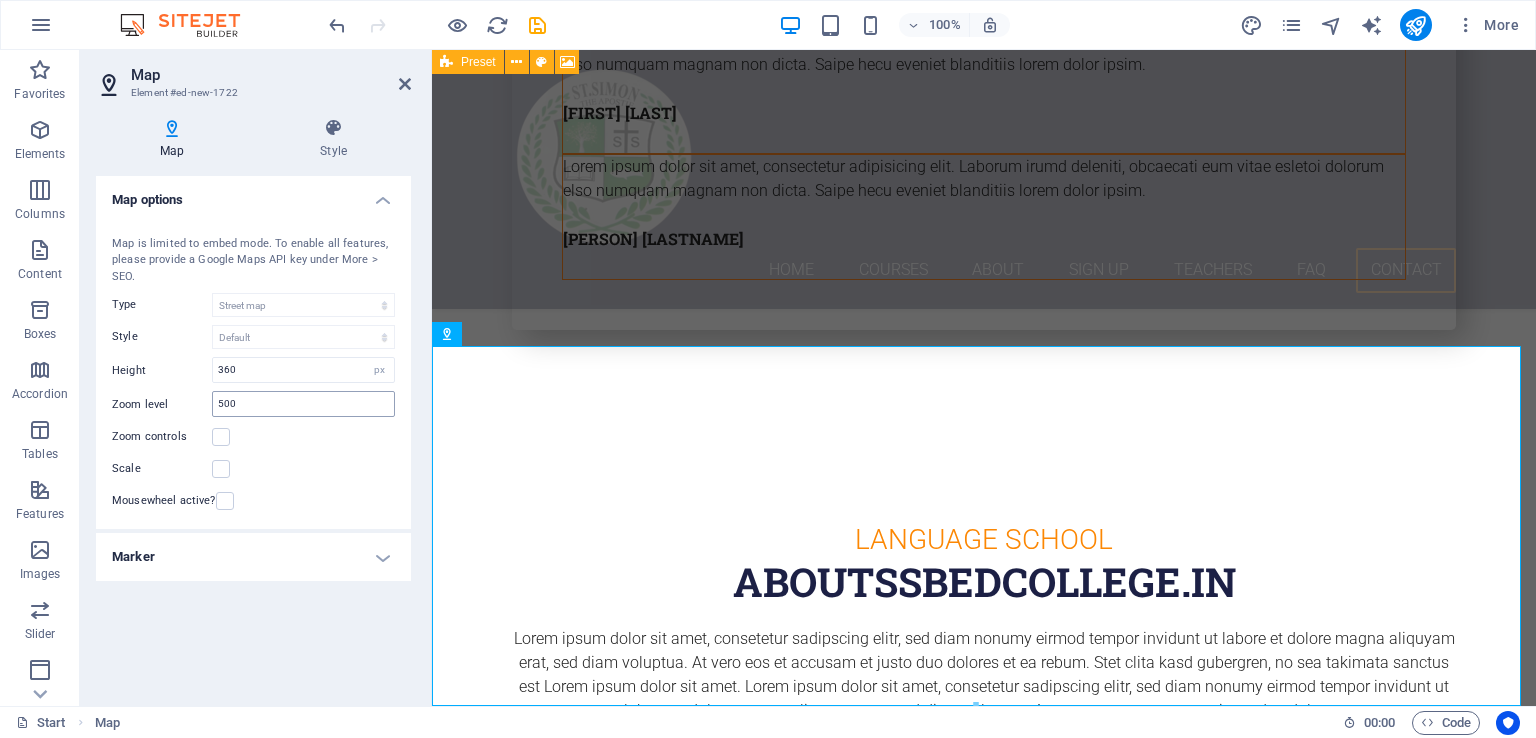 type on "18" 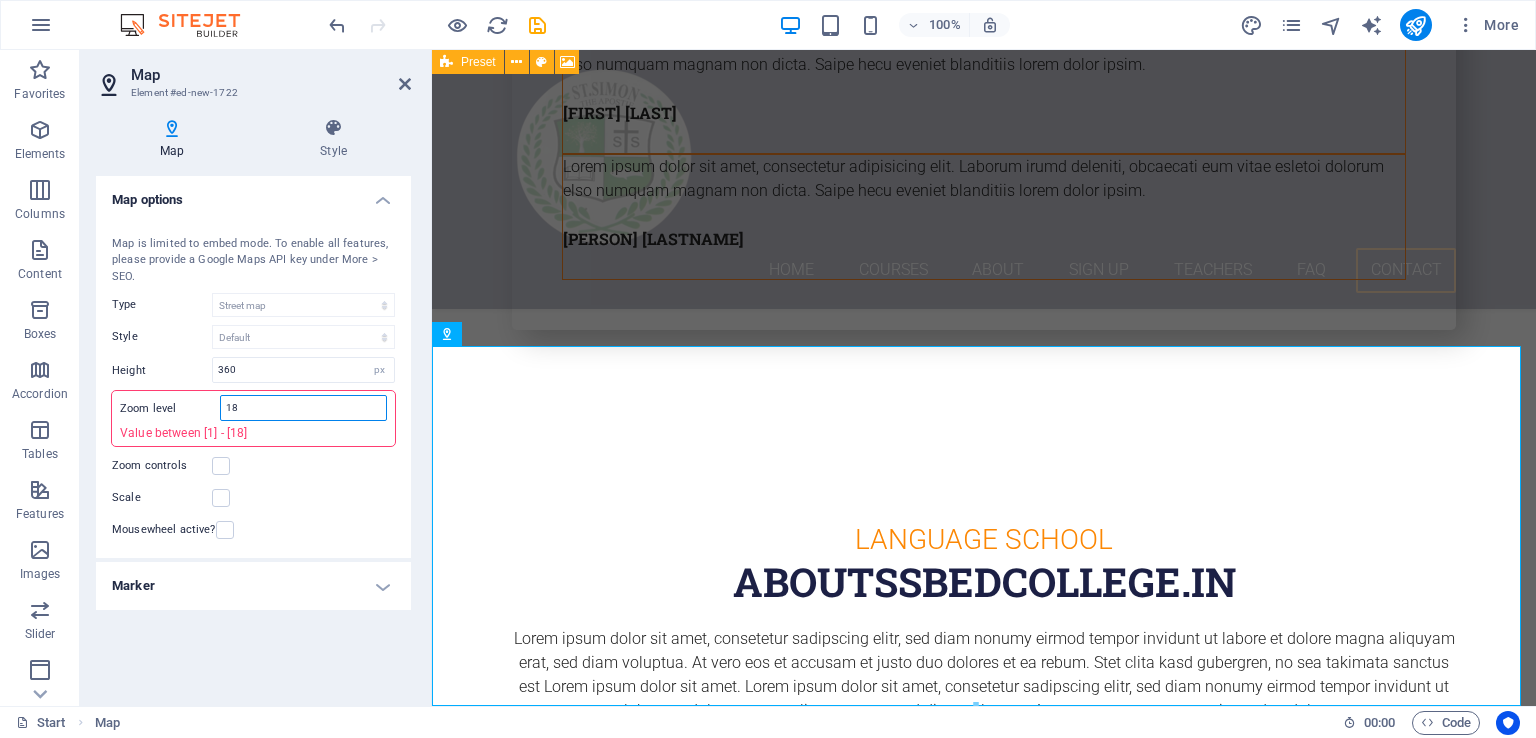 click on "18" at bounding box center (303, 408) 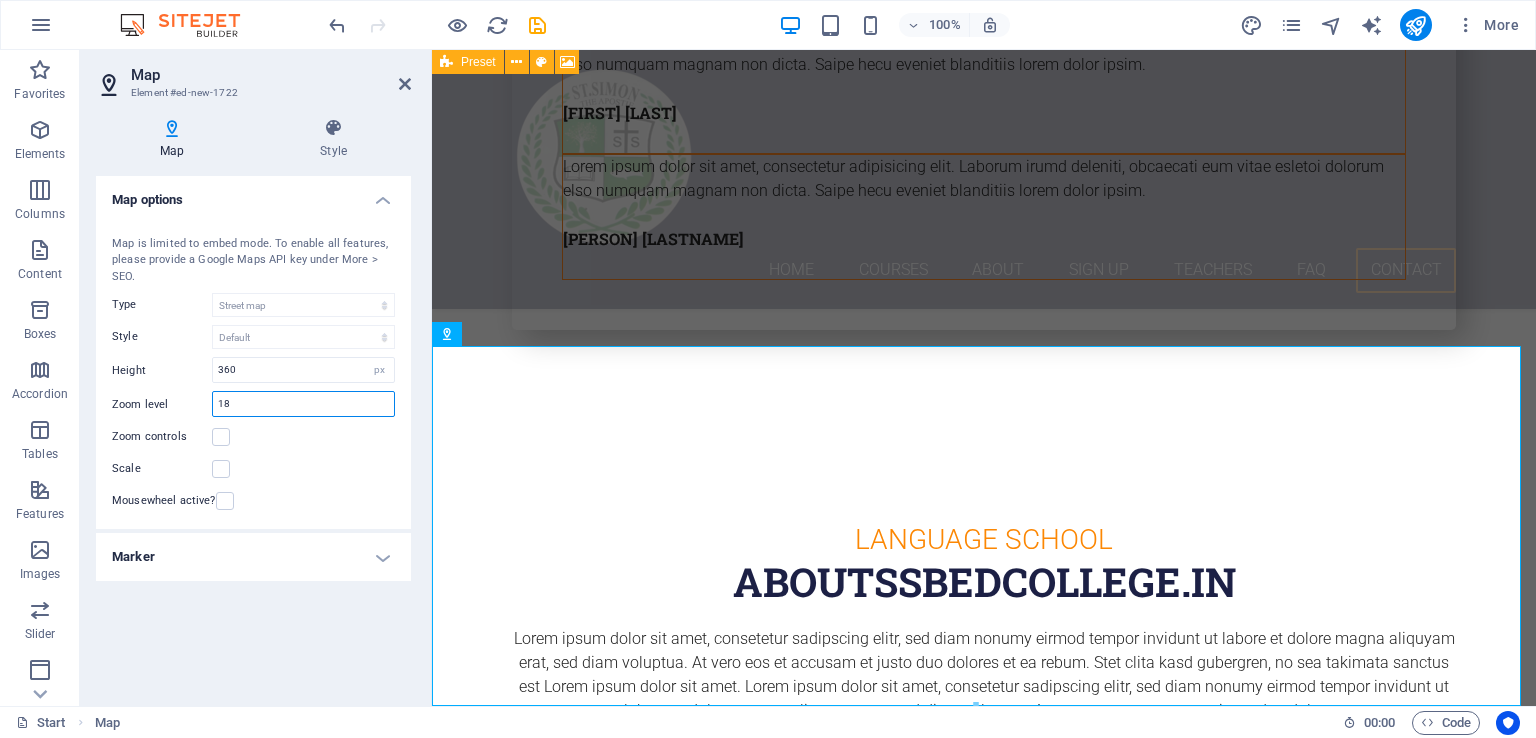 click on "18" at bounding box center (303, 404) 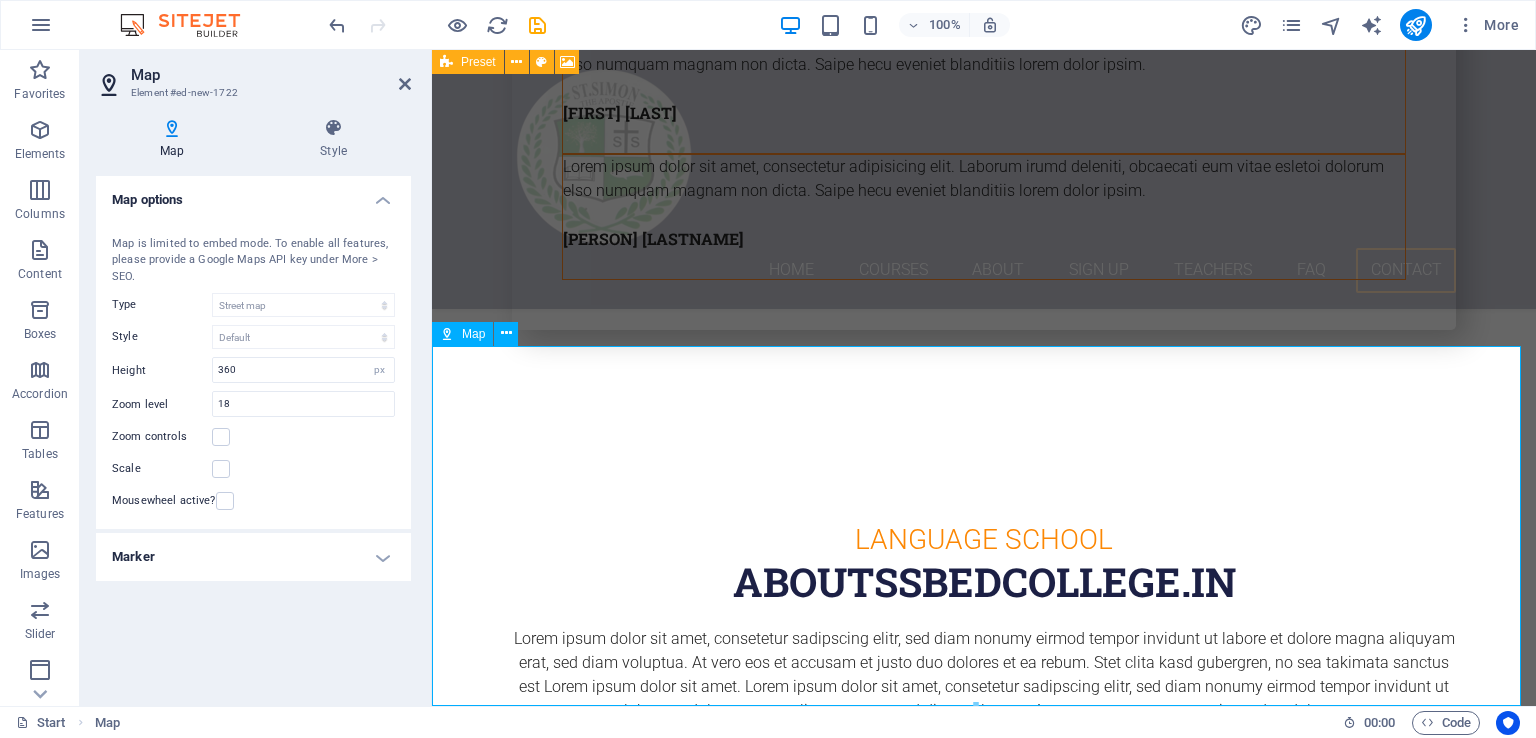 click on "← Move left → Move right ↑ Move up ↓ Move down + Zoom in - Zoom out Home Jump left by 75% End Jump right by 75% Page Up Jump up by 75% Page Down Jump down by 75% Map Terrain Satellite Labels Keyboard shortcuts Map Data Map data ©2025 Map data ©2025 20 m  Click to toggle between metric and imperial units Terms Report a map error" at bounding box center [984, 6612] 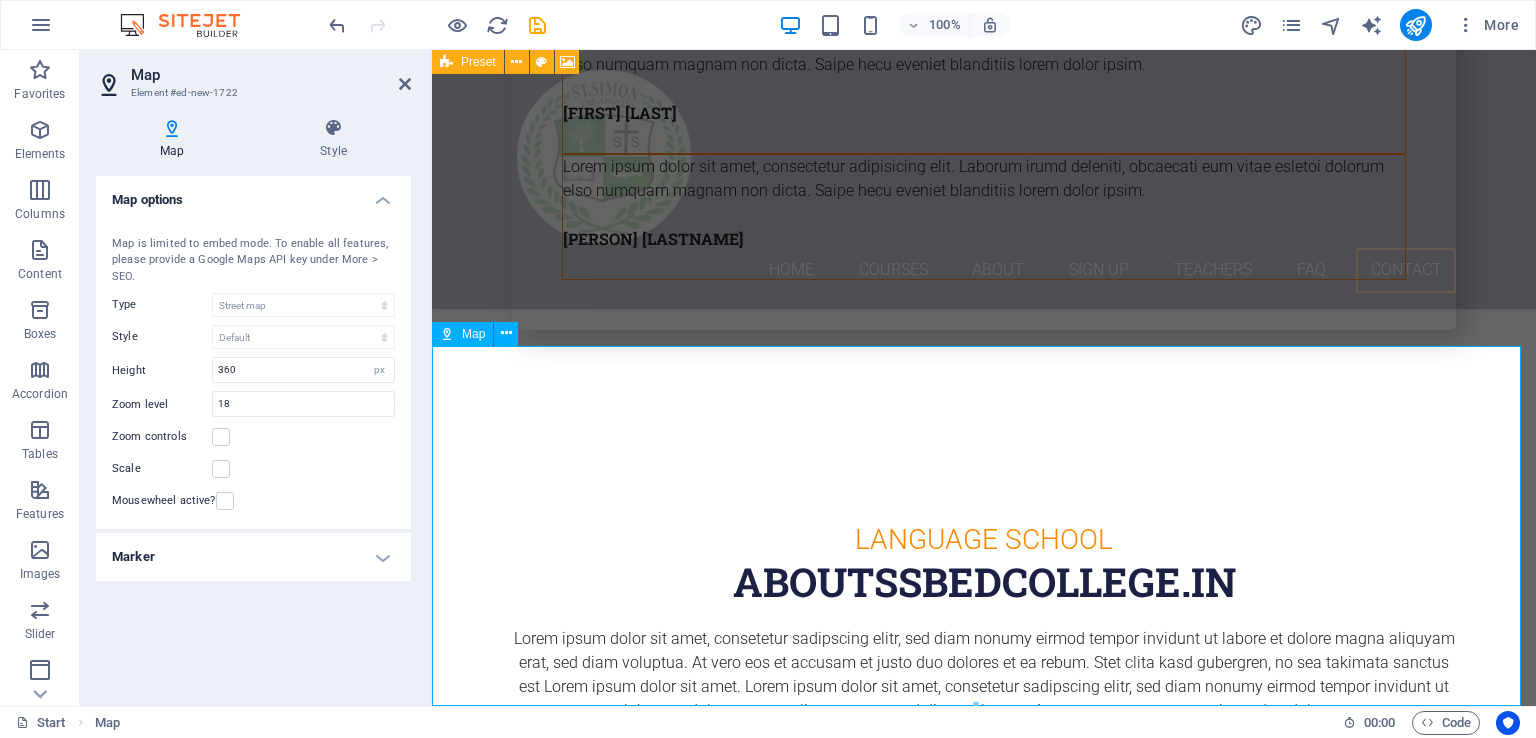 scroll, scrollTop: 7509, scrollLeft: 0, axis: vertical 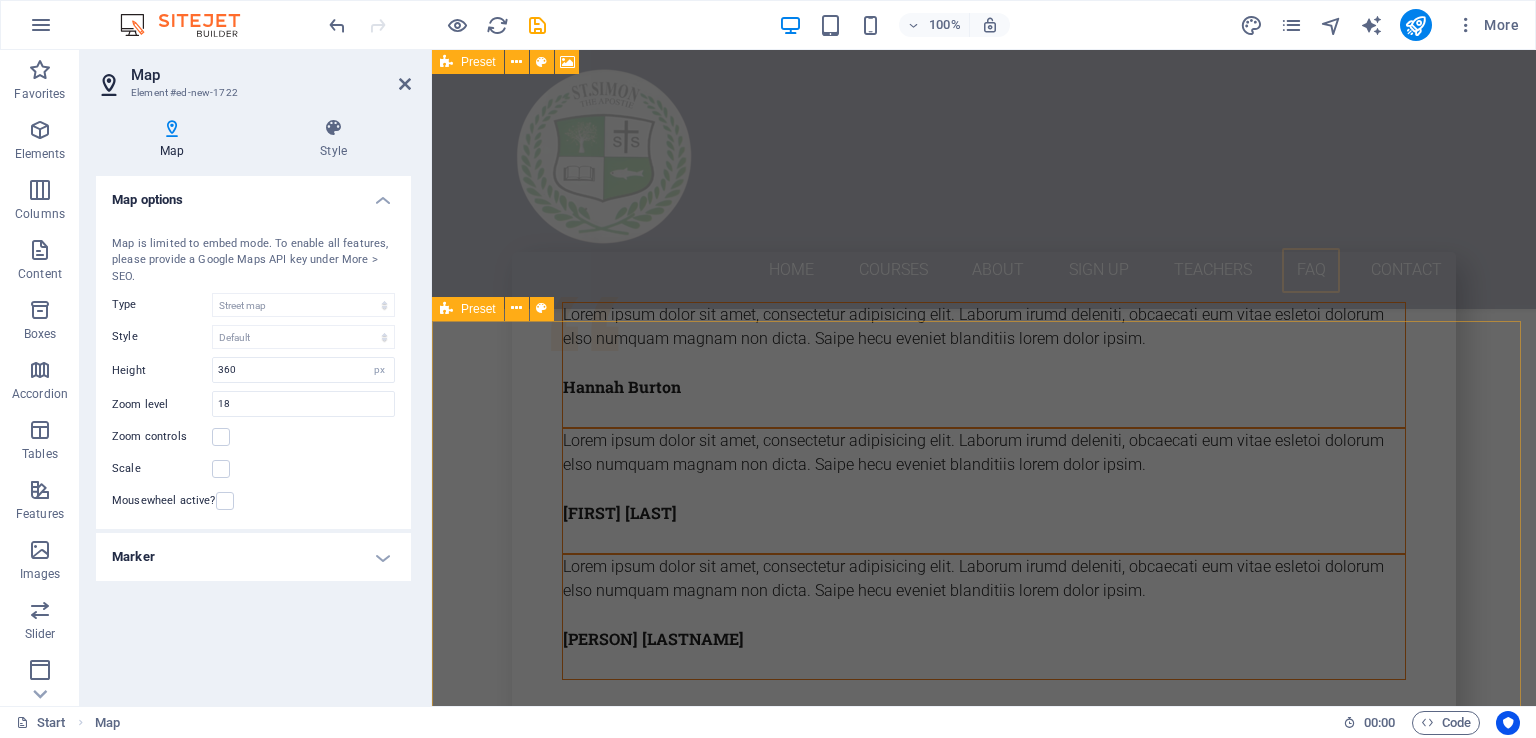 click on "Get in touch ssbedcollege.in ANDHRA CHAUKY GORAKHRY BIKRAM PATNA ,  PATNA   801104 +91 9334316276 jpjphimalayan@gmail.com Legal Notice  |  Privacy" at bounding box center [984, 6619] 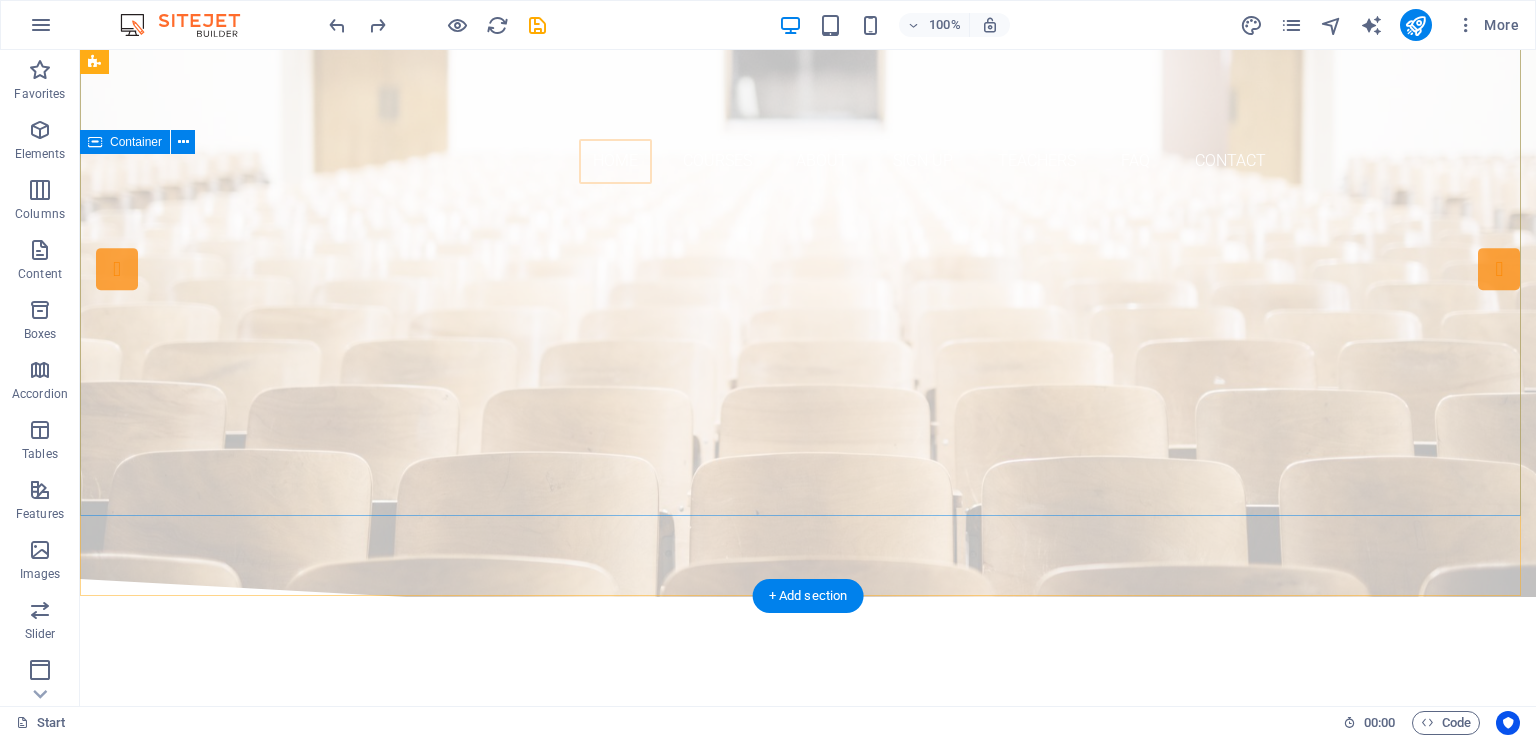 scroll, scrollTop: 0, scrollLeft: 0, axis: both 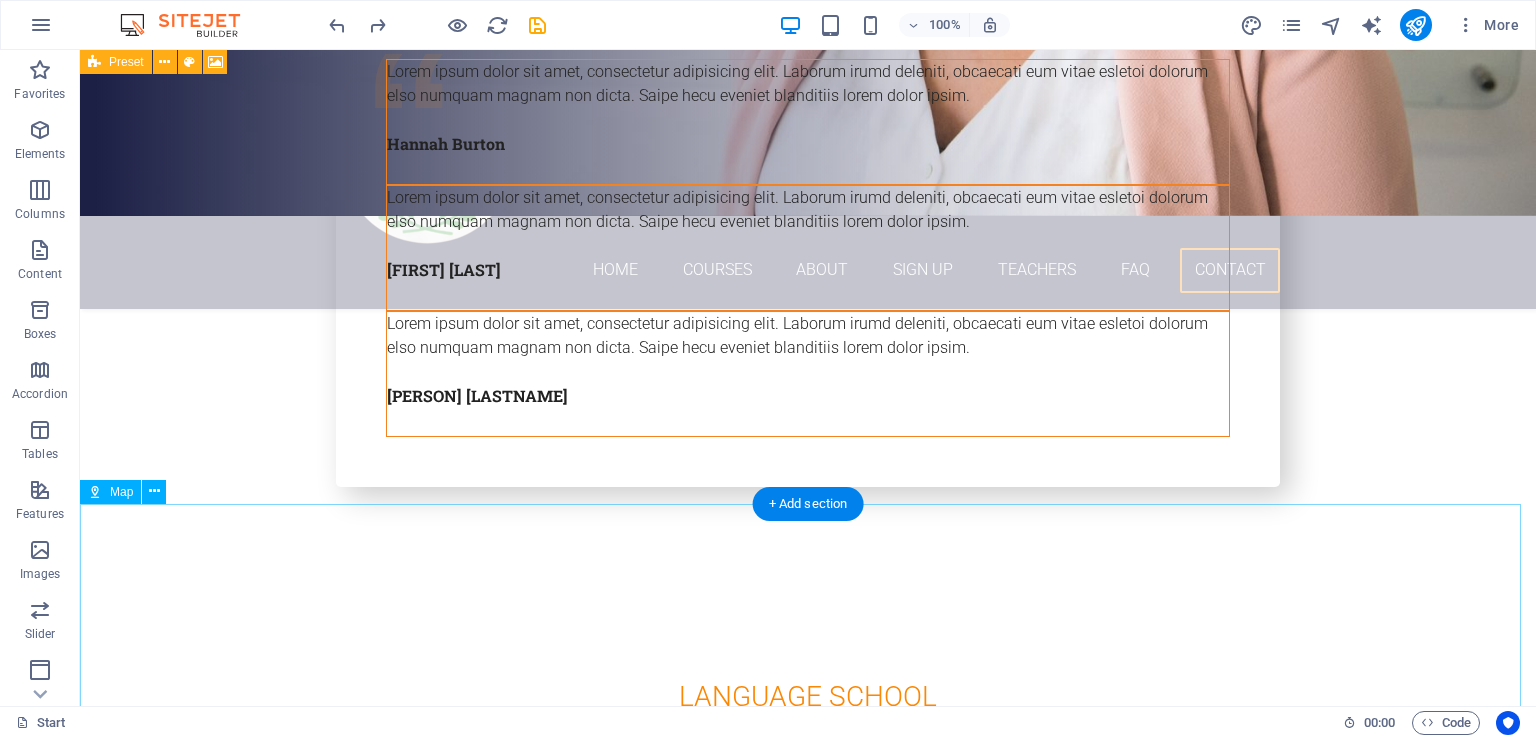 click on "← Move left → Move right ↑ Move up ↓ Move down + Zoom in - Zoom out Home Jump left by 75% End Jump right by 75% Page Up Jump up by 75% Page Down Jump down by 75% Map Terrain Satellite Labels Keyboard shortcuts Map Data Map data ©2025 Map data ©2025 20 m  Click to toggle between metric and imperial units Terms Report a map error" at bounding box center (808, 6769) 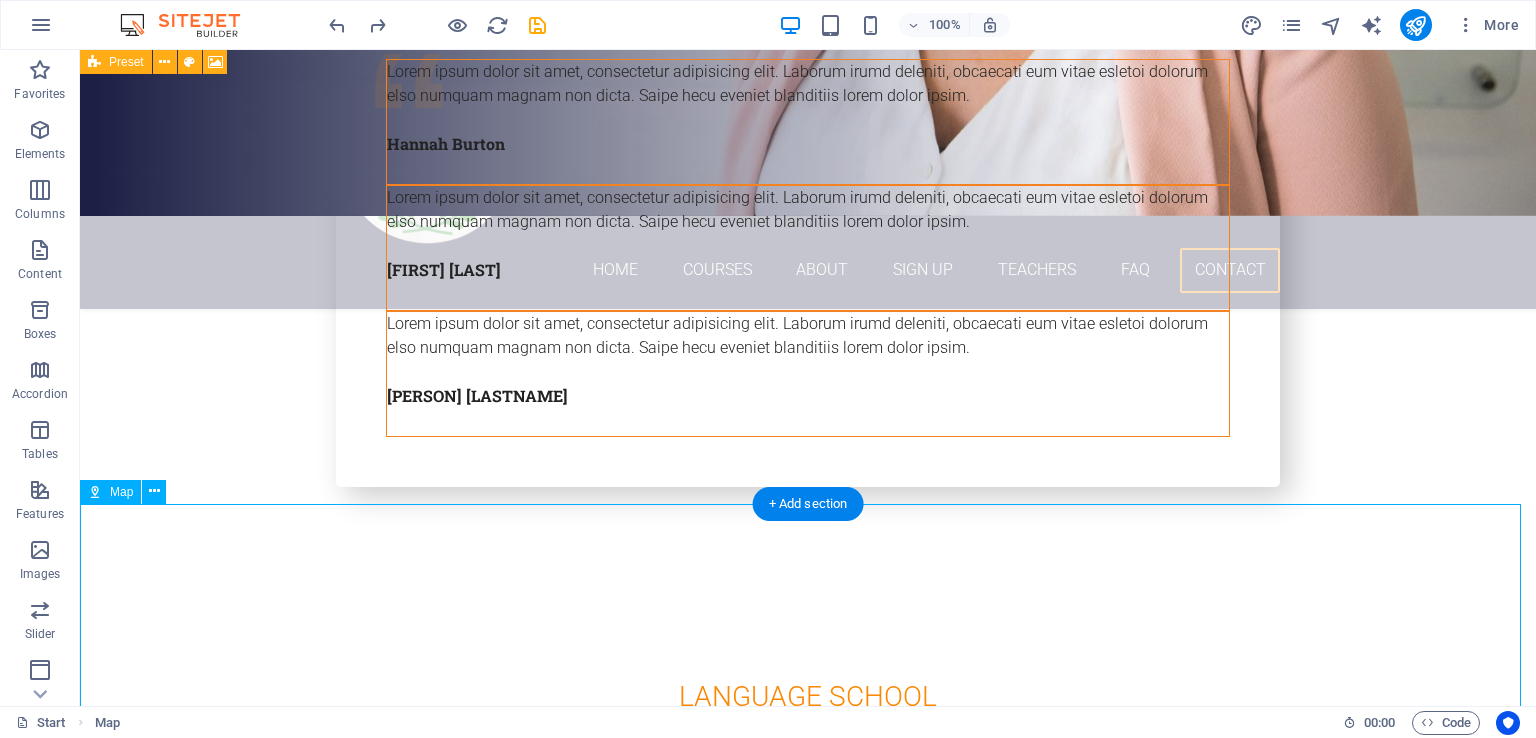 scroll, scrollTop: 7549, scrollLeft: 0, axis: vertical 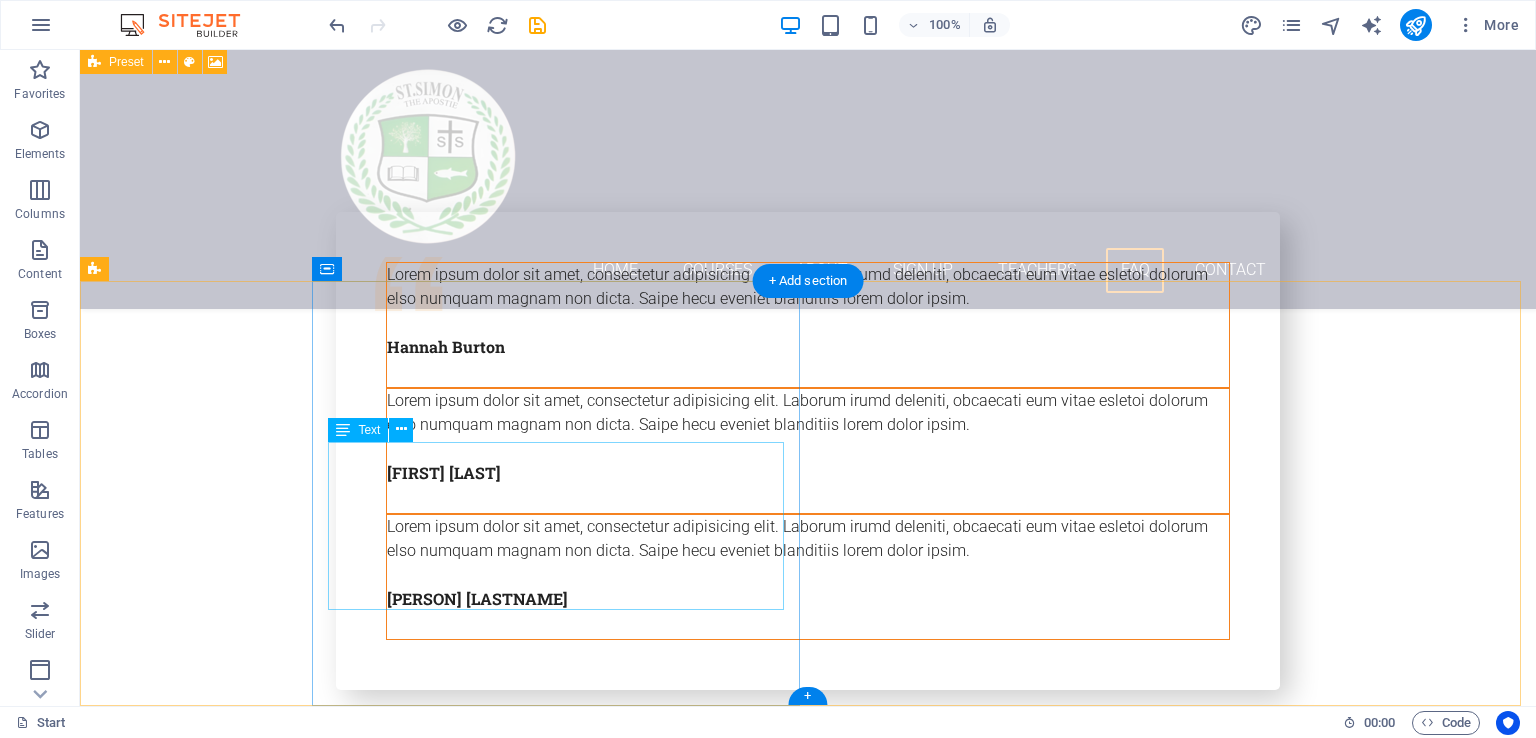 click on "ssbedcollege.in ANDHRA CHAUKY GORAKHRY BIKRAM PATNA ,  PATNA   801104 +91 9334316276 jpjphimalayan@gmail.com Legal Notice  |  Privacy" at bounding box center [564, 6612] 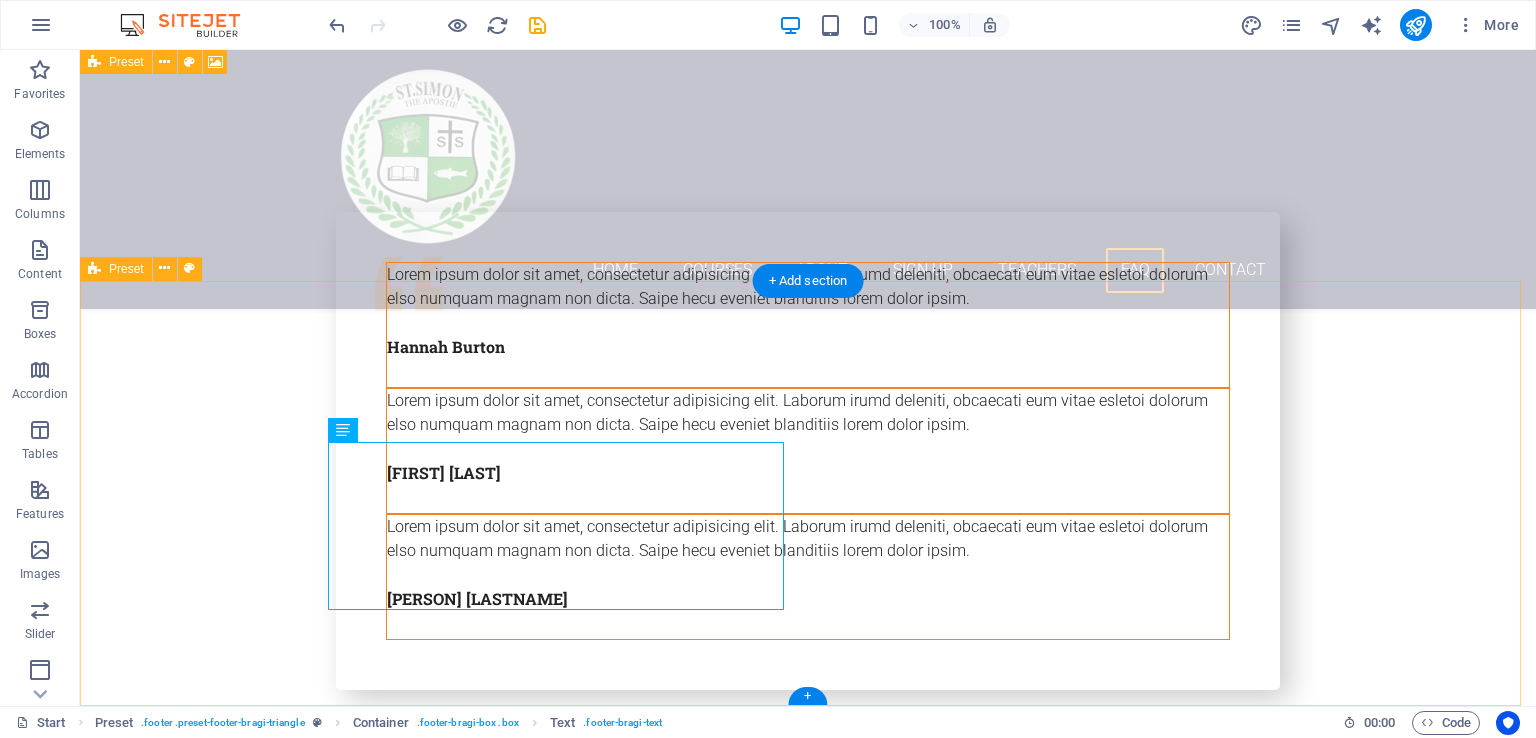click on "Get in touch ssbedcollege.in ANDHRA CHAUKY GORAKHRY BIKRAM PATNA ,  PATNA   801104 +91 9334316276 jpjphimalayan@gmail.com Legal Notice  |  Privacy" at bounding box center [808, 6579] 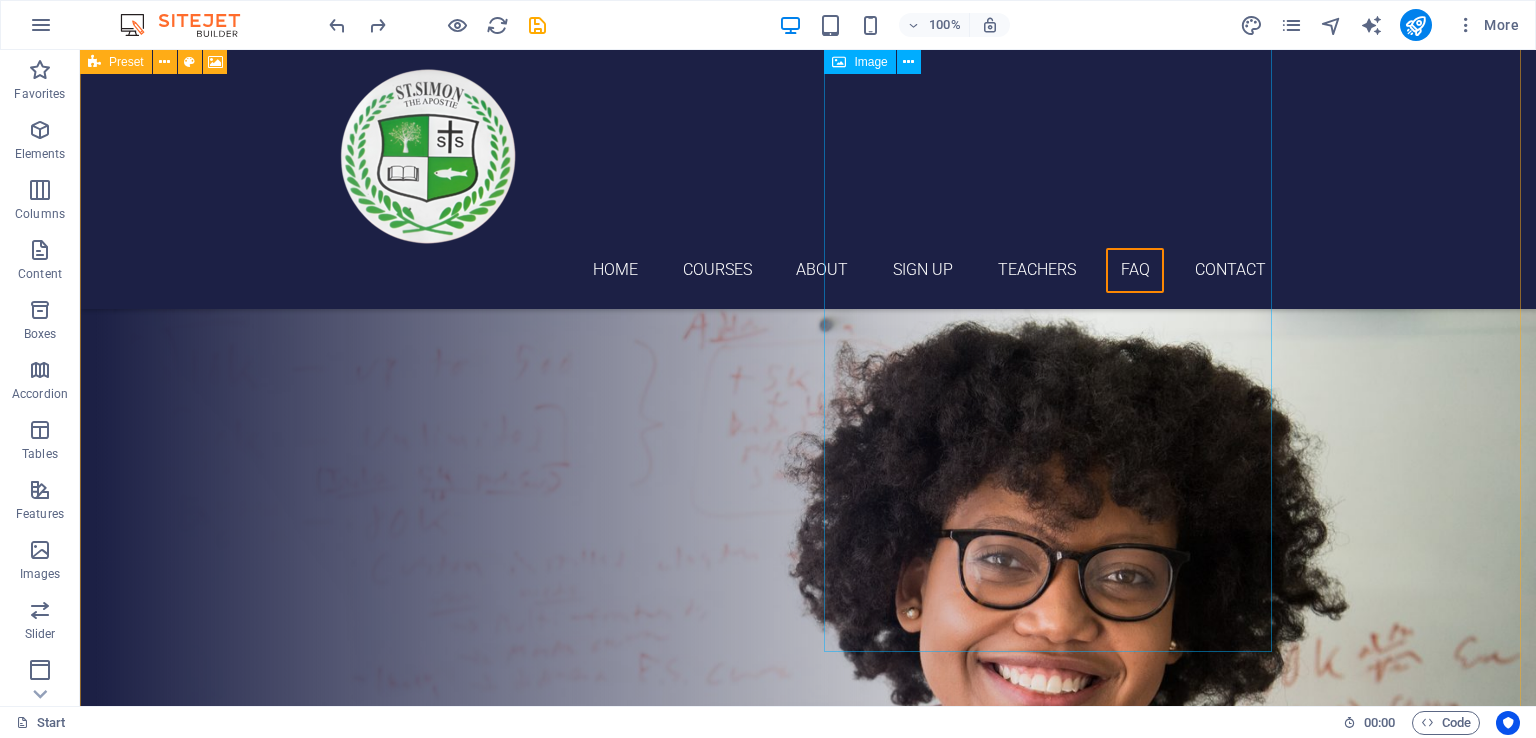 scroll, scrollTop: 7549, scrollLeft: 0, axis: vertical 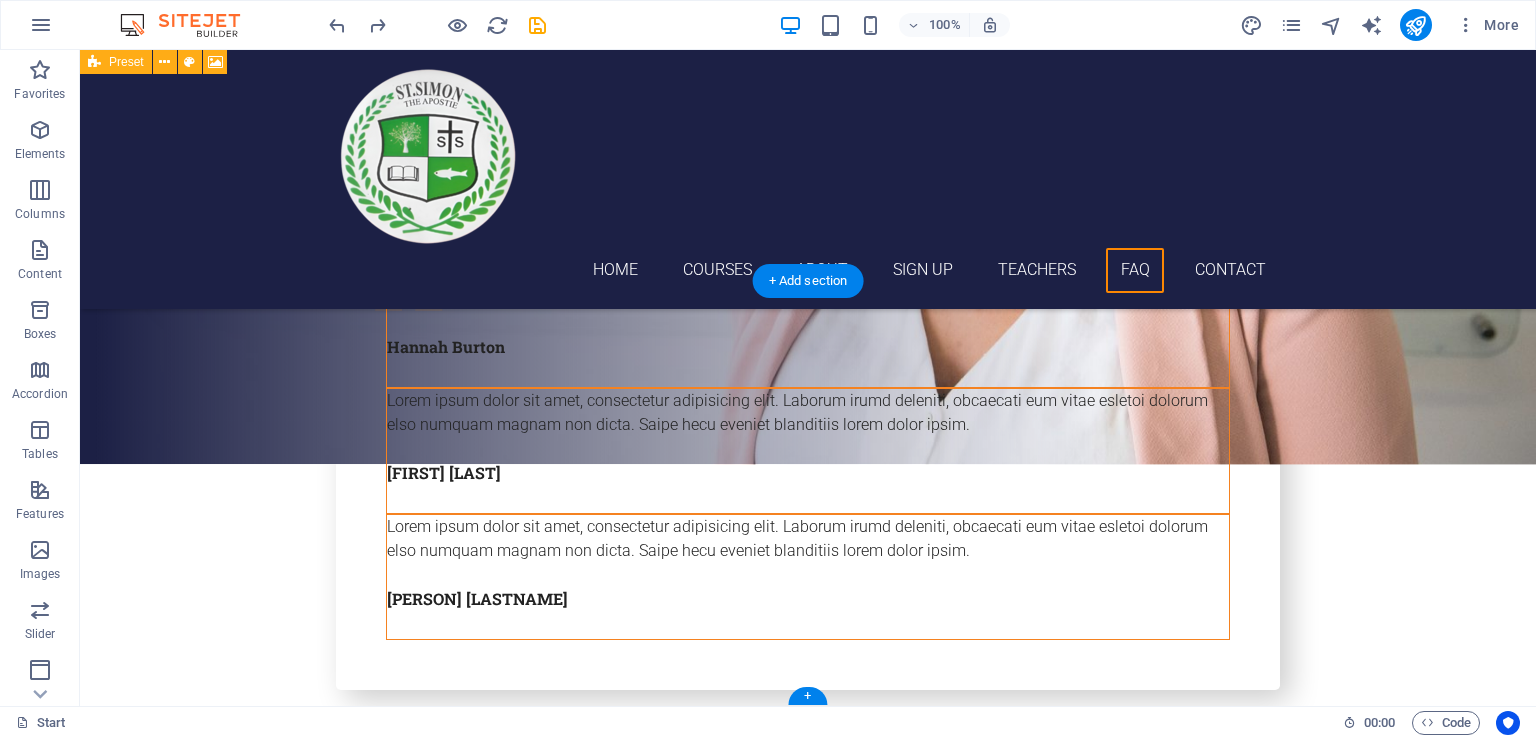 click at bounding box center (1172, -7287) 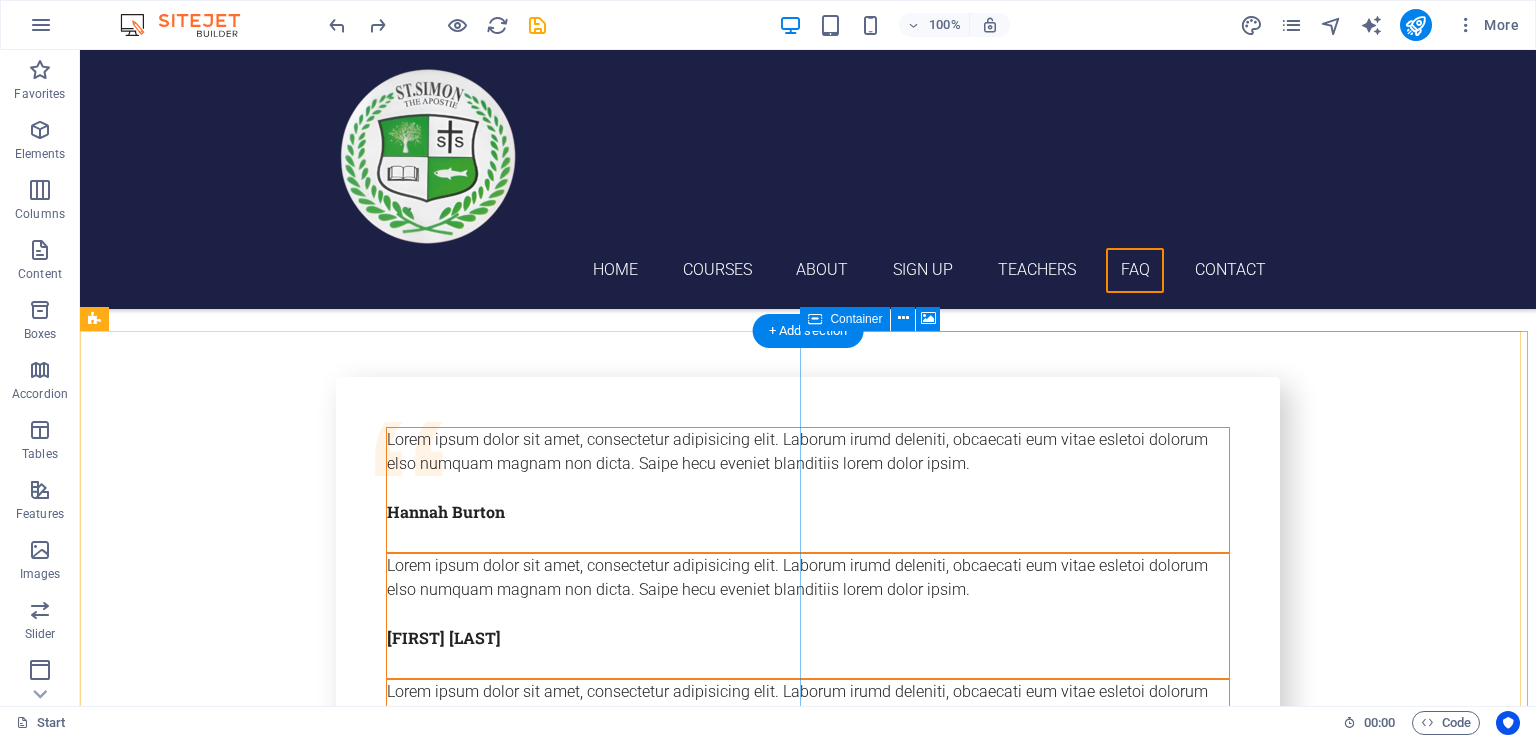 scroll, scrollTop: 7549, scrollLeft: 0, axis: vertical 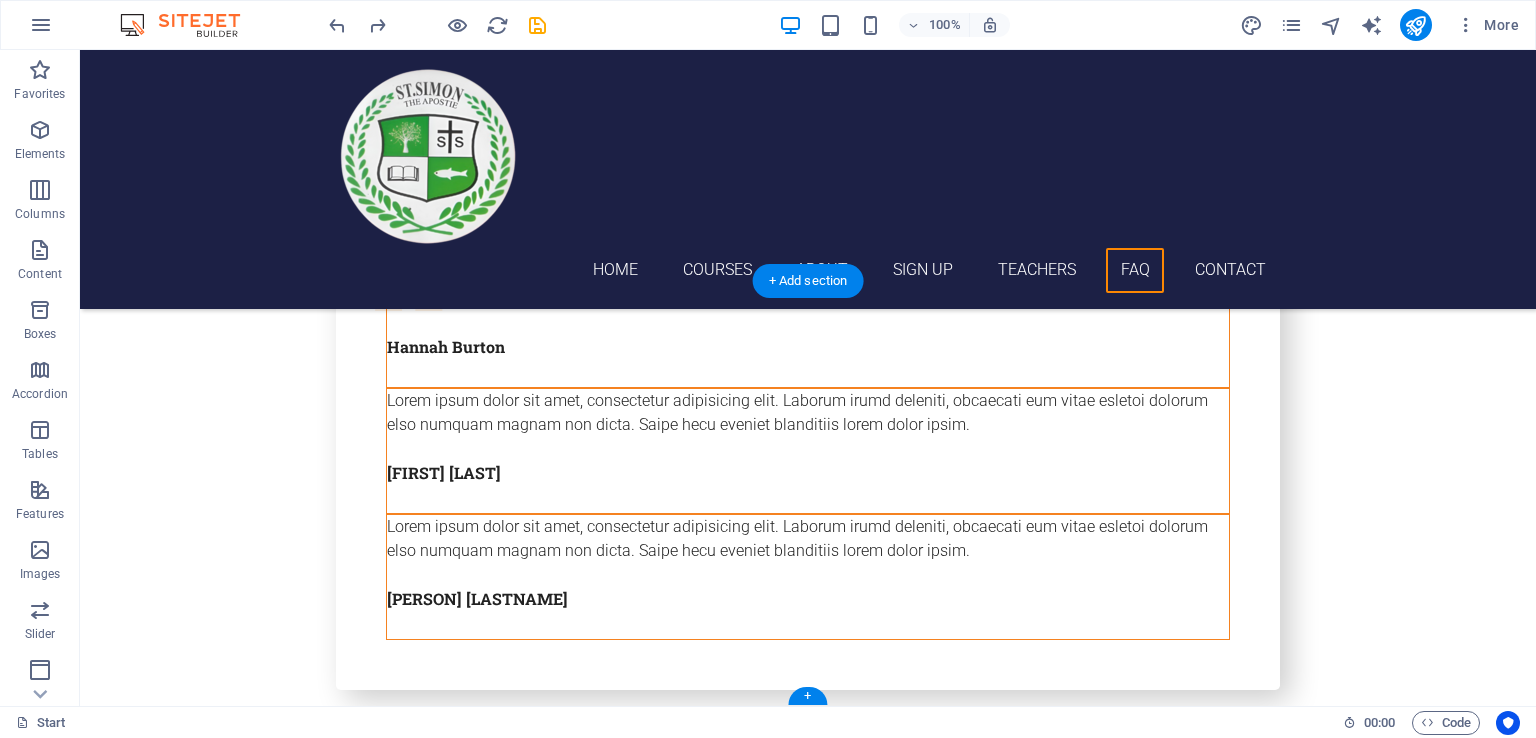 click at bounding box center [1172, -7287] 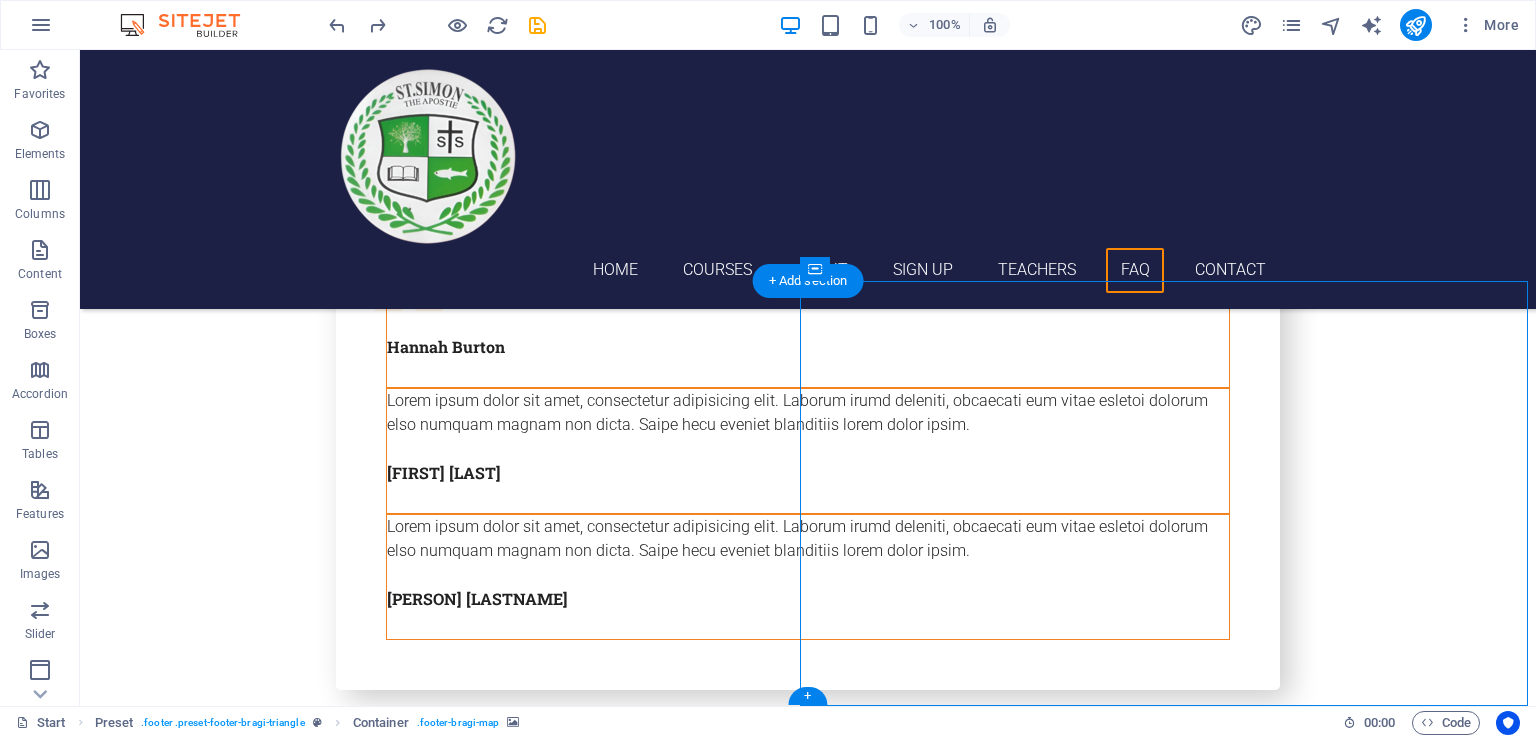 drag, startPoint x: 1017, startPoint y: 408, endPoint x: 1016, endPoint y: 489, distance: 81.00617 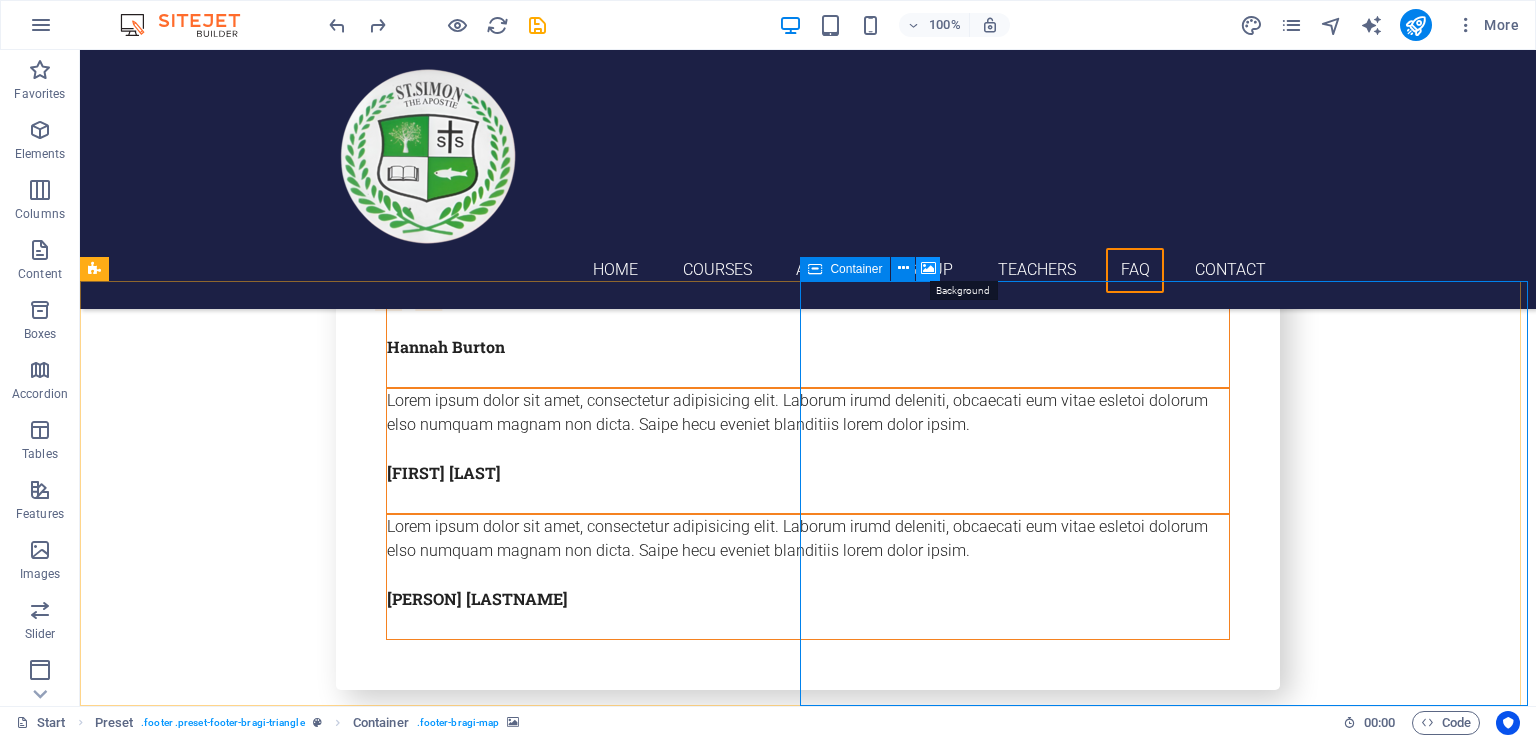 click at bounding box center (928, 268) 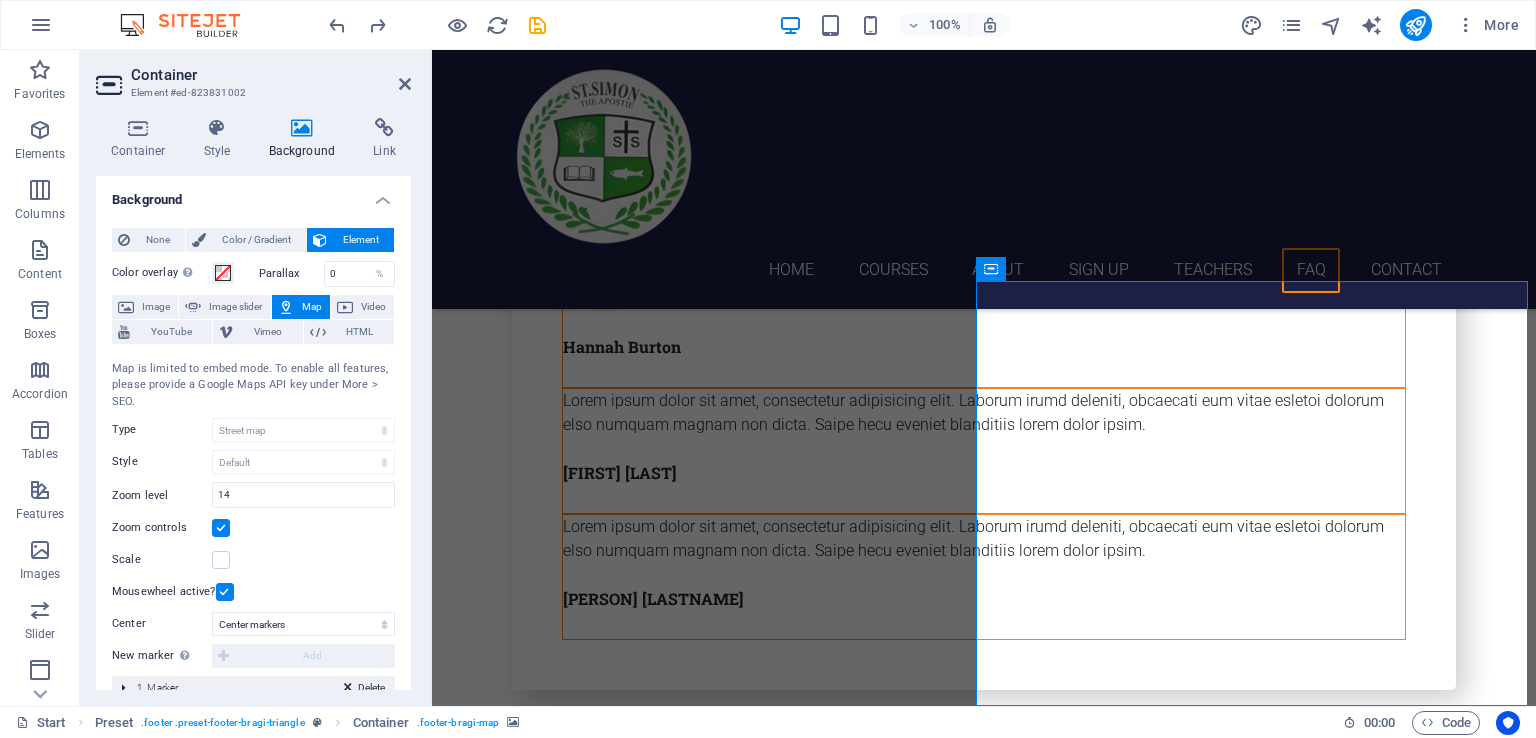 click on "Map" at bounding box center [301, 307] 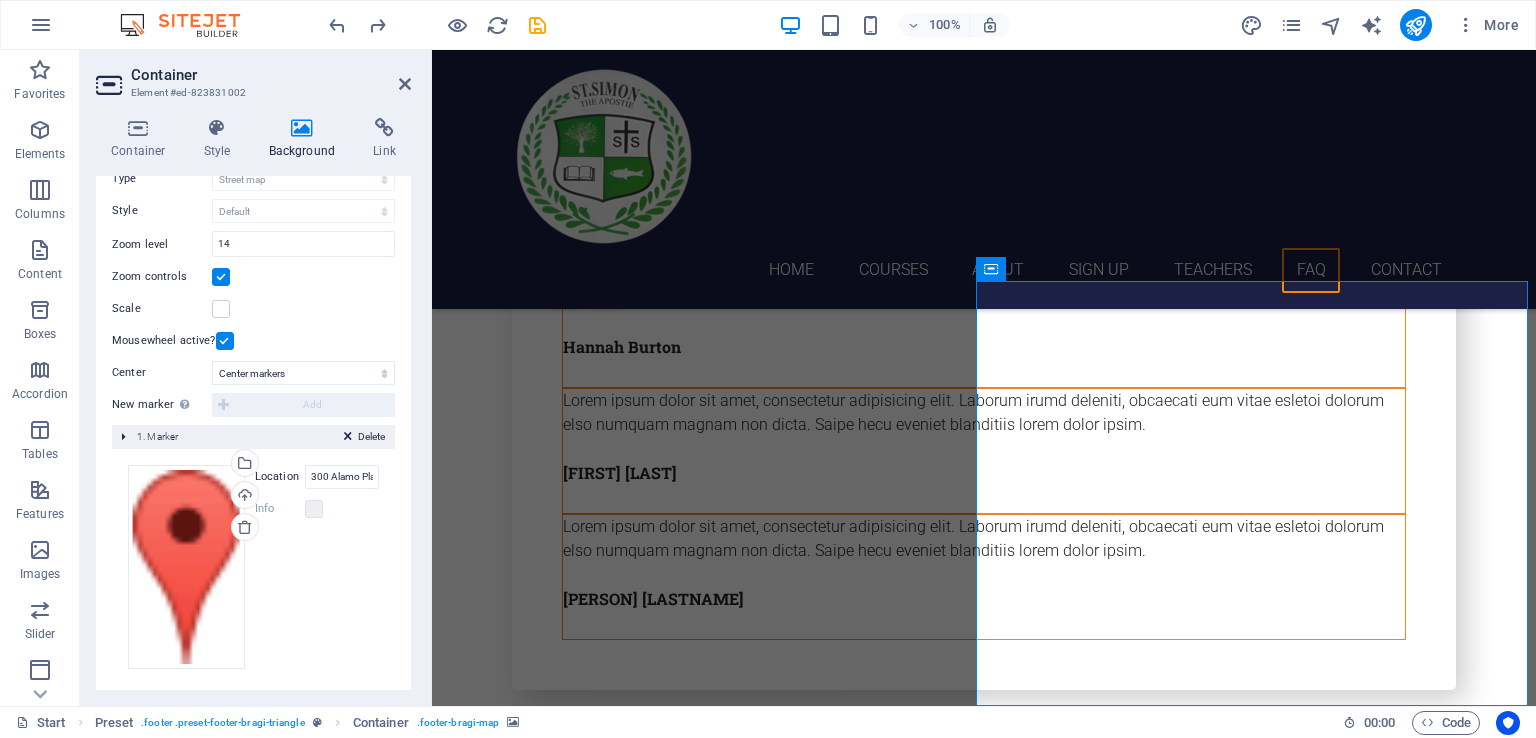 scroll, scrollTop: 257, scrollLeft: 0, axis: vertical 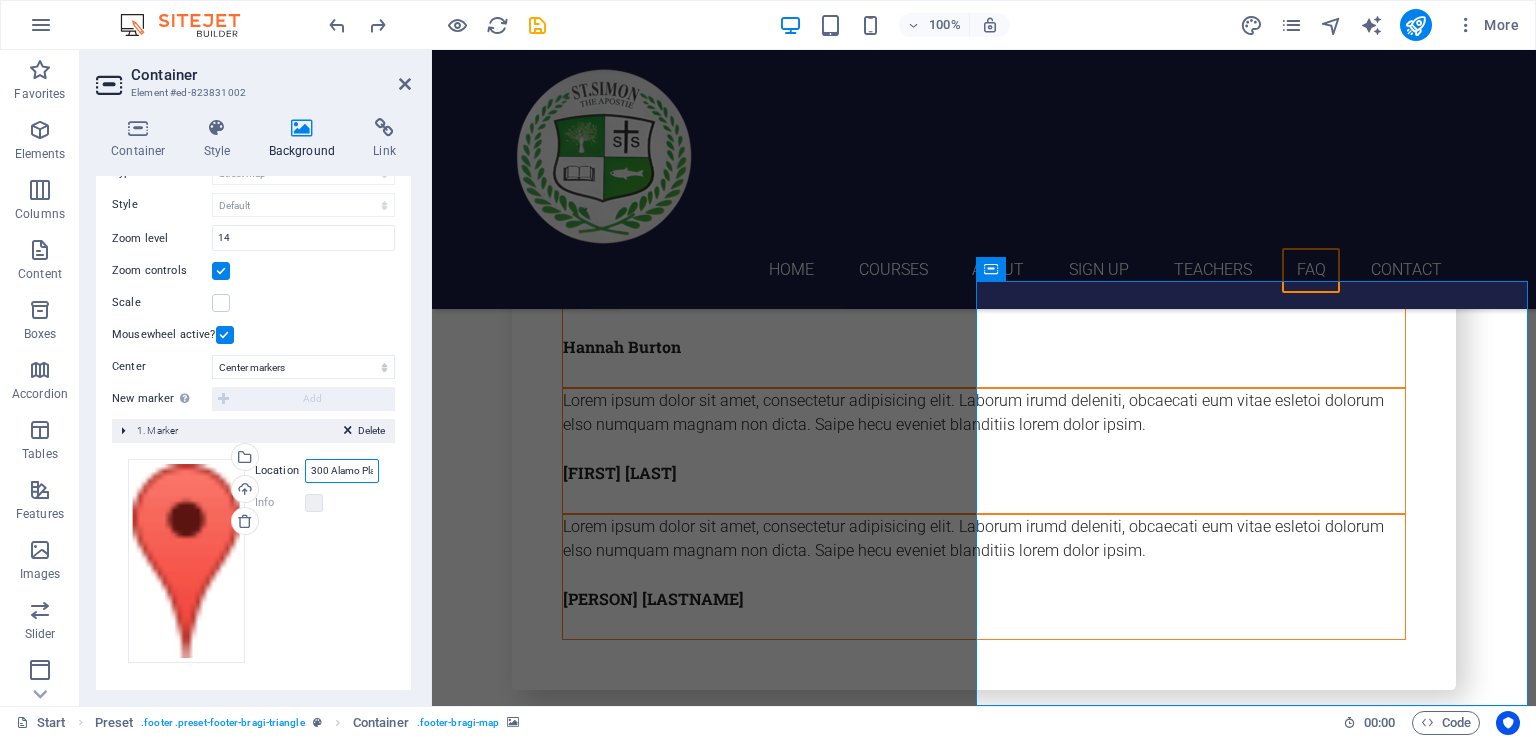 click on "300 Alamo Plaza, 78205 San Antonio, TX" at bounding box center (342, 471) 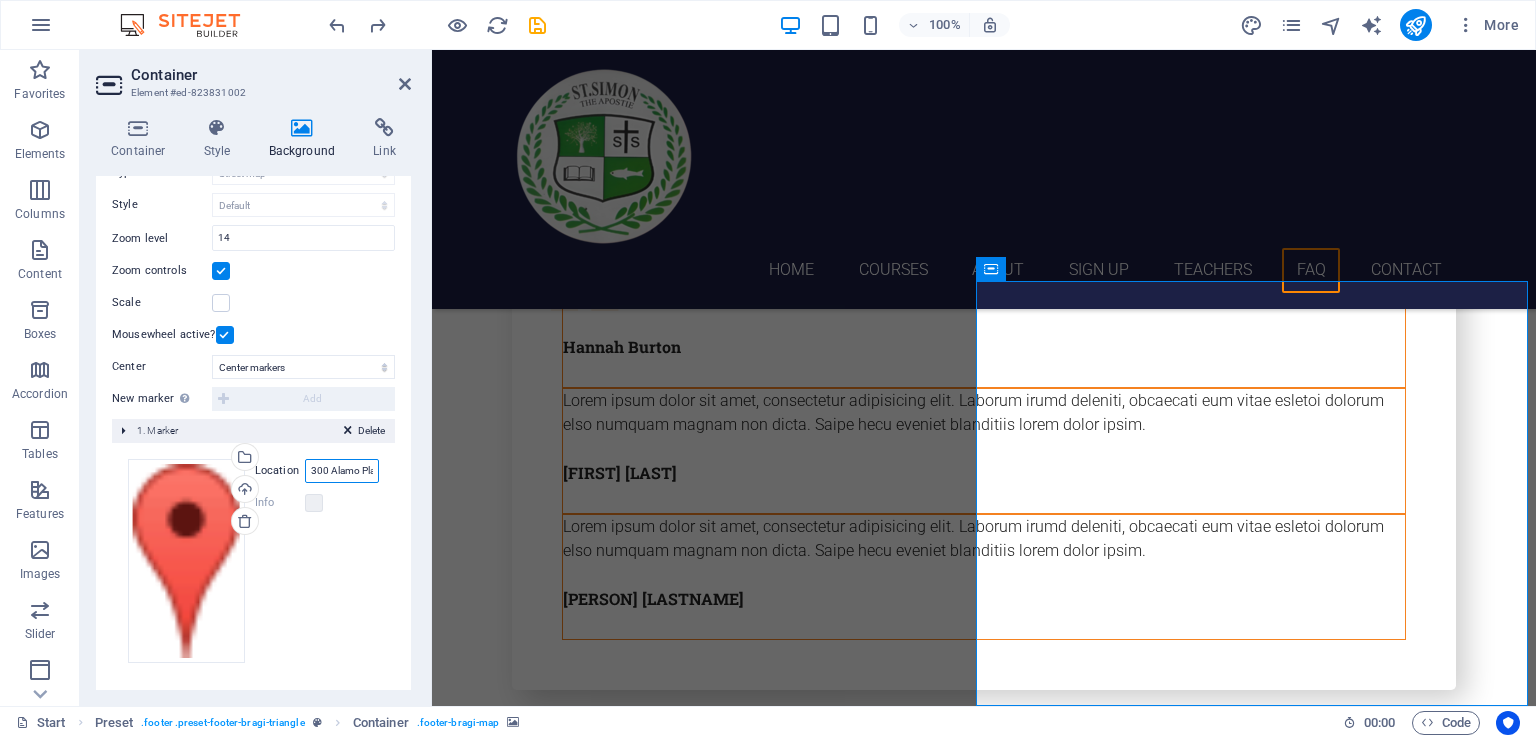 click on "300 Alamo Plaza, 78205 San Antonio, TX" at bounding box center [342, 471] 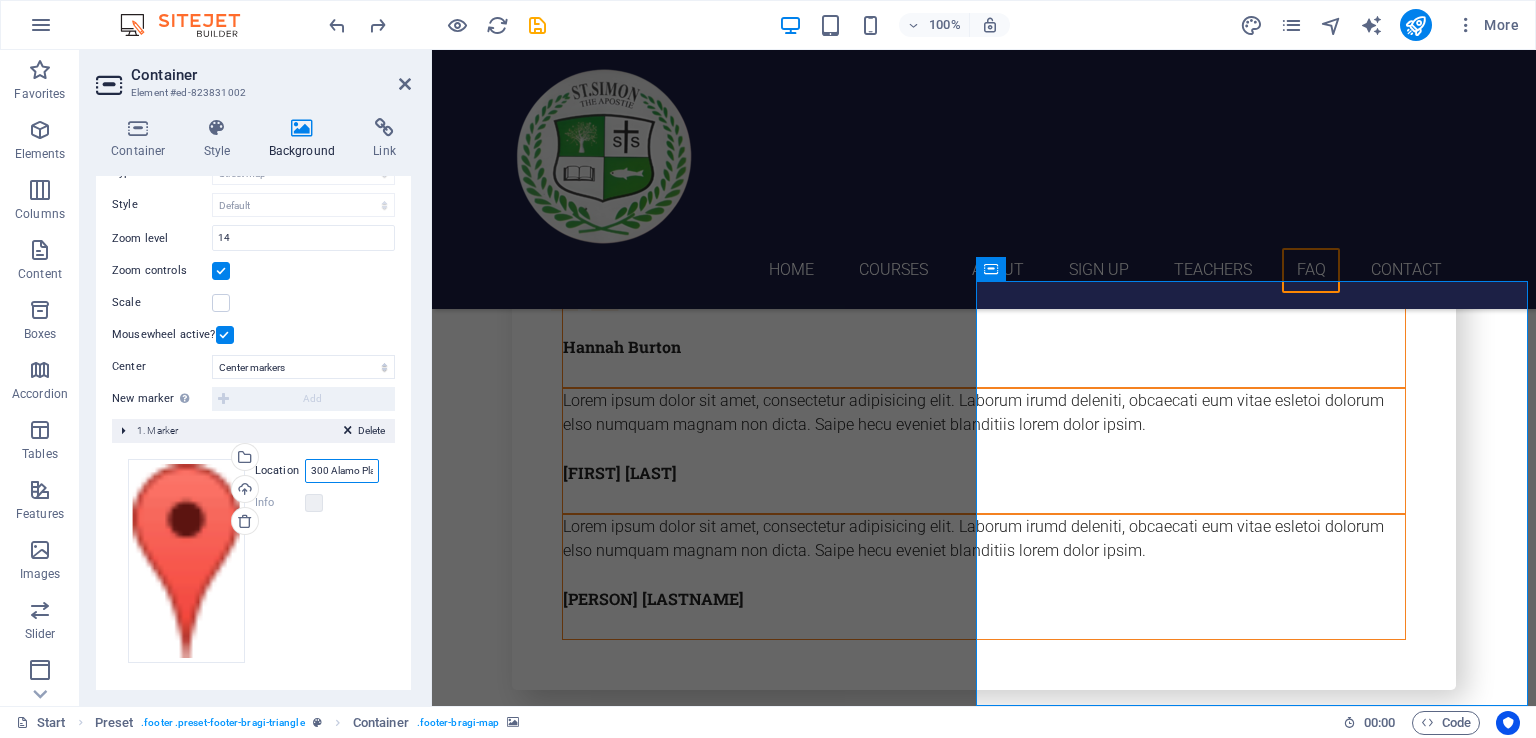 paste on "<iframe src="https://www.google.com/maps/embed?pb=!1m26!1m12!1m3!1d1514.5286573333576!2d84.89434447075104!3d25.465780882136812!2m3!1f0!2f0!3f0!3m2!1i1024!2i768!4f13.1!4m11!3e0!4m5!1s0x398d53007f207ad5%3A0x83774a516988b4f7!2zU2FuamF5IFNpbmhhIEVkdWNhdGlvbmFsIENvbXBsZXgg4KS44KSC4KSc4KSvIOCkuOCkv-CkqOCljeCkueCkviDgpI_gpJzgpY3gpK_gpYHgpJXgpYfgpLbgpKjgpLLigKY!3m2!1d25.4658943!2d84.89504749999999!4m3!3m2!1d25.4656506!2d84.8958195!5e0!3m2!1sen!2sin!4v1754119288196!5m2!1sen!2sin" width="600" height="450" style="border:0;" allowfullscreen="" loading="lazy" referrerpolicy="no-referrer-when-downgrade"></iframe>" 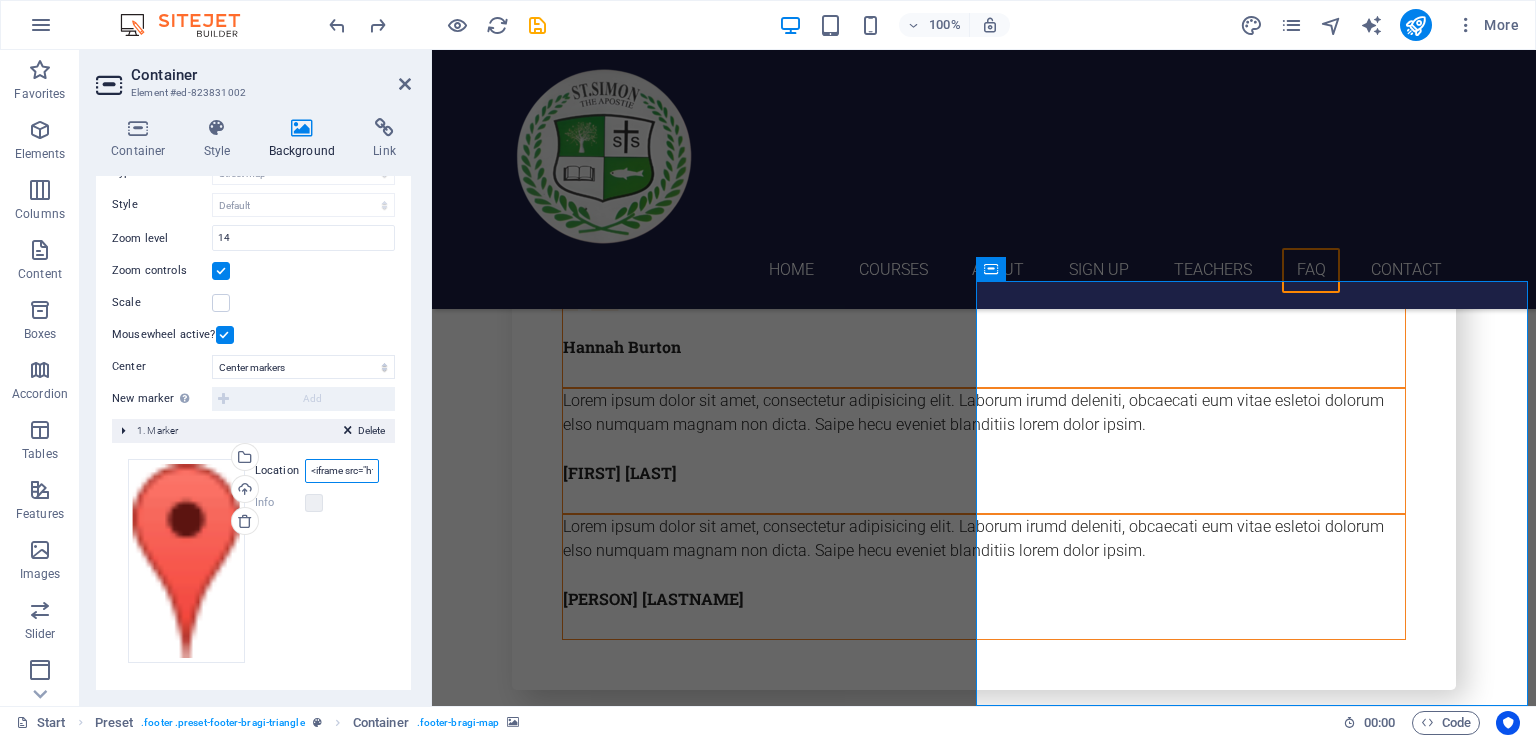 scroll, scrollTop: 0, scrollLeft: 3029, axis: horizontal 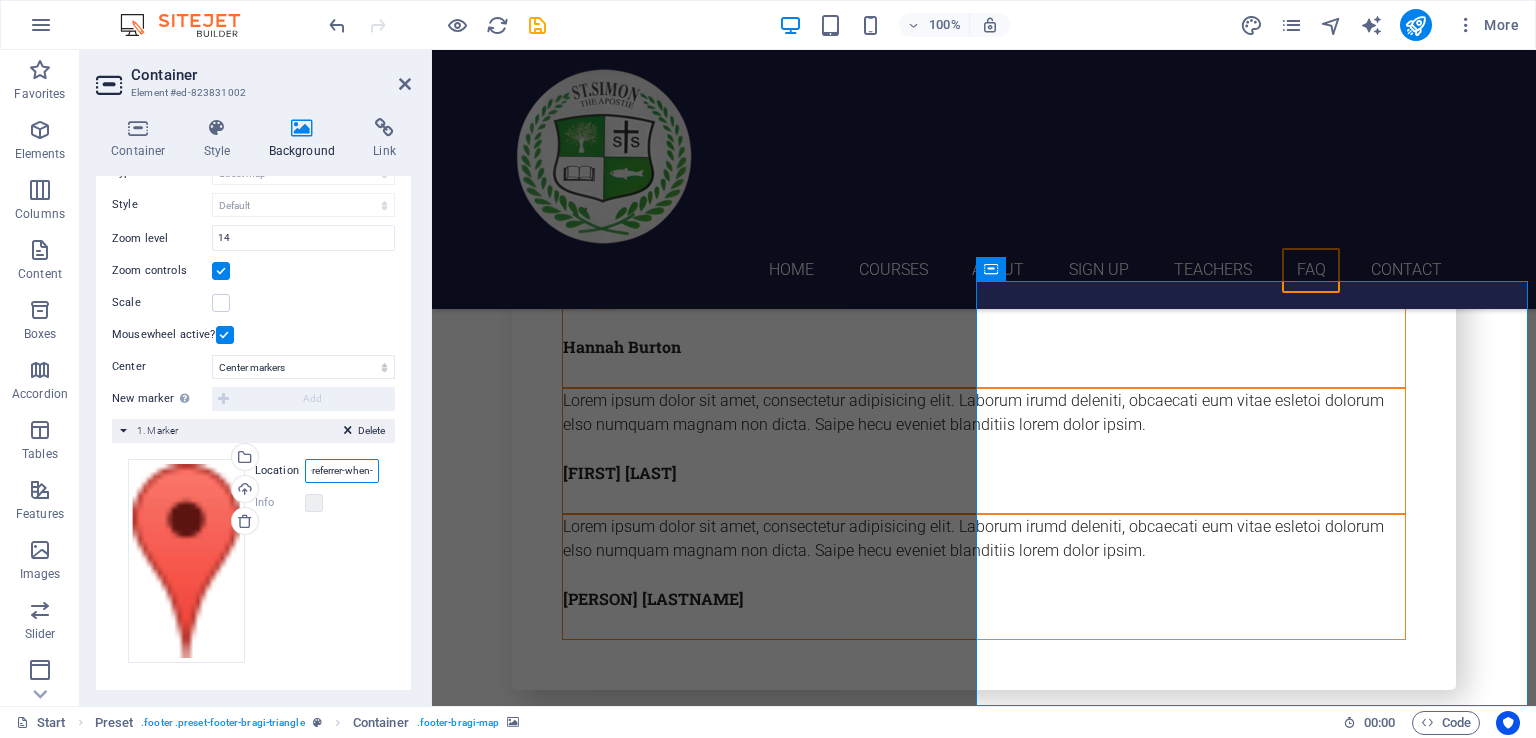 click on "<iframe src="https://www.google.com/maps/embed?pb=!1m26!1m12!1m3!1d1514.5286573333576!2d84.89434447075104!3d25.465780882136812!2m3!1f0!2f0!3f0!3m2!1i1024!2i768!4f13.1!4m11!3e0!4m5!1s0x398d53007f207ad5%3A0x83774a516988b4f7!2zU2FuamF5IFNpbmhhIEVkdWNhdGlvbmFsIENvbXBsZXgg4KS44KSC4KSc4KSvIOCkuOCkv-CkqOCljeCkueCkviDgpI_gpJzgpY3gpK_gpYHgpJXgpYfgpLbgpKjgpLLigKY!3m2!1d25.4658943!2d84.89504749999999!4m3!3m2!1d25.4656506!2d84.8958195!5e0!3m2!1sen!2sin!4v1754119288196!5m2!1sen!2sin" width="600" height="450" style="border:0;" allowfullscreen="" loading="lazy" referrerpolicy="no-referrer-when-downgrade"></iframe>" at bounding box center (342, 471) 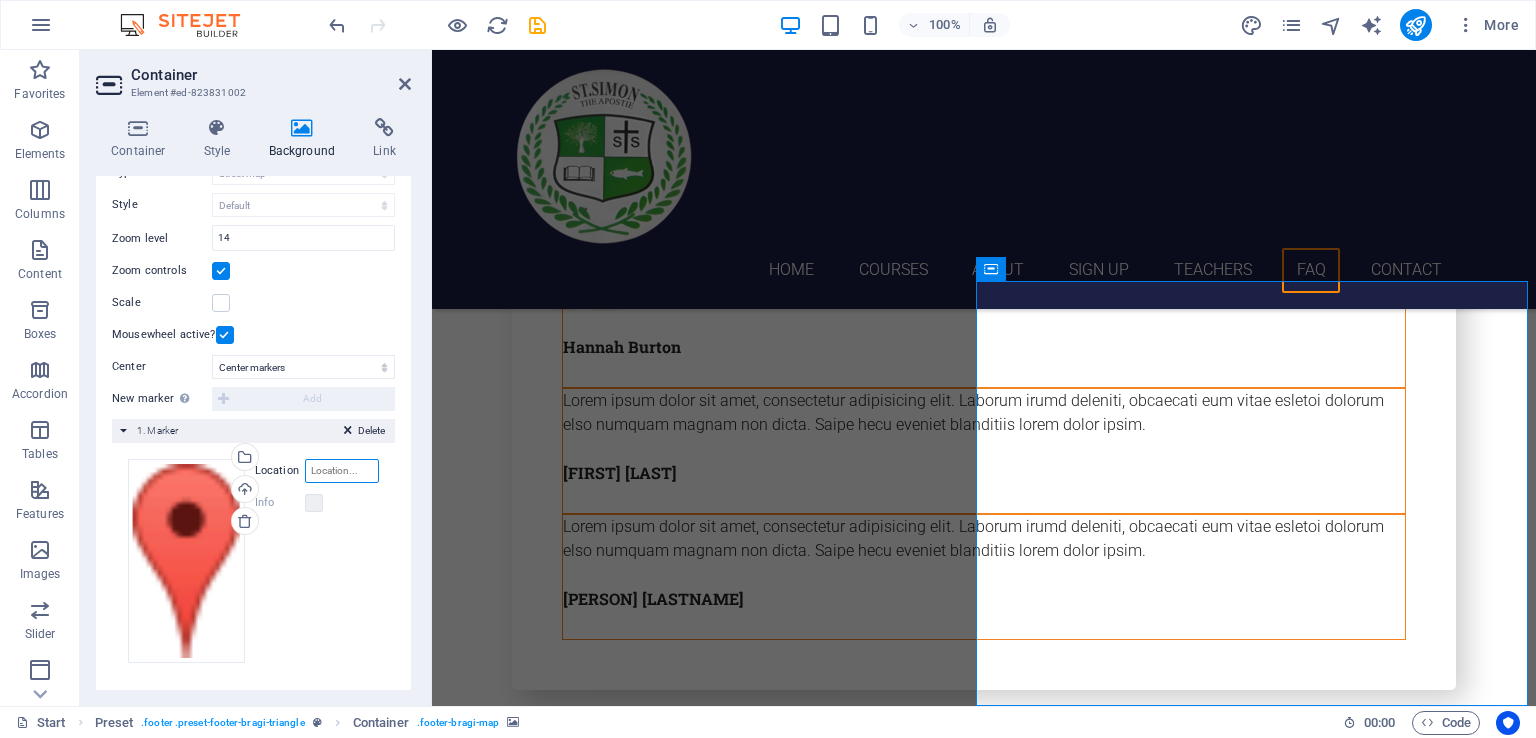 scroll, scrollTop: 0, scrollLeft: 0, axis: both 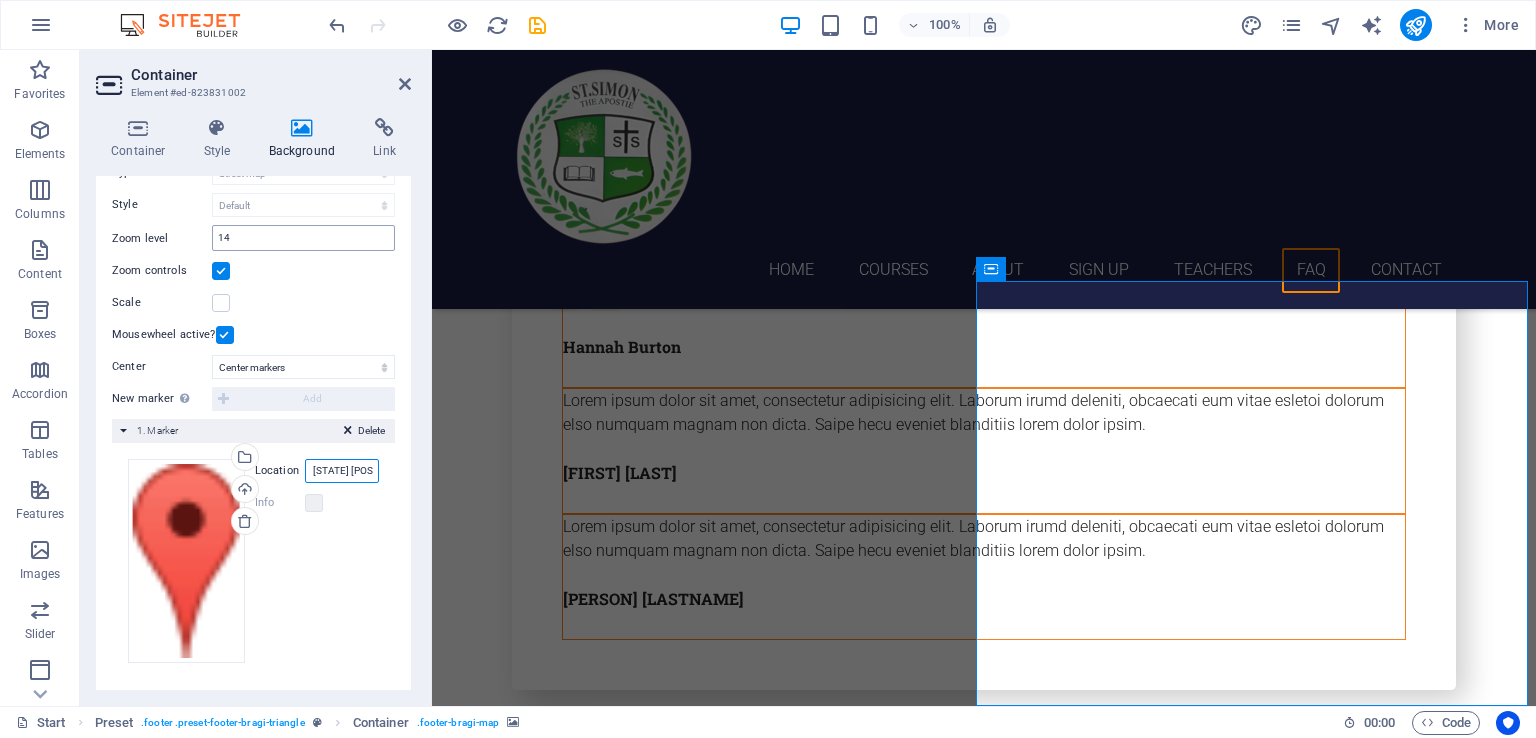type on "Andhra Chauki, Bihar 801104" 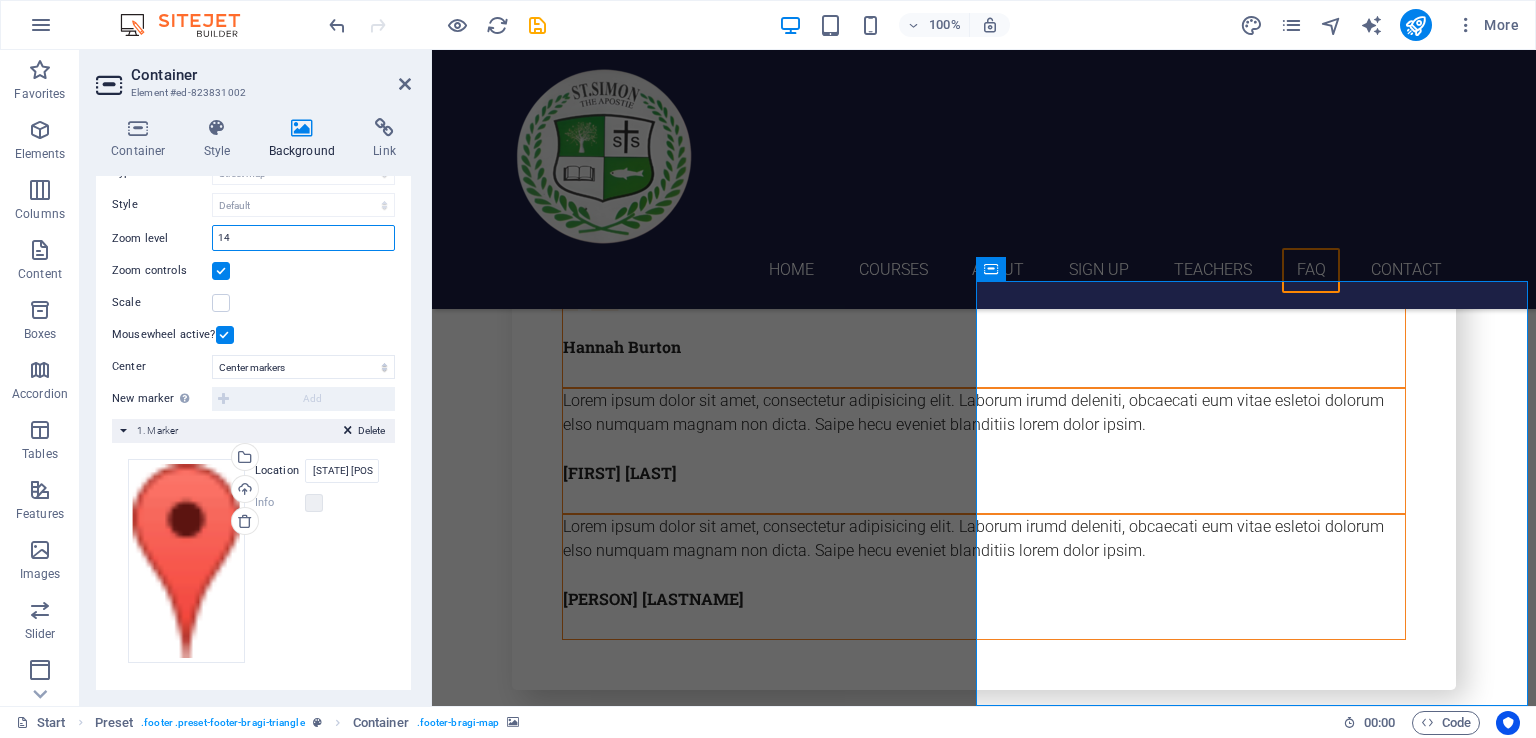 scroll, scrollTop: 0, scrollLeft: 0, axis: both 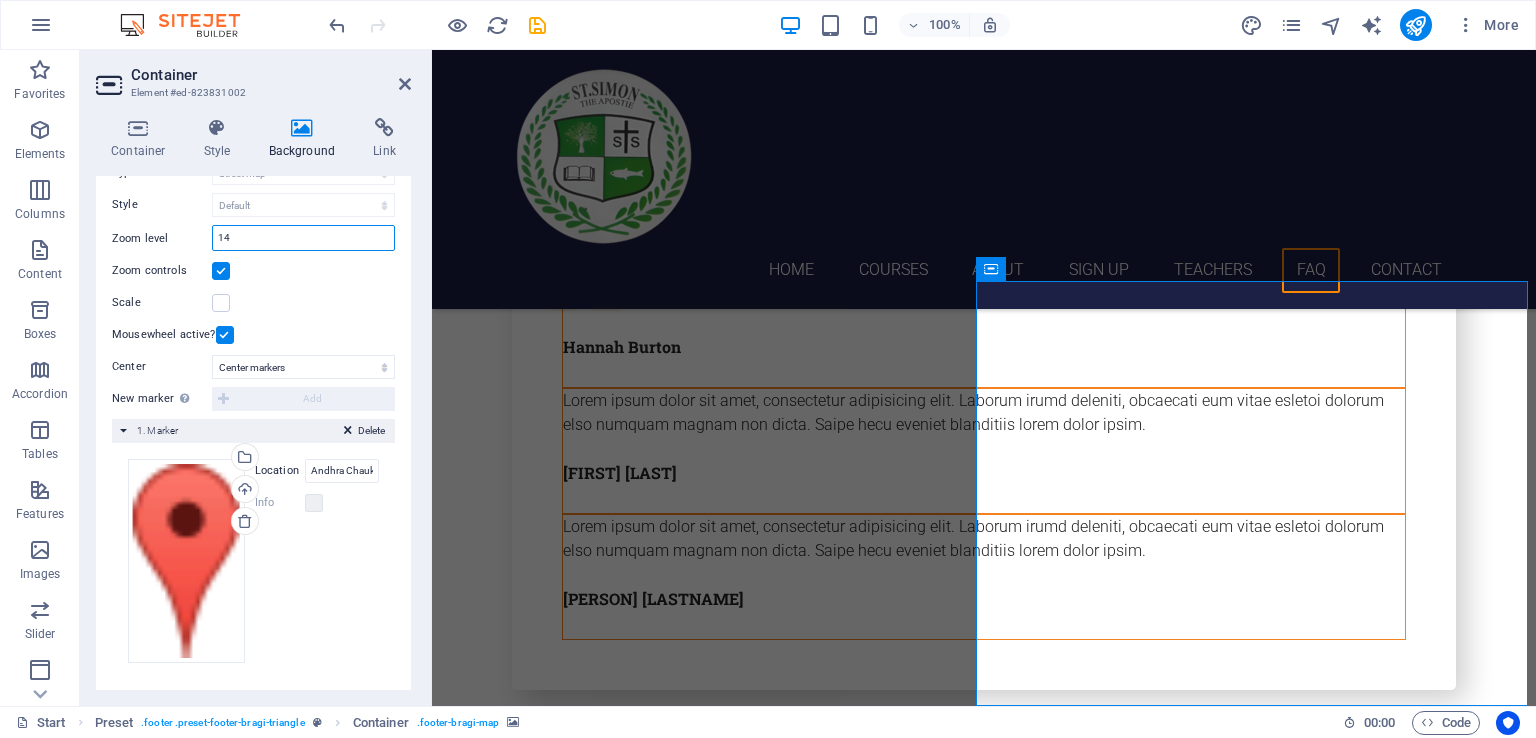 drag, startPoint x: 240, startPoint y: 229, endPoint x: 217, endPoint y: 229, distance: 23 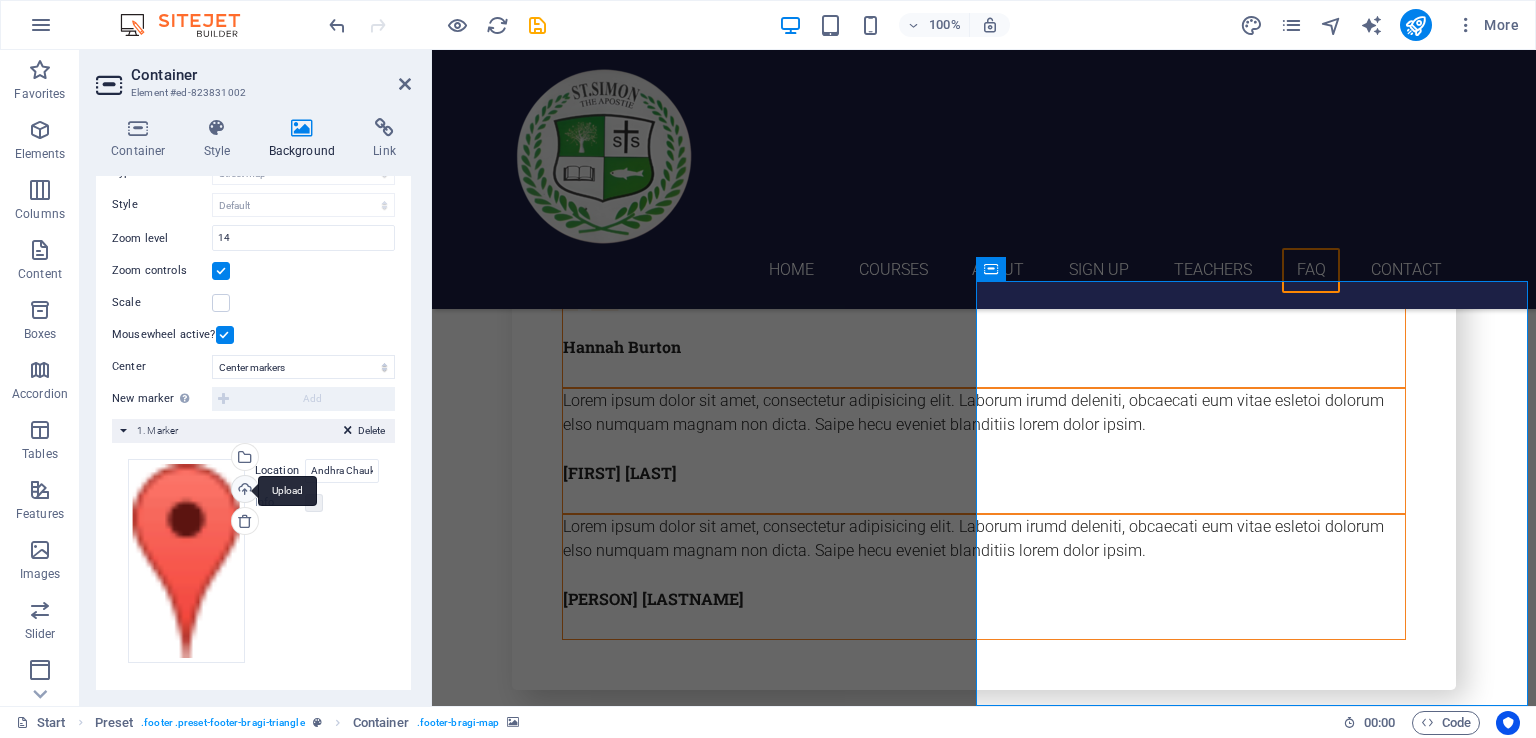 click on "Upload" at bounding box center (243, 491) 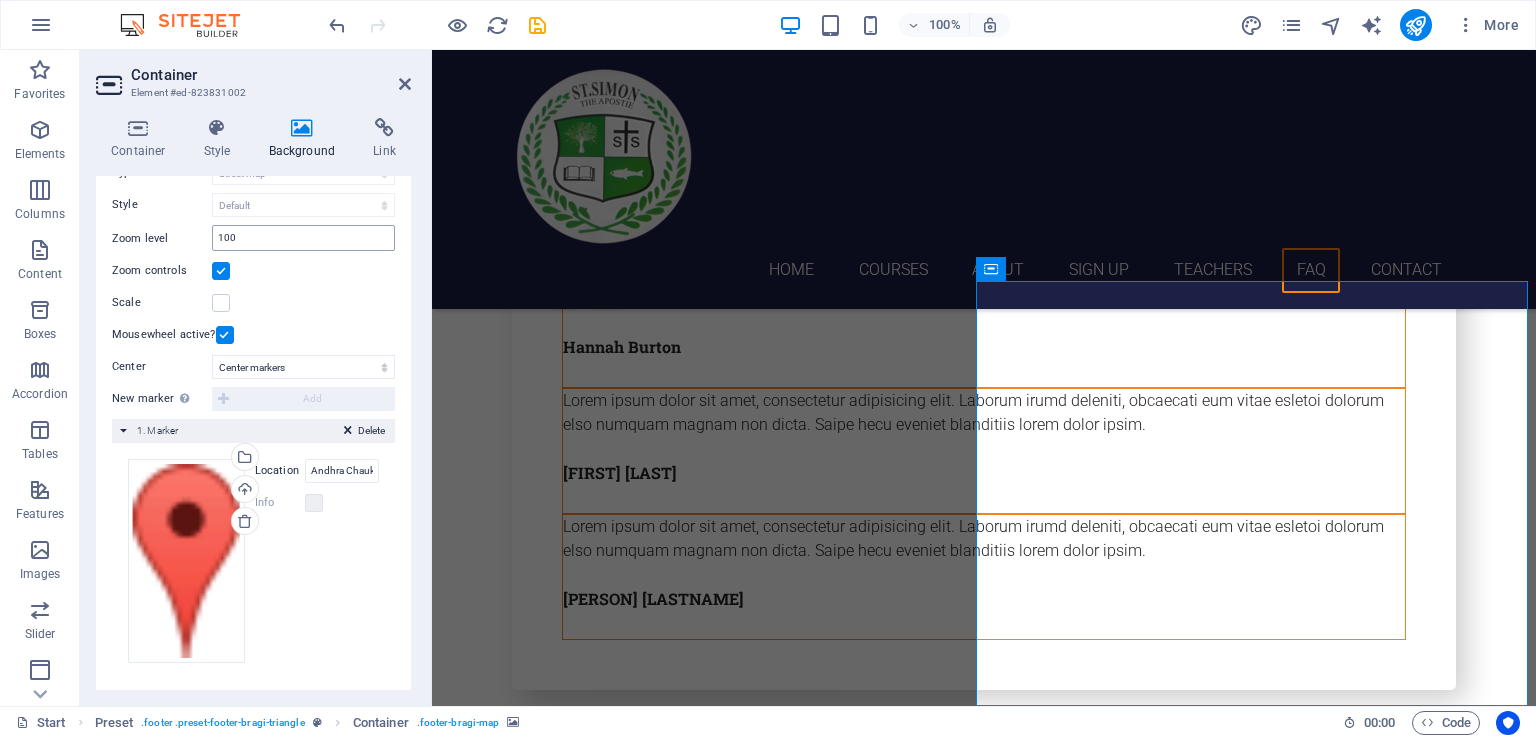 type on "18" 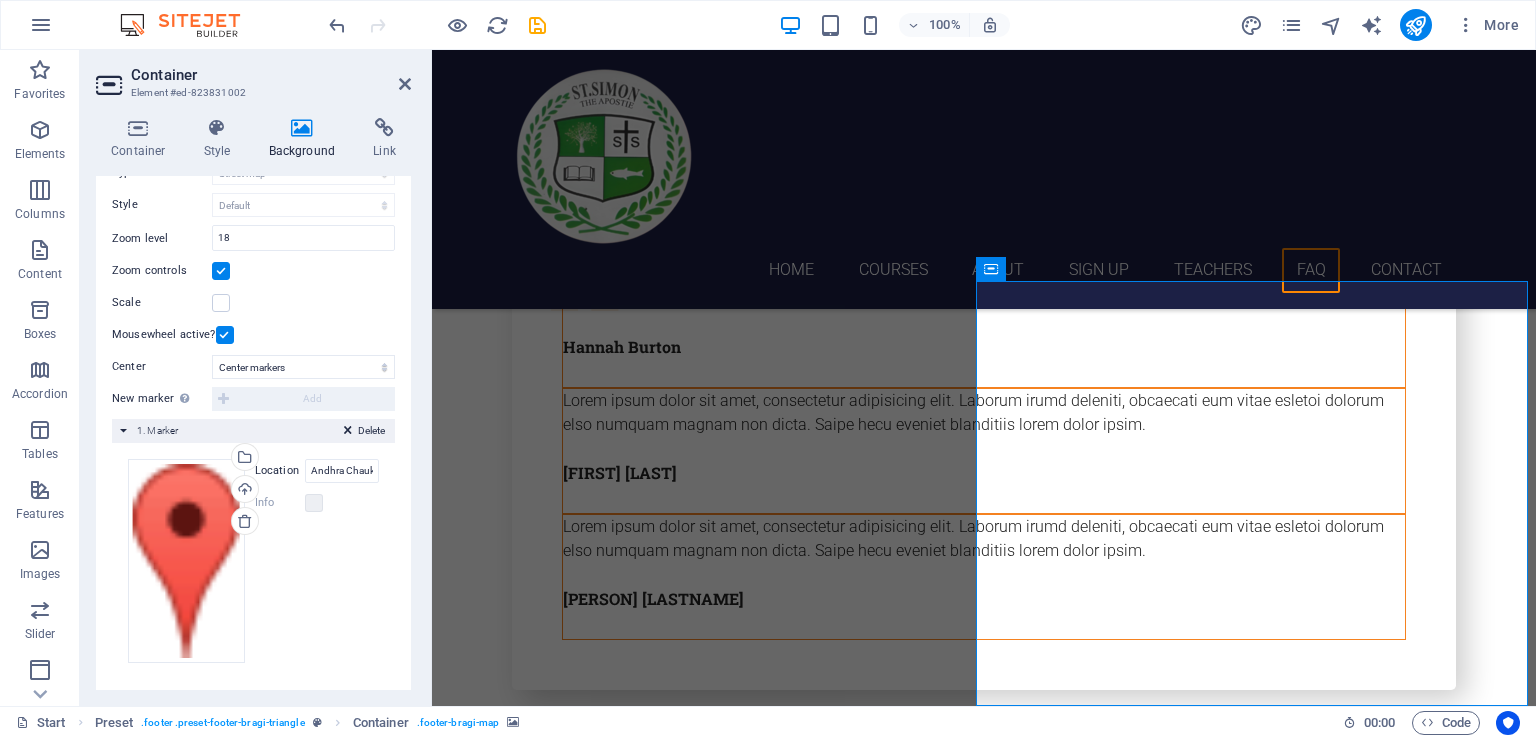 click on "Map center Berlin Map is limited to embed mode. To enable all features, please provide a Google Maps API key under More > SEO. Type Street map Satellite view Satellite view with streets Terrain map Style Default Colorize Pale Dawn Subtle Grayscale Shades of Grey Apple Maps Blue Water Midnight Commander Light Monochrome Paper Neutral Blue Hints of Gold Black &amp; White No labels Color Zoom level 18 Zoom controls Scale Mousewheel active?" at bounding box center [253, 218] 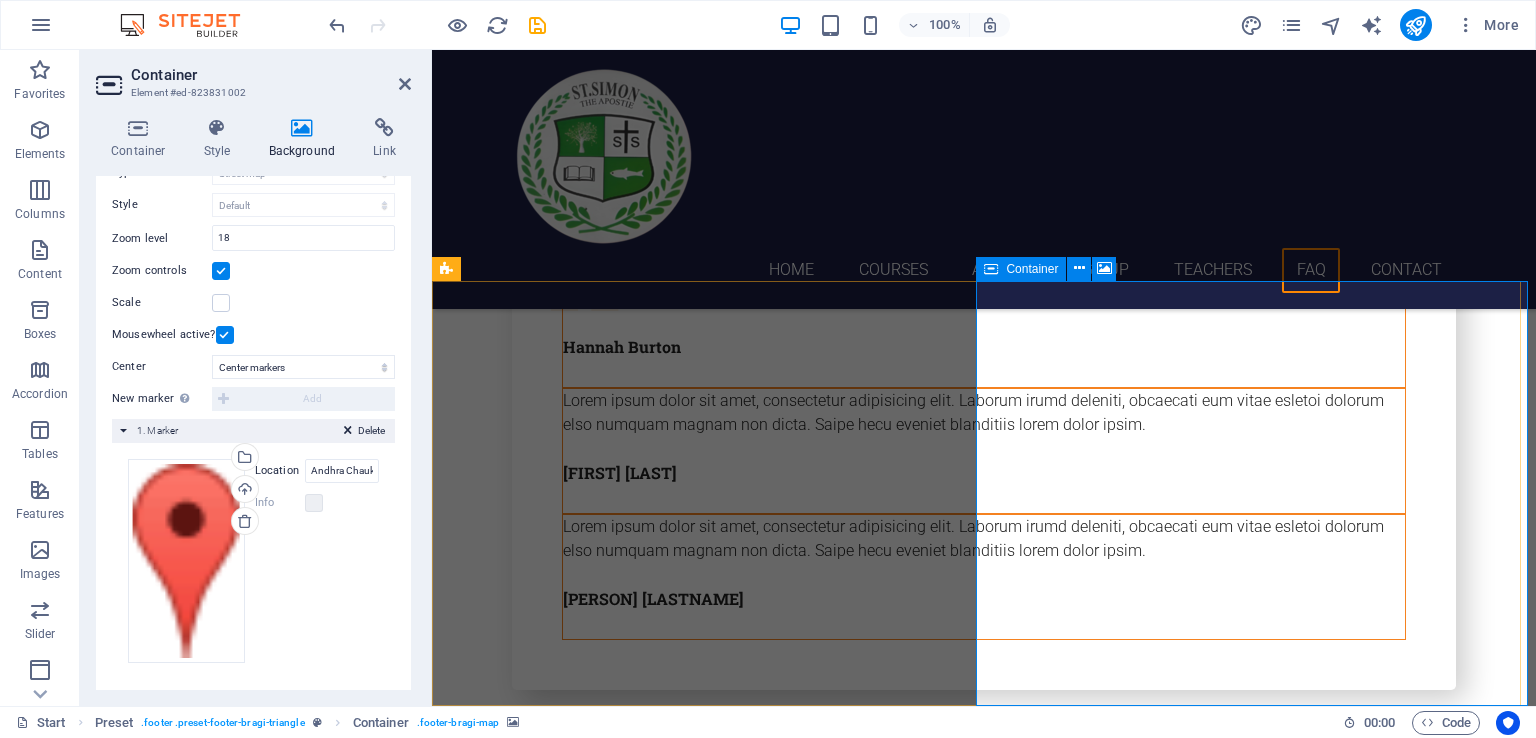 click on "Drop content here or  Add elements  Paste clipboard" at bounding box center (1260, -7003) 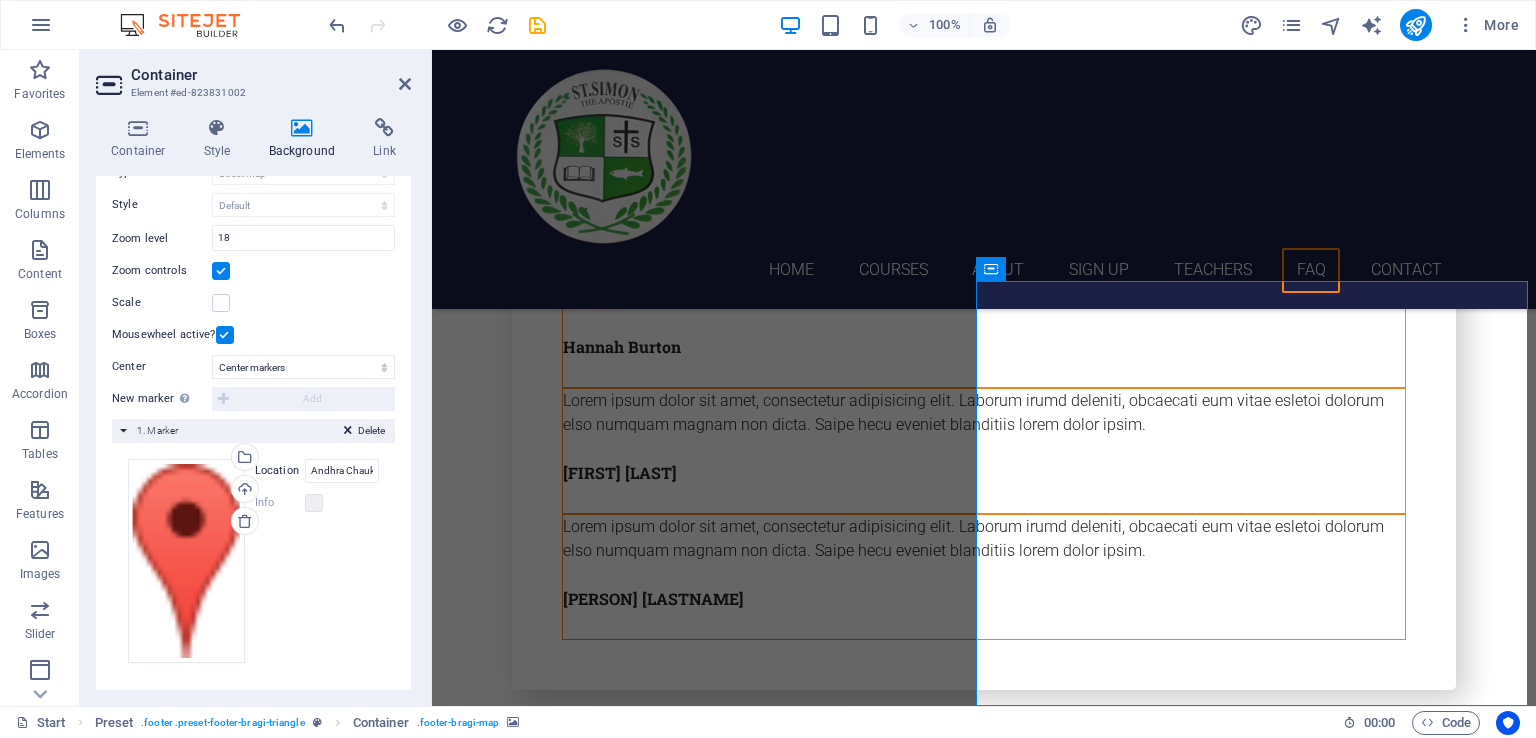 click at bounding box center (221, 271) 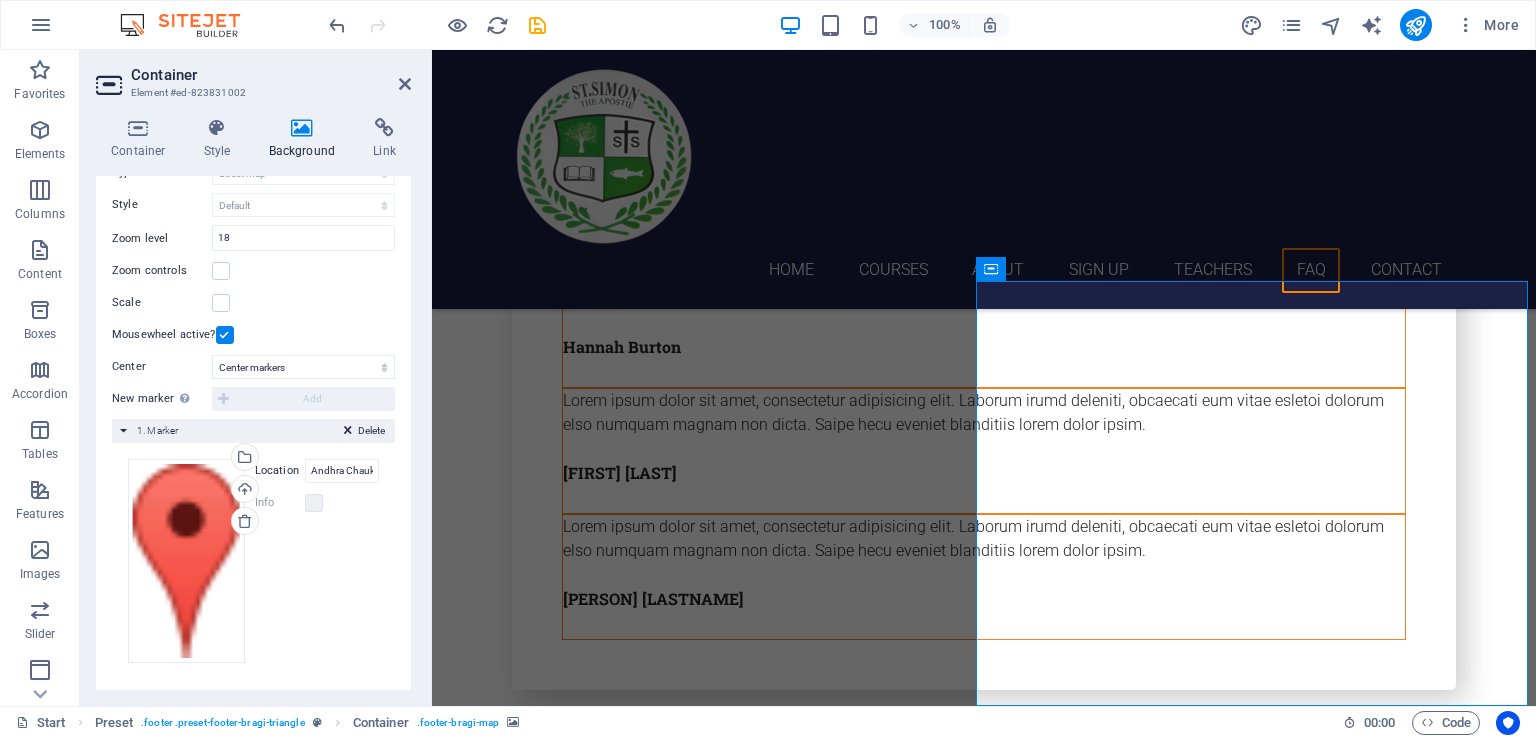 click at bounding box center (225, 335) 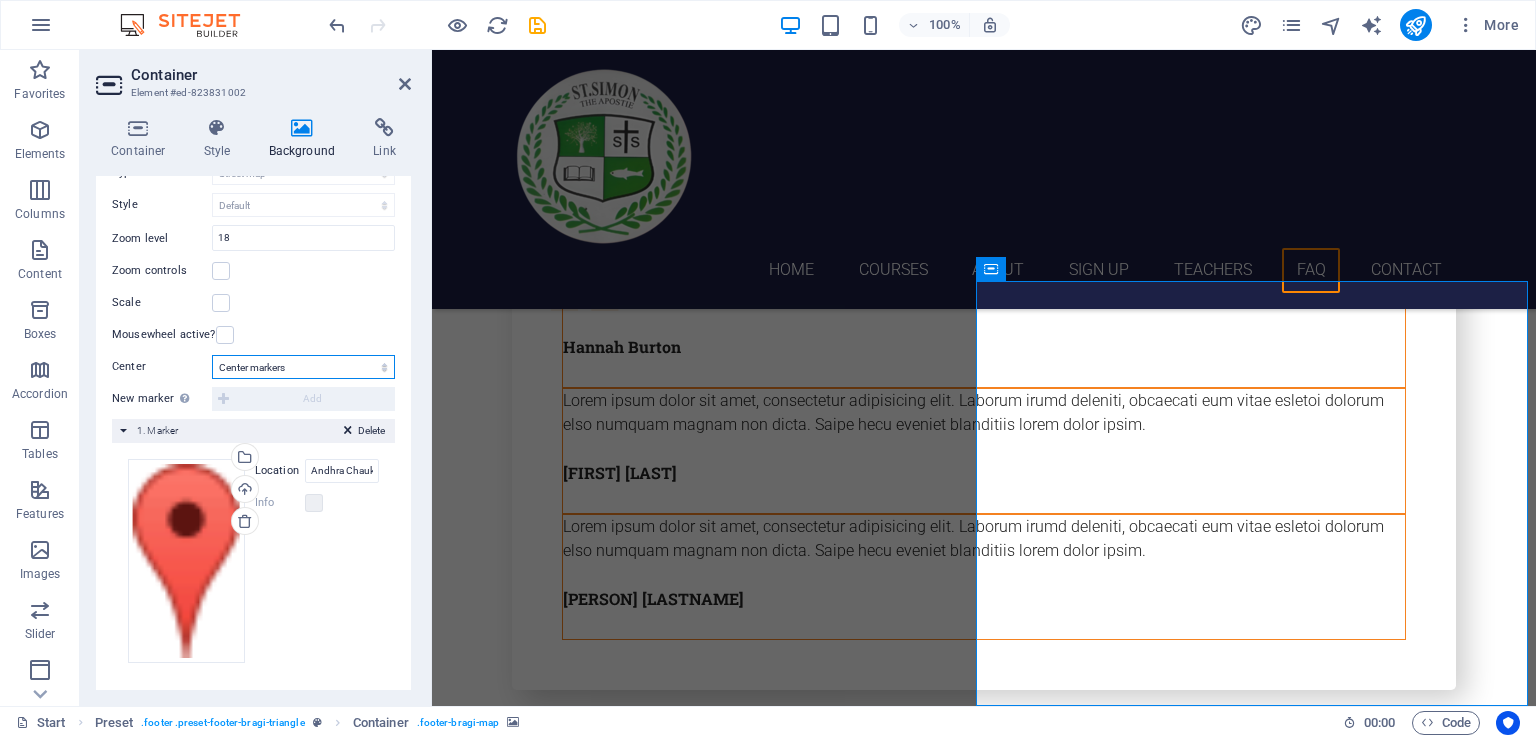 click on "Don't center Center markers Center and zoom markers" at bounding box center [303, 367] 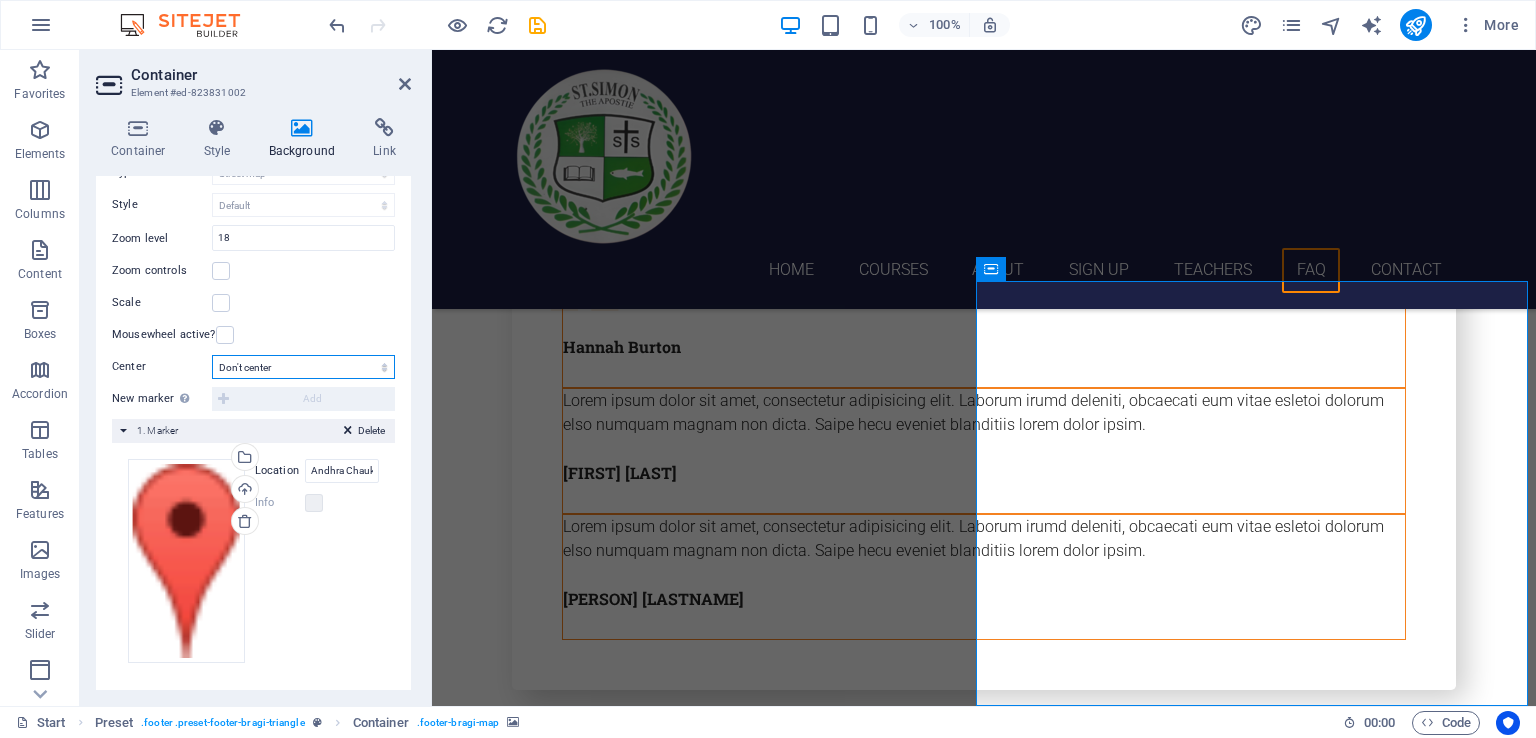 click on "Don't center Center markers Center and zoom markers" at bounding box center (303, 367) 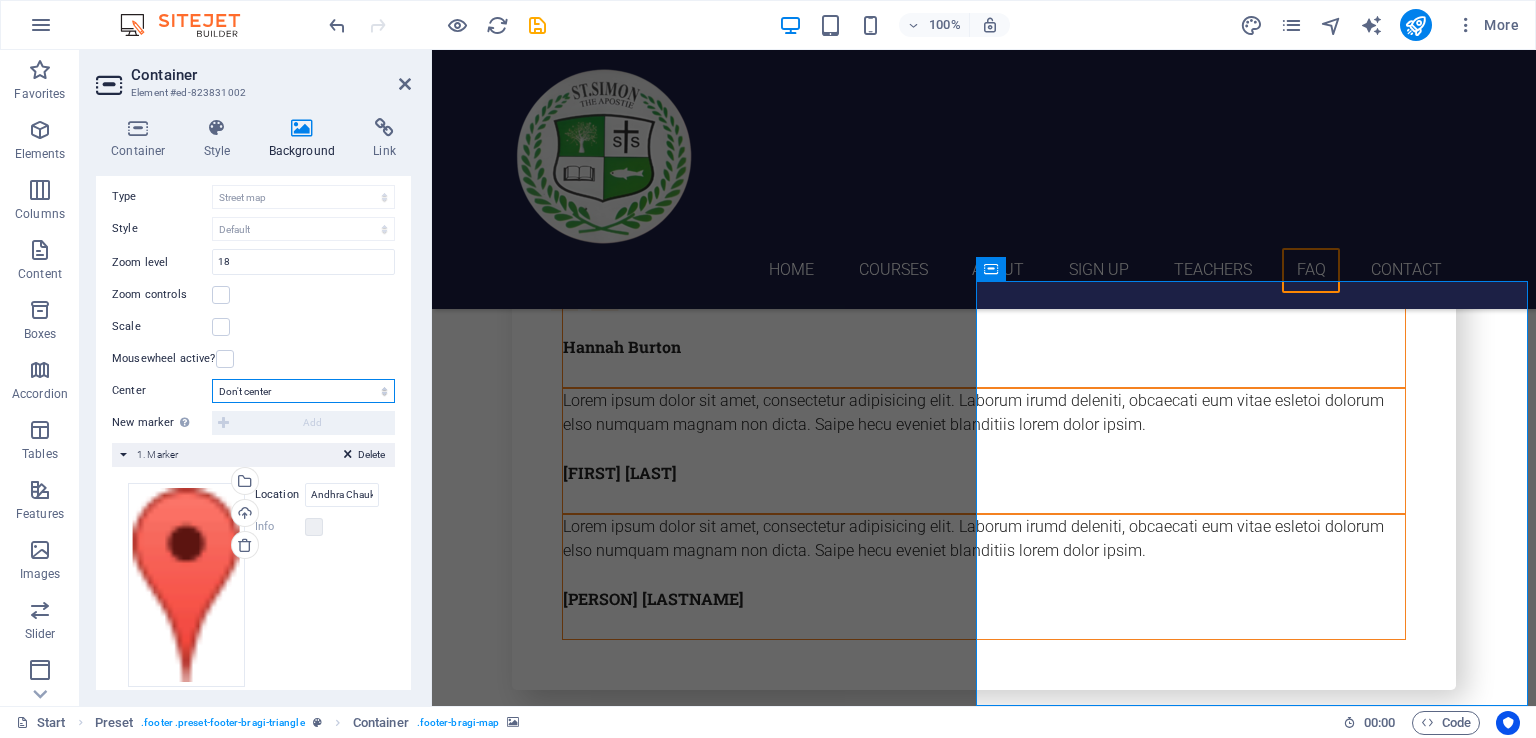 scroll, scrollTop: 281, scrollLeft: 0, axis: vertical 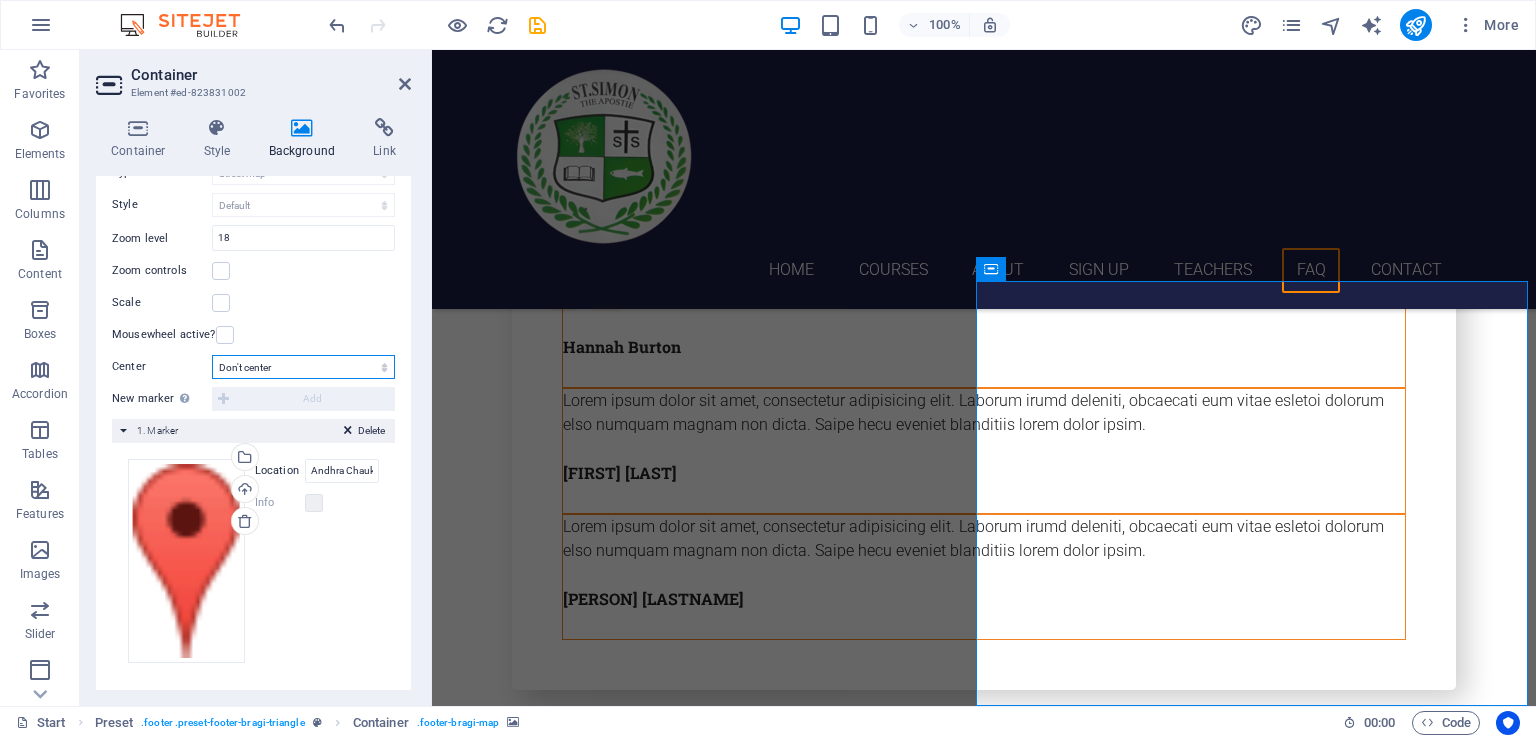 click on "Don't center Center markers Center and zoom markers" at bounding box center (303, 367) 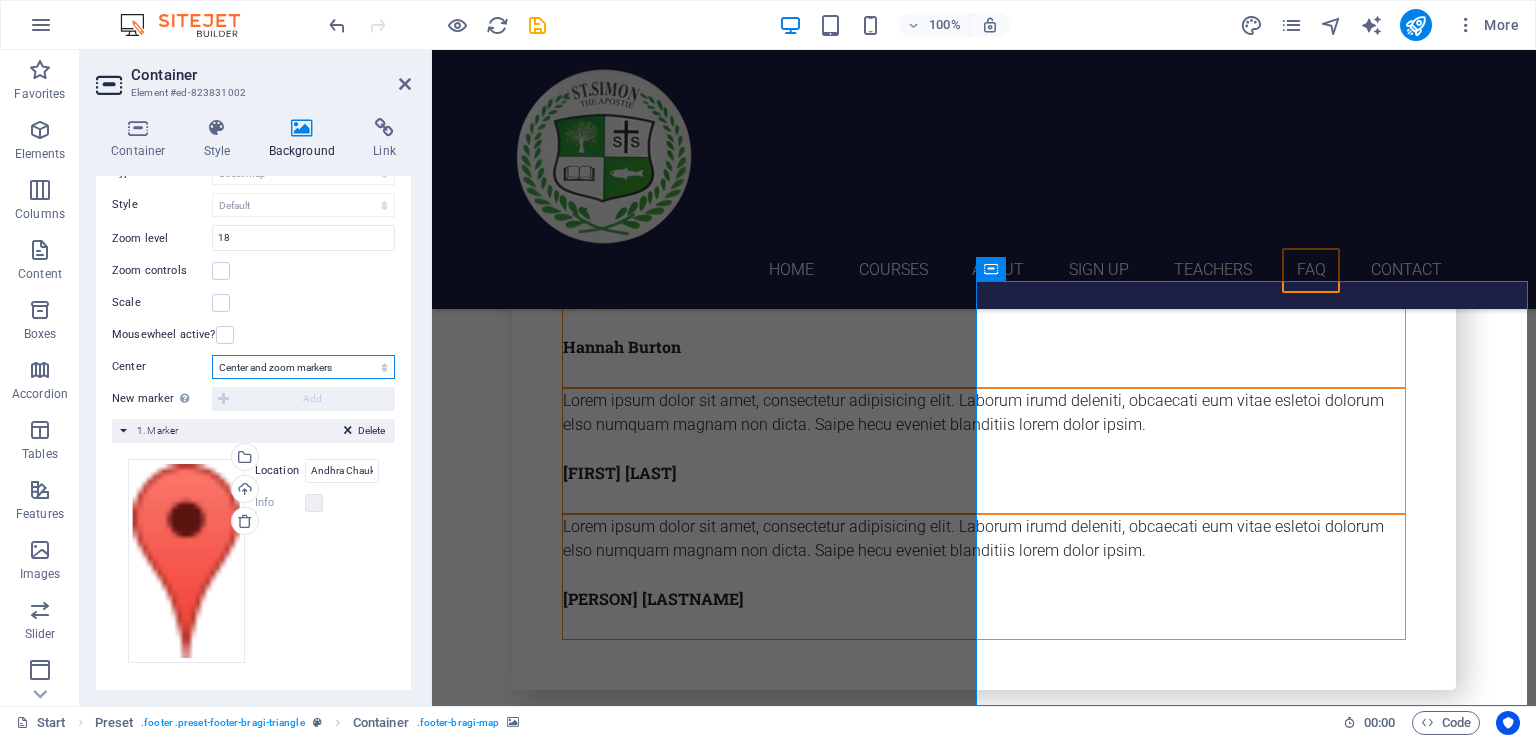 click on "Don't center Center markers Center and zoom markers" at bounding box center (303, 367) 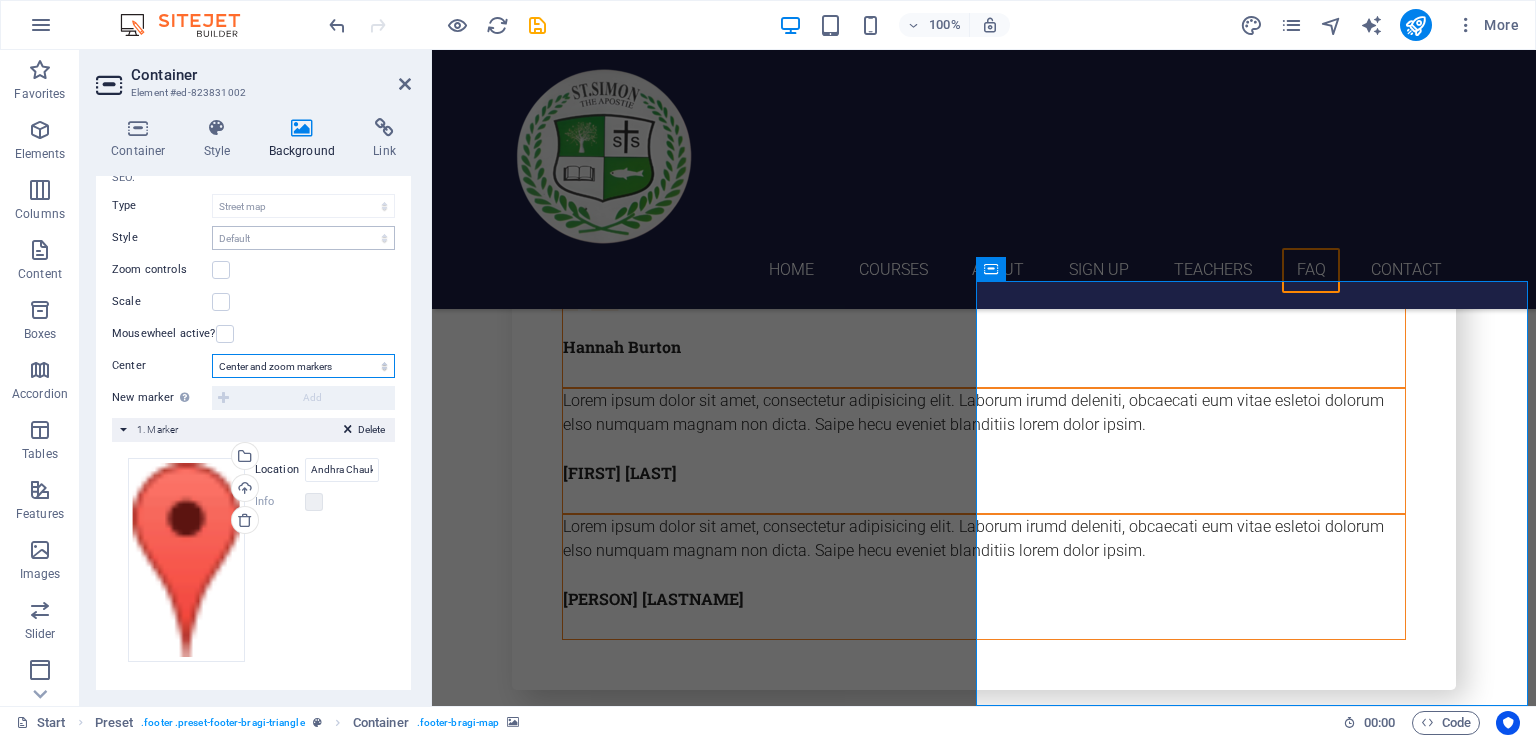 scroll, scrollTop: 0, scrollLeft: 0, axis: both 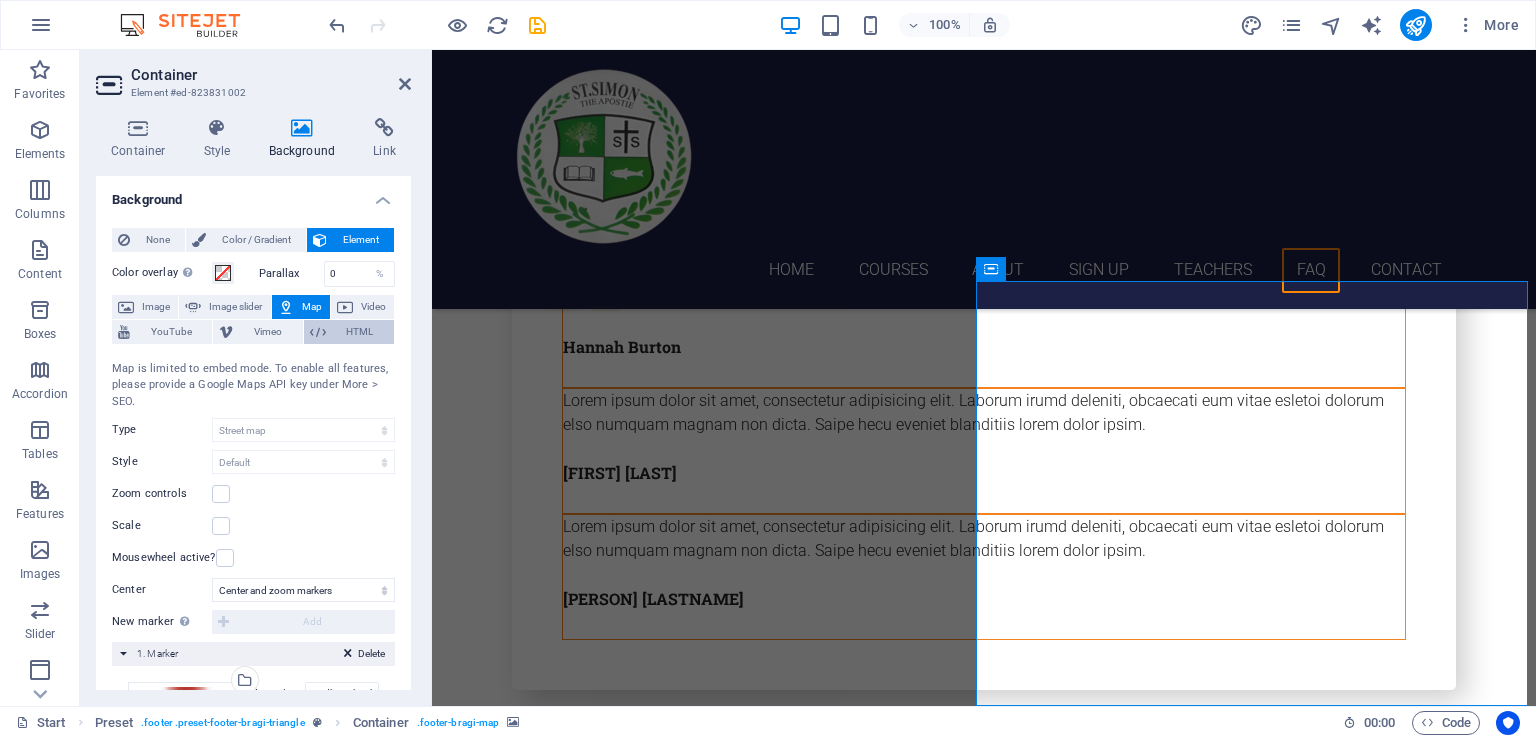 click on "HTML" at bounding box center (360, 332) 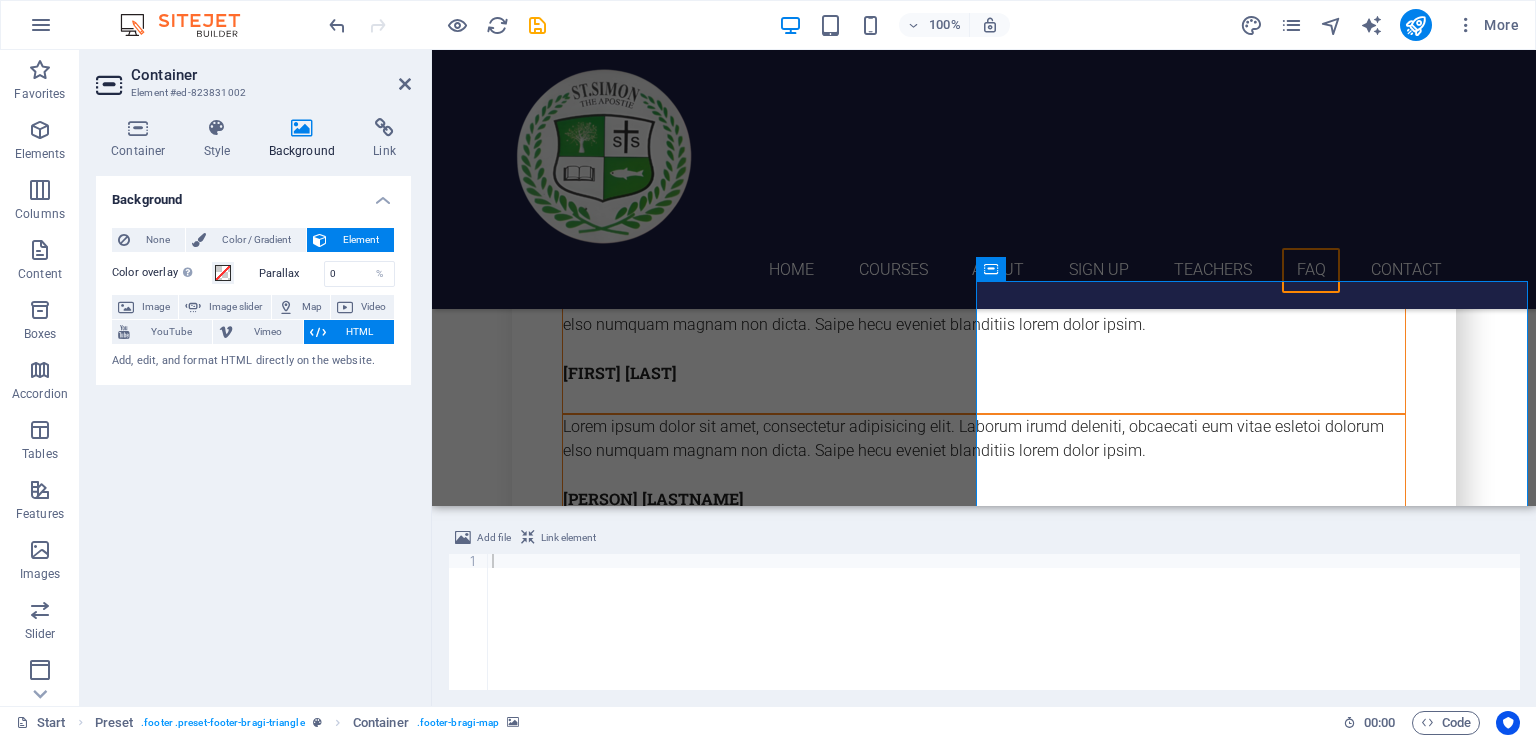 scroll, scrollTop: 7504, scrollLeft: 0, axis: vertical 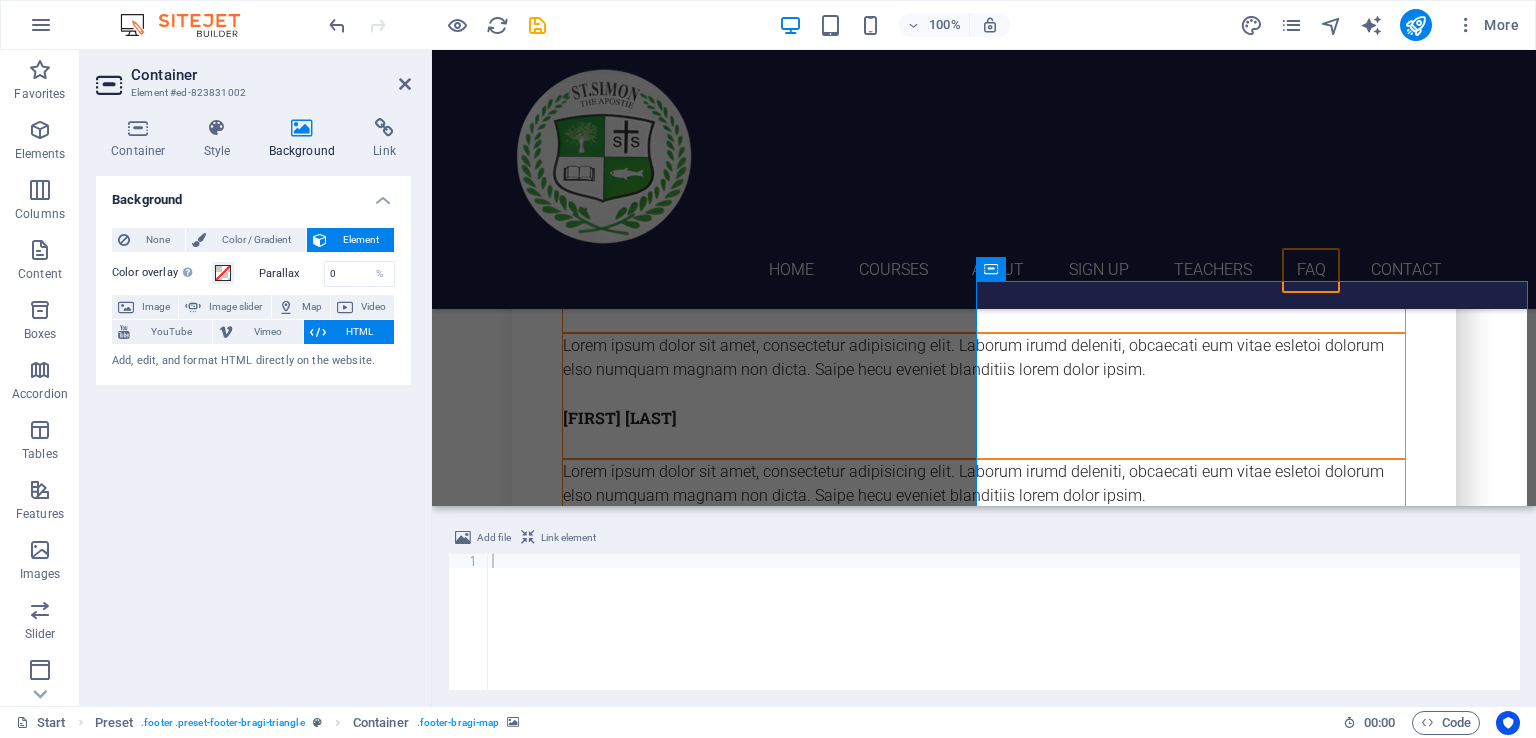 click on "Add, edit, and format HTML directly on the website." at bounding box center (253, 361) 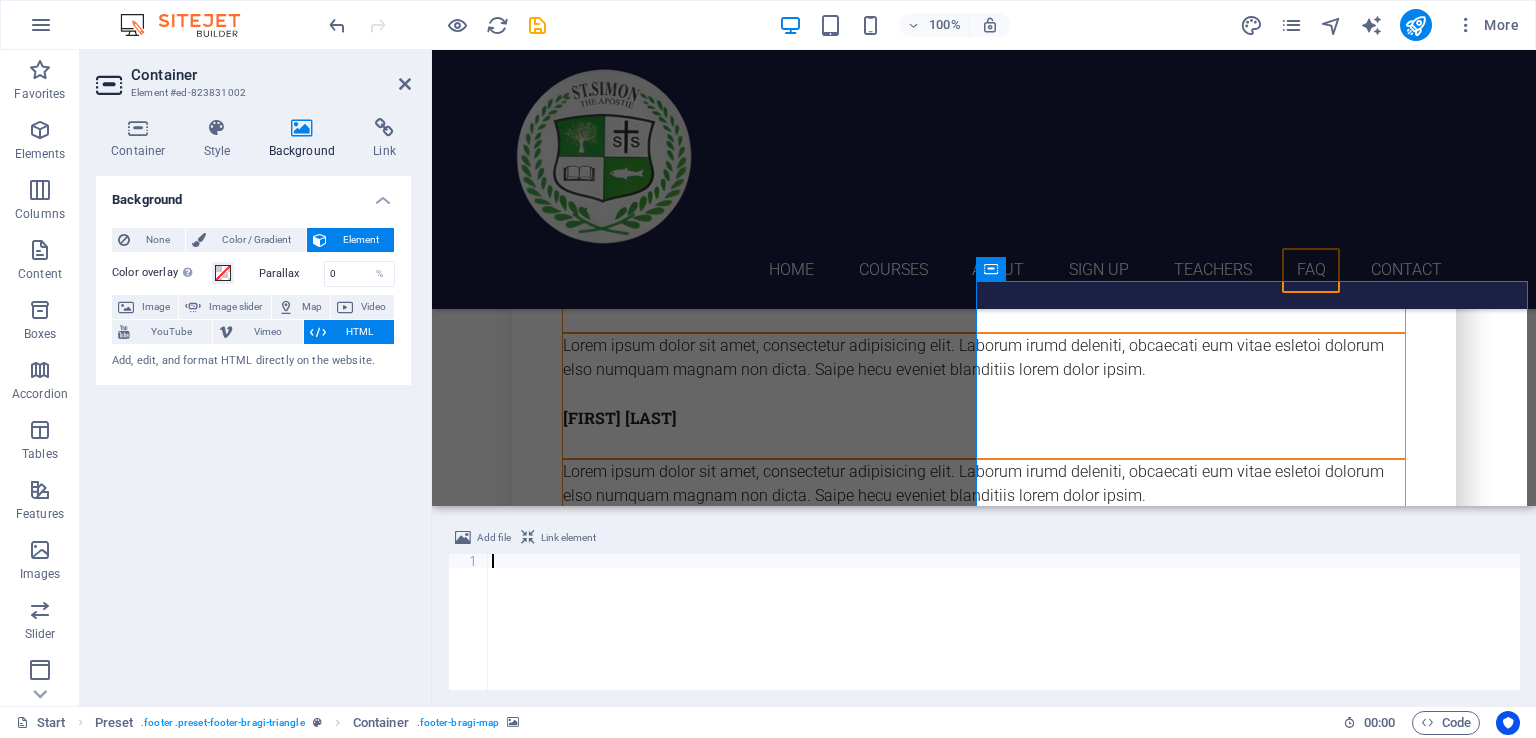 paste 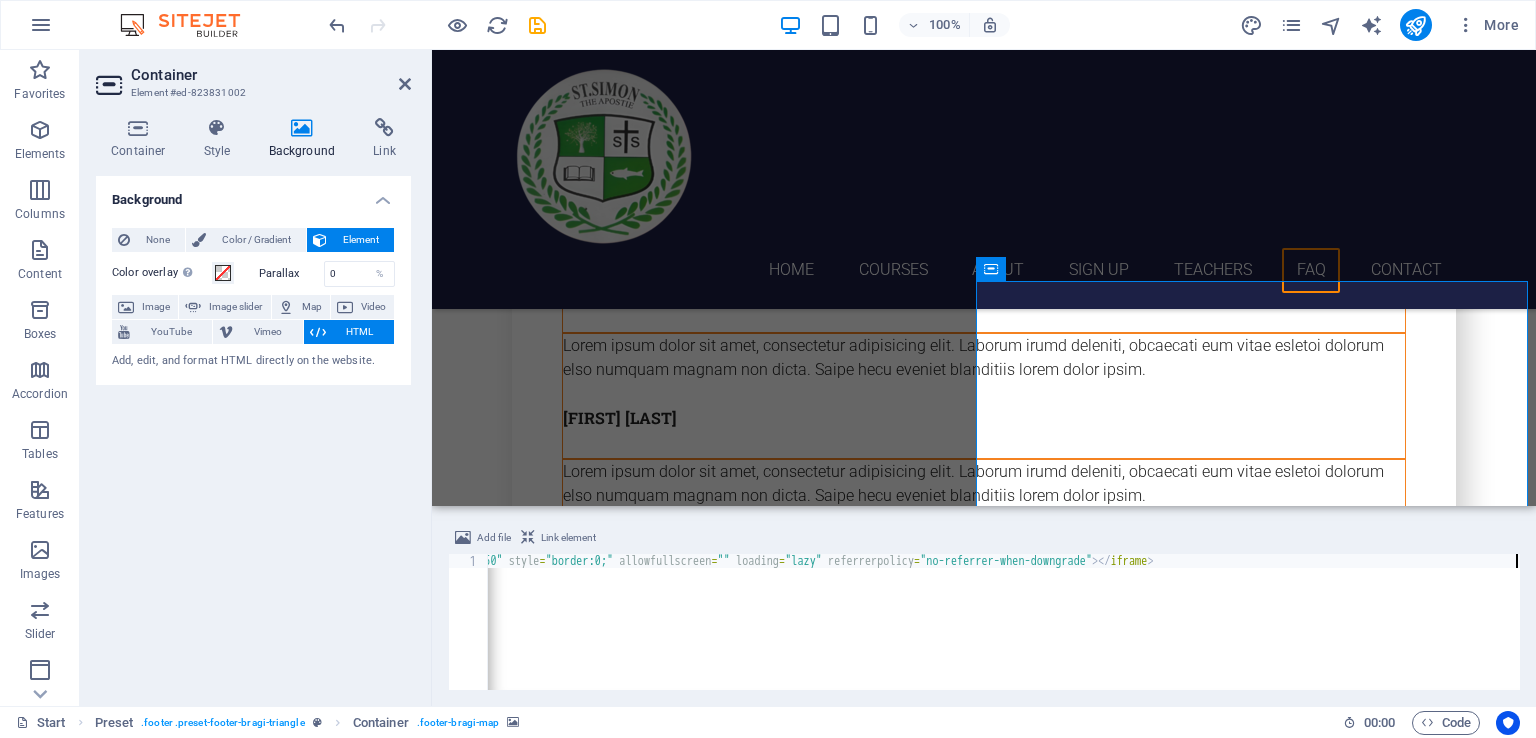 scroll, scrollTop: 0, scrollLeft: 3058, axis: horizontal 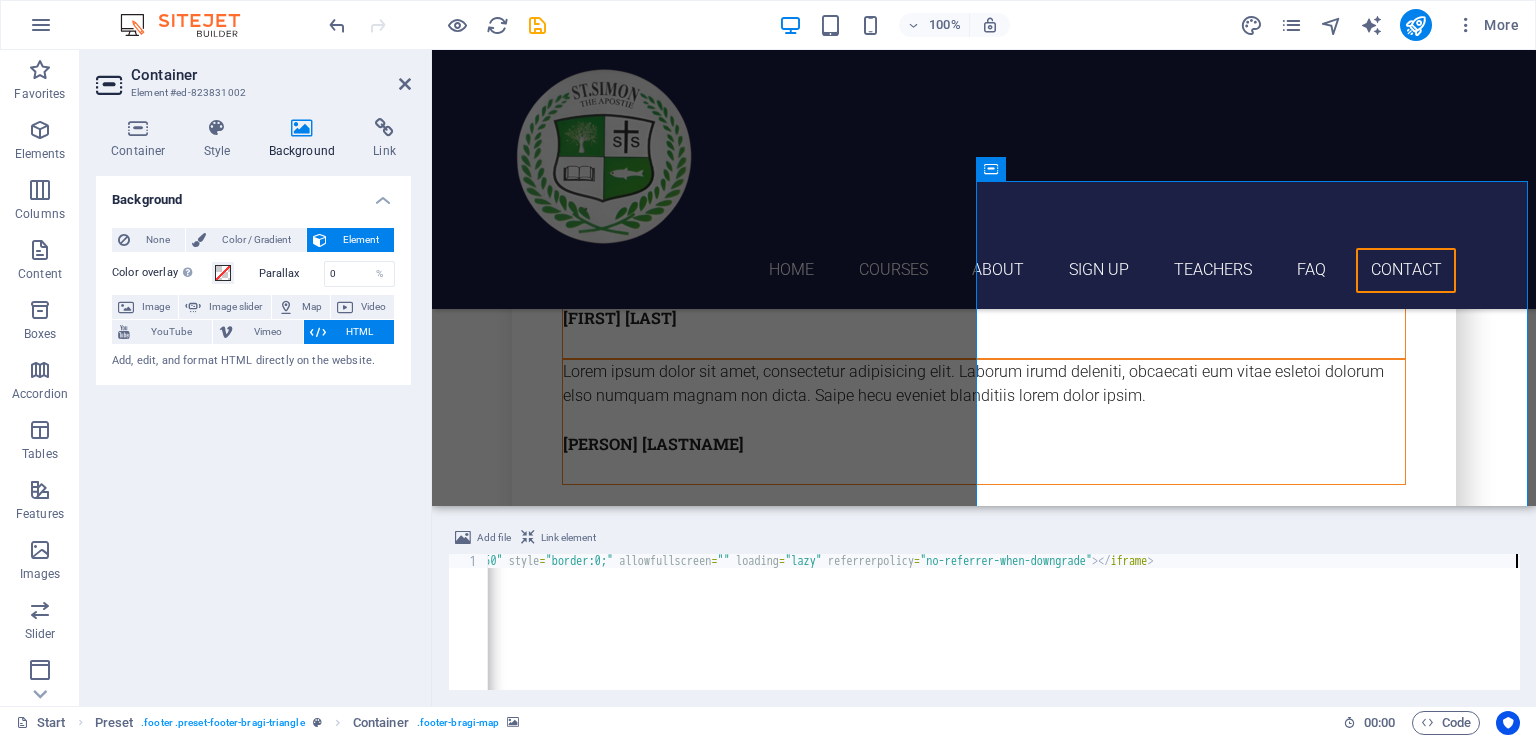 click on "< iframe   src = "https://www.google.com/maps/embed?pb=!1m26!1m12!1m3!1d1514.5286573333576!2d84.89434447075104!3d25.465780882136812!2m3!1f0!2f0!3f0!3m2!1i1024!2i768!4f13.1!4m11!3e0!4m5!1s0x398d53007f207ad5%3A0x83774a516988b4f7!2zU2FuamF5IFNpbmhhIEVkdWNhdGlvbmFsIENvbXBsZXgg4KS44KSC4KSc4KSvIOCkuOCkv-CkqOCljeCkueCkviDgpI_gpJzgpY3gpK_gpYHgpJXgpYfgpLbgpKjgpLLigKY!3m2!1d25.4658943!2d84.89504749999999!4m3!3m2!1d25.4656506!2d84.8958195!5e0!3m2!1sen!2sin!4v1754119288196!5m2!1sen!2sin"   width = "600"   height = "450"   style = "border:0;"   allowfullscreen = ""   loading = "lazy"   referrerpolicy = "no-referrer-when-downgrade" > </ iframe >" at bounding box center (-526, 634) 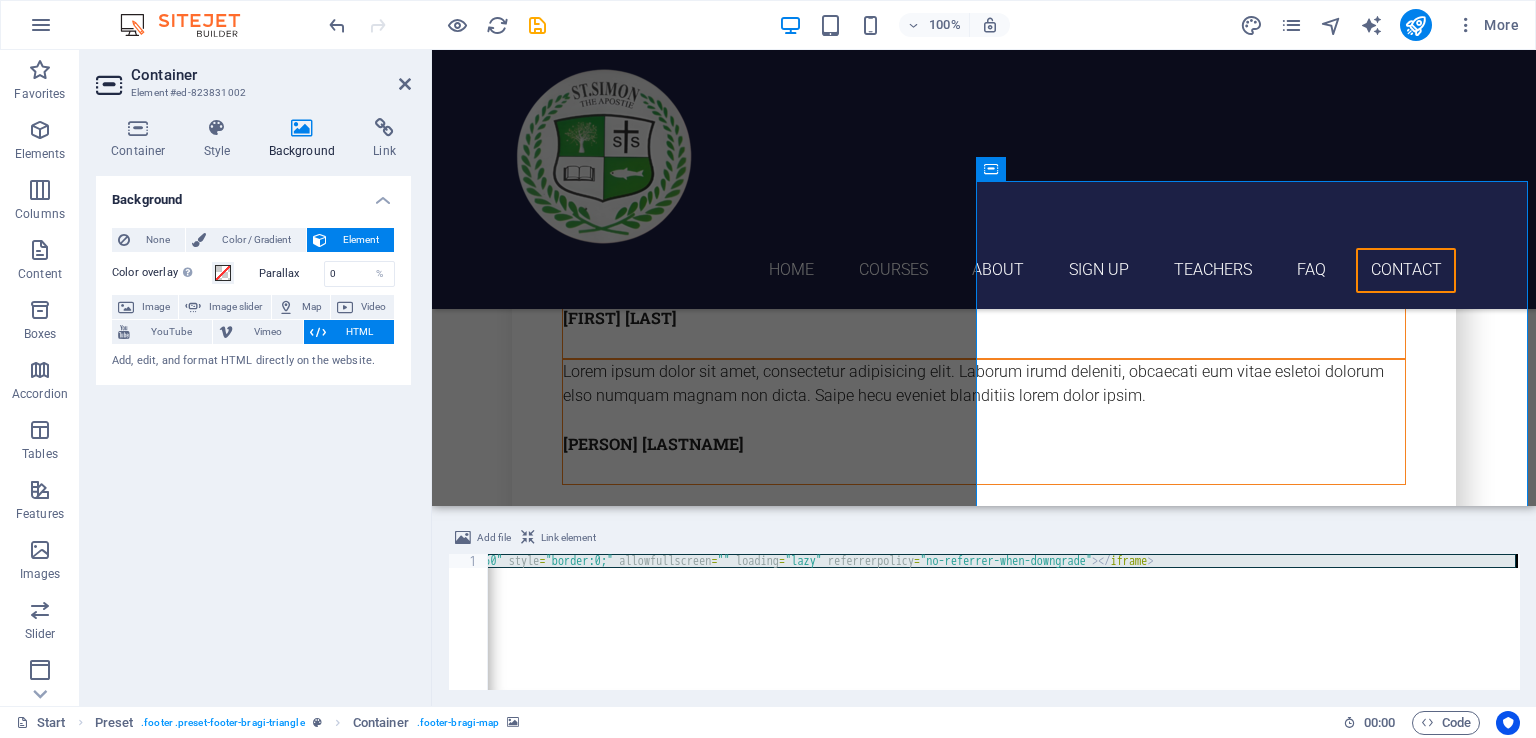 scroll, scrollTop: 0, scrollLeft: 1913, axis: horizontal 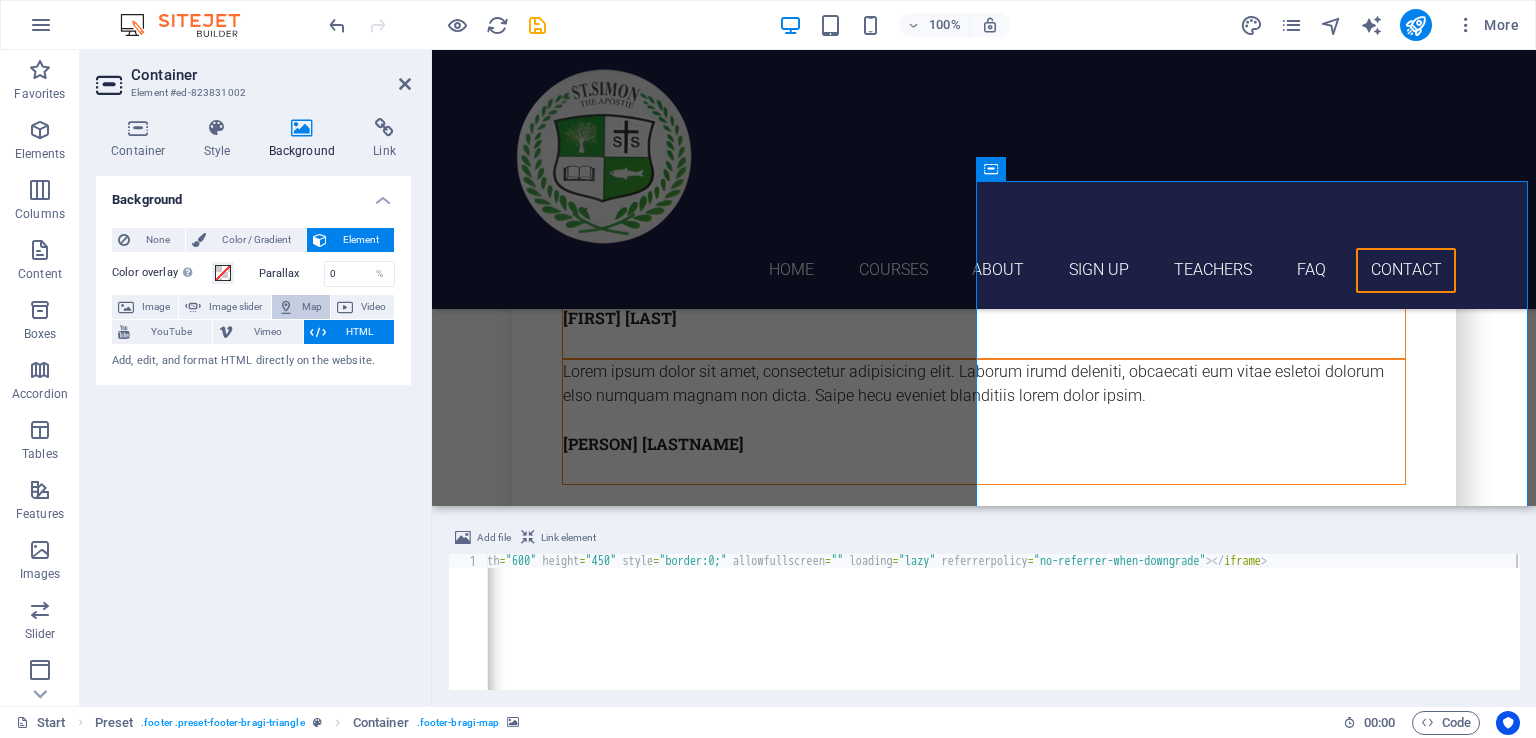 click on "Map" at bounding box center [312, 307] 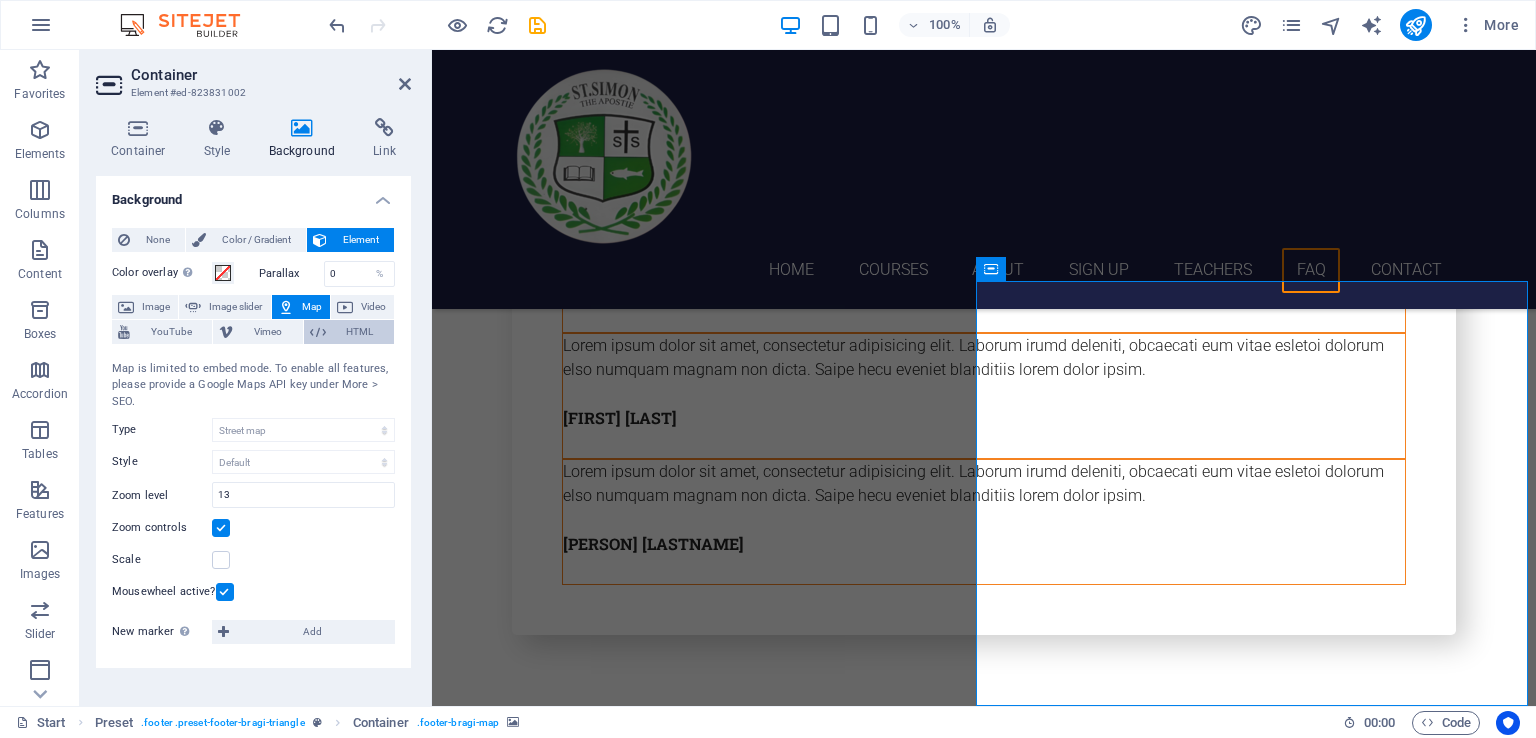 scroll, scrollTop: 7549, scrollLeft: 0, axis: vertical 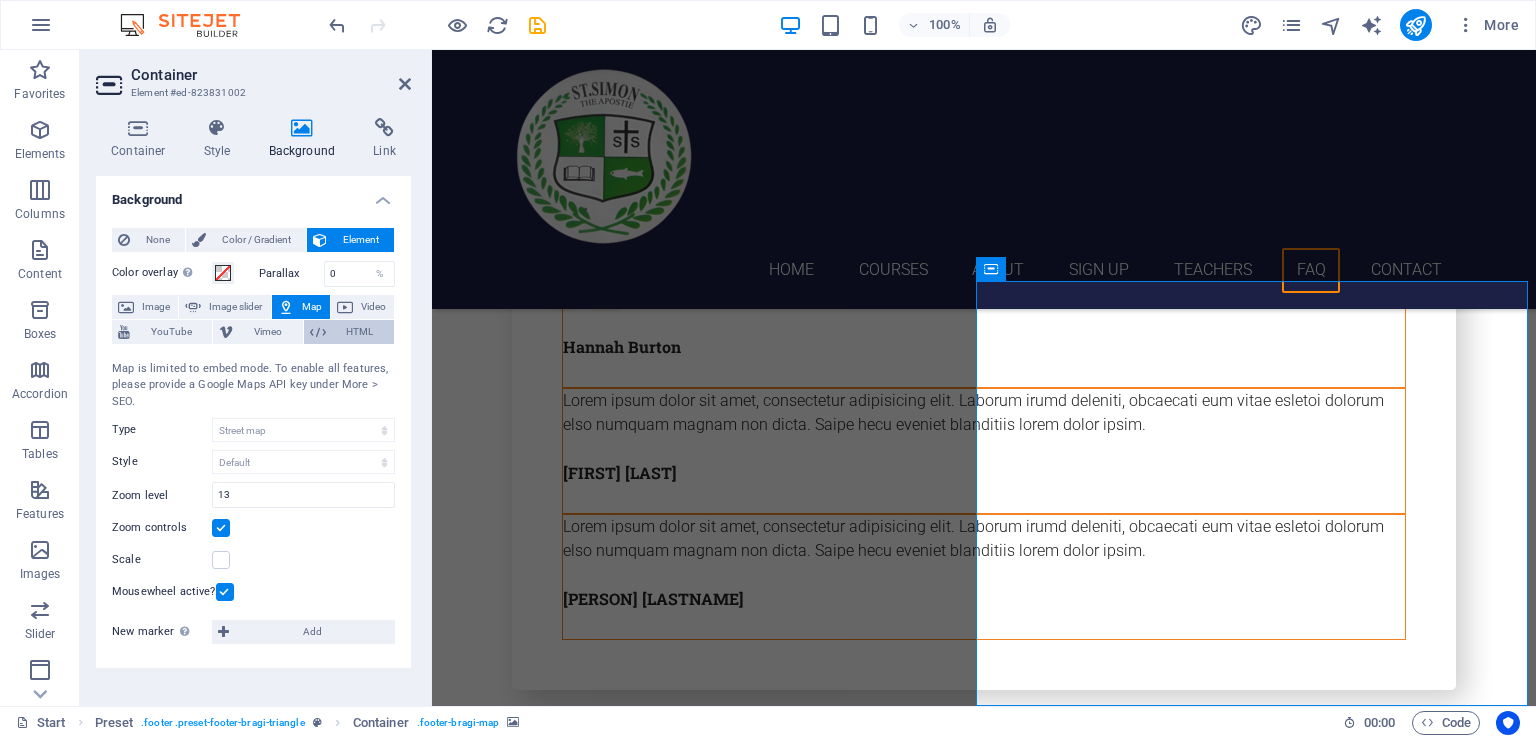 click on "HTML" at bounding box center [360, 332] 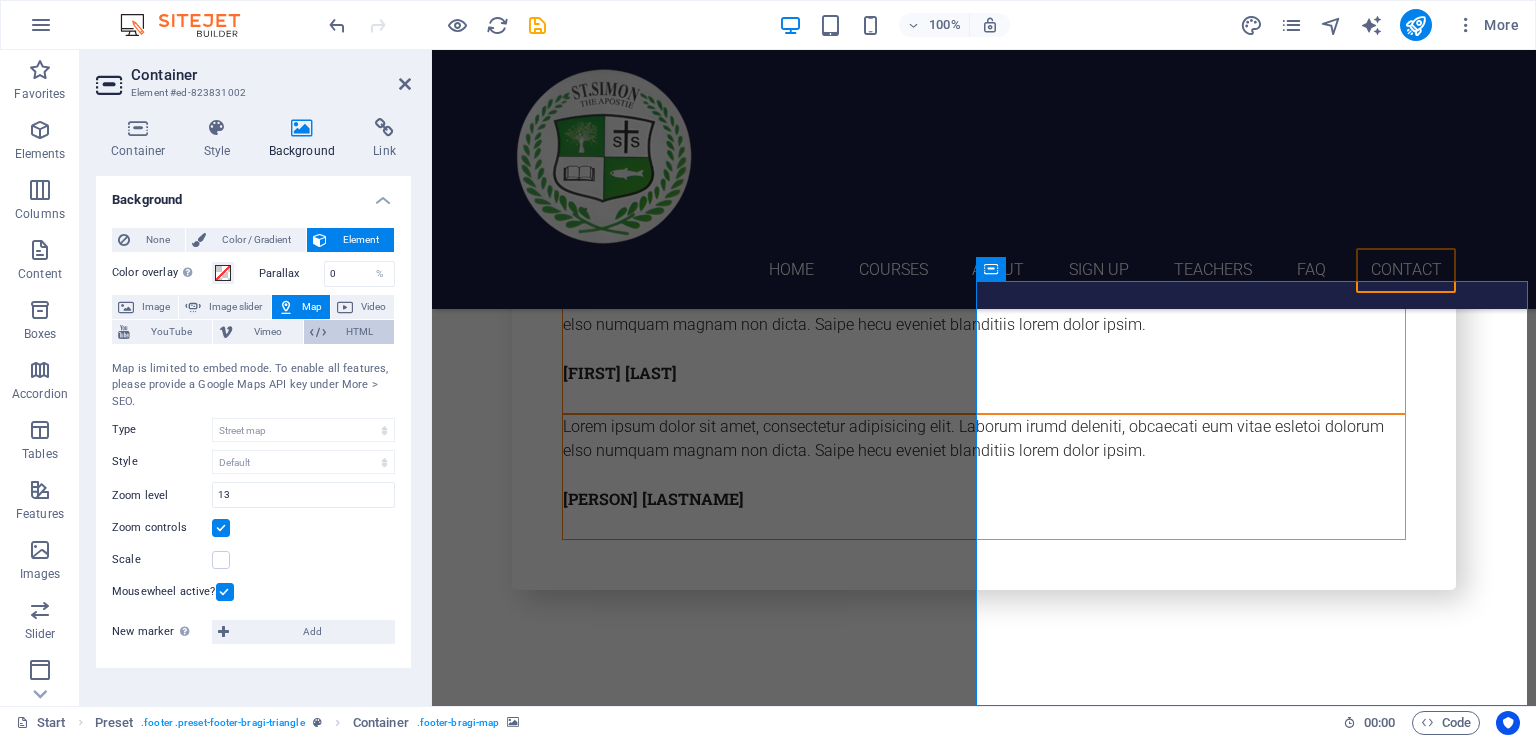 scroll, scrollTop: 7604, scrollLeft: 0, axis: vertical 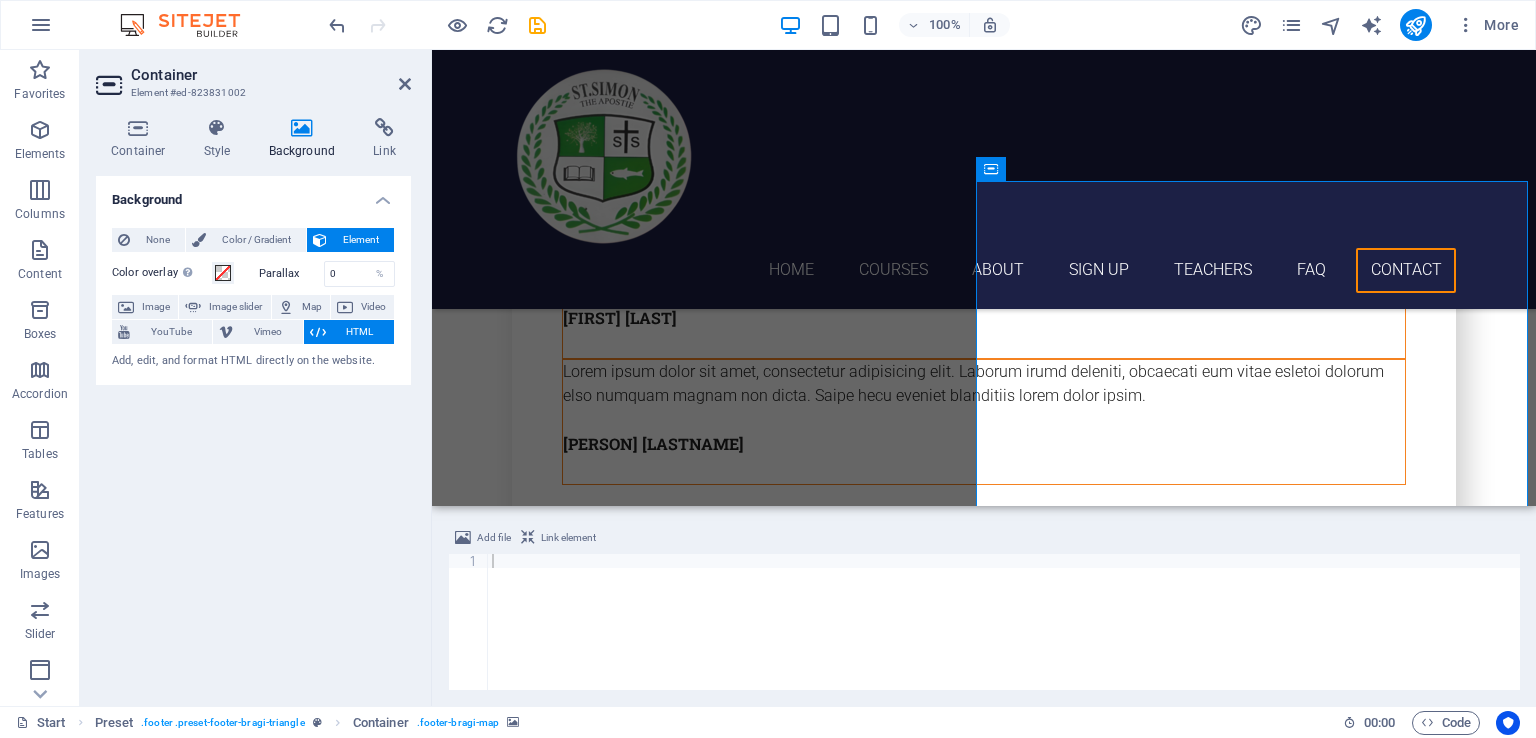 click at bounding box center [1004, 636] 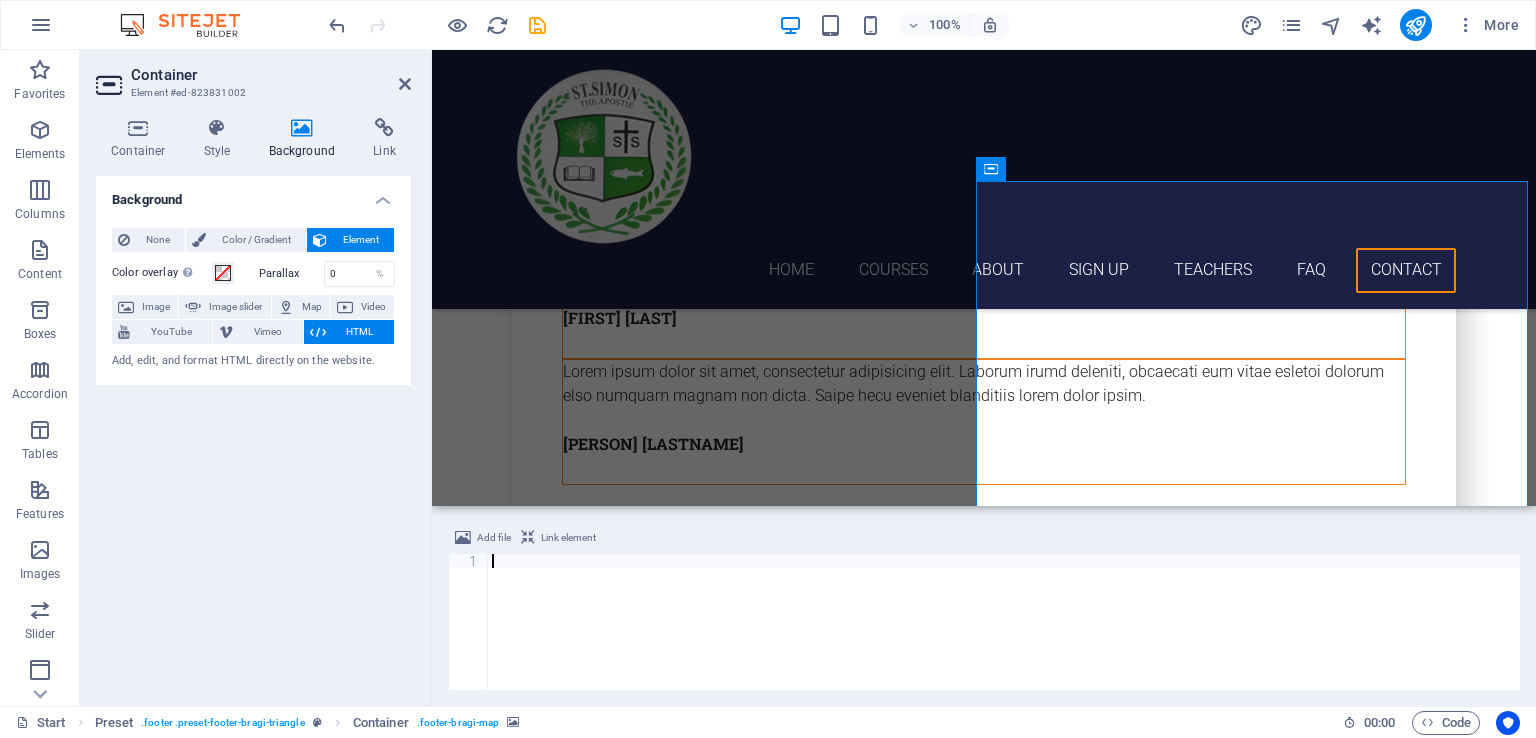 paste 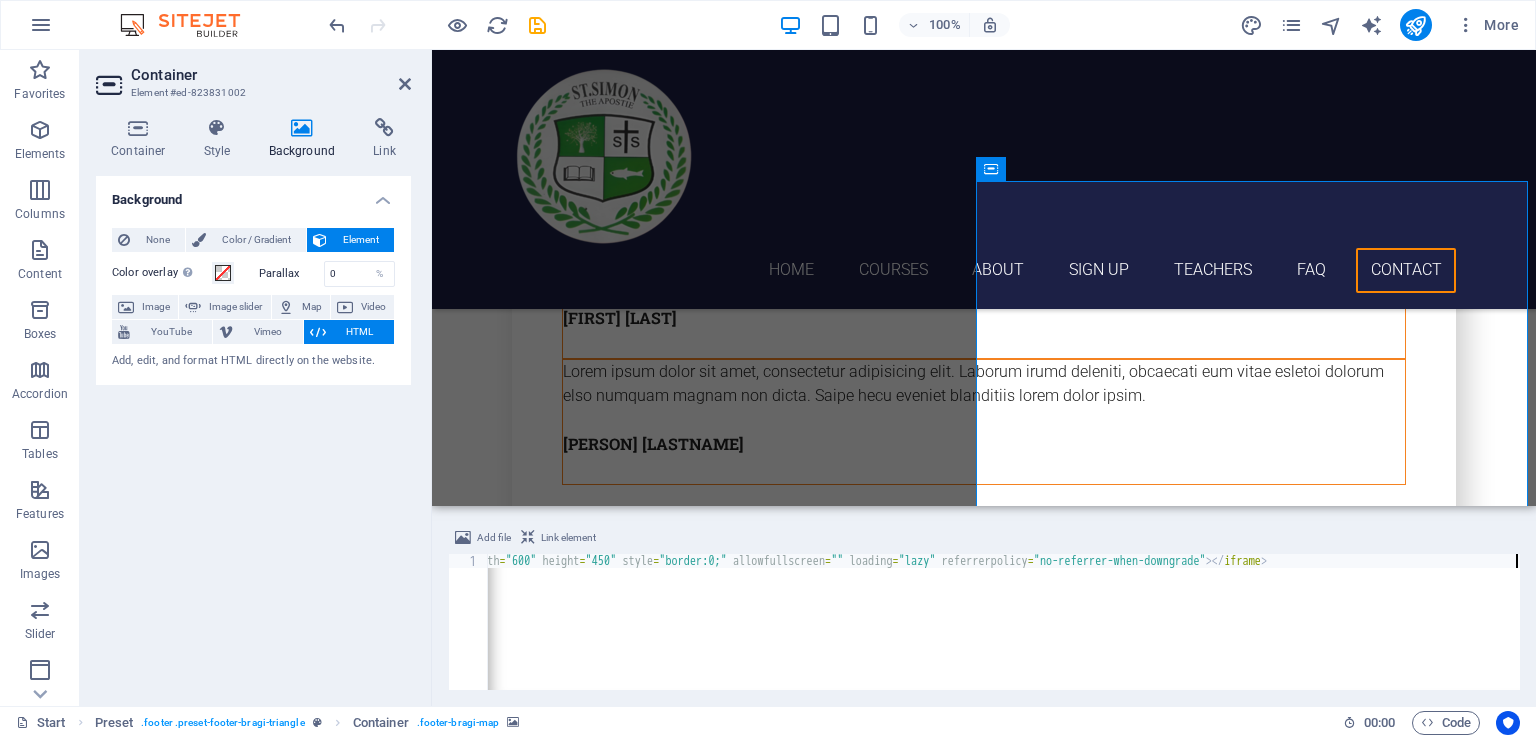 click at bounding box center (318, 332) 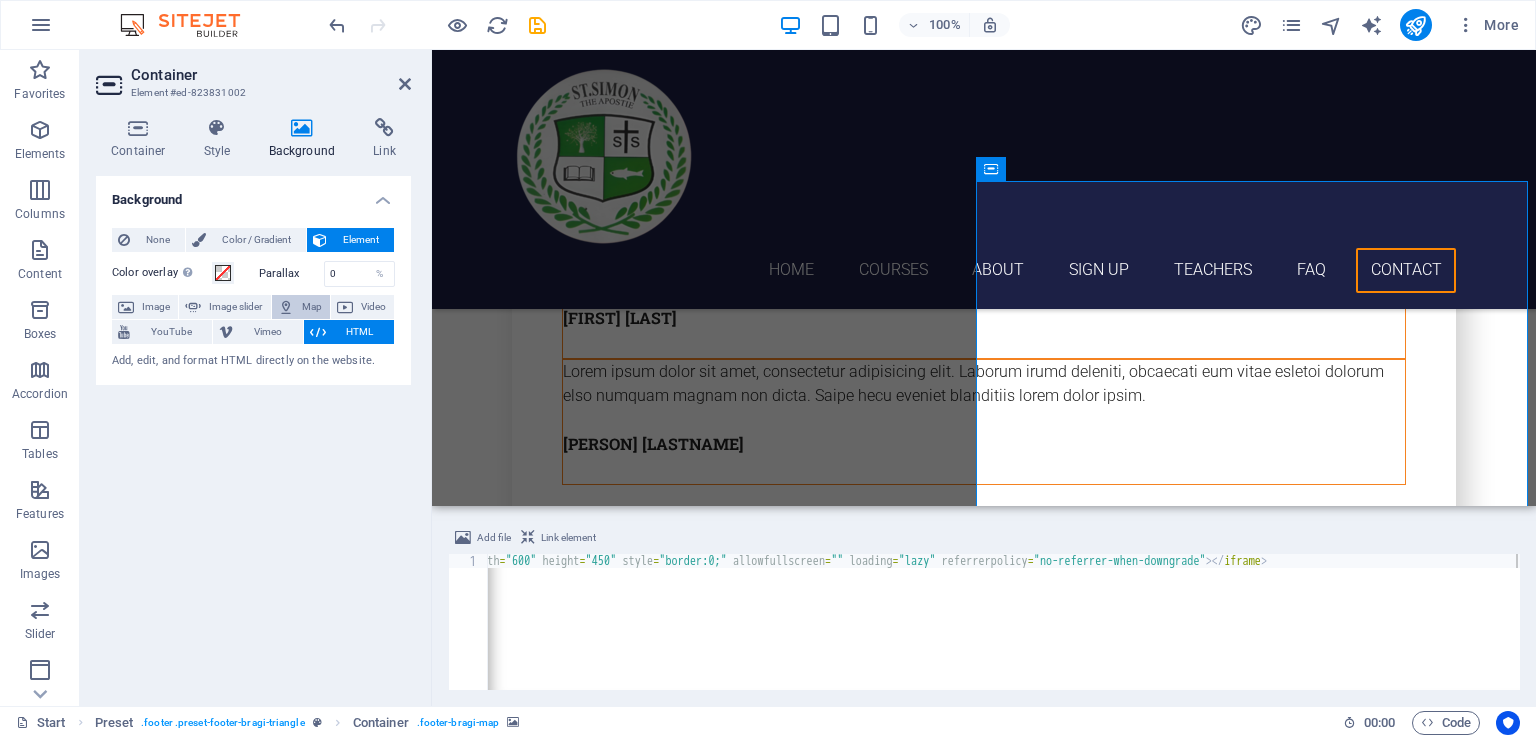 click at bounding box center (286, 307) 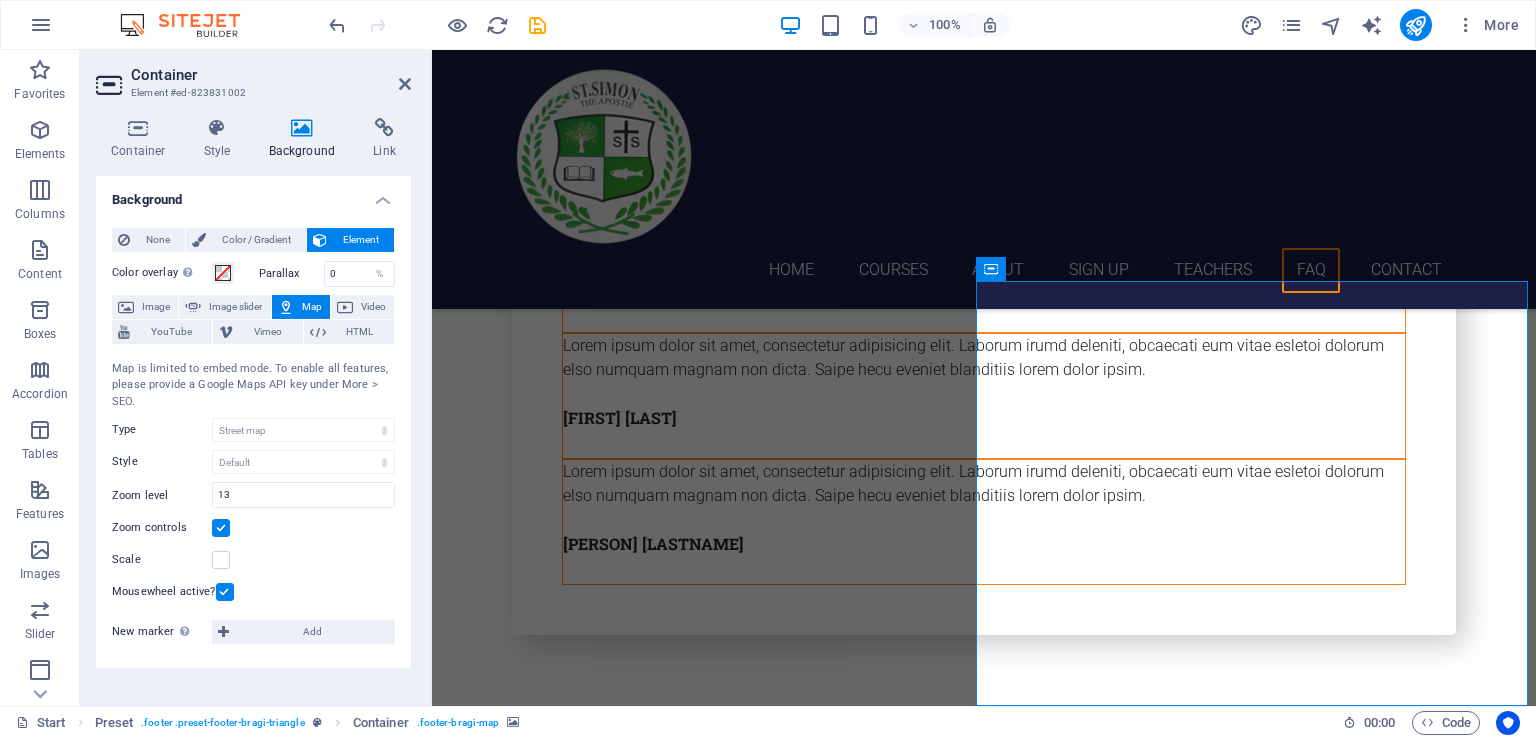 scroll, scrollTop: 7549, scrollLeft: 0, axis: vertical 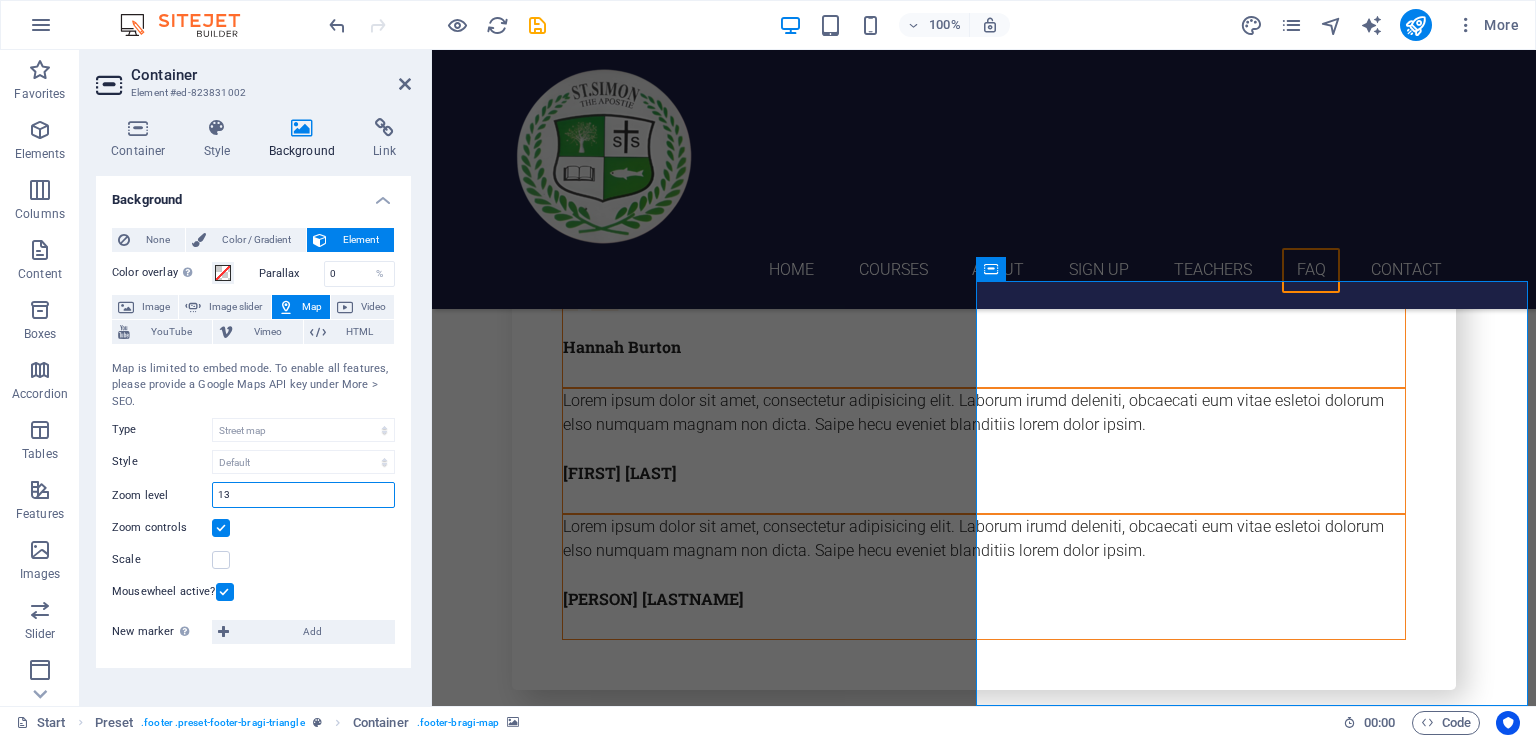drag, startPoint x: 256, startPoint y: 487, endPoint x: 206, endPoint y: 492, distance: 50.24938 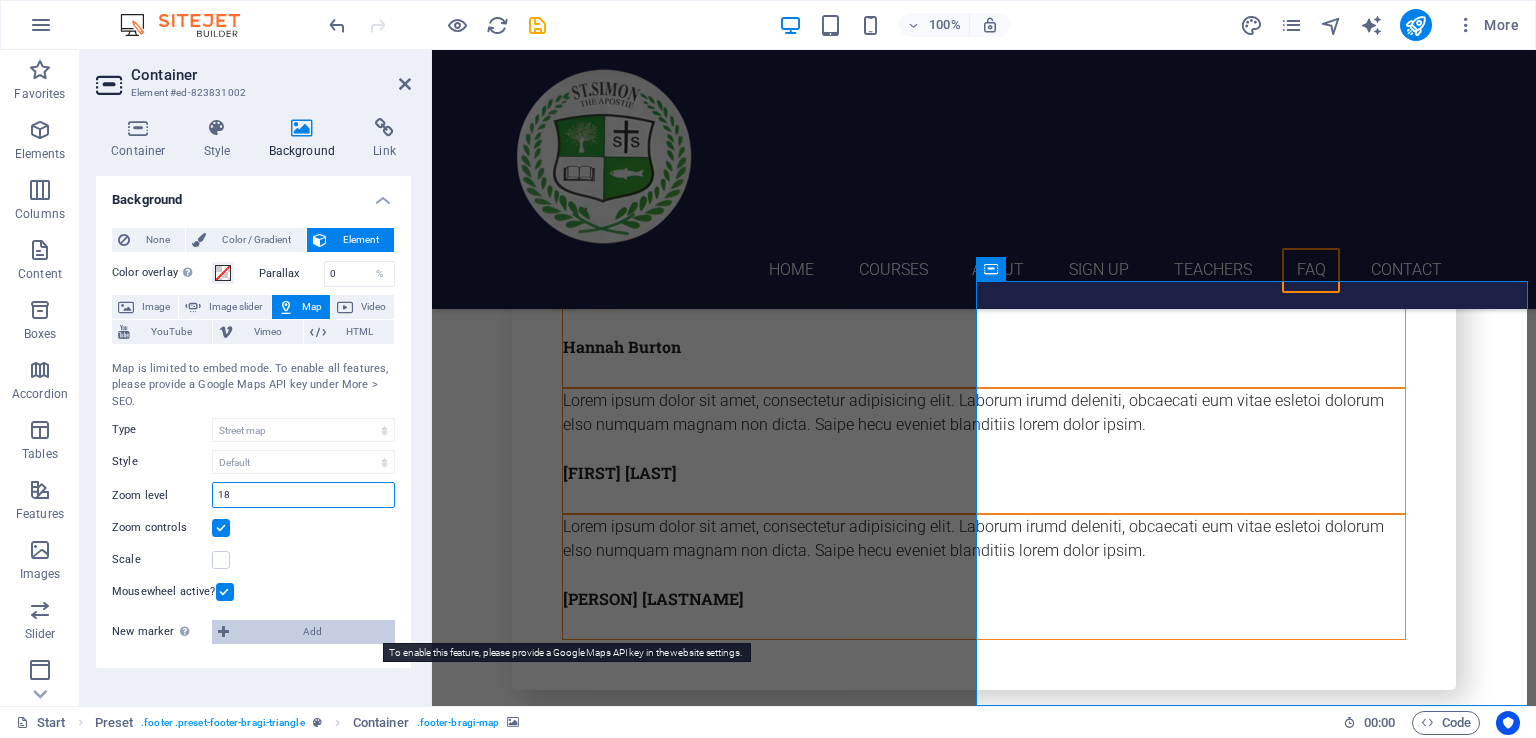 type on "18" 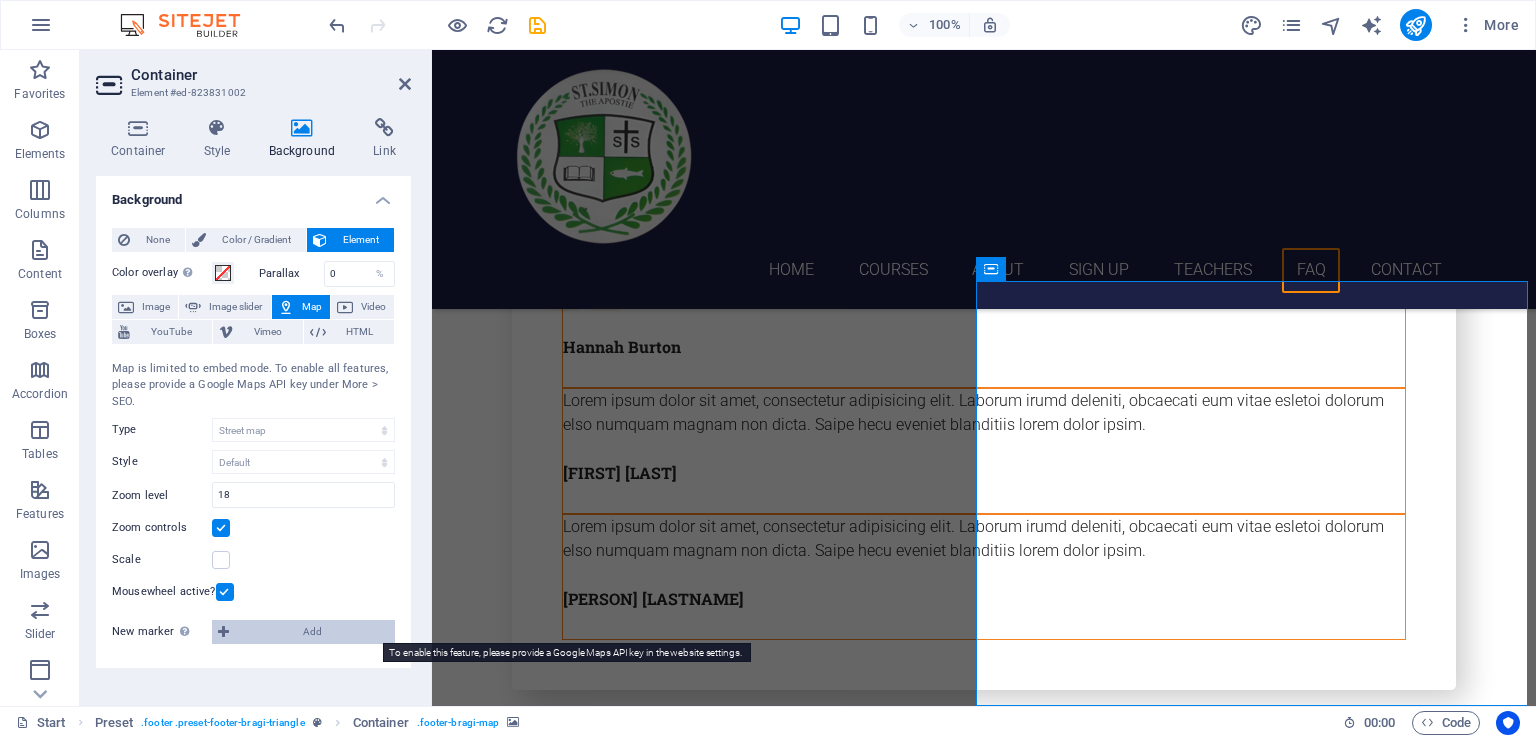 click on "Add" at bounding box center [312, 632] 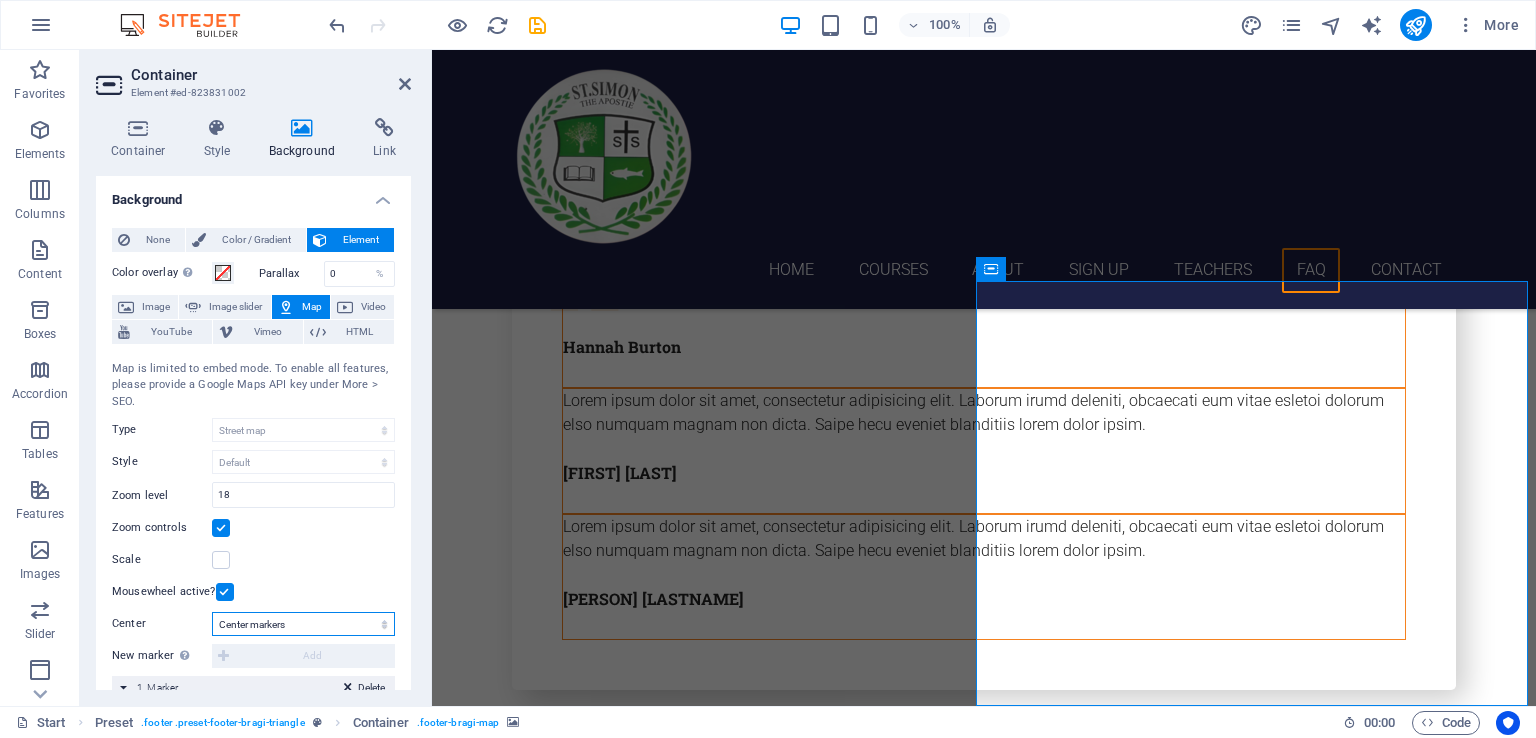 click on "Don't center Center markers Center and zoom markers" at bounding box center [303, 624] 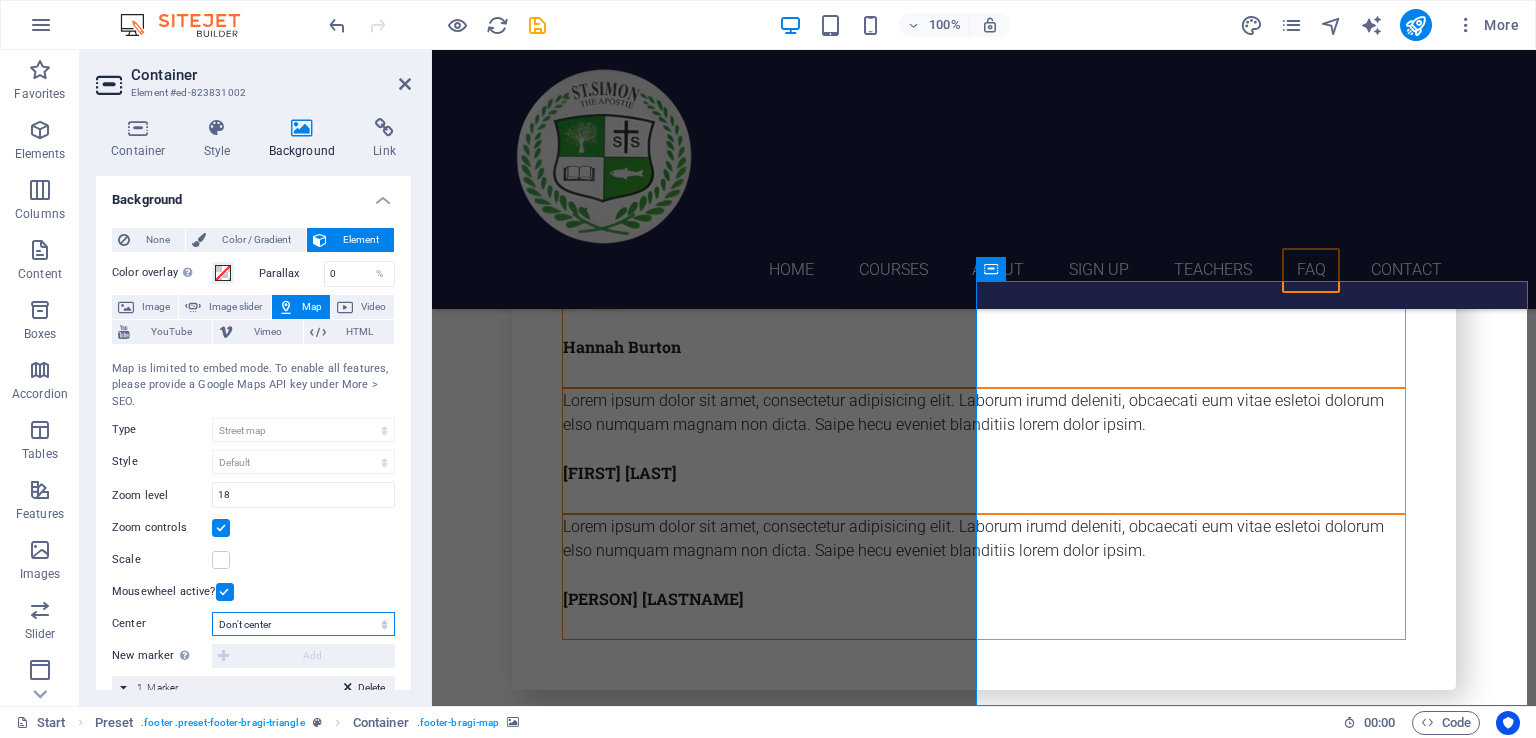 click on "Don't center Center markers Center and zoom markers" at bounding box center [303, 624] 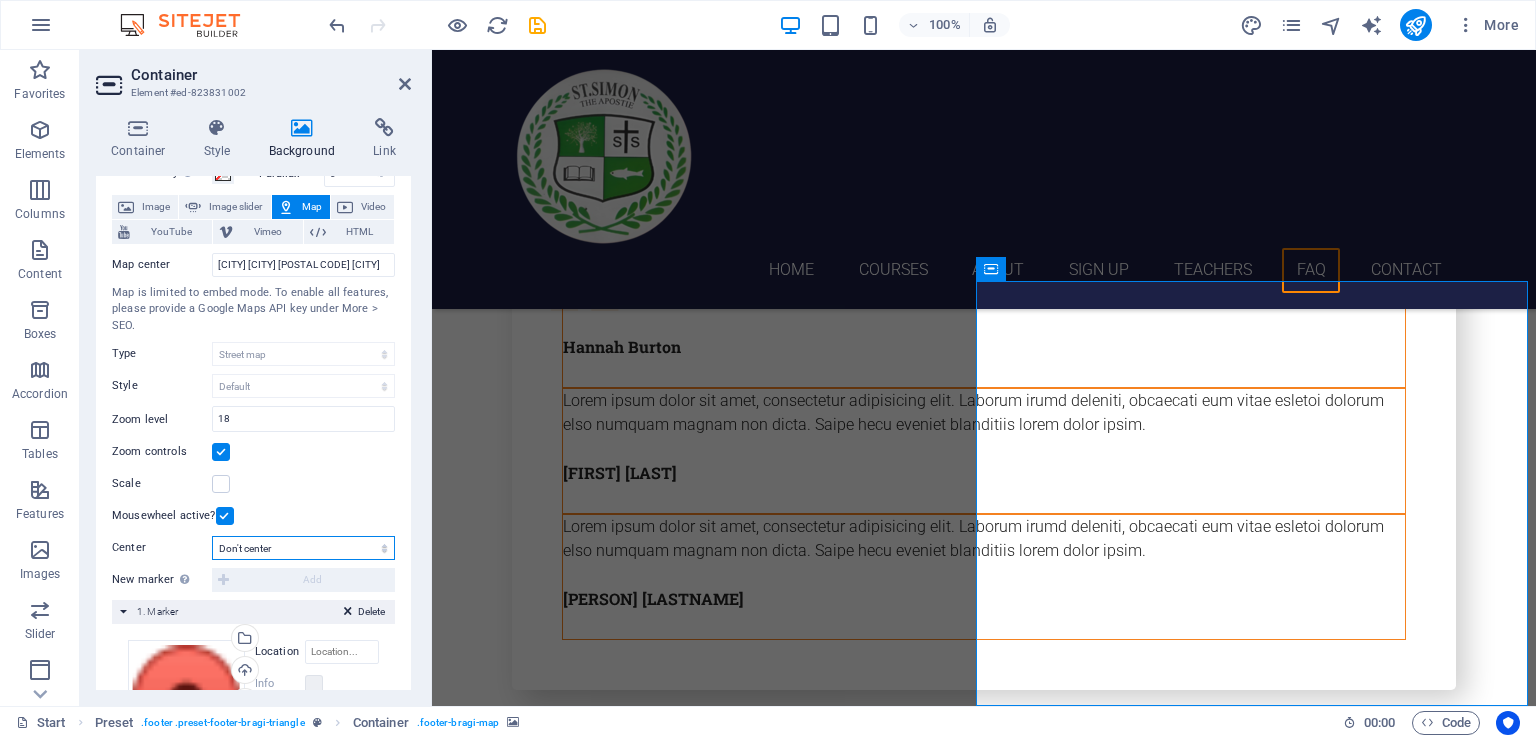 scroll, scrollTop: 281, scrollLeft: 0, axis: vertical 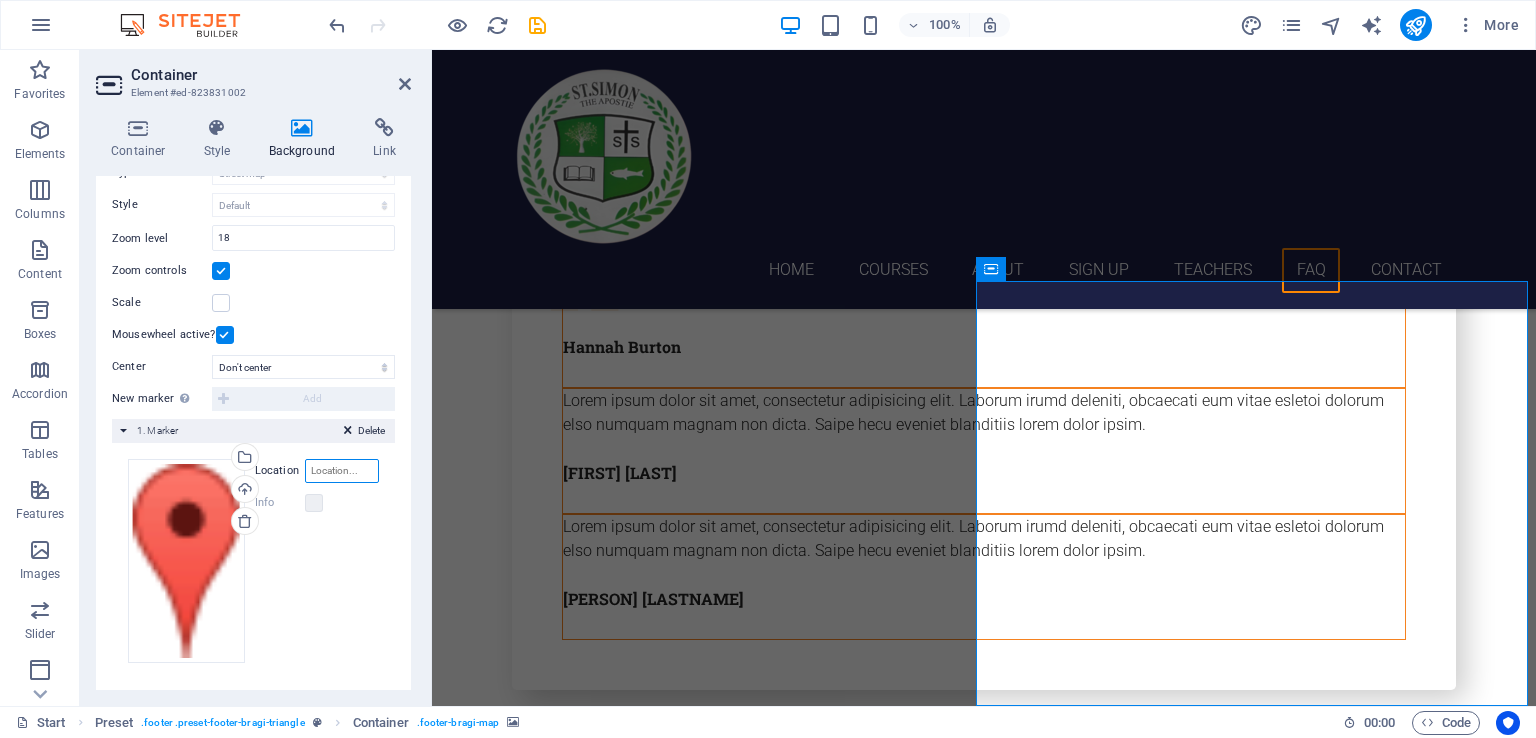click on "Location" at bounding box center [342, 471] 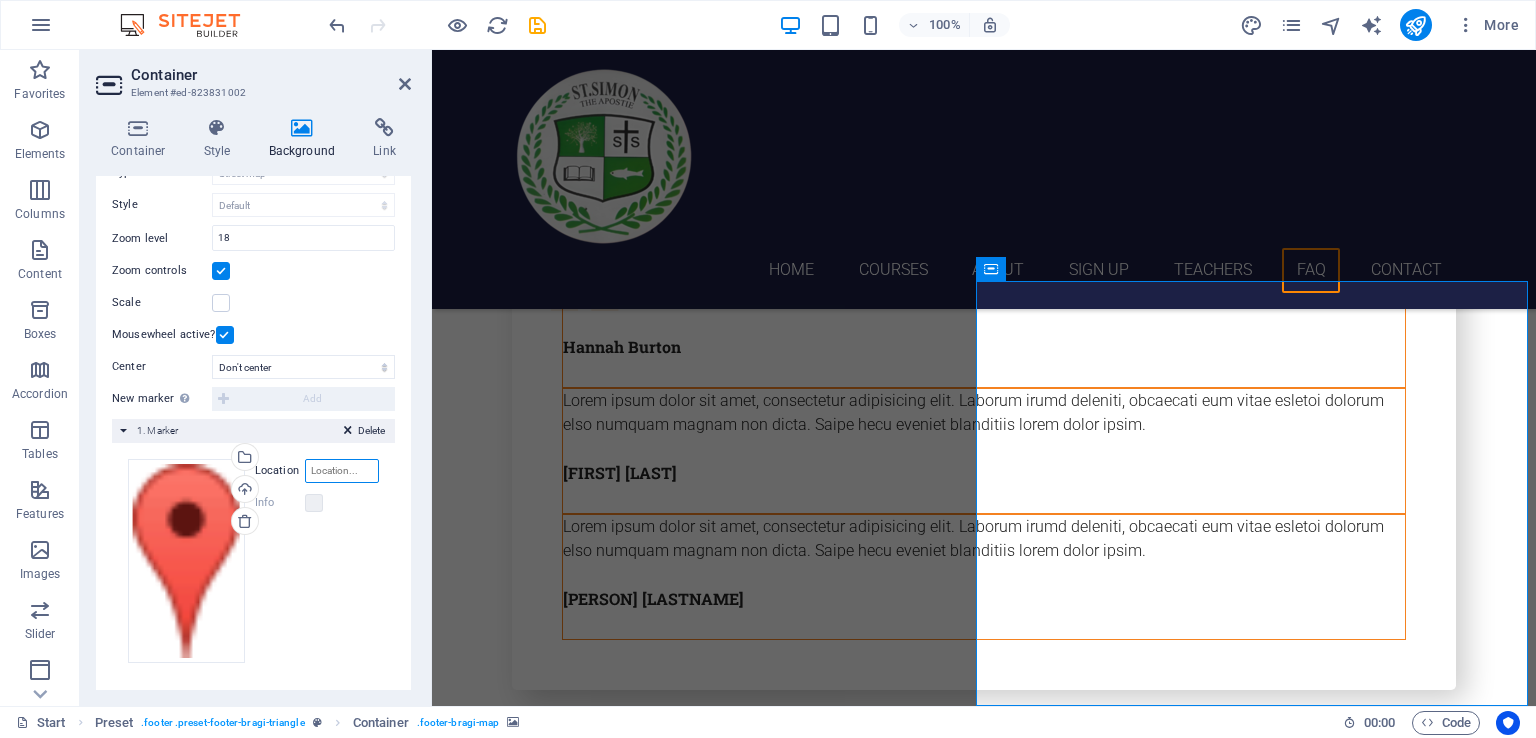 click on "Location" at bounding box center [342, 471] 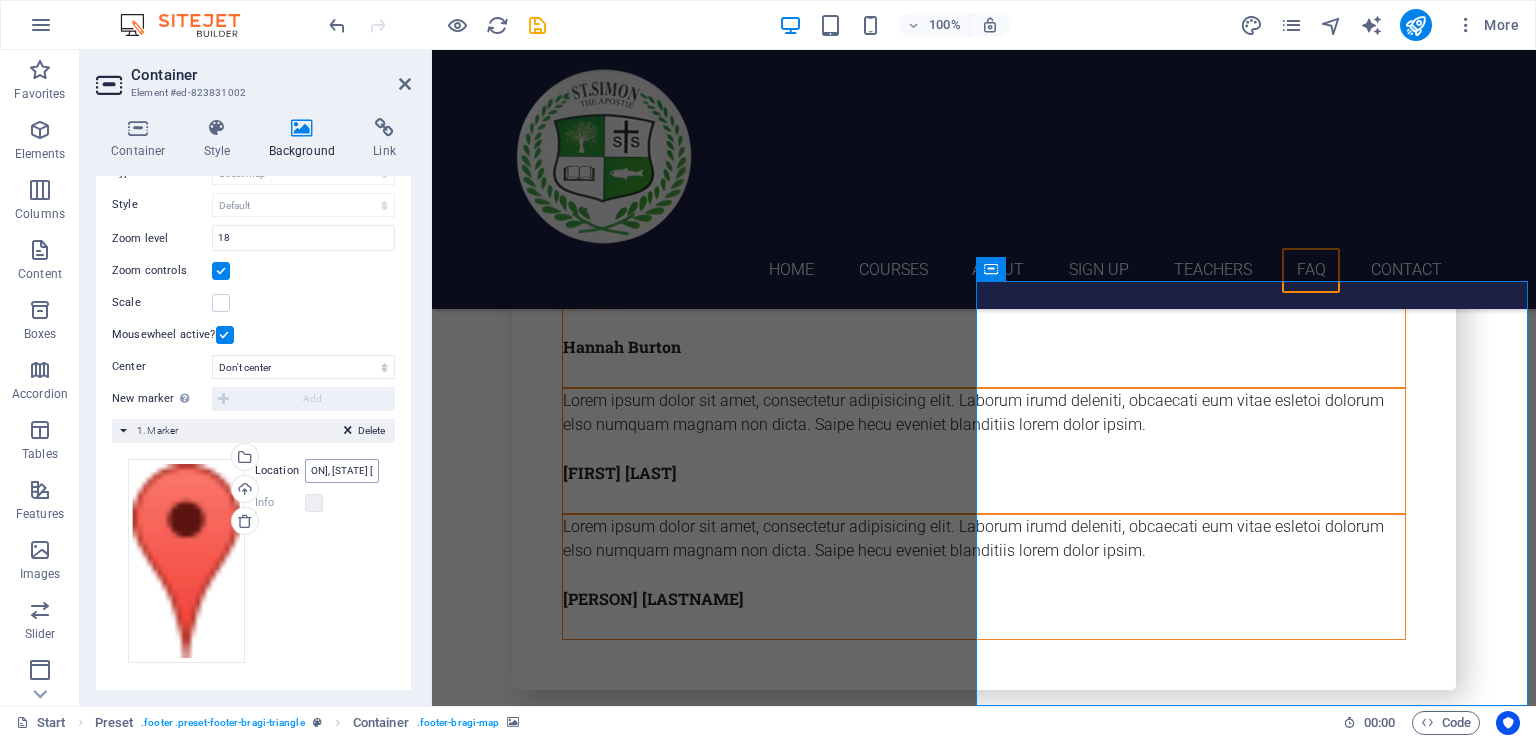 scroll, scrollTop: 0, scrollLeft: 0, axis: both 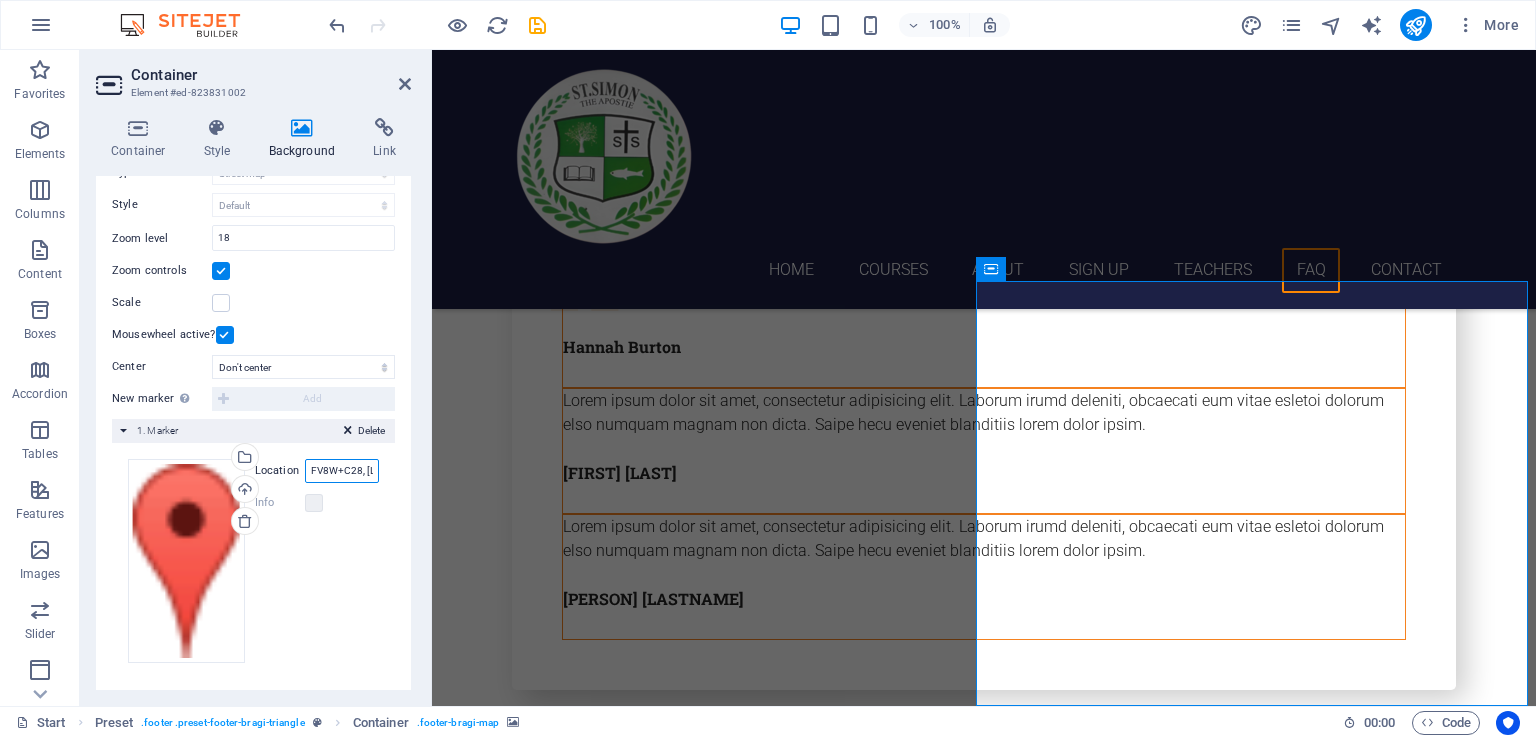 click on "FV8W+C28, Naubatpur - Bikram Rd, Andhra Chauki, Bihar 801104" at bounding box center [342, 471] 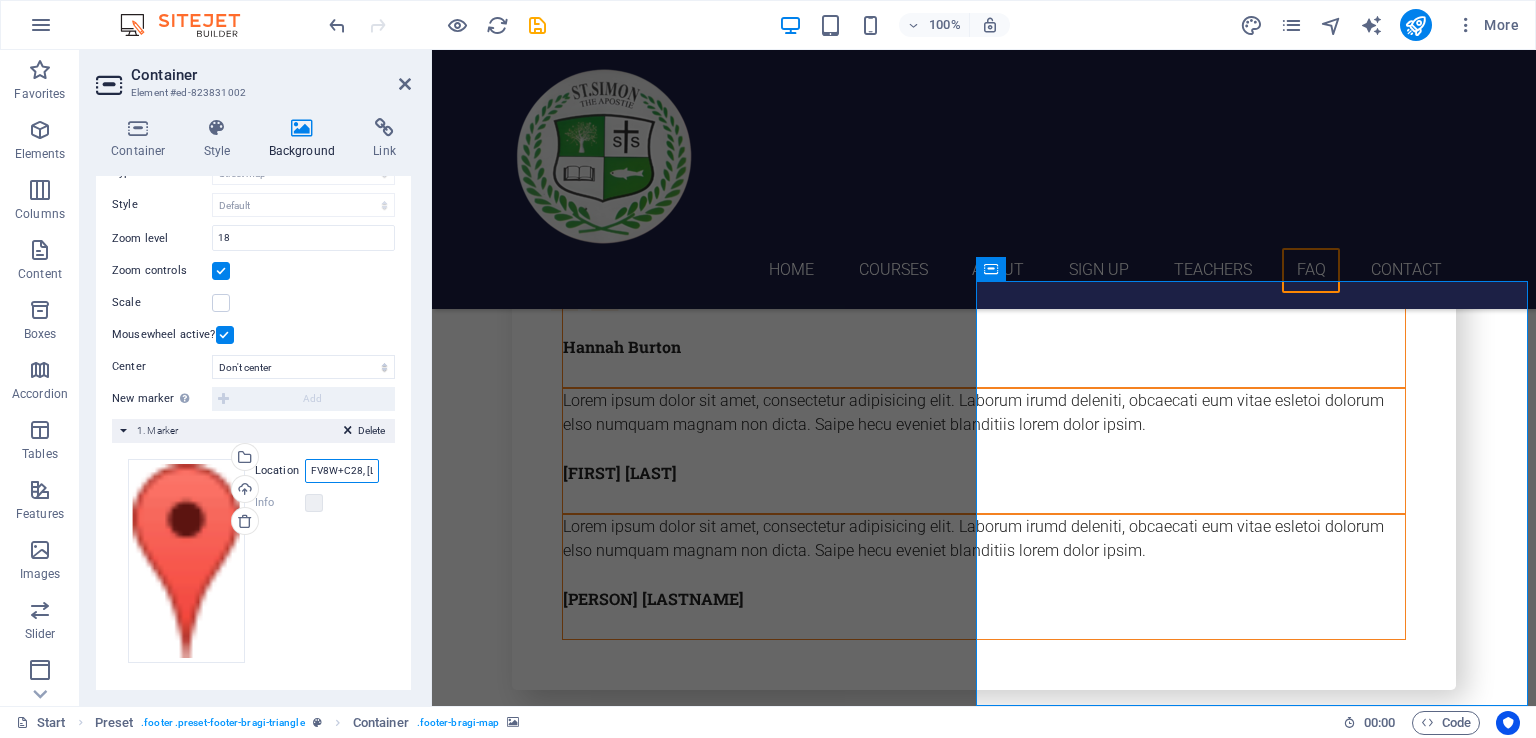 click on "FV8W+C28, Naubatpur - Bikram Rd, Andhra Chauki, Bihar 801104" at bounding box center [342, 471] 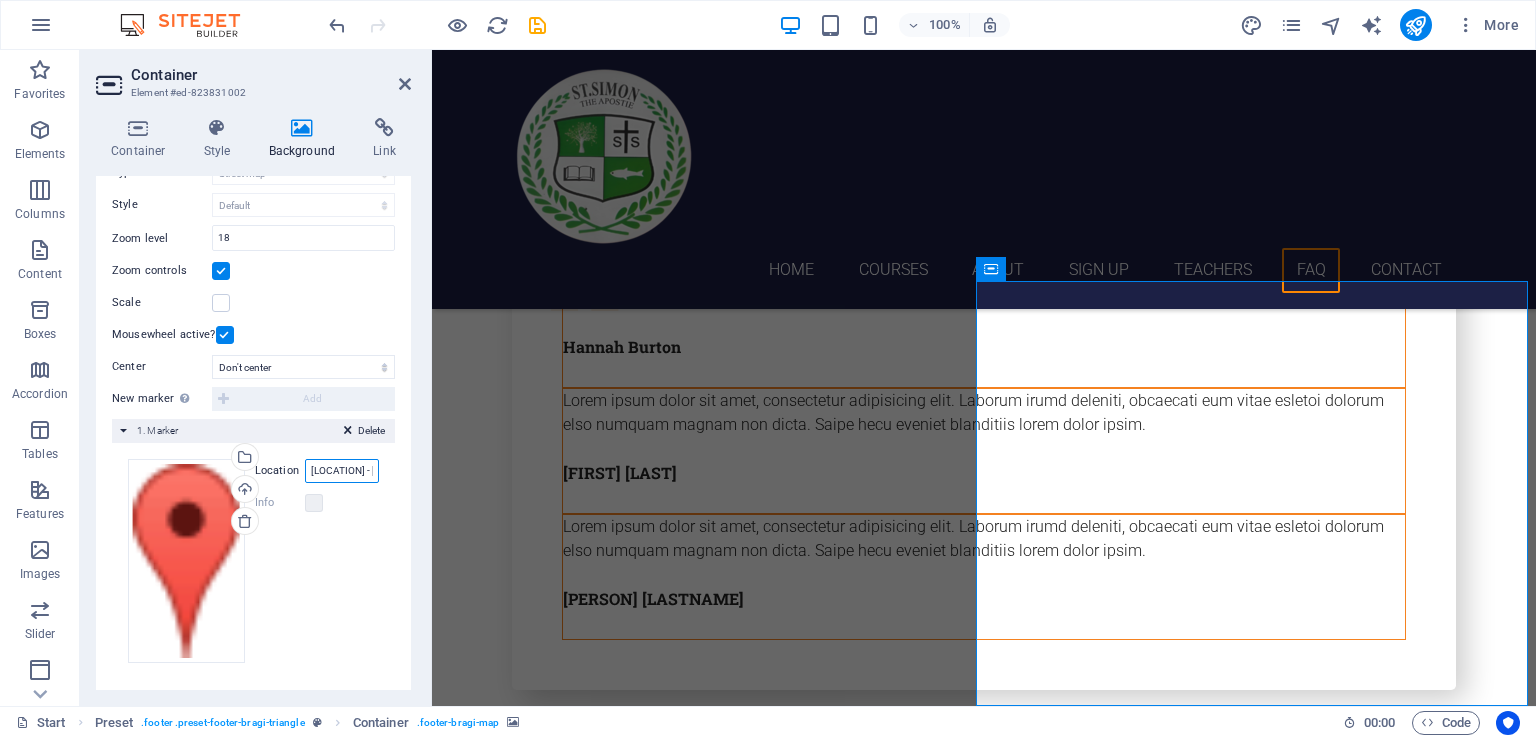 scroll, scrollTop: 0, scrollLeft: 174, axis: horizontal 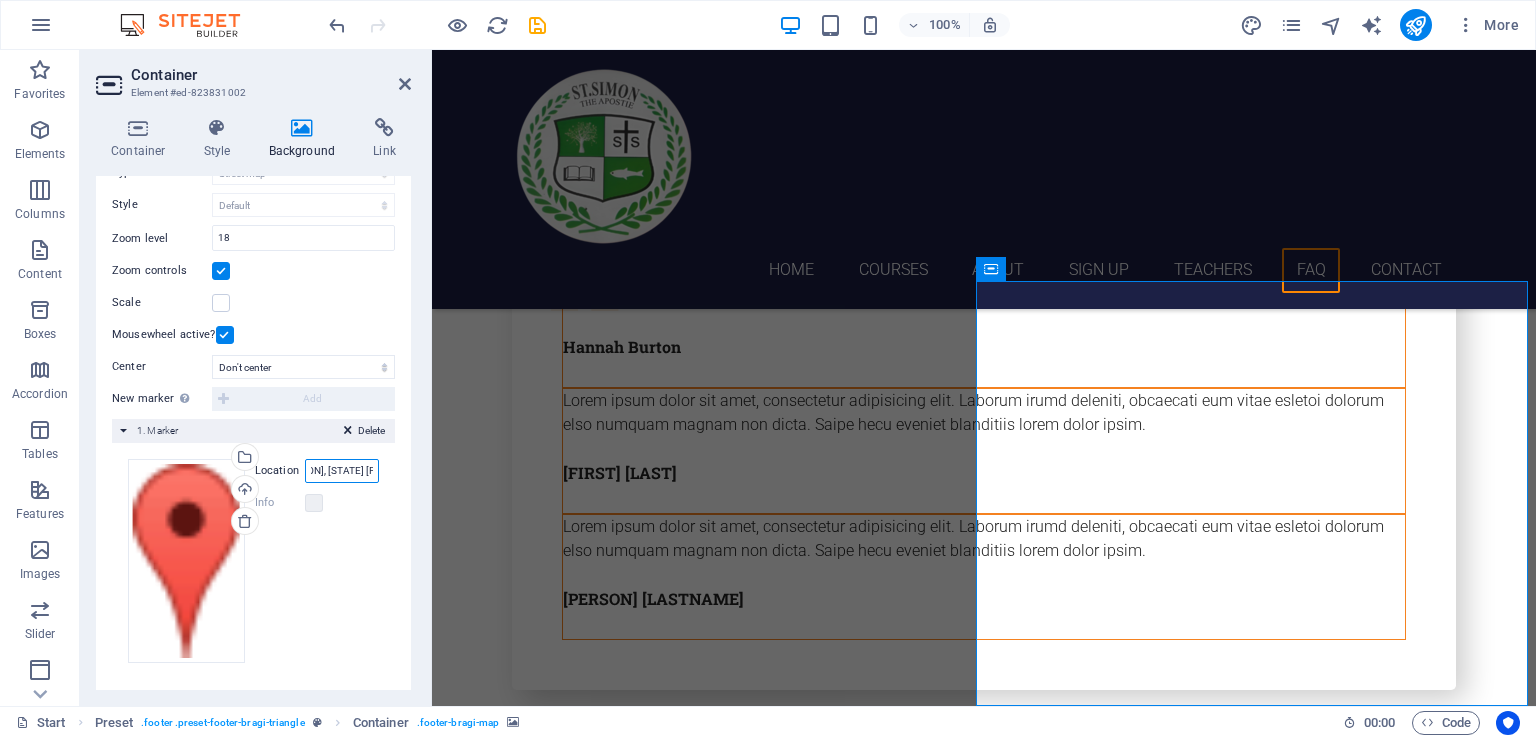 click on "Naubatpur - Bikram Rd, Andhra Chauki, Bihar 801104" at bounding box center [342, 471] 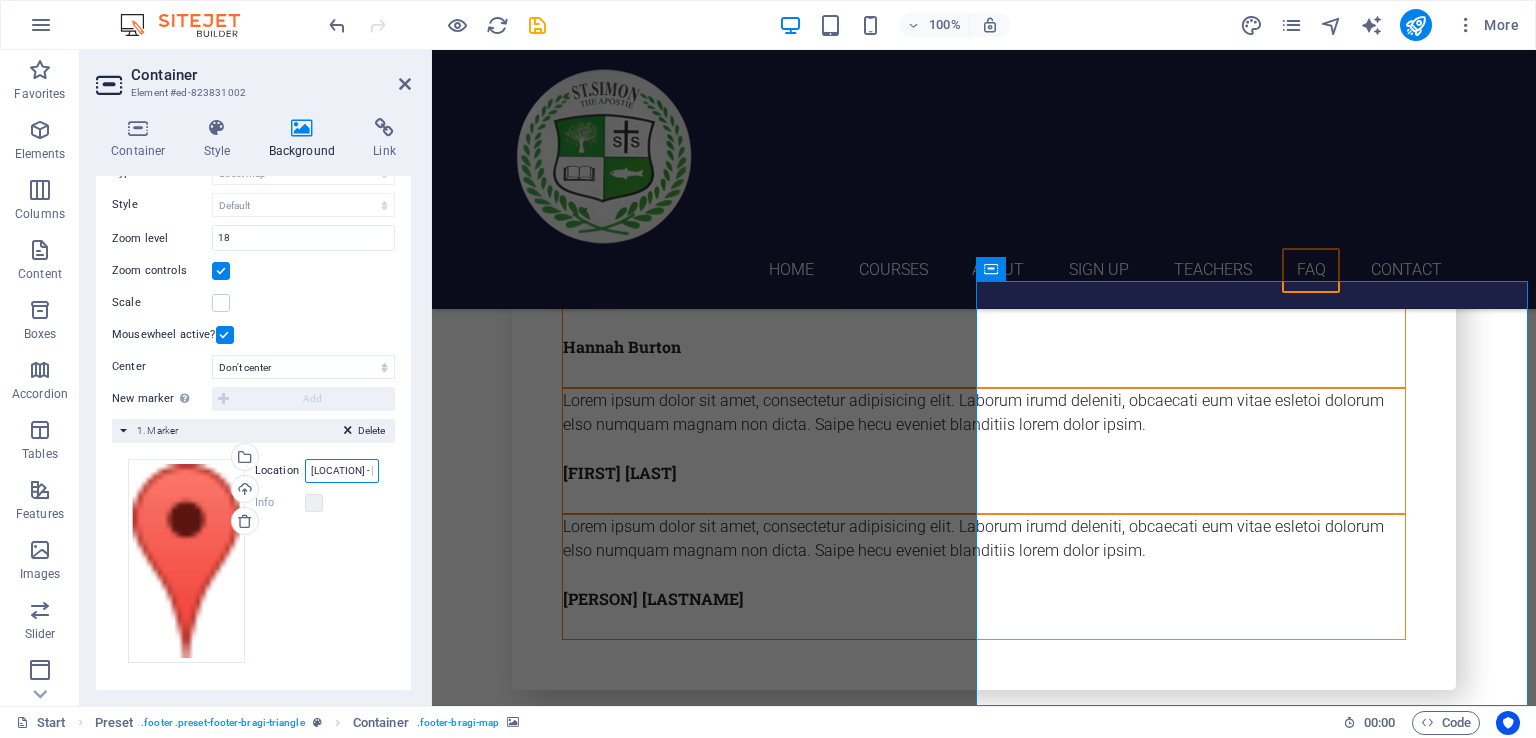 scroll, scrollTop: 0, scrollLeft: 0, axis: both 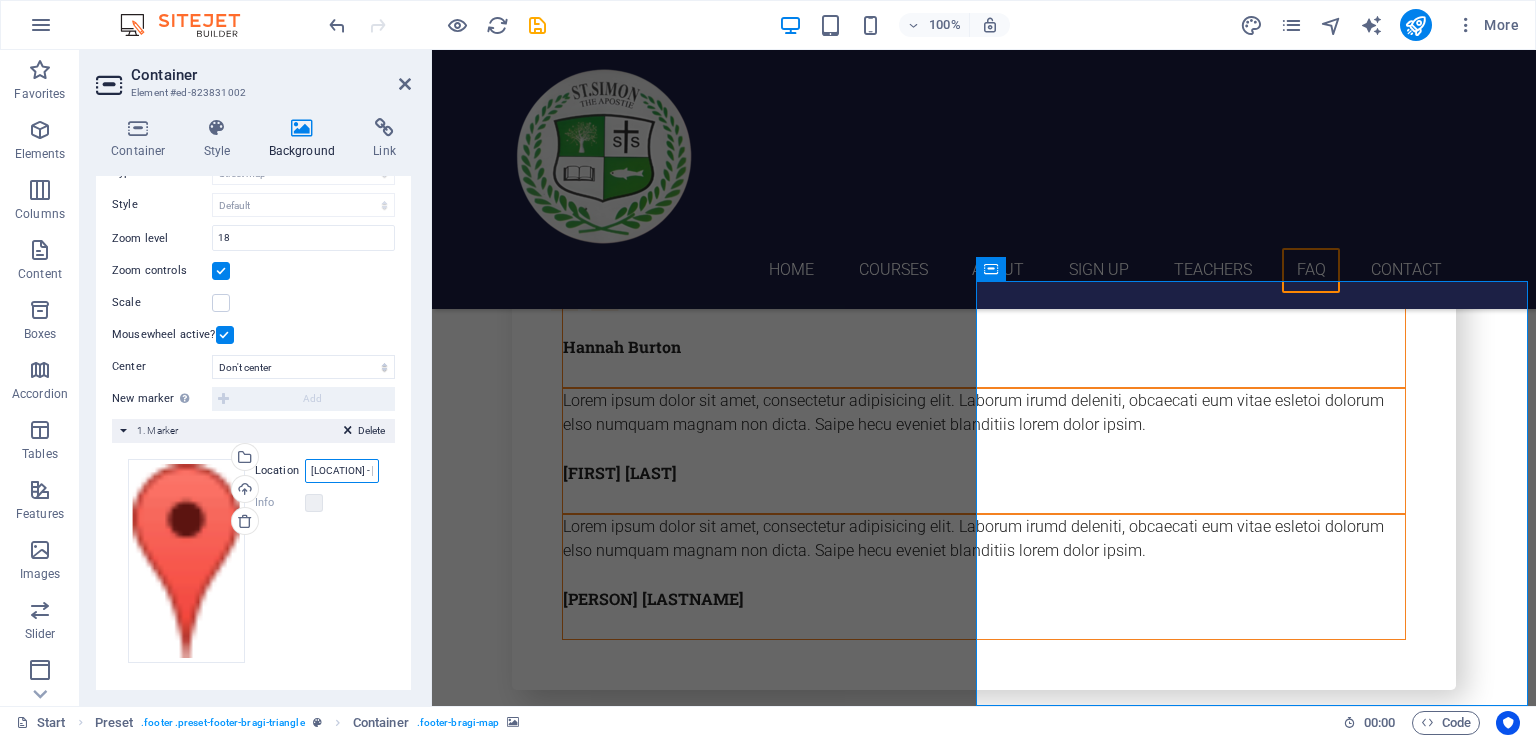 type on "Naubatpur - Bikram Rd, Andhra Chauki, Bihar 801104" 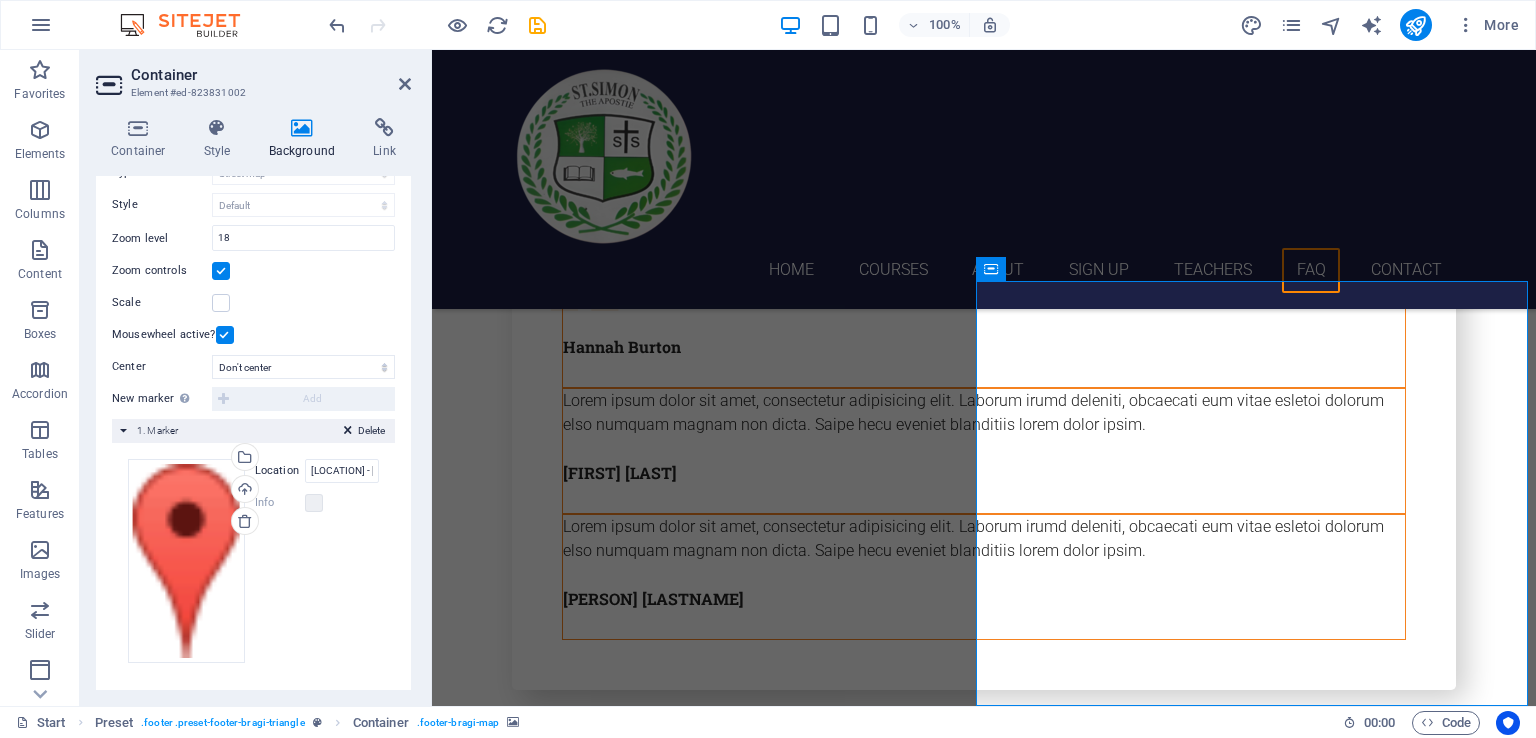 click on "1. Marker" at bounding box center (157, 430) 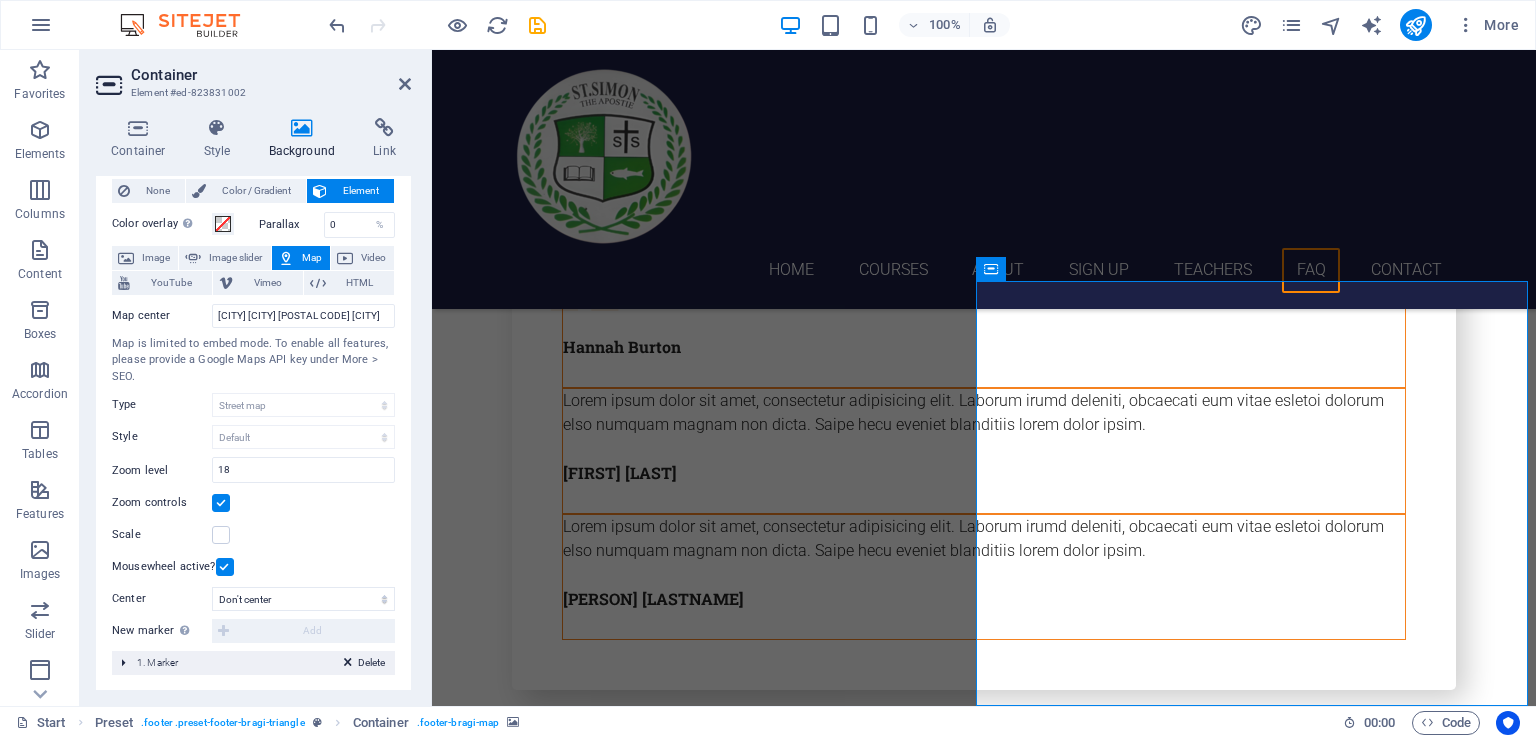 click on "Delete" at bounding box center [362, 663] 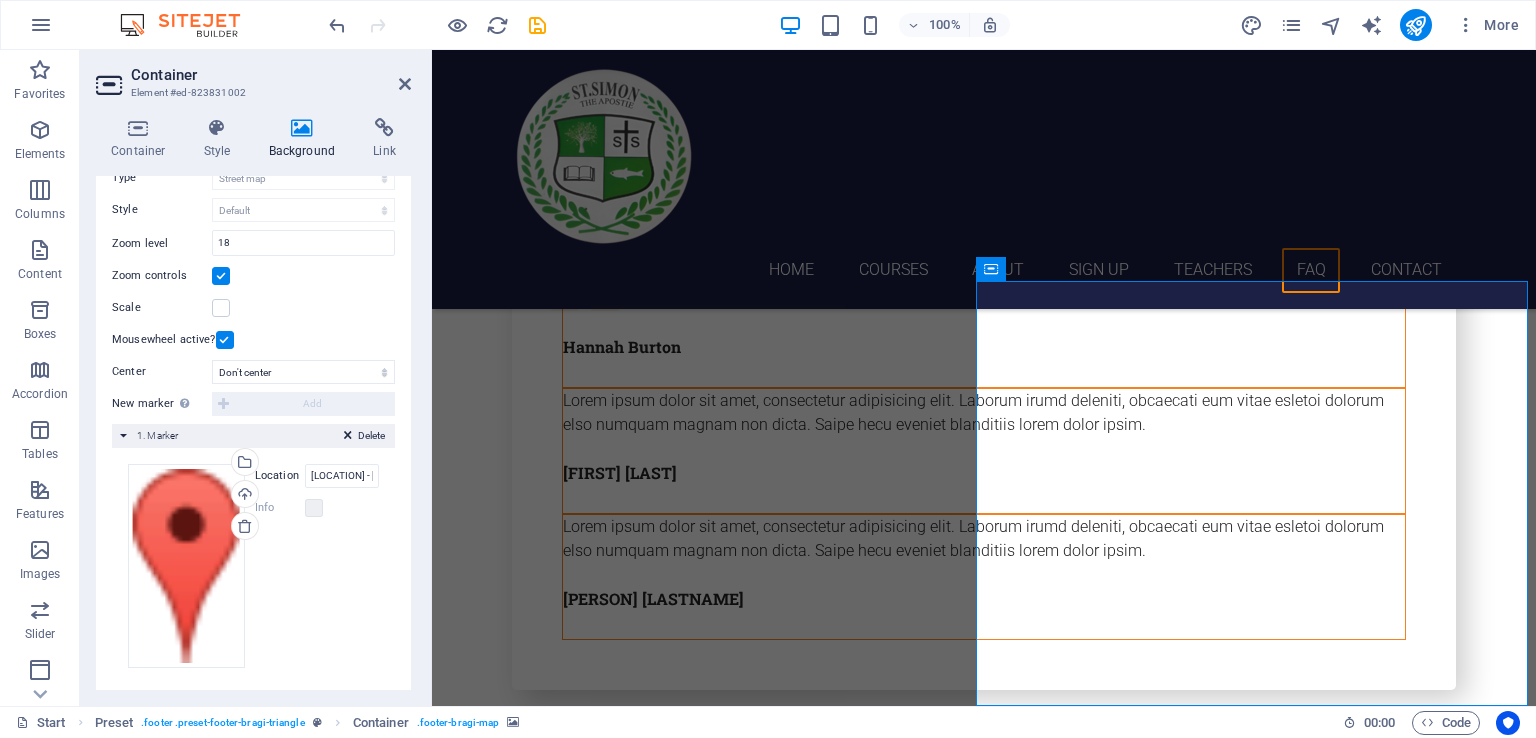scroll, scrollTop: 281, scrollLeft: 0, axis: vertical 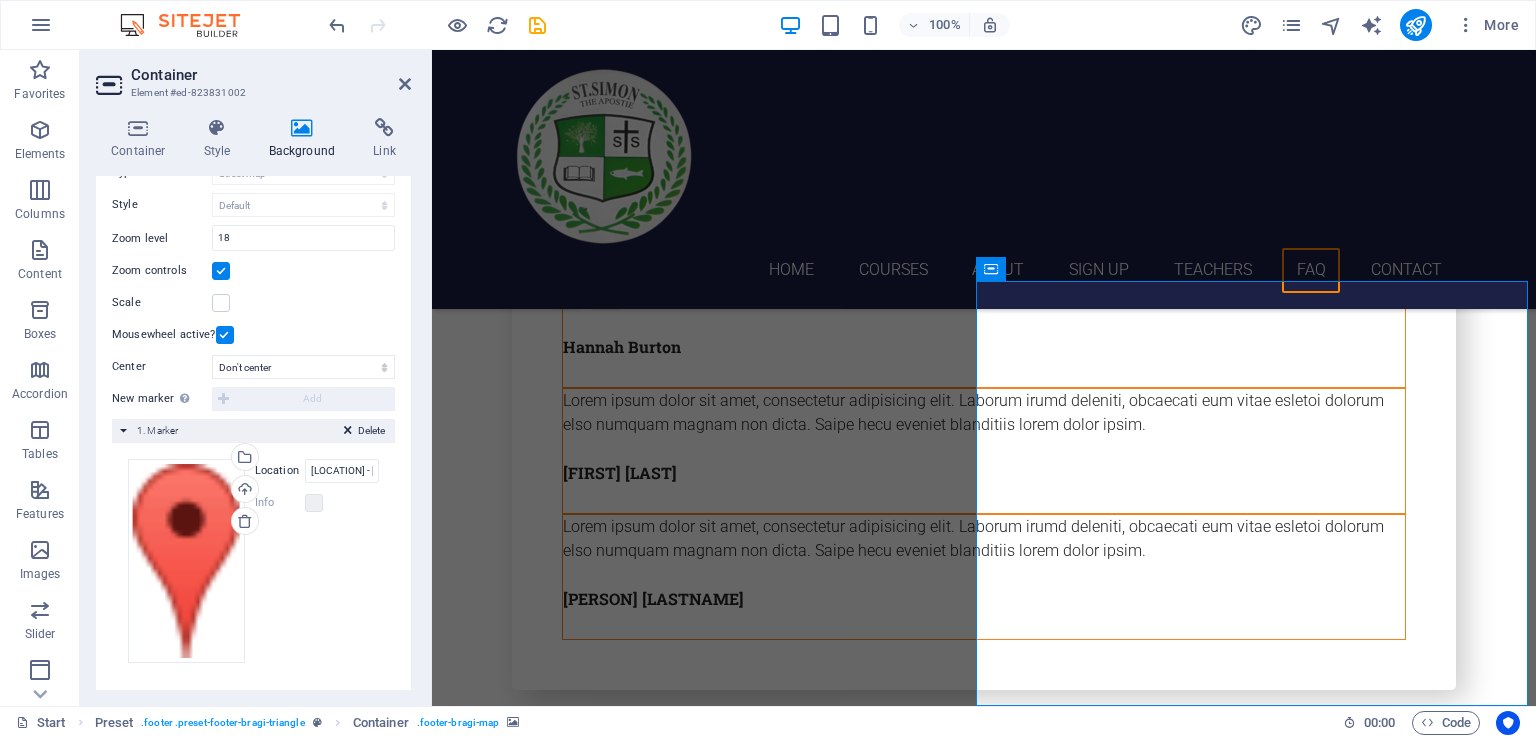 click on "Delete" at bounding box center [371, 431] 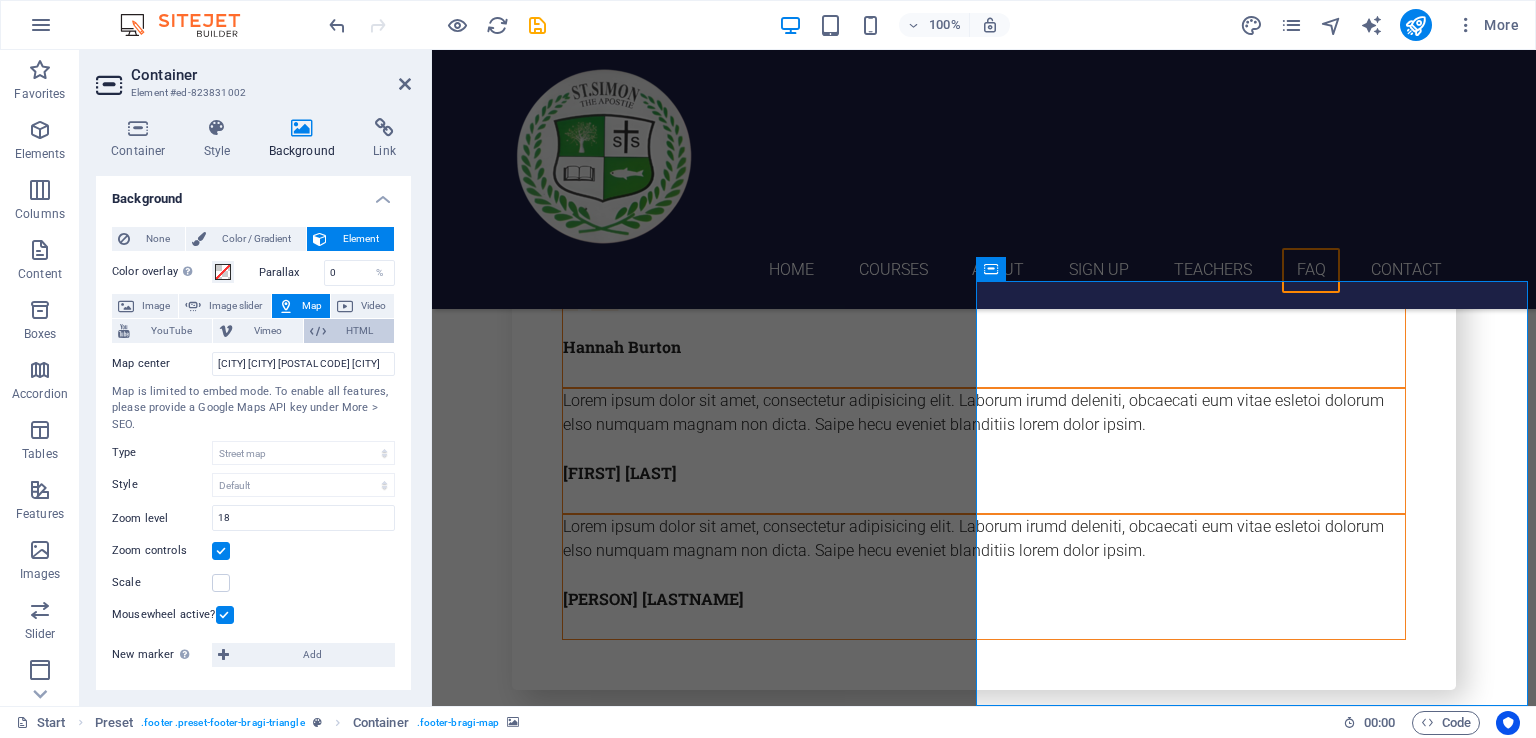 click on "HTML" at bounding box center [360, 331] 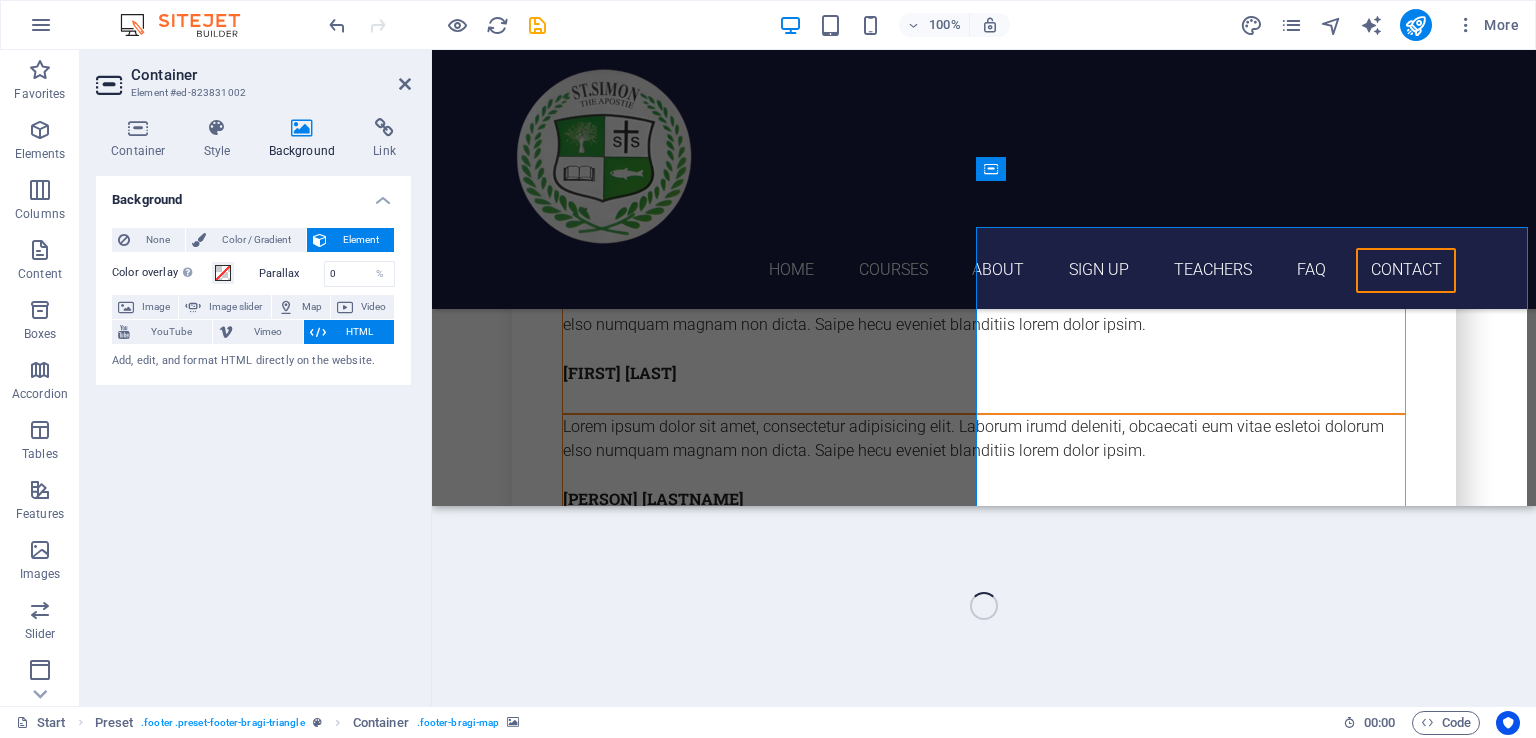 scroll, scrollTop: 7604, scrollLeft: 0, axis: vertical 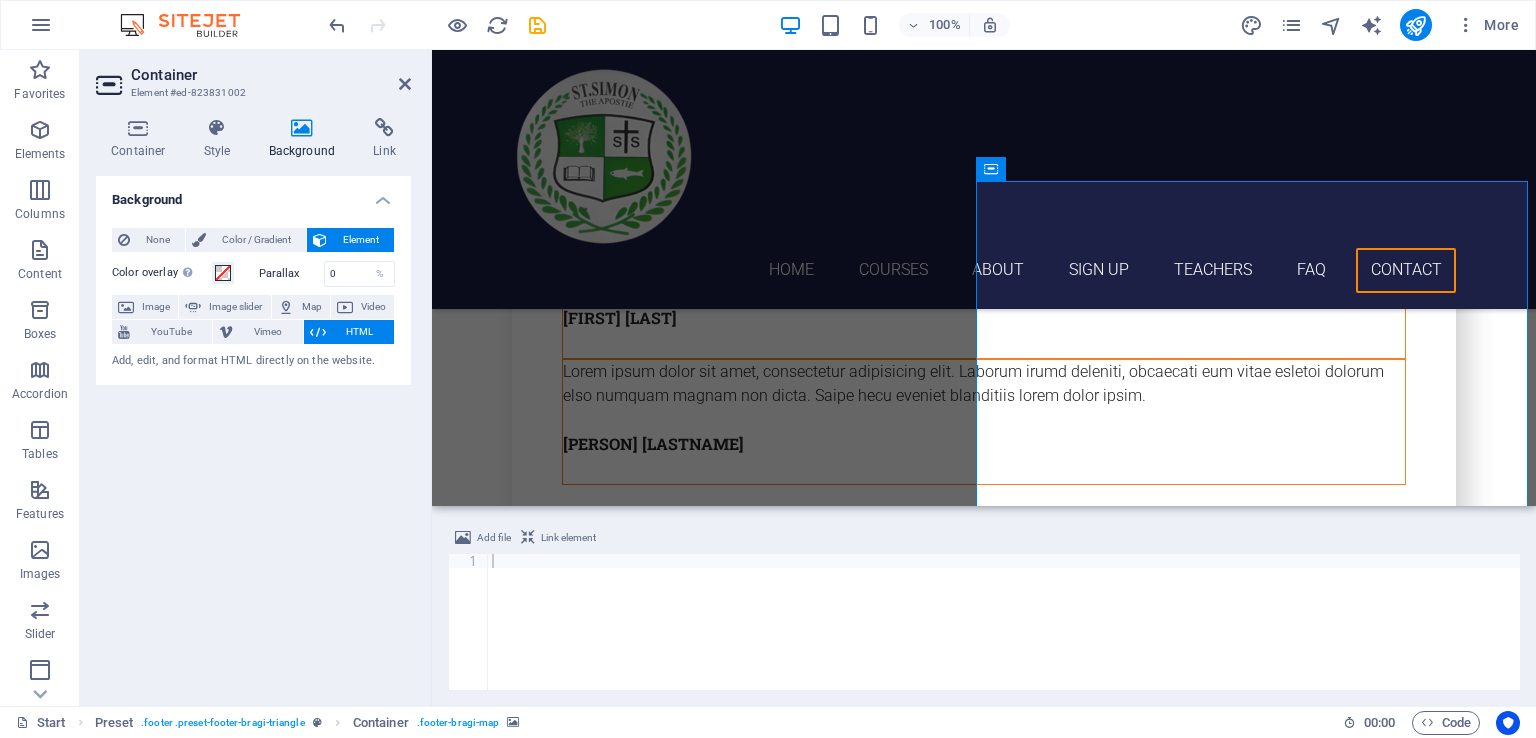 click at bounding box center [1004, 636] 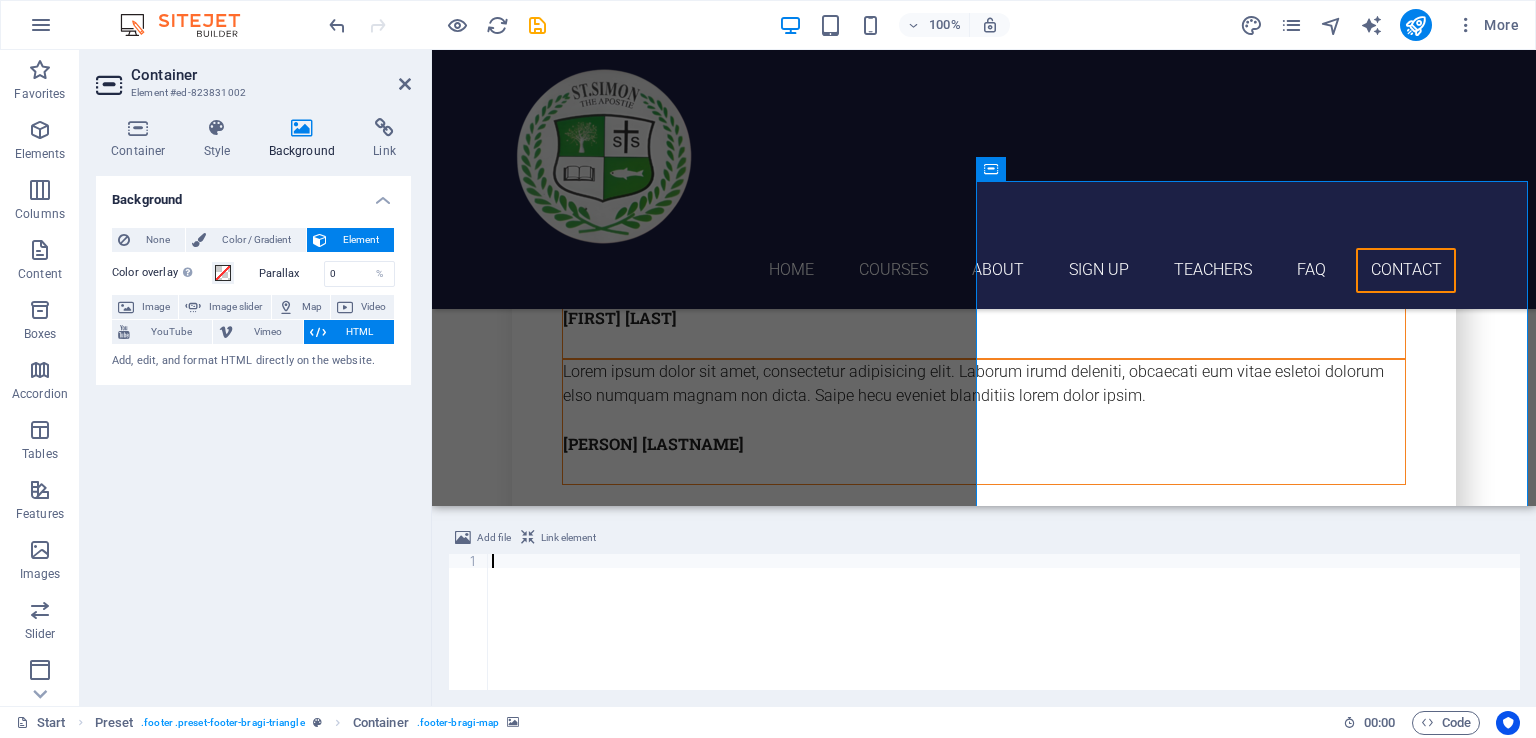 paste on "Naubatpur - Bikram Rd, Andhra Chauki, Bihar 801104" 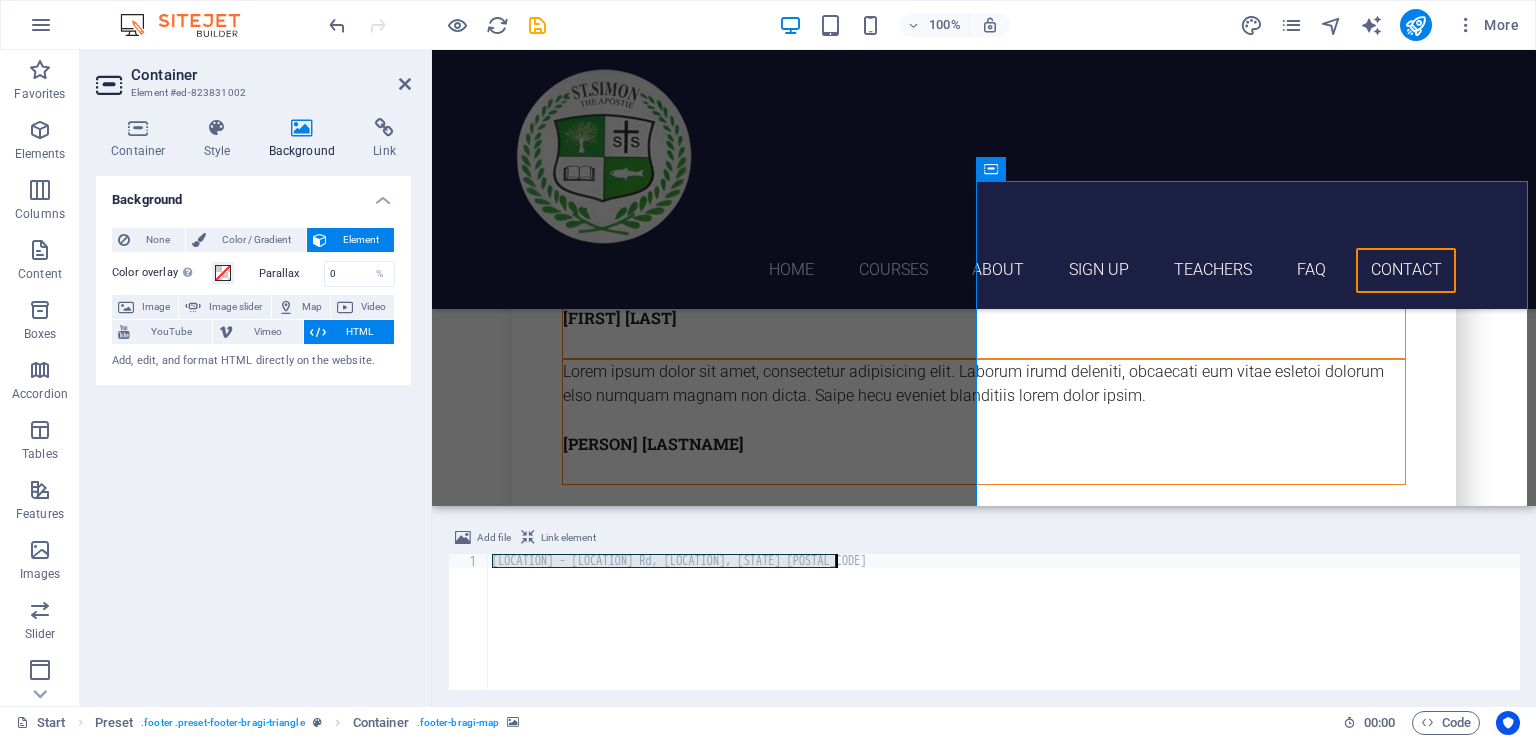 paste 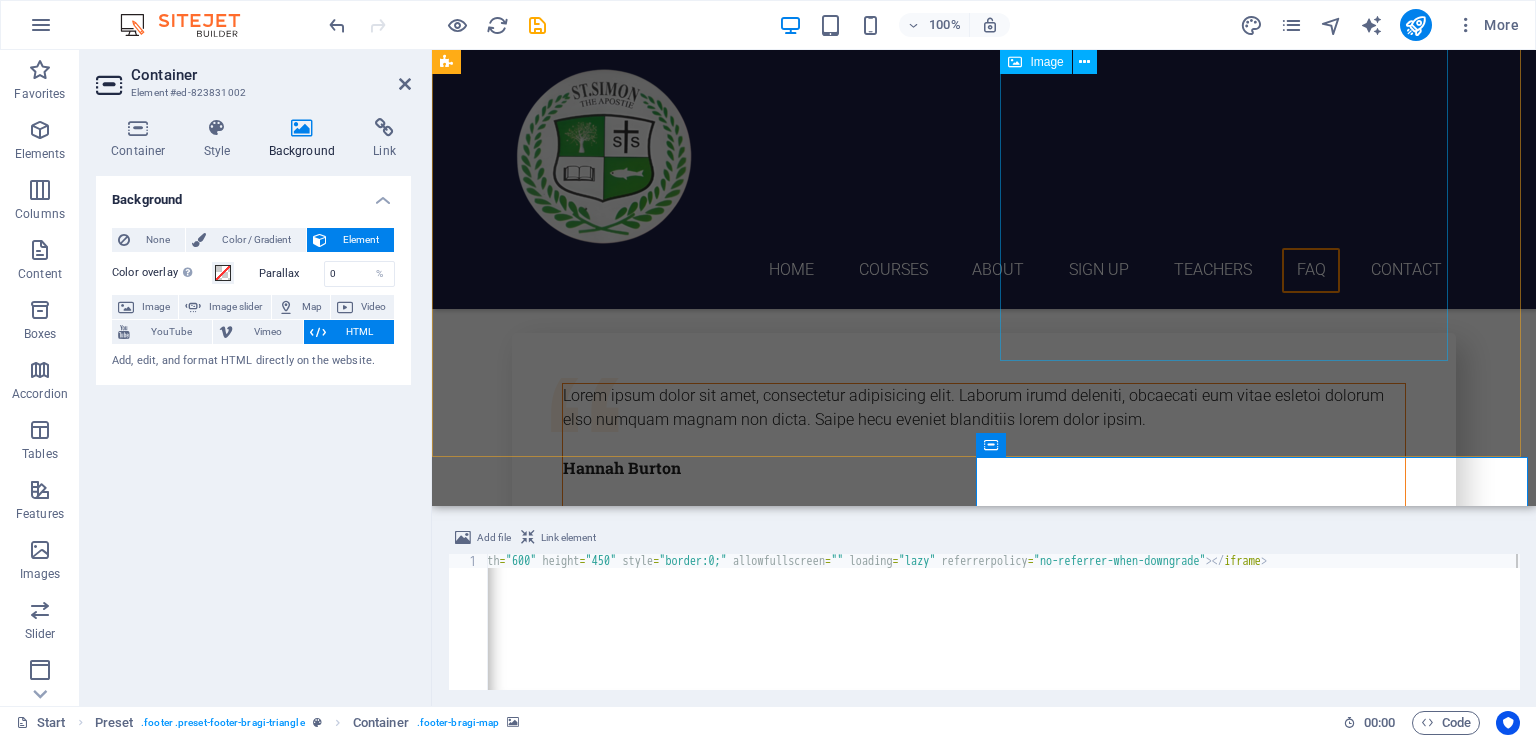 scroll, scrollTop: 7304, scrollLeft: 0, axis: vertical 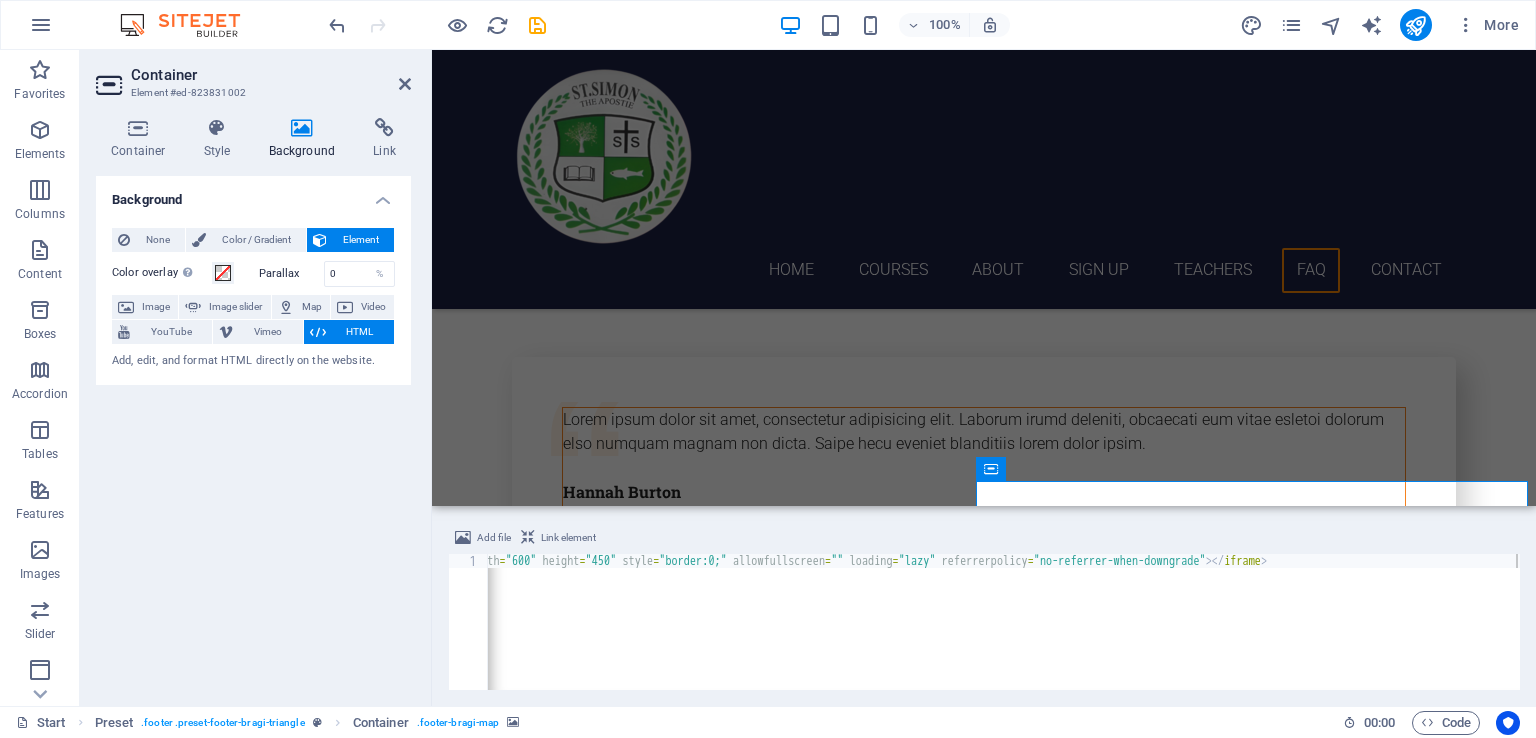 click on "HTML" at bounding box center [360, 332] 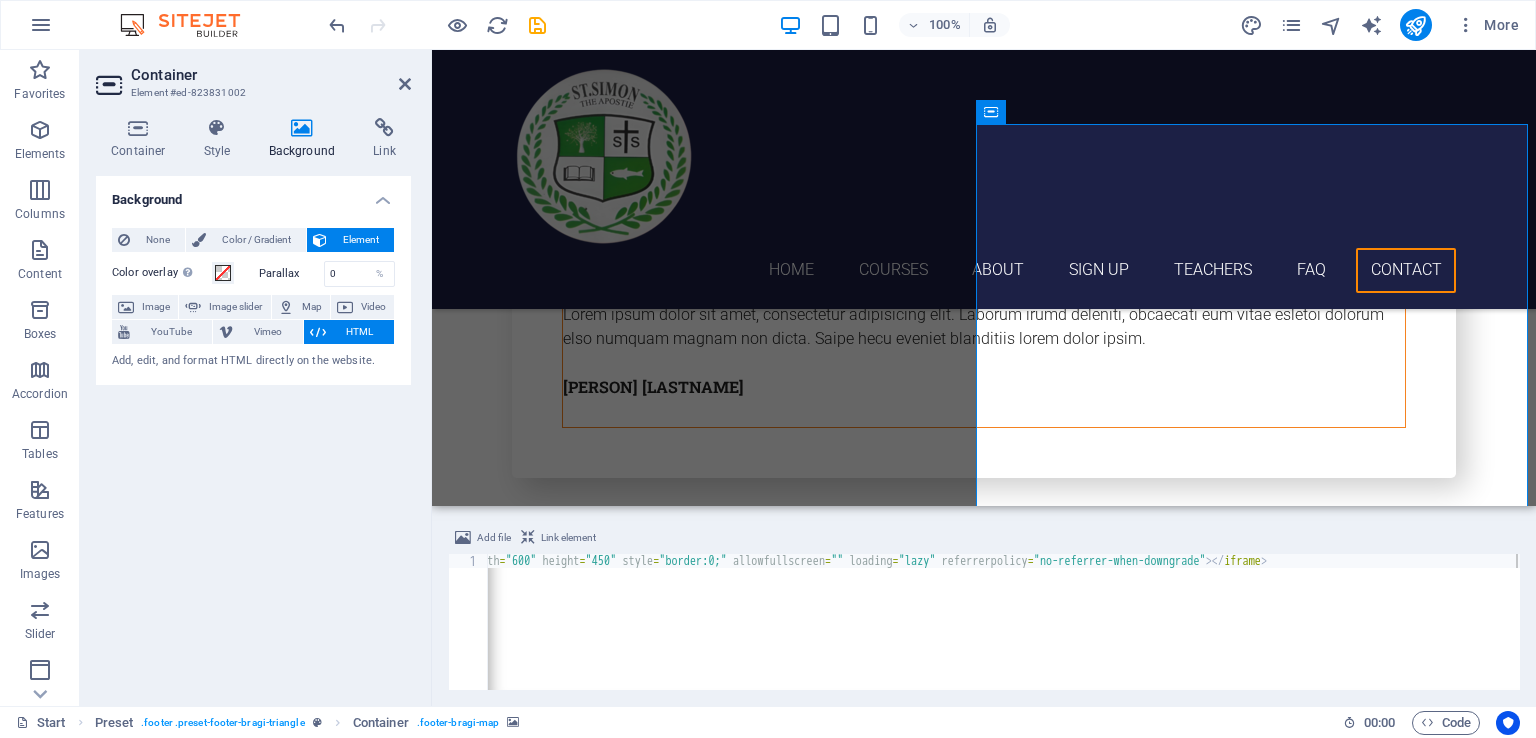 scroll, scrollTop: 7704, scrollLeft: 0, axis: vertical 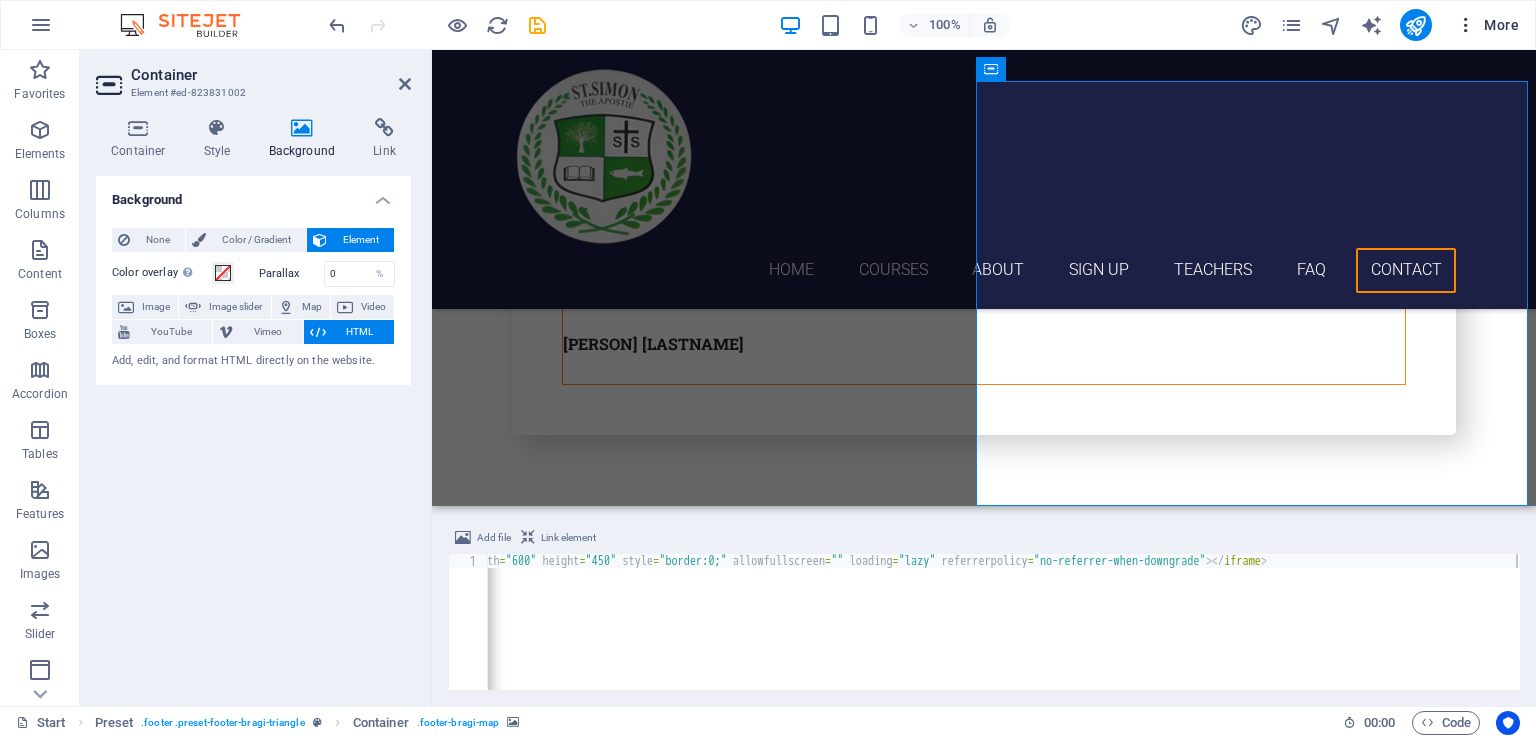 click at bounding box center [1466, 25] 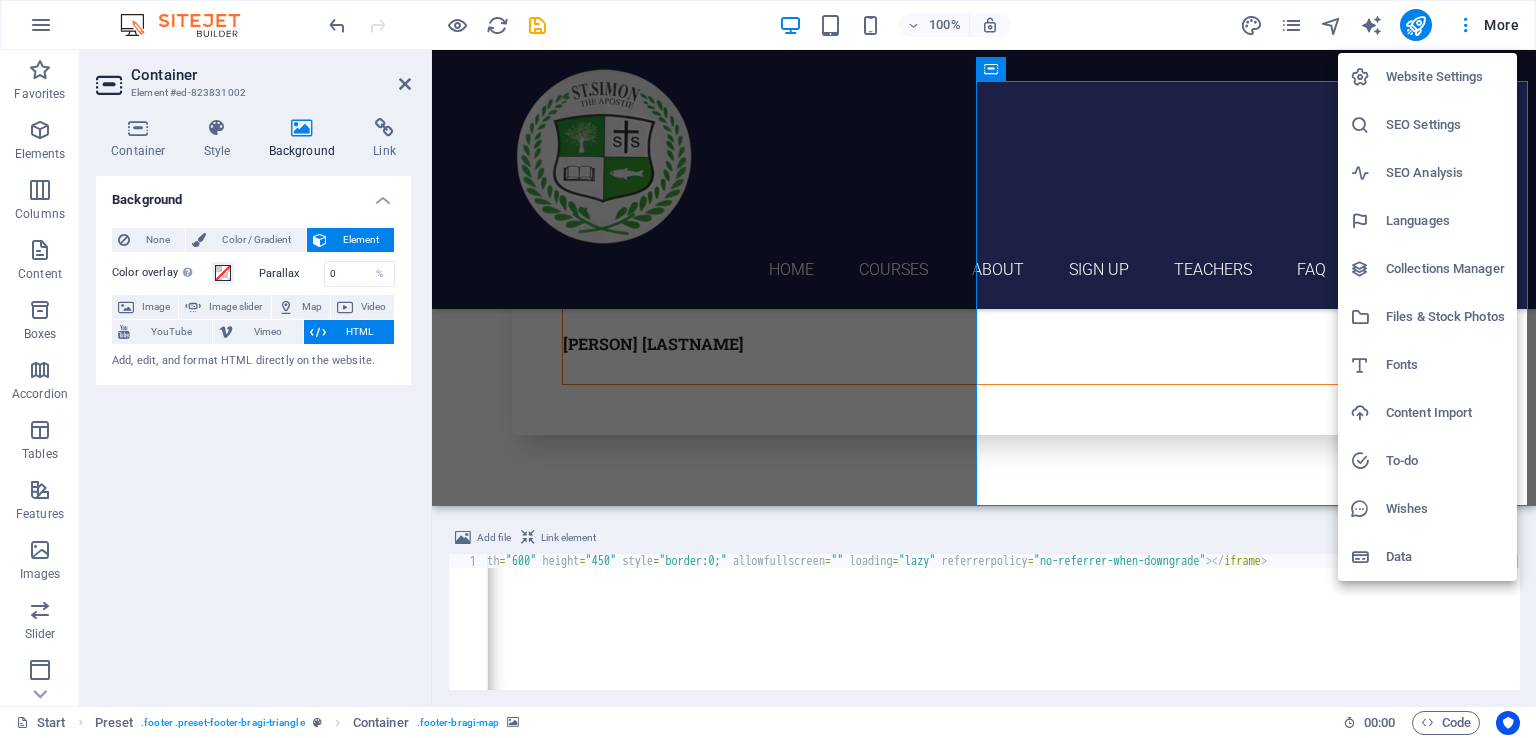 click at bounding box center [768, 369] 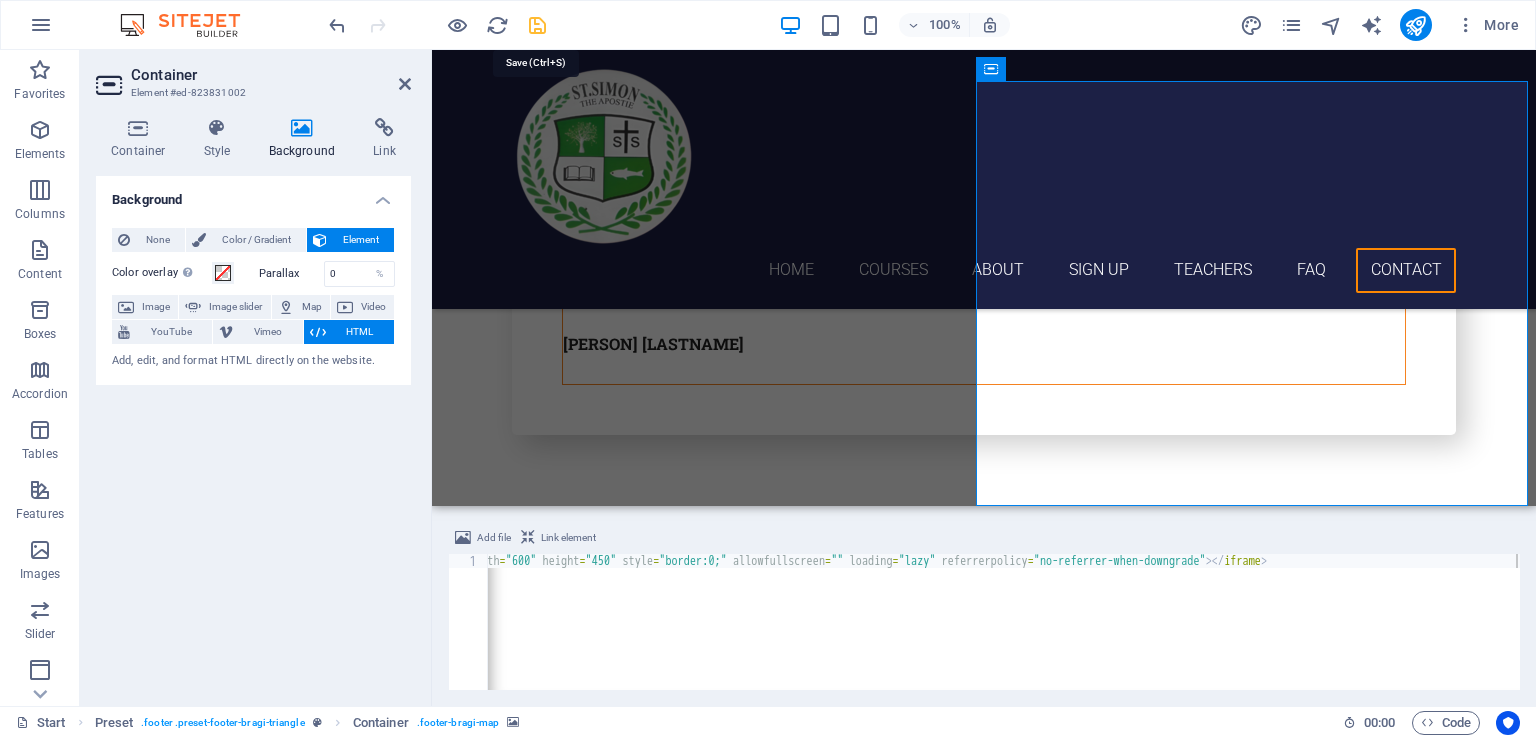 click at bounding box center (537, 25) 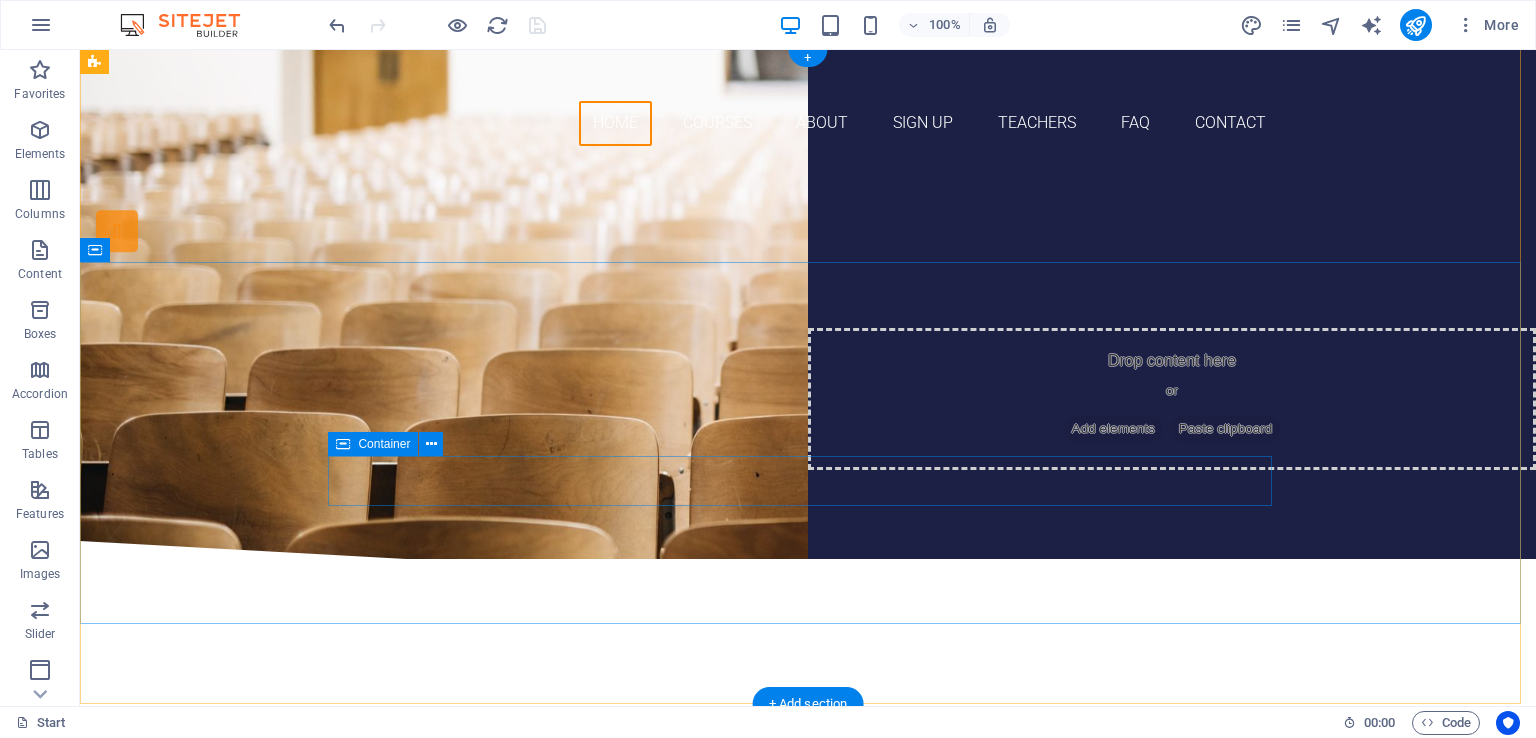 scroll, scrollTop: 0, scrollLeft: 0, axis: both 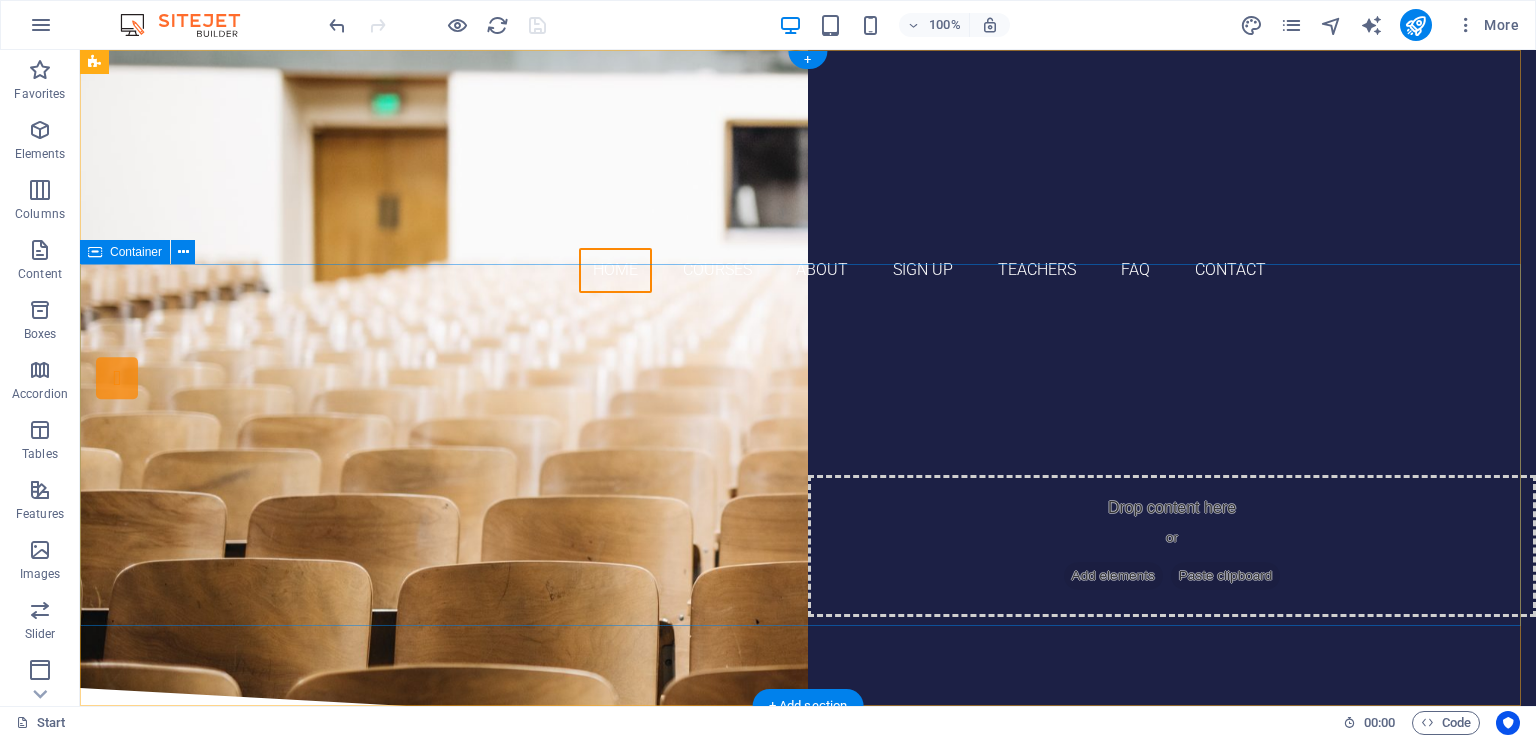 click on "SANJAY SINHA B.ED. COLLEGE B.ED. D.EL.ED" at bounding box center [808, 498] 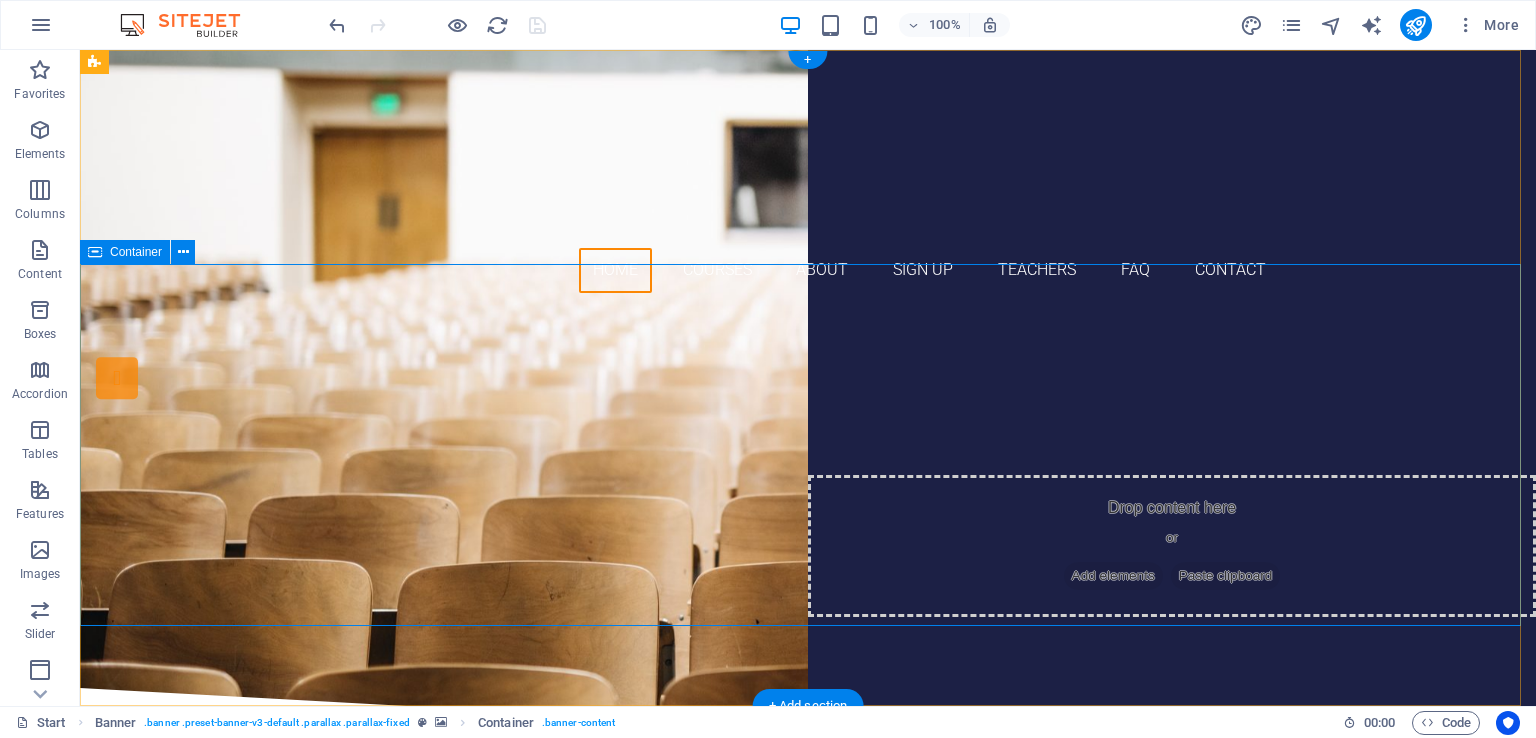 click on "SANJAY SINHA B.ED. COLLEGE B.ED. D.EL.ED" at bounding box center [808, 498] 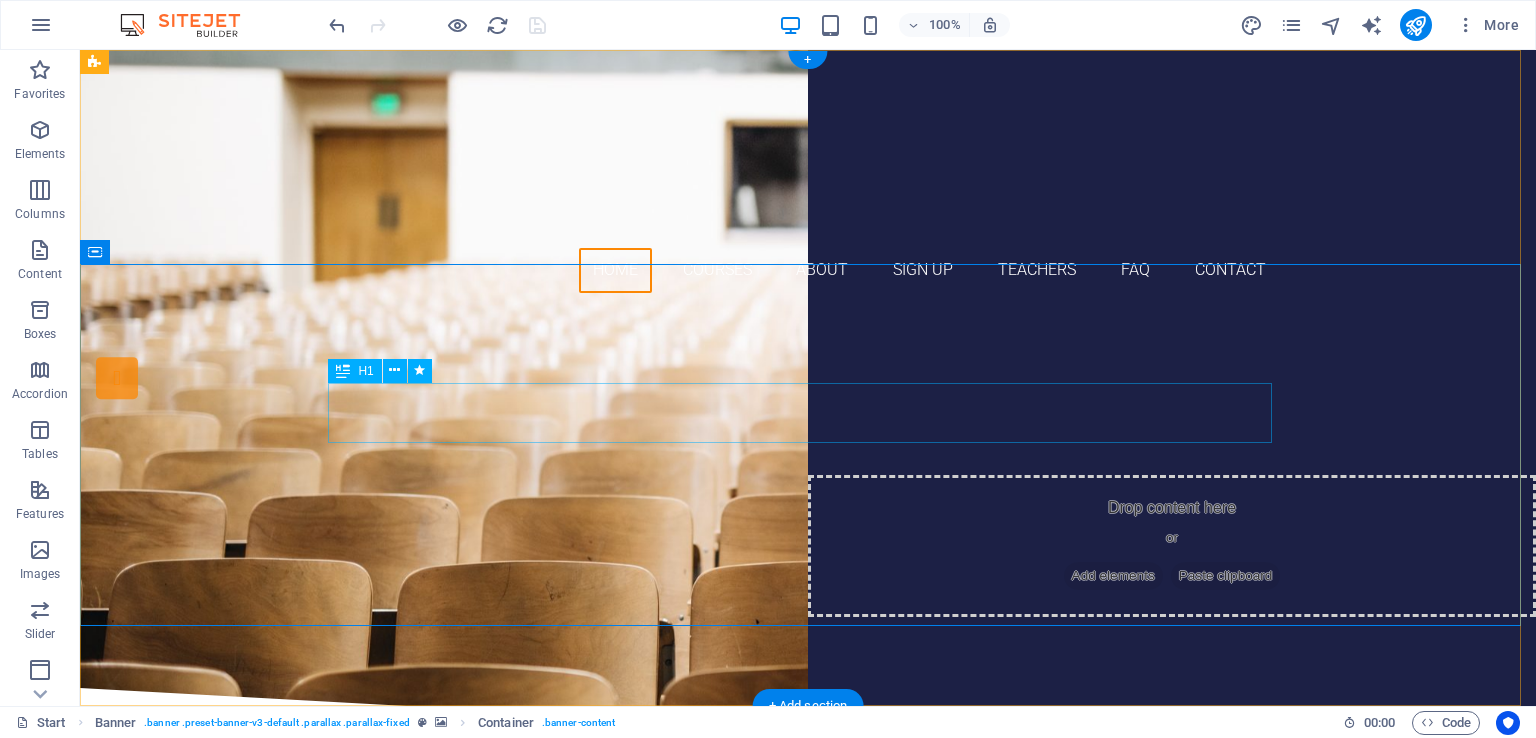 click on "[INSTITUTION_NAME] B.ED. COLLEGE" at bounding box center (808, 435) 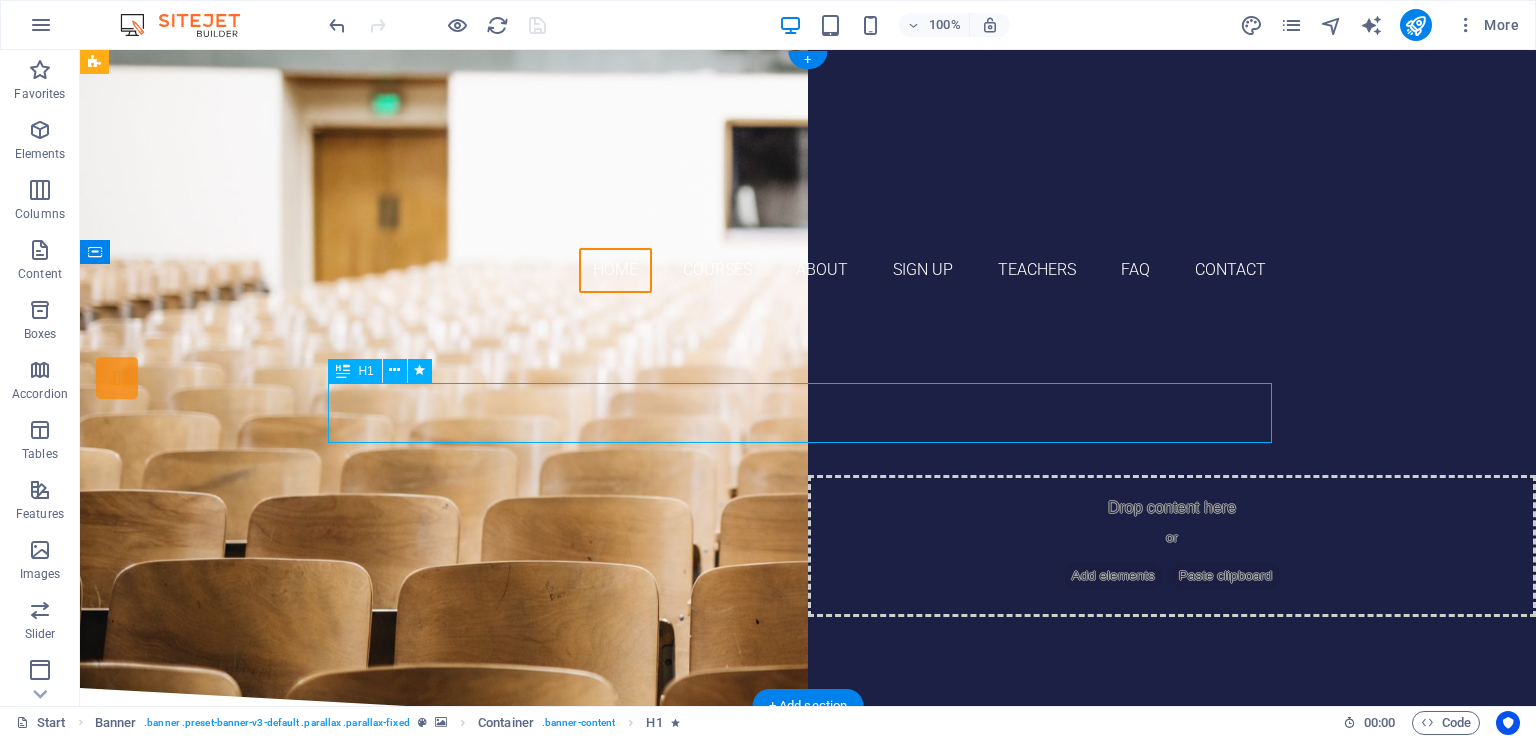 click on "[INSTITUTION_NAME] B.ED. COLLEGE" at bounding box center [808, 435] 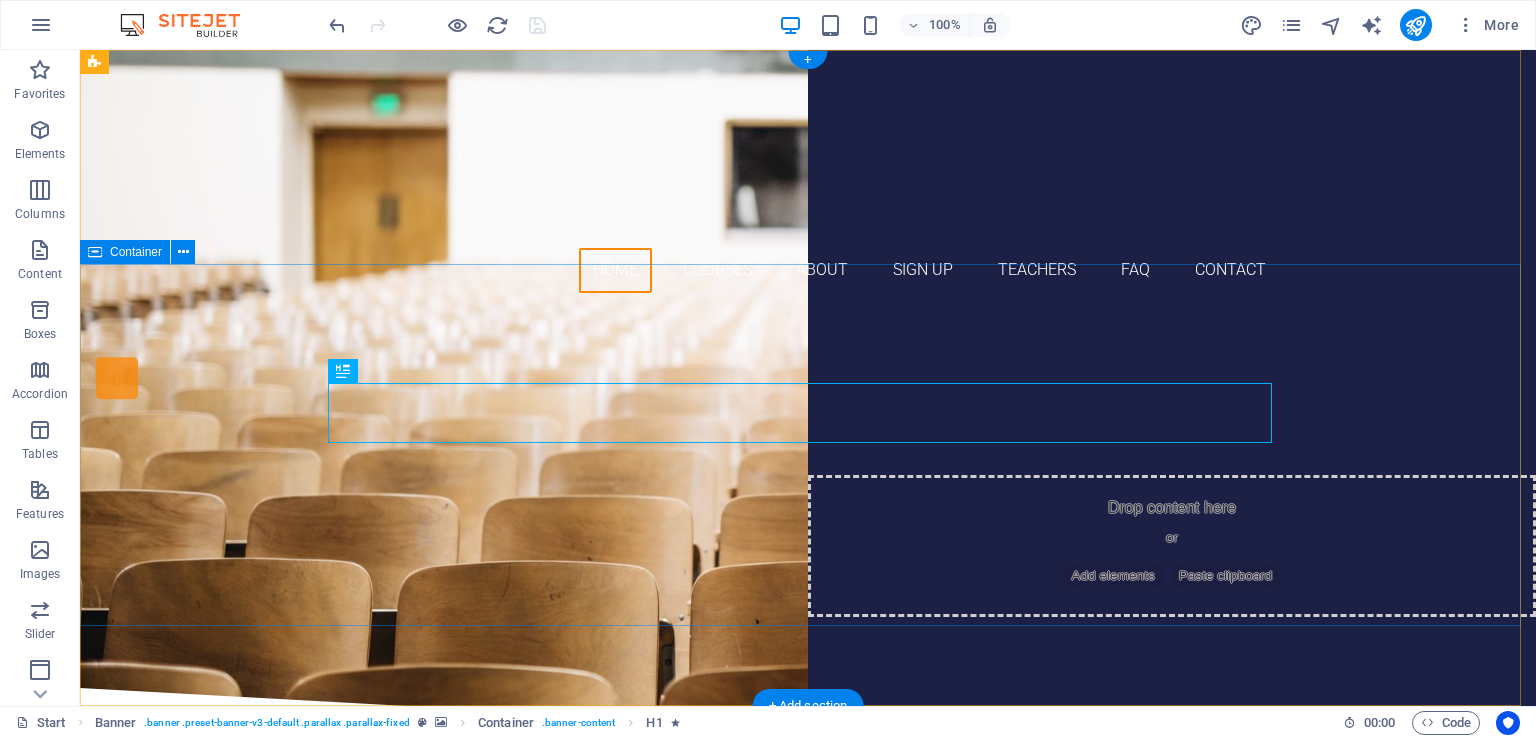 click on "SANJAY SINHA B.ED. COLLEGE B.ED. D.EL.ED" at bounding box center (808, 498) 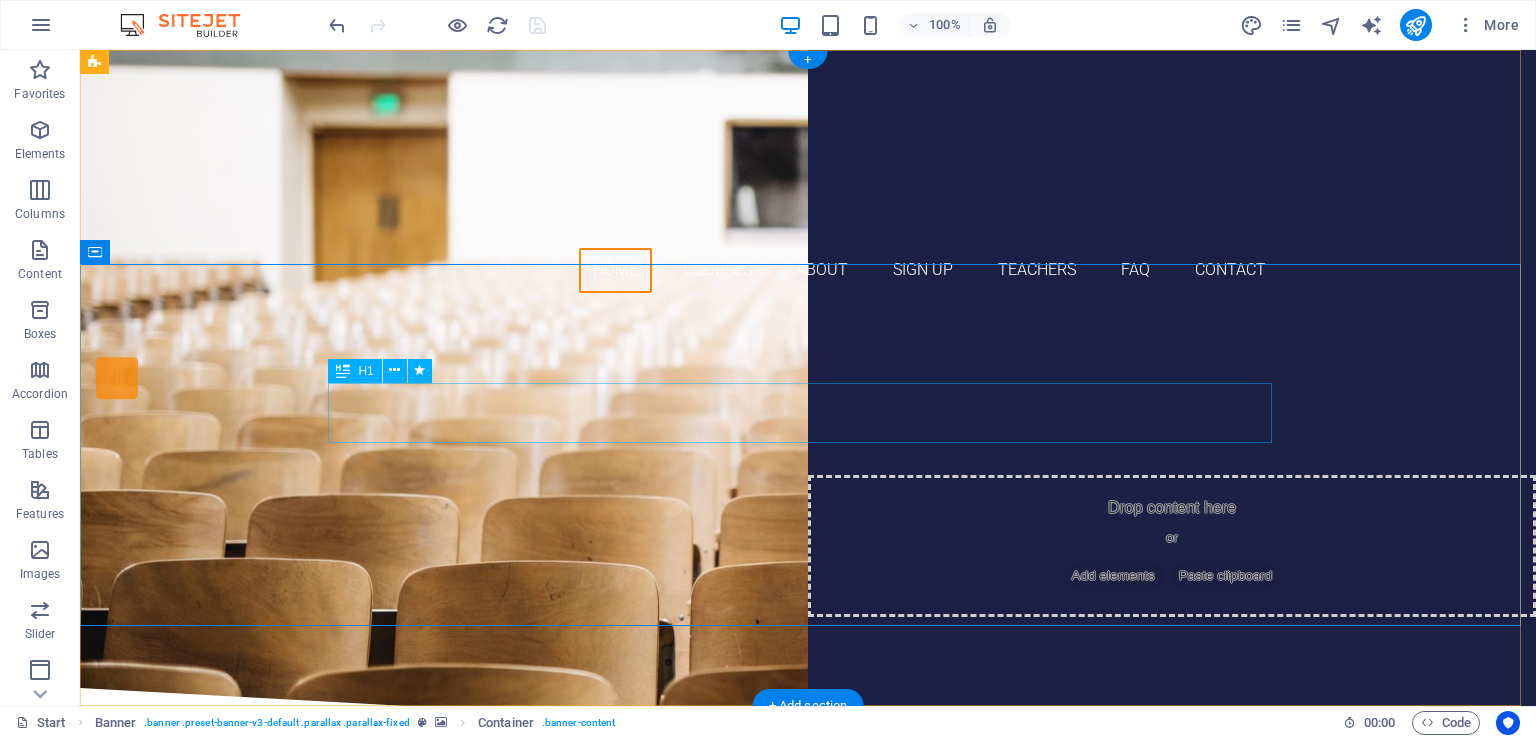 click on "[INSTITUTION_NAME] B.ED. COLLEGE" at bounding box center (808, 435) 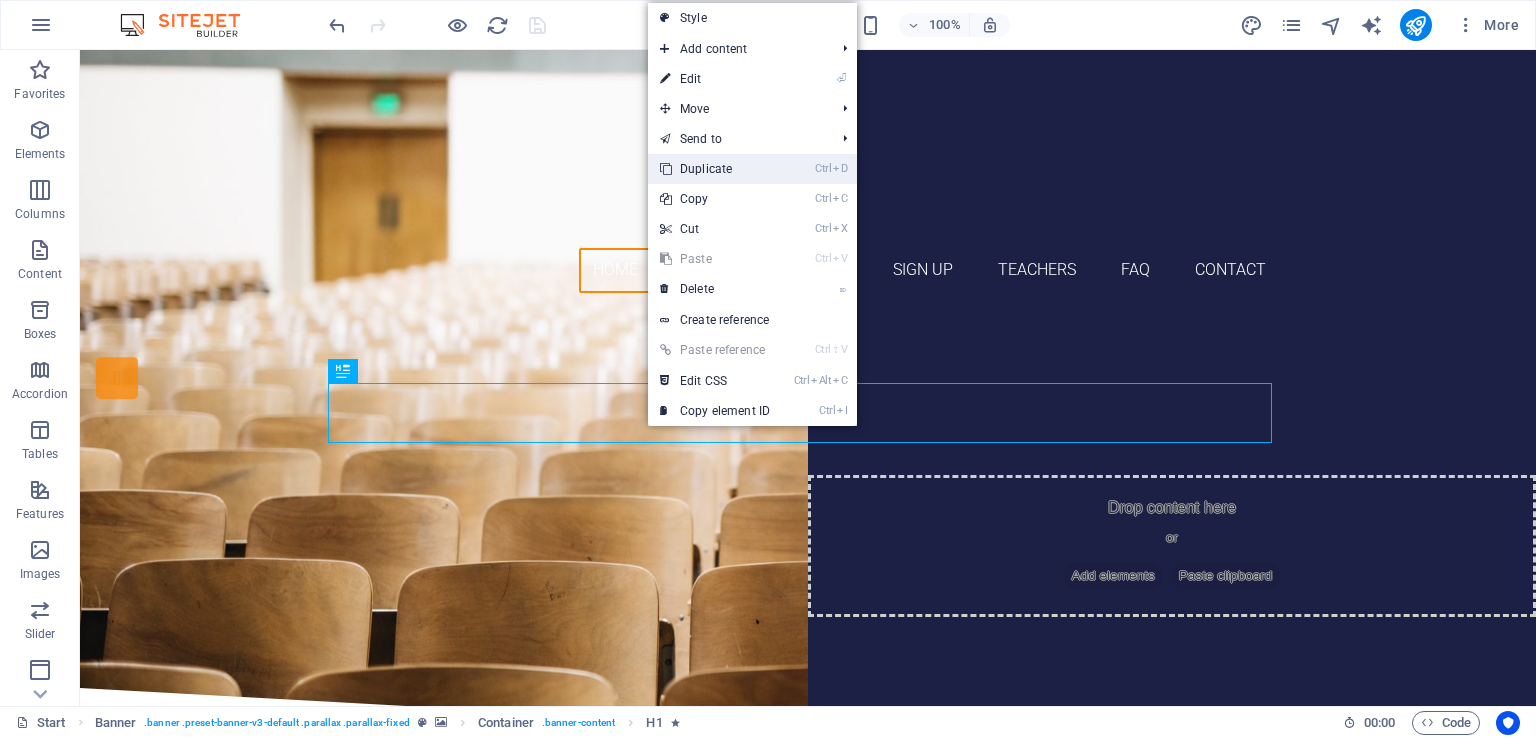 click on "Ctrl D  Duplicate" at bounding box center (715, 169) 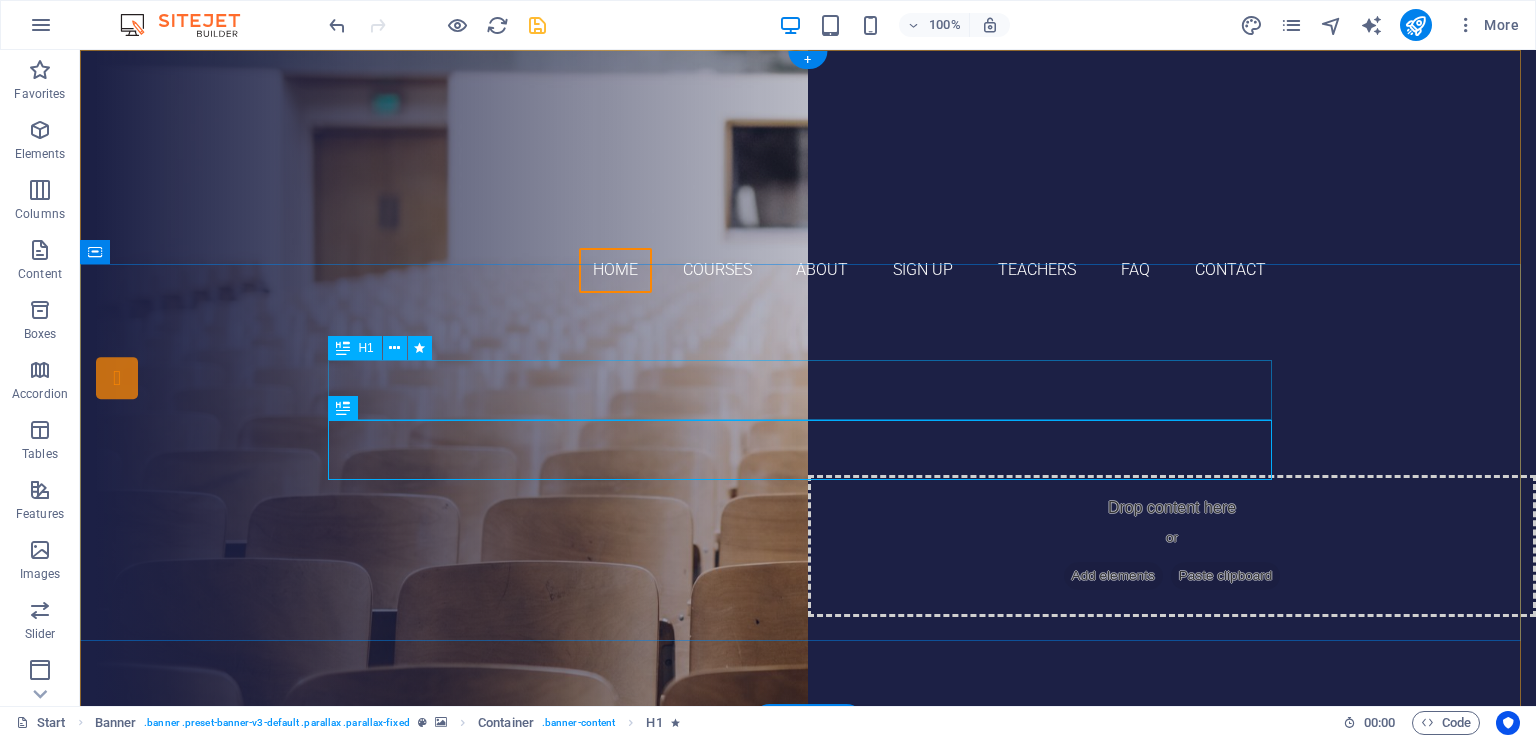 click on "[INSTITUTION_NAME] B.ED. COLLEGE" at bounding box center [808, 435] 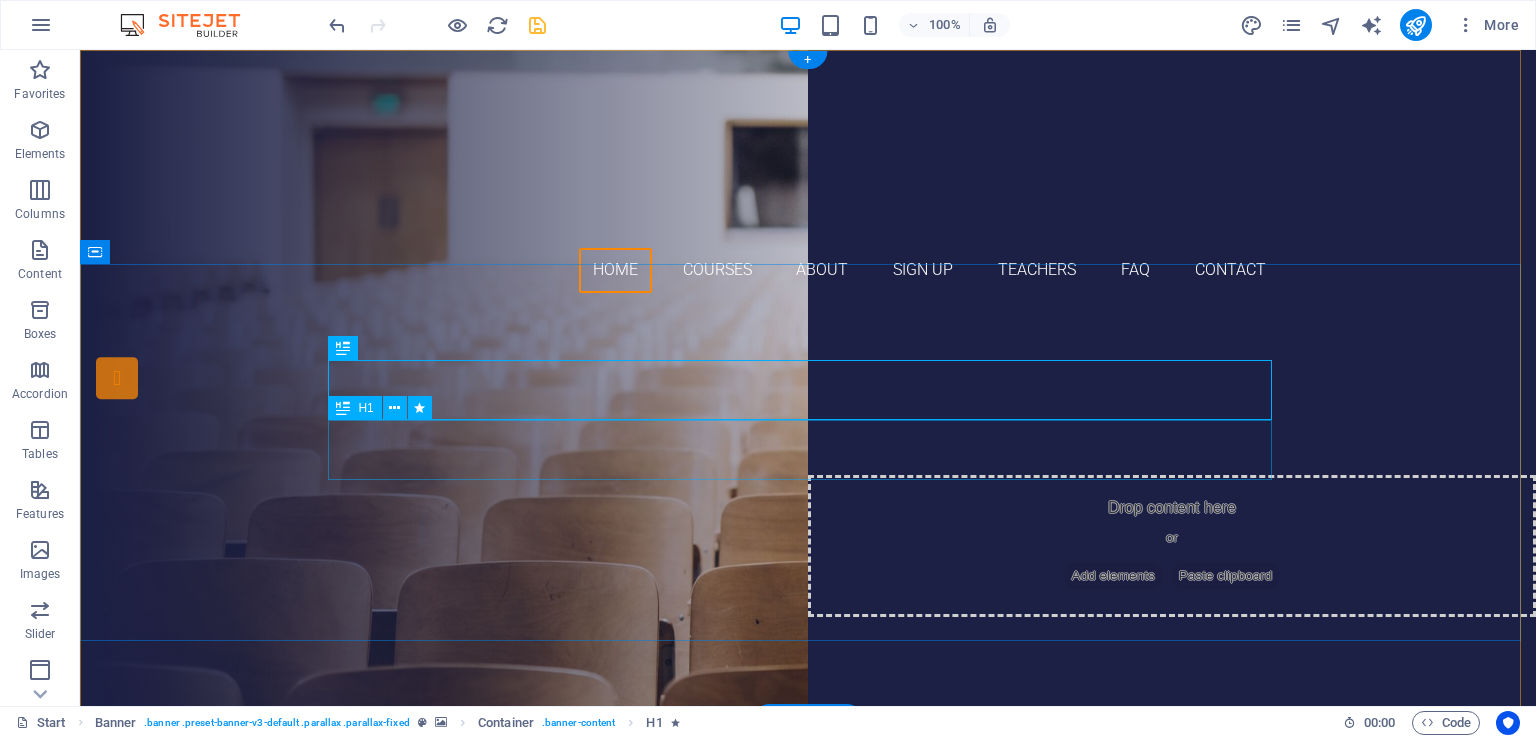 click on "[INSTITUTION_NAME] B.ED. COLLEGE" at bounding box center [808, 495] 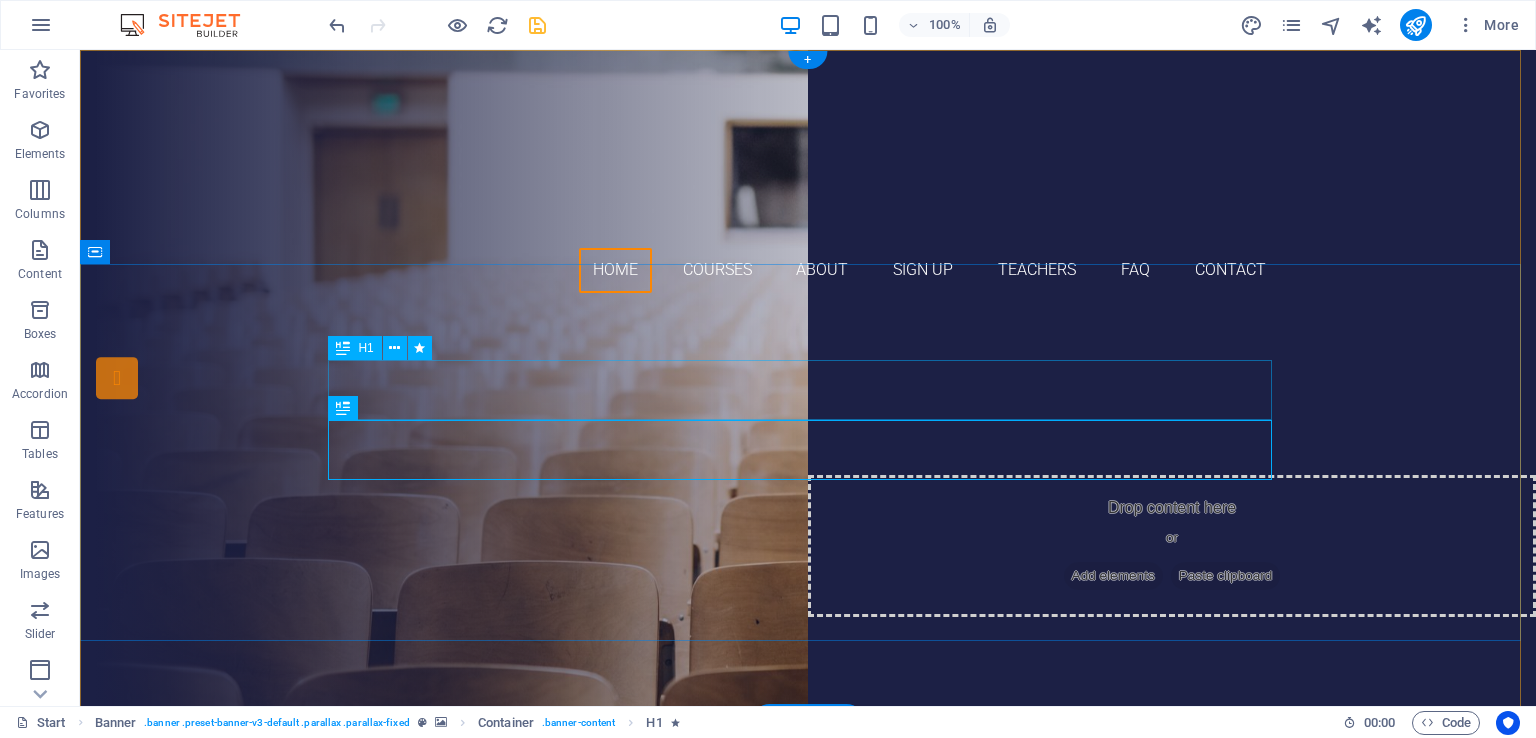 click on "[INSTITUTION_NAME] B.ED. COLLEGE" at bounding box center [808, 435] 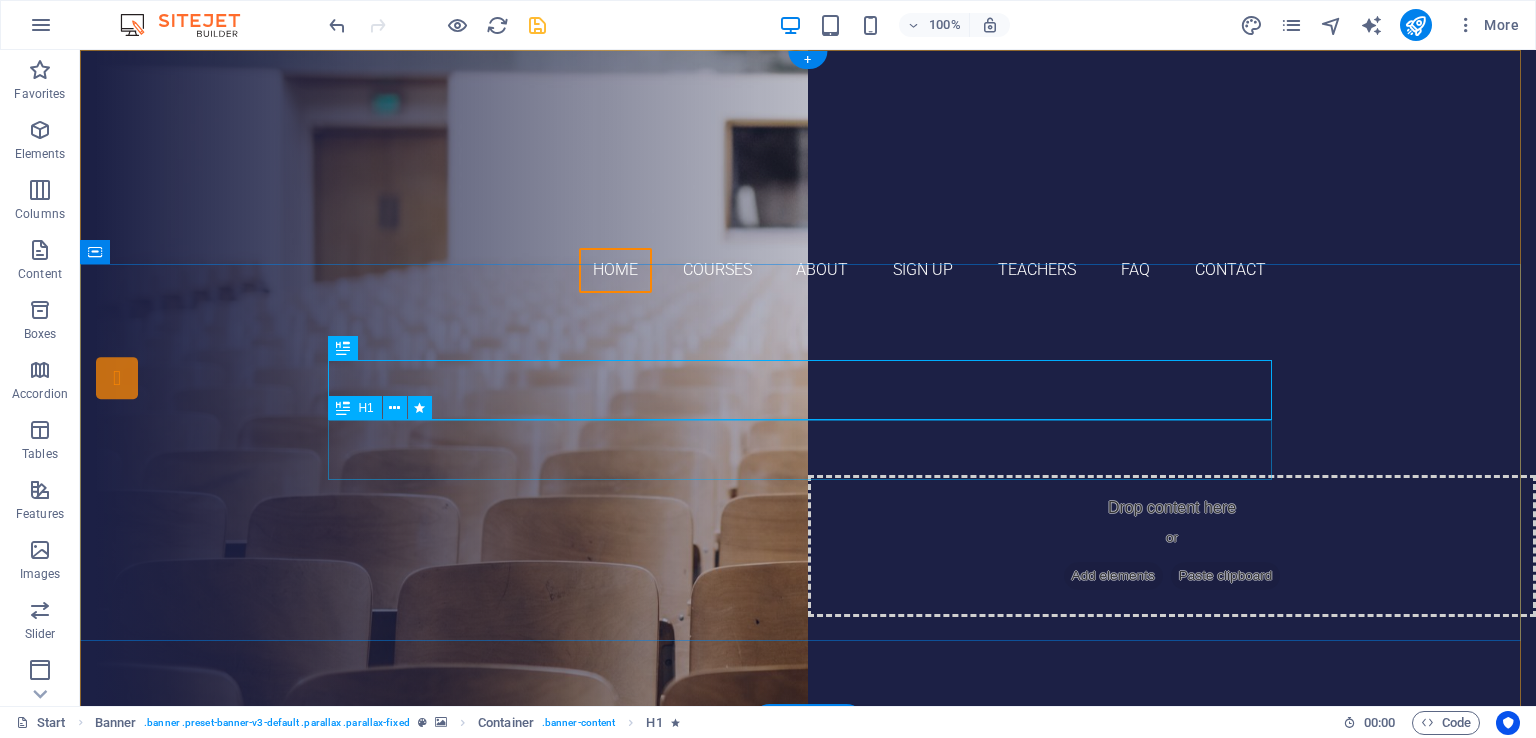 click on "[INSTITUTION_NAME] B.ED. COLLEGE" at bounding box center (808, 495) 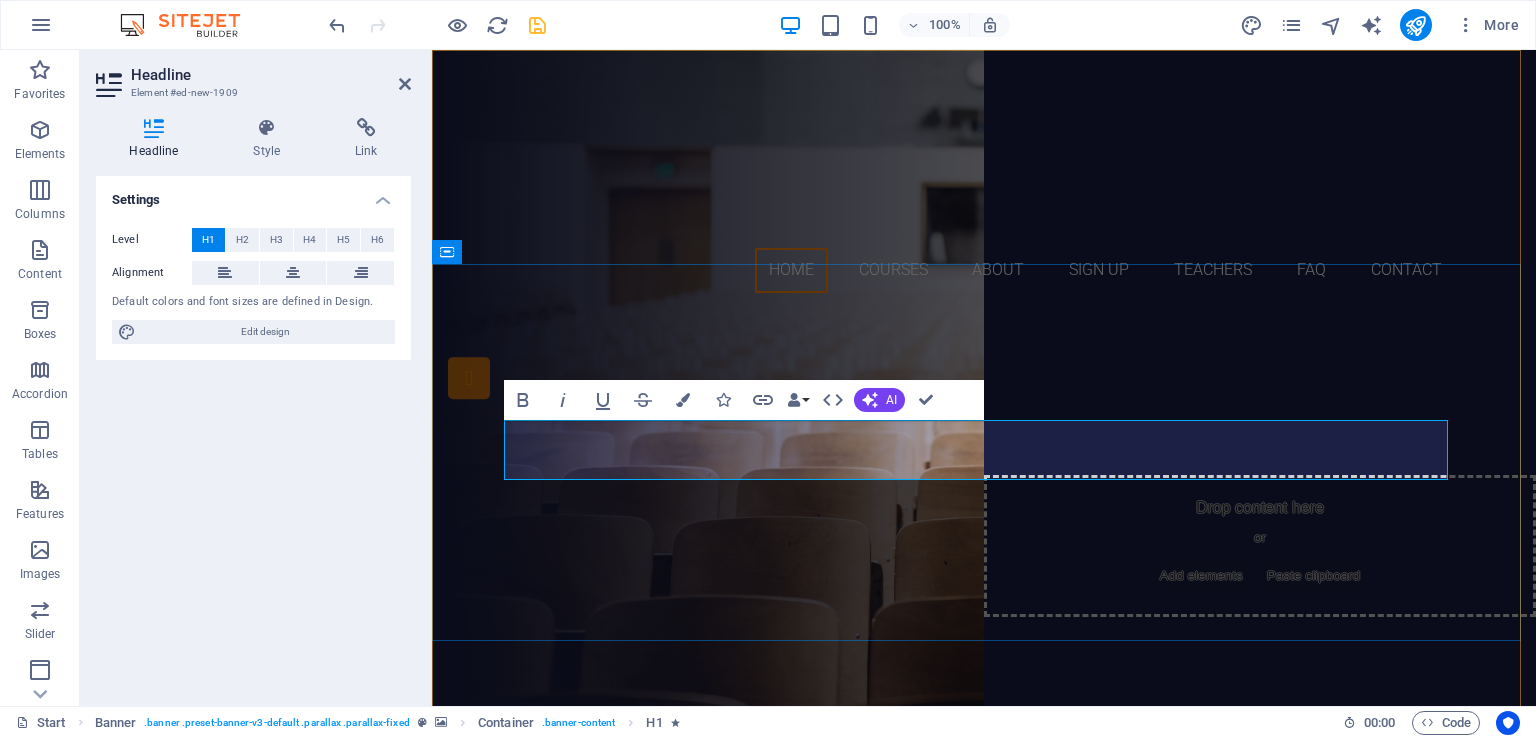 type 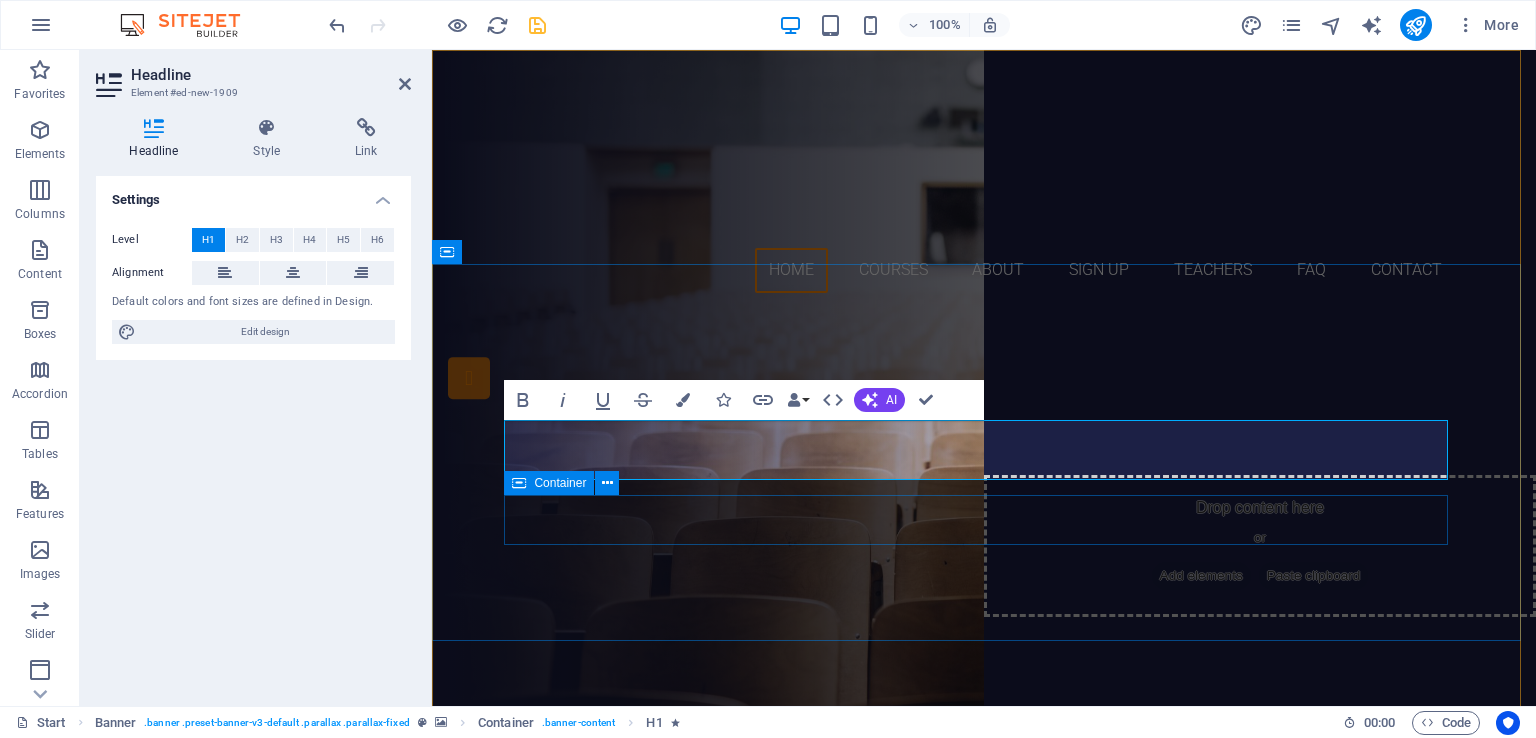 click on "B.ED. D.EL.ED" at bounding box center (984, 596) 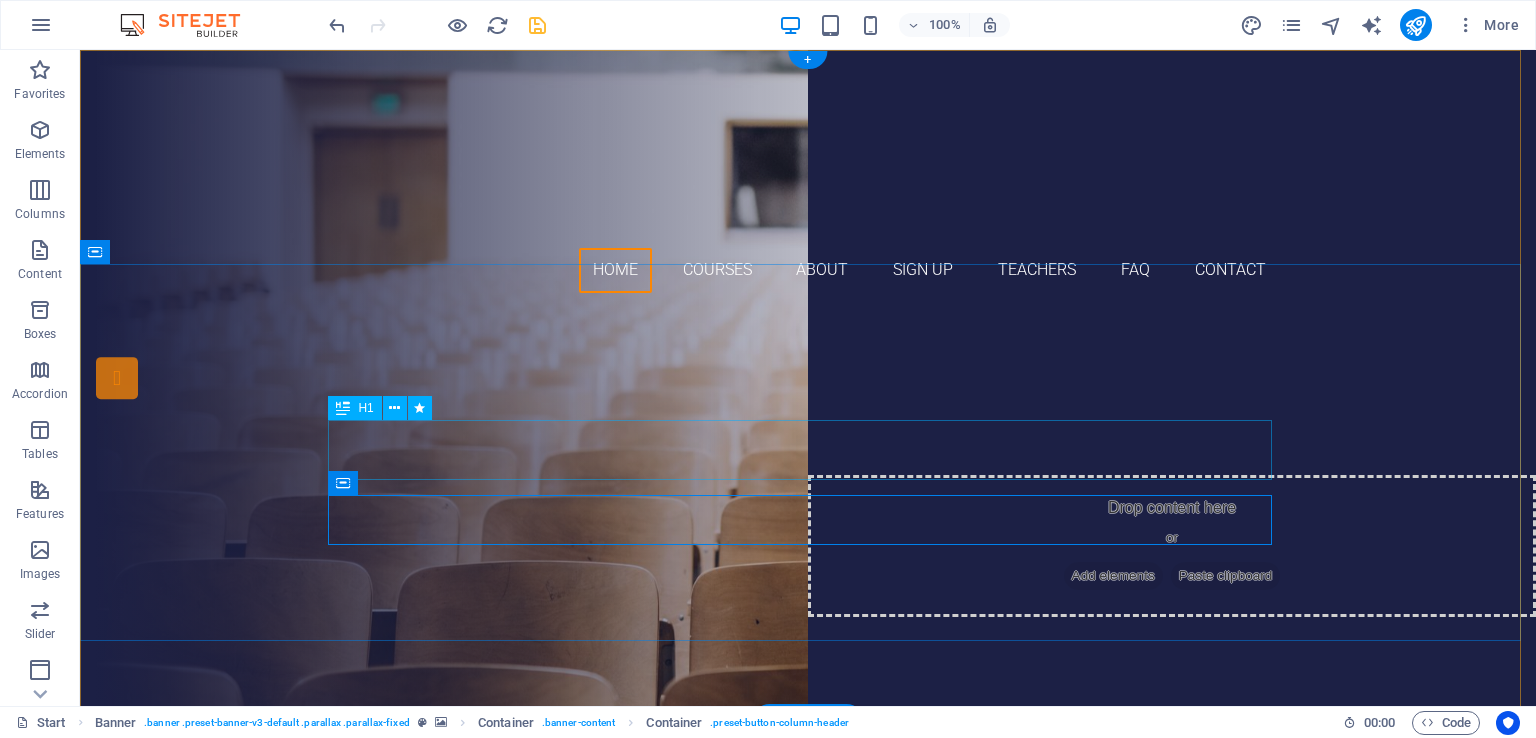 click on "Rec" at bounding box center (808, 495) 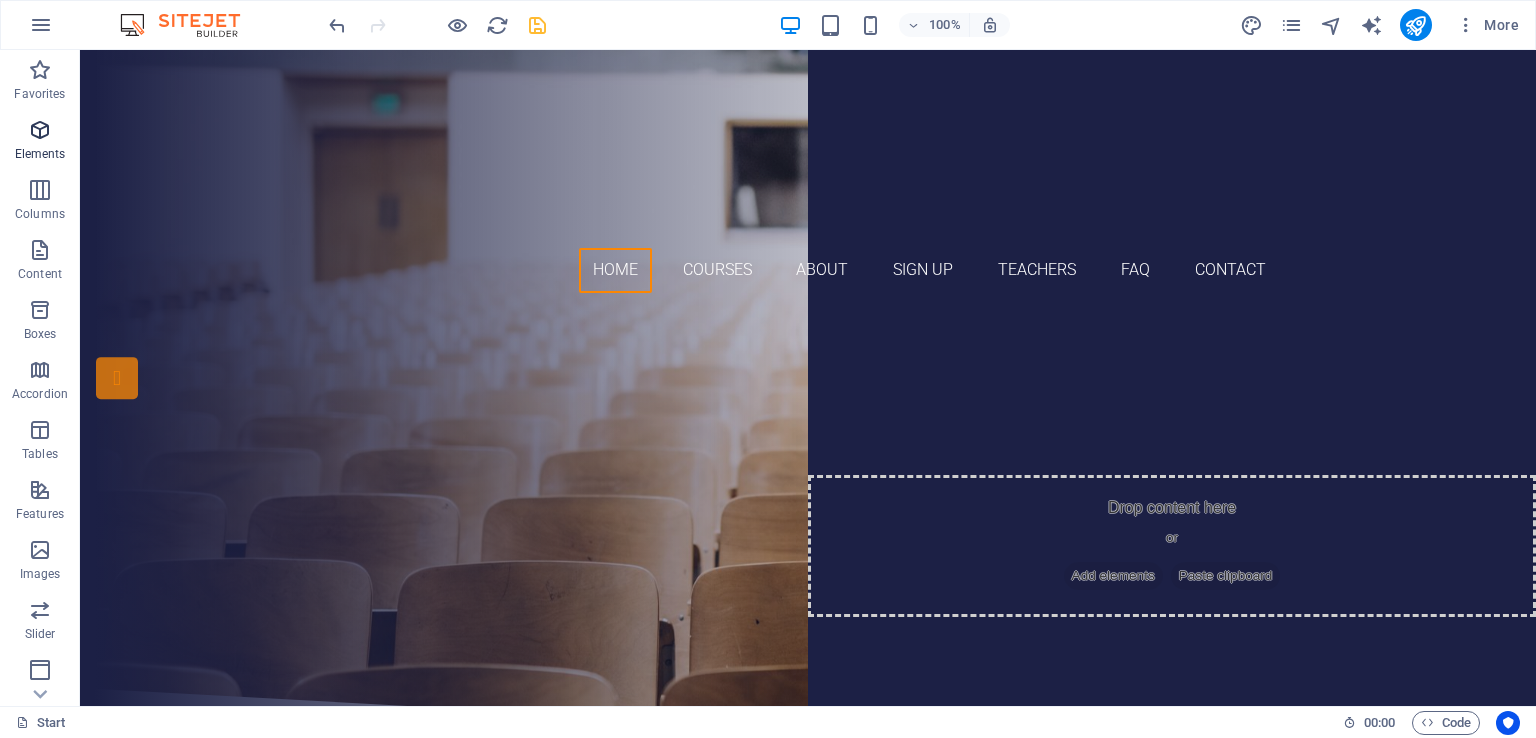 click on "Elements" at bounding box center (40, 154) 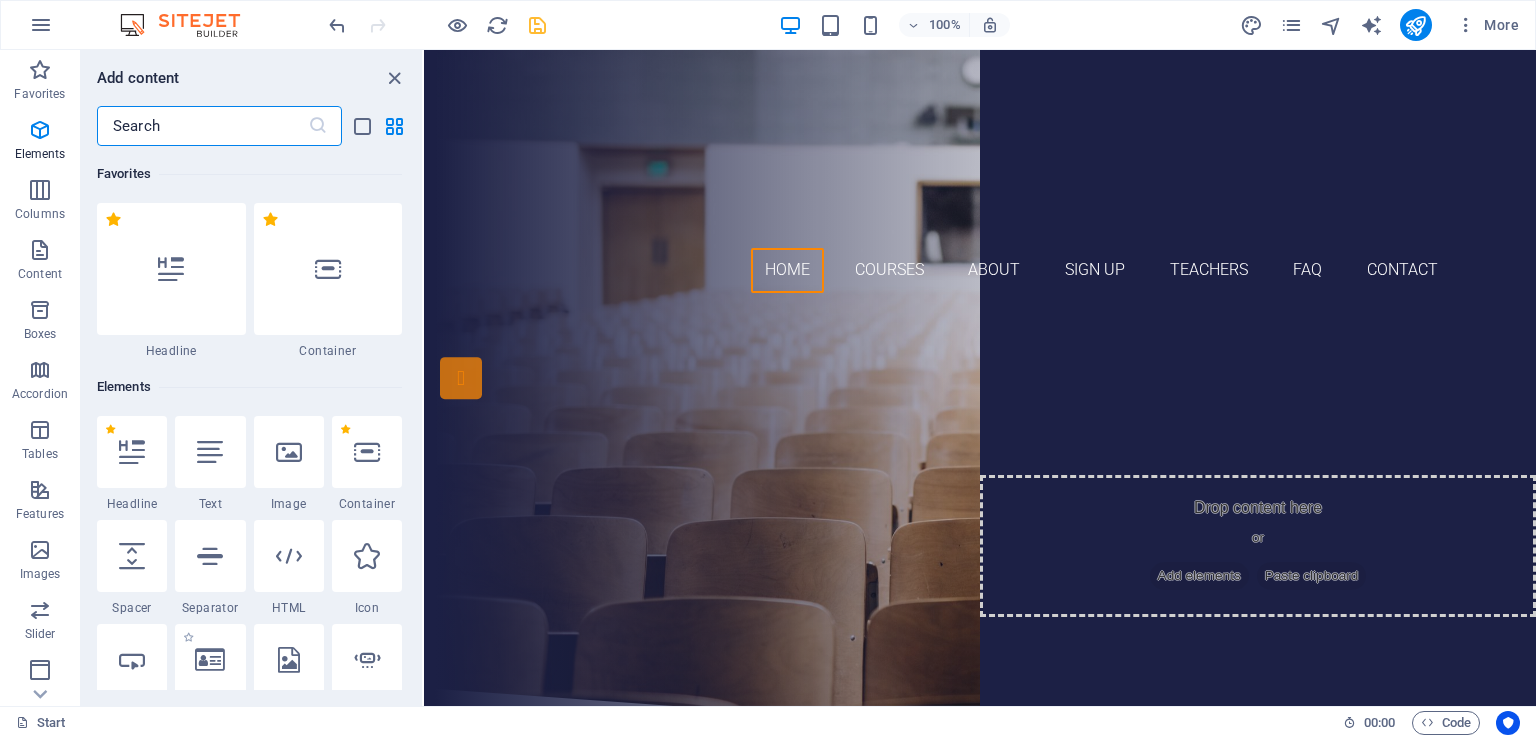 scroll, scrollTop: 212, scrollLeft: 0, axis: vertical 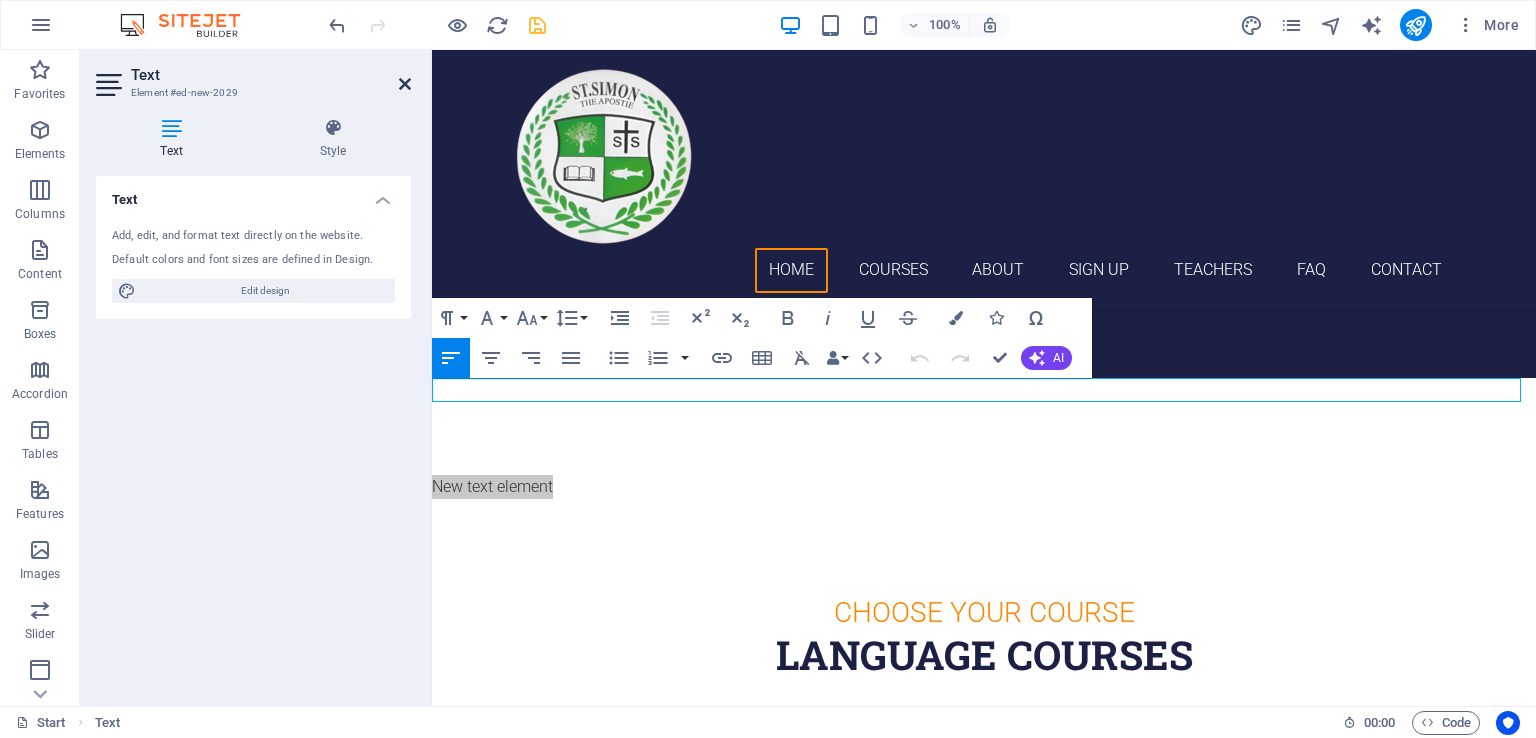 click at bounding box center (405, 84) 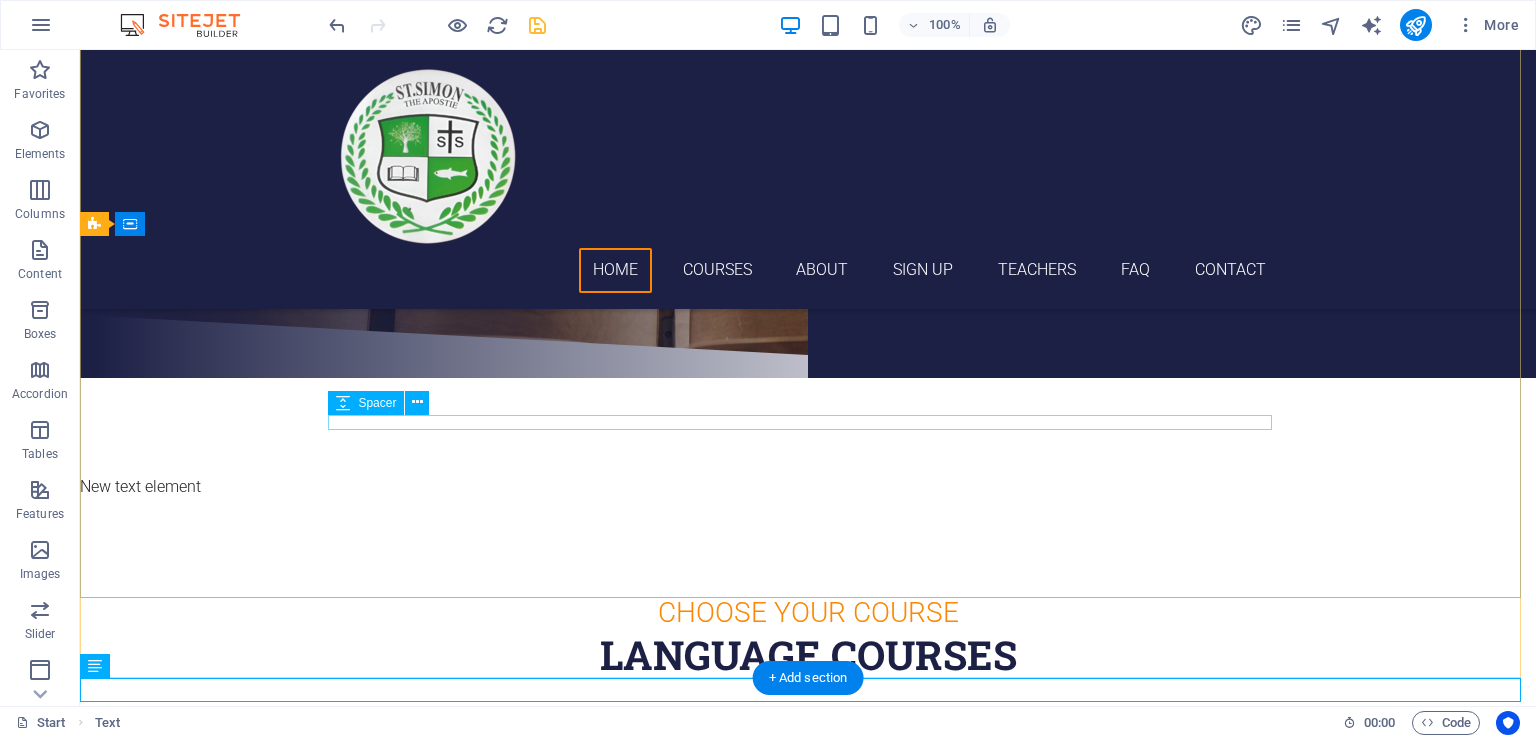 scroll, scrollTop: 28, scrollLeft: 0, axis: vertical 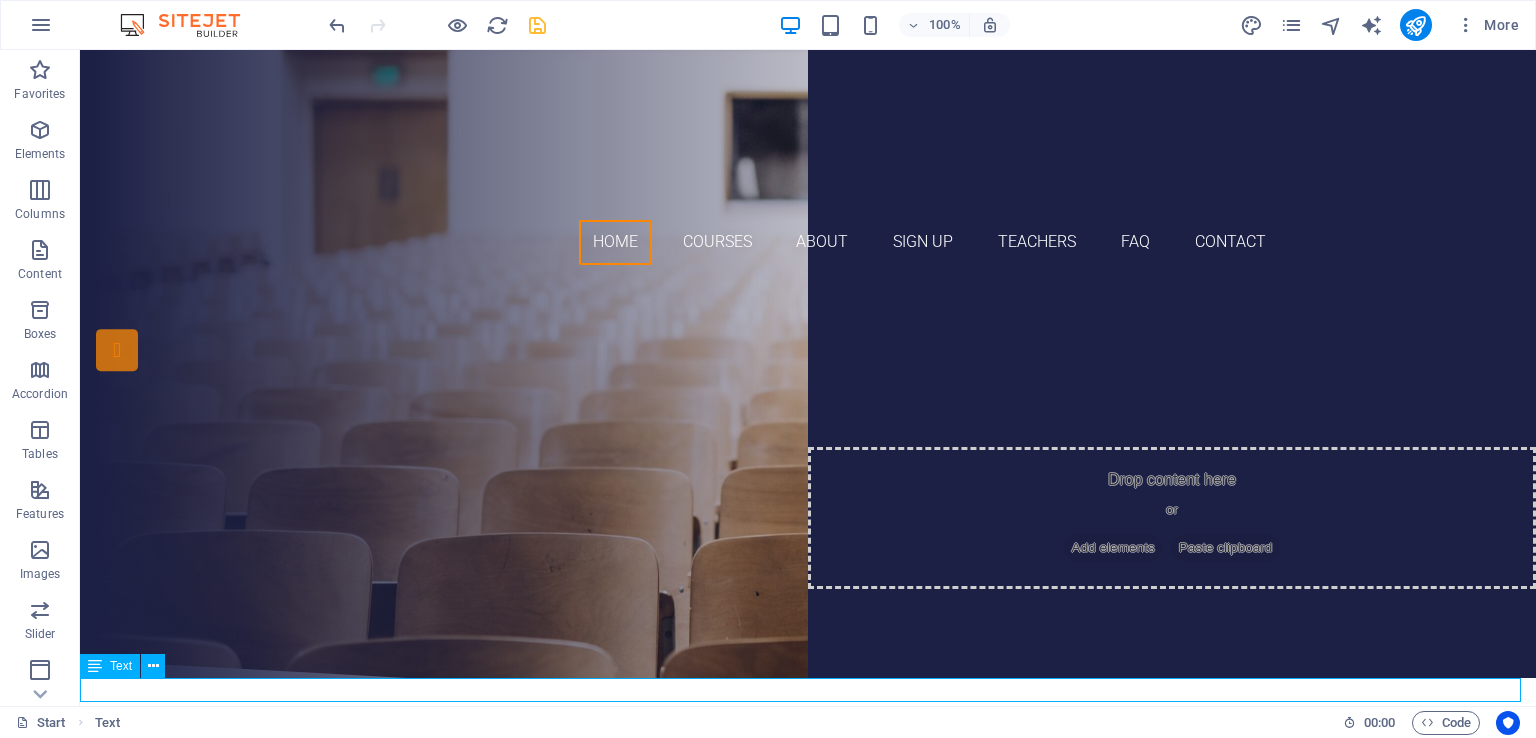 click on "New text element" at bounding box center (808, 832) 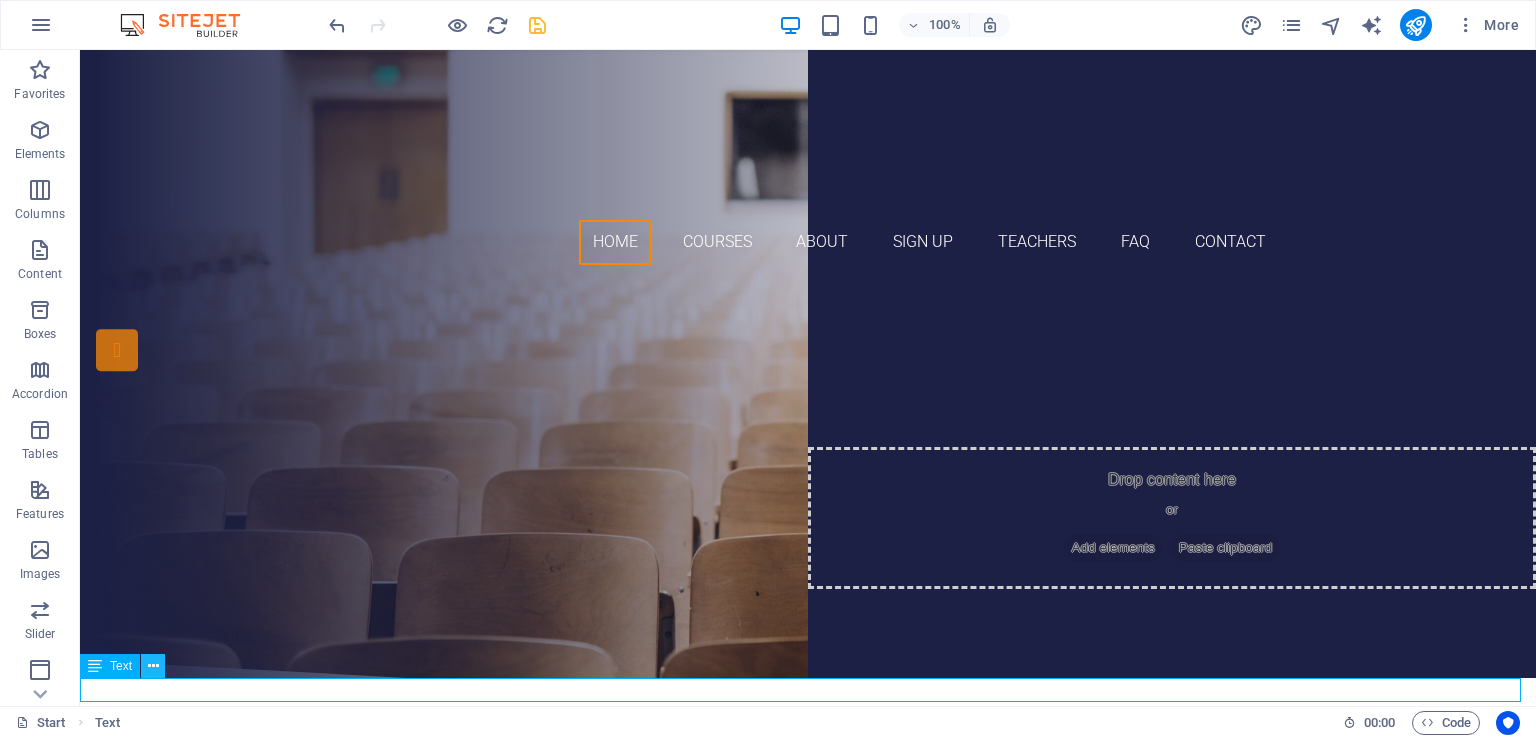 click at bounding box center [153, 666] 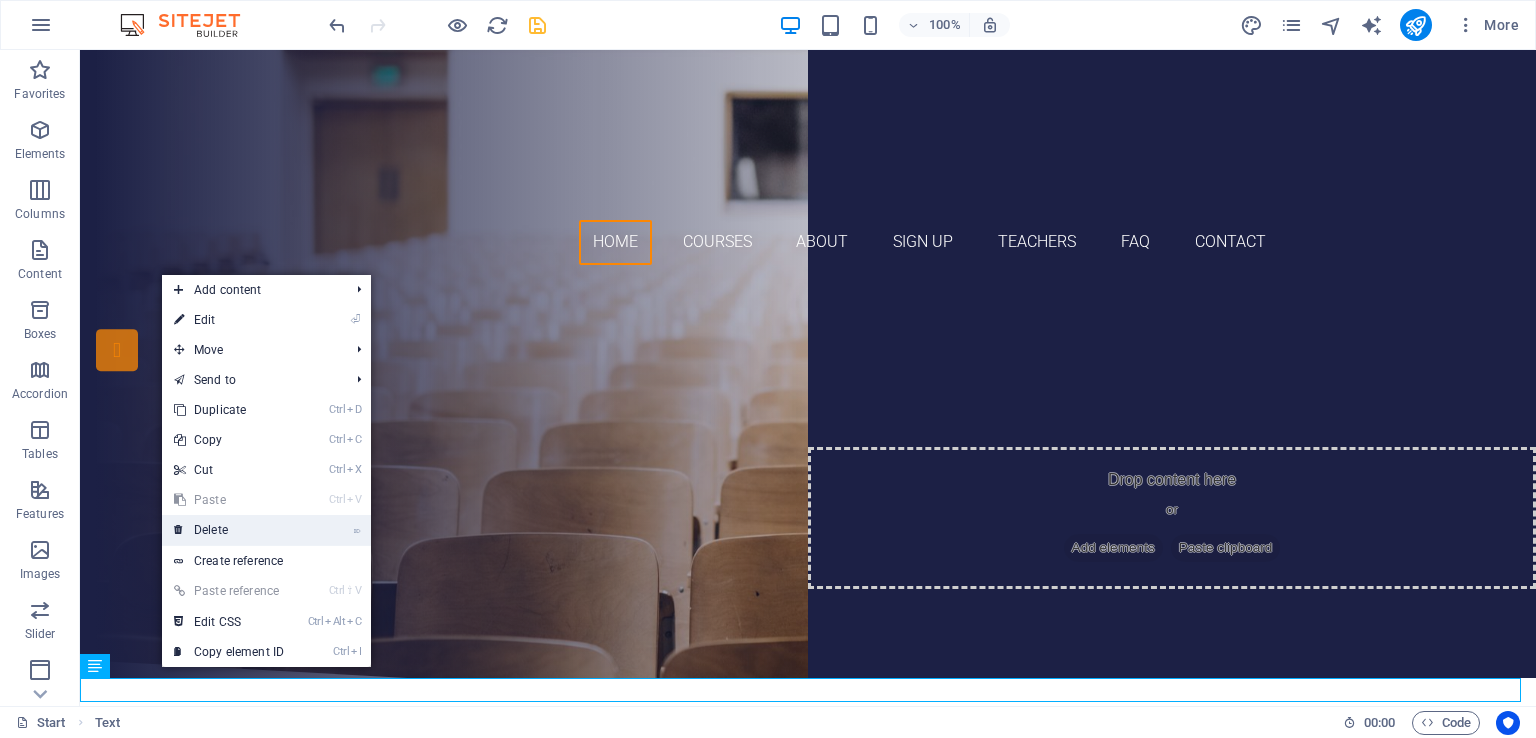click on "⌦  Delete" at bounding box center (229, 530) 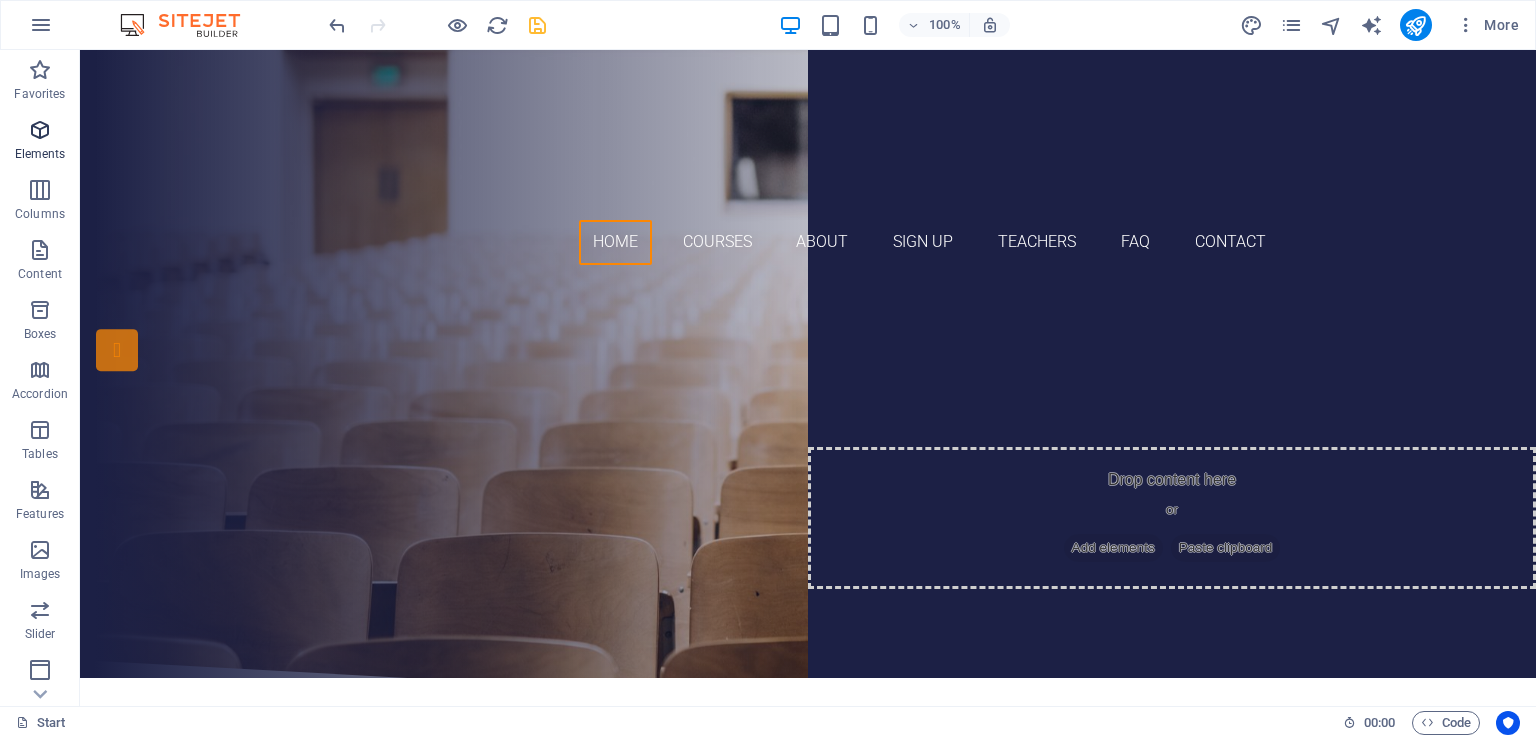 click on "Elements" at bounding box center (40, 154) 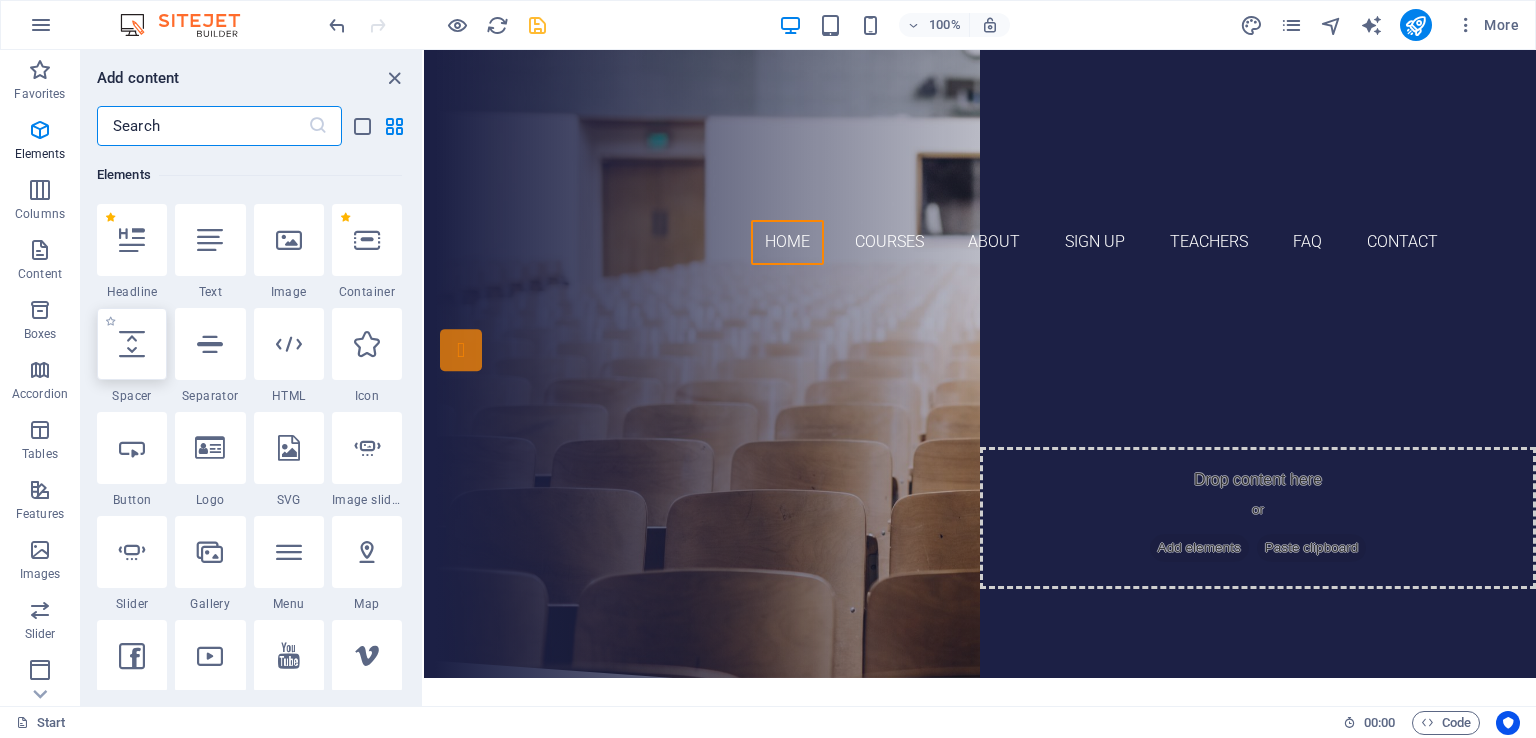scroll, scrollTop: 212, scrollLeft: 0, axis: vertical 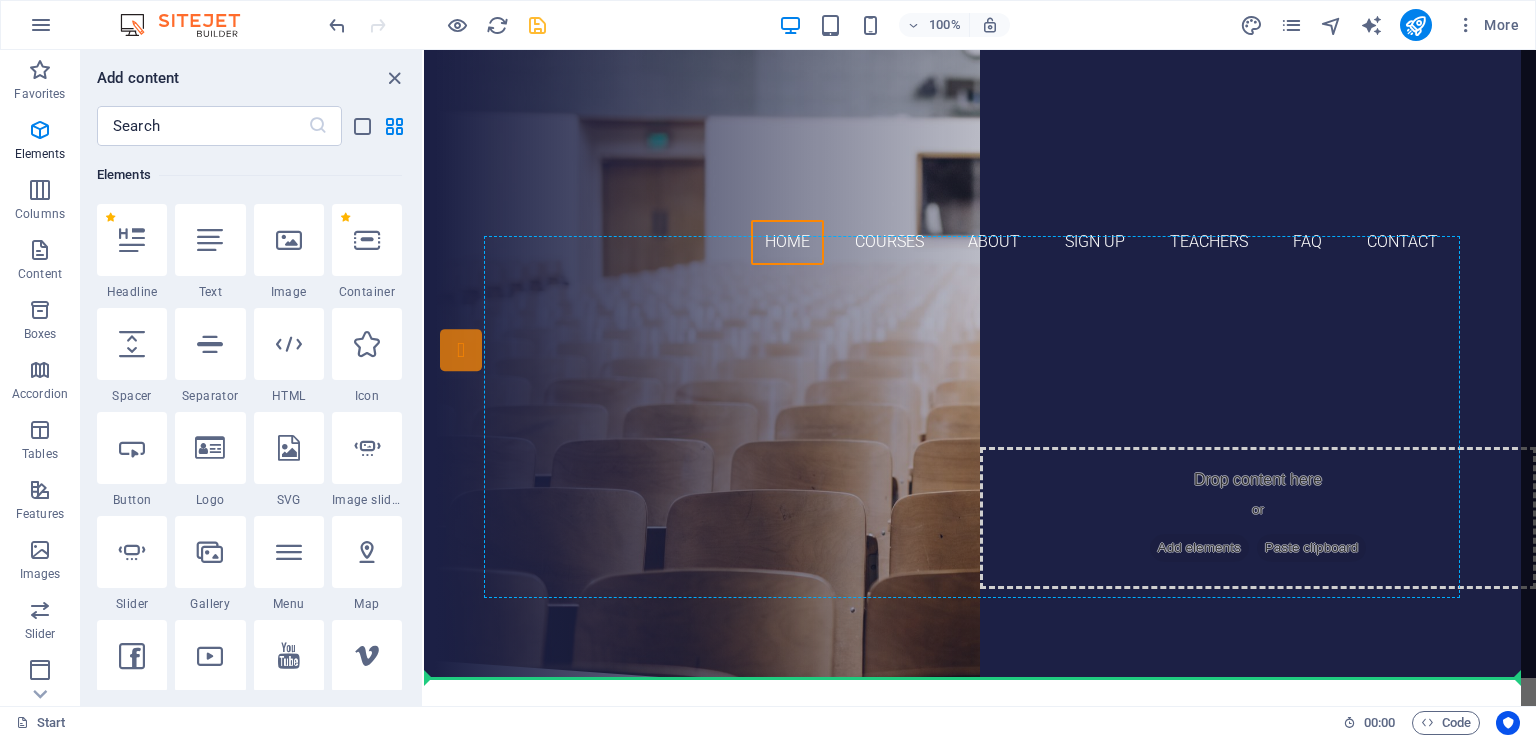 select on "px" 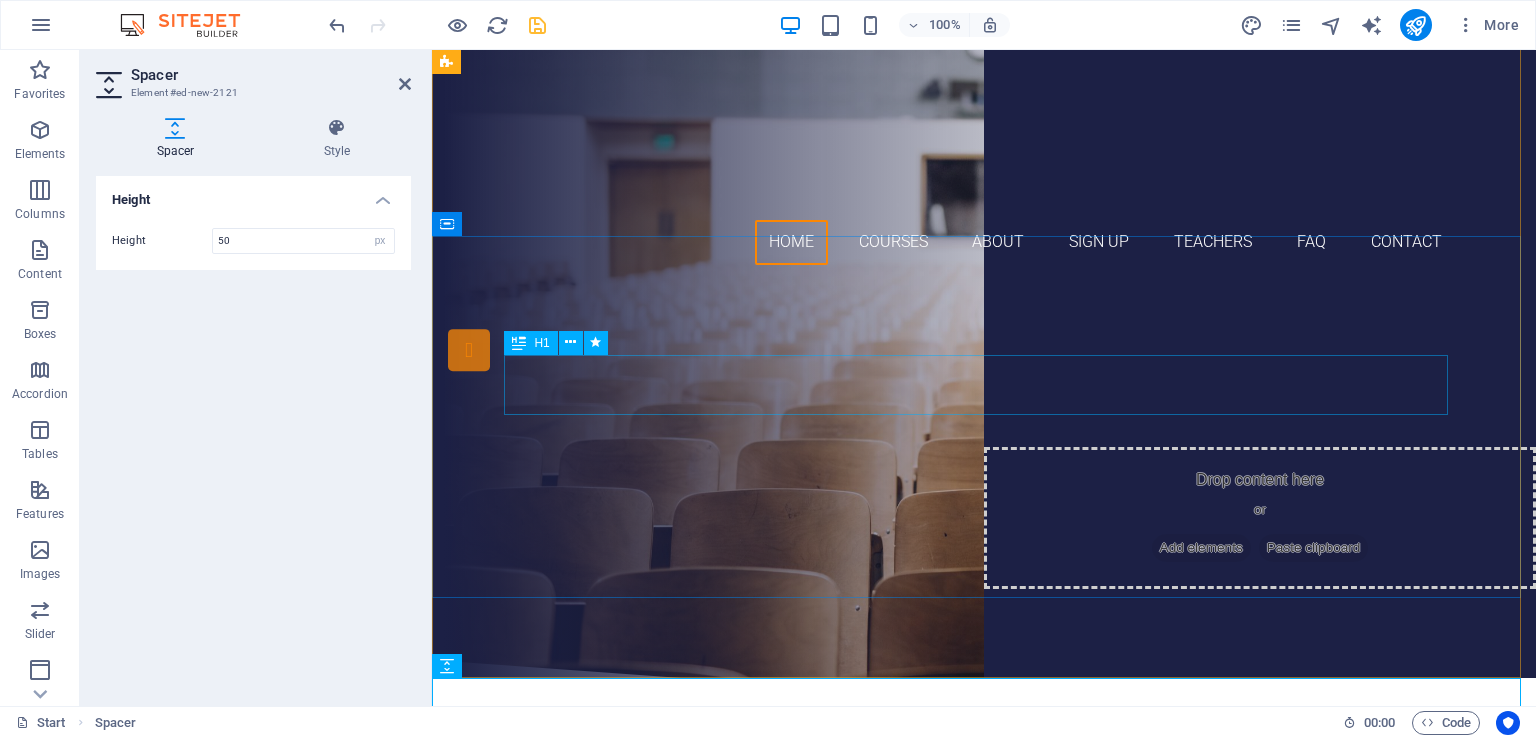 click on "[INSTITUTION_NAME] B.ED. COLLEGE" at bounding box center (984, 407) 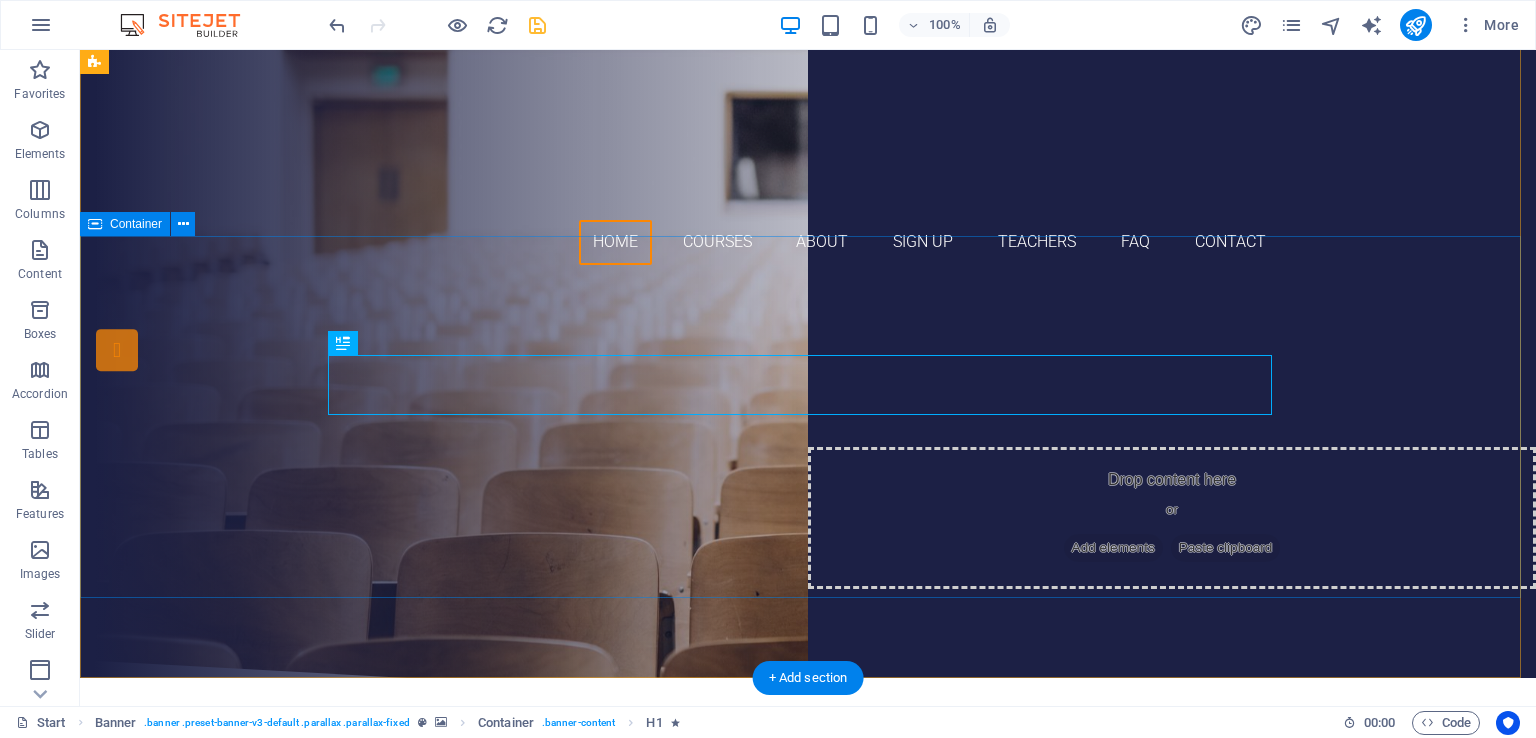 click on "SANJAY SINHA B.ED. COLLEGE B.ED. D.EL.ED" at bounding box center (808, 470) 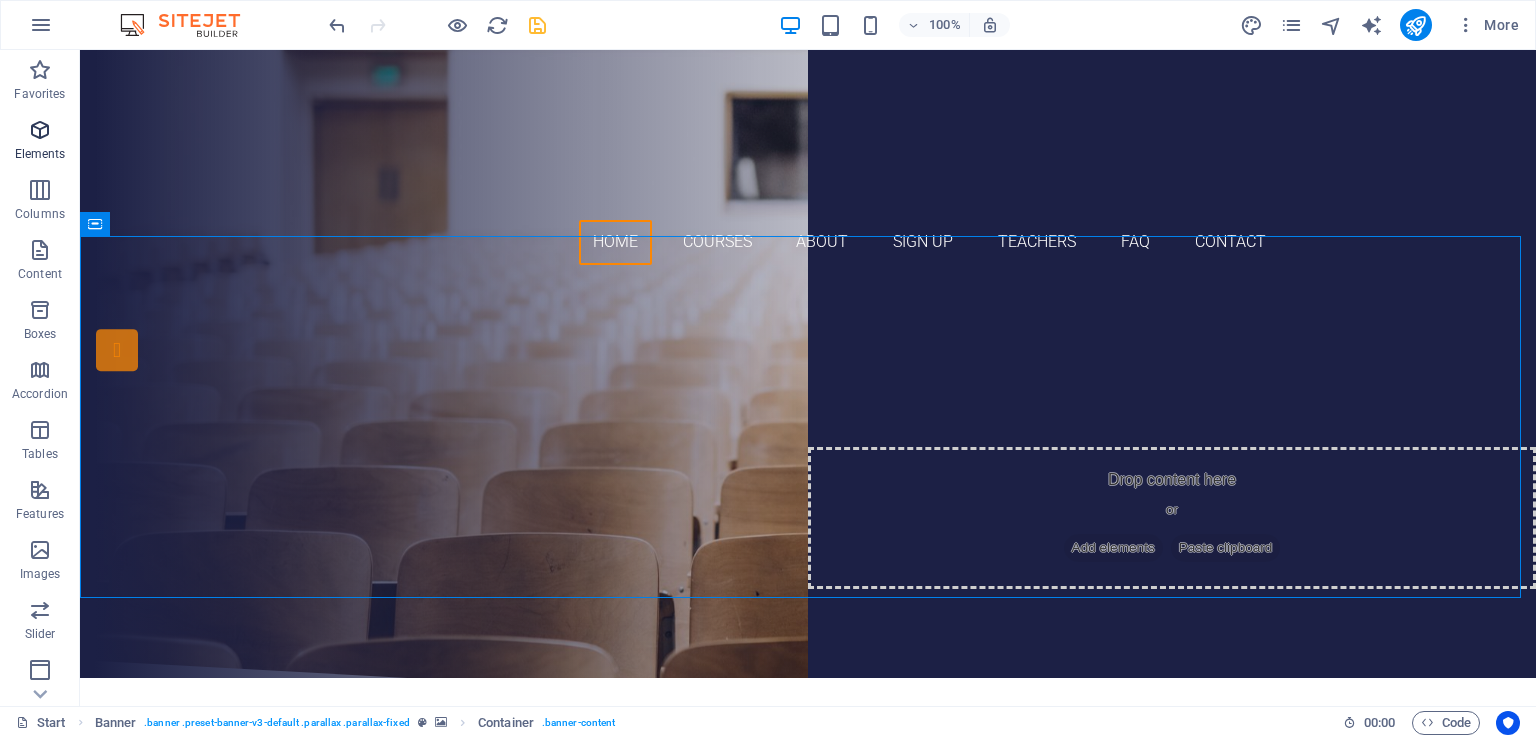 click on "Elements" at bounding box center (40, 154) 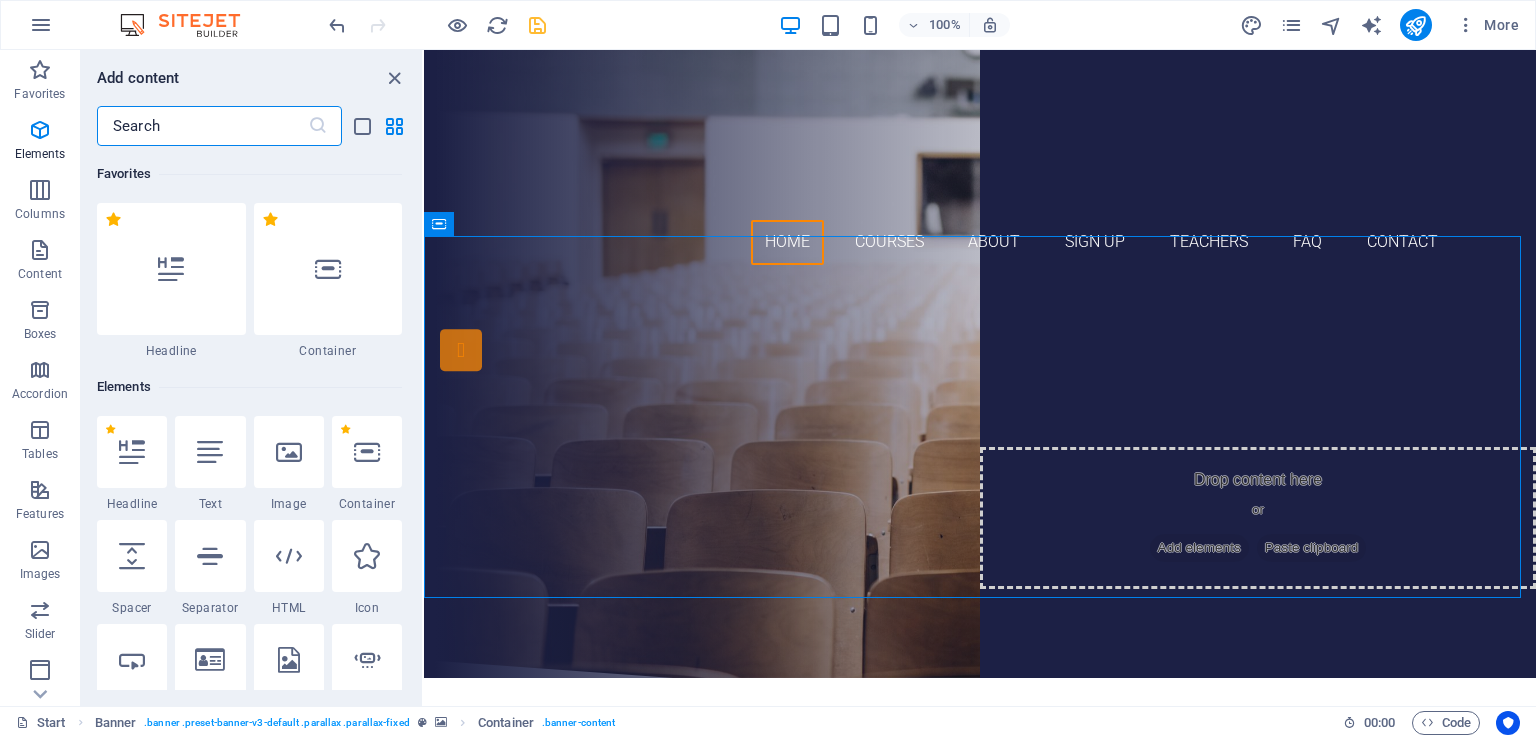 scroll, scrollTop: 212, scrollLeft: 0, axis: vertical 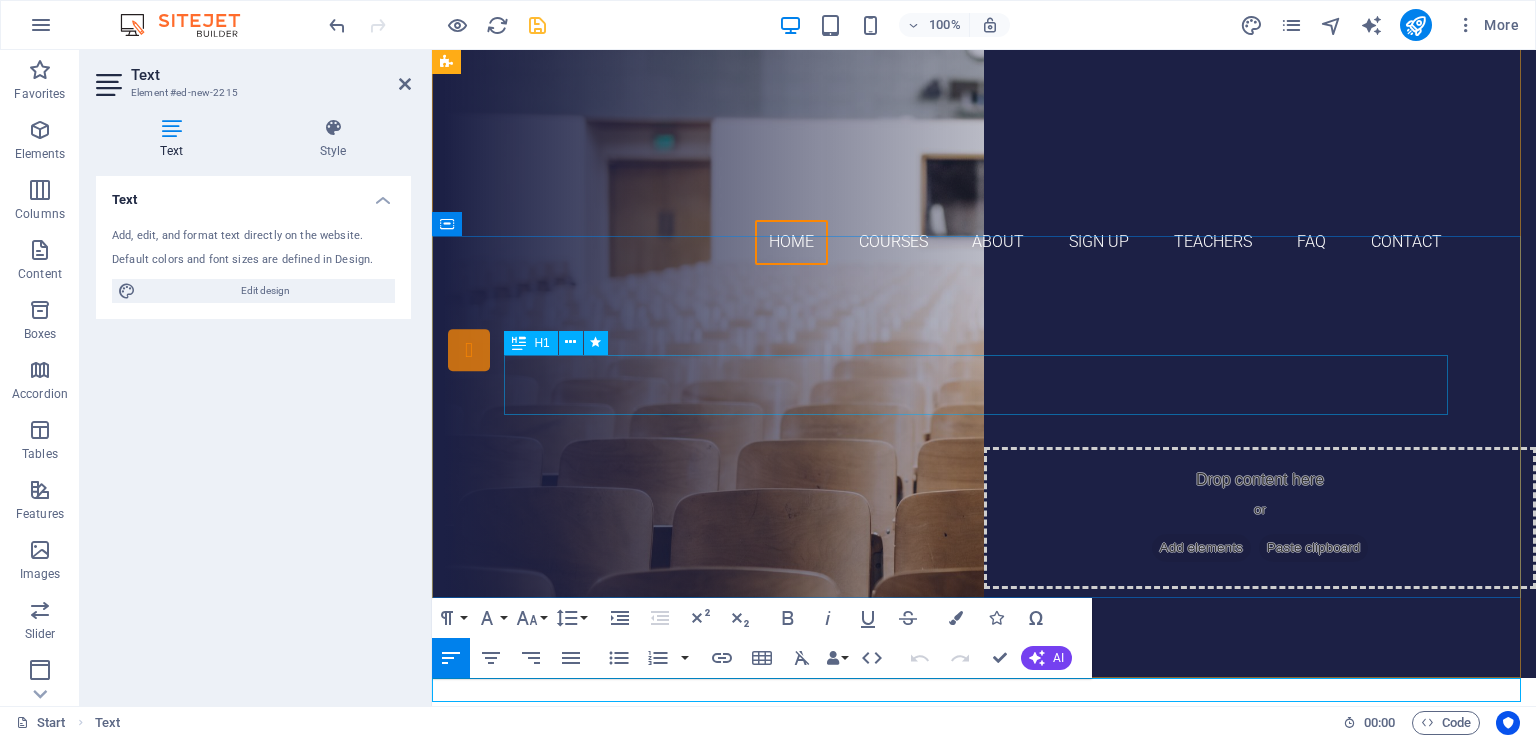 click on "[INSTITUTION_NAME] B.ED. COLLEGE" at bounding box center [984, 407] 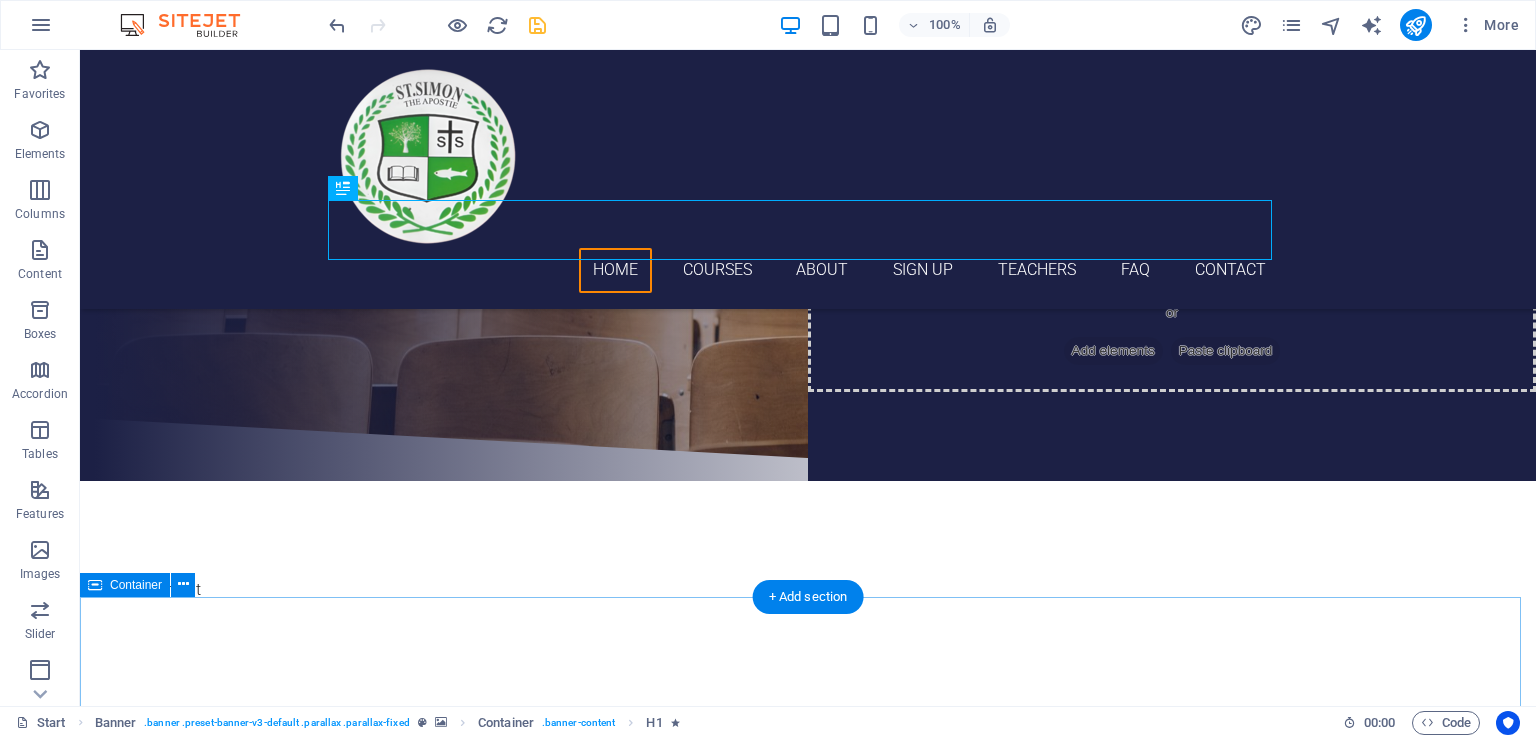 scroll, scrollTop: 228, scrollLeft: 0, axis: vertical 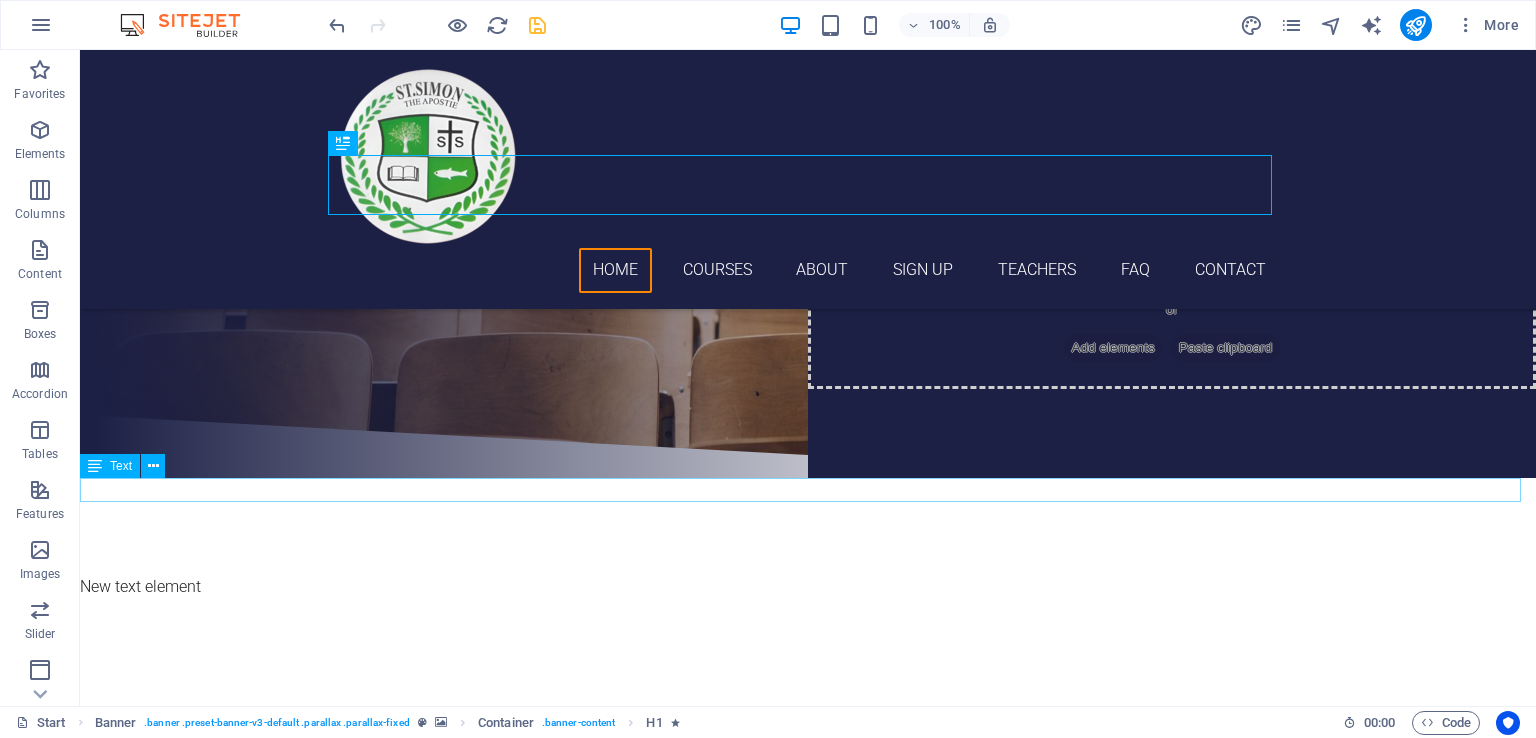 click on "New text element" at bounding box center [808, 587] 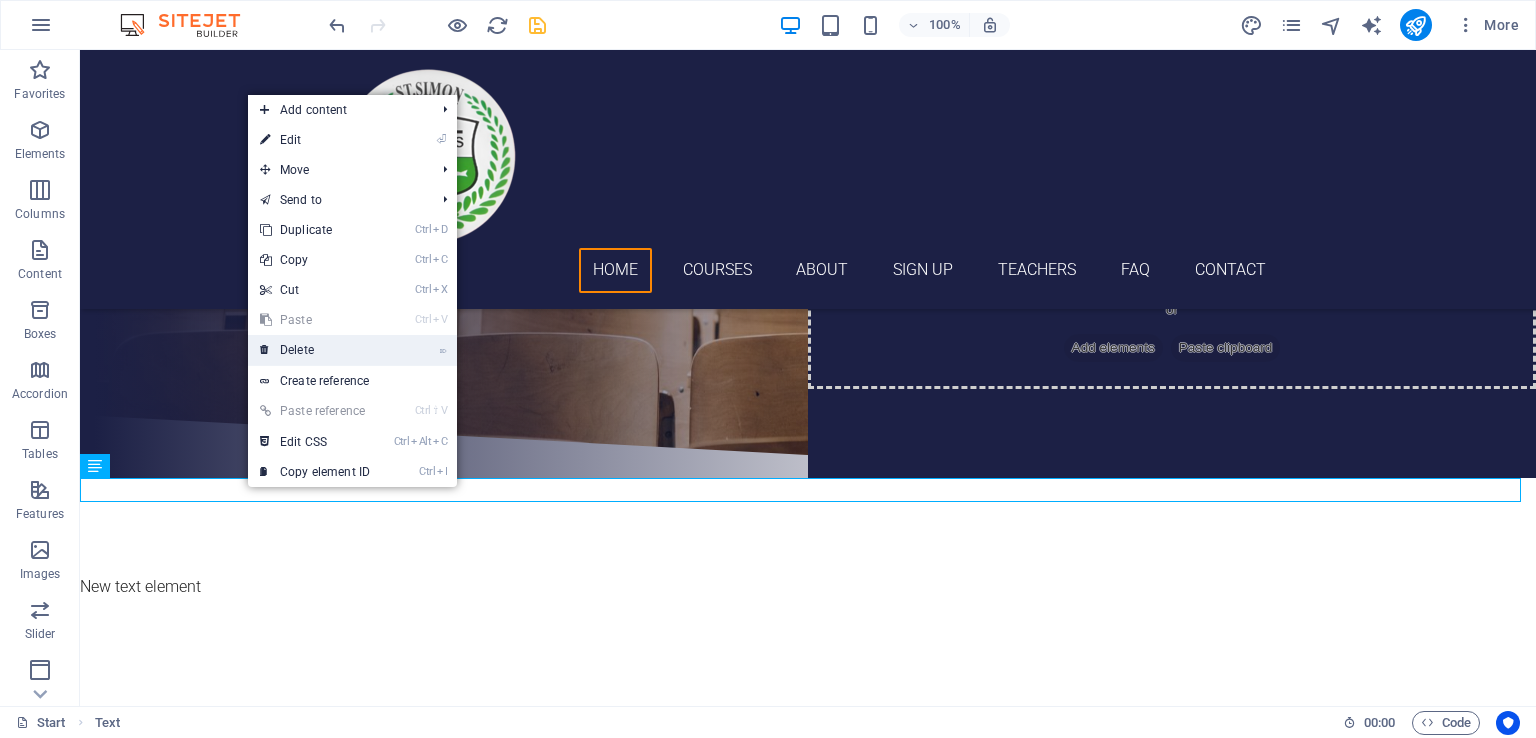 click on "⌦  Delete" at bounding box center [315, 350] 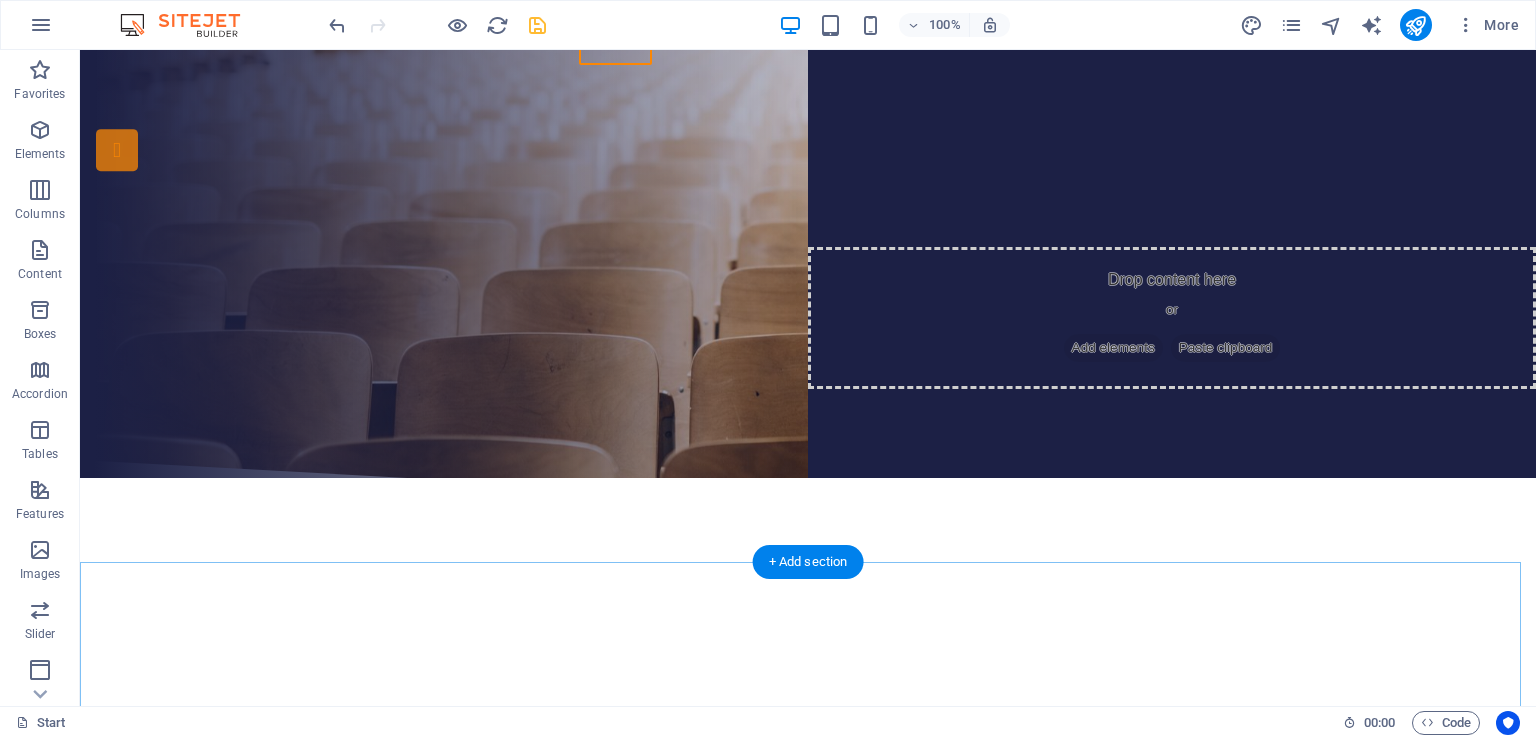 scroll, scrollTop: 28, scrollLeft: 0, axis: vertical 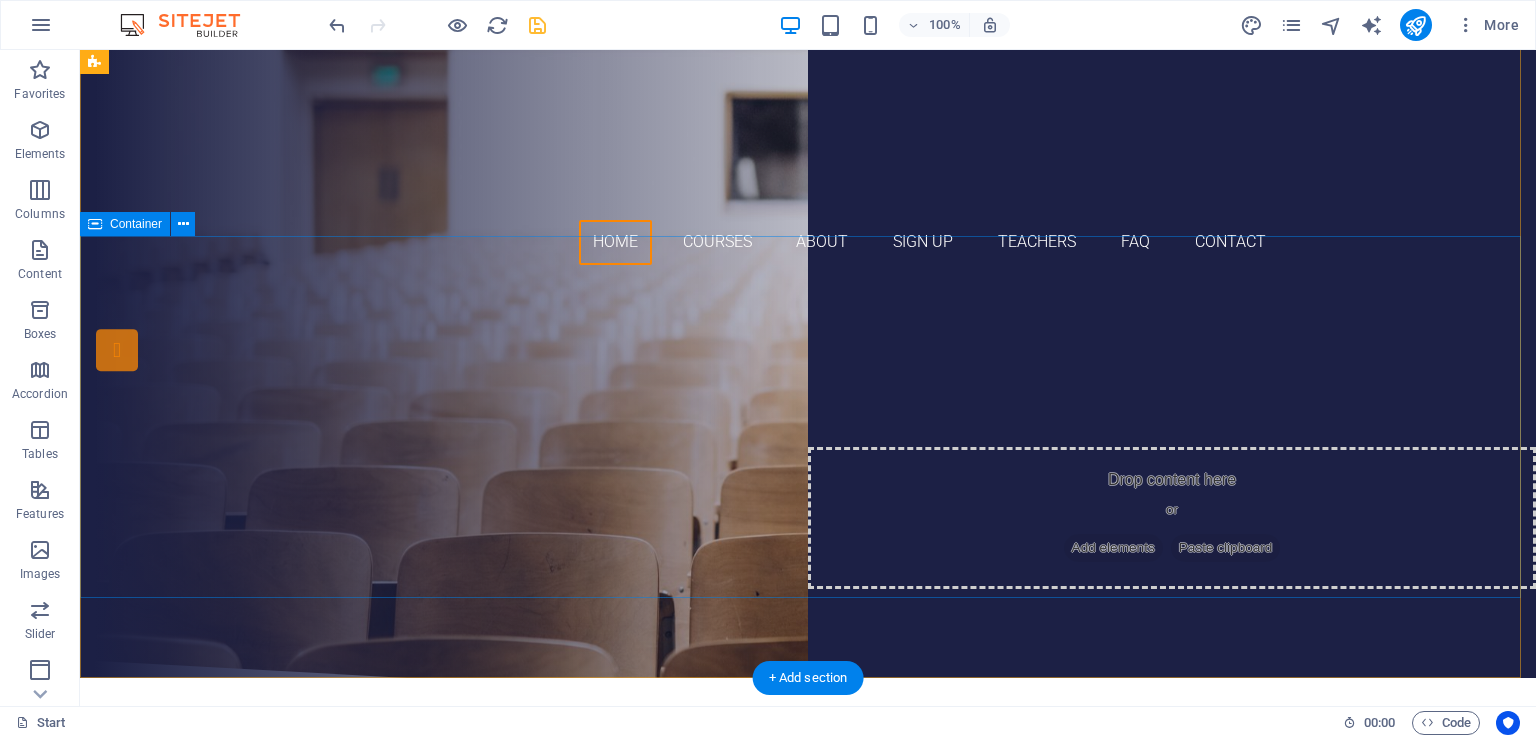 click on "SANJAY SINHA B.ED. COLLEGE B.ED. D.EL.ED" at bounding box center (808, 470) 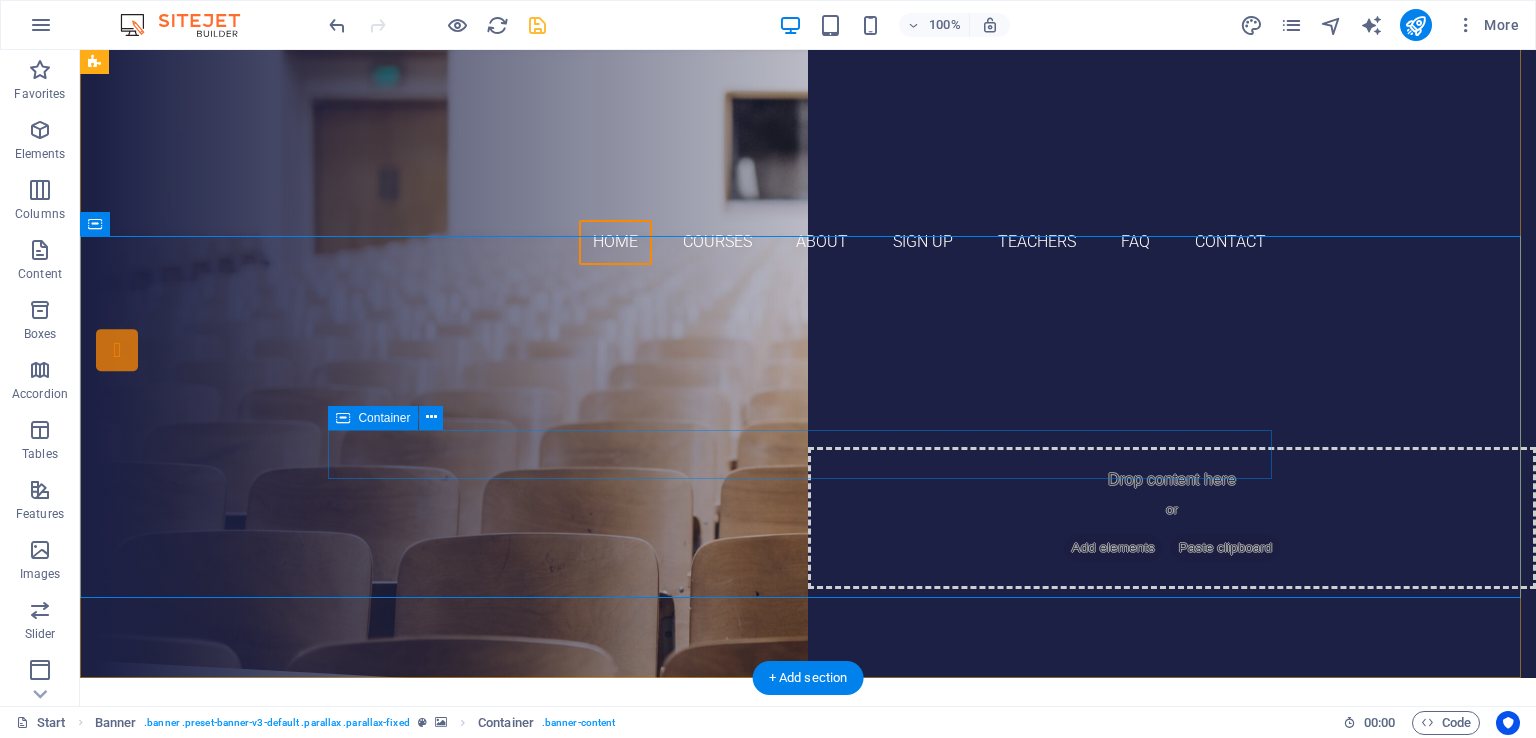 click on "B.ED. D.EL.ED" at bounding box center (808, 508) 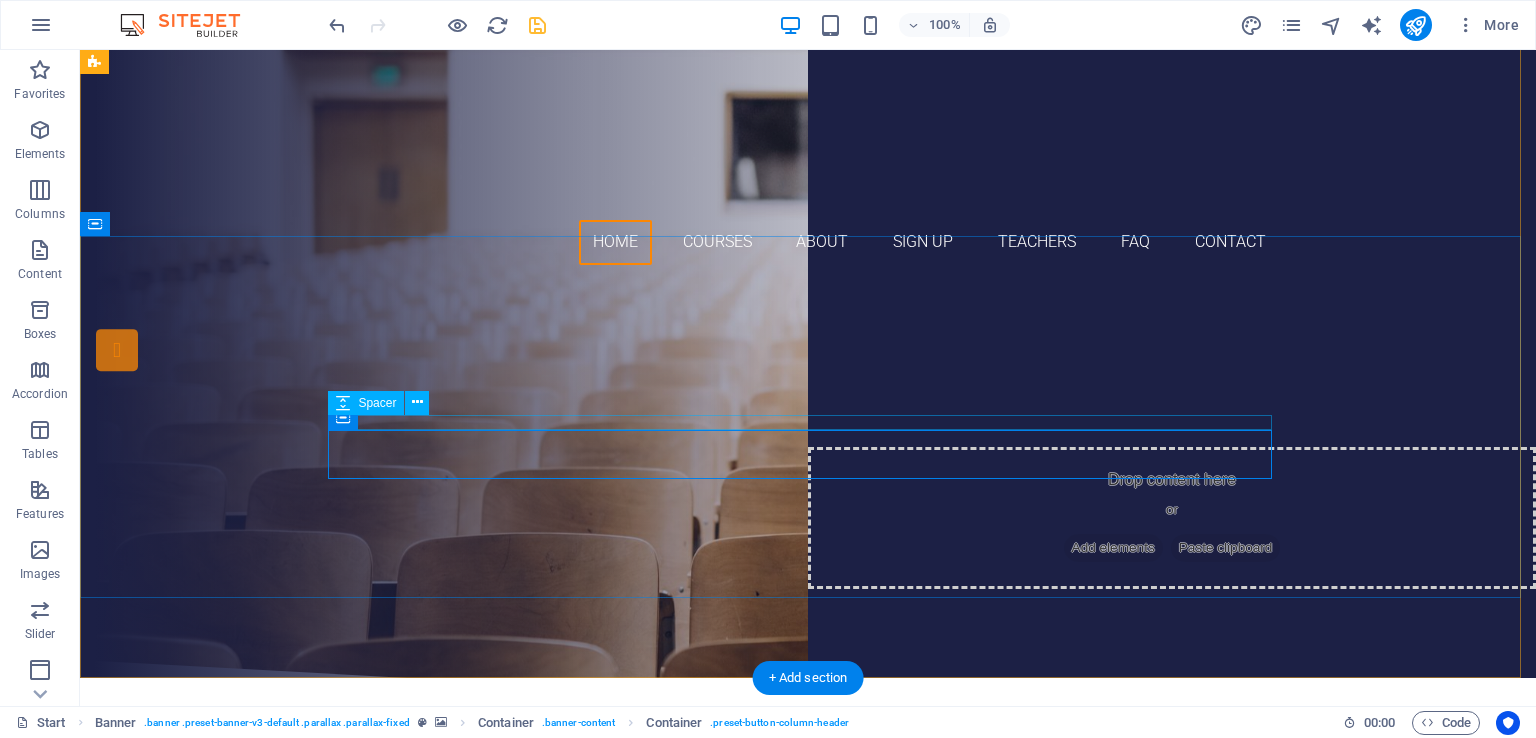 click at bounding box center [808, 444] 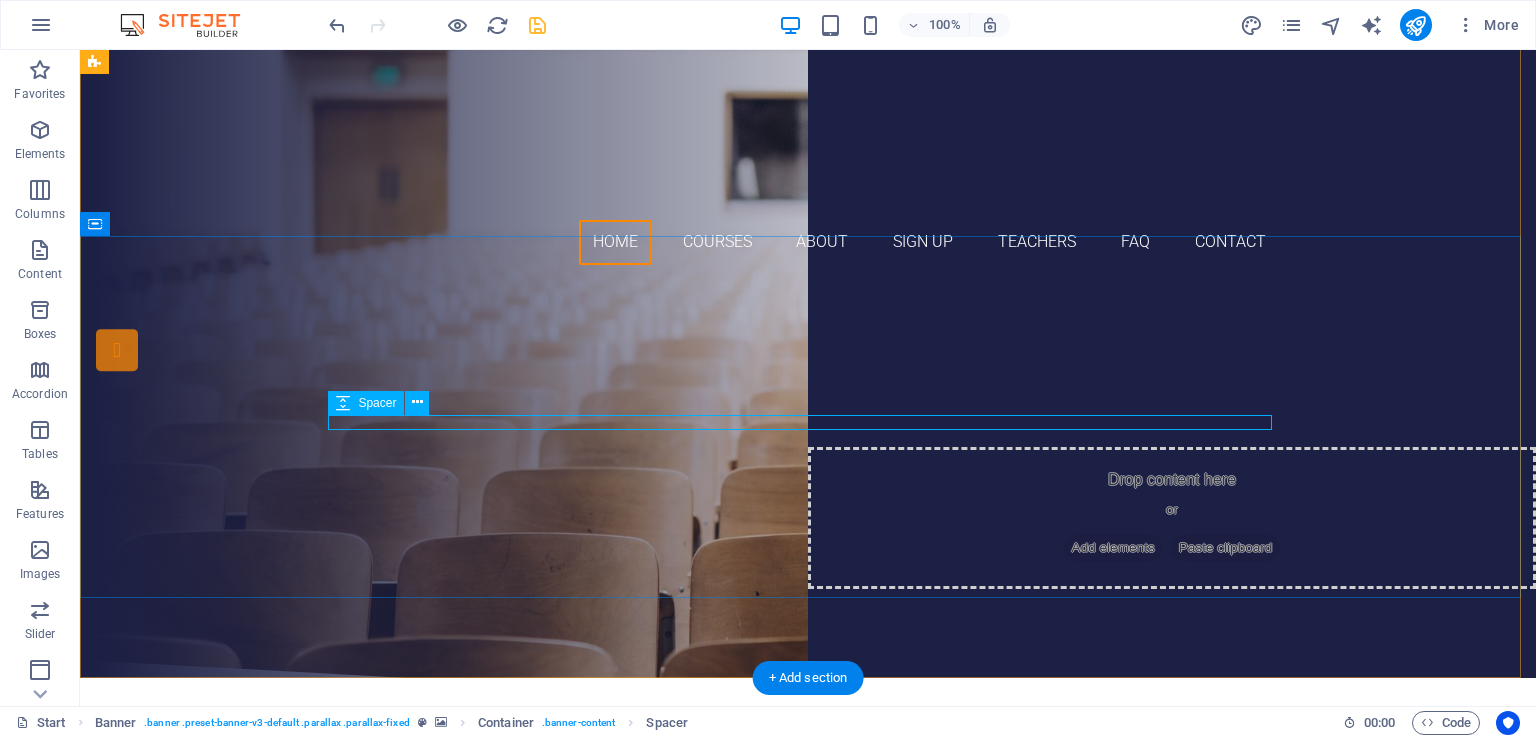 click at bounding box center [808, 444] 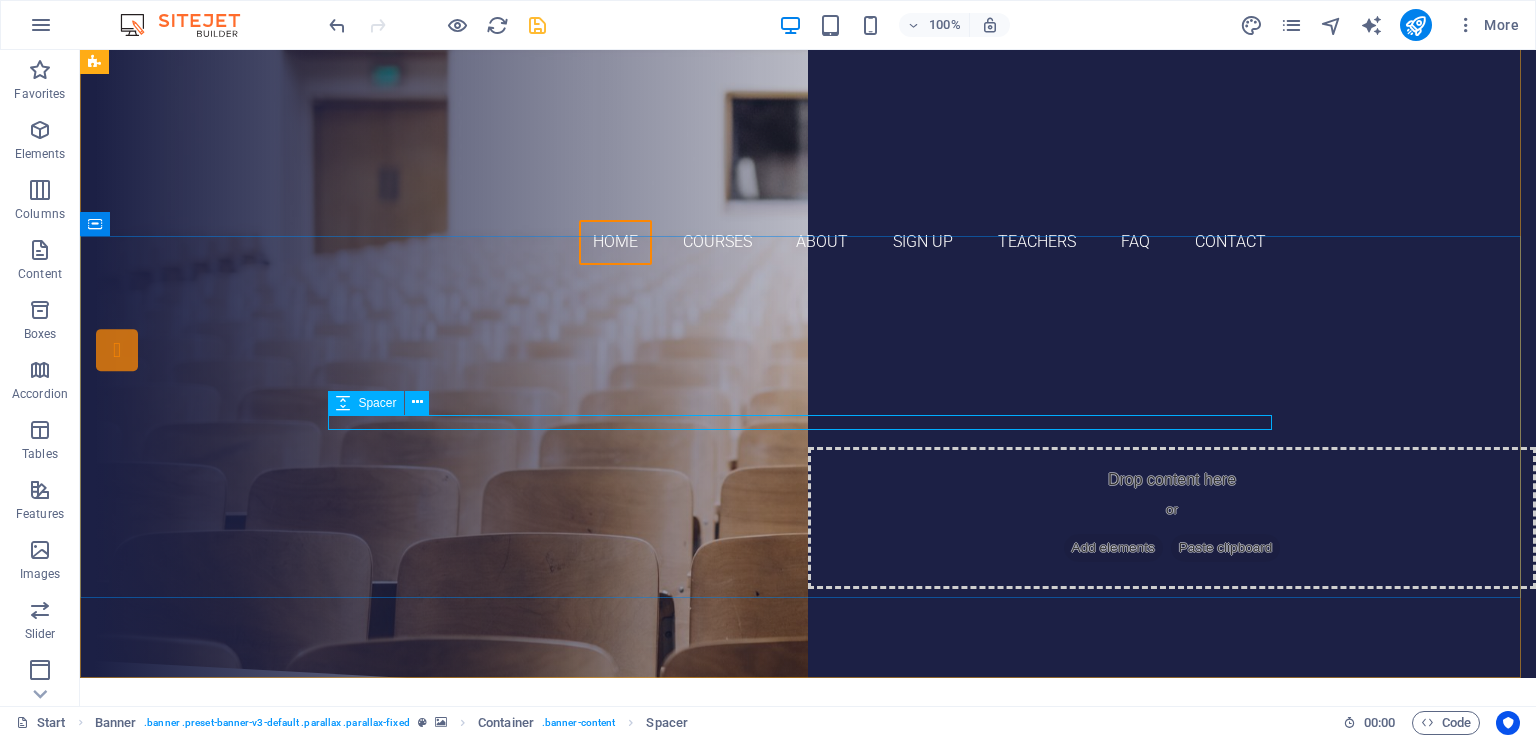 click at bounding box center (343, 403) 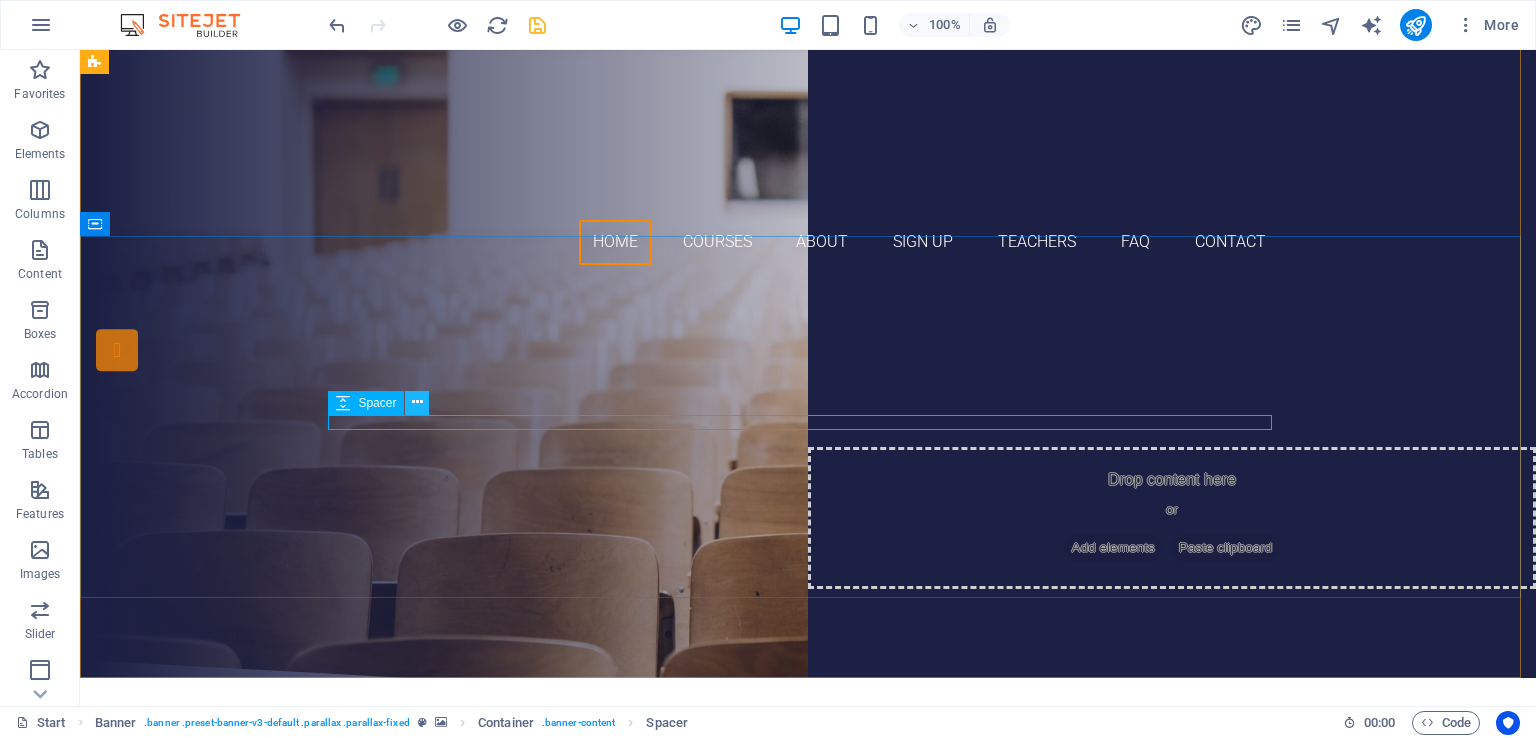 click at bounding box center (417, 402) 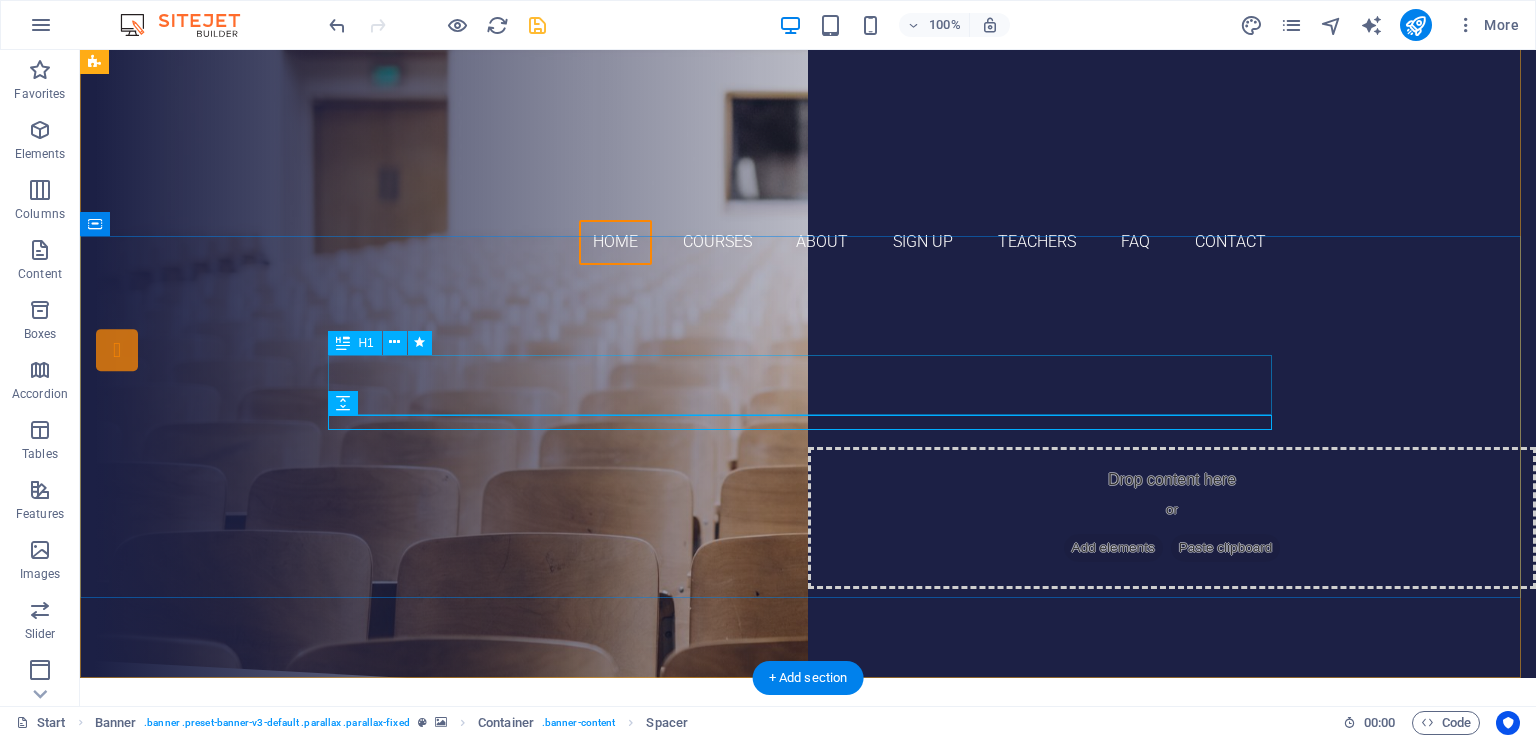 click on "[INSTITUTION_NAME] B.ED. COLLEGE" at bounding box center [808, 407] 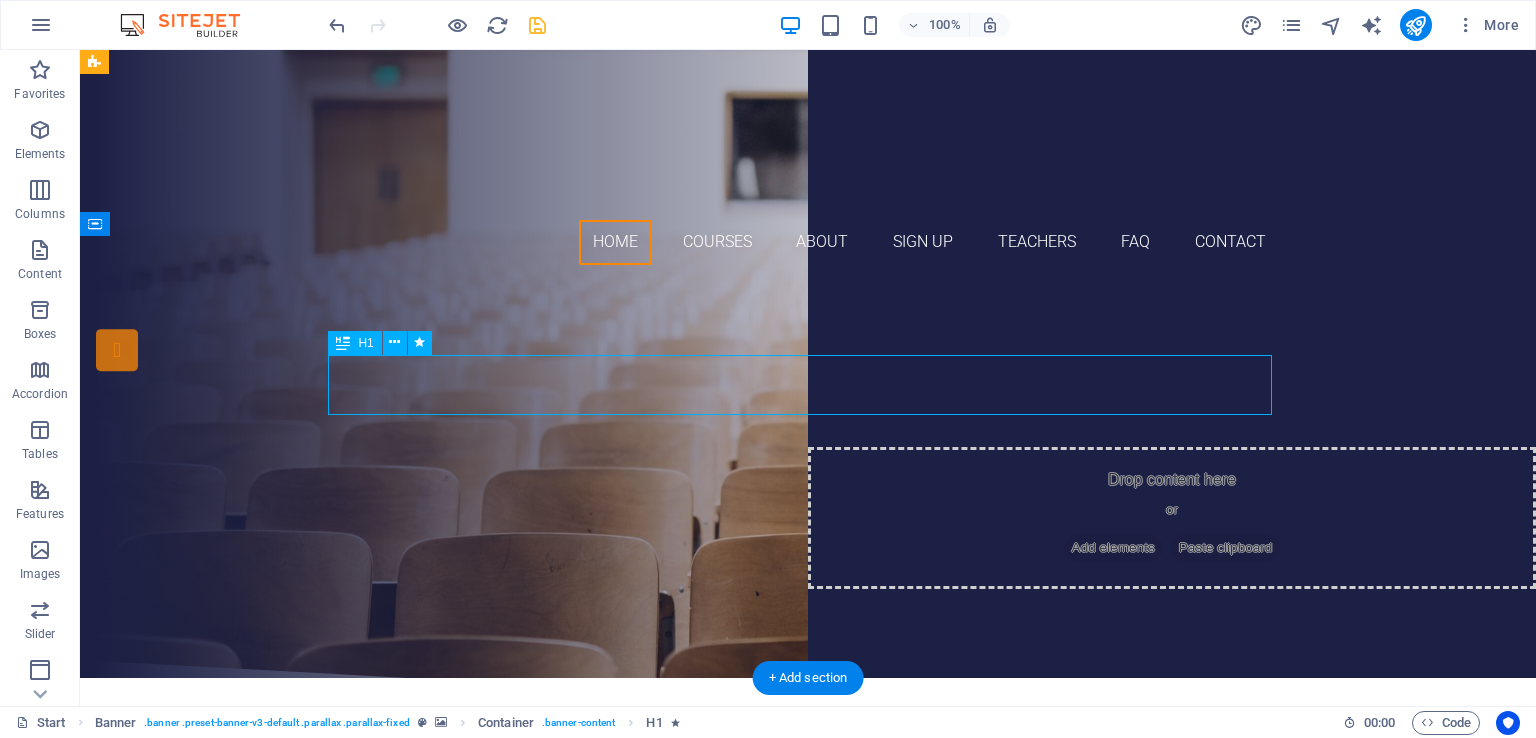 click on "[INSTITUTION_NAME] B.ED. COLLEGE" at bounding box center [808, 407] 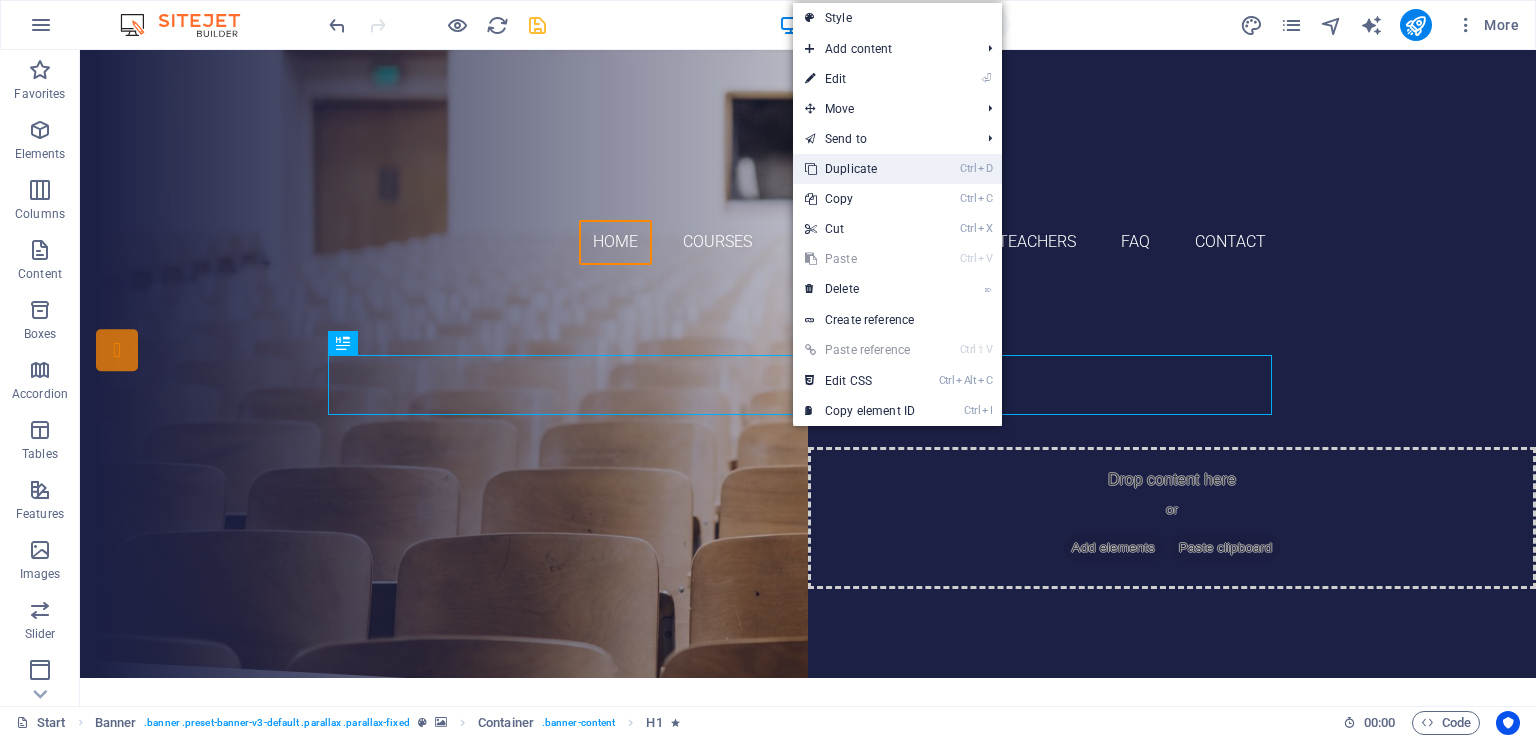 click on "Ctrl D  Duplicate" at bounding box center [860, 169] 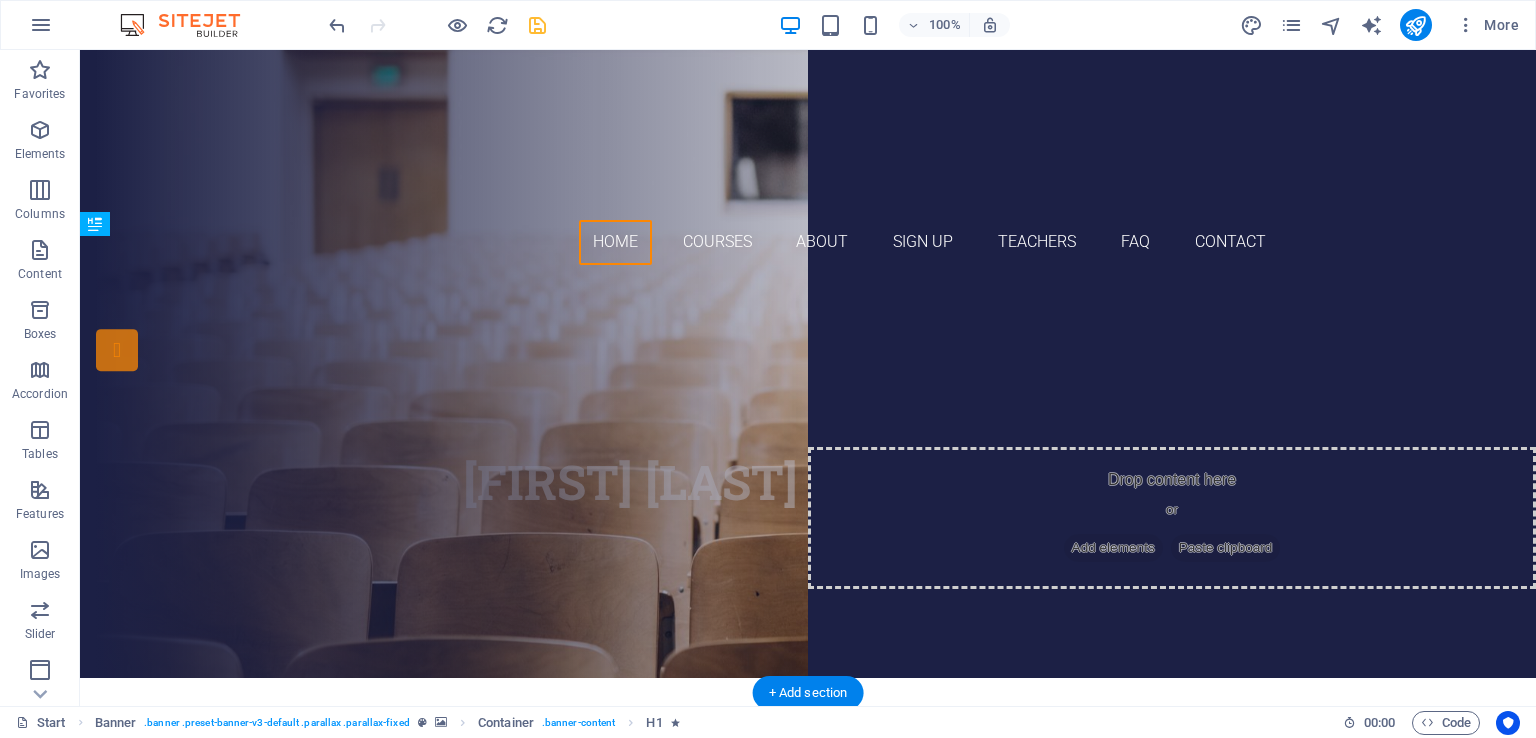 drag, startPoint x: 784, startPoint y: 421, endPoint x: 790, endPoint y: 465, distance: 44.407207 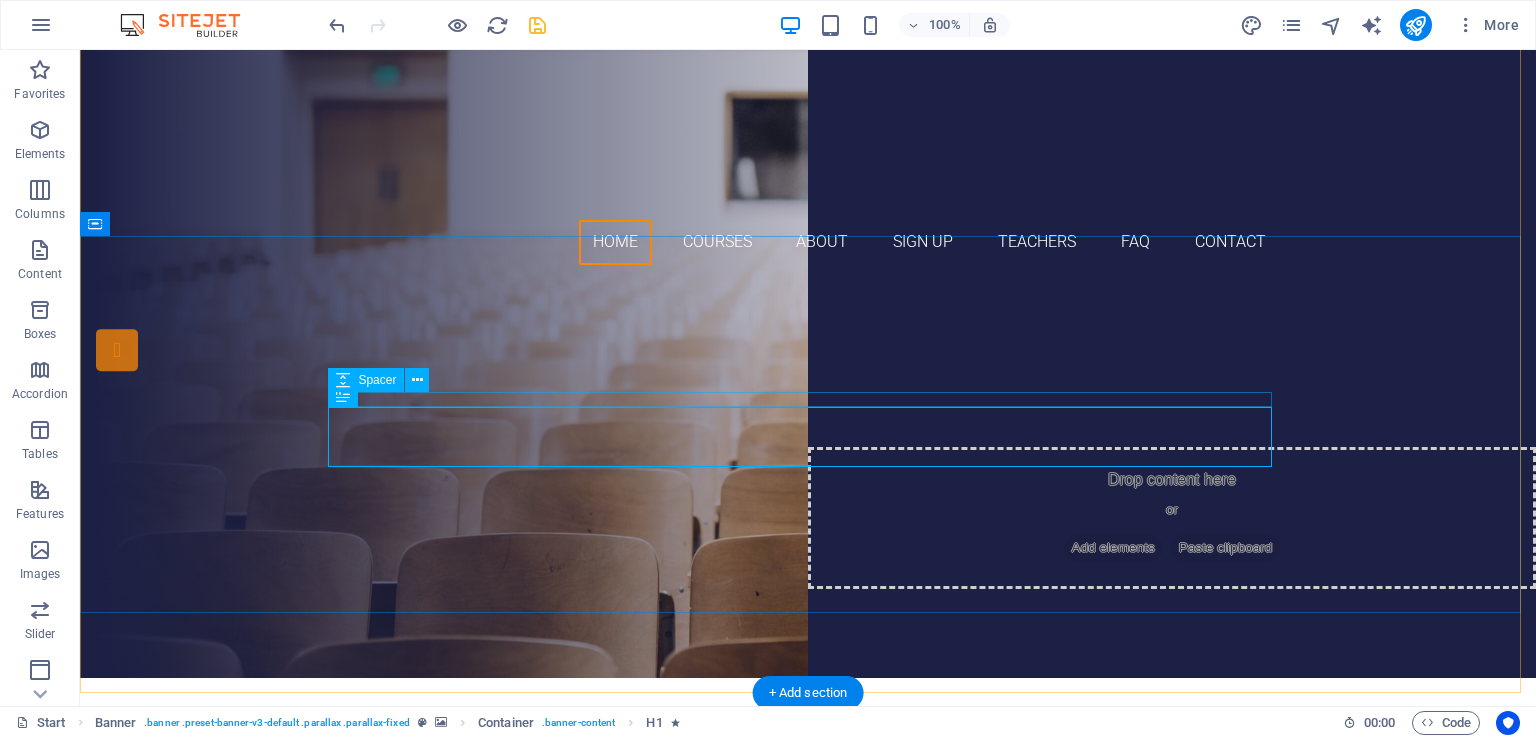 click at bounding box center (808, 444) 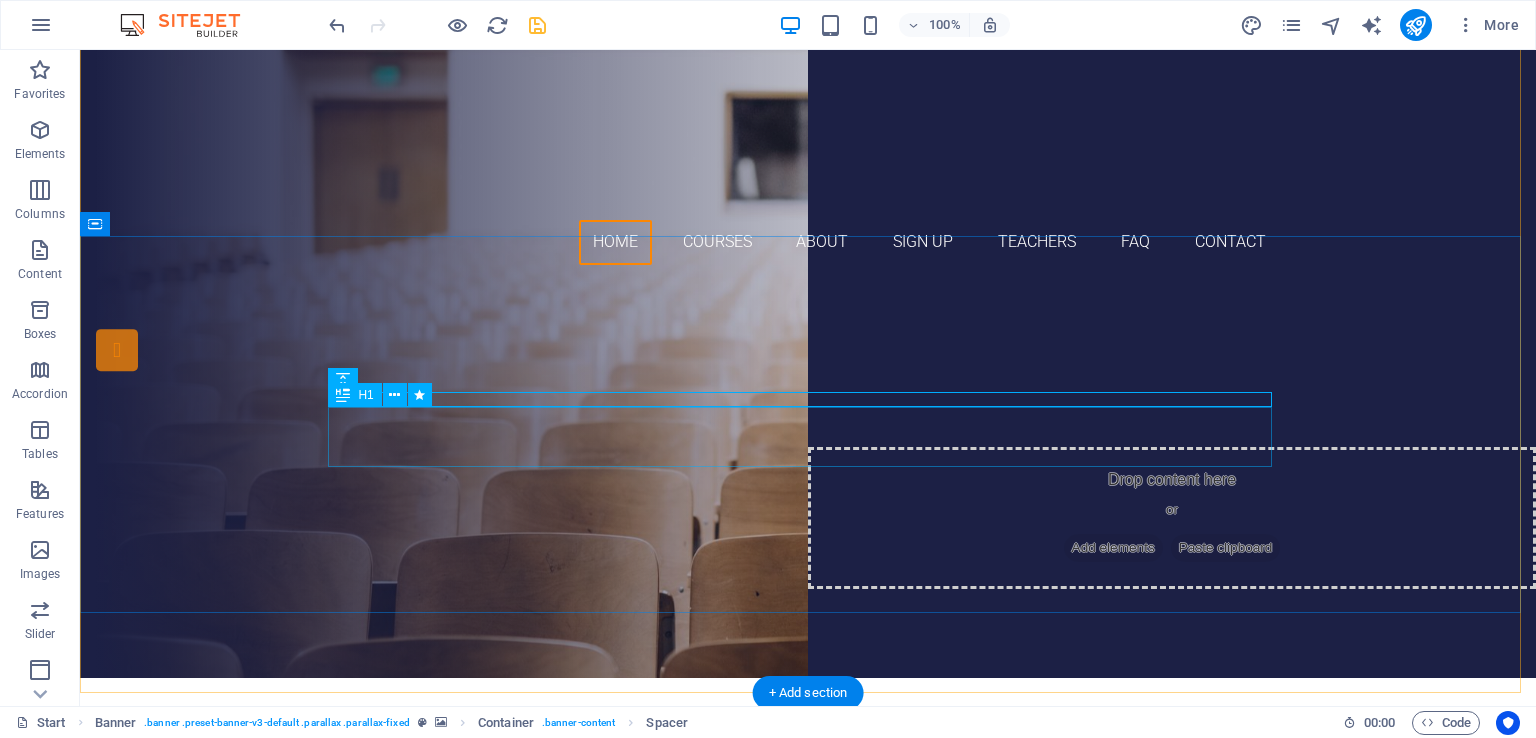 click on "[INSTITUTION_NAME] B.ED. COLLEGE" at bounding box center (808, 482) 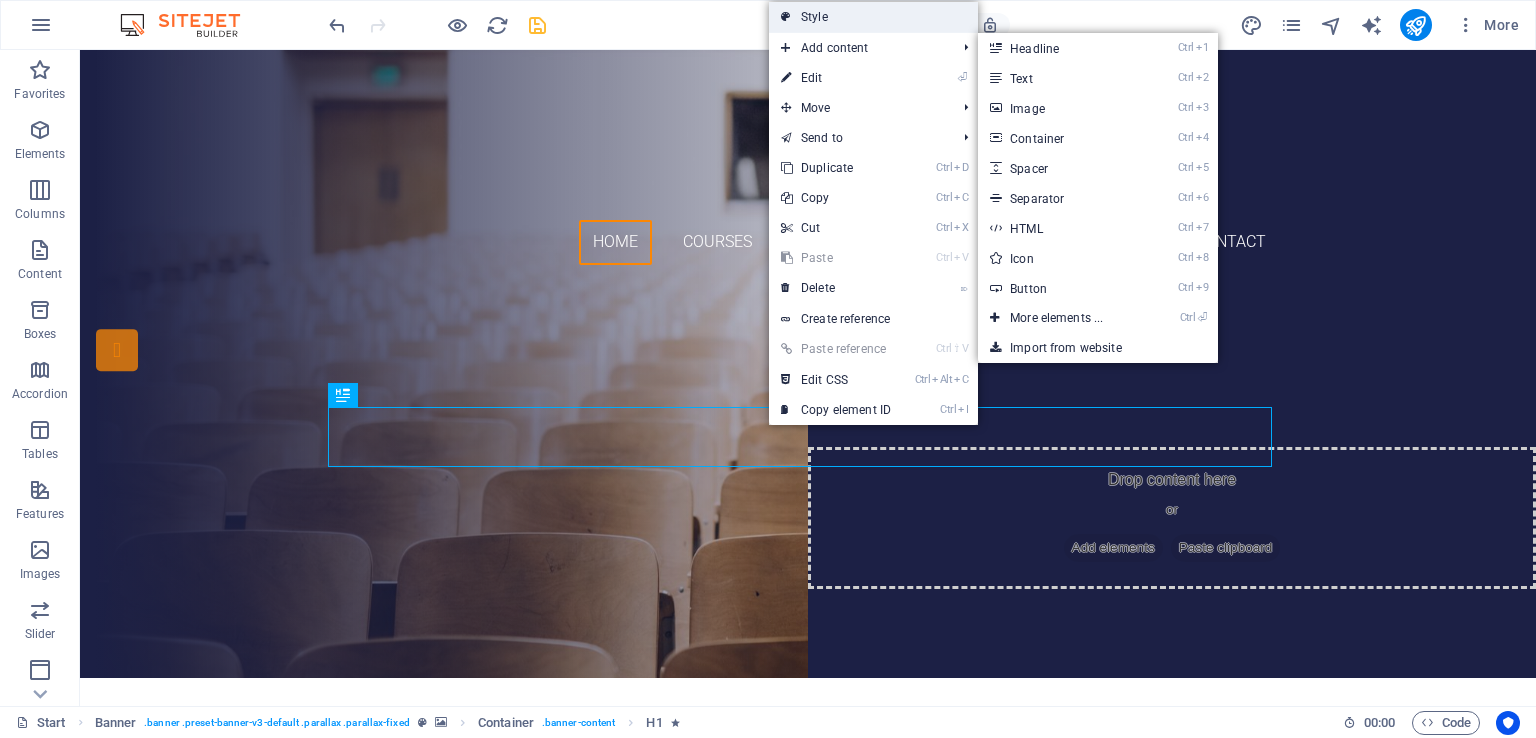 click on "Style" at bounding box center (873, 17) 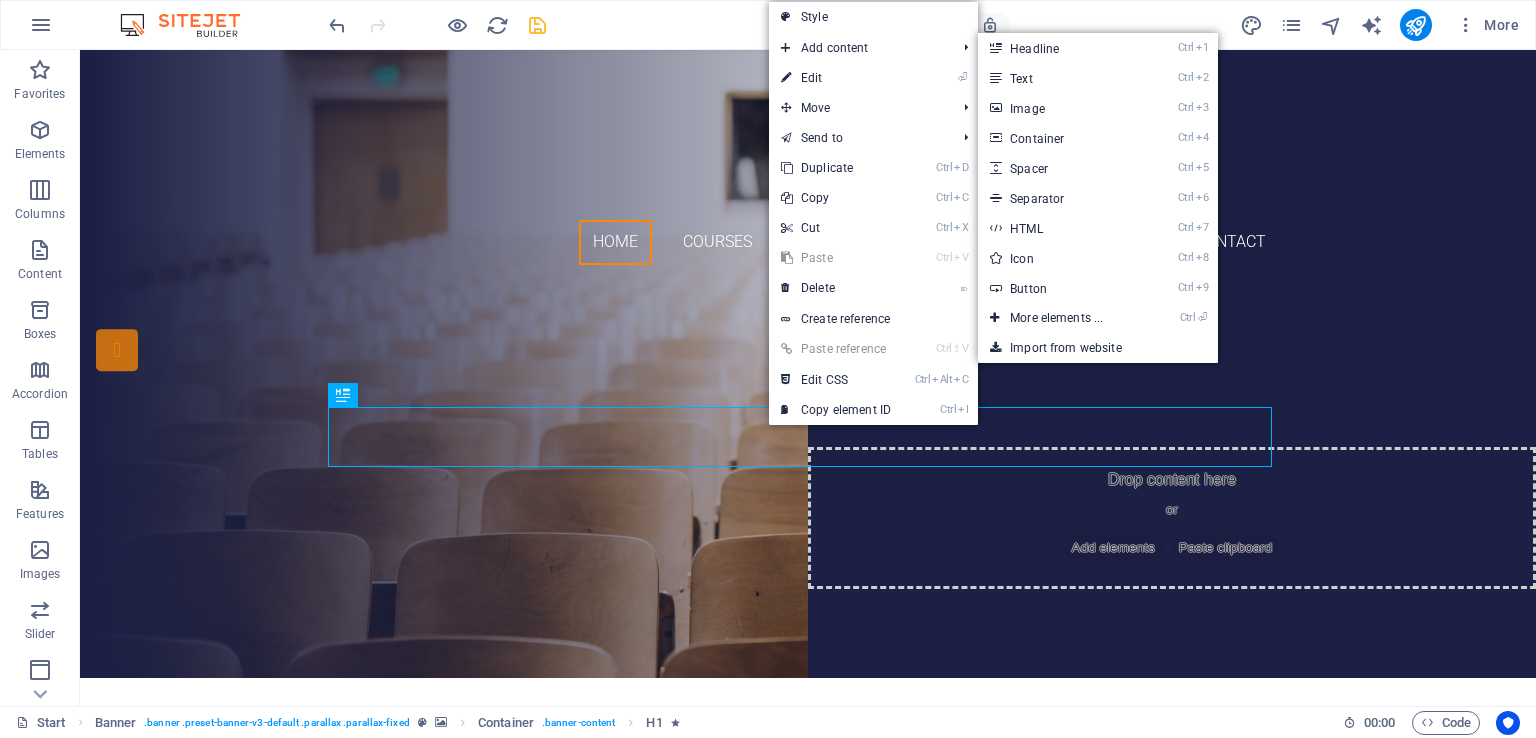 select on "vh" 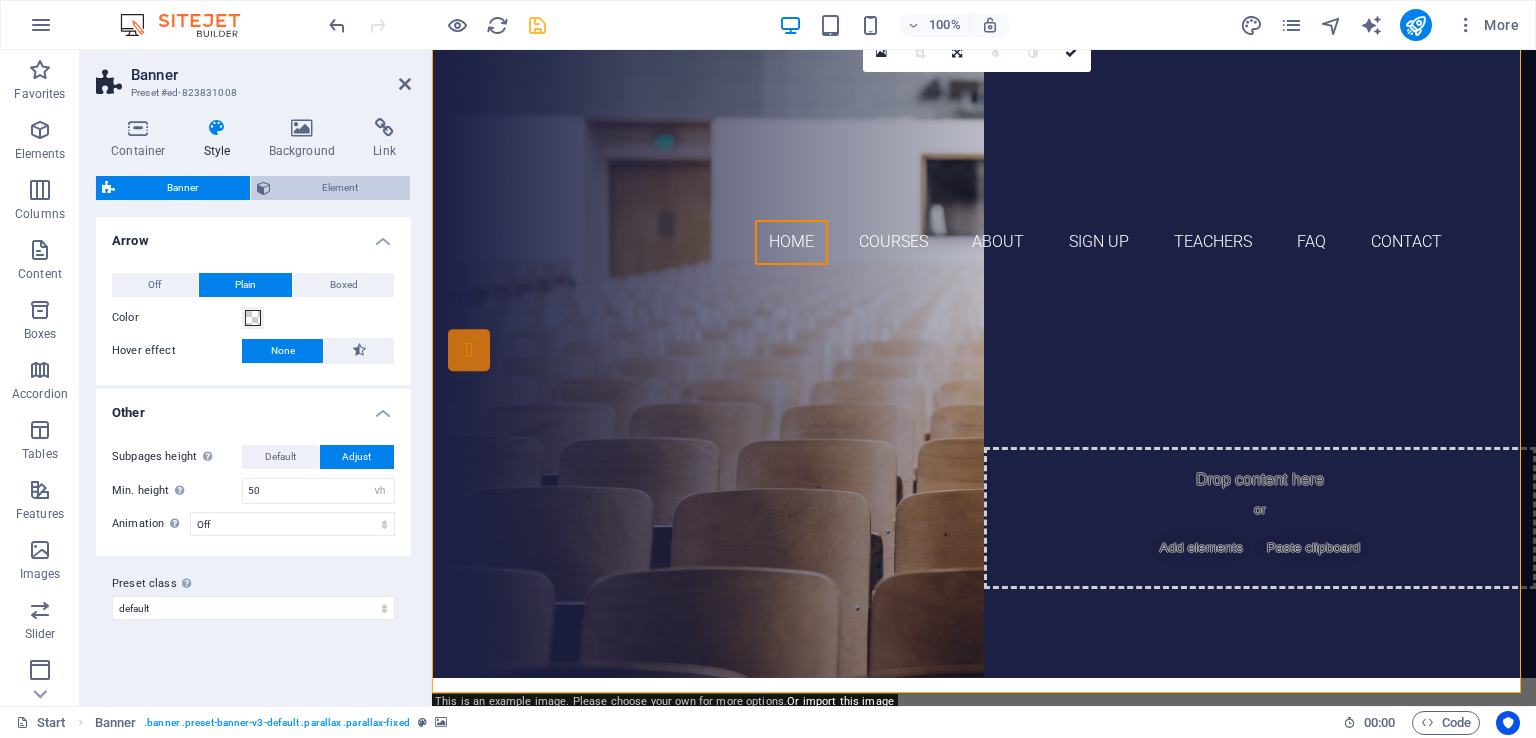 click on "Element" at bounding box center (341, 188) 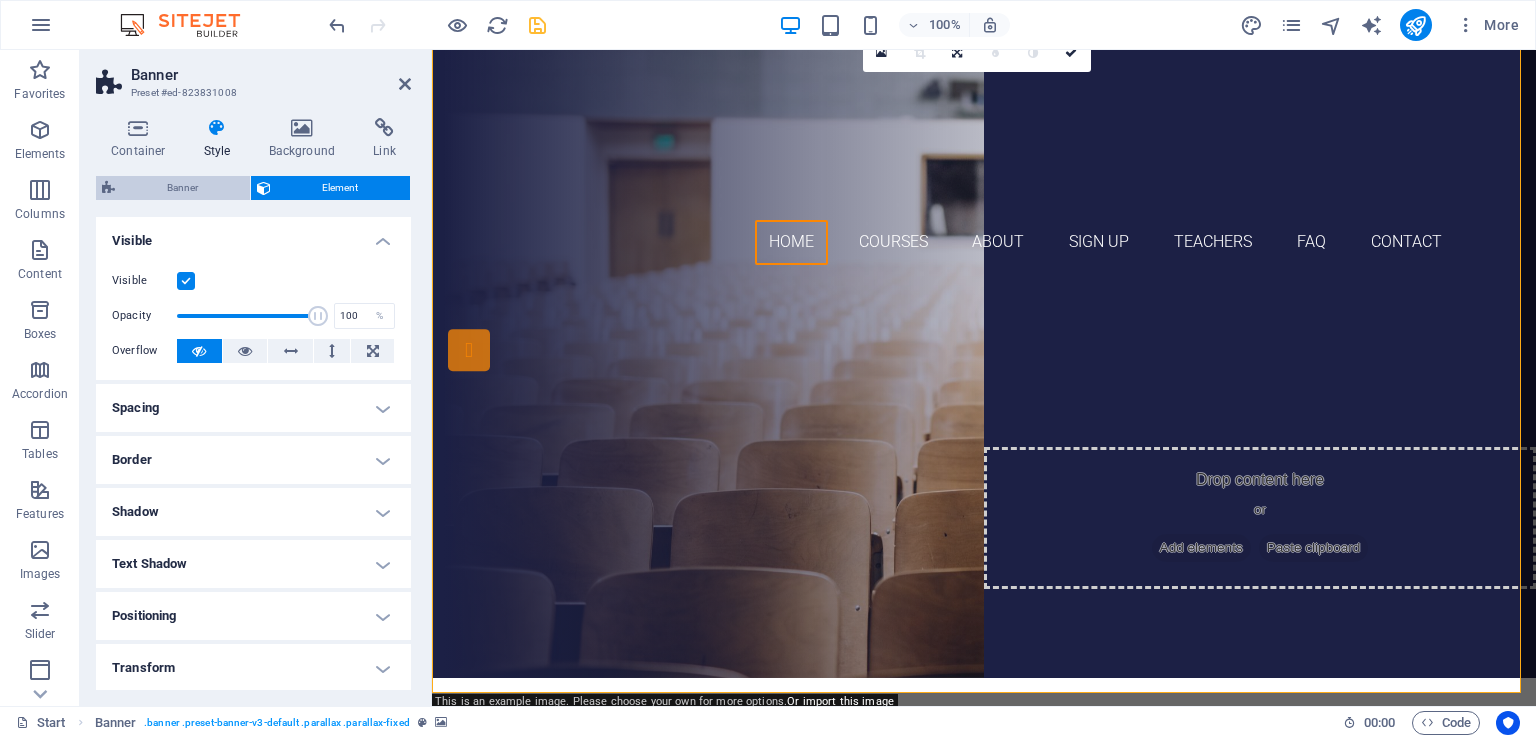 click on "Banner" at bounding box center [182, 188] 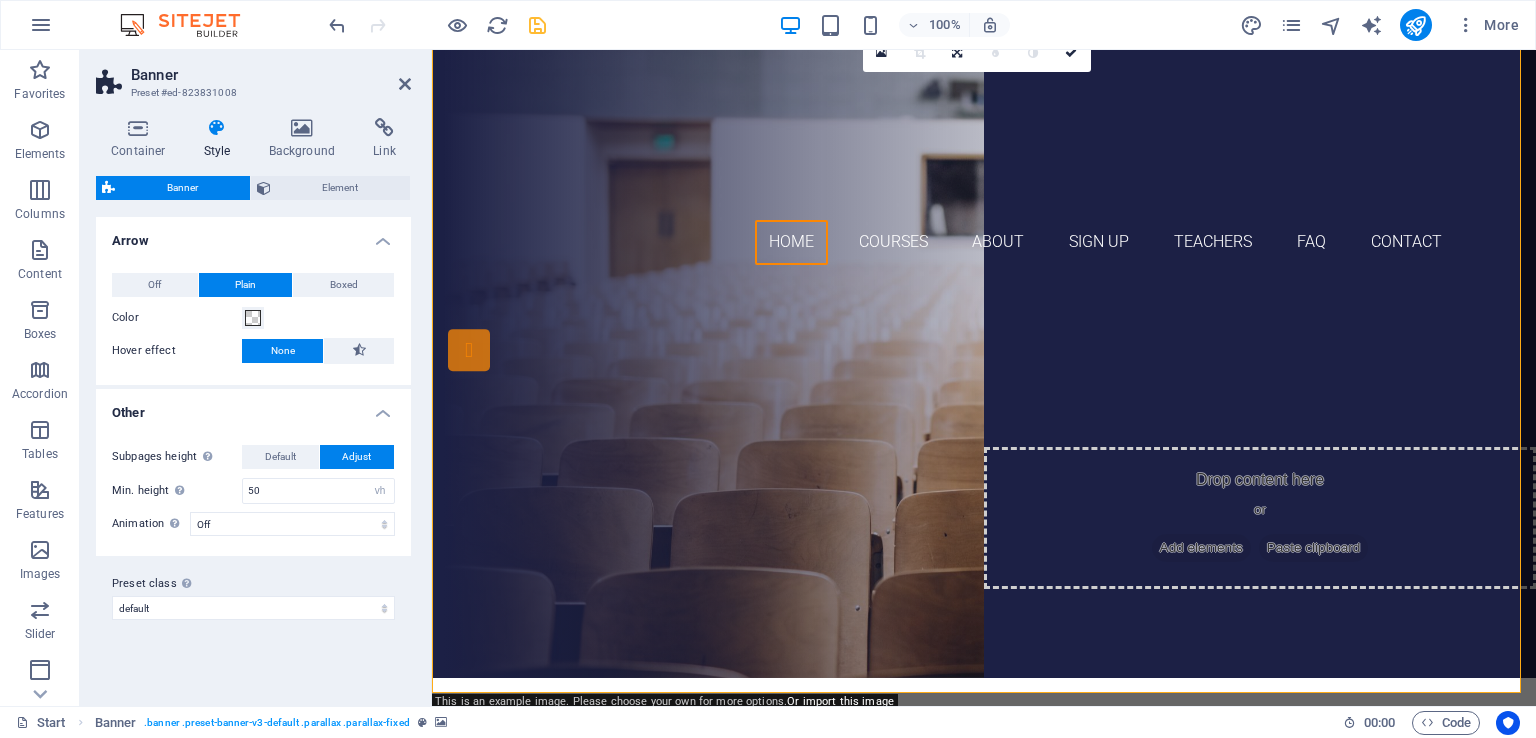click on "Style" at bounding box center (221, 139) 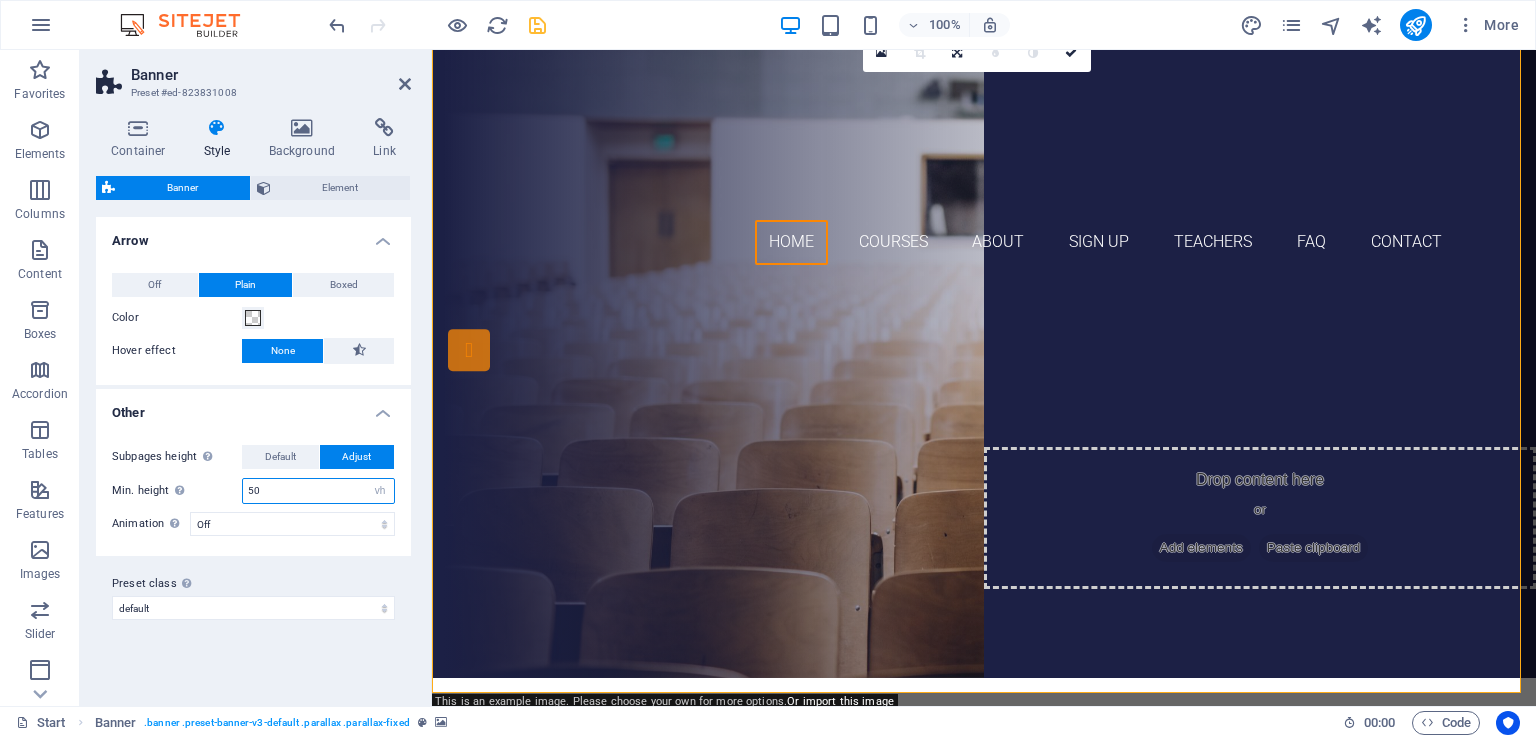 drag, startPoint x: 282, startPoint y: 490, endPoint x: 220, endPoint y: 465, distance: 66.85058 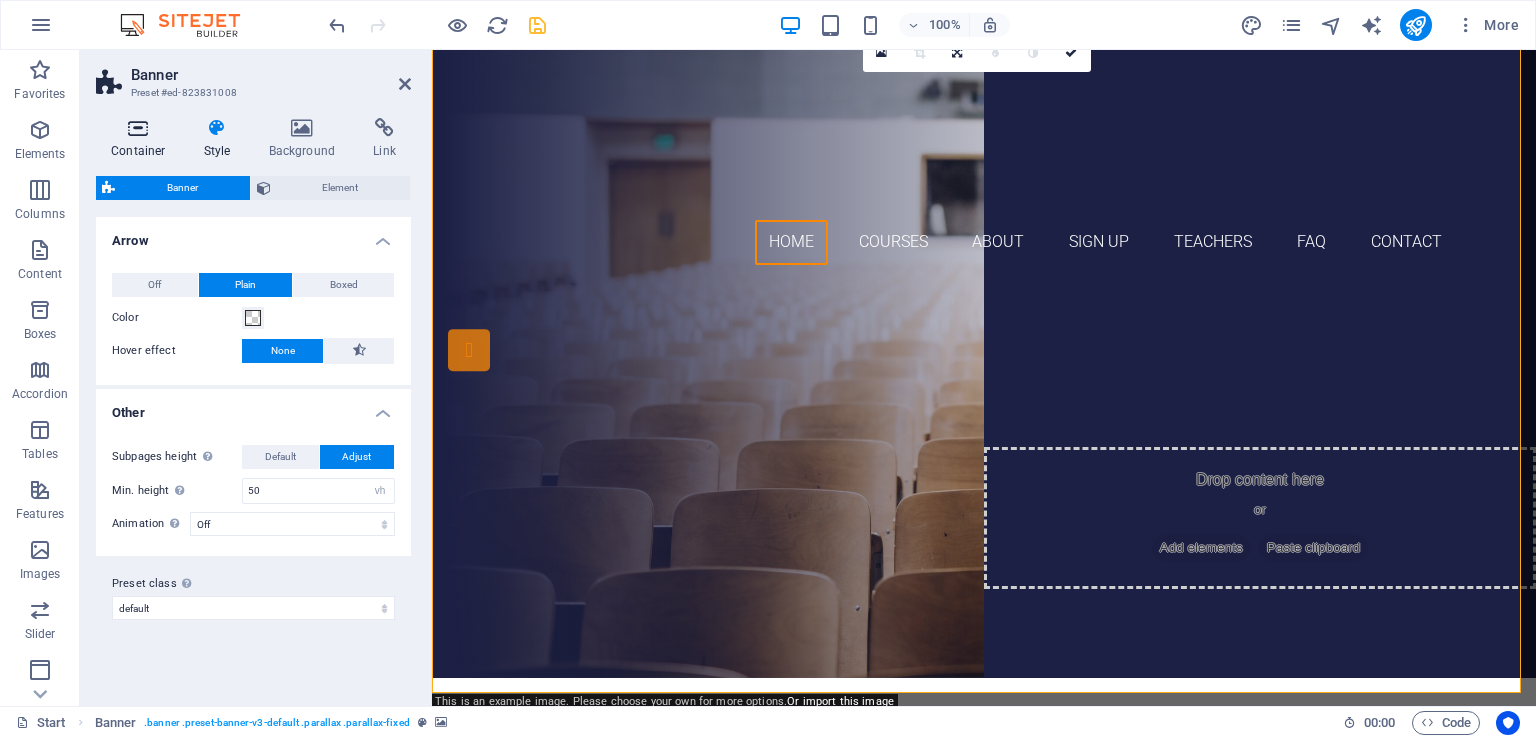 click at bounding box center [138, 128] 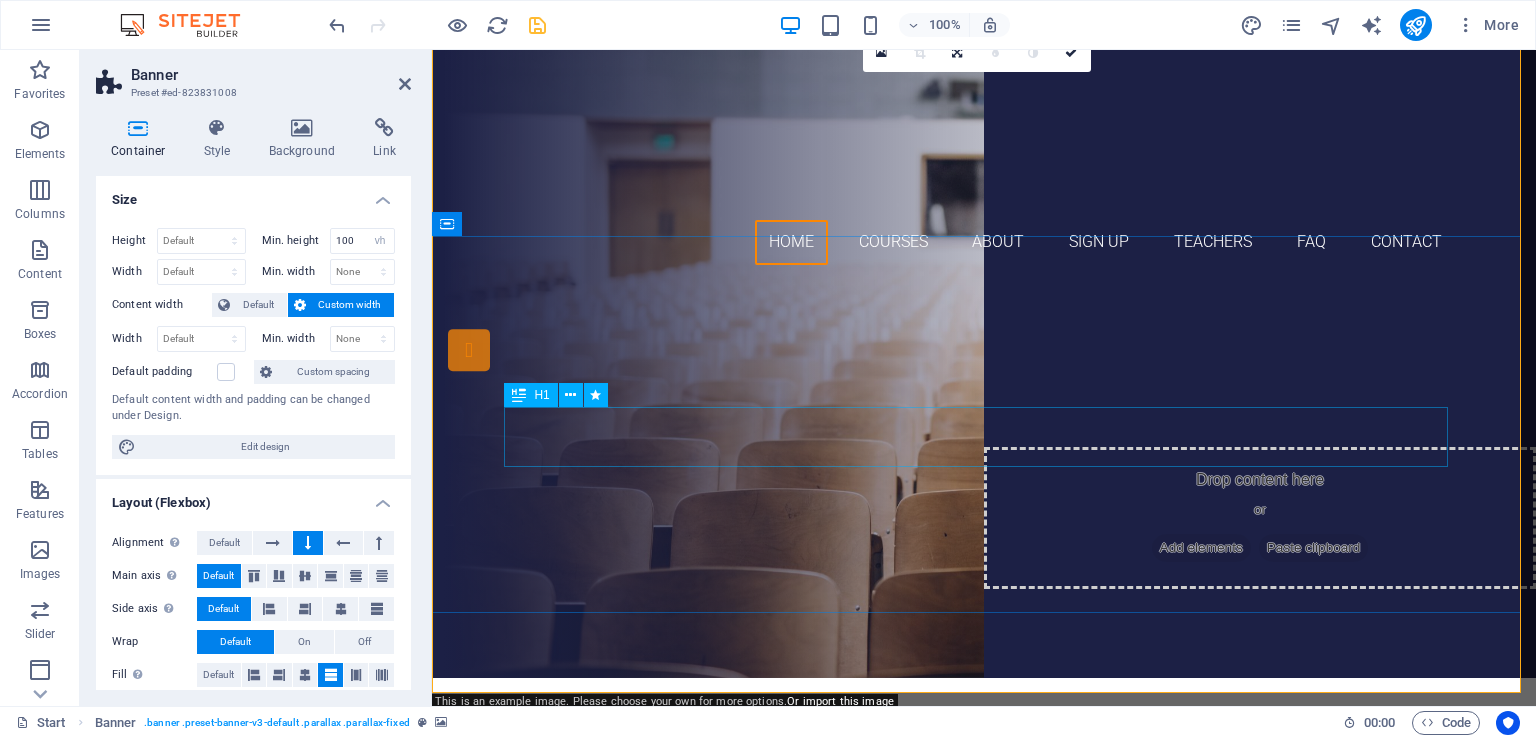 click on "[INSTITUTION_NAME] B.ED. COLLEGE" at bounding box center (984, 482) 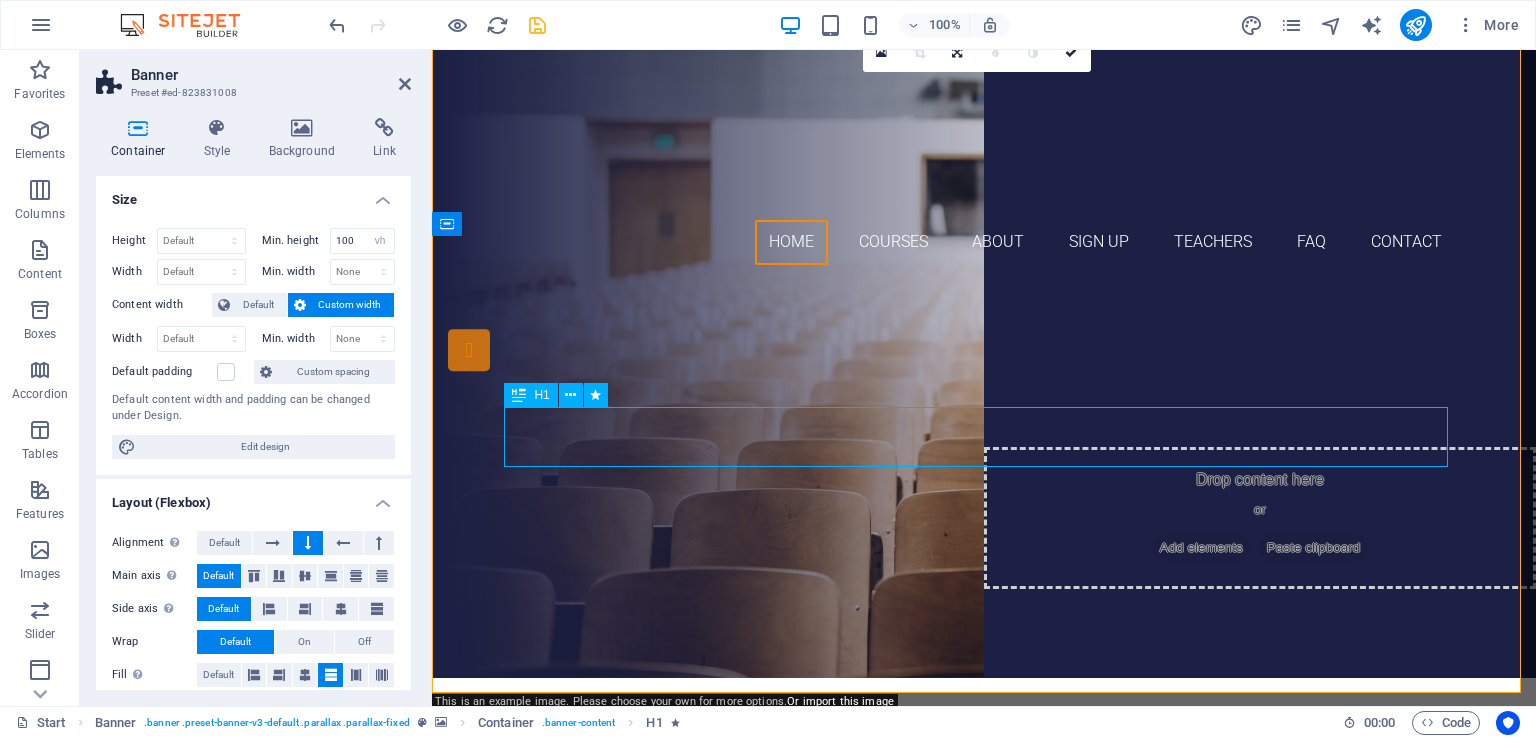 click on "[INSTITUTION_NAME] B.ED. COLLEGE" at bounding box center [984, 482] 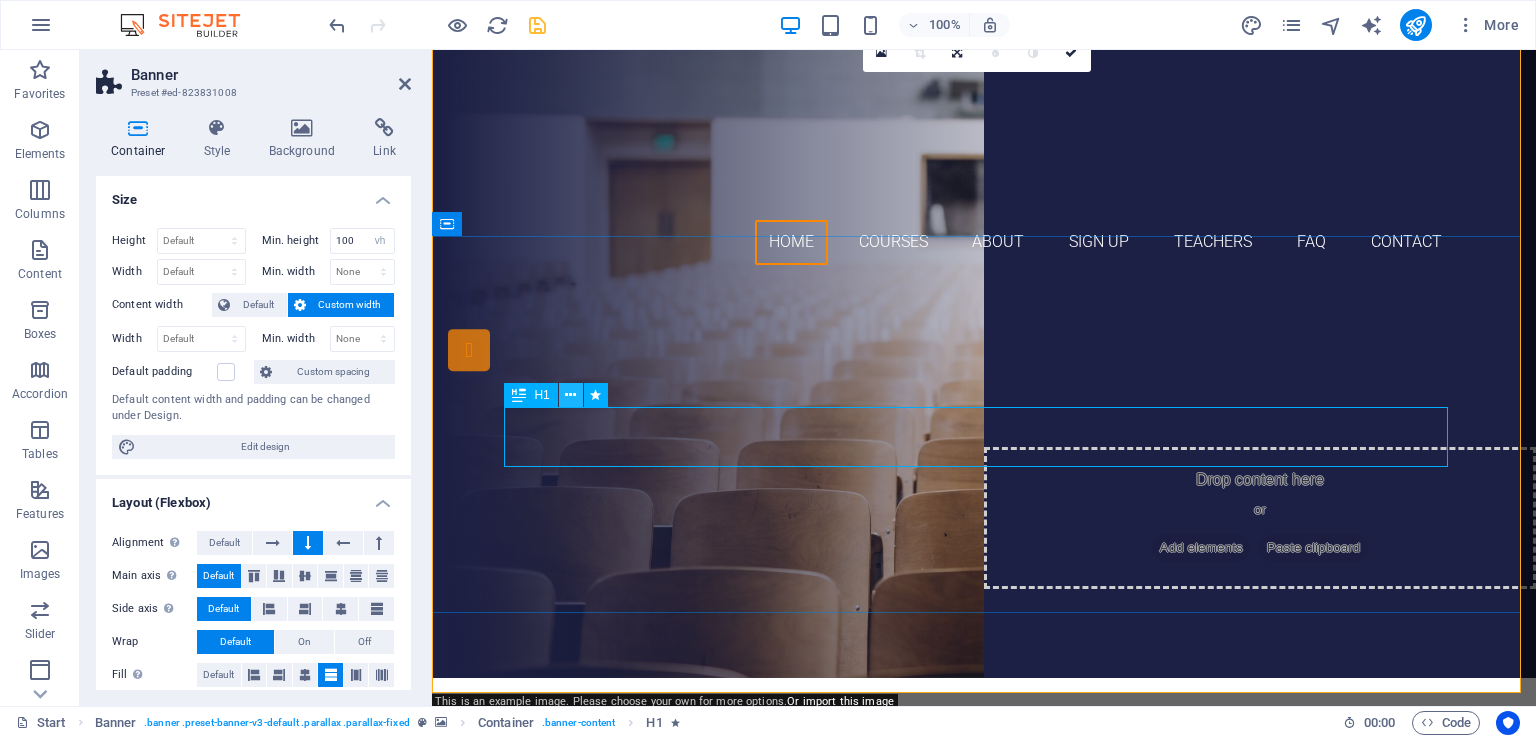 click at bounding box center (570, 395) 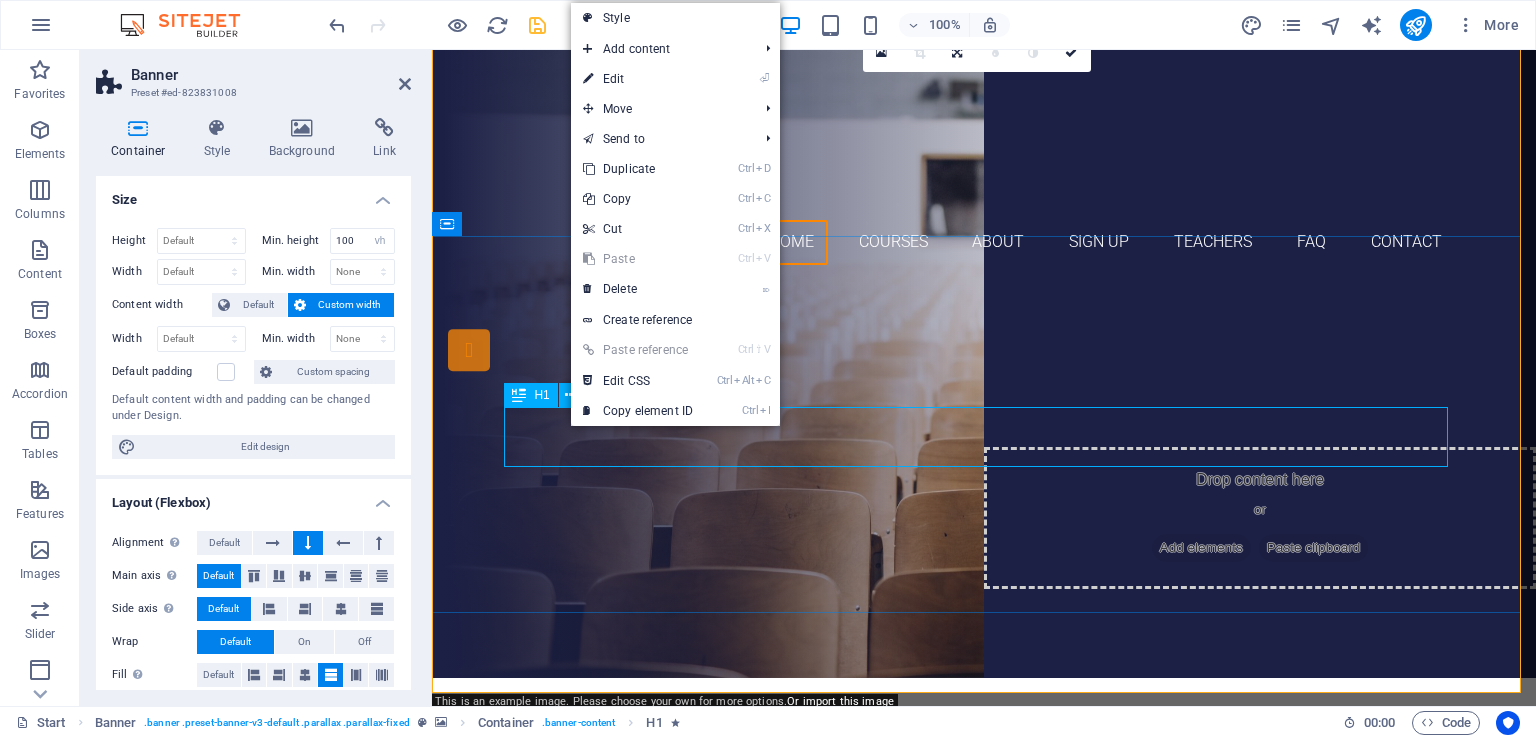 click on "H1" at bounding box center (530, 395) 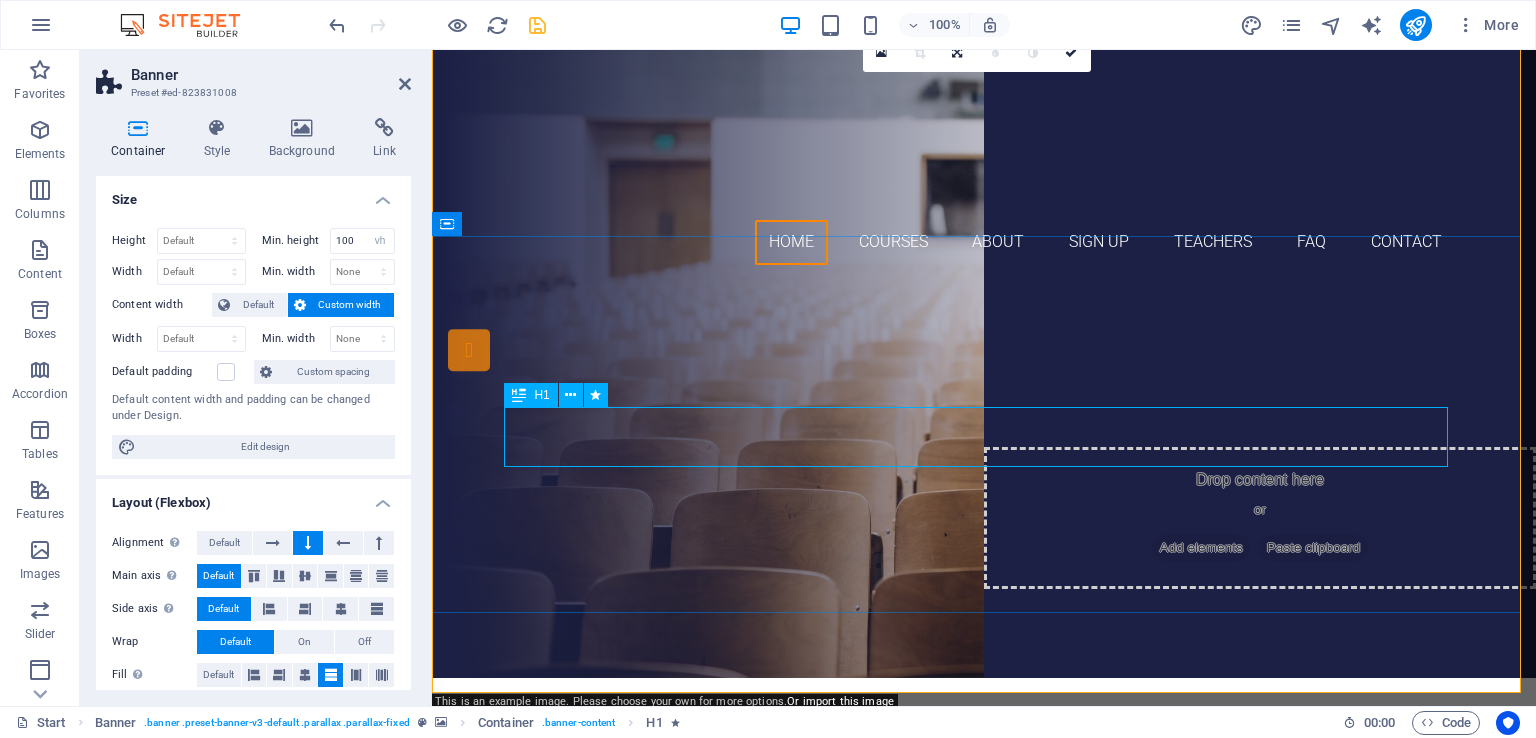 click at bounding box center (519, 395) 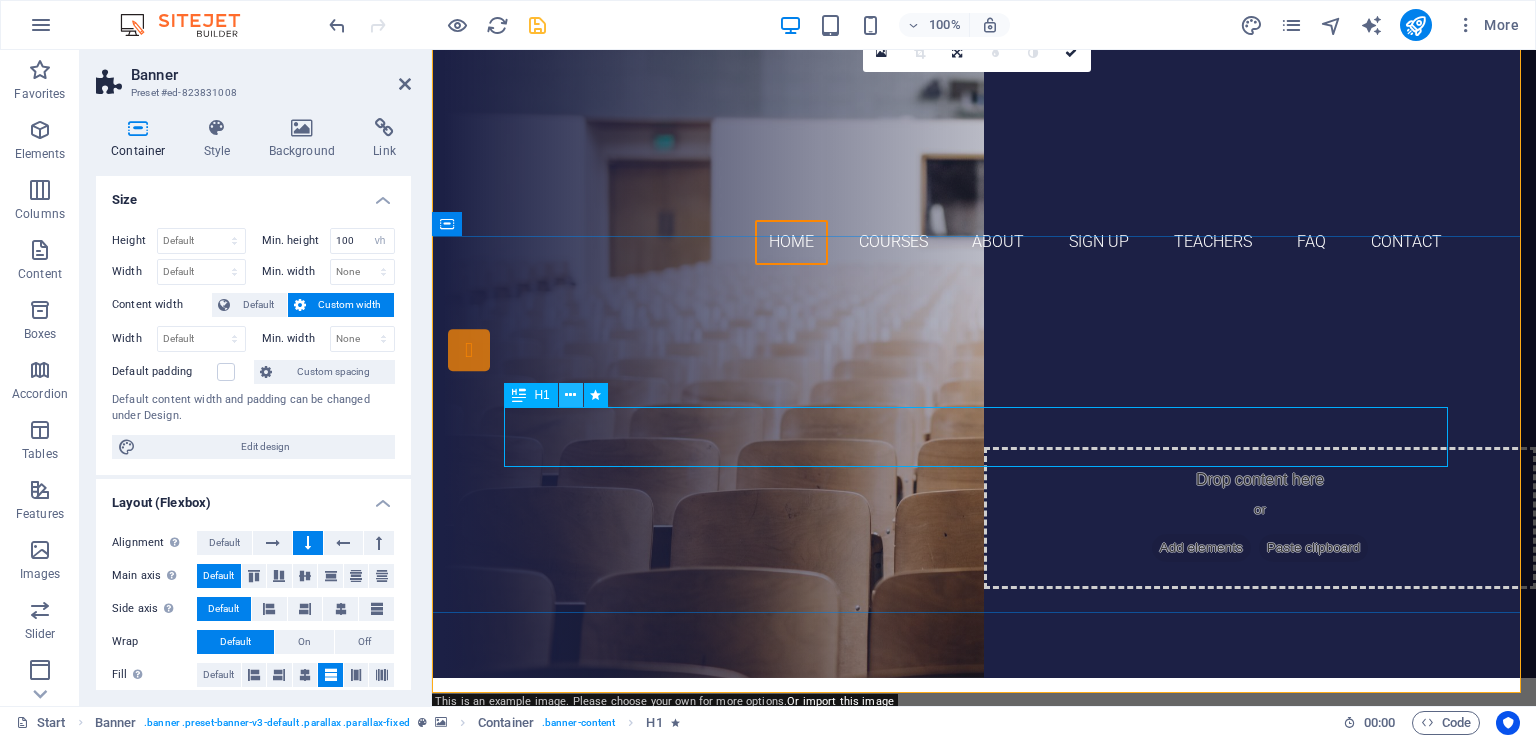 click at bounding box center (571, 395) 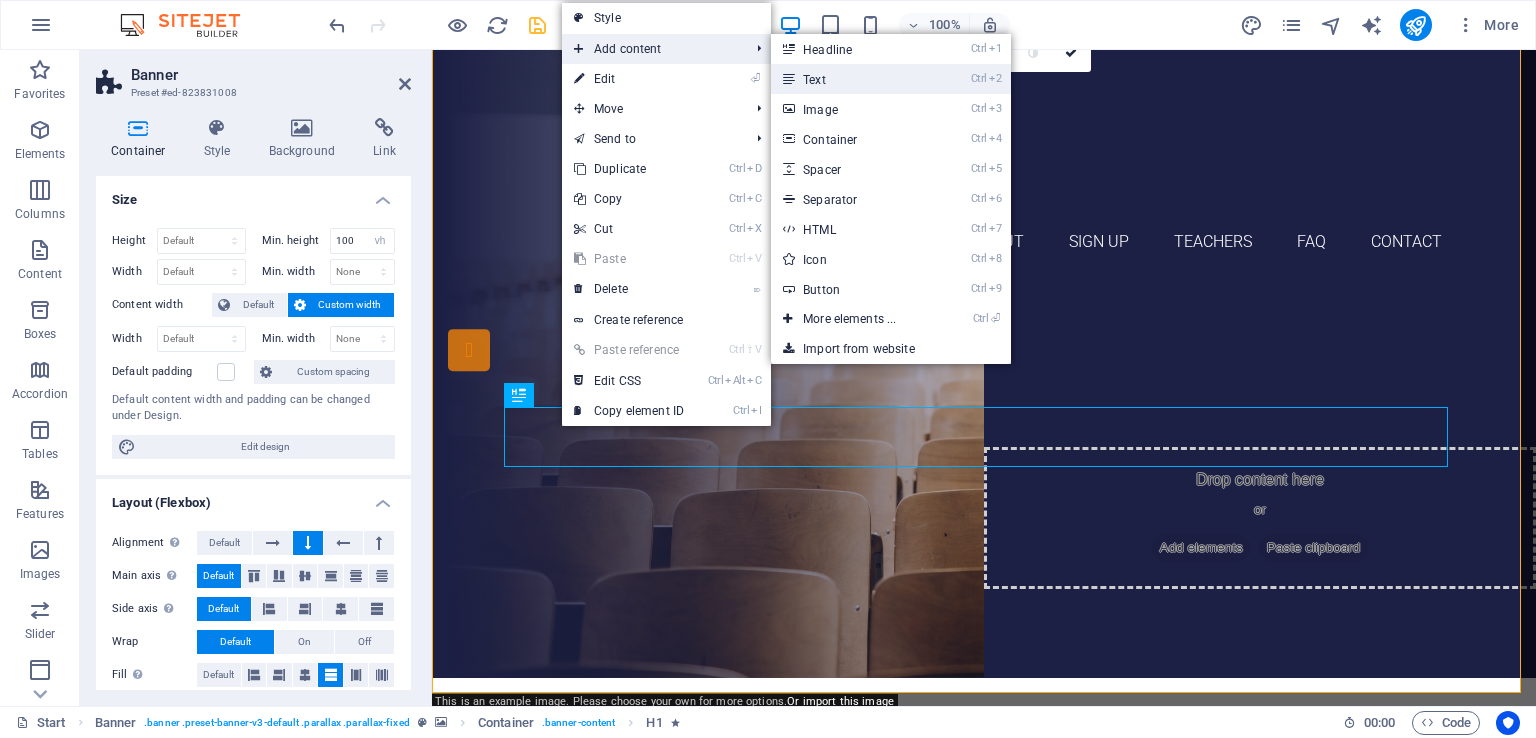 click on "Ctrl 2  Text" at bounding box center (853, 79) 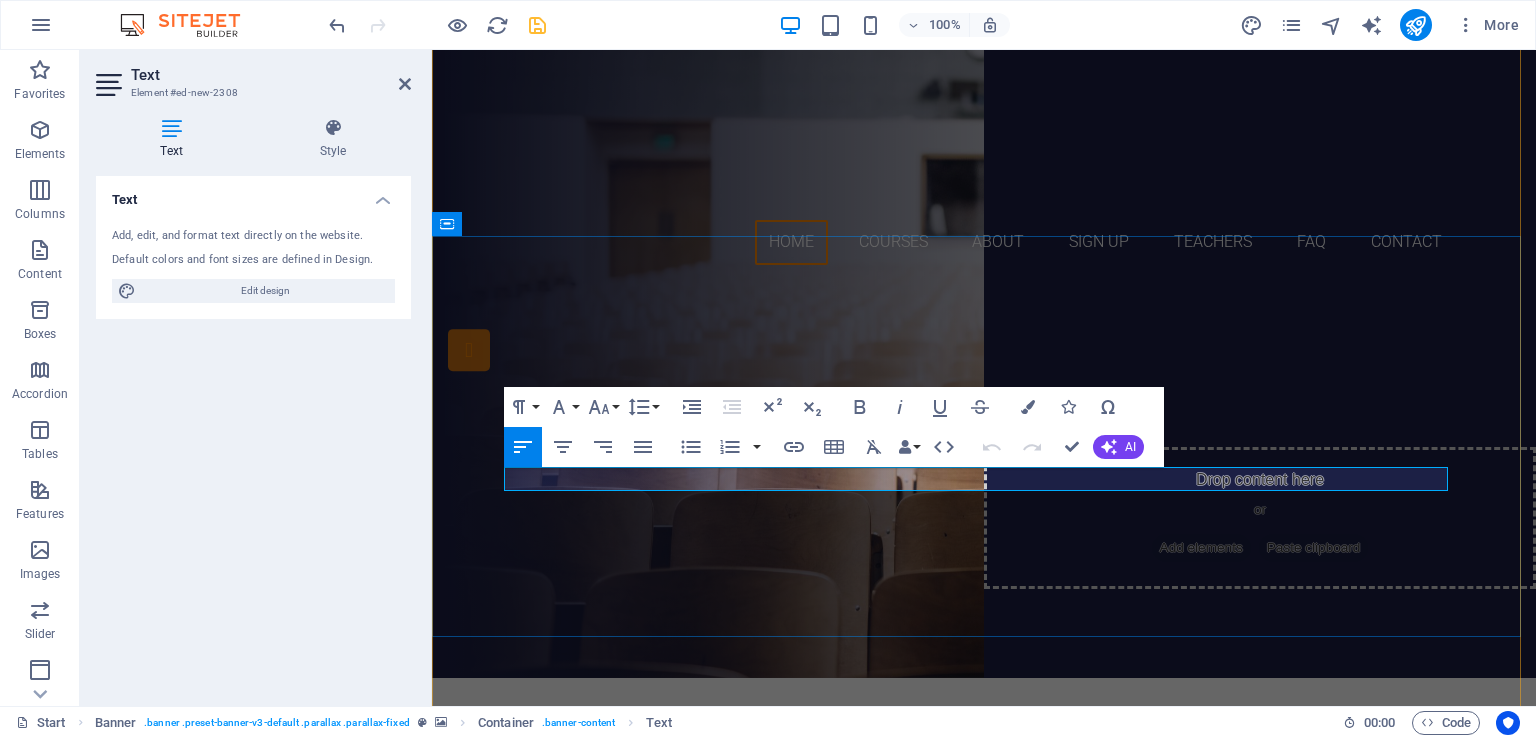 type 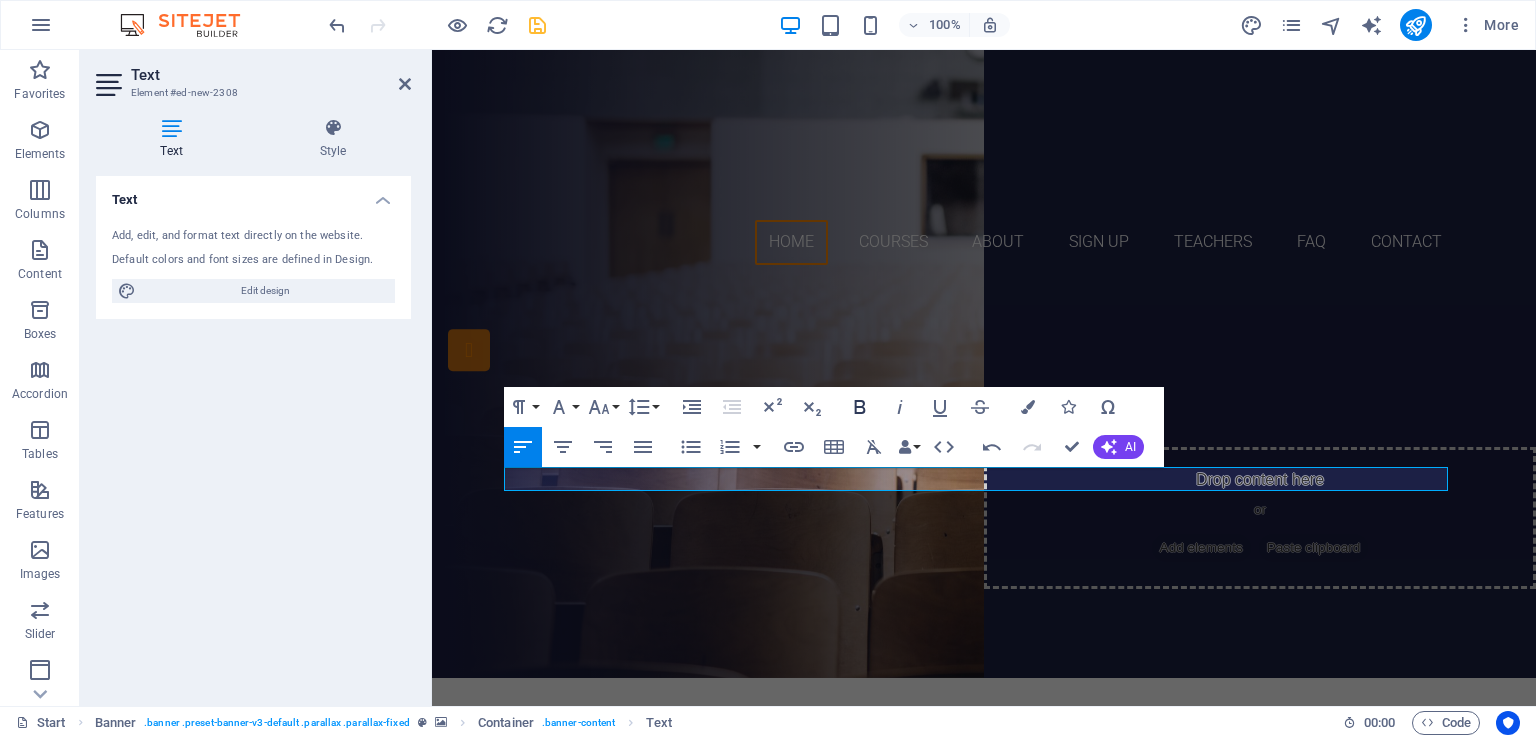 click 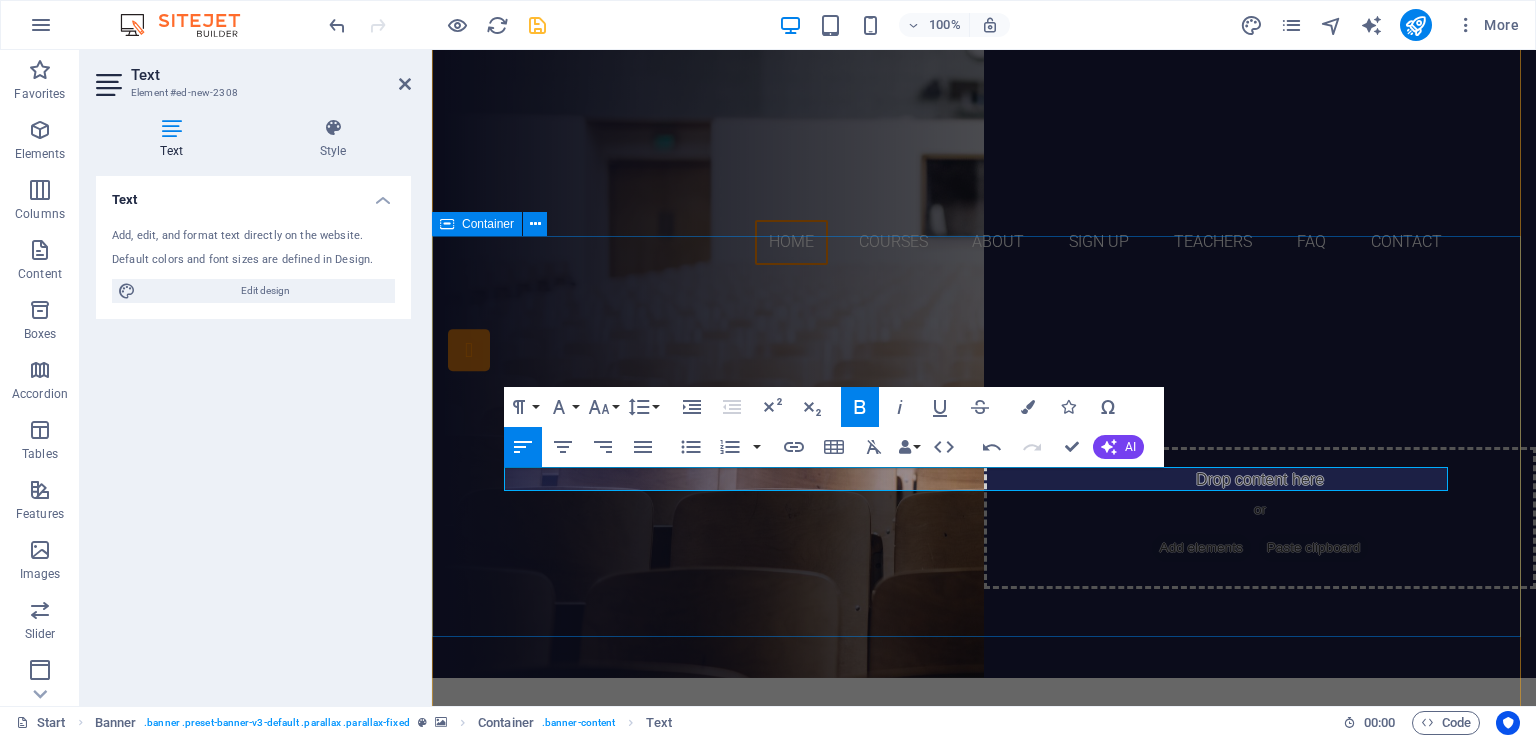 click on "SANJAY SINHA B.ED. COLLEGE SANJAY SINHA B.ED. COLLEGE Recognized By N.C.T.E. Govt. Of India (HRD) & Education Department Govt. of Bihar (HRD) ​ B.ED. D.EL.ED" at bounding box center (984, 512) 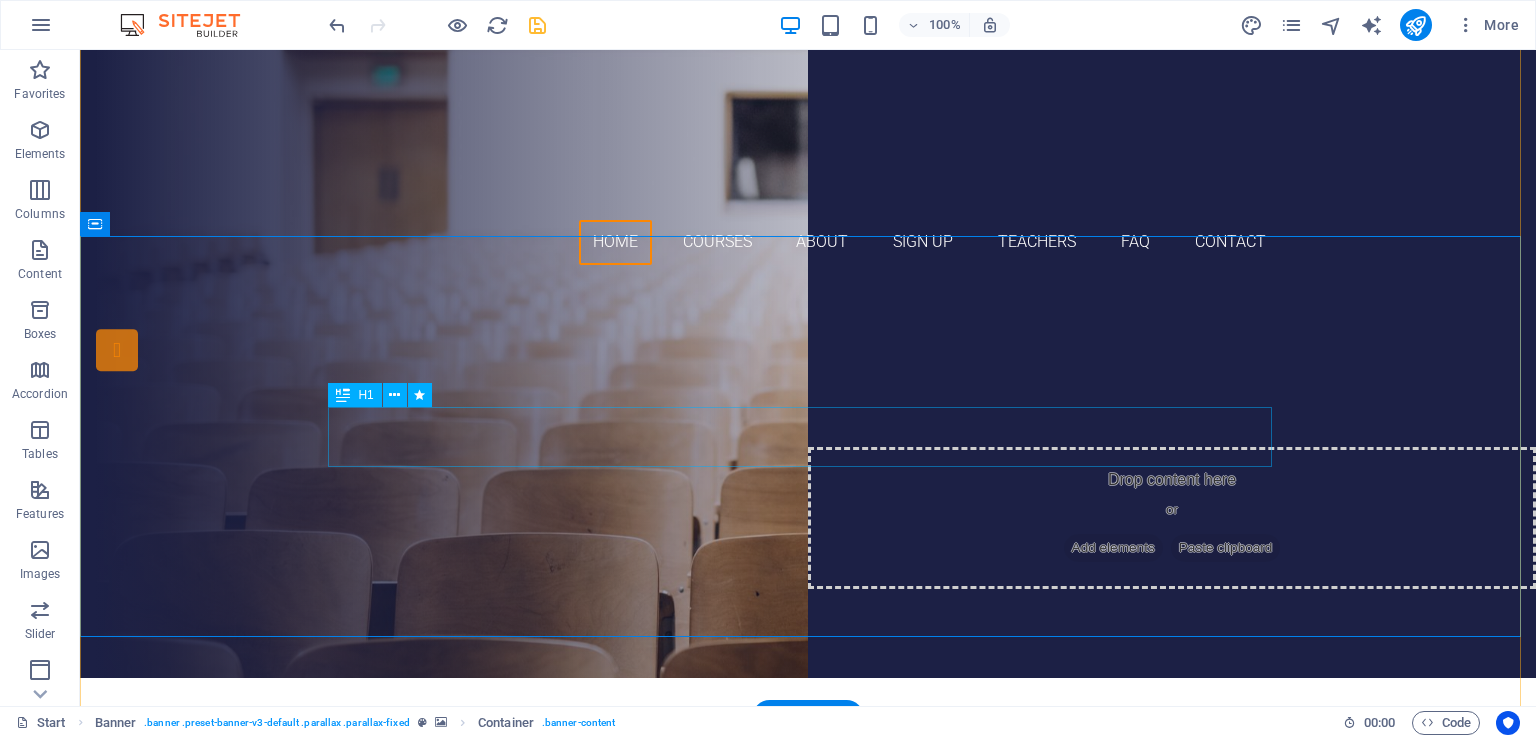 click on "[INSTITUTION_NAME] B.ED. COLLEGE" at bounding box center [808, 482] 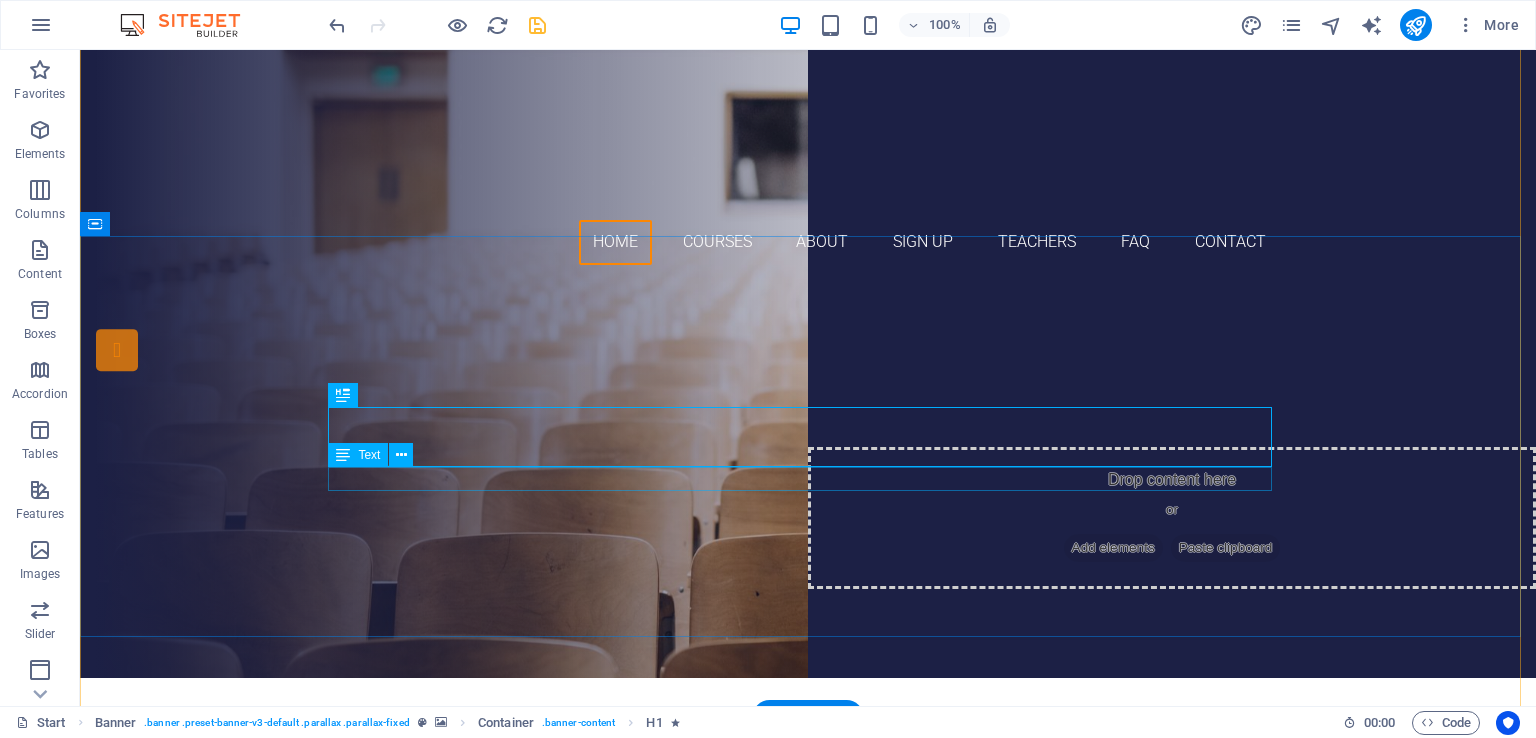 click on "Recognized By N.C.T.E. Govt. Of India (HRD) & Education Department Govt. of Bihar (HRD)" at bounding box center [808, 524] 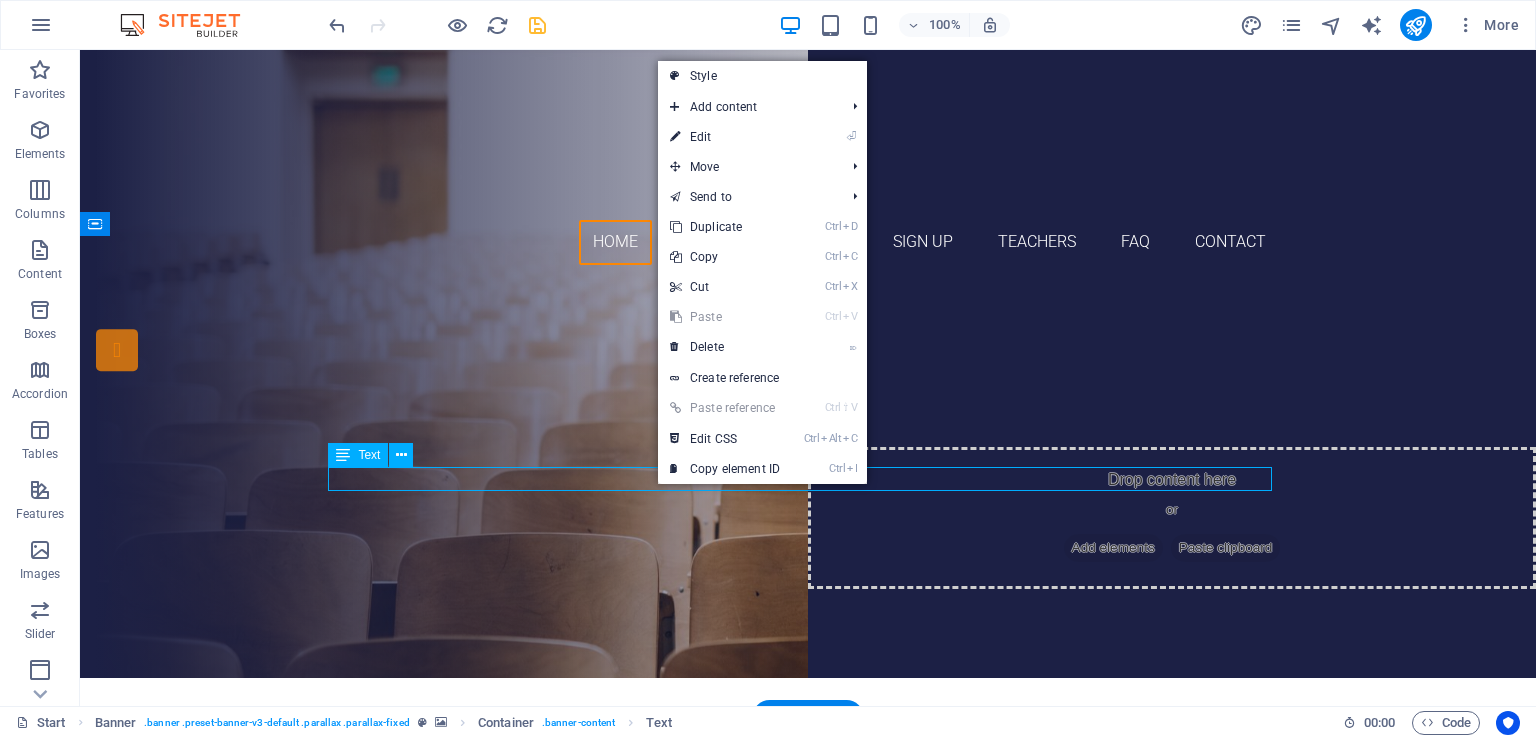 click on "Recognized By N.C.T.E. Govt. Of India (HRD) & Education Department Govt. of Bihar (HRD)" at bounding box center (808, 524) 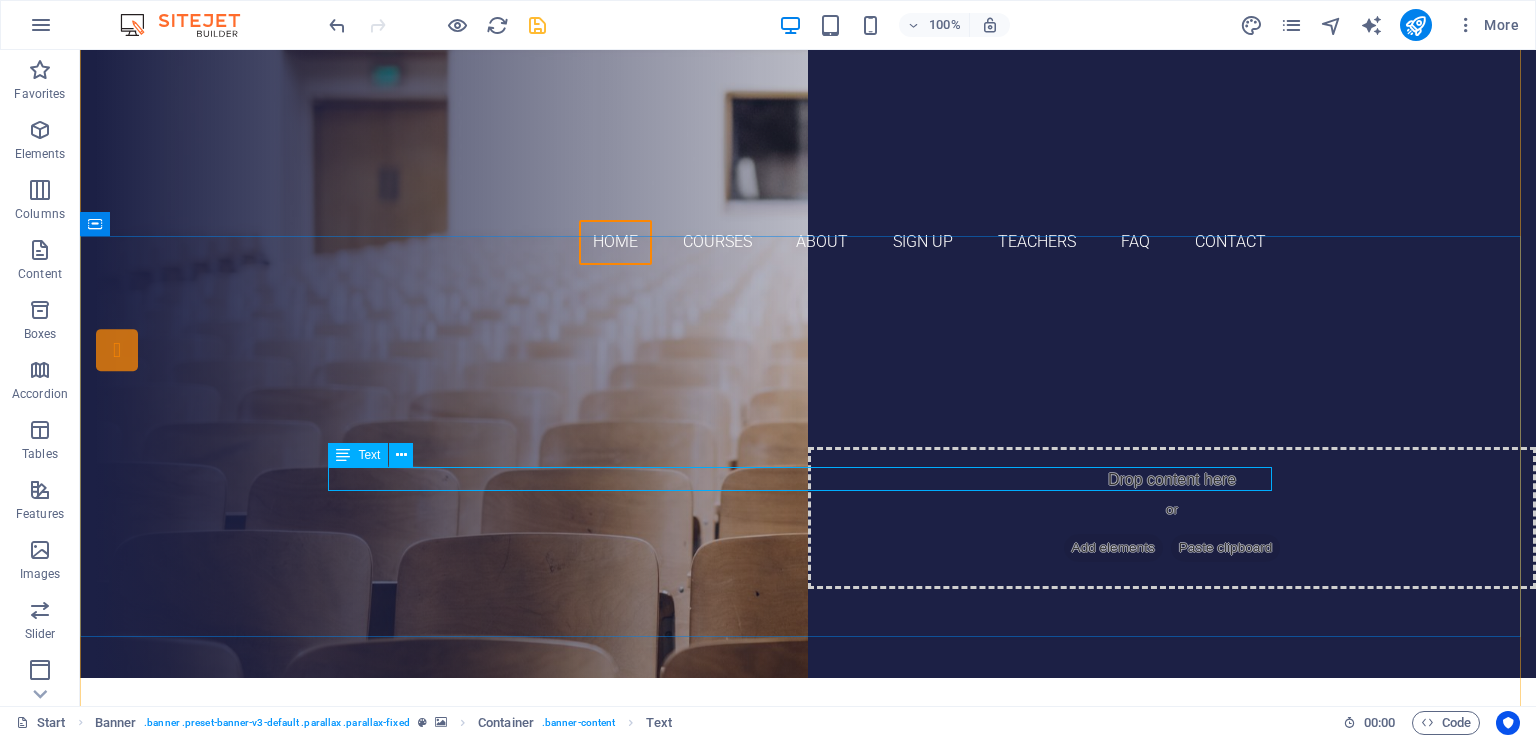 click on "Text" at bounding box center [358, 455] 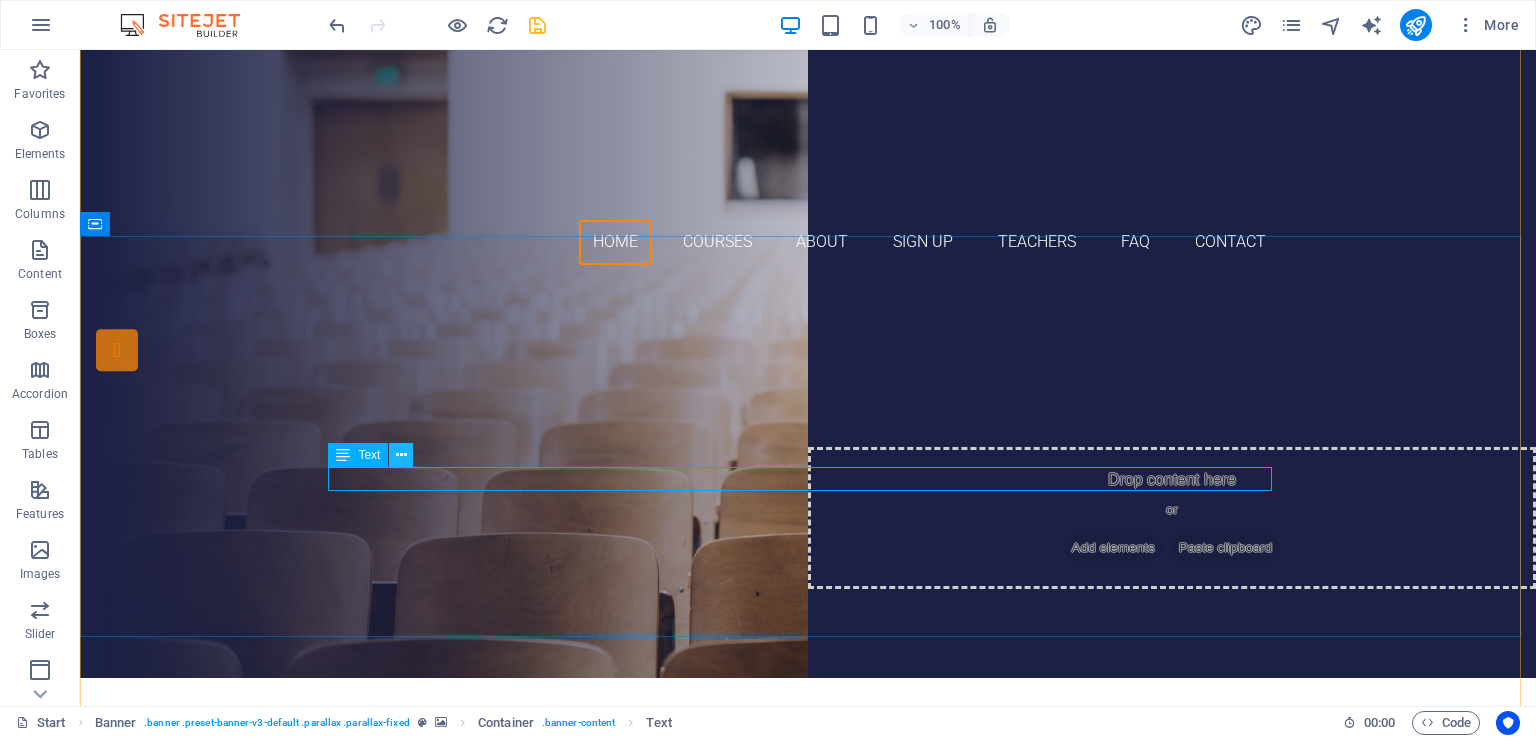 click at bounding box center (401, 455) 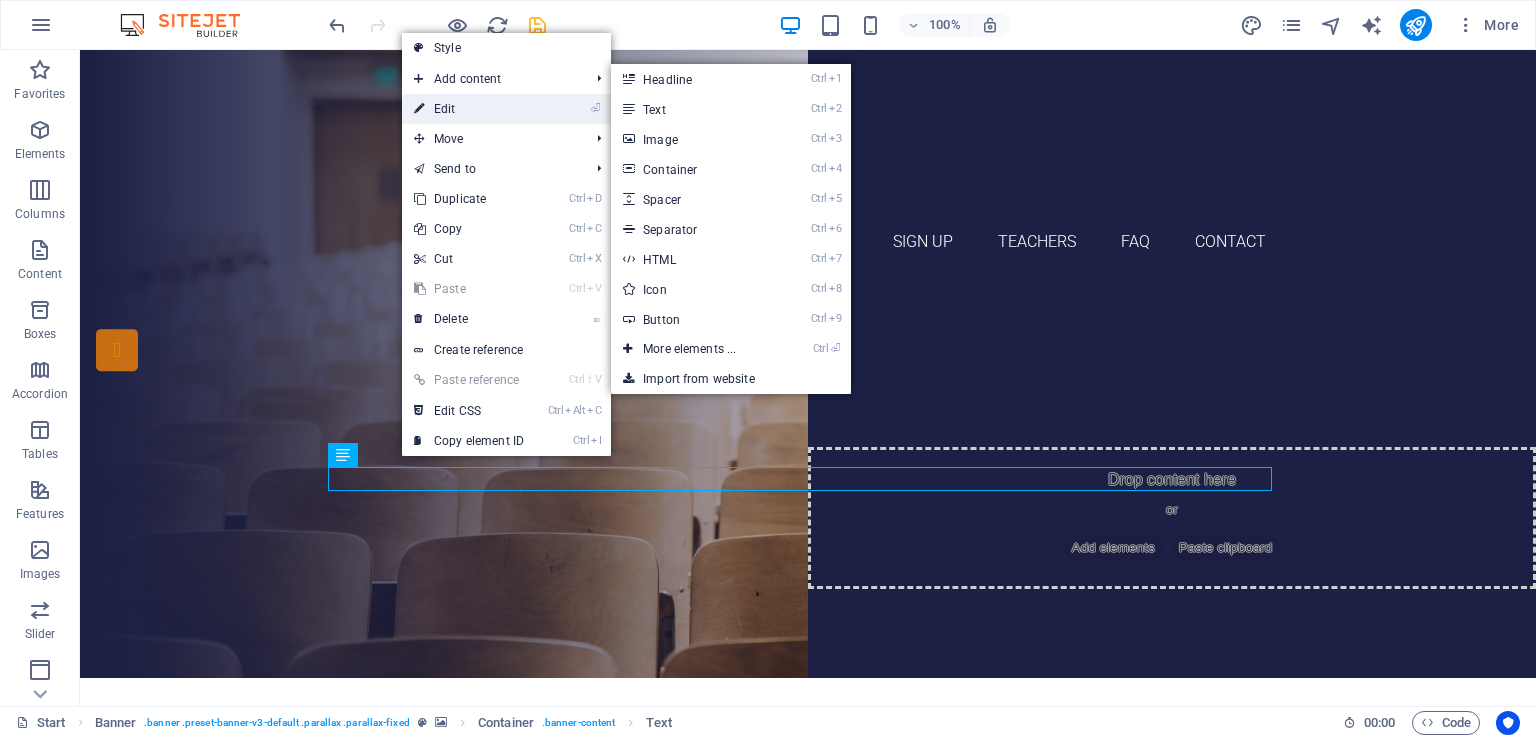 click on "⏎  Edit" at bounding box center (469, 109) 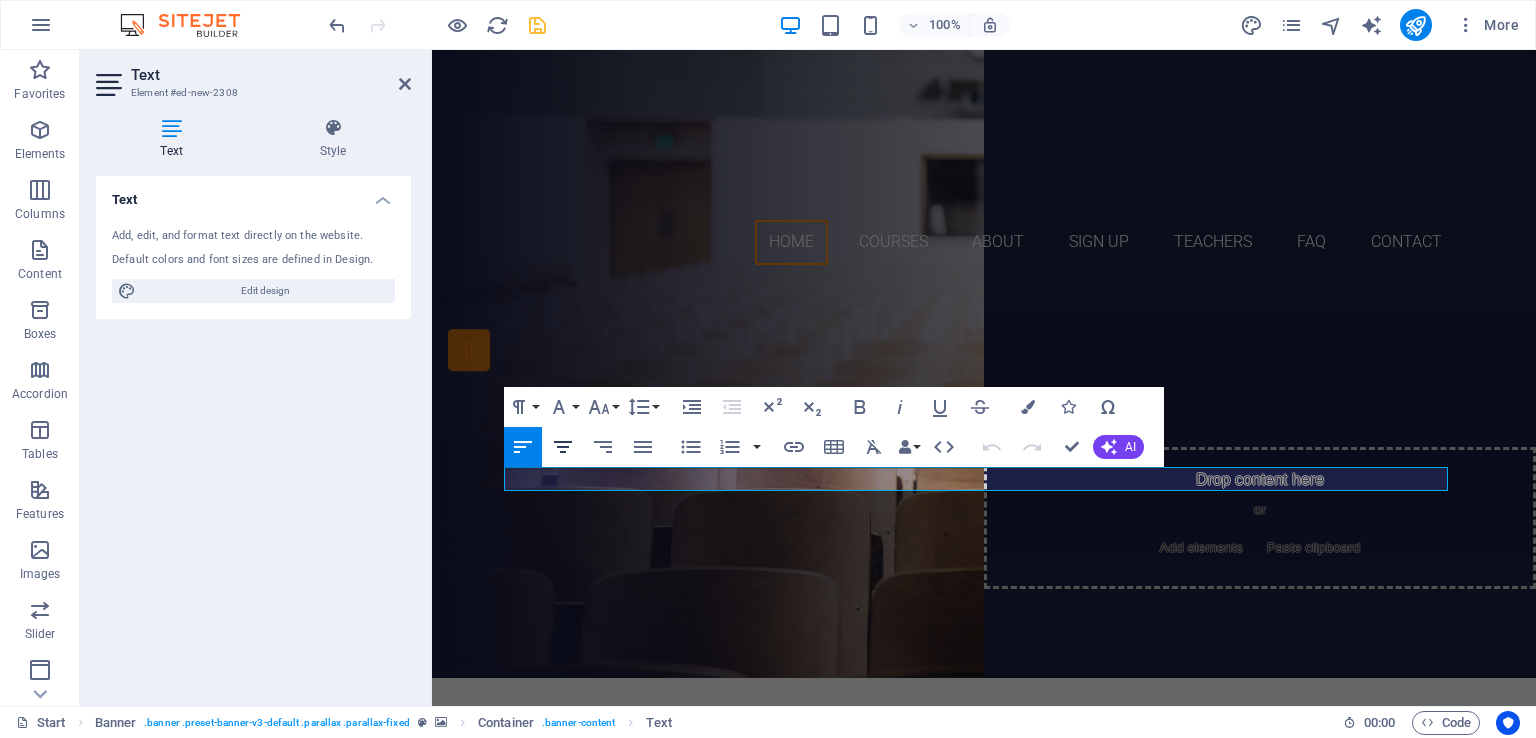 click 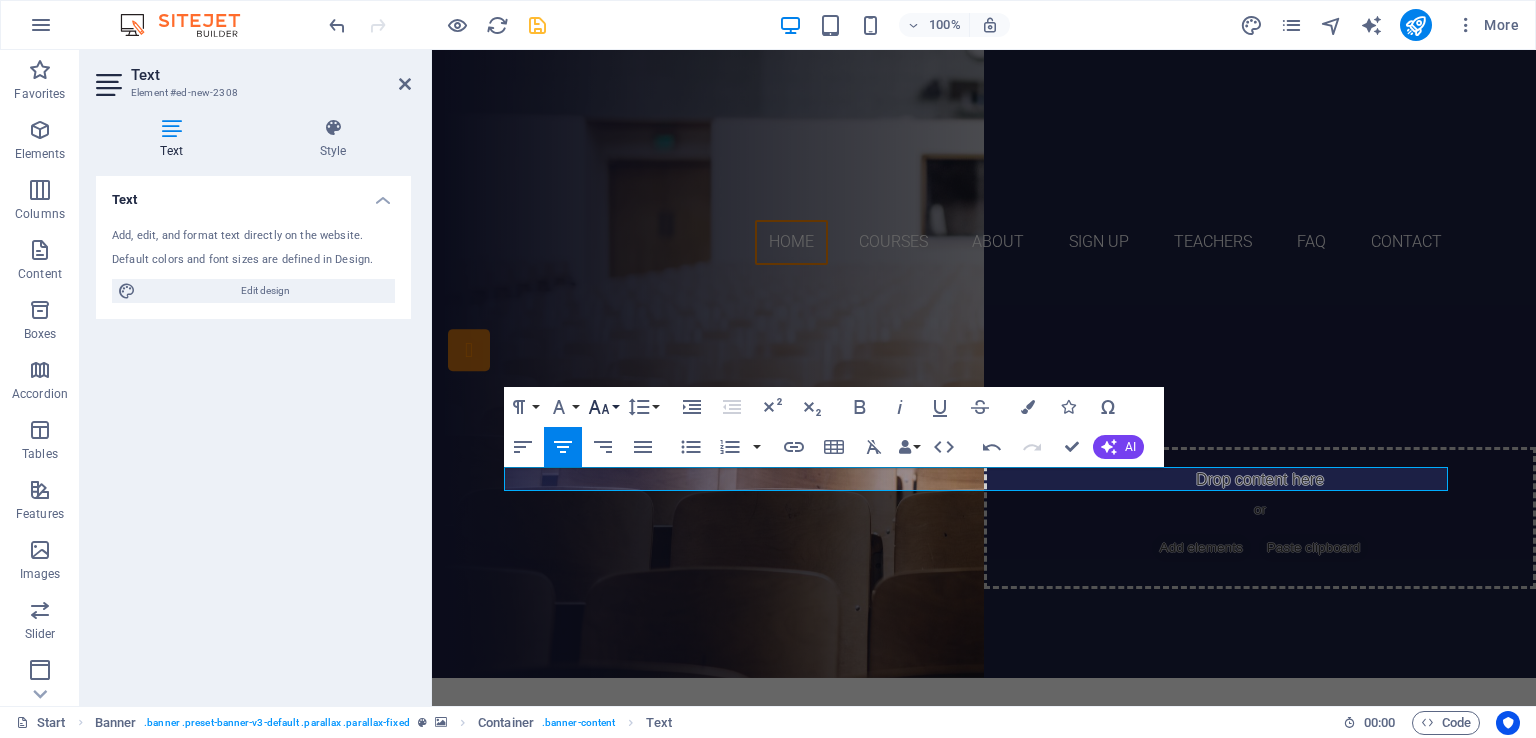 click on "Font Size" at bounding box center (603, 407) 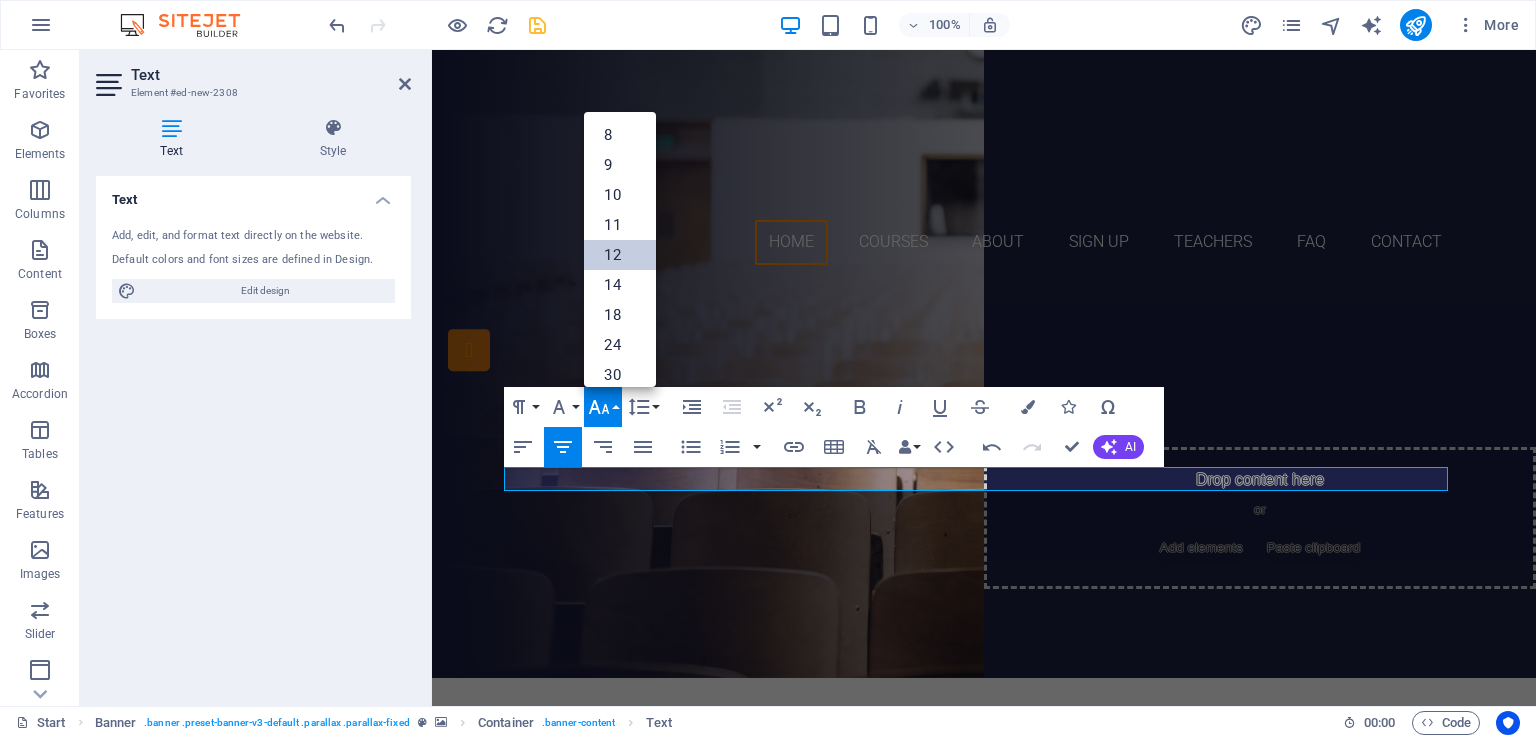 click on "12" at bounding box center [620, 255] 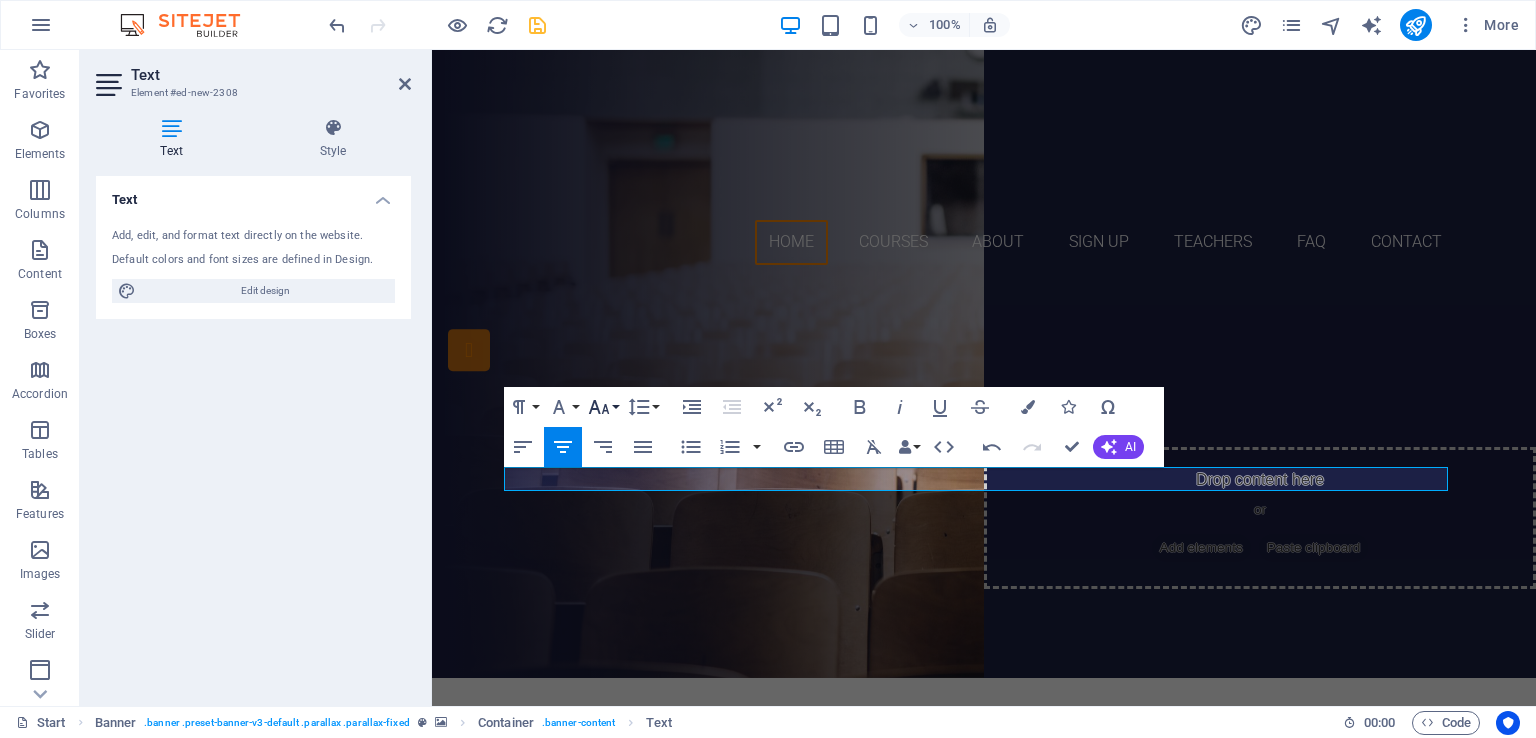 click on "Font Size" at bounding box center [603, 407] 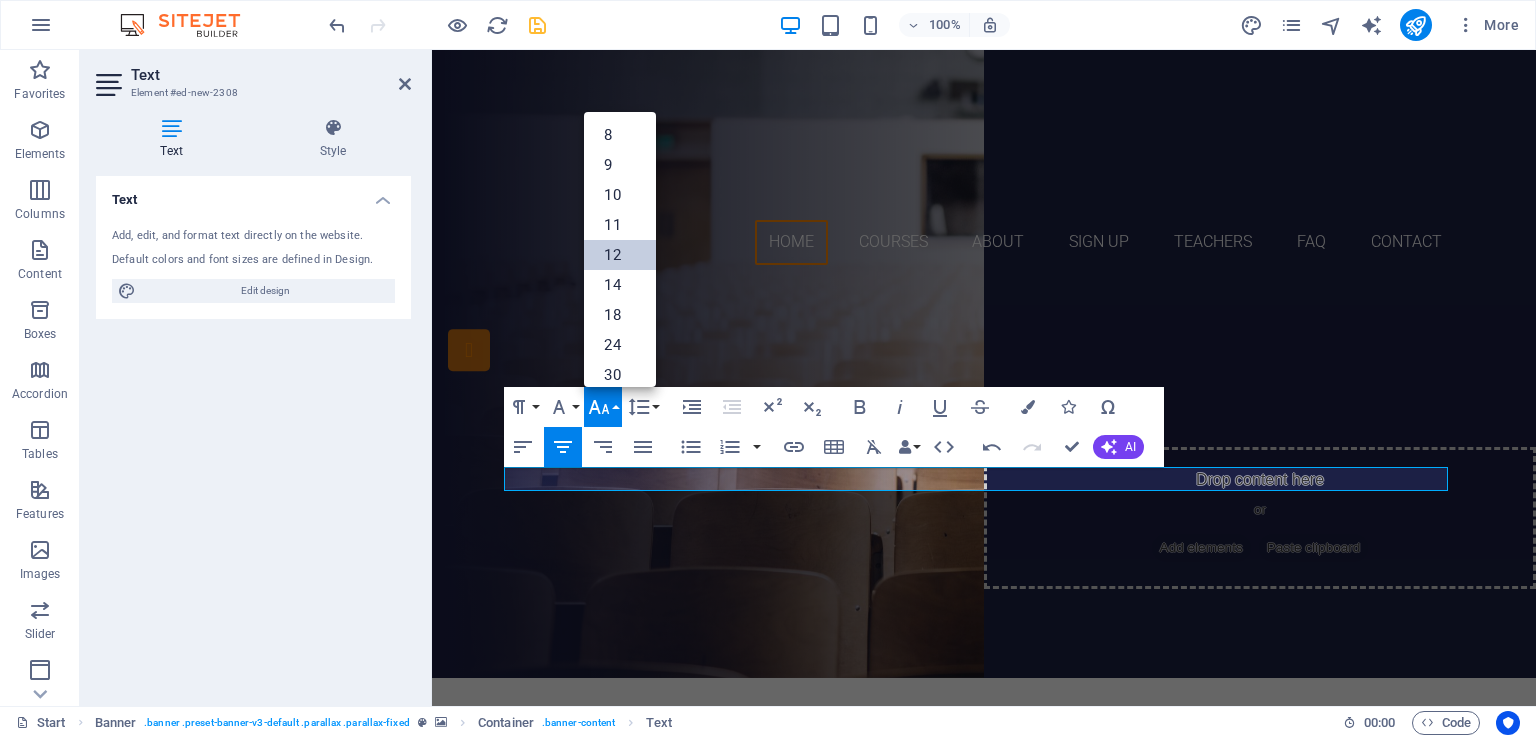 scroll, scrollTop: 143, scrollLeft: 0, axis: vertical 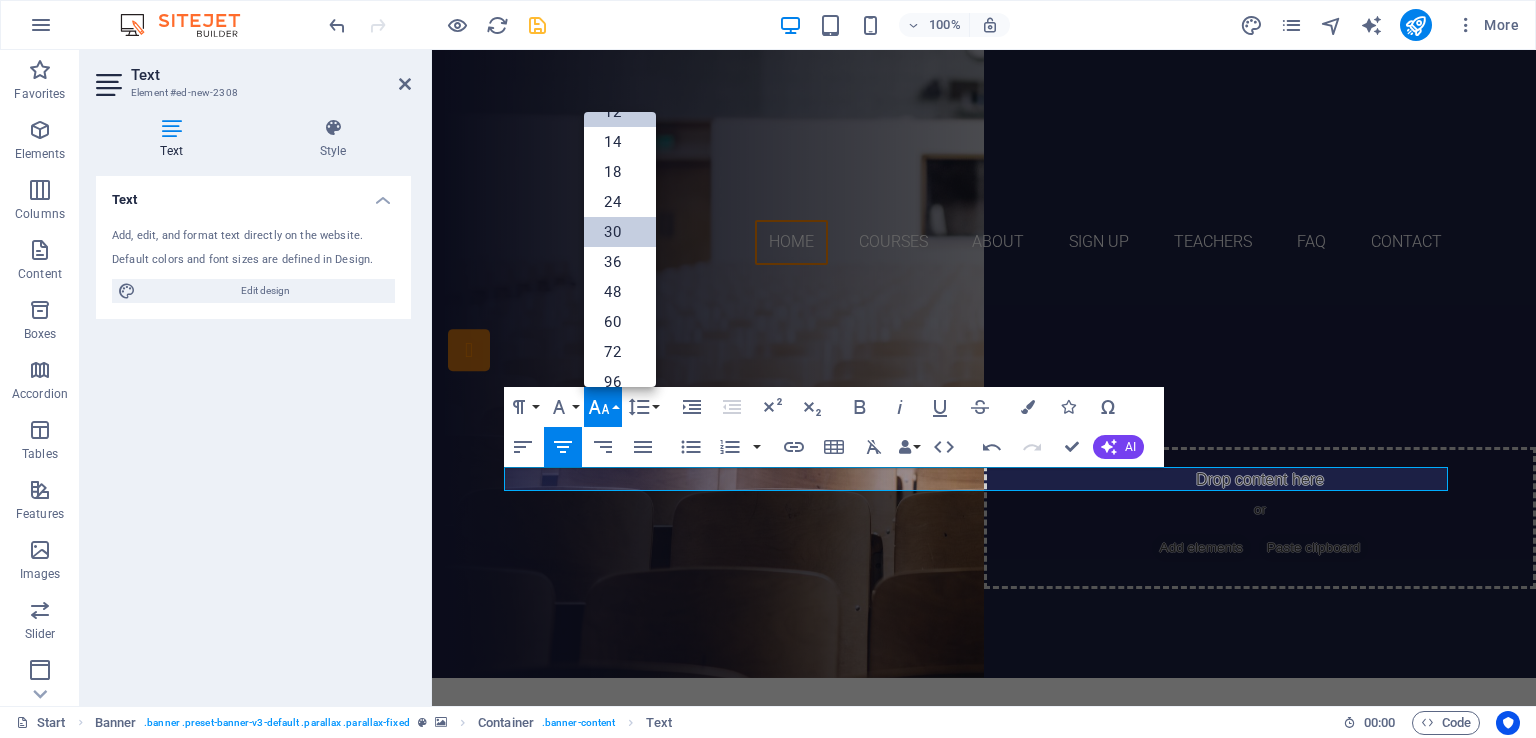 click on "30" at bounding box center [620, 232] 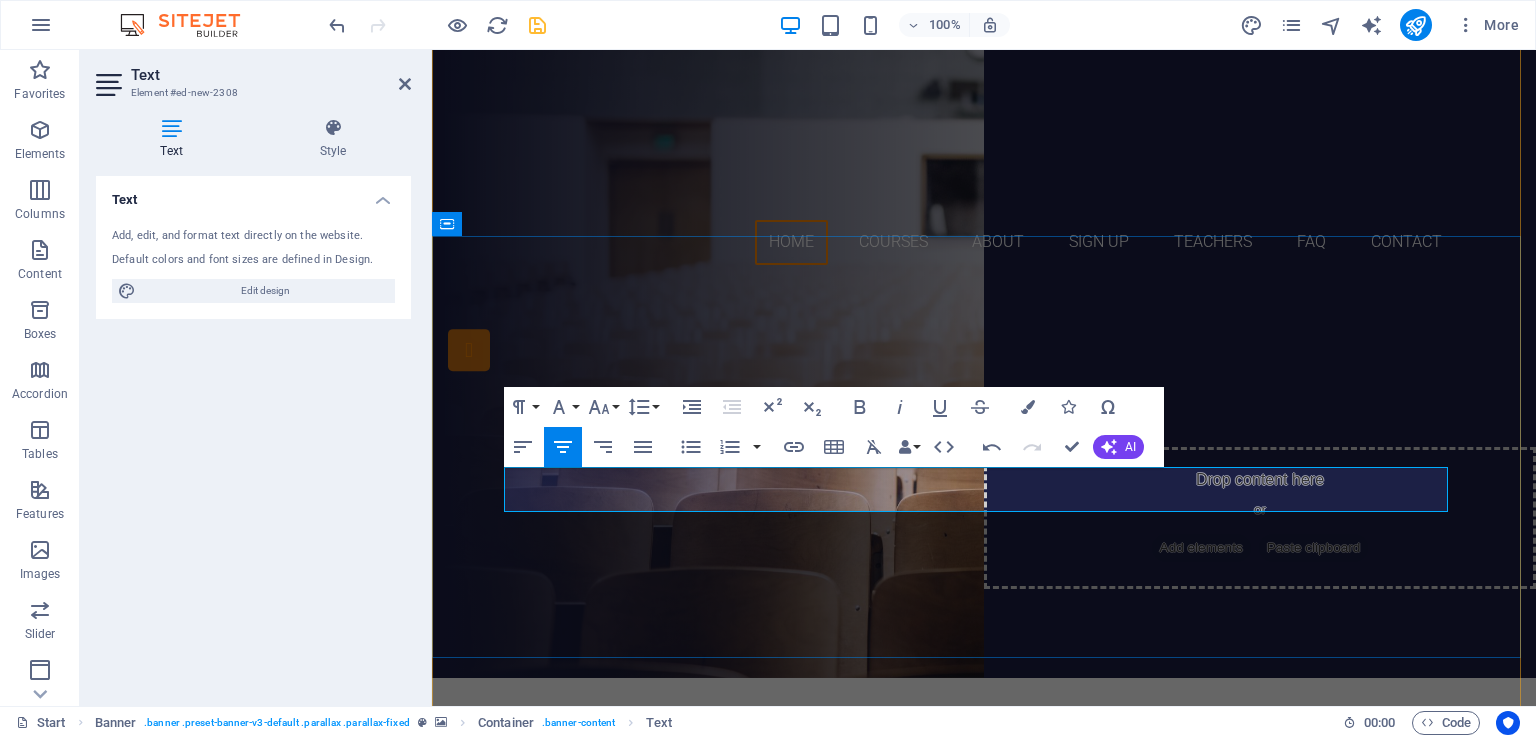 drag, startPoint x: 661, startPoint y: 496, endPoint x: 1352, endPoint y: 496, distance: 691 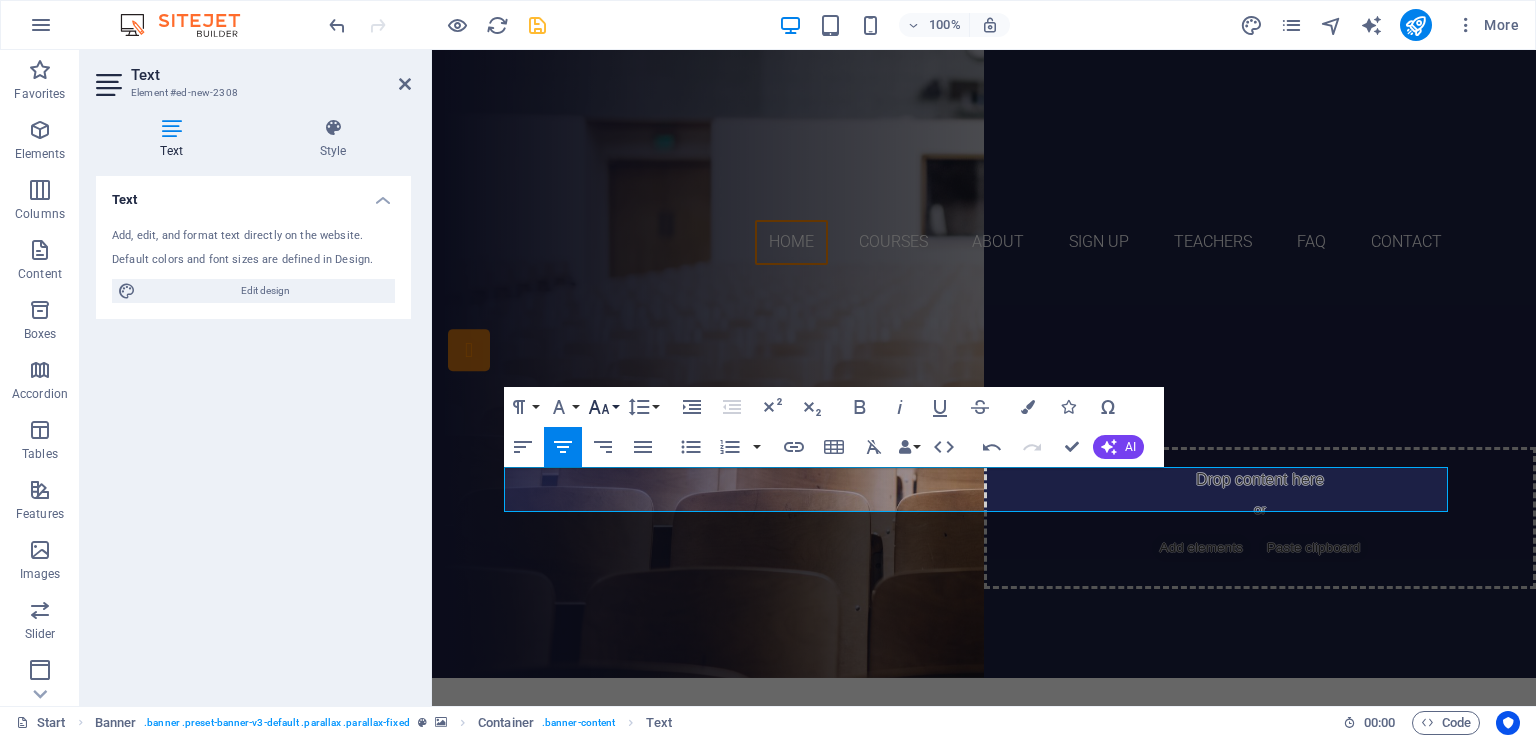 click on "Font Size" at bounding box center (603, 407) 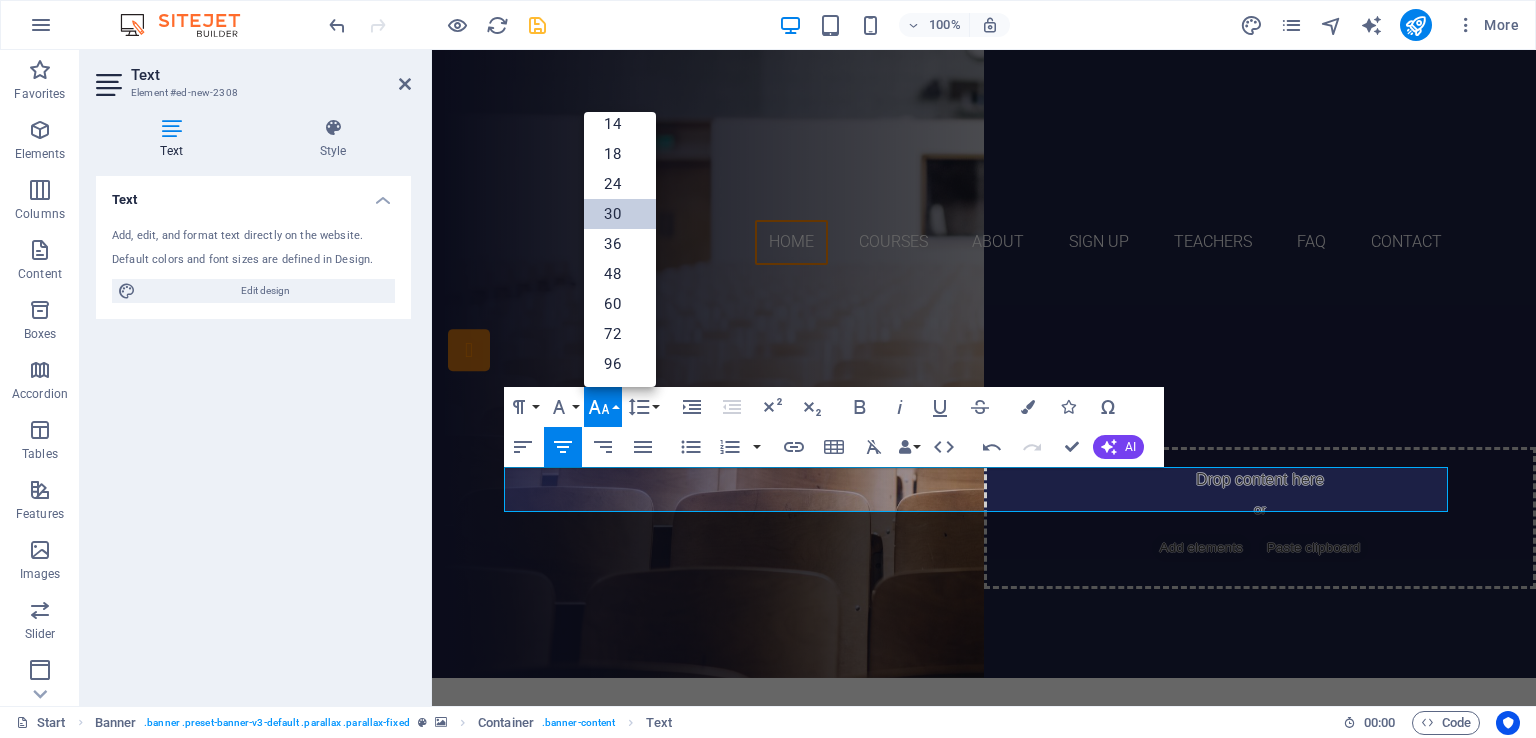 scroll, scrollTop: 160, scrollLeft: 0, axis: vertical 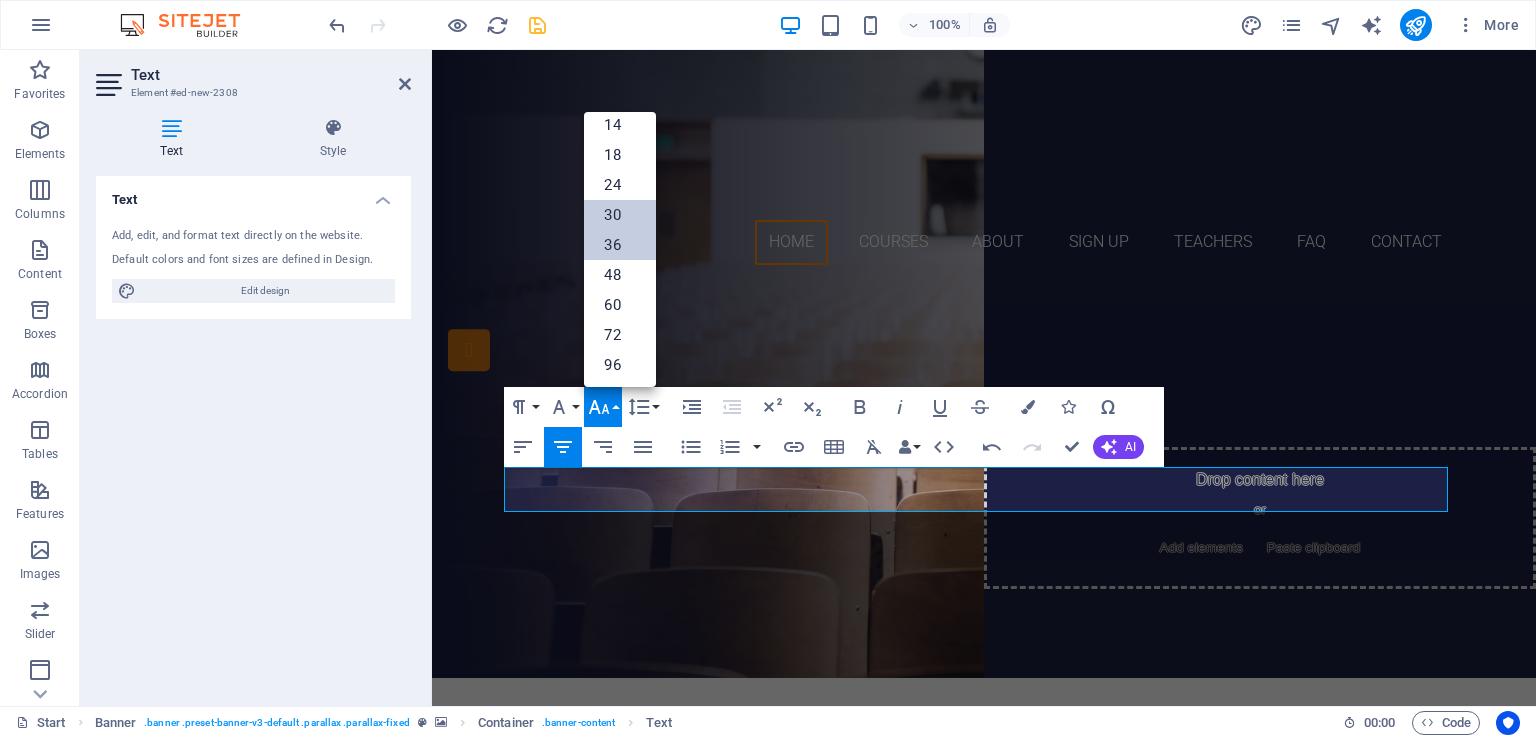 click on "36" at bounding box center (620, 245) 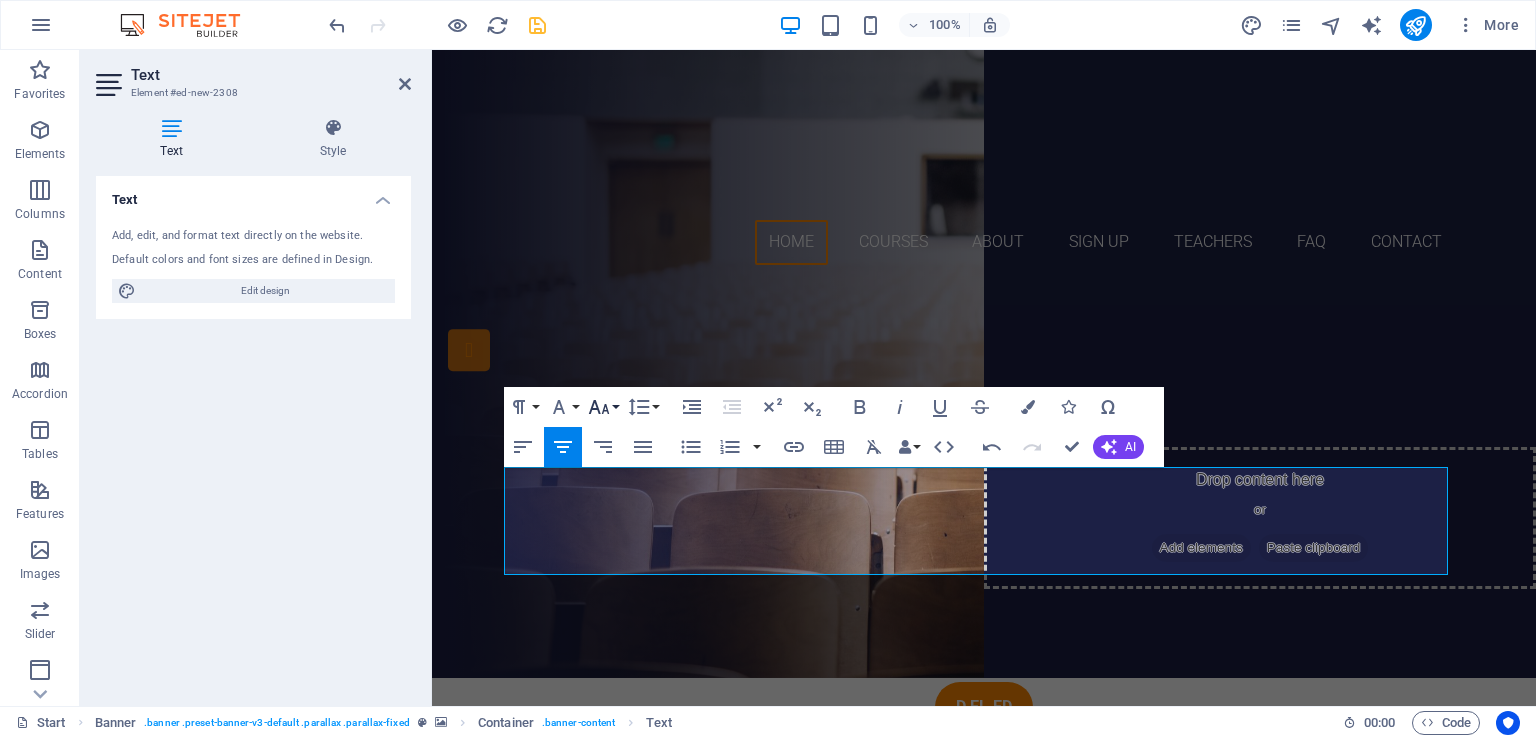click on "Font Size" at bounding box center [603, 407] 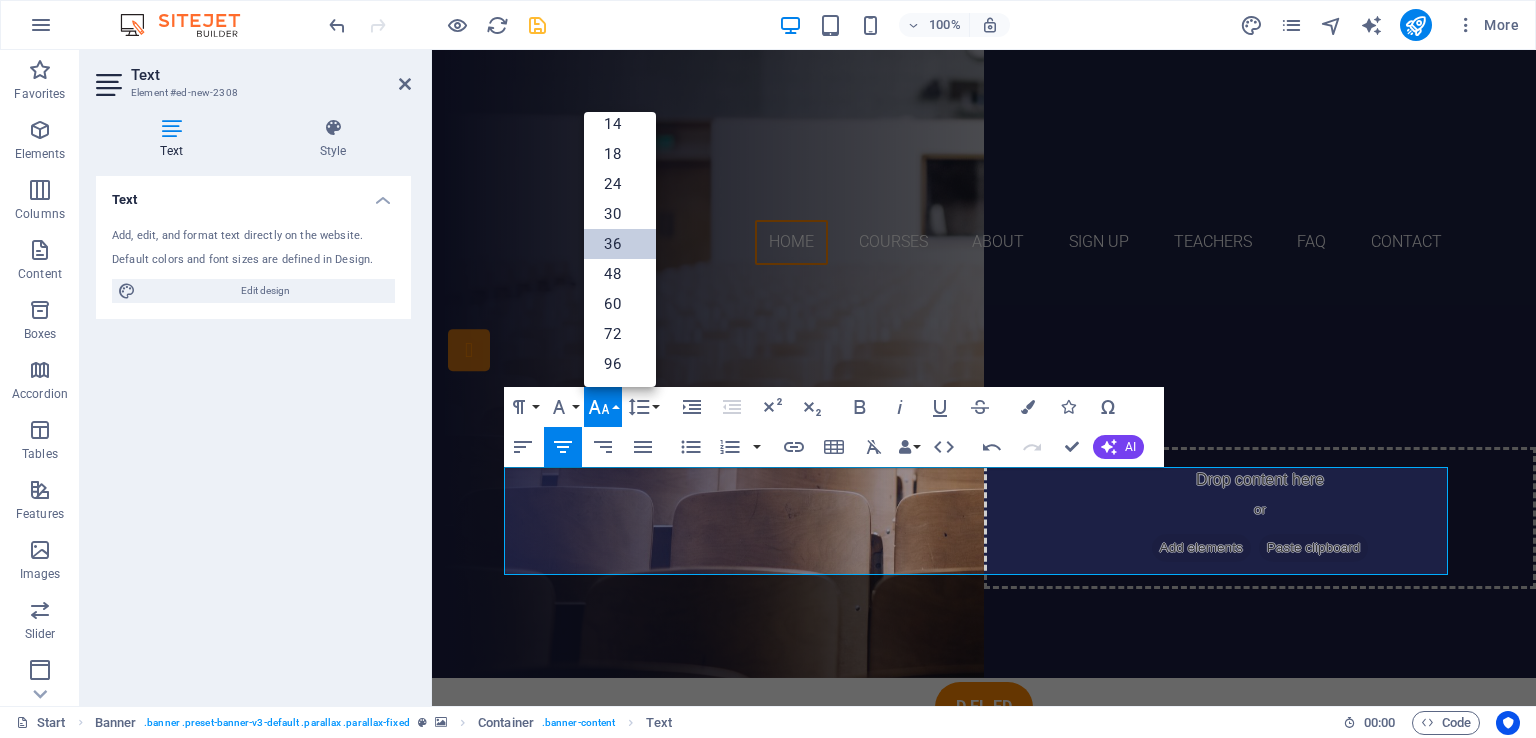 scroll, scrollTop: 160, scrollLeft: 0, axis: vertical 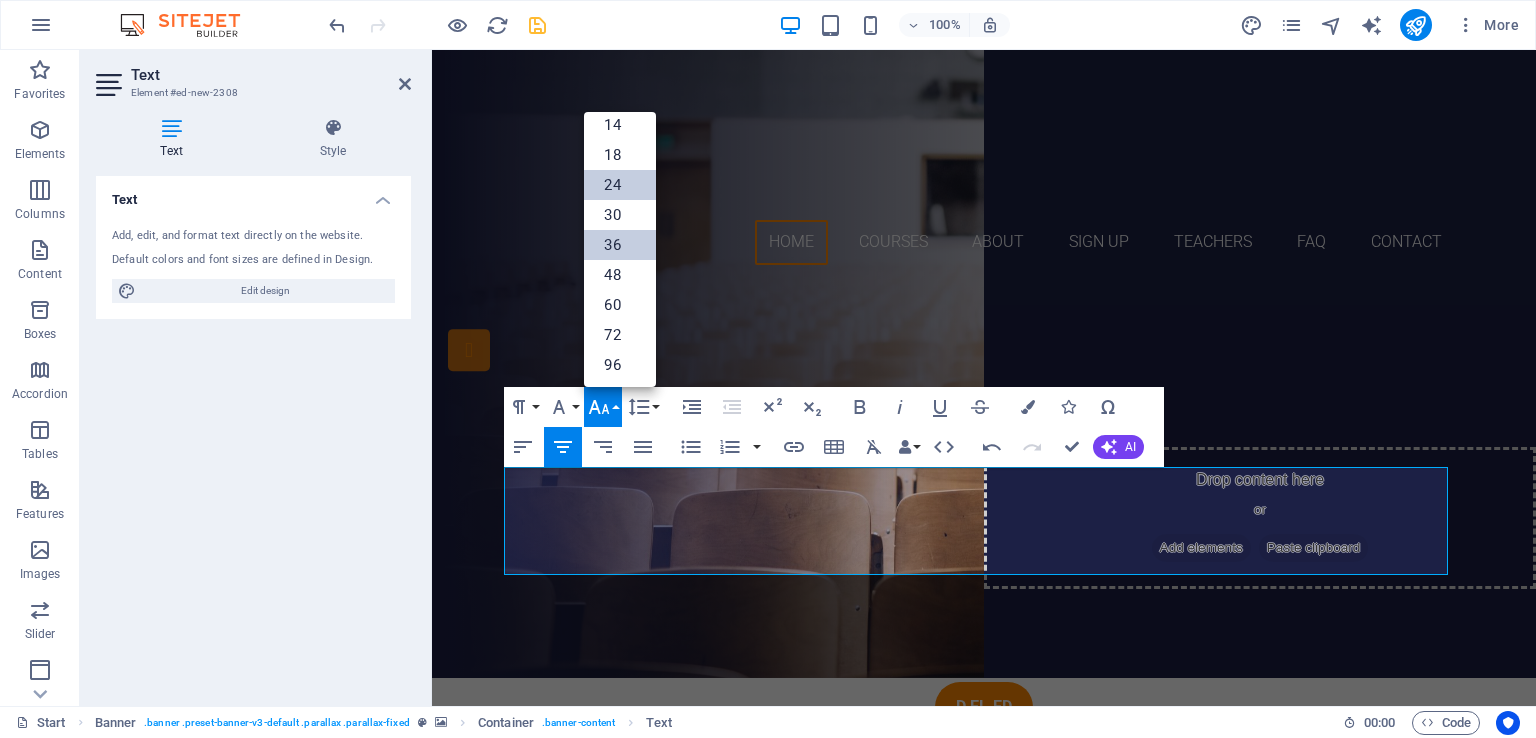 click on "24" at bounding box center (620, 185) 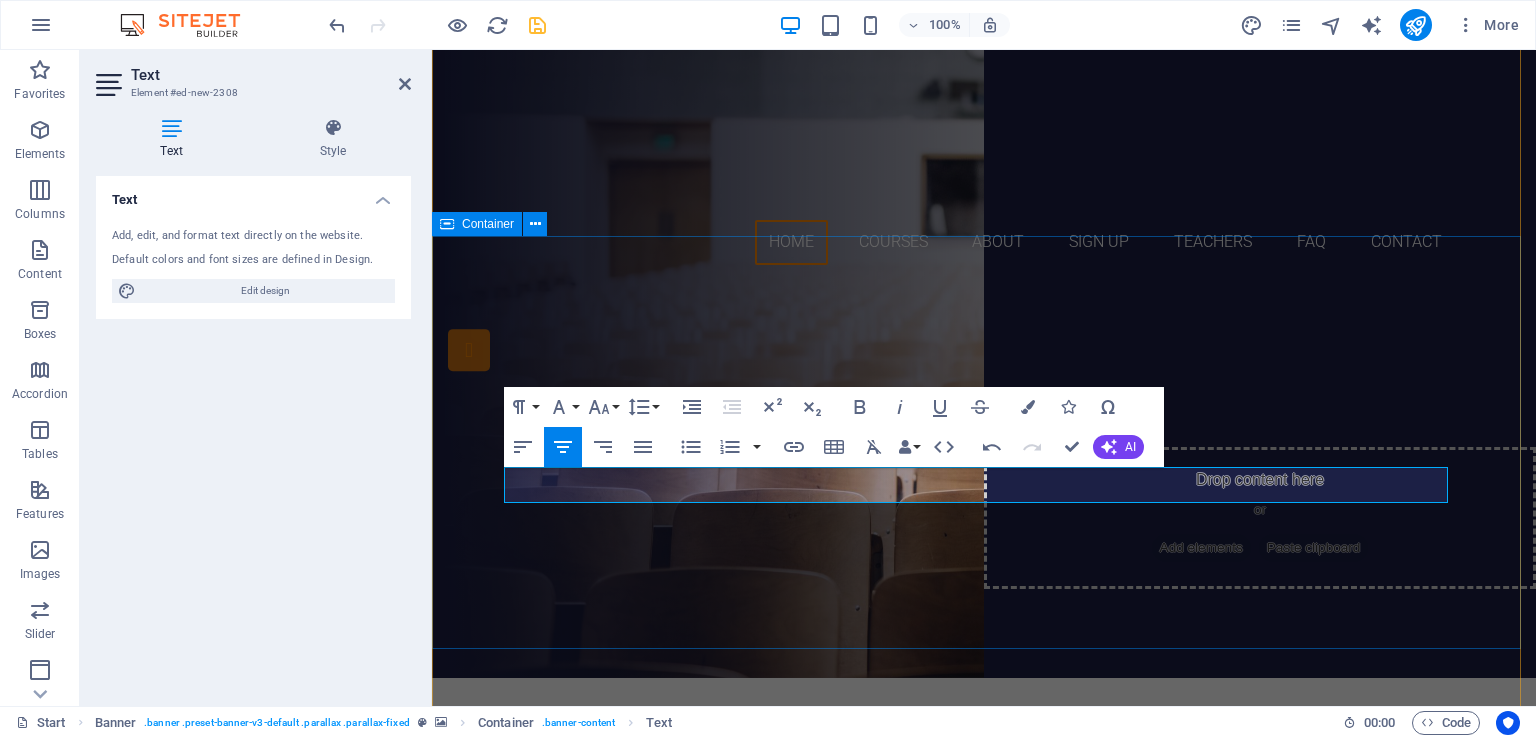 click on "SANJAY SINHA B.ED. COLLEGE SANJAY SINHA B.ED. COLLEGE ​Recognized By N.C.T.E. Govt. Of India (HRD) & Education Department Govt. of Bihar (HRD) B.ED. D.EL.ED" at bounding box center (984, 518) 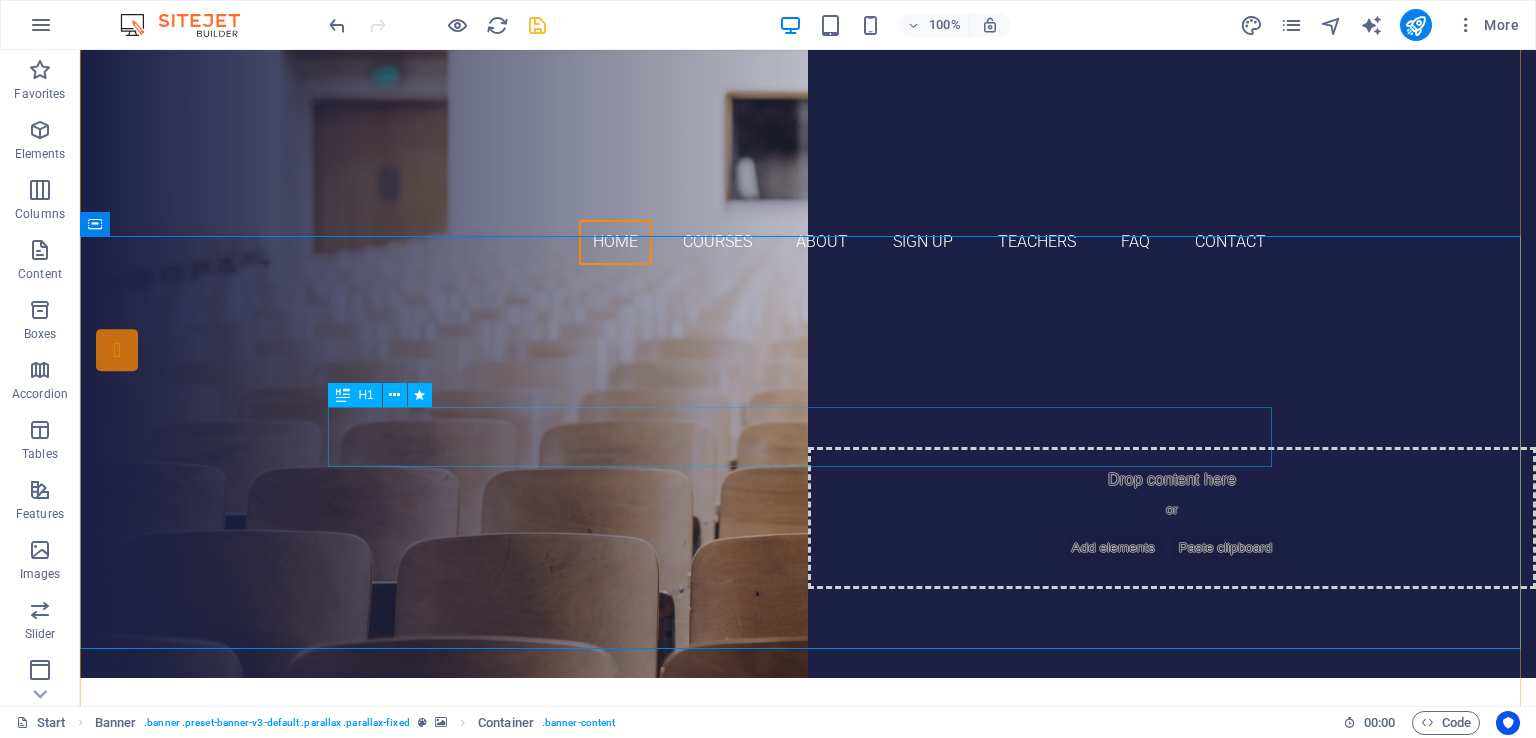 click on "[INSTITUTION_NAME] B.ED. COLLEGE" at bounding box center [808, 482] 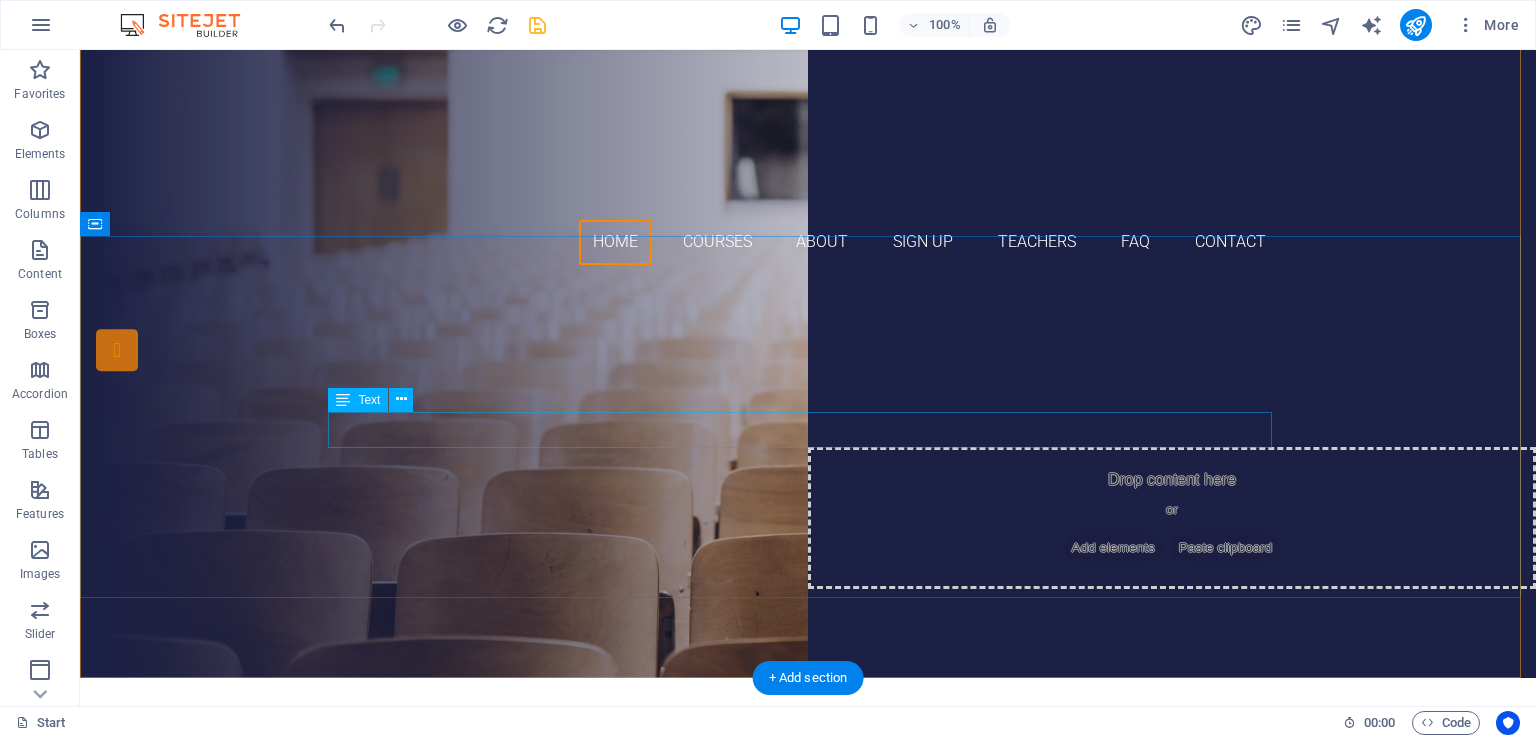 click on "Recognized By N.C.T.E. Govt. Of India (HRD) & Education Department Govt. of Bihar (HRD)" at bounding box center [808, 470] 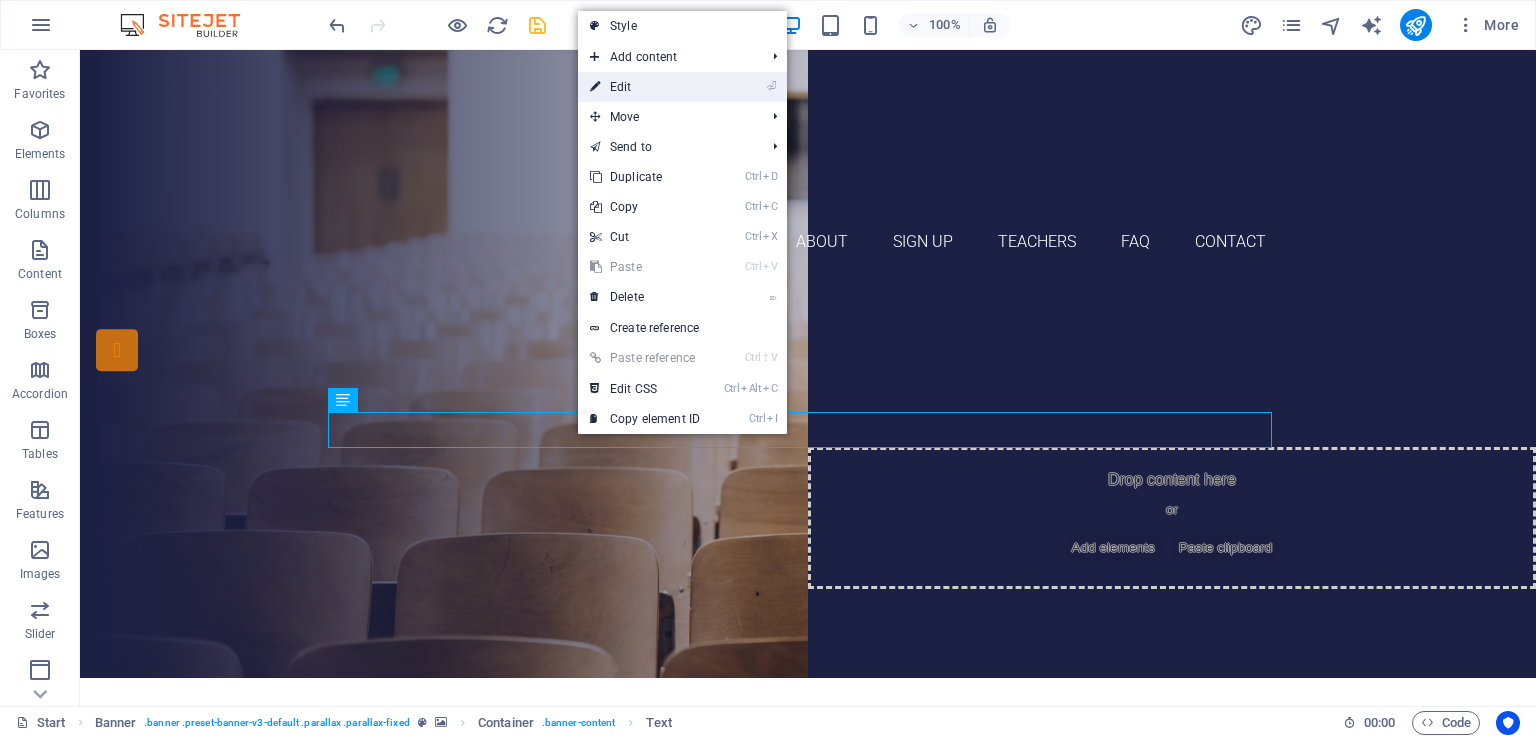 click on "⏎  Edit" at bounding box center [645, 87] 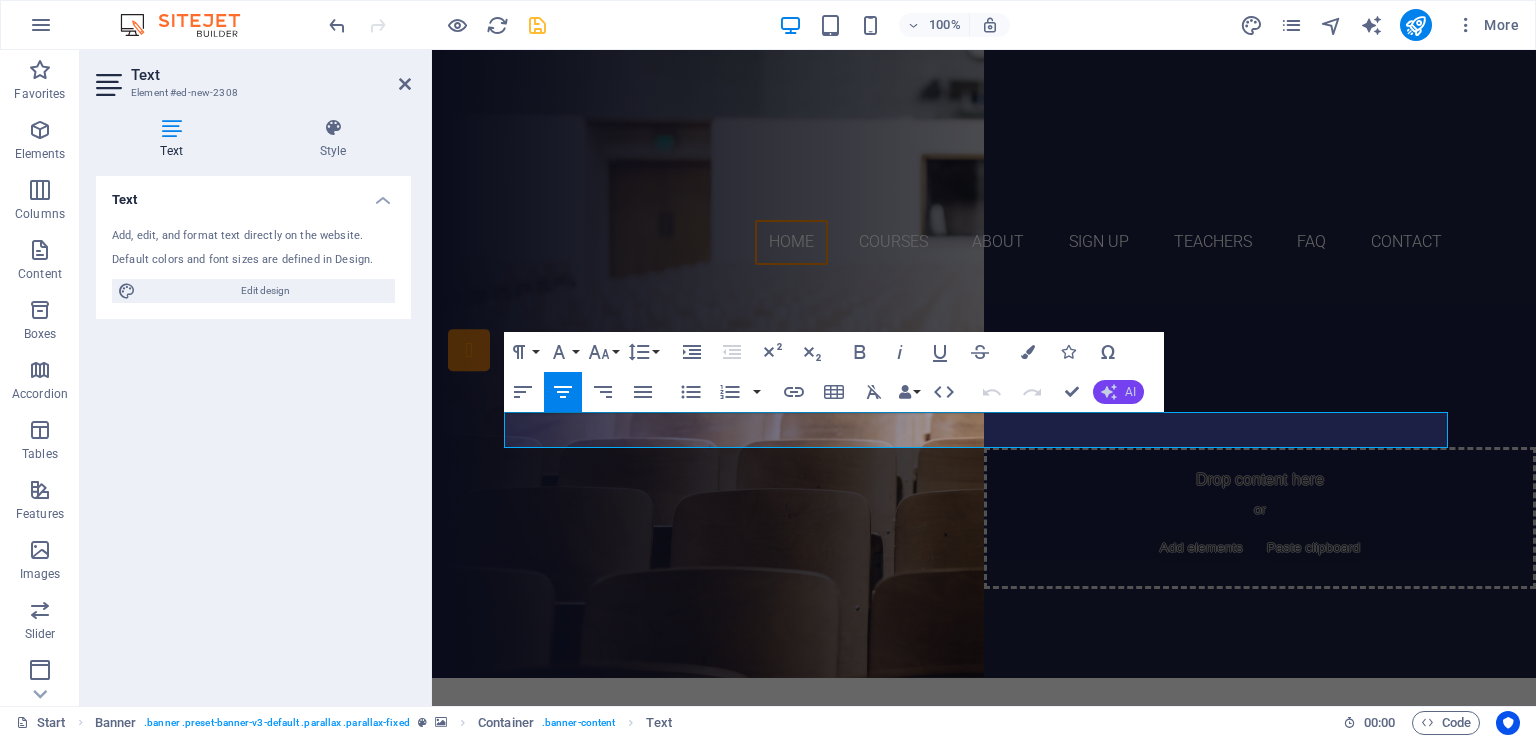 click 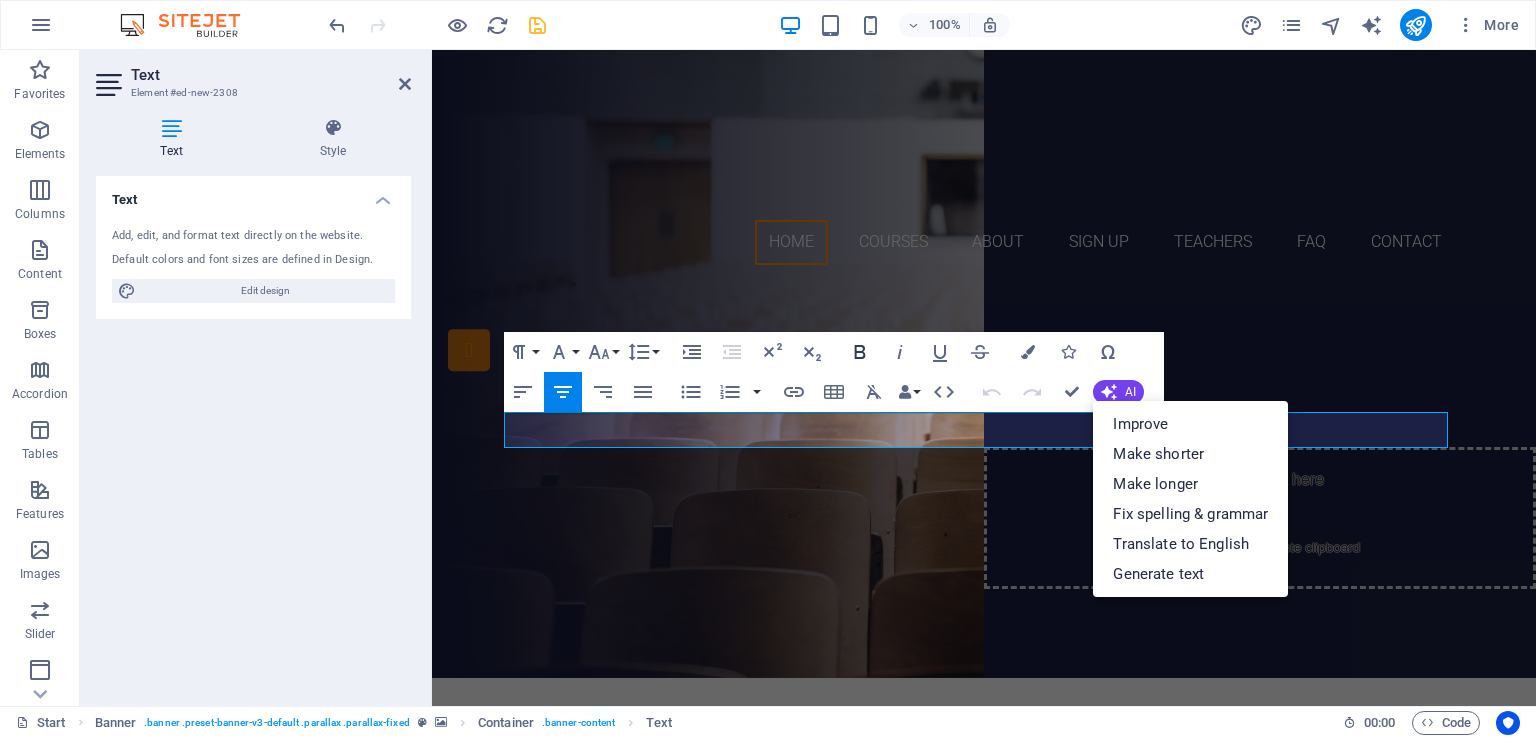 click on "Bold" at bounding box center (860, 352) 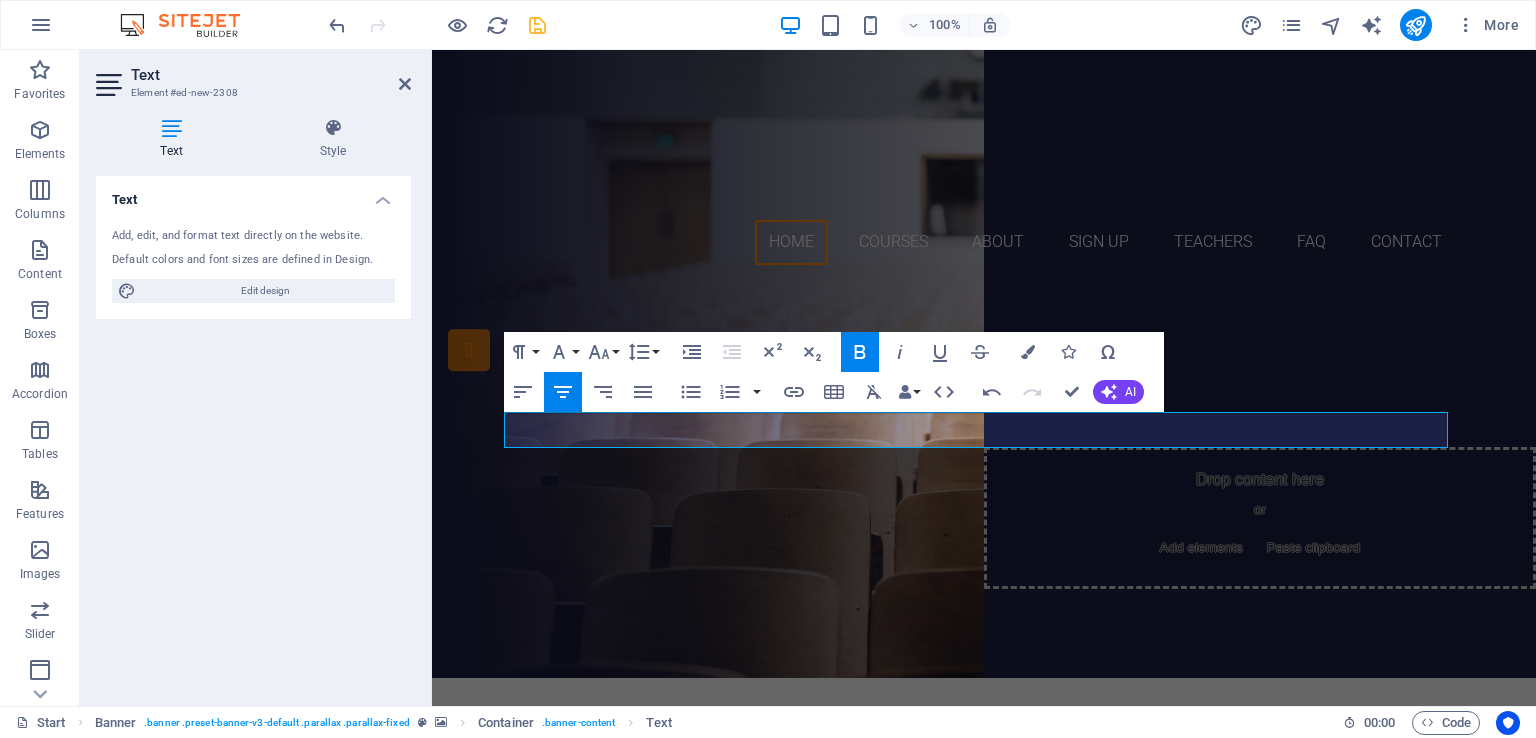 click on "Bold" at bounding box center (860, 352) 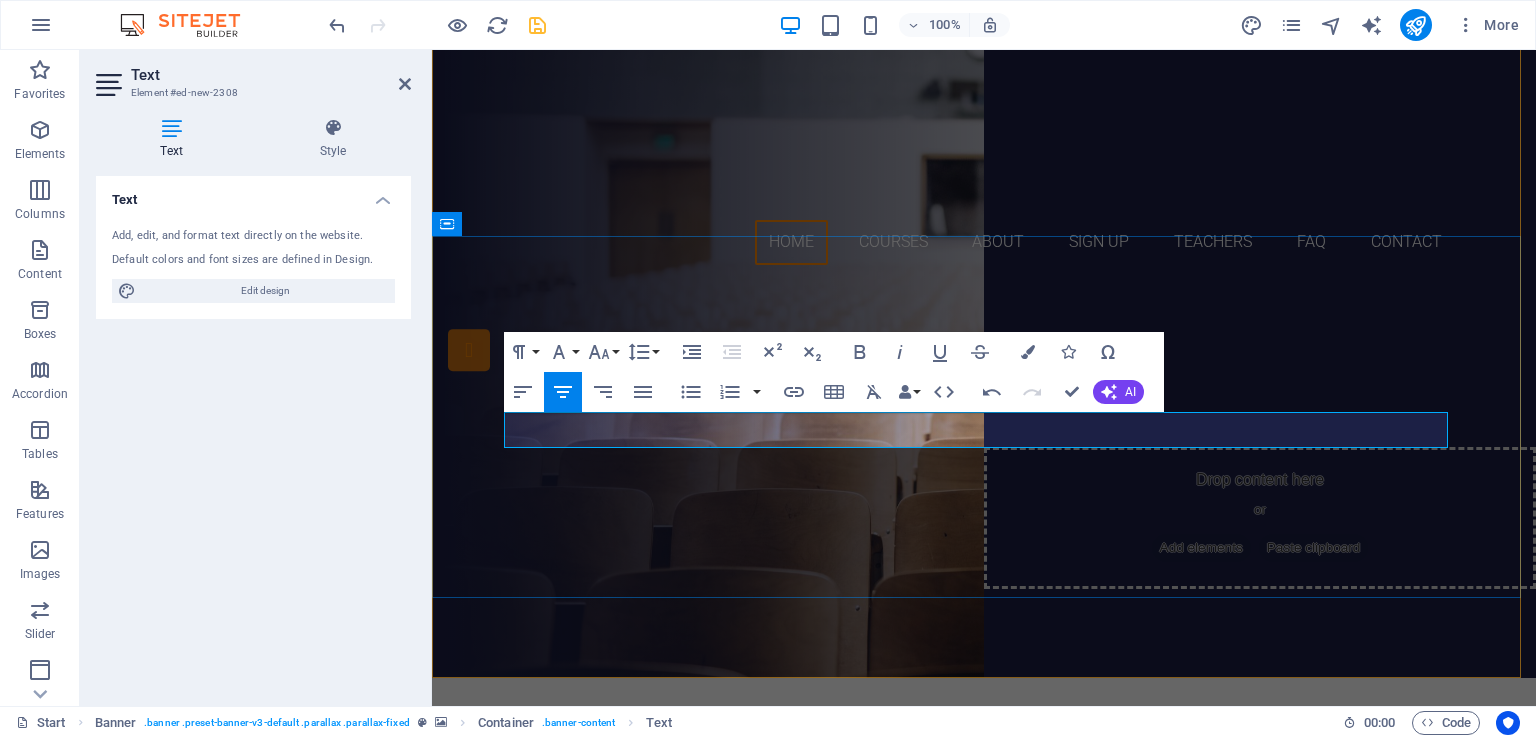 click on "​Recognized By N.C.T.E. Govt. Of India (HRD) & Education Department Govt. of Bihar (HRD)" at bounding box center (984, 470) 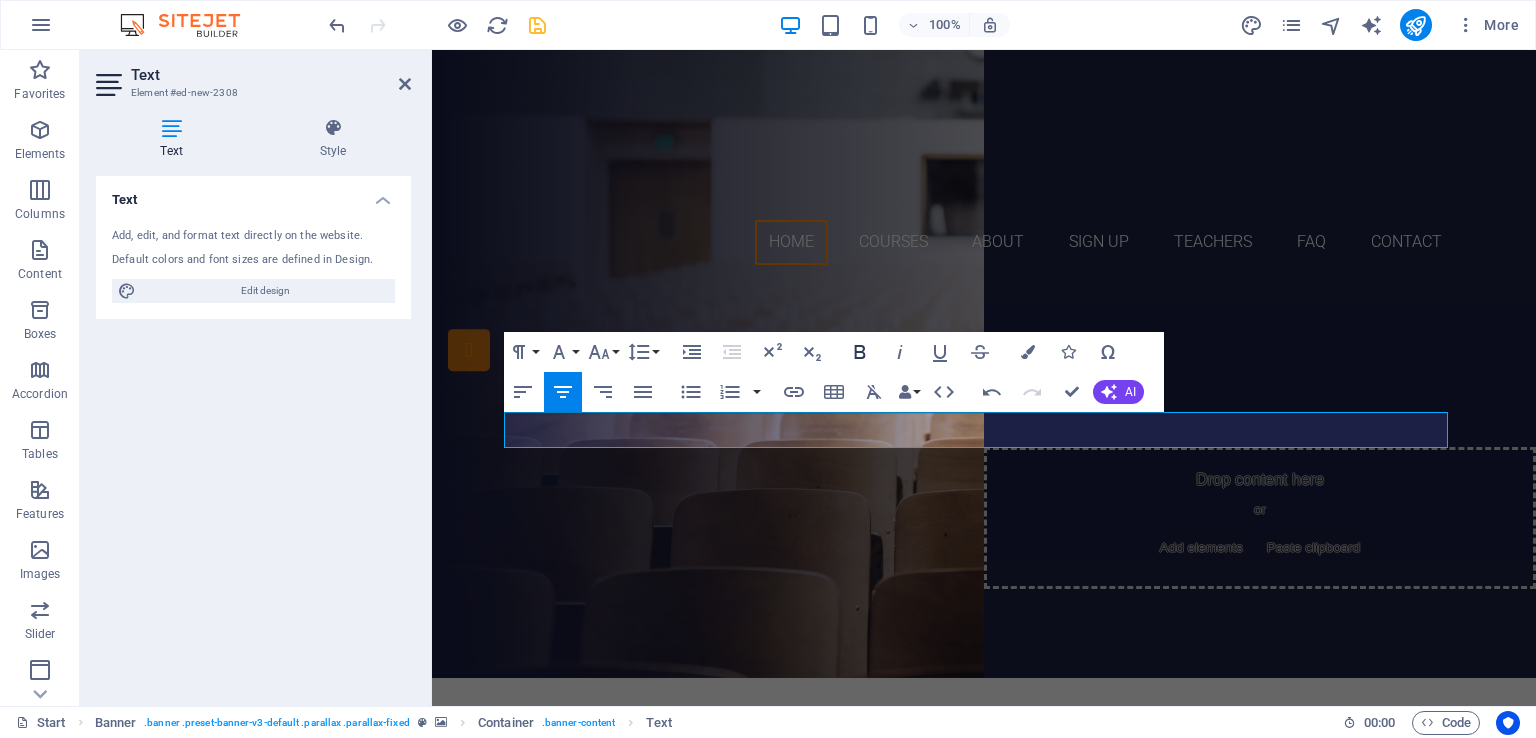 click 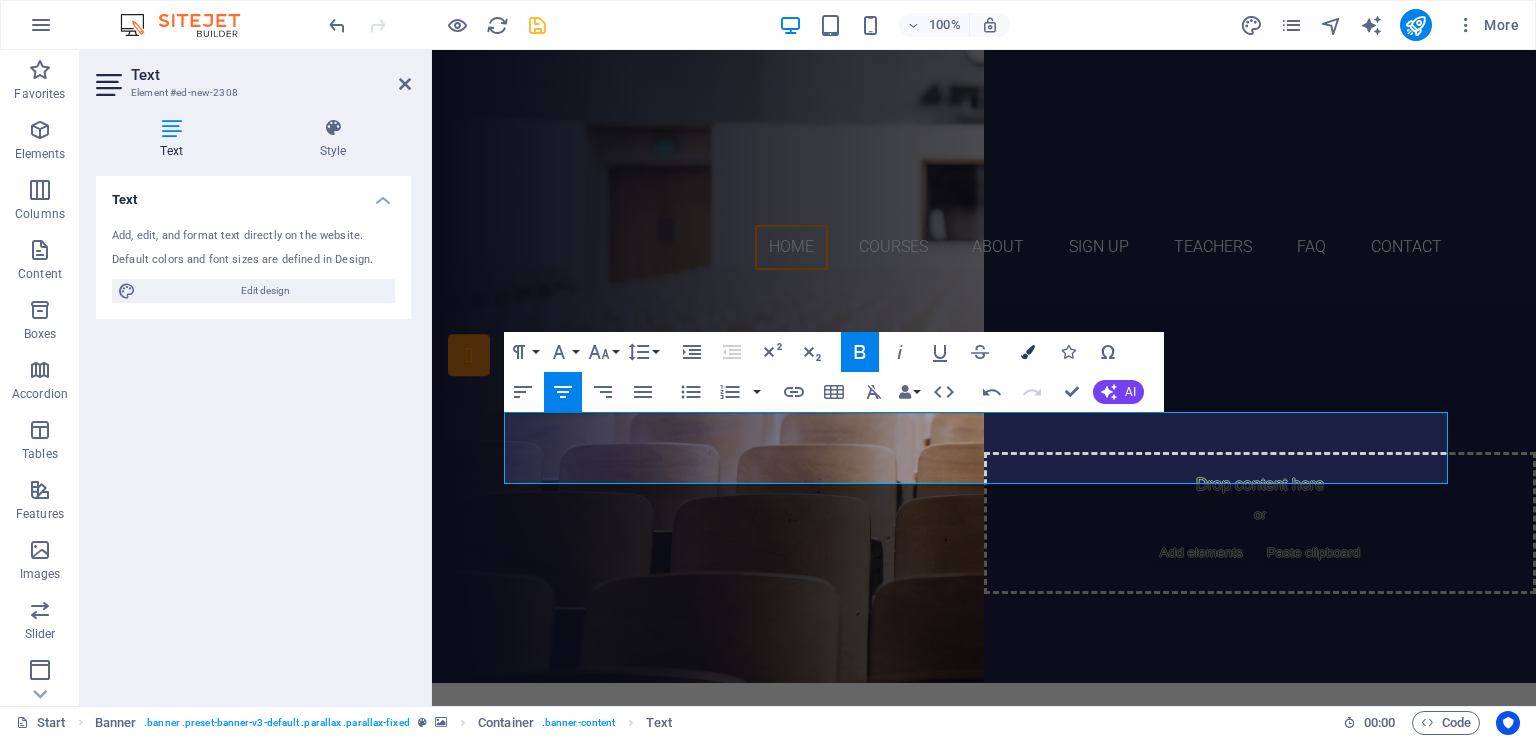 click at bounding box center [1028, 352] 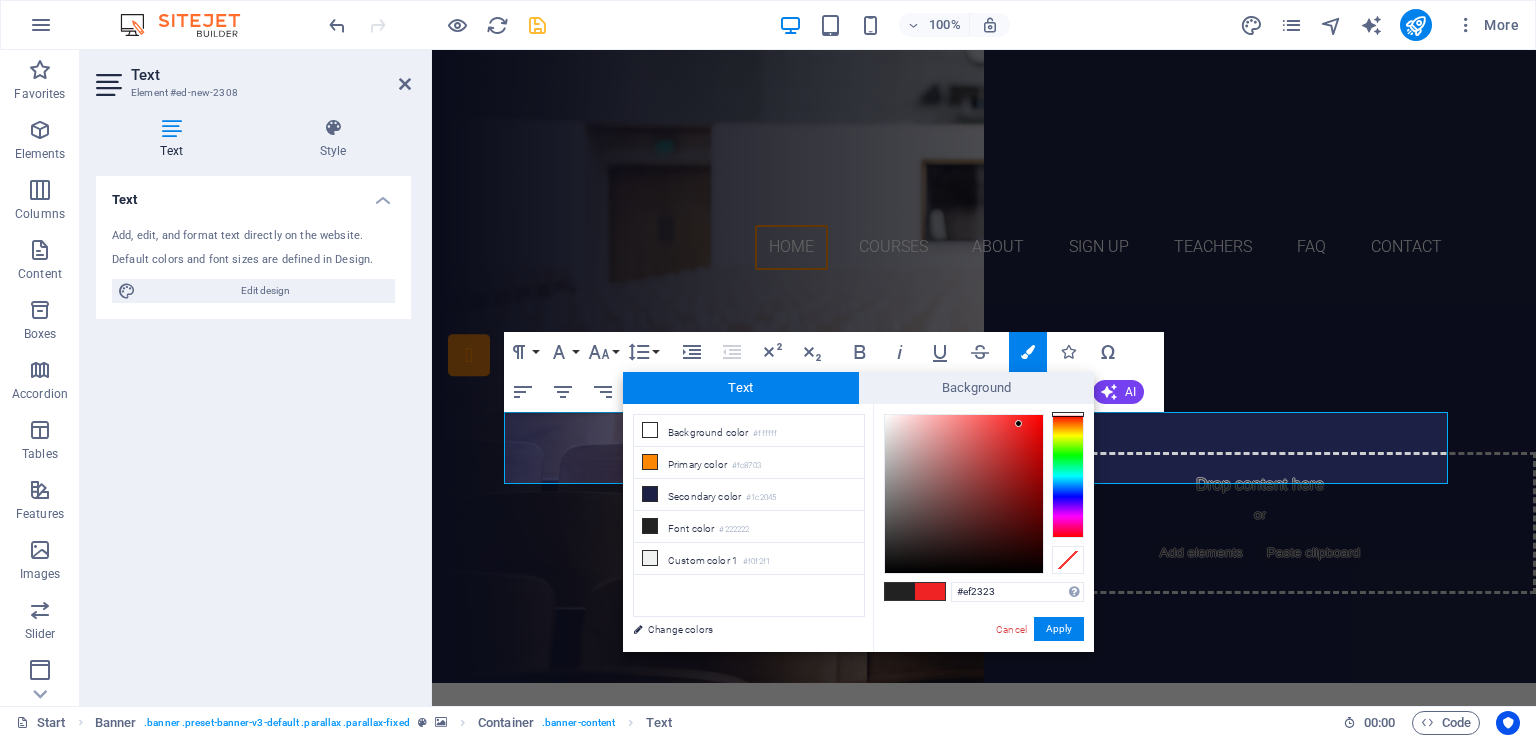 drag, startPoint x: 969, startPoint y: 453, endPoint x: 1019, endPoint y: 424, distance: 57.801384 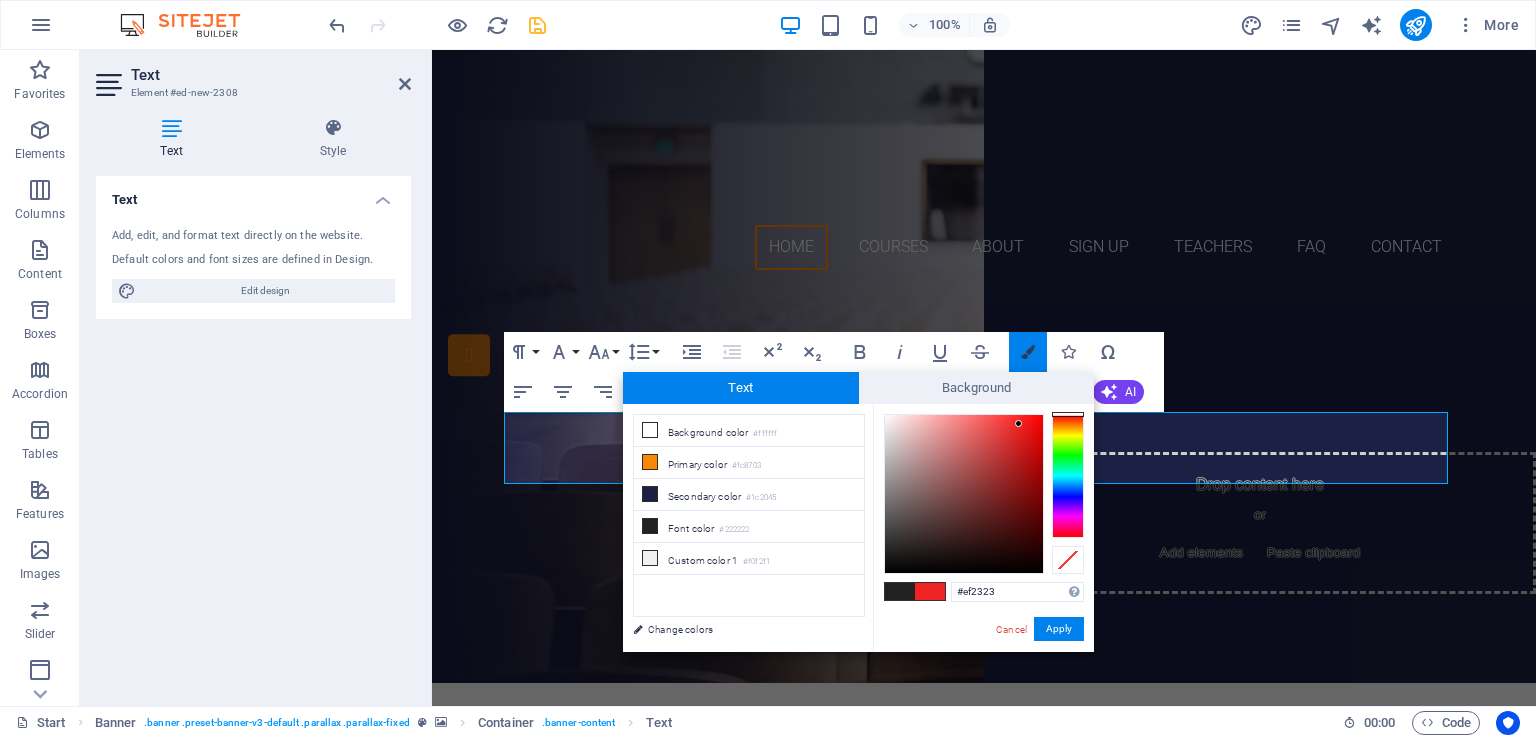 click at bounding box center (1028, 352) 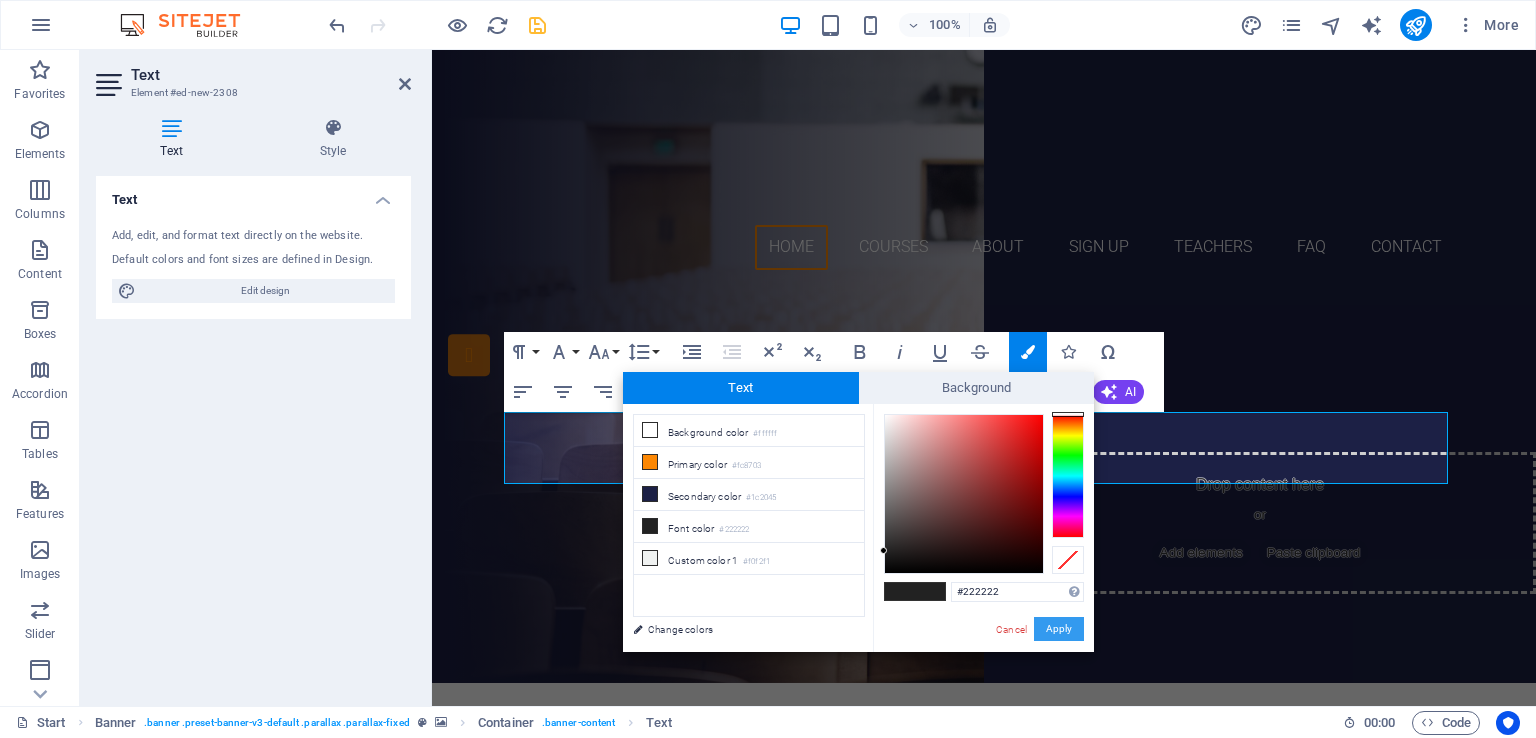 click on "Apply" at bounding box center [1059, 629] 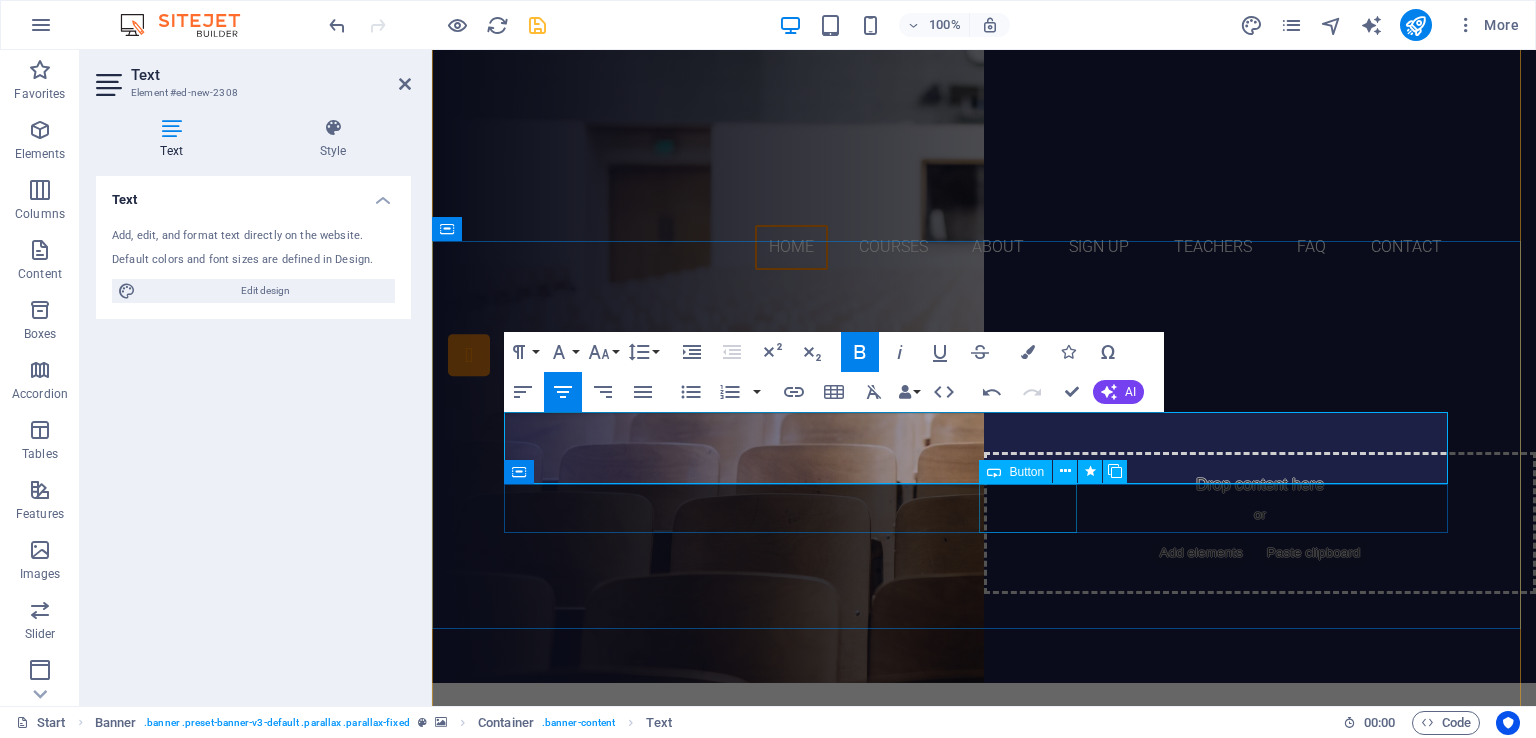 click at bounding box center [994, 472] 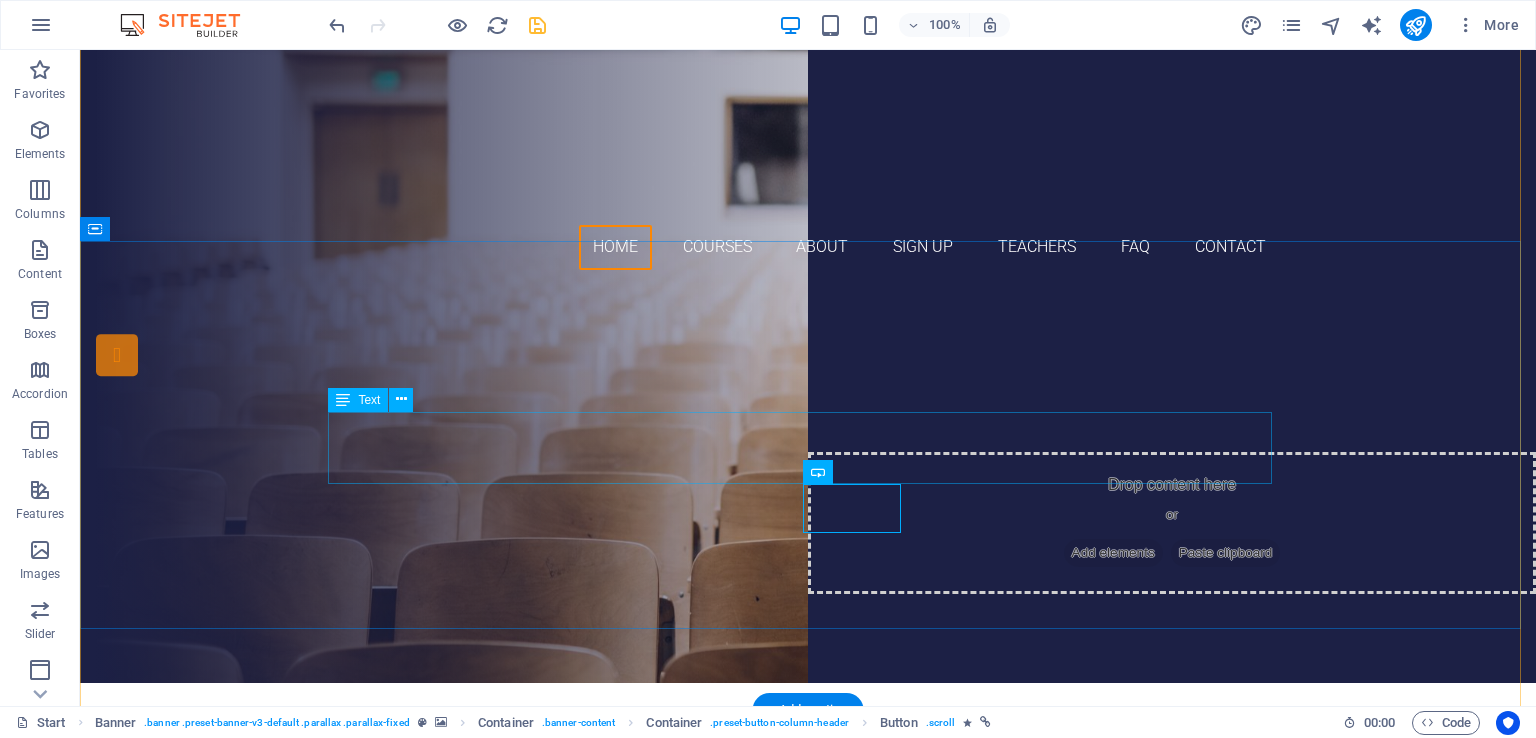 click on "​Recognized By N.C.T.E. Govt. Of India (HRD) & Education Department Govt. of Bihar (HRD)" at bounding box center [808, 493] 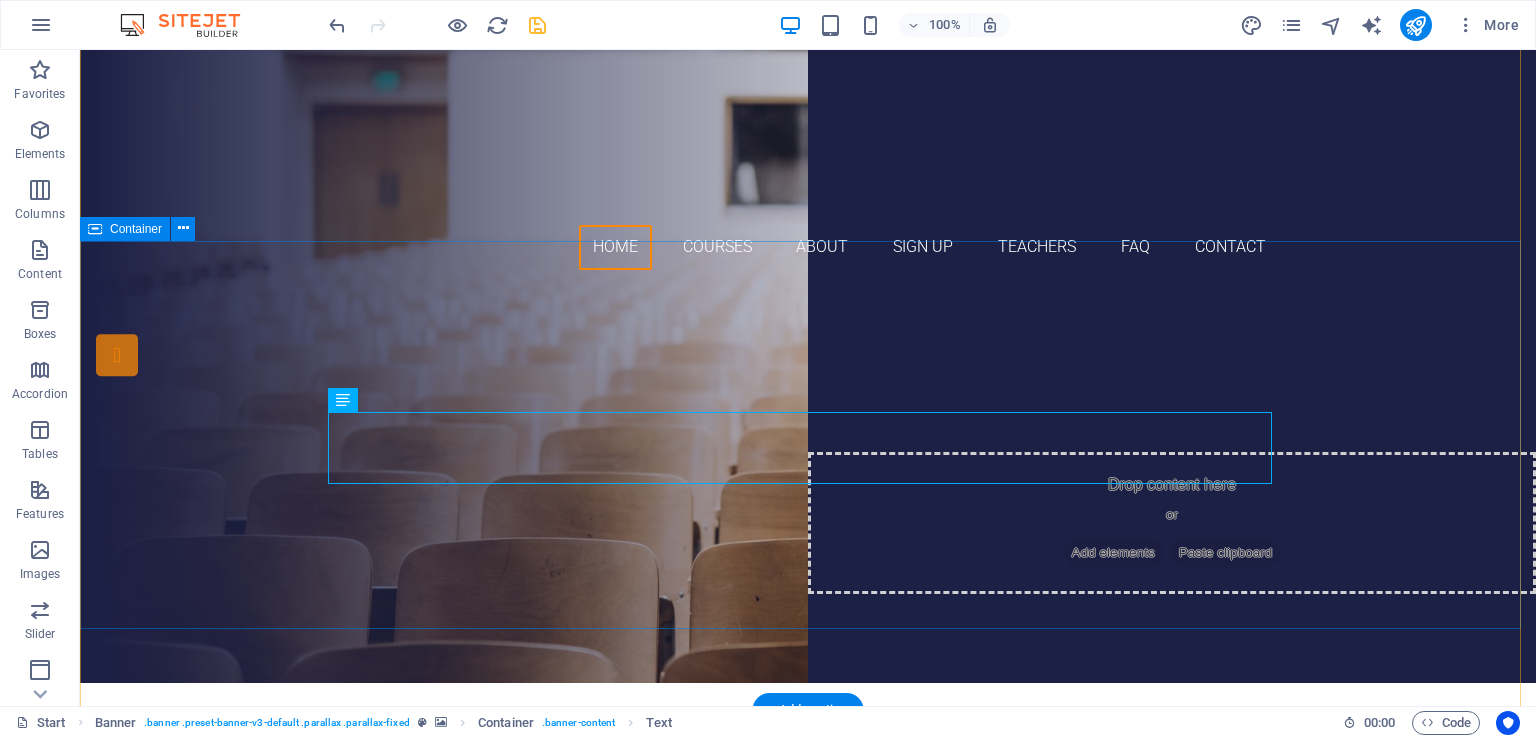 click on "Recognized By N.C.T.E. Govt. Of India (HRD) & Education Department Govt. of Bihar (HRD)" at bounding box center [808, 493] 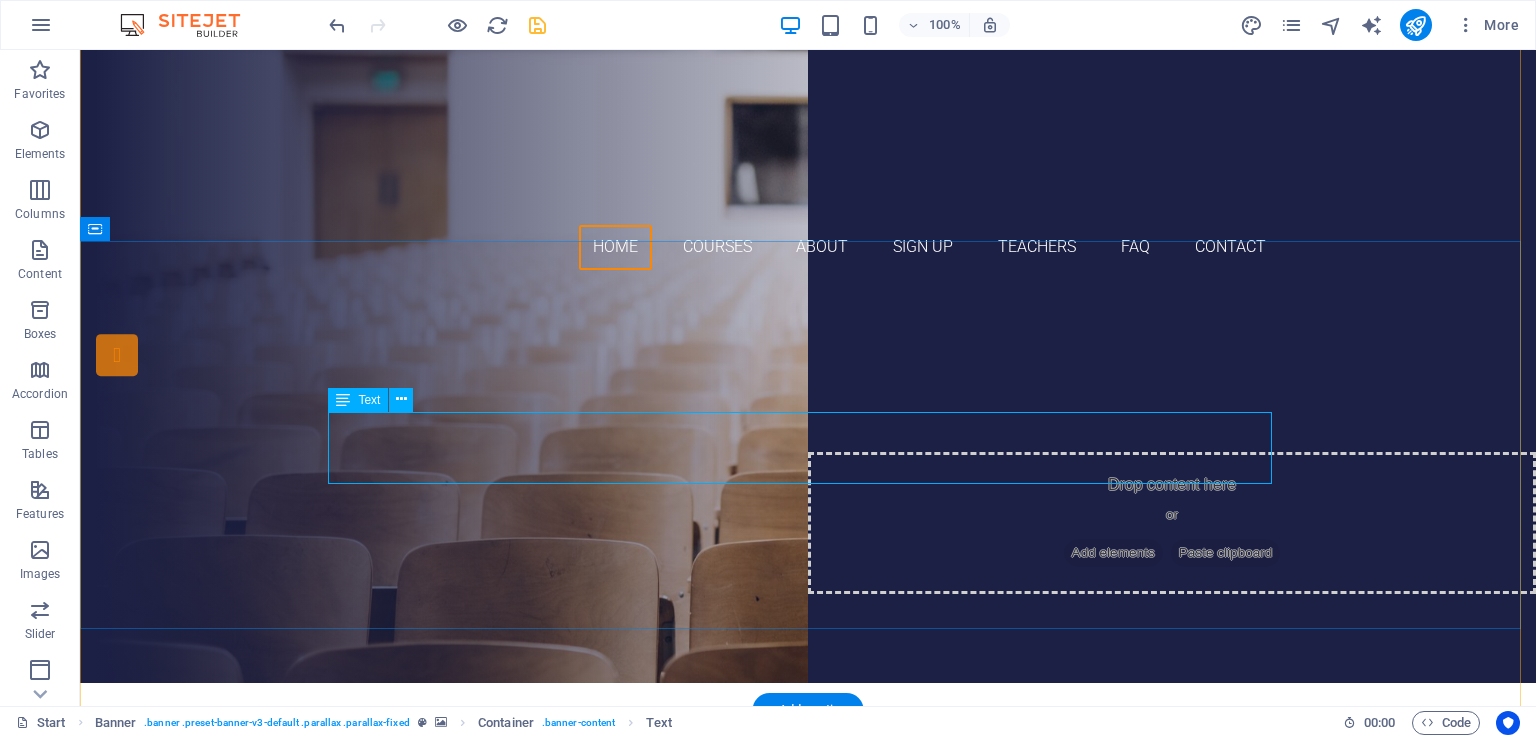 drag, startPoint x: 1168, startPoint y: 443, endPoint x: 1152, endPoint y: 442, distance: 16.03122 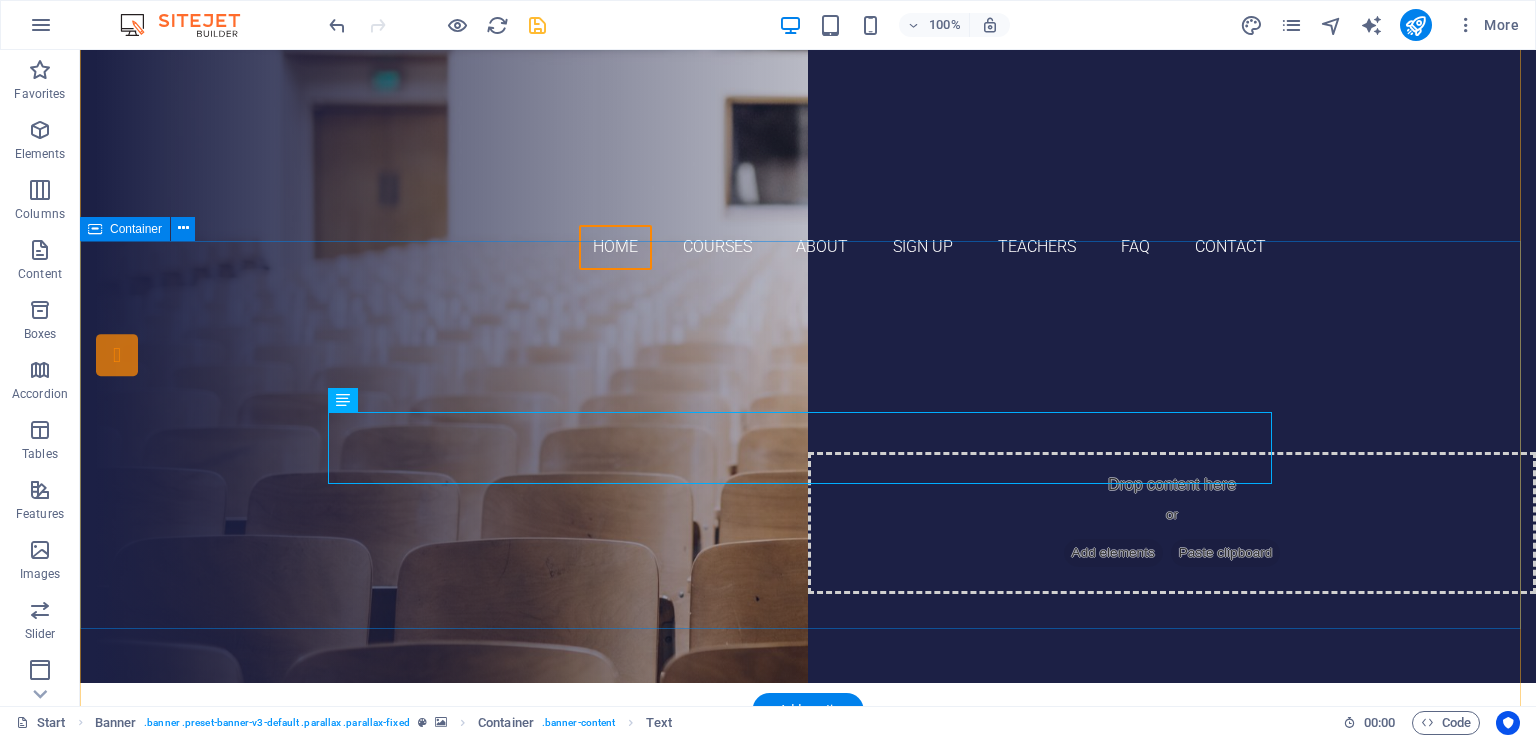 click on "SANJAY SINHA B.ED. COLLEGE Recognized By N.C.T.E. Govt. Of India (HRD) & Education Department Govt. of Bihar (HRD) B.ED. D.EL.ED" at bounding box center (808, 511) 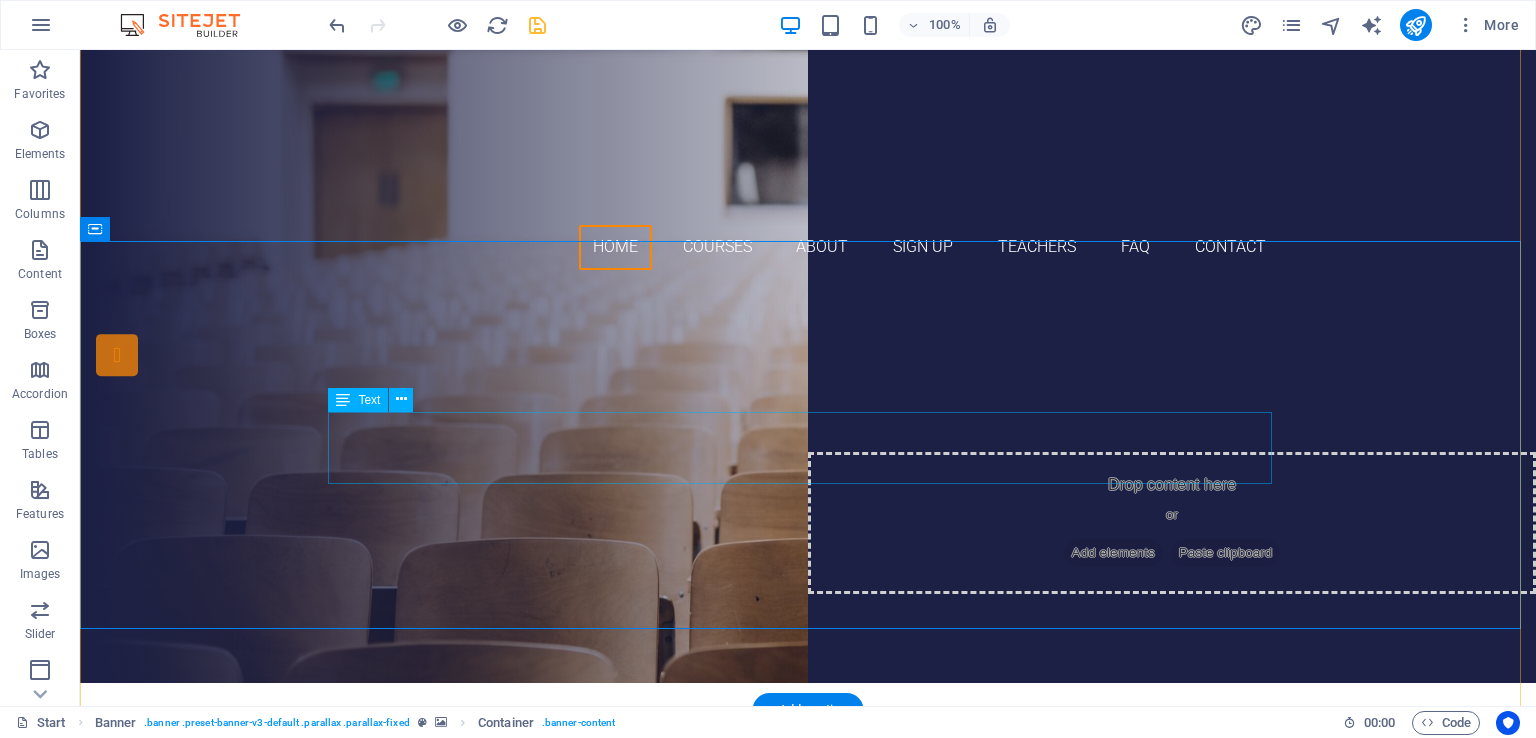 click on "Recognized By N.C.T.E. Govt. Of India (HRD) & Education Department Govt. of Bihar (HRD)" at bounding box center [808, 493] 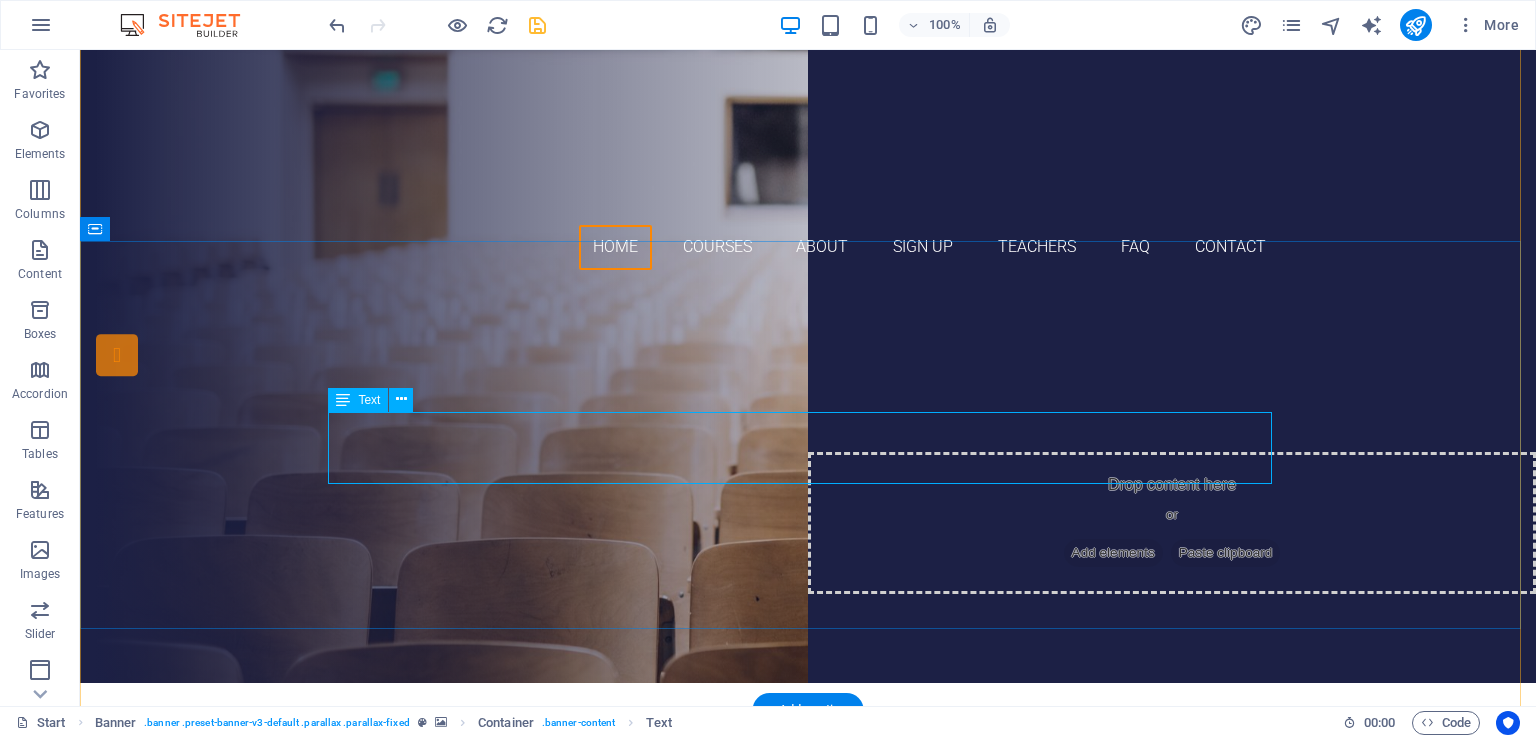 click on "Recognized By N.C.T.E. Govt. Of India (HRD) & Education Department Govt. of Bihar (HRD)" at bounding box center [808, 493] 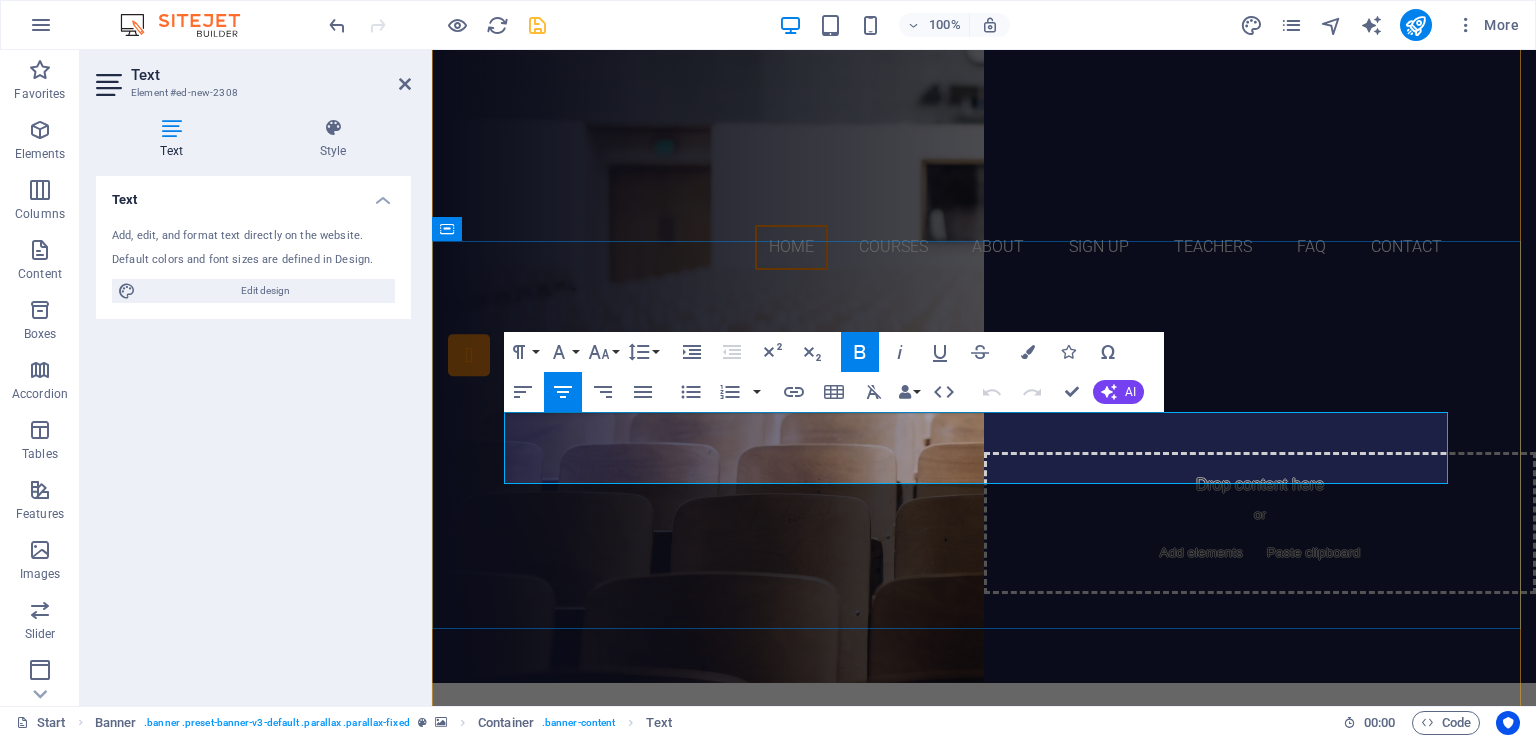 click on "Recognized By N.C.T.E. Govt. Of India (HRD) & Education Department Govt. of Bihar (HRD)" at bounding box center (984, 493) 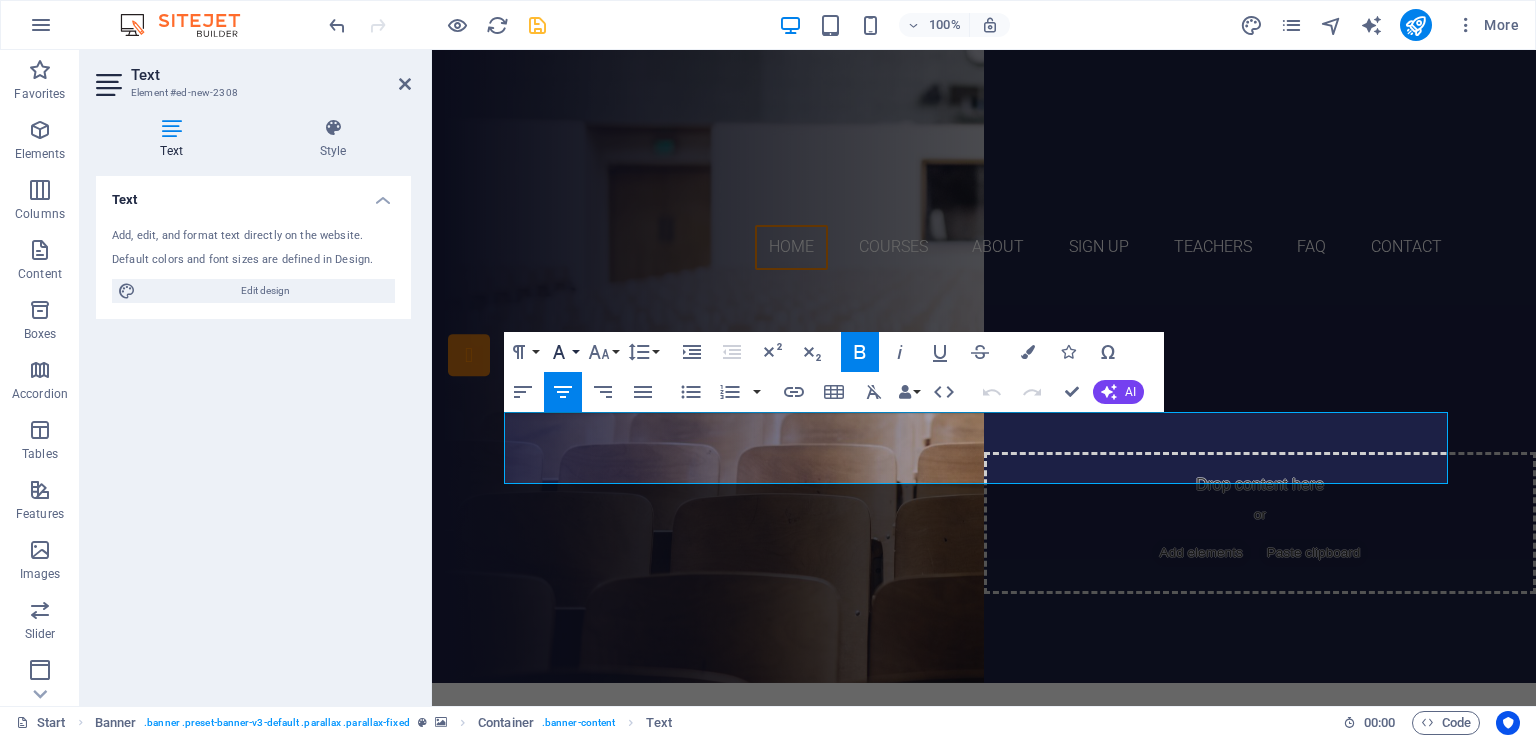click 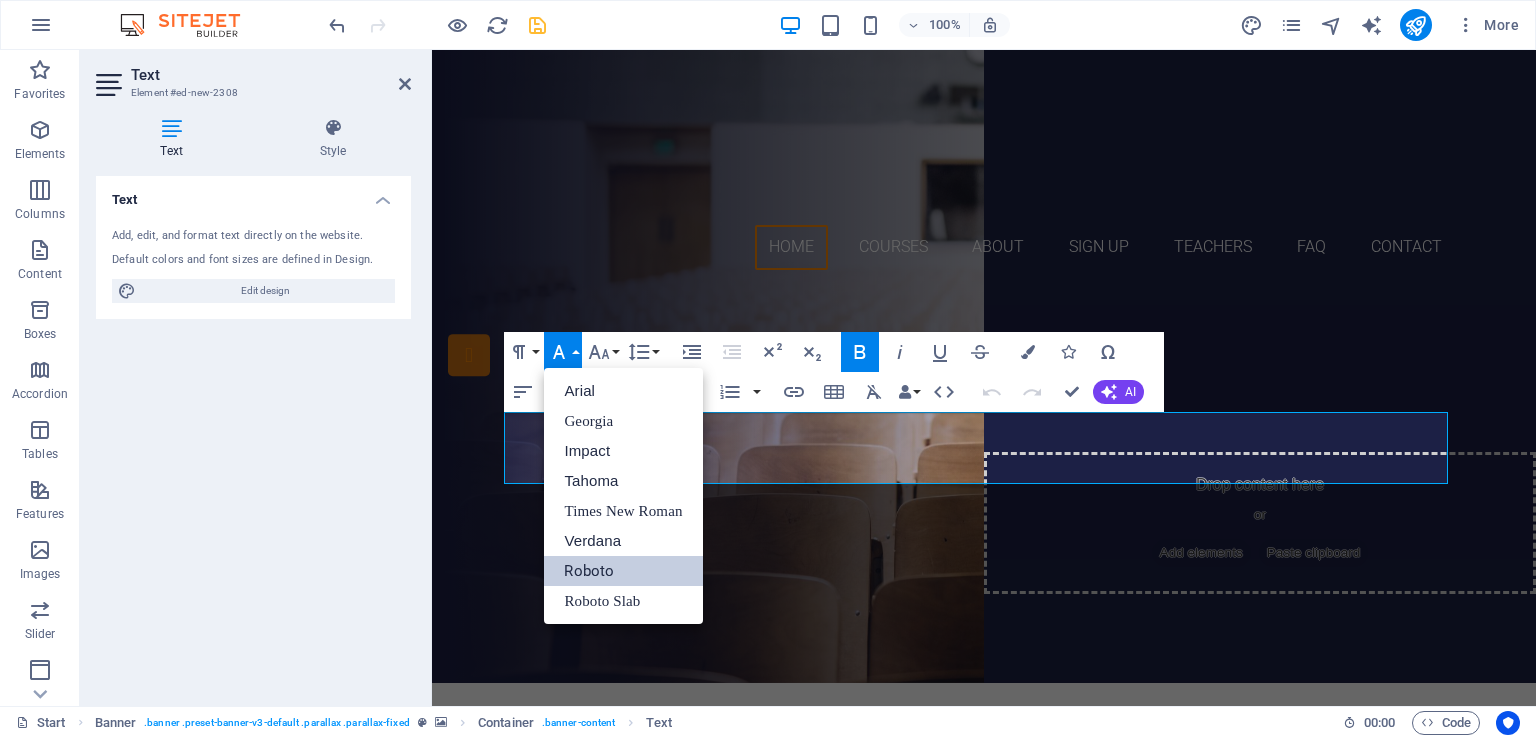 scroll, scrollTop: 0, scrollLeft: 0, axis: both 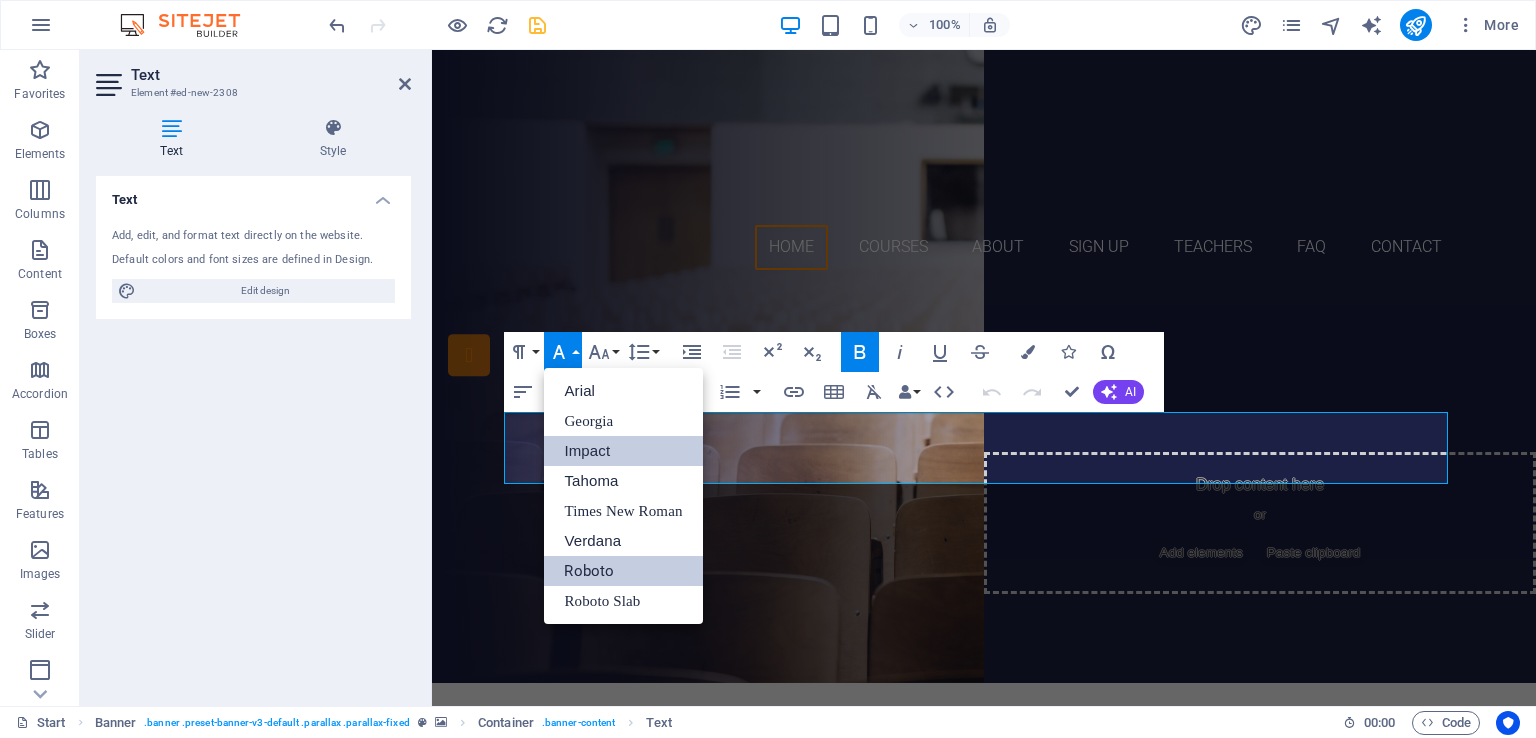 click on "Impact" at bounding box center (623, 451) 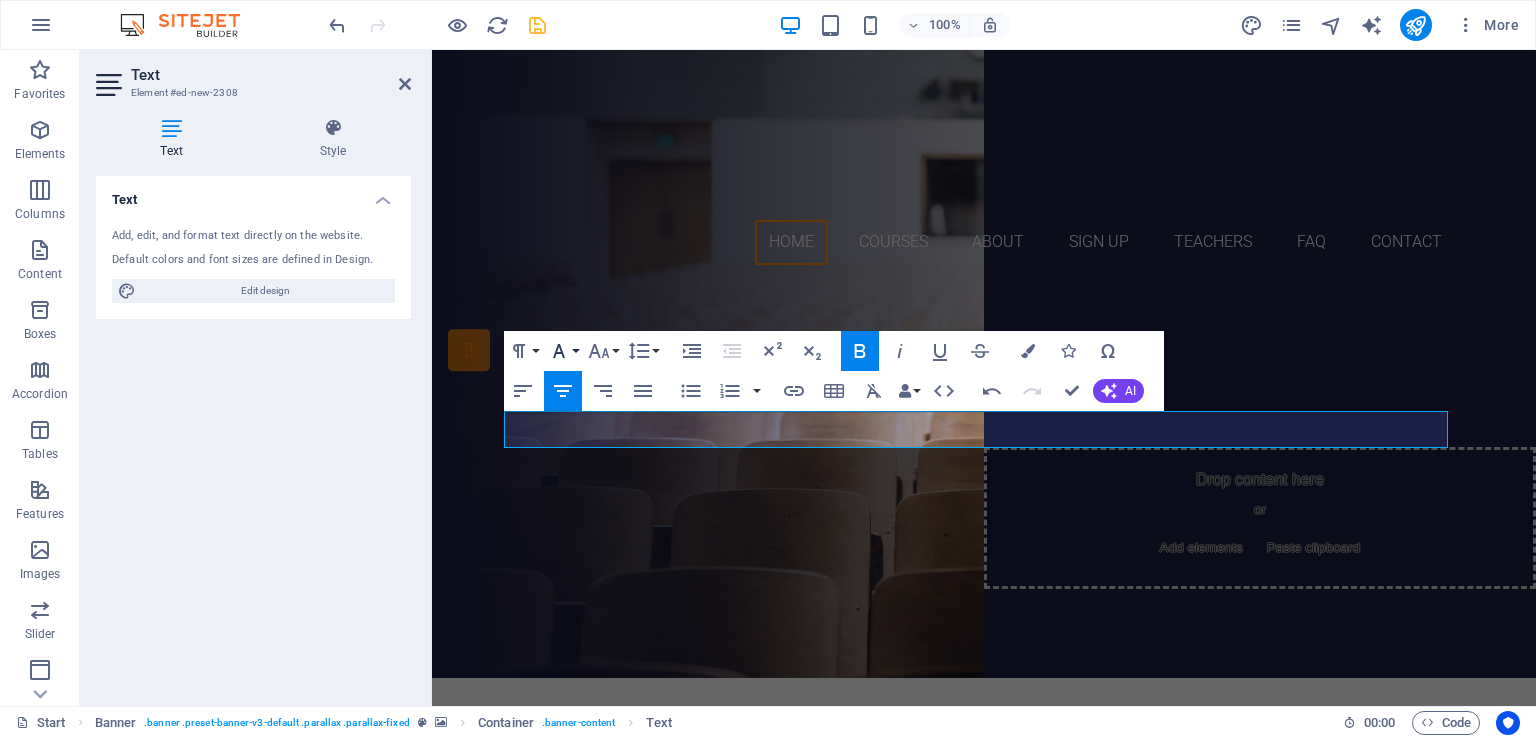 click 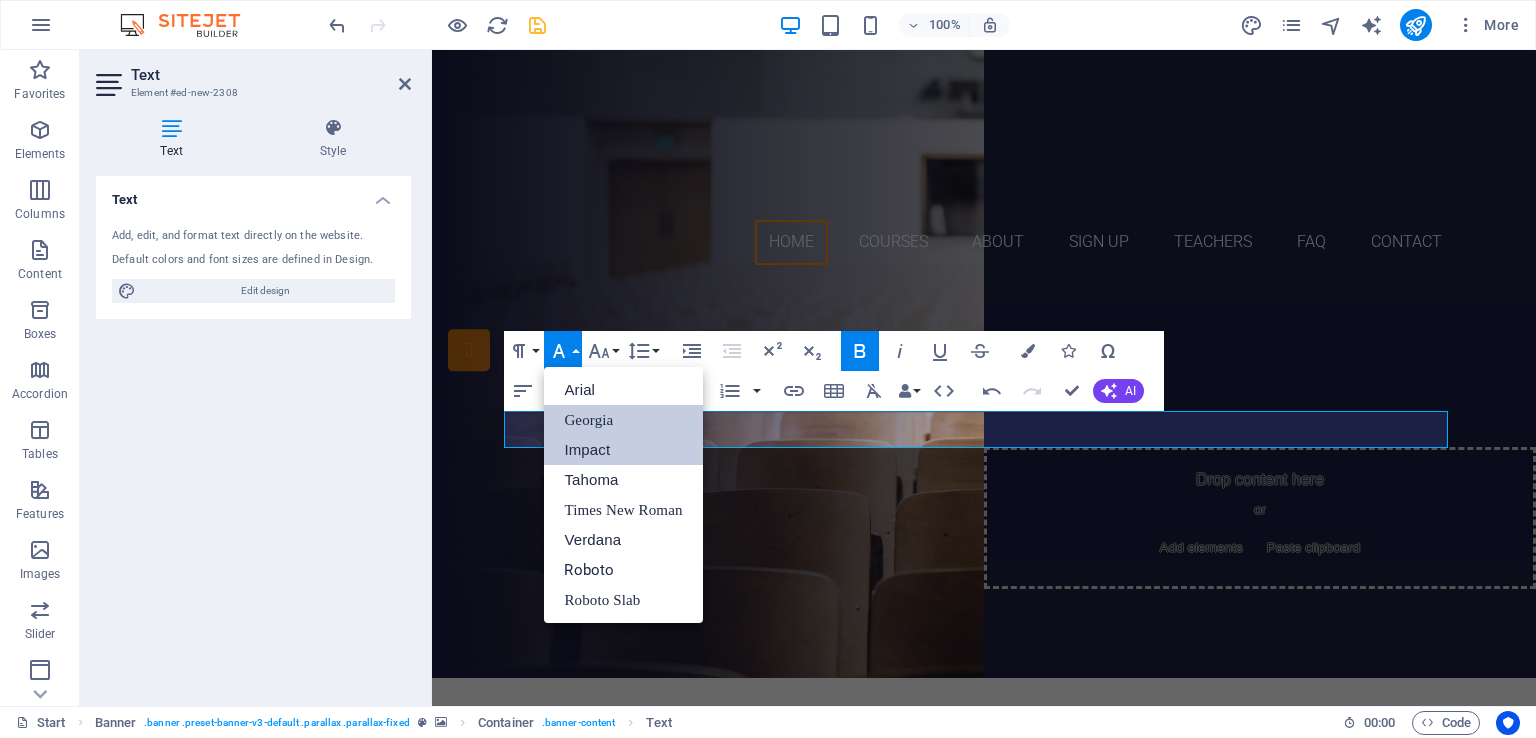scroll, scrollTop: 0, scrollLeft: 0, axis: both 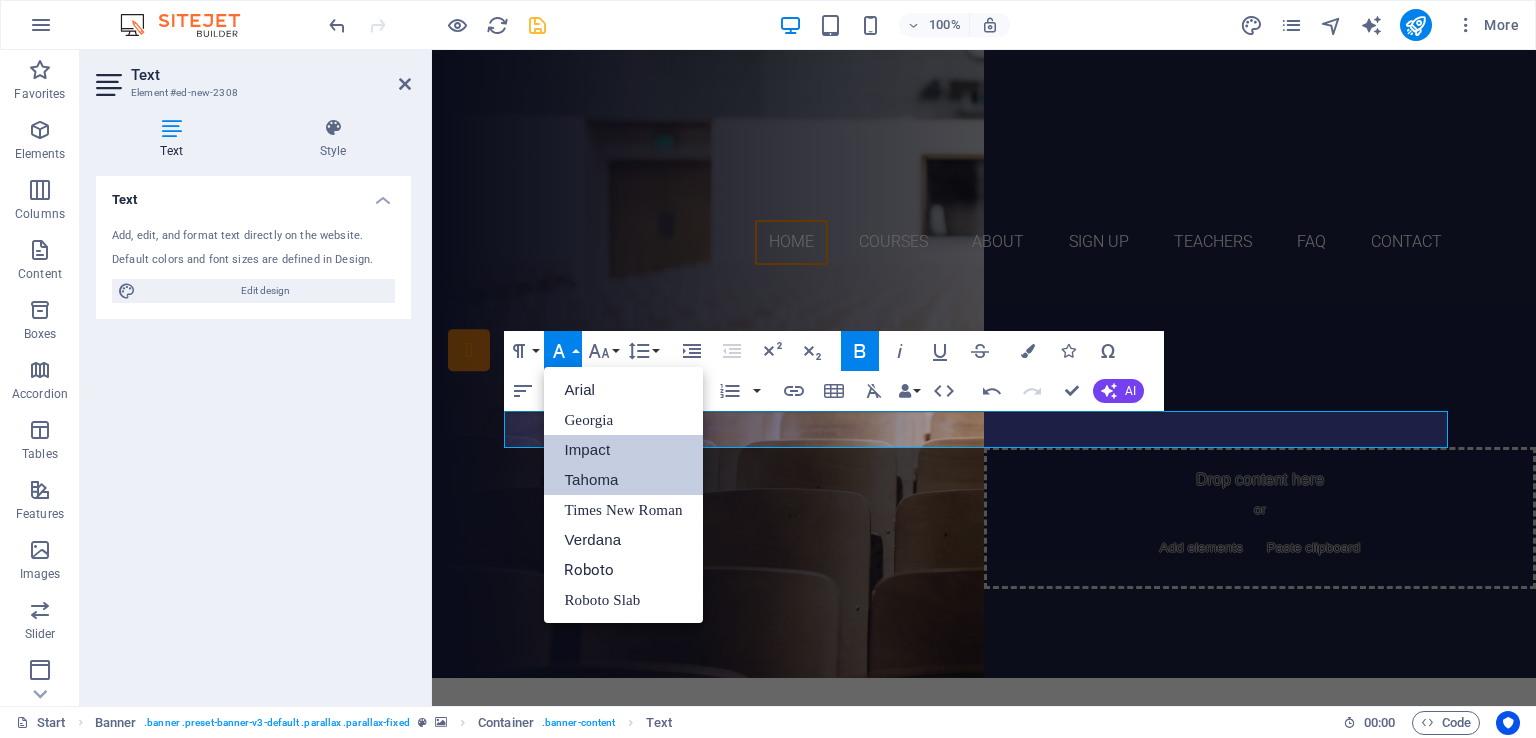 click on "Tahoma" at bounding box center (623, 480) 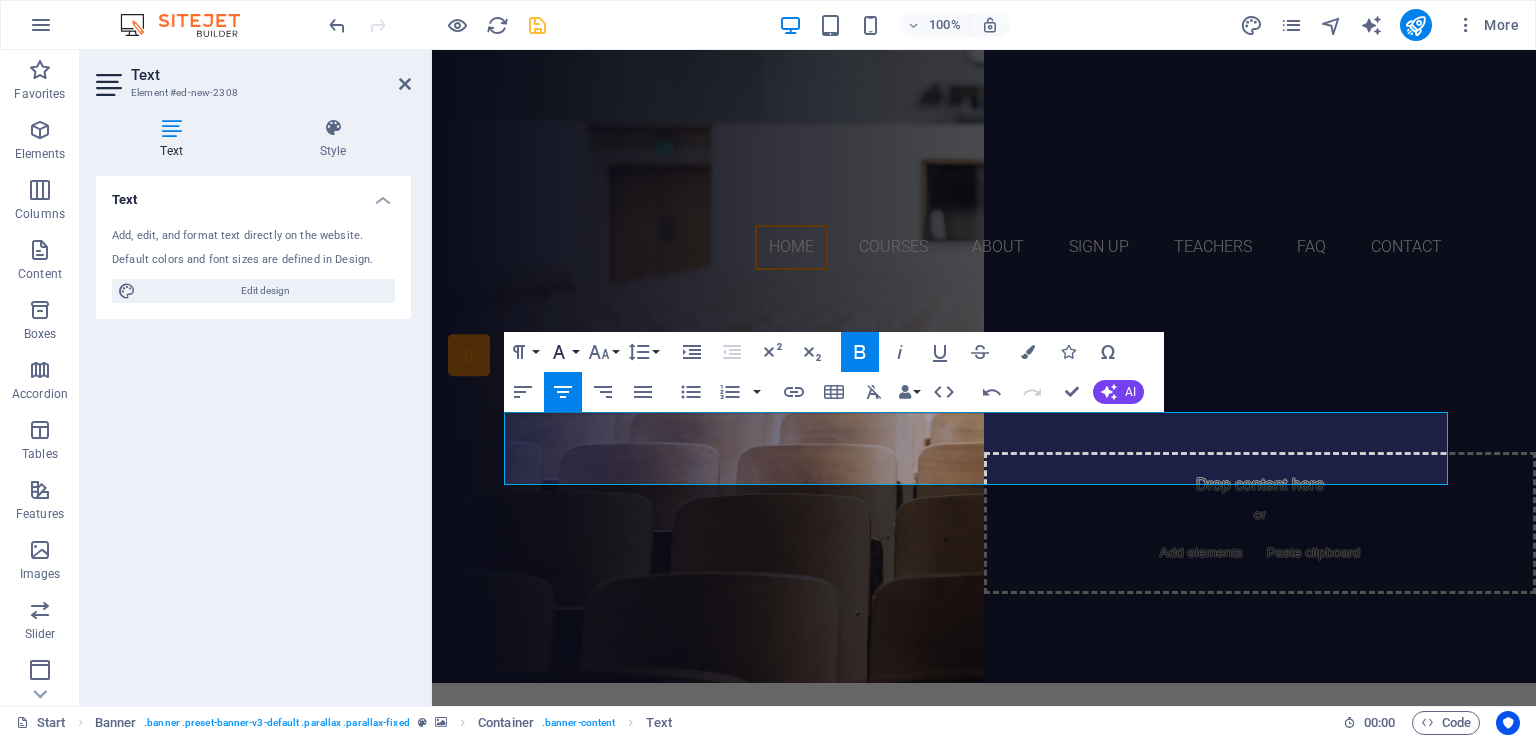 click 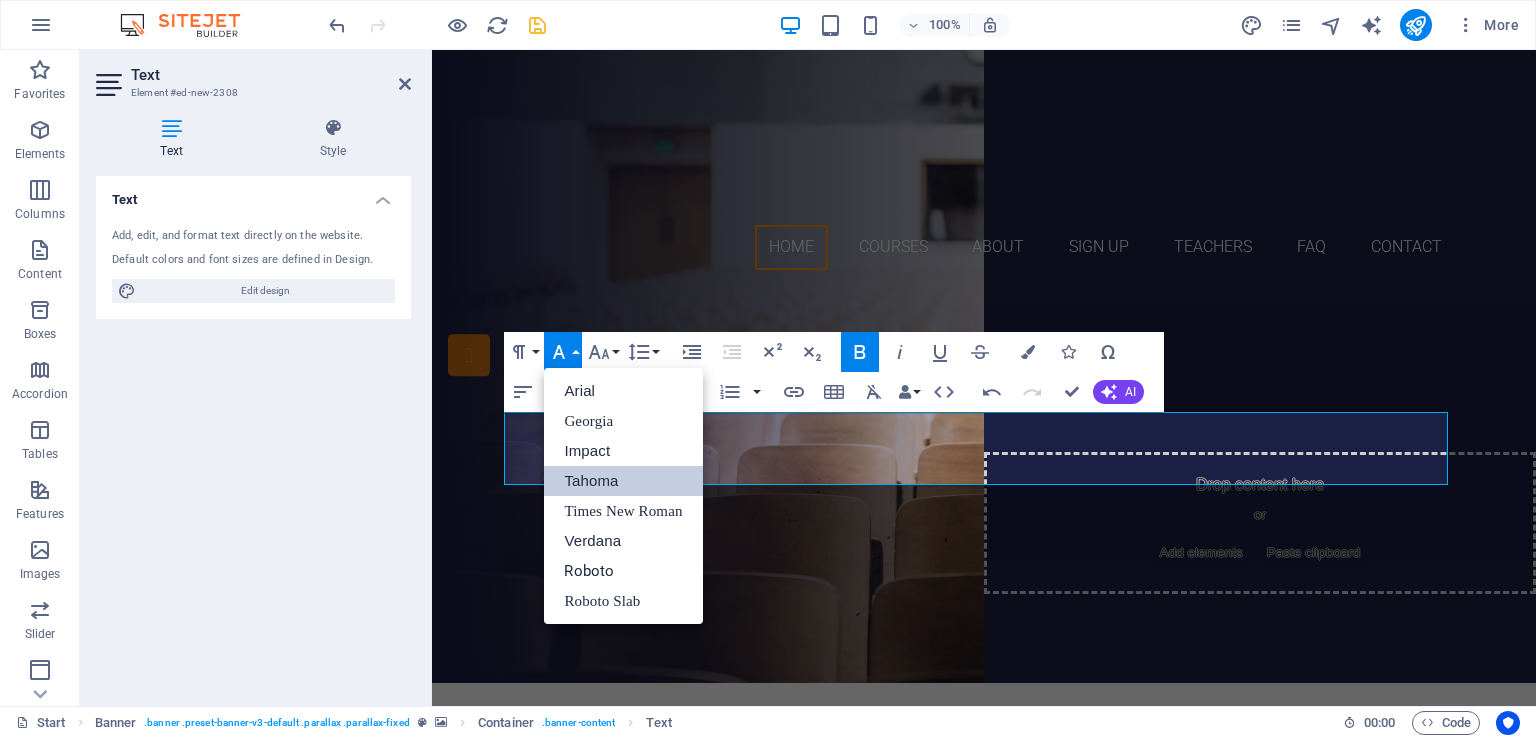 scroll, scrollTop: 0, scrollLeft: 0, axis: both 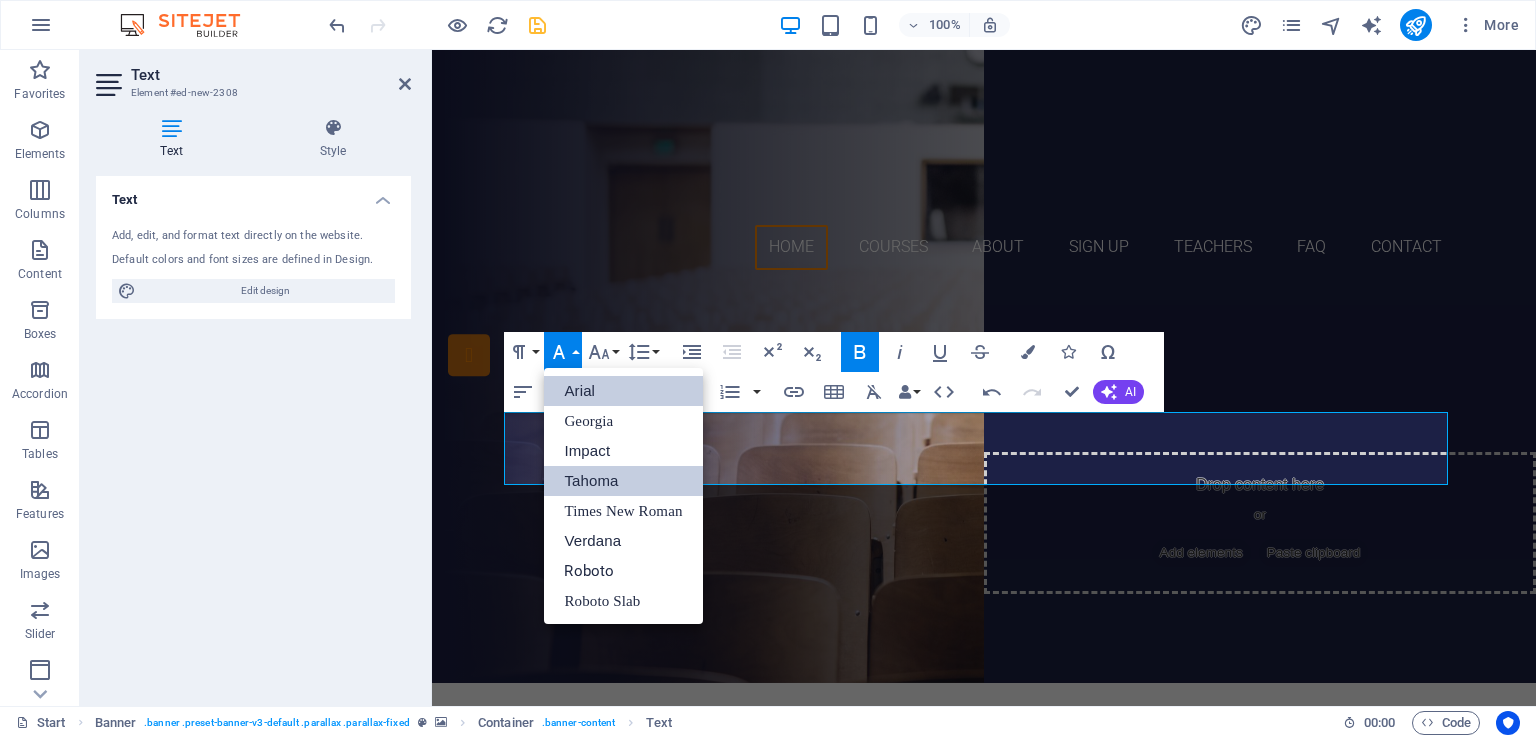 click on "Arial" at bounding box center (623, 391) 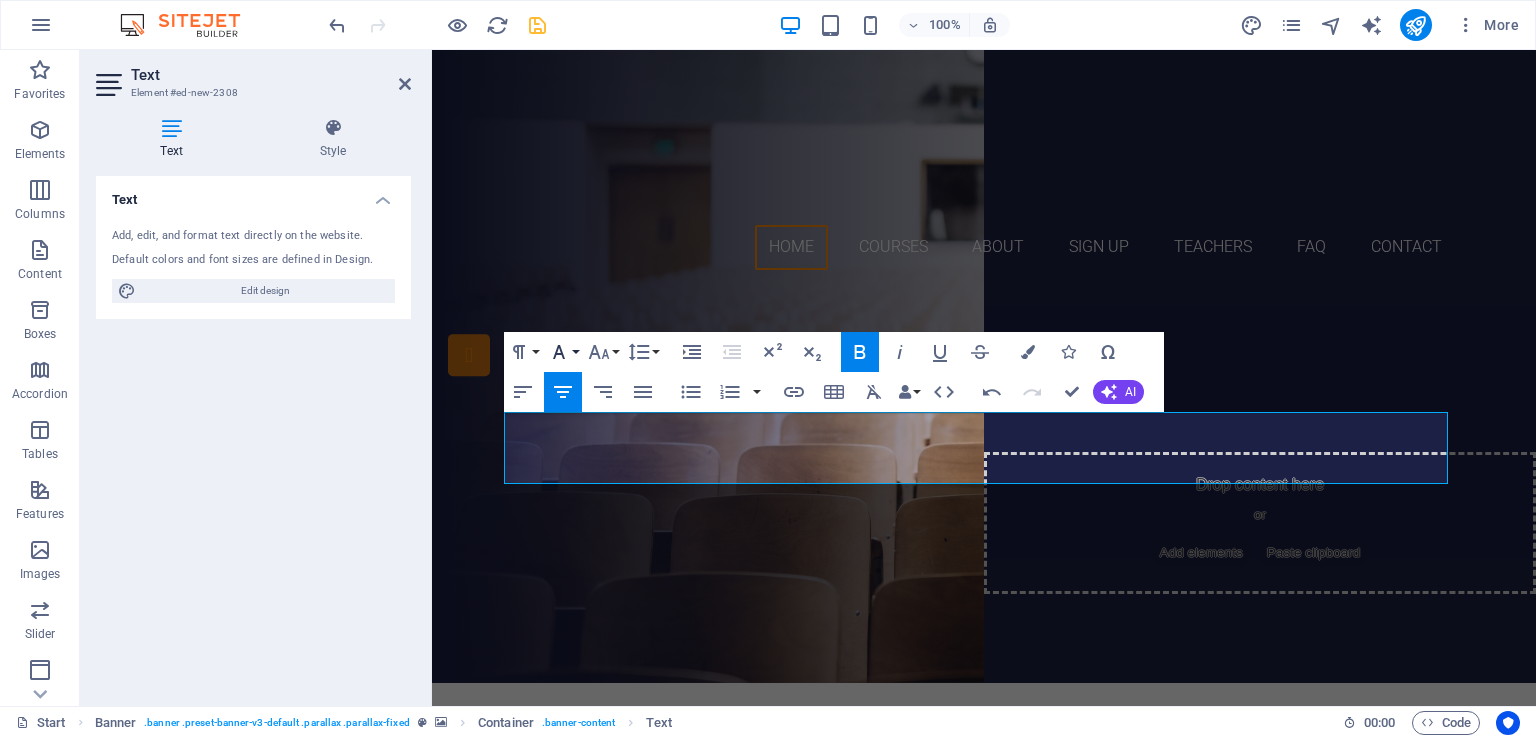 click on "Font Family" at bounding box center [563, 352] 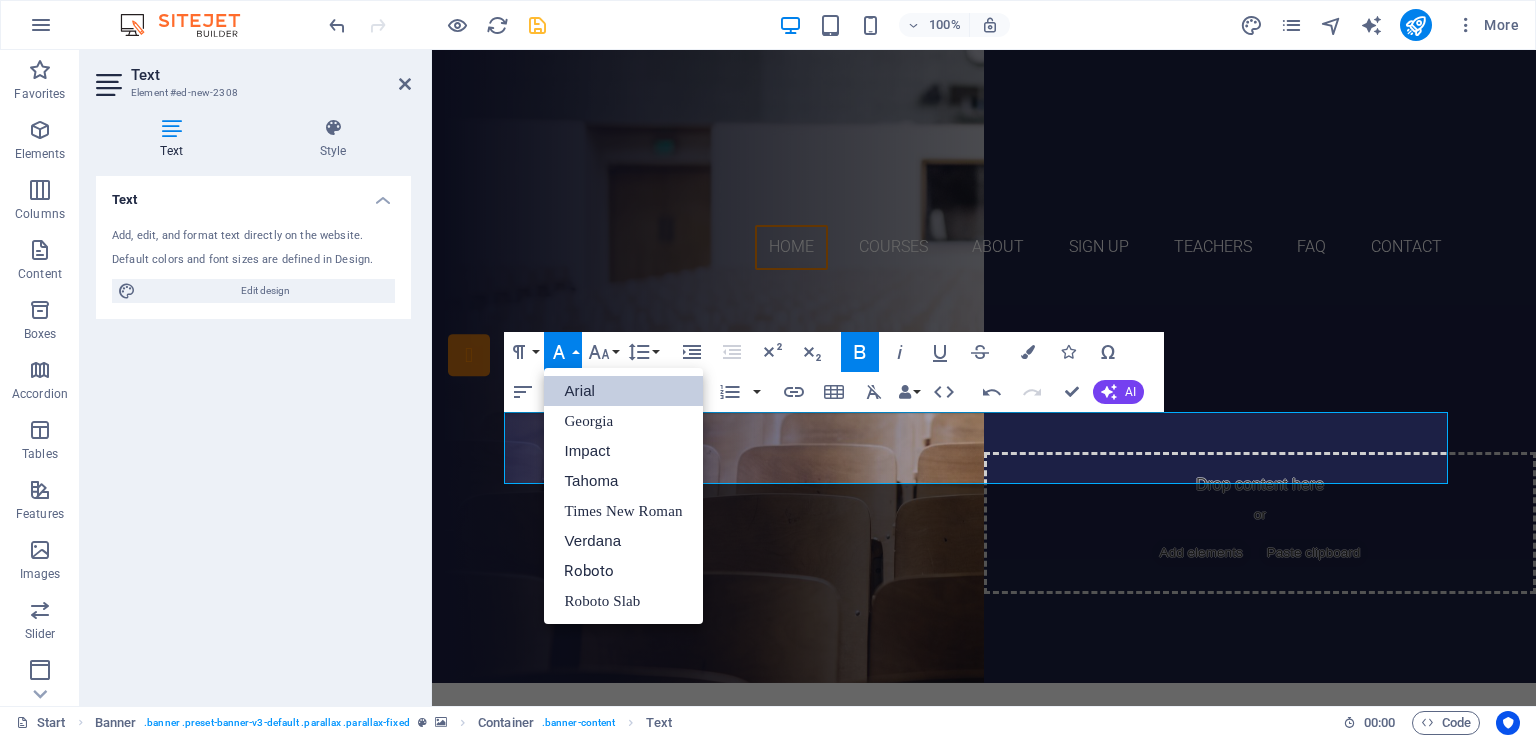 scroll, scrollTop: 0, scrollLeft: 0, axis: both 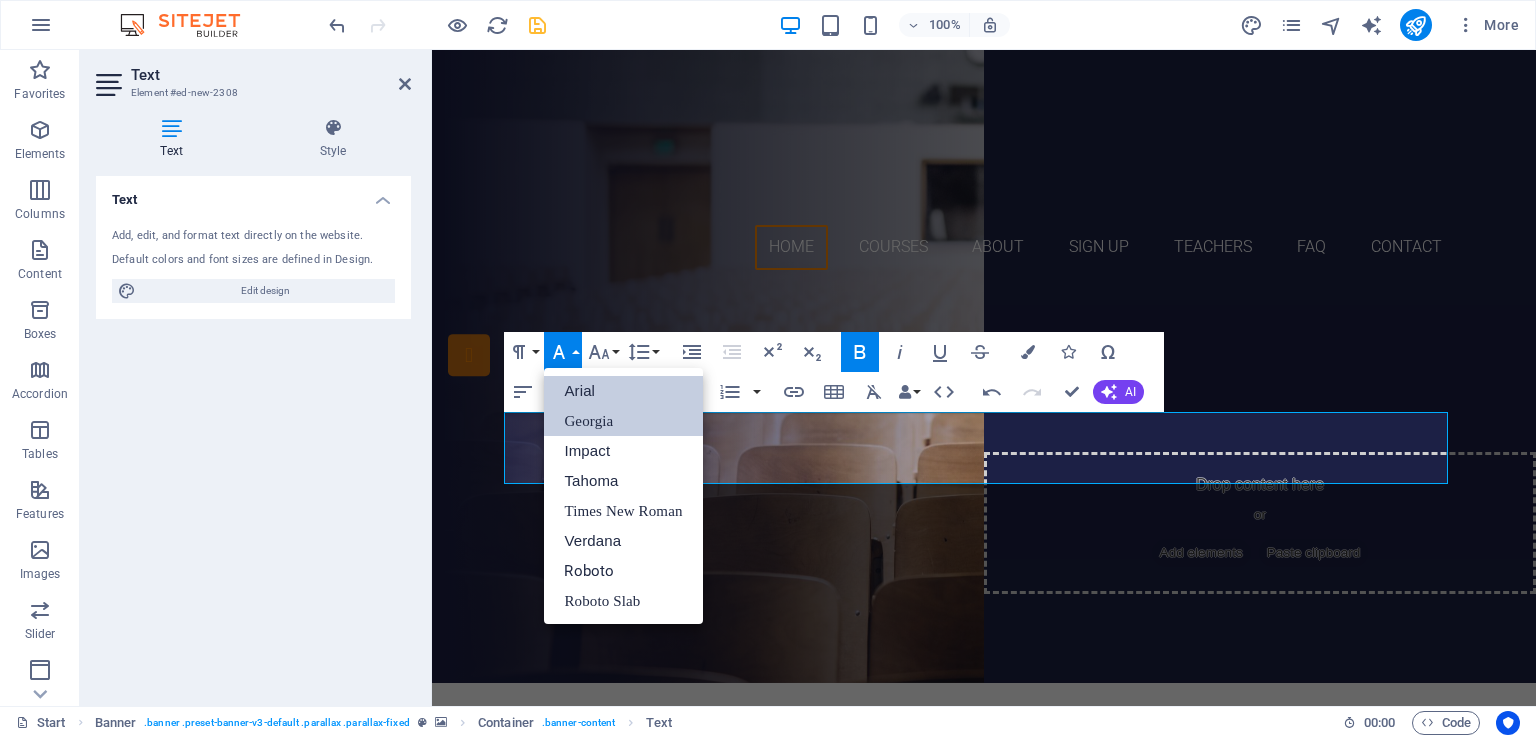 click on "Georgia" at bounding box center [623, 421] 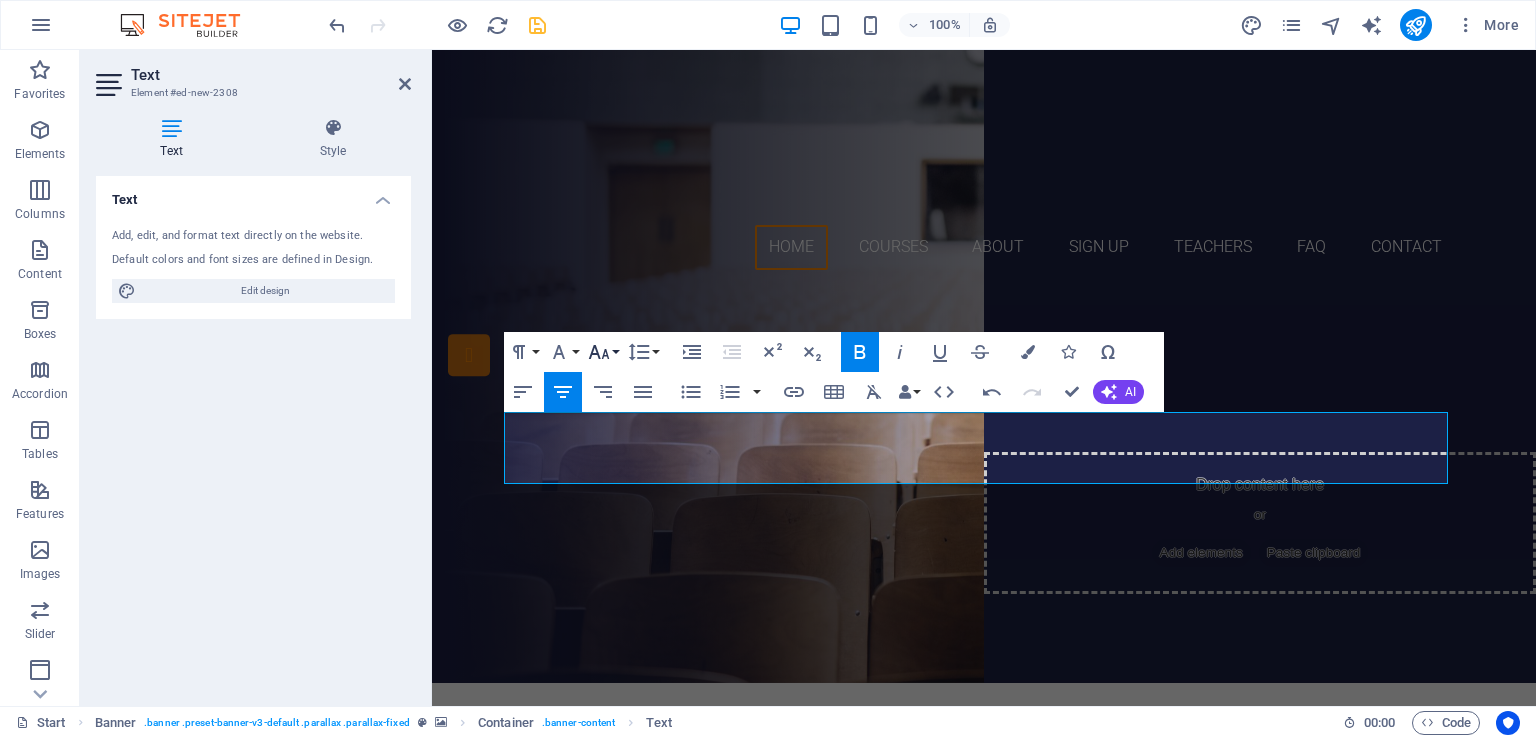 click 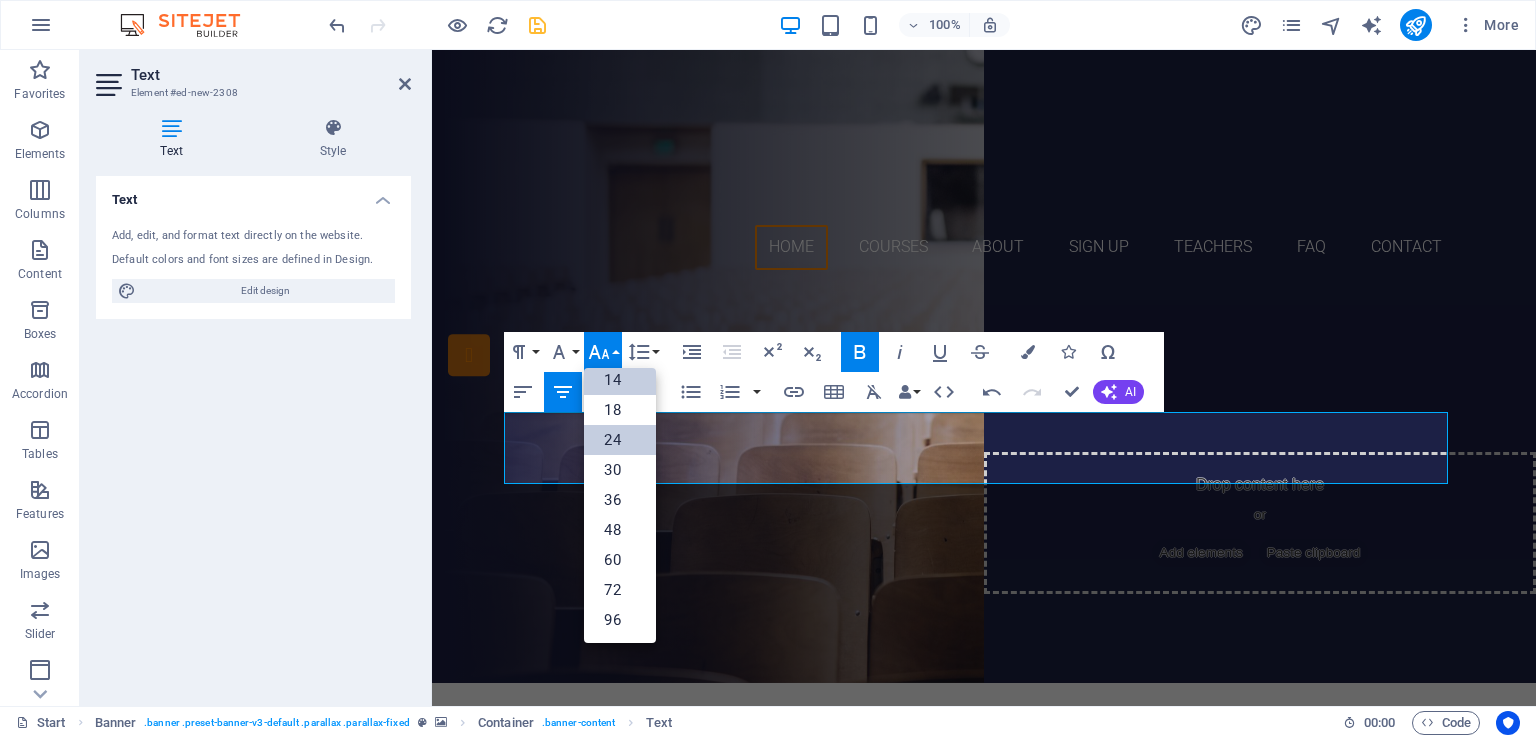 scroll, scrollTop: 160, scrollLeft: 0, axis: vertical 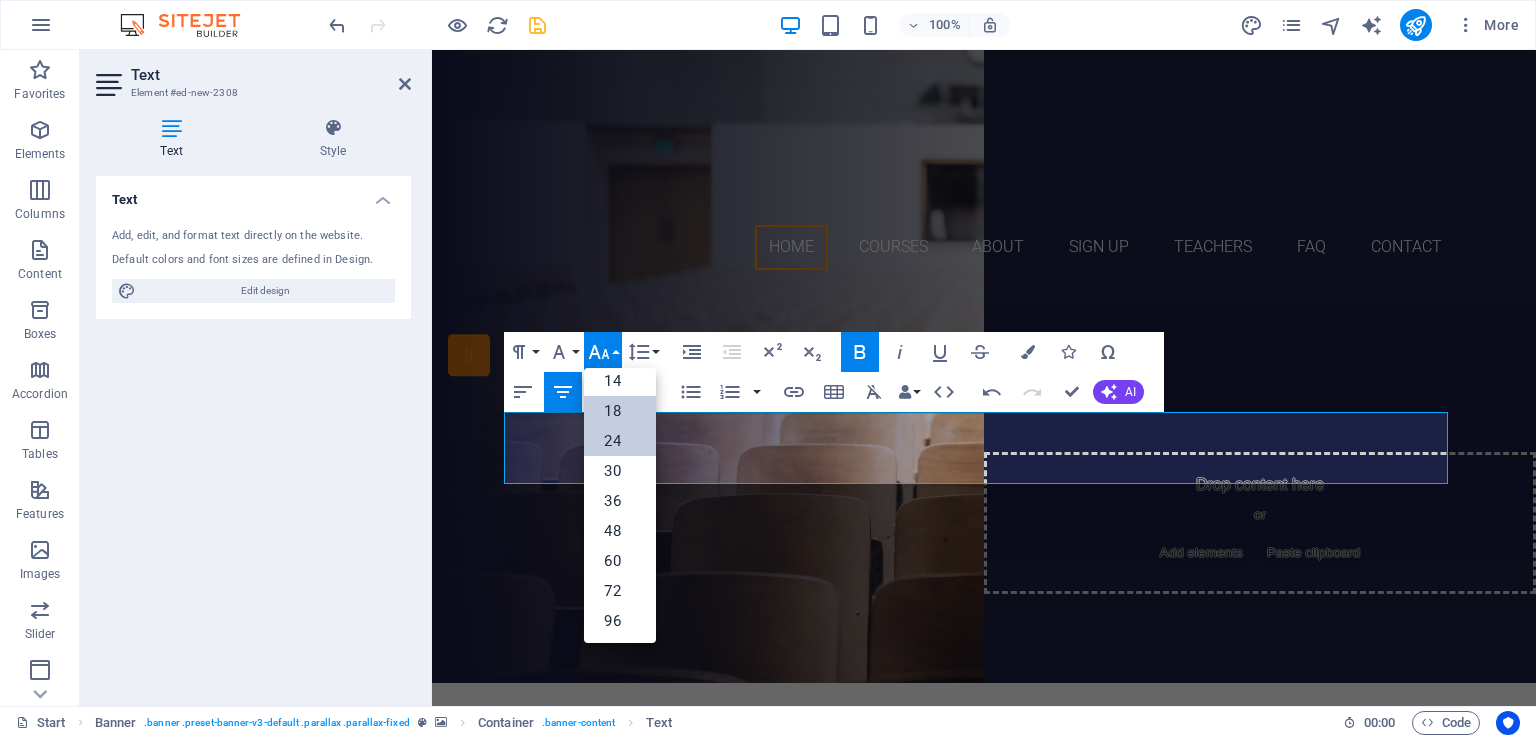 click on "18" at bounding box center (620, 411) 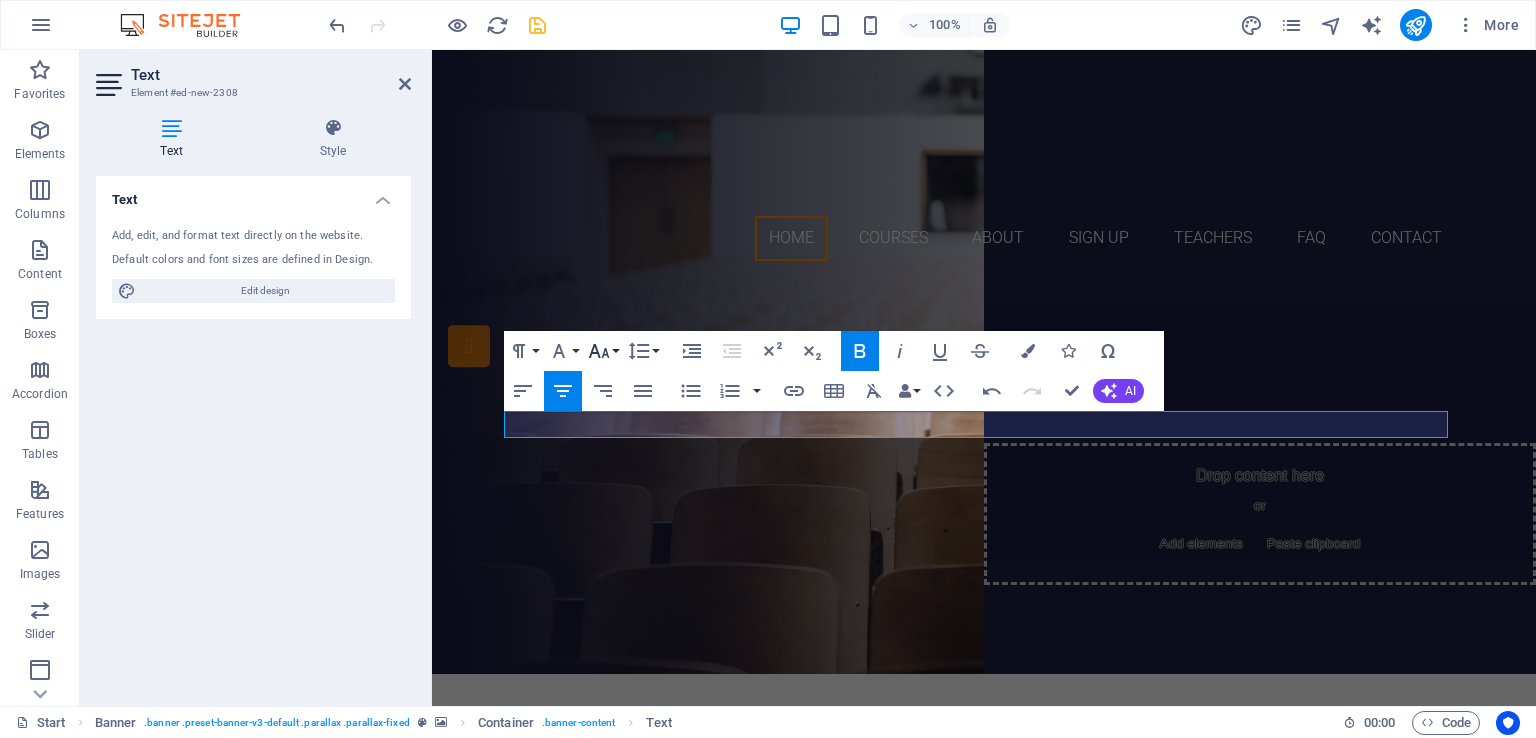 click on "Font Size" at bounding box center (603, 351) 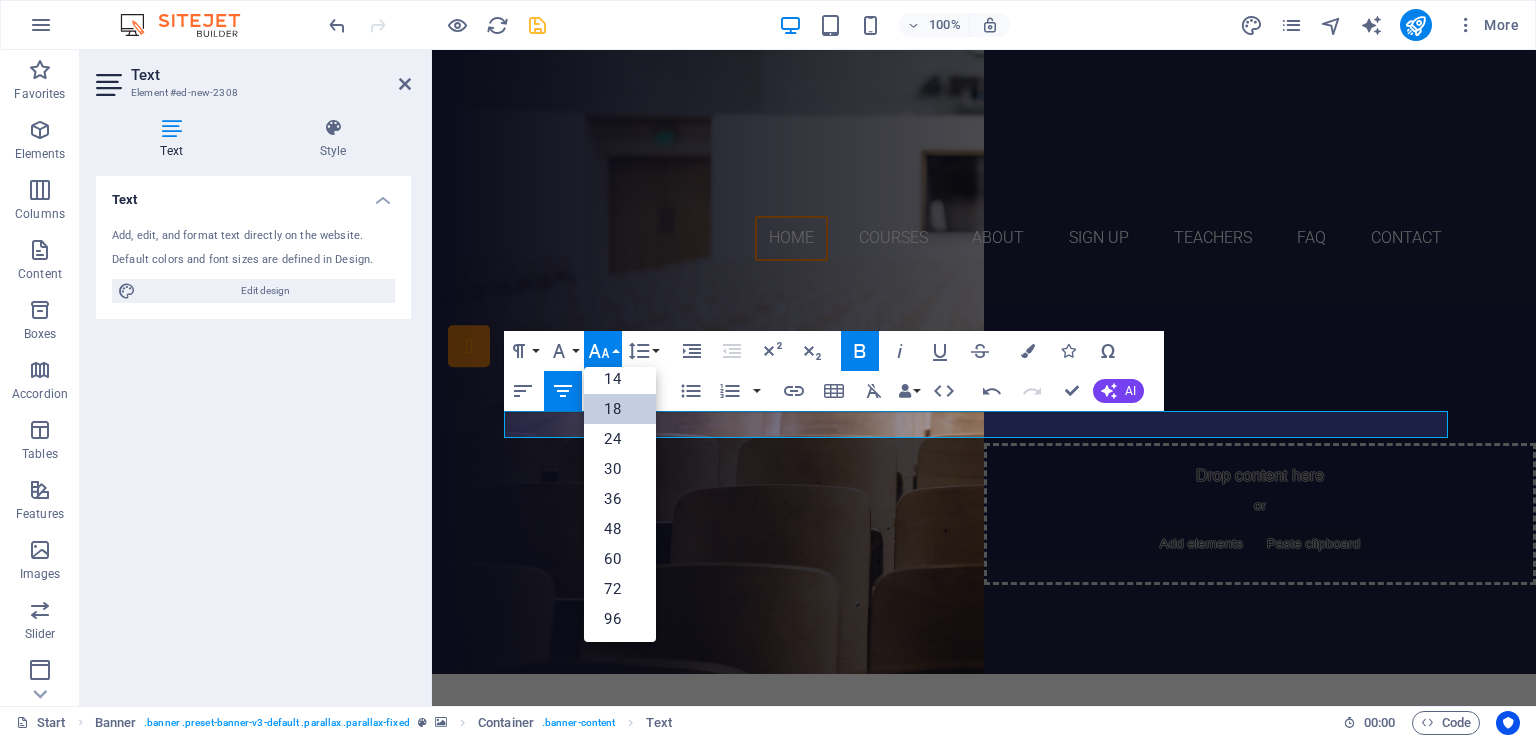 scroll, scrollTop: 160, scrollLeft: 0, axis: vertical 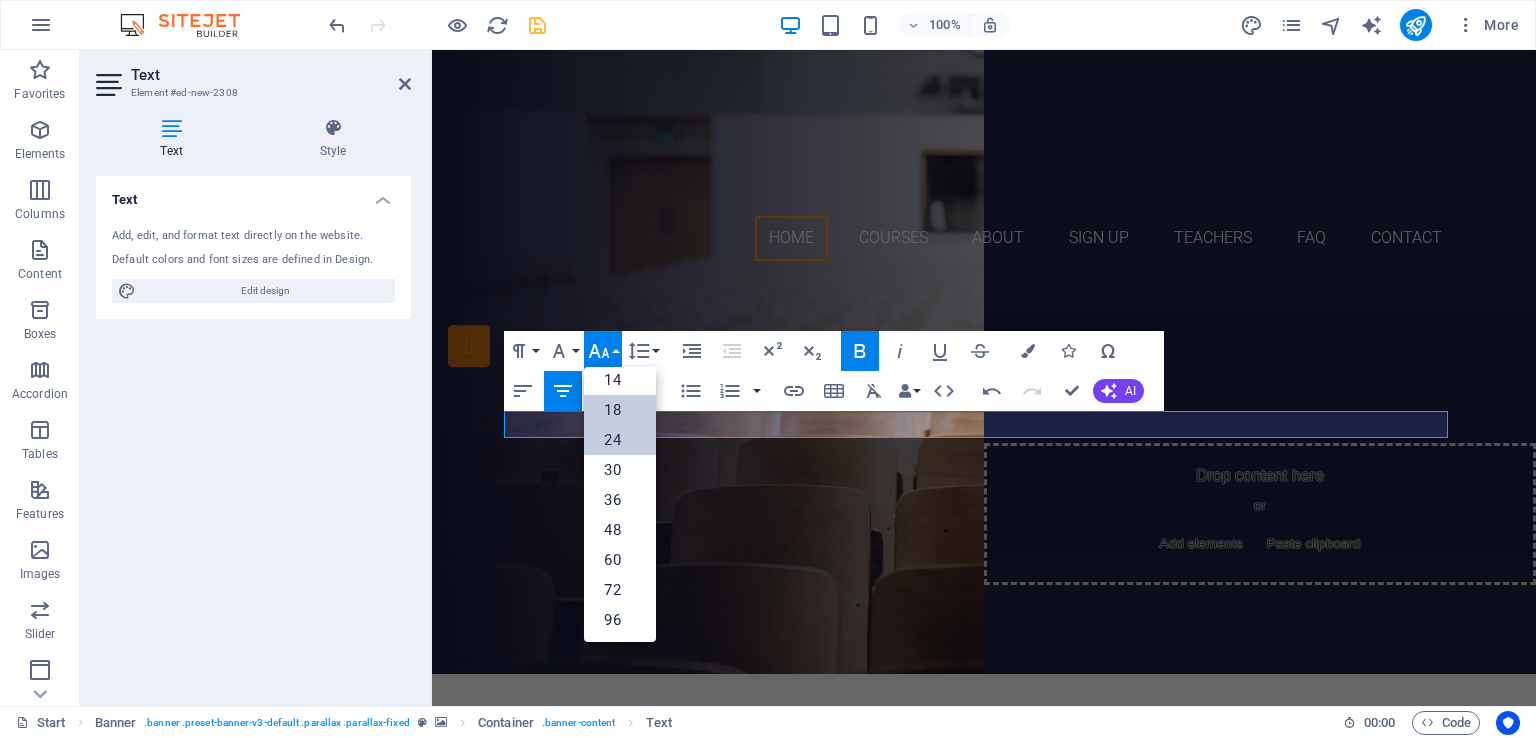 click on "24" at bounding box center (620, 440) 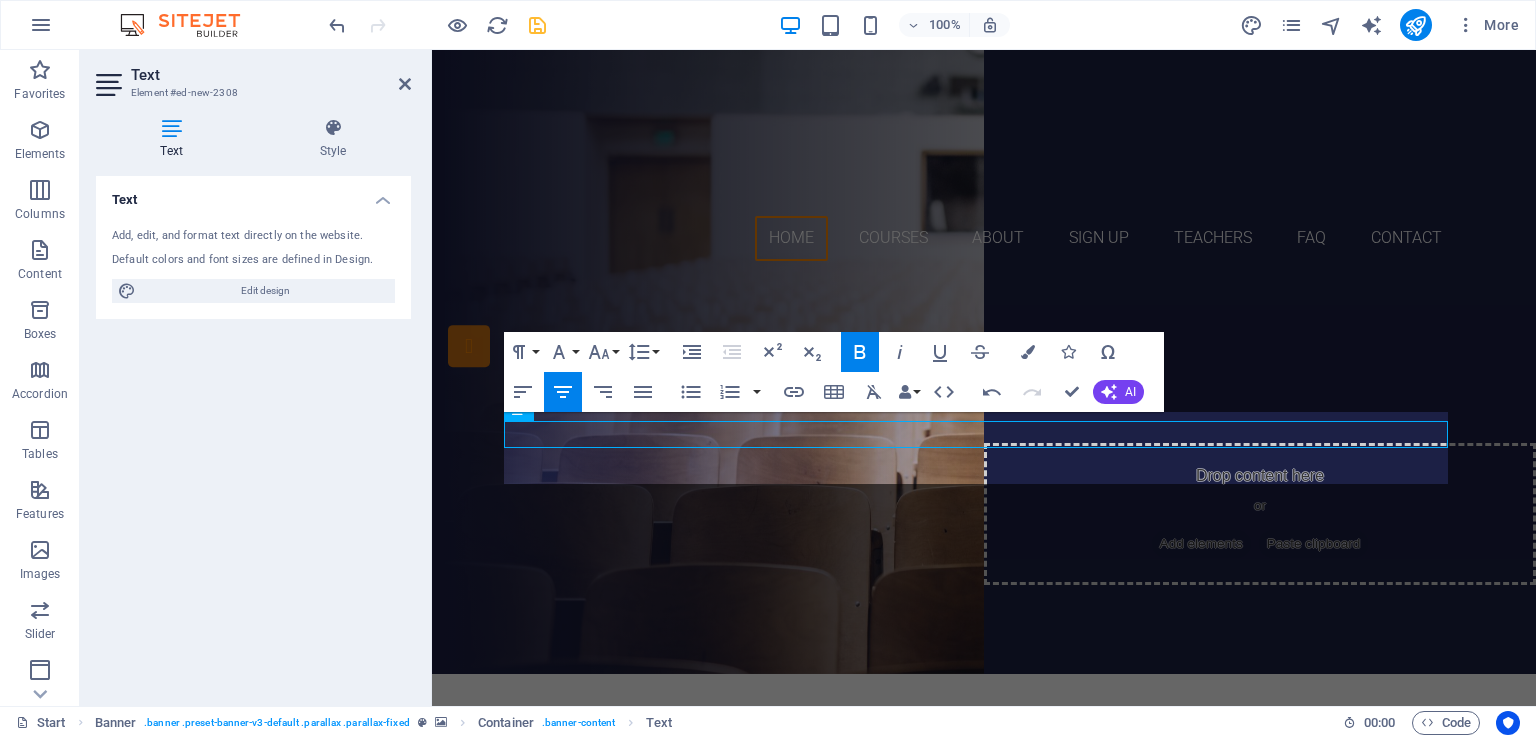 scroll, scrollTop: 23, scrollLeft: 0, axis: vertical 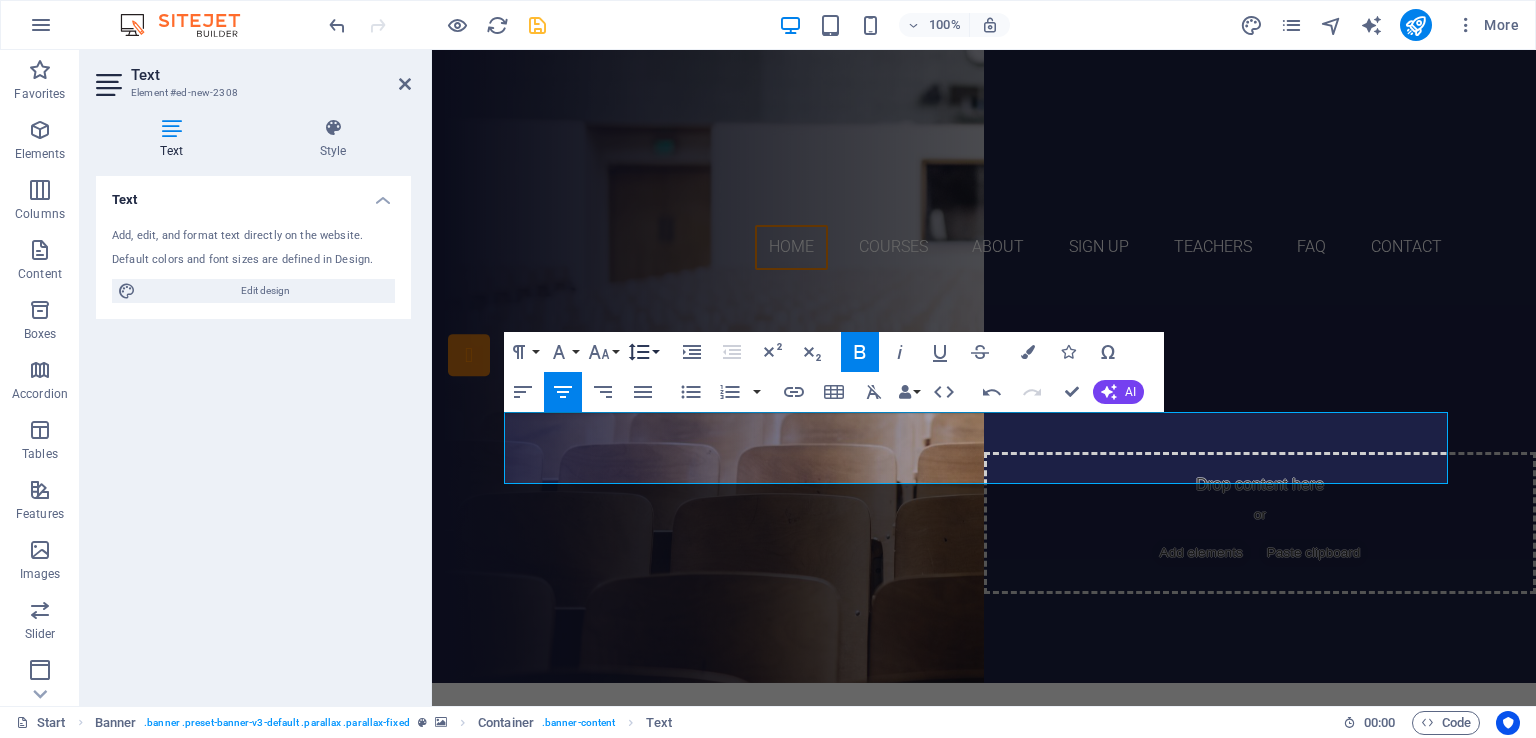 click 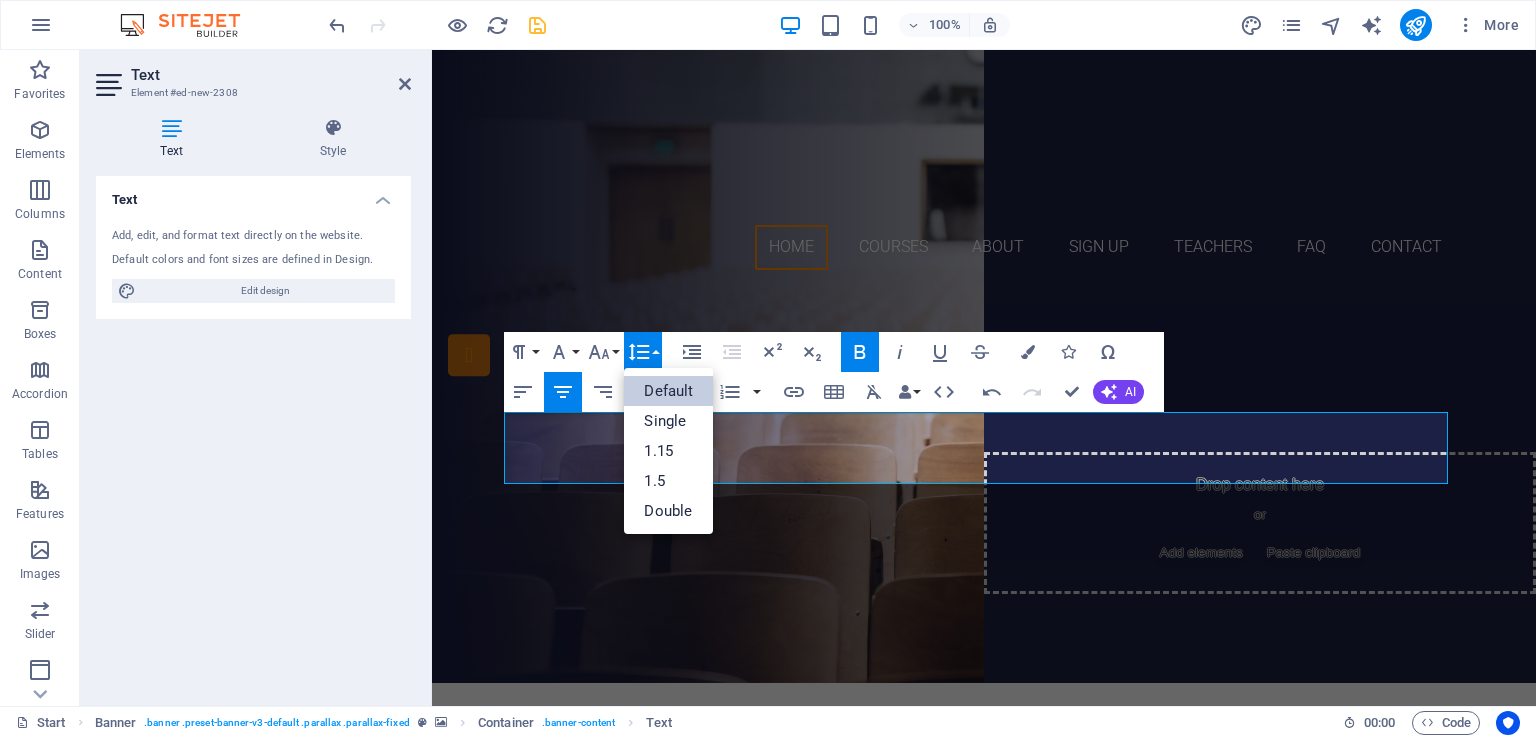scroll, scrollTop: 0, scrollLeft: 0, axis: both 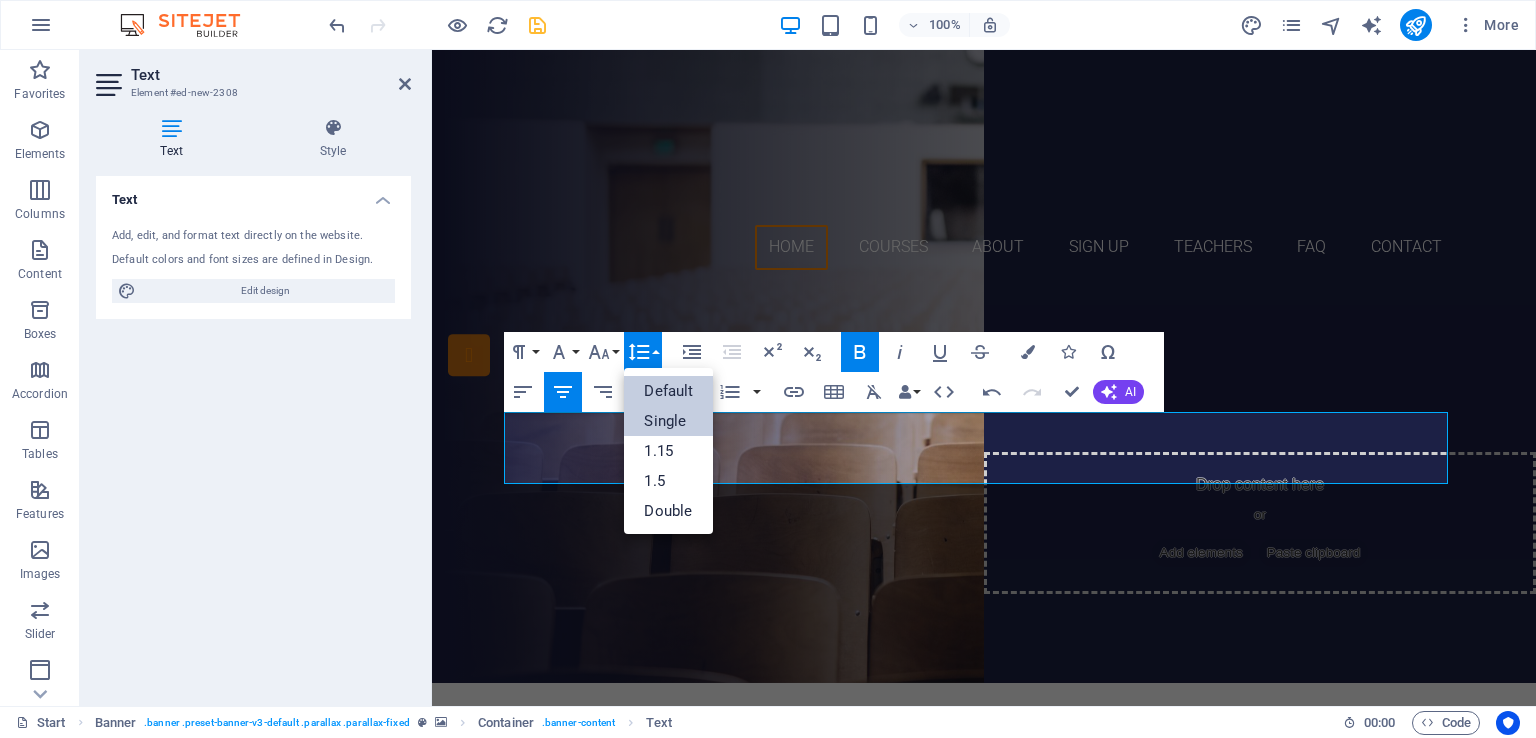 click on "Single" at bounding box center (668, 421) 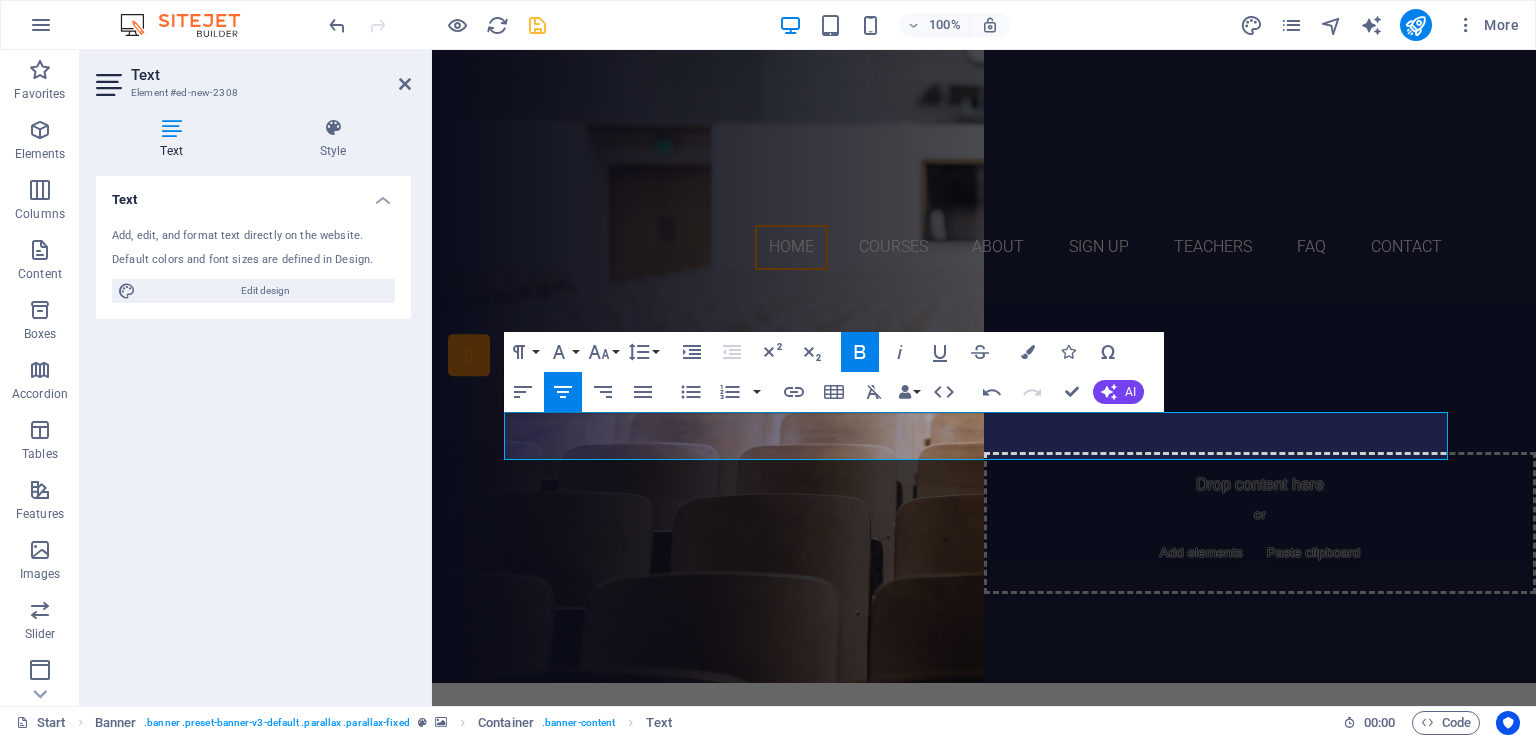 click on "Paragraph Format Normal Heading 1 Heading 2 Heading 3 Heading 4 Heading 5 Heading 6 Code Font Family Arial Georgia Impact Tahoma Times New Roman Verdana Roboto Roboto Slab Font Size 8 9 10 11 12 14 18 24 30 36 48 60 72 96 Line Height Default Single 1.15 1.5 Double Increase Indent Decrease Indent Superscript Subscript Bold Italic Underline Strikethrough Colors Icons Special Characters Align Left Align Center Align Right Align Justify Unordered List   Default Circle Disc Square    Ordered List   Default Lower Alpha Lower Greek Lower Roman Upper Alpha Upper Roman    Insert Link Insert Table Clear Formatting Data Bindings Company First name Last name Street ZIP code City Email Phone Mobile Fax Custom field 1 Custom field 2 Custom field 3 Custom field 4 Custom field 5 Custom field 6 HTML Undo Redo Confirm (Ctrl+⏎) AI Improve Make shorter Make longer Fix spelling & grammar Translate to English Generate text" at bounding box center (834, 372) 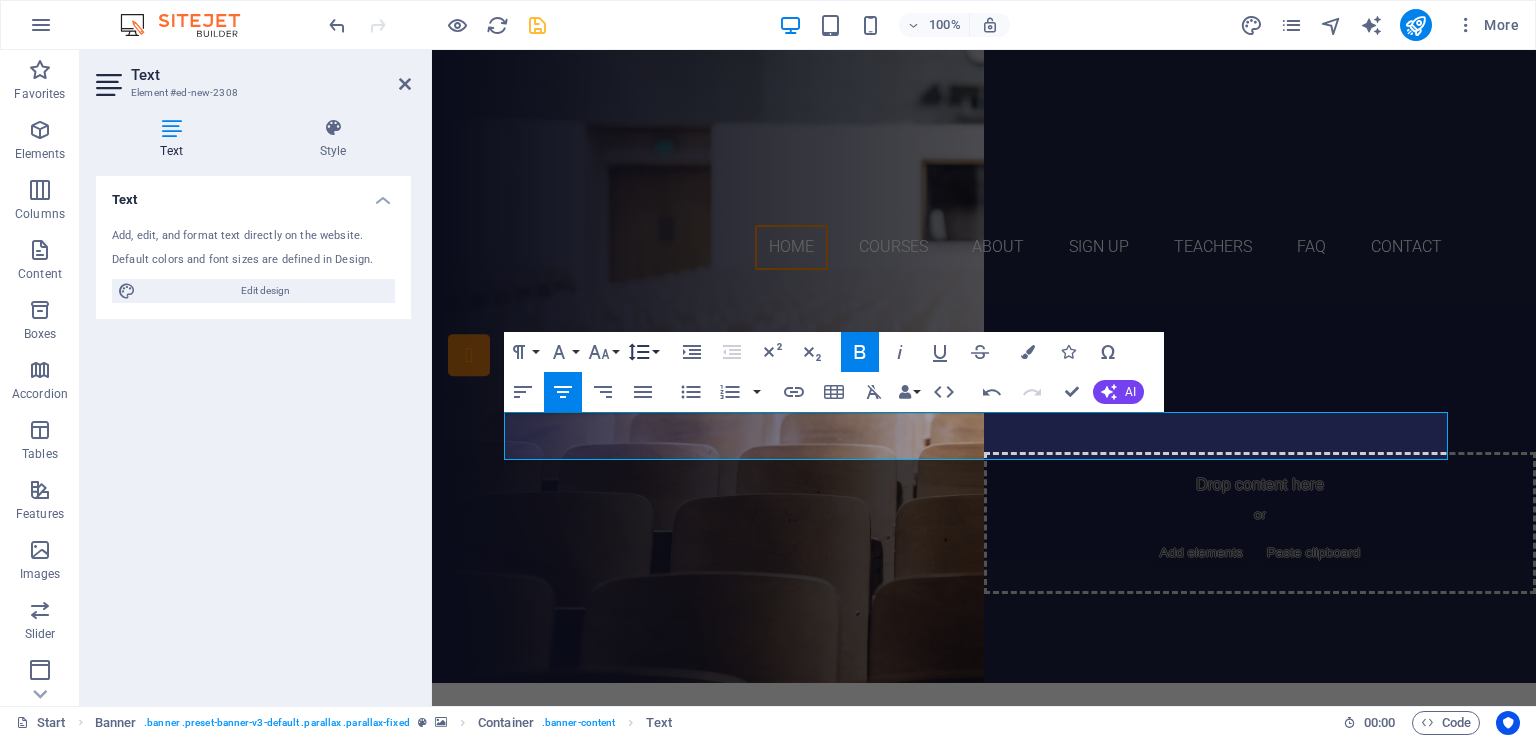 click on "Line Height" at bounding box center [643, 352] 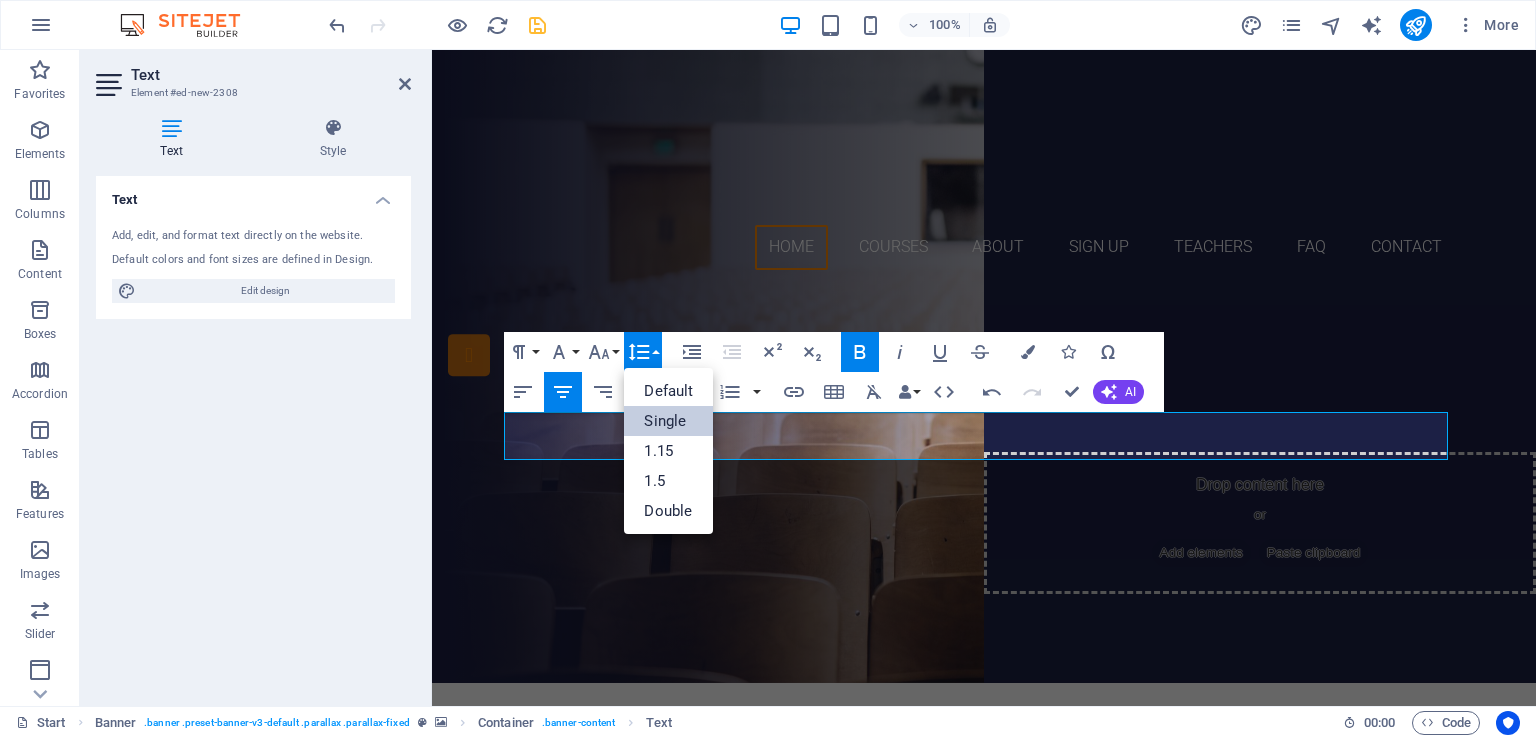scroll, scrollTop: 0, scrollLeft: 0, axis: both 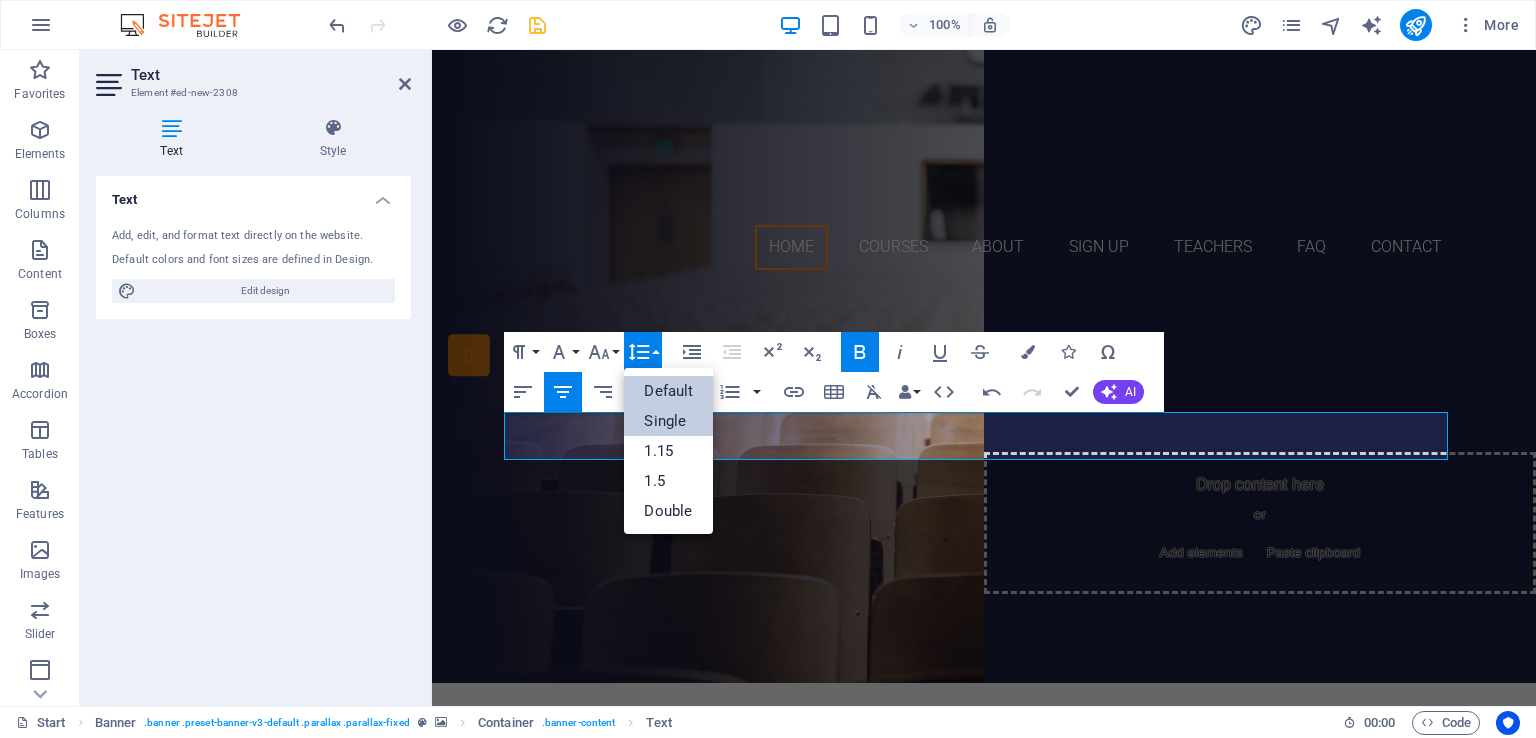 click on "Default" at bounding box center (668, 391) 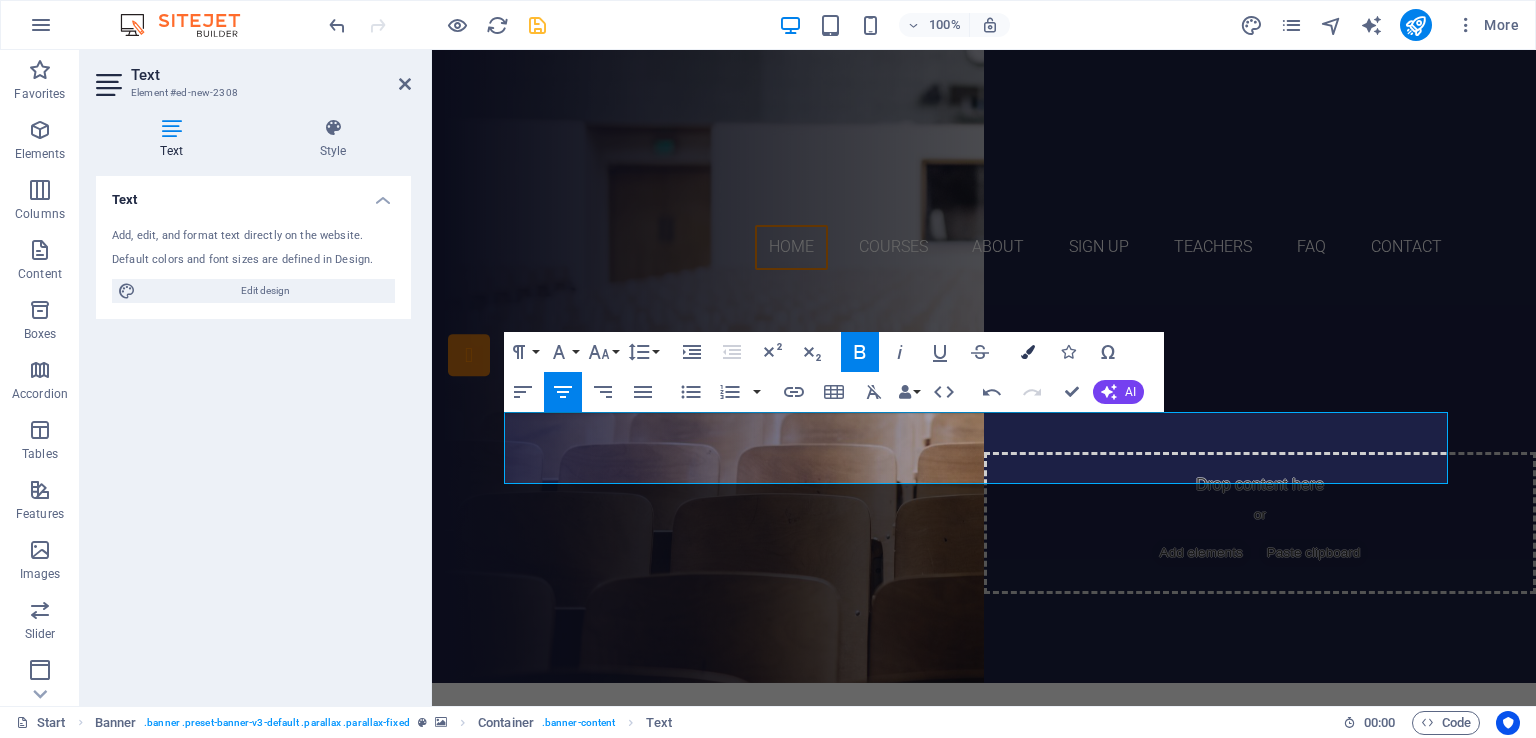 click on "Colors" at bounding box center [1028, 352] 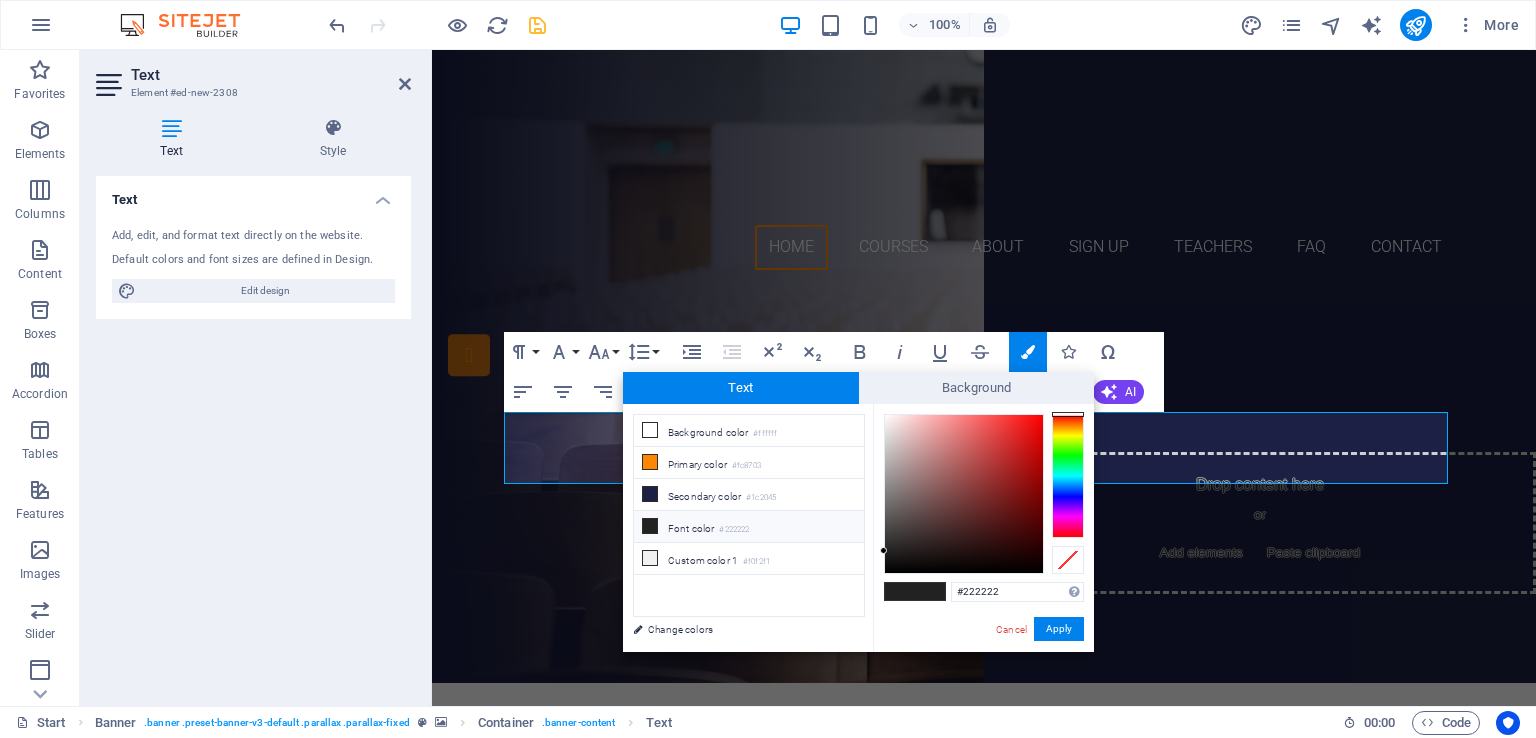 type on "#eb1818" 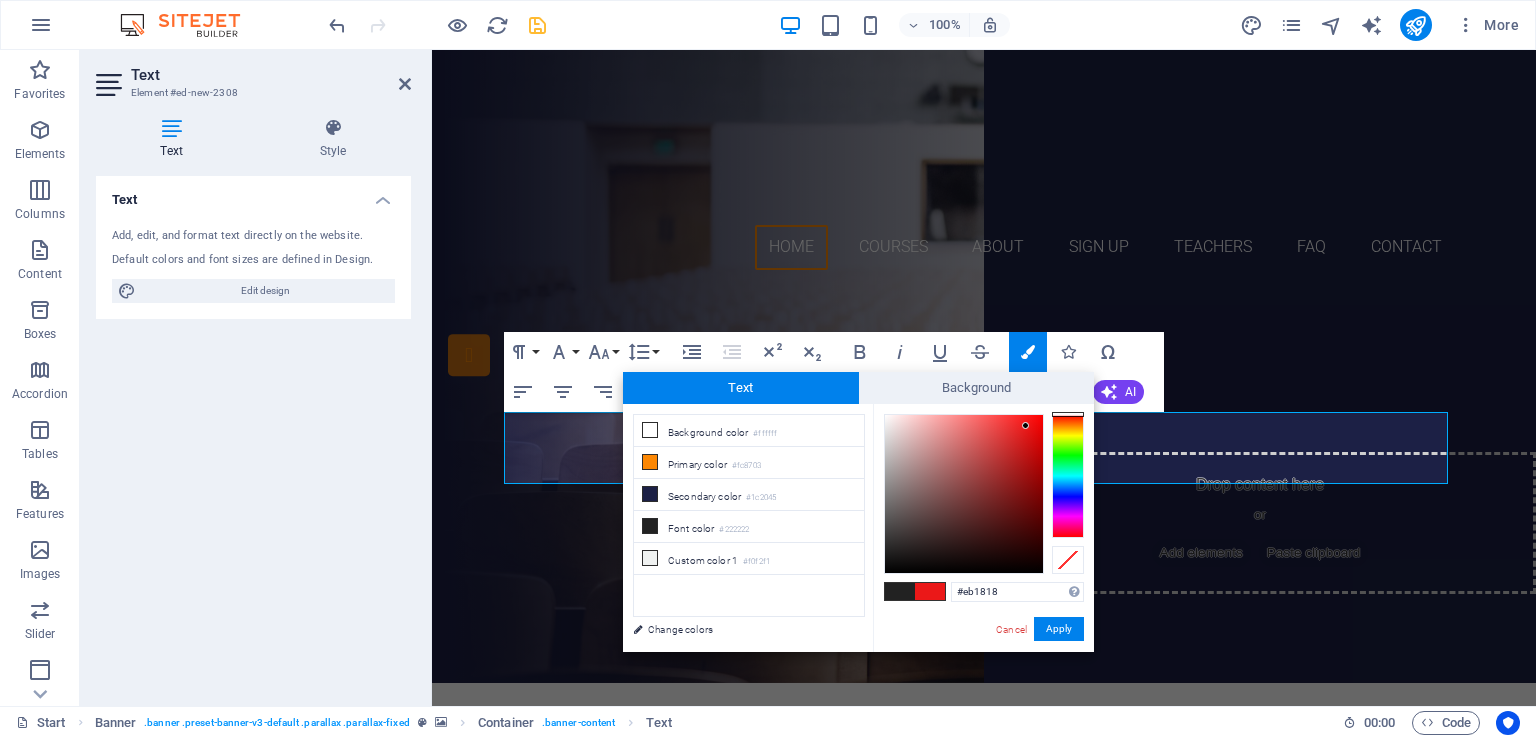 click at bounding box center [964, 494] 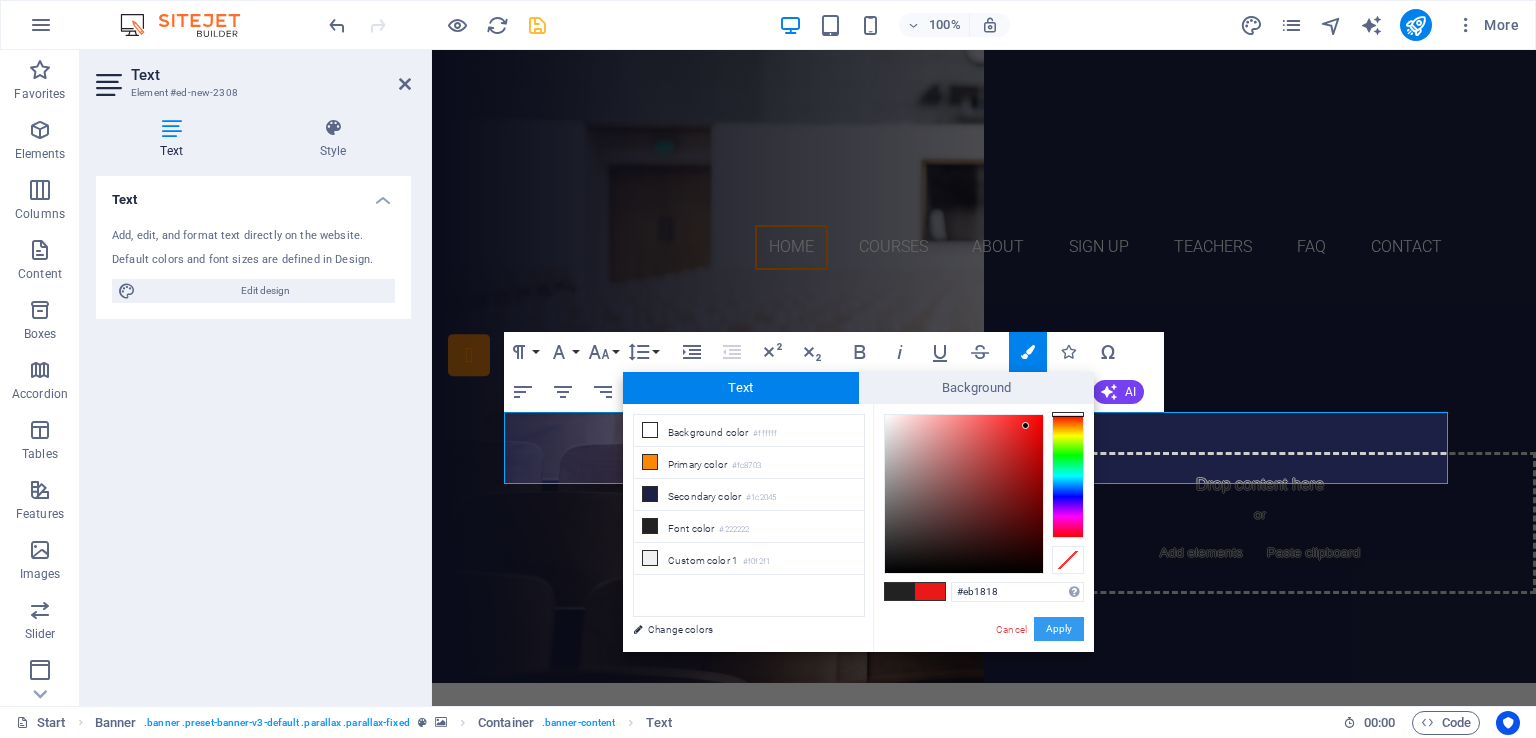 click on "Apply" at bounding box center [1059, 629] 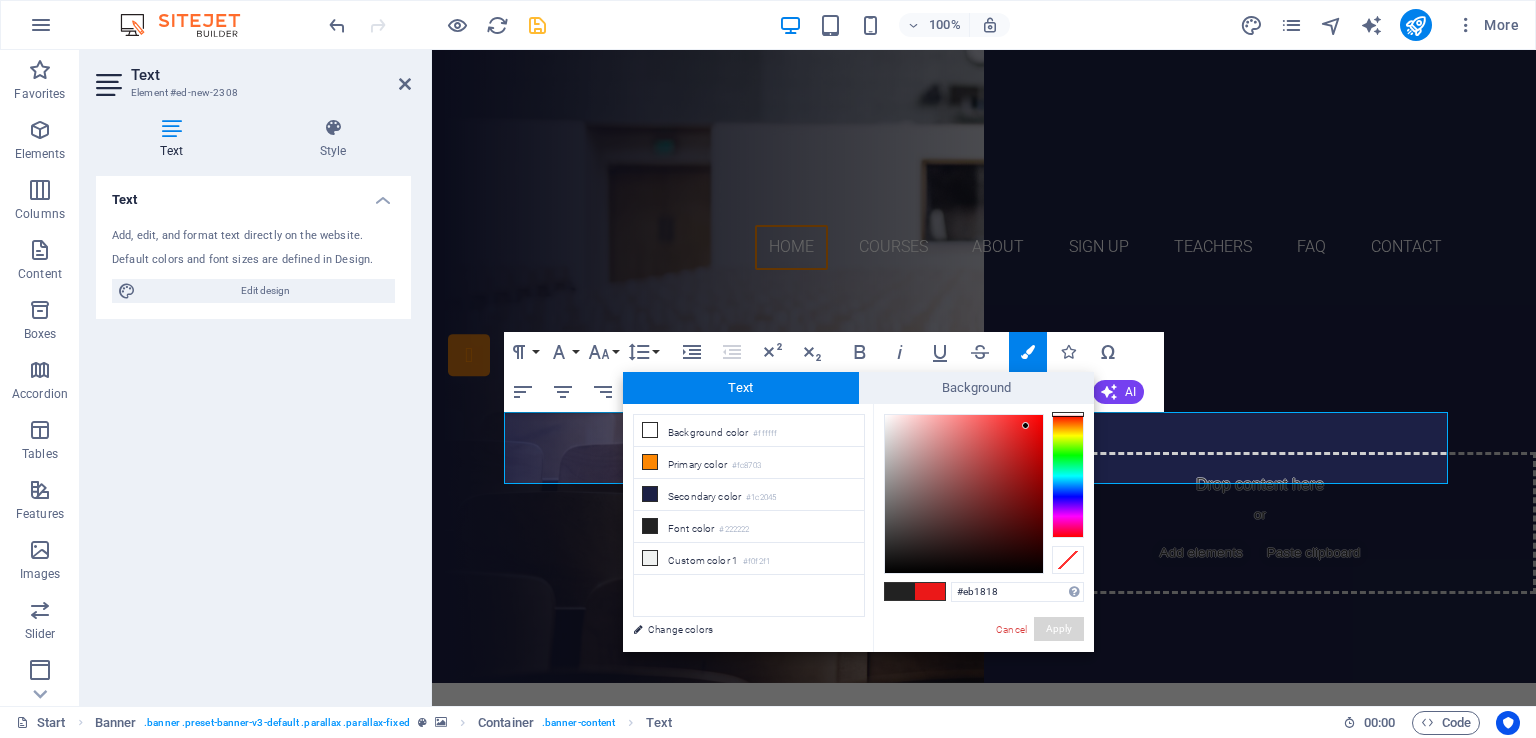 scroll, scrollTop: 34, scrollLeft: 0, axis: vertical 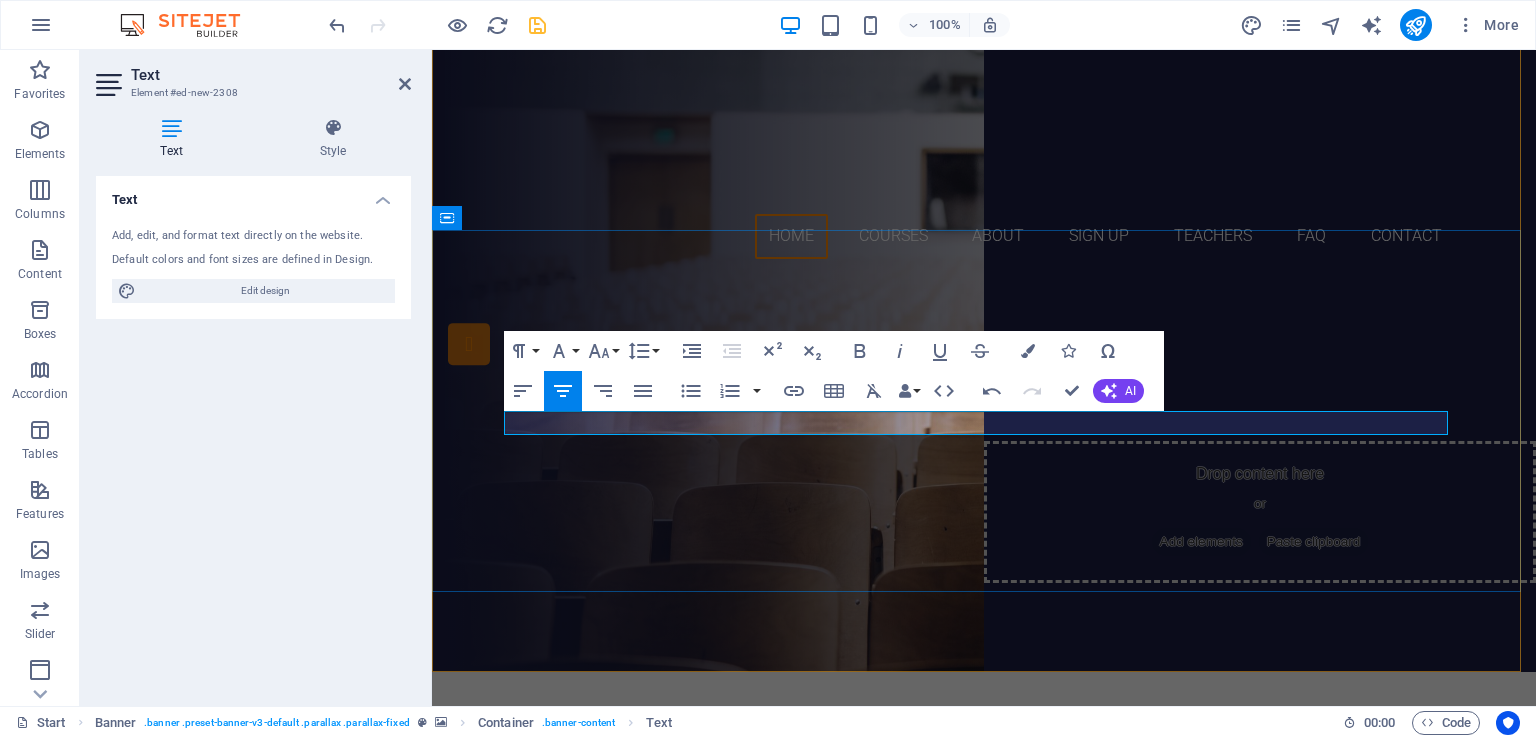 click on "Recognized By N.C.T.E. Govt. Of India (HRD) & Education Department Govt. of Bihar (HRD)" at bounding box center [984, 457] 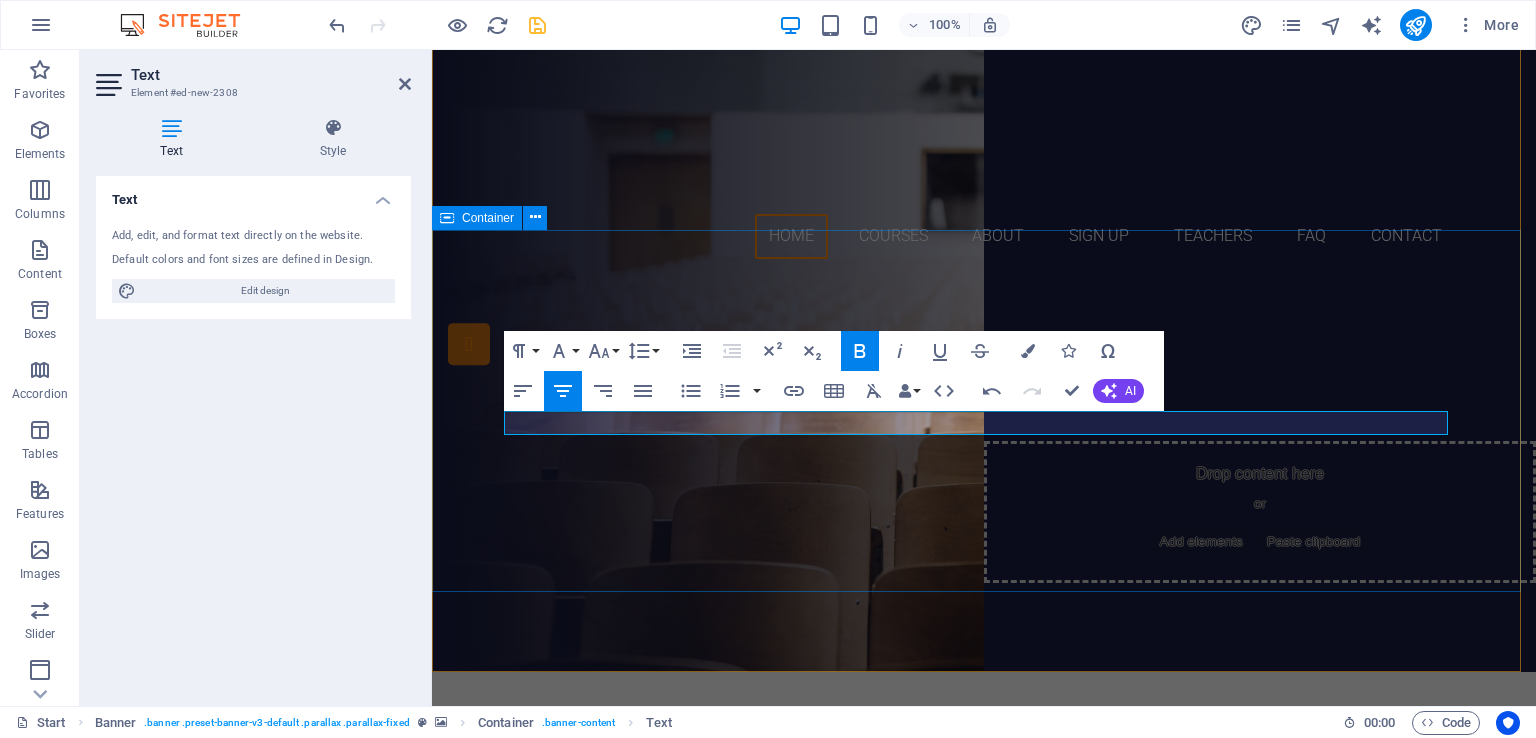 click on "SANJAY SINHA B.ED. COLLEGE ​ ​ Recognized By N.C.T.E. Govt. Of India (HRD) & Education Department Govt. of Bihar (HRD) ​ B.ED. D.EL.ED" at bounding box center (984, 476) 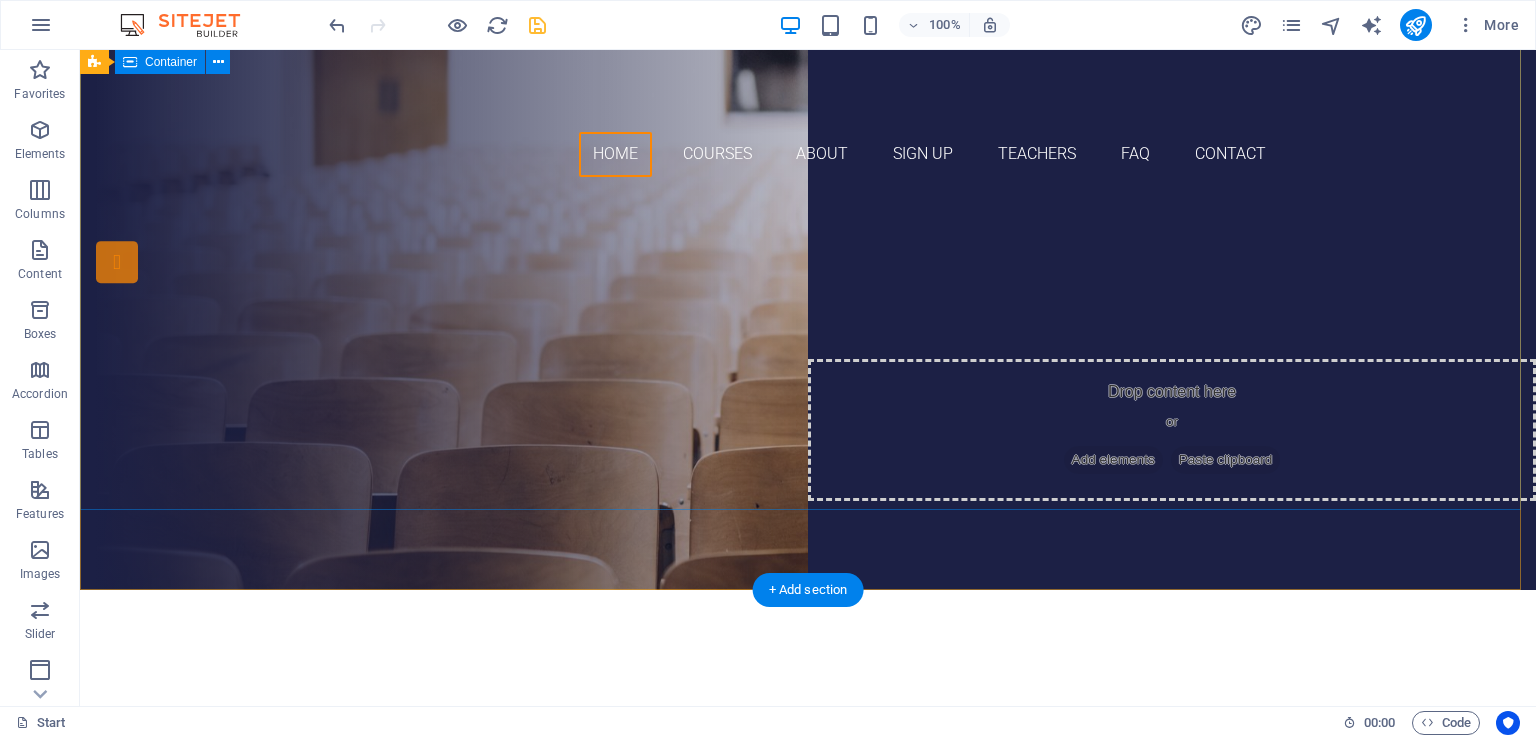 scroll, scrollTop: 0, scrollLeft: 0, axis: both 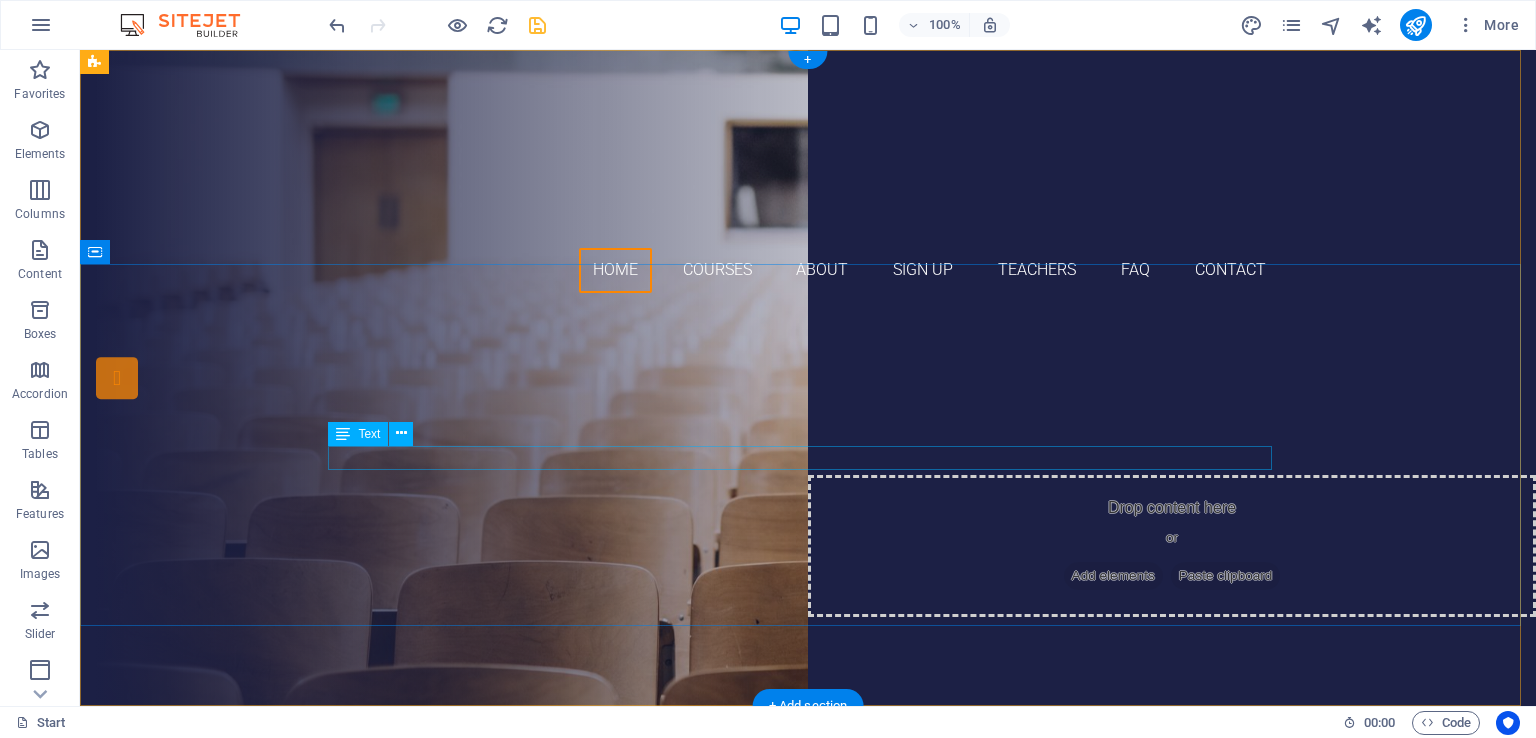 click on "Recognized By N.C.T.E. Govt. Of India (HRD) & Education Department Govt. of Bihar (HRD)" at bounding box center (808, 492) 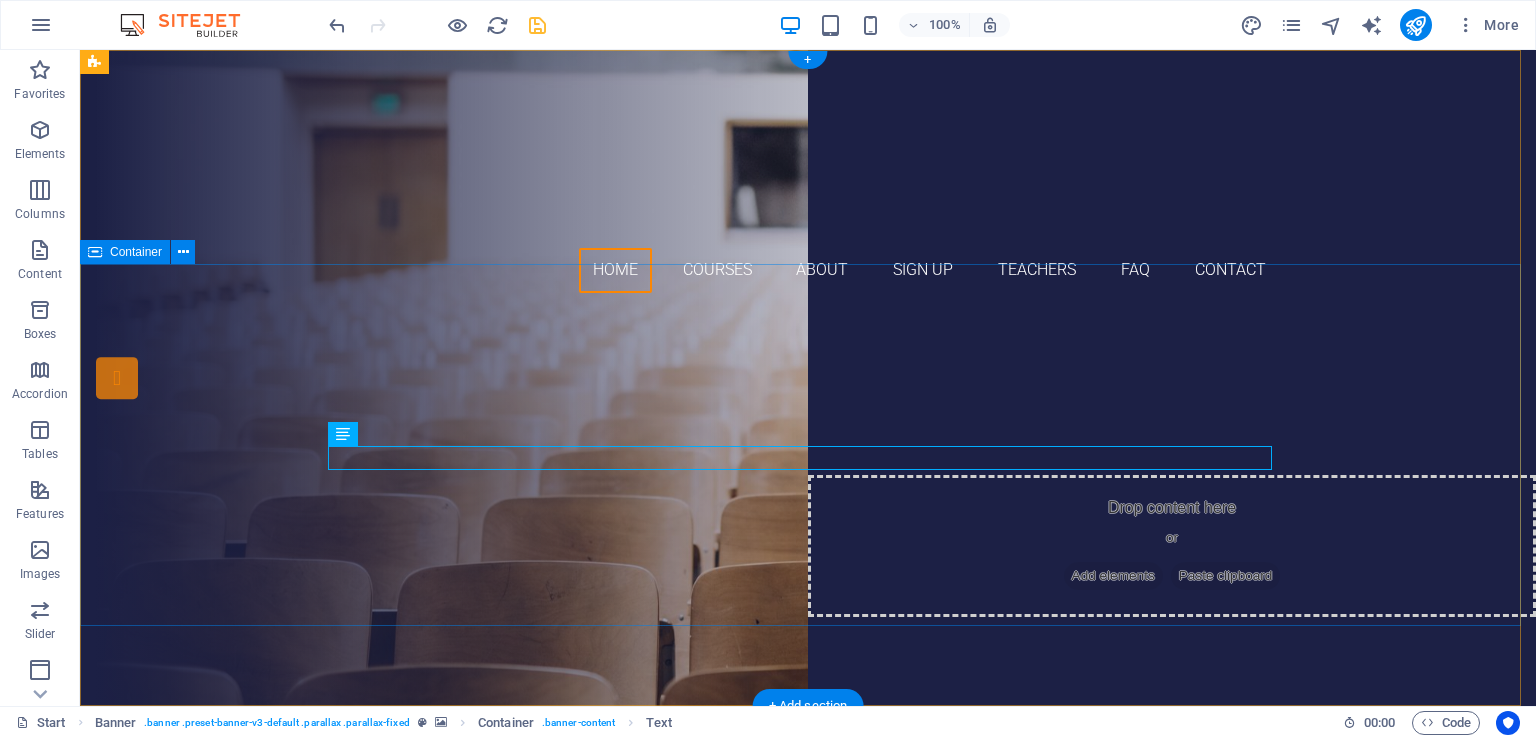 click on "SANJAY SINHA B.ED. COLLEGE Recognized By N.C.T.E. Govt. Of India (HRD) & Education Department Govt. of Bihar (HRD) B.ED. D.EL.ED" at bounding box center (808, 510) 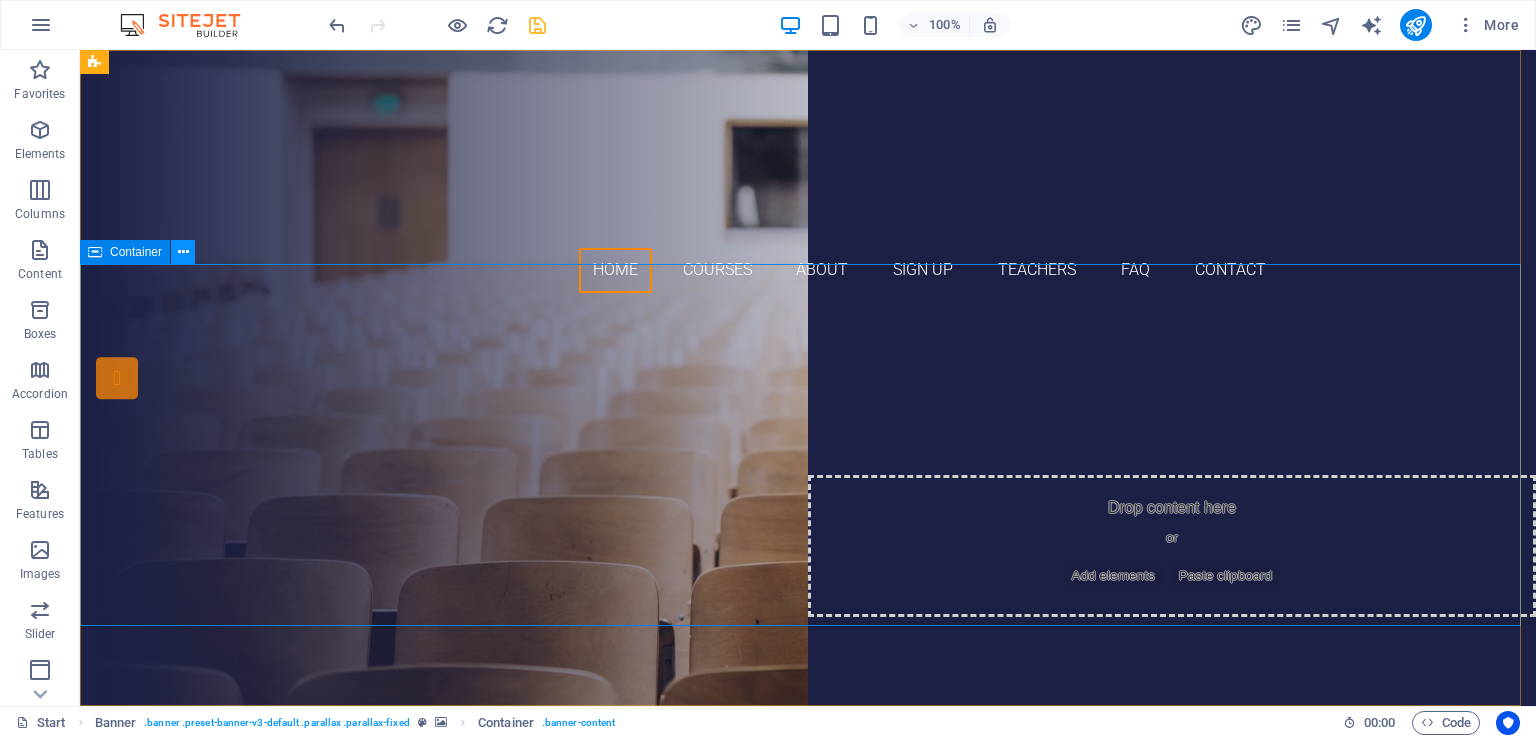 click at bounding box center [183, 252] 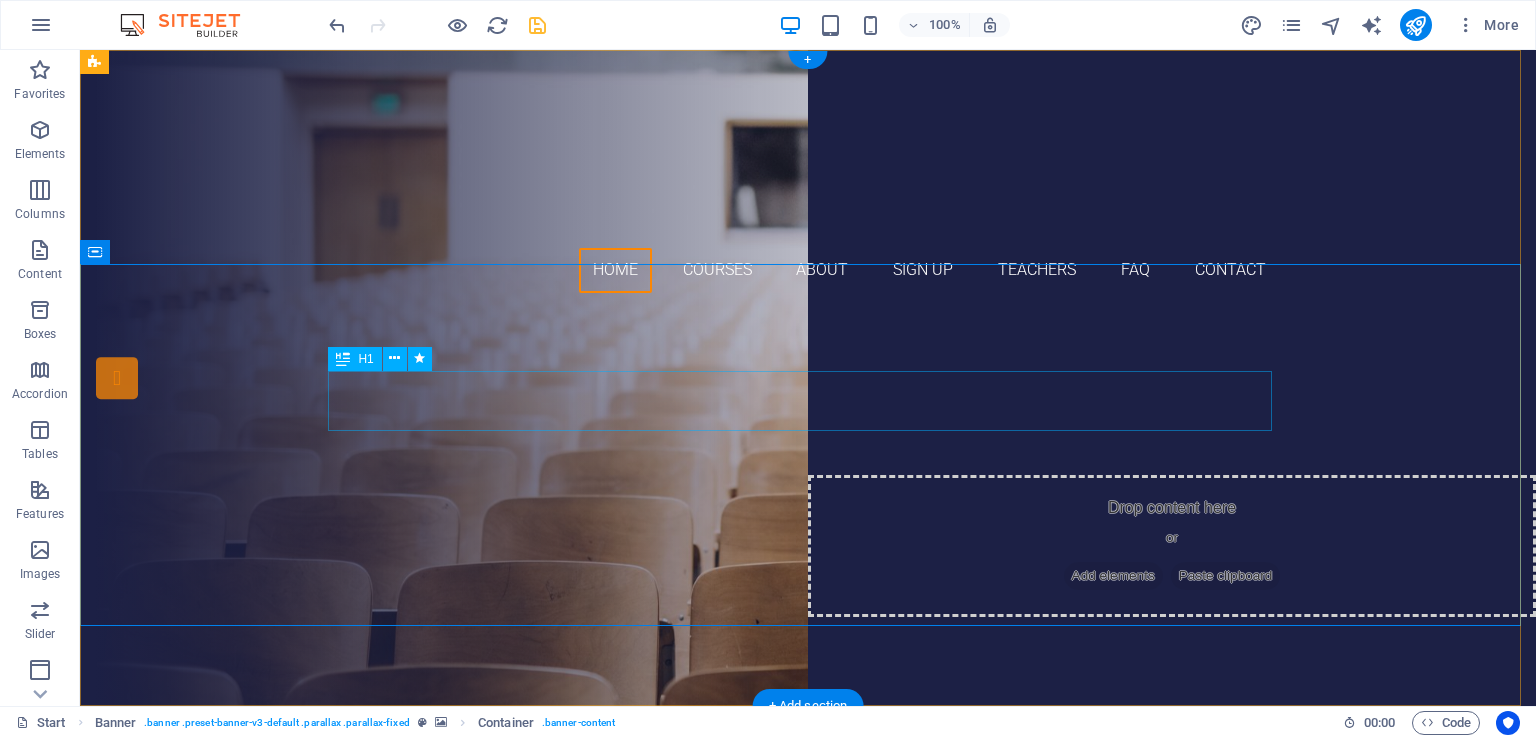 click on "[INSTITUTION_NAME] B.ED. COLLEGE" at bounding box center (808, 435) 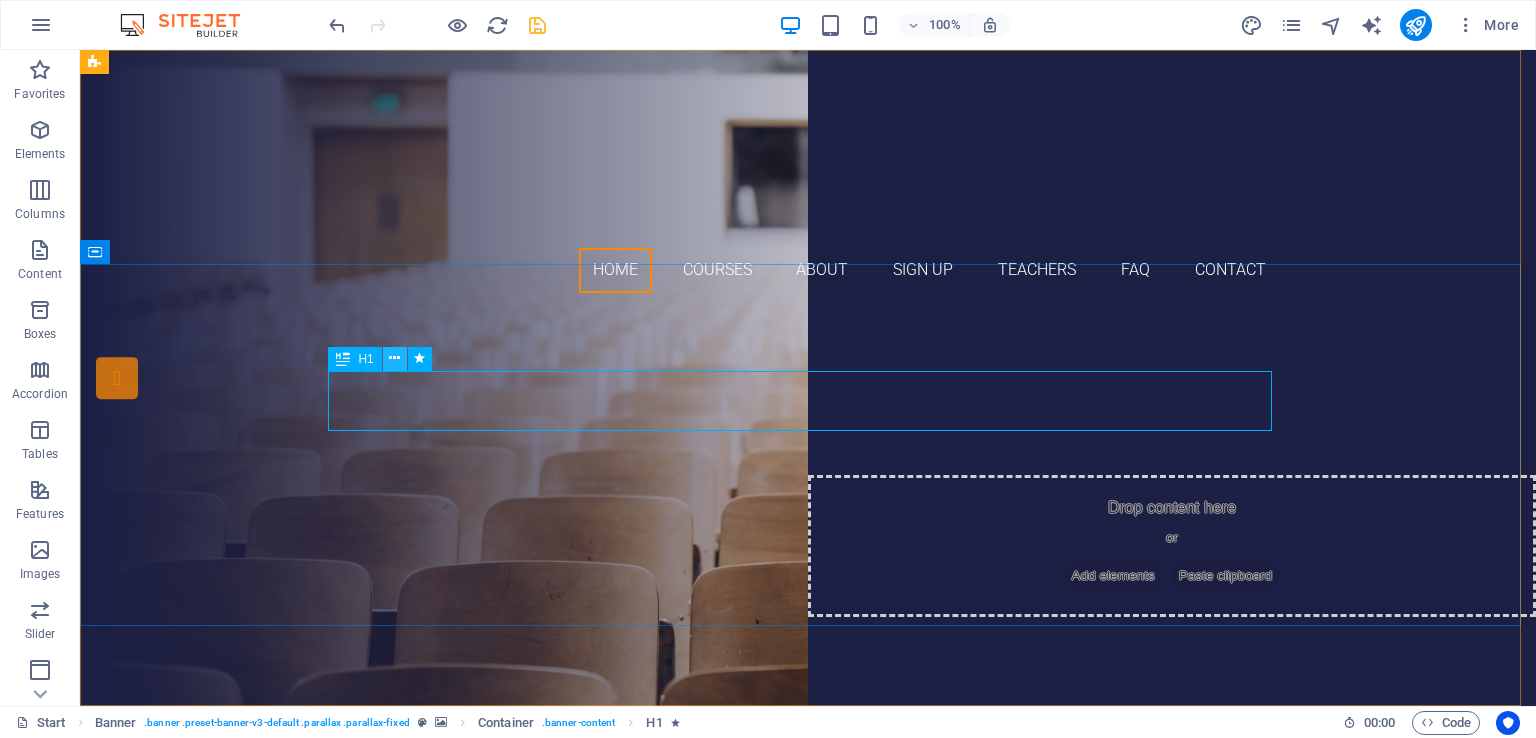 click at bounding box center [394, 358] 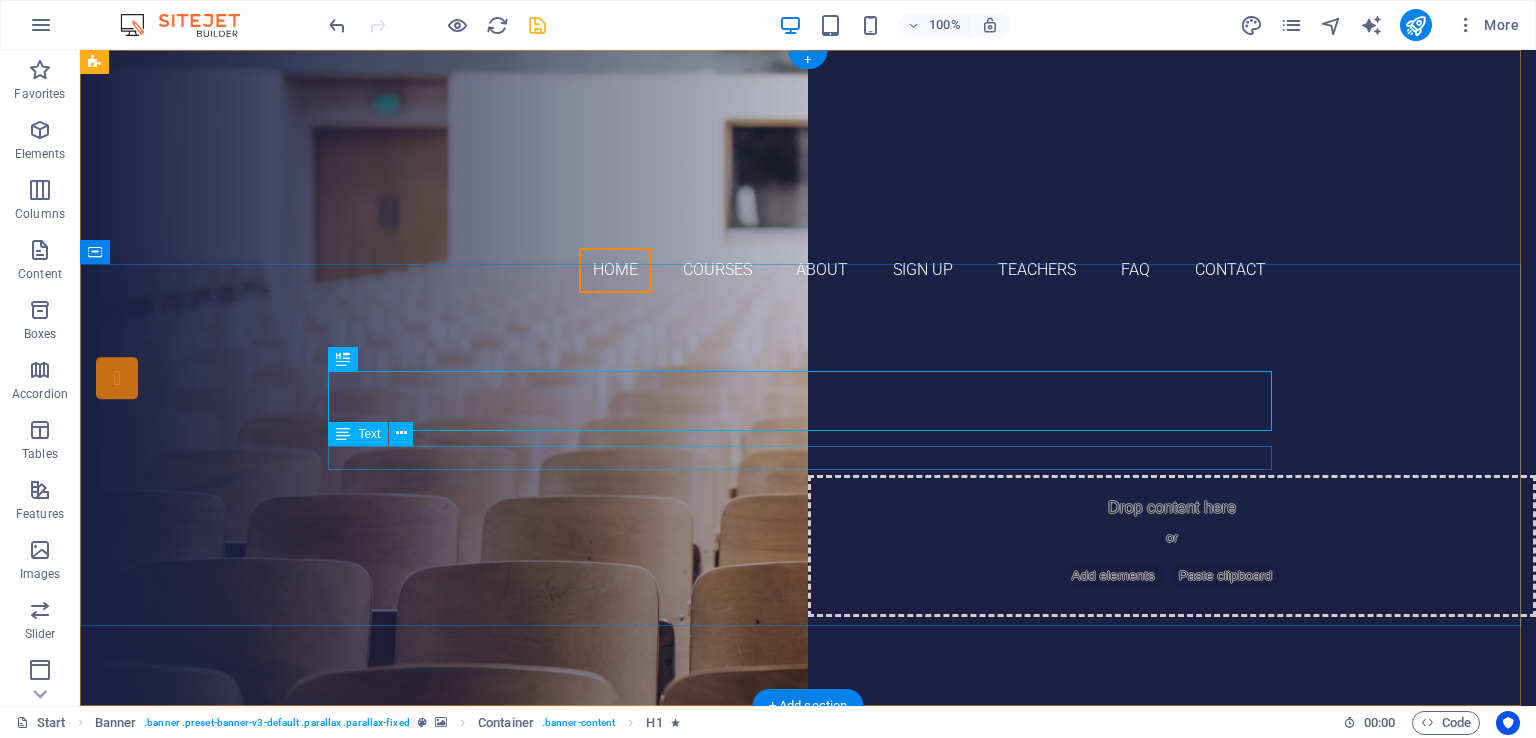 click on "Recognized By N.C.T.E. Govt. Of India (HRD) & Education Department Govt. of Bihar (HRD)" at bounding box center (808, 492) 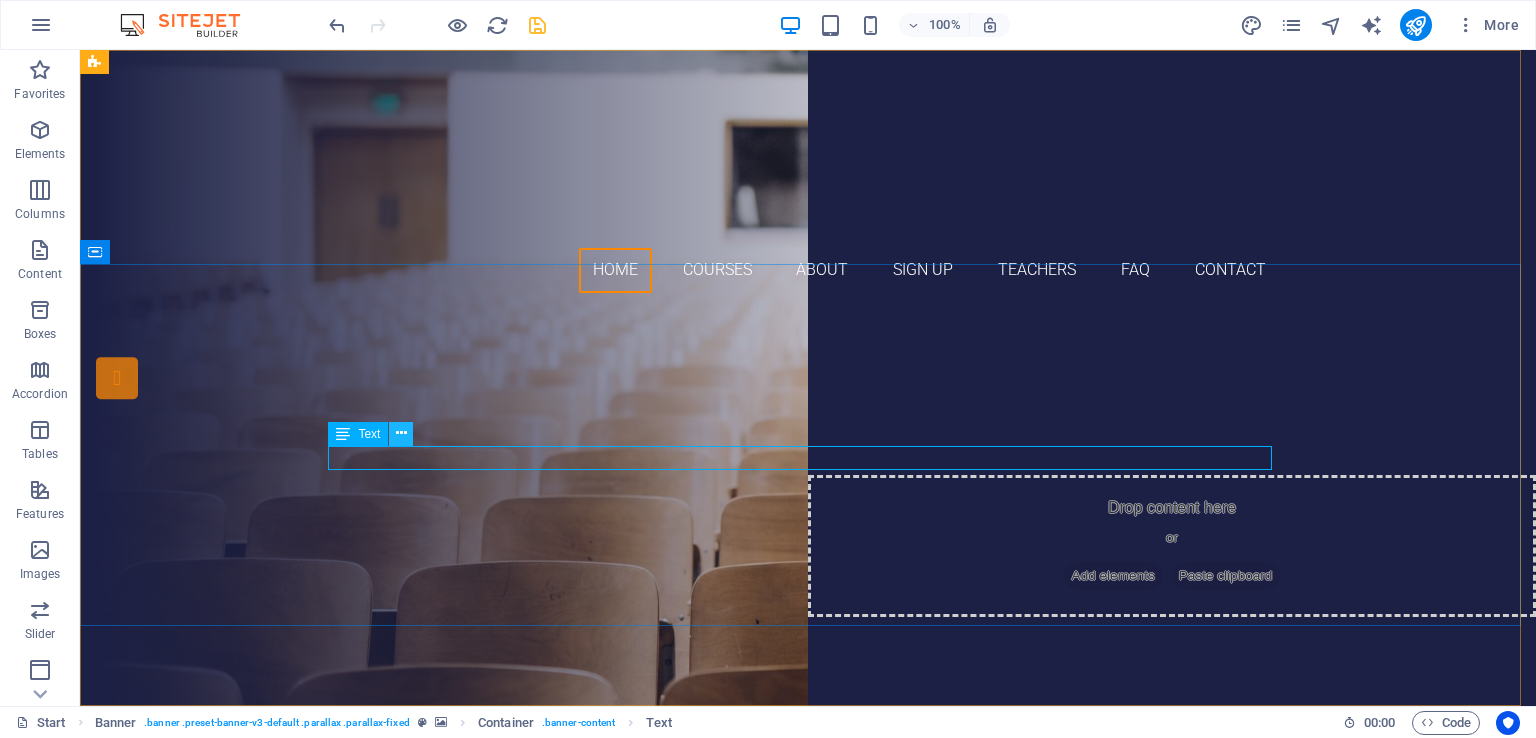 click at bounding box center (401, 433) 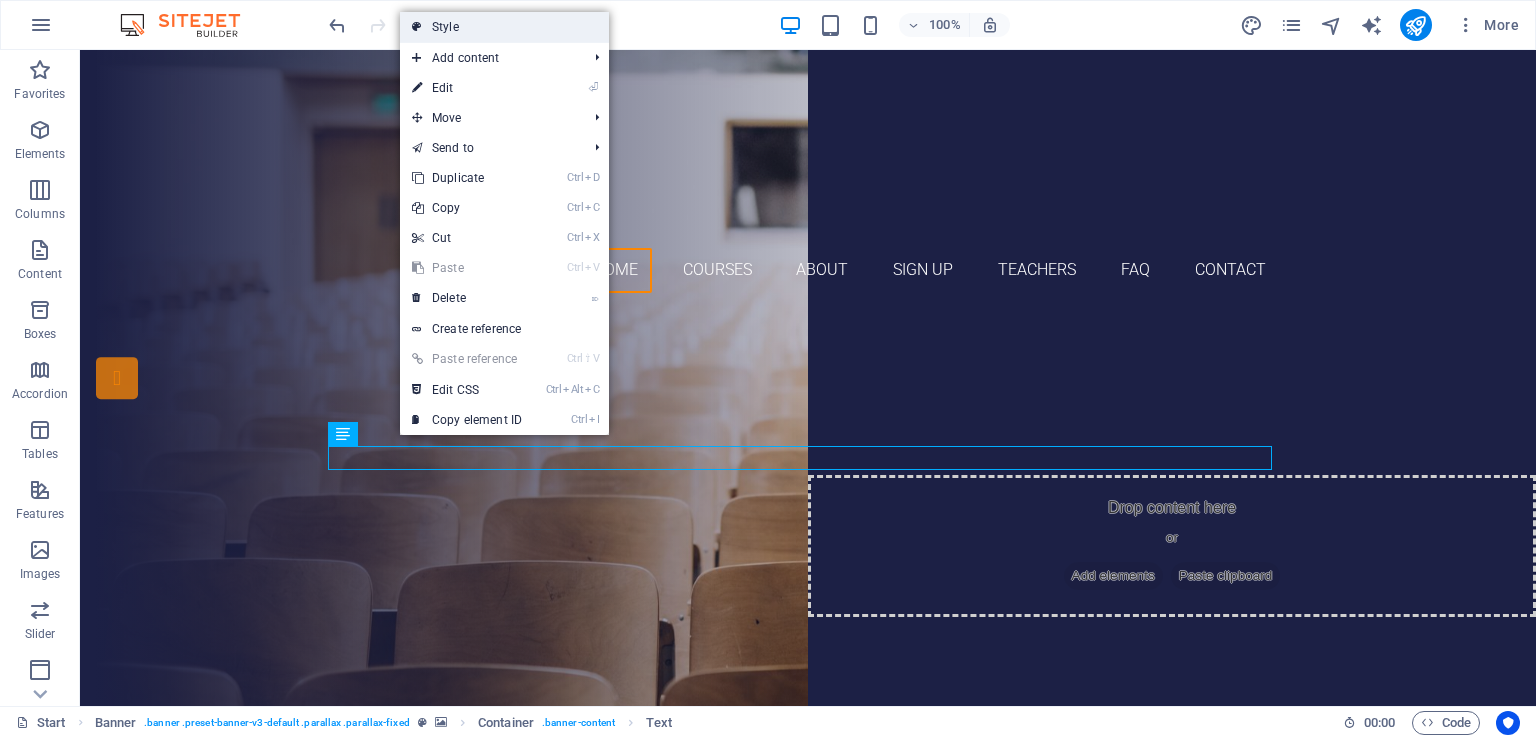 click on "Style" at bounding box center [504, 27] 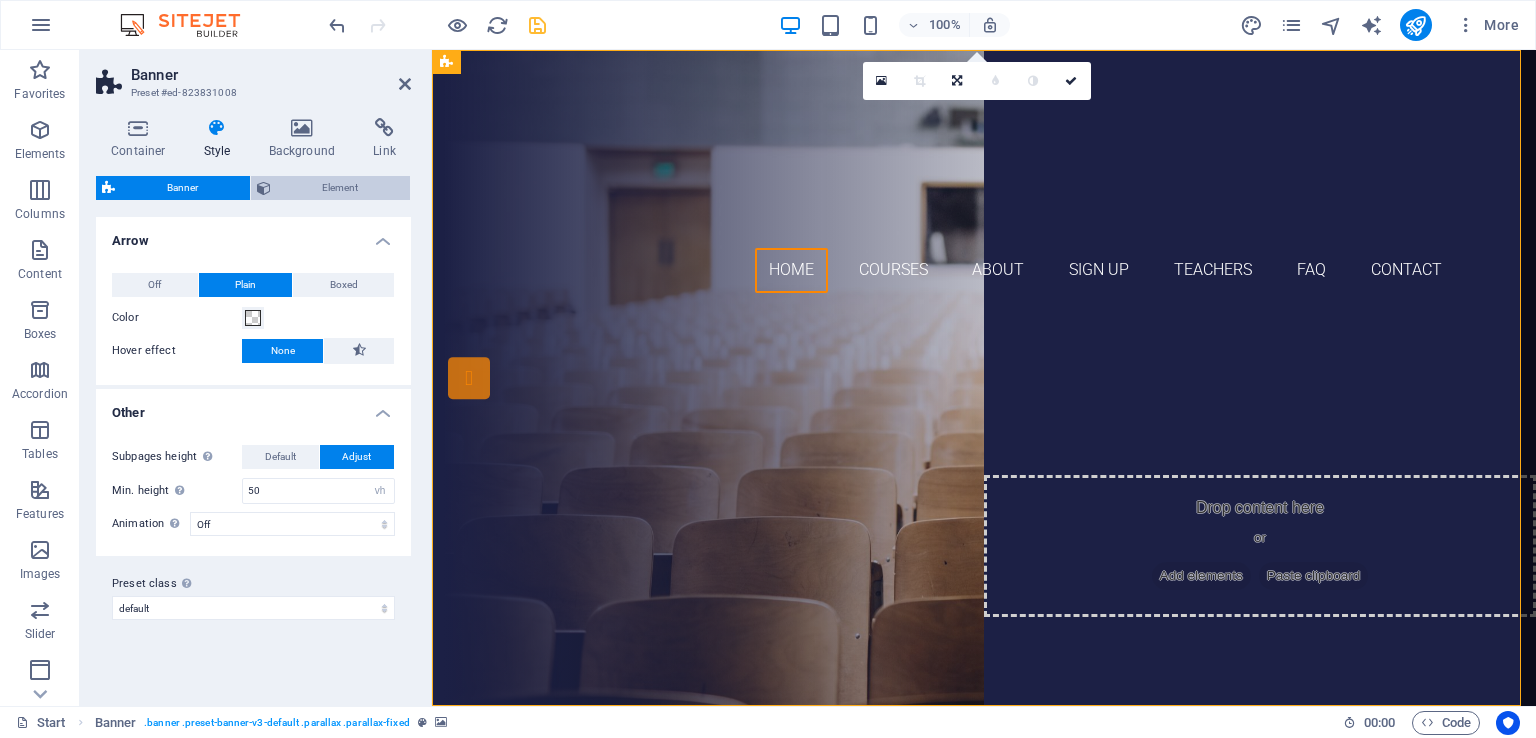click on "Element" at bounding box center [341, 188] 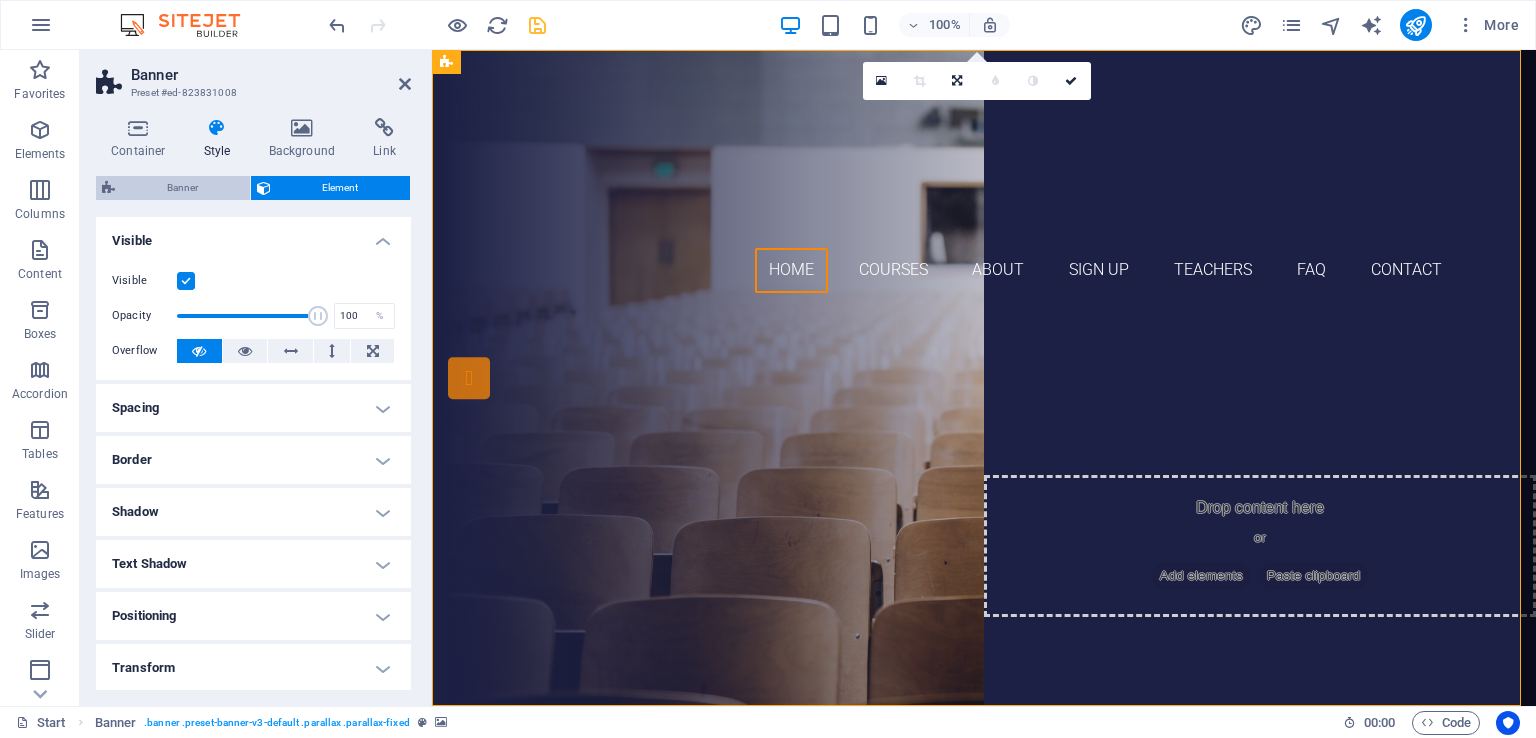 click on "Banner" at bounding box center (182, 188) 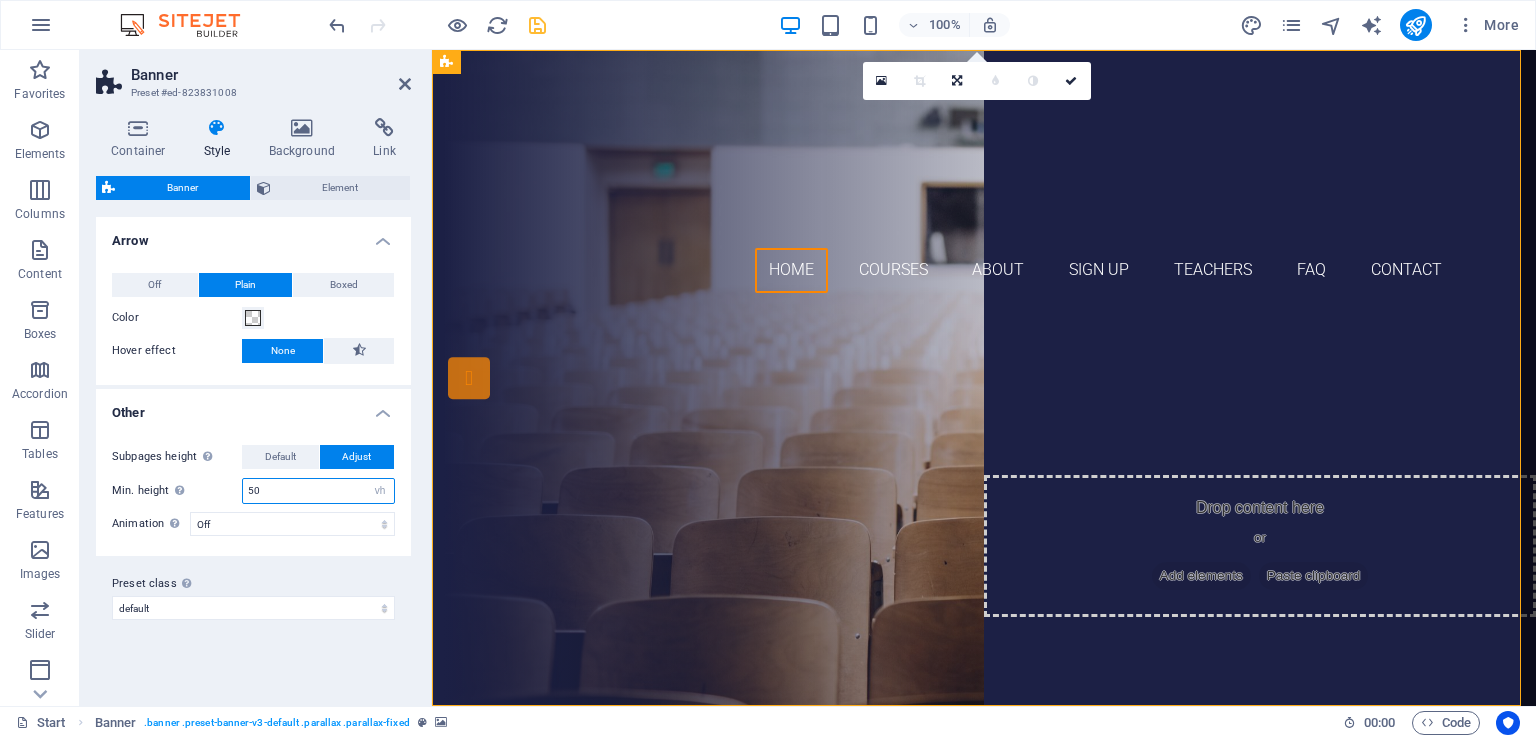 drag, startPoint x: 292, startPoint y: 491, endPoint x: 249, endPoint y: 491, distance: 43 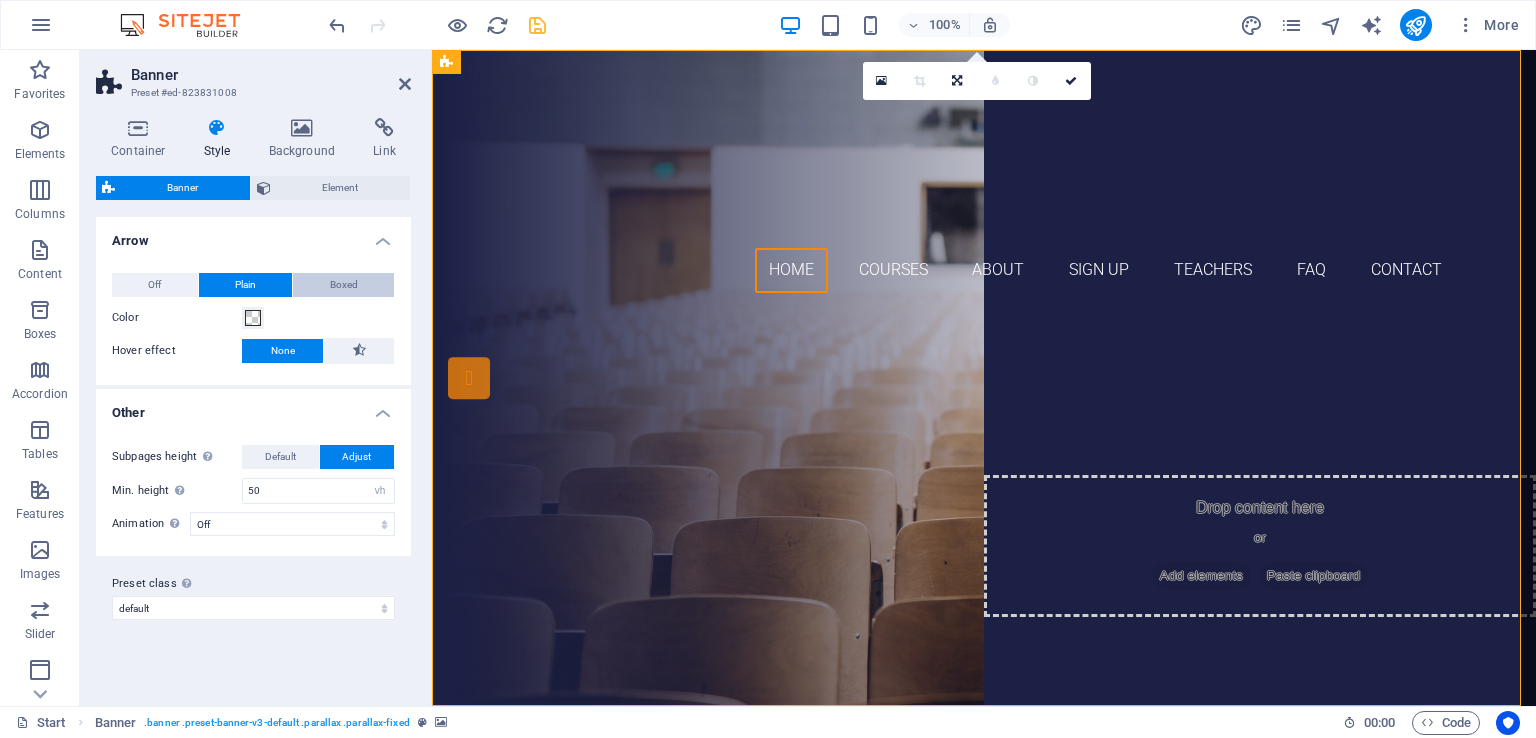 click on "Boxed" at bounding box center (343, 285) 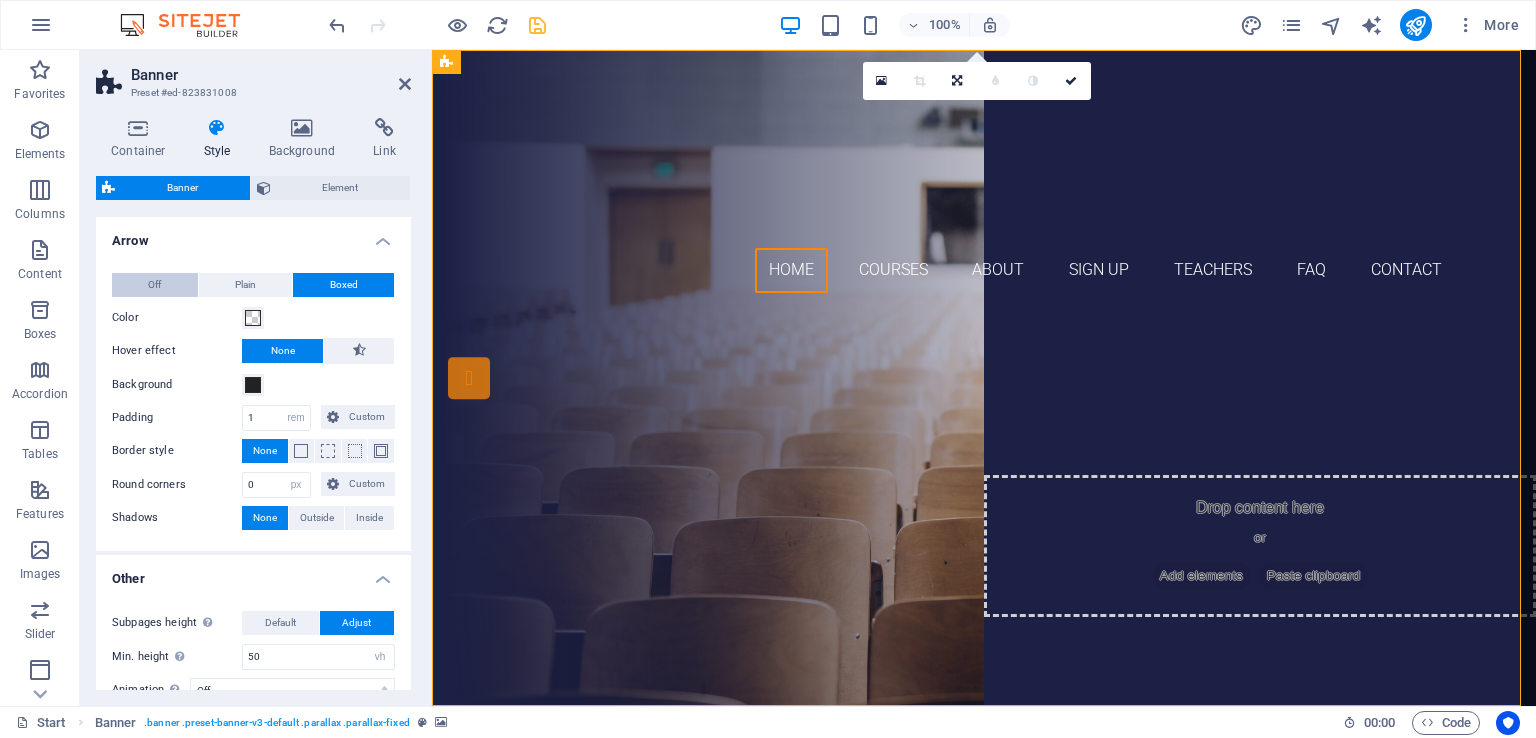 click on "Off" at bounding box center (155, 285) 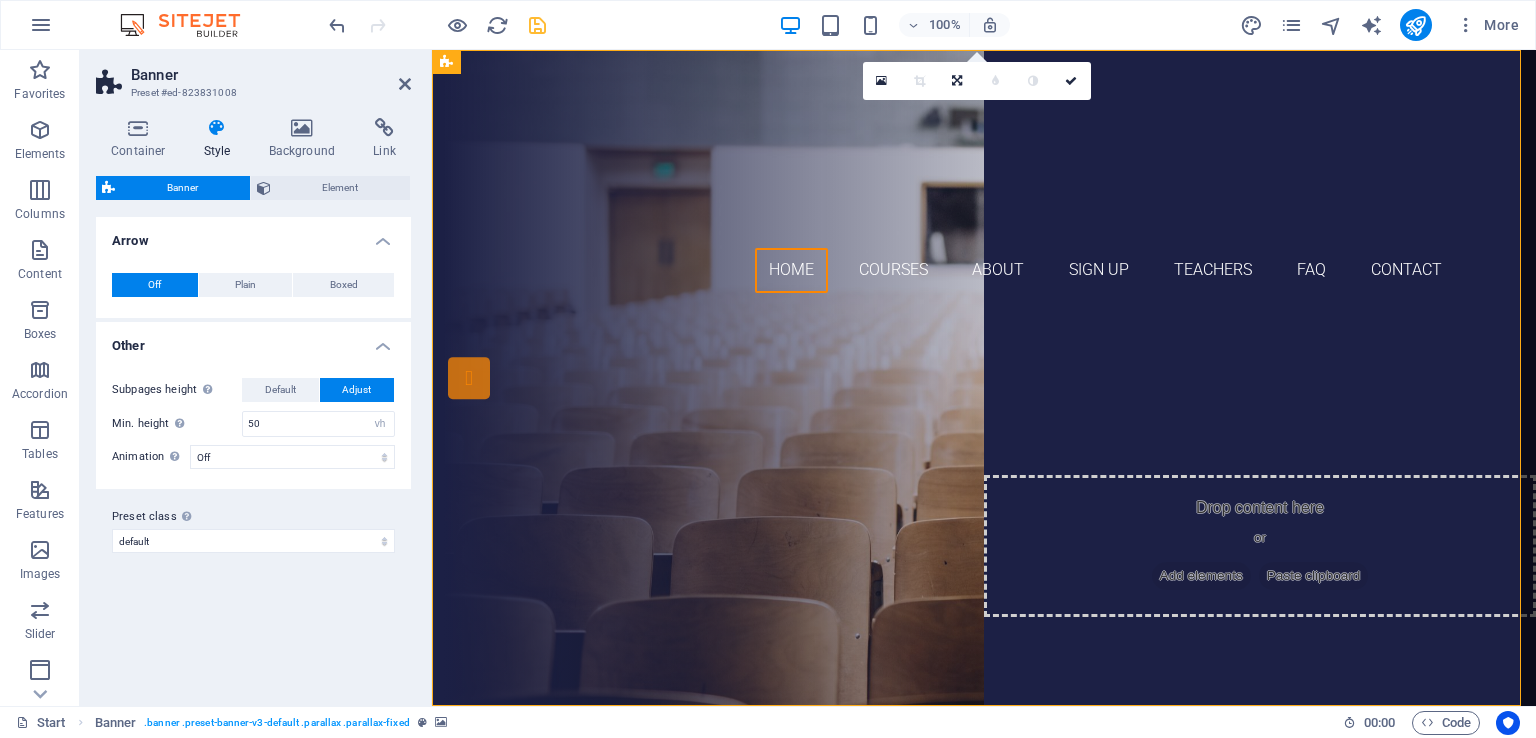 click on "Arrow" at bounding box center (253, 235) 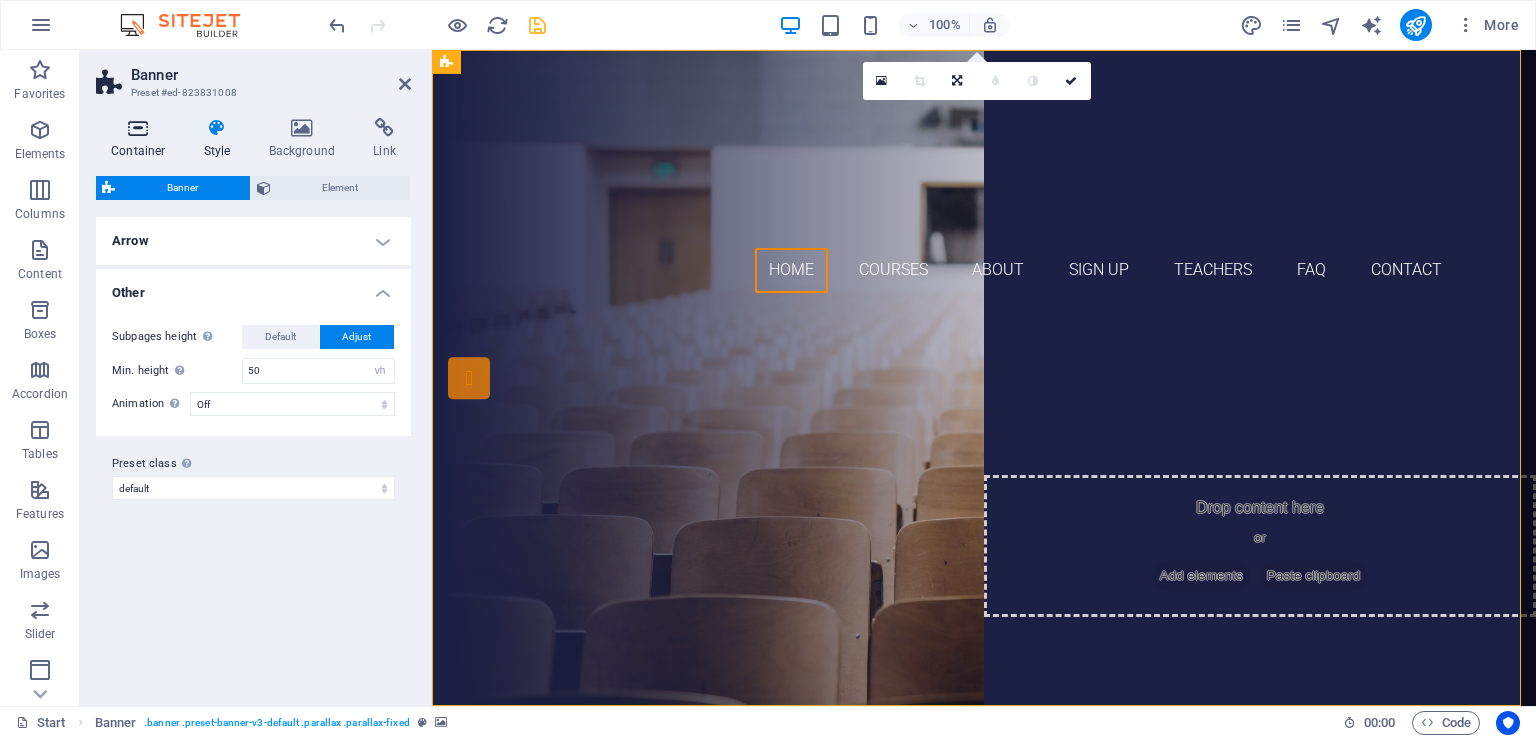 click on "Container" at bounding box center [142, 139] 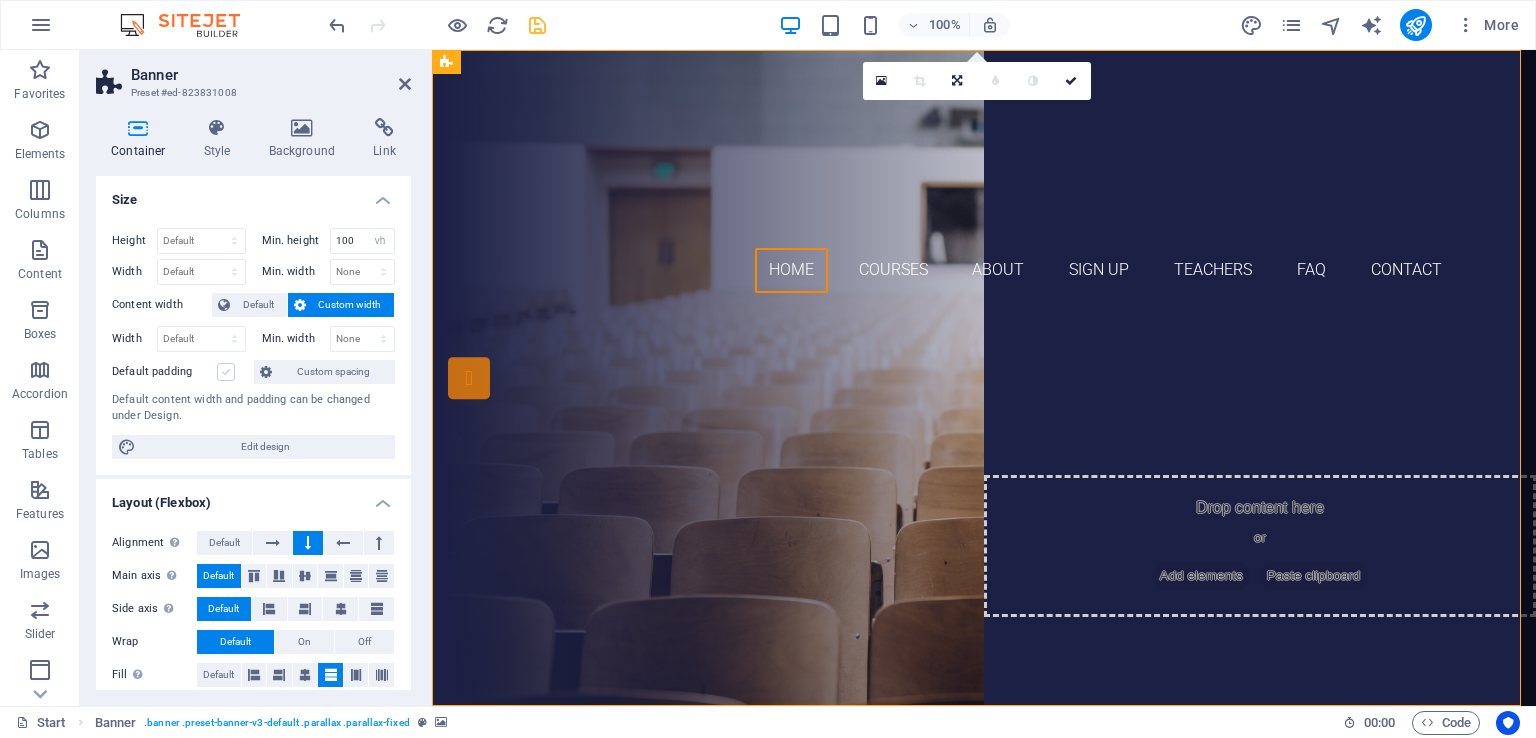 click at bounding box center (226, 372) 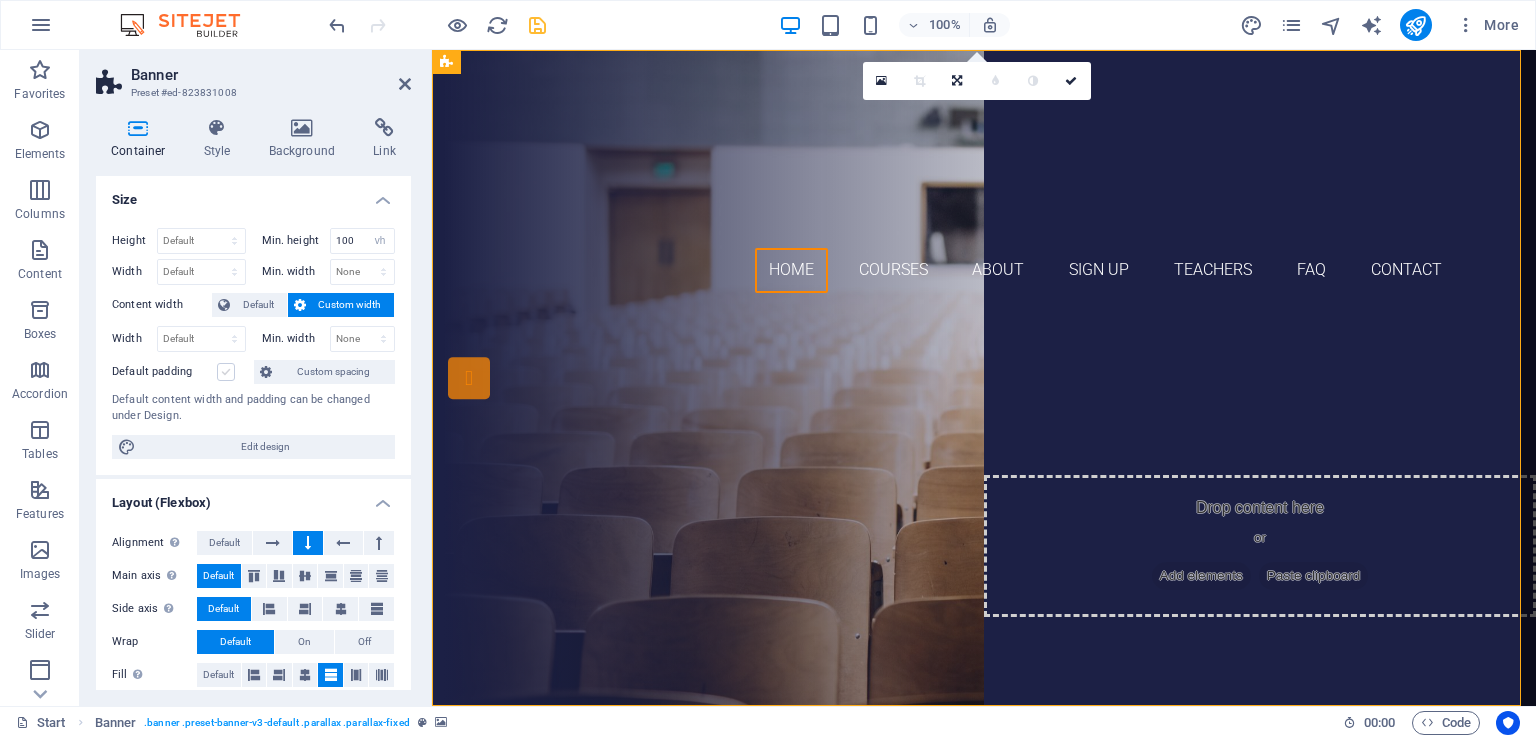 click on "Default padding" at bounding box center [0, 0] 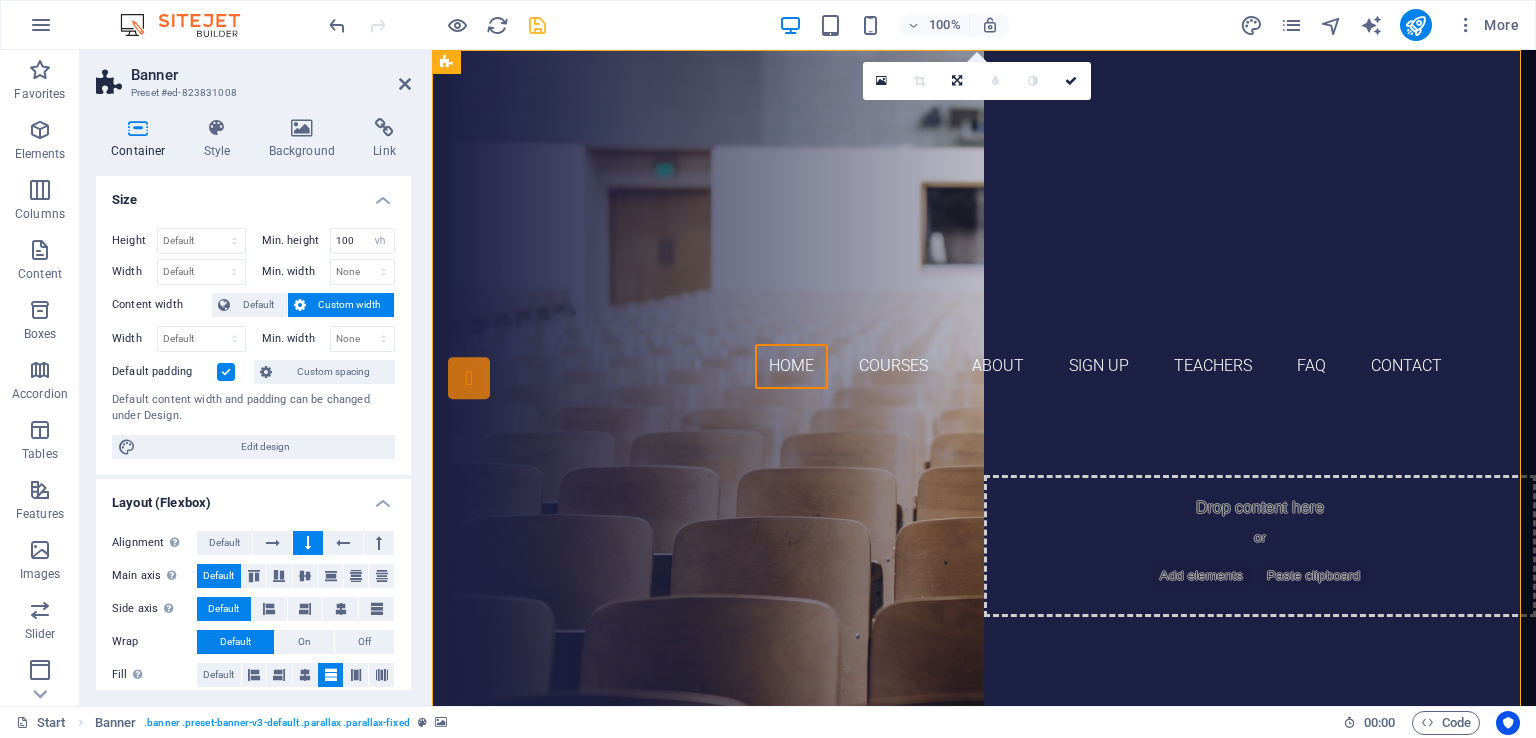 click at bounding box center (226, 372) 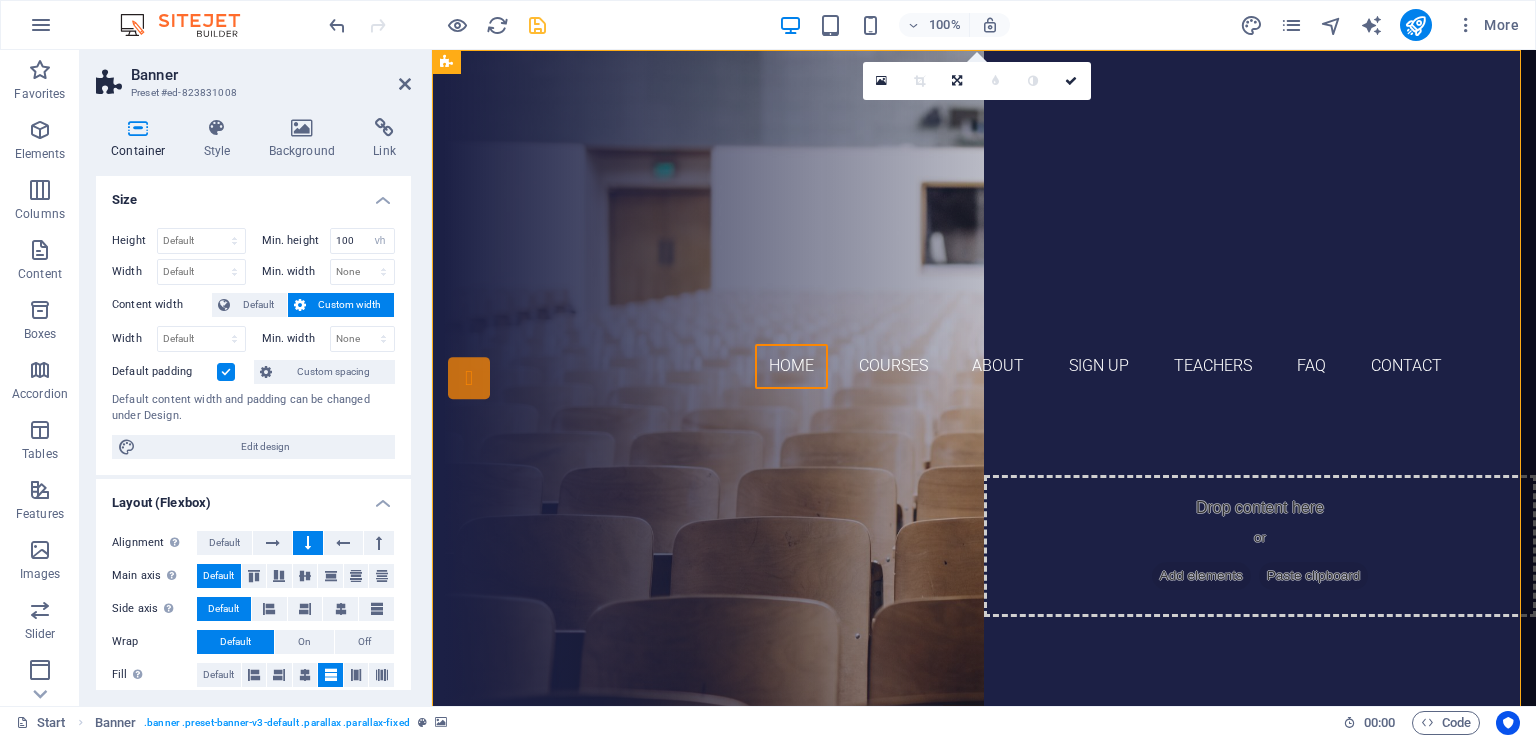 click on "Default padding" at bounding box center (0, 0) 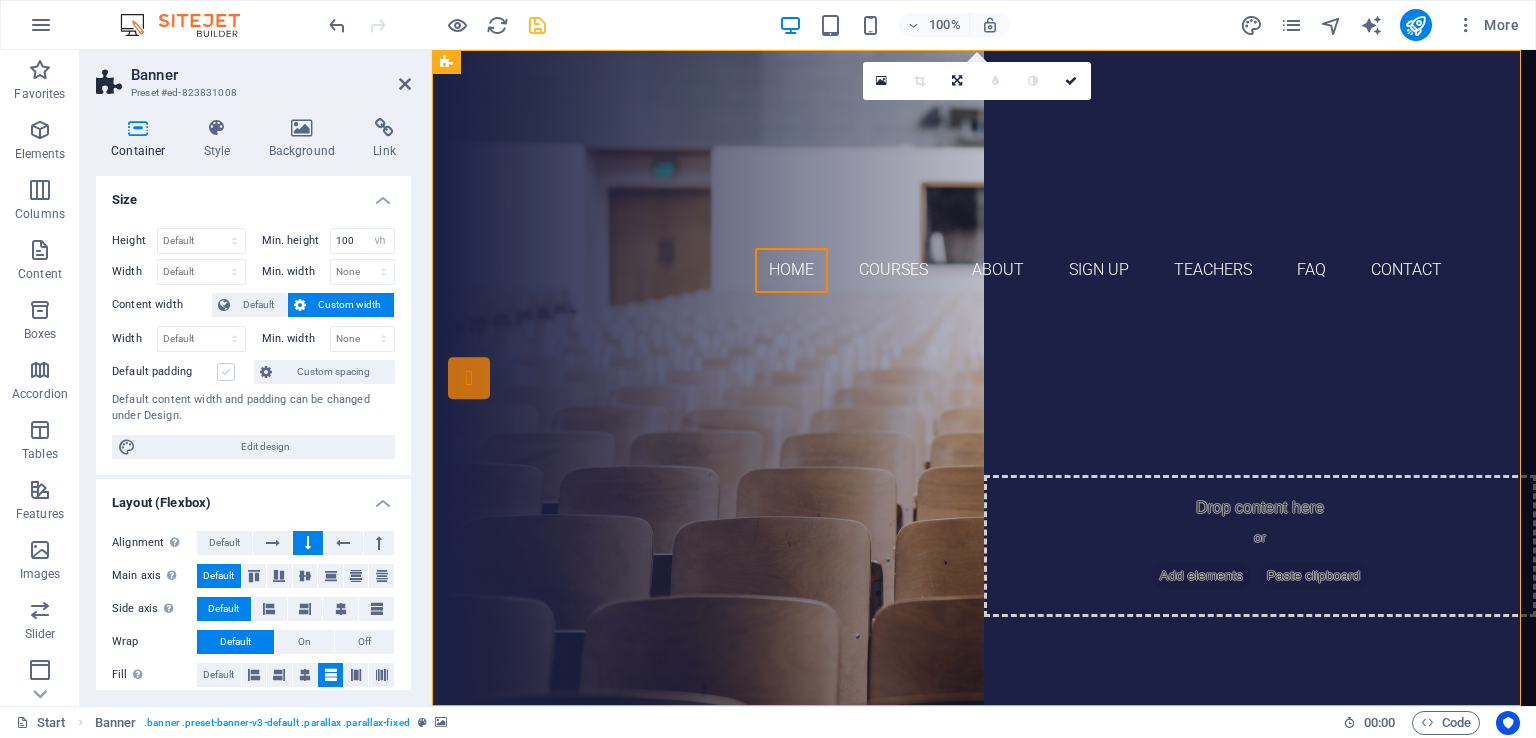 click at bounding box center (226, 372) 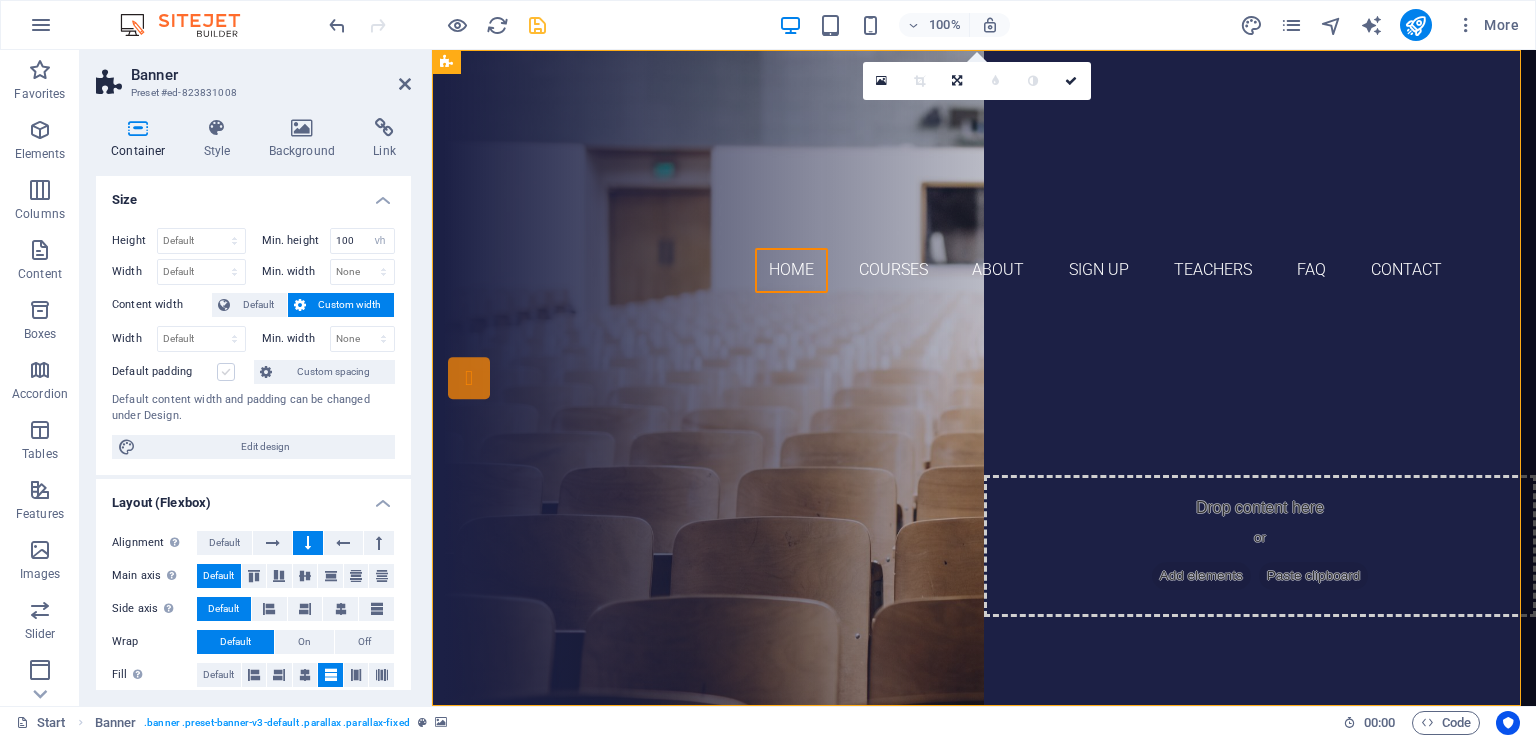 click on "Default padding" at bounding box center (0, 0) 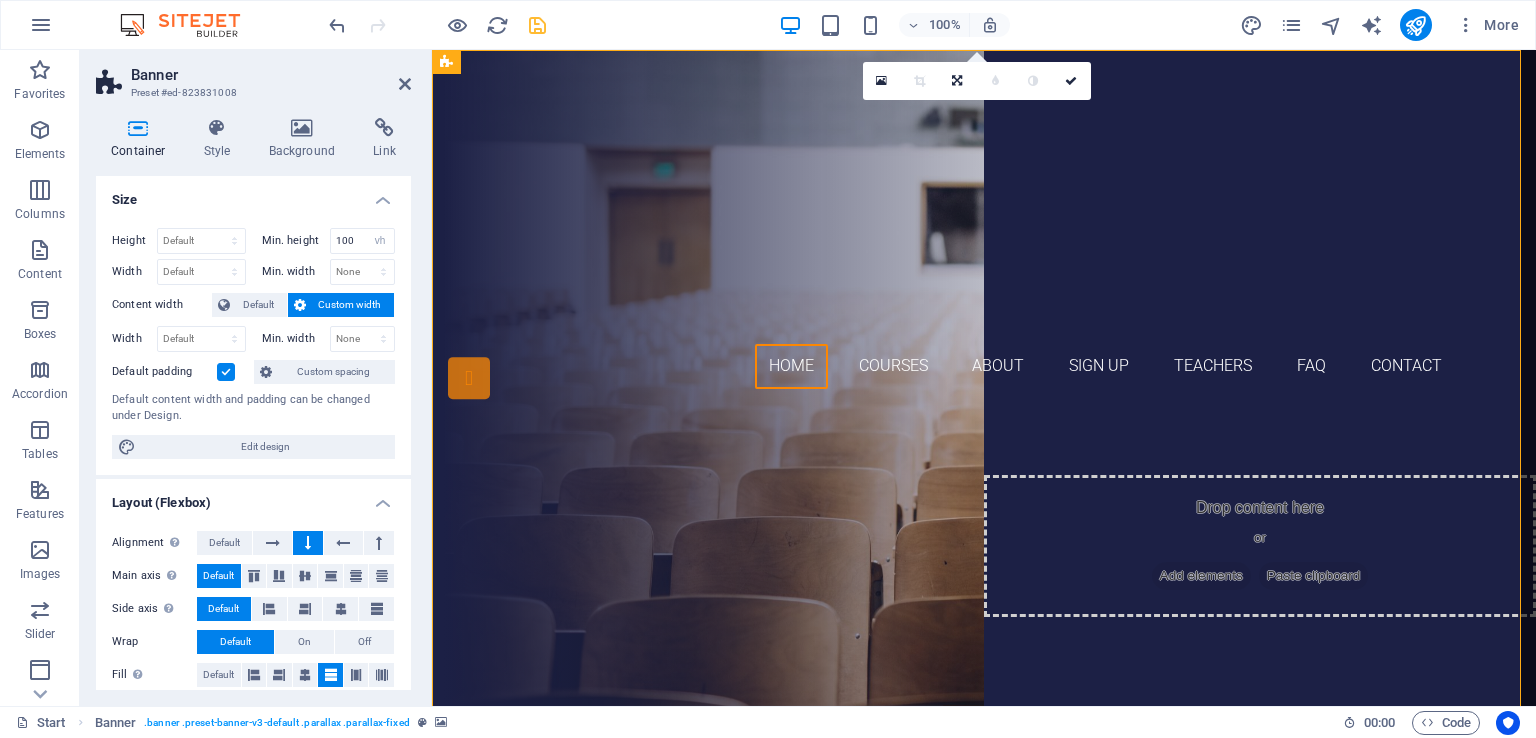 click at bounding box center (226, 372) 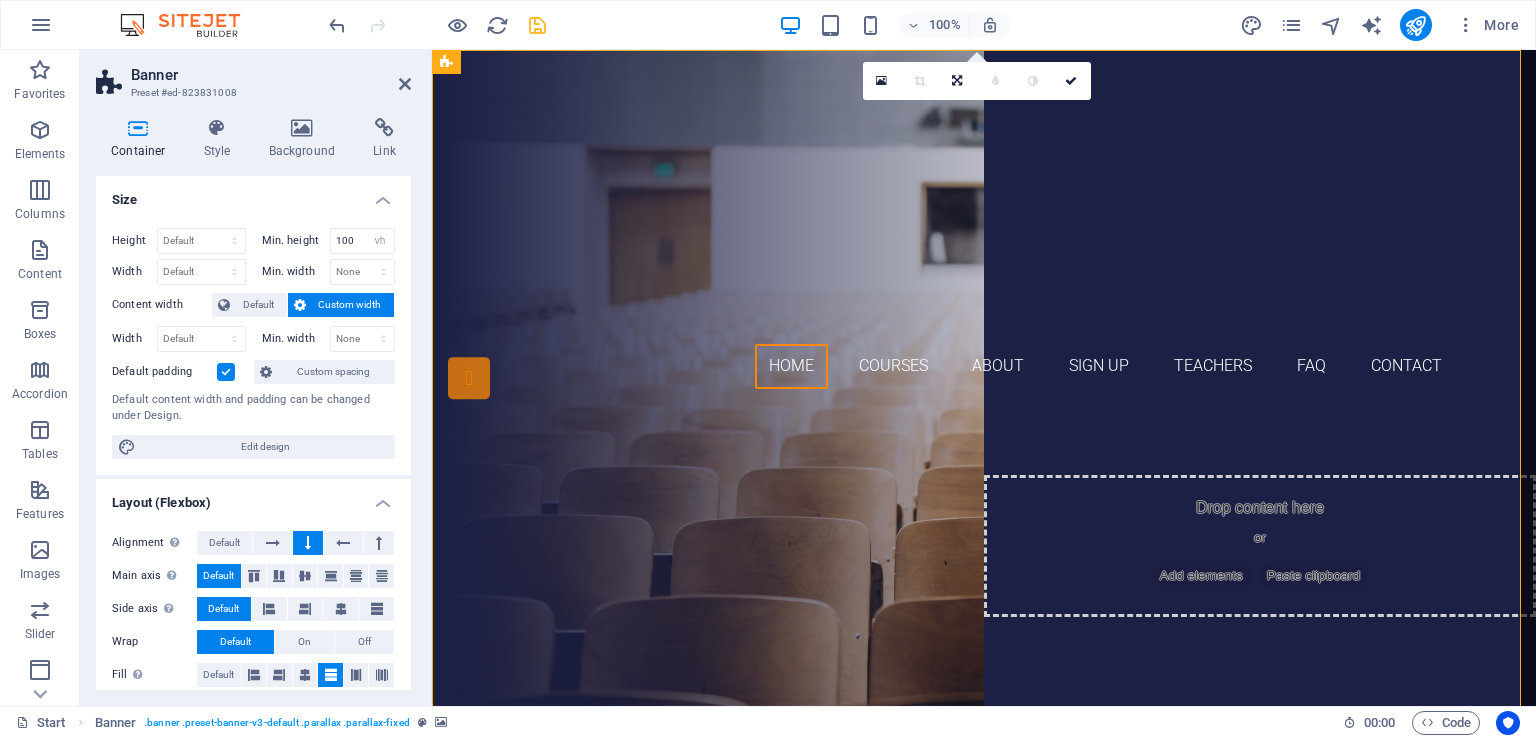 click on "Default padding" at bounding box center (0, 0) 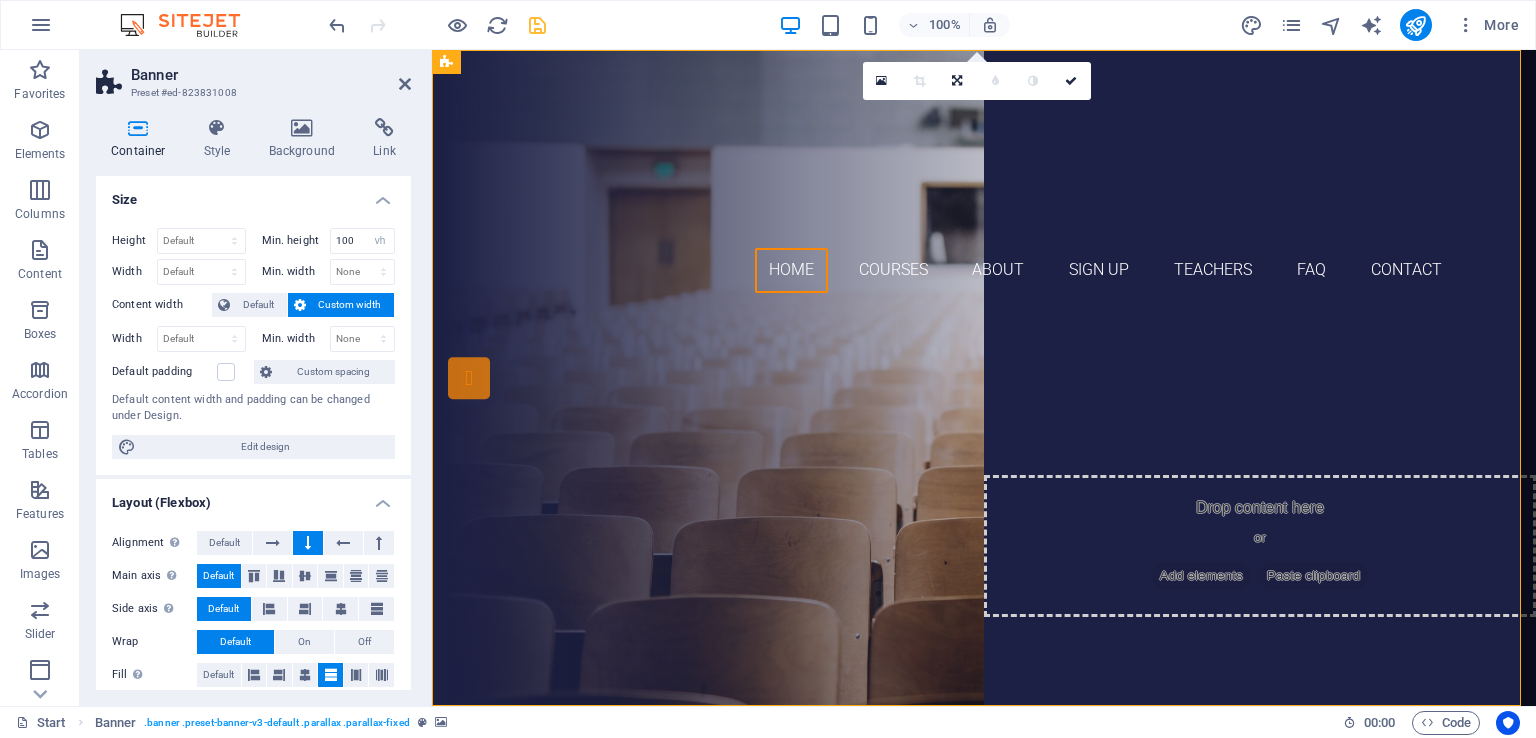 click on "Custom width" at bounding box center [350, 305] 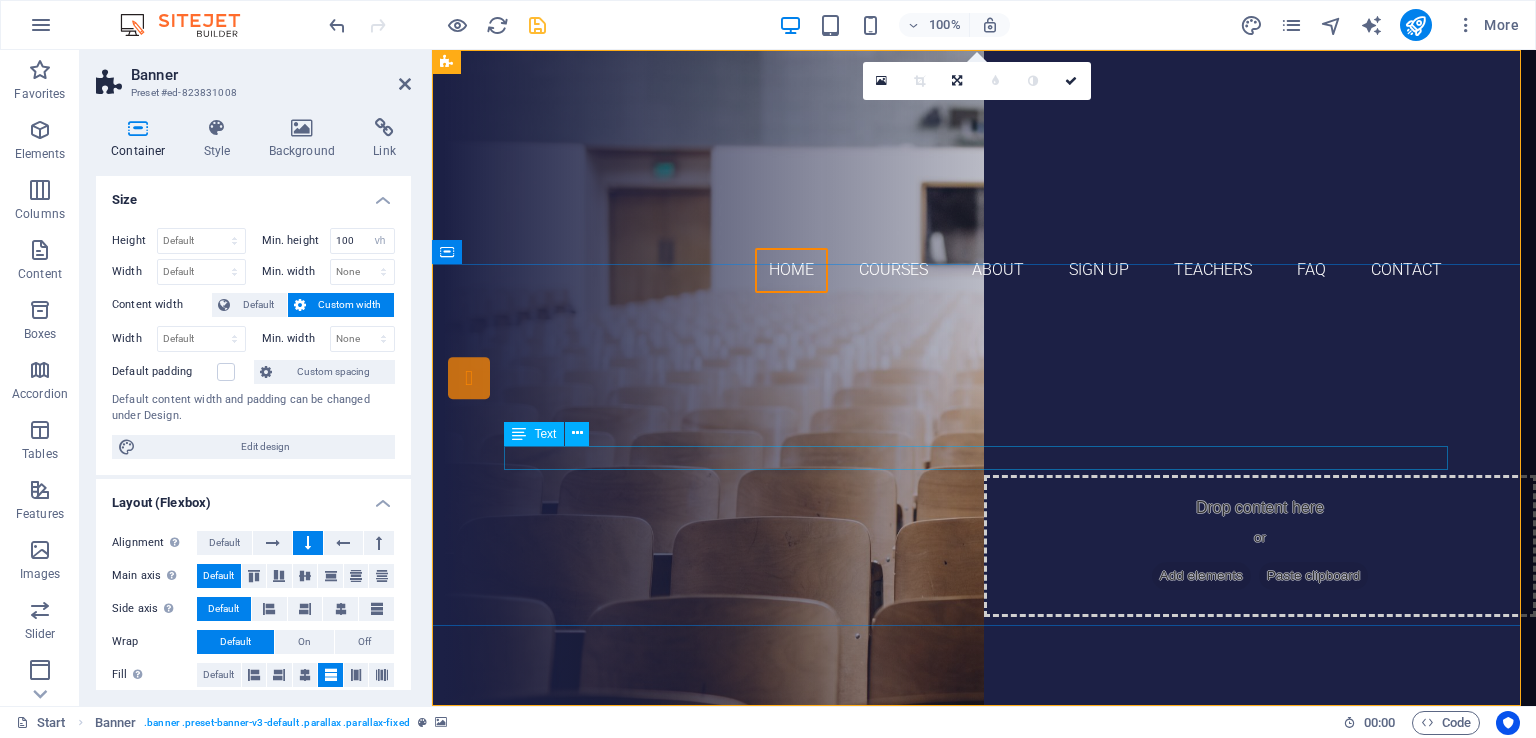 click on "Recognized By N.C.T.E. Govt. Of India (HRD) & Education Department Govt. of Bihar (HRD)" at bounding box center [984, 492] 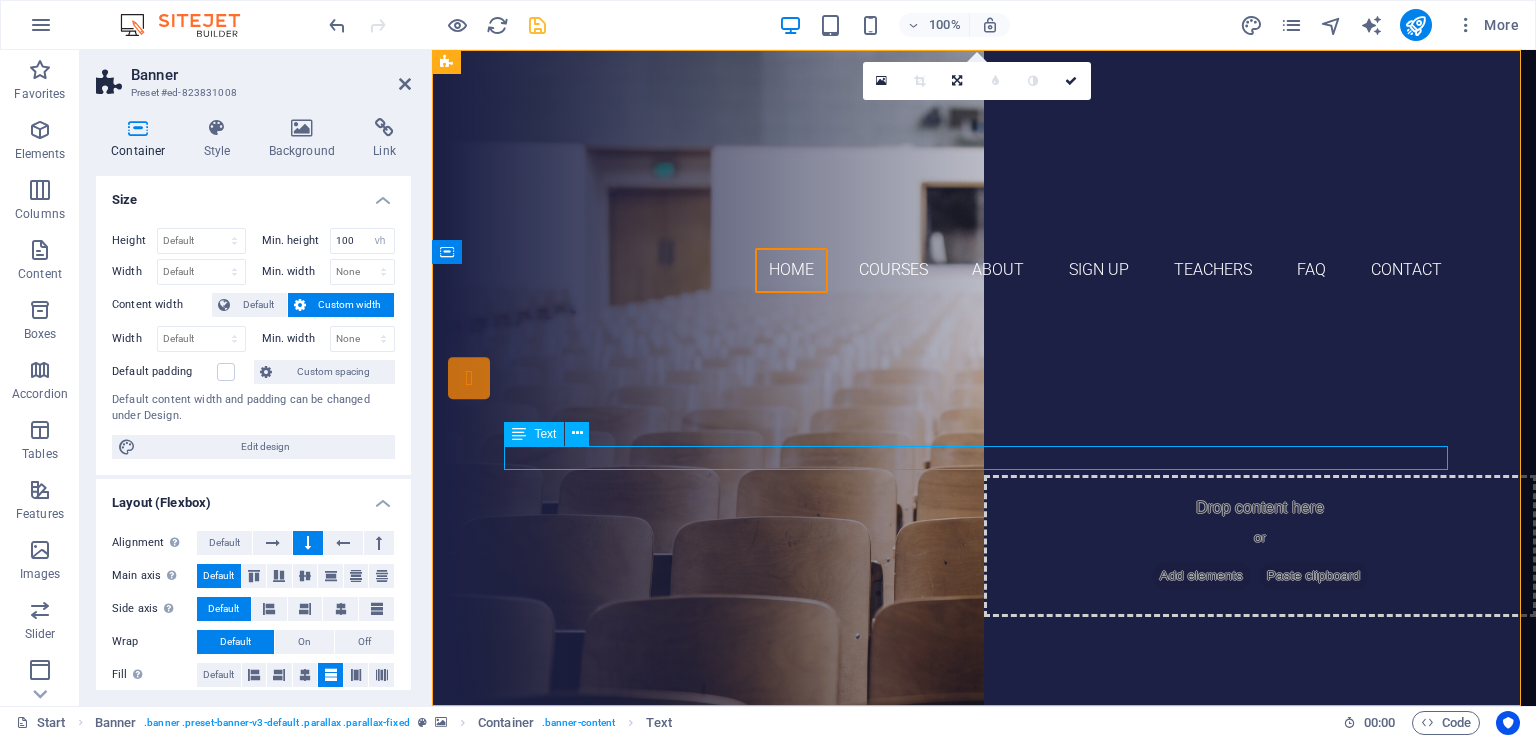 click on "Recognized By N.C.T.E. Govt. Of India (HRD) & Education Department Govt. of Bihar (HRD)" at bounding box center [984, 492] 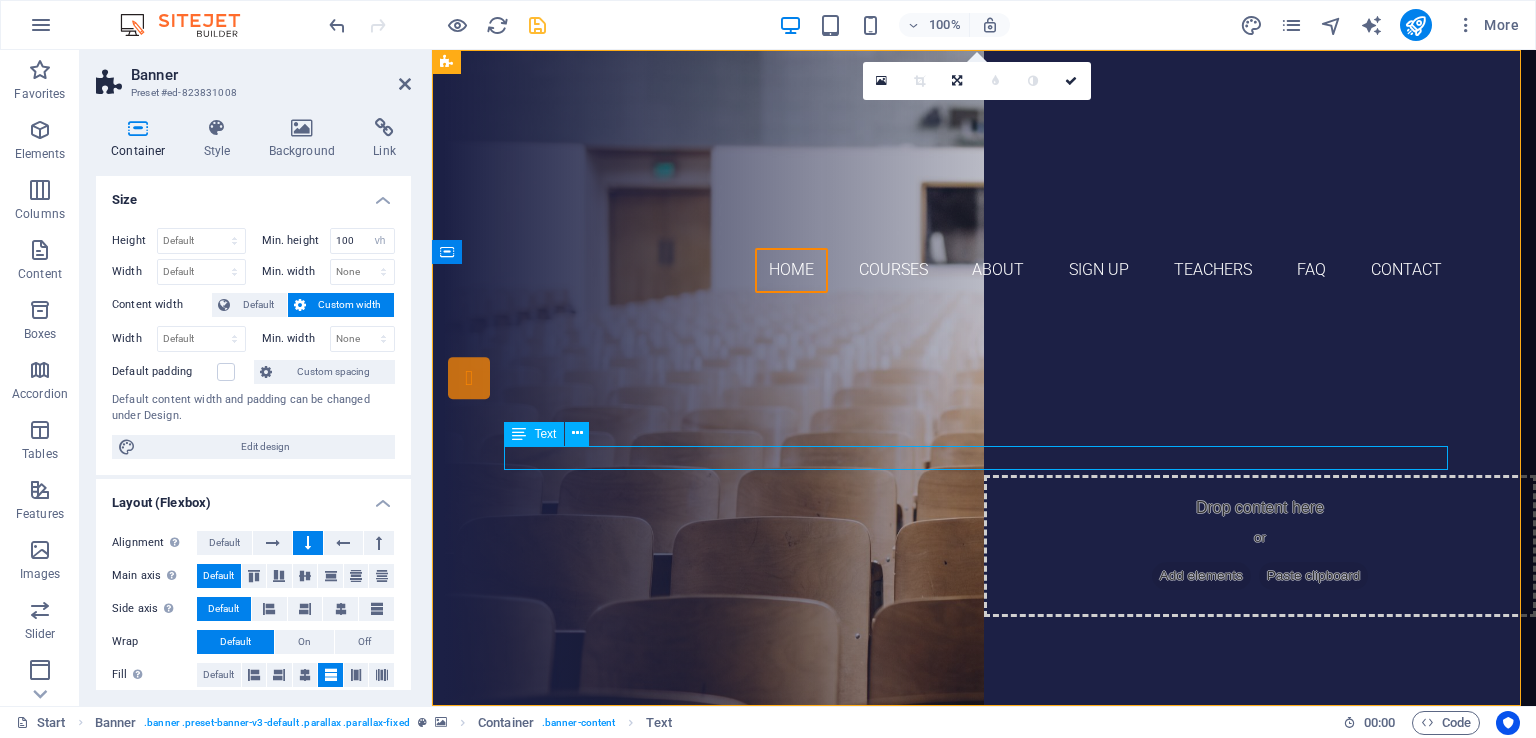 click on "Recognized By N.C.T.E. Govt. Of India (HRD) & Education Department Govt. of Bihar (HRD)" at bounding box center [984, 492] 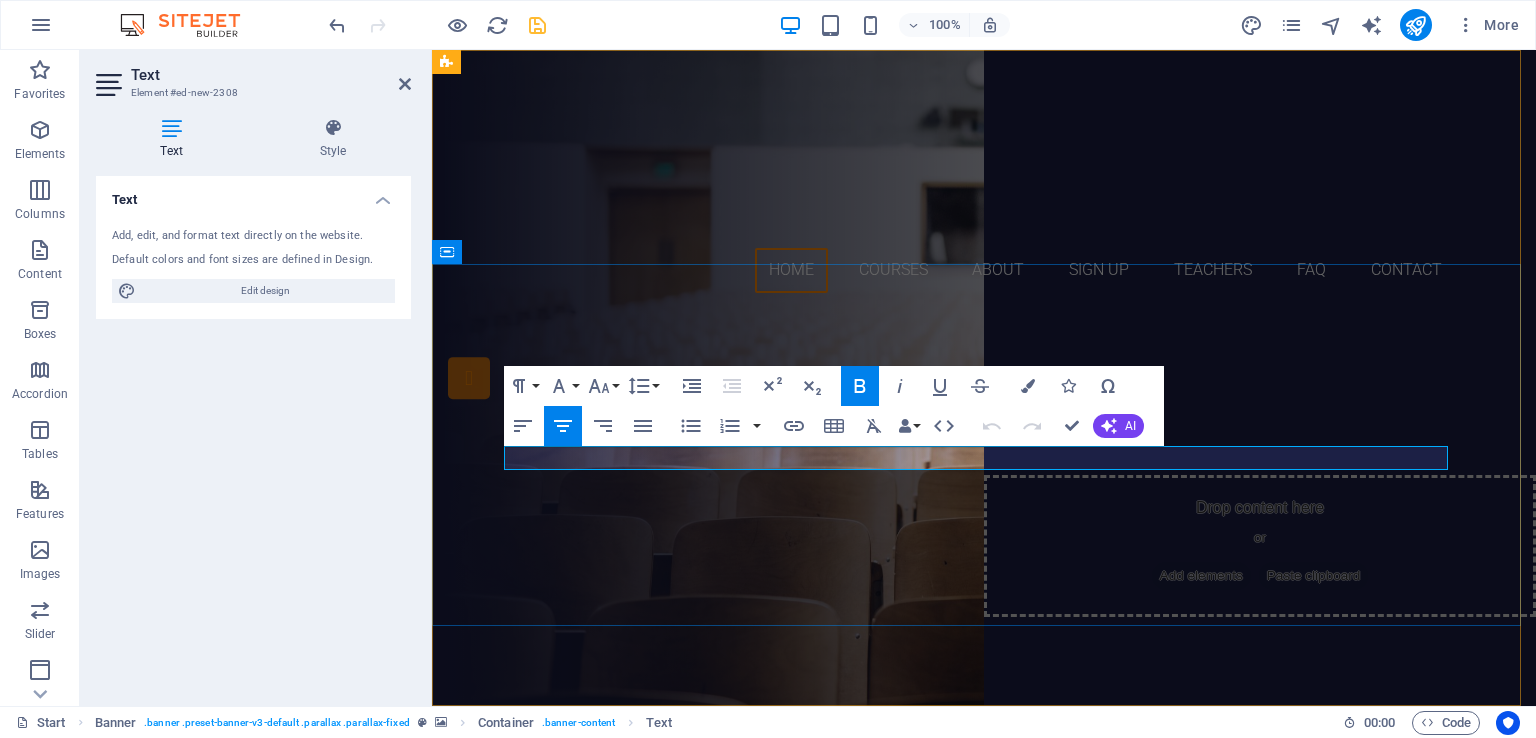click on "Recognized By N.C.T.E. Govt. Of India (HRD) & Education Department Govt. of Bihar (HRD)" at bounding box center [984, 491] 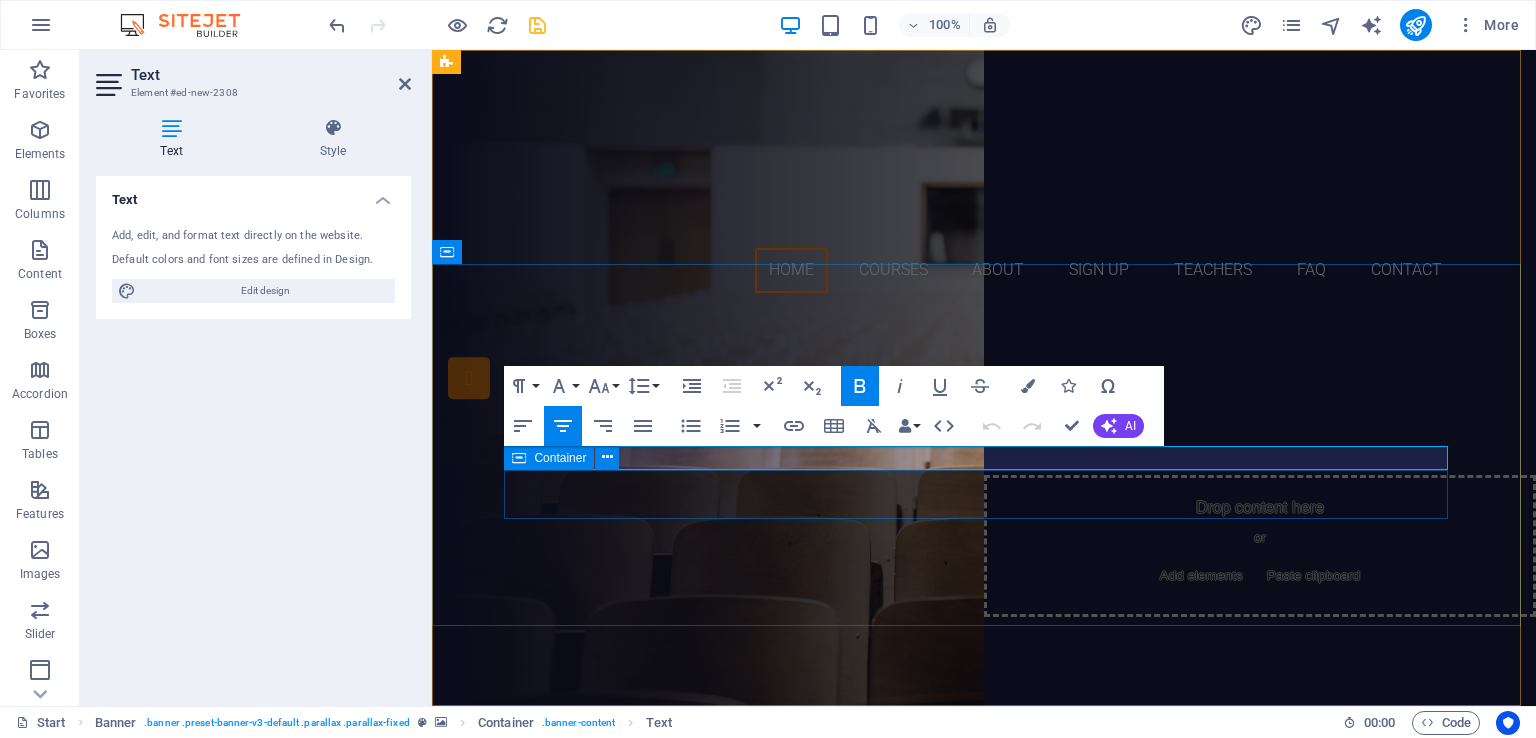 click on "B.ED. D.EL.ED" at bounding box center (984, 560) 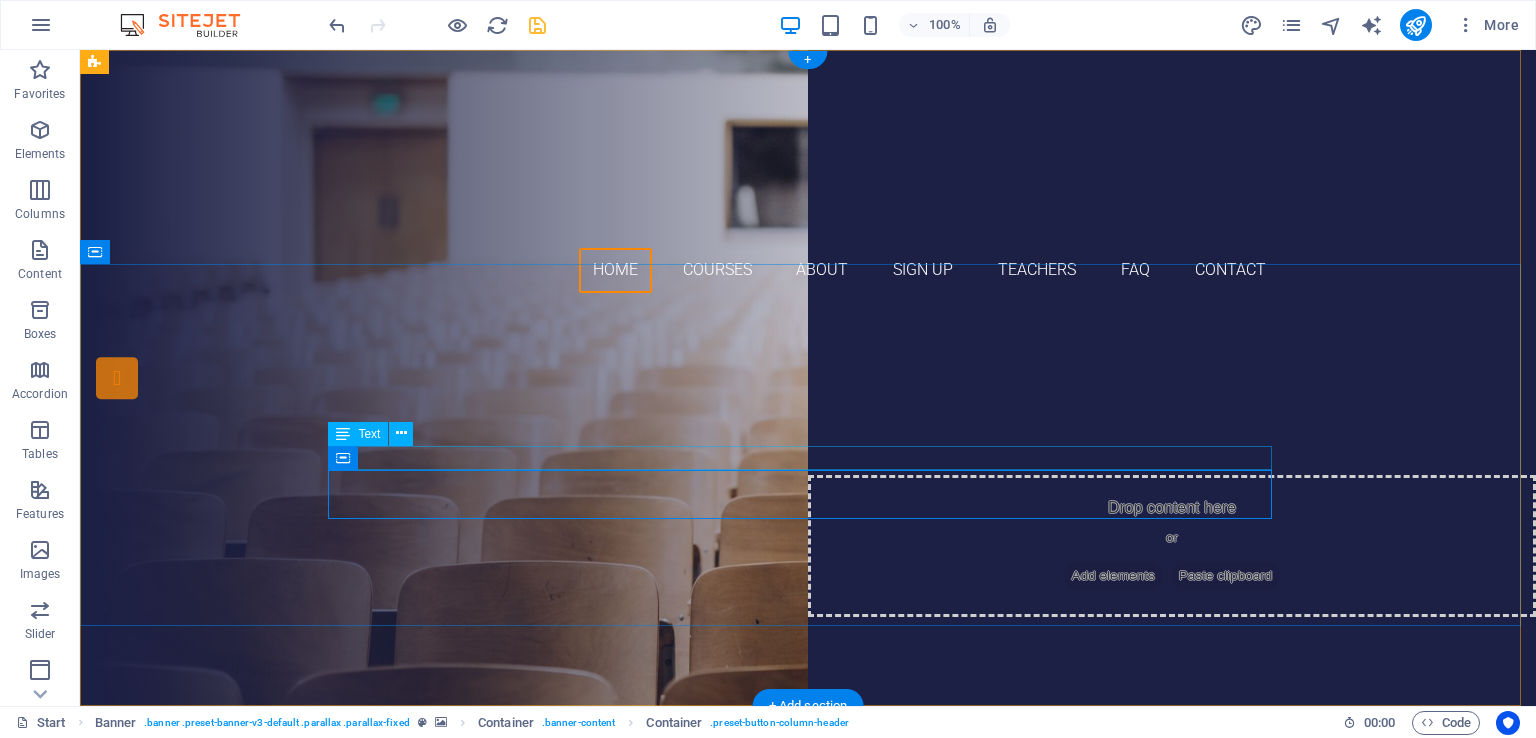 click on "Recognized By N.C.T.E. Govt. Of India (HRD) & Education Department Govt. of Bihar (HRD)" at bounding box center [808, 492] 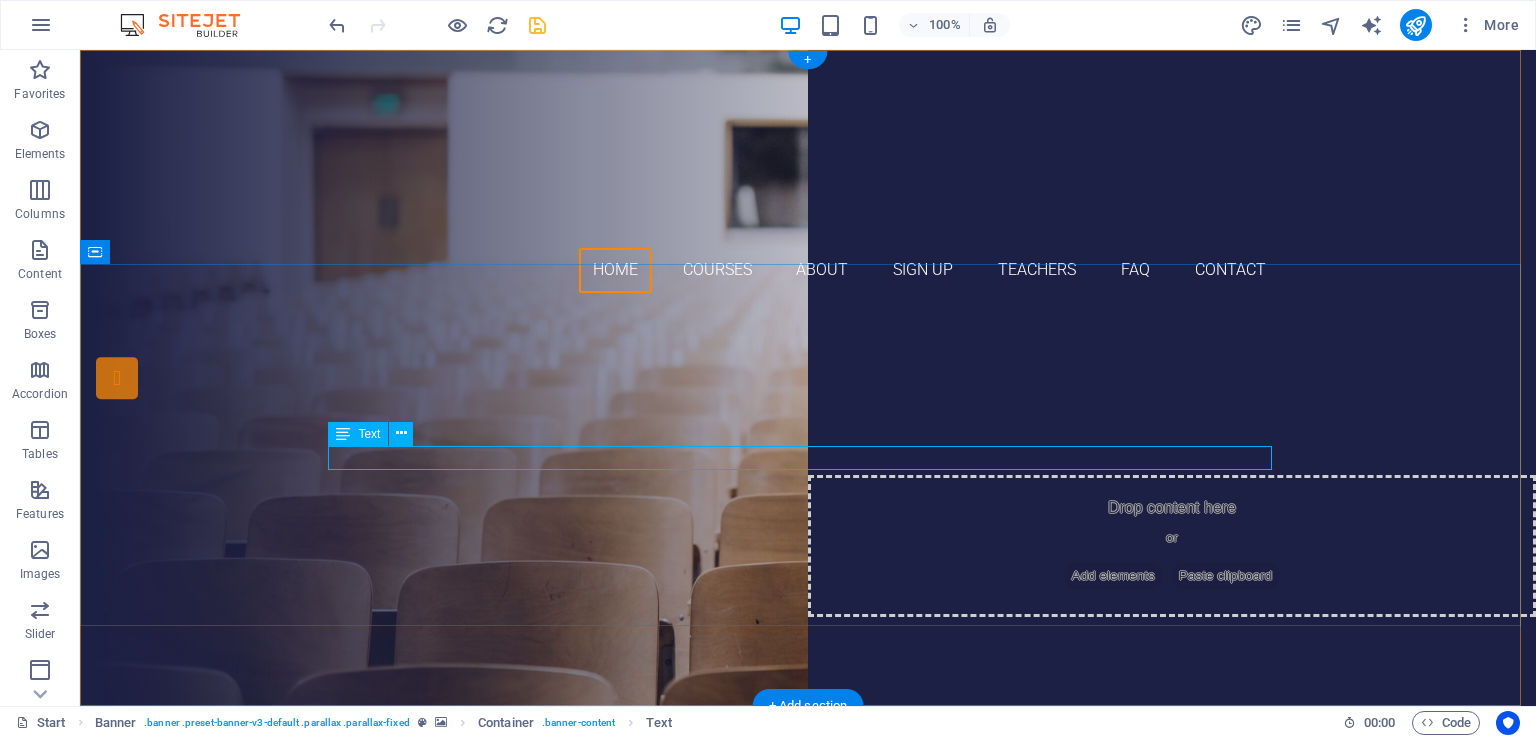 click on "Recognized By N.C.T.E. Govt. Of India (HRD) & Education Department Govt. of Bihar (HRD)" at bounding box center [808, 492] 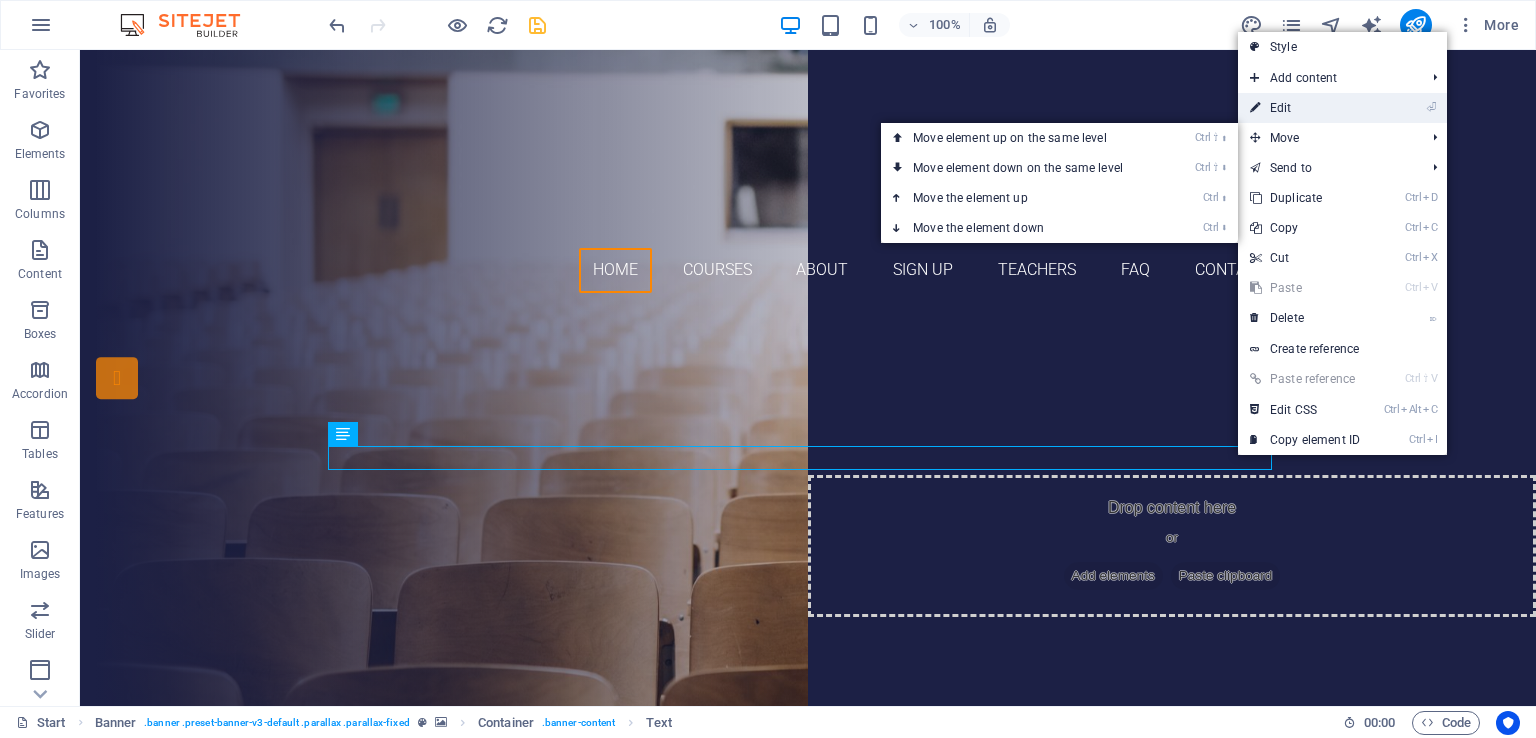 click on "⏎  Edit" at bounding box center [1305, 108] 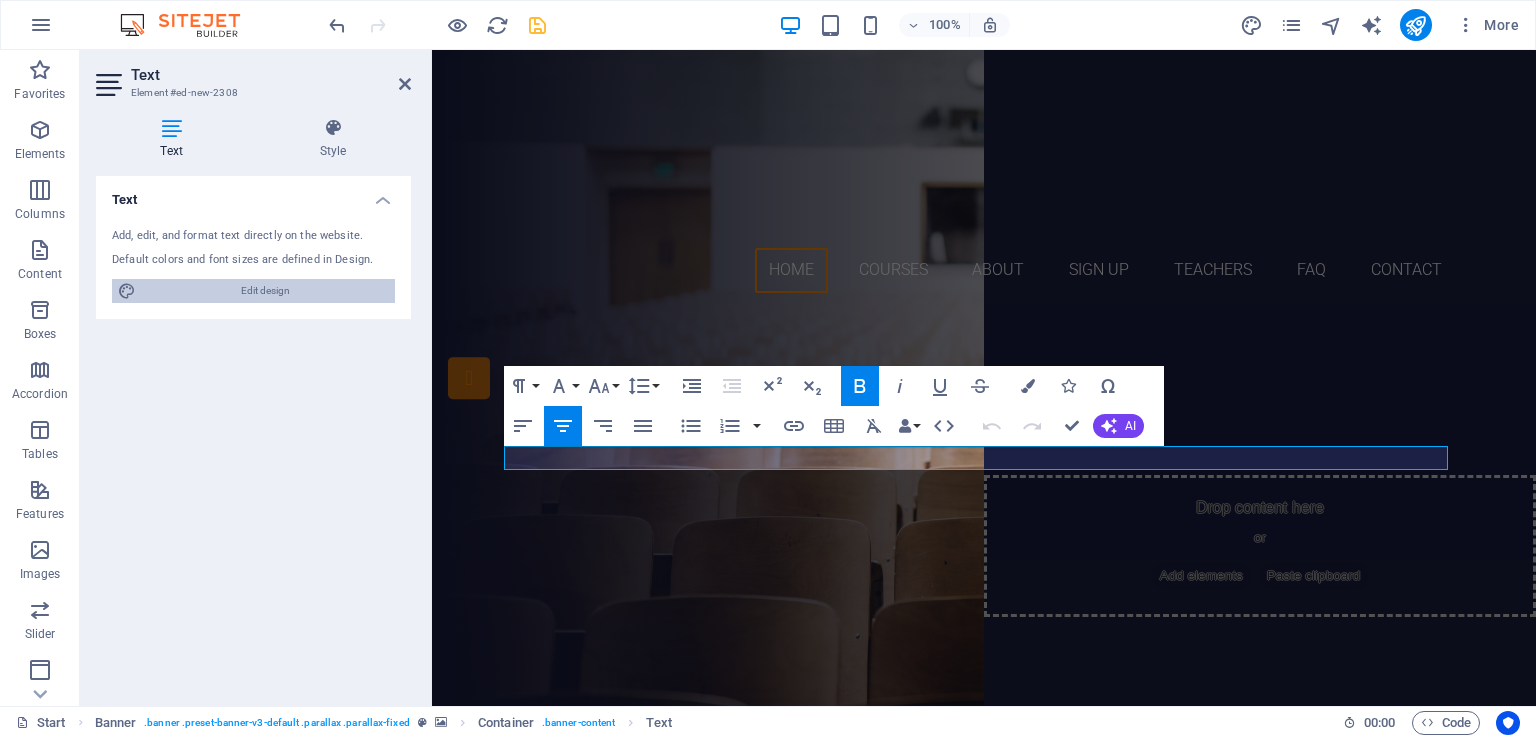 drag, startPoint x: 248, startPoint y: 298, endPoint x: 587, endPoint y: 640, distance: 481.5444 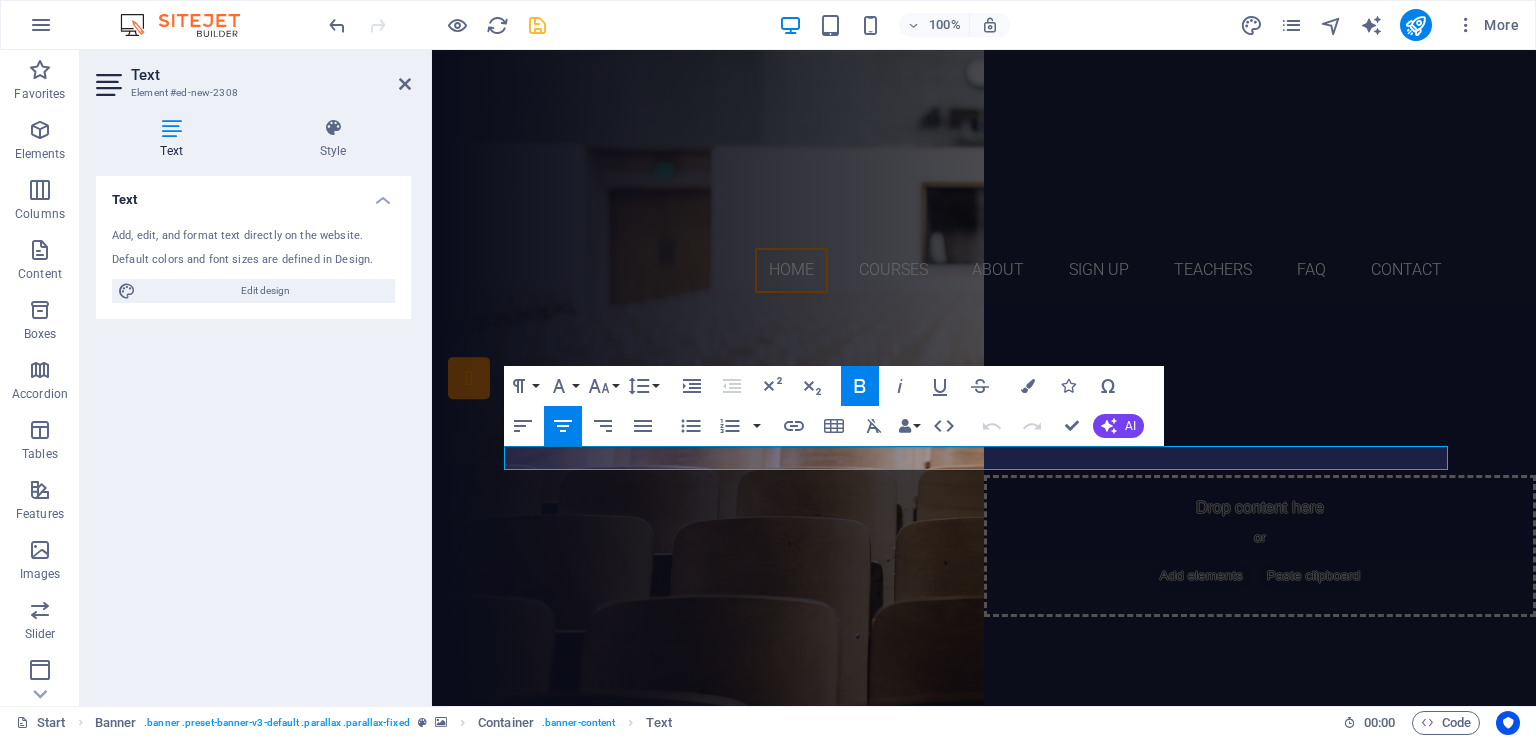 select on "px" 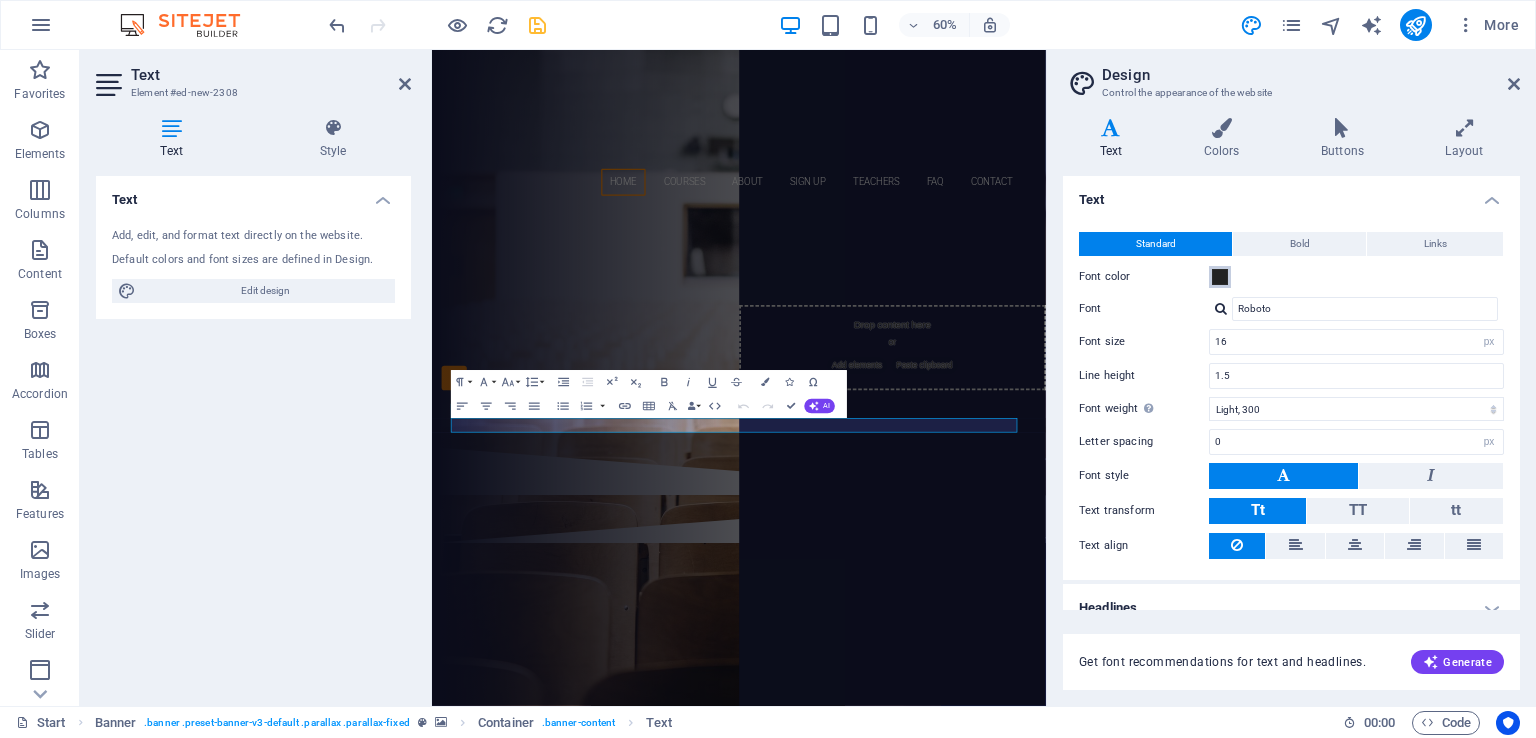click at bounding box center [1220, 277] 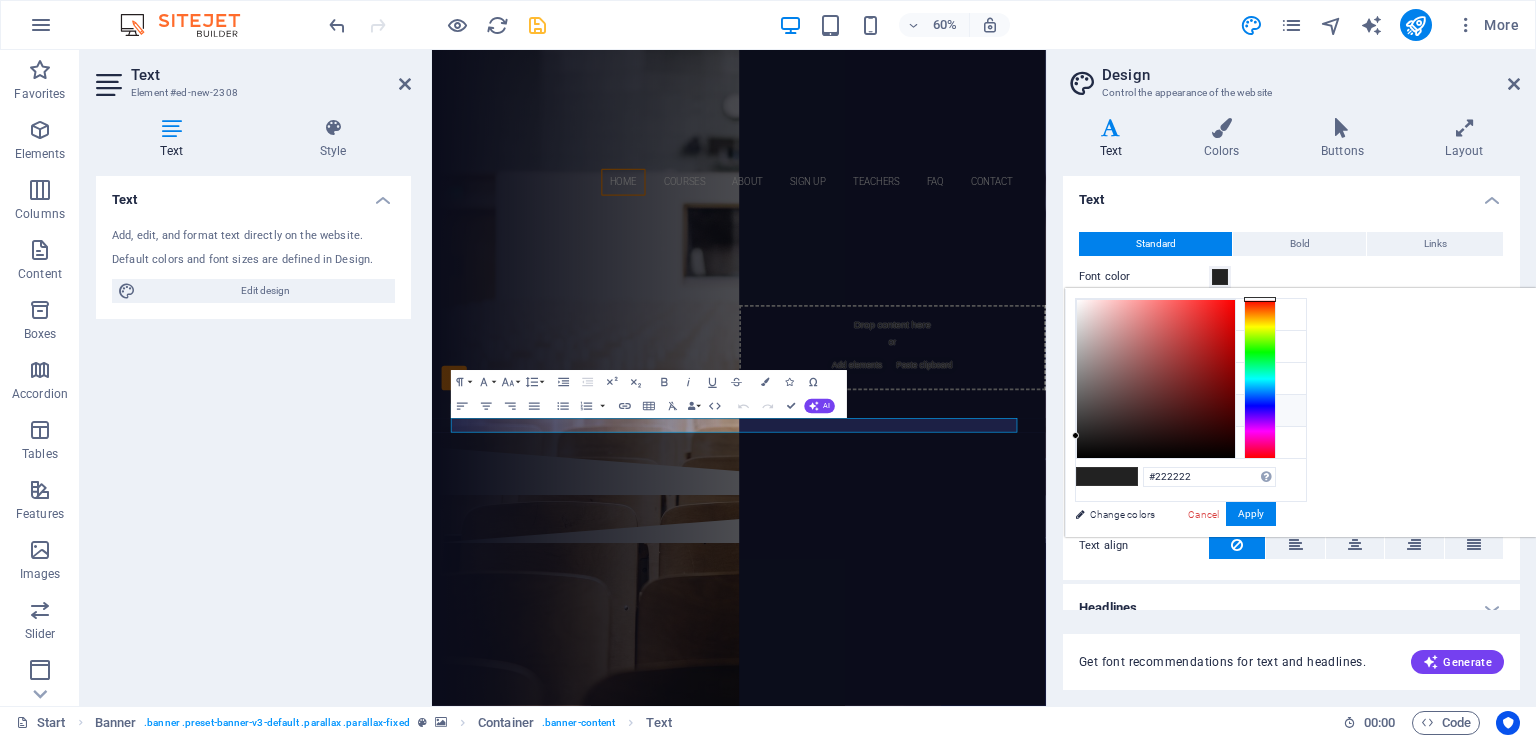 type on "#e60e0e" 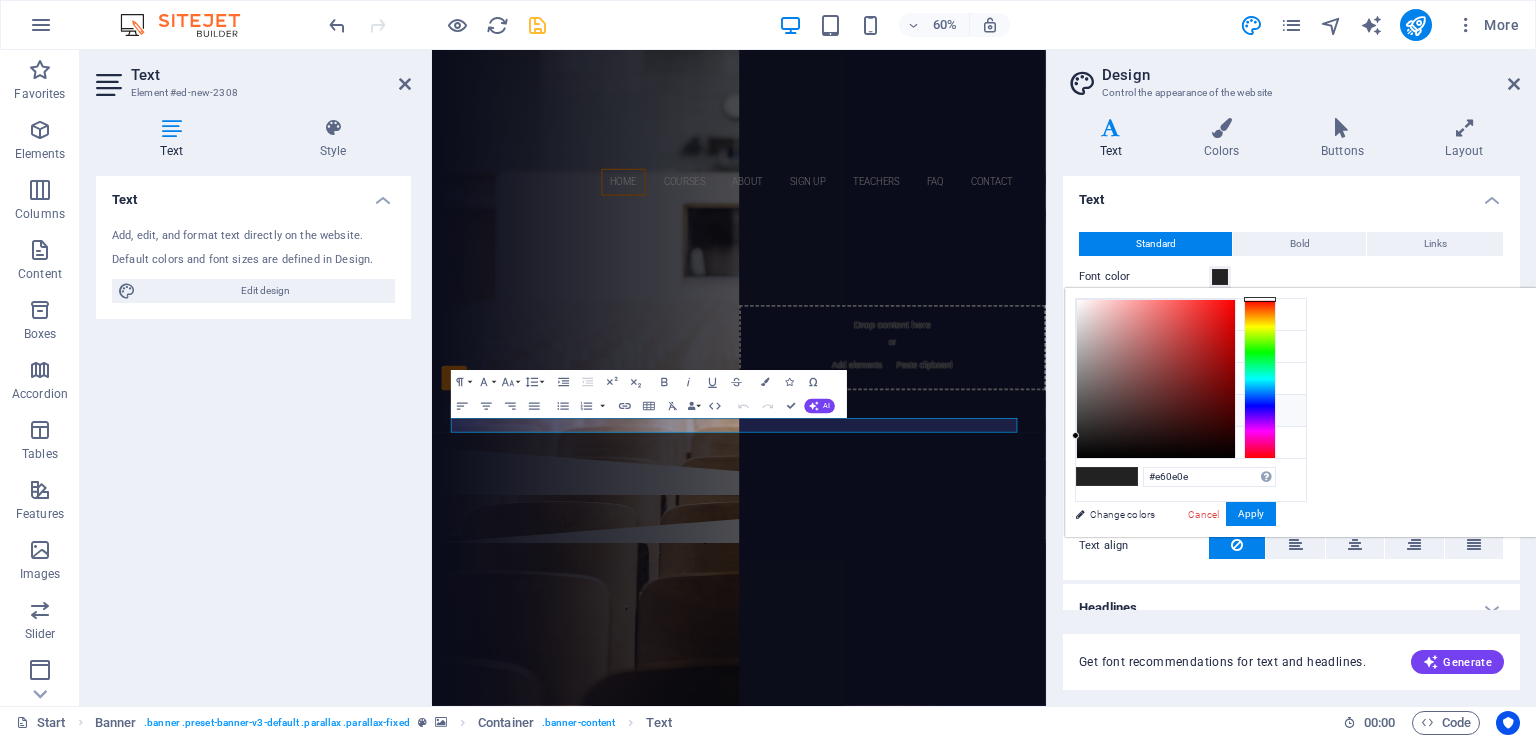 click at bounding box center (1156, 379) 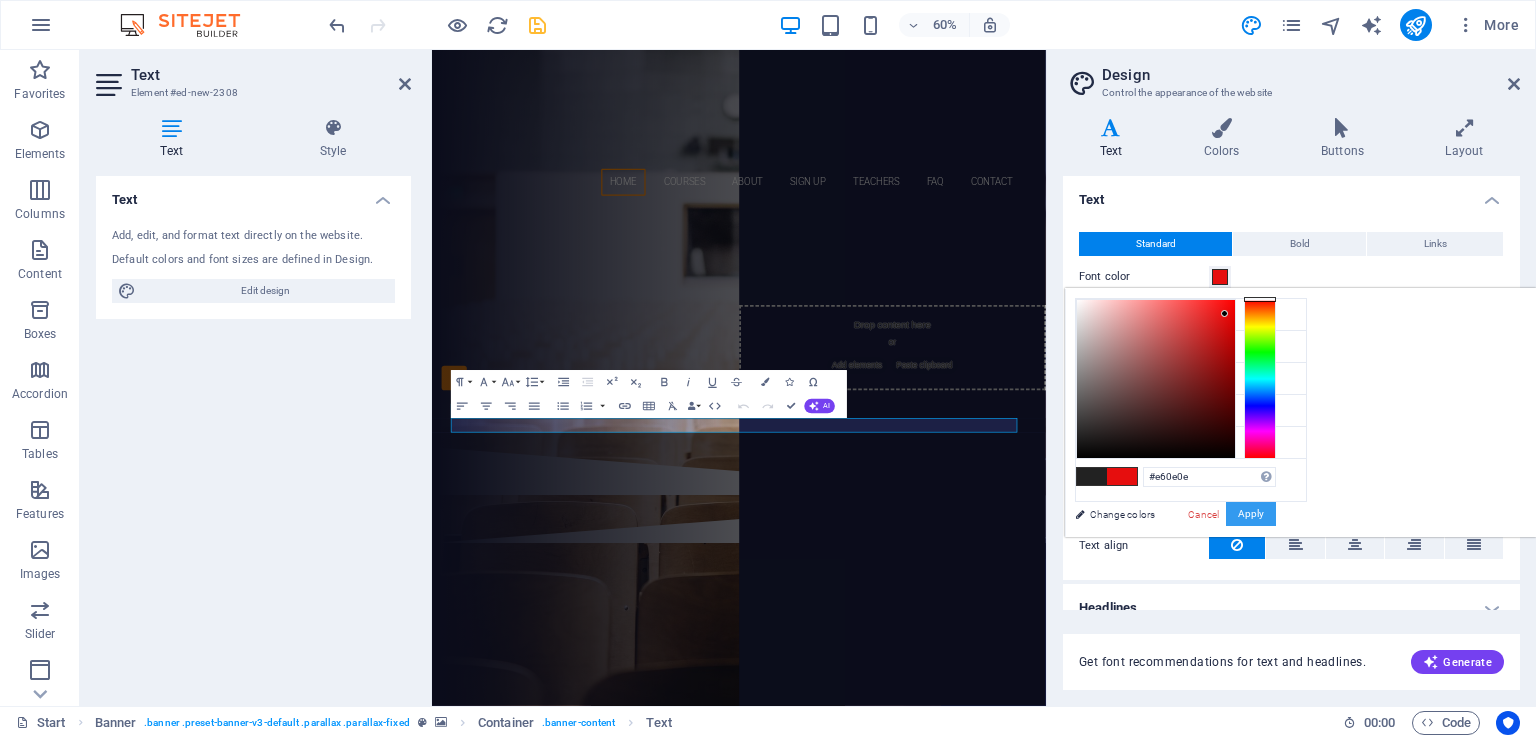 click on "Apply" at bounding box center (1251, 514) 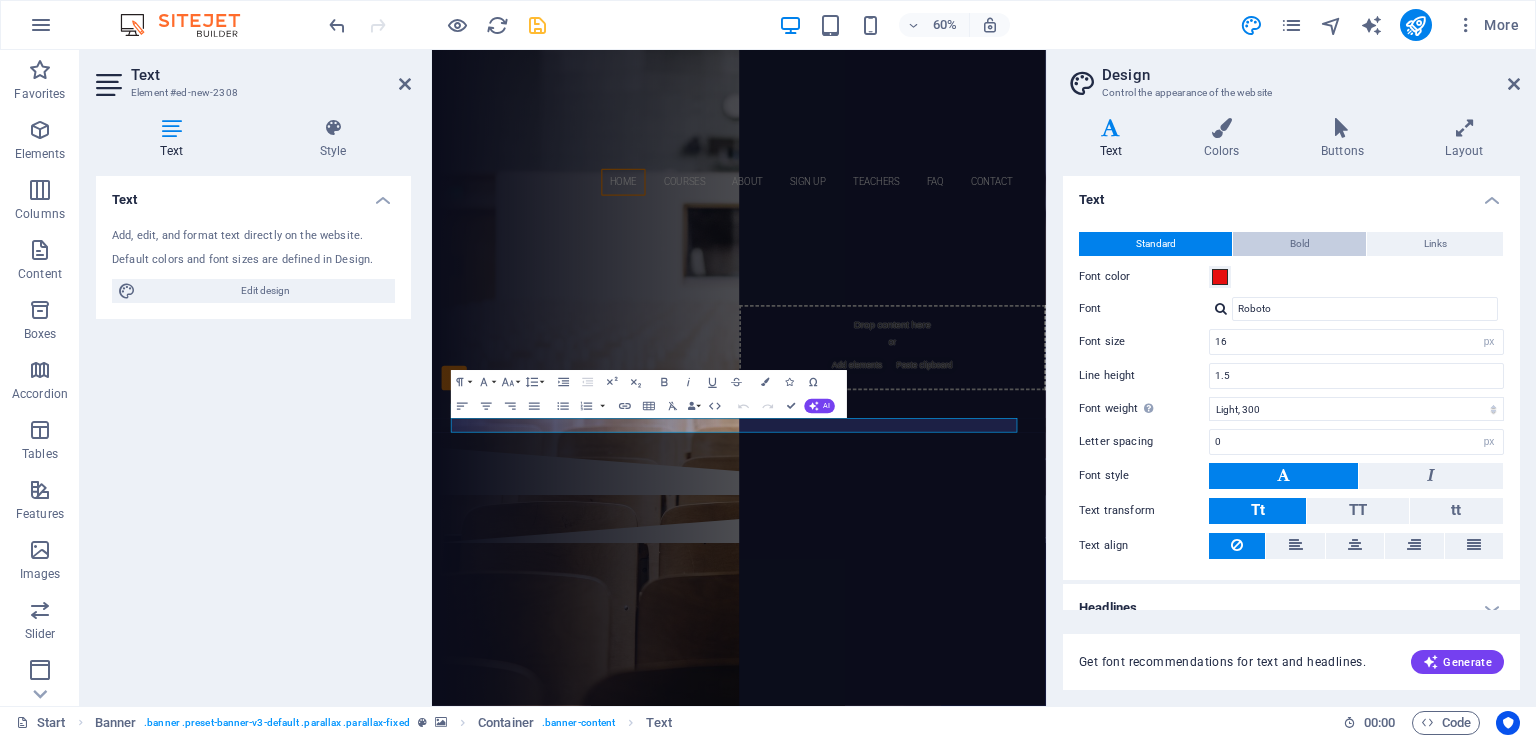 click on "Bold" at bounding box center [1299, 244] 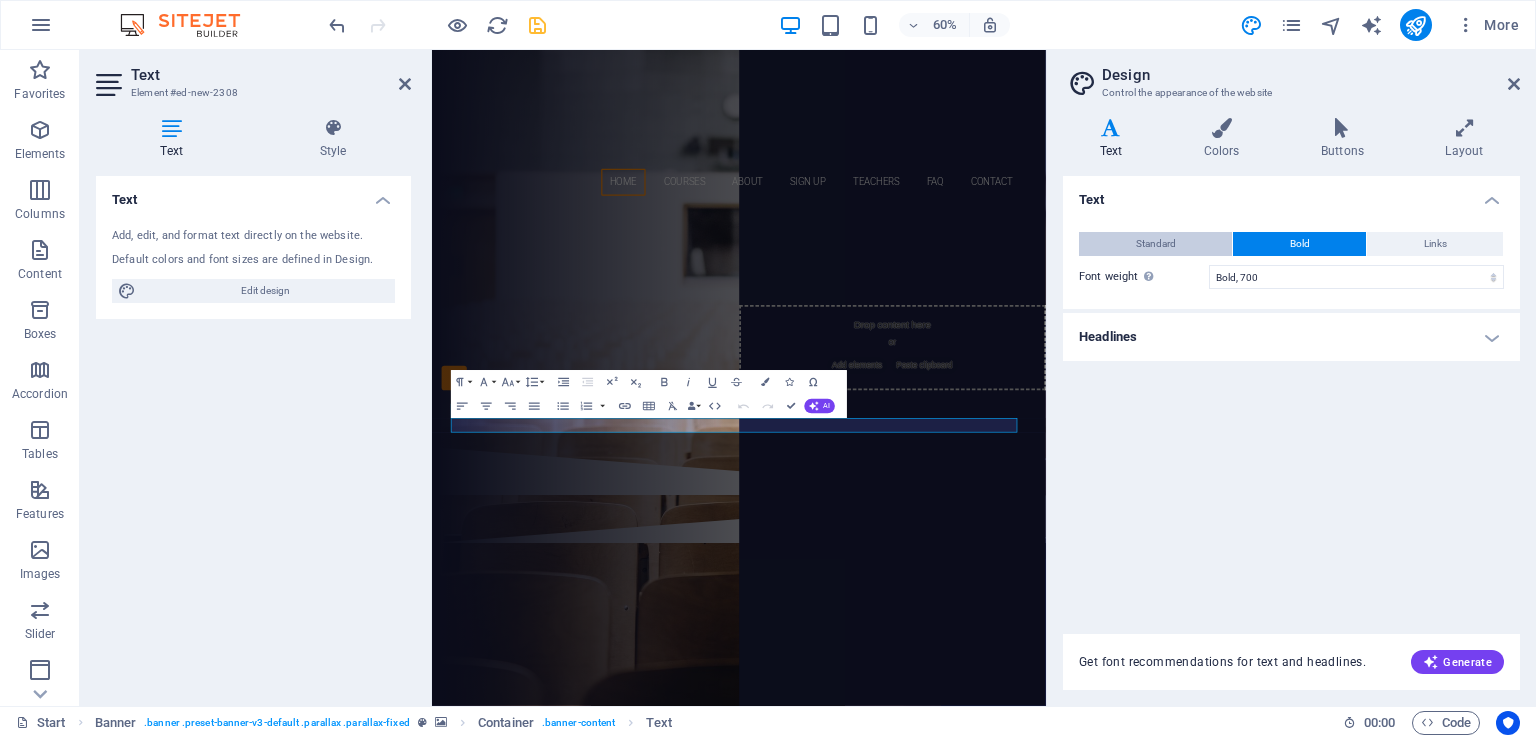 click on "Standard" at bounding box center [1155, 244] 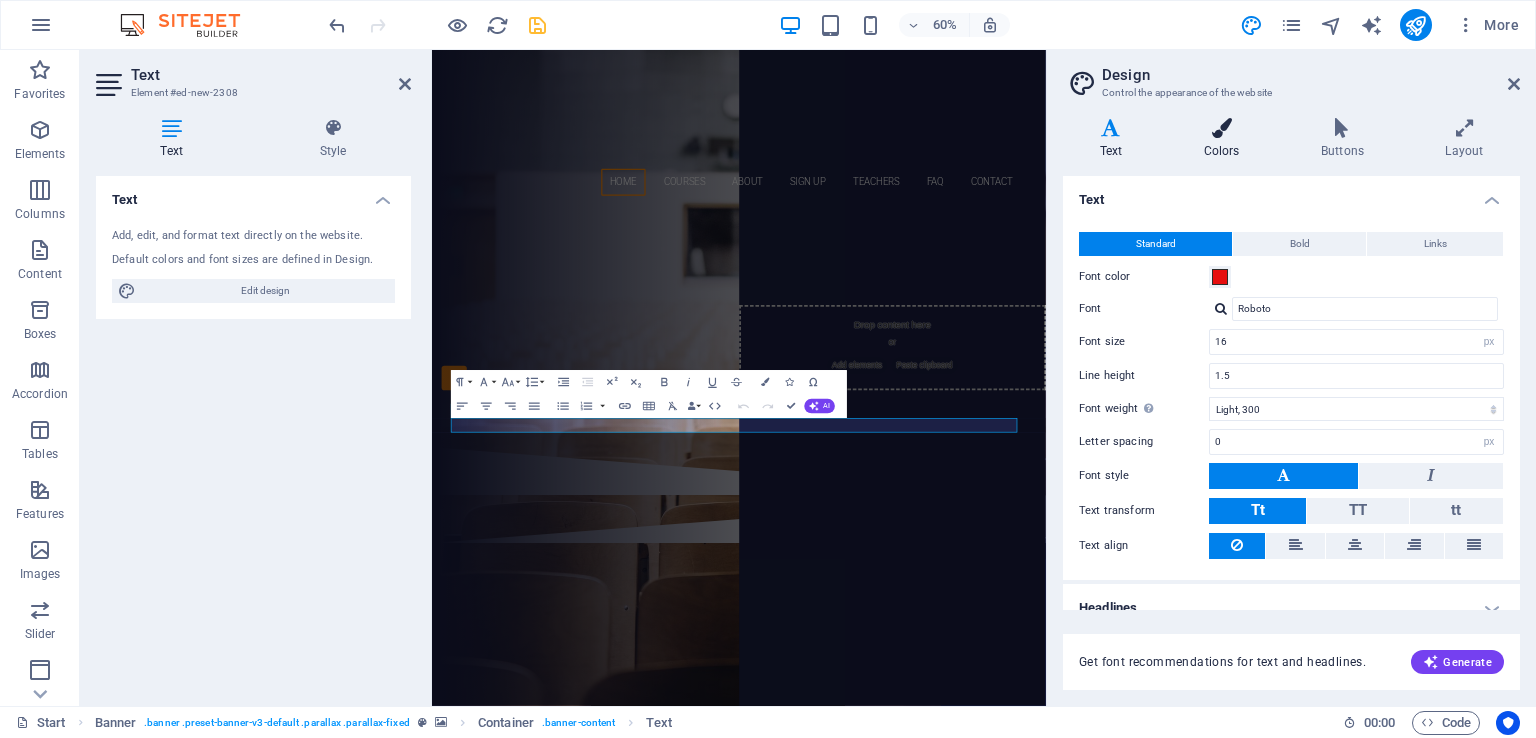 click on "Colors" at bounding box center [1225, 139] 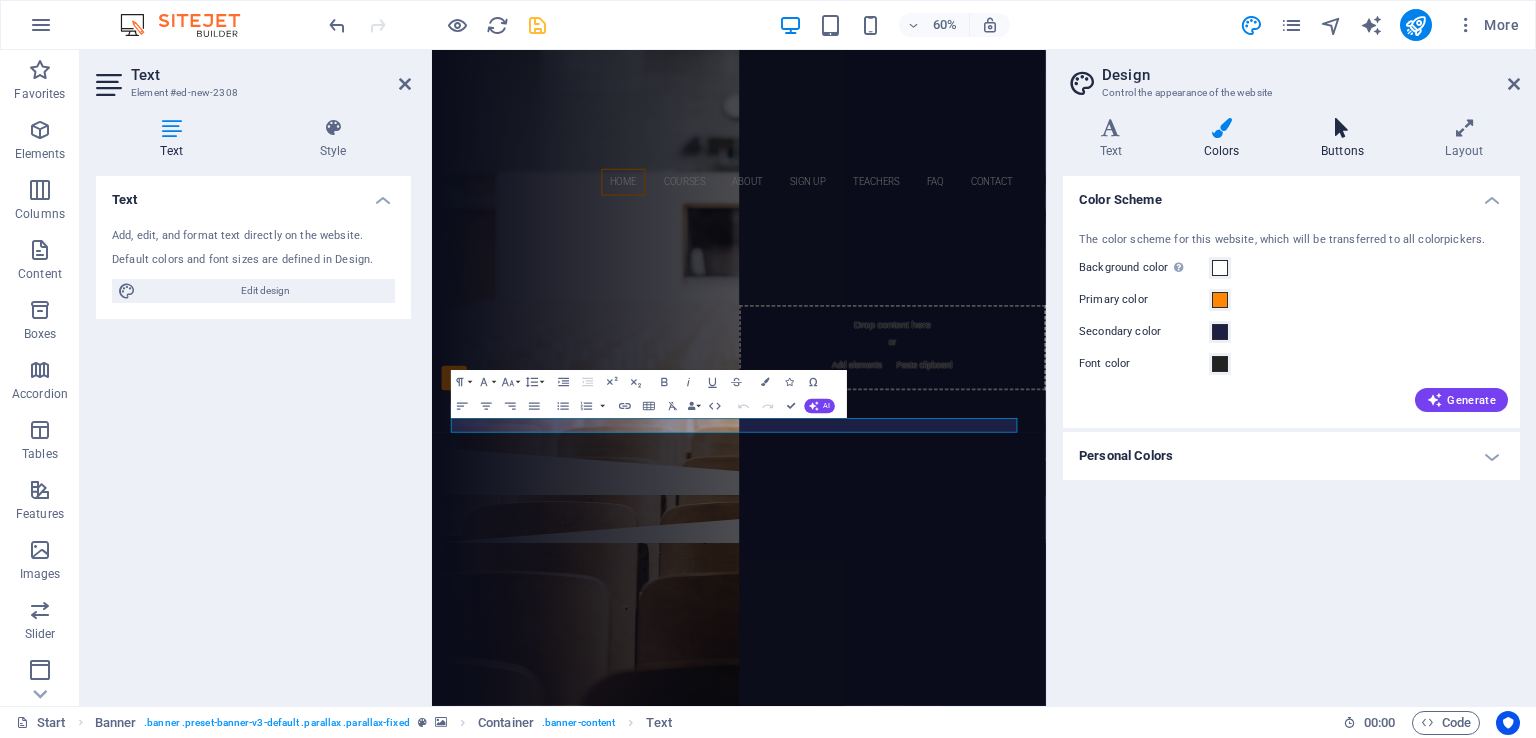 click at bounding box center (1342, 128) 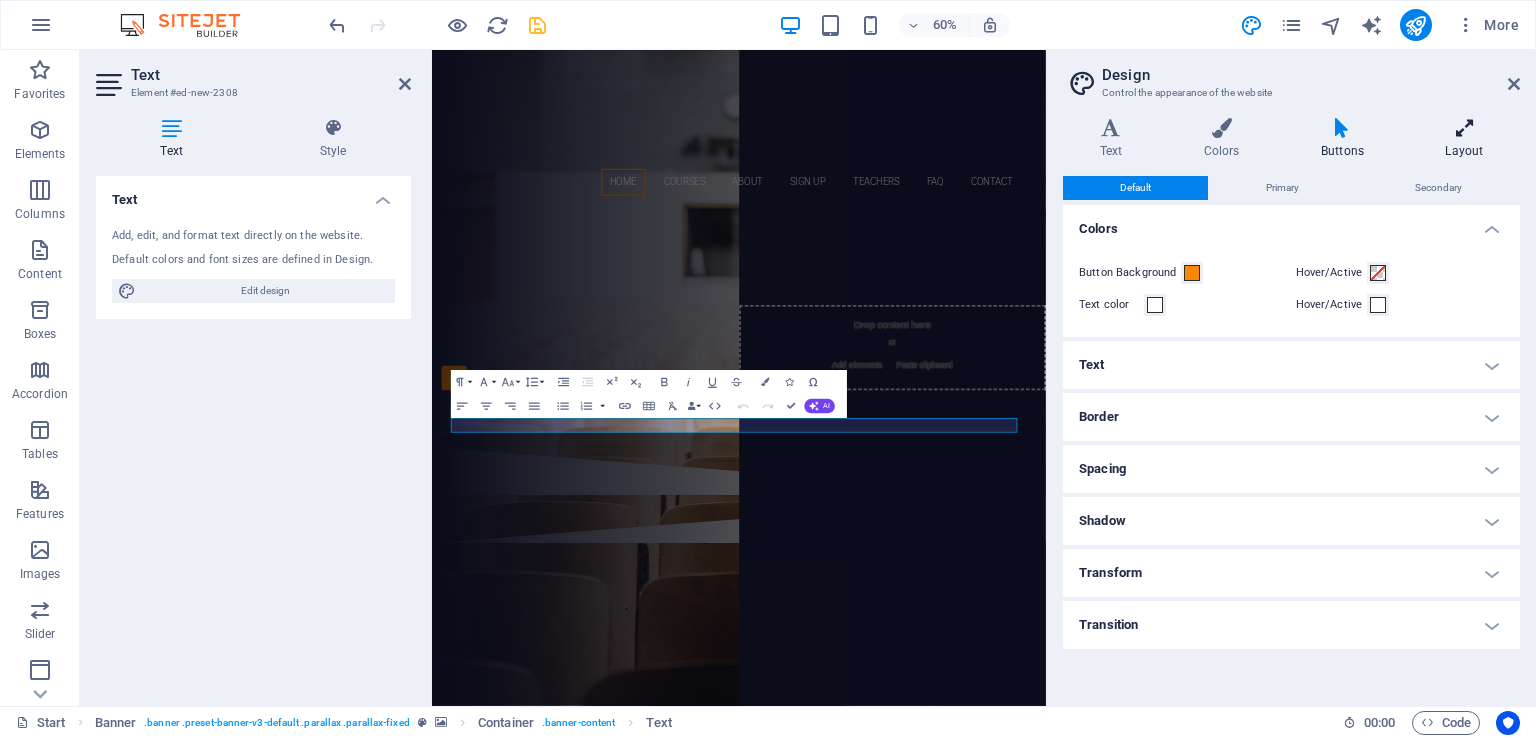 click at bounding box center (1464, 128) 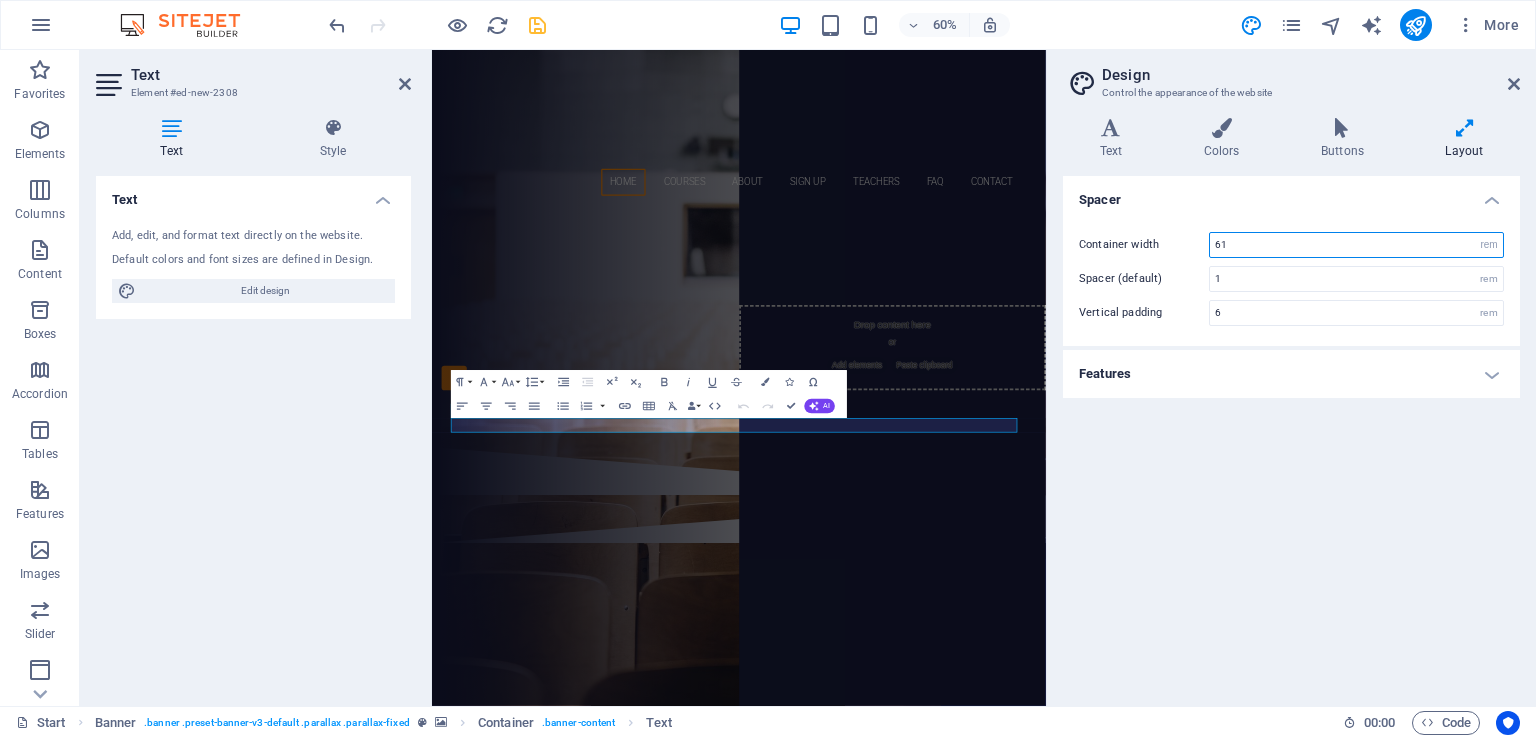 click on "61" at bounding box center [1356, 245] 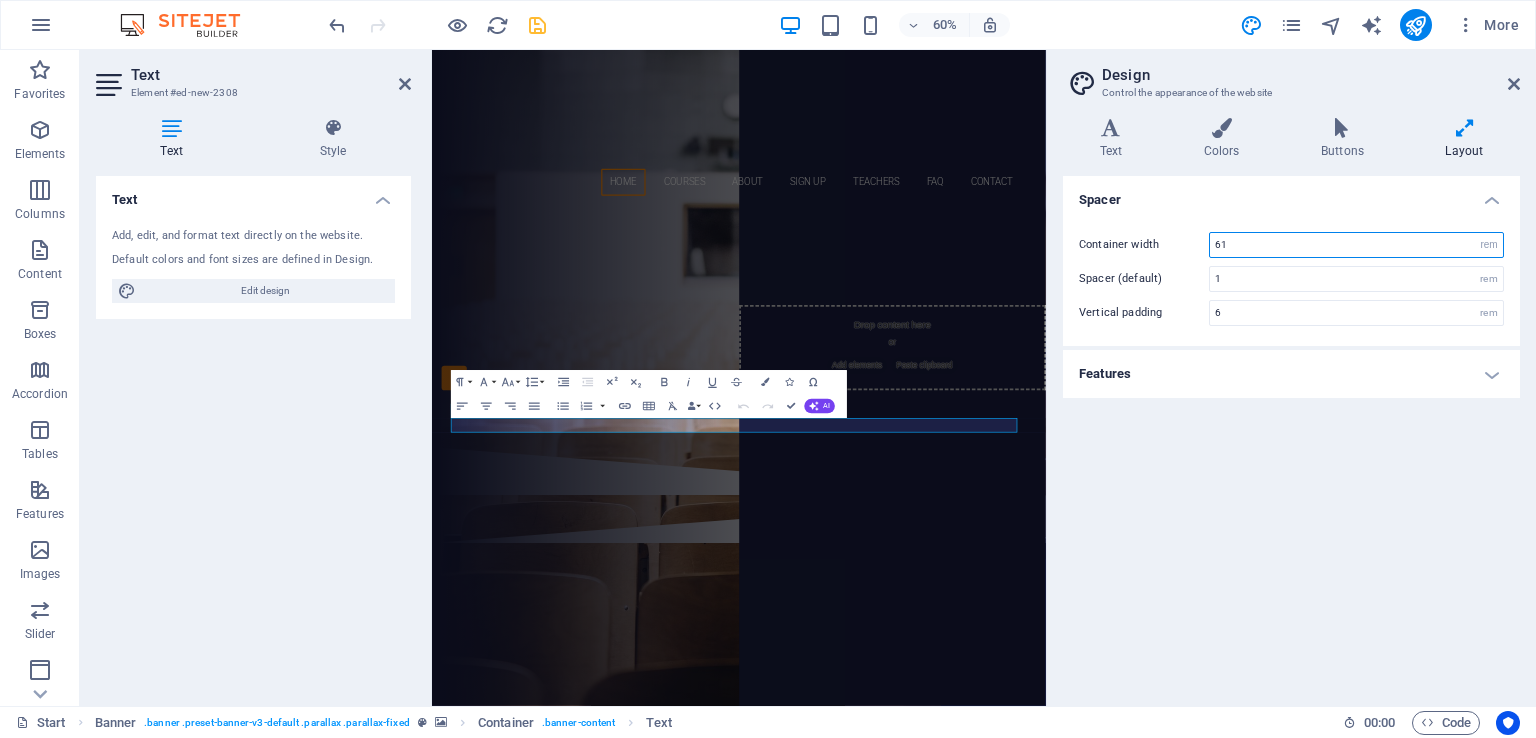 drag, startPoint x: 1284, startPoint y: 246, endPoint x: 1182, endPoint y: 229, distance: 103.40696 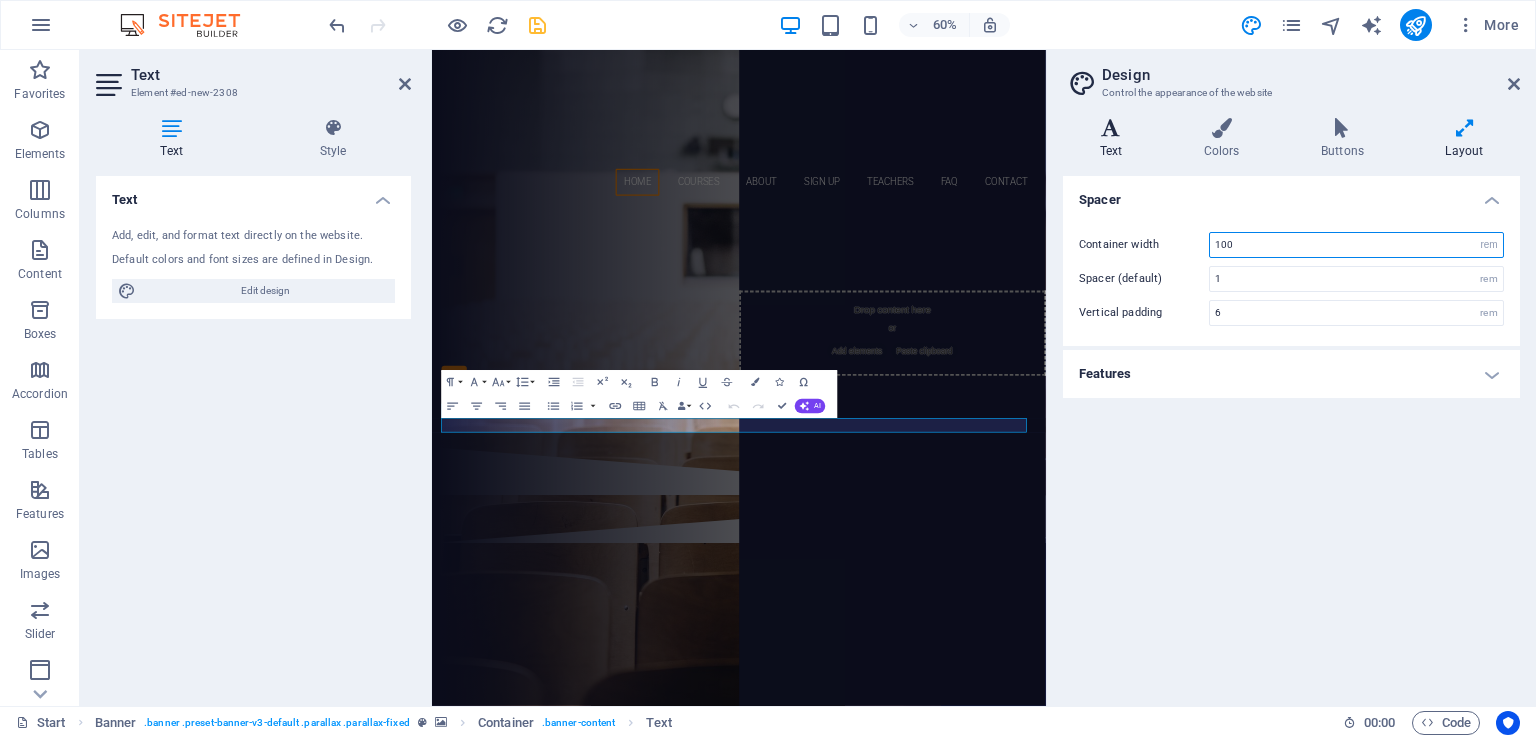 type on "100" 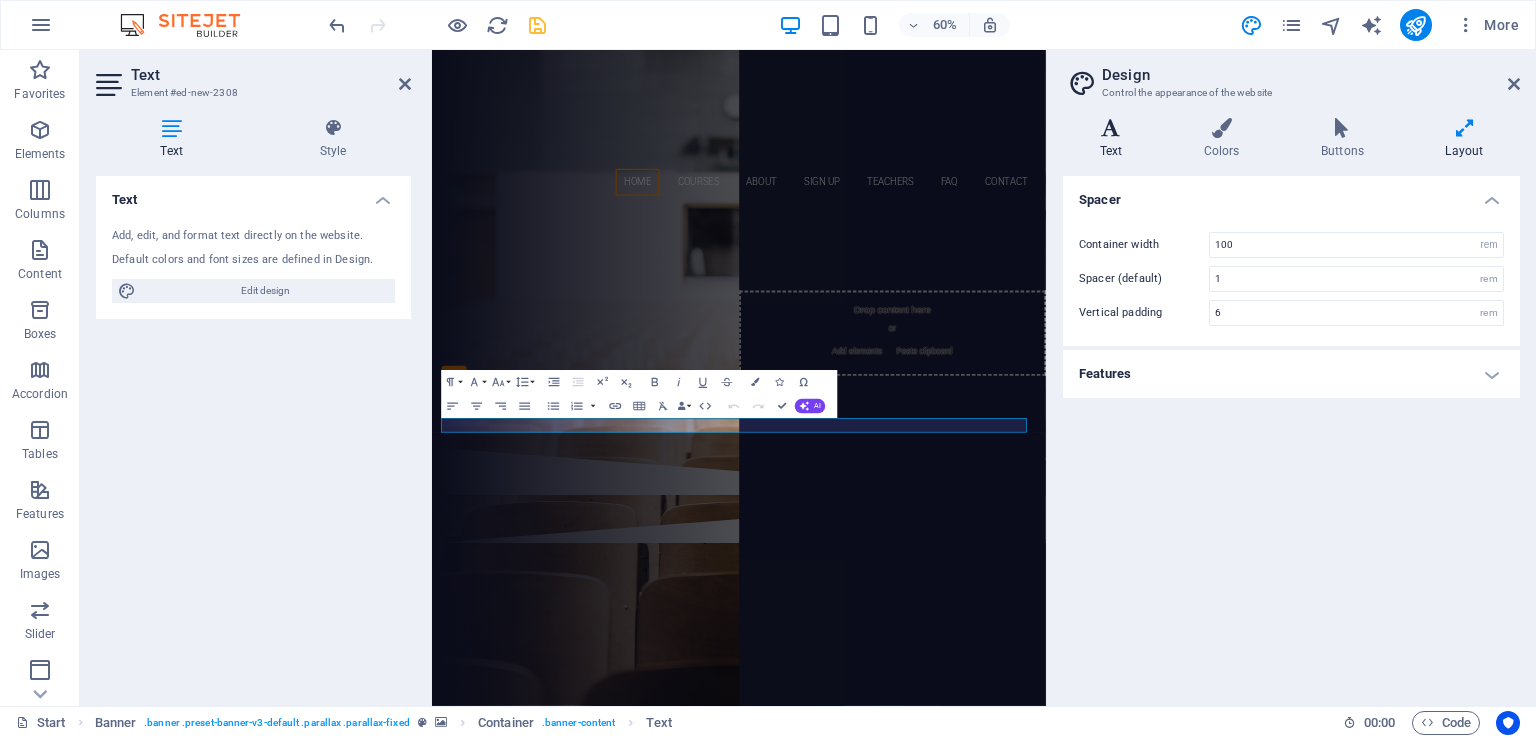 click at bounding box center (1111, 128) 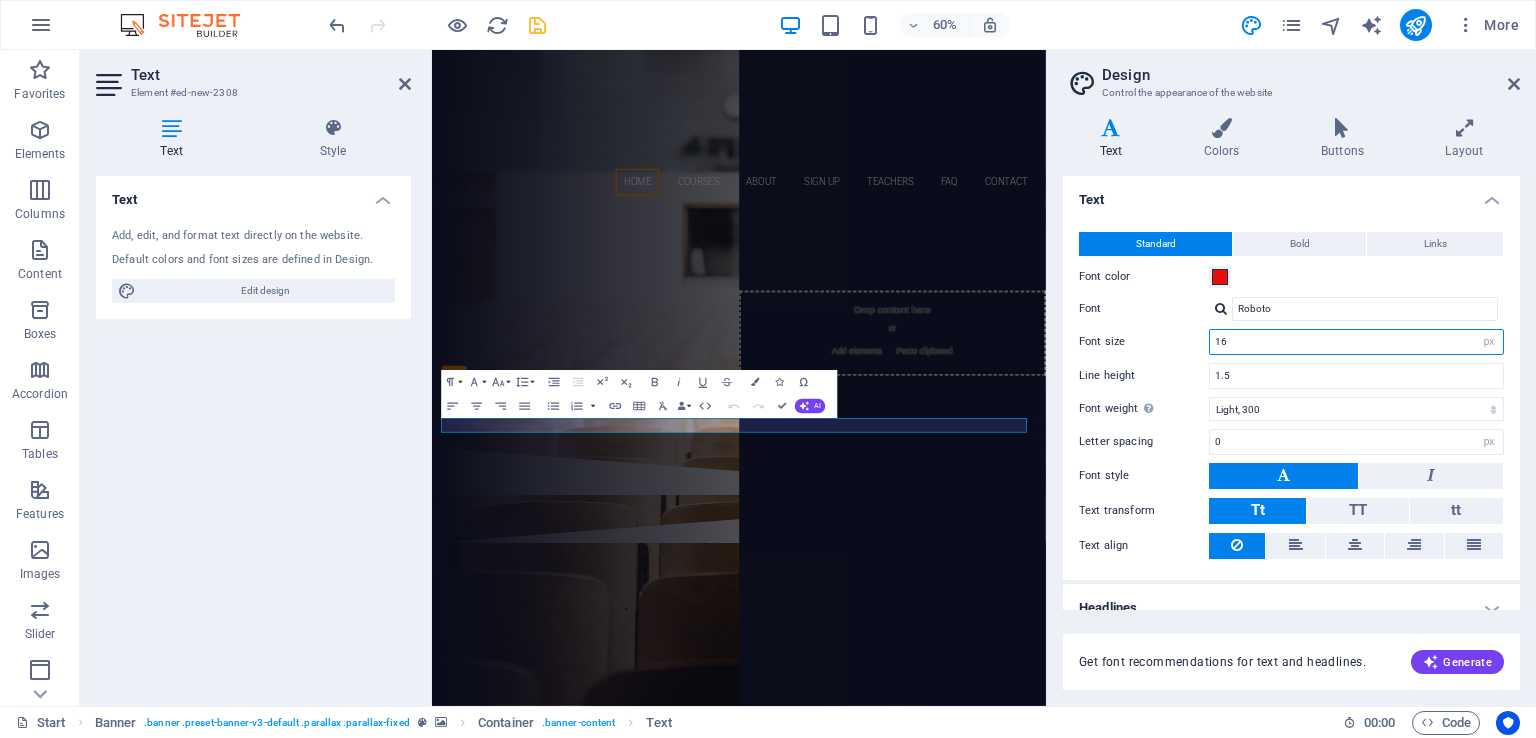 click on "16" at bounding box center [1356, 342] 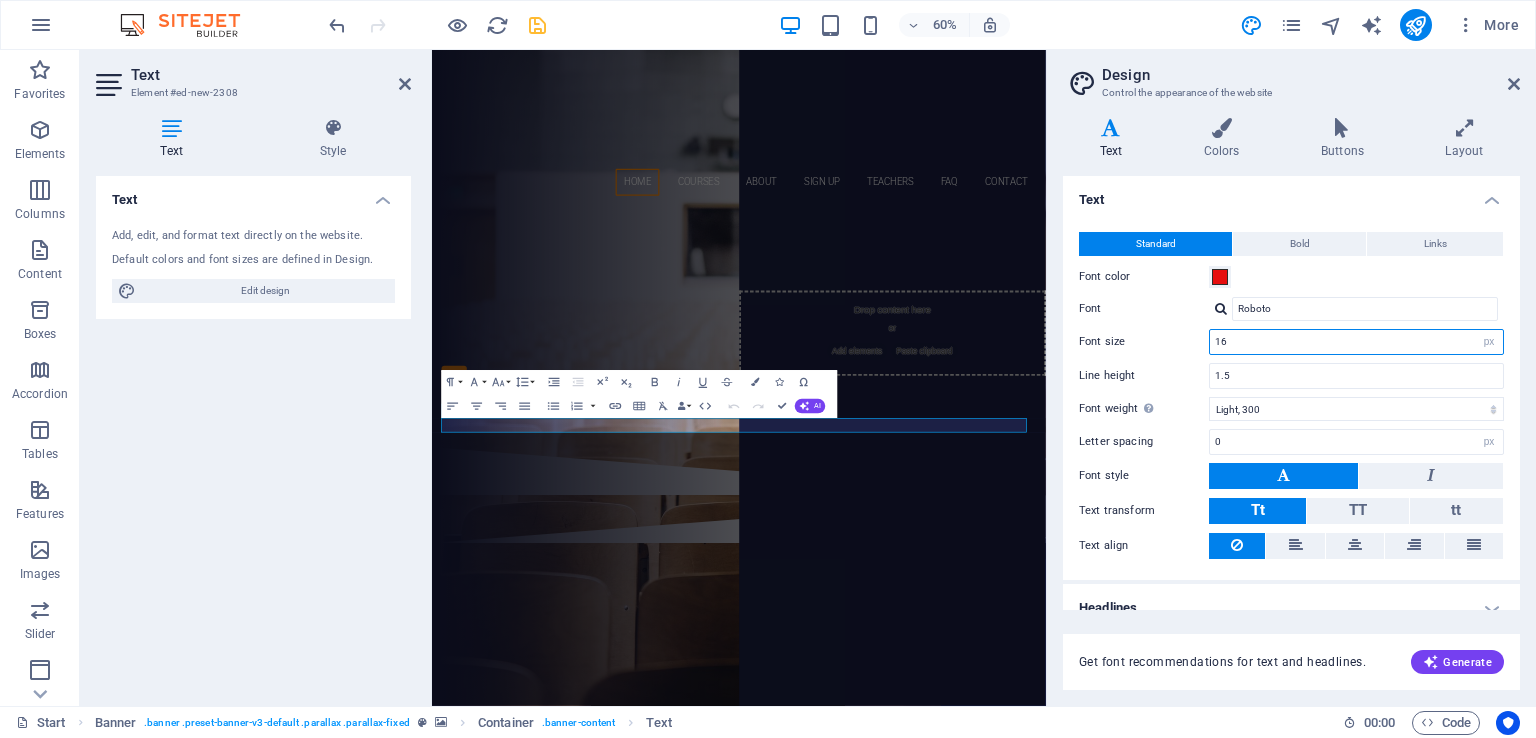 type on "1" 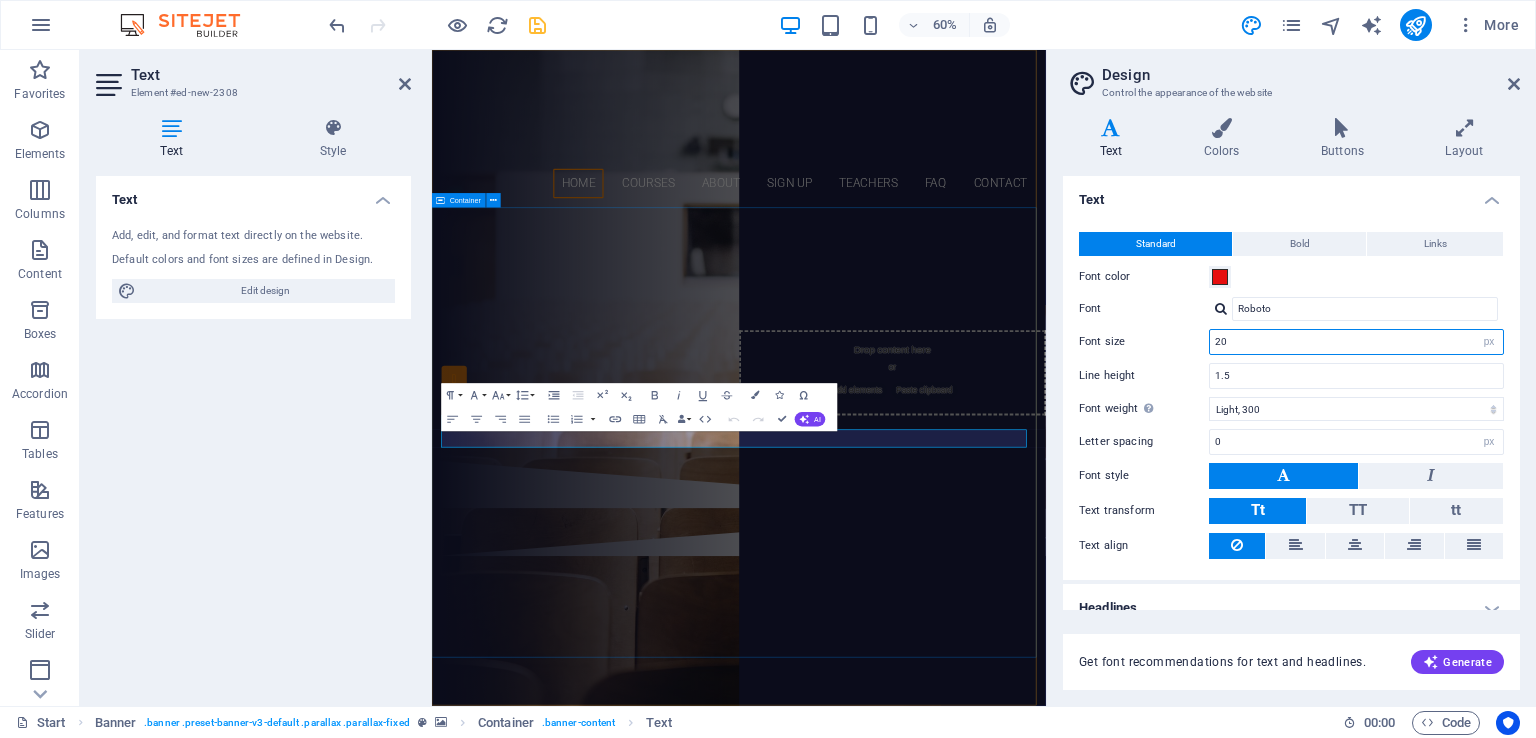 type on "20" 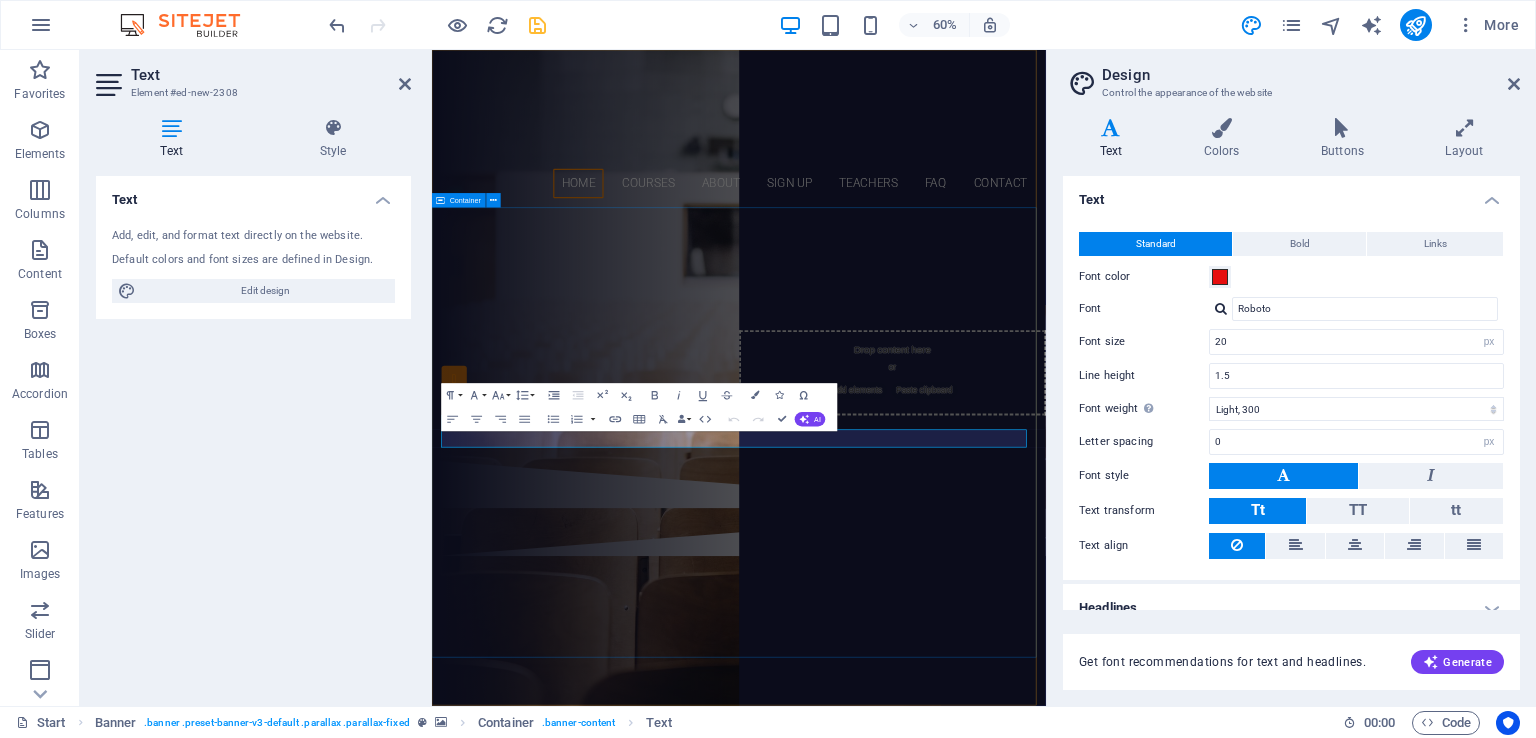 click on "SANJAY SINHA B.ED. COLLEGE Recognized By N.C.T.E. Govt. Of India (HRD) & Education Department Govt. of Bihar (HRD) B.ED. D.EL.ED" at bounding box center (943, 523) 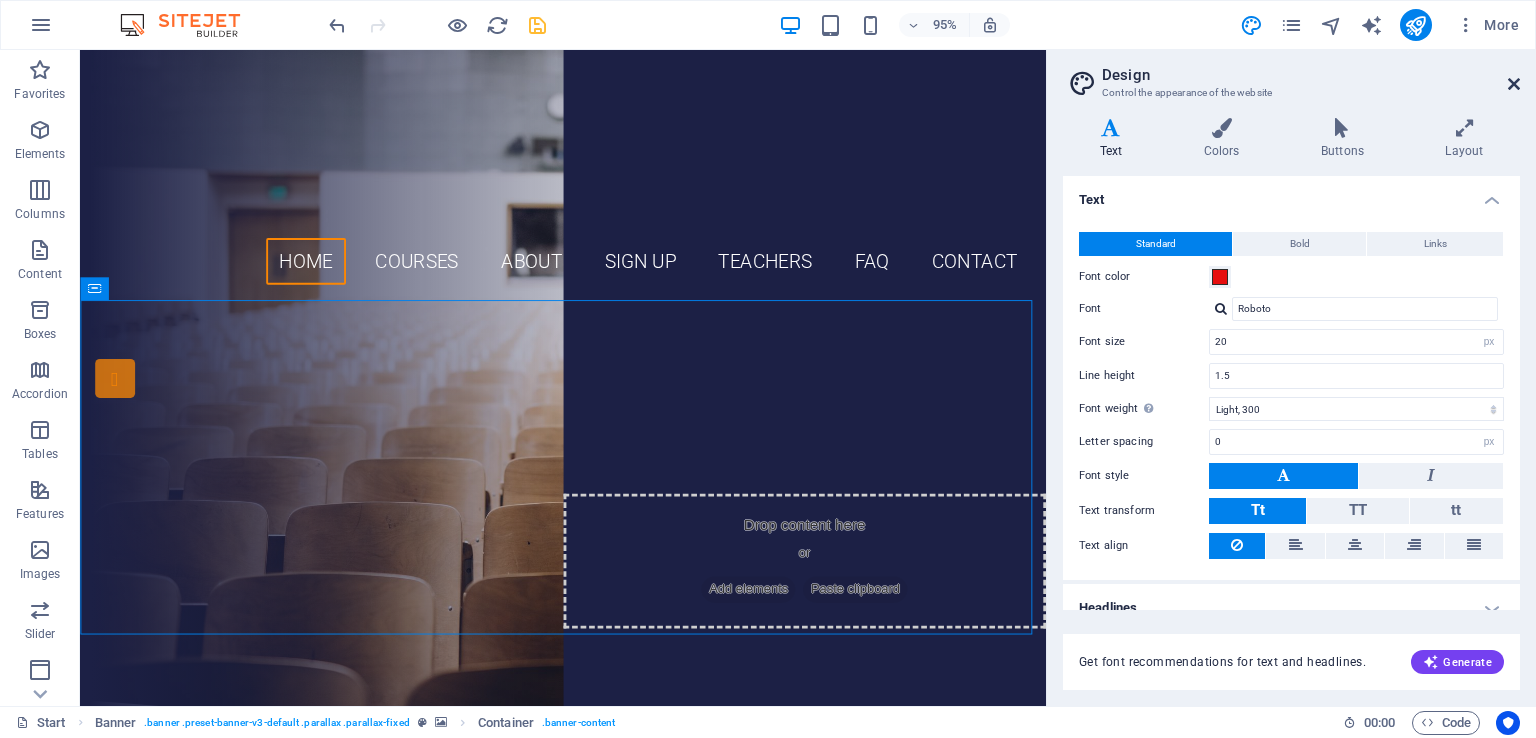 click at bounding box center (1514, 84) 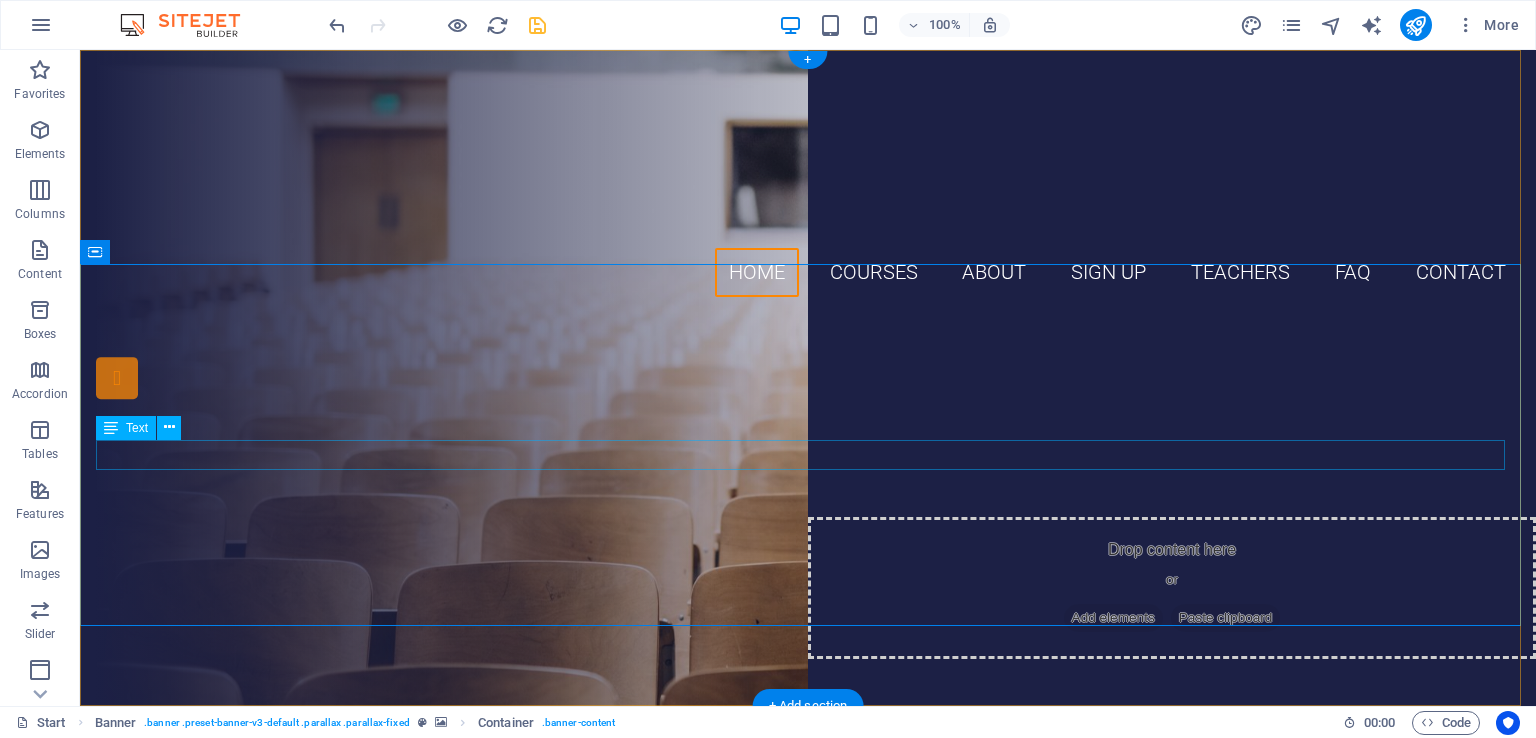click on "Recognized By N.C.T.E. Govt. Of India (HRD) & Education Department Govt. of Bihar (HRD)" at bounding box center (808, 499) 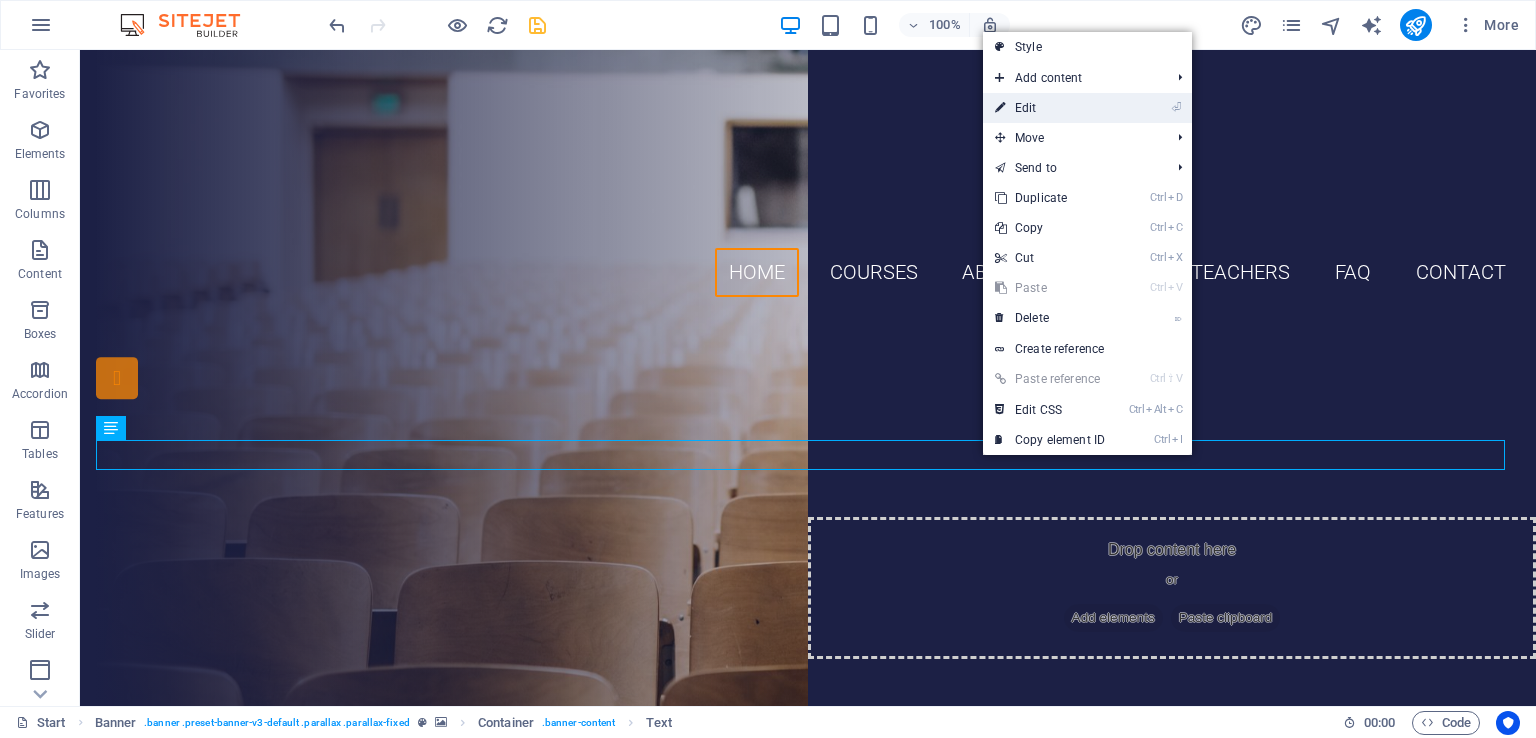 click on "⏎  Edit" at bounding box center [1050, 108] 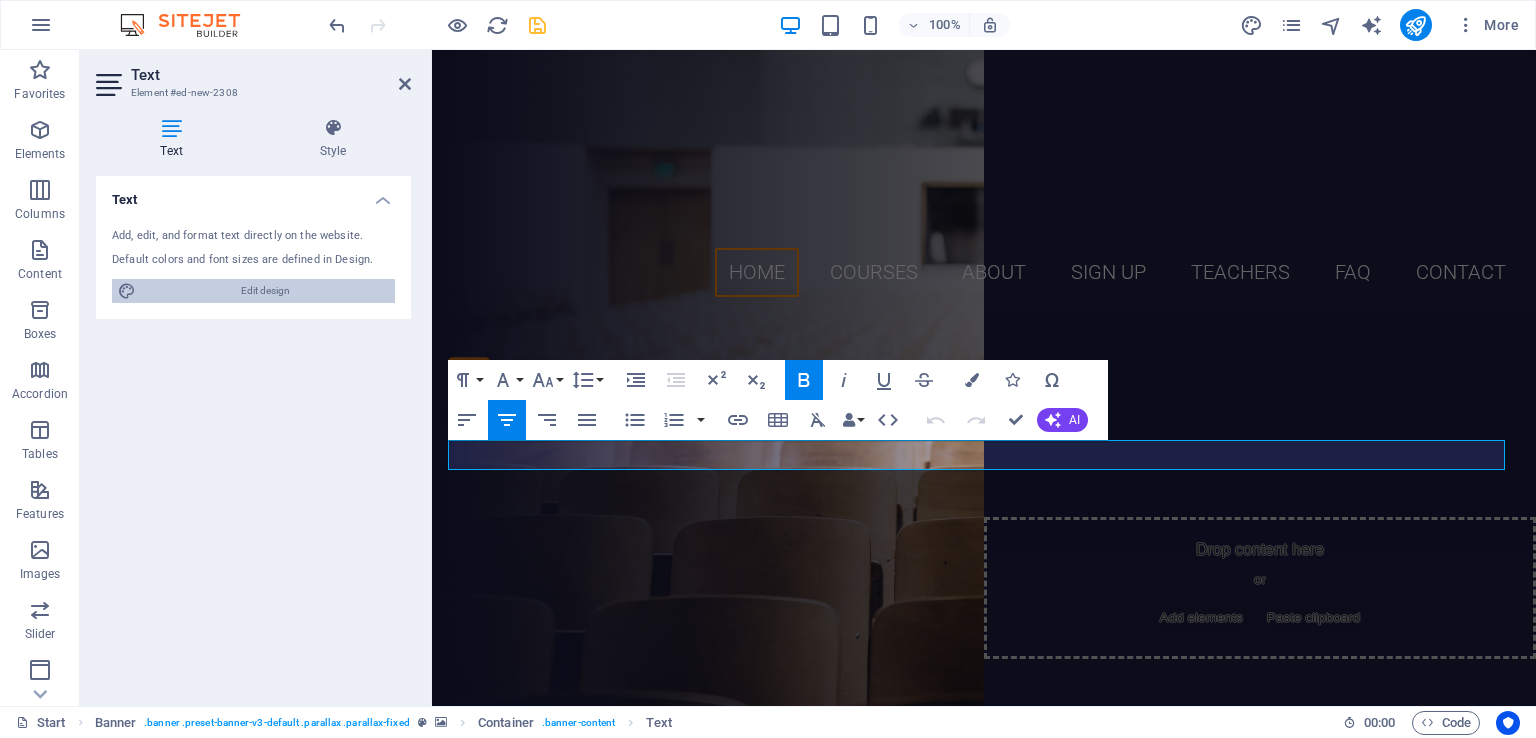 click on "Edit design" at bounding box center (265, 291) 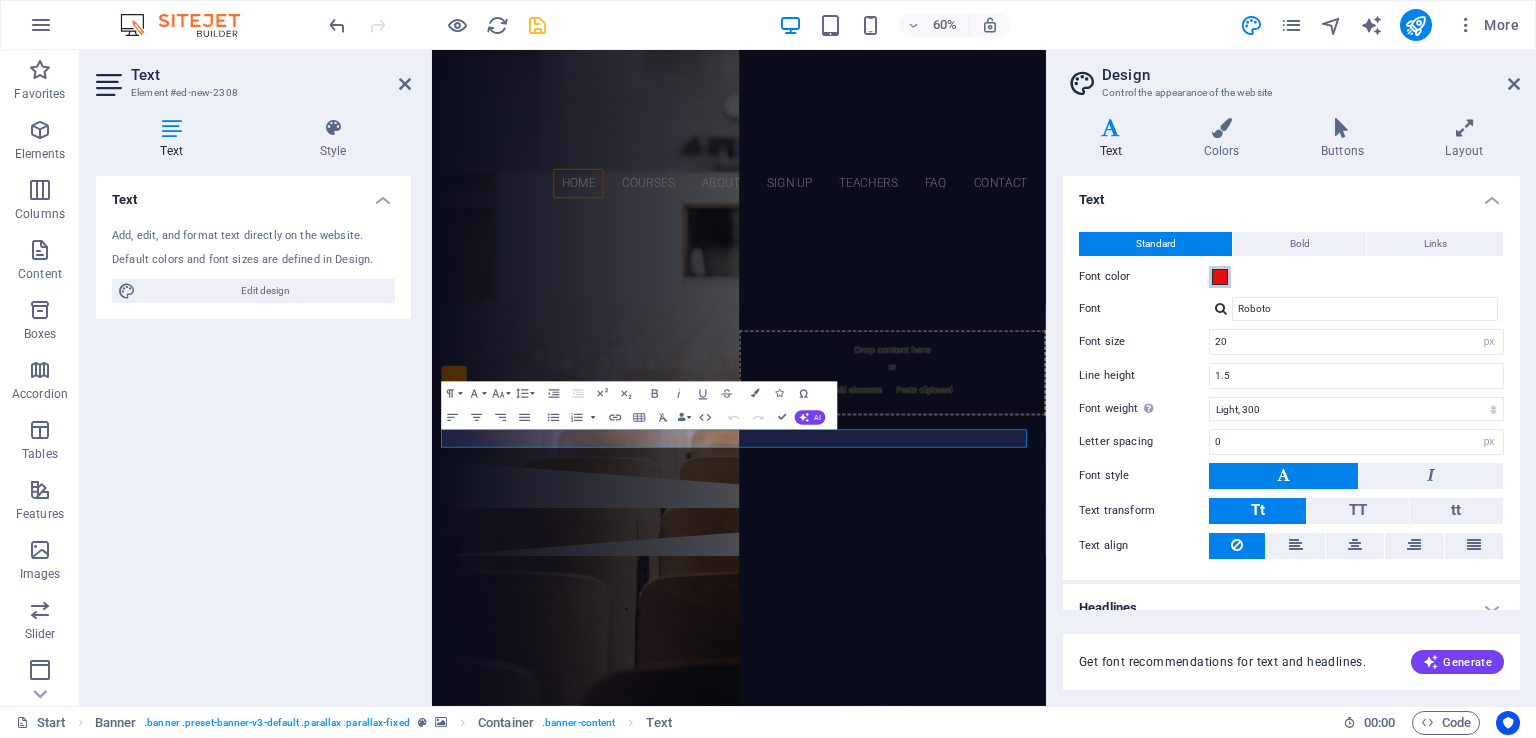 click at bounding box center [1220, 277] 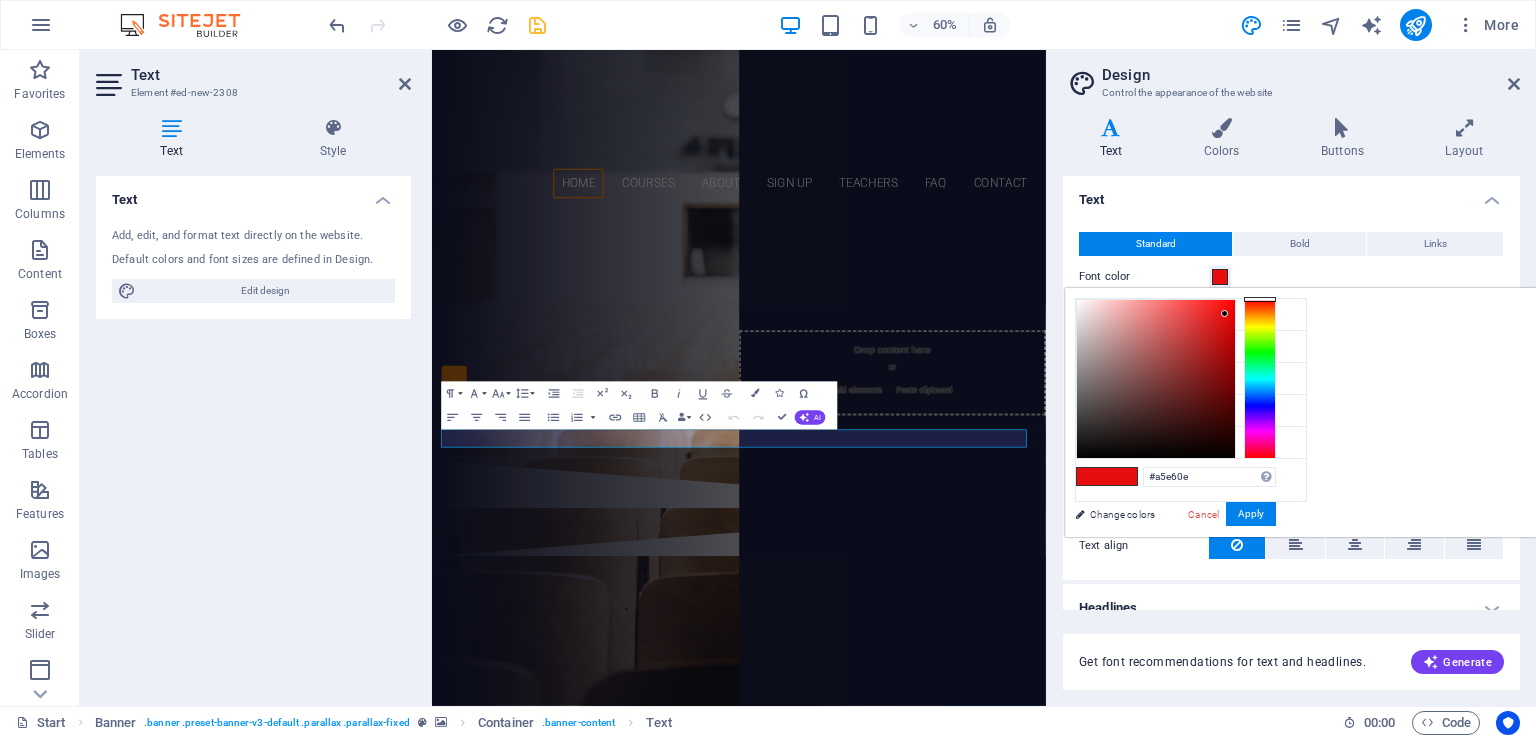 click at bounding box center [1260, 379] 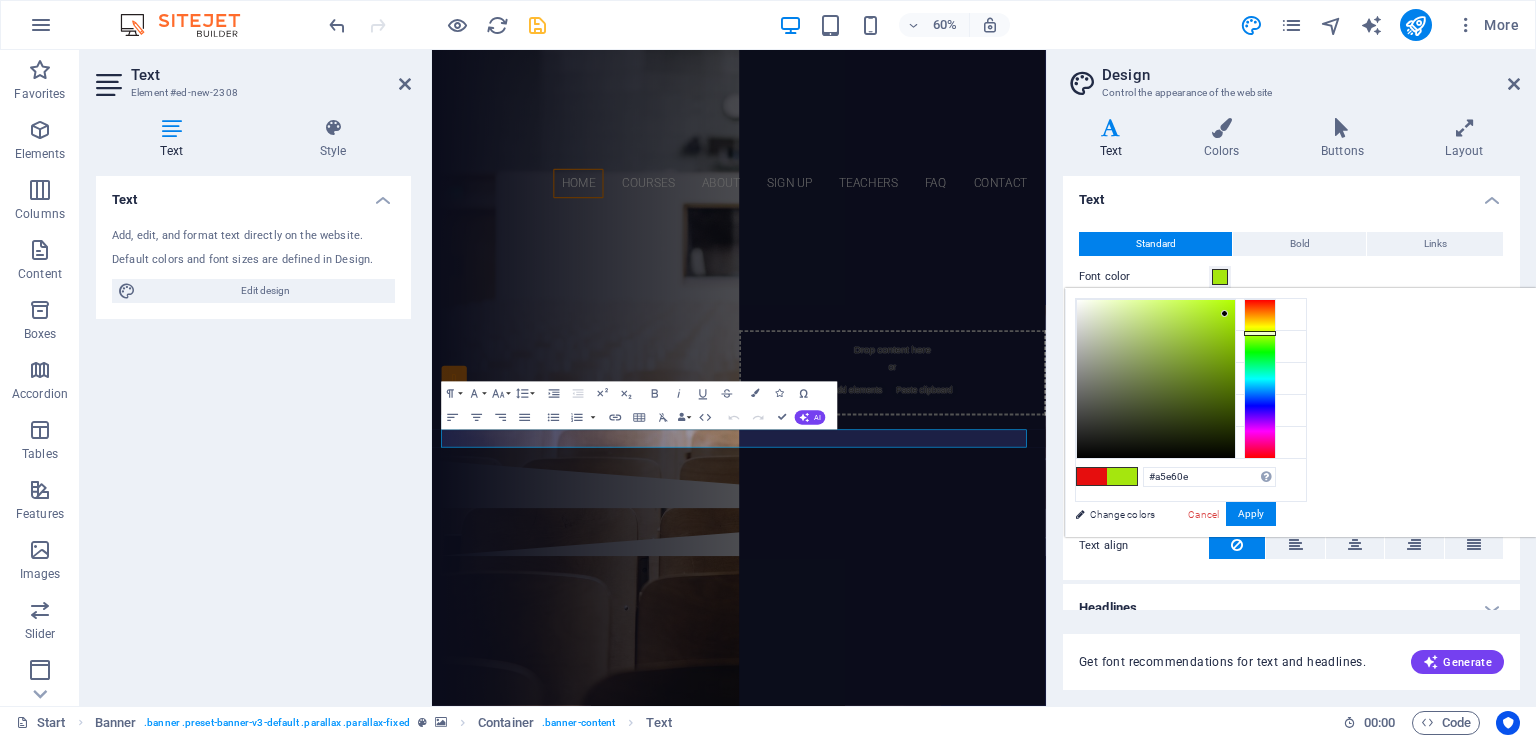click at bounding box center (1260, 379) 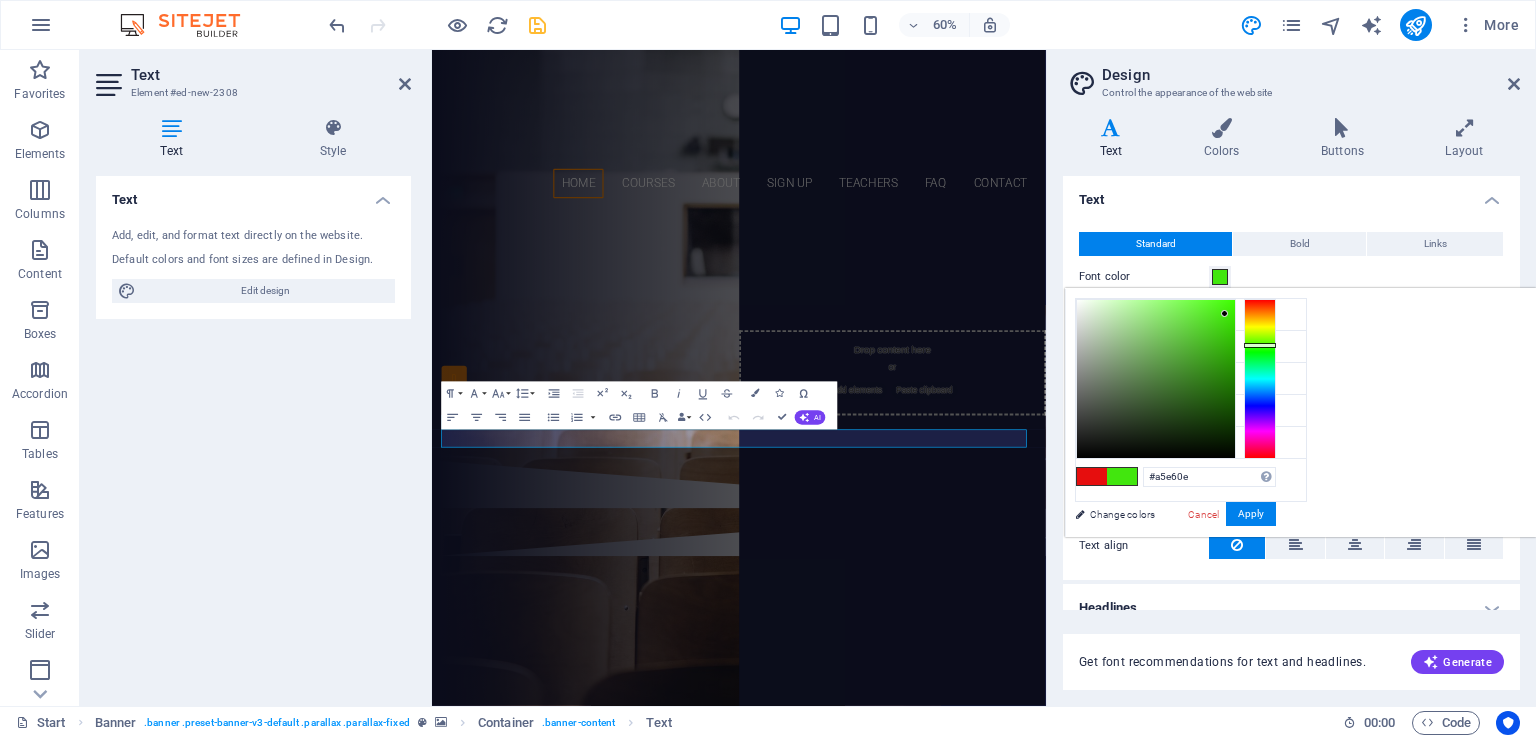 type on "#42e60e" 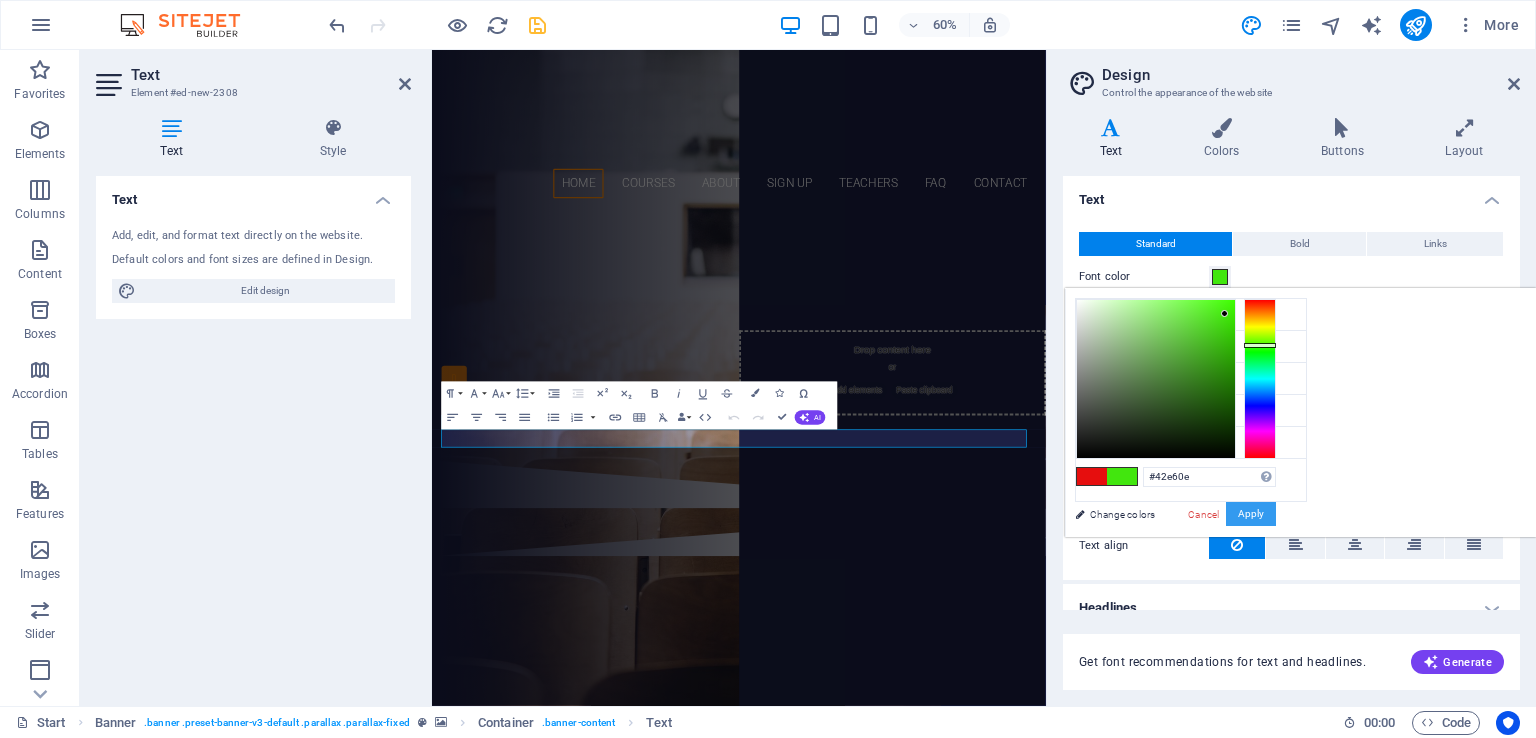 click on "Apply" at bounding box center (1251, 514) 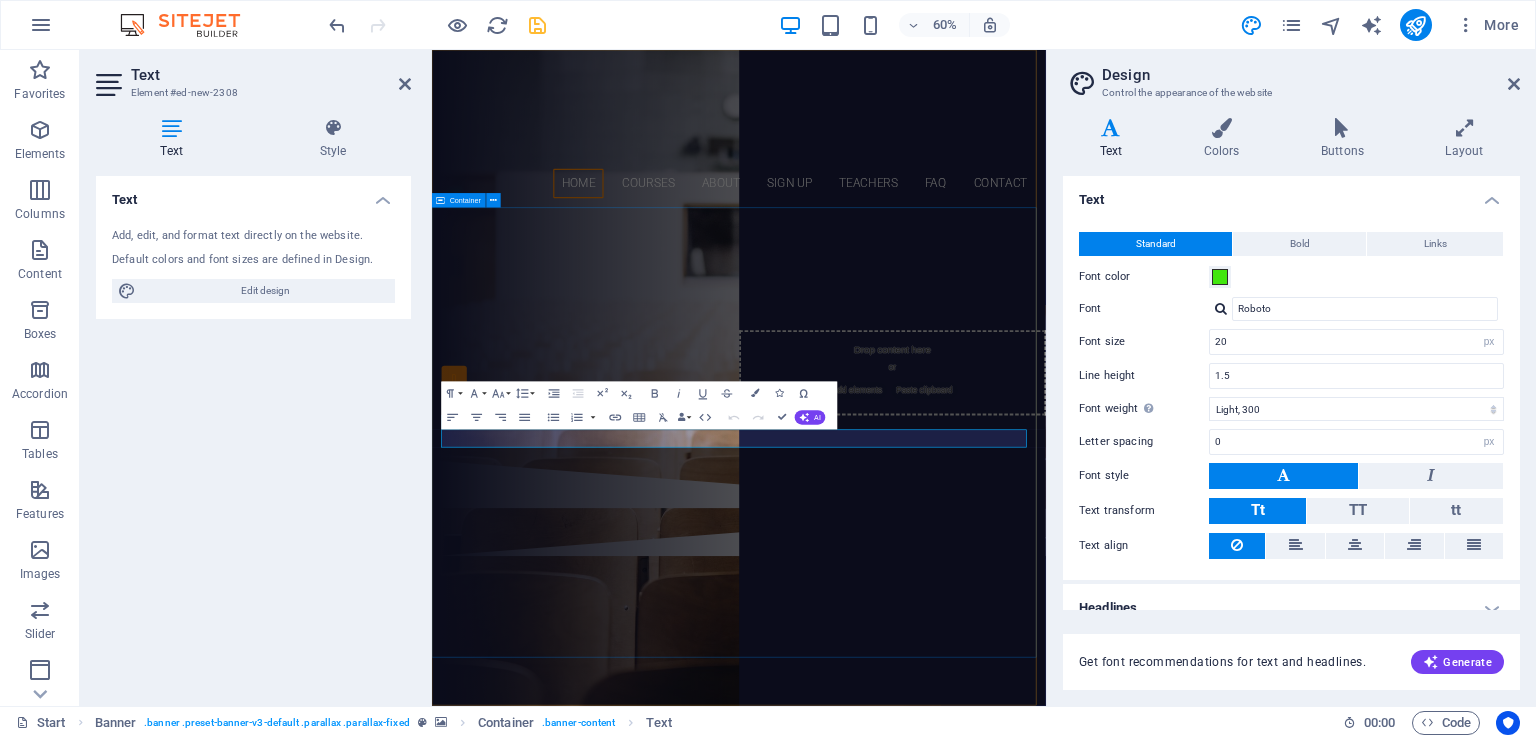 click on "SANJAY SINHA B.ED. COLLEGE Recognized By N.C.T.E. Govt. Of India (HRD) & Education Department Govt. of Bihar (HRD) B.ED. D.EL.ED" at bounding box center (943, 523) 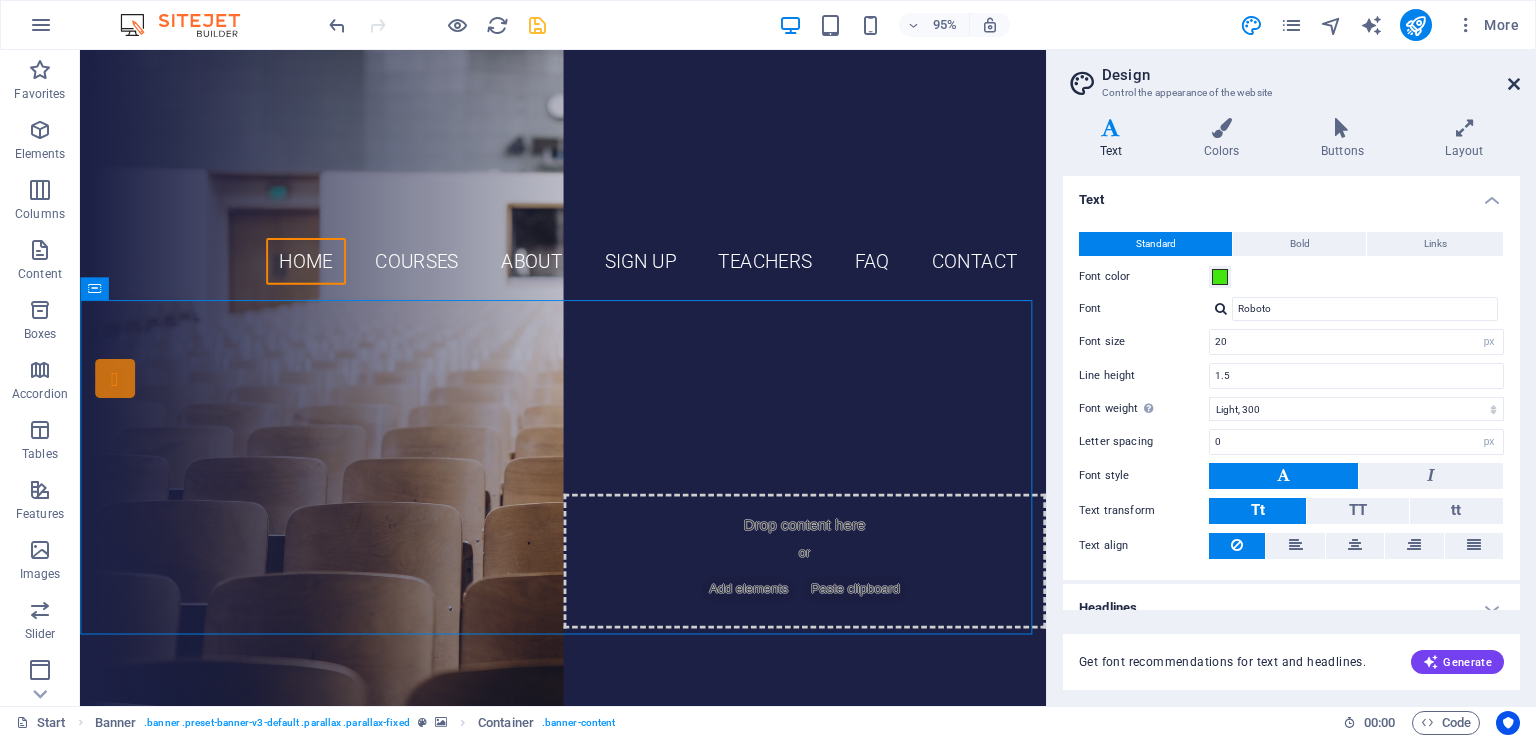 click at bounding box center [1514, 84] 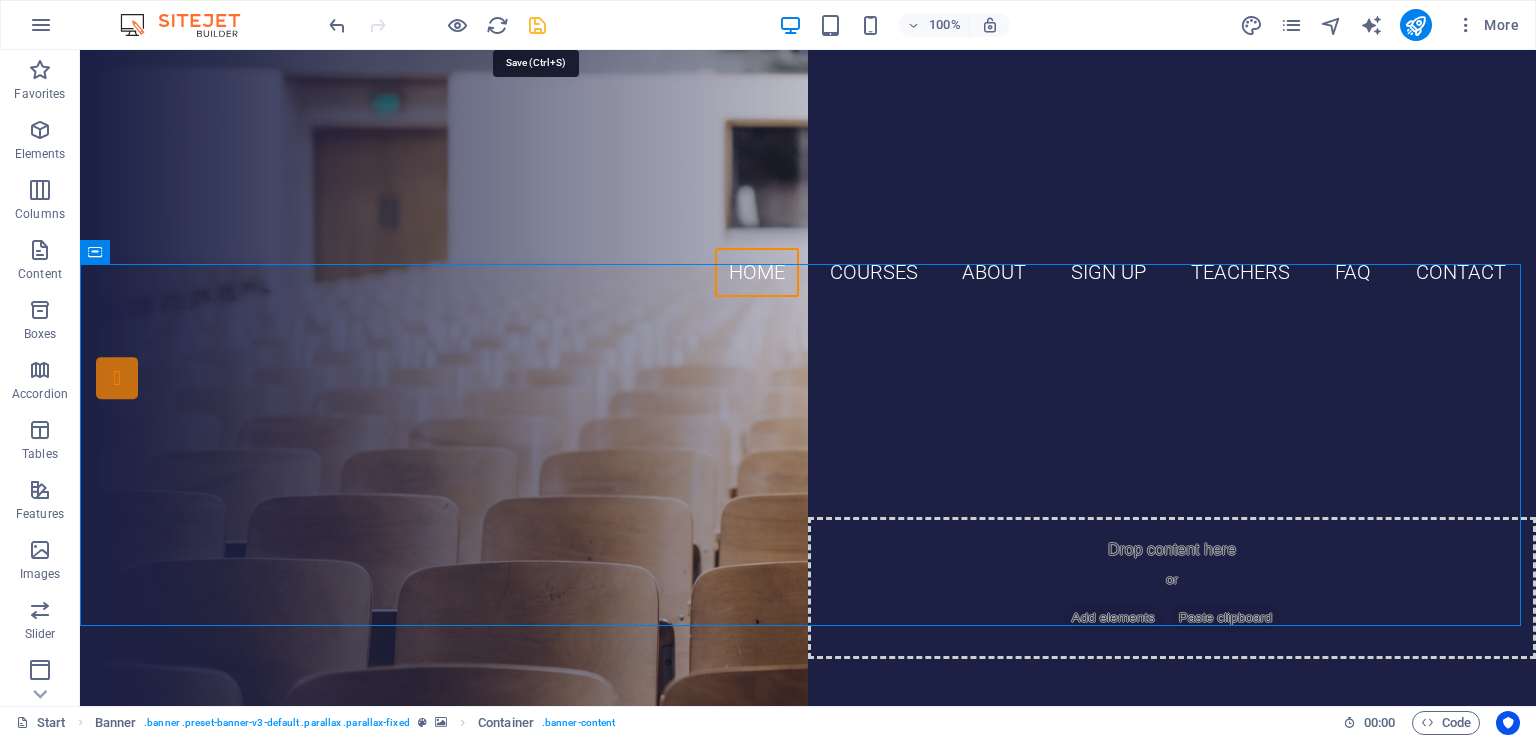 click at bounding box center (537, 25) 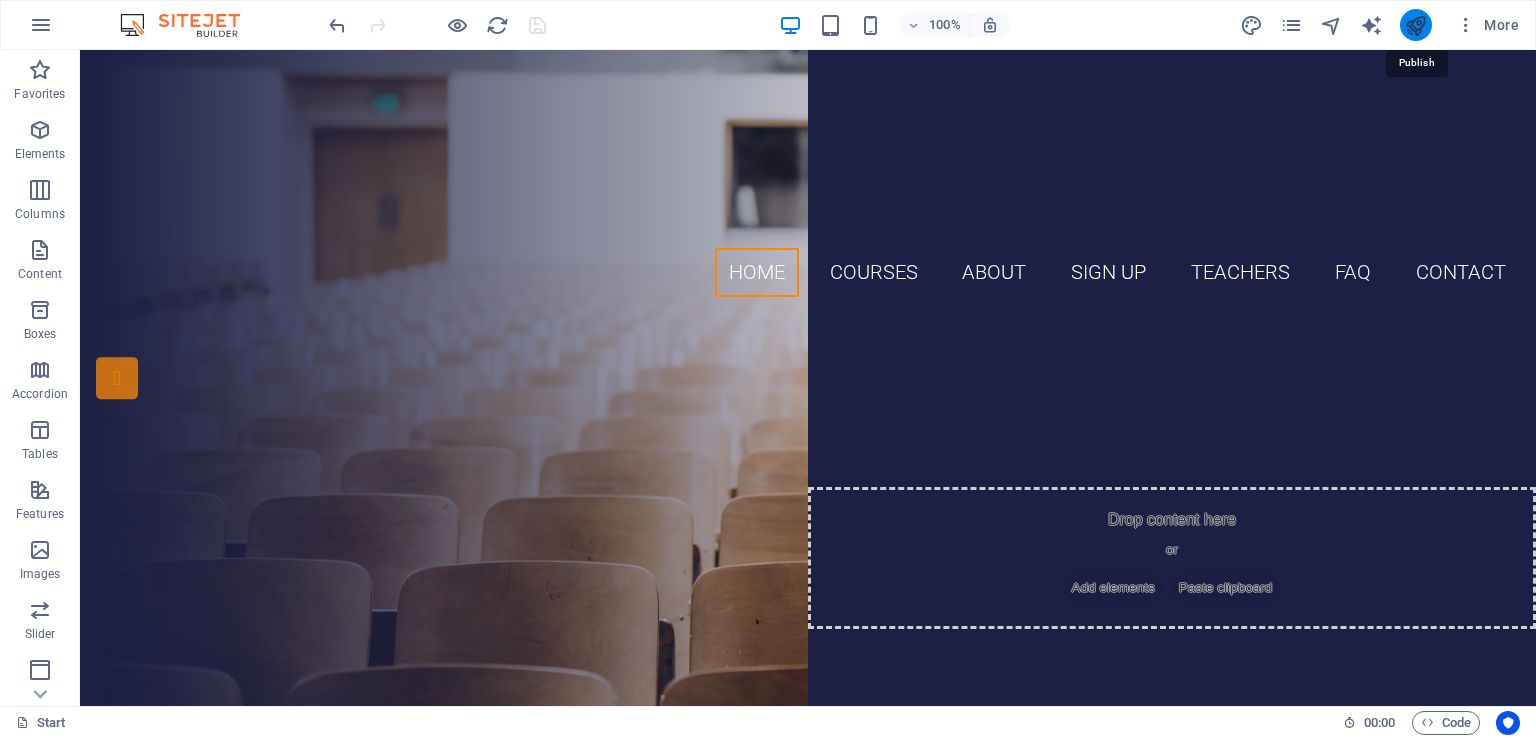 click at bounding box center (1415, 25) 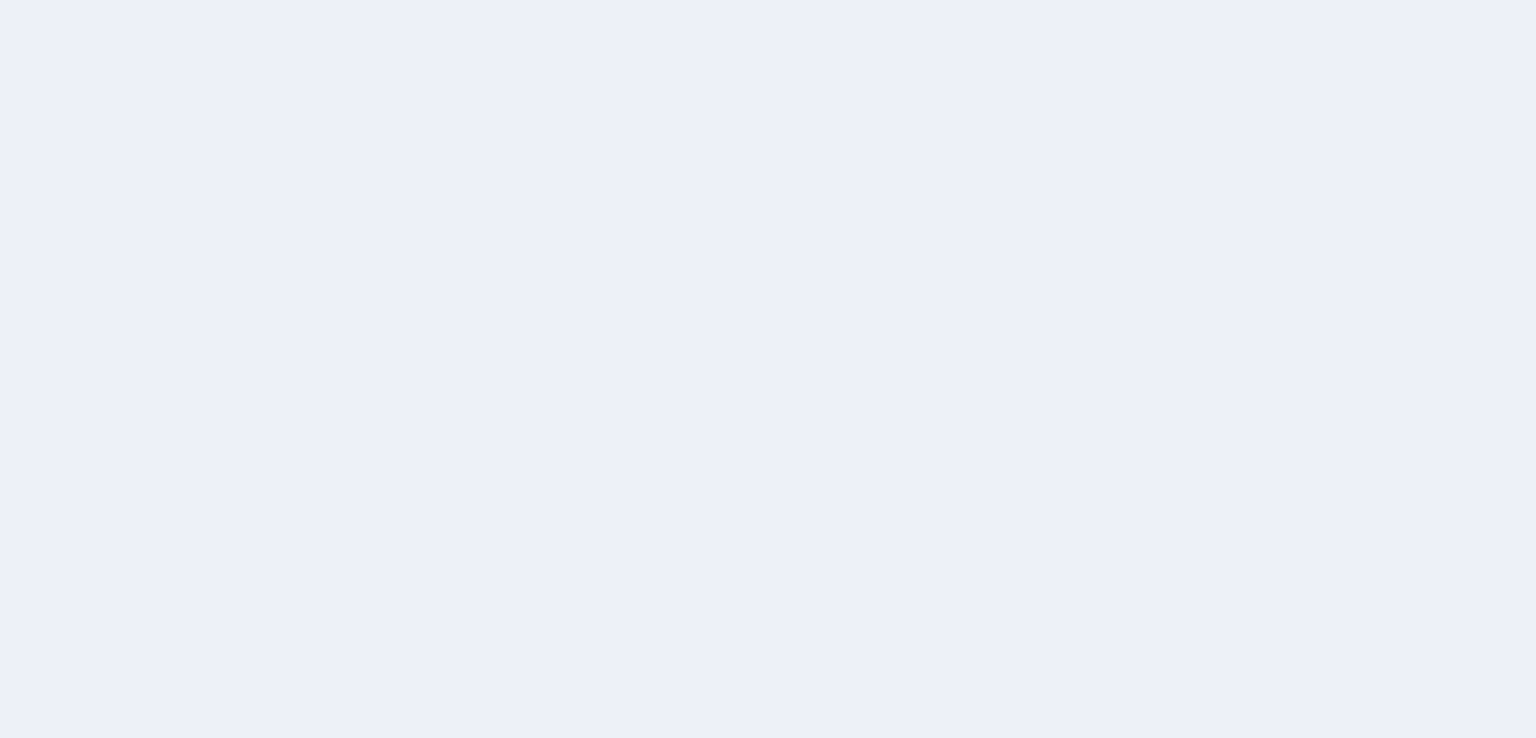 scroll, scrollTop: 0, scrollLeft: 0, axis: both 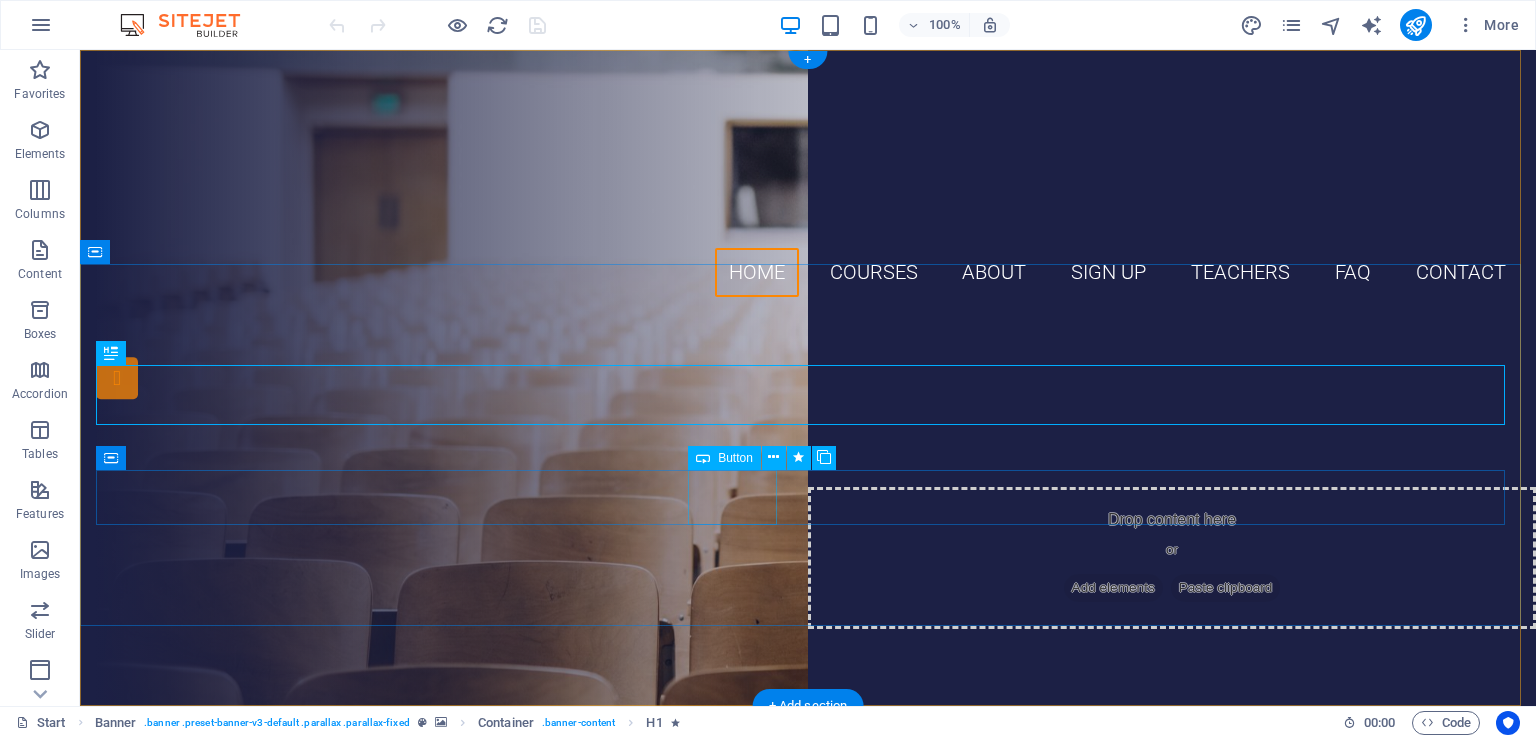 click on "B.ED." at bounding box center (808, 542) 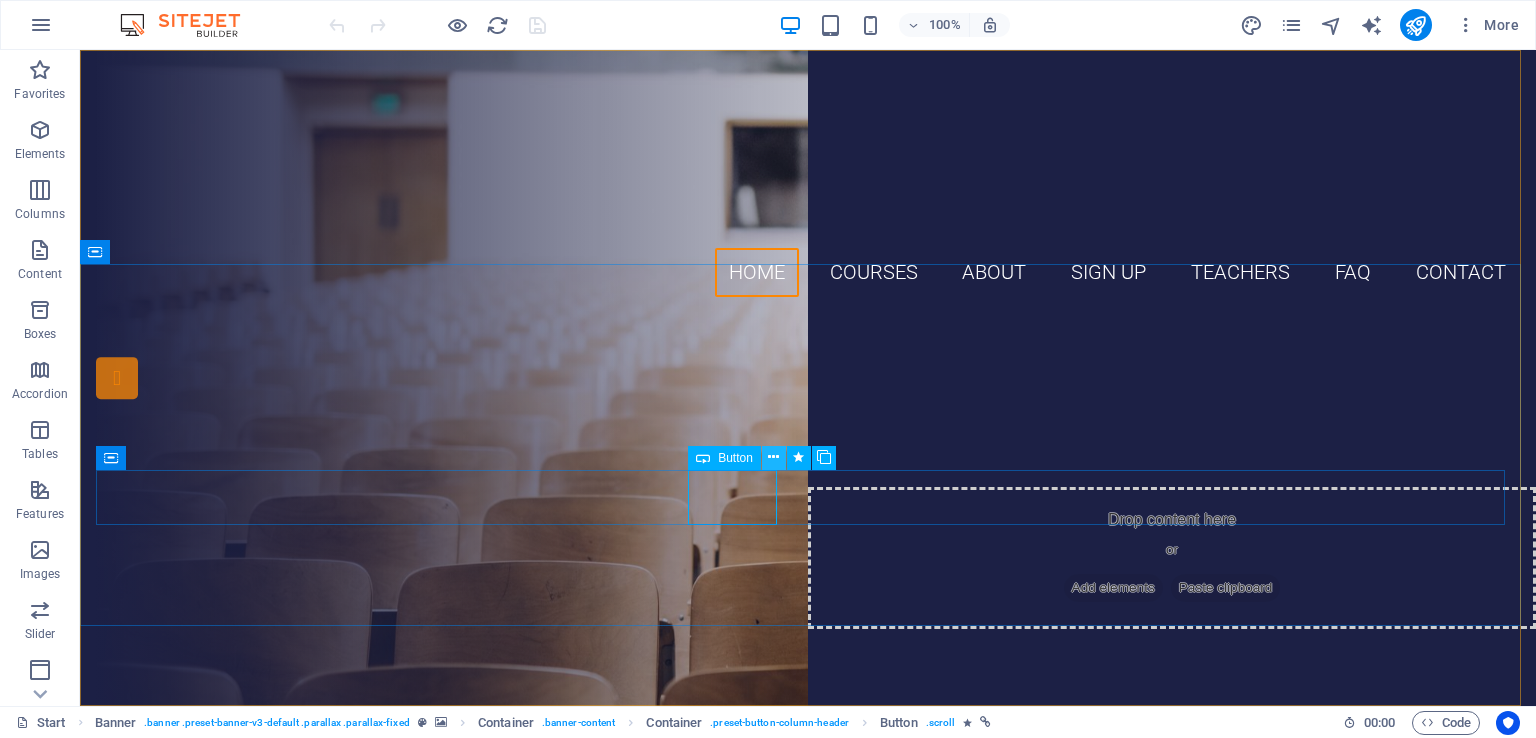 click at bounding box center [773, 457] 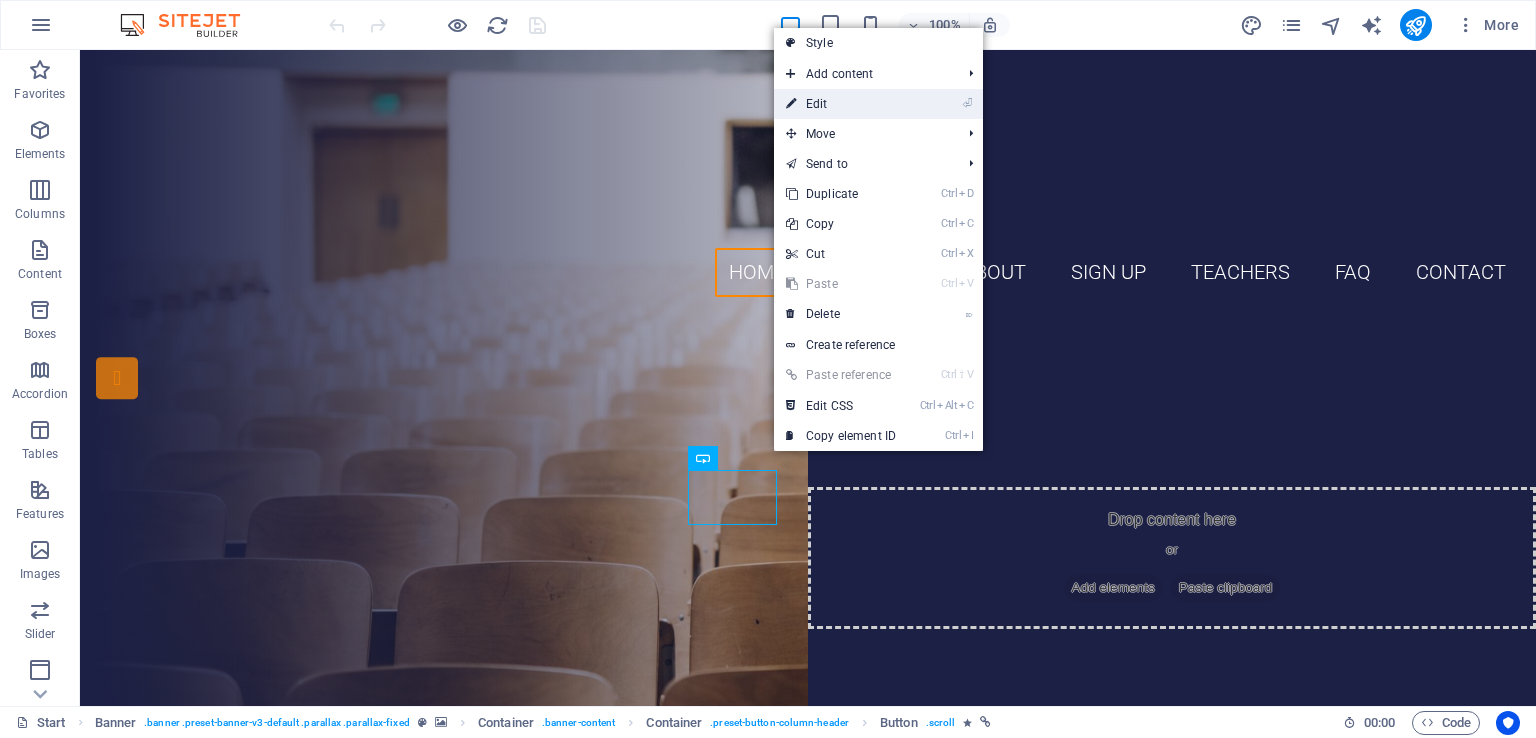 click on "⏎  Edit" at bounding box center (841, 104) 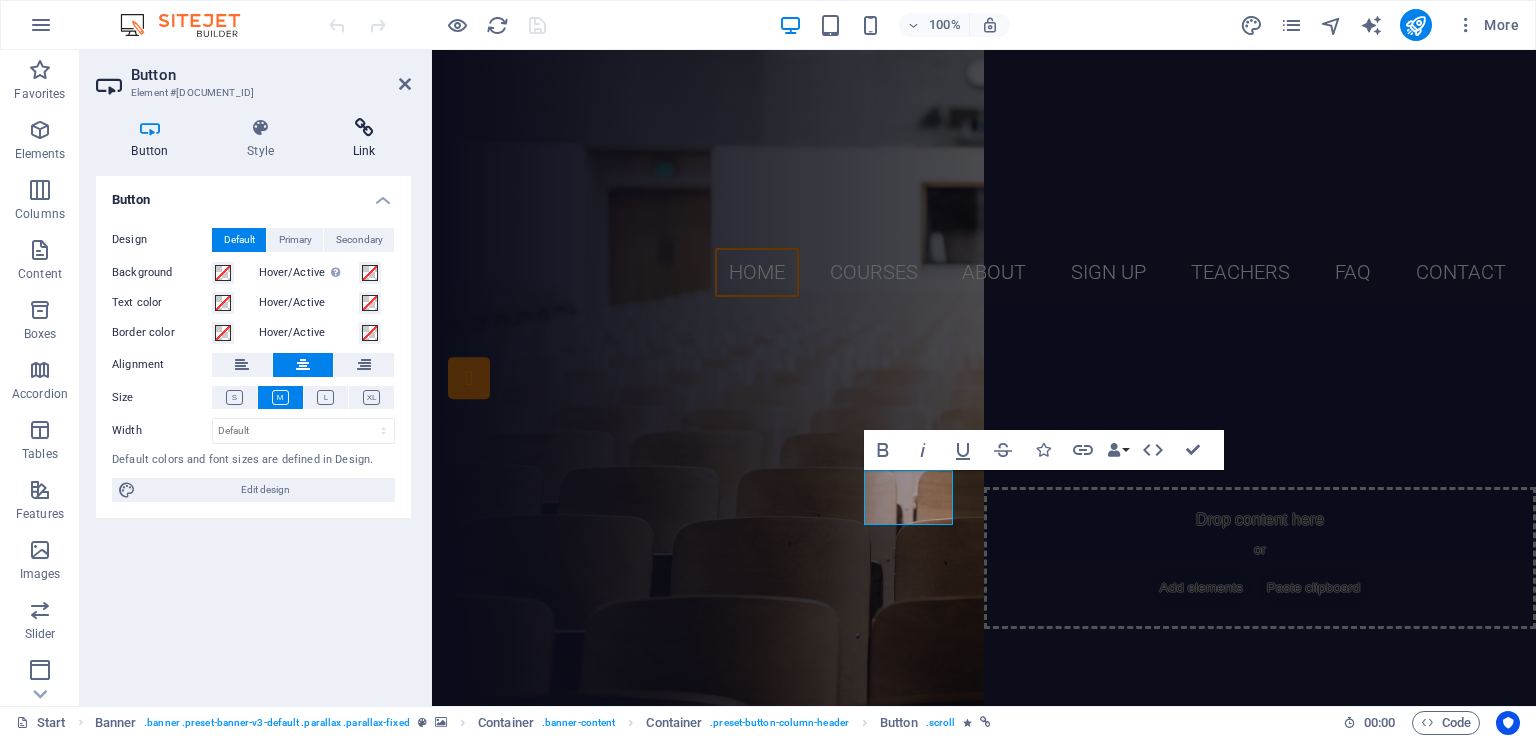 click on "Link" at bounding box center [364, 139] 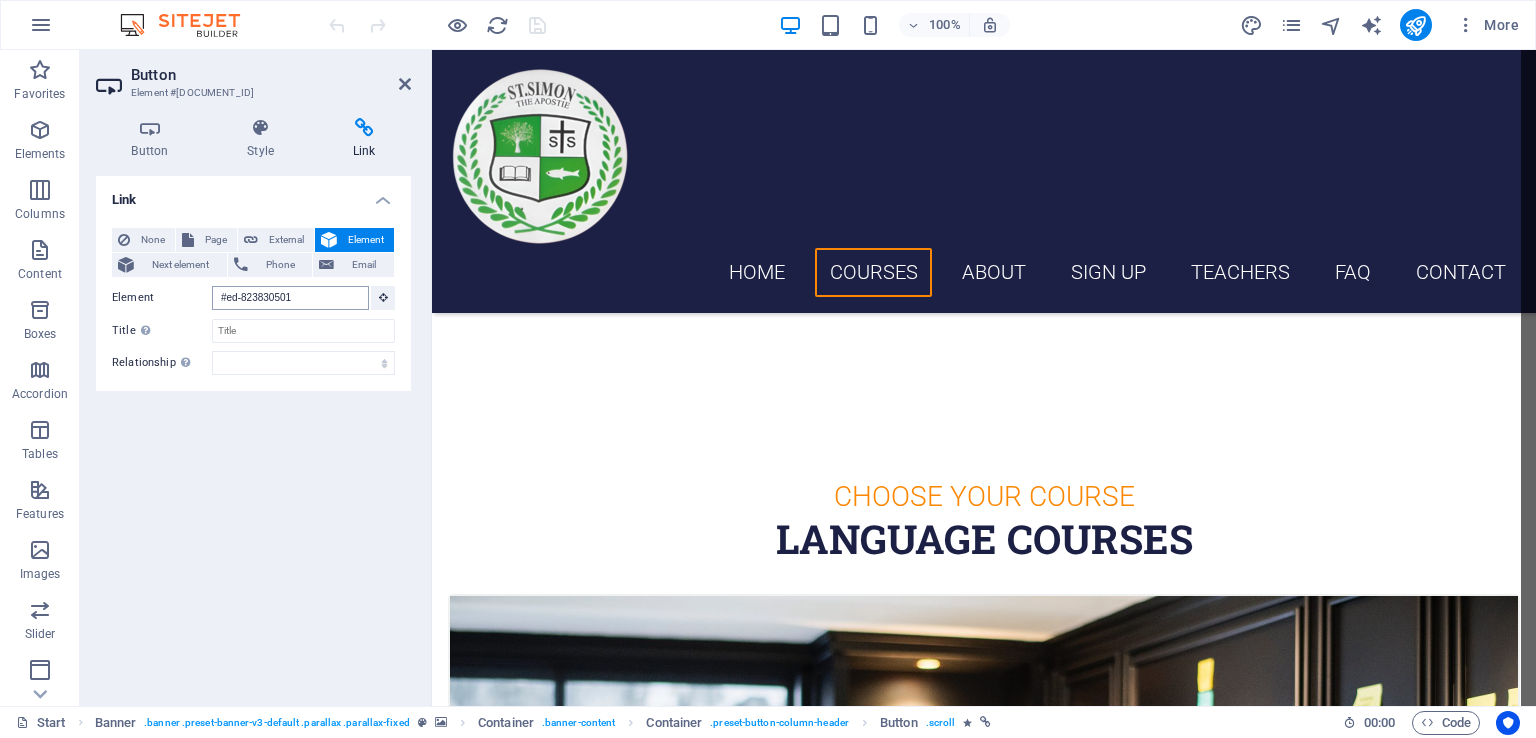 scroll, scrollTop: 954, scrollLeft: 0, axis: vertical 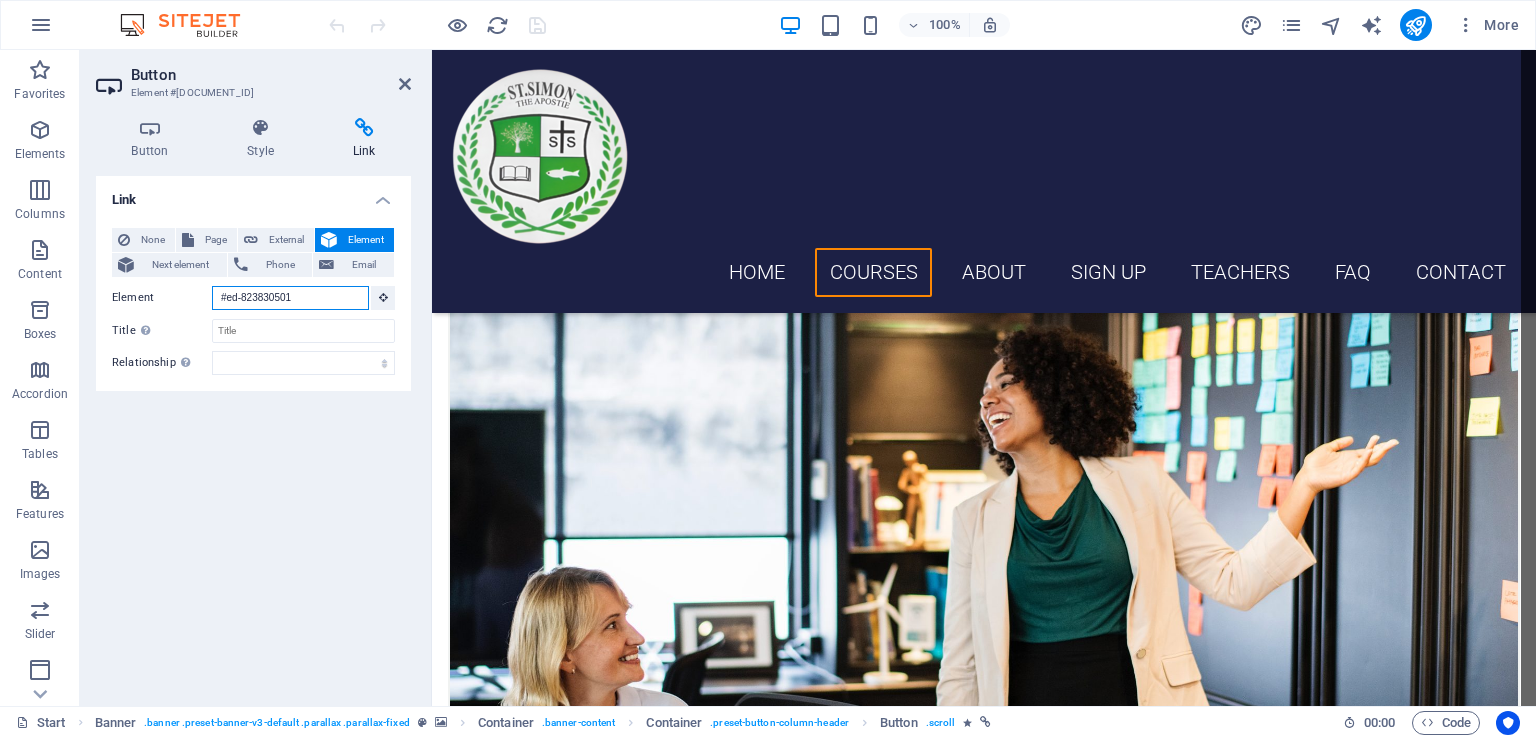 click on "#ed-823830501" at bounding box center [290, 298] 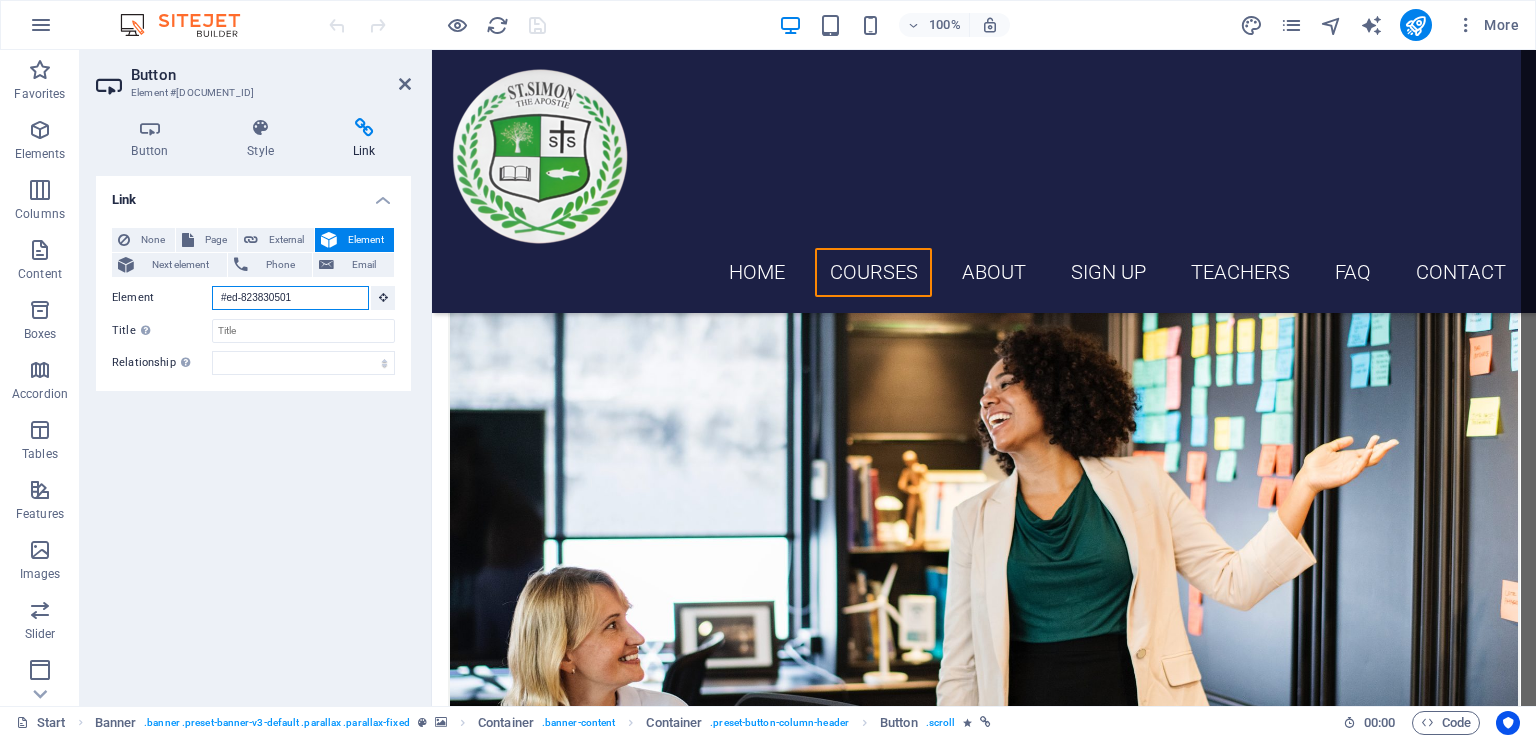 drag, startPoint x: 300, startPoint y: 292, endPoint x: 218, endPoint y: 292, distance: 82 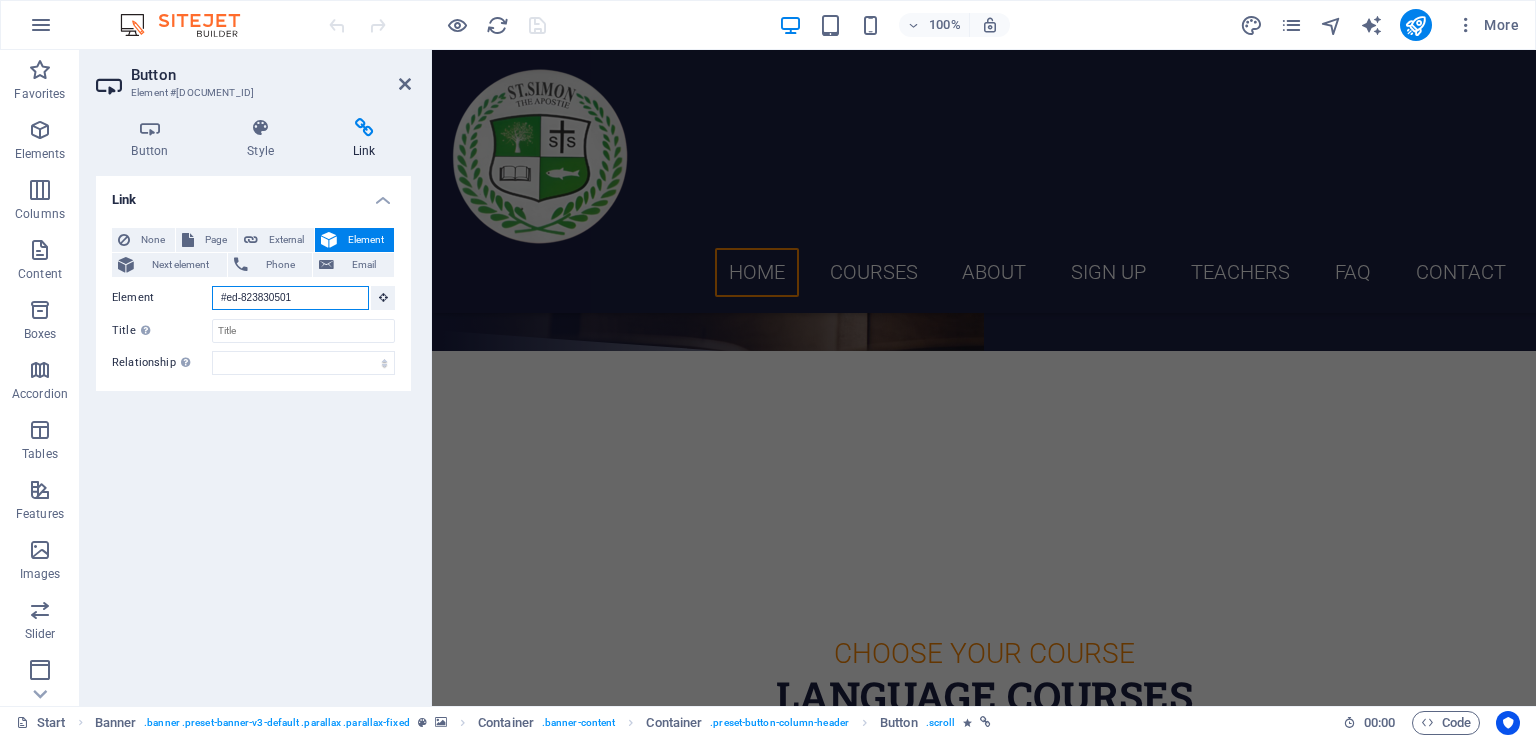 scroll, scrollTop: 0, scrollLeft: 0, axis: both 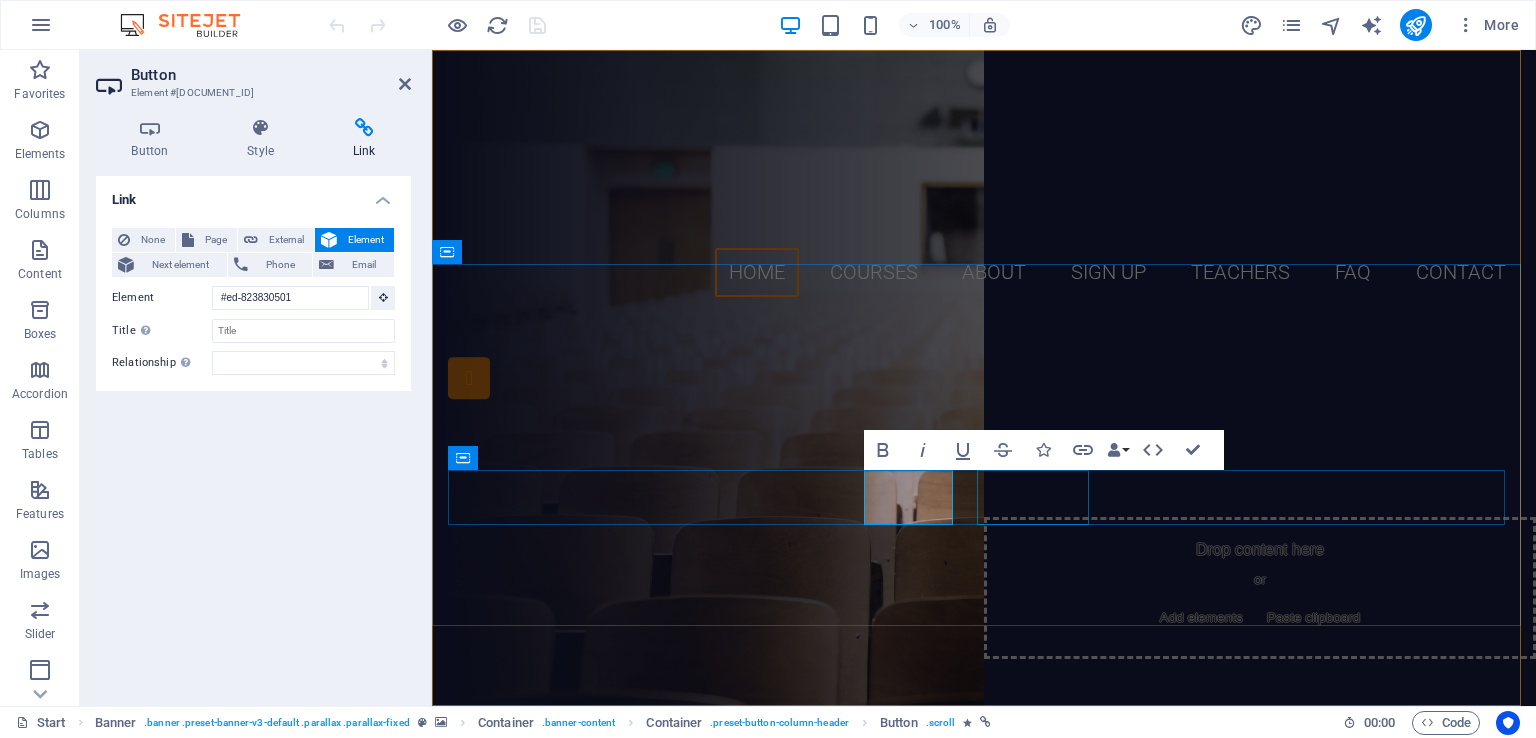 click on "D.EL.ED" at bounding box center (984, 610) 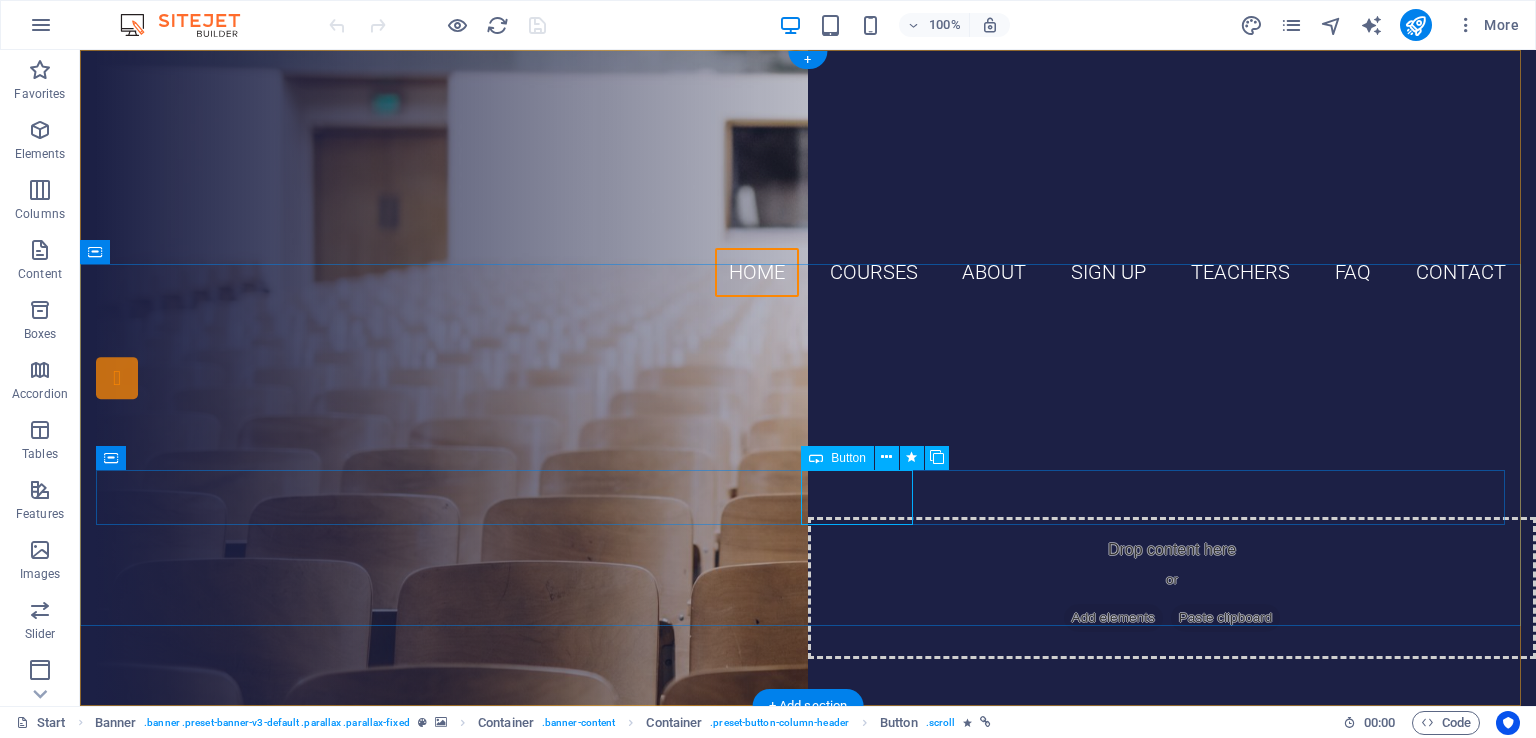 click on "D.EL.ED" at bounding box center (808, 610) 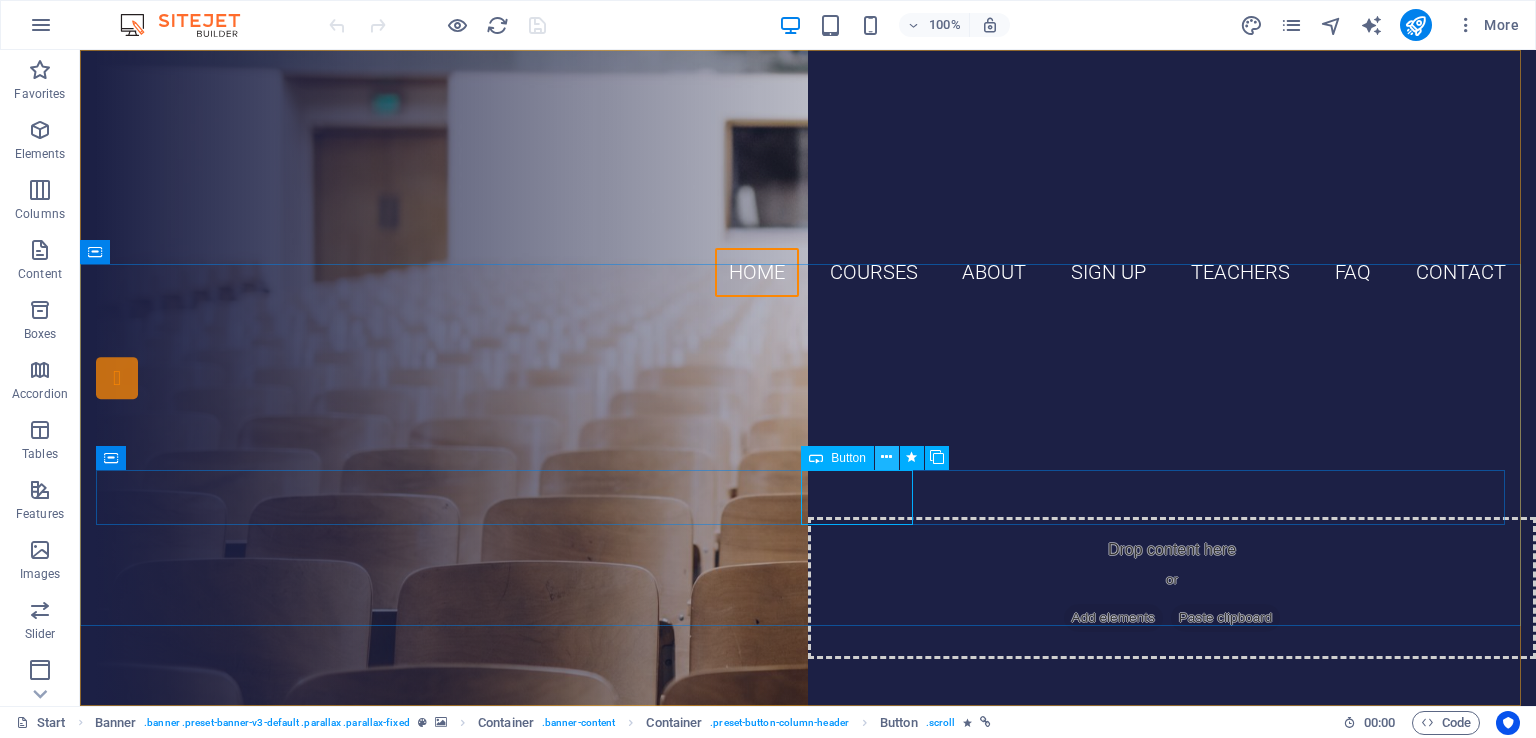 click at bounding box center [886, 457] 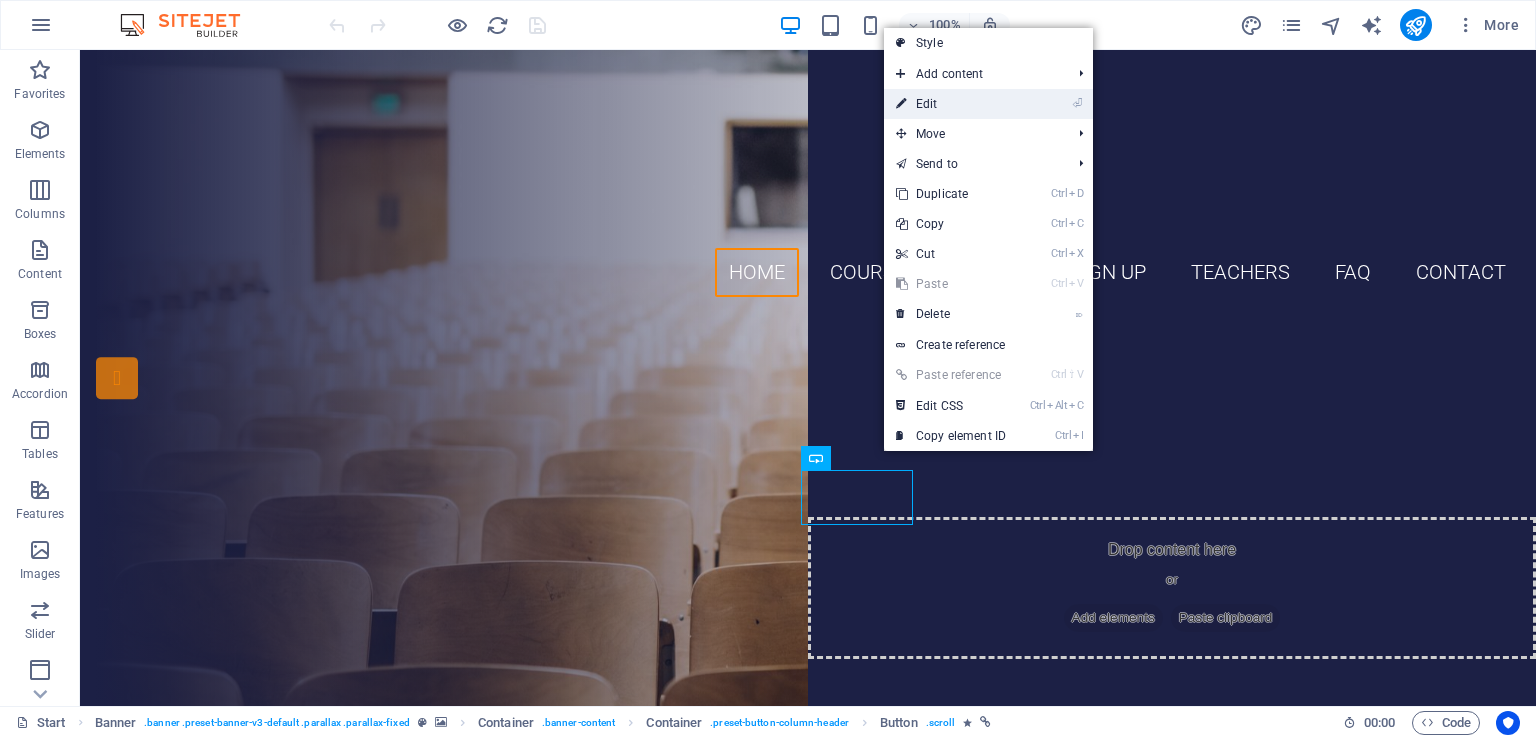 click on "⏎  Edit" at bounding box center (951, 104) 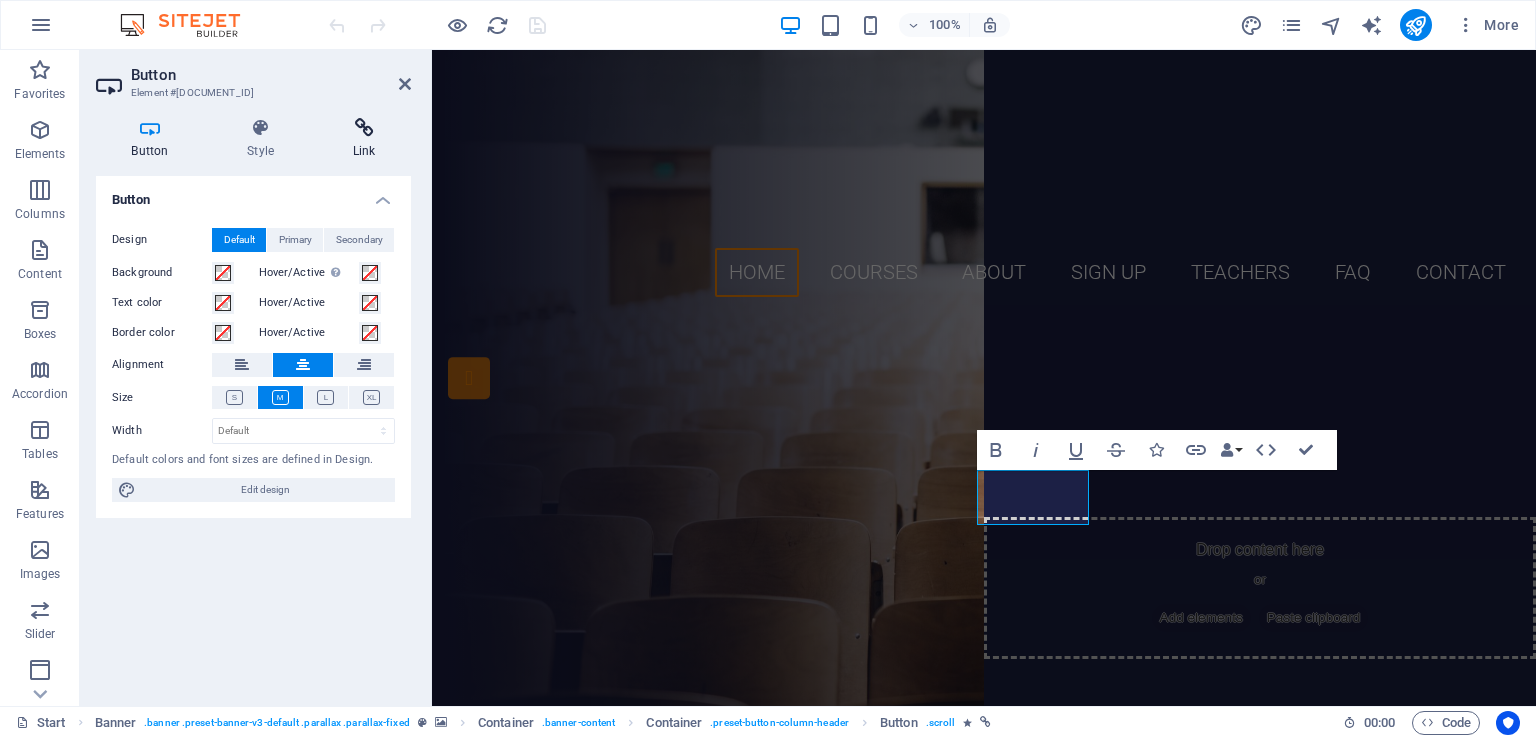 click on "Link" at bounding box center (364, 139) 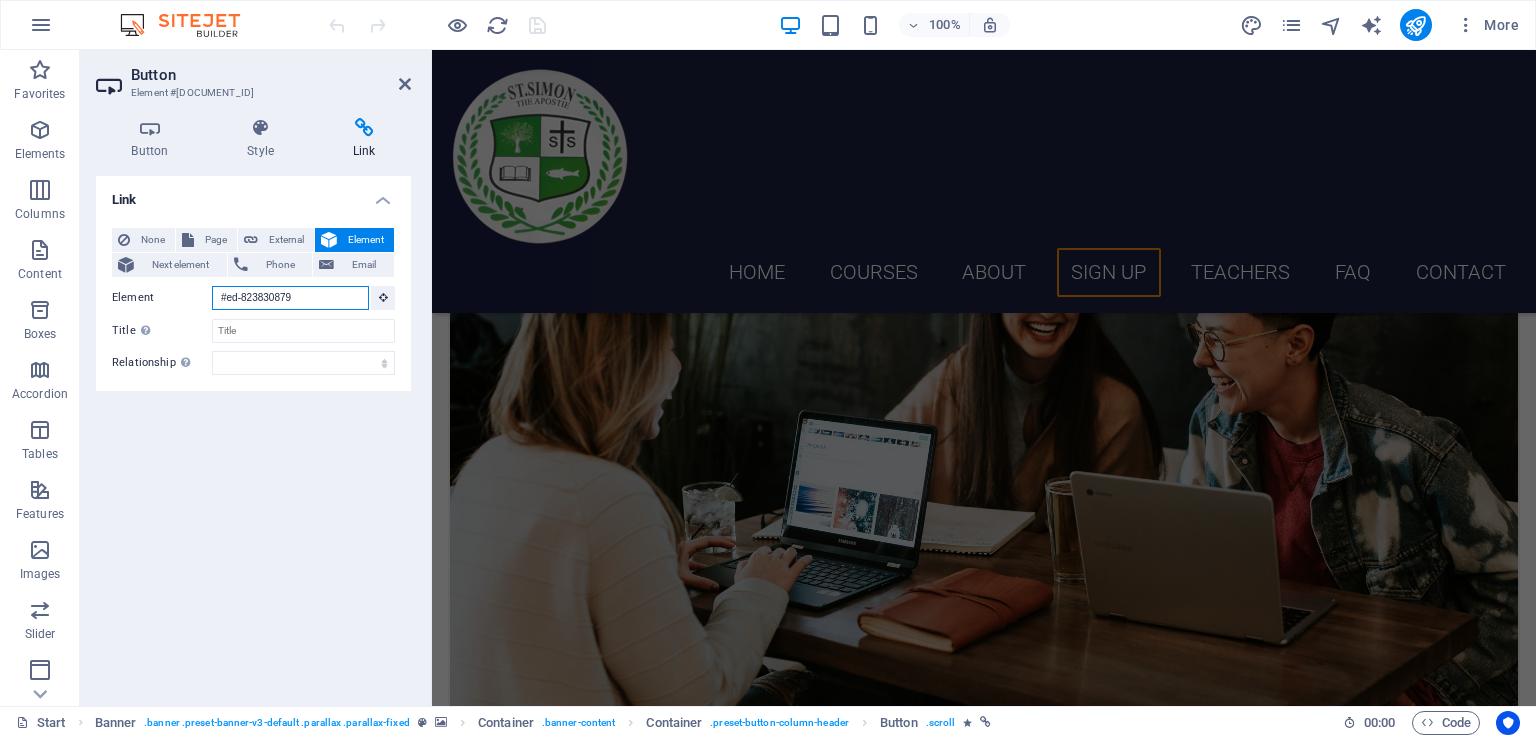 scroll, scrollTop: 4508, scrollLeft: 0, axis: vertical 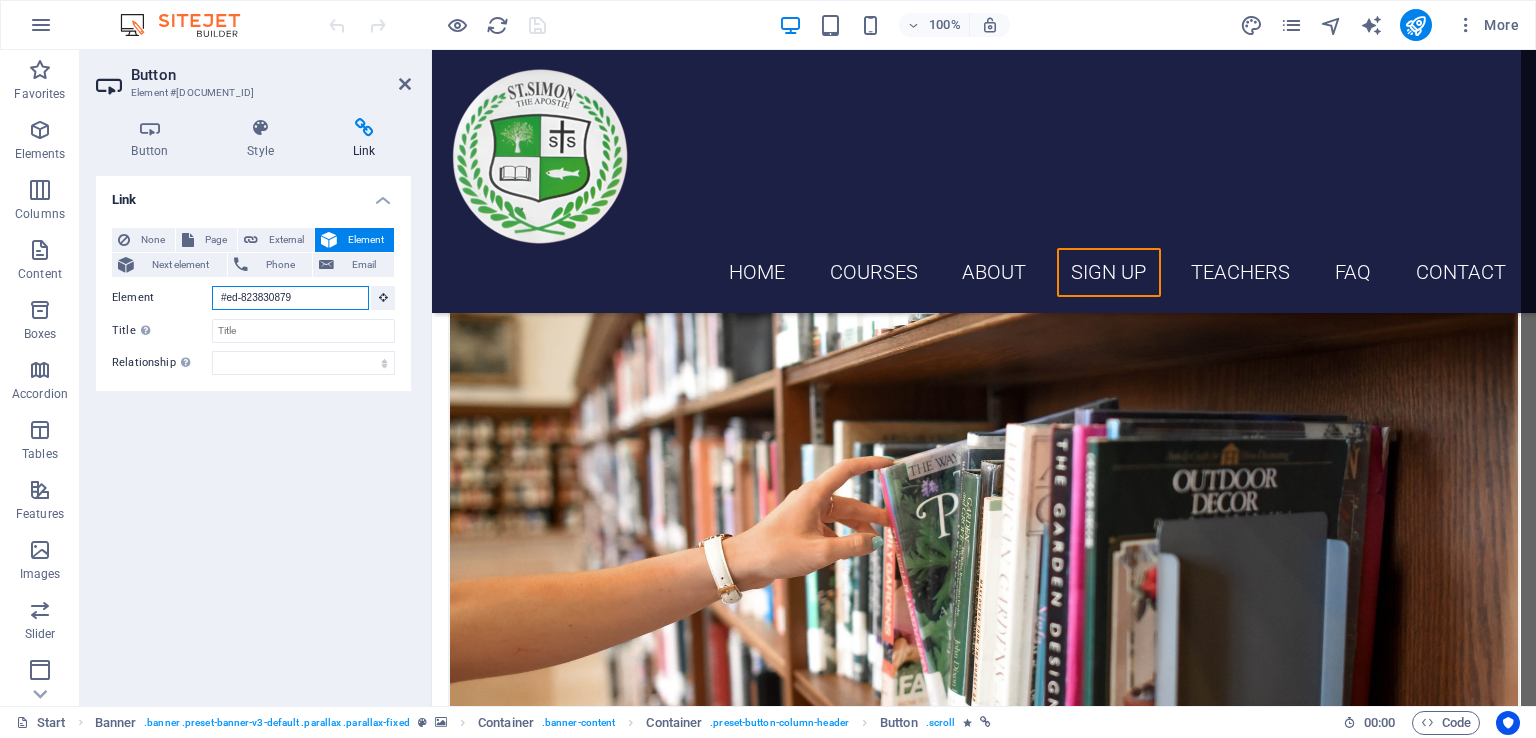 drag, startPoint x: 325, startPoint y: 301, endPoint x: 213, endPoint y: 300, distance: 112.00446 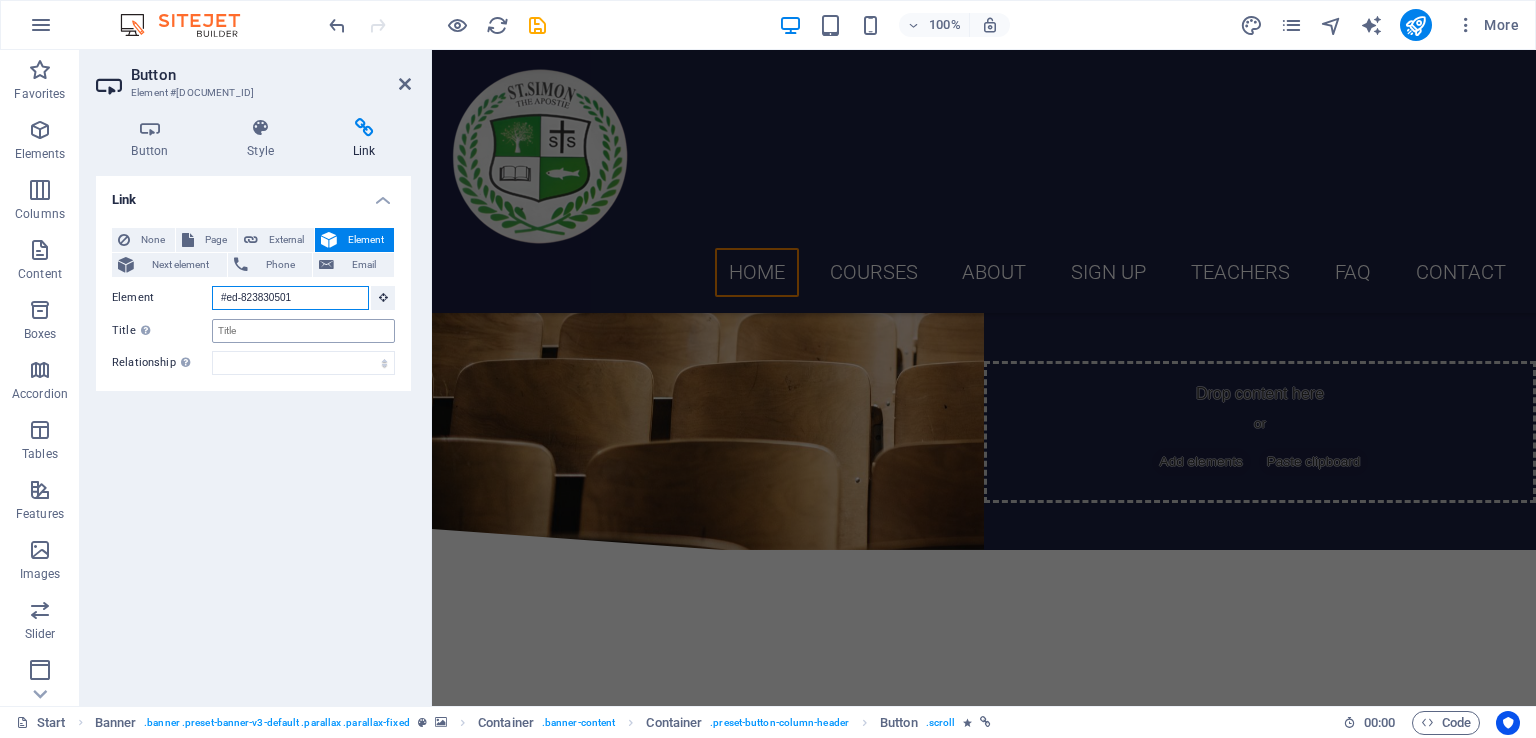 scroll, scrollTop: 182, scrollLeft: 0, axis: vertical 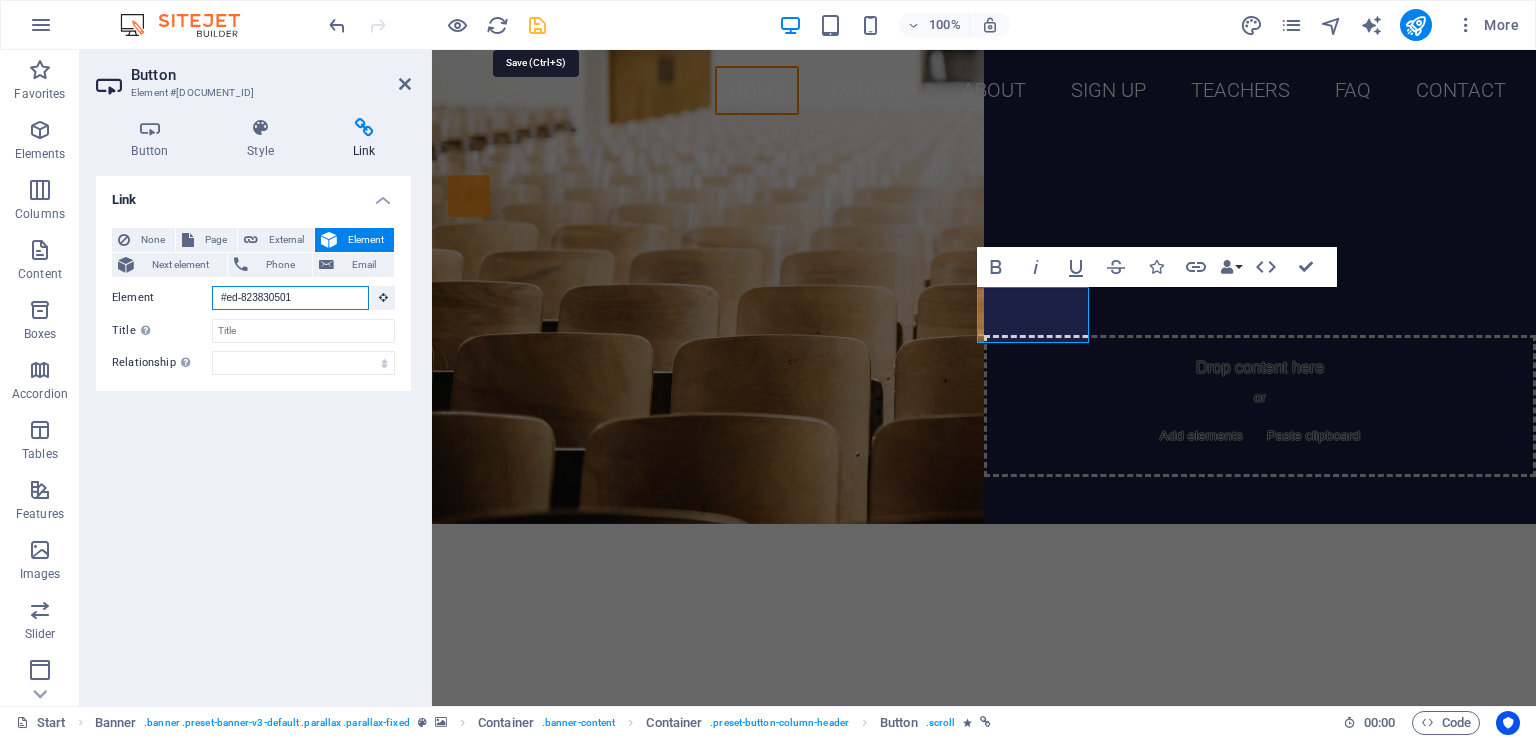 type on "#ed-823830501" 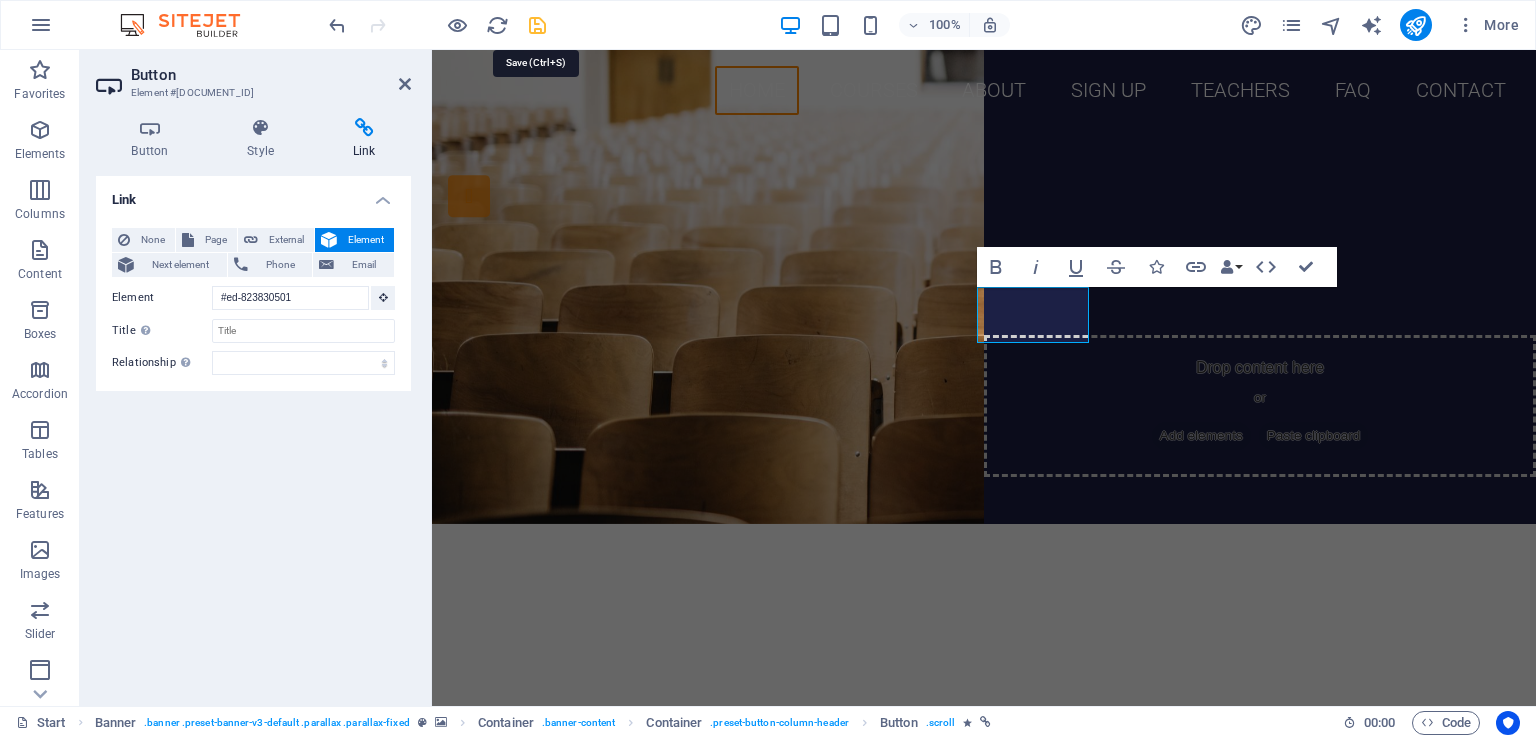 click at bounding box center (537, 25) 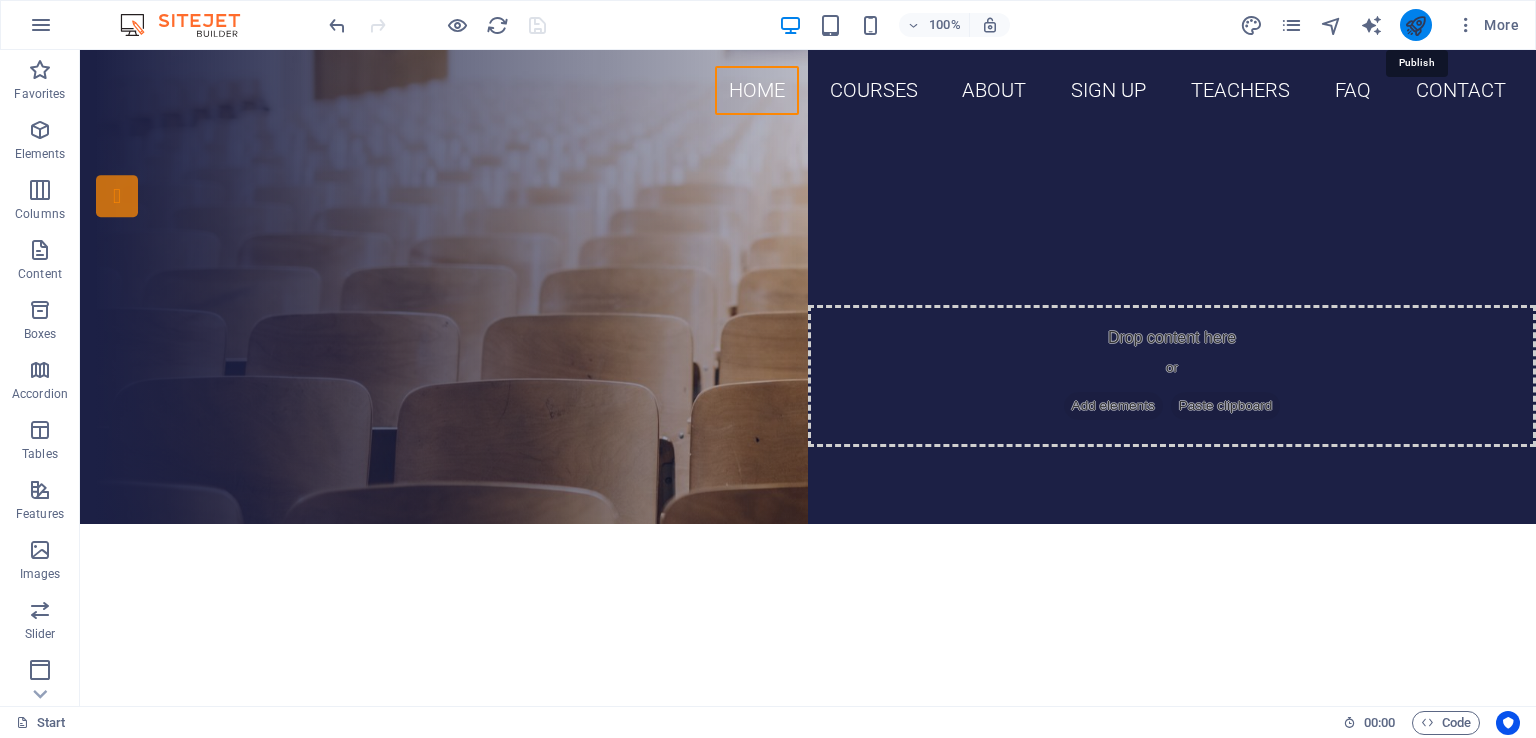 click at bounding box center [1415, 25] 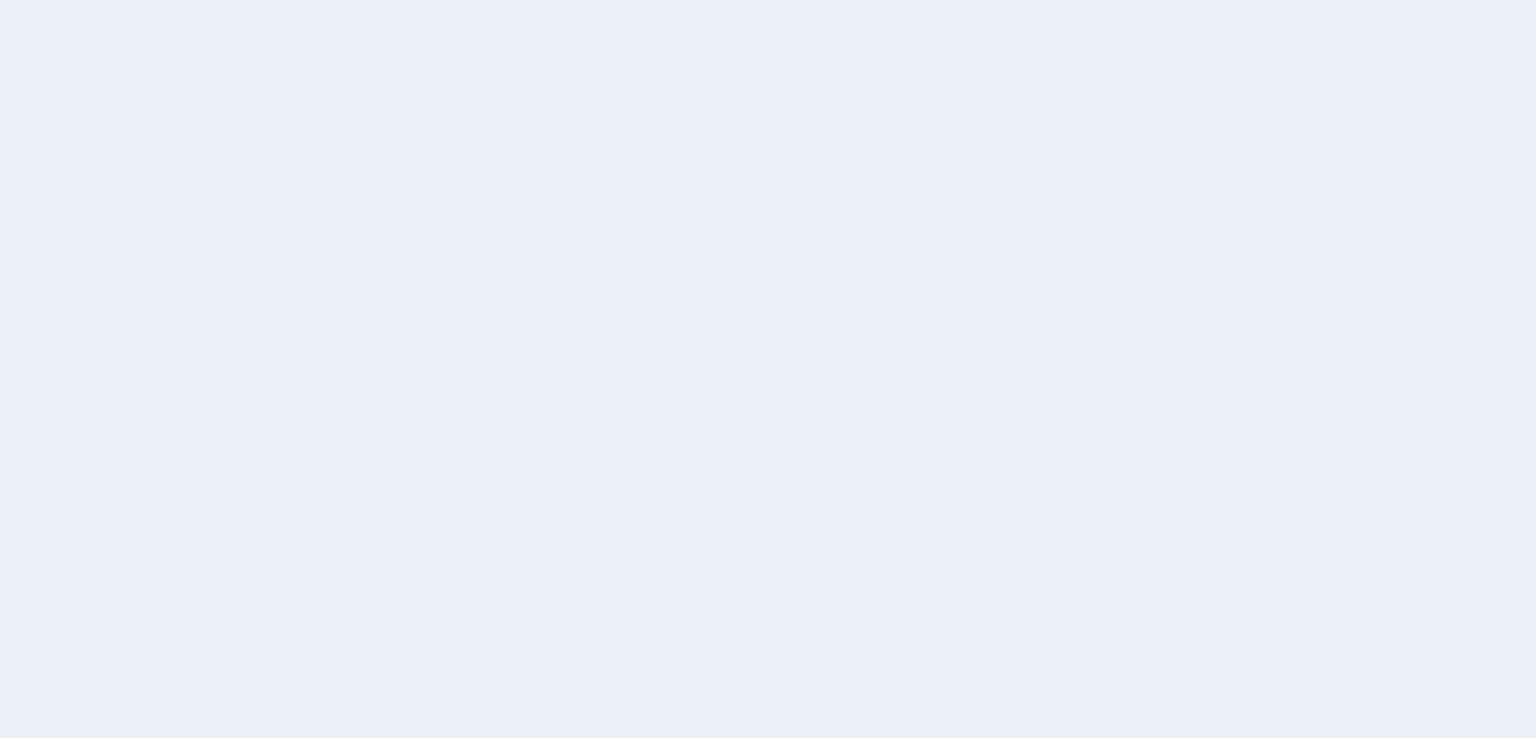 scroll, scrollTop: 0, scrollLeft: 0, axis: both 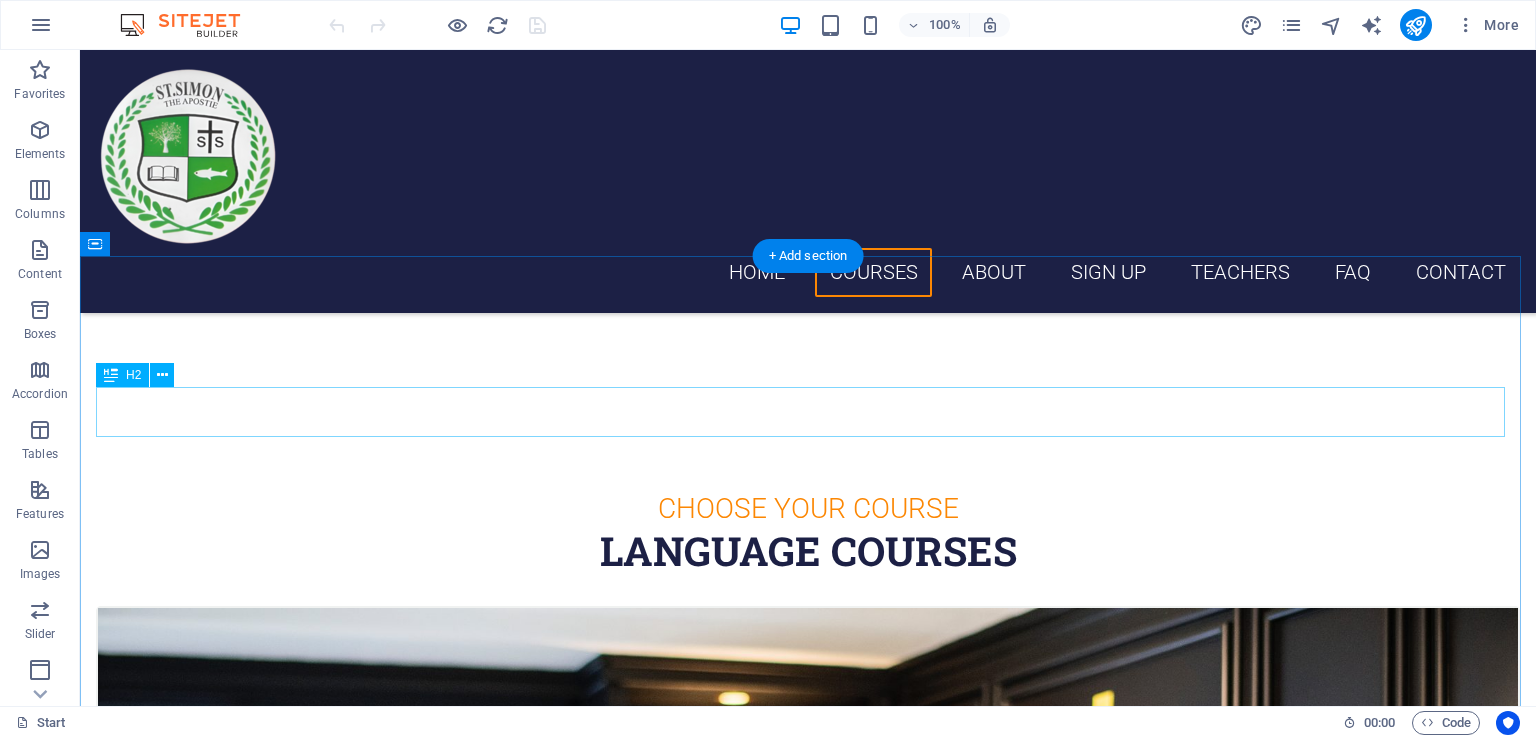 click on "Language Courses" at bounding box center (808, 551) 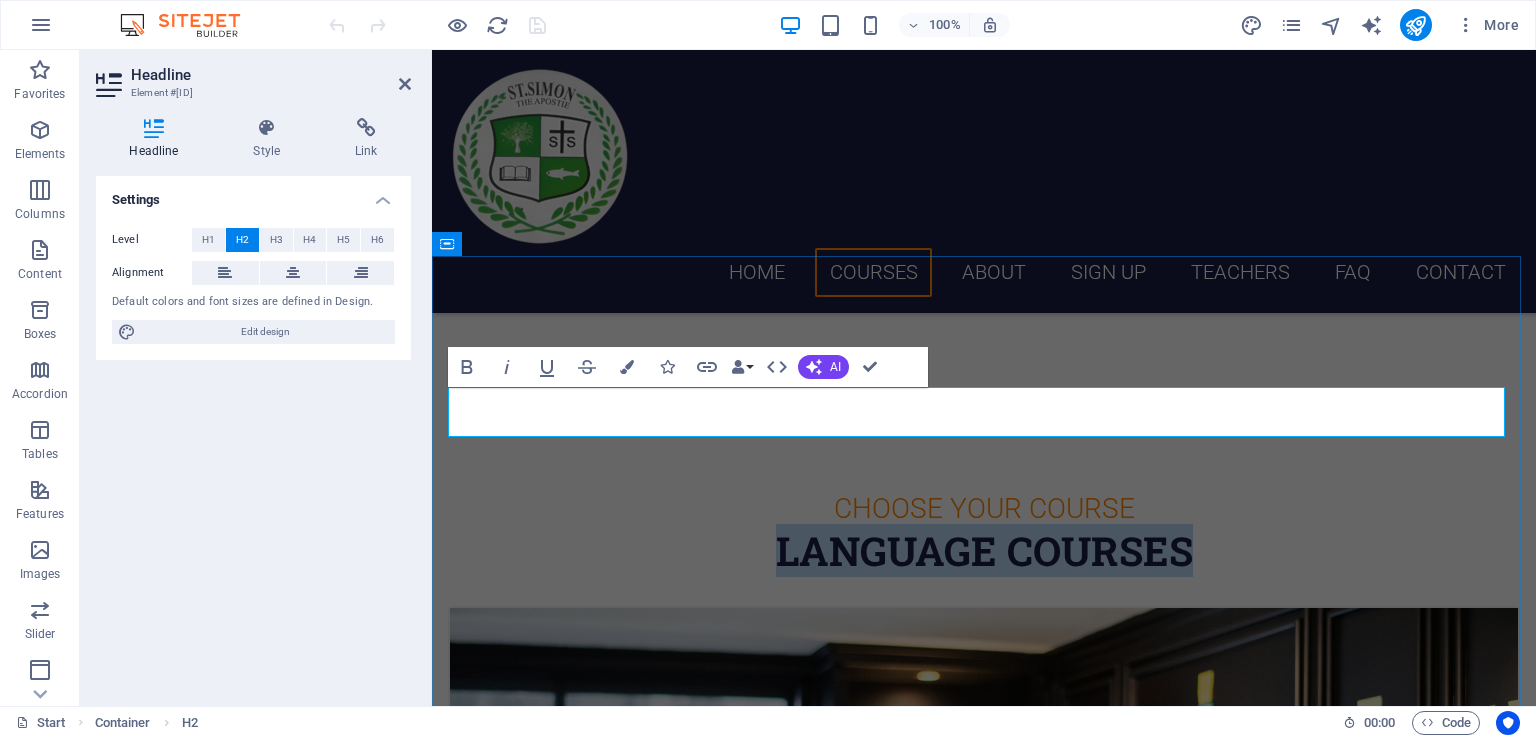 click on "Language Courses" at bounding box center (984, 551) 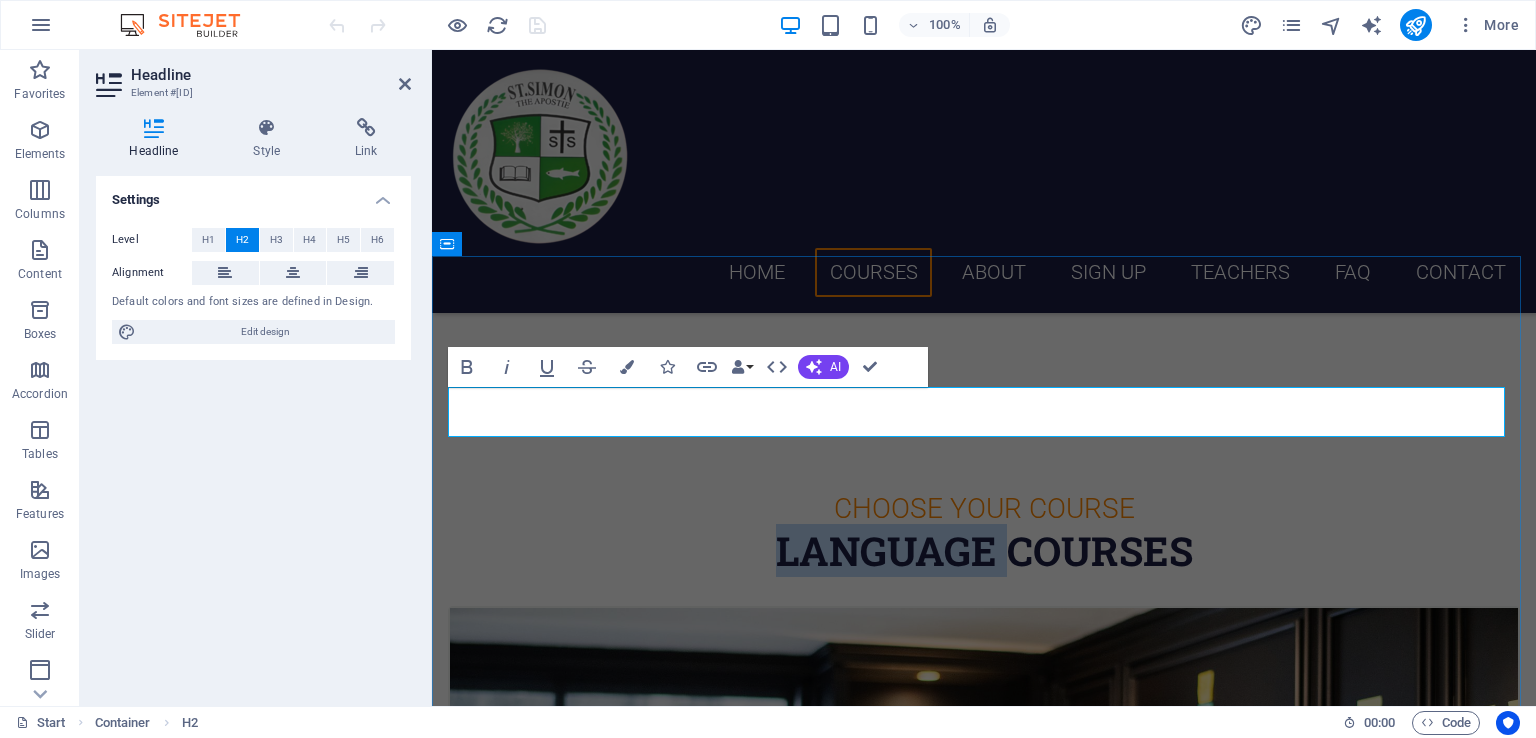 click on "Language Courses" at bounding box center (984, 551) 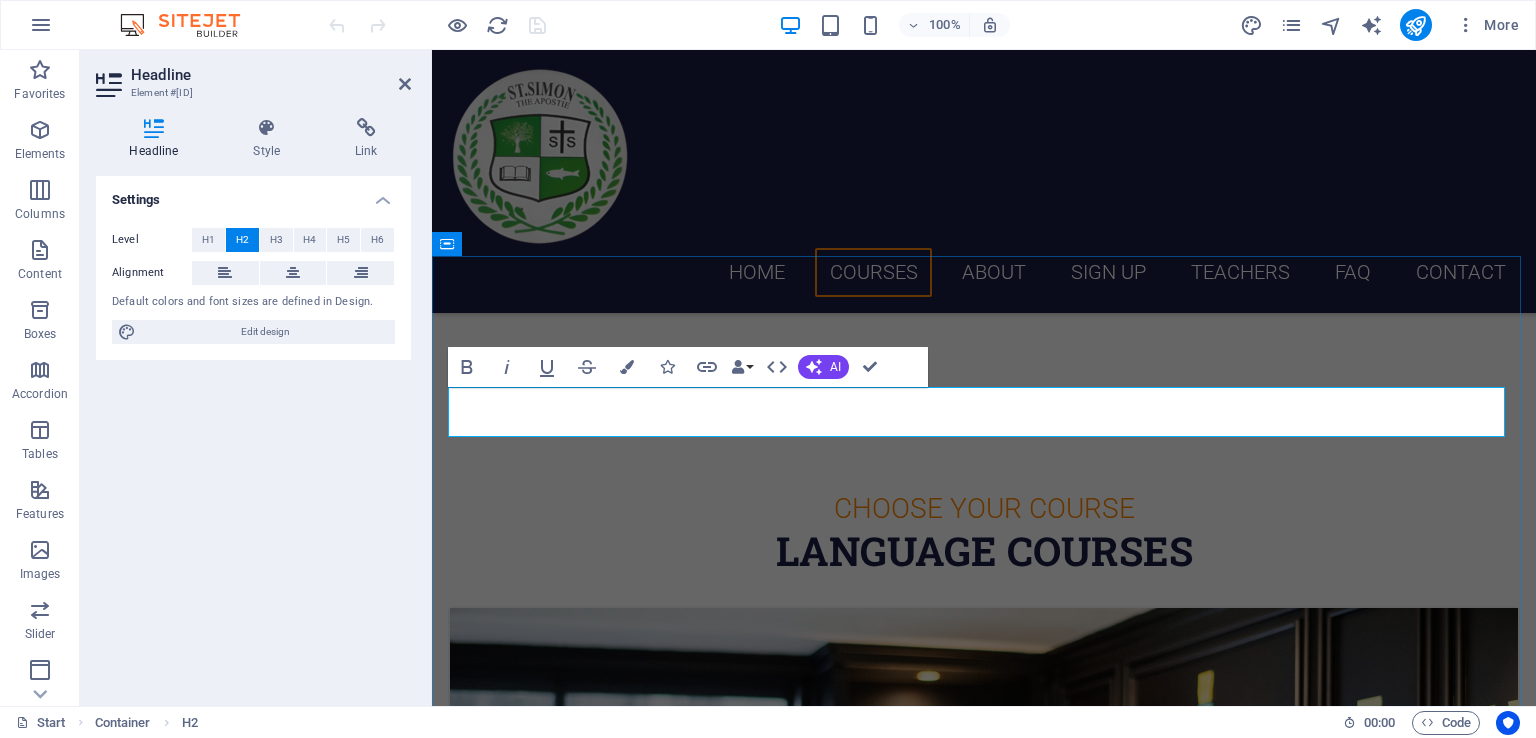 type 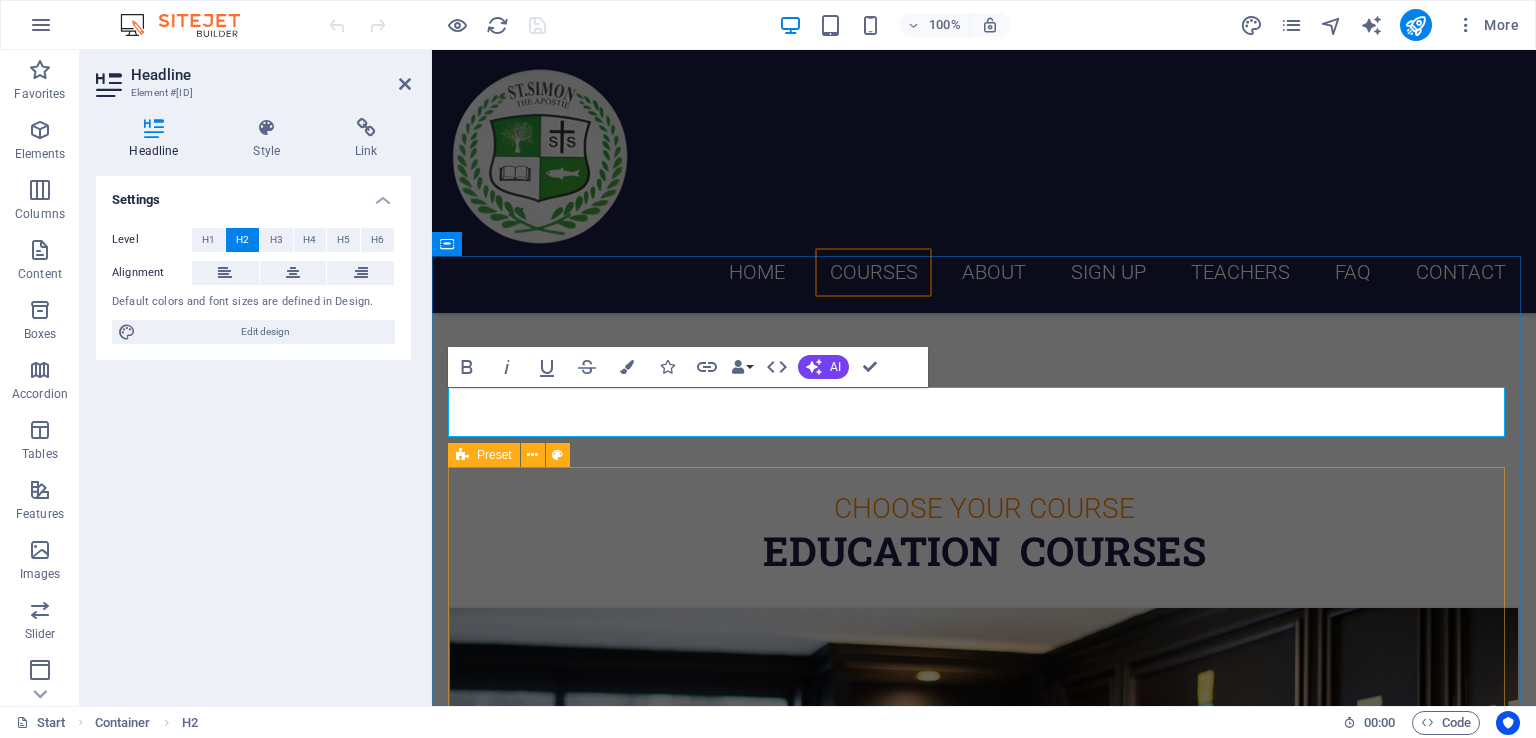 click on "Spanish  12. September 2019  08:00 am - 04:00 pm Lorem ipsum dolor sit amet, consectetur adipisicing elit. Veritatis, dolorem! Swedish  12. September 2019  08:00 am - 04:00 pm Lorem ipsum dolor sit amet, consectetur adipisicing elit. Veritatis, dolorem! German  12. September 2019  08:00 am - 04:00 pm Lorem ipsum dolor sit amet, consectetur adipisicing elit. Veritatis, dolorem! Italian  12. September 2019  08:00 am - 04:00 pm Lorem ipsum dolor sit amet, consectetur adipisicing elit. Veritatis, dolorem! French  12. September 2019  08:00 am - 04:00 pm Lorem ipsum dolor sit amet, consectetur adipisicing elit. Veritatis, dolorem! Danish  12. September 2019  08:00 am - 04:00 pm Lorem ipsum dolor sit amet, consectetur adipisicing elit. Veritatis, dolorem!" at bounding box center (984, 3268) 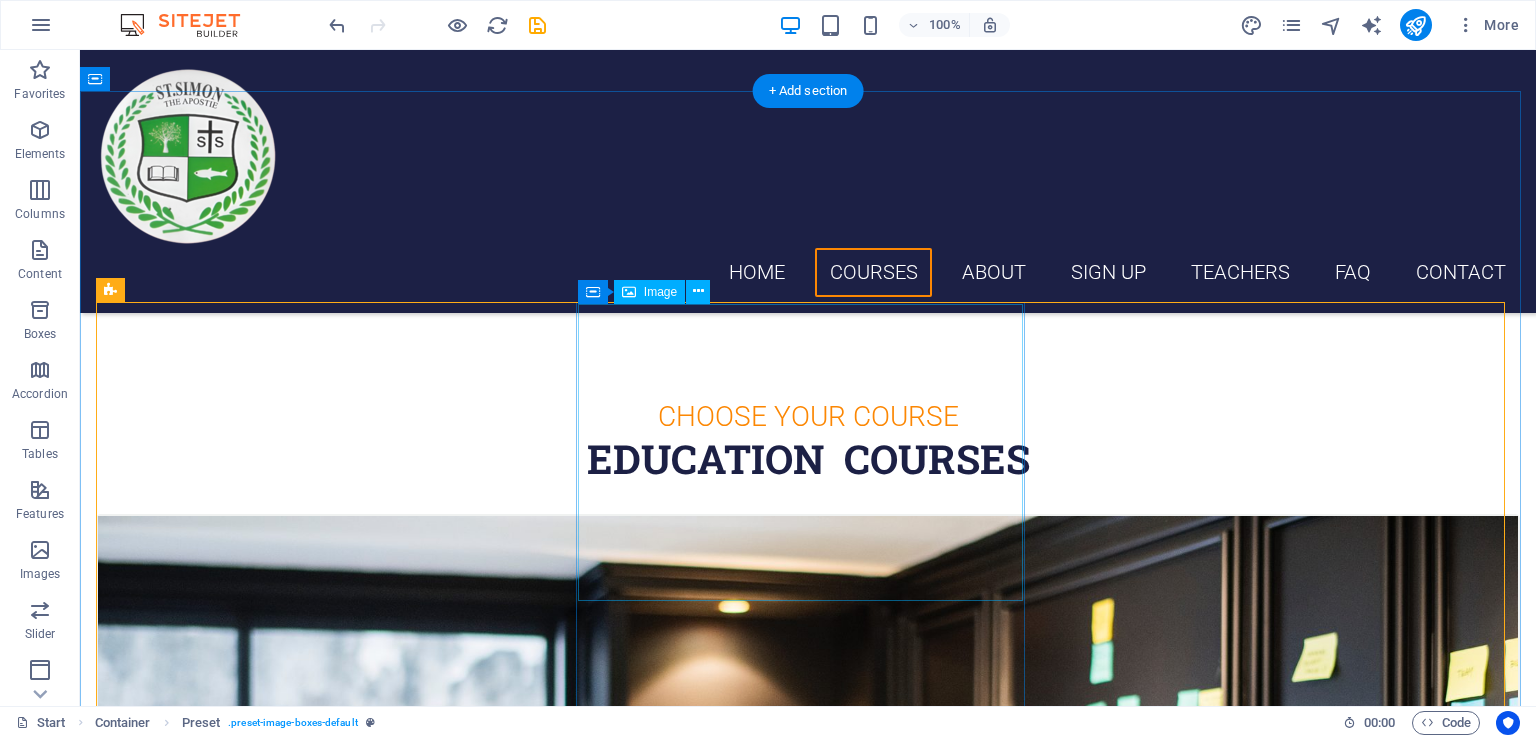 scroll, scrollTop: 700, scrollLeft: 0, axis: vertical 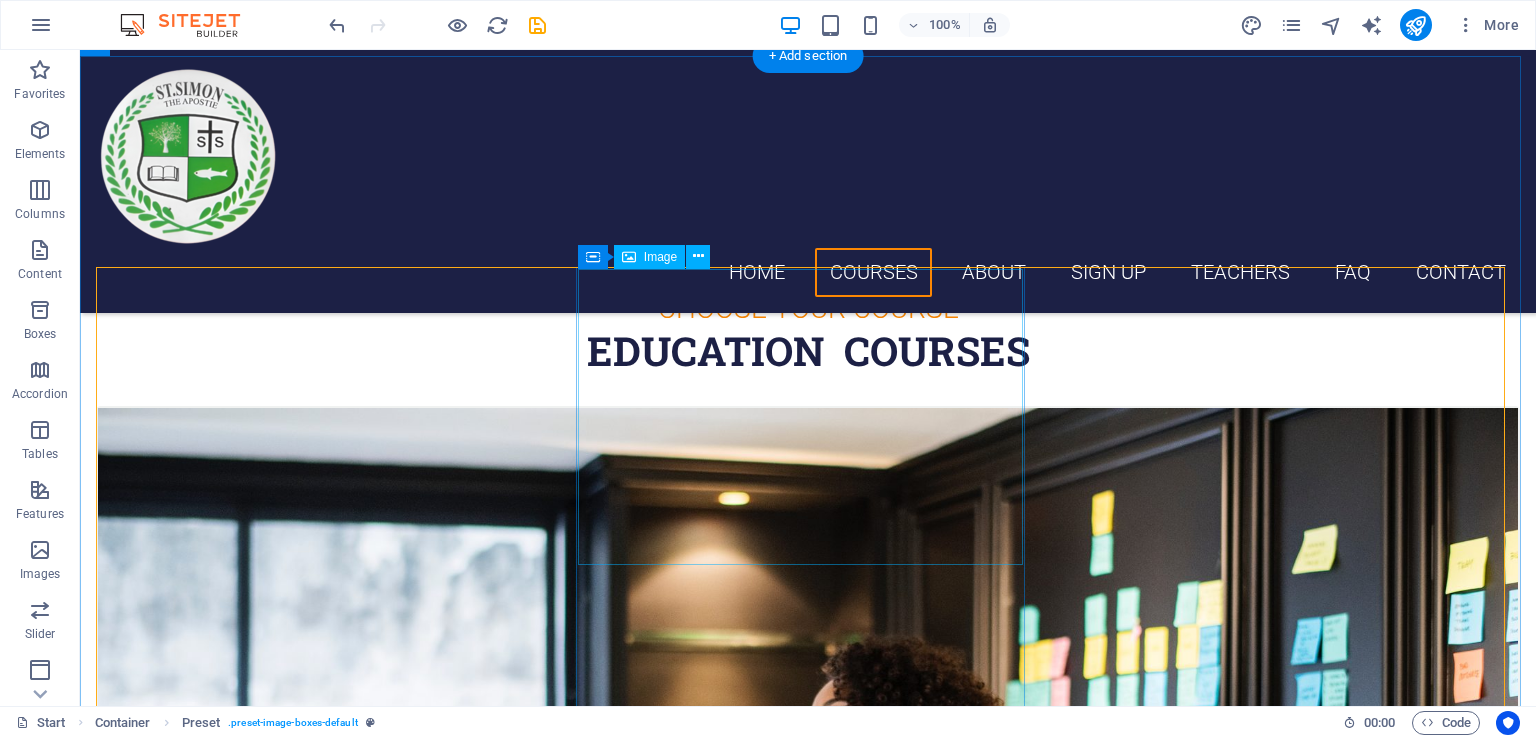 click at bounding box center [808, 2011] 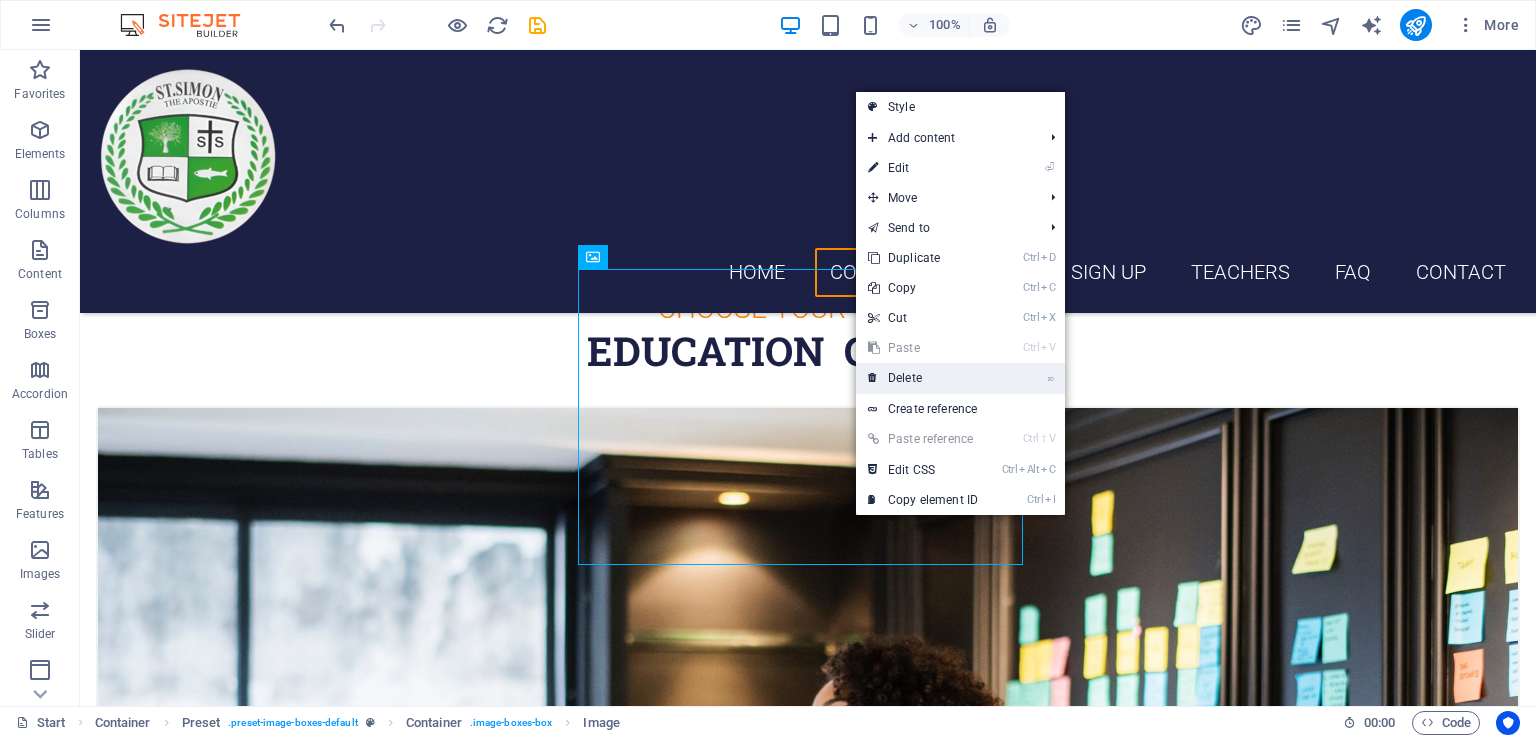 click on "⌦  Delete" at bounding box center (923, 378) 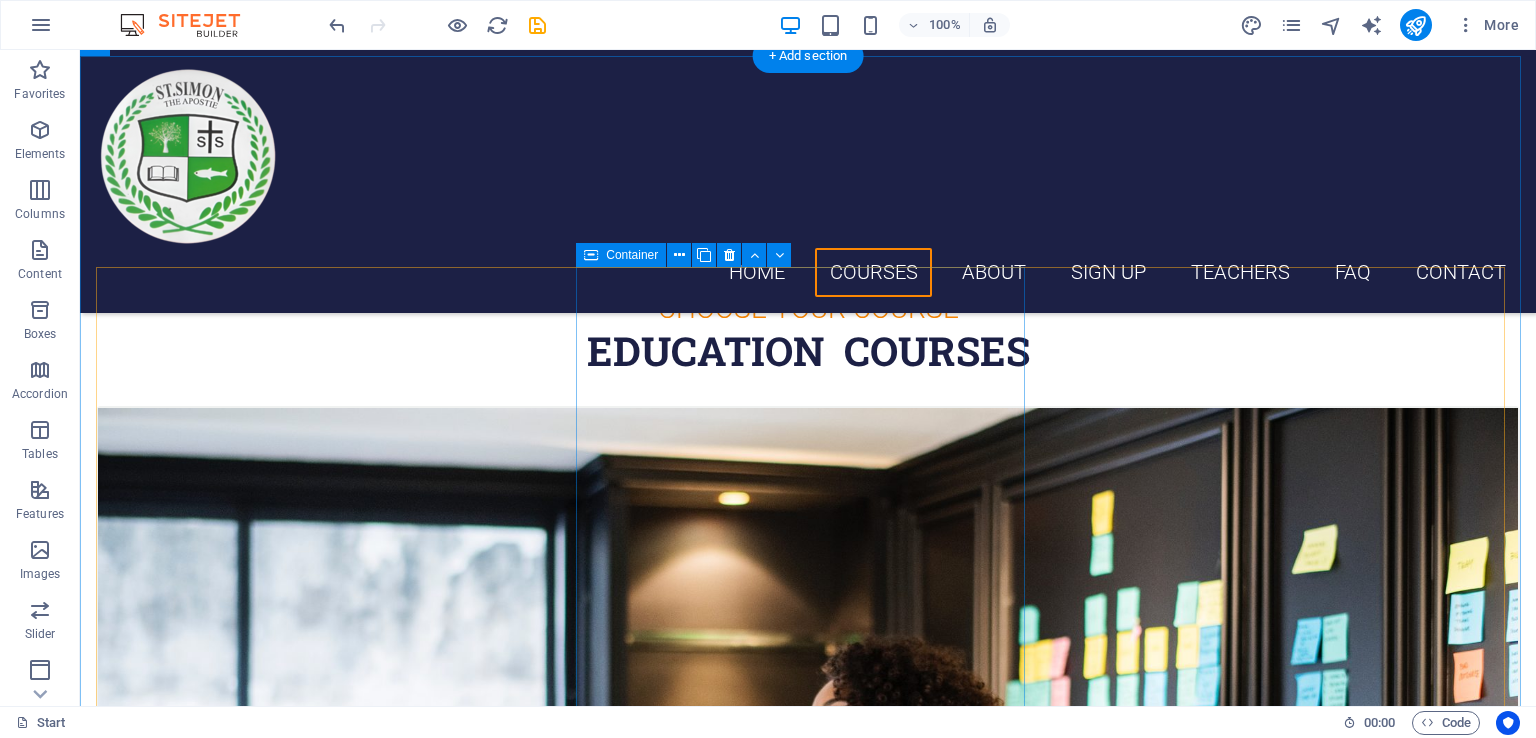 click on "Swedish  12. September 2019  08:00 am - 04:00 pm Lorem ipsum dolor sit amet, consectetur adipisicing elit. Veritatis, dolorem!" at bounding box center [808, 1607] 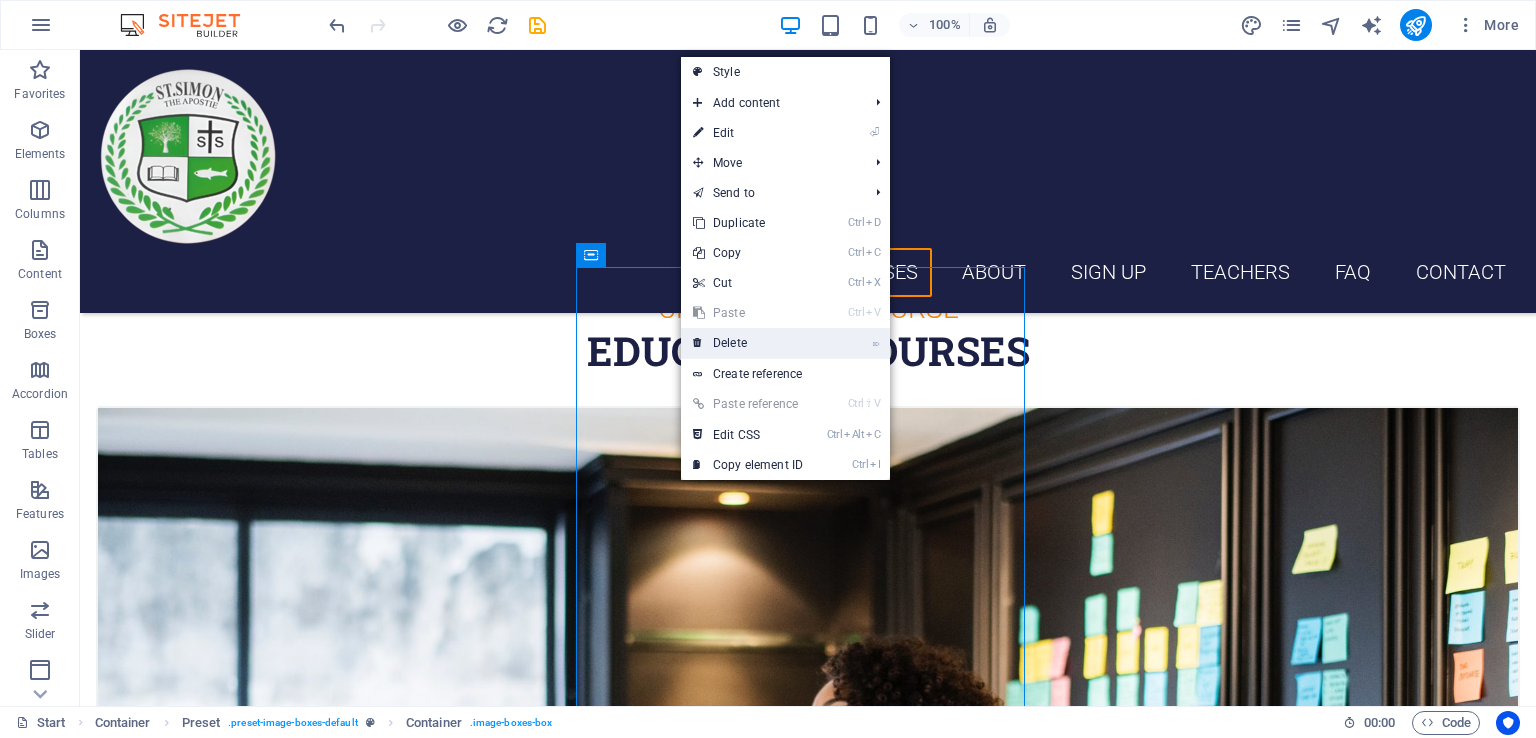 click on "⌦  Delete" at bounding box center (748, 343) 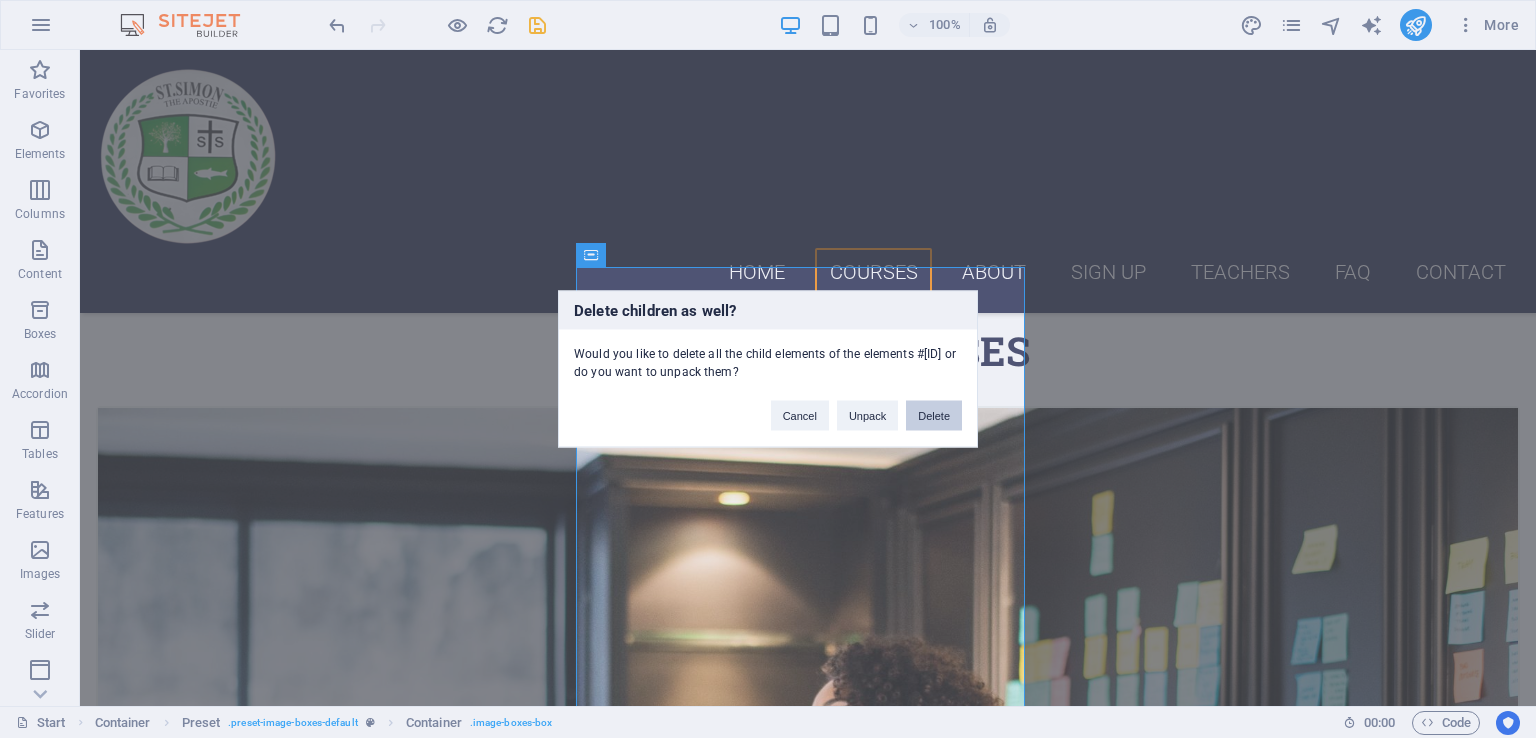 click on "Delete" at bounding box center [934, 416] 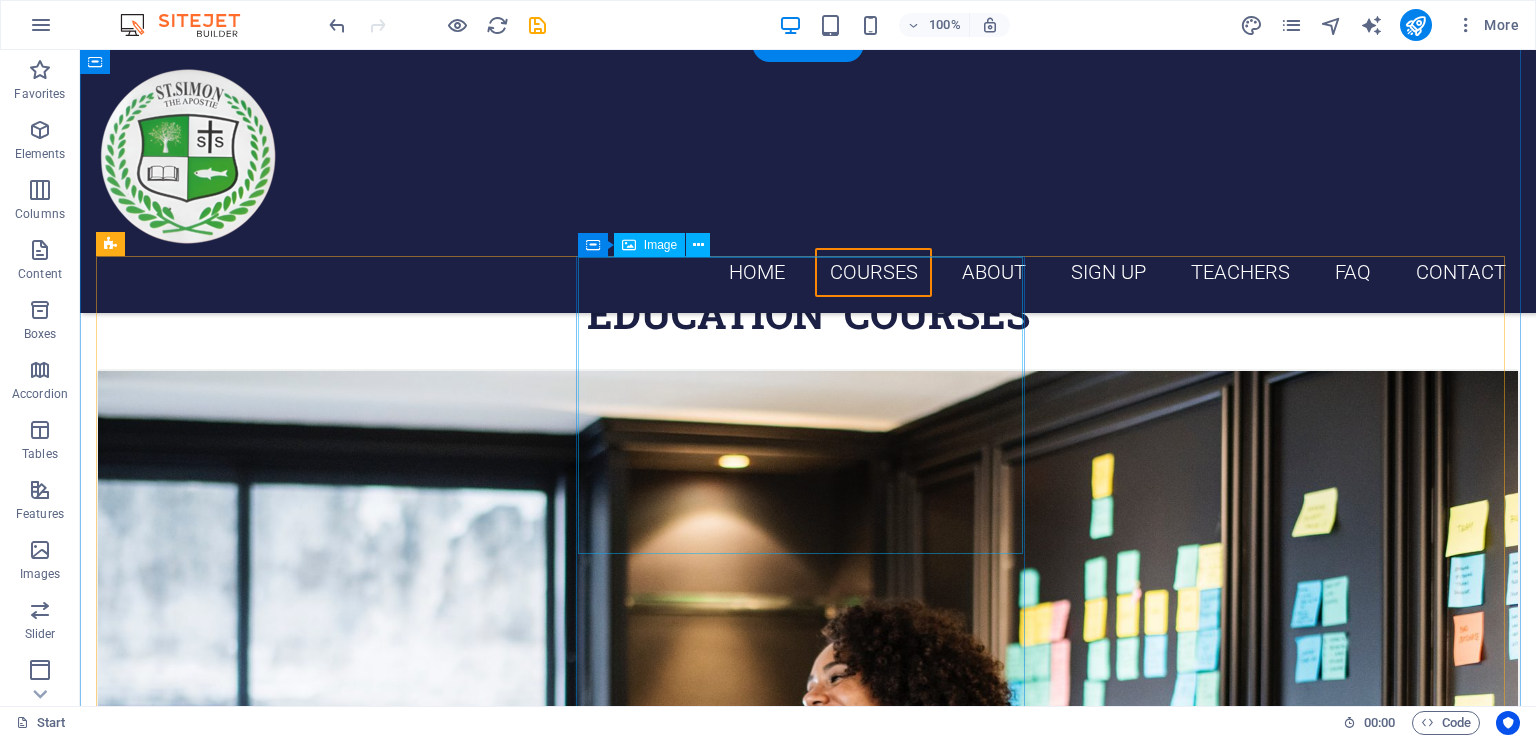 scroll, scrollTop: 700, scrollLeft: 0, axis: vertical 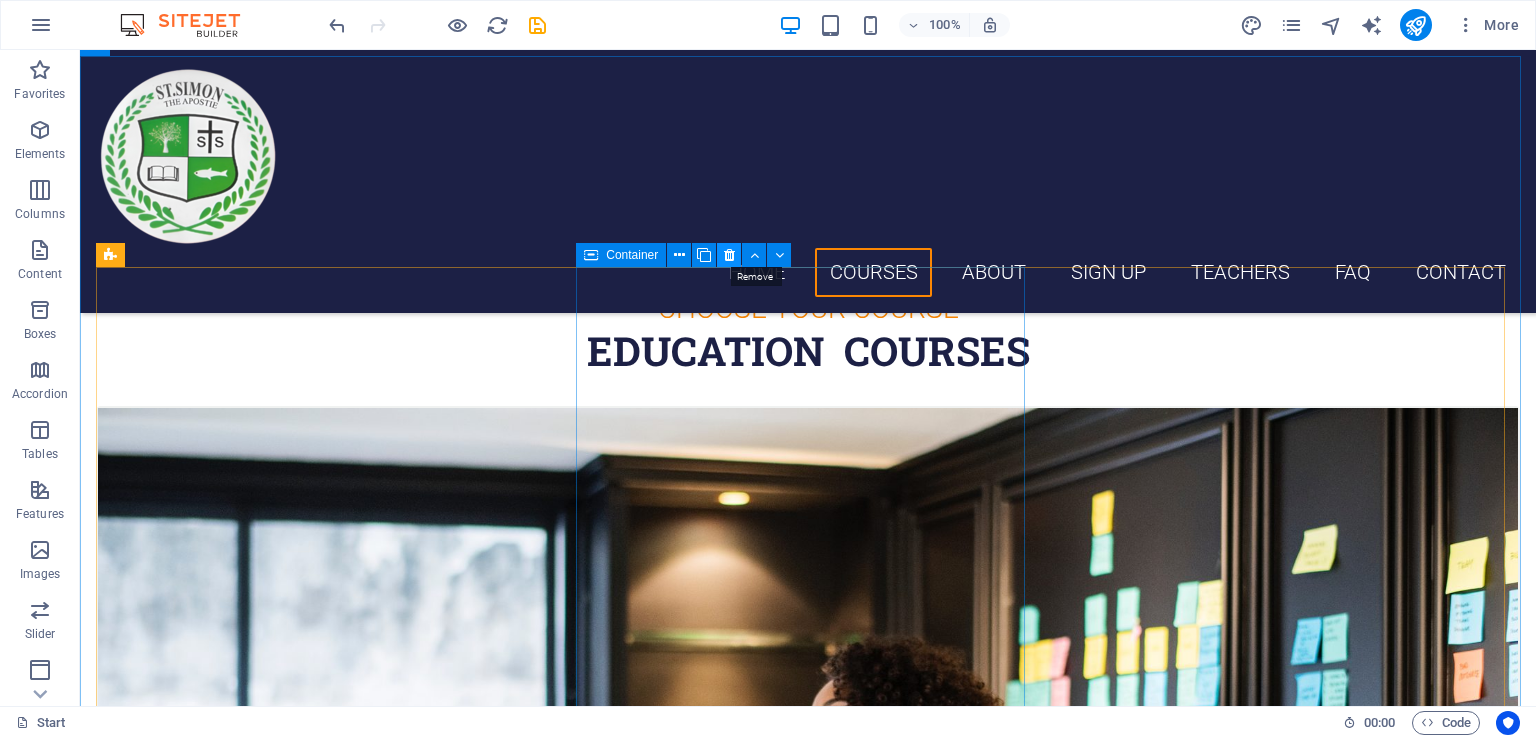 click at bounding box center [729, 255] 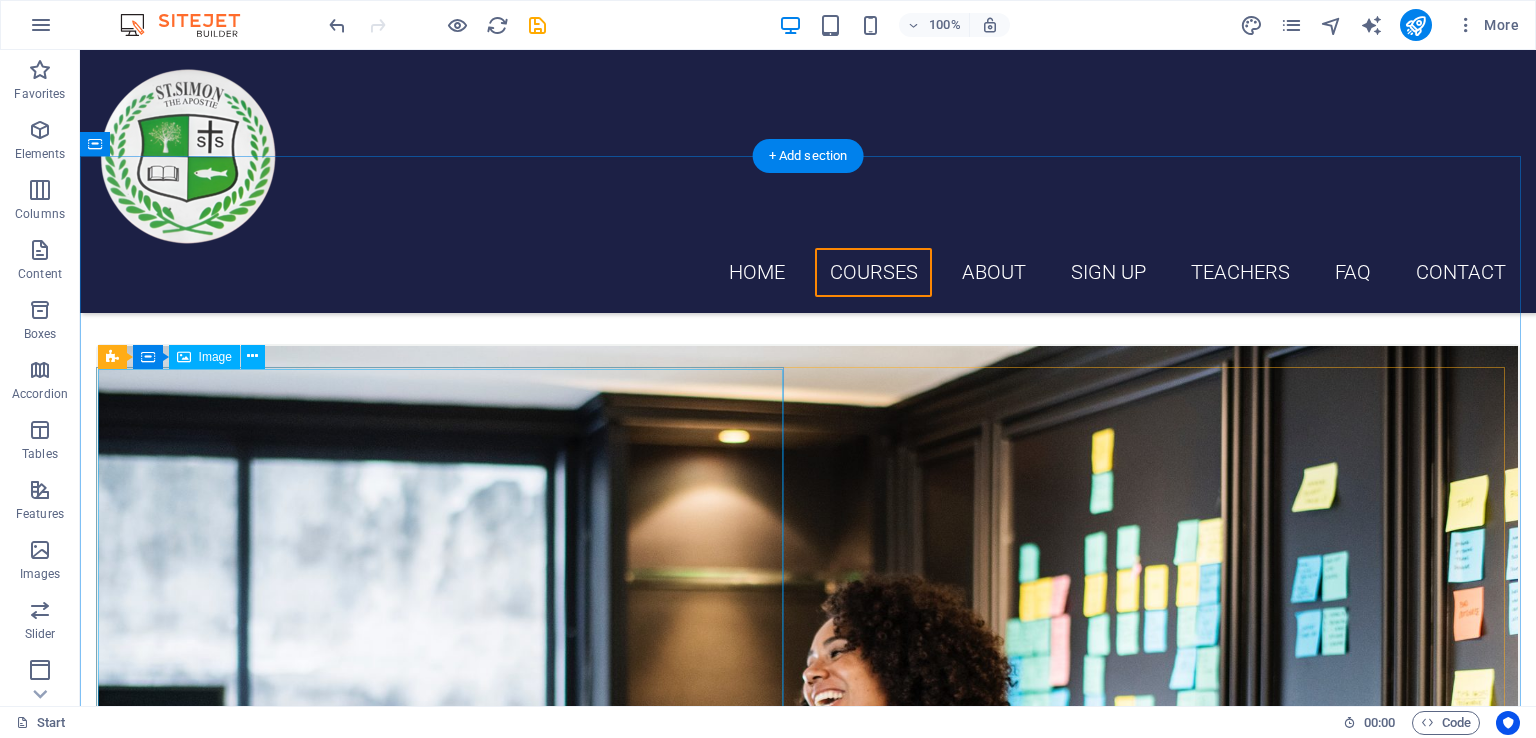 scroll, scrollTop: 900, scrollLeft: 0, axis: vertical 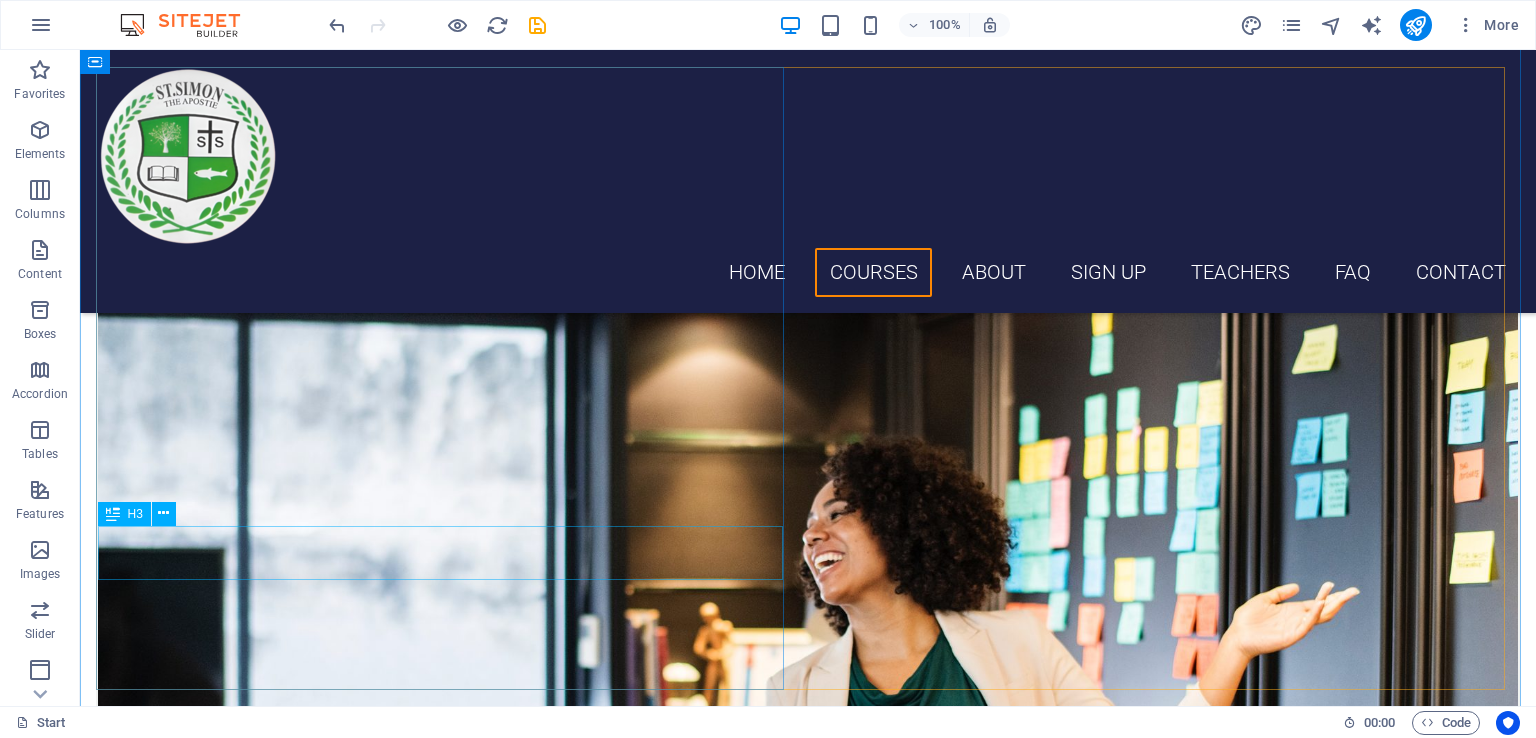 click on "Spanish" at bounding box center [808, 1182] 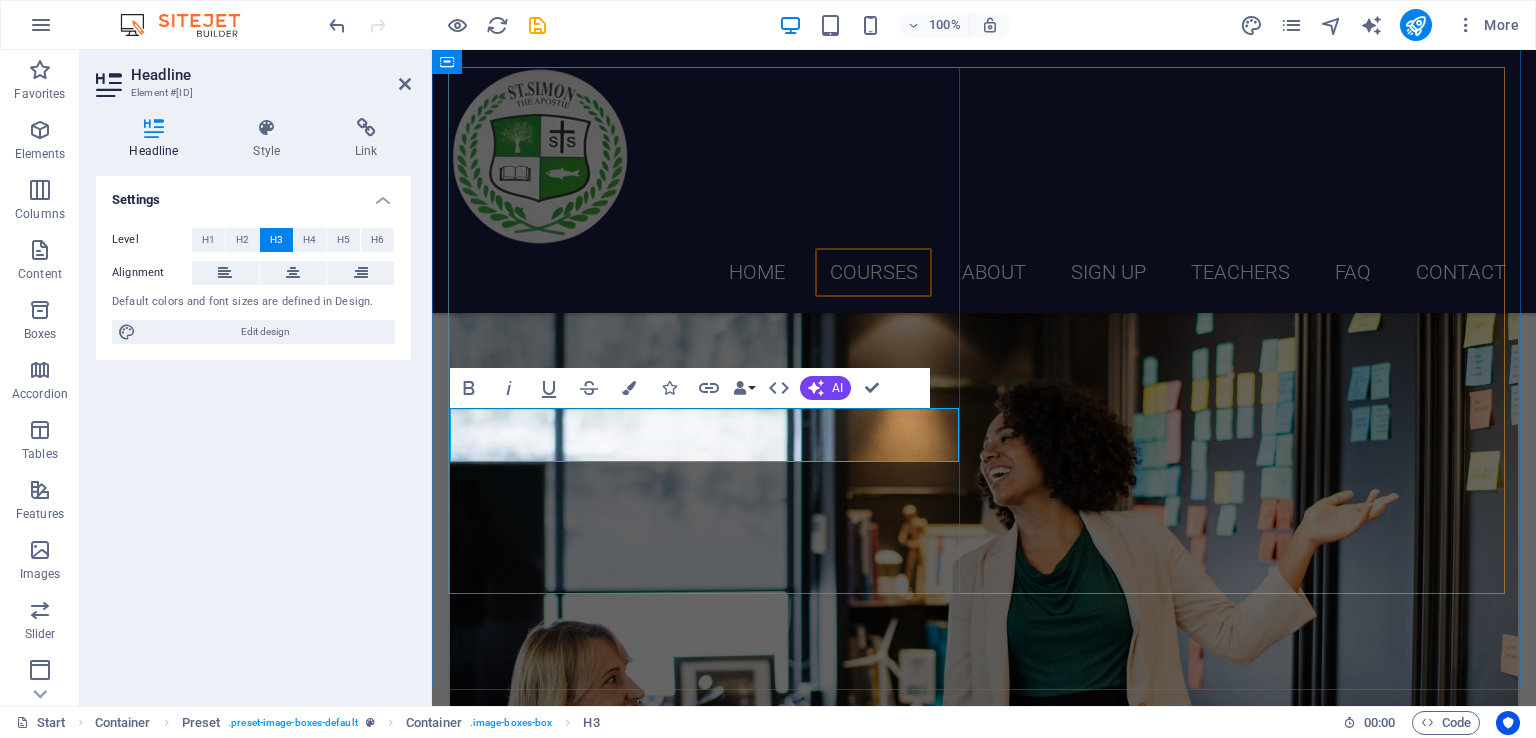 type 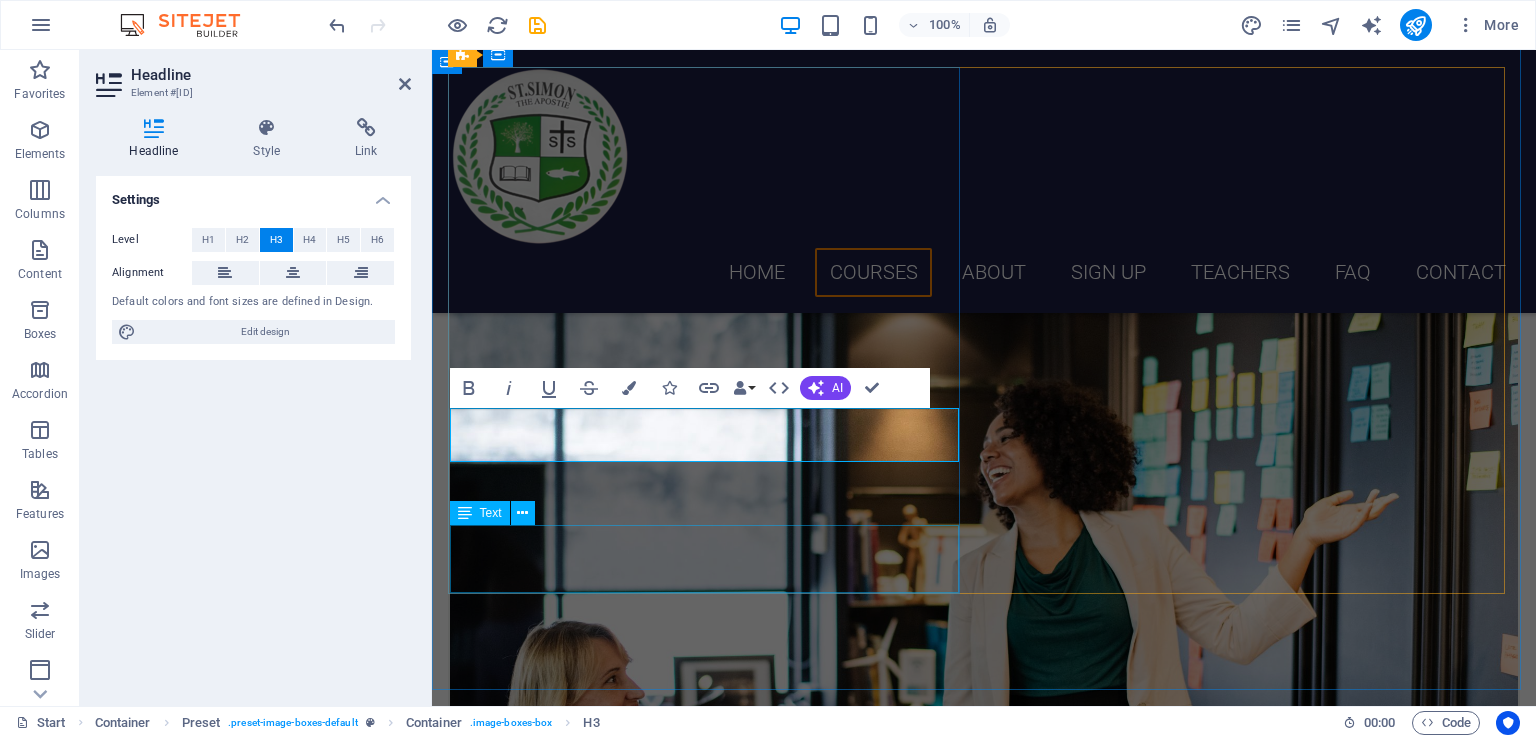 click on "Lorem ipsum dolor sit amet, consectetur adipisicing elit. Veritatis, dolorem!" at bounding box center (984, 1061) 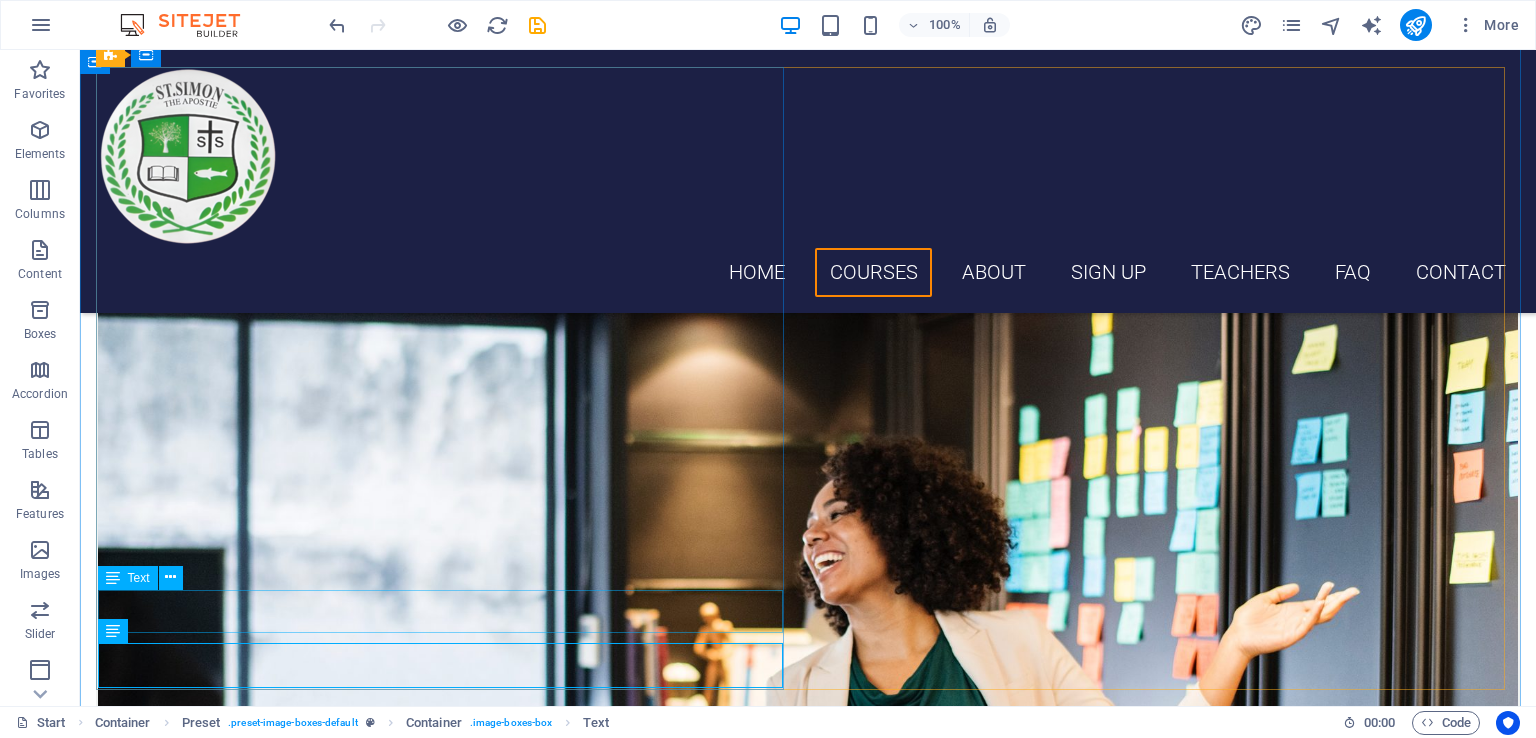 click on "12. September 2019  08:00 am - 04:00 pm" at bounding box center [808, 1240] 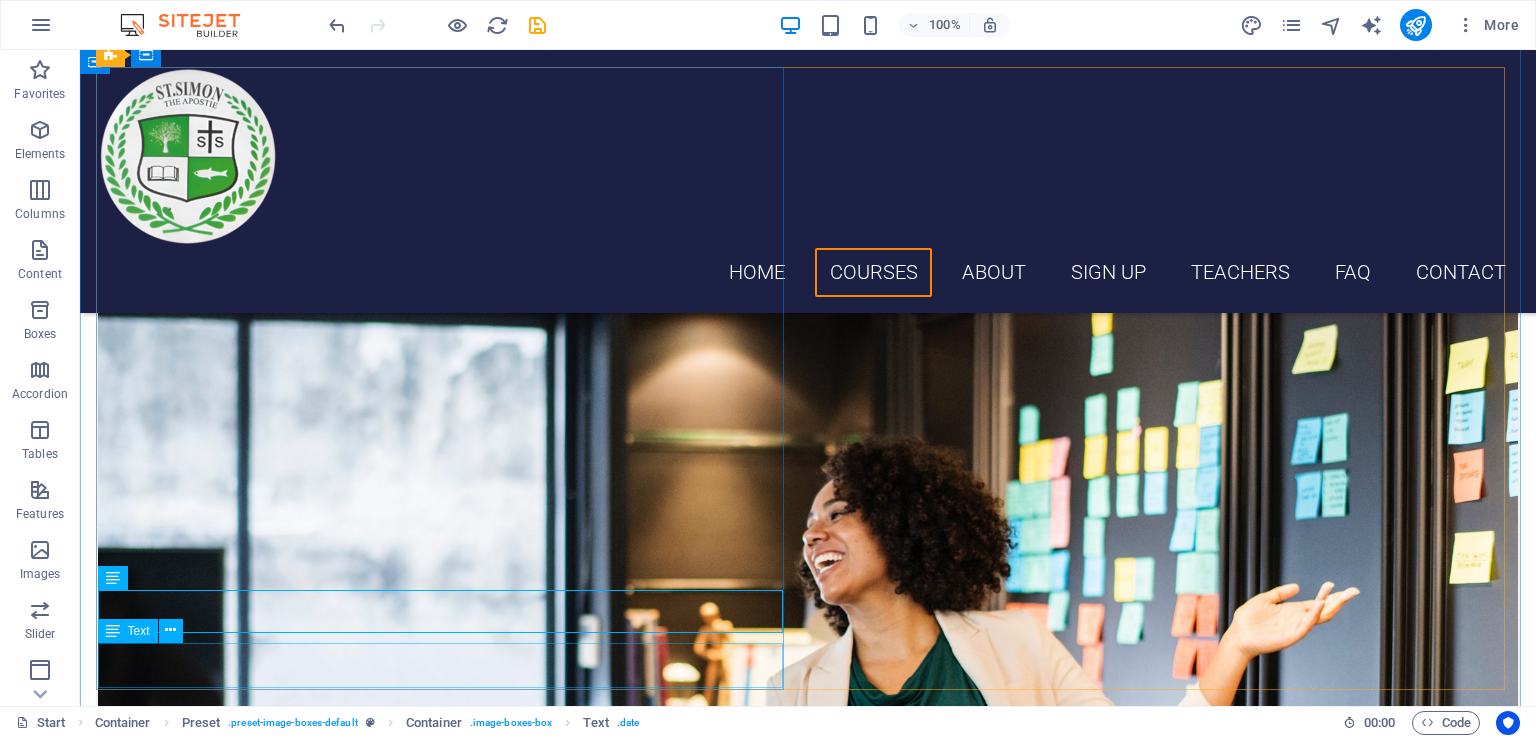 click on "Lorem ipsum dolor sit amet, consectetur adipisicing elit. Veritatis, dolorem!" at bounding box center [808, 1295] 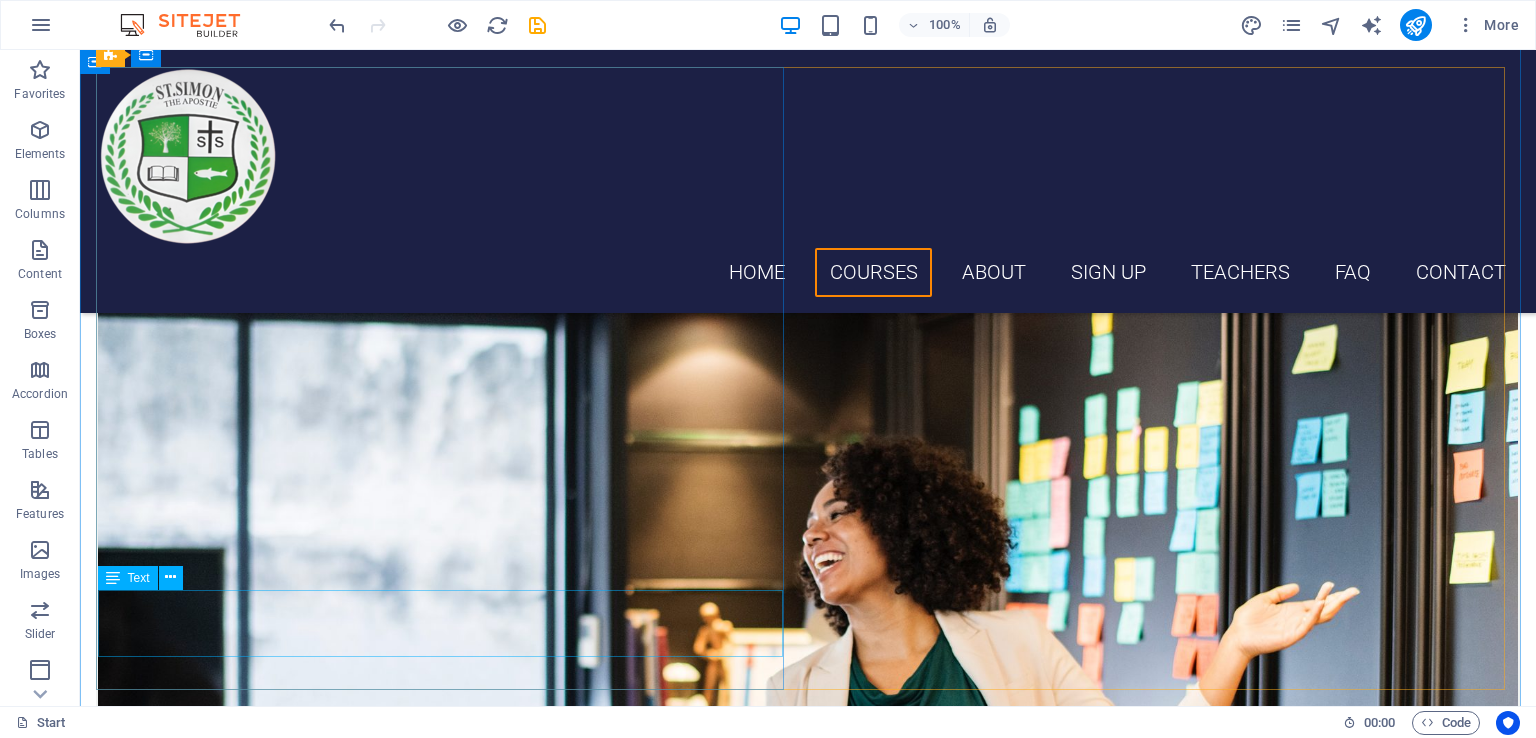 click on "12. September 2019  08:00 am - 04:00 pm" at bounding box center [808, 1252] 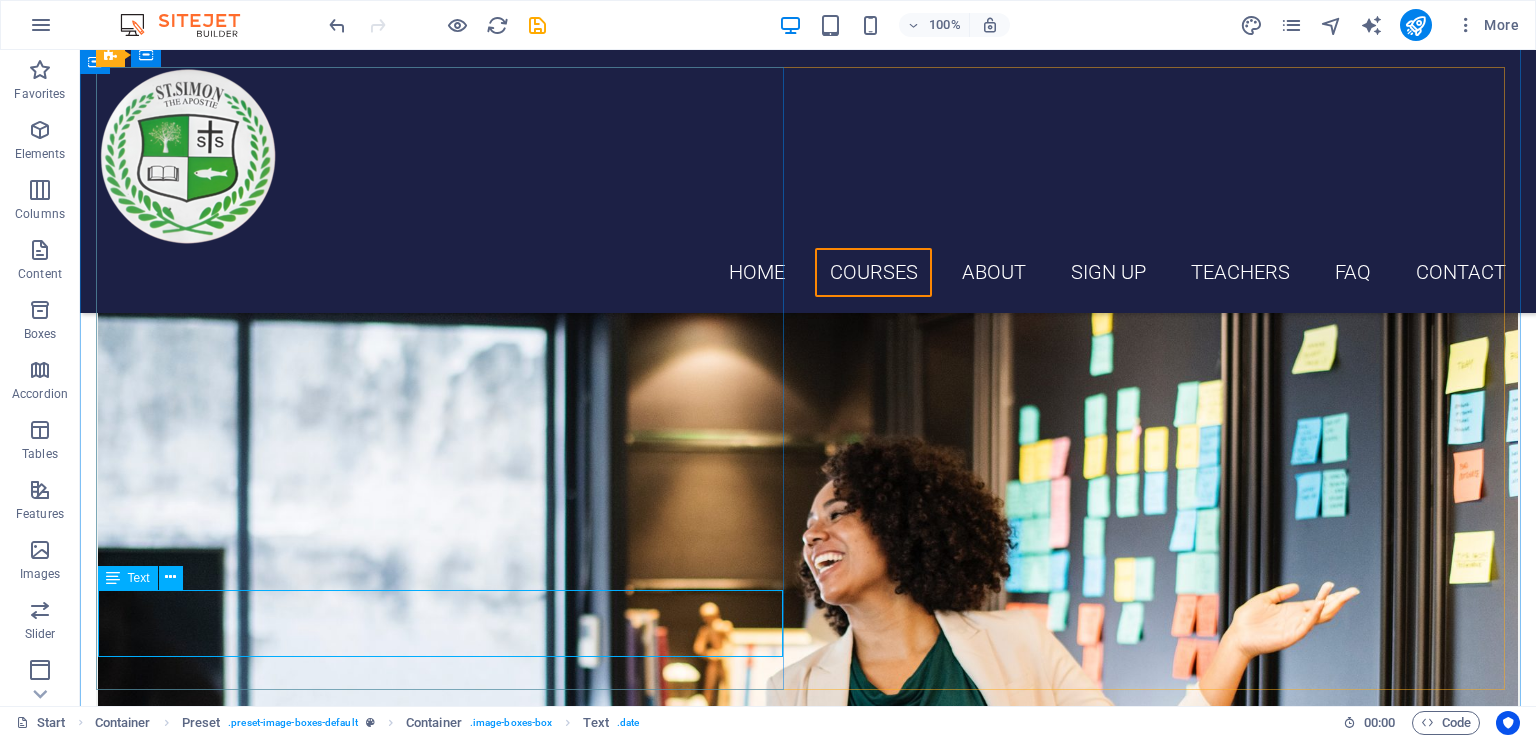 click on "Text" at bounding box center (139, 578) 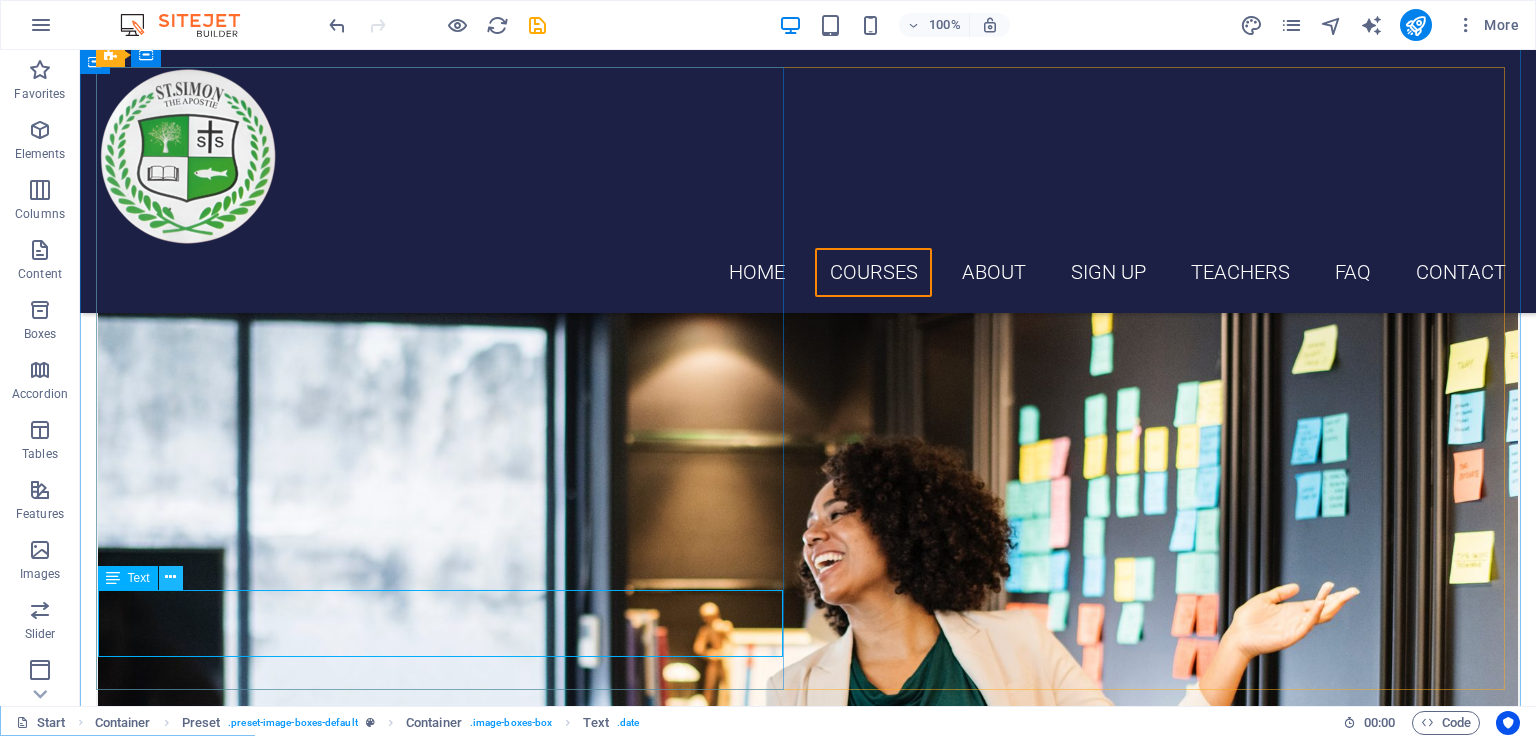 click at bounding box center (171, 578) 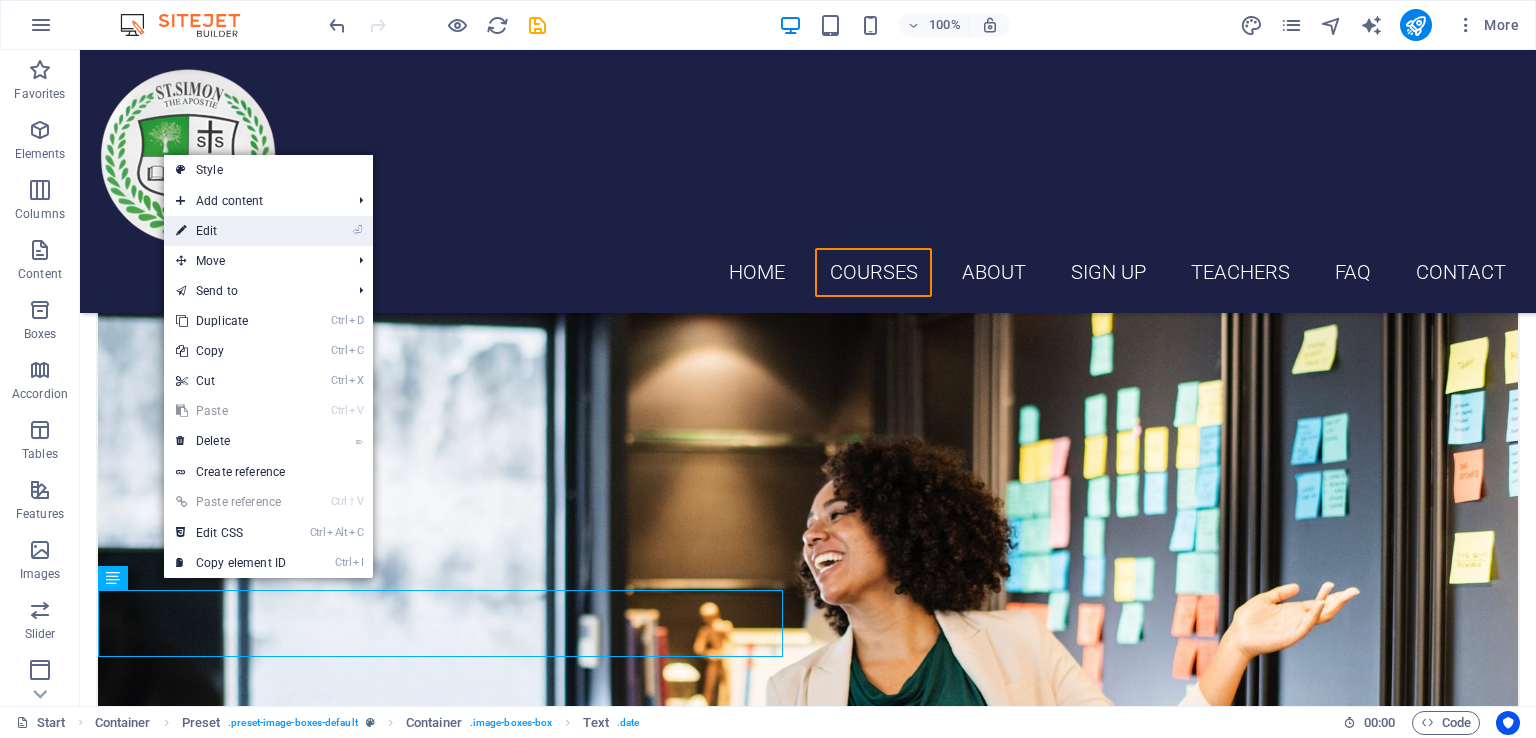 click on "⏎  Edit" at bounding box center [231, 231] 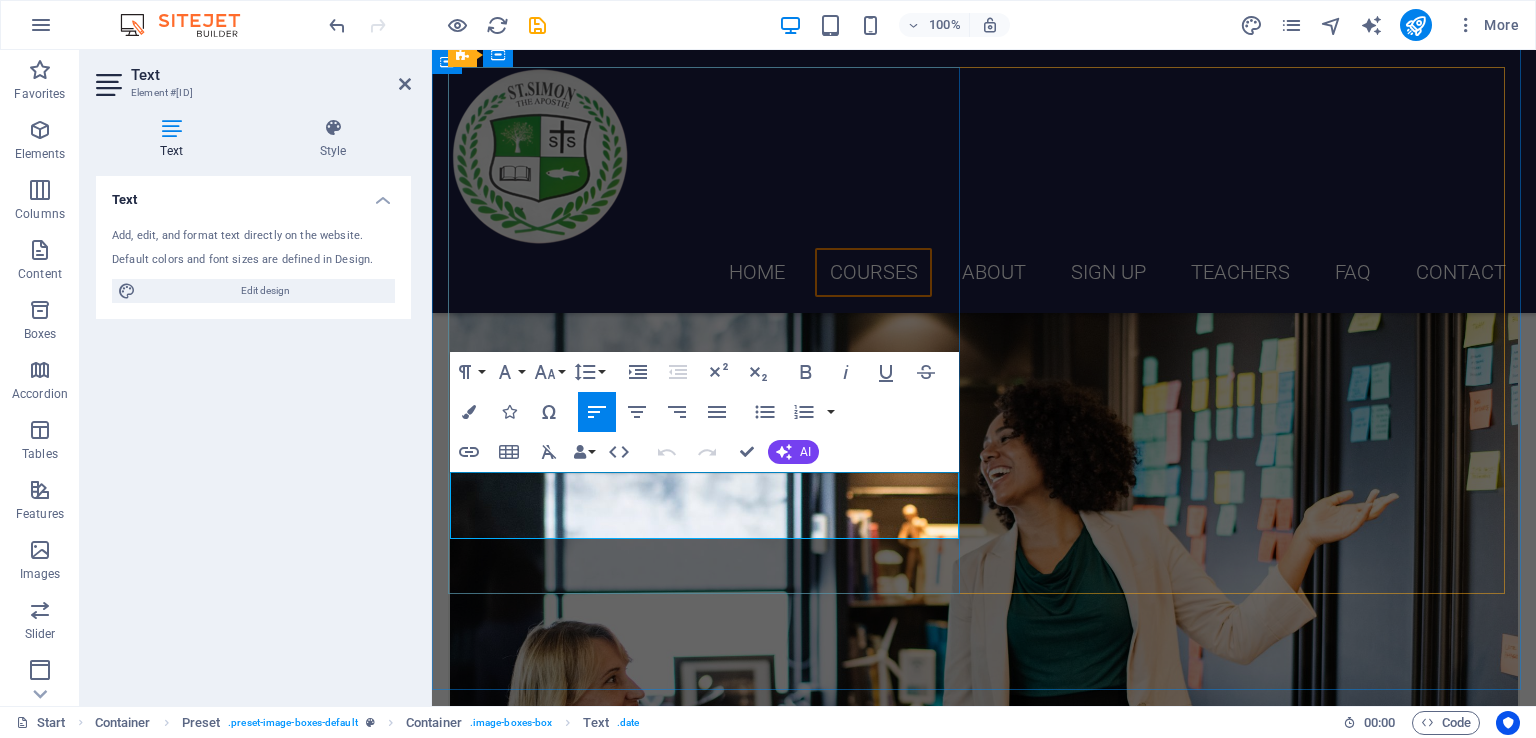 click on "08:00 am - 04:00 pm" at bounding box center (984, 1017) 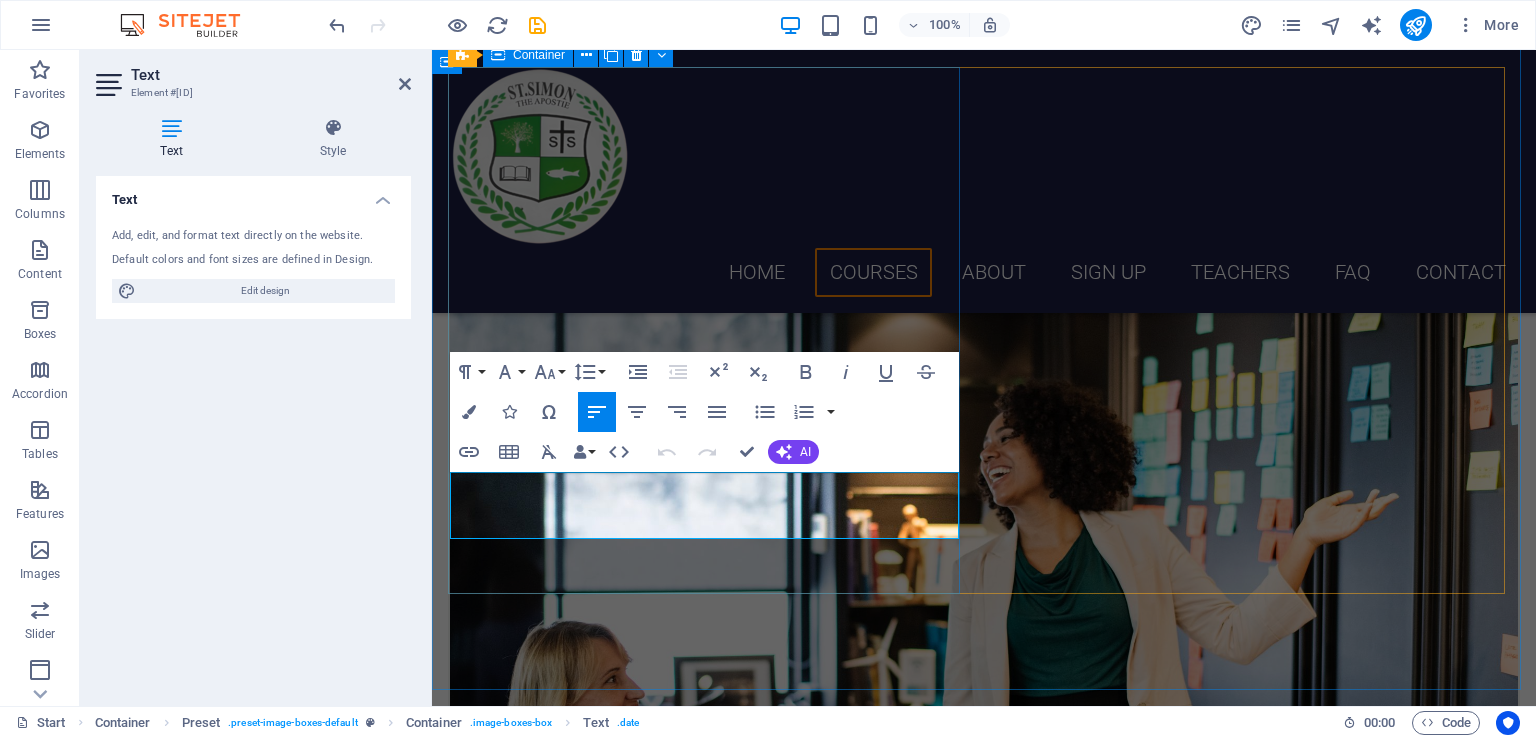 type 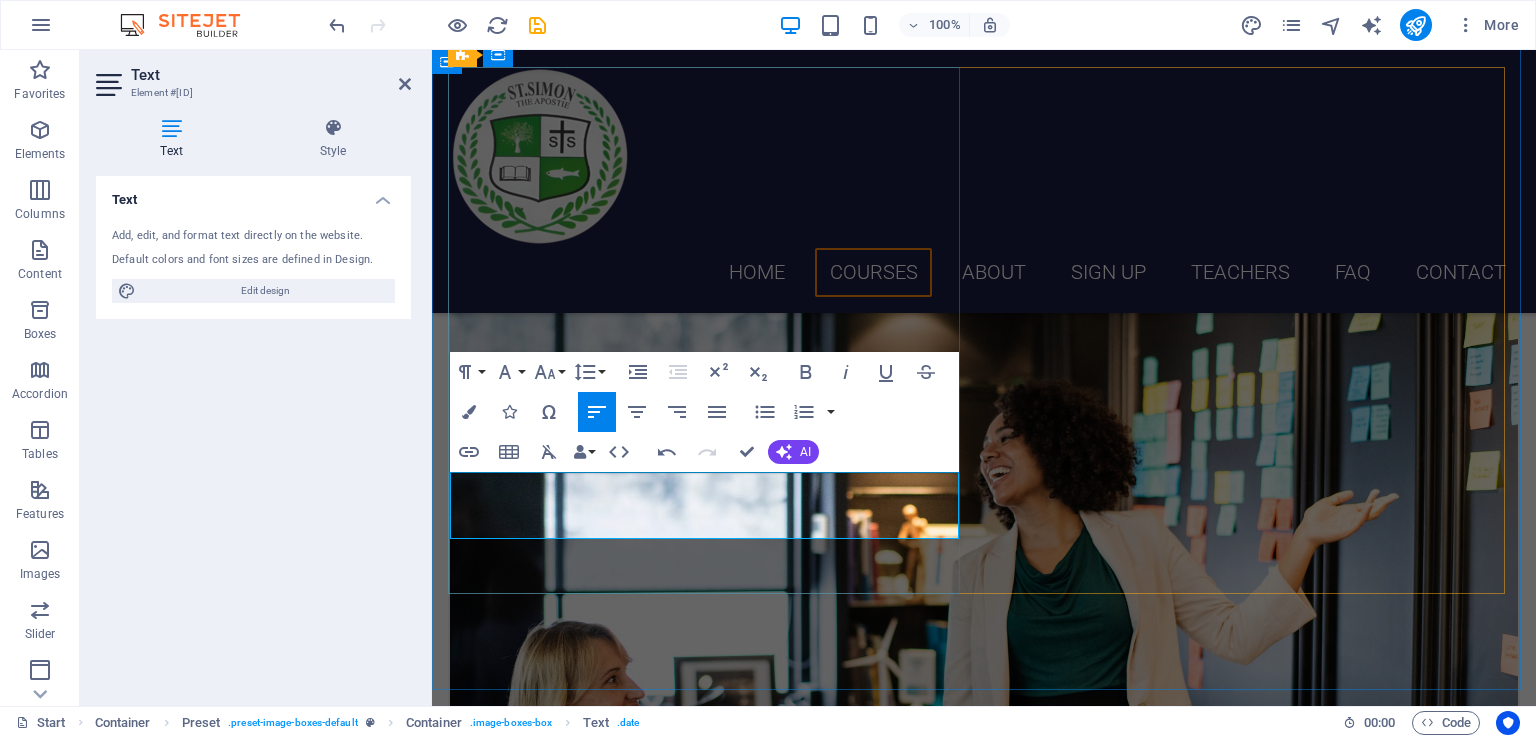 click on "12. September 2019DDURATION 2 YEARS" at bounding box center (984, 995) 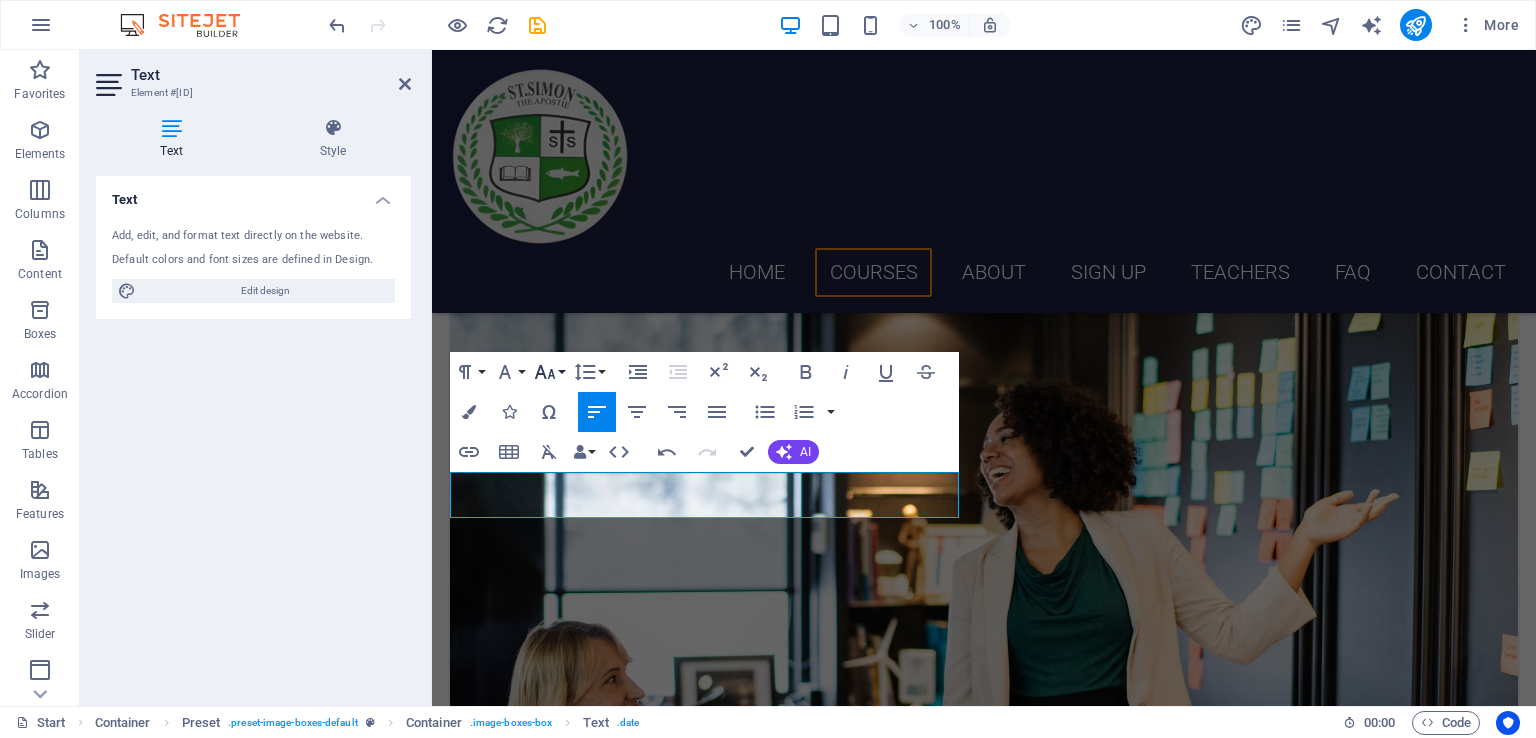 click 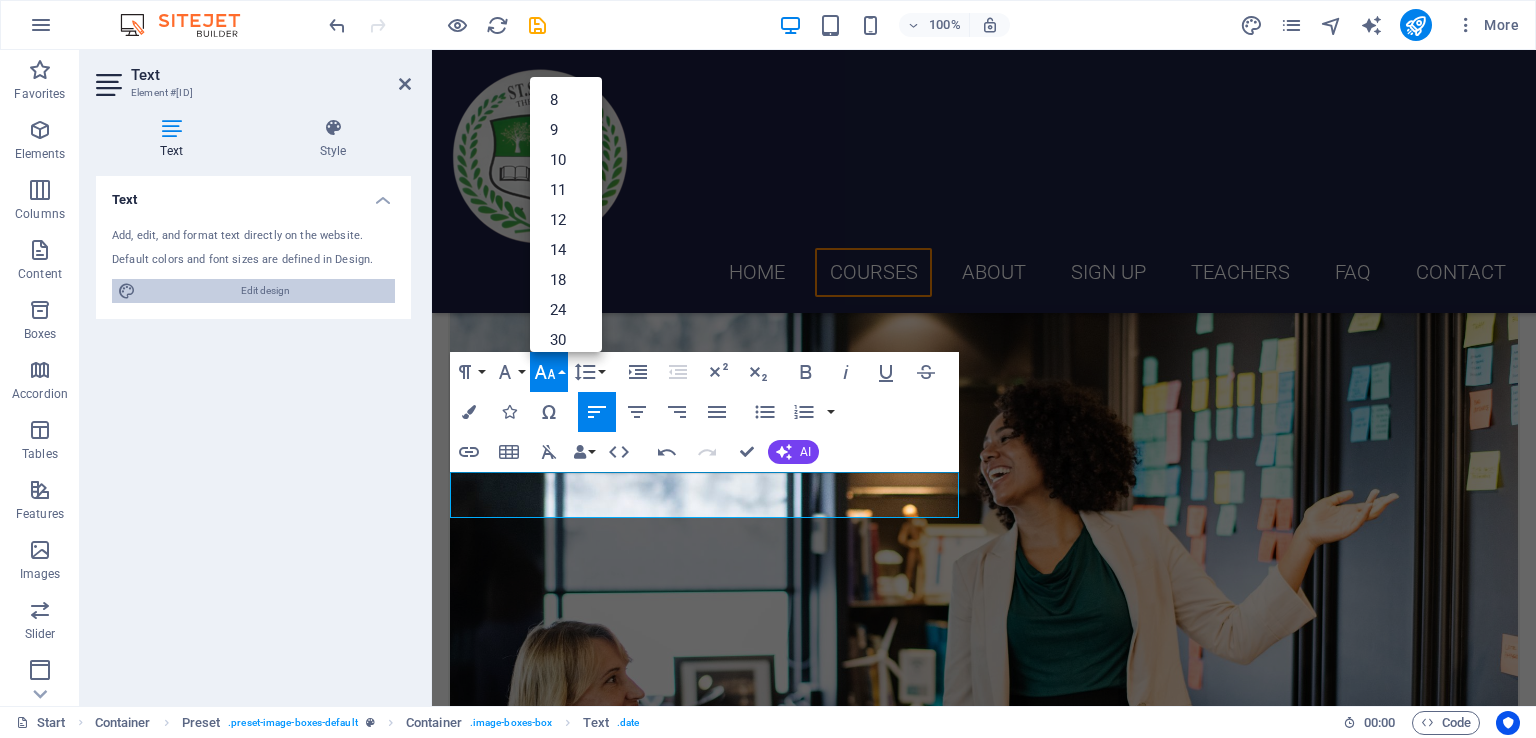 click on "Edit design" at bounding box center [265, 291] 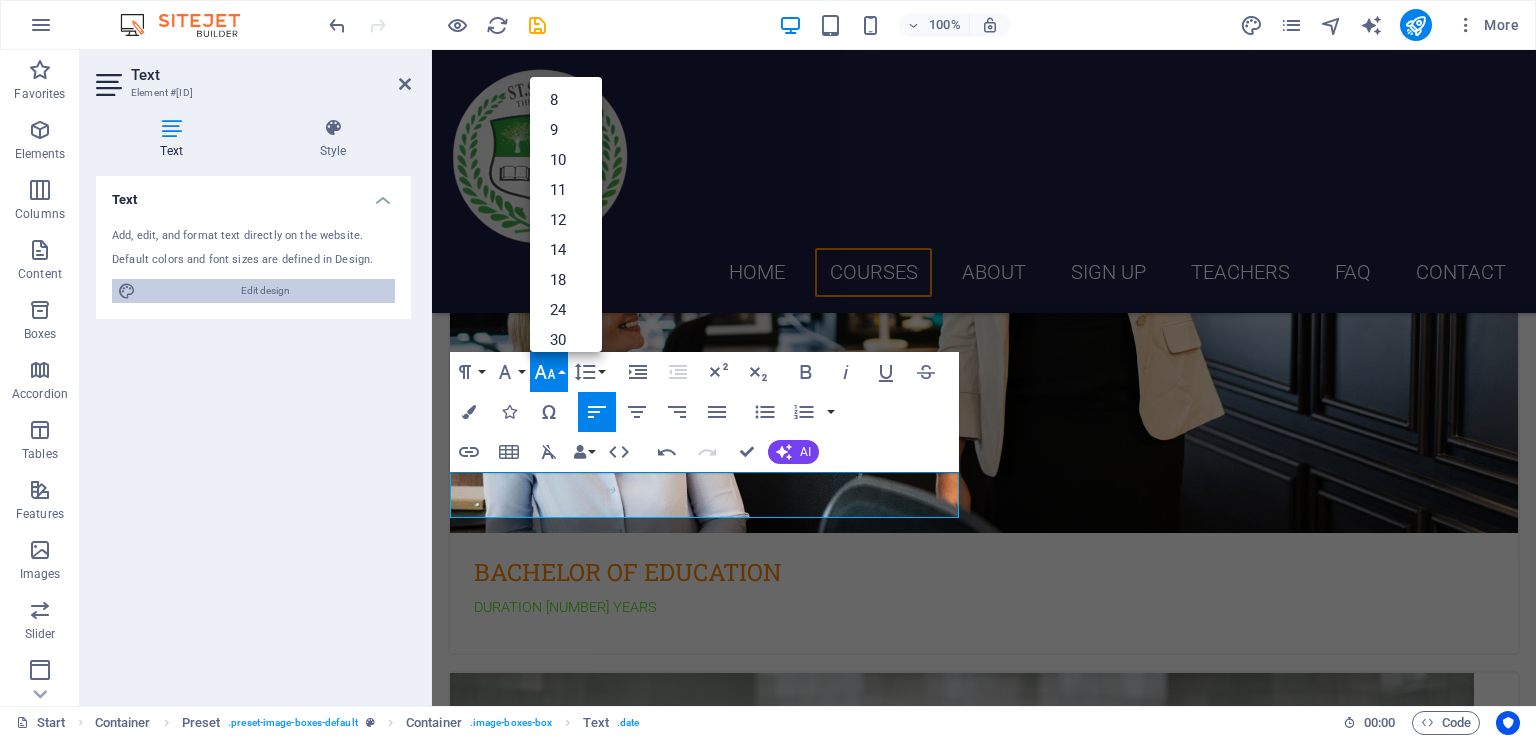 select on "px" 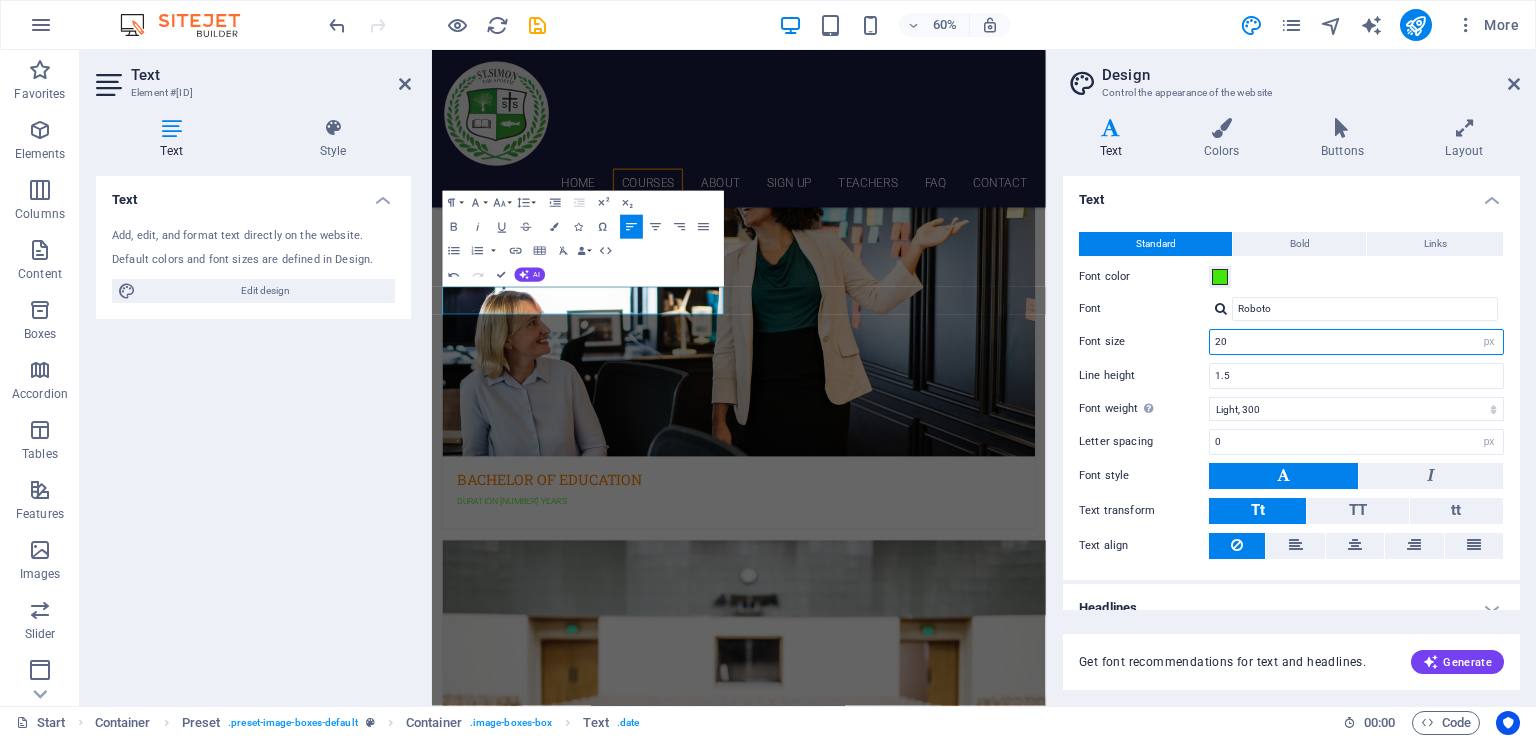drag, startPoint x: 1276, startPoint y: 343, endPoint x: 1184, endPoint y: 343, distance: 92 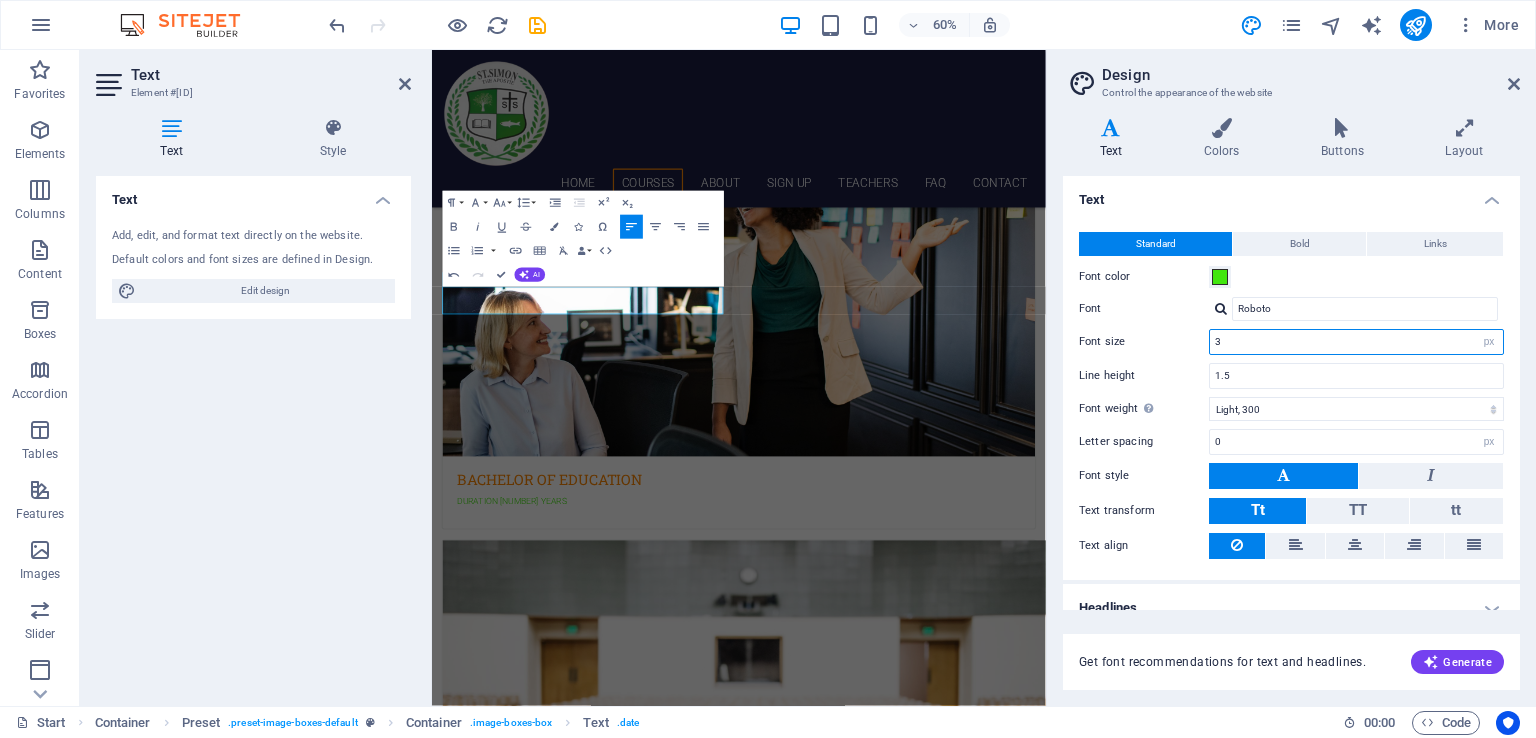 type on "30" 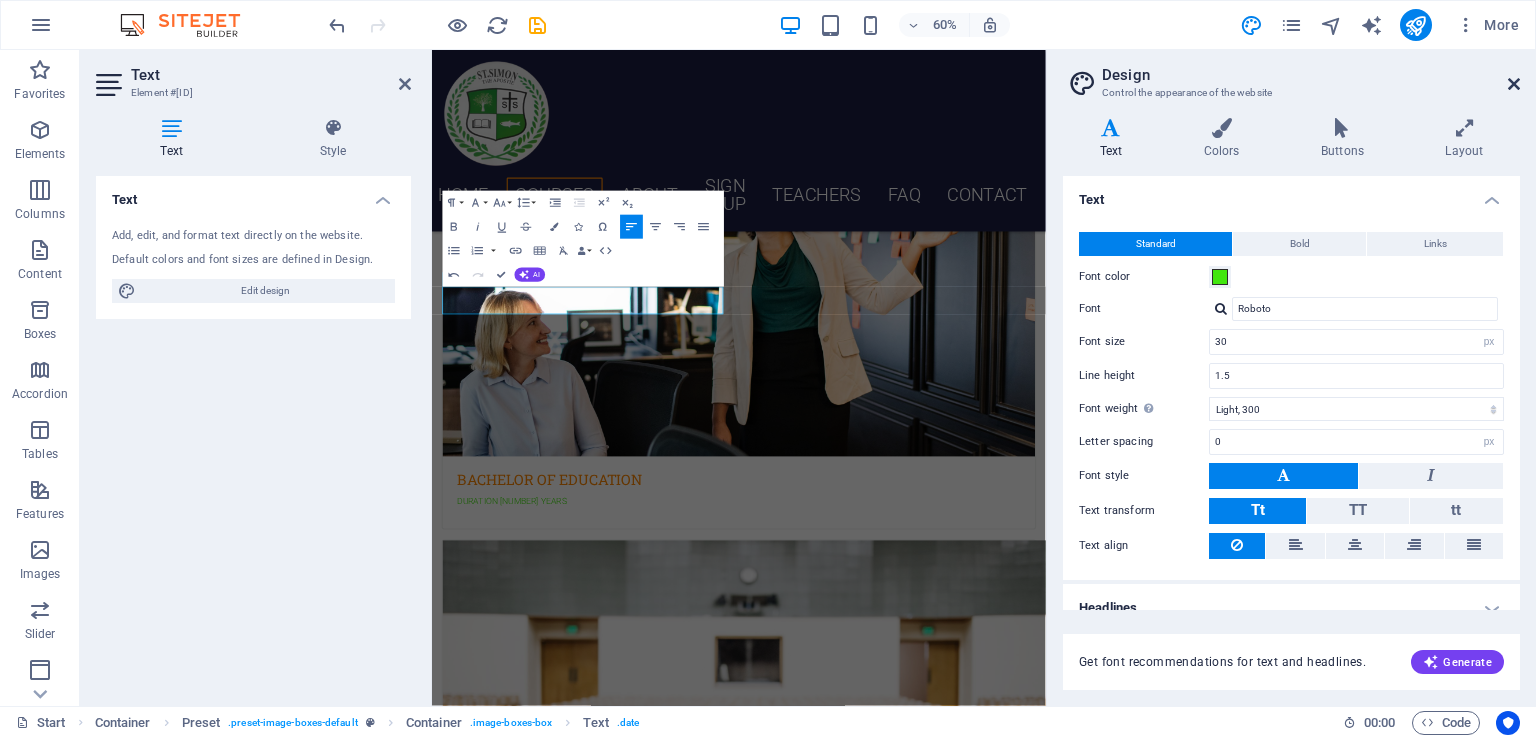 click at bounding box center [1514, 84] 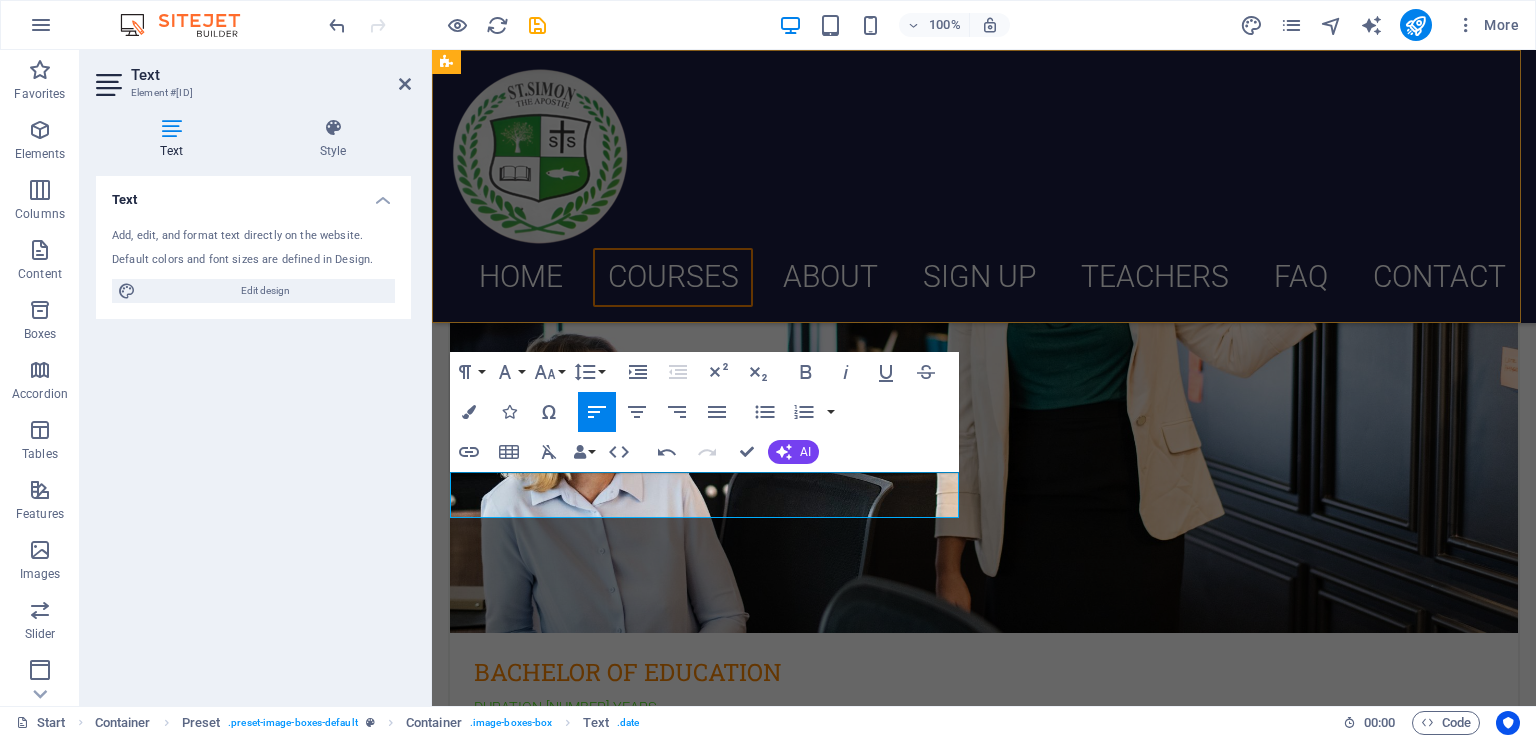 scroll, scrollTop: 1024, scrollLeft: 0, axis: vertical 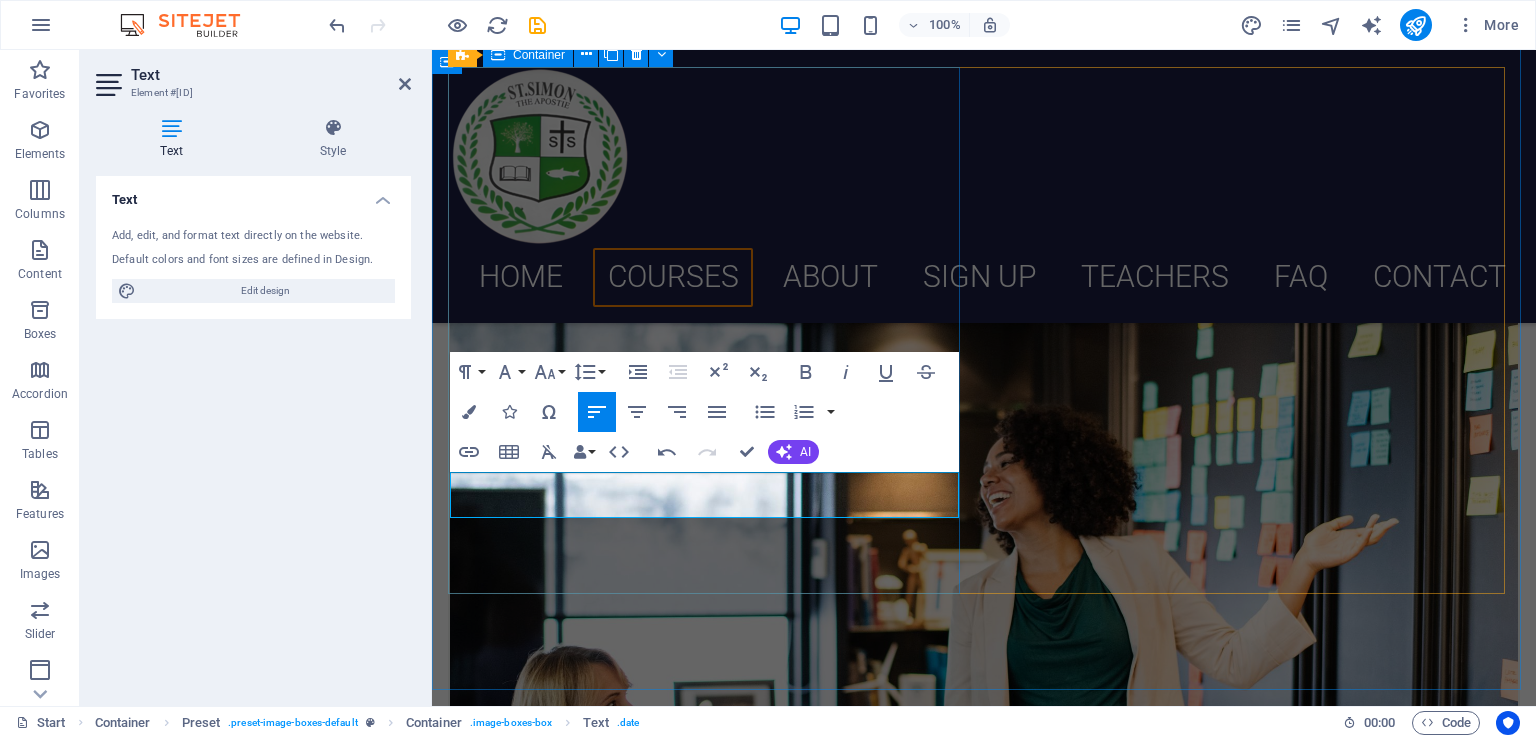 click on "BACHELOR OF EDUCATION  DURATION 2 YEARS" at bounding box center (984, 649) 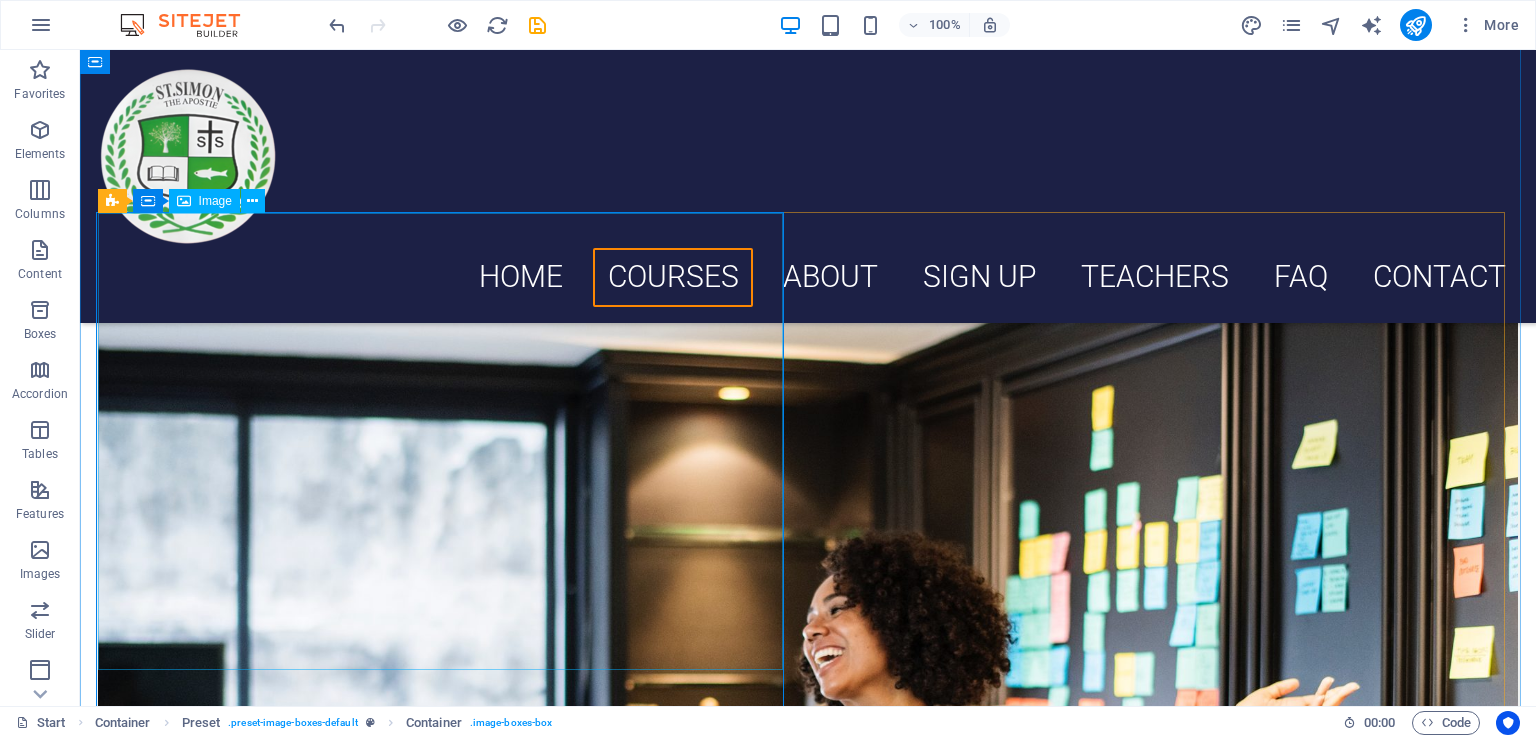 scroll, scrollTop: 765, scrollLeft: 0, axis: vertical 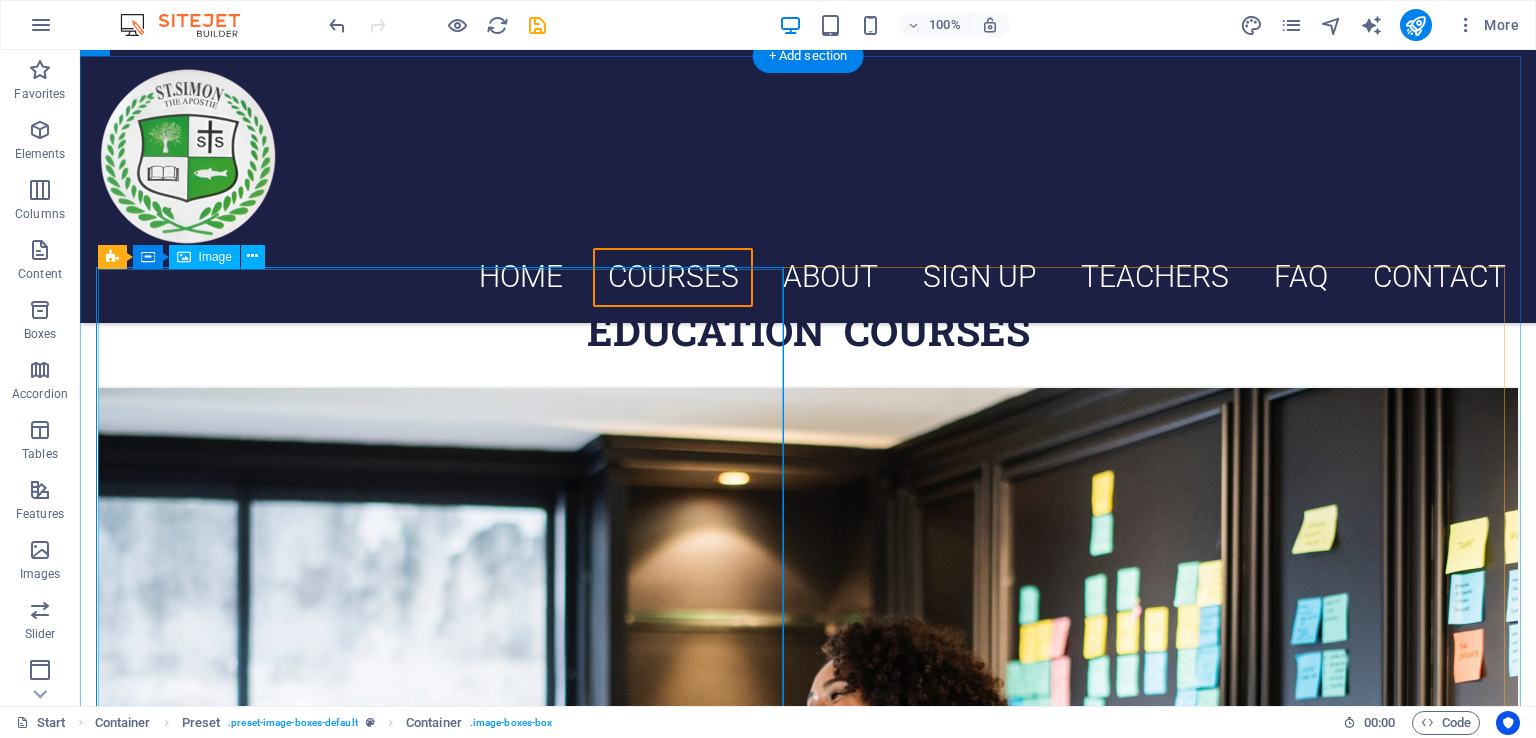 click at bounding box center (808, 861) 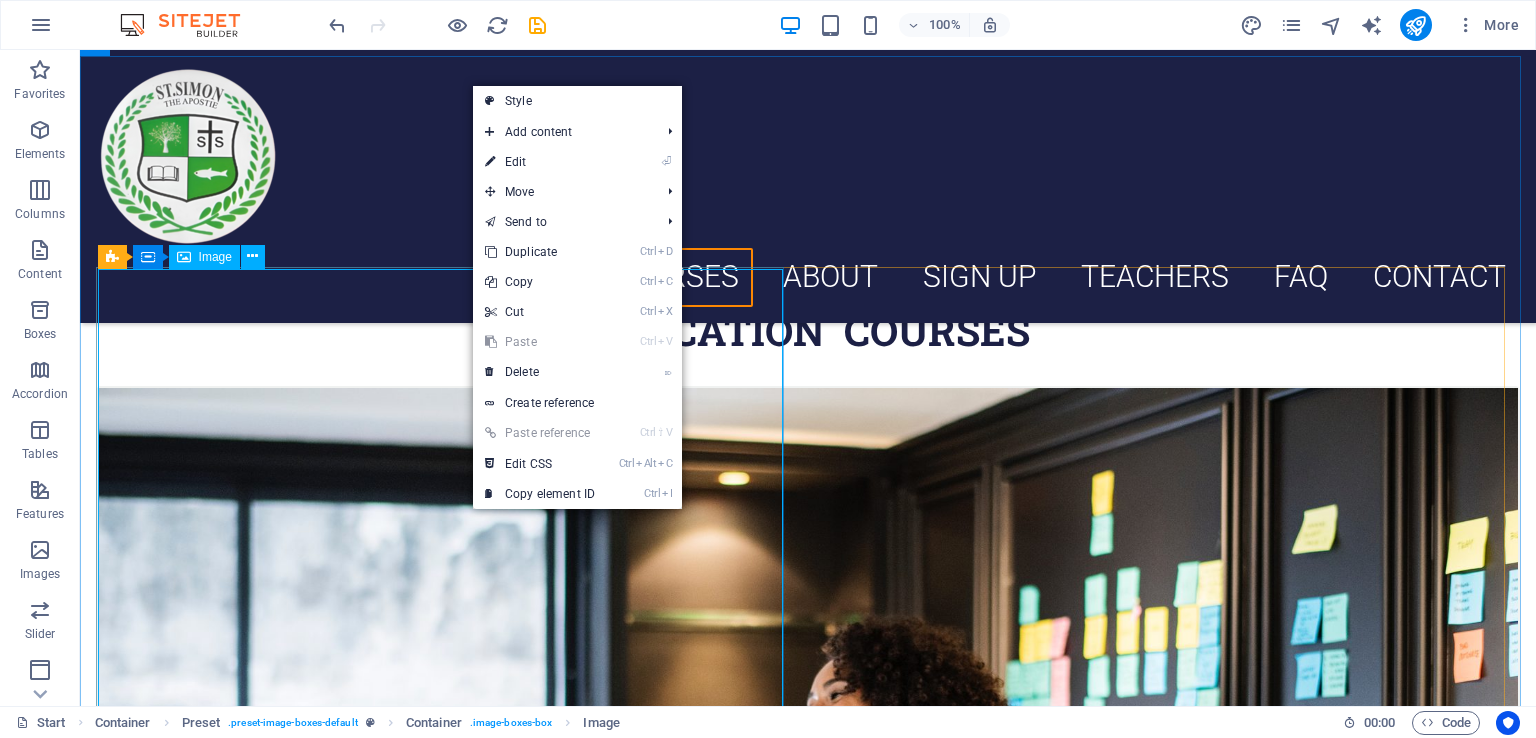 click at bounding box center [184, 257] 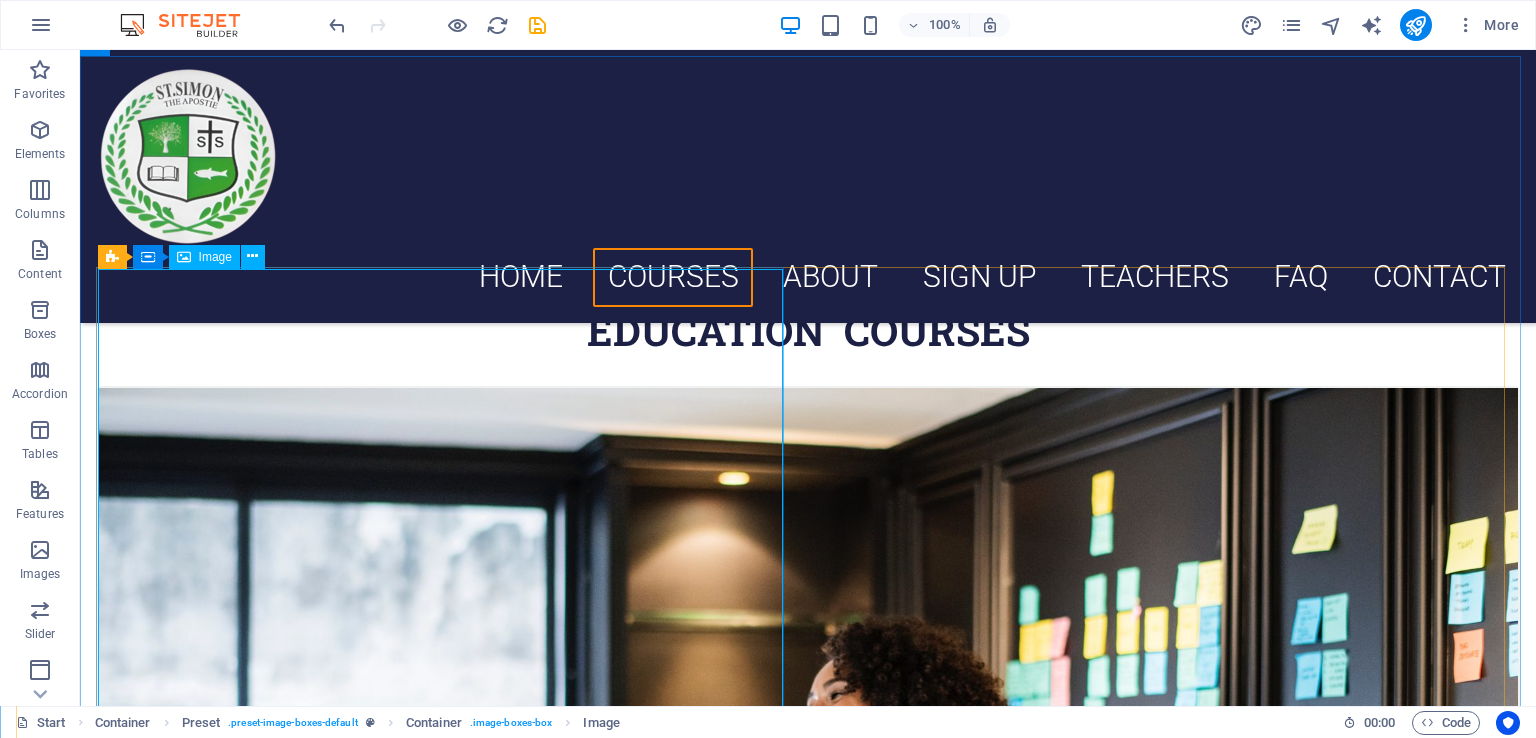 click on "Image" at bounding box center [204, 257] 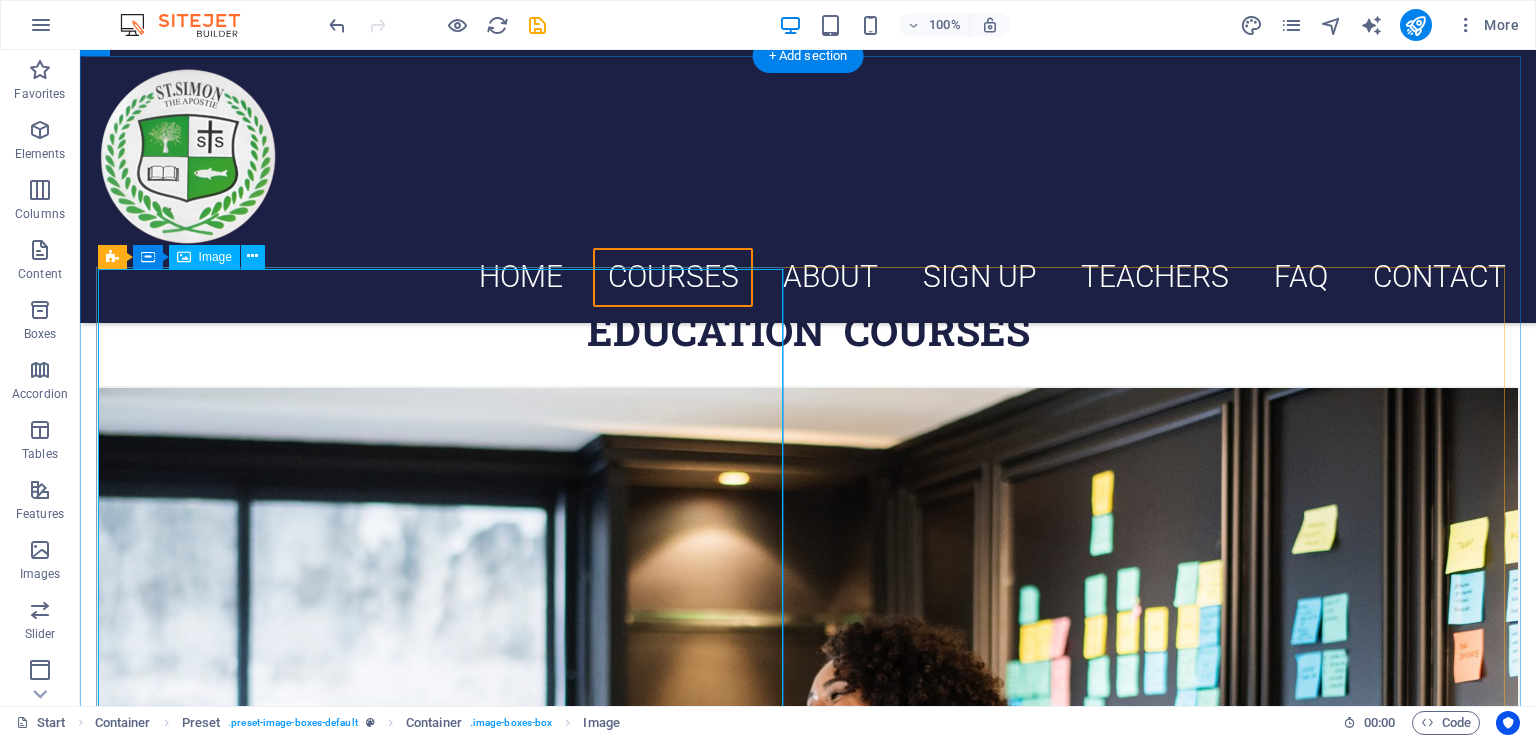 click at bounding box center (808, 861) 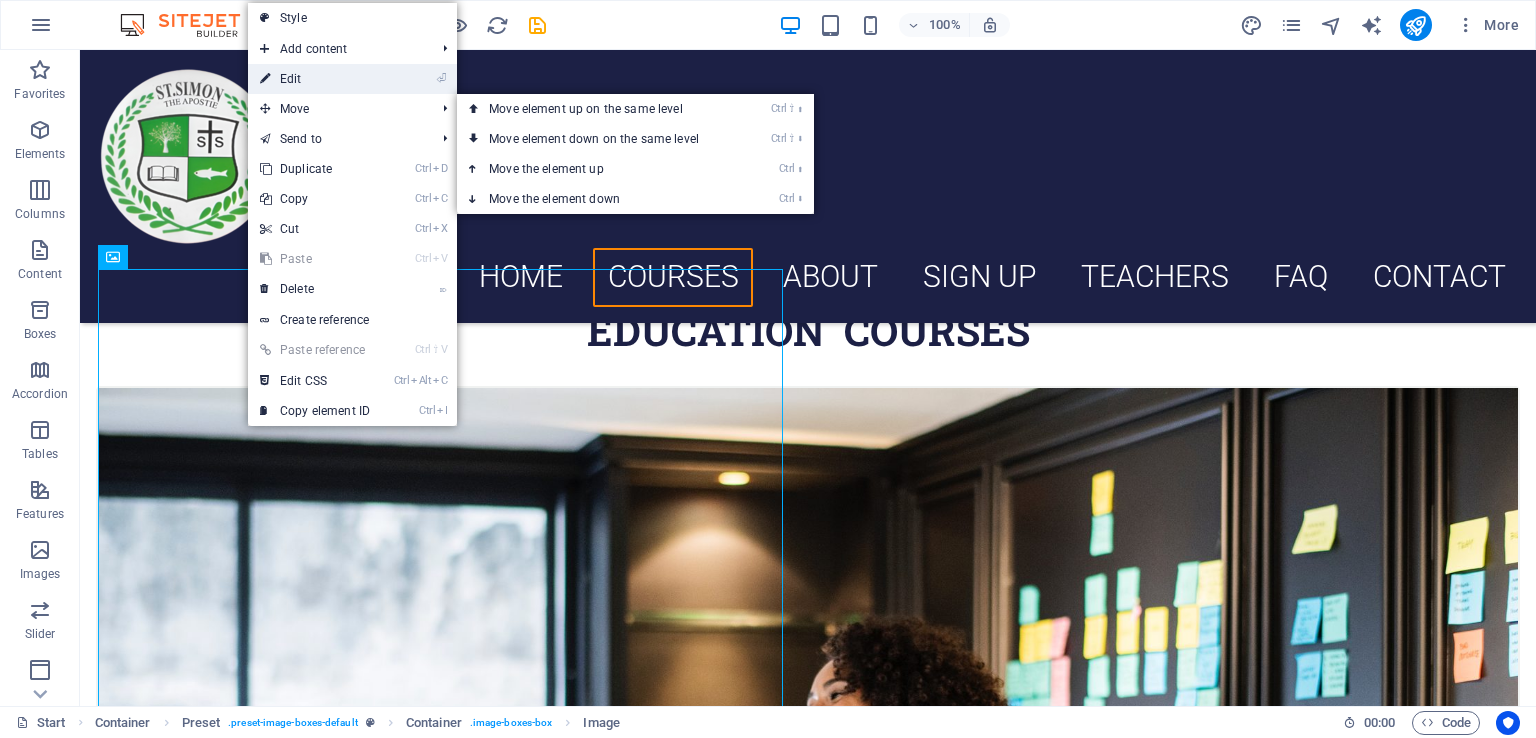 click on "⏎  Edit" at bounding box center (315, 79) 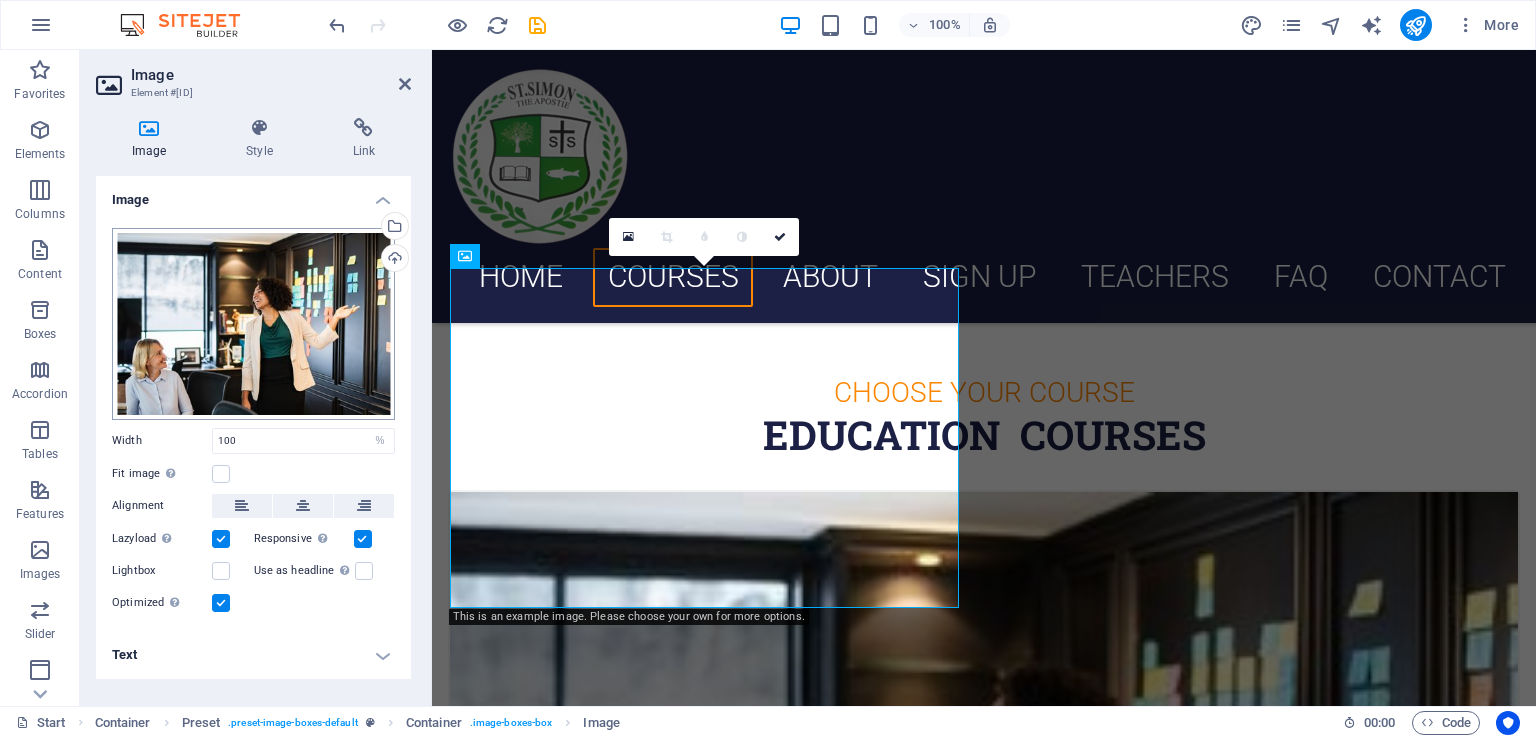 scroll, scrollTop: 824, scrollLeft: 0, axis: vertical 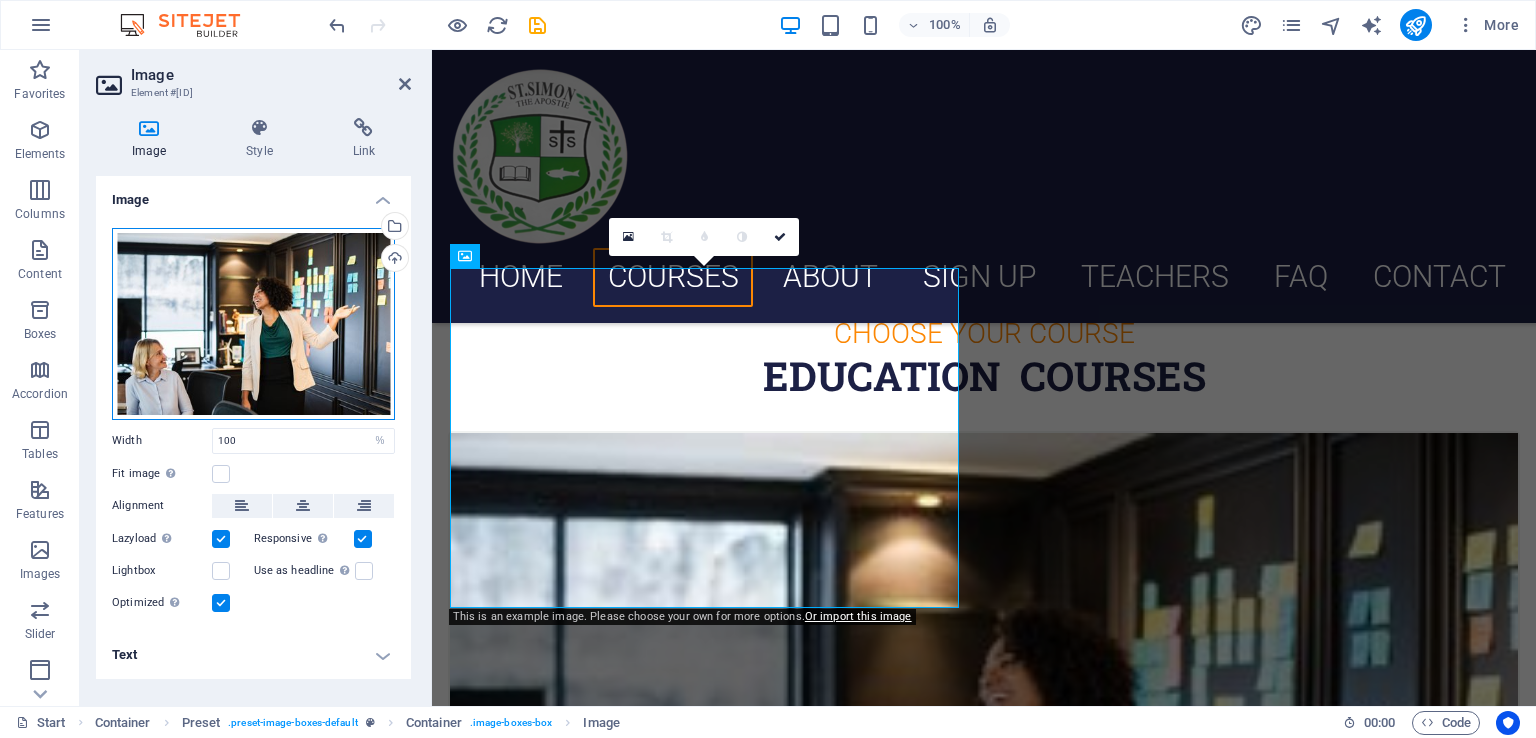 click on "Drag files here, click to choose files or select files from Files or our free stock photos & videos" at bounding box center (253, 324) 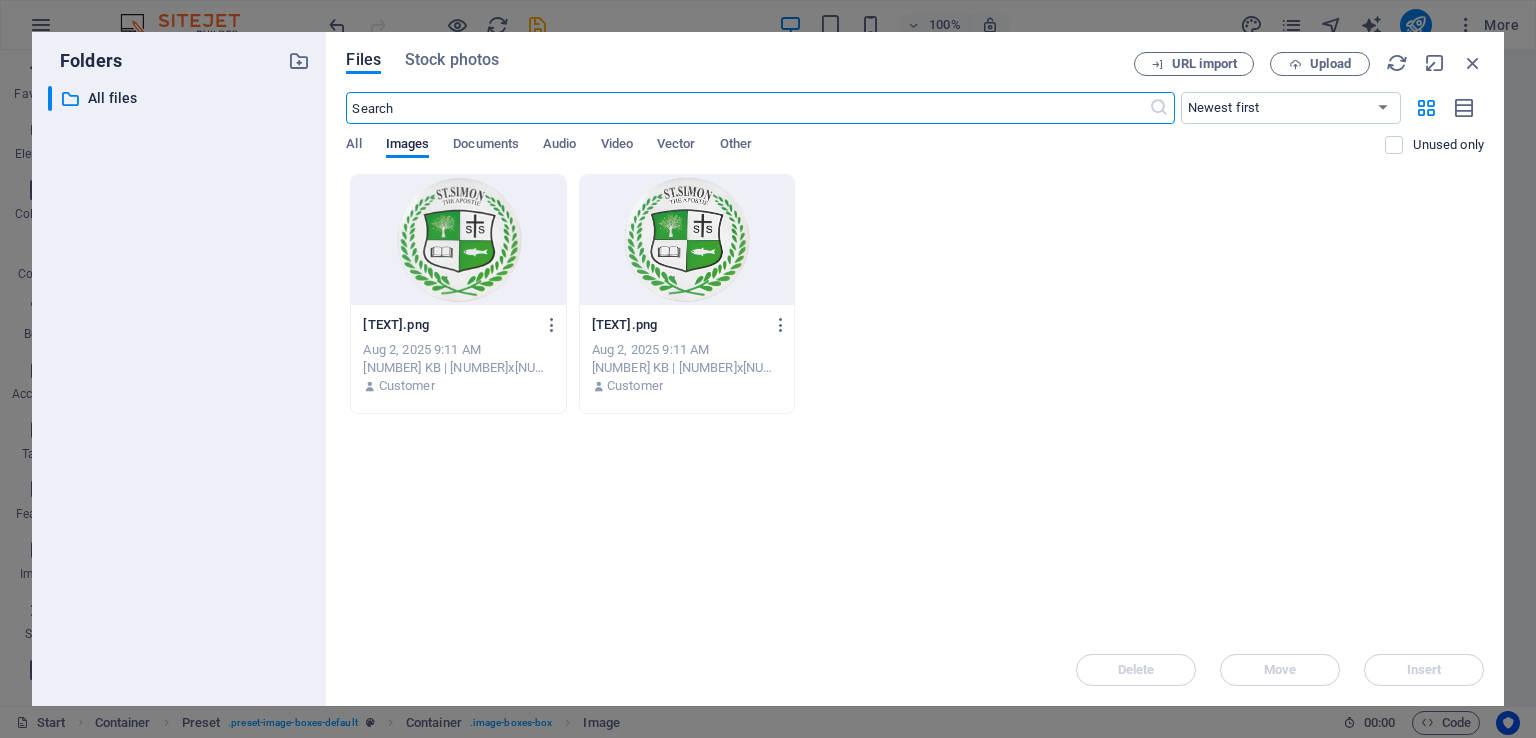 scroll, scrollTop: 1136, scrollLeft: 0, axis: vertical 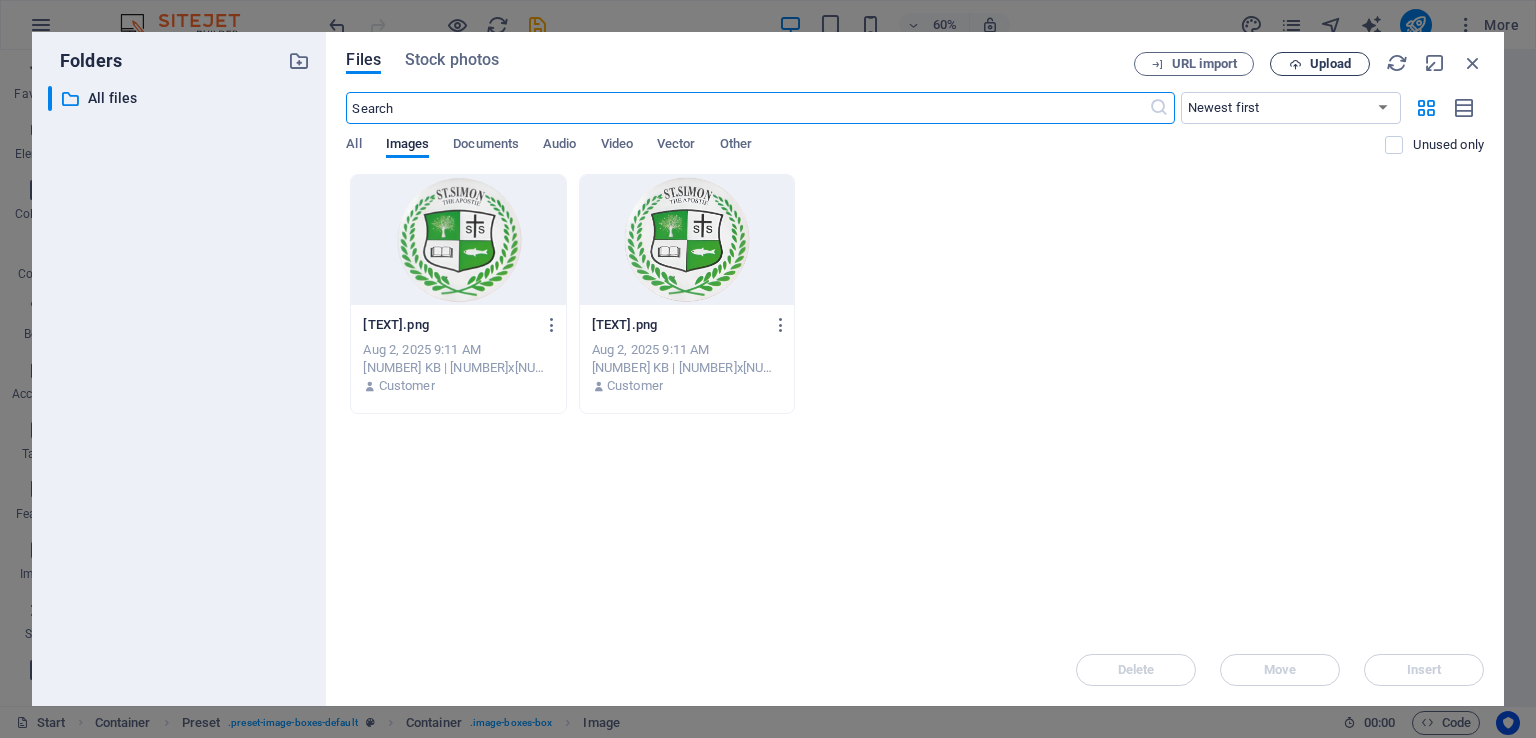 click at bounding box center (1295, 64) 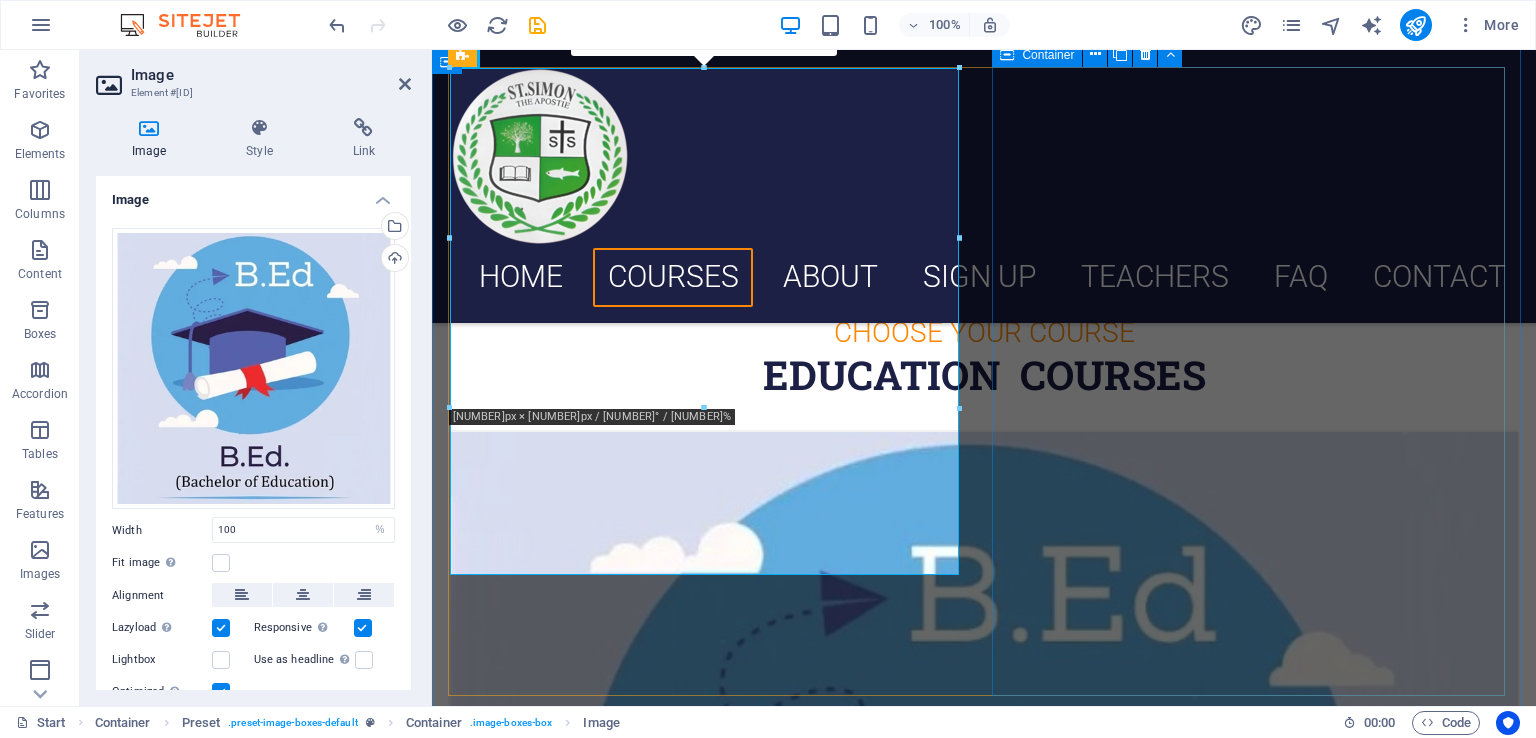 scroll, scrollTop: 824, scrollLeft: 0, axis: vertical 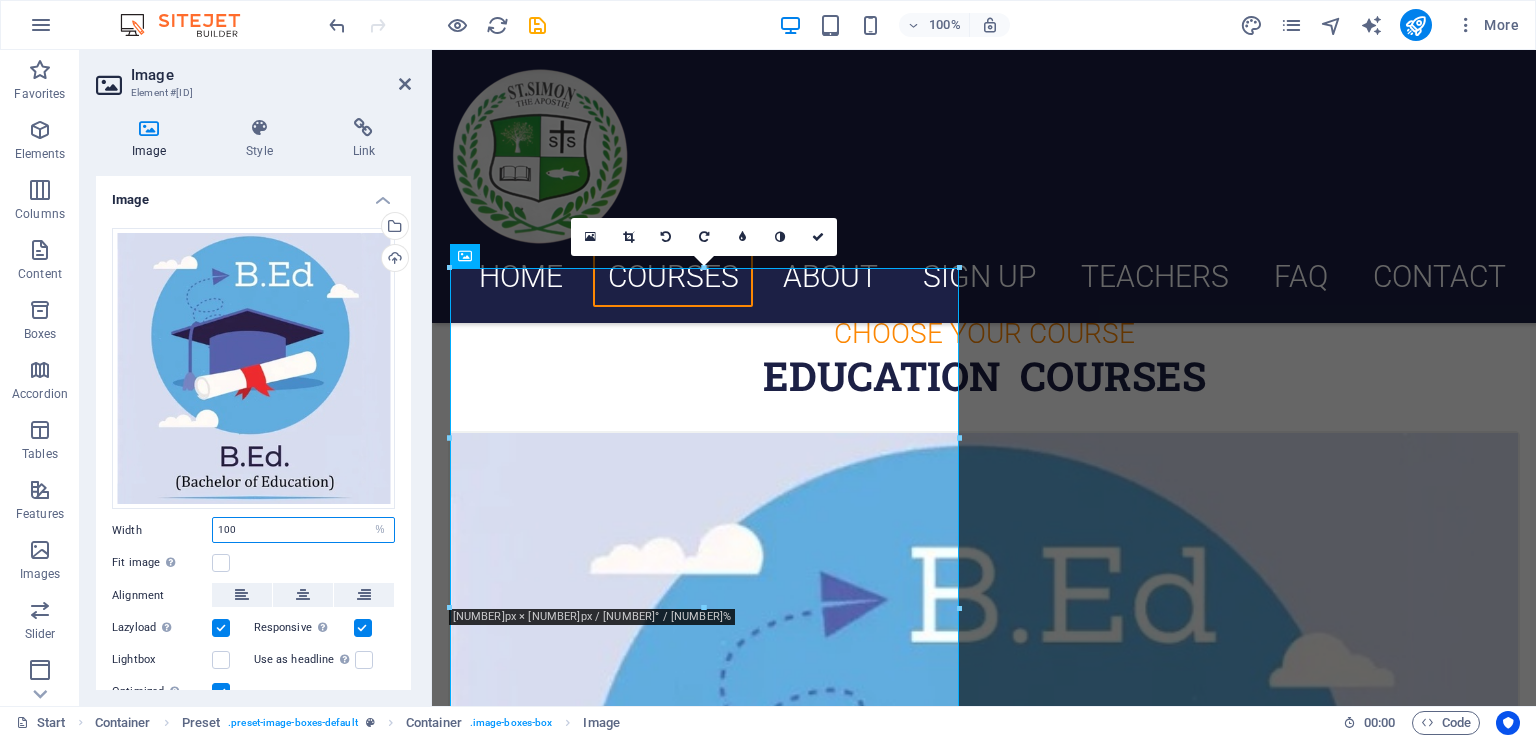 drag, startPoint x: 264, startPoint y: 524, endPoint x: 151, endPoint y: 521, distance: 113.03982 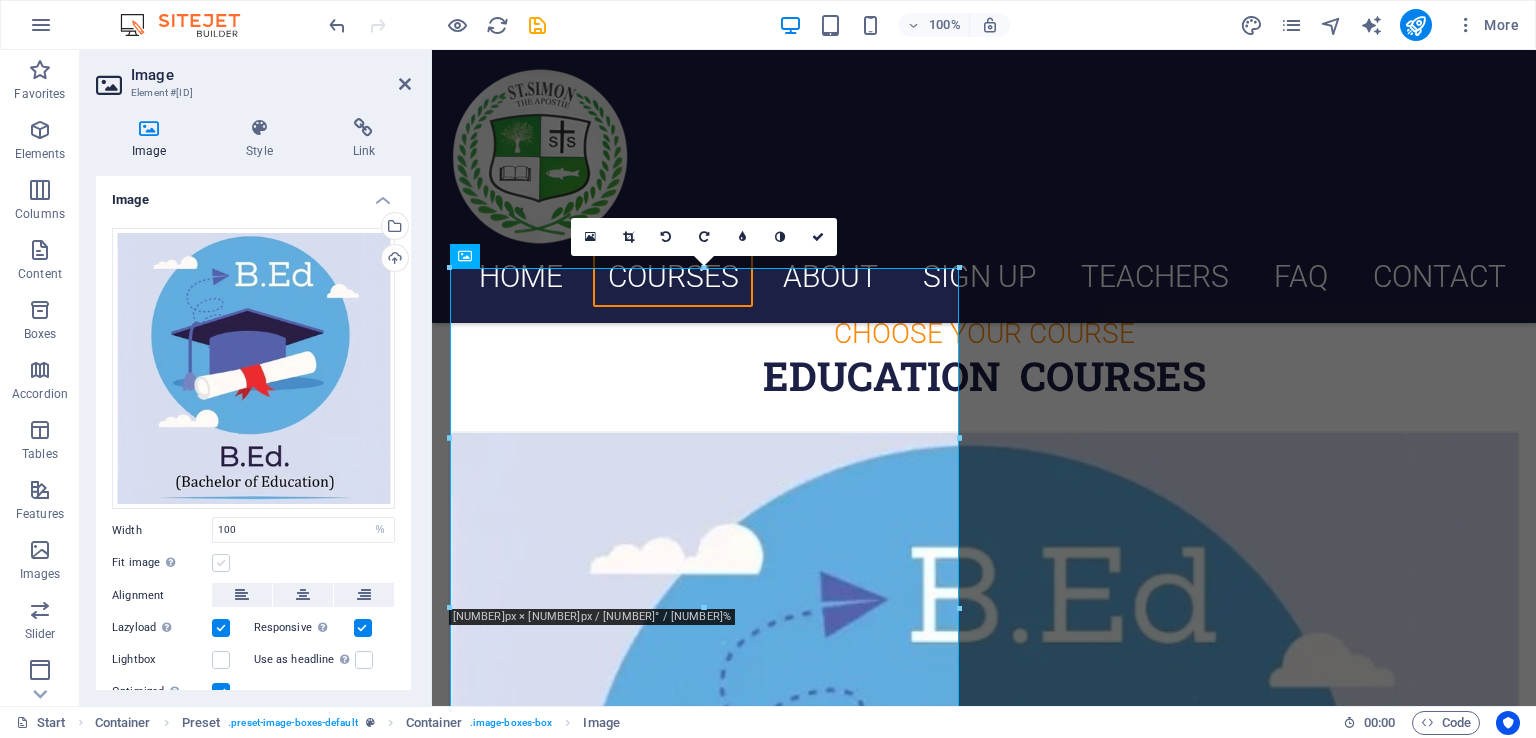 click at bounding box center (221, 563) 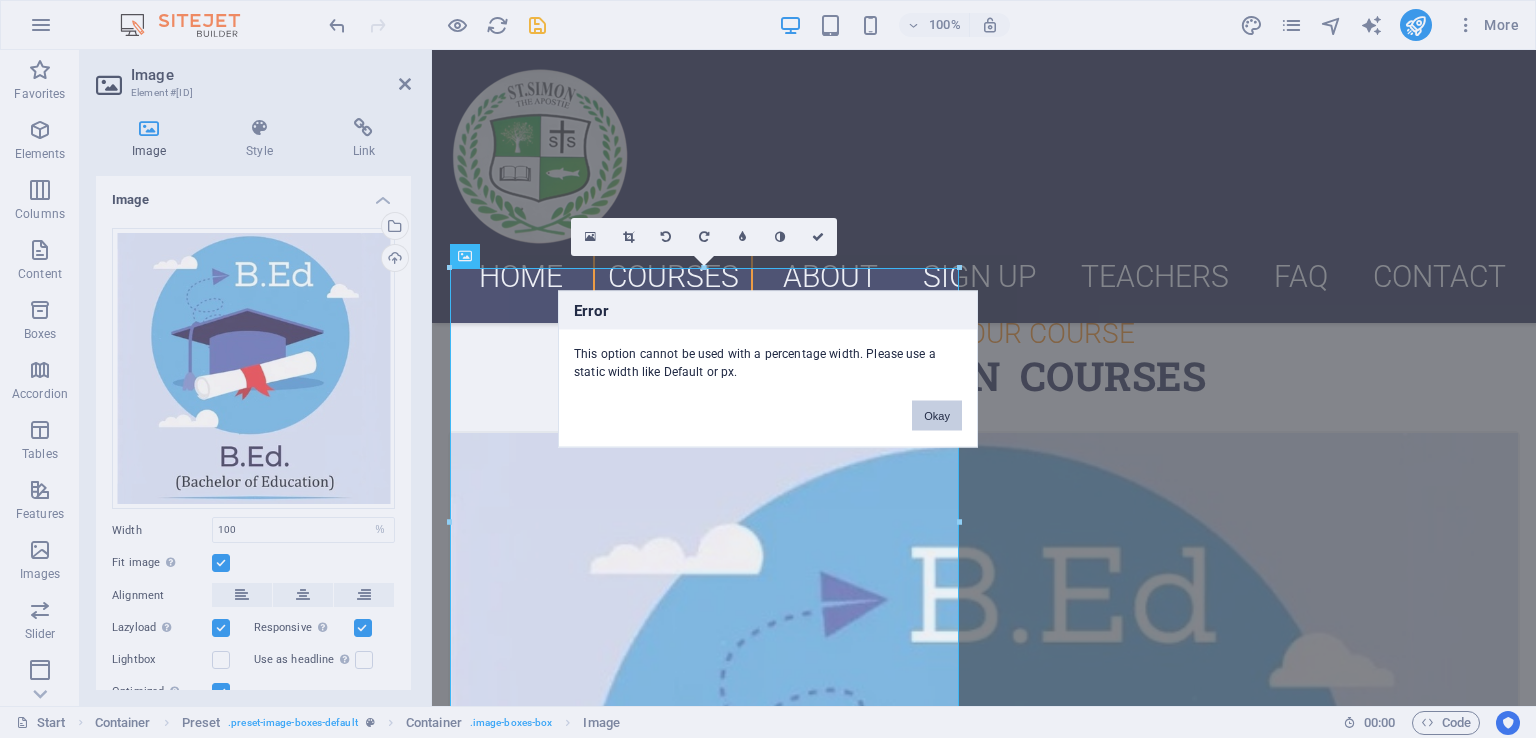 click on "Okay" at bounding box center (937, 416) 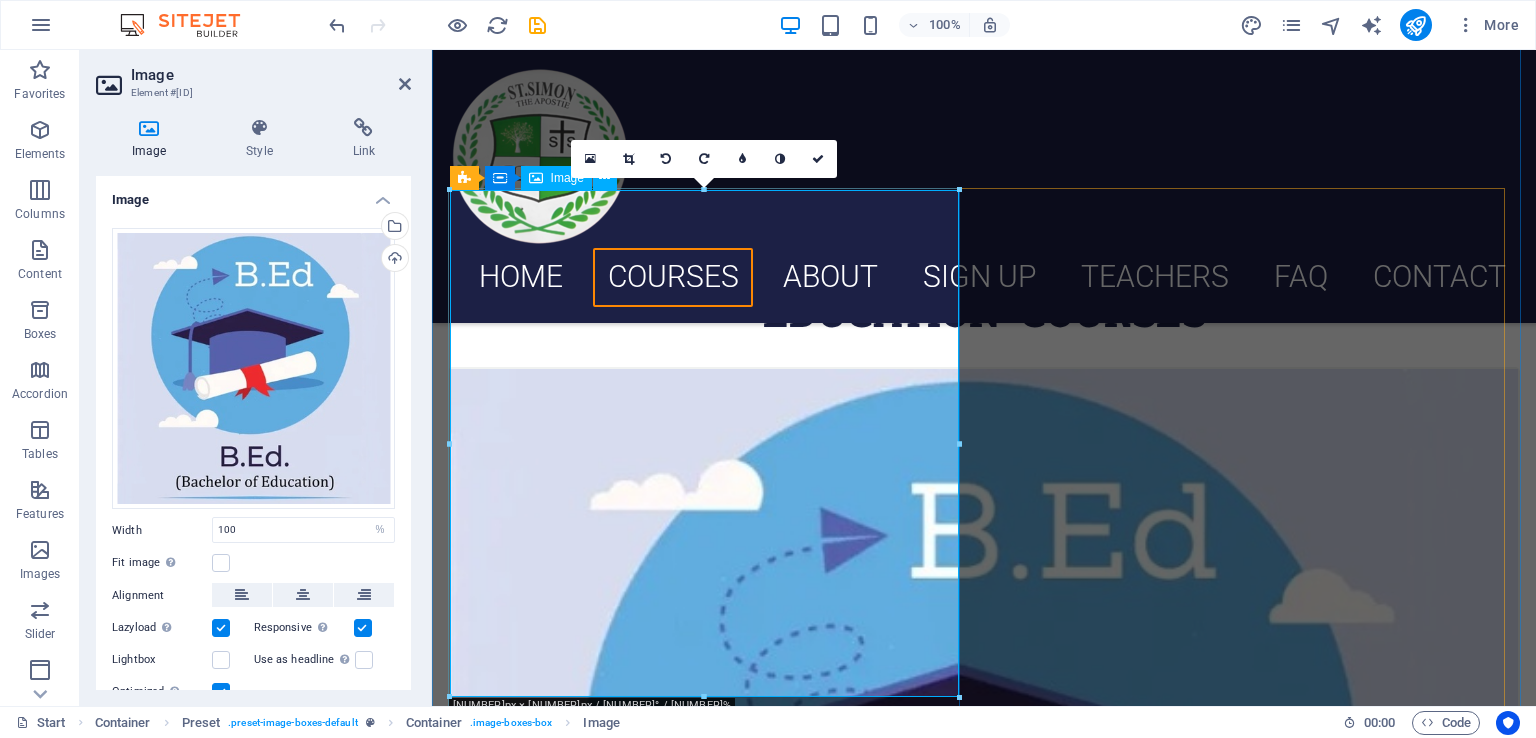 scroll, scrollTop: 924, scrollLeft: 0, axis: vertical 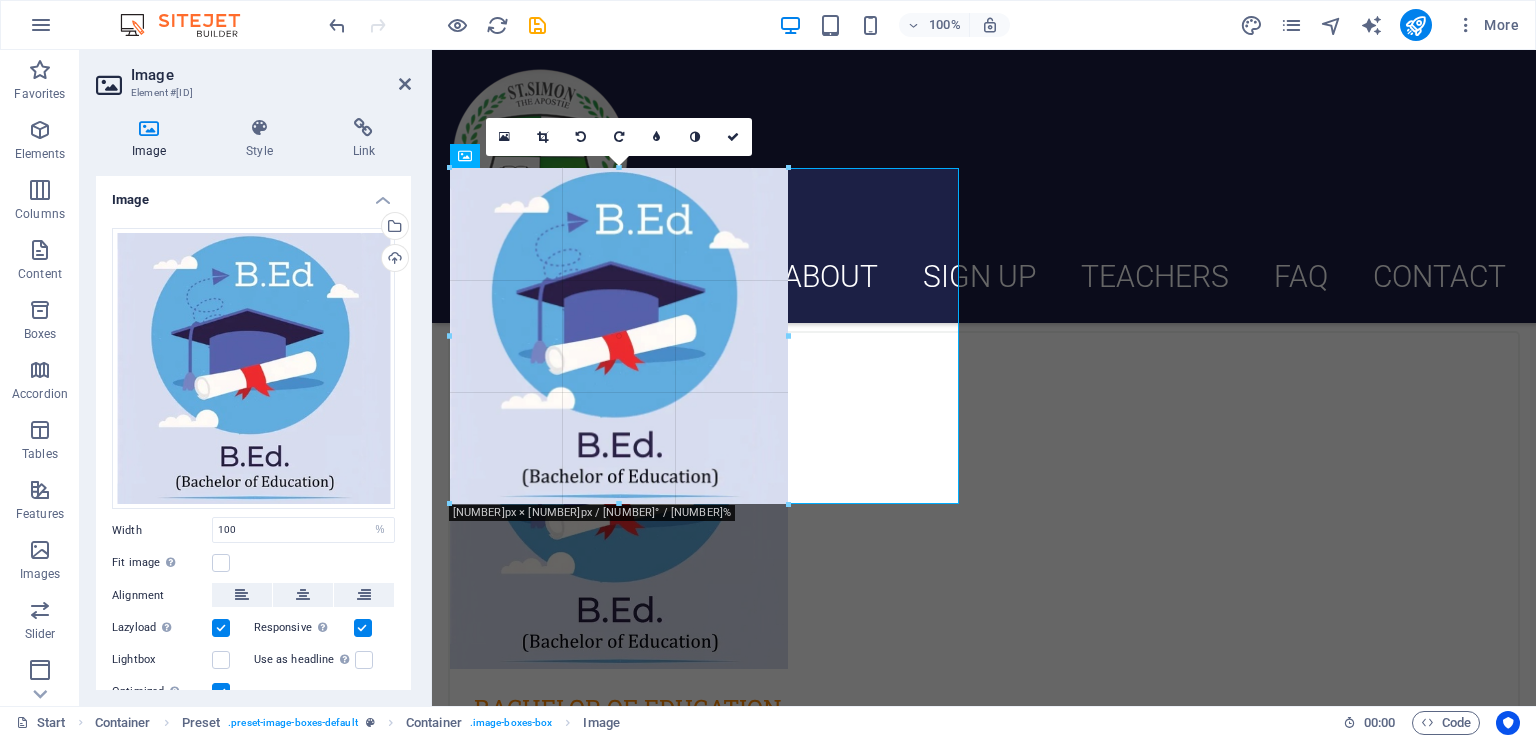 drag, startPoint x: 963, startPoint y: 673, endPoint x: 792, endPoint y: 457, distance: 275.4941 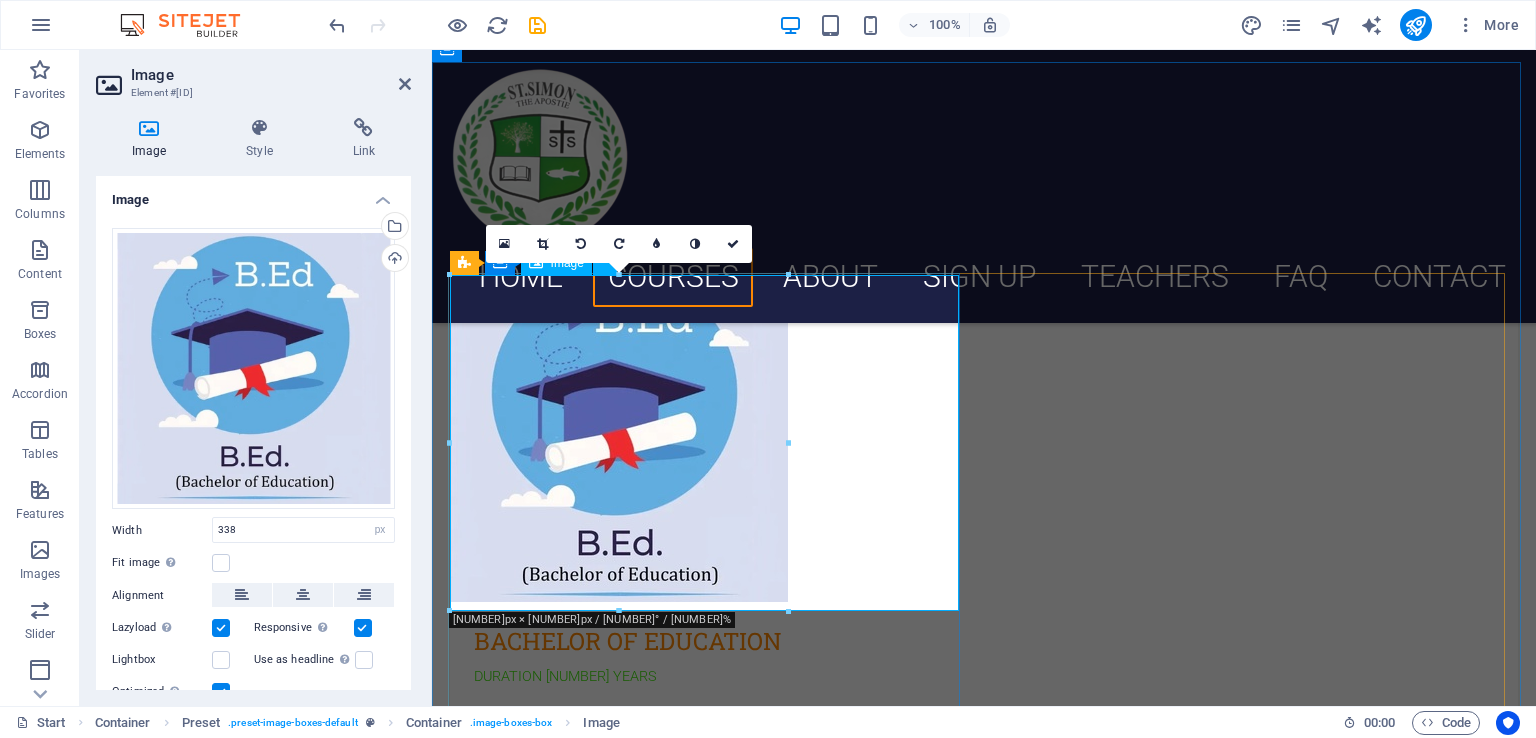 scroll, scrollTop: 1024, scrollLeft: 0, axis: vertical 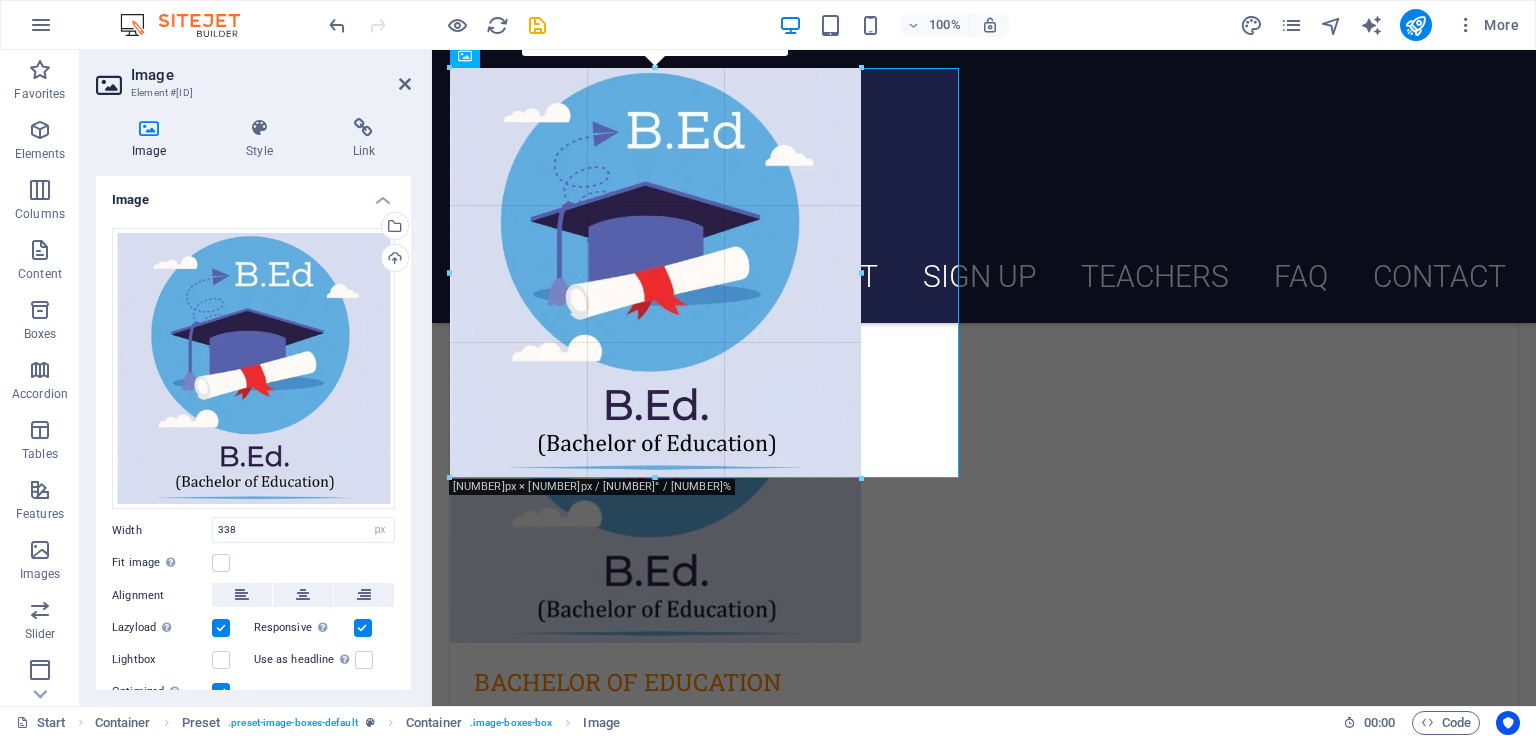 drag, startPoint x: 365, startPoint y: 355, endPoint x: 860, endPoint y: 449, distance: 503.84622 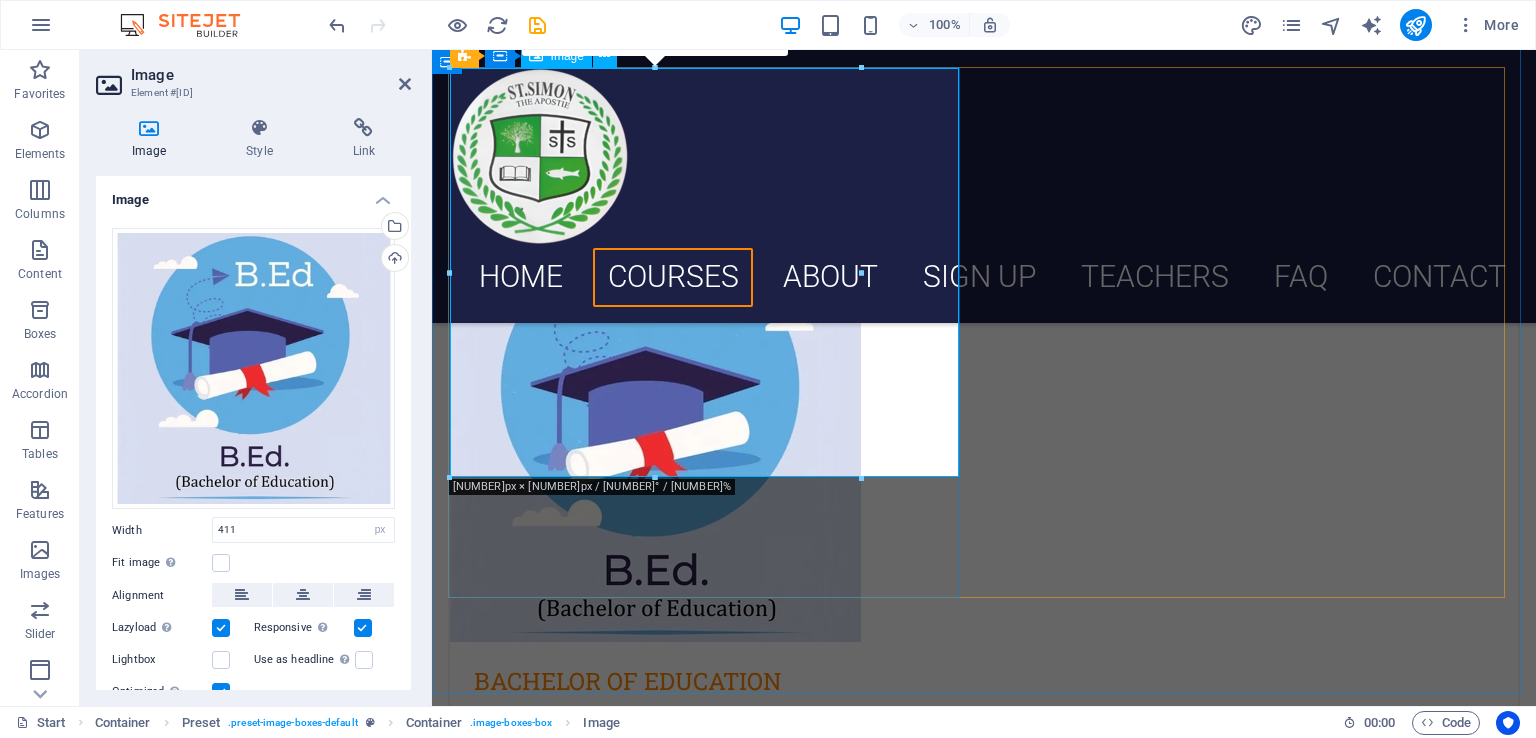 click at bounding box center (984, 437) 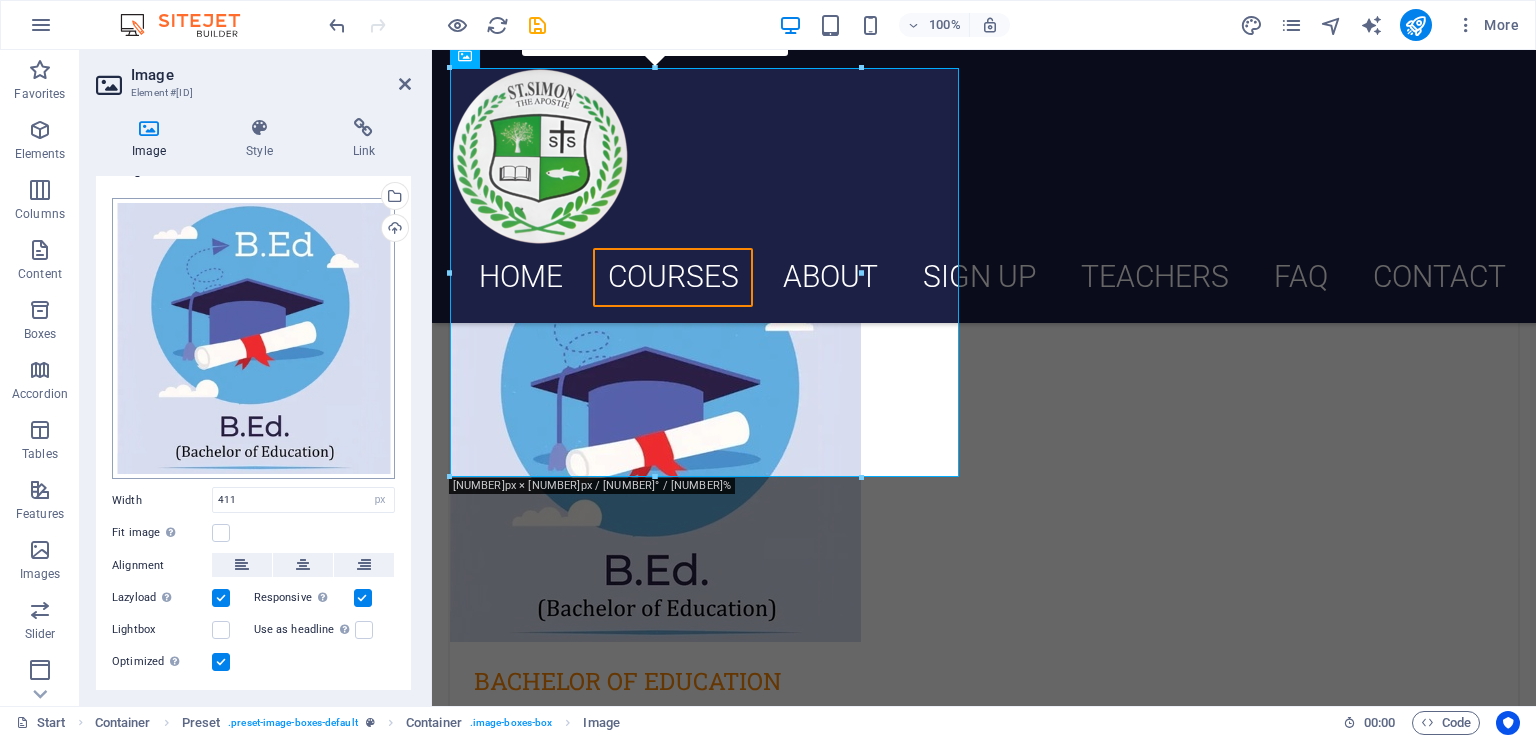 scroll, scrollTop: 0, scrollLeft: 0, axis: both 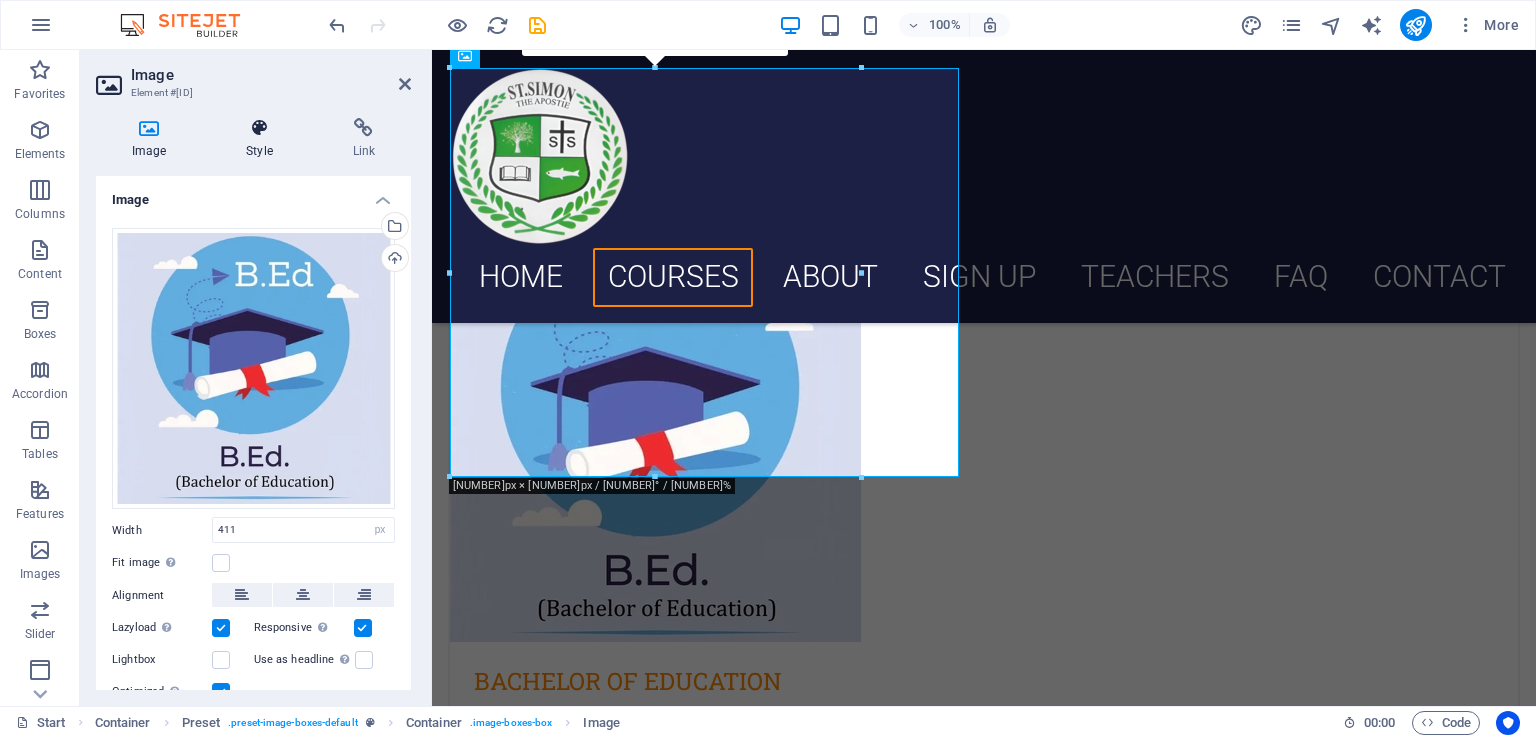 click at bounding box center [259, 128] 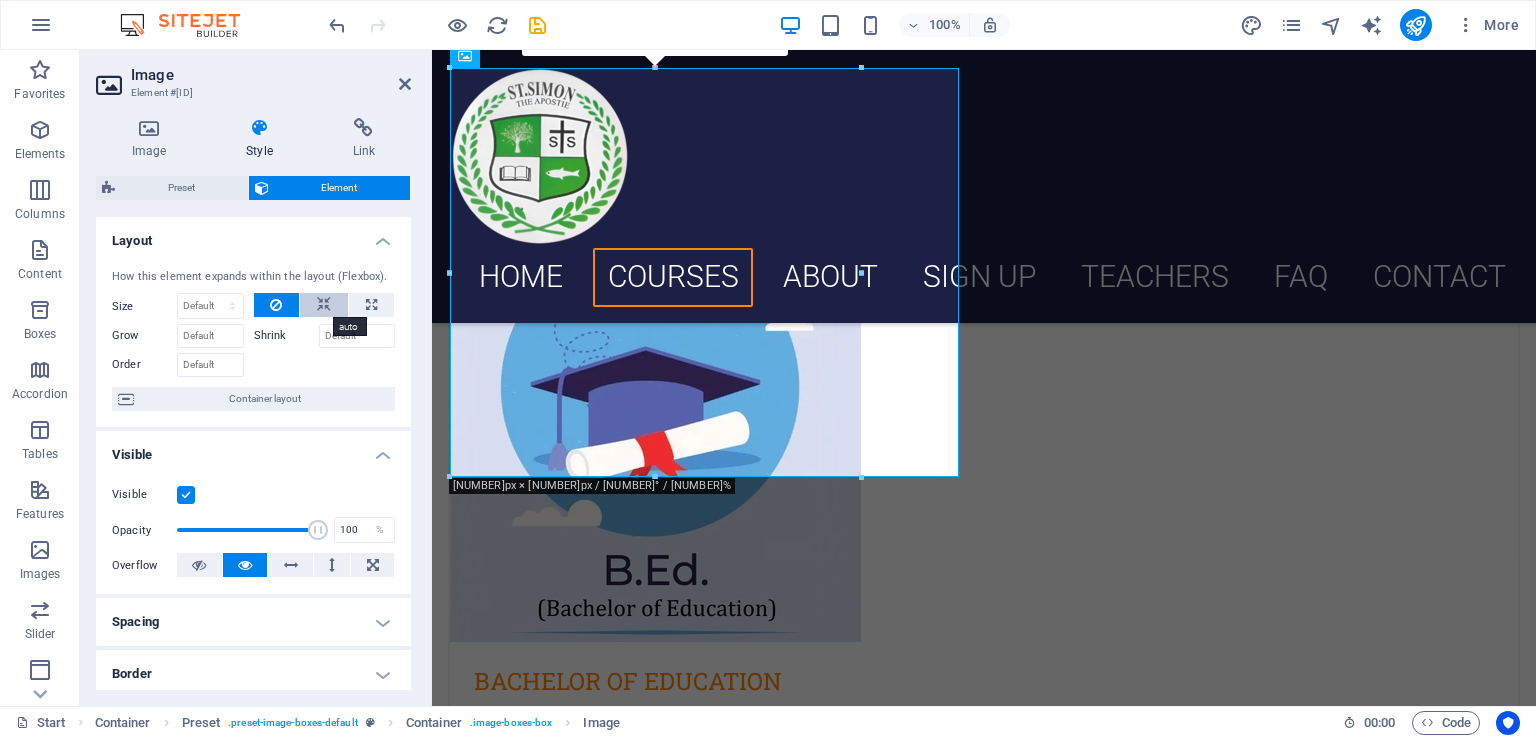 click at bounding box center [324, 305] 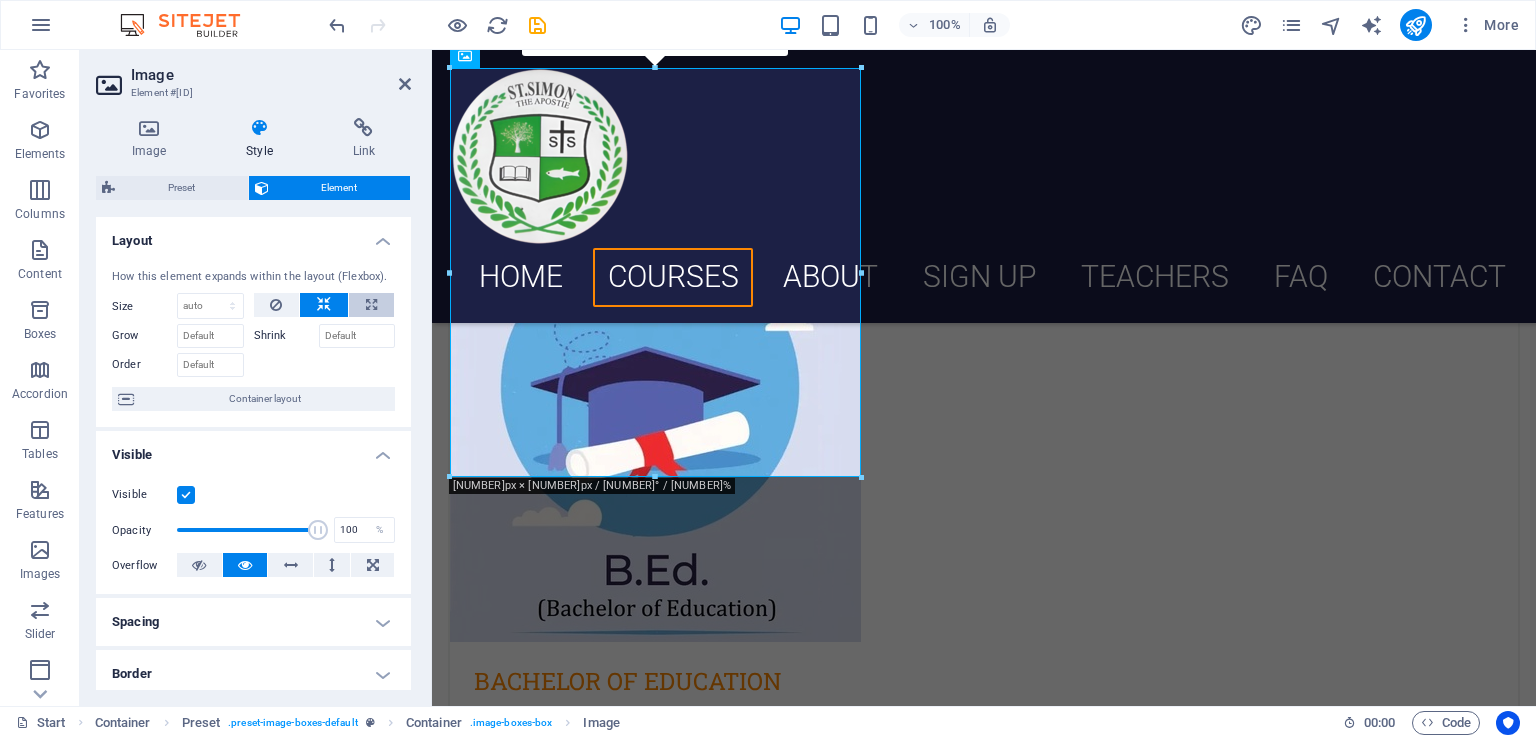 click at bounding box center [371, 305] 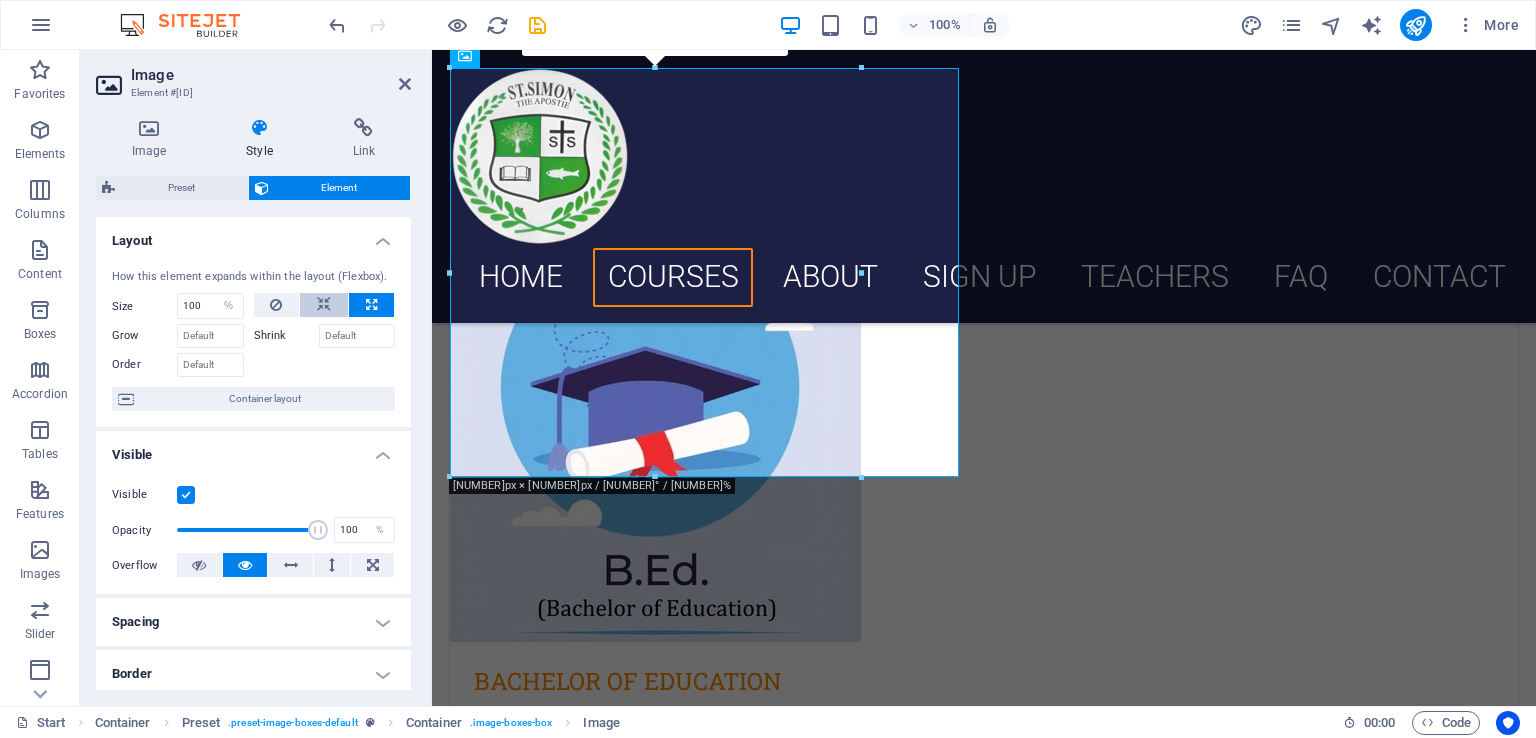 click at bounding box center [324, 305] 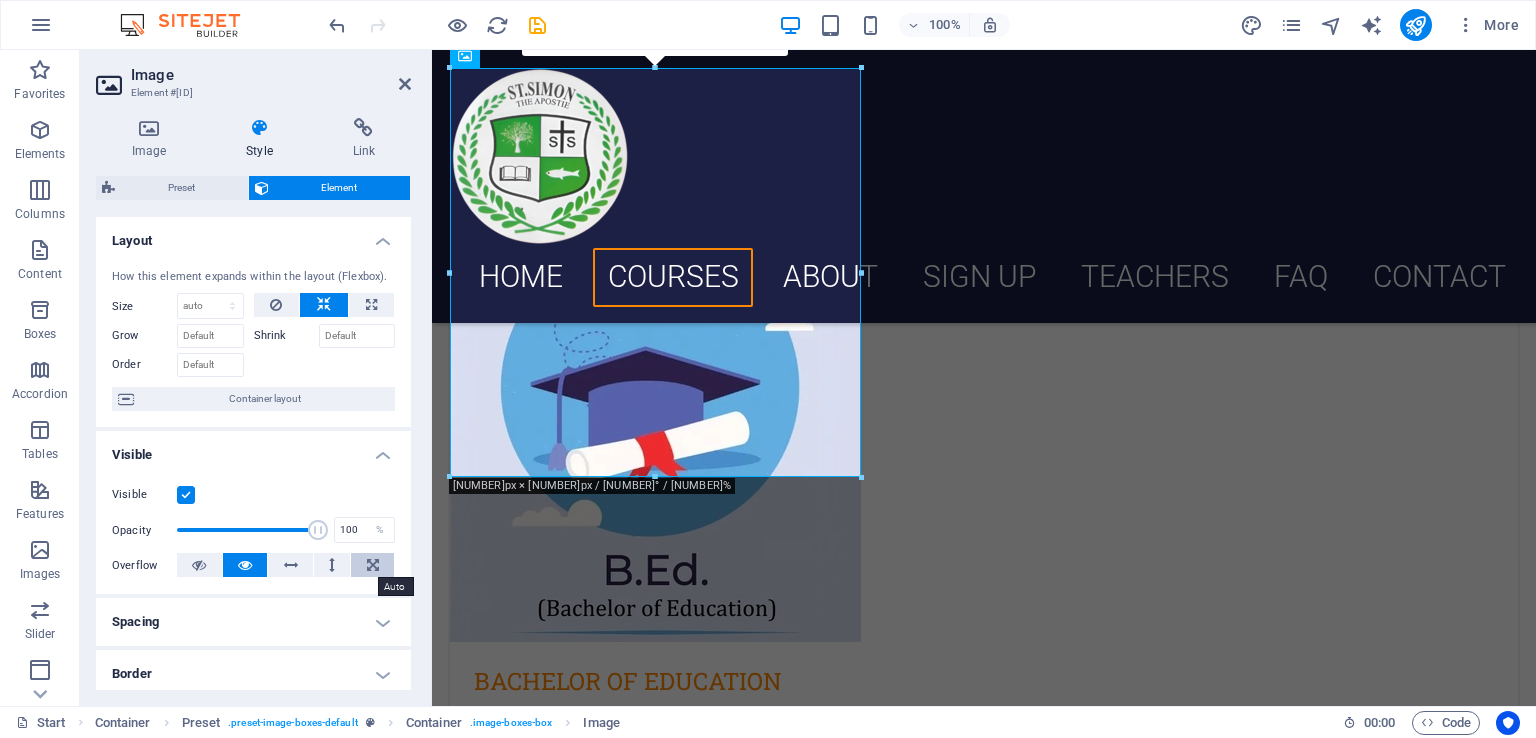 click at bounding box center [372, 565] 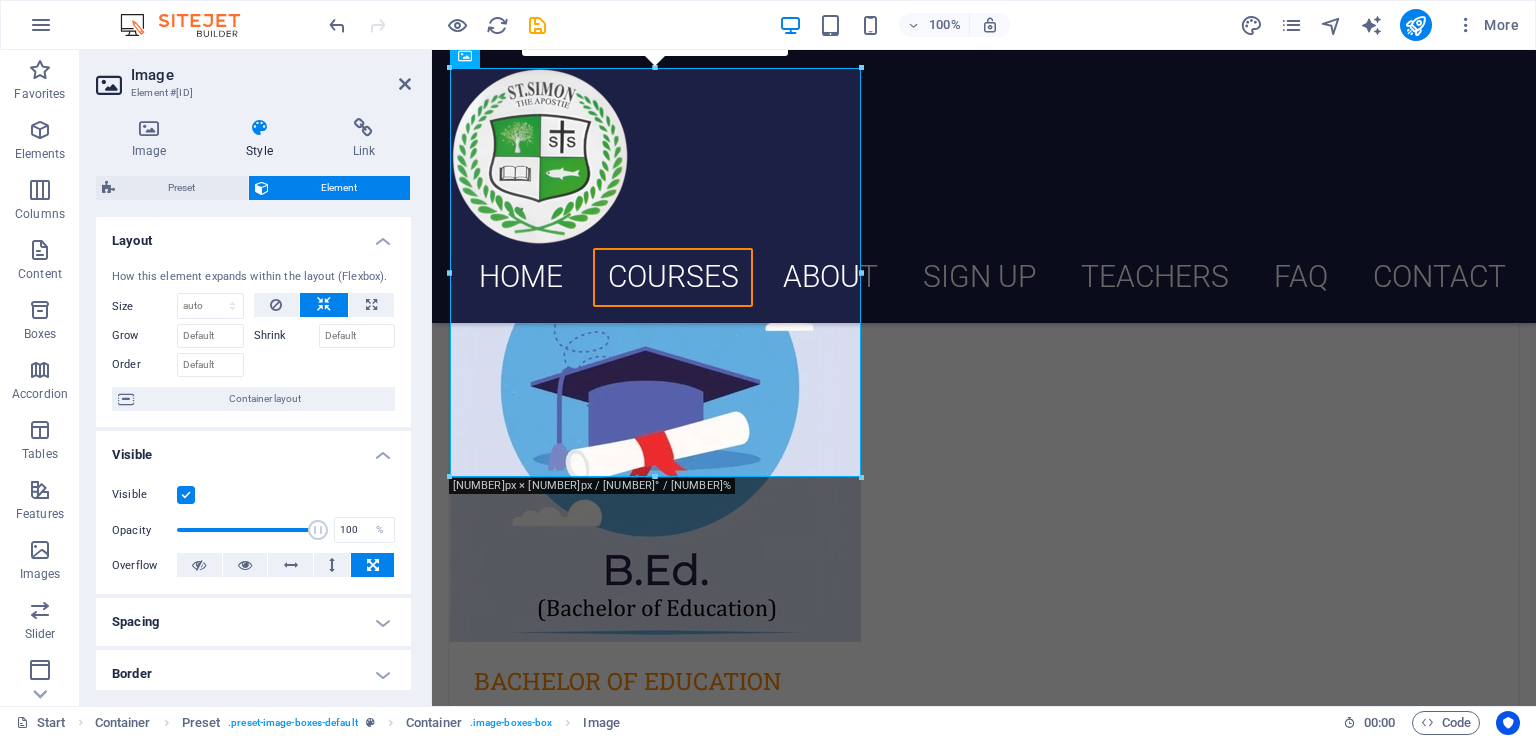 click at bounding box center (373, 565) 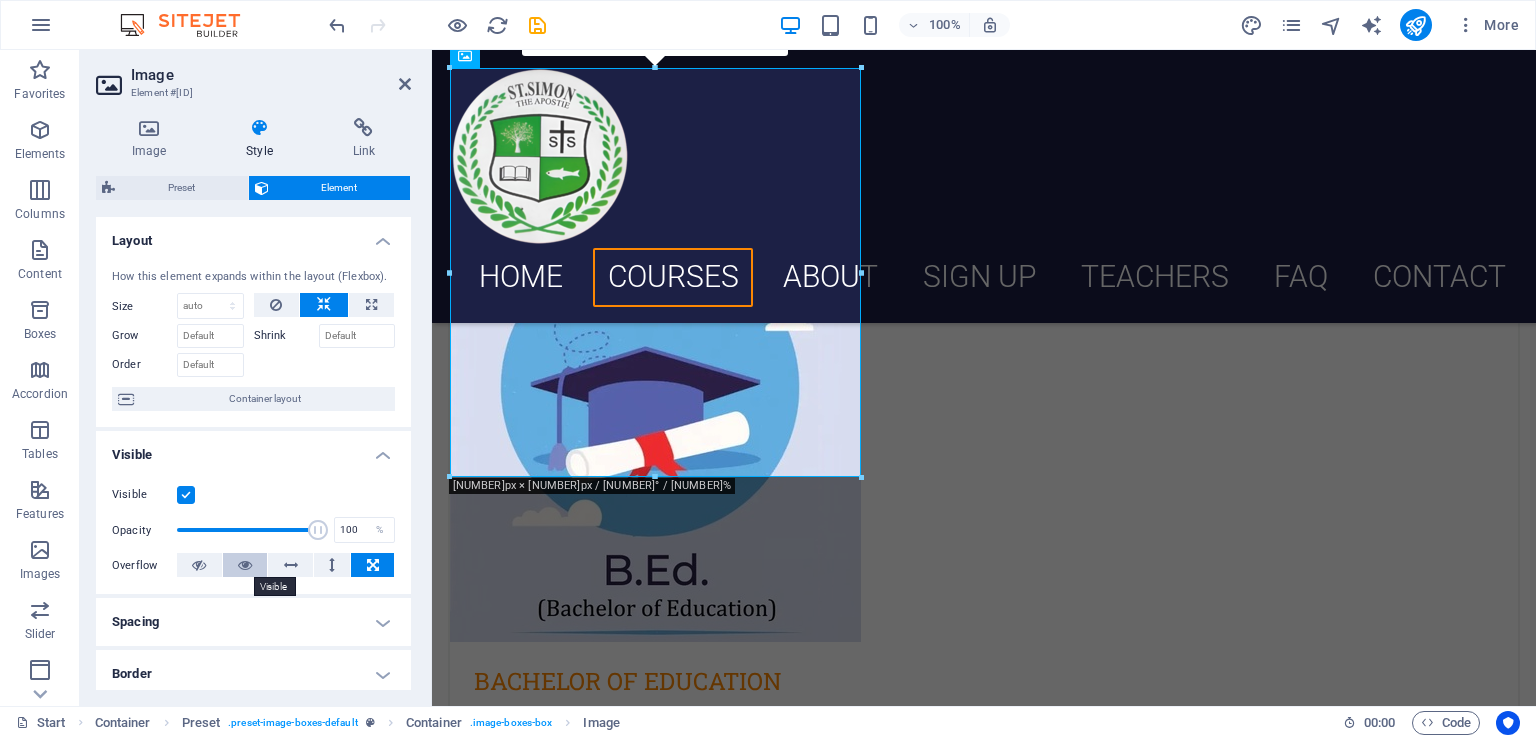 click at bounding box center (245, 565) 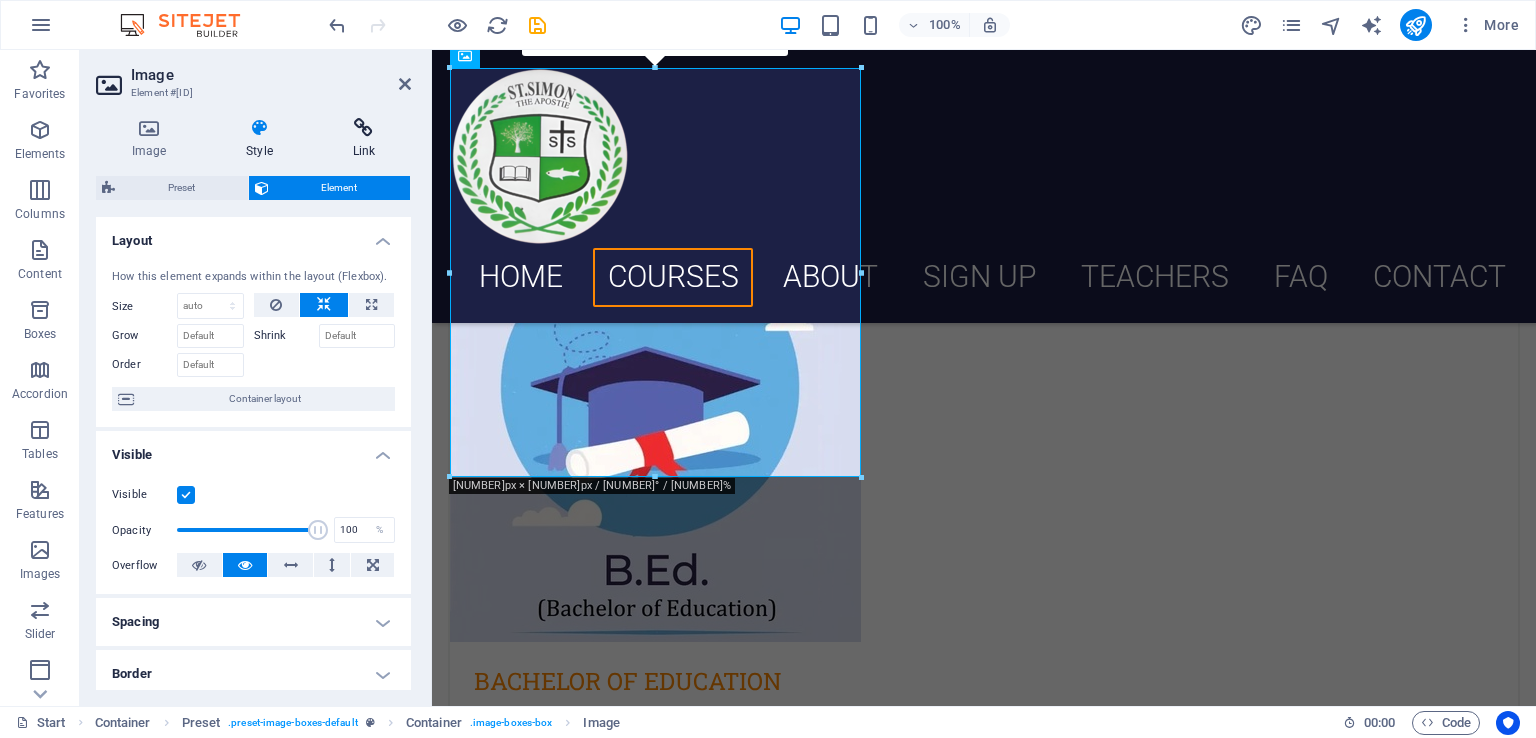 click at bounding box center [364, 128] 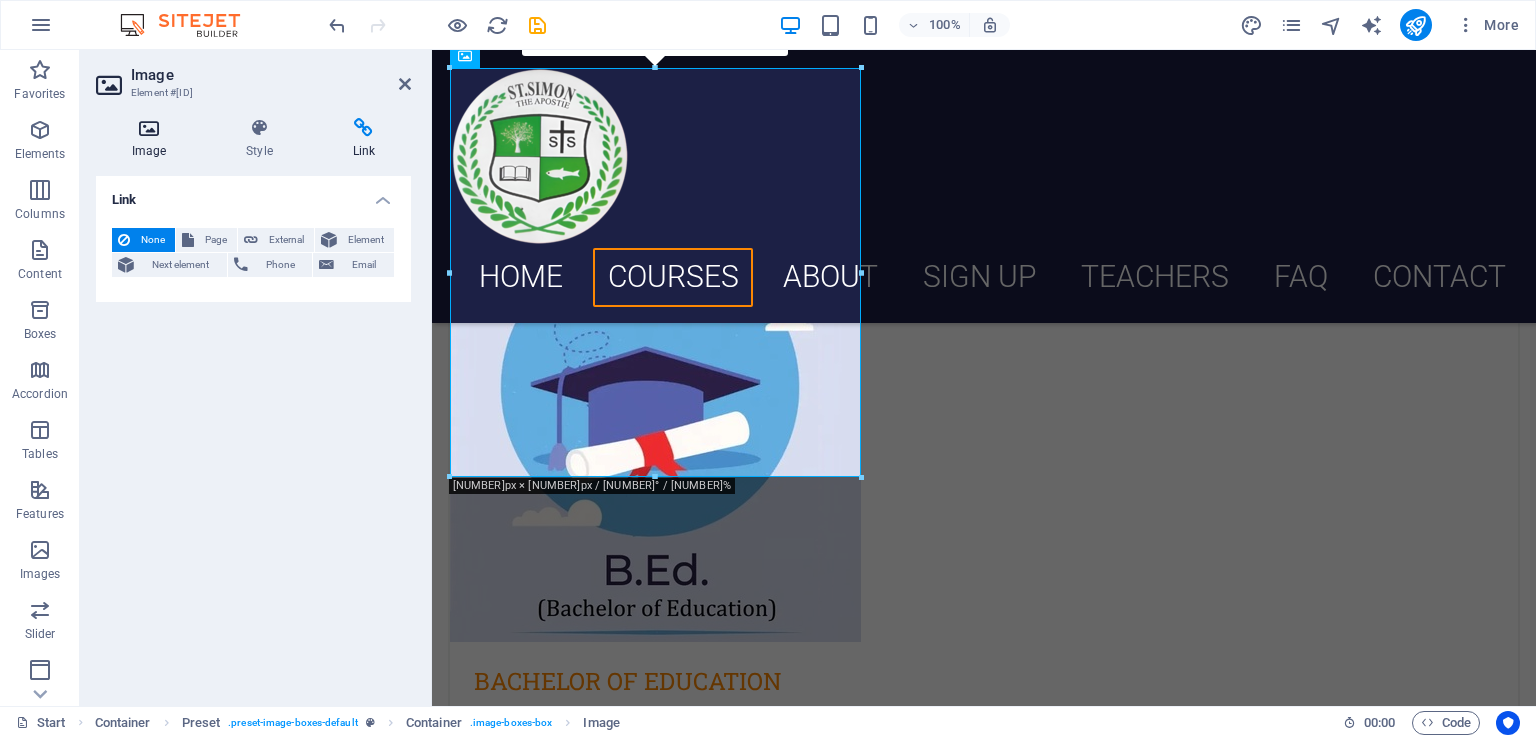click at bounding box center [149, 128] 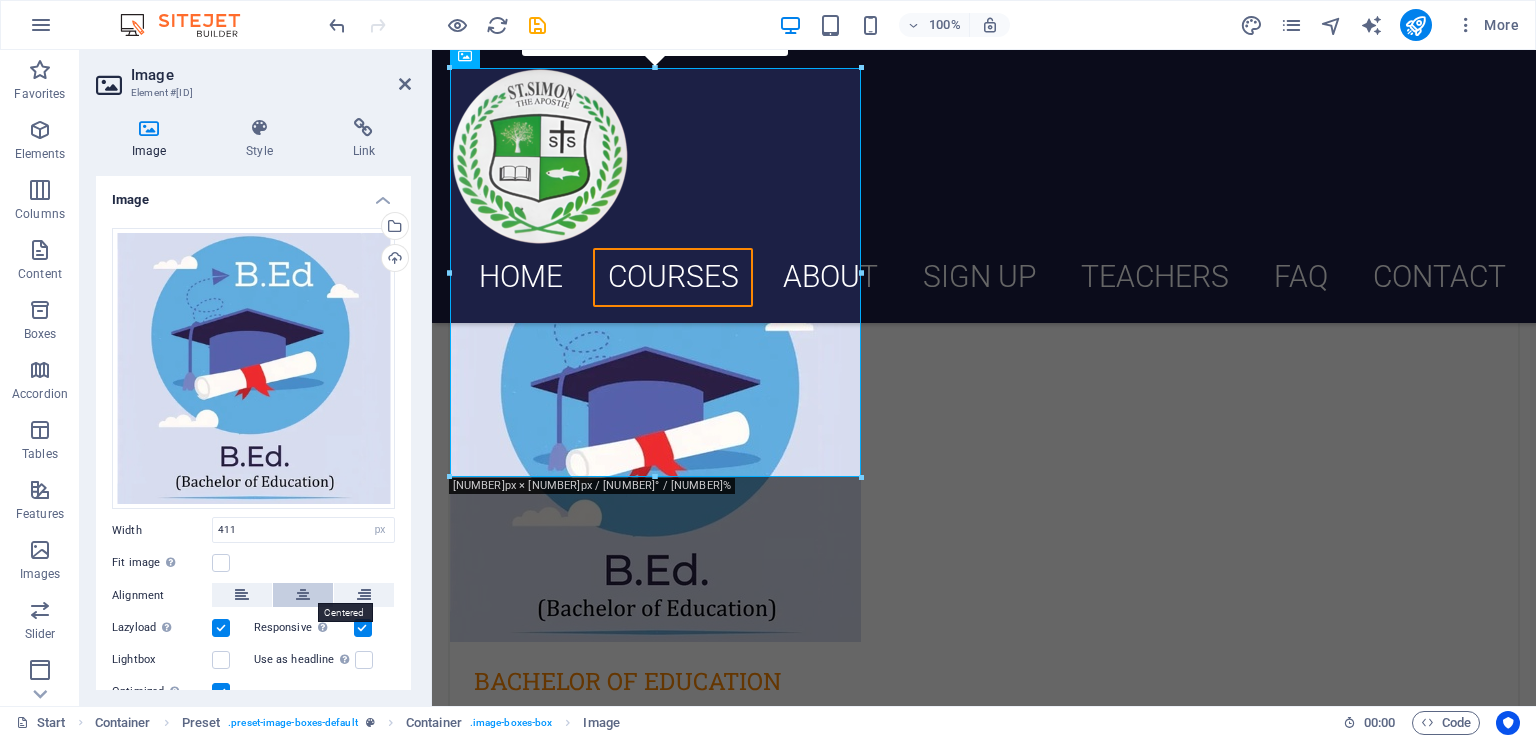 click at bounding box center (303, 595) 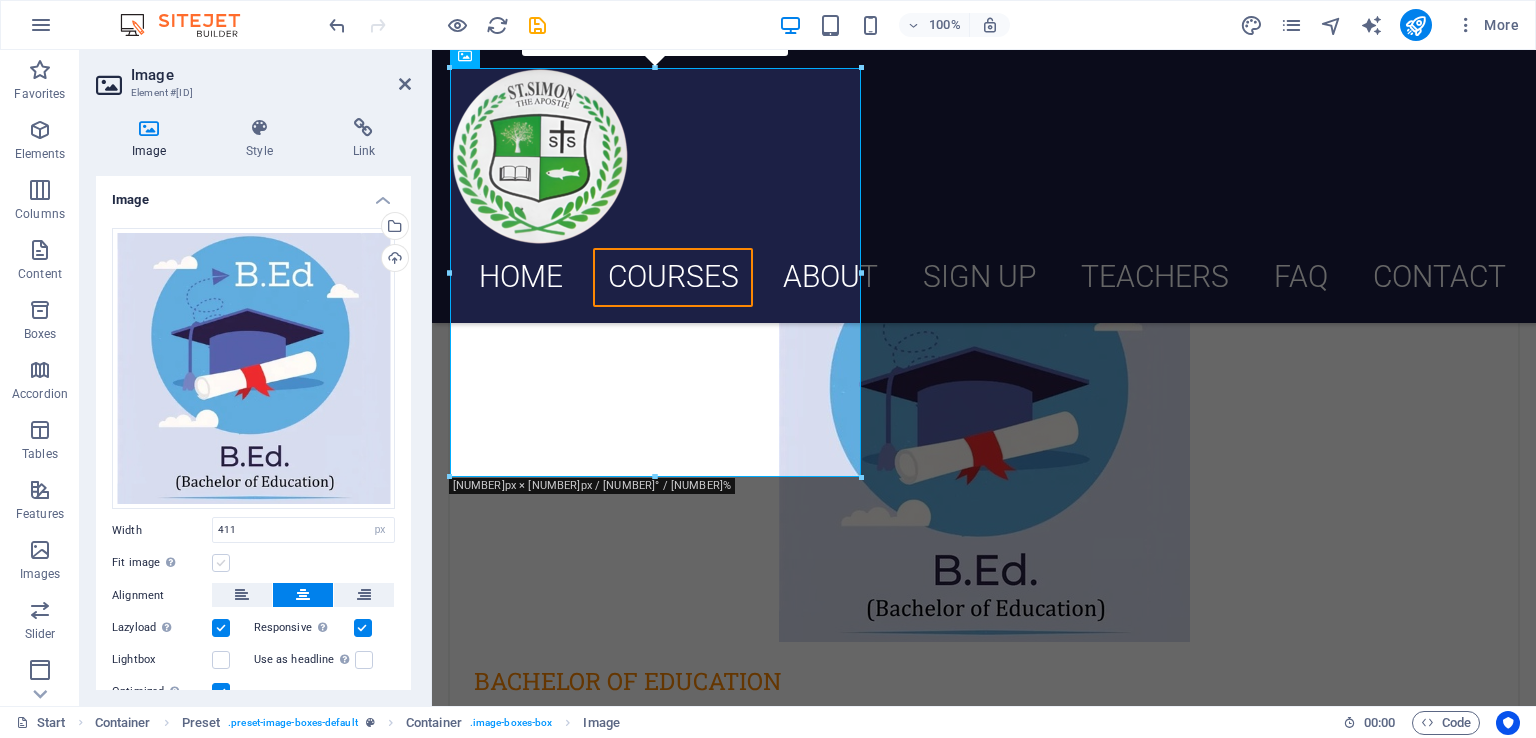 click at bounding box center (221, 563) 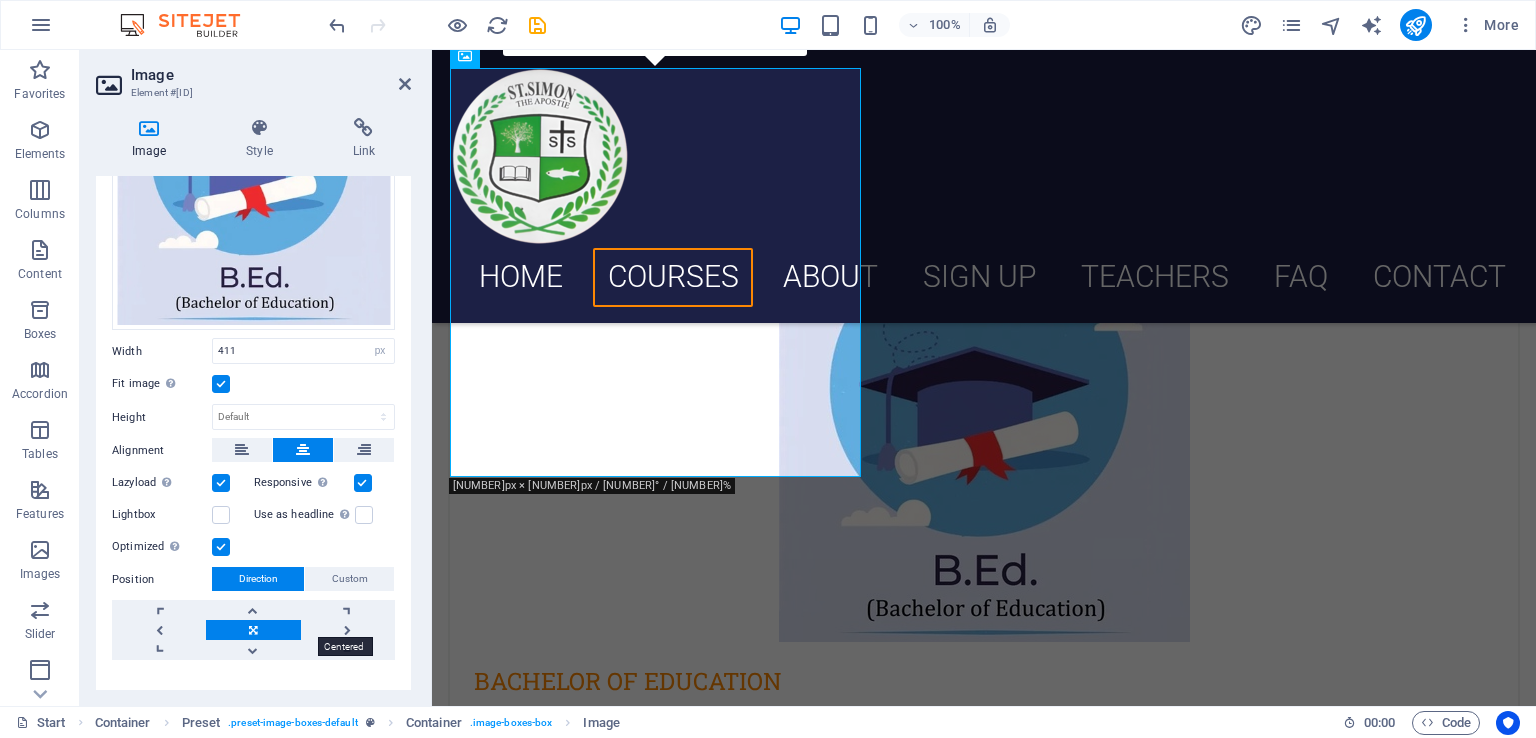 scroll, scrollTop: 200, scrollLeft: 0, axis: vertical 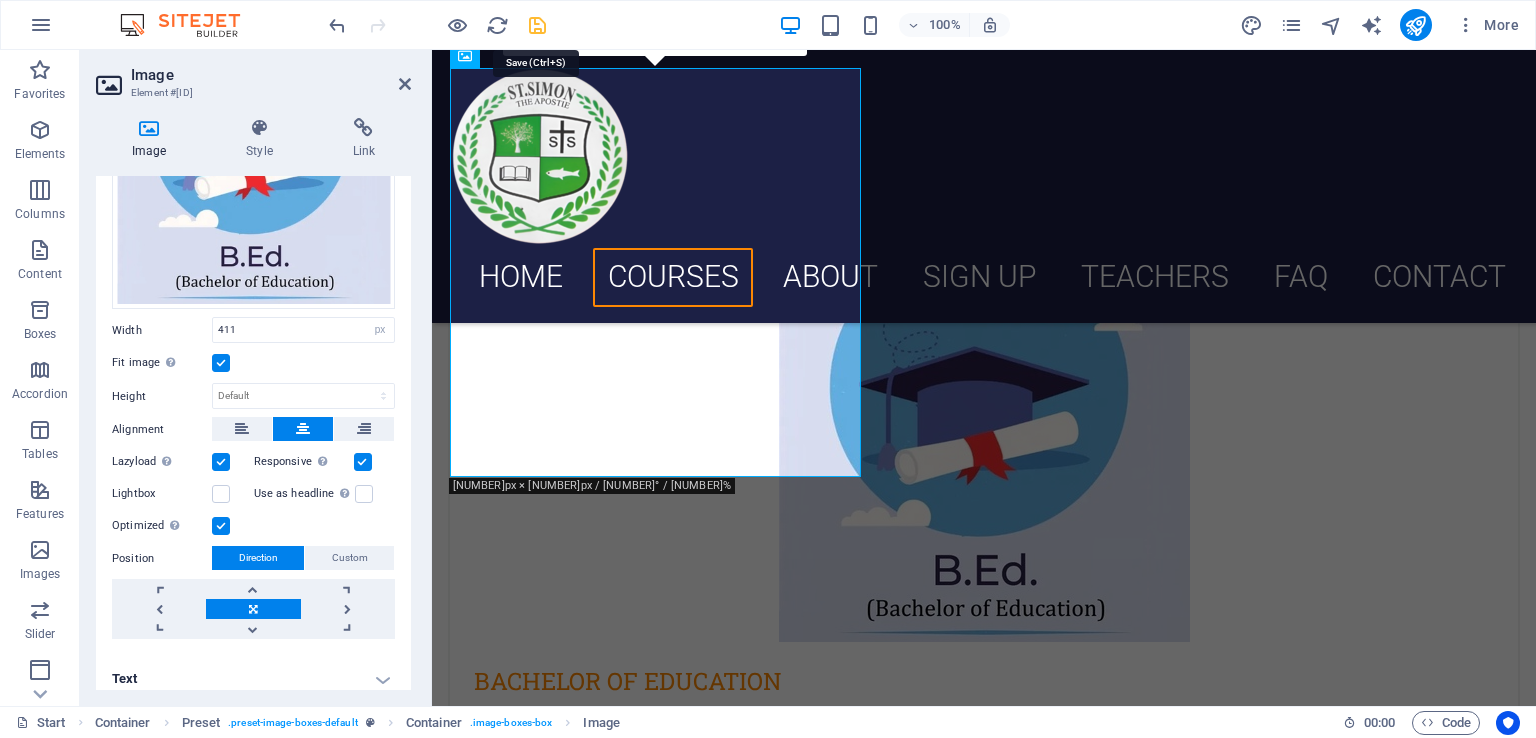 click at bounding box center [537, 25] 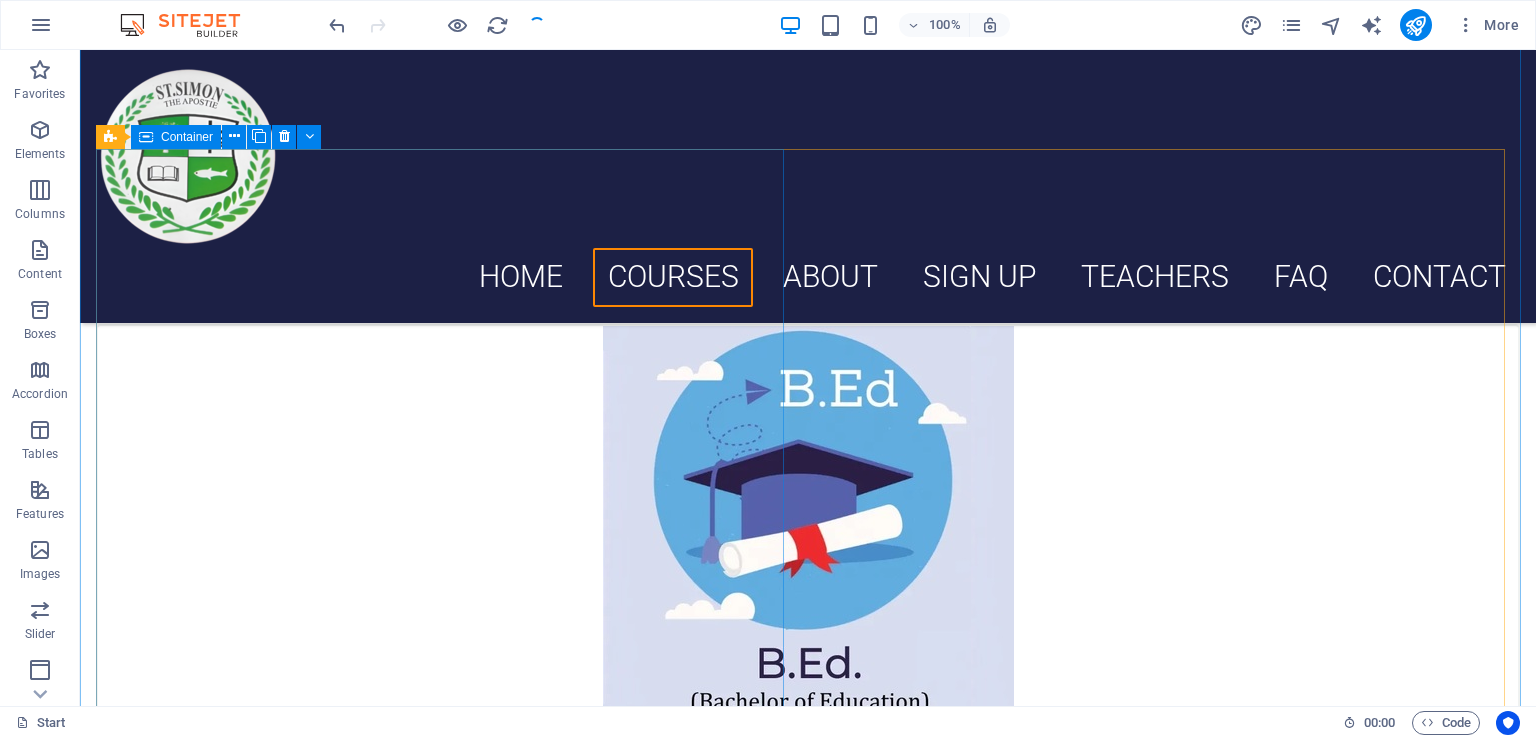 scroll, scrollTop: 1065, scrollLeft: 0, axis: vertical 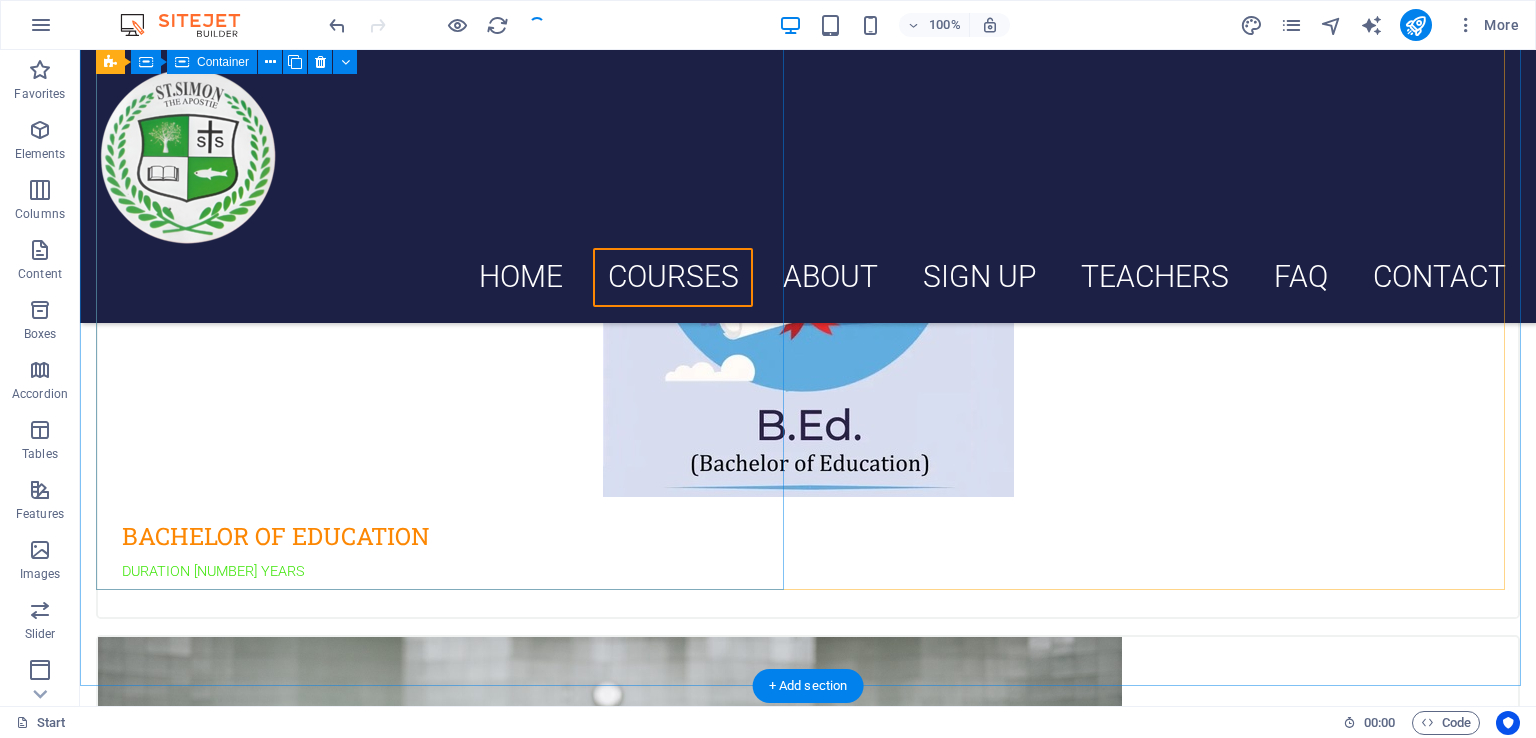 click on "BACHELOR OF EDUCATION  DURATION 2 YEARS" at bounding box center (808, 352) 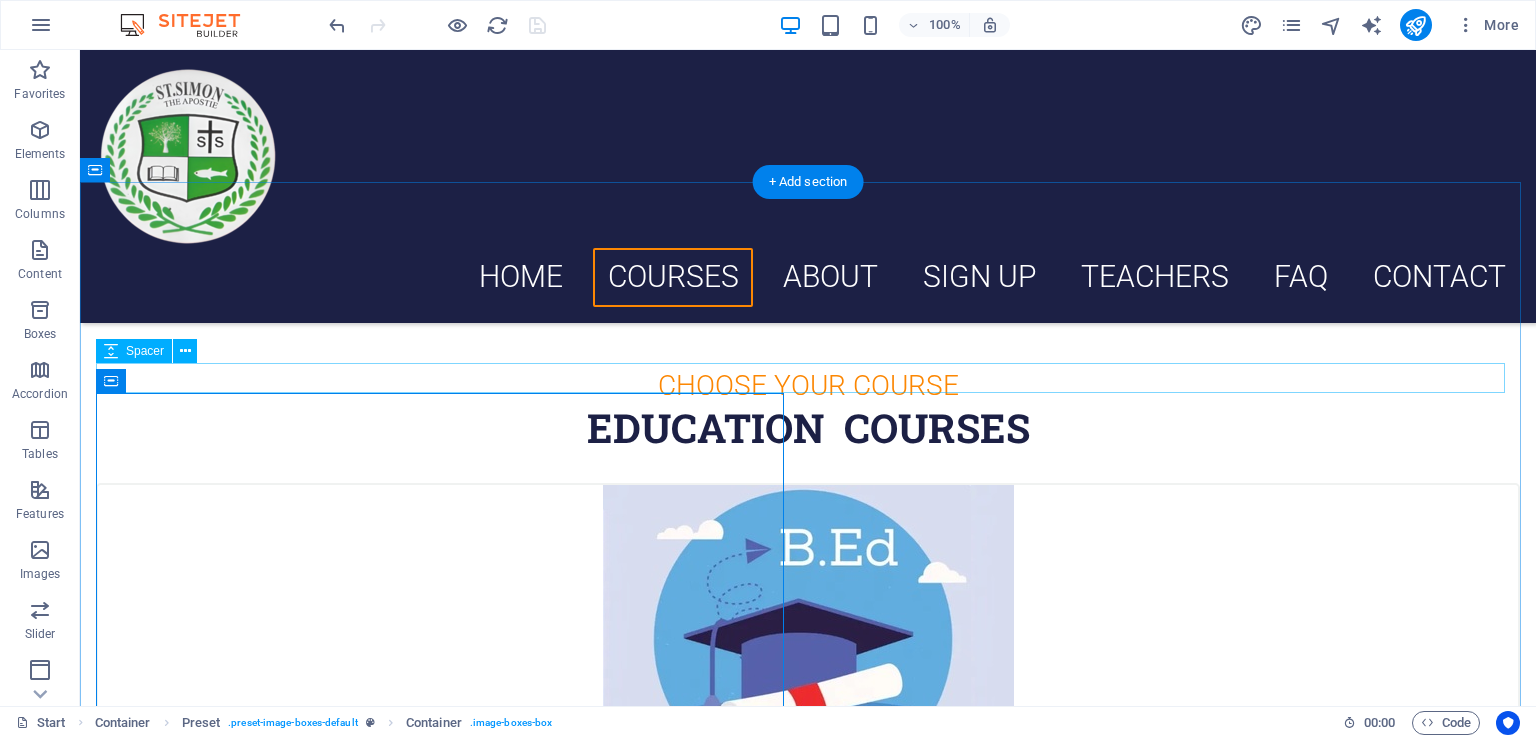 scroll, scrollTop: 565, scrollLeft: 0, axis: vertical 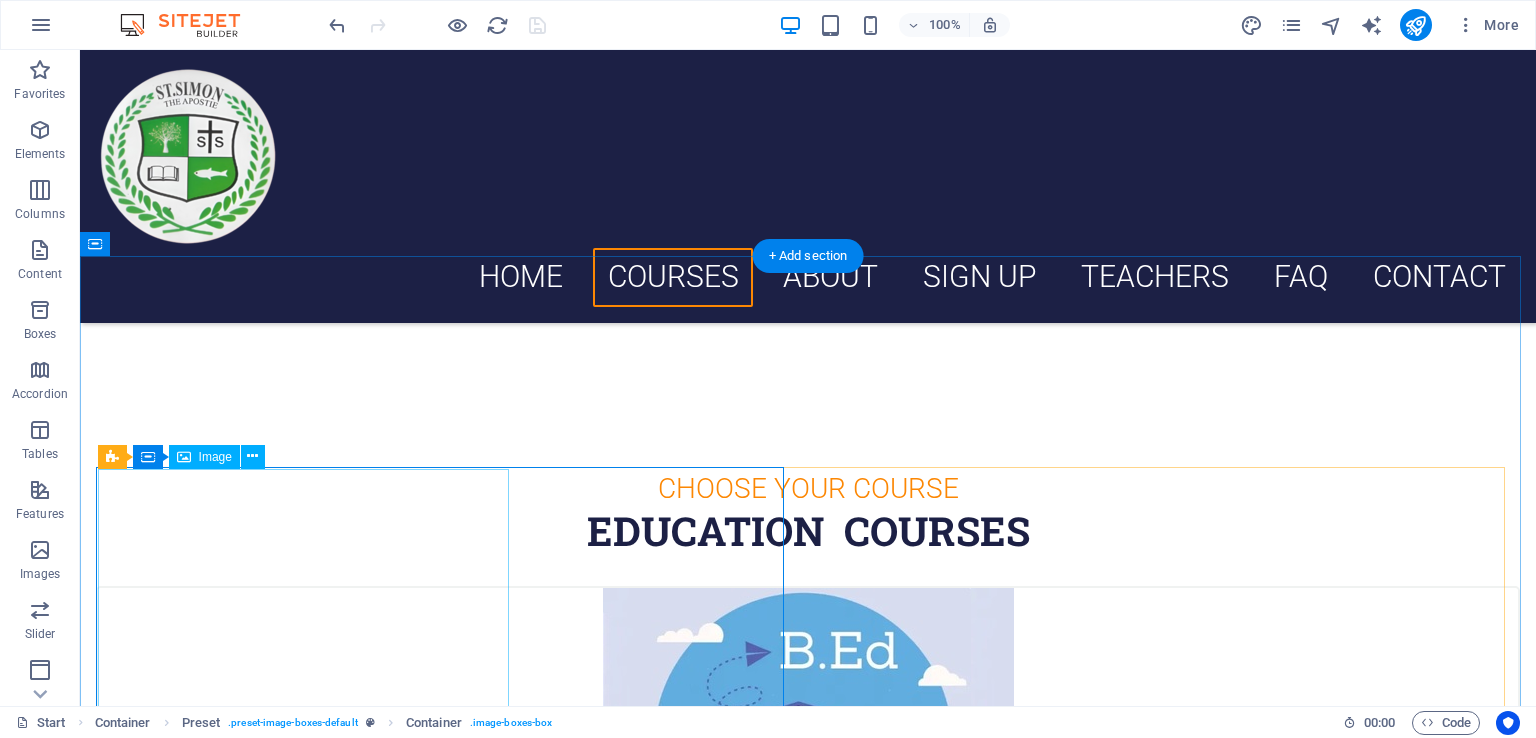 click at bounding box center [808, 792] 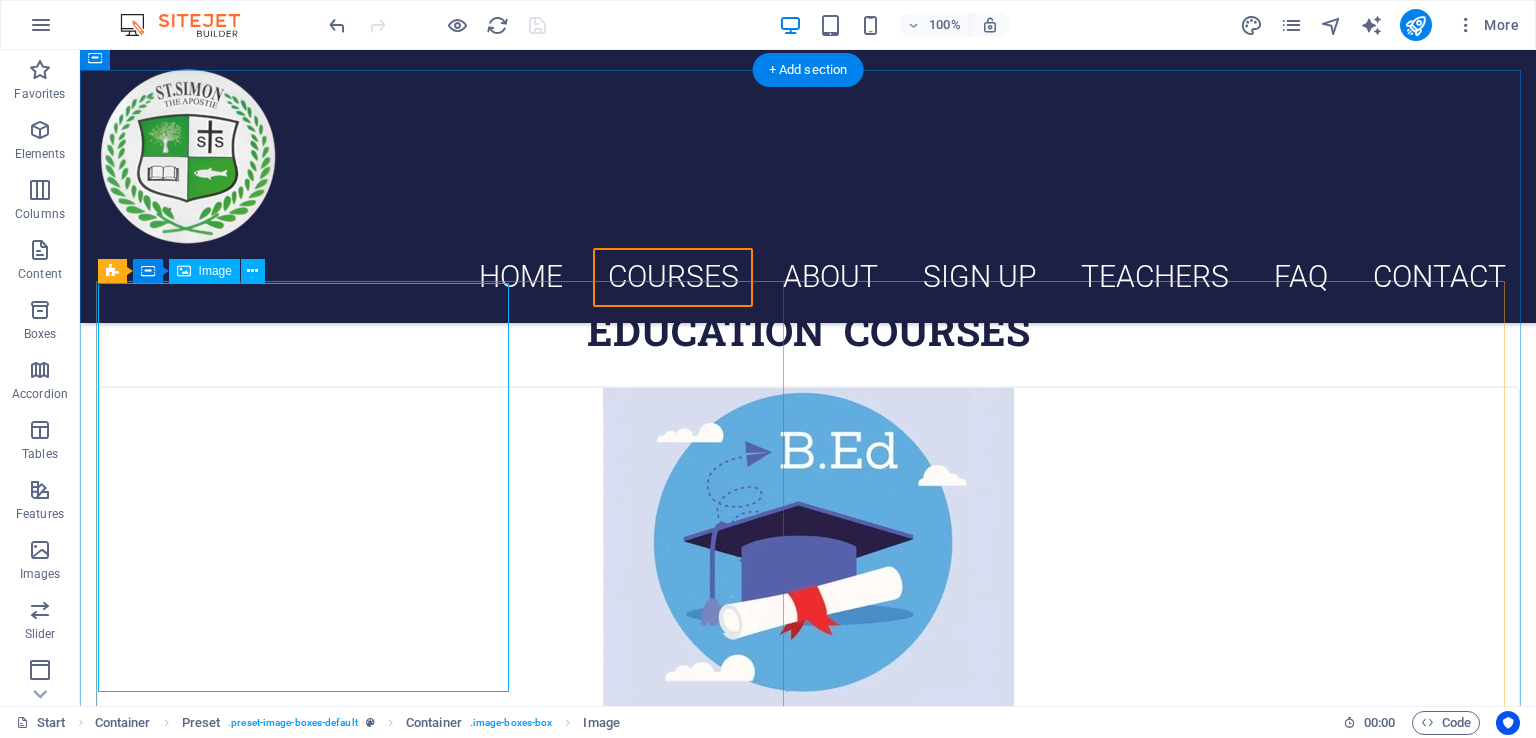 scroll, scrollTop: 565, scrollLeft: 0, axis: vertical 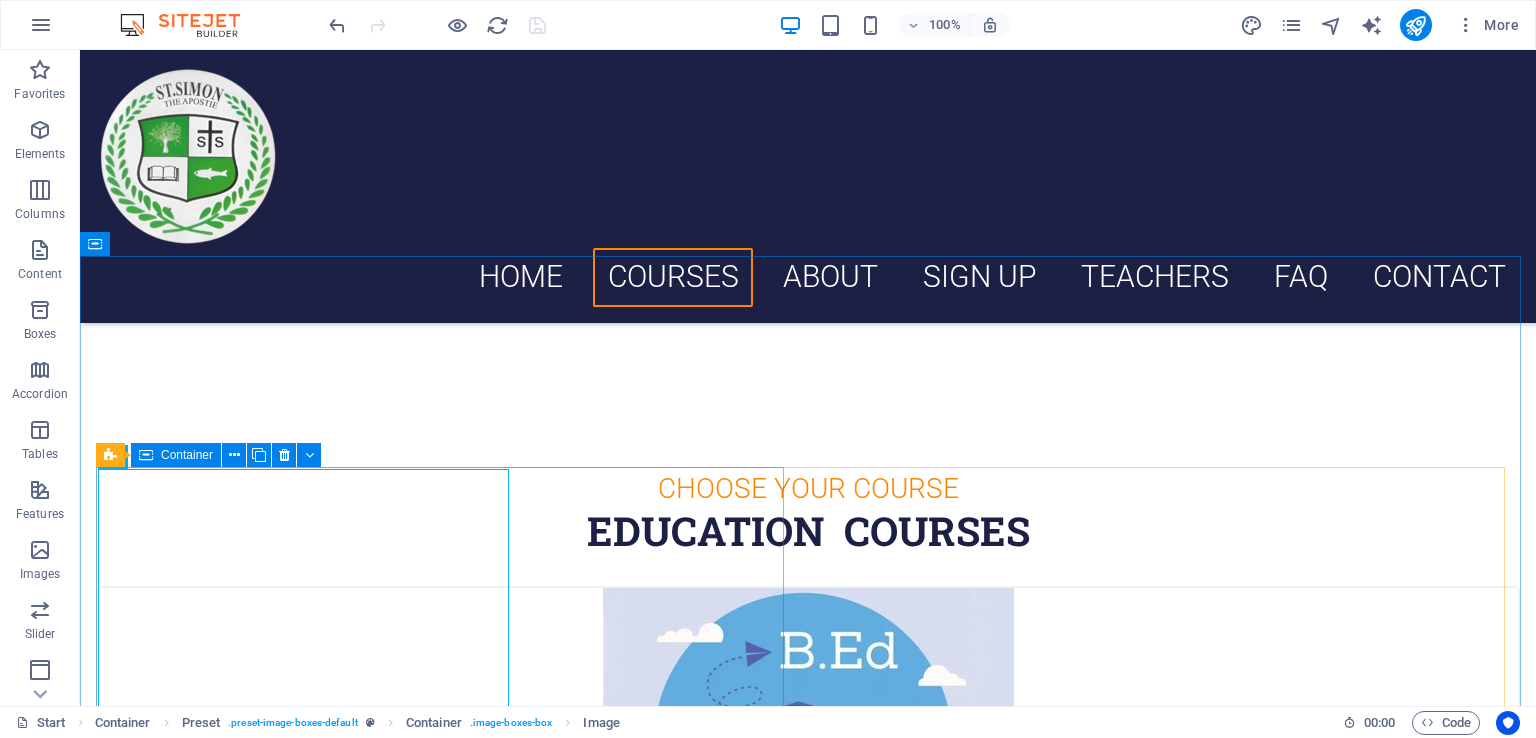 click on "Container" at bounding box center (187, 455) 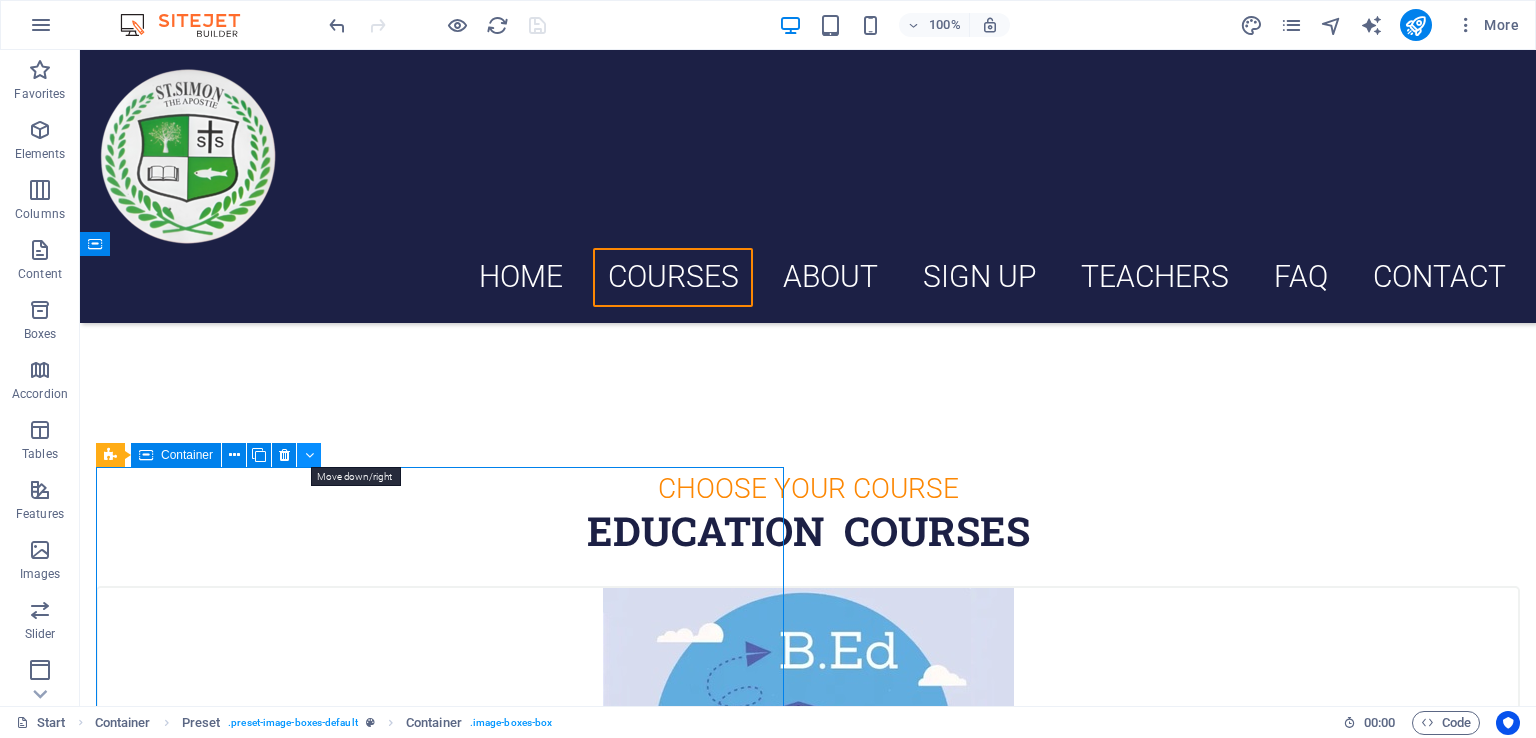 click at bounding box center [309, 455] 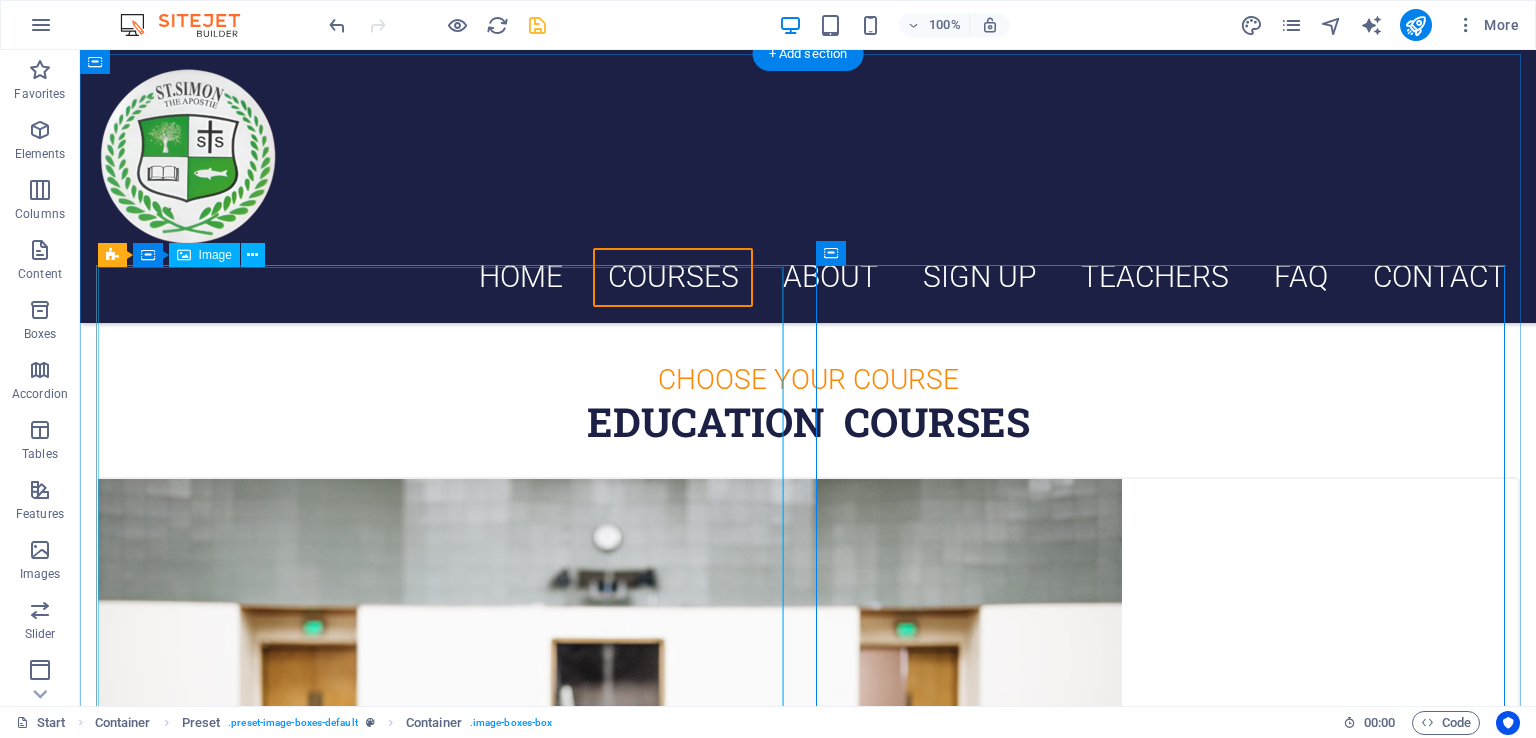 scroll, scrollTop: 665, scrollLeft: 0, axis: vertical 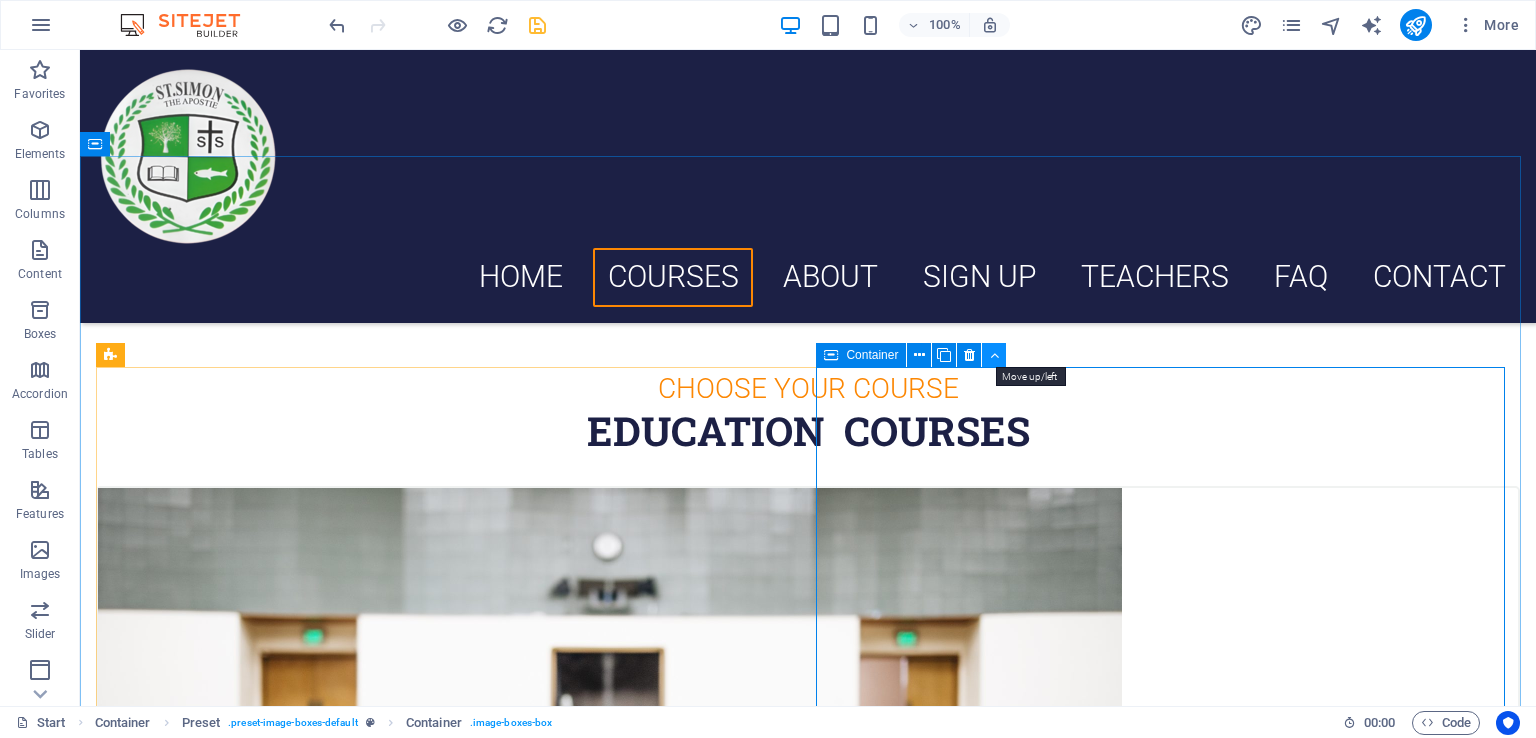 click at bounding box center (994, 355) 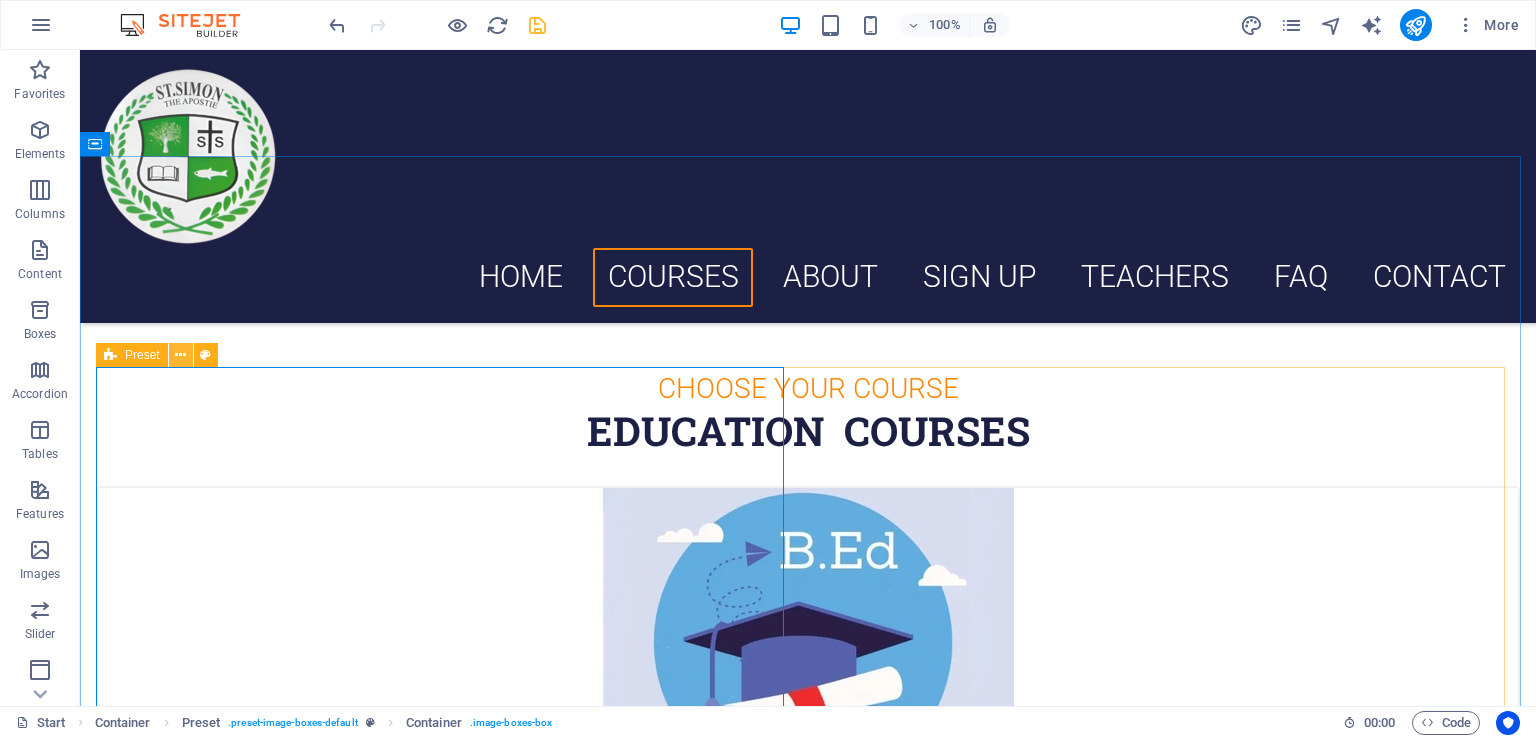 click at bounding box center (180, 355) 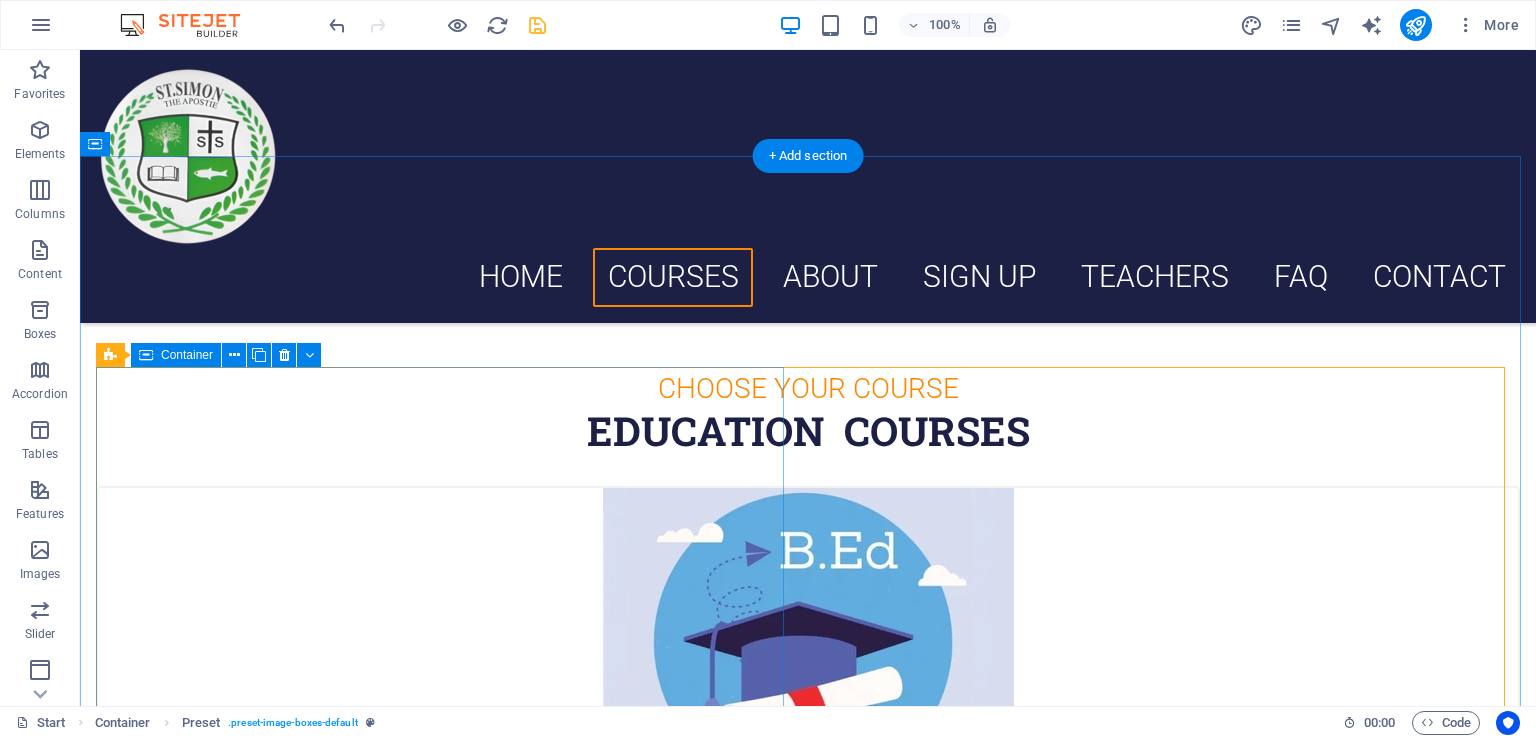 click on "BACHELOR OF EDUCATION  DURATION 2 YEARS" at bounding box center [808, 752] 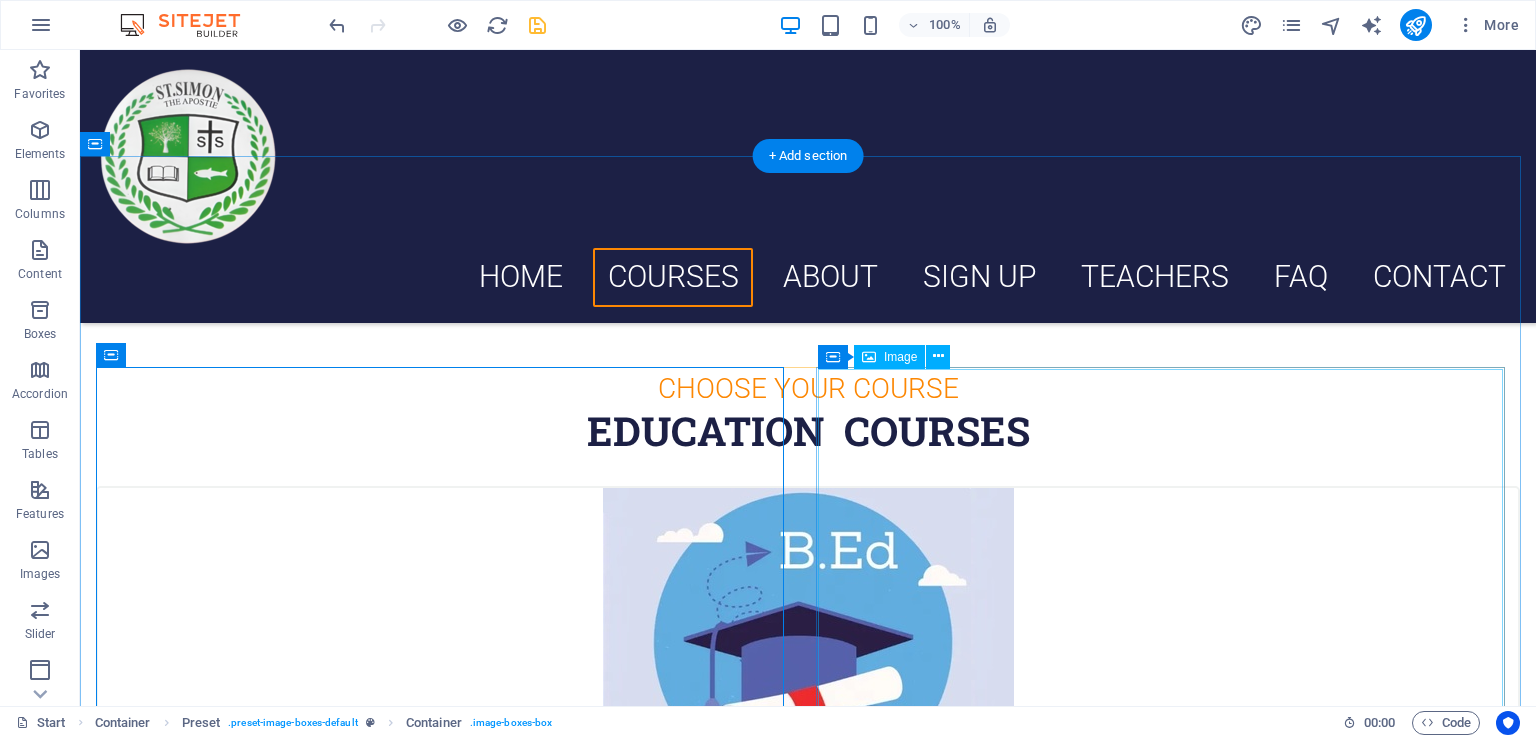 click at bounding box center (808, 1378) 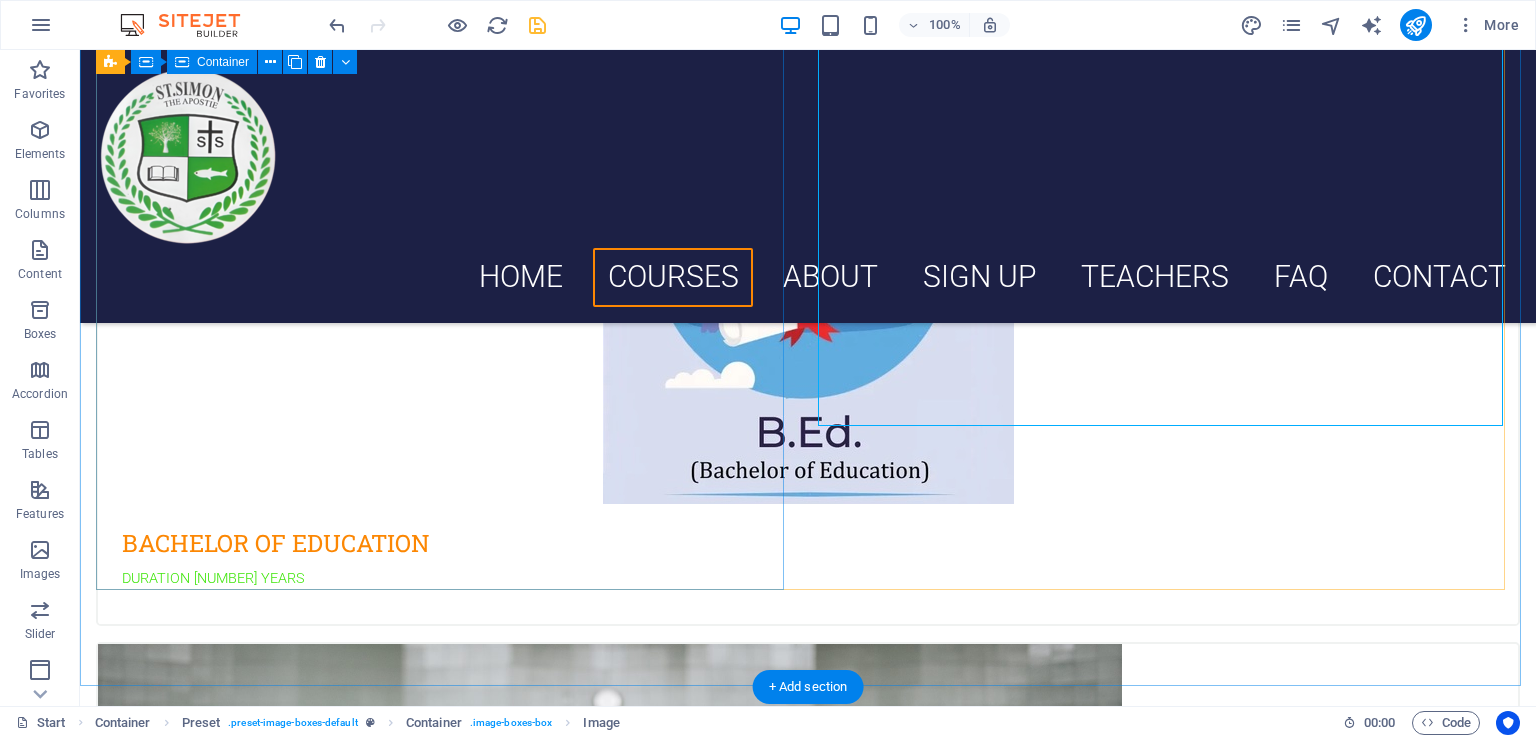 scroll, scrollTop: 1065, scrollLeft: 0, axis: vertical 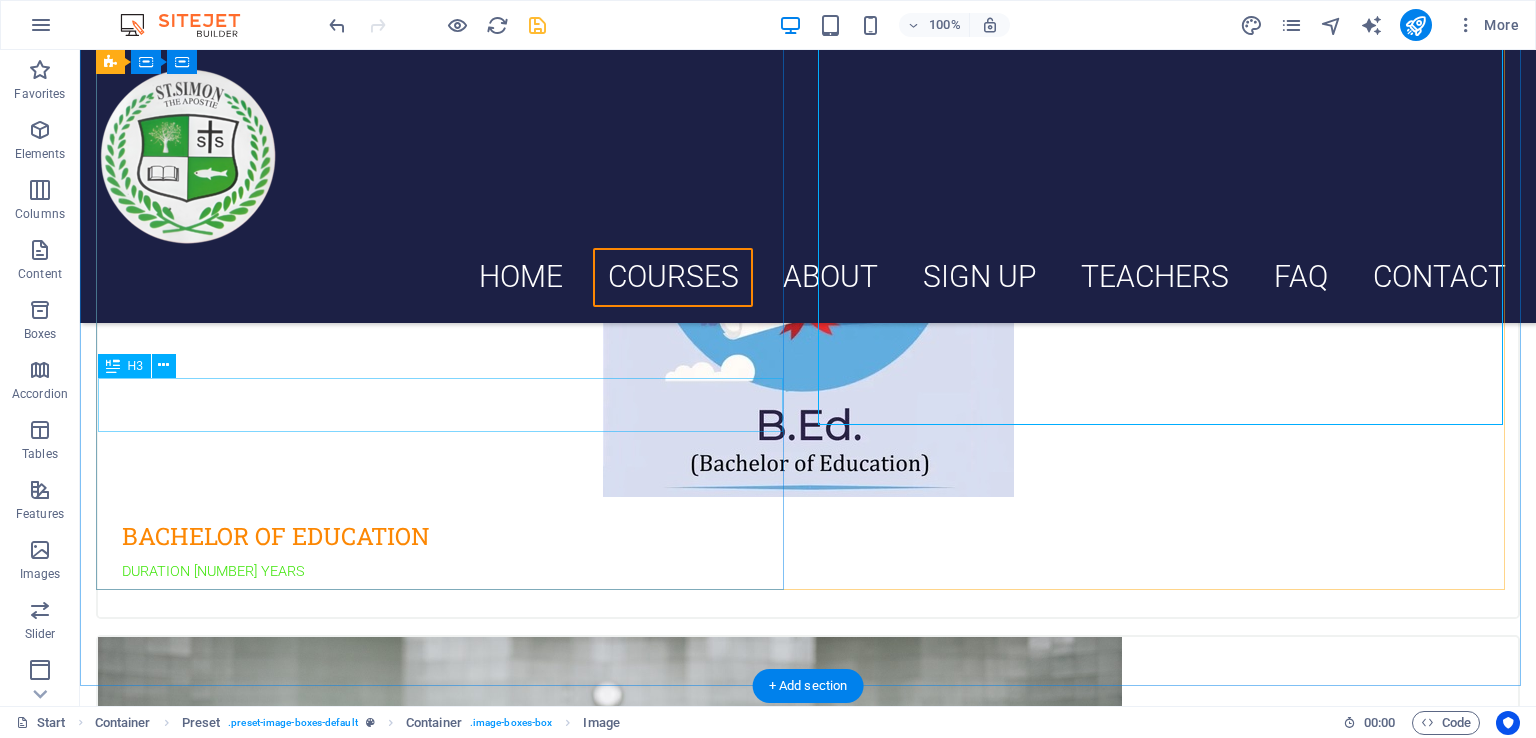 click on "BACHELOR OF EDUCATION" at bounding box center [808, 524] 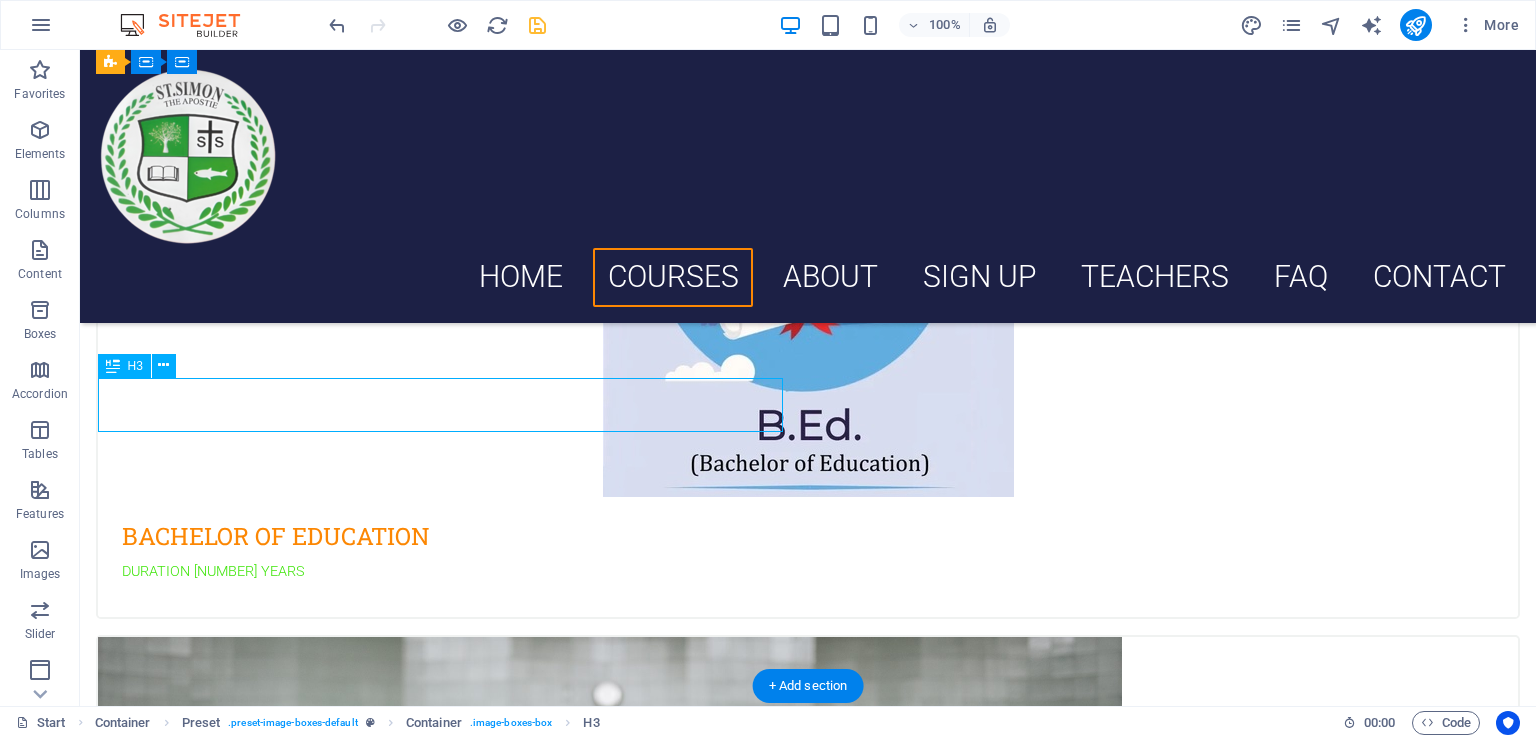 click on "BACHELOR OF EDUCATION" at bounding box center [808, 524] 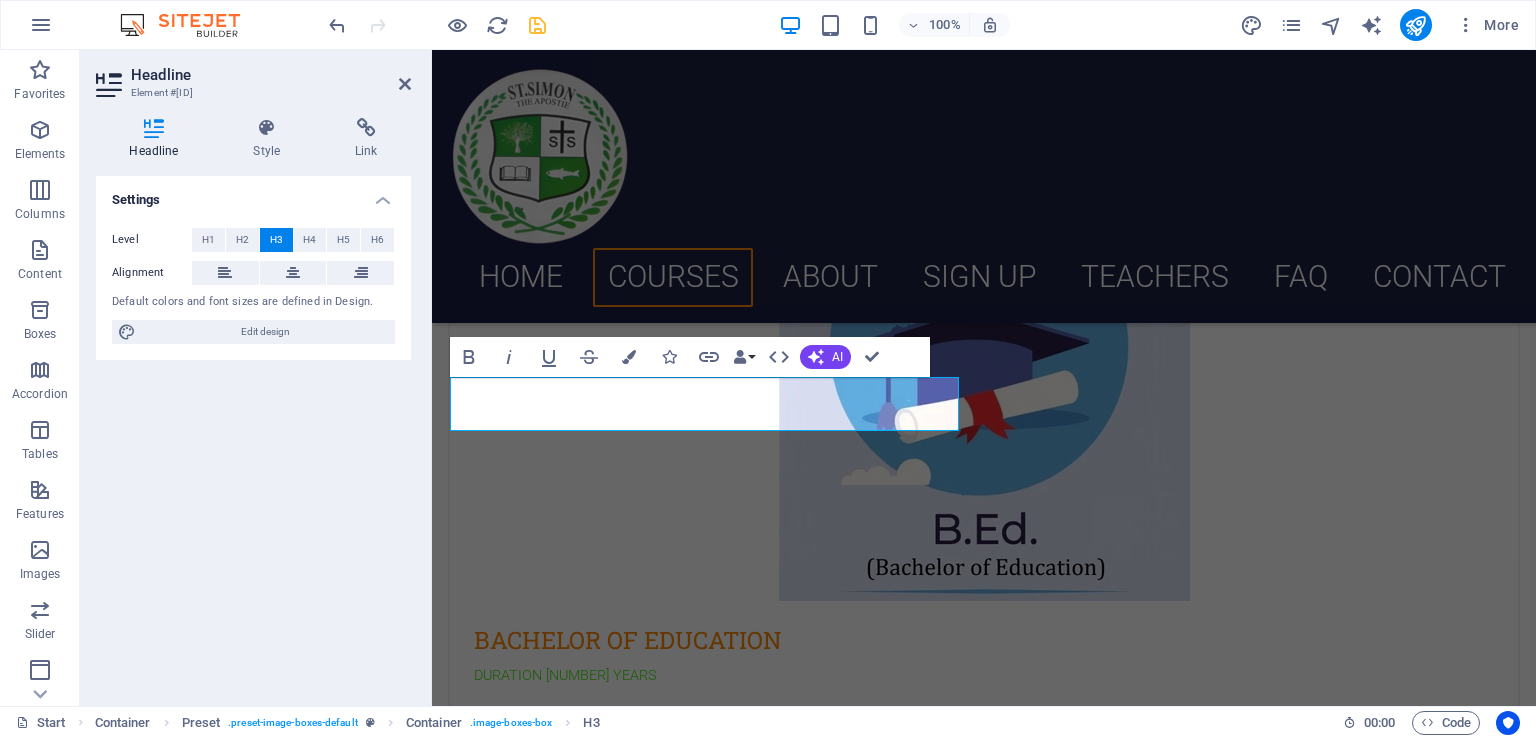 scroll, scrollTop: 1124, scrollLeft: 0, axis: vertical 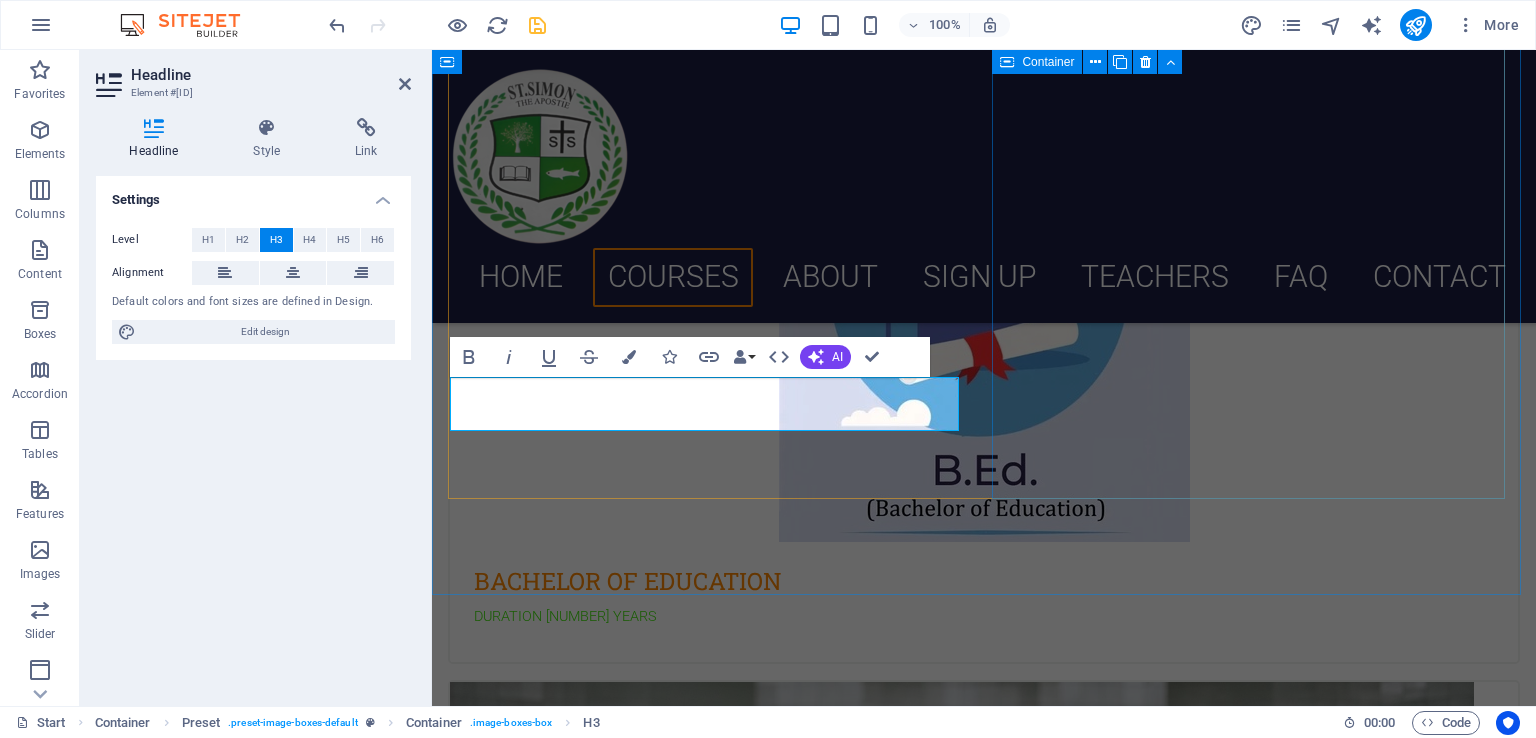 click on "Danish  12. September 2019  08:00 am - 04:00 pm Lorem ipsum dolor sit amet, consectetur adipisicing elit. Veritatis, dolorem!" at bounding box center (984, 1104) 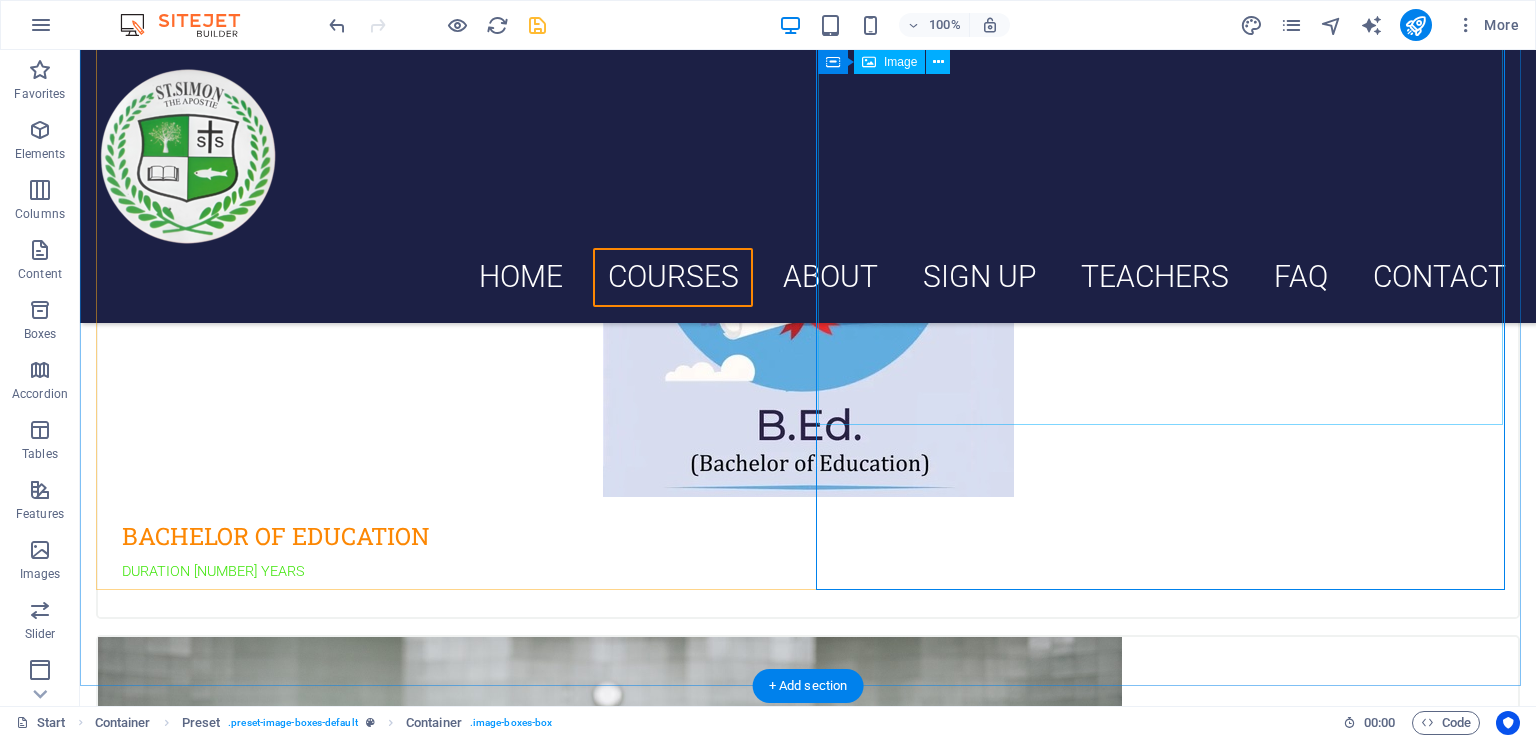 scroll, scrollTop: 1065, scrollLeft: 0, axis: vertical 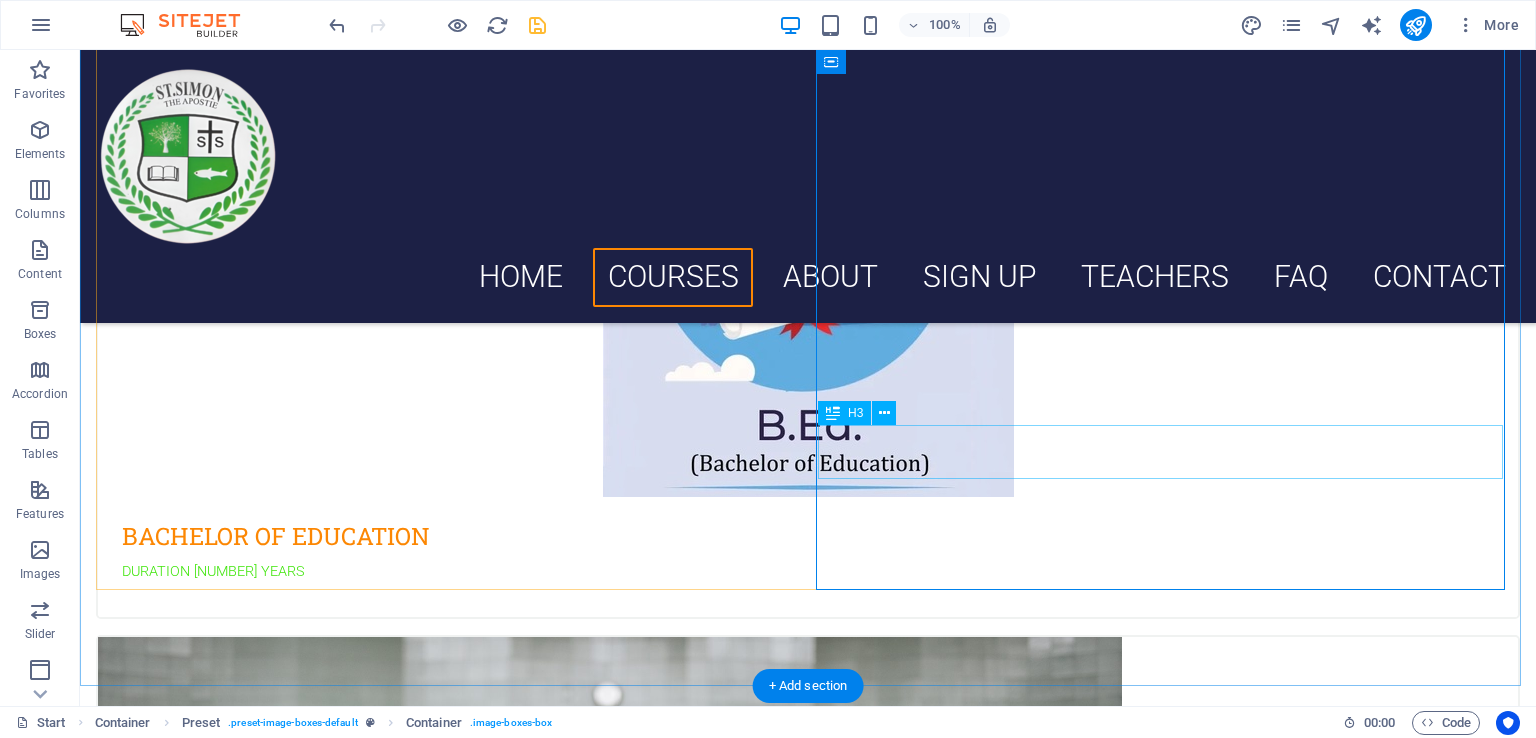click on "Danish" at bounding box center (808, 1346) 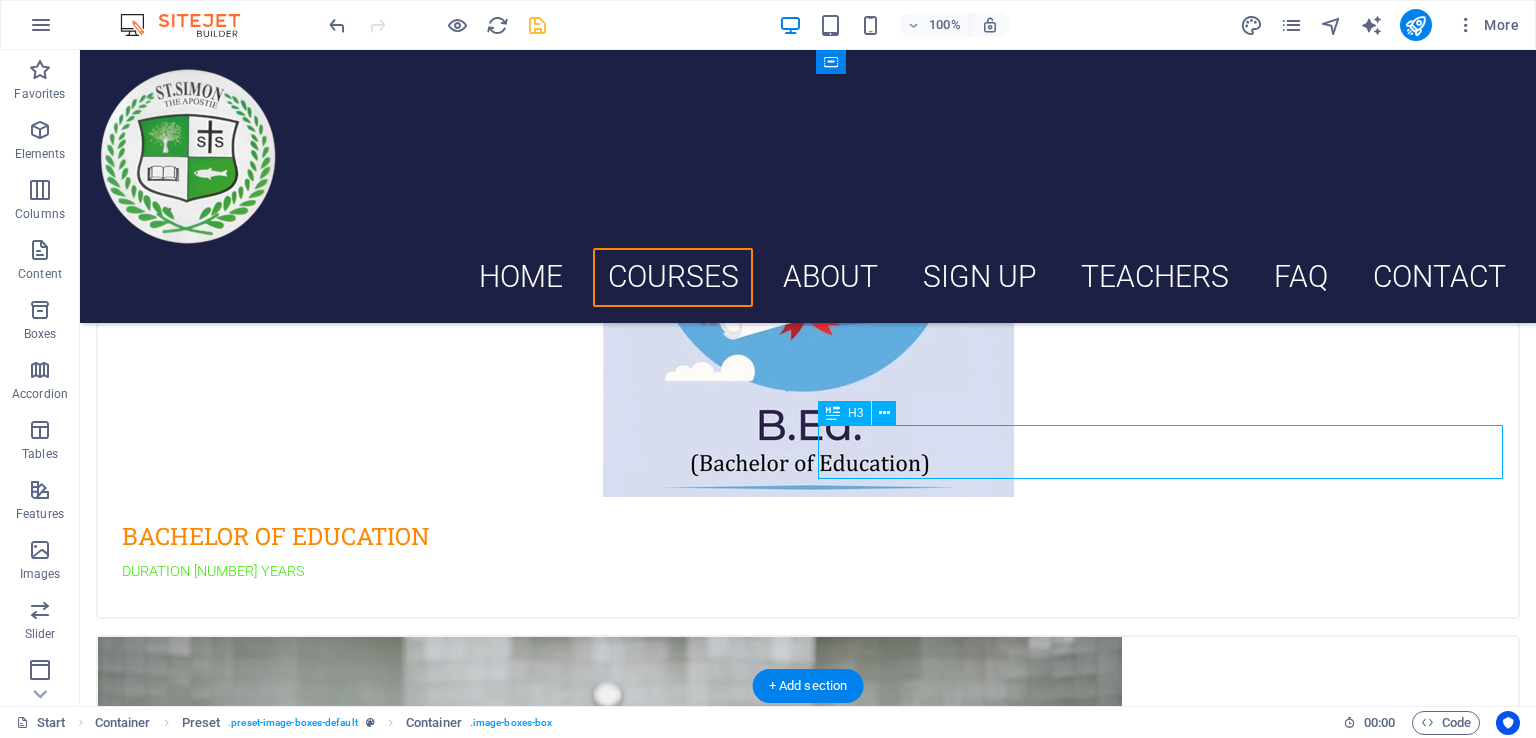 click on "Danish" at bounding box center [808, 1346] 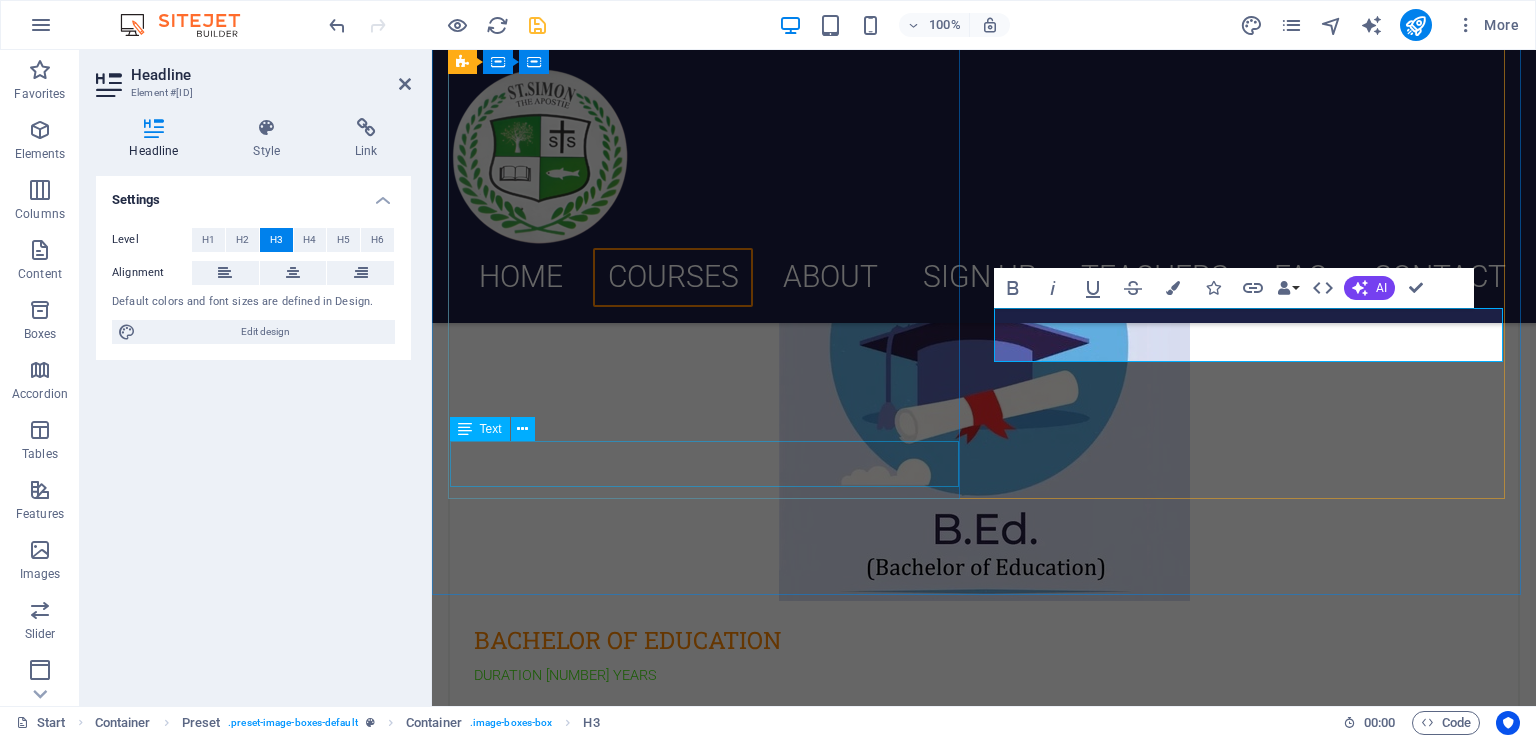scroll, scrollTop: 1124, scrollLeft: 0, axis: vertical 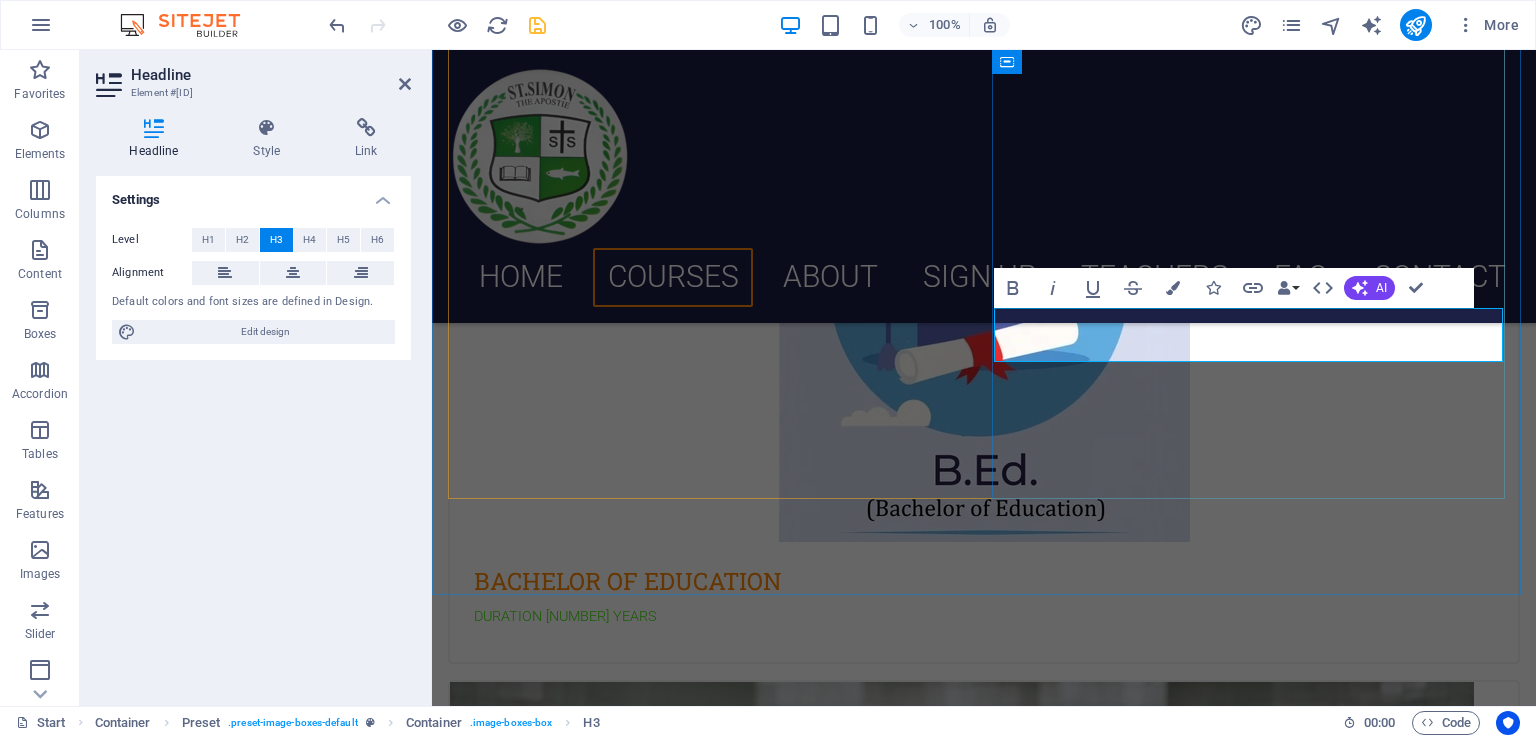 click on "BACHELOR OF EDUCATION" at bounding box center (984, 1403) 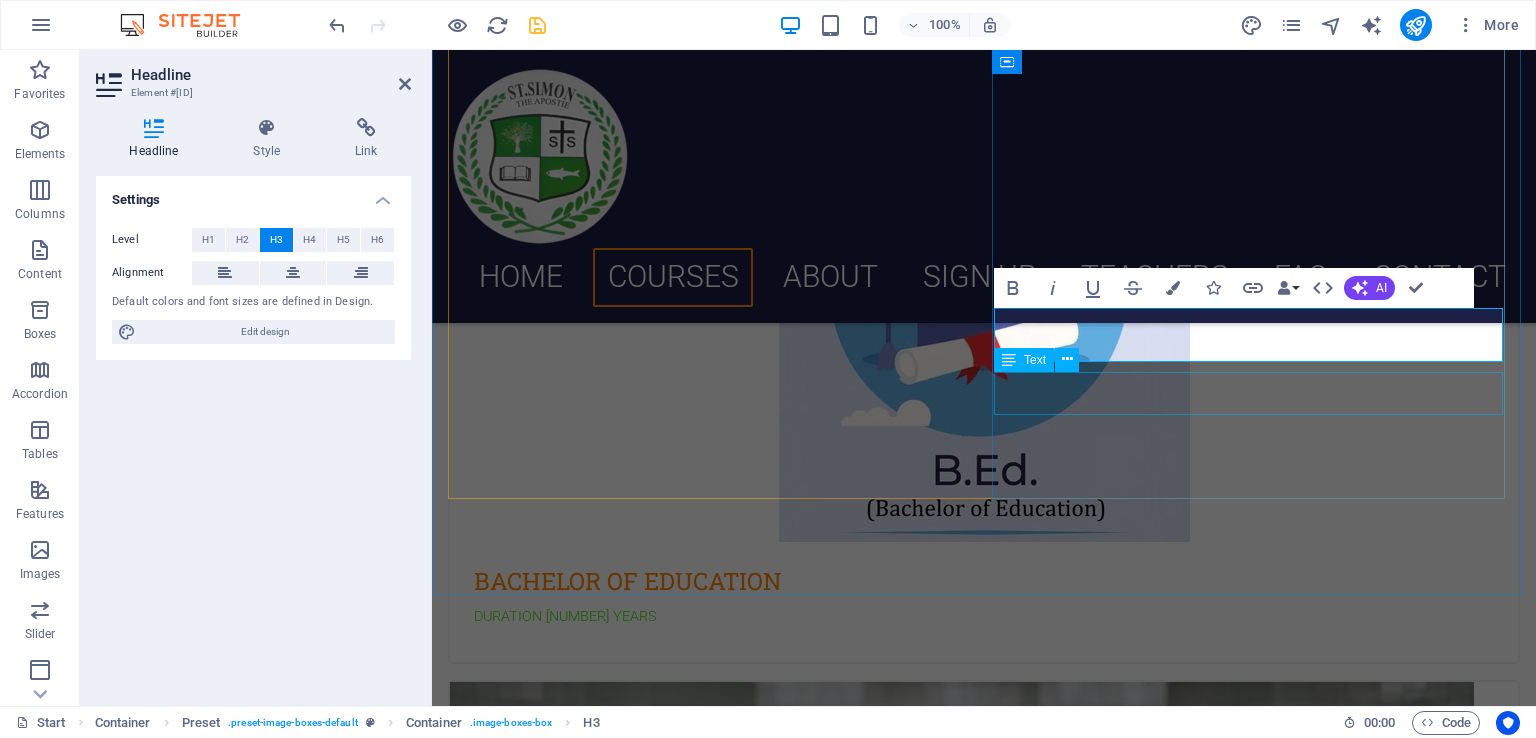 type 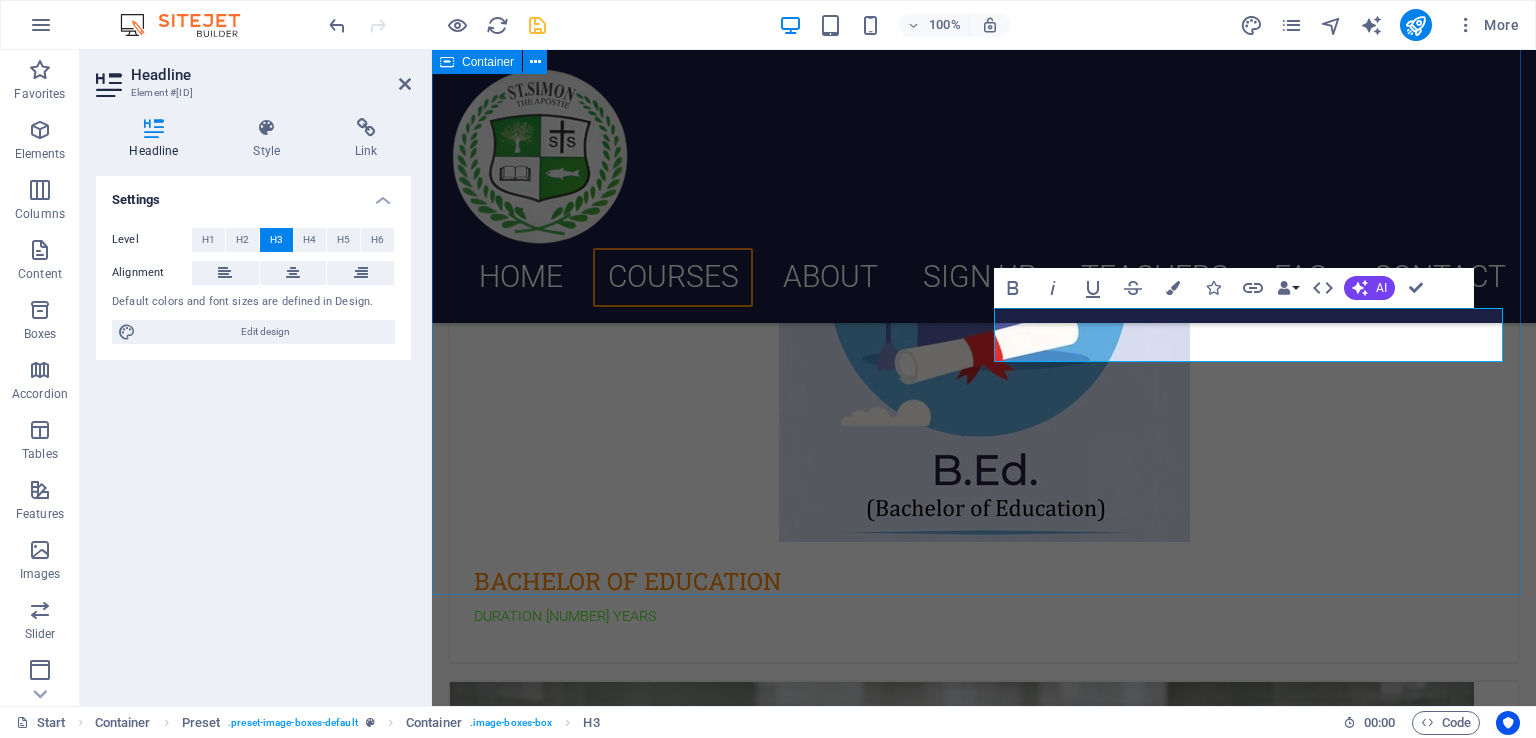 click on "Choose Your Course EDUCATION  Courses BACHELOR OF EDUCATION  DURATION 2 YEARS DIPLOMA IN EDUCATION  12. September 2019  08:00 am - 04:00 pm Lorem ipsum dolor sit amet, consectetur adipisicing elit. Veritatis, dolorem!" at bounding box center [984, 772] 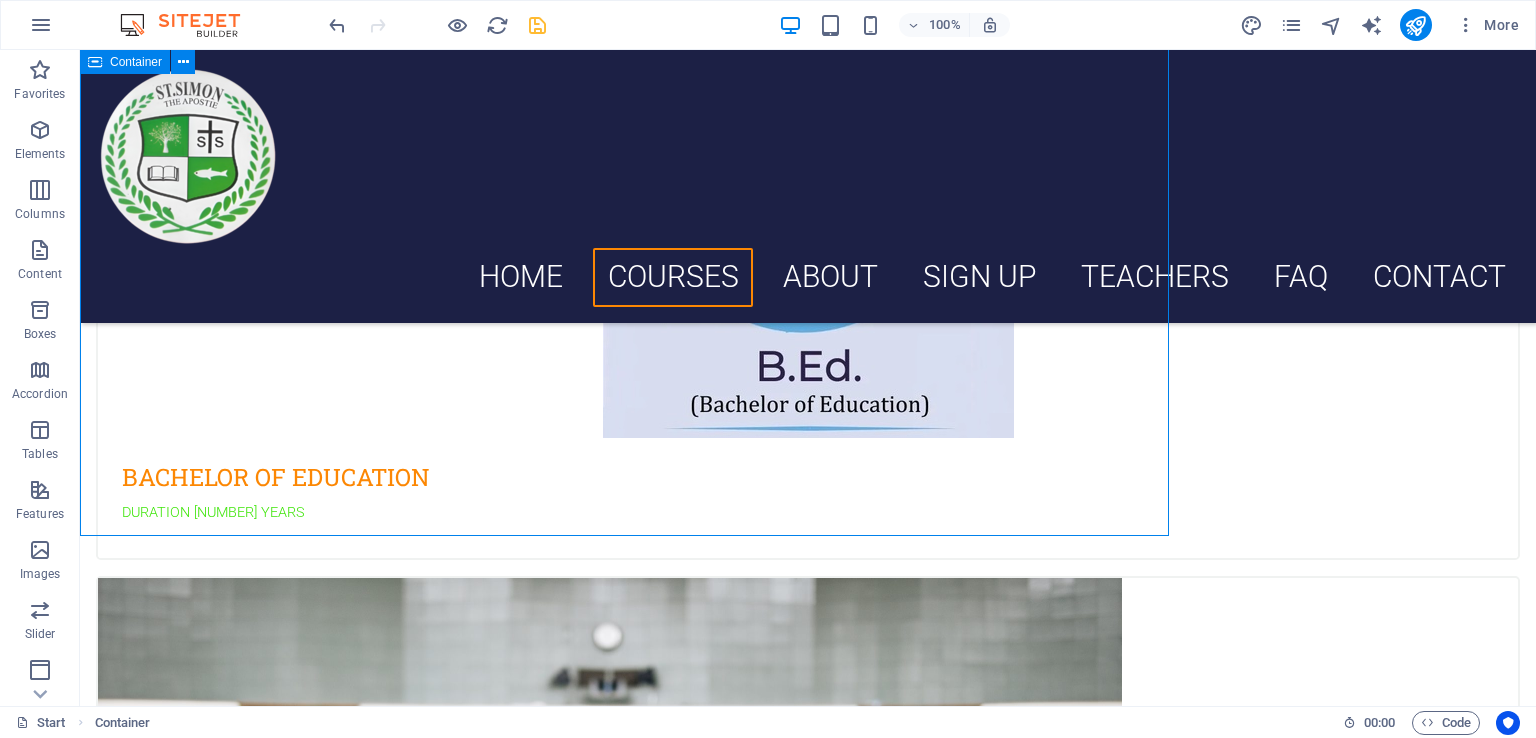 scroll, scrollTop: 1183, scrollLeft: 0, axis: vertical 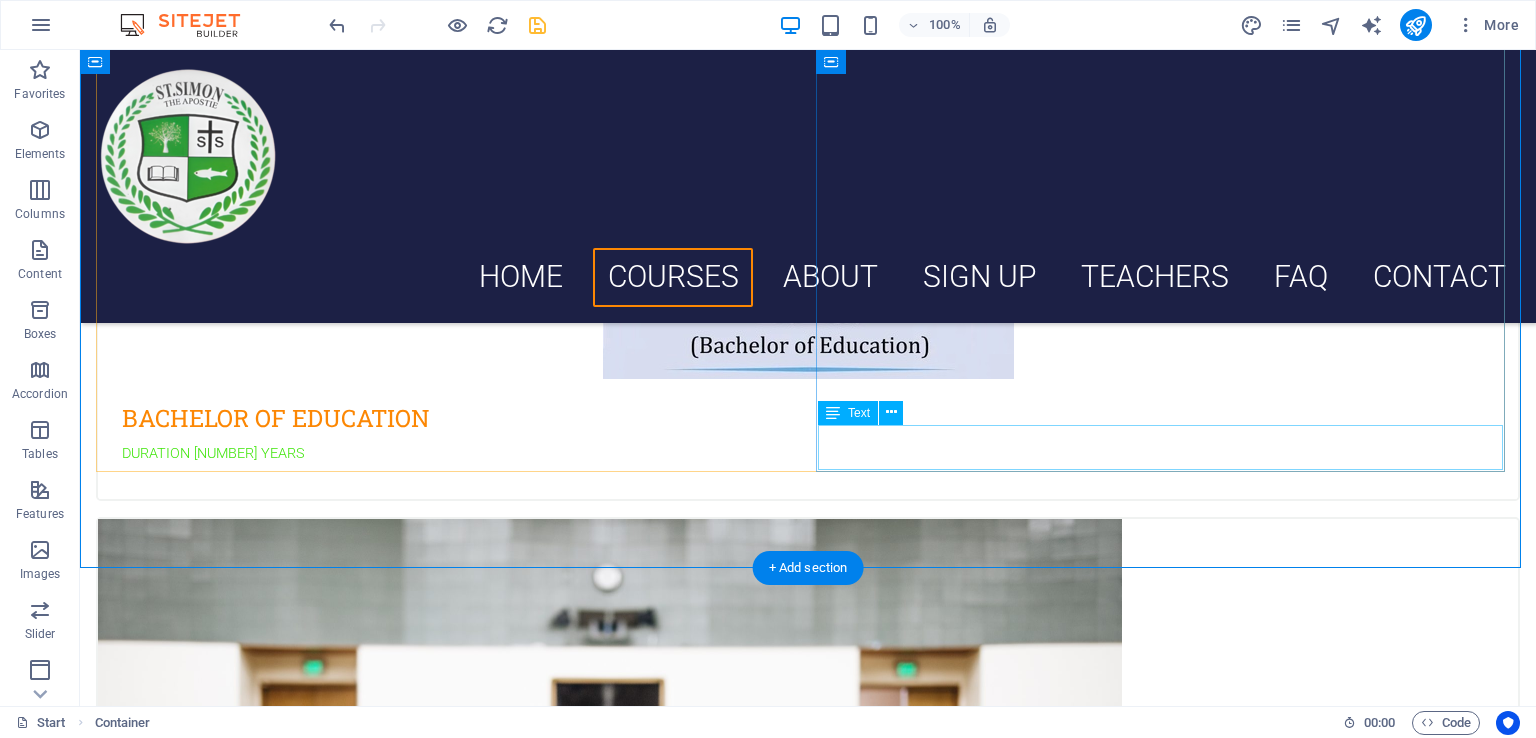 click on "Lorem ipsum dolor sit amet, consectetur adipisicing elit. Veritatis, dolorem!" at bounding box center (808, 1341) 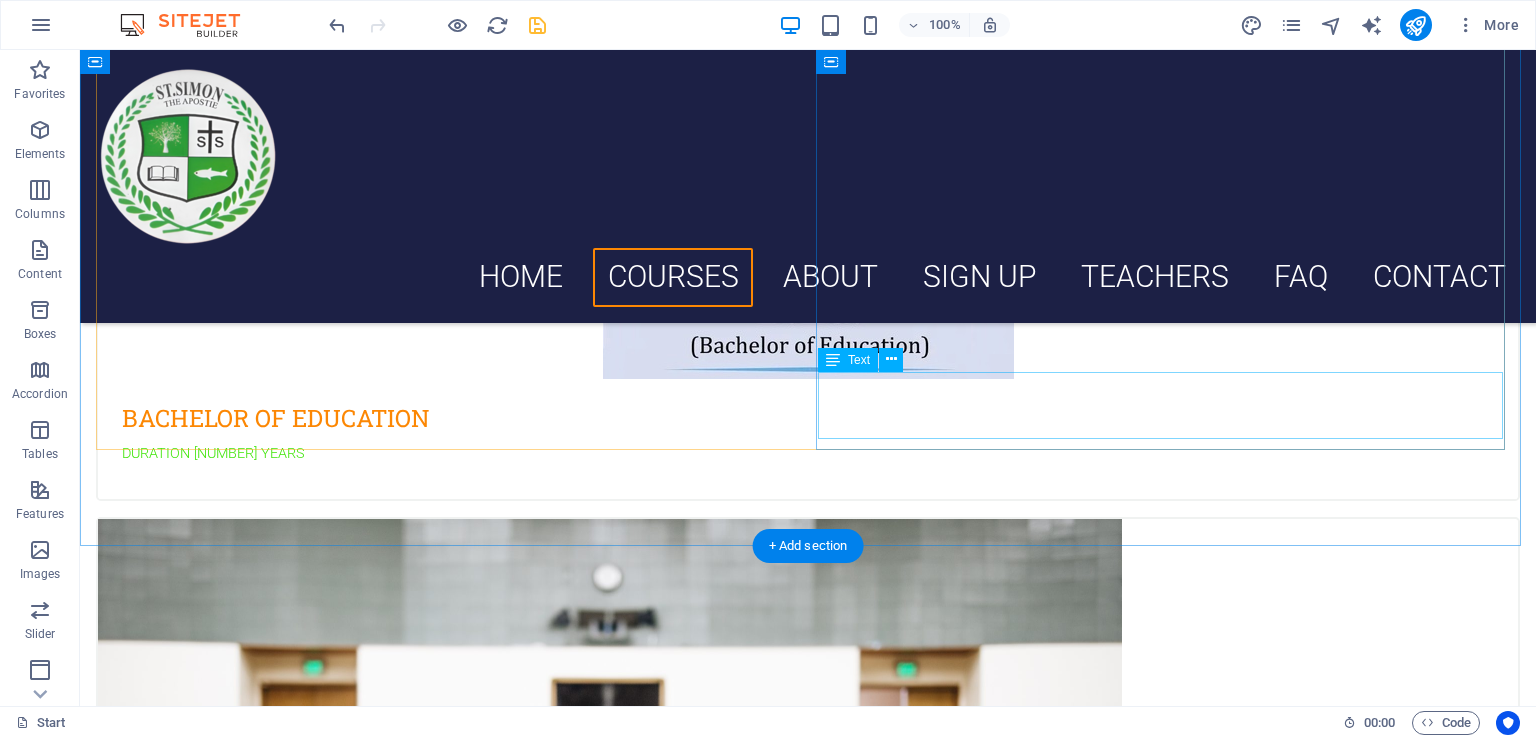 click on "12. September 2019  08:00 am - 04:00 pm" at bounding box center [808, 1298] 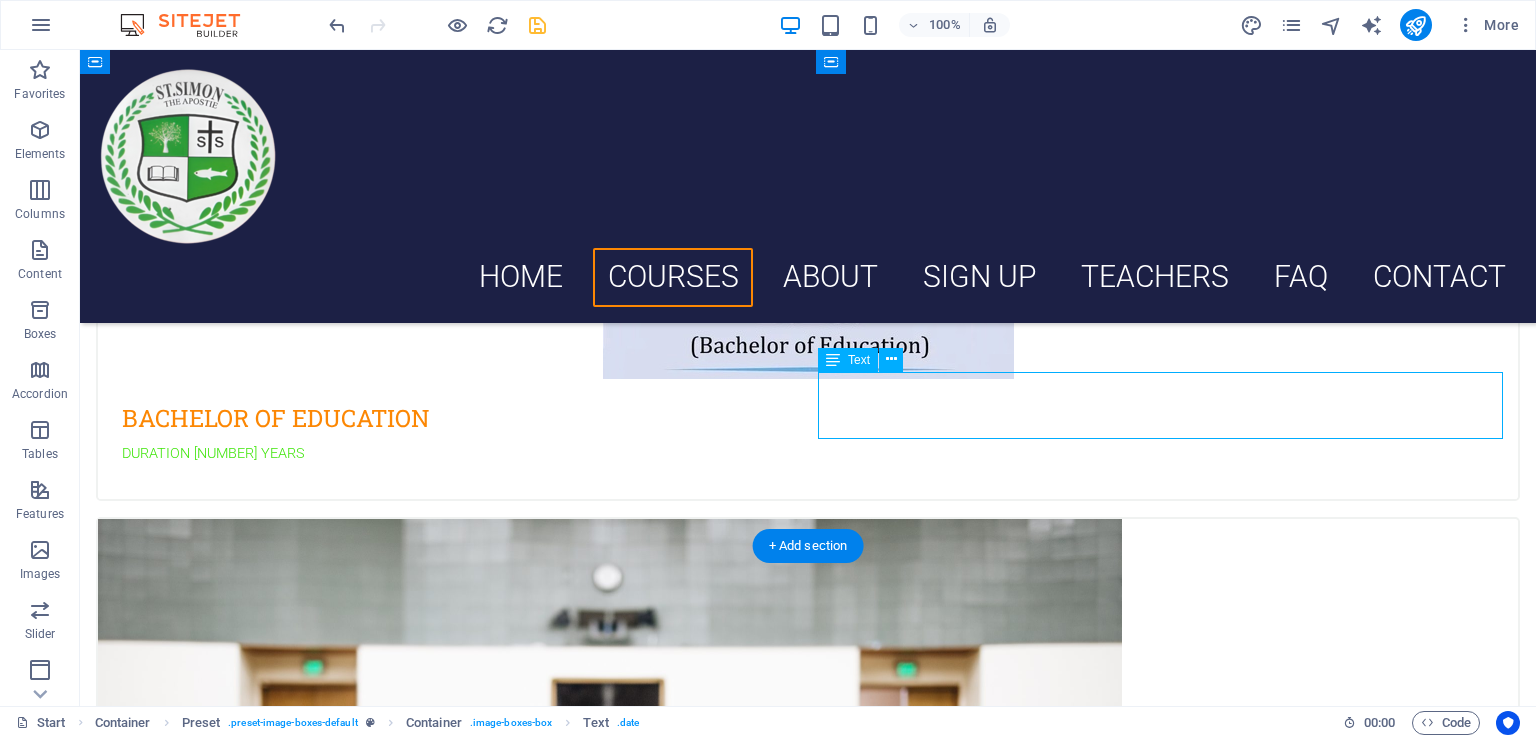 click on "12. September 2019  08:00 am - 04:00 pm" at bounding box center (808, 1298) 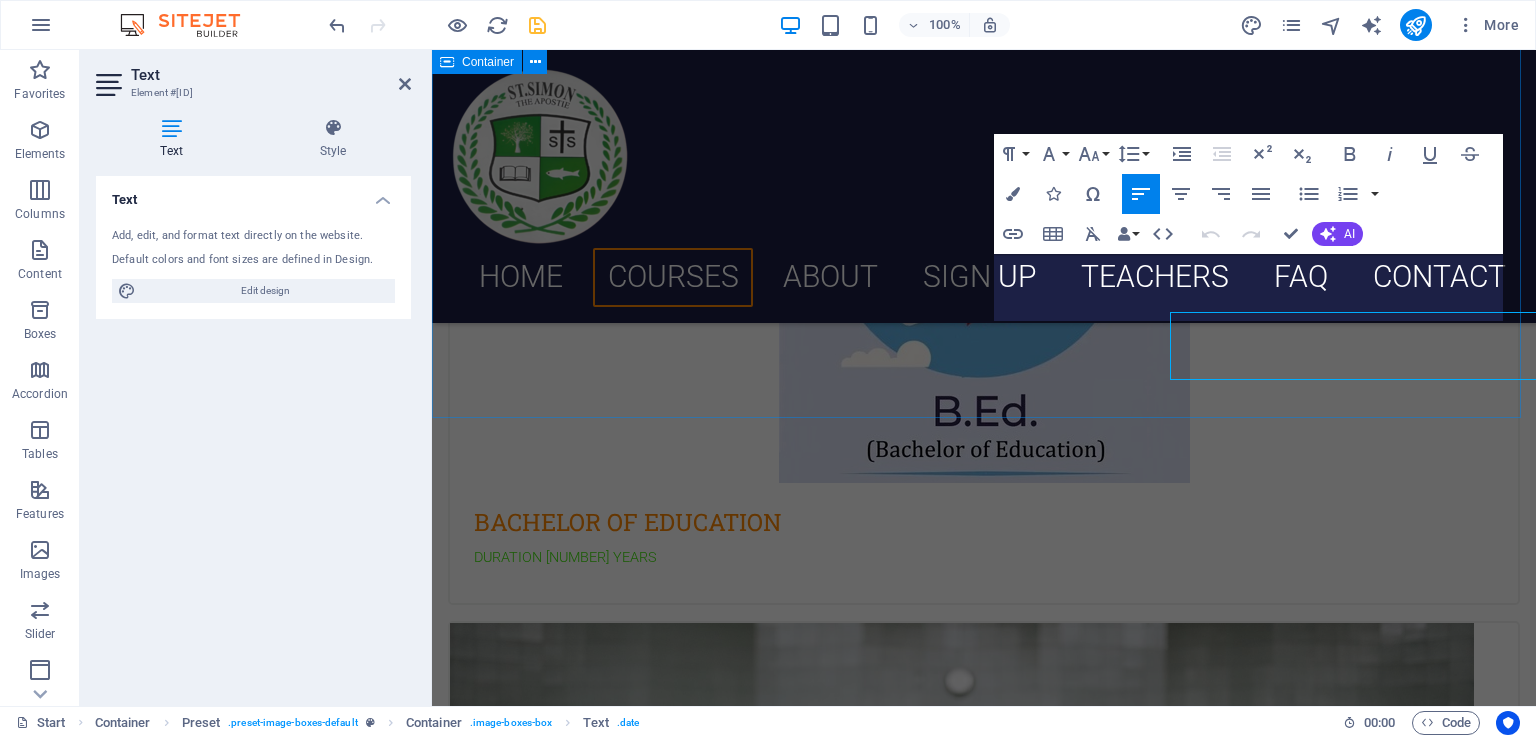 scroll, scrollTop: 1242, scrollLeft: 0, axis: vertical 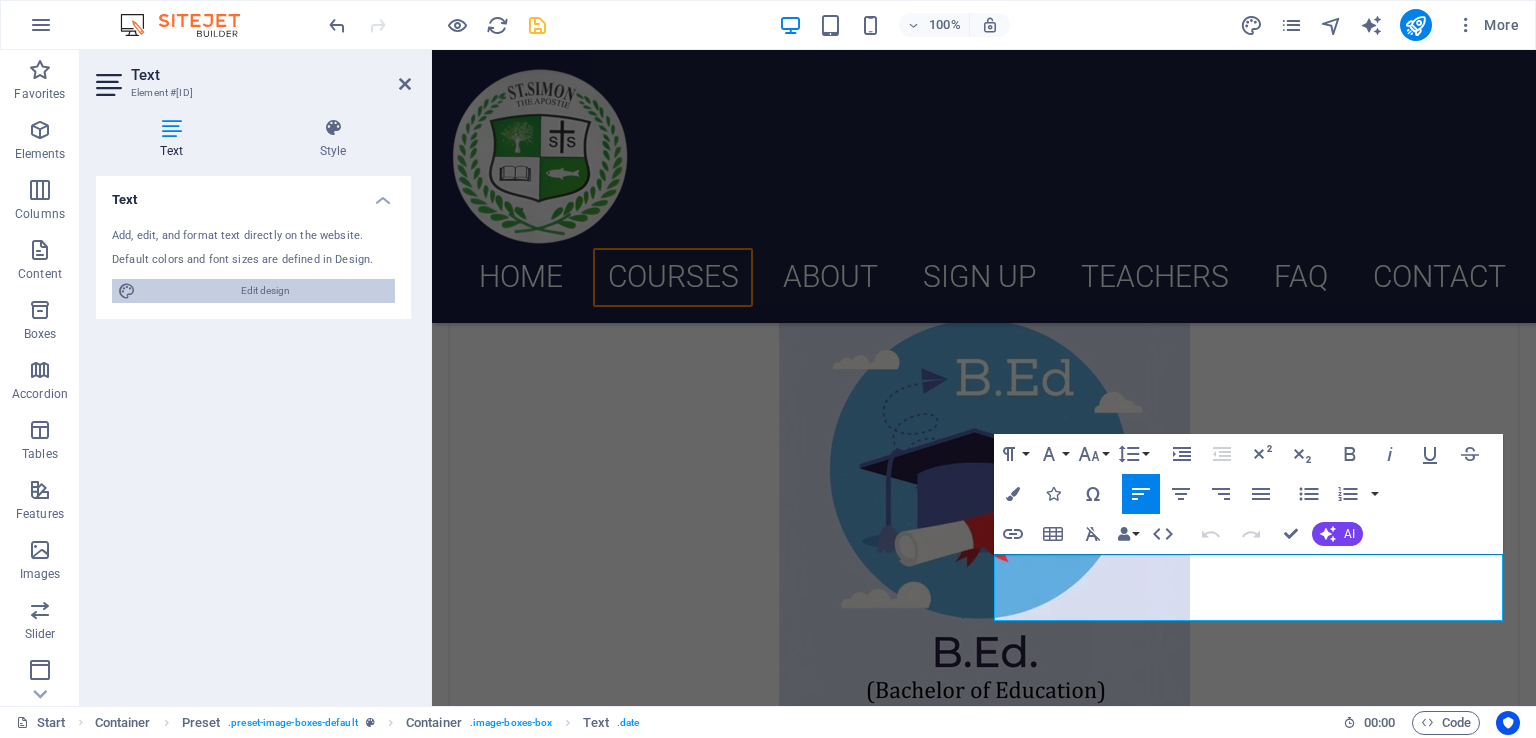 click on "Edit design" at bounding box center (265, 291) 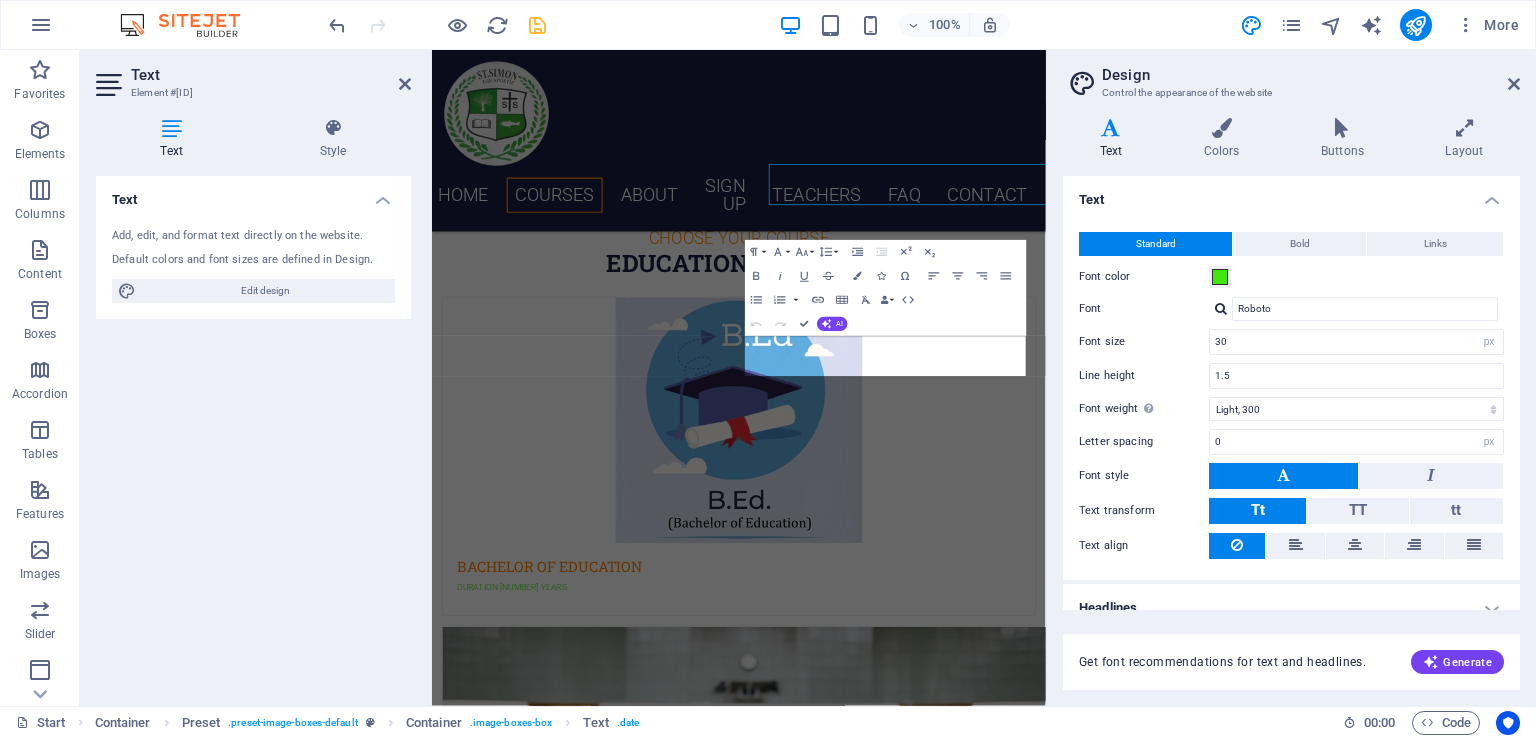scroll, scrollTop: 1255, scrollLeft: 0, axis: vertical 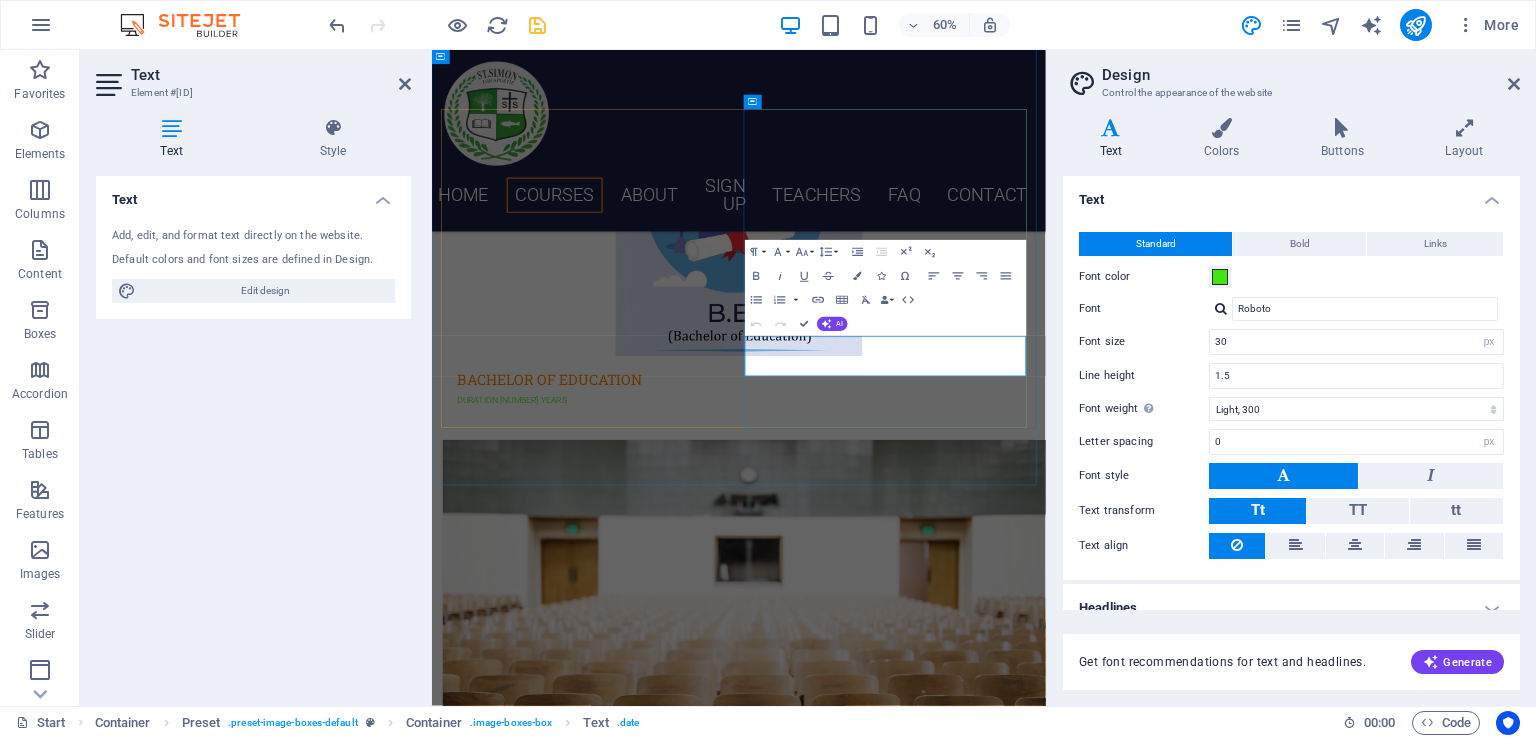 click on "08:00 am - 04:00 pm" at bounding box center (943, 1479) 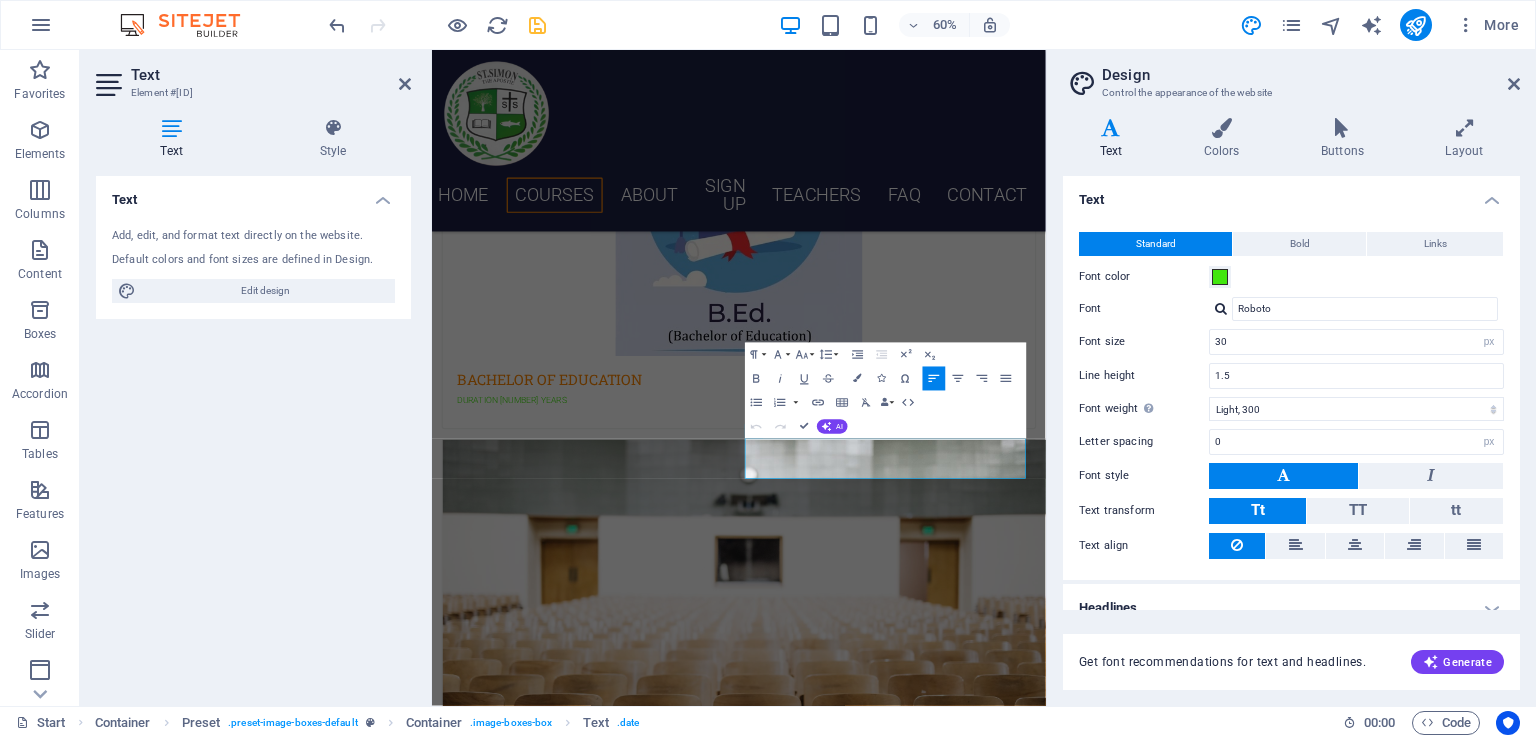 scroll, scrollTop: 955, scrollLeft: 0, axis: vertical 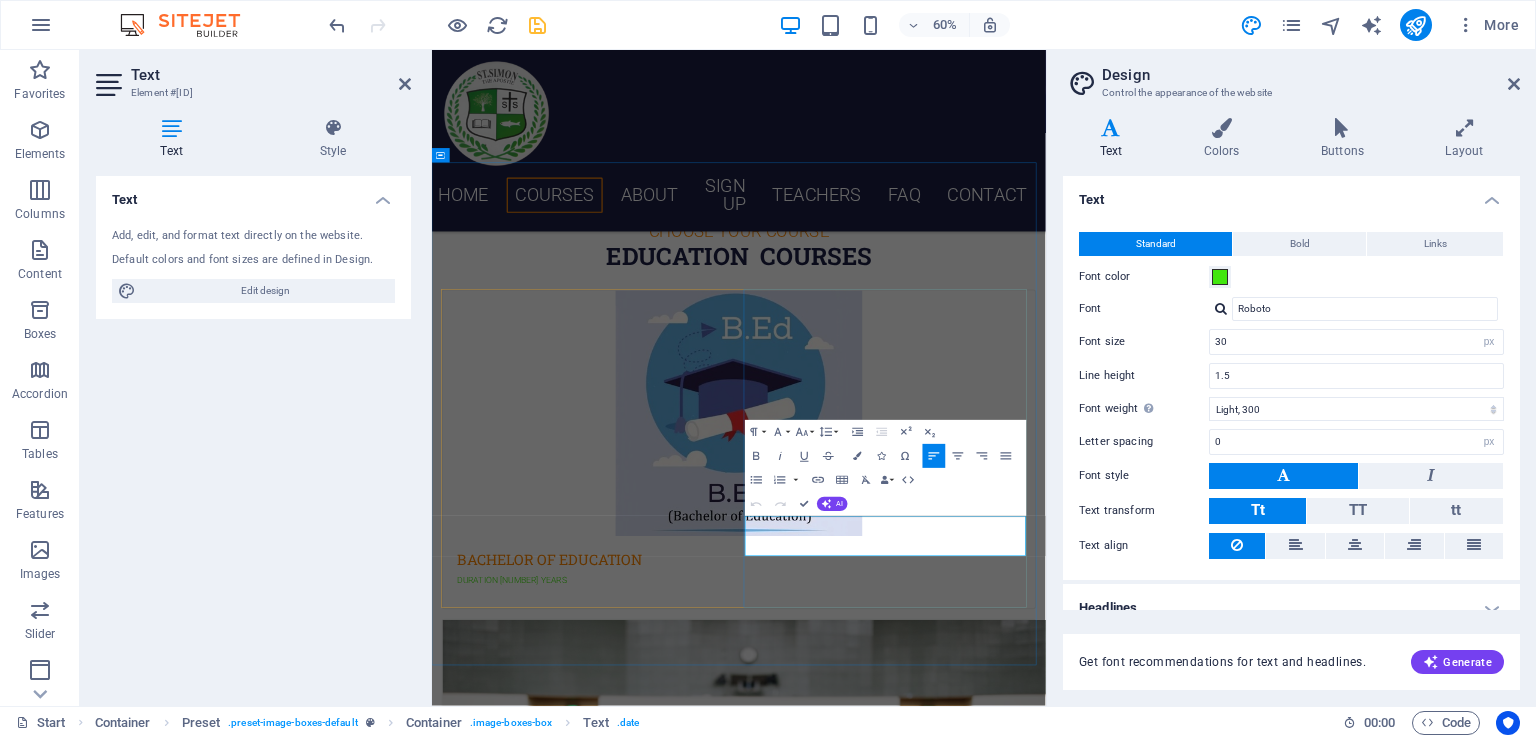 drag, startPoint x: 1155, startPoint y: 850, endPoint x: 1019, endPoint y: 842, distance: 136.23509 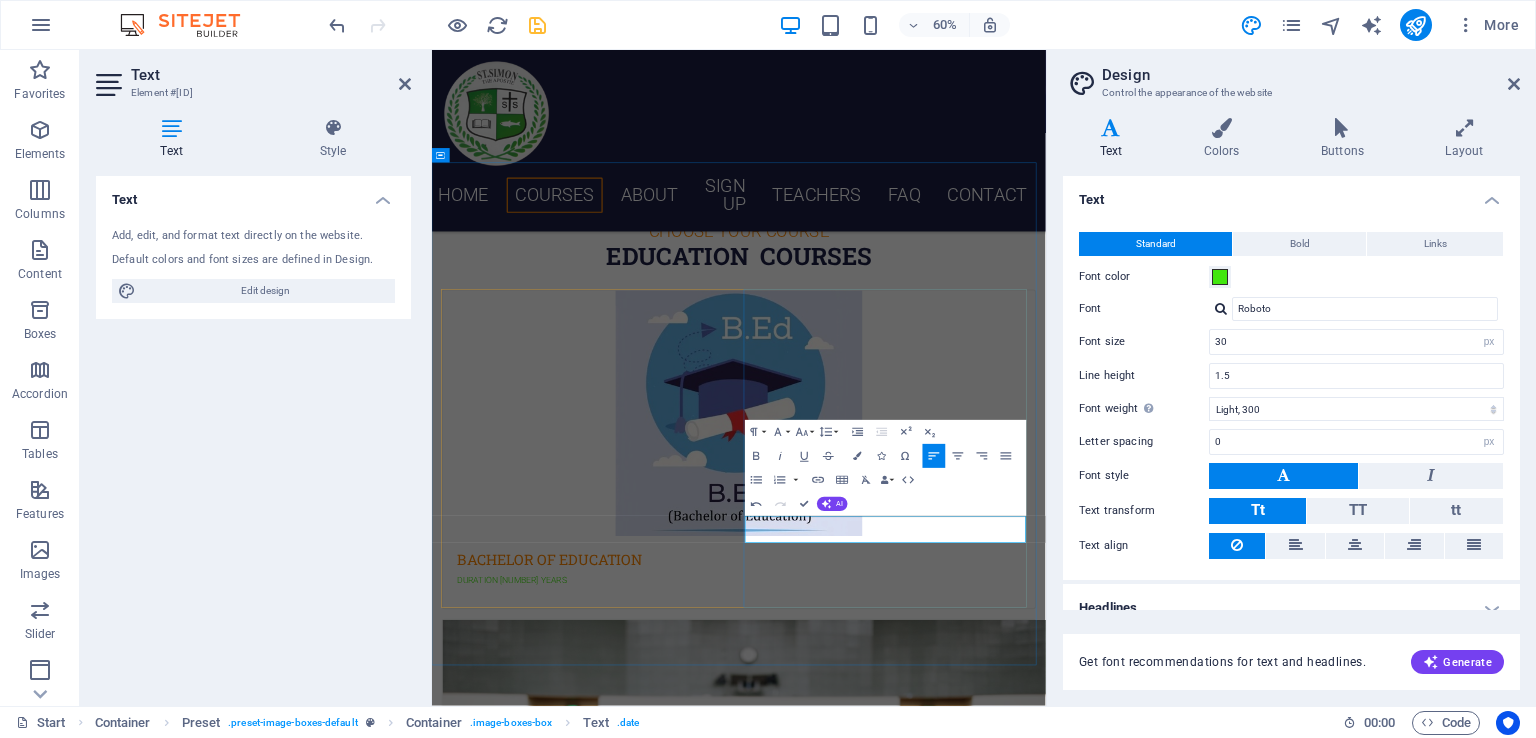 click on "12.DURA" at bounding box center (943, 1757) 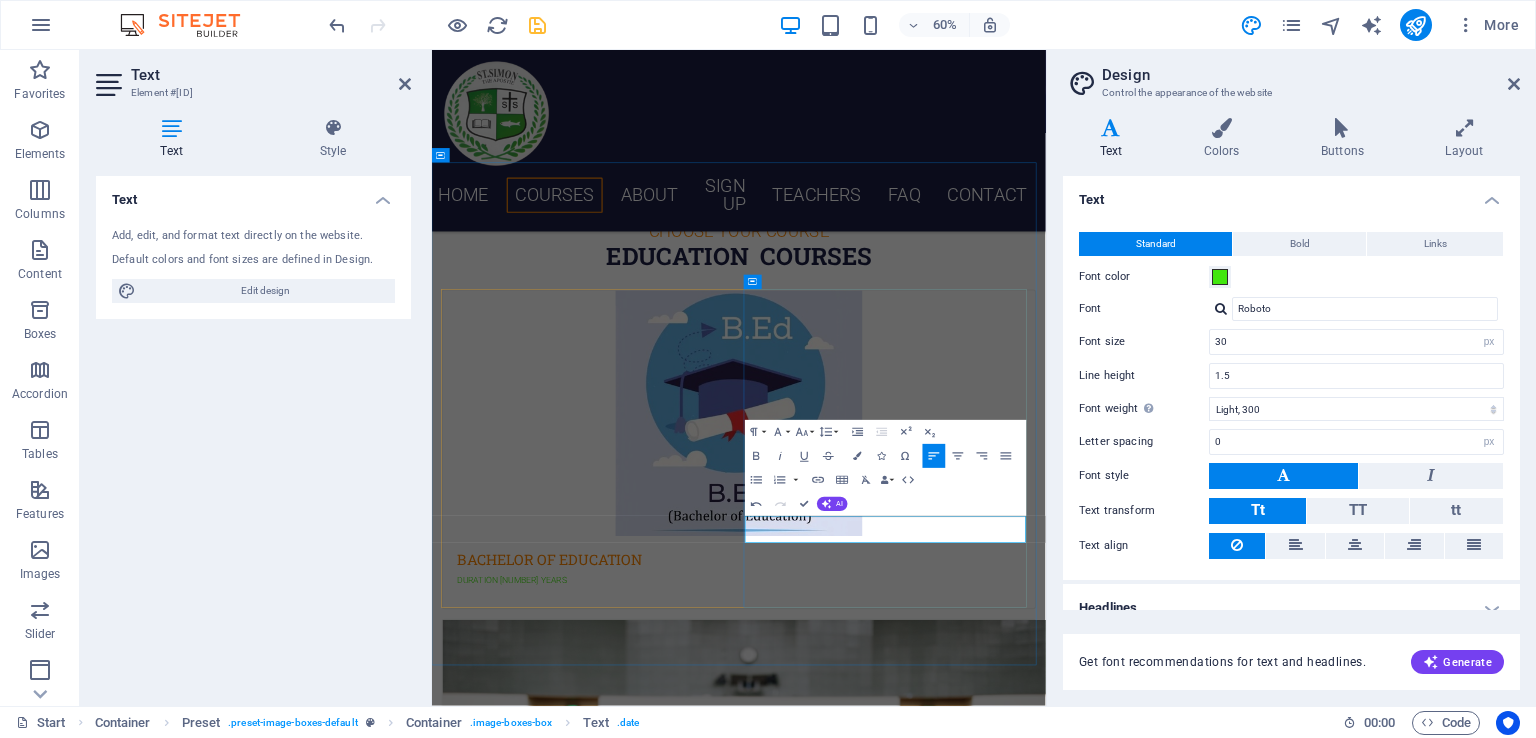 click on "DURA" at bounding box center [943, 1757] 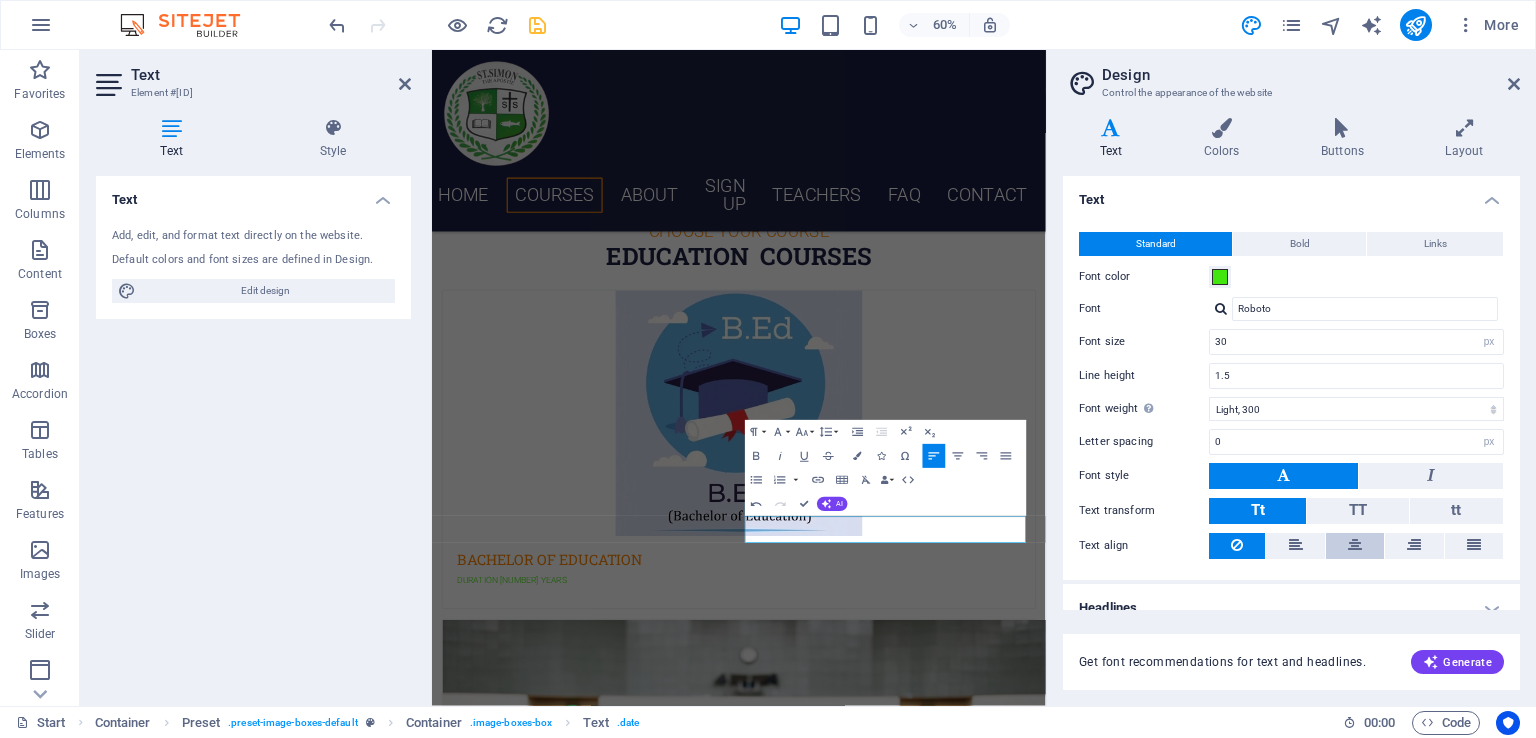 click at bounding box center [1355, 546] 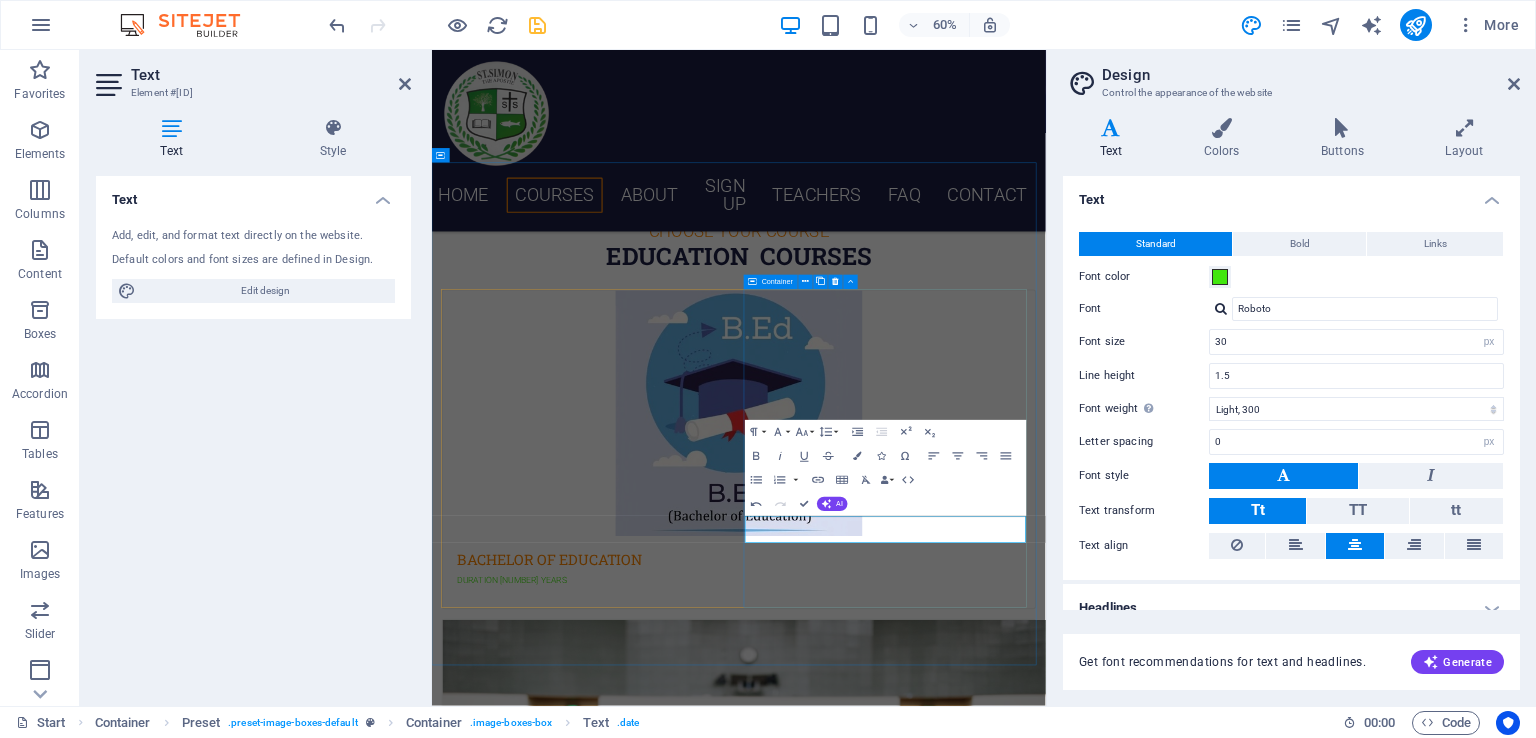 click on "DIPLOMA IN EDUCATION  DURATION 2 YEARS" at bounding box center (943, 1401) 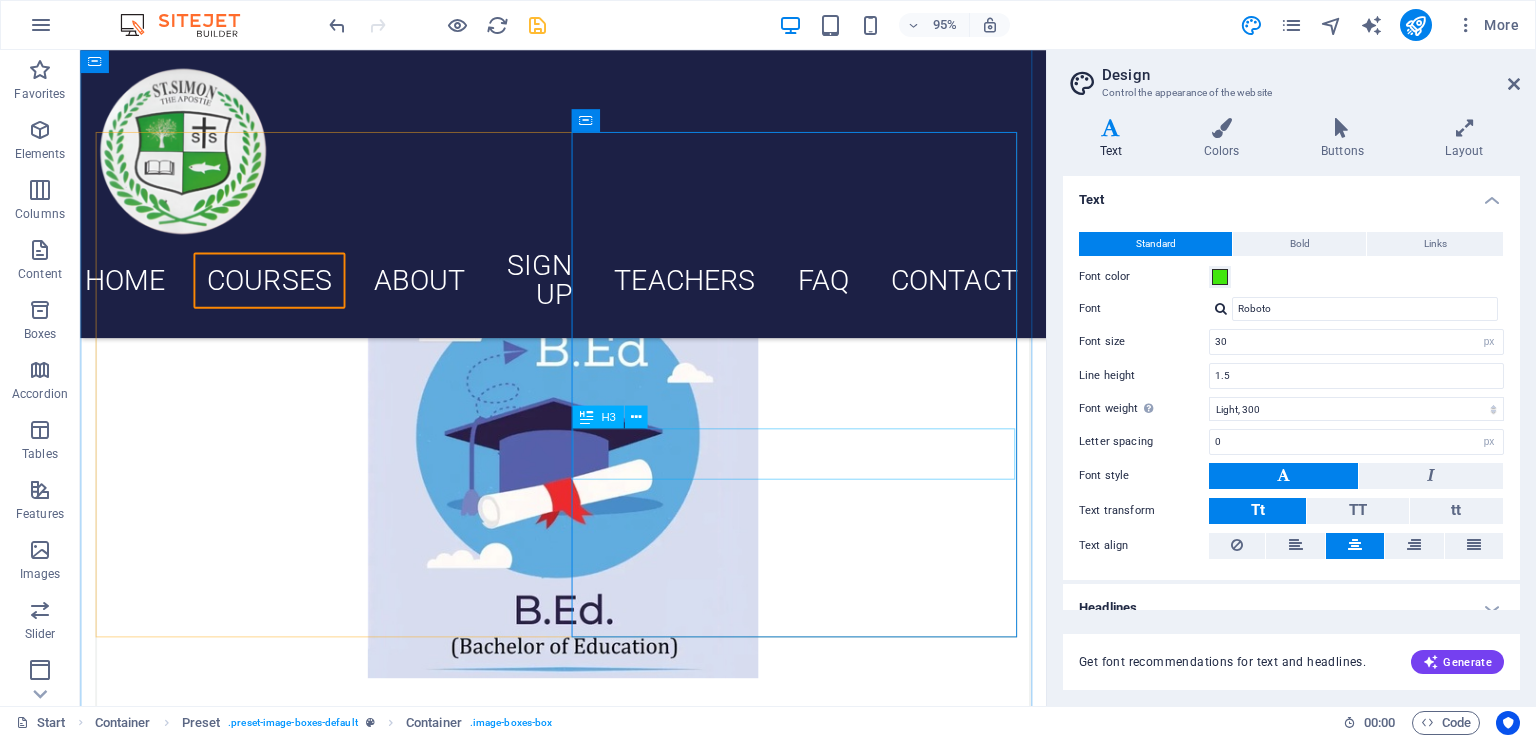 click on "DIPLOMA IN EDUCATION" at bounding box center [588, 1560] 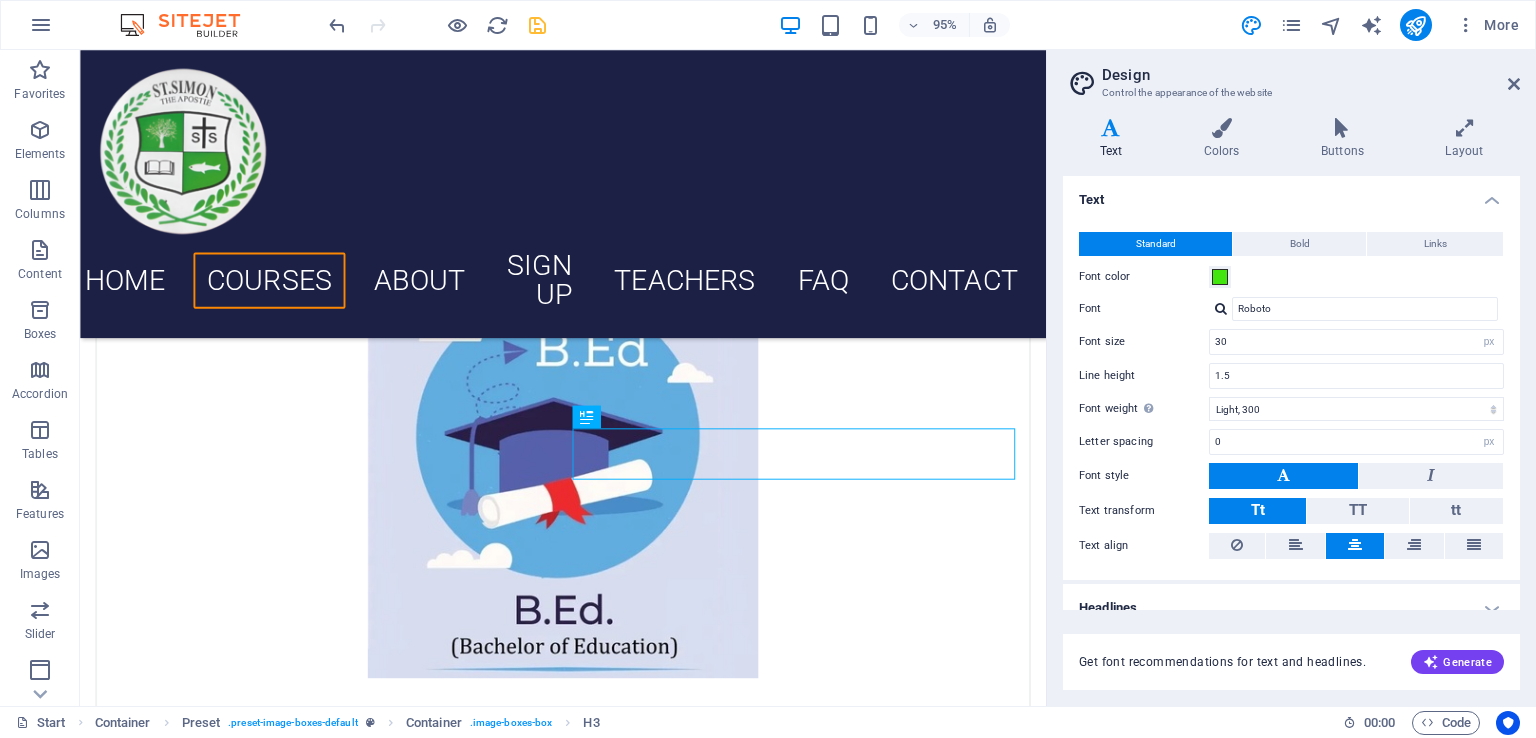 click at bounding box center [1355, 546] 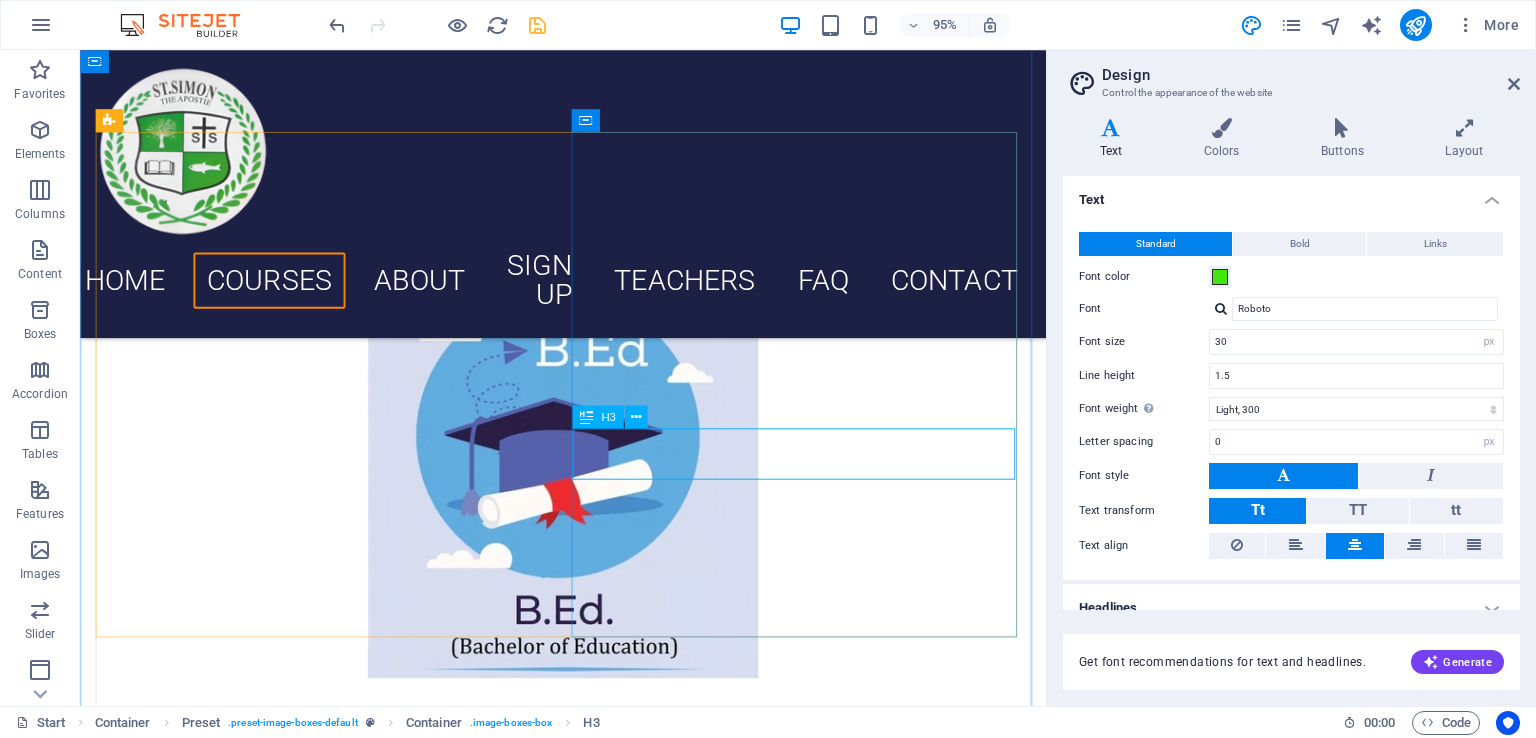 click on "DIPLOMA IN EDUCATION" at bounding box center [588, 1560] 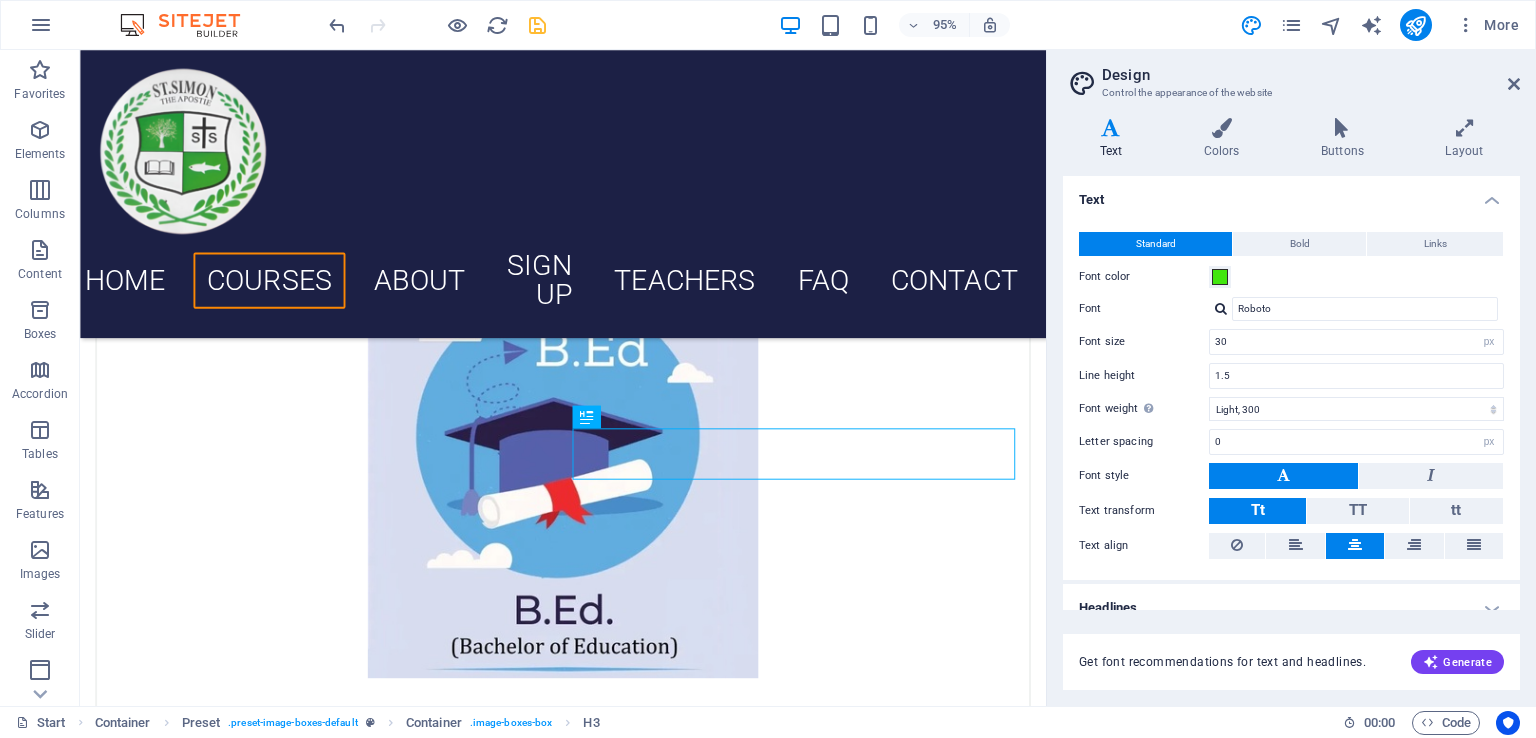 click on "Design Control the appearance of the website Variants  Text  Colors  Buttons  Layout Text Standard Bold Links Font color Font Roboto Font size 30 rem px Line height 1.5 Font weight To display the font weight correctly, it may need to be enabled.  Manage Fonts Thin, 100 Extra-light, 200 Light, 300 Regular, 400 Medium, 500 Semi-bold, 600 Bold, 700 Extra-bold, 800 Black, 900 Letter spacing 0 rem px Font style Text transform Tt TT tt Text align Font weight To display the font weight correctly, it may need to be enabled.  Manage Fonts Thin, 100 Extra-light, 200 Light, 300 Regular, 400 Medium, 500 Semi-bold, 600 Bold, 700 Extra-bold, 800 Black, 900 Default Hover / Active Font color Font color Decoration None Decoration None Transition duration 0.3 s Transition function Ease Ease In Ease Out Ease In/Ease Out Linear Headlines All H1 / Textlogo H2 H3 H4 H5 H6 Font color Font Roboto Slab Line height 1.25 Font weight To display the font weight correctly, it may need to be enabled.  Manage Fonts Thin, 100 Light, 300 0 px" at bounding box center [1291, 378] 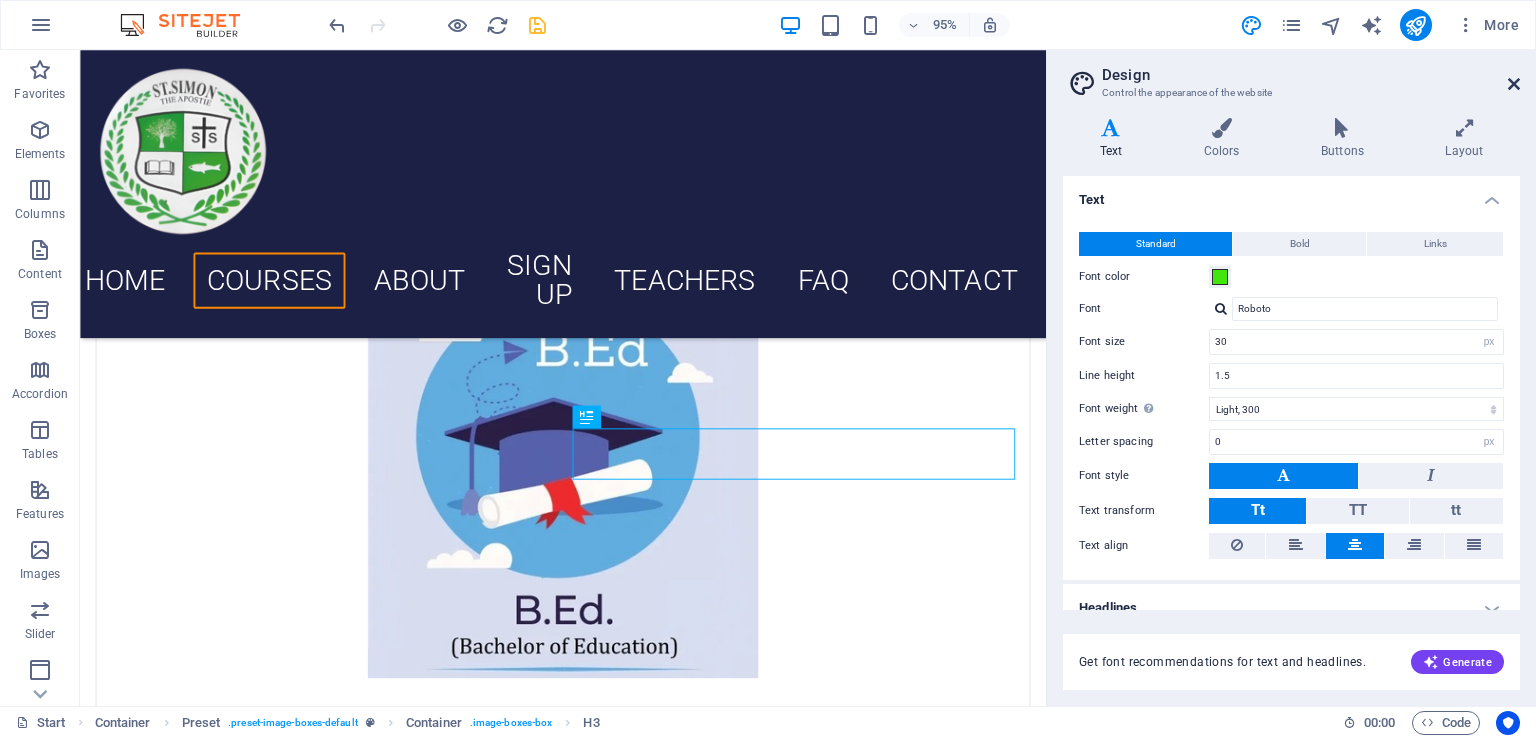 click at bounding box center [1514, 84] 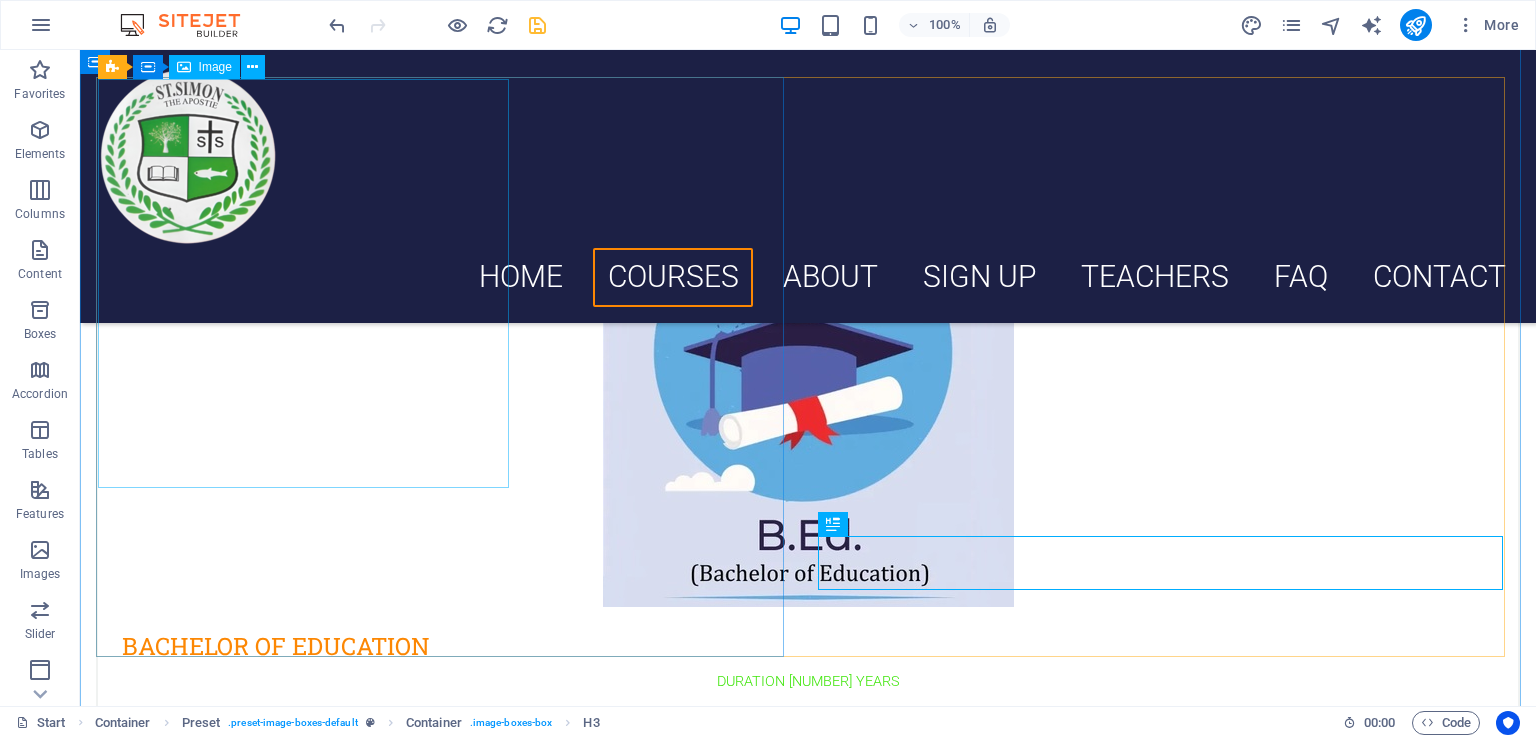 click at bounding box center (808, 402) 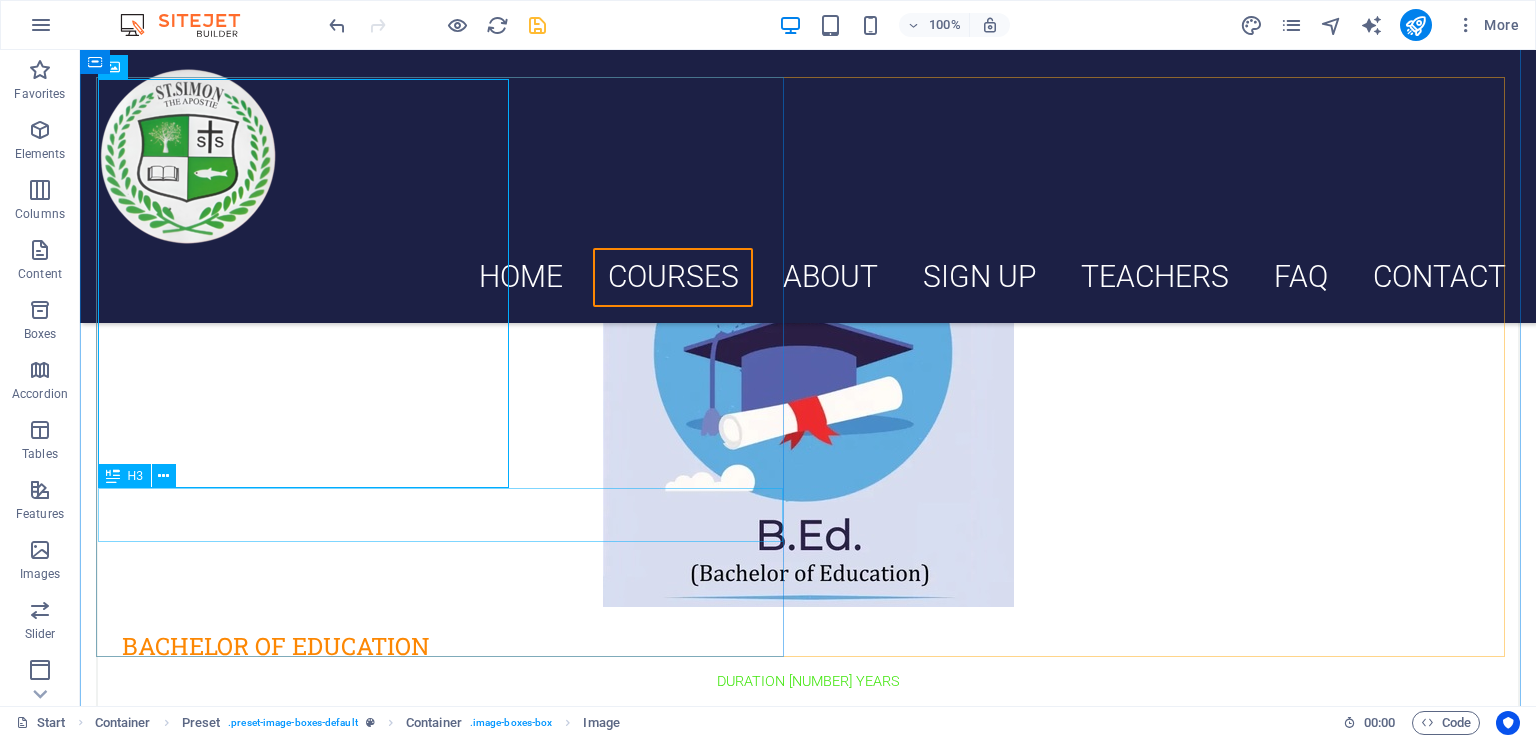 click on "BACHELOR OF EDUCATION" at bounding box center [808, 634] 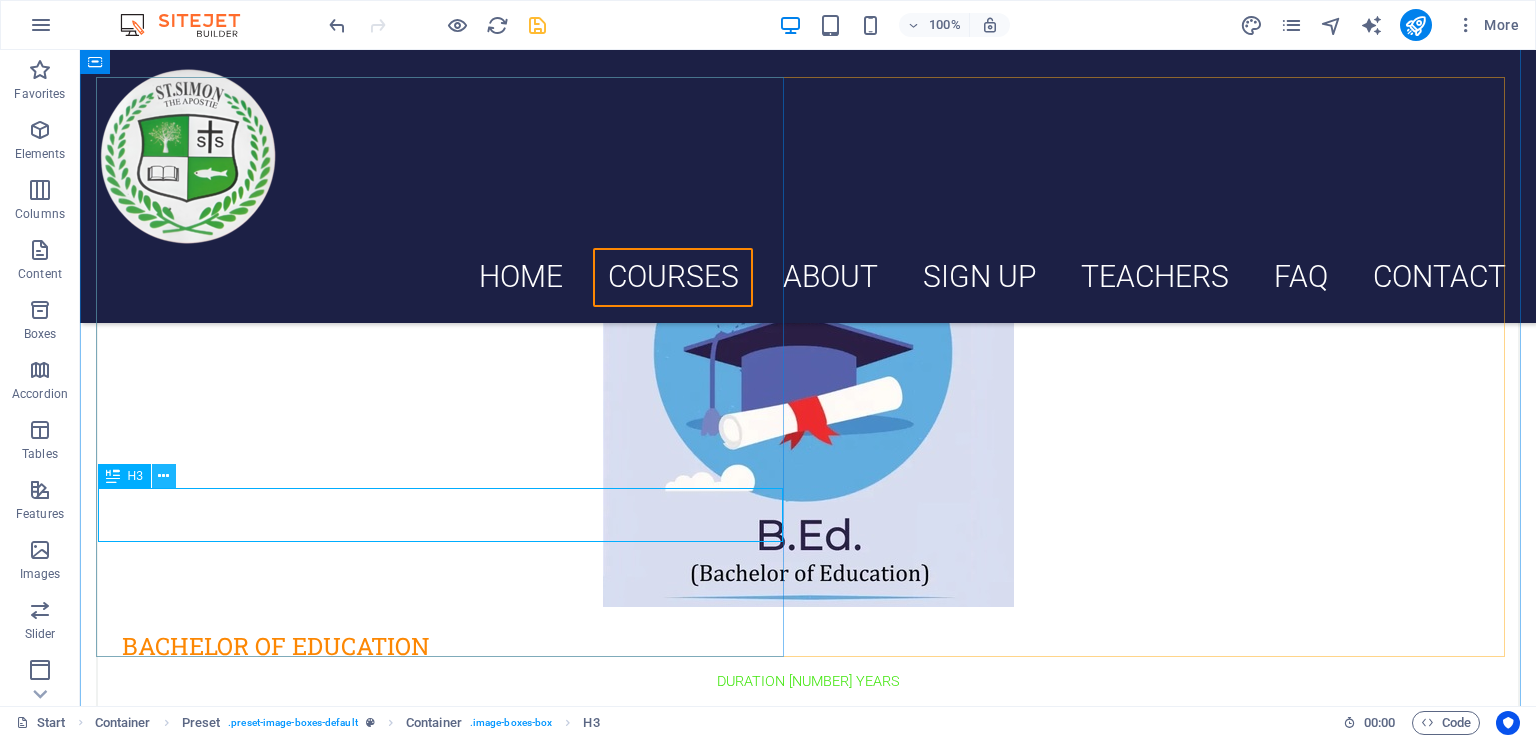 click at bounding box center (163, 476) 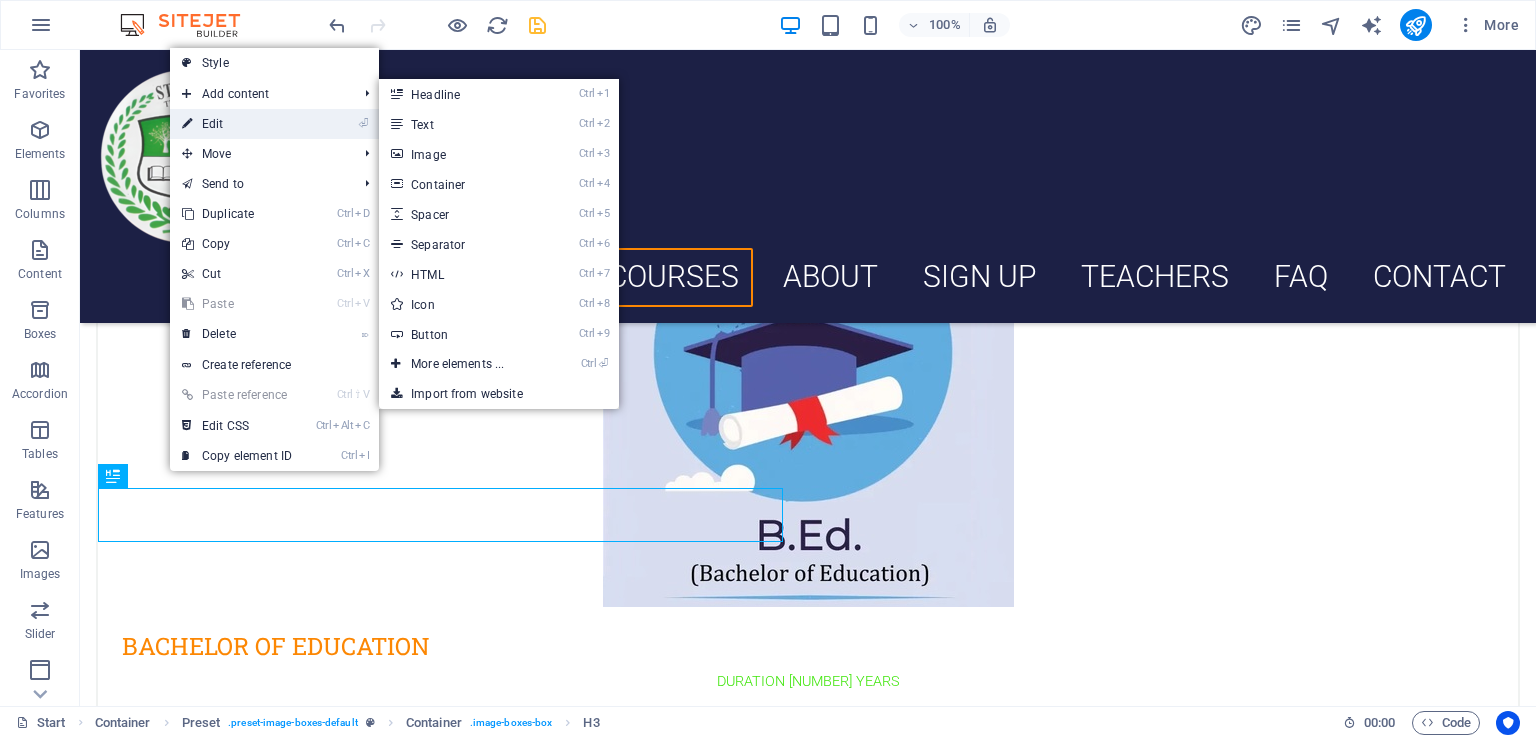 click on "⏎  Edit" at bounding box center [237, 124] 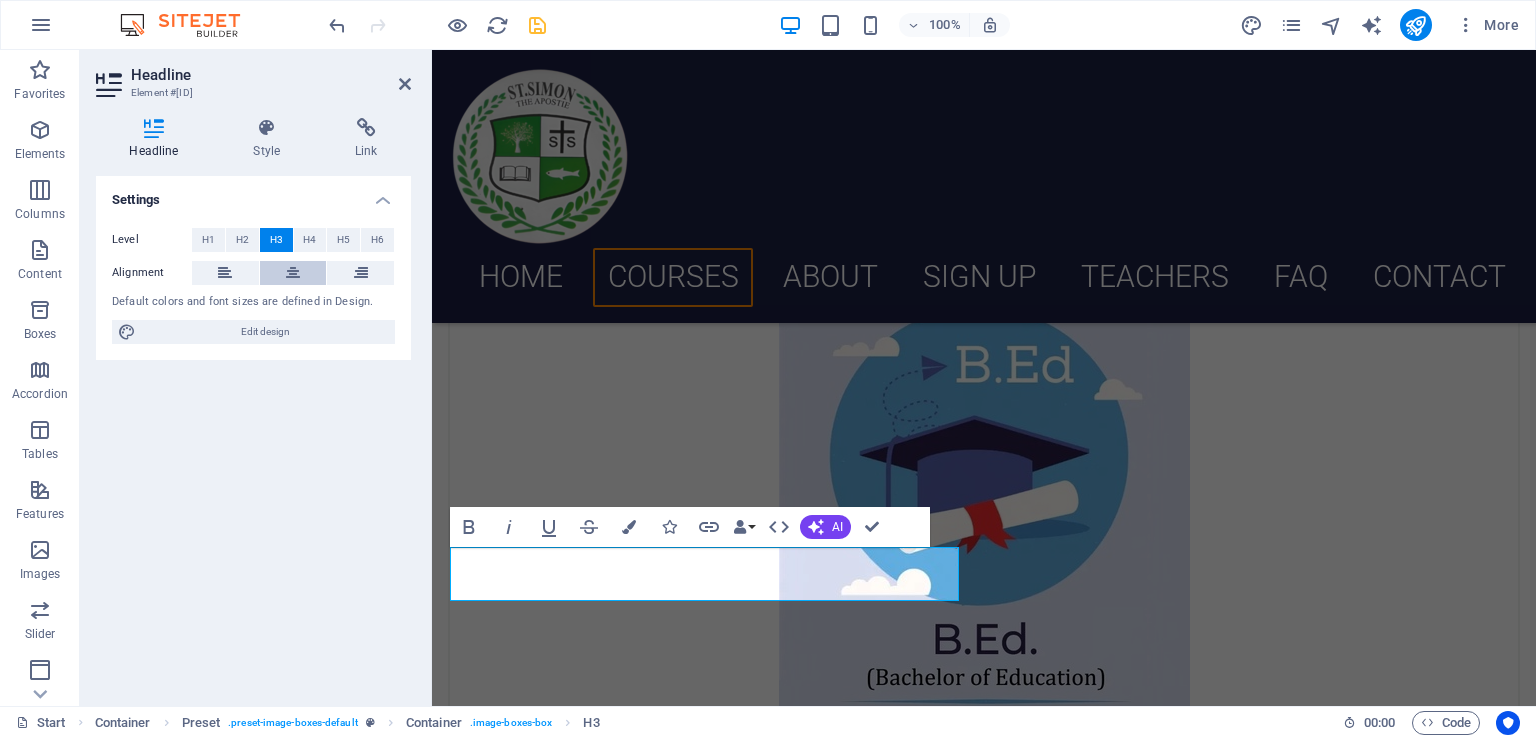 click at bounding box center (293, 273) 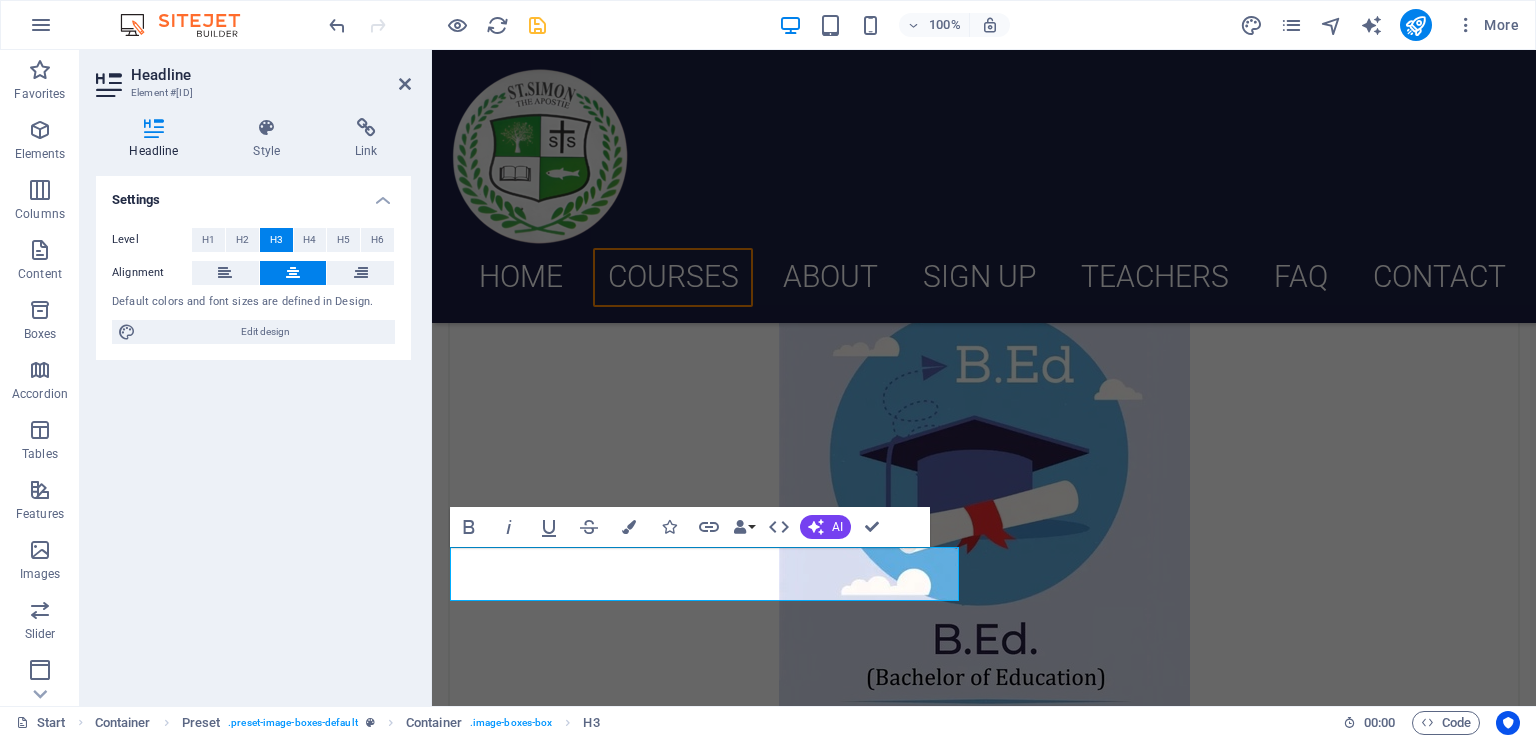 click on "Settings Level H1 H2 H3 H4 H5 H6 Alignment Default colors and font sizes are defined in Design. Edit design" at bounding box center (253, 433) 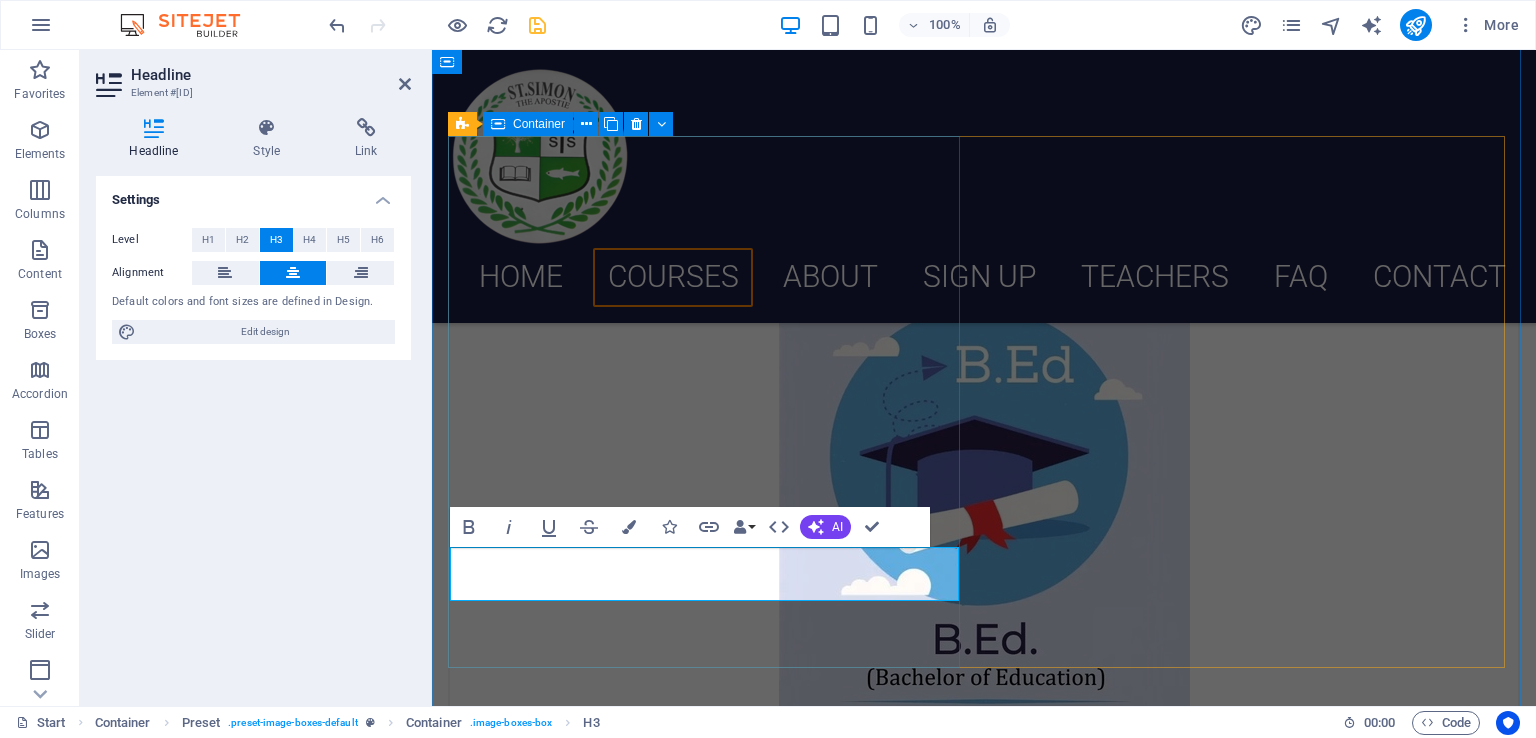 click on "BACHELOR OF EDUCATION  DURATION 2 YEARS" at bounding box center [984, 566] 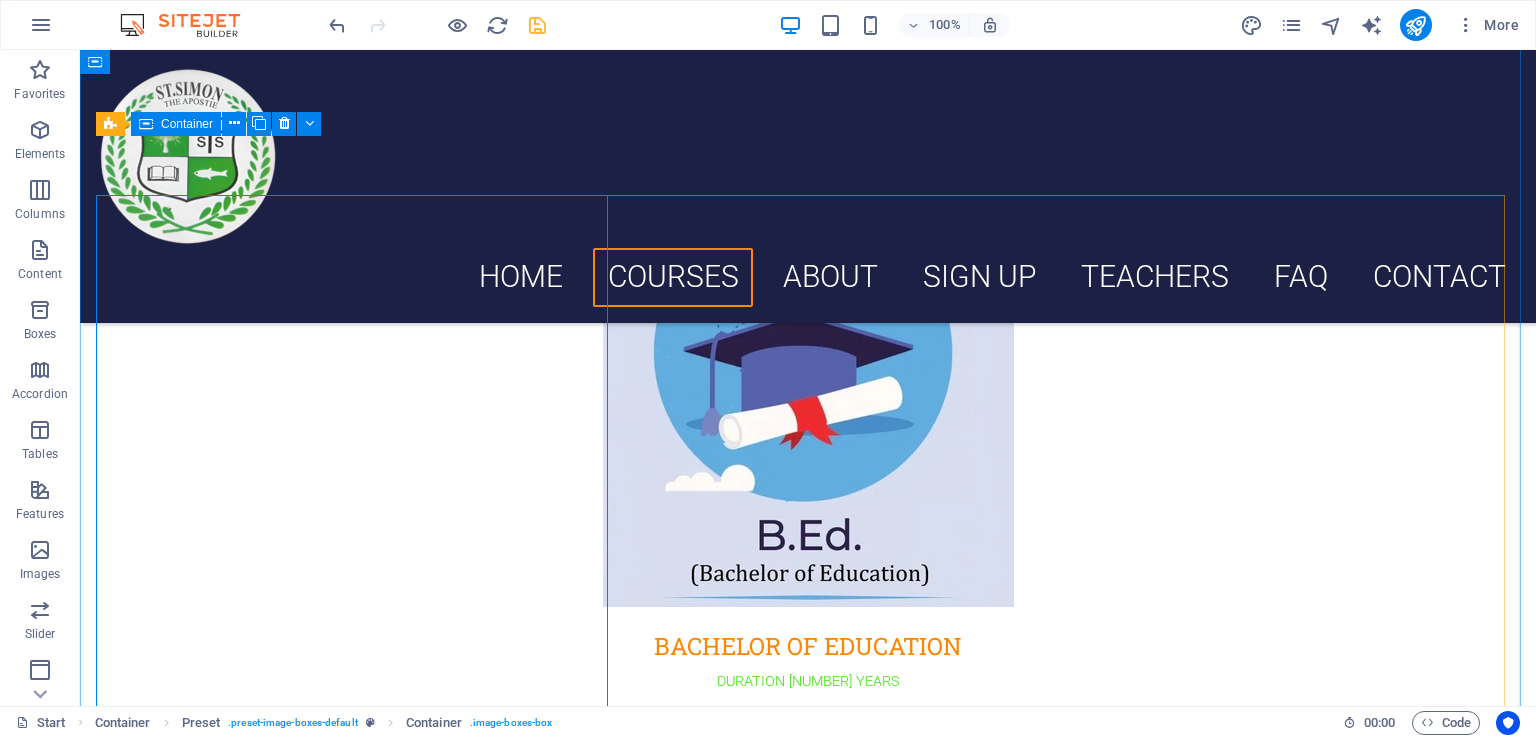 scroll, scrollTop: 896, scrollLeft: 0, axis: vertical 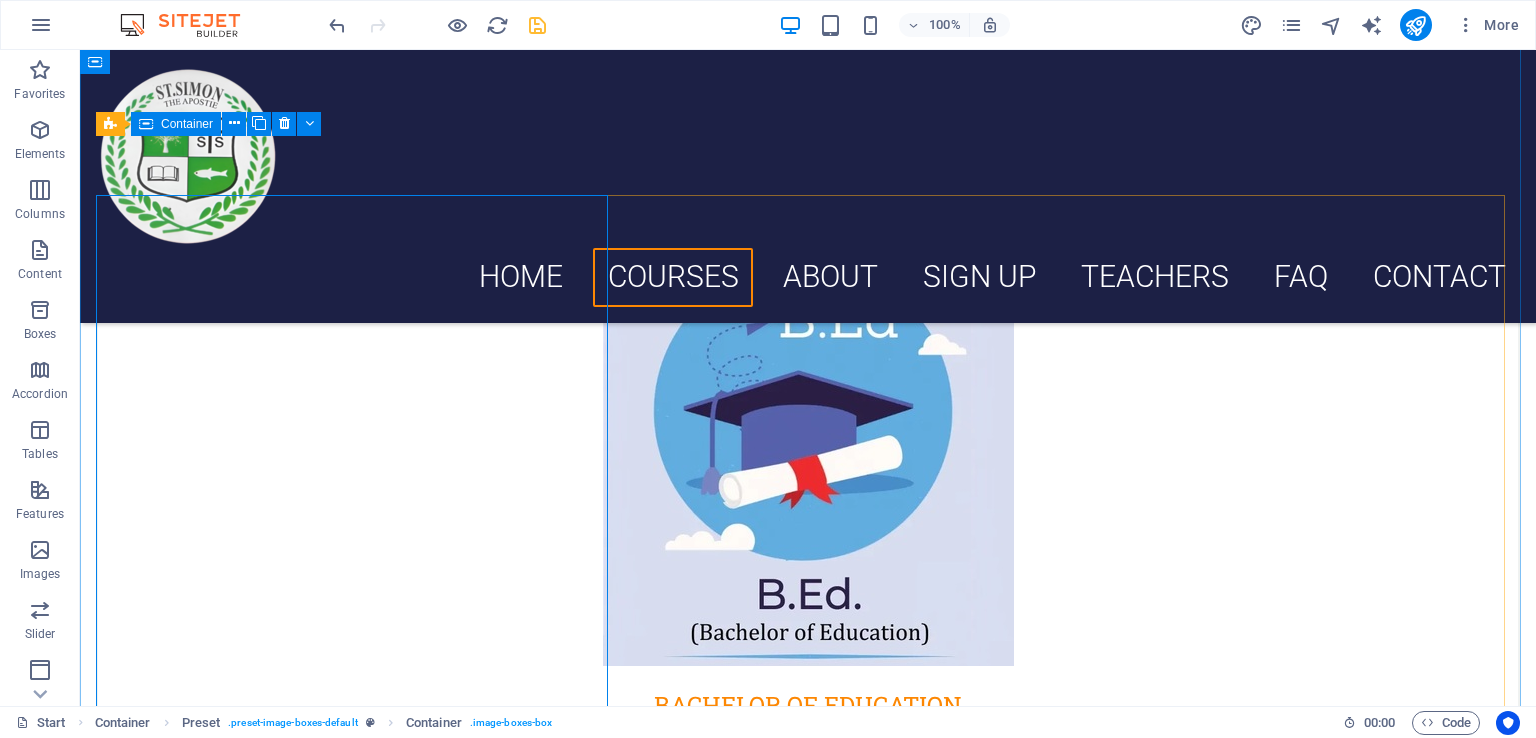 click on "BACHELOR OF EDUCATION  DURATION 2 YEARS" at bounding box center [808, 521] 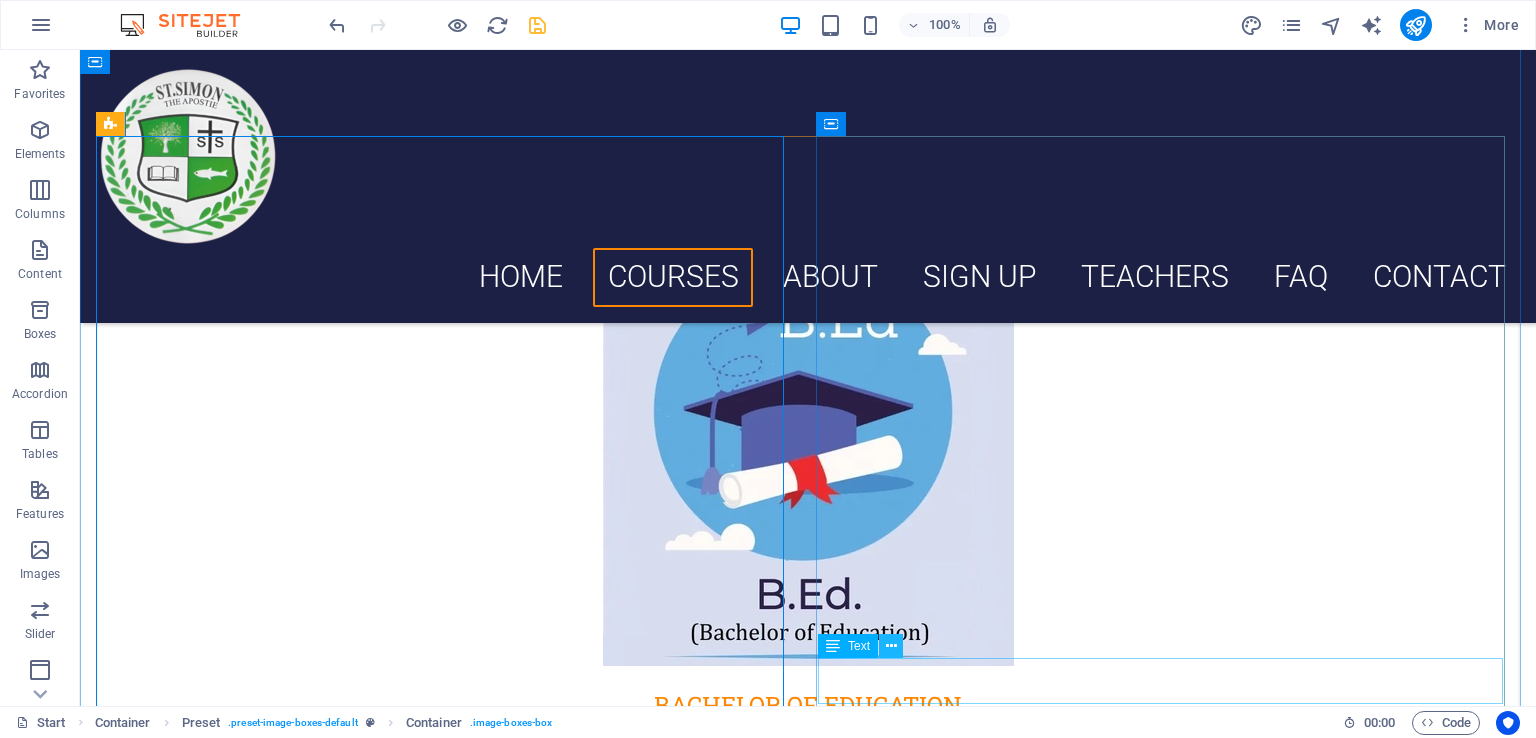 click at bounding box center [891, 646] 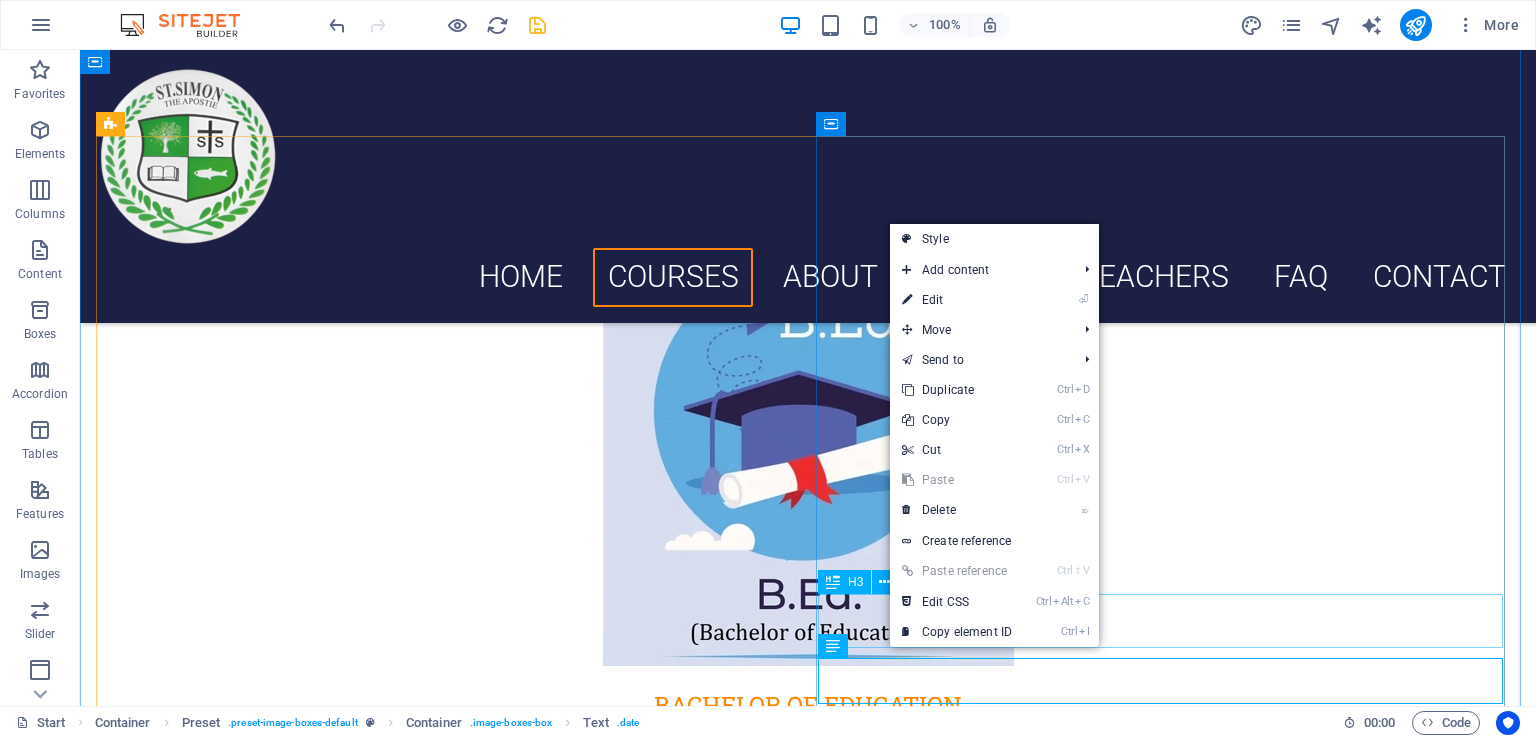 click on "DIPLOMA IN EDUCATION" at bounding box center (808, 1515) 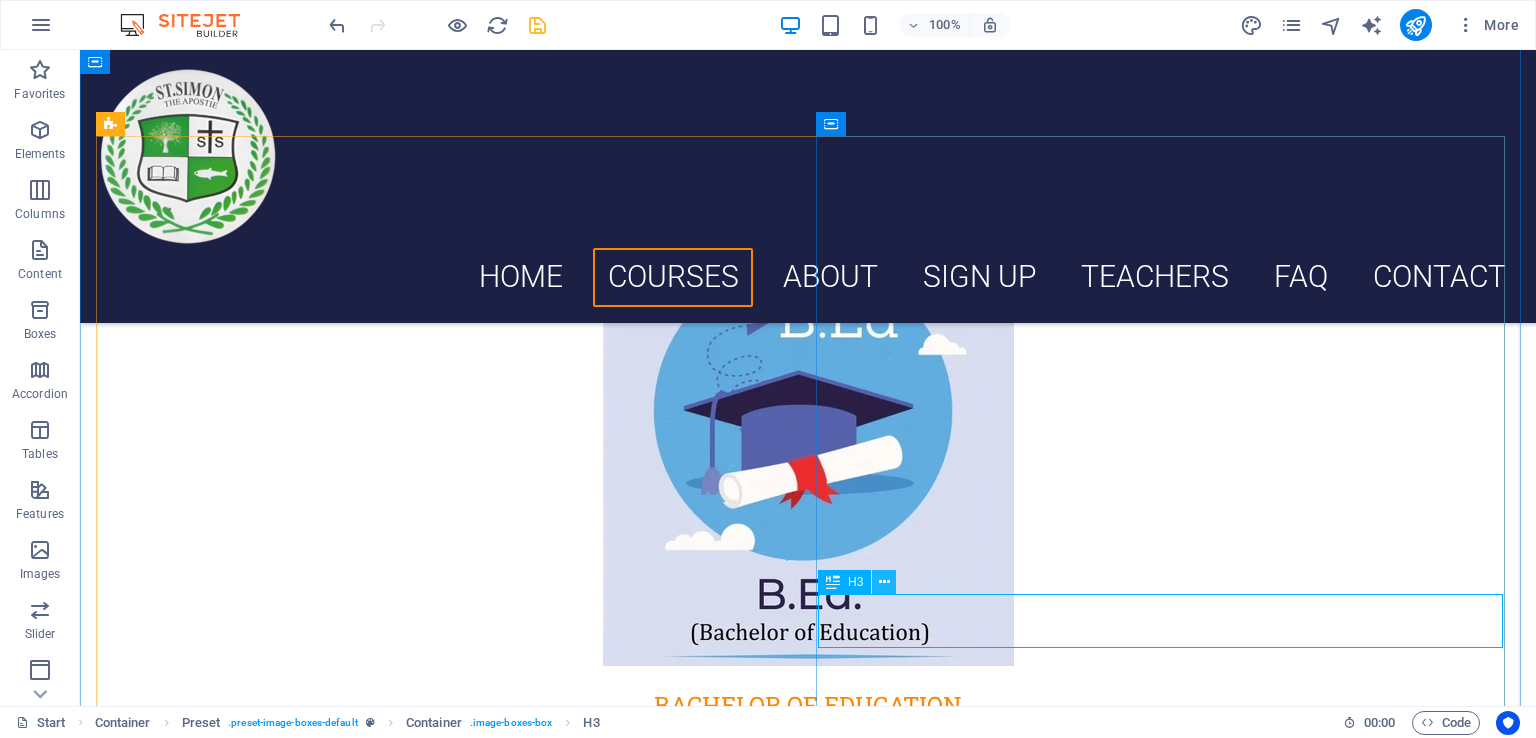 click at bounding box center (884, 582) 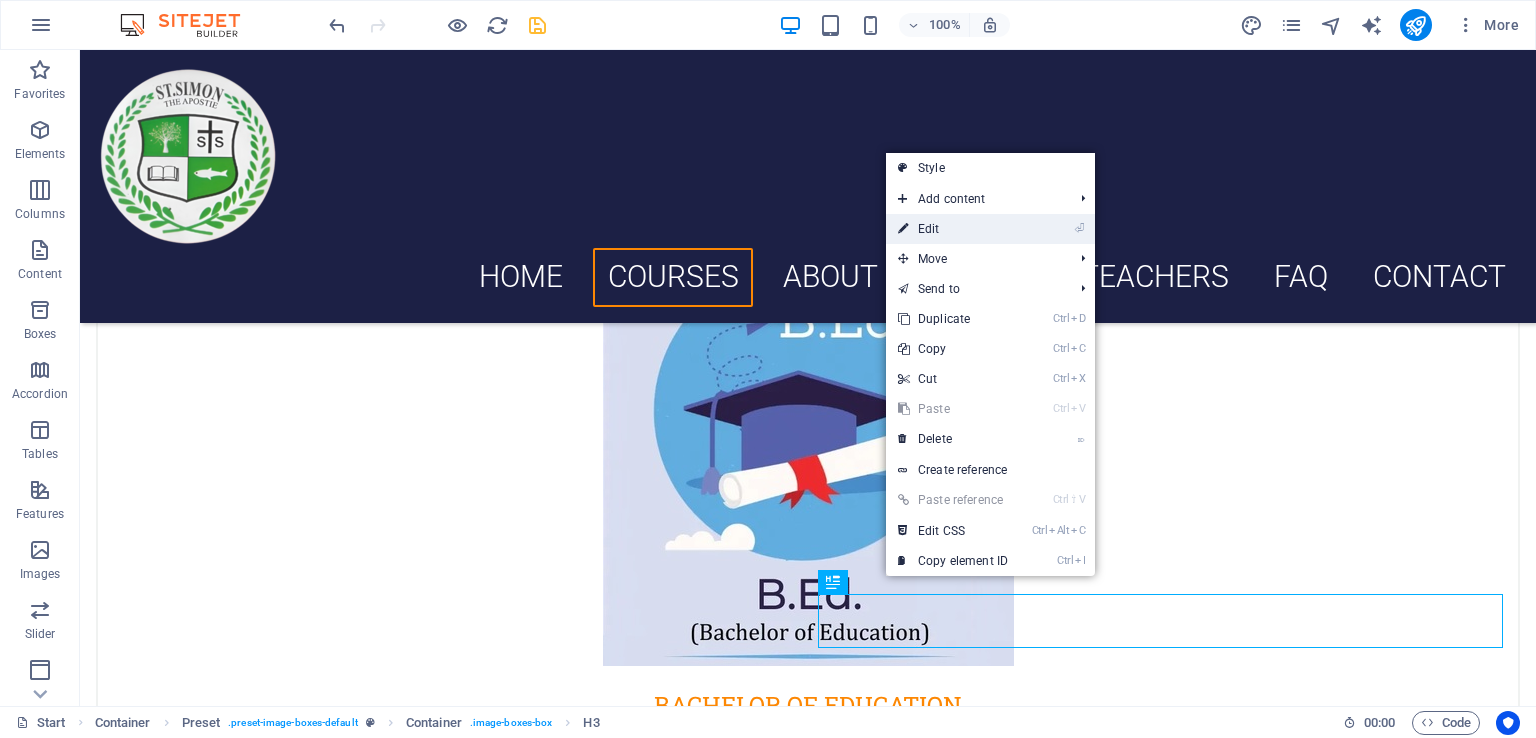 click on "⏎  Edit" at bounding box center [953, 229] 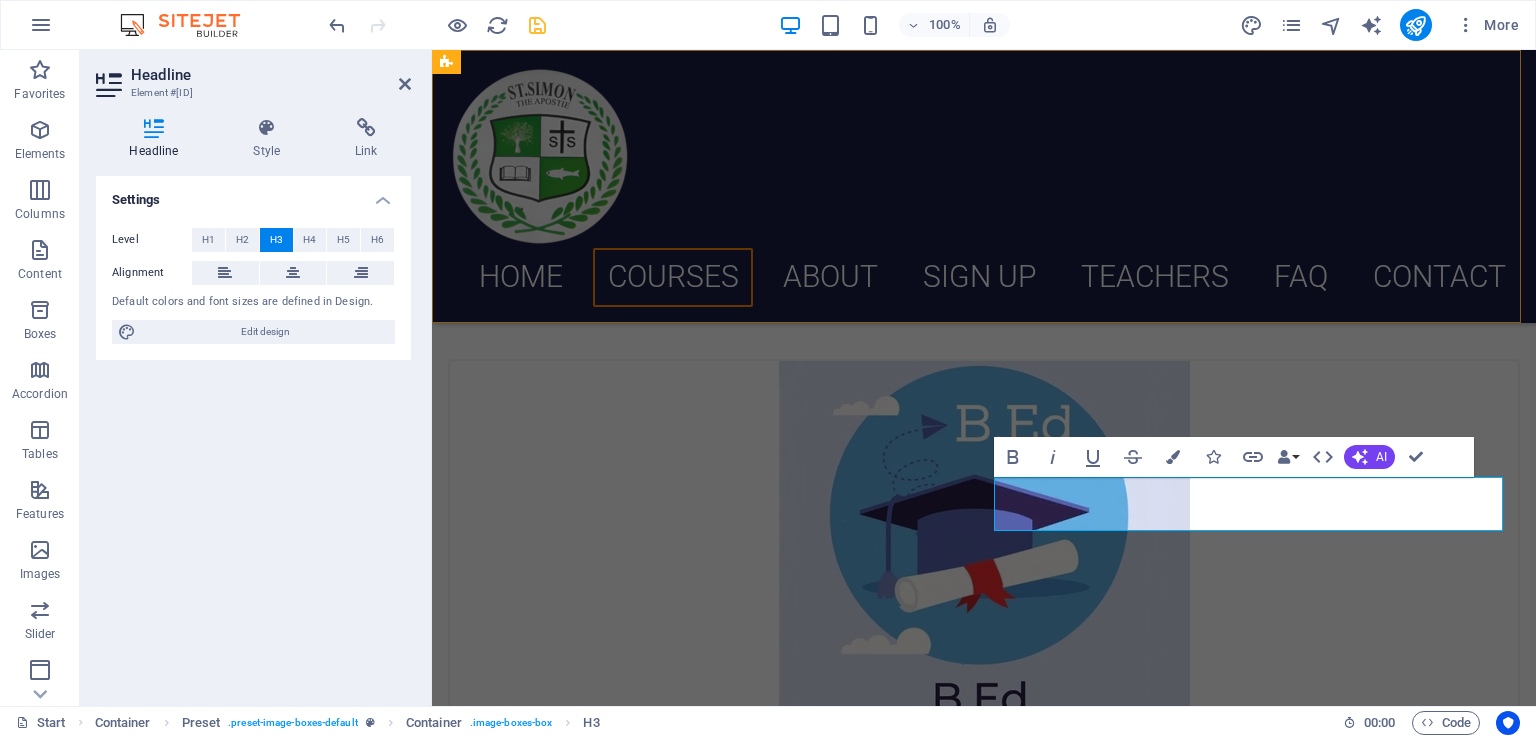 scroll, scrollTop: 955, scrollLeft: 0, axis: vertical 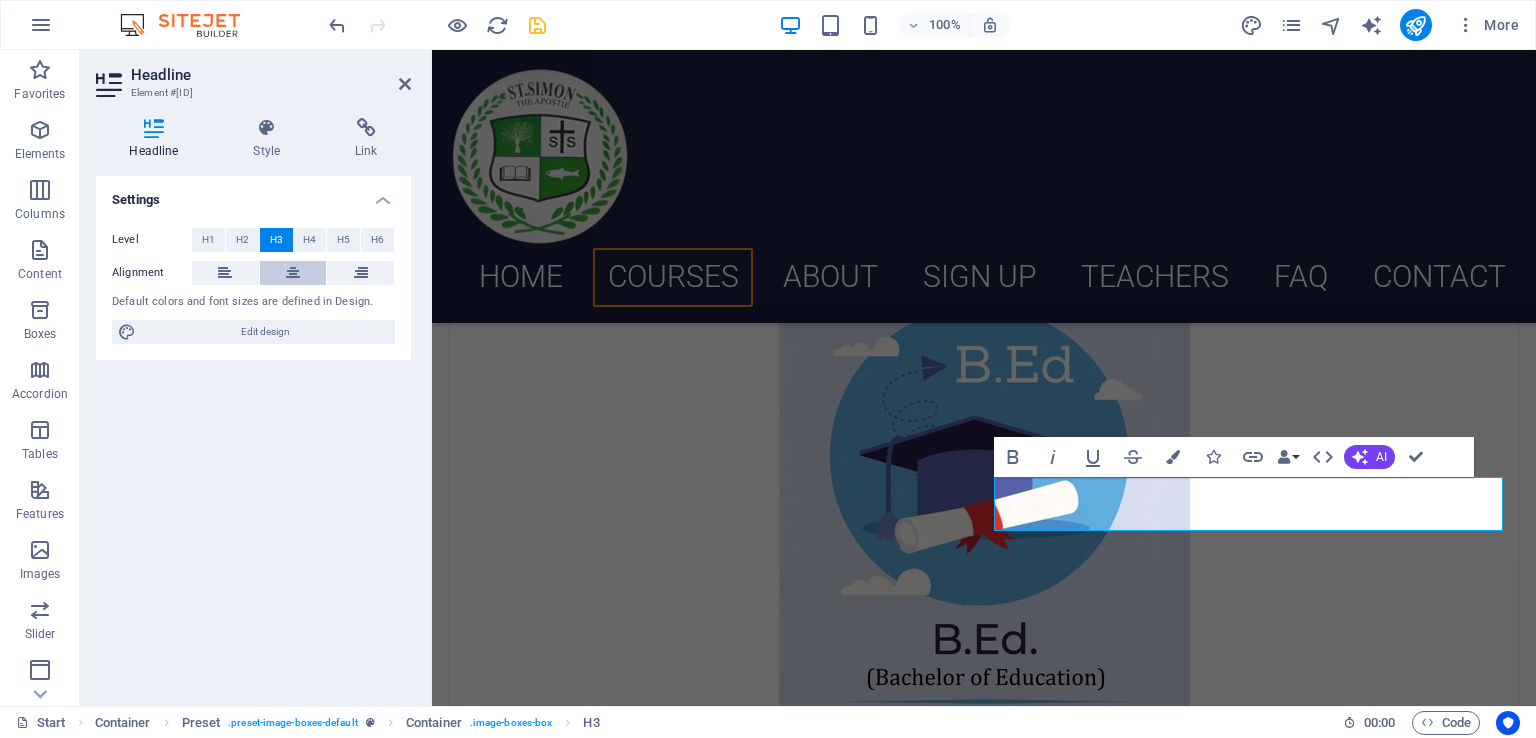 click at bounding box center [293, 273] 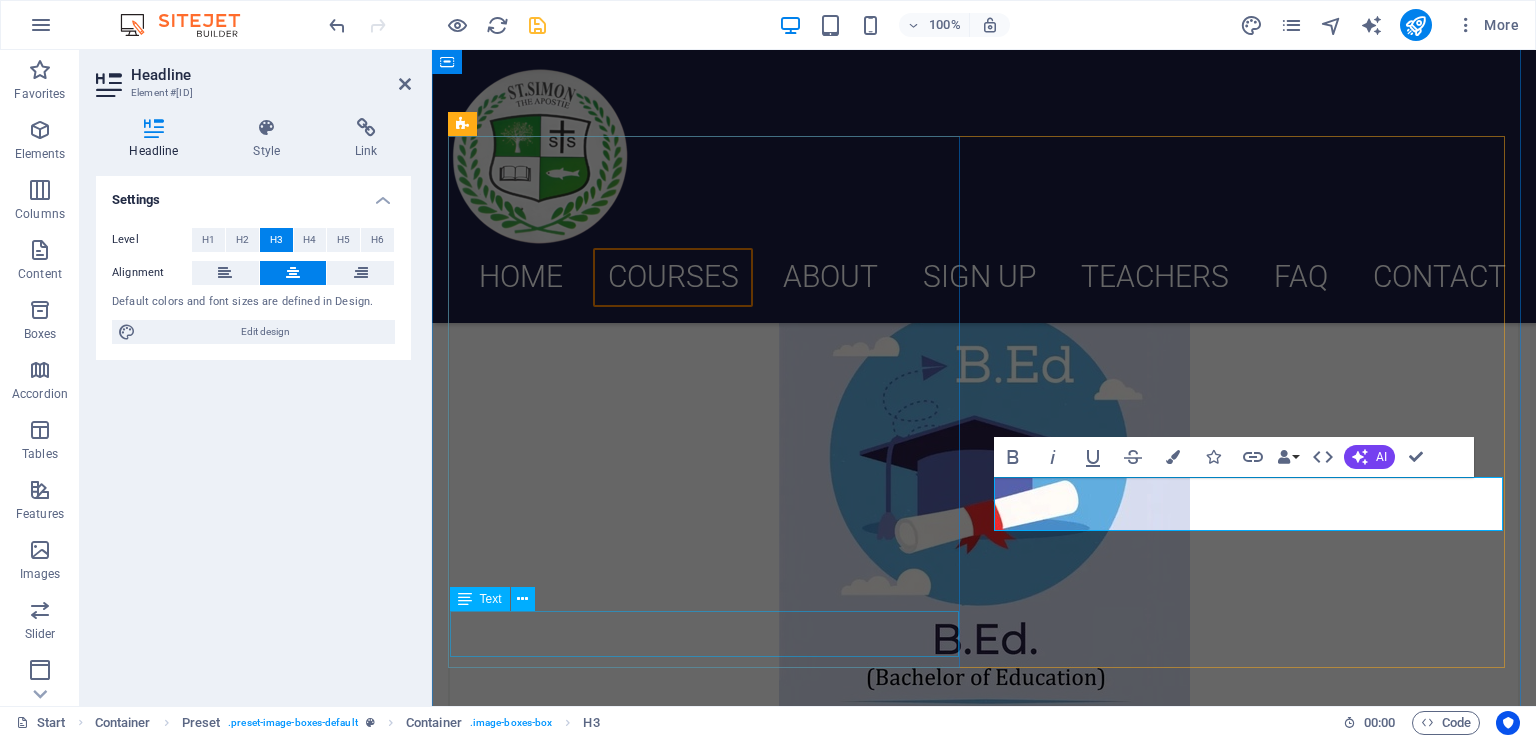 click on "DURATION 2 YEARS" at bounding box center [984, 798] 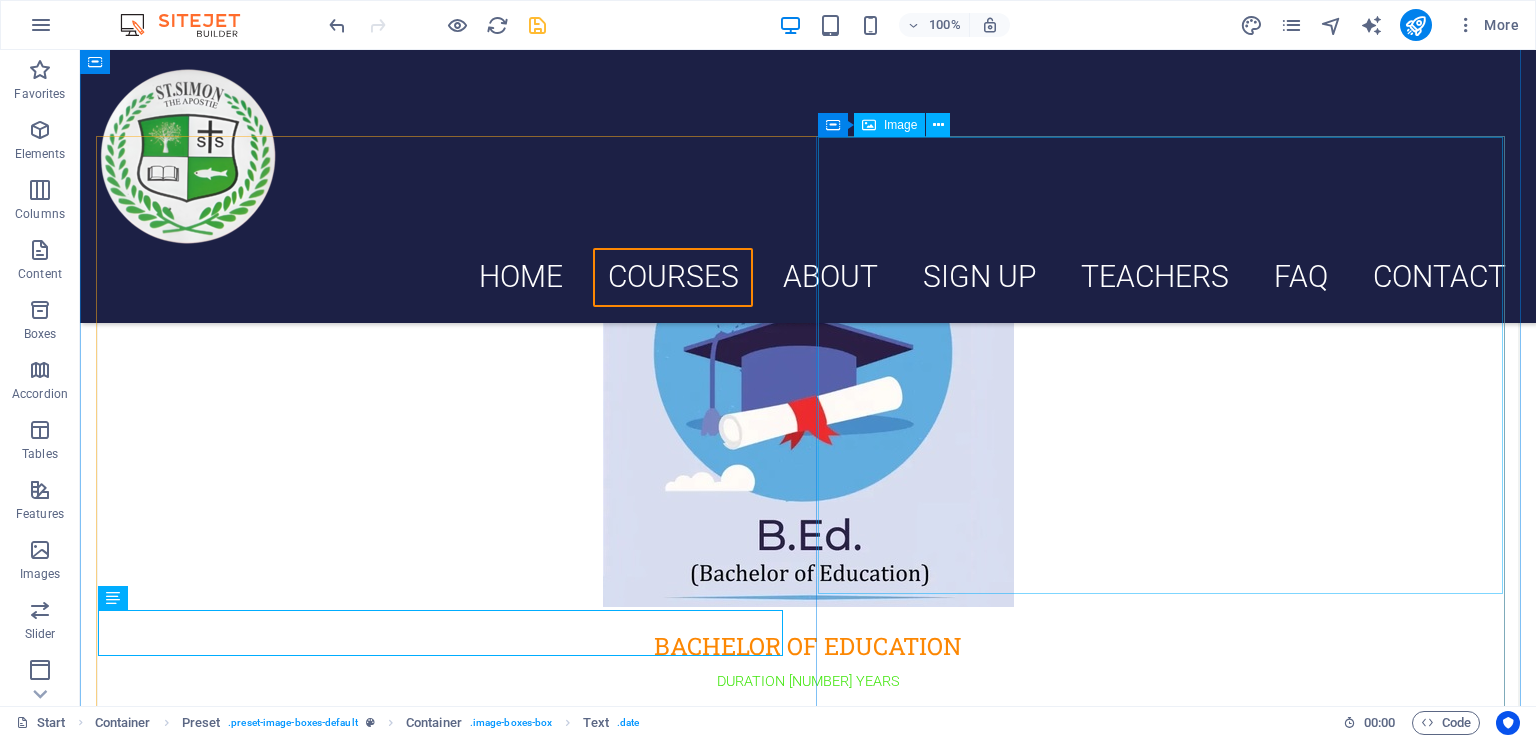 scroll, scrollTop: 896, scrollLeft: 0, axis: vertical 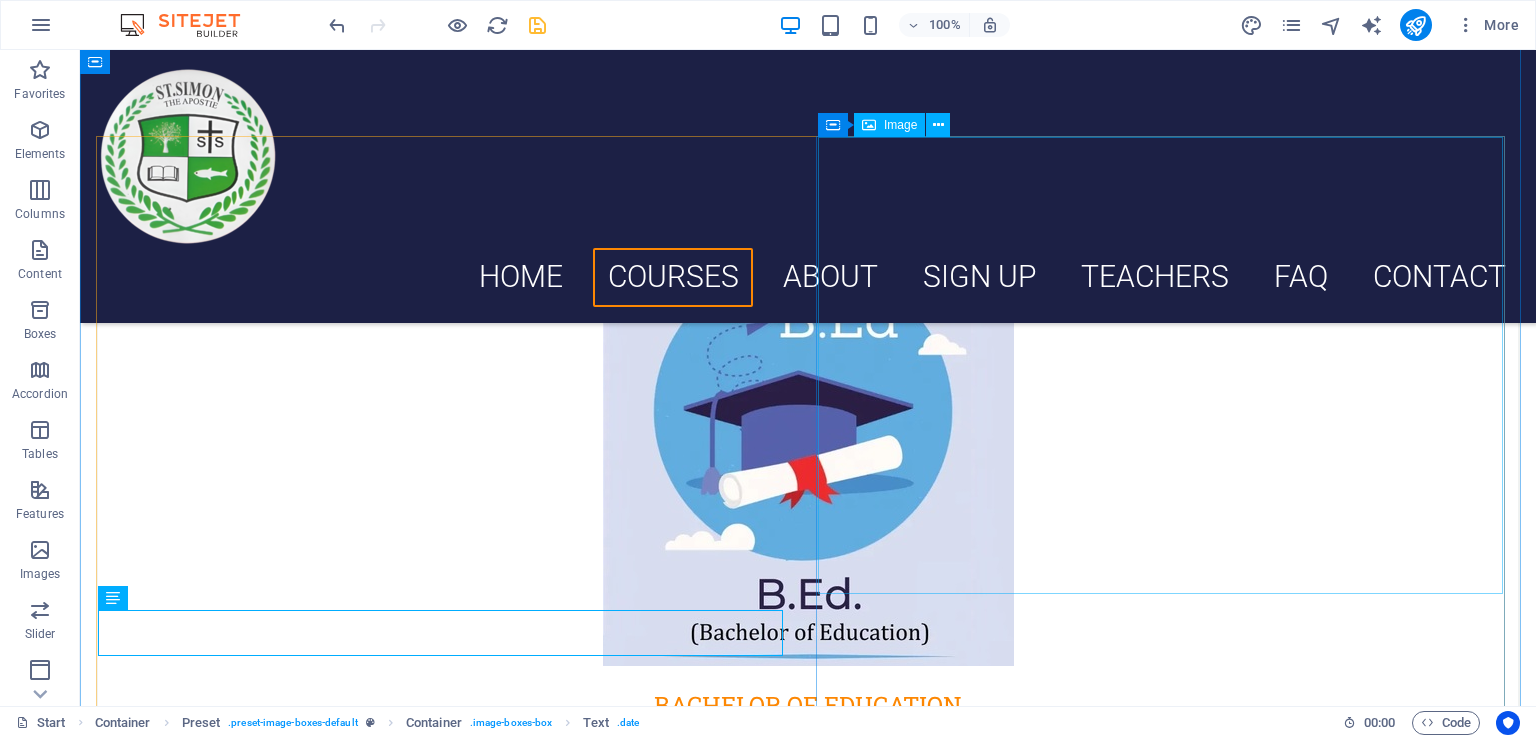 click at bounding box center [808, 1147] 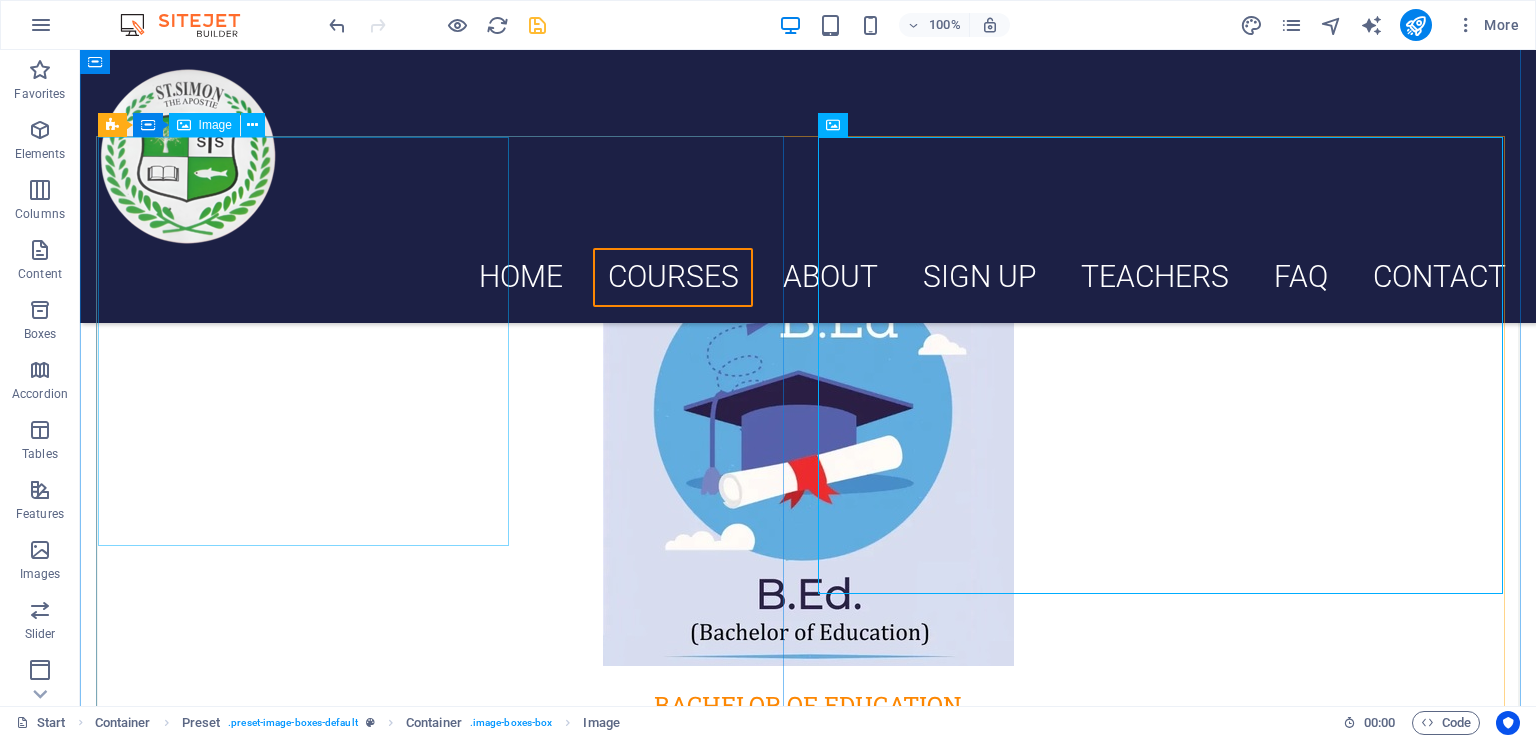 click at bounding box center (808, 461) 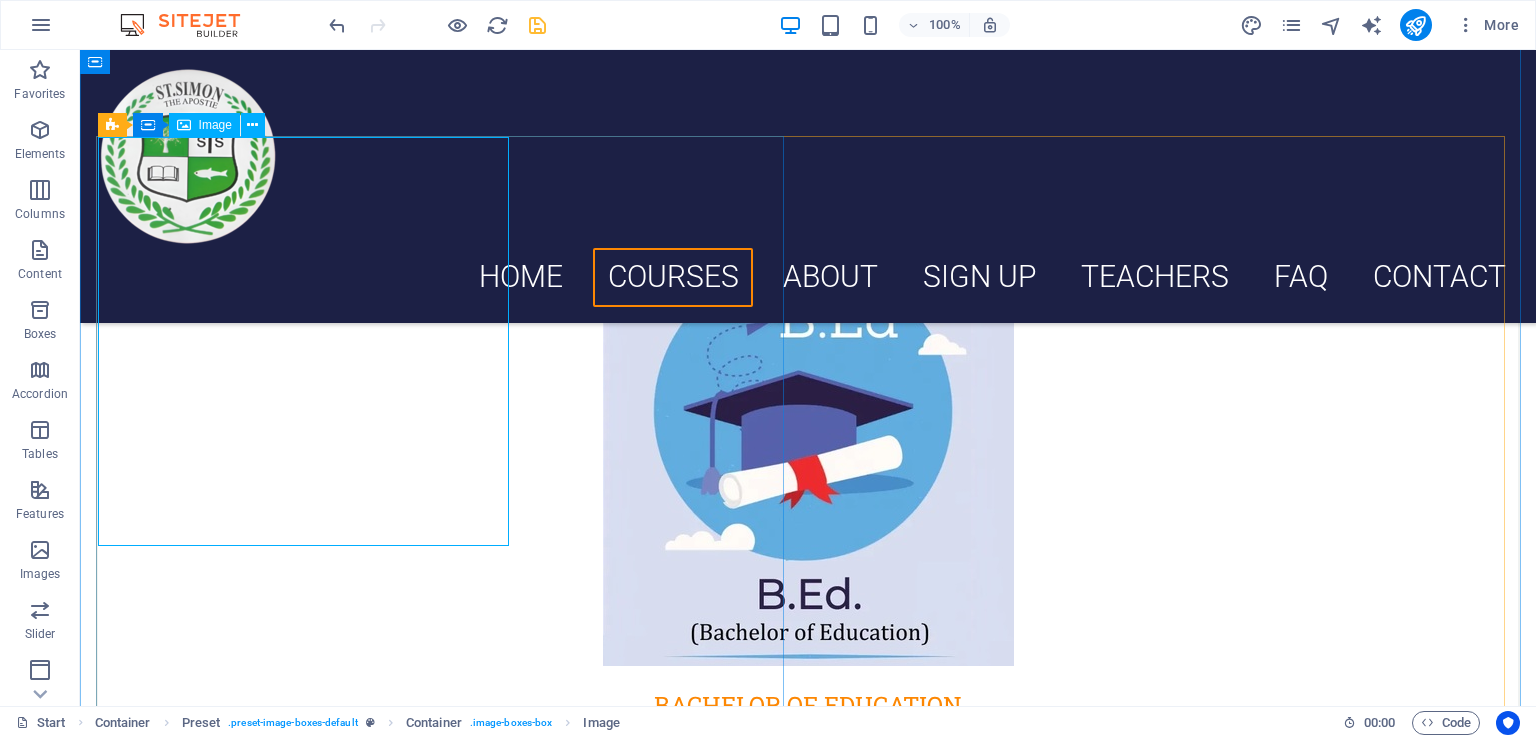 click at bounding box center [808, 461] 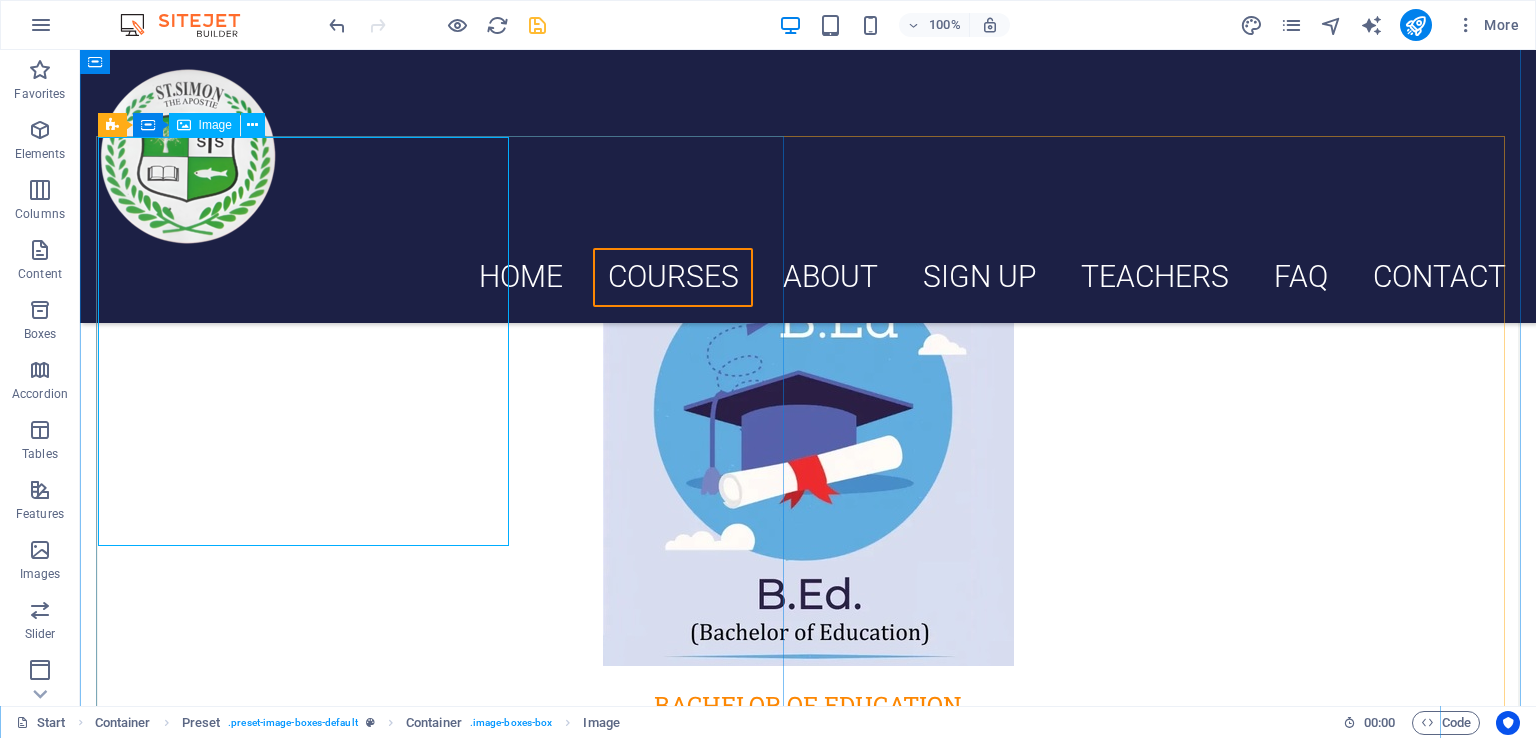 click at bounding box center [808, 461] 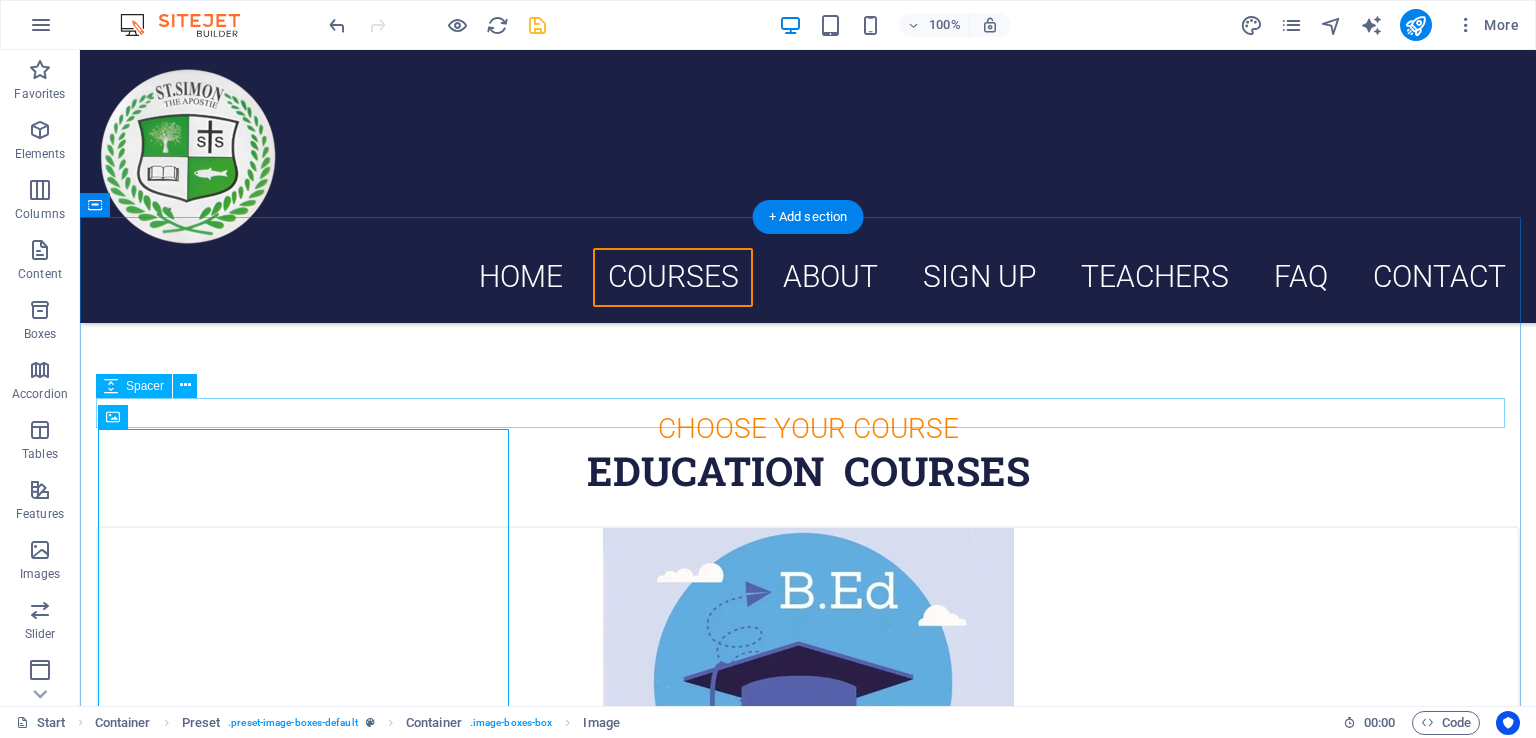 scroll, scrollTop: 596, scrollLeft: 0, axis: vertical 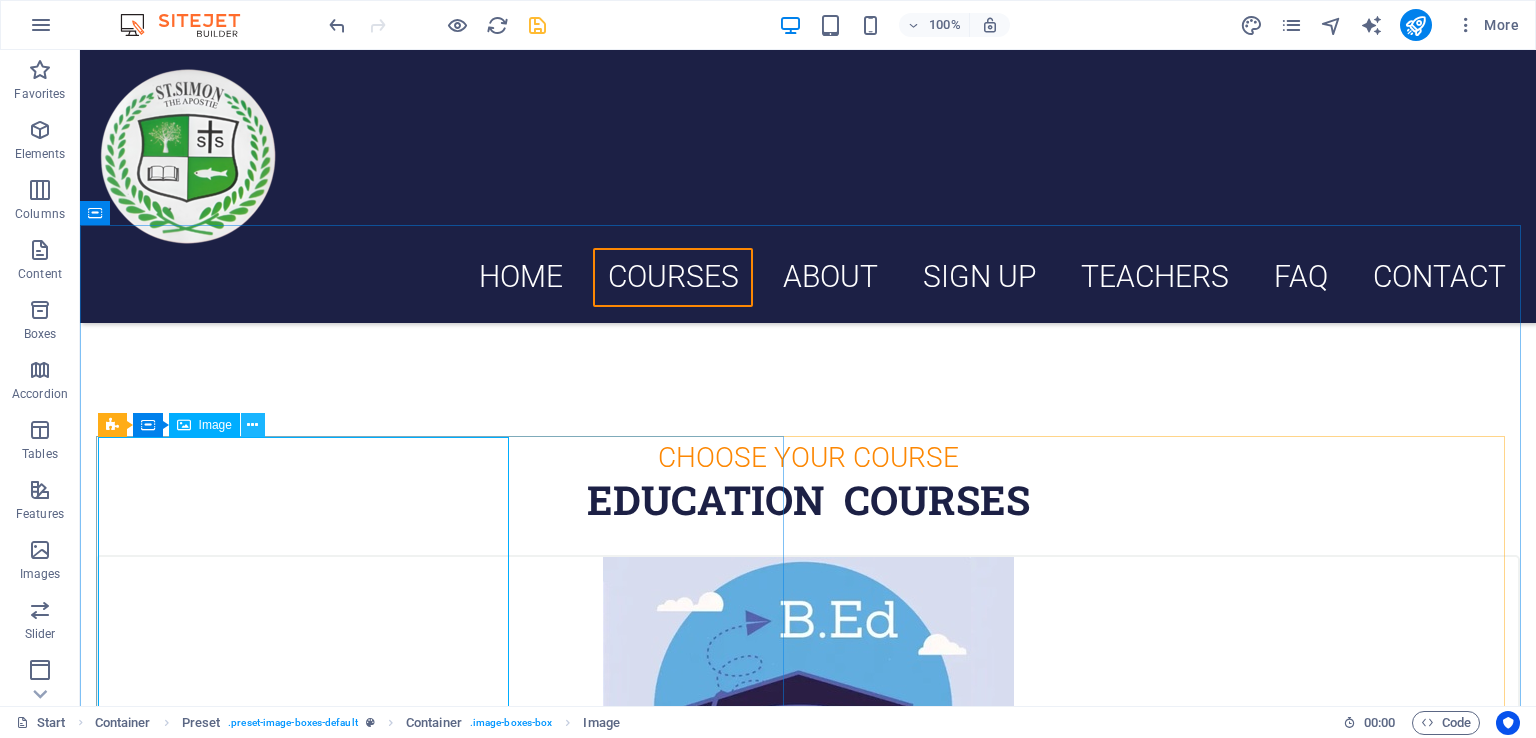 click at bounding box center (252, 425) 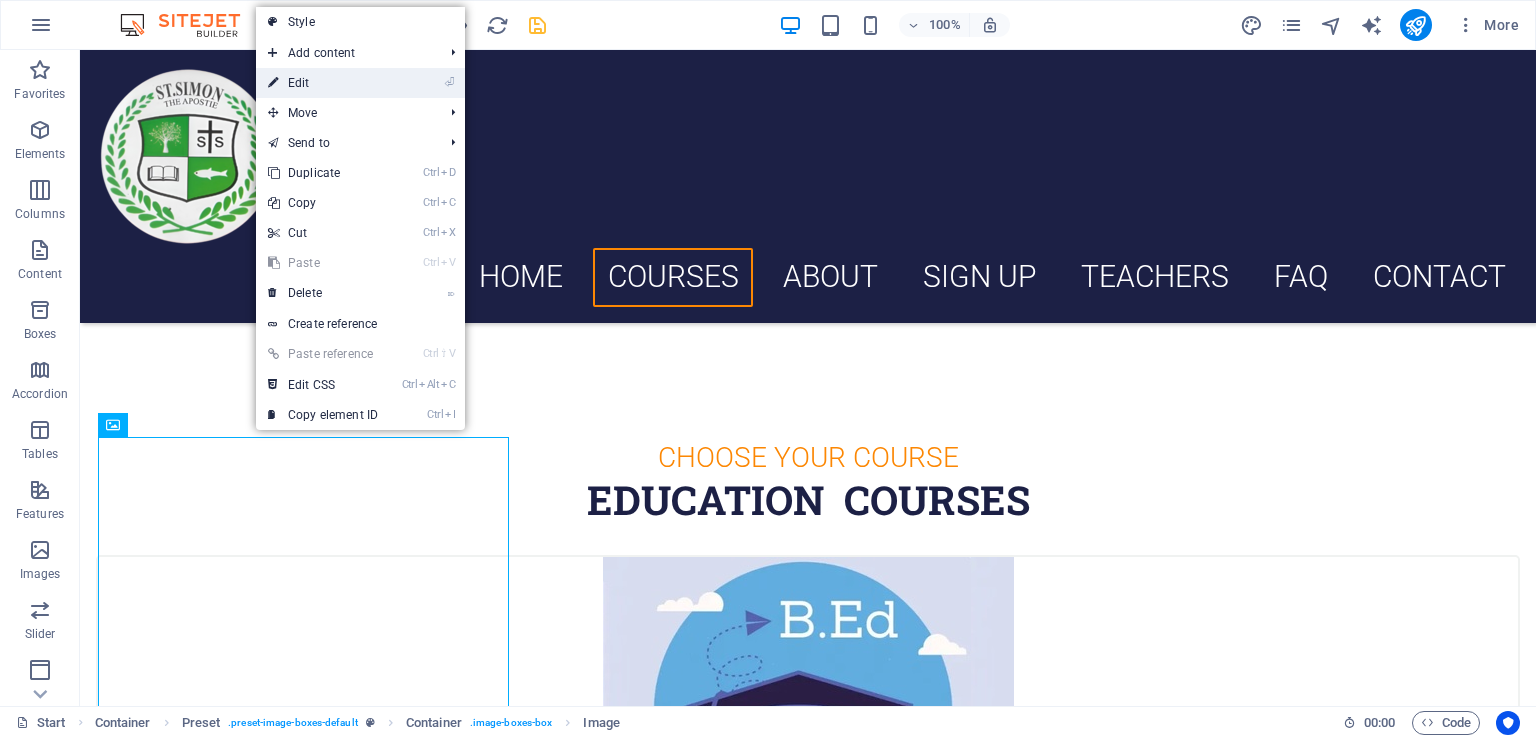 click on "⏎  Edit" at bounding box center (323, 83) 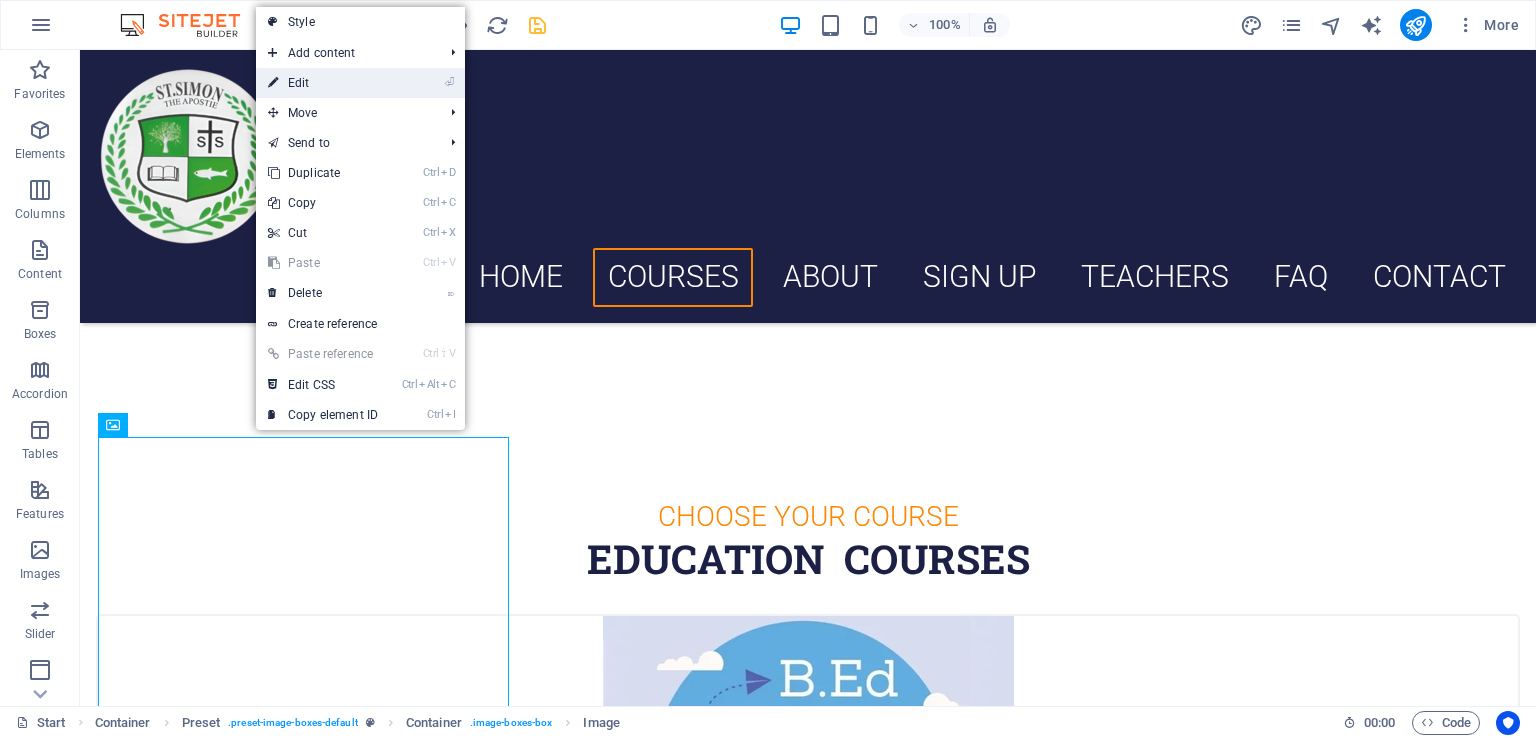 select on "px" 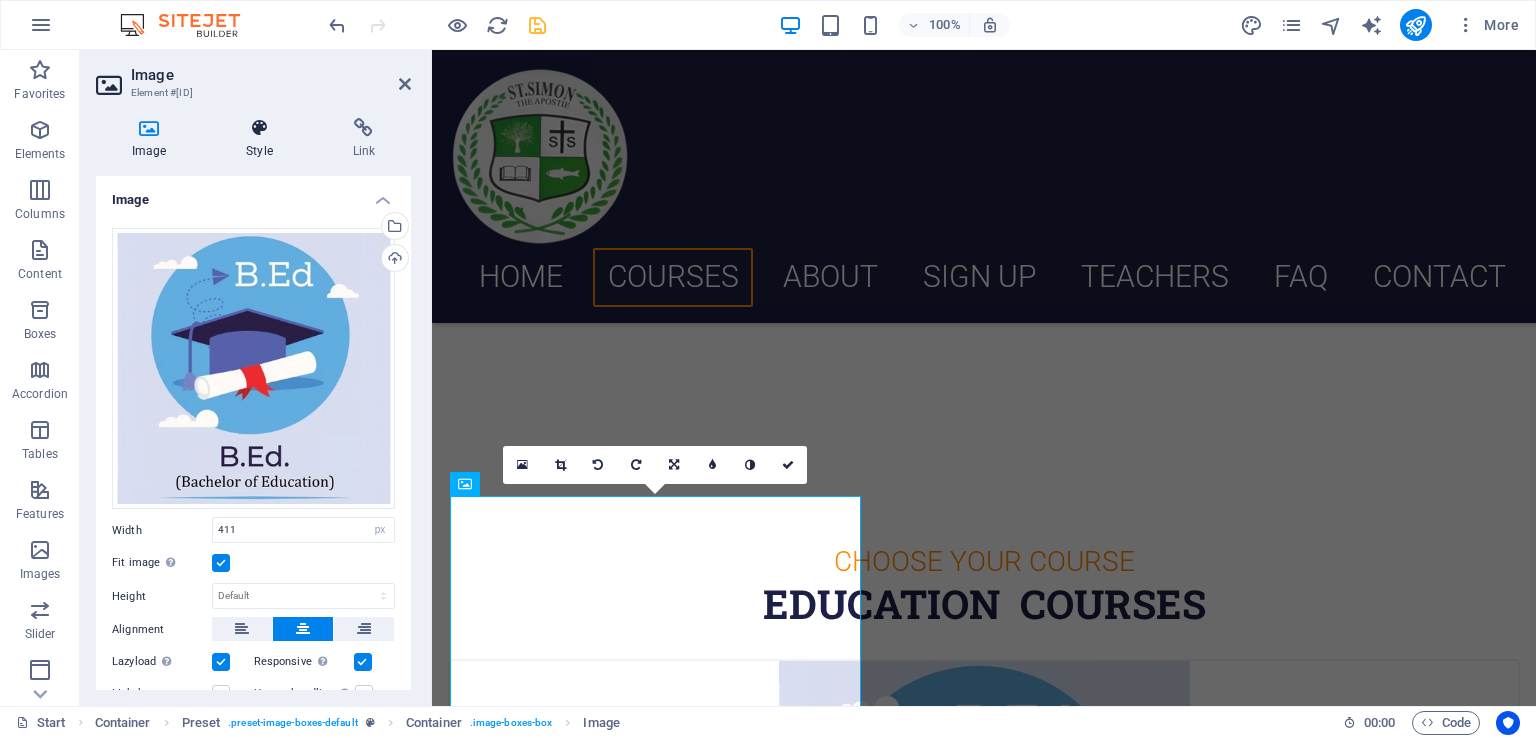 click on "Style" at bounding box center (263, 139) 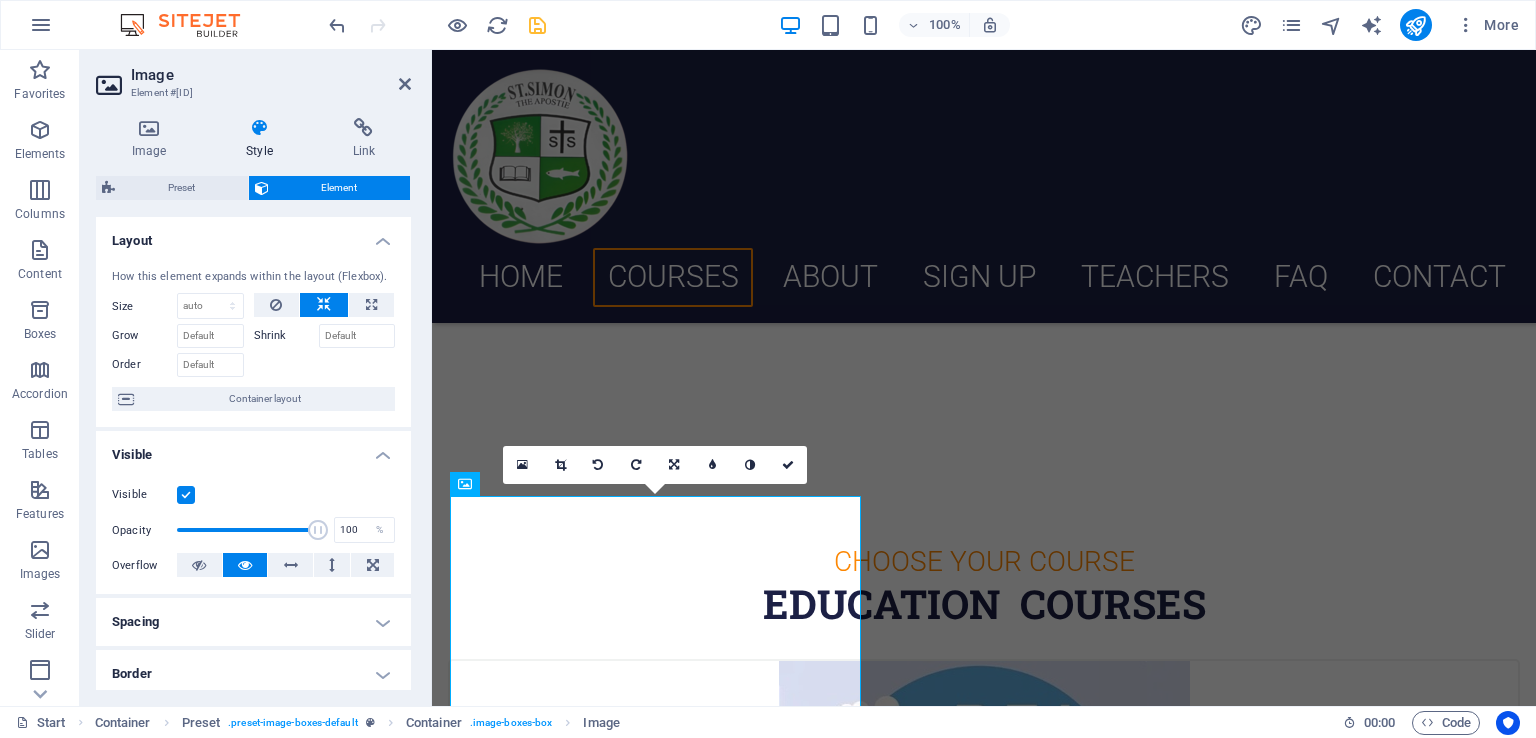 click on "Image Style Link Image Drag files here, click to choose files or select files from Files or our free stock photos & videos Select files from the file manager, stock photos, or upload file(s) Upload Width 411 Default auto px rem % em vh vw Fit image Automatically fit image to a fixed width and height Height Default auto px Alignment Lazyload Loading images after the page loads improves page speed. Responsive Automatically load retina image and smartphone optimized sizes. Lightbox Use as headline The image will be wrapped in an H1 headline tag. Useful for giving alternative text the weight of an H1 headline, e.g. for the logo. Leave unchecked if uncertain. Optimized Images are compressed to improve page speed. Position Direction Custom X offset 50 px rem % vh vw Y offset 50 px rem % vh vw Text Float No float Image left Image right Determine how text should behave around the image. Text Alternative text Image caption Paragraph Format Normal Heading 1 Heading 2 Heading 3 Heading 4 Heading 5 Heading 6 Code Arial 8" at bounding box center [253, 404] 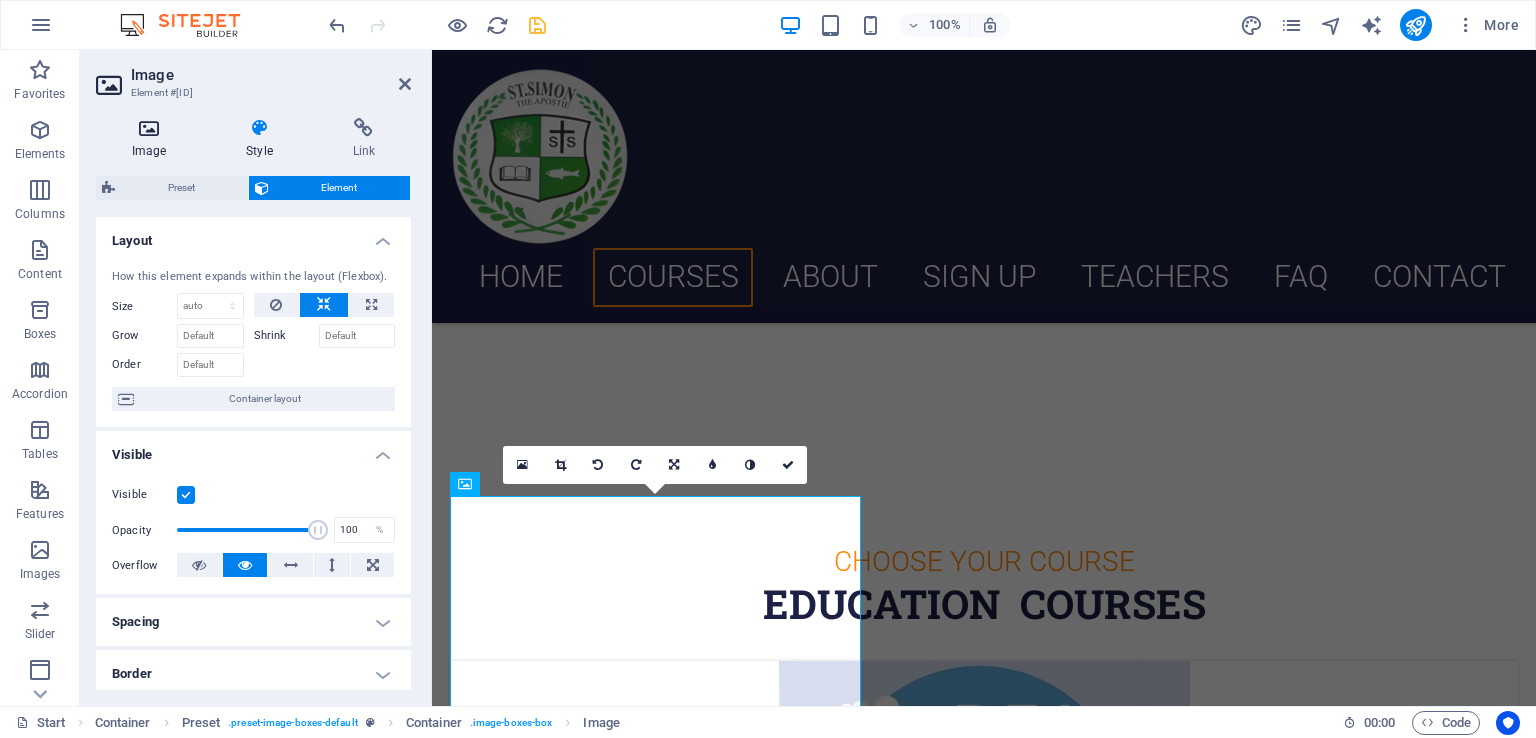 click at bounding box center [149, 128] 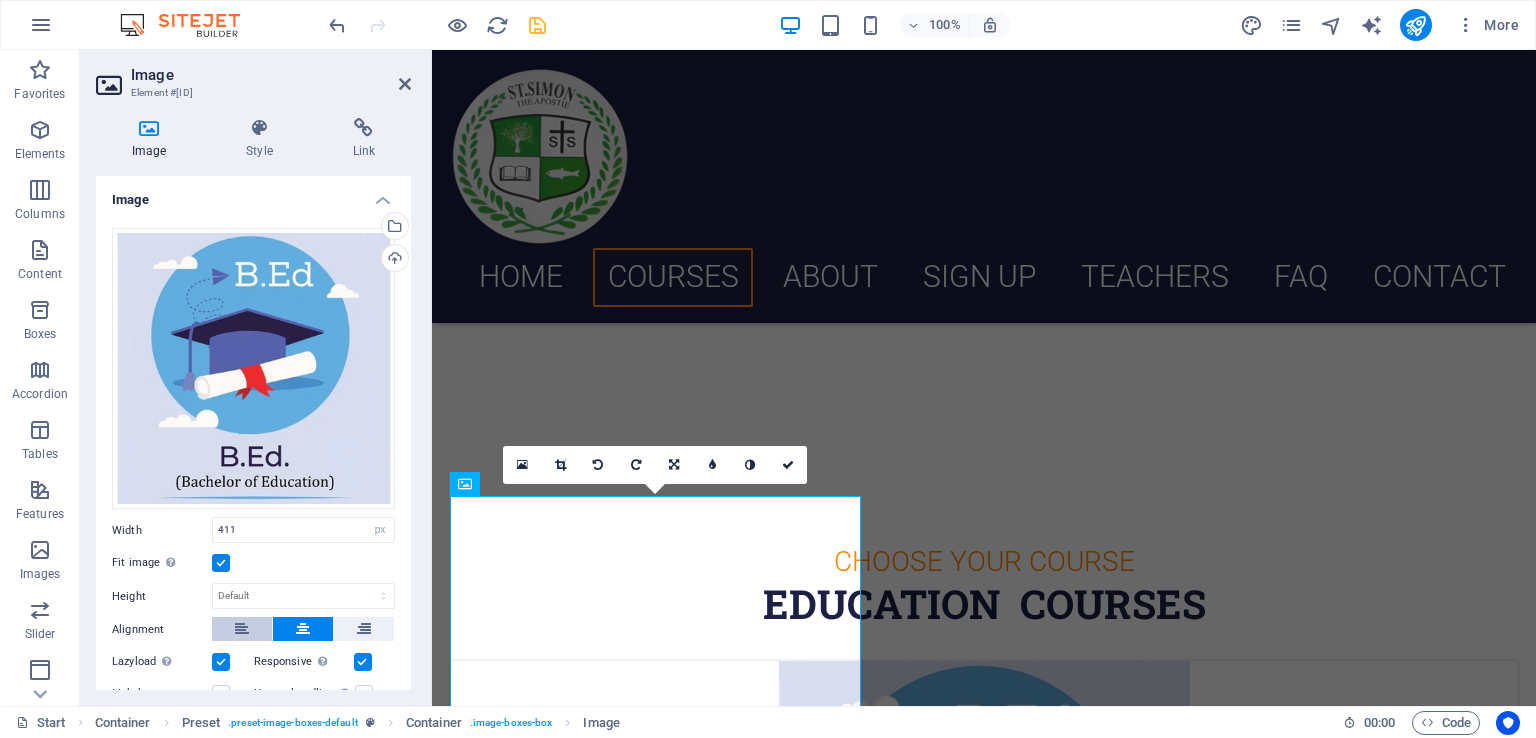 click at bounding box center [242, 629] 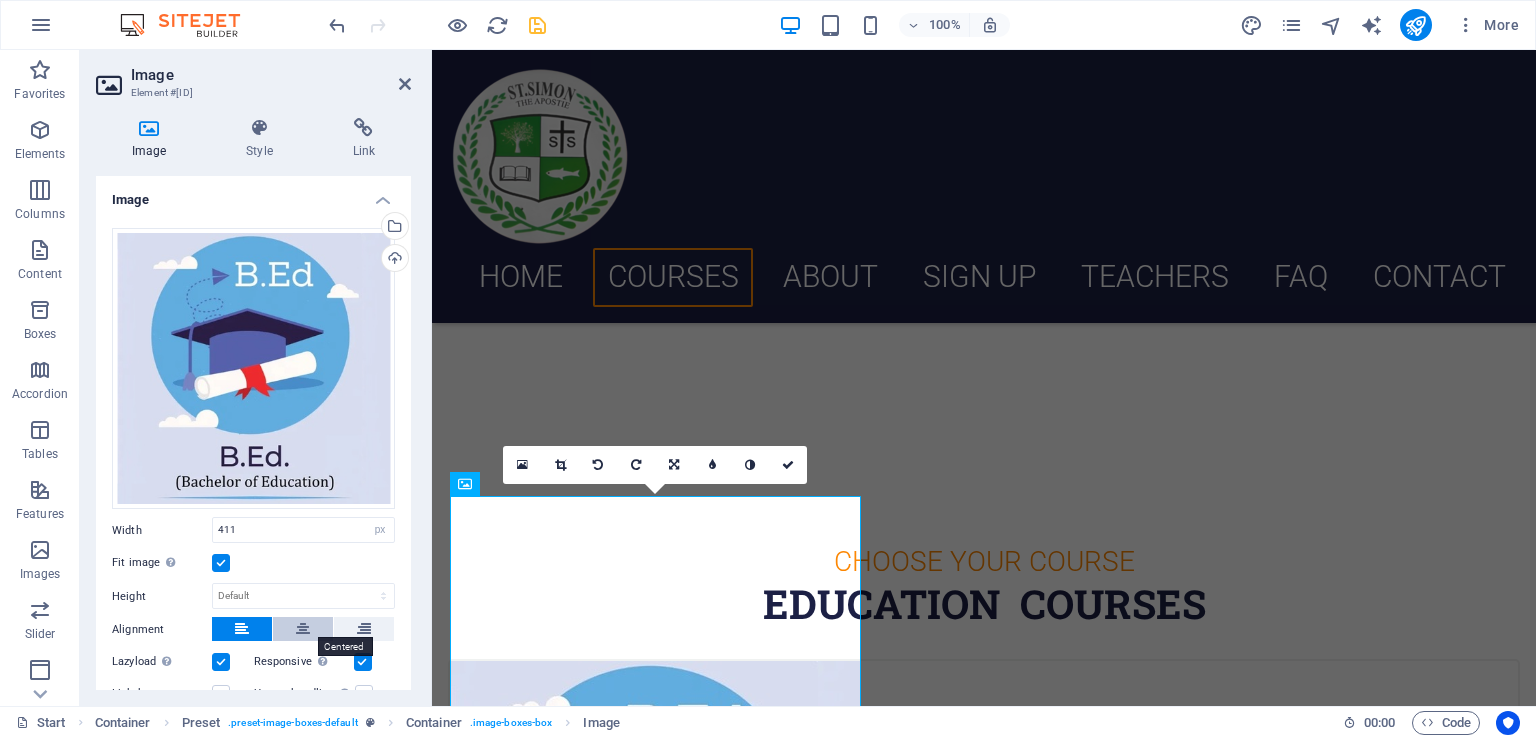 click at bounding box center (303, 629) 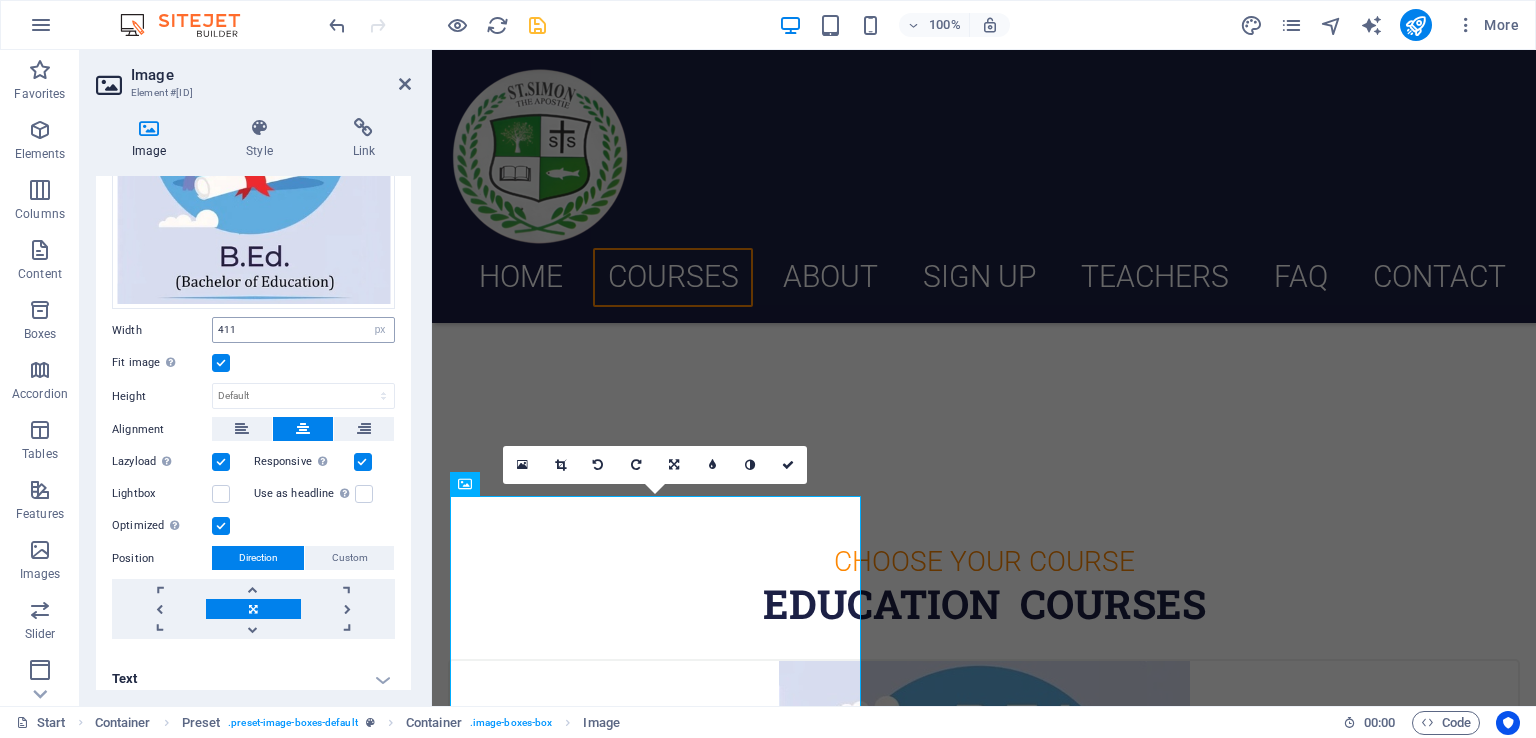 scroll, scrollTop: 208, scrollLeft: 0, axis: vertical 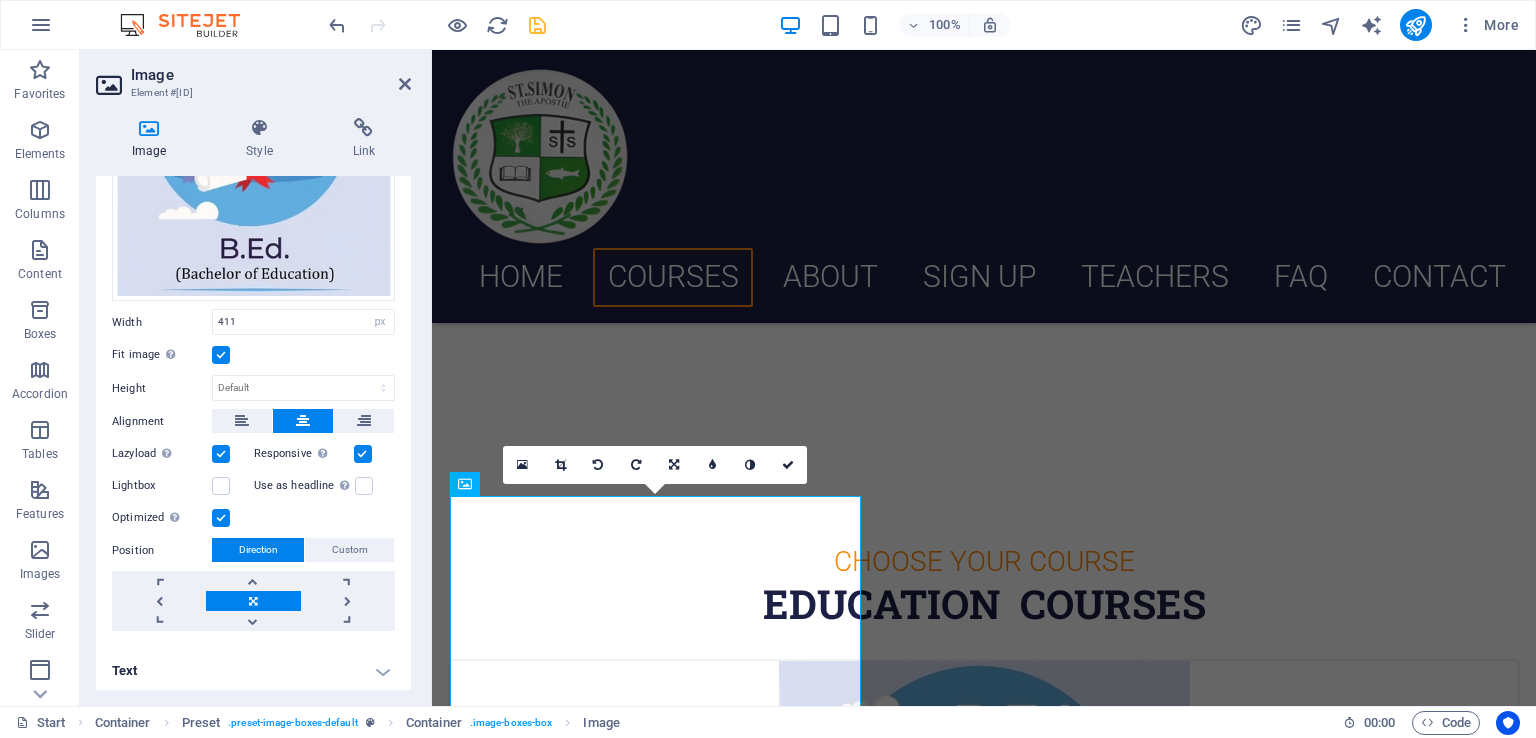 click at bounding box center [253, 601] 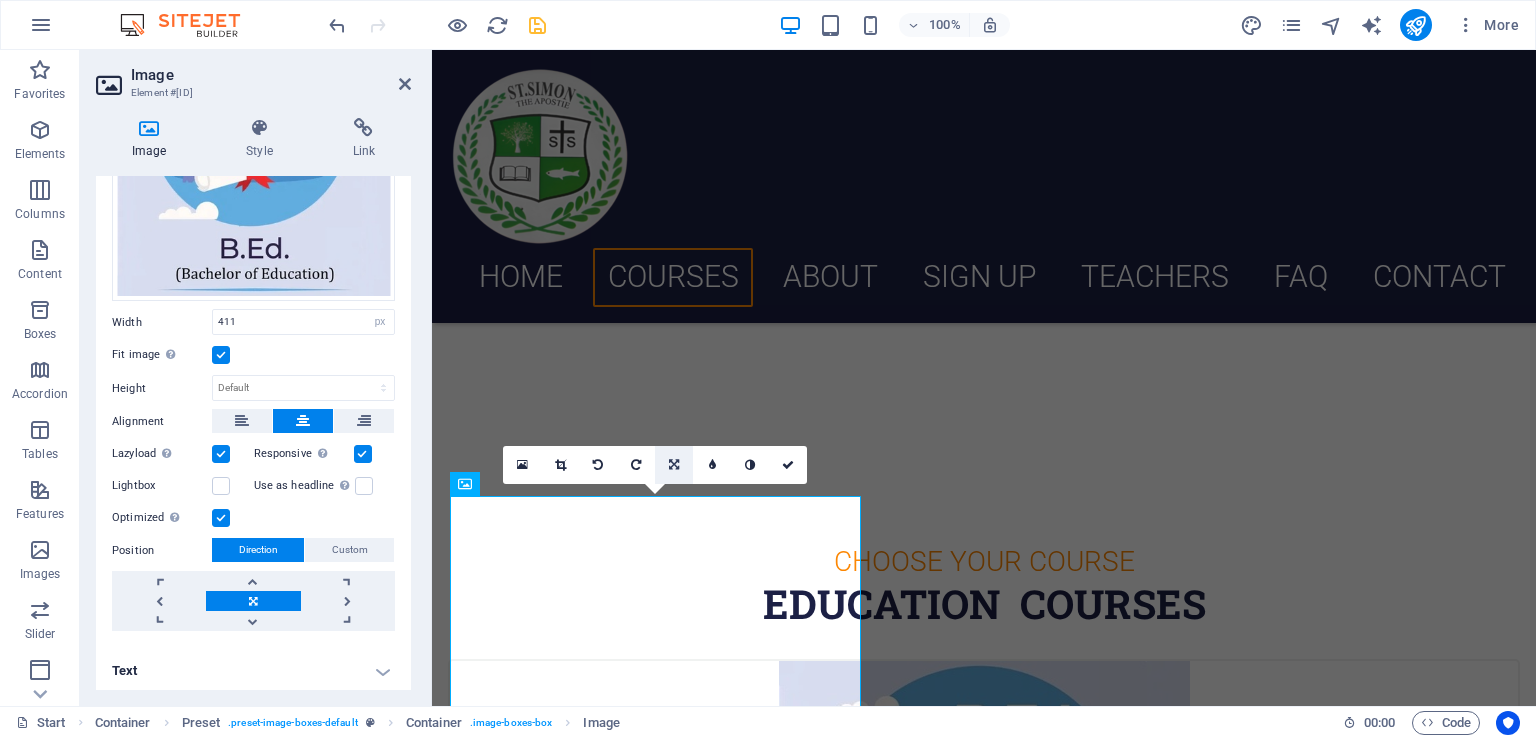 click at bounding box center (674, 465) 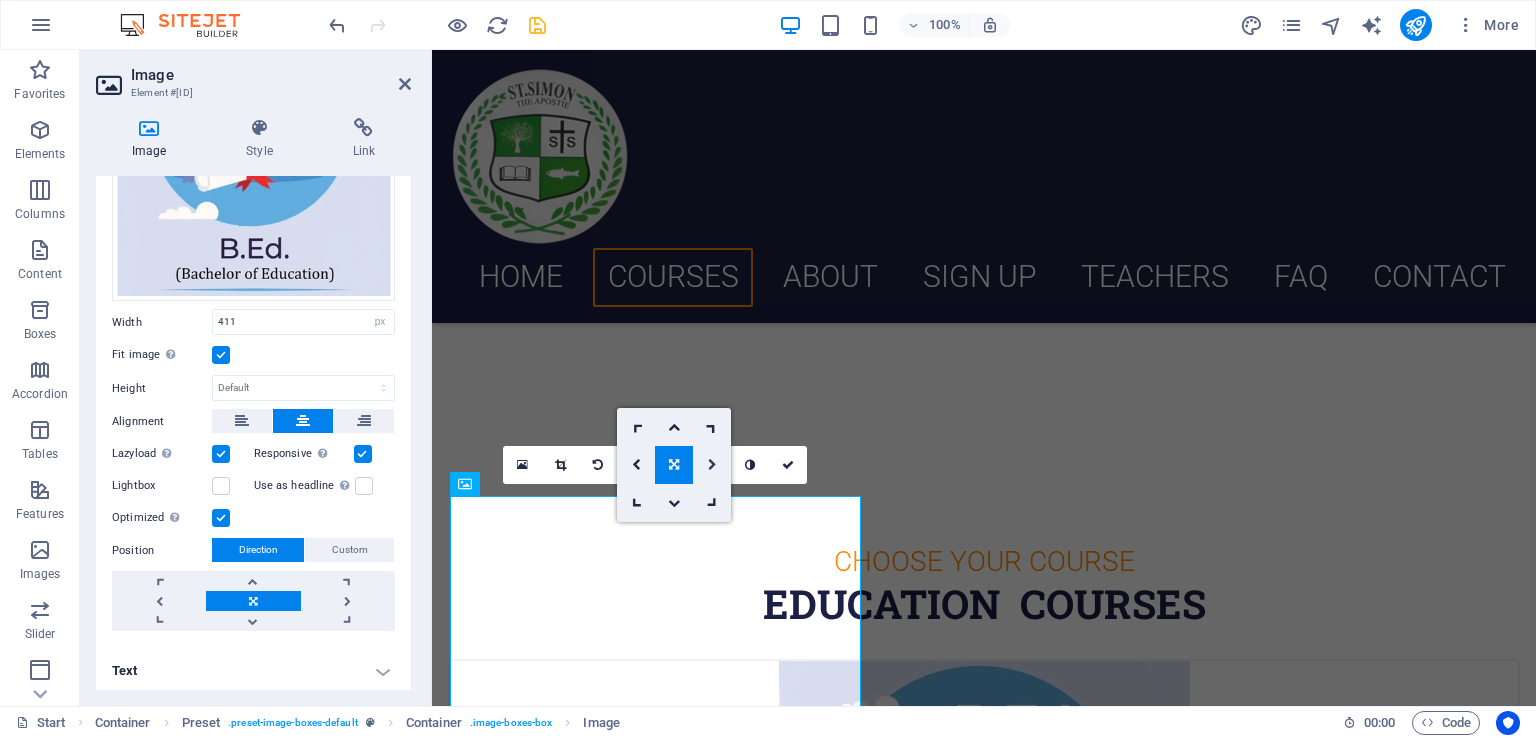 click at bounding box center (712, 465) 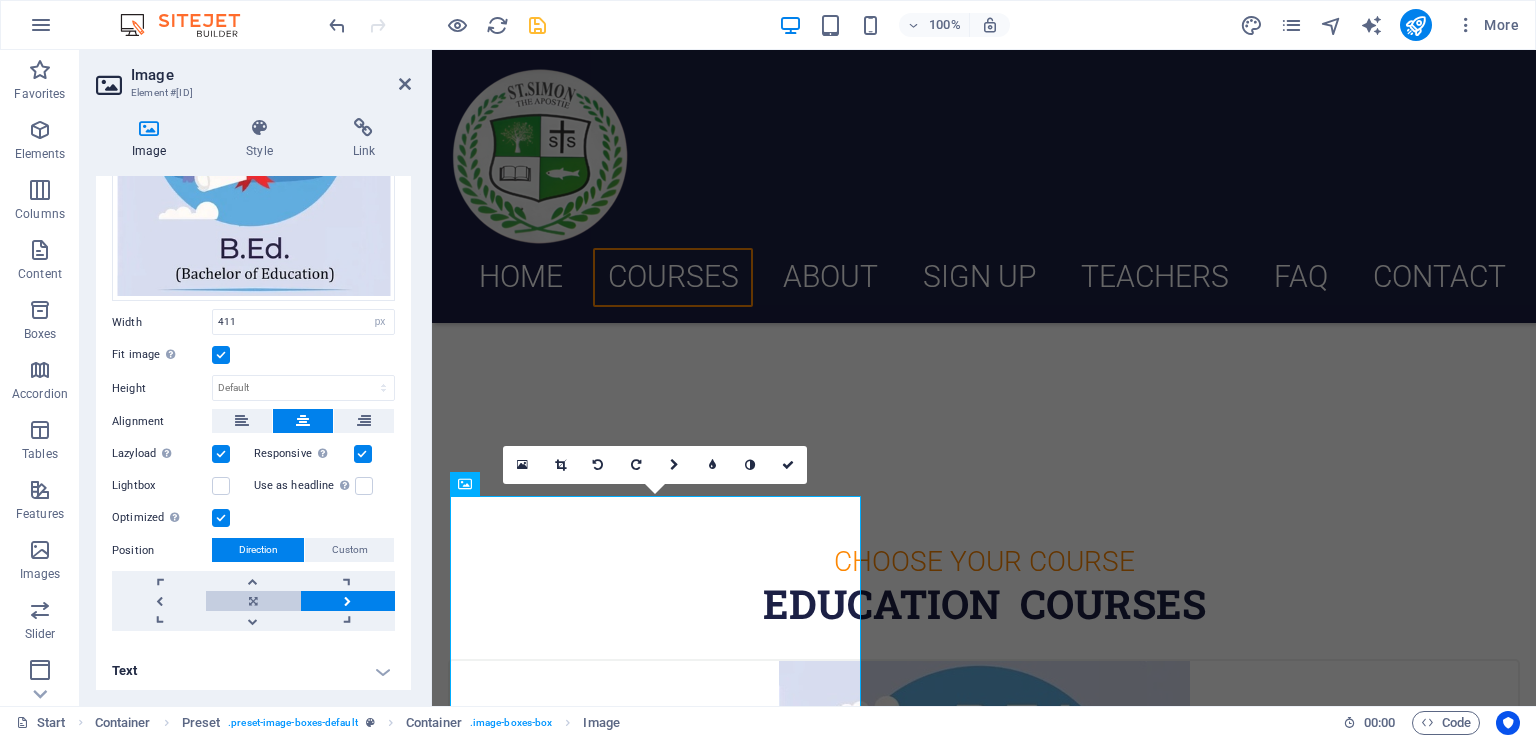 click at bounding box center [253, 601] 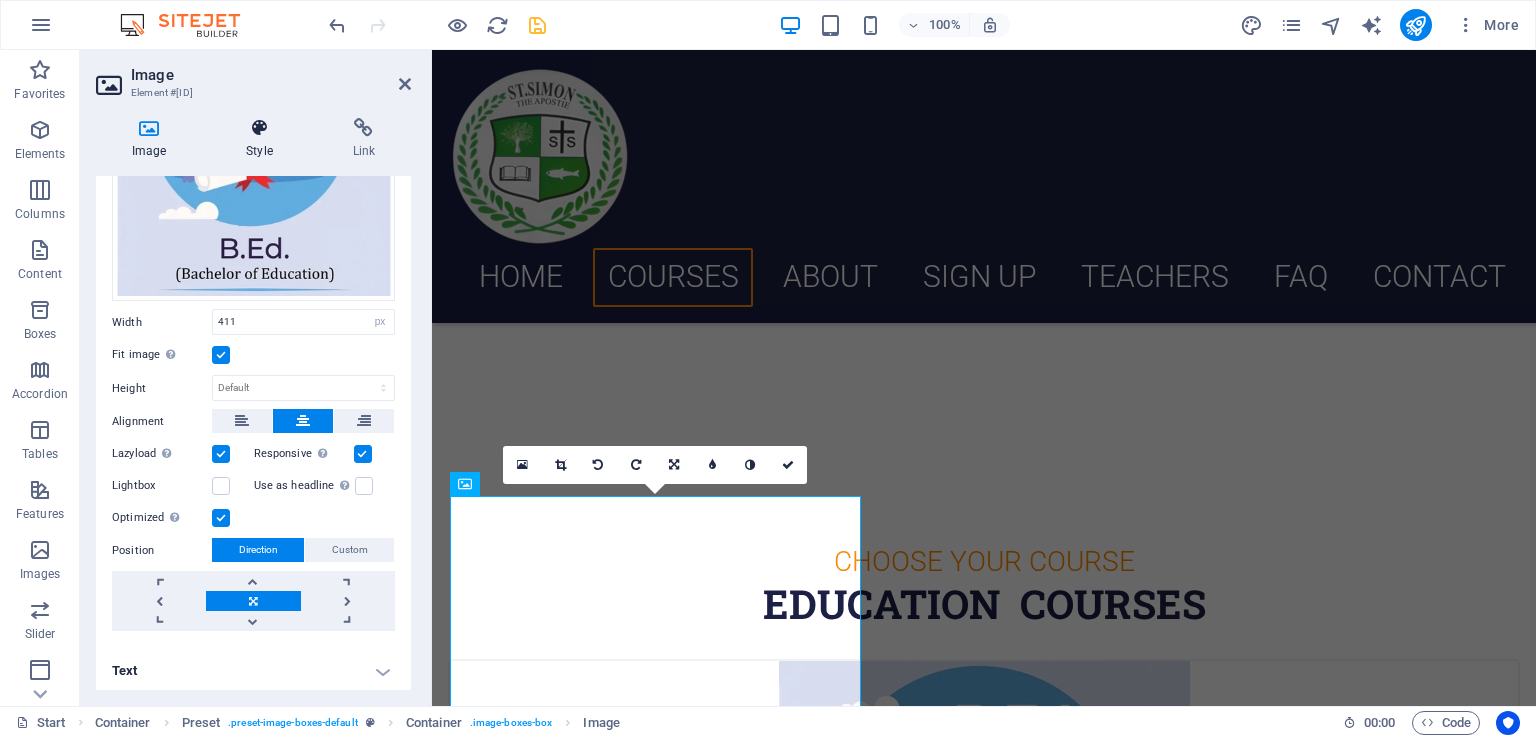 click at bounding box center [259, 128] 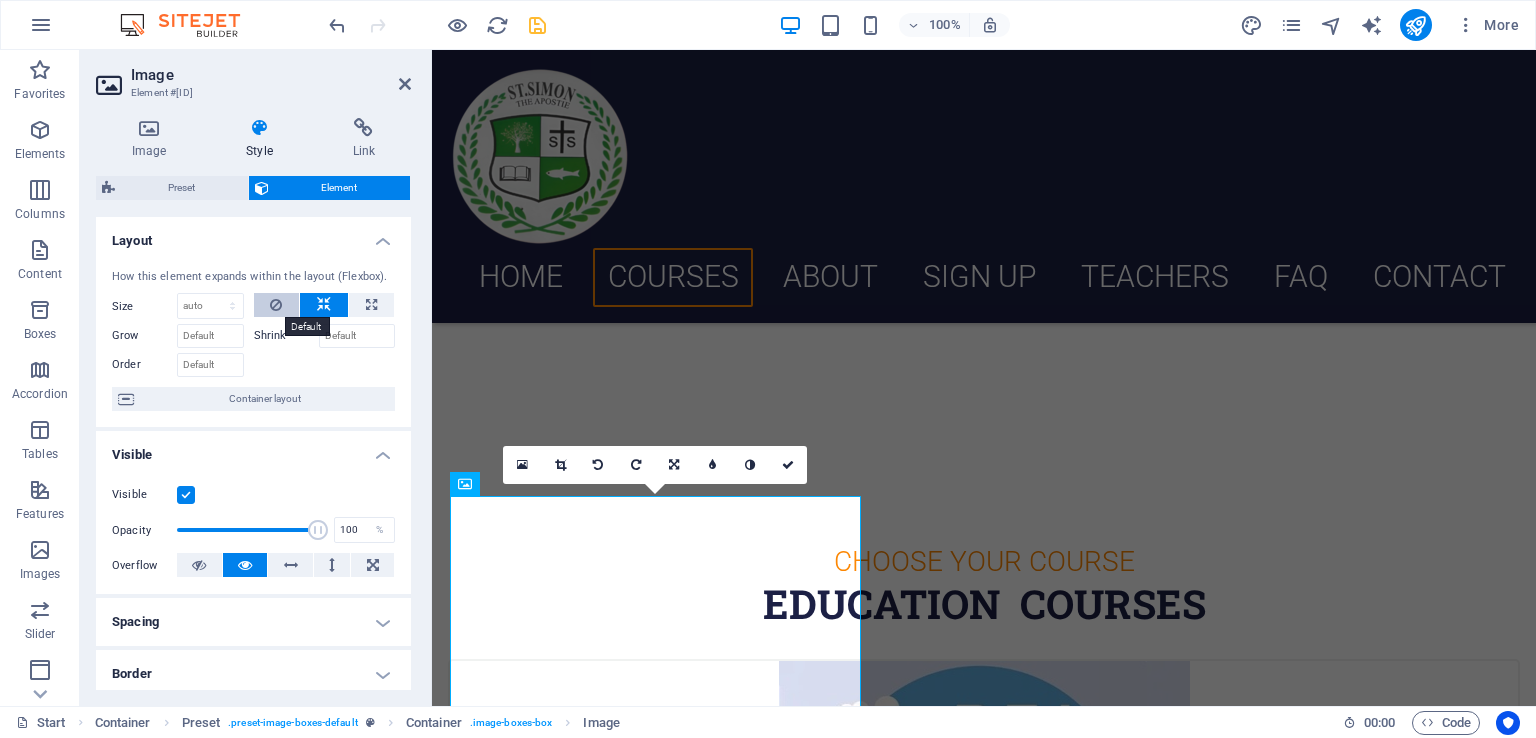 click at bounding box center (276, 305) 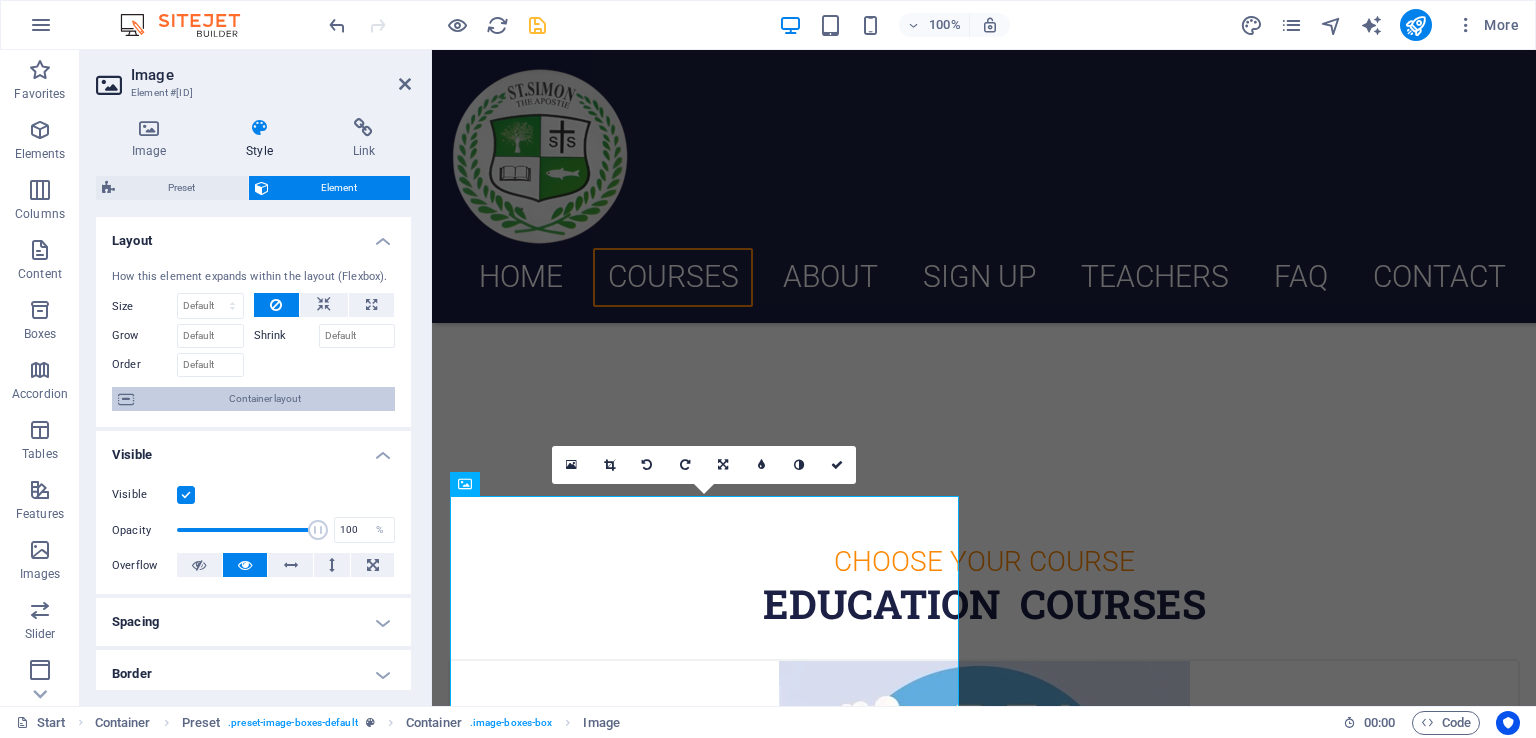click on "Container layout" at bounding box center (264, 399) 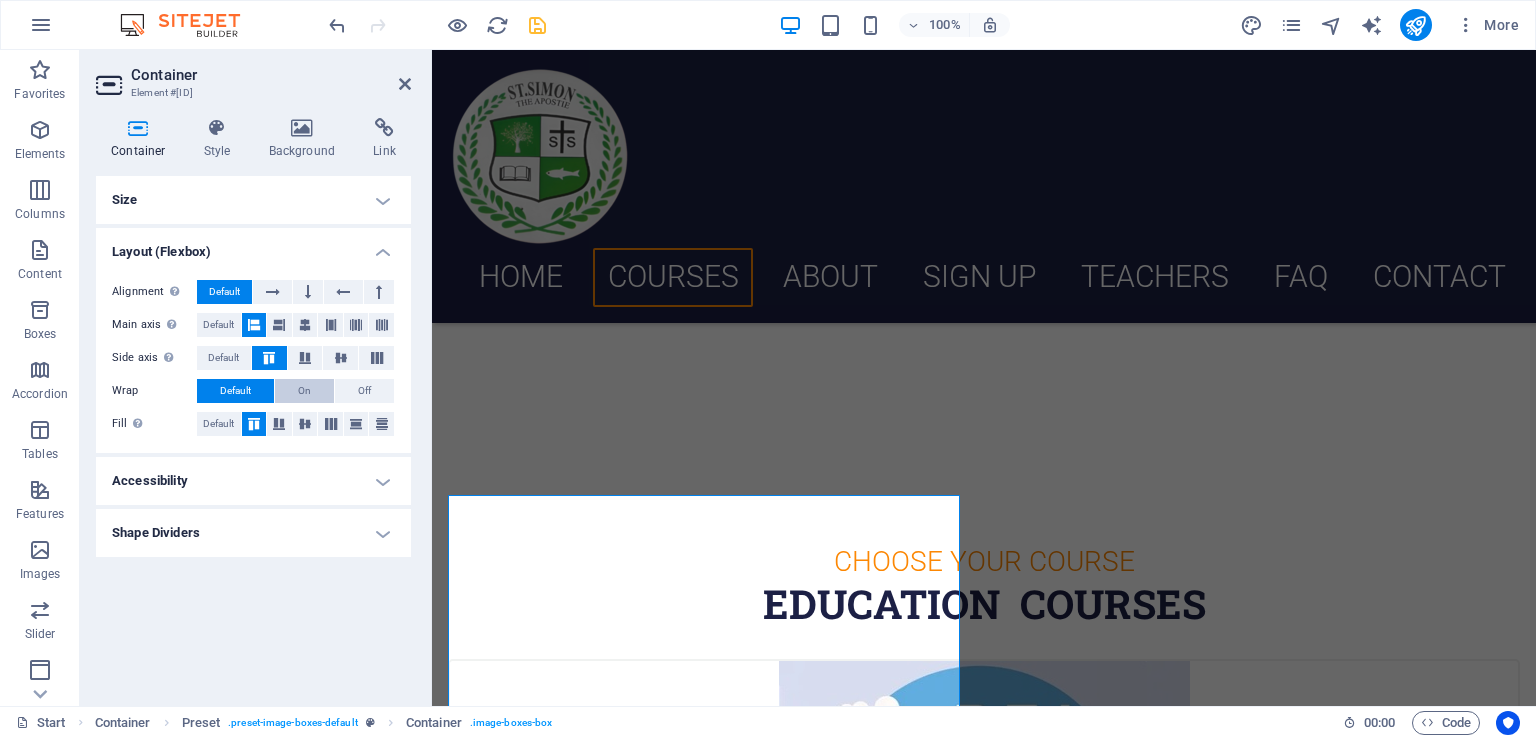 click on "On" at bounding box center (304, 391) 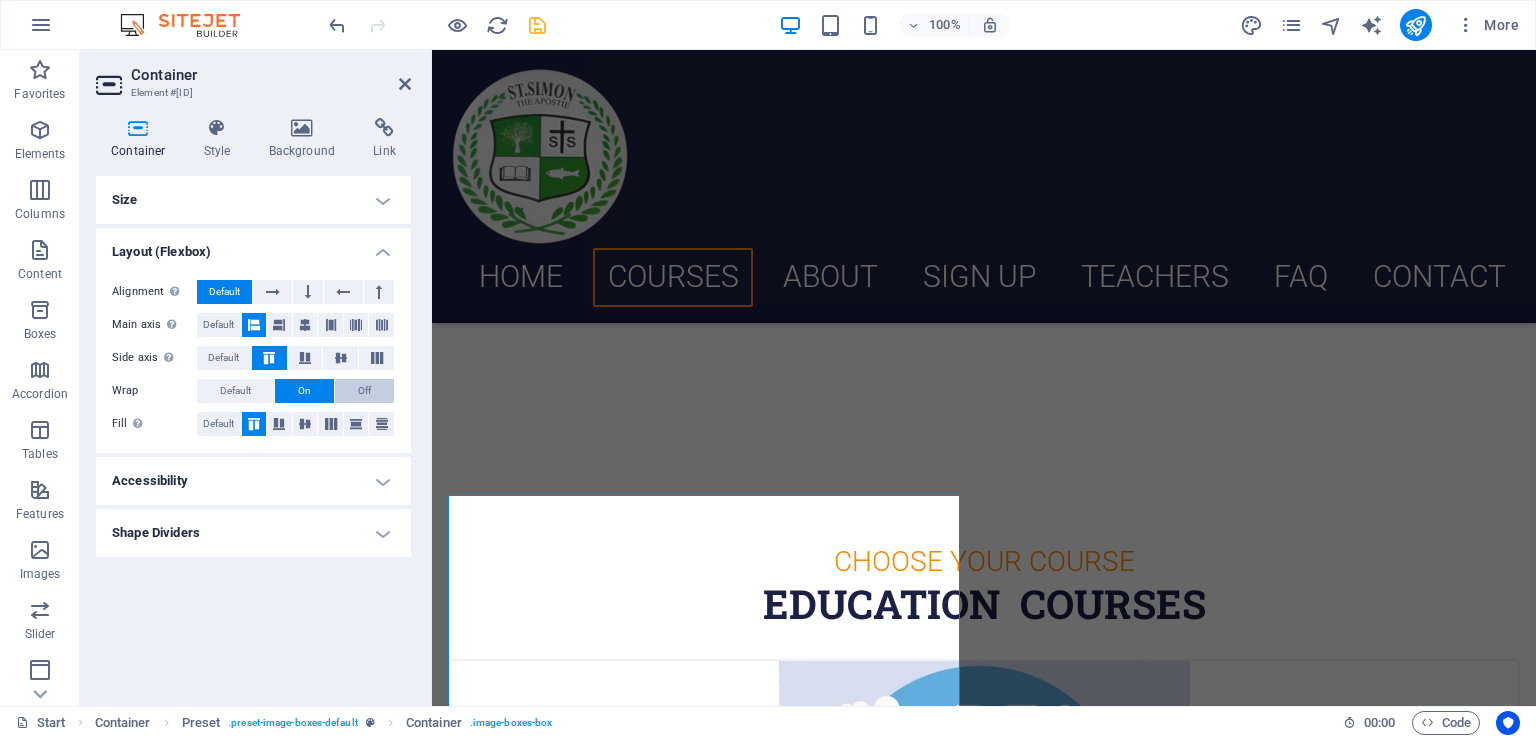 click on "Off" at bounding box center [364, 391] 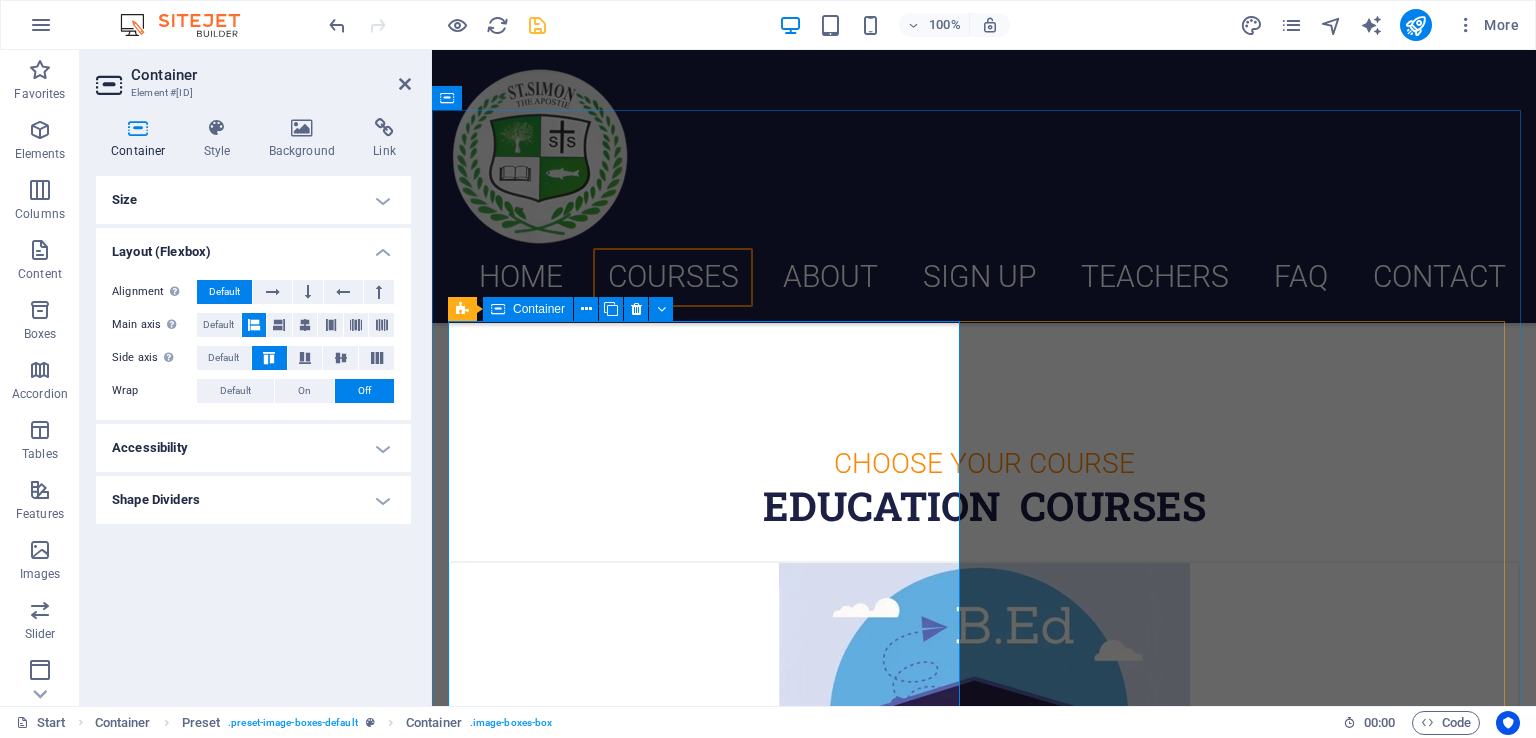 scroll, scrollTop: 796, scrollLeft: 0, axis: vertical 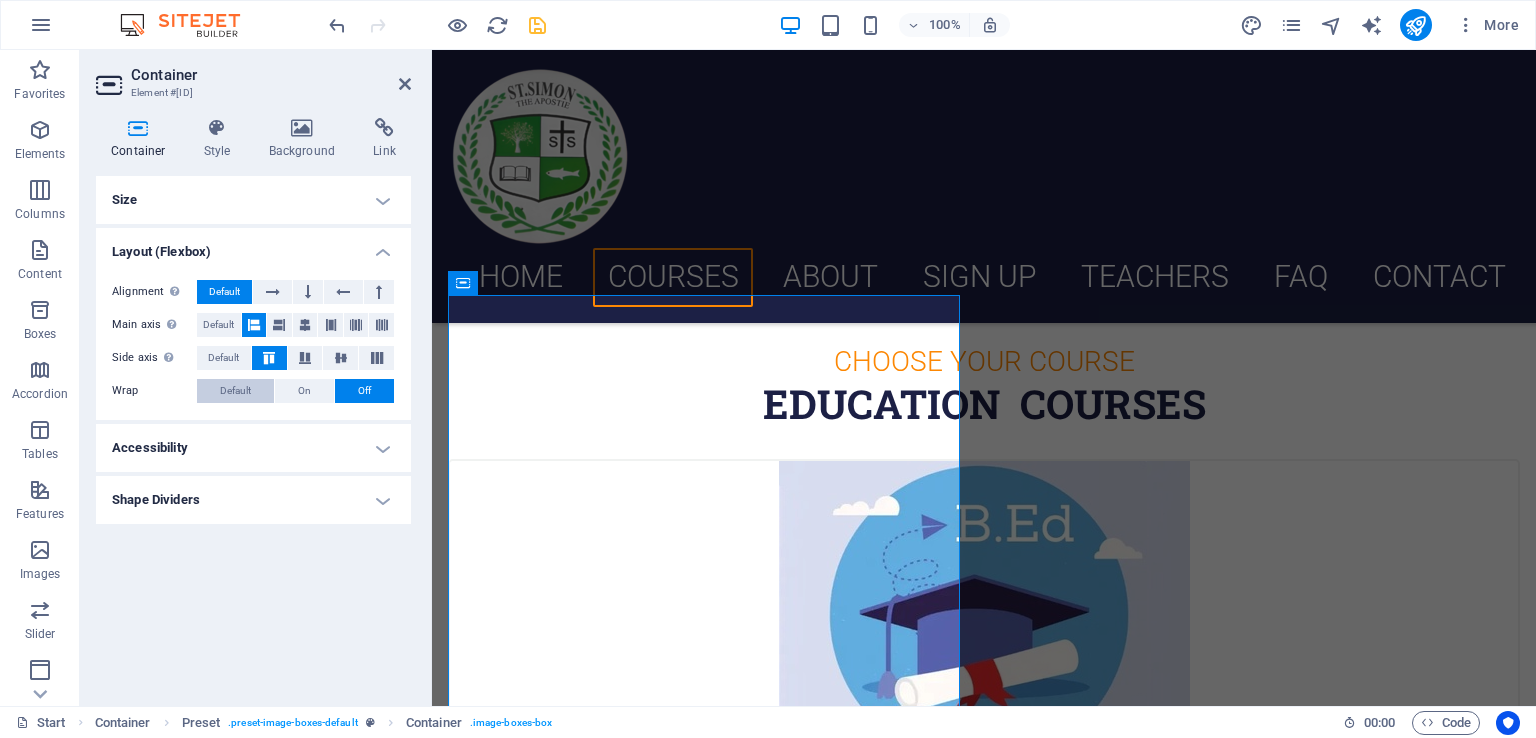click on "Default" at bounding box center [235, 391] 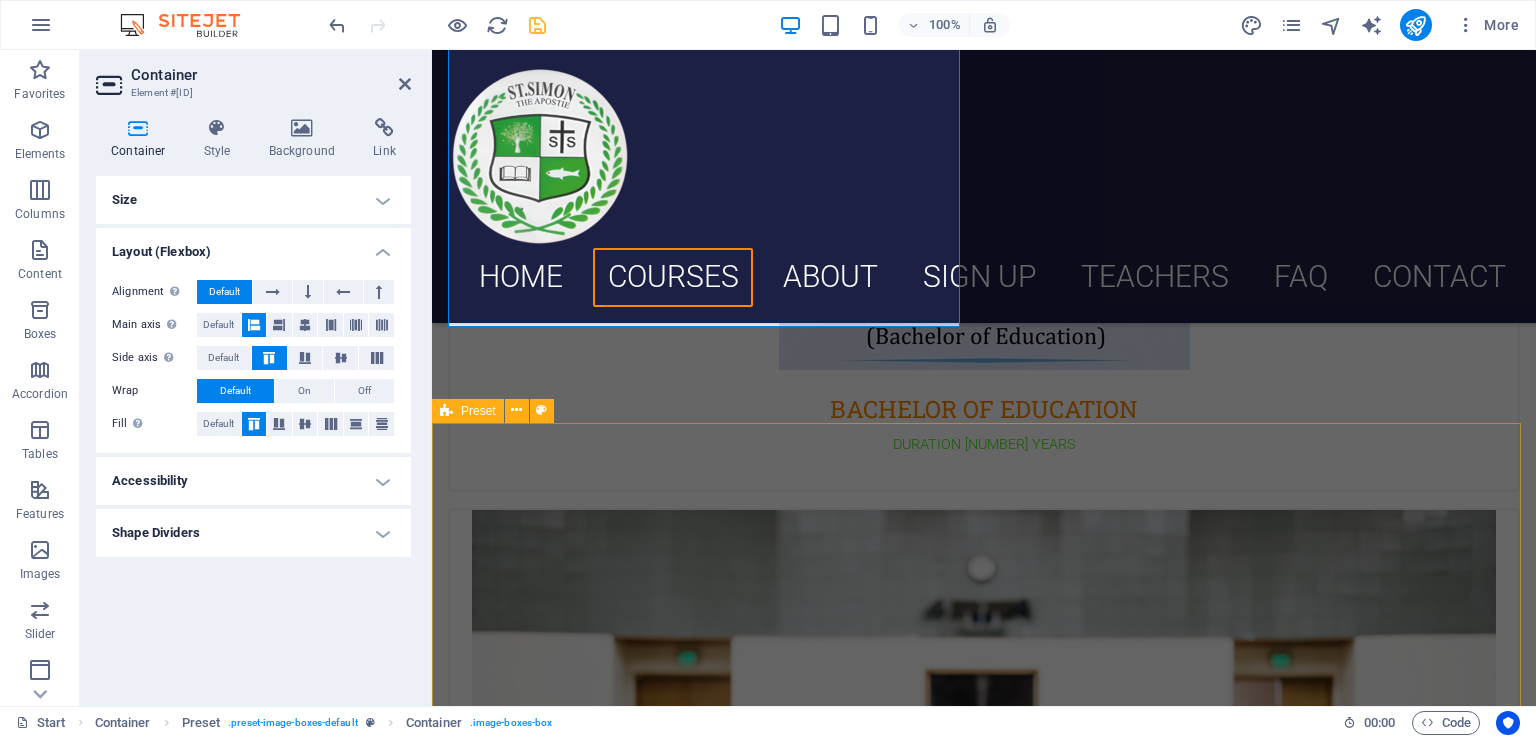 scroll, scrollTop: 1296, scrollLeft: 0, axis: vertical 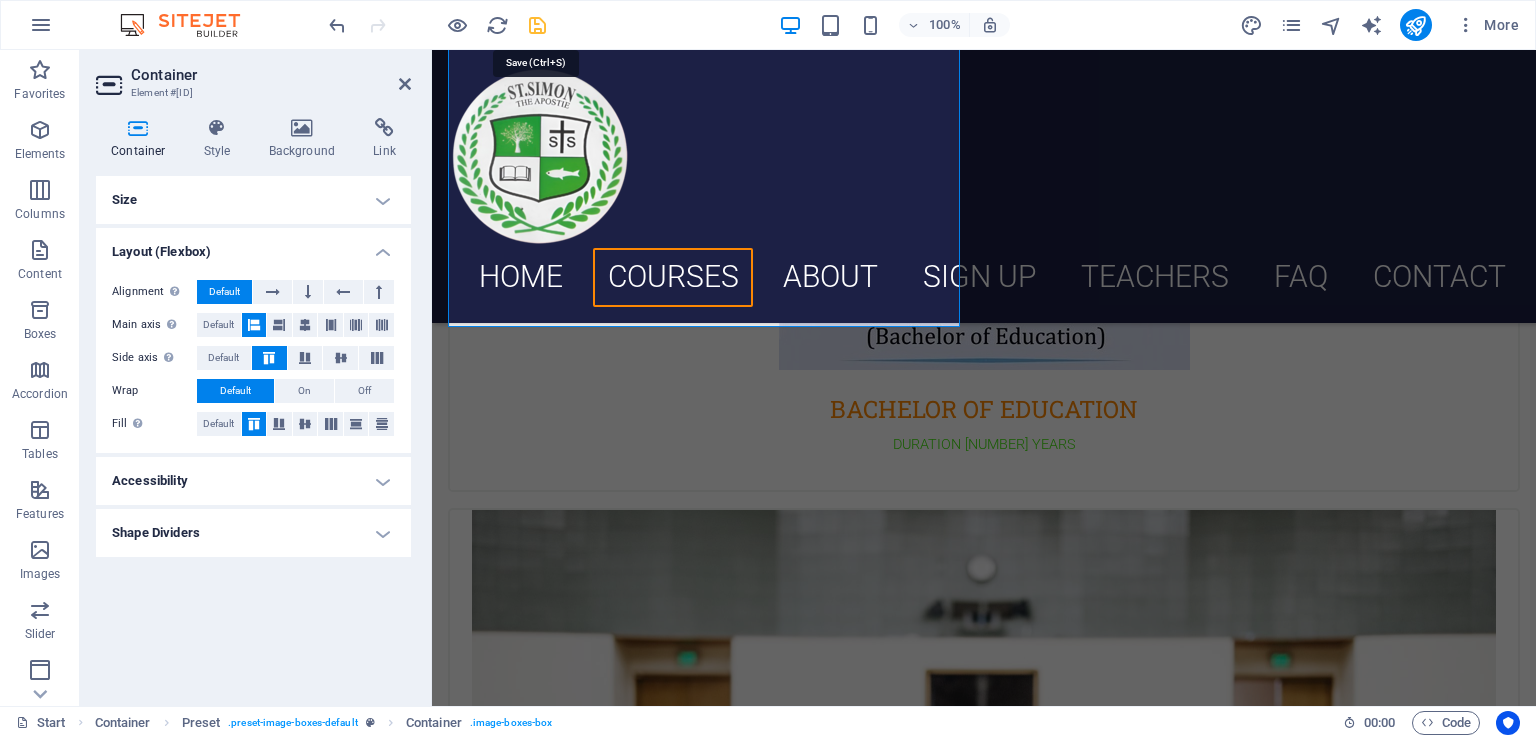 click at bounding box center (537, 25) 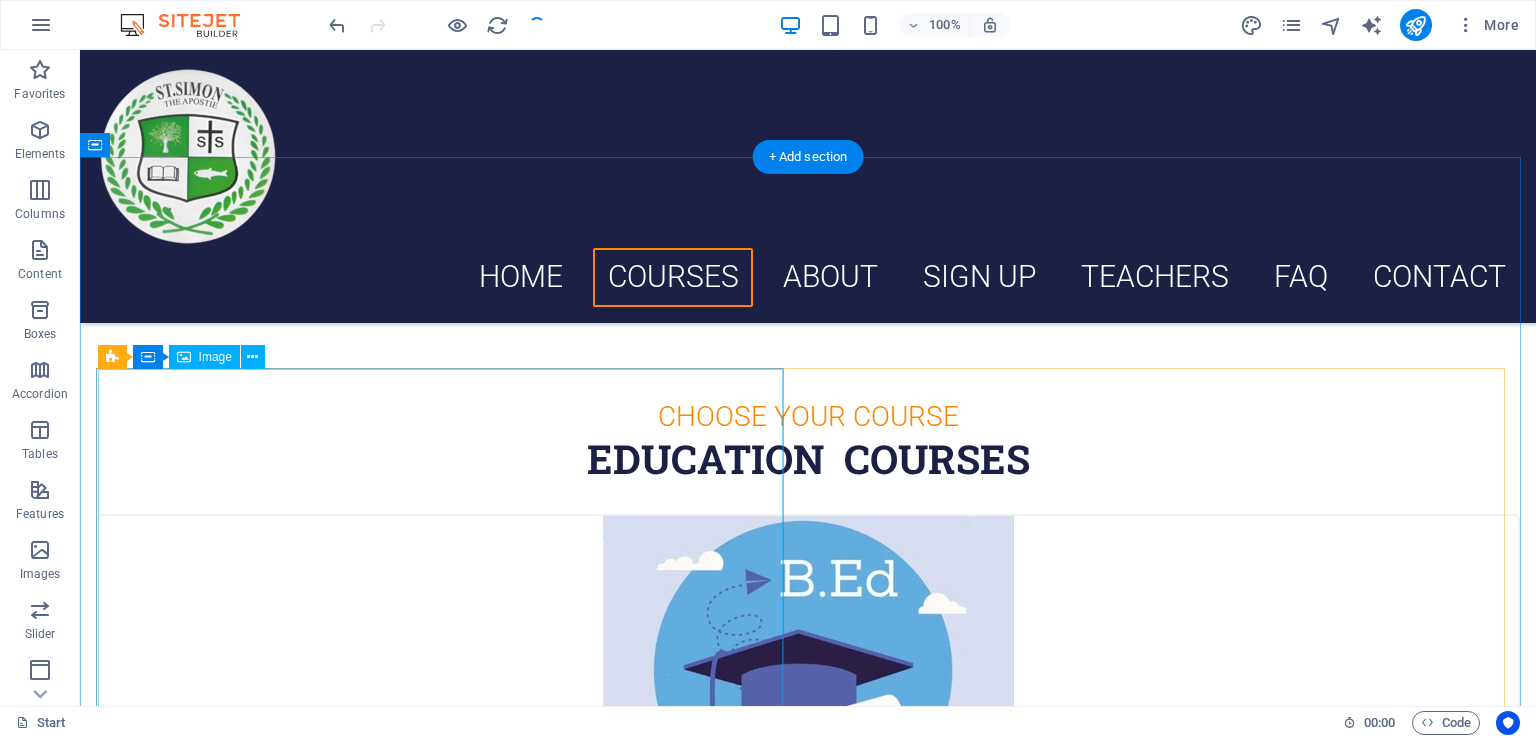scroll, scrollTop: 837, scrollLeft: 0, axis: vertical 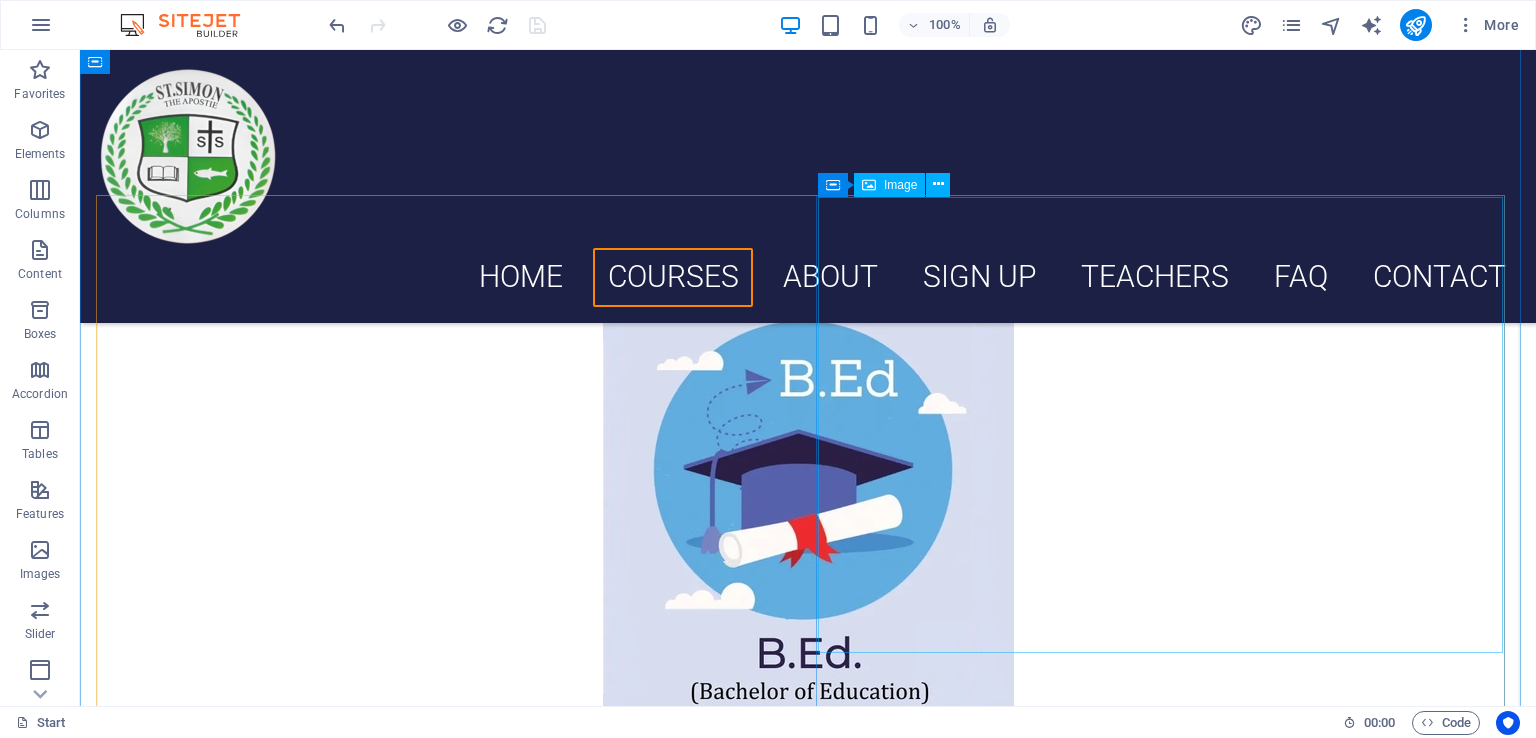 click at bounding box center (808, 1206) 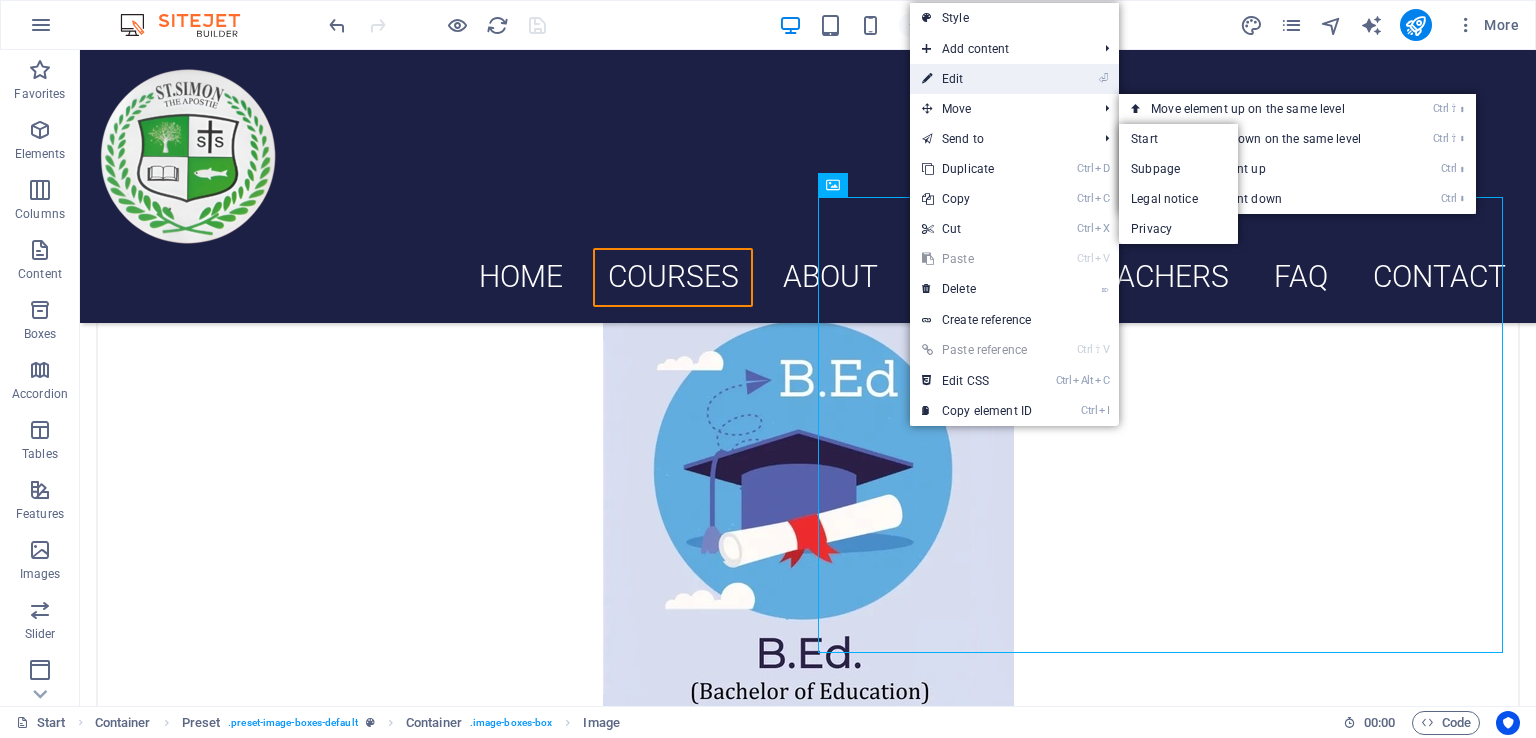 click on "⏎  Edit" at bounding box center [977, 79] 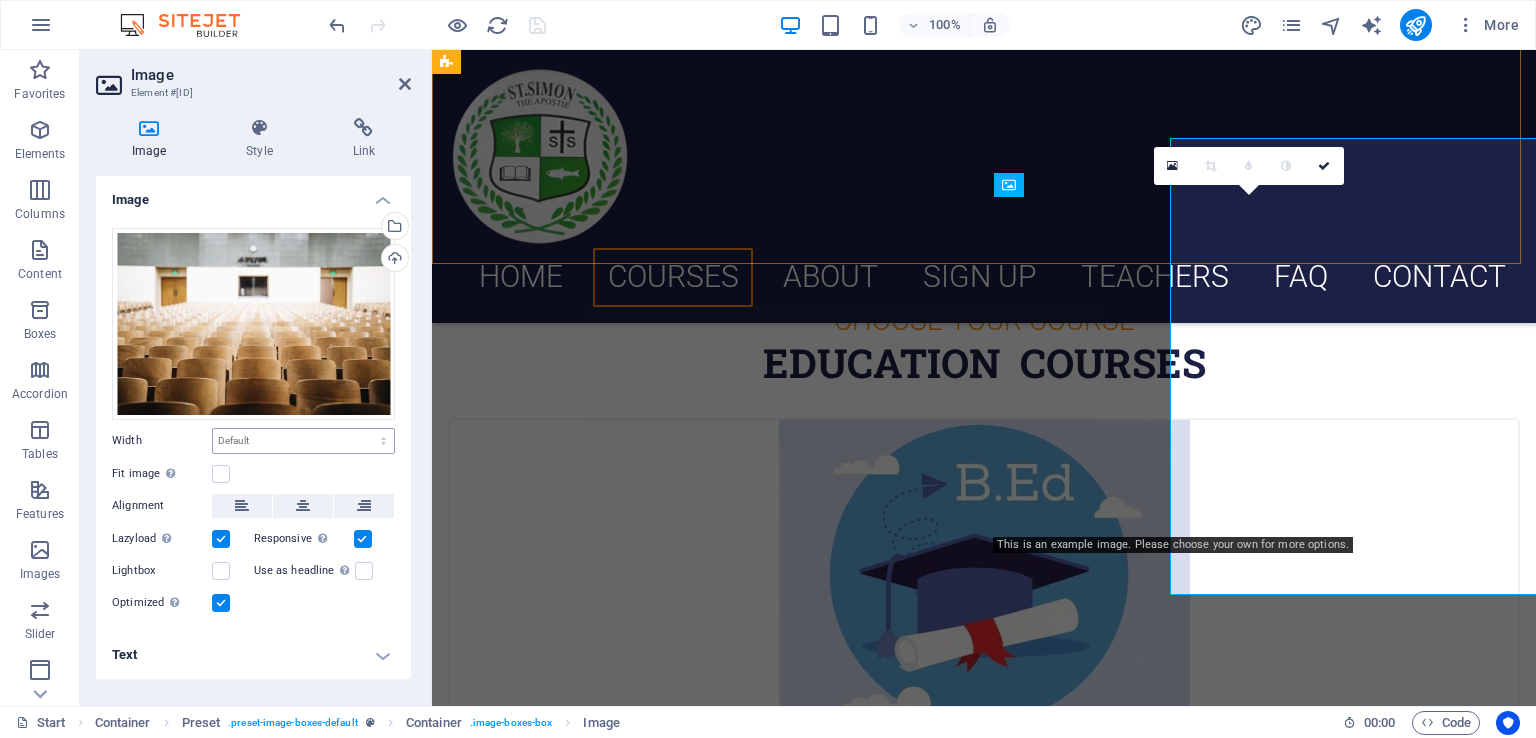scroll, scrollTop: 896, scrollLeft: 0, axis: vertical 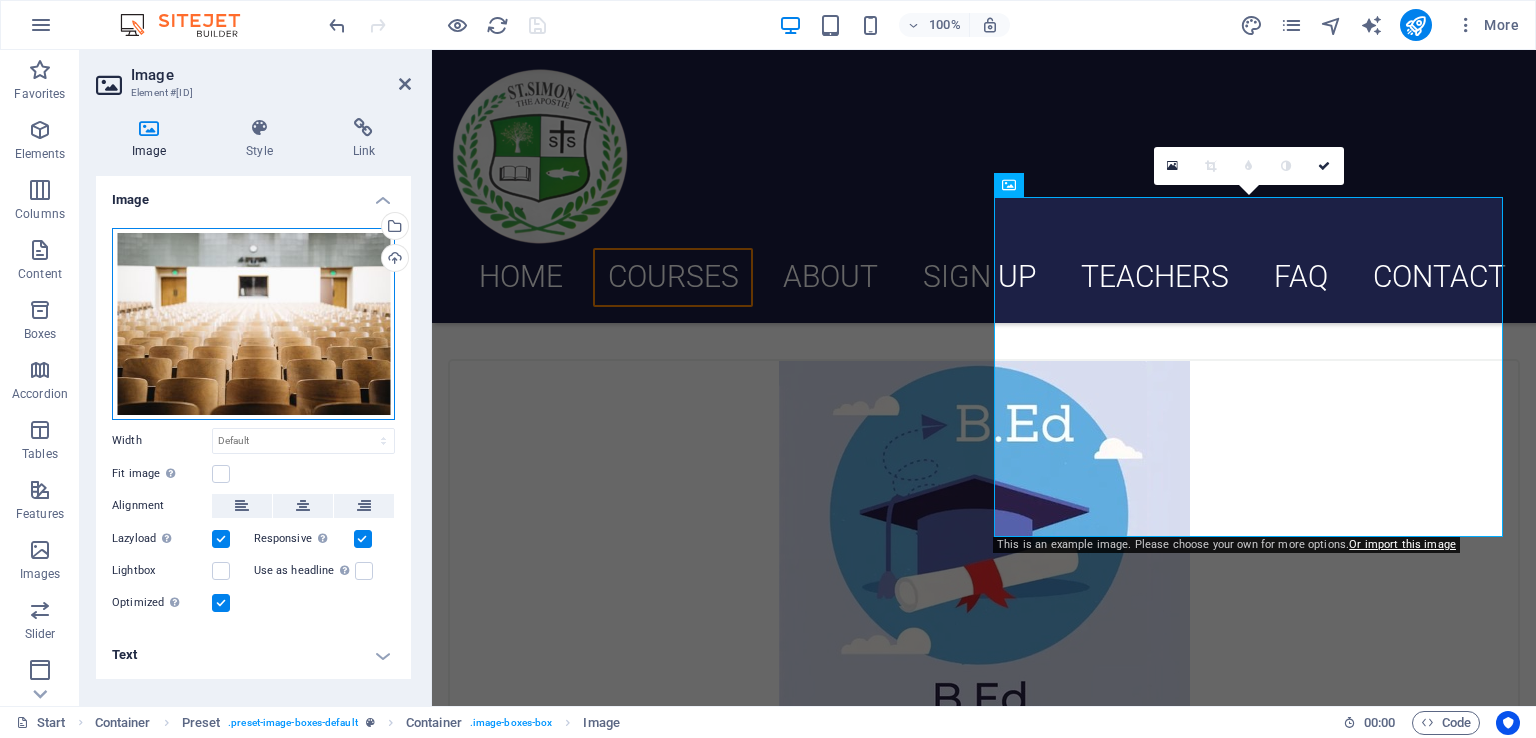click on "Drag files here, click to choose files or select files from Files or our free stock photos & videos" at bounding box center [253, 324] 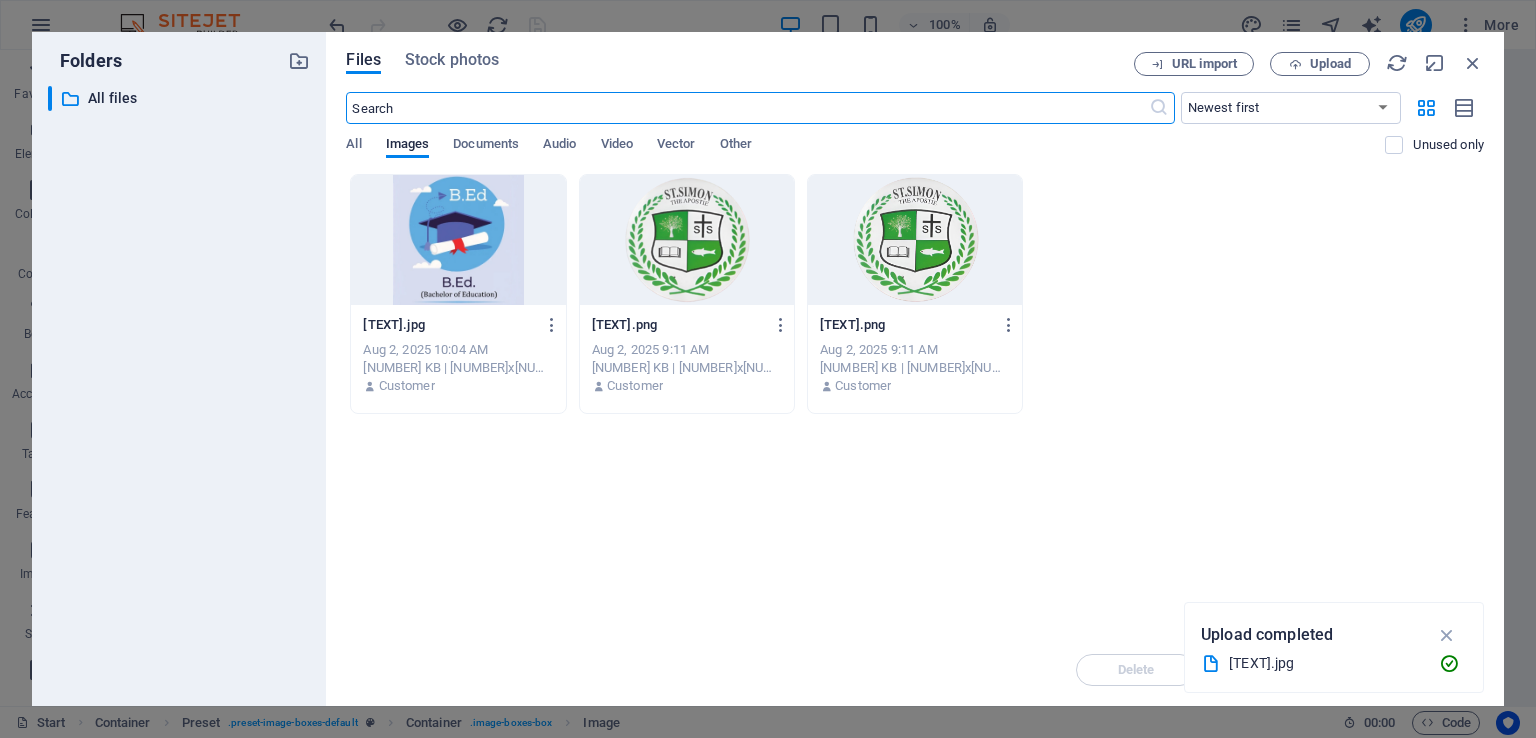 scroll, scrollTop: 1208, scrollLeft: 0, axis: vertical 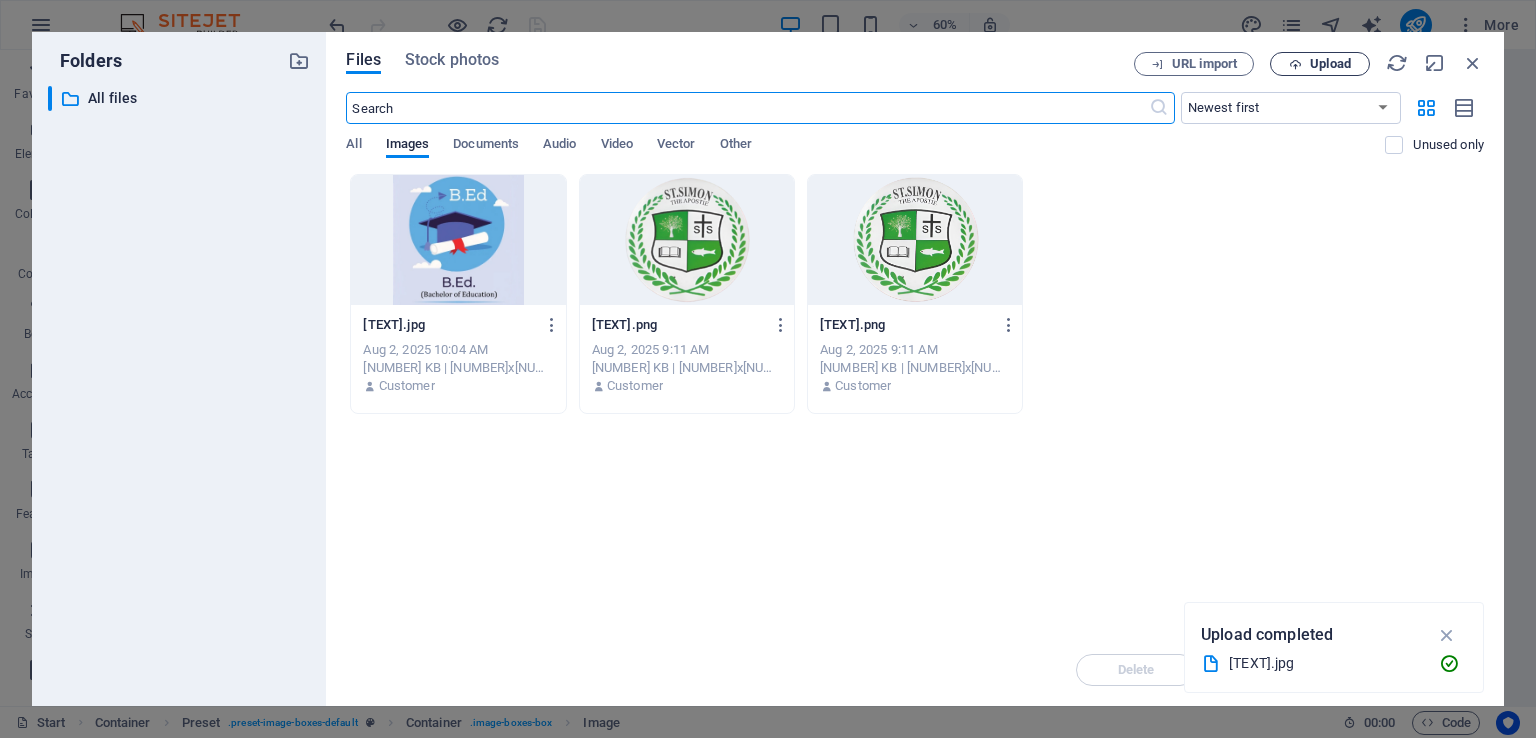 click on "Upload" at bounding box center [1330, 64] 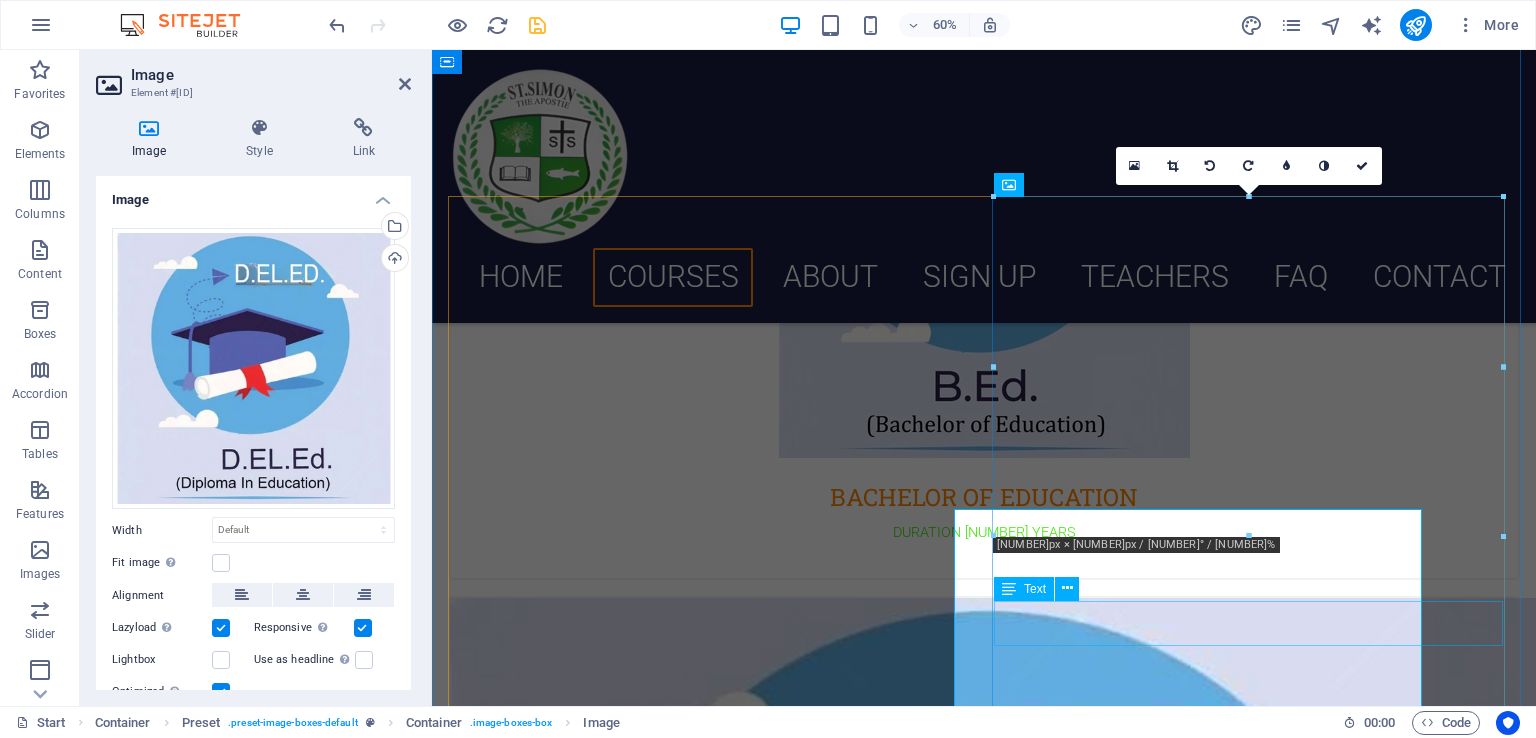 click on "DURATION 2 YEARS" at bounding box center [984, 1782] 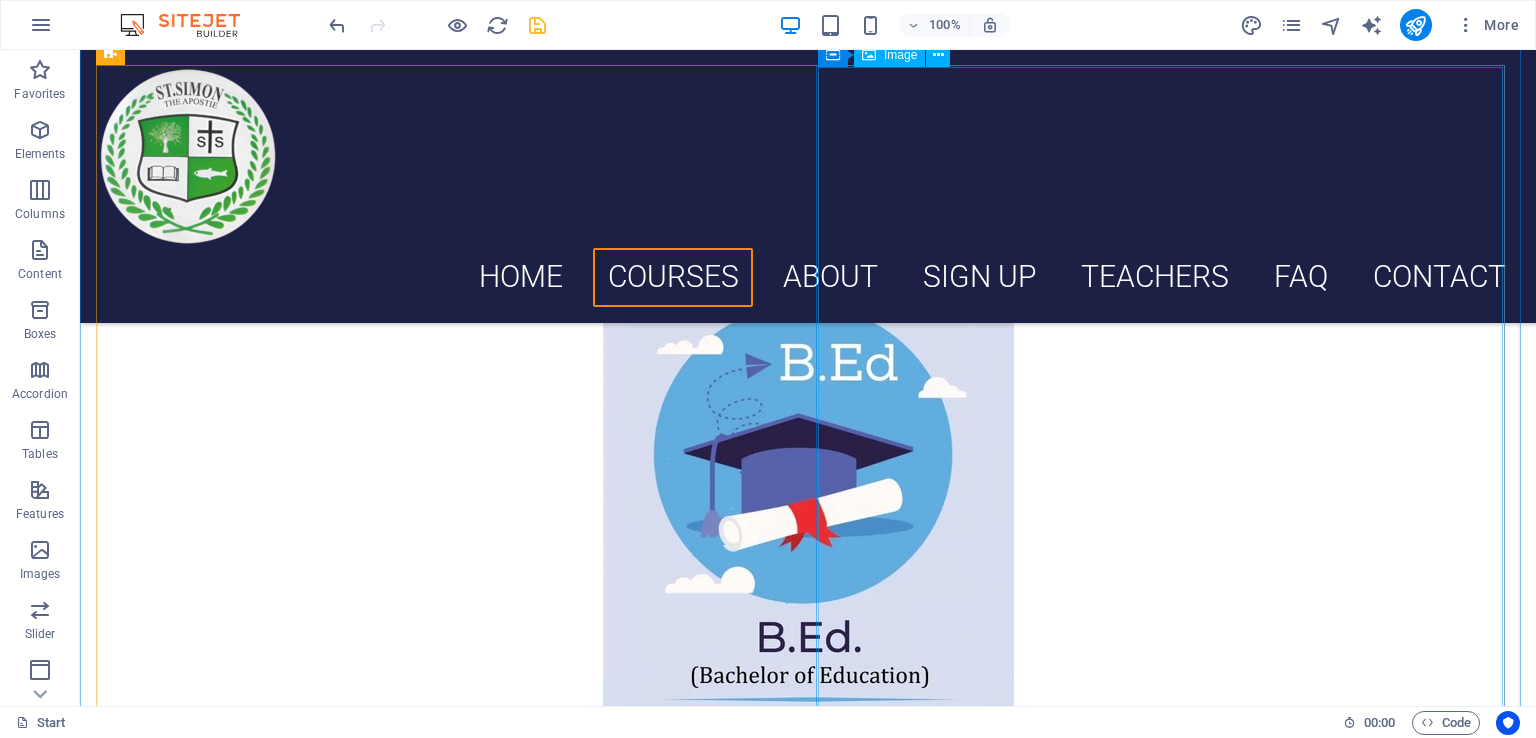 scroll, scrollTop: 1000, scrollLeft: 0, axis: vertical 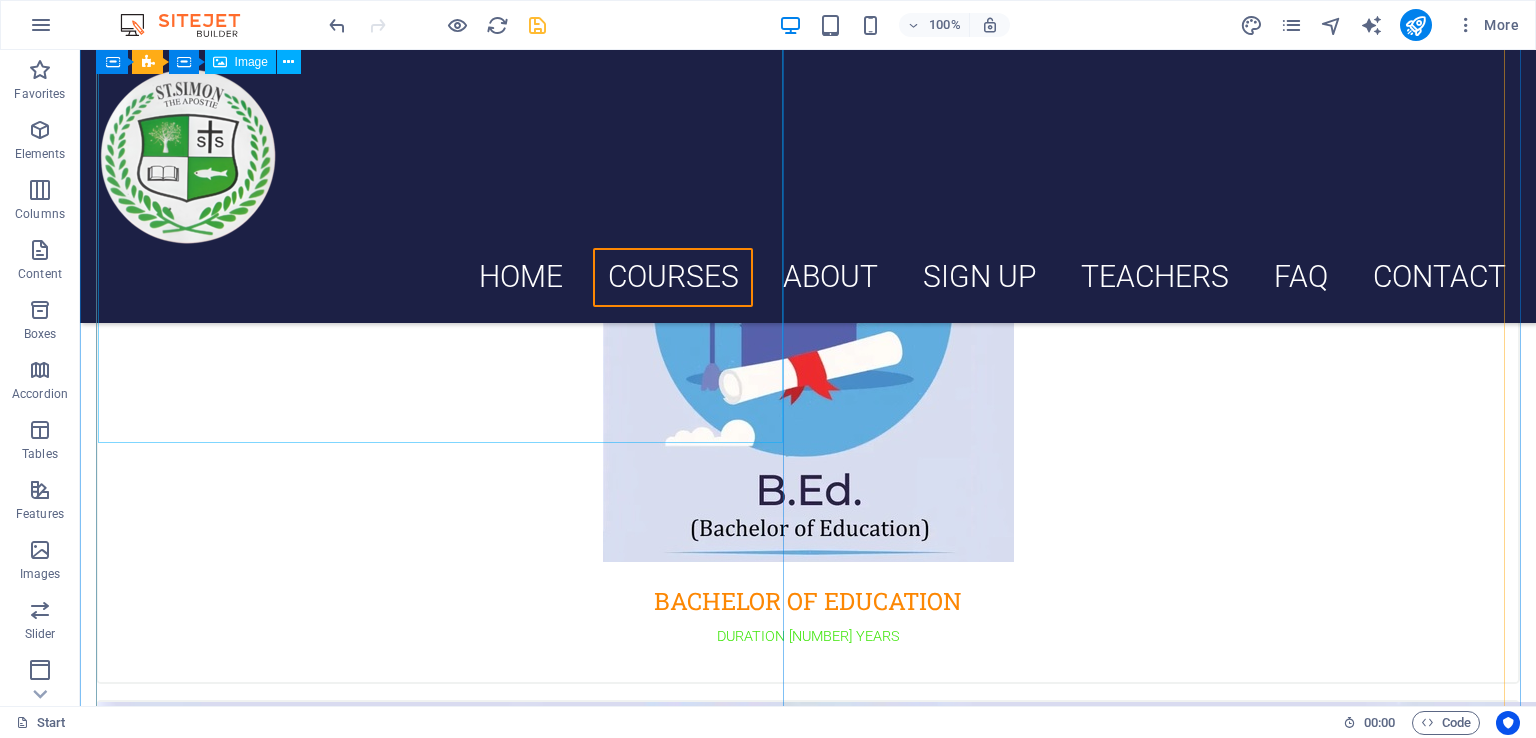 click at bounding box center [808, 357] 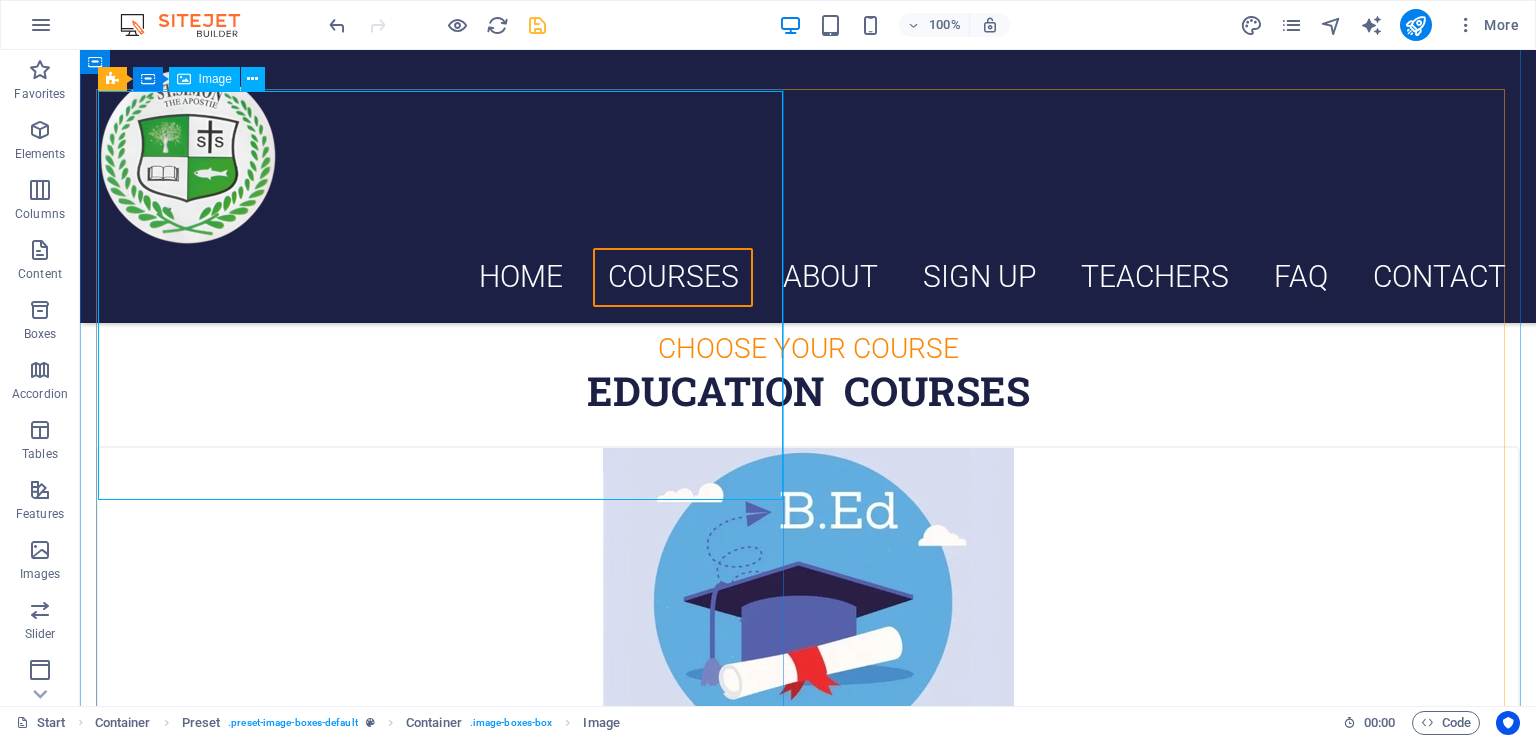 scroll, scrollTop: 700, scrollLeft: 0, axis: vertical 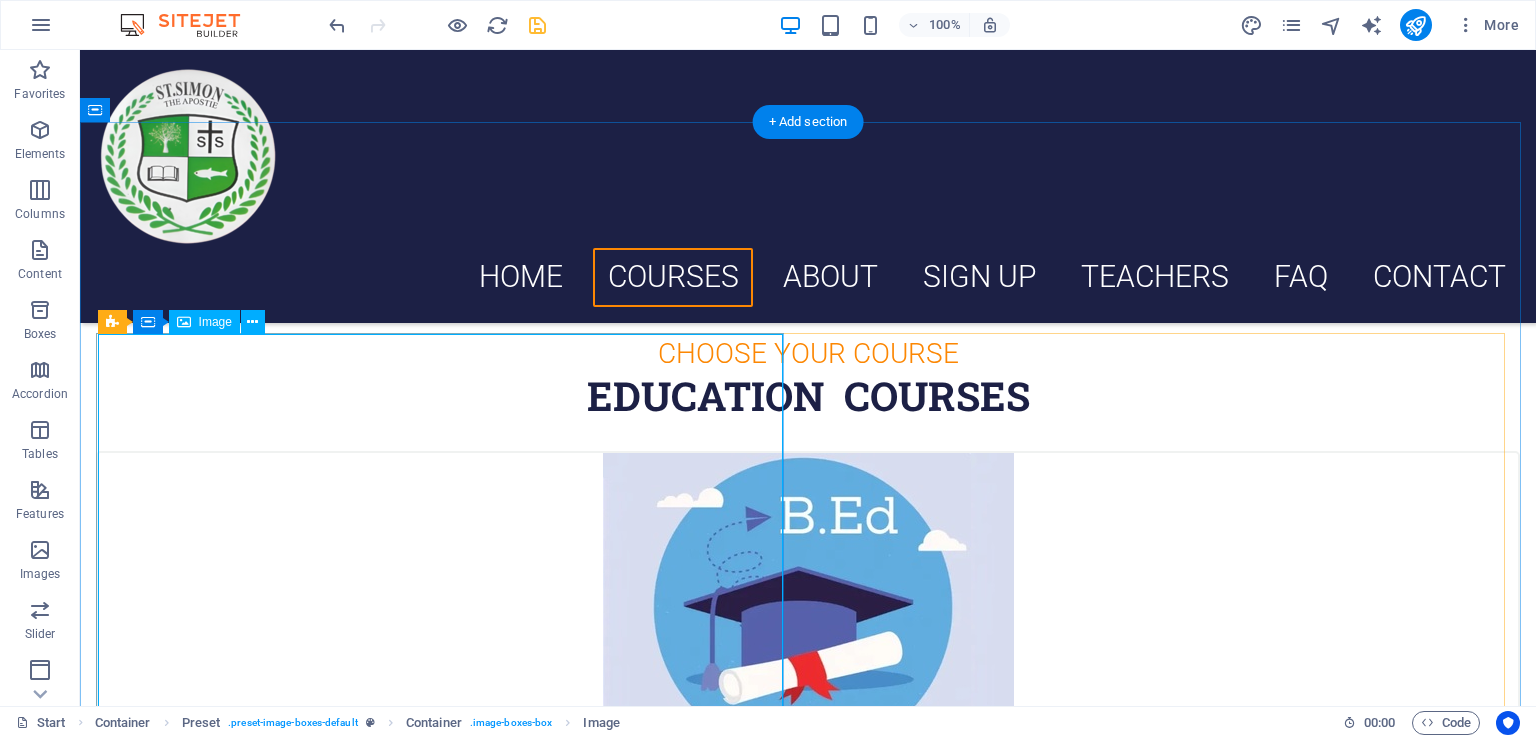 click at bounding box center (808, 657) 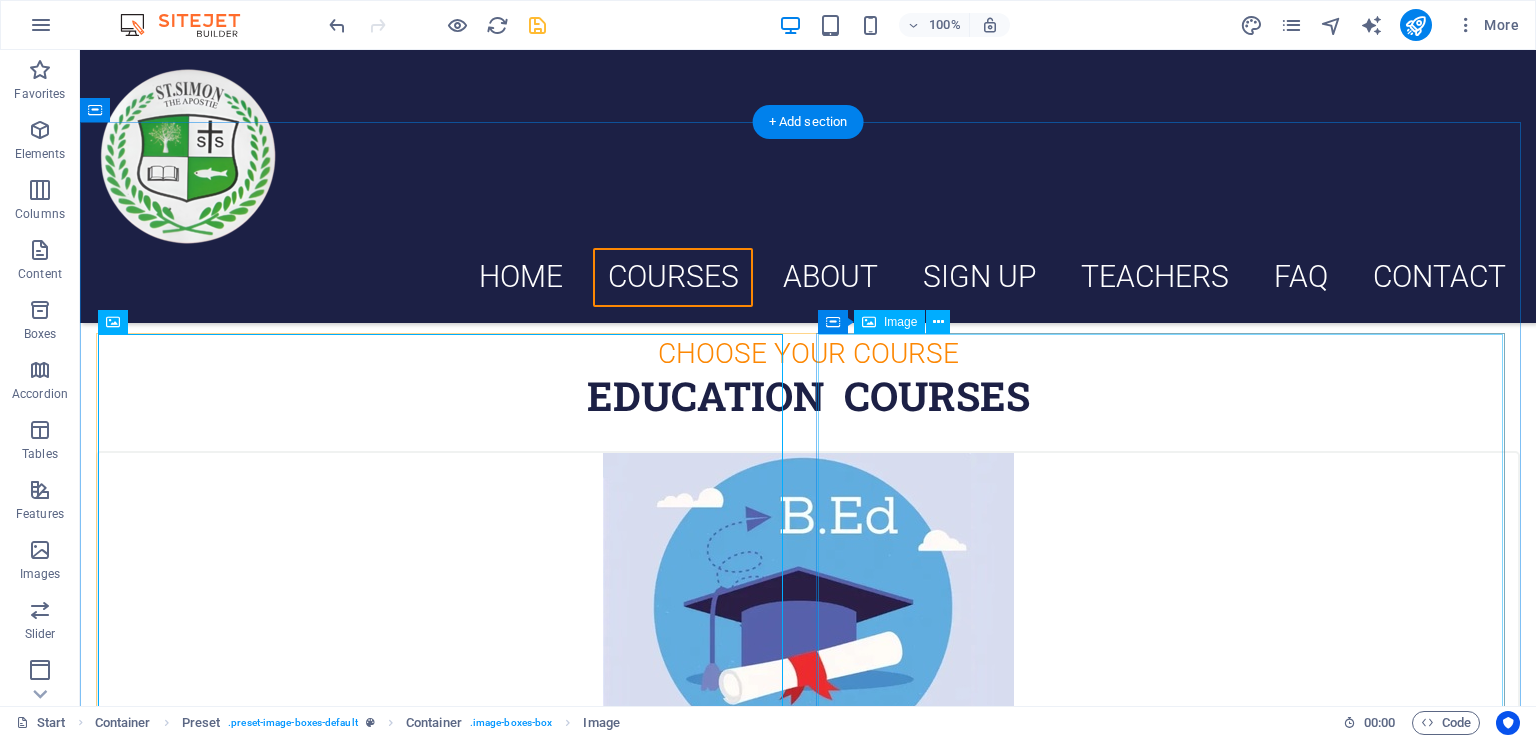 click at bounding box center (808, 1725) 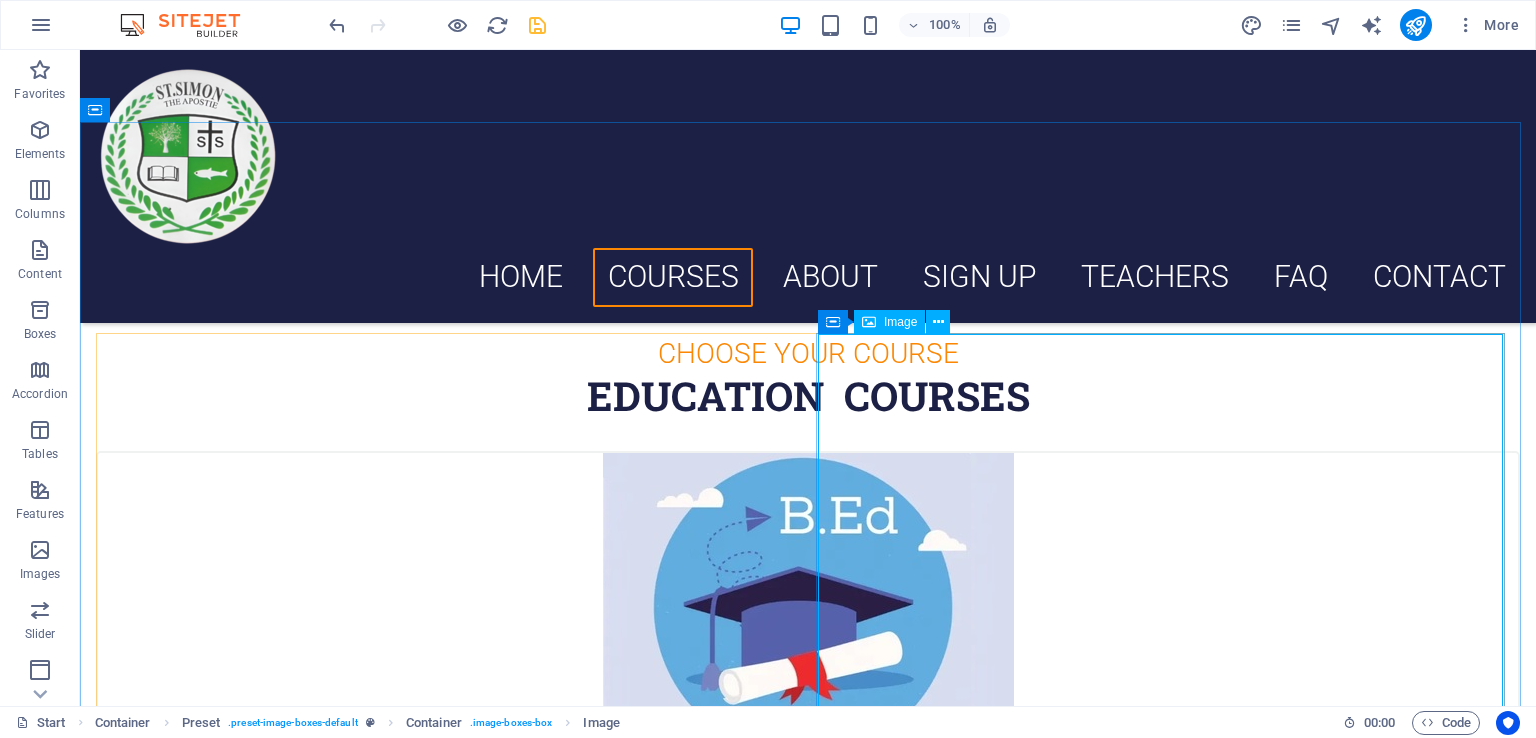 click on "Image" at bounding box center (900, 322) 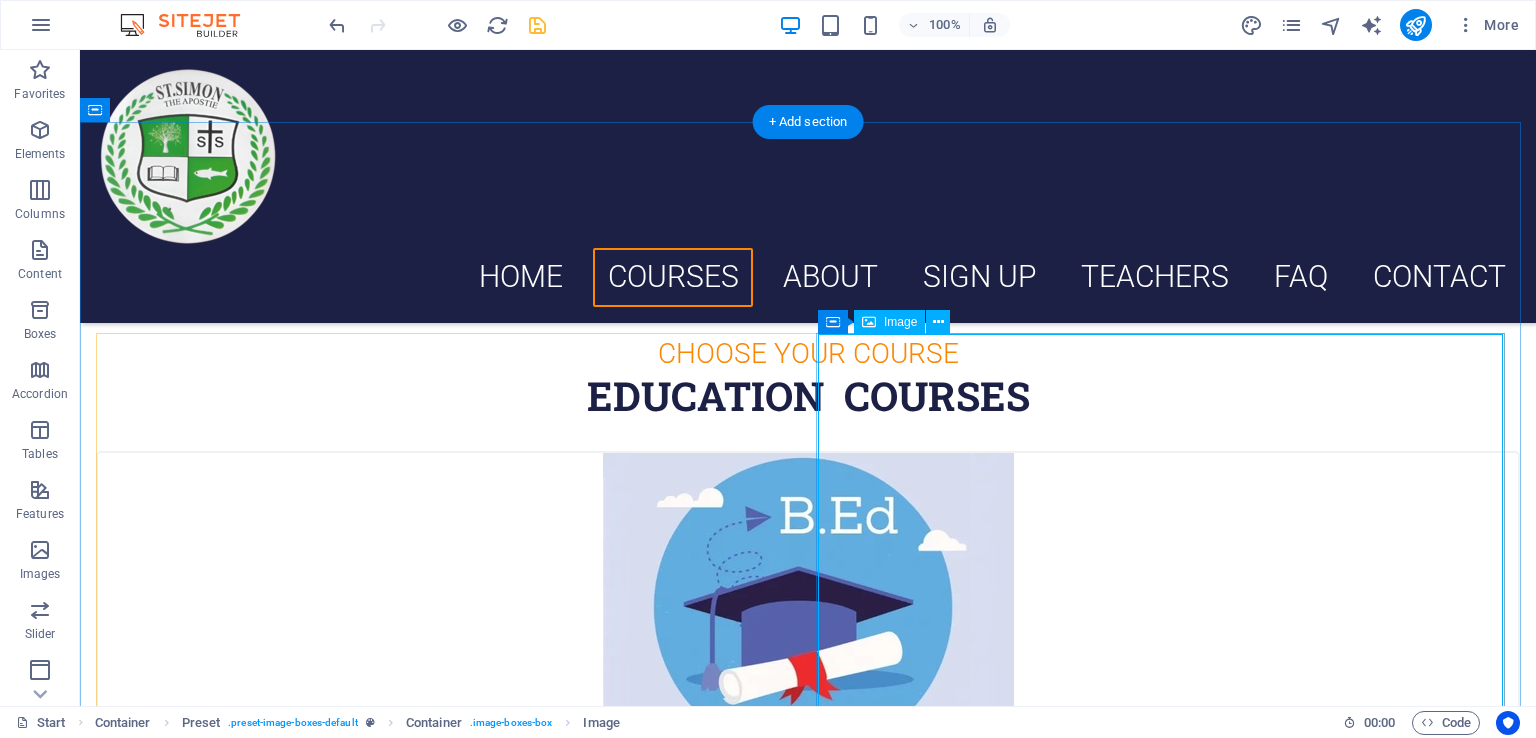 click at bounding box center (808, 1725) 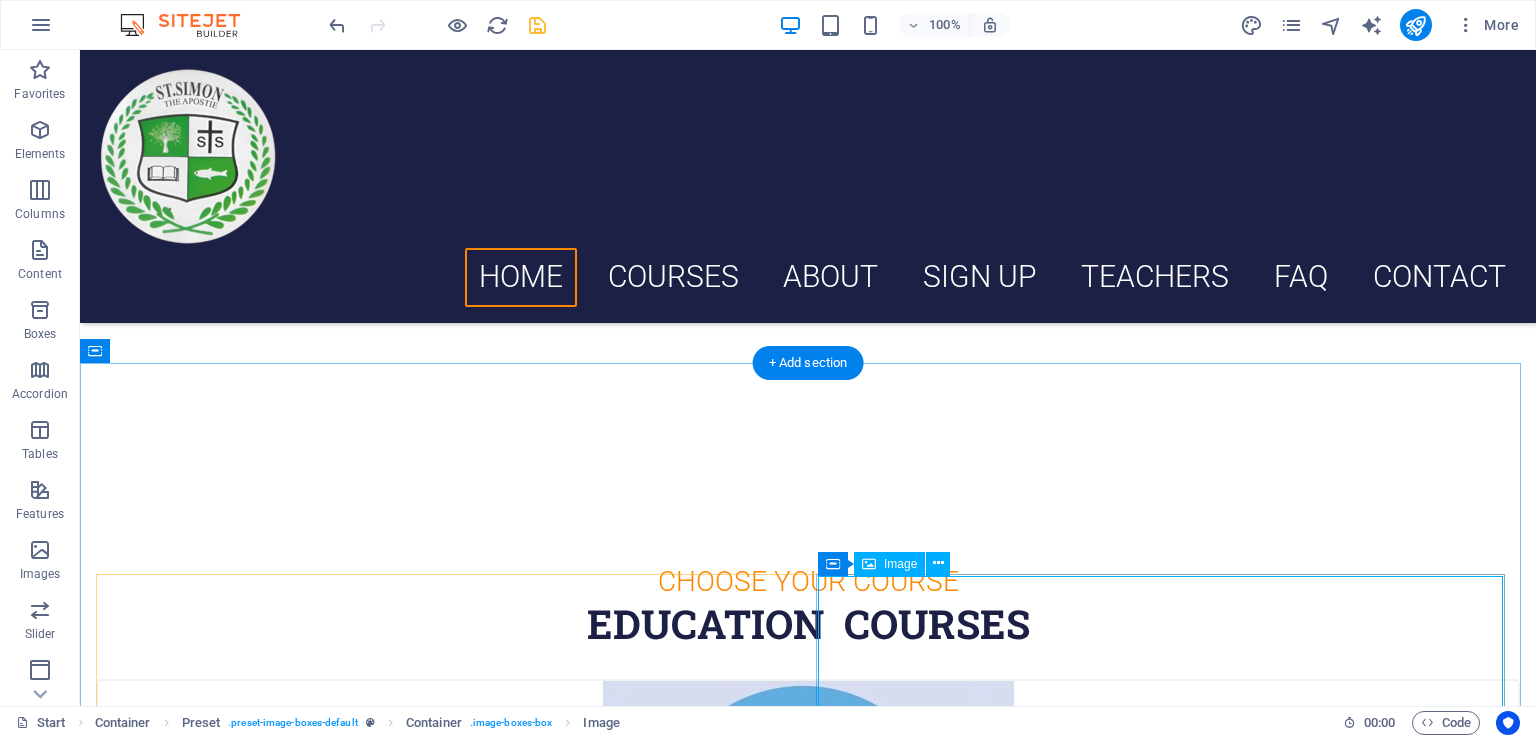 scroll, scrollTop: 500, scrollLeft: 0, axis: vertical 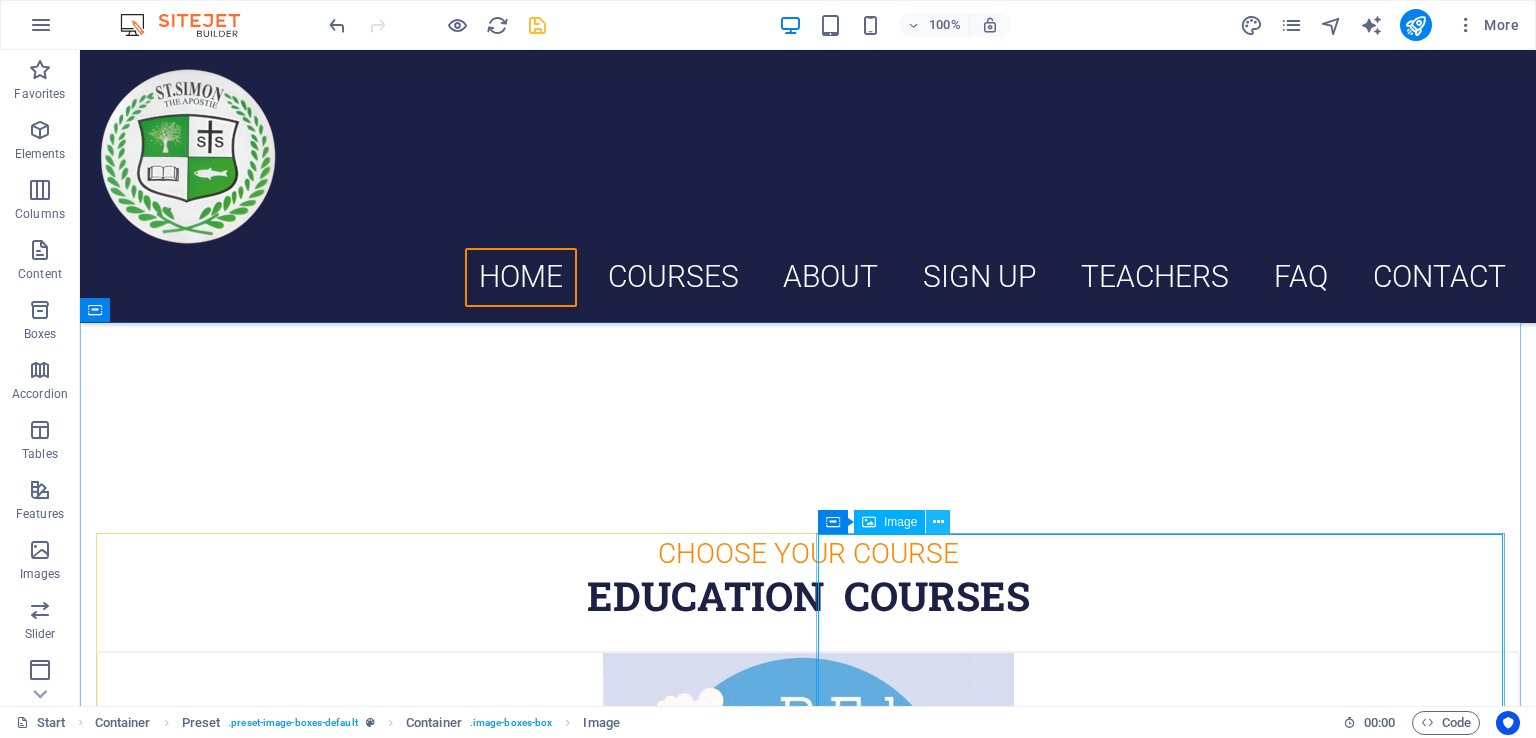 click at bounding box center [938, 522] 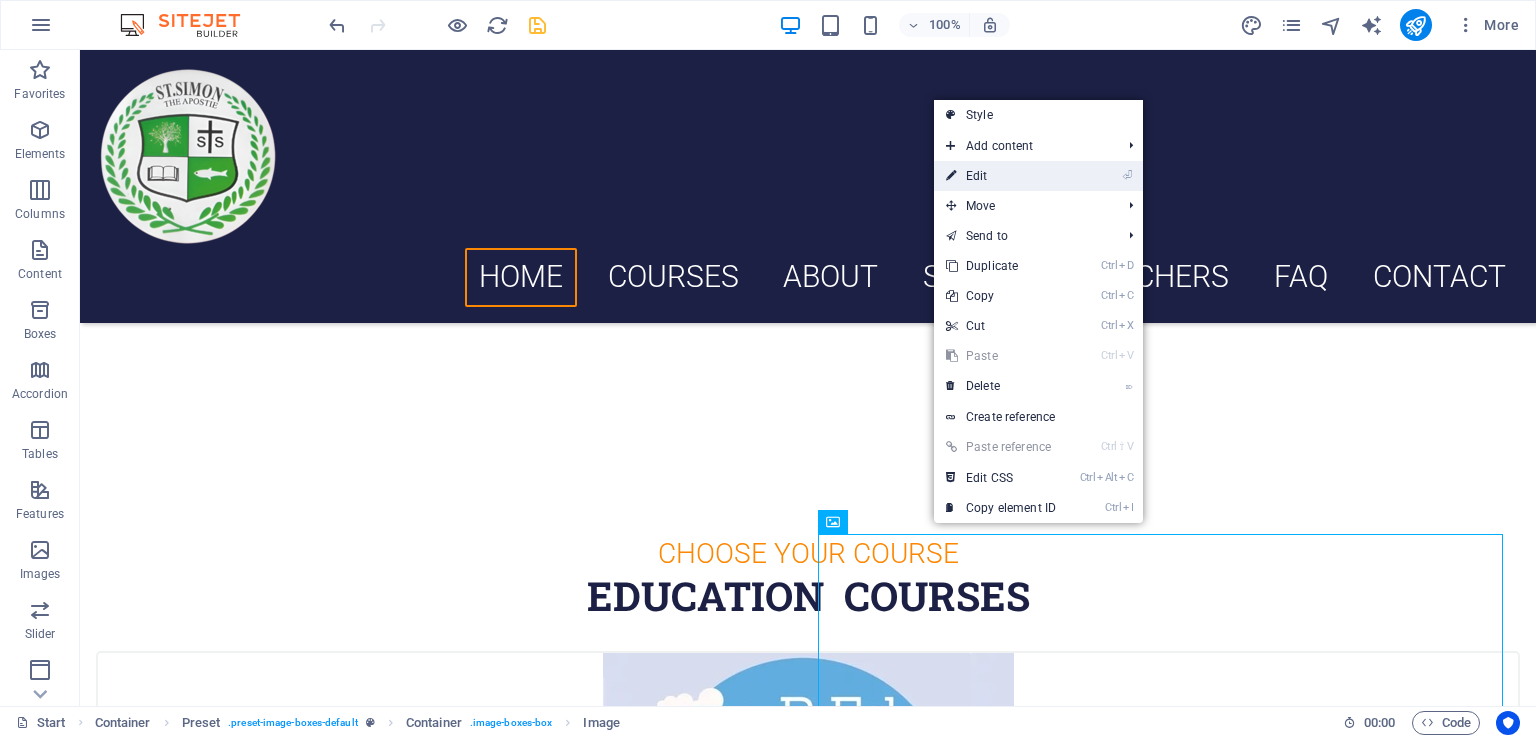 click on "⏎  Edit" at bounding box center (1001, 176) 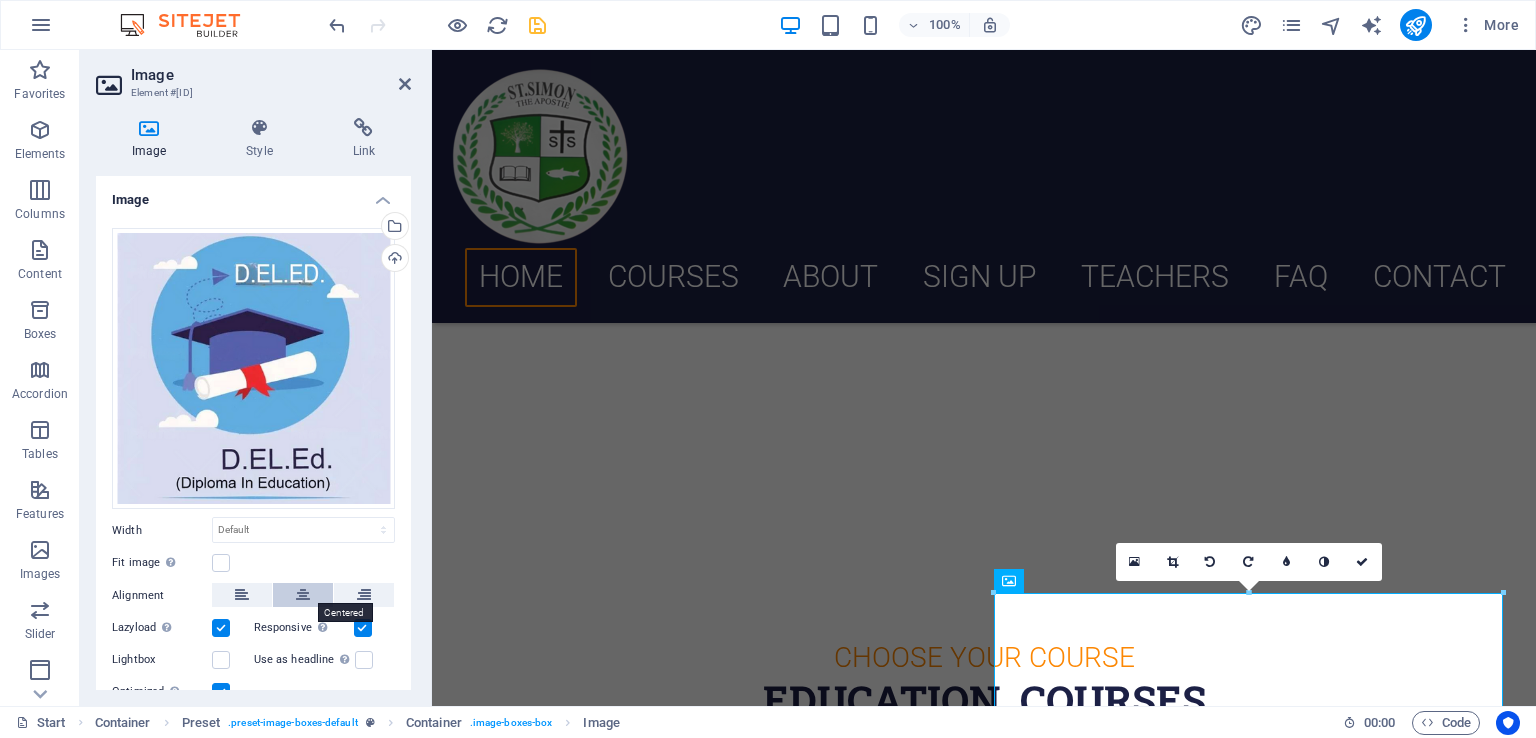 click at bounding box center (303, 595) 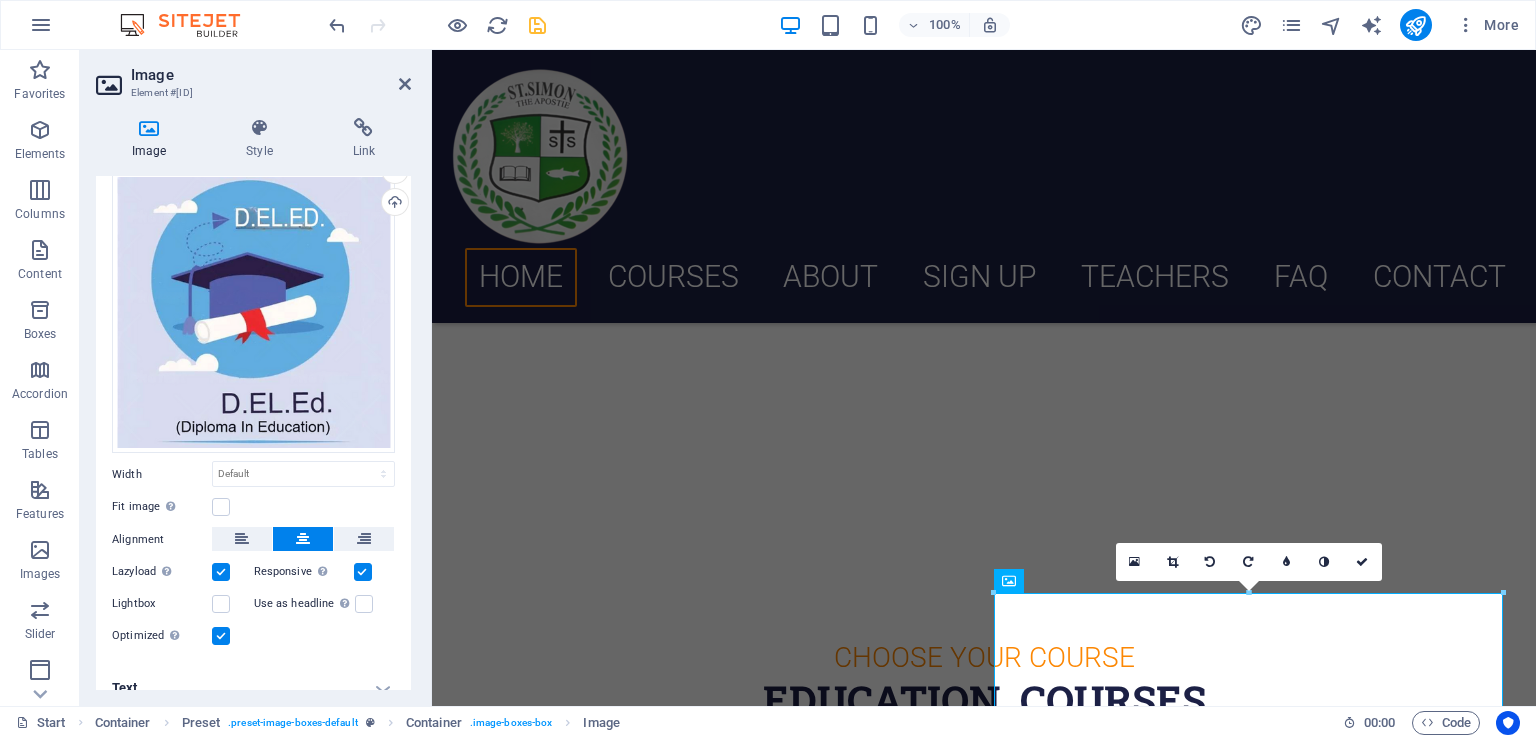 scroll, scrollTop: 74, scrollLeft: 0, axis: vertical 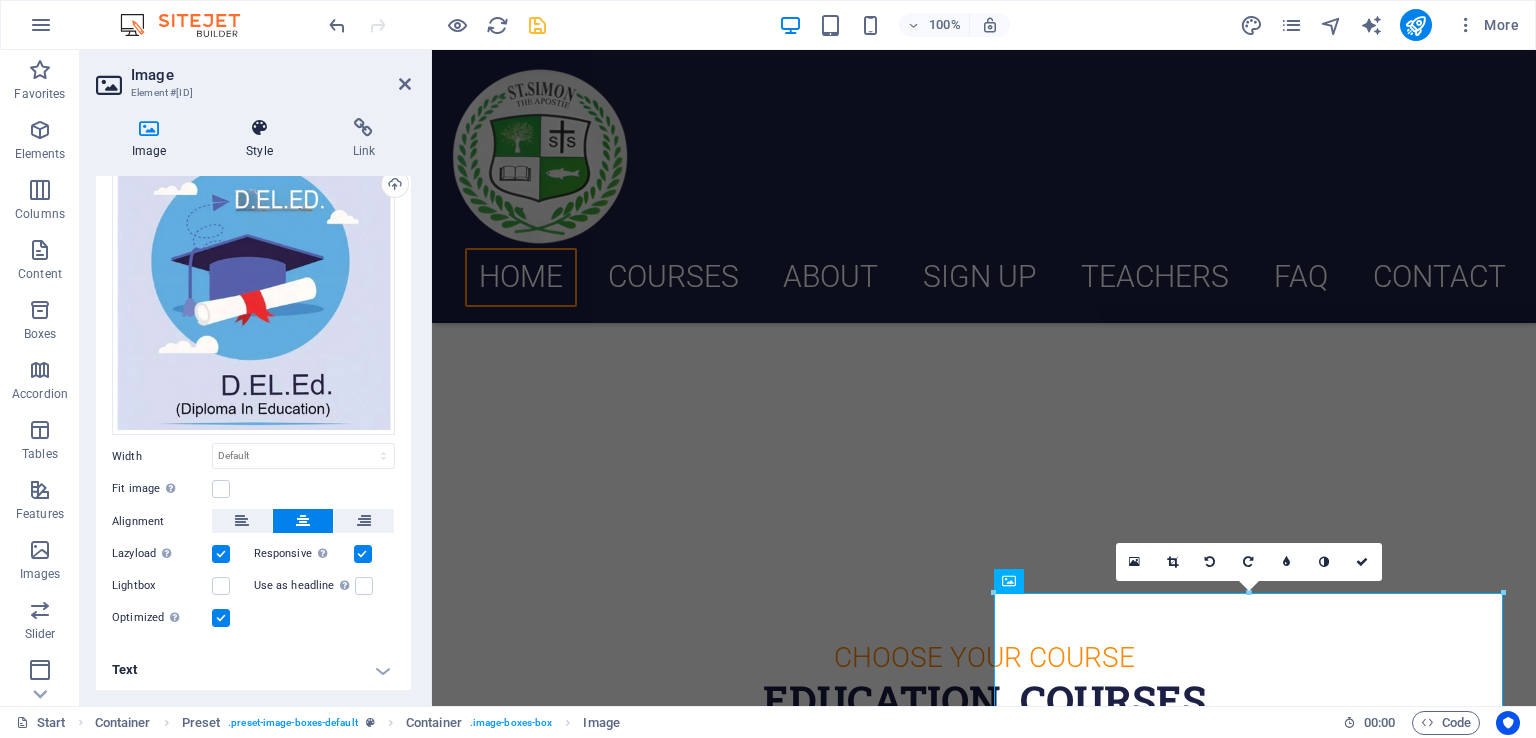 click on "Style" at bounding box center (263, 139) 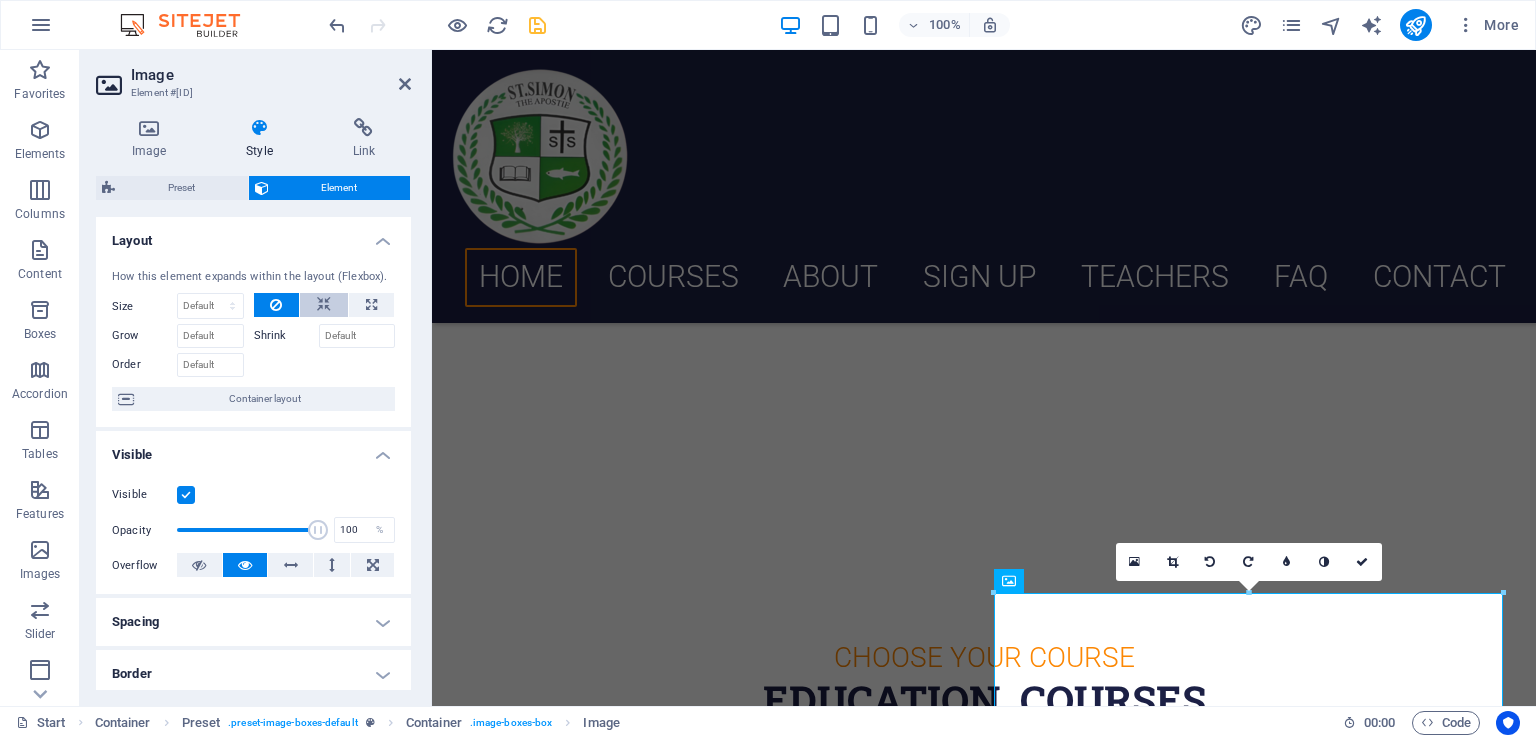 click at bounding box center [324, 305] 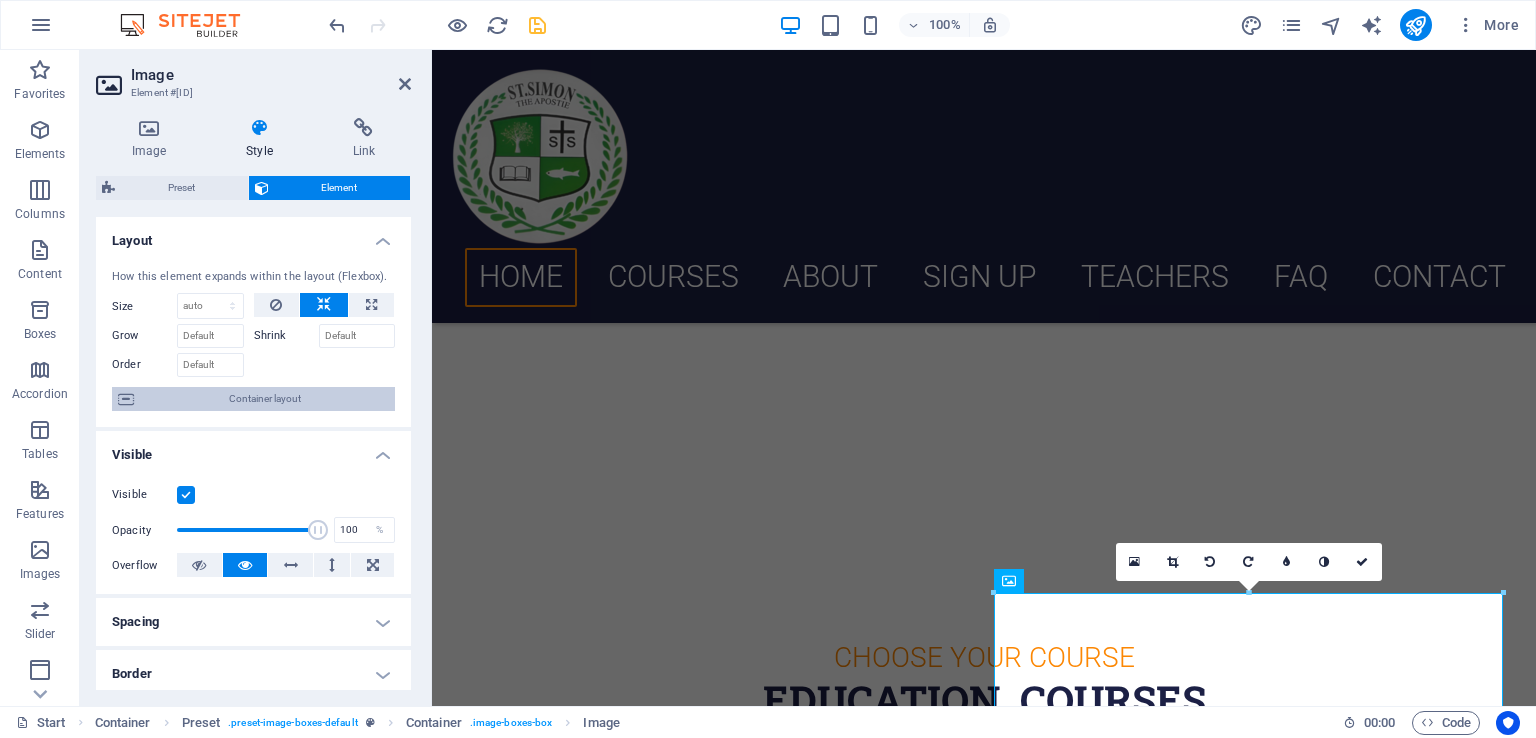 click on "Container layout" at bounding box center [264, 399] 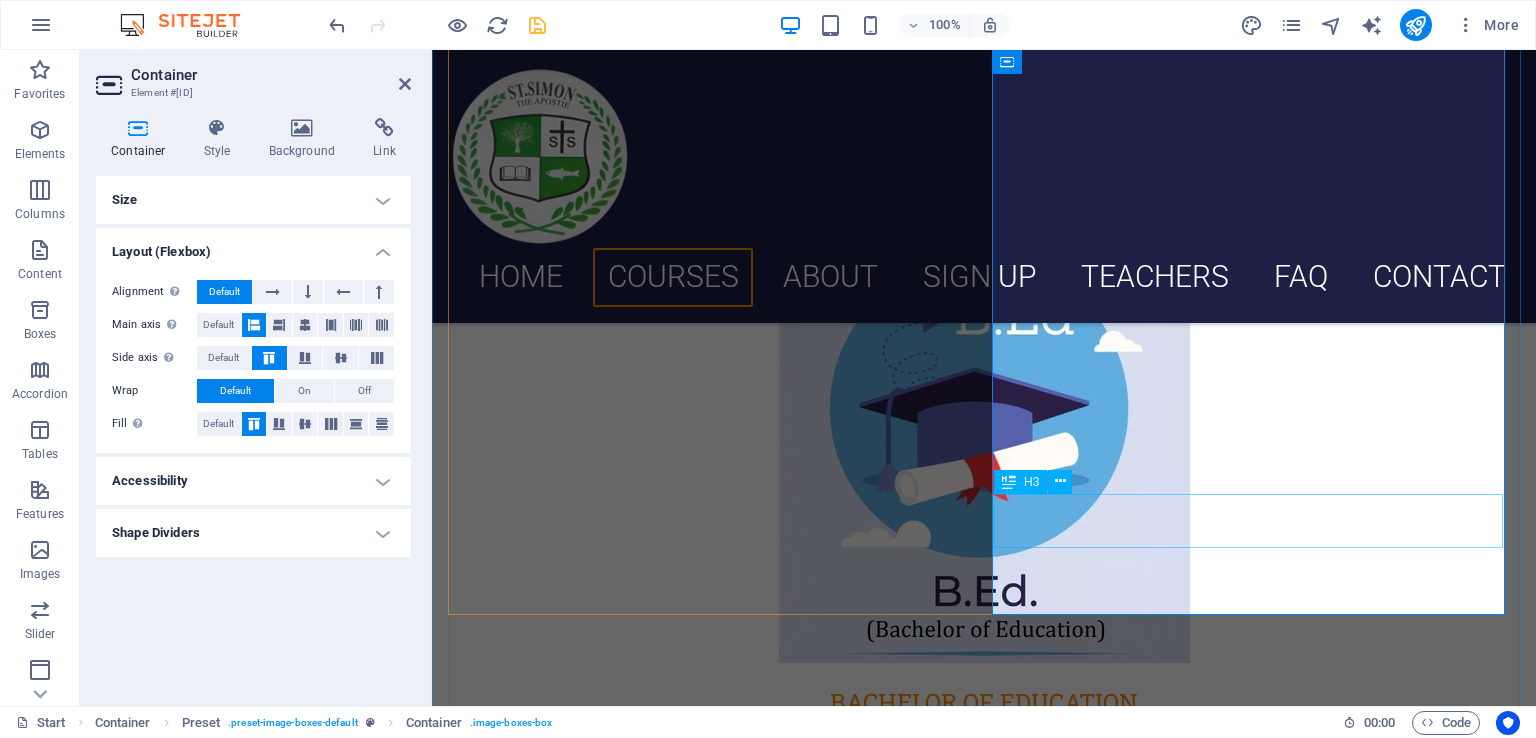 scroll, scrollTop: 1000, scrollLeft: 0, axis: vertical 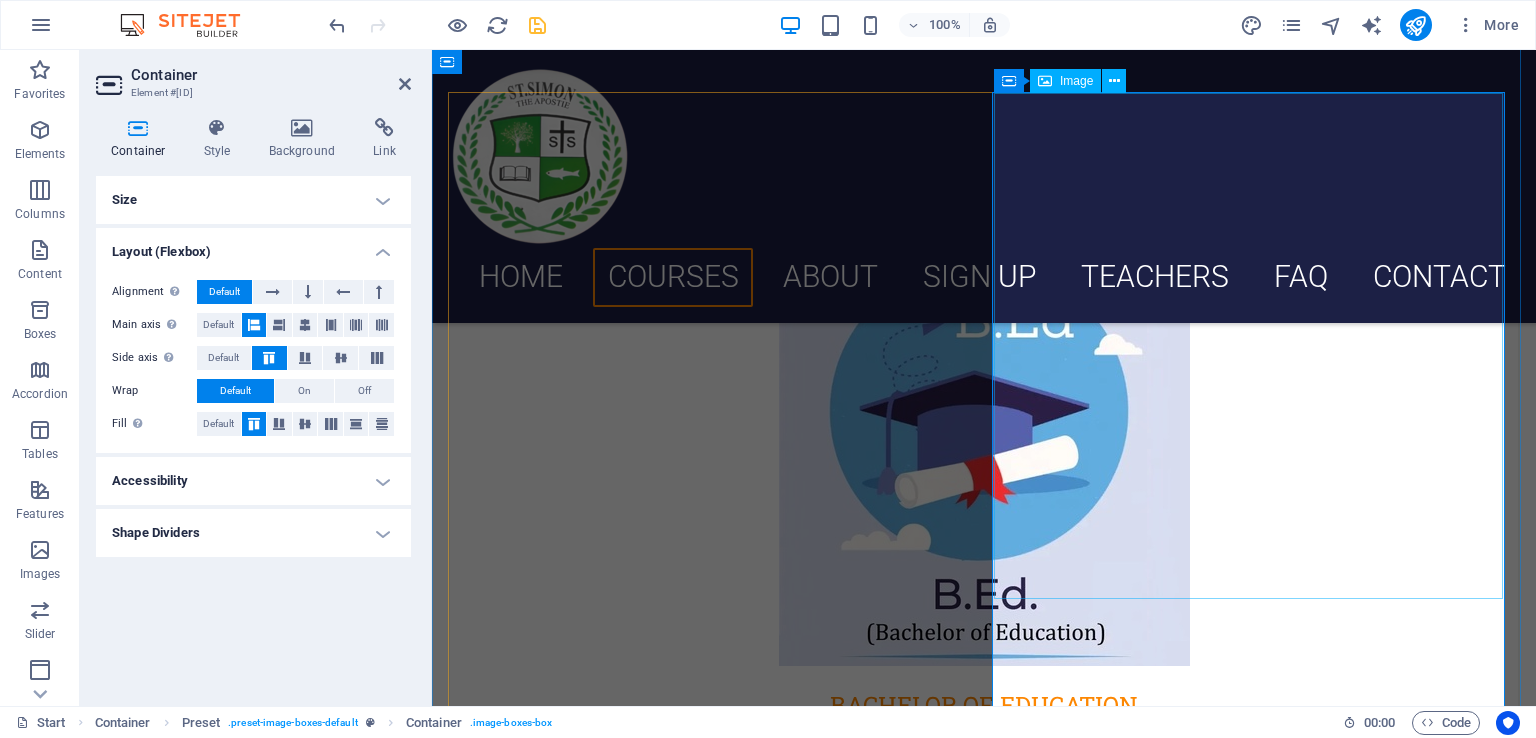 click at bounding box center [984, 1355] 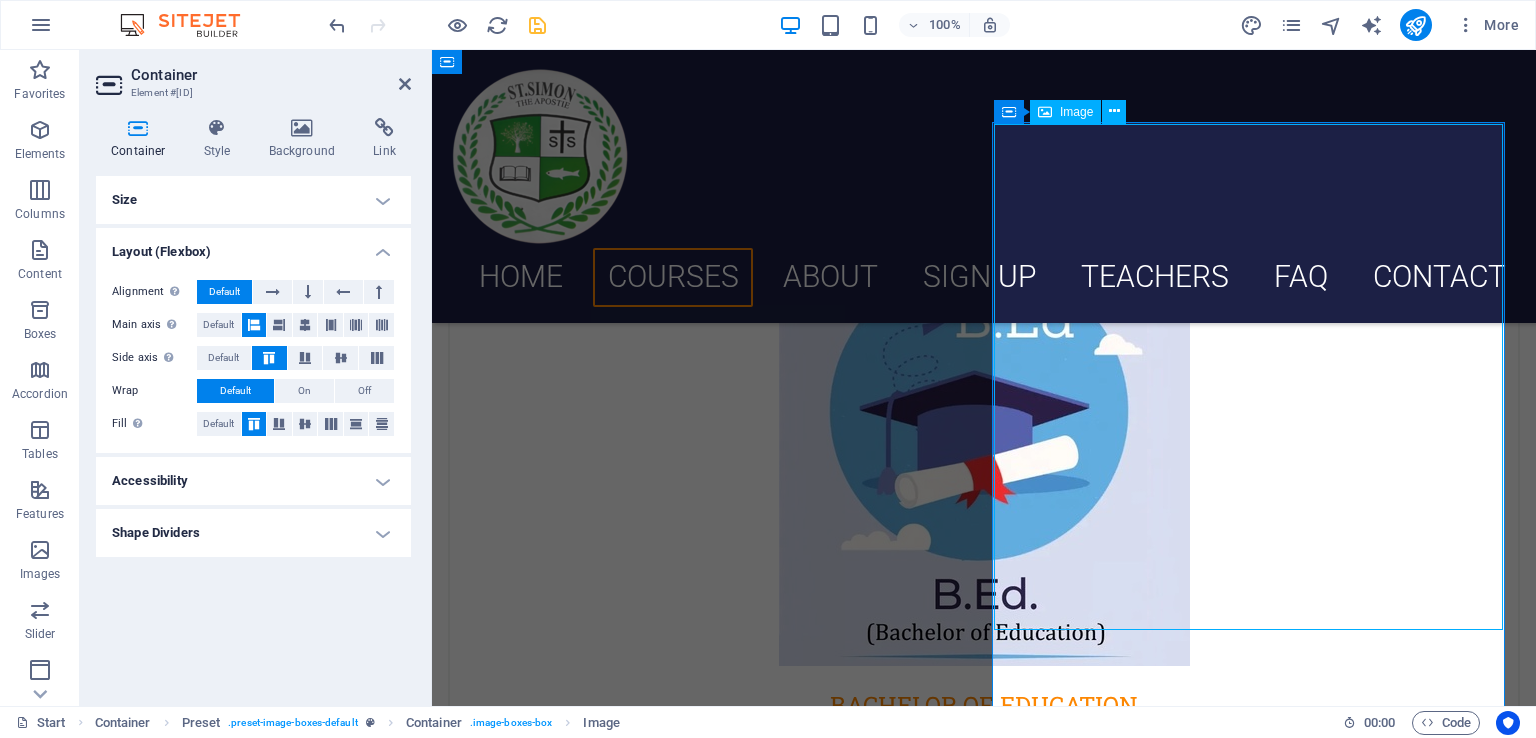 scroll, scrollTop: 800, scrollLeft: 0, axis: vertical 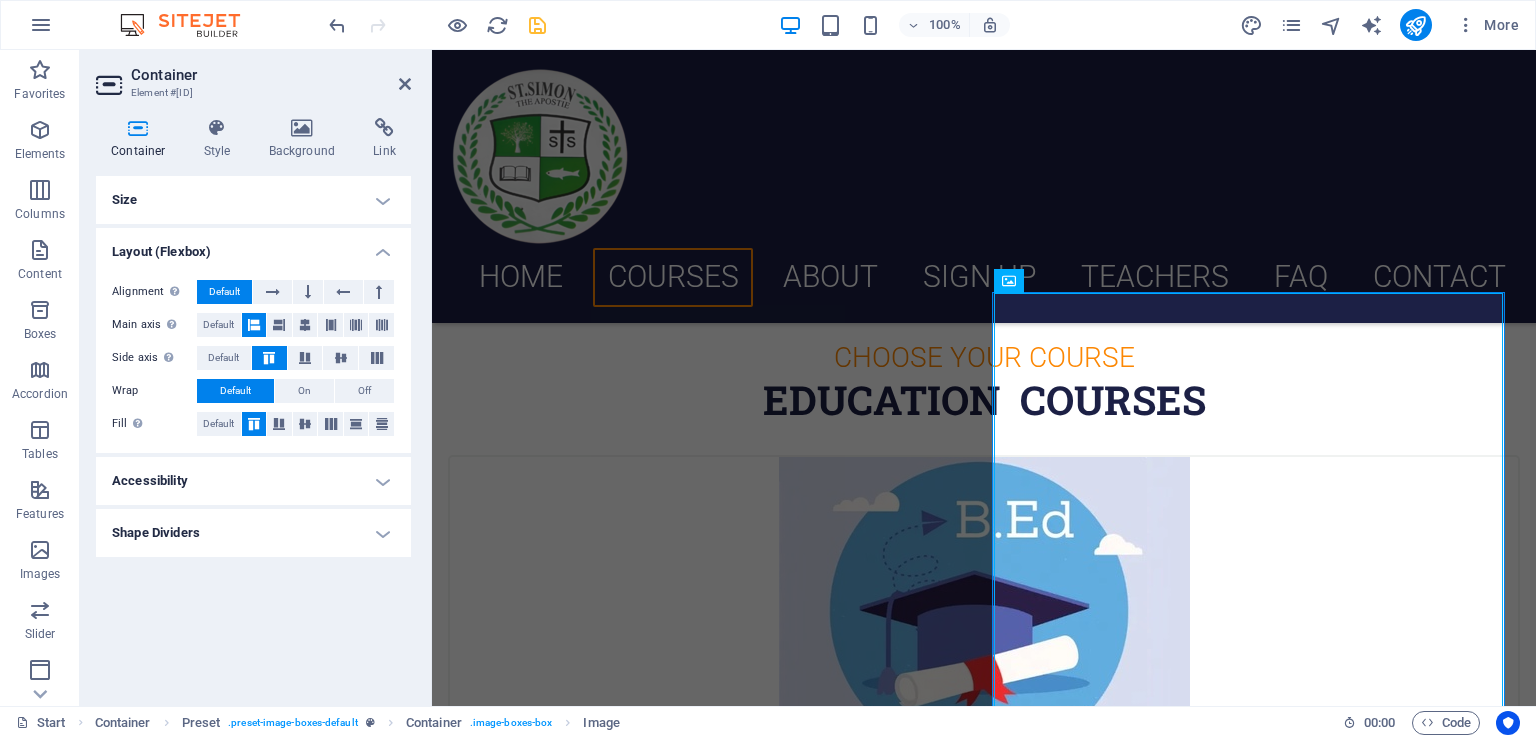 click on "Container" at bounding box center [142, 139] 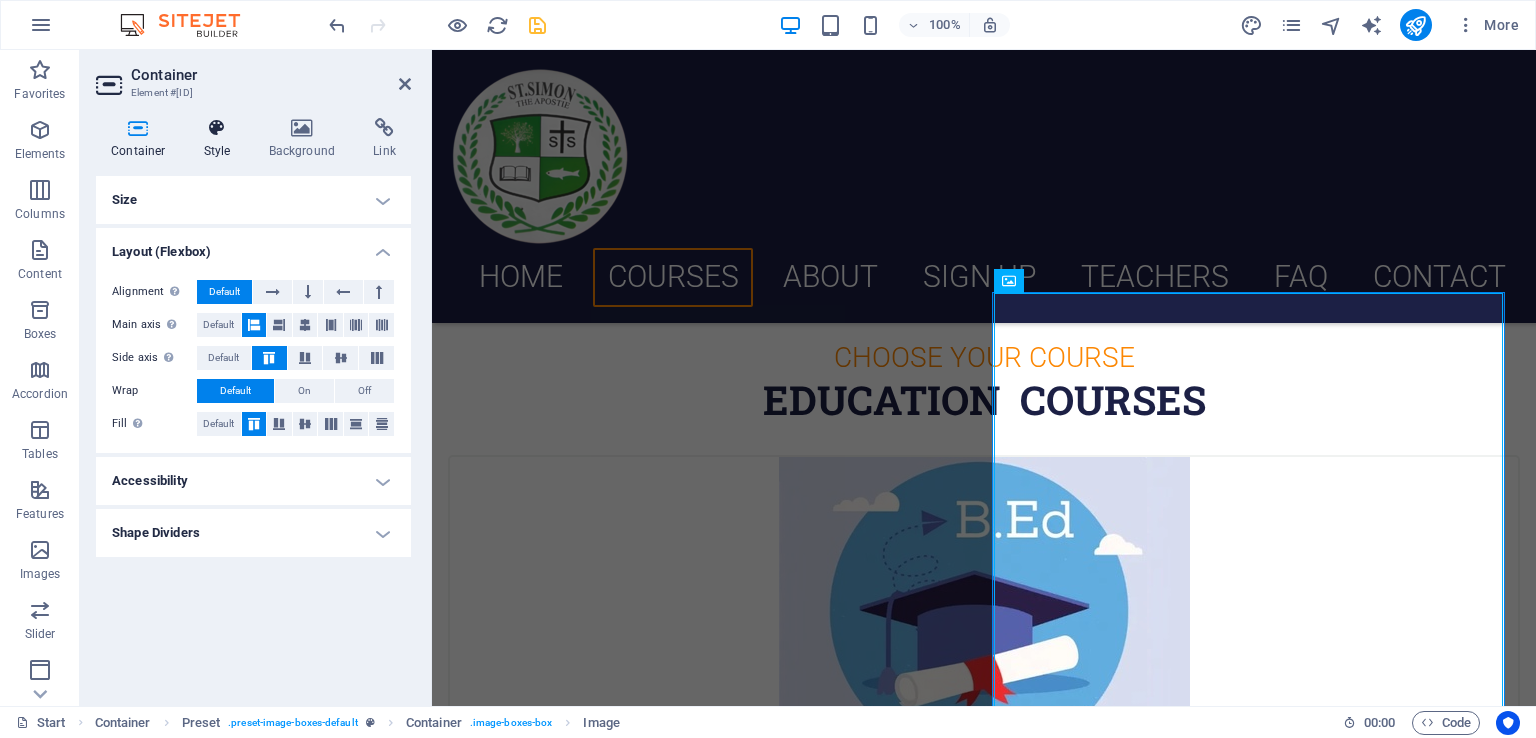 click on "Style" at bounding box center (221, 139) 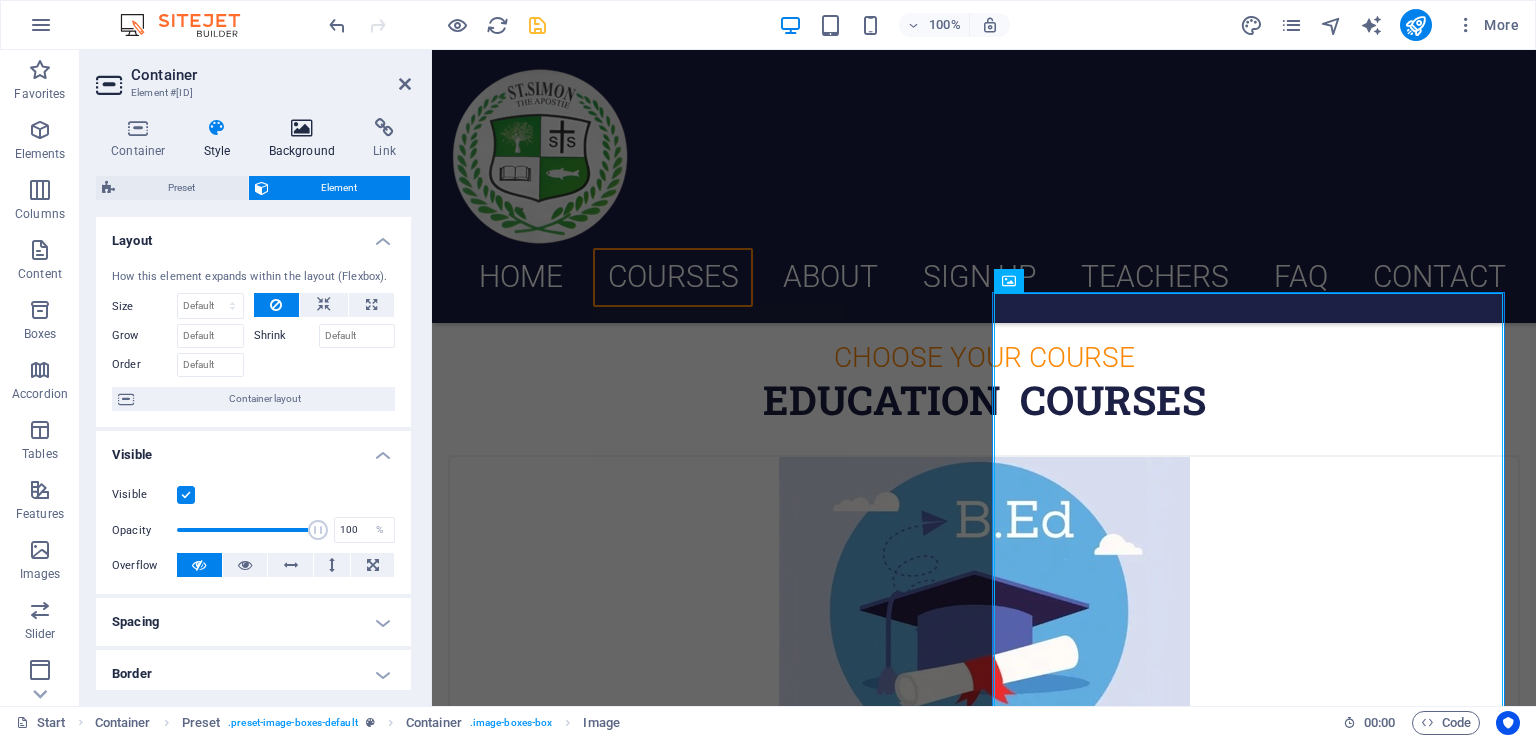 click on "Background" at bounding box center (306, 139) 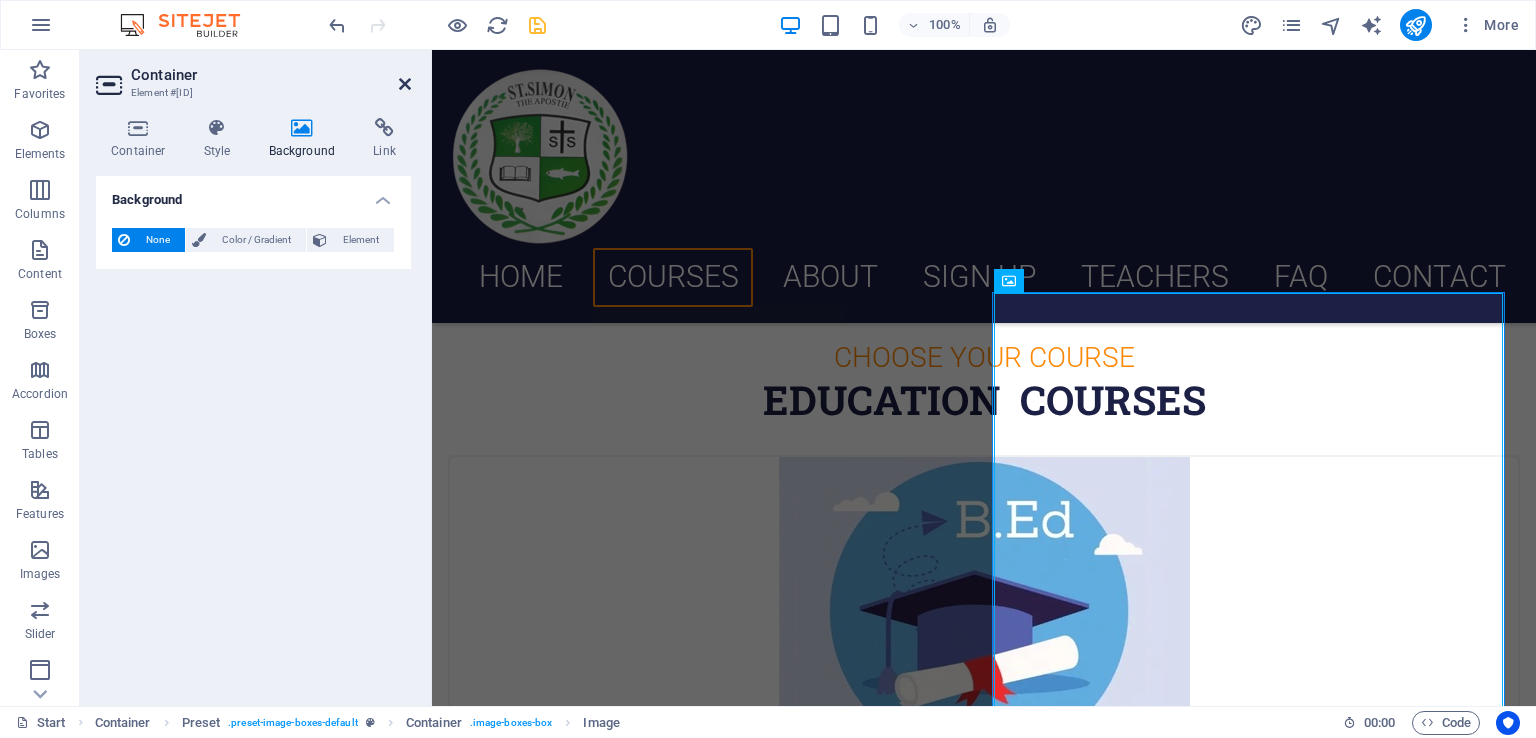 click at bounding box center [405, 84] 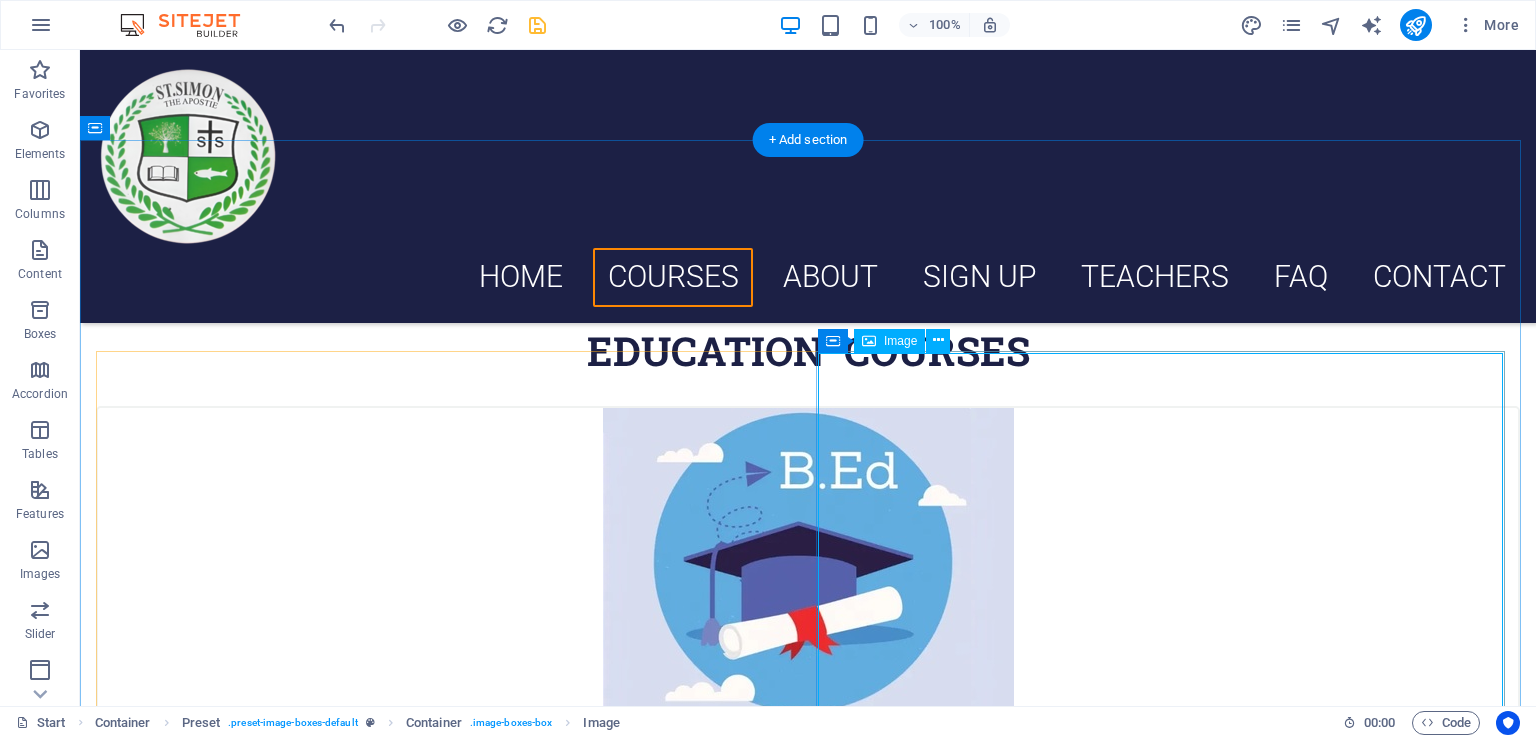 scroll, scrollTop: 840, scrollLeft: 0, axis: vertical 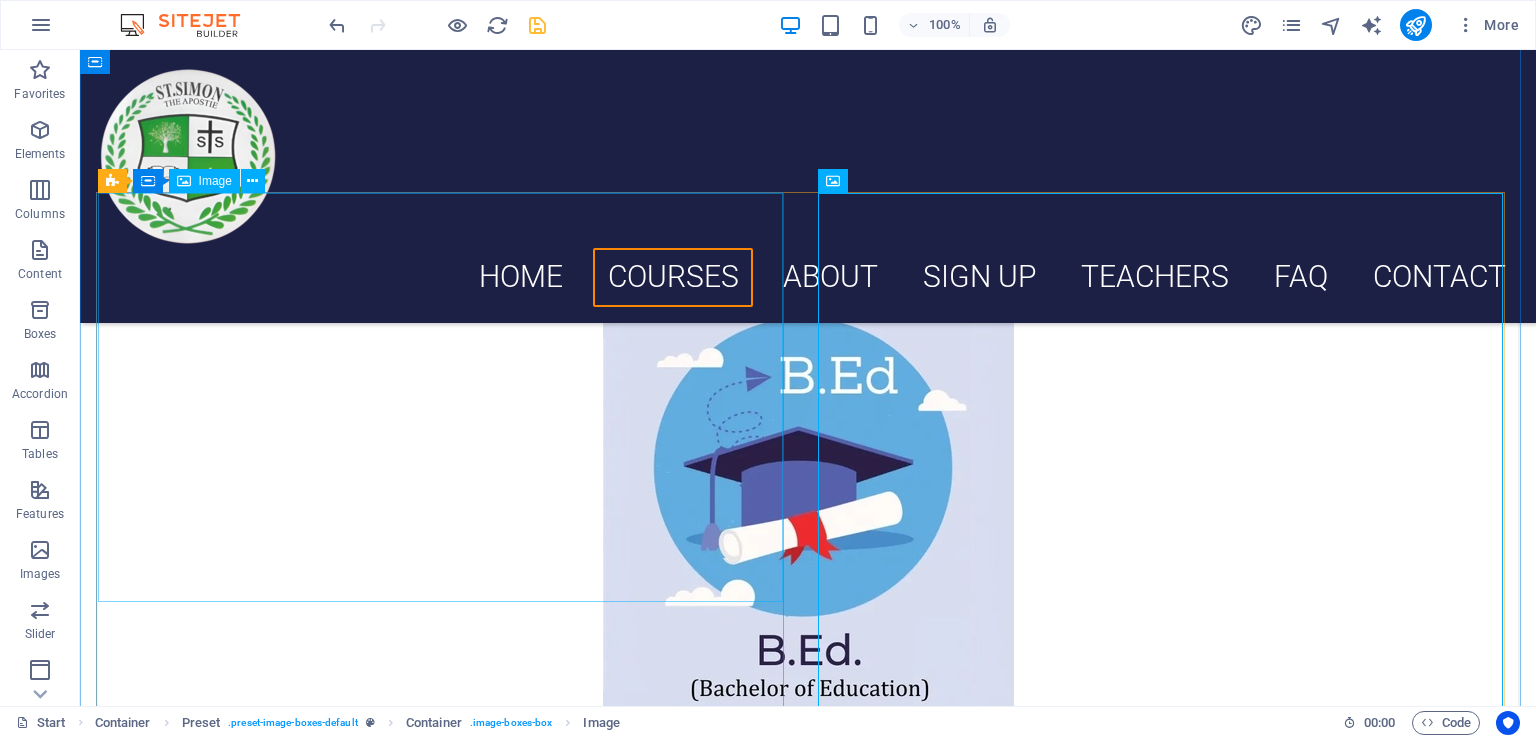 click at bounding box center (808, 517) 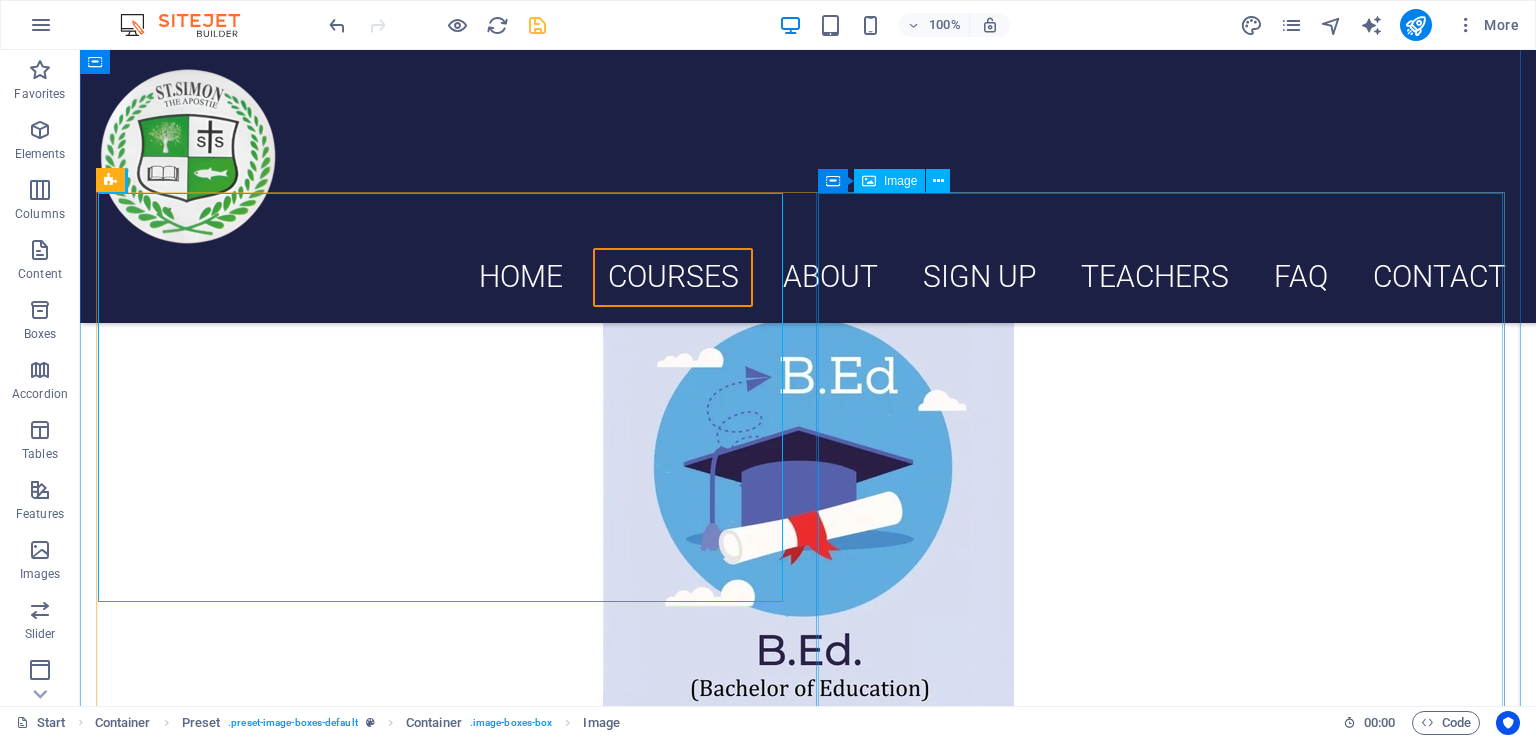 click at bounding box center [808, 1585] 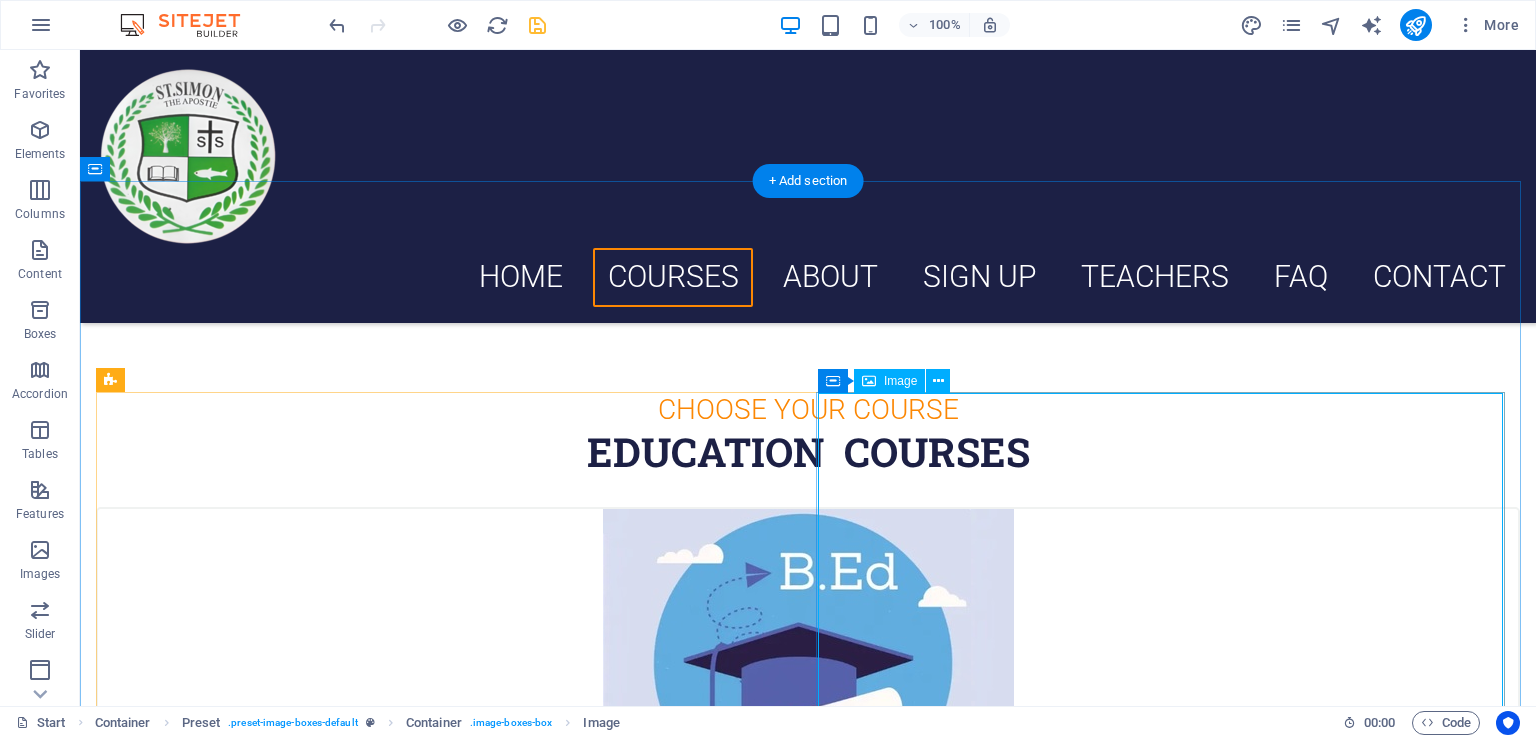 scroll, scrollTop: 640, scrollLeft: 0, axis: vertical 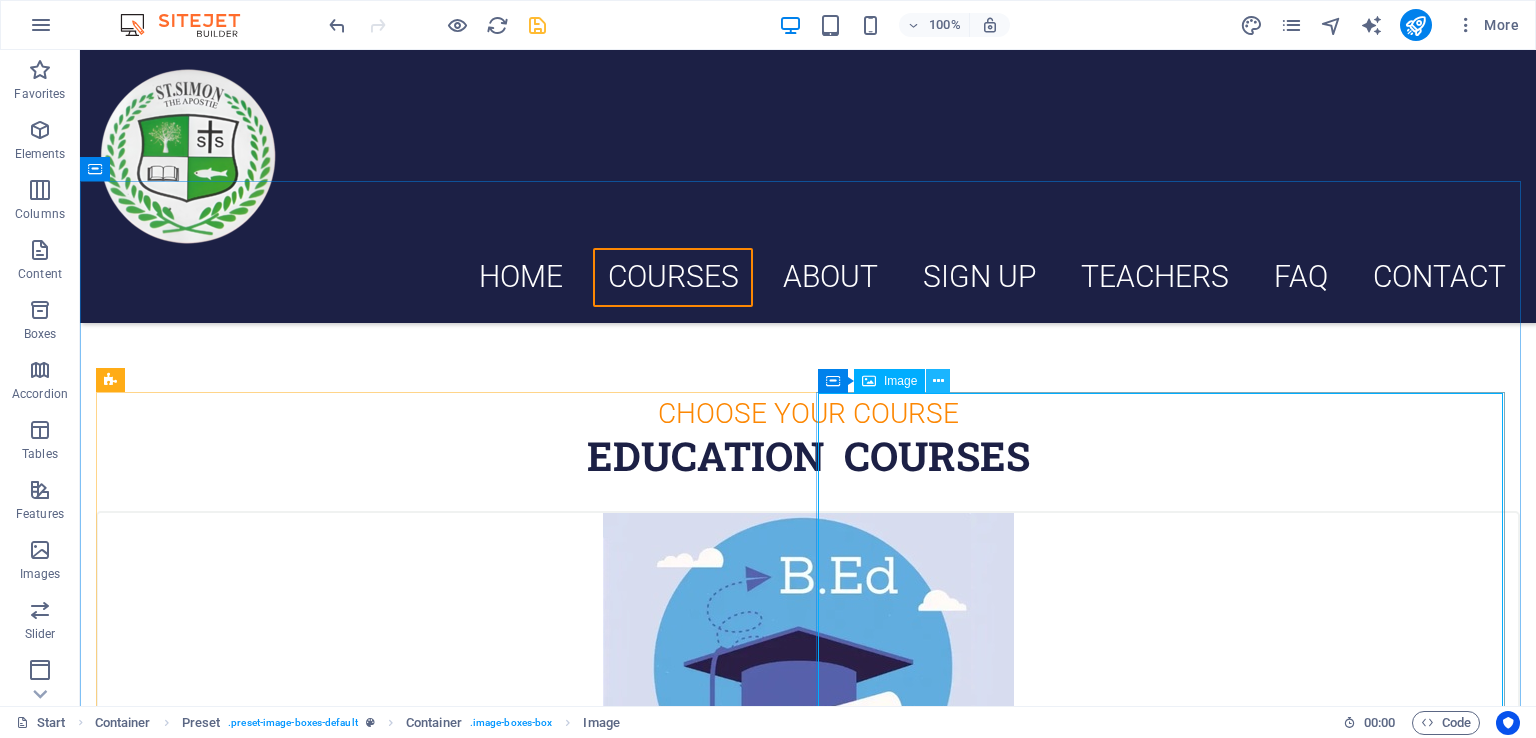 click at bounding box center [938, 381] 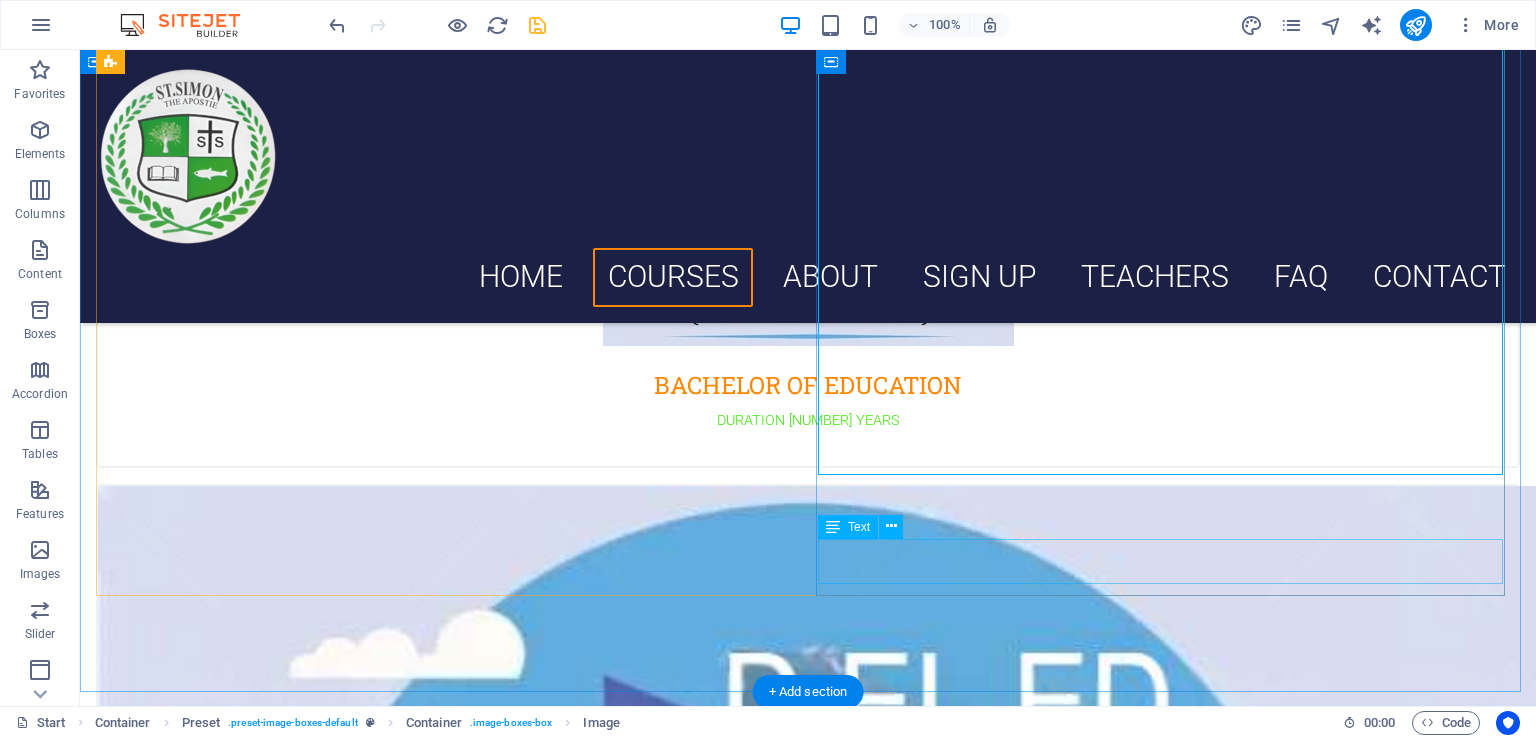 scroll, scrollTop: 1240, scrollLeft: 0, axis: vertical 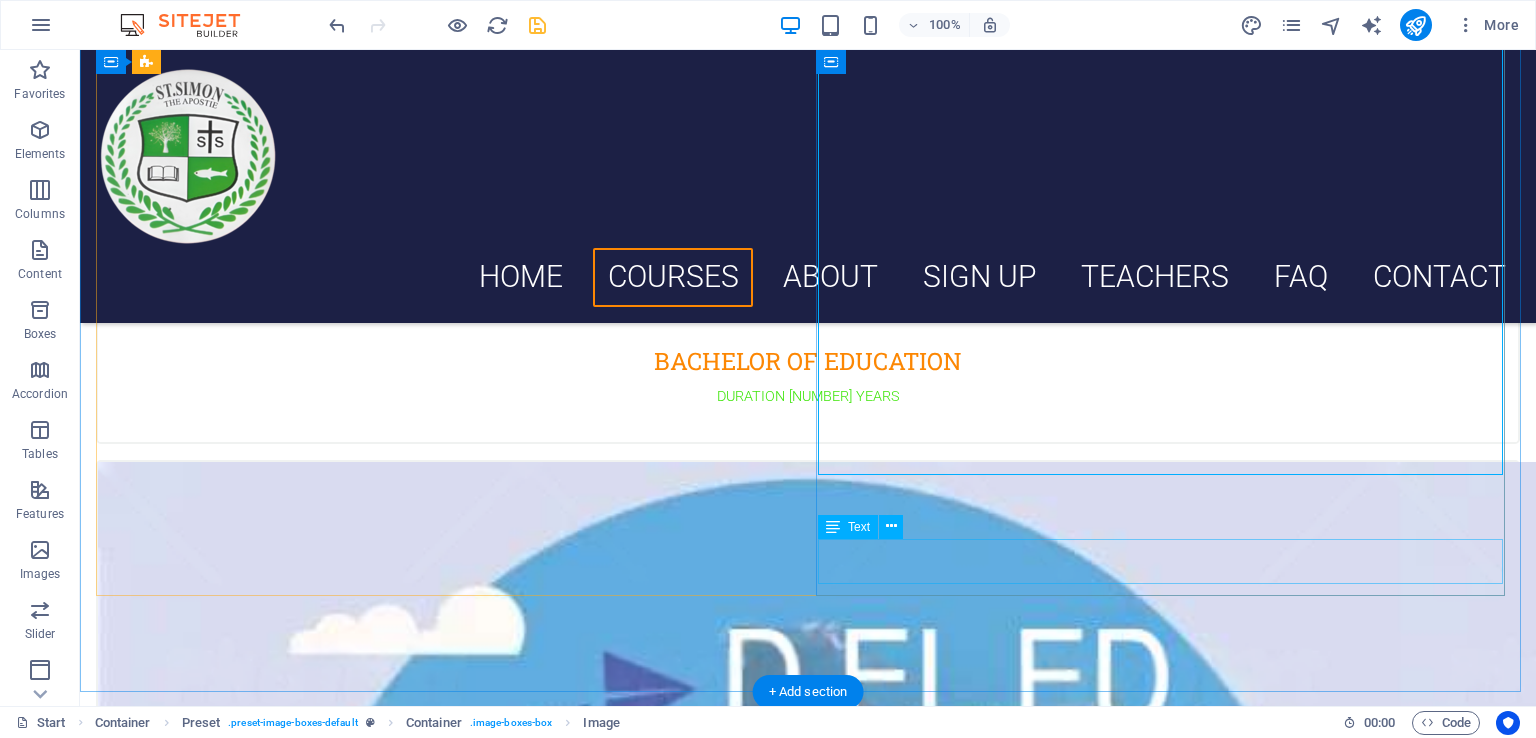 click on "DURATION 2 YEARS" at bounding box center [808, 1996] 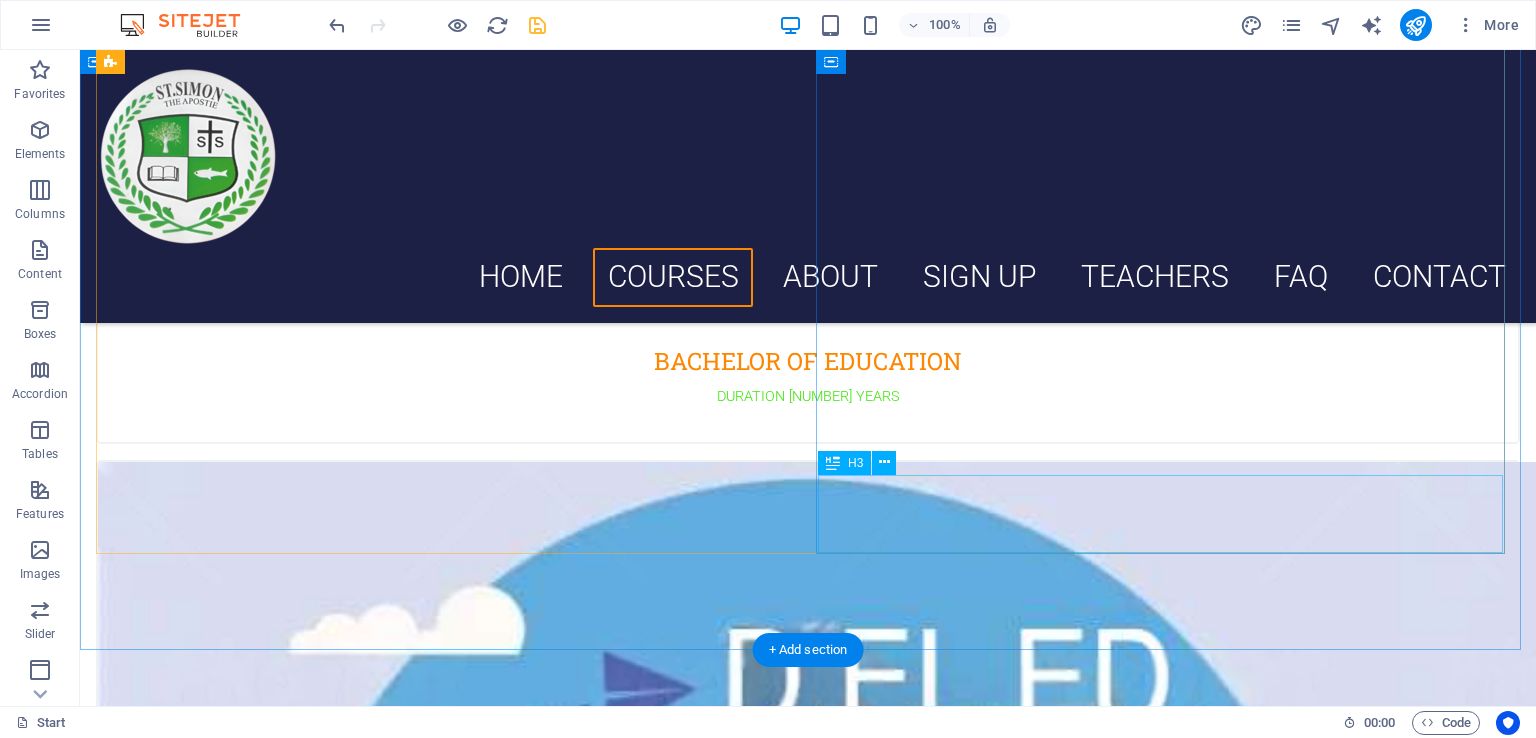 click on "DIPLOMA IN EDUCATION" at bounding box center (808, 1948) 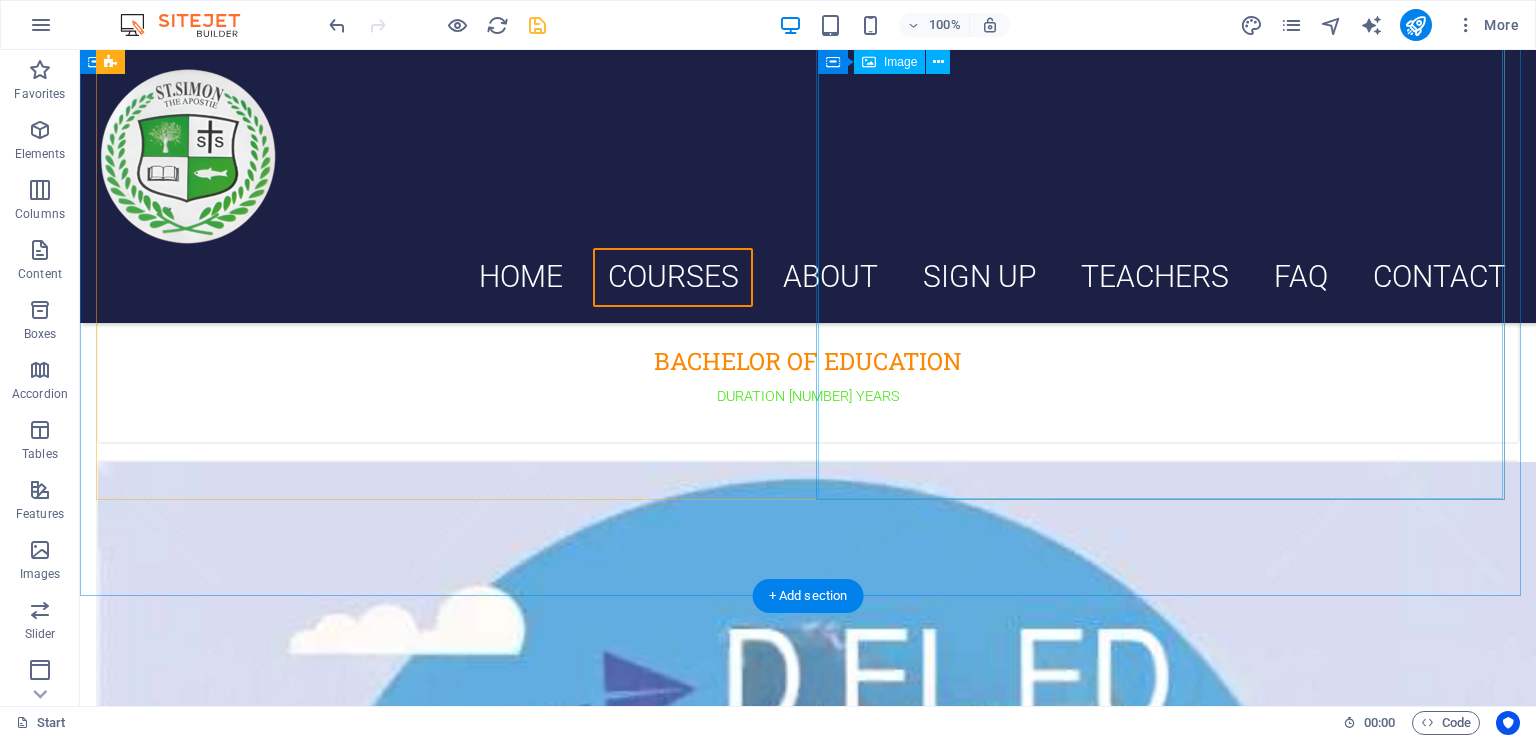 click at bounding box center (808, 1197) 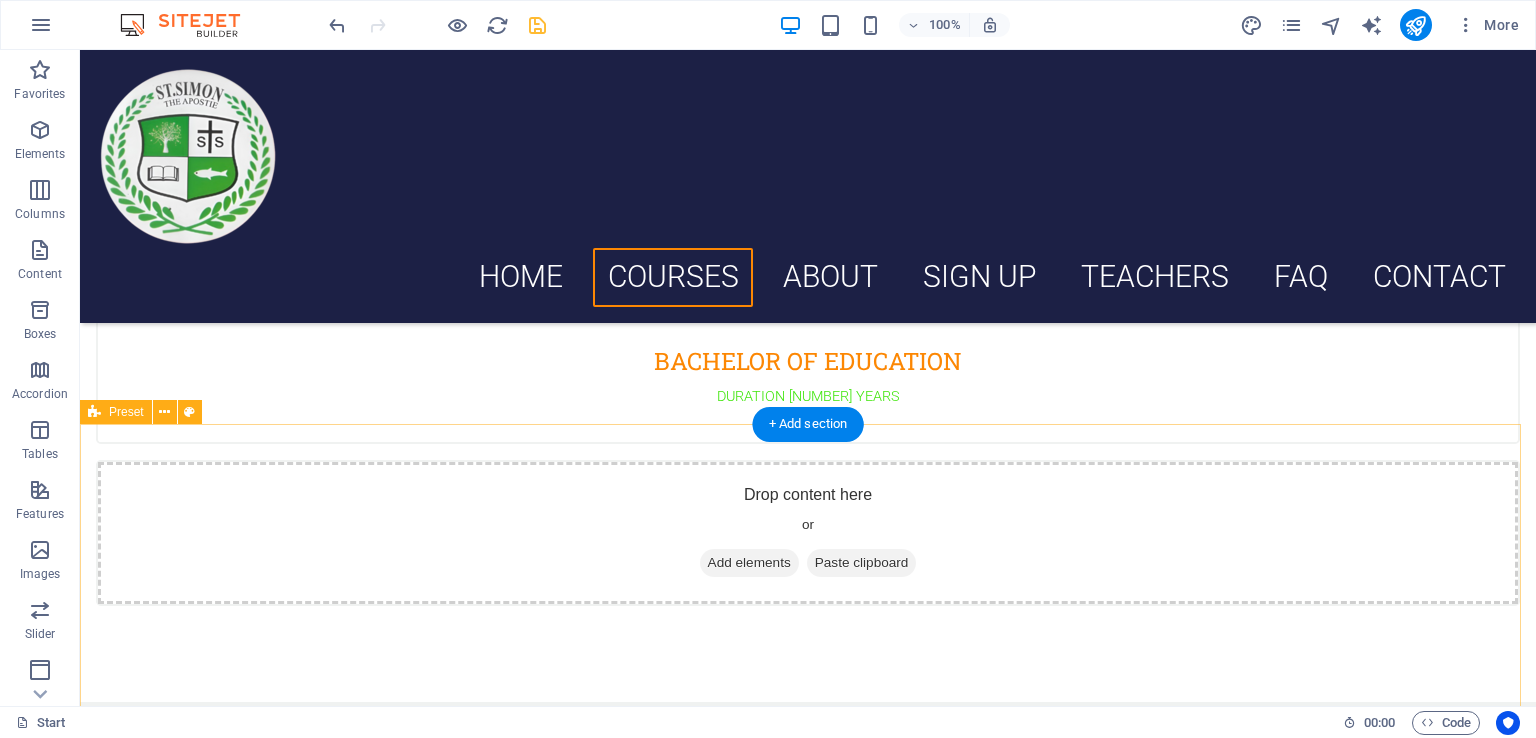 scroll, scrollTop: 740, scrollLeft: 0, axis: vertical 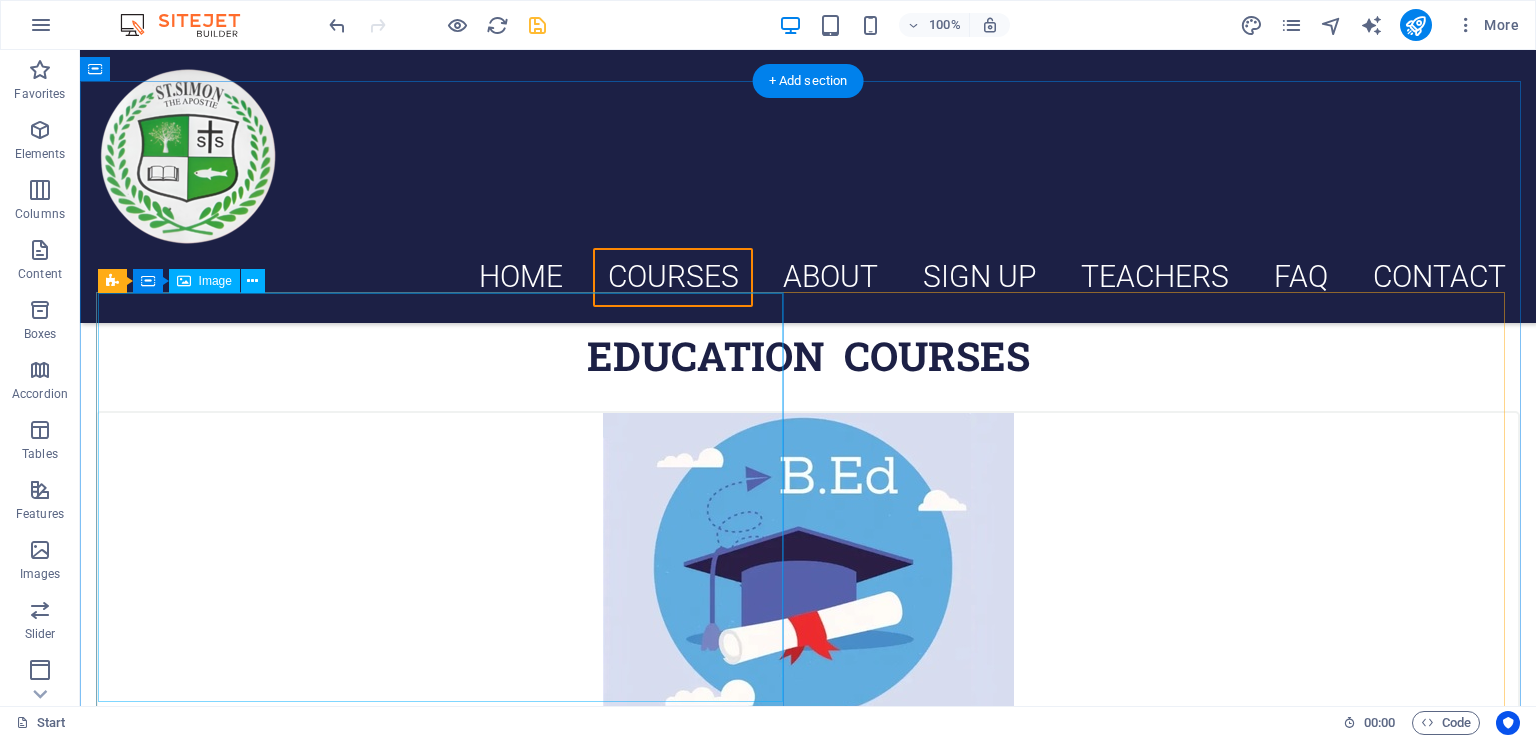 click at bounding box center (808, 617) 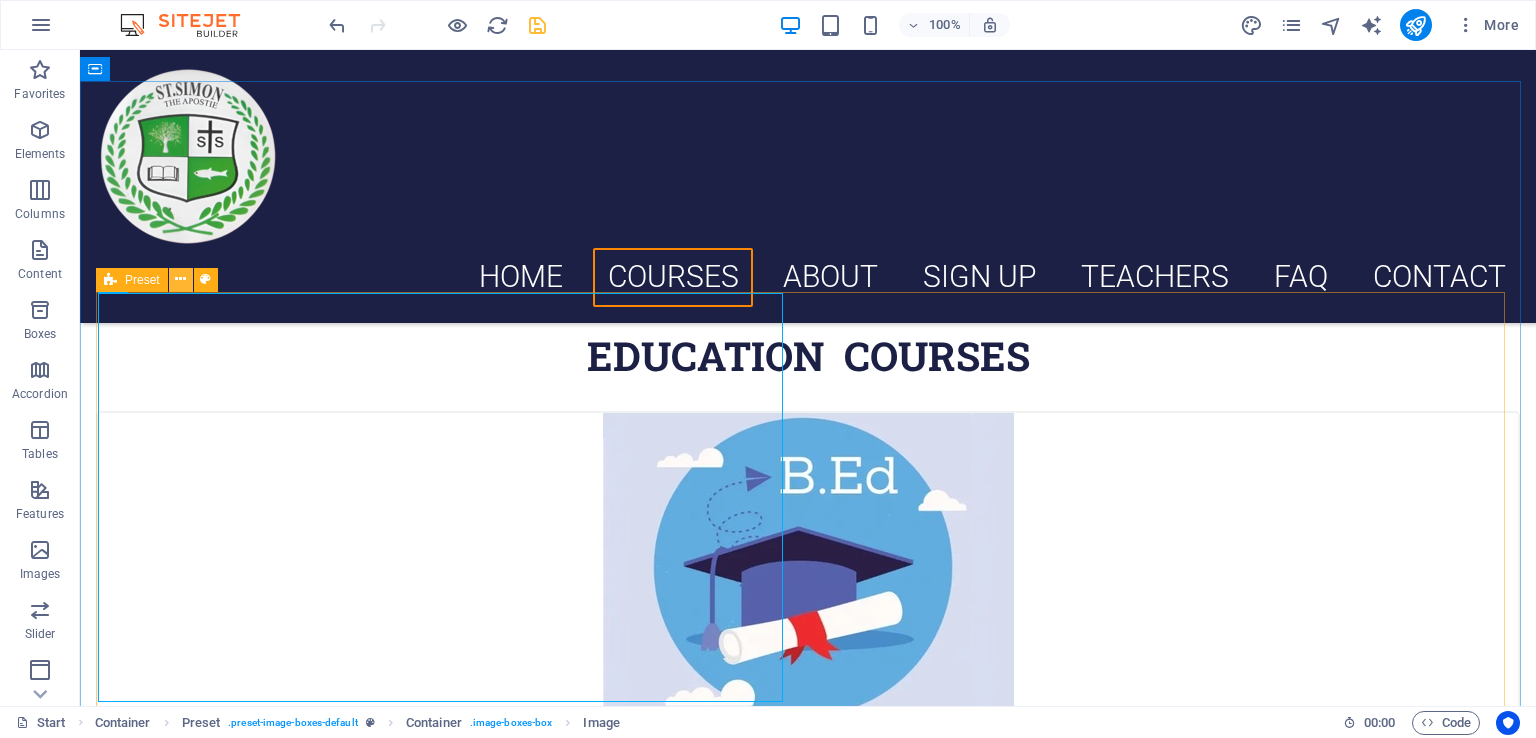 click at bounding box center (181, 280) 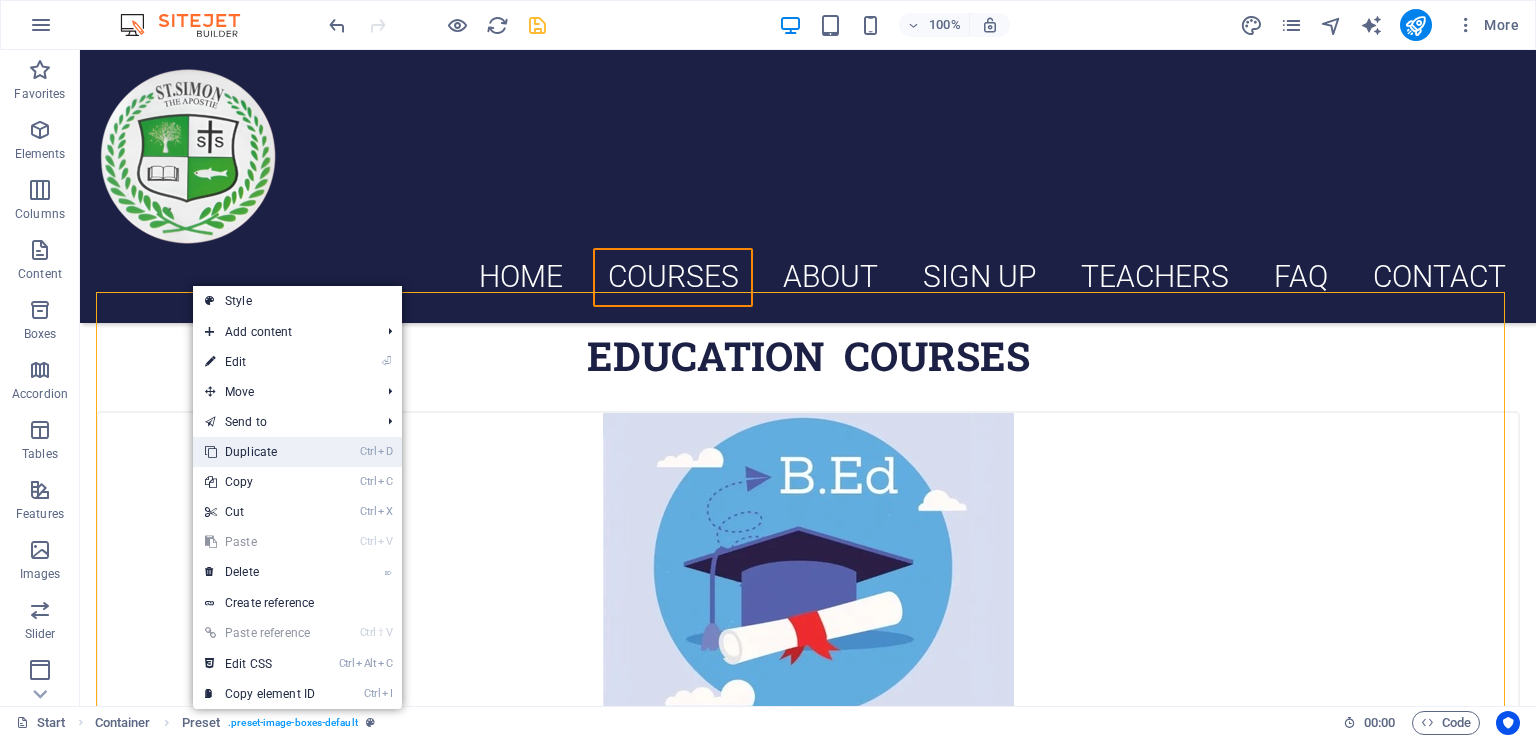 click on "Ctrl D  Duplicate" at bounding box center [260, 452] 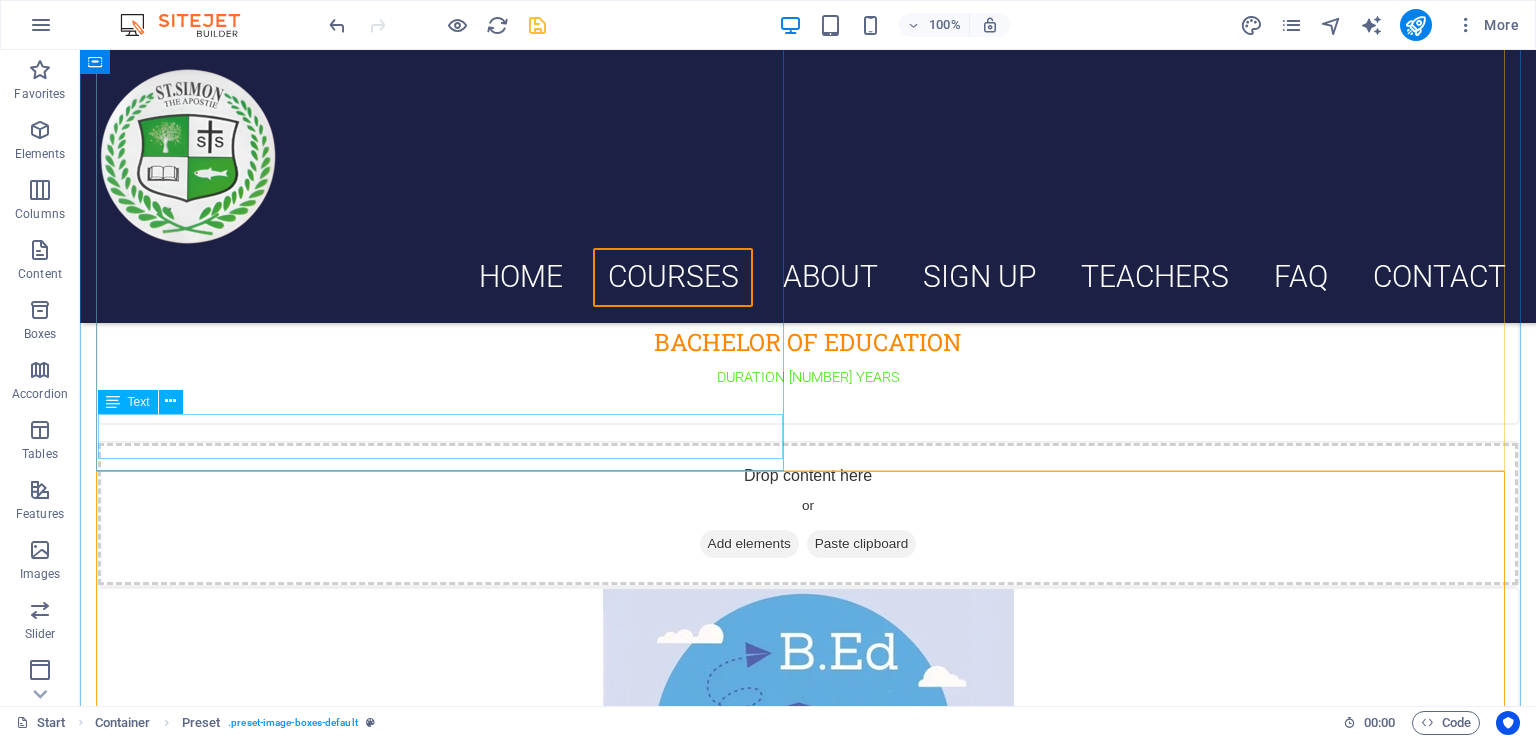 scroll, scrollTop: 1052, scrollLeft: 0, axis: vertical 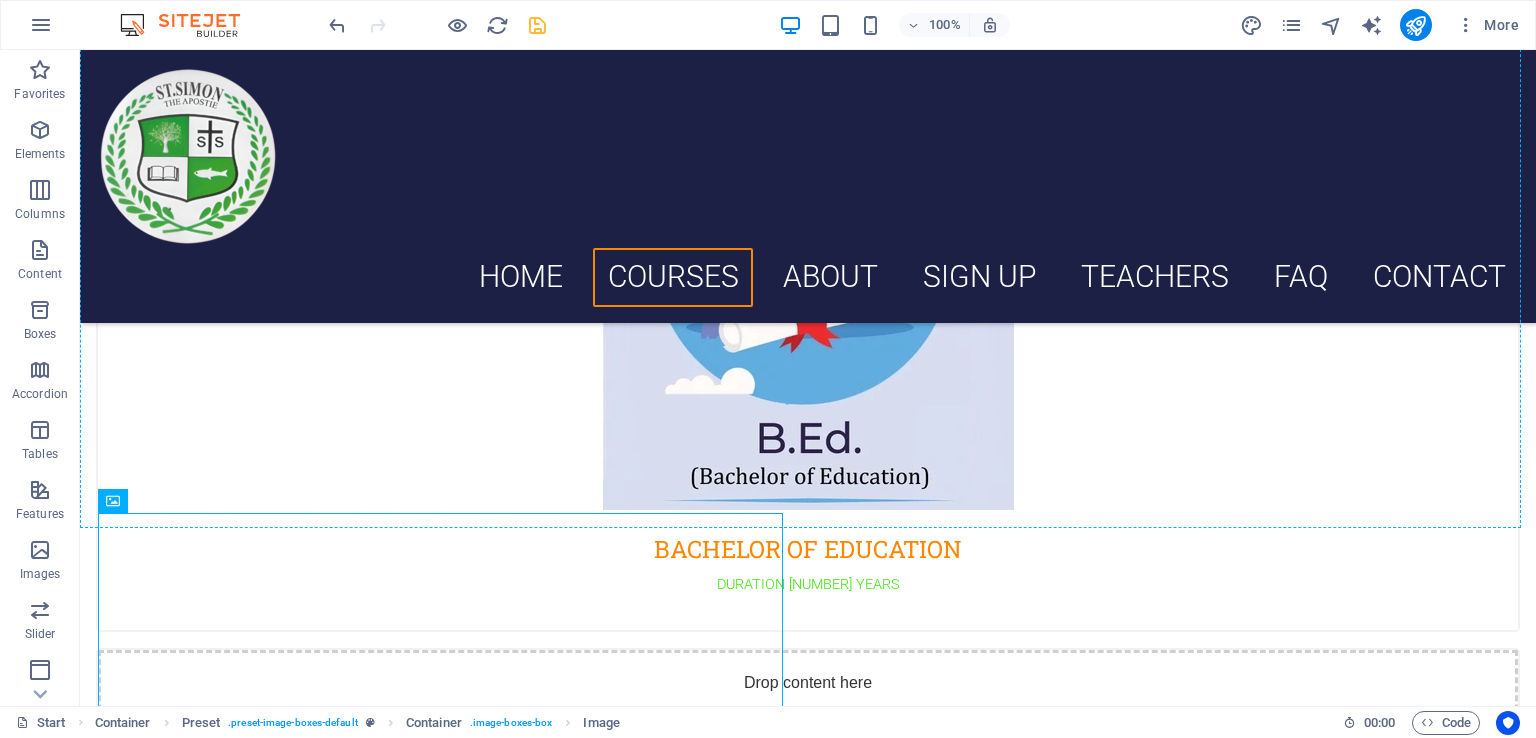 drag, startPoint x: 689, startPoint y: 586, endPoint x: 984, endPoint y: 385, distance: 356.96777 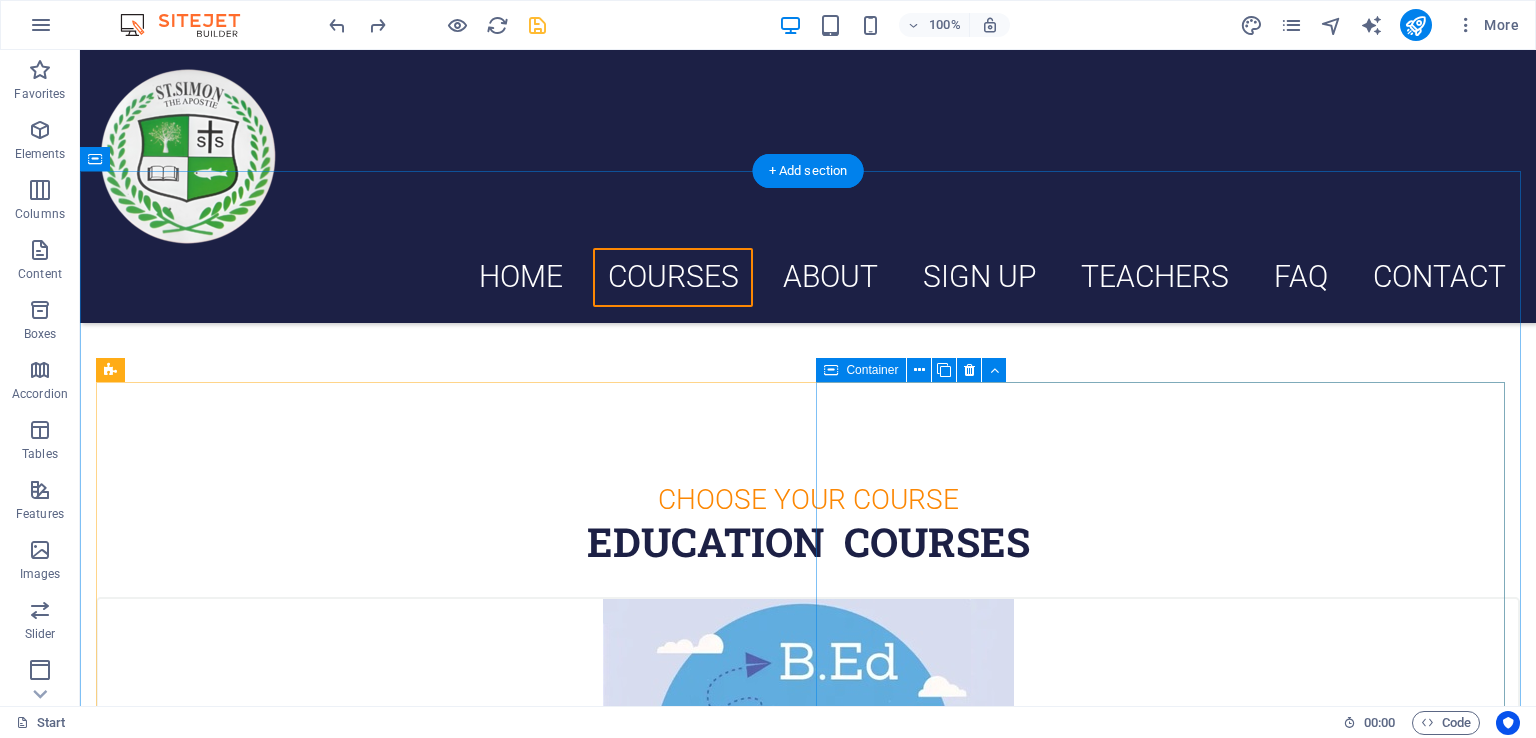 scroll, scrollTop: 652, scrollLeft: 0, axis: vertical 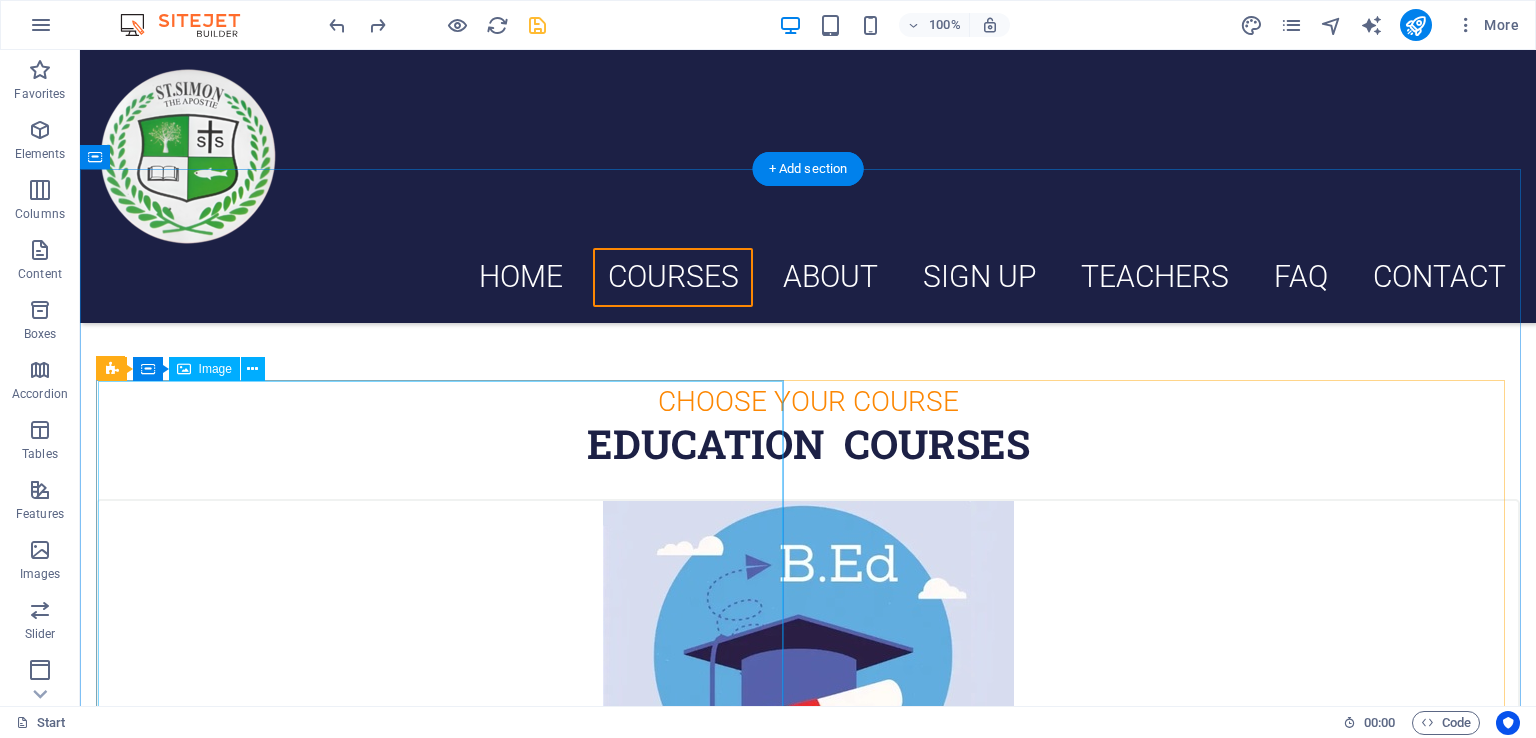 click at bounding box center (808, 705) 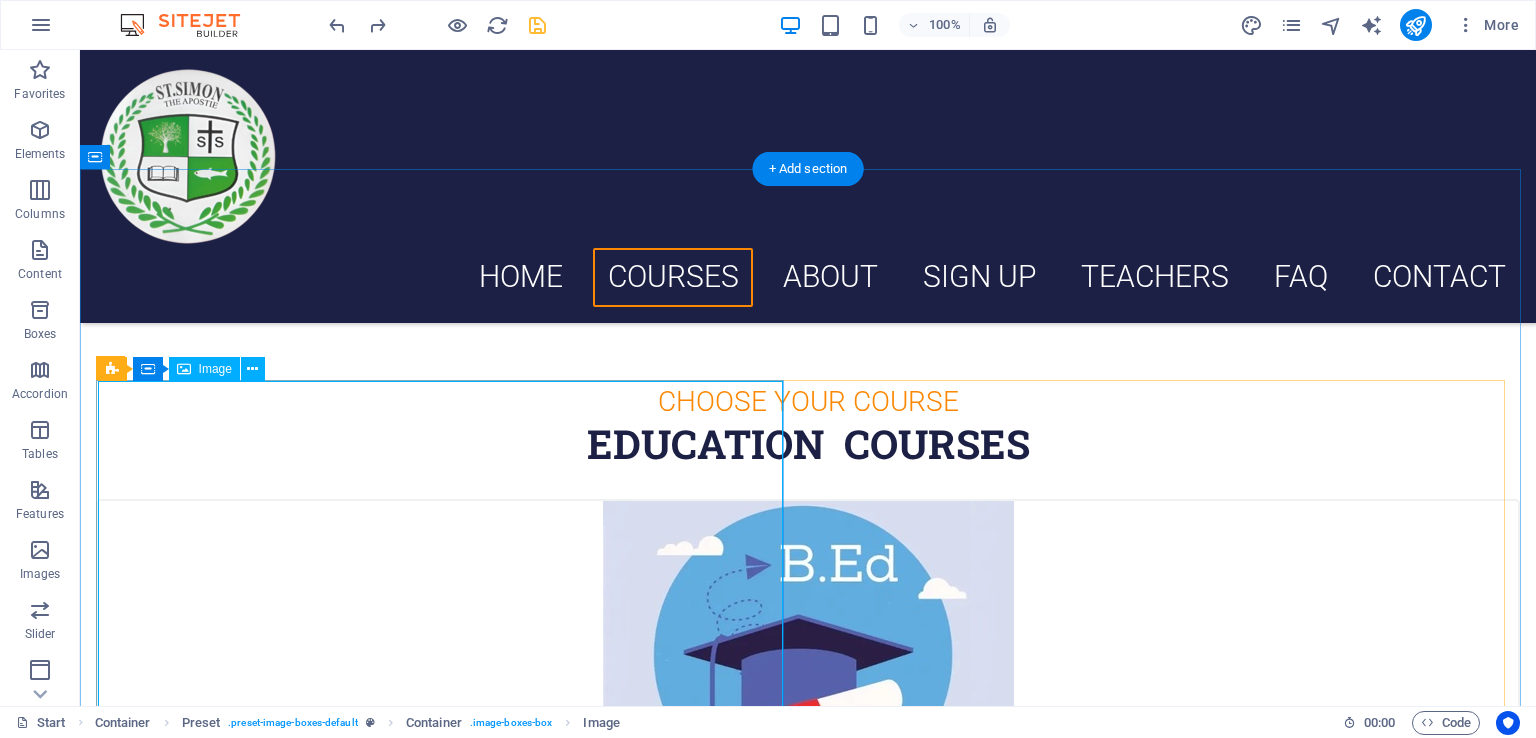 click at bounding box center (808, 705) 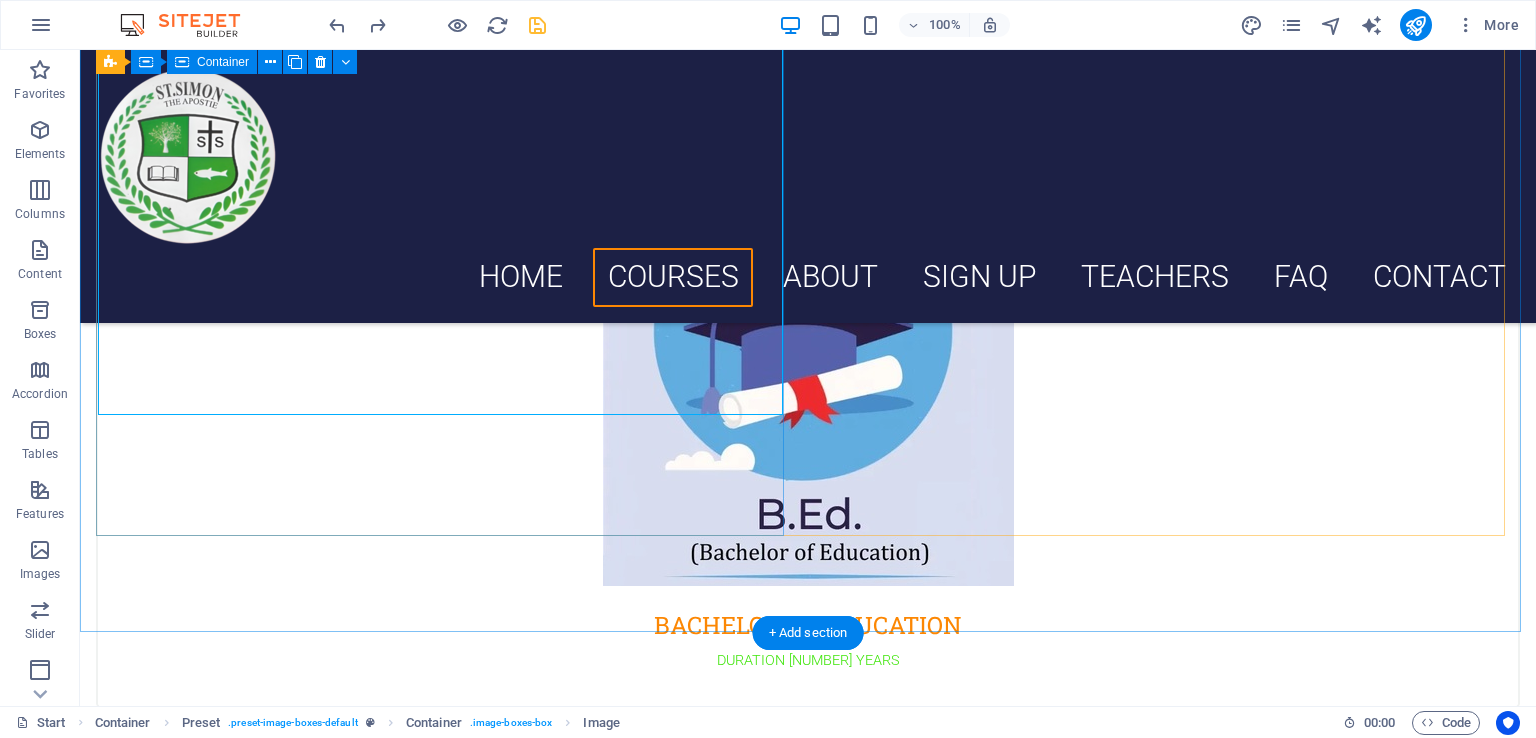 scroll, scrollTop: 1052, scrollLeft: 0, axis: vertical 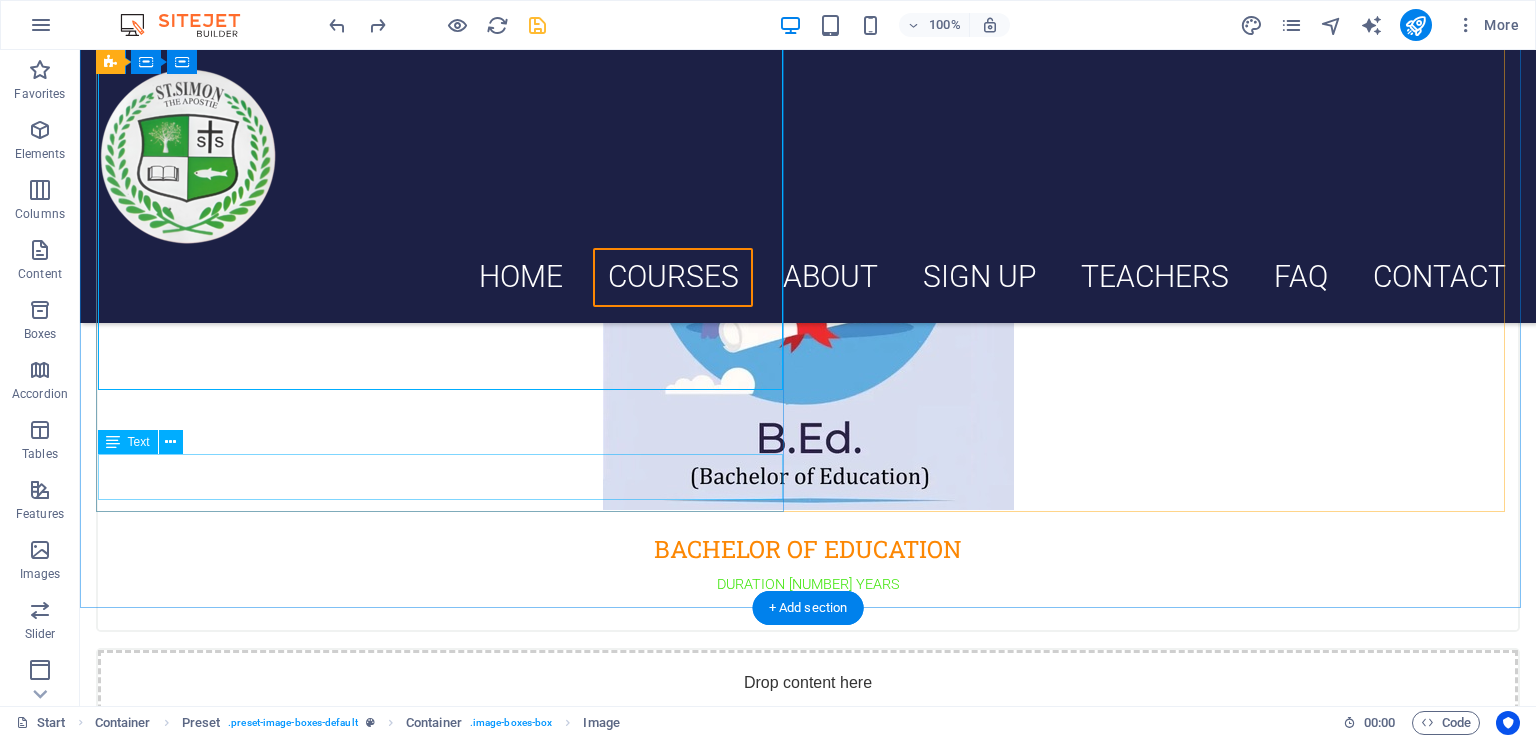 click on "DURATION 2 YEARS" at bounding box center [808, 597] 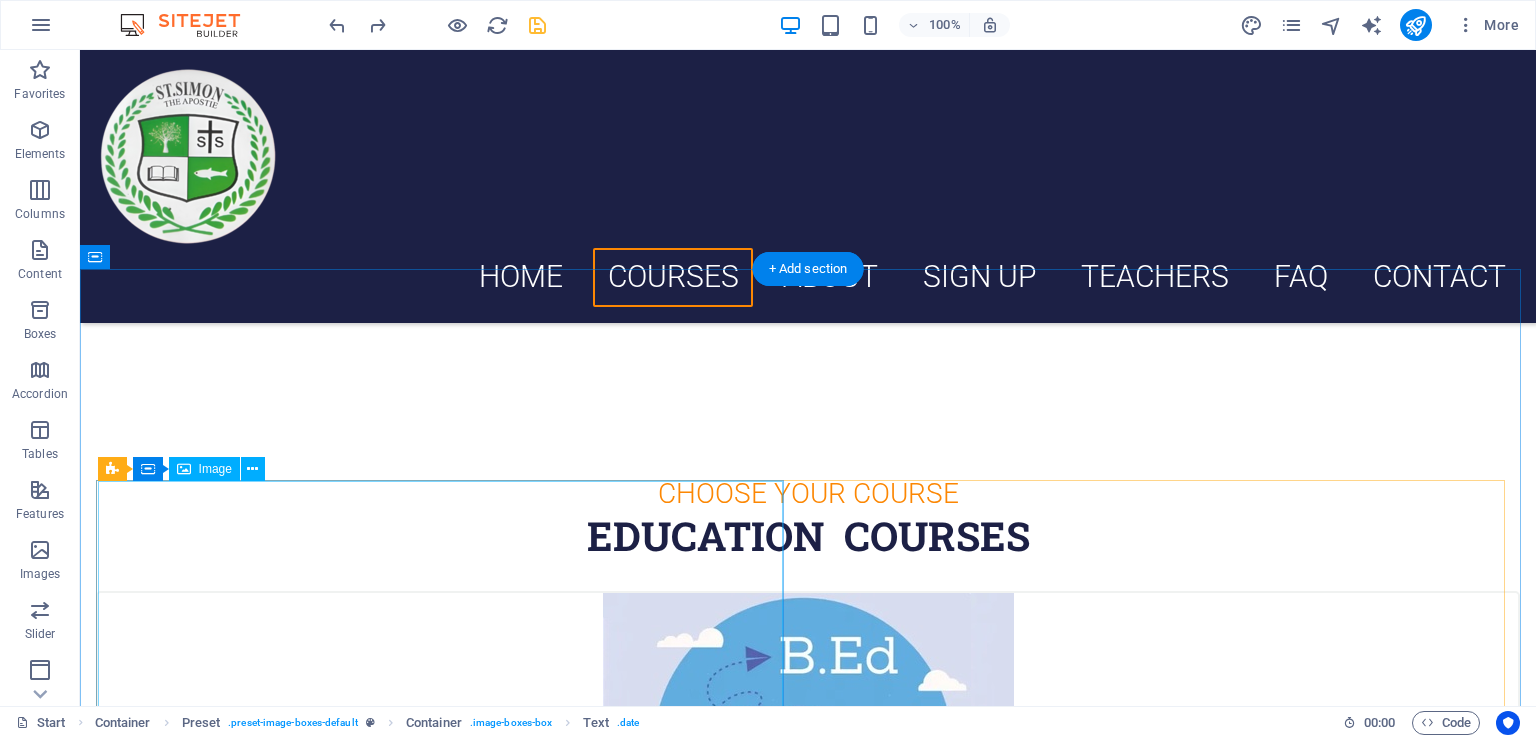 scroll, scrollTop: 552, scrollLeft: 0, axis: vertical 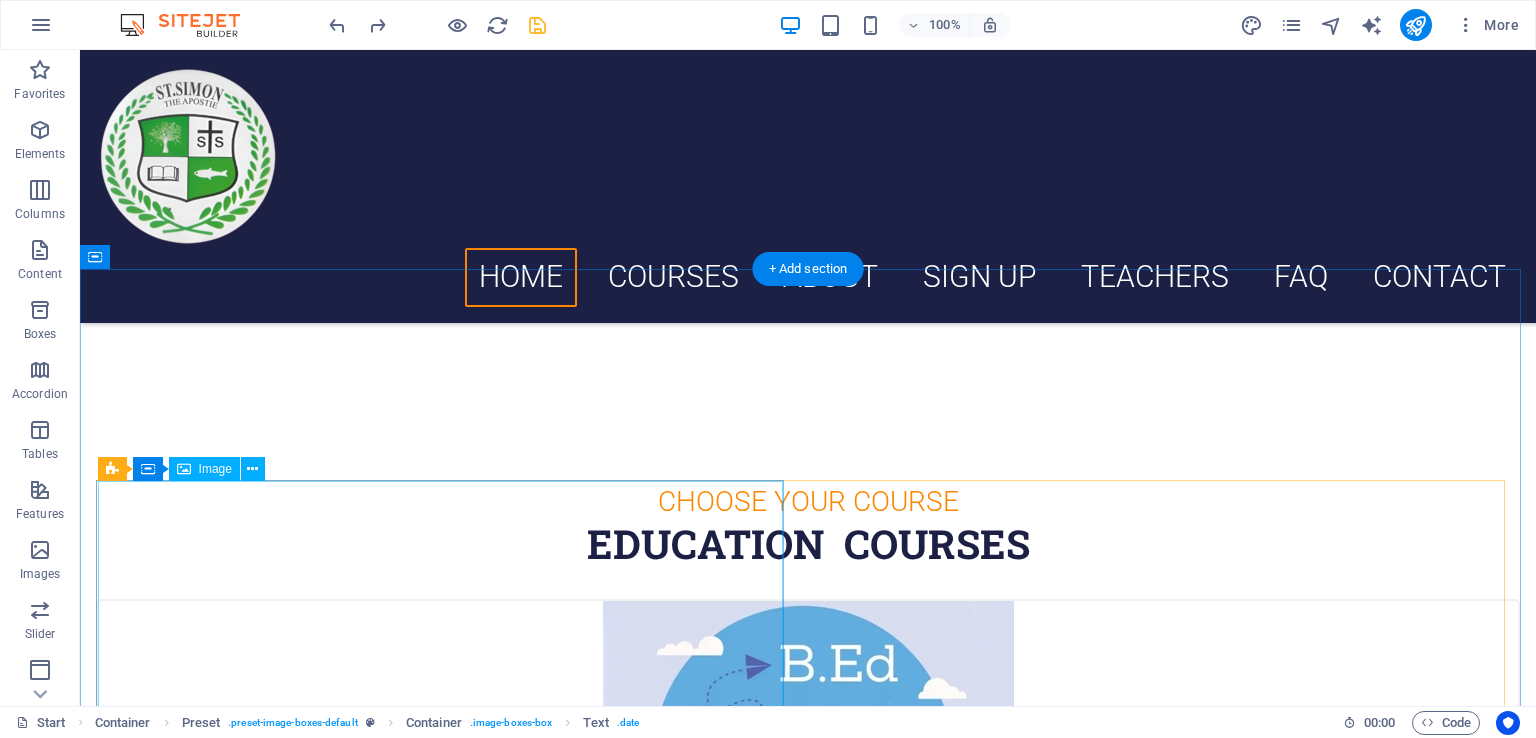 click at bounding box center (808, 805) 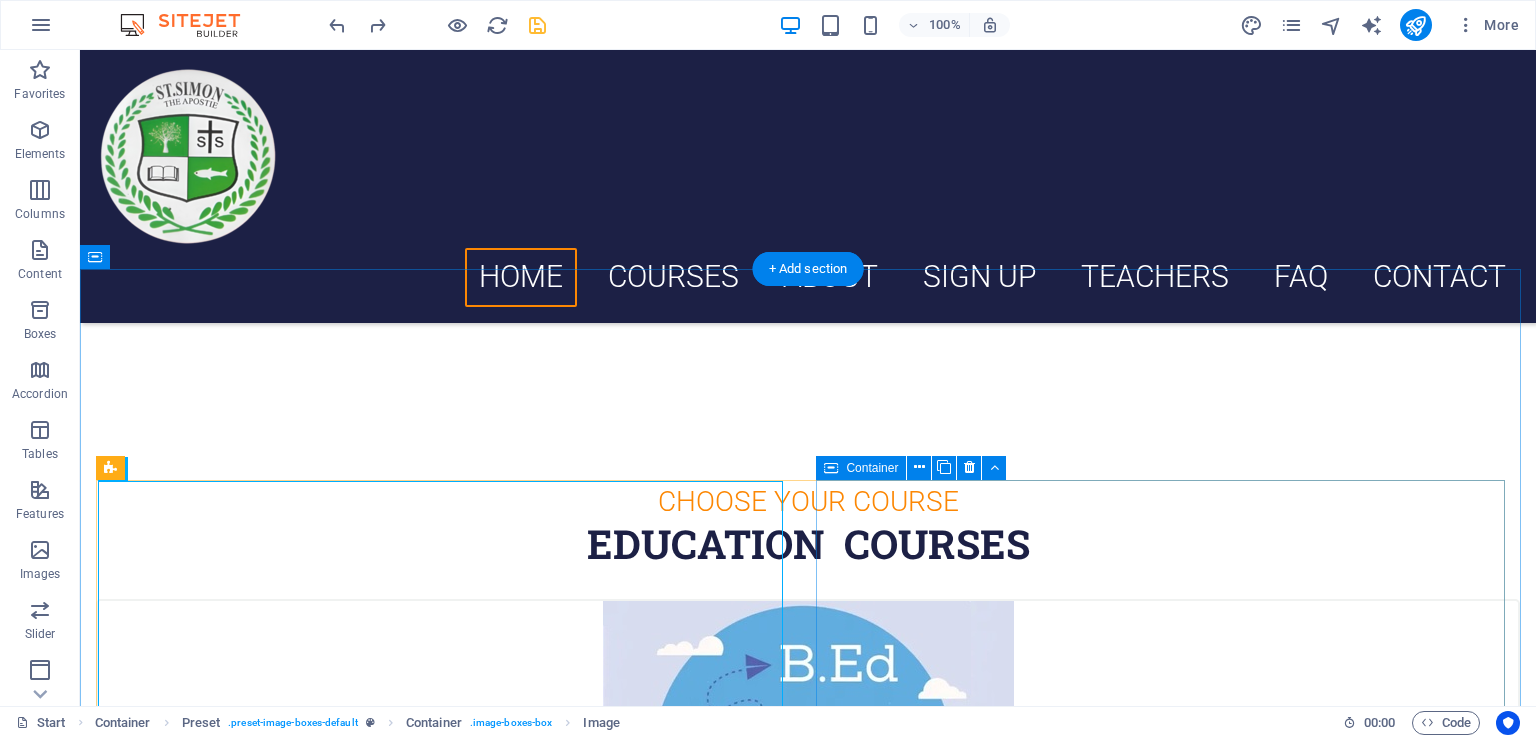 click on "Paste clipboard" at bounding box center (862, 1251) 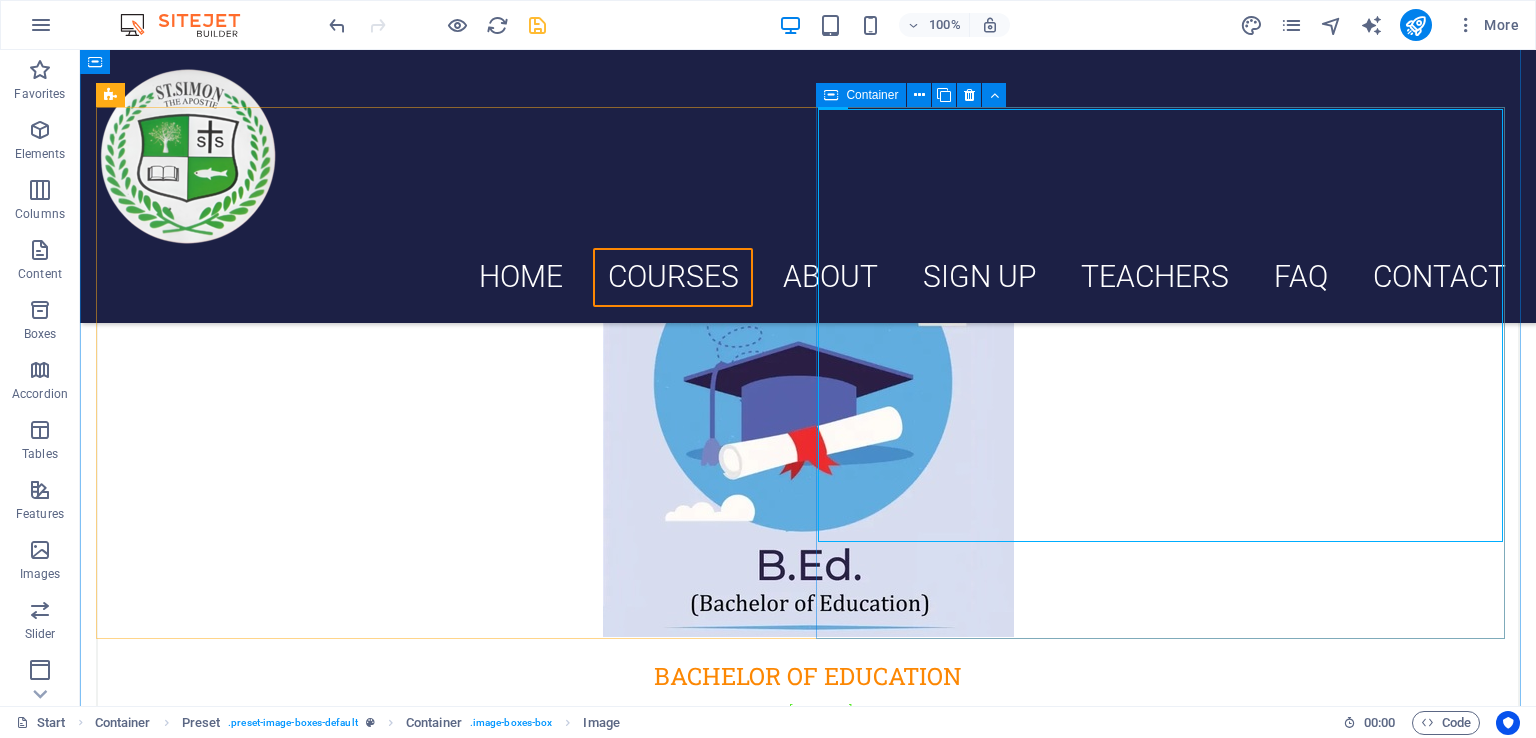 scroll, scrollTop: 952, scrollLeft: 0, axis: vertical 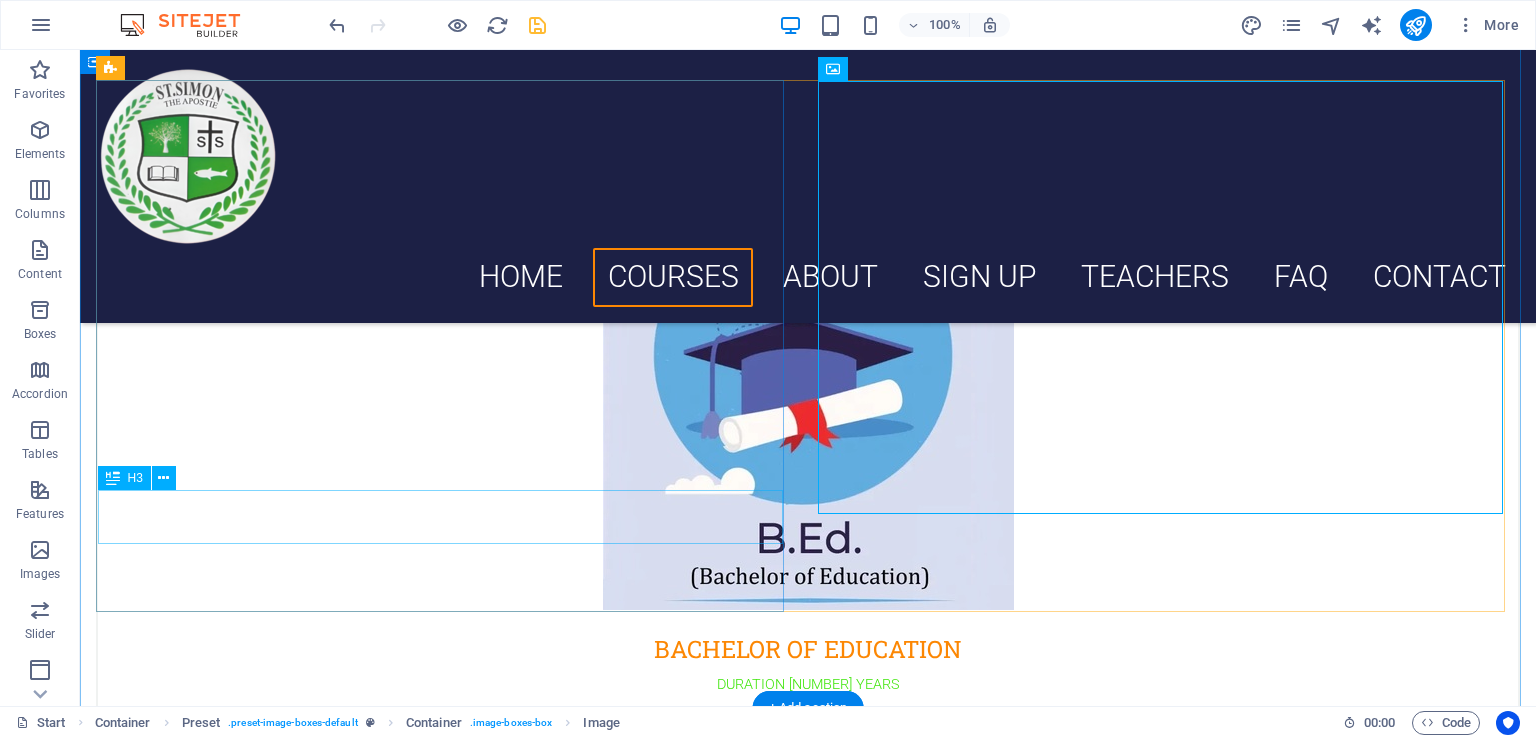 click on "BACHELOR OF EDUCATION" at bounding box center (808, 637) 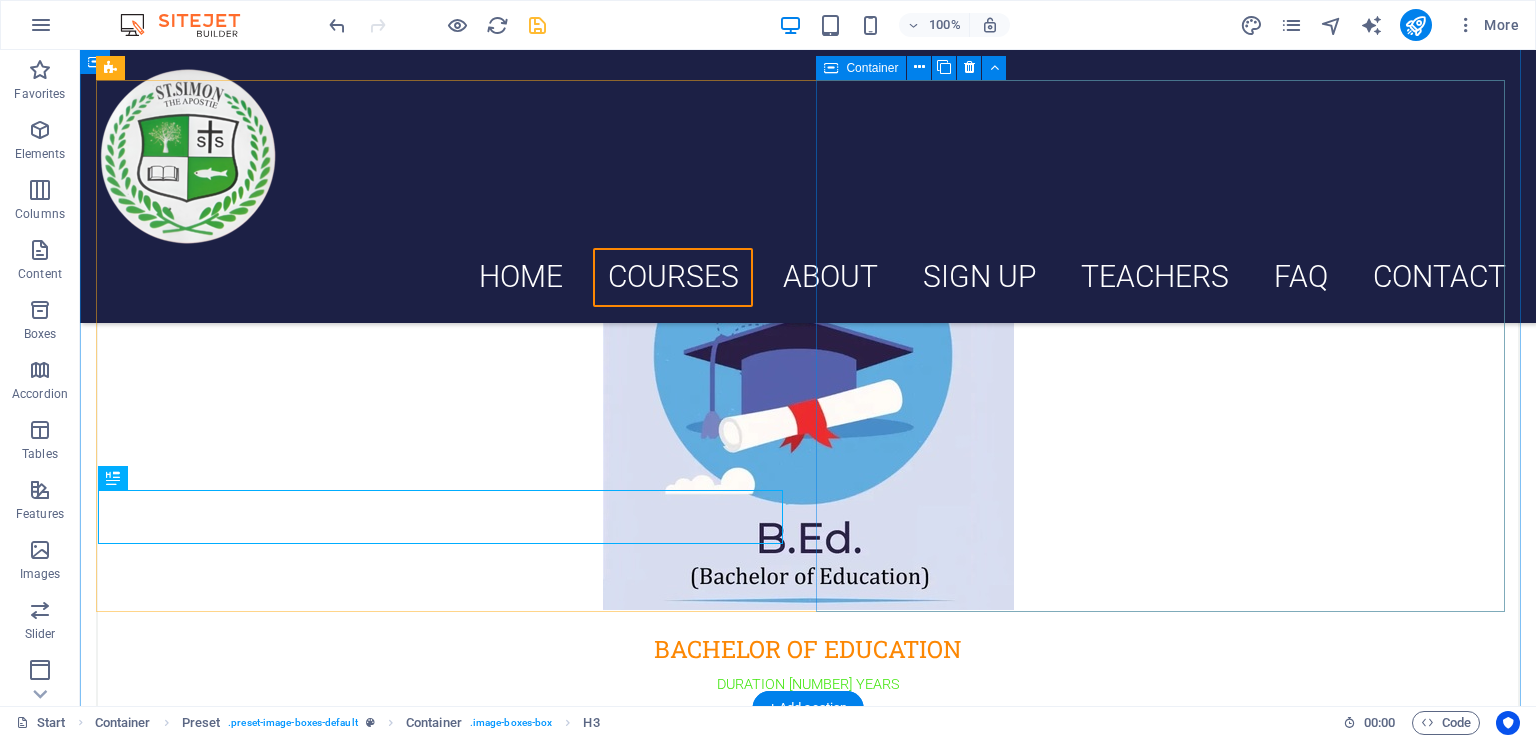 click at bounding box center [808, 966] 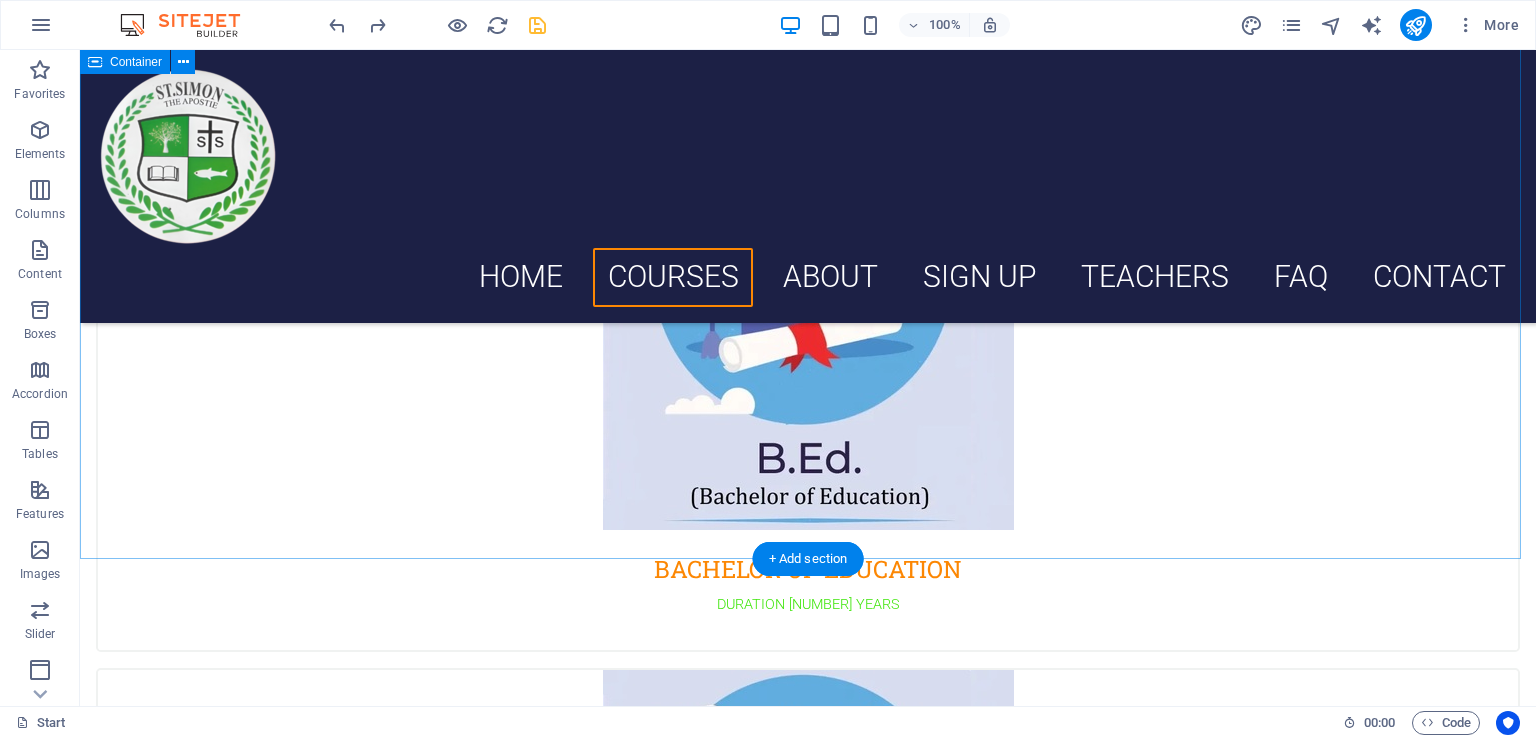 scroll, scrollTop: 917, scrollLeft: 0, axis: vertical 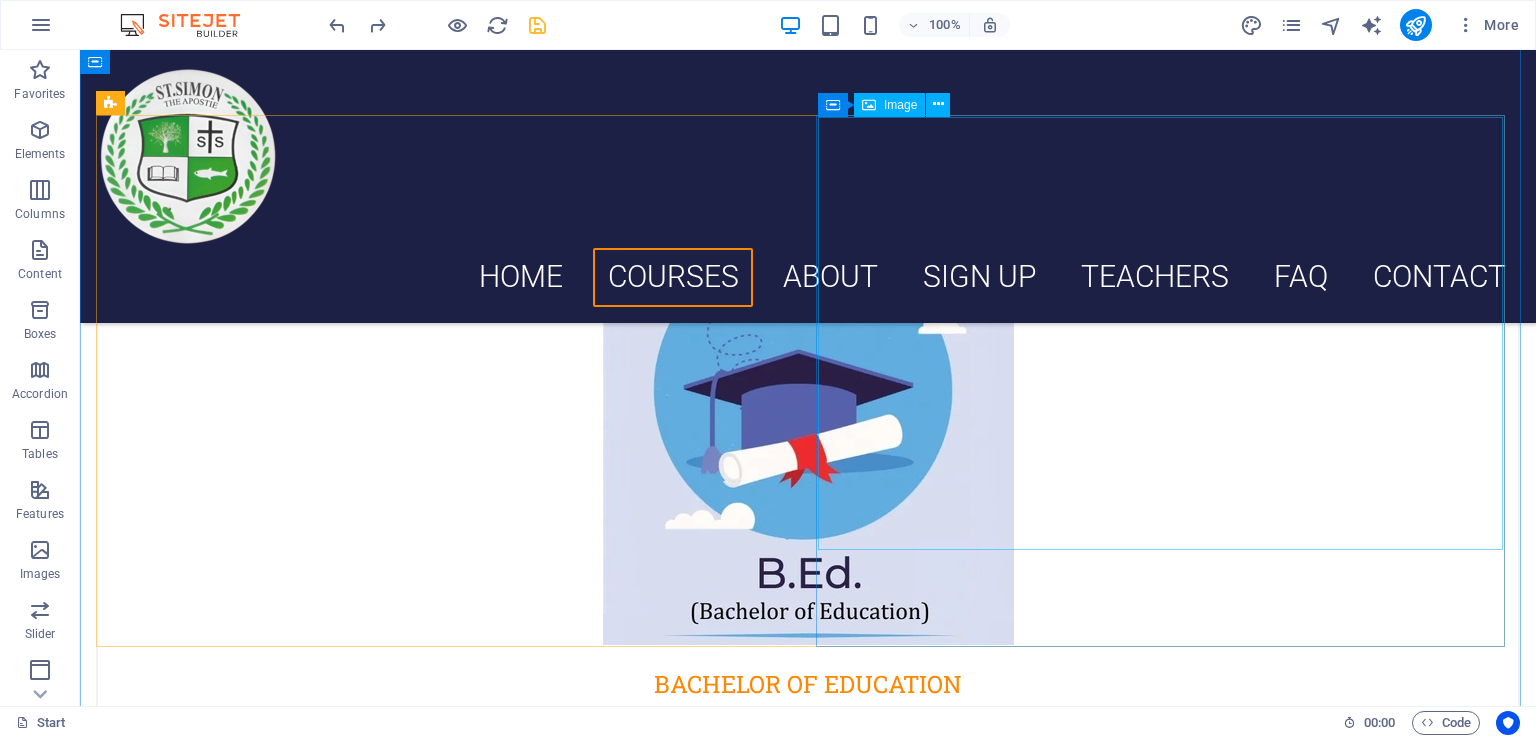 click at bounding box center [808, 1001] 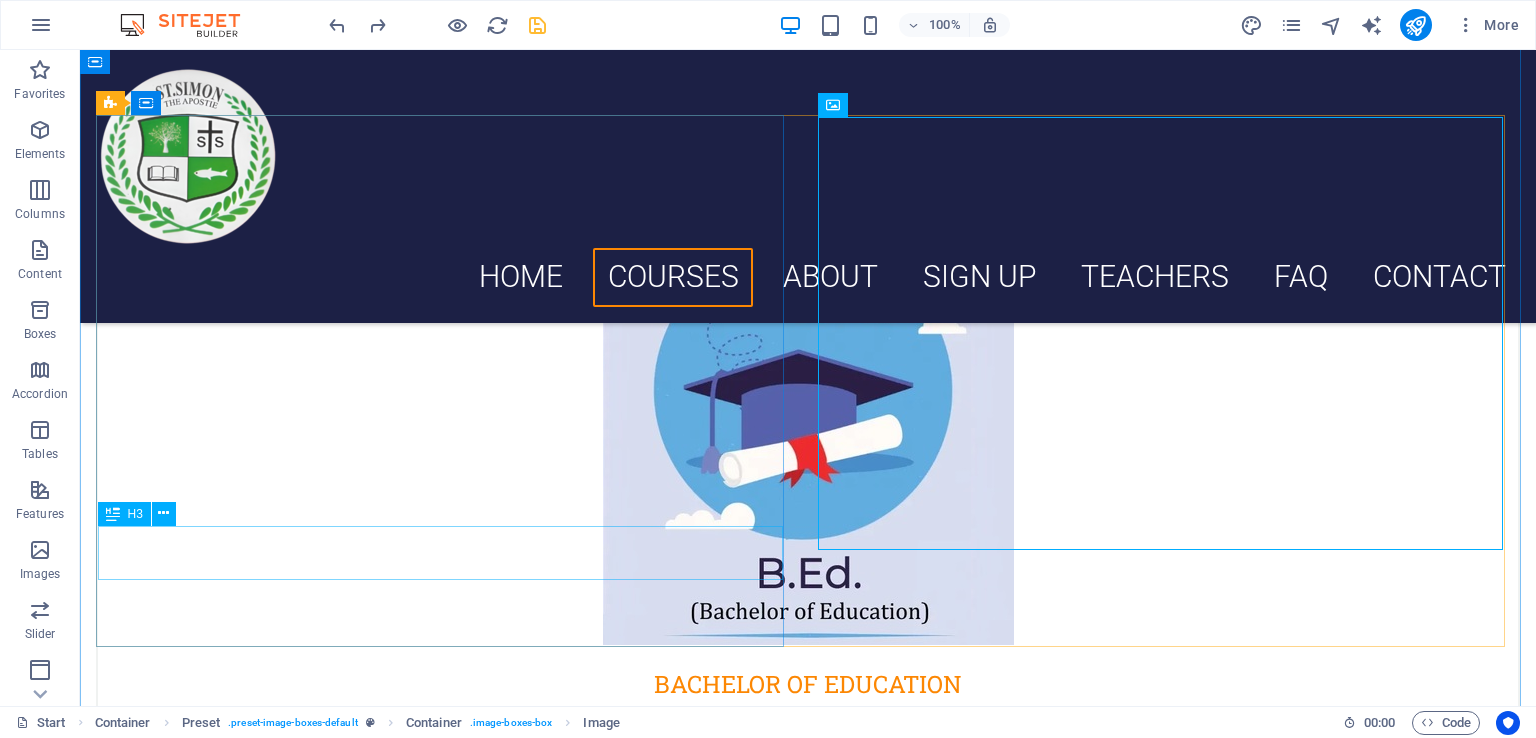 click on "BACHELOR OF EDUCATION" at bounding box center [808, 672] 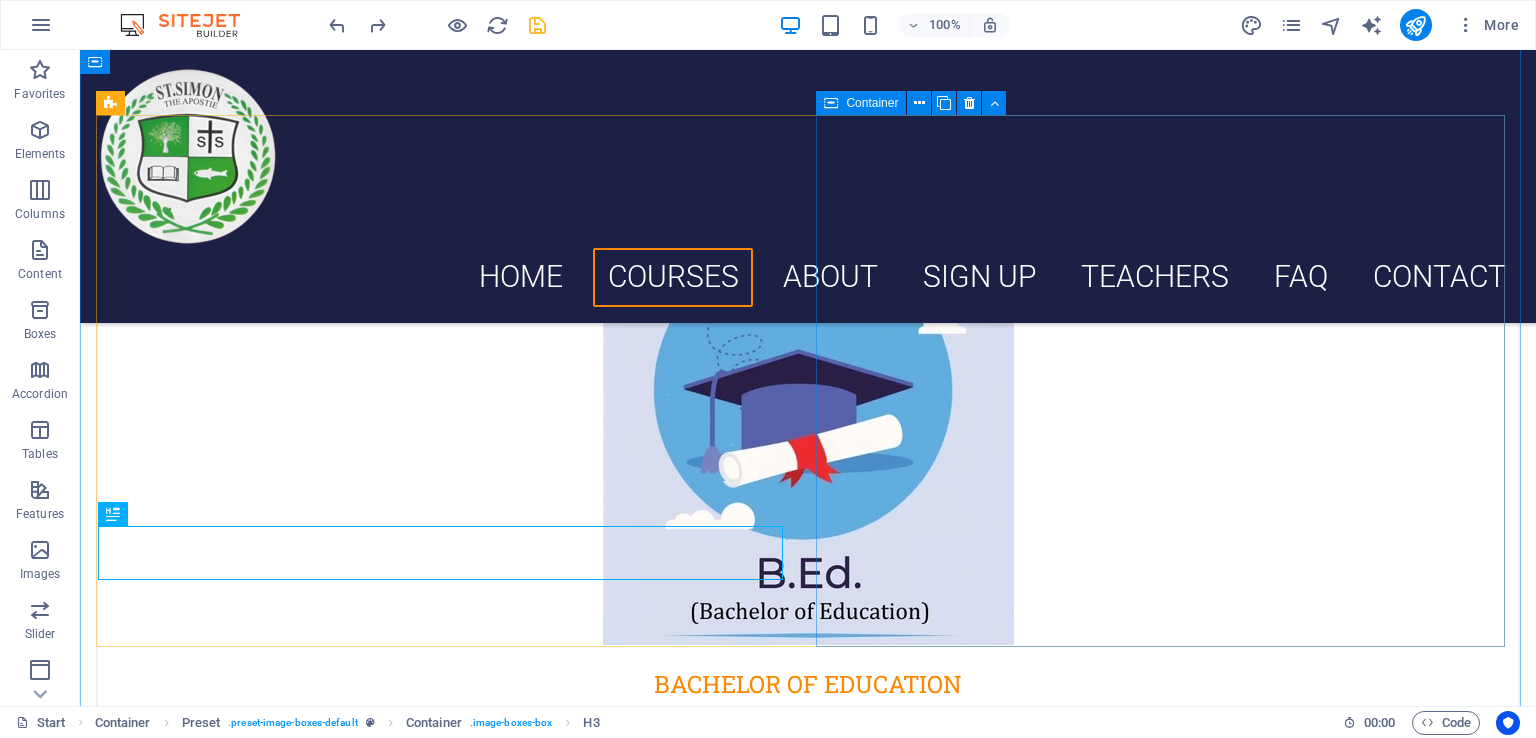 click at bounding box center [808, 1001] 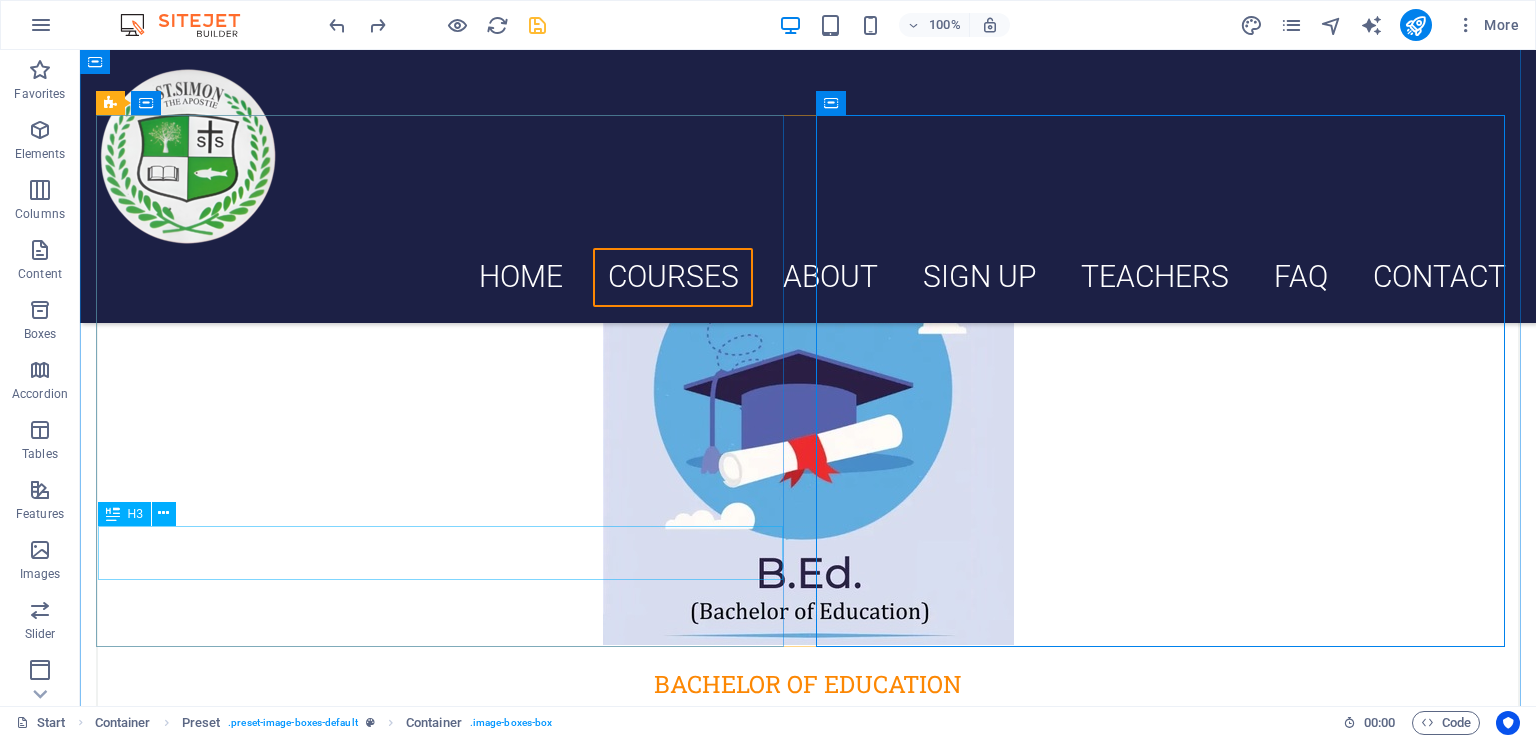 click on "BACHELOR OF EDUCATION" at bounding box center [808, 672] 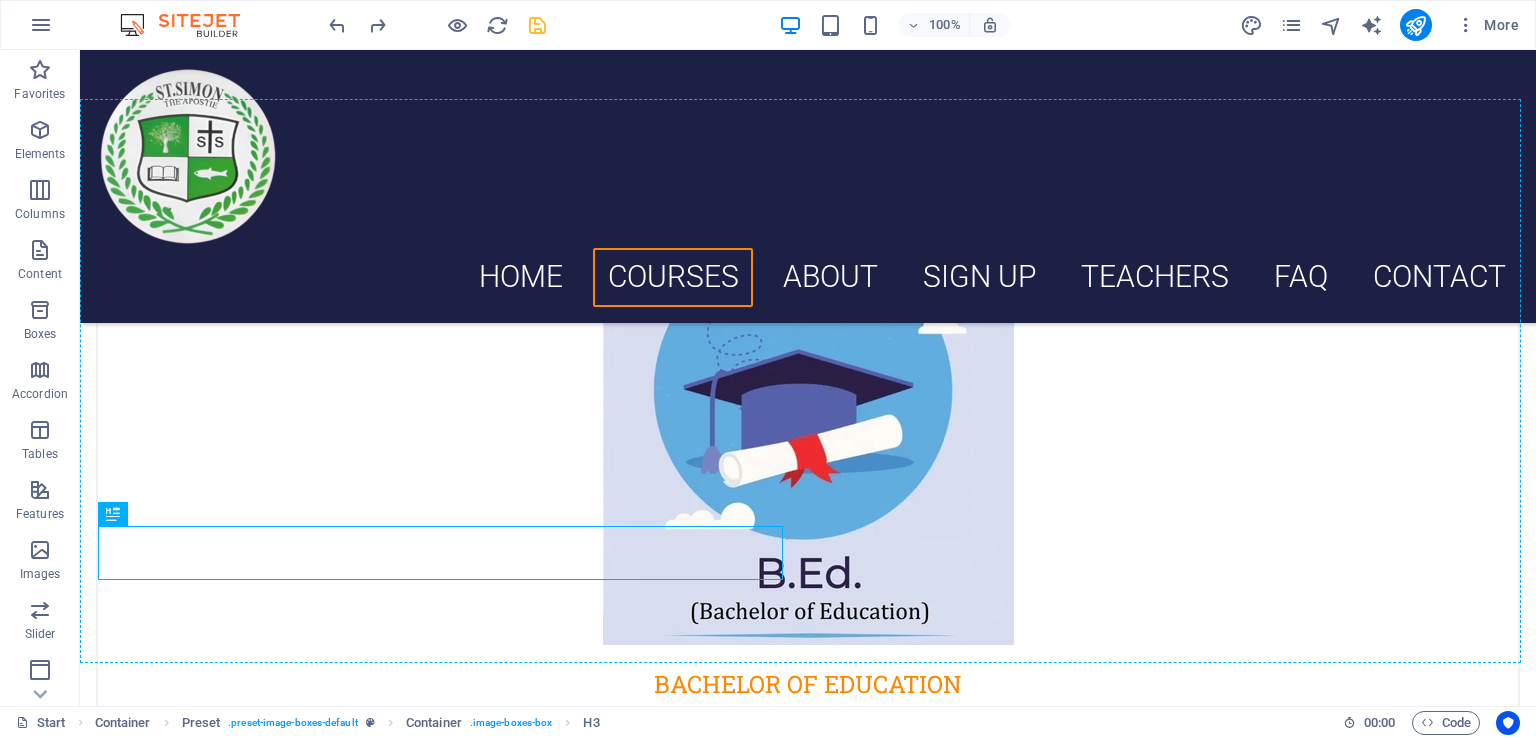 drag, startPoint x: 639, startPoint y: 561, endPoint x: 981, endPoint y: 553, distance: 342.09357 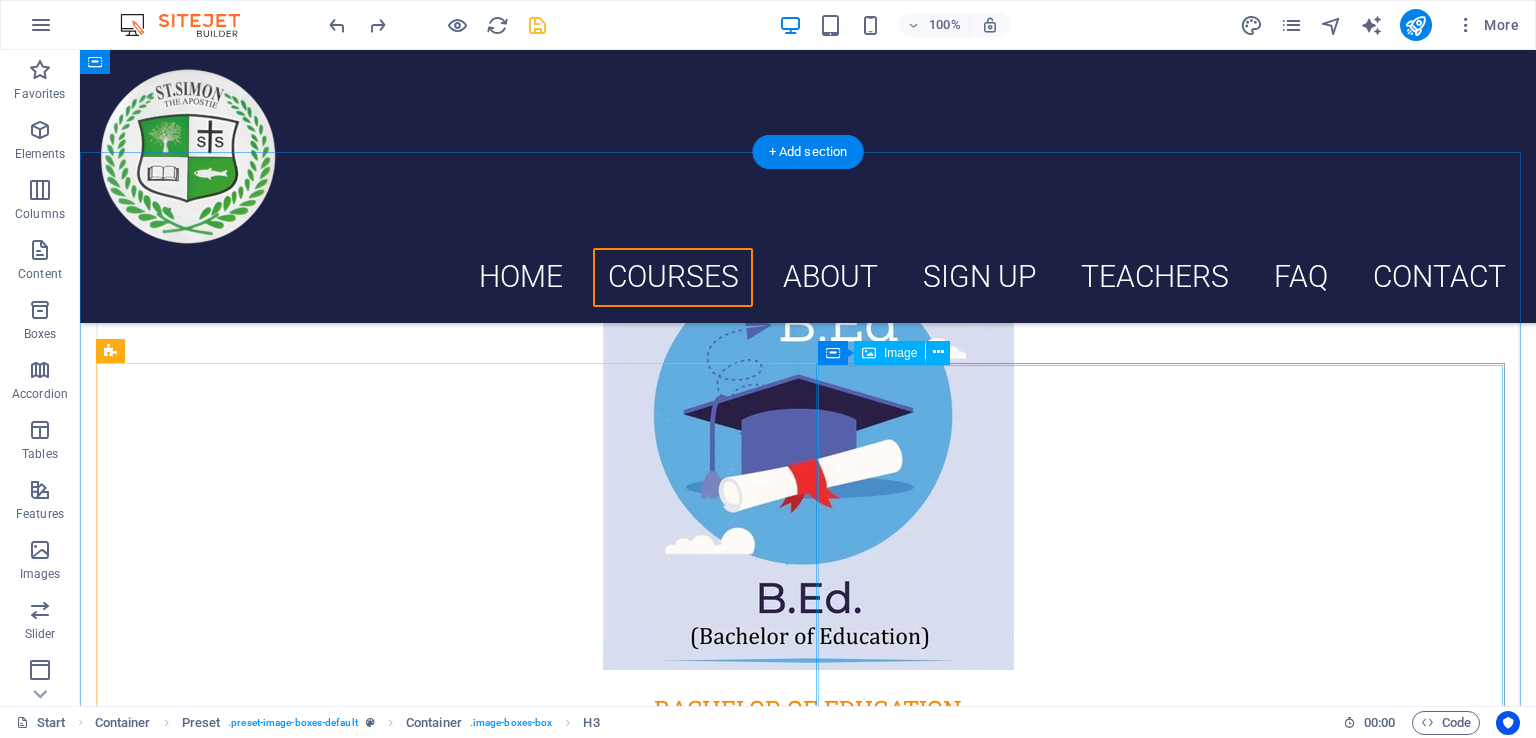 scroll, scrollTop: 669, scrollLeft: 0, axis: vertical 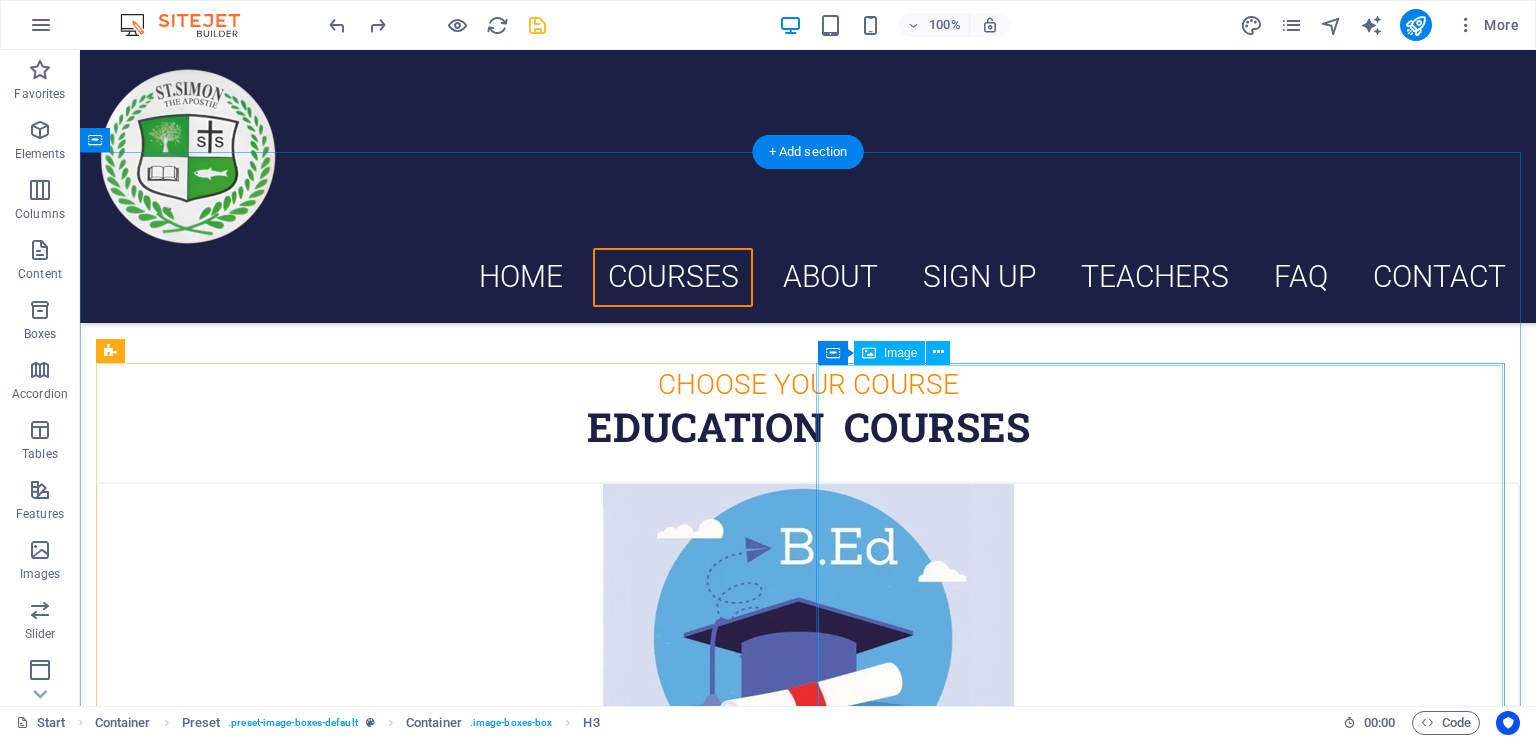 click at bounding box center [808, 1249] 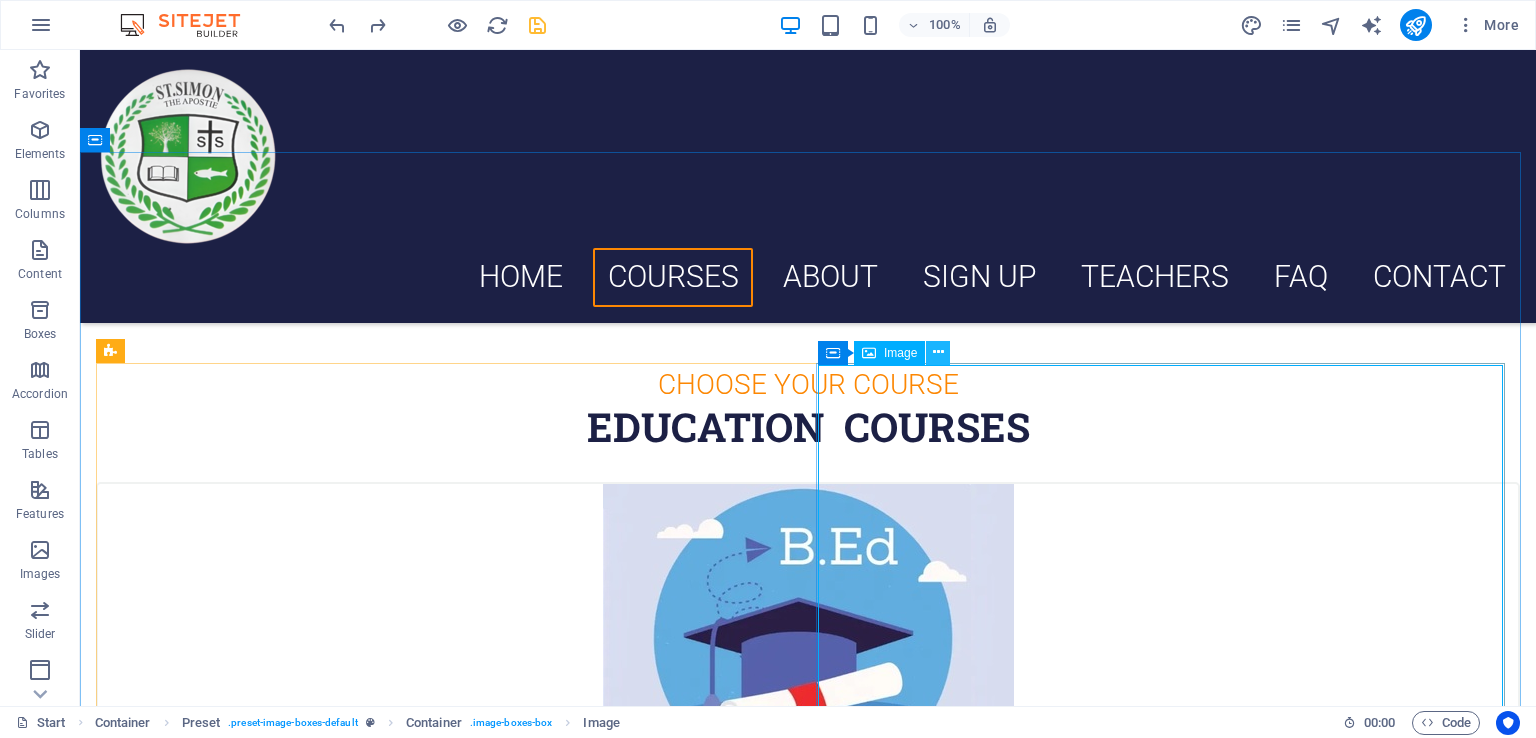 click at bounding box center [938, 352] 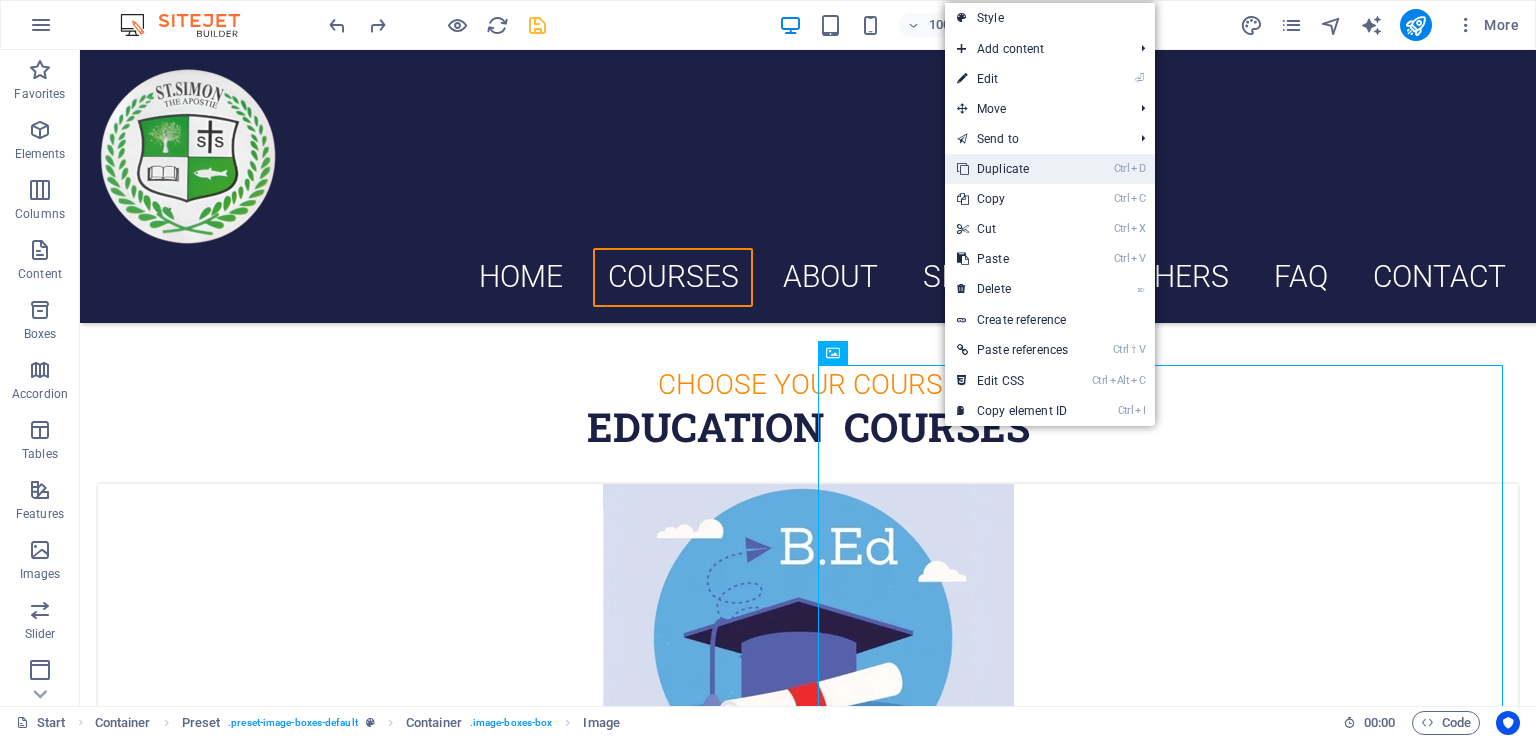 click on "Ctrl D  Duplicate" at bounding box center (1012, 169) 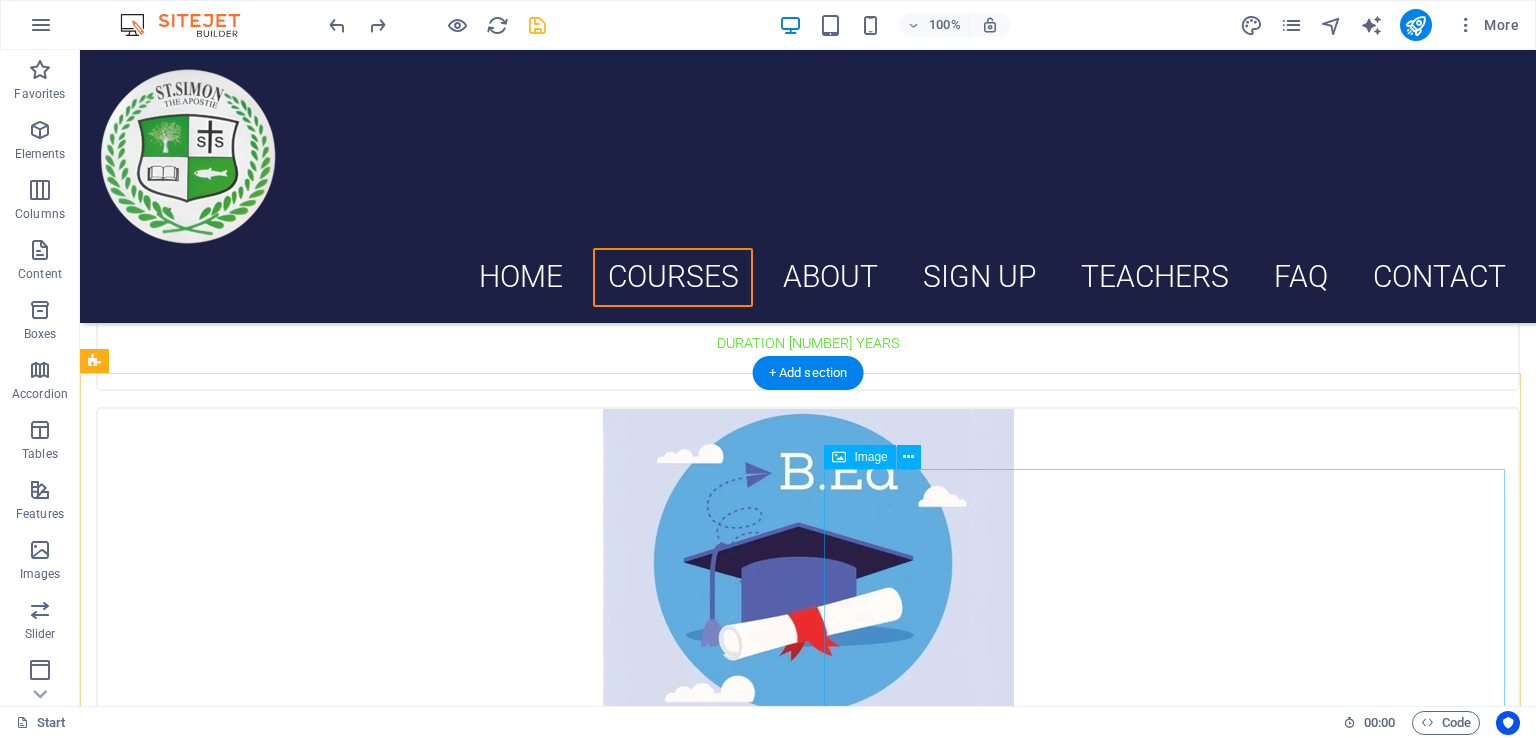 scroll, scrollTop: 993, scrollLeft: 0, axis: vertical 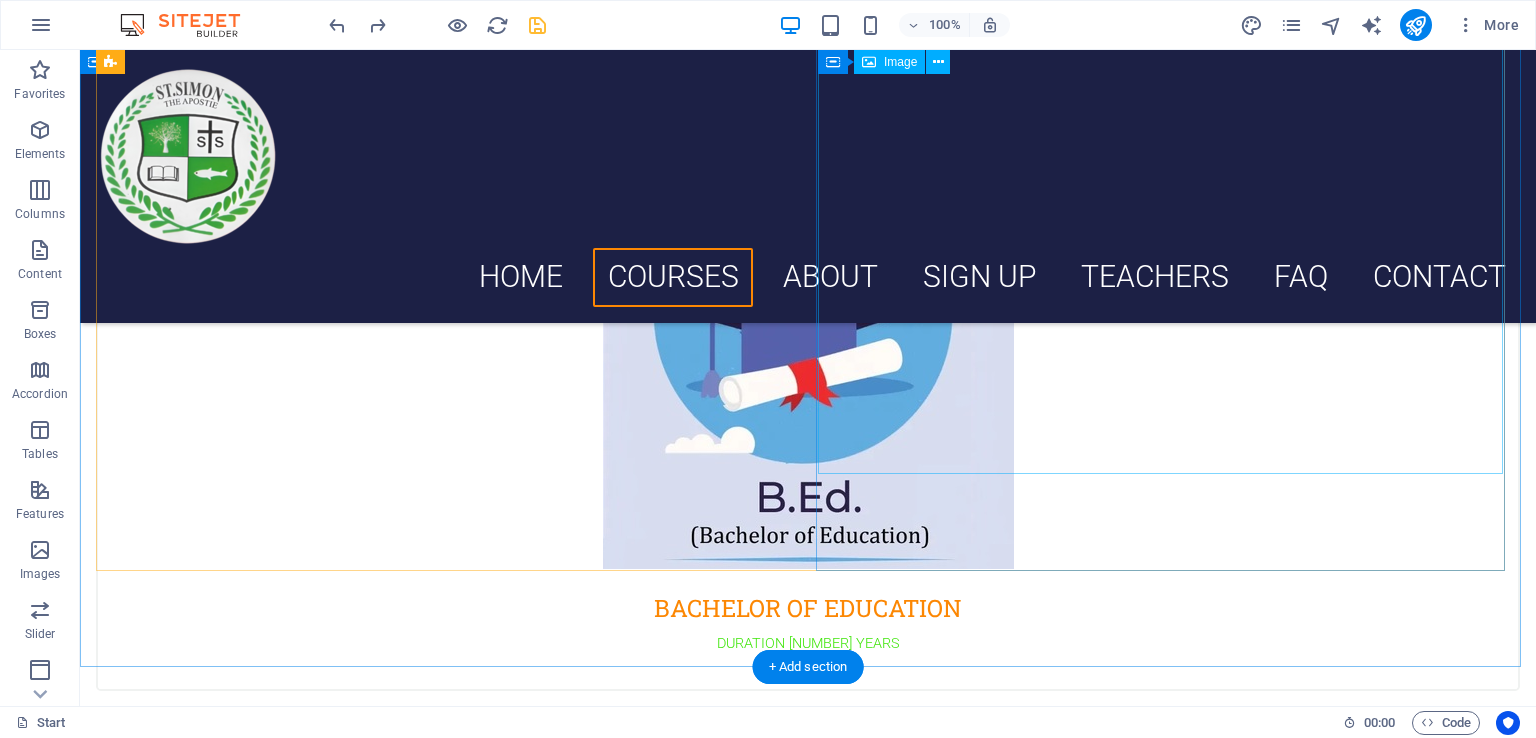 click at bounding box center [808, 925] 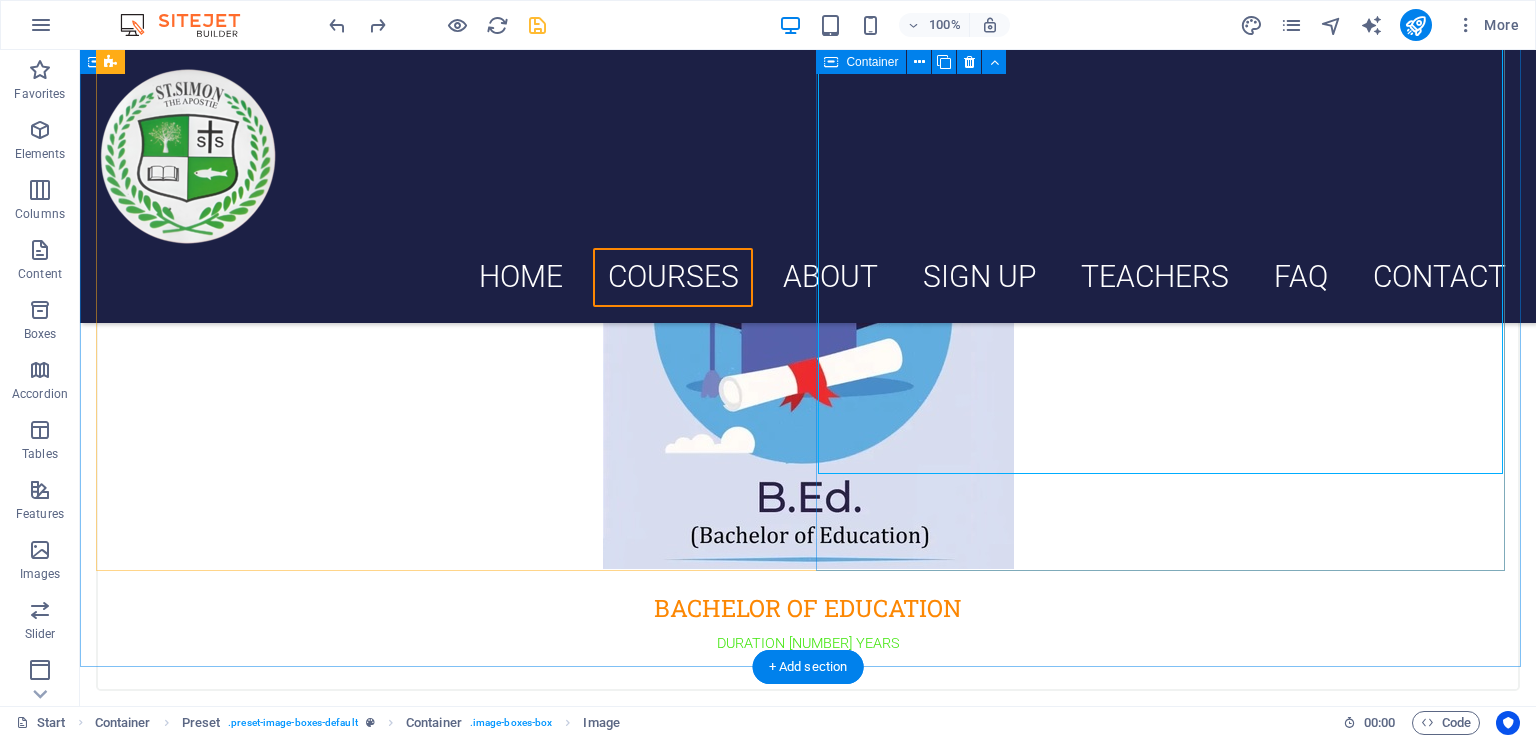 click at bounding box center [808, 925] 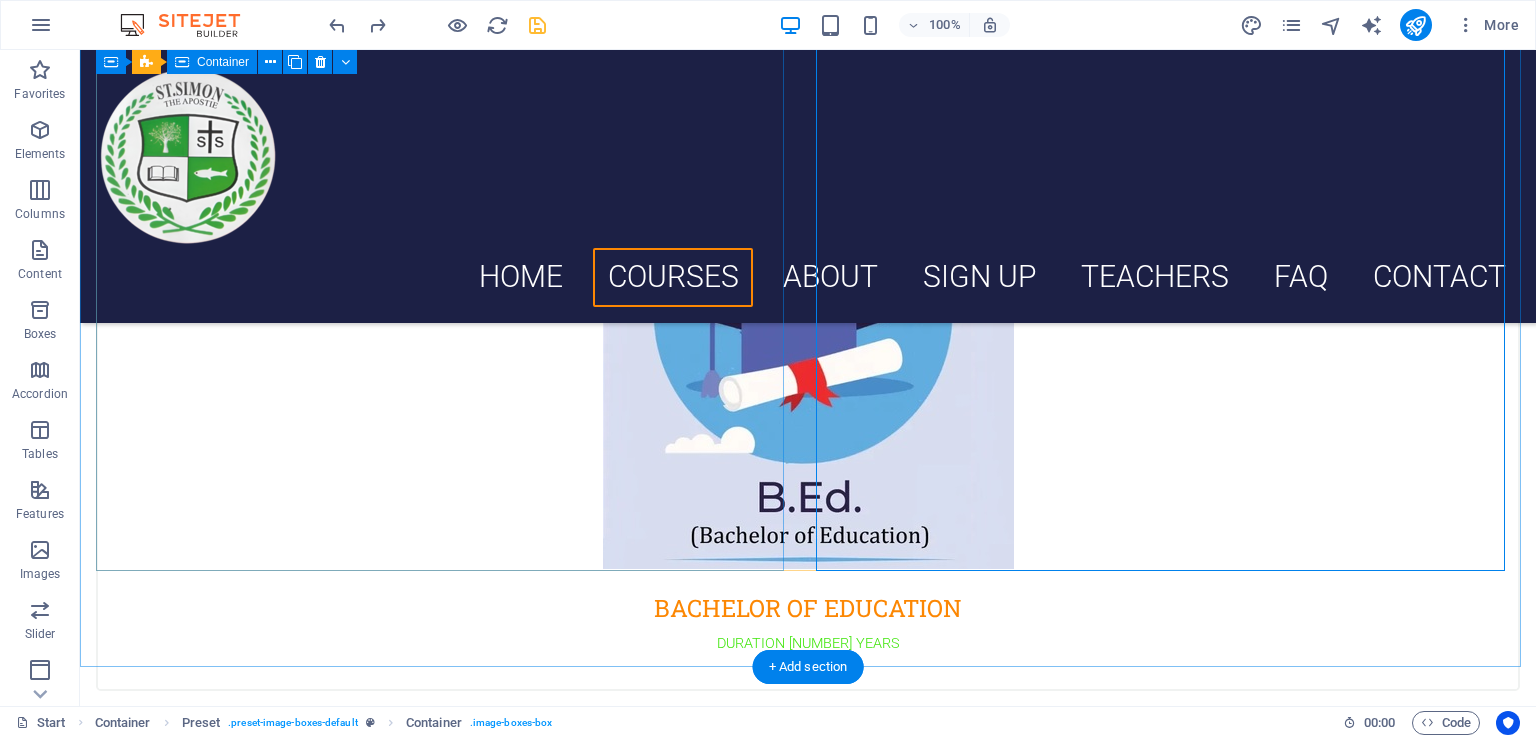 click on "BACHELOR OF EDUCATION  DURATION 2 YEARS" at bounding box center (808, 424) 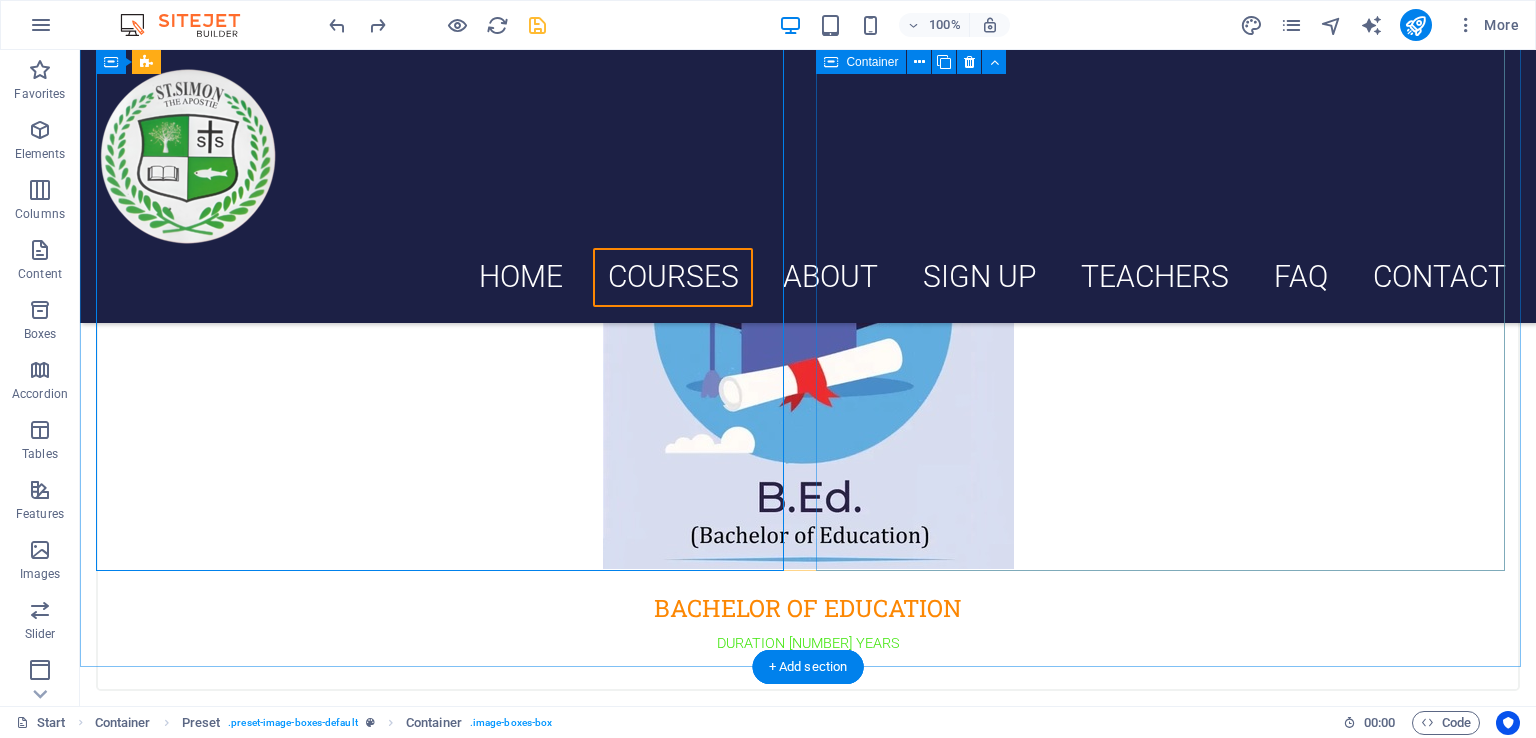 click at bounding box center (808, 925) 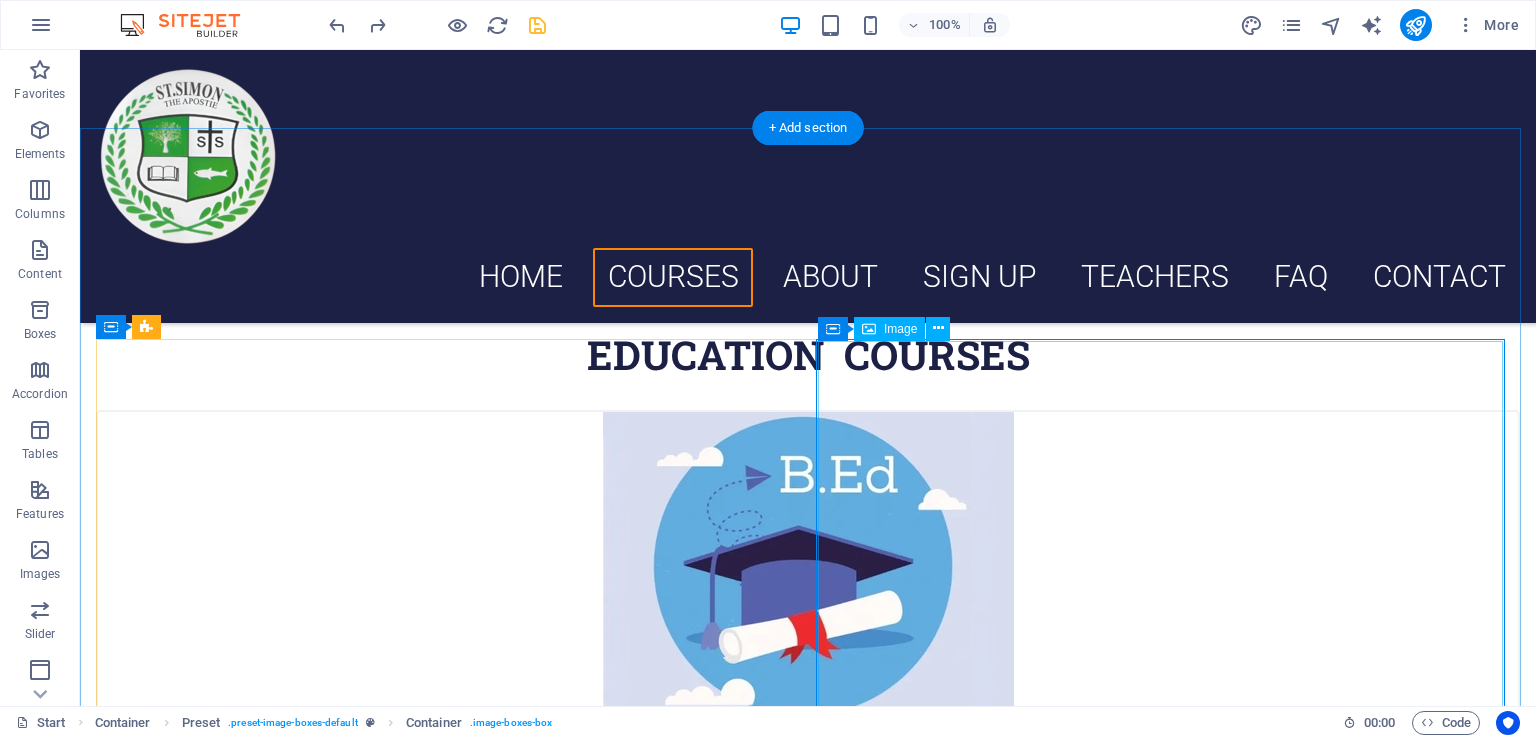 scroll, scrollTop: 693, scrollLeft: 0, axis: vertical 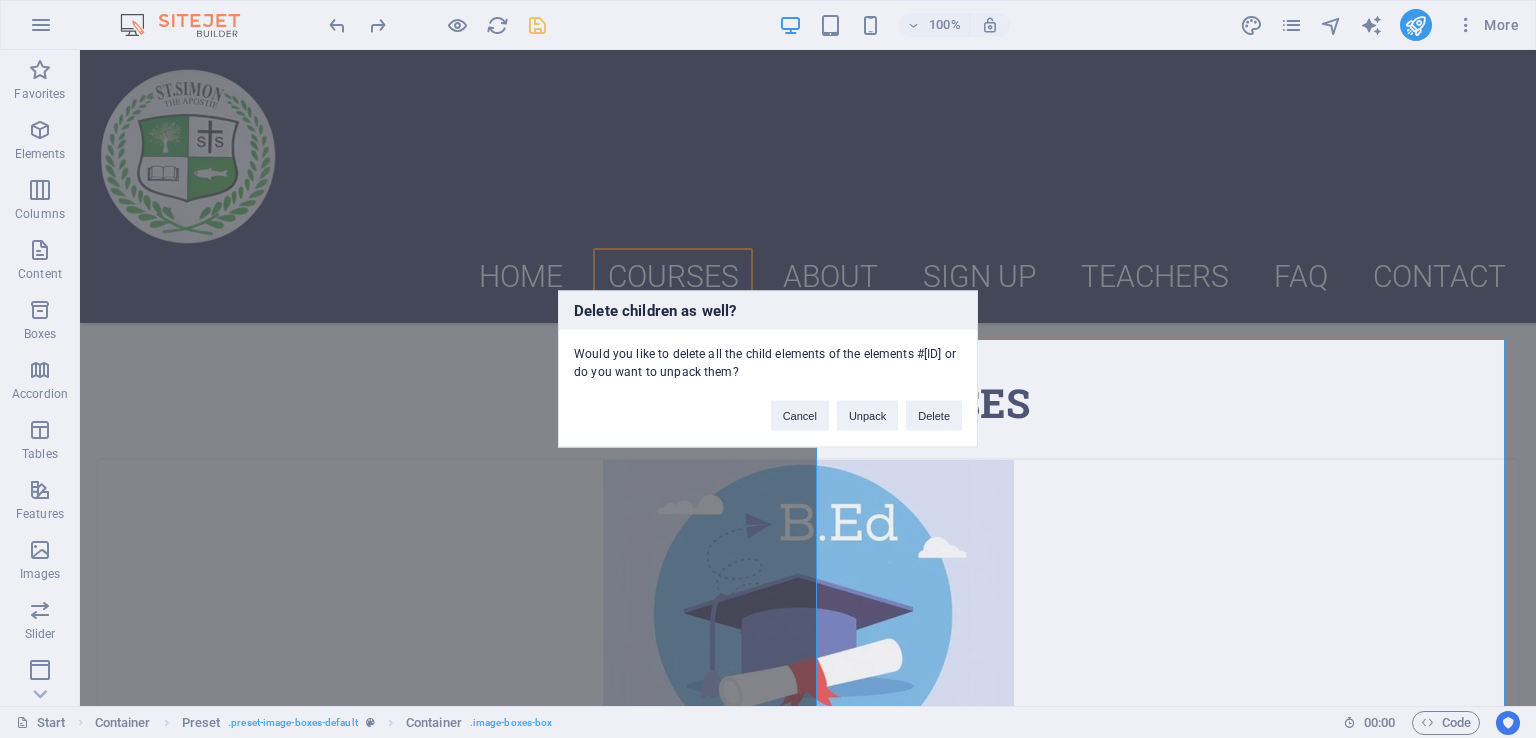 type 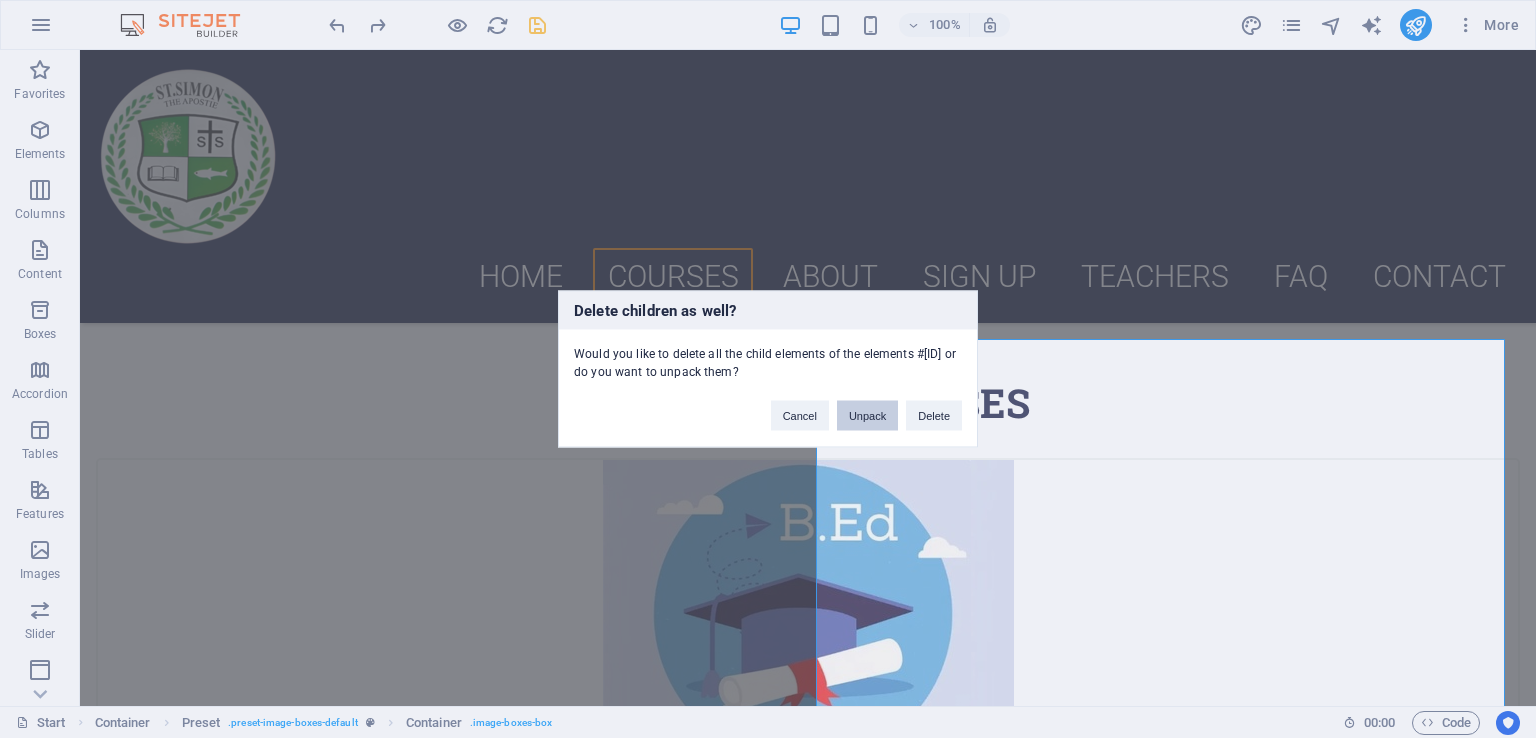 click on "Unpack" at bounding box center (867, 416) 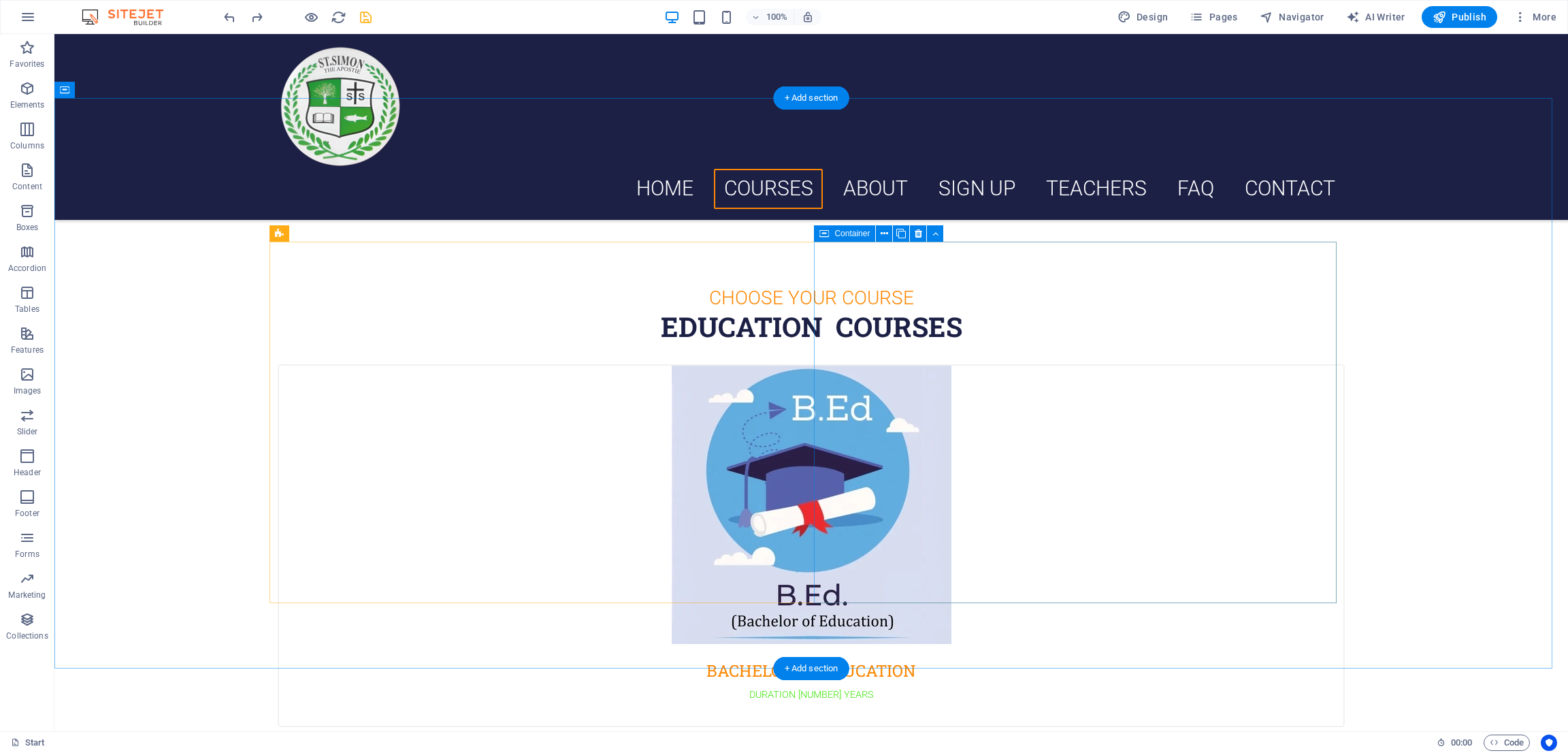 scroll, scrollTop: 676, scrollLeft: 0, axis: vertical 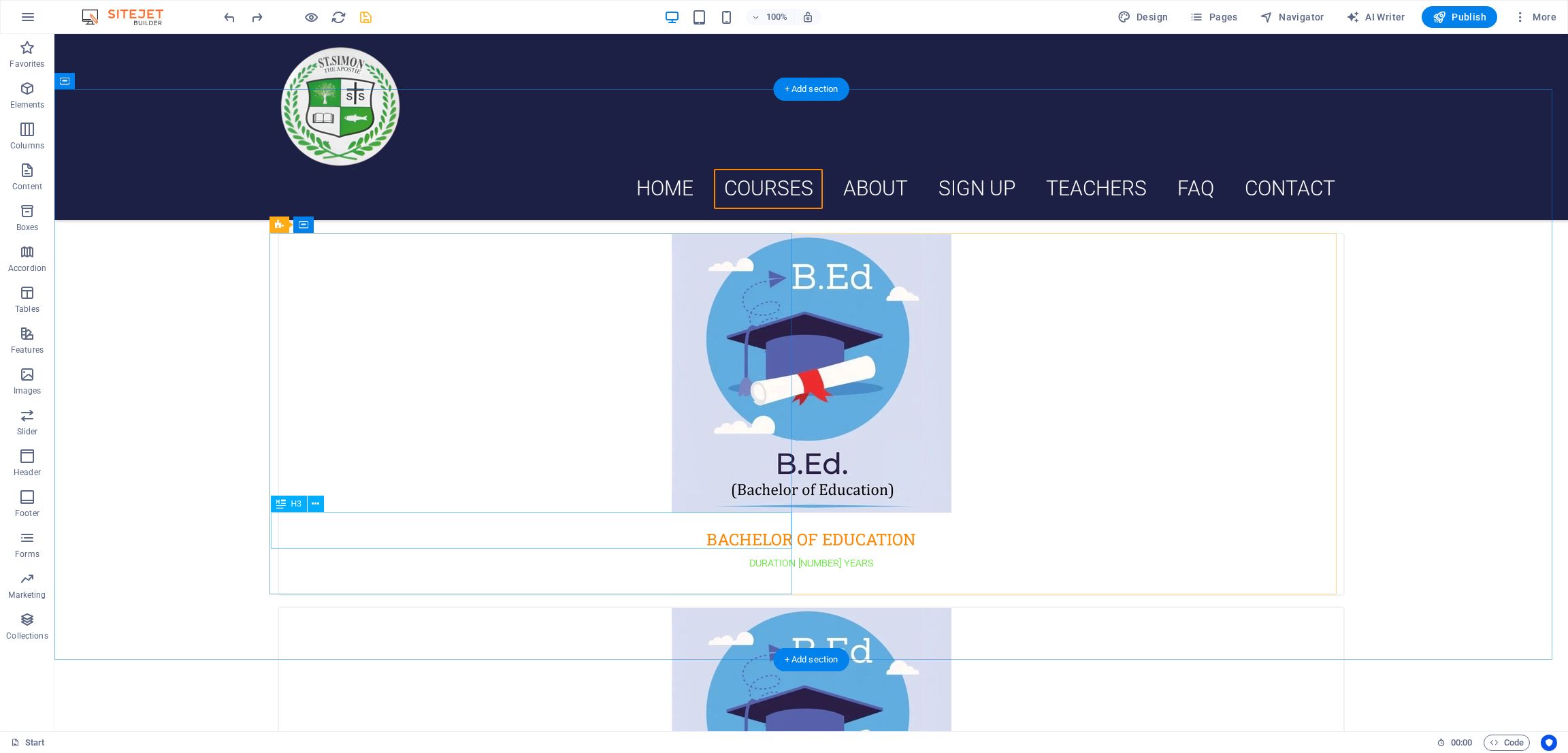 click on "BACHELOR OF EDUCATION" at bounding box center [811, 531] 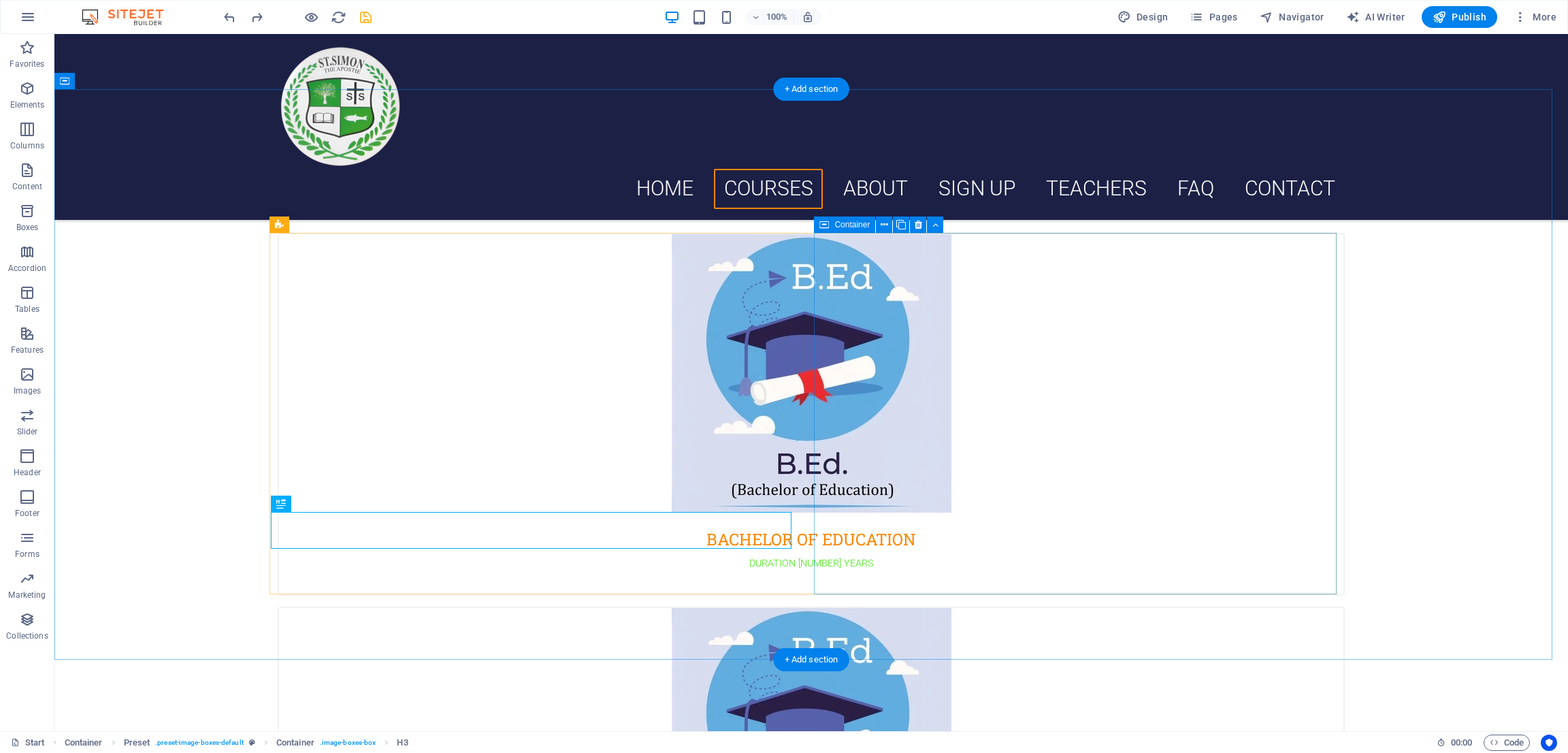 click at bounding box center (811, 755) 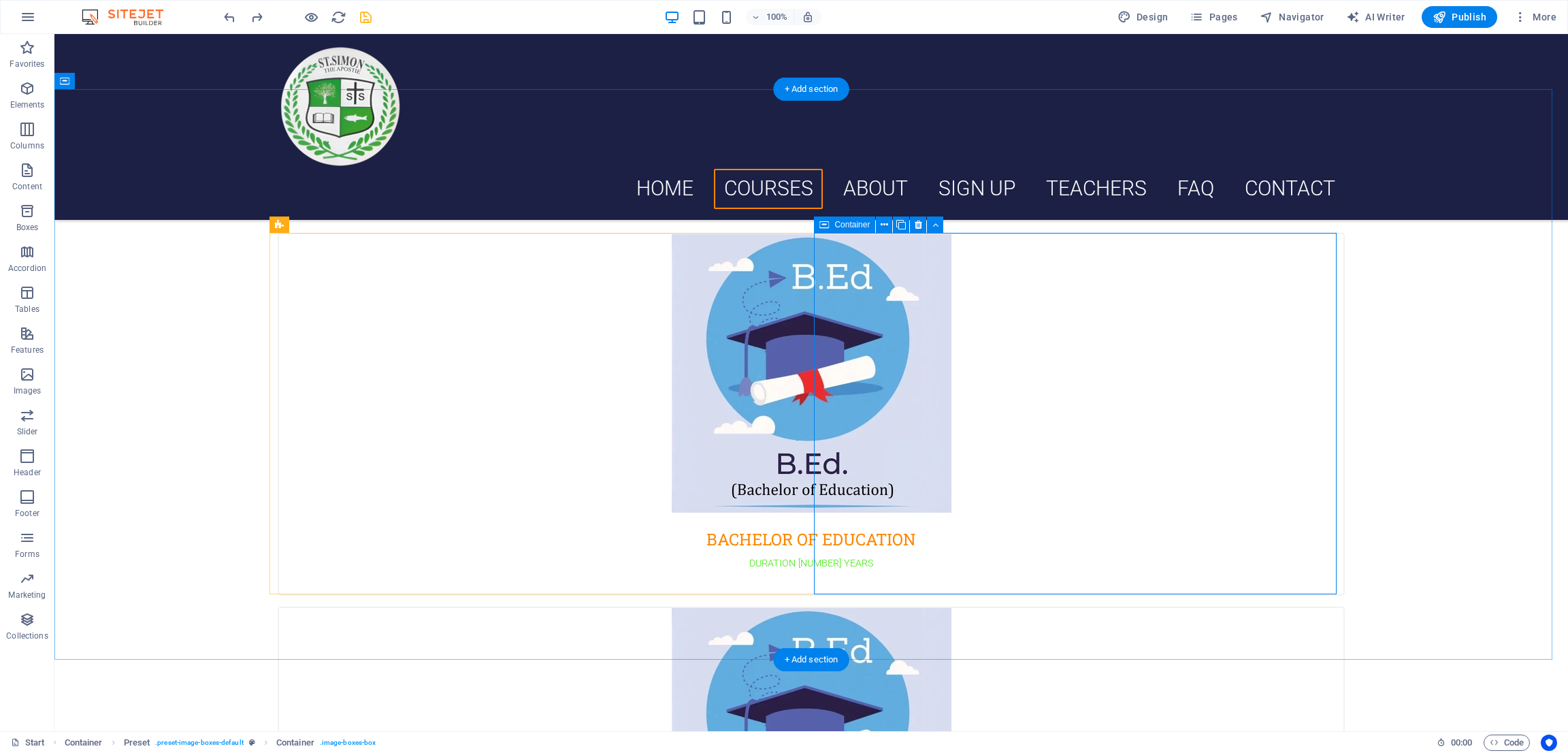 click at bounding box center (811, 755) 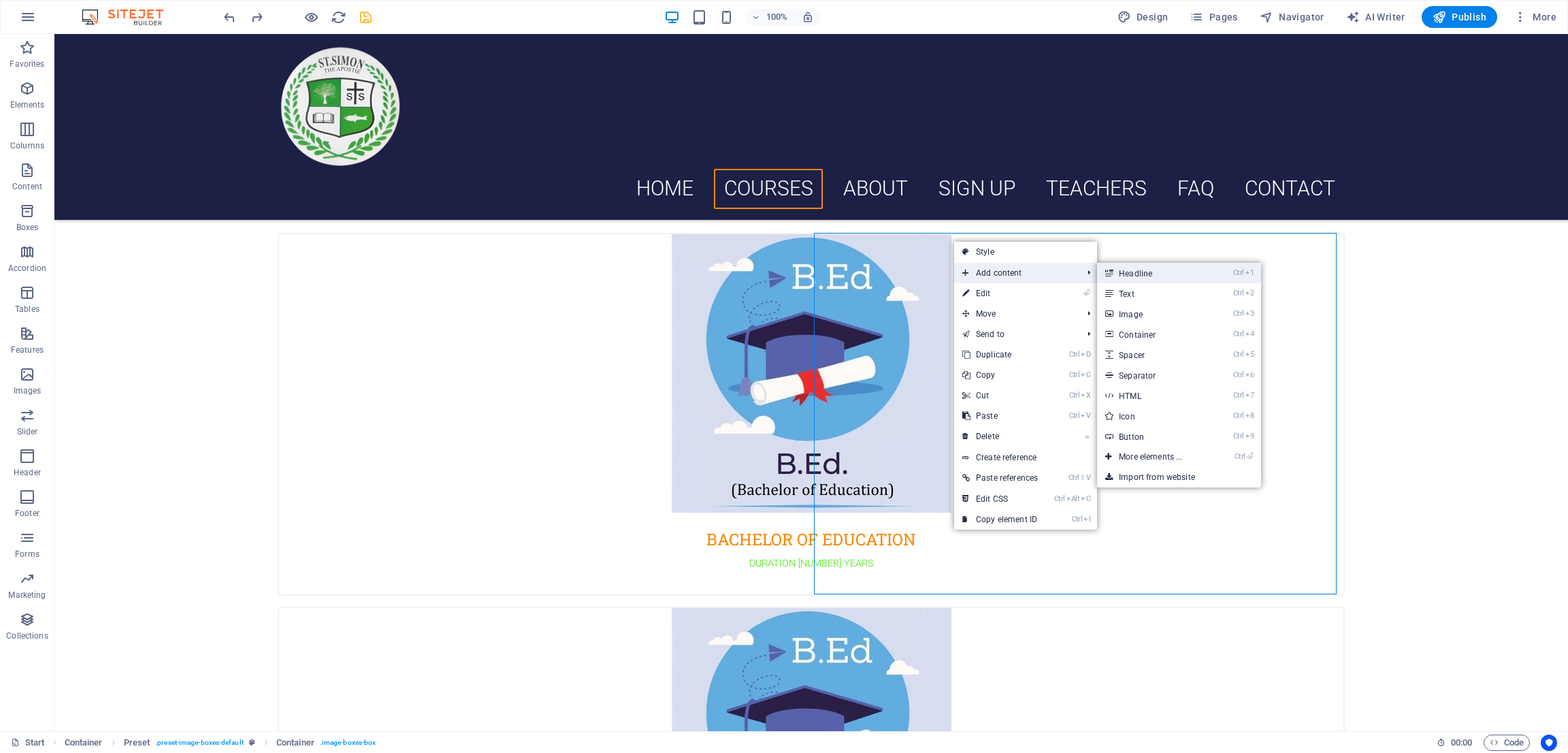 click on "Ctrl 1  Headline" at bounding box center (1153, 273) 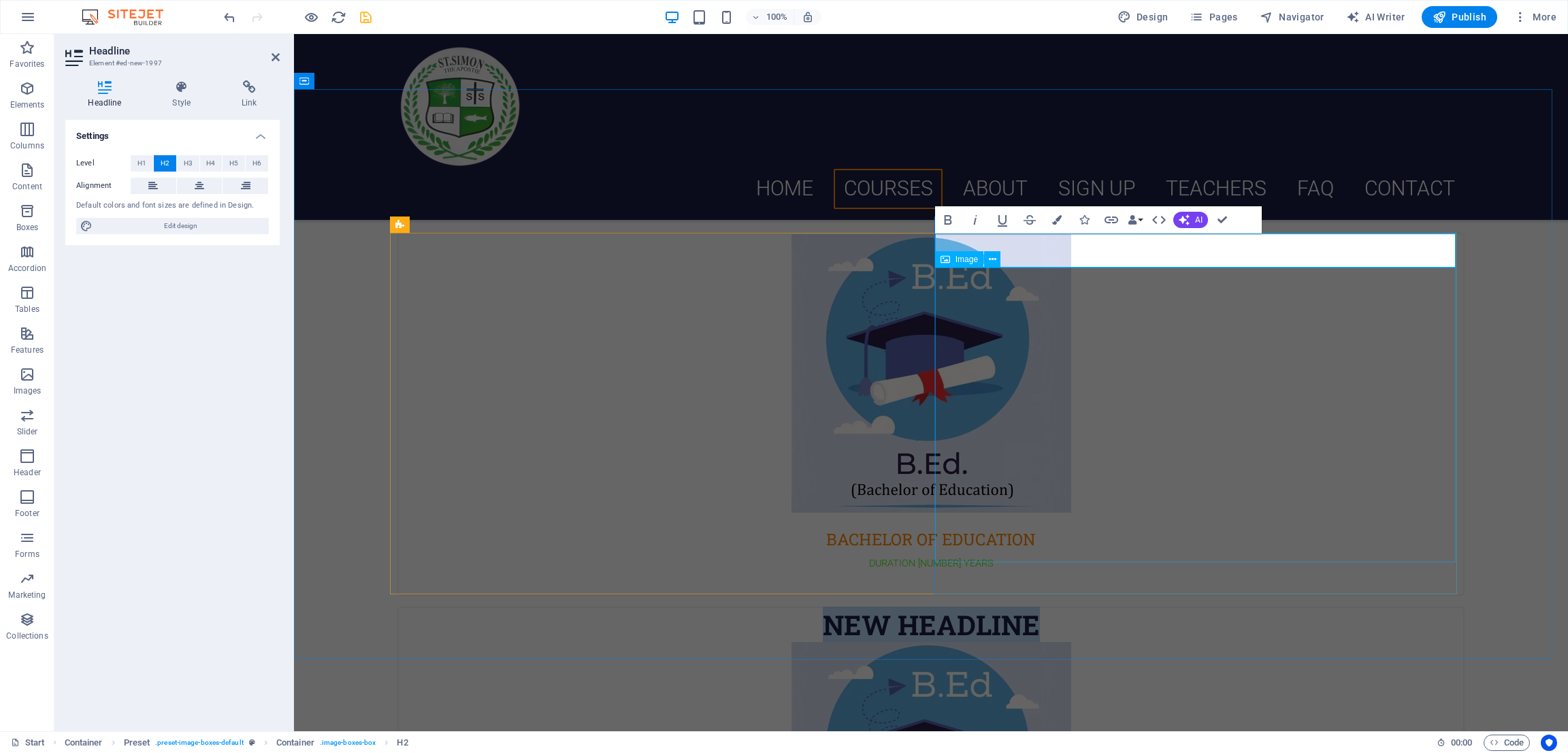 click at bounding box center (931, 789) 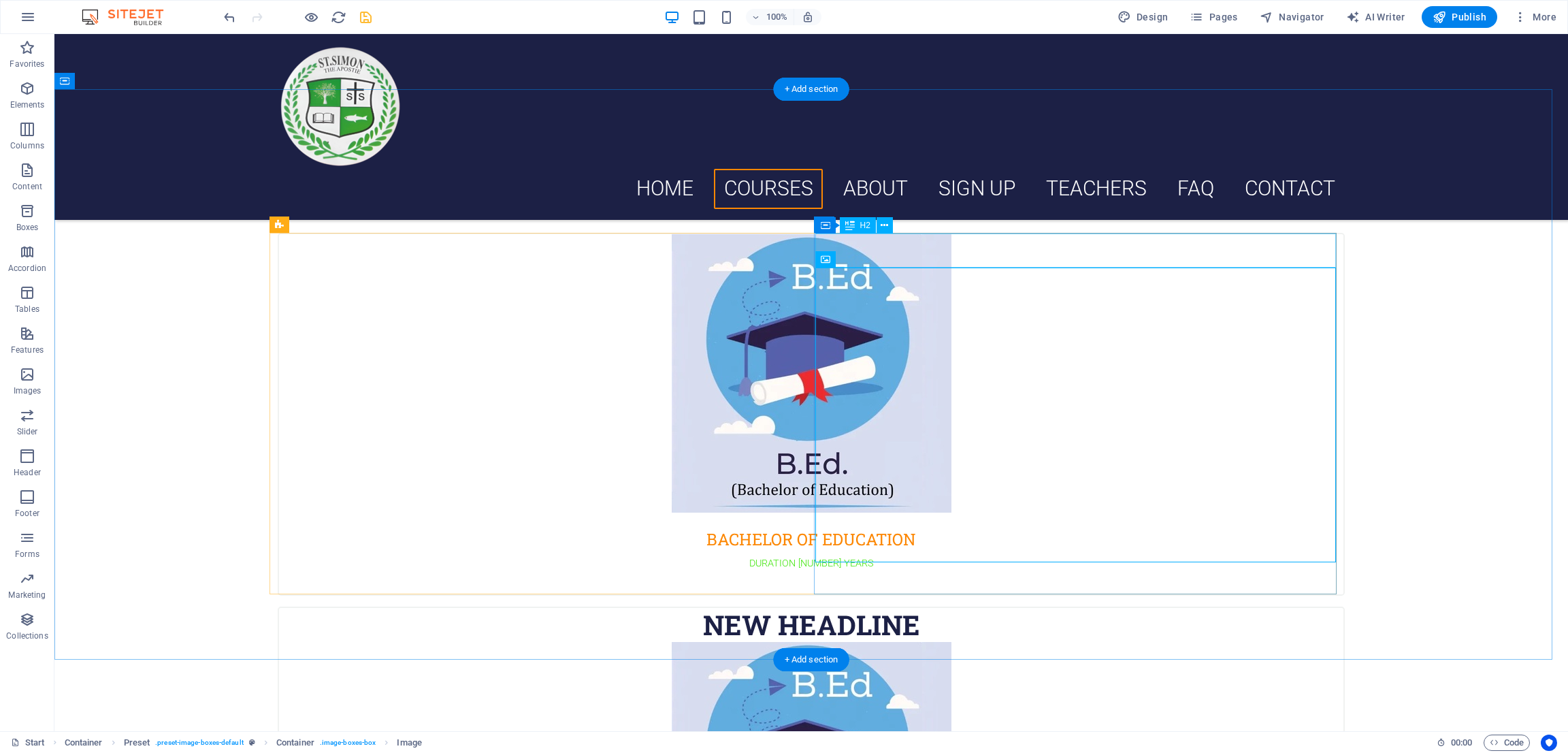 click on "New headline" at bounding box center [811, 625] 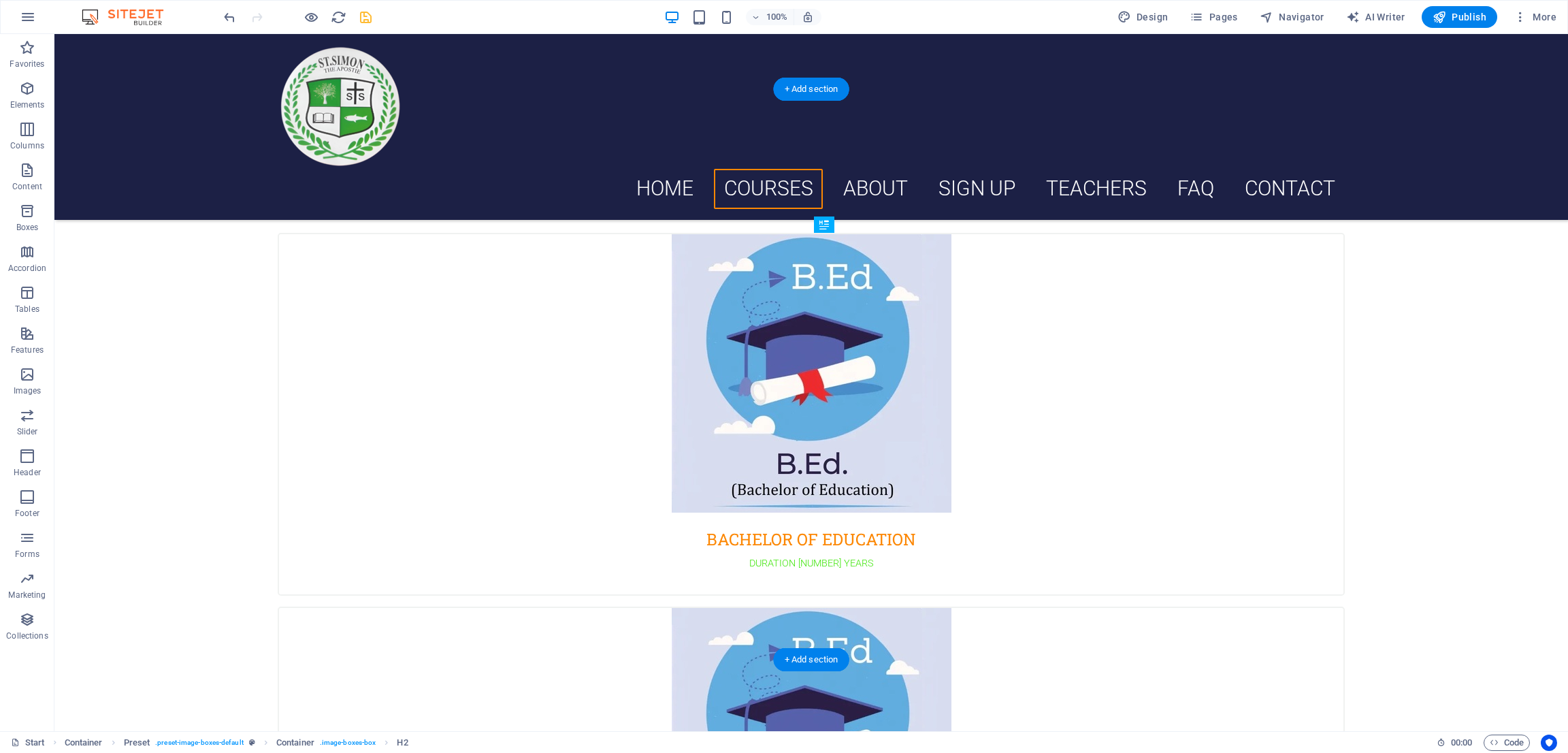 drag, startPoint x: 1062, startPoint y: 255, endPoint x: 1063, endPoint y: 537, distance: 282.0018 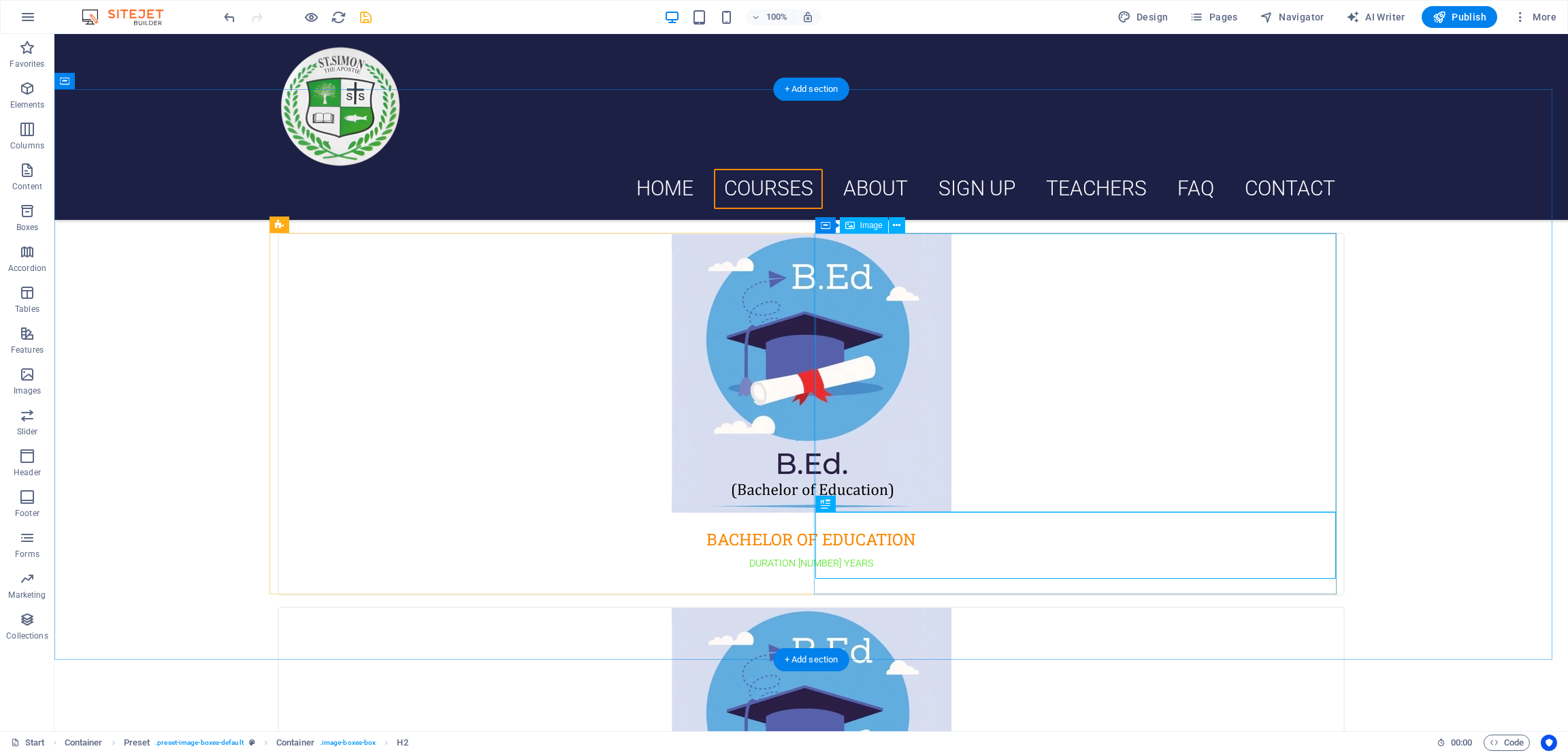click at bounding box center [811, 747] 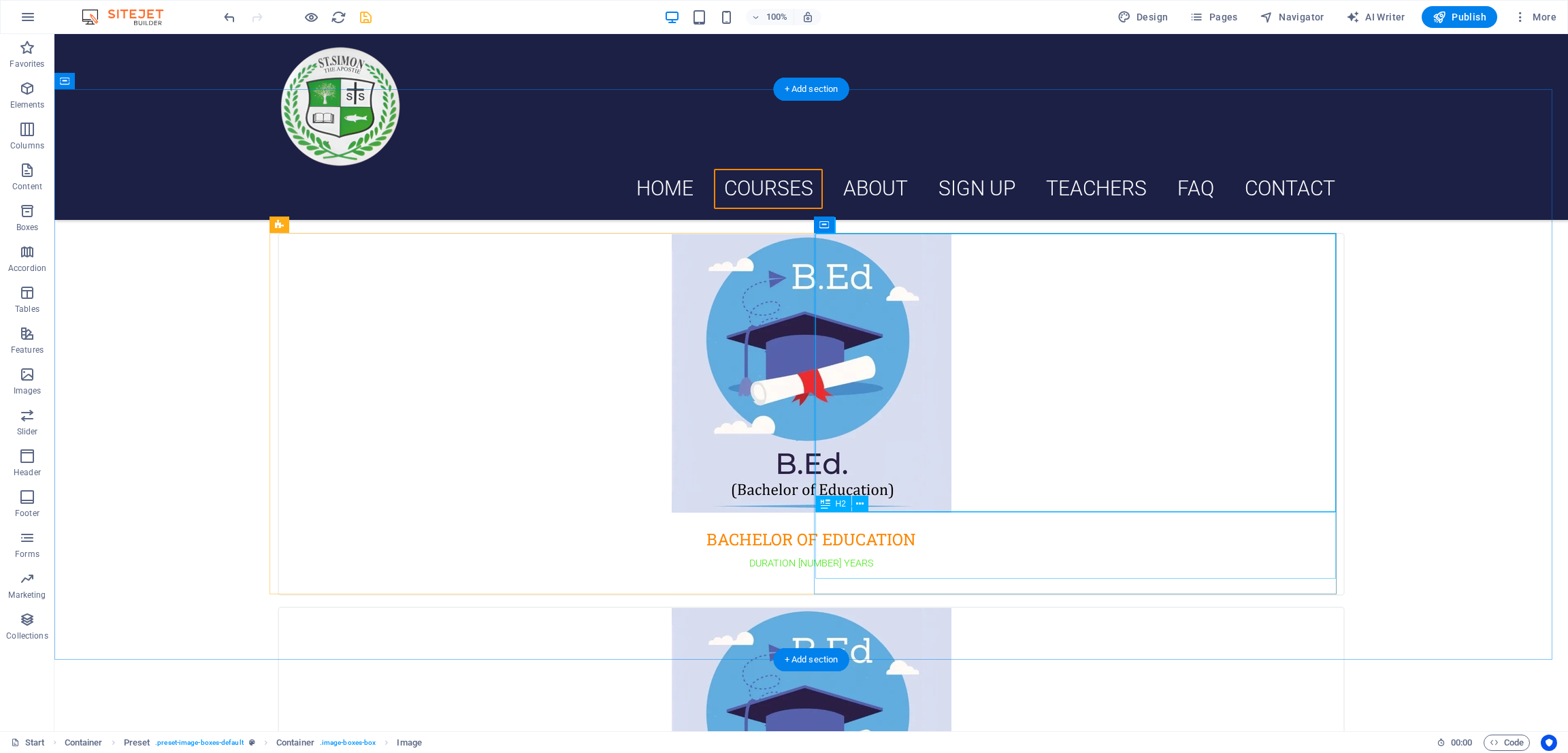 click on "New headline" at bounding box center [811, 920] 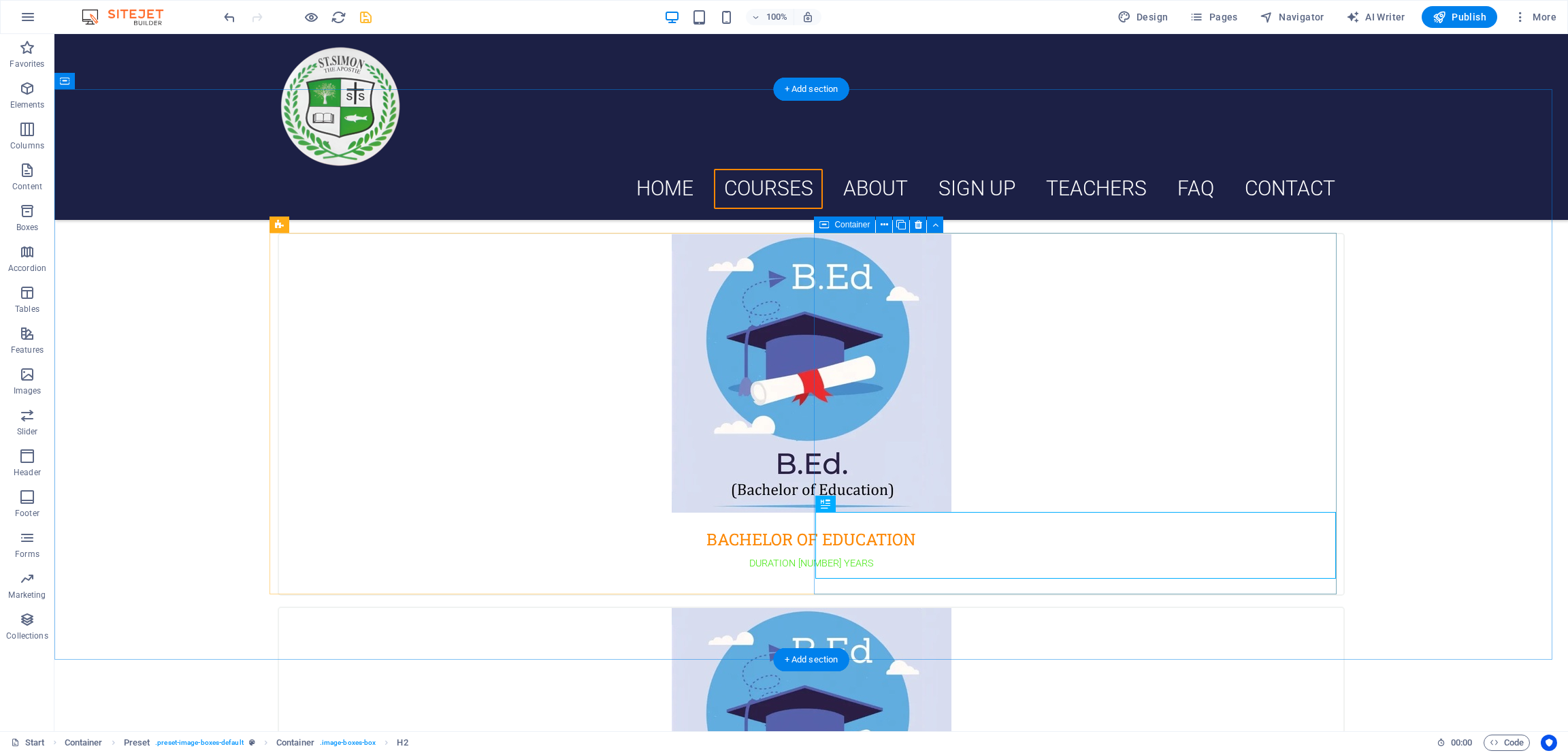 click on "New headline" at bounding box center [811, 780] 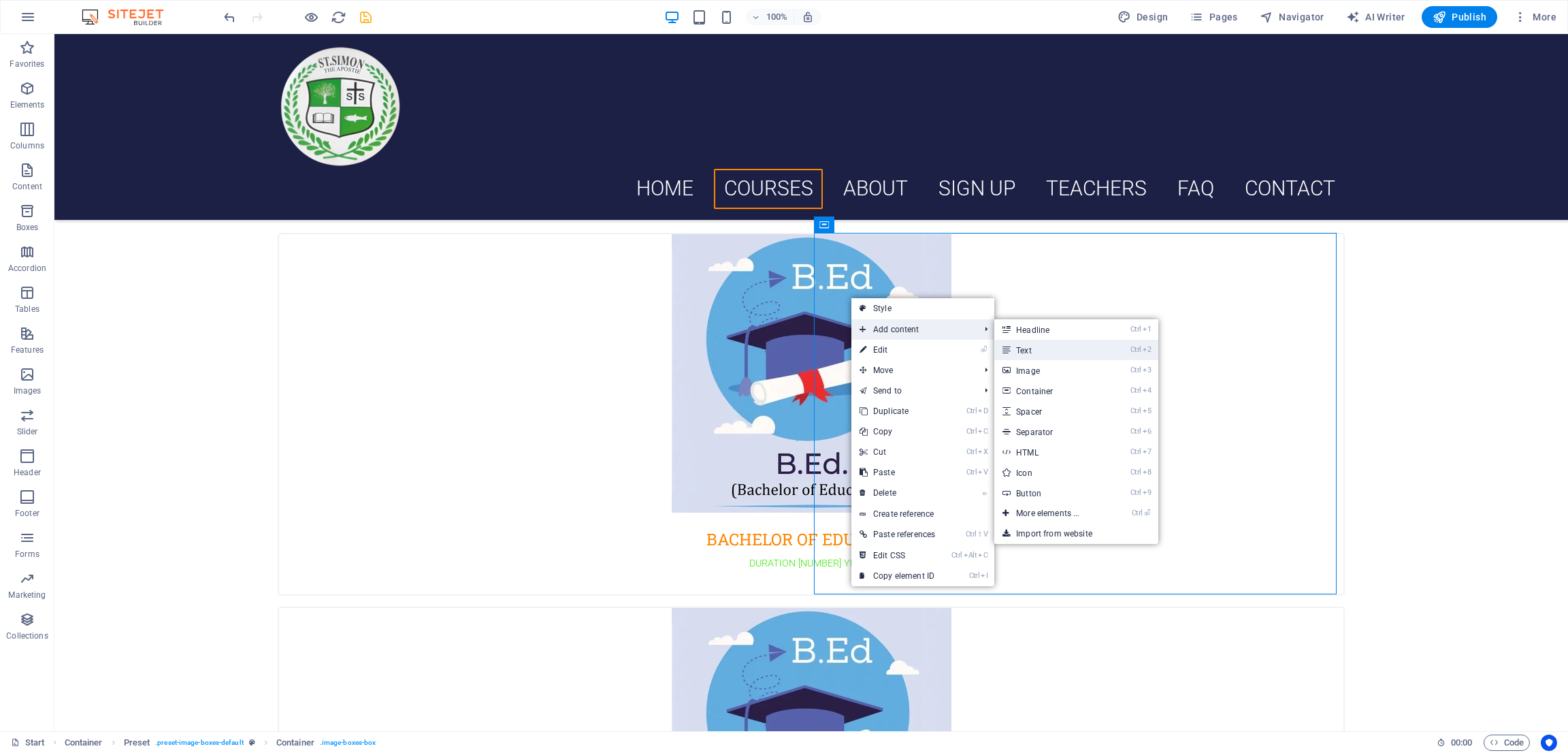click on "Ctrl 2  Text" at bounding box center (1050, 350) 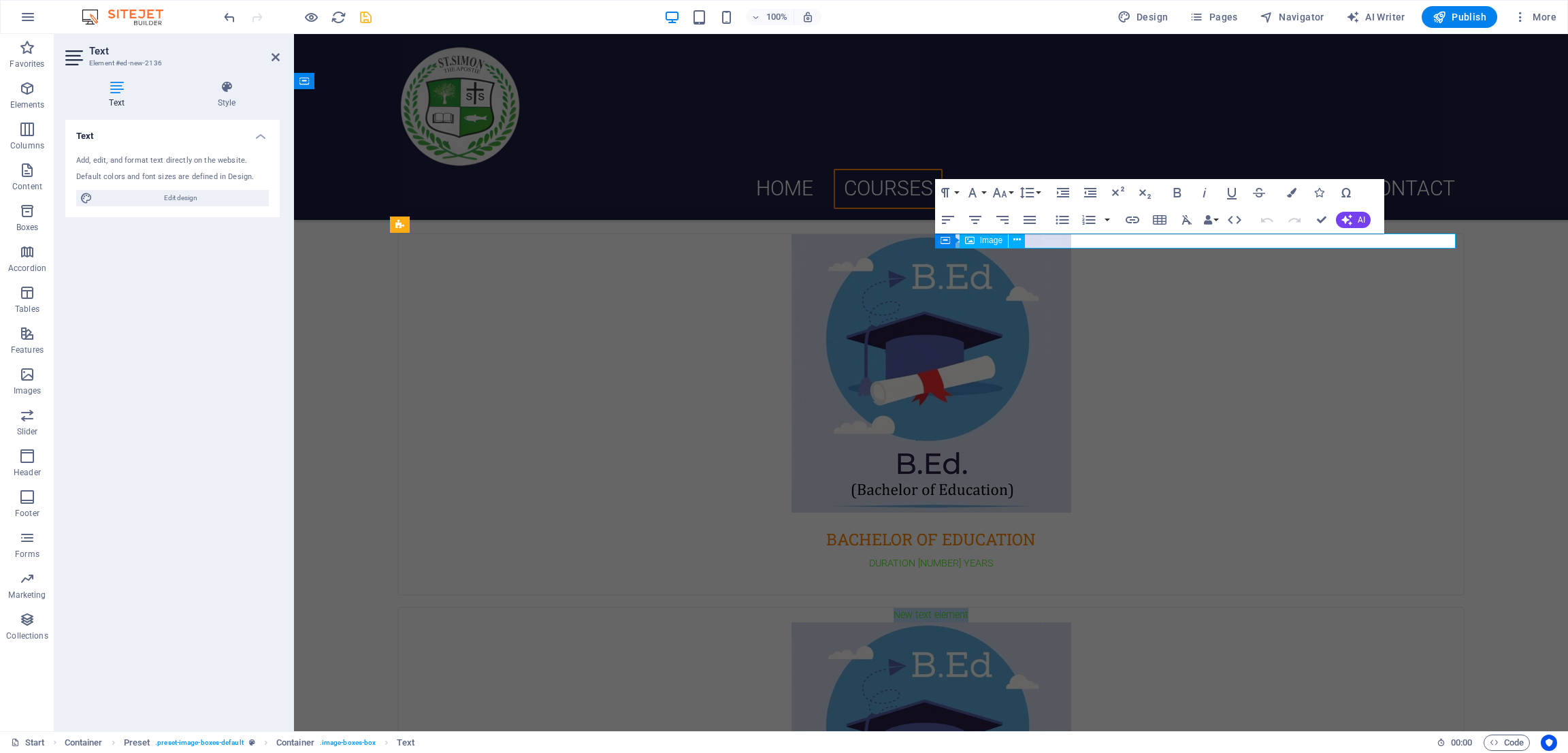 click at bounding box center (931, 761) 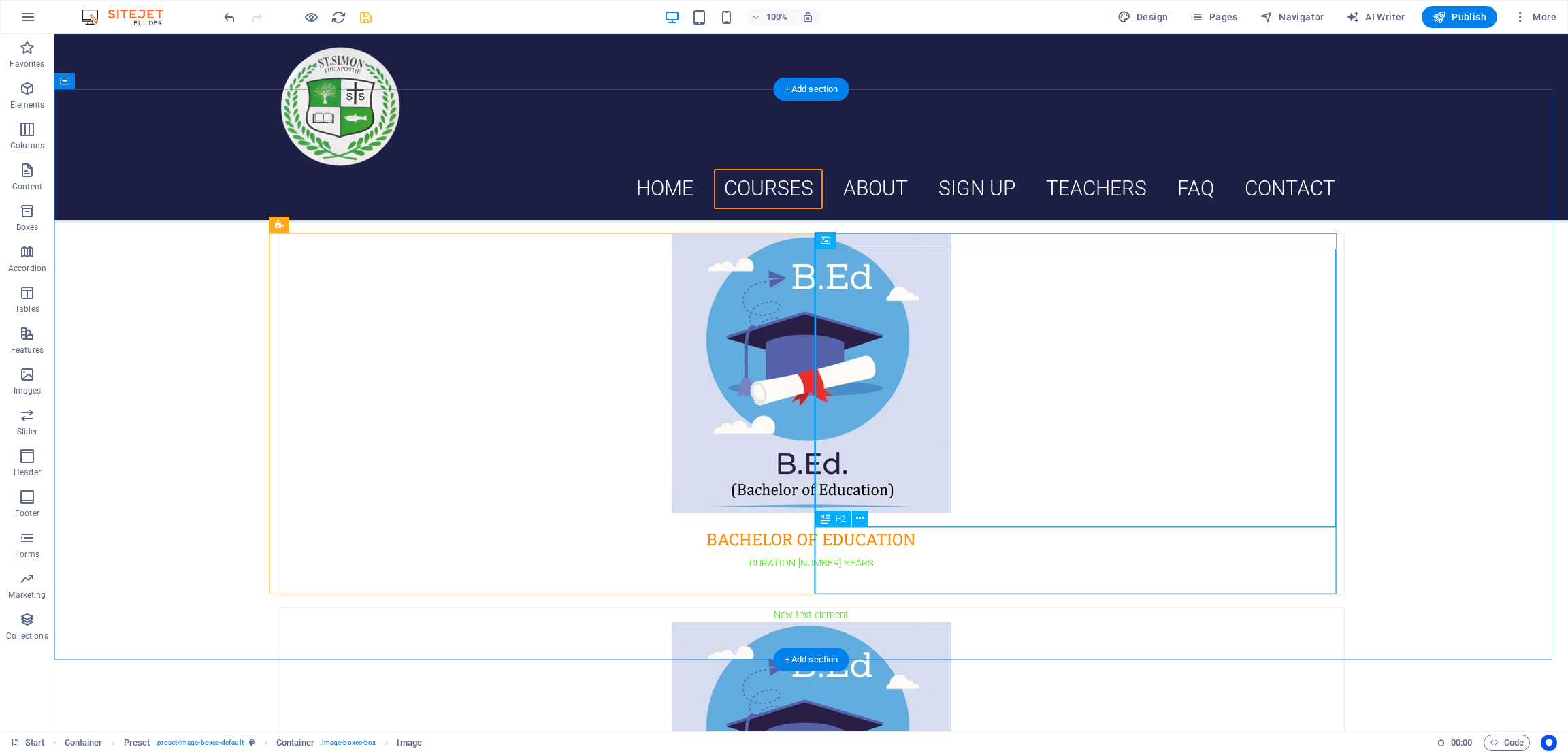 drag, startPoint x: 1090, startPoint y: 242, endPoint x: 1067, endPoint y: 580, distance: 338.78164 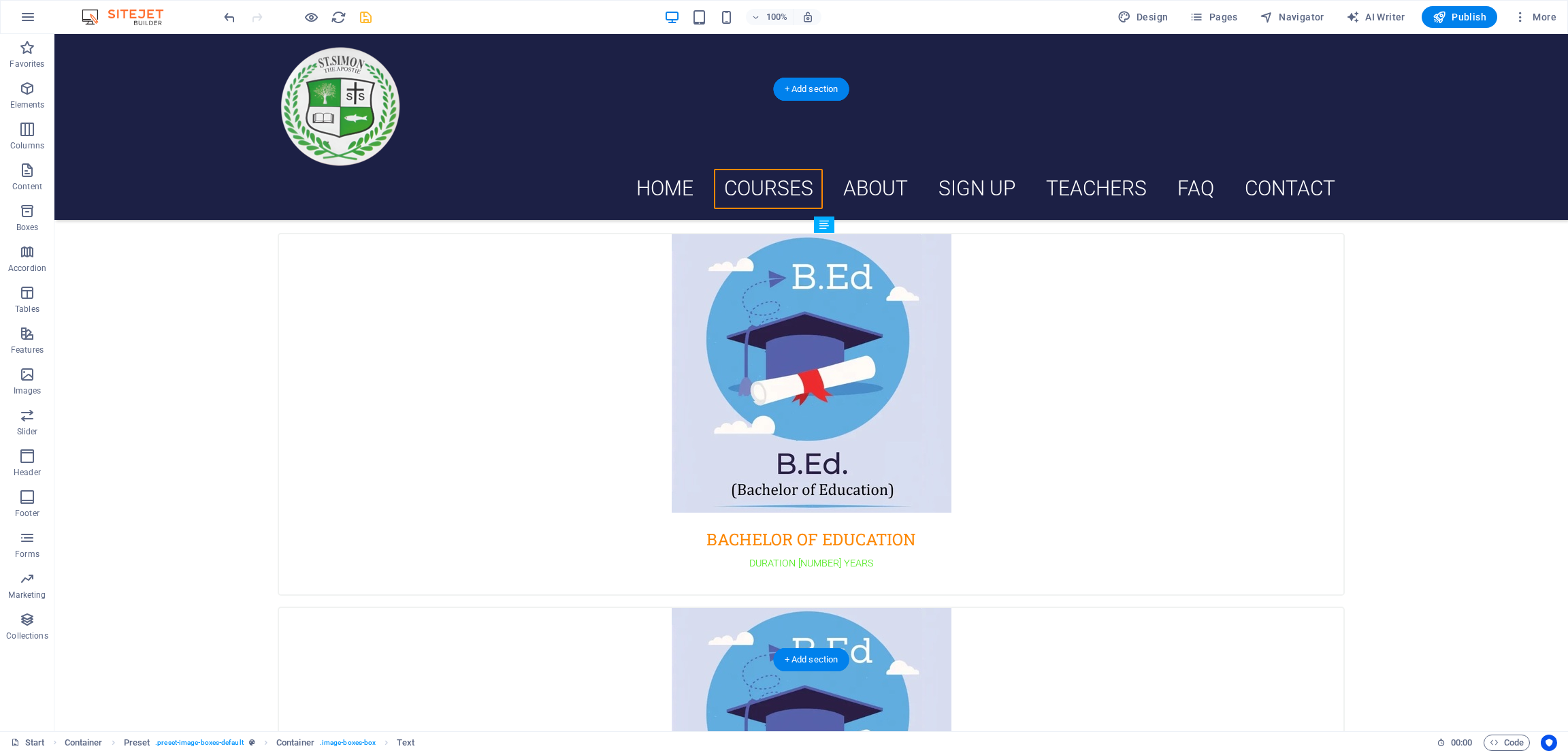drag, startPoint x: 1038, startPoint y: 242, endPoint x: 1019, endPoint y: 573, distance: 331.5449 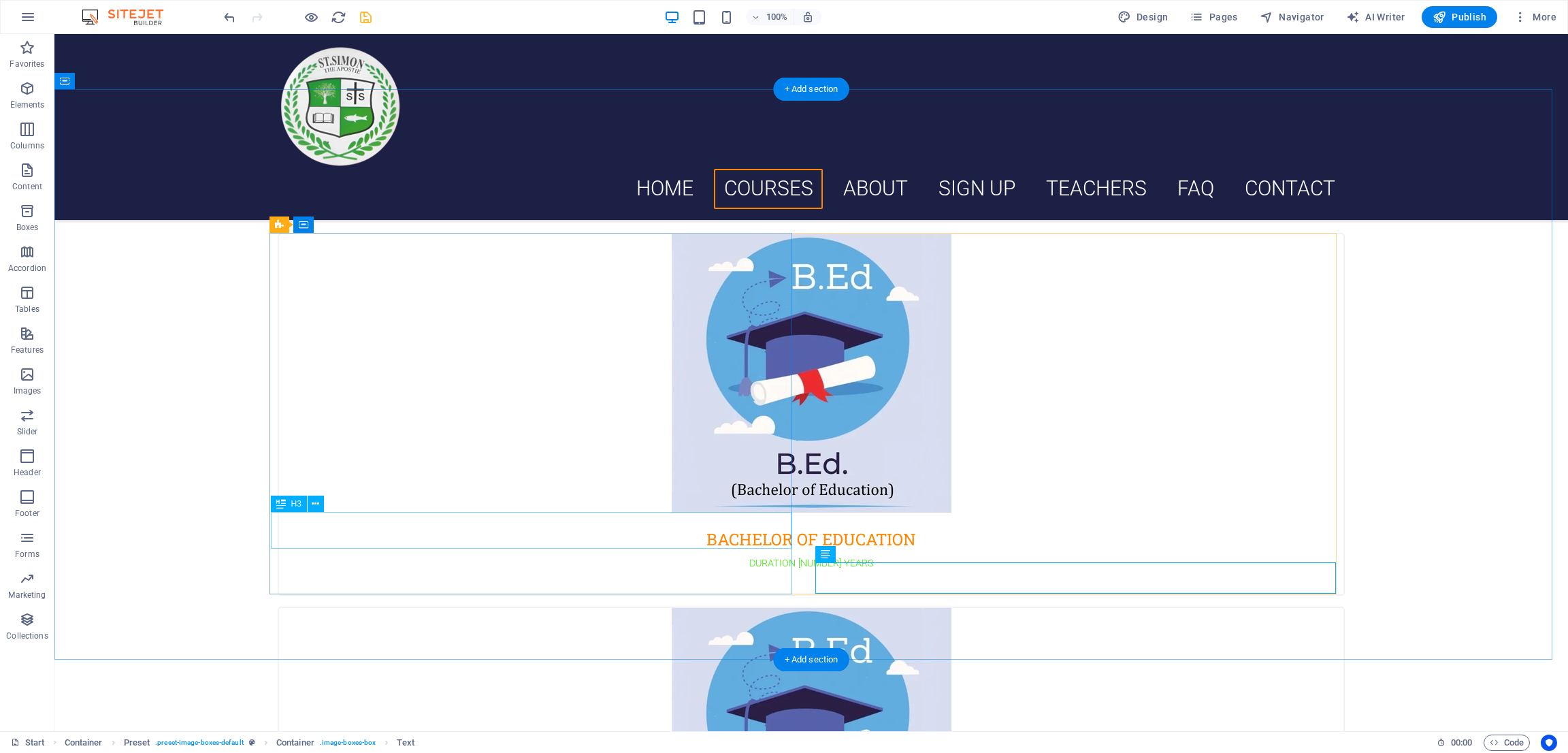 click on "BACHELOR OF EDUCATION" at bounding box center [811, 531] 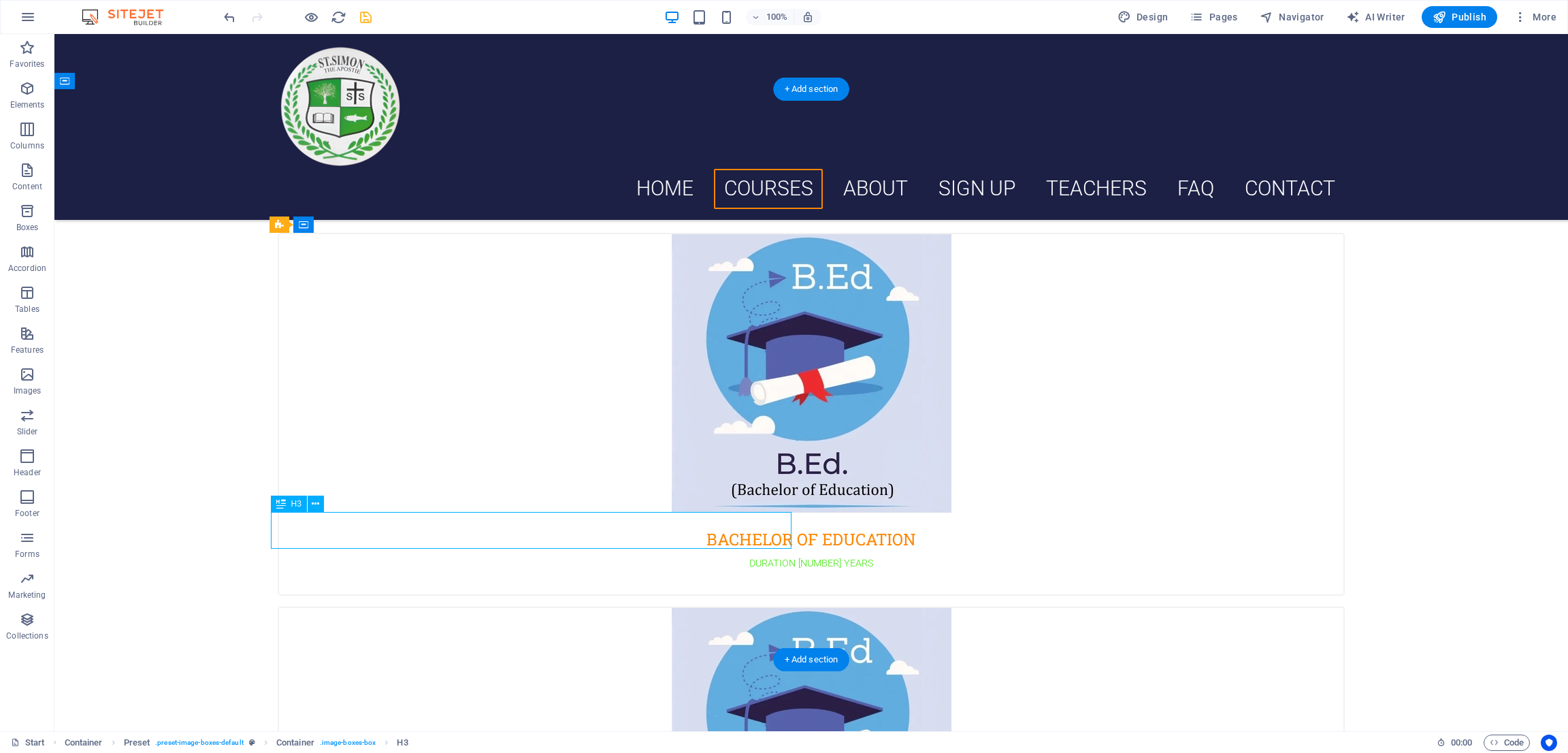 click on "BACHELOR OF EDUCATION" at bounding box center [811, 531] 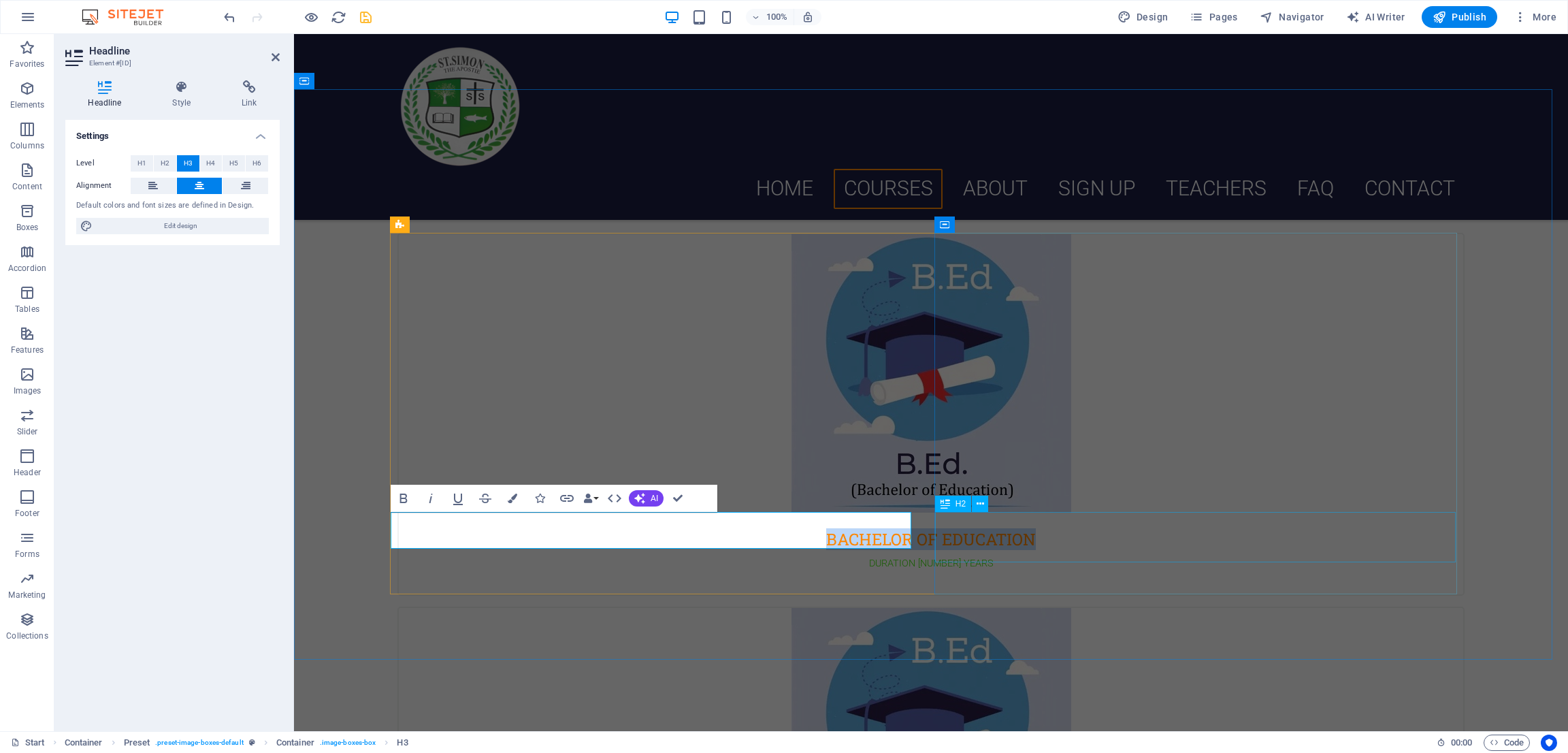 click on "New headline" at bounding box center (931, 912) 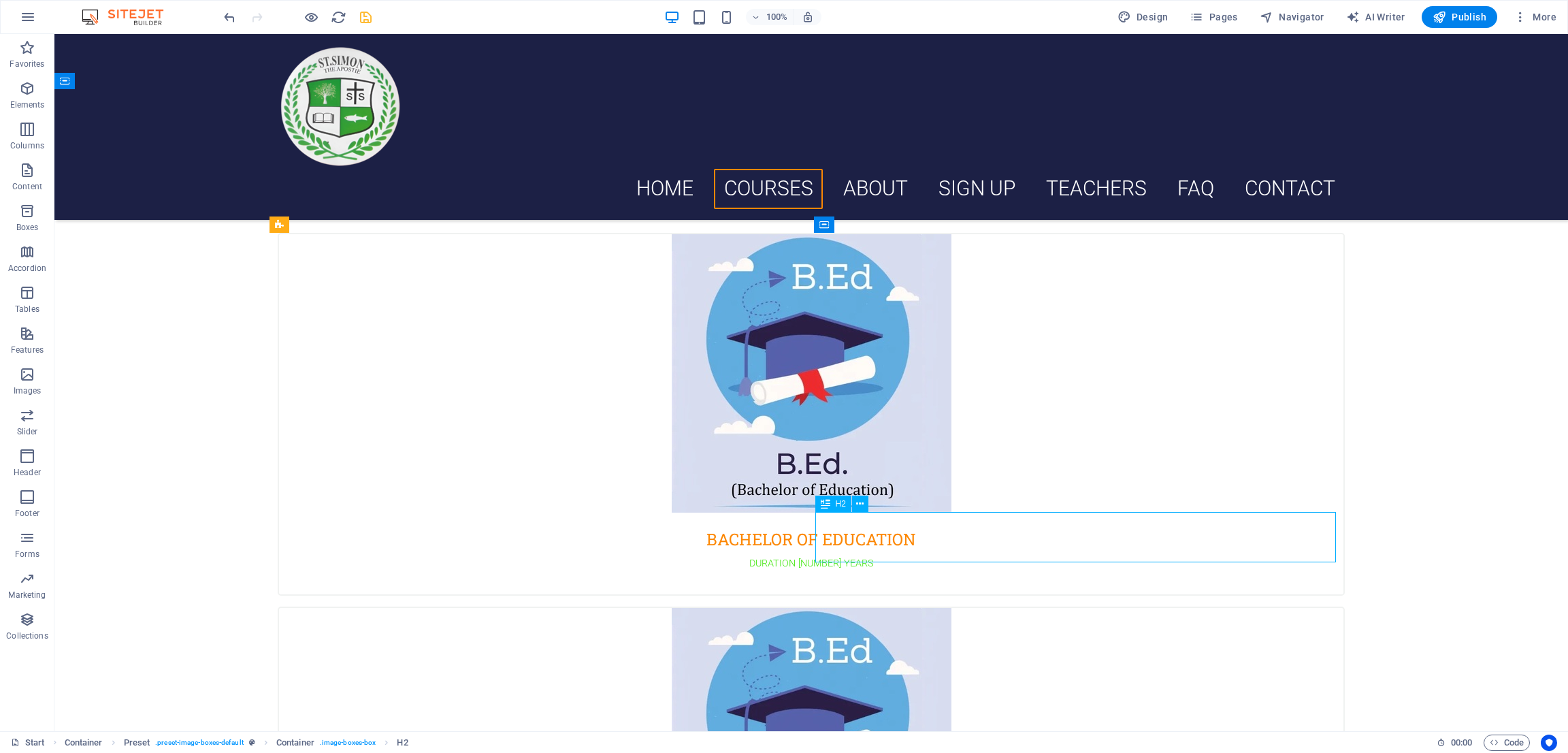 click on "New headline" at bounding box center (811, 912) 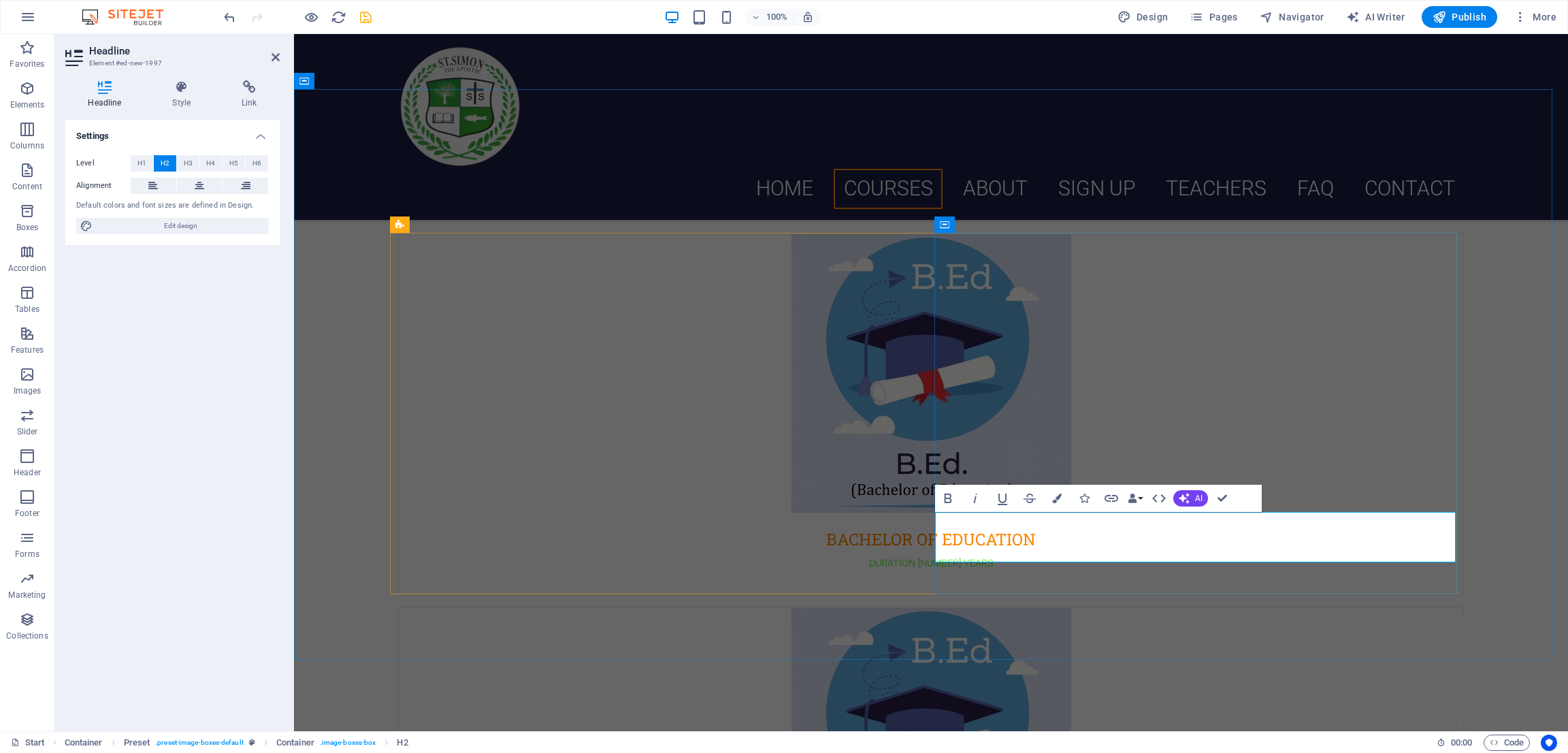 click on "BACHELOR OF EDUCATION" at bounding box center [931, 920] 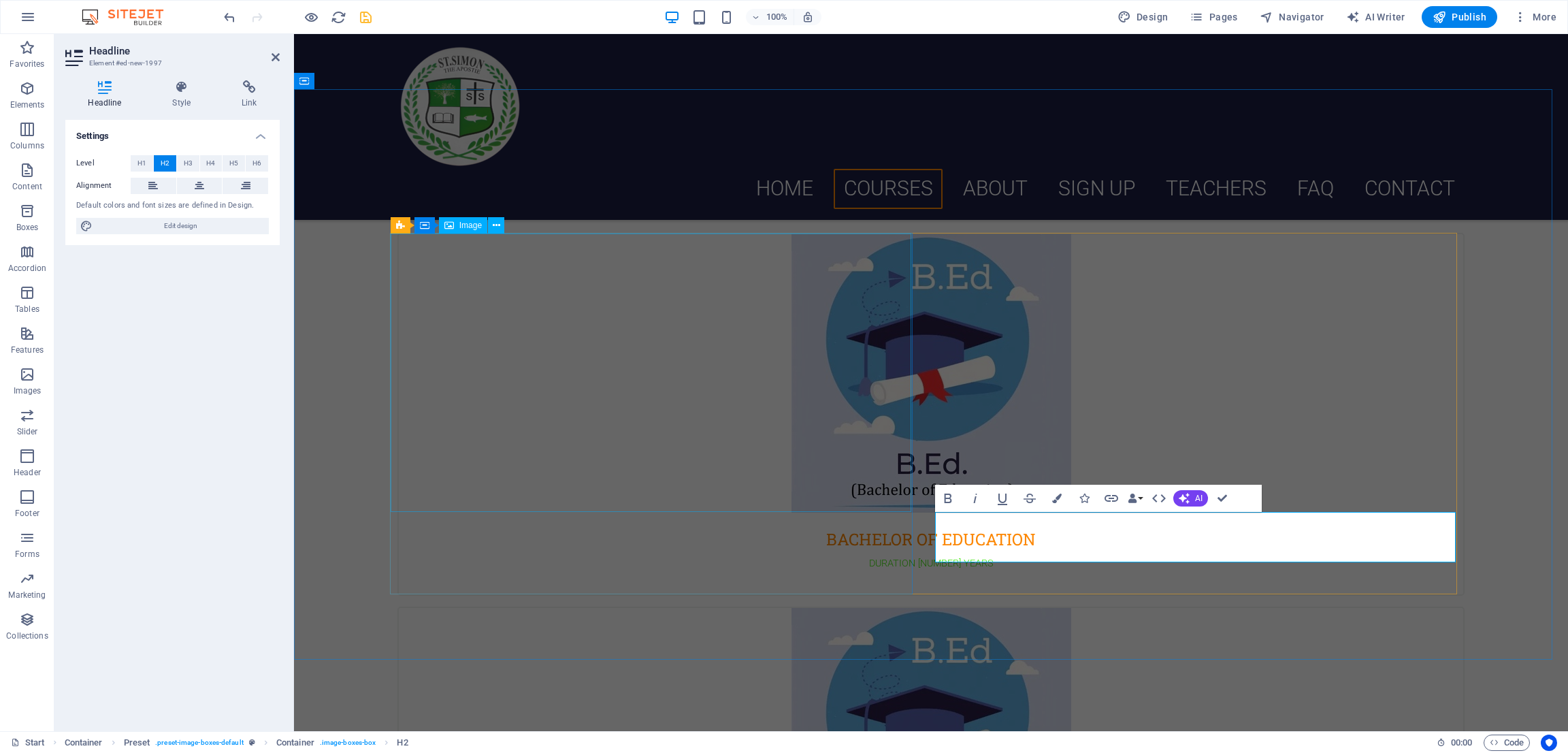 click at bounding box center [931, 373] 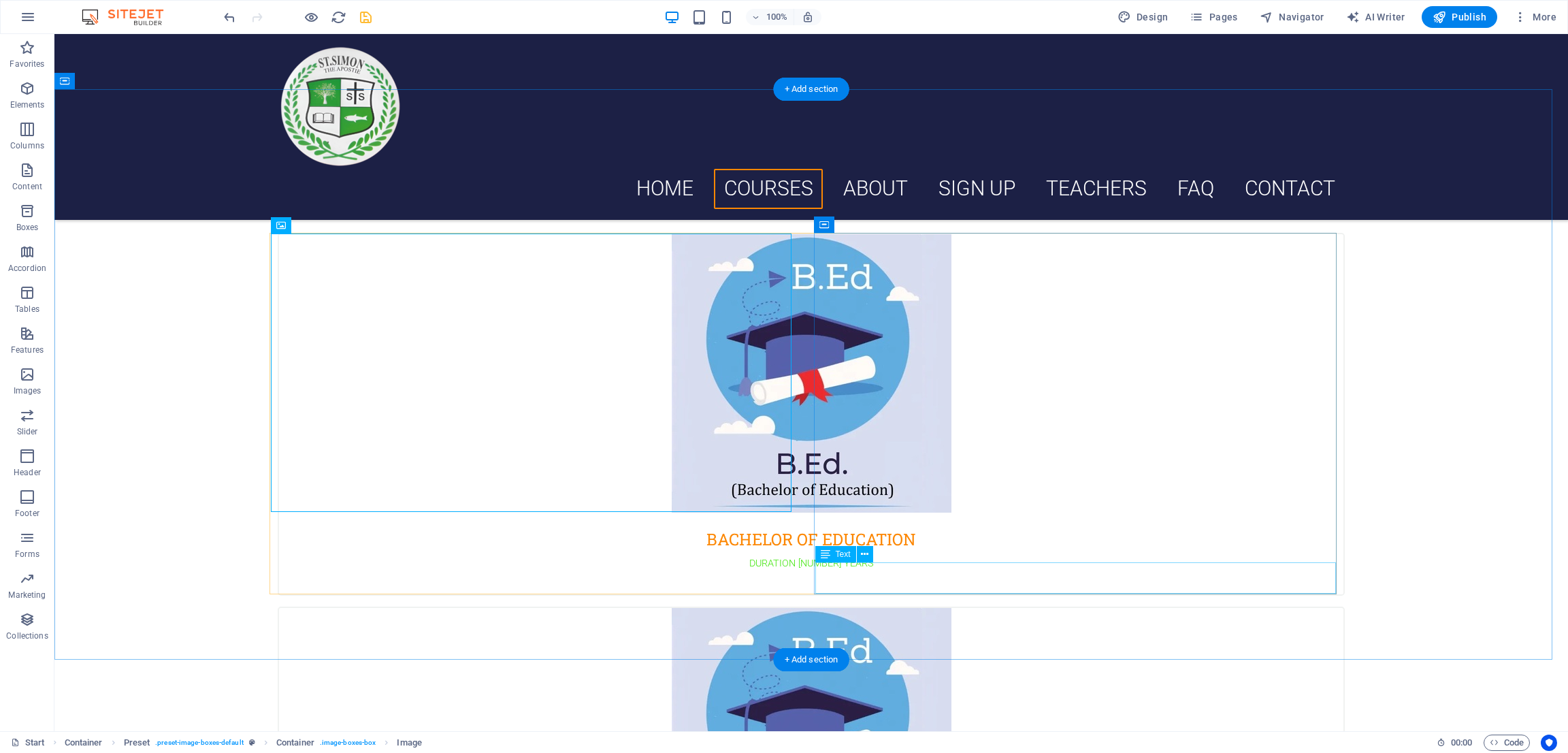 click on "New text element" at bounding box center (811, 952) 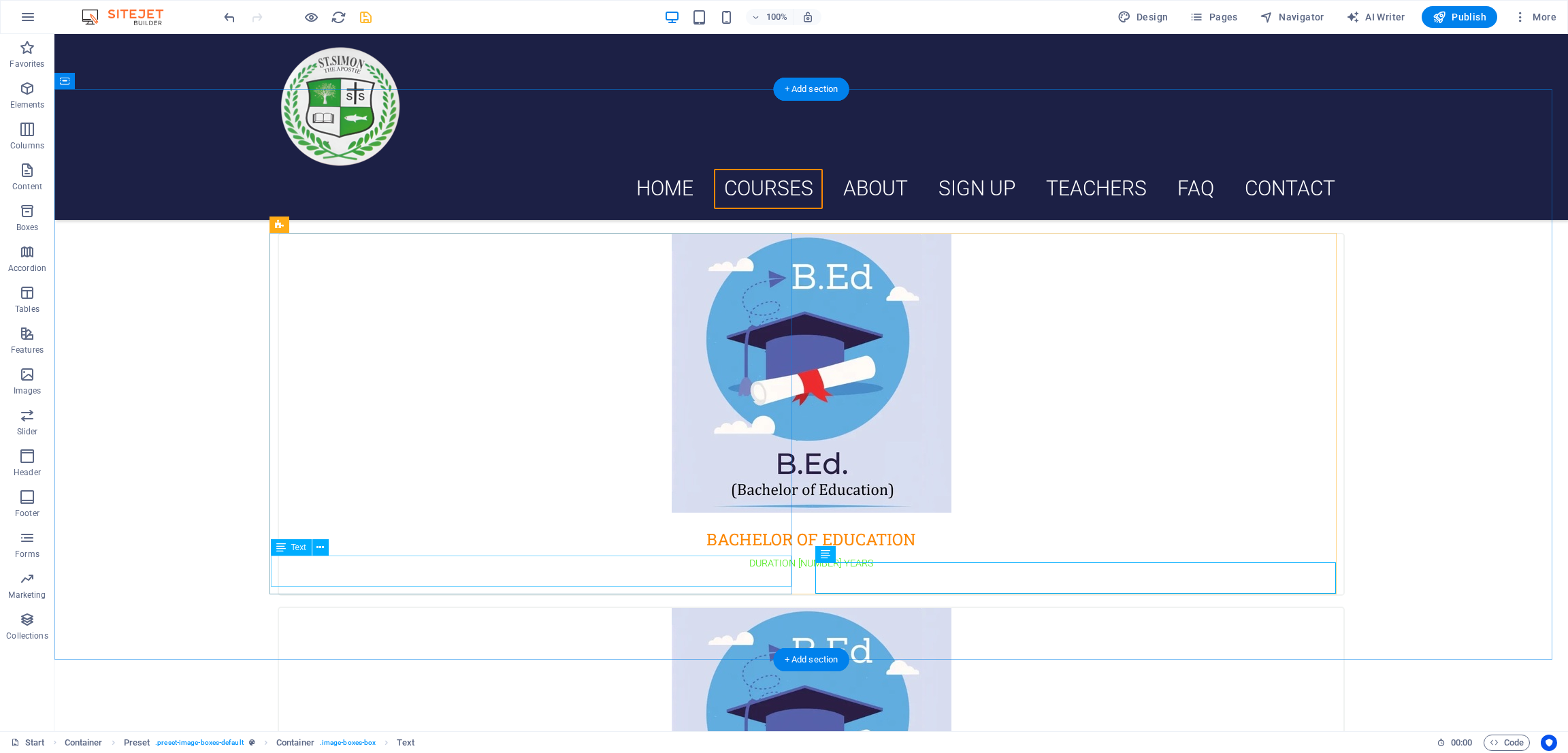 click on "DURATION 2 YEARS" at bounding box center [811, 572] 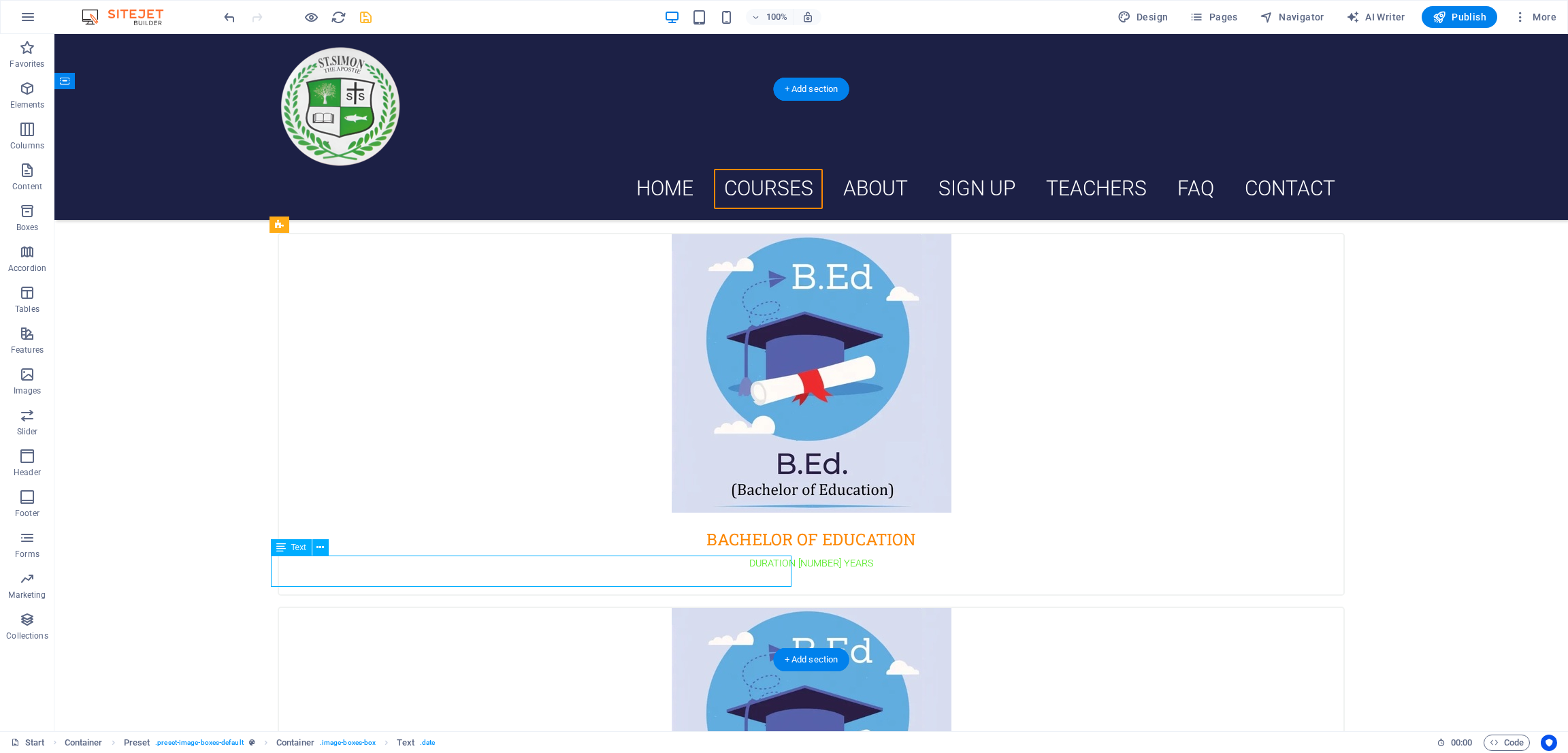 click on "DURATION 2 YEARS" at bounding box center [811, 572] 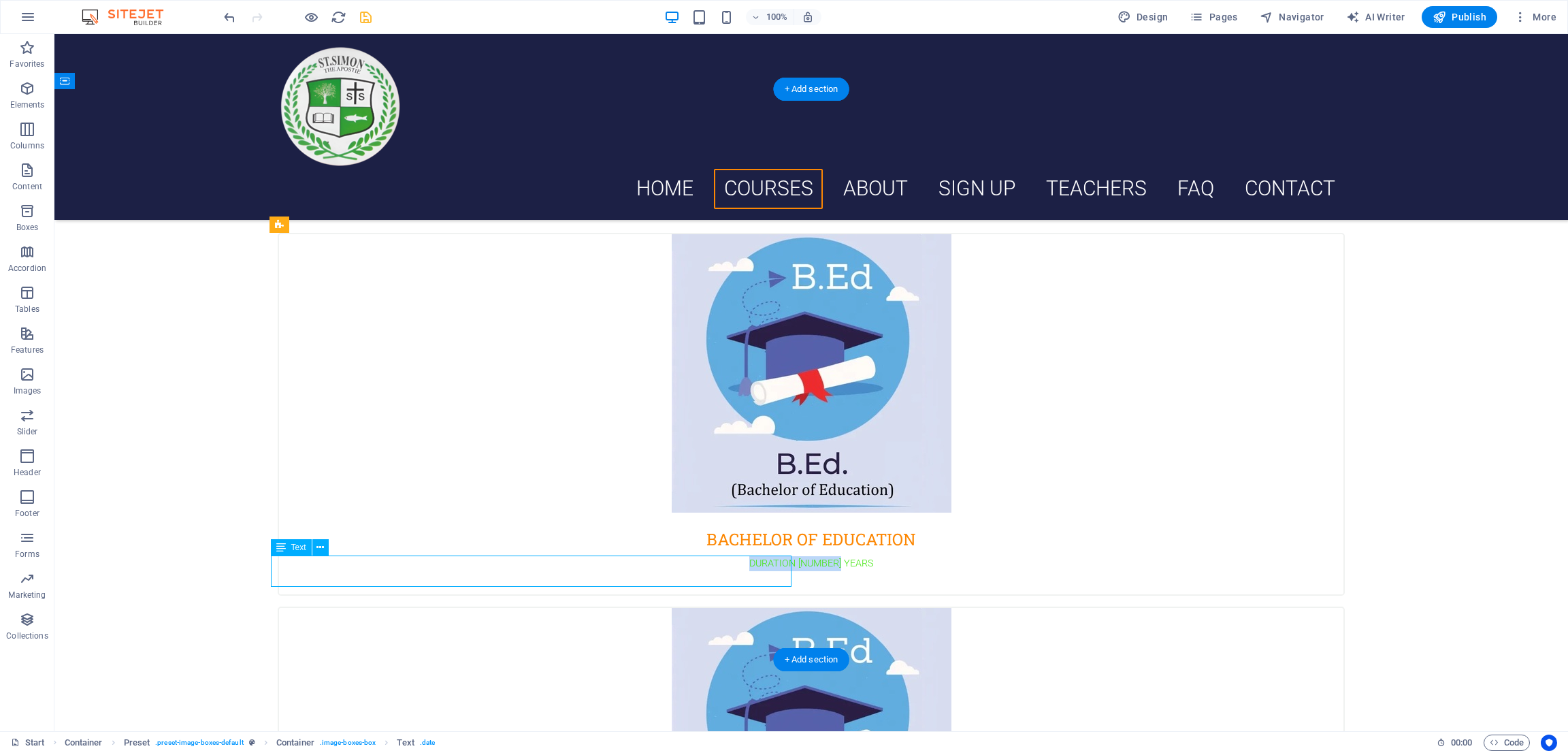 click on "DURATION 2 YEARS" at bounding box center [811, 564] 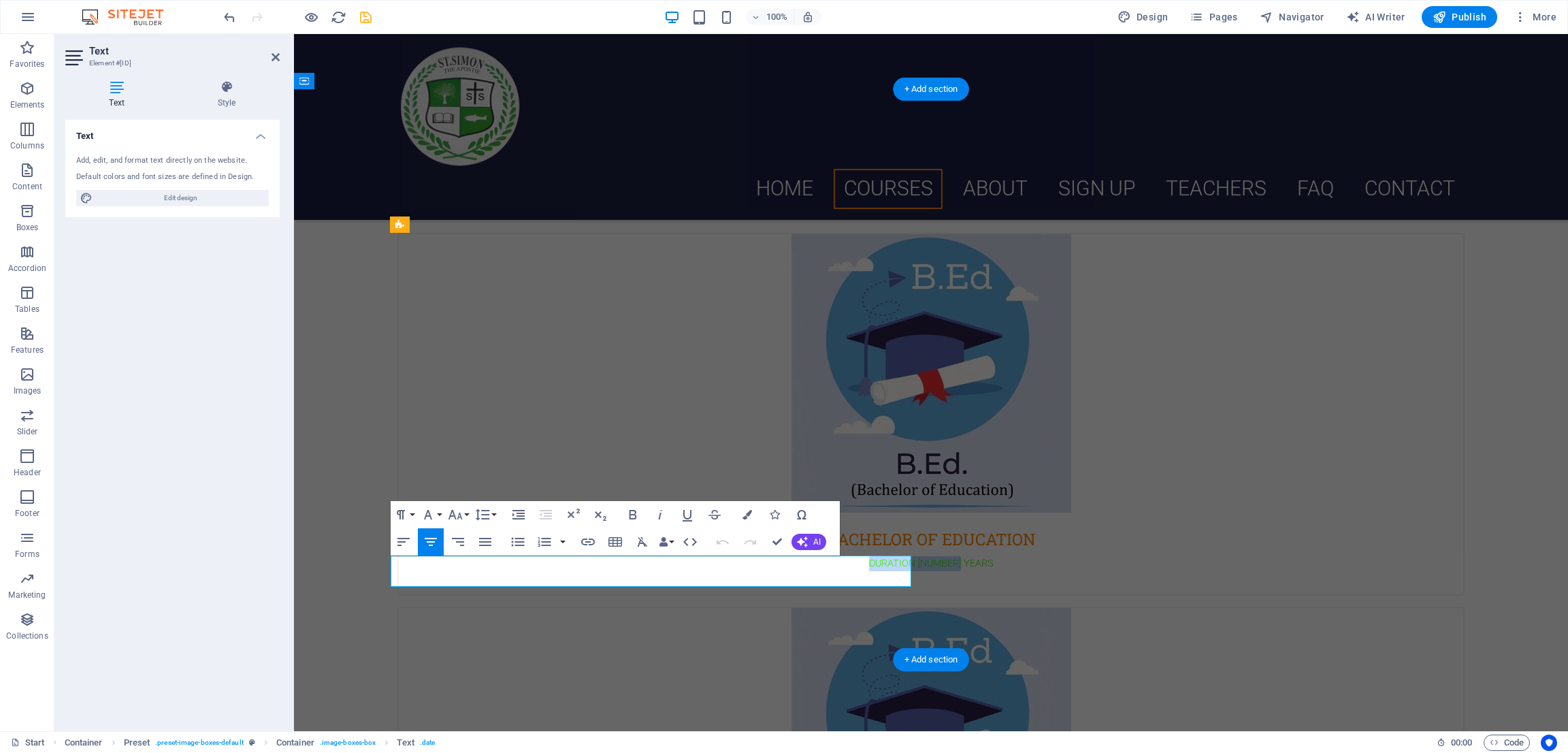 click on "DURATION 2 YEARS" at bounding box center [931, 564] 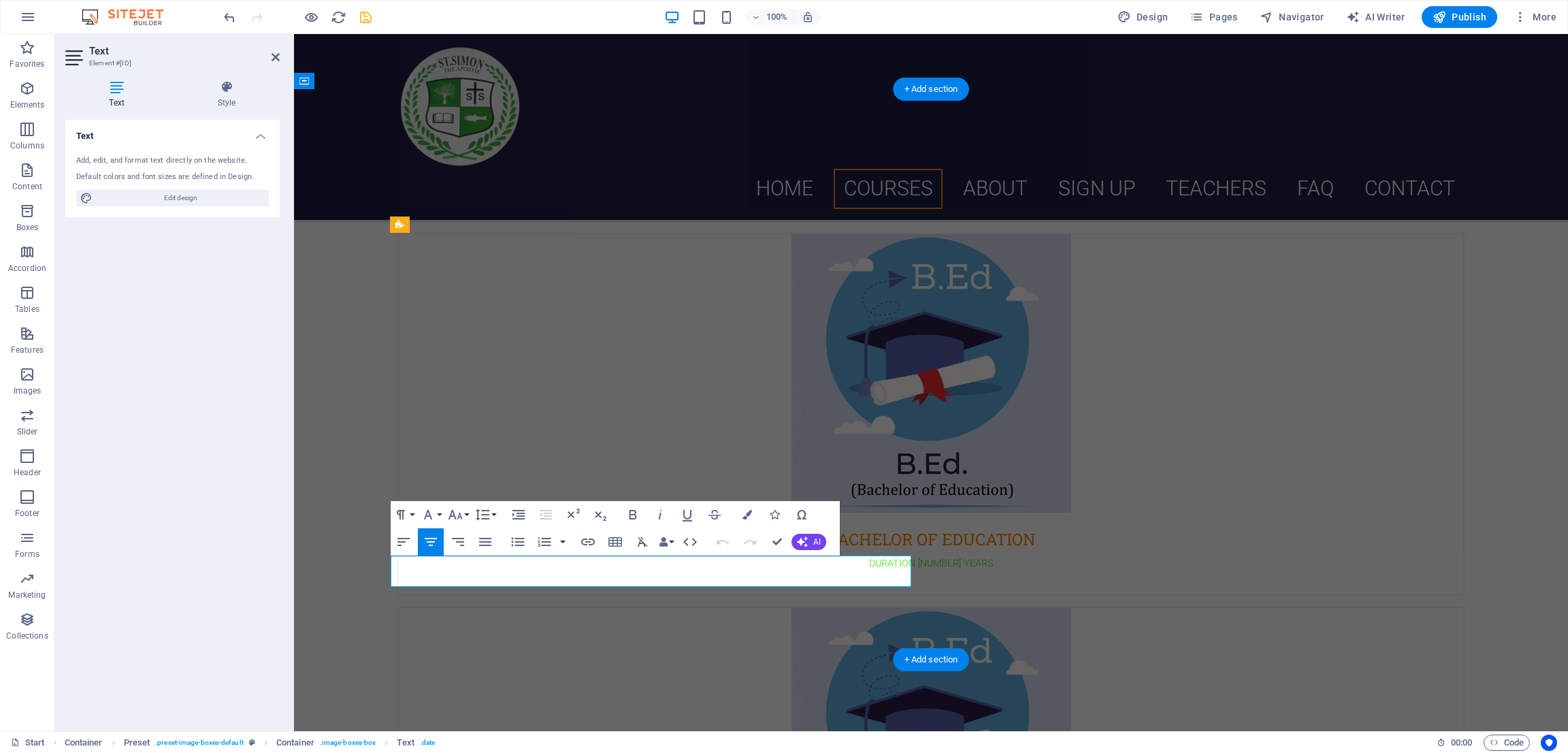 click at bounding box center (869, 563) 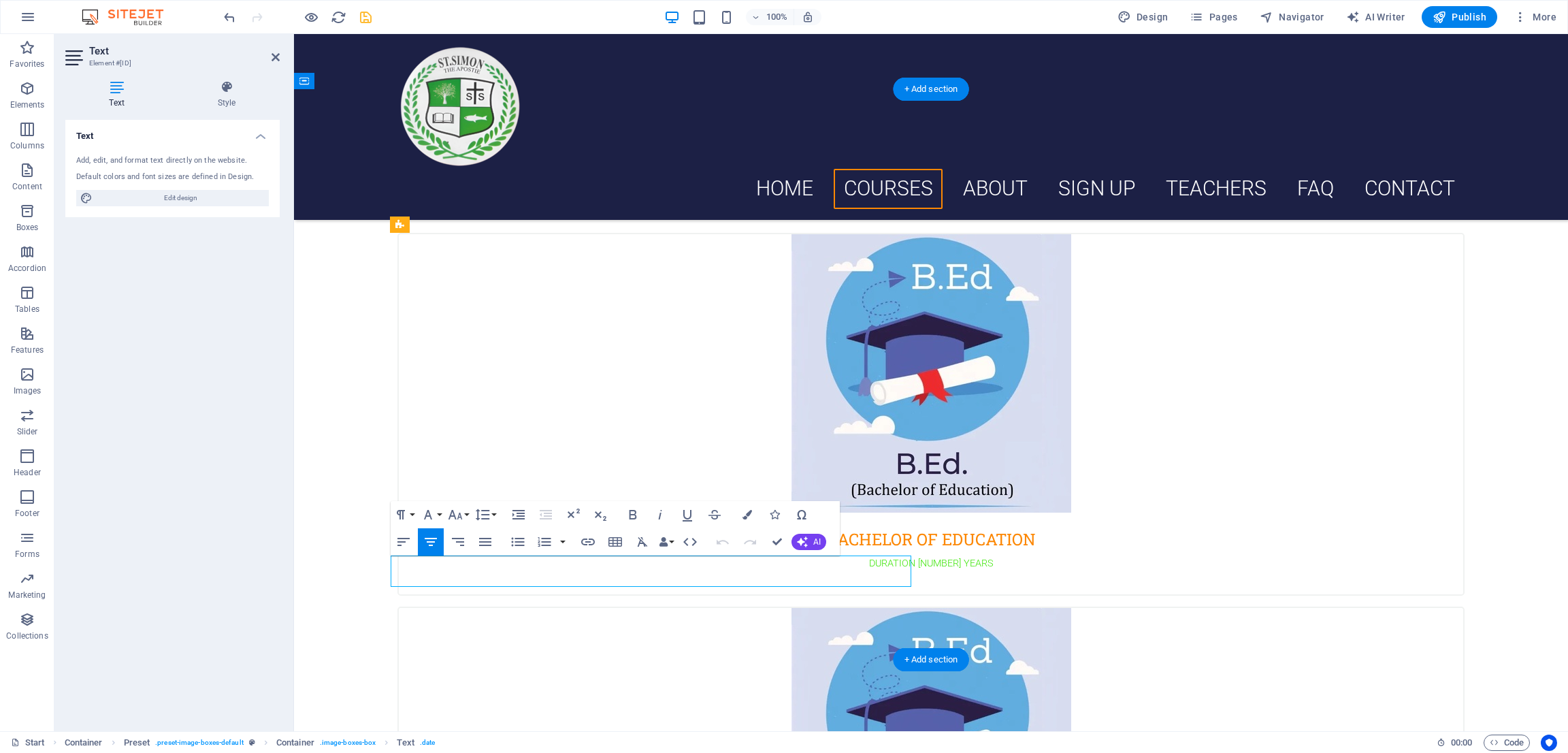 drag, startPoint x: 577, startPoint y: 573, endPoint x: 674, endPoint y: 573, distance: 97 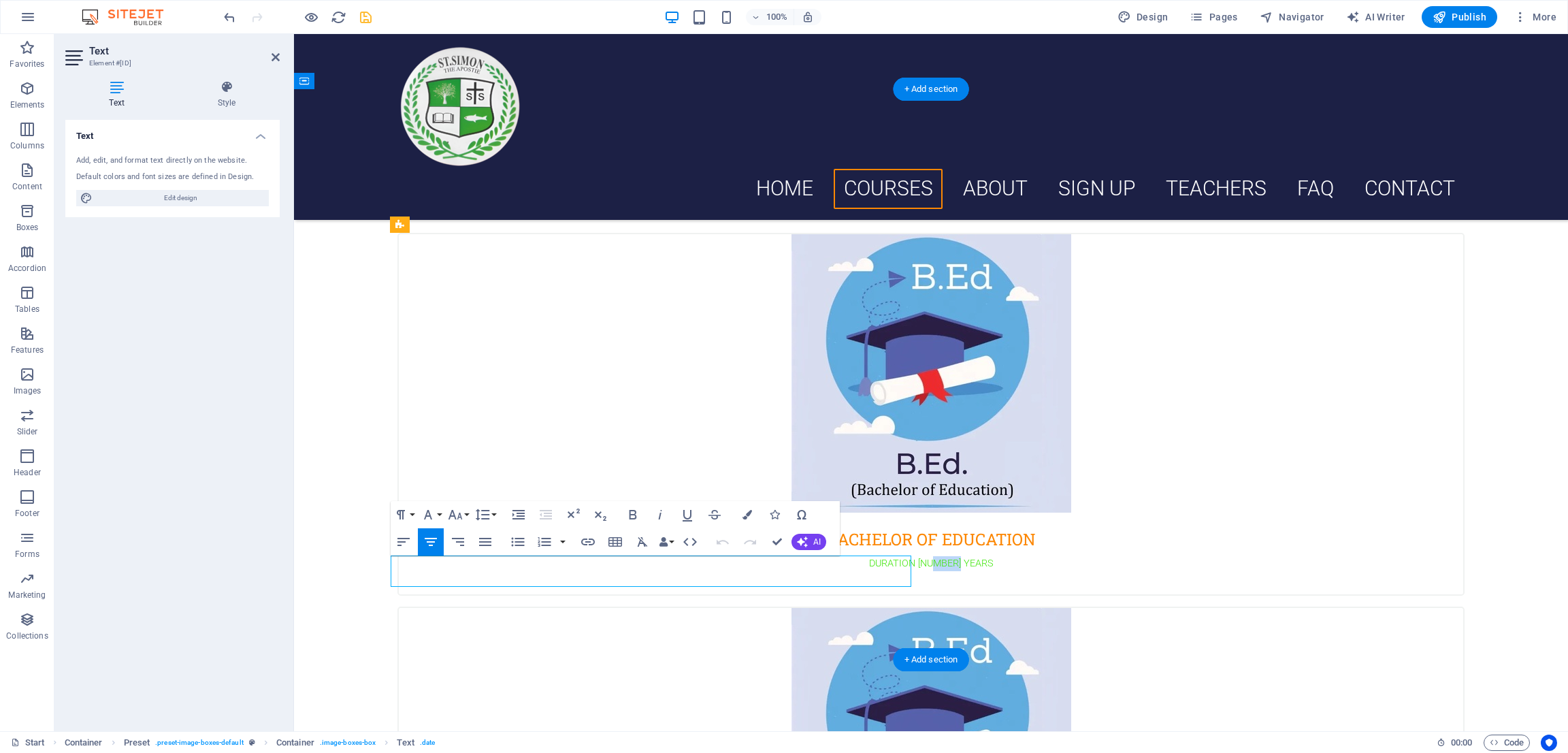click on "DURATION 2 YEARS" at bounding box center (931, 564) 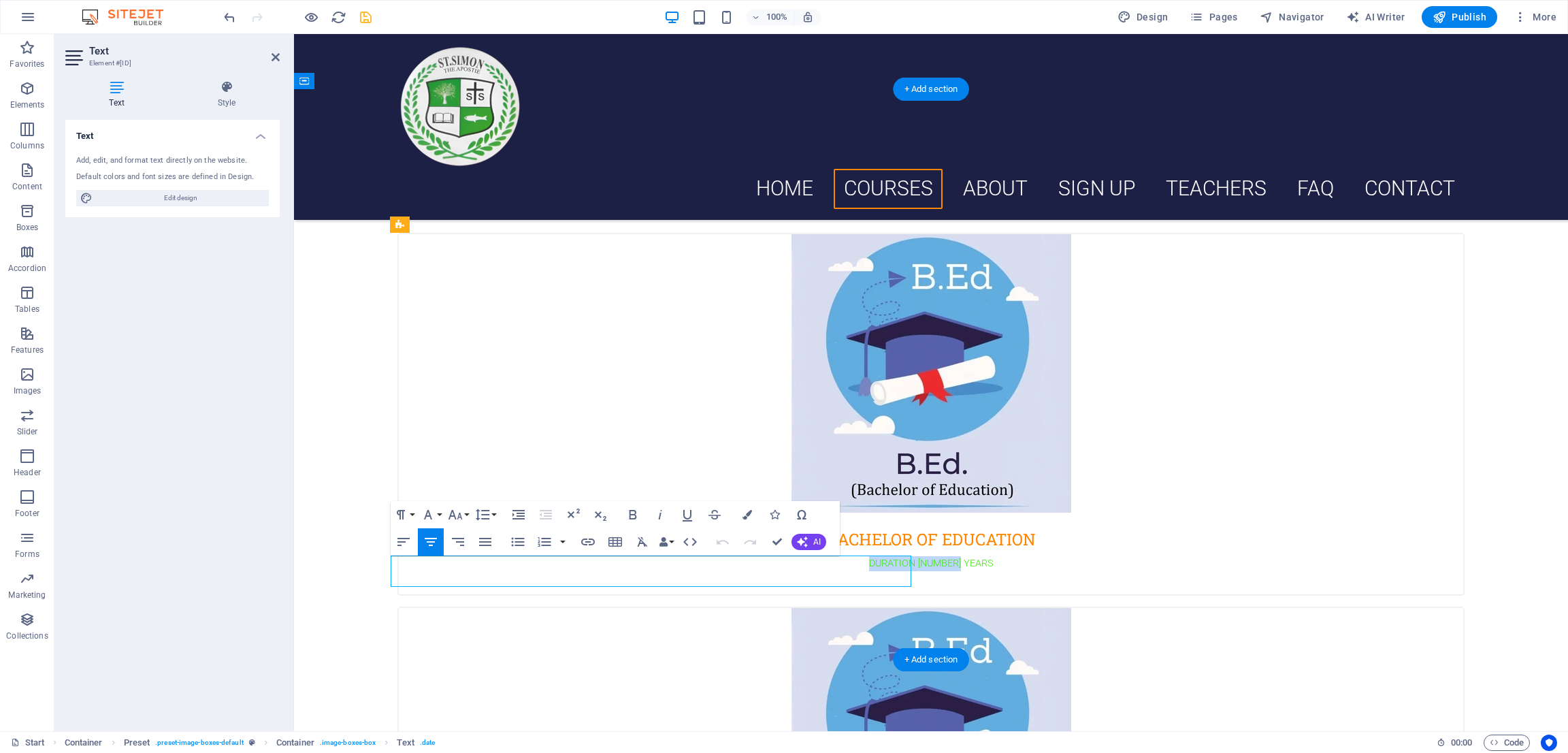 click on "DURATION 2 YEARS" at bounding box center (931, 564) 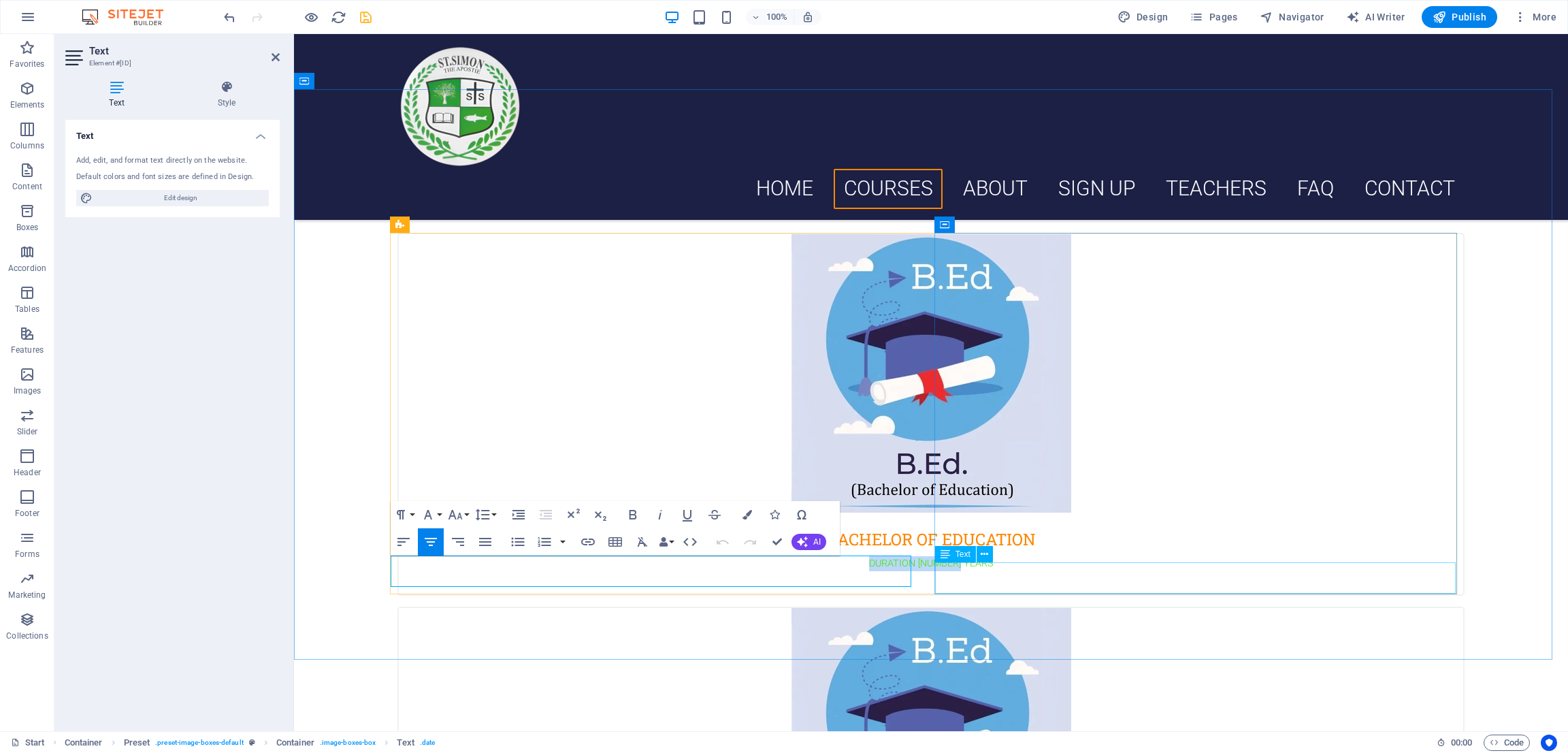 click on "New text element" at bounding box center (931, 952) 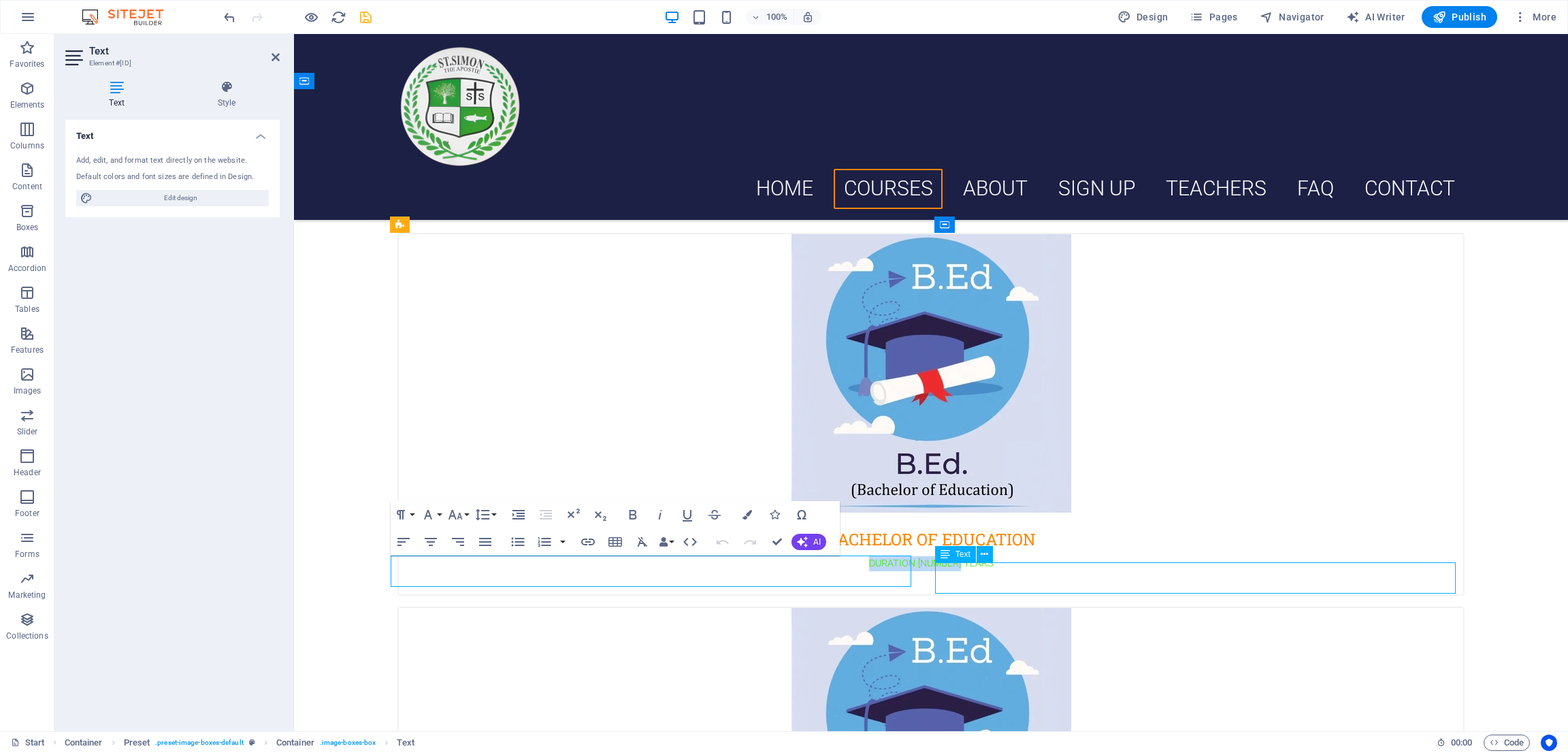click on "New text element" at bounding box center [931, 952] 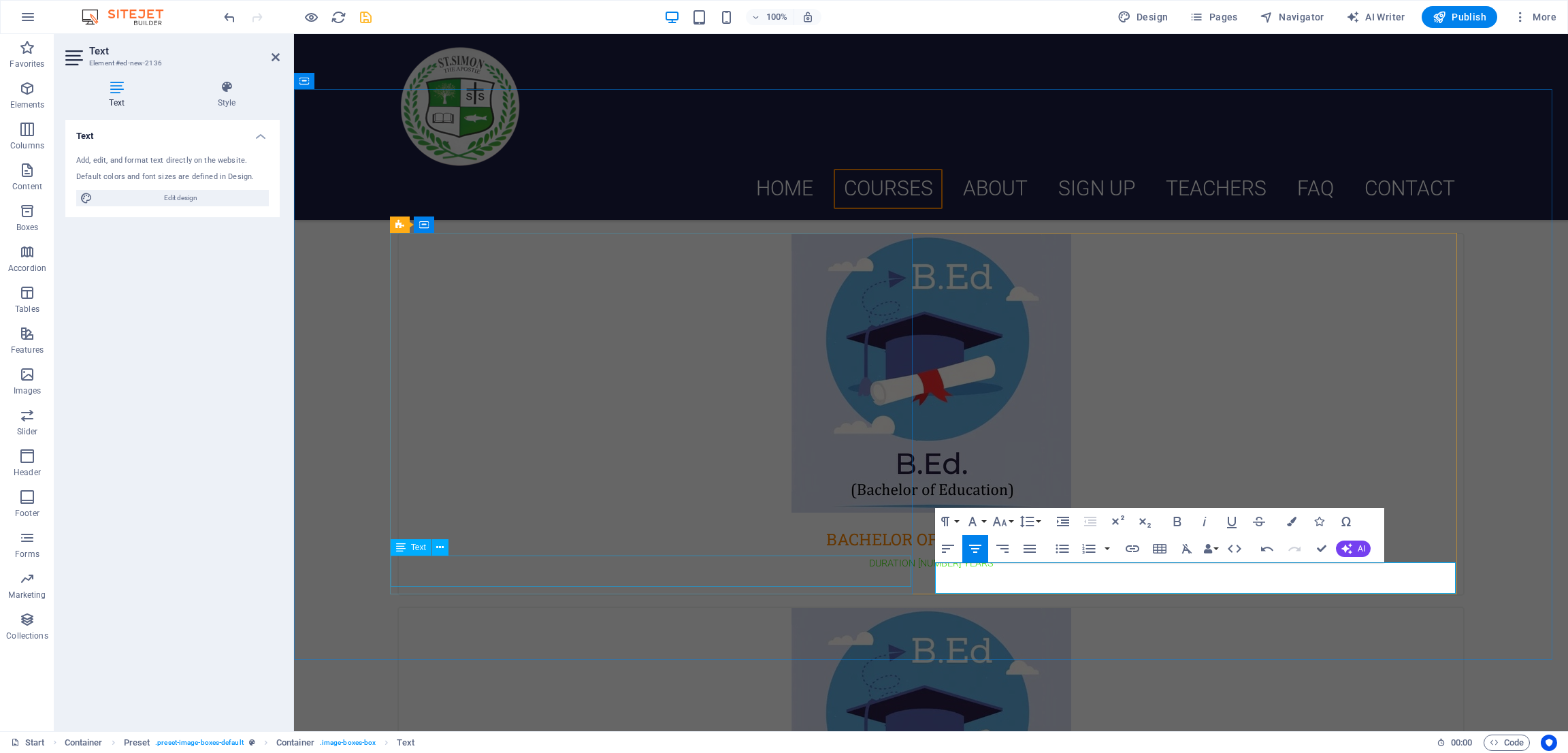 click on "DURATION 2 YEARS" at bounding box center (931, 572) 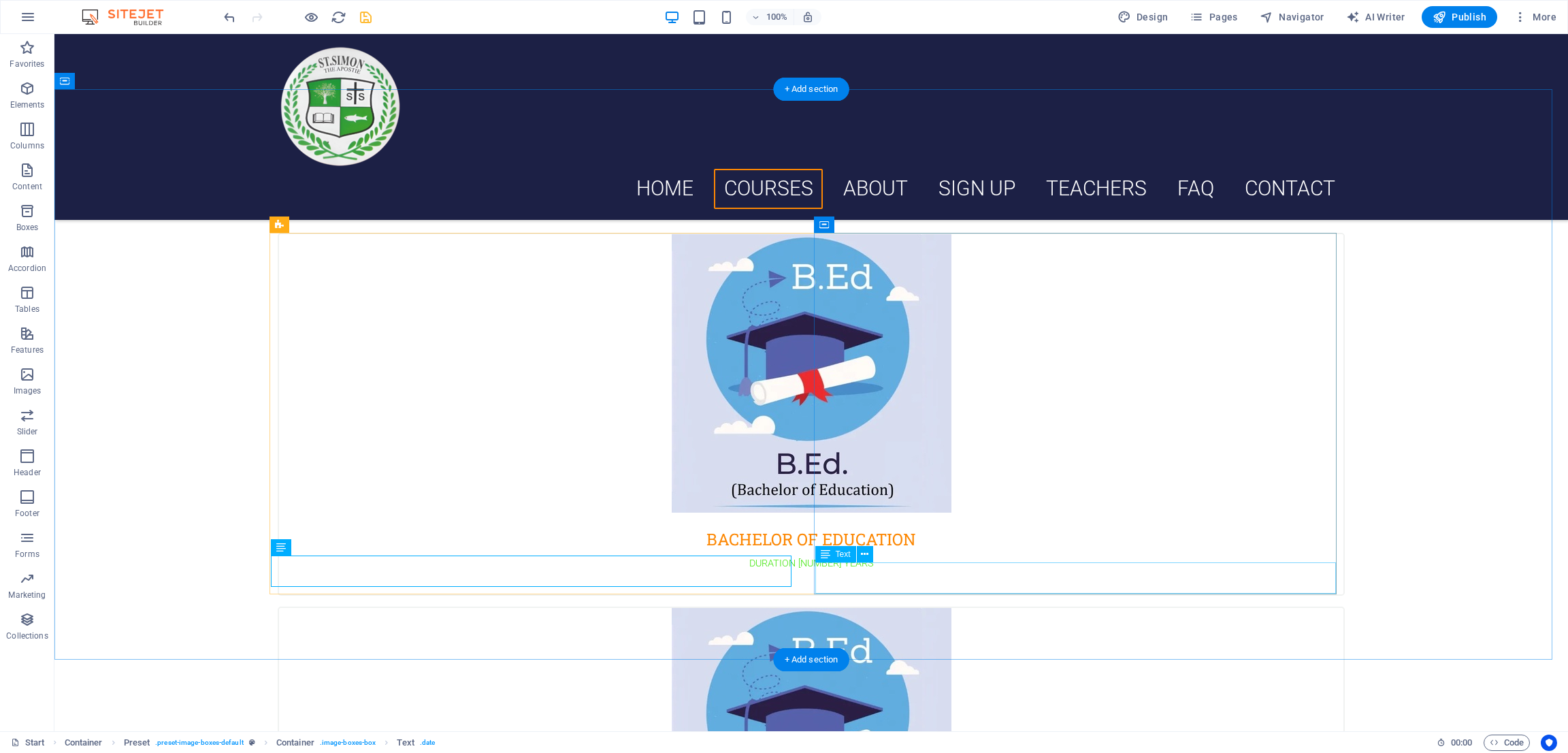 click on "DURATION 2 YEARS" at bounding box center [811, 952] 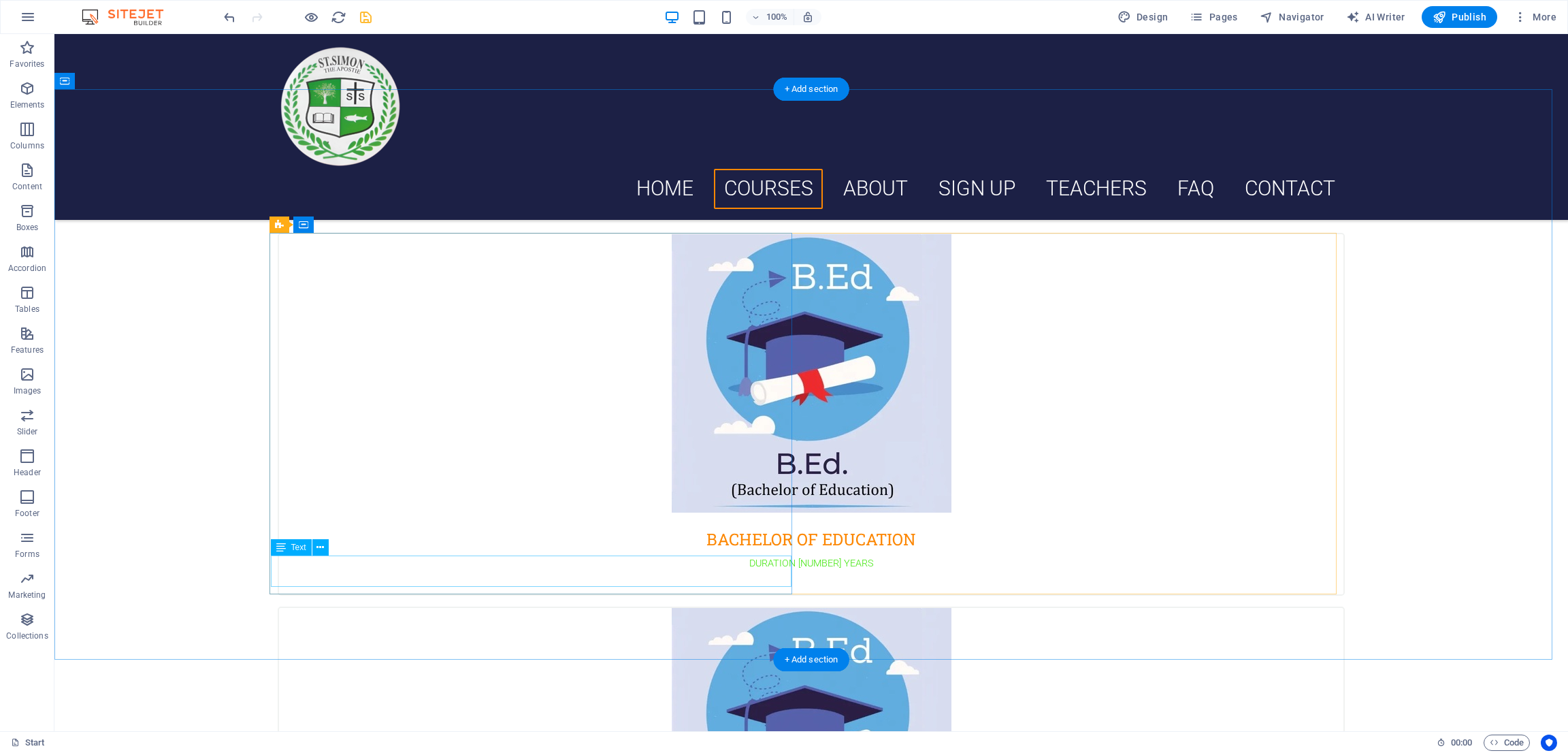 click on "DURATION 2 YEARS" at bounding box center [811, 572] 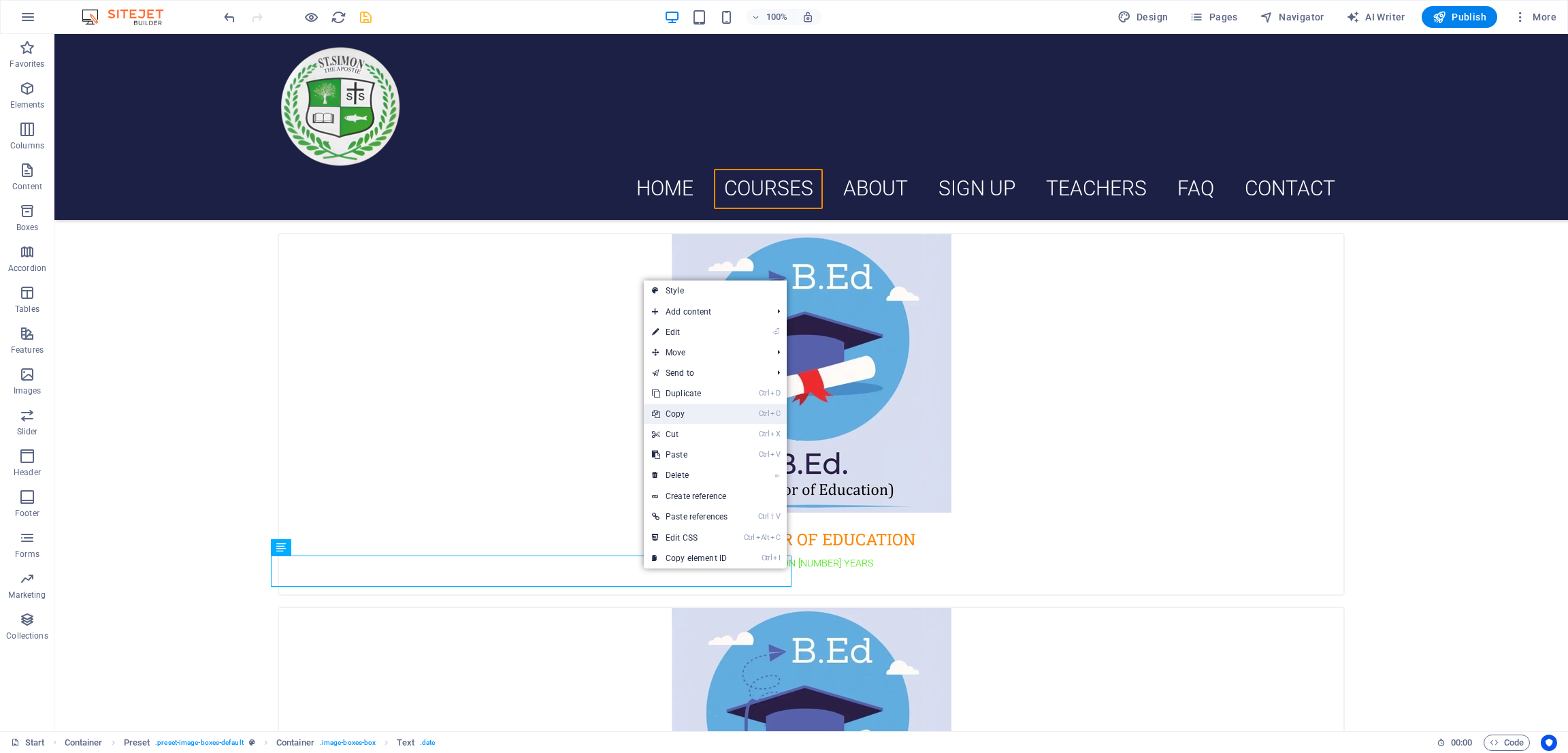 click on "Ctrl C  Copy" at bounding box center (689, 414) 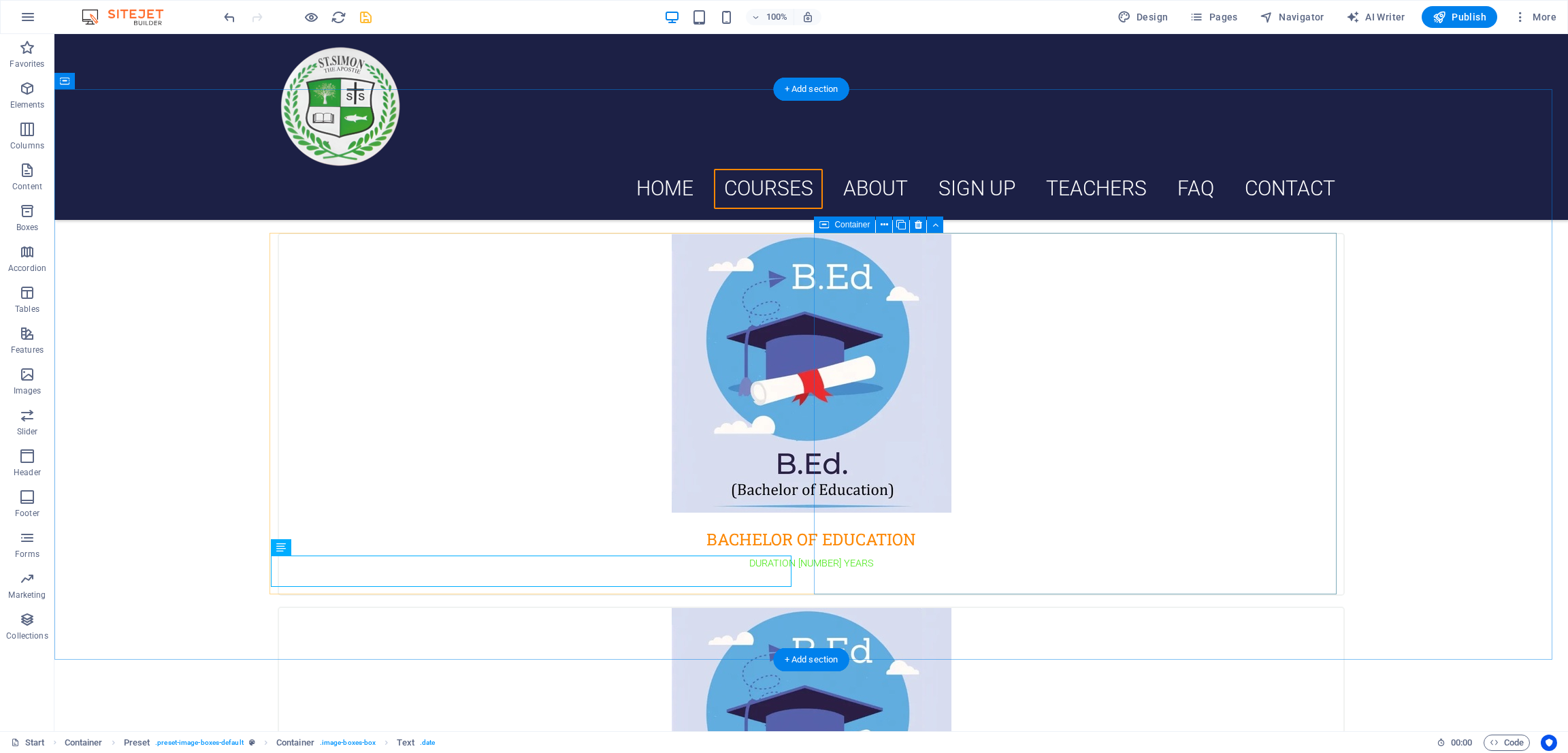 click on "DIPLOMA IN EDUCATION" at bounding box center (811, 780) 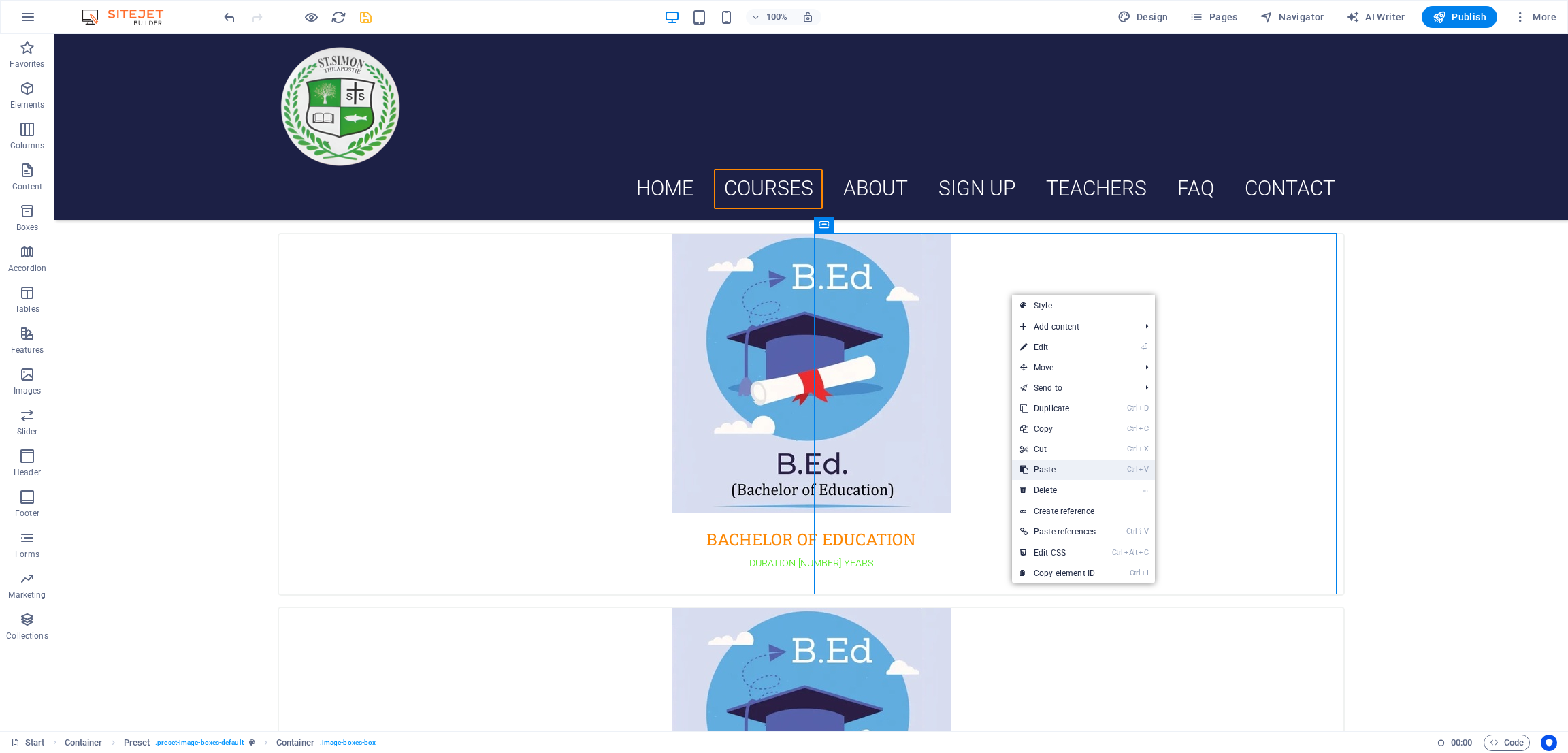 click on "Ctrl V  Paste" at bounding box center (1058, 470) 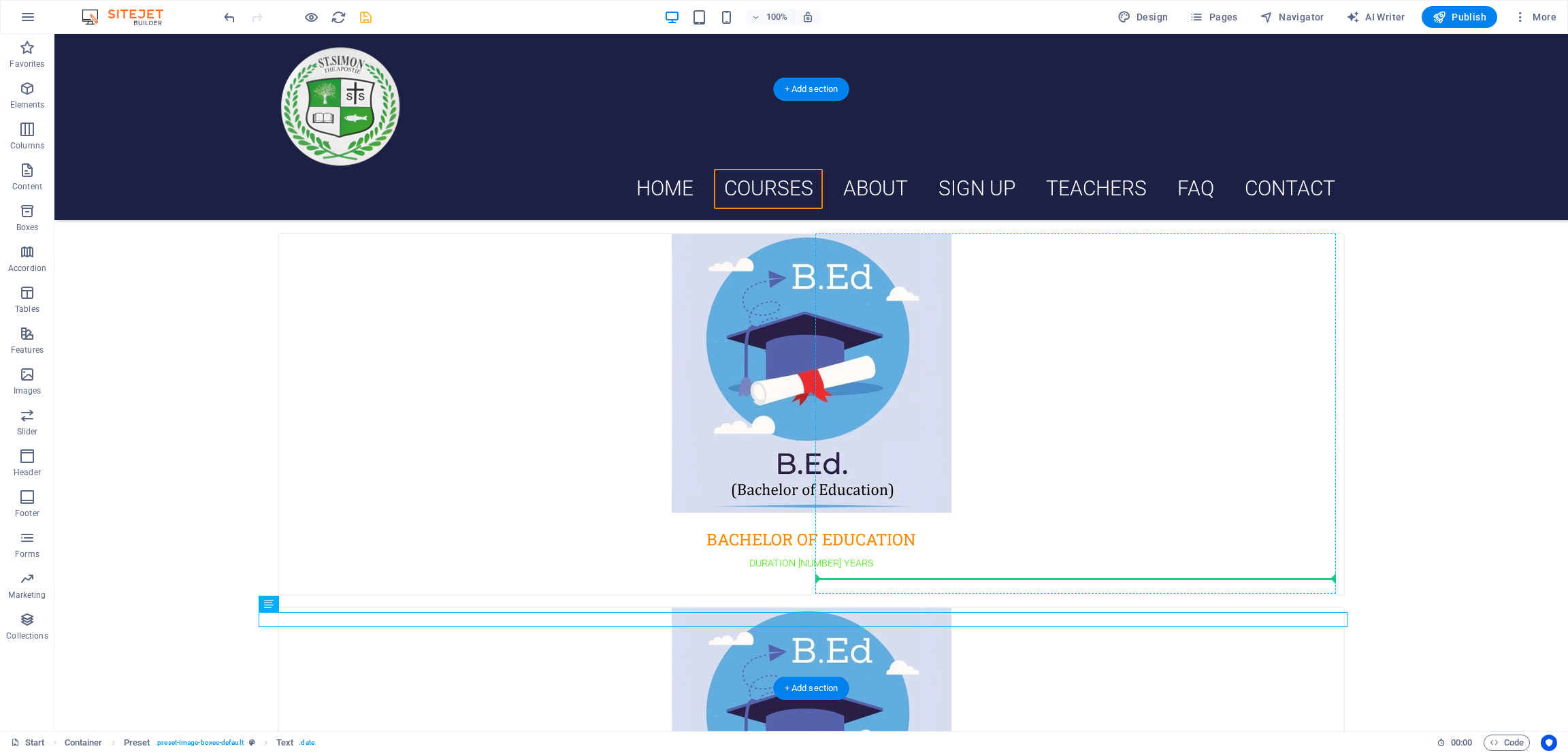 drag, startPoint x: 811, startPoint y: 615, endPoint x: 969, endPoint y: 576, distance: 162.7421 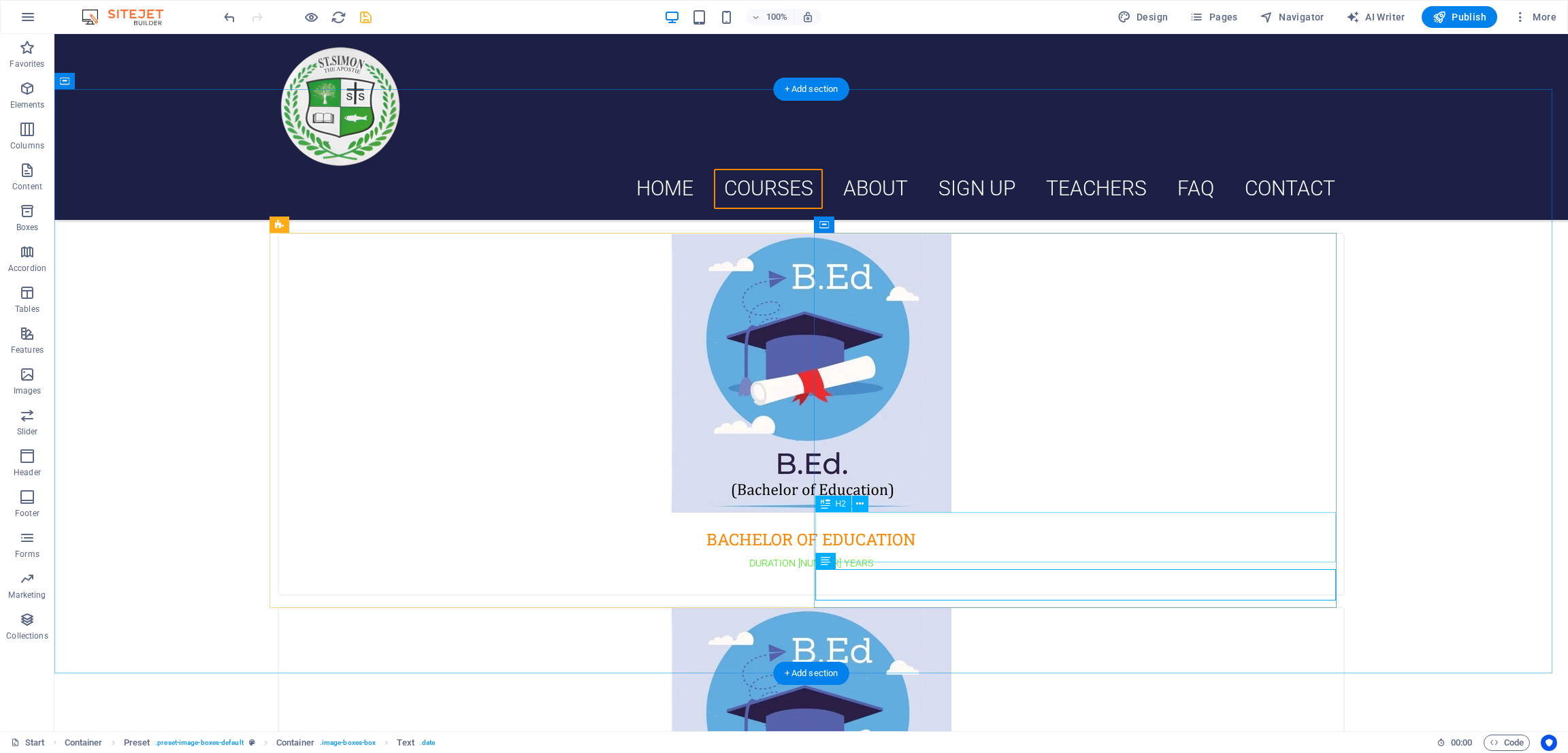 click on "DIPLOMA IN EDUCATION" at bounding box center [811, 912] 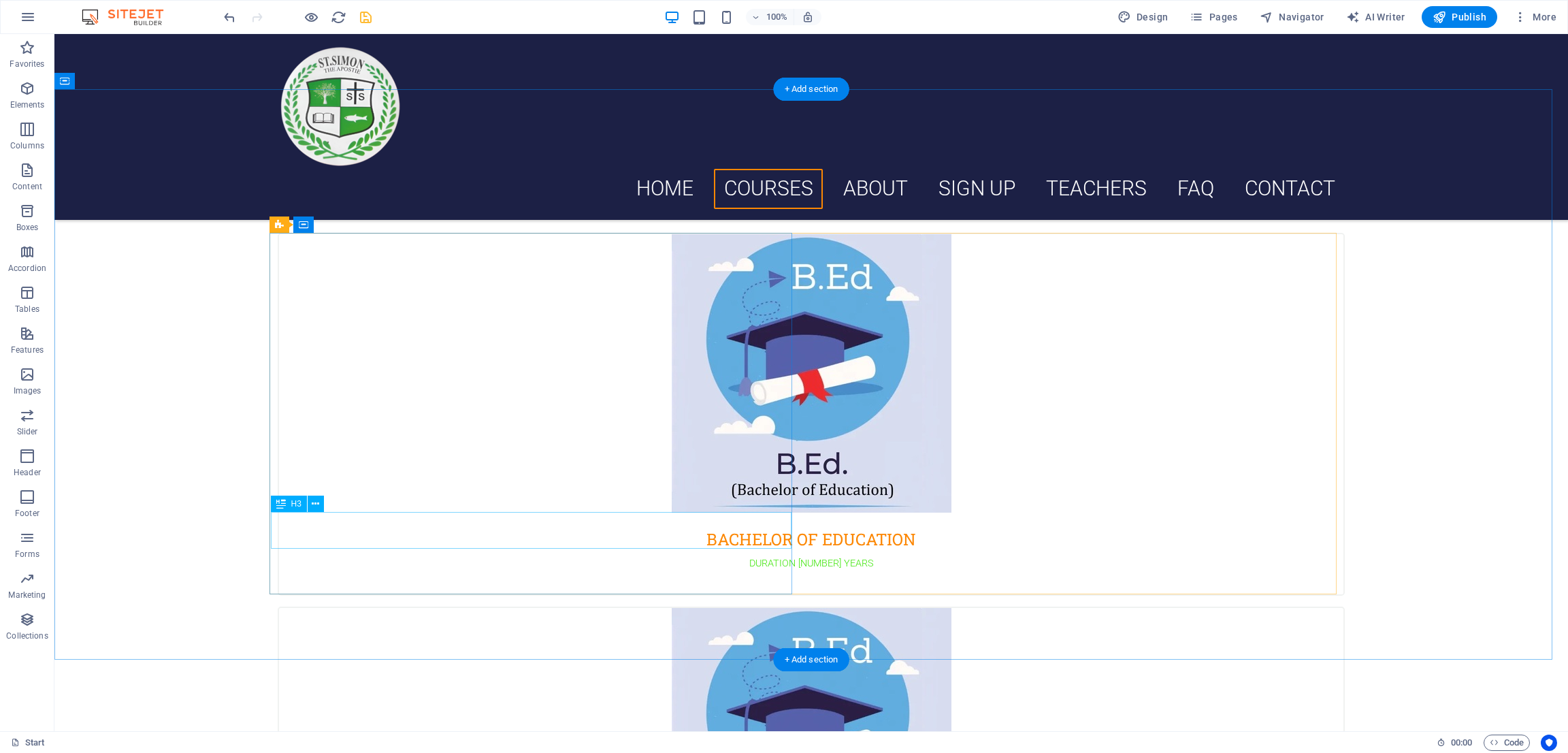 click on "BACHELOR OF EDUCATION" at bounding box center (811, 531) 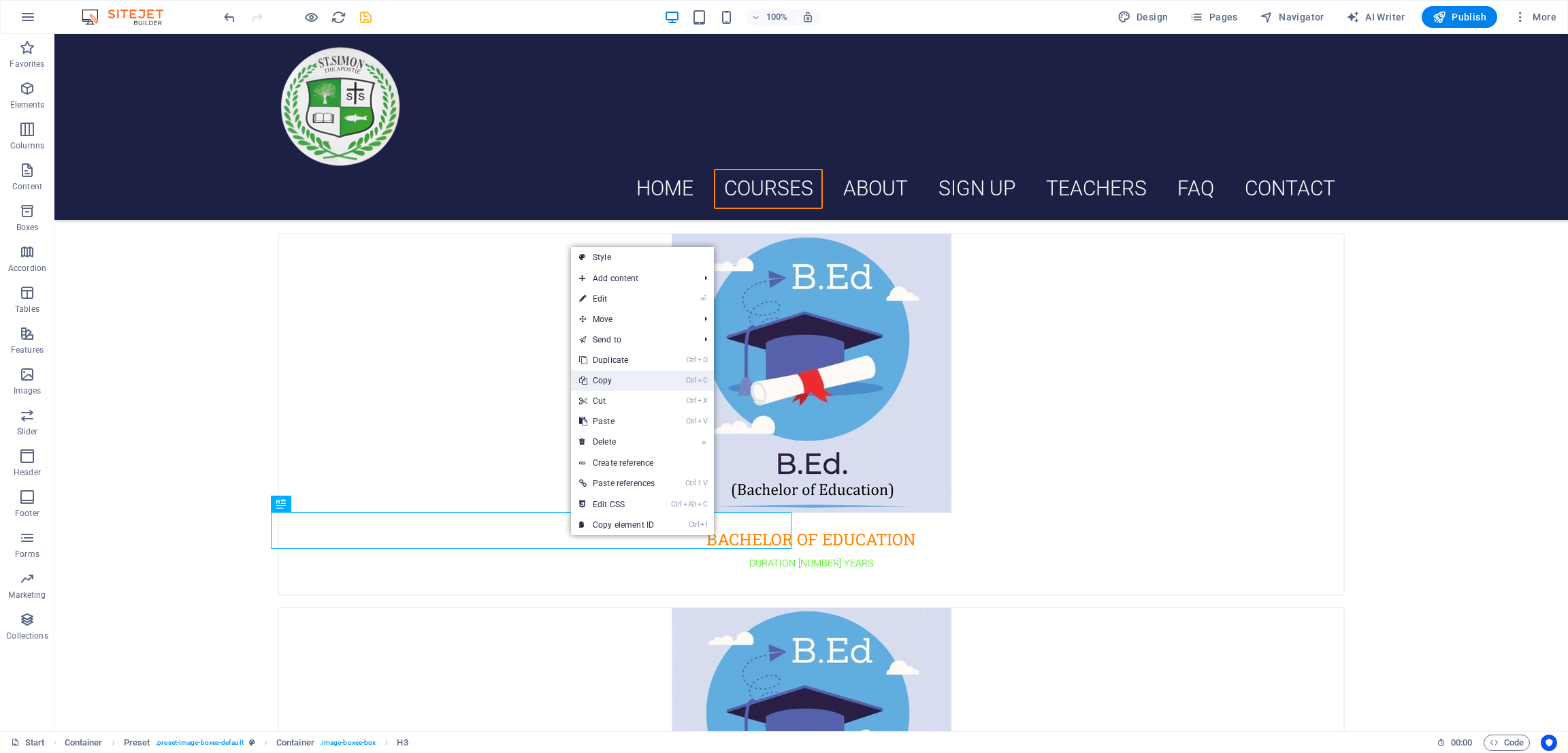 click on "Ctrl C  Copy" at bounding box center [617, 381] 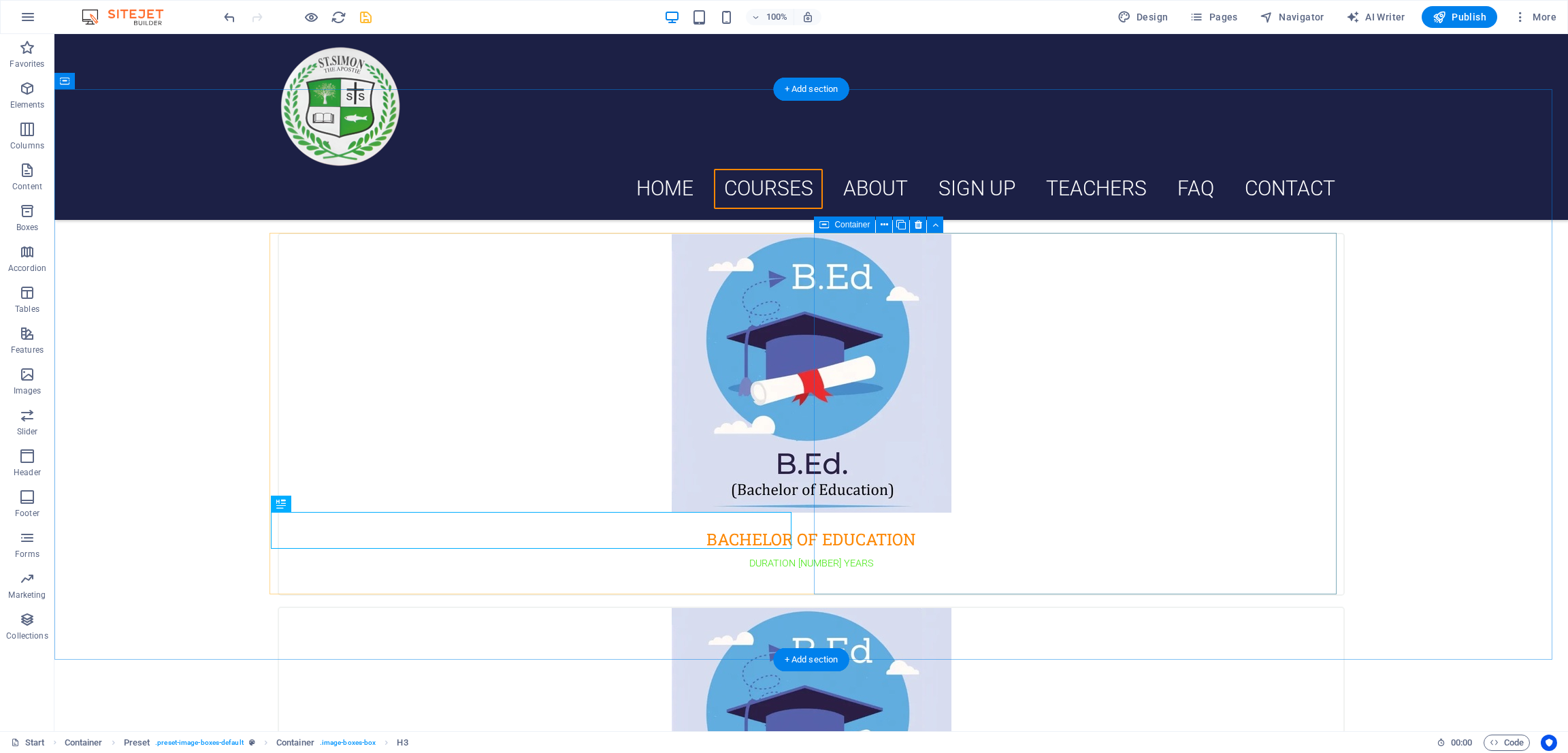 click on "DURATION 2 YEARS" at bounding box center (811, 778) 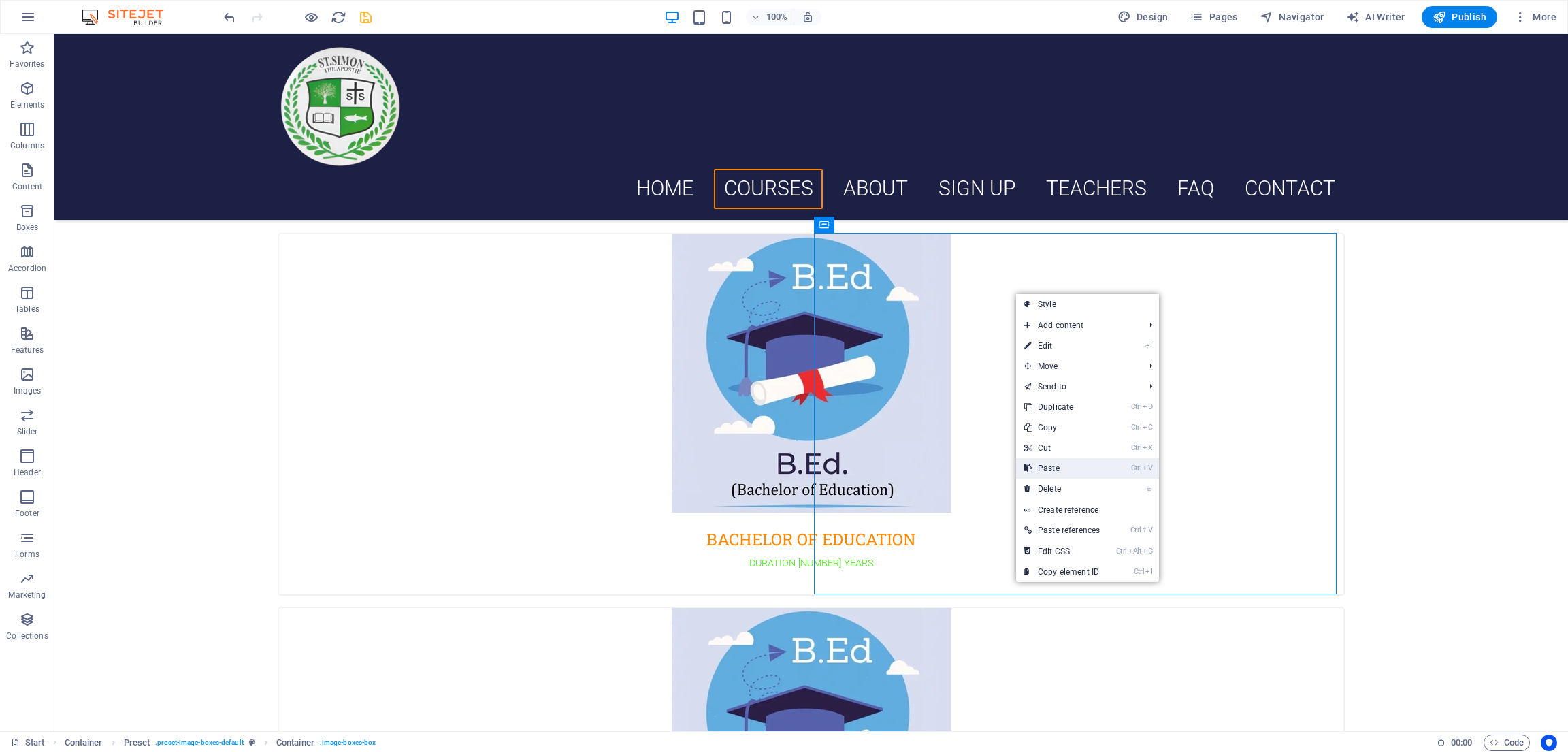 click on "Ctrl V  Paste" at bounding box center [1062, 468] 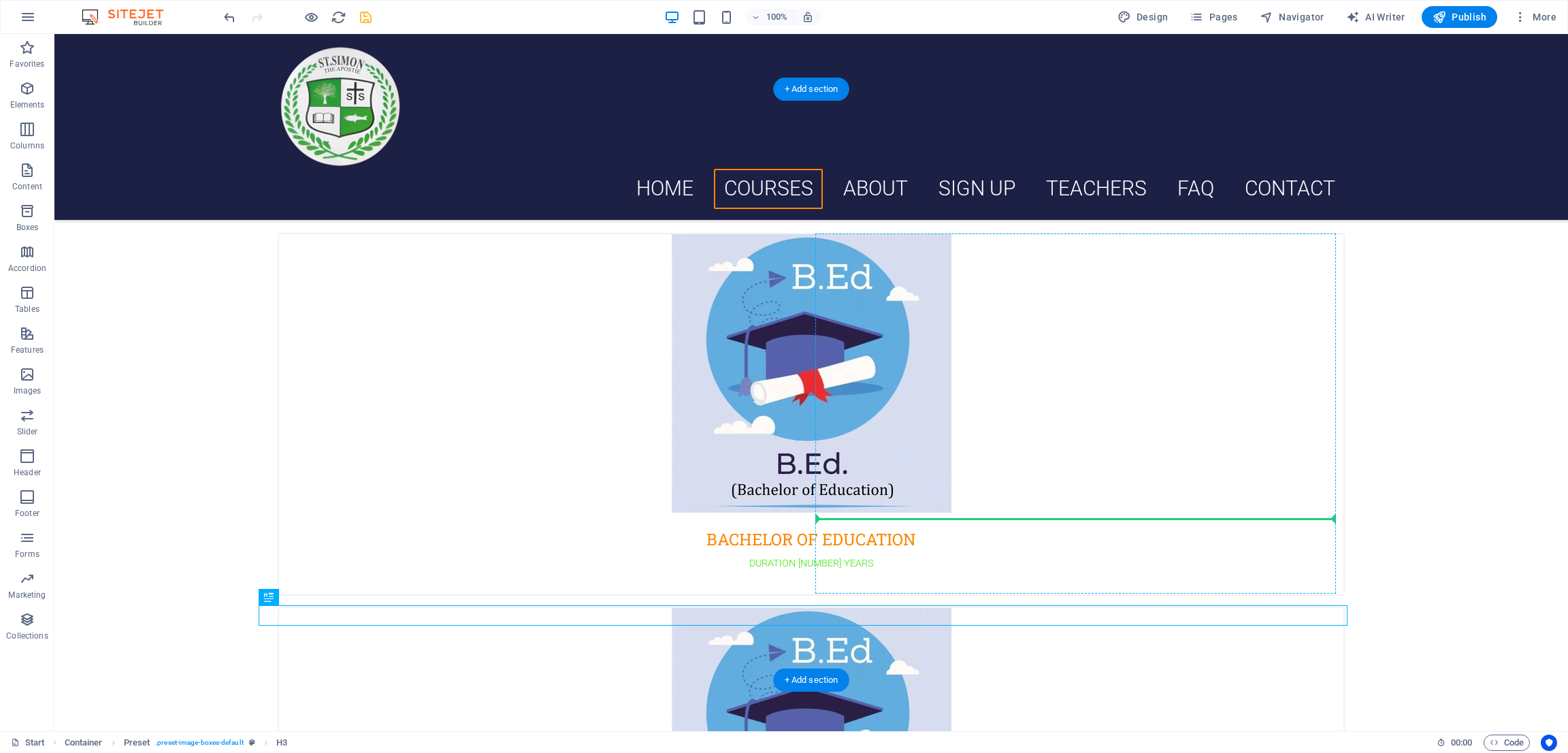 drag, startPoint x: 766, startPoint y: 612, endPoint x: 1060, endPoint y: 535, distance: 303.91611 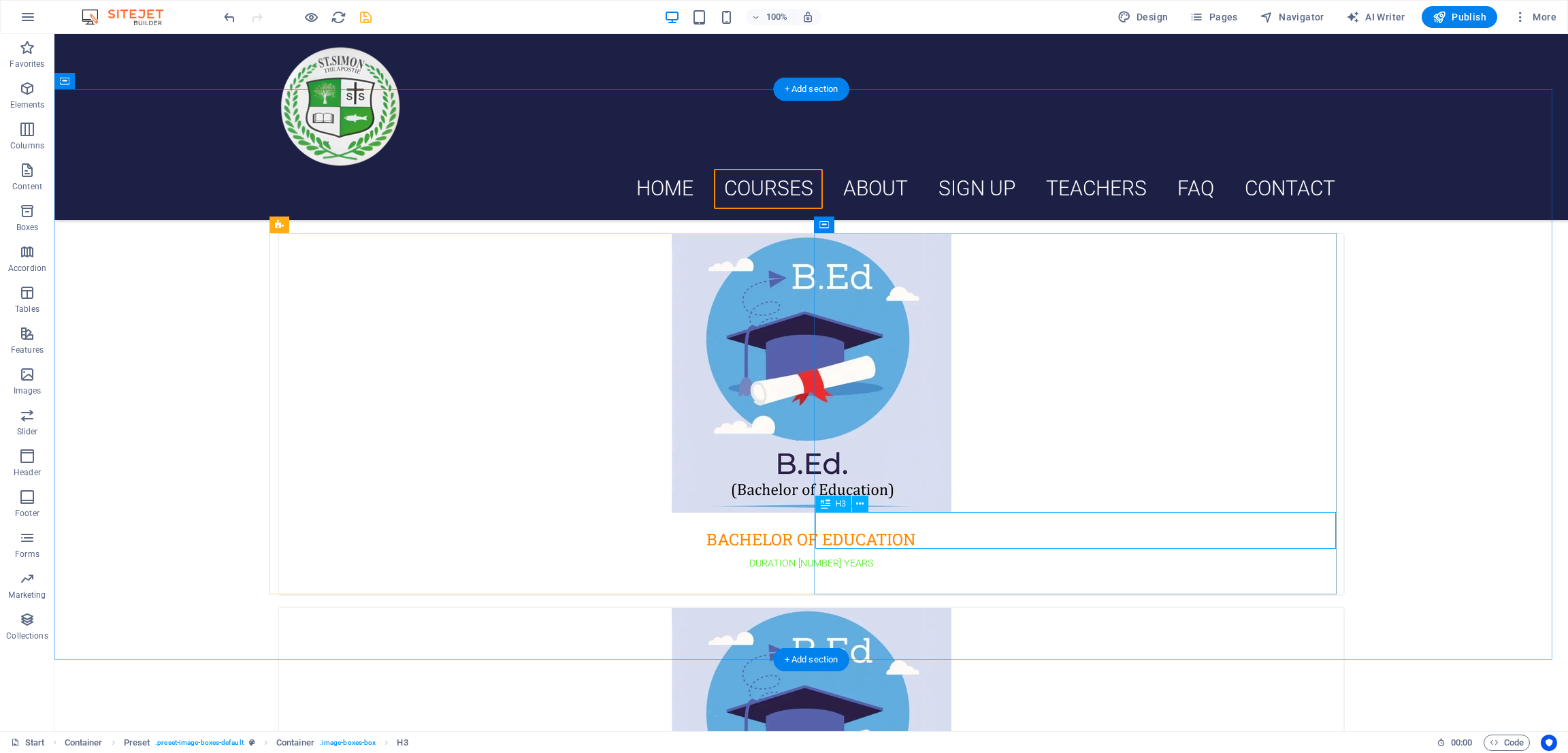 click on "BACHELOR OF EDUCATION" at bounding box center (811, 905) 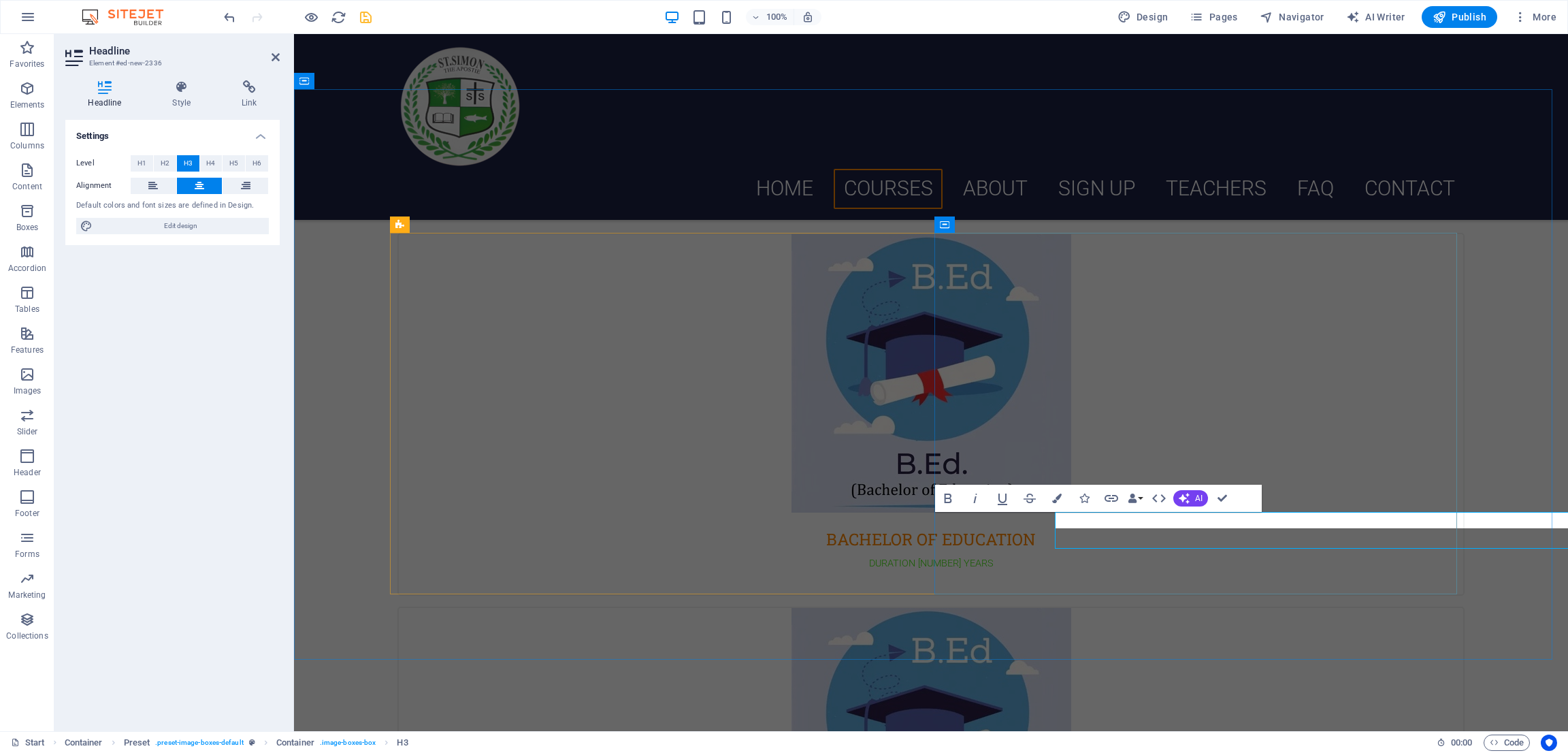 click on "BACHELOR OF EDUCATION" at bounding box center [931, 913] 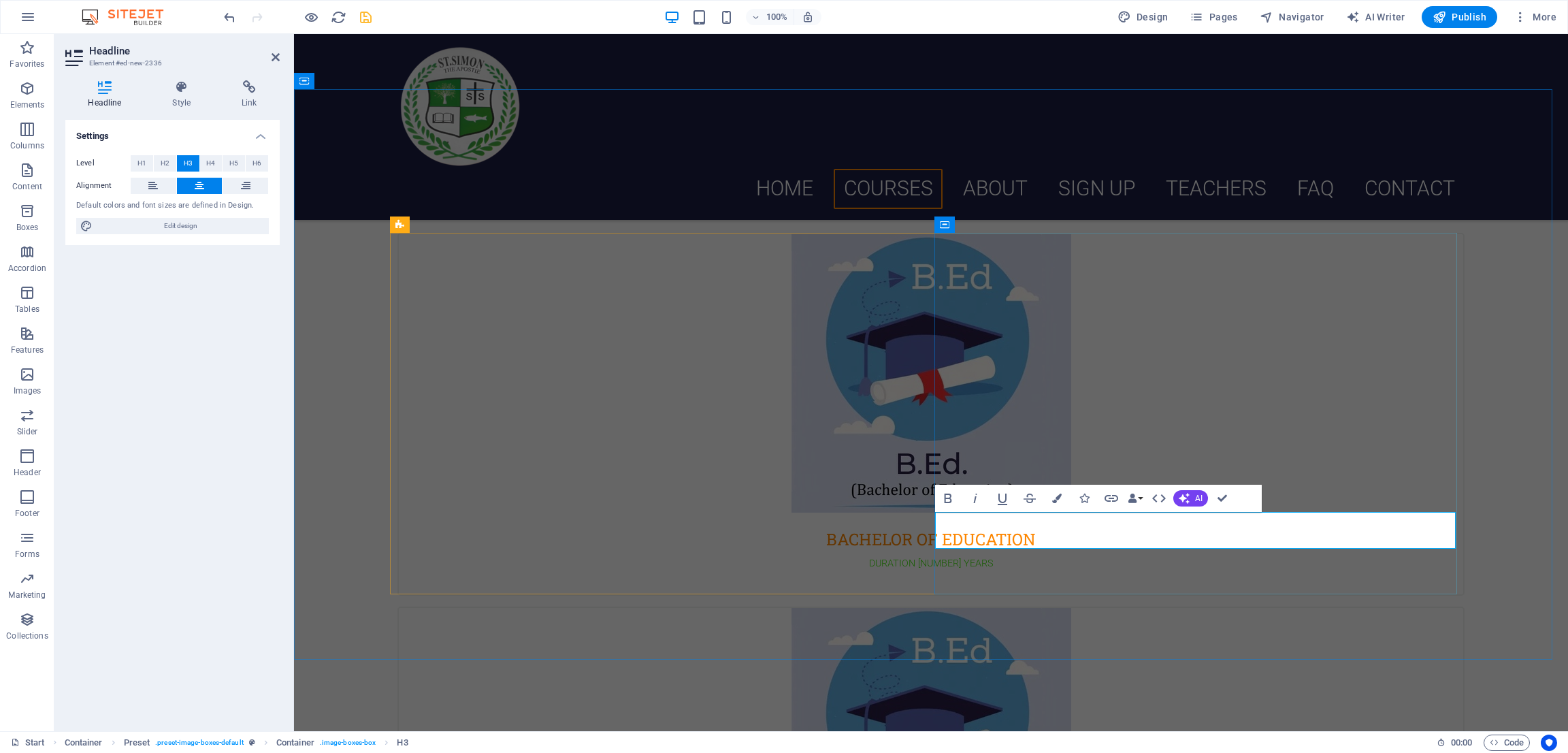 click on "BACHELOR OF EDUCATION" at bounding box center [931, 913] 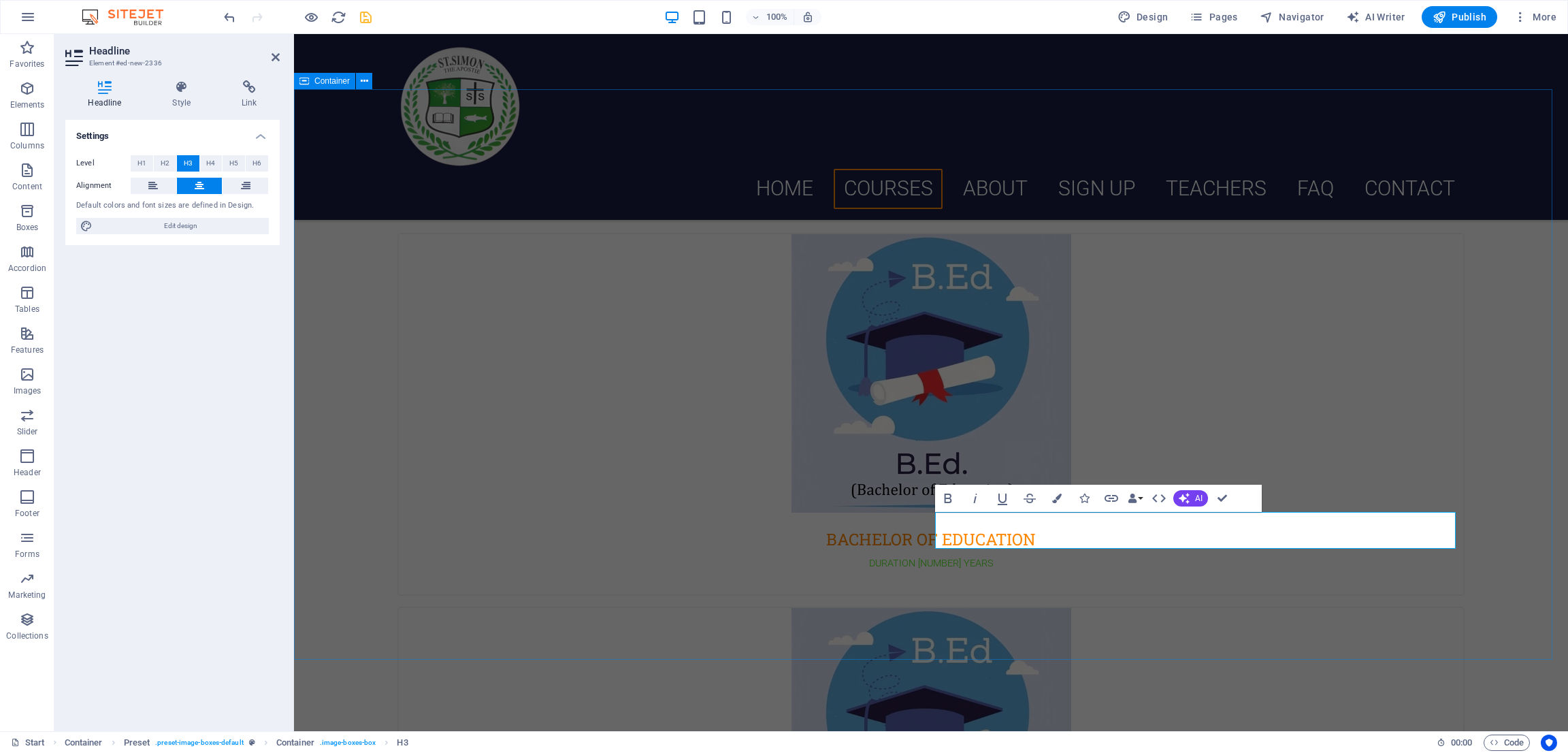 click on "Choose Your Course EDUCATION  Courses BACHELOR OF EDUCATION  DURATION 2 YEARS DIPLOMA IN EDUCATION  DURATION 2 YEARS" at bounding box center (931, 562) 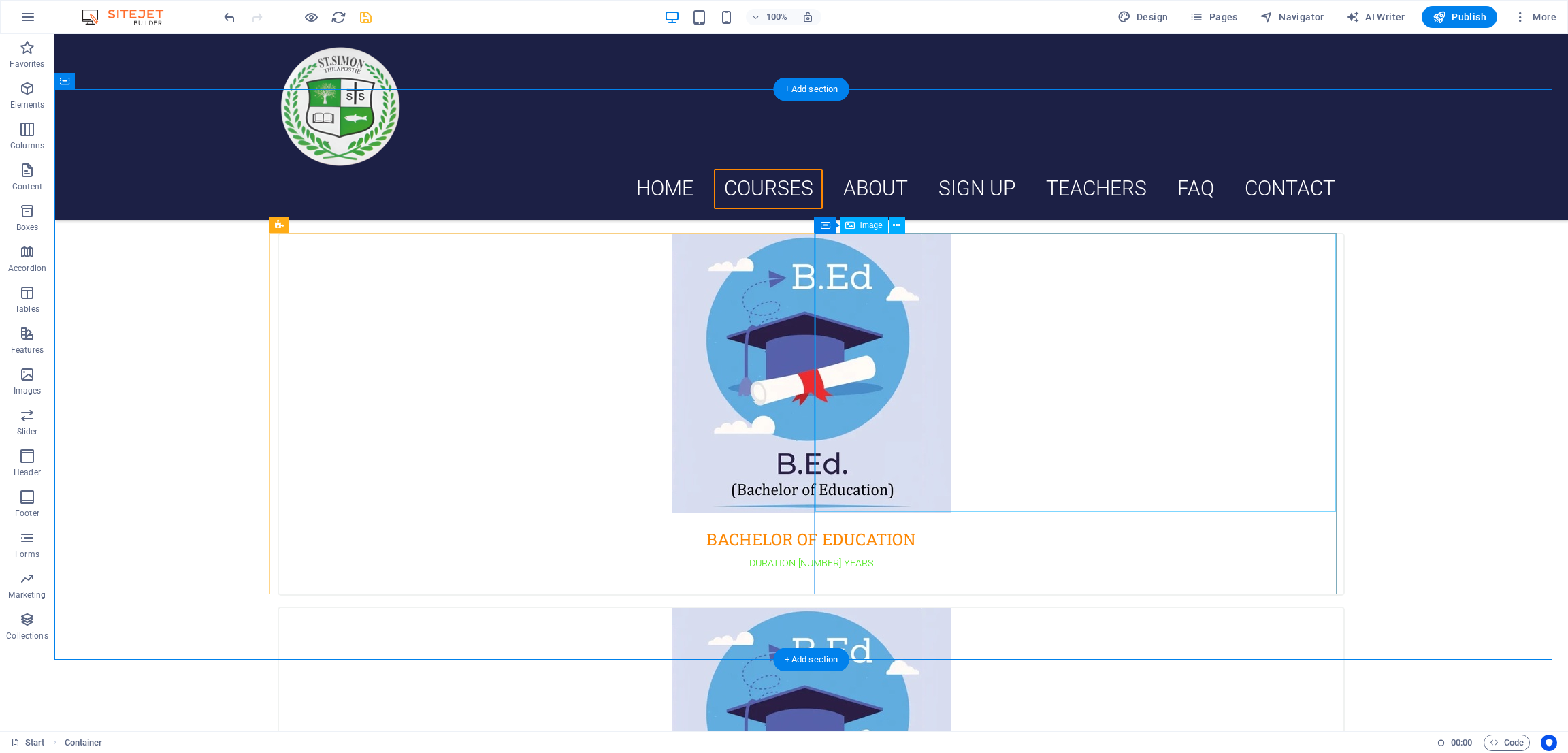 click at bounding box center [811, 747] 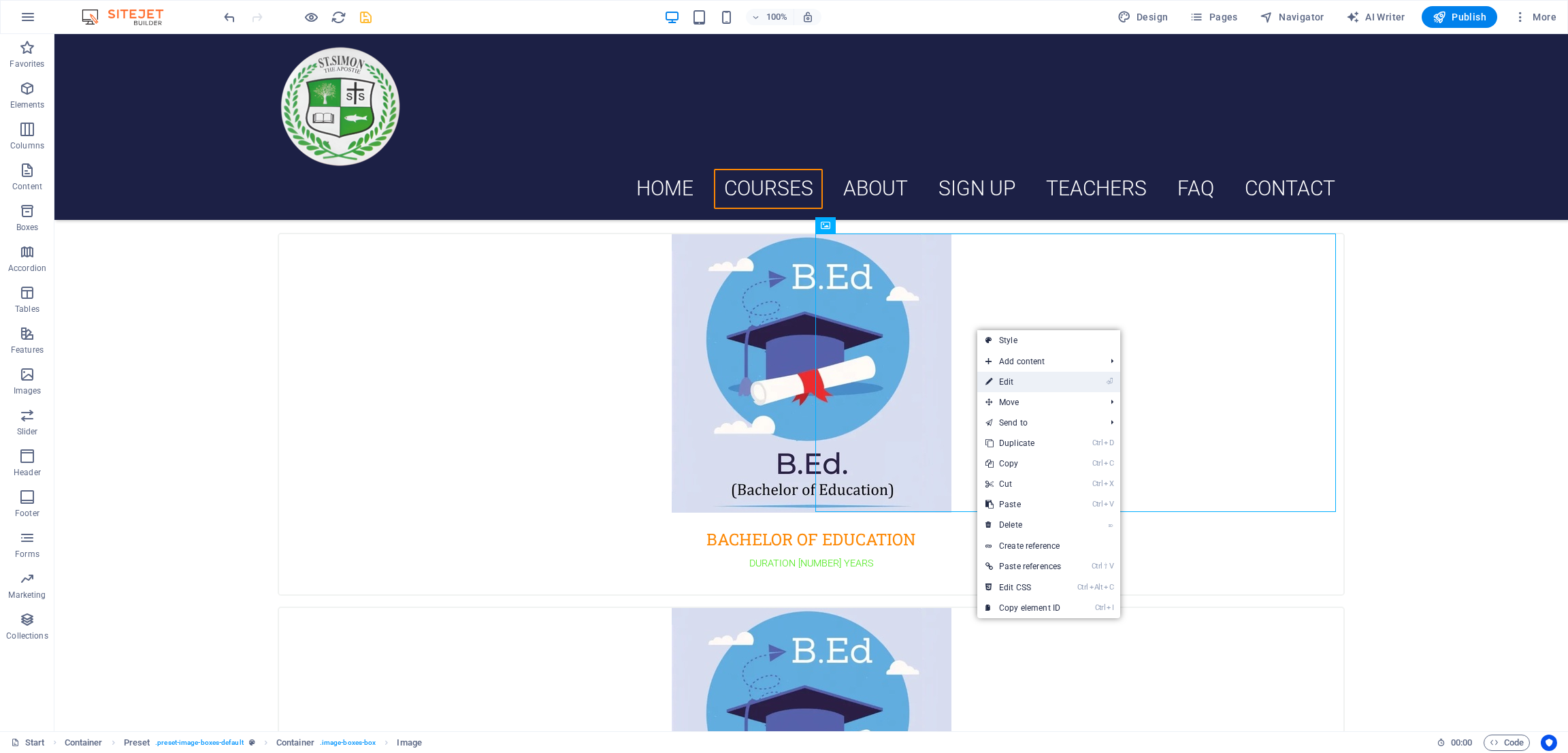 click on "⏎  Edit" at bounding box center [1023, 382] 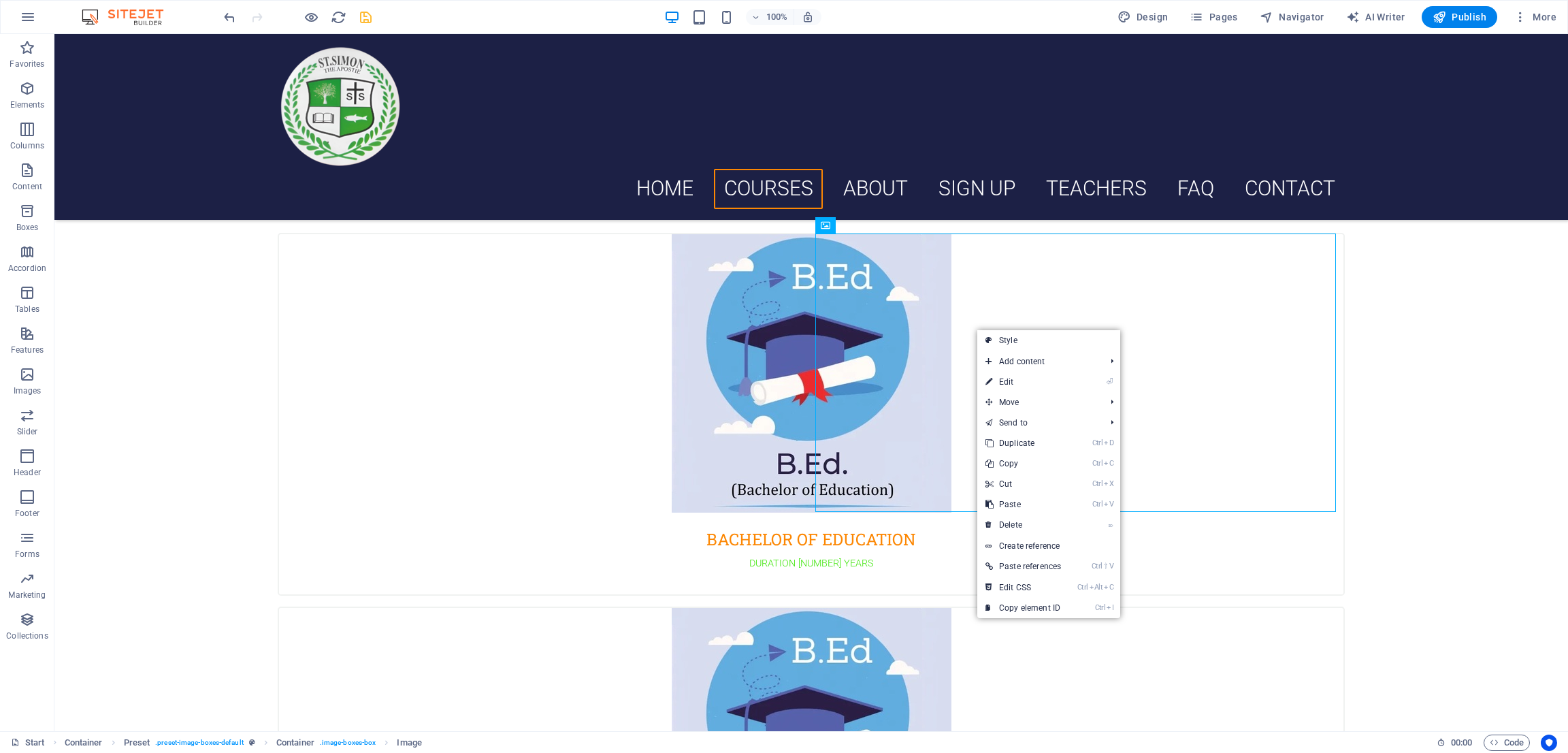 select on "px" 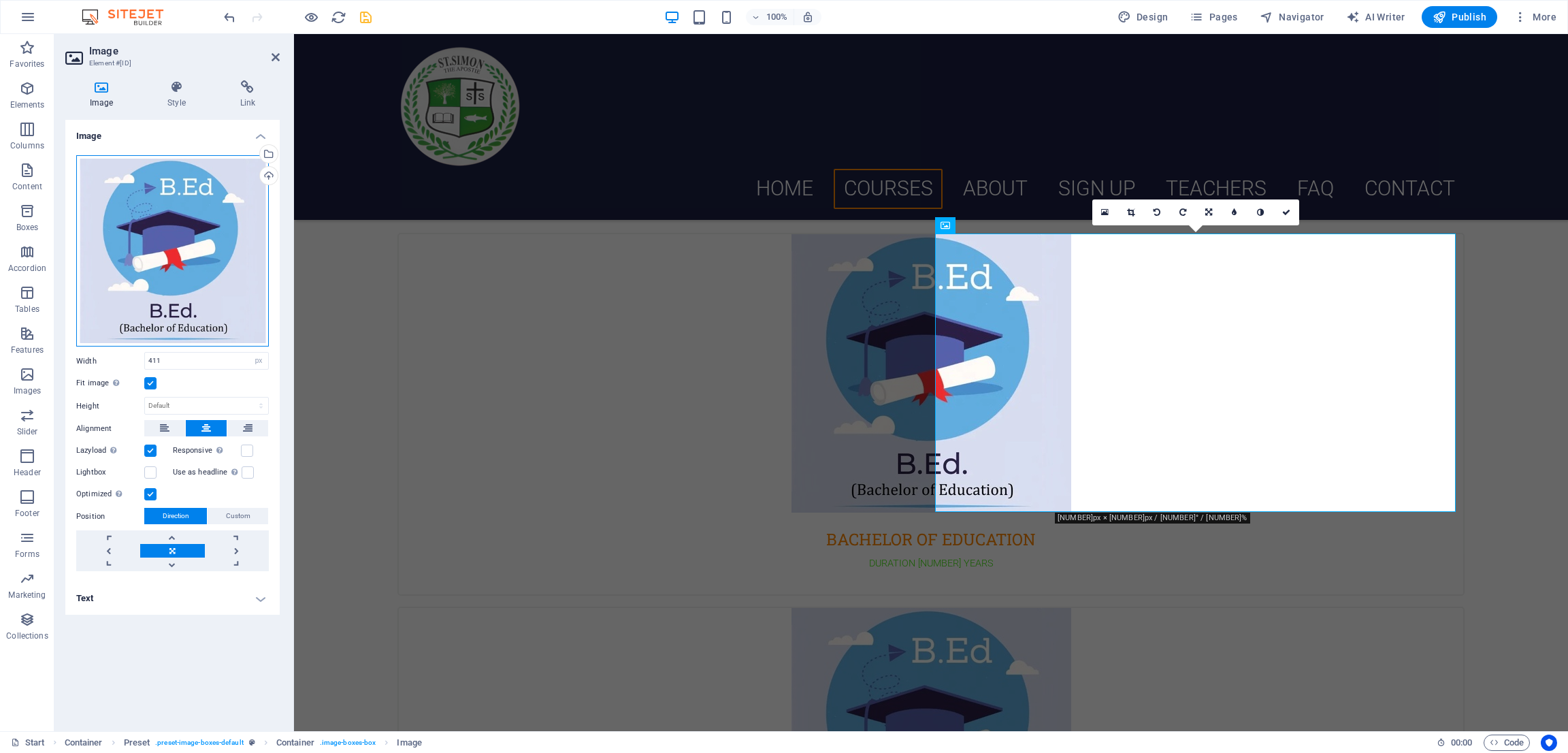 click on "Drag files here, click to choose files or select files from Files or our free stock photos & videos" at bounding box center (172, 251) 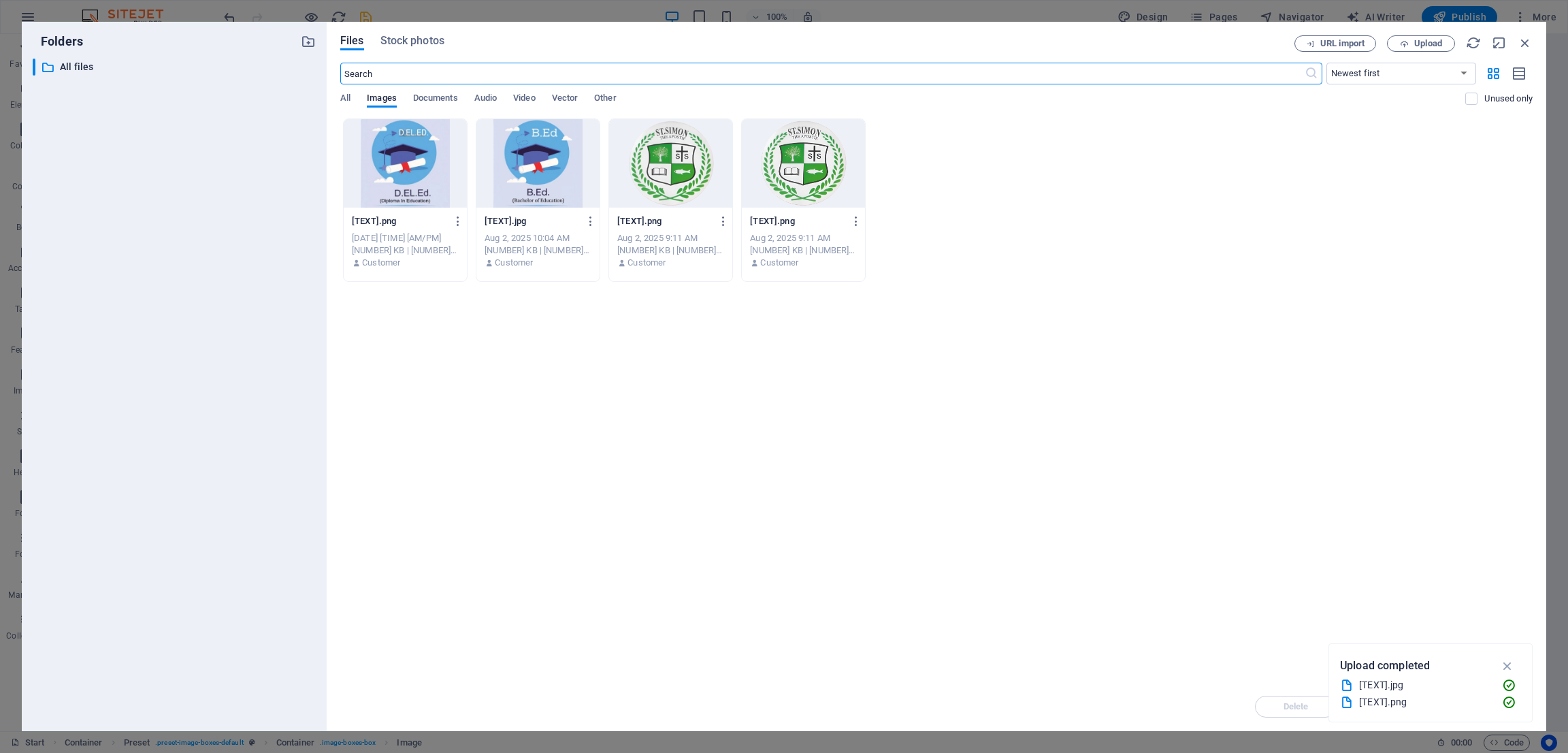 click at bounding box center [405, 163] 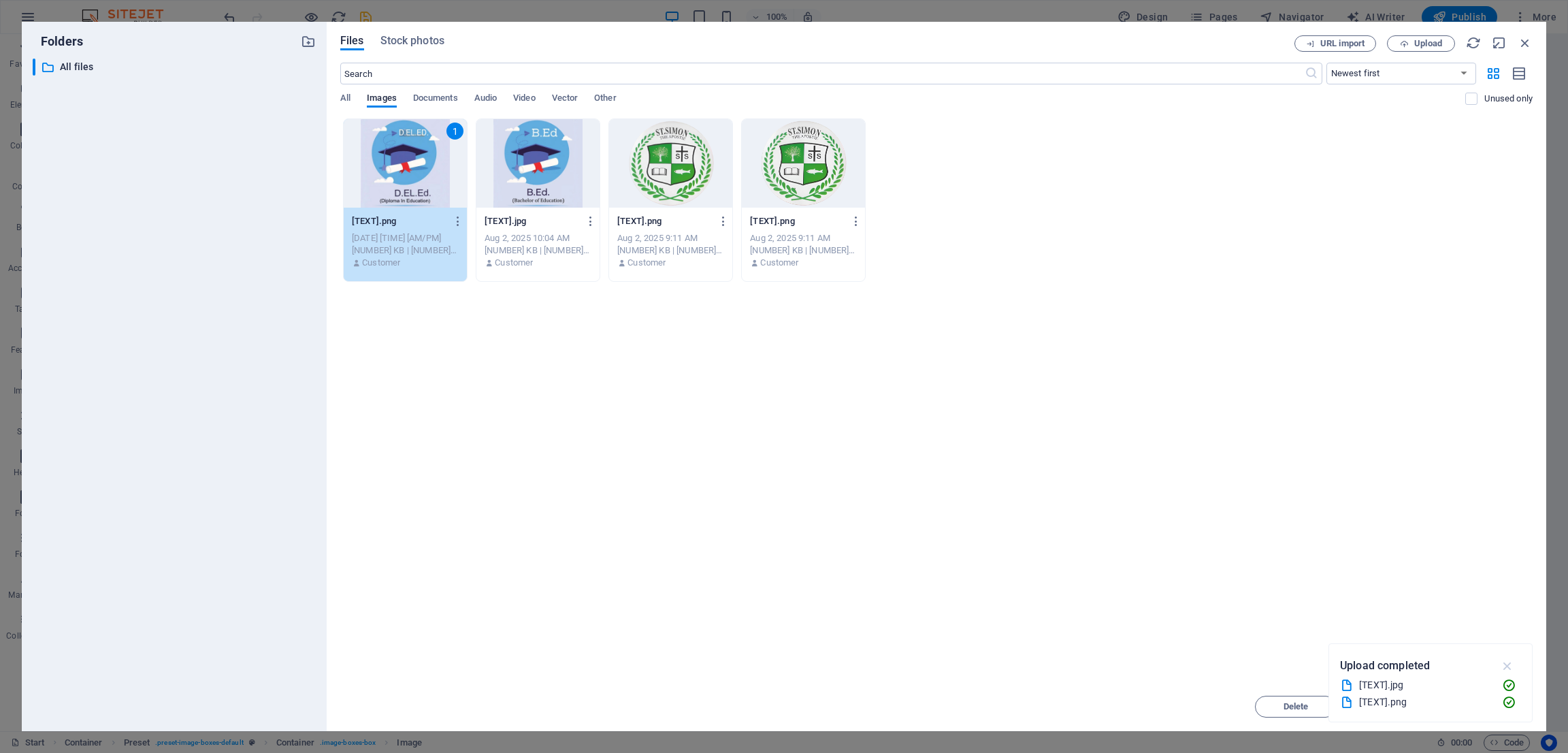 click at bounding box center (1507, 666) 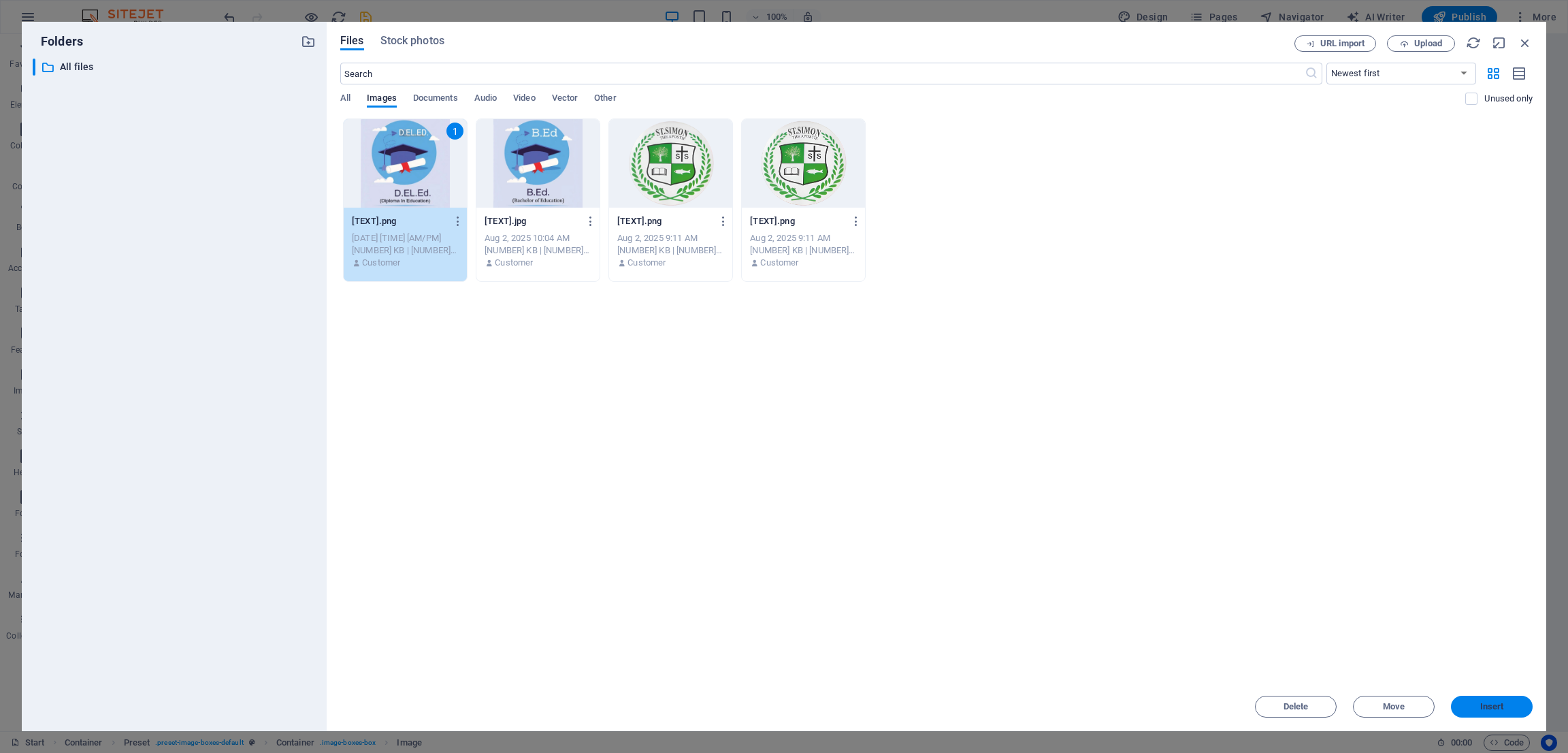 click on "Insert" at bounding box center (1492, 707) 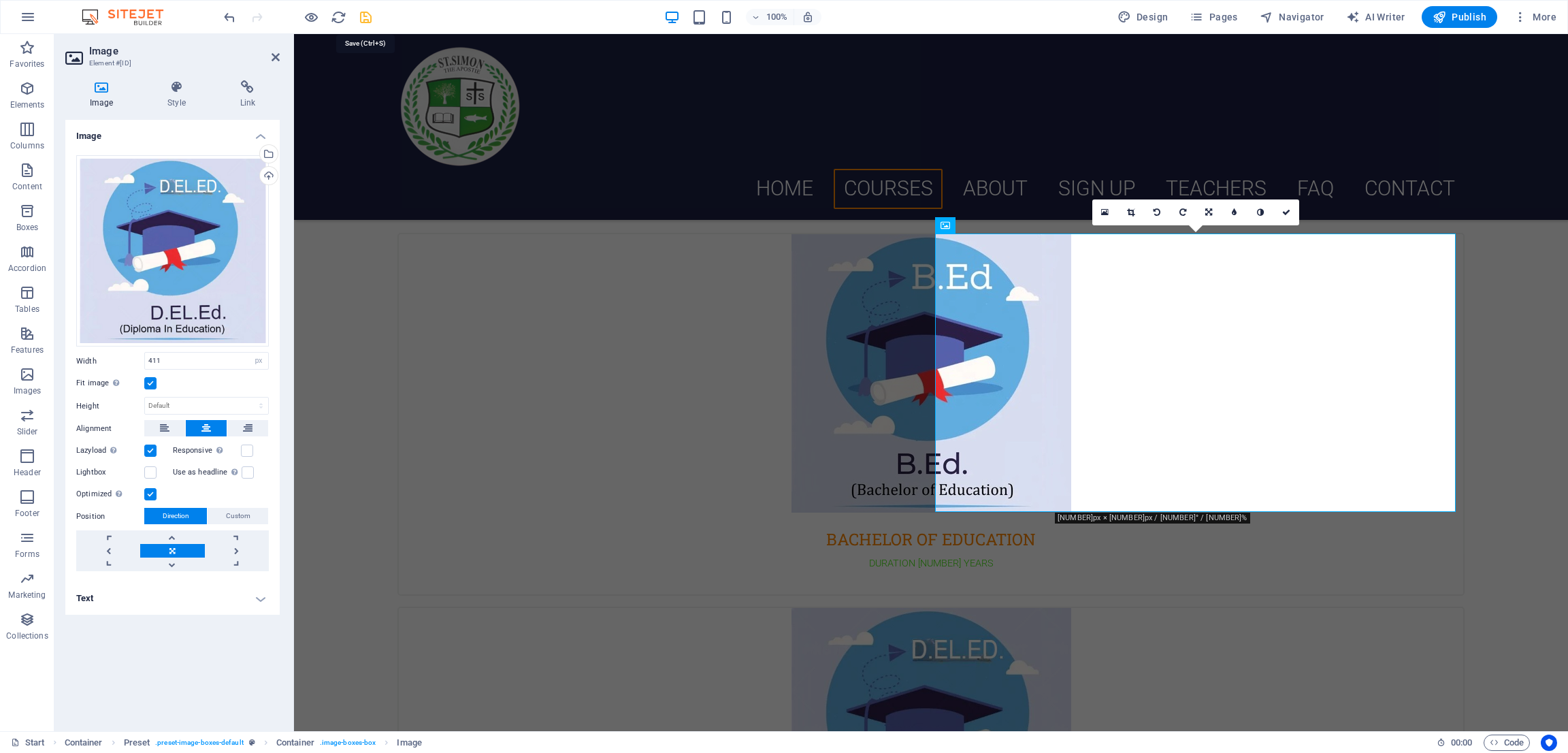 click at bounding box center [365, 17] 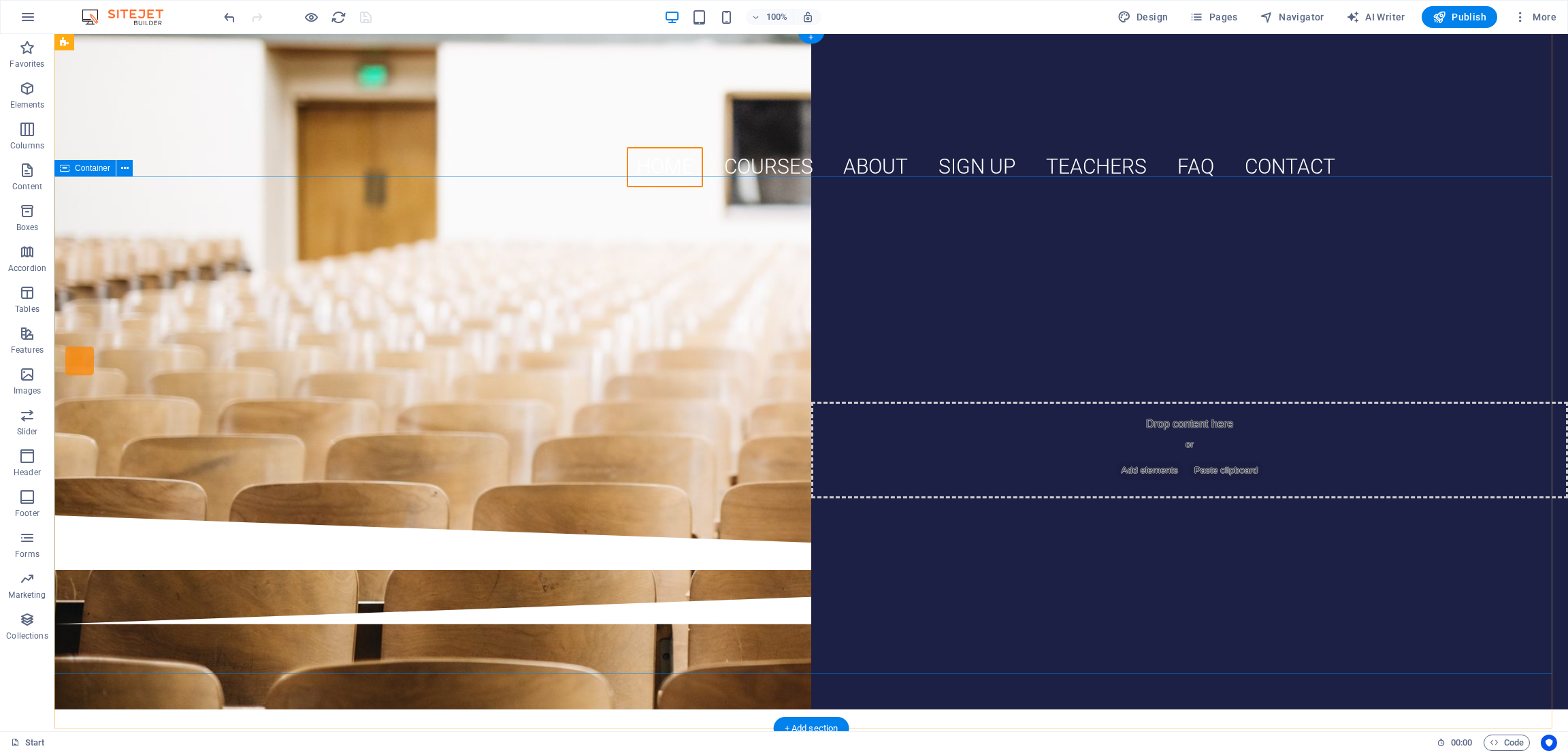 scroll, scrollTop: 0, scrollLeft: 0, axis: both 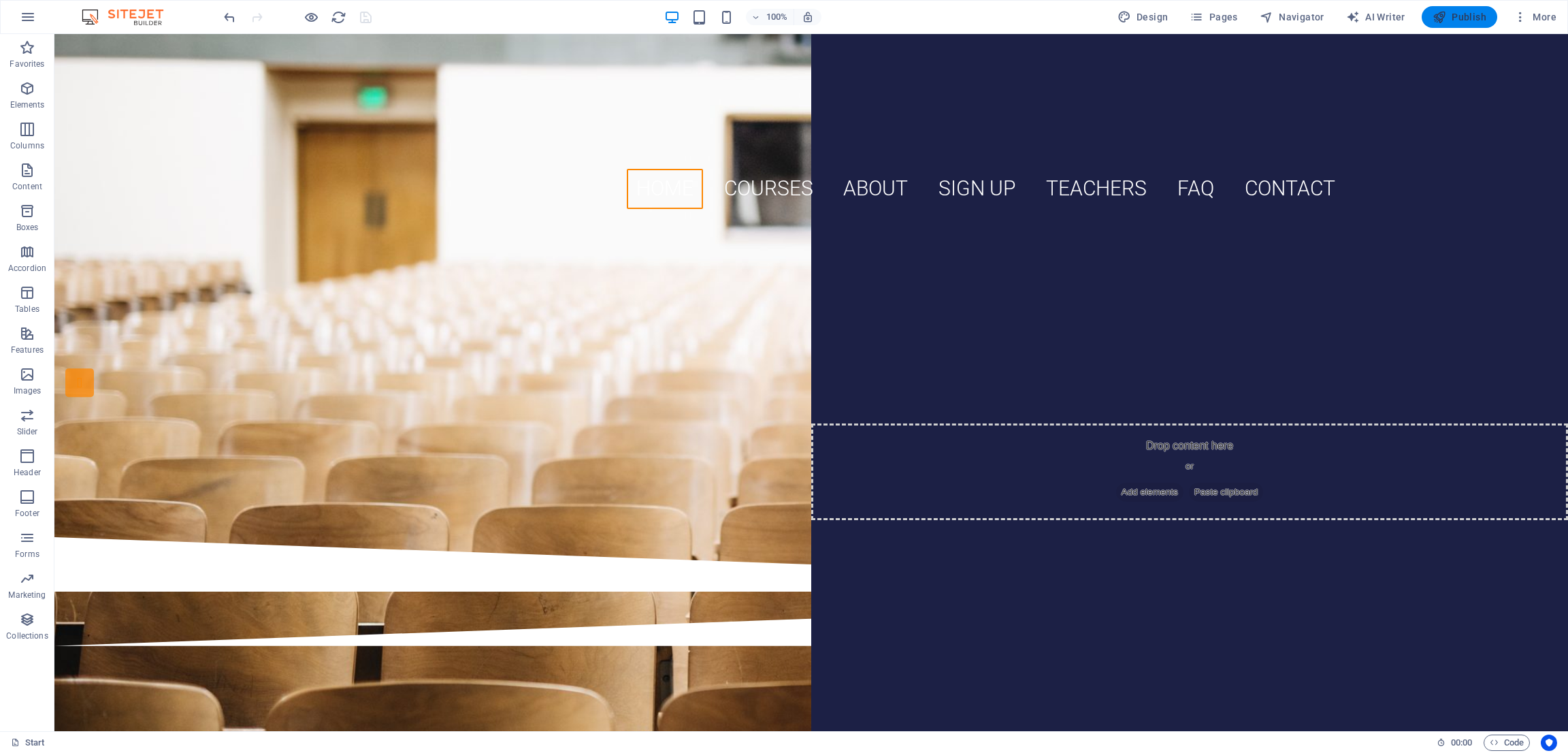 click on "Publish" at bounding box center [1459, 17] 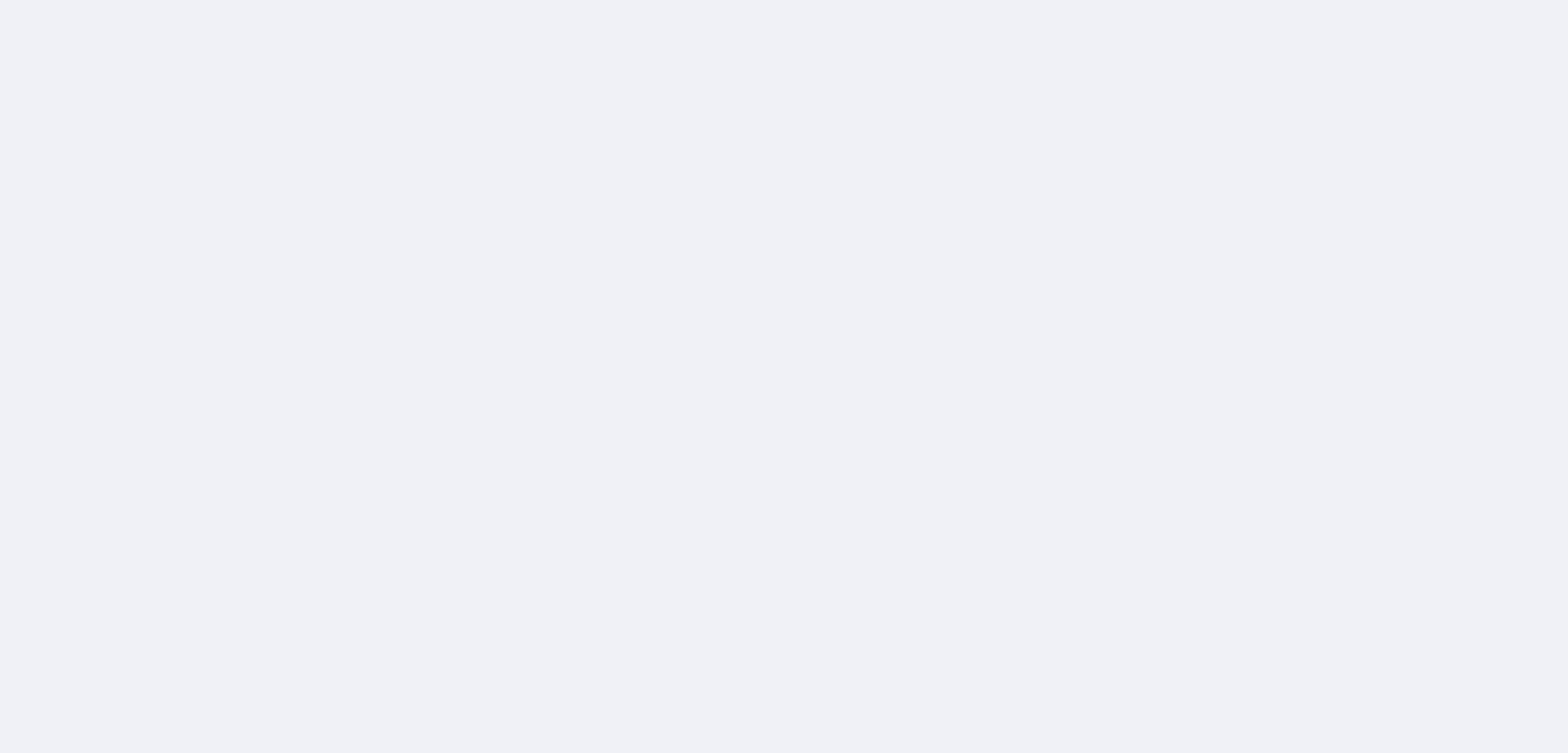 scroll, scrollTop: 0, scrollLeft: 0, axis: both 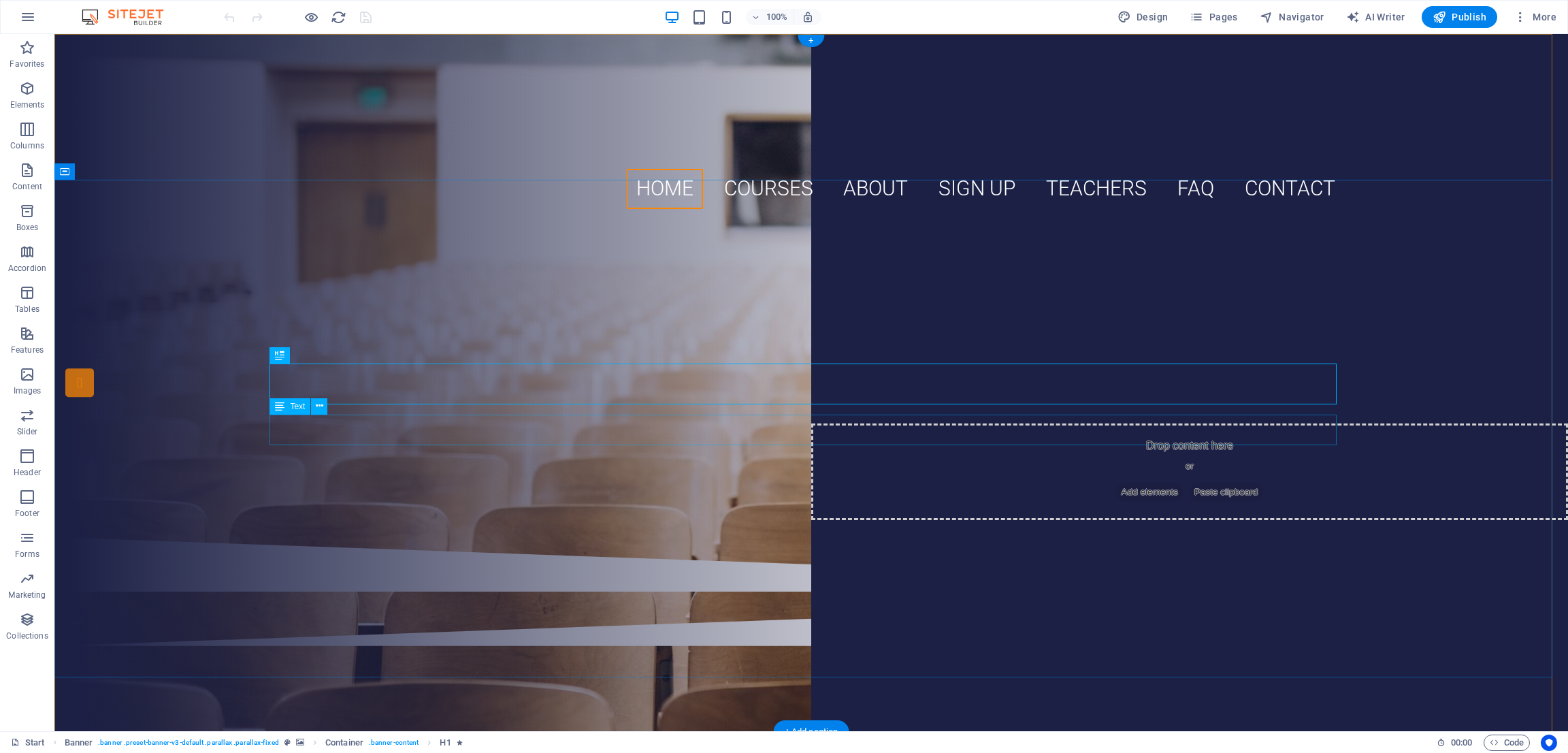 click on "Recognized By N.C.T.E. Govt. Of India (HRD) & Education Department Govt. of Bihar (HRD)" at bounding box center [811, 351] 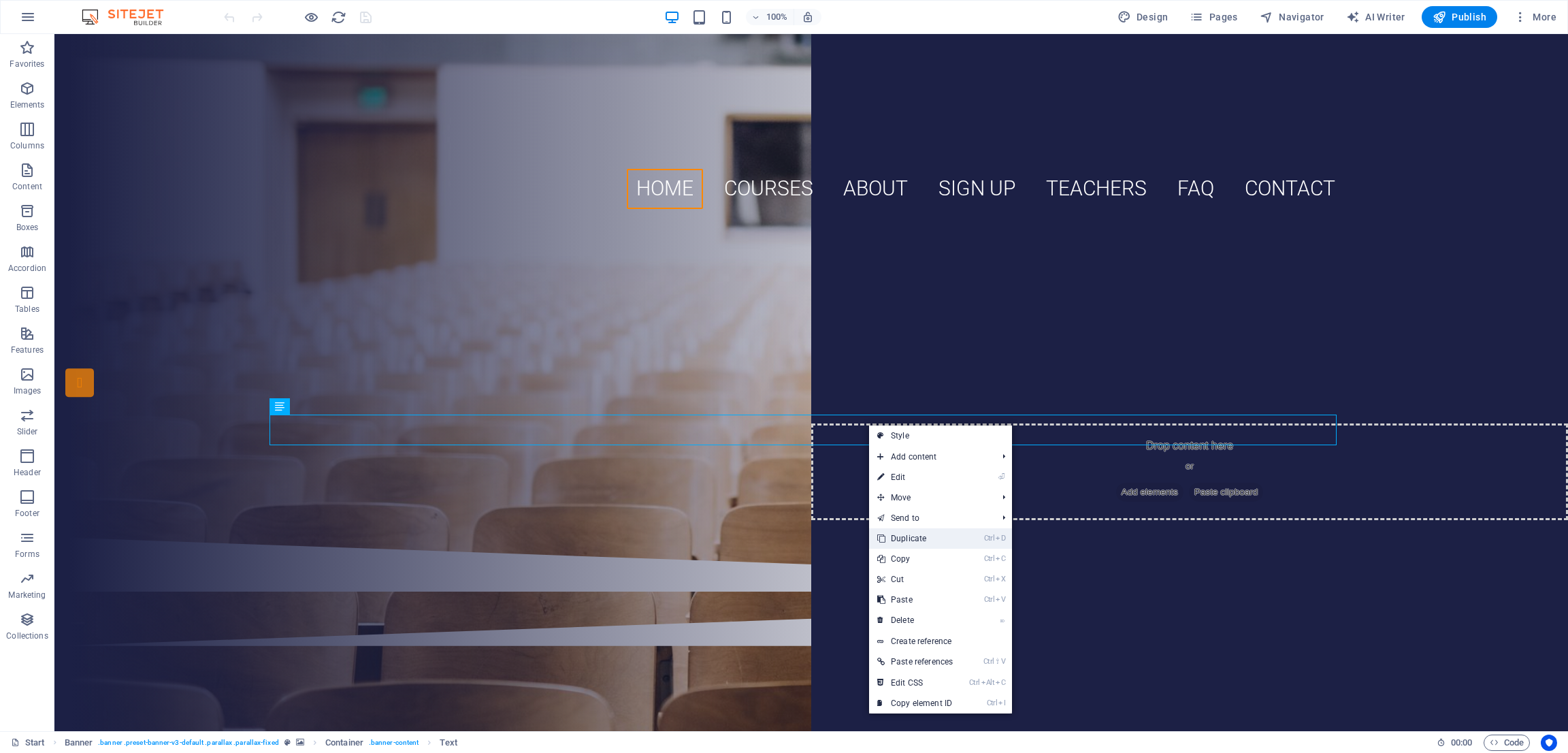 click on "Ctrl D  Duplicate" at bounding box center (915, 539) 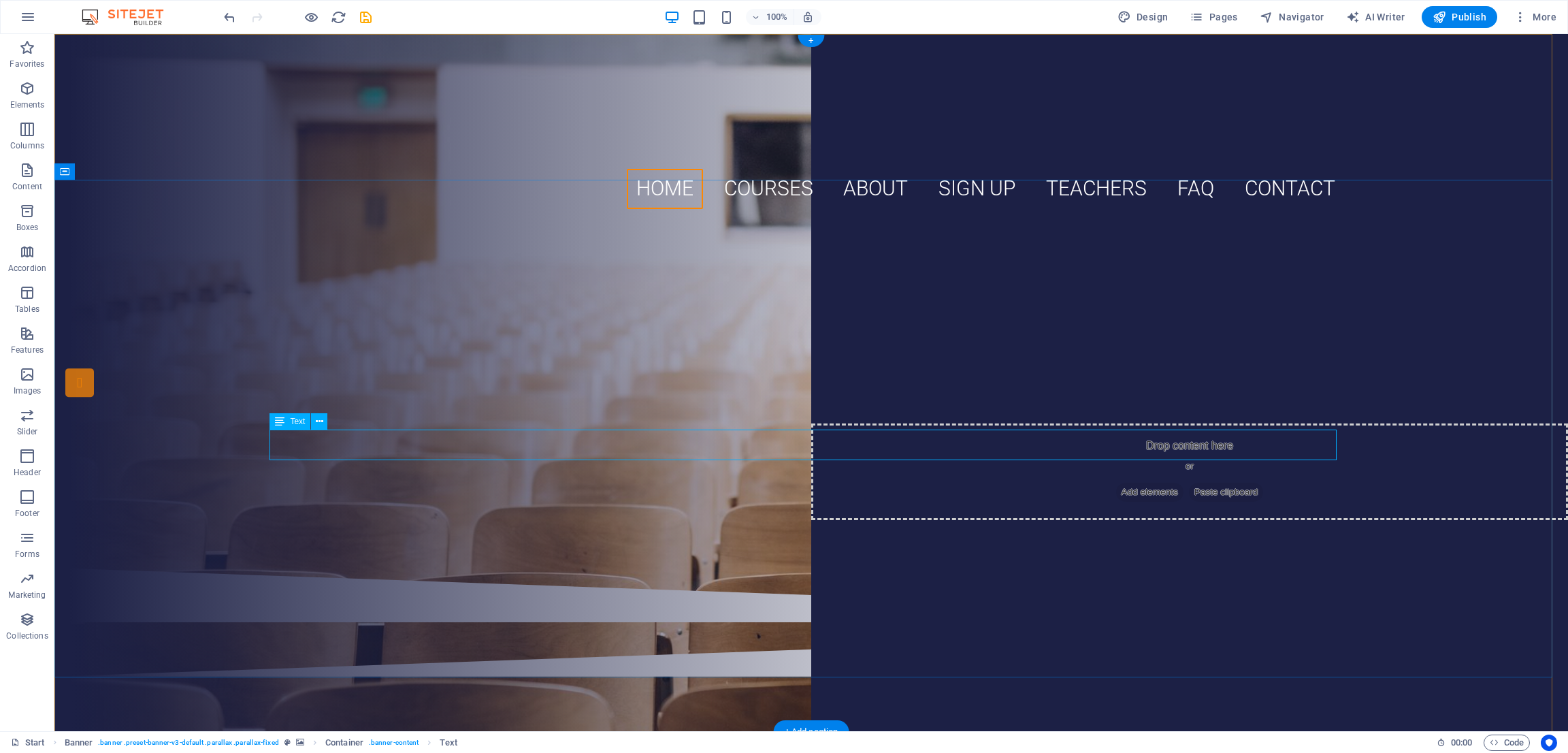 click on "Recognized By N.C.T.E. Govt. Of India (HRD) & Education Department Govt. of Bihar (HRD)" at bounding box center [811, 382] 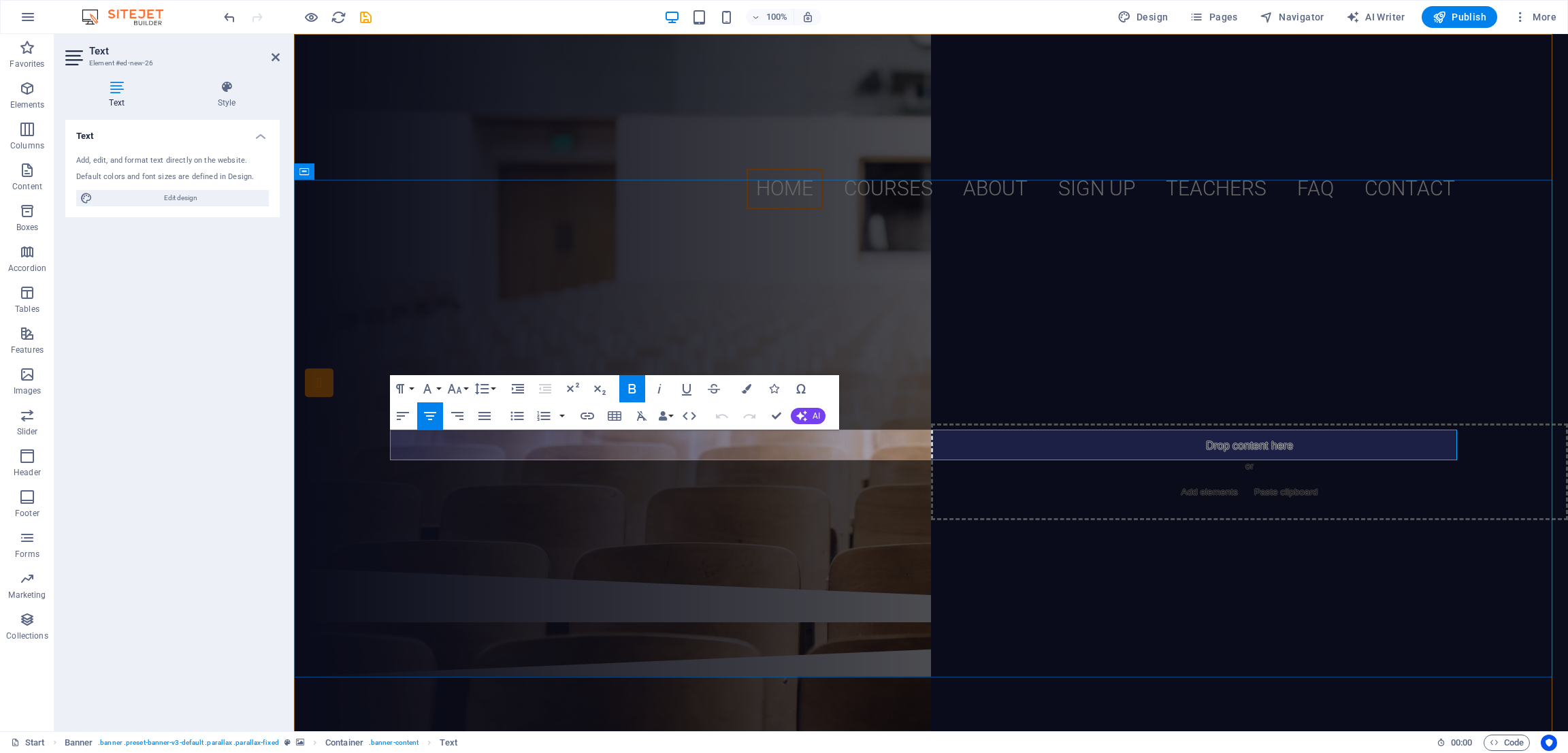 click on "Recognized By N.C.T.E. Govt. Of India (HRD) & Education Department Govt. of Bihar (HRD)" at bounding box center (931, 382) 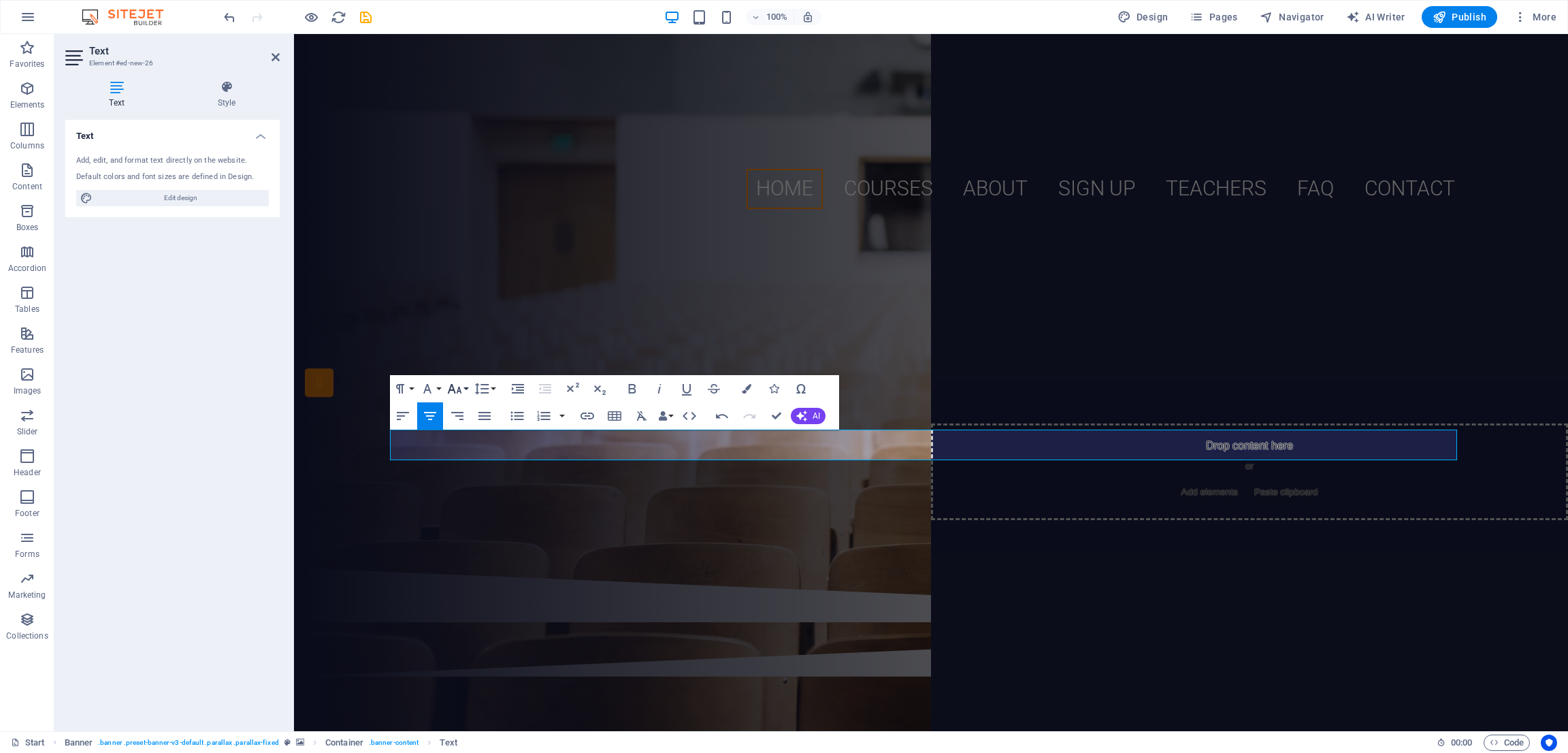 click on "Font Size" at bounding box center (457, 389) 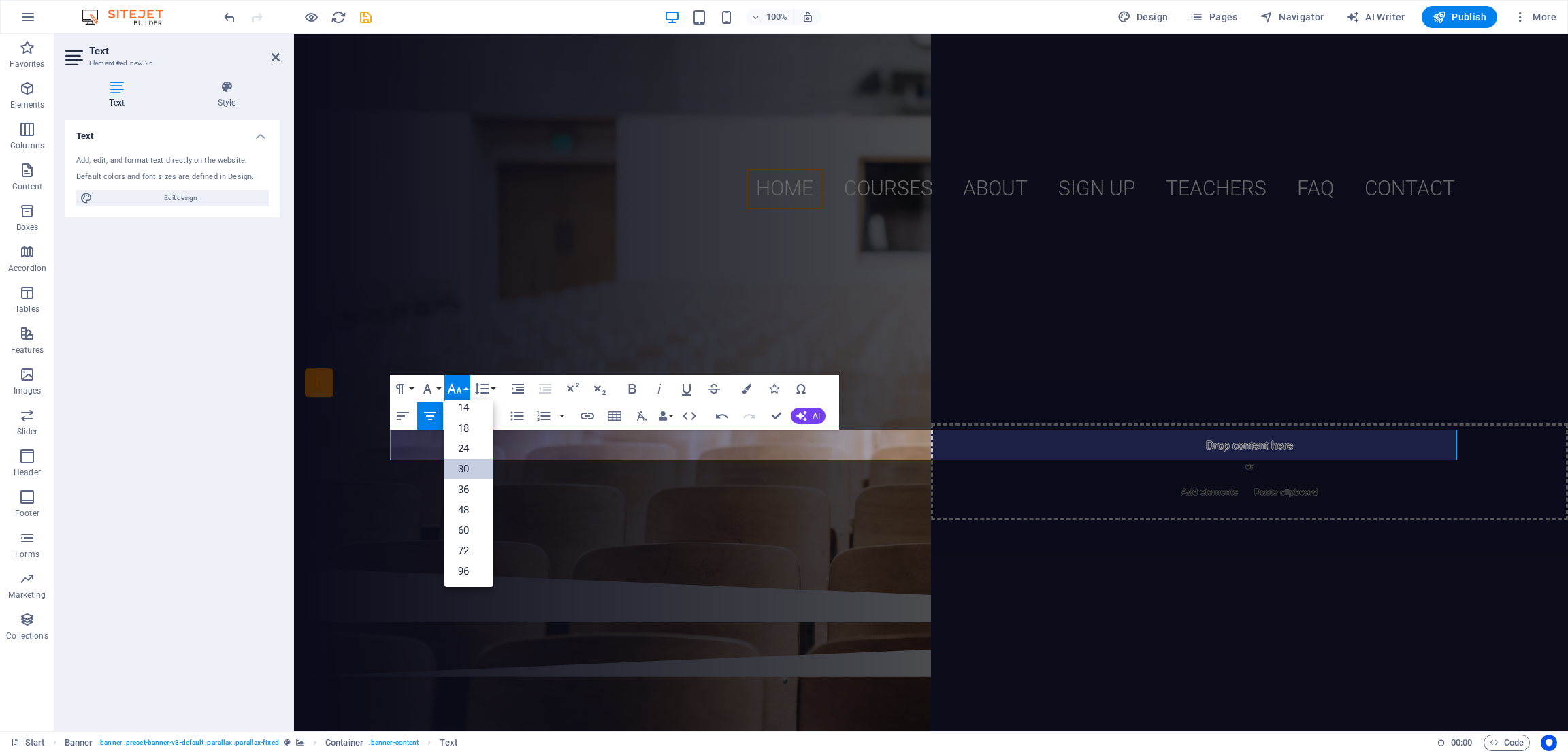 scroll, scrollTop: 109, scrollLeft: 0, axis: vertical 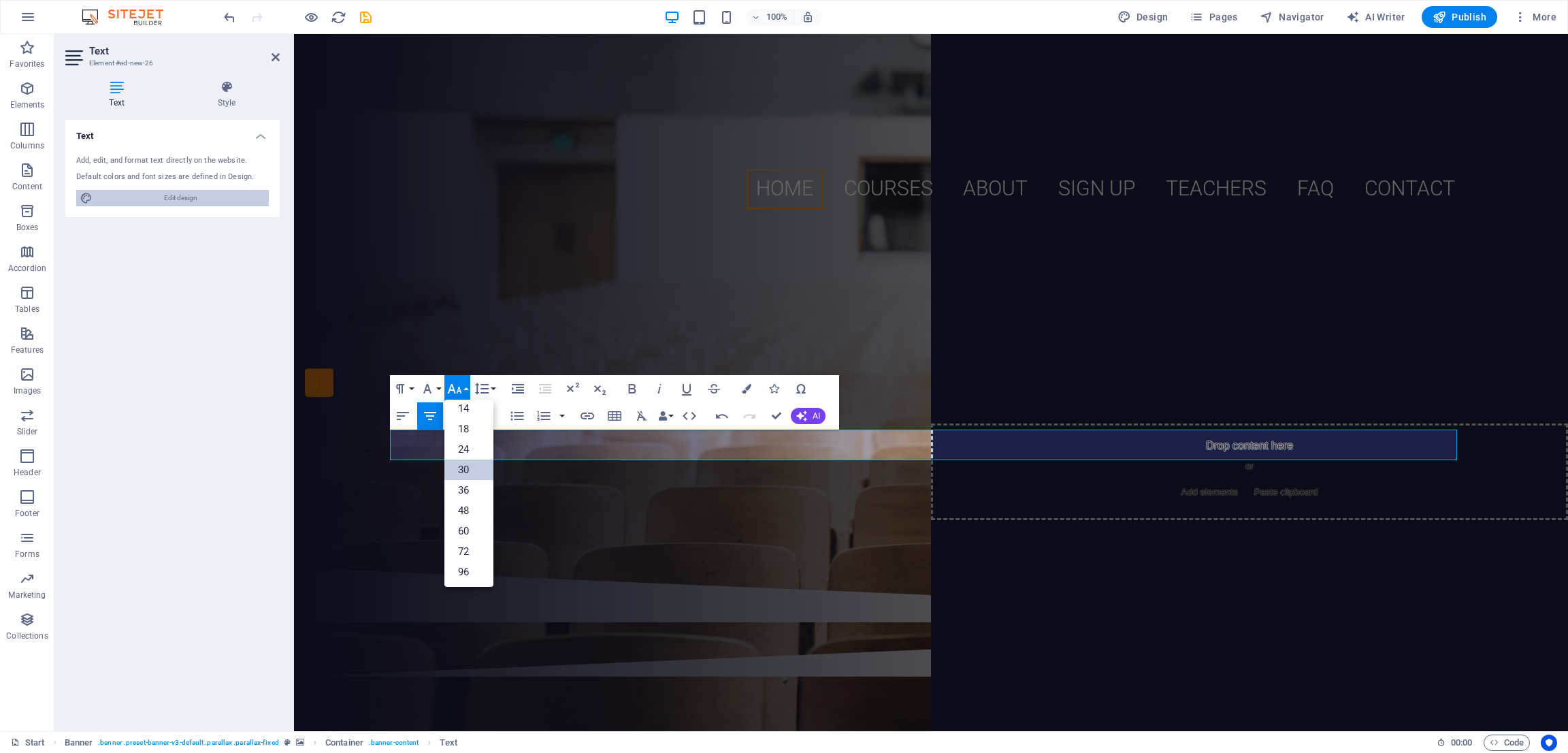 click on "Edit design" at bounding box center [180, 198] 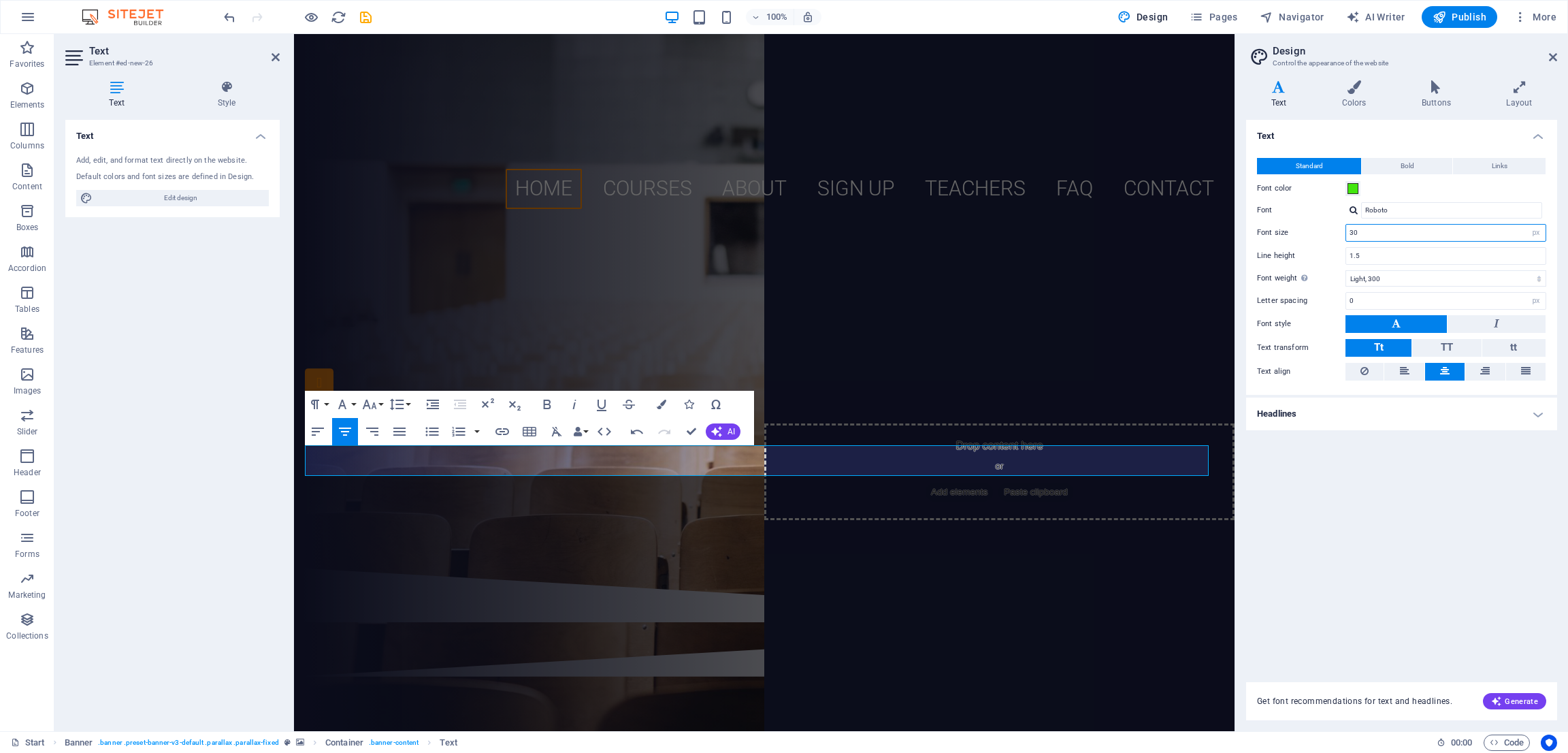 drag, startPoint x: 1377, startPoint y: 227, endPoint x: 1291, endPoint y: 224, distance: 86.05231 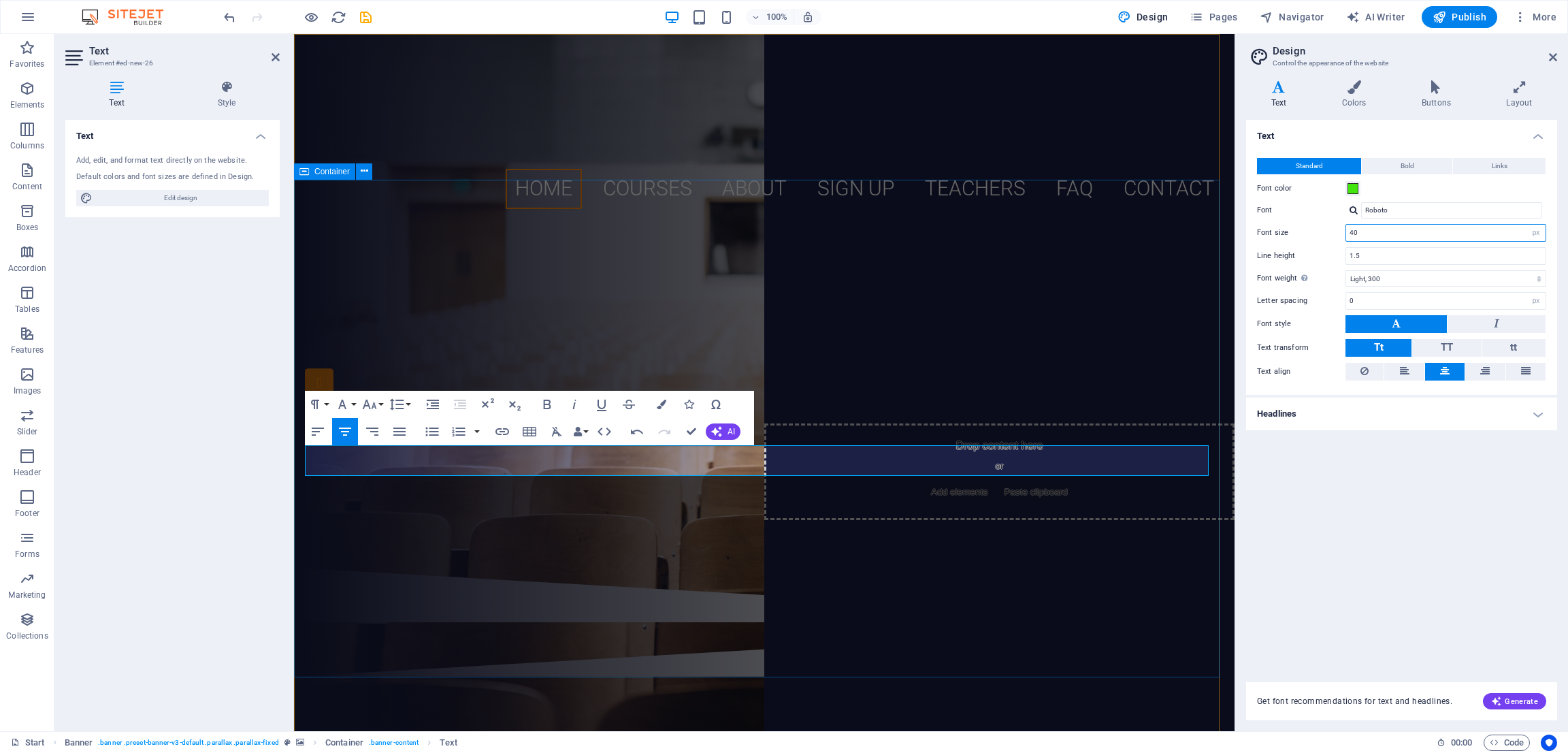 type on "40" 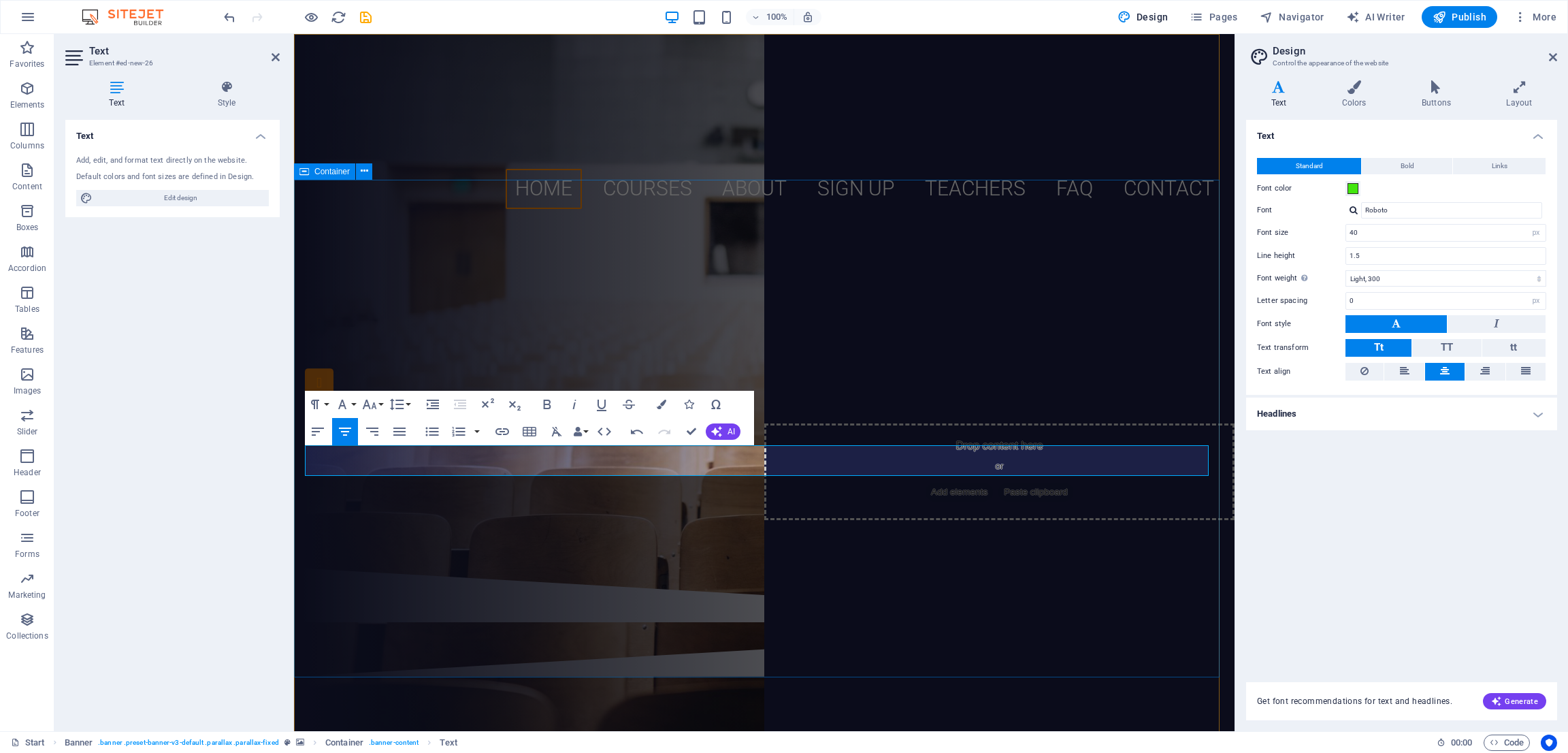 click on "[INSTITUTION_NAME] B.ED. COLLEGE Recognized By [ORG], [ORG] (HRD) & Education Department [GOVT_ENTITY] (HRD) ​Affiliated to [UNIVERSITY] (B.Ed.) | Affiliated to [BOARD] (D.El.Ed.) B.ED. D.EL.ED" at bounding box center (764, 394) 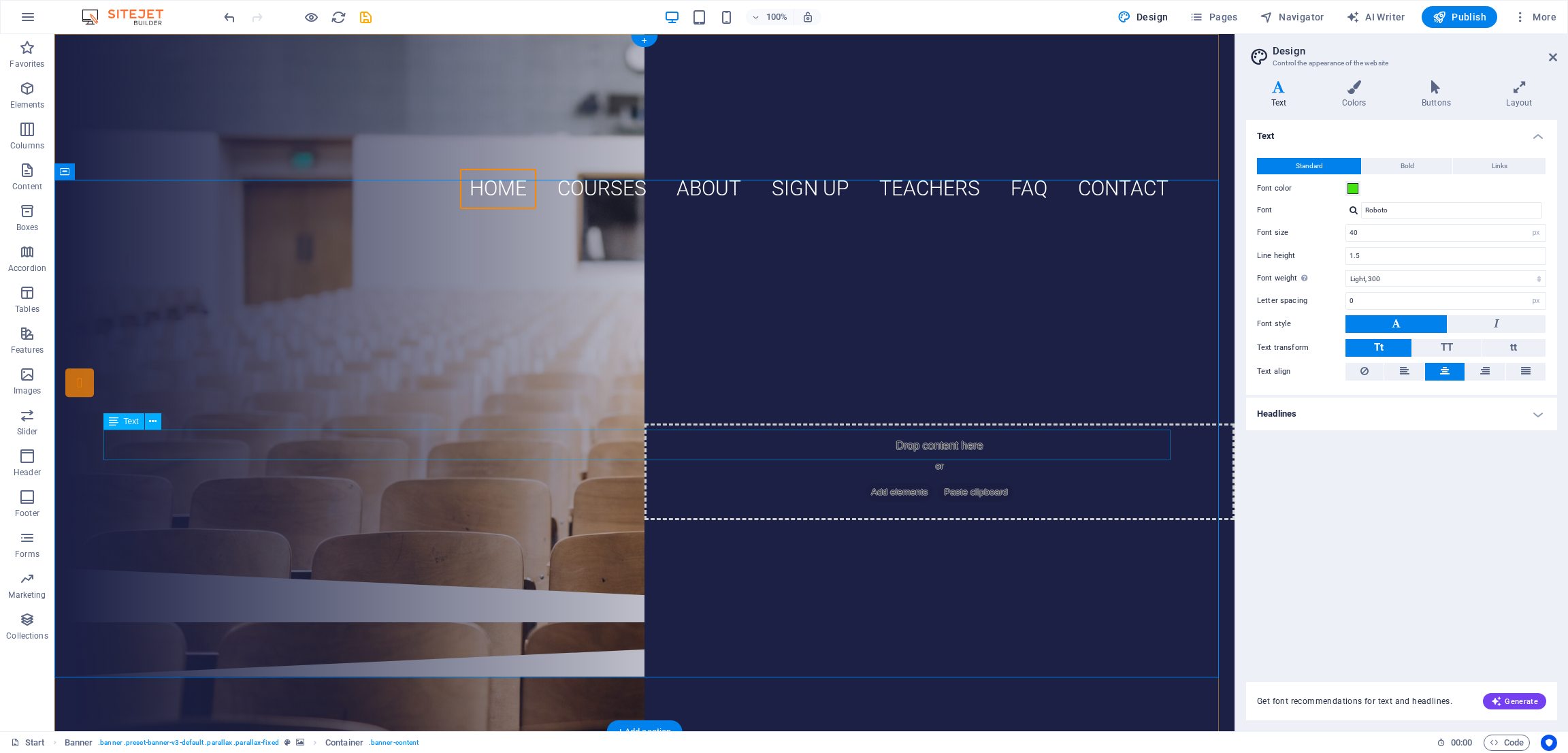 click on "Recognized By N.C.T.E. Govt. Of India (HRD) & Education Department Govt. of Bihar (HRD)" at bounding box center [644, 351] 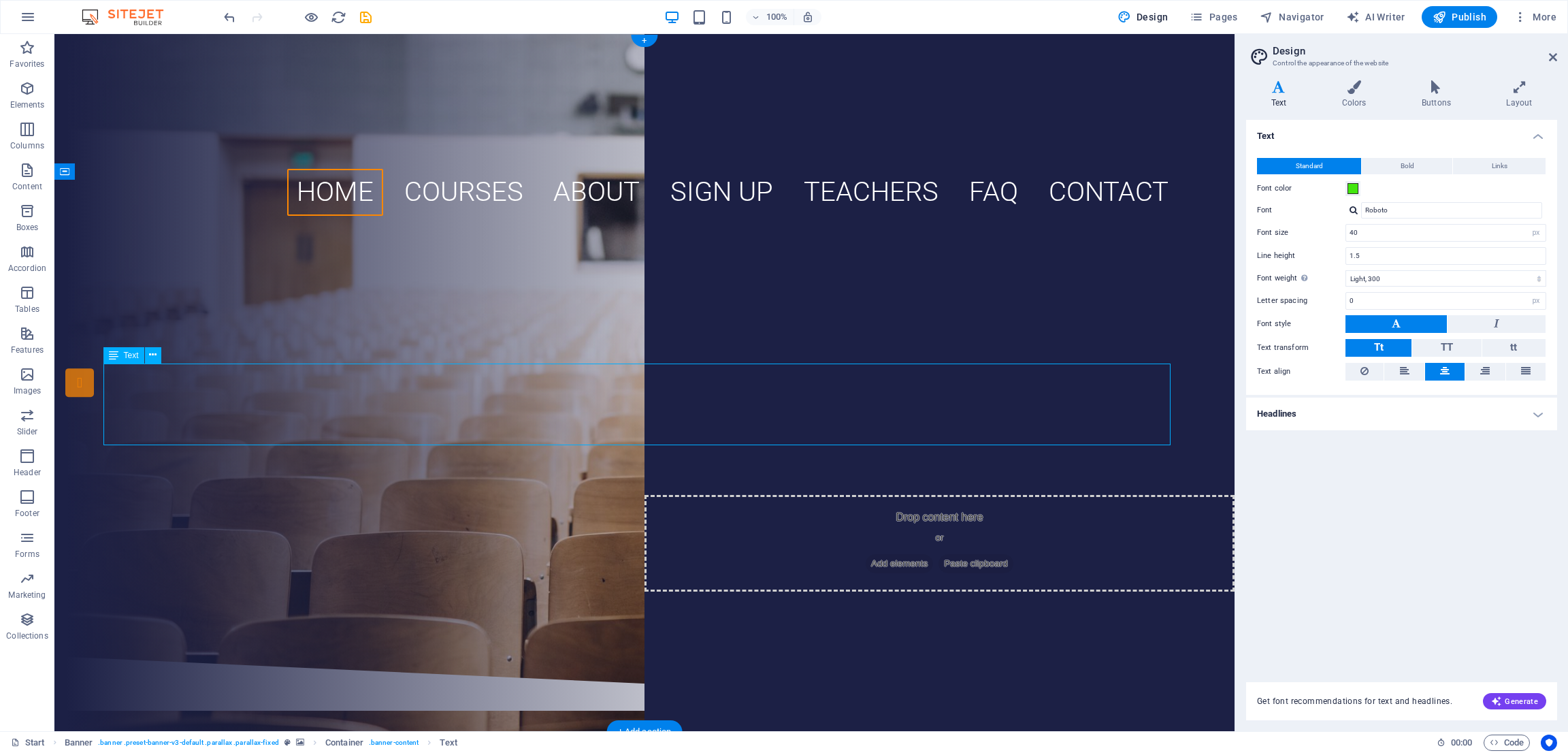 click on "Recognized By N.C.T.E. Govt. Of India (HRD) & Education Department Govt. of Bihar (HRD)" at bounding box center (644, 384) 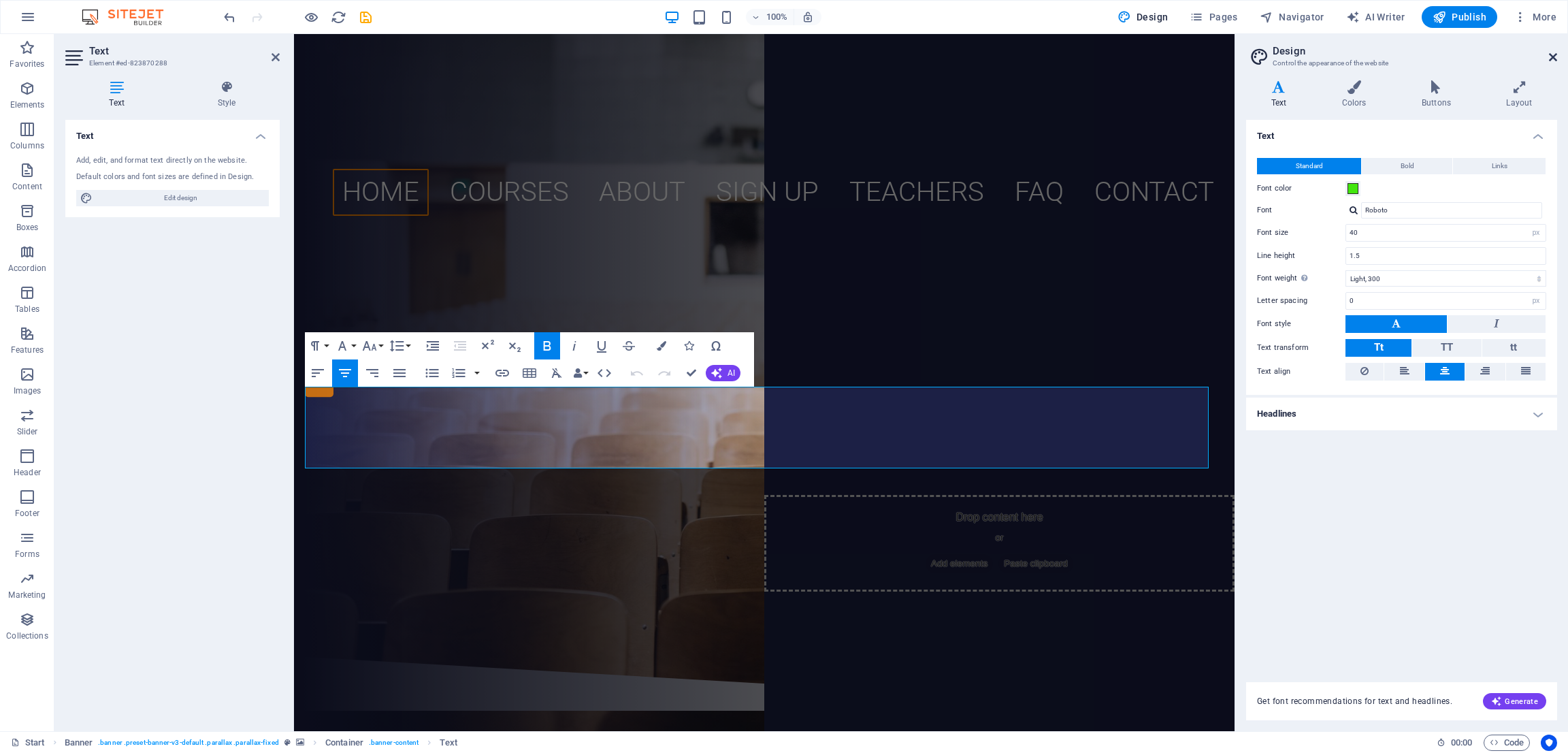 click at bounding box center [1553, 57] 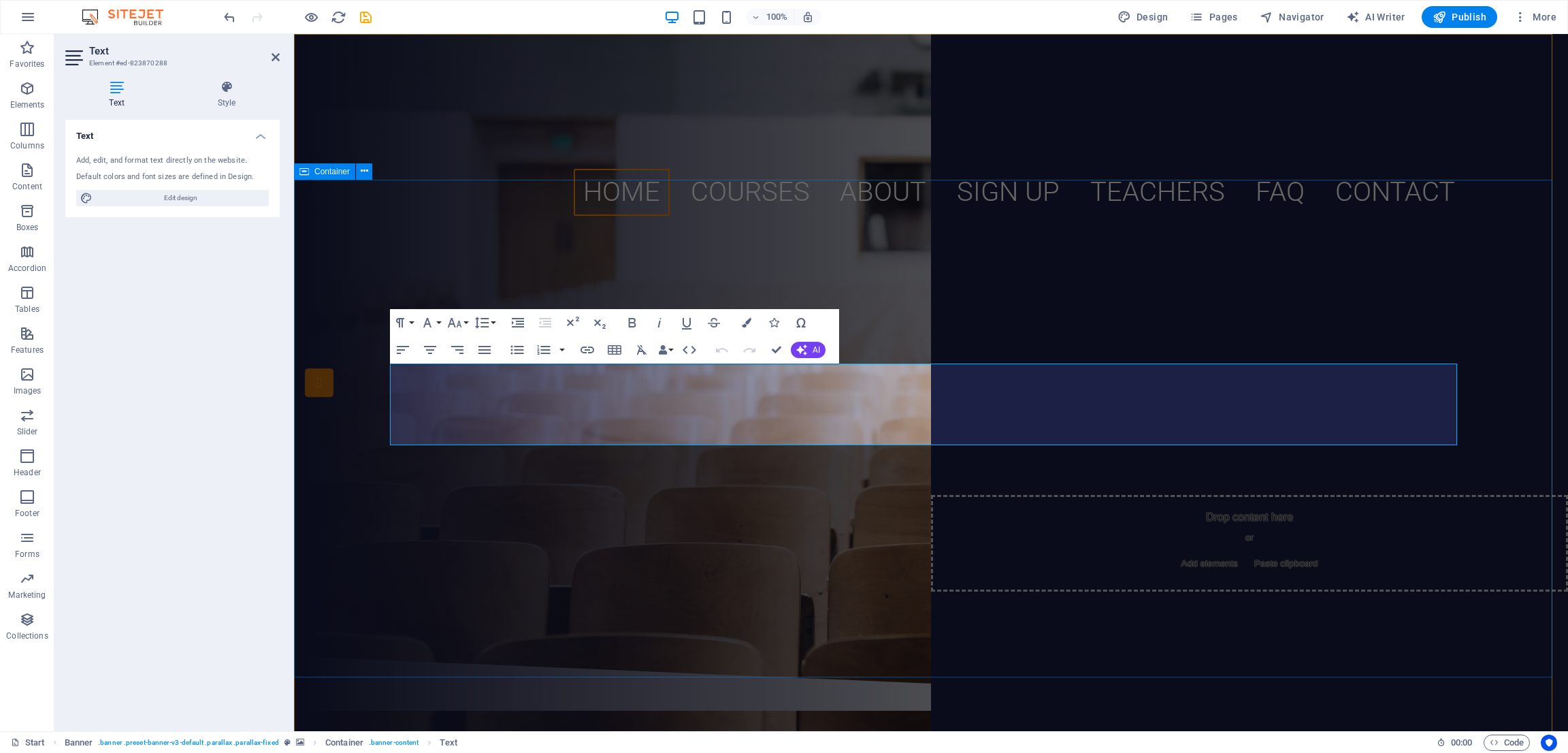 click on "SANJAY SINHA B.ED. COLLEGE Recognized By N.C.T.E. Govt. Of India (HRD) ​ | ​ Education Department Govt. of Bihar (HRD) Affiliated to [UNIVERSITY_NAME] (B.Ed.) | Affiliated to B.S.E.B. (D.El.Ed.) B.ED. D.EL.ED" at bounding box center [931, 441] 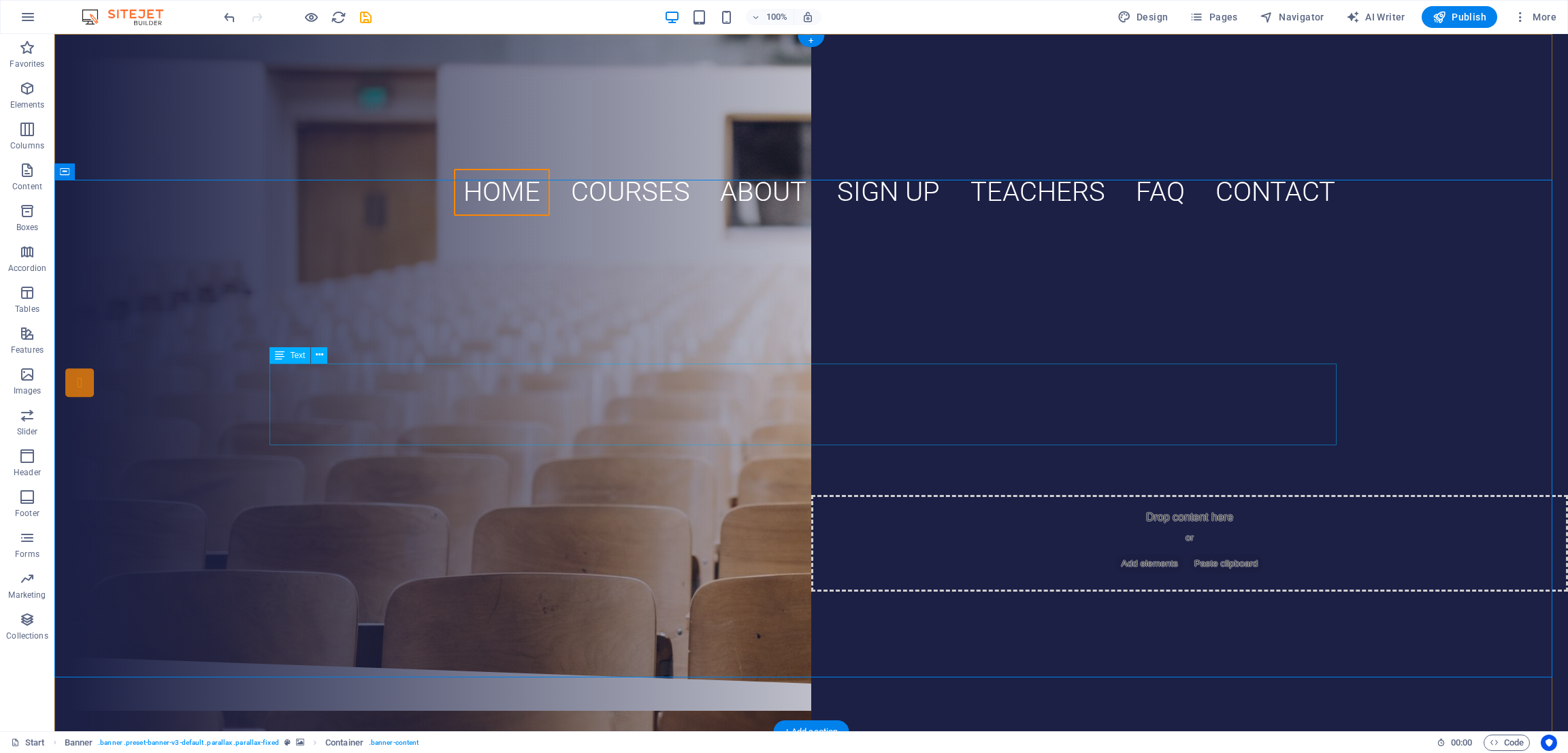 click on "Recognized By N.C.T.E. Govt. Of India (HRD) & Education Department Govt. of Bihar (HRD)" at bounding box center (811, 384) 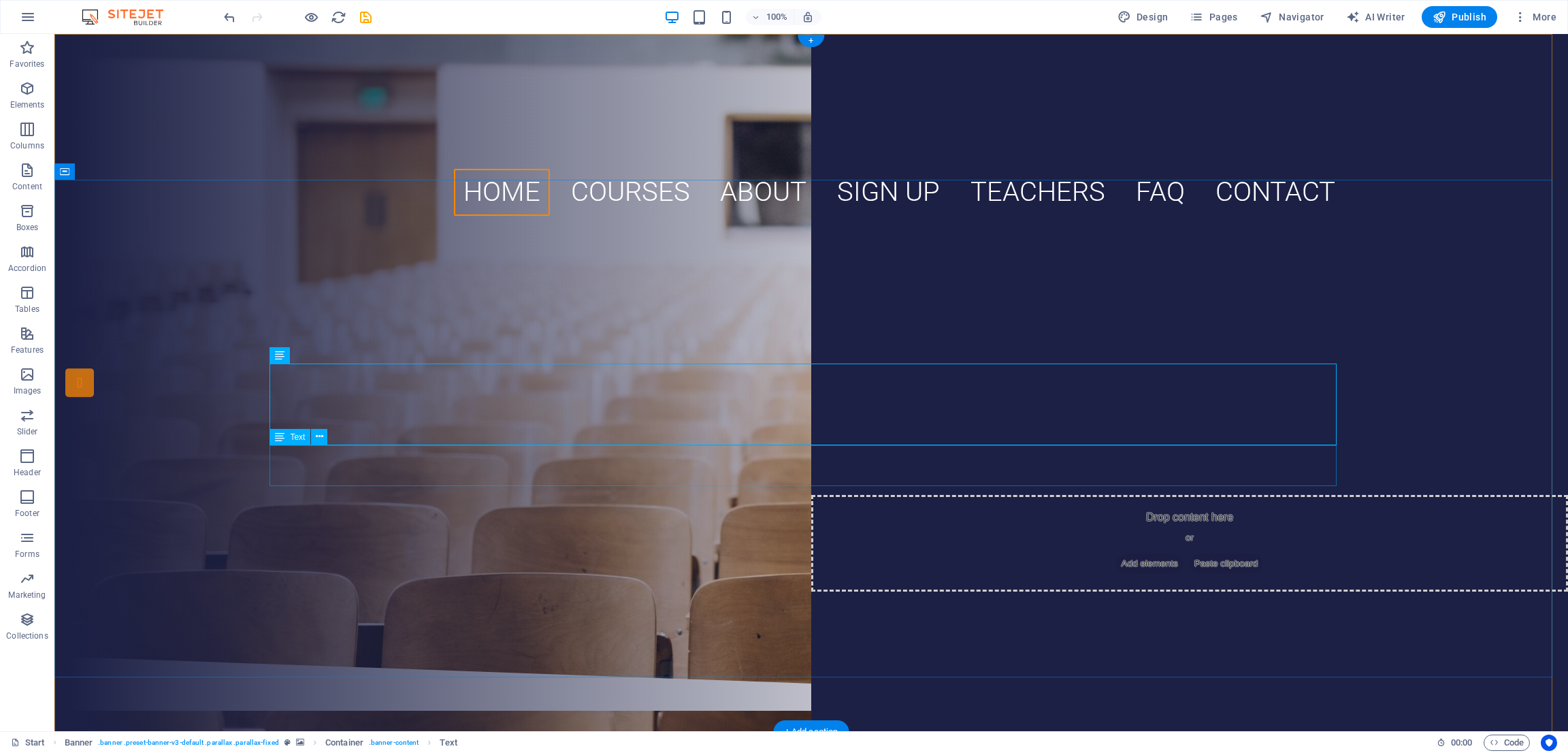 click on "Affiliated to [UNIVERSITY] (B.Ed.) | Affiliated to [BOARD] (D.El.Ed.)" at bounding box center [811, 445] 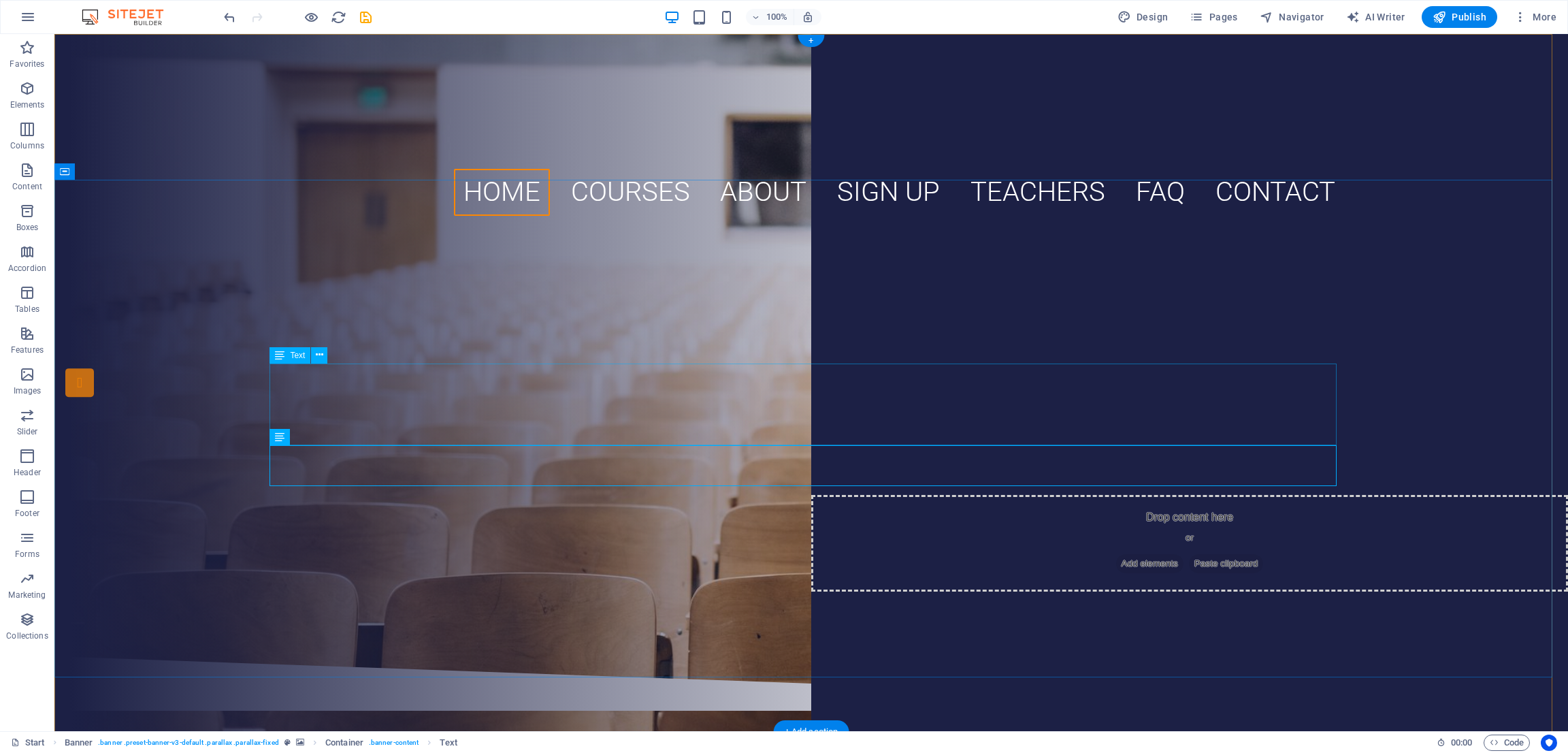 click on "Recognized By N.C.T.E. Govt. Of India (HRD) & Education Department Govt. of Bihar (HRD)" at bounding box center [811, 384] 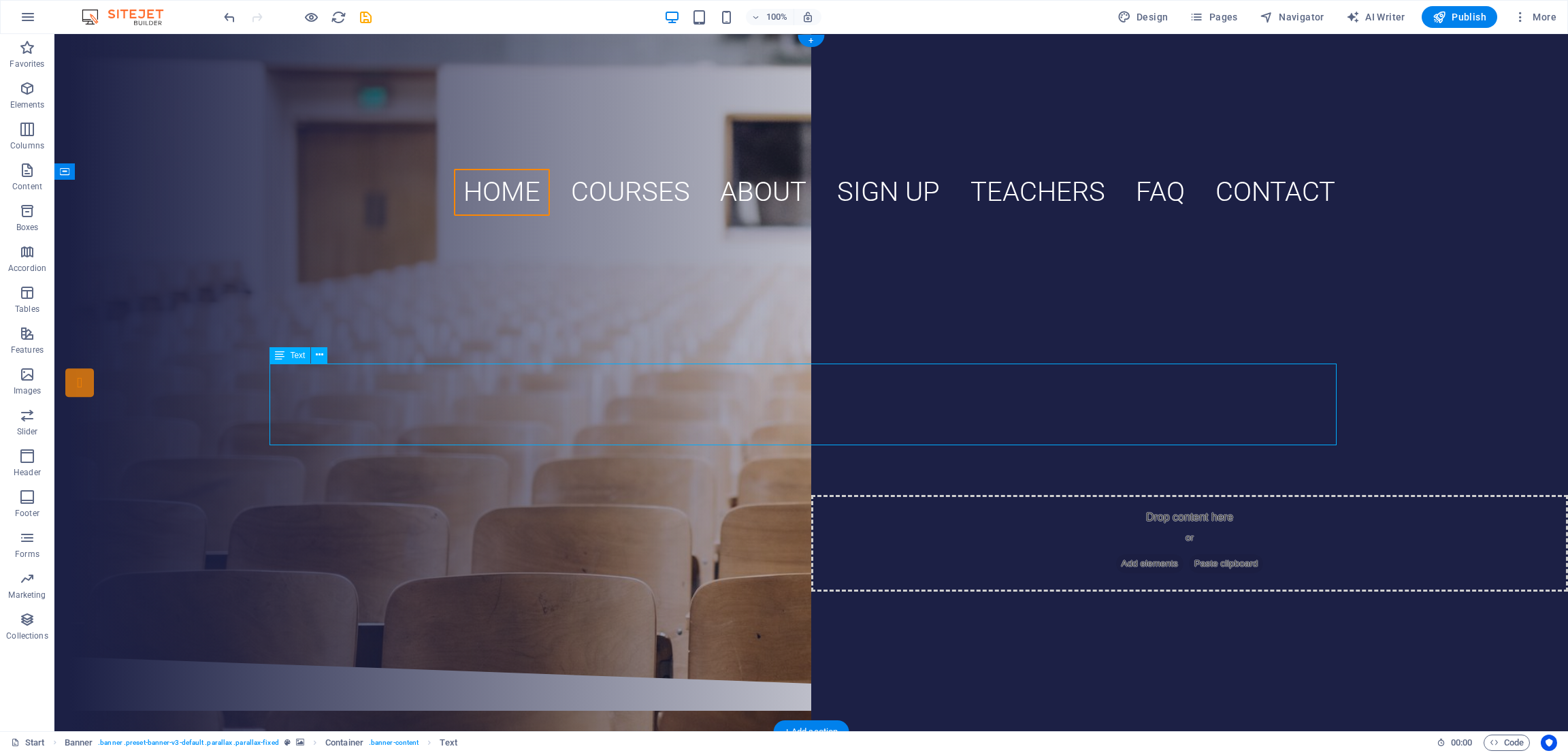 click on "Recognized By N.C.T.E. Govt. Of India (HRD) & Education Department Govt. of Bihar (HRD)" at bounding box center (811, 384) 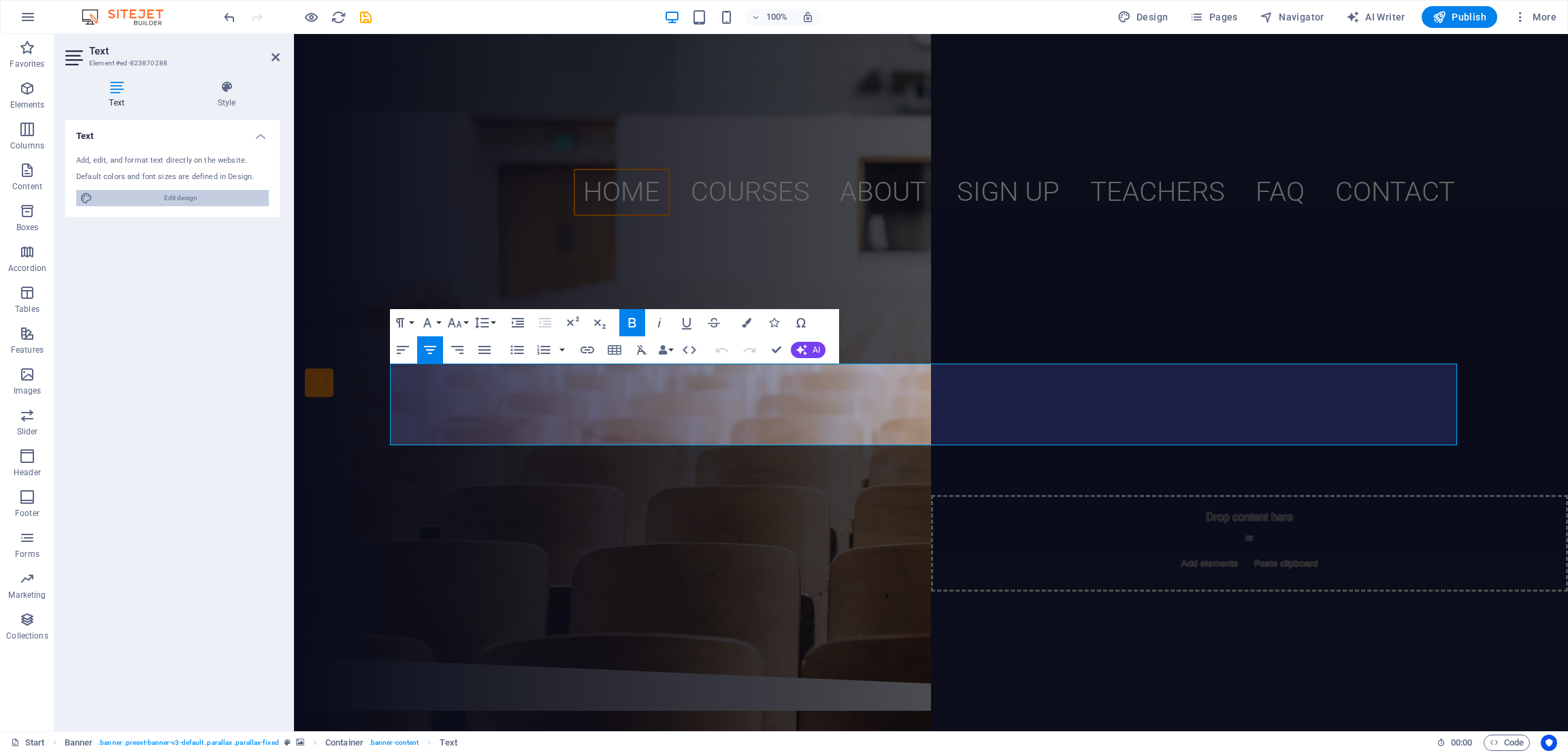click on "Edit design" at bounding box center (180, 198) 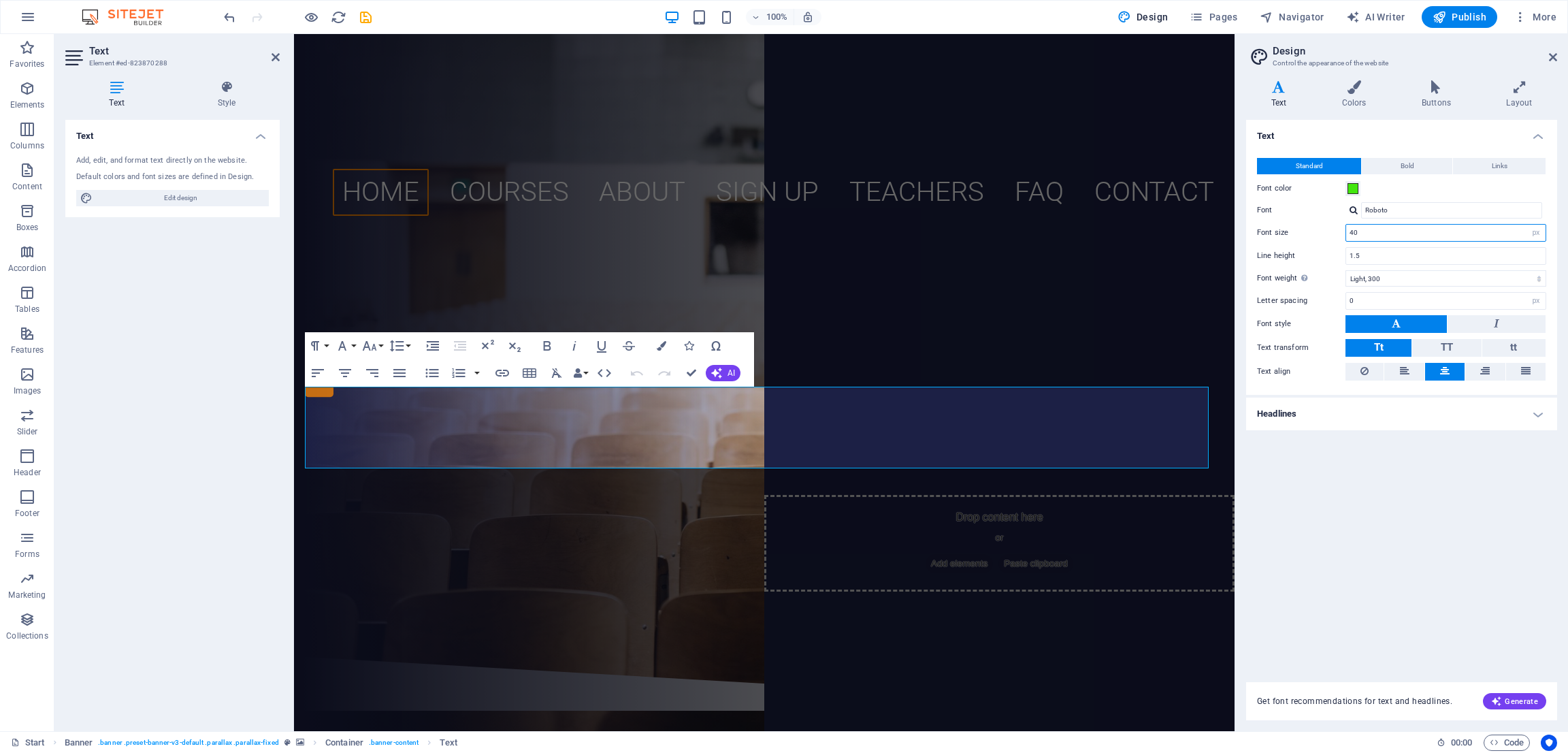 drag, startPoint x: 1363, startPoint y: 238, endPoint x: 1277, endPoint y: 230, distance: 86.37129 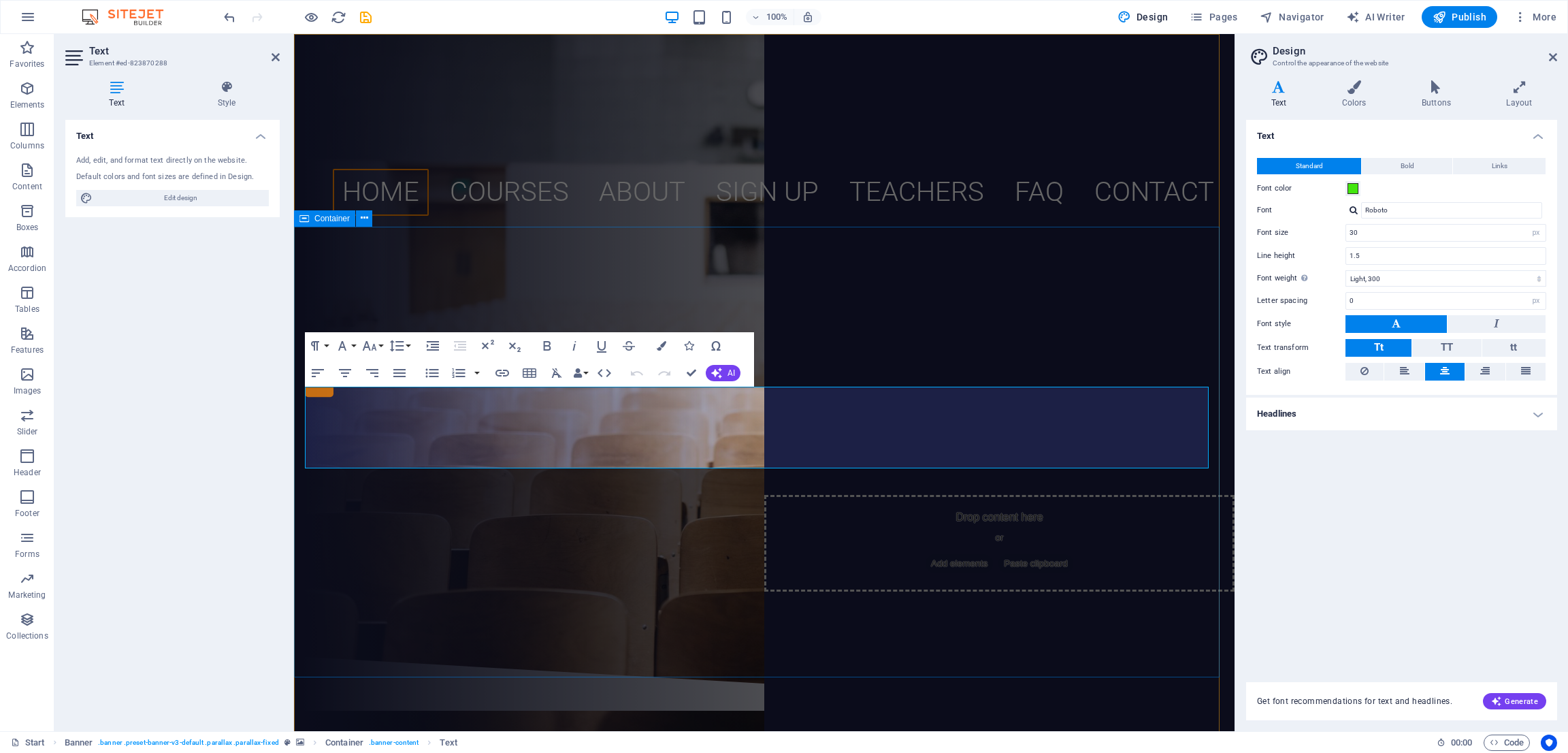 click on "SANJAY SINHA B.ED. COLLEGE Recognized By N.C.T.E. Govt. Of India (HRD) ​ | ​ Education Department Govt. of Bihar (HRD) Affiliated to [UNIVERSITY_NAME] (B.Ed.) | Affiliated to B.S.E.B. (D.El.Ed.) B.ED. D.EL.ED" at bounding box center (764, 441) 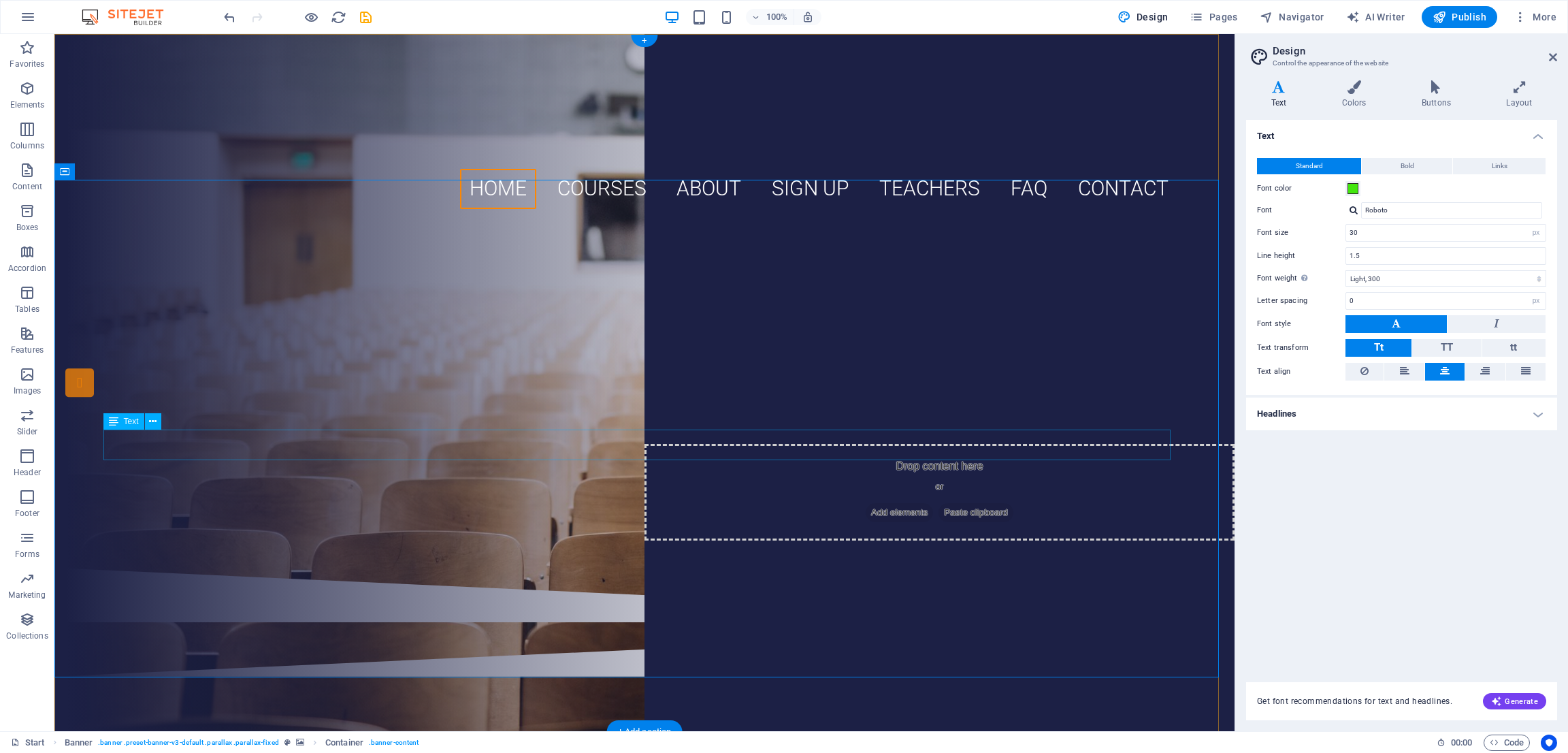 click on "Affiliated to [UNIVERSITY] (B.Ed.) | Affiliated to [BOARD] (D.El.Ed.)" at bounding box center [644, 382] 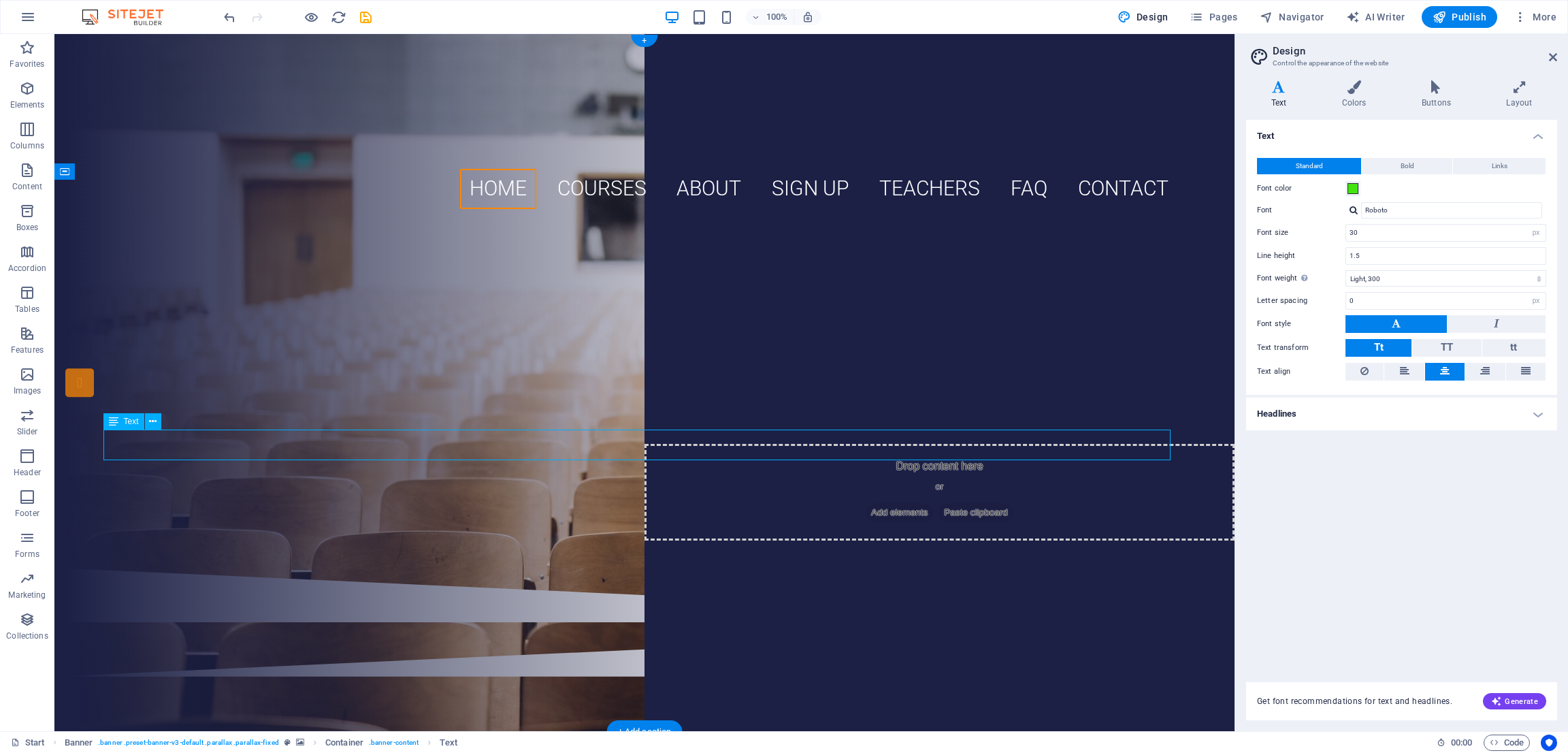 click on "Affiliated to [UNIVERSITY] (B.Ed.) | Affiliated to [BOARD] (D.El.Ed.)" at bounding box center [644, 382] 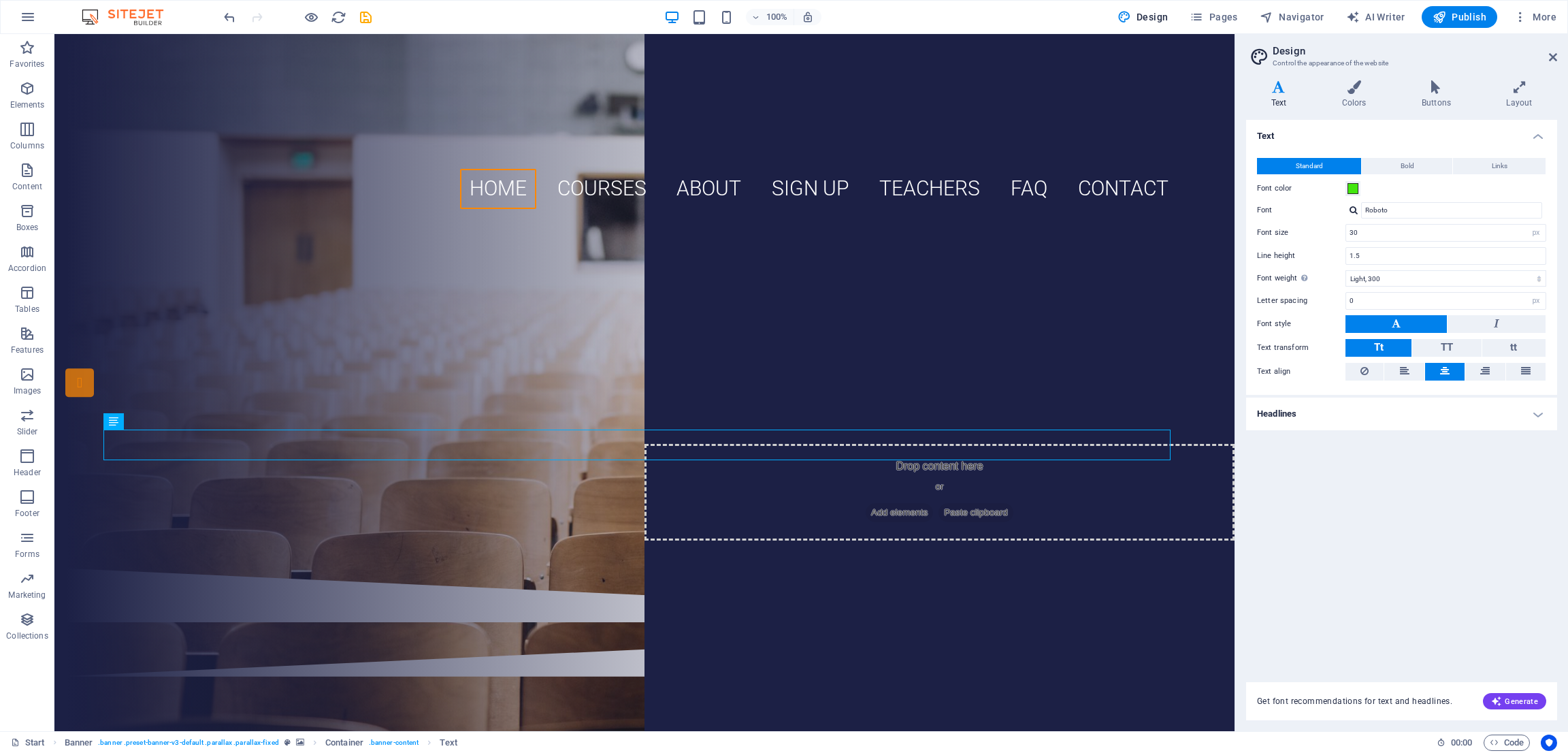 click on "Headlines" at bounding box center (1401, 414) 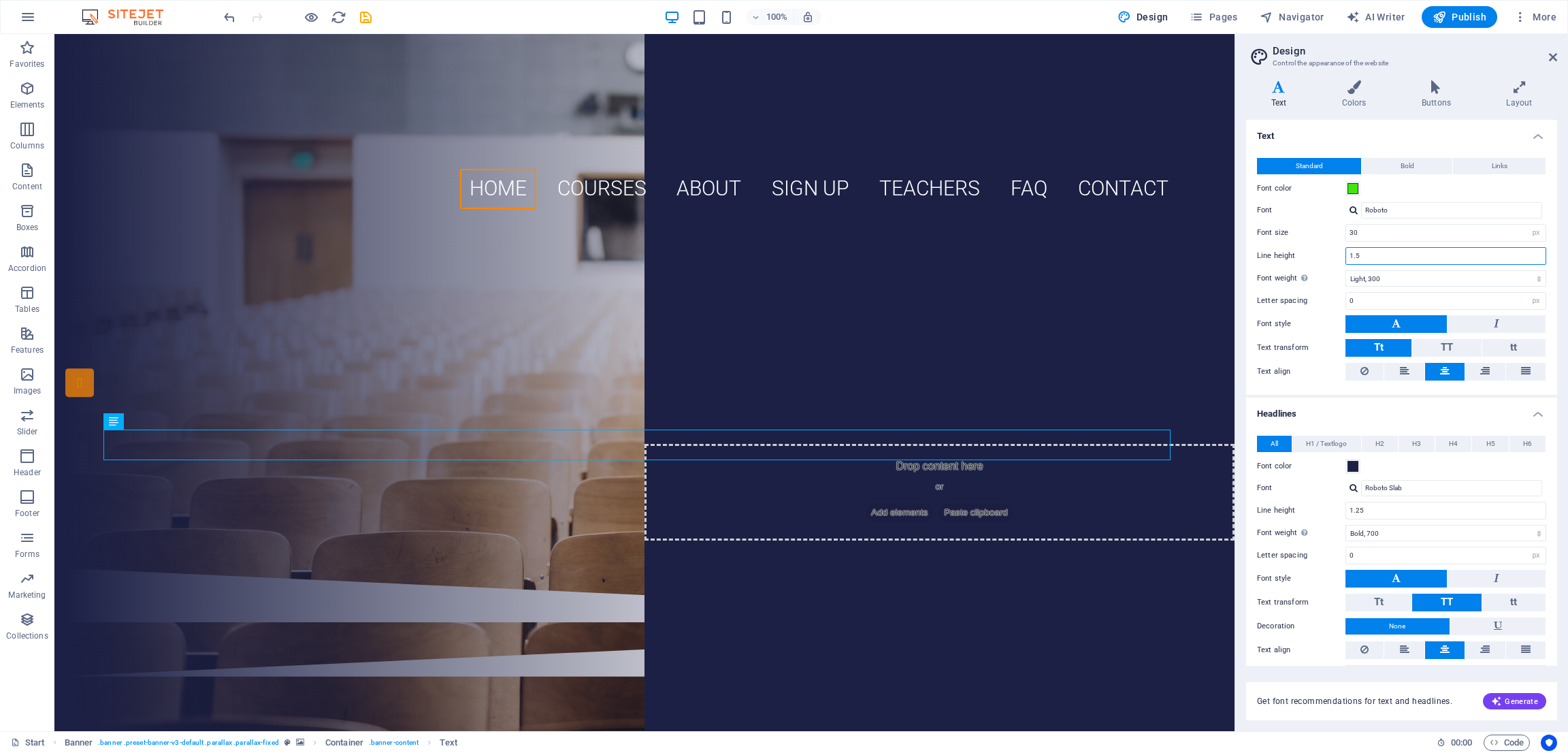 click on "1.5" at bounding box center [1446, 256] 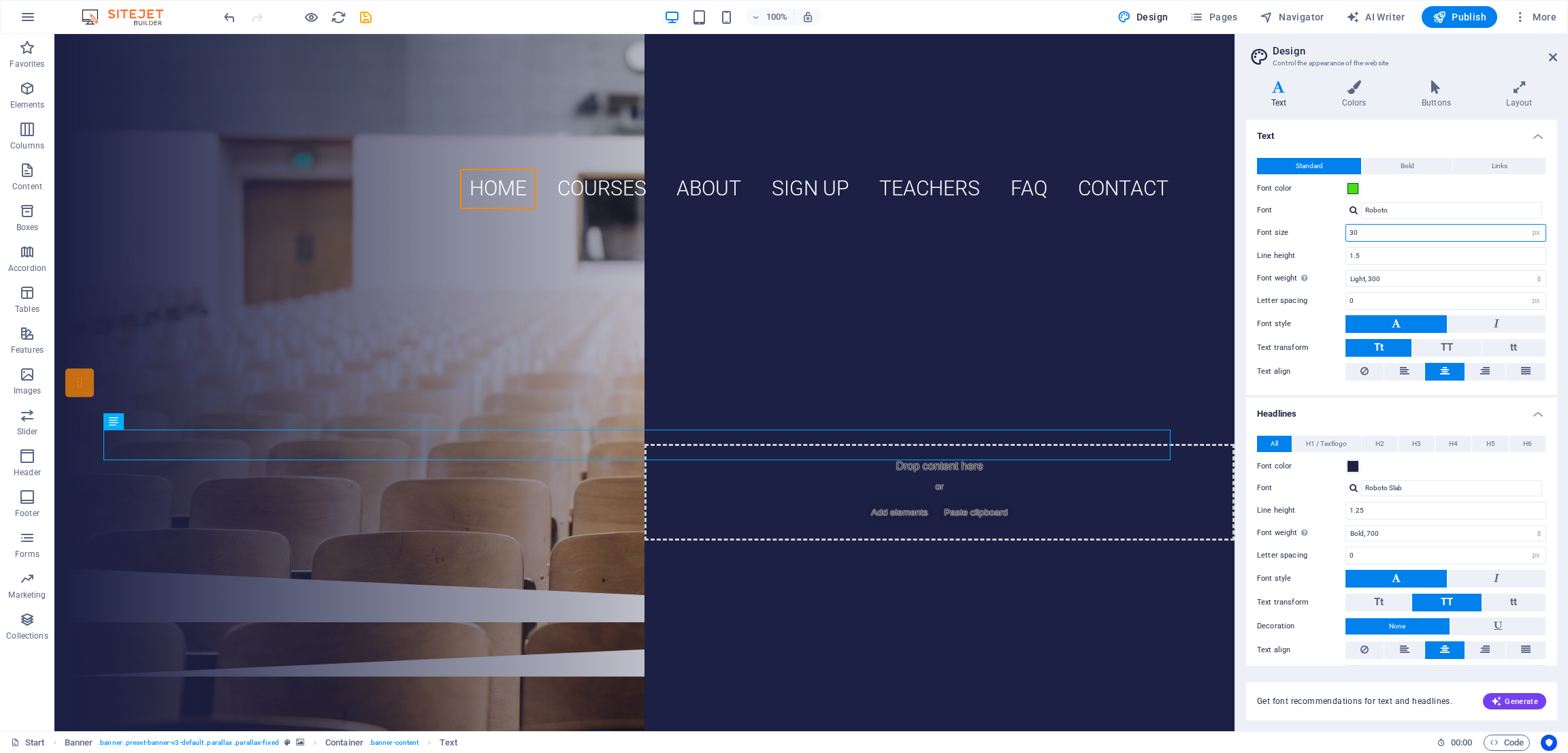 click on "30" at bounding box center (1446, 233) 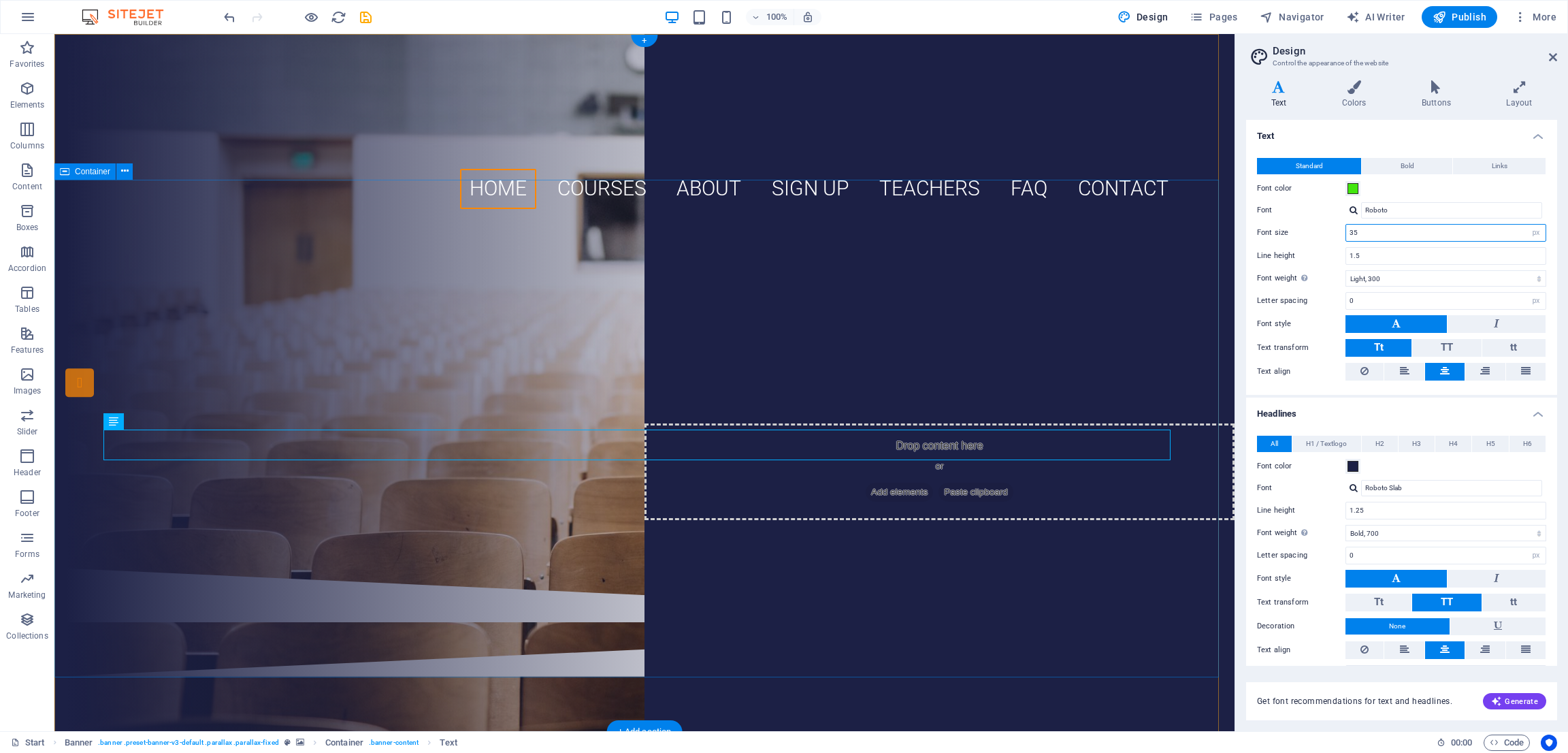 type on "35" 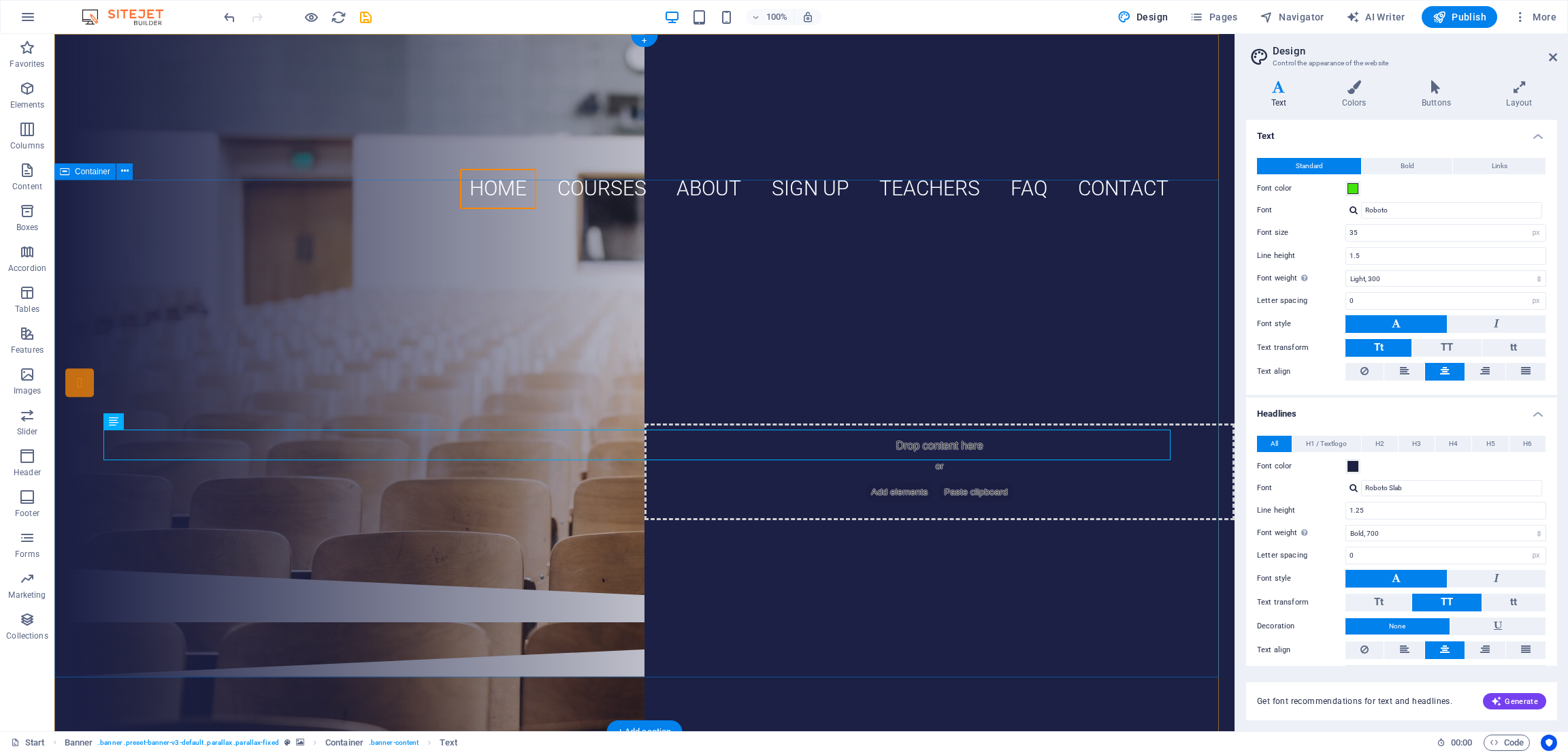 click on "SANJAY SINHA B.ED. COLLEGE Recognized By N.C.T.E. Govt. Of India (HRD) ​ | ​ Education Department Govt. of Bihar (HRD) Affiliated to [UNIVERSITY_NAME] (B.Ed.) | Affiliated to B.S.E.B. (D.El.Ed.) B.ED. D.EL.ED" at bounding box center (644, 394) 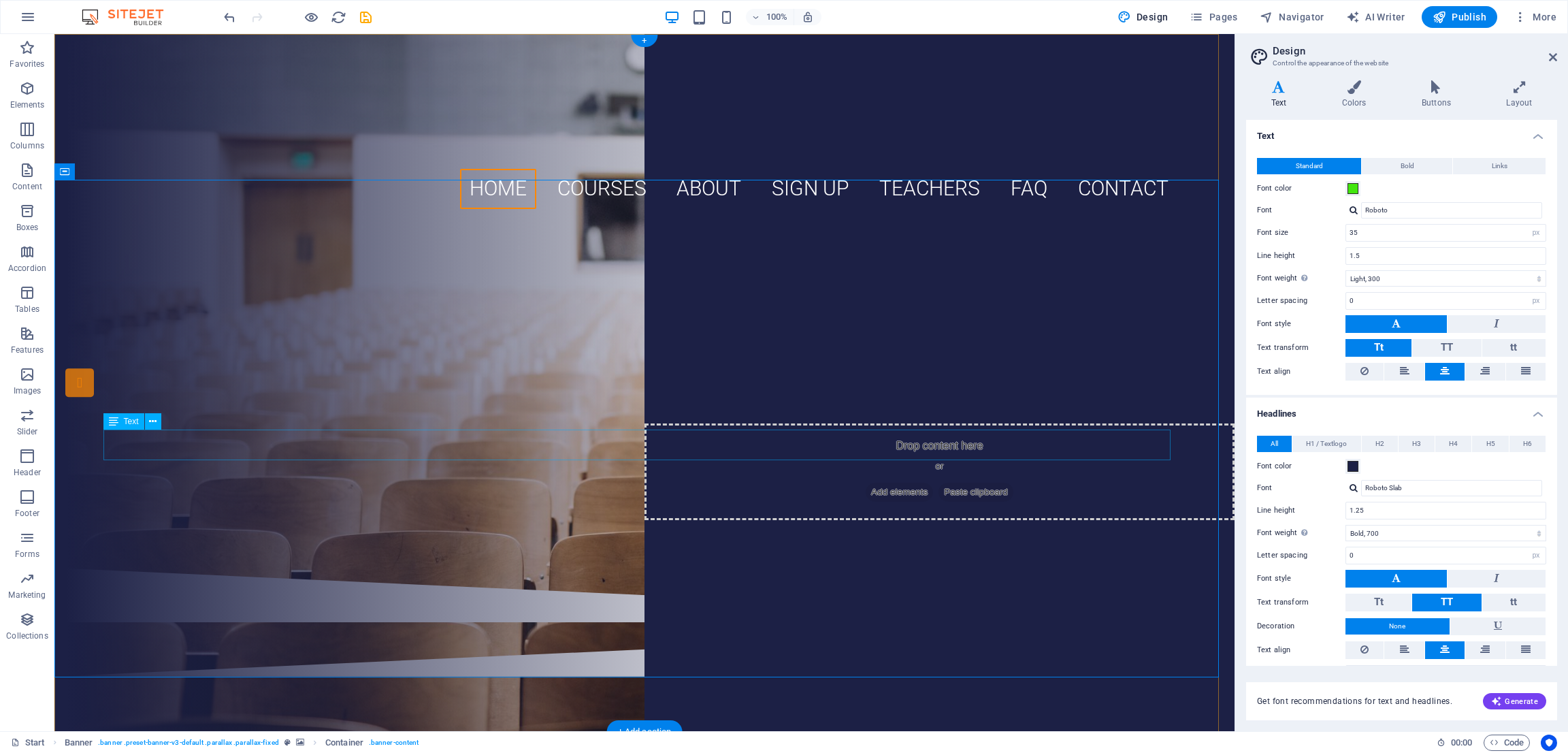 click on "Affiliated to [UNIVERSITY] (B.Ed.) | Affiliated to [BOARD] (D.El.Ed.)" at bounding box center (644, 382) 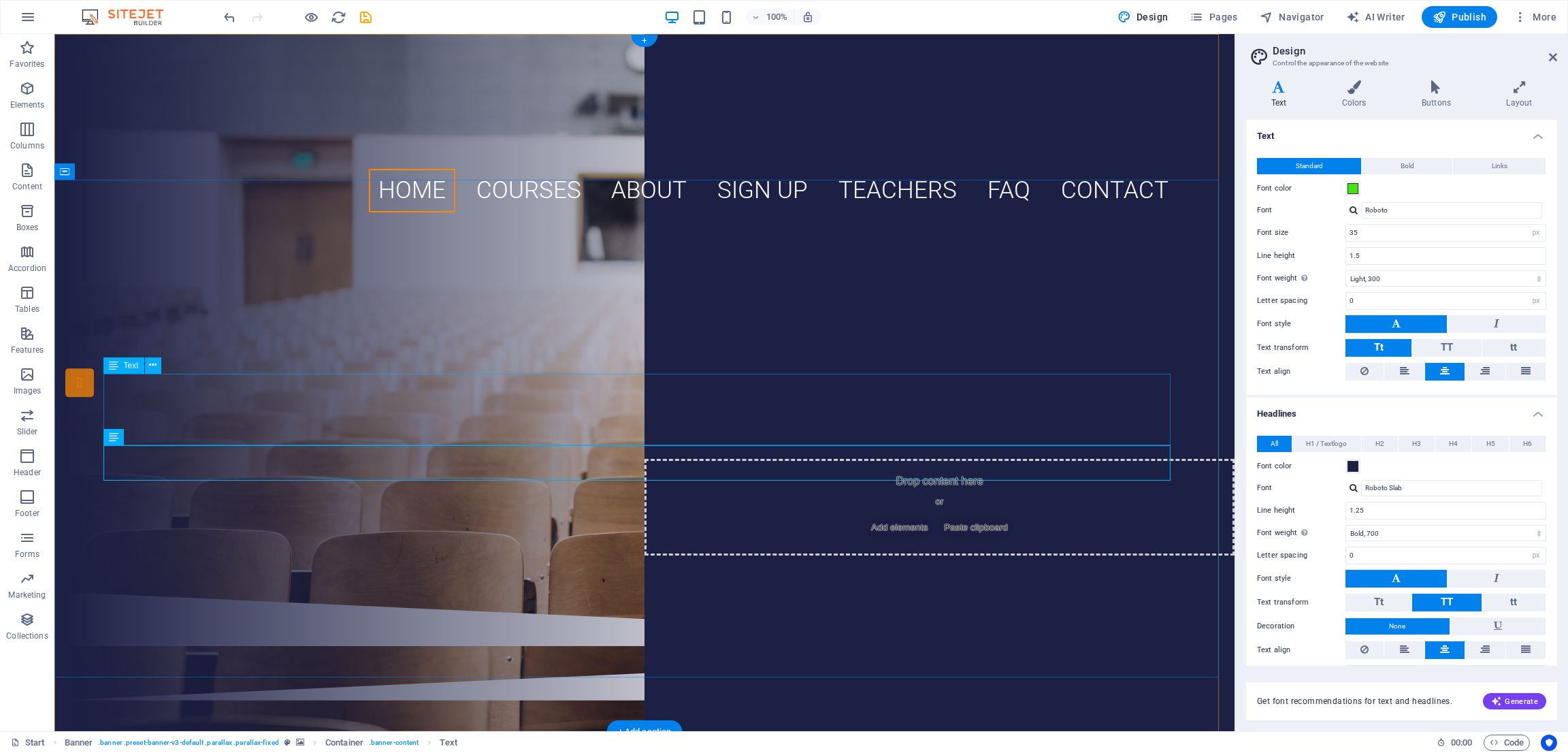 click on "Recognized By N.C.T.E. Govt. Of India (HRD) & Education Department Govt. of Bihar (HRD)" at bounding box center [644, 357] 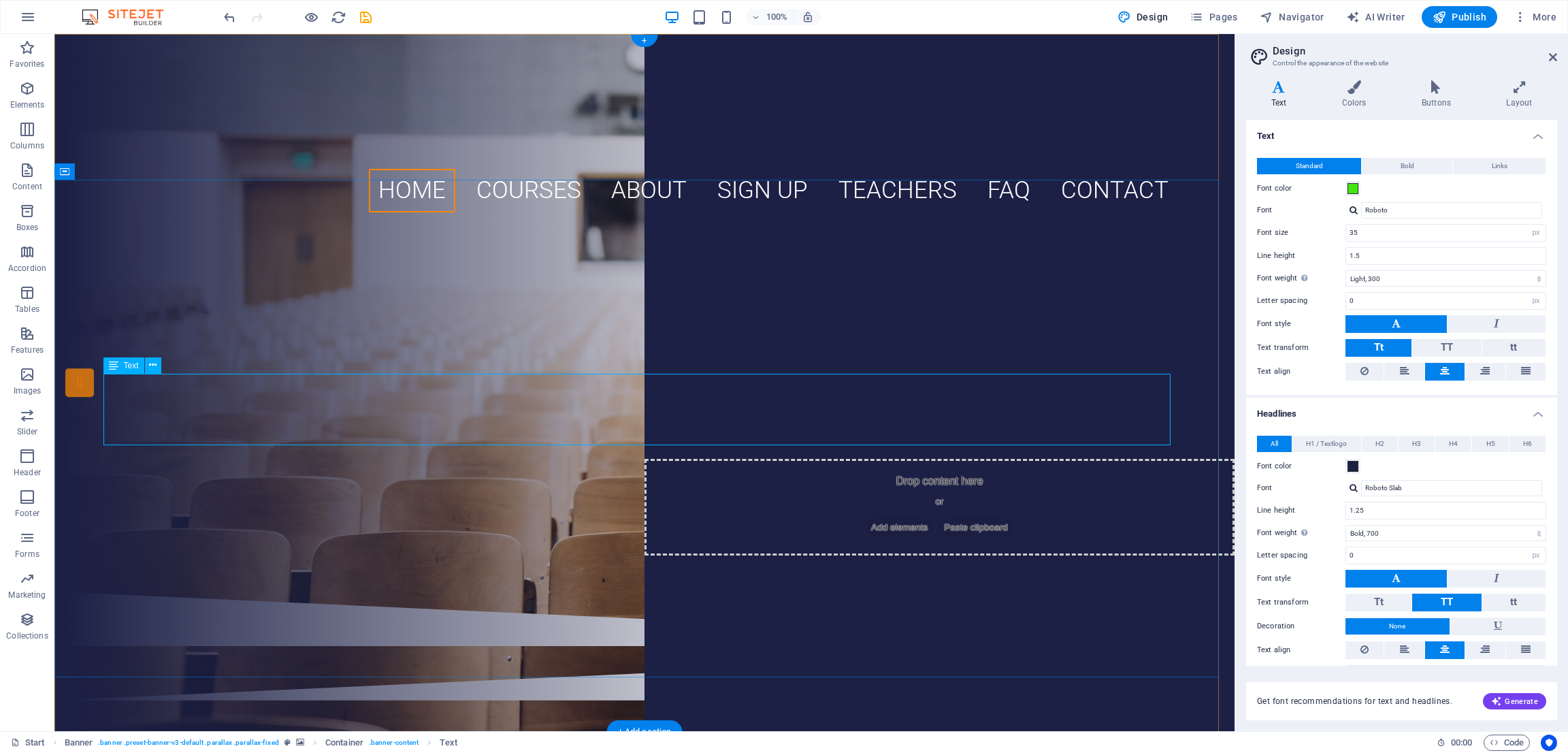 click on "Recognized By N.C.T.E. Govt. Of India (HRD) & Education Department Govt. of Bihar (HRD)" at bounding box center (644, 357) 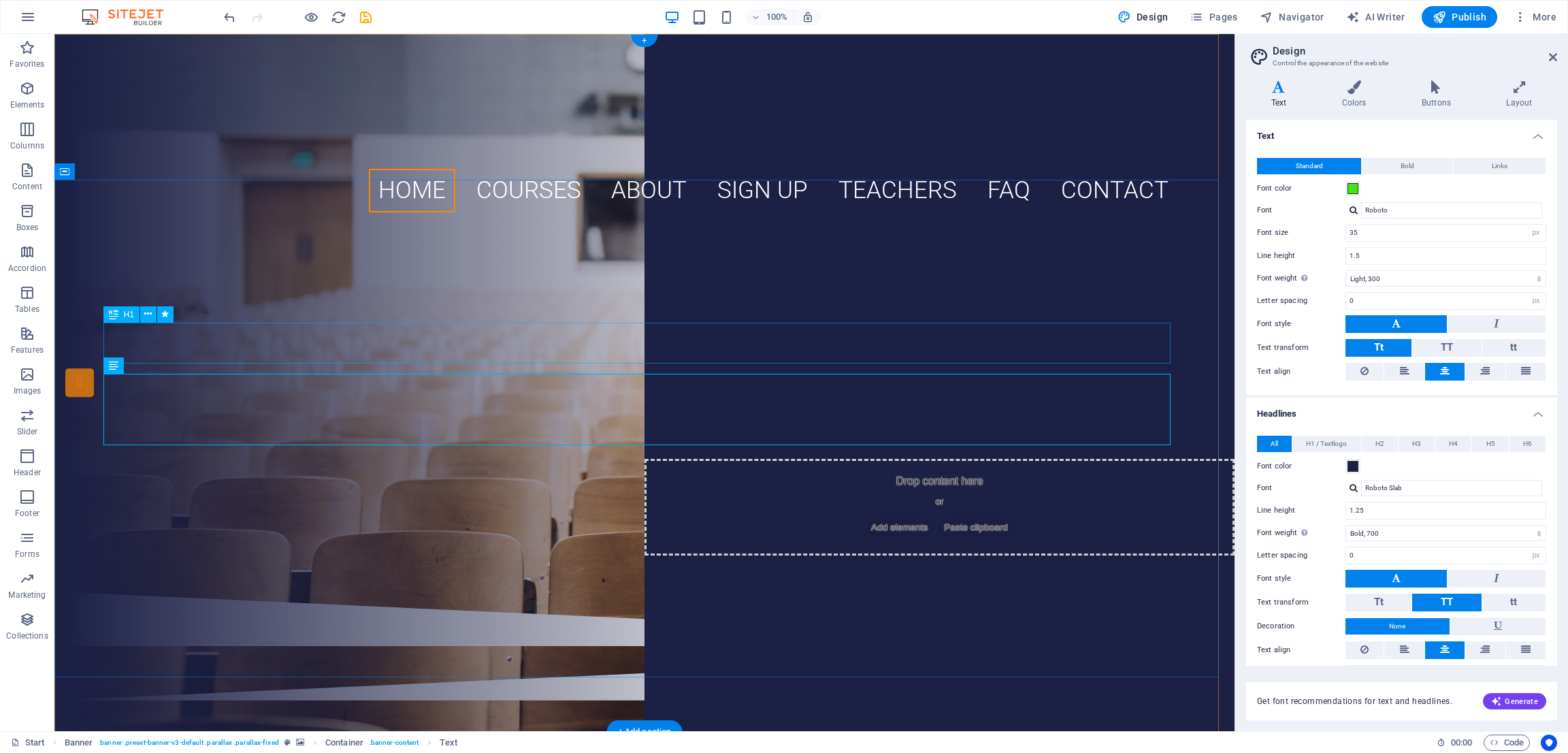 click on "[INSTITUTION_NAME] B.ED. COLLEGE" at bounding box center [644, 309] 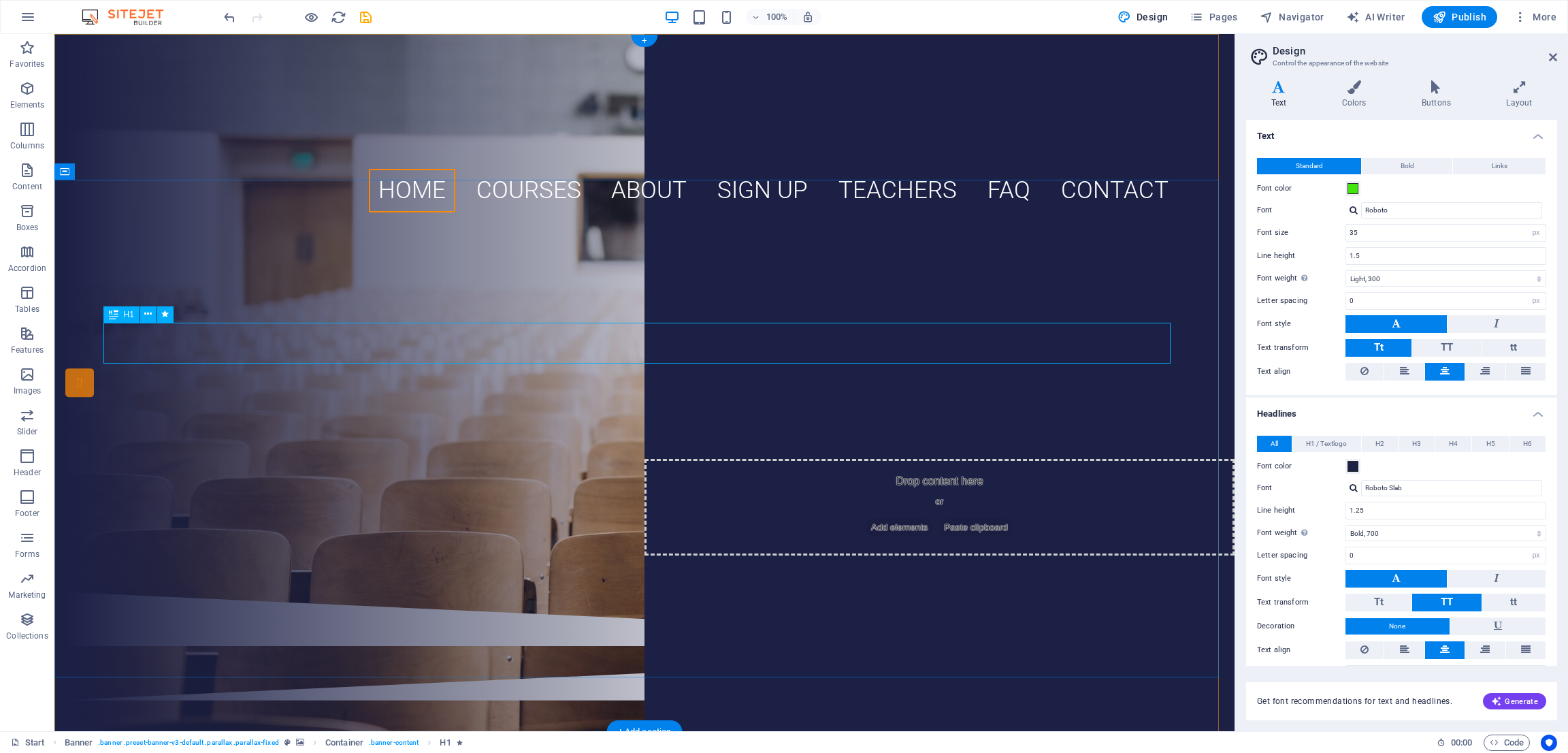 click on "[INSTITUTION_NAME] B.ED. COLLEGE" at bounding box center (644, 309) 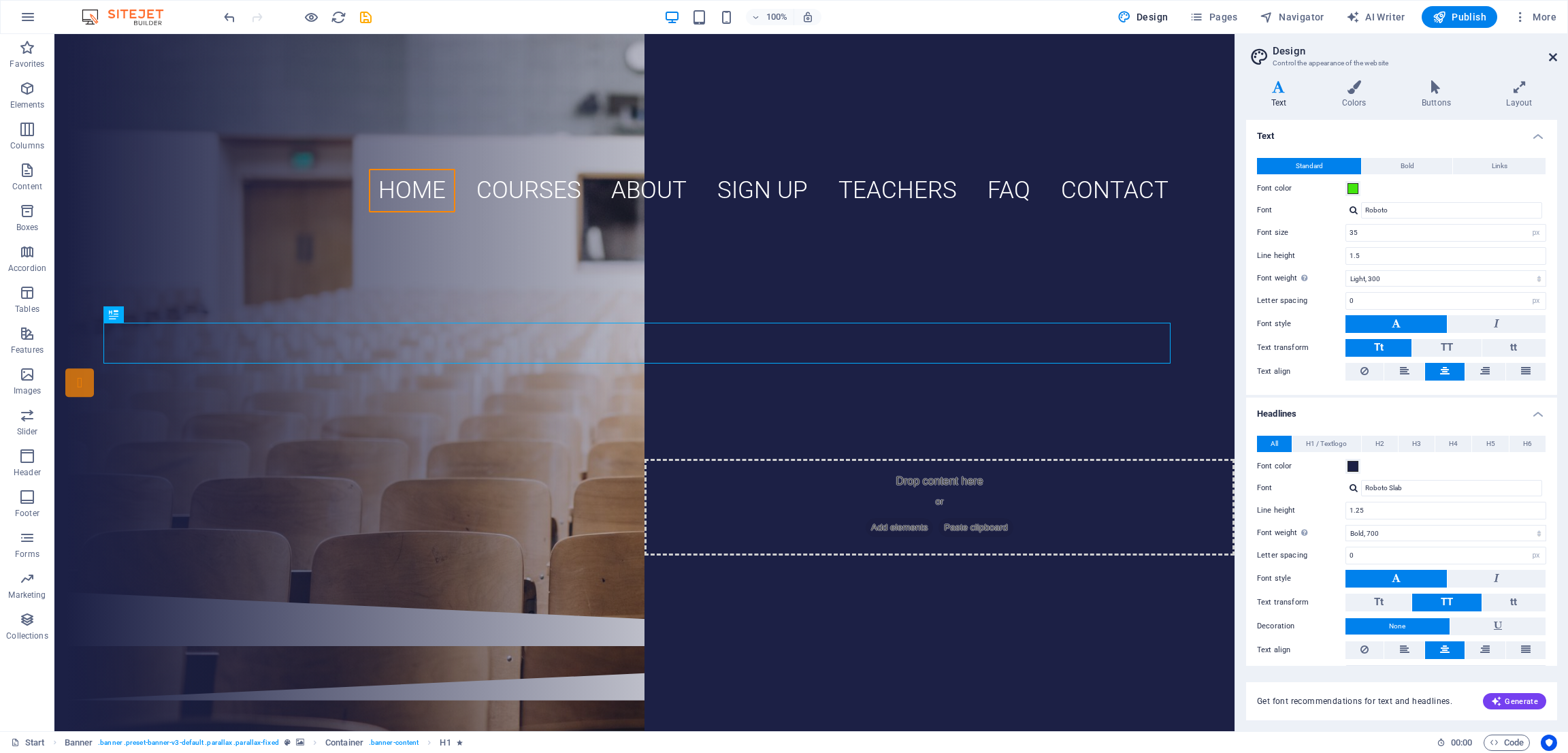 click at bounding box center [1553, 57] 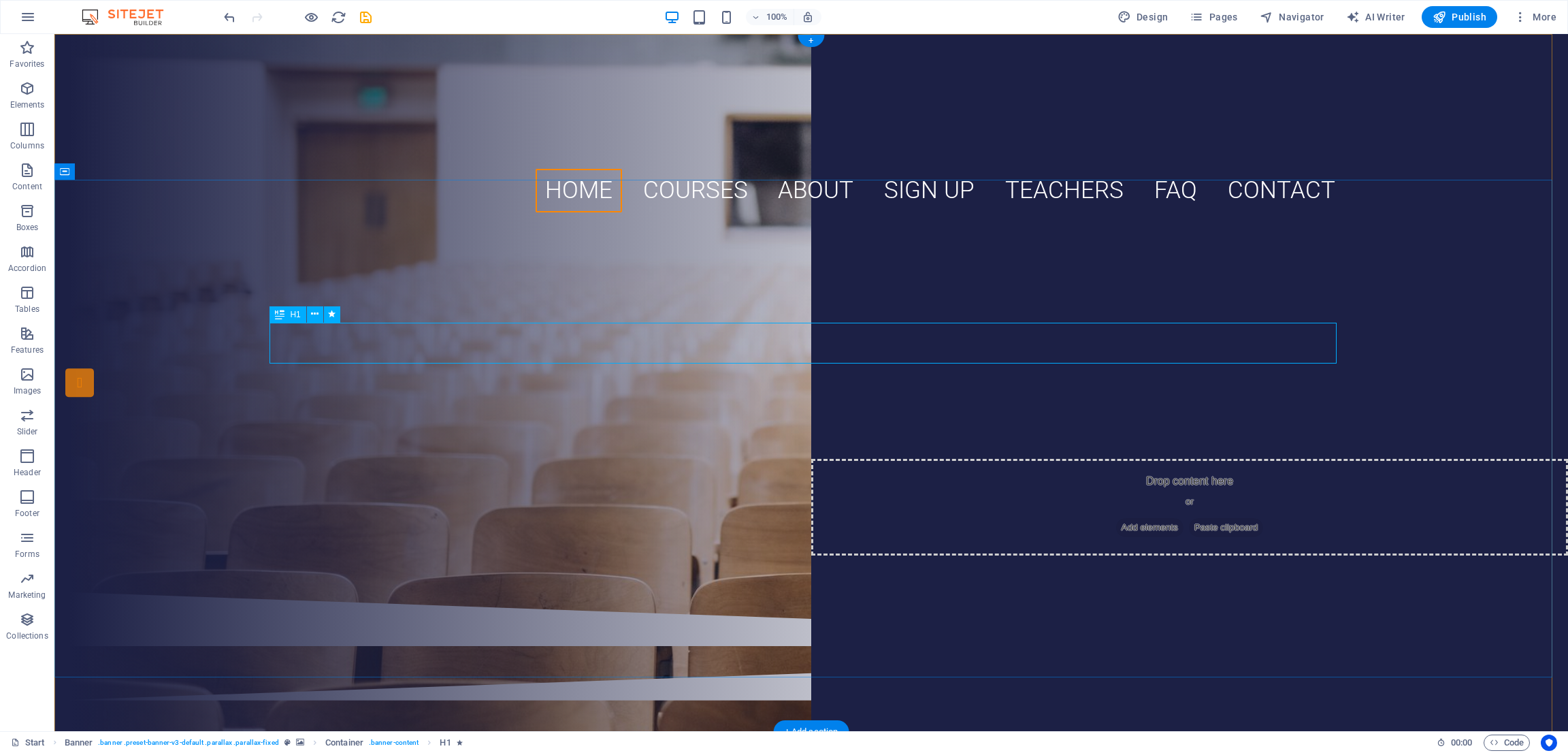 click on "[INSTITUTION_NAME] B.ED. COLLEGE" at bounding box center (811, 309) 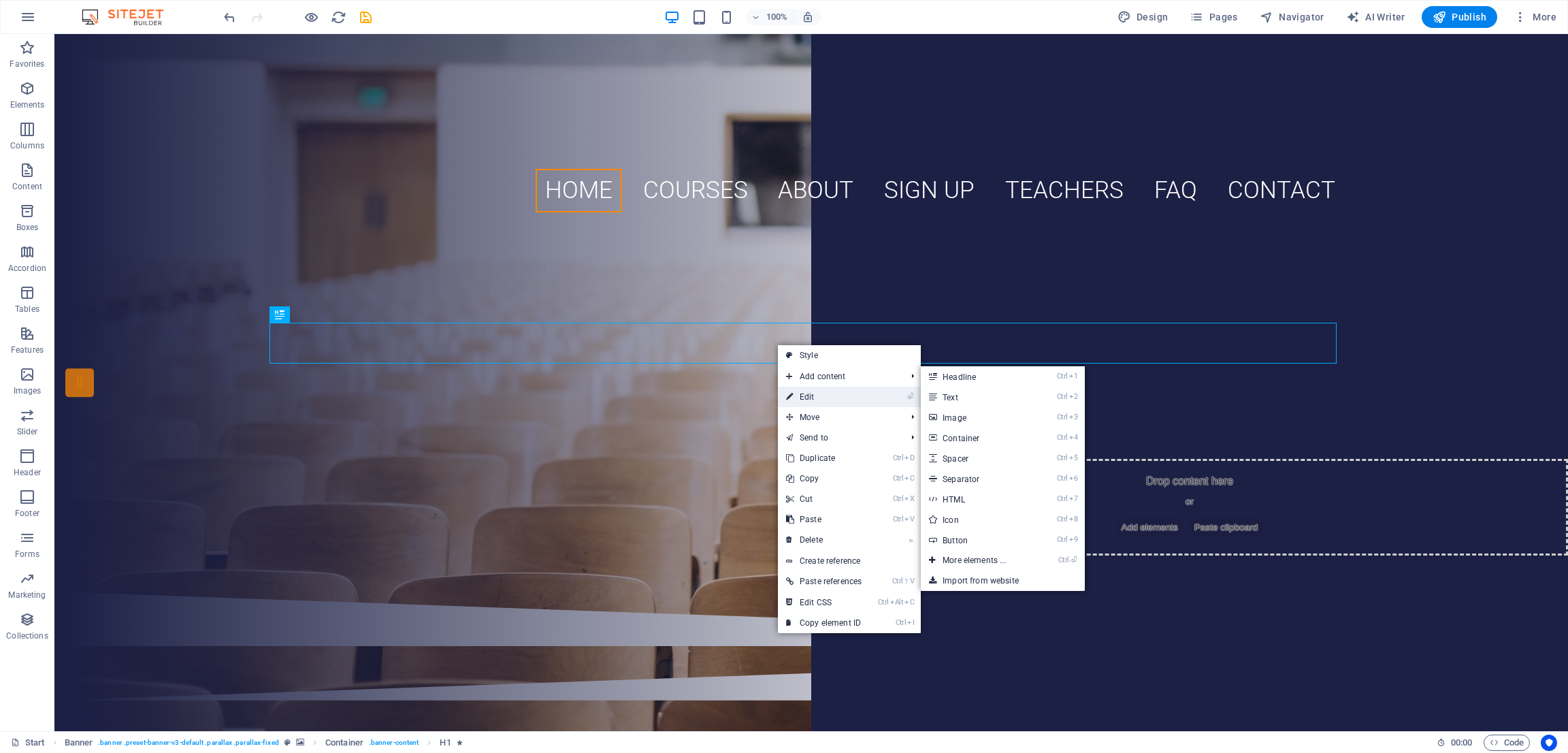 click on "⏎  Edit" at bounding box center (823, 397) 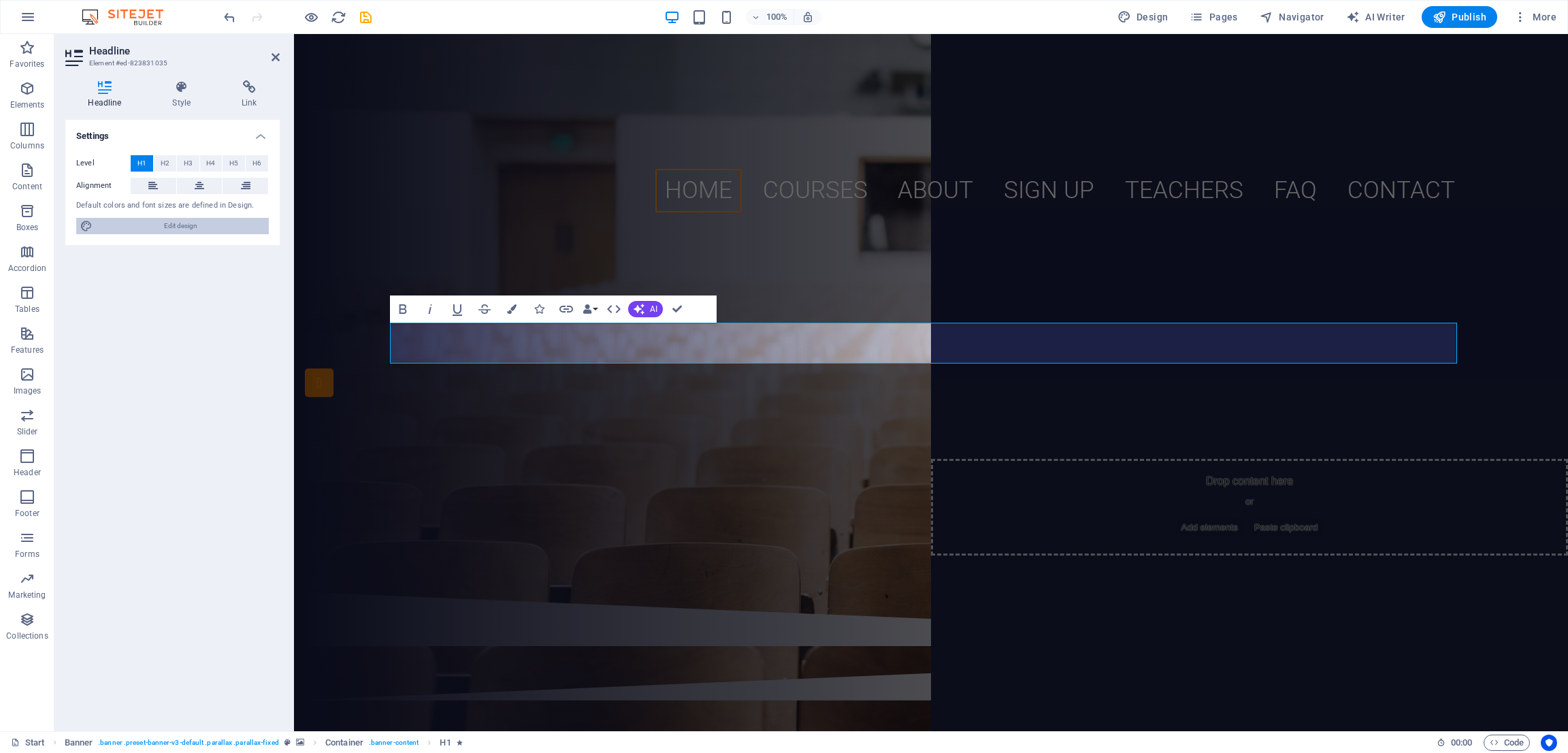 click on "Edit design" at bounding box center (180, 226) 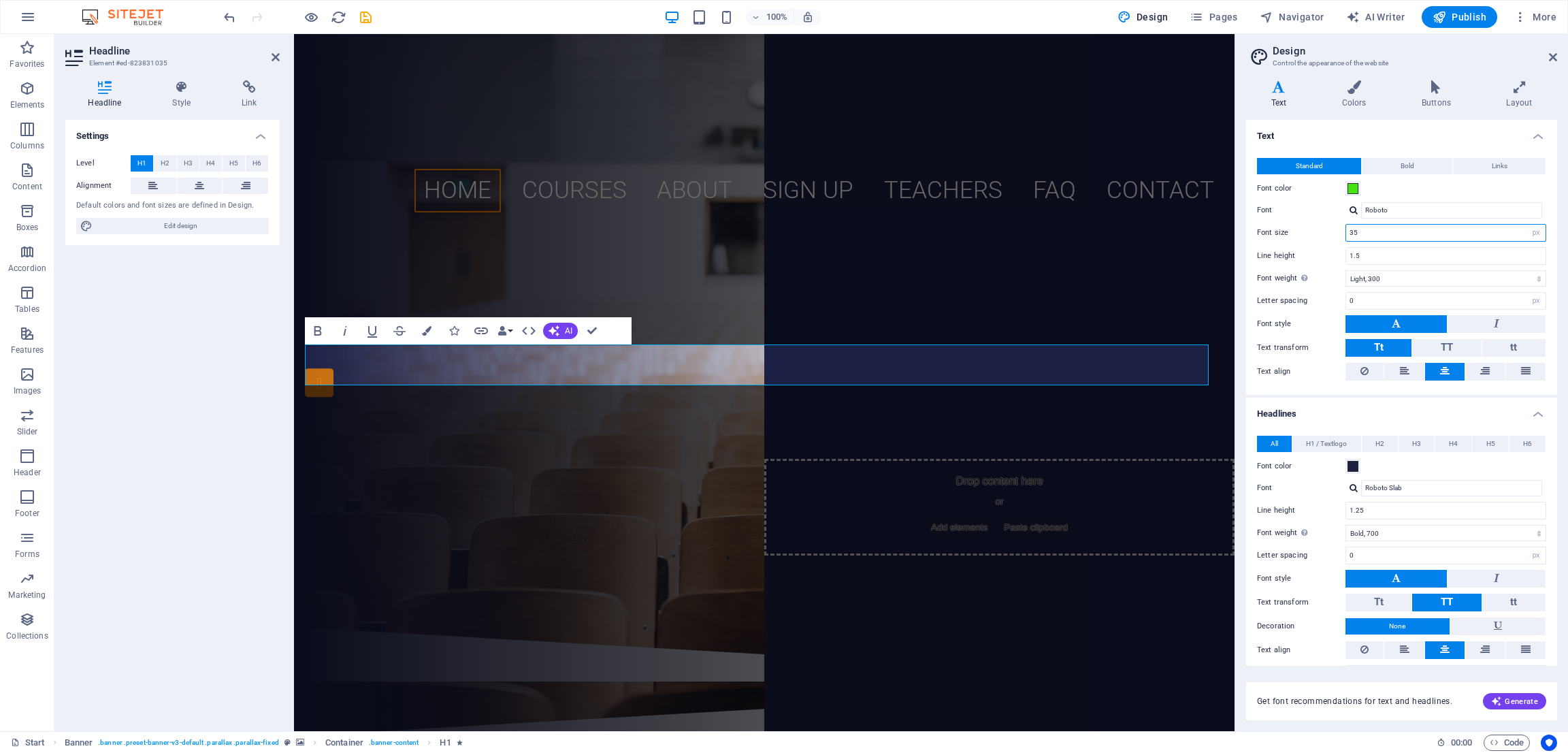 drag, startPoint x: 1373, startPoint y: 236, endPoint x: 1279, endPoint y: 236, distance: 94 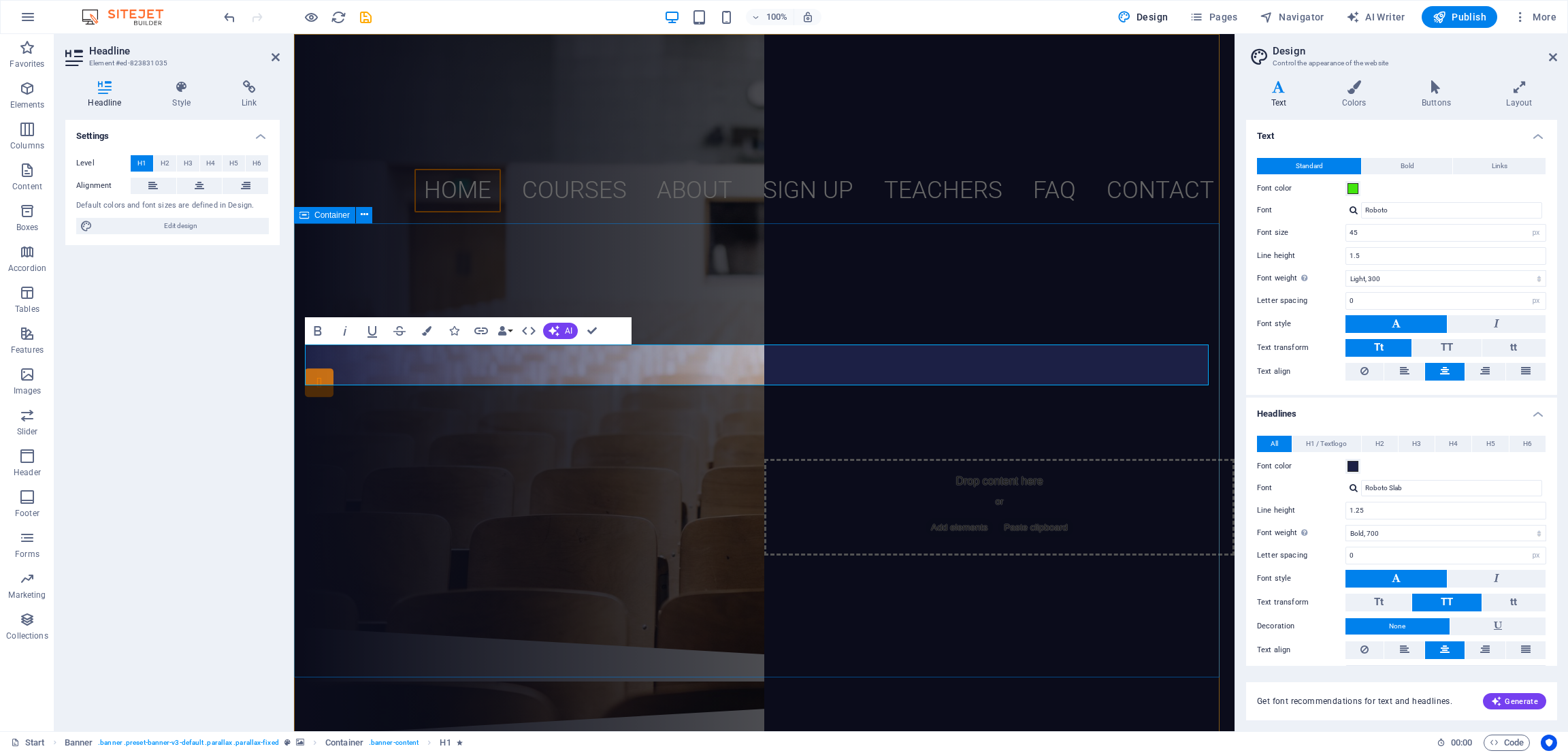 click on "SANJAY SINHA B.ED. COLLEGE Recognized By N.C.T.E. Govt. Of India (HRD) ​ | ​ Education Department Govt. of Bihar (HRD) Affiliated to [UNIVERSITY_NAME] (B.Ed.) | Affiliated to B.S.E.B. (D.El.Ed.) B.ED. D.EL.ED" at bounding box center [764, 426] 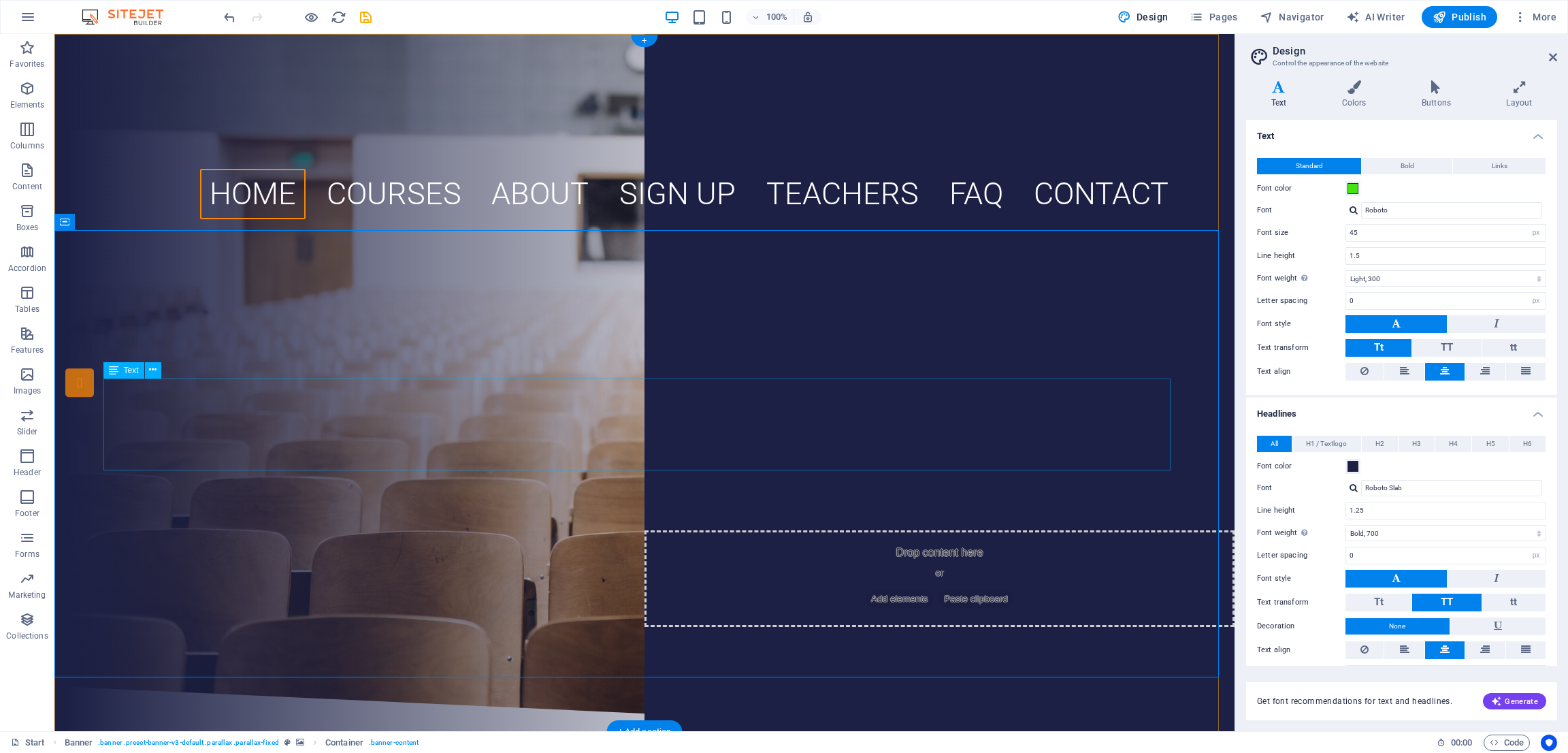 click on "Recognized By N.C.T.E. Govt. Of India (HRD) & Education Department Govt. of Bihar (HRD)" at bounding box center (644, 393) 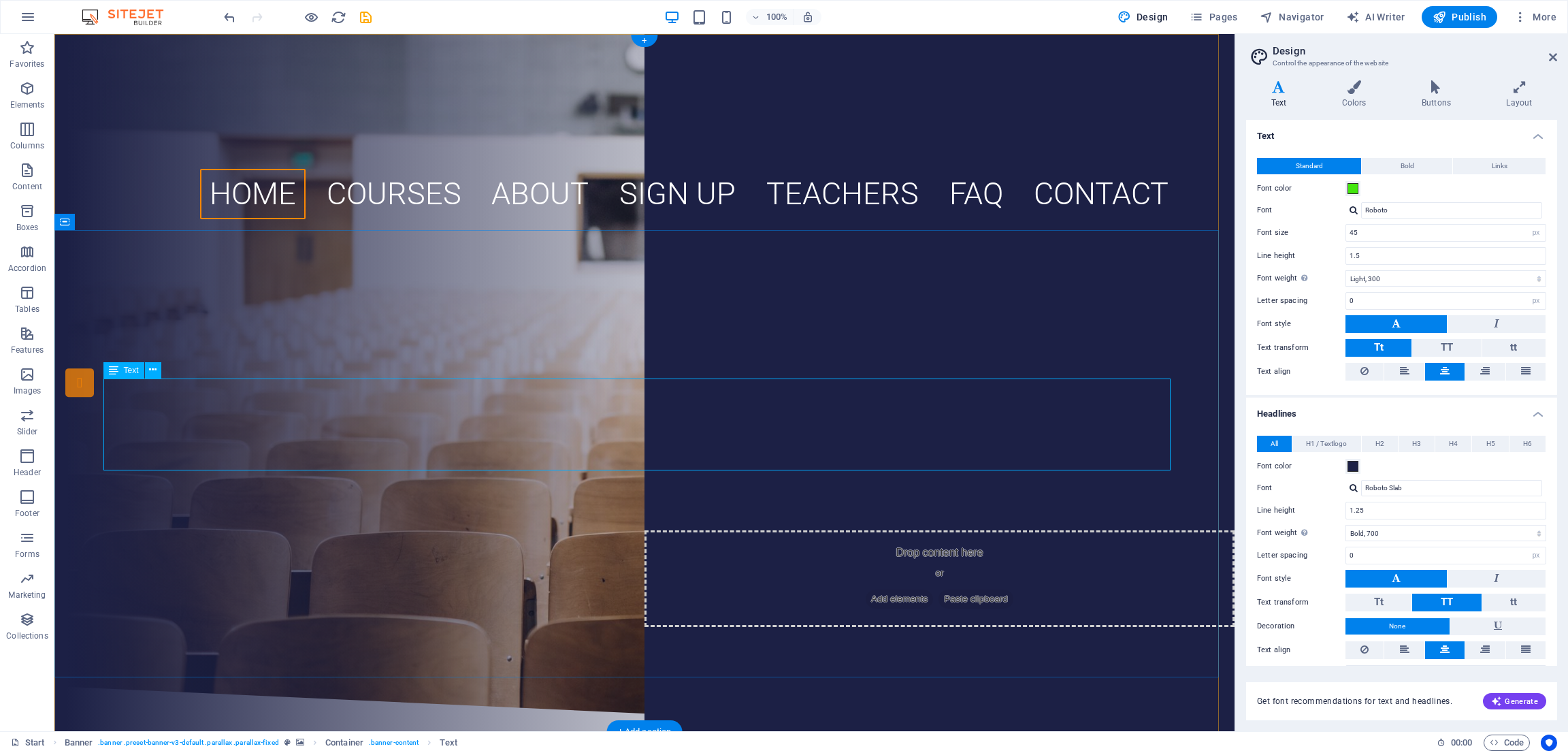 click on "Recognized By N.C.T.E. Govt. Of India (HRD) & Education Department Govt. of Bihar (HRD)" at bounding box center (644, 393) 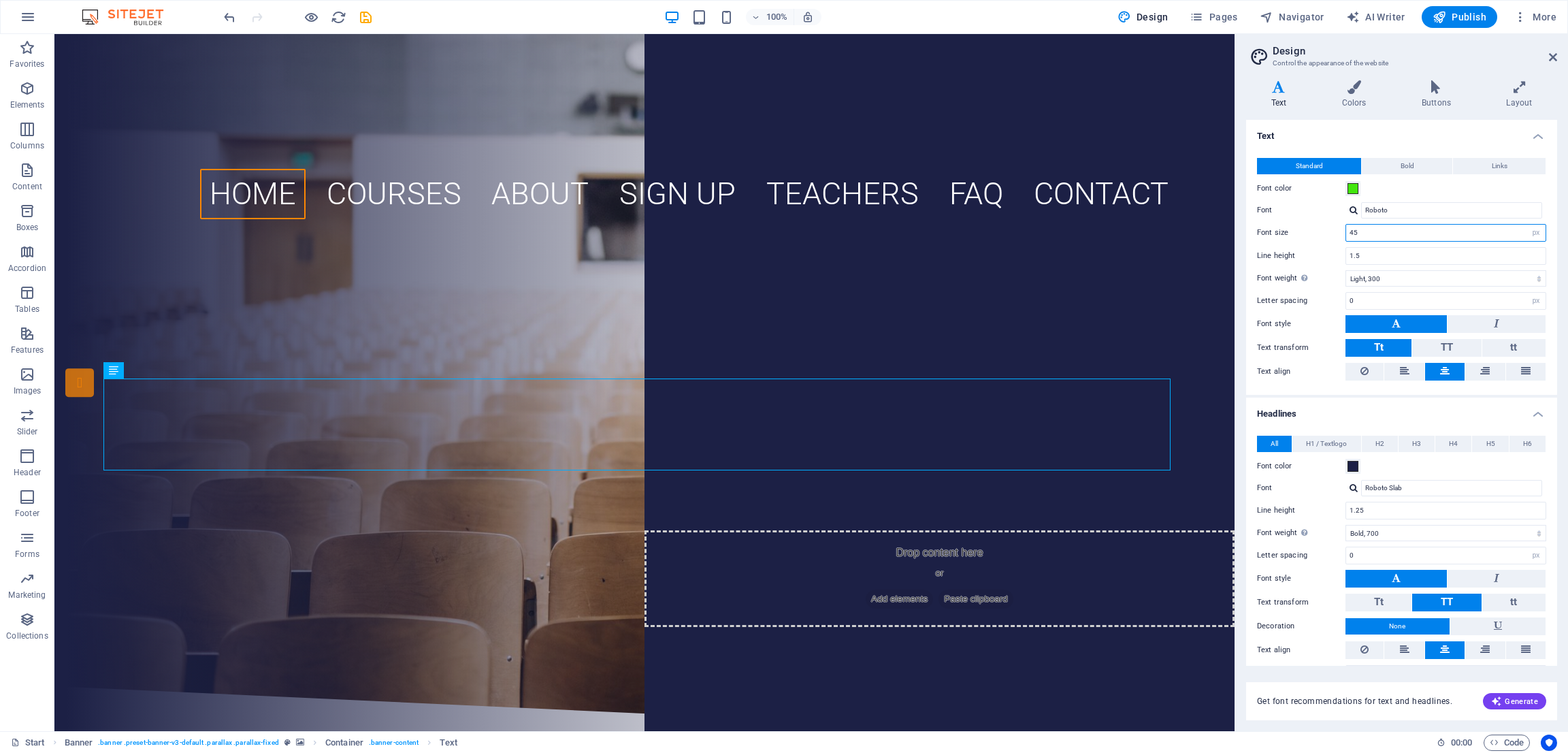 drag, startPoint x: 1421, startPoint y: 269, endPoint x: 1233, endPoint y: 234, distance: 191.2302 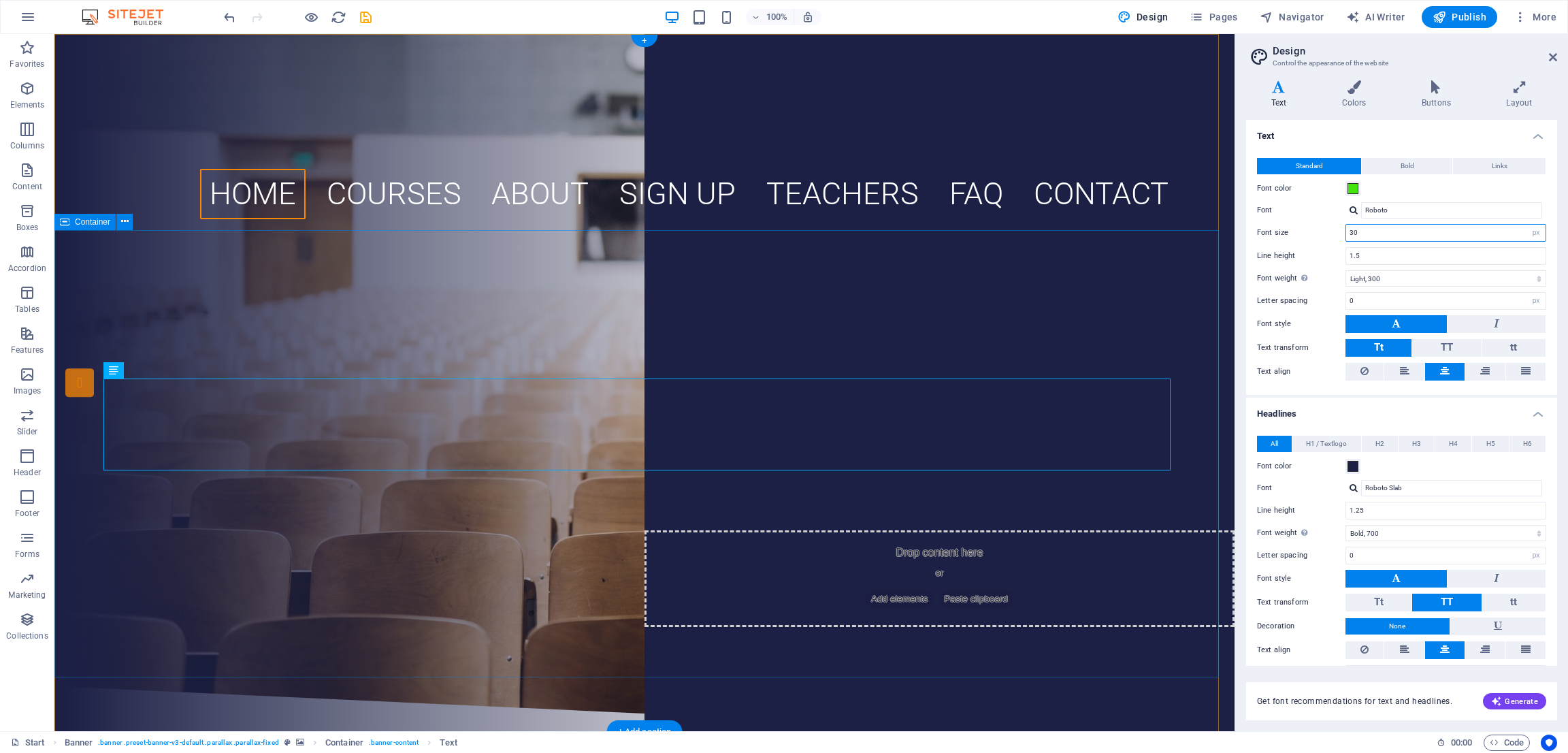 type on "30" 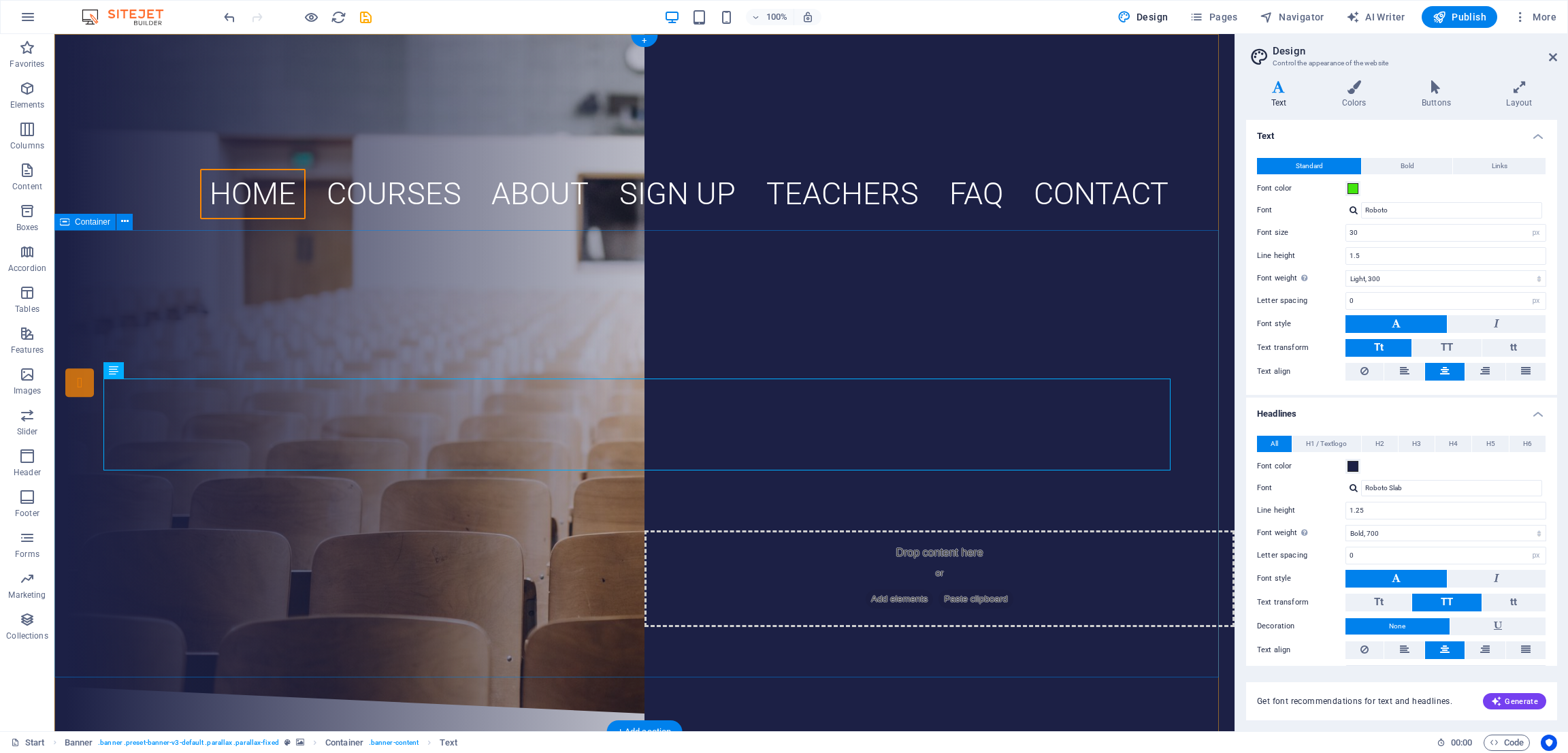 click on "SANJAY SINHA B.ED. COLLEGE Recognized By N.C.T.E. Govt. Of India (HRD) ​ | ​ Education Department Govt. of Bihar (HRD) Affiliated to [UNIVERSITY_NAME] (B.Ed.) | Affiliated to B.S.E.B. (D.El.Ed.) B.ED. D.EL.ED" at bounding box center [644, 458] 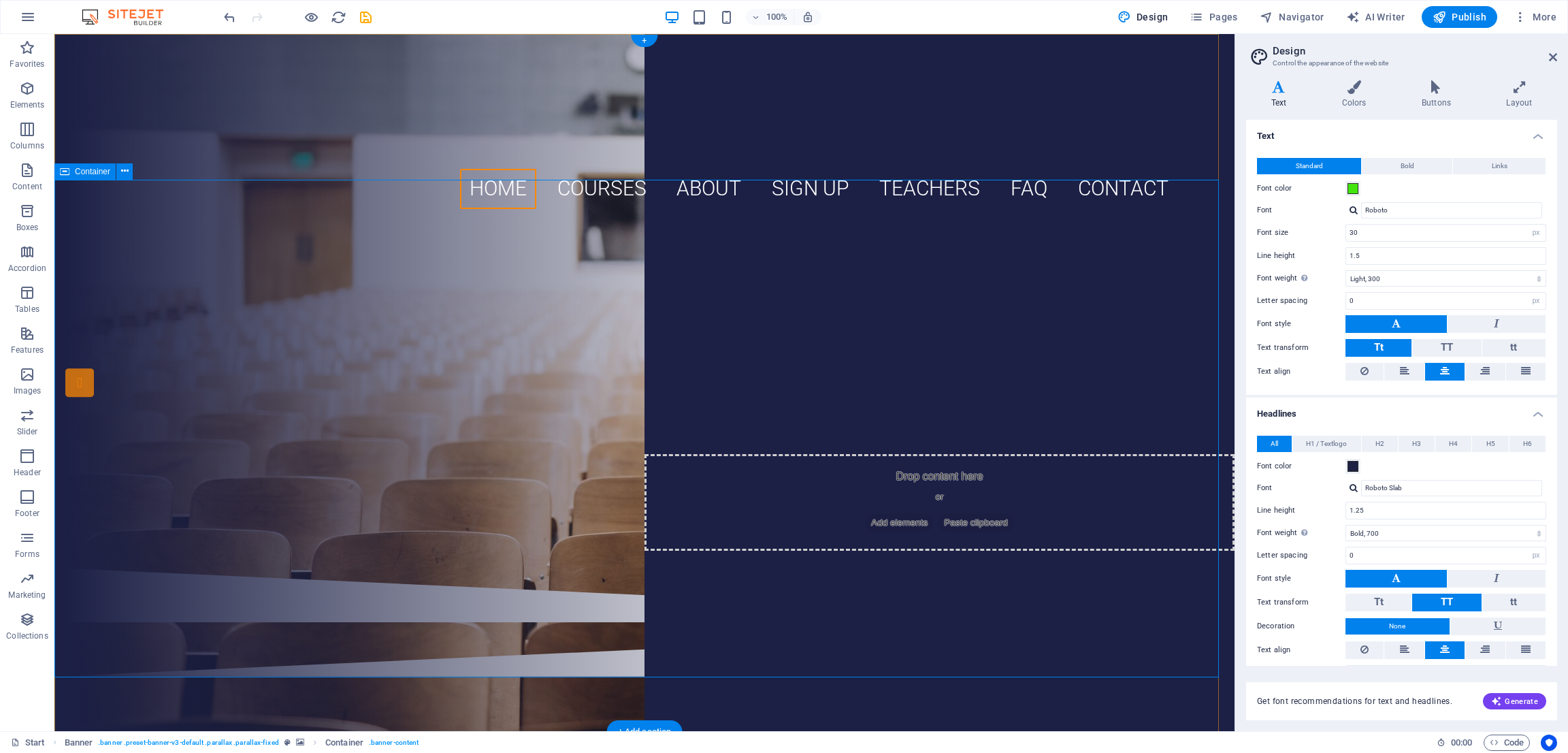 click on "SANJAY SINHA B.ED. COLLEGE Recognized By N.C.T.E. Govt. Of India (HRD) ​ | ​ Education Department Govt. of Bihar (HRD) Affiliated to [UNIVERSITY_NAME] (B.Ed.) | Affiliated to B.S.E.B. (D.El.Ed.) B.ED. D.EL.ED" at bounding box center (644, 394) 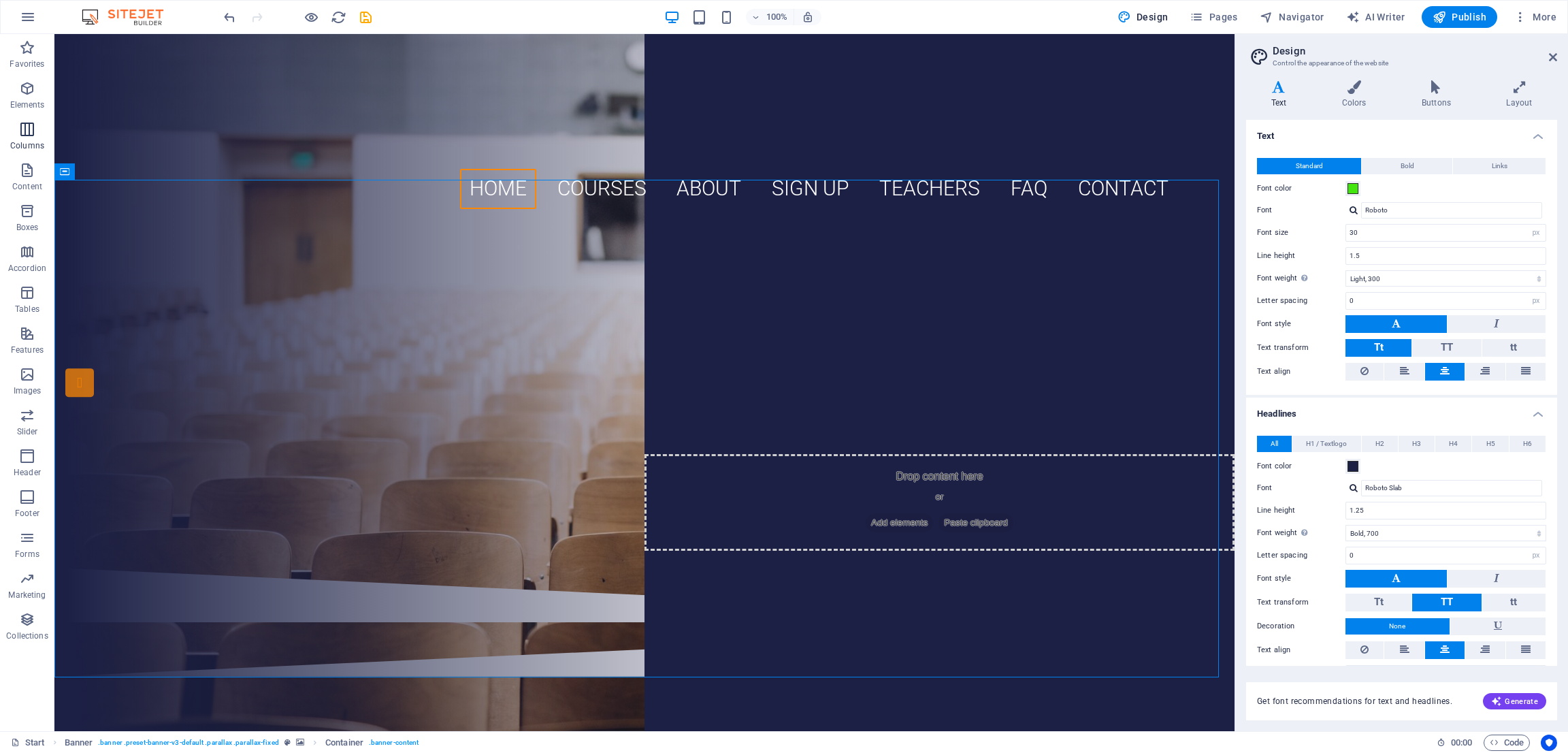click at bounding box center [27, 129] 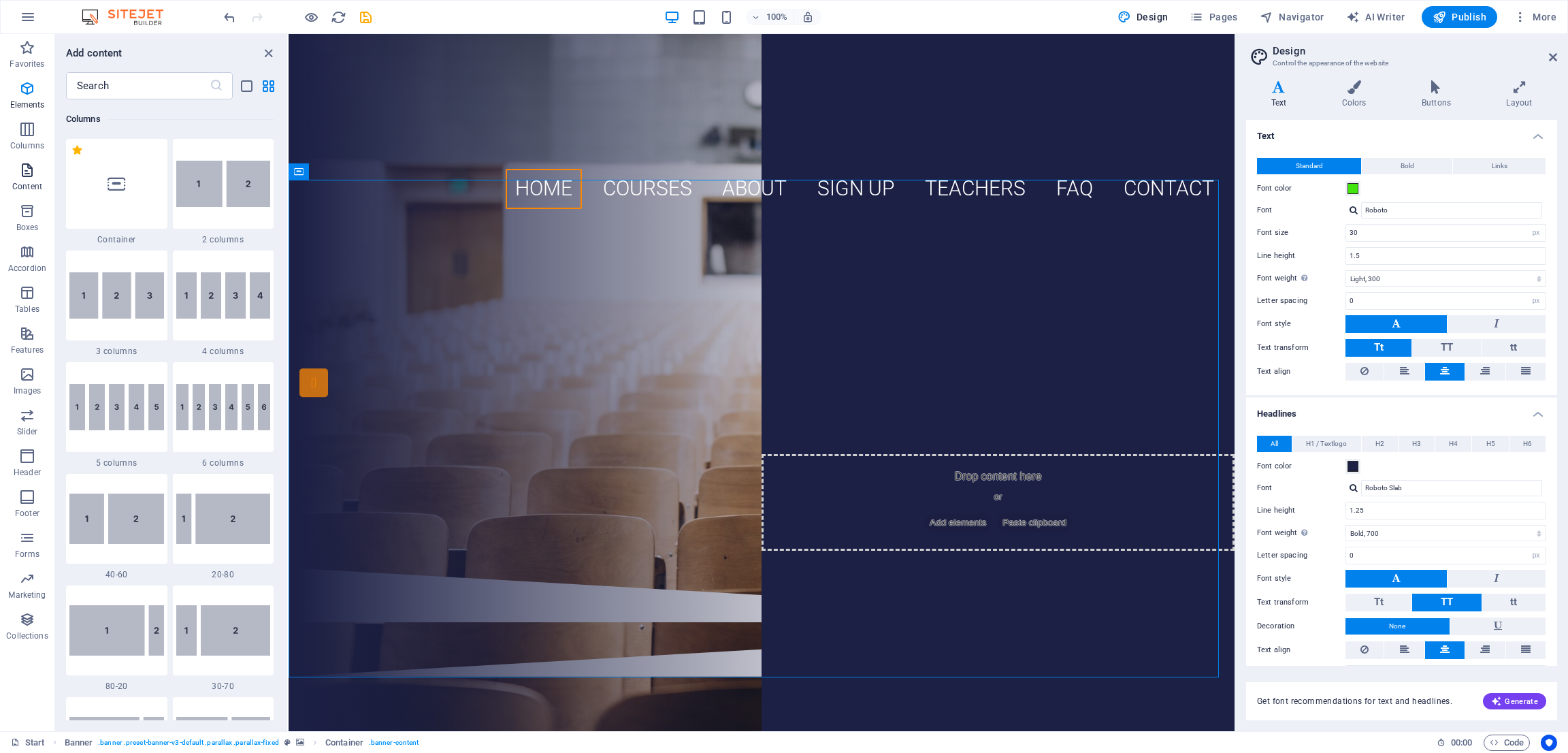click at bounding box center (27, 170) 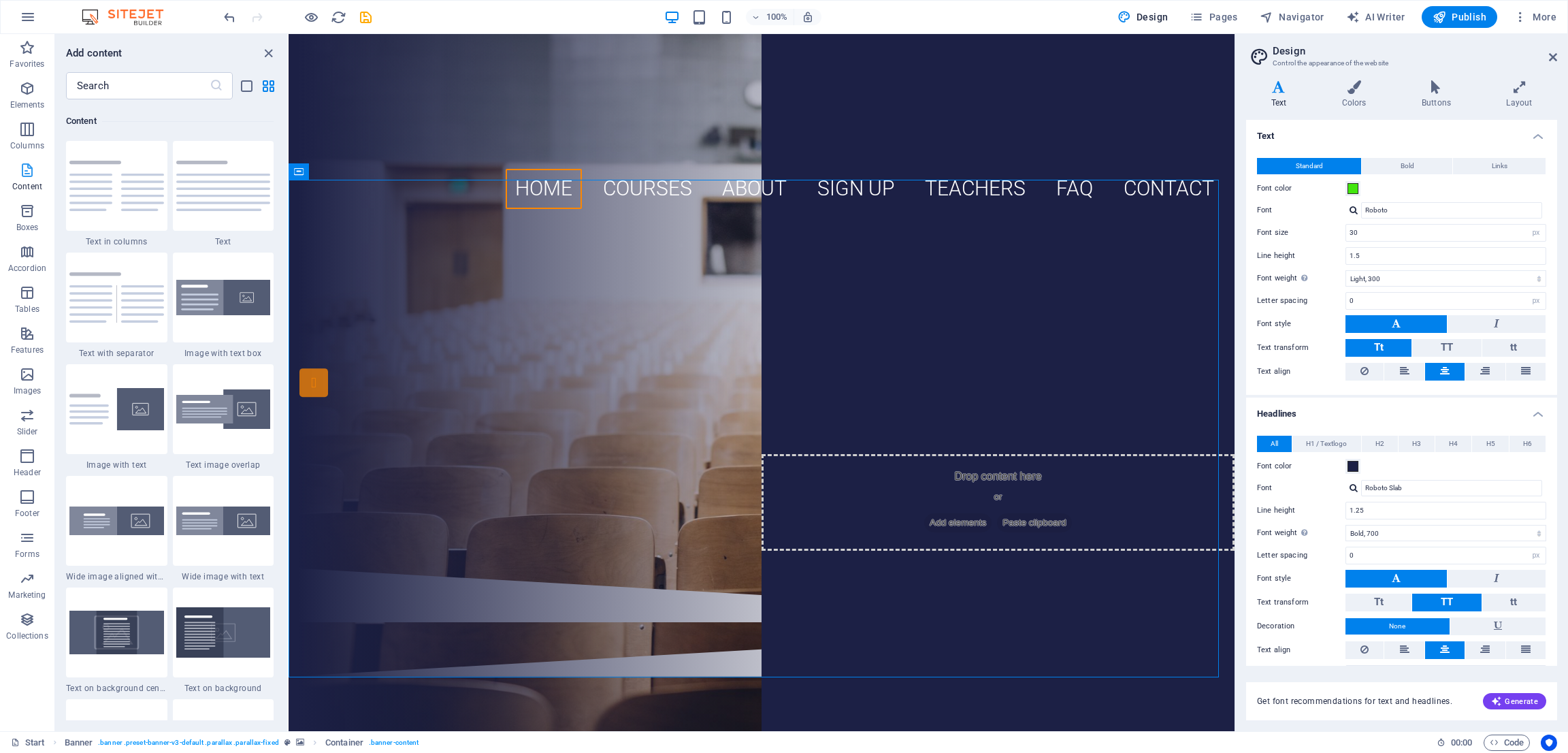 scroll, scrollTop: 2381, scrollLeft: 0, axis: vertical 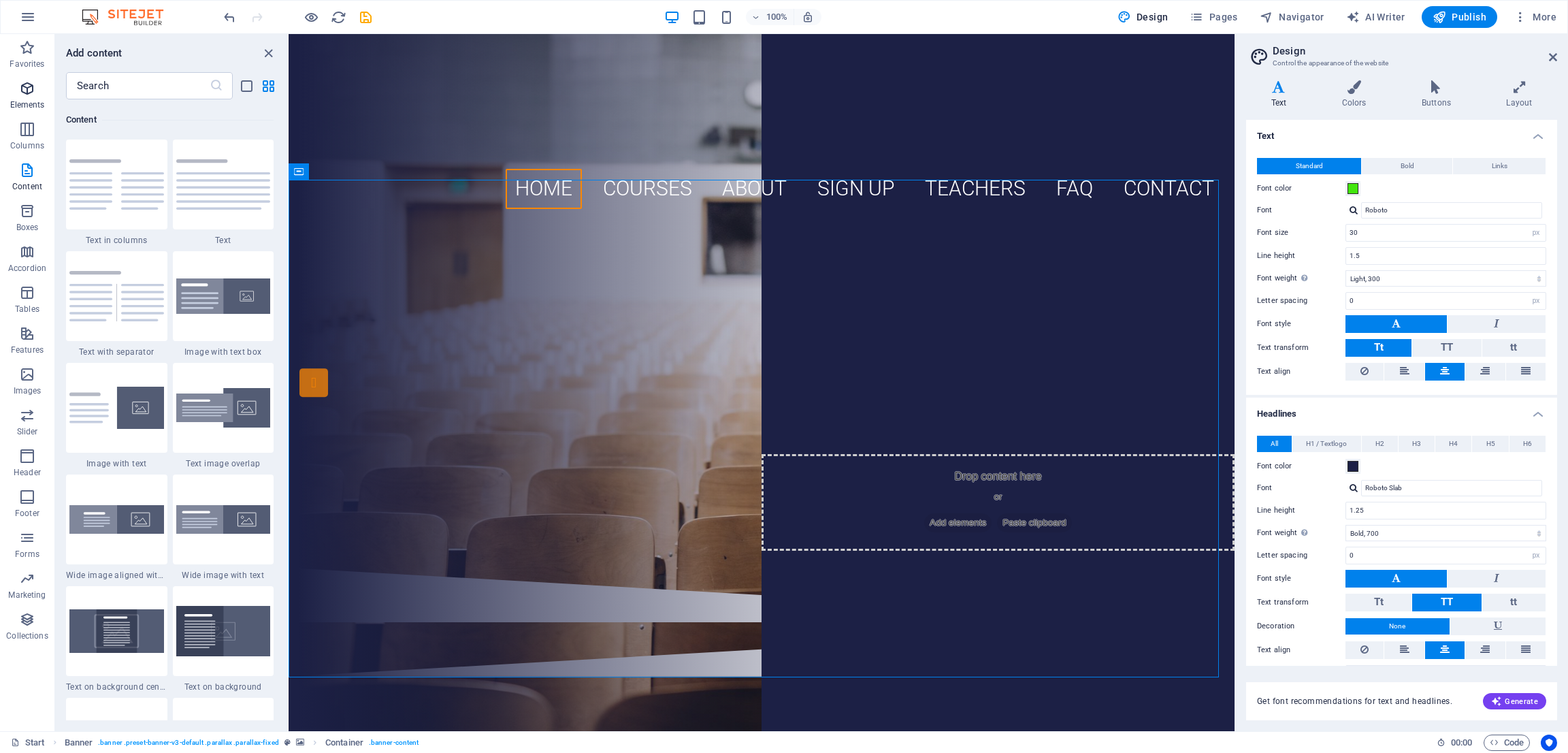 click at bounding box center [27, 89] 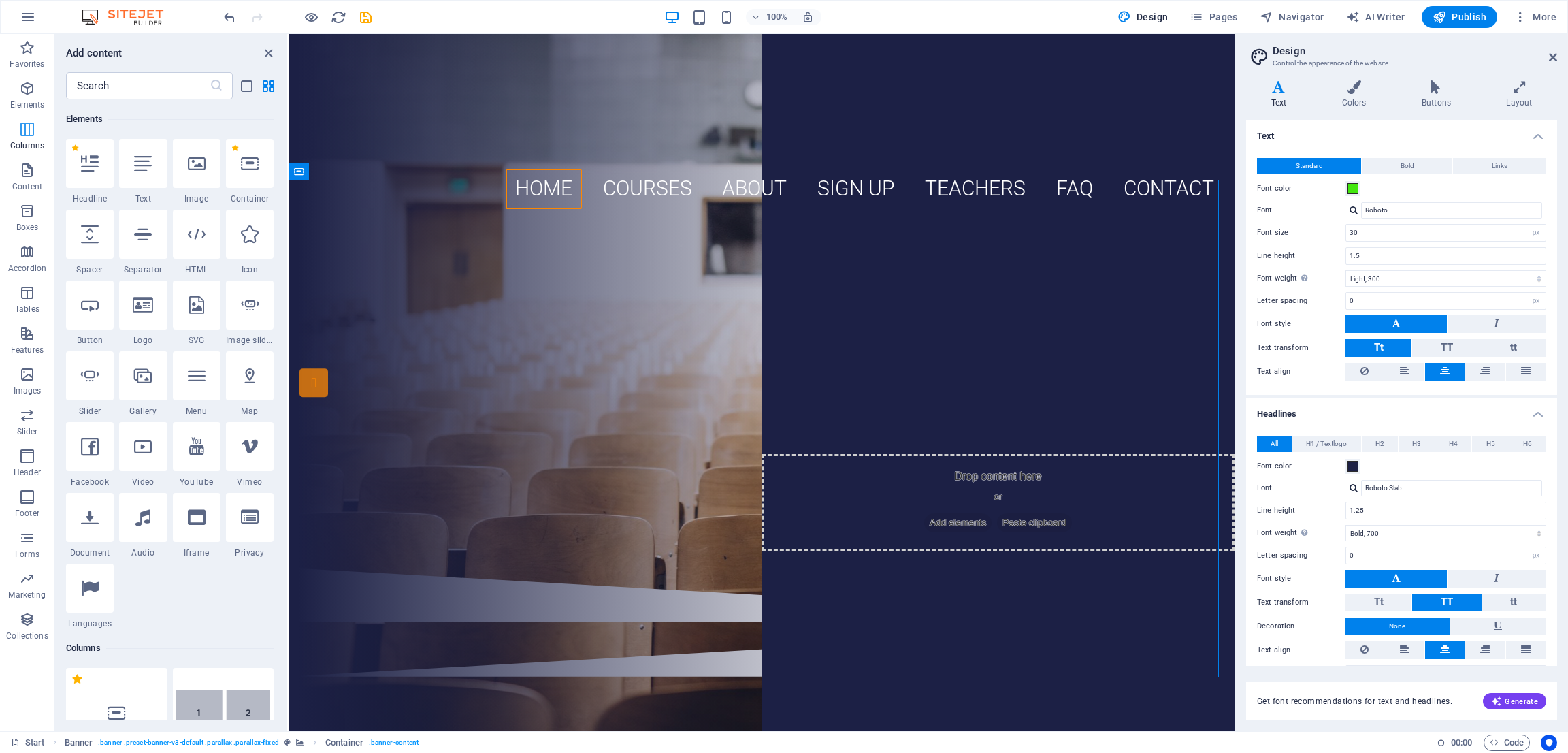 scroll, scrollTop: 144, scrollLeft: 0, axis: vertical 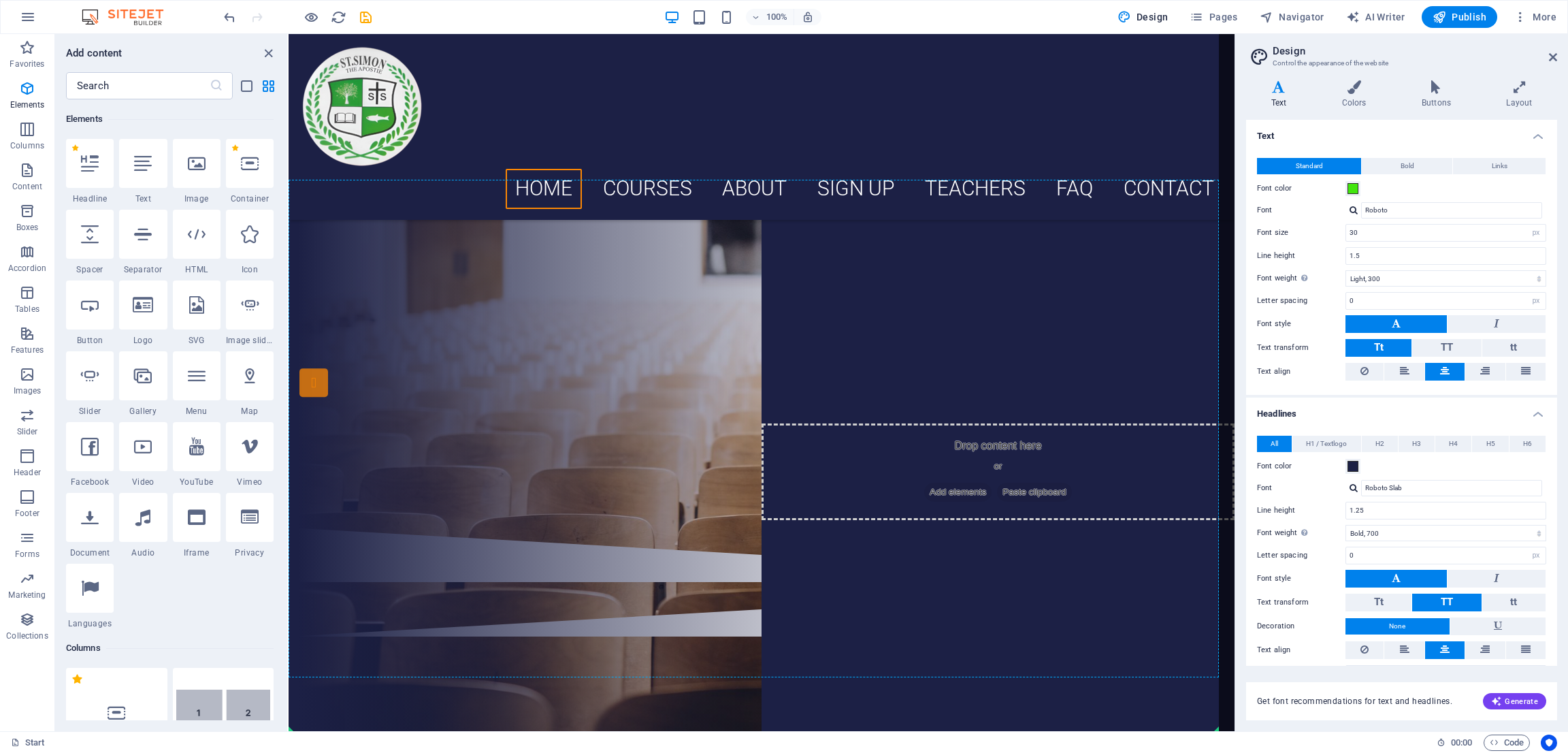 select on "px" 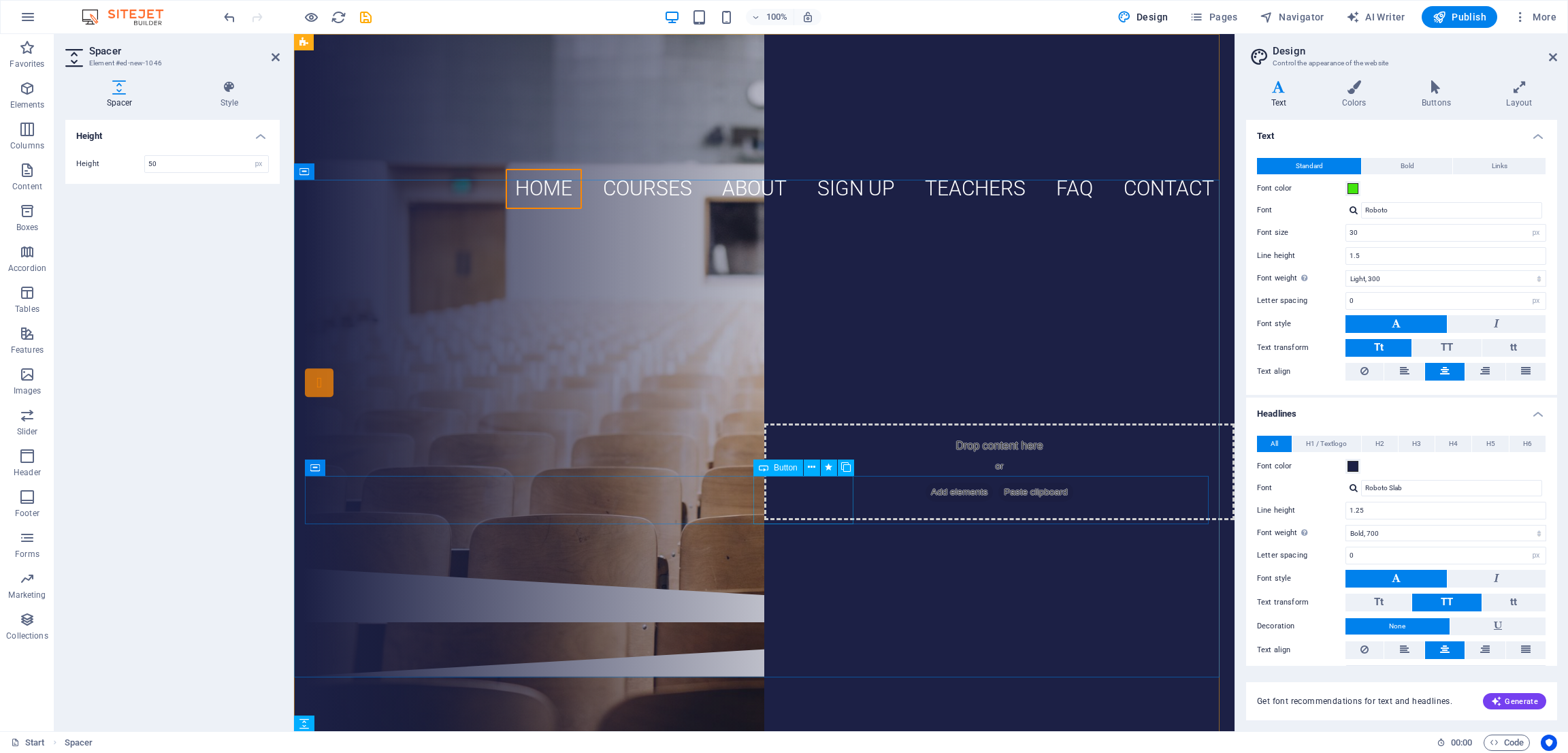 scroll, scrollTop: 306, scrollLeft: 0, axis: vertical 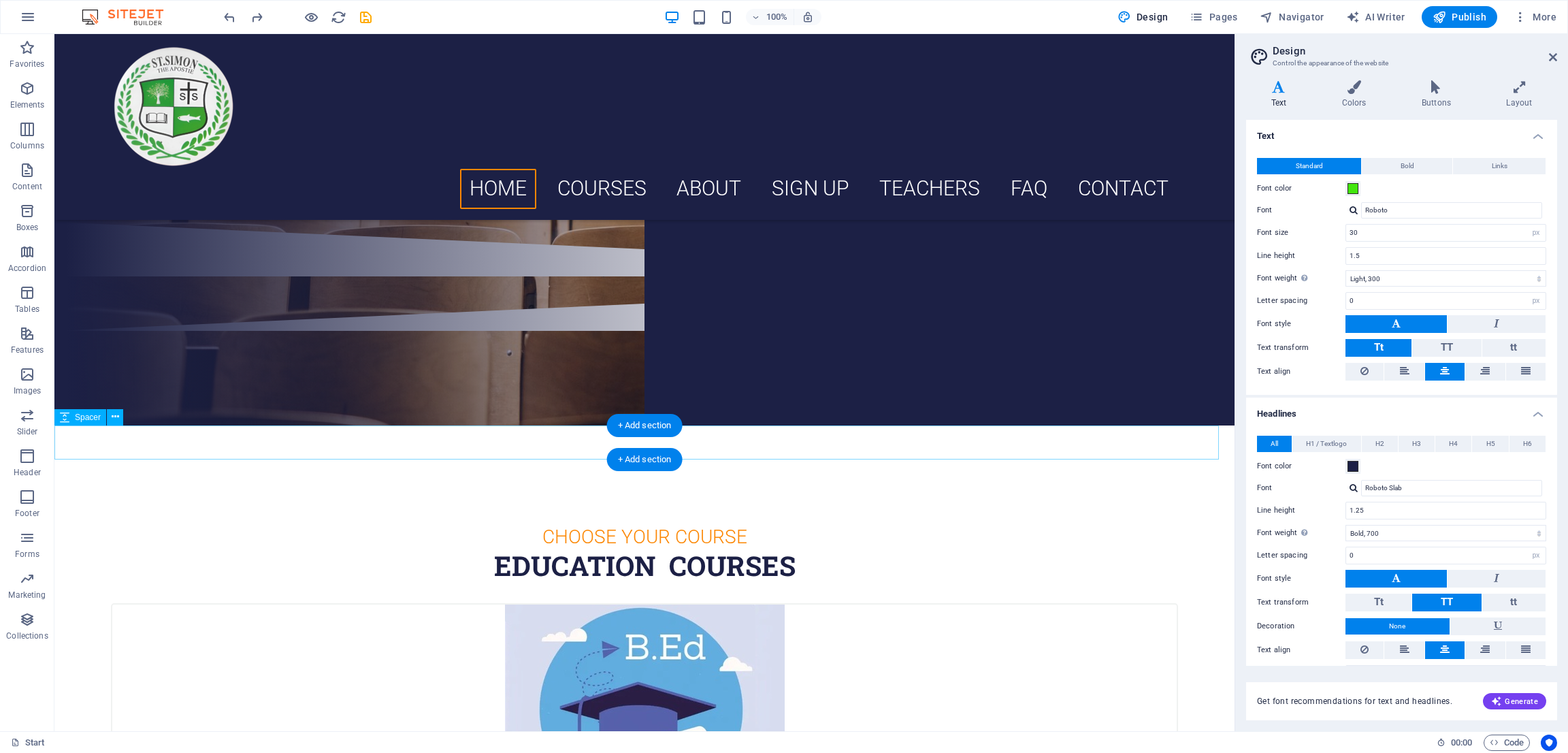 type on "45" 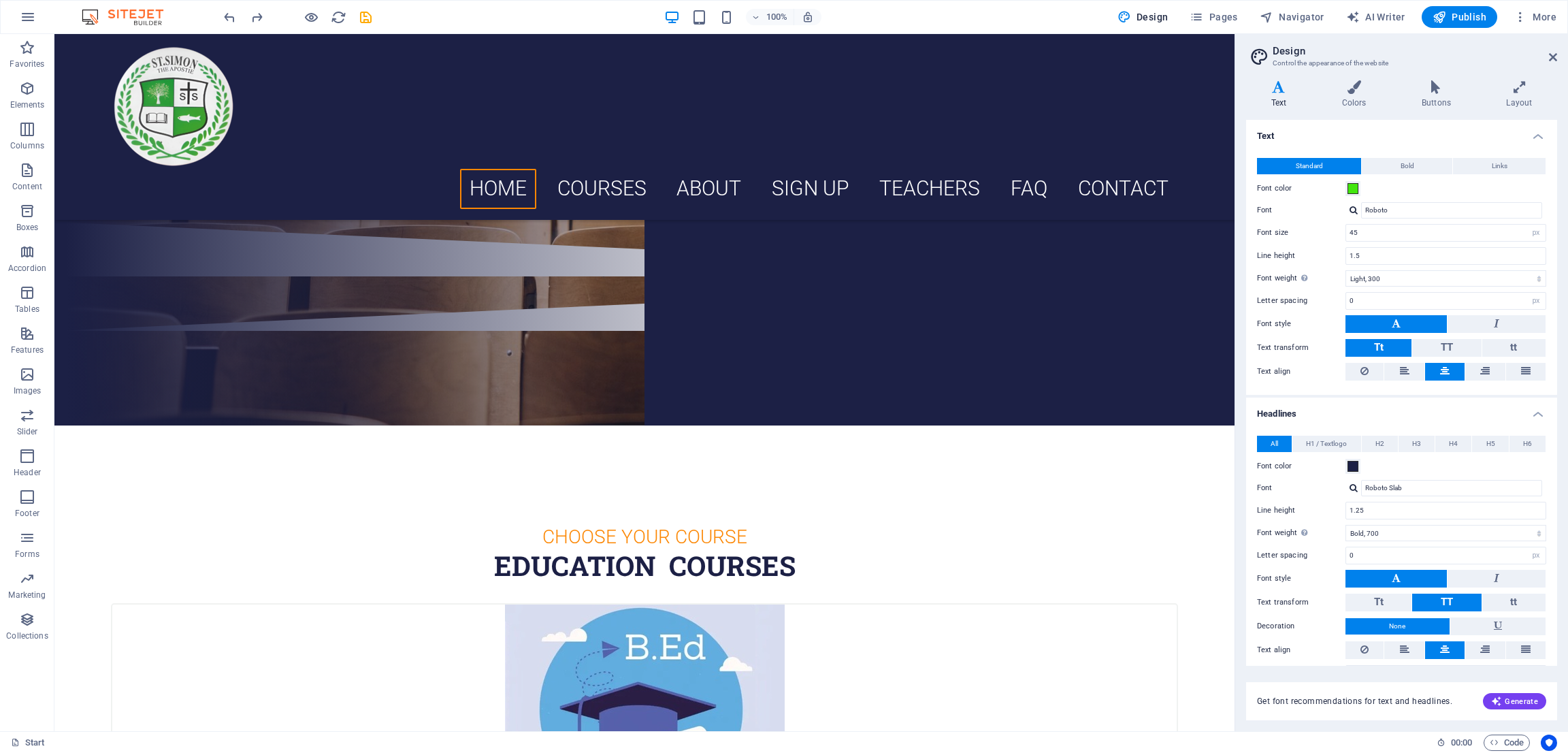 click on "Design Control the appearance of the website" at bounding box center (1403, 52) 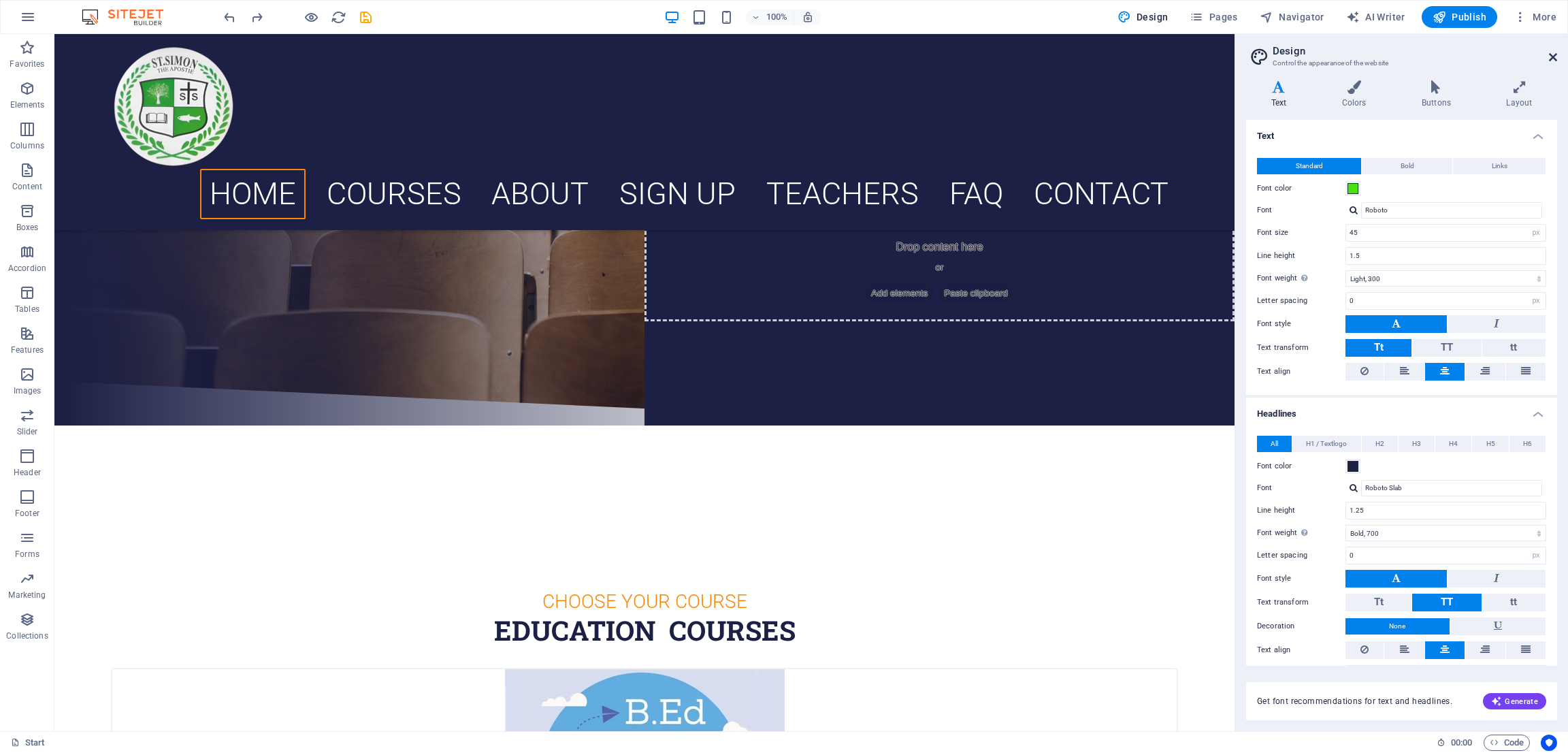 click at bounding box center (1553, 57) 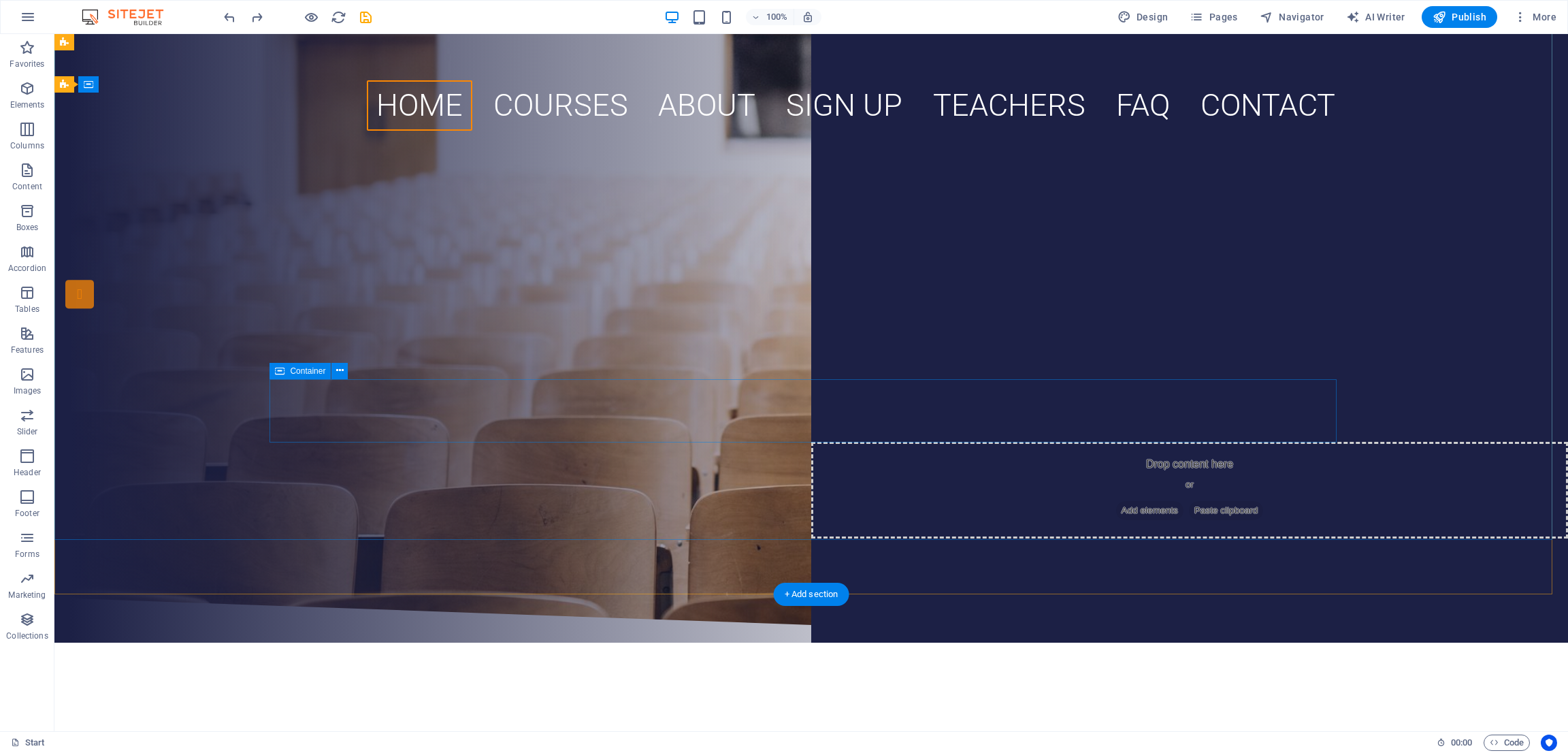 scroll, scrollTop: 0, scrollLeft: 0, axis: both 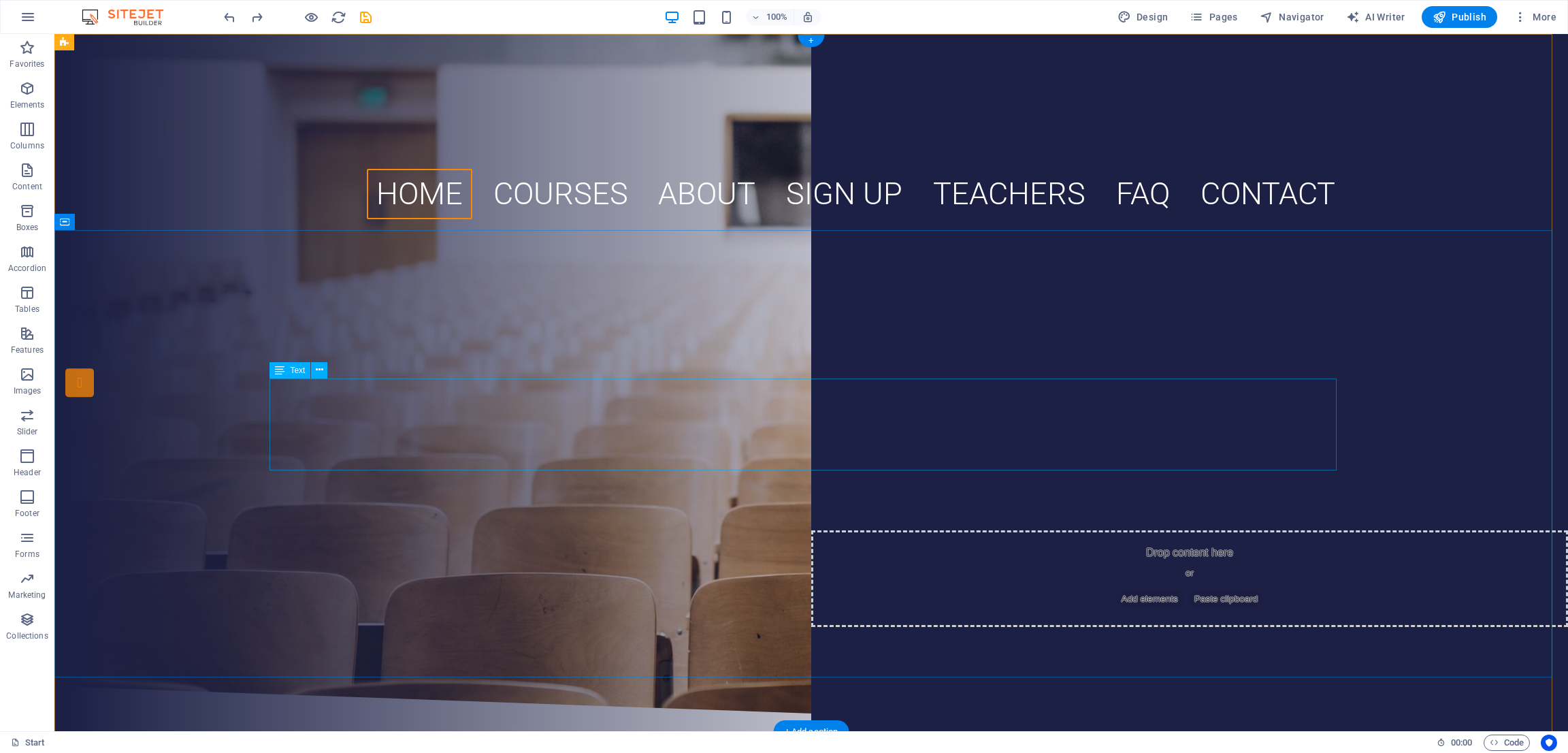 click on "Recognized By N.C.T.E. Govt. Of India (HRD) & Education Department Govt. of Bihar (HRD)" at bounding box center (811, 393) 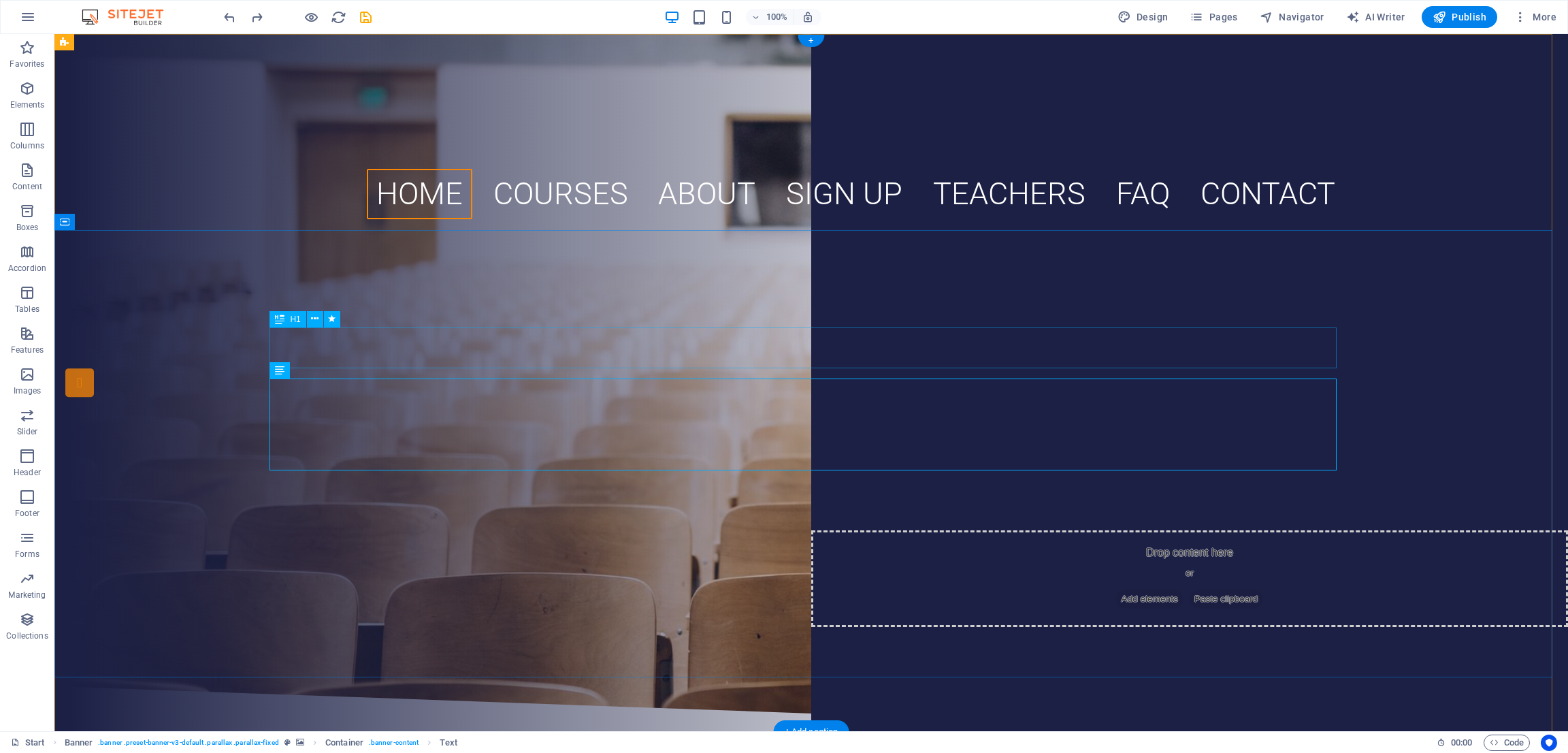 click on "[INSTITUTION_NAME] B.ED. COLLEGE" at bounding box center (811, 316) 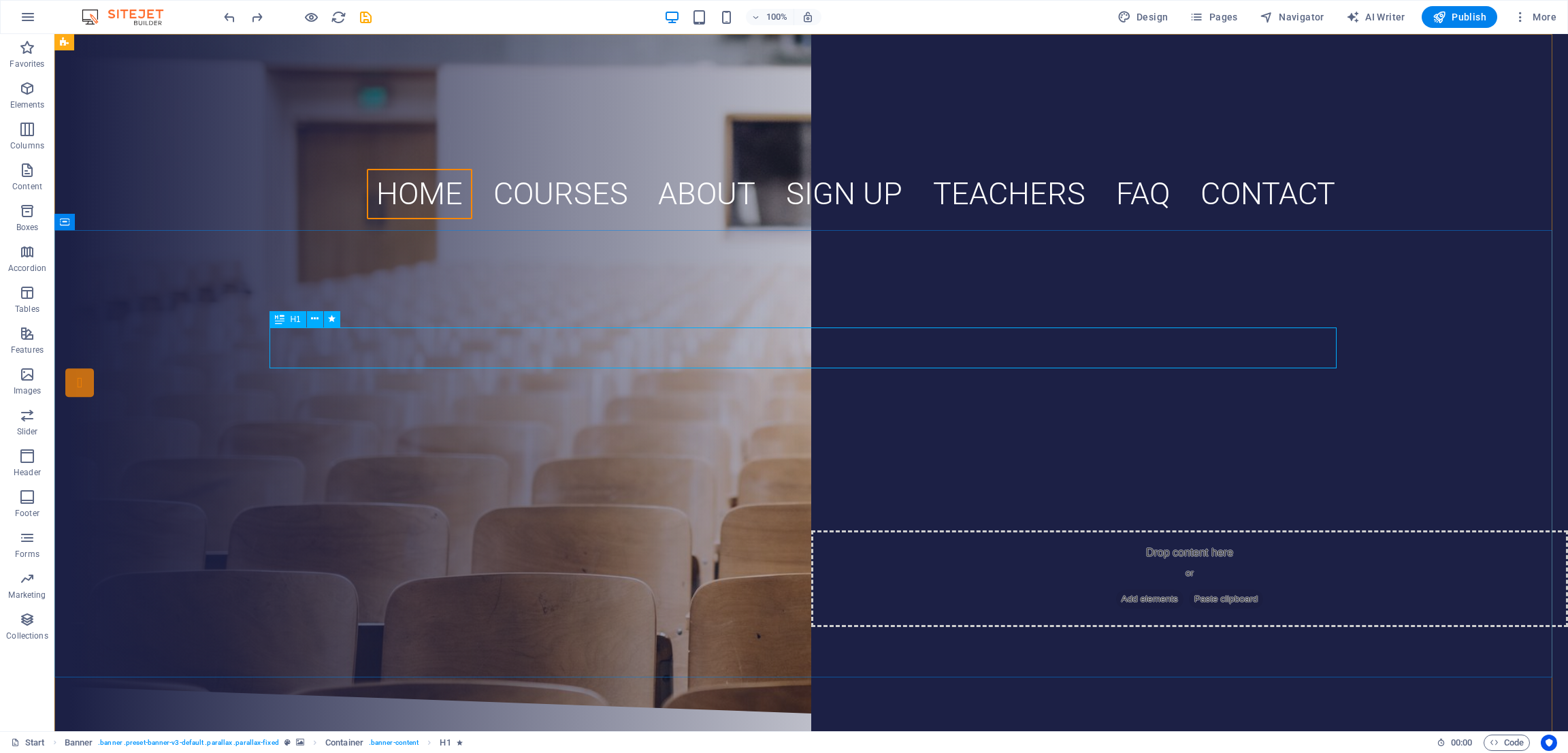 click at bounding box center [280, 319] 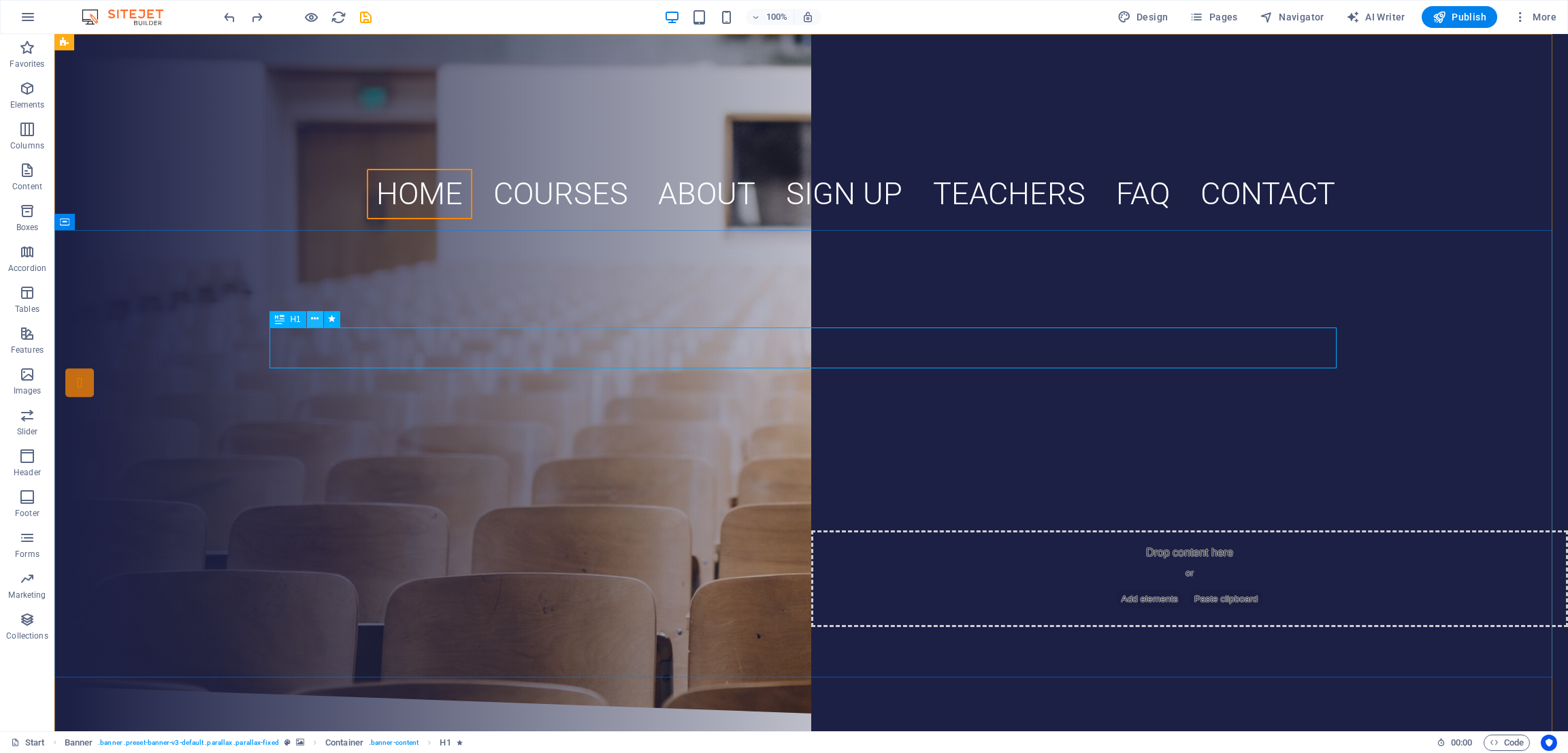 click at bounding box center [314, 319] 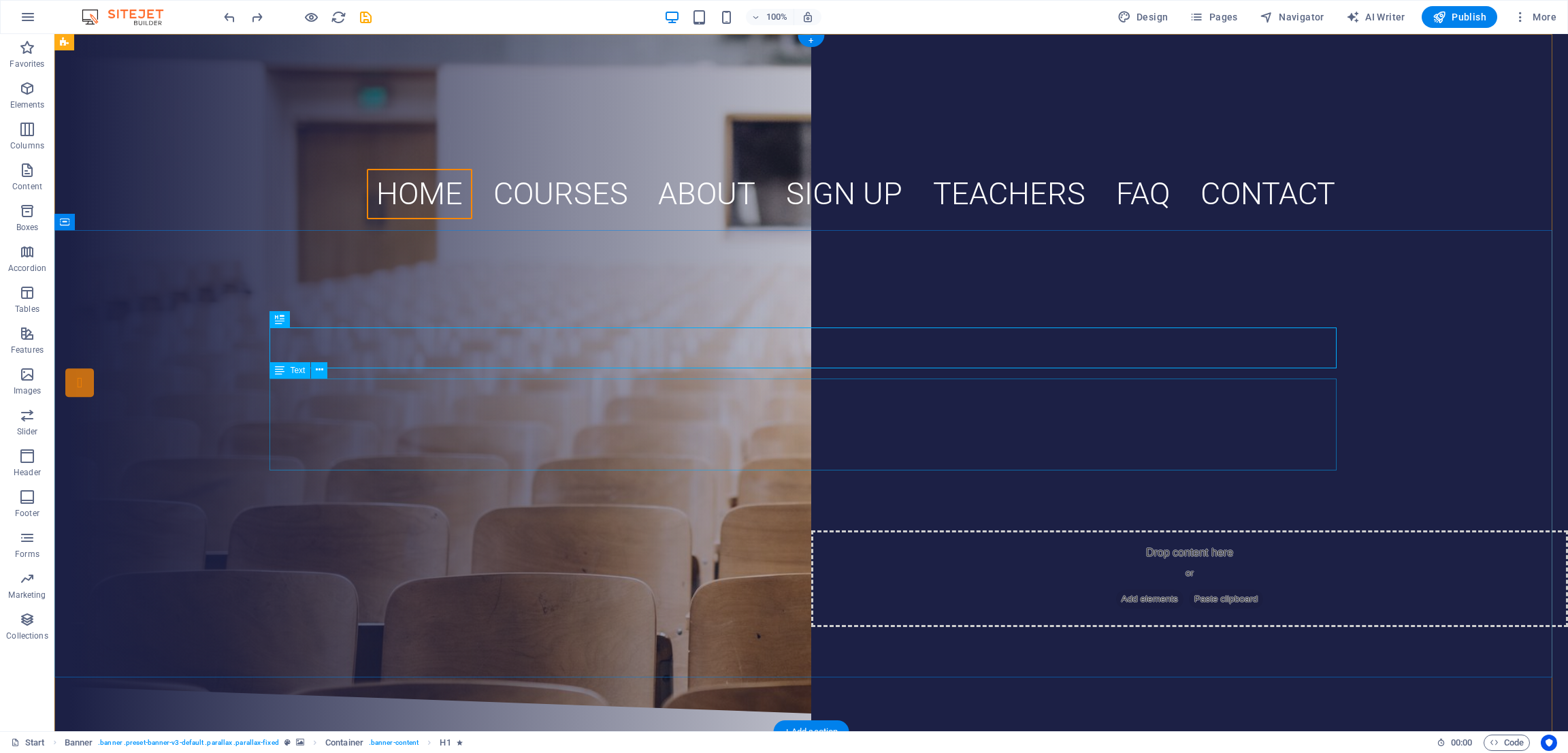 click on "Recognized By N.C.T.E. Govt. Of India (HRD) & Education Department Govt. of Bihar (HRD)" at bounding box center [811, 393] 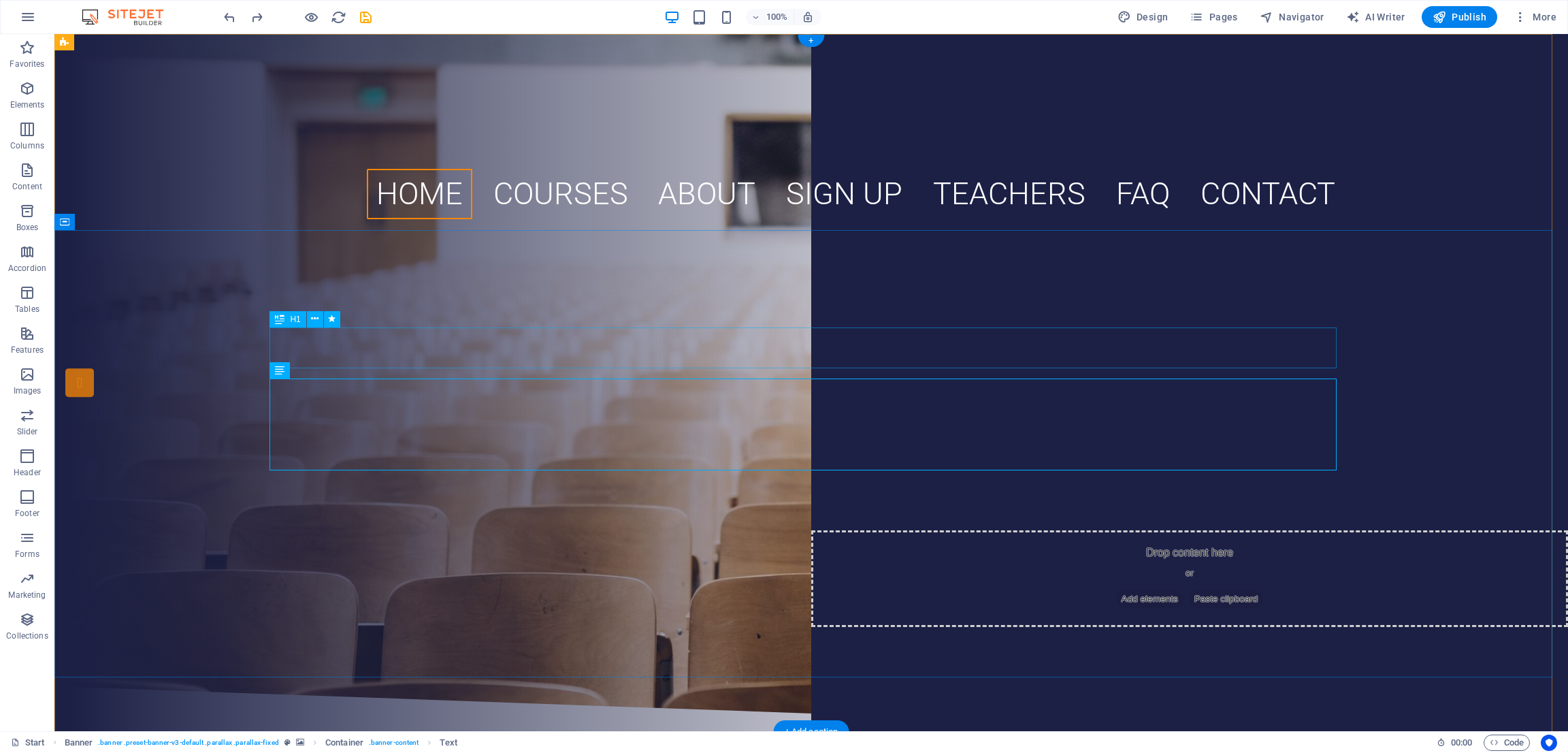 click on "[INSTITUTION_NAME] B.ED. COLLEGE" at bounding box center (811, 316) 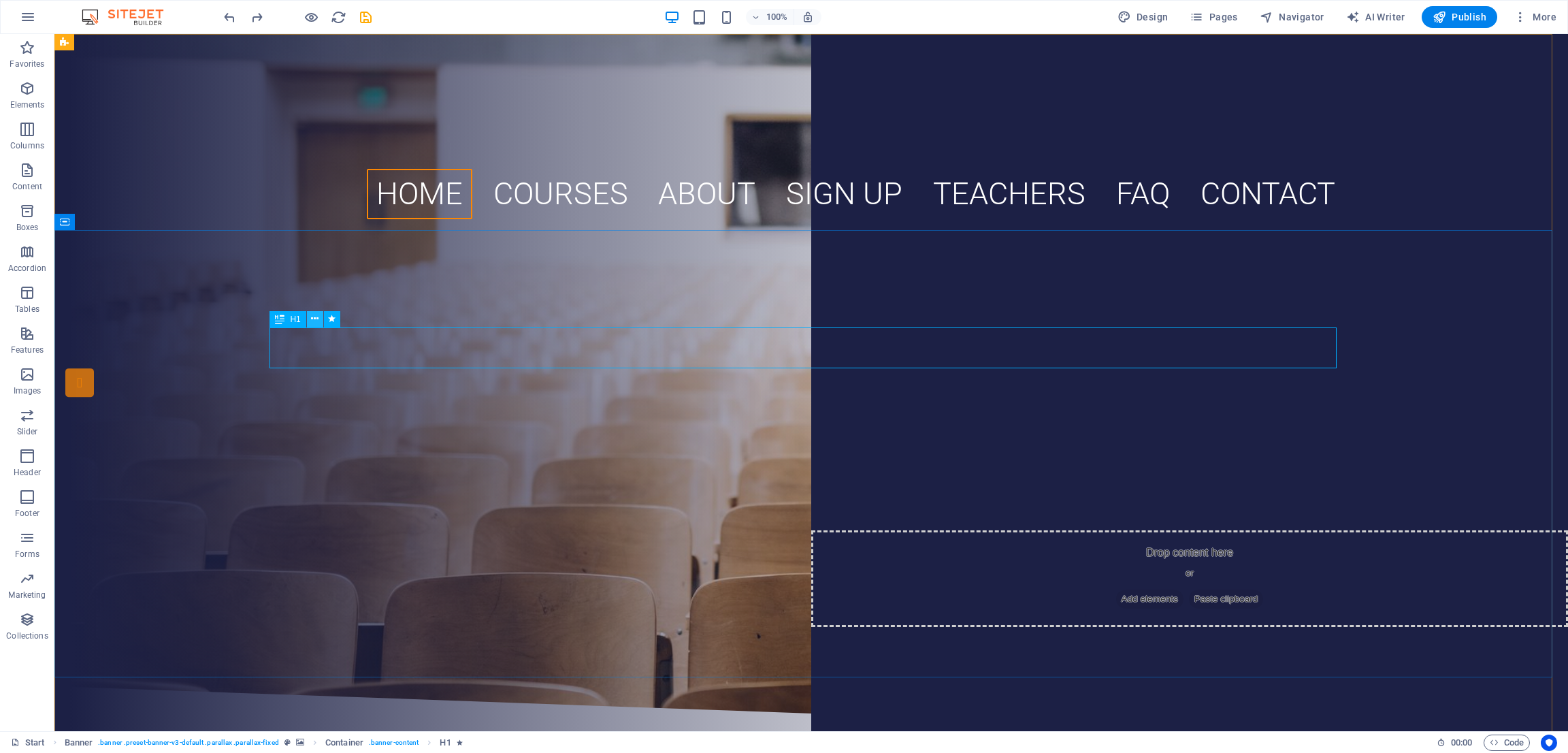 click at bounding box center [314, 319] 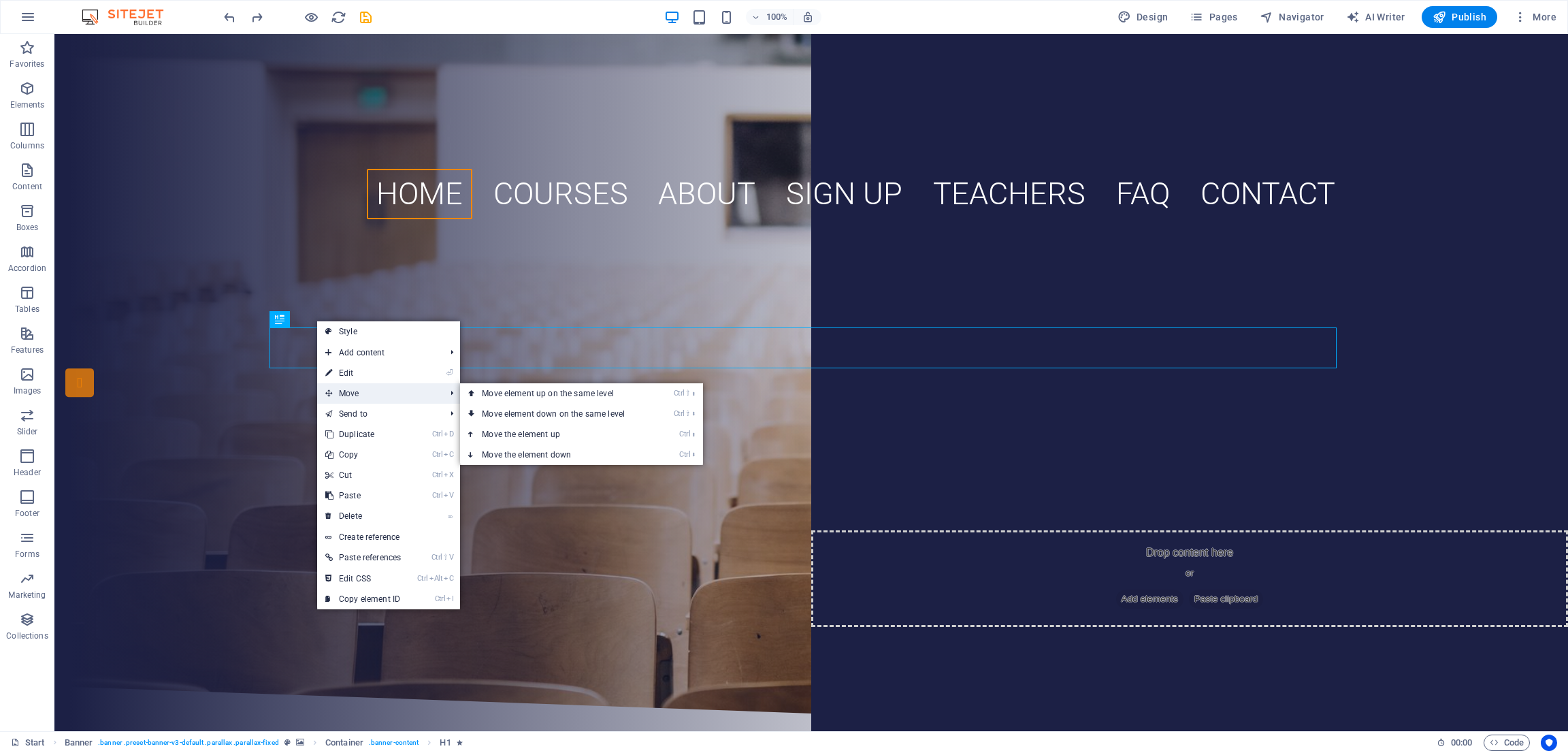 click on "Move" at bounding box center (378, 394) 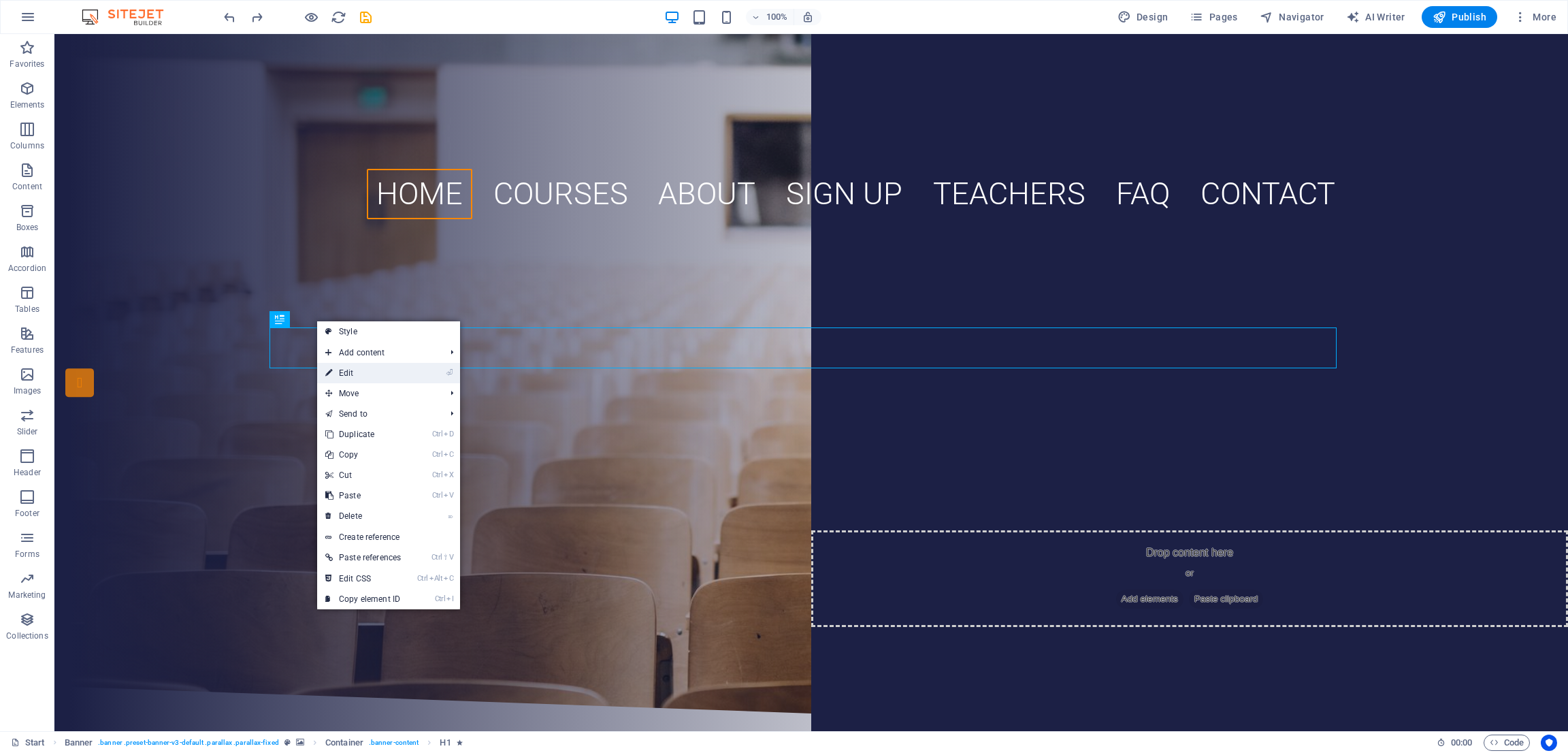 click on "⏎  Edit" at bounding box center [363, 373] 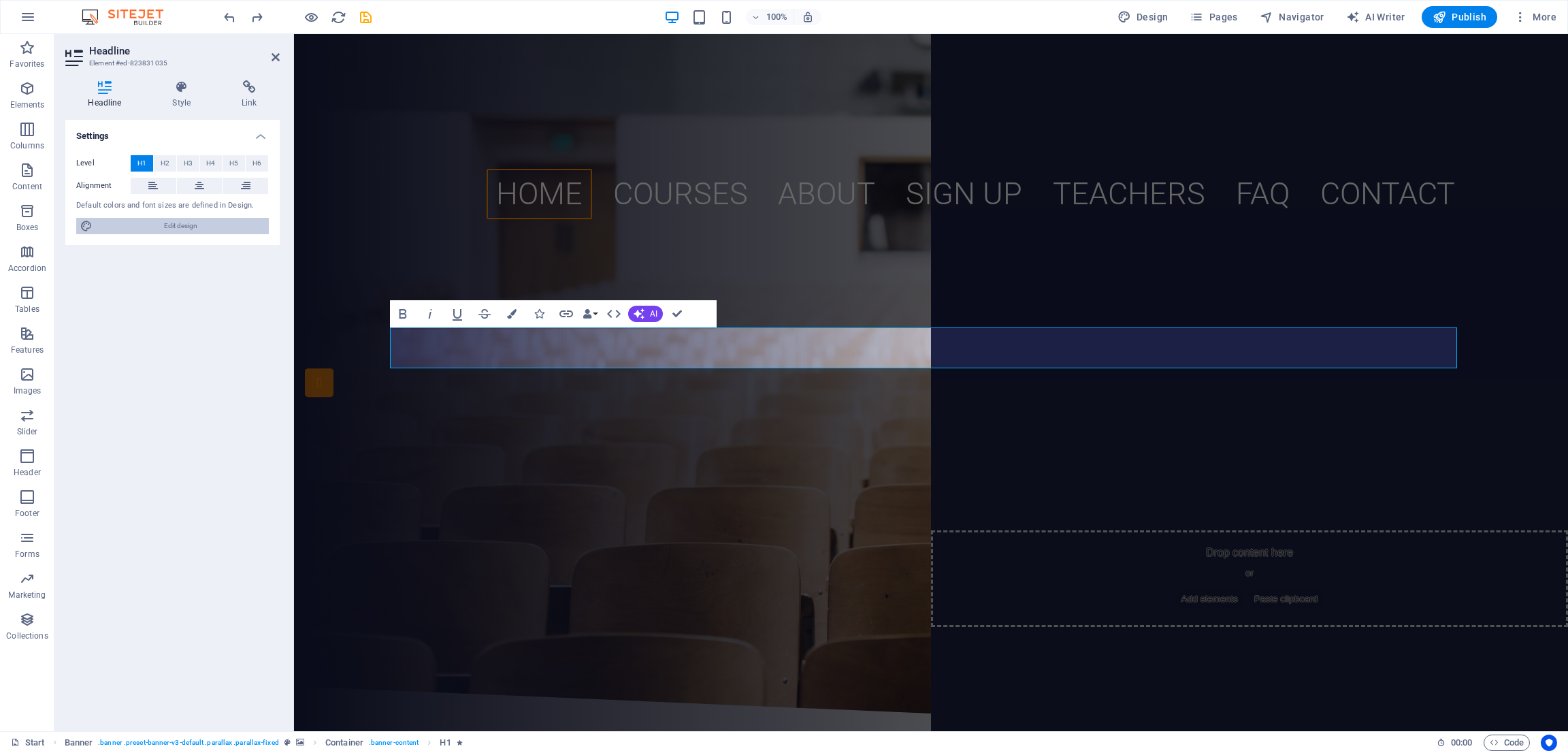 click on "Edit design" at bounding box center [180, 226] 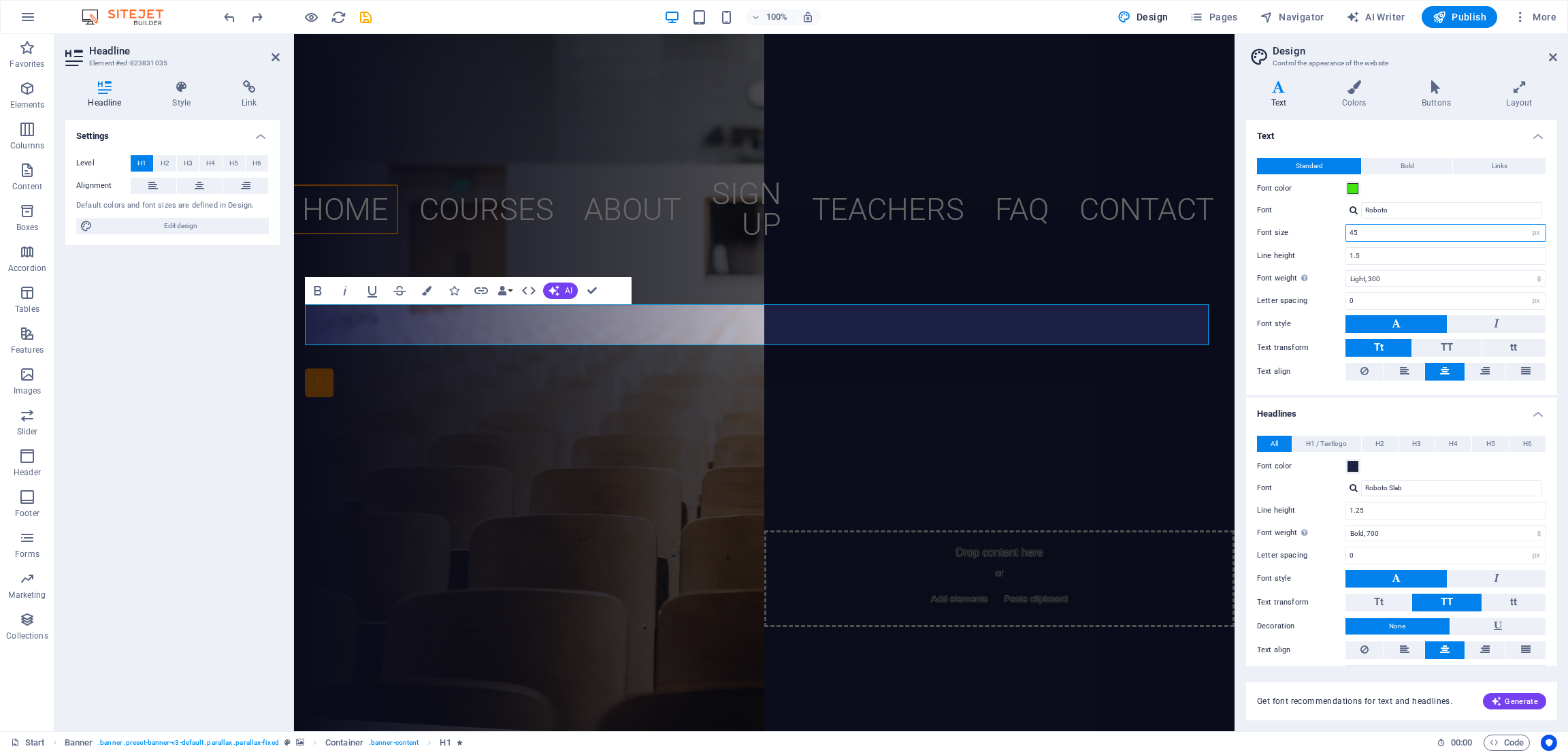 drag, startPoint x: 1379, startPoint y: 234, endPoint x: 1307, endPoint y: 234, distance: 72 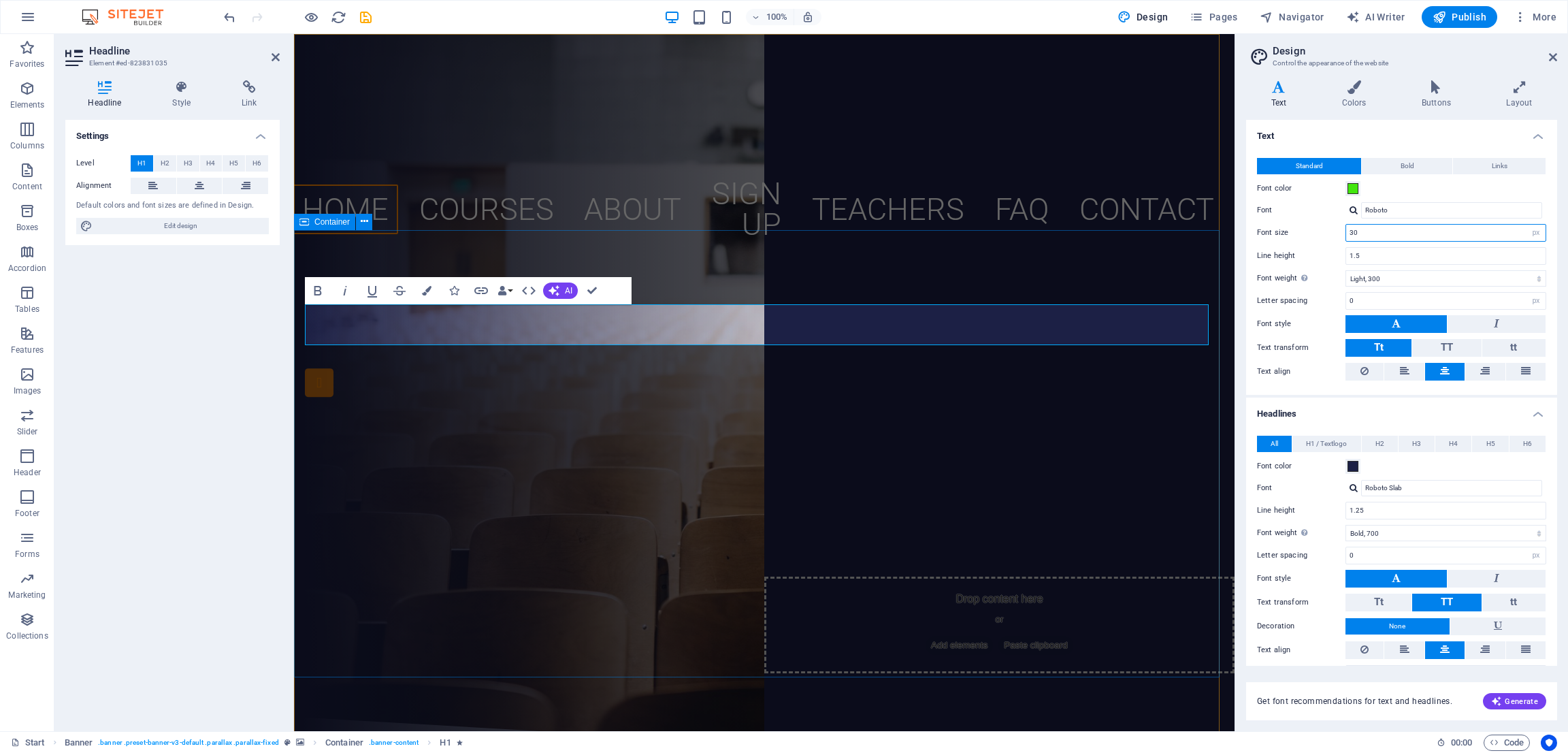 type on "30" 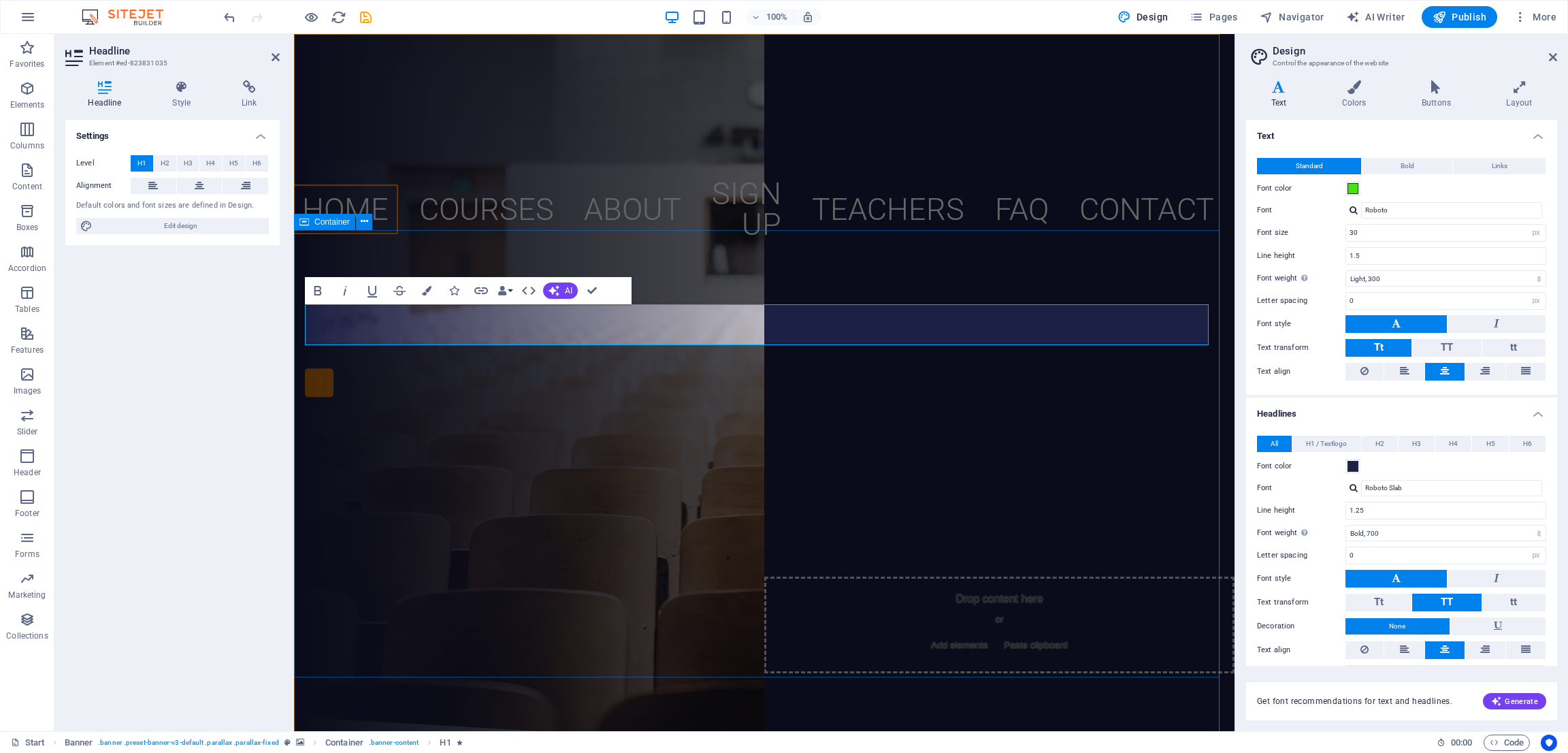 click on "SANJAY SINHA B.ED. COLLEGE Recognized By N.C.T.E. Govt. Of India (HRD) ​ | ​ Education Department Govt. of Bihar (HRD) Affiliated to [UNIVERSITY_NAME] (B.Ed.) | Affiliated to B.S.E.B. (D.El.Ed.) B.ED. D.EL.ED" at bounding box center (764, 489) 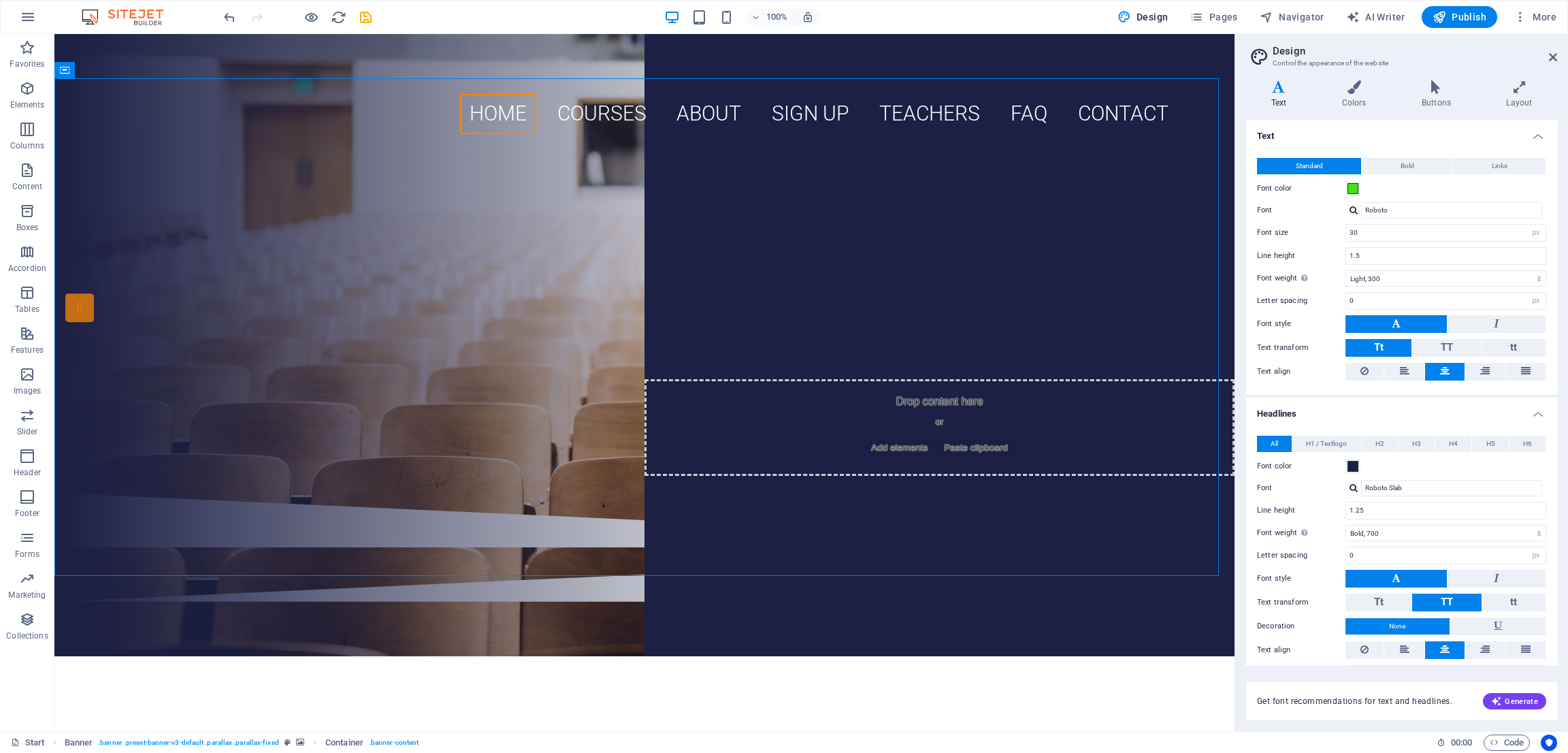 scroll, scrollTop: 102, scrollLeft: 0, axis: vertical 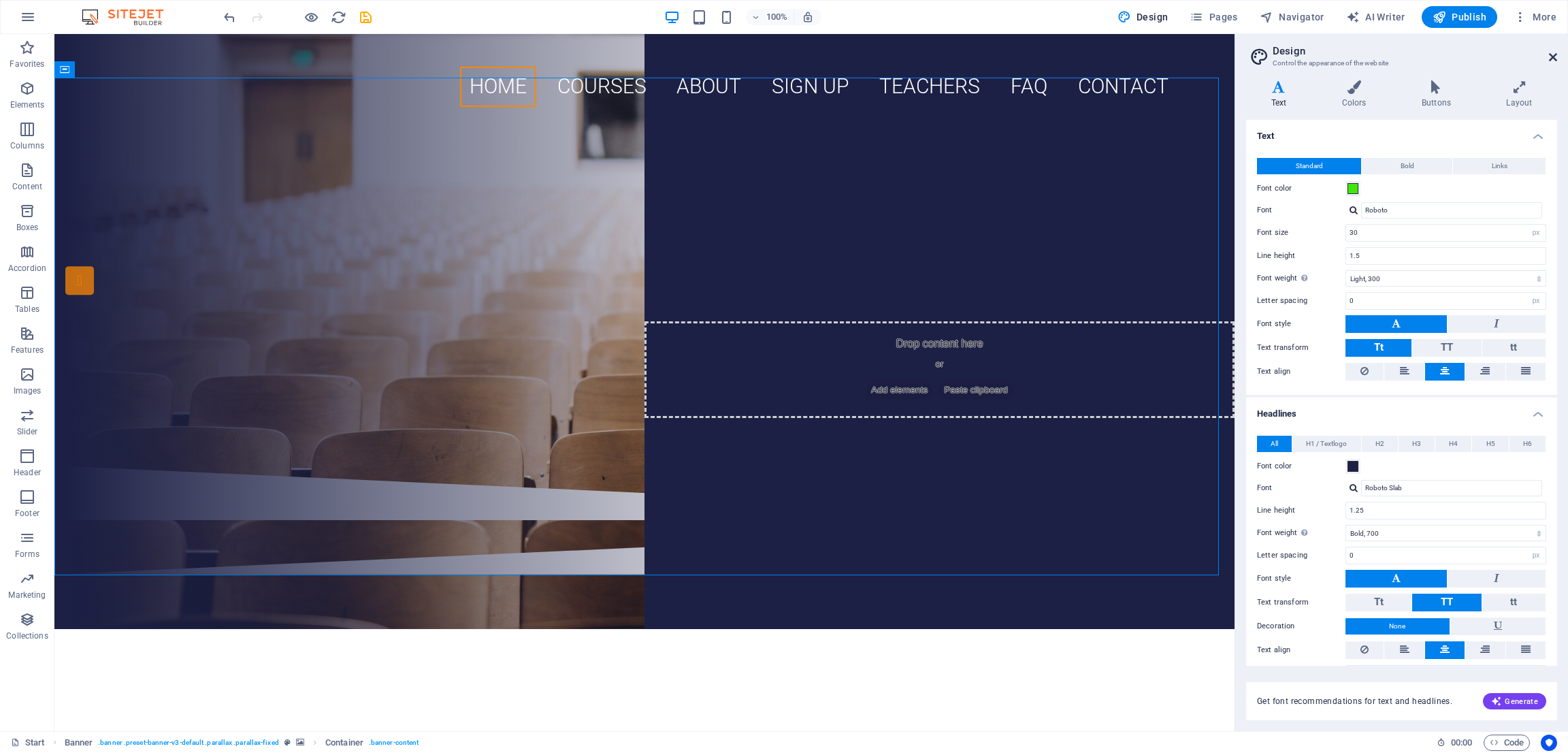 click at bounding box center [1553, 57] 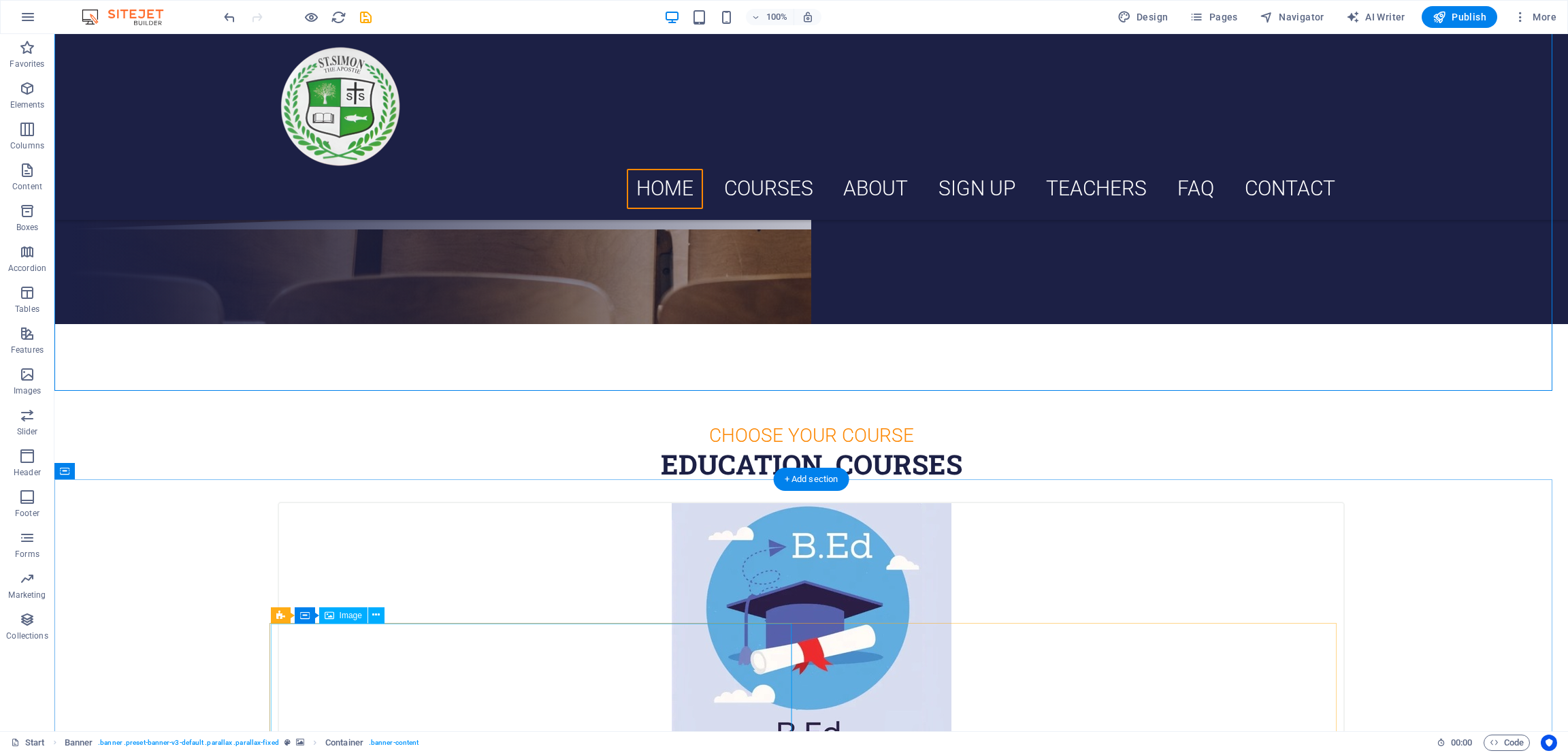 scroll, scrollTop: 408, scrollLeft: 0, axis: vertical 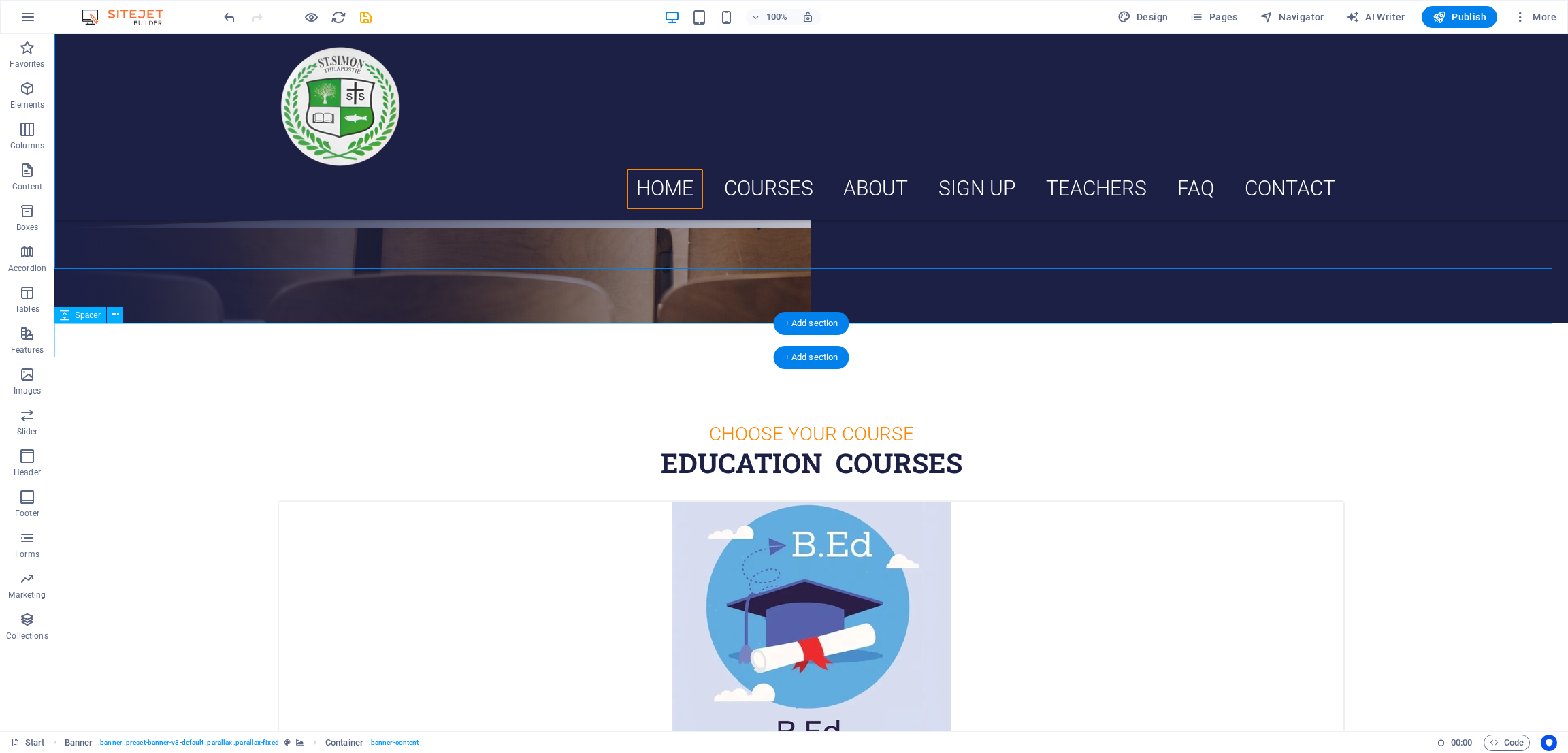 click at bounding box center (811, 340) 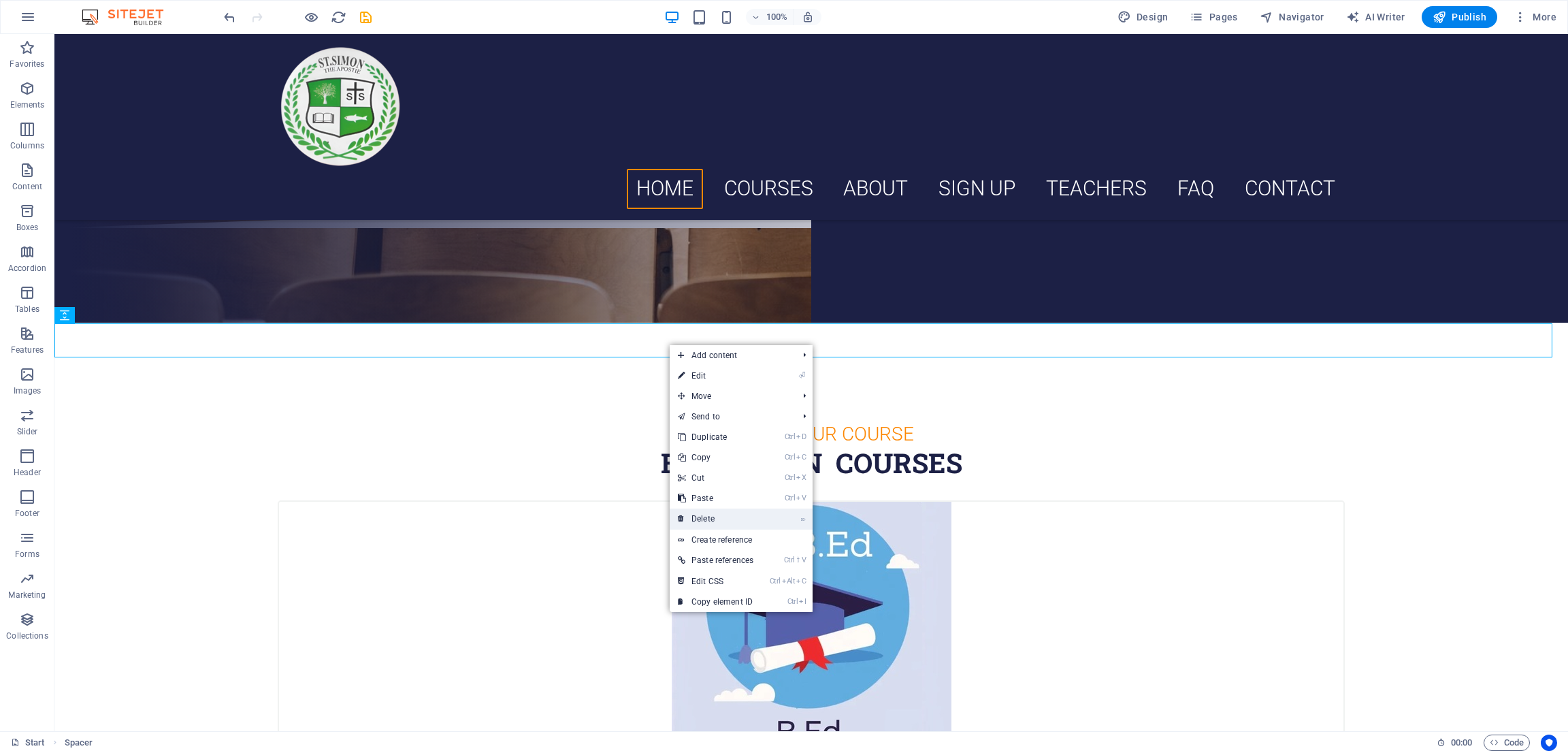 click on "⌦  Delete" at bounding box center [715, 519] 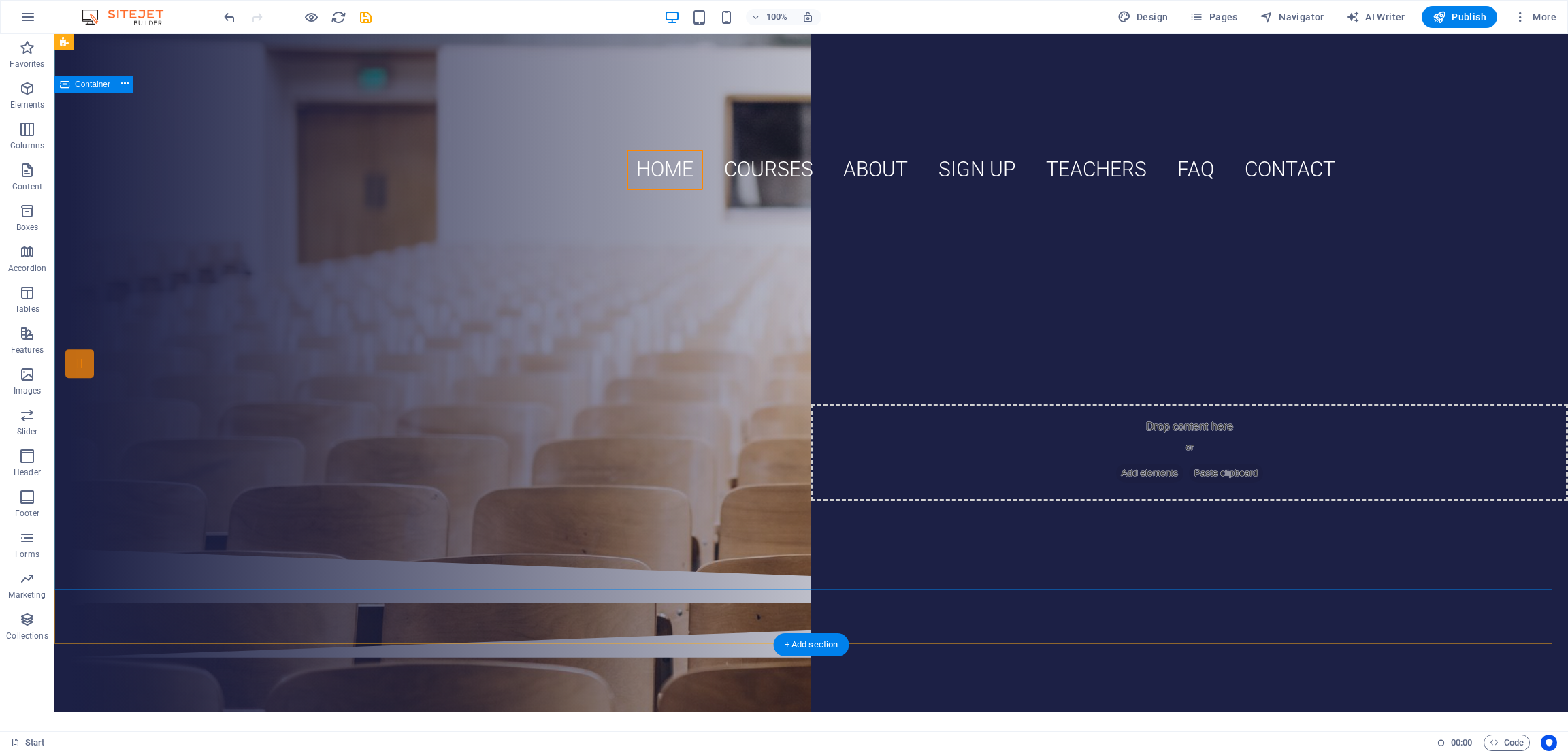 scroll, scrollTop: 0, scrollLeft: 0, axis: both 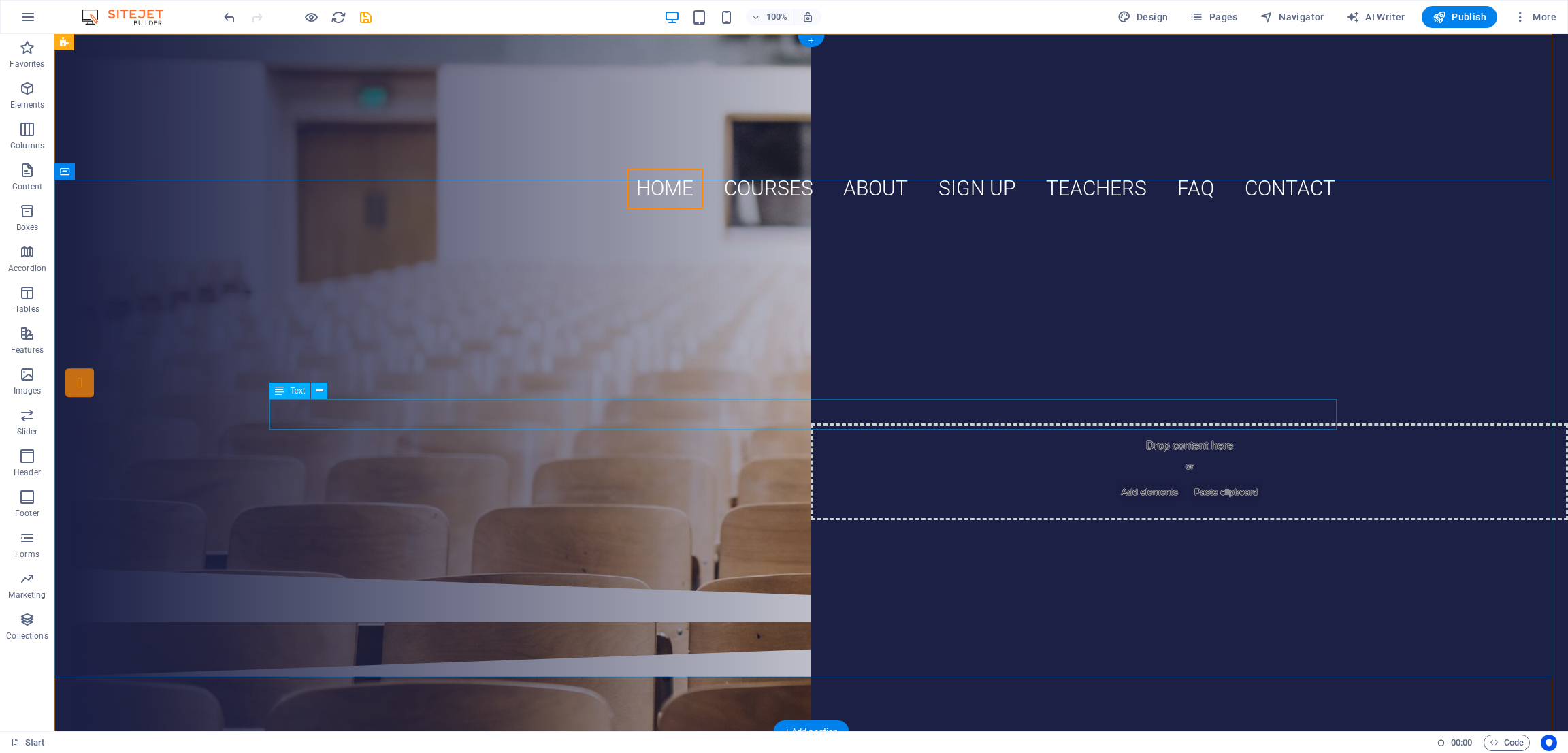 click on "Recognized By N.C.T.E. Govt. Of India (HRD) & Education Department Govt. of Bihar (HRD)" at bounding box center (811, 351) 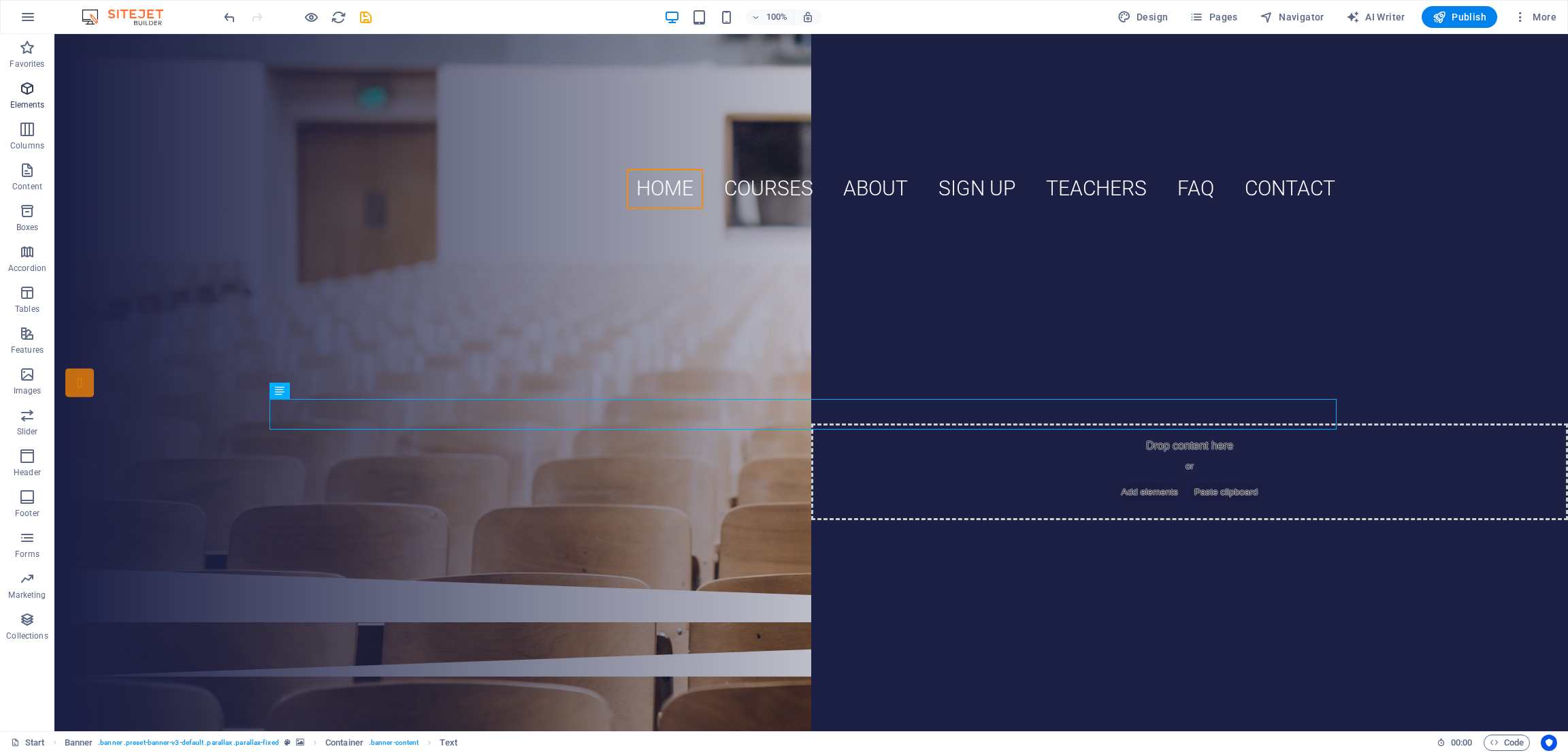 click at bounding box center [27, 89] 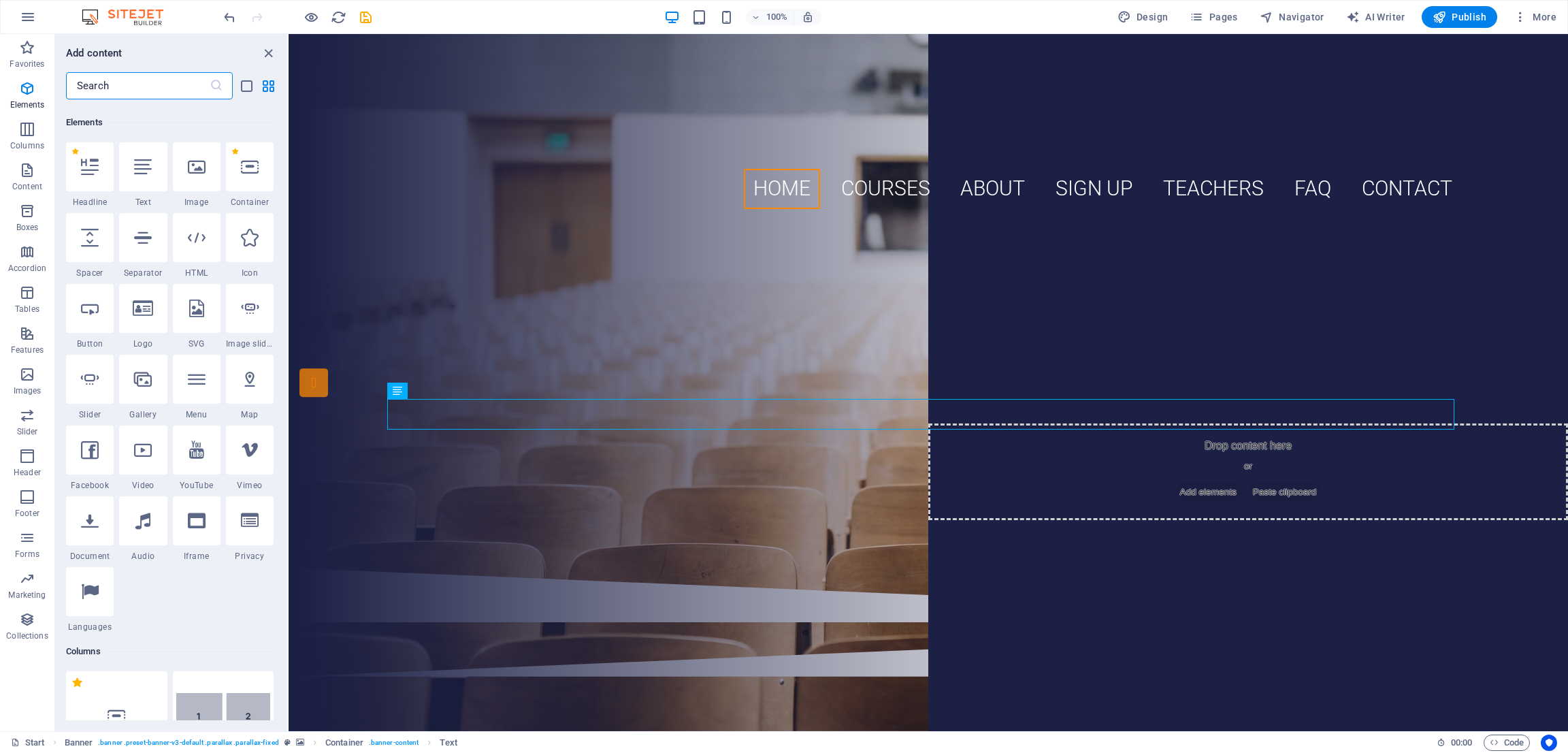 scroll, scrollTop: 145, scrollLeft: 0, axis: vertical 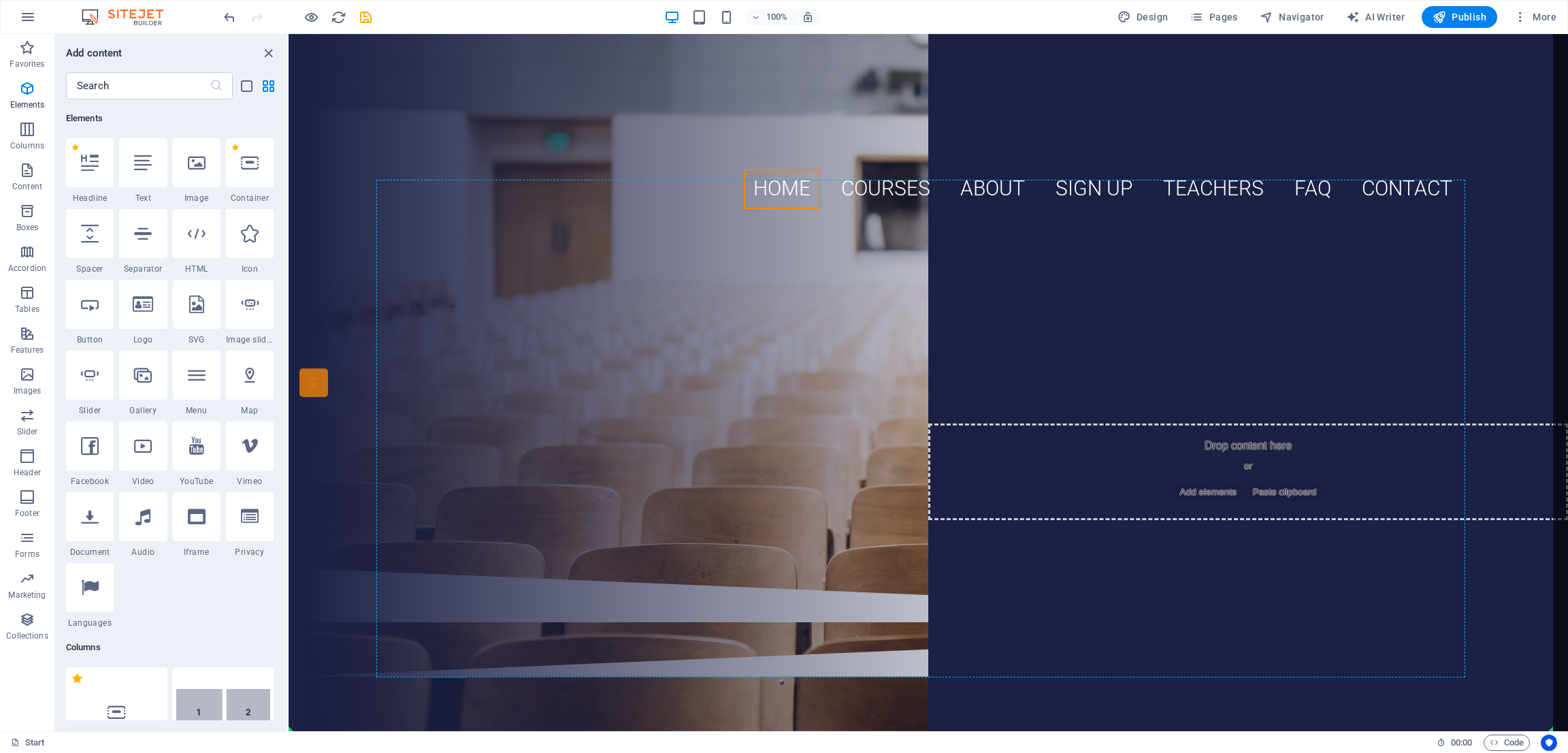 select on "px" 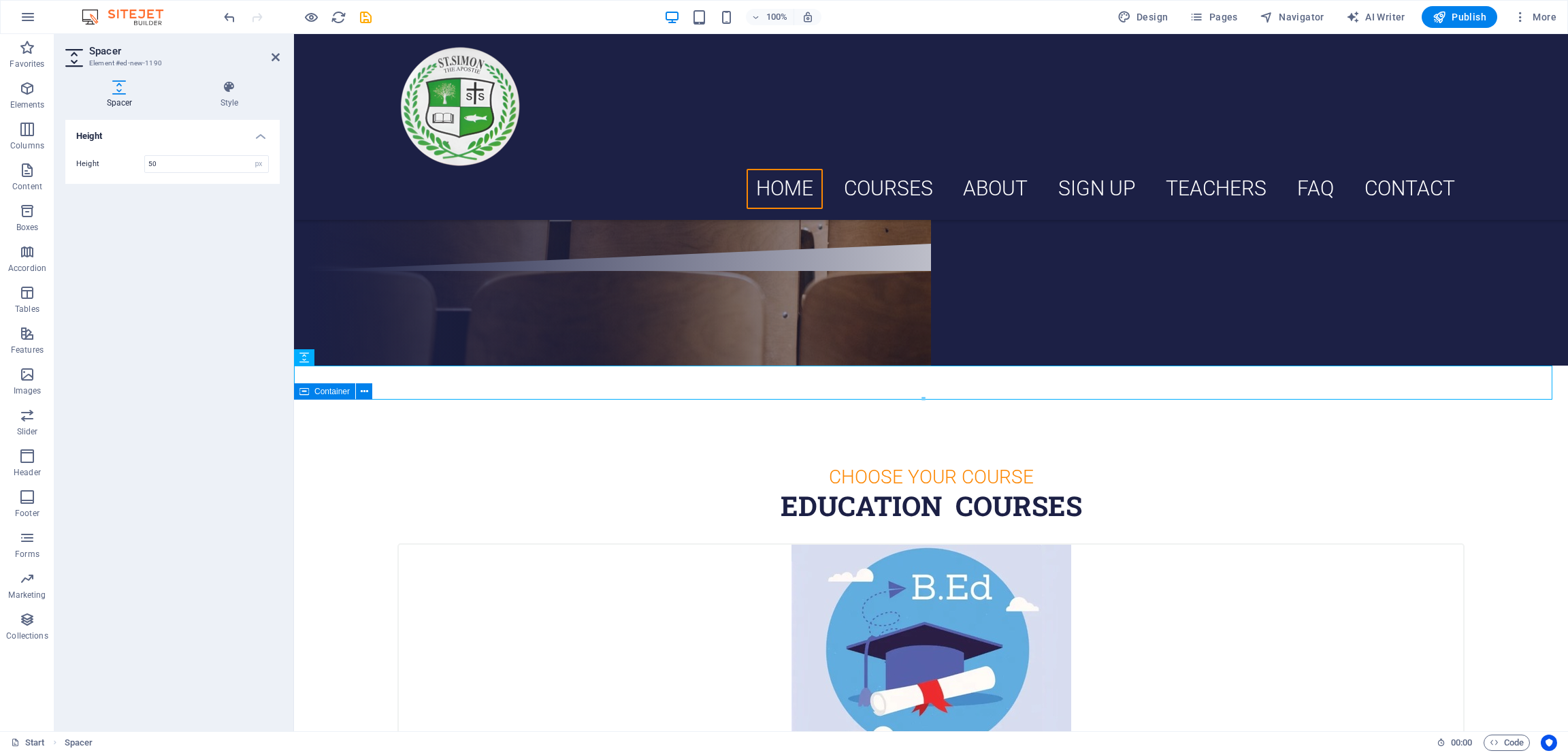 scroll, scrollTop: 161, scrollLeft: 0, axis: vertical 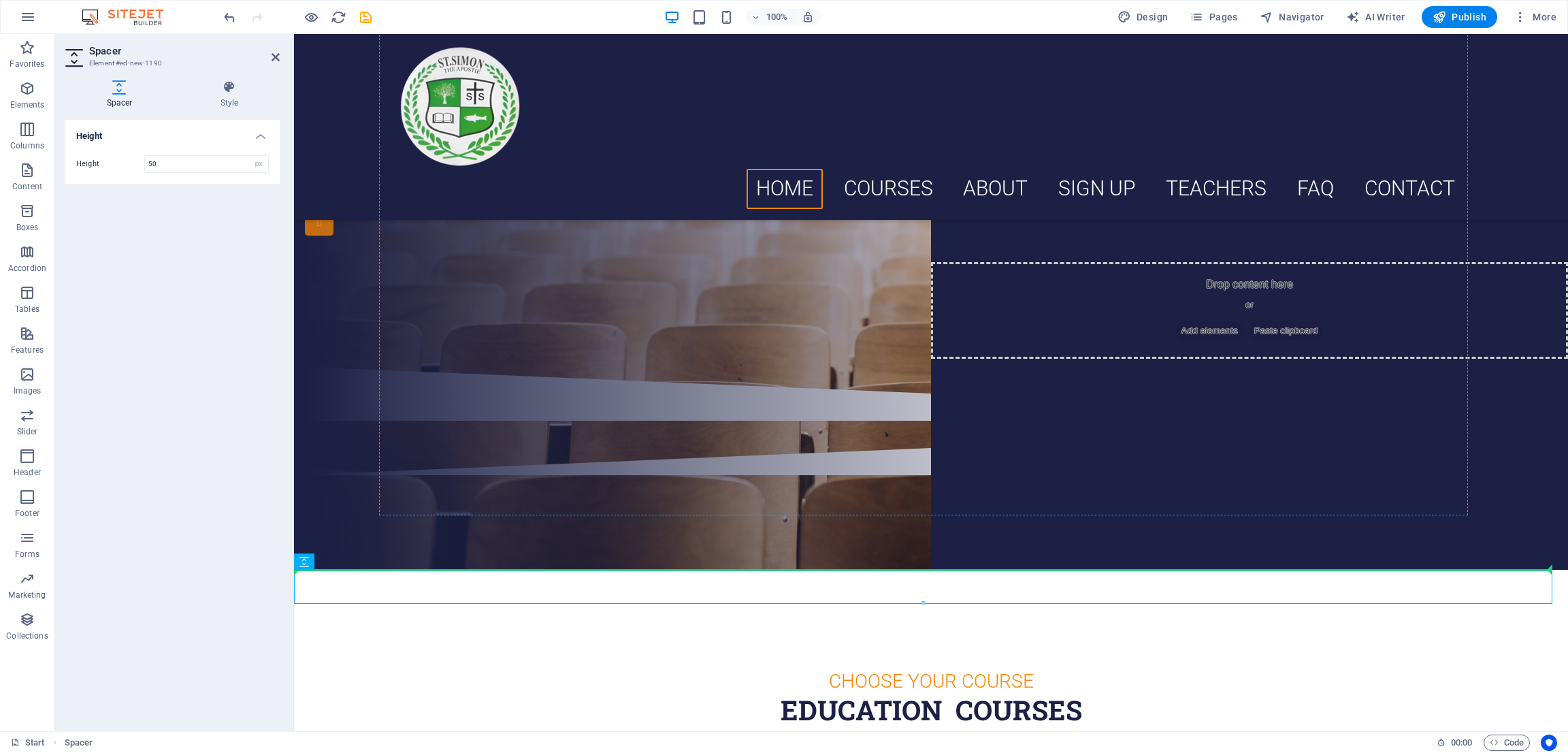 drag, startPoint x: 804, startPoint y: 588, endPoint x: 899, endPoint y: 231, distance: 369.4239 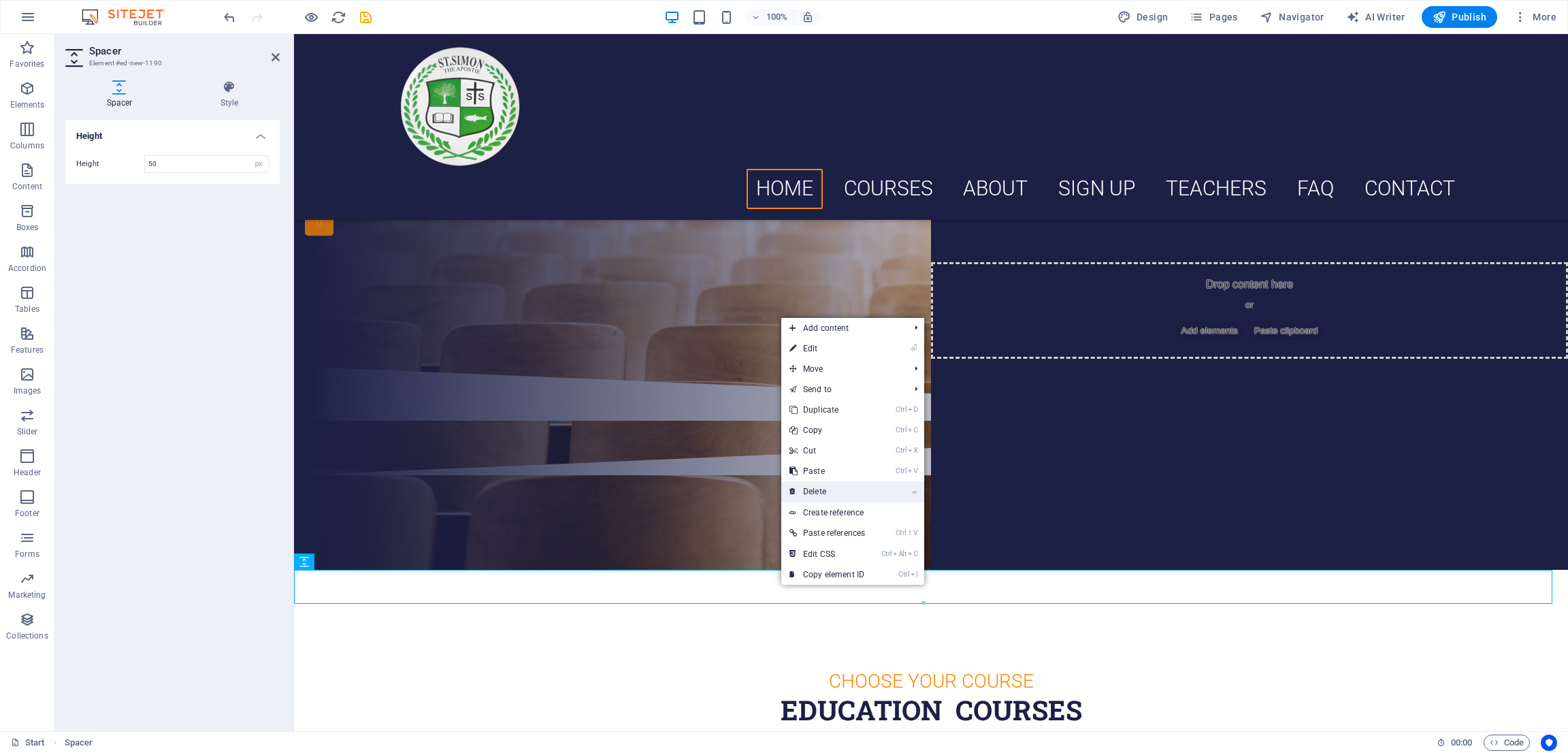 click on "⌦  Delete" at bounding box center (827, 492) 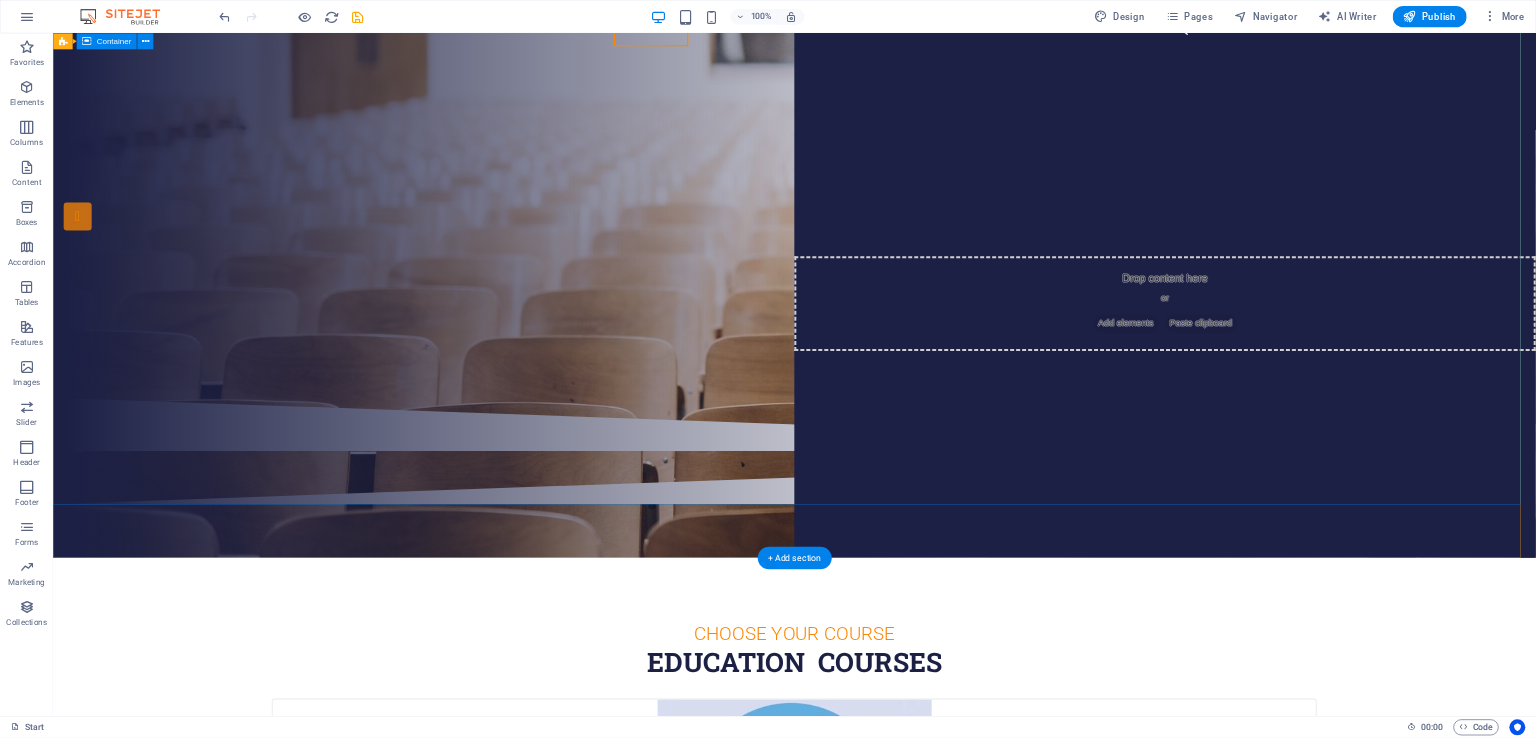 scroll, scrollTop: 0, scrollLeft: 0, axis: both 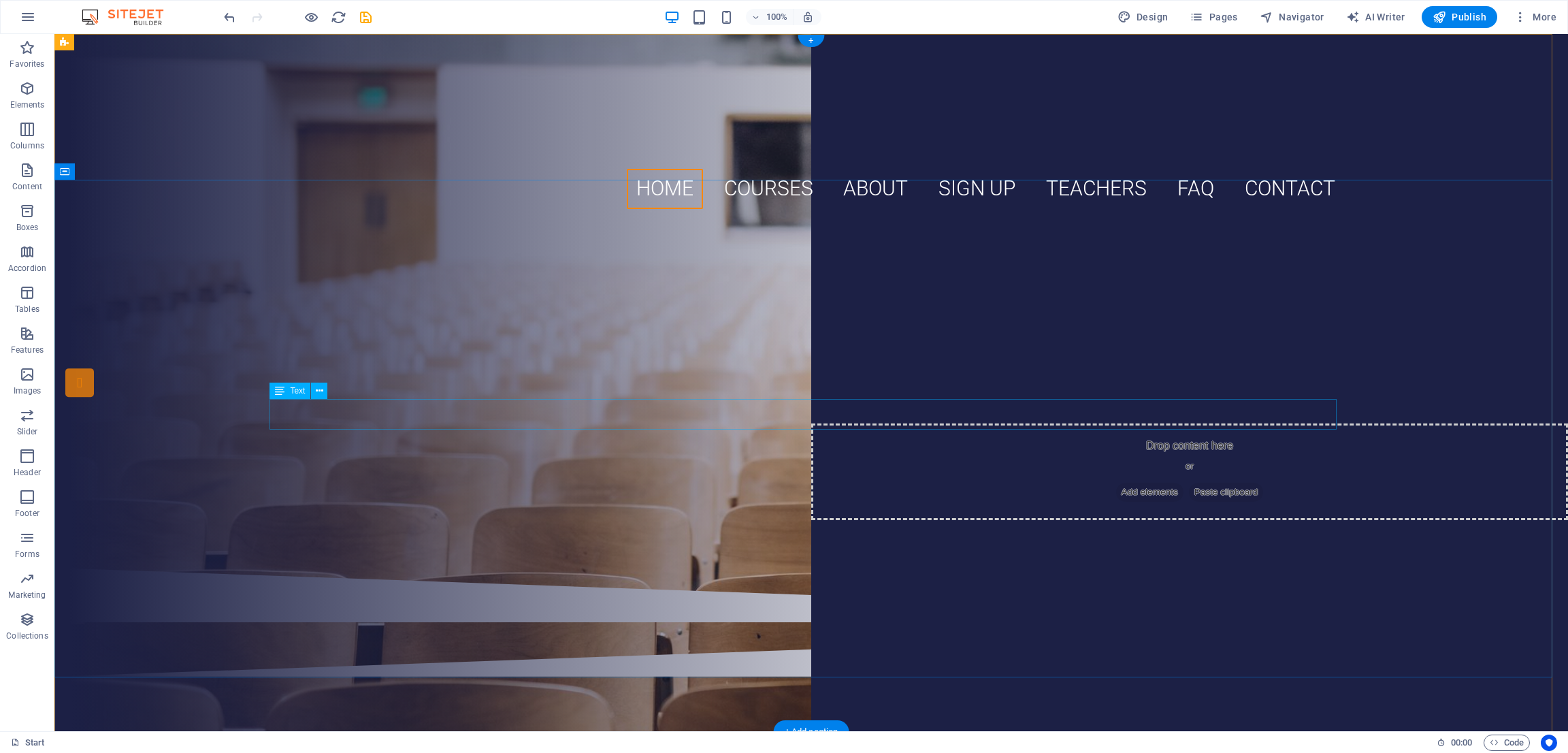 click on "Recognized By N.C.T.E. Govt. Of India (HRD) & Education Department Govt. of Bihar (HRD)" at bounding box center [811, 351] 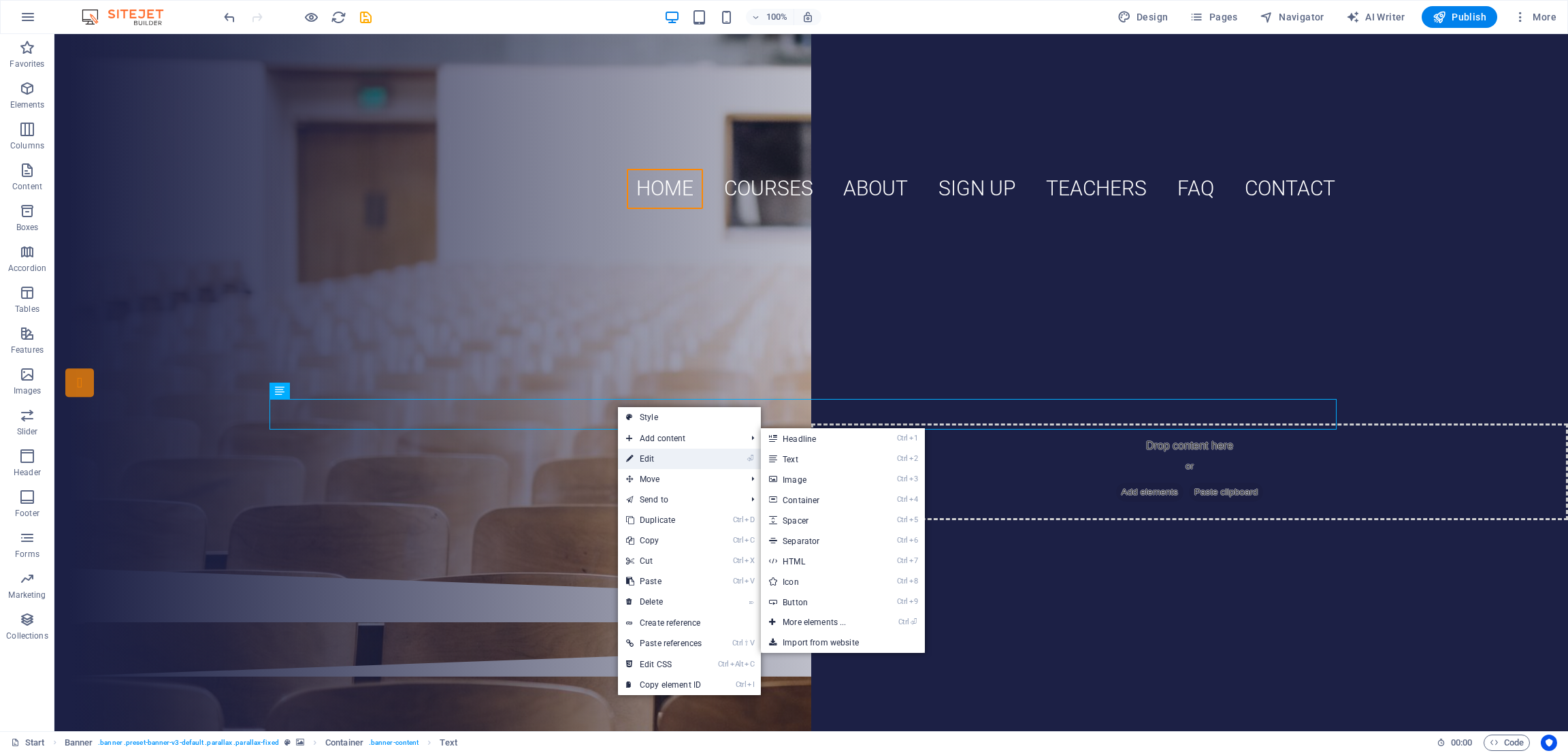 click on "⏎  Edit" at bounding box center (664, 459) 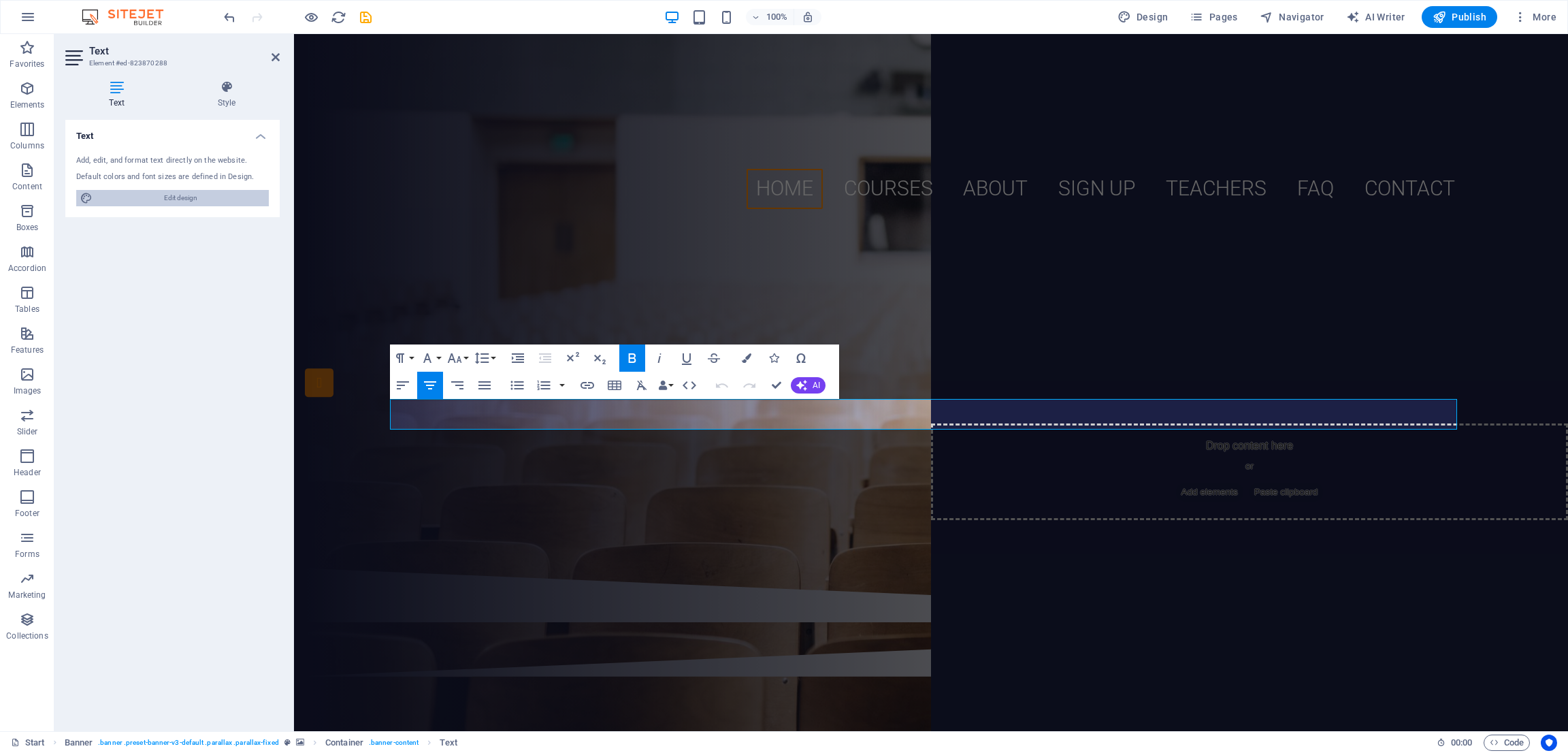 click on "Edit design" at bounding box center [180, 198] 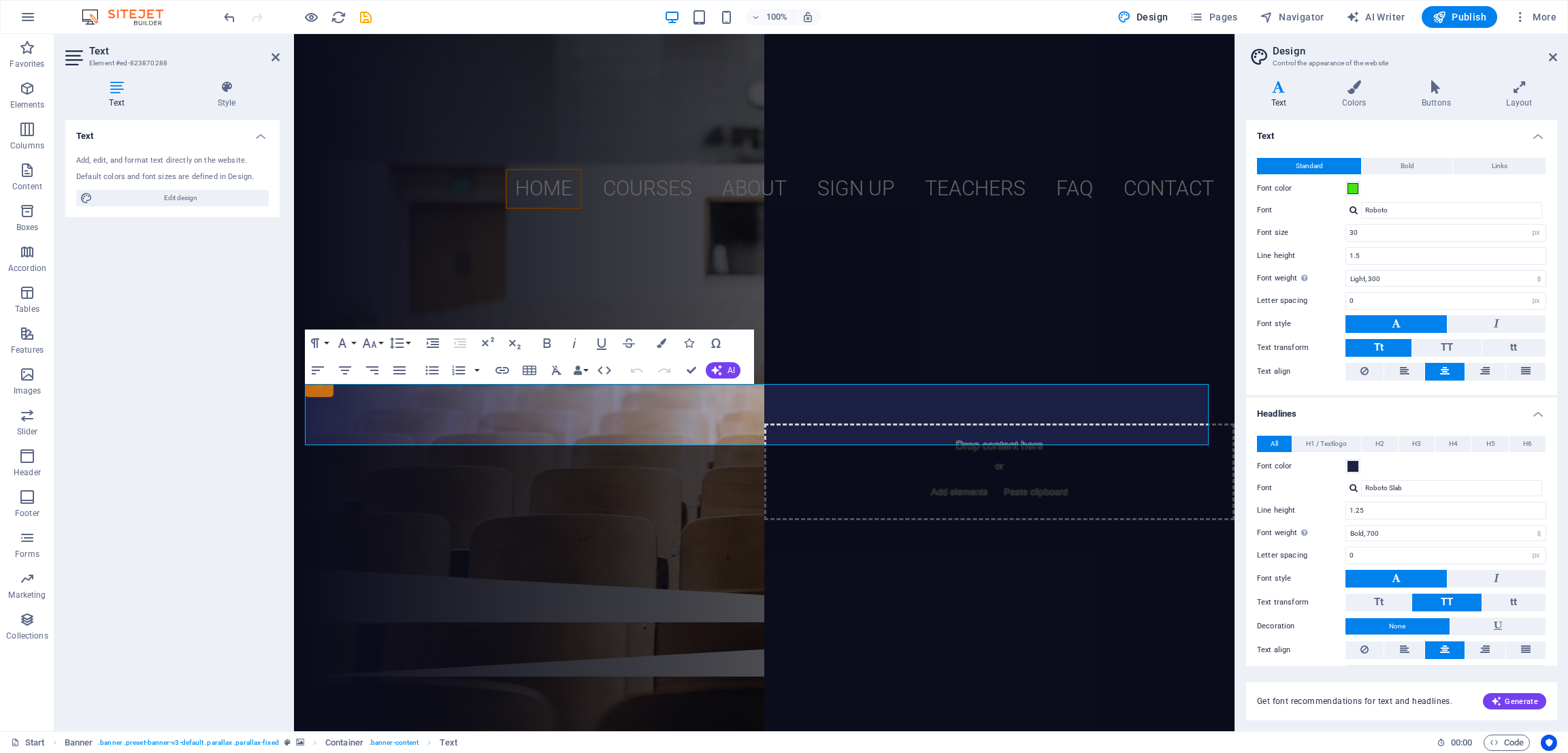 type 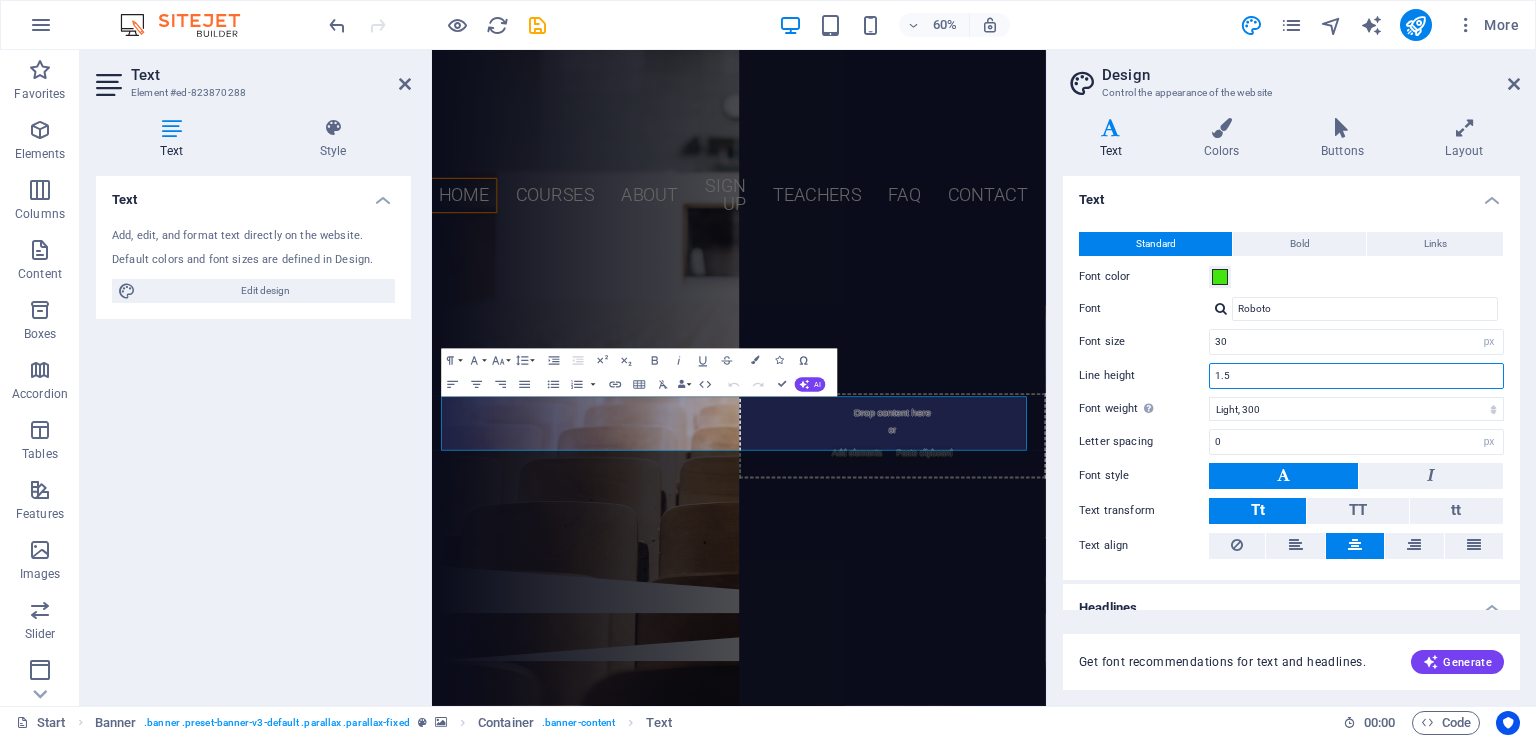 click on "1.5" at bounding box center [1356, 376] 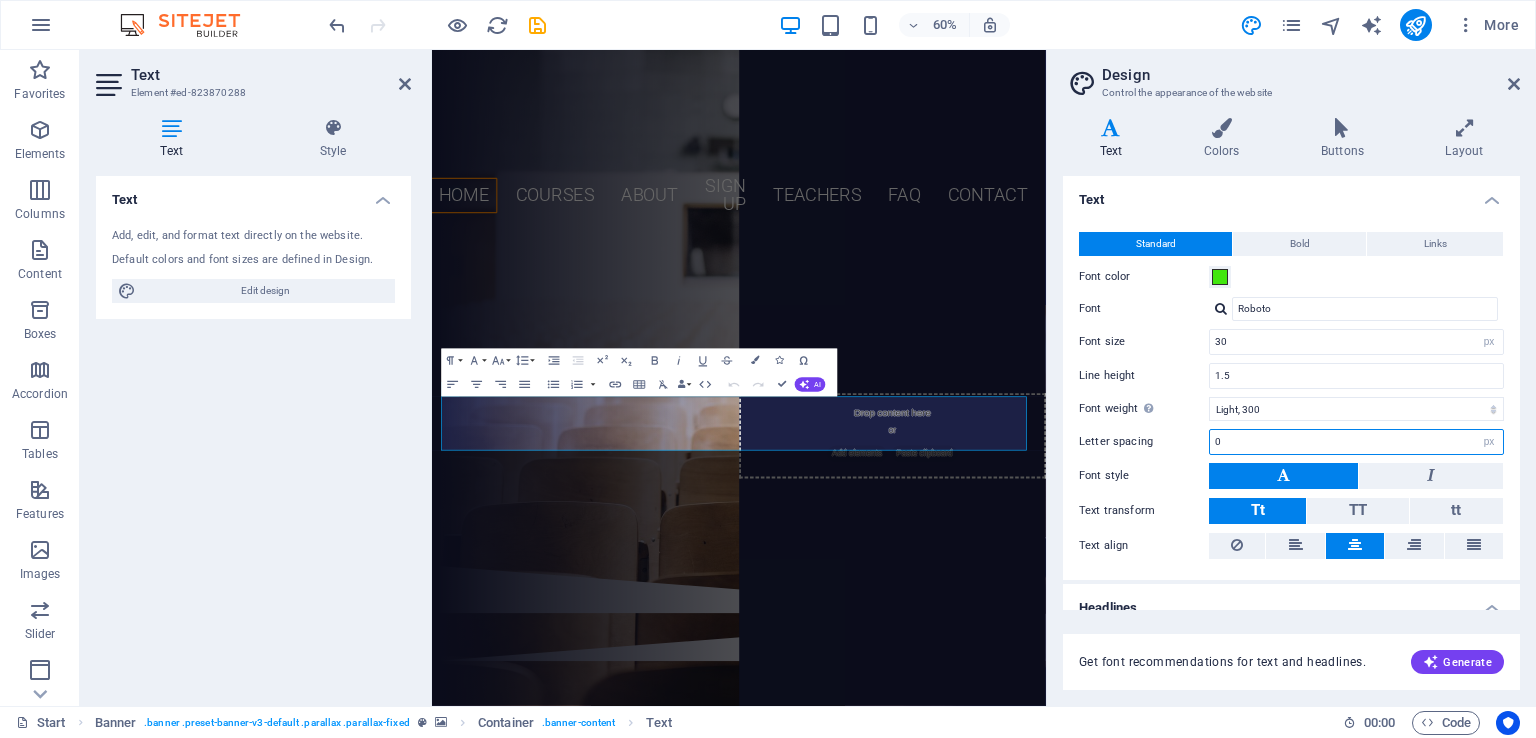 click on "0" at bounding box center (1356, 442) 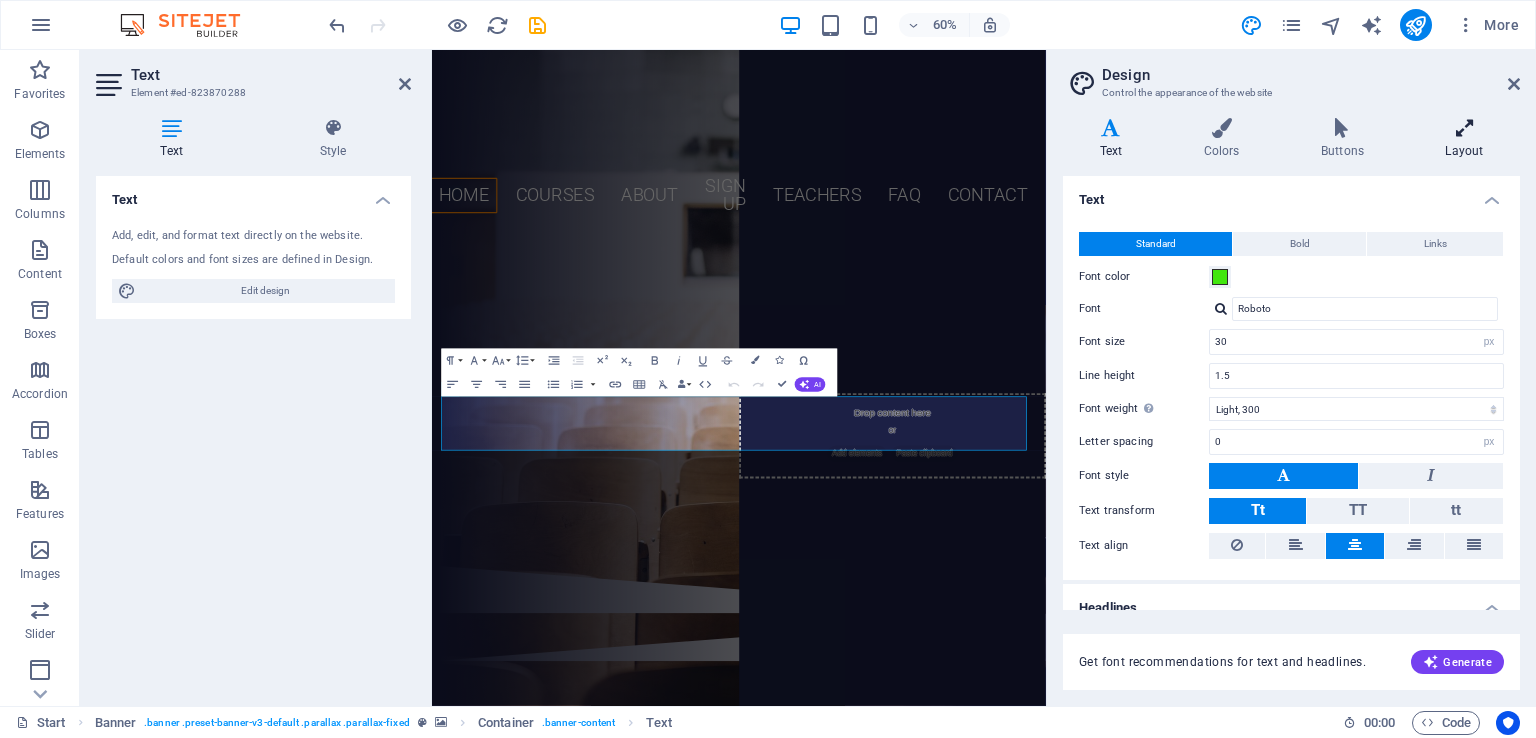 click at bounding box center (1464, 128) 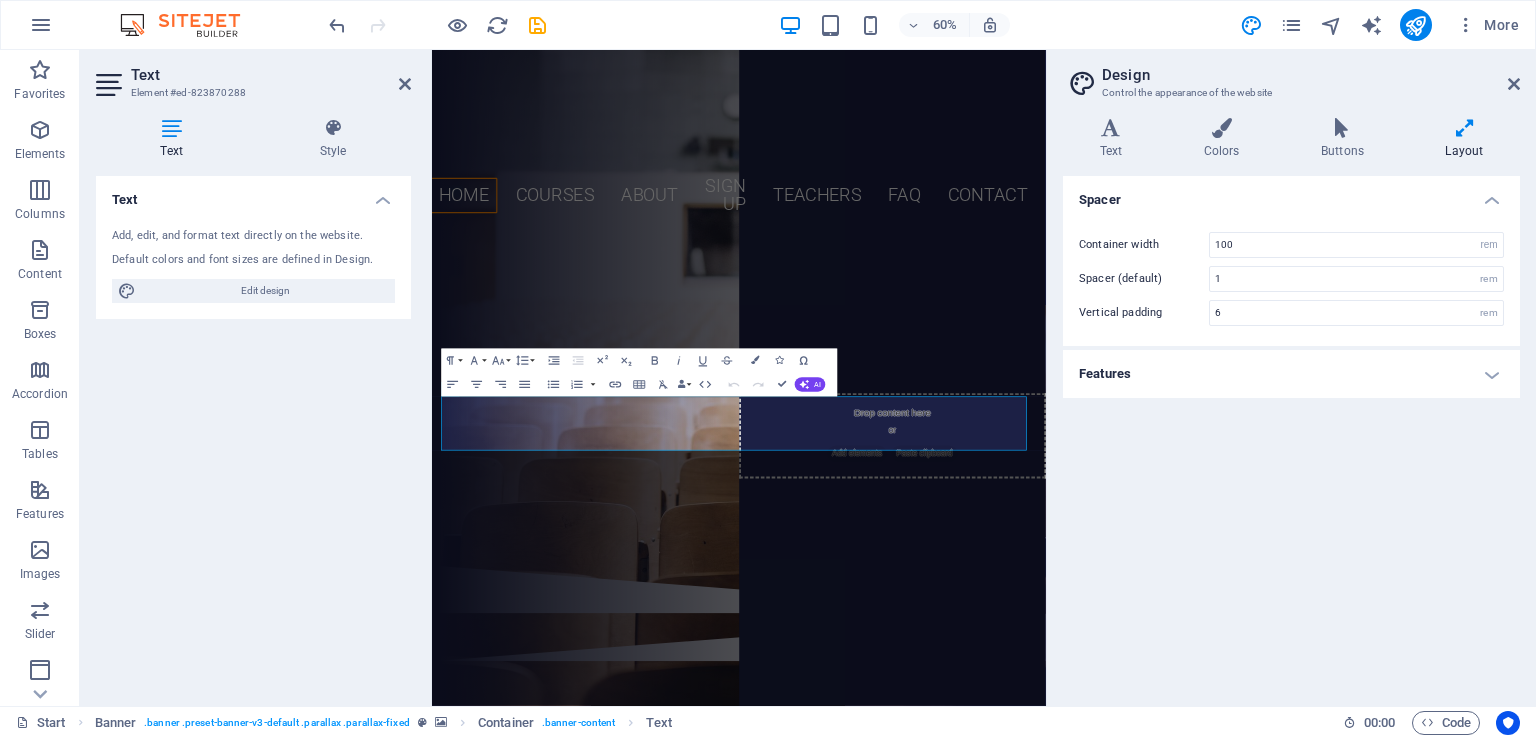 click on "Features" at bounding box center [1291, 374] 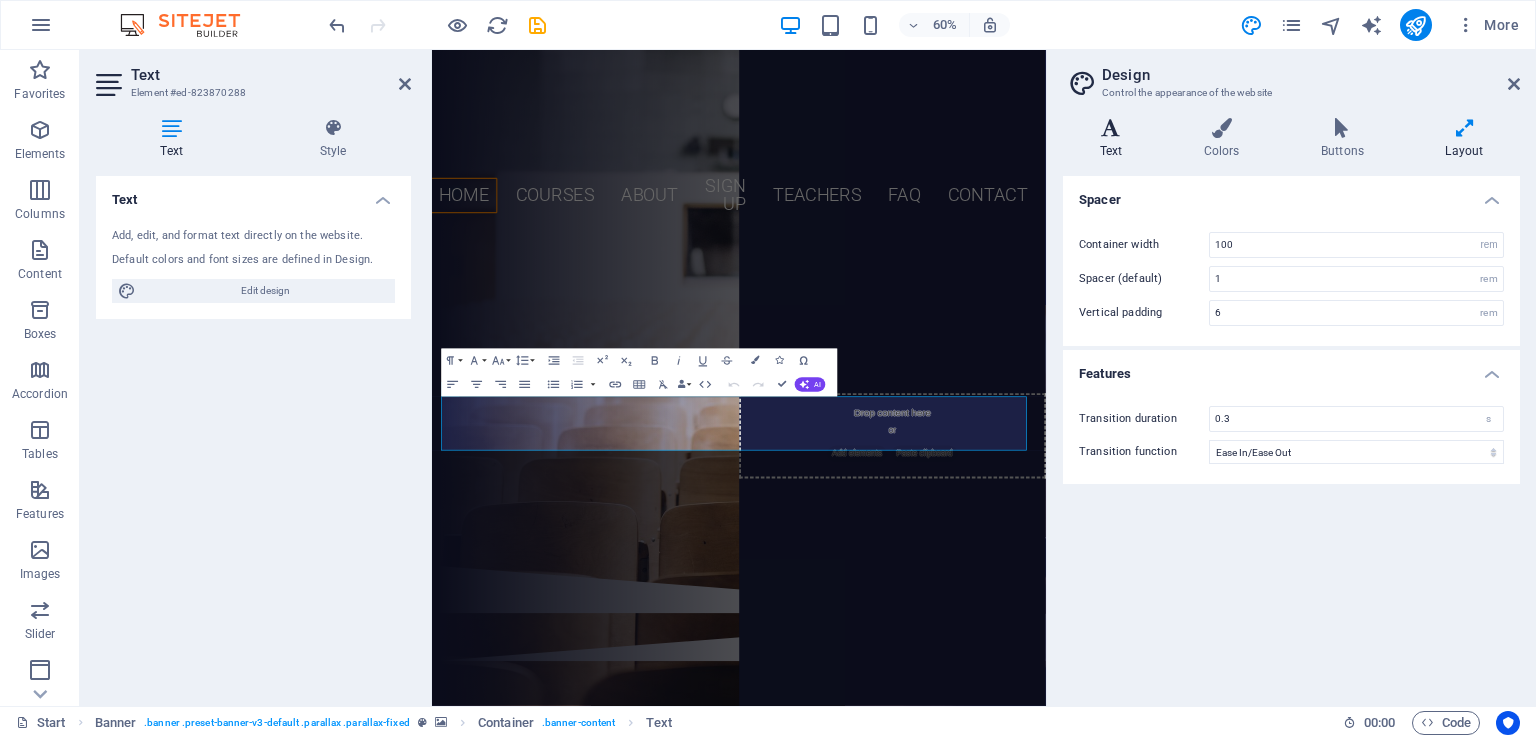 click on "Text" at bounding box center (1115, 139) 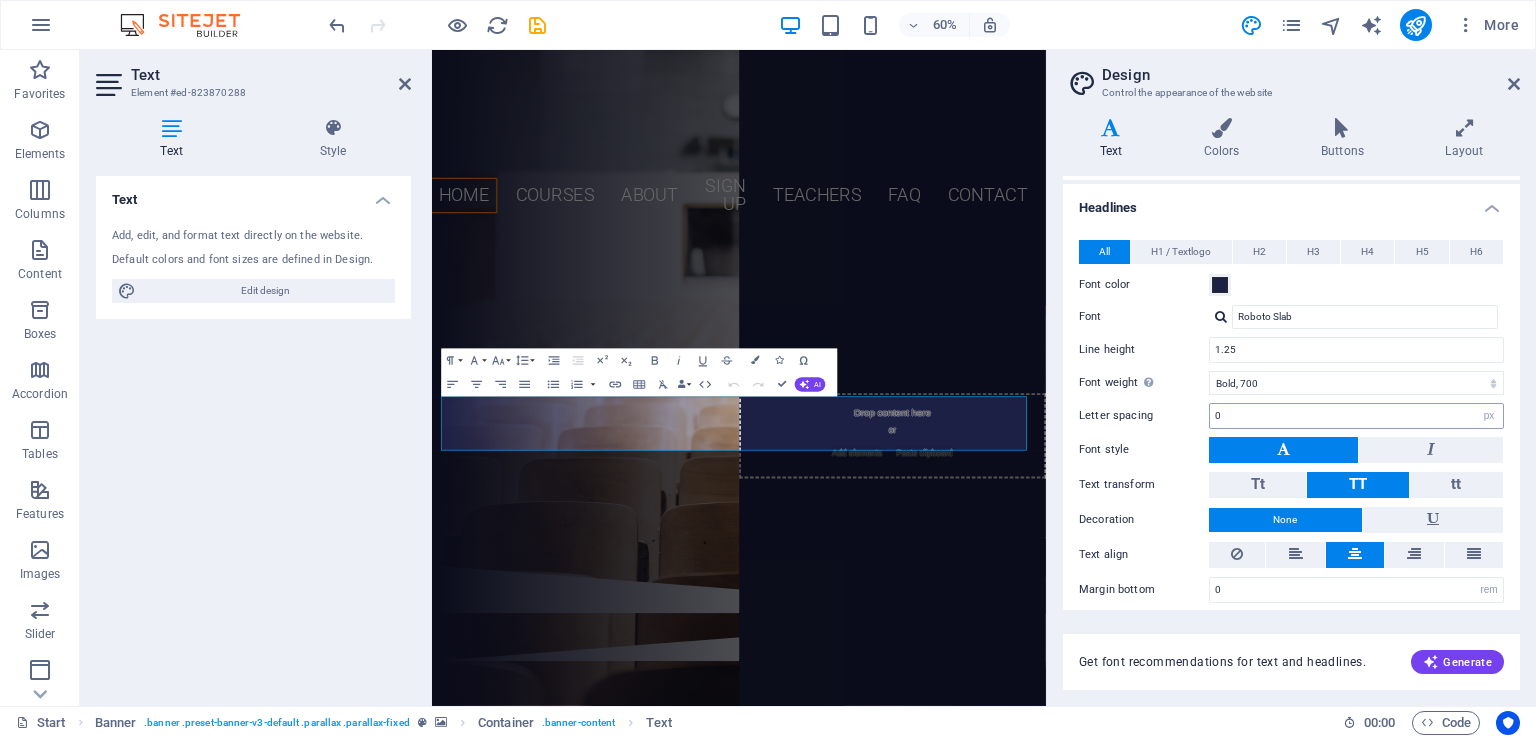 scroll, scrollTop: 407, scrollLeft: 0, axis: vertical 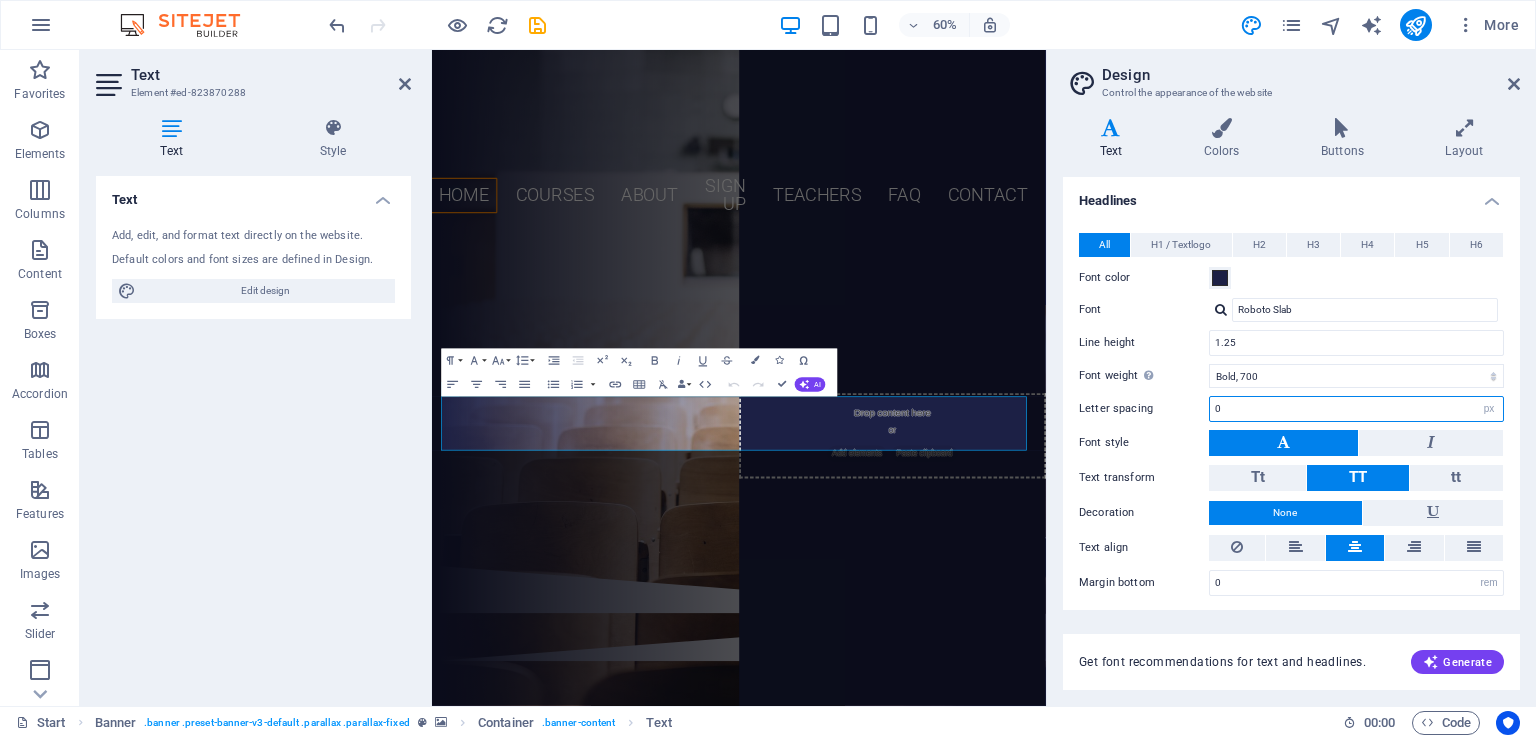 drag, startPoint x: 1222, startPoint y: 405, endPoint x: 1189, endPoint y: 392, distance: 35.468296 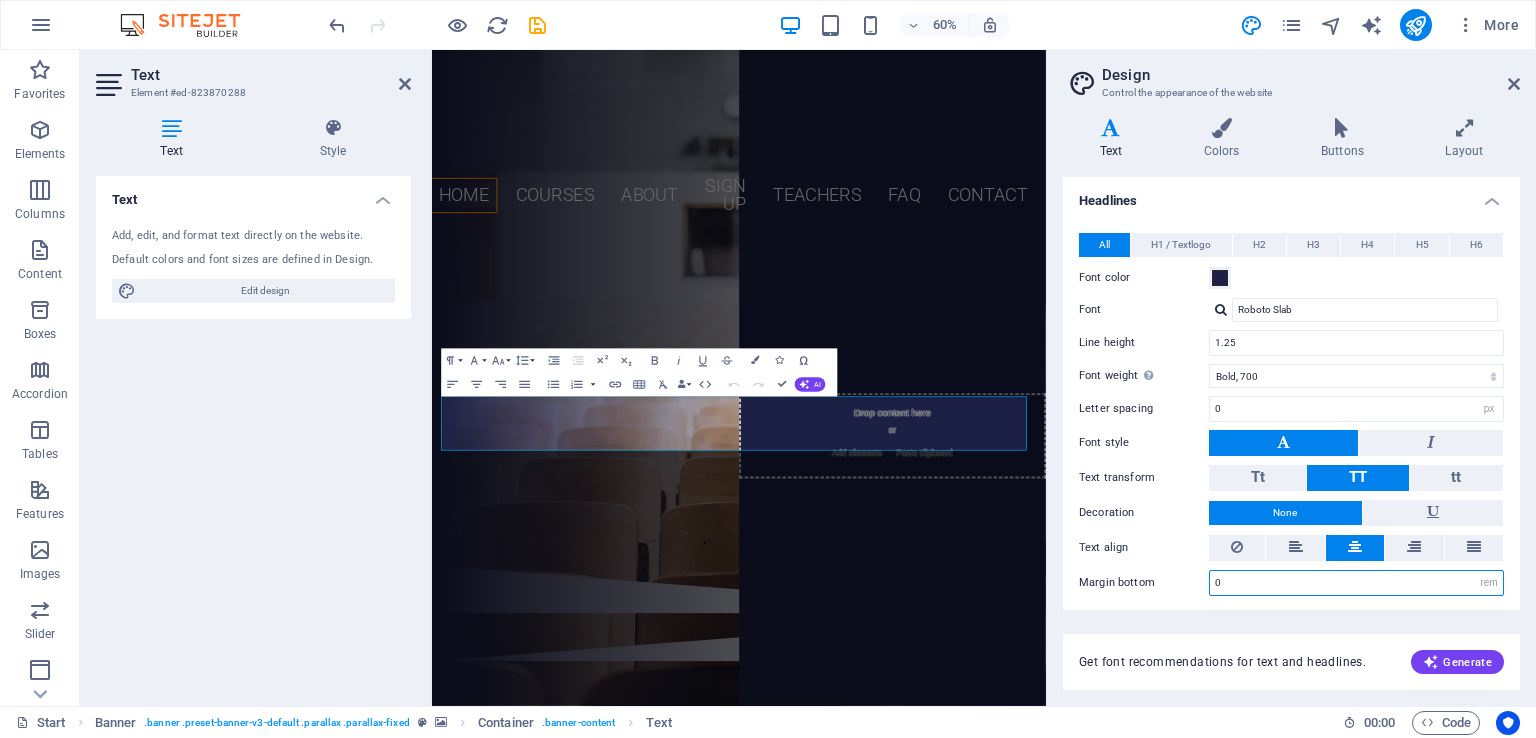 click on "0" at bounding box center (1356, 583) 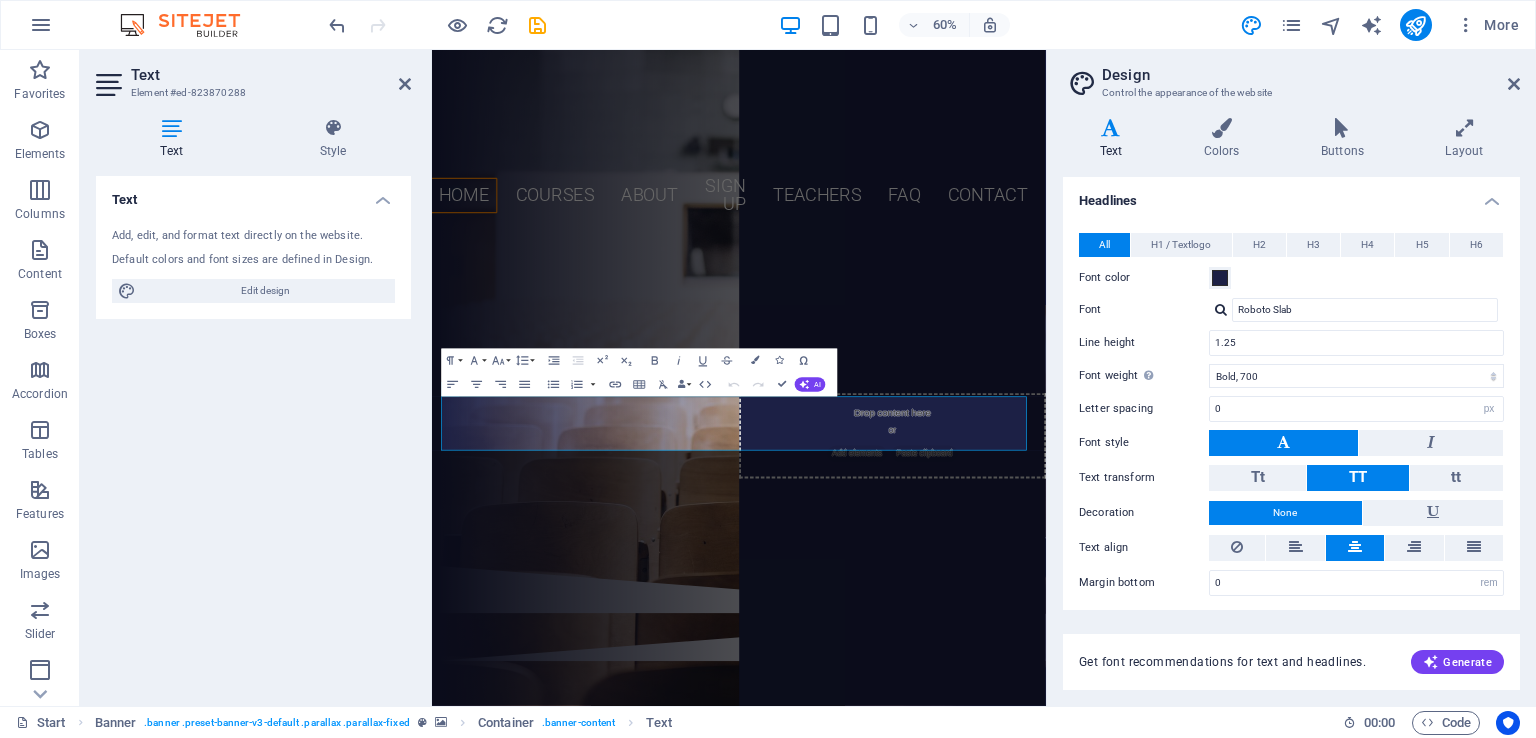 click on "All H1 / Textlogo H2 H3 H4 H5 H6 Font color Font Roboto Slab Line height 1.25 Font weight To display the font weight correctly, it may need to be enabled.  Manage Fonts Thin, 100 Extra-light, 200 Light, 300 Regular, 400 Medium, 500 Semi-bold, 600 Bold, 700 Extra-bold, 800 Black, 900 Letter spacing 0 rem px Font style Text transform Tt TT tt Decoration None Text align Margin bottom 0 rem px vh Font color Font Roboto Slab Font size 3 rem px em % Line height 1.25 Font weight To display the font weight correctly, it may need to be enabled.  Manage Fonts Thin, 100 Extra-light, 200 Light, 300 Regular, 400 Medium, 500 Semi-bold, 600 Bold, 700 Extra-bold, 800 Black, 900 Letter spacing 0 rem px Font style Text transform Tt TT tt Decoration None Text align Margin bottom 0 rem px vh Font color Font Roboto Slab Font size 2.5 rem px em % Line height 1.25 Font weight To display the font weight correctly, it may need to be enabled.  Manage Fonts Thin, 100 Extra-light, 200 Light, 300 Regular, 400 Medium, 500 Semi-bold, 600 0" at bounding box center (1291, 414) 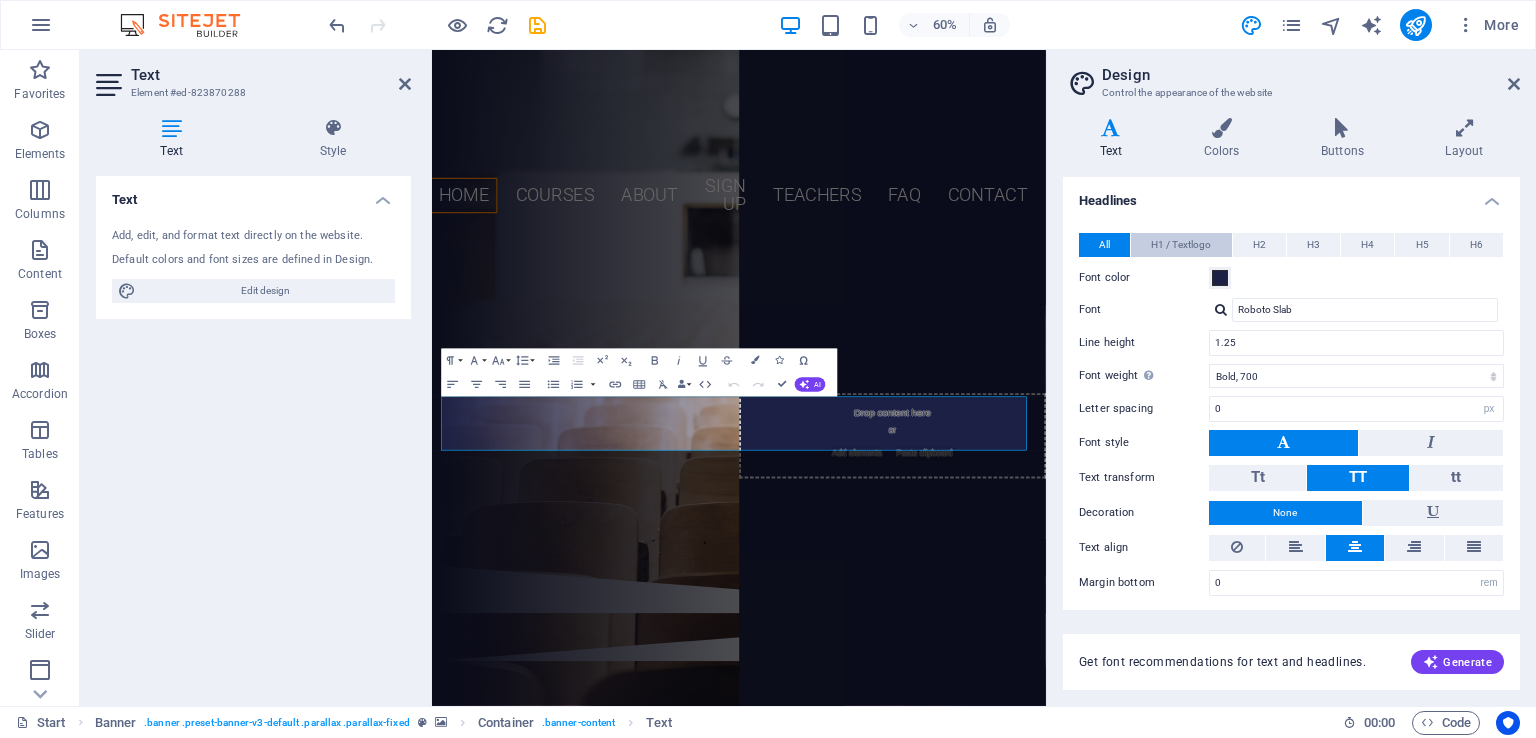 click on "H1 / Textlogo" at bounding box center [1181, 245] 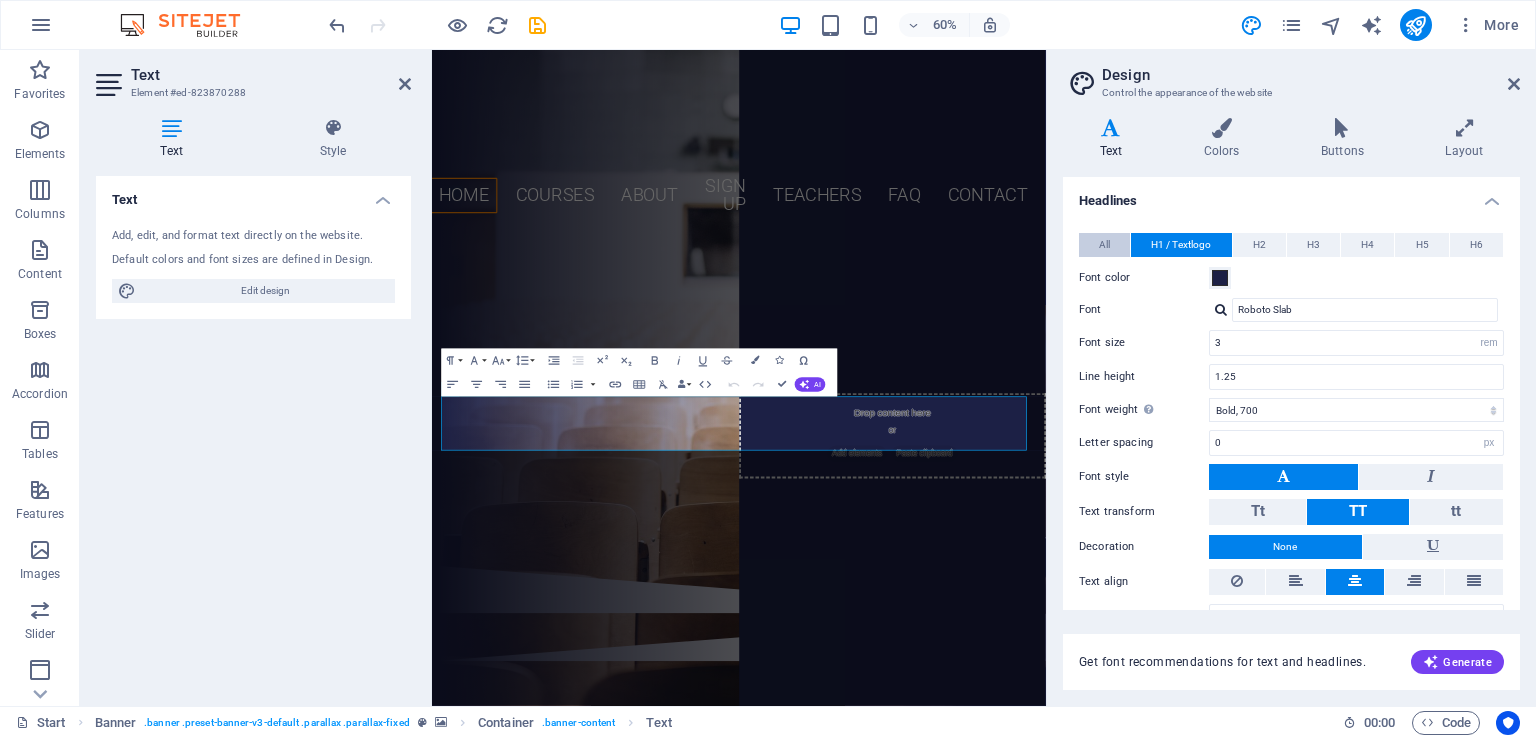 click on "All" at bounding box center (1104, 245) 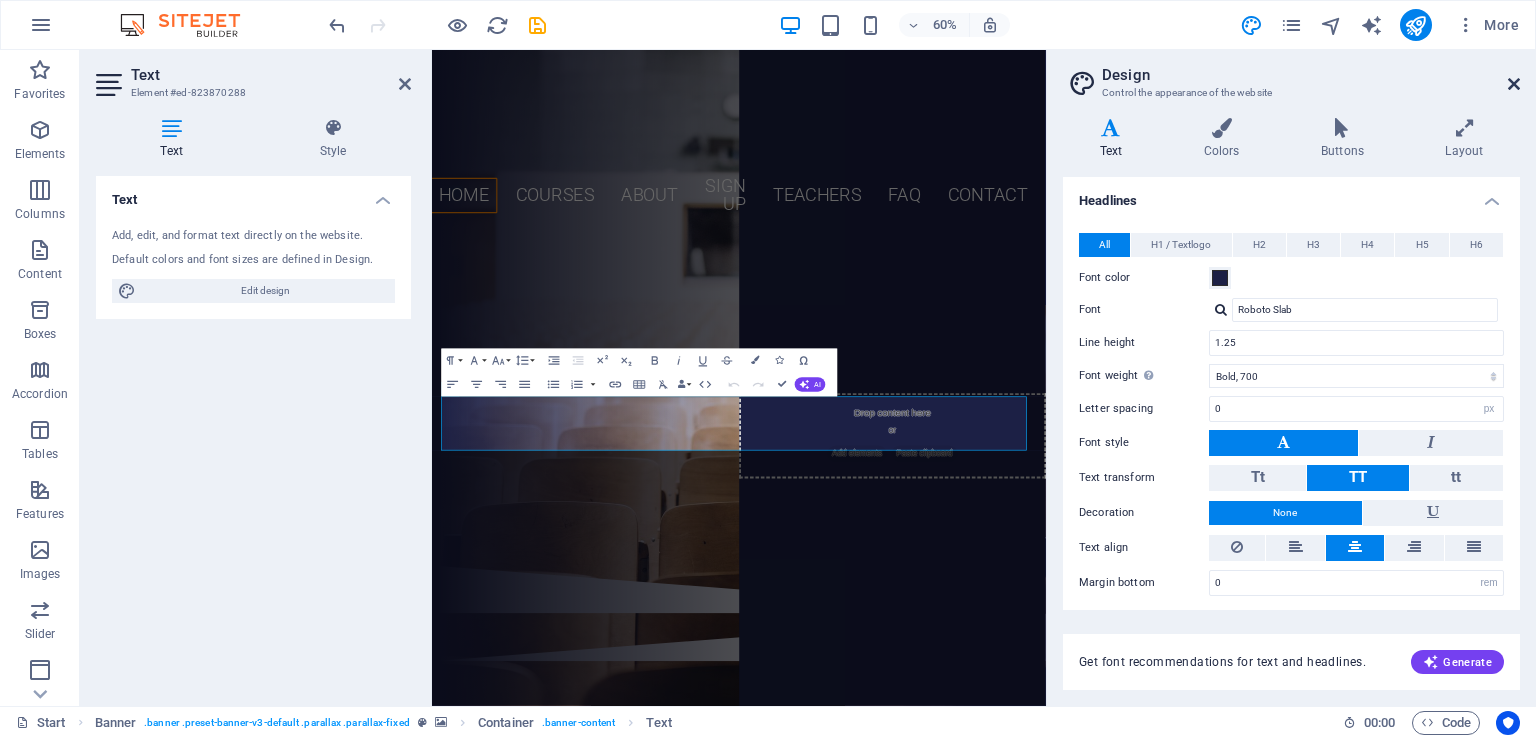 click at bounding box center (1514, 84) 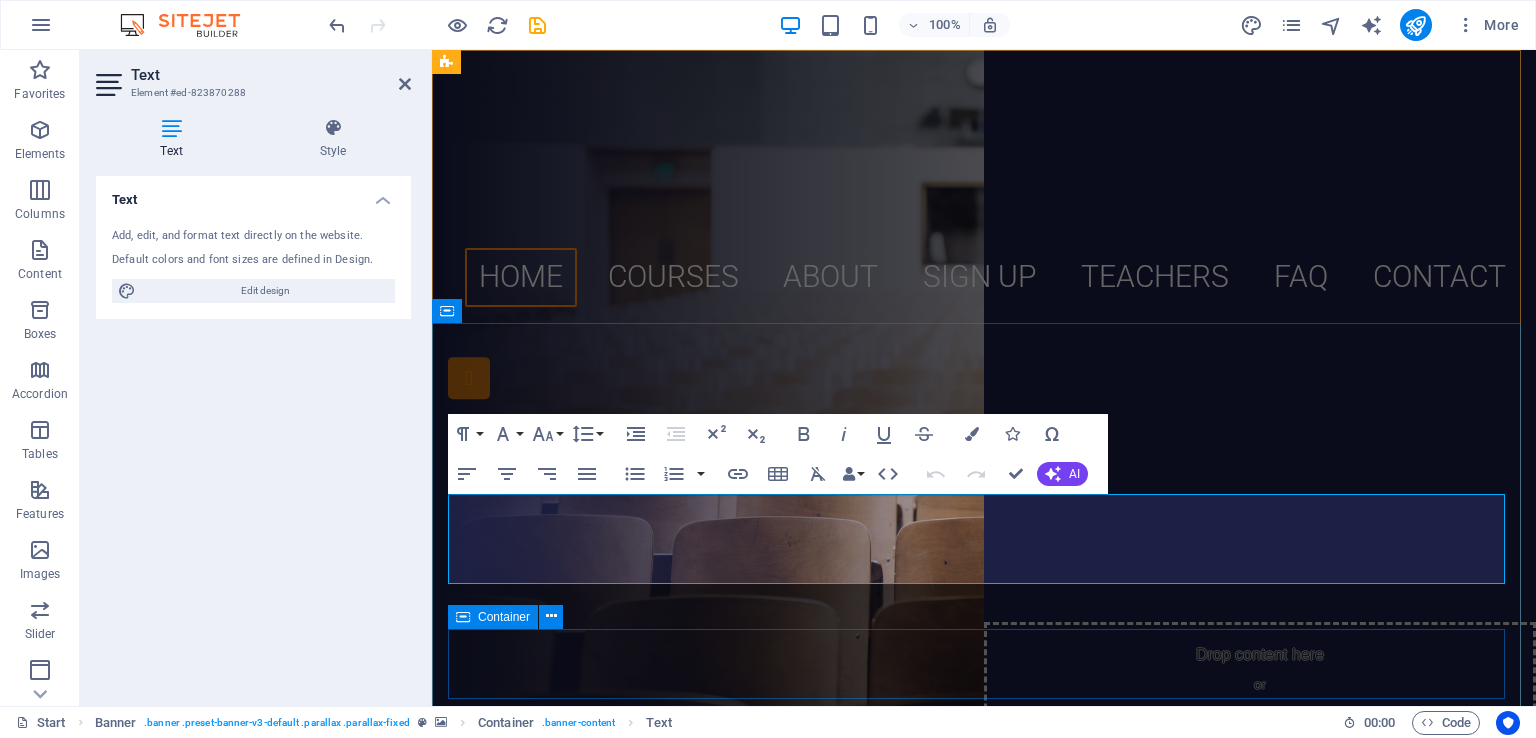 click on "B.ED. D.EL.ED" at bounding box center [984, 706] 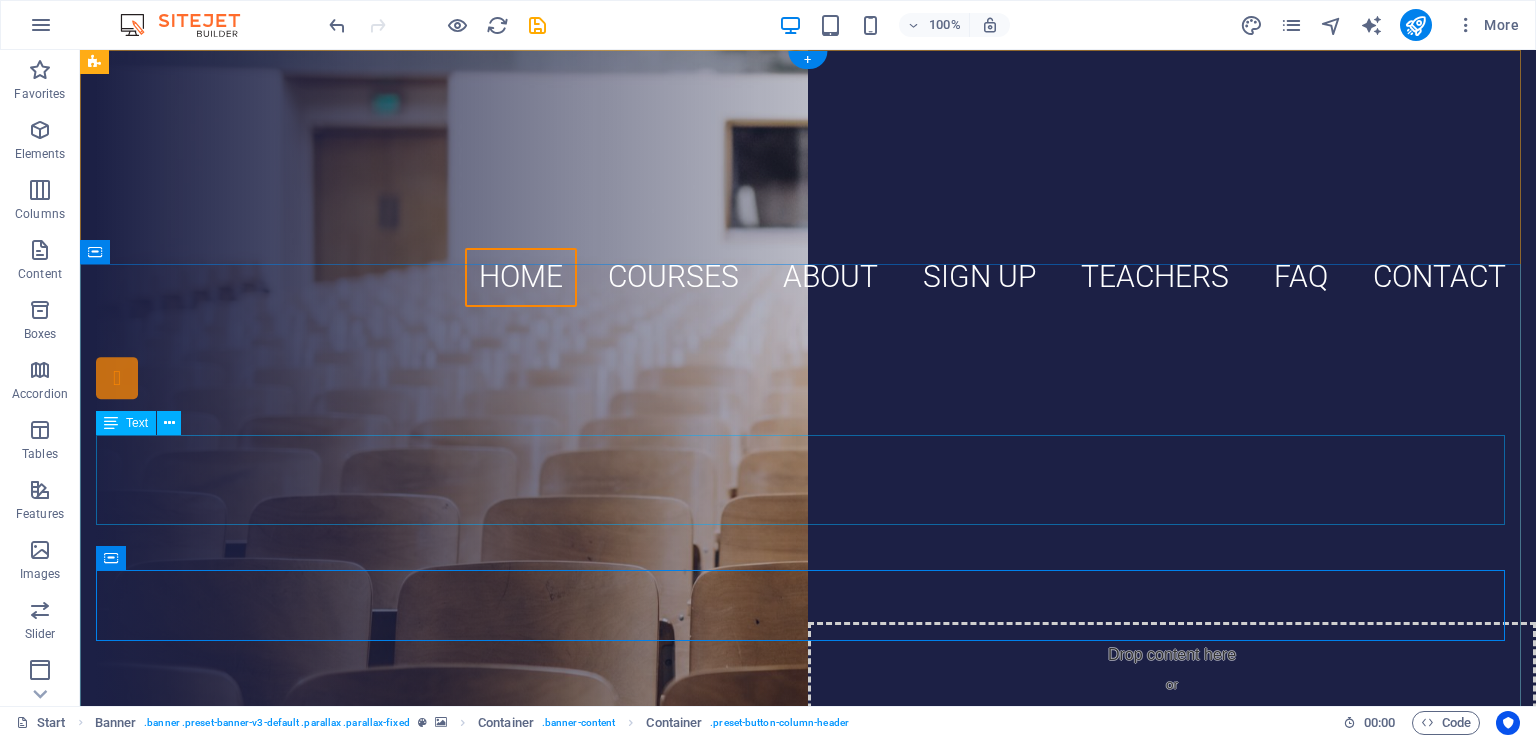 click on "Recognized By N.C.T.E. Govt. Of India (HRD) & Education Department Govt. of Bihar (HRD)" at bounding box center (808, 516) 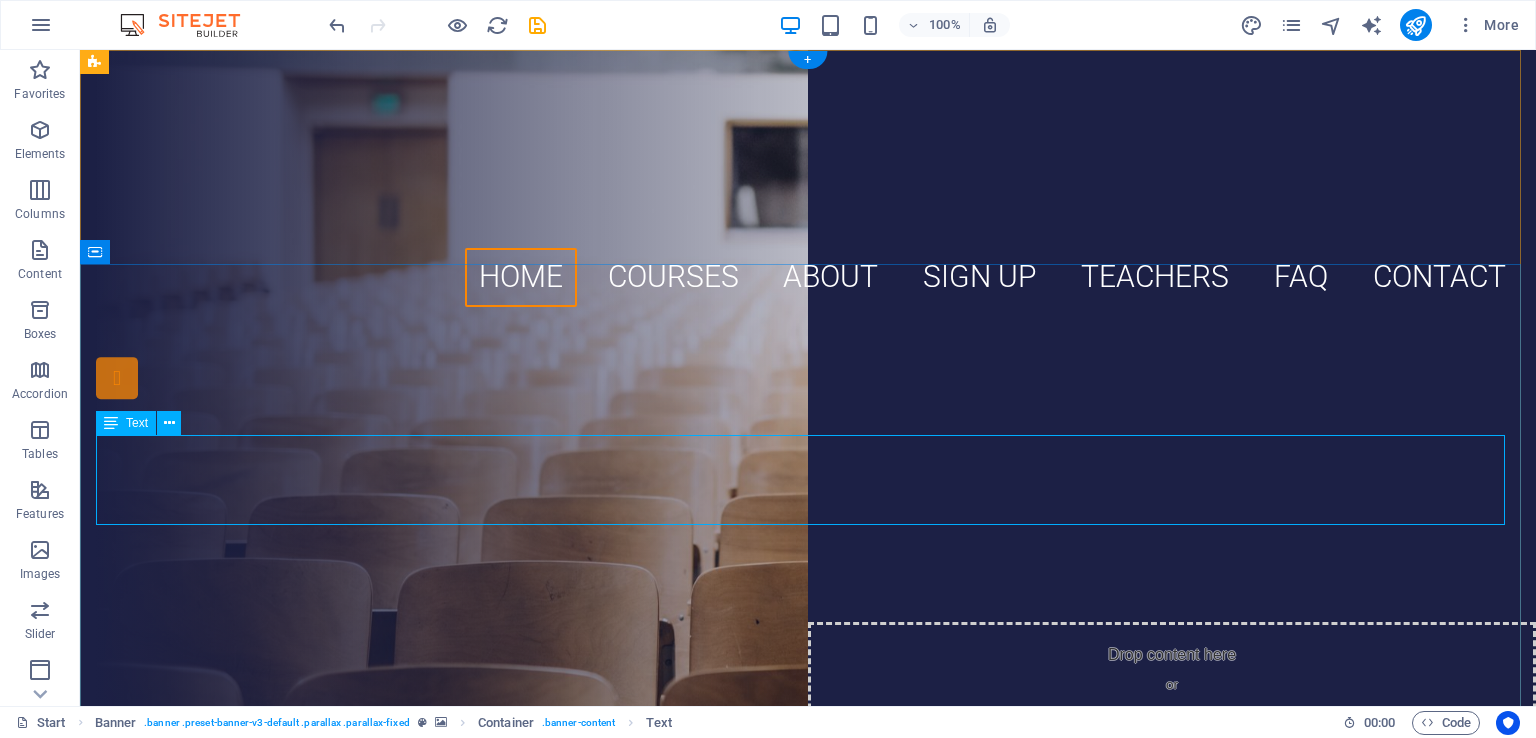 click on "Recognized By N.C.T.E. Govt. Of India (HRD) & Education Department Govt. of Bihar (HRD)" at bounding box center [808, 516] 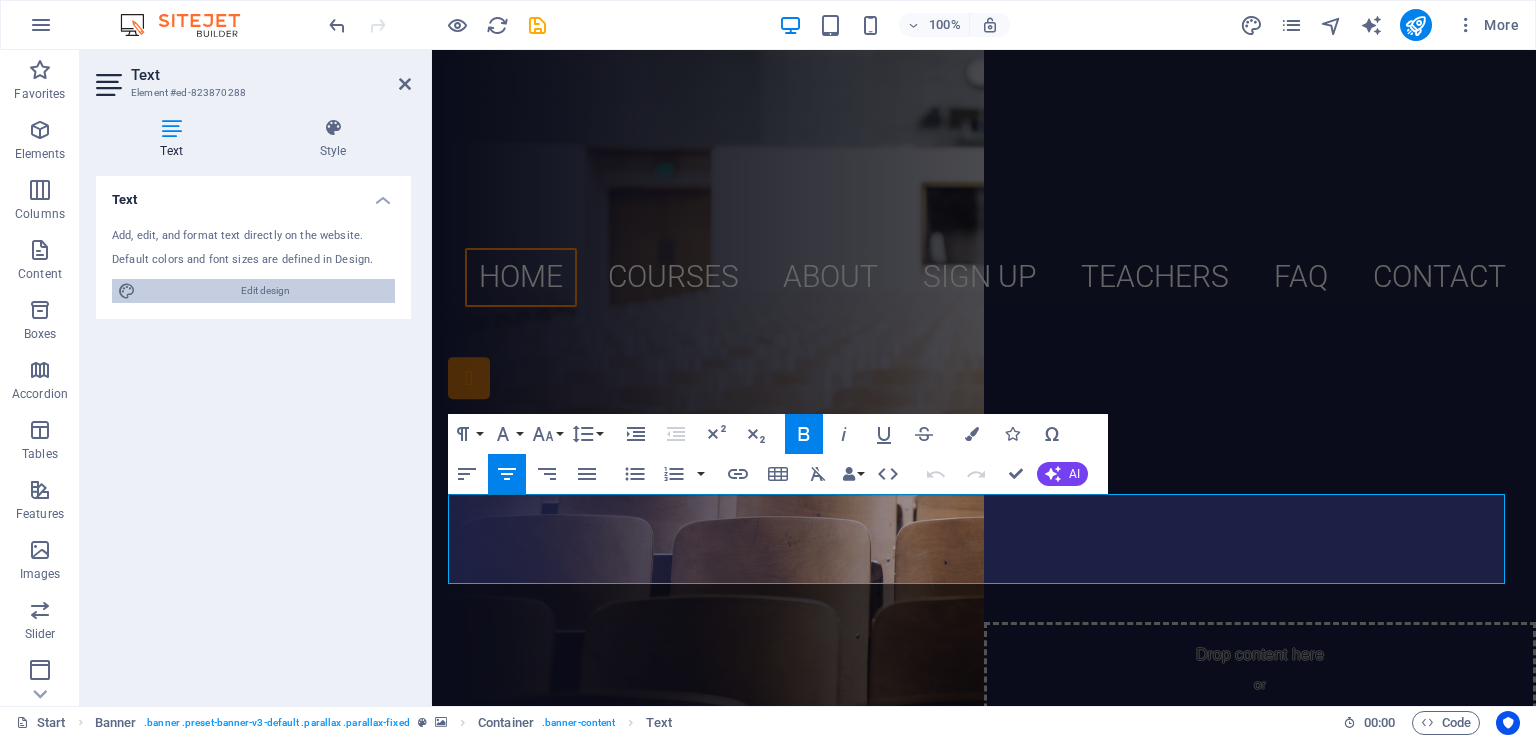 click on "Edit design" at bounding box center (265, 291) 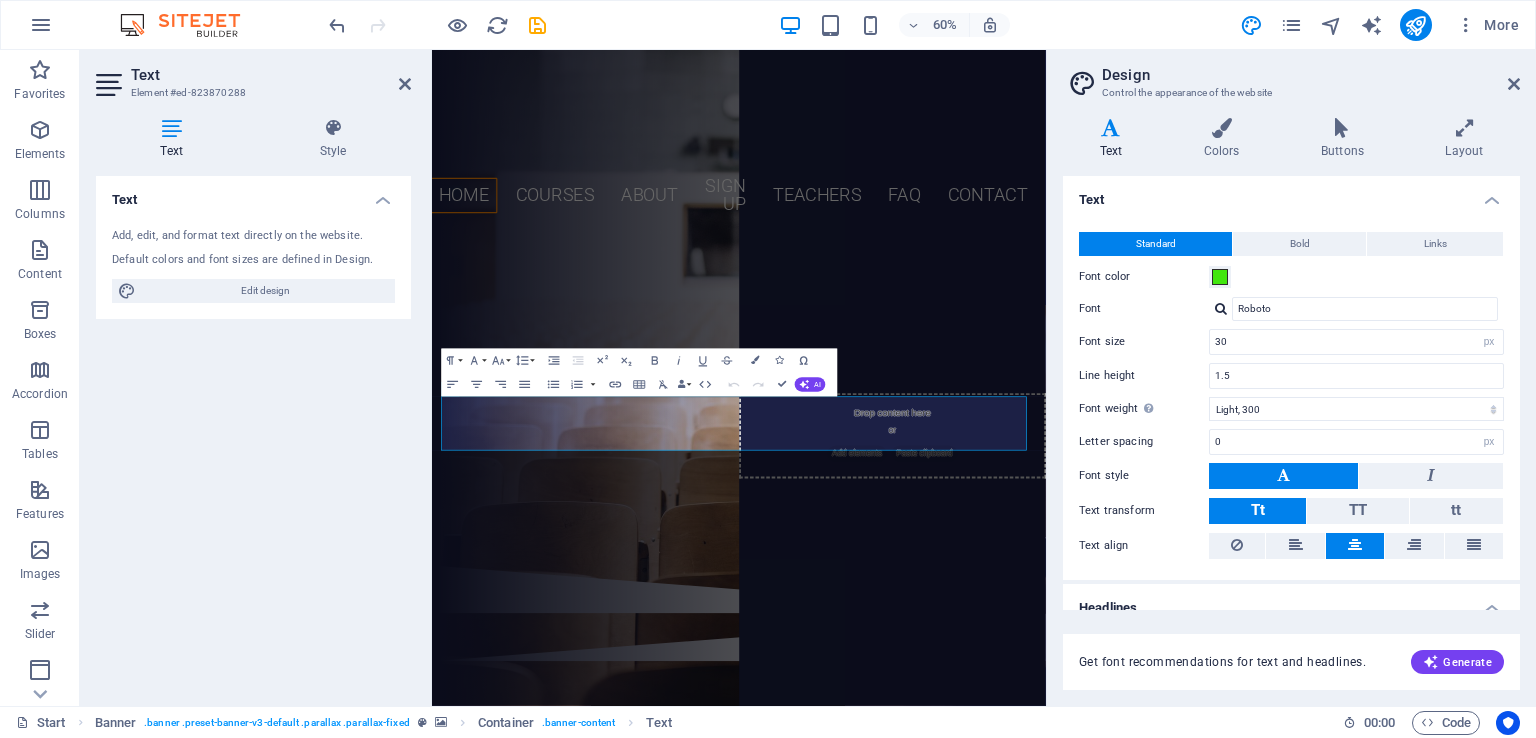 click on "Text" at bounding box center [1115, 139] 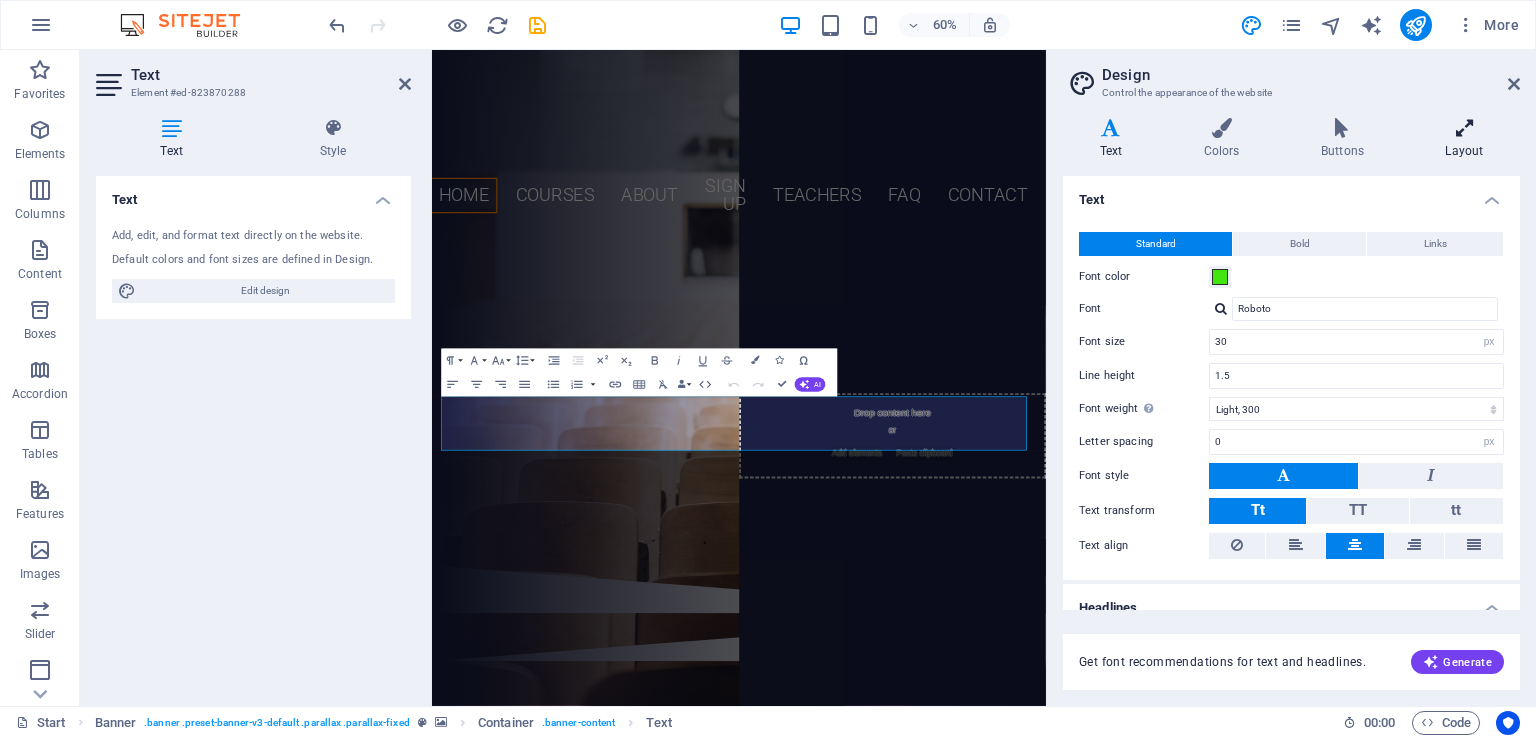 click on "Layout" at bounding box center (1464, 139) 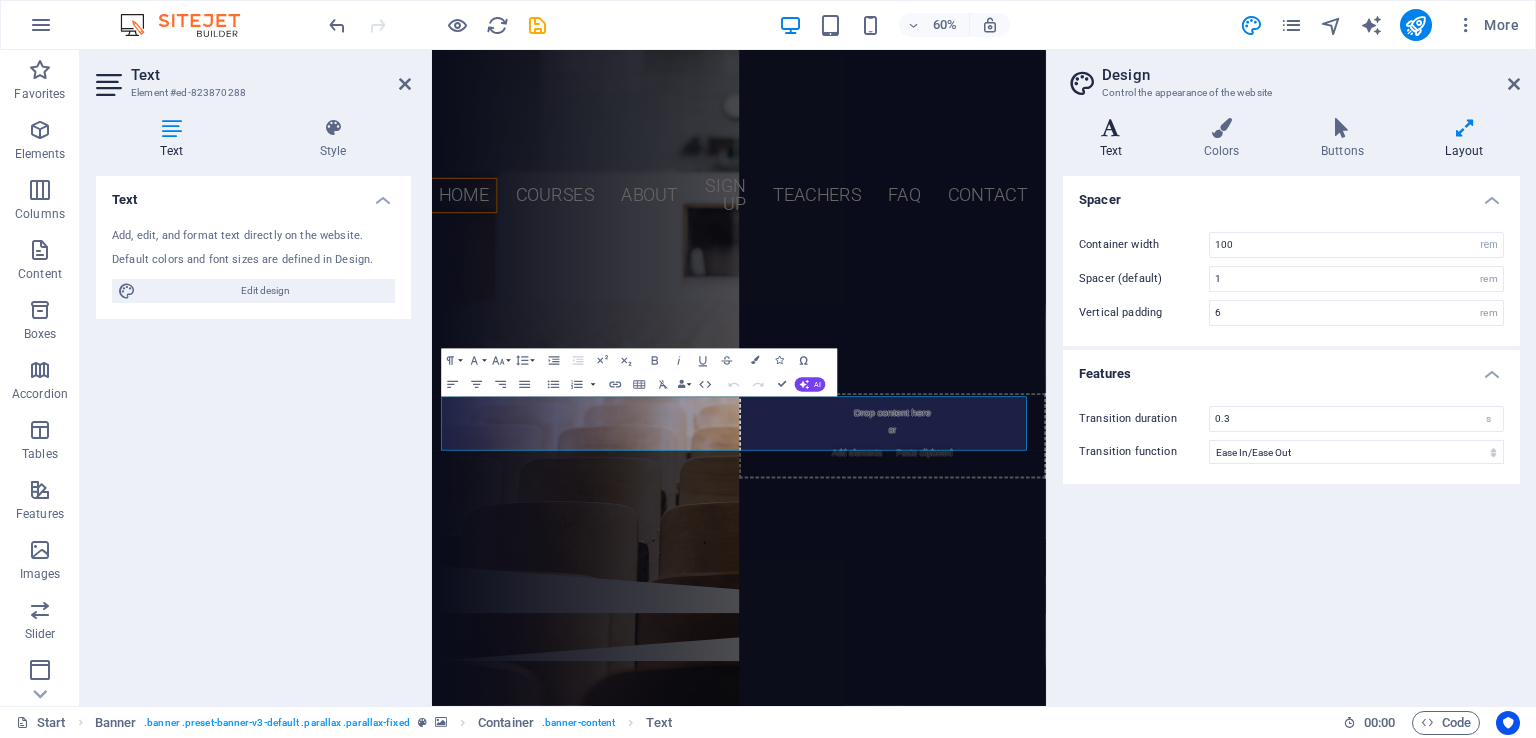 click on "Text" at bounding box center (1115, 139) 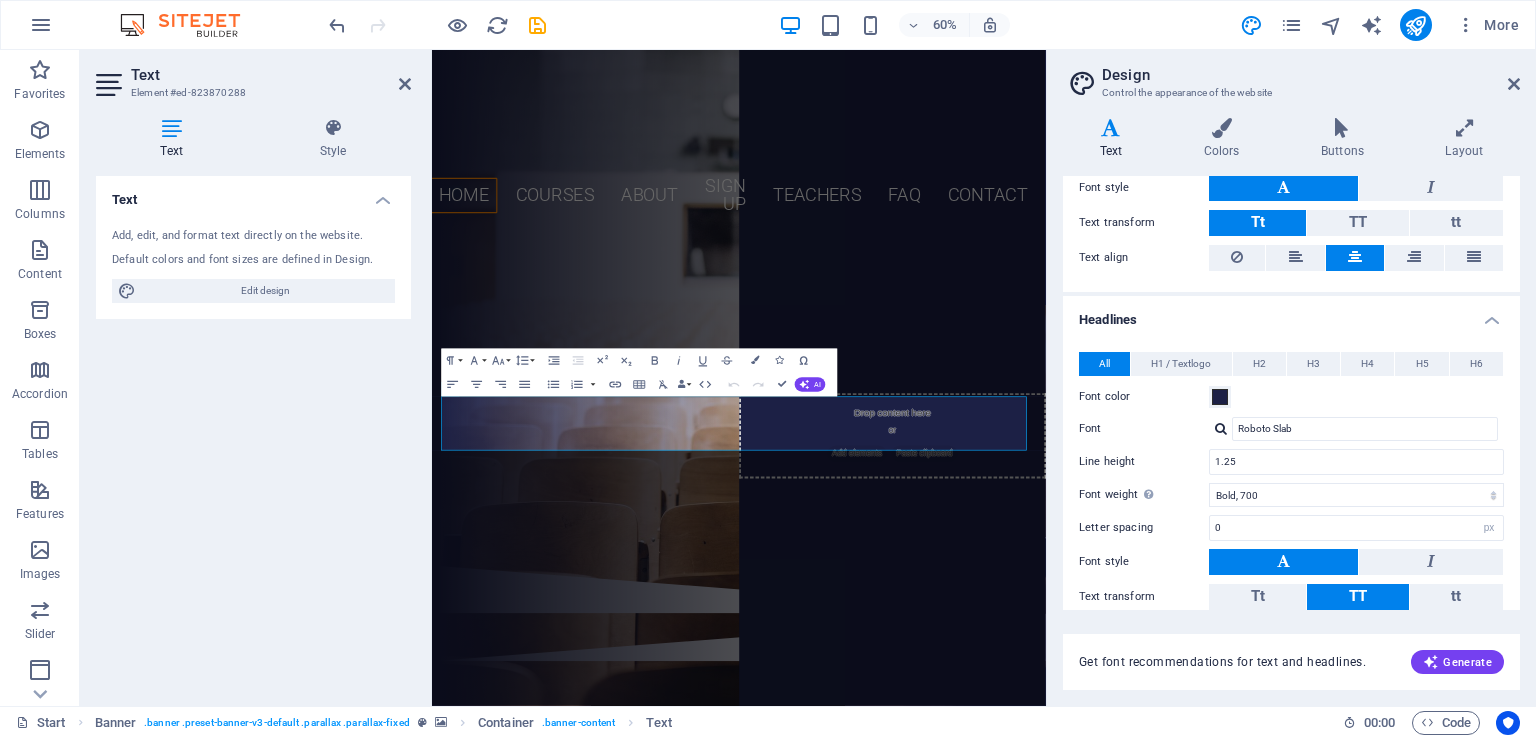 scroll, scrollTop: 300, scrollLeft: 0, axis: vertical 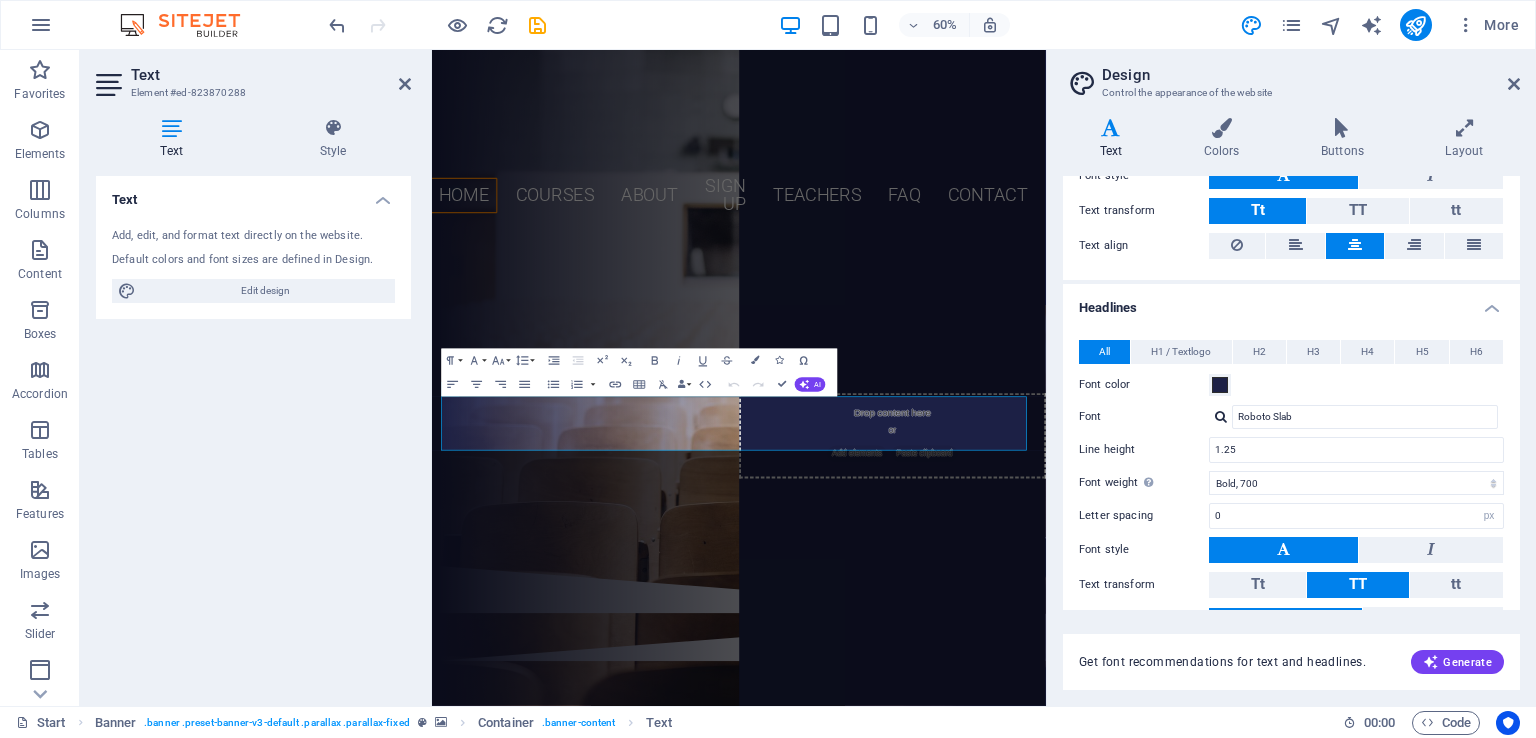 click on "All" at bounding box center (1104, 352) 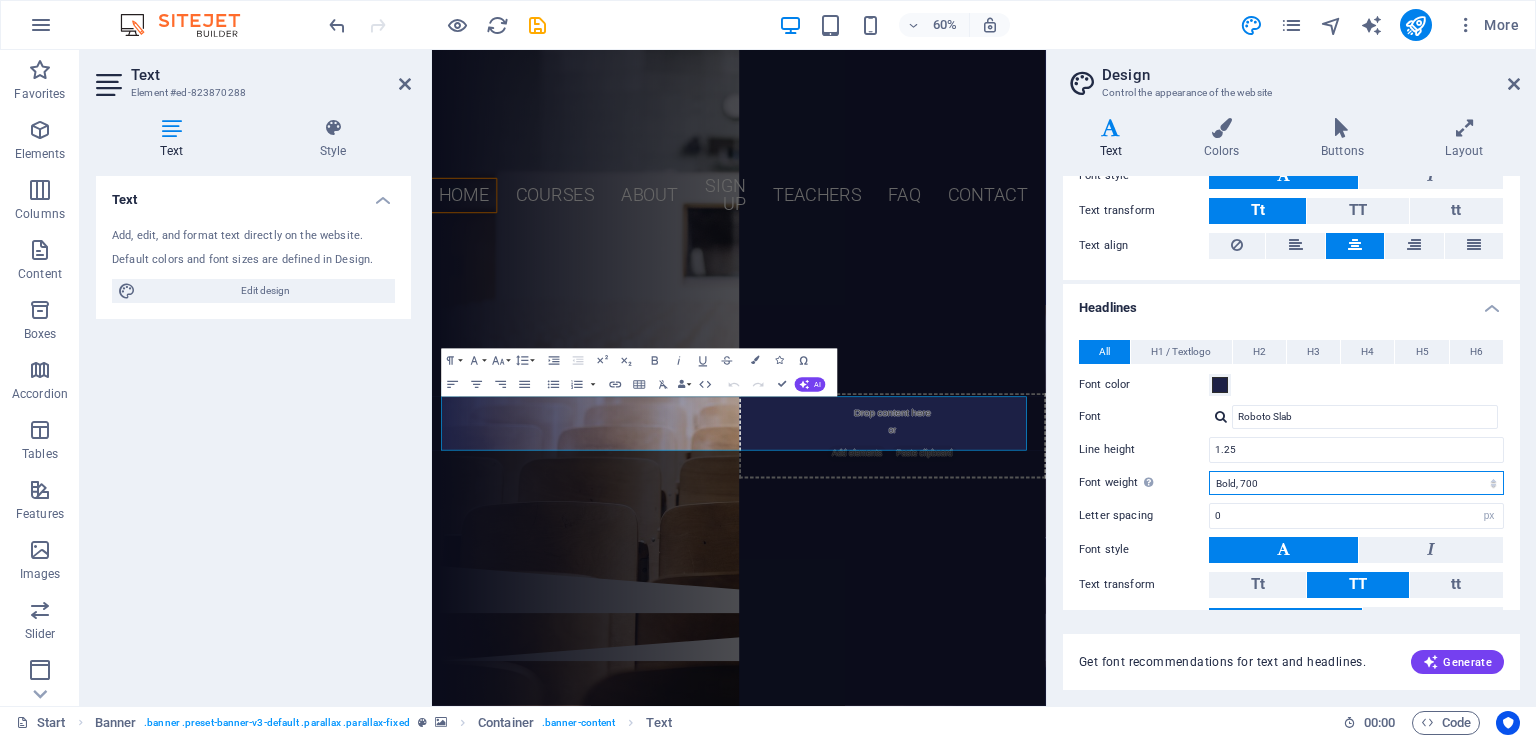 click on "Thin, 100 Extra-light, 200 Light, 300 Regular, 400 Medium, 500 Semi-bold, 600 Bold, 700 Extra-bold, 800 Black, 900" at bounding box center [1356, 483] 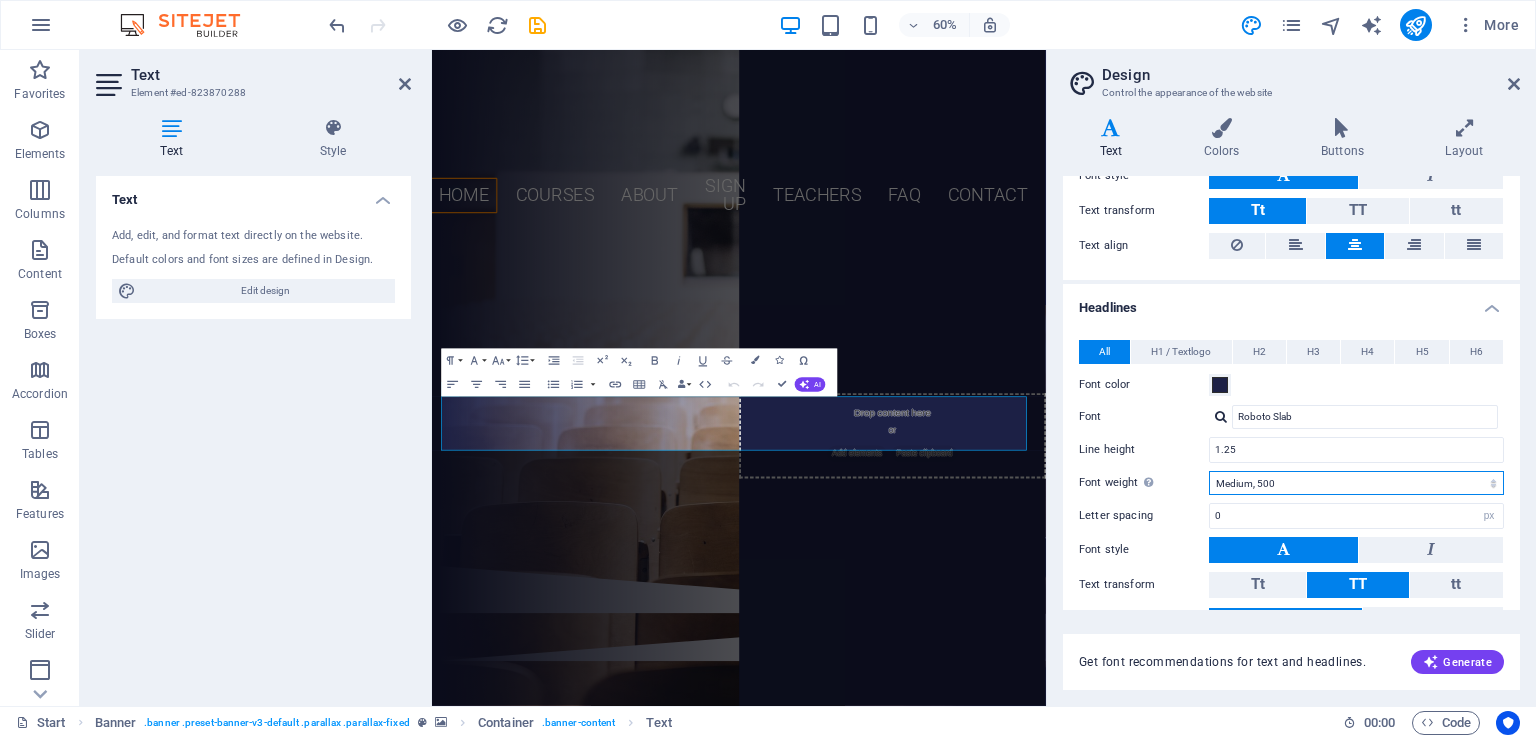 click on "Thin, 100 Extra-light, 200 Light, 300 Regular, 400 Medium, 500 Semi-bold, 600 Bold, 700 Extra-bold, 800 Black, 900" at bounding box center (1356, 483) 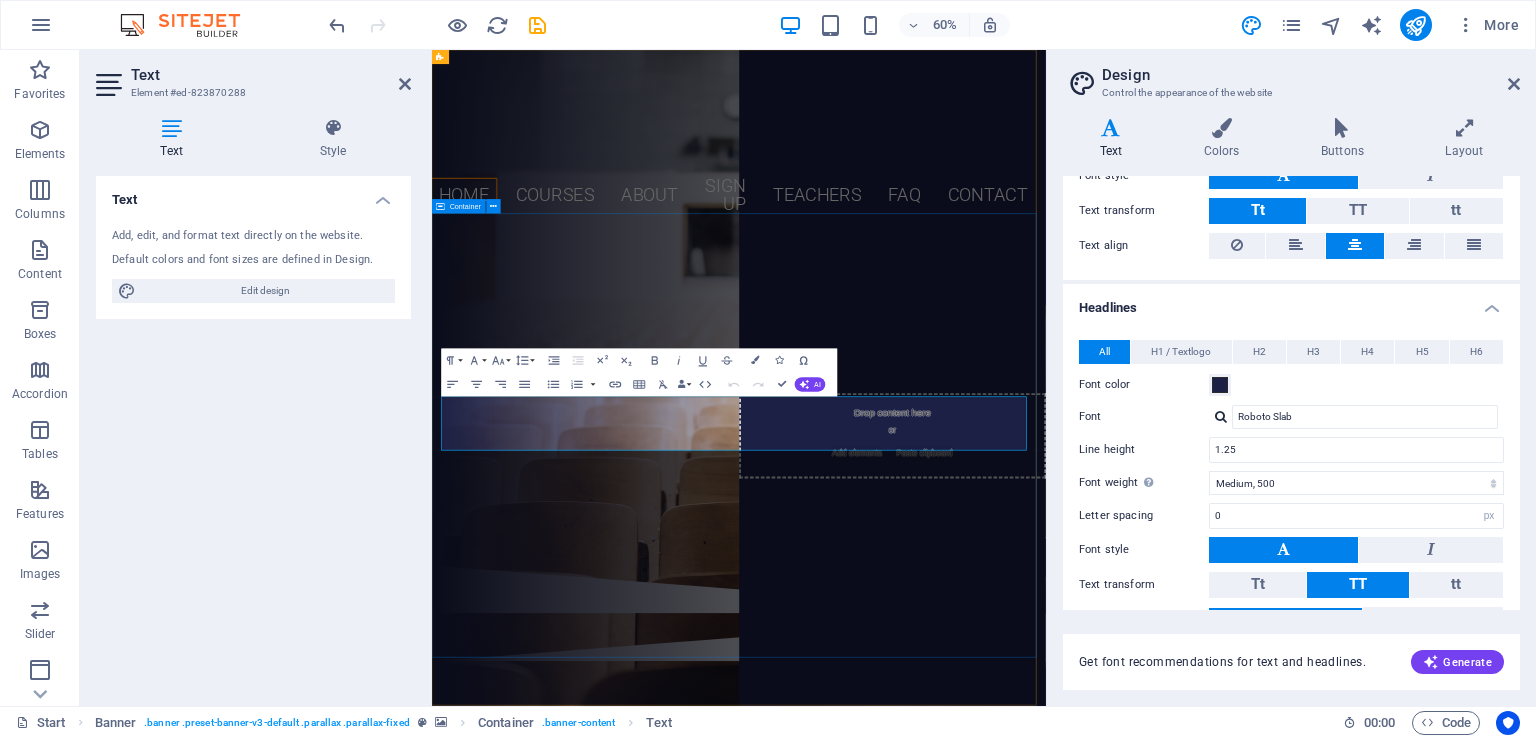 click on "SANJAY SINHA B.ED. COLLEGE Recognized By N.C.T.E. Govt. Of India (HRD) ​ | ​ Education Department Govt. of Bihar (HRD) Affiliated to [UNIVERSITY_NAME] (B.Ed.) | Affiliated to B.S.E.B. (D.El.Ed.) B.ED. D.EL.ED" at bounding box center [943, 631] 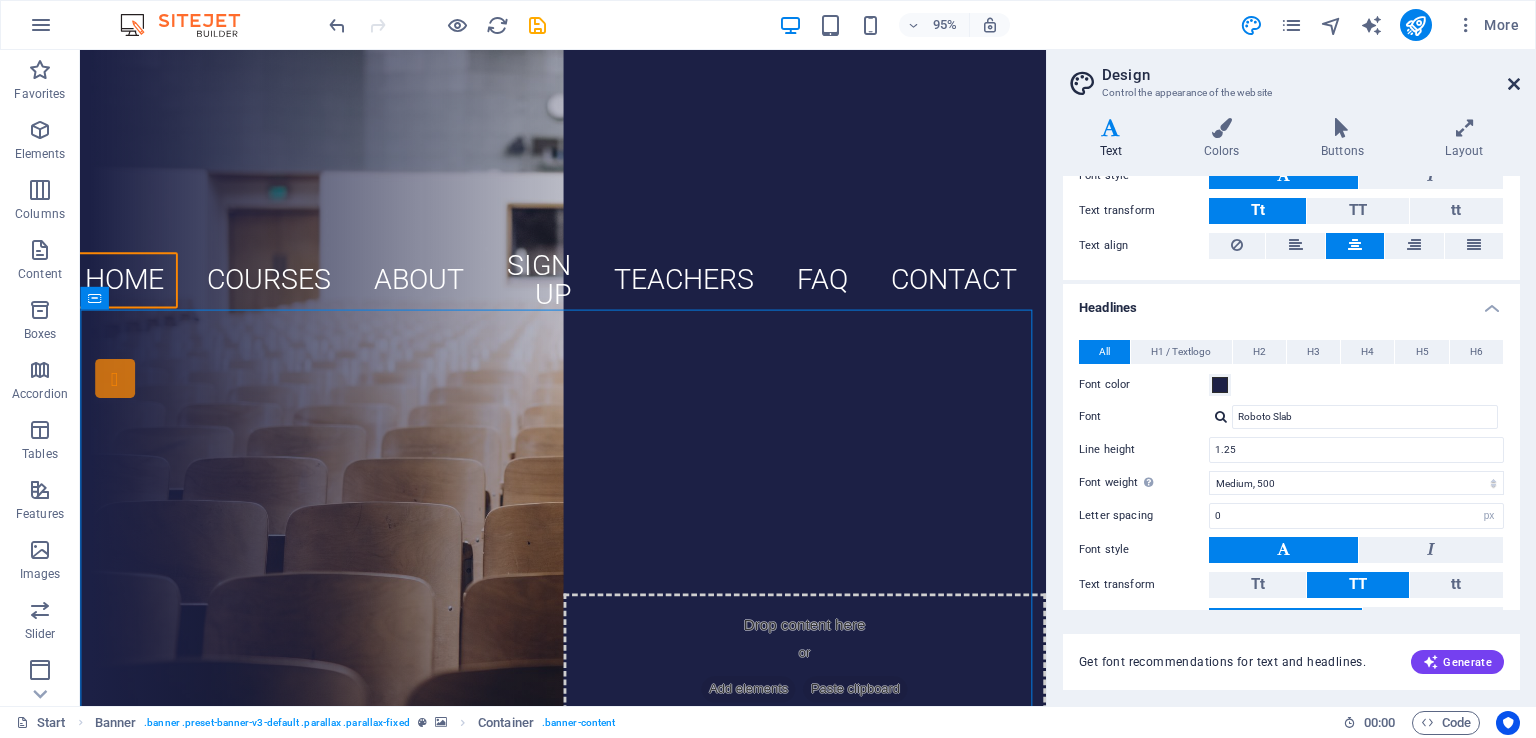 click at bounding box center [1514, 84] 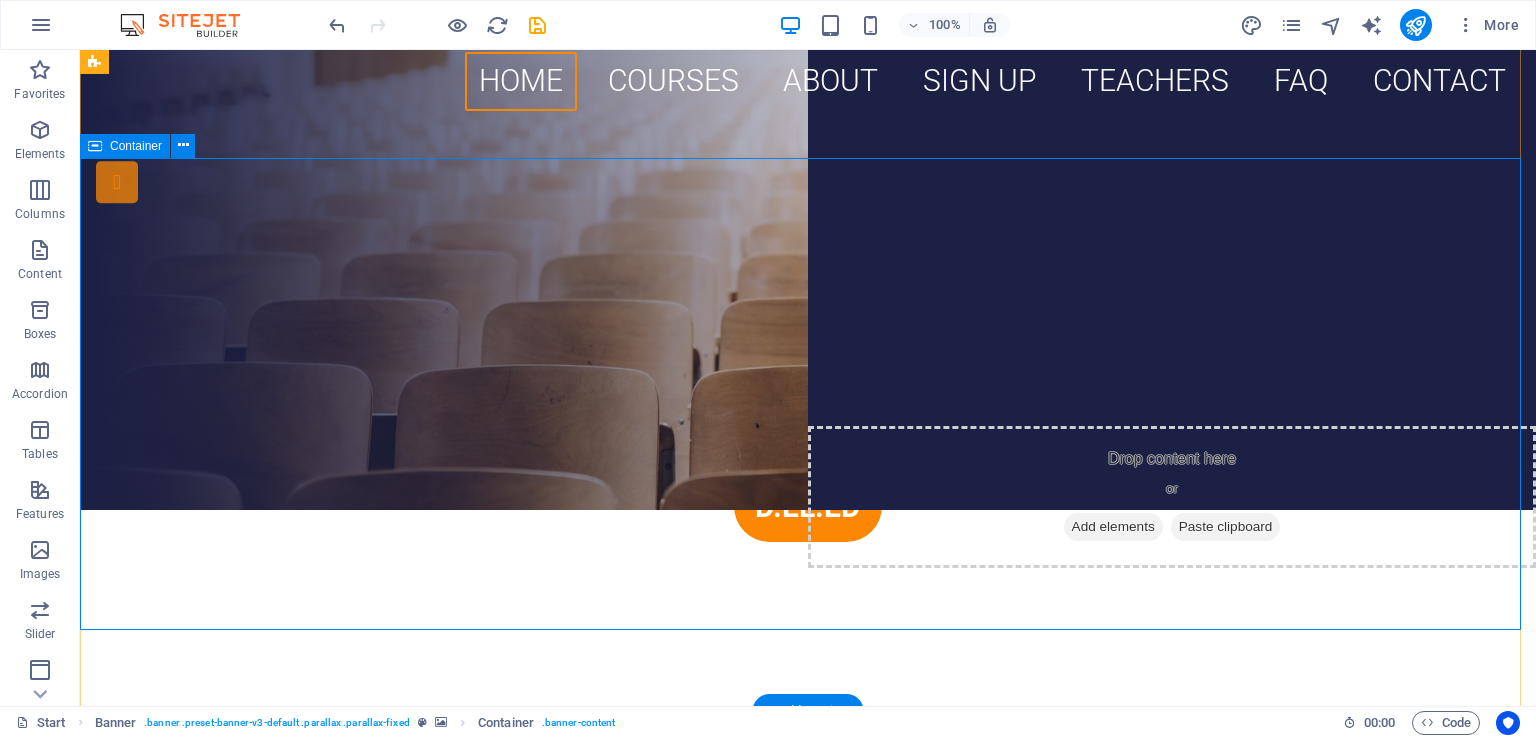 scroll, scrollTop: 200, scrollLeft: 0, axis: vertical 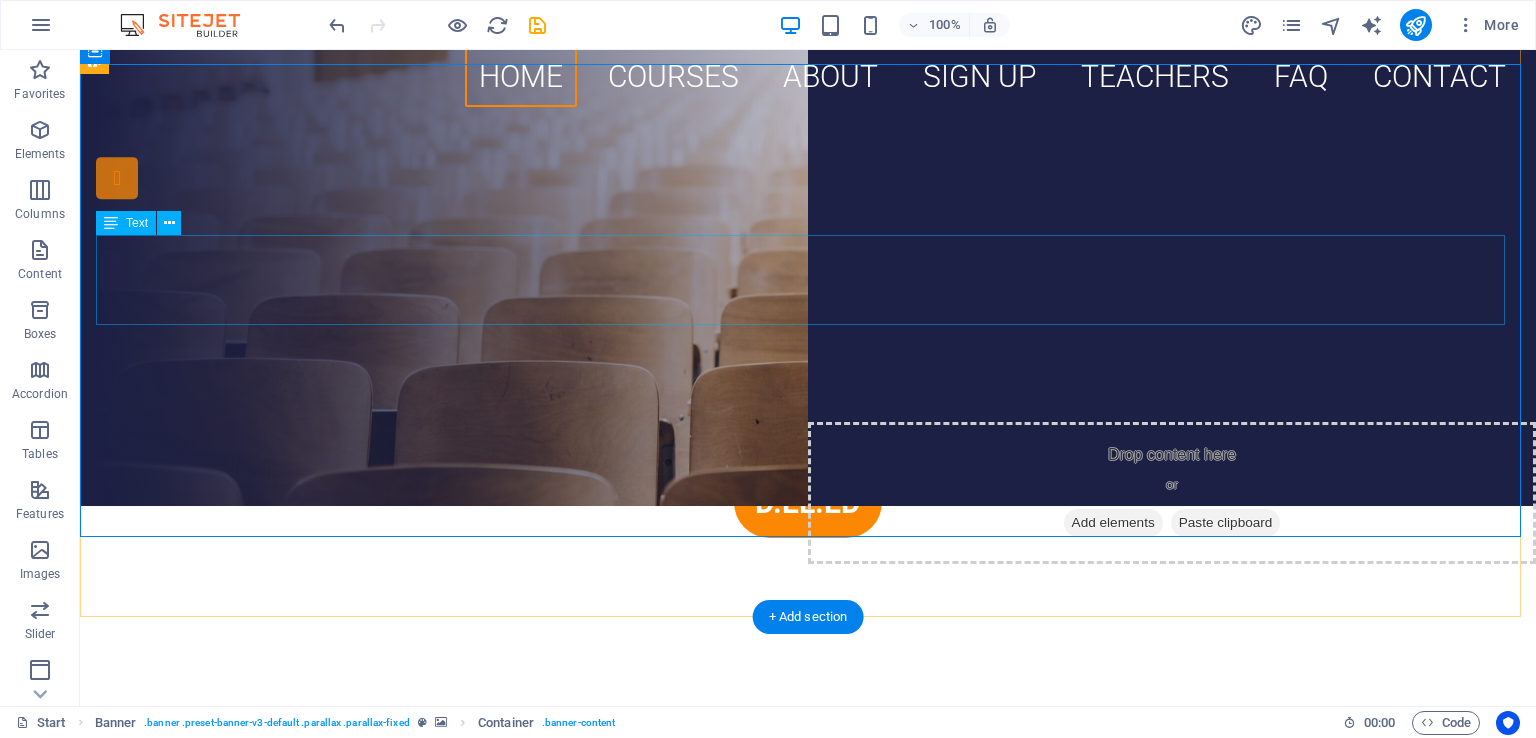 click on "Recognized By N.C.T.E. Govt. Of India (HRD) & Education Department Govt. of Bihar (HRD)" at bounding box center [808, 316] 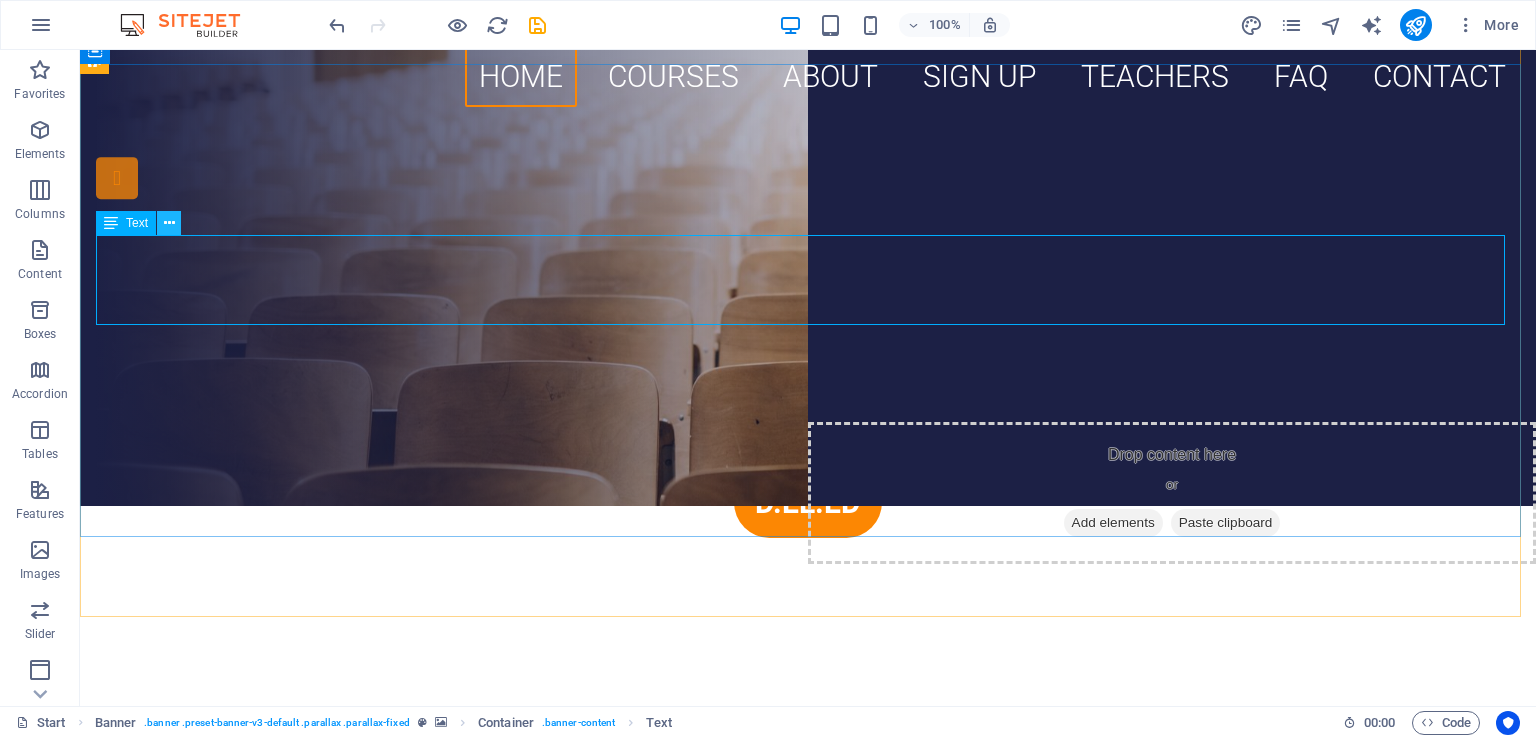 click at bounding box center (169, 223) 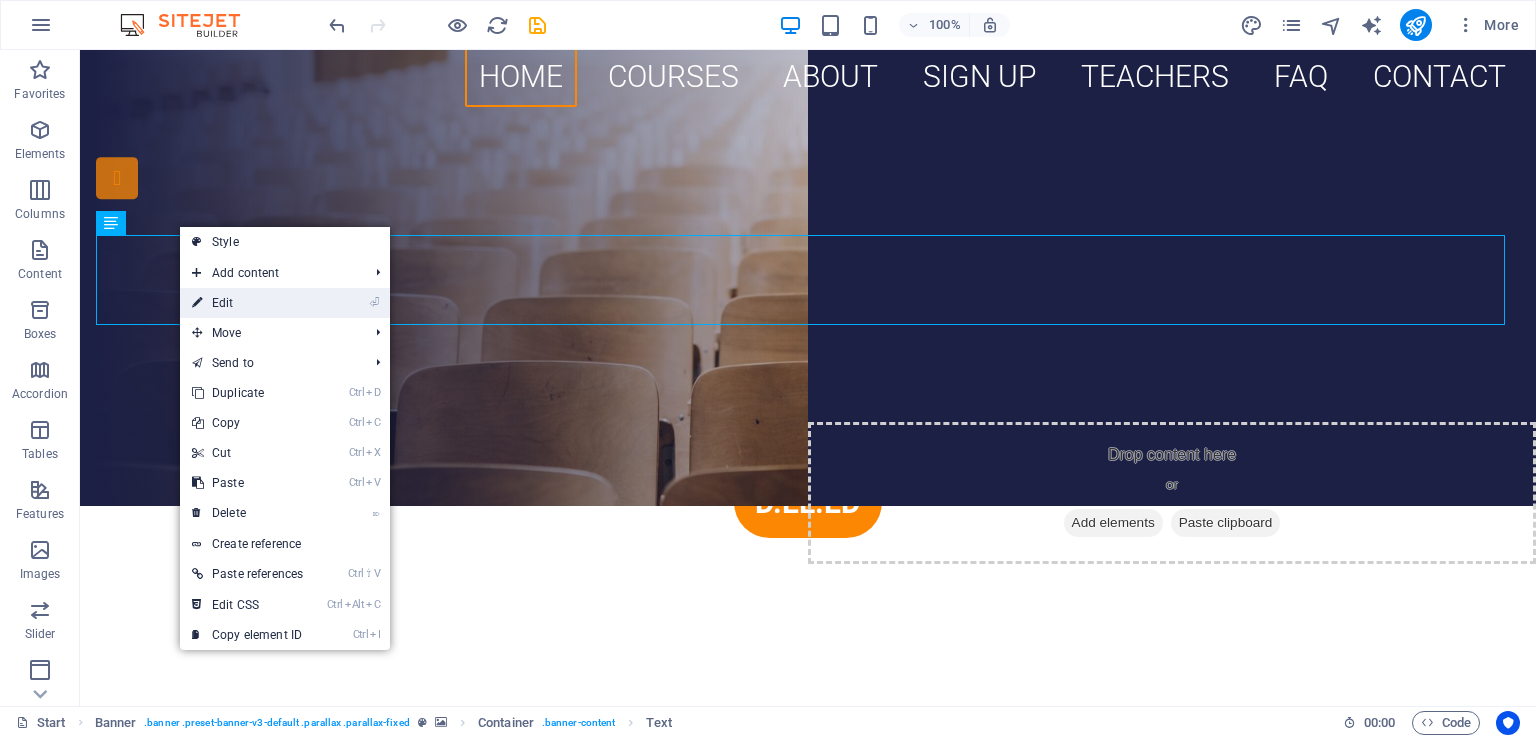 click on "⏎  Edit" at bounding box center [247, 303] 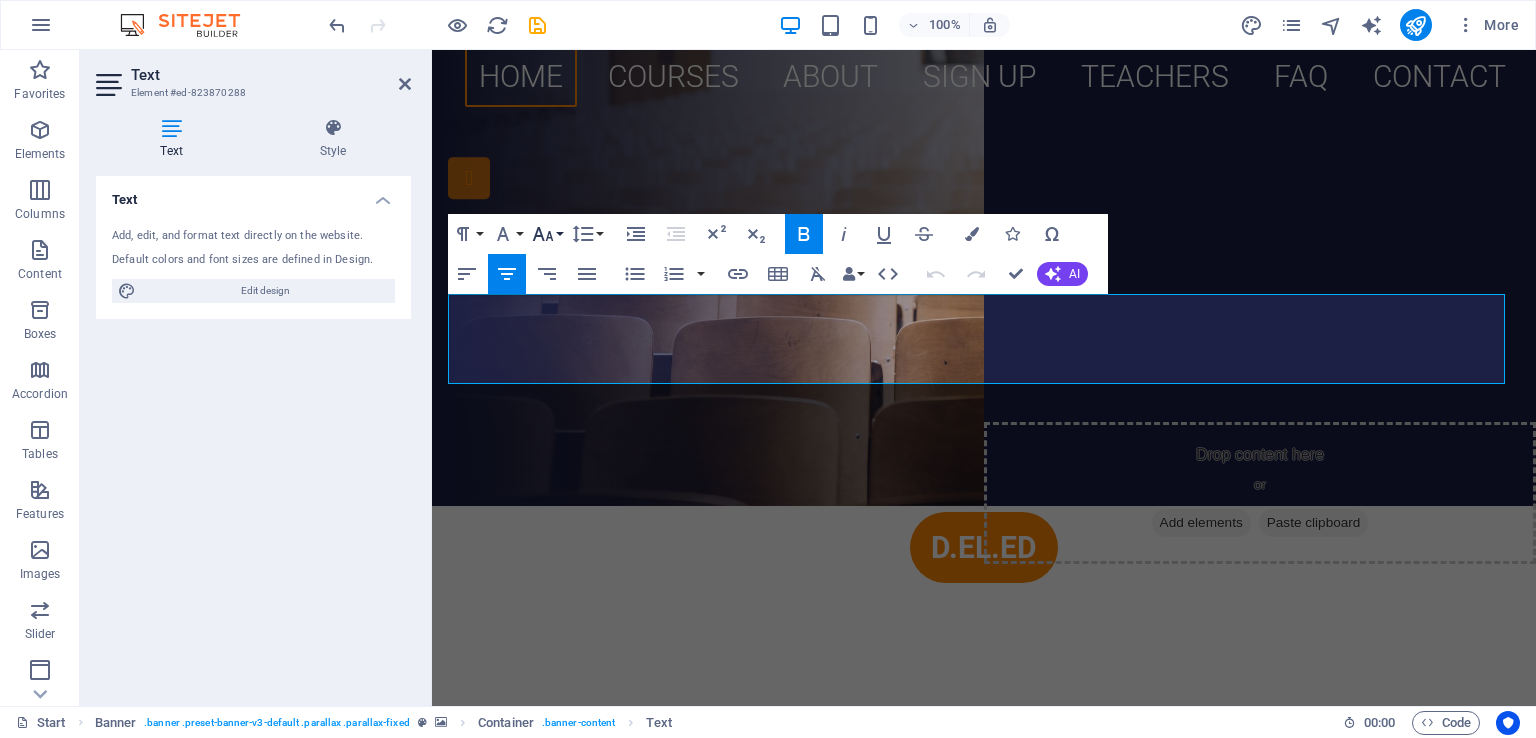 click 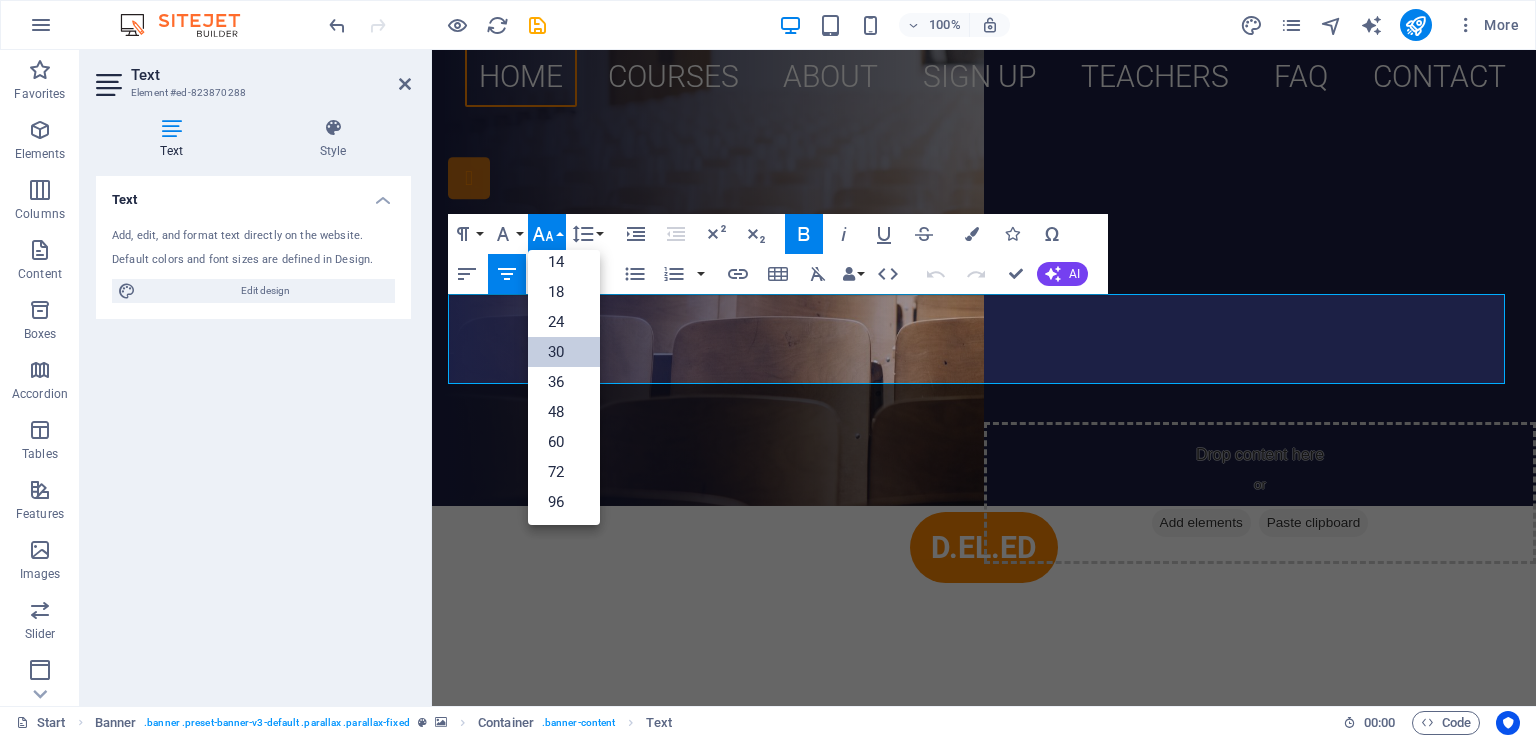 scroll, scrollTop: 160, scrollLeft: 0, axis: vertical 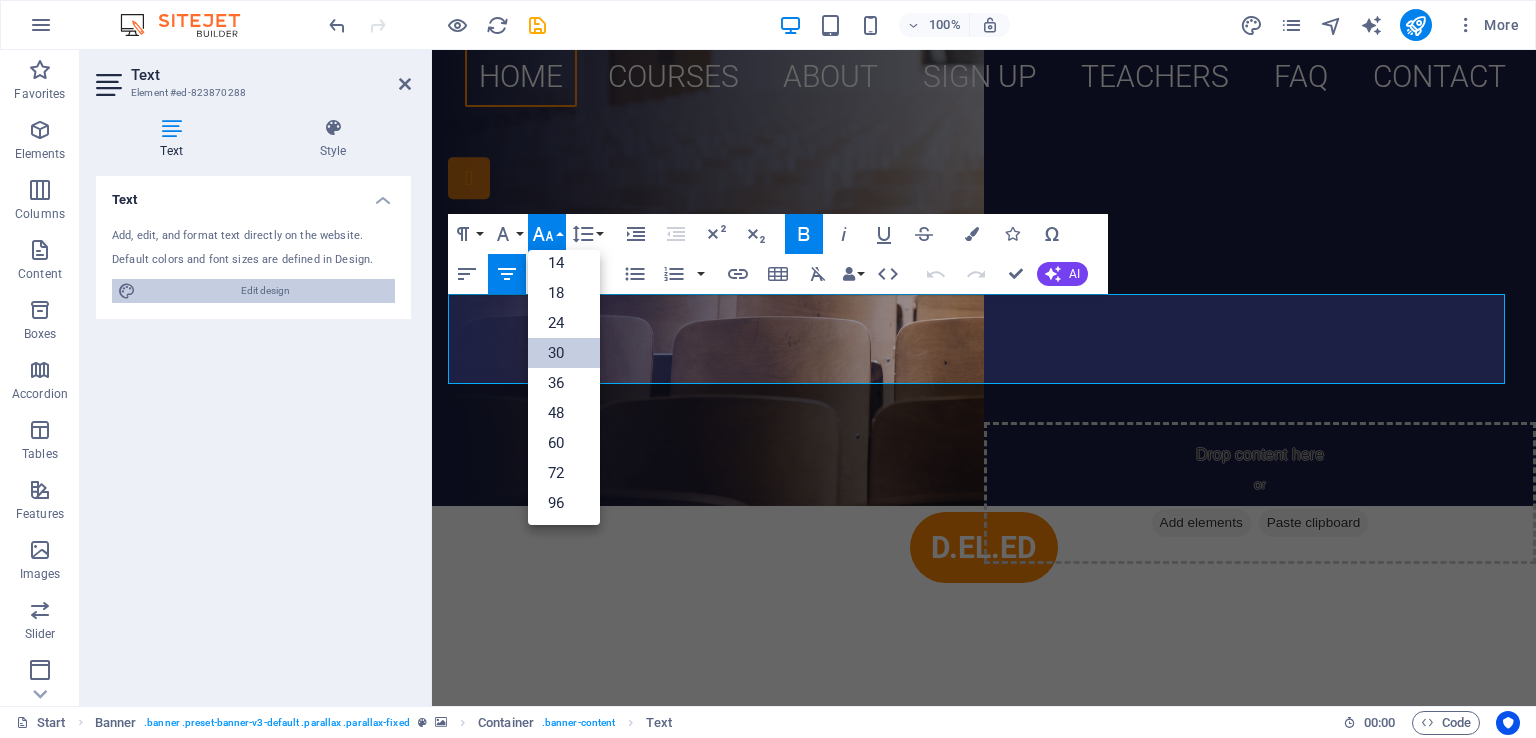 click on "Edit design" at bounding box center (265, 291) 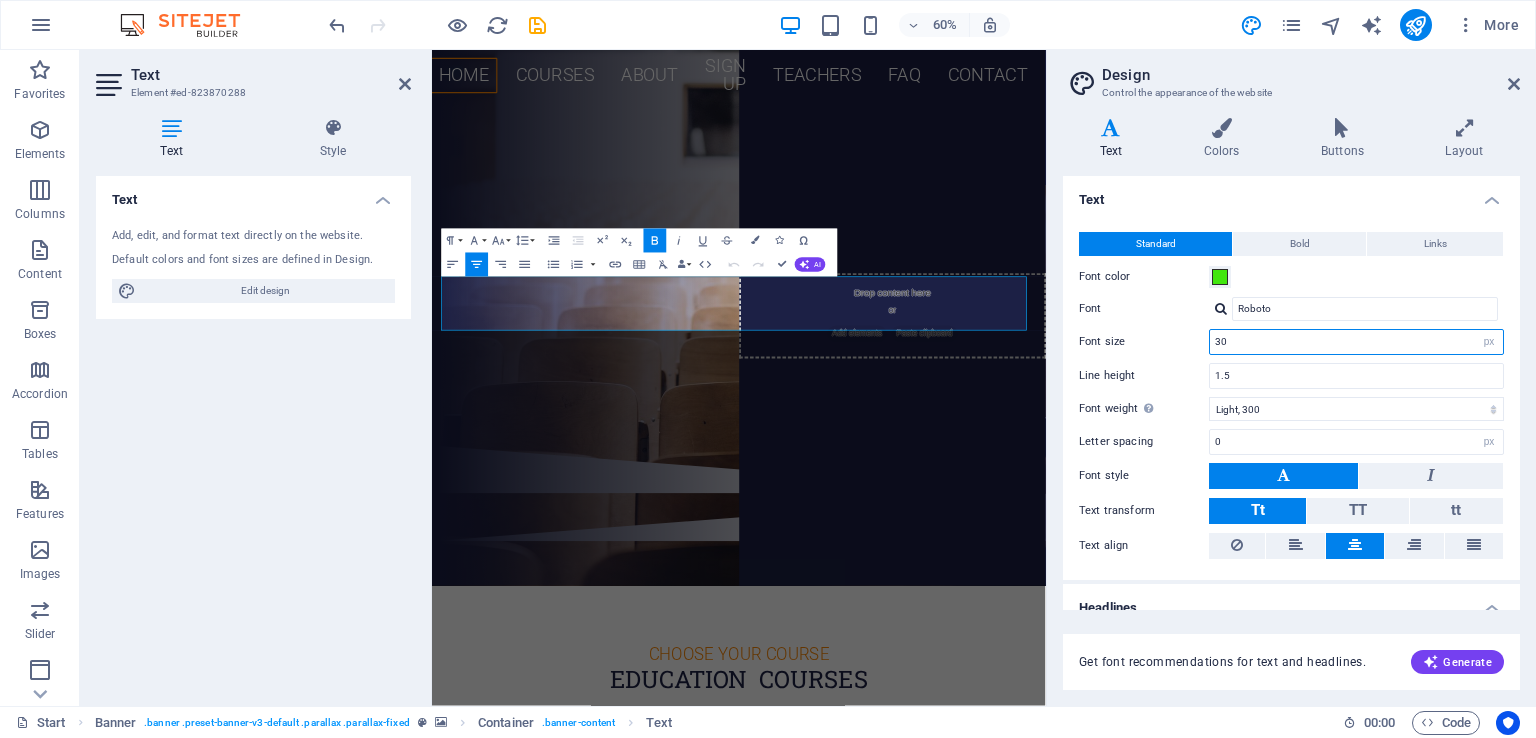drag, startPoint x: 1226, startPoint y: 342, endPoint x: 1172, endPoint y: 342, distance: 54 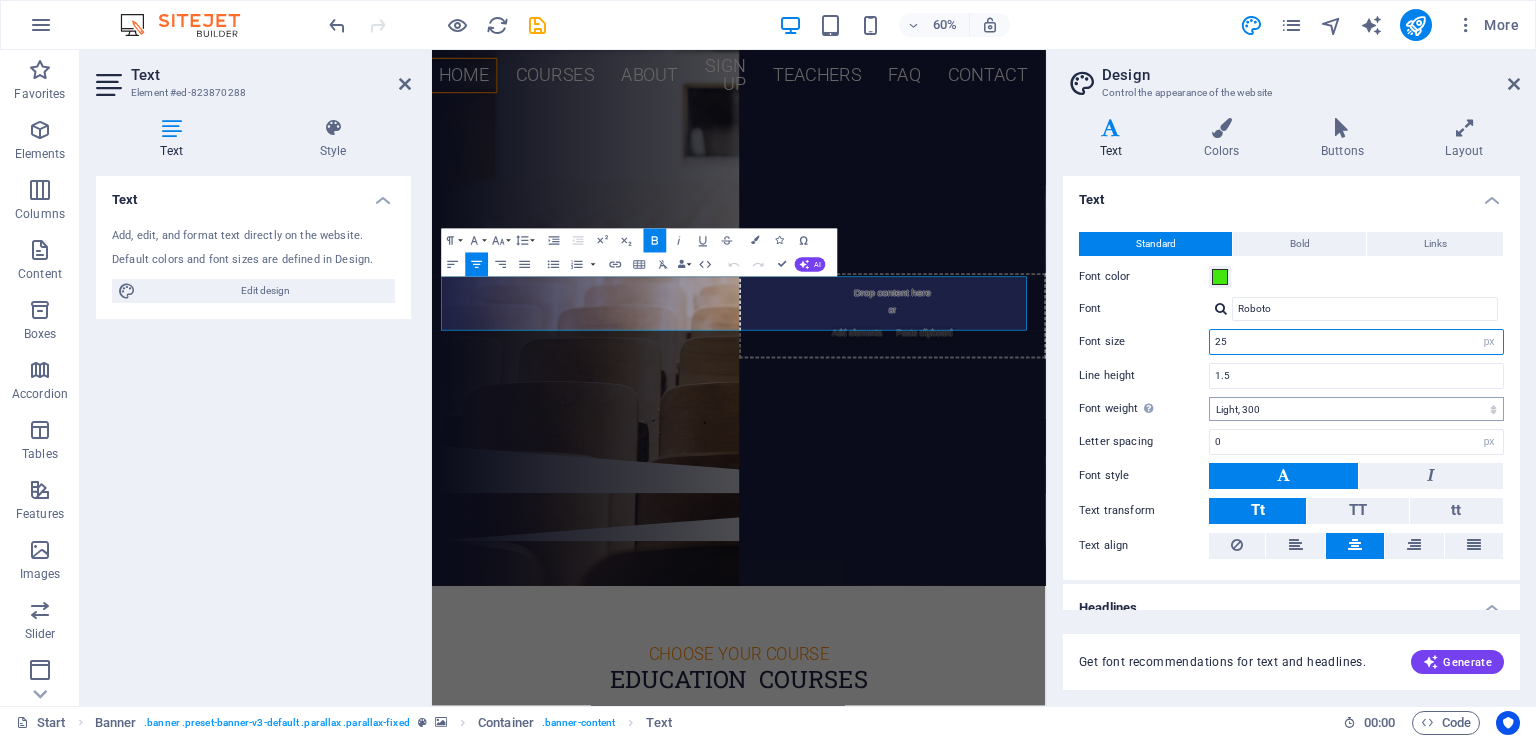 type on "25" 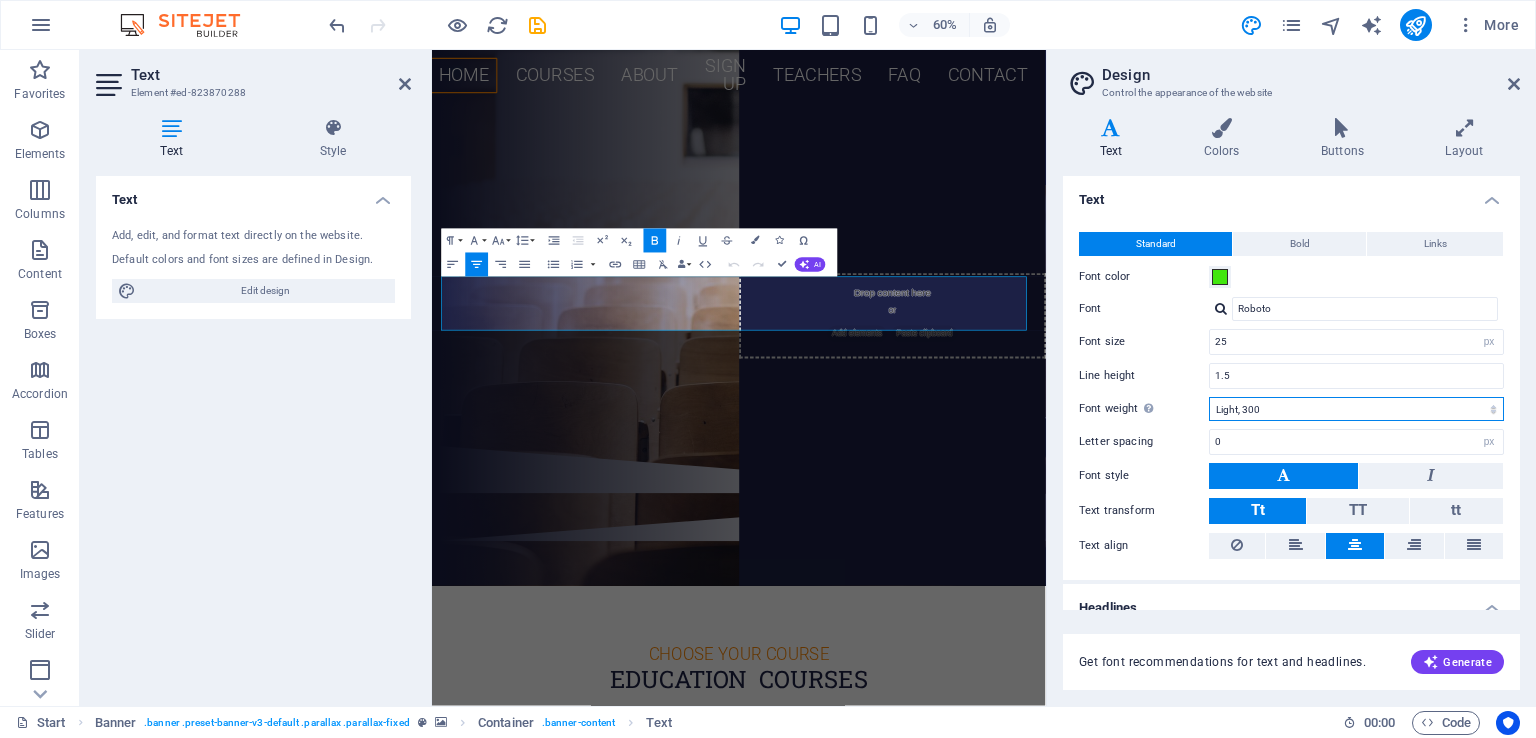 click on "Thin, 100 Extra-light, 200 Light, 300 Regular, 400 Medium, 500 Semi-bold, 600 Bold, 700 Extra-bold, 800 Black, 900" at bounding box center [1356, 409] 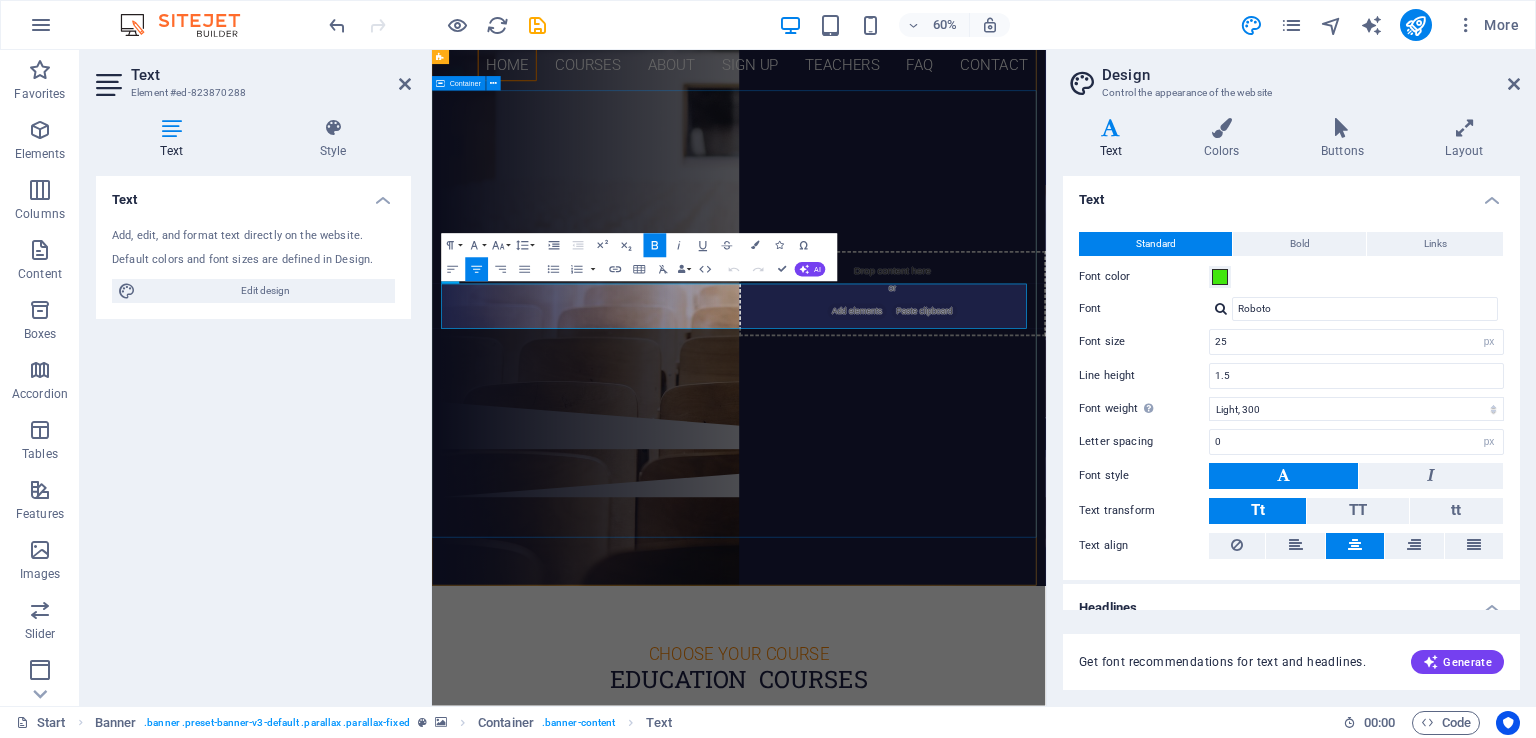 click on "SANJAY SINHA B.ED. COLLEGE Recognized By N.C.T.E. Govt. Of India (HRD) ​ | ​ Education Department Govt. of Bihar (HRD) Affiliated to [UNIVERSITY_NAME] (B.Ed.) | Affiliated to B.S.E.B. (D.El.Ed.) B.ED. D.EL.ED" at bounding box center (943, 377) 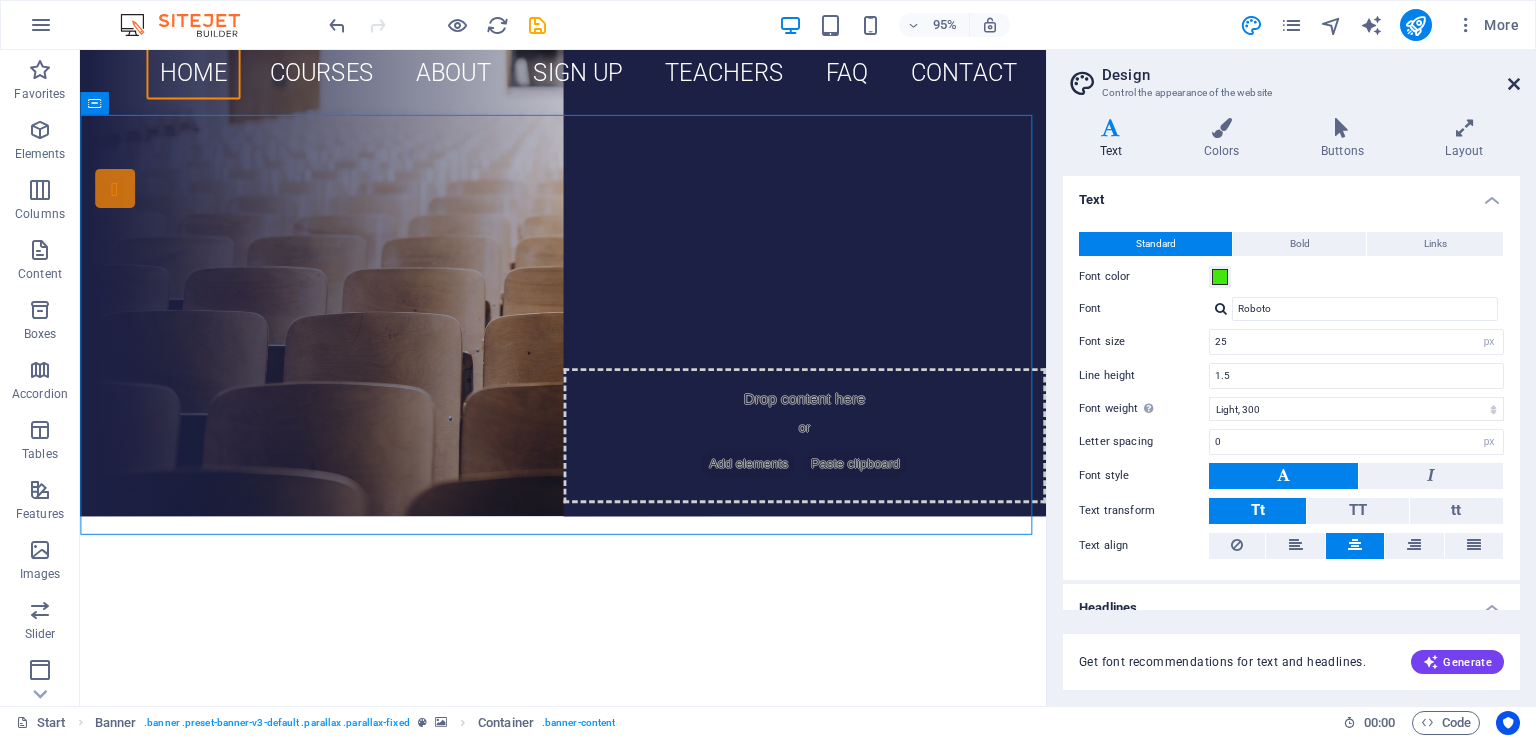click at bounding box center [1514, 84] 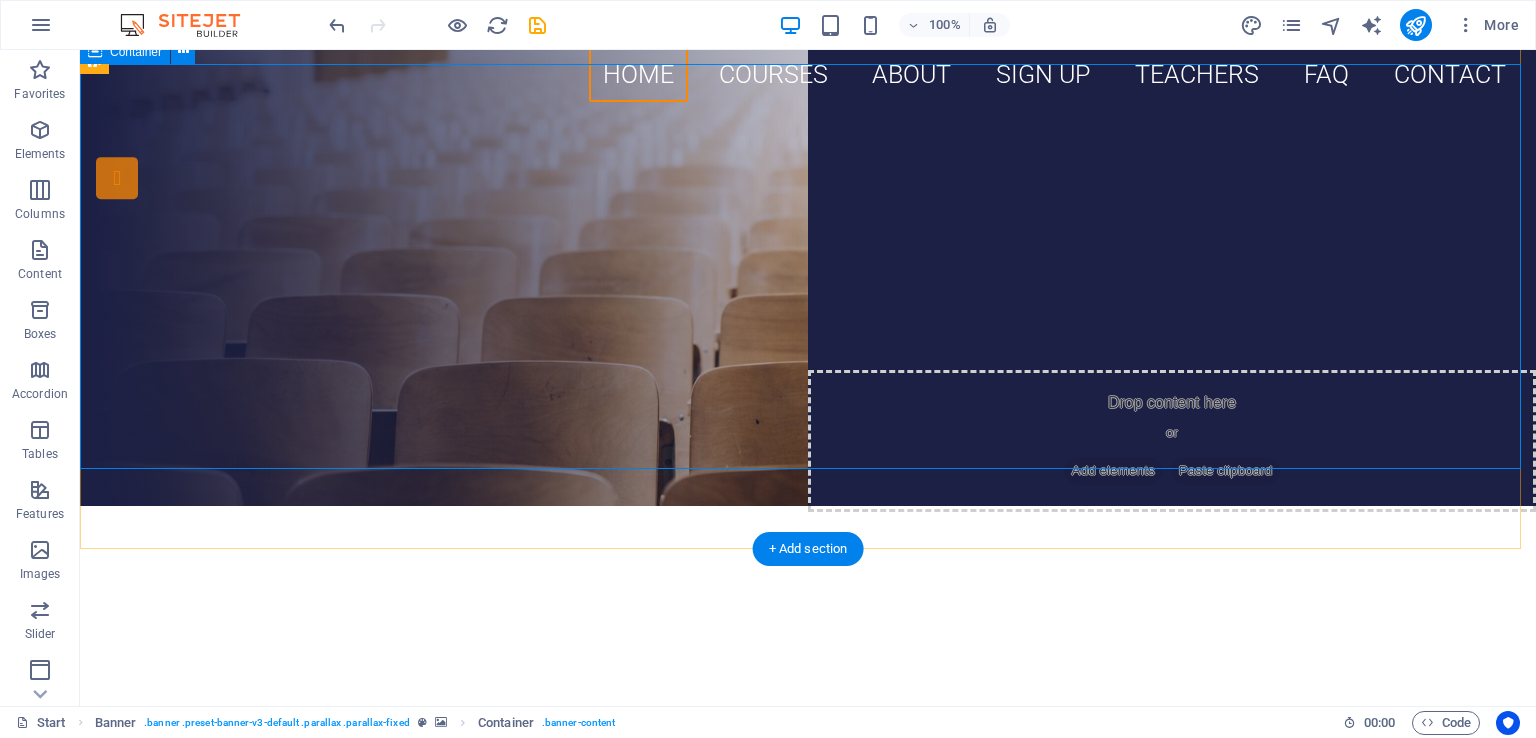 scroll, scrollTop: 0, scrollLeft: 0, axis: both 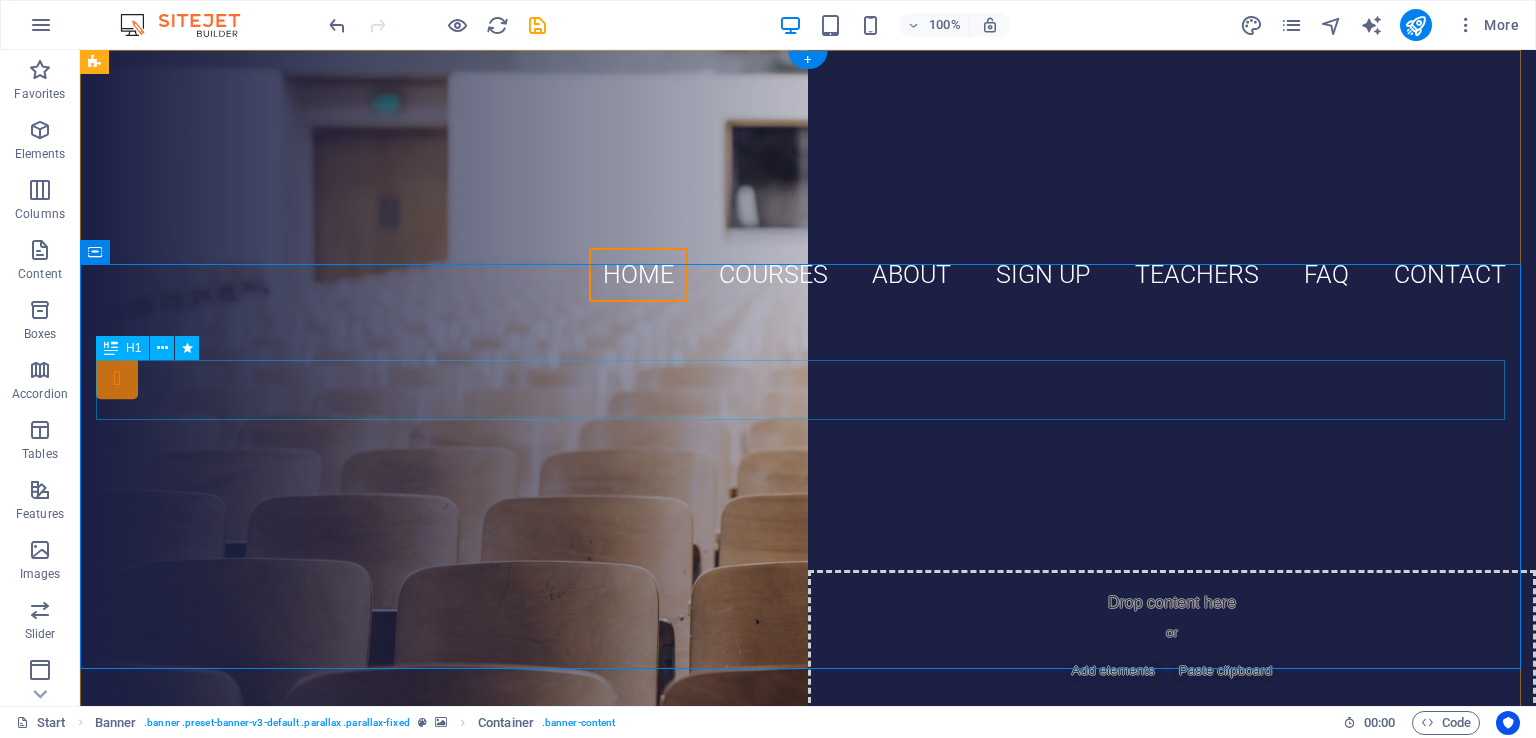 click on "[INSTITUTION_NAME] B.ED. COLLEGE" at bounding box center [808, 444] 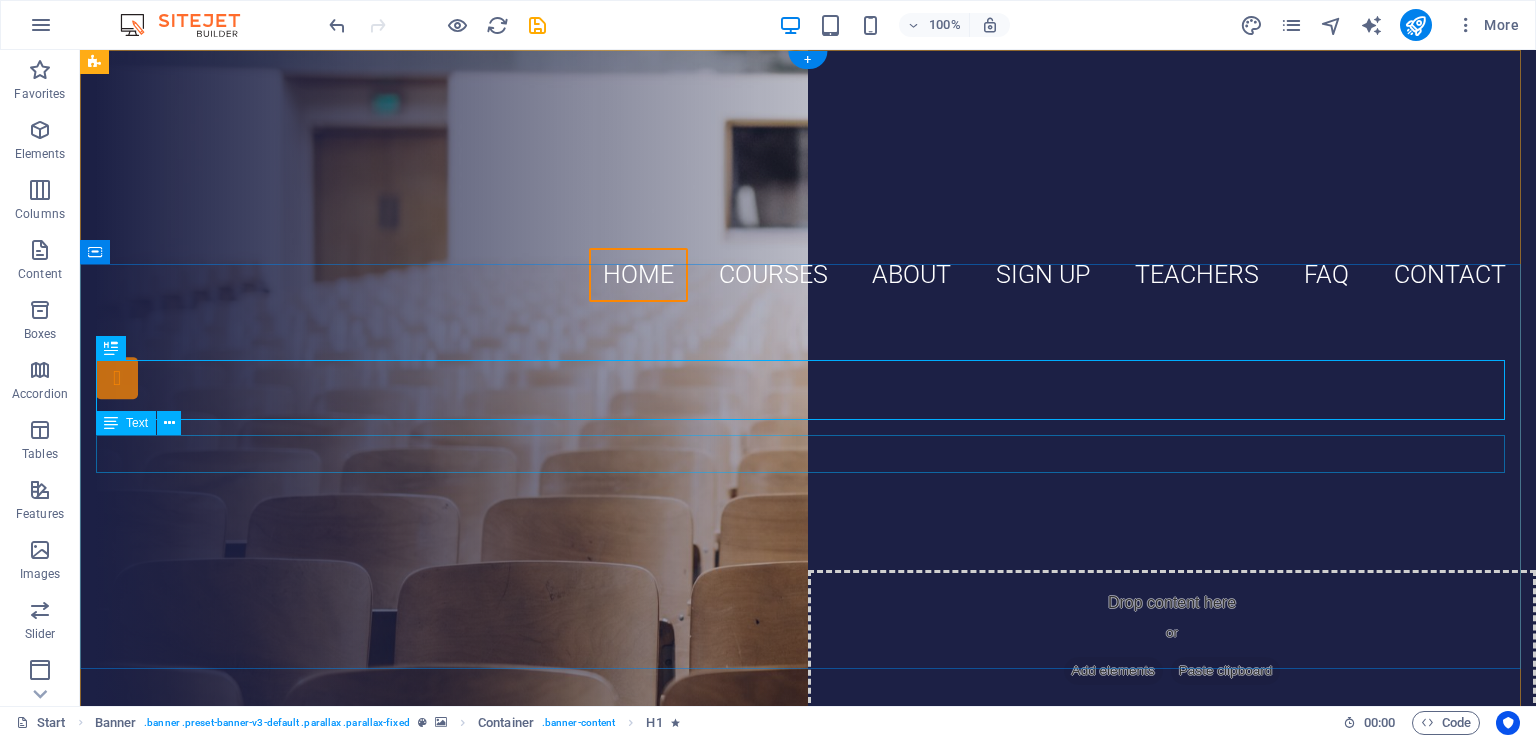 click on "Recognized By N.C.T.E. Govt. Of India (HRD) & Education Department Govt. of Bihar (HRD)" at bounding box center (808, 508) 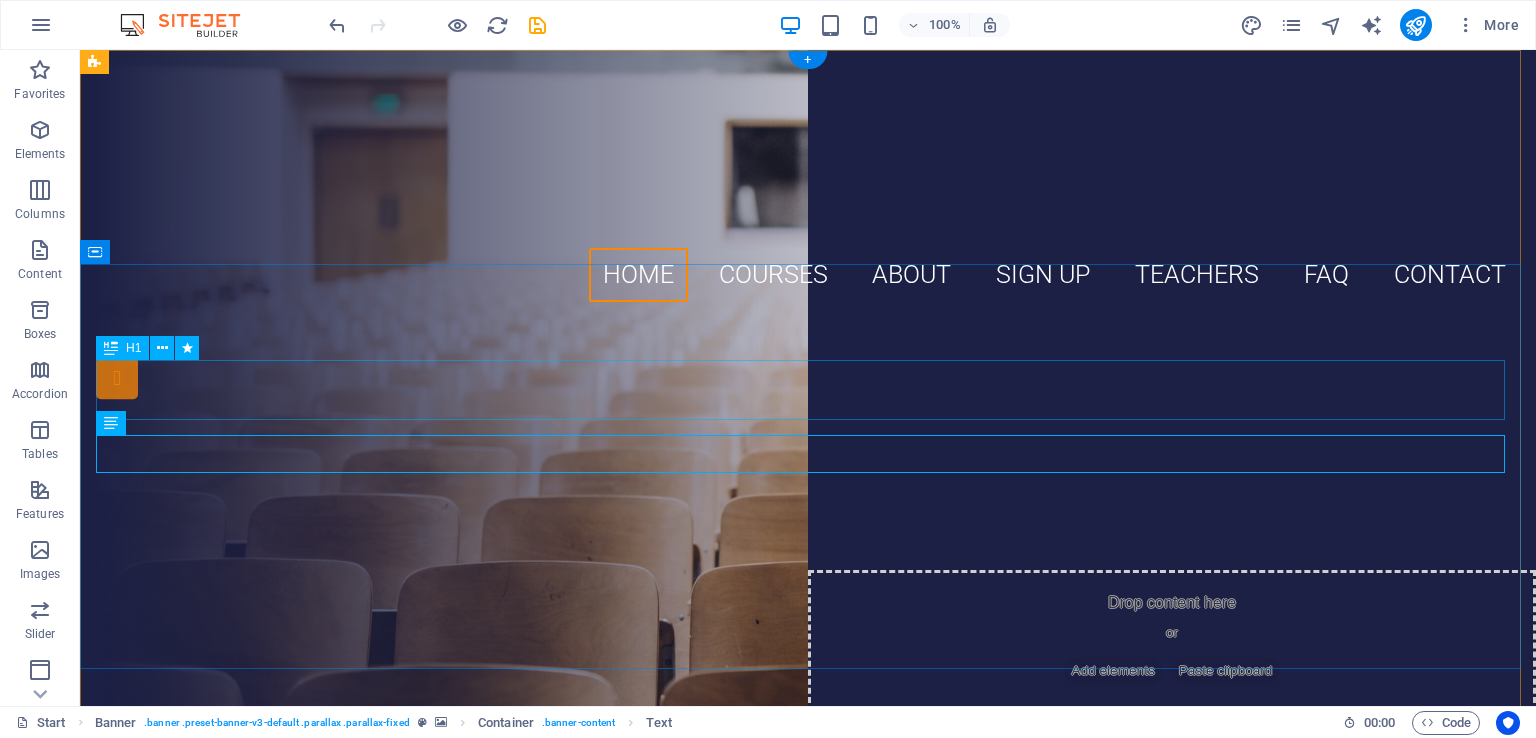 click on "[INSTITUTION_NAME] B.ED. COLLEGE" at bounding box center [808, 444] 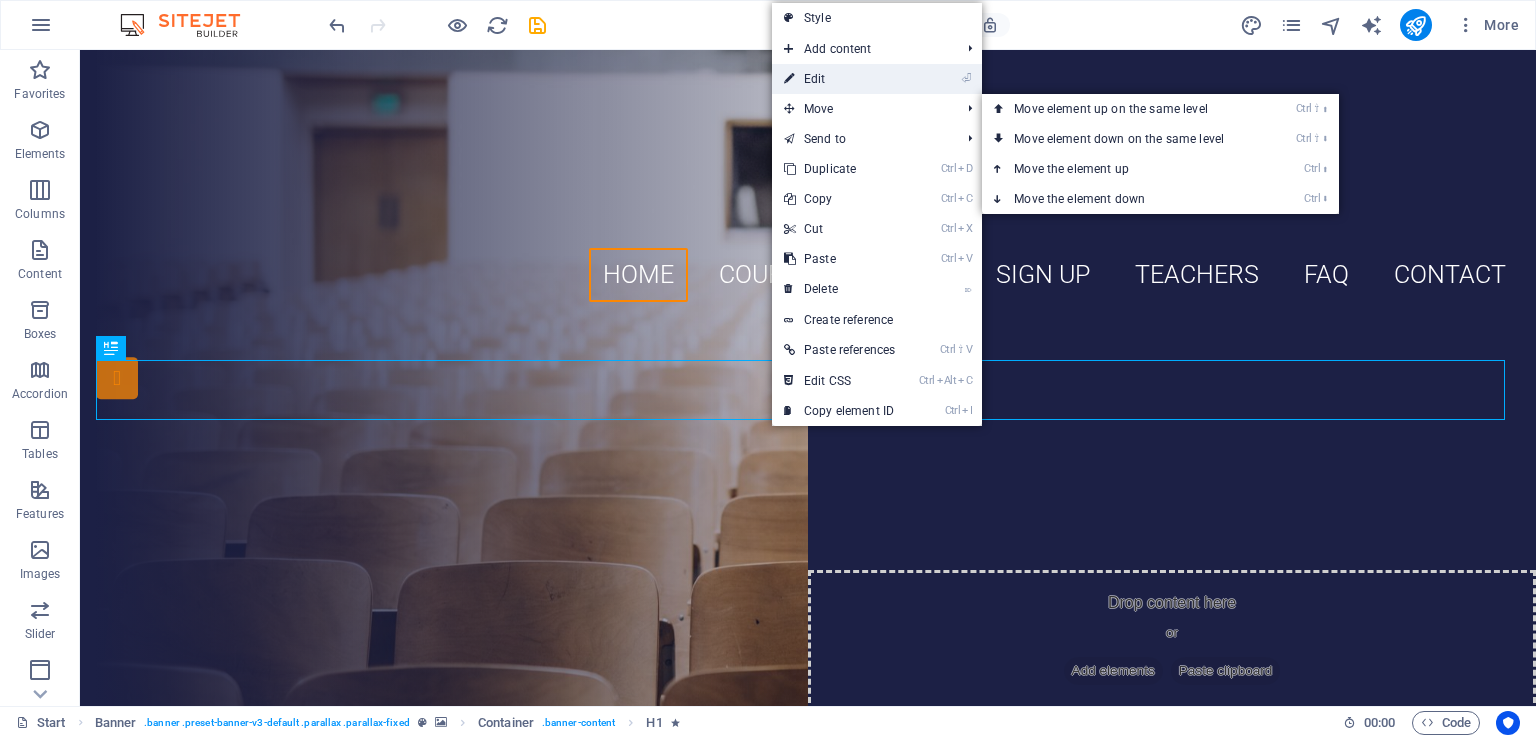 click on "⏎  Edit" at bounding box center [839, 79] 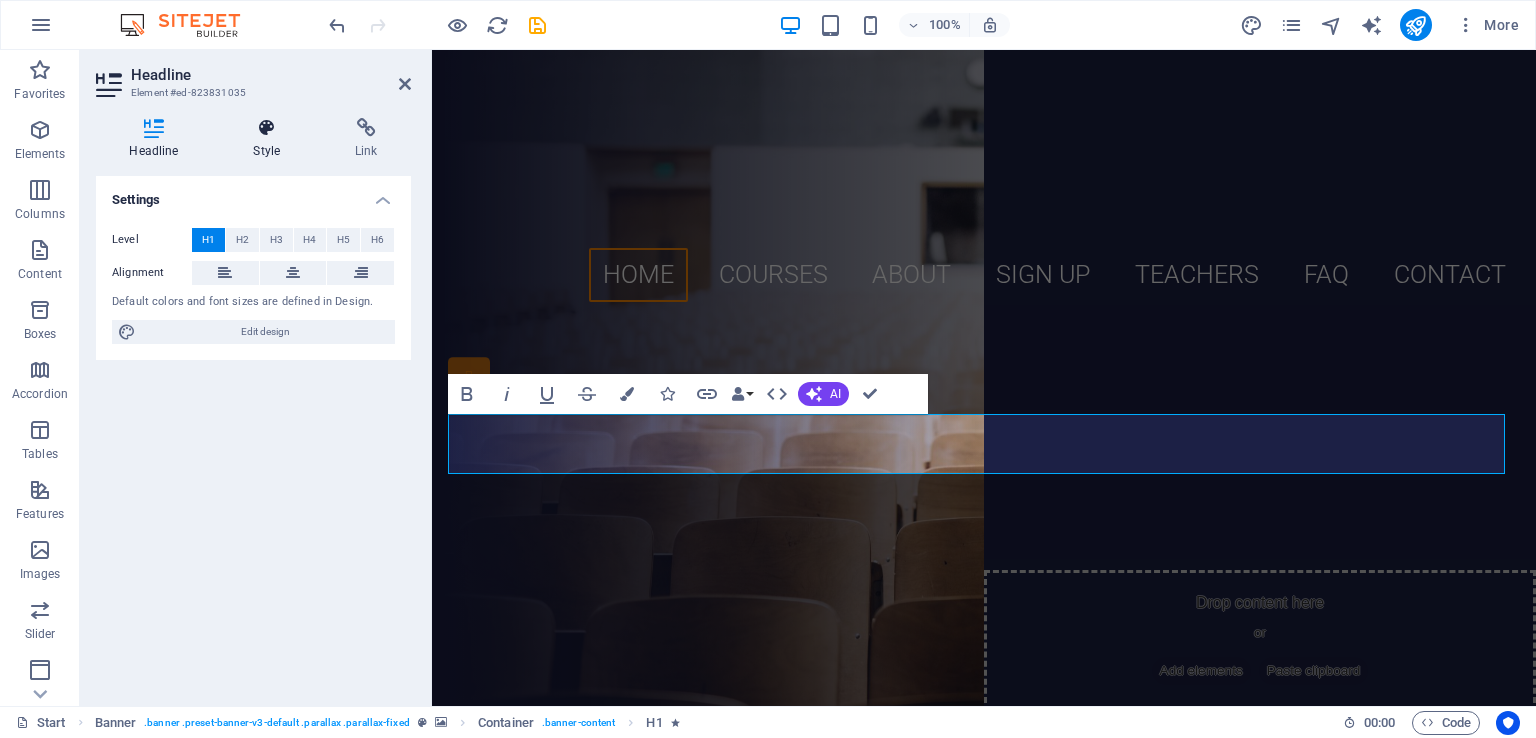 click at bounding box center (267, 128) 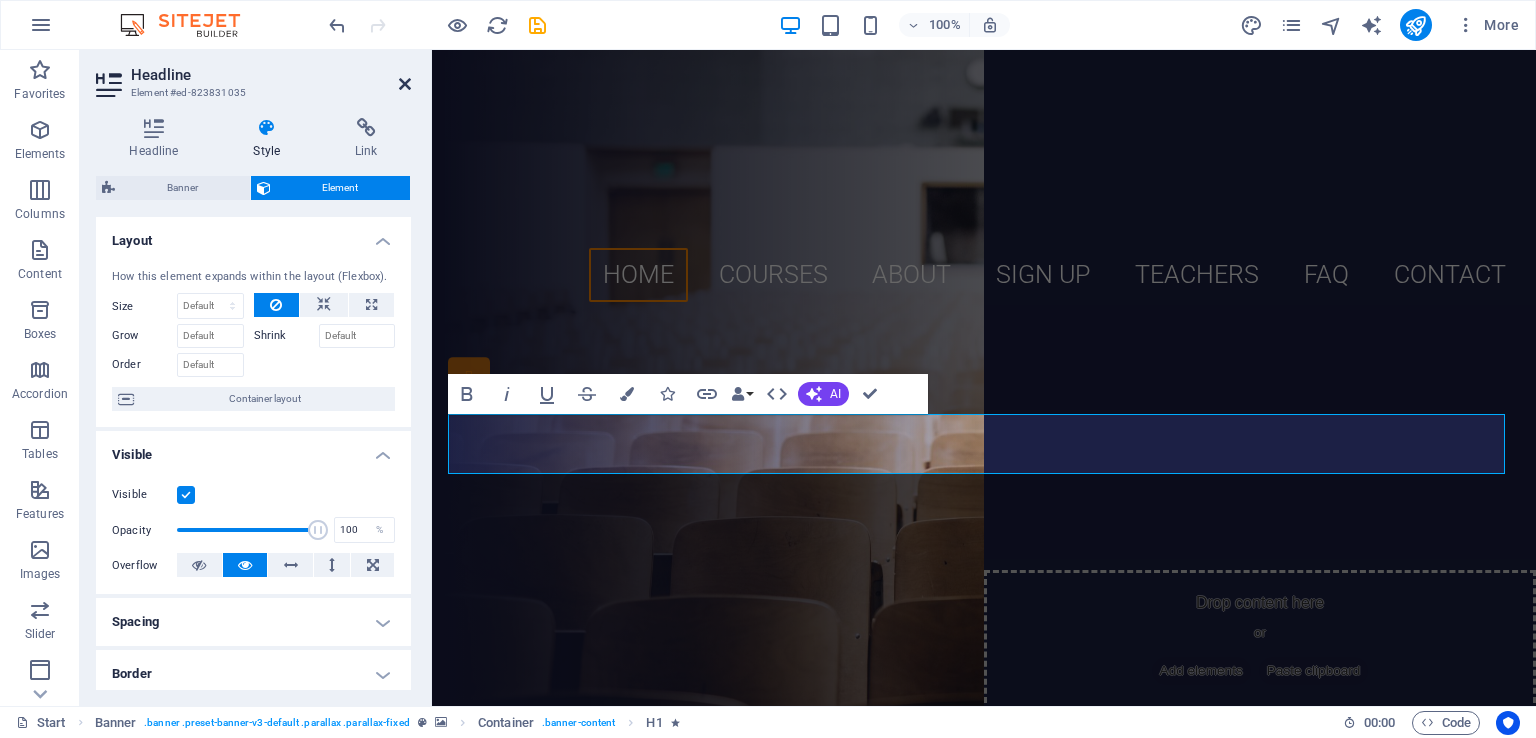 click at bounding box center [405, 84] 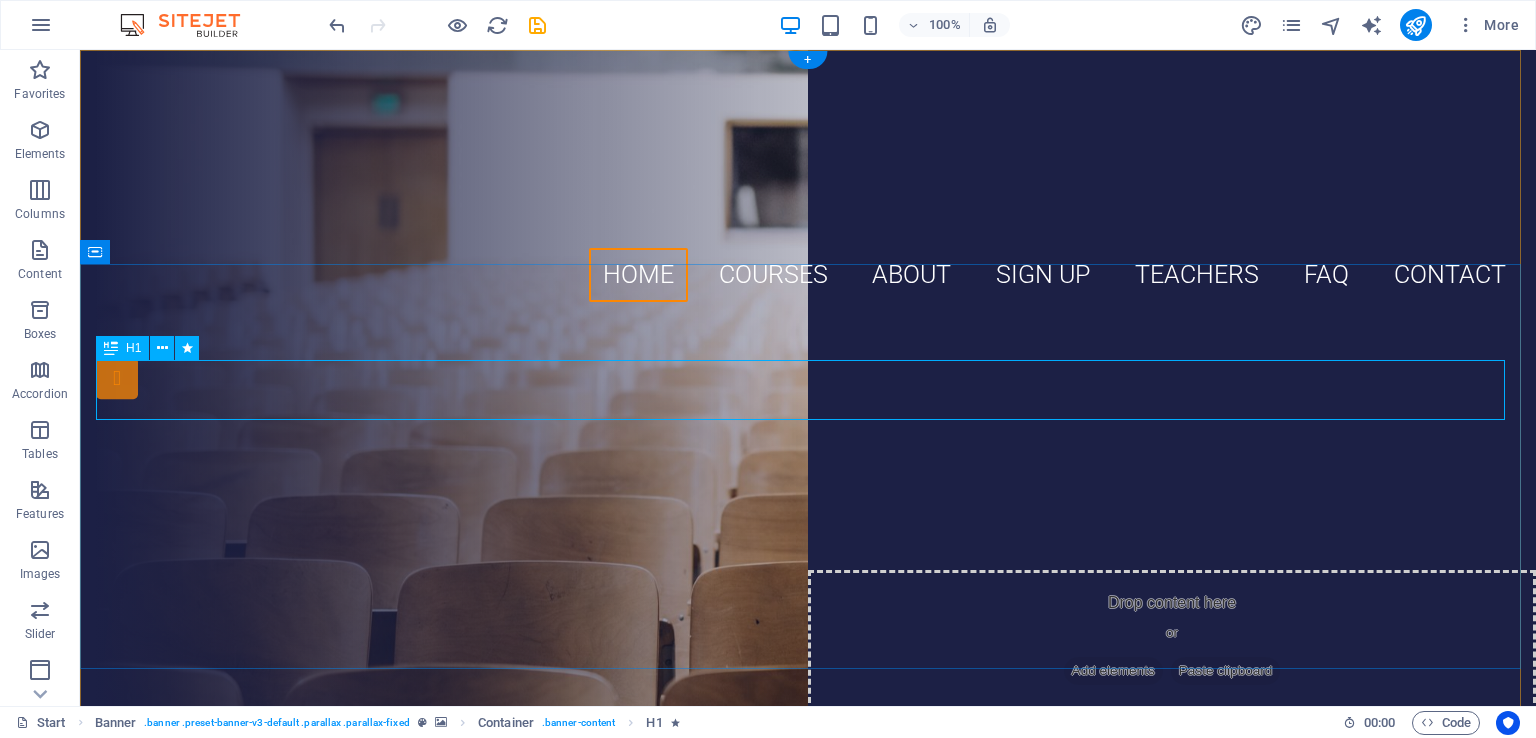 click on "[INSTITUTION_NAME] B.ED. COLLEGE" at bounding box center (808, 444) 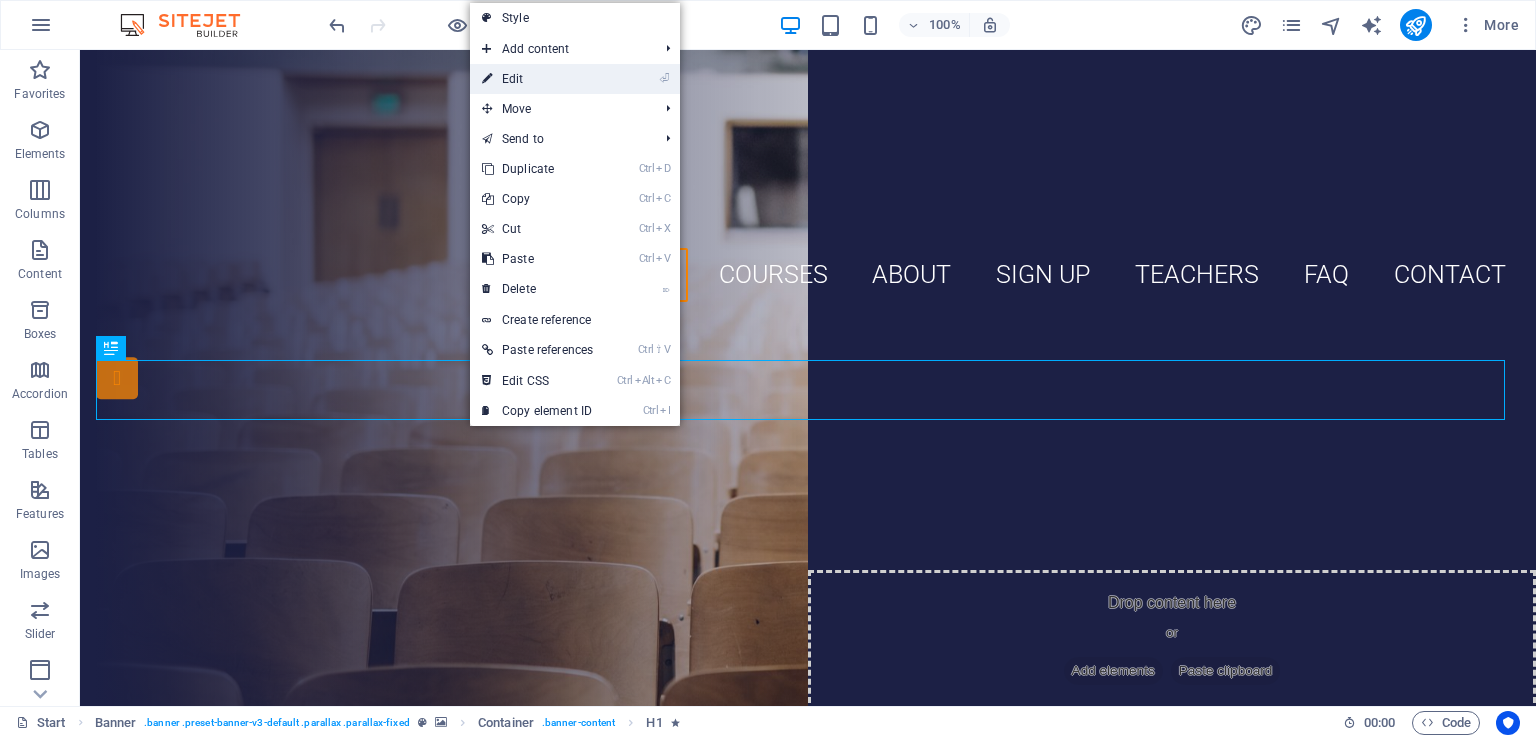 click on "⏎  Edit" at bounding box center [537, 79] 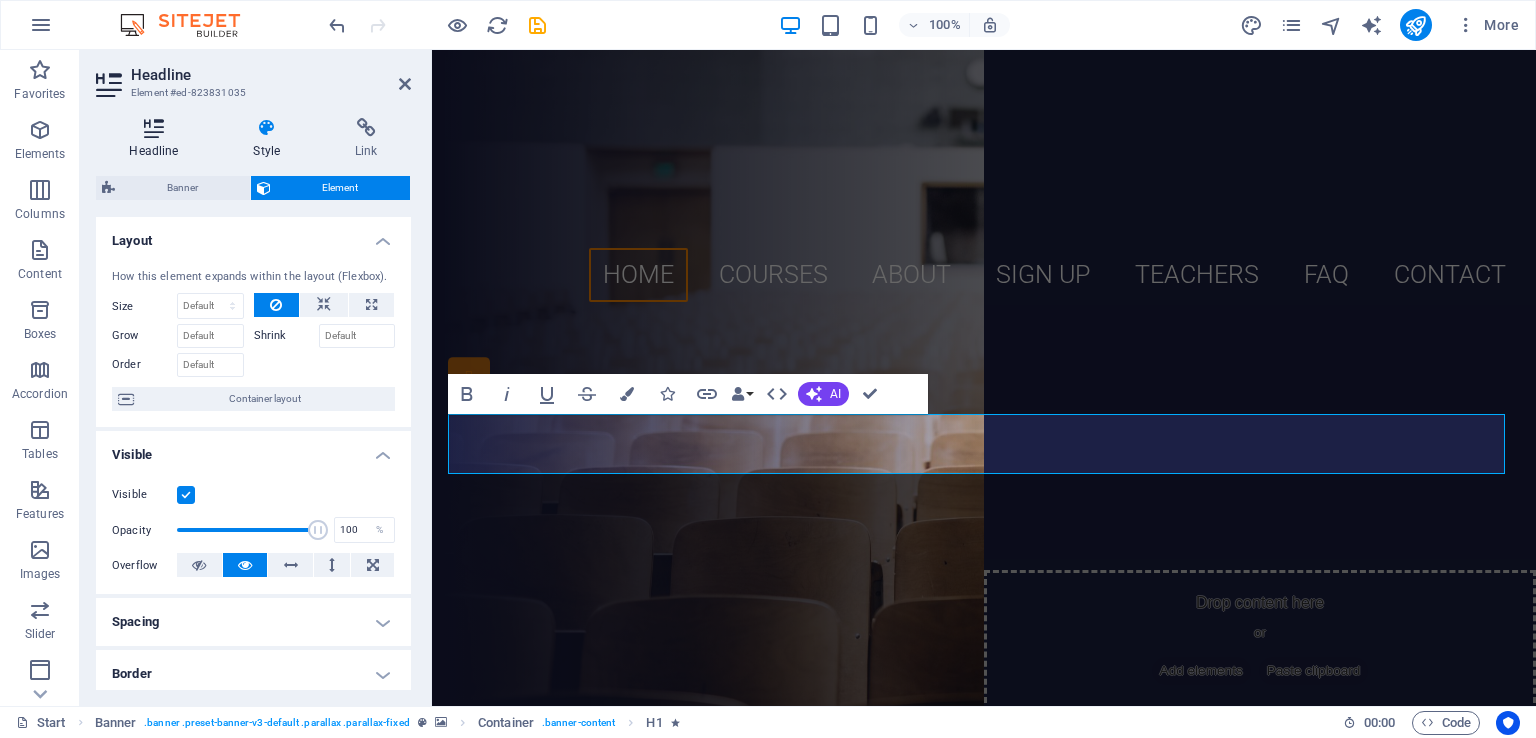 click at bounding box center [154, 128] 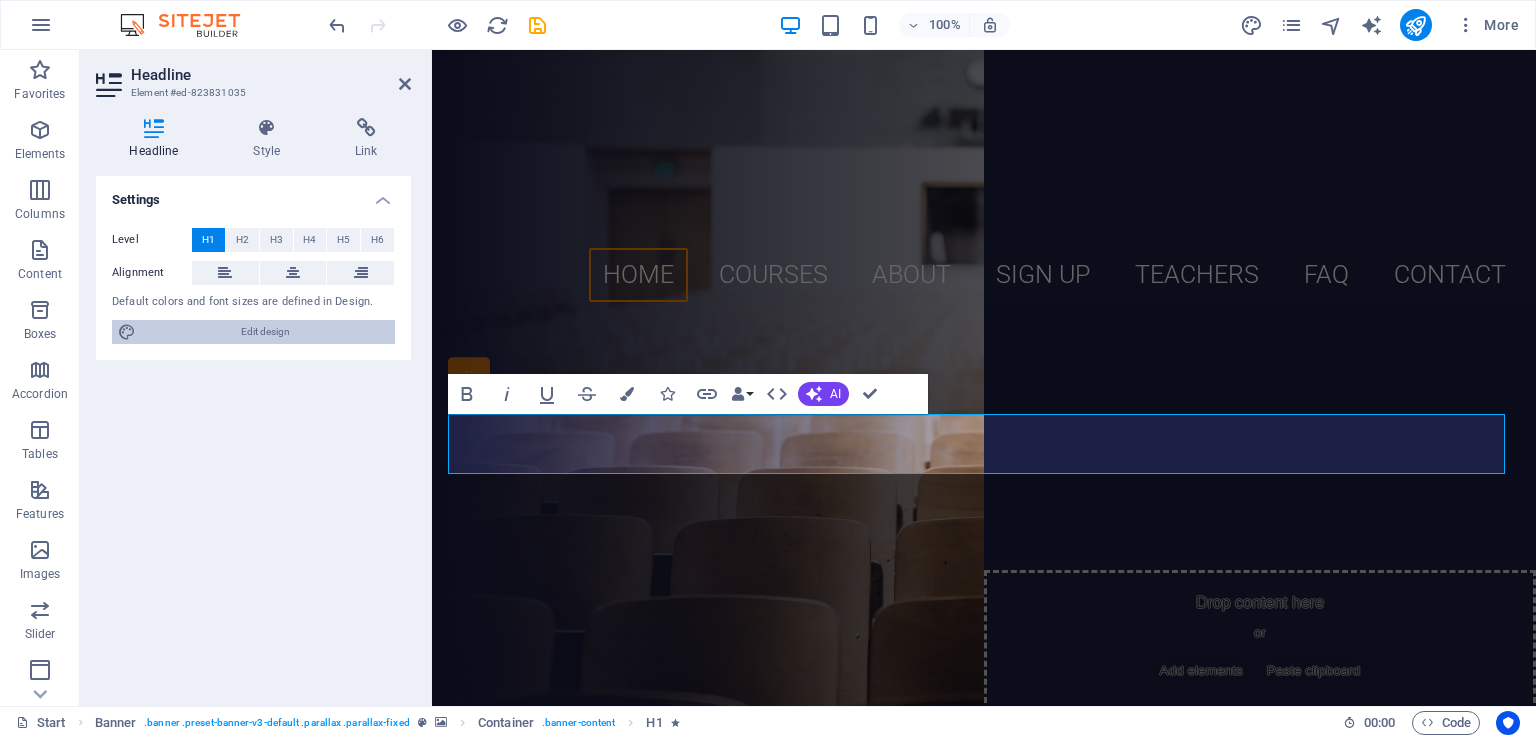 click on "Edit design" at bounding box center (265, 332) 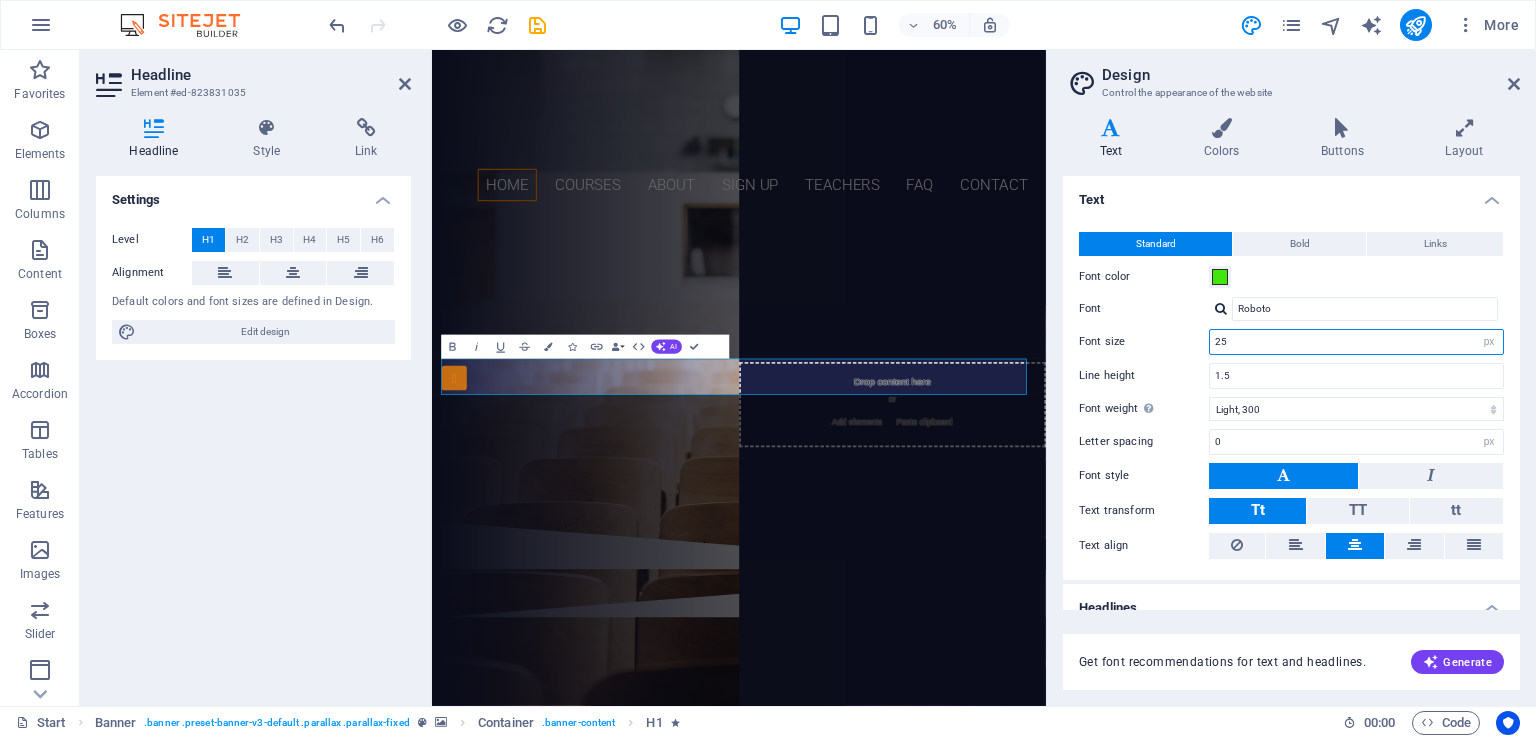 drag, startPoint x: 1227, startPoint y: 343, endPoint x: 1183, endPoint y: 340, distance: 44.102154 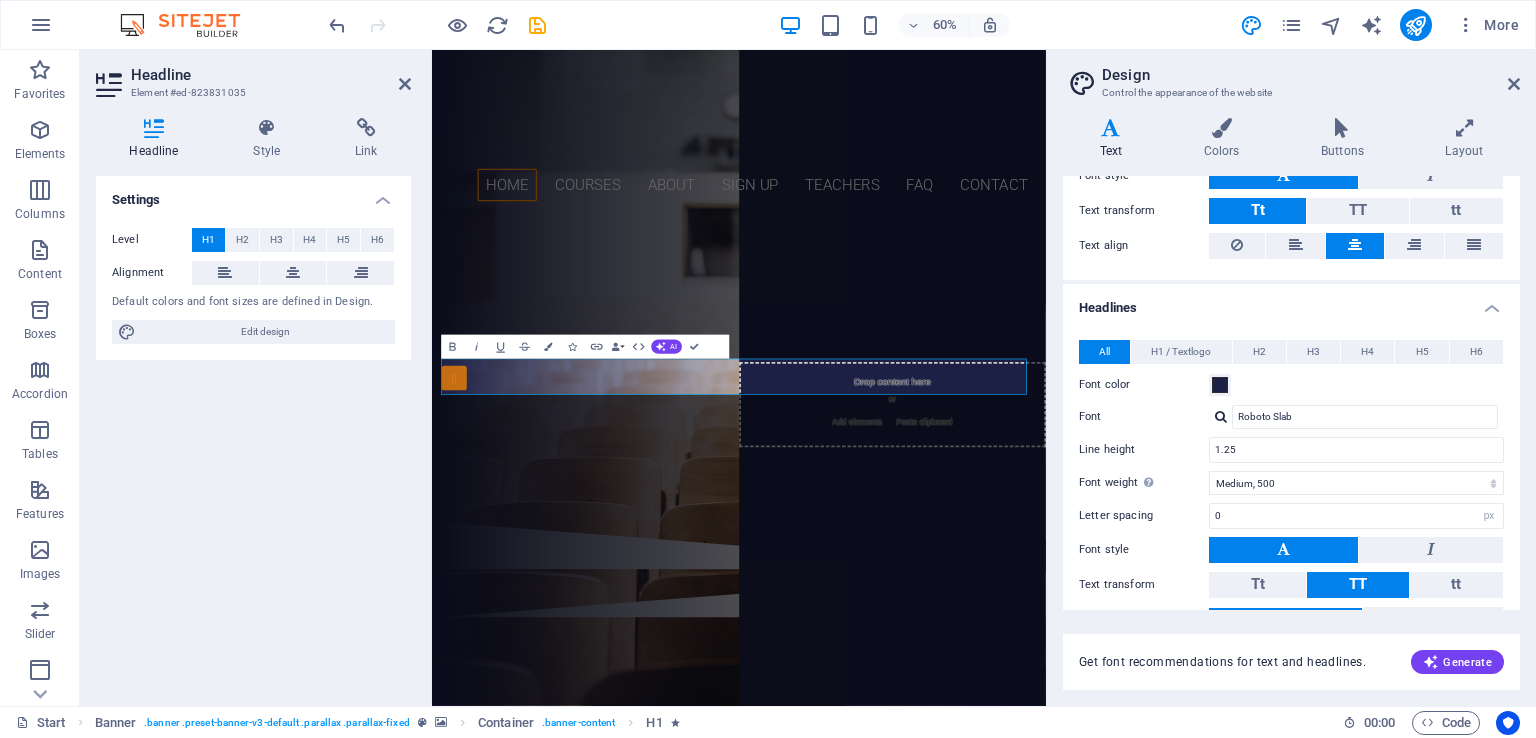 scroll, scrollTop: 407, scrollLeft: 0, axis: vertical 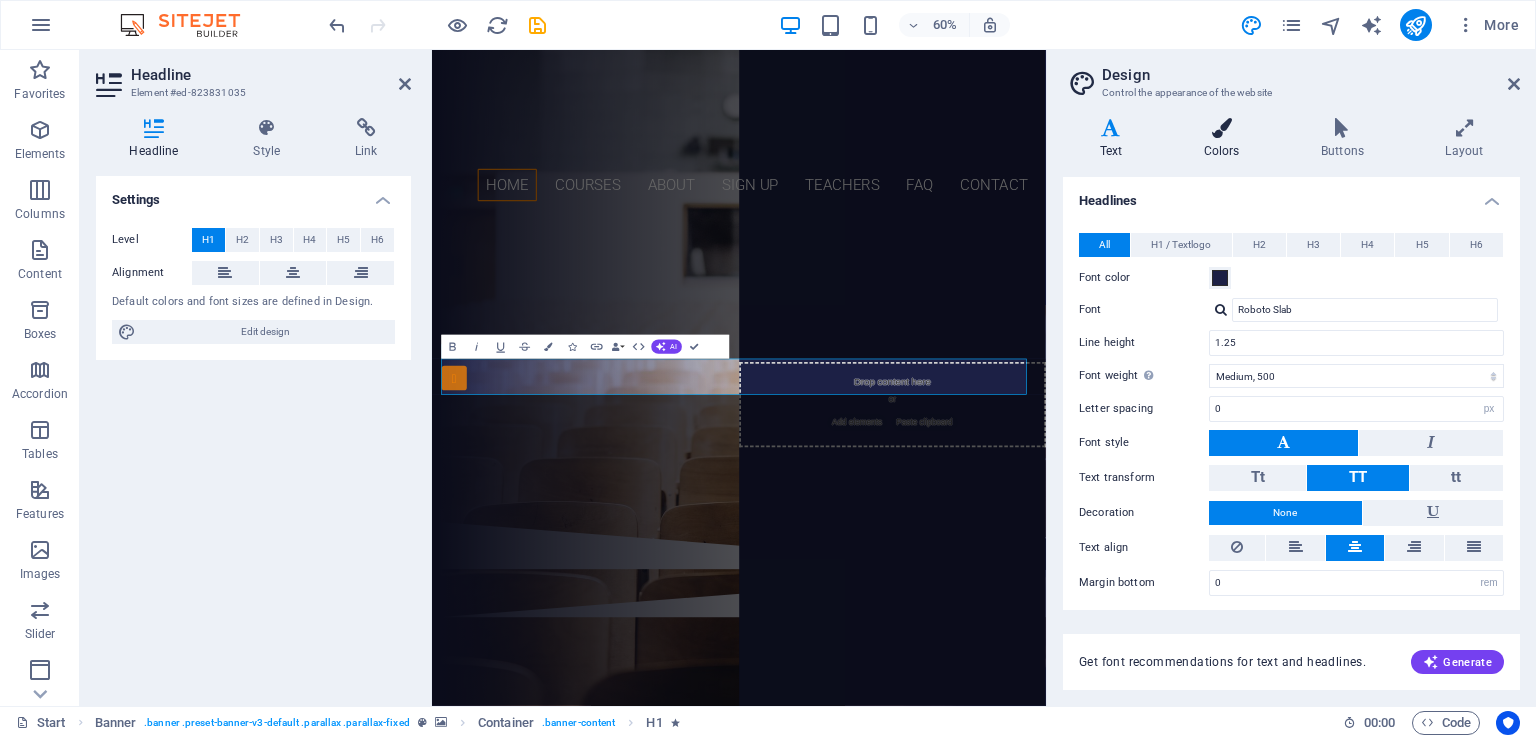 click at bounding box center [1221, 128] 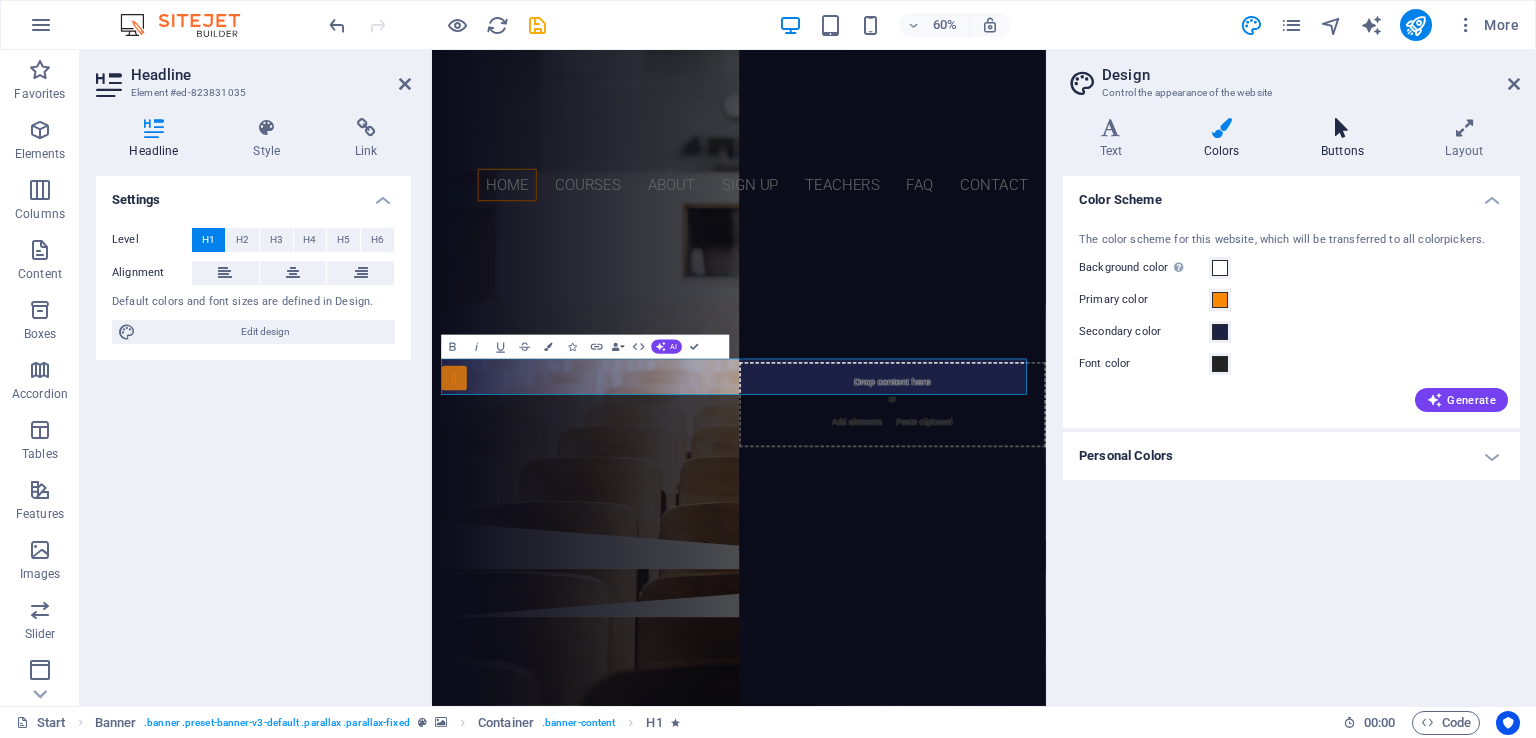 click on "Buttons" at bounding box center (1346, 139) 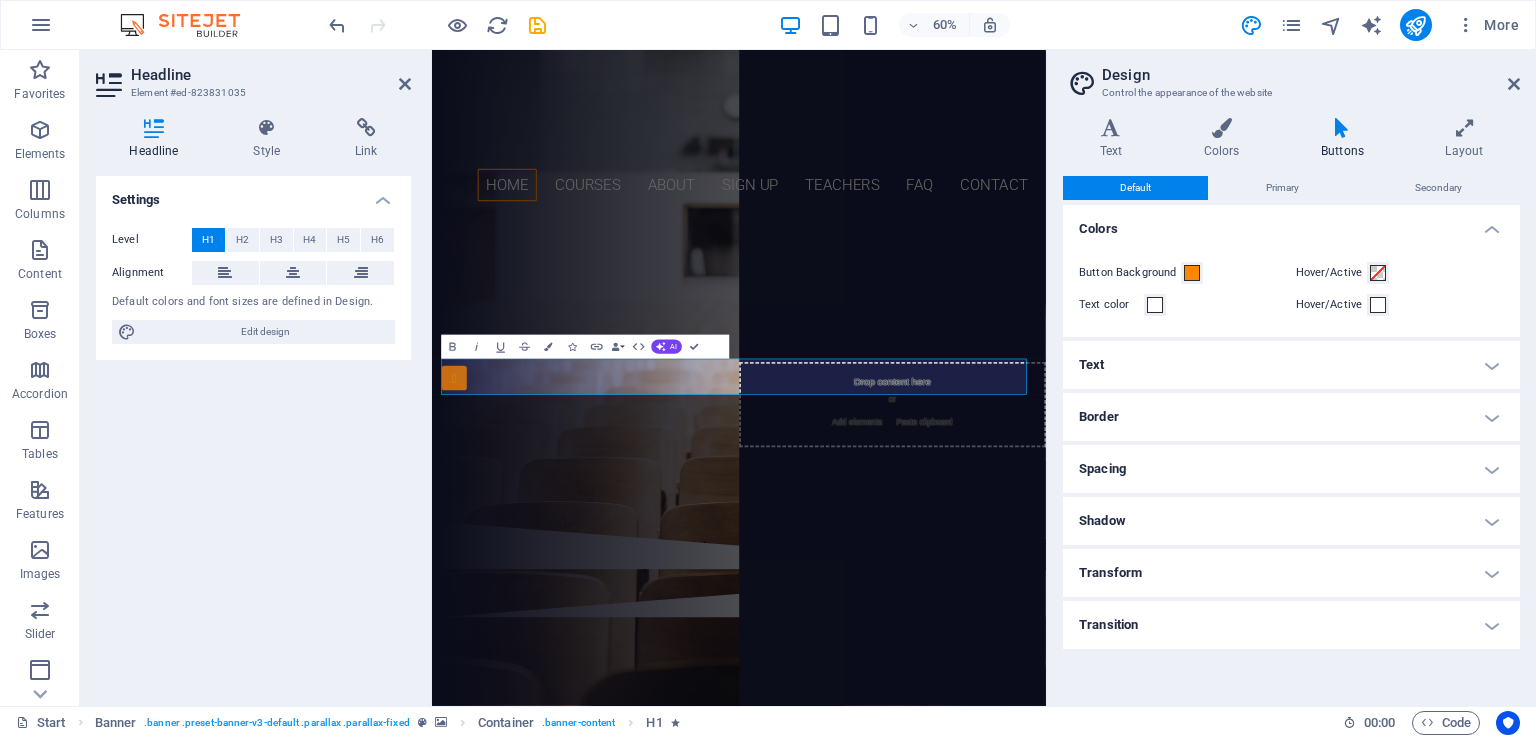 click on "Transition" at bounding box center (1291, 625) 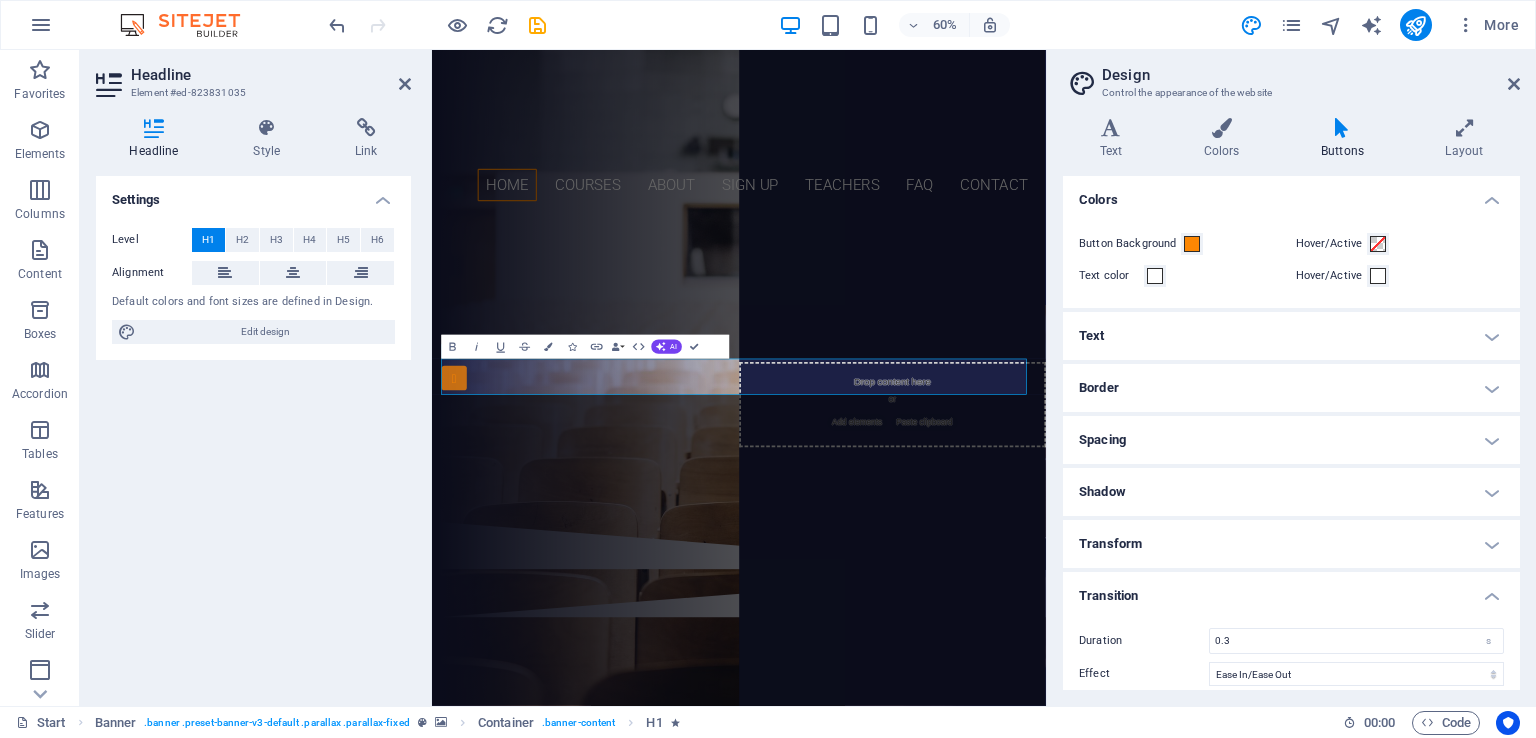 scroll, scrollTop: 44, scrollLeft: 0, axis: vertical 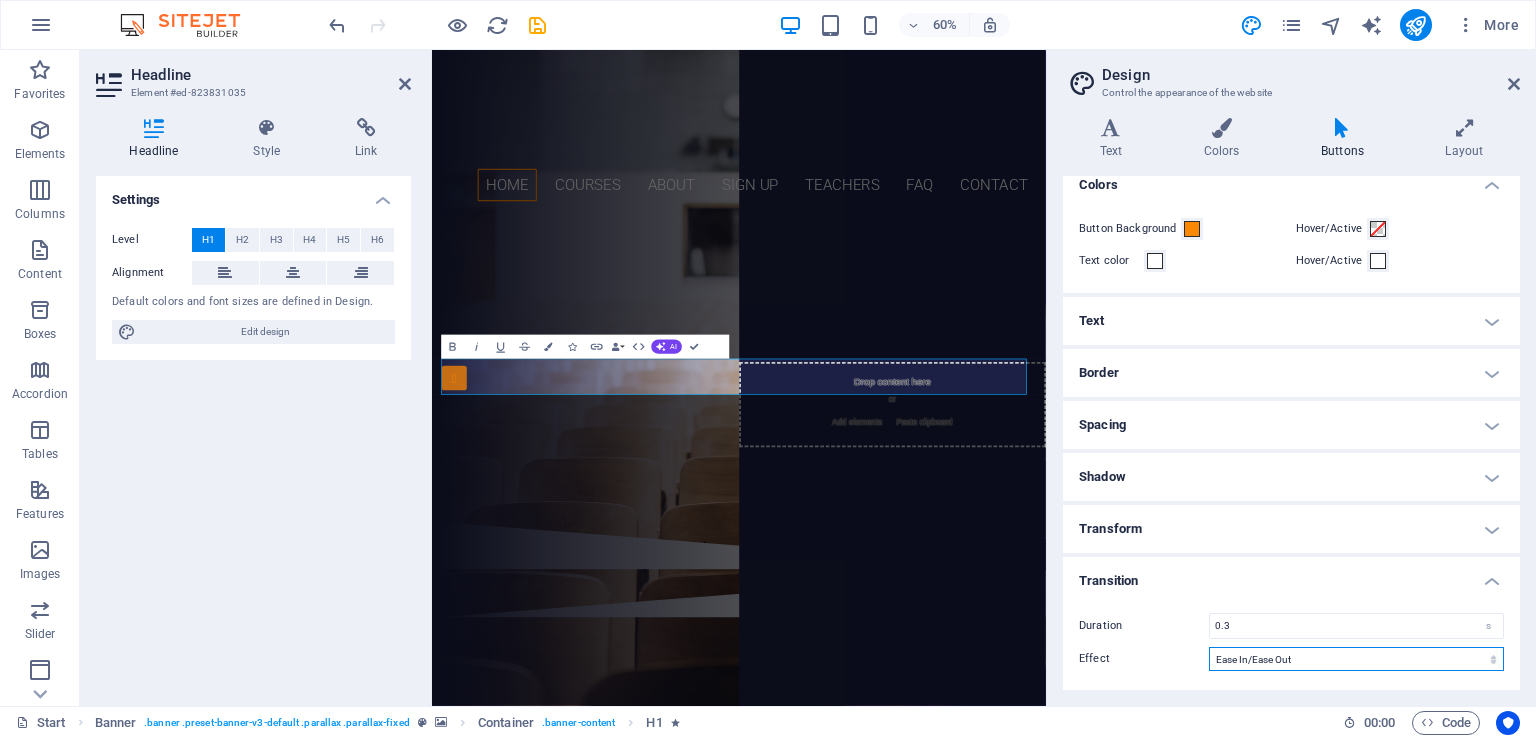 click on "Ease Ease In Ease Out Ease In/Ease Out Linear" at bounding box center (1356, 659) 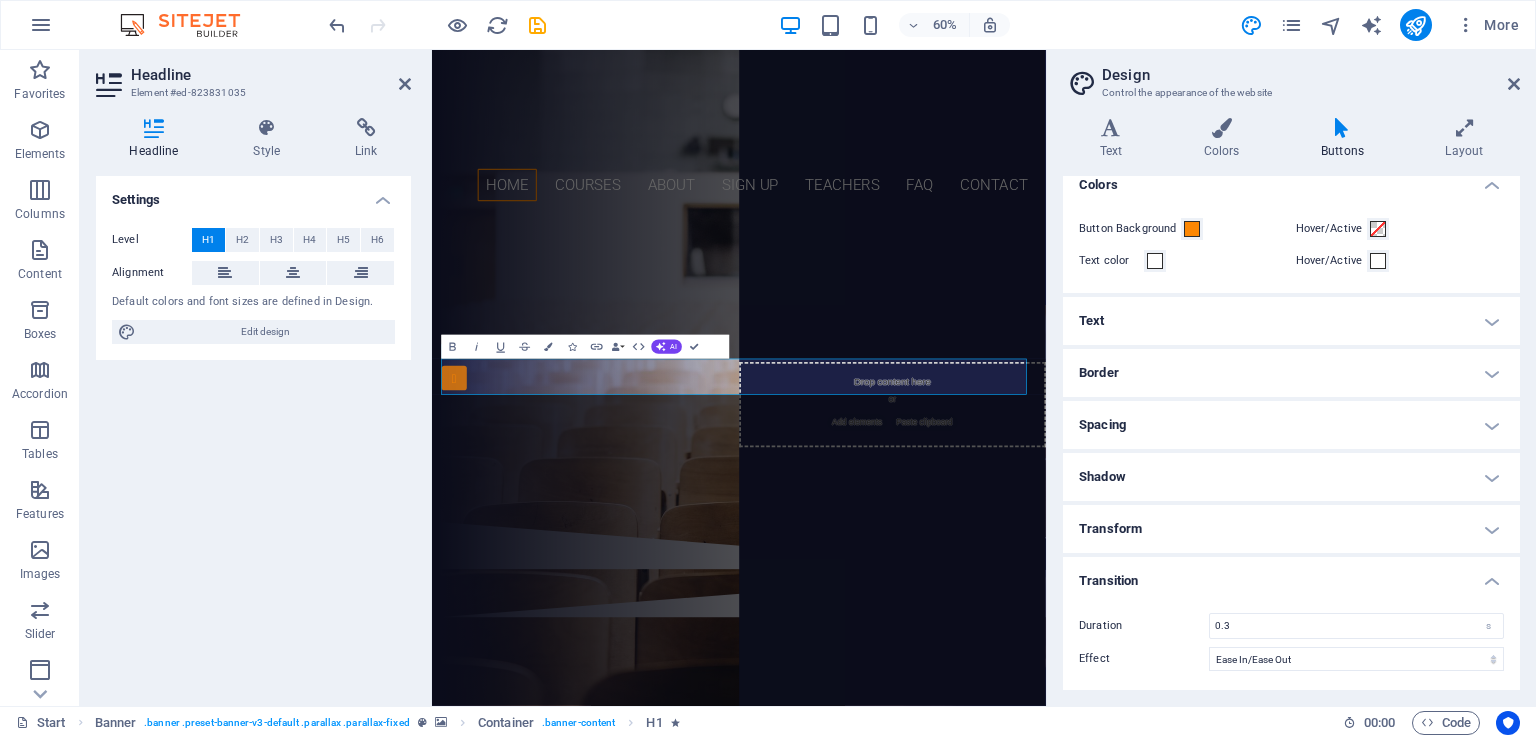 click on "Effect" at bounding box center [1144, 659] 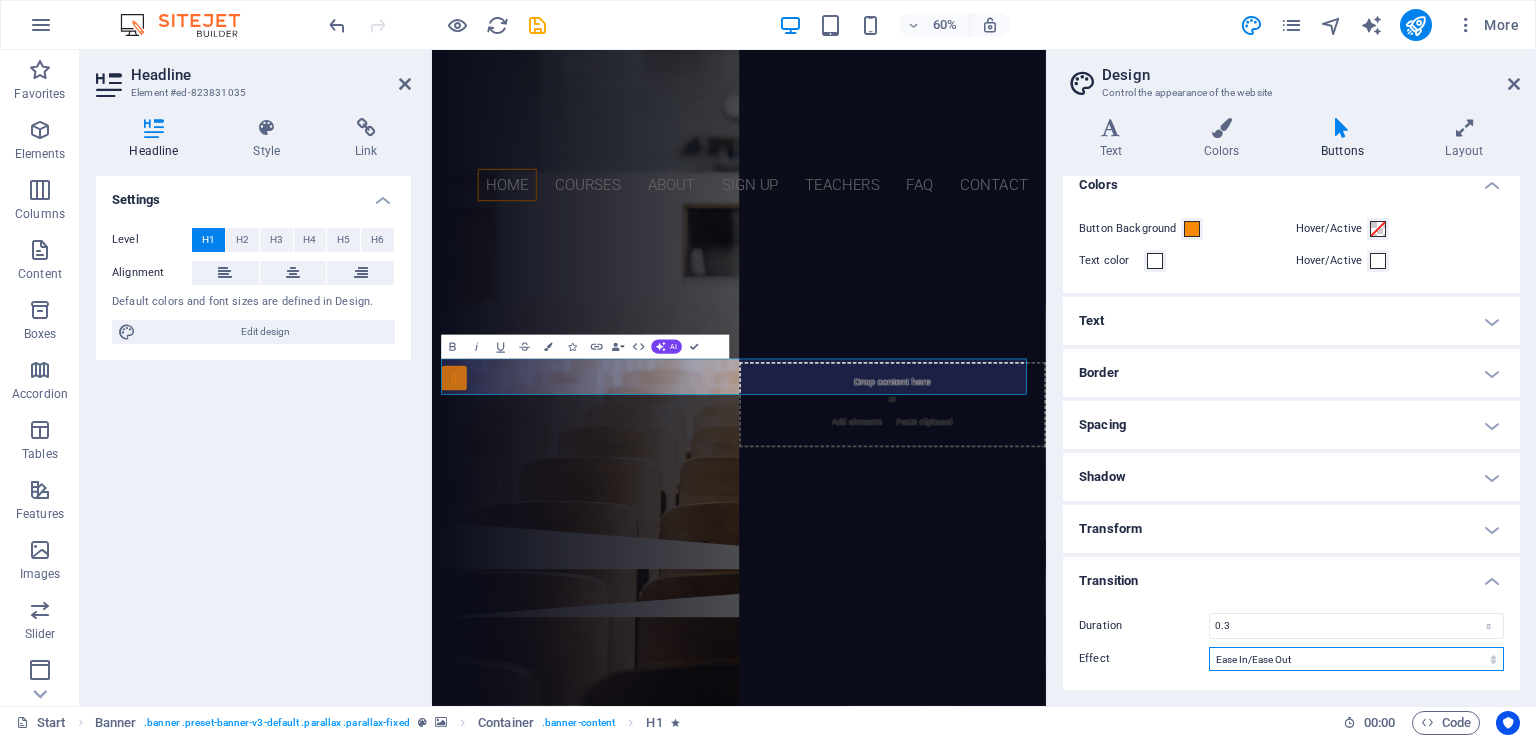 click on "Ease Ease In Ease Out Ease In/Ease Out Linear" at bounding box center (1356, 659) 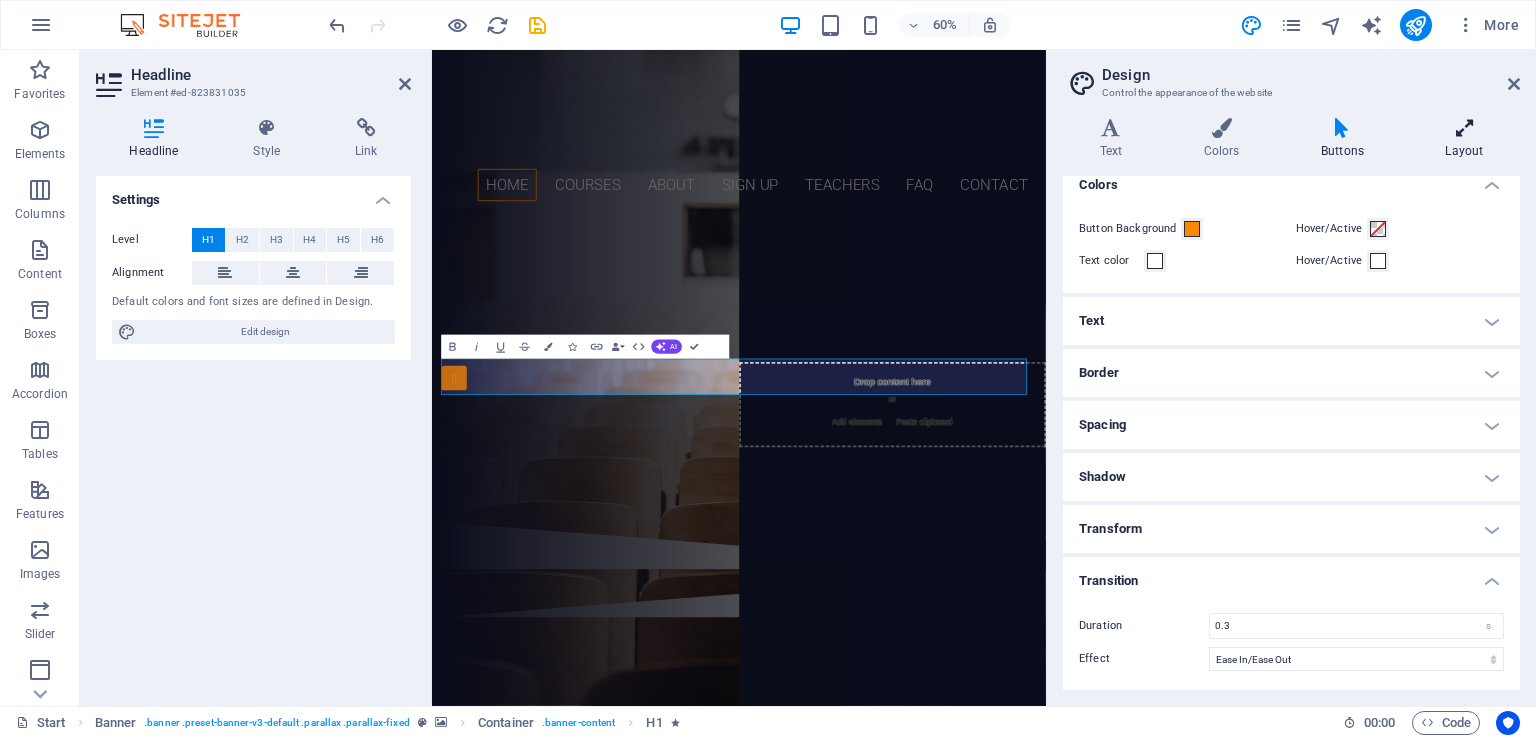 click at bounding box center [1464, 128] 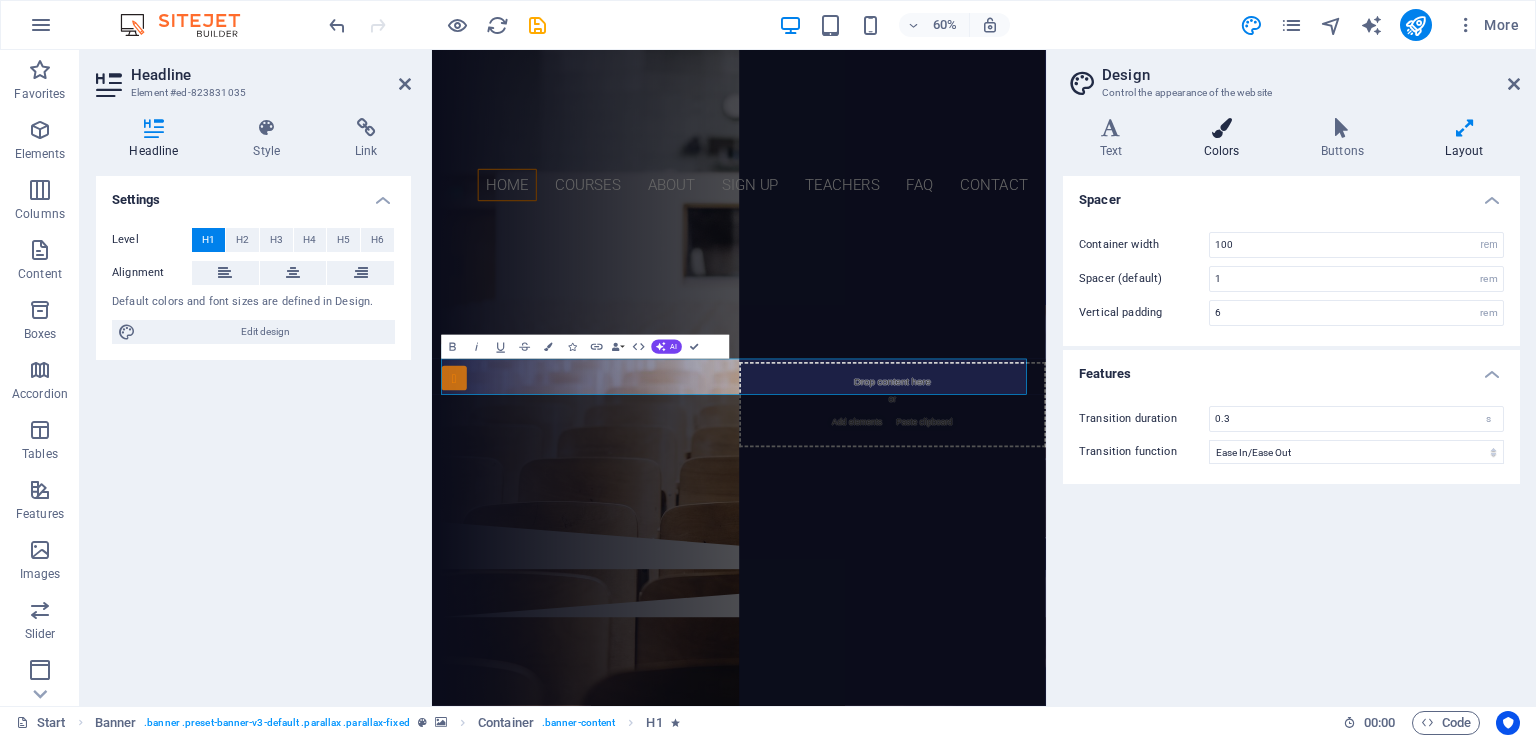 click at bounding box center [1221, 128] 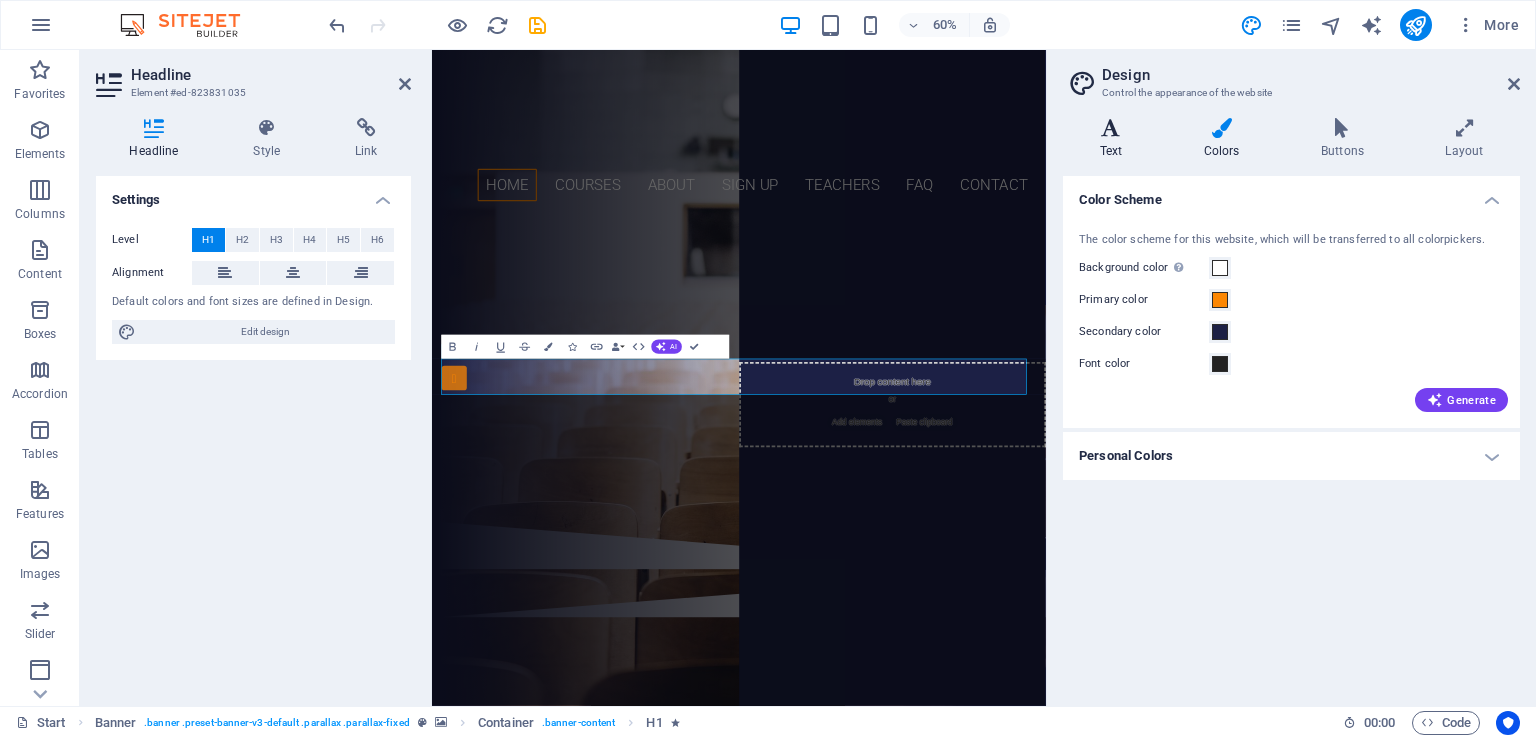 click on "Text" at bounding box center [1115, 139] 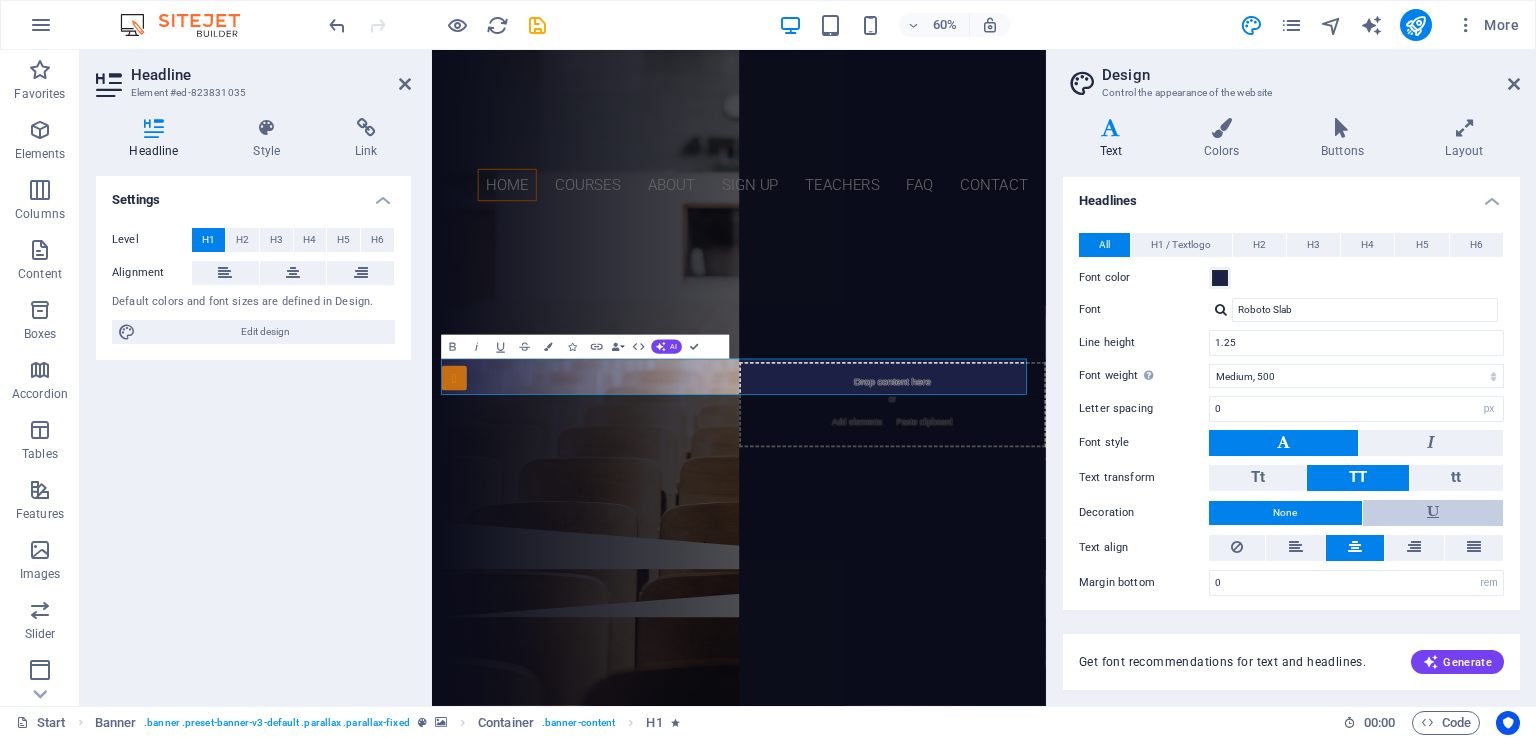 click at bounding box center (1433, 513) 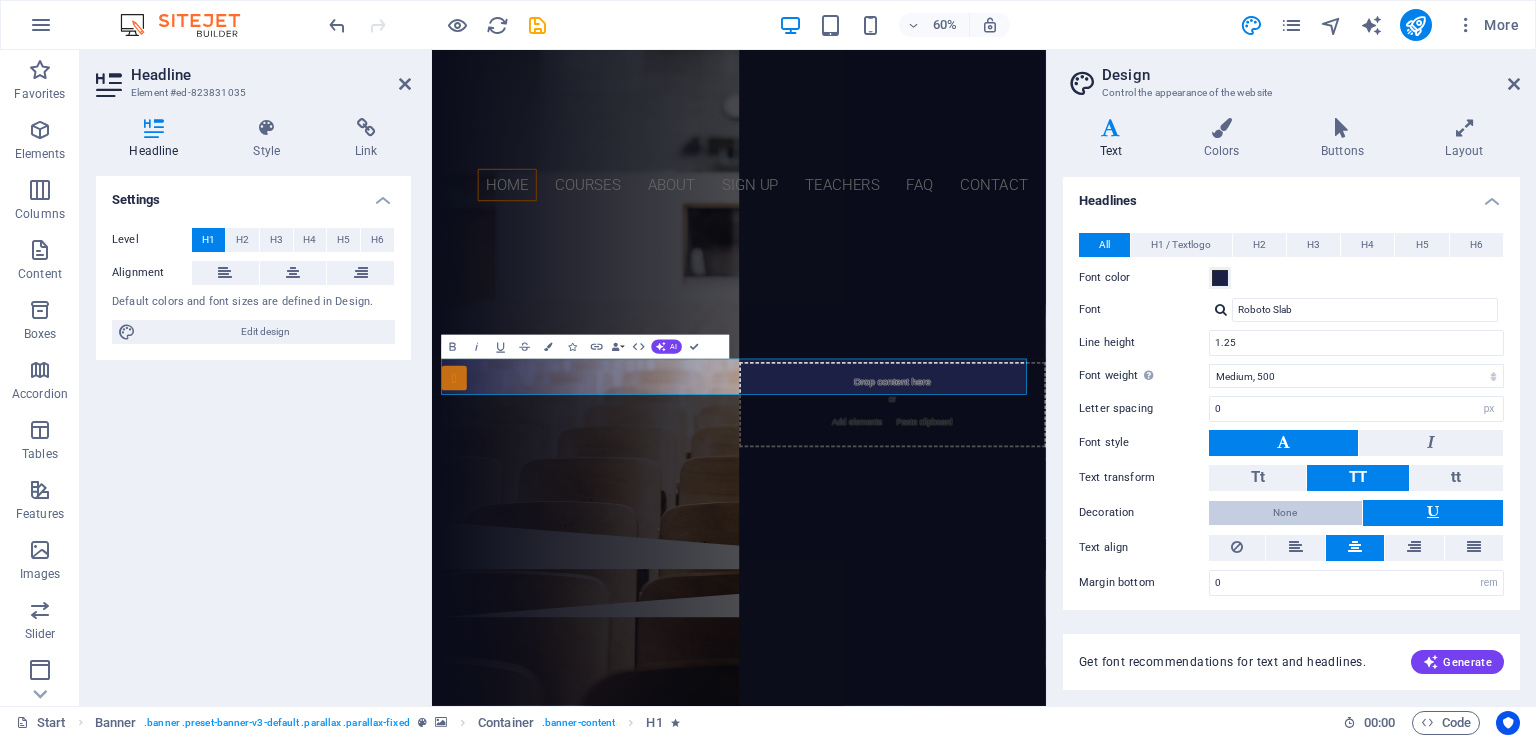 click on "None" at bounding box center (1285, 513) 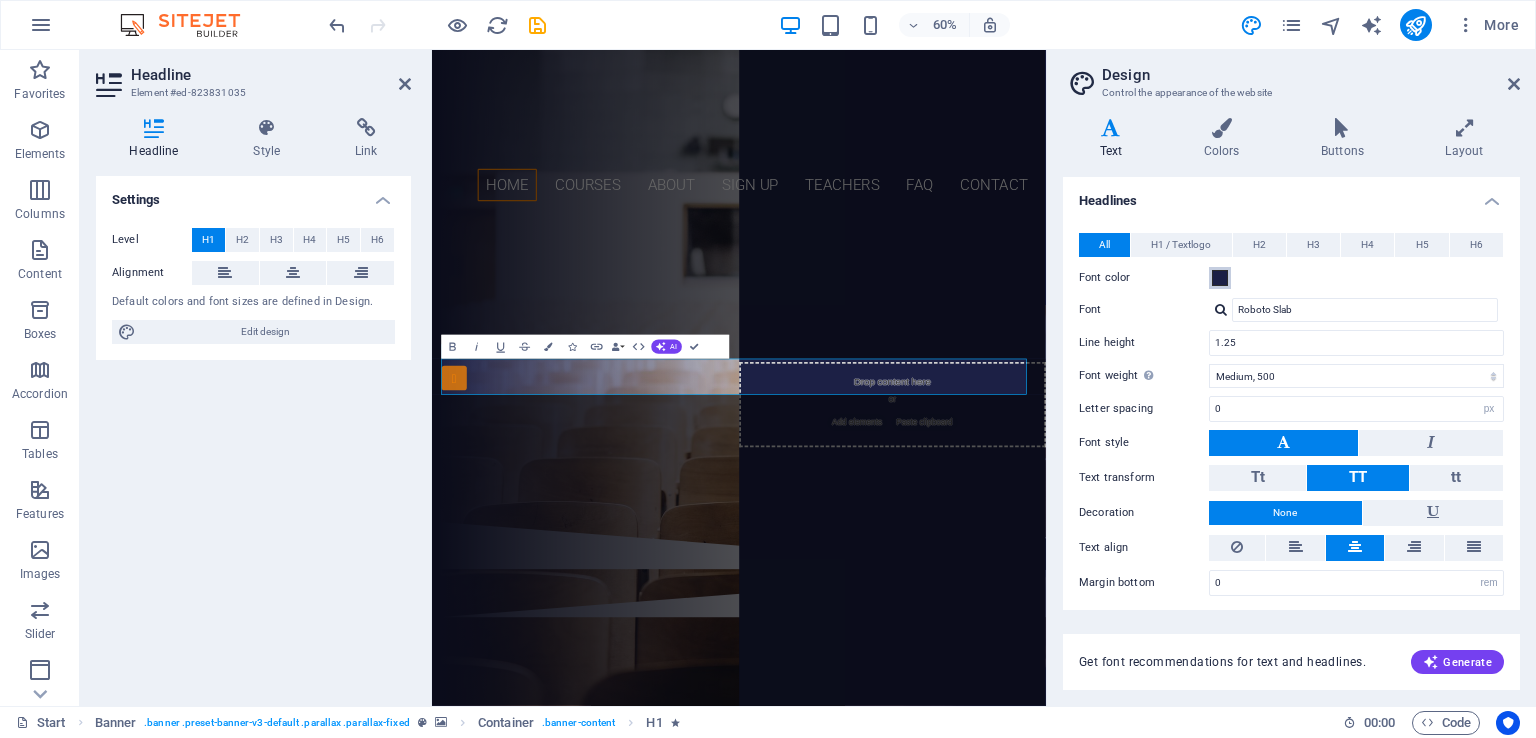 click at bounding box center (1220, 278) 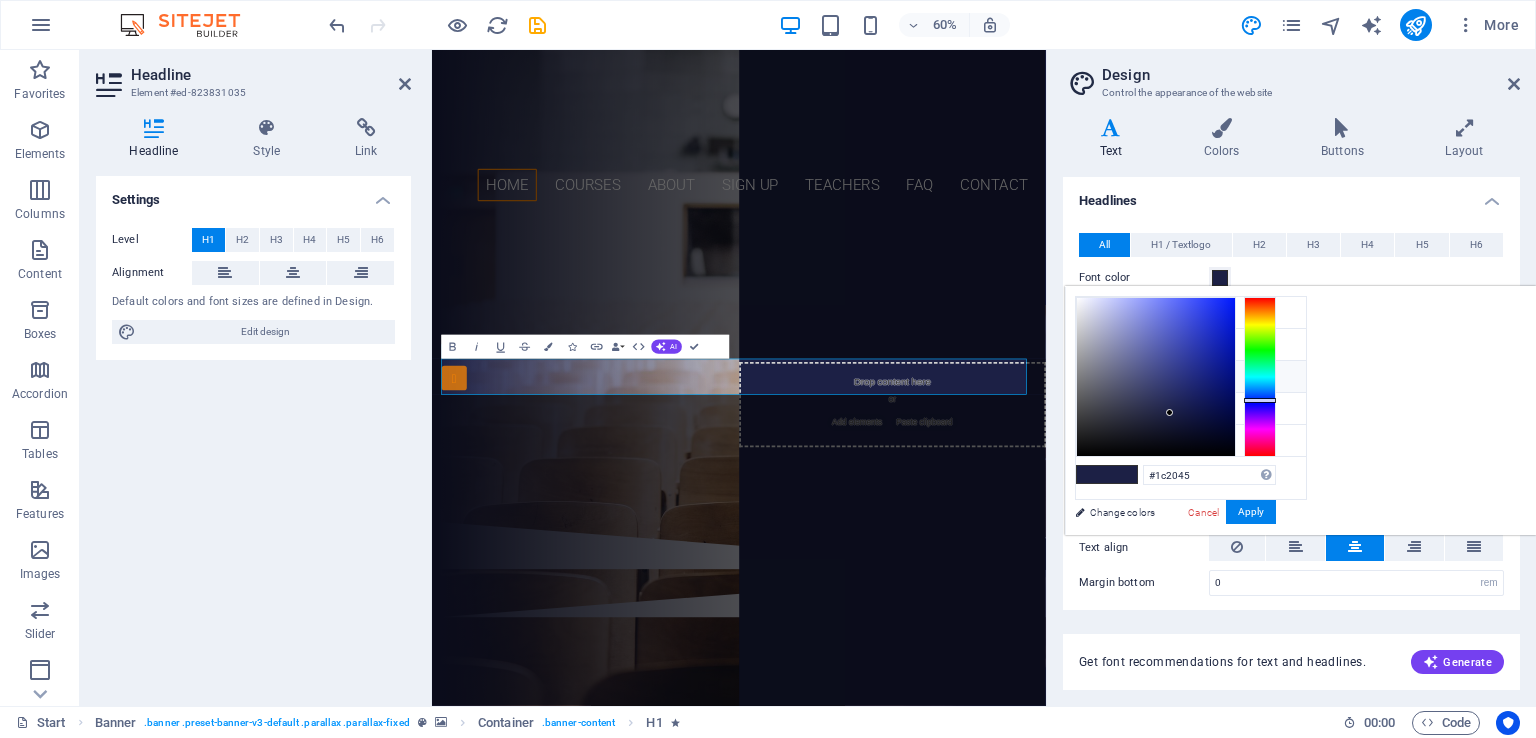 type on "#45241c" 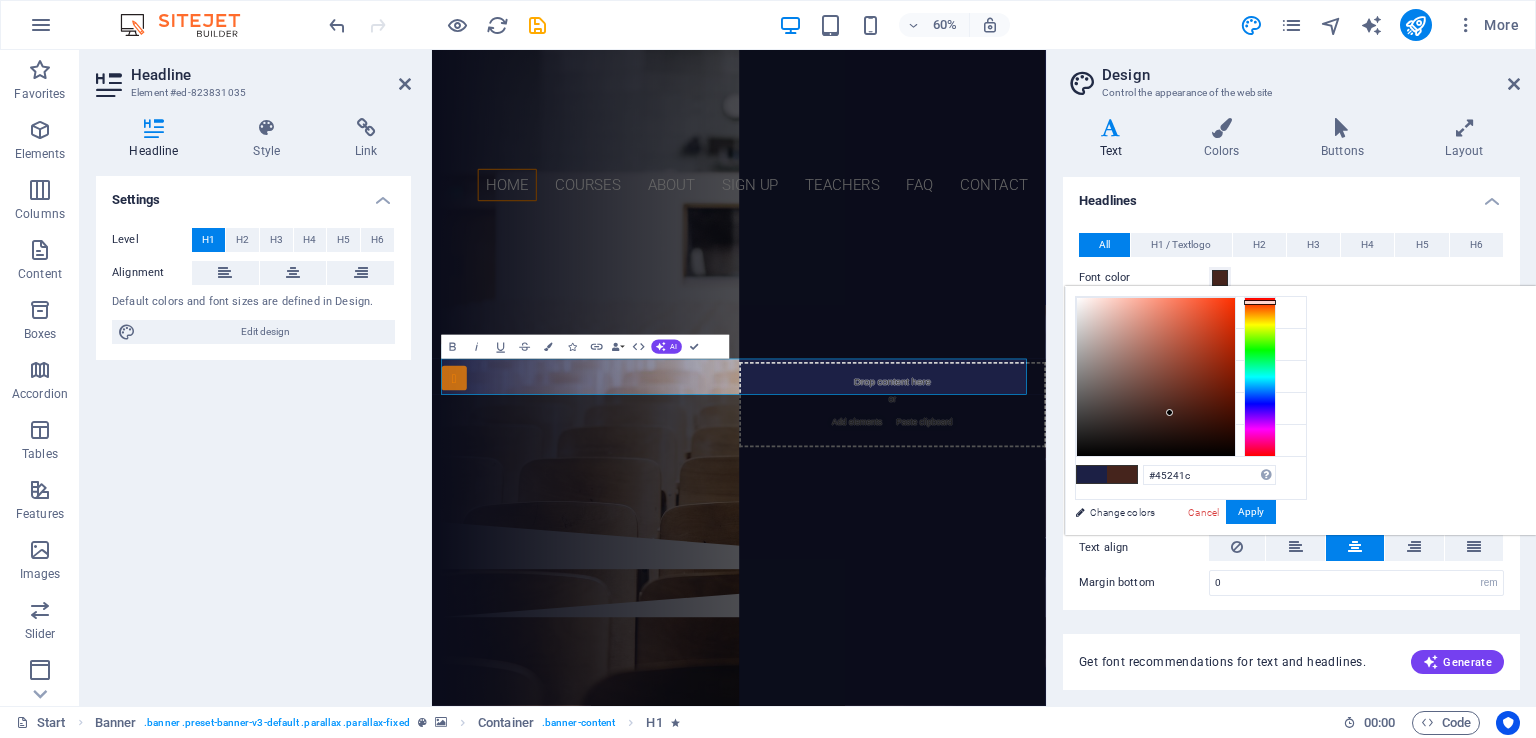 click at bounding box center [1260, 377] 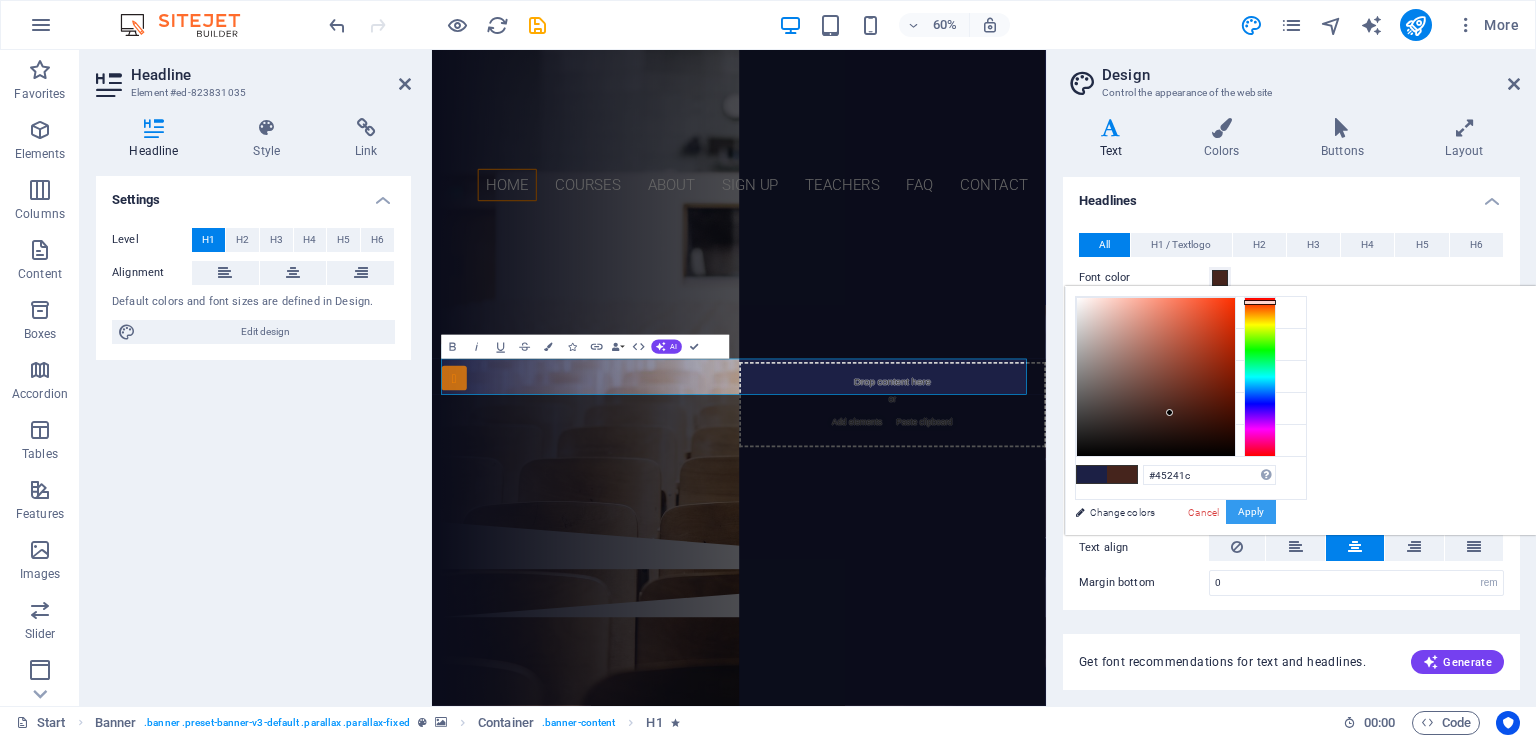 click on "Apply" at bounding box center [1251, 512] 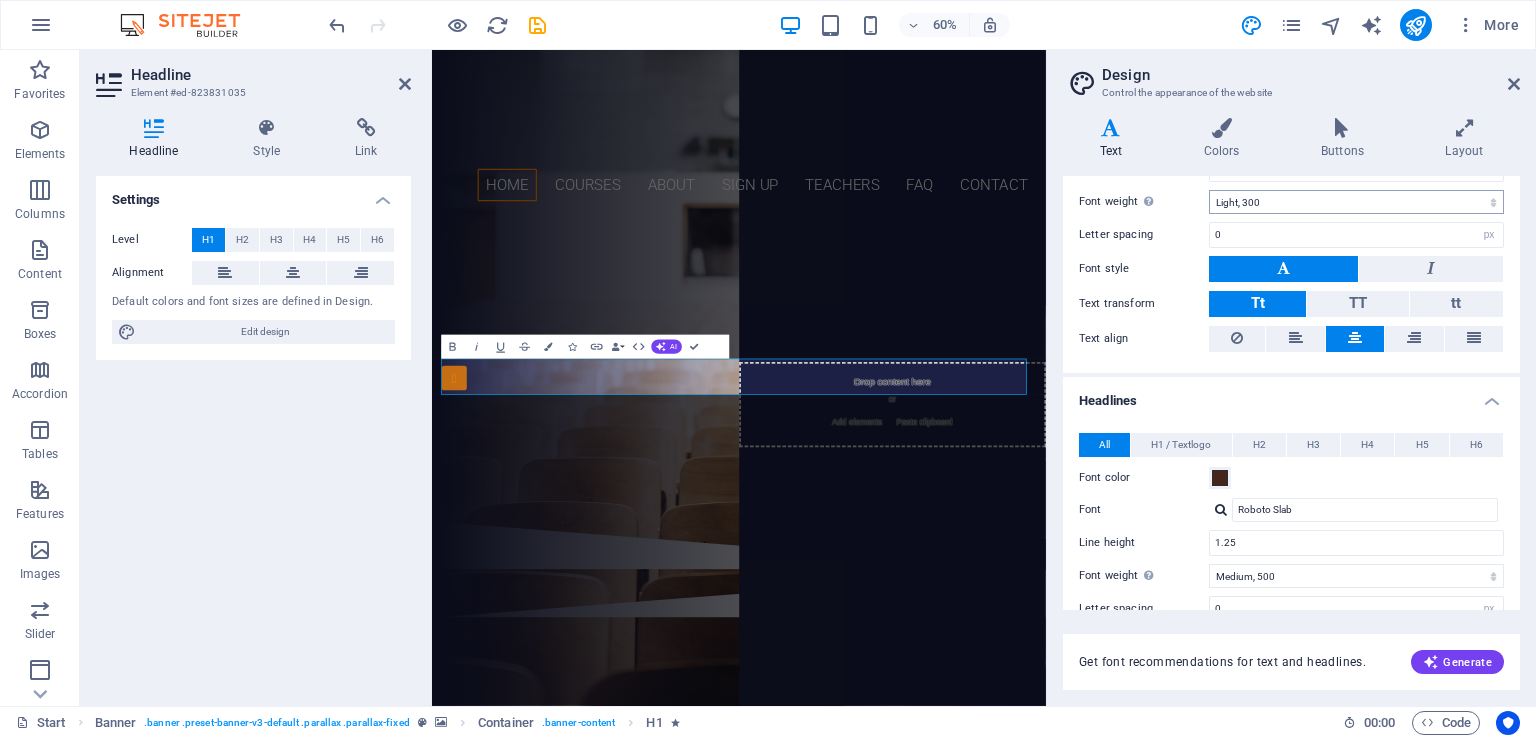 scroll, scrollTop: 7, scrollLeft: 0, axis: vertical 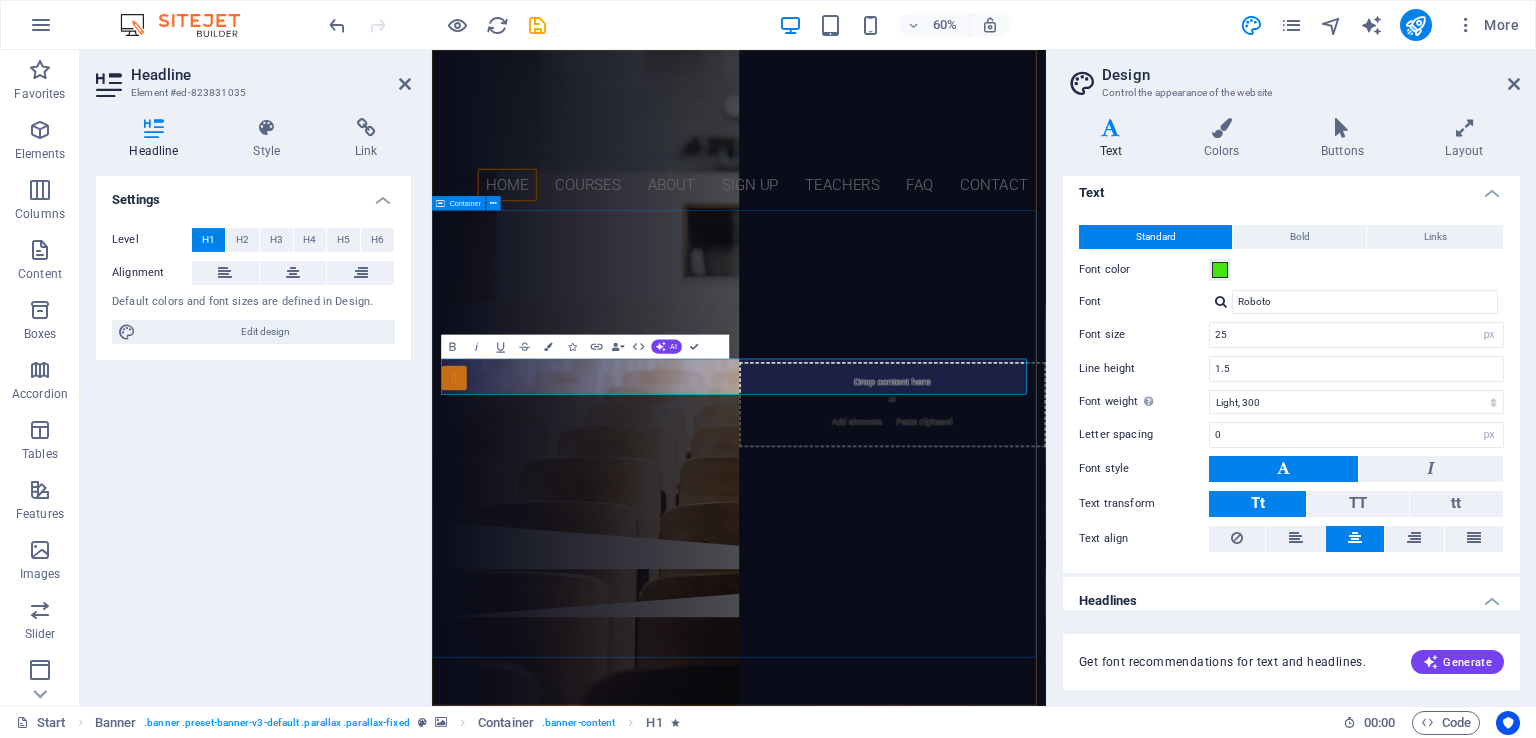 click on "SANJAY SINHA B.ED. COLLEGE Recognized By N.C.T.E. Govt. Of India (HRD) ​ | ​ Education Department Govt. of Bihar (HRD) Affiliated to [UNIVERSITY_NAME] (B.Ed.) | Affiliated to B.S.E.B. (D.El.Ed.) B.ED. D.EL.ED" at bounding box center (943, 577) 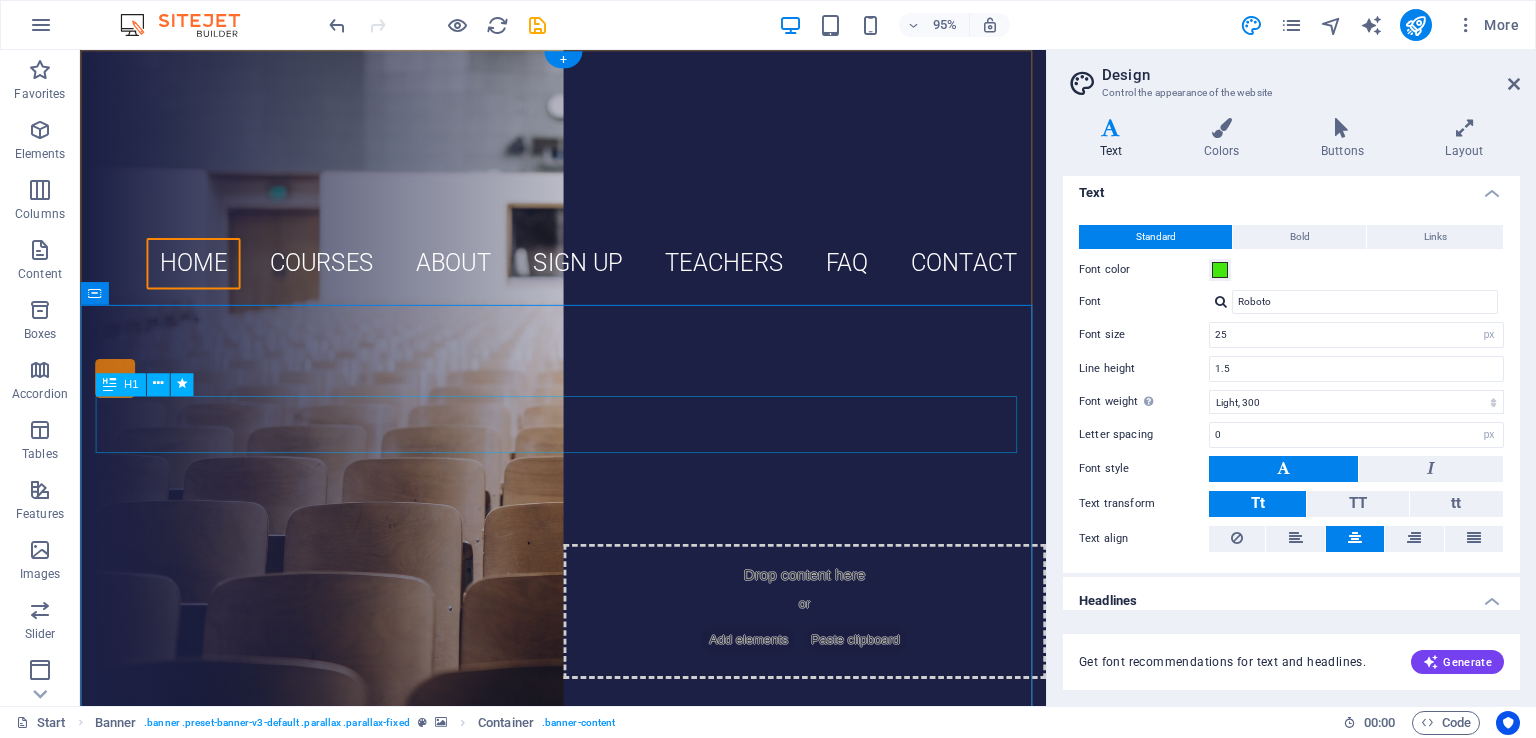 click on "[INSTITUTION_NAME] B.ED. COLLEGE" at bounding box center [588, 444] 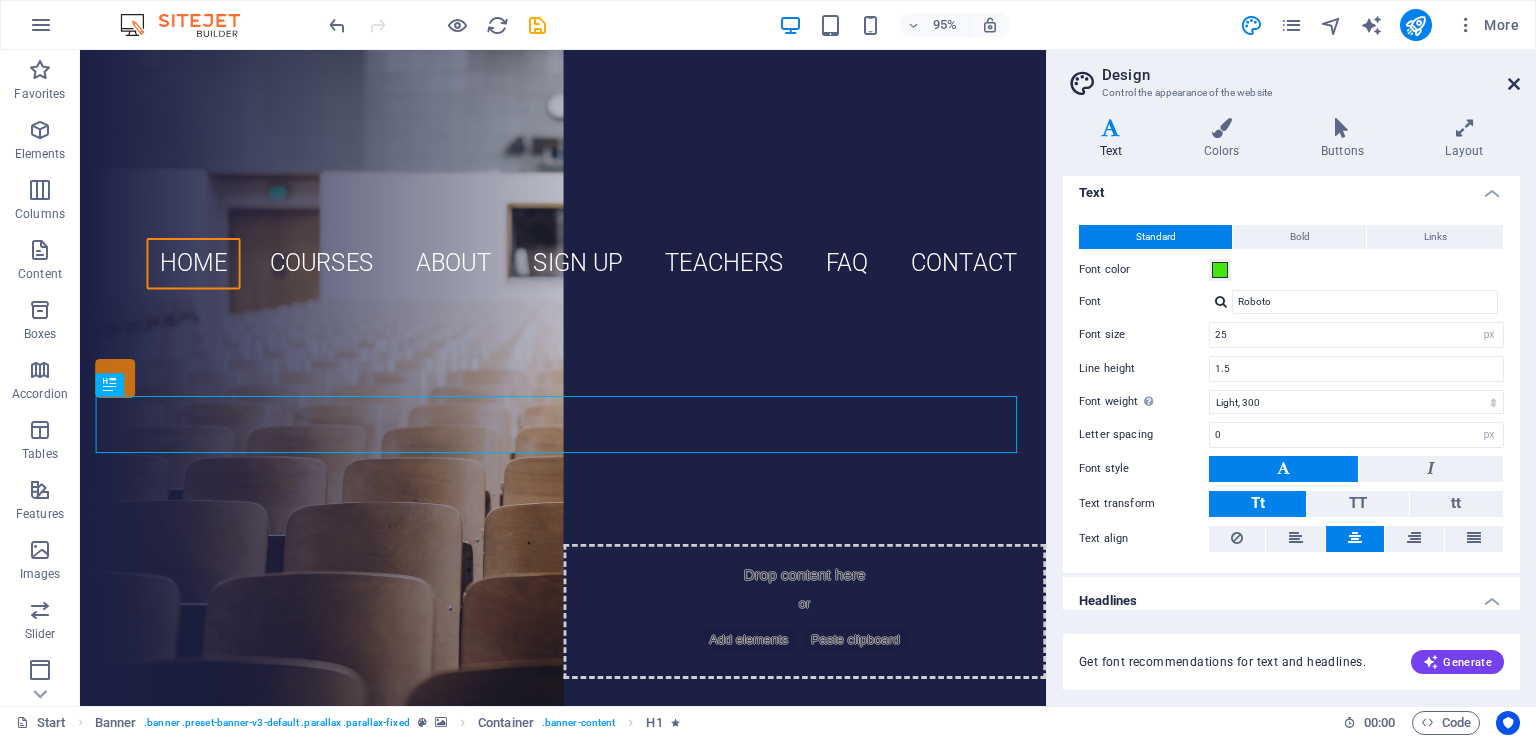 click at bounding box center (1514, 84) 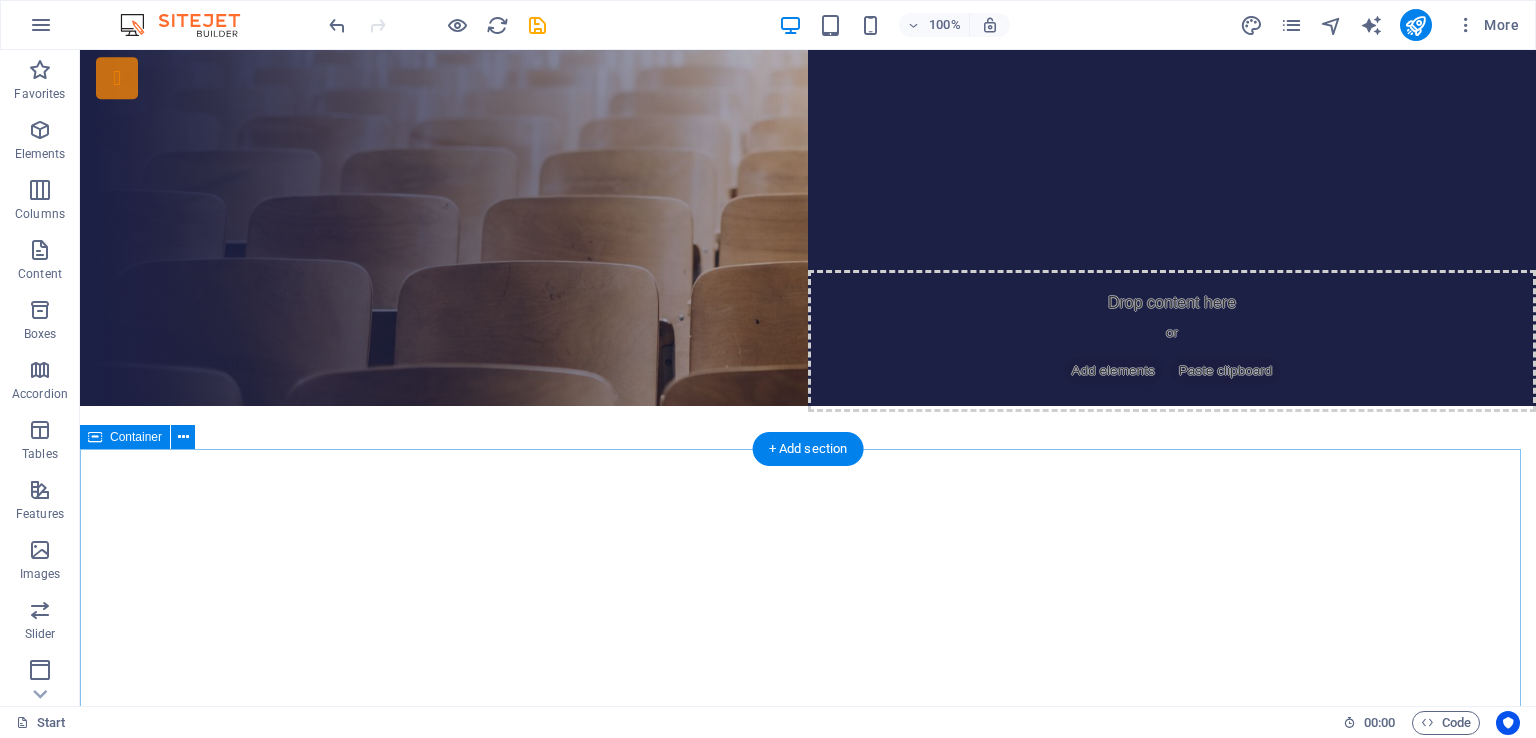 scroll, scrollTop: 0, scrollLeft: 0, axis: both 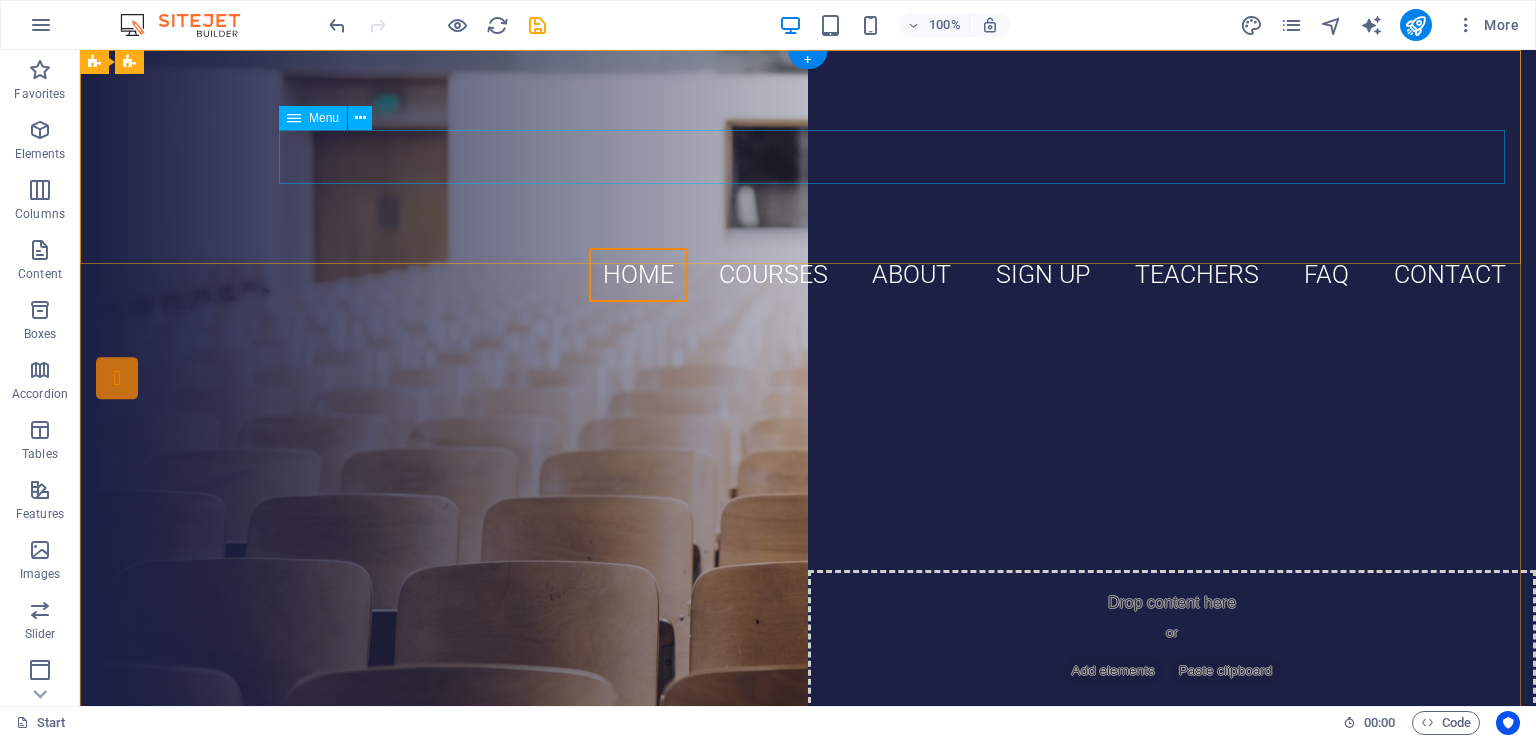 click on "Home Courses About Sign up Teachers FAQ Contact" at bounding box center (808, 275) 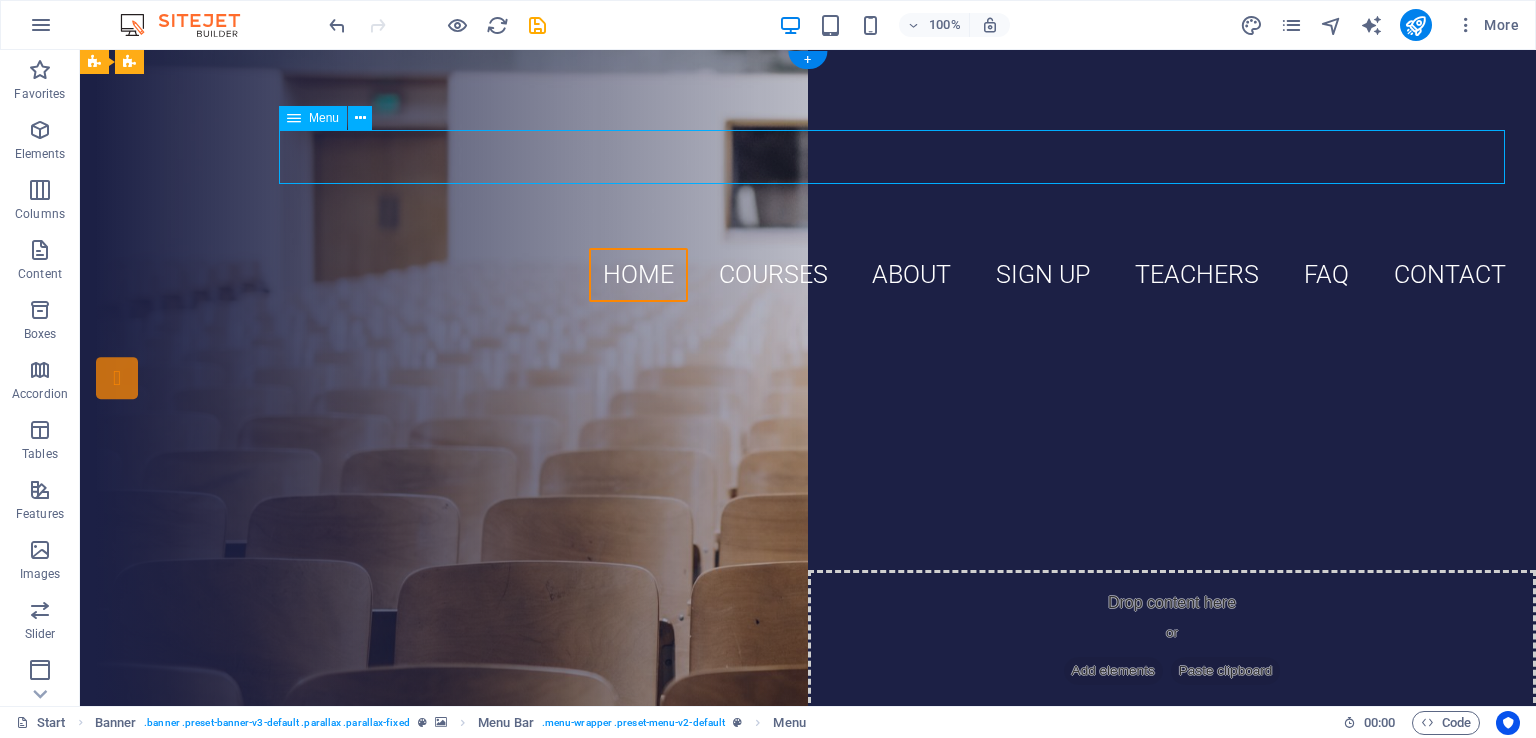click on "Home Courses About Sign up Teachers FAQ Contact" at bounding box center [808, 275] 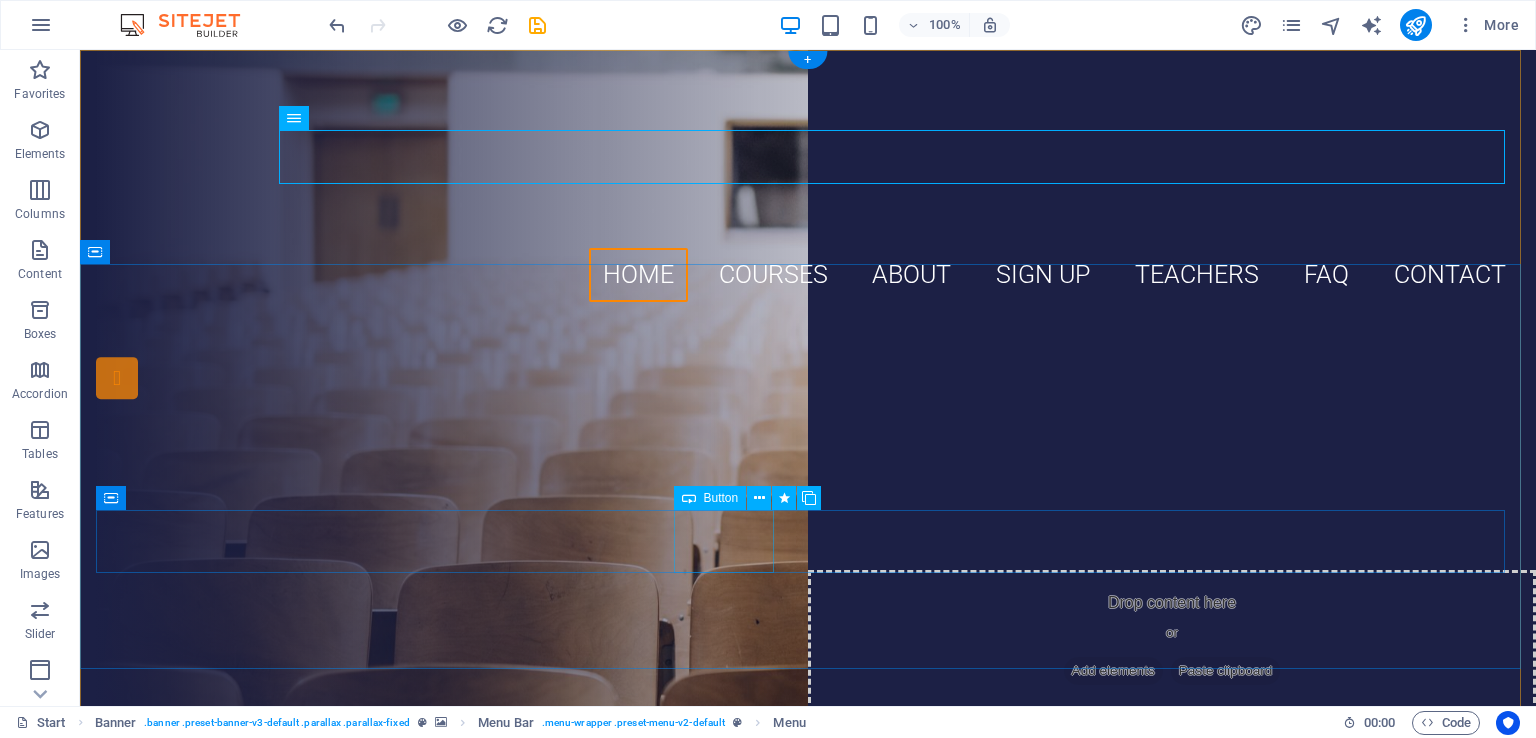 click on "B.ED." at bounding box center [808, 596] 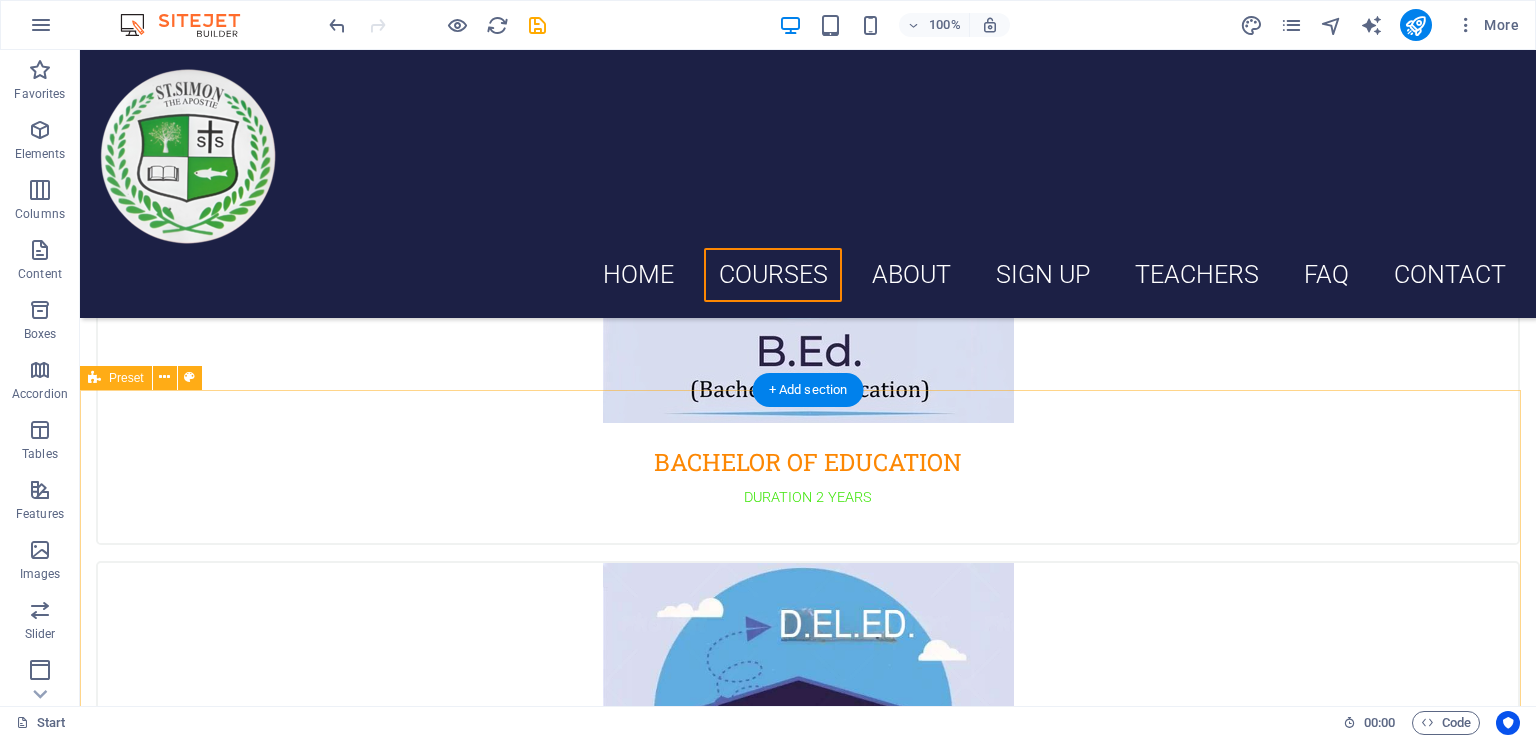 scroll, scrollTop: 1000, scrollLeft: 0, axis: vertical 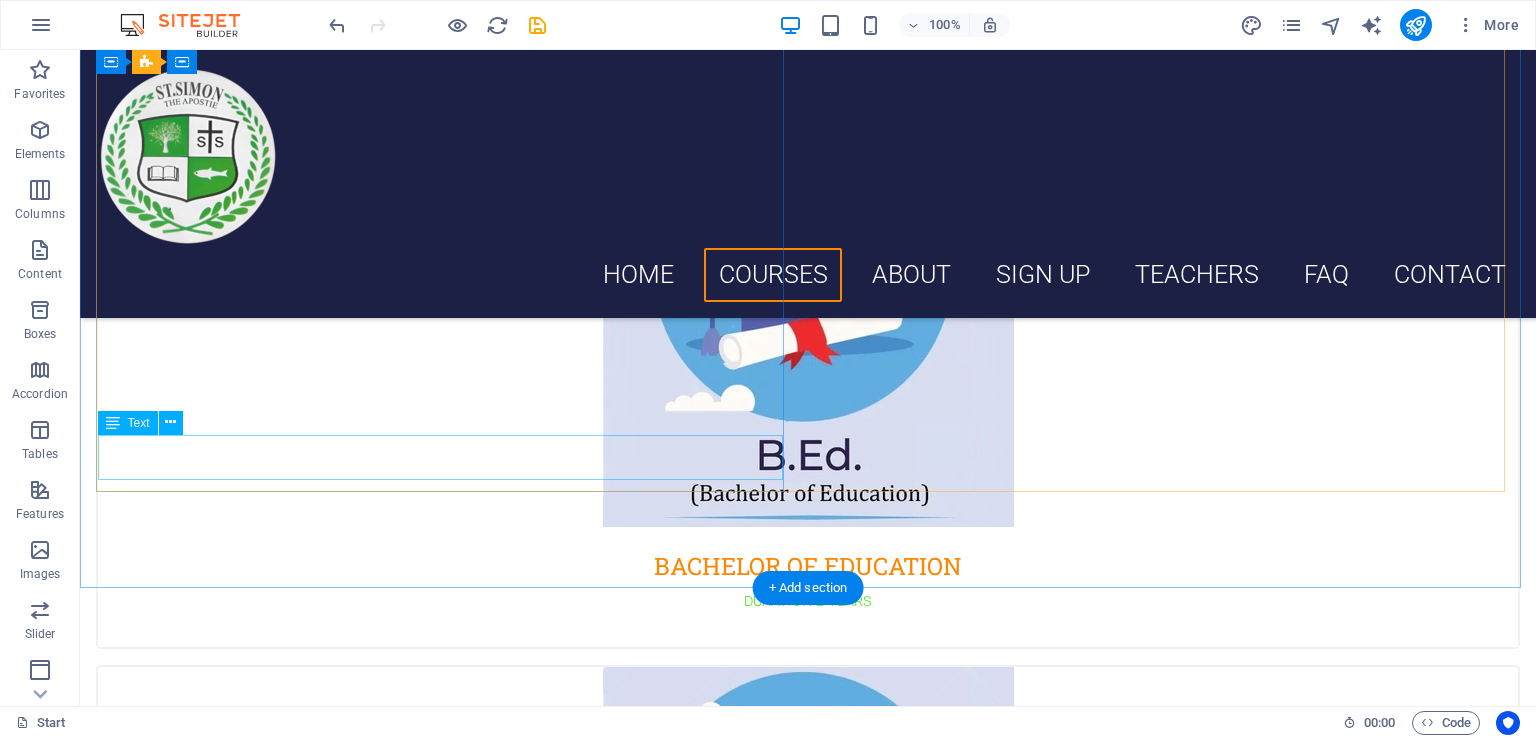 click on "DURATION 2 YEARS" at bounding box center [808, 614] 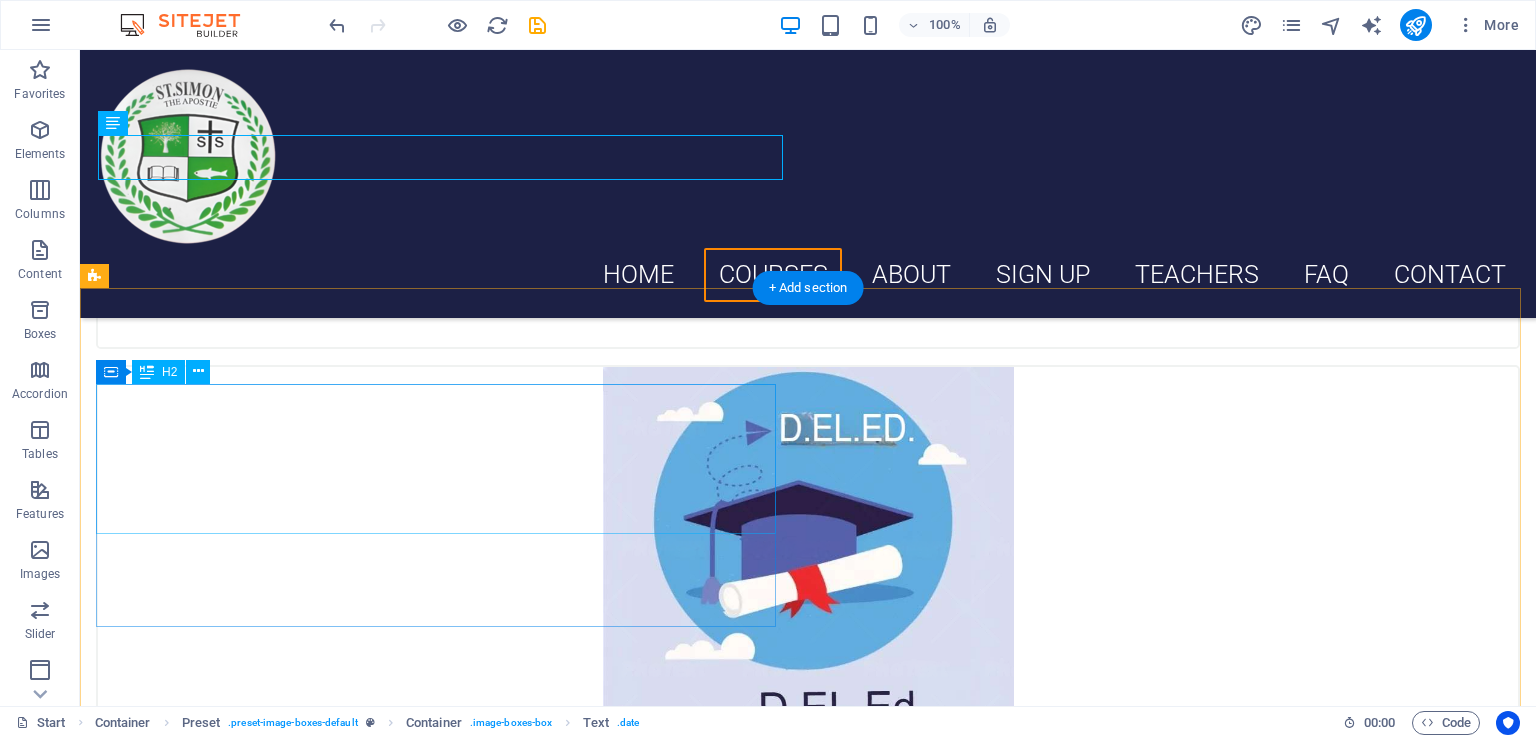 scroll, scrollTop: 1200, scrollLeft: 0, axis: vertical 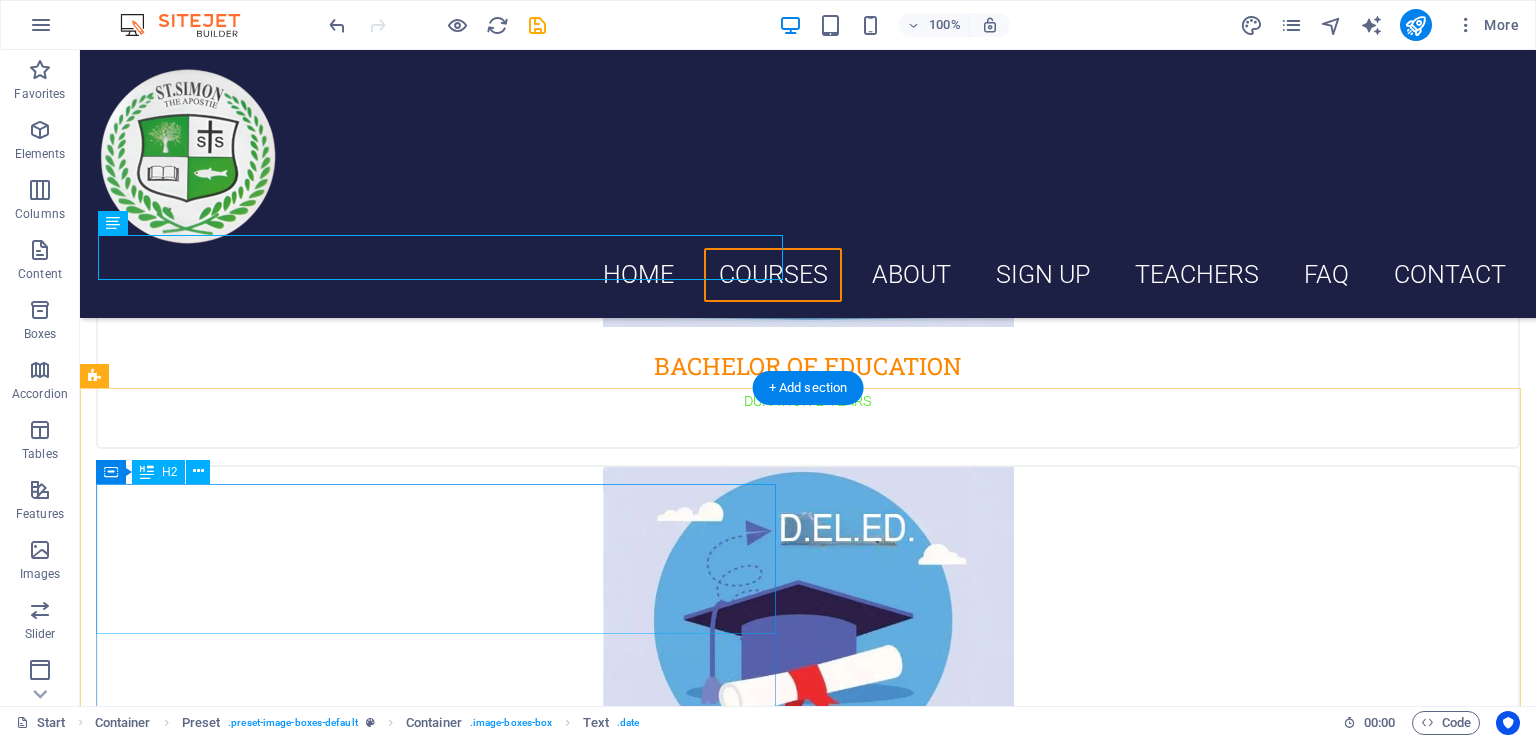 click on "Overcome the Language Barrier with Multilingual Translation Services" at bounding box center [808, 1239] 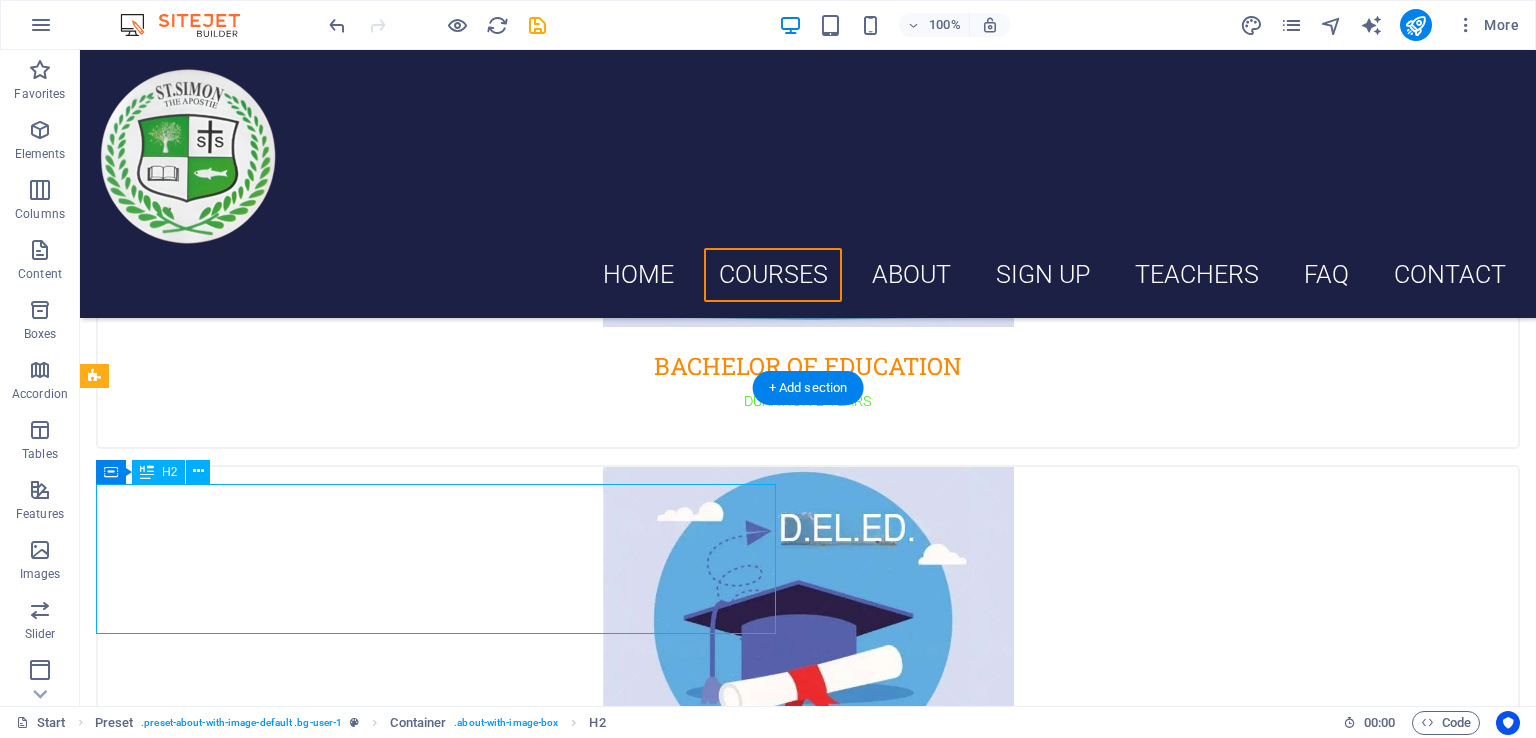 click on "Overcome the Language Barrier with Multilingual Translation Services" at bounding box center (808, 1239) 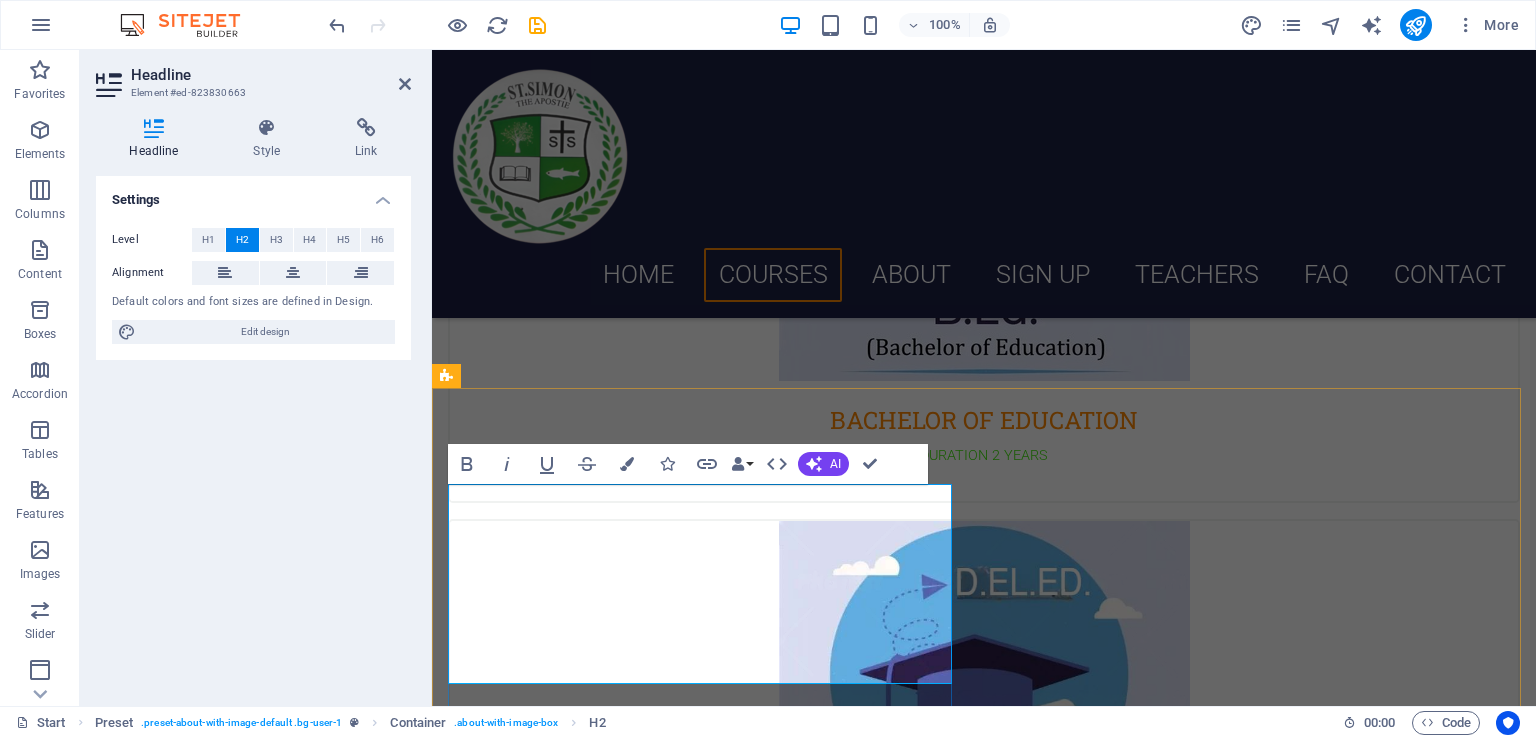 scroll, scrollTop: 1291, scrollLeft: 0, axis: vertical 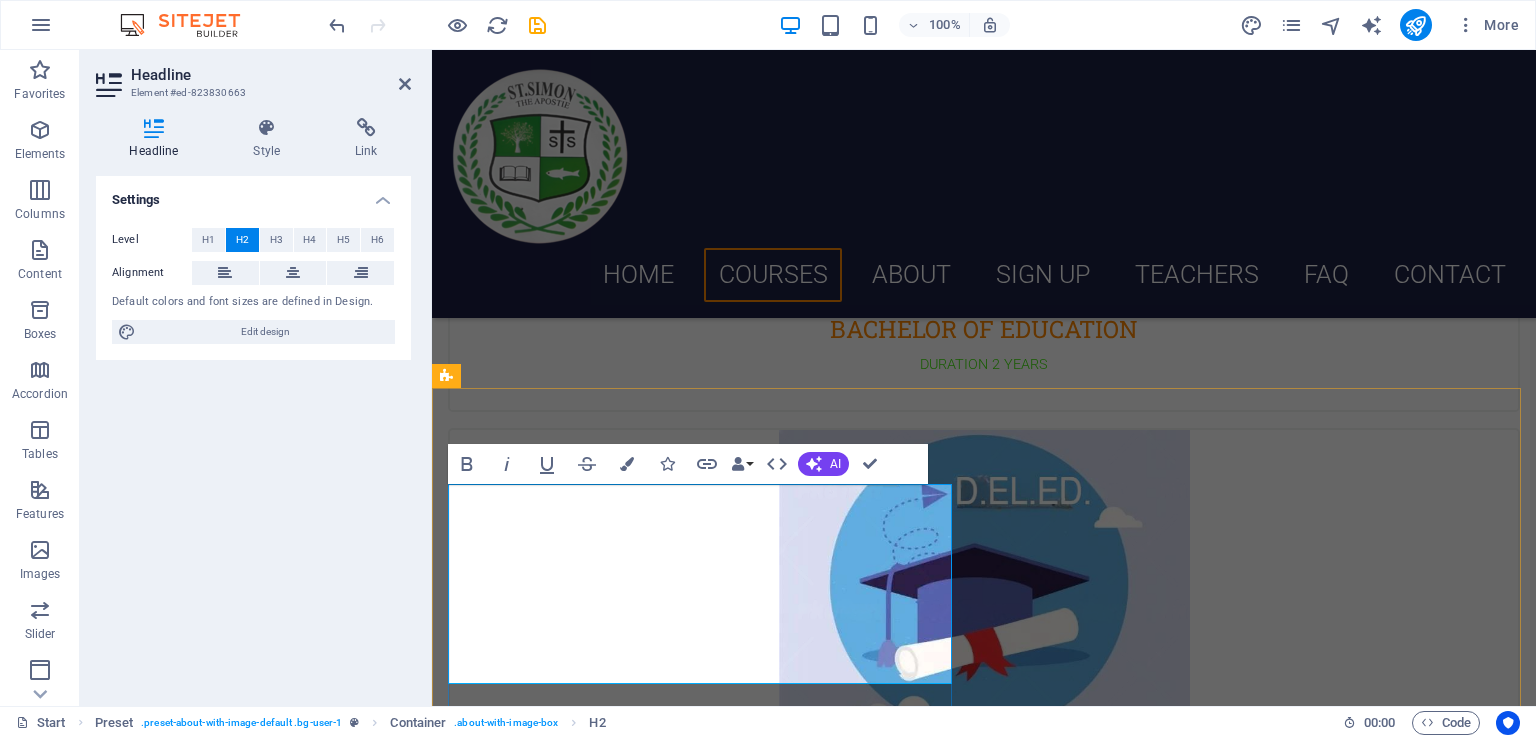 click on "Overcome the Language Barrier with Multilingual Translation Services" at bounding box center [984, 1202] 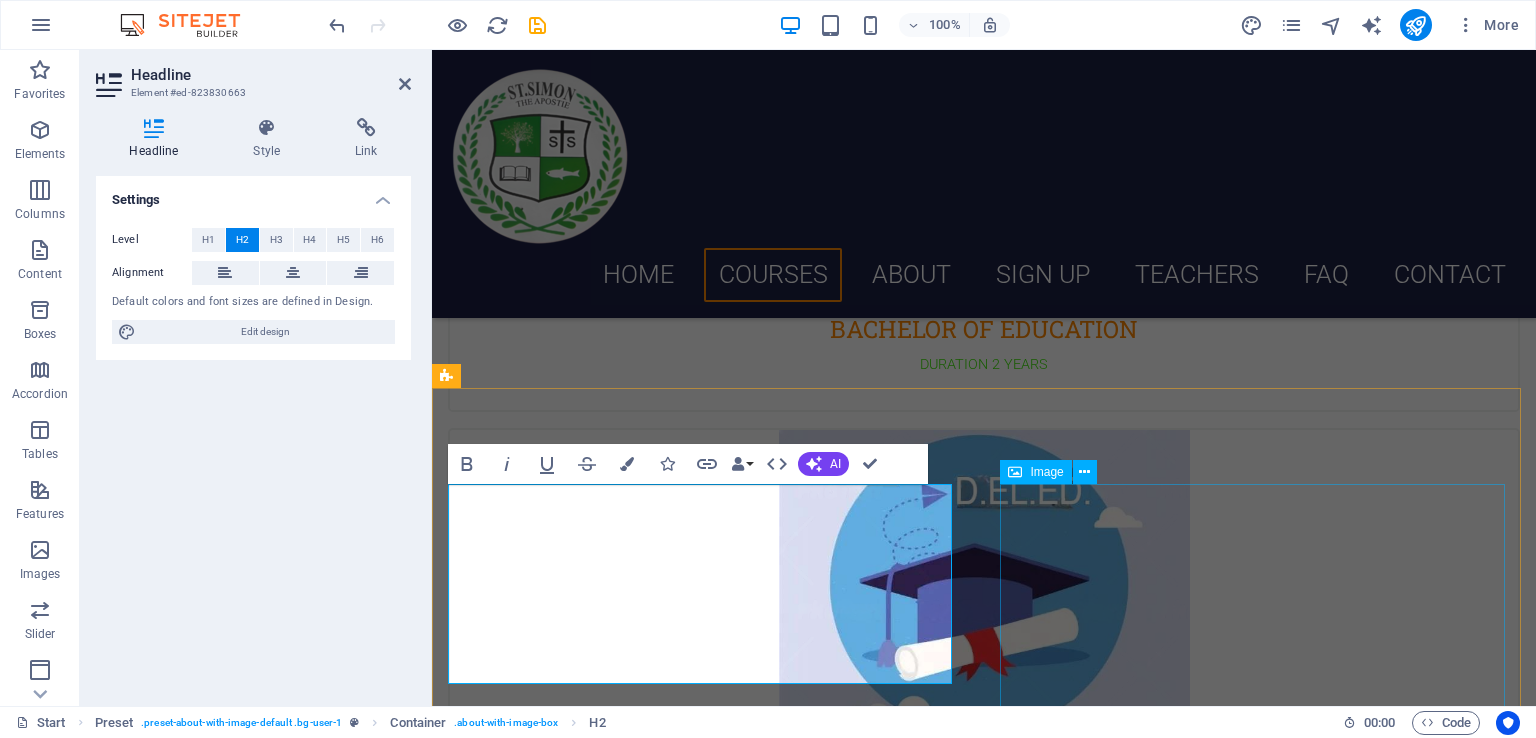 click at bounding box center [616, 1419] 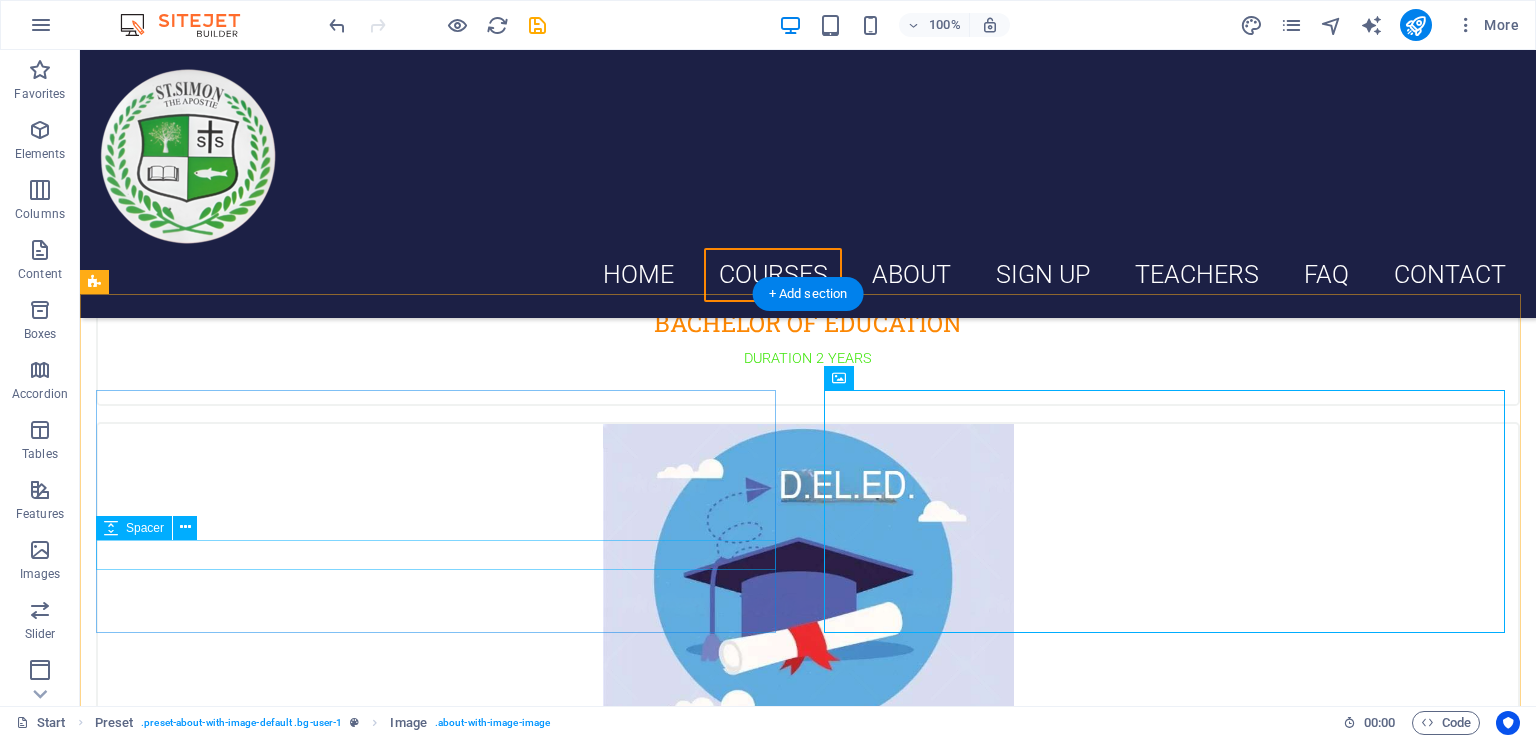 scroll, scrollTop: 1300, scrollLeft: 0, axis: vertical 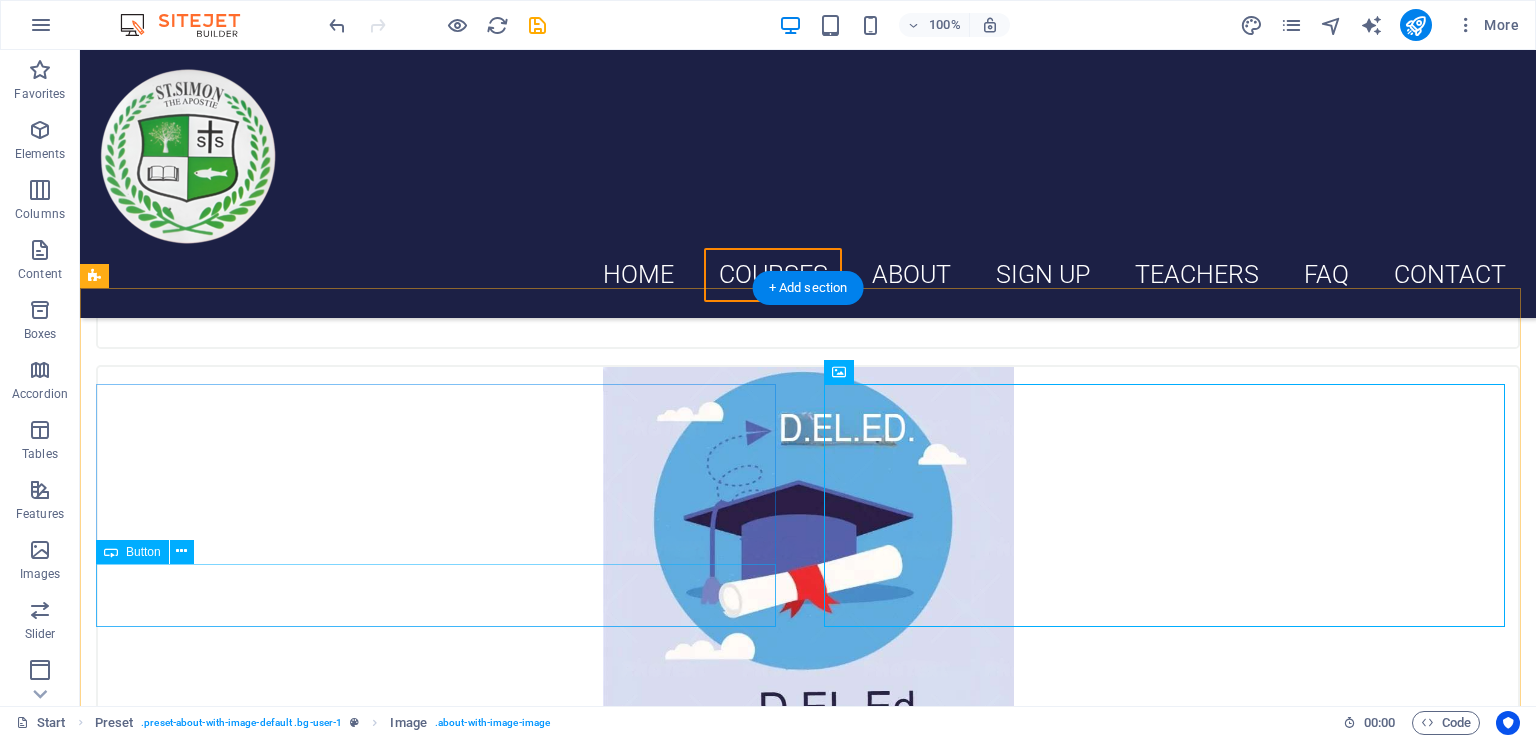 click on "Learn more" at bounding box center [808, 1201] 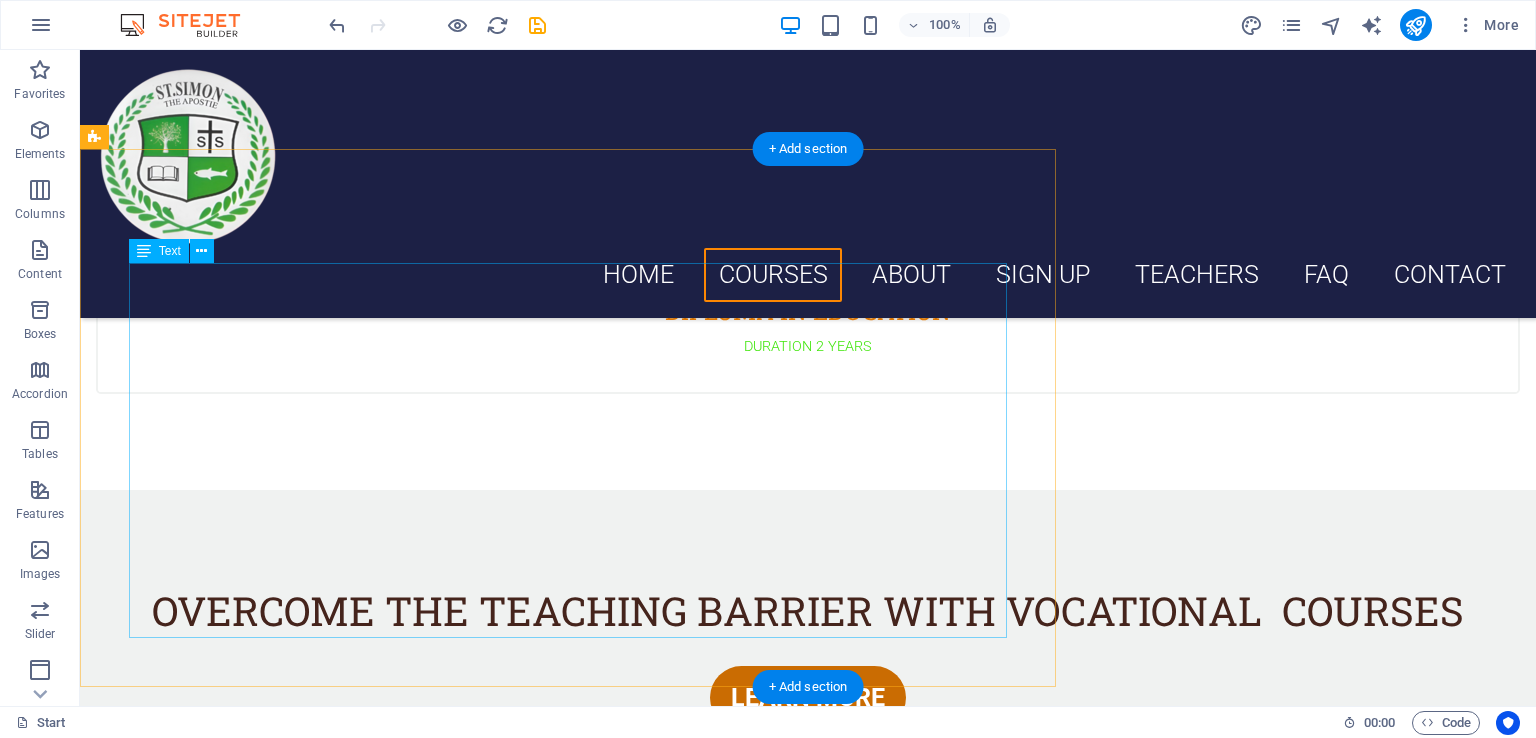 scroll, scrollTop: 1700, scrollLeft: 0, axis: vertical 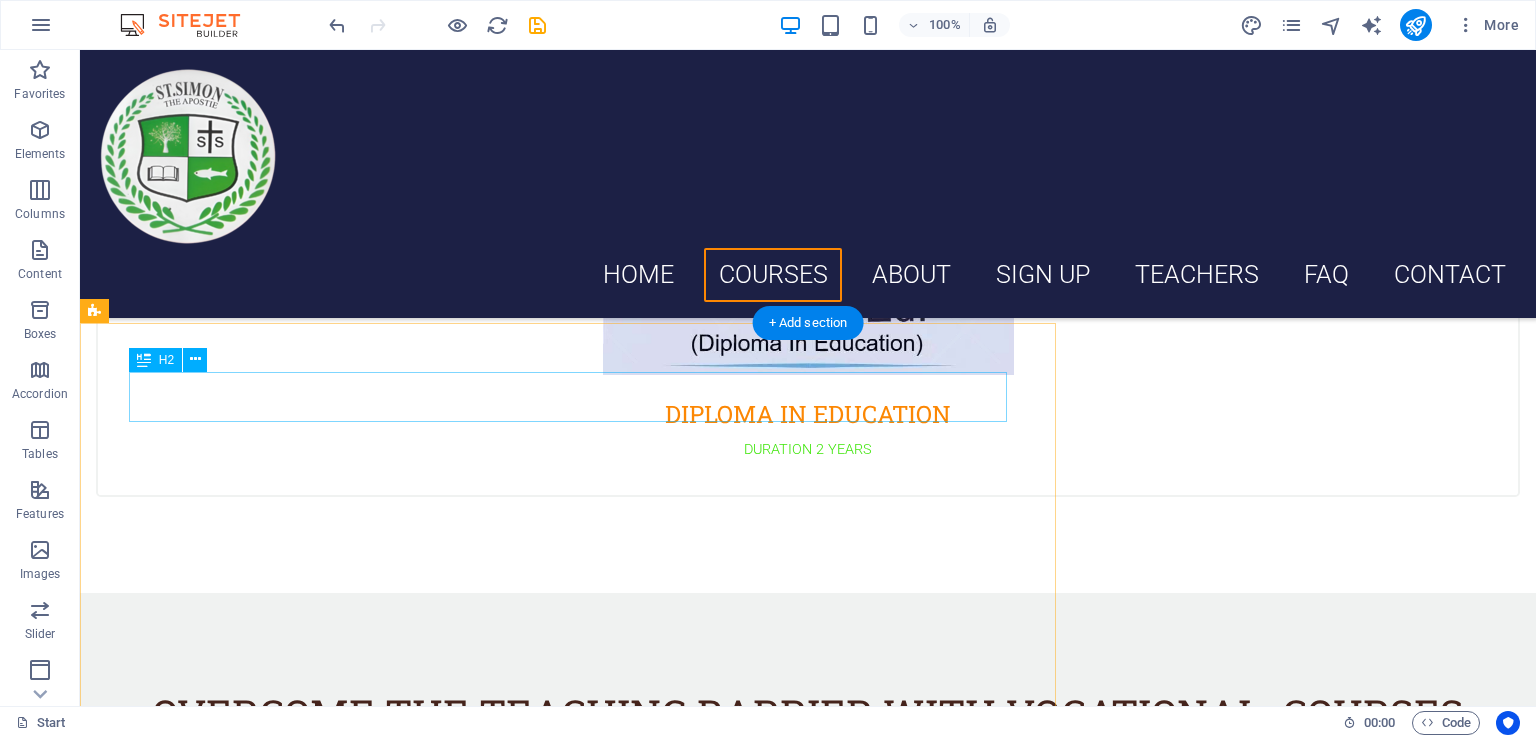 click on "Translation Service" at bounding box center [568, 1126] 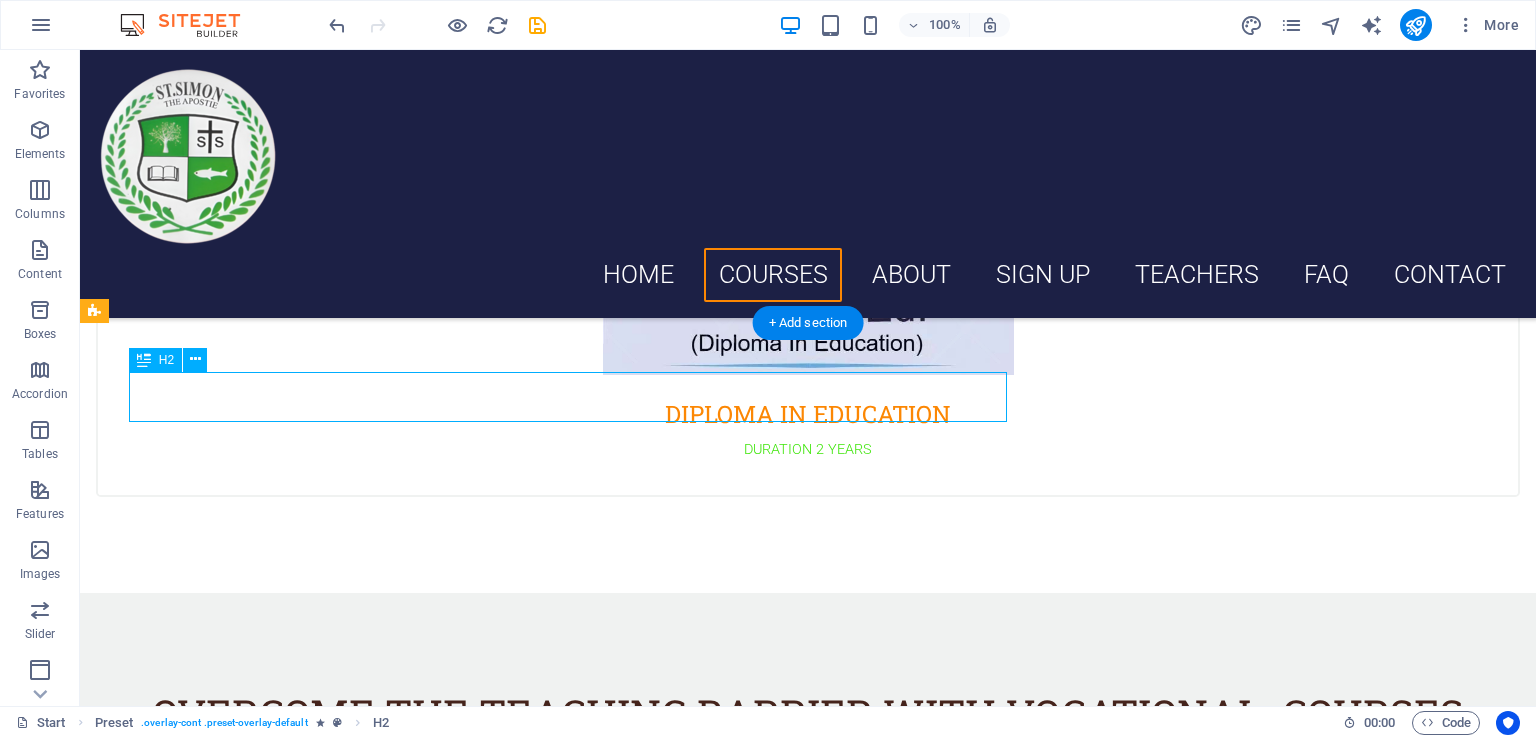 click on "Translation Service" at bounding box center [568, 1126] 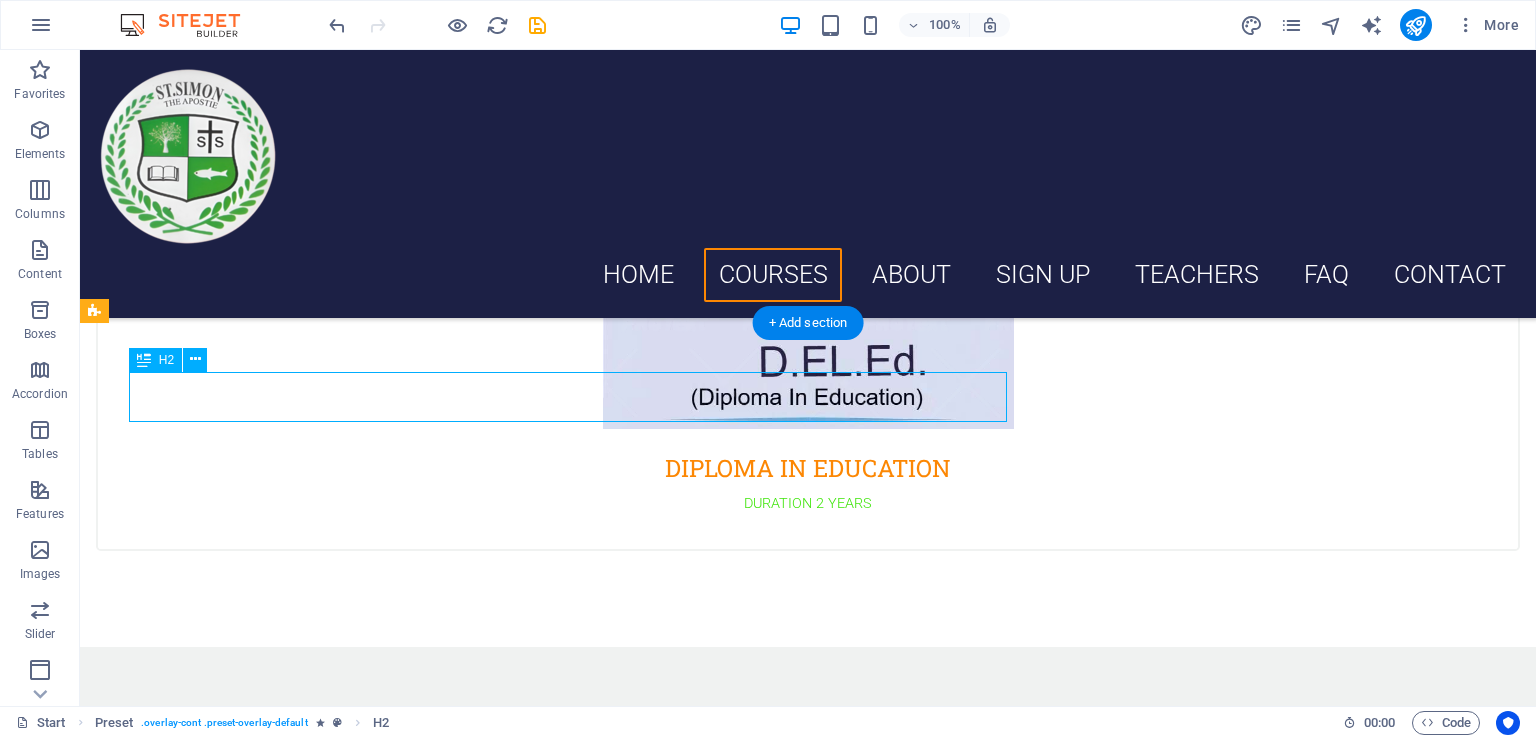 scroll, scrollTop: 1792, scrollLeft: 0, axis: vertical 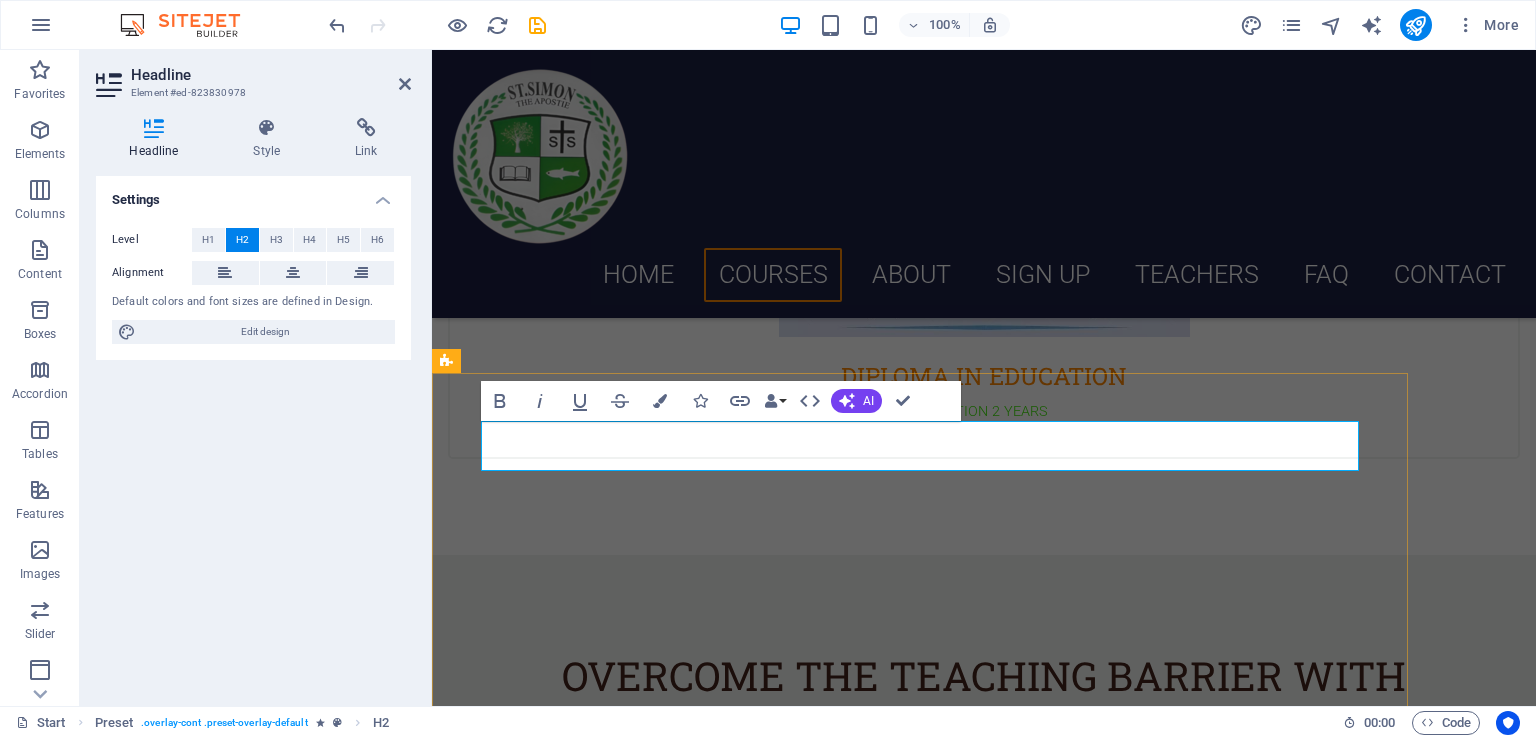 type 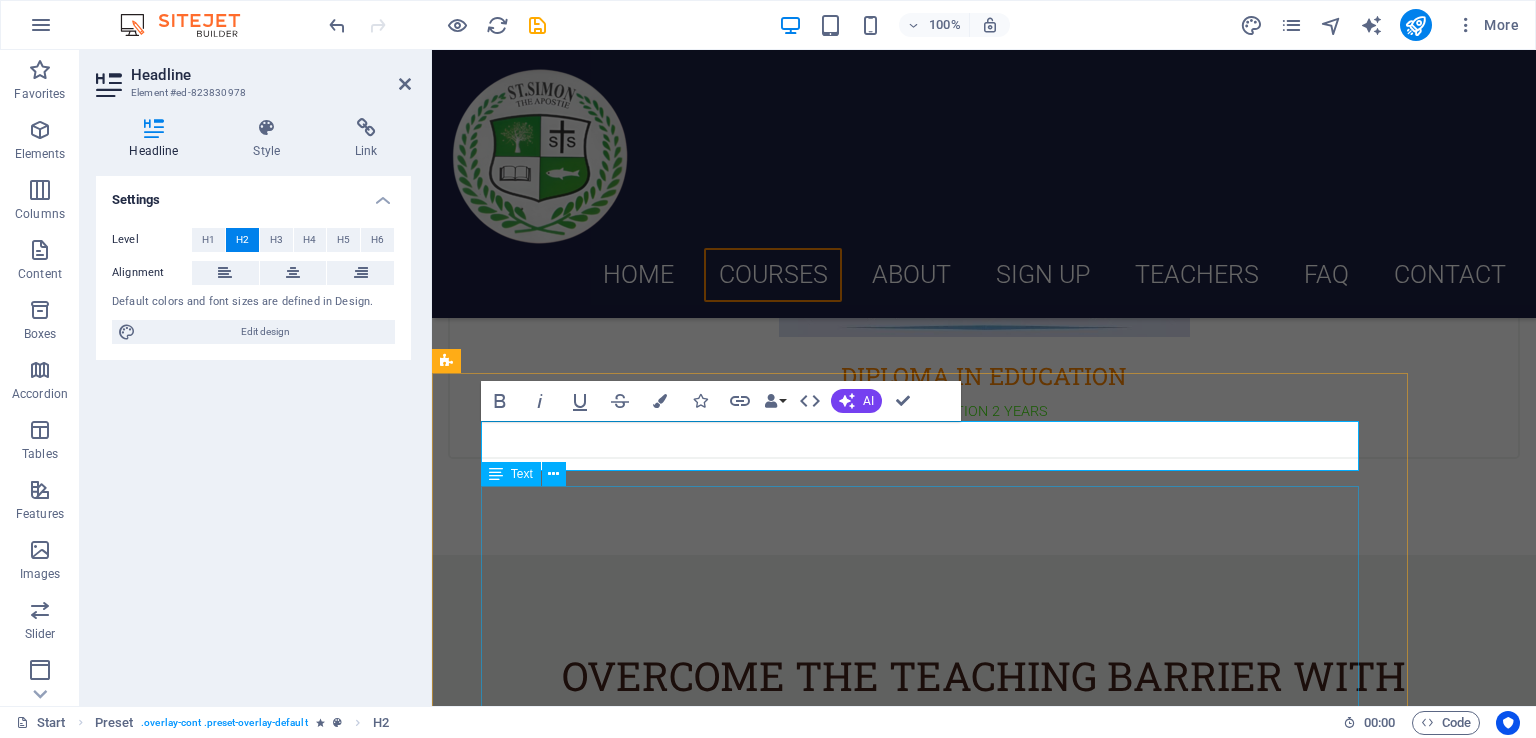 click on "Lorem ipsum dolor sit amet, consetetur sadipscing elitr, sed diam nonumy eirmod tempor invidunt ut labore et dolore magna aliquyam erat, sed diam voluptua. At vero eos et accusam et justo duo dolores et ea rebum. Stet clita kasd gubergren, no sea takimata sanctus est Lorem ipsum dolor sit amet. Lorem ipsum dolor sit amet, consetetur sadipscing elitr. Sed diam nonumy eirmod tempor amet invidunt ut labore: Et dolore magna aliquyam erat, sed diam voluptua dolor sit amet At vero eos et accusam et justo duo dolores et ea rebum Stet clita kasd gubergren, no sea takimata sanctus est lorem ipsum" at bounding box center [920, 1365] 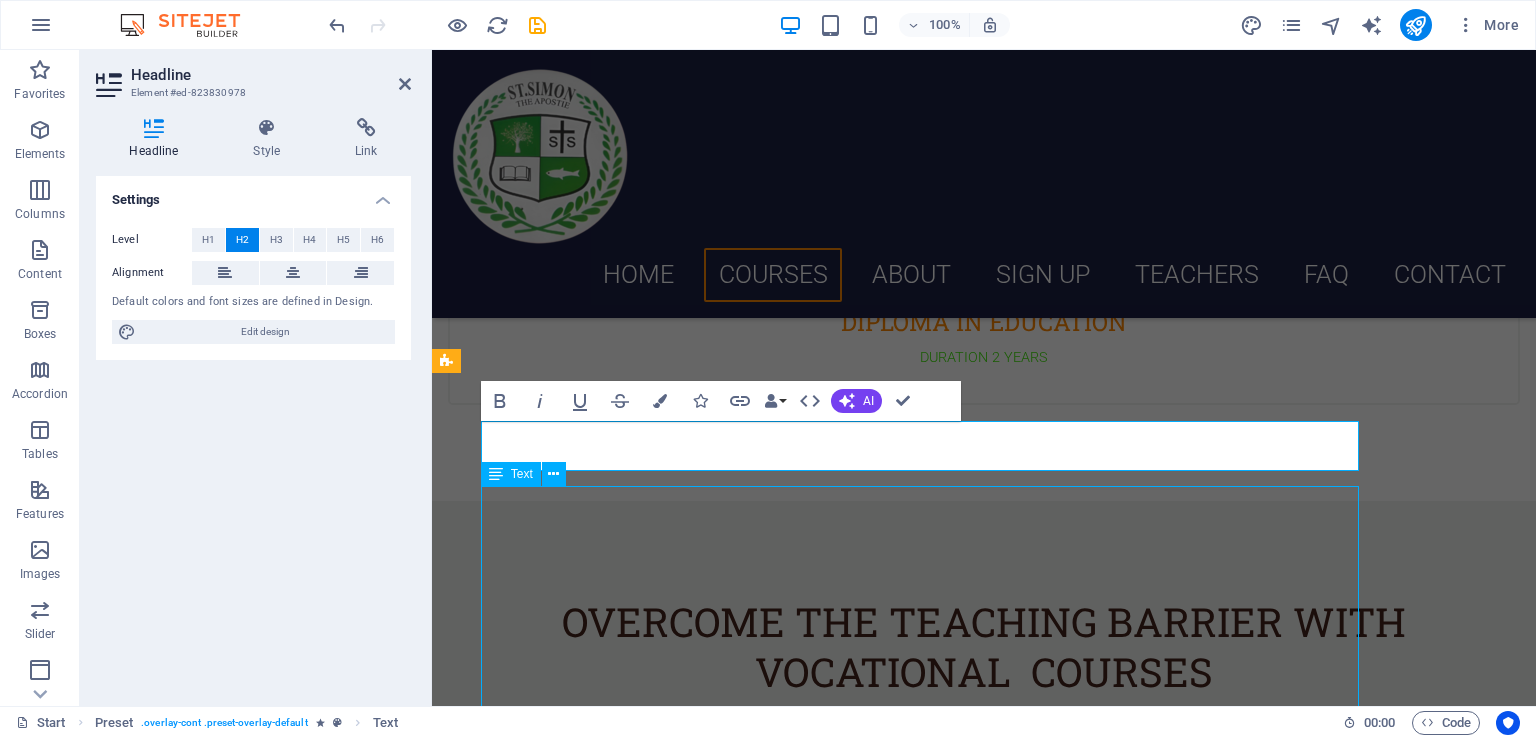 scroll, scrollTop: 1700, scrollLeft: 0, axis: vertical 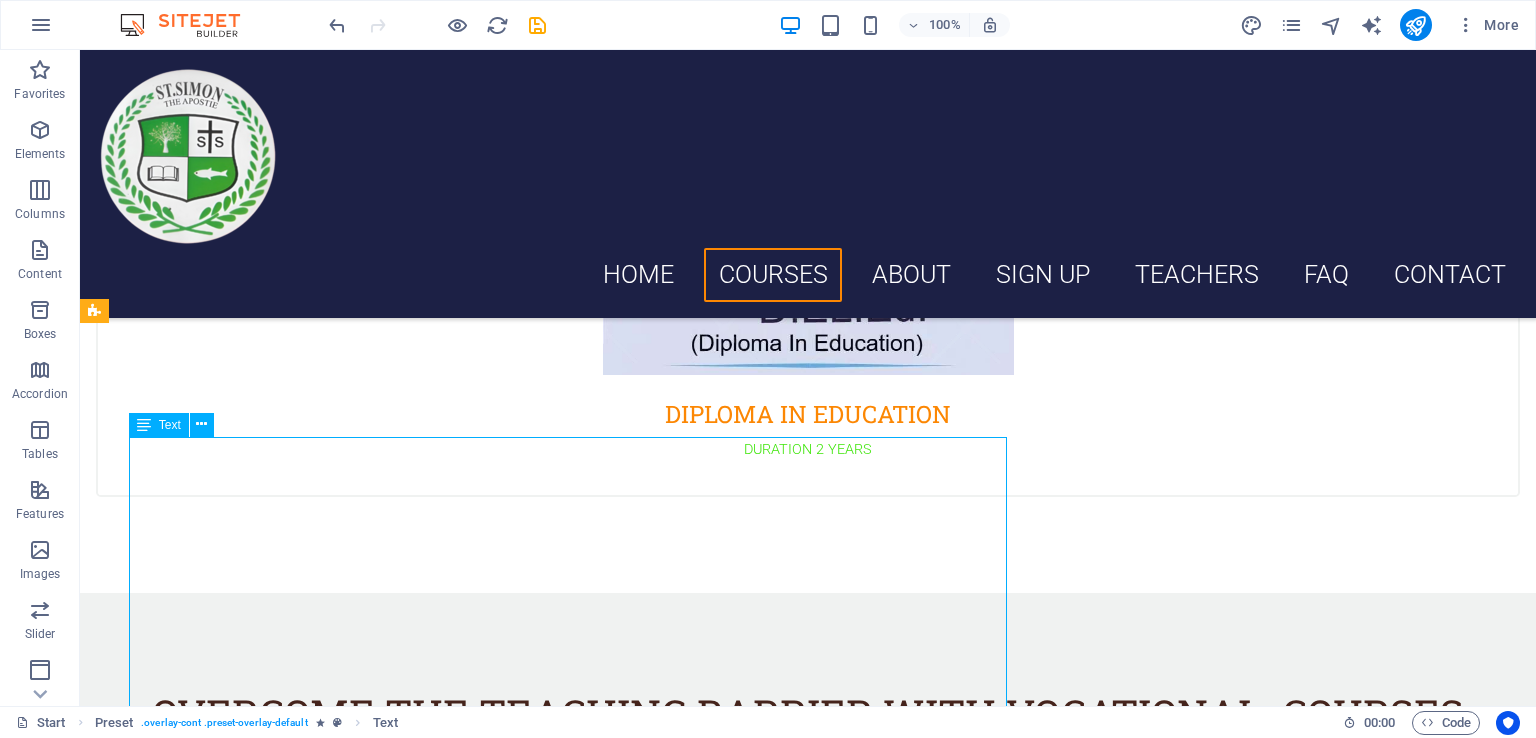 click on "Lorem ipsum dolor sit amet, consetetur sadipscing elitr, sed diam nonumy eirmod tempor invidunt ut labore et dolore magna aliquyam erat, sed diam voluptua. At vero eos et accusam et justo duo dolores et ea rebum. Stet clita kasd gubergren, no sea takimata sanctus est Lorem ipsum dolor sit amet. Lorem ipsum dolor sit amet, consetetur sadipscing elitr. Sed diam nonumy eirmod tempor amet invidunt ut labore: Et dolore magna aliquyam erat, sed diam voluptua dolor sit amet At vero eos et accusam et justo duo dolores et ea rebum Stet clita kasd gubergren, no sea takimata sanctus est lorem ipsum" at bounding box center (568, 1353) 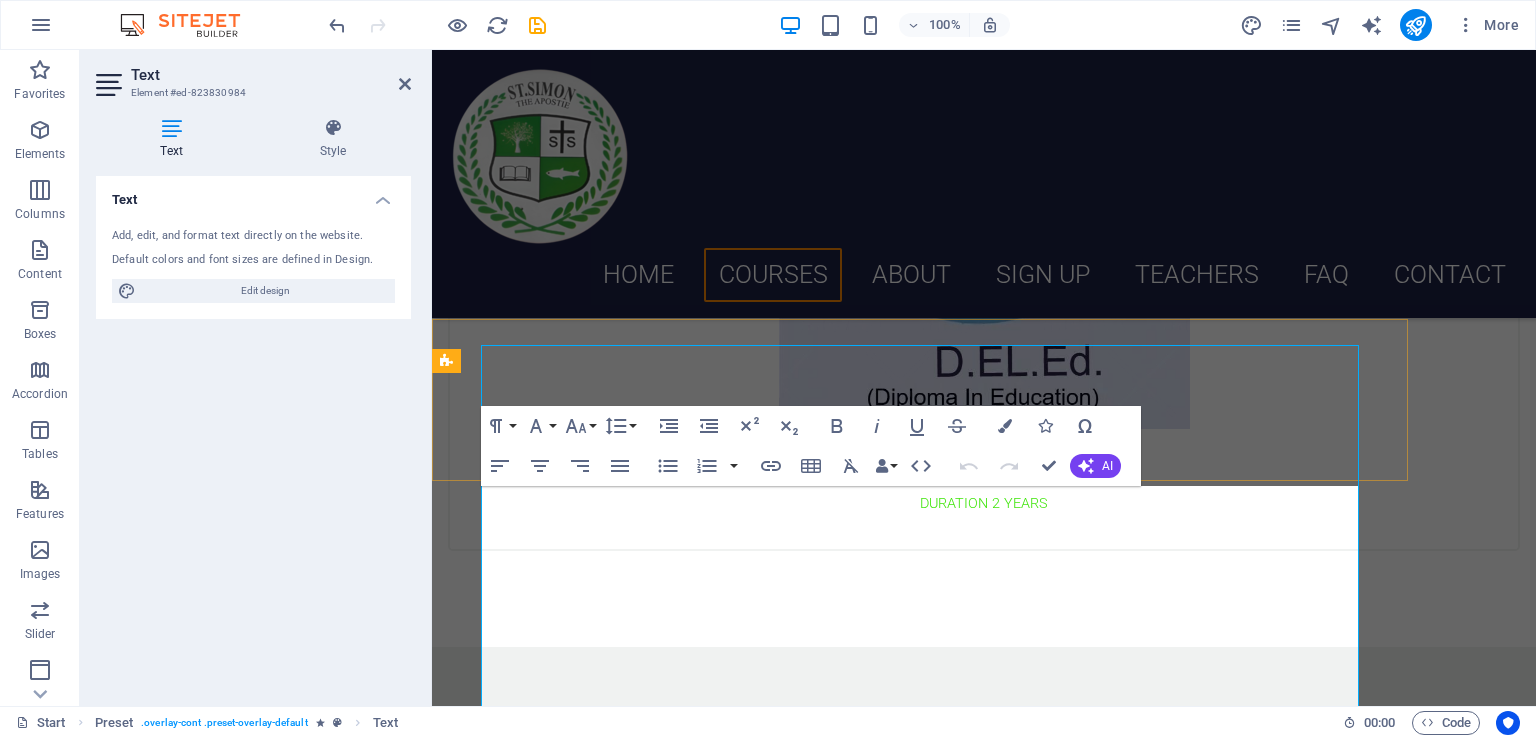 scroll, scrollTop: 1792, scrollLeft: 0, axis: vertical 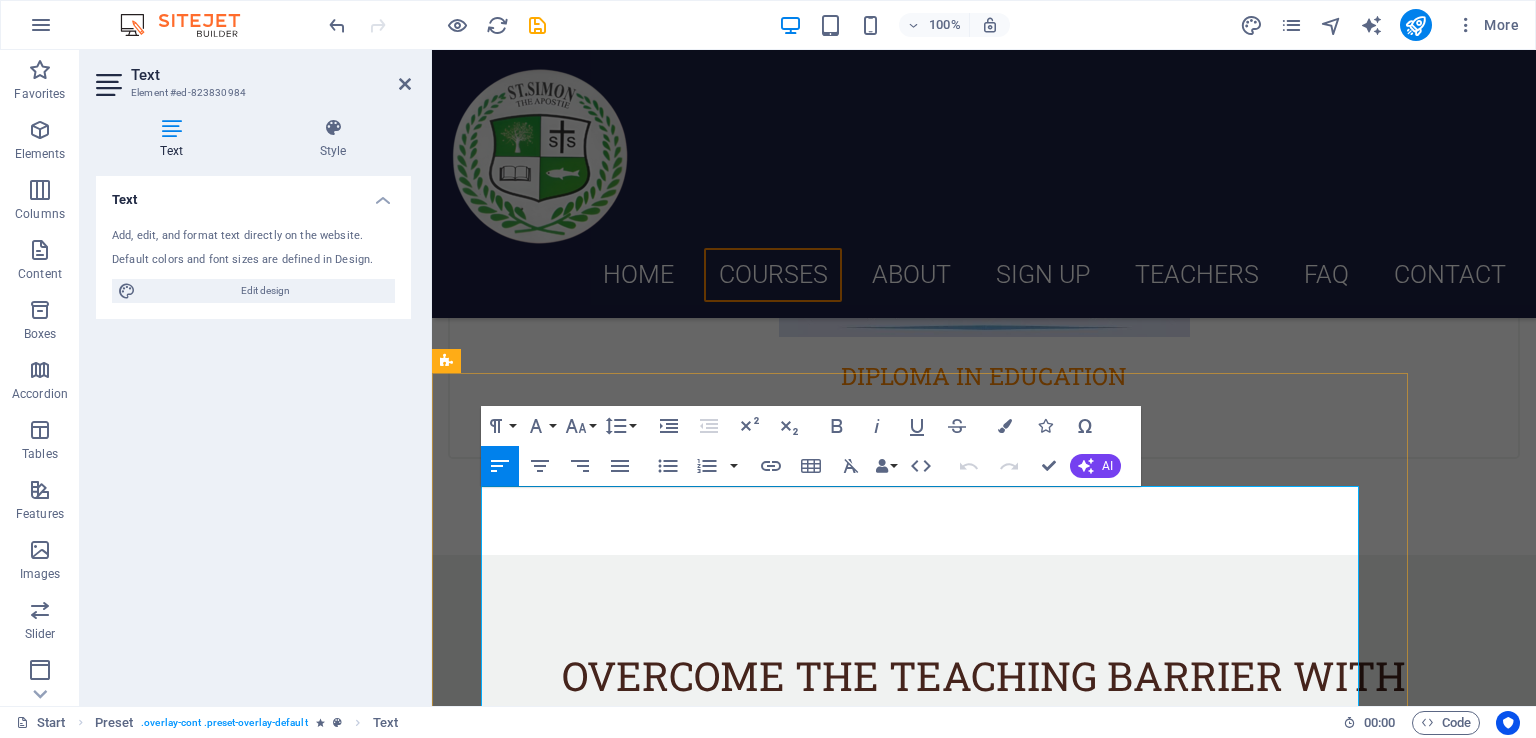 click on "Lorem ipsum dolor sit amet, consetetur sadipscing elitr, sed diam nonumy eirmod tempor invidunt ut labore et dolore magna aliquyam erat, sed diam voluptua. At vero eos et accusam et justo duo dolores et ea rebum. Stet clita kasd gubergren, no sea takimata sanctus est Lorem ipsum dolor sit amet. Lorem ipsum dolor sit amet, consetetur sadipscing elitr." at bounding box center (920, 1272) 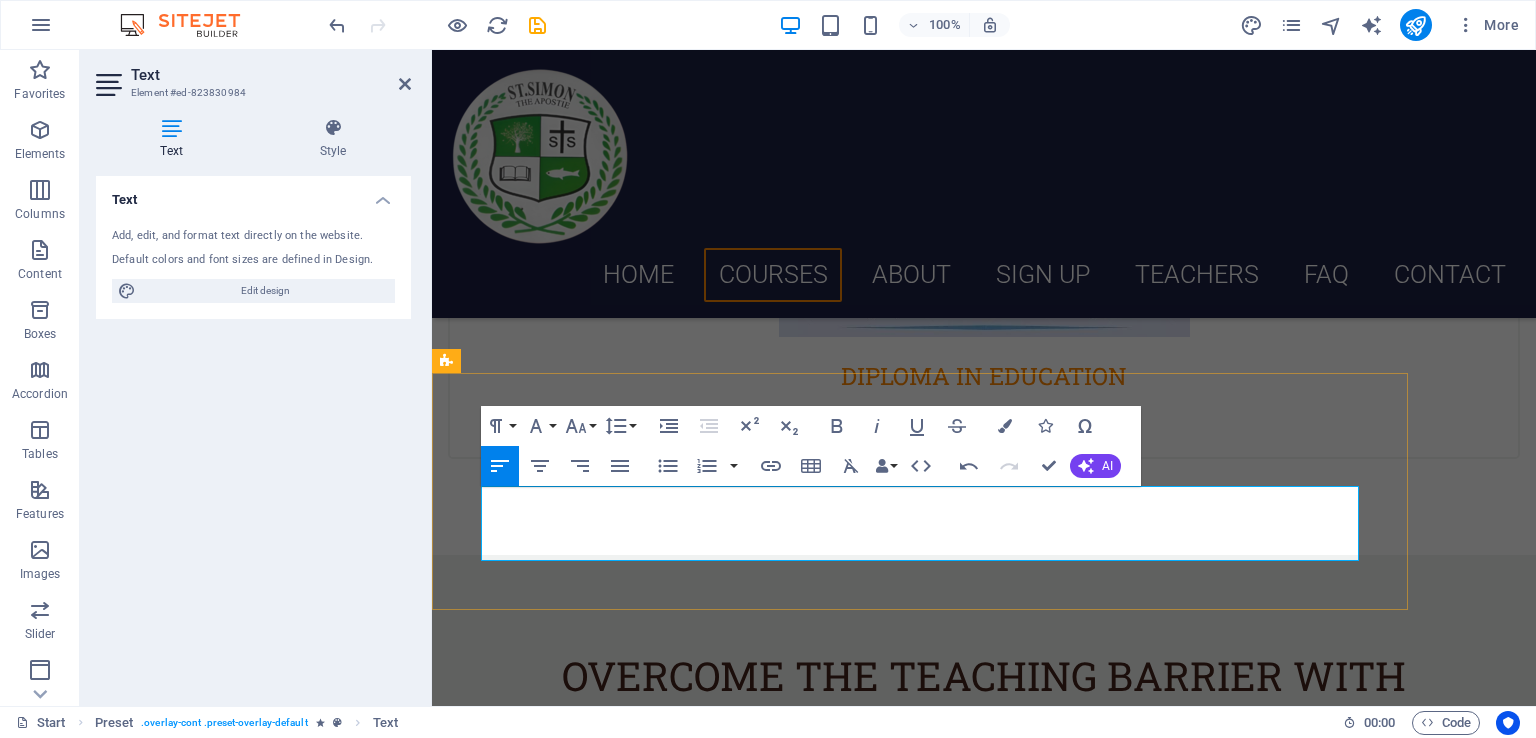 click on "The primary objective of the B. Ed. course is to develop the teaching skills of students . This includes imparting knowledge on effective teaching methods, lesson planning, and classroom management techniques." at bounding box center [920, 1215] 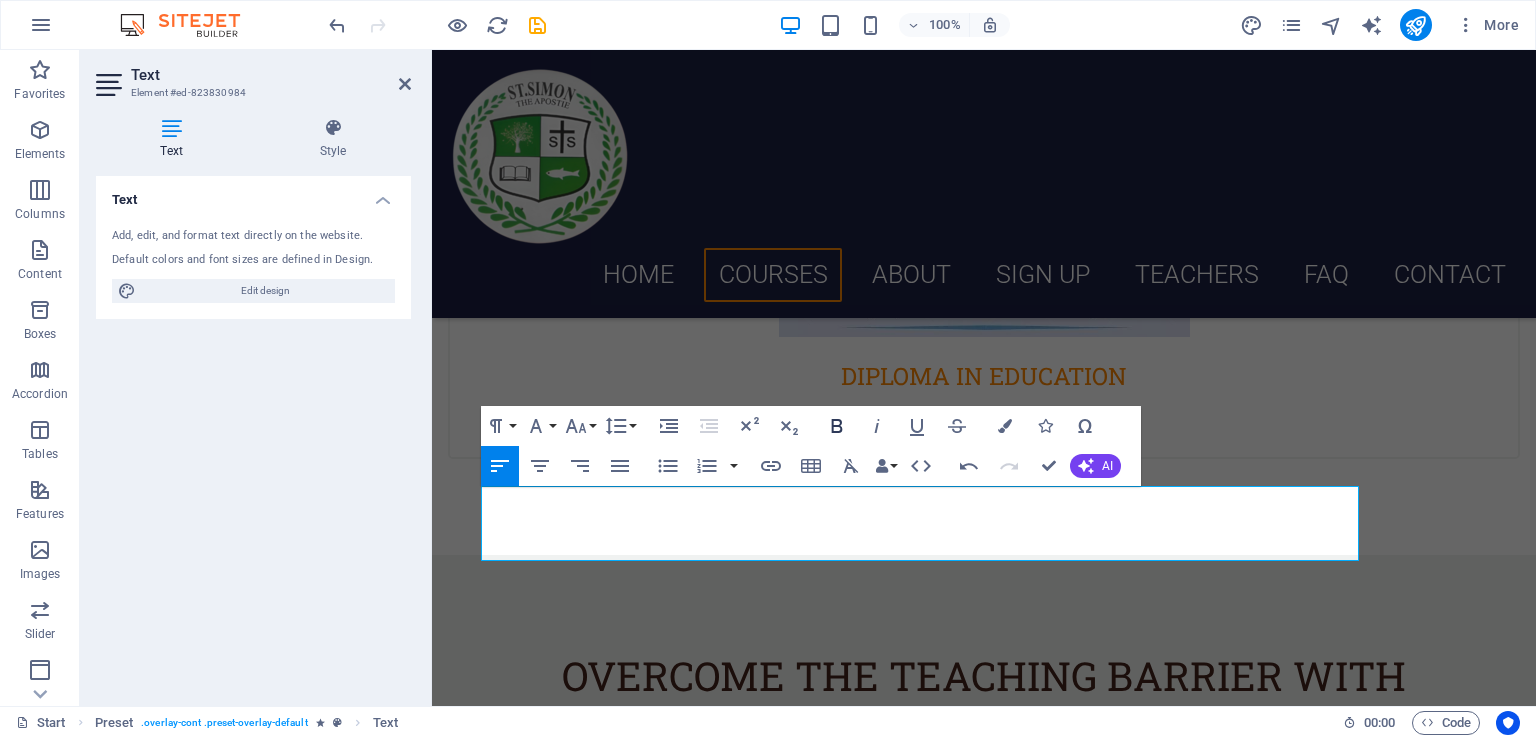 click 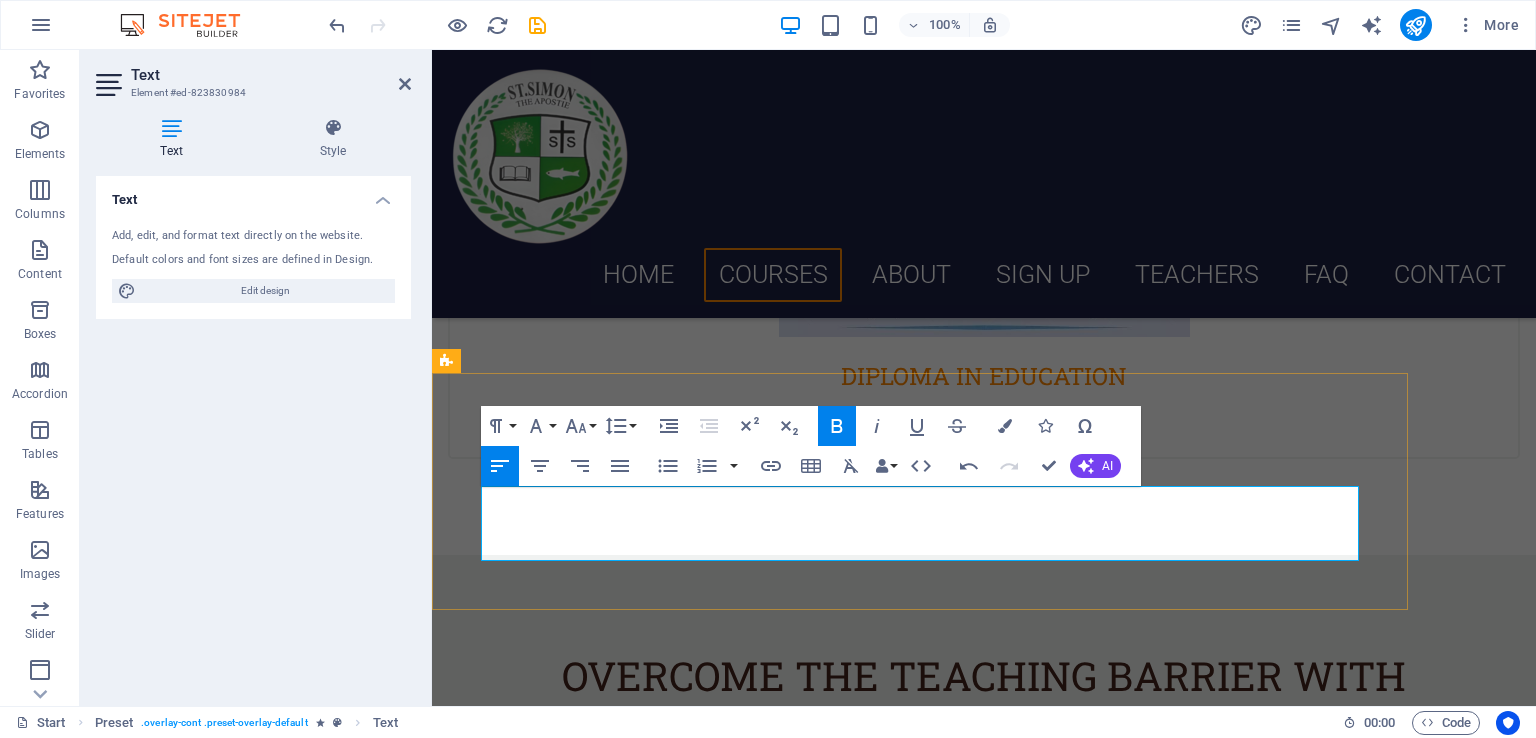 click on "B. Ed. course" at bounding box center (729, 1199) 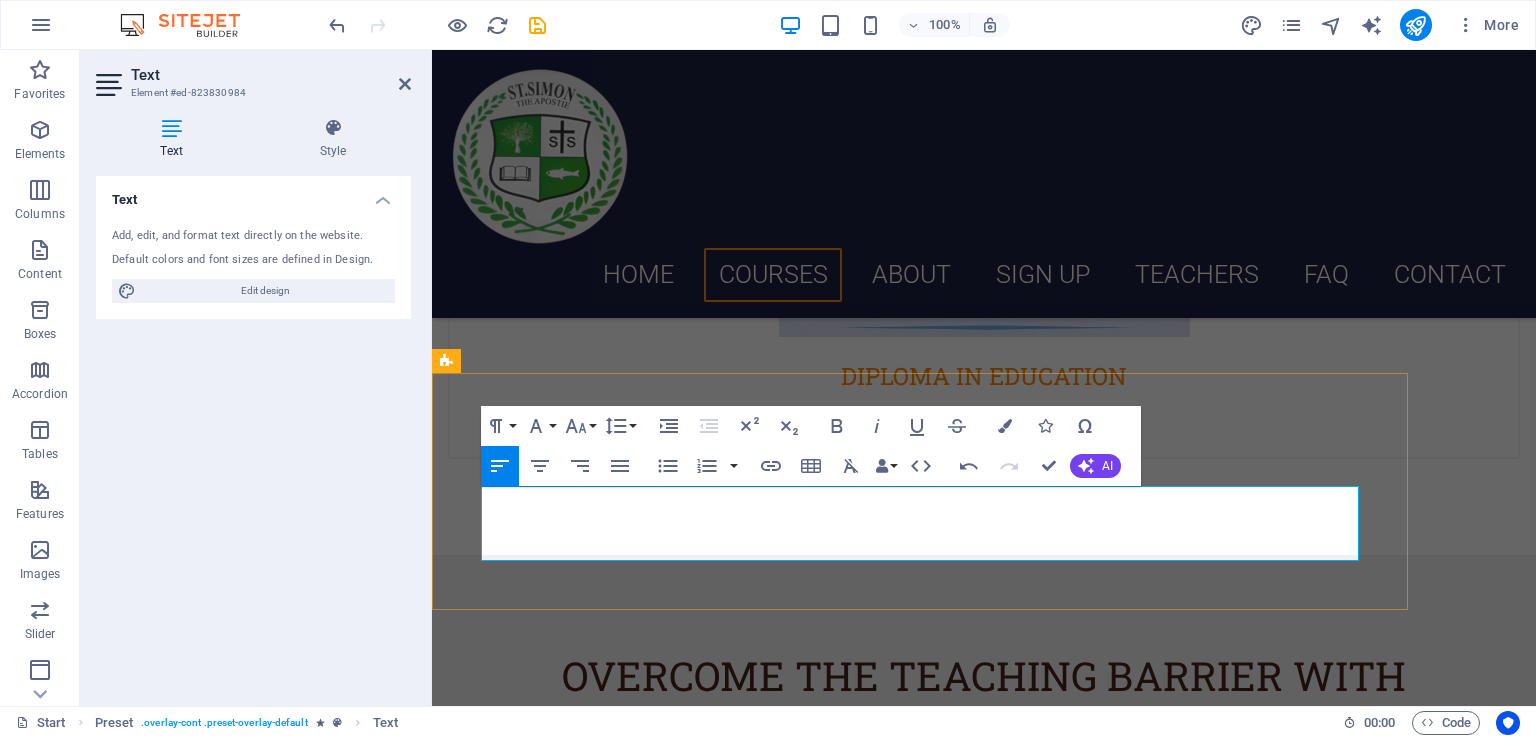 click on "develop the teaching skills of students" at bounding box center [947, 1199] 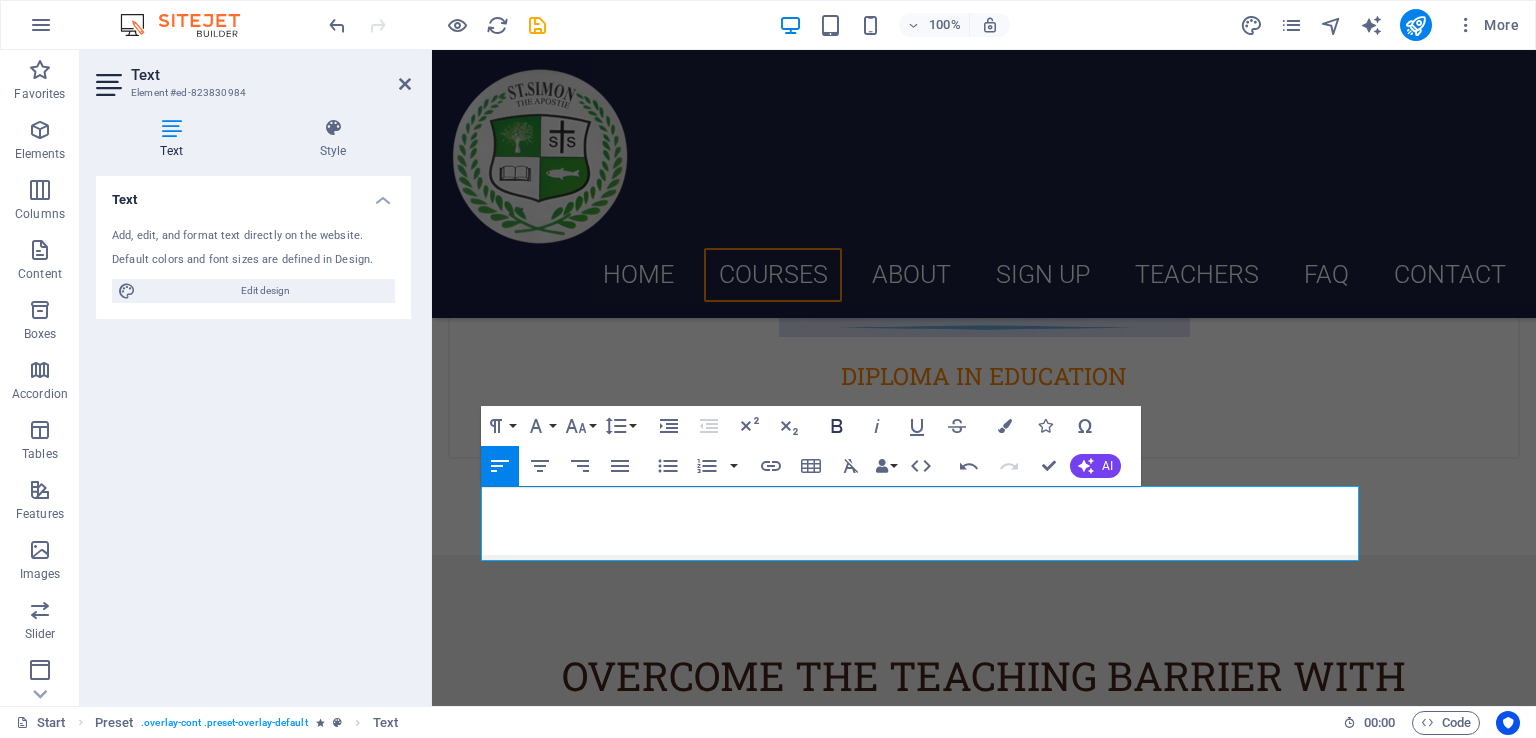 click 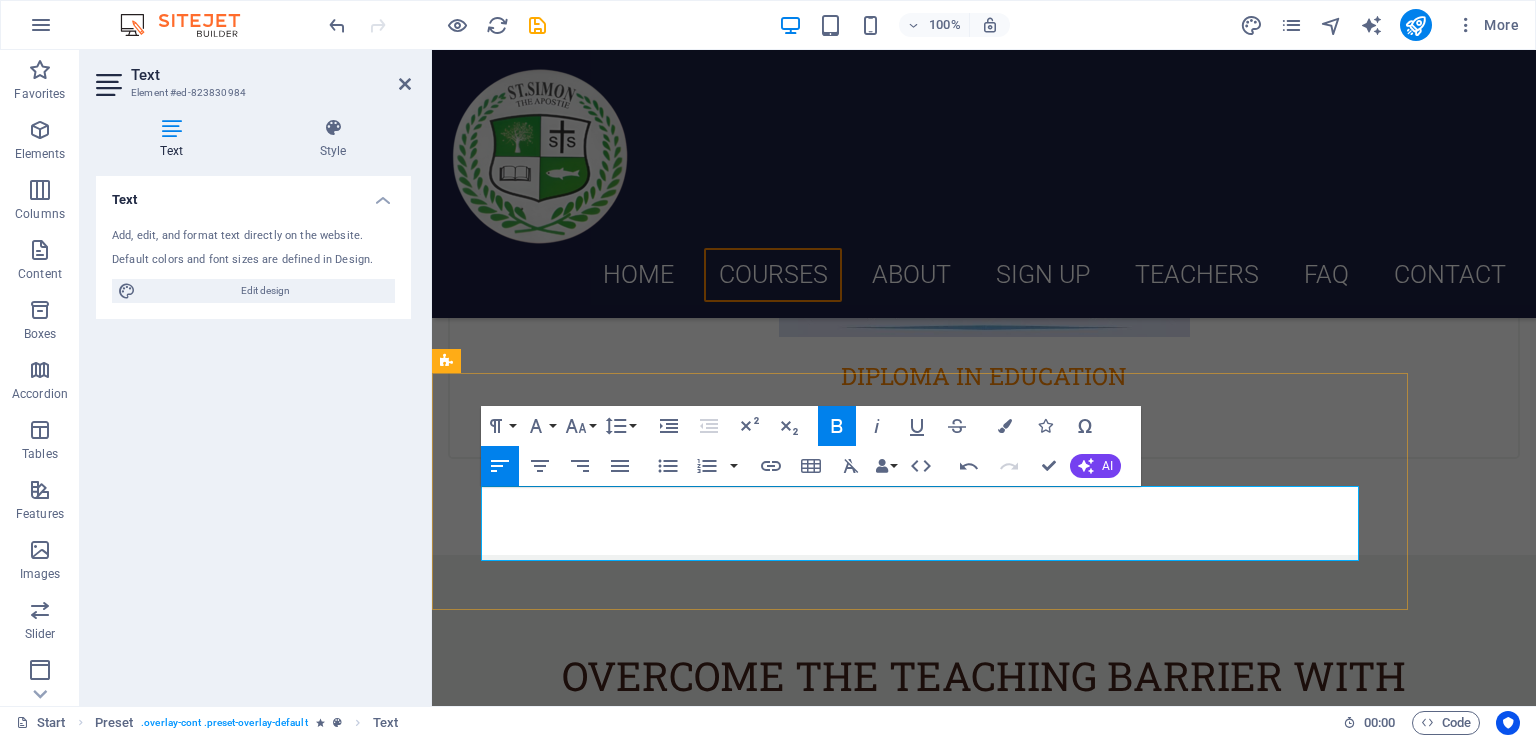 drag, startPoint x: 897, startPoint y: 541, endPoint x: 900, endPoint y: 531, distance: 10.440307 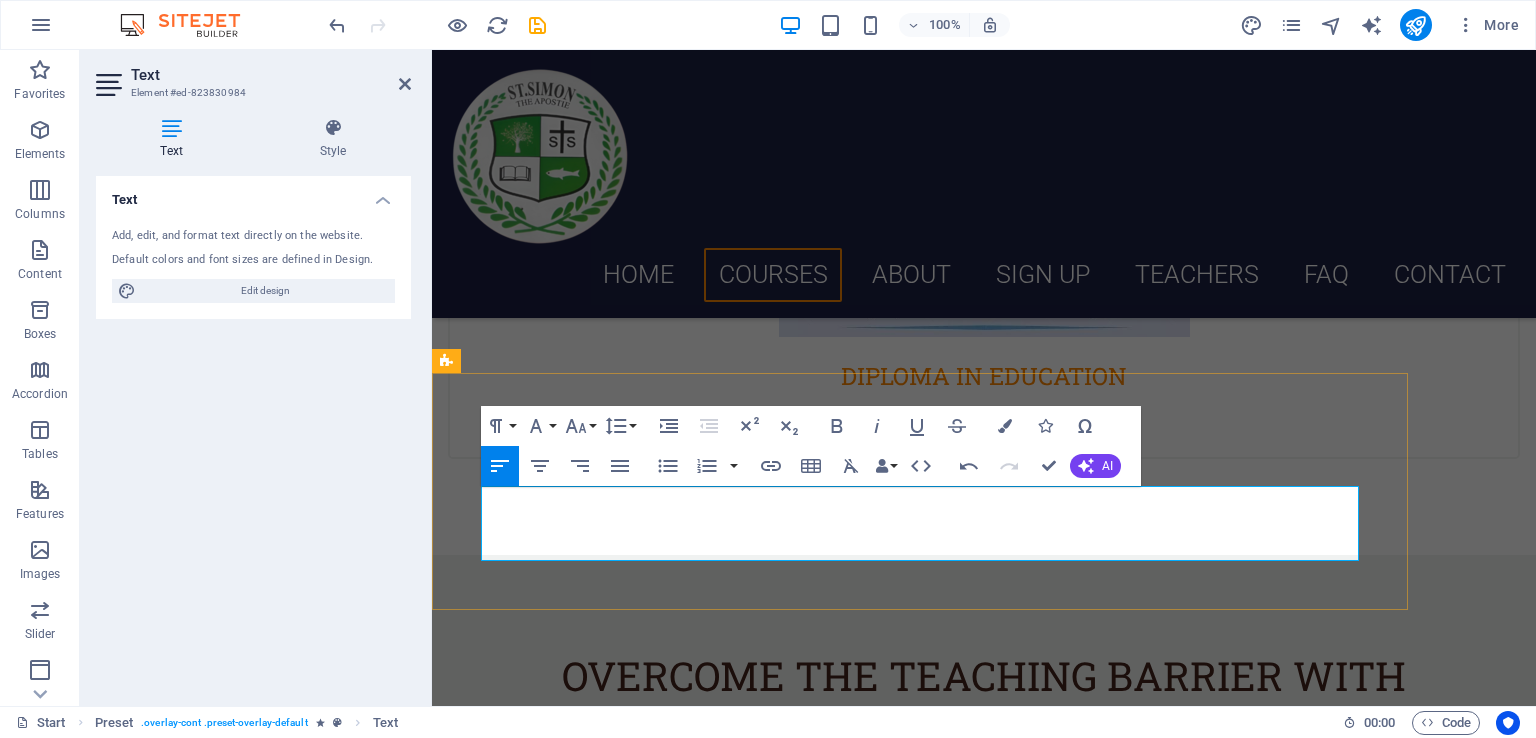 drag, startPoint x: 888, startPoint y: 503, endPoint x: 912, endPoint y: 506, distance: 24.186773 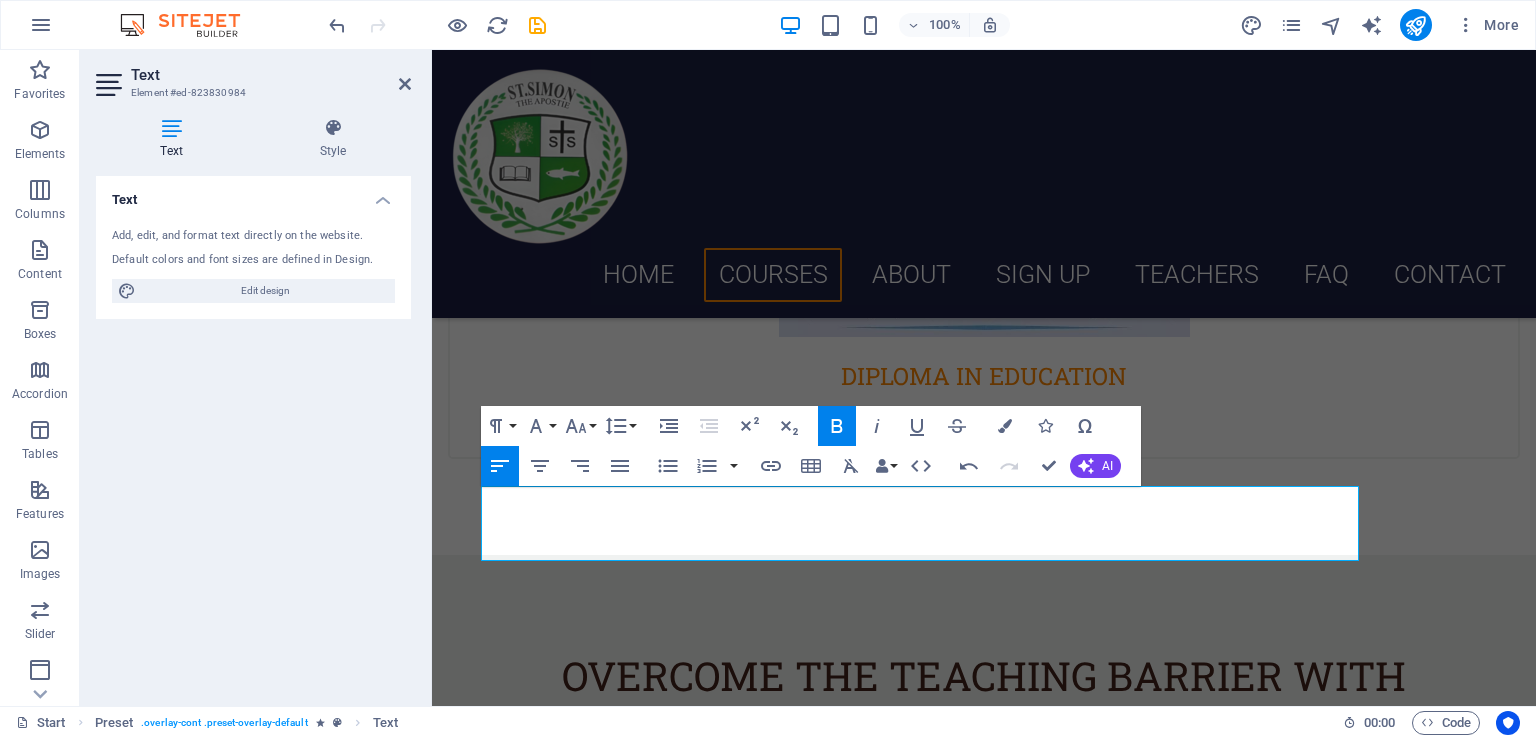 click on "Bold" at bounding box center (837, 426) 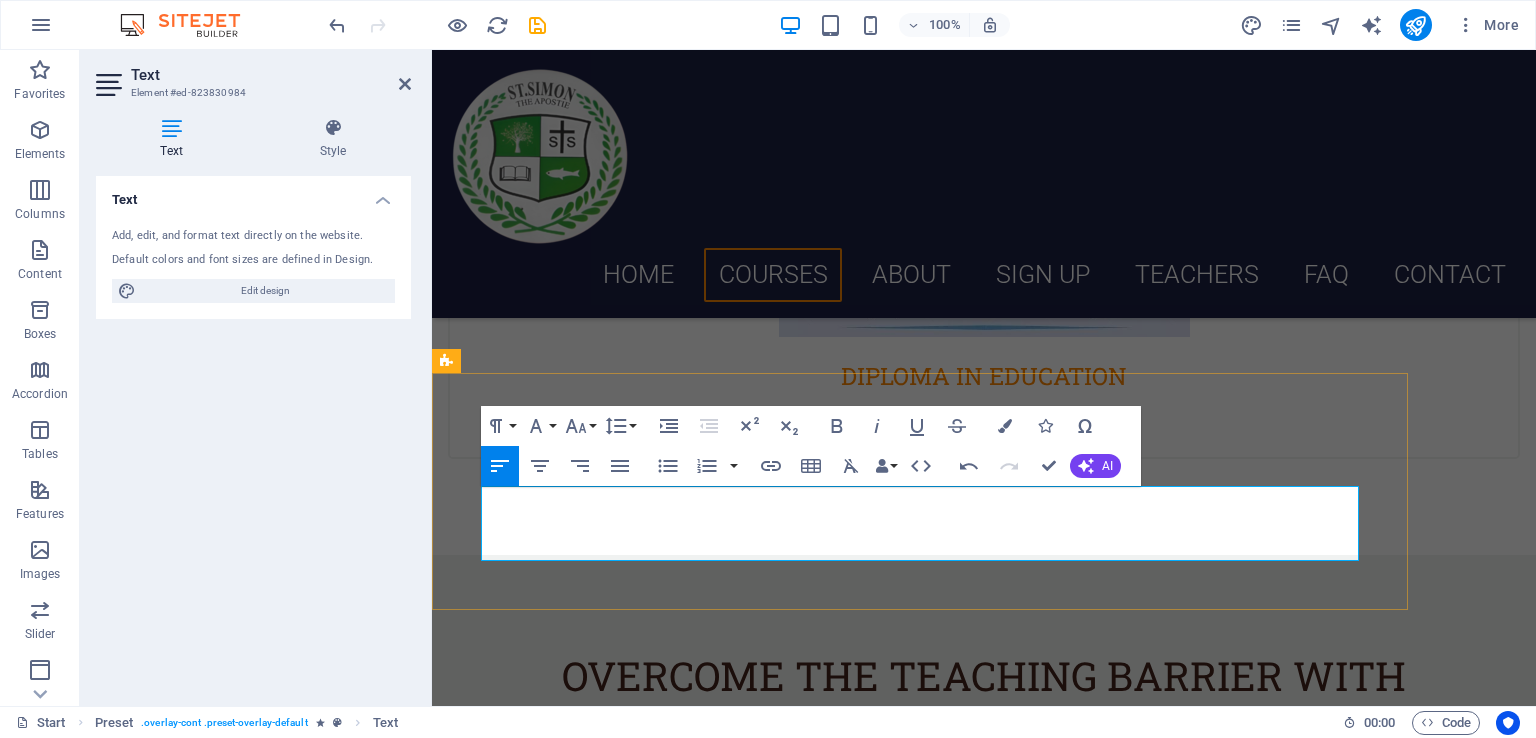 click on ". This includes imparting knowledge on effective teaching methods, lesson planning, and classroom management techniques." at bounding box center [920, 1218] 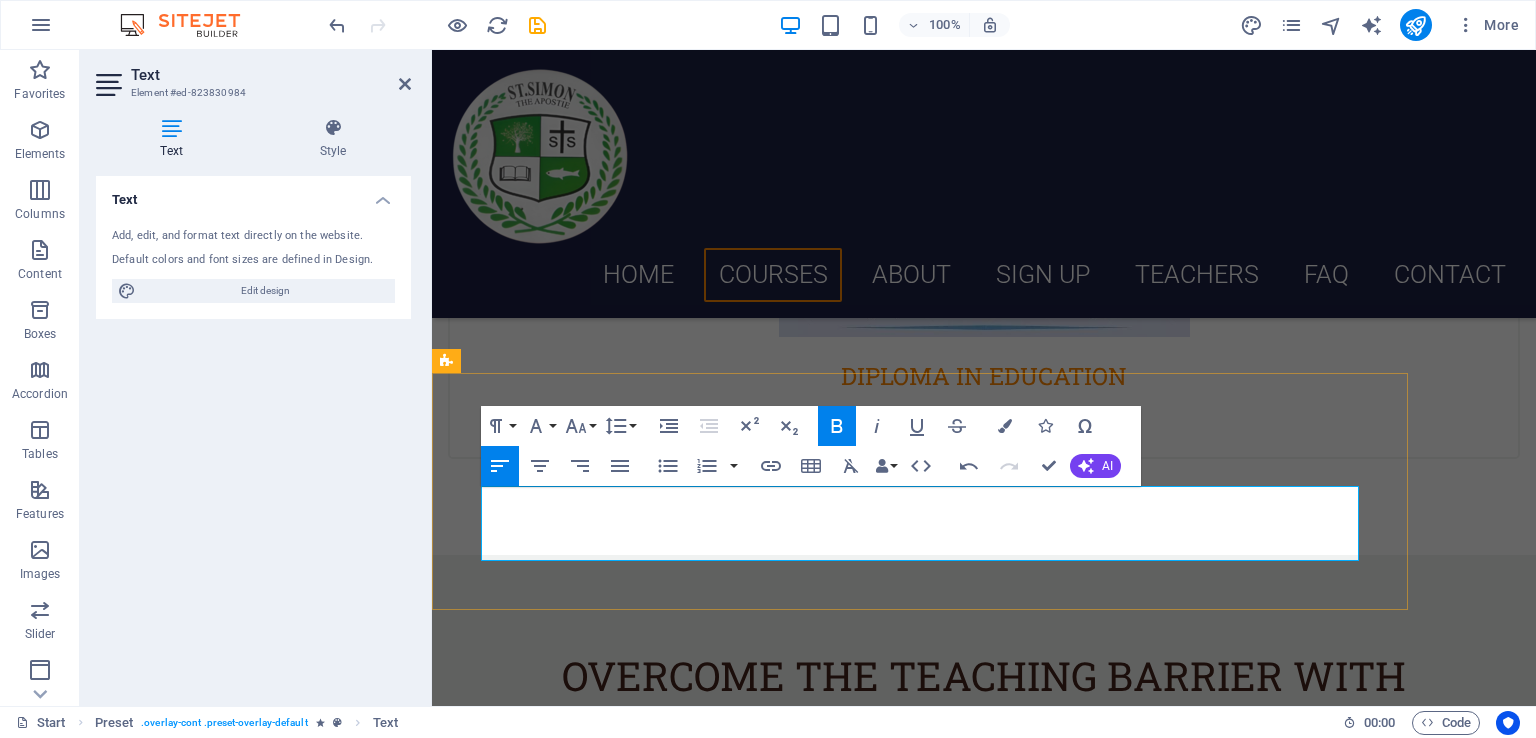 type 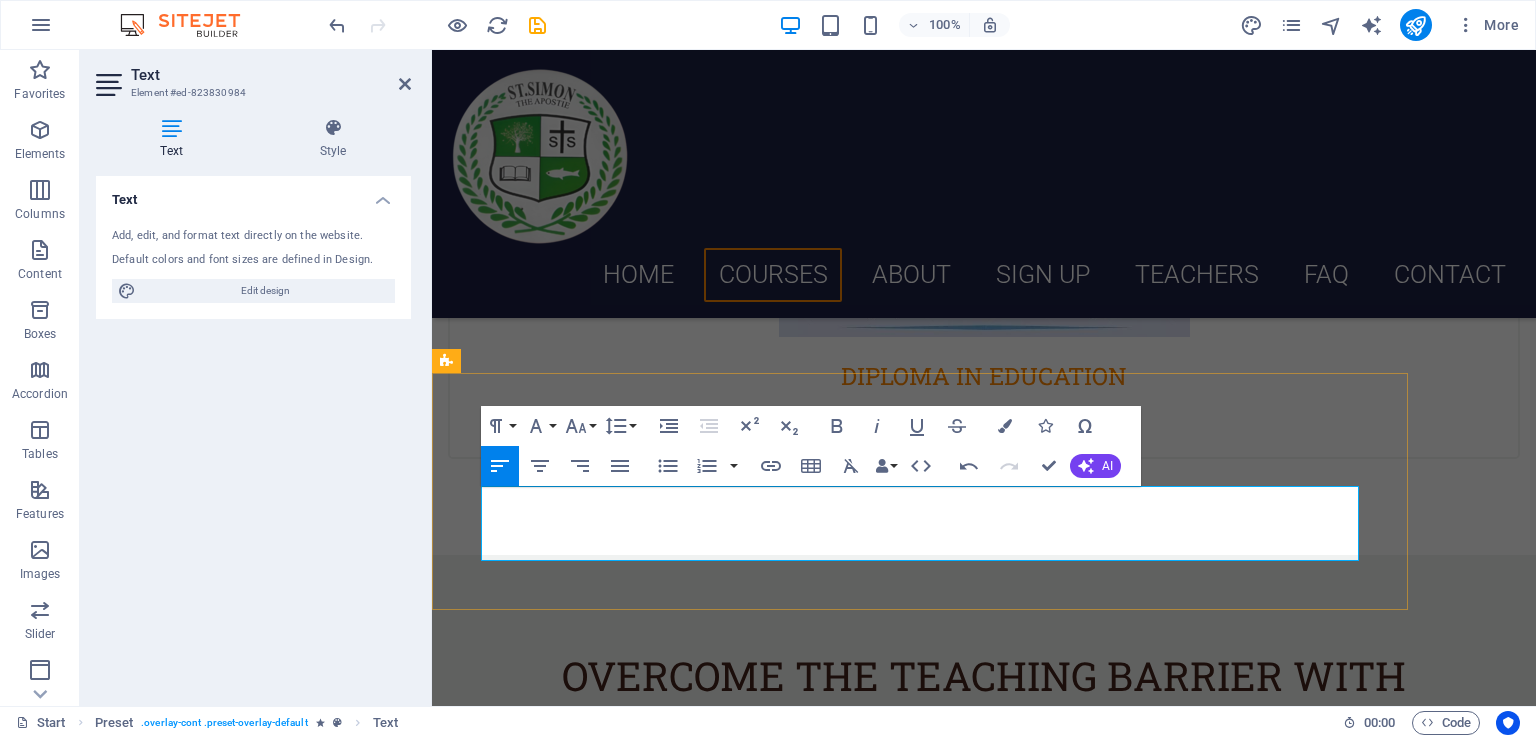 click on "The primary objective of the  B. Ed. course  is to  develop  the teaching skills of students . This includes imparting knowledge on effective teaching methods, lesson planning, and classroom management techniques." at bounding box center (920, 1215) 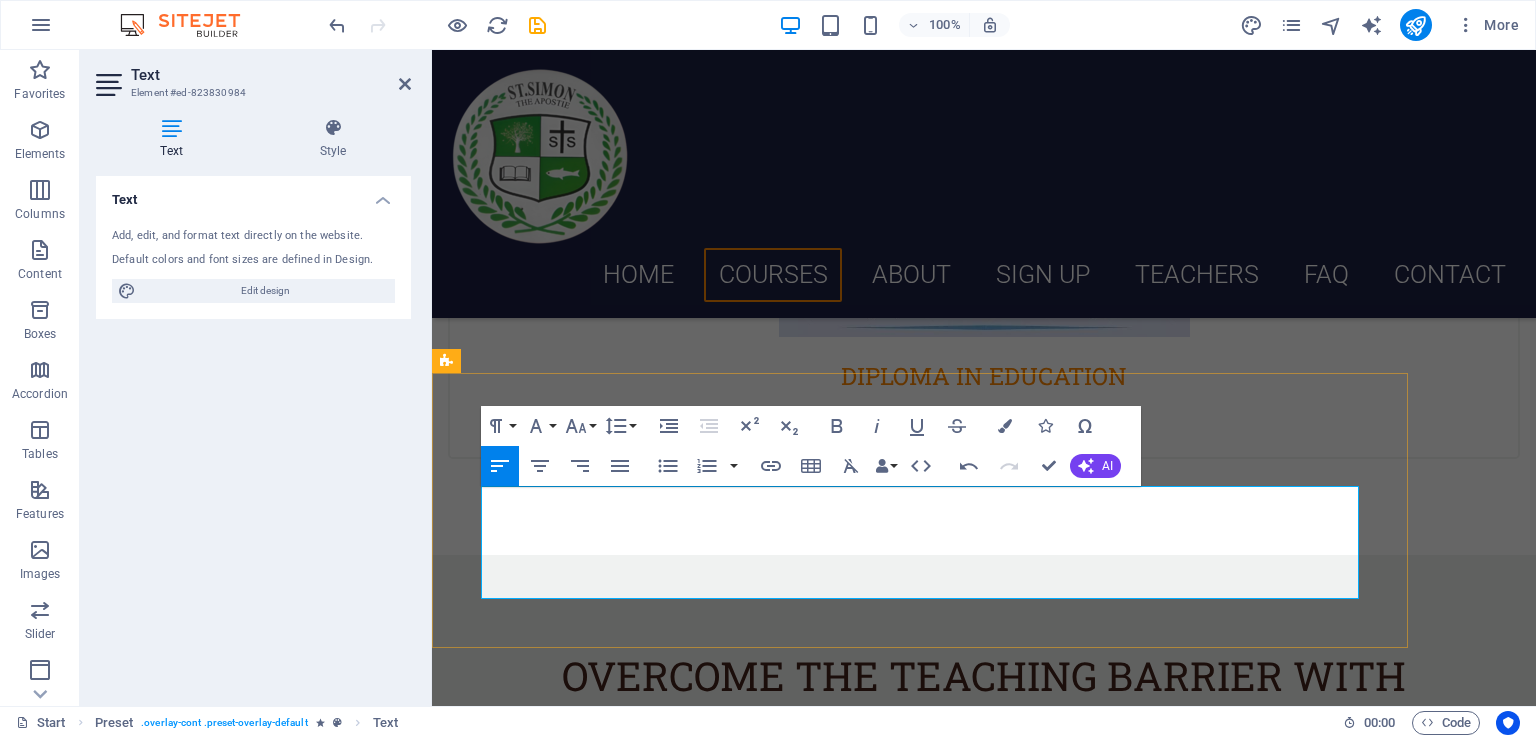 click on "​" at bounding box center [920, 1272] 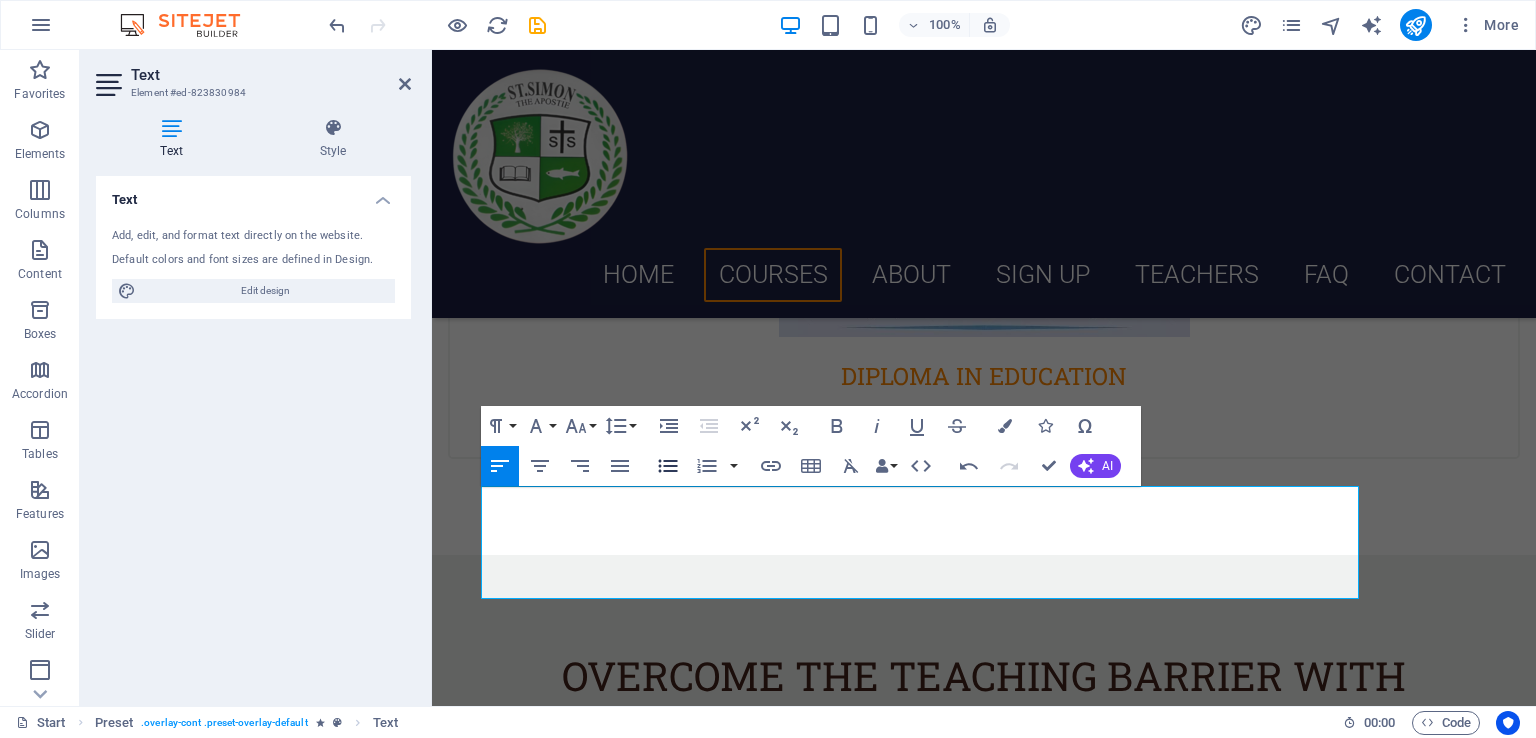 click 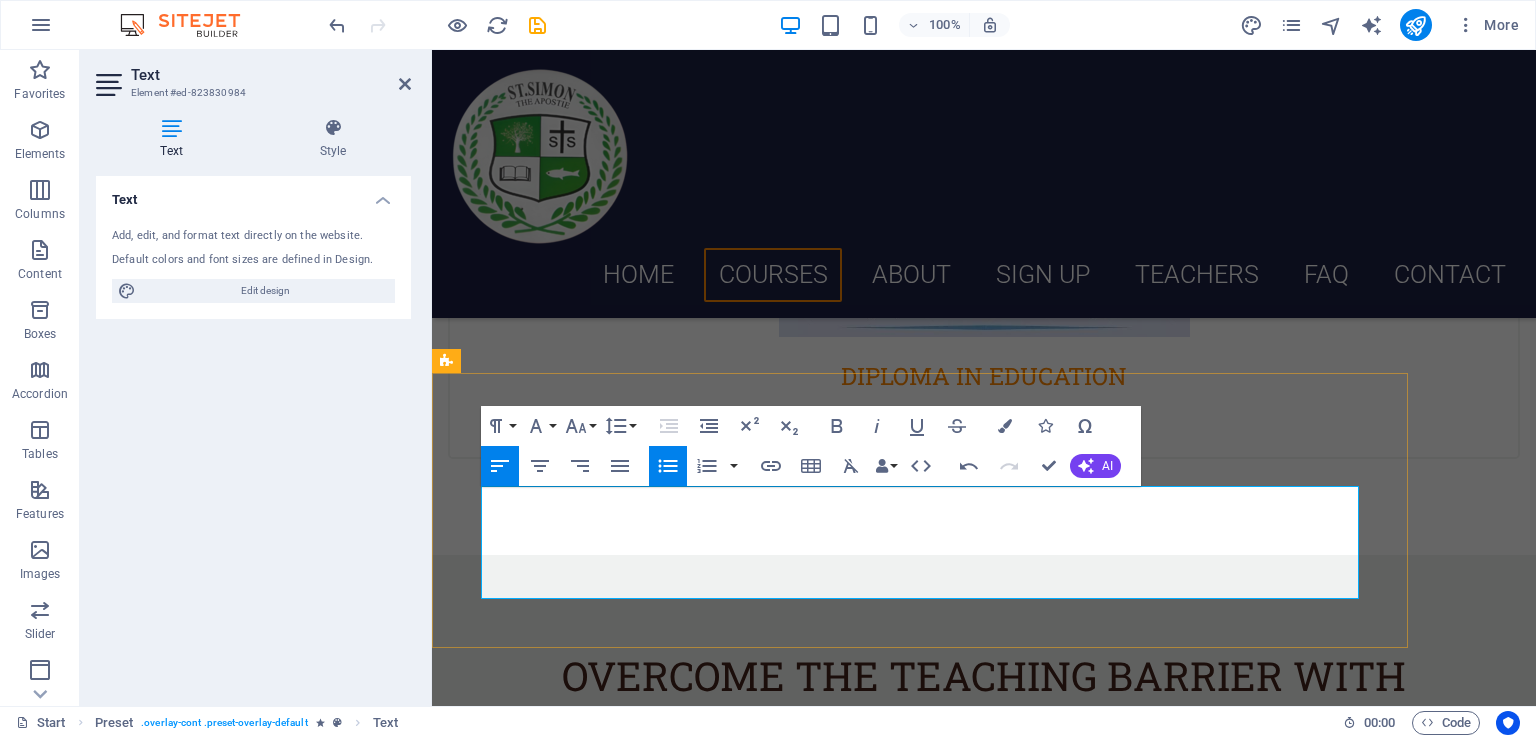 drag, startPoint x: 605, startPoint y: 556, endPoint x: 647, endPoint y: 555, distance: 42.0119 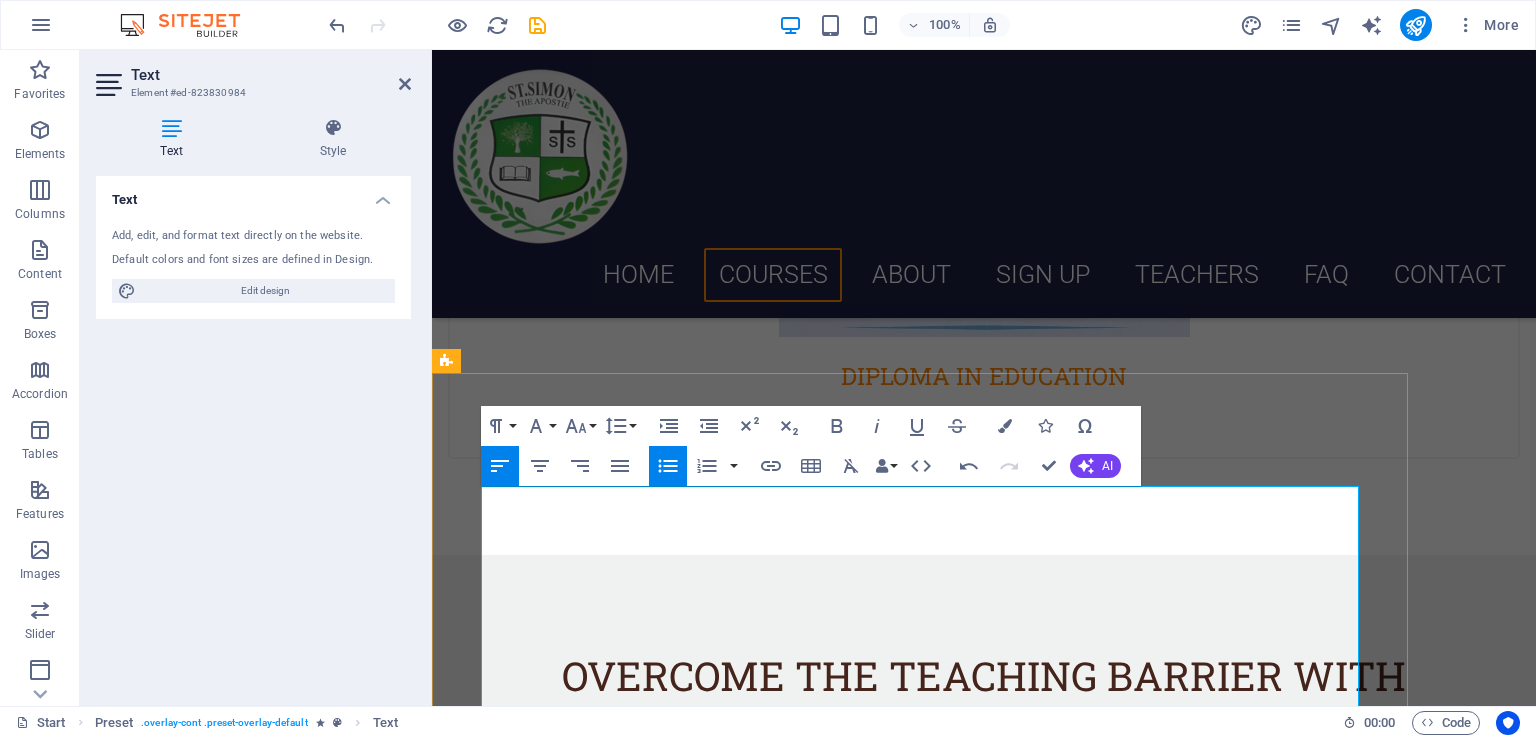 click on "D.El.Ed , or [DEGREE_NAME], is a 2-year diploma course designed specifically for teaching at the elementary level—meaning classes I to VIII. It focuses on training teachers for foundational and upper primary education, where a strong base is built in children's formative years." at bounding box center [928, 1309] 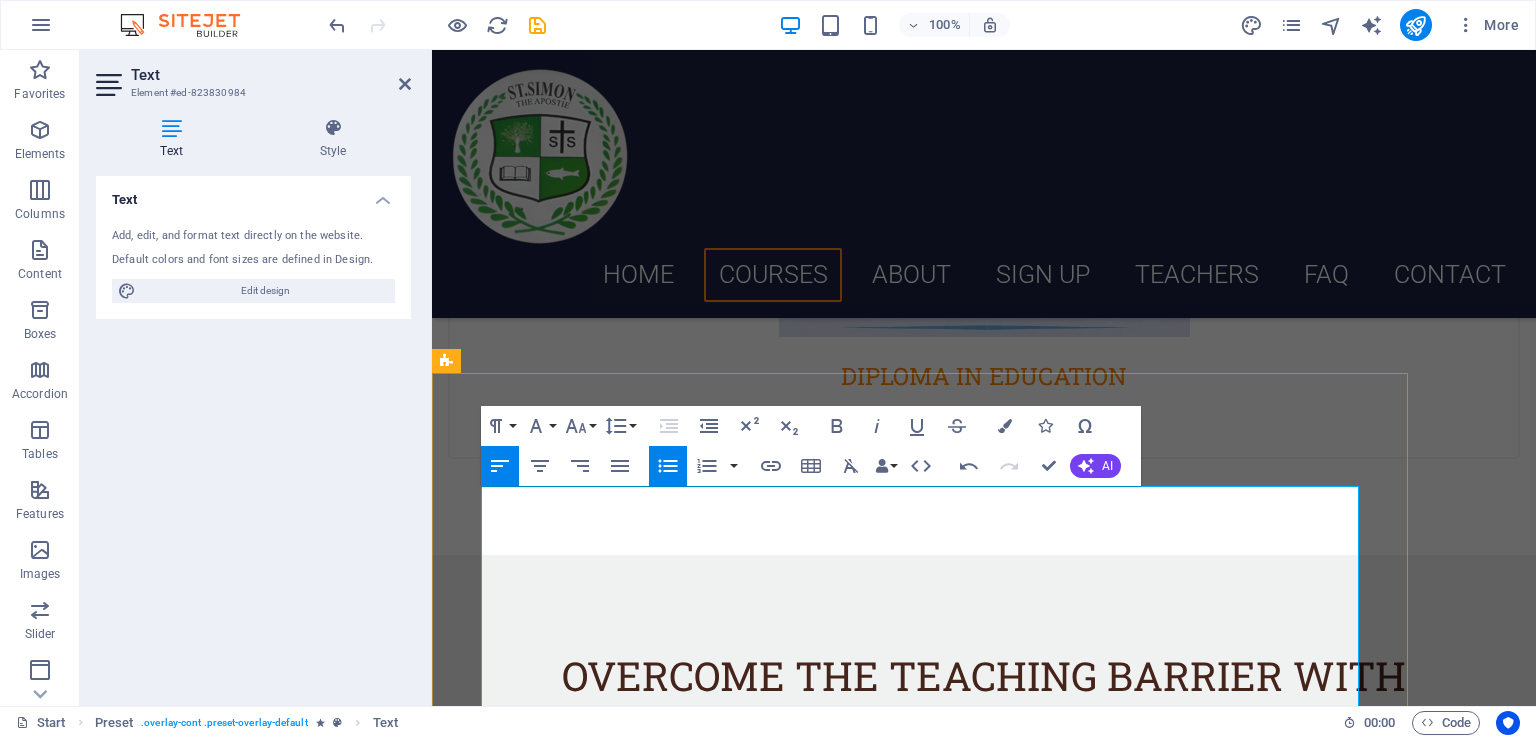 click on "The primary objective of the B. Ed. course is to" at bounding box center [661, 1199] 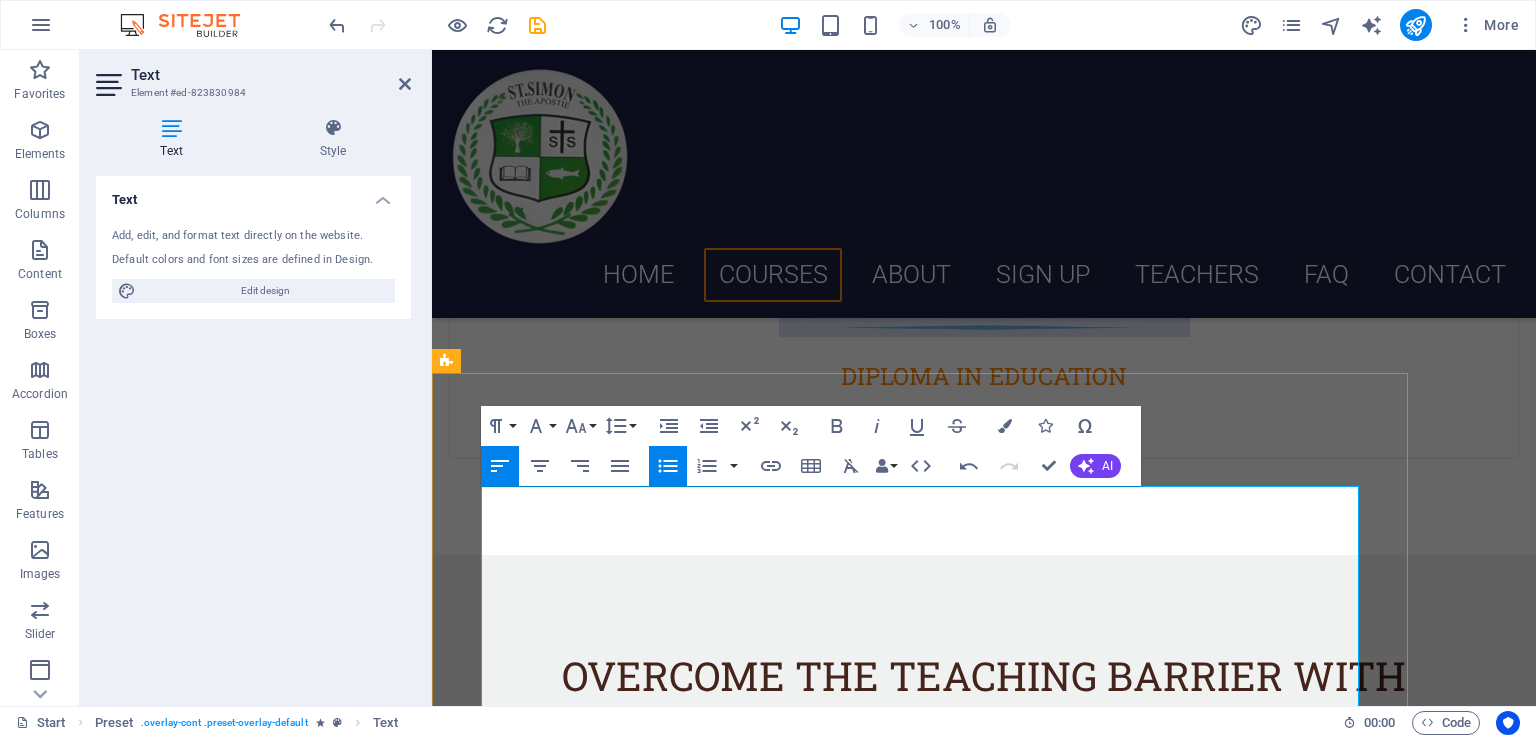 copy on "2-year" 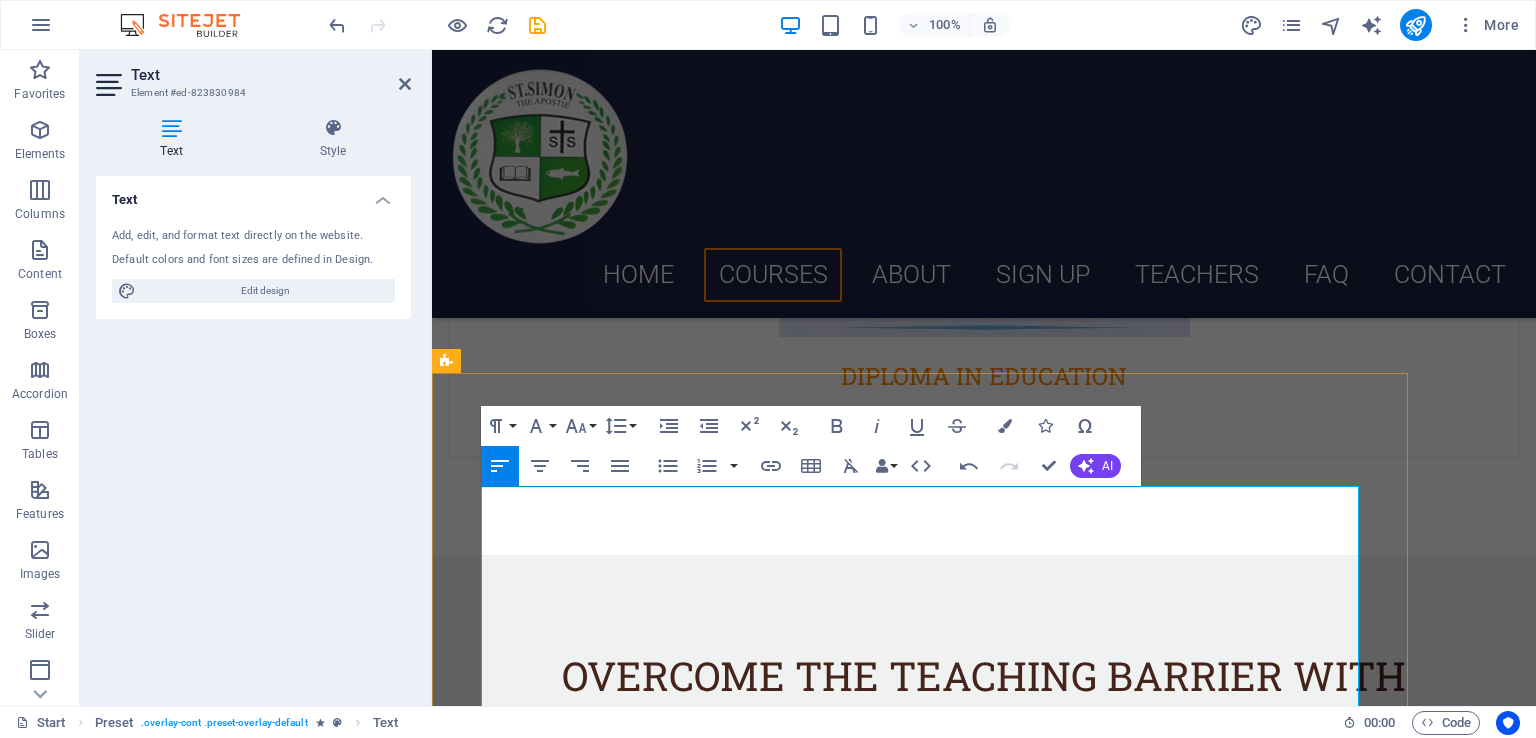 click on "The primary objective of the B. Ed. 2-year course is to develop the teaching skills of students . This includes imparting knowledge on effective teaching methods, lesson planning, and classroom management techniques. ​ D.El.Ed , or Diploma in Elementary Education, is a 2-year diploma course designed specifically for teaching at the elementary level—meaning classes I to VIII. It focuses on training teachers for foundational and upper primary education, where a strong base is built in children's formative years." at bounding box center [920, 1309] 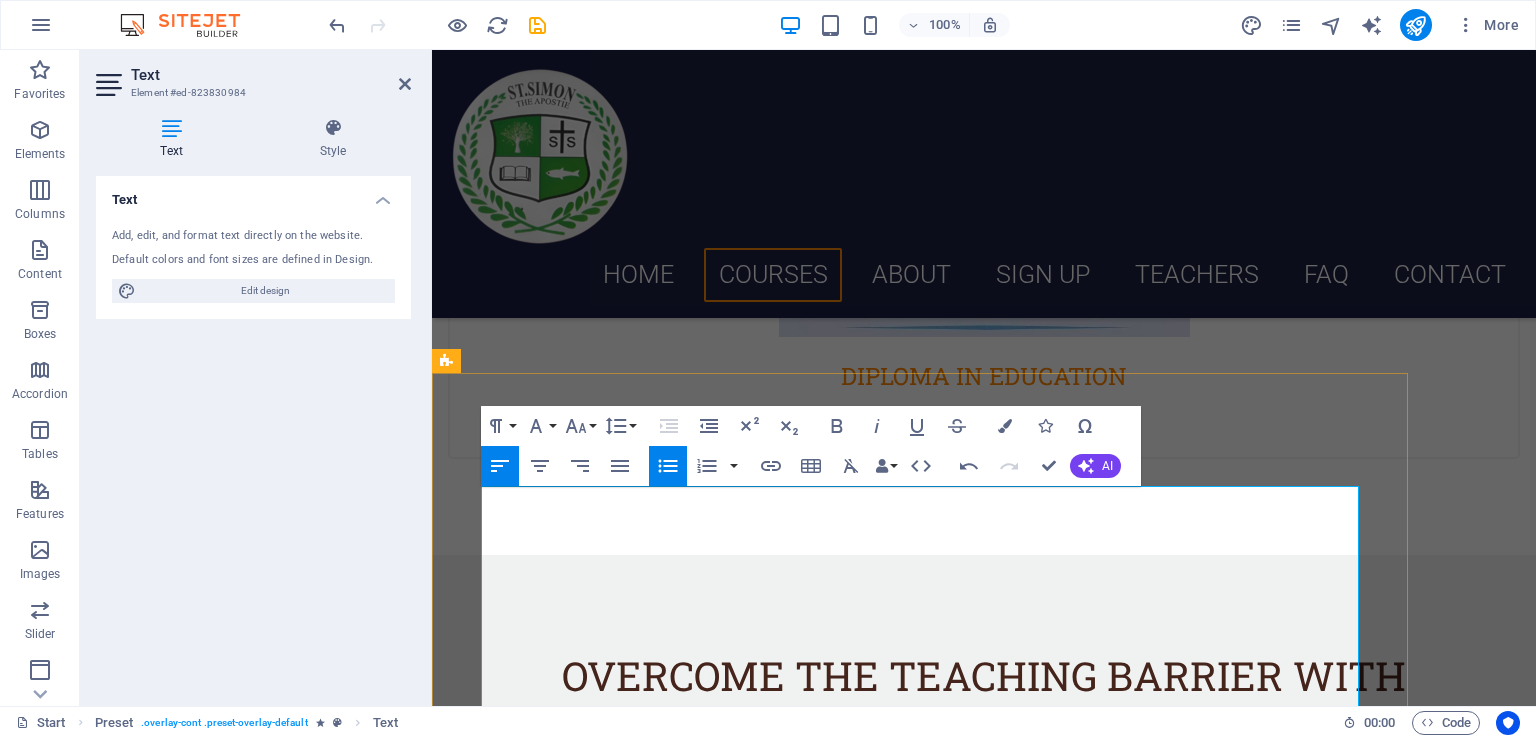 click on "The primary objective of the B. Ed. 2-year course is to develop the teaching skills of students . This includes imparting knowledge on effective teaching methods, lesson planning, and classroom management techniques." at bounding box center (928, 1215) 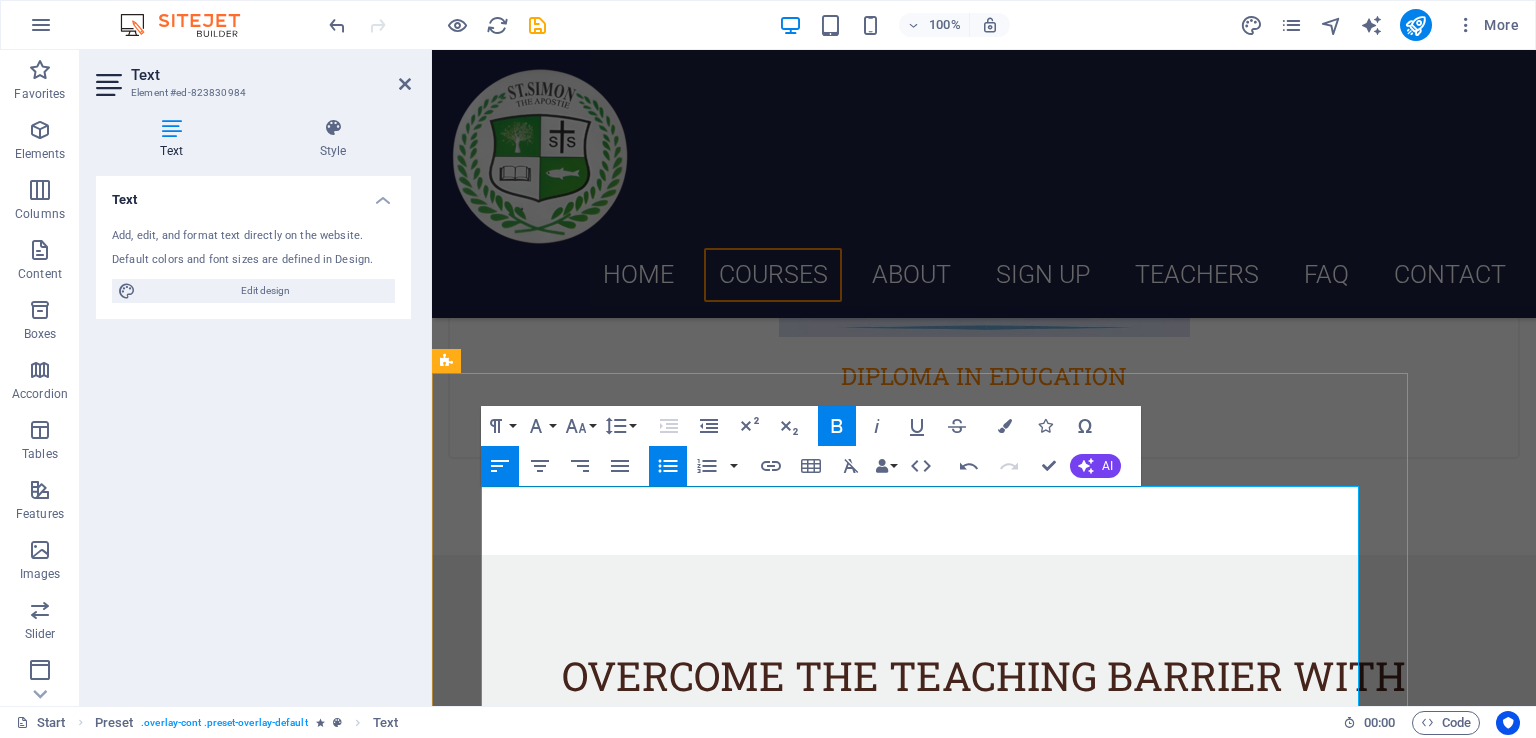 click on "course" at bounding box center (716, 1199) 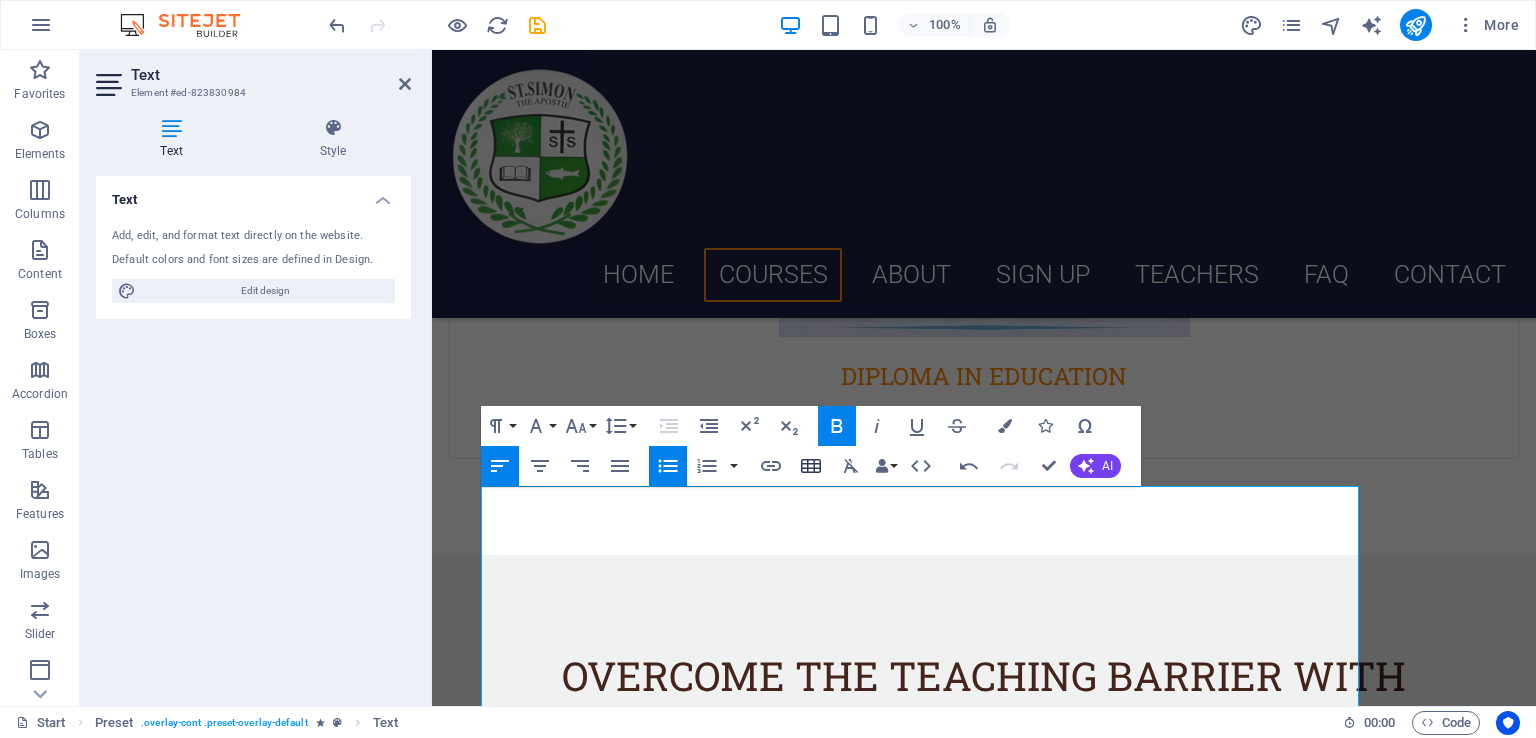 drag, startPoint x: 835, startPoint y: 416, endPoint x: 813, endPoint y: 484, distance: 71.470276 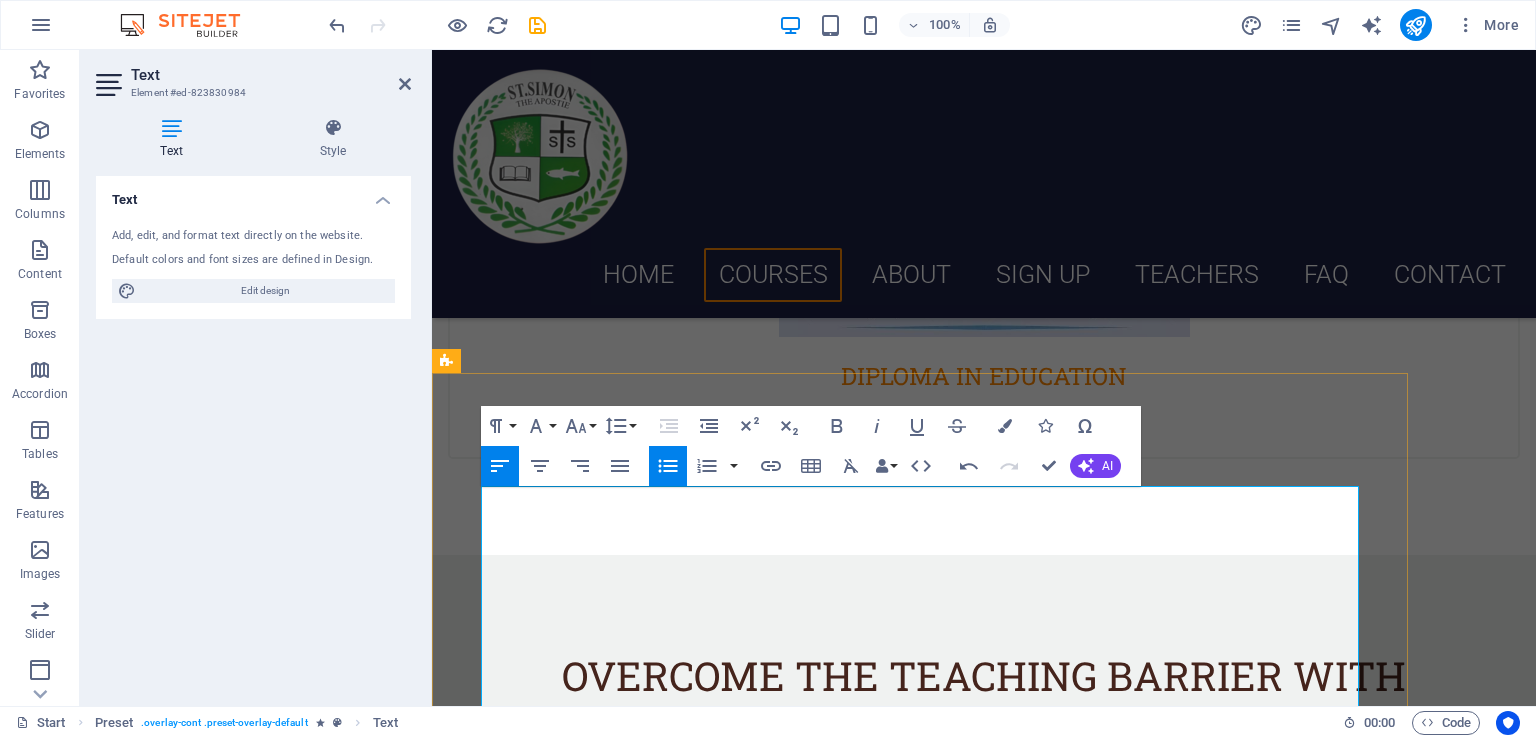 drag, startPoint x: 790, startPoint y: 518, endPoint x: 765, endPoint y: 521, distance: 25.179358 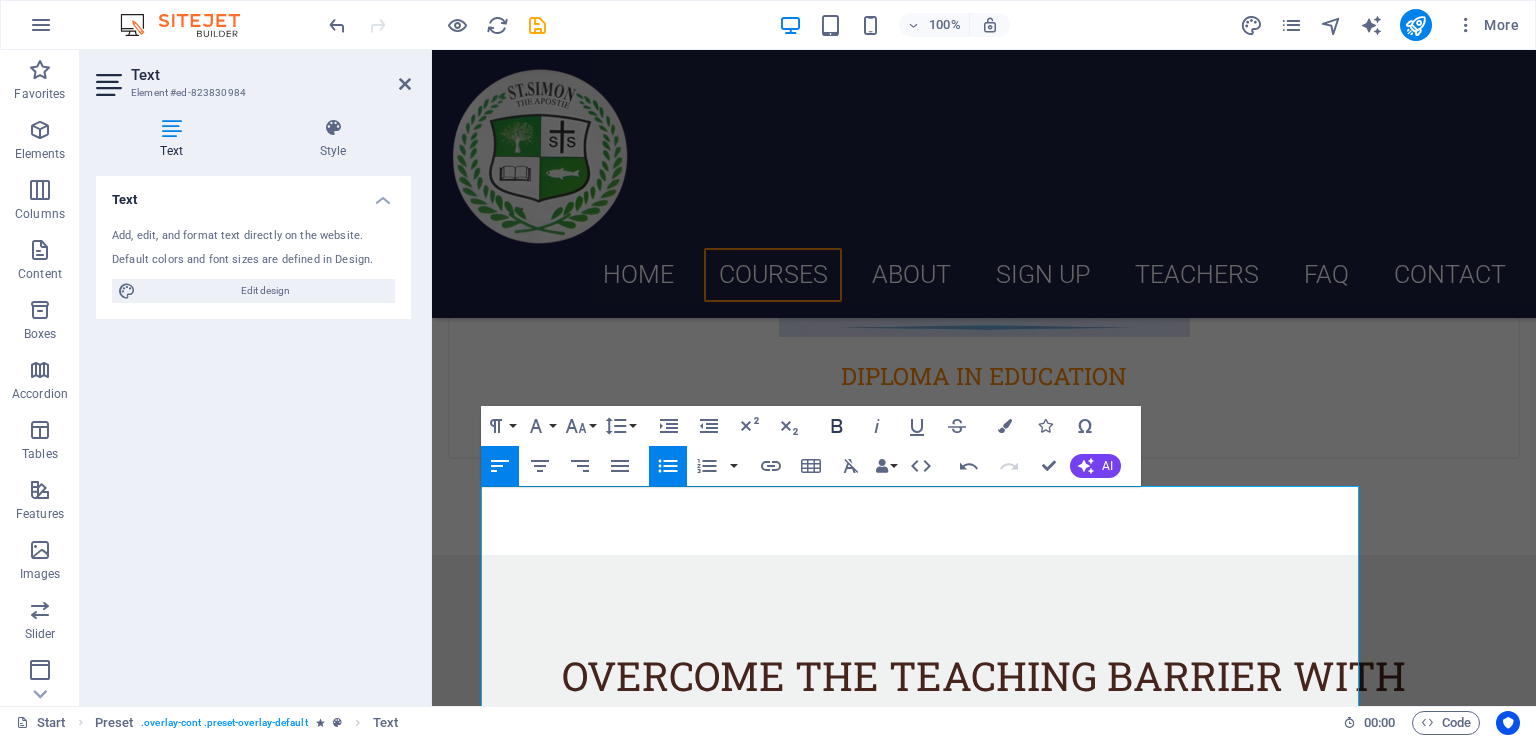 click 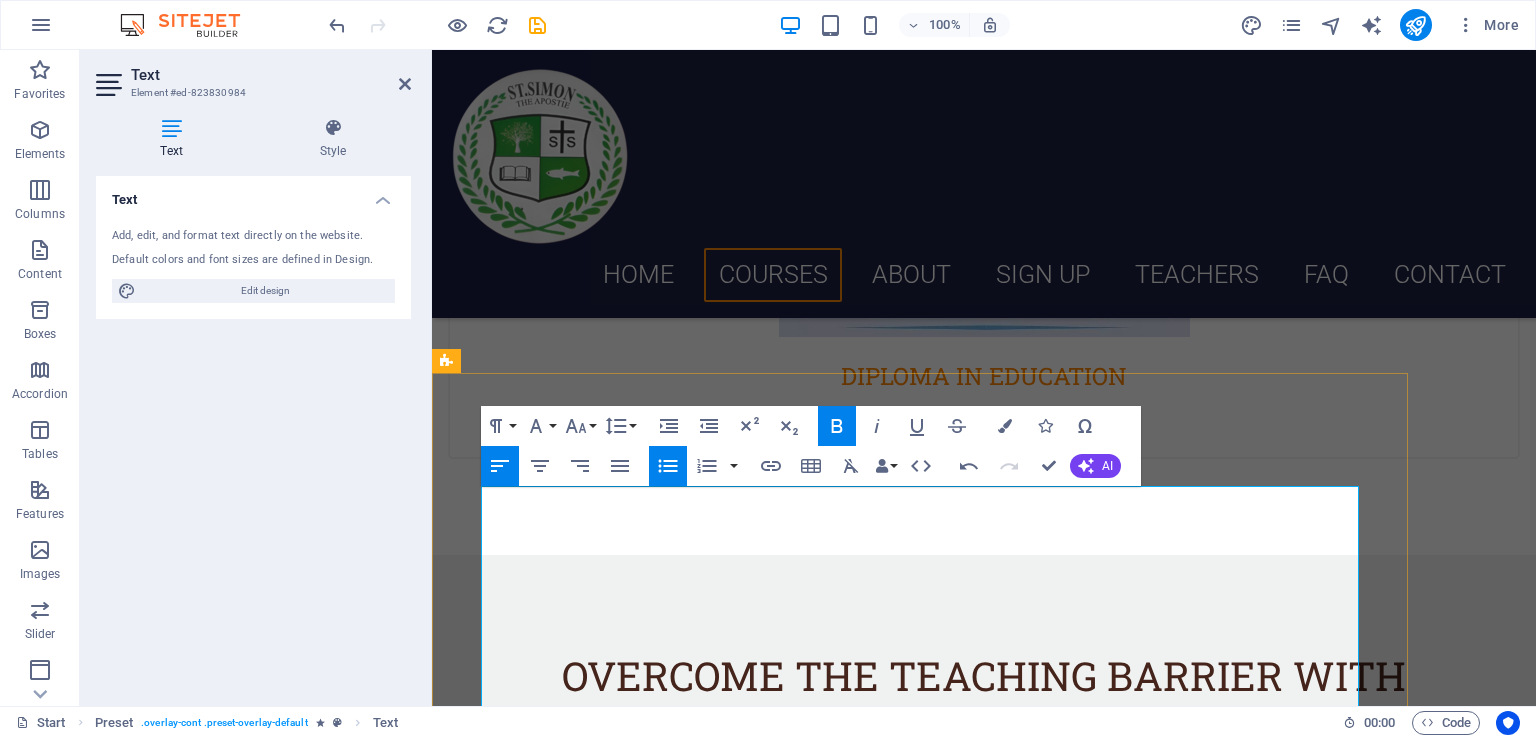 click on "​ D.El.Ed , or Diploma in Elementary Education , is a 2-year diploma course designed specifically for teaching at the elementary level—meaning classes I to VIII. It focuses on training teachers for foundational and upper primary education, where a strong base is built in children's formative years." at bounding box center [928, 1309] 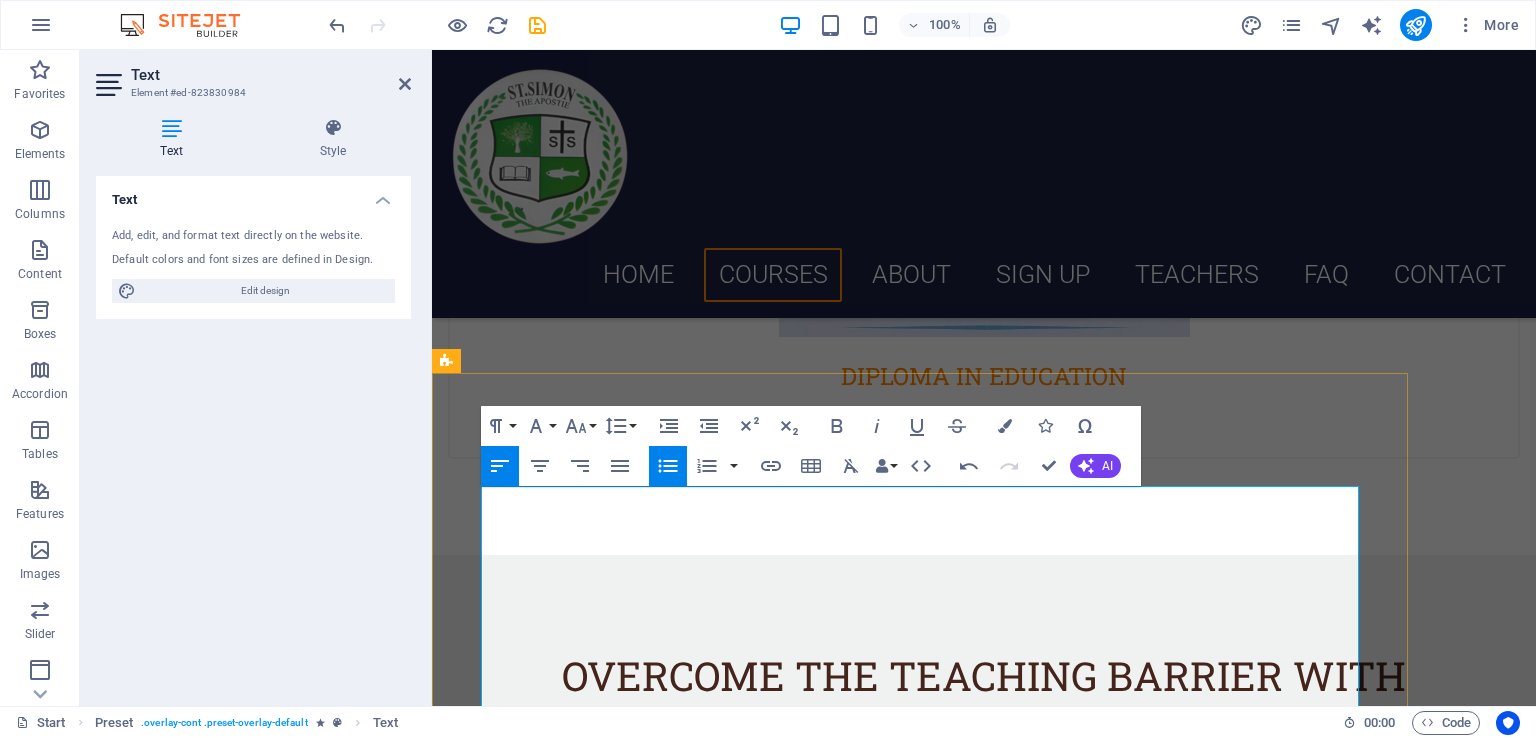 click on "D.El.Ed" at bounding box center (524, 1274) 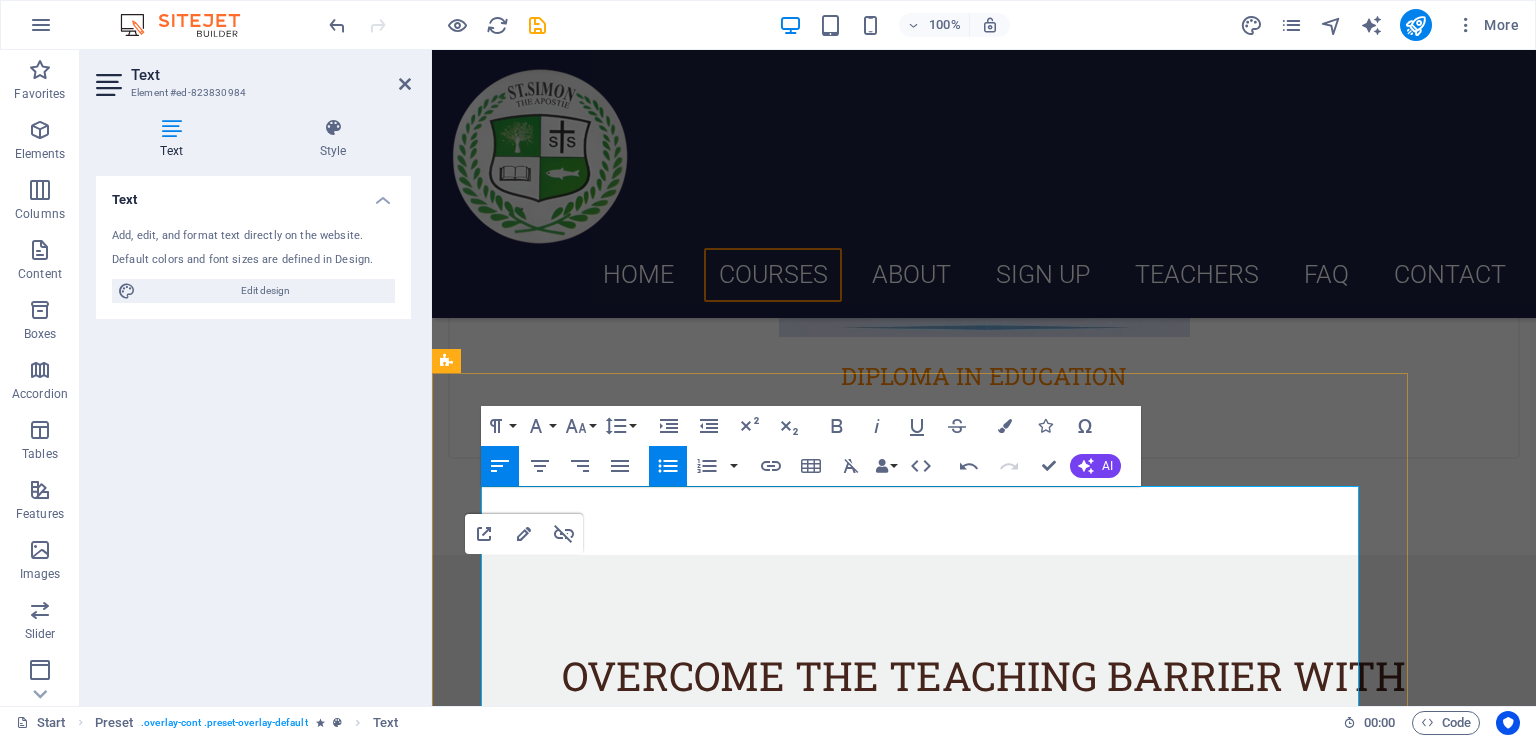 click on "D.El.Ed" at bounding box center [524, 1274] 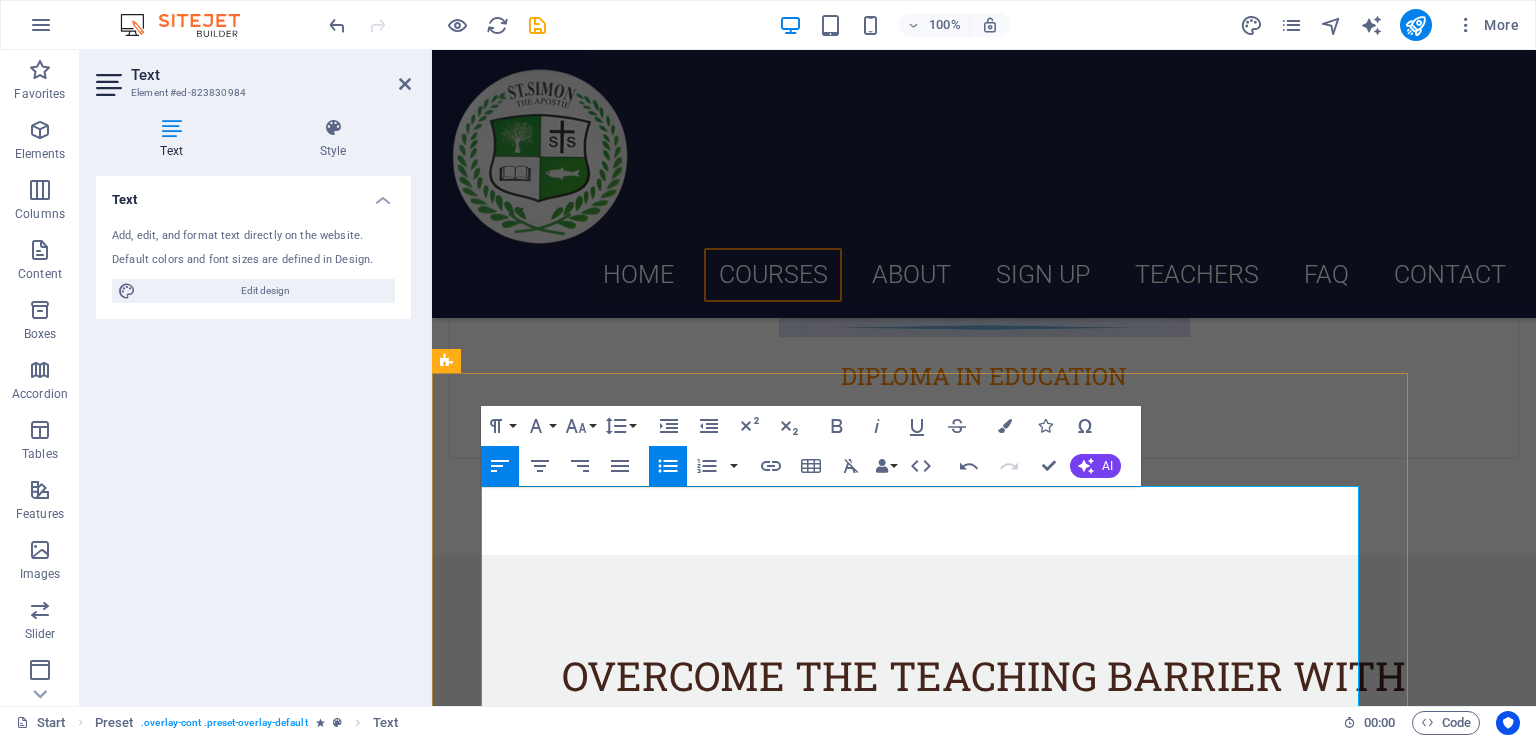 click on "​ D.El.Ed , or Diploma in Elementary Education , is a 2-year diploma course designed specifically for teaching at the elementary level—meaning classes I to VIII. It focuses on training teachers for foundational and upper primary education, where a strong base is built in children's formative years." at bounding box center [928, 1309] 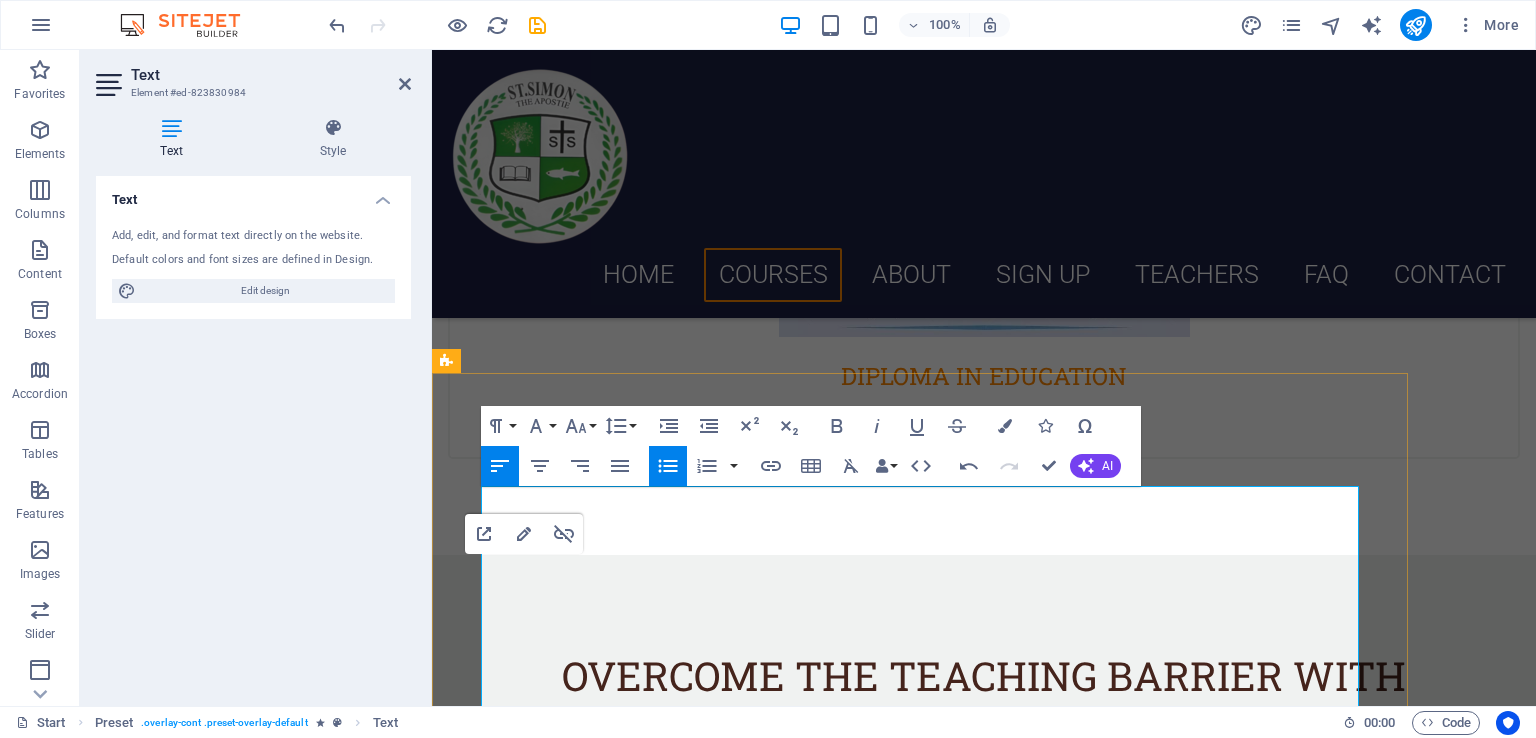 click on "D.El.Ed" at bounding box center [524, 1274] 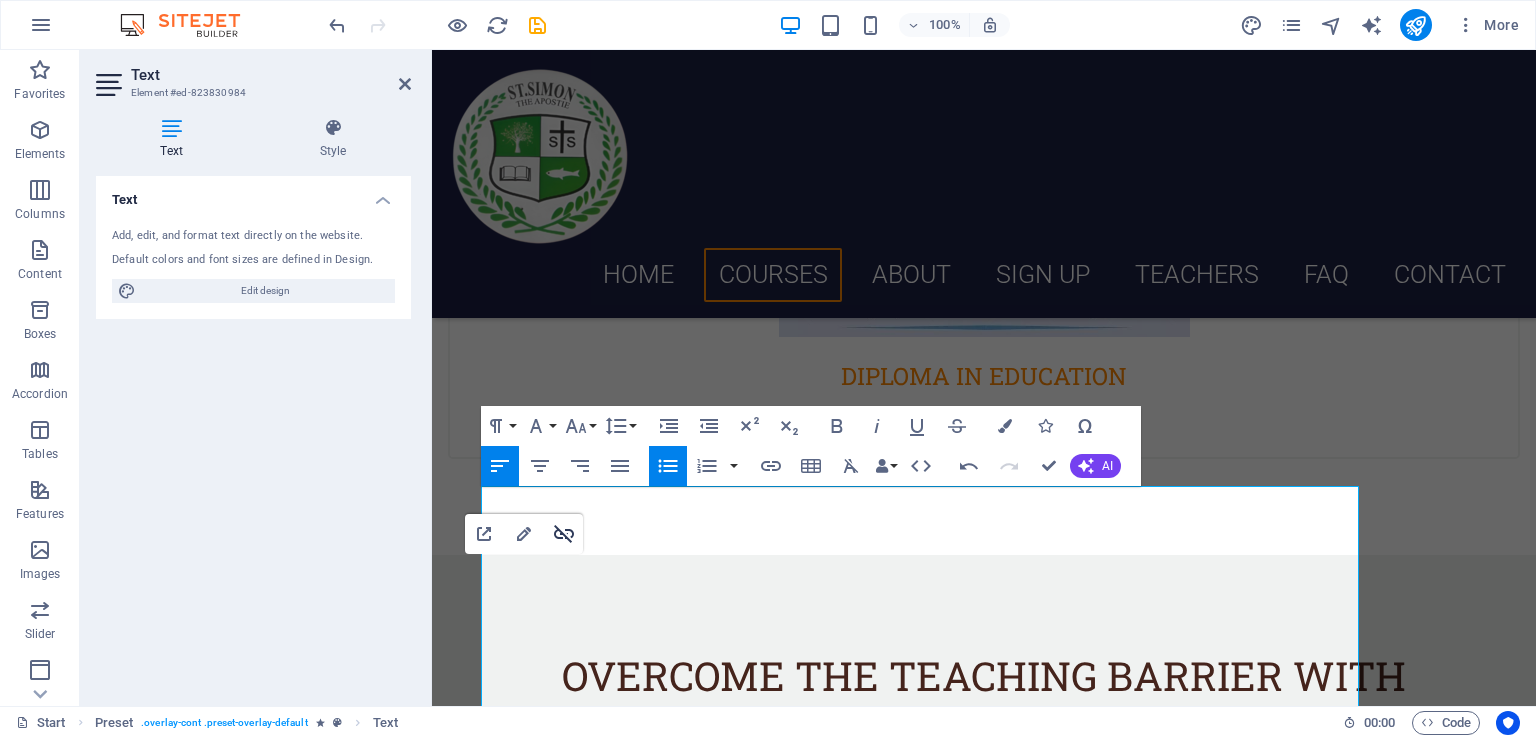 click 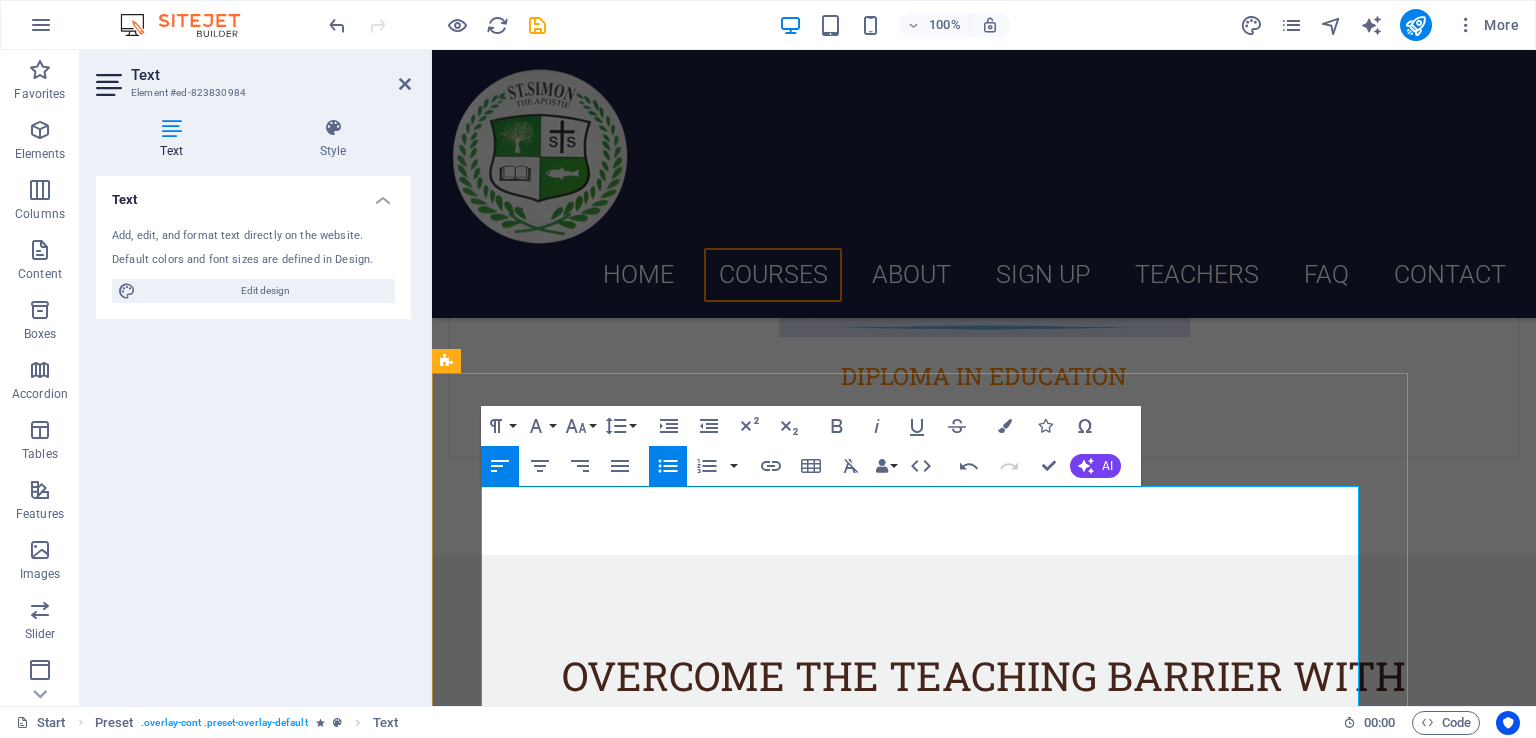 click on "​D.El.Ed , or Diploma in Elementary Education , is a 2-year diploma course designed specifically for teaching at the elementary level—meaning classes I to VIII. It focuses on training teachers for foundational and upper primary education, where a strong base is built in children's formative years." at bounding box center (928, 1309) 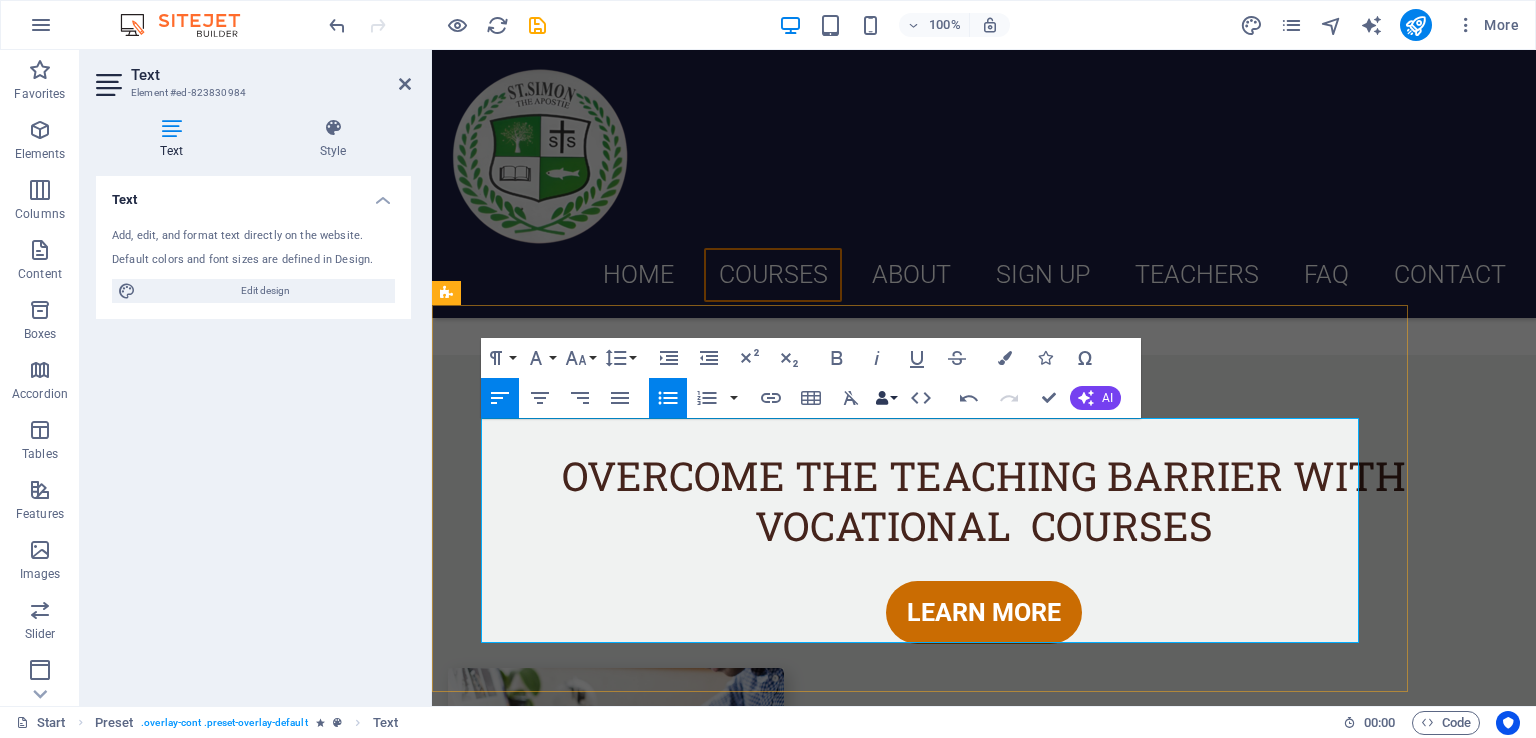 scroll, scrollTop: 1792, scrollLeft: 0, axis: vertical 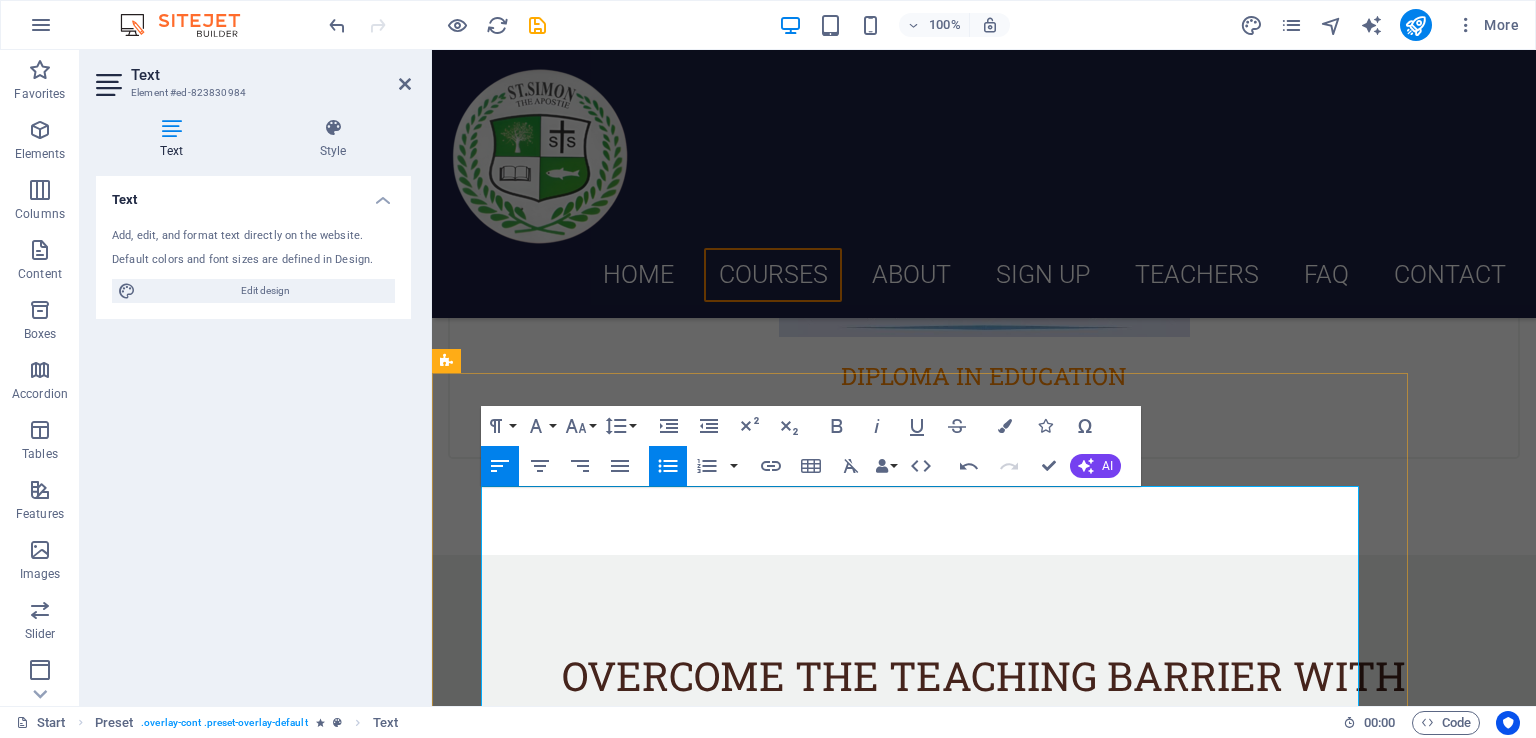 click on "develop" at bounding box center [903, 1199] 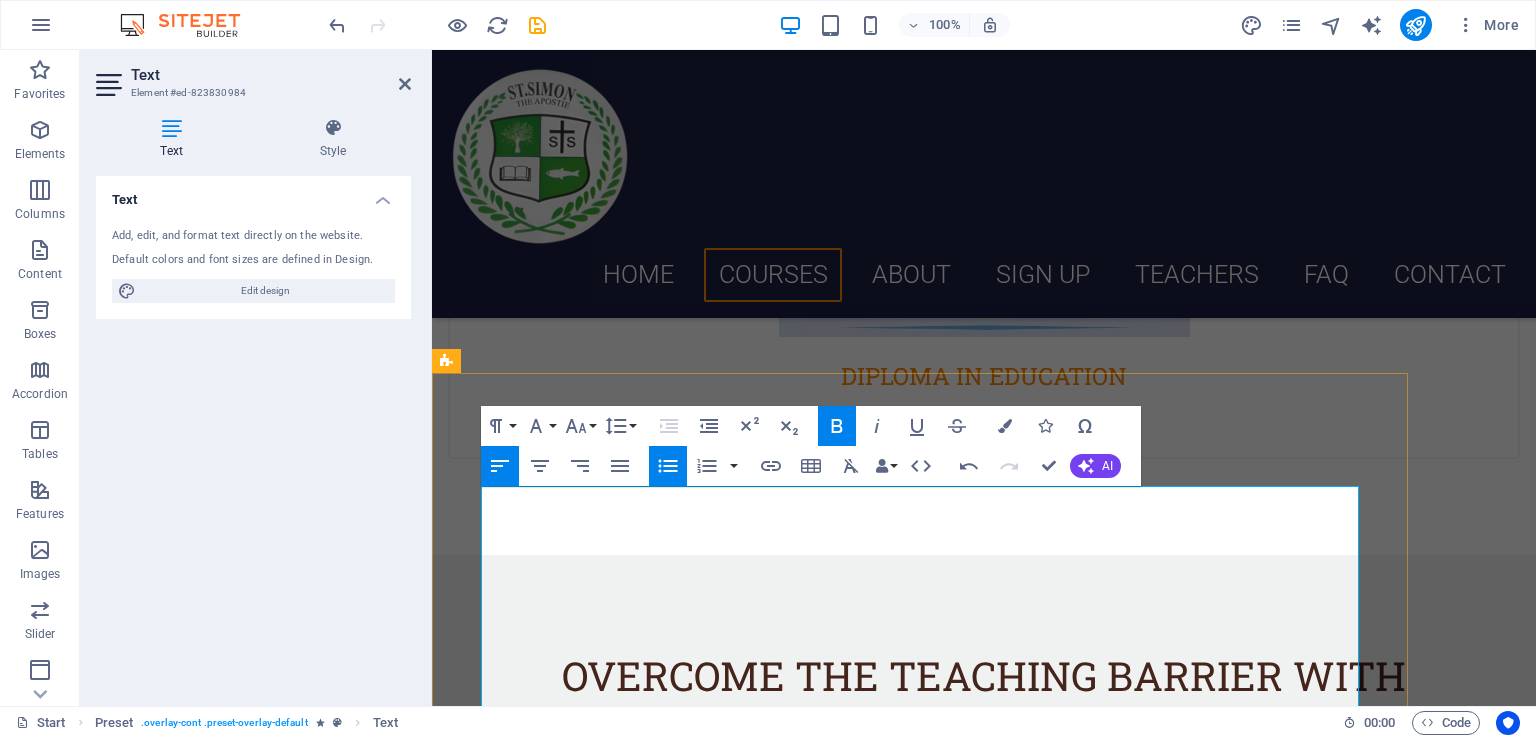 click on "develop" at bounding box center [903, 1199] 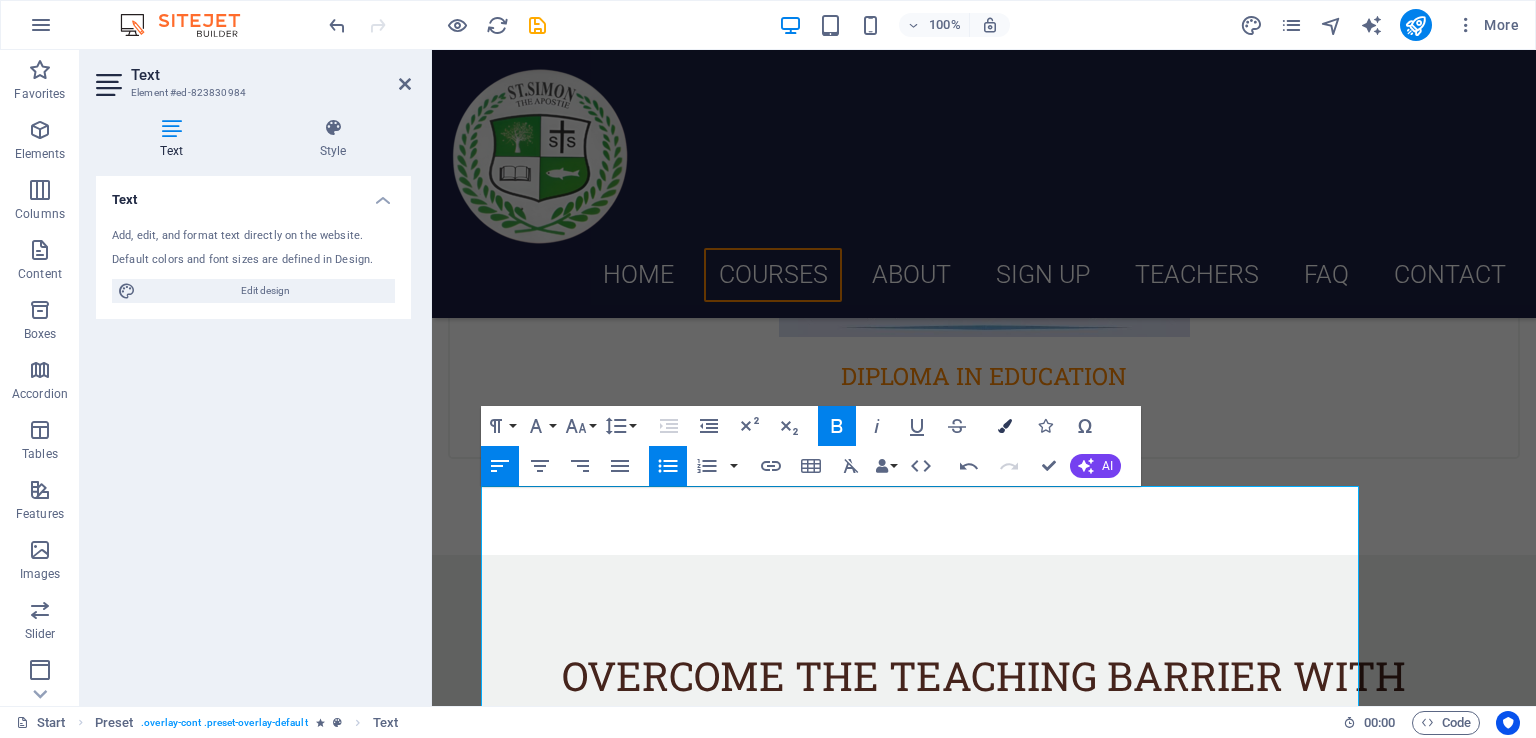 click on "Colors" at bounding box center [1005, 426] 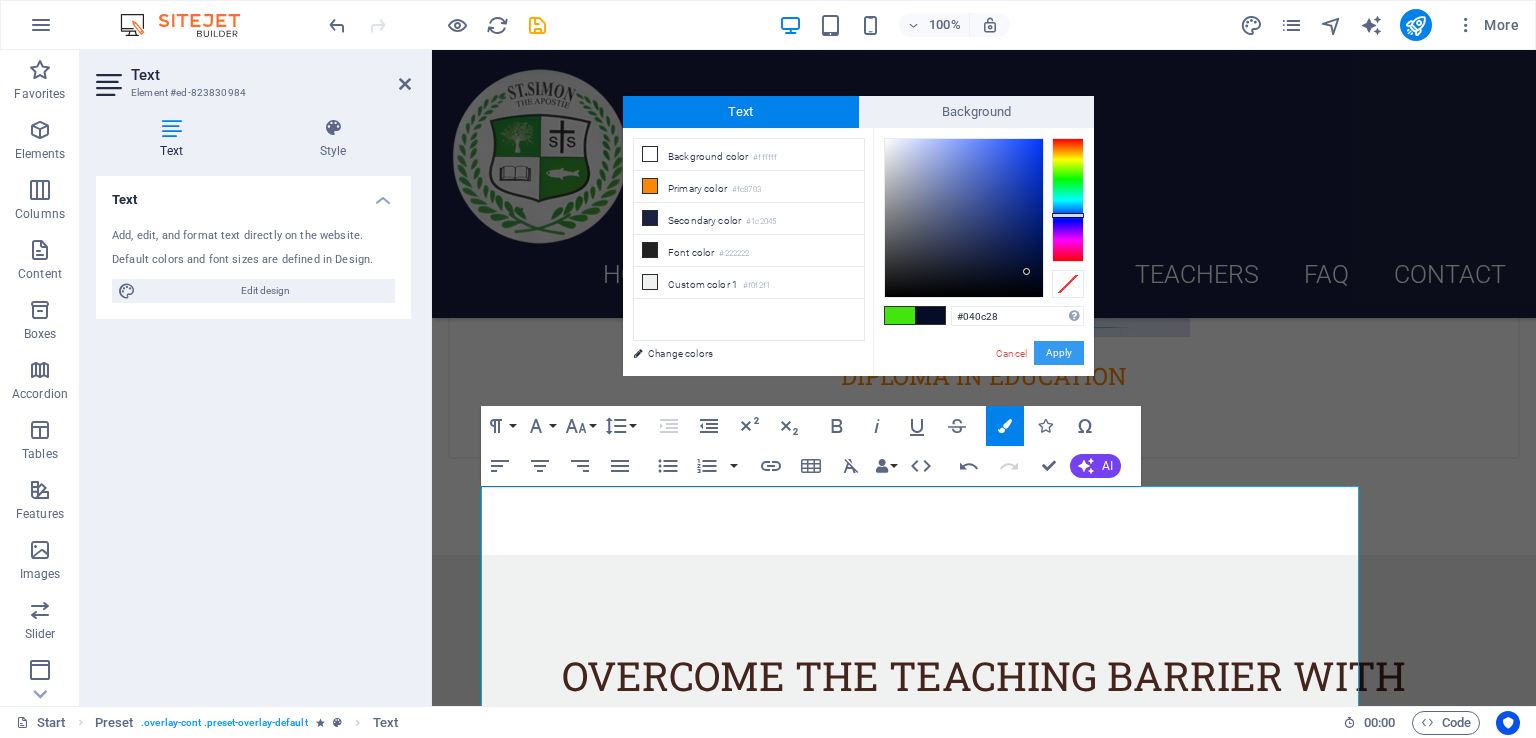 click on "Apply" at bounding box center [1059, 353] 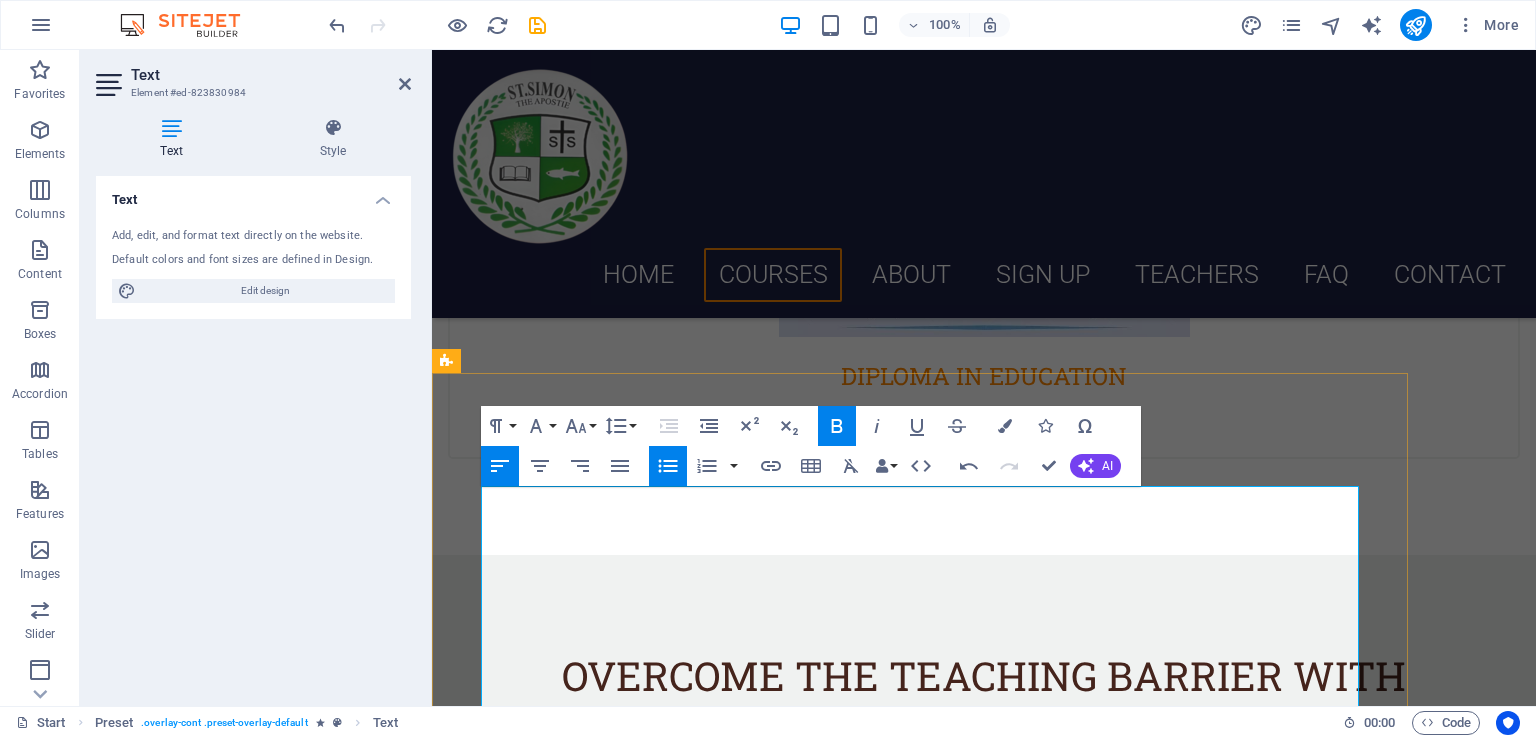 click on "The primary objective of the  B. Ed.  2-year   course is to  develop  the teaching skills of students . This includes imparting knowledge on effective teaching methods, lesson planning, and classroom management techniques." at bounding box center (928, 1215) 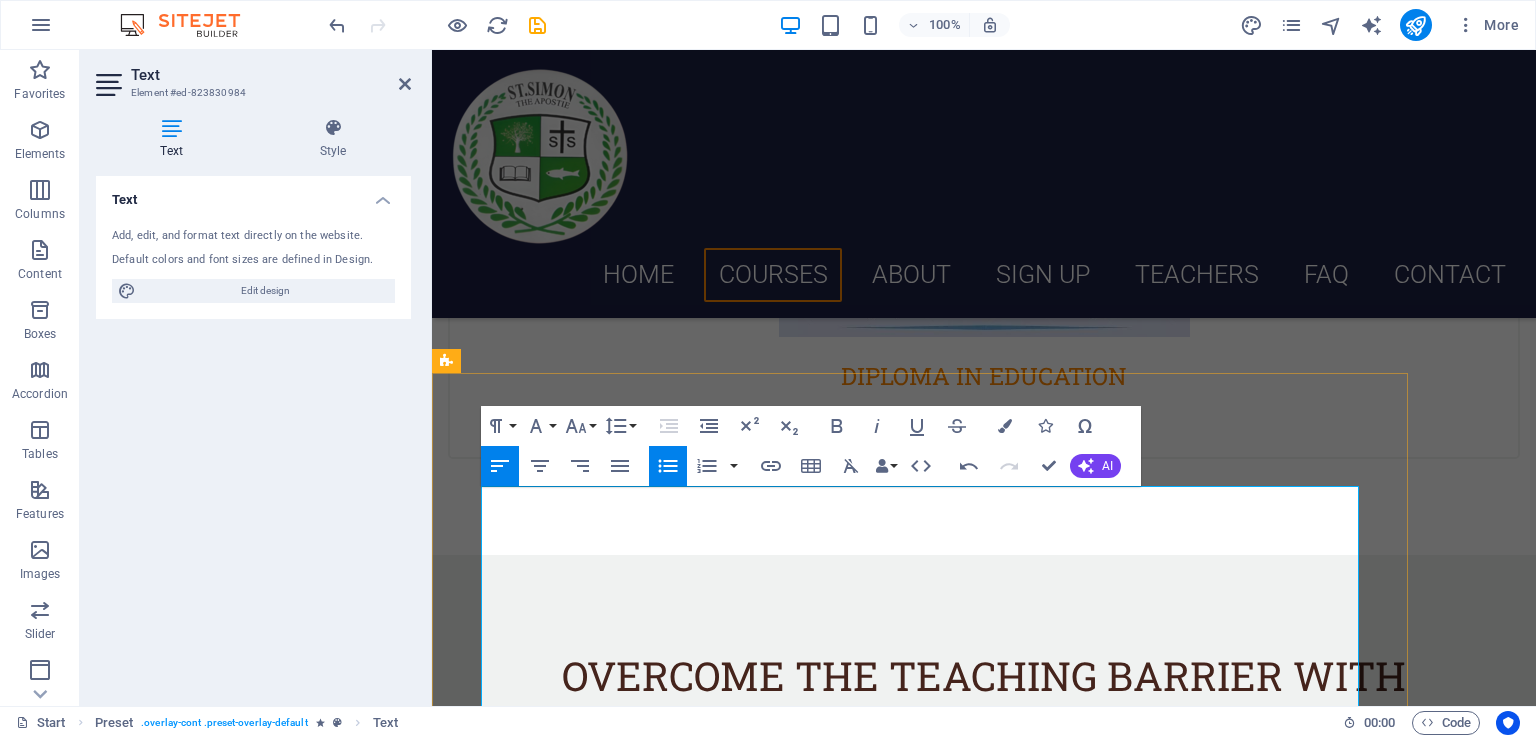 click on "develop" at bounding box center [903, 1199] 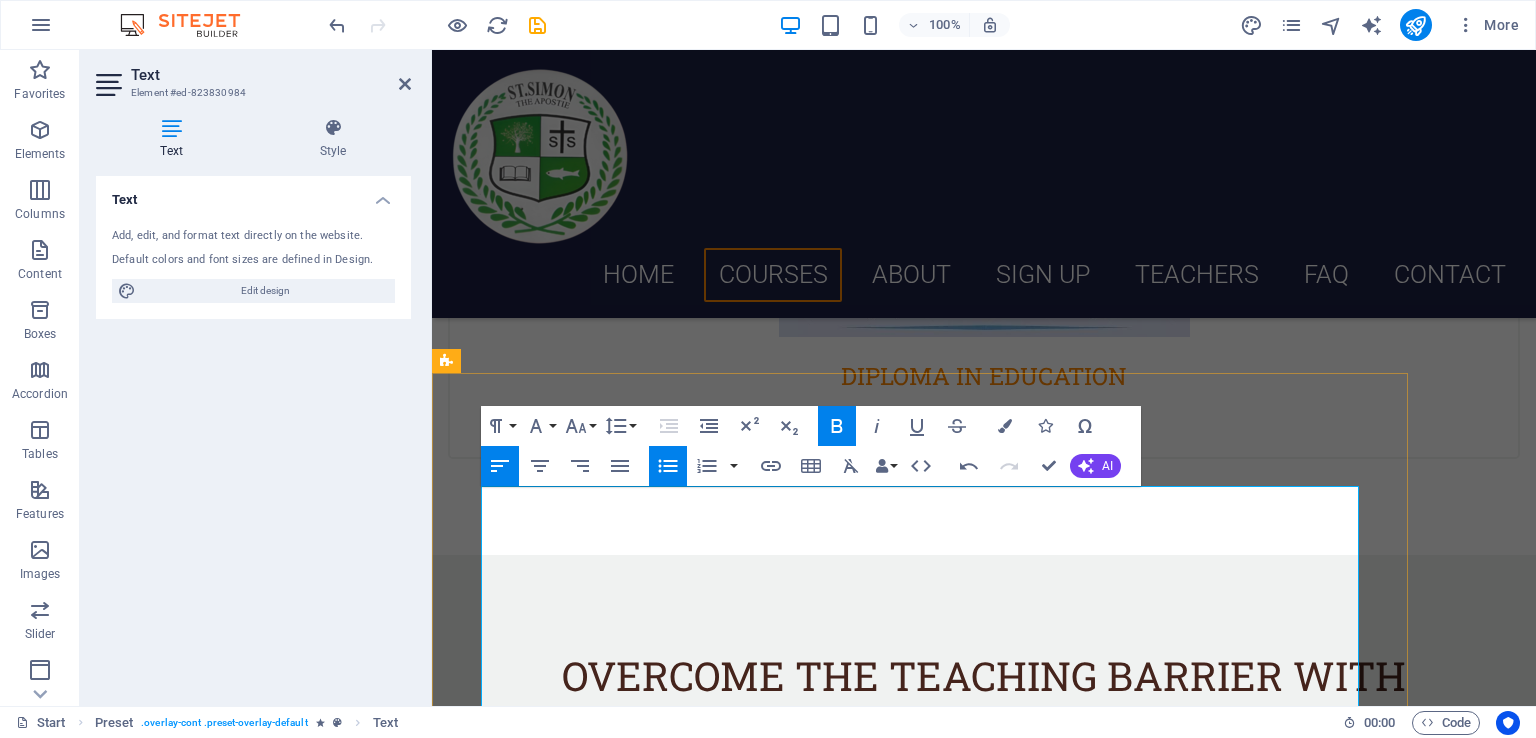 click on "develop" at bounding box center (903, 1199) 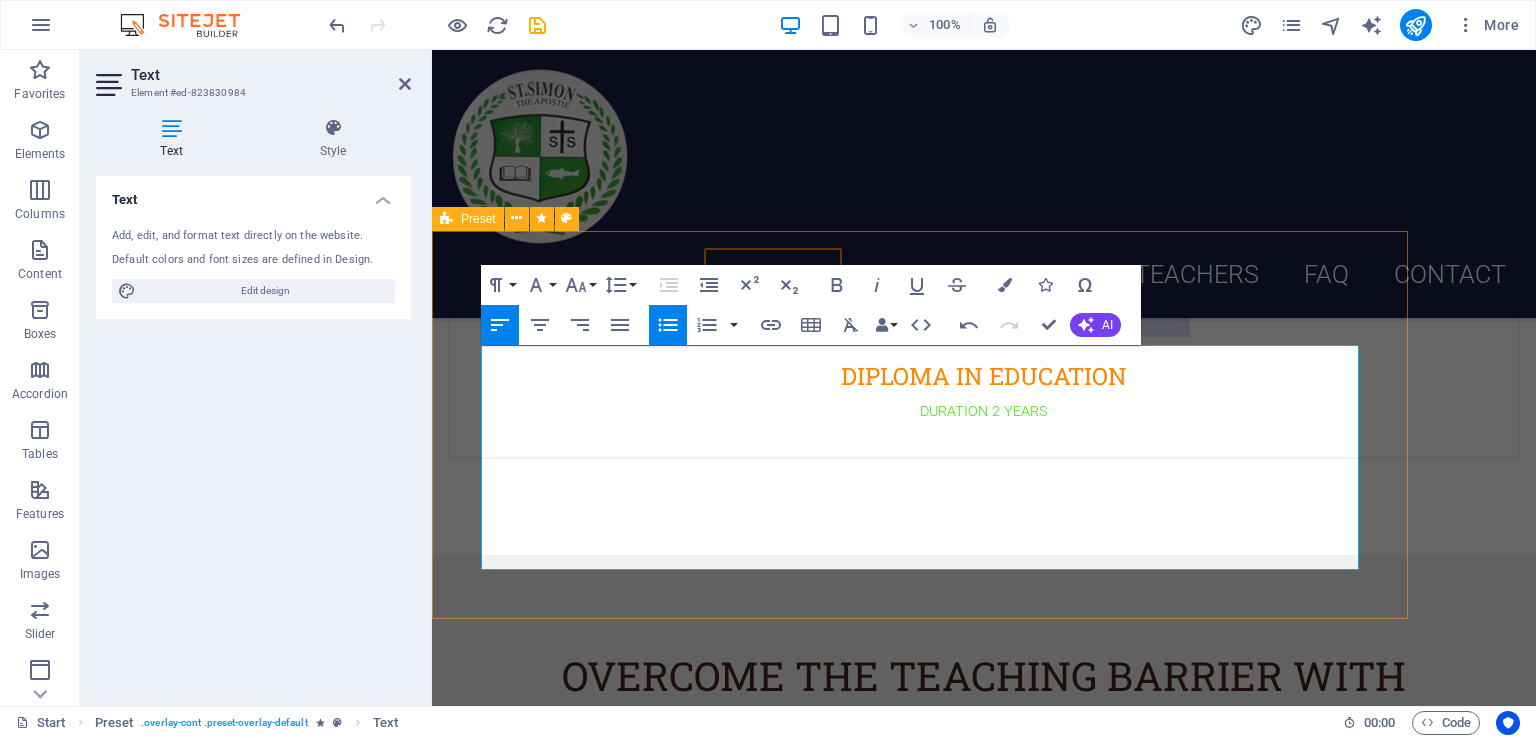 scroll, scrollTop: 1992, scrollLeft: 0, axis: vertical 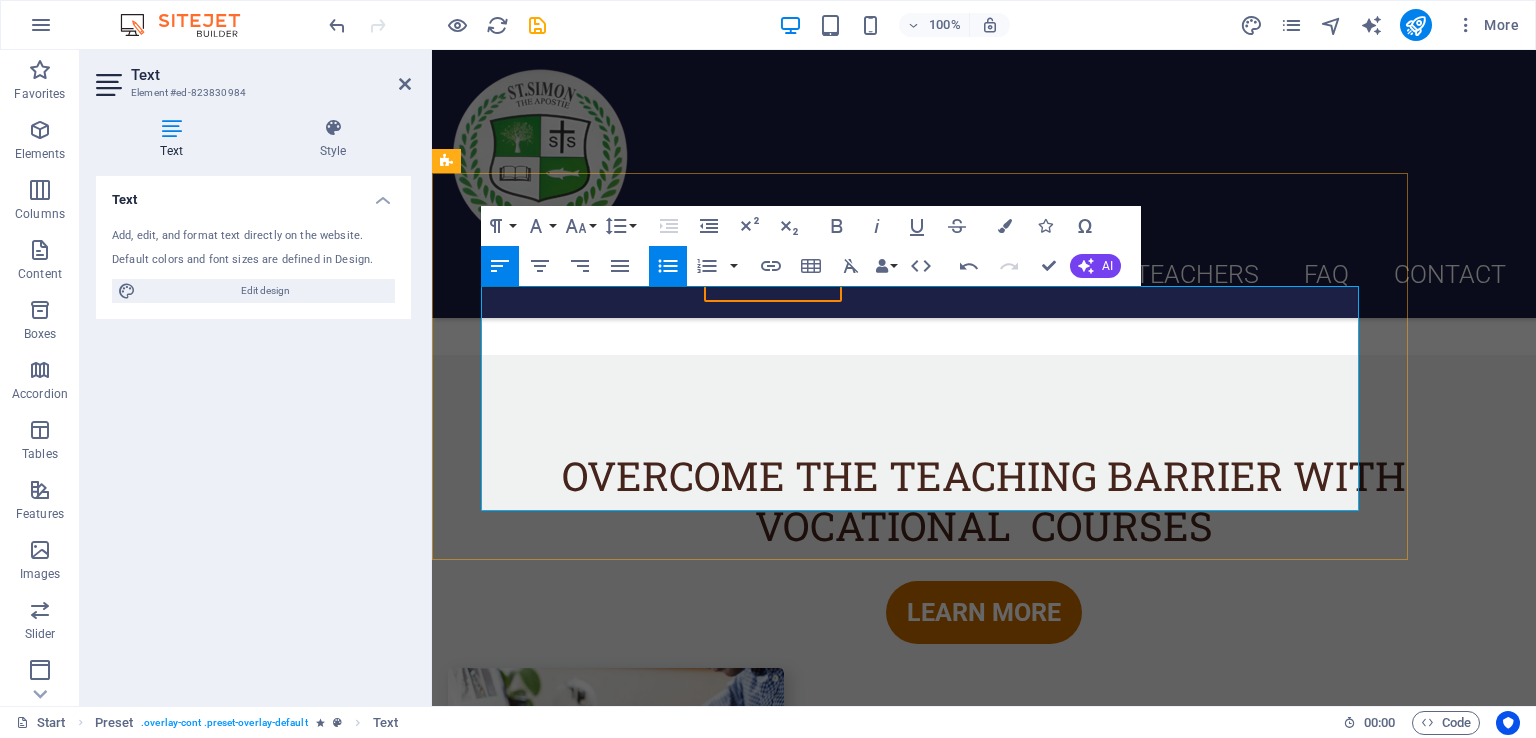 click on "​D.El.Ed , or Diploma in Elementary Education , is a 2-year diploma course designed specifically for teaching at the elementary level—meaning classes I to VIII. It focuses on training teachers for foundational and upper primary education, where a strong base is built in children's formative years." at bounding box center (928, 1109) 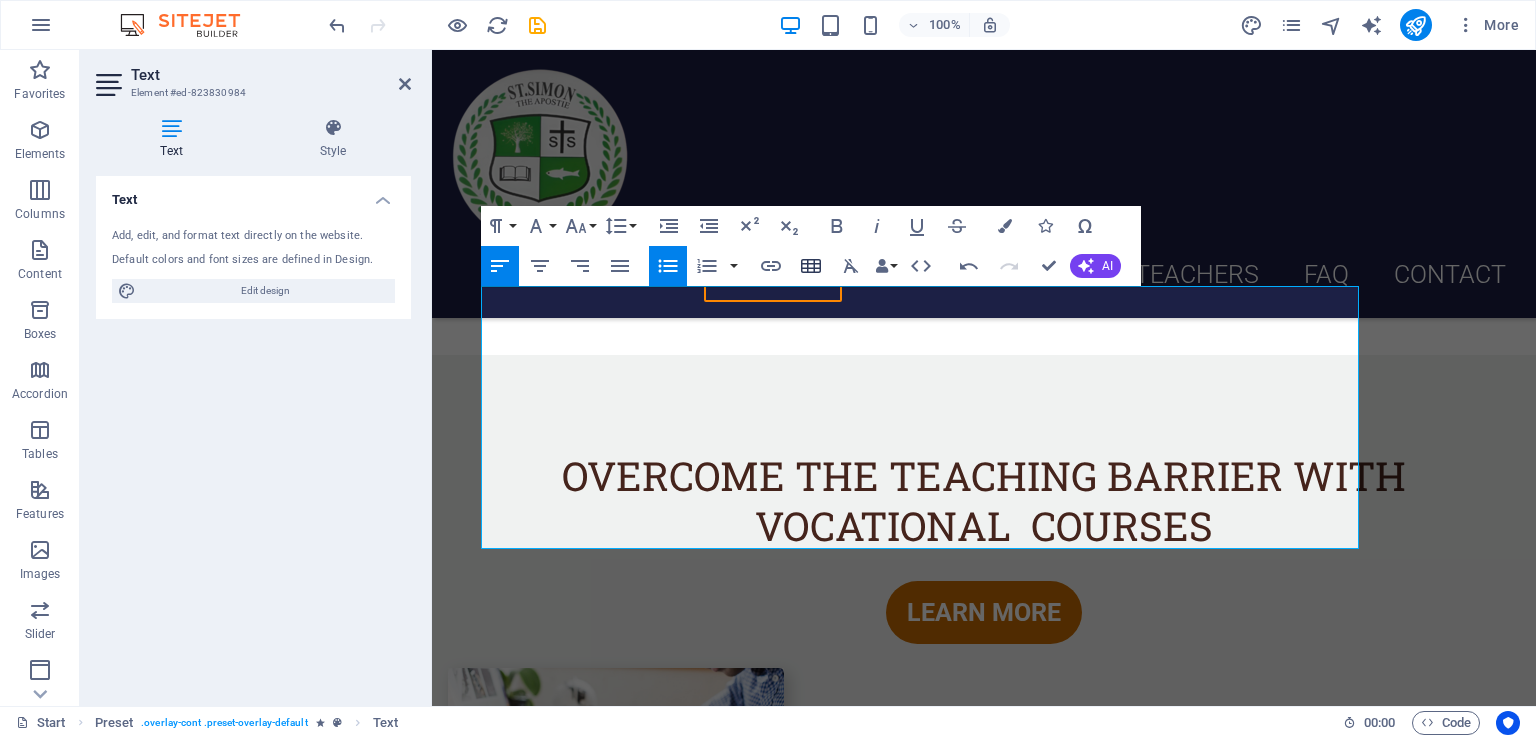 click 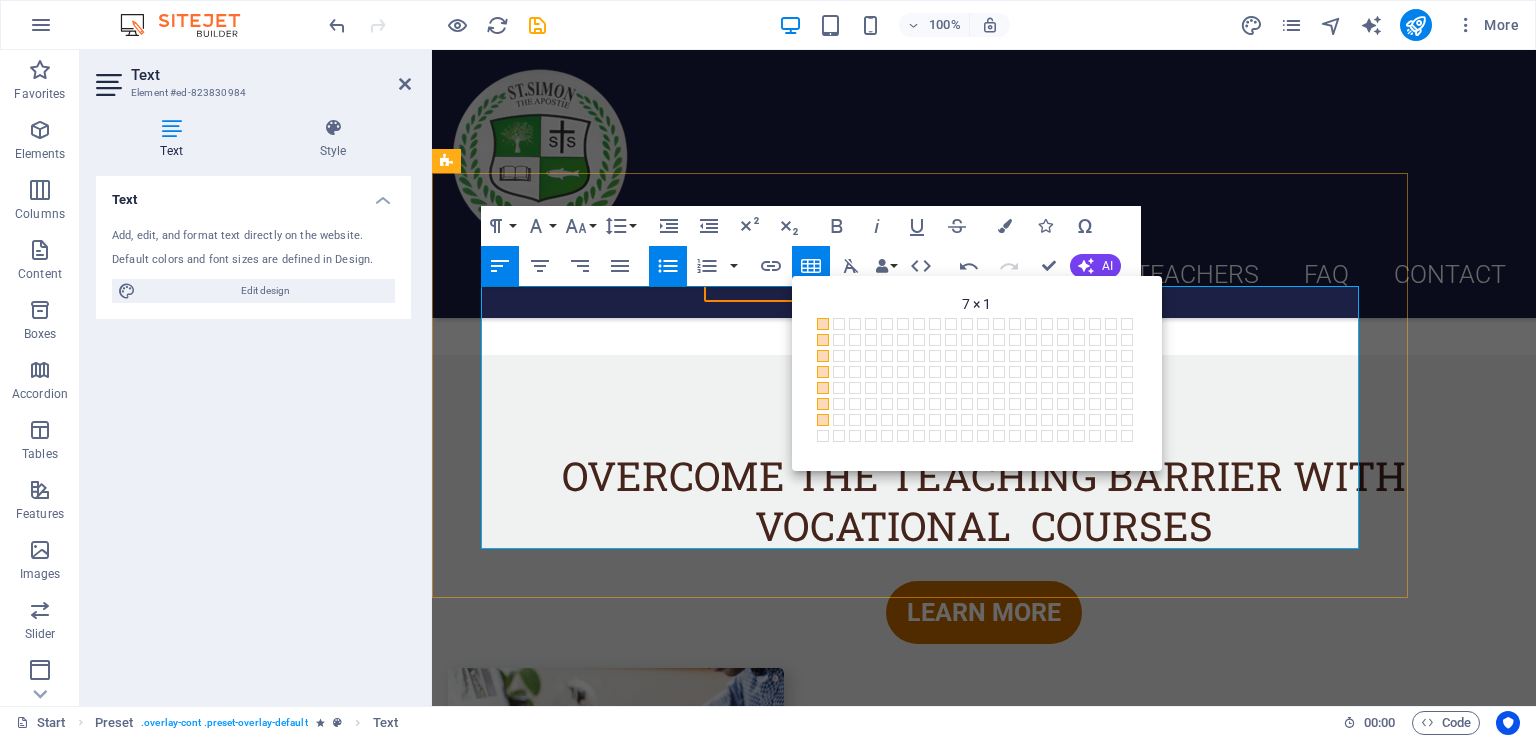 click on ", or Diploma in Elementary Education , is a 2-year diploma course designed specifically for teaching at the elementary level—meaning classes I to VIII. It focuses on training teachers for foundational and upper primary education, where a strong base is built in children's formative years." at bounding box center [925, 1112] 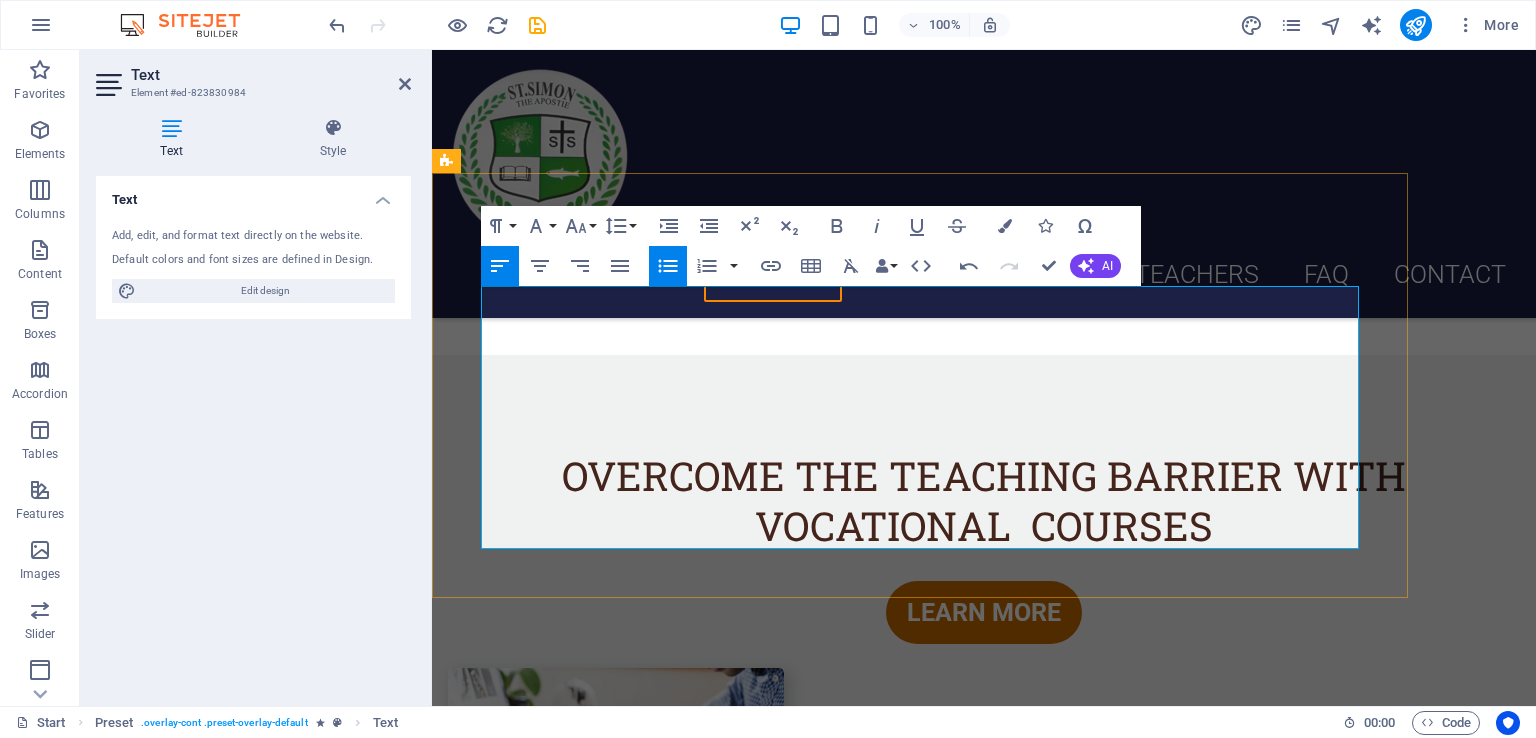 click on ", or Diploma in Elementary Education , is a 2-year diploma course designed specifically for teaching at the elementary level—meaning classes I to VIII. It focuses on training teachers for foundational and upper primary education, where a strong base is built in children's formative years." at bounding box center (925, 1112) 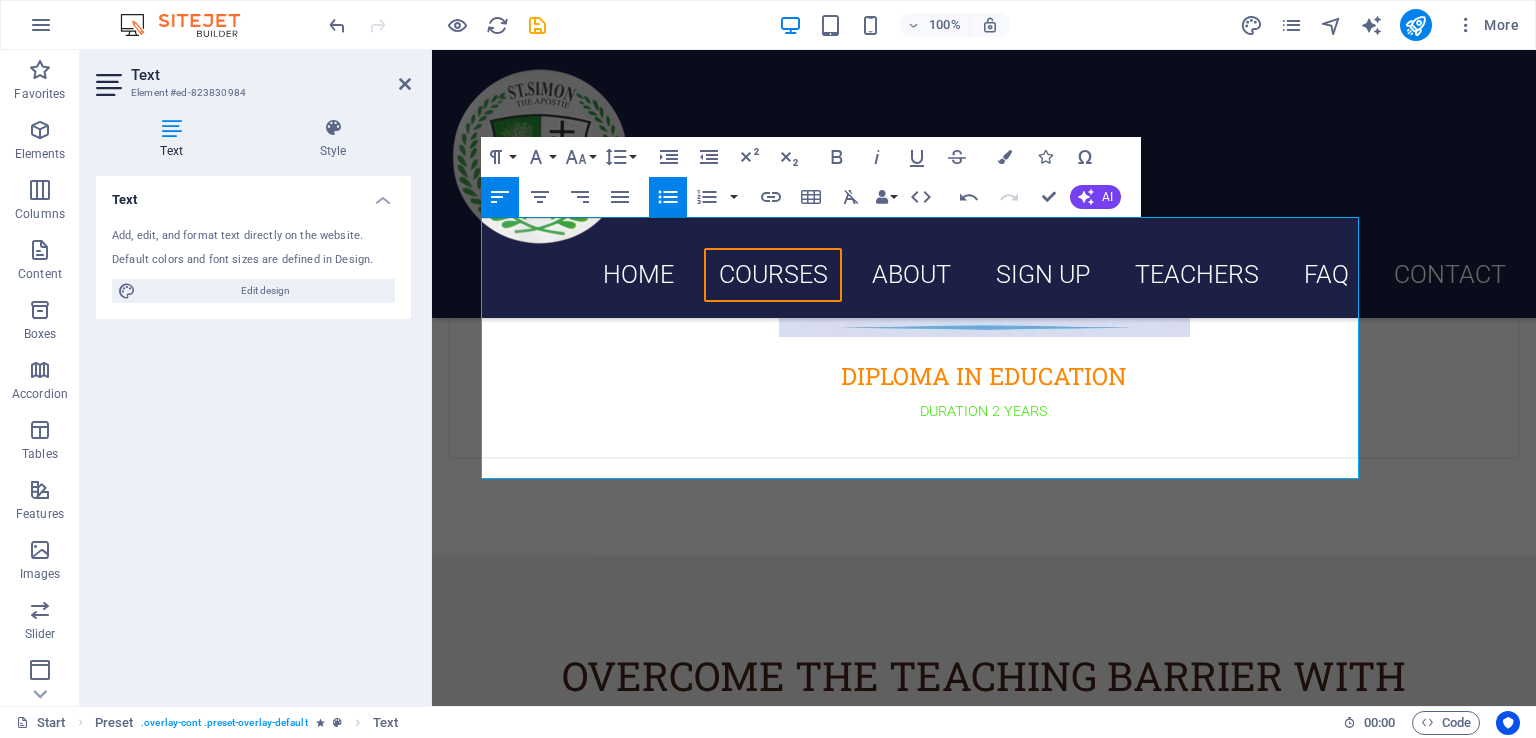 scroll, scrollTop: 2092, scrollLeft: 0, axis: vertical 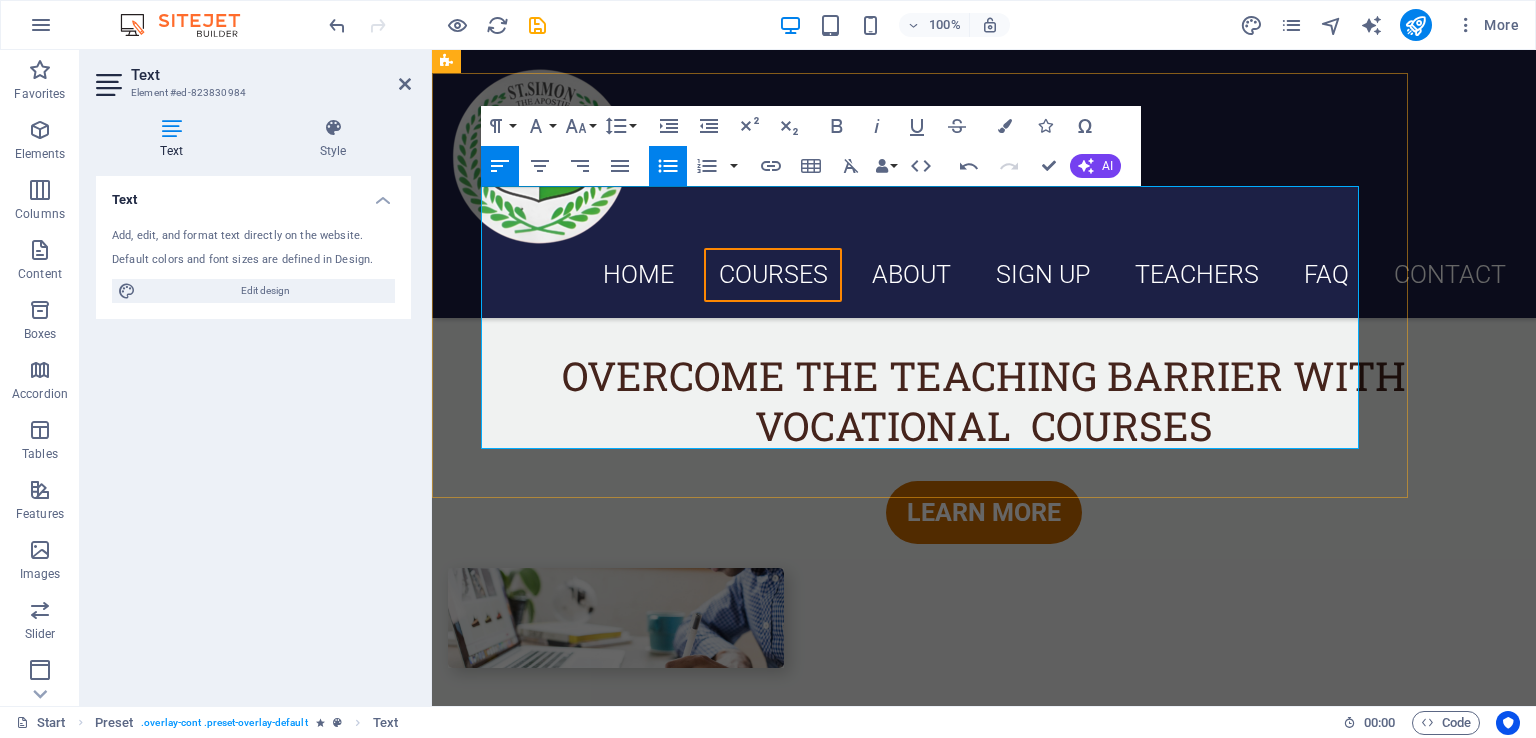 click on "​" at bounding box center (928, 1085) 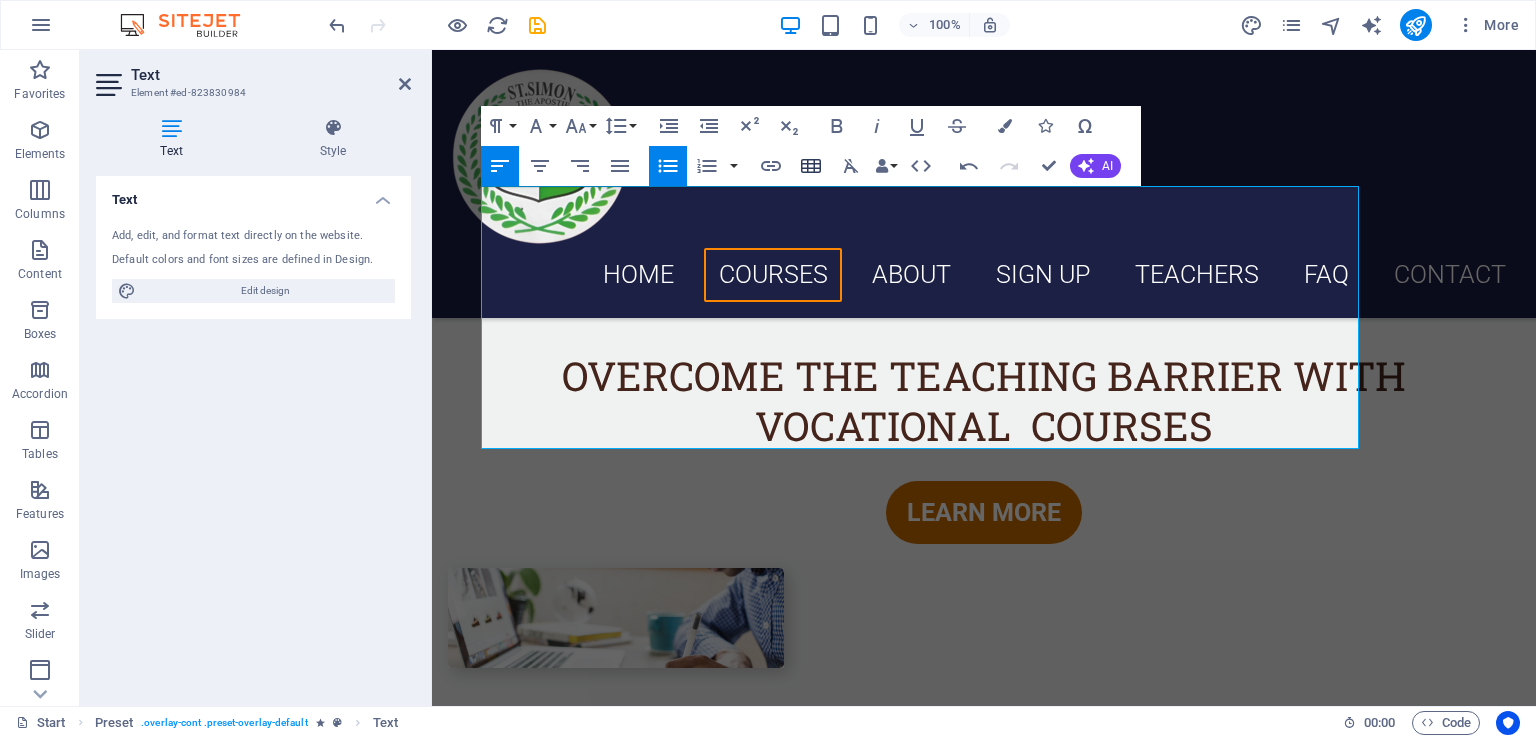 click 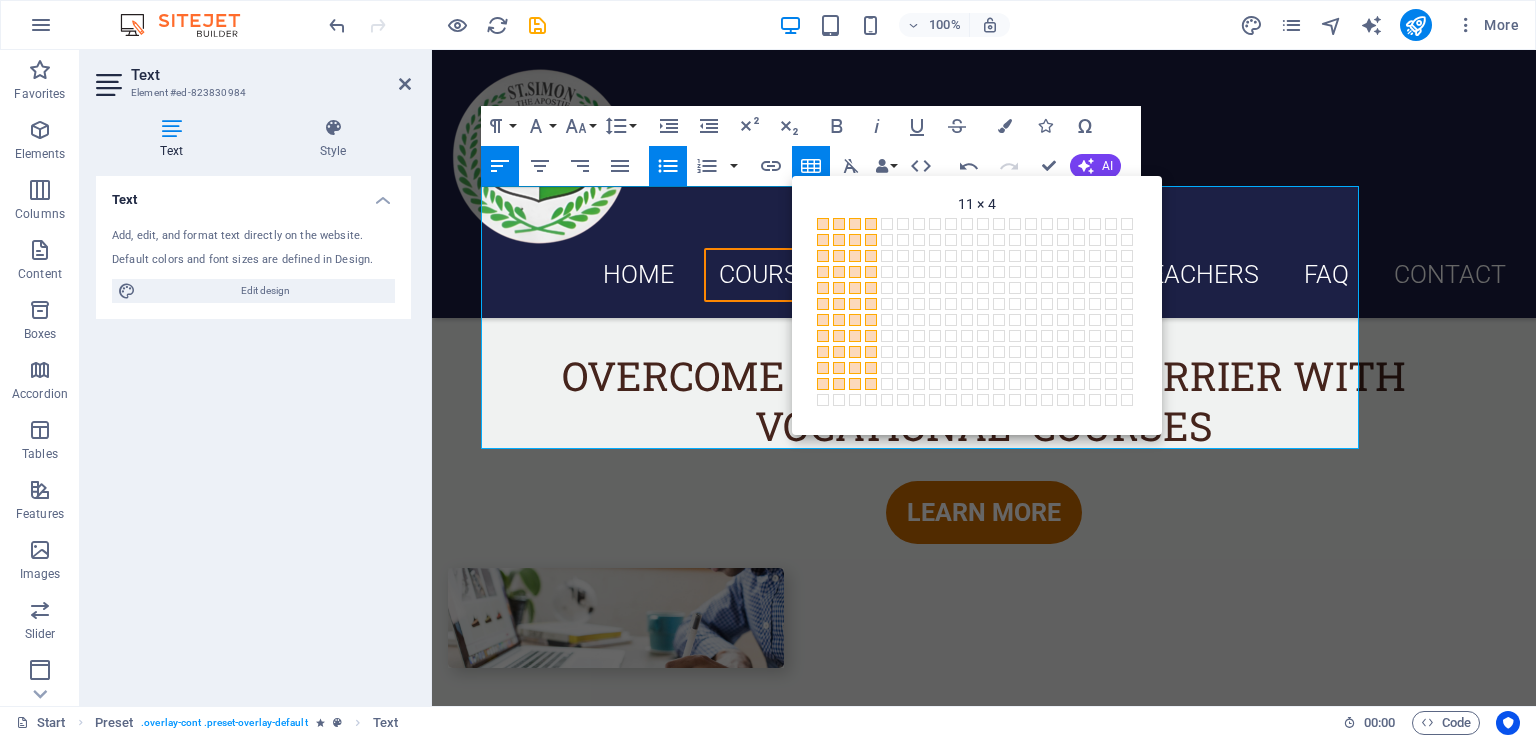 click at bounding box center (871, 384) 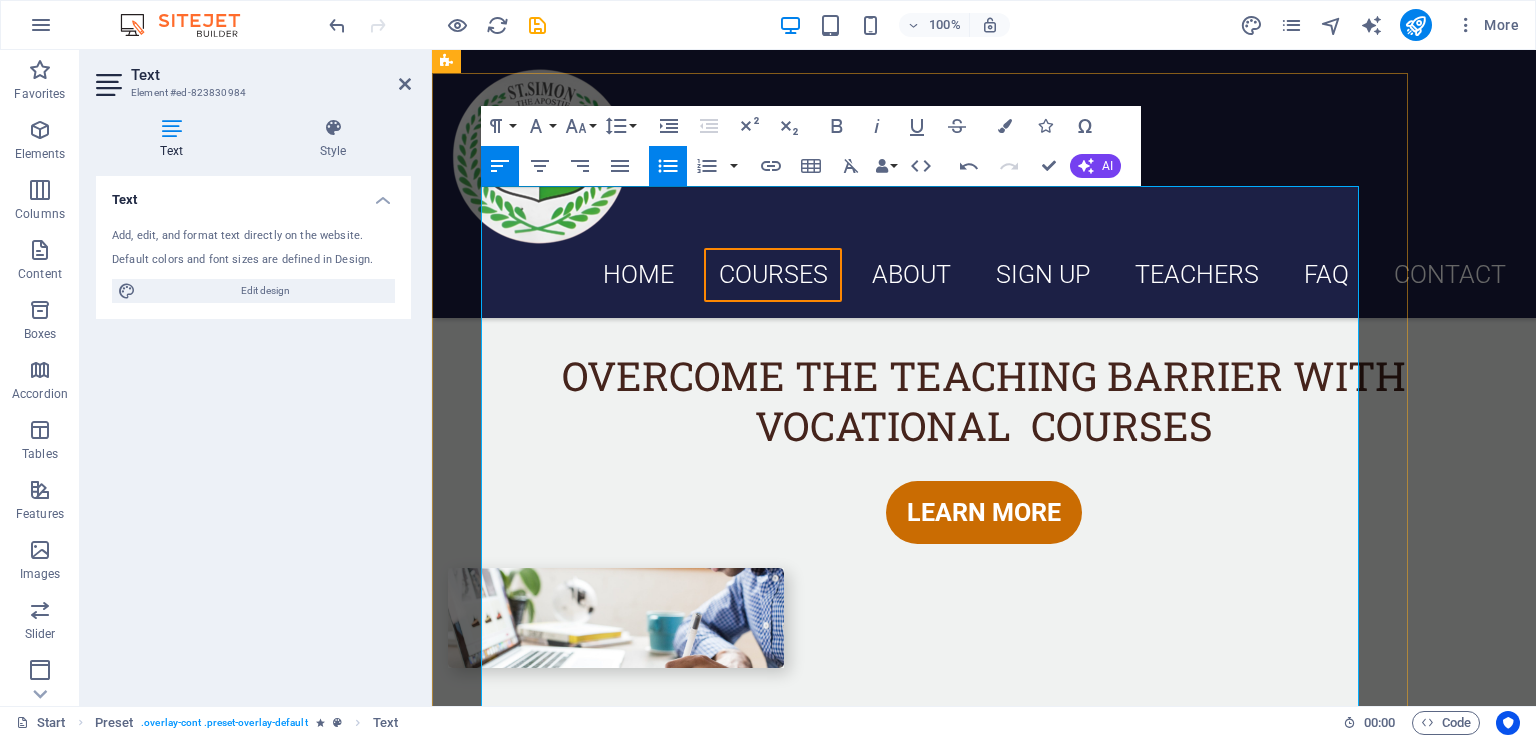 click at bounding box center [820, 1124] 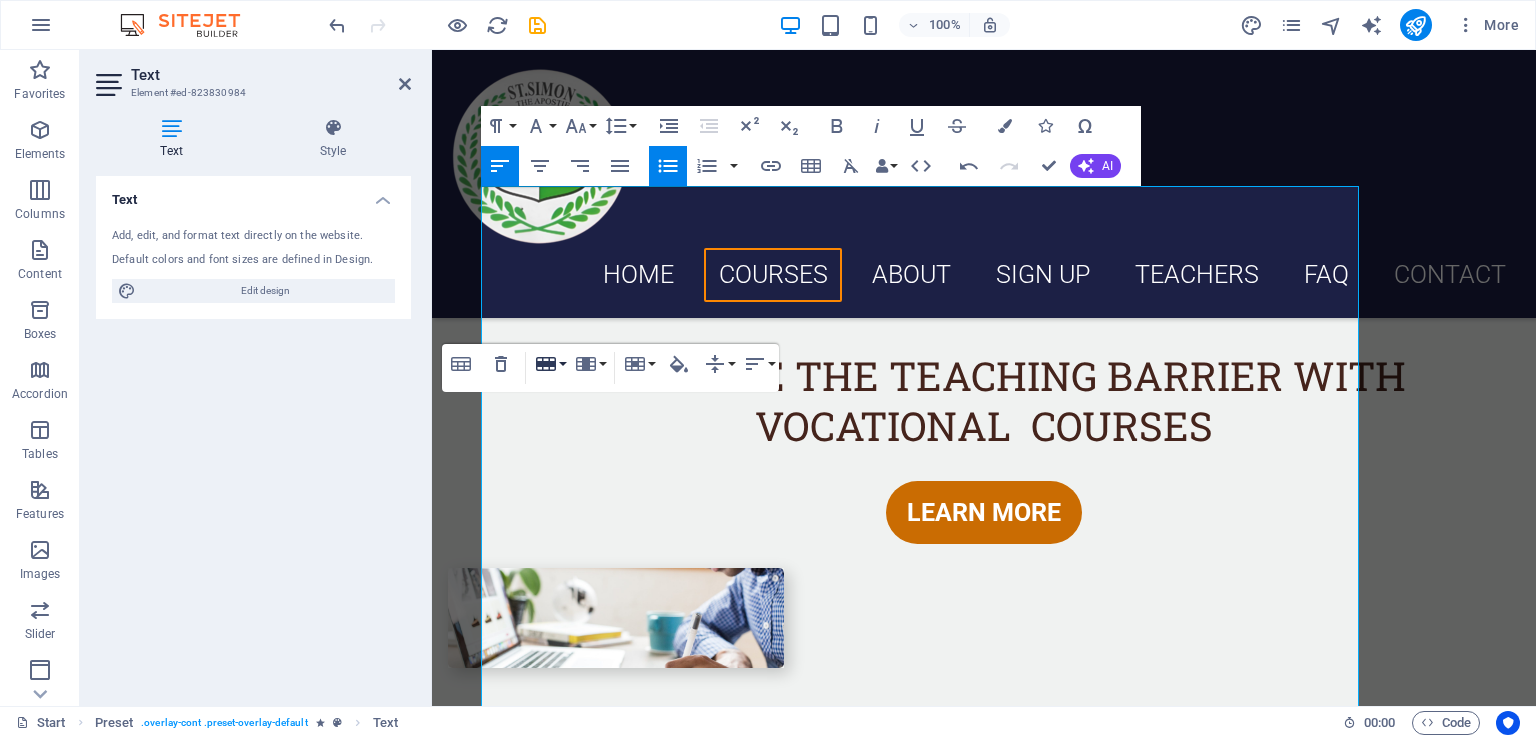 click on "Row" at bounding box center [550, 364] 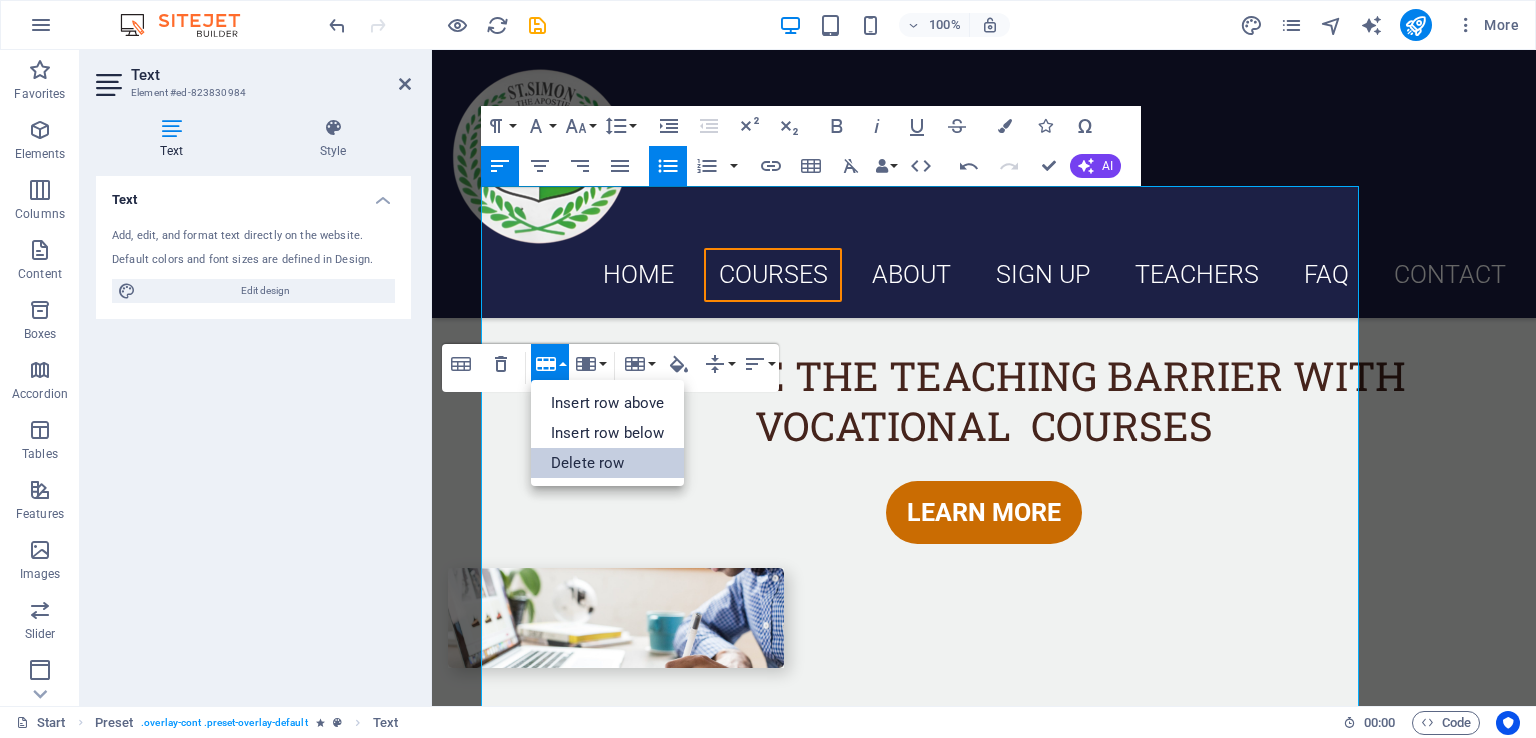 click on "Delete row" at bounding box center [607, 463] 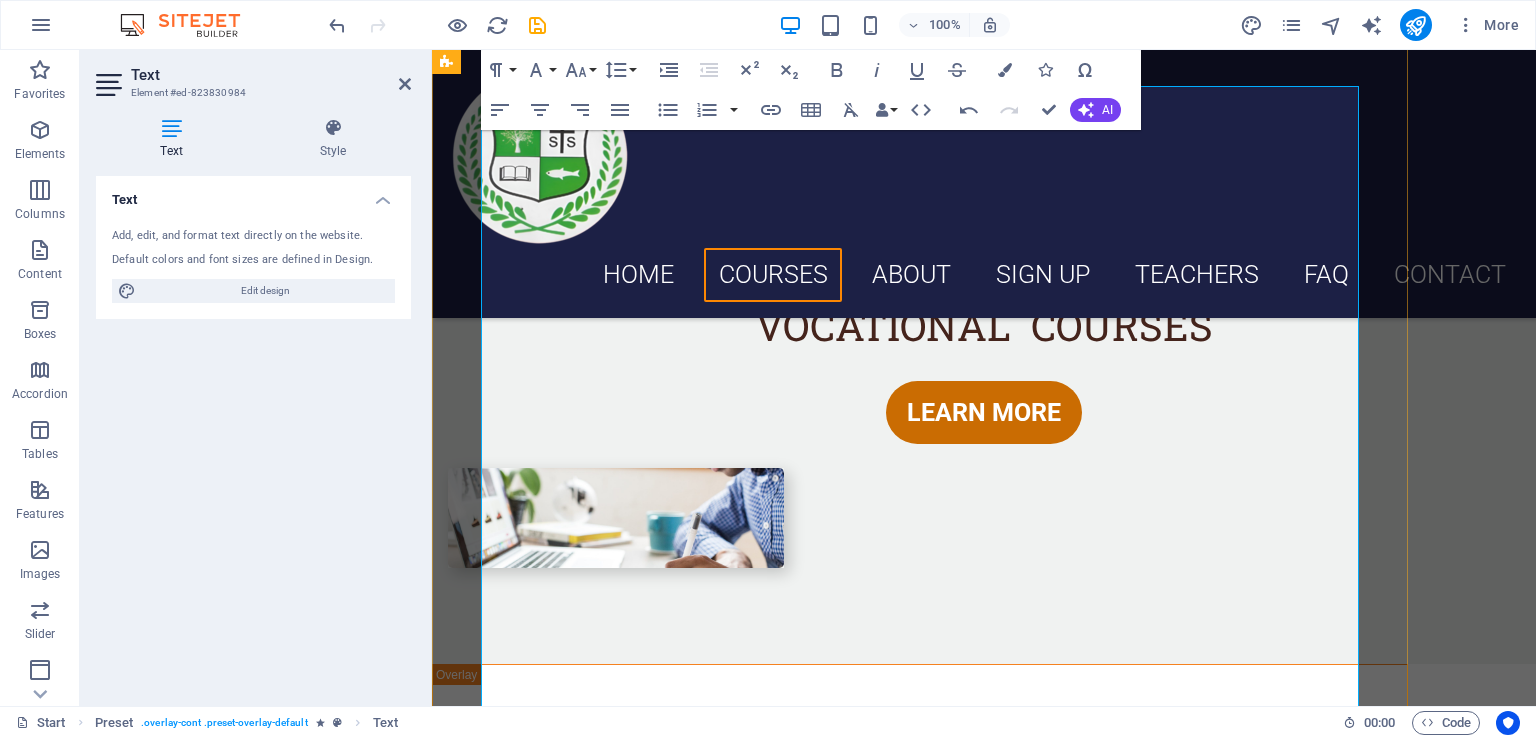 scroll, scrollTop: 2092, scrollLeft: 0, axis: vertical 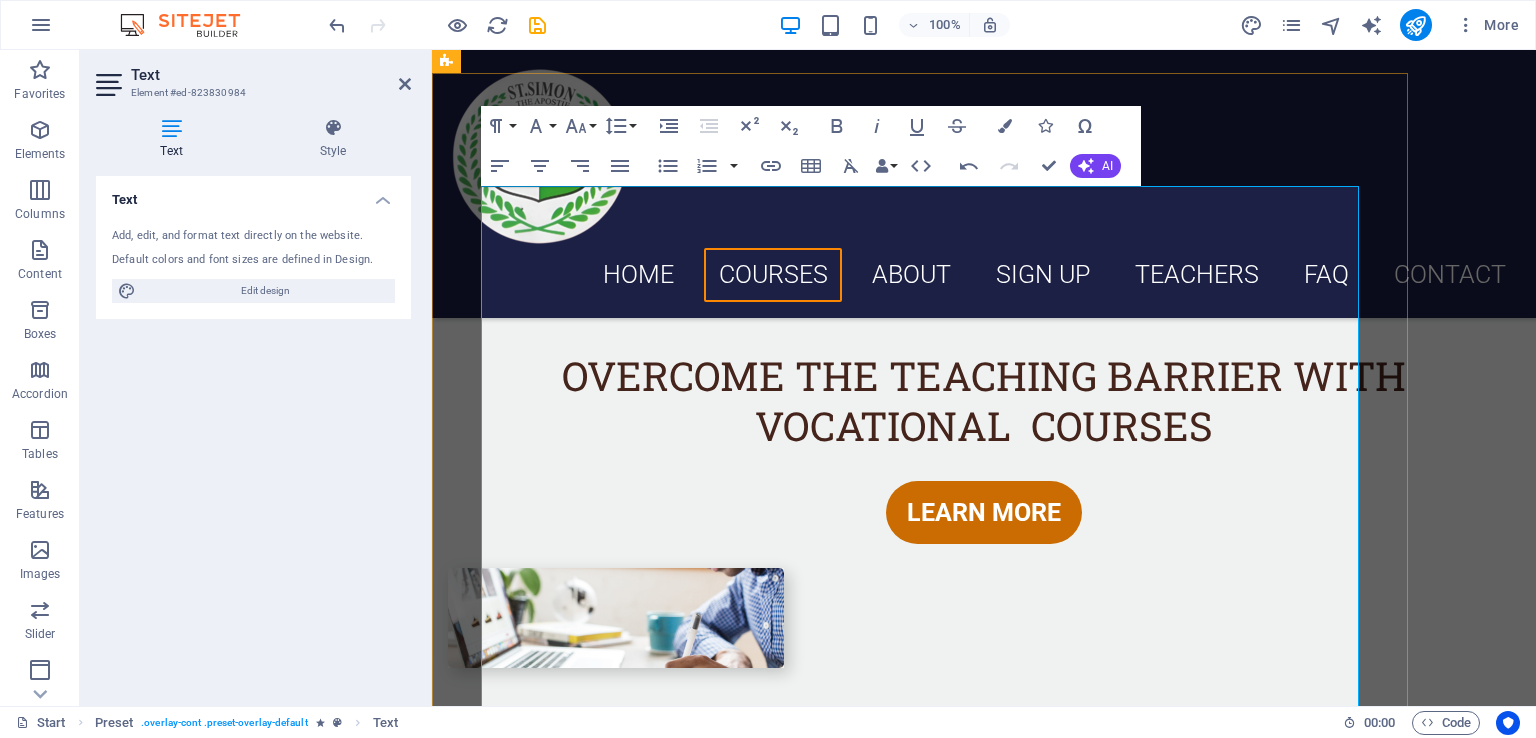 click at bounding box center (605, 1124) 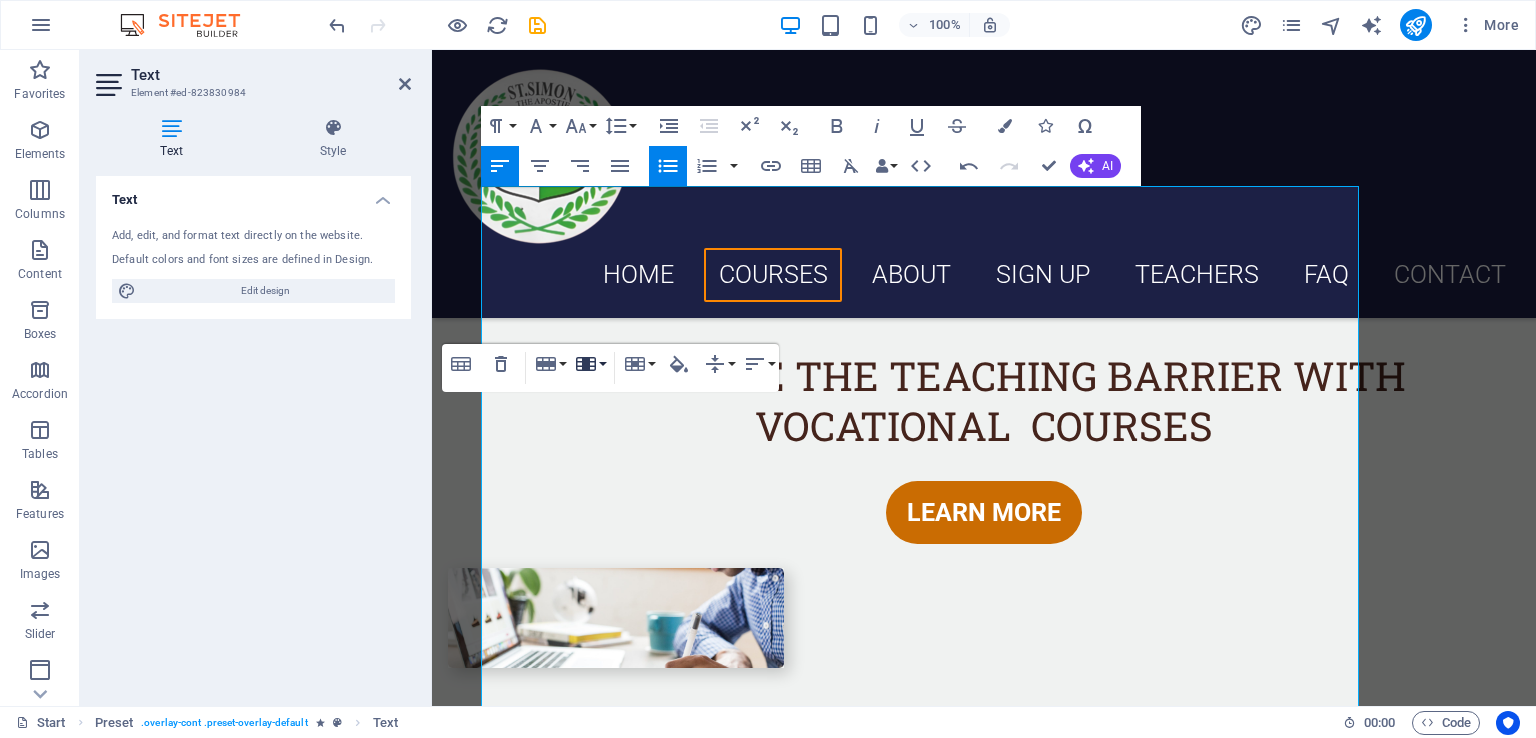click on "Column" at bounding box center [590, 364] 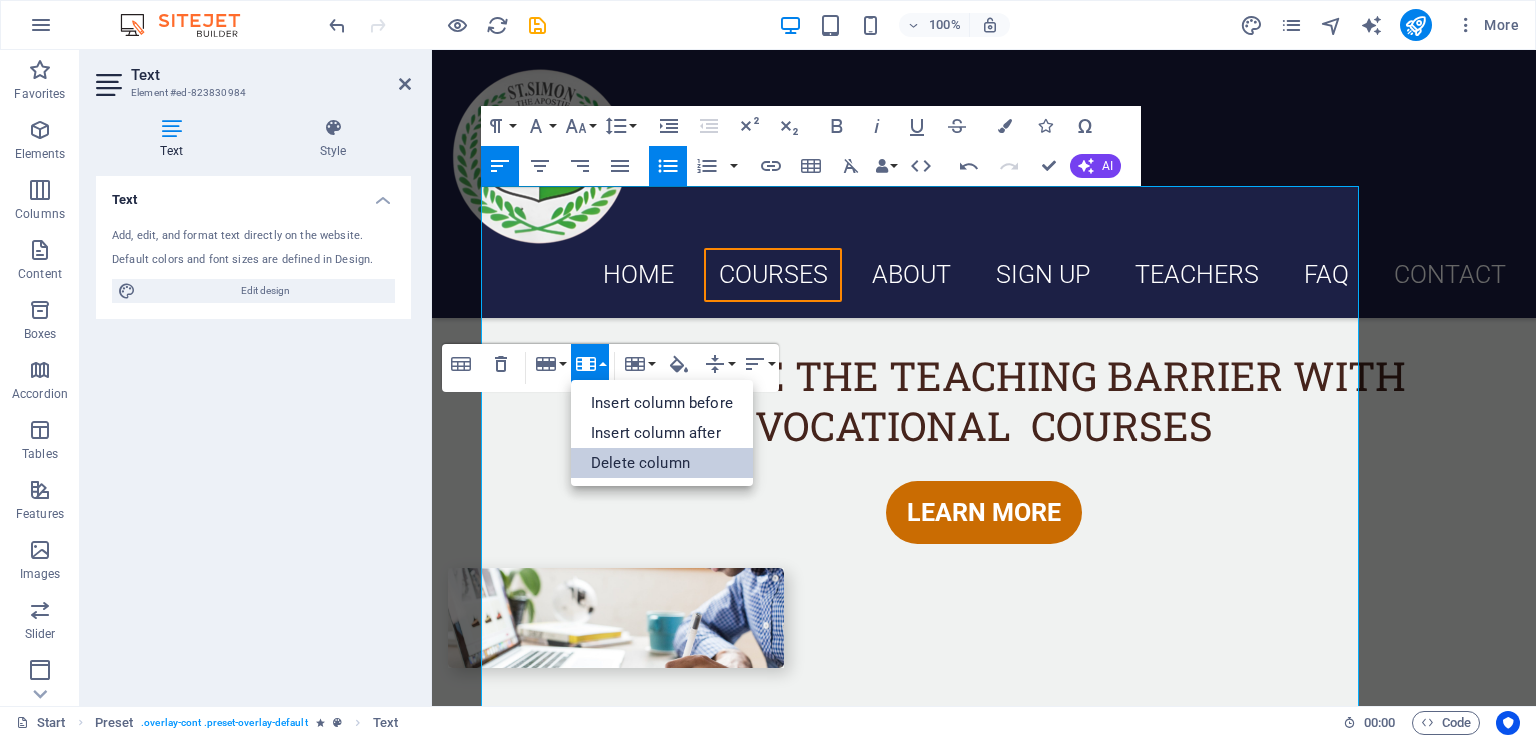 click on "Delete column" at bounding box center (662, 463) 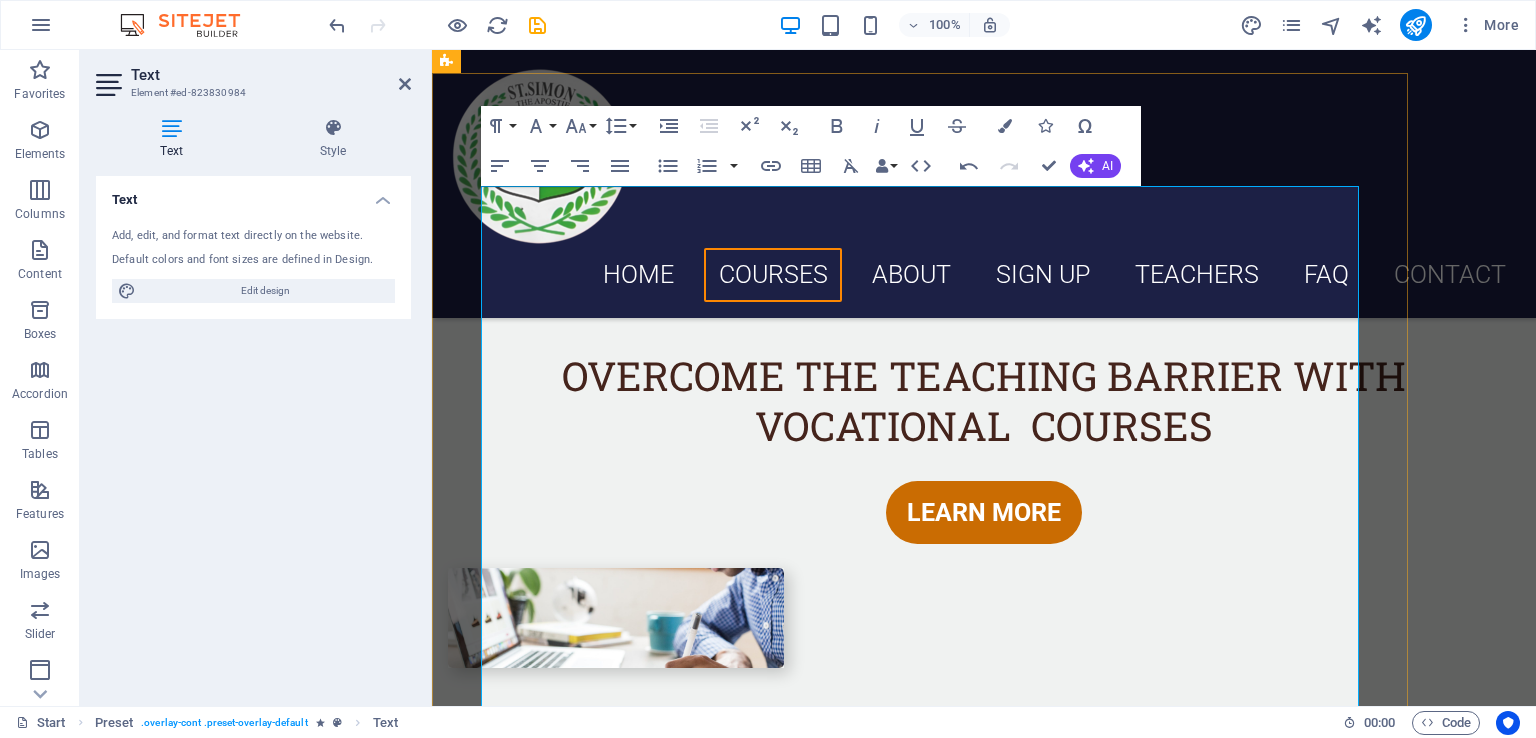 click at bounding box center [641, 1164] 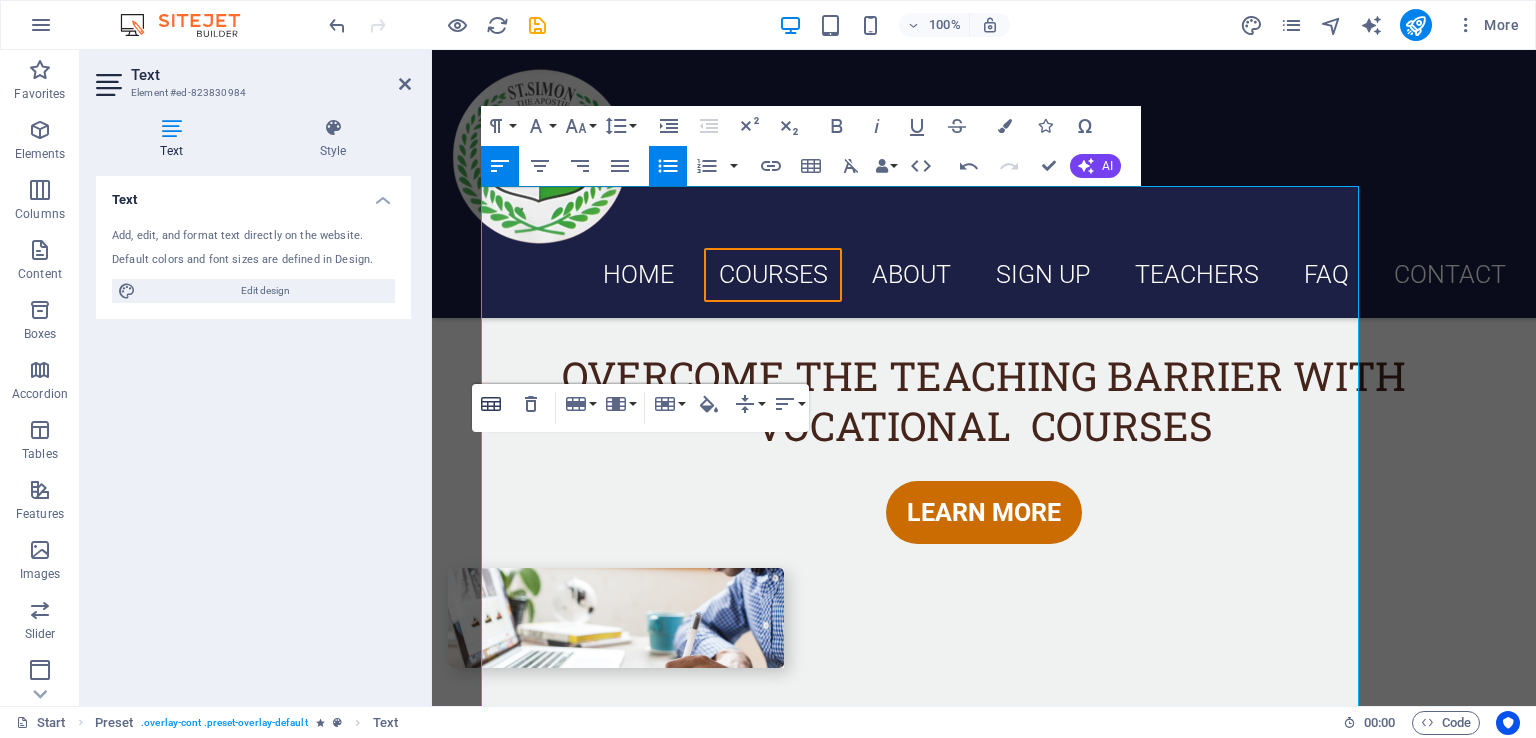 click 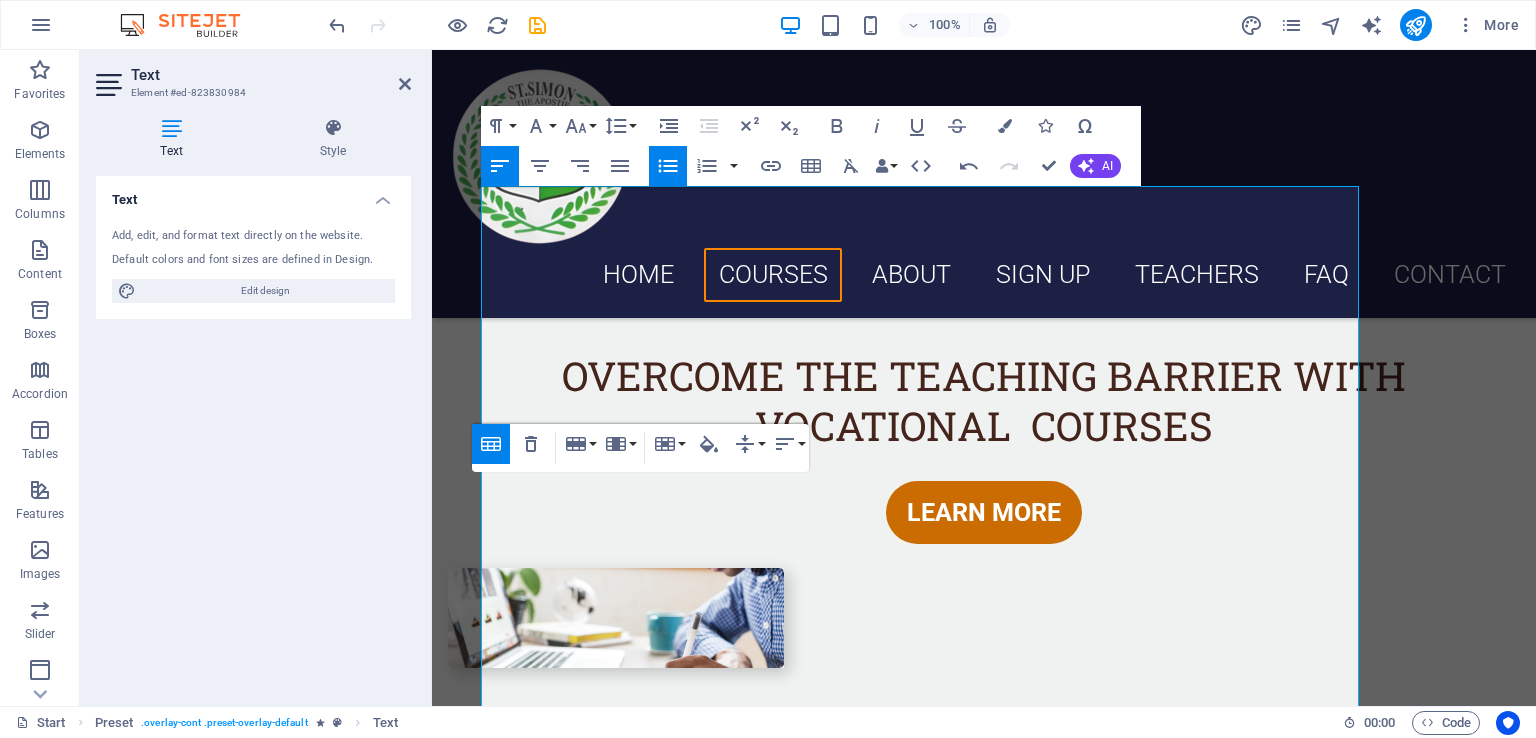 click on "Table Header Remove Table Row Insert row above Insert row below Delete row Column Insert column before Insert column after Delete column Cell Merge cells Vertical split Horizontal split Cell Background Vertical Align Top Middle Bottom Horizontal Align Align Left Align Center Align Right Align Justify" at bounding box center (640, 448) 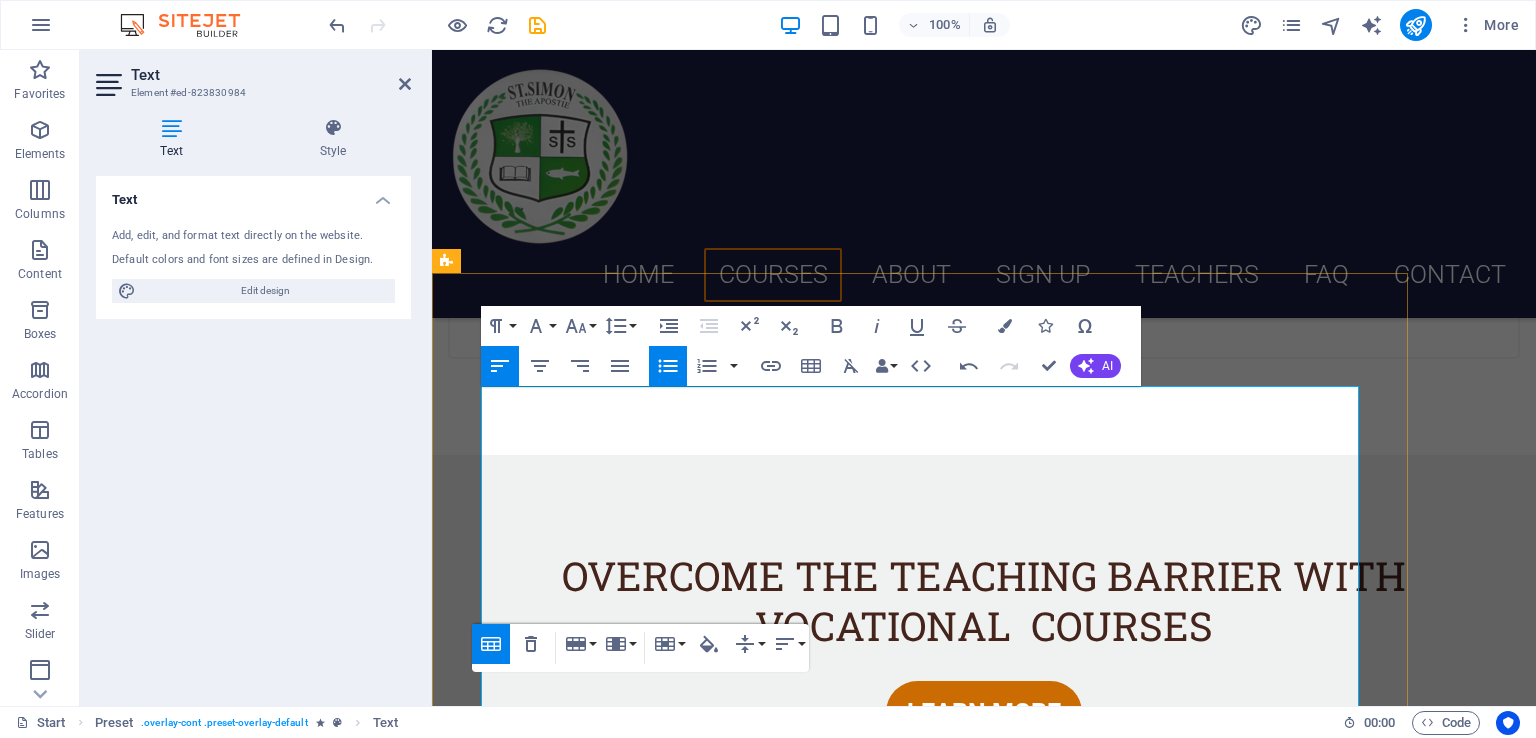 scroll, scrollTop: 1992, scrollLeft: 0, axis: vertical 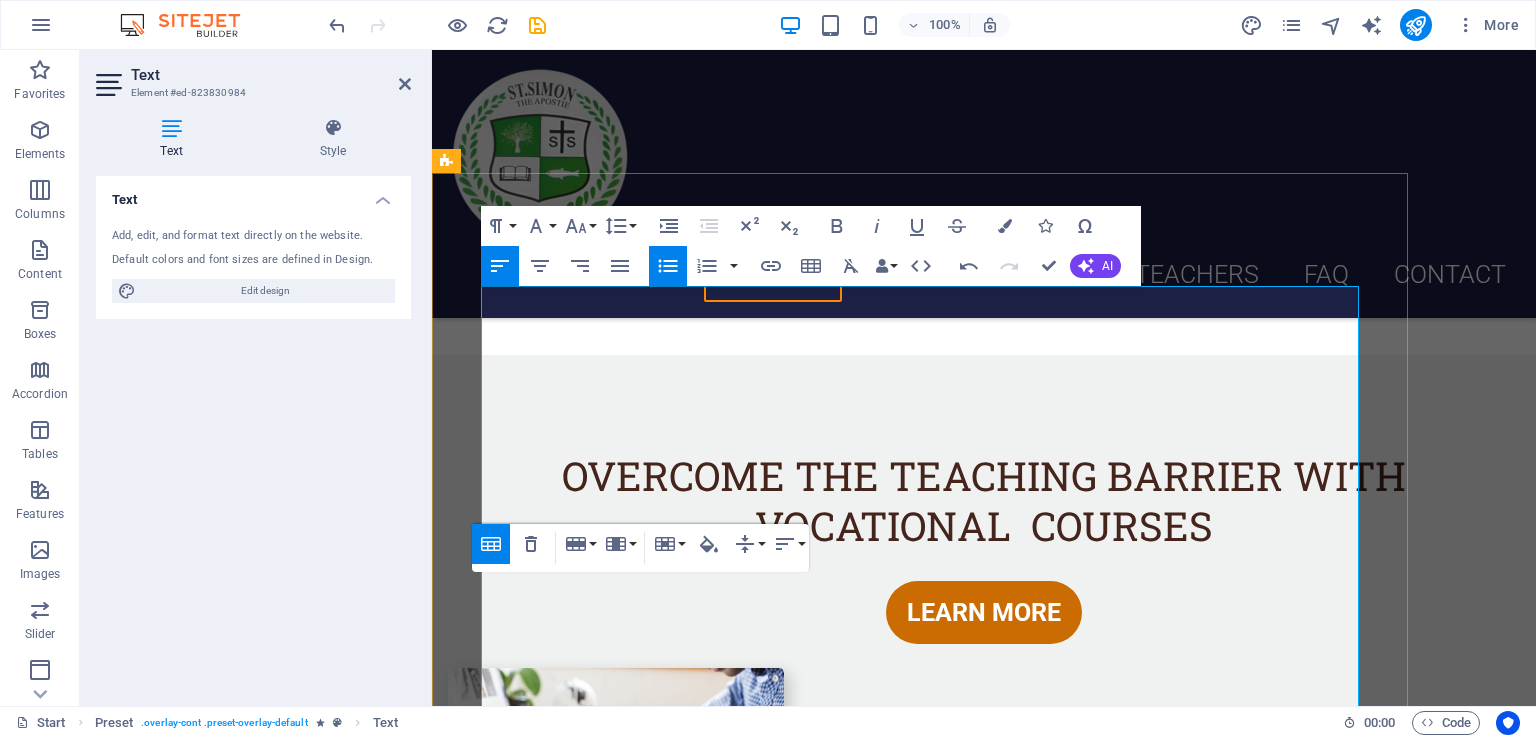 click at bounding box center (928, 1224) 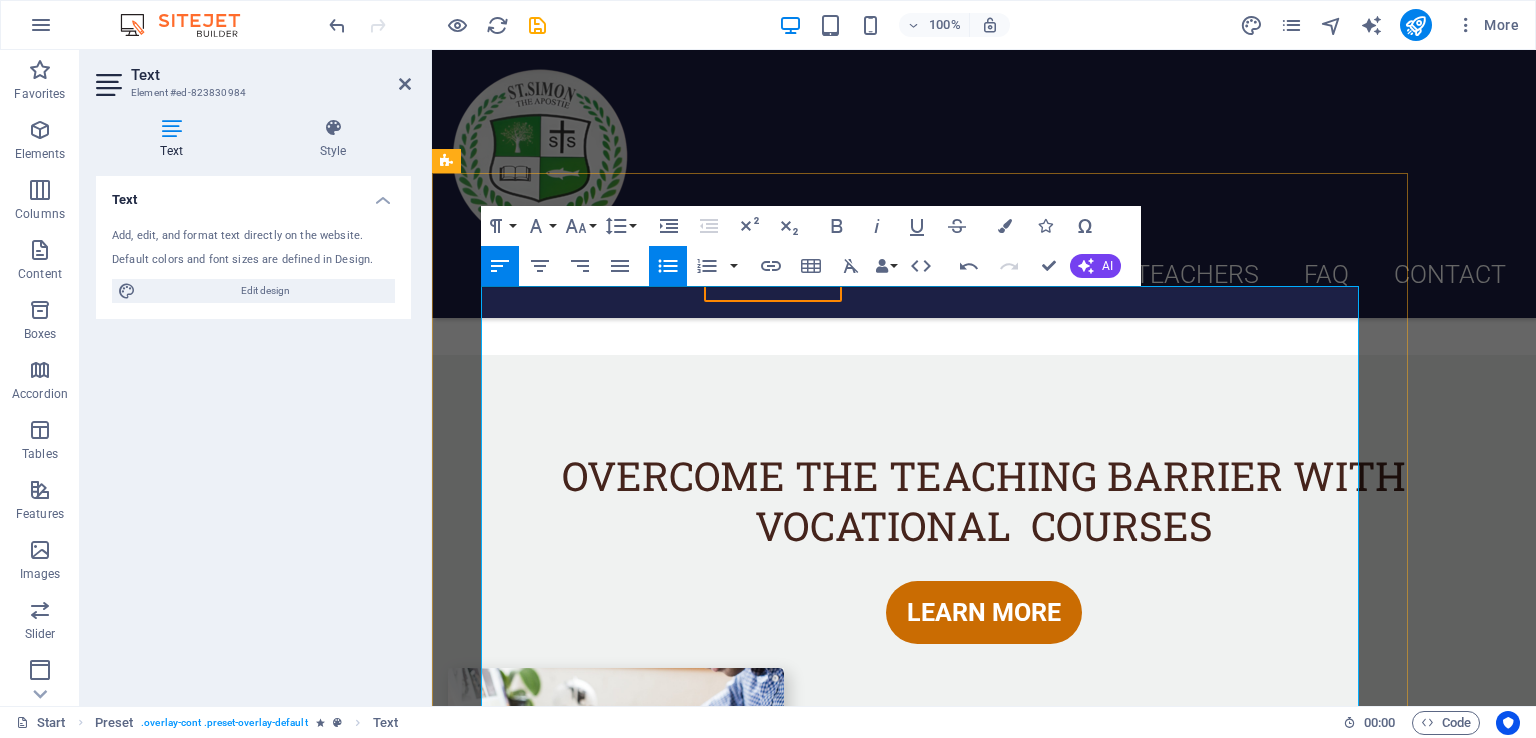 click at bounding box center [641, 1224] 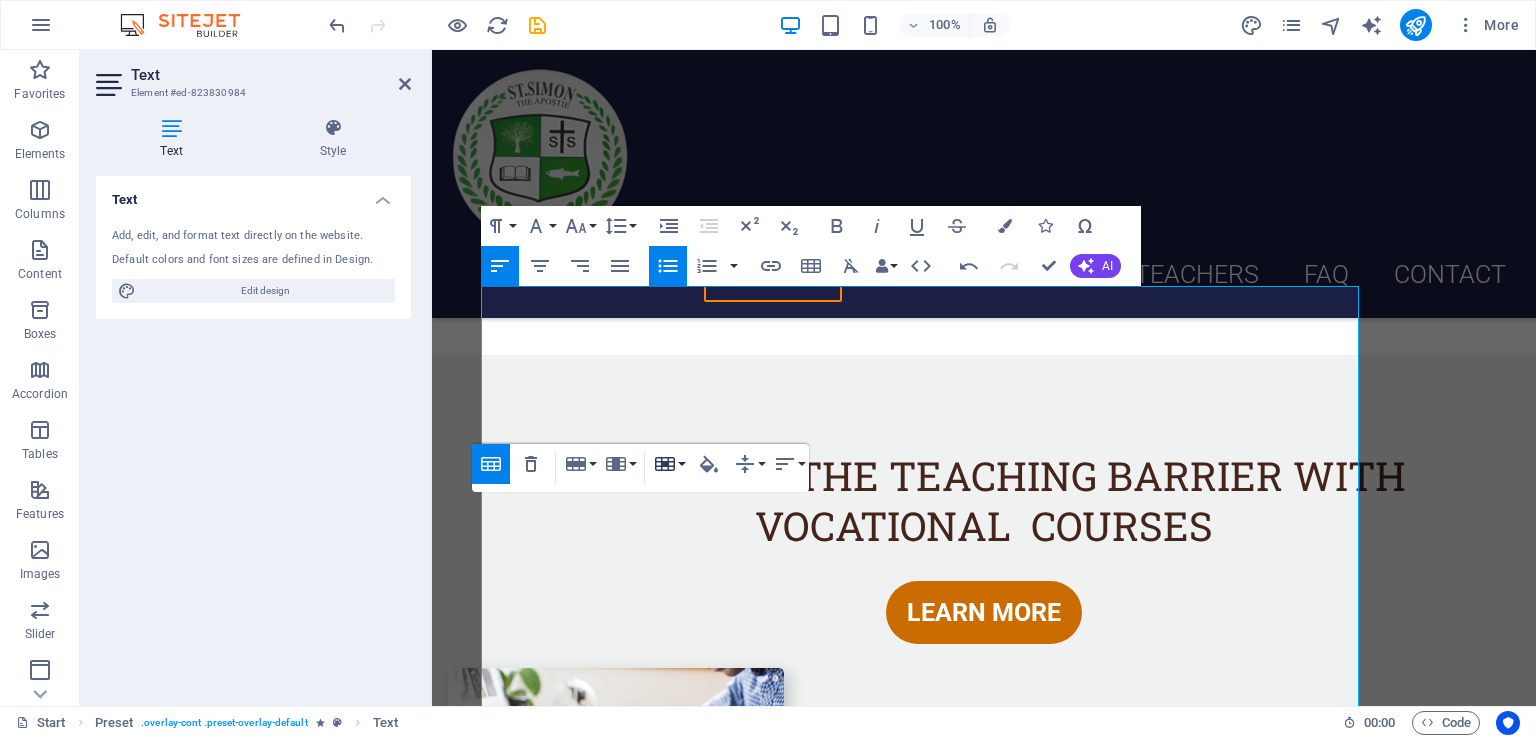 click on "Cell" at bounding box center [669, 464] 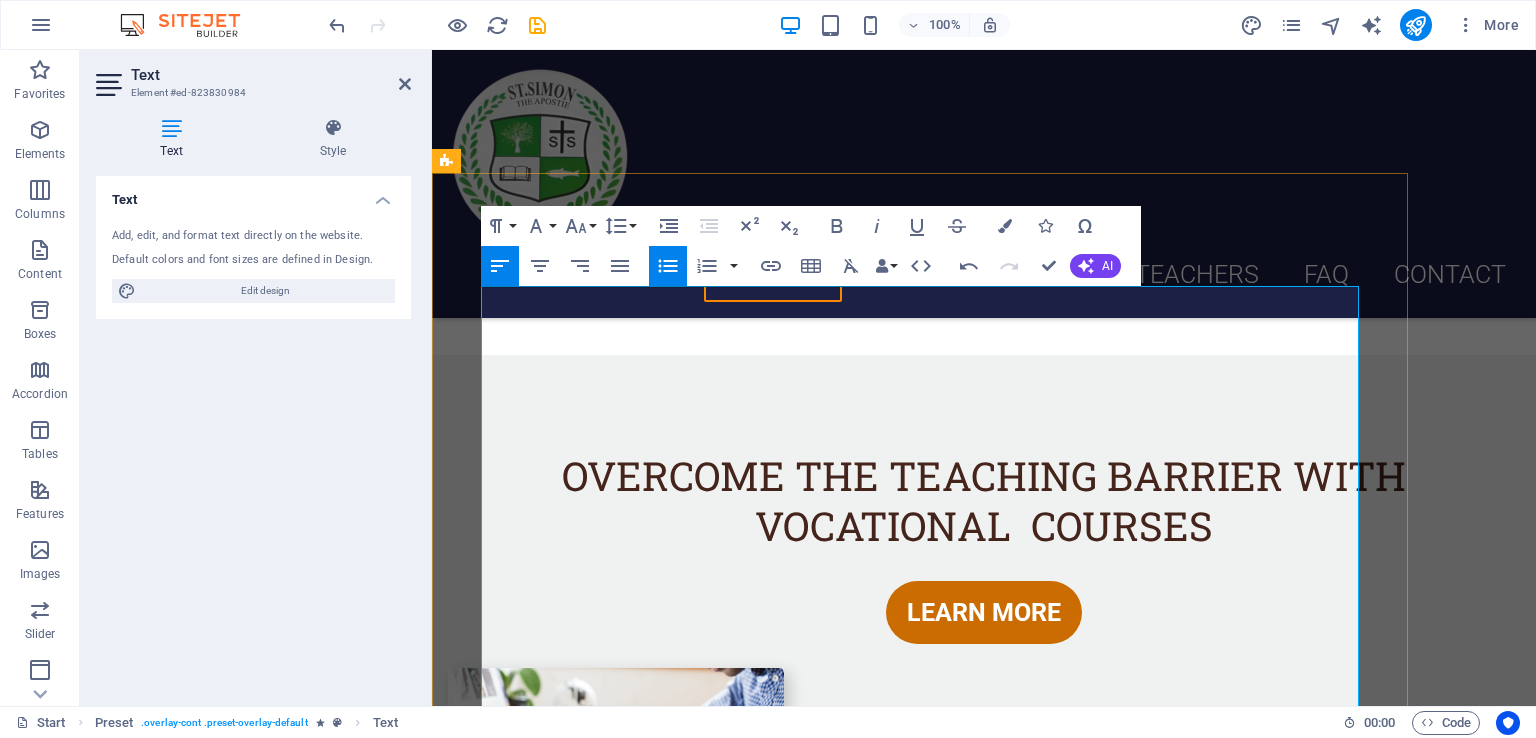 click at bounding box center [641, 1224] 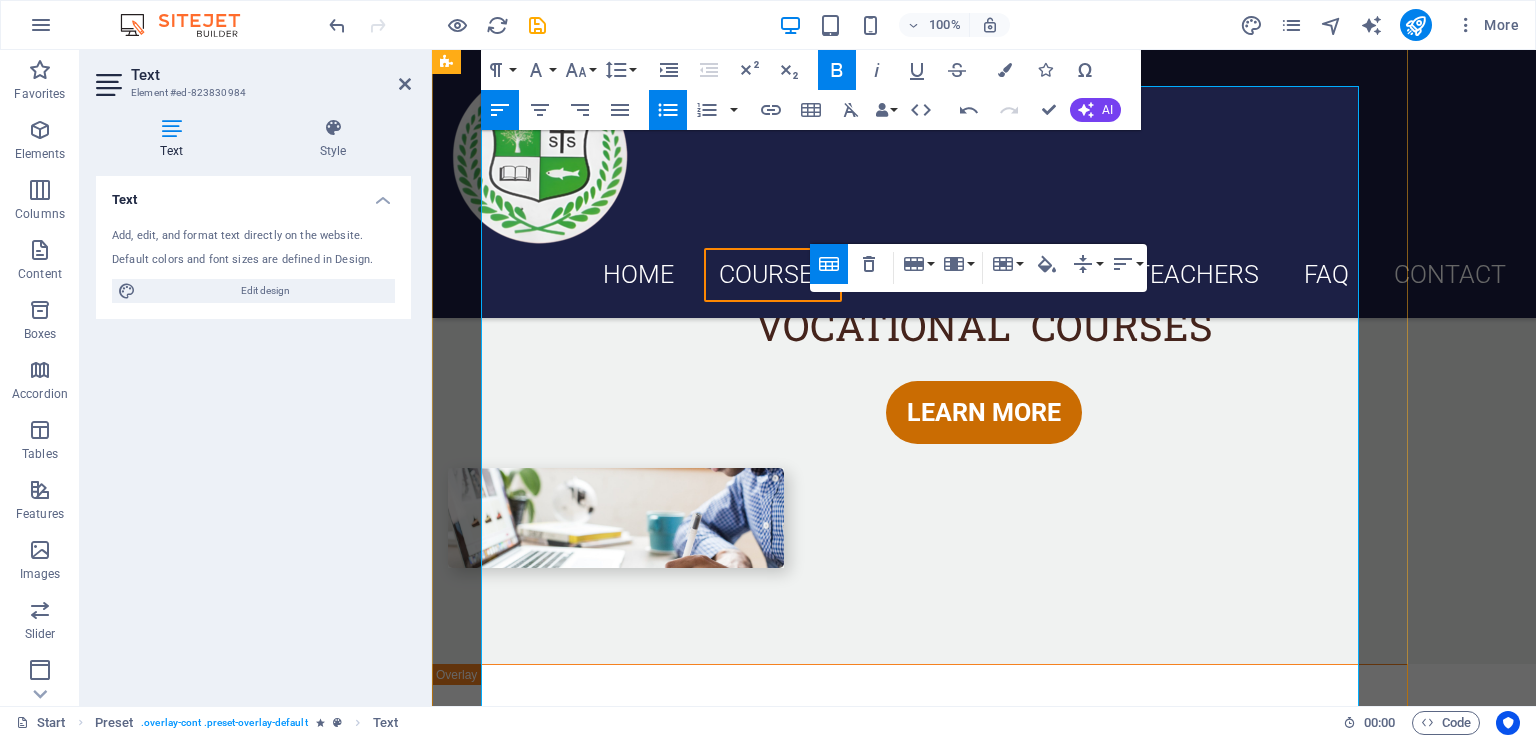 scroll, scrollTop: 2092, scrollLeft: 0, axis: vertical 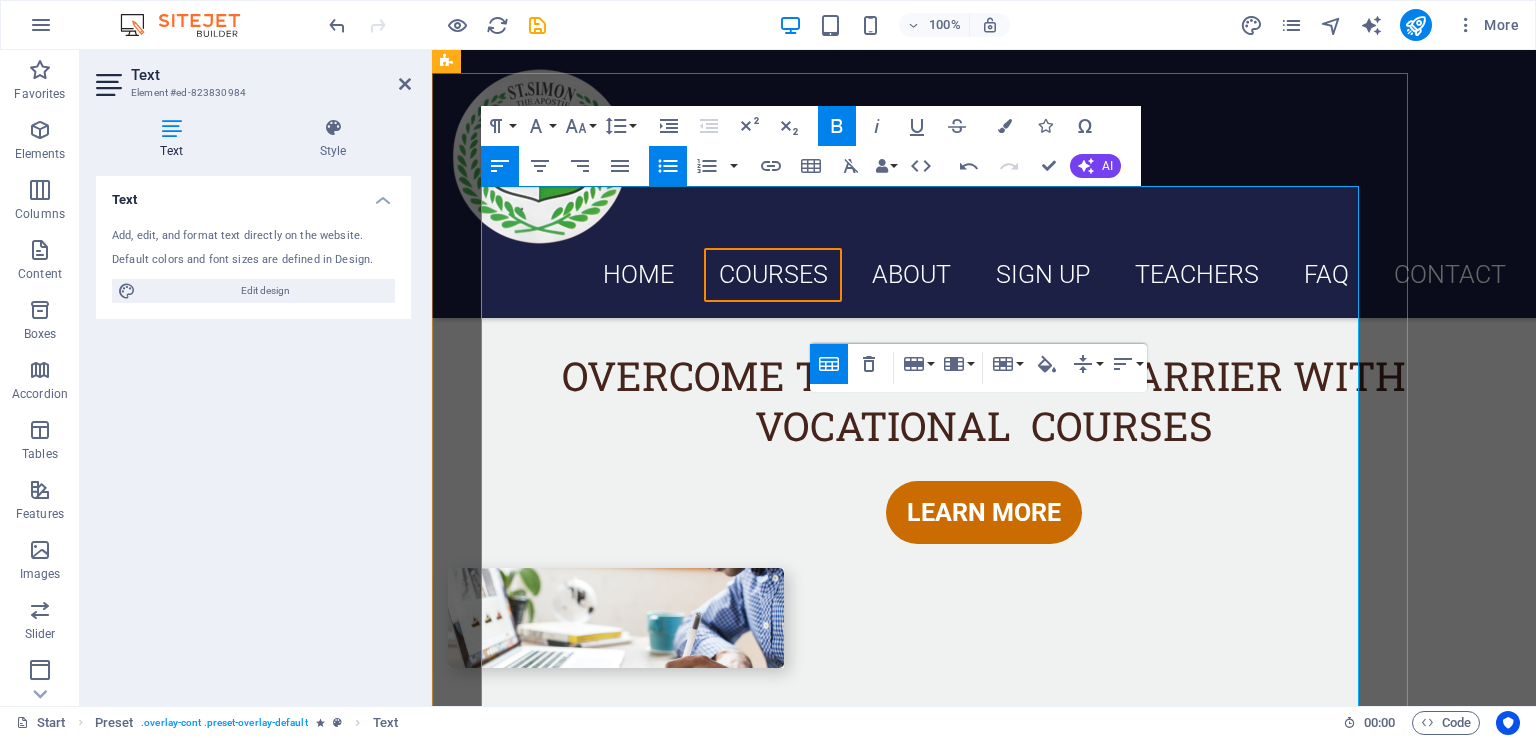 click at bounding box center [979, 1260] 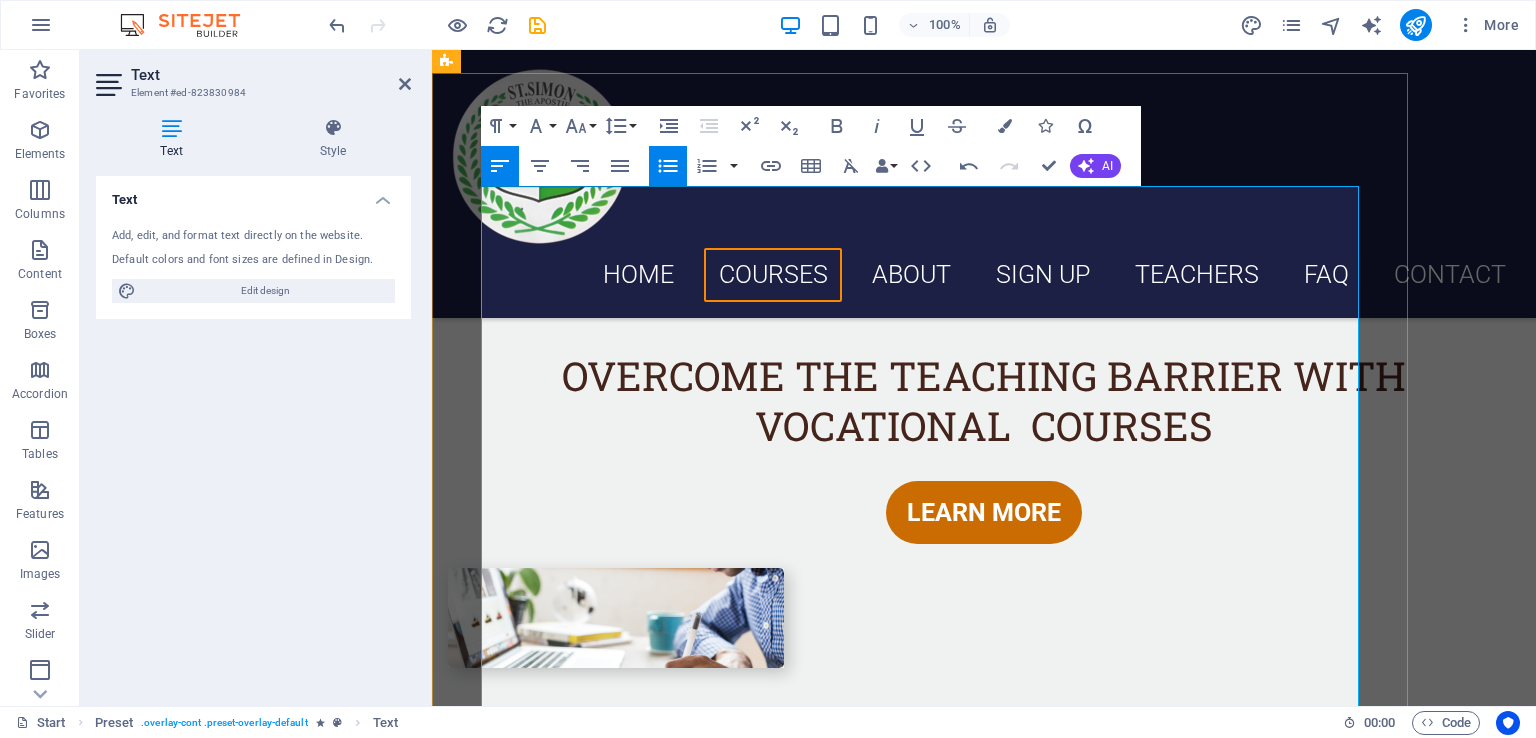 click at bounding box center (979, 1219) 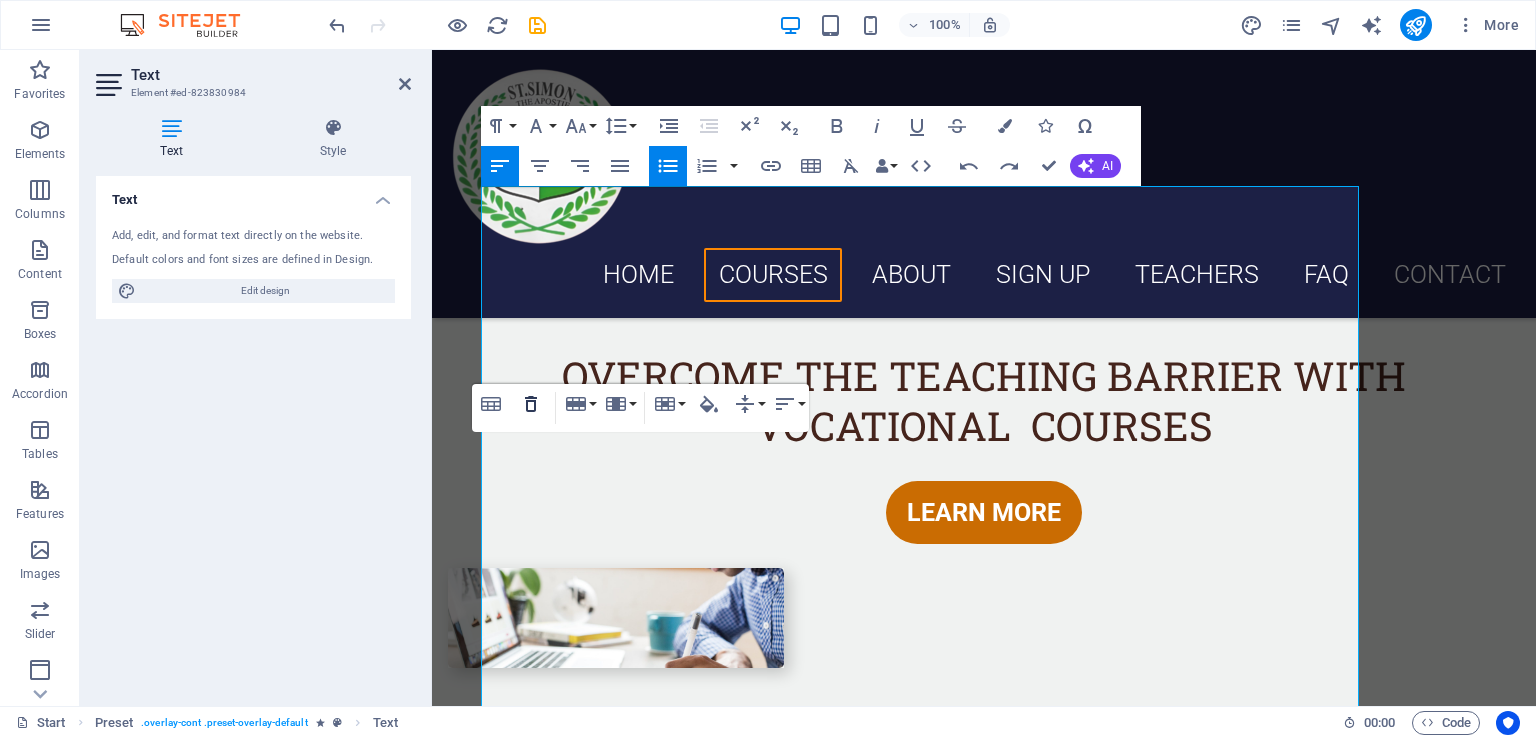 click 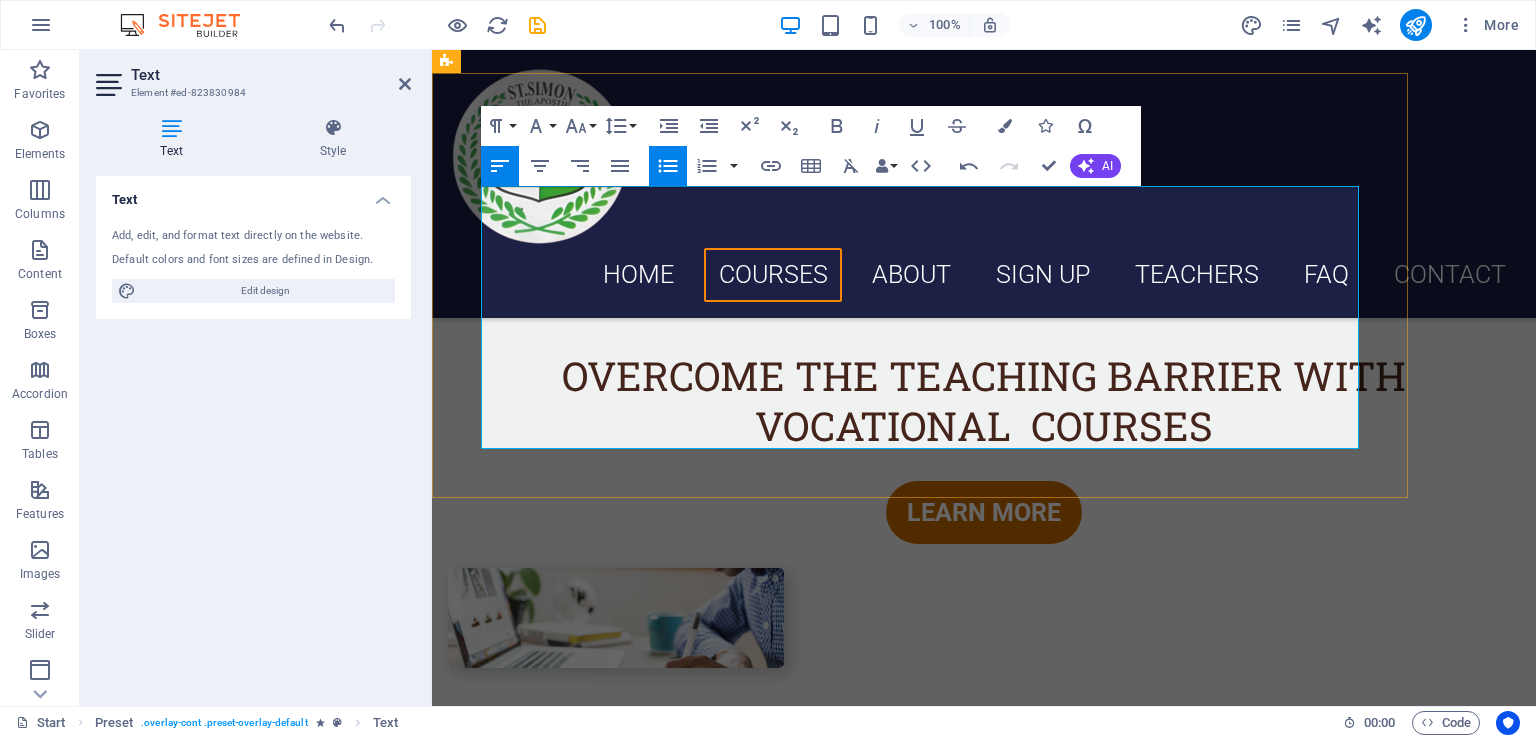 click on "​" at bounding box center (920, 1122) 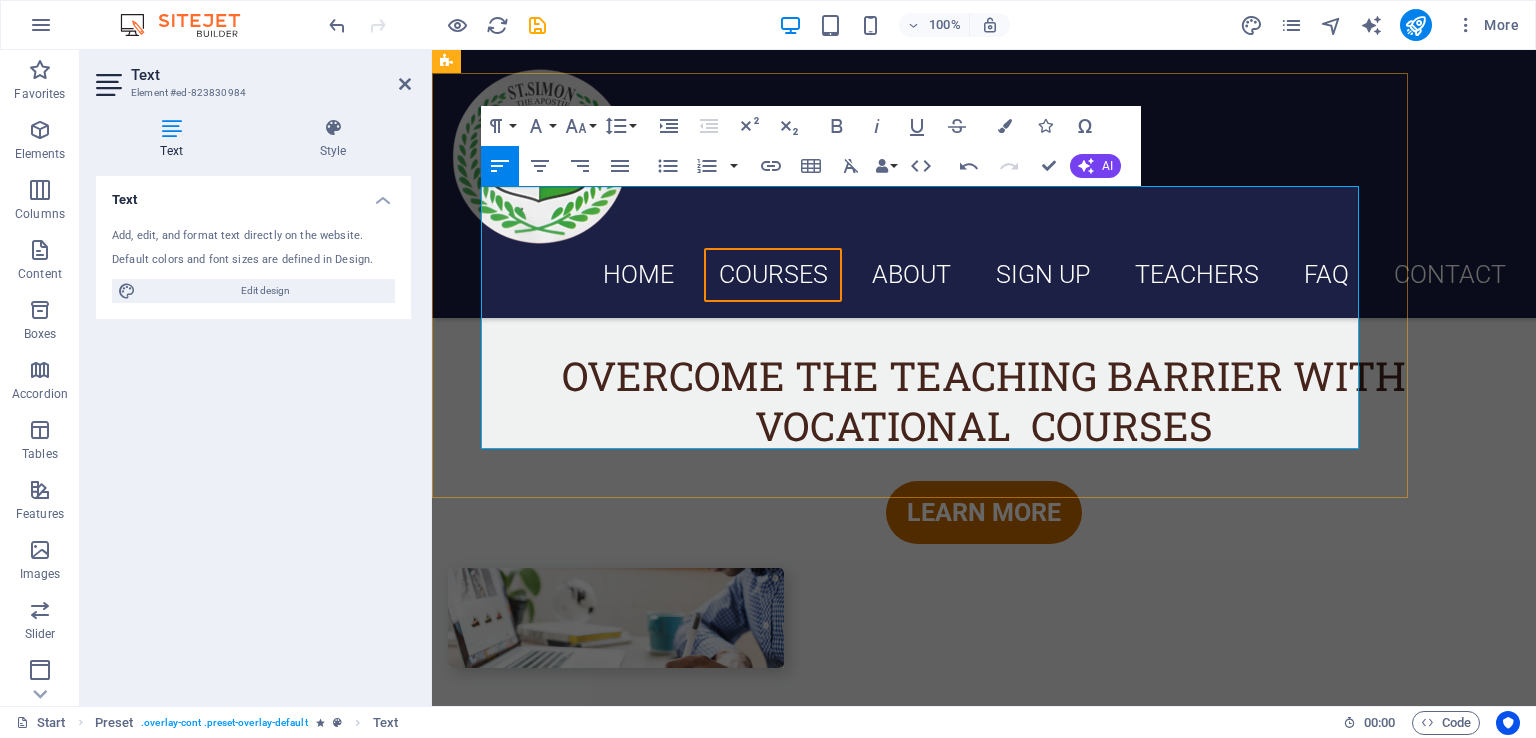 click on "​" at bounding box center (928, 1085) 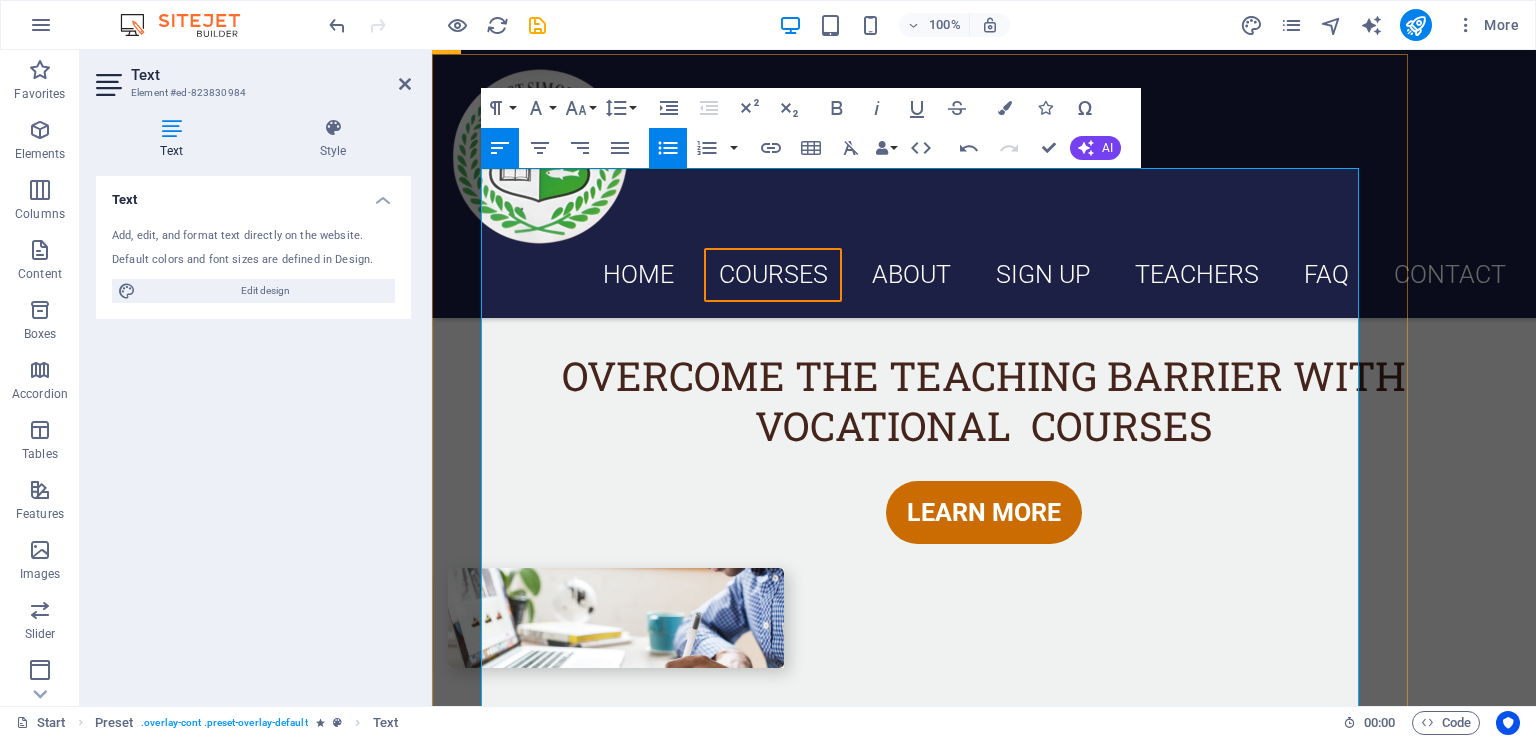 scroll, scrollTop: 2192, scrollLeft: 0, axis: vertical 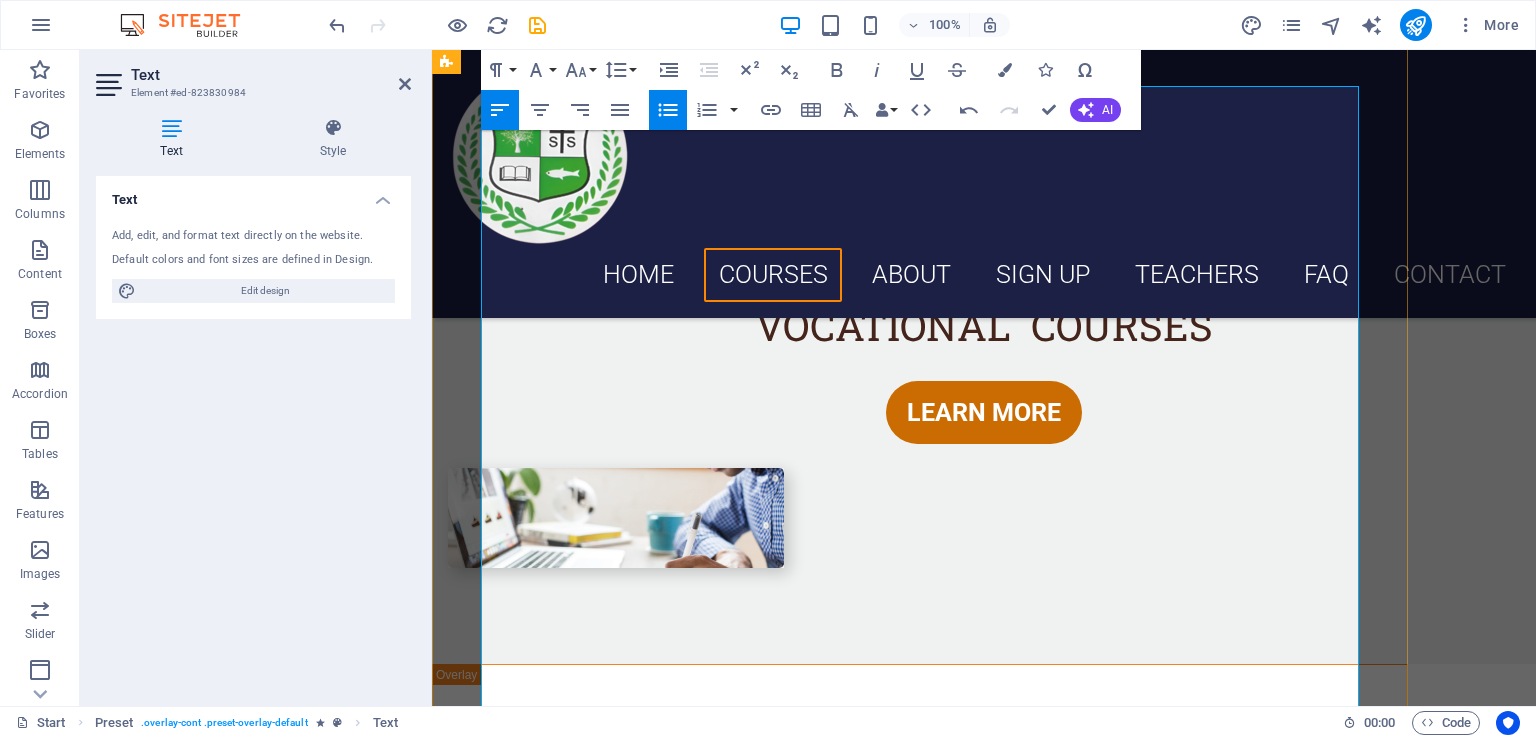 click on "Postgraduate" at bounding box center (898, 1099) 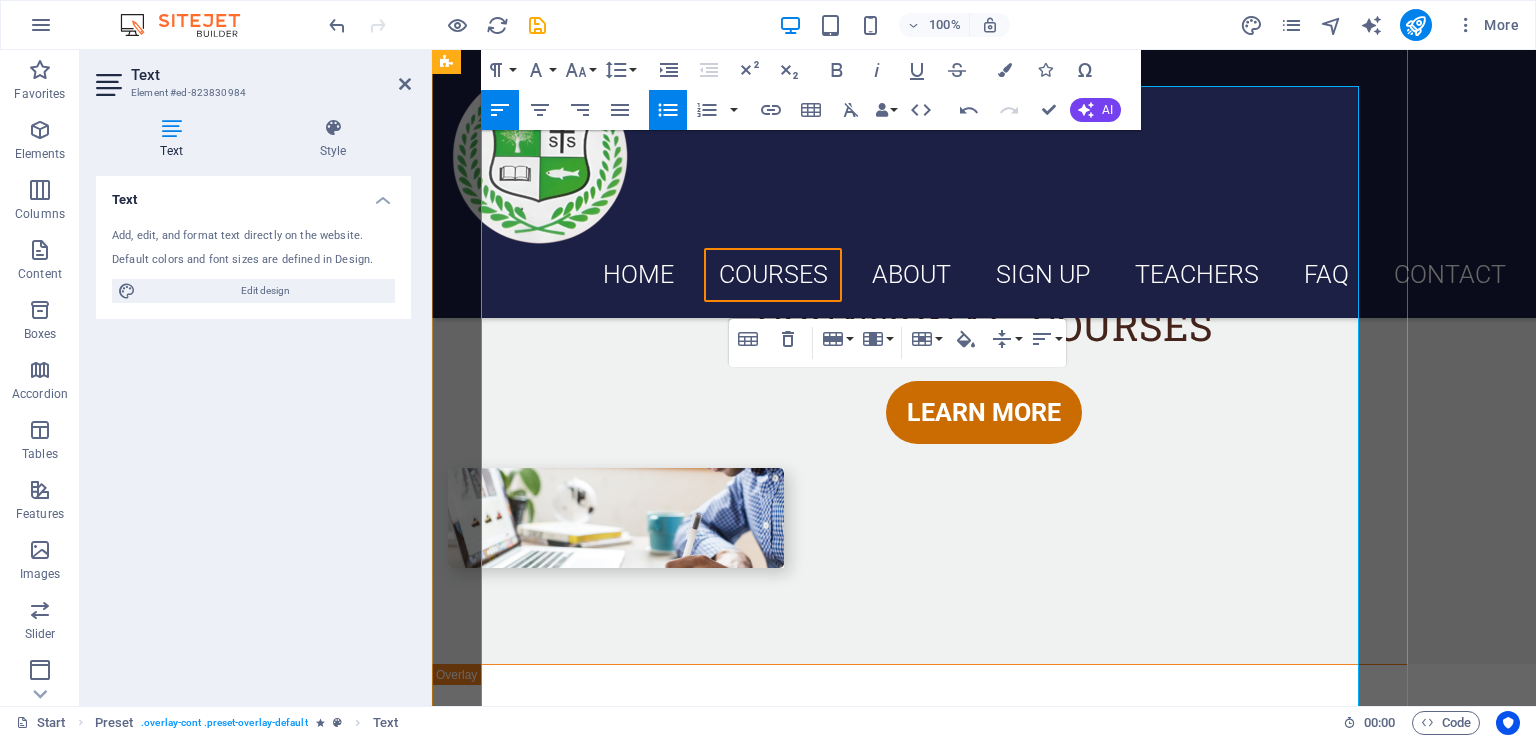 click on "Secondary and Senior Secondary" at bounding box center [898, 1175] 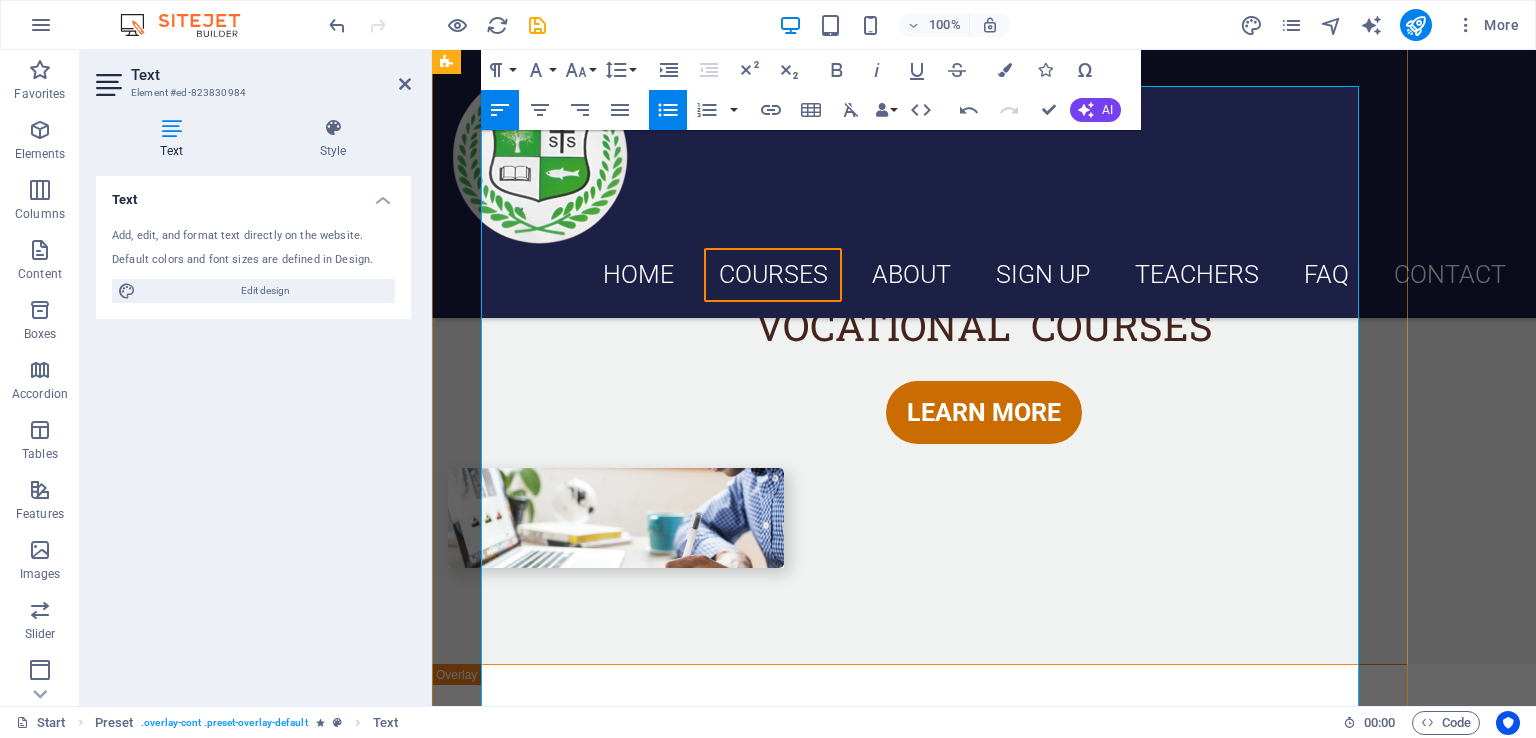 click on "Teaching Level" at bounding box center (616, 1175) 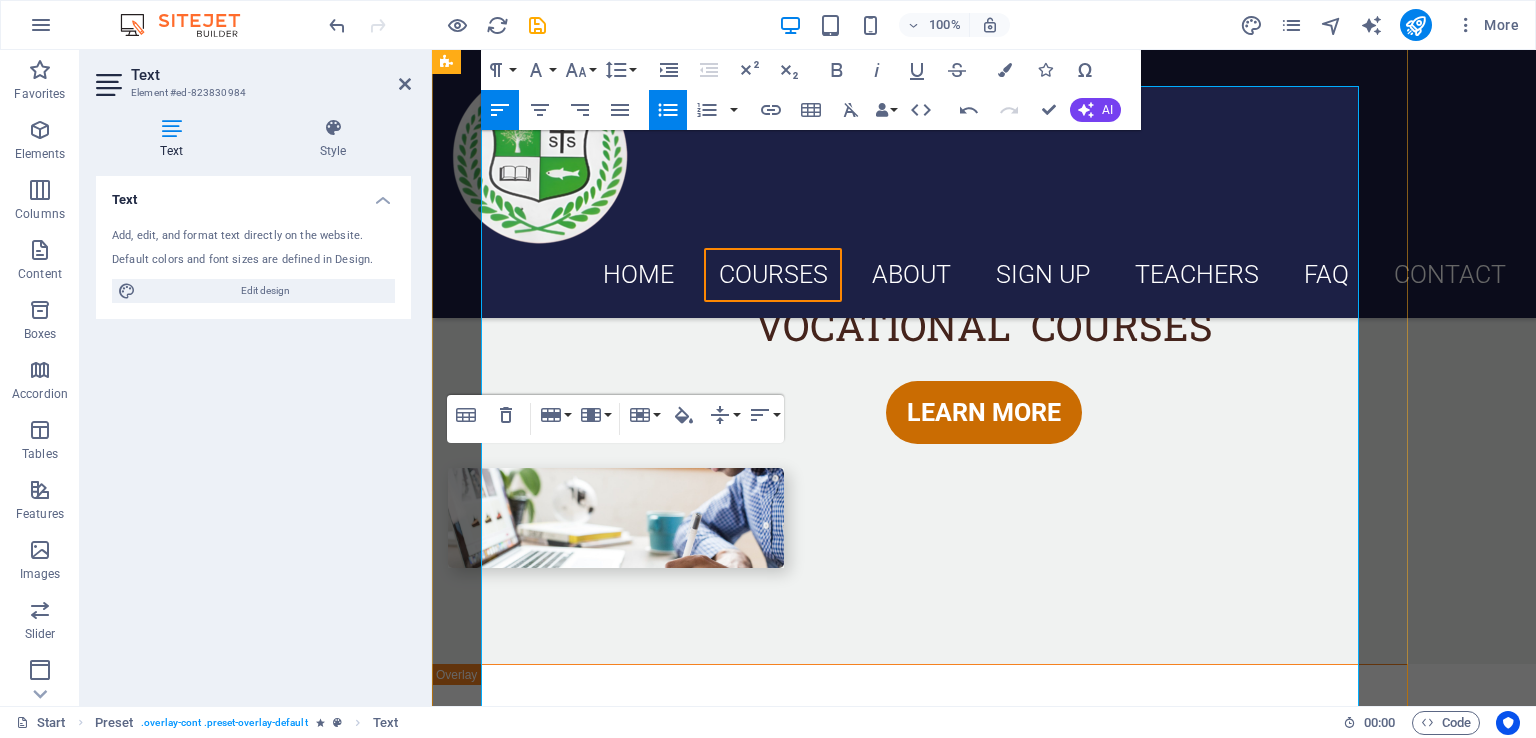 click on "Postgraduate" at bounding box center [898, 1099] 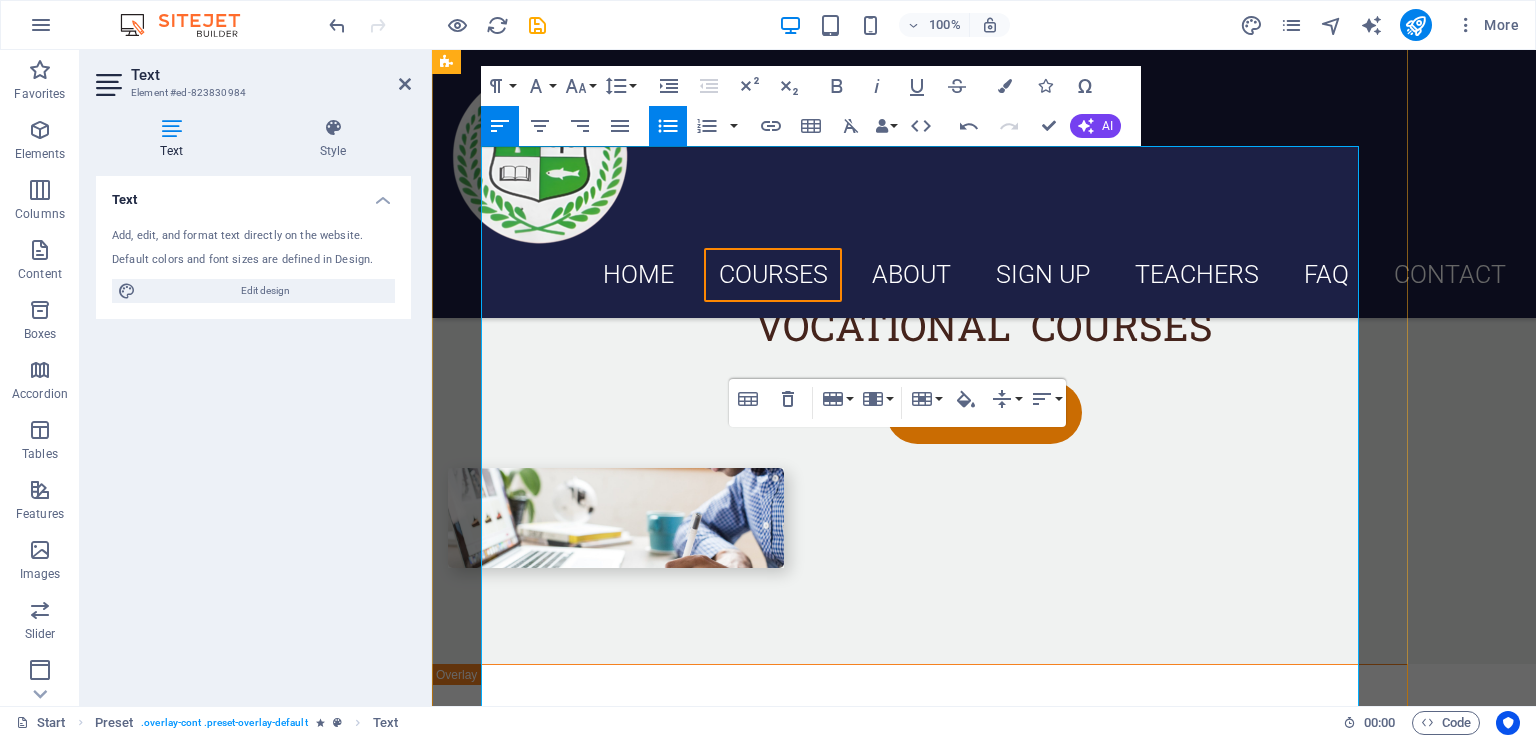 scroll, scrollTop: 2092, scrollLeft: 0, axis: vertical 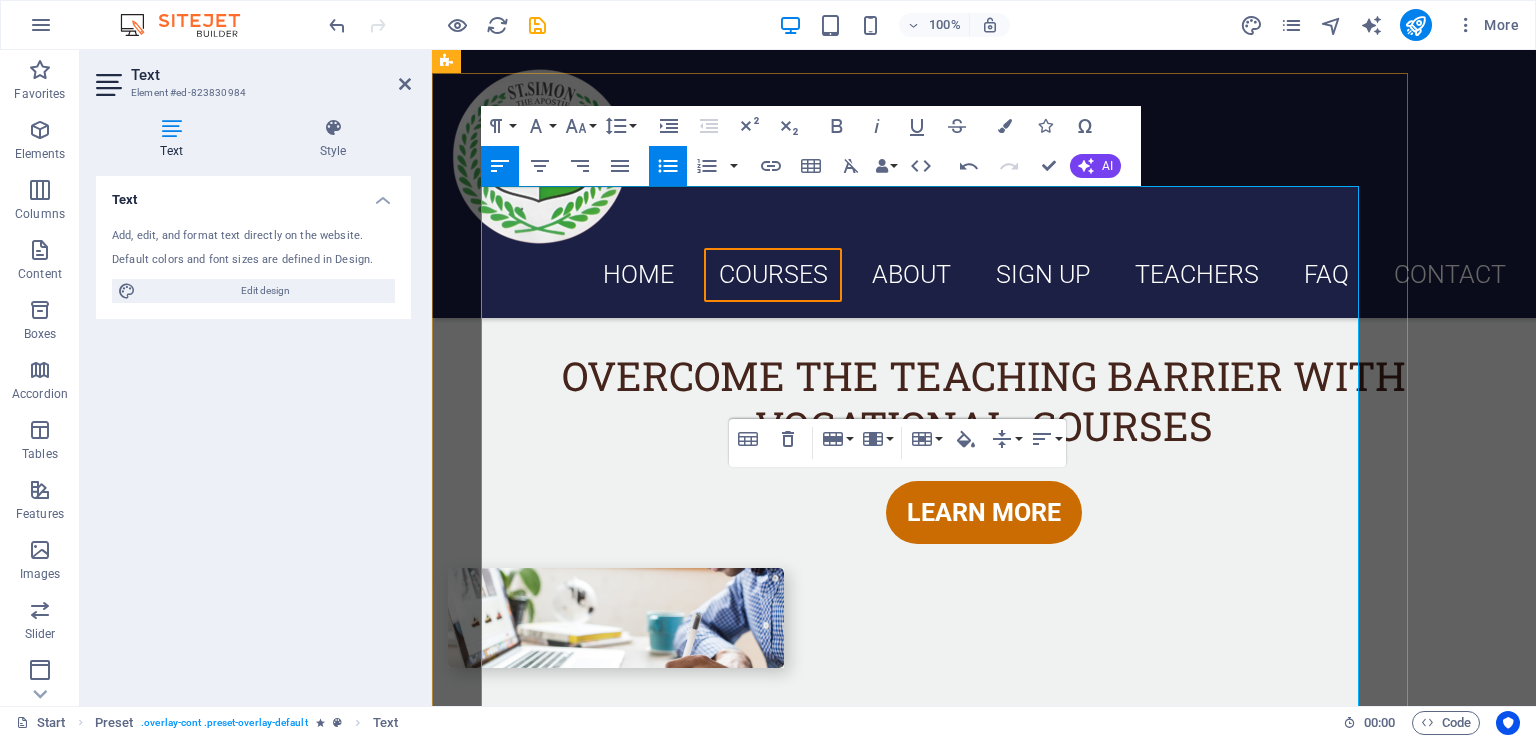 click on "Postgraduate" at bounding box center (898, 1199) 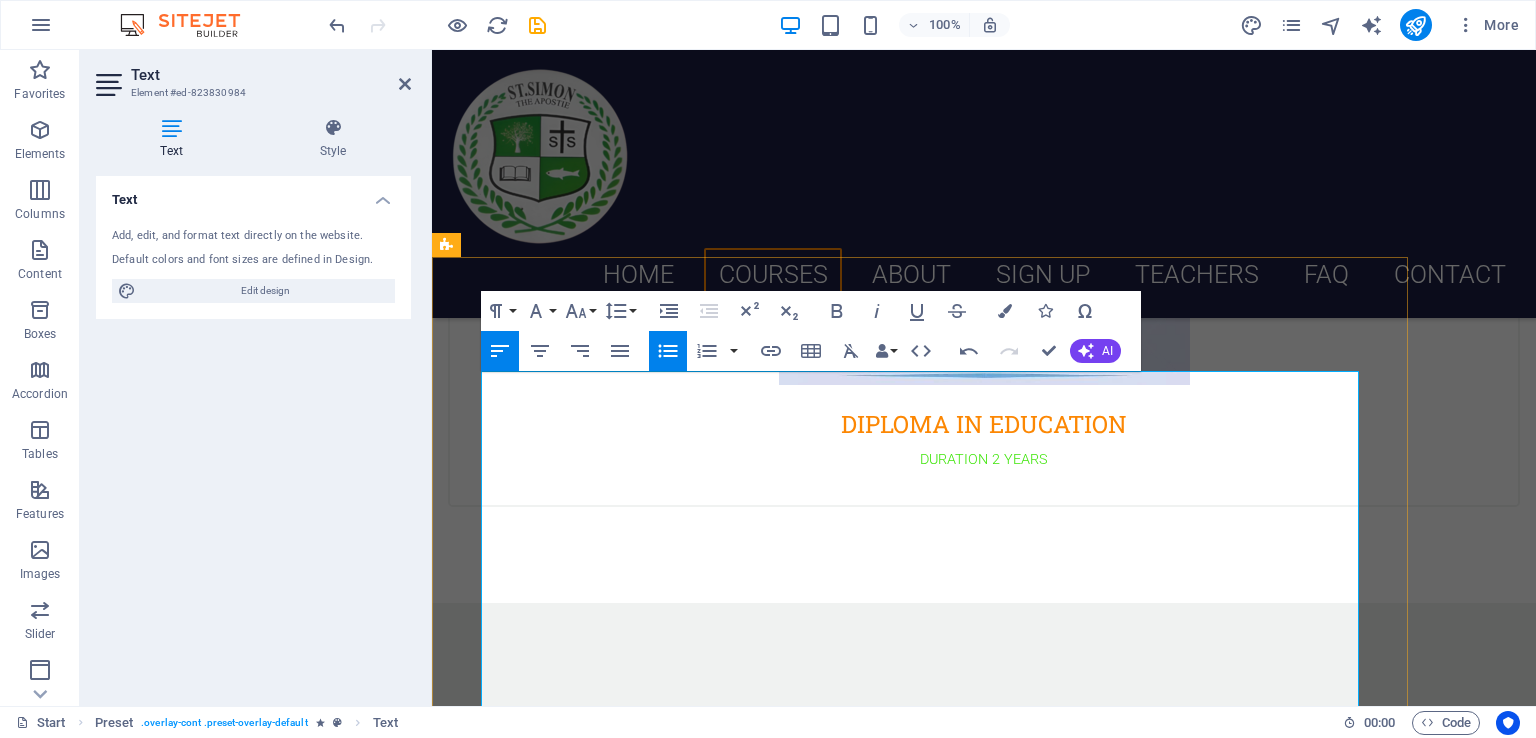 scroll, scrollTop: 1692, scrollLeft: 0, axis: vertical 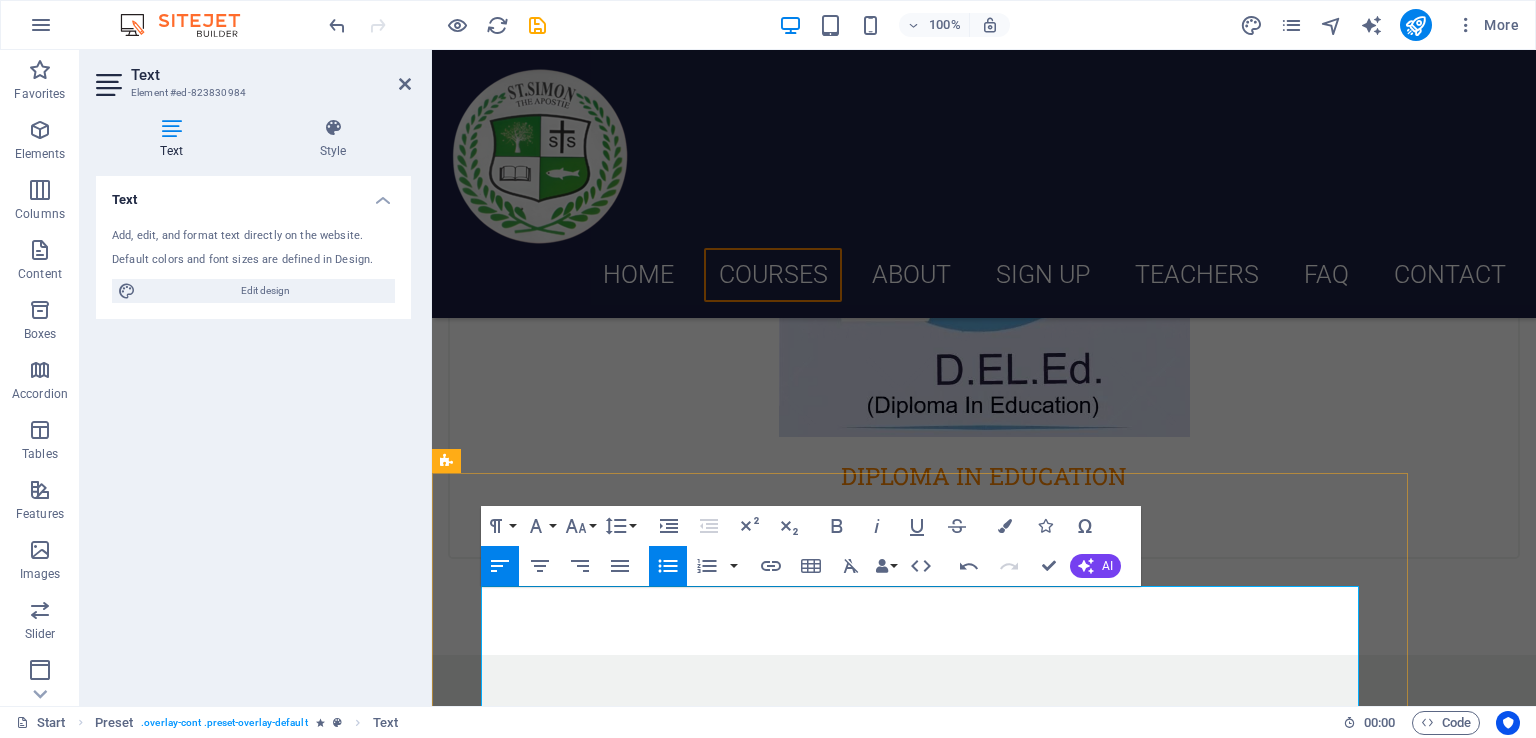 click on "The primary objective of the  B. Ed.  2-year   course is to  develop  the teaching skills of students . This includes imparting knowledge on effective teaching methods, lesson planning, and classroom management techniques." at bounding box center (928, 1315) 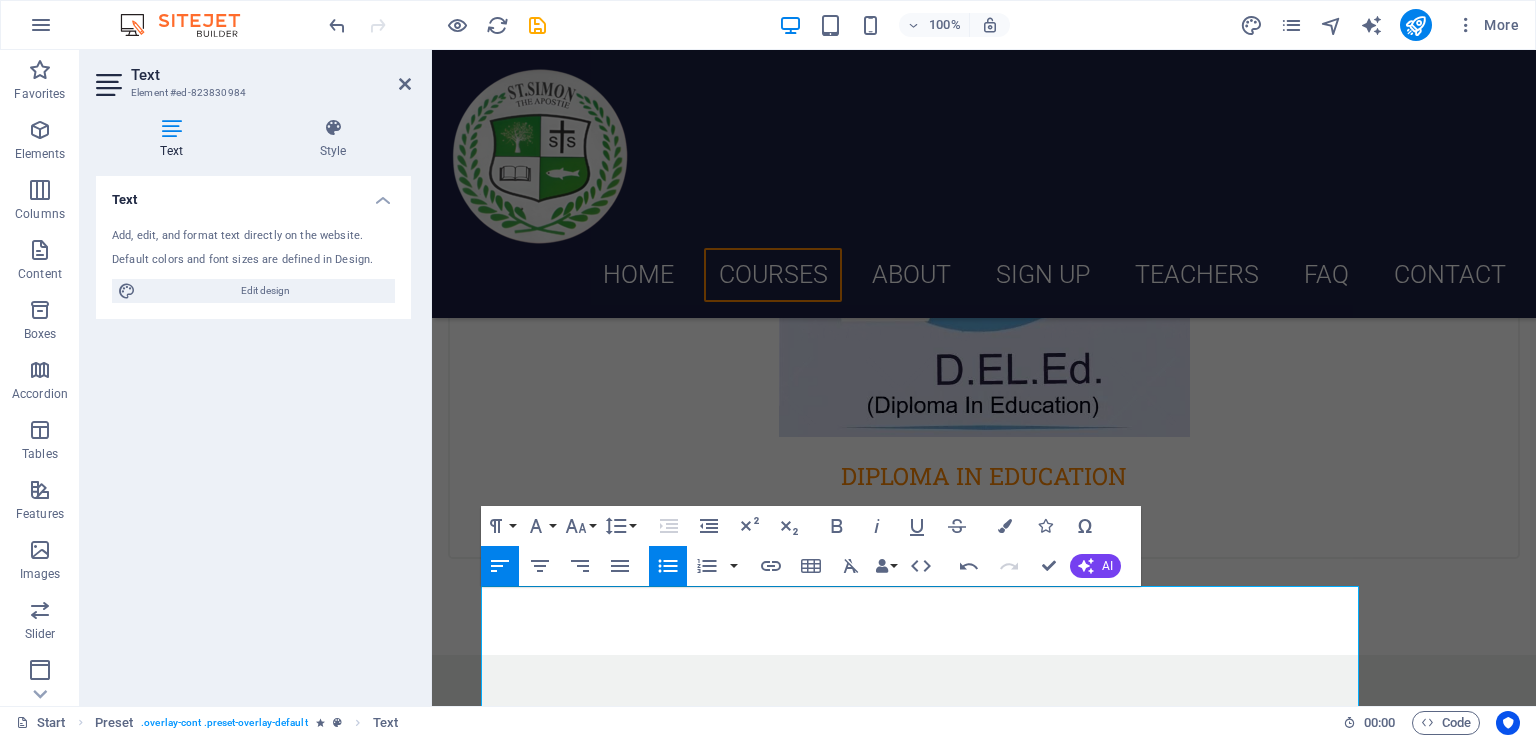 click on "Home Courses About Sign up Teachers FAQ Contact [INSTITUTION_NAME] B.ED. COLLEGE Recognized By [ORG], [ORG] (HRD) & Education Department [GOVT_ENTITY] (HRD) Affiliated to [UNIVERSITY] (B.Ed.) | Affiliated to [BOARD] (D.El.Ed.) B.ED. D.EL.ED
Choose Your Course EDUCATION Courses BACHELOR OF EDUCATION DURATION 2 YEARS DIPLOMA IN EDUCATION DURATION 2 YEARS Overcome the TEACHING Barrier with VOCATIONAL COURSES Learn more VOCATIONAL COURSE The primary objective of the B. Ed. 2-year course is to develop the teaching skills of students . This includes imparting knowledge on effective teaching methods, lesson planning, and classroom management techniques. ​D.El.Ed , or Diploma in Elementary Education Feature B.Ed D.El.Ed Full Form Bachelor of Education Diploma in Elementary Education Level Graduate Diploma (after Class 12) Duration 2 Years 2 Years Teaching Level Secondary and Senior Secondary Primary and Upper Primary Eligibility 0" at bounding box center [984, 4641] 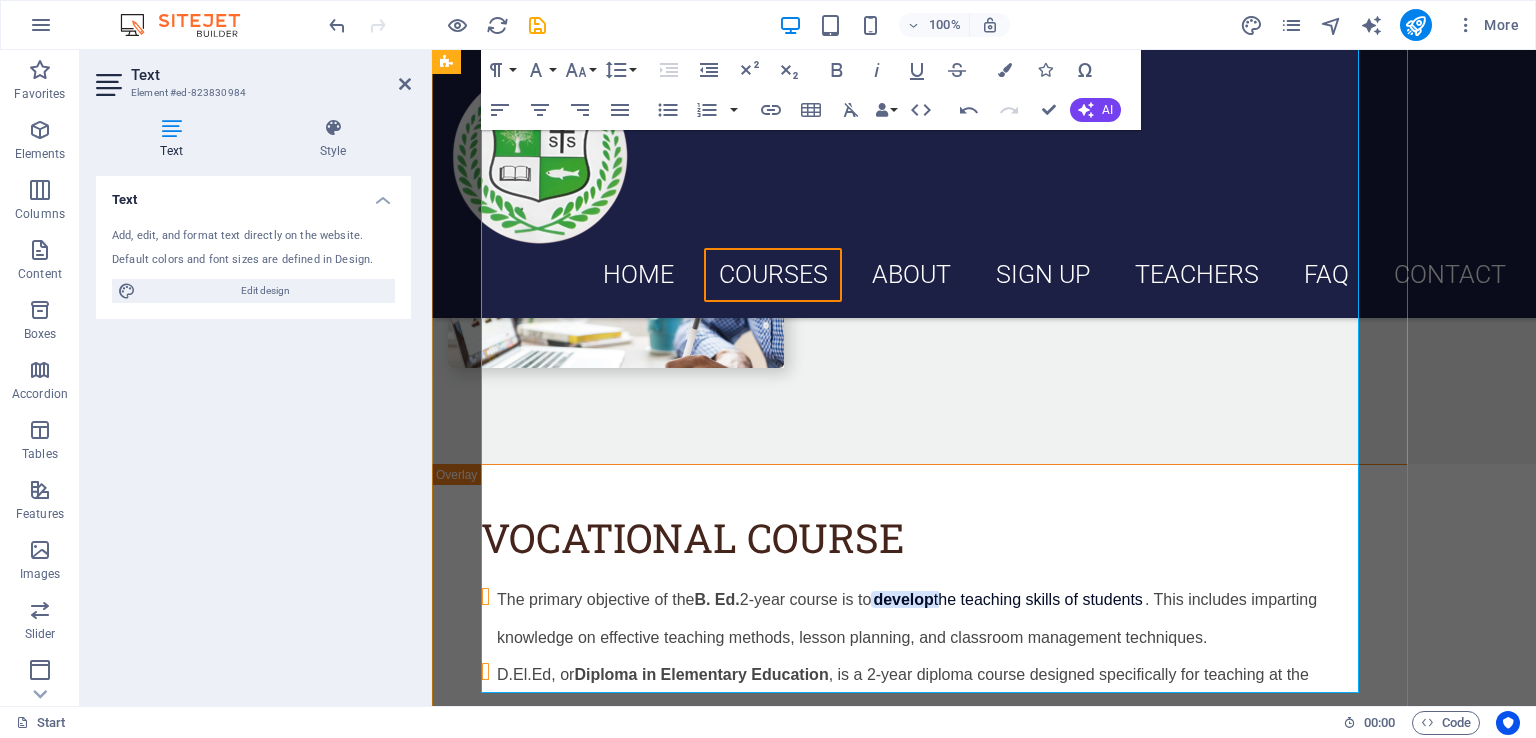 scroll, scrollTop: 2192, scrollLeft: 0, axis: vertical 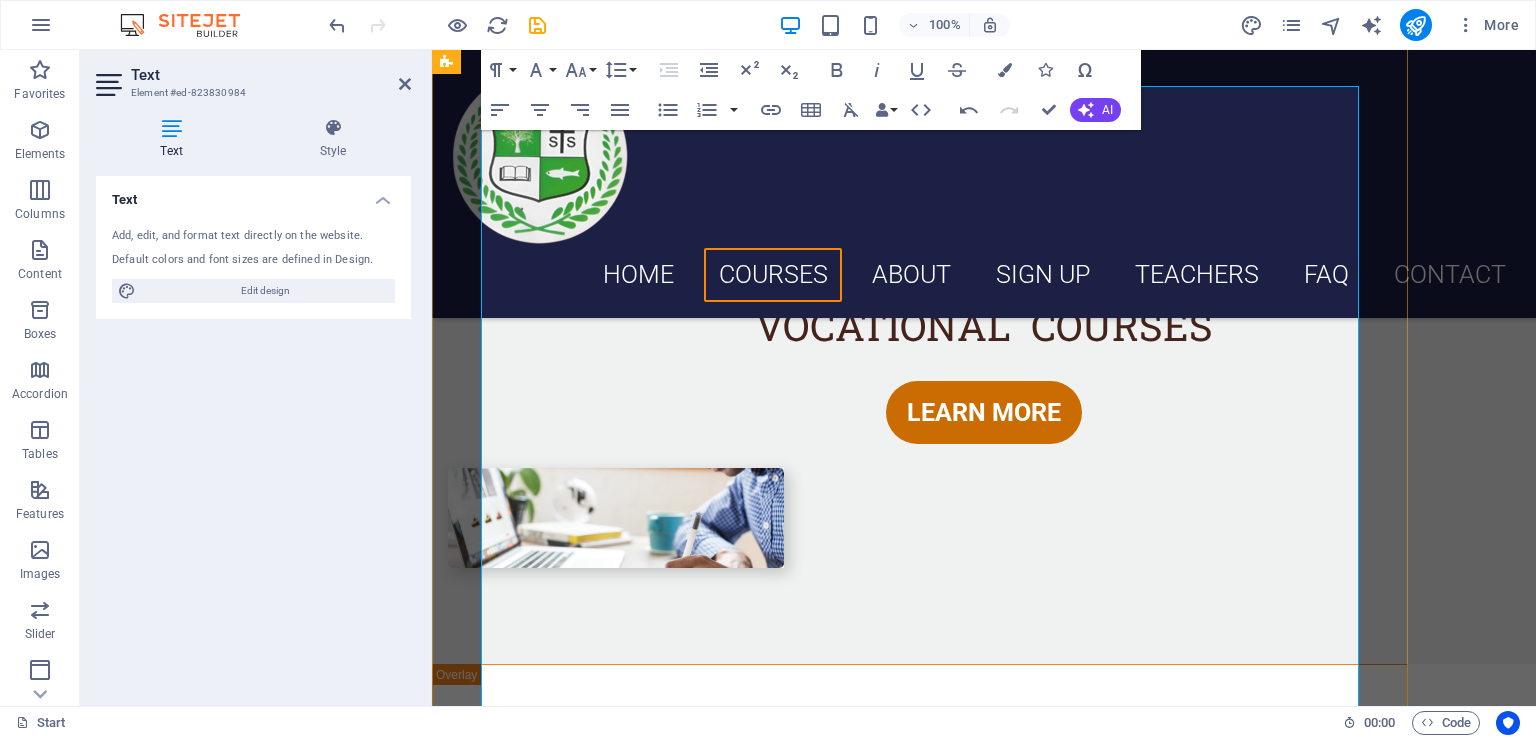 click on "Secondary and Senior Secondary" at bounding box center [898, 1175] 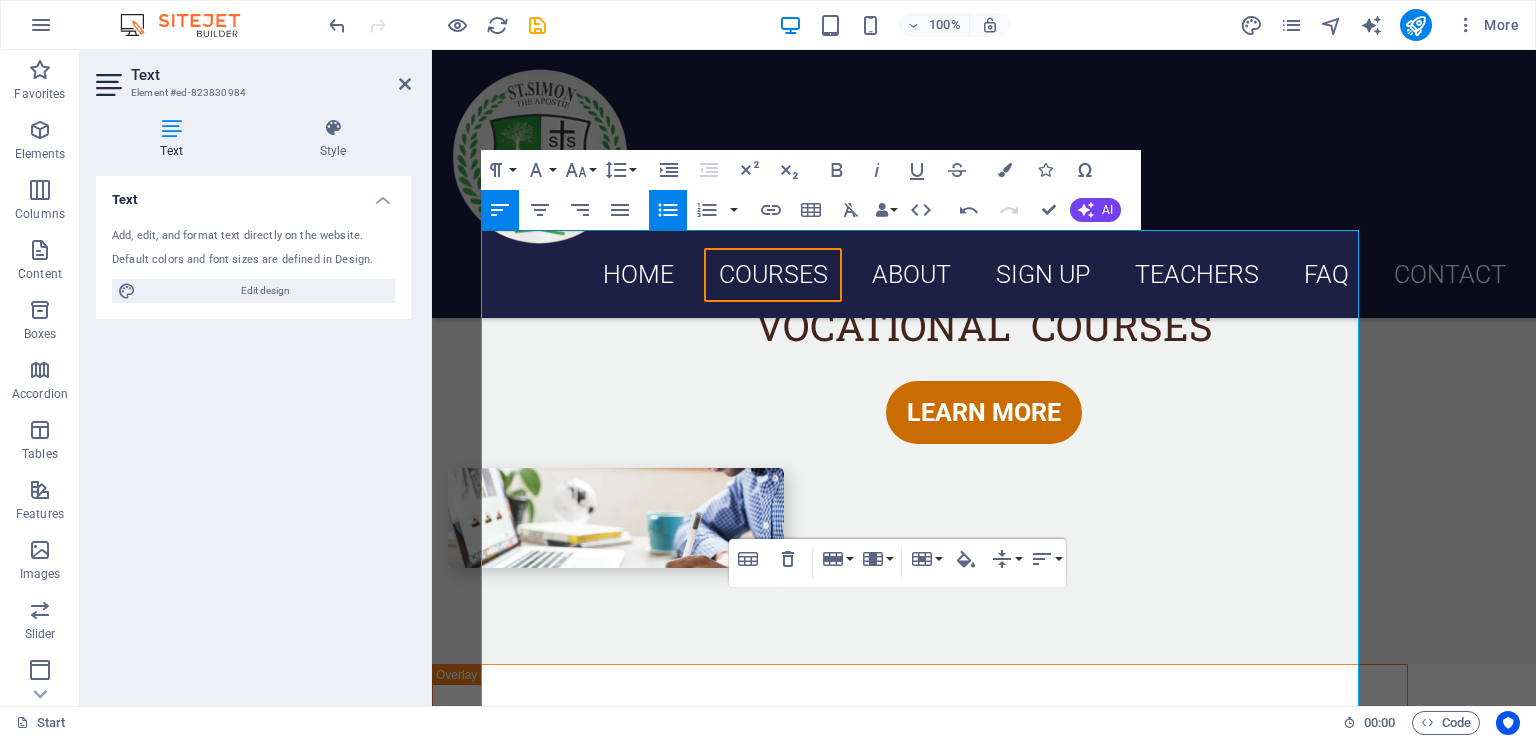 scroll, scrollTop: 1992, scrollLeft: 0, axis: vertical 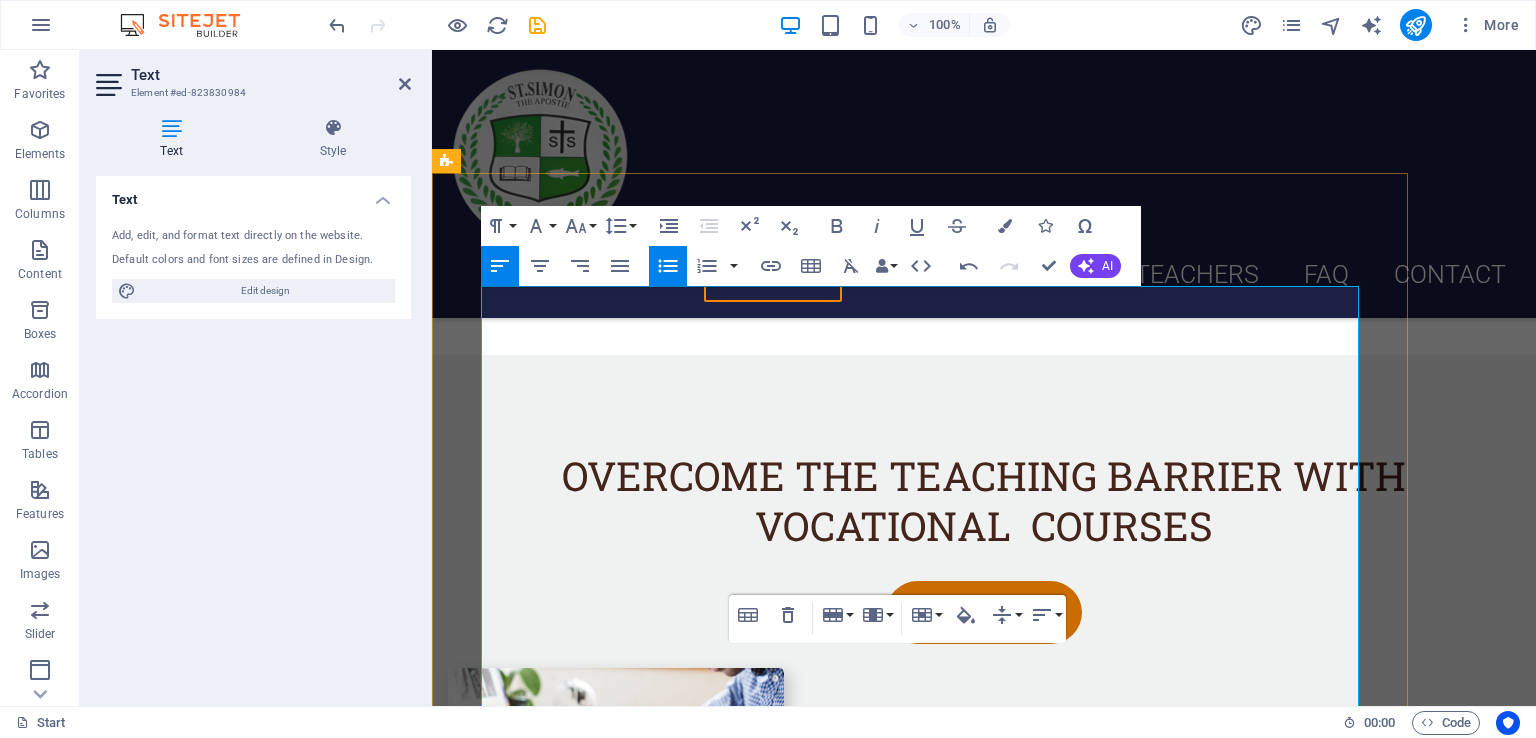 click on "Full Form" at bounding box center [616, 1261] 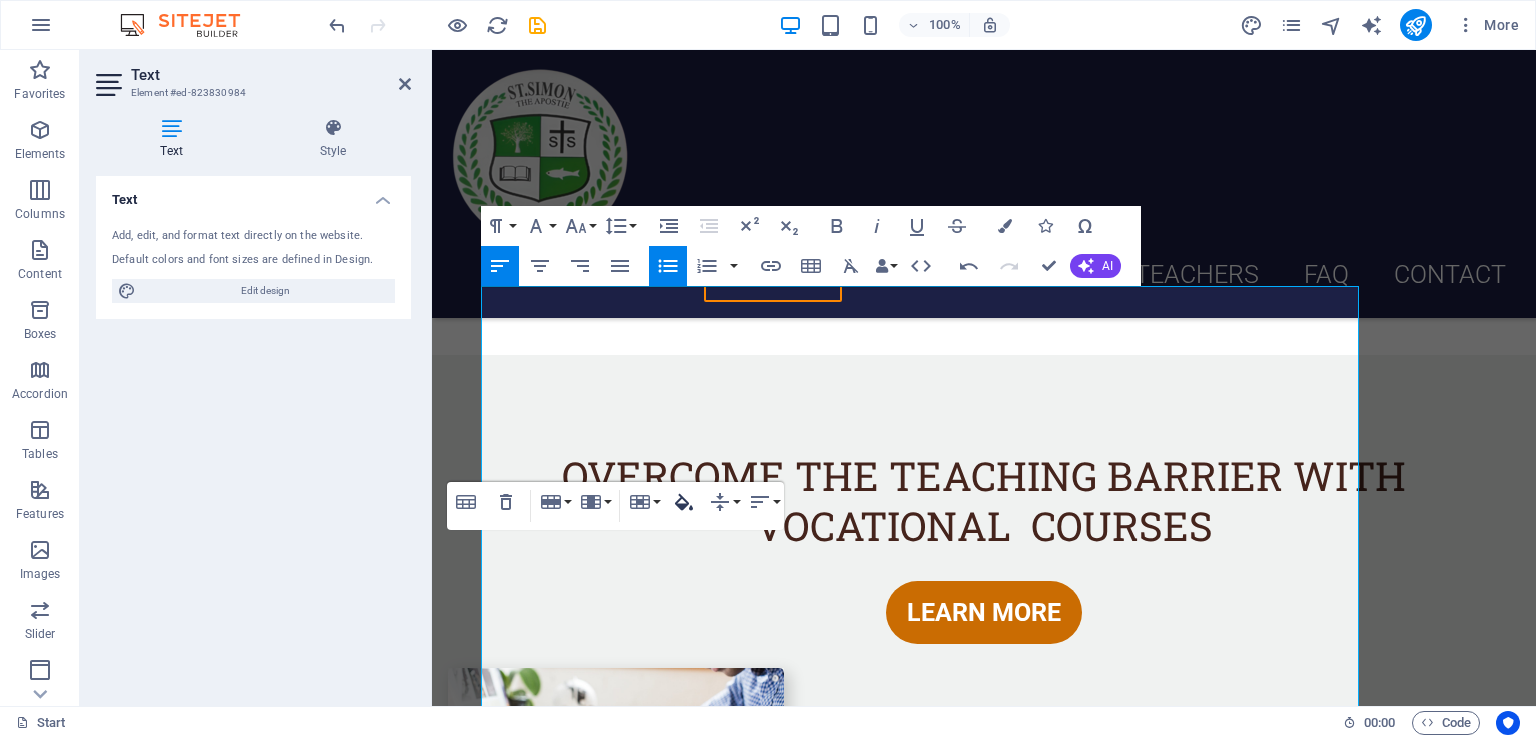 click 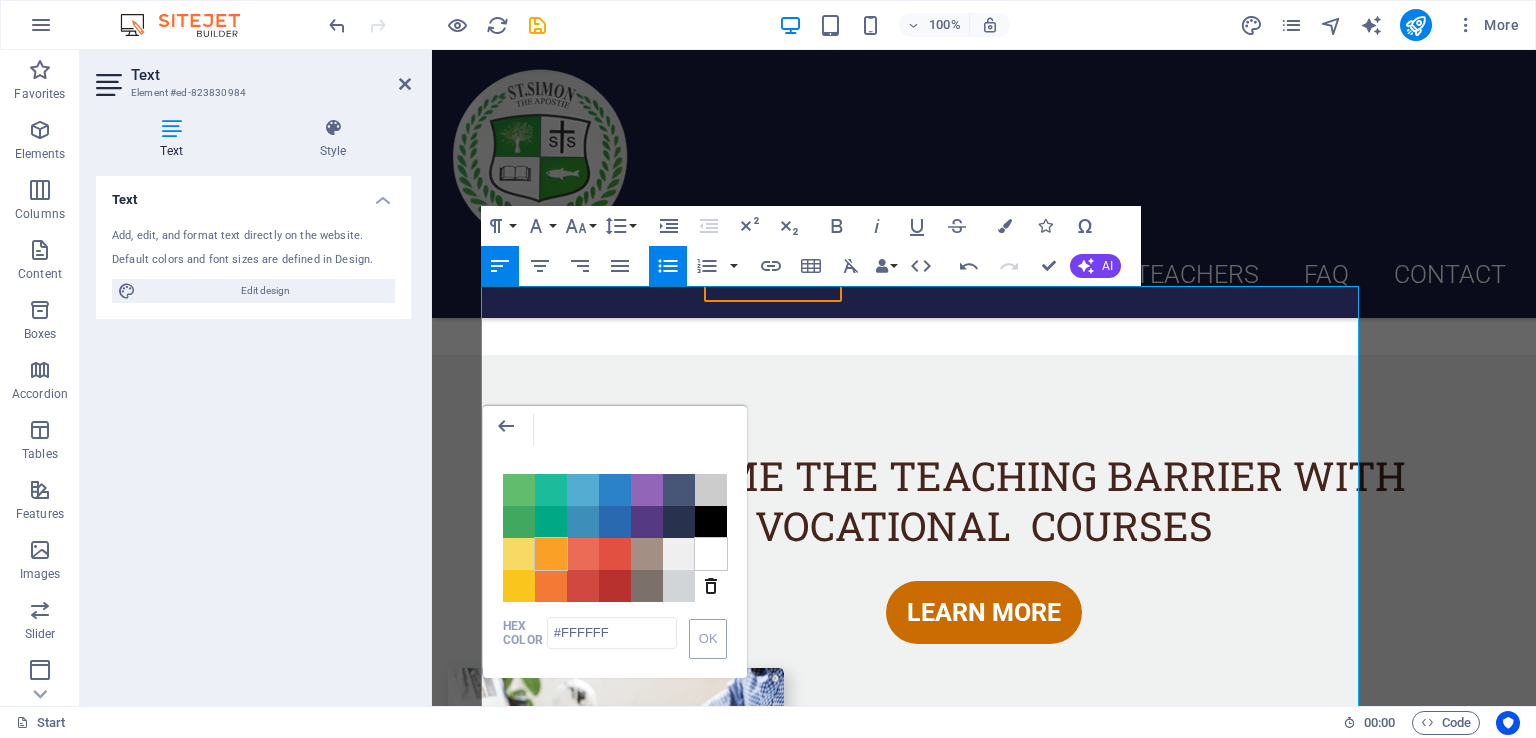 click on "Color #FBA026" at bounding box center (551, 554) 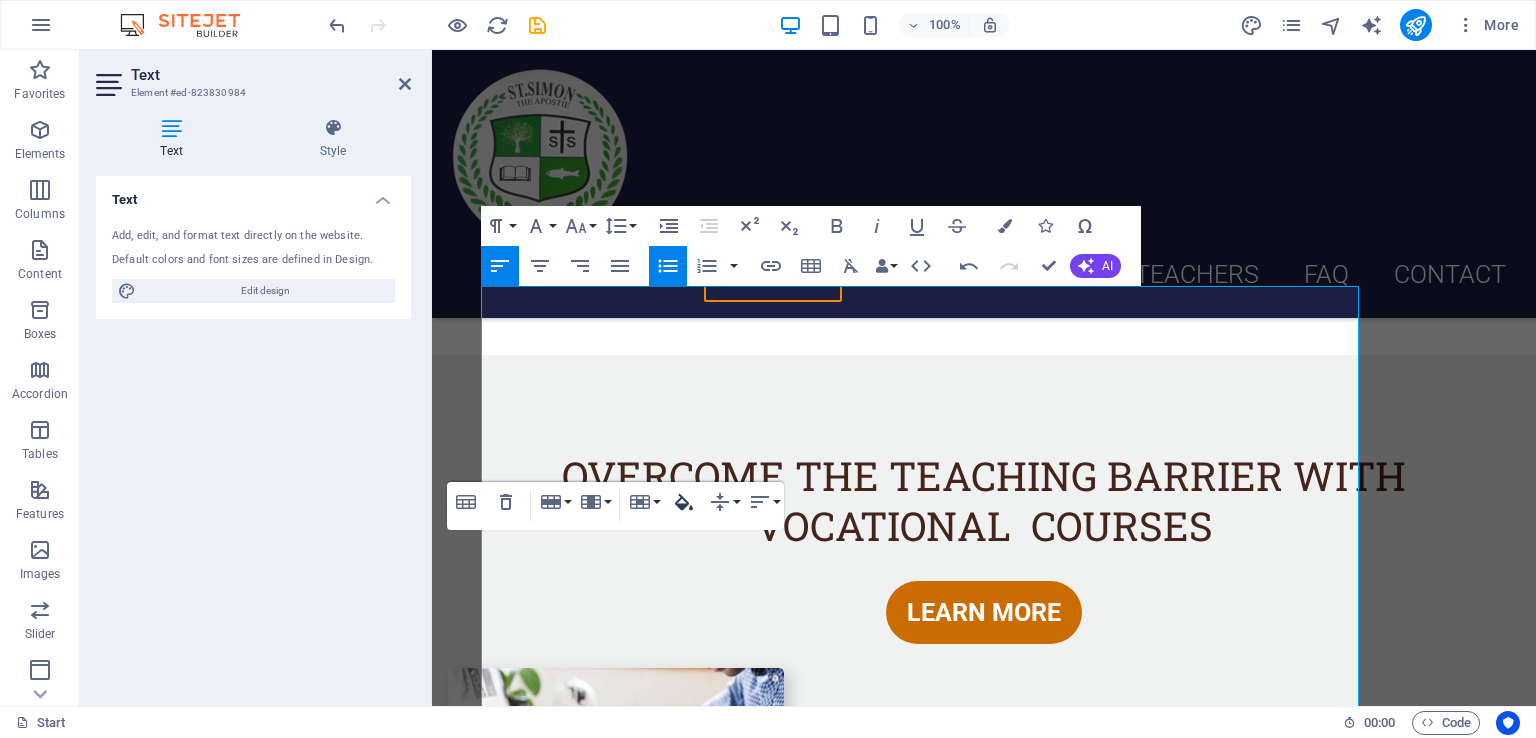click 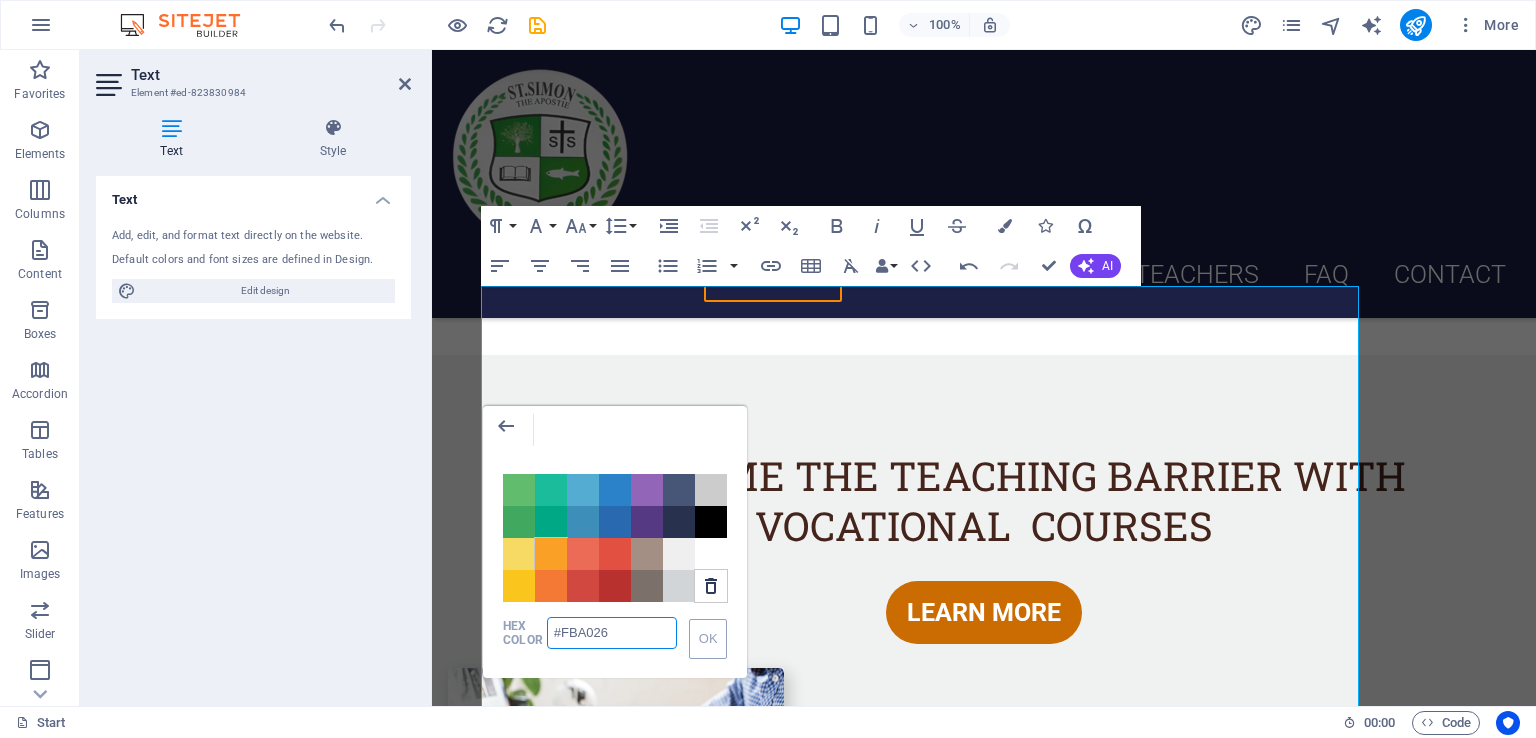 drag, startPoint x: 708, startPoint y: 587, endPoint x: 257, endPoint y: 551, distance: 452.43454 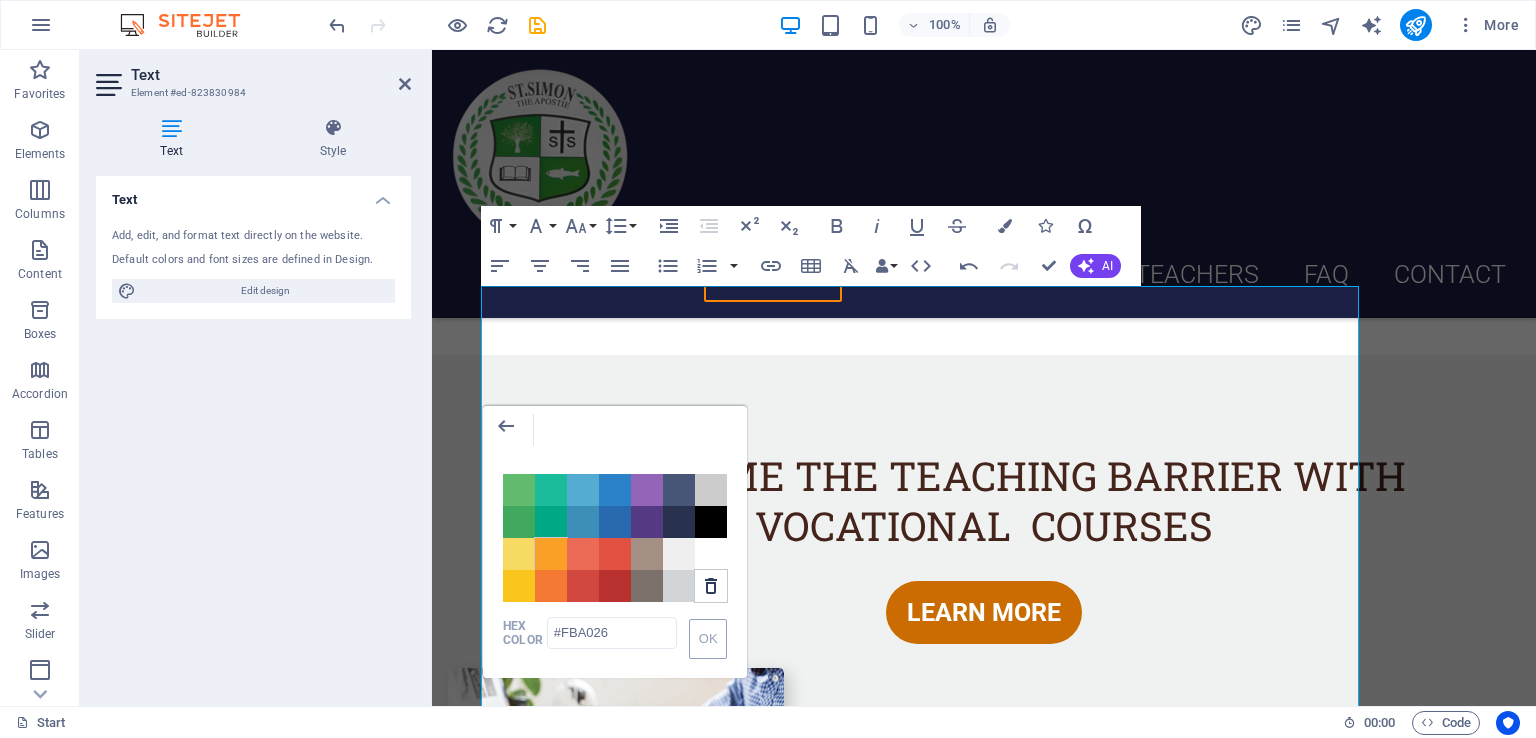 click 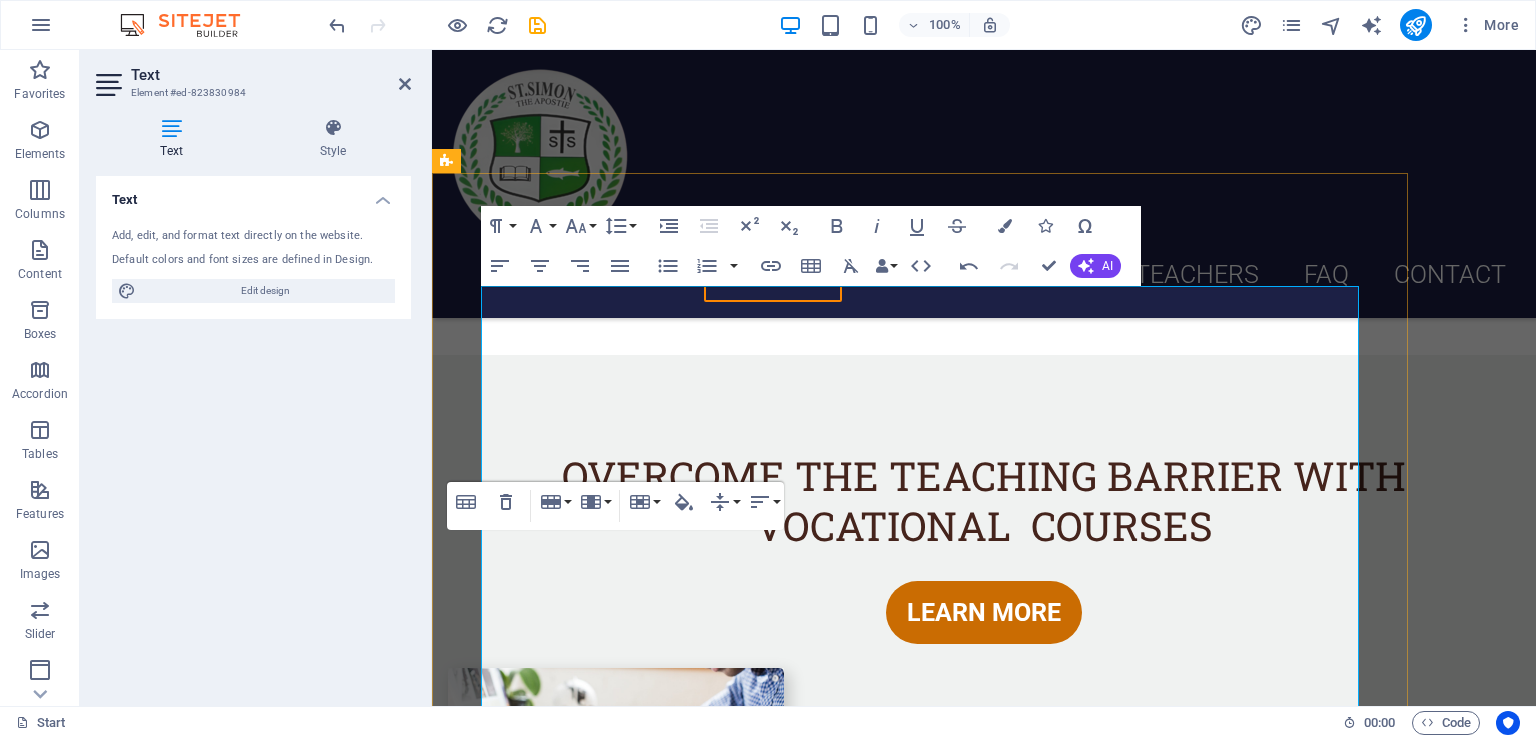click on "Full Form" at bounding box center [616, 1261] 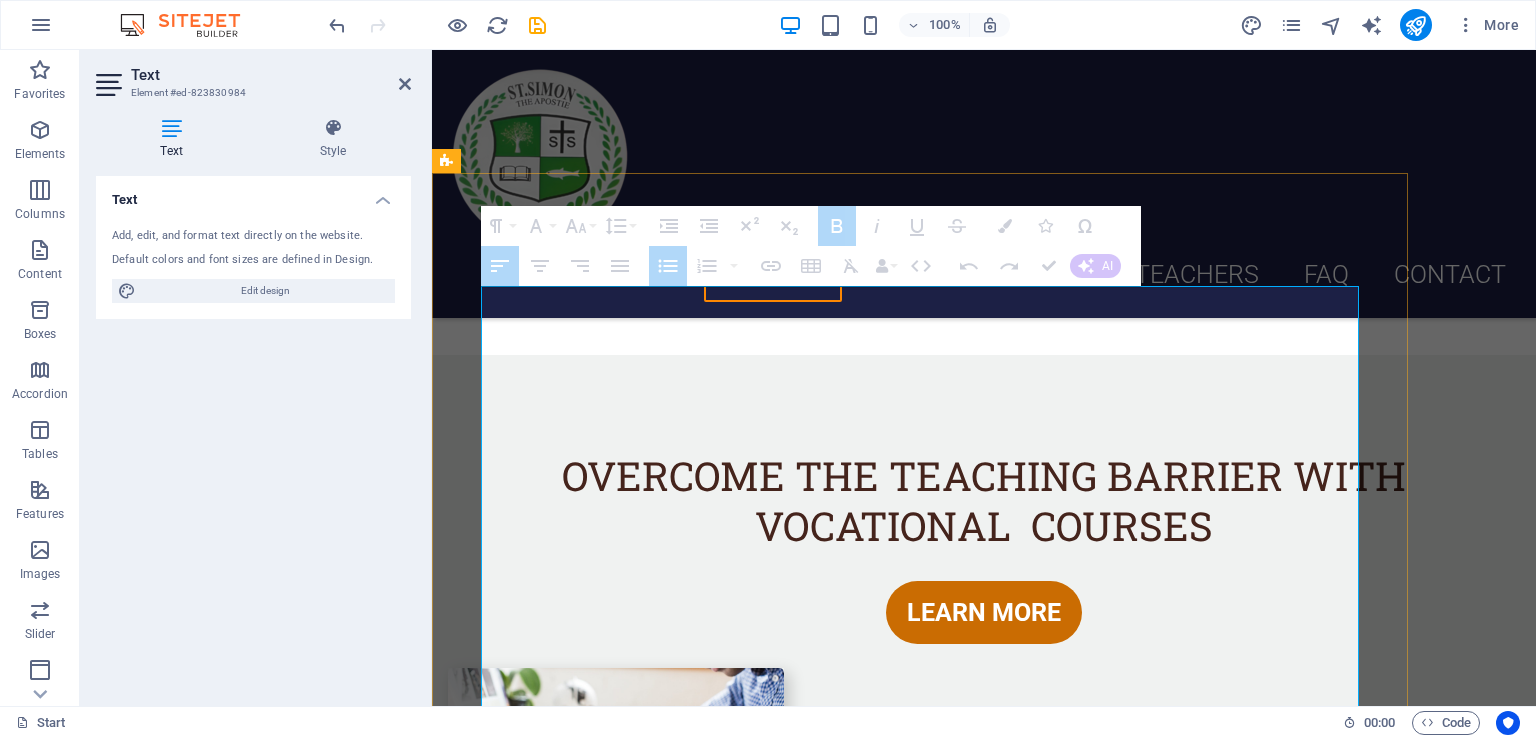 drag, startPoint x: 683, startPoint y: 534, endPoint x: 1079, endPoint y: 533, distance: 396.00125 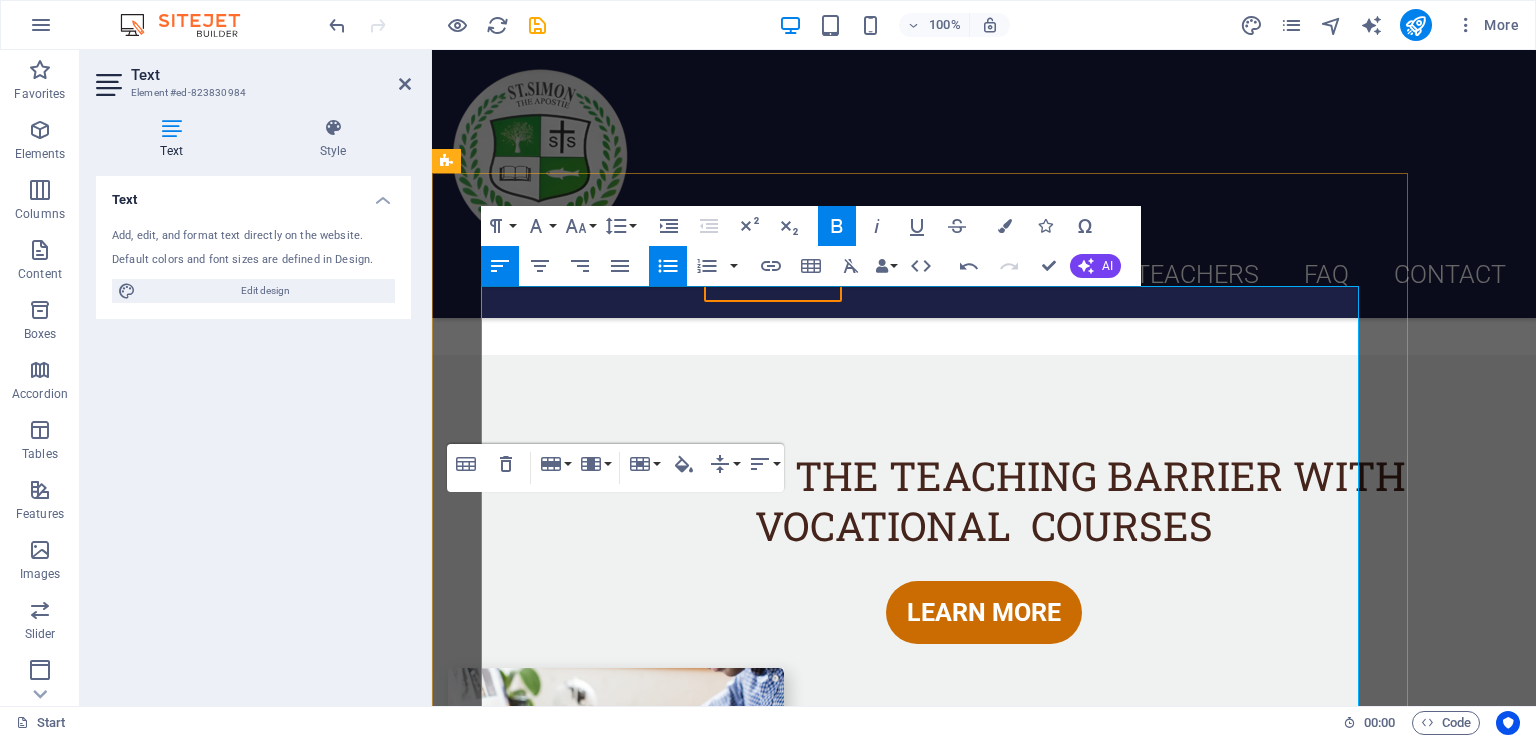 click on "Feature" at bounding box center [616, 1223] 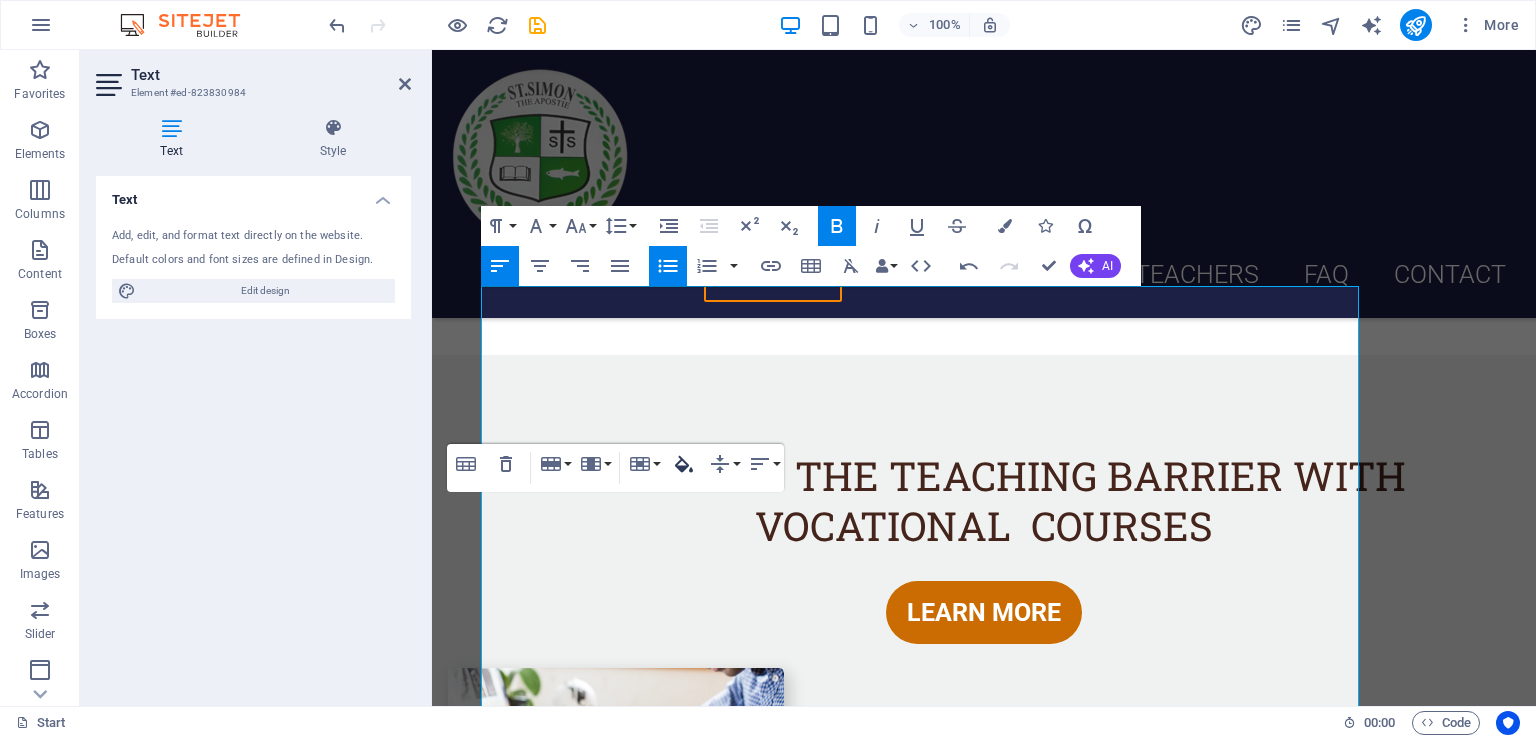 type on "#FFFFFF" 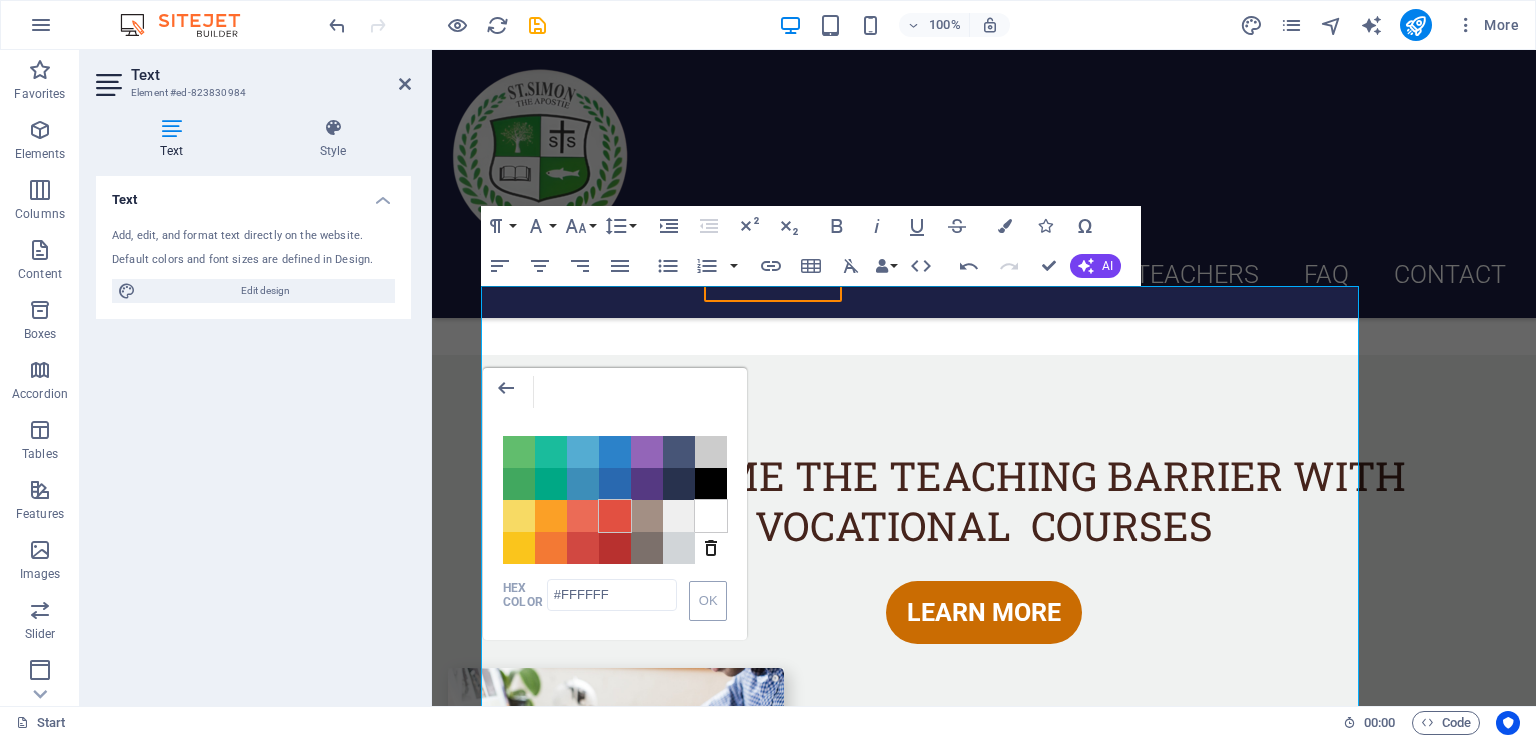 click on "Color #E25041" at bounding box center (615, 516) 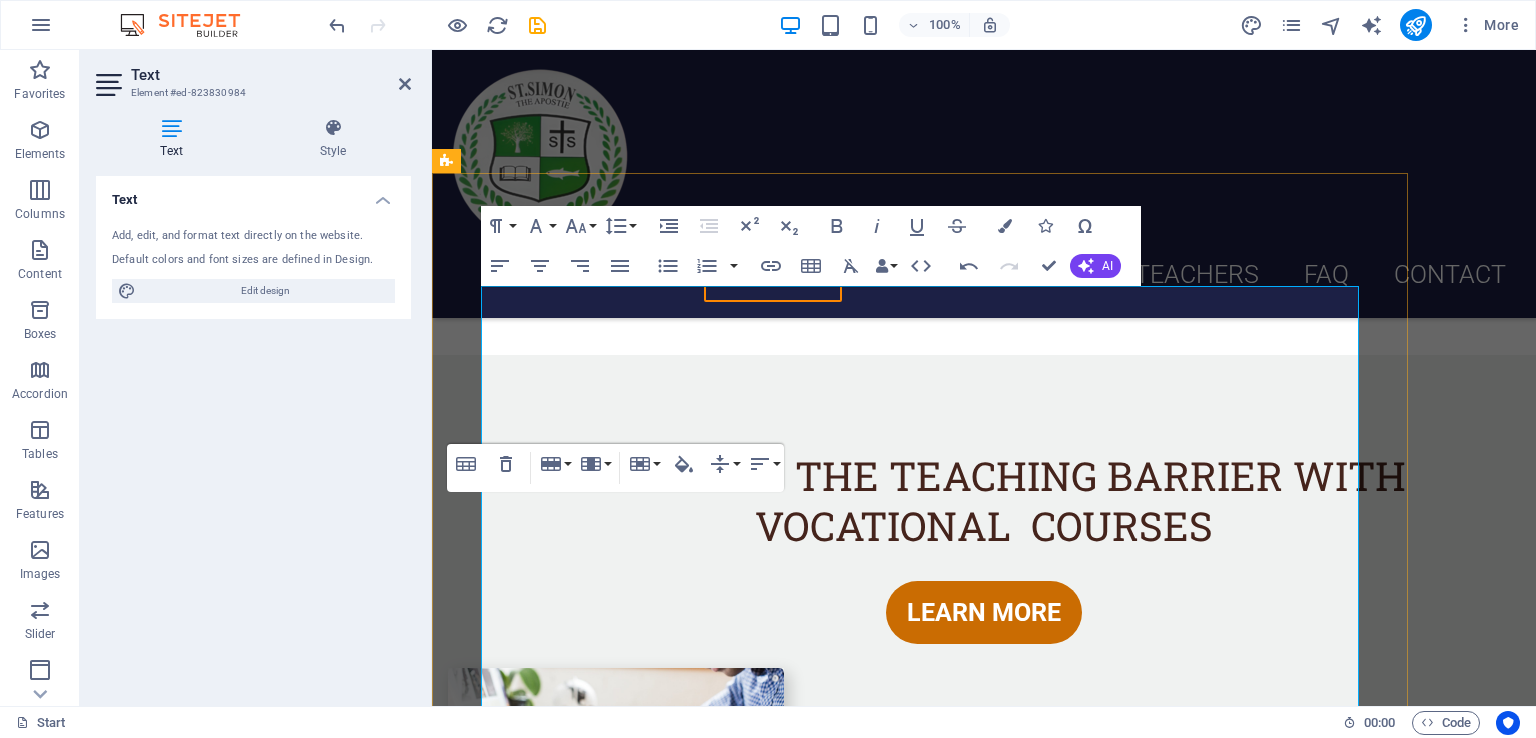 click on "B.Ed" at bounding box center (898, 1223) 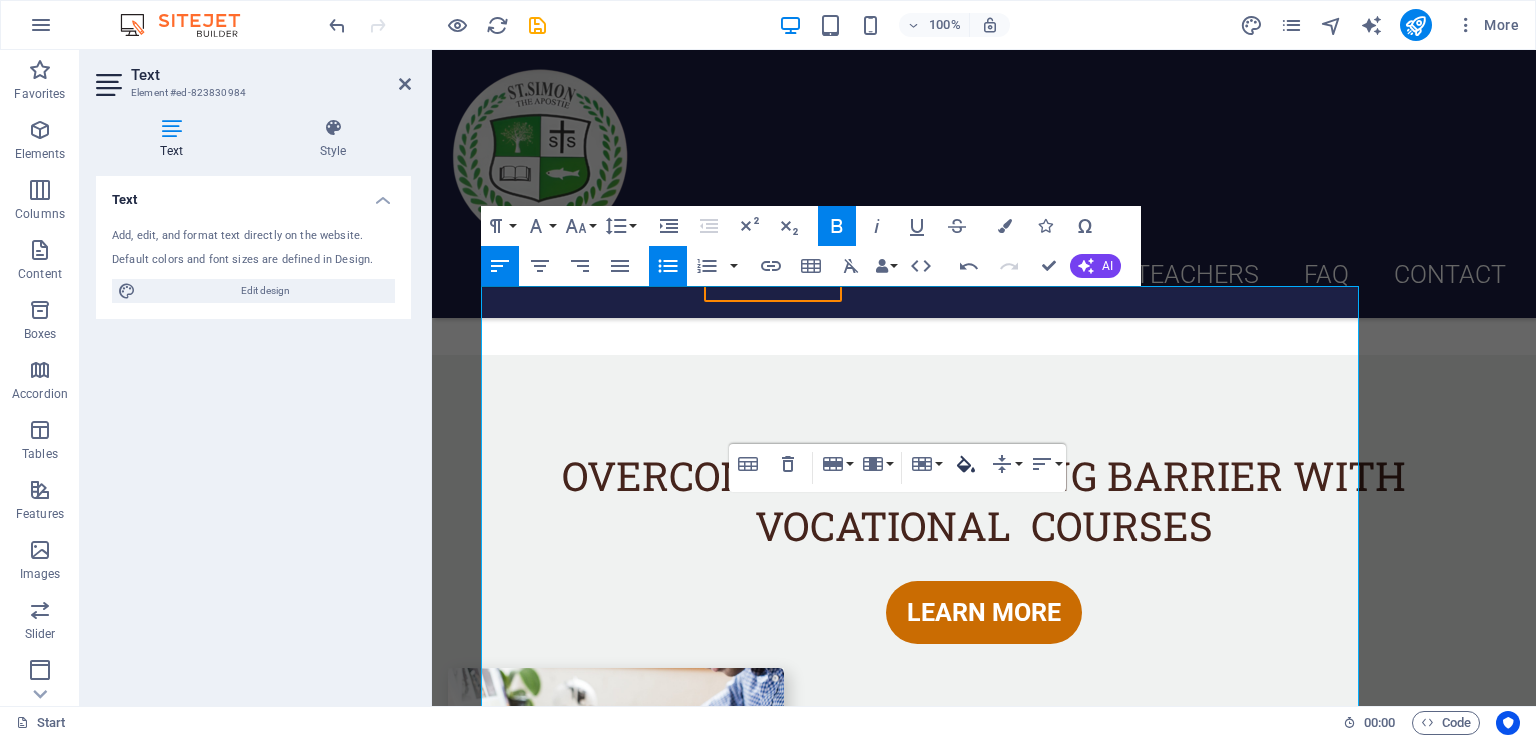 click 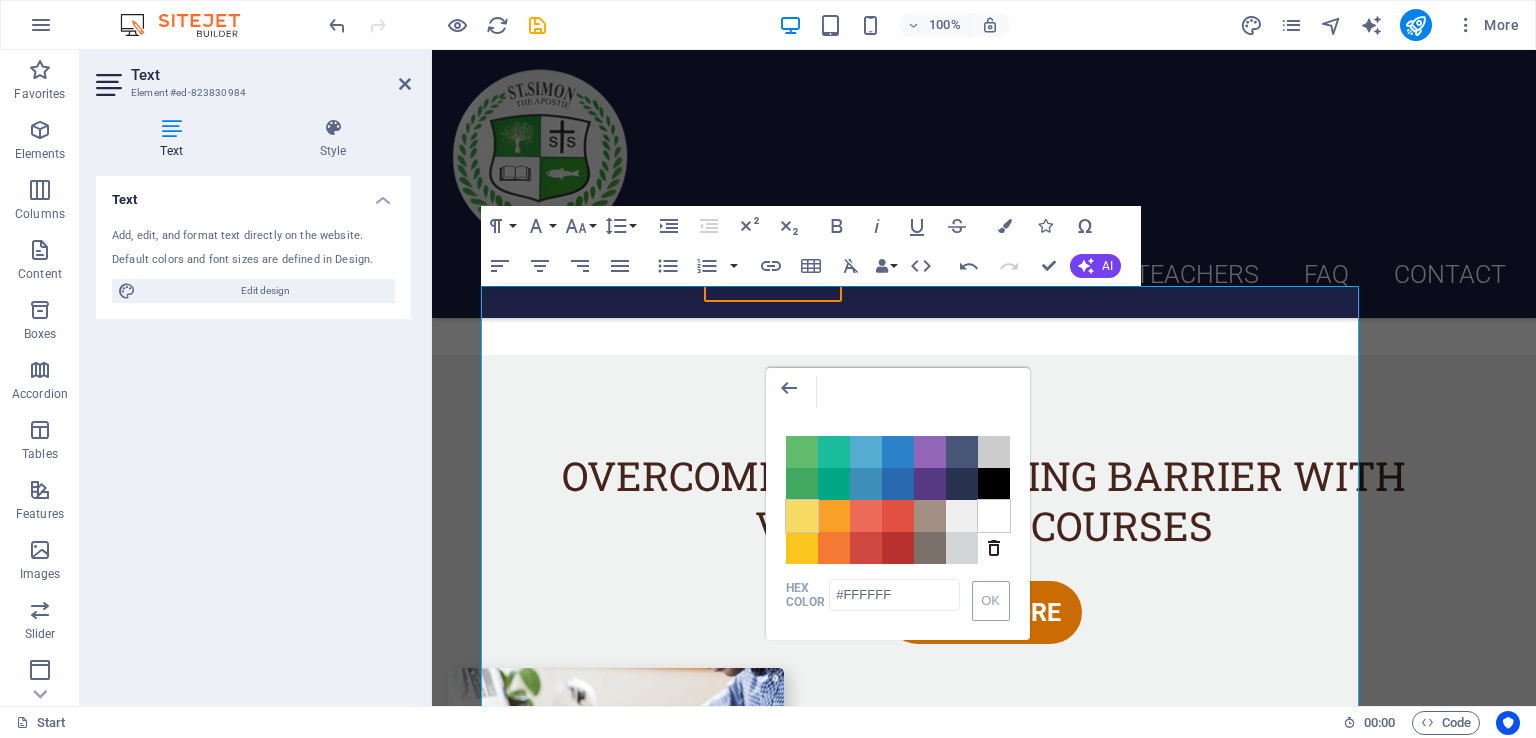 click on "Color #F7DA64" at bounding box center [802, 516] 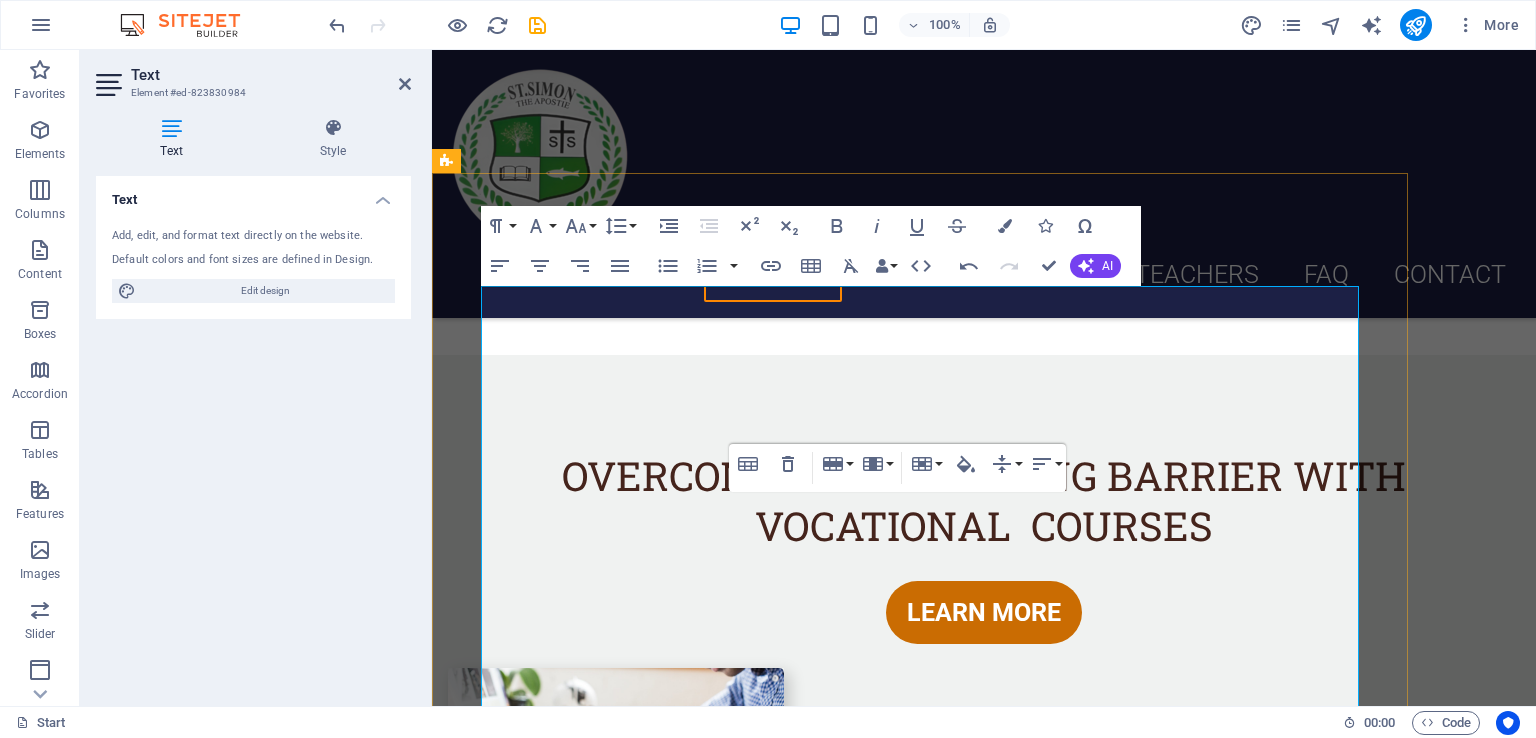 click on "D.El.Ed" at bounding box center [1095, 1222] 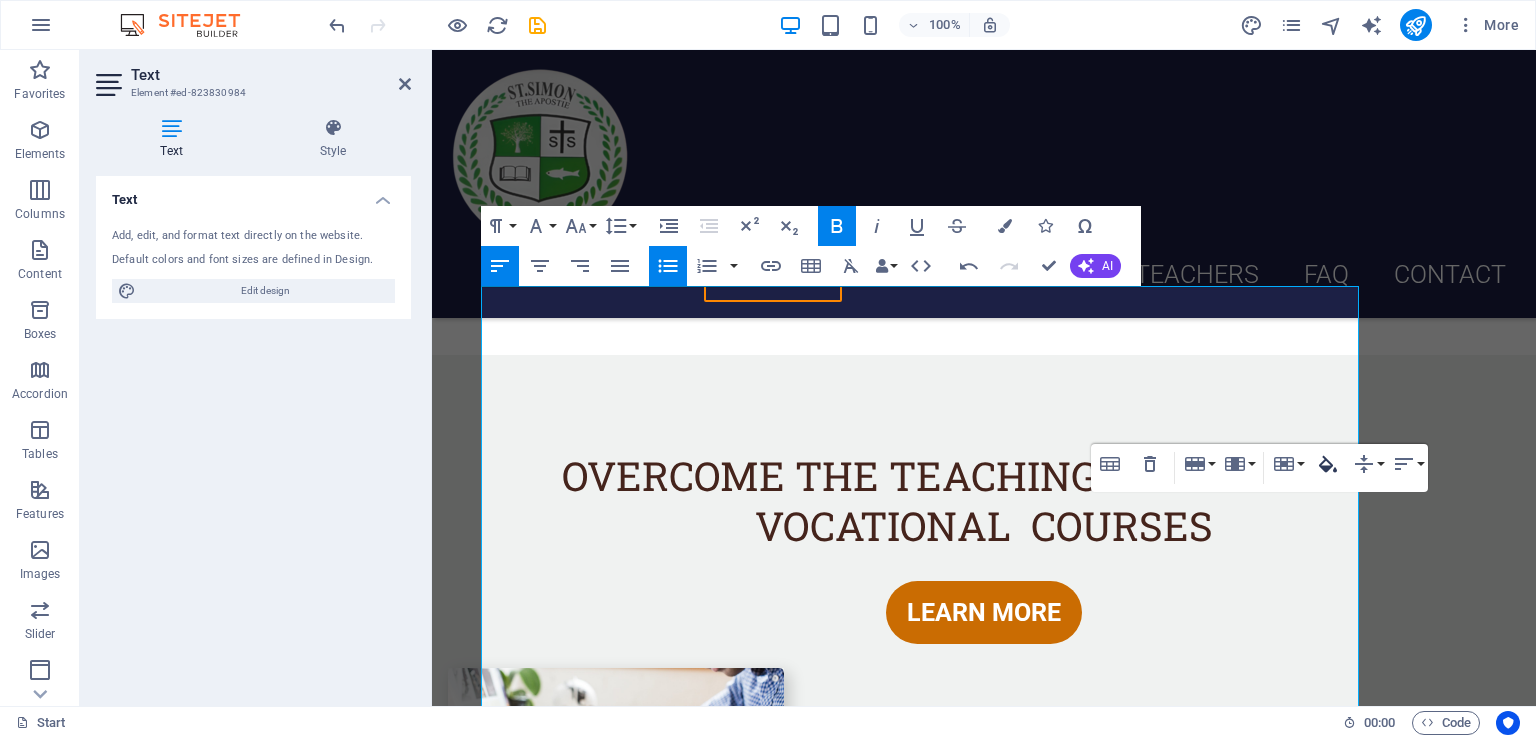 click 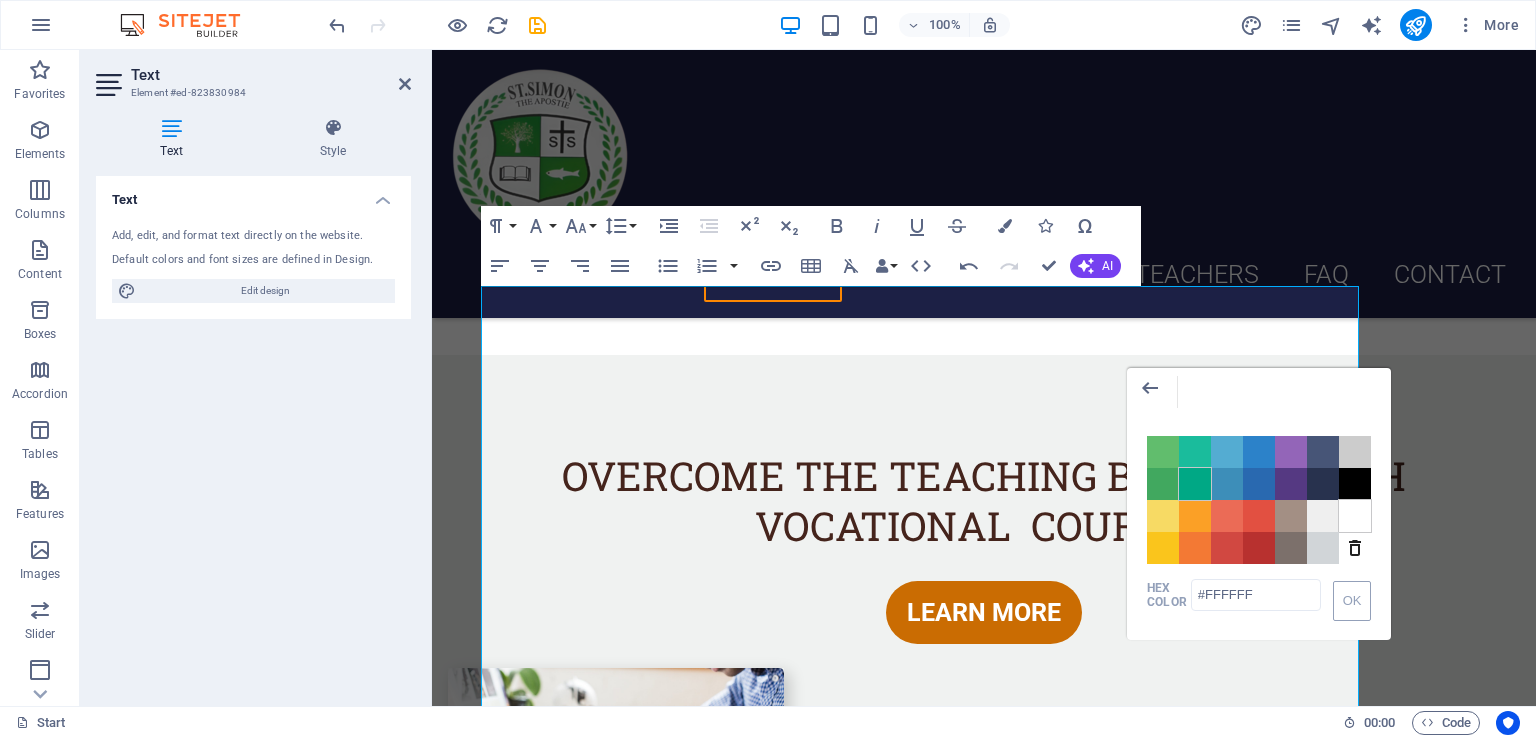 click on "Color #00A885" at bounding box center (1195, 484) 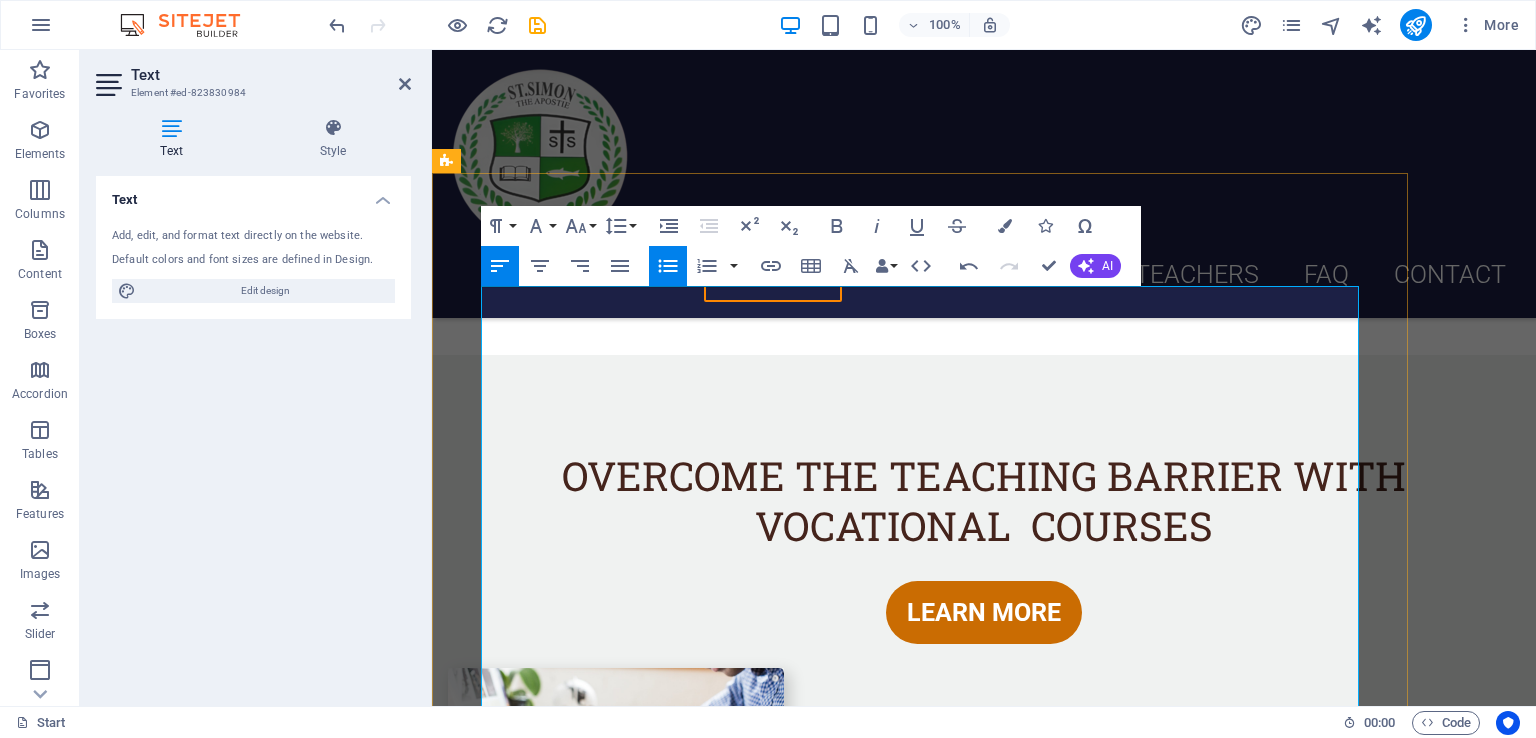 click on "Graduate" at bounding box center [898, 1299] 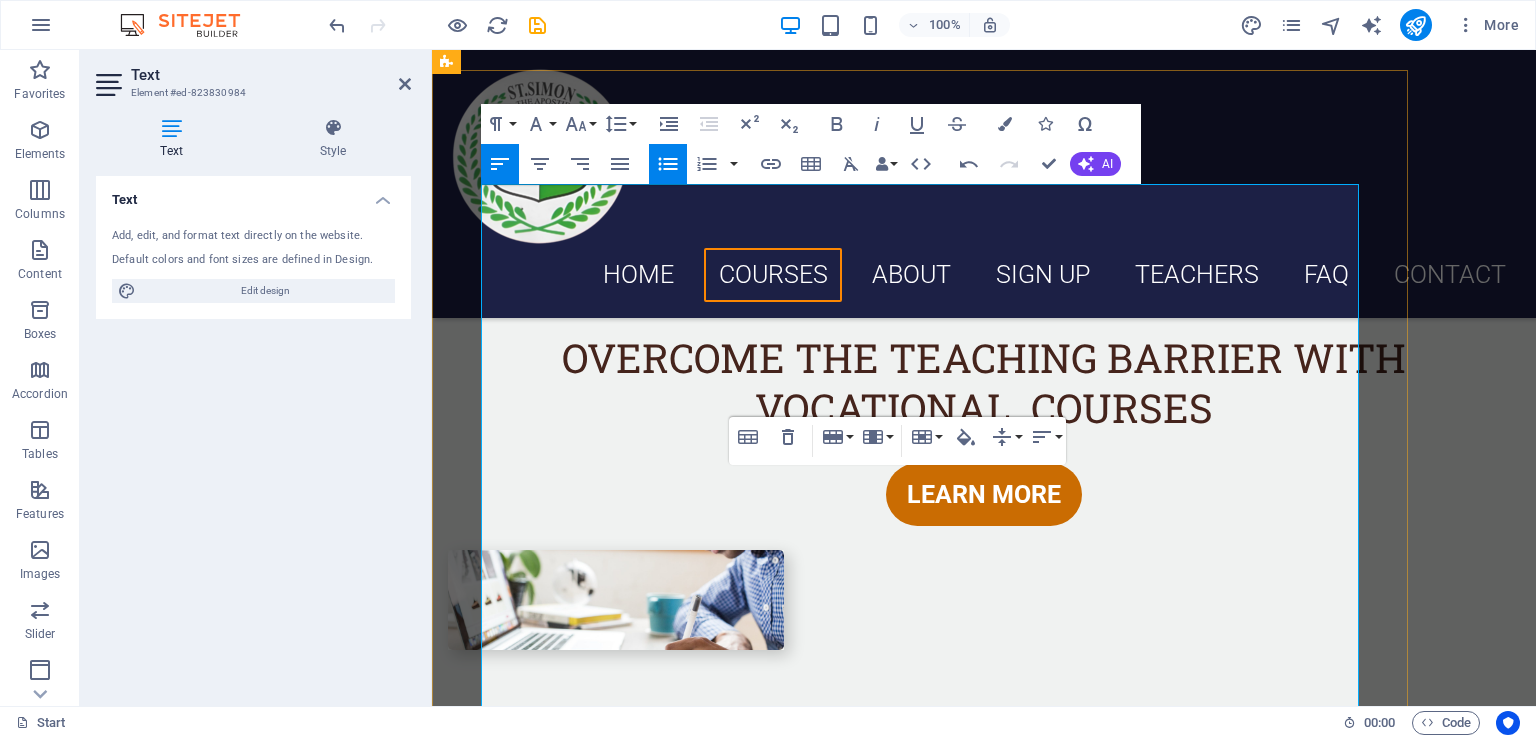 scroll, scrollTop: 2092, scrollLeft: 0, axis: vertical 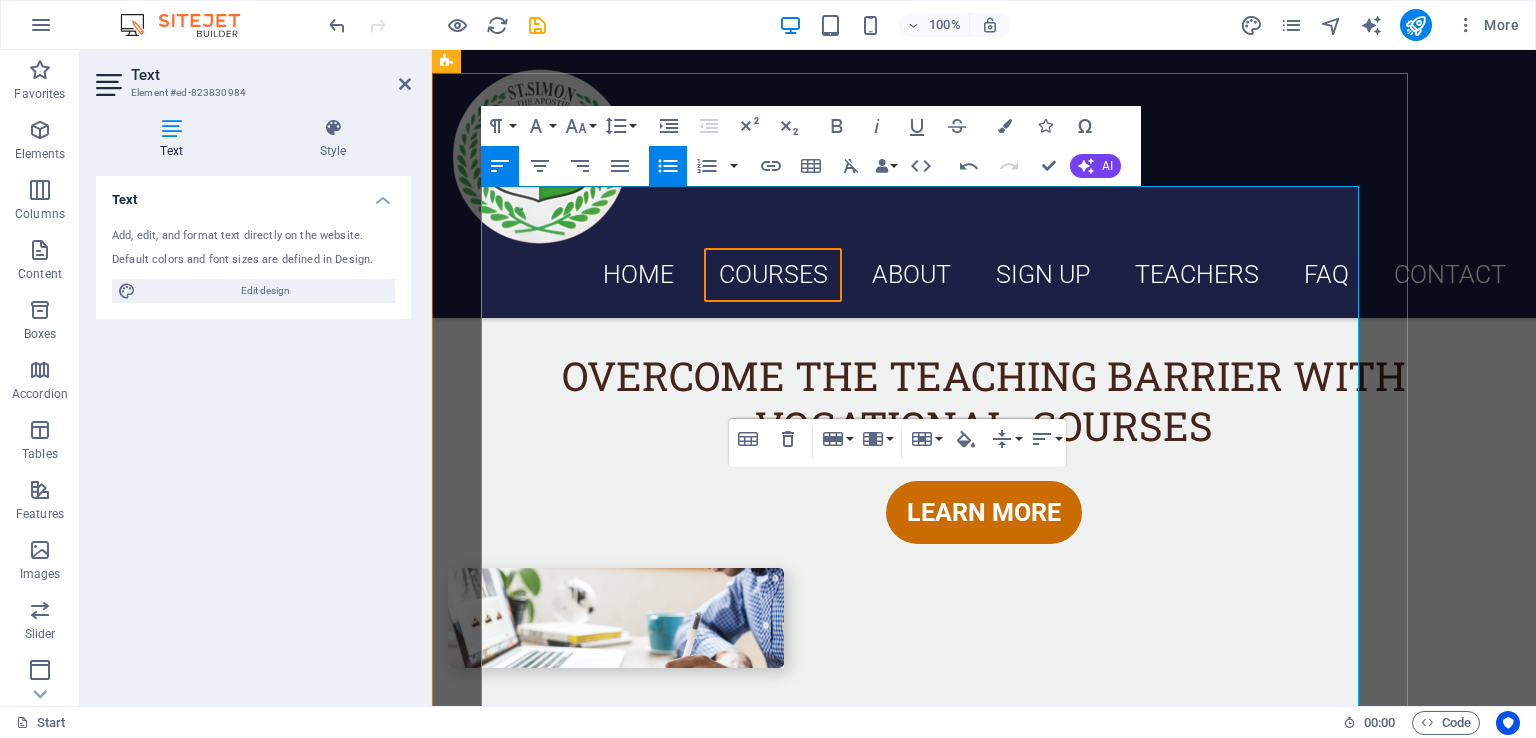 click on "Duration" at bounding box center (616, 1237) 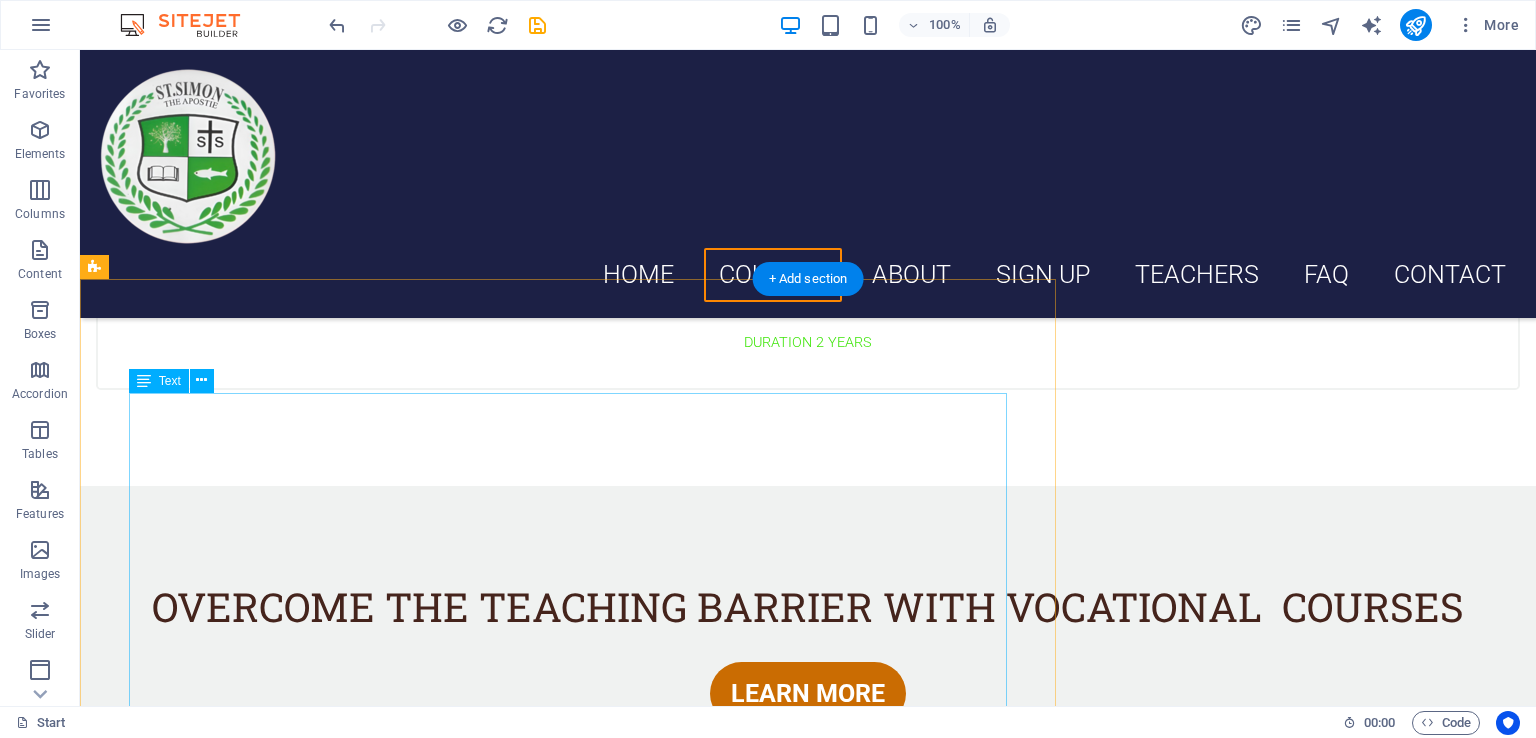 scroll, scrollTop: 1837, scrollLeft: 0, axis: vertical 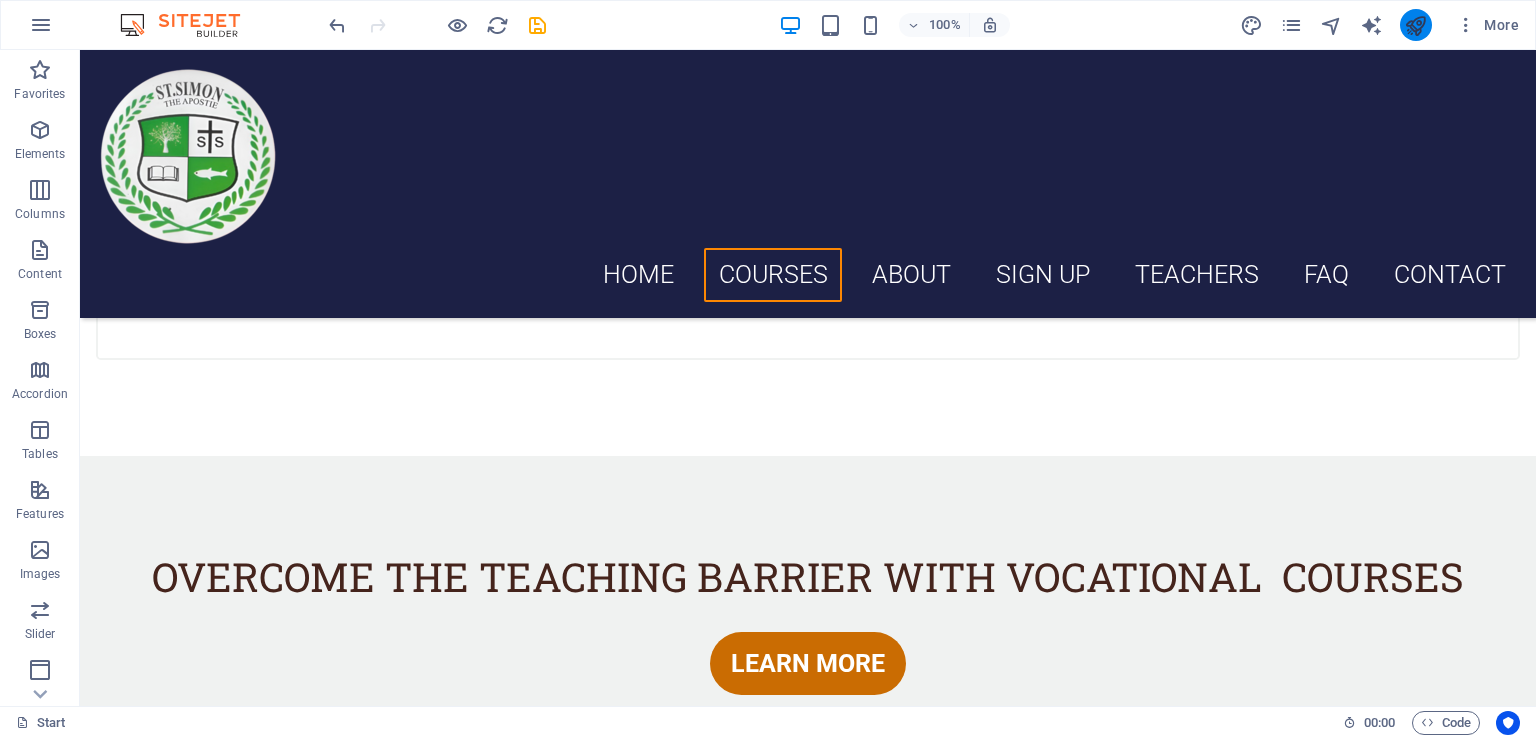 click at bounding box center [1415, 25] 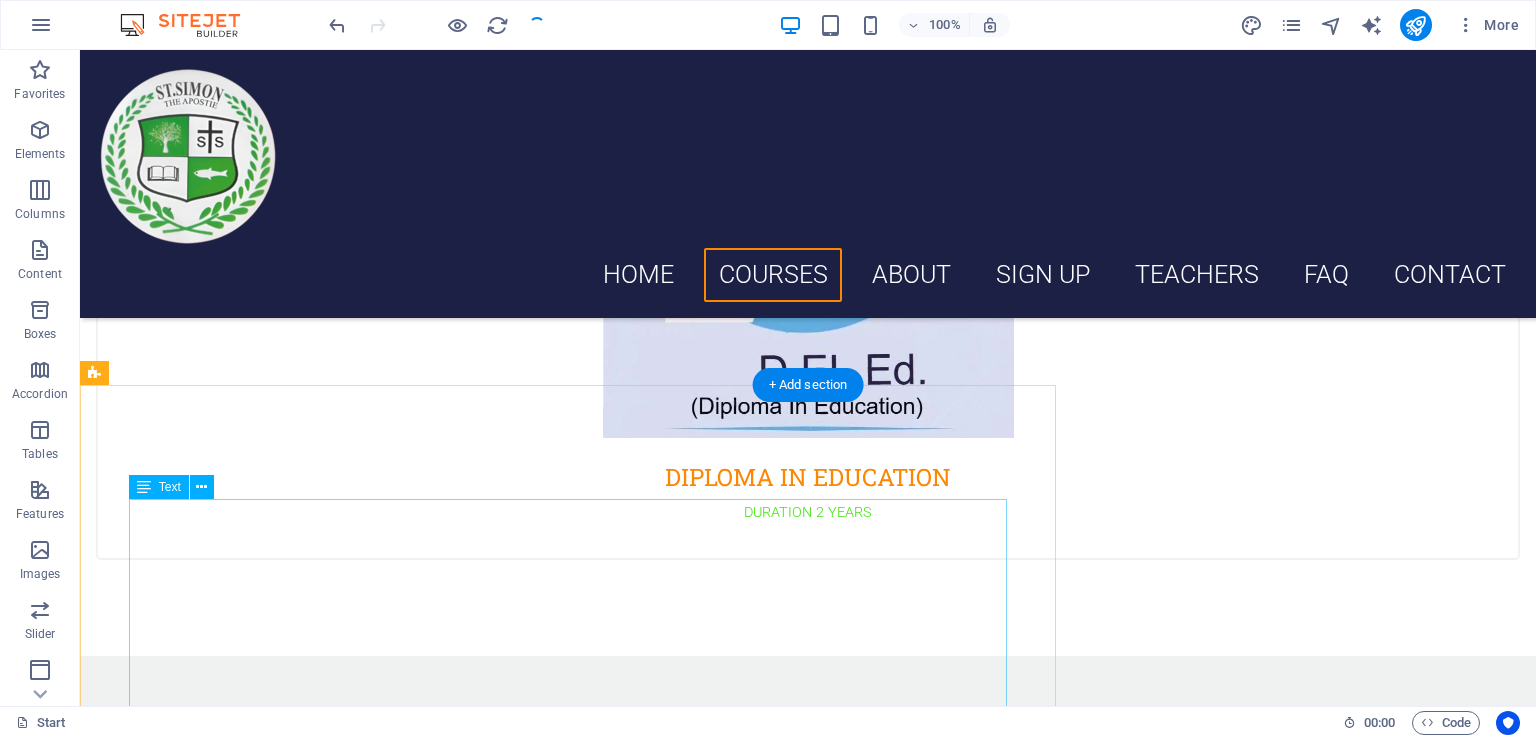scroll, scrollTop: 1737, scrollLeft: 0, axis: vertical 